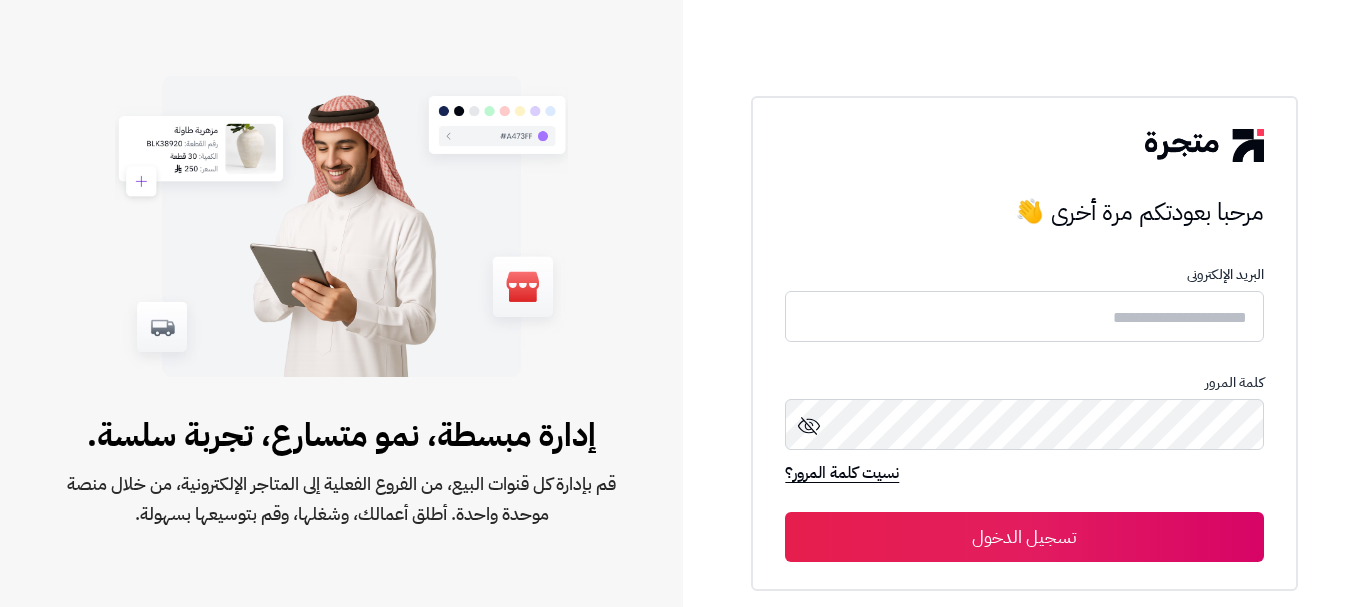 scroll, scrollTop: 0, scrollLeft: 0, axis: both 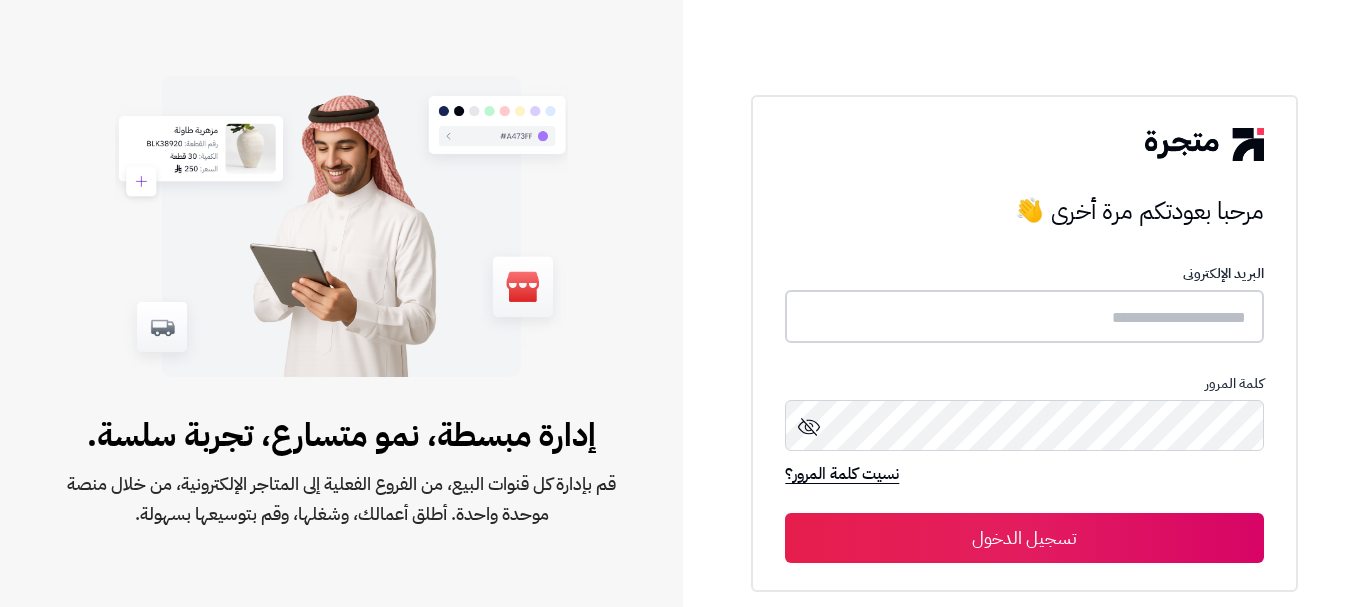 click at bounding box center (1024, 316) 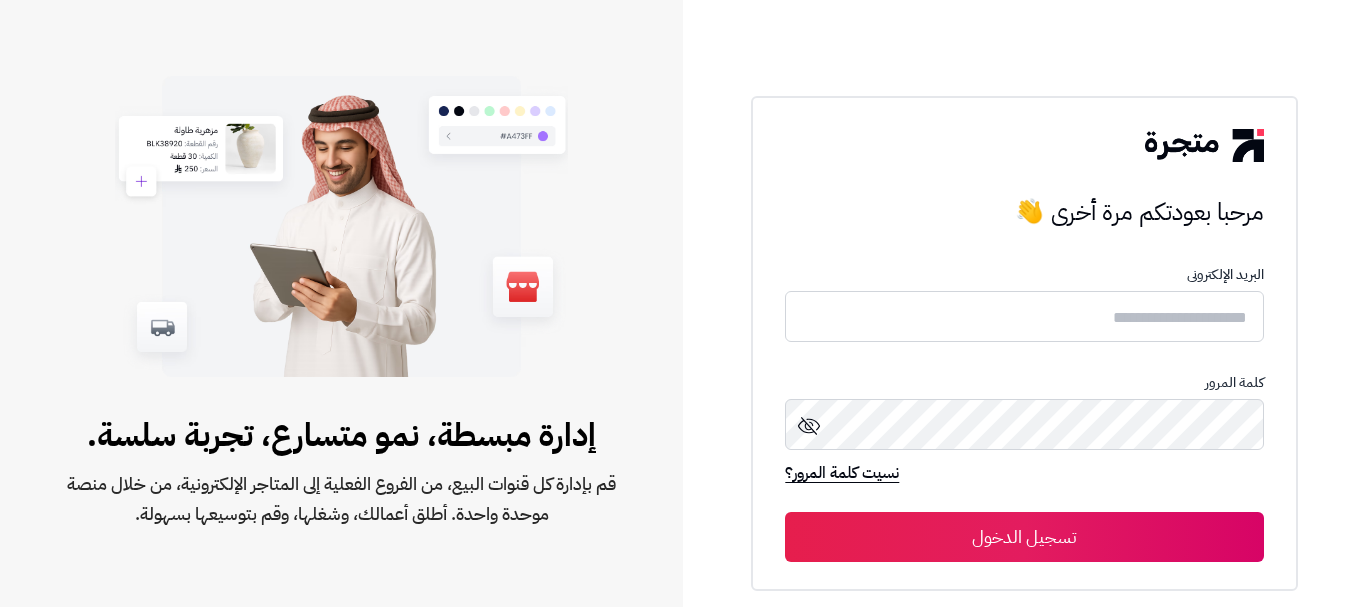 click on "البريد الإلكترونى
كلمة المرور
نسيت كلمة المرور؟
تسجيل الدخول" at bounding box center [1024, 414] 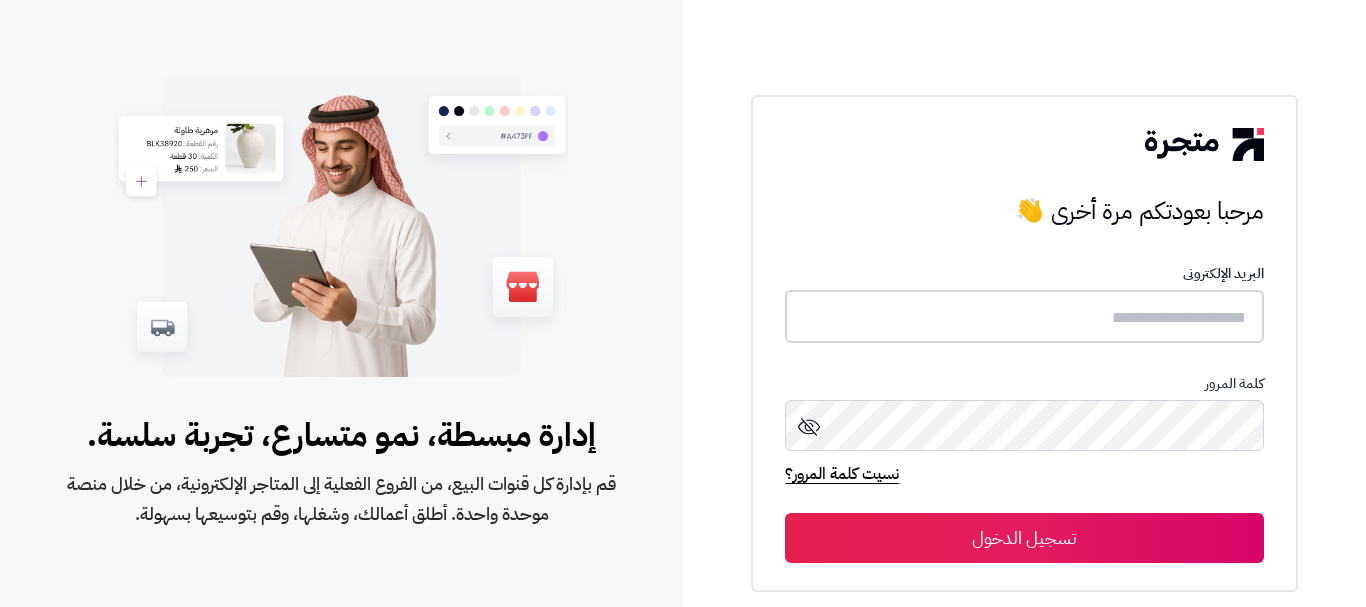 click at bounding box center (1024, 316) 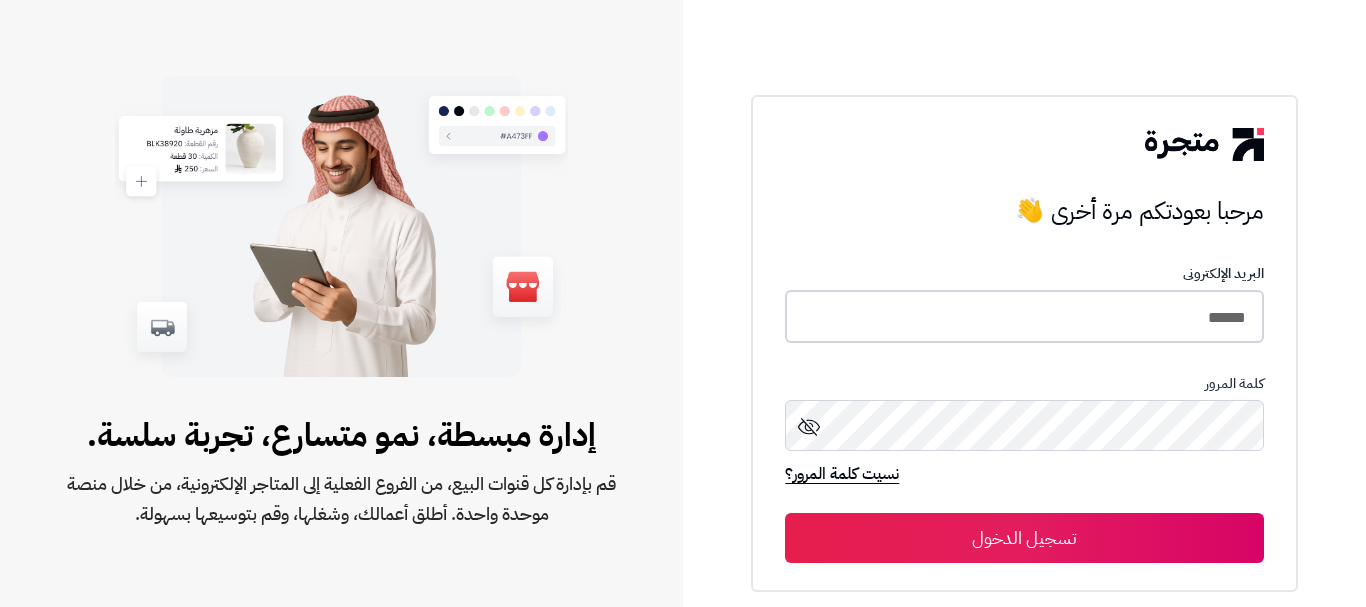 type on "******" 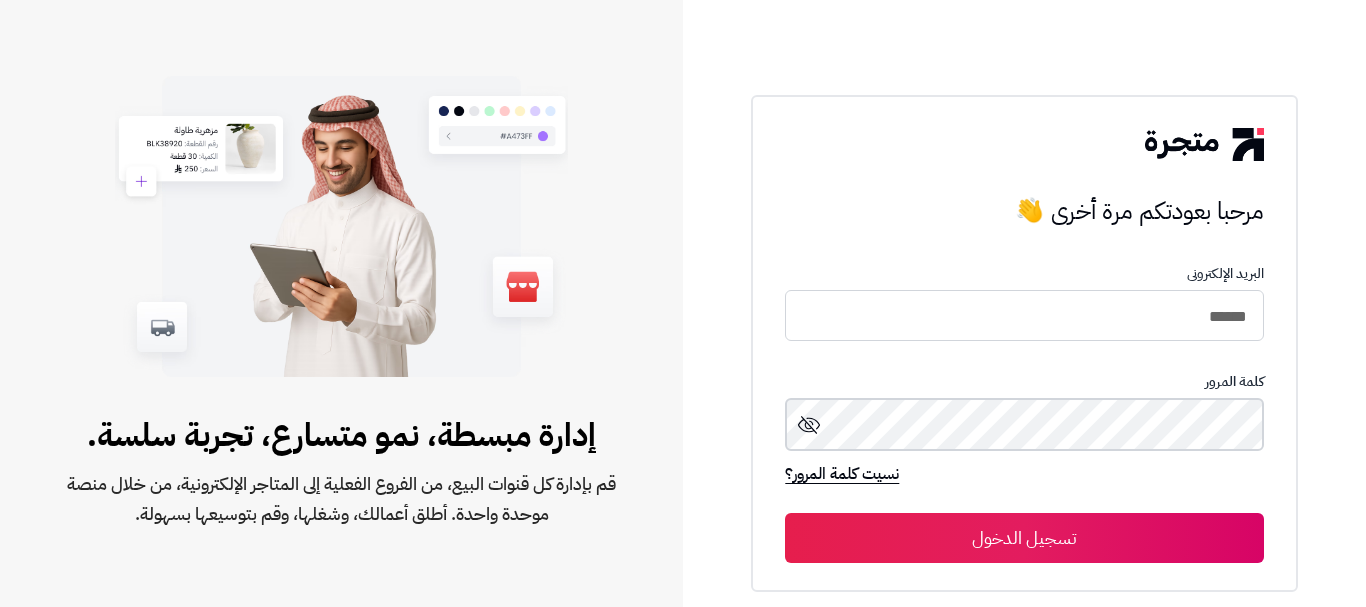 click on "تسجيل الدخول" at bounding box center (1024, 538) 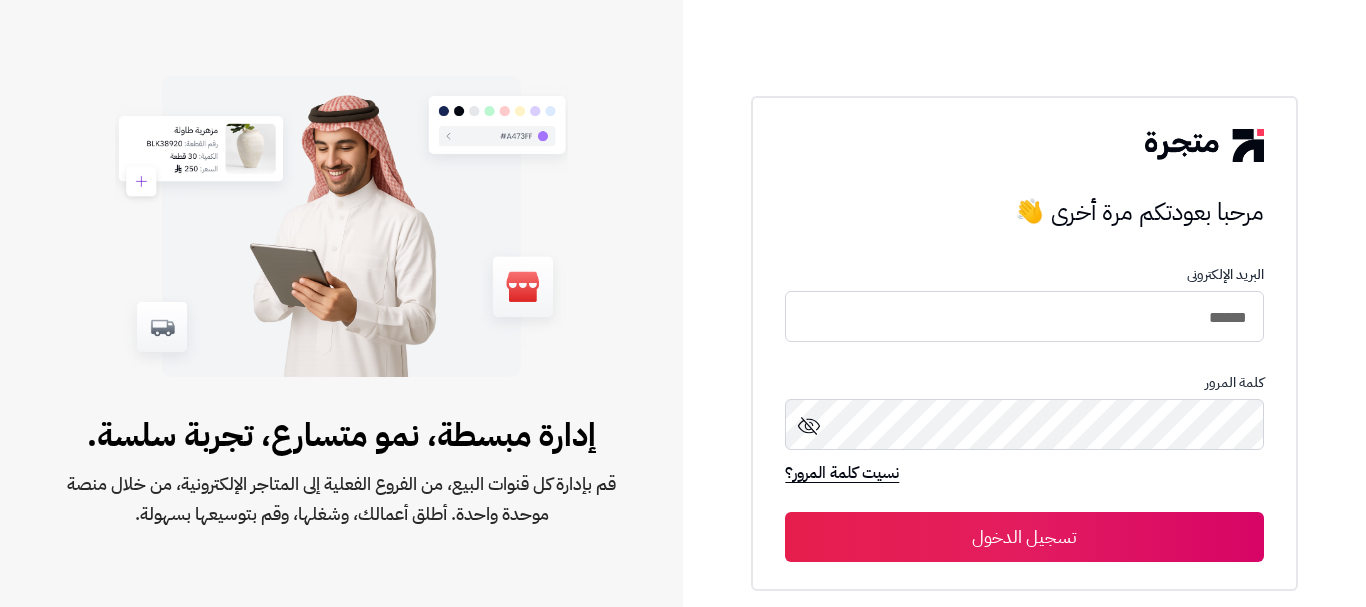 click on "تسجيل الدخول" at bounding box center [1024, 537] 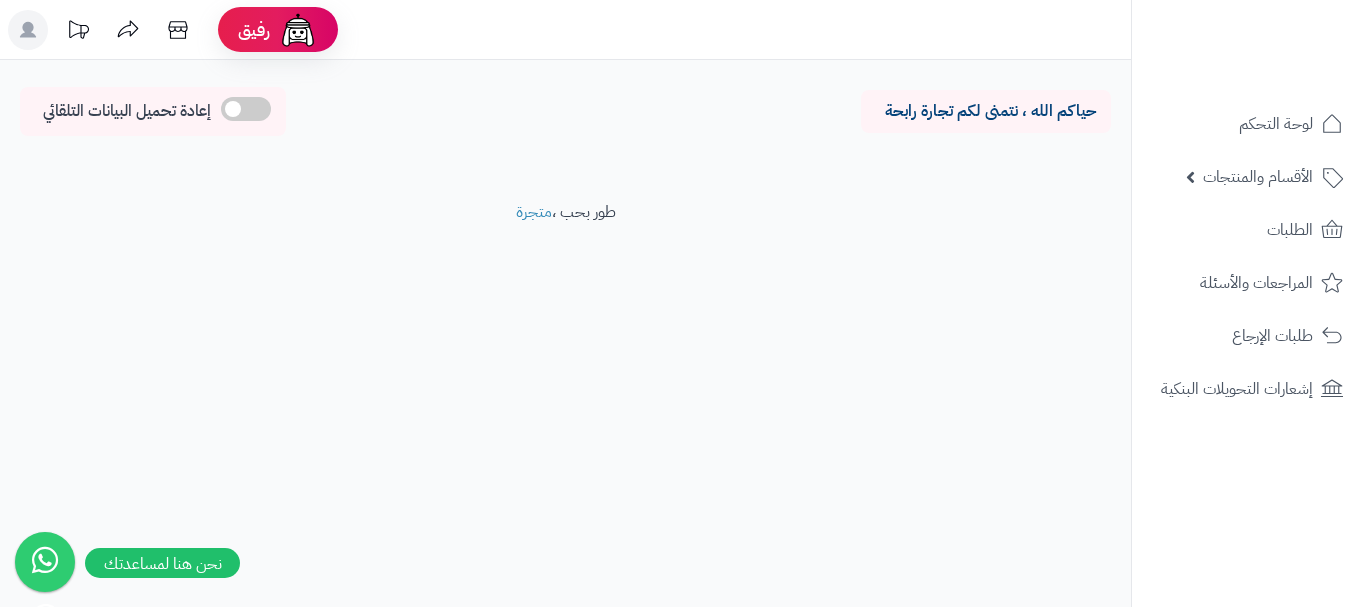 scroll, scrollTop: 0, scrollLeft: 0, axis: both 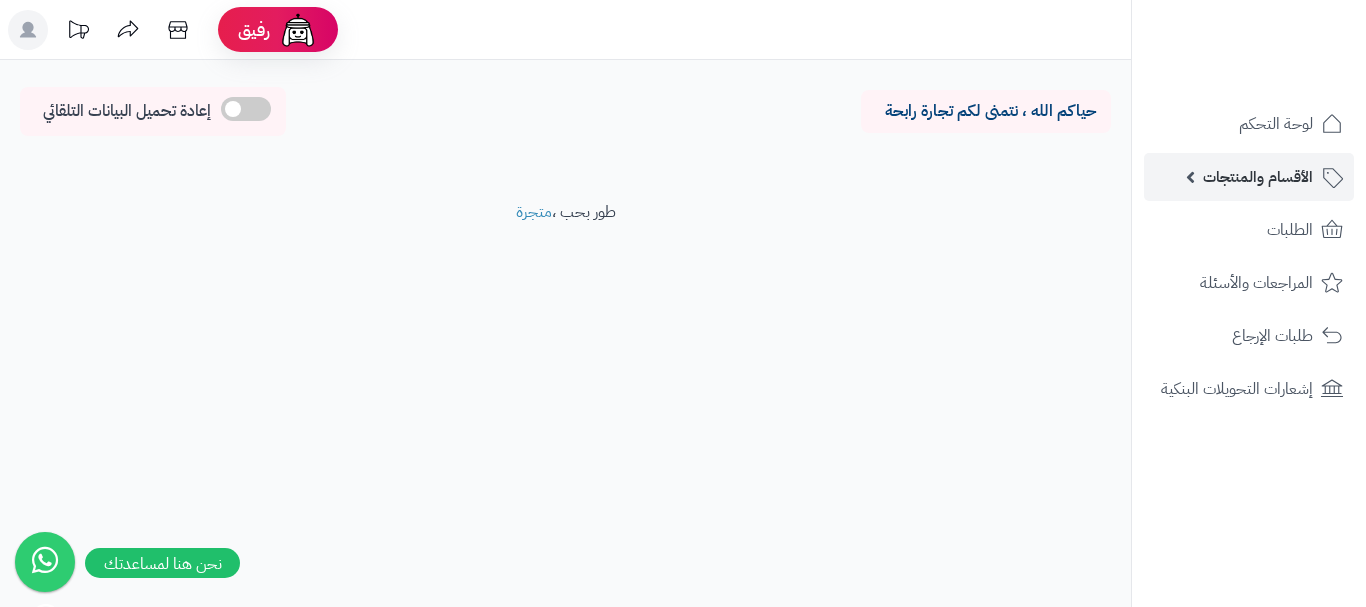 click on "الأقسام والمنتجات" at bounding box center (1258, 177) 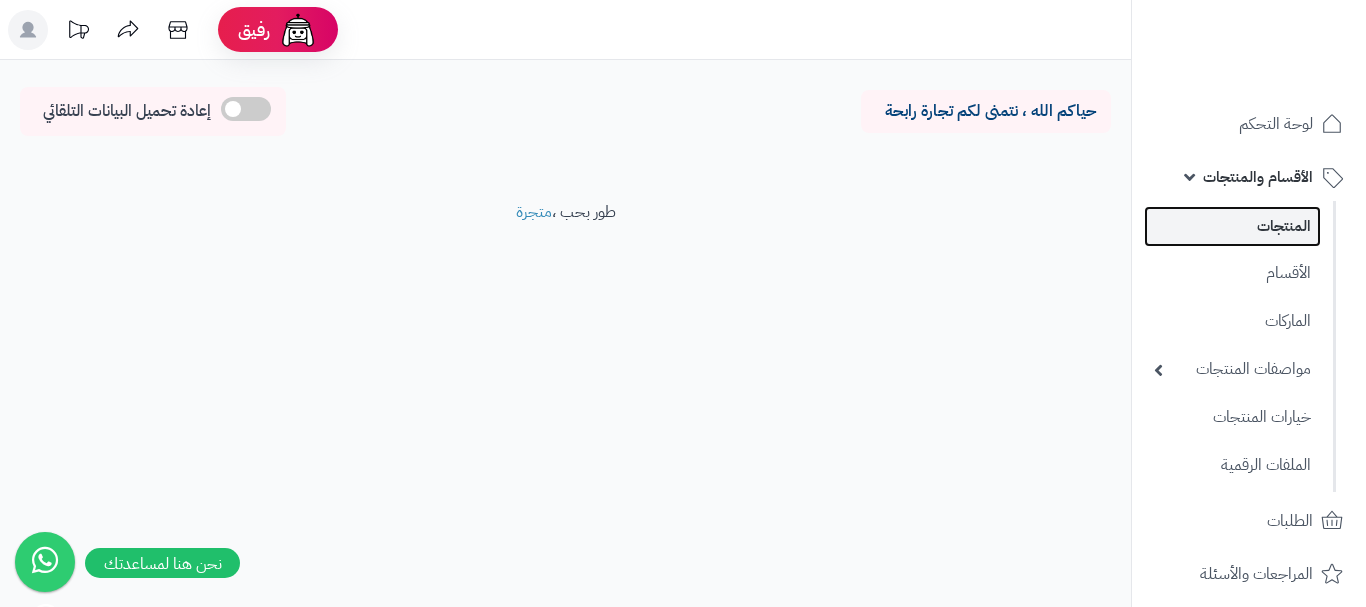 click on "المنتجات" at bounding box center (1232, 226) 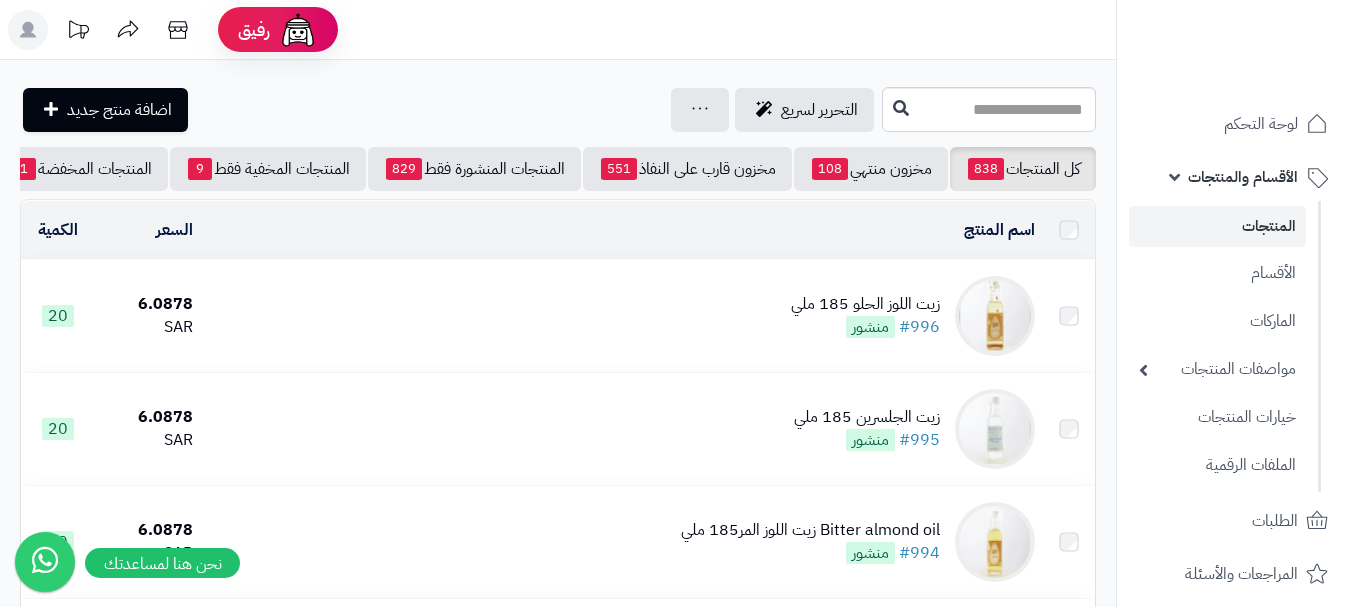 scroll, scrollTop: 0, scrollLeft: 0, axis: both 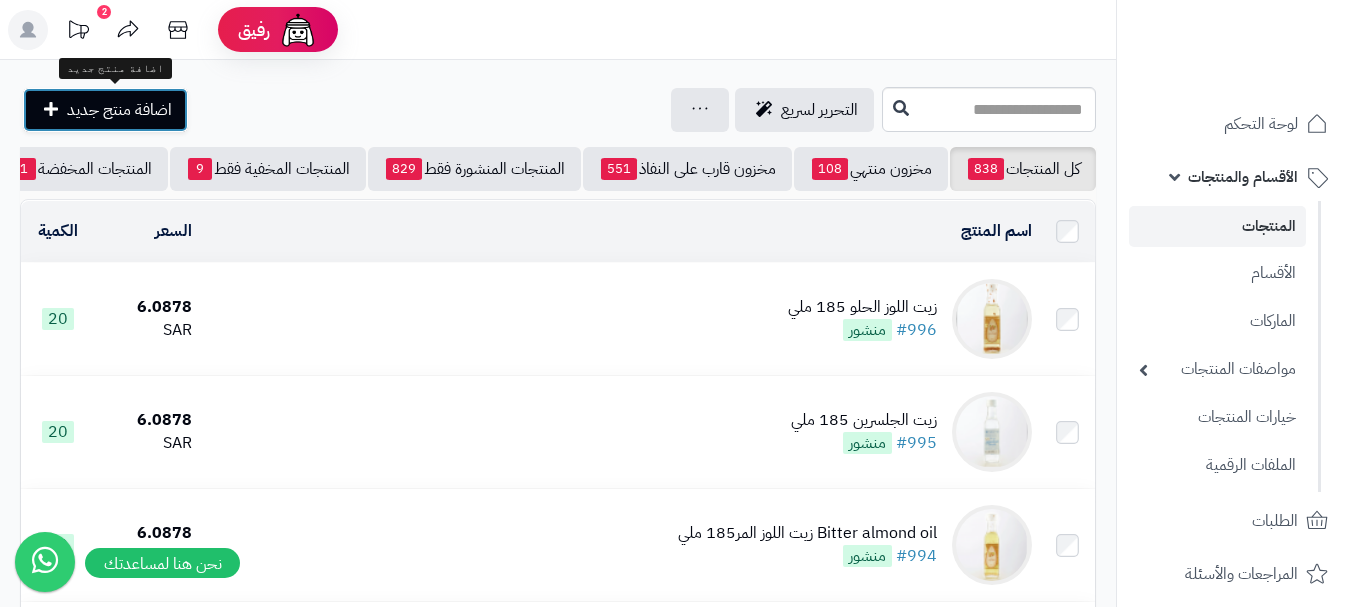 click on "اضافة منتج جديد" at bounding box center [105, 110] 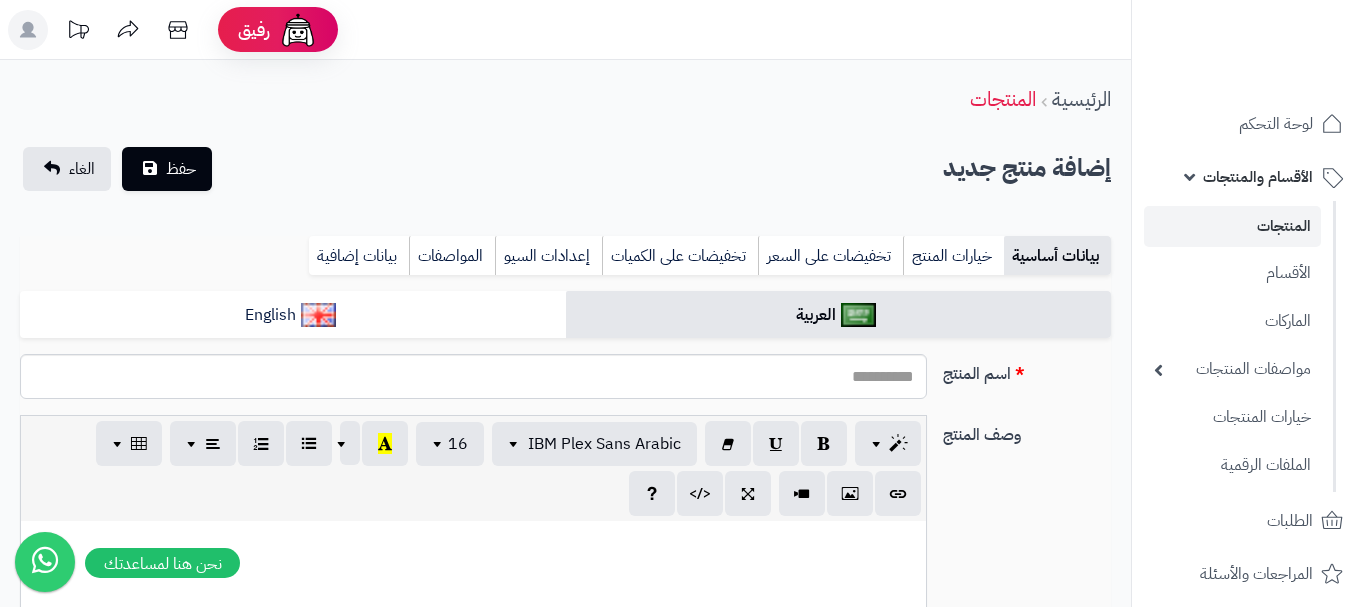 select 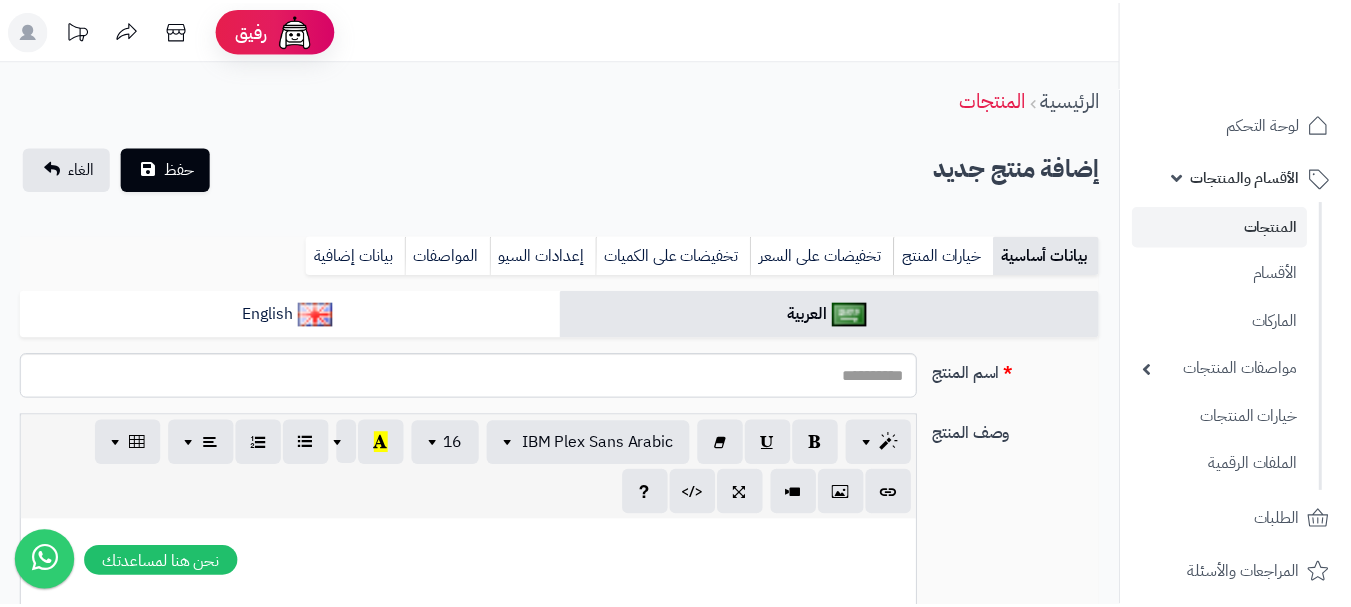 scroll, scrollTop: 0, scrollLeft: 0, axis: both 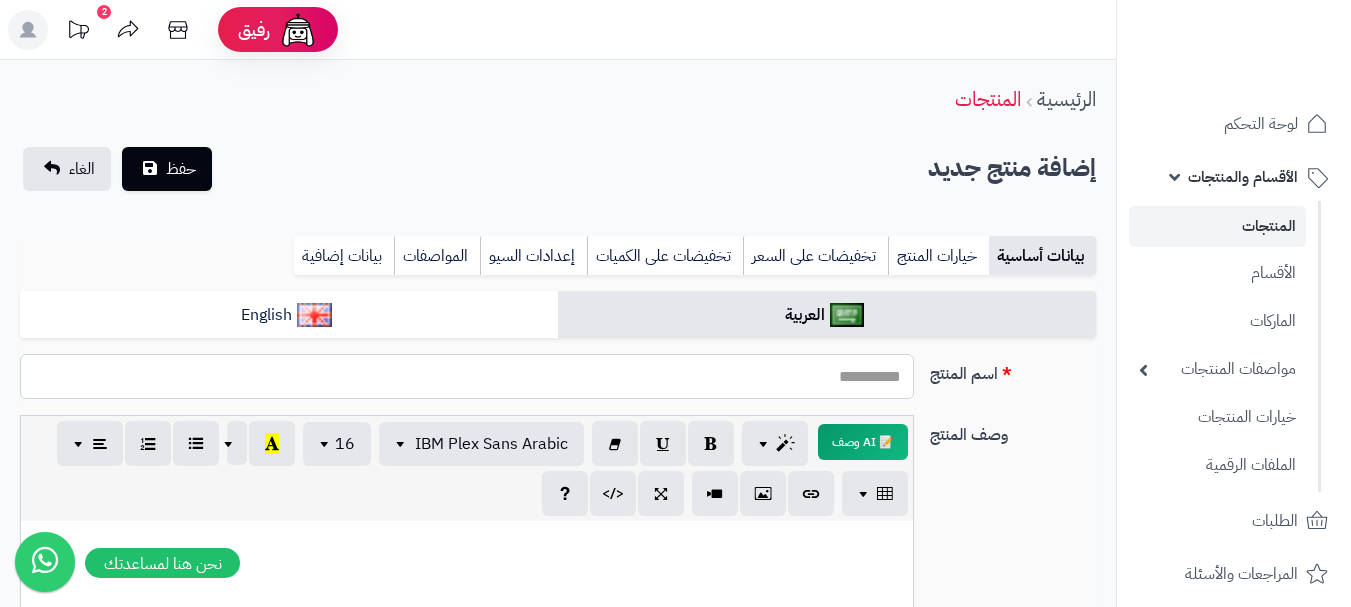 paste on "**********" 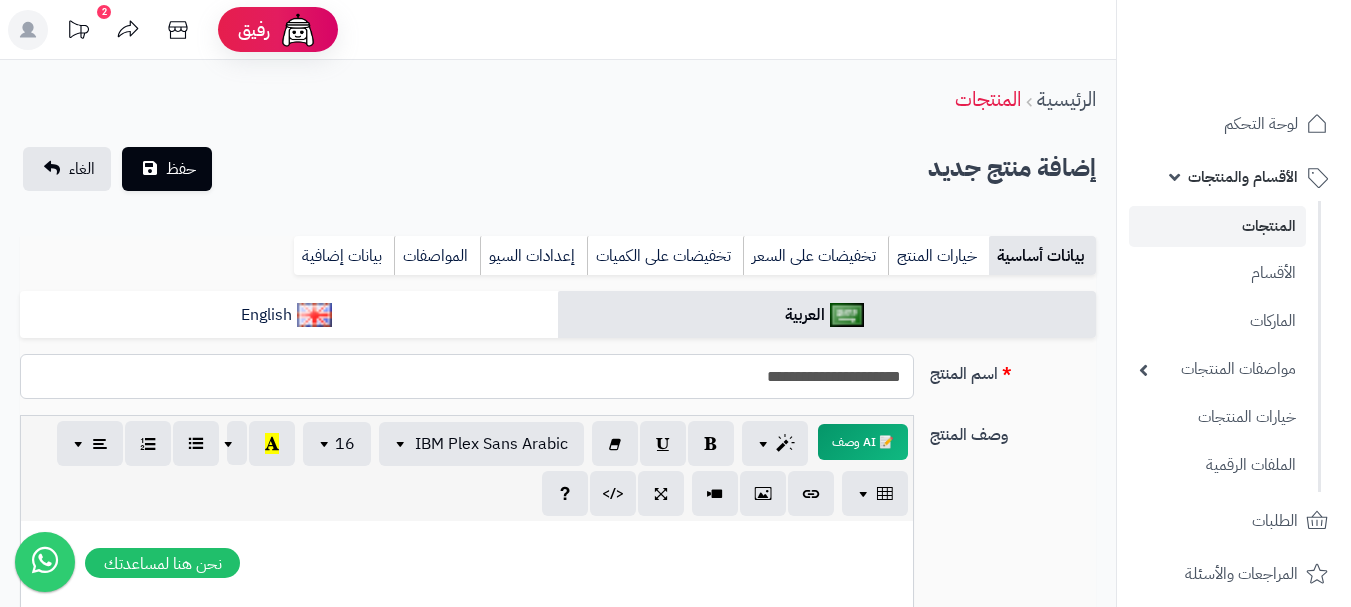 drag, startPoint x: 851, startPoint y: 385, endPoint x: 722, endPoint y: 399, distance: 129.75746 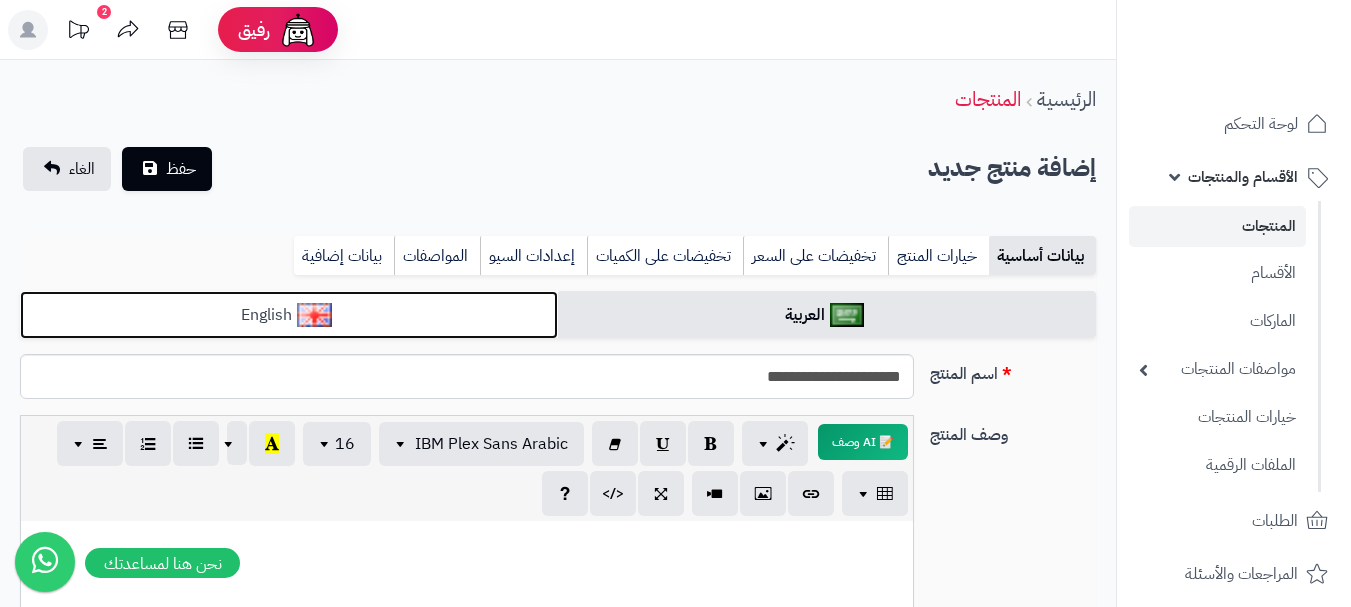 click on "English" at bounding box center (289, 315) 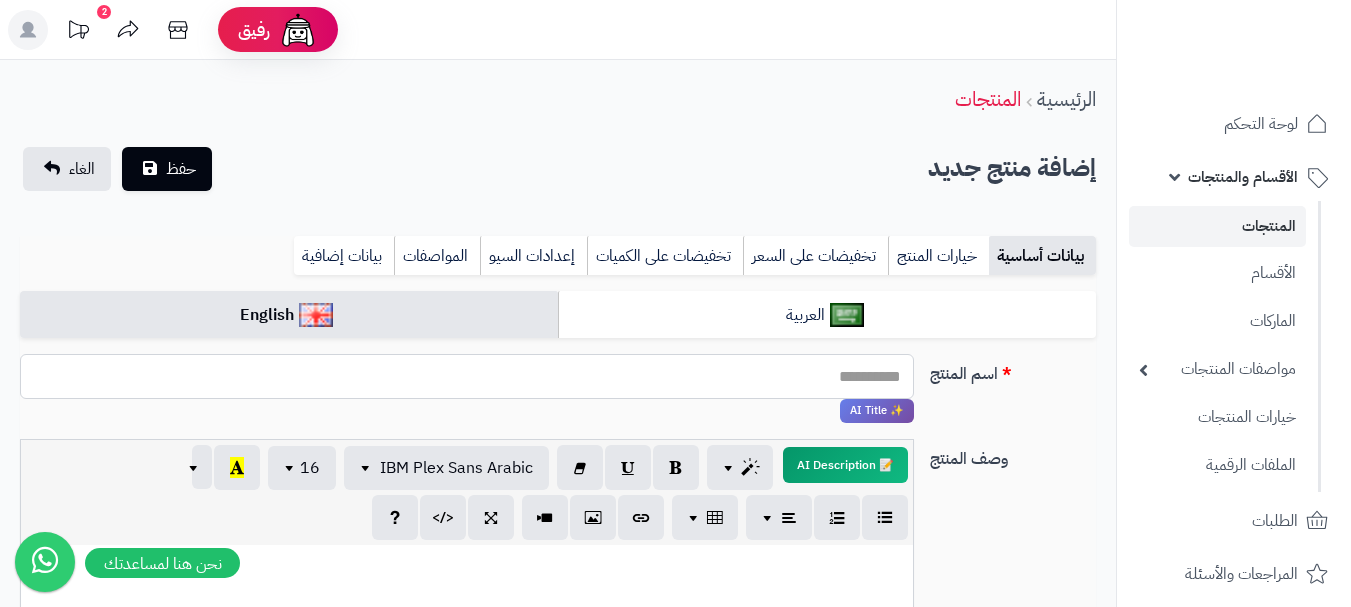 paste on "**********" 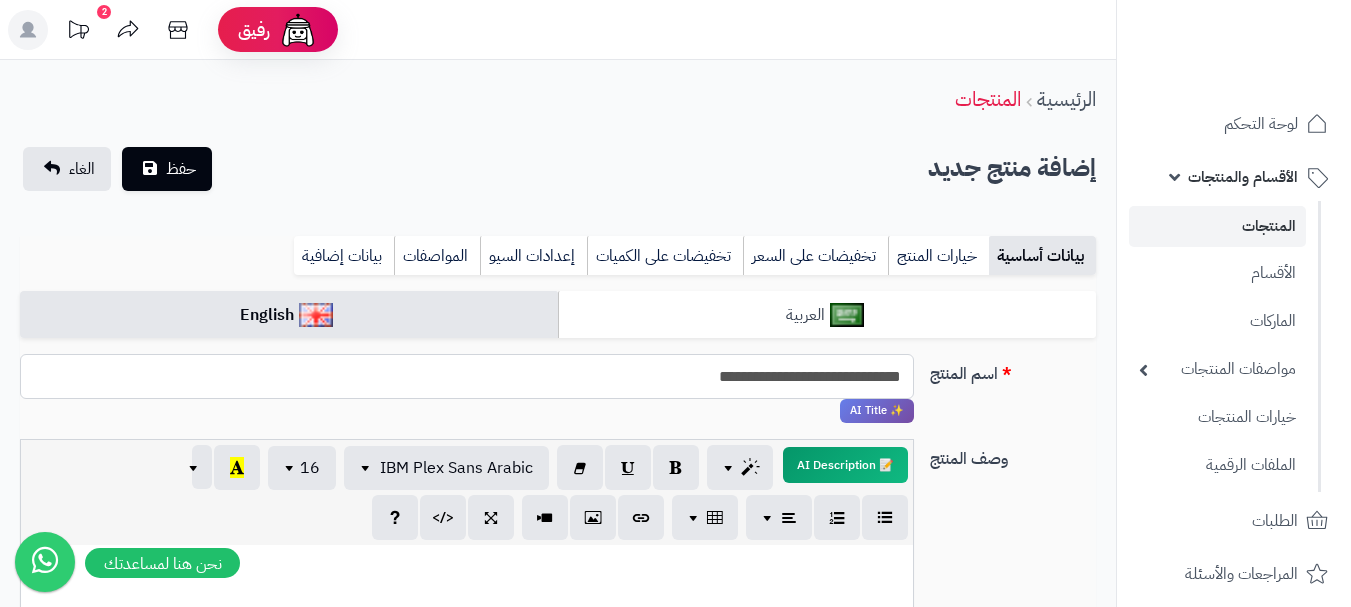 type on "**********" 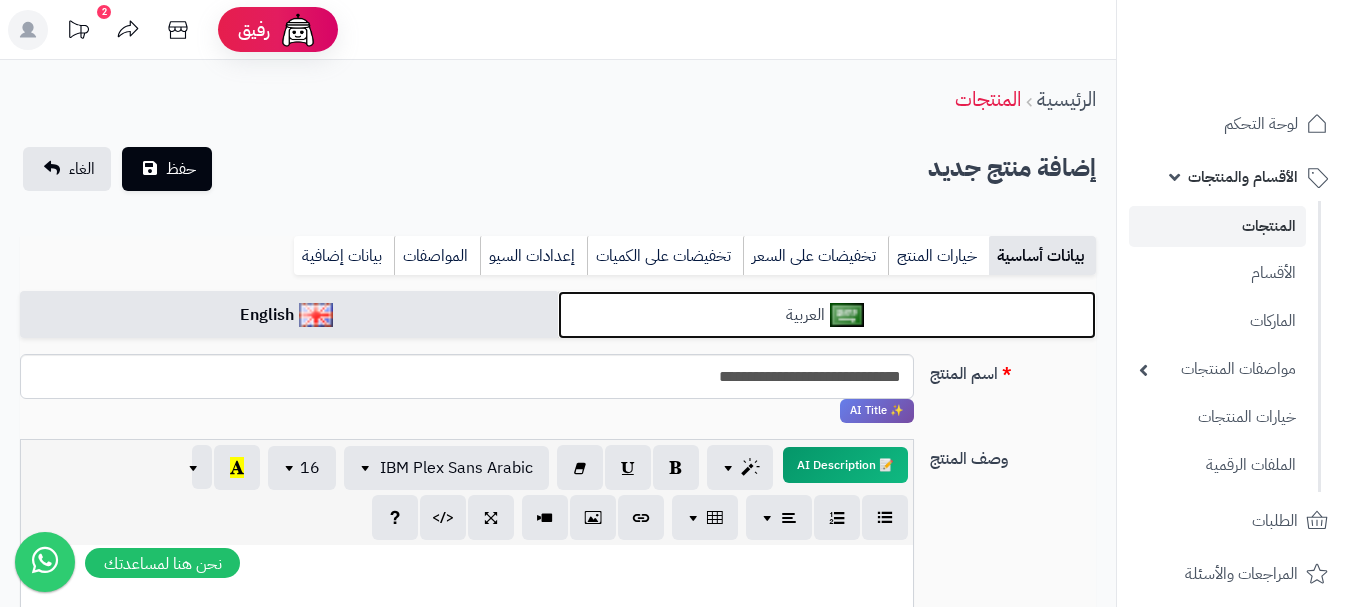 click on "العربية" at bounding box center (827, 315) 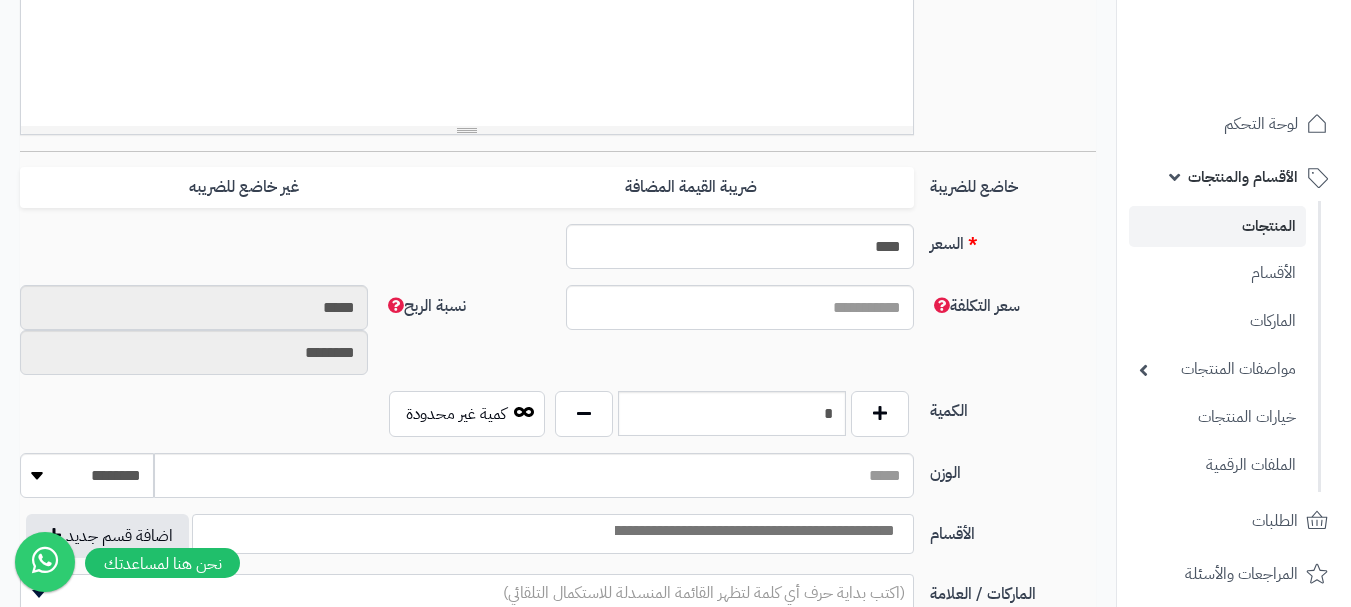 scroll, scrollTop: 800, scrollLeft: 0, axis: vertical 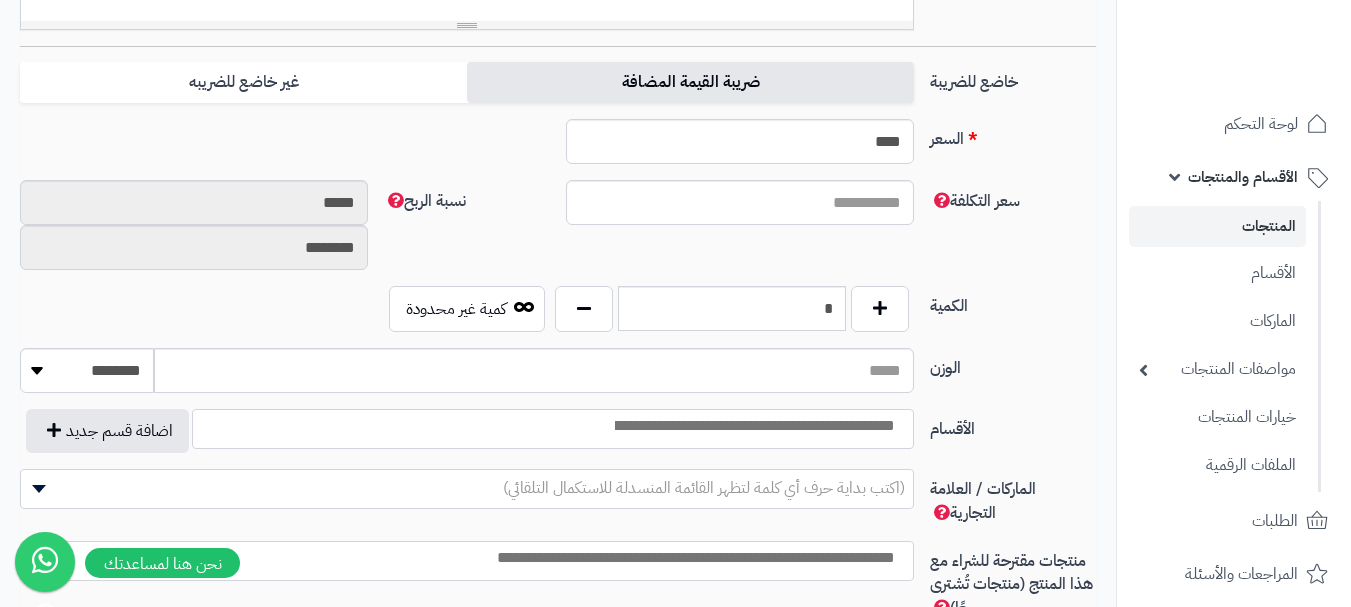 click on "ضريبة القيمة المضافة" at bounding box center (690, 82) 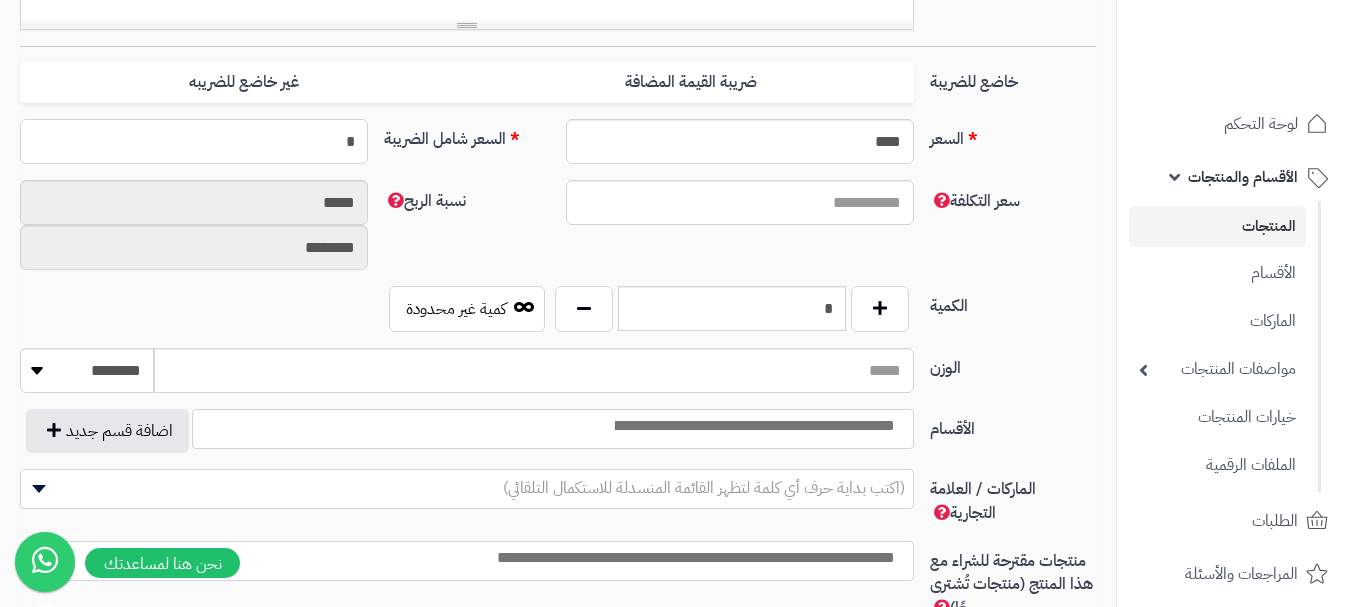 click on "*" at bounding box center (194, 141) 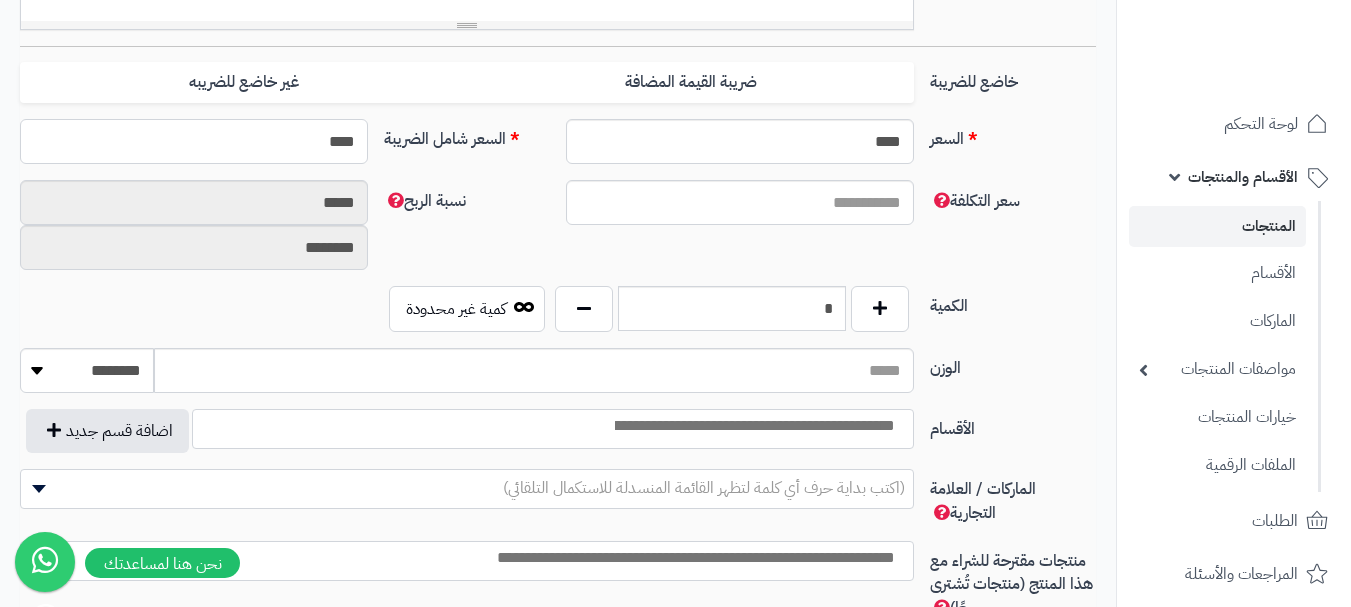 type on "*****" 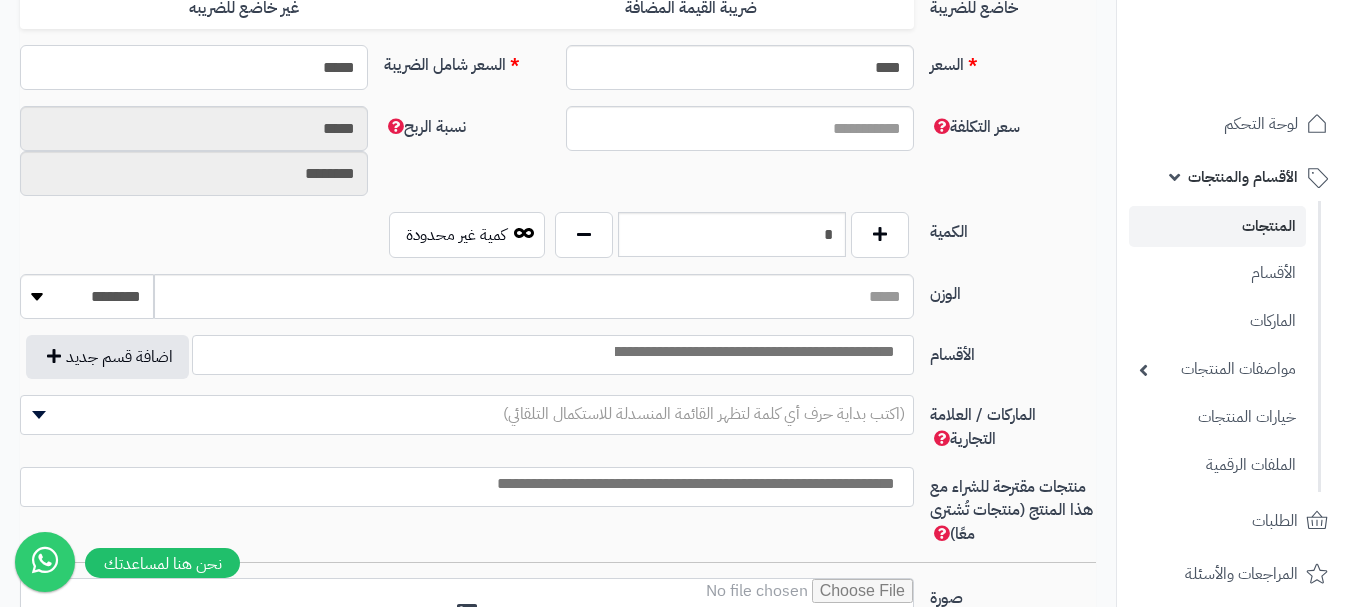 scroll, scrollTop: 1000, scrollLeft: 0, axis: vertical 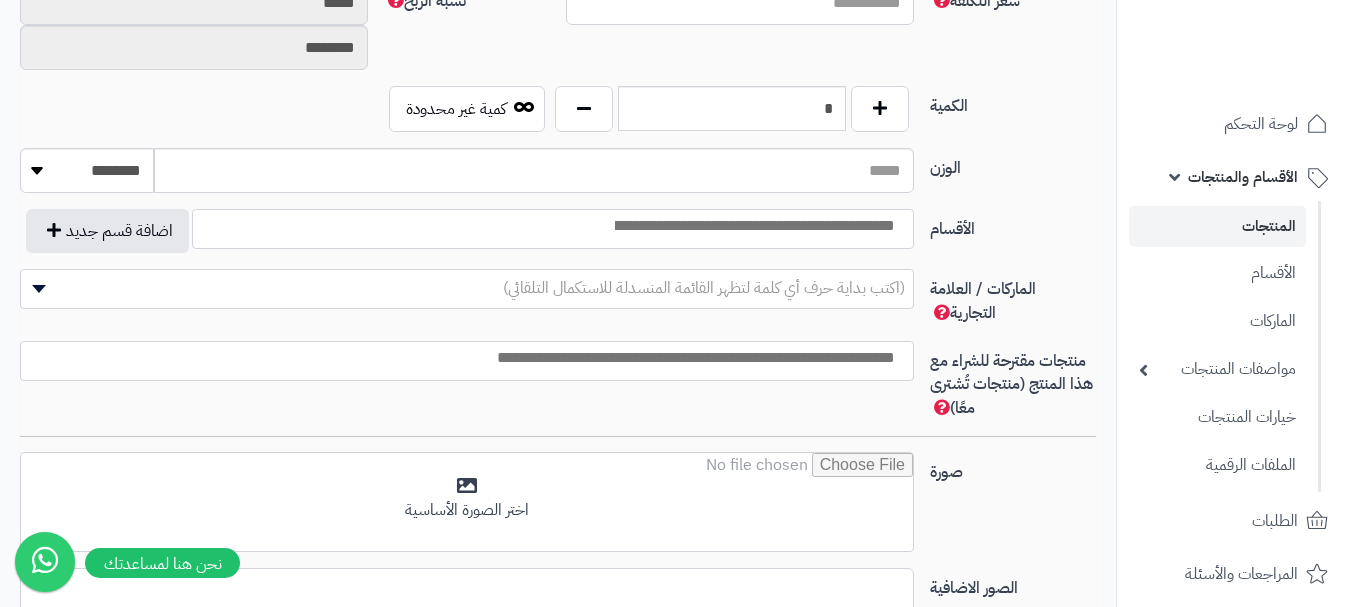 type on "**********" 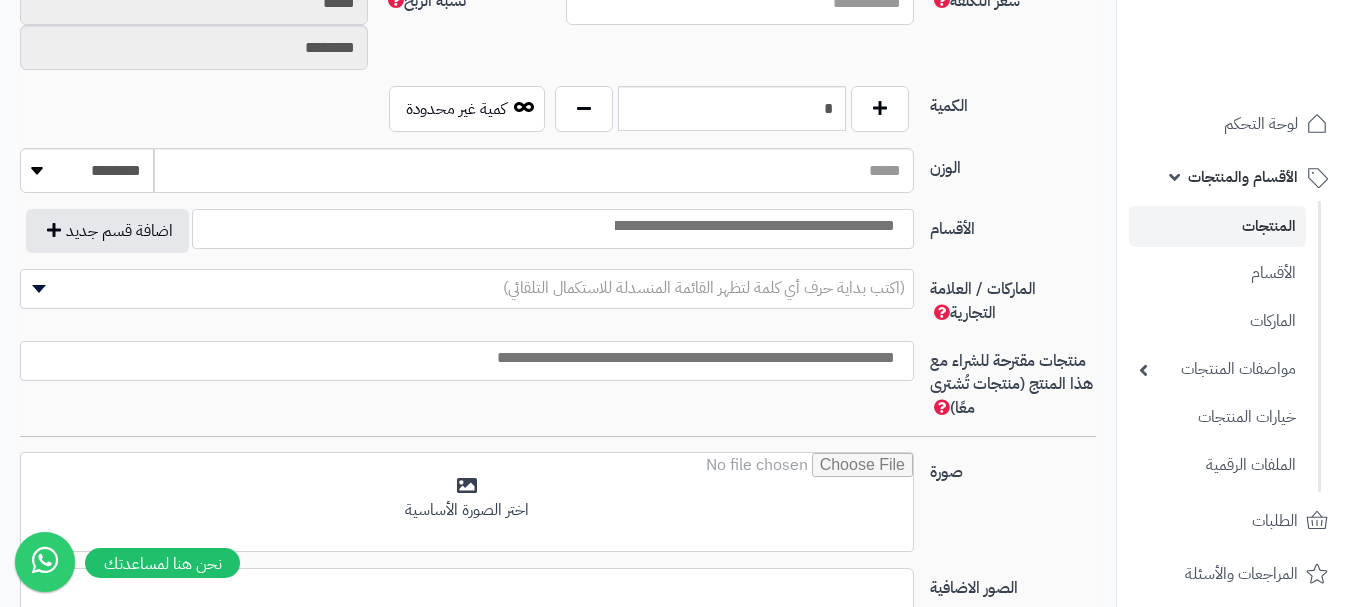 click at bounding box center [753, 226] 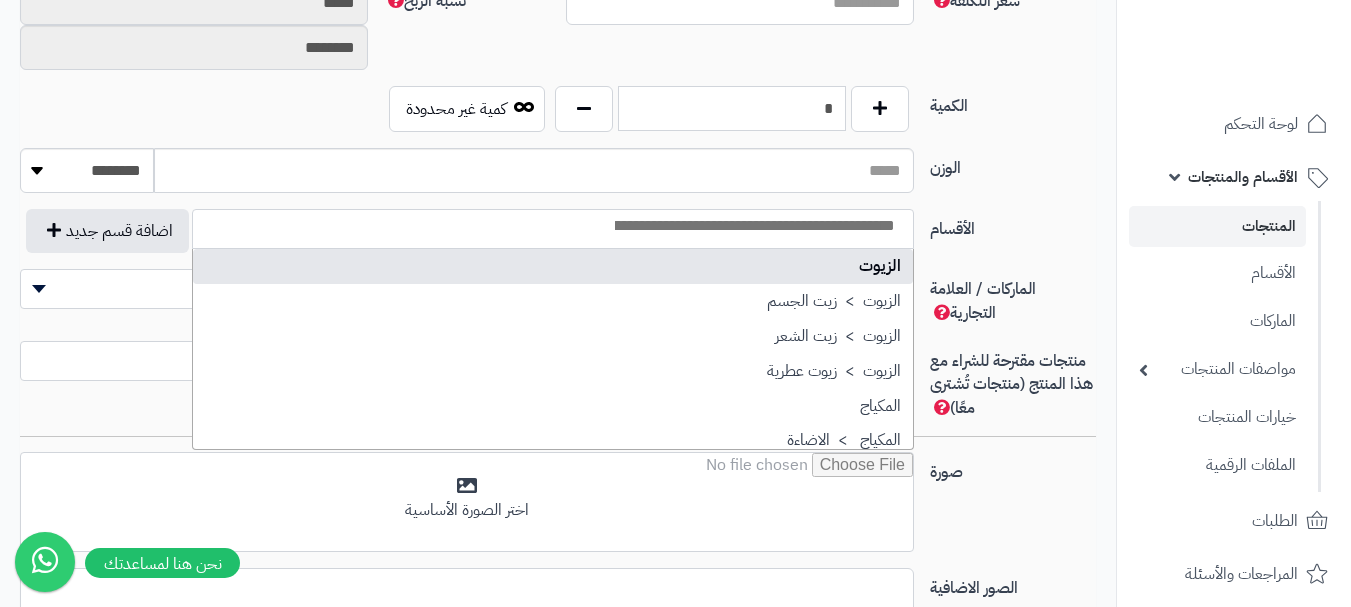 click on "*" at bounding box center (732, 108) 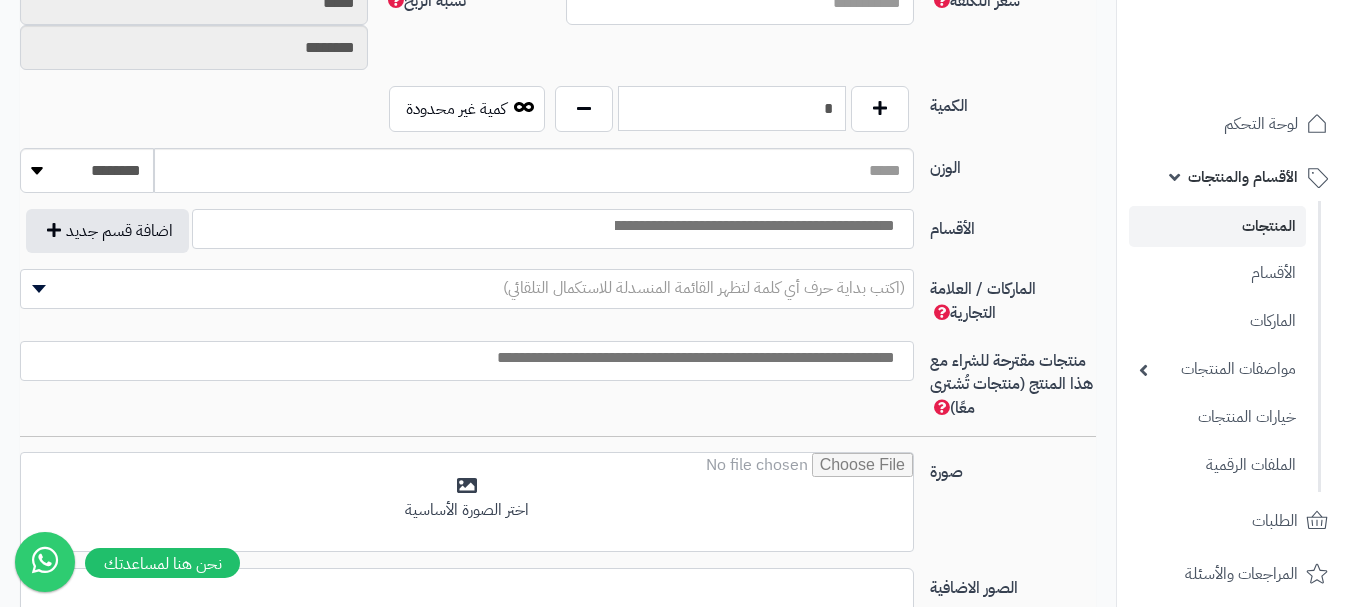 click on "*" at bounding box center [732, 108] 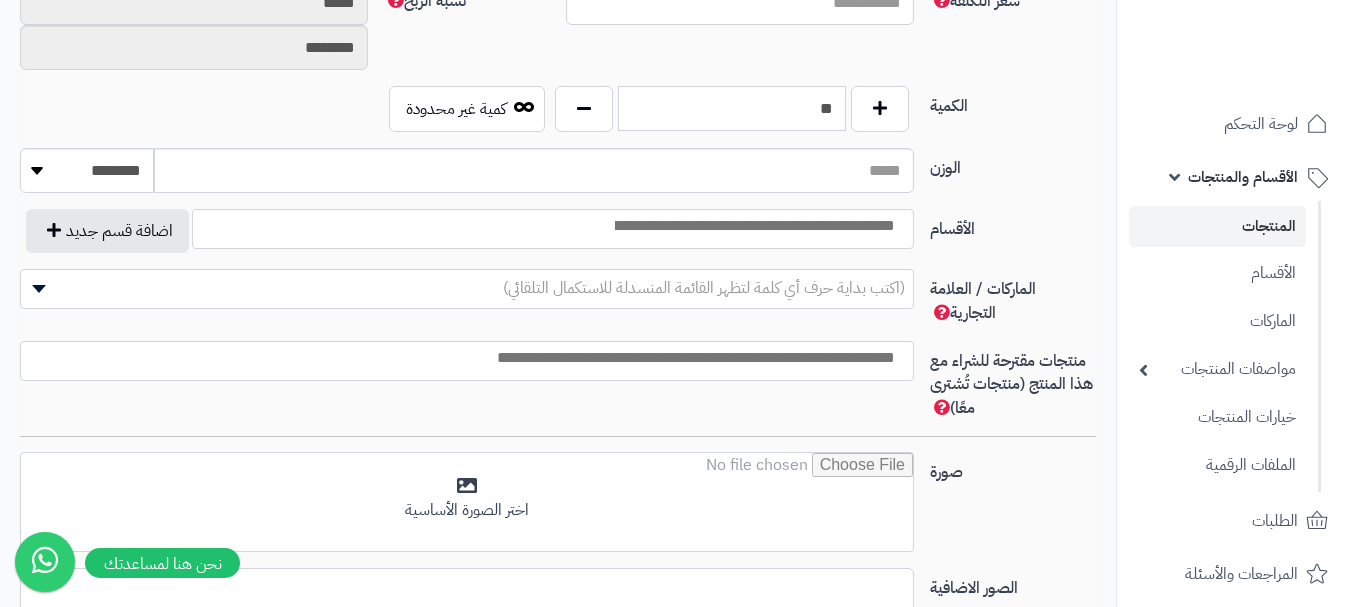 type on "**" 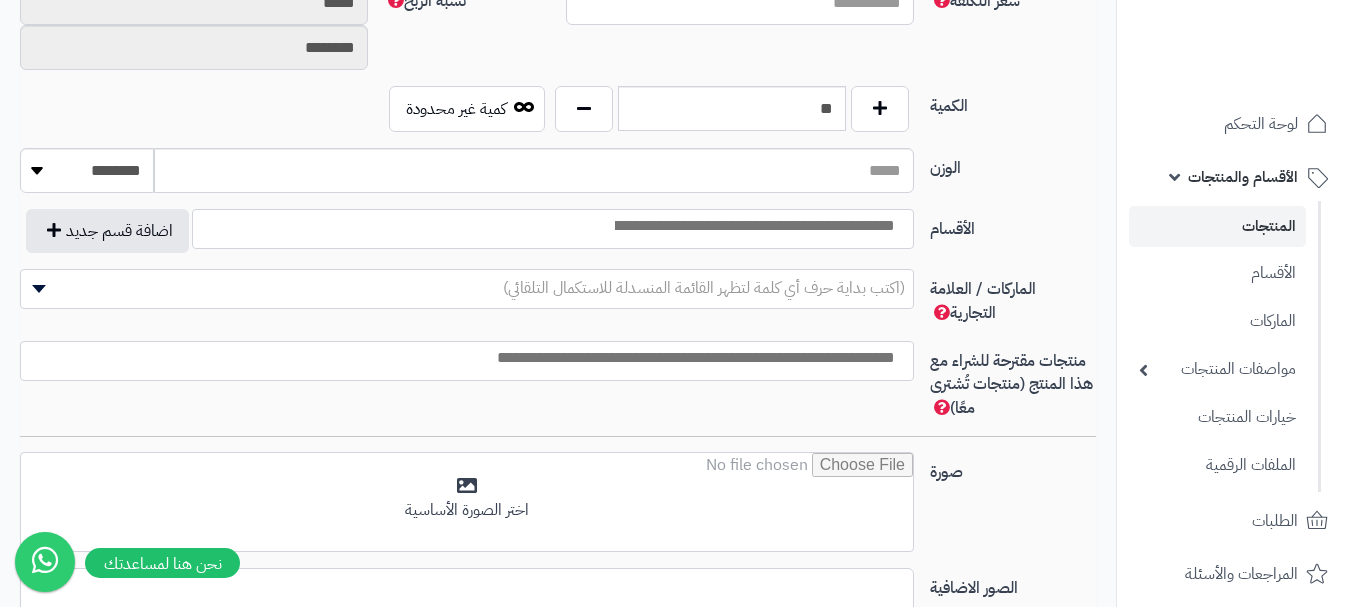 click at bounding box center (753, 226) 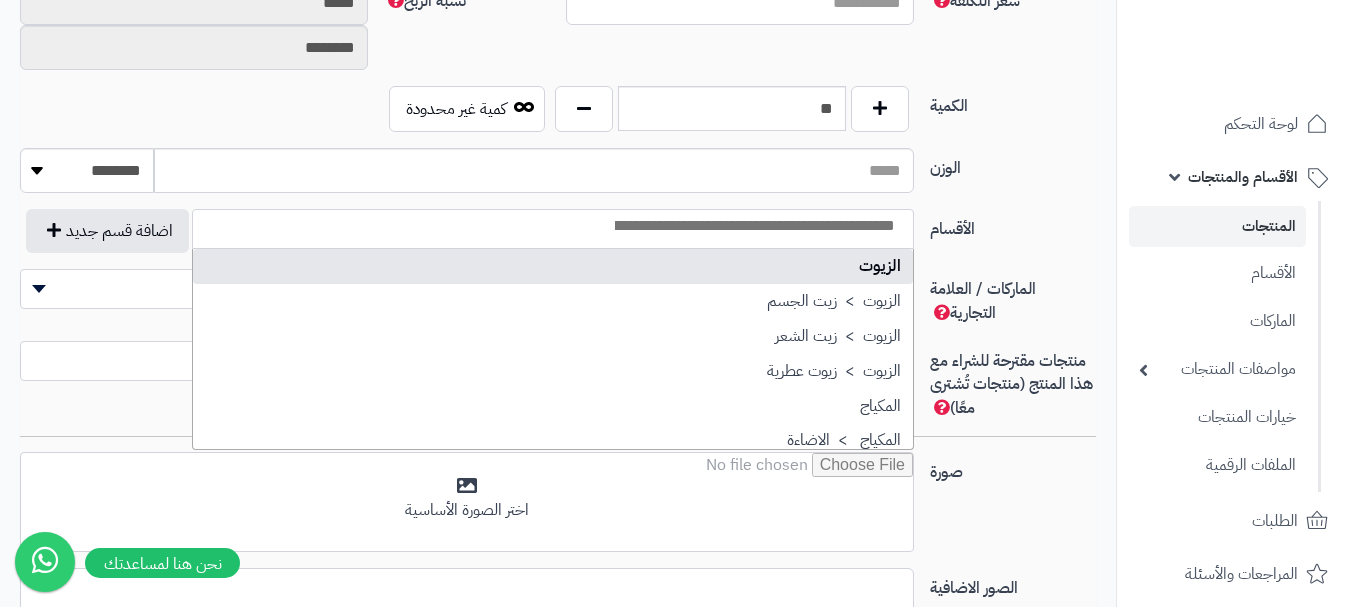 drag, startPoint x: 835, startPoint y: 269, endPoint x: 836, endPoint y: 259, distance: 10.049875 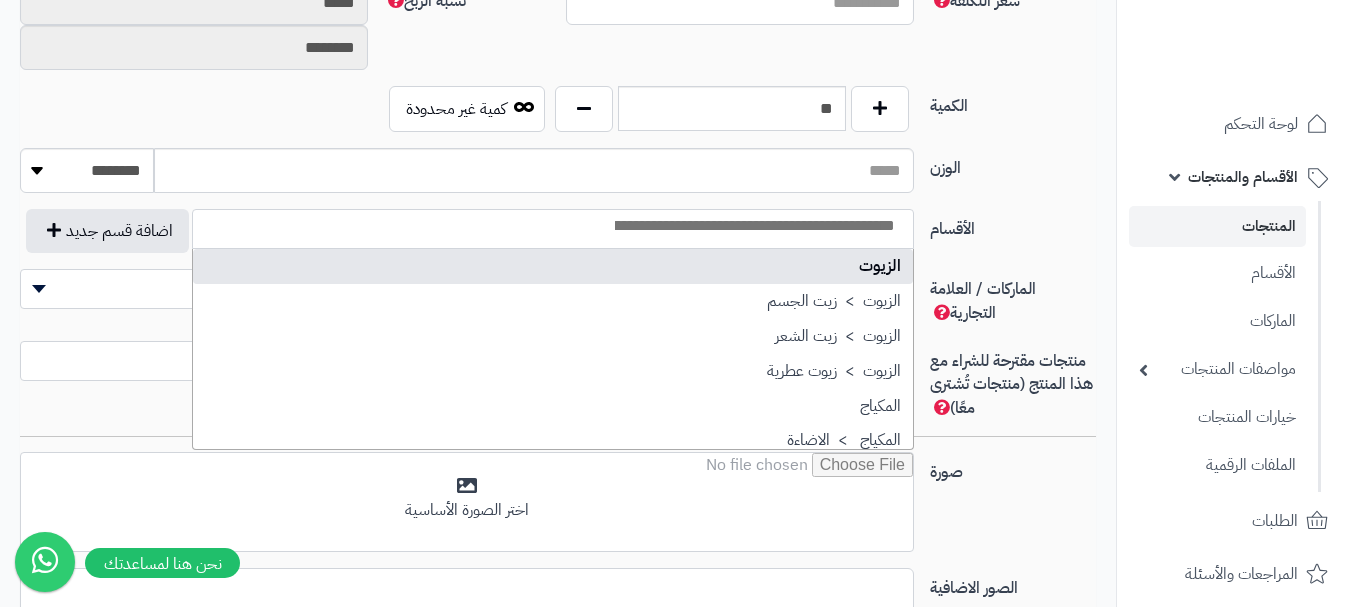 select on "***" 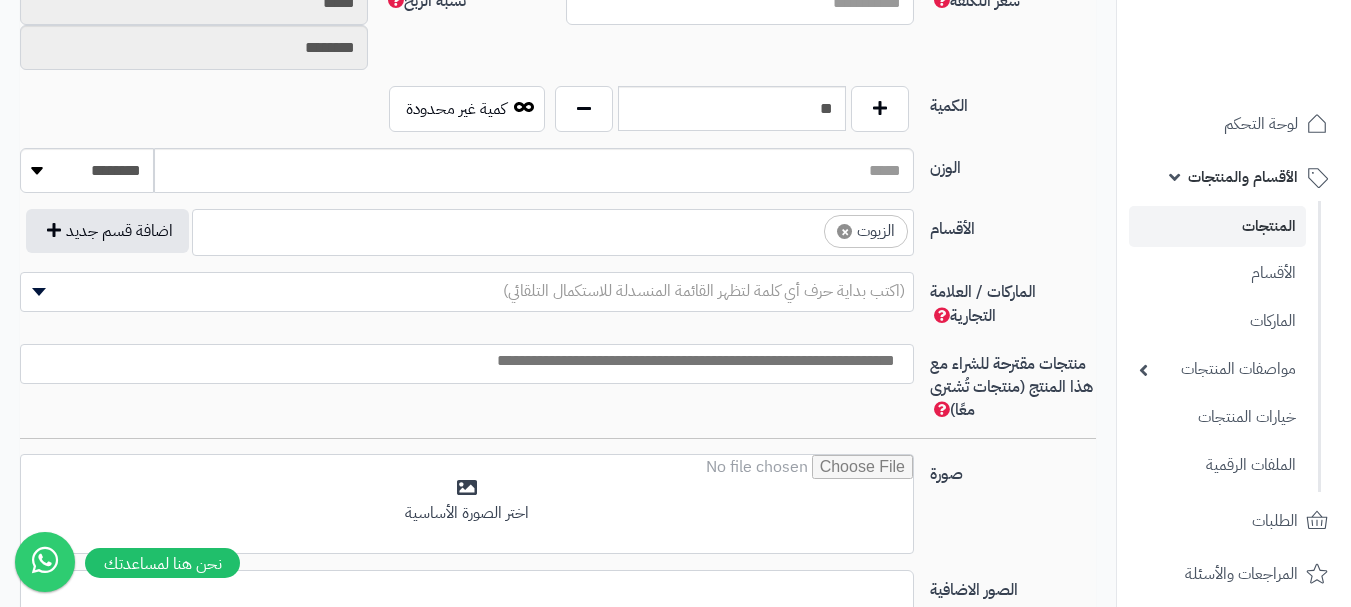 click on "× الزيوت" at bounding box center (553, 229) 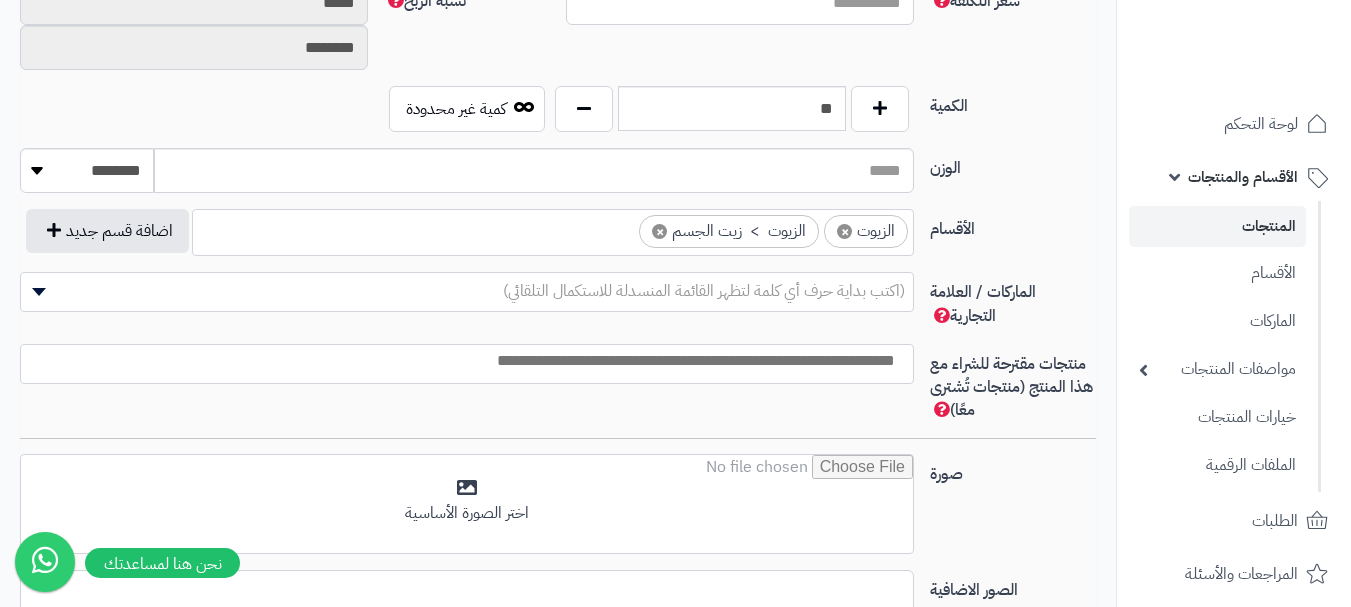 click at bounding box center [462, 361] 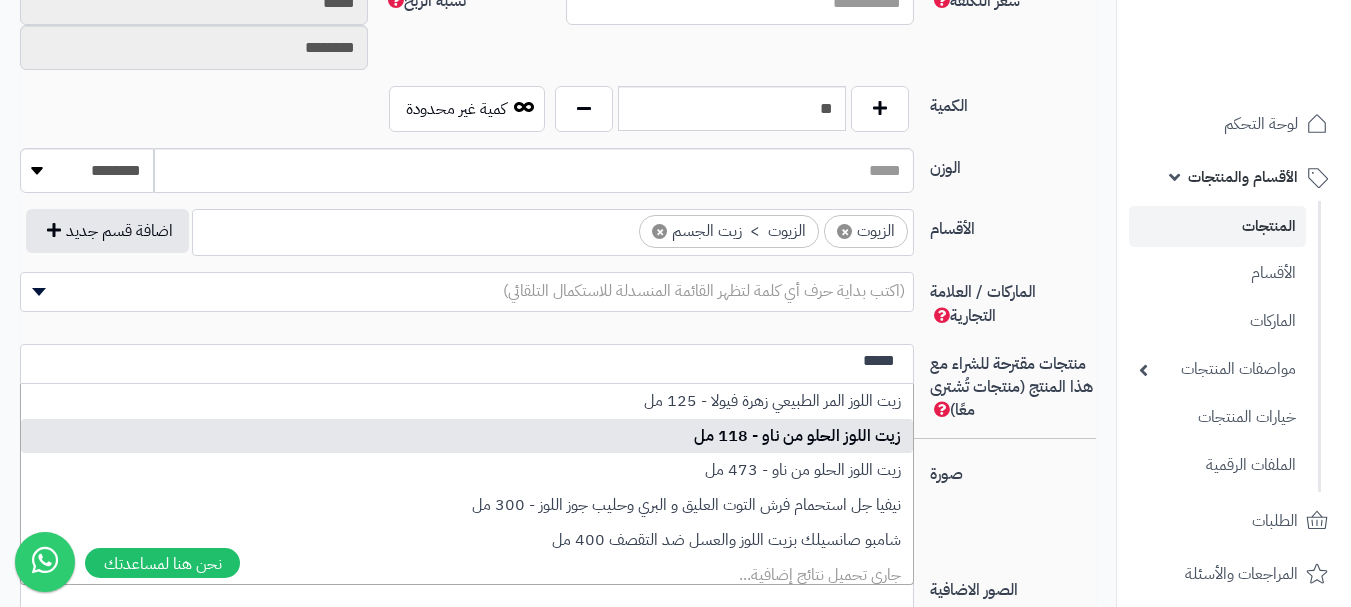 type on "*****" 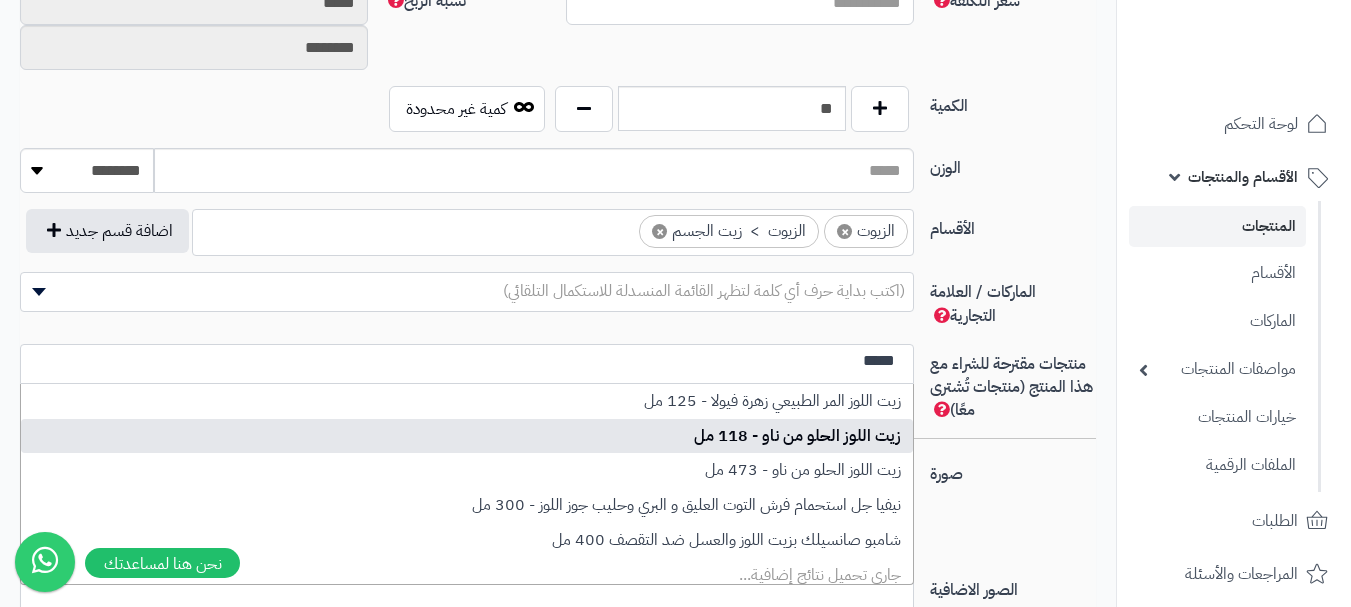 type 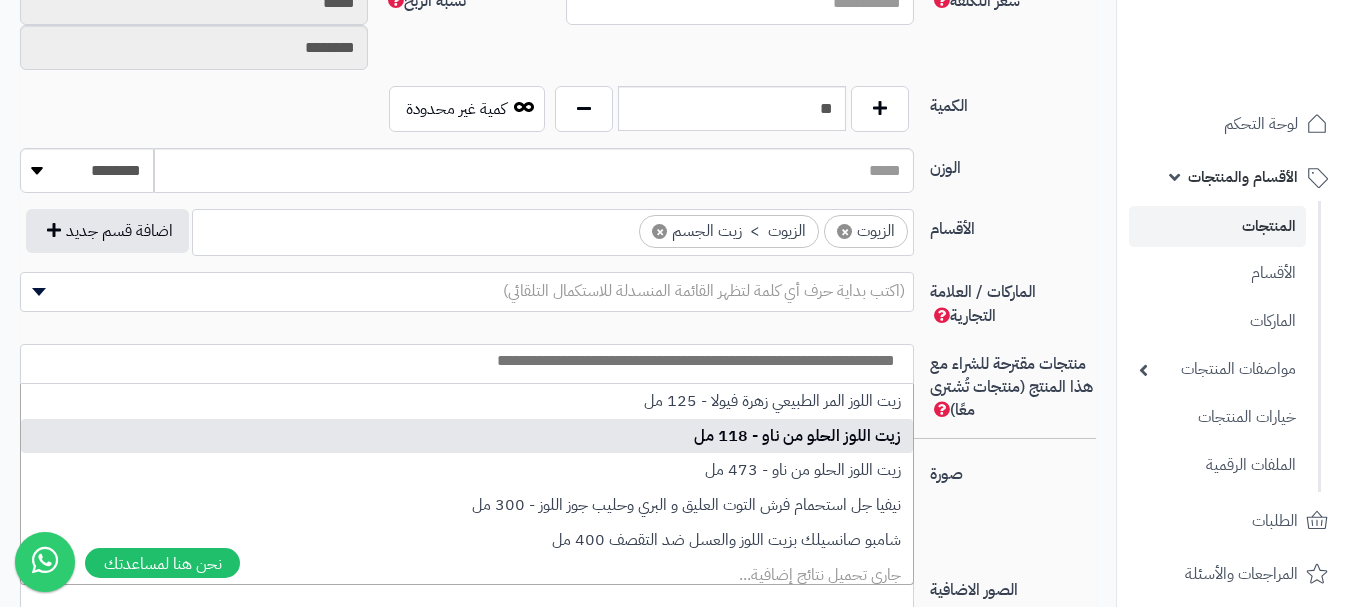 select on "***" 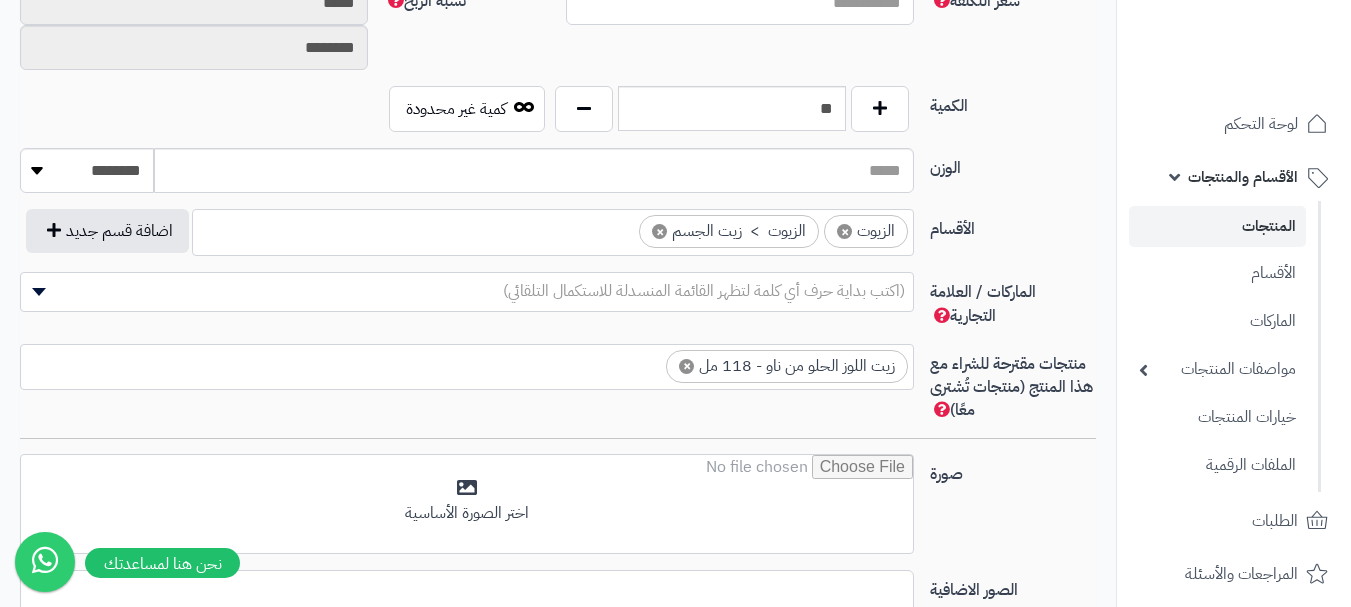 scroll, scrollTop: 0, scrollLeft: 0, axis: both 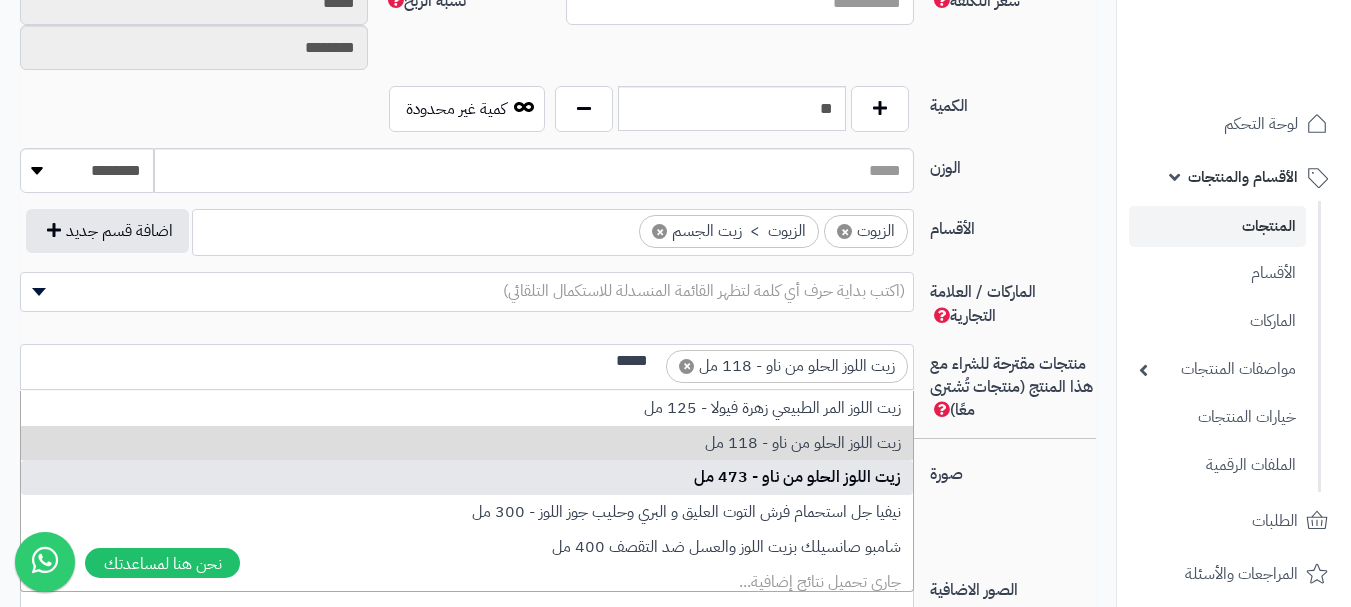 type on "*****" 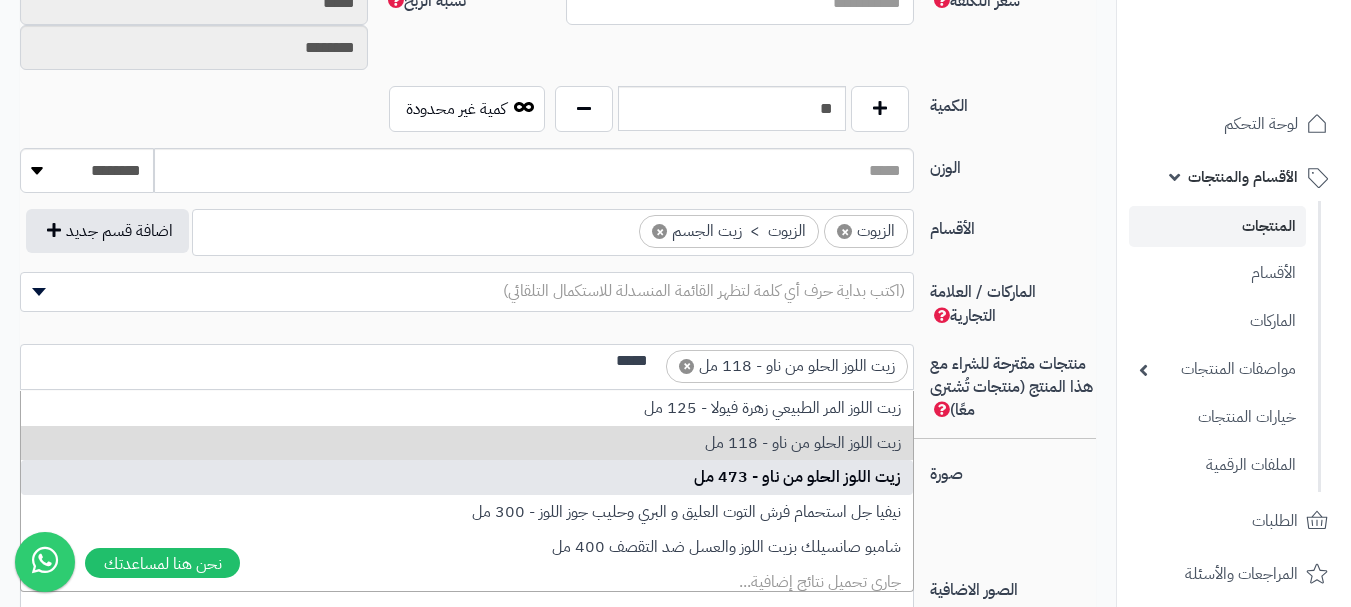 type 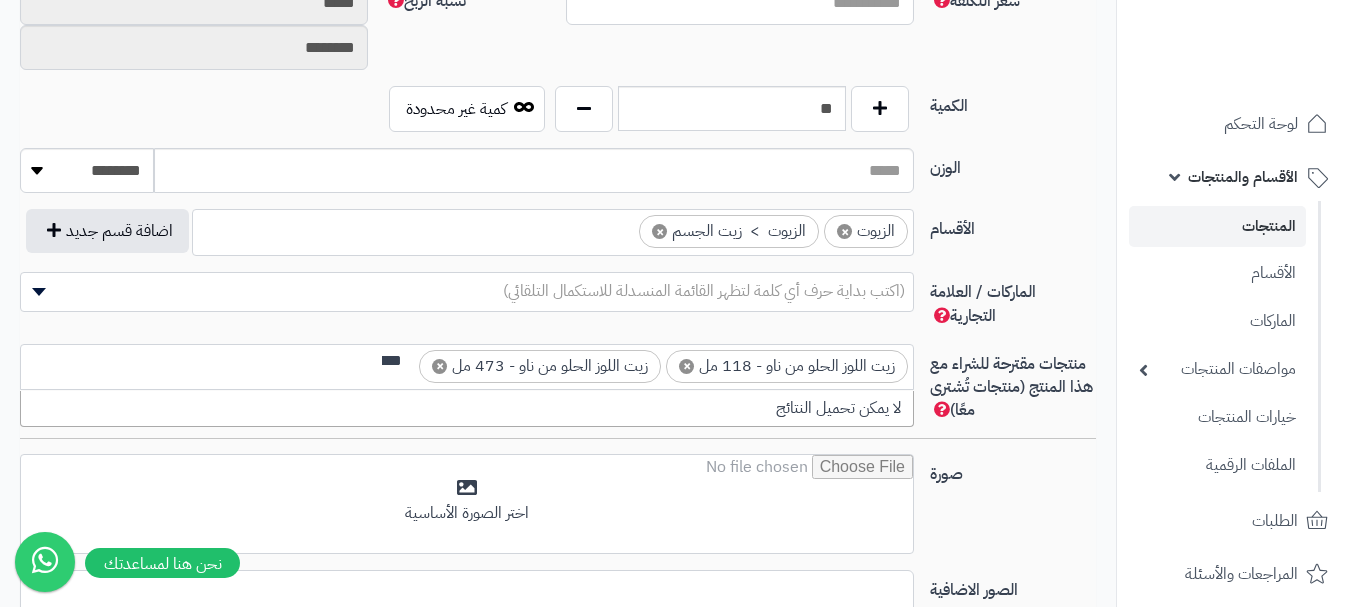 scroll, scrollTop: 0, scrollLeft: 0, axis: both 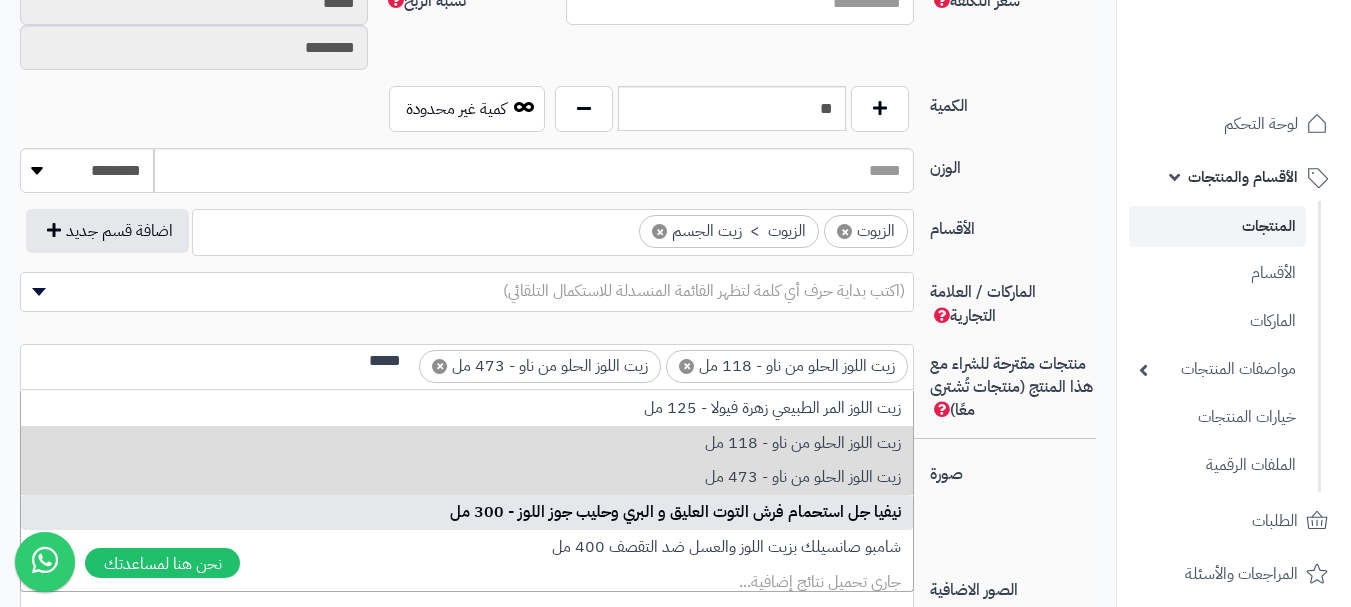 type on "*****" 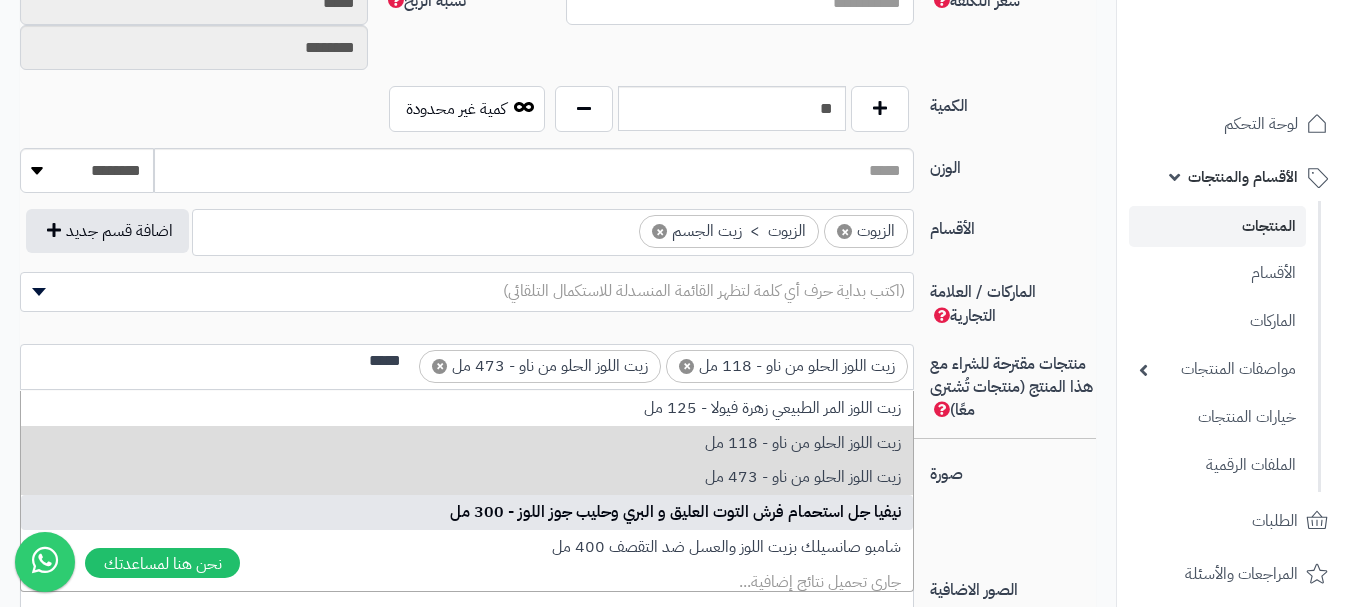 type 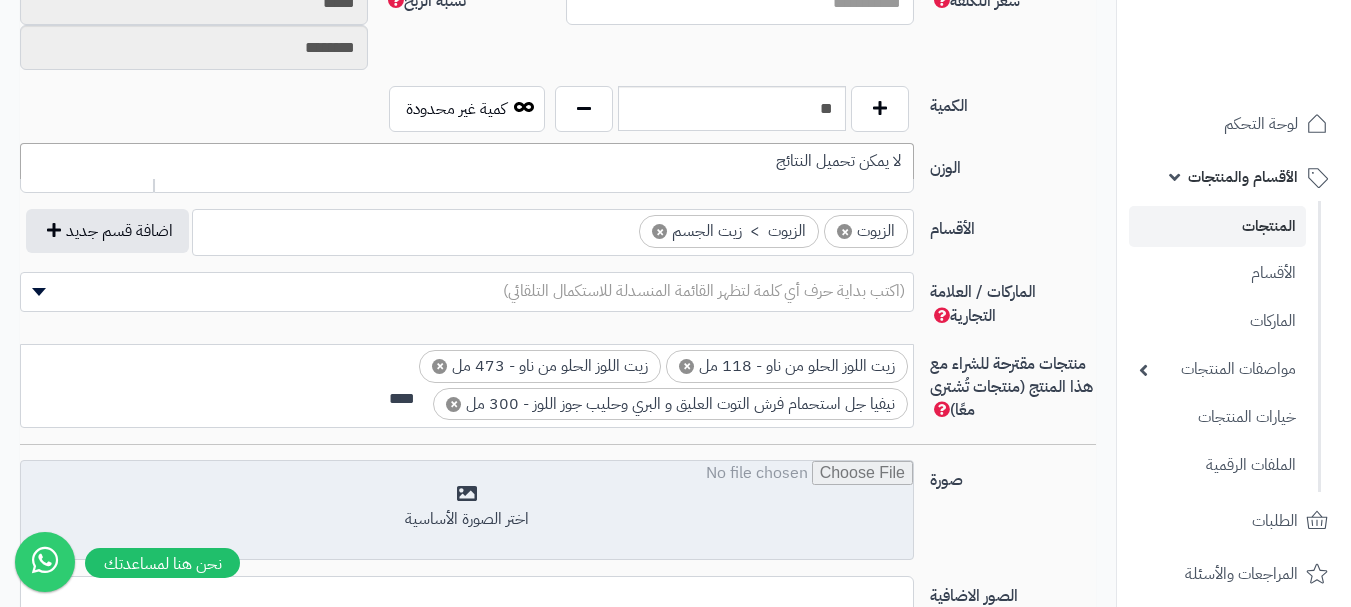 scroll, scrollTop: 0, scrollLeft: 0, axis: both 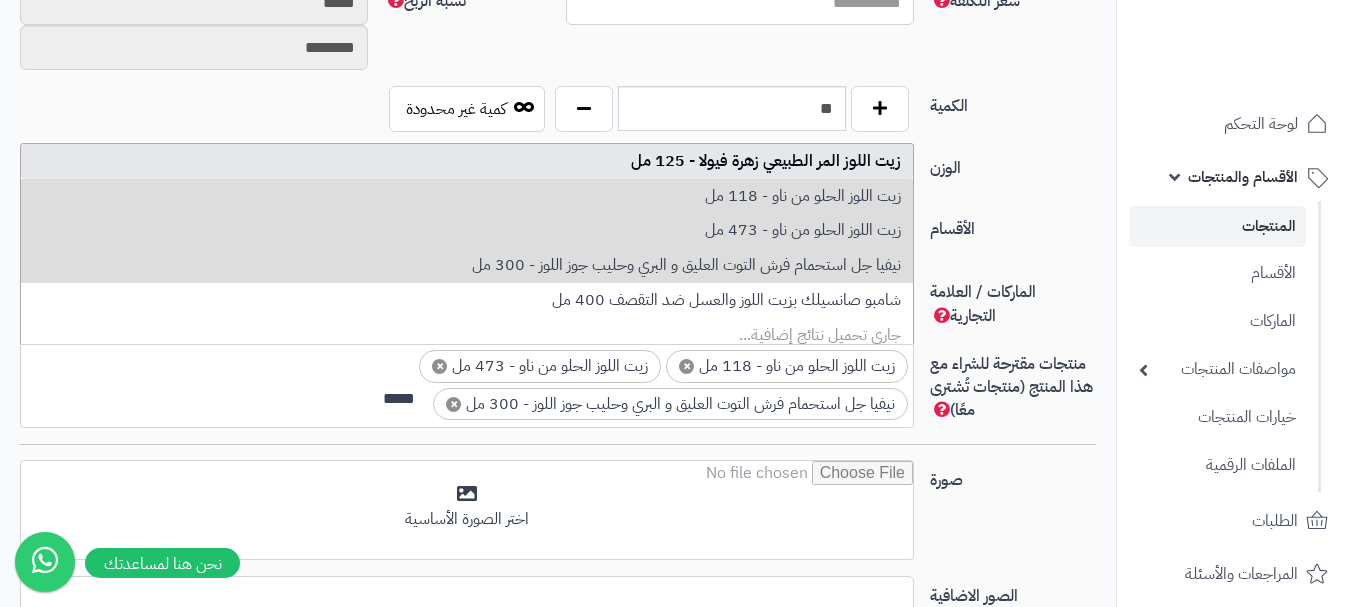 type on "*****" 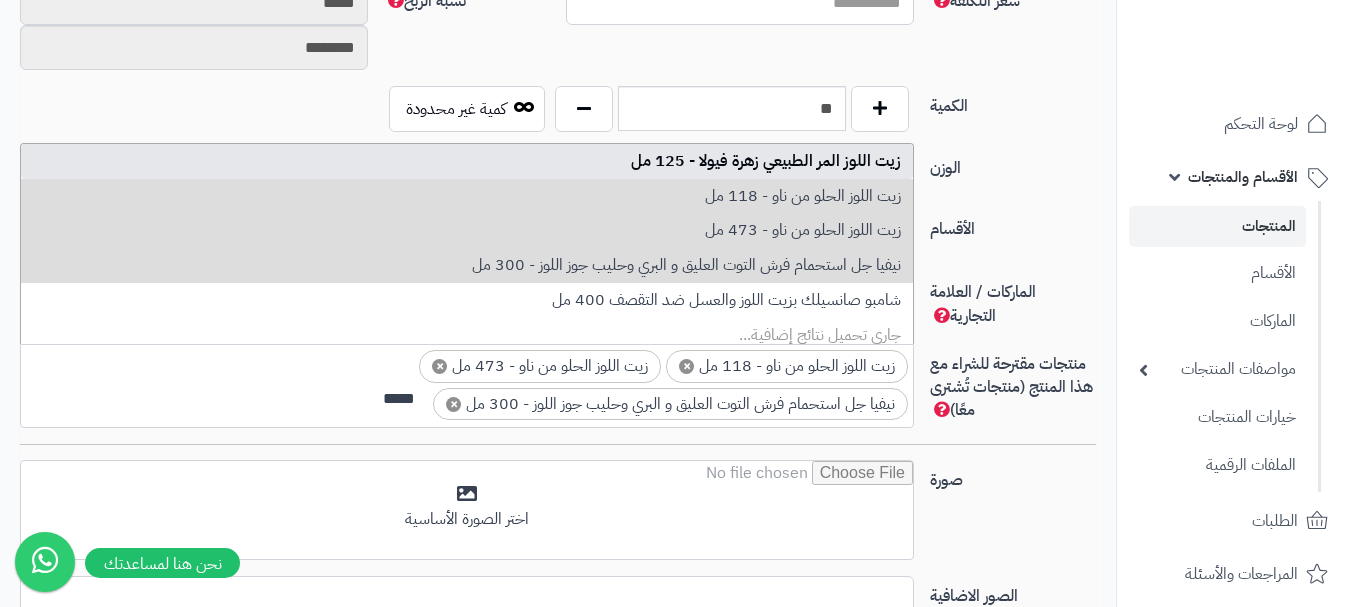 type 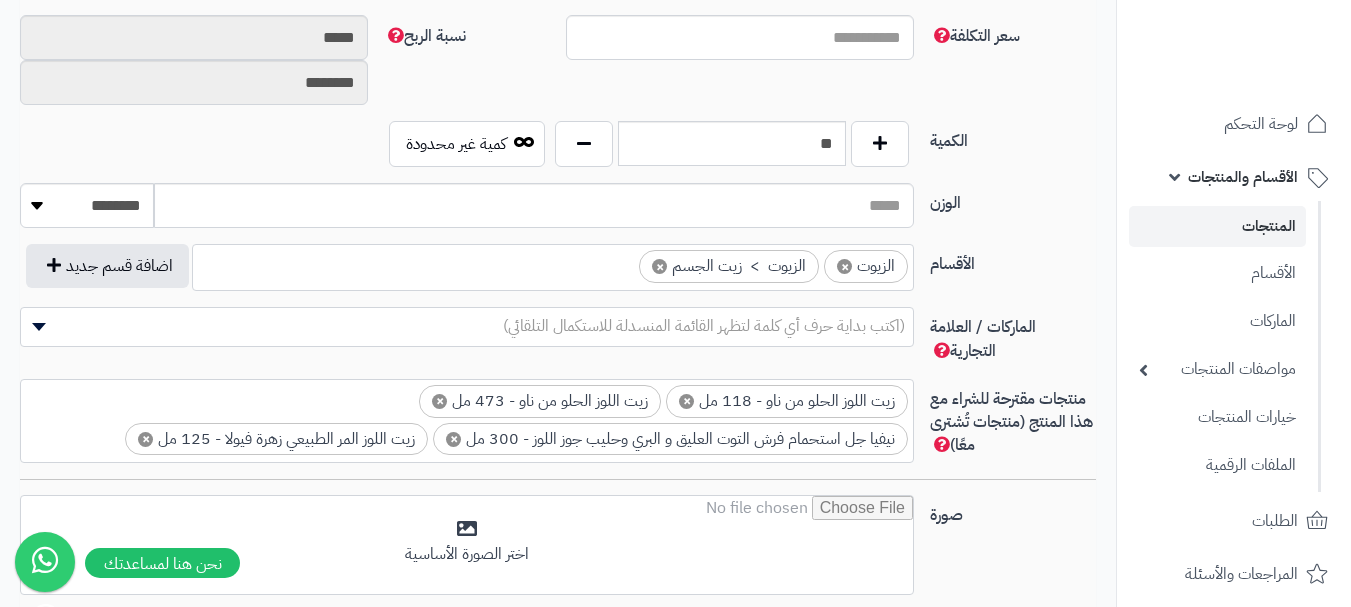 scroll, scrollTop: 1000, scrollLeft: 0, axis: vertical 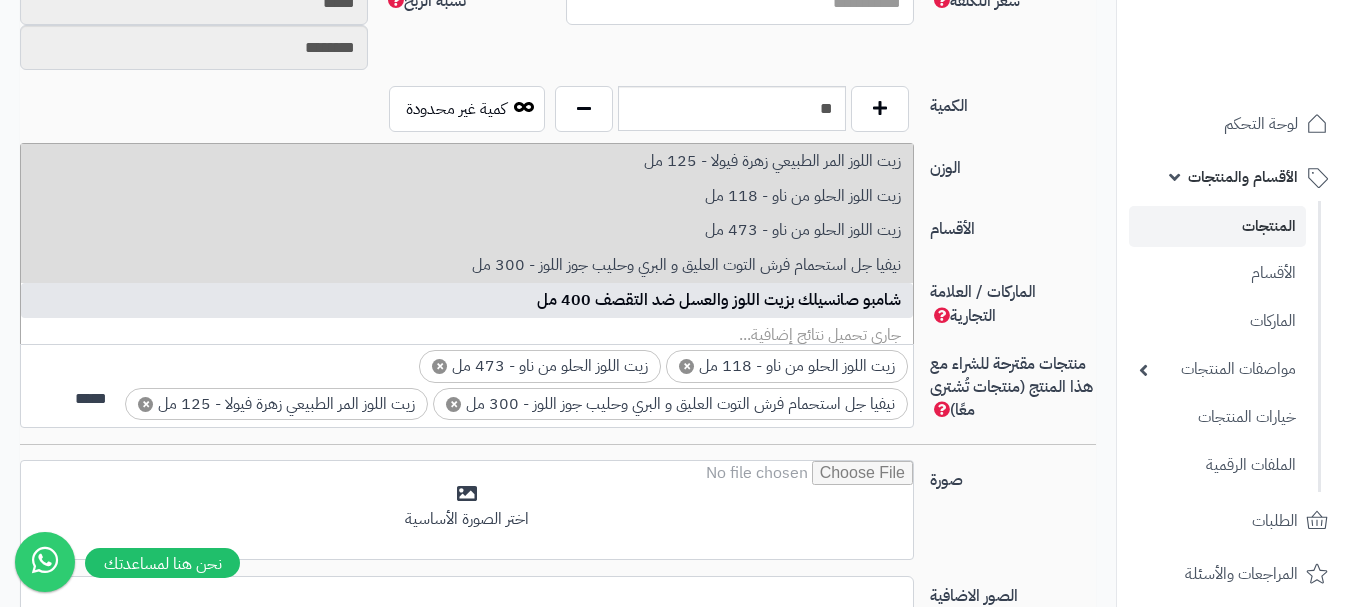 type on "*****" 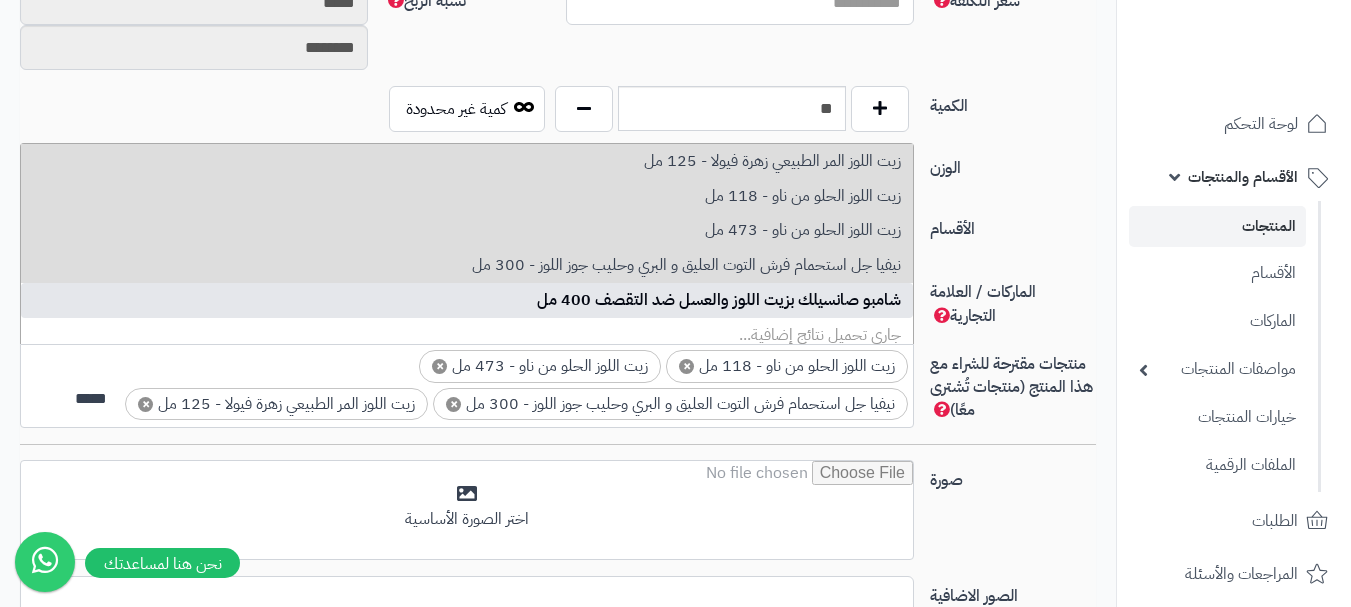 type 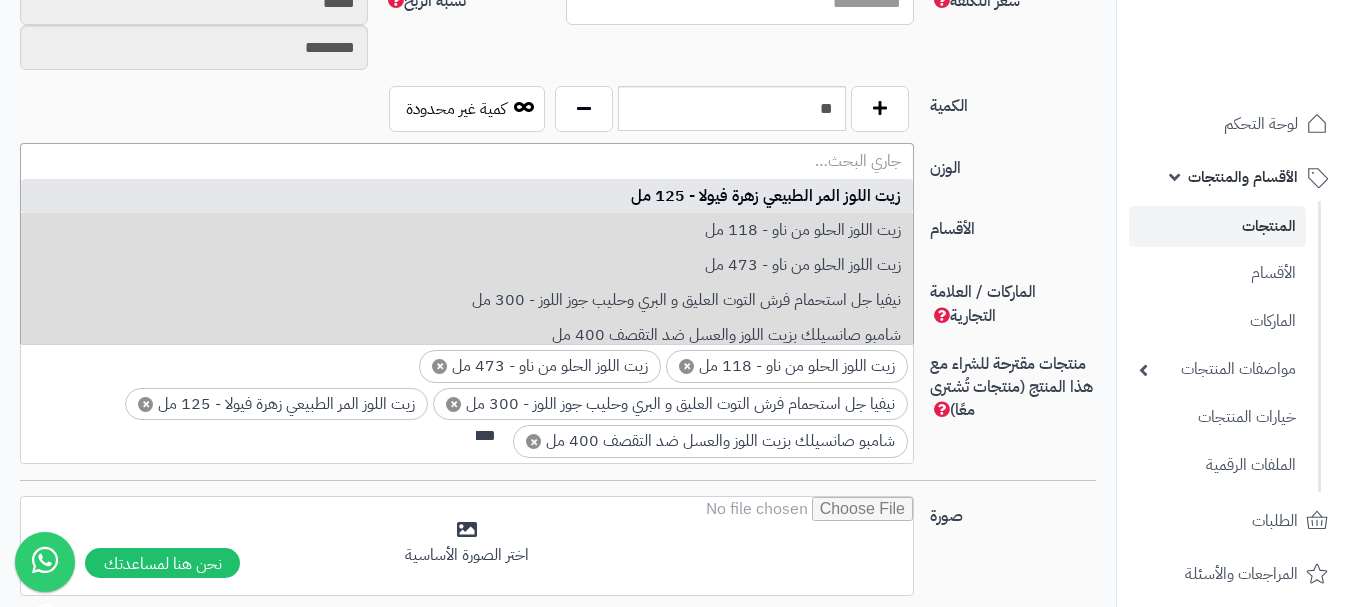 scroll, scrollTop: 0, scrollLeft: 0, axis: both 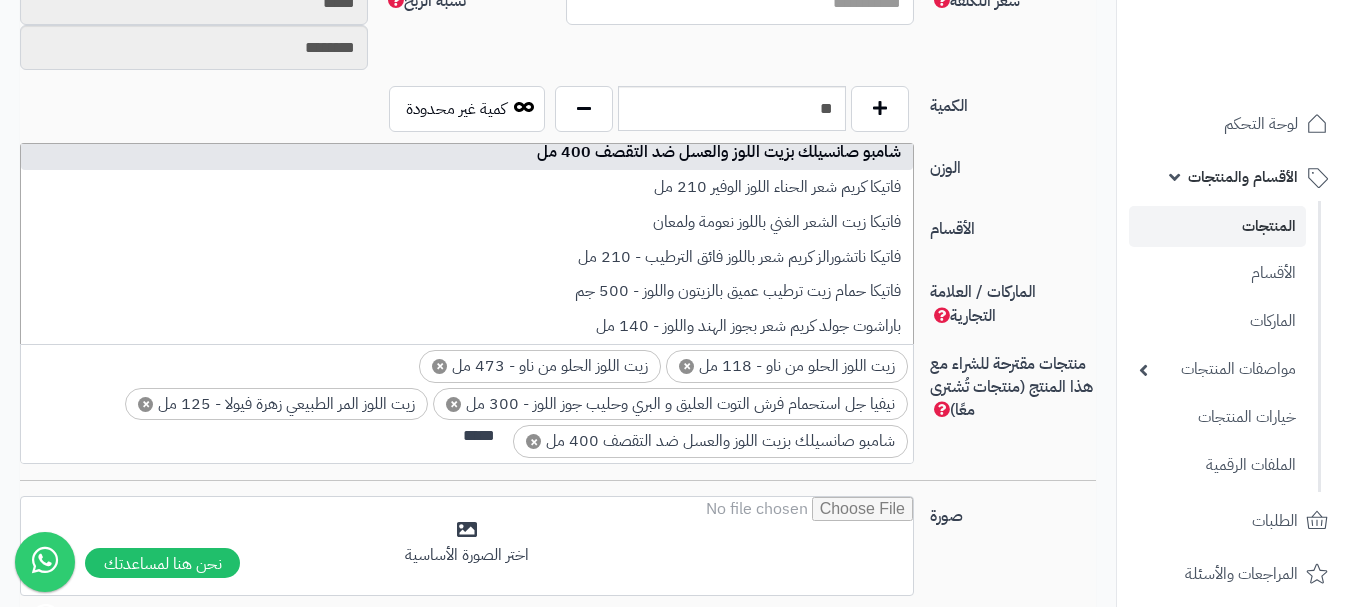 type on "*****" 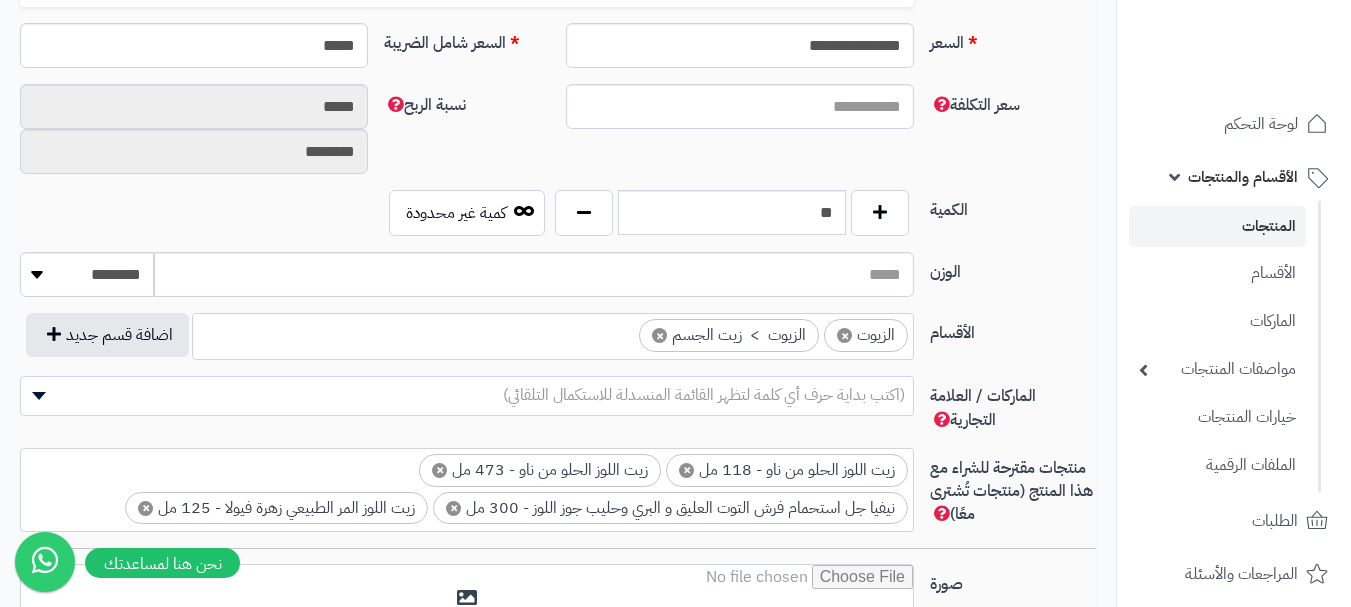 scroll, scrollTop: 900, scrollLeft: 0, axis: vertical 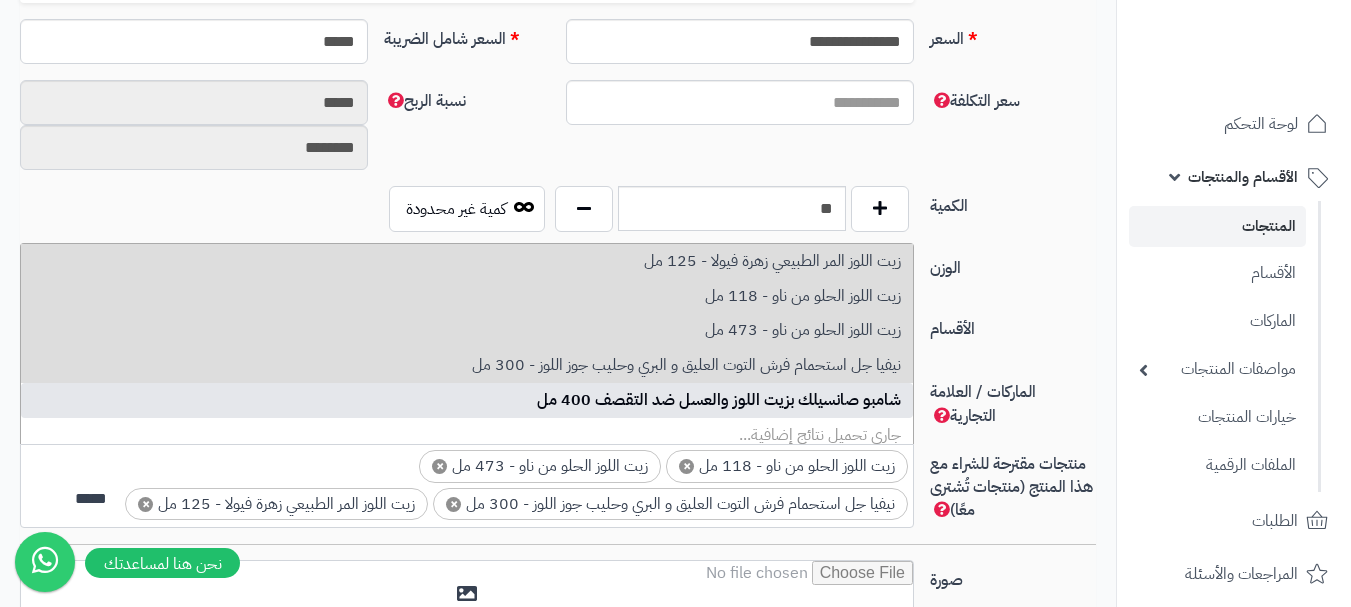 type on "*****" 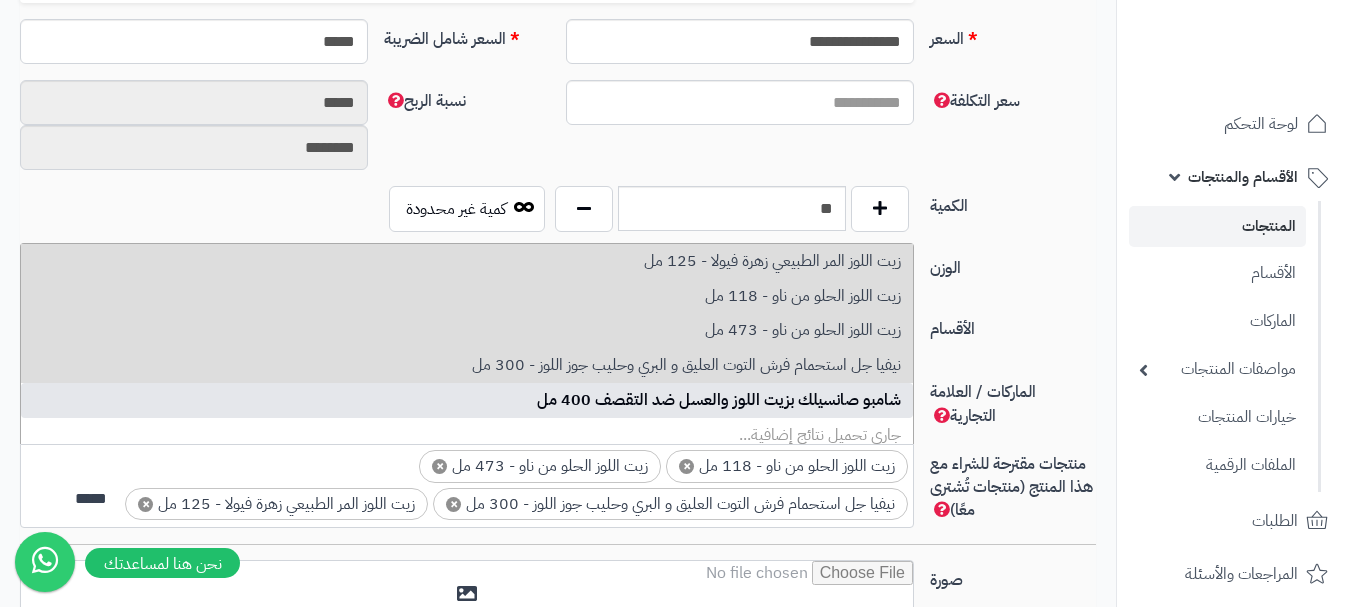 type 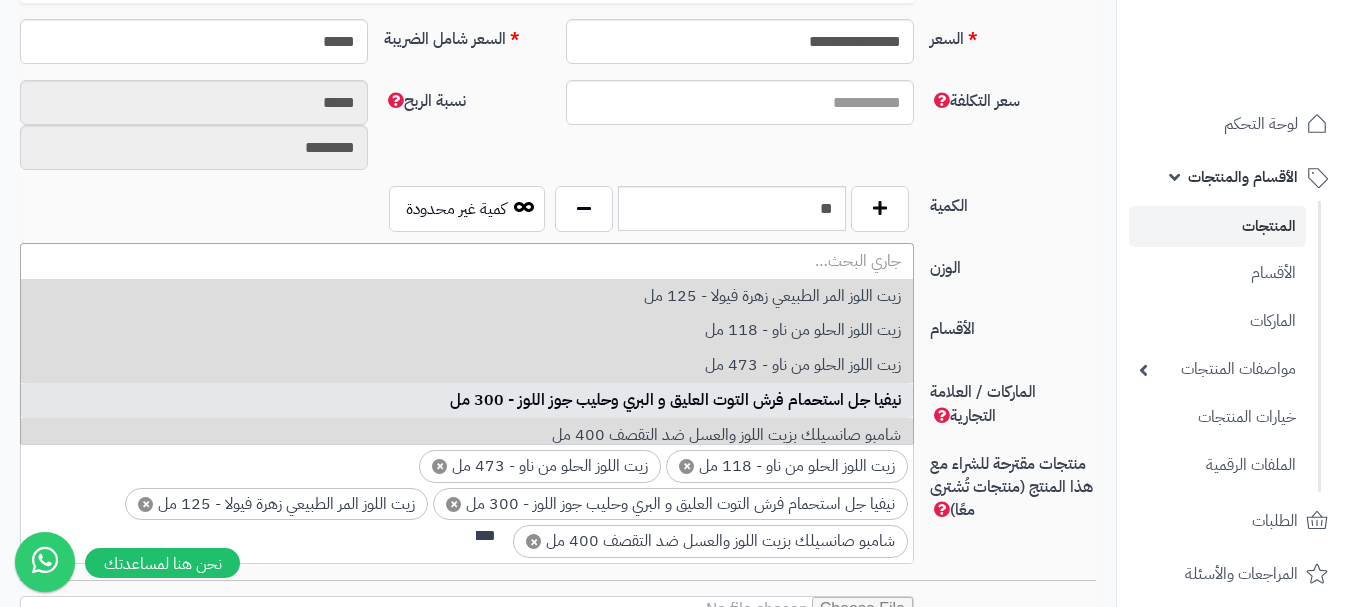 scroll, scrollTop: 0, scrollLeft: 0, axis: both 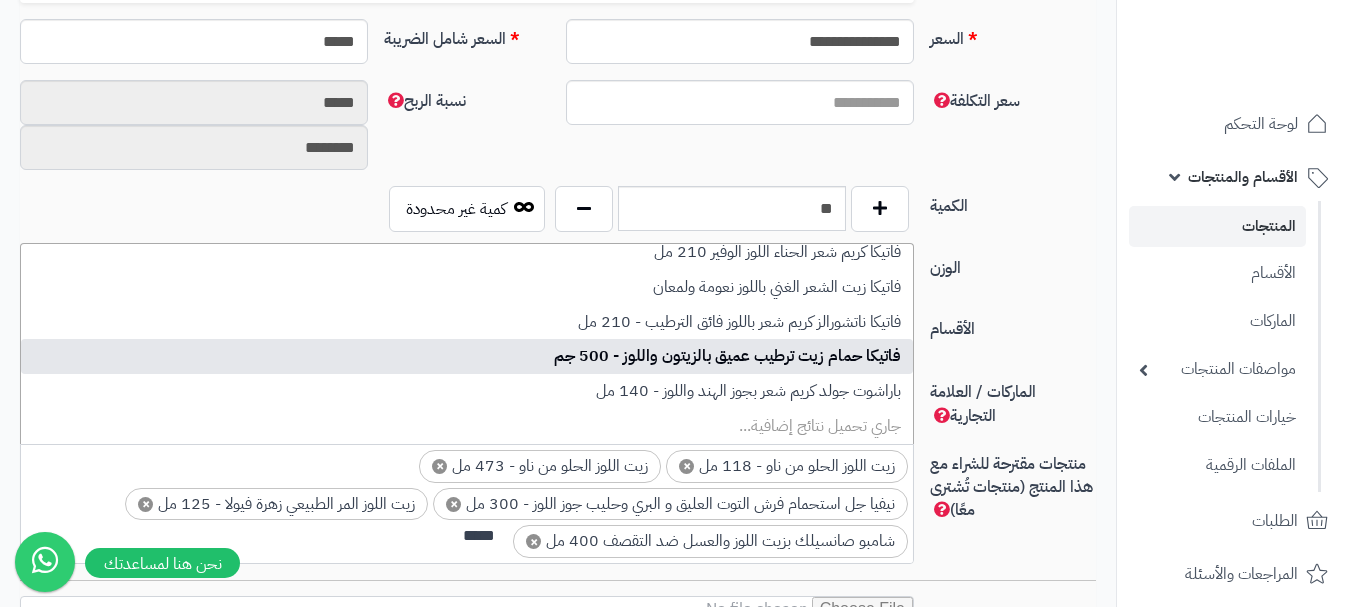 type on "*****" 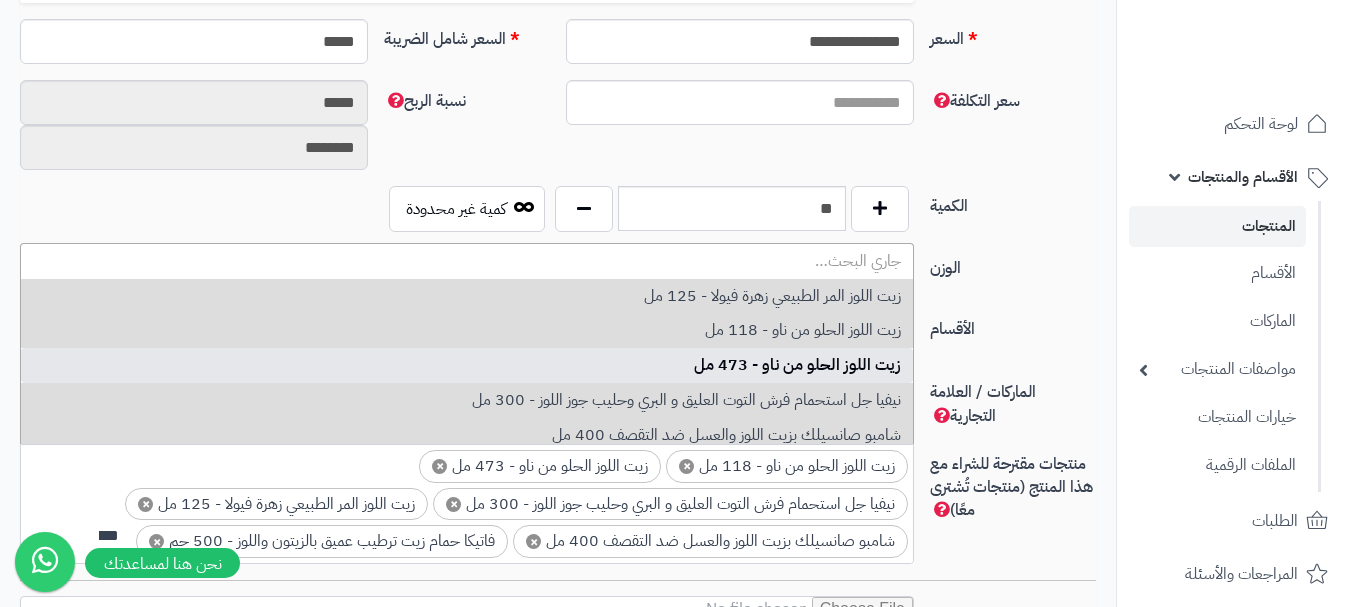 scroll, scrollTop: 0, scrollLeft: 0, axis: both 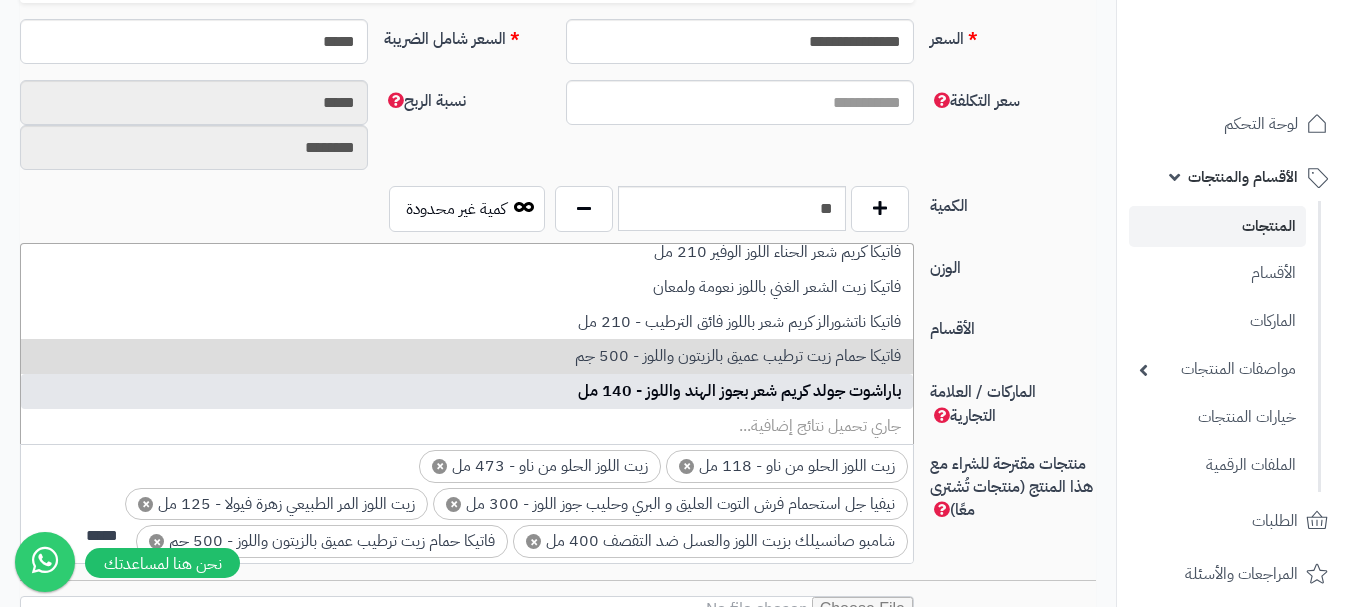 type on "*****" 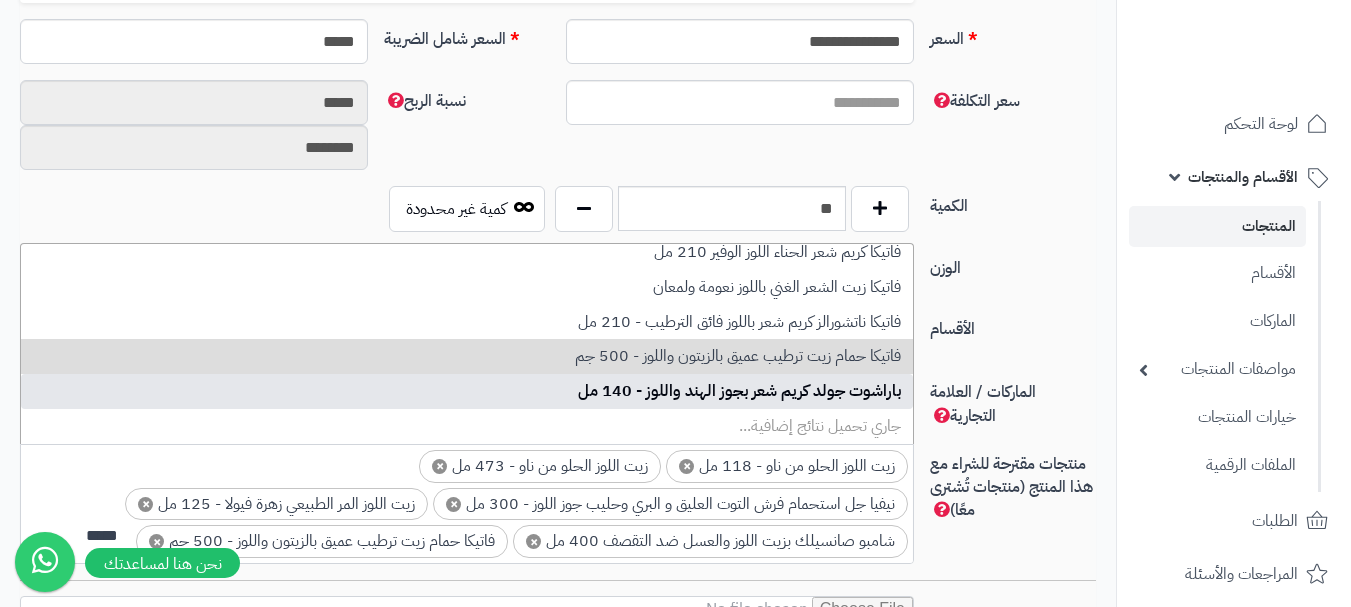 scroll, scrollTop: 148, scrollLeft: 0, axis: vertical 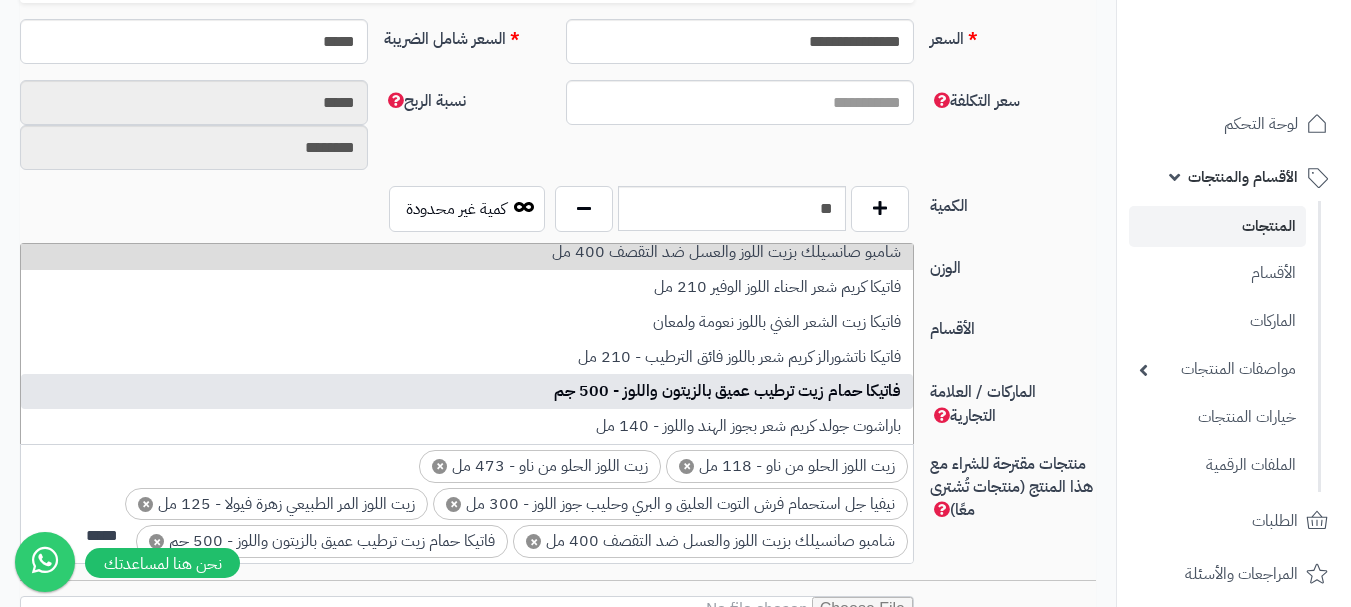 type 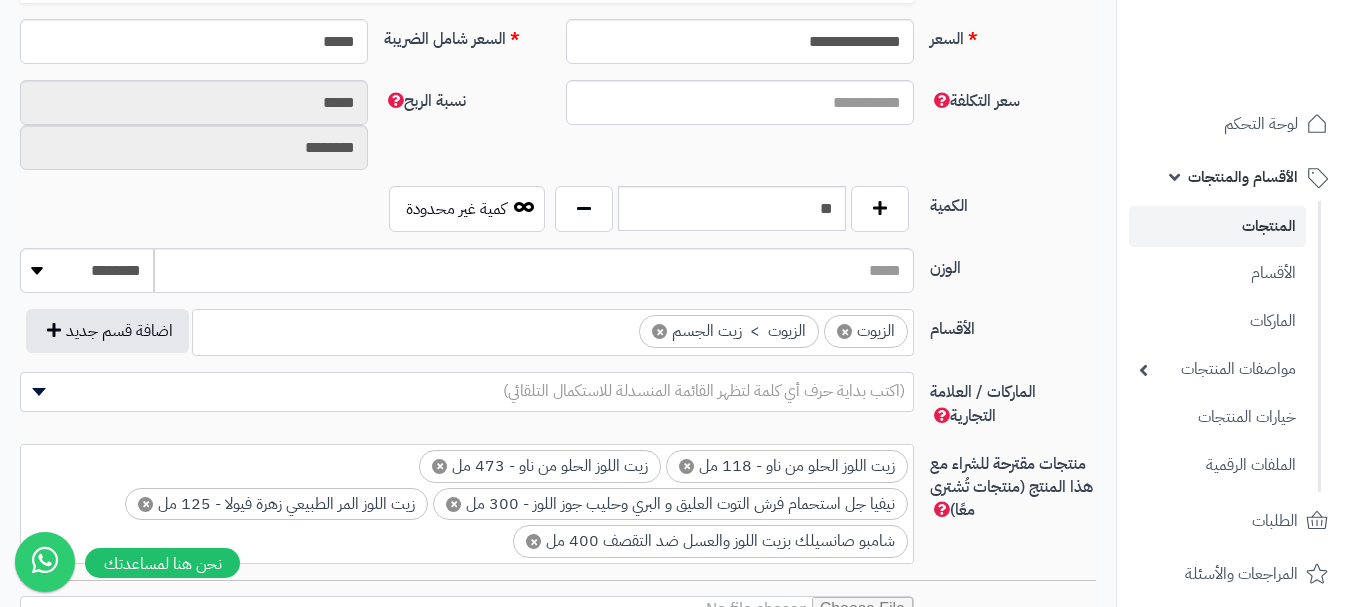 scroll, scrollTop: 2, scrollLeft: 0, axis: vertical 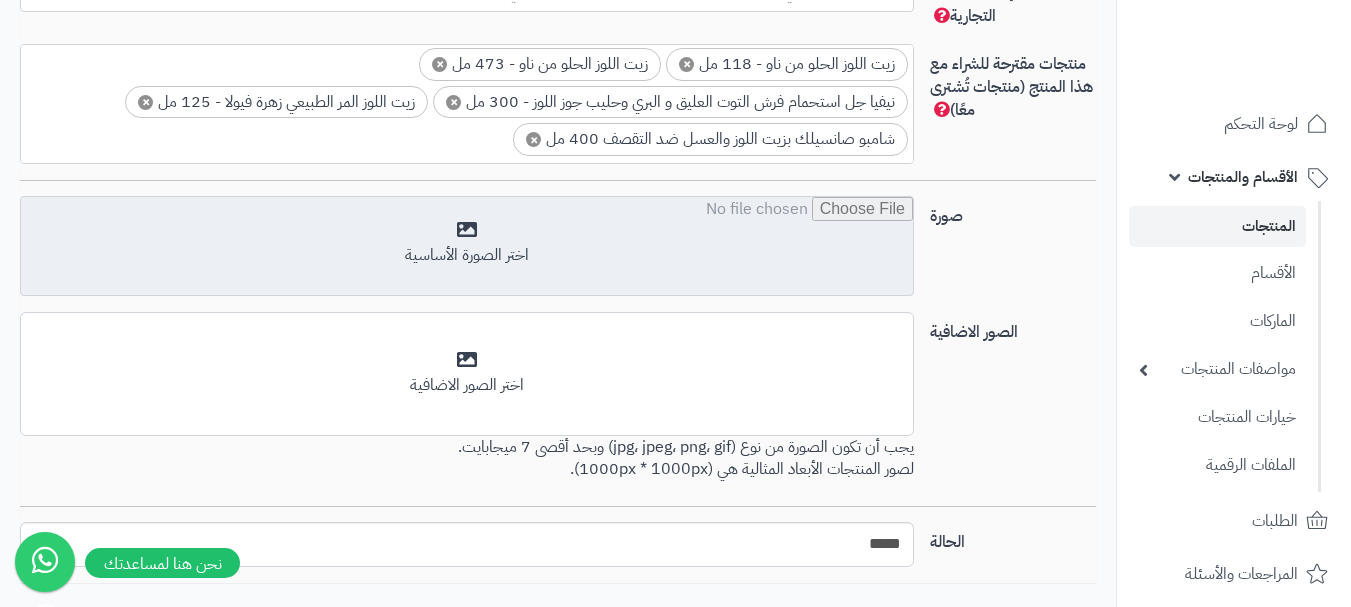 click at bounding box center (467, 247) 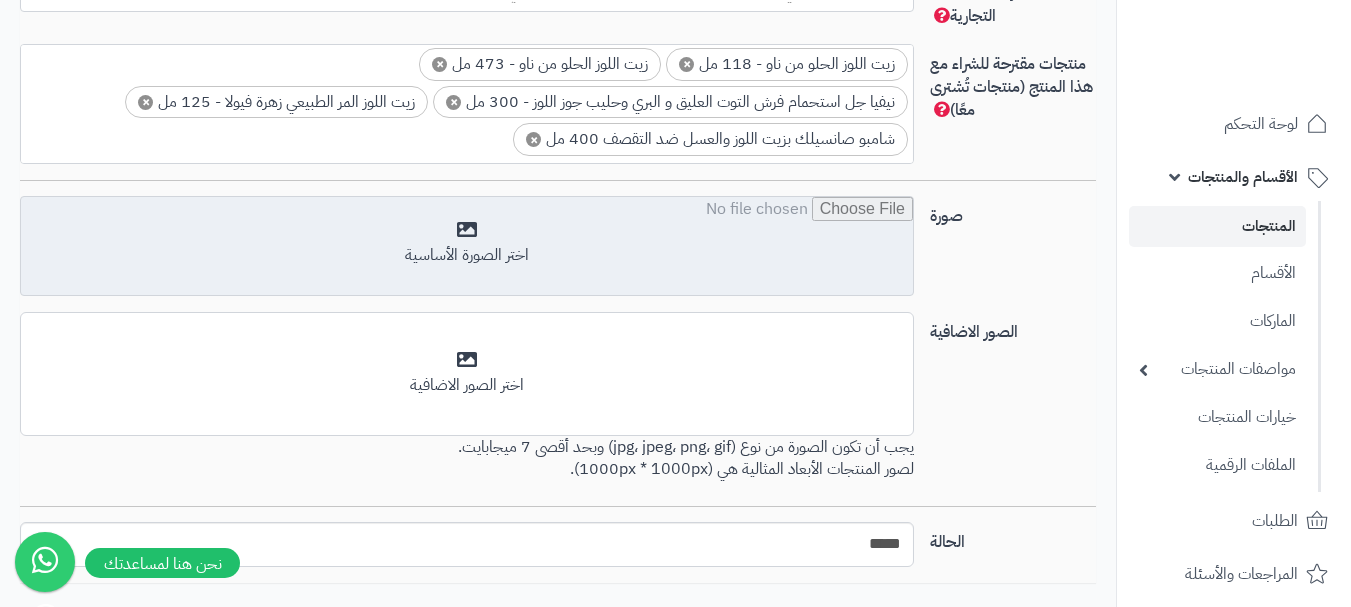 type on "**********" 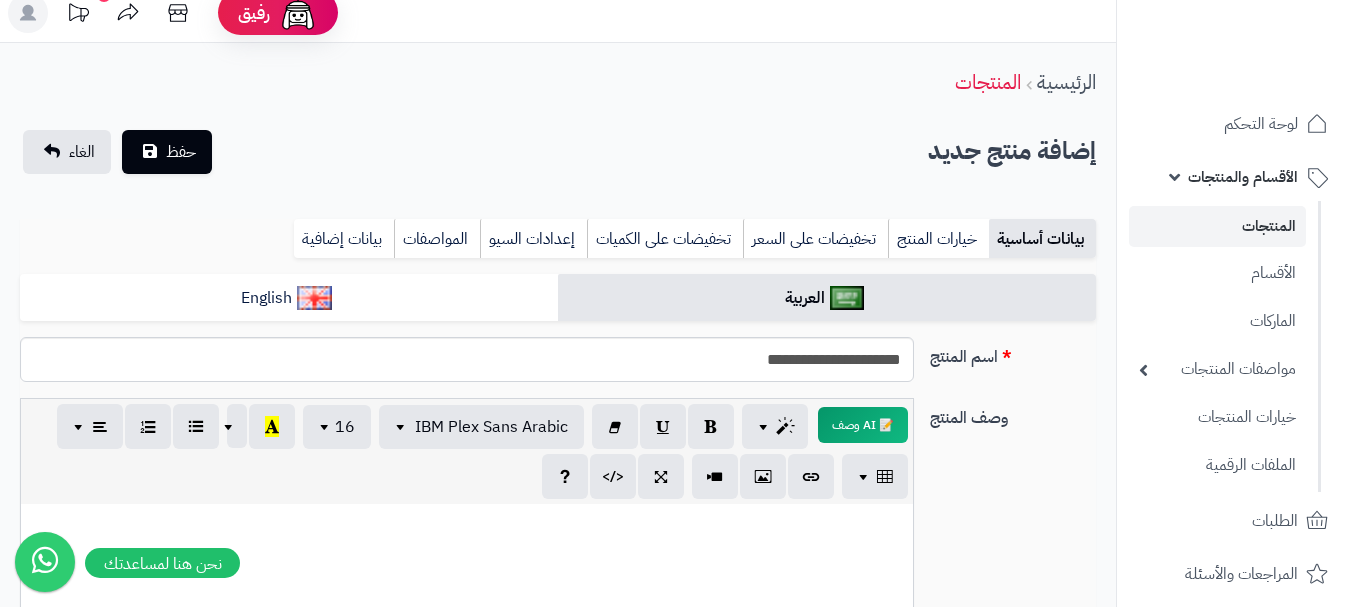 scroll, scrollTop: 0, scrollLeft: 0, axis: both 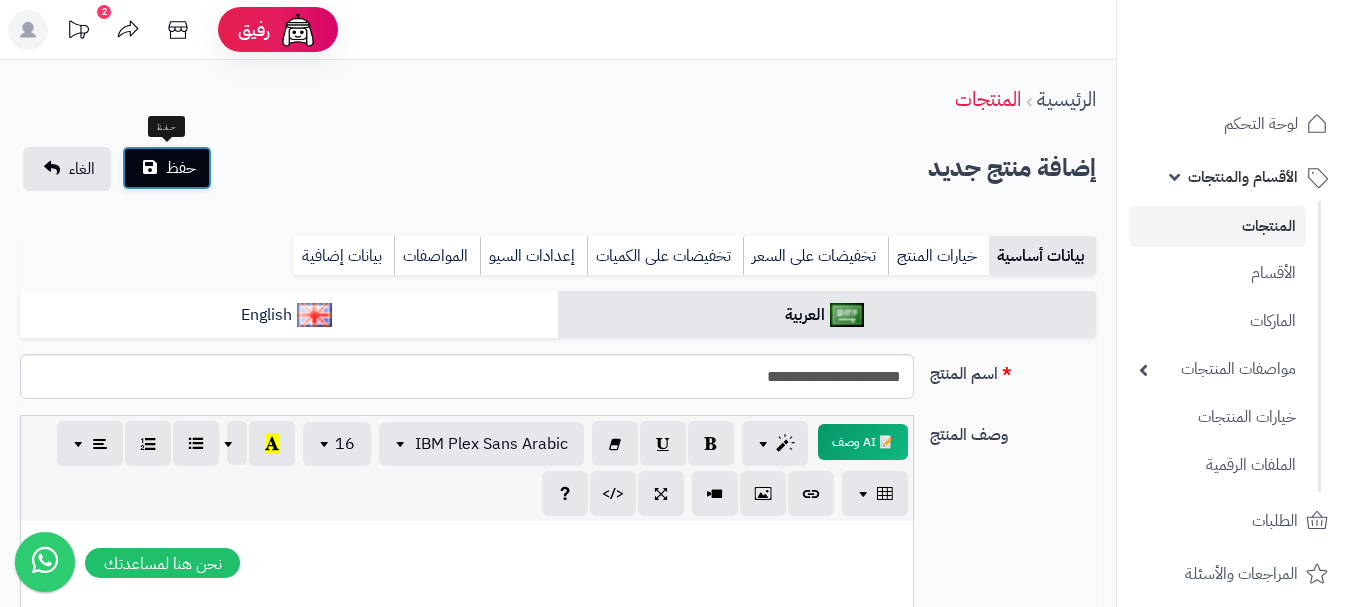 drag, startPoint x: 174, startPoint y: 175, endPoint x: 178, endPoint y: 165, distance: 10.770329 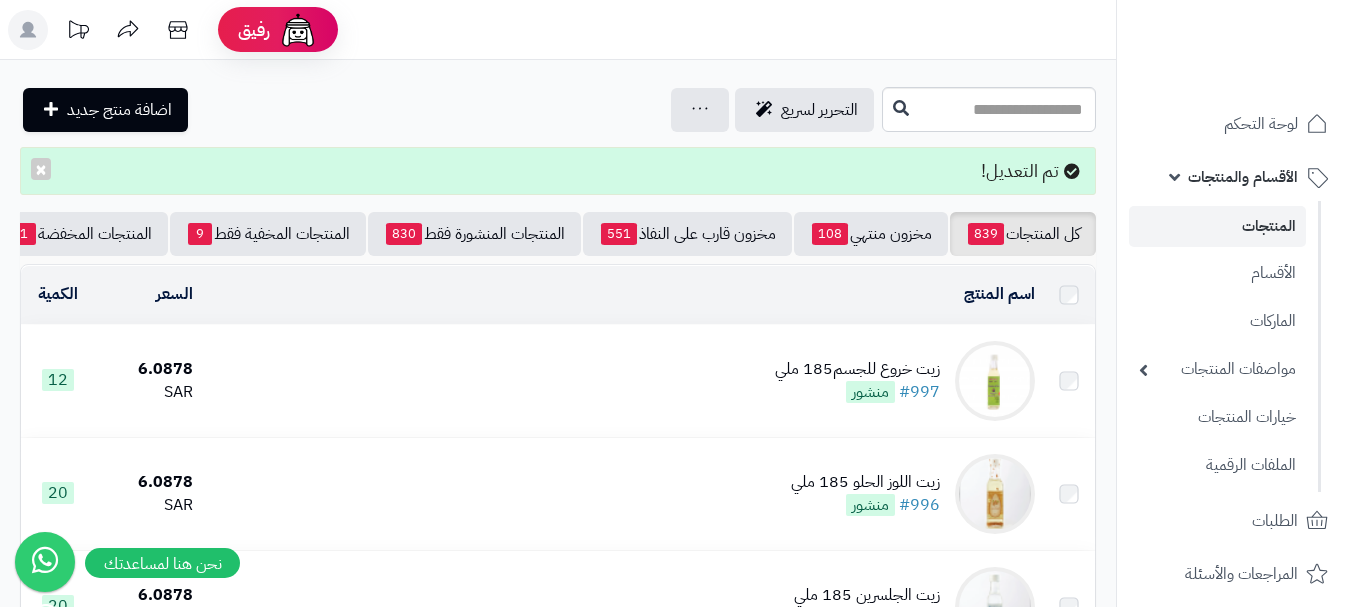 scroll, scrollTop: 0, scrollLeft: 0, axis: both 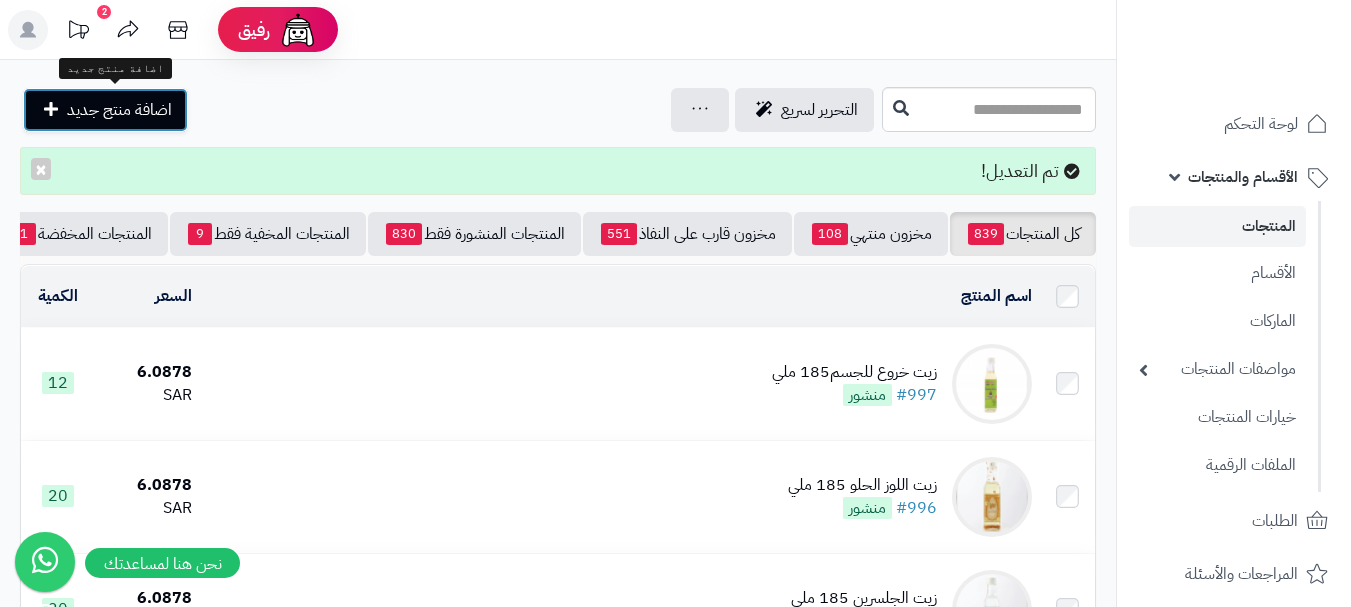 click on "اضافة منتج جديد" at bounding box center (119, 110) 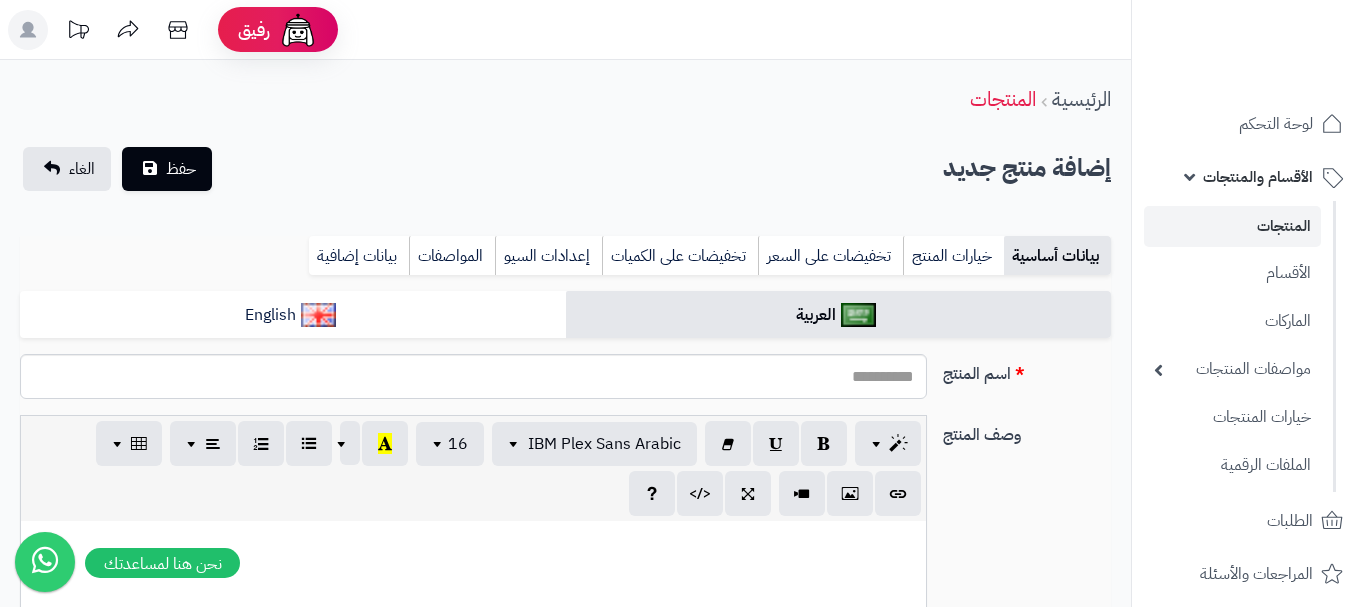 select 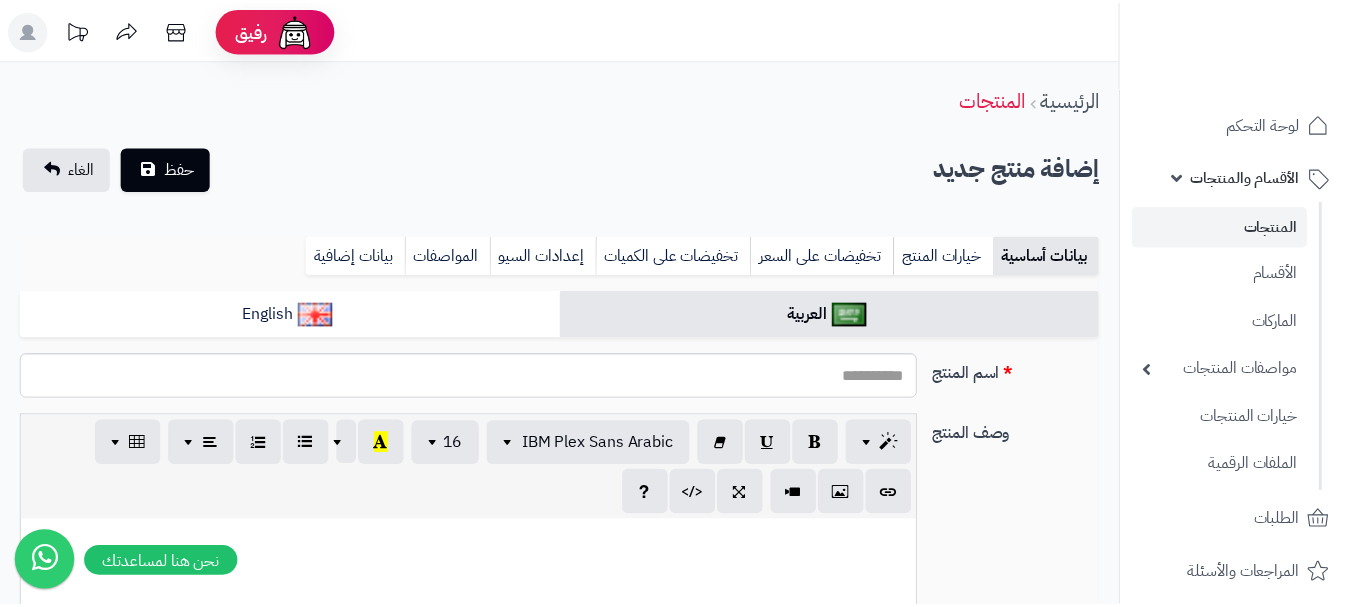 scroll, scrollTop: 0, scrollLeft: 0, axis: both 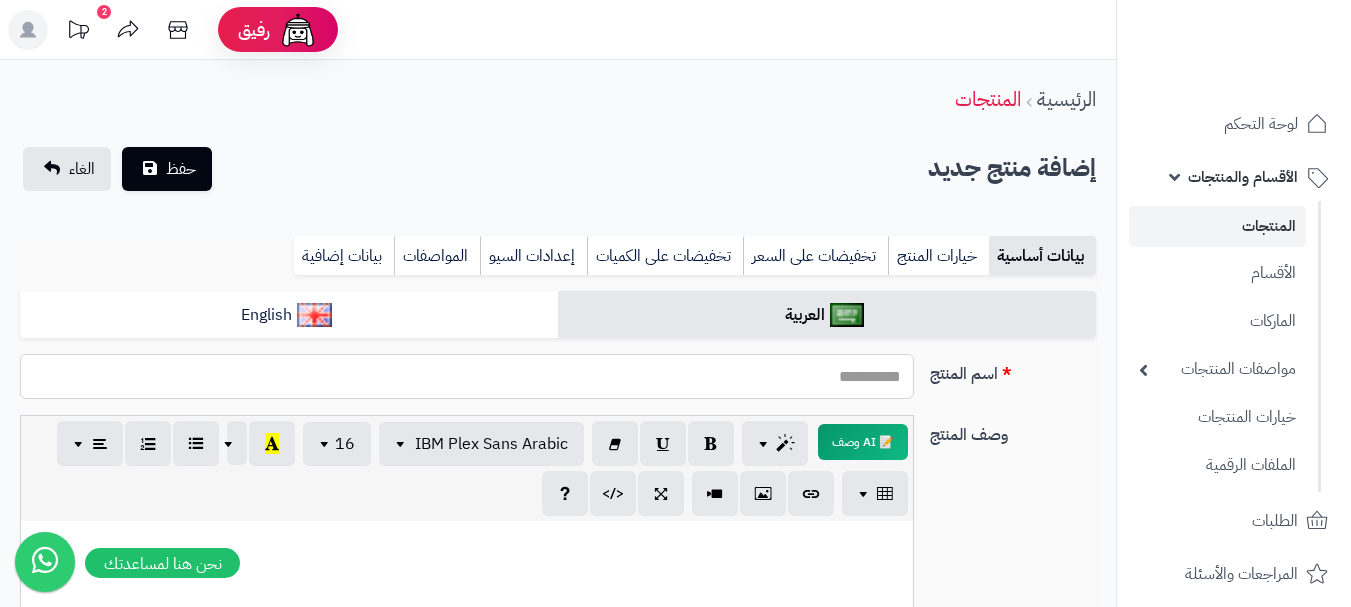 click on "اسم المنتج" at bounding box center (467, 376) 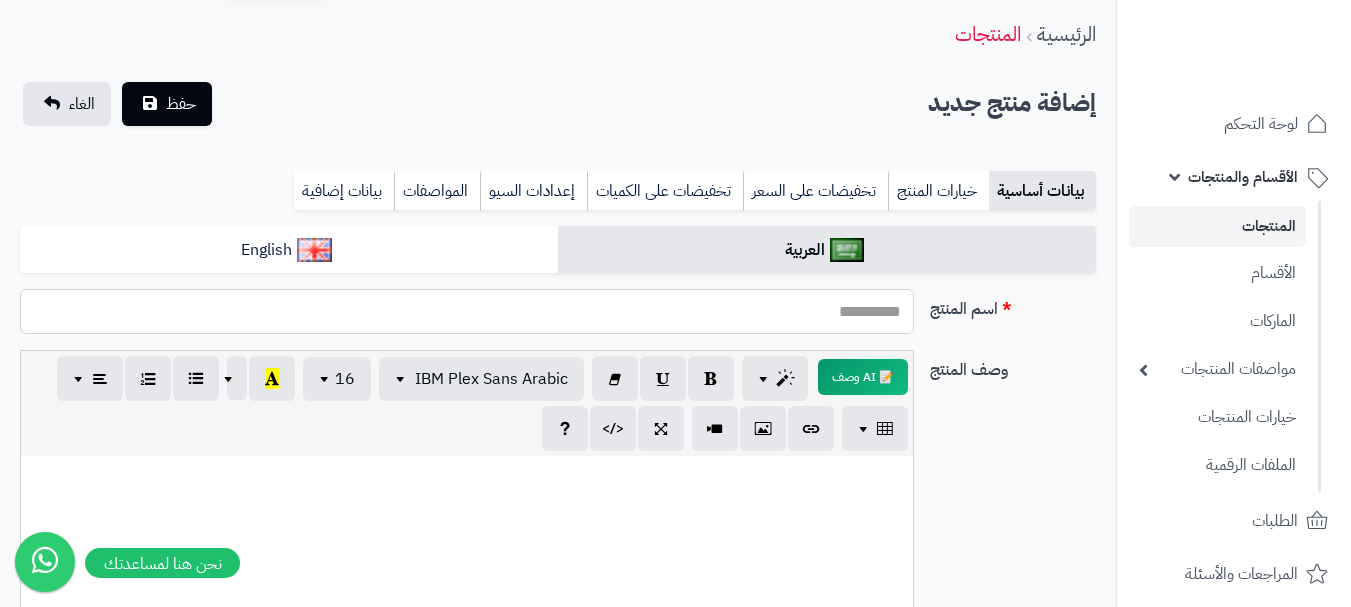 scroll, scrollTop: 100, scrollLeft: 0, axis: vertical 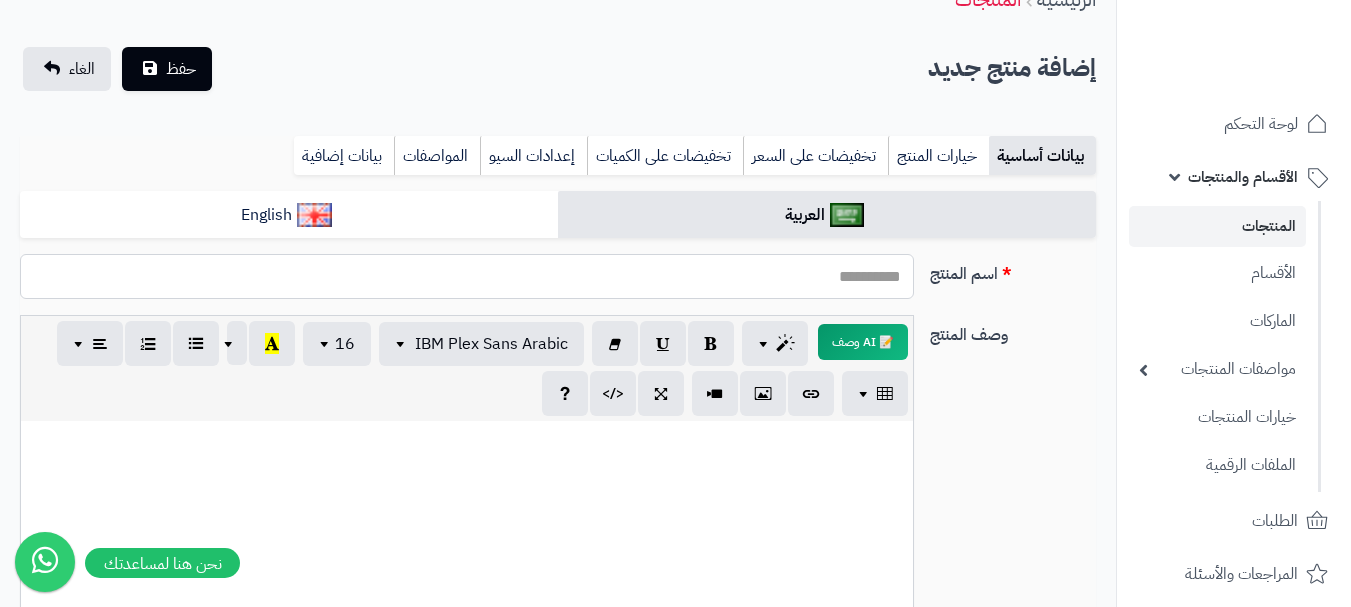 paste on "**********" 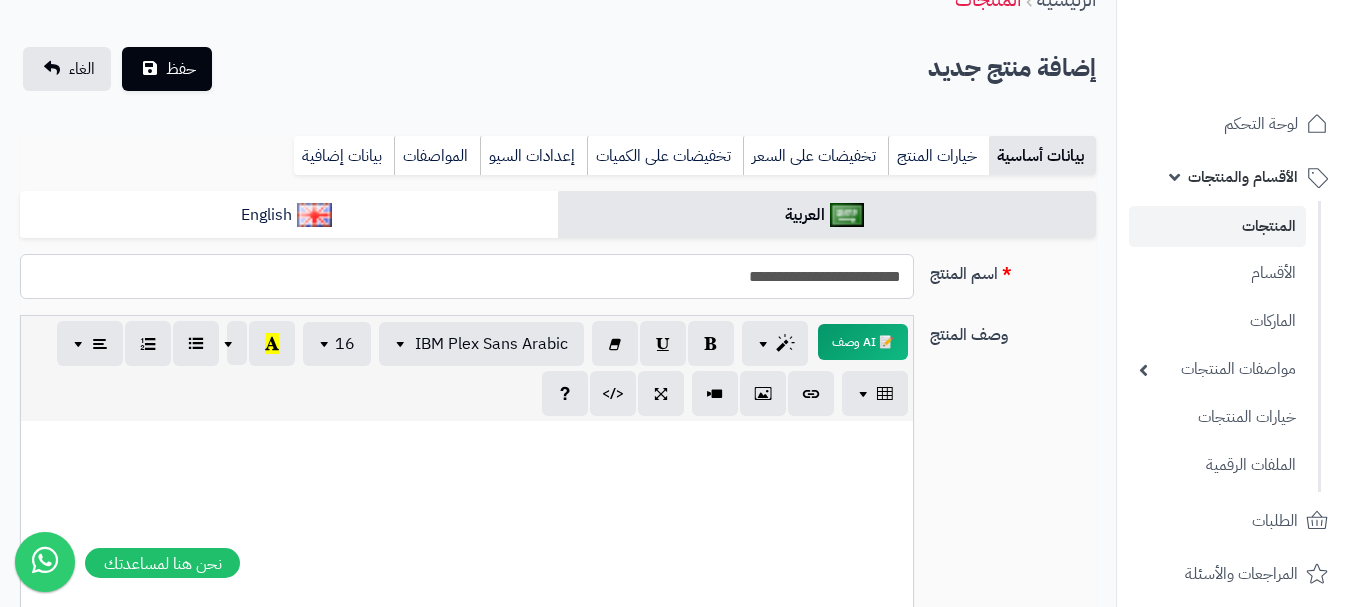 drag, startPoint x: 903, startPoint y: 280, endPoint x: 729, endPoint y: 287, distance: 174.14075 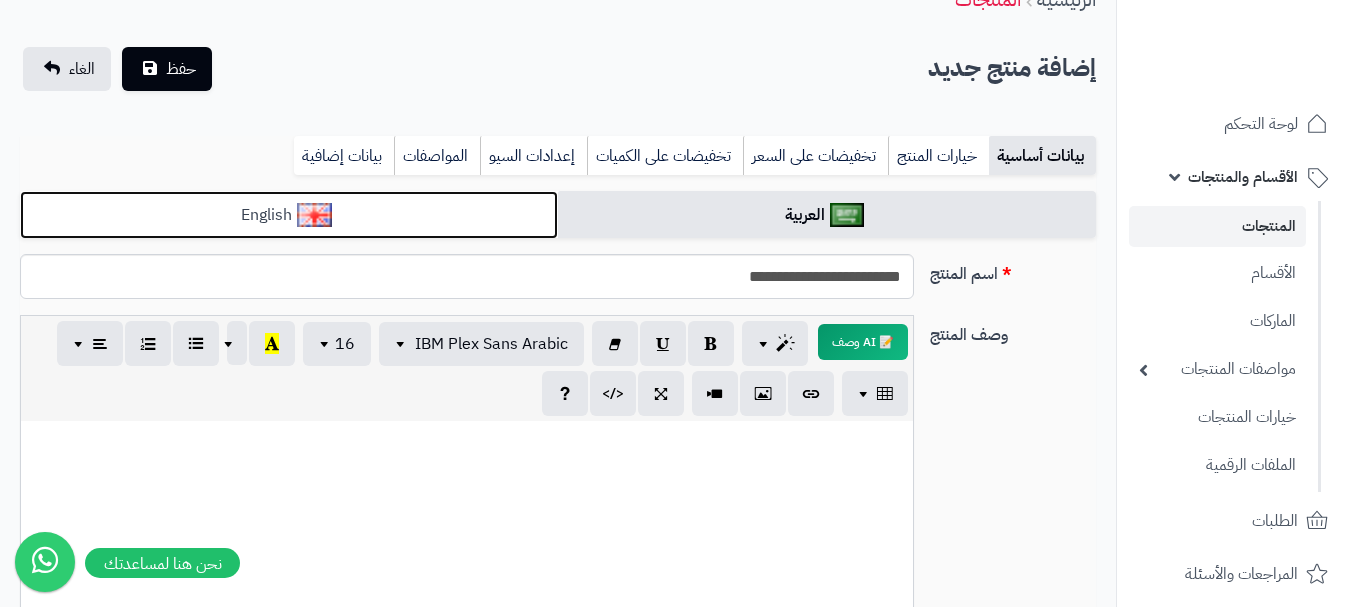 click on "English" at bounding box center [289, 215] 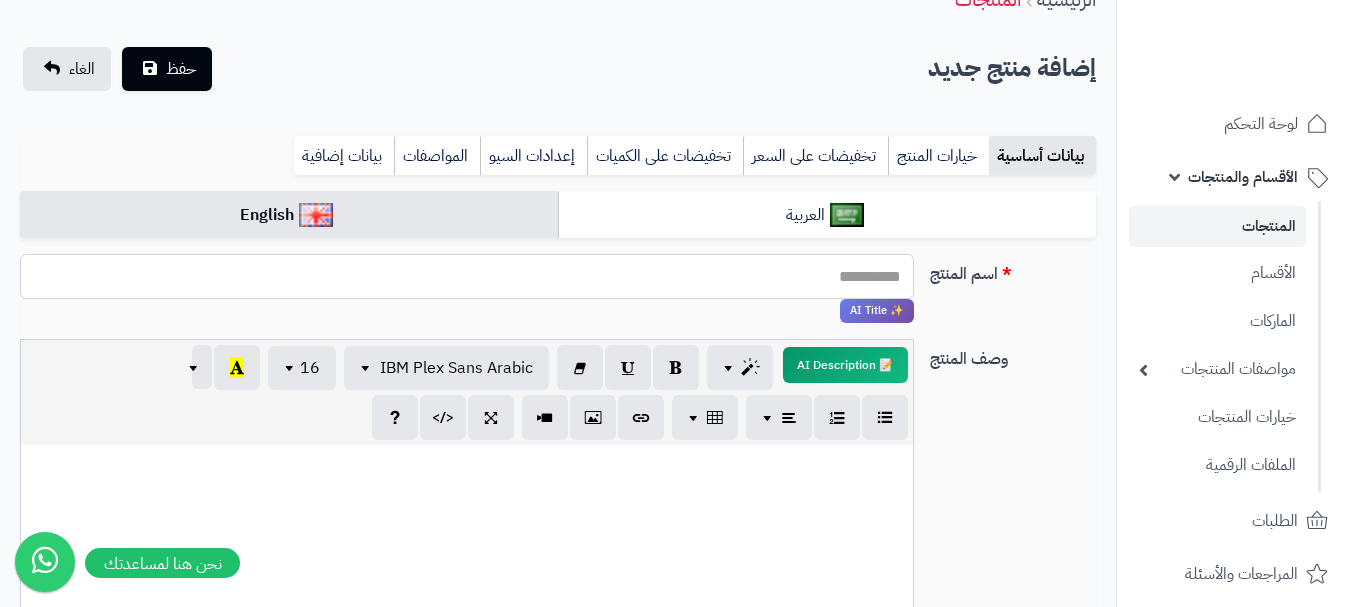 paste on "**********" 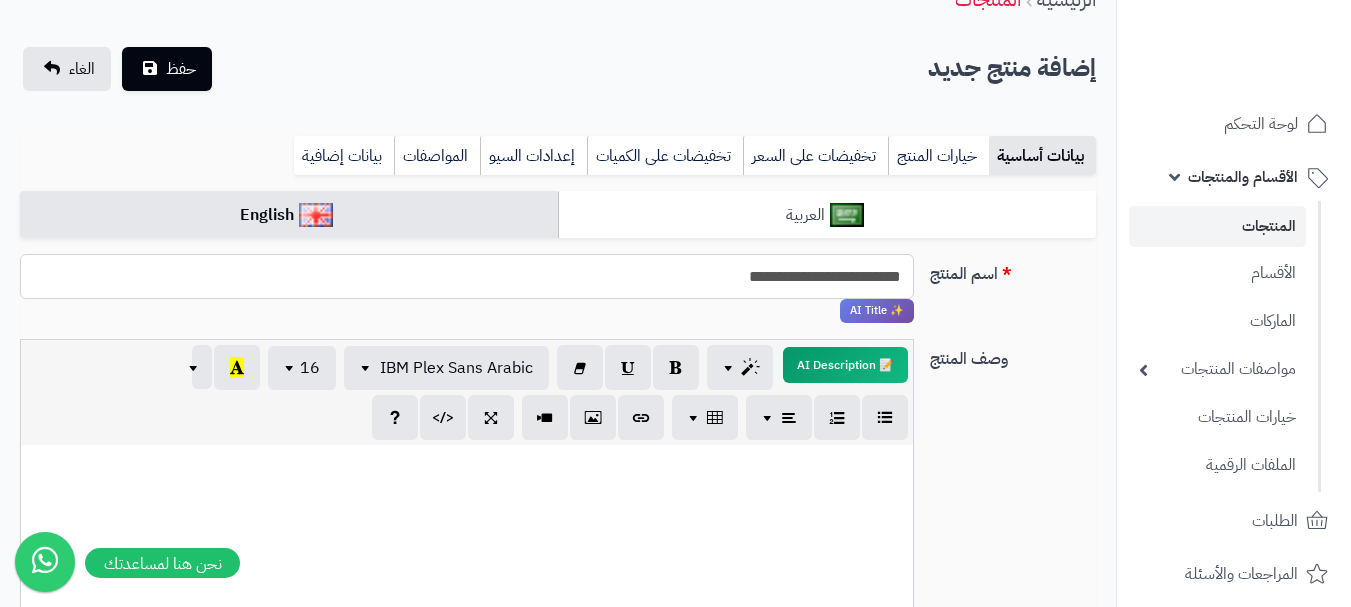 type on "**********" 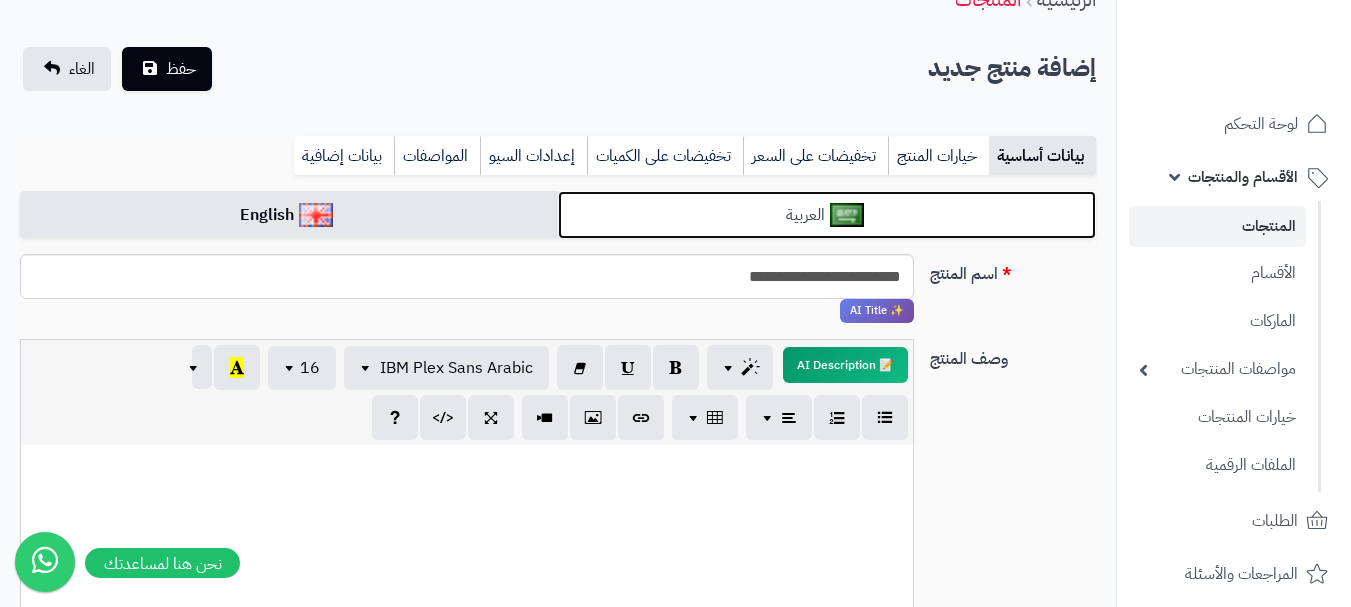 click at bounding box center [847, 215] 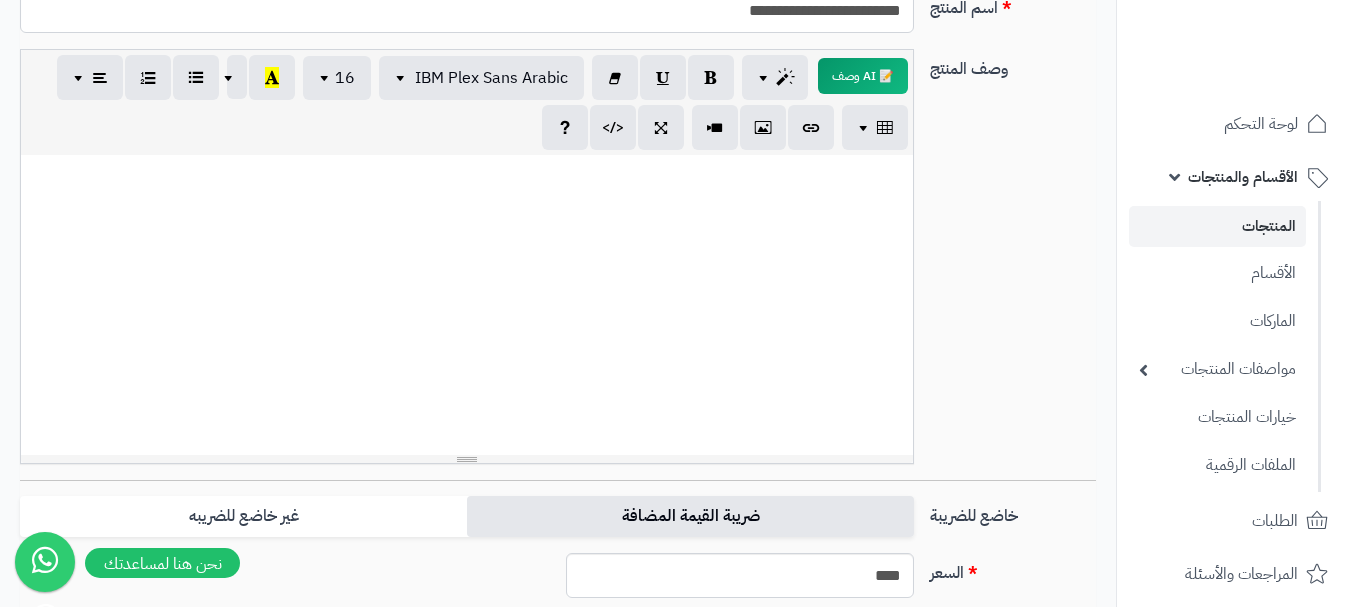 scroll, scrollTop: 600, scrollLeft: 0, axis: vertical 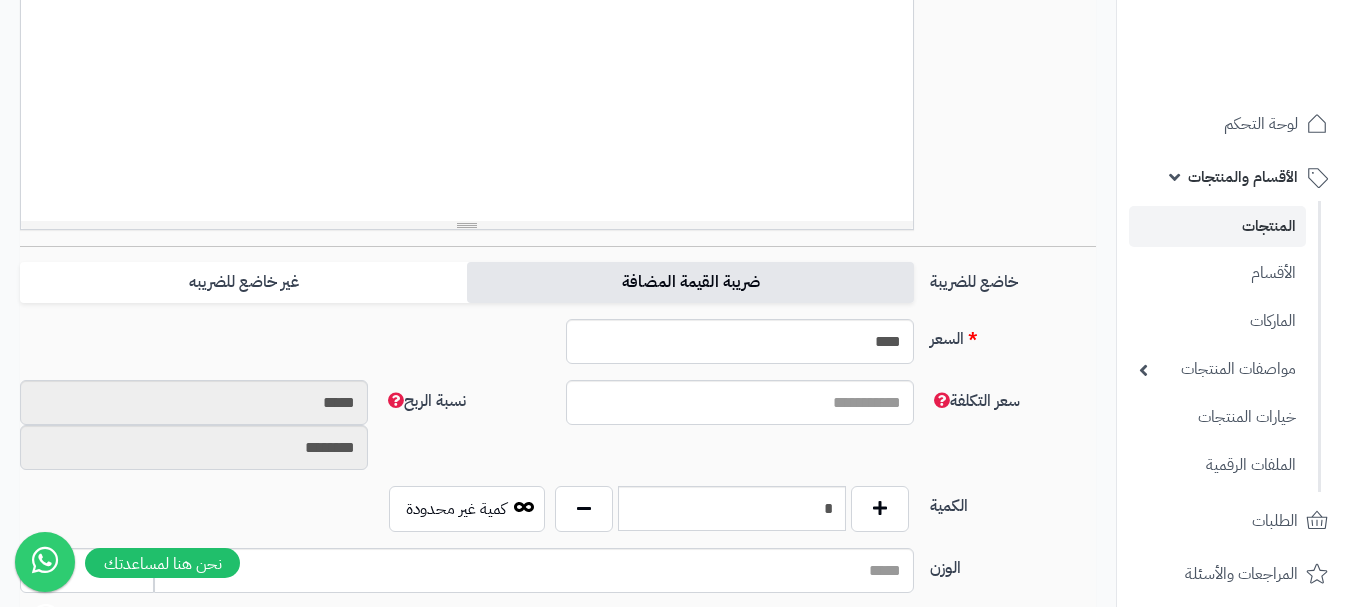 click on "ضريبة القيمة المضافة" at bounding box center [690, 282] 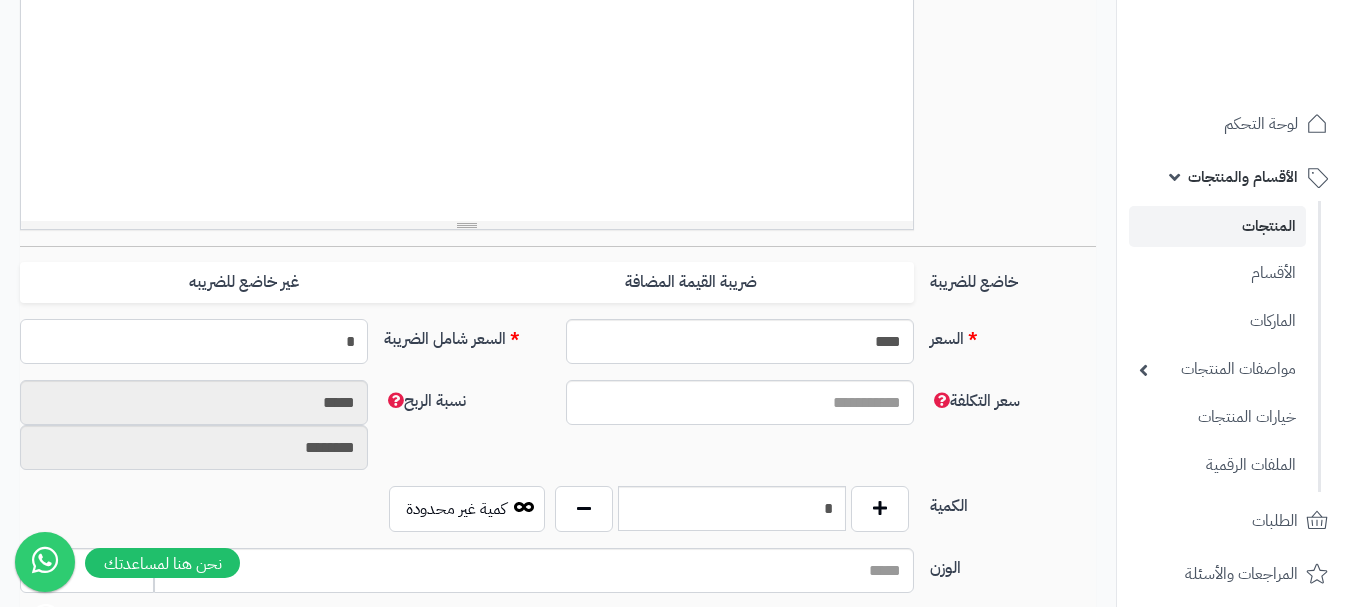 click on "*" at bounding box center (194, 341) 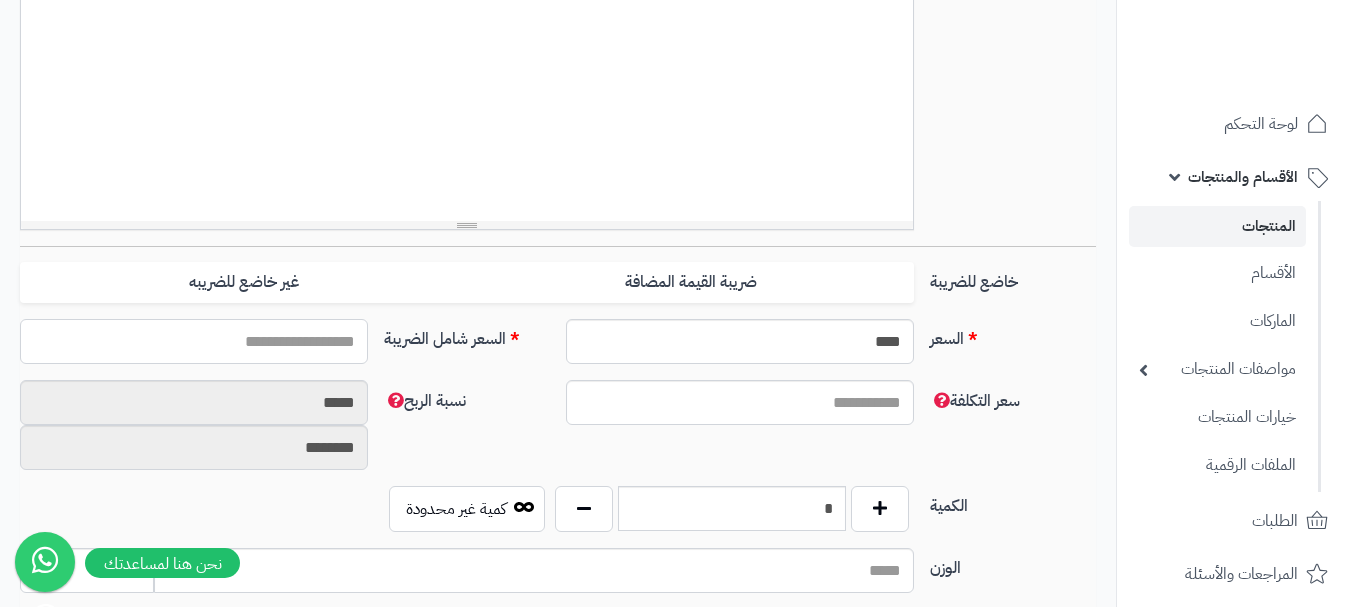 type on "*" 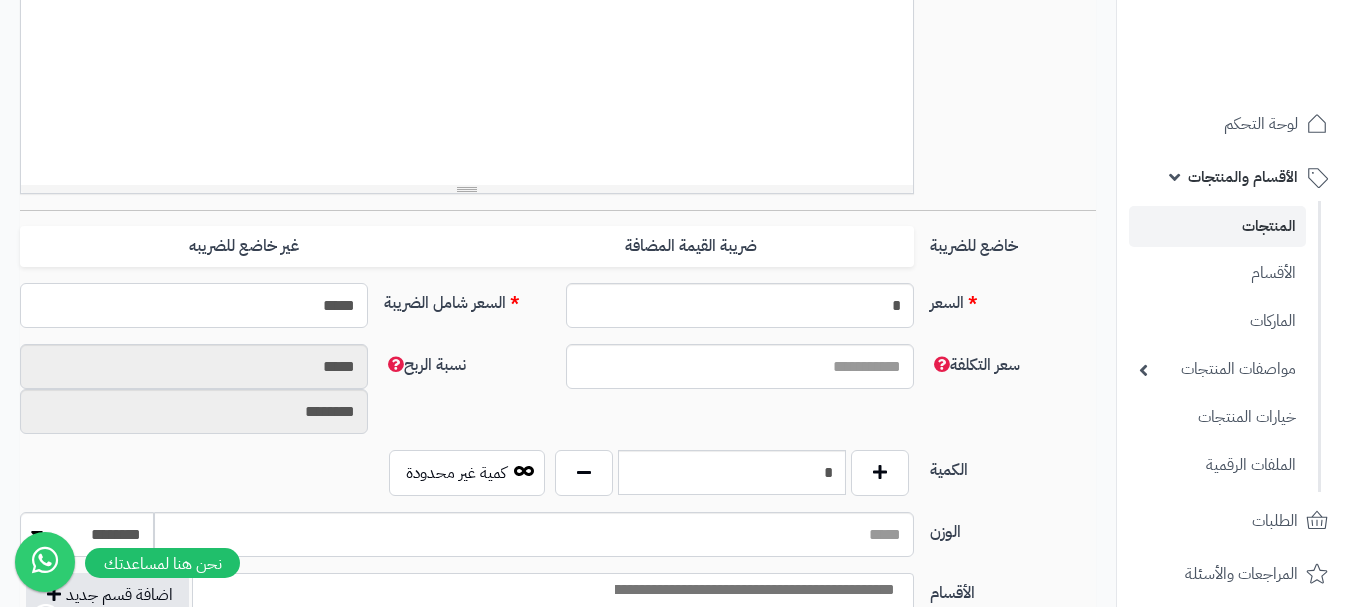 scroll, scrollTop: 700, scrollLeft: 0, axis: vertical 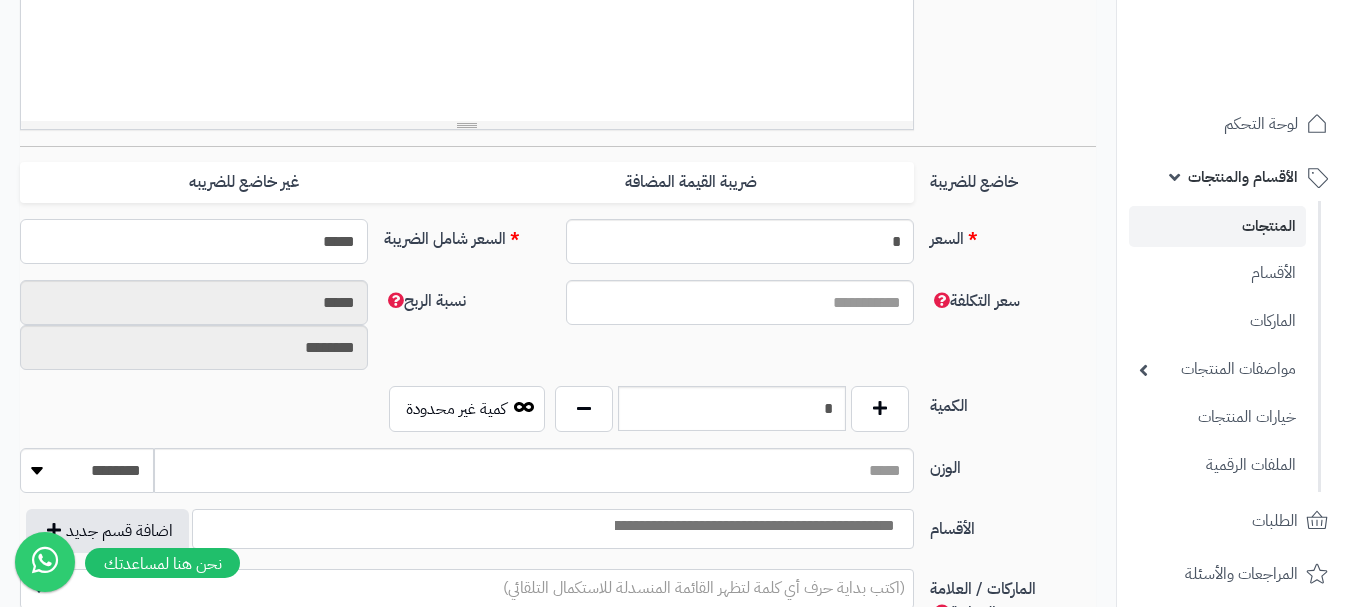 type on "*****" 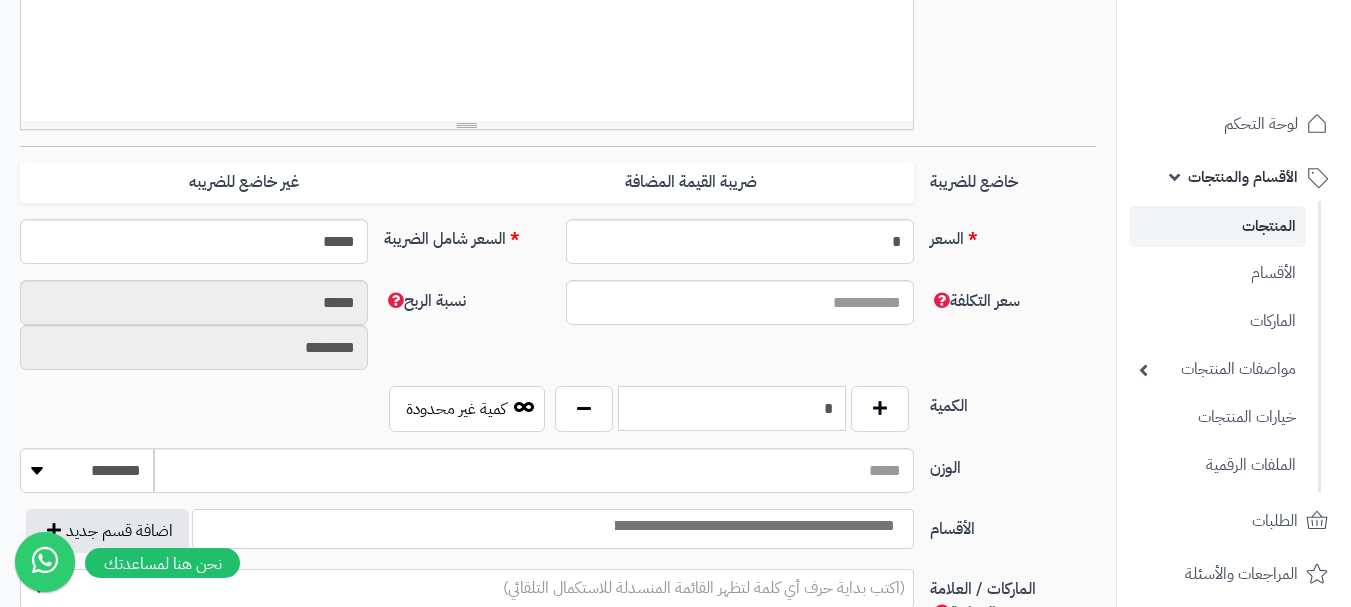 drag, startPoint x: 773, startPoint y: 391, endPoint x: 774, endPoint y: 417, distance: 26.019224 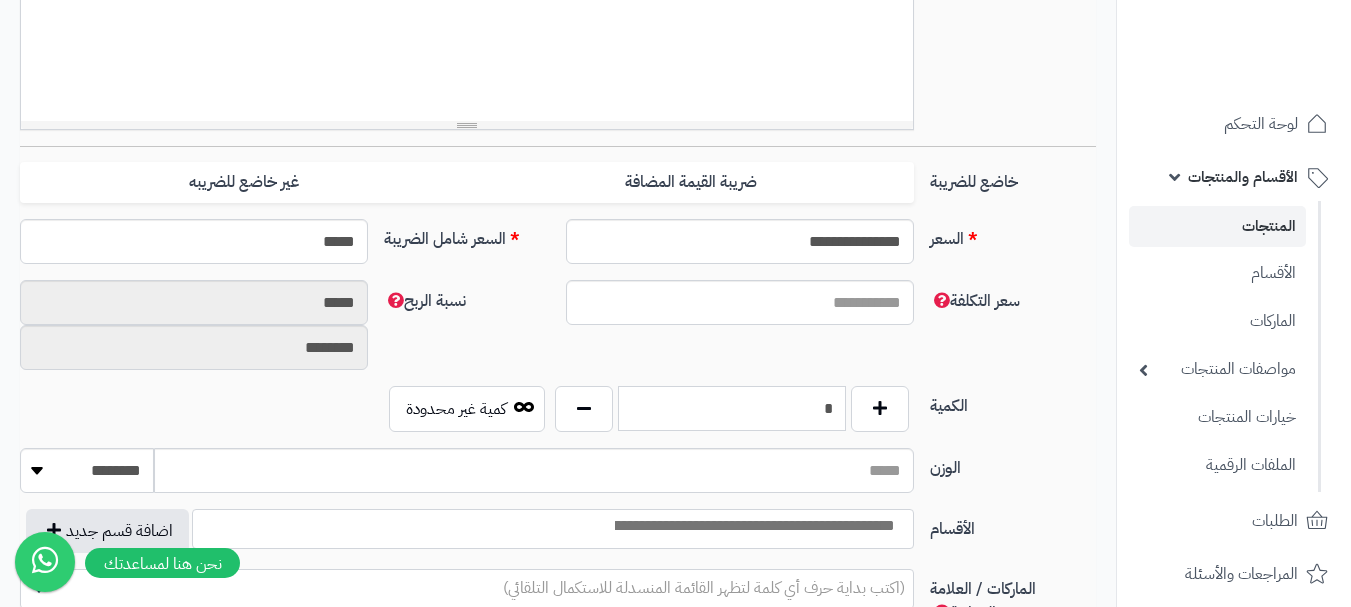 click on "*" at bounding box center (732, 408) 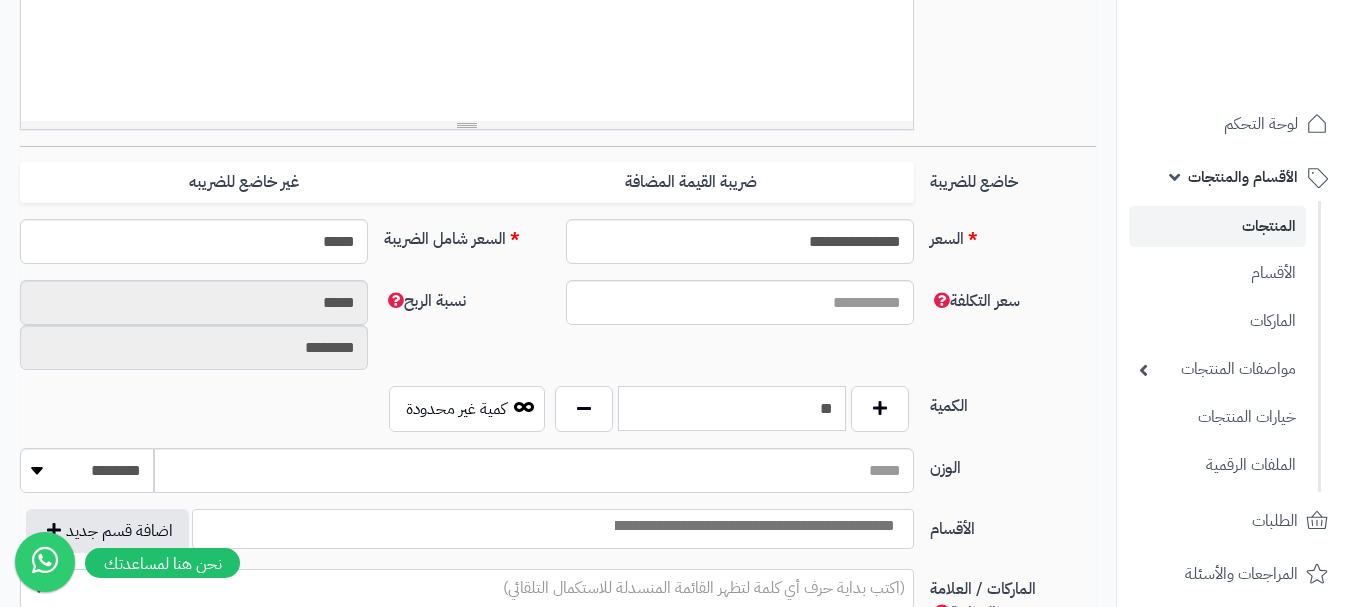 type on "**" 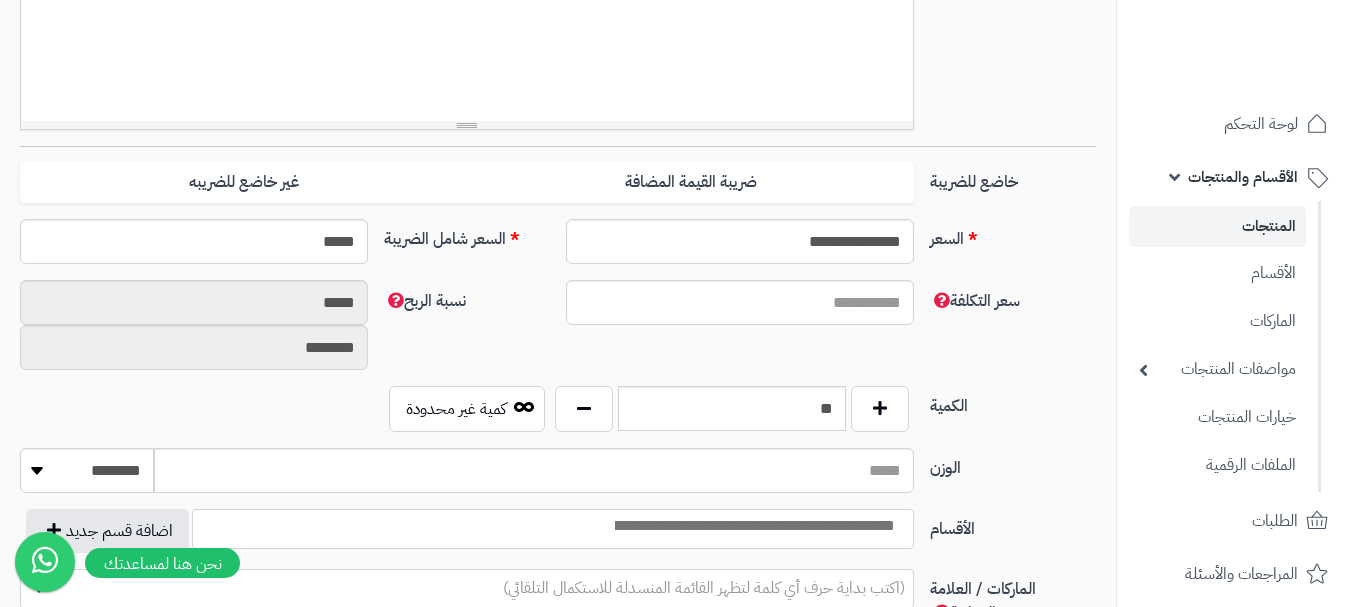 click at bounding box center [753, 526] 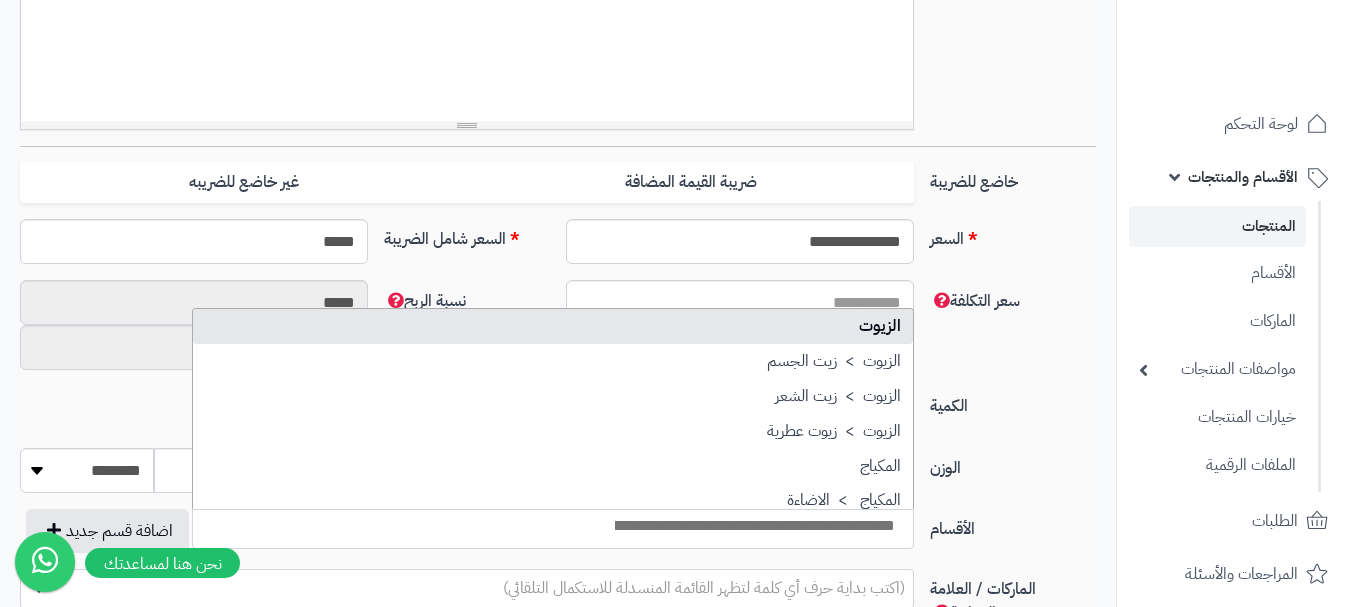 select on "***" 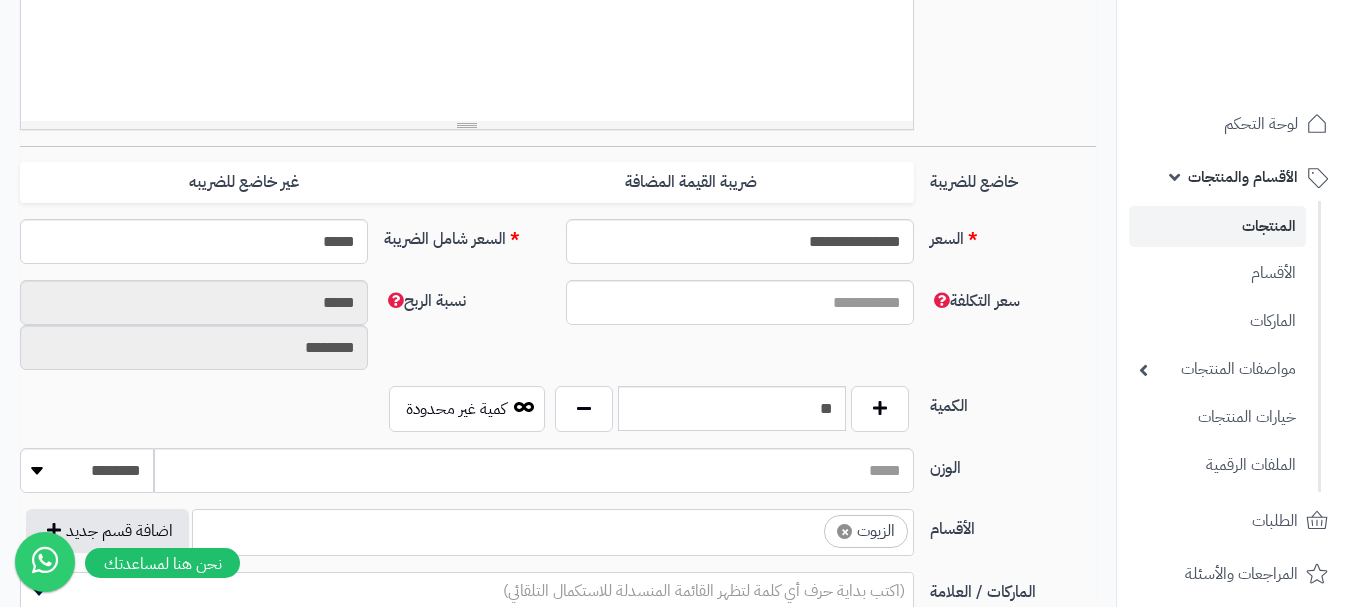 click on "× الزيوت" at bounding box center [553, 529] 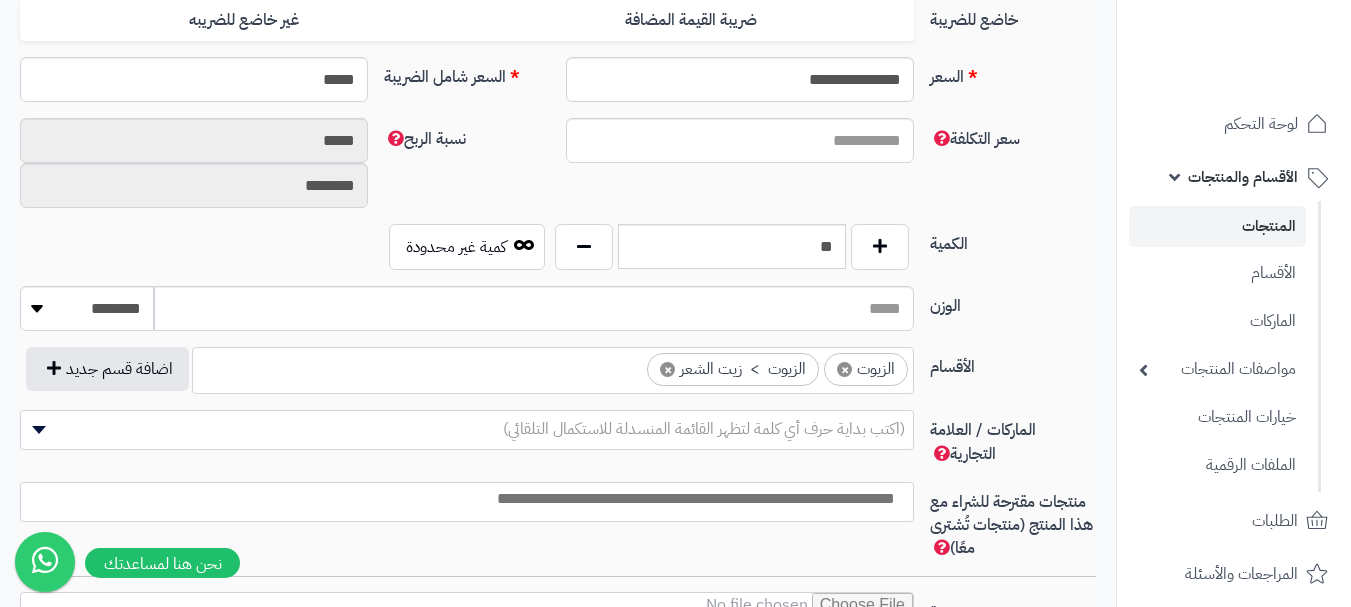 scroll, scrollTop: 1000, scrollLeft: 0, axis: vertical 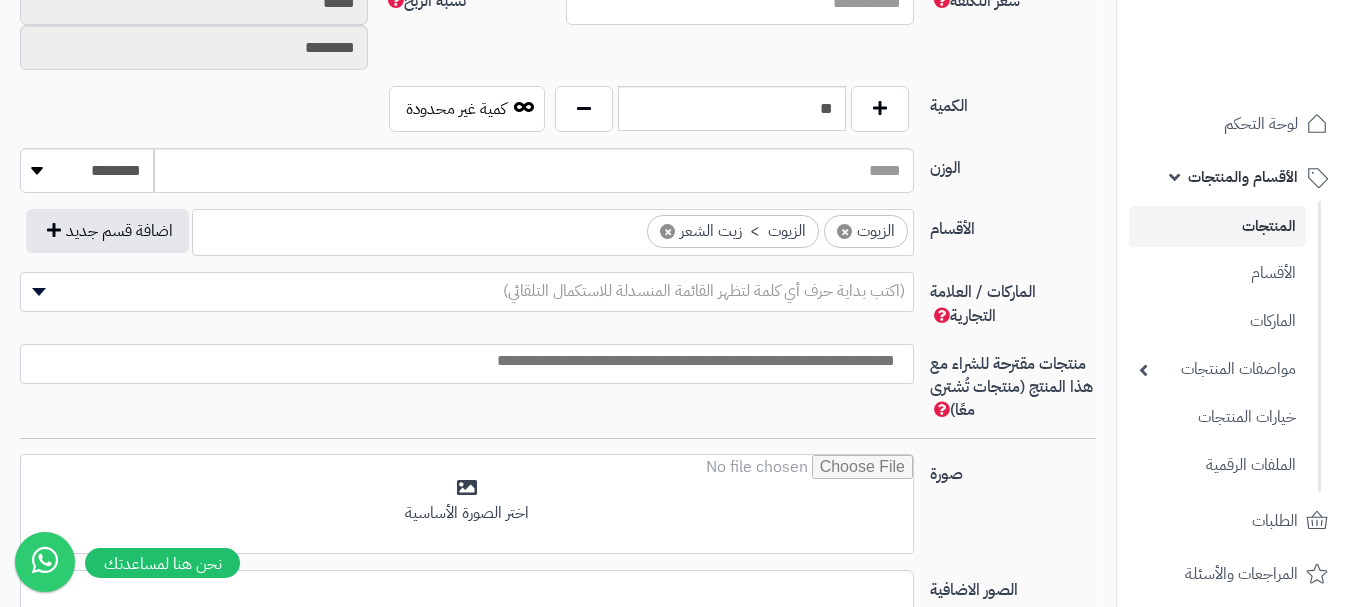 click at bounding box center [462, 361] 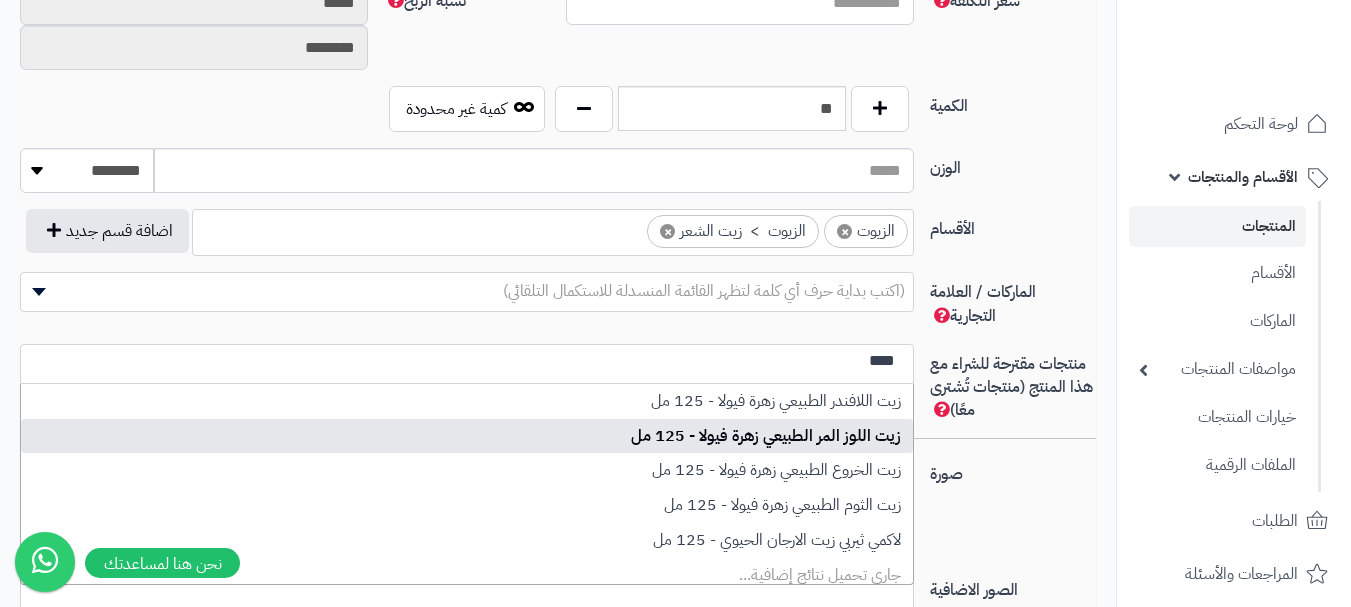 scroll, scrollTop: 9, scrollLeft: 0, axis: vertical 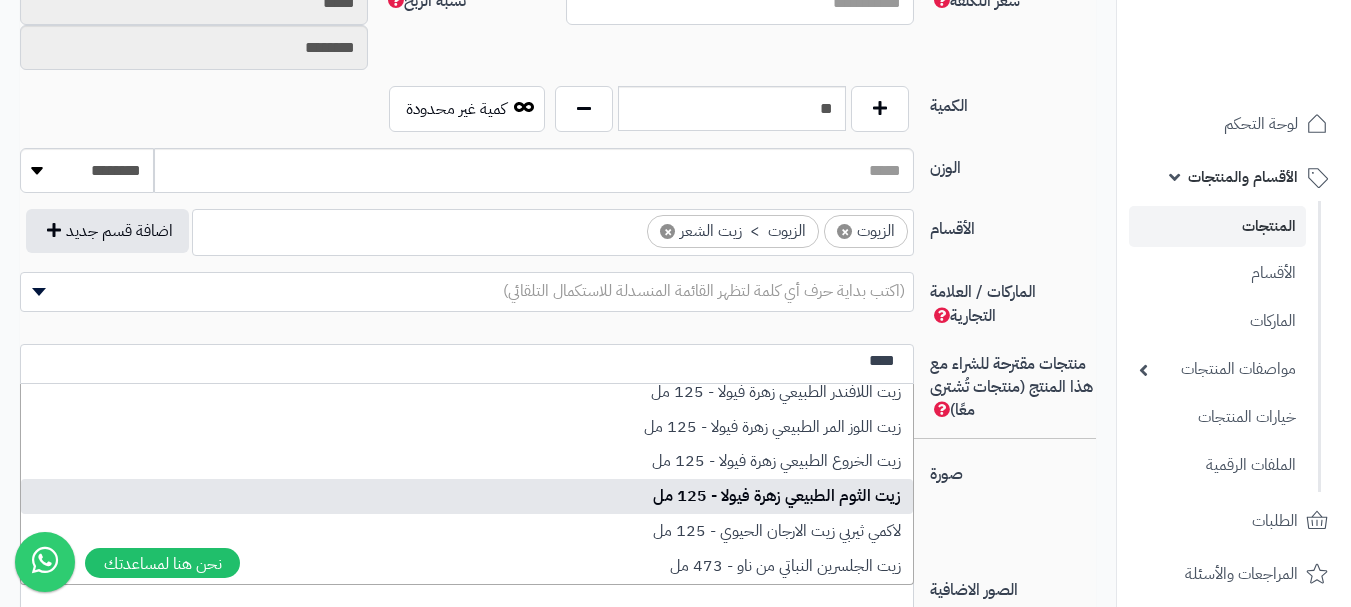 type on "***" 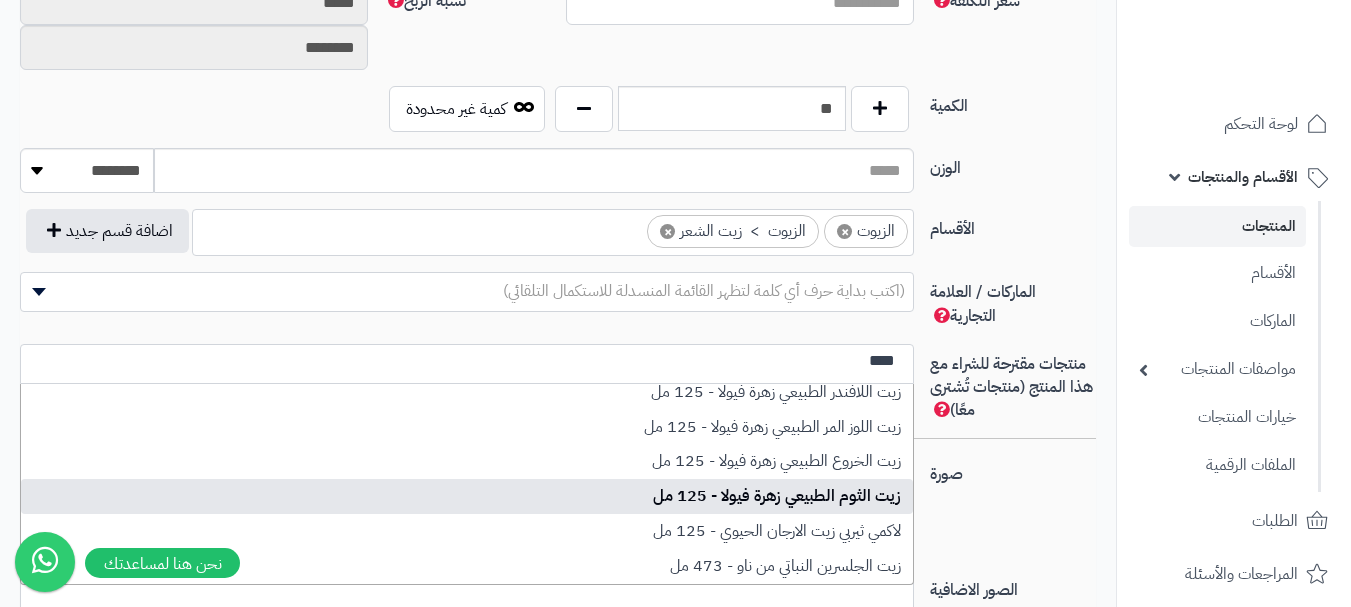 type 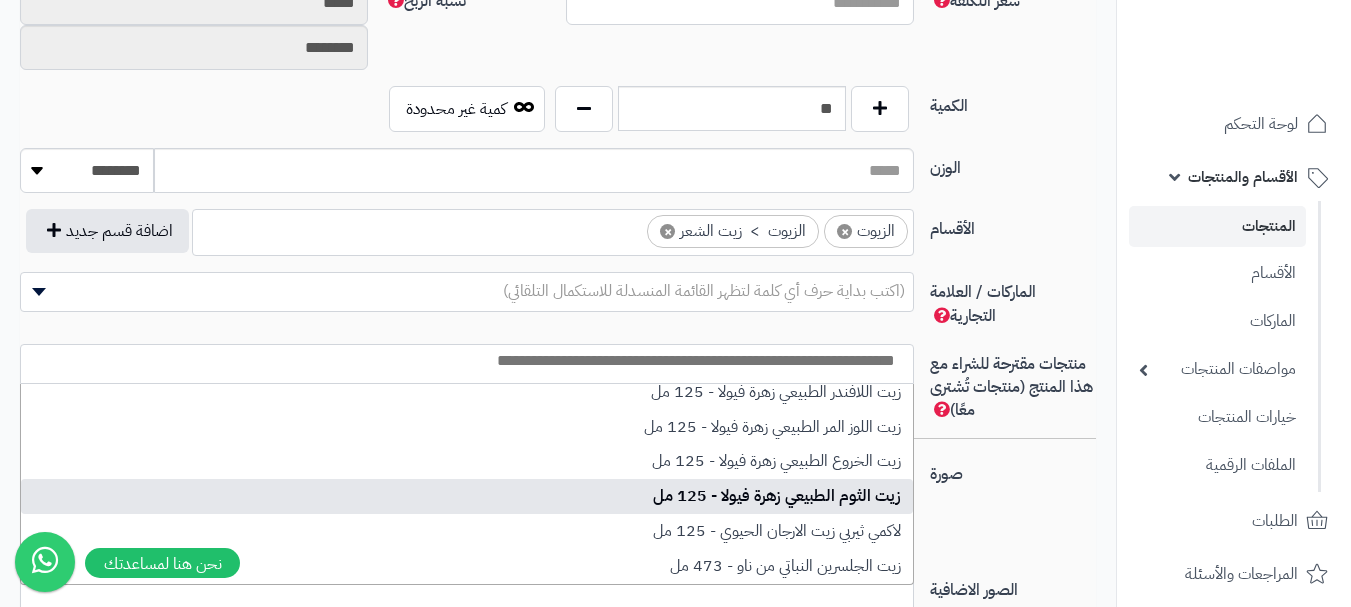select on "**" 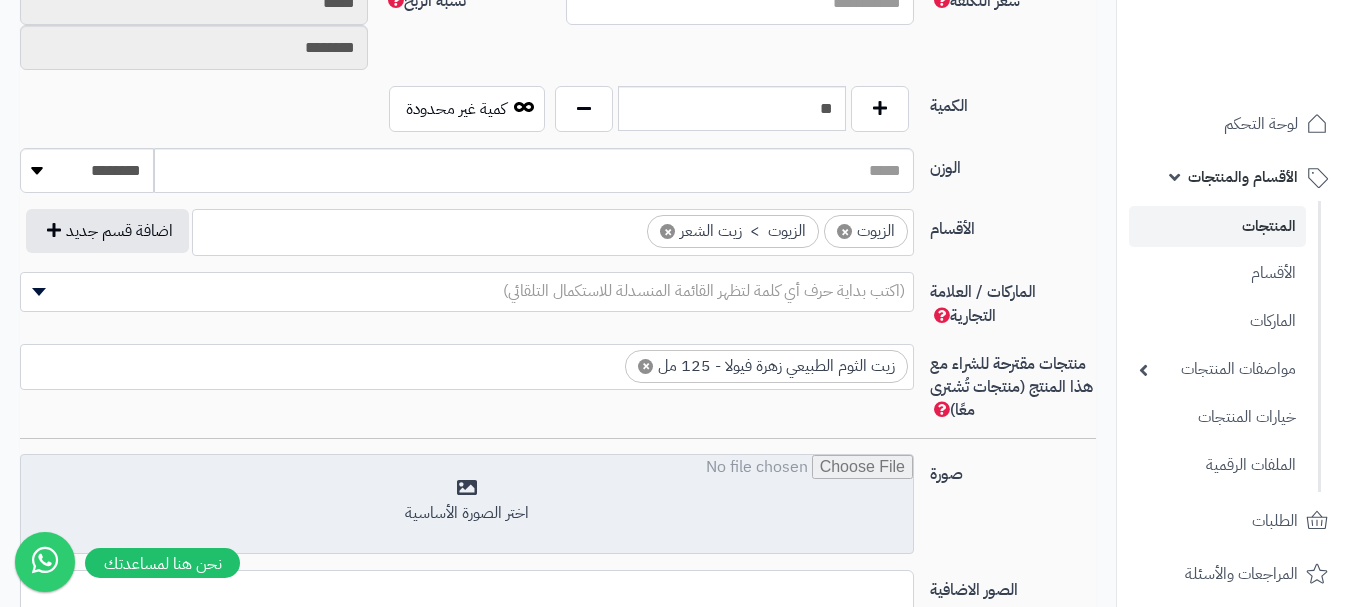 scroll, scrollTop: 0, scrollLeft: 0, axis: both 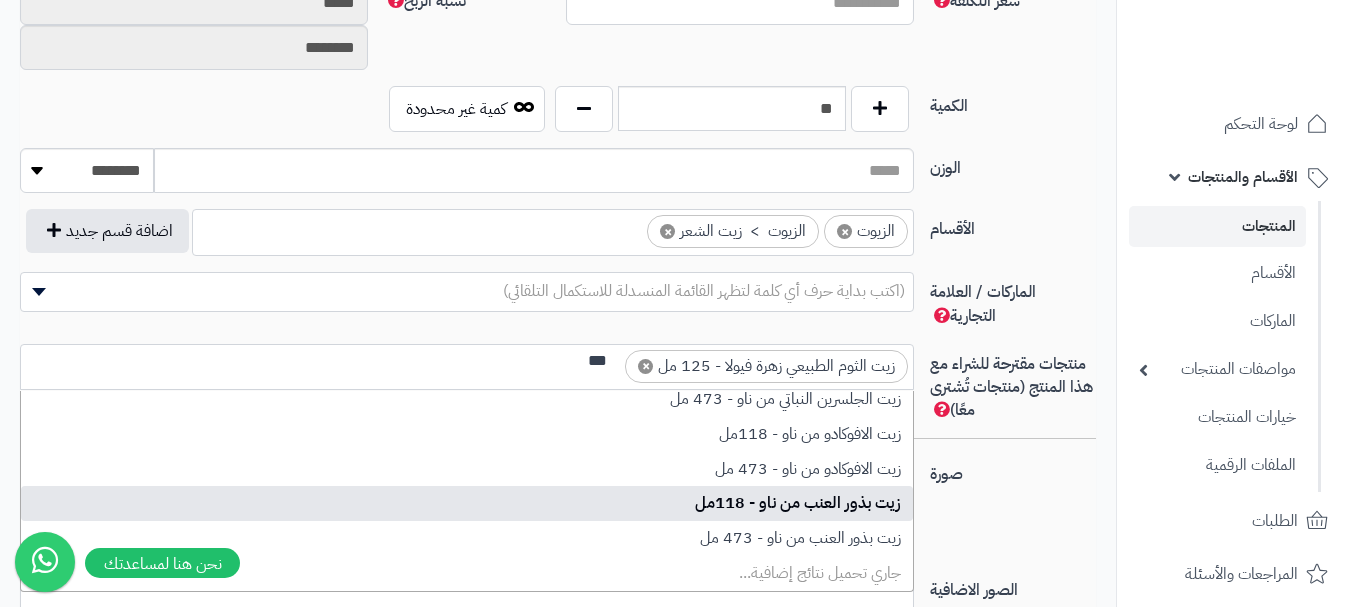 type on "***" 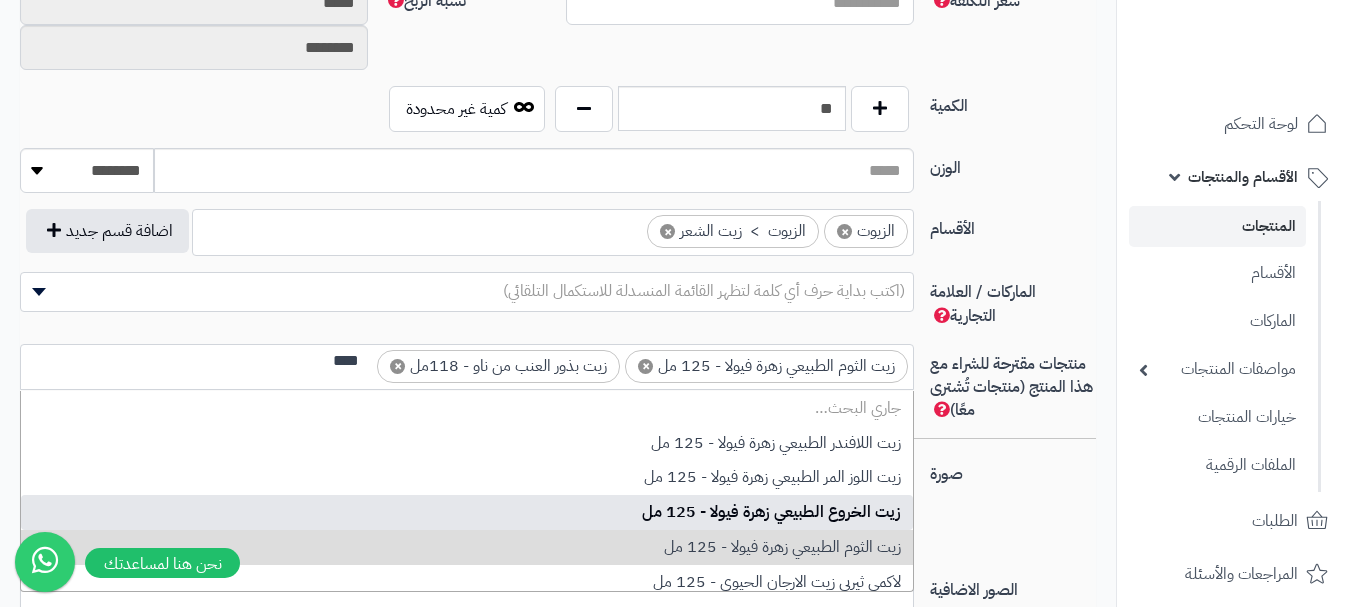 scroll, scrollTop: 0, scrollLeft: 0, axis: both 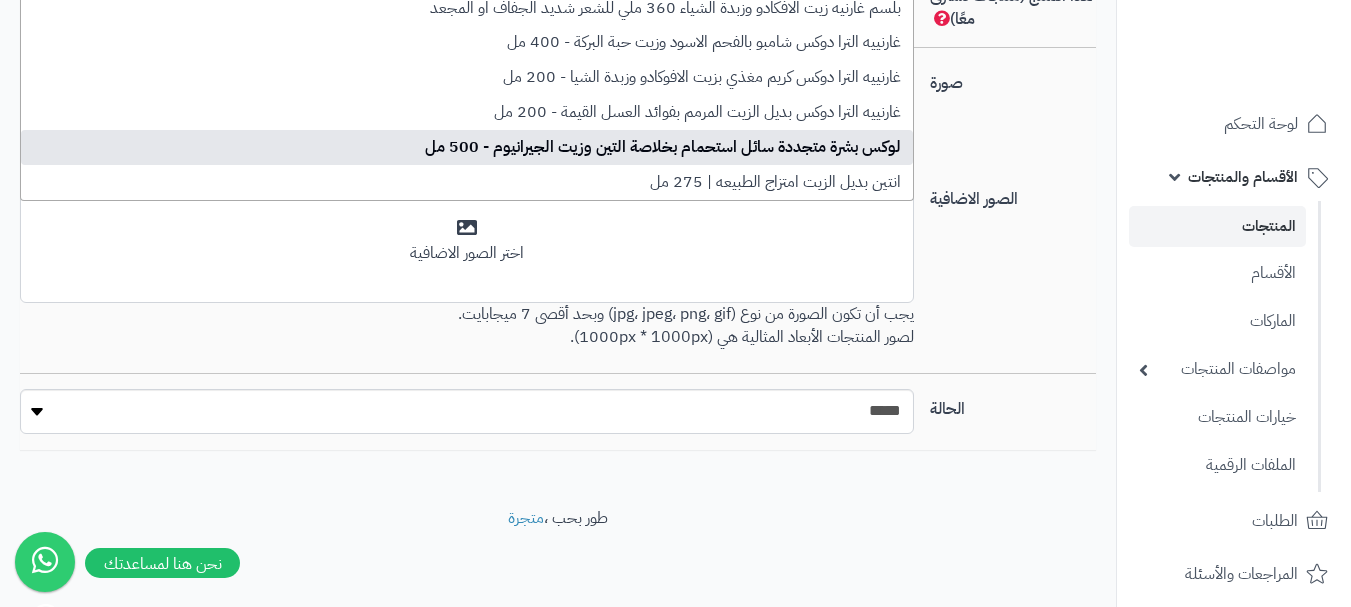 type on "***" 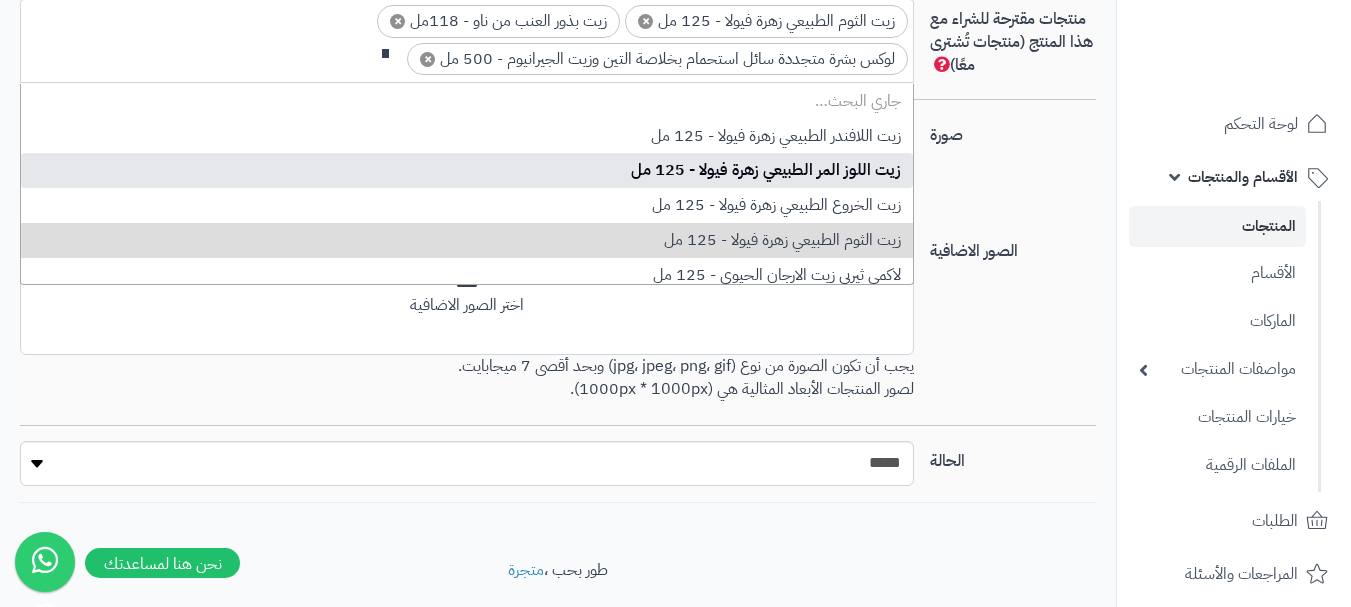 scroll, scrollTop: 0, scrollLeft: -6, axis: horizontal 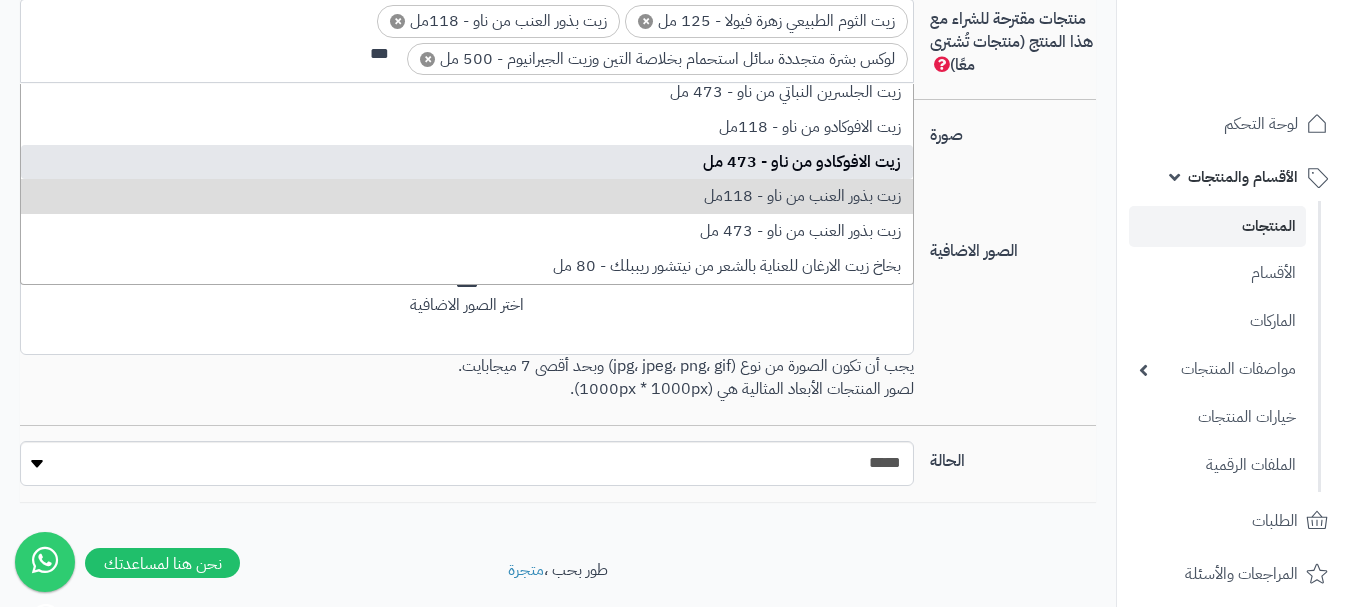 type on "***" 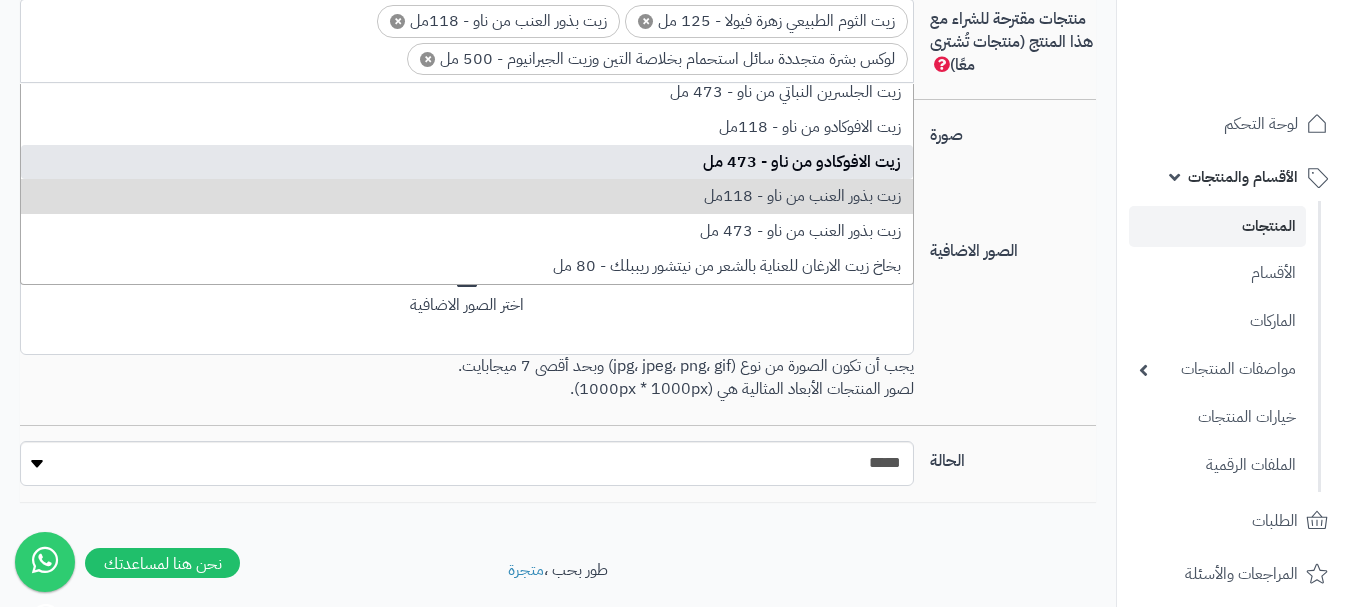 scroll, scrollTop: 0, scrollLeft: 0, axis: both 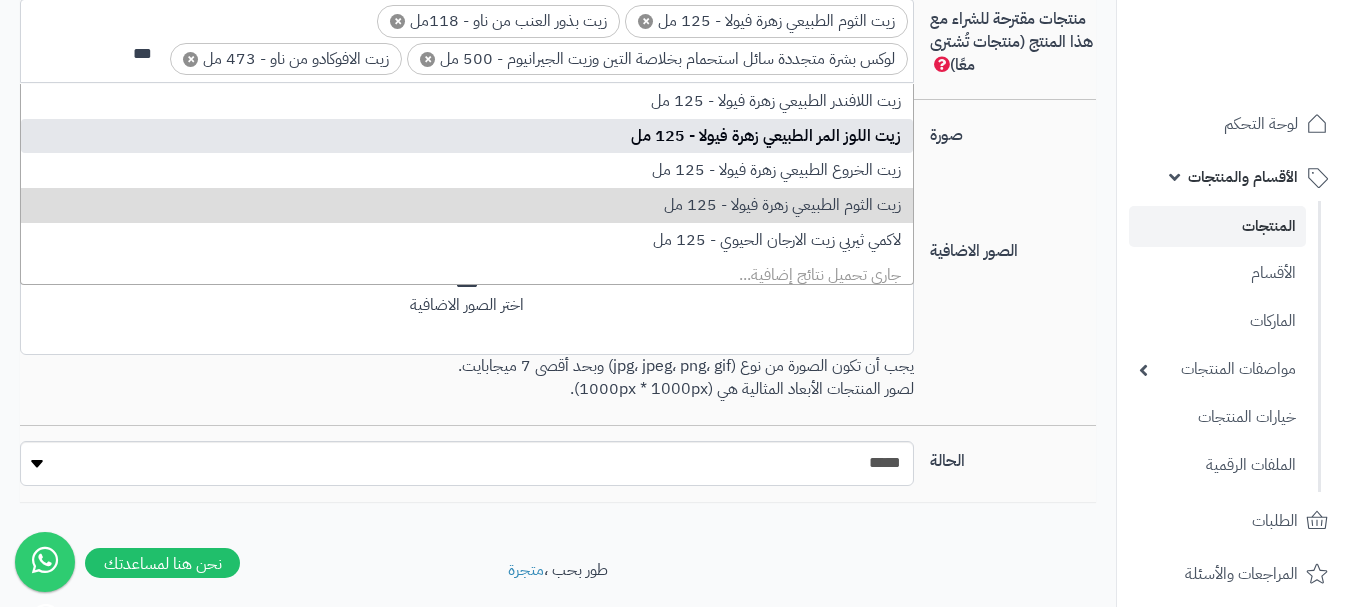 type on "***" 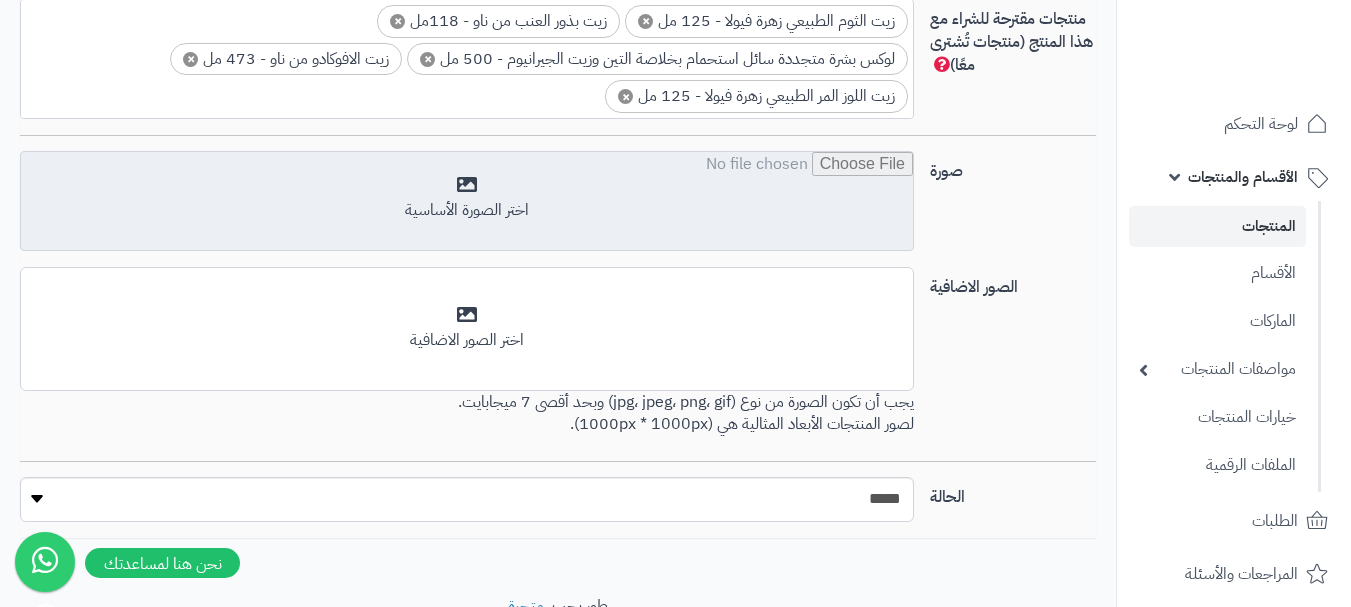 click at bounding box center (467, 202) 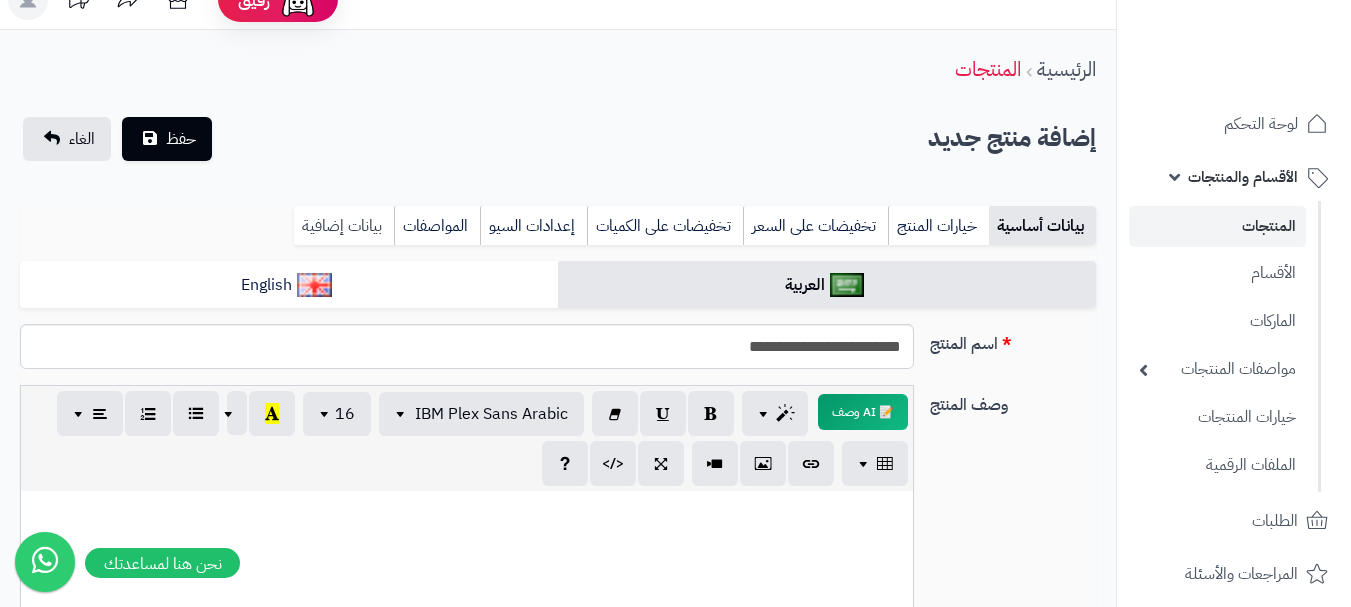 scroll, scrollTop: 0, scrollLeft: 0, axis: both 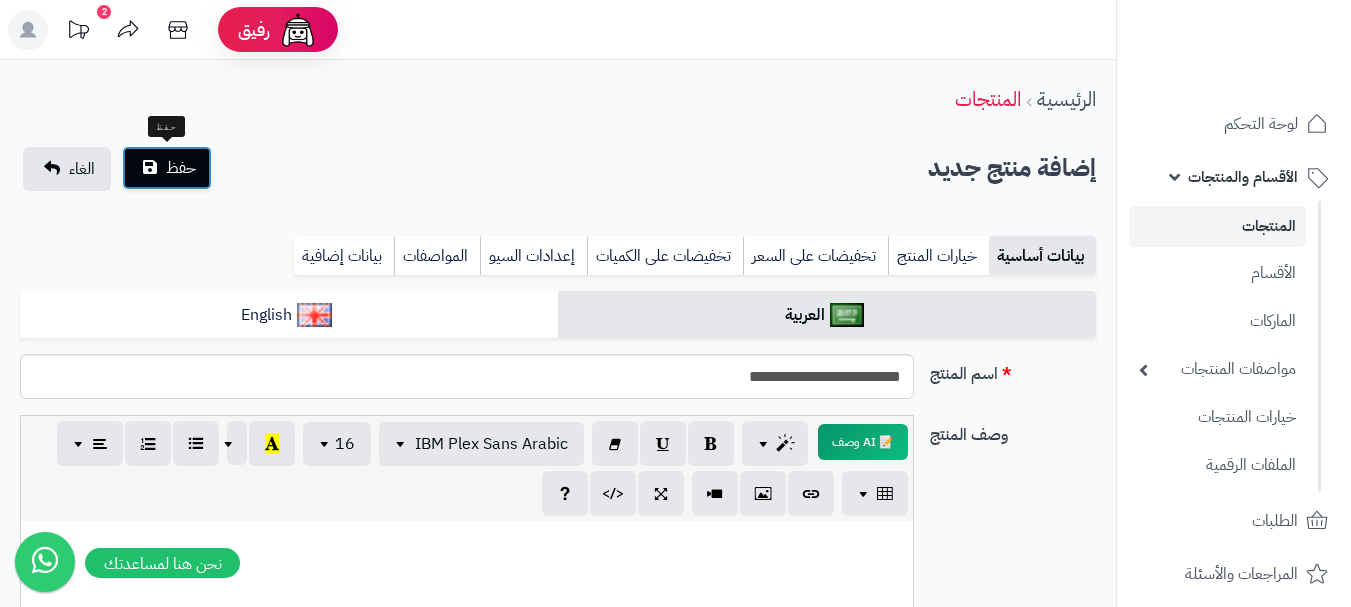 click on "حفظ" at bounding box center [181, 168] 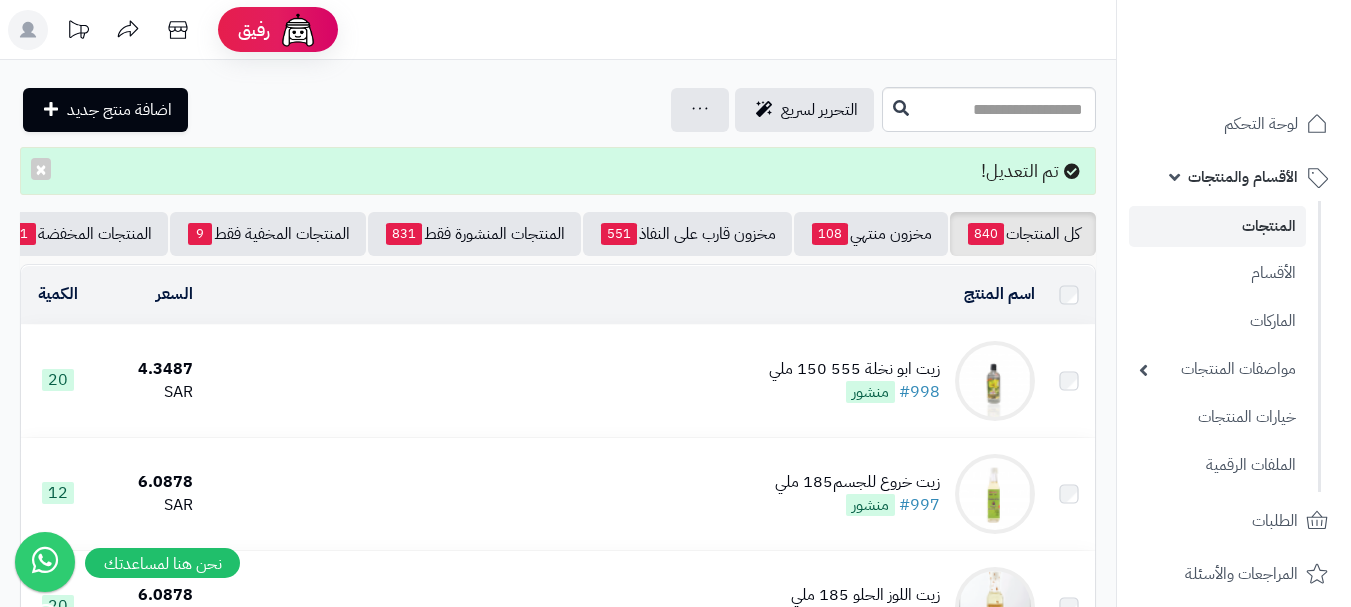 scroll, scrollTop: 0, scrollLeft: 0, axis: both 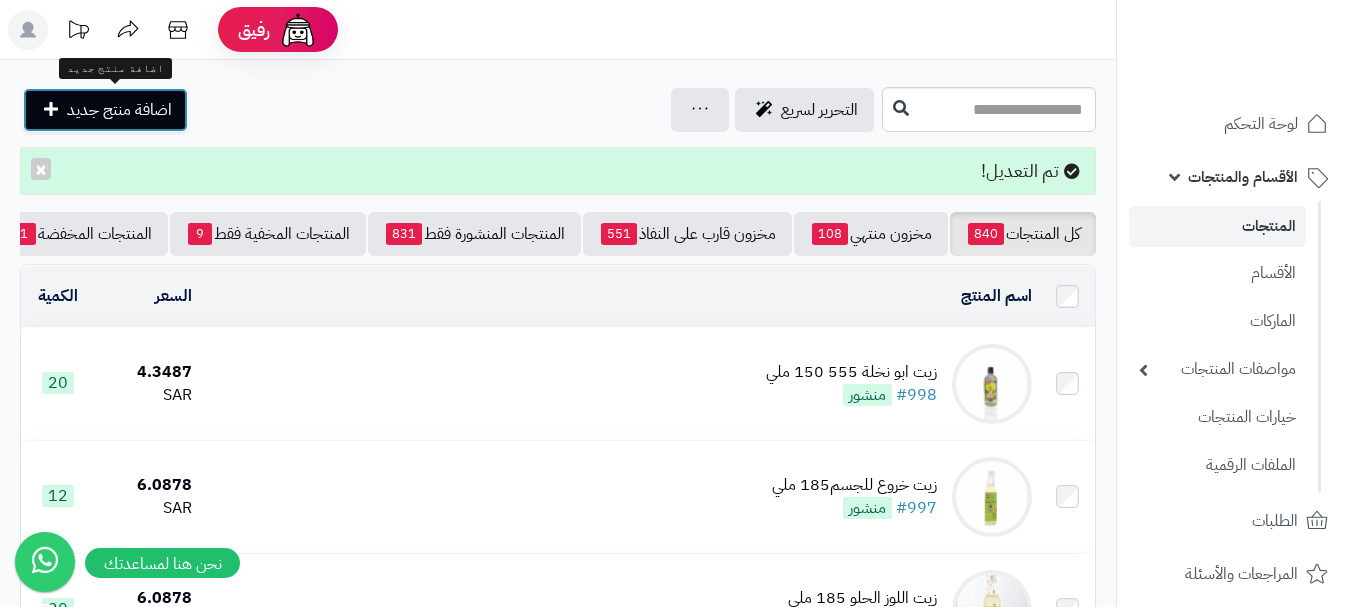 click on "اضافة منتج جديد" at bounding box center [119, 110] 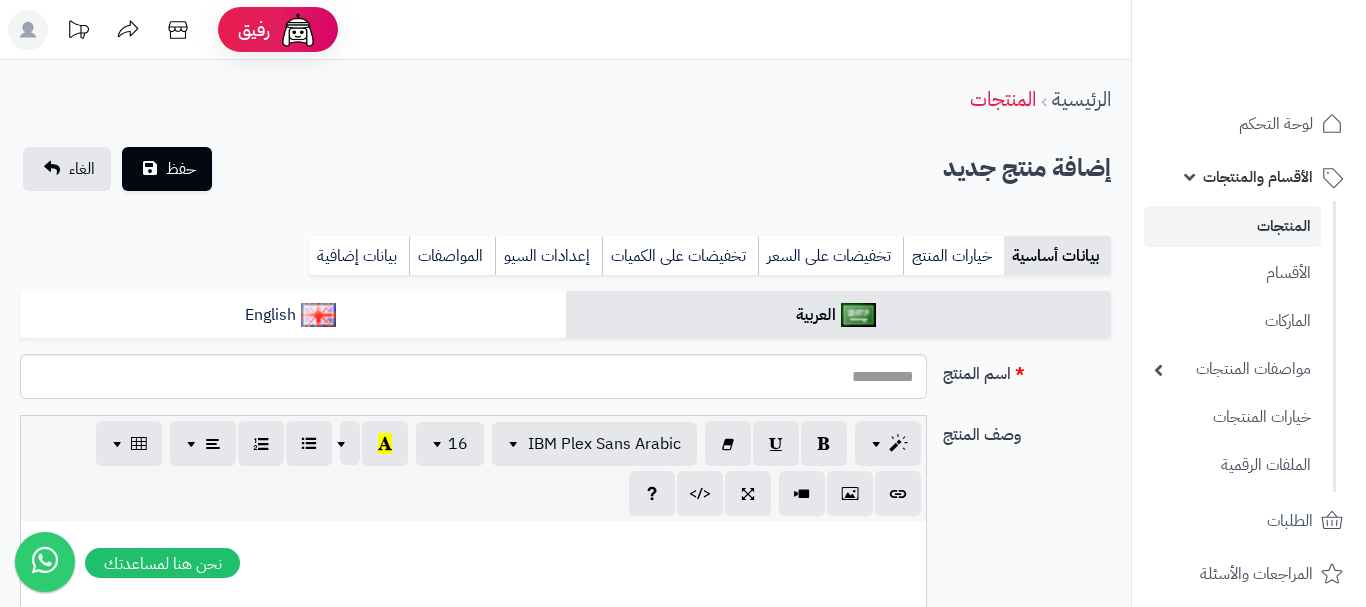 select 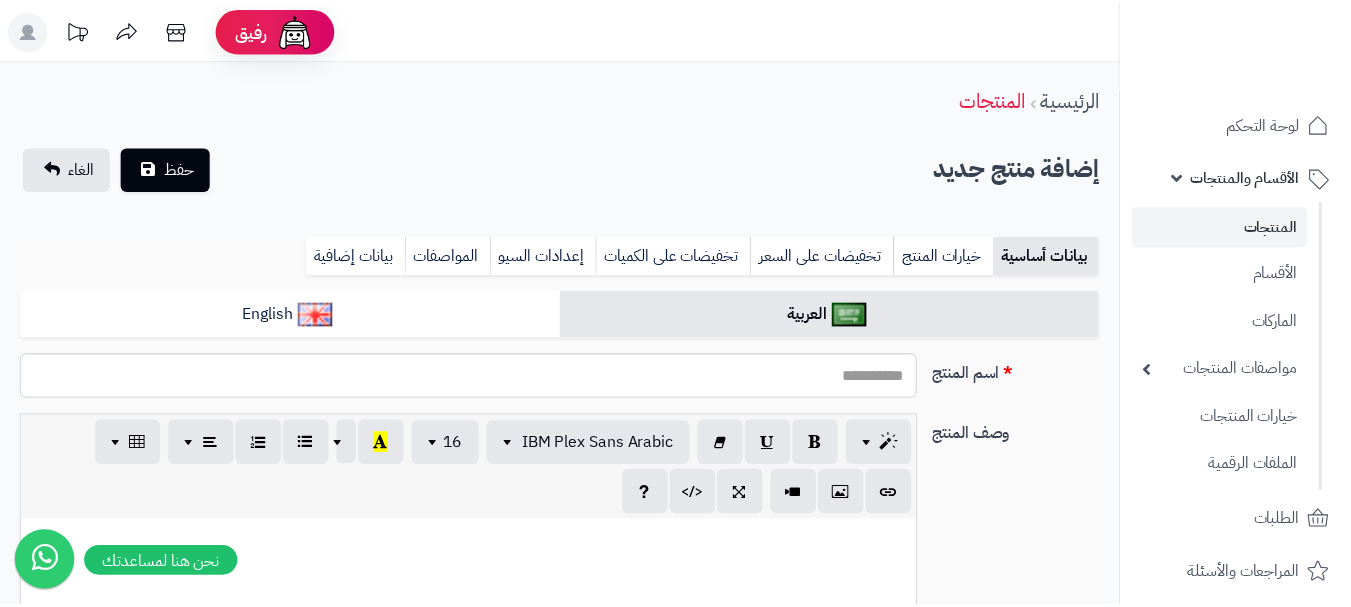 scroll, scrollTop: 0, scrollLeft: 0, axis: both 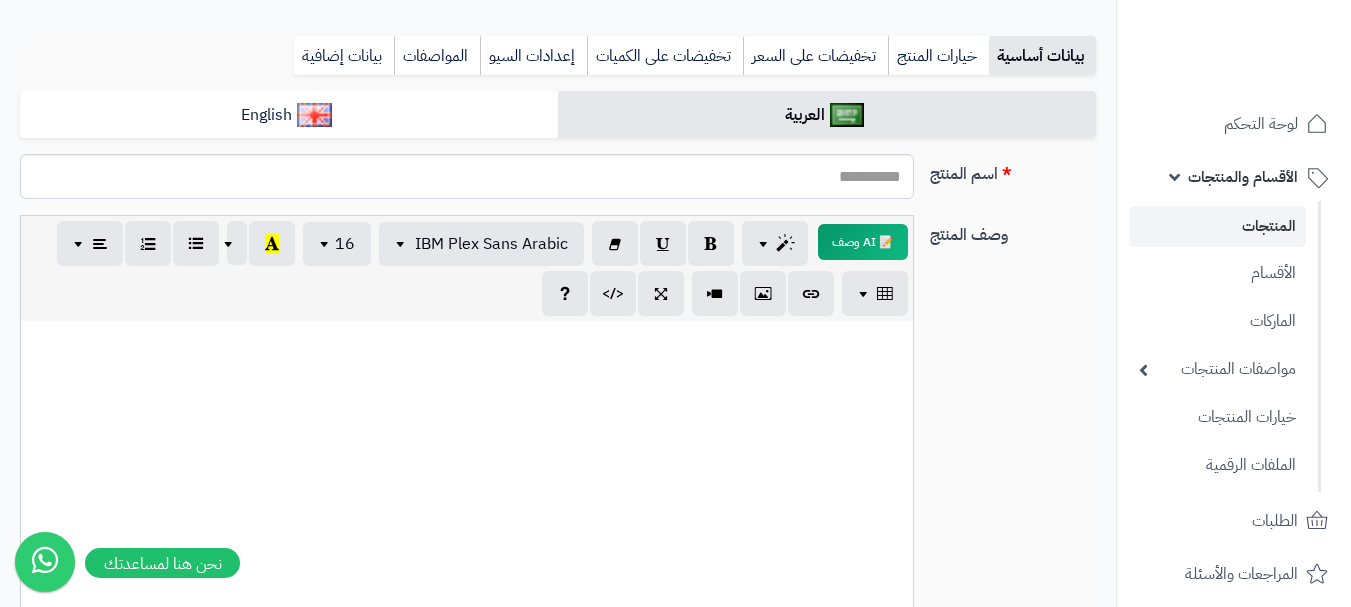 paste 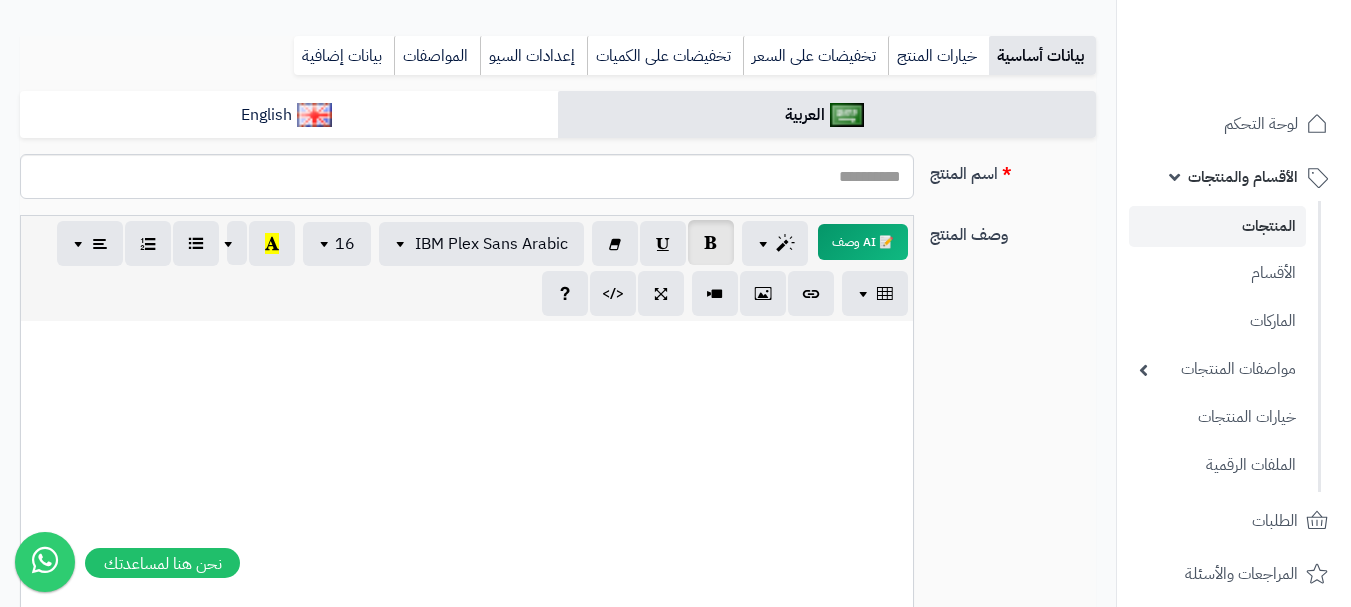 type 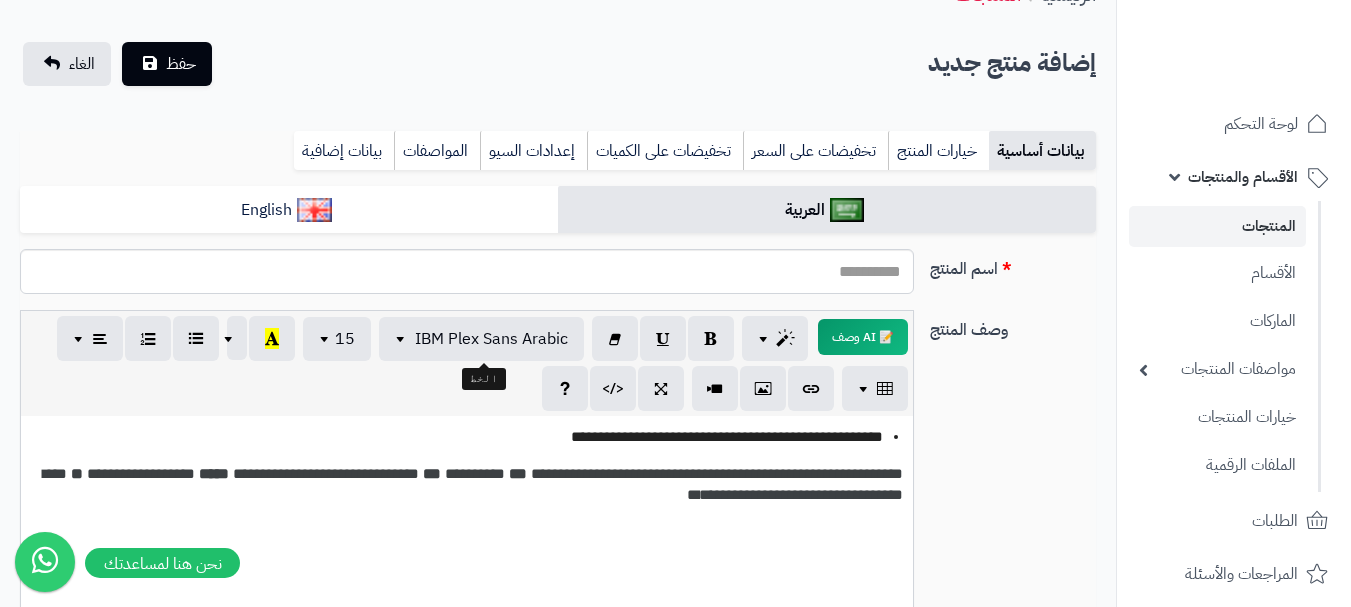 scroll, scrollTop: 100, scrollLeft: 0, axis: vertical 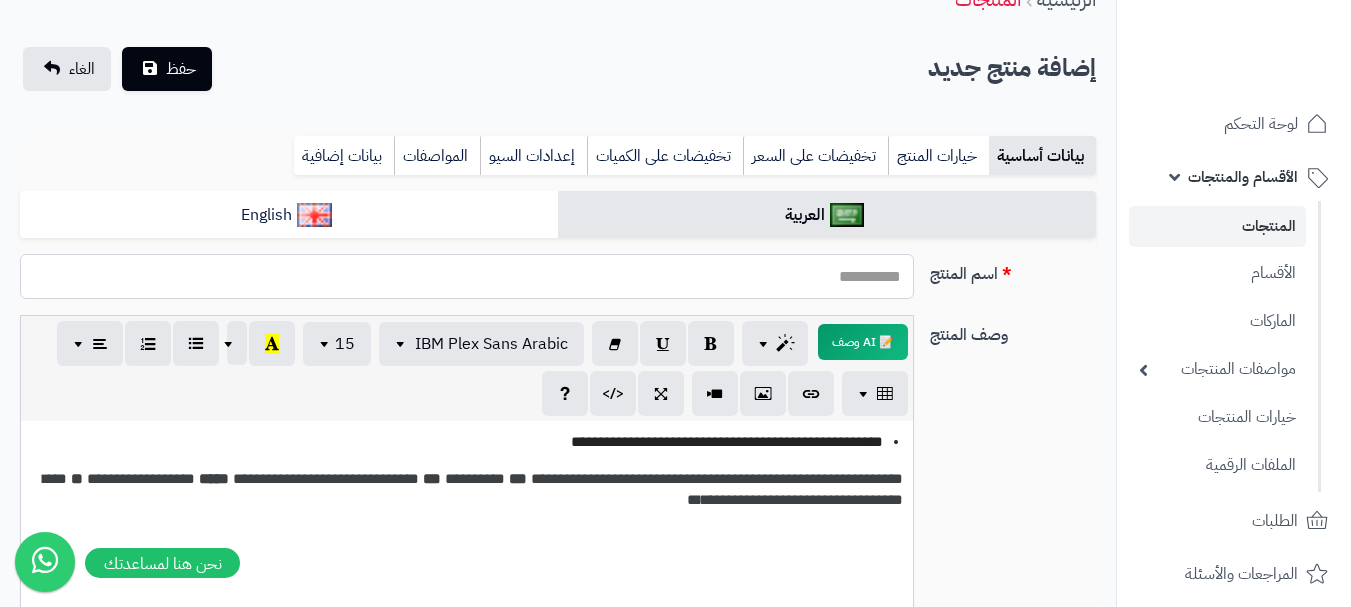 click on "اسم المنتج" at bounding box center (467, 276) 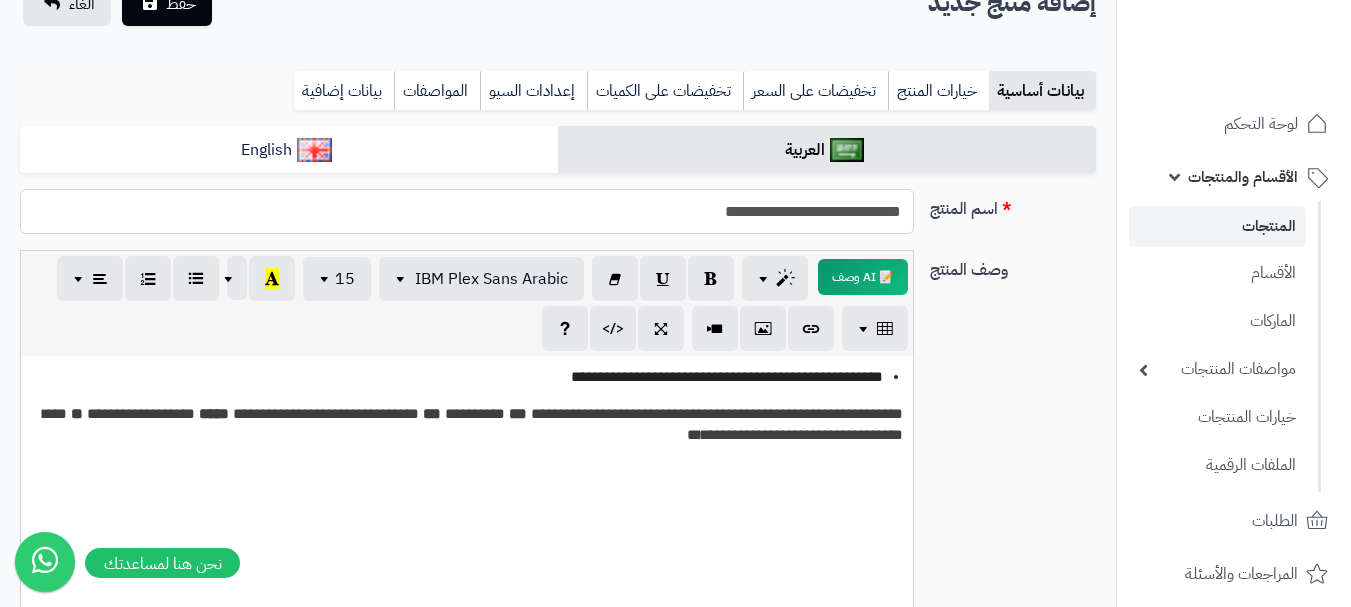 scroll, scrollTop: 200, scrollLeft: 0, axis: vertical 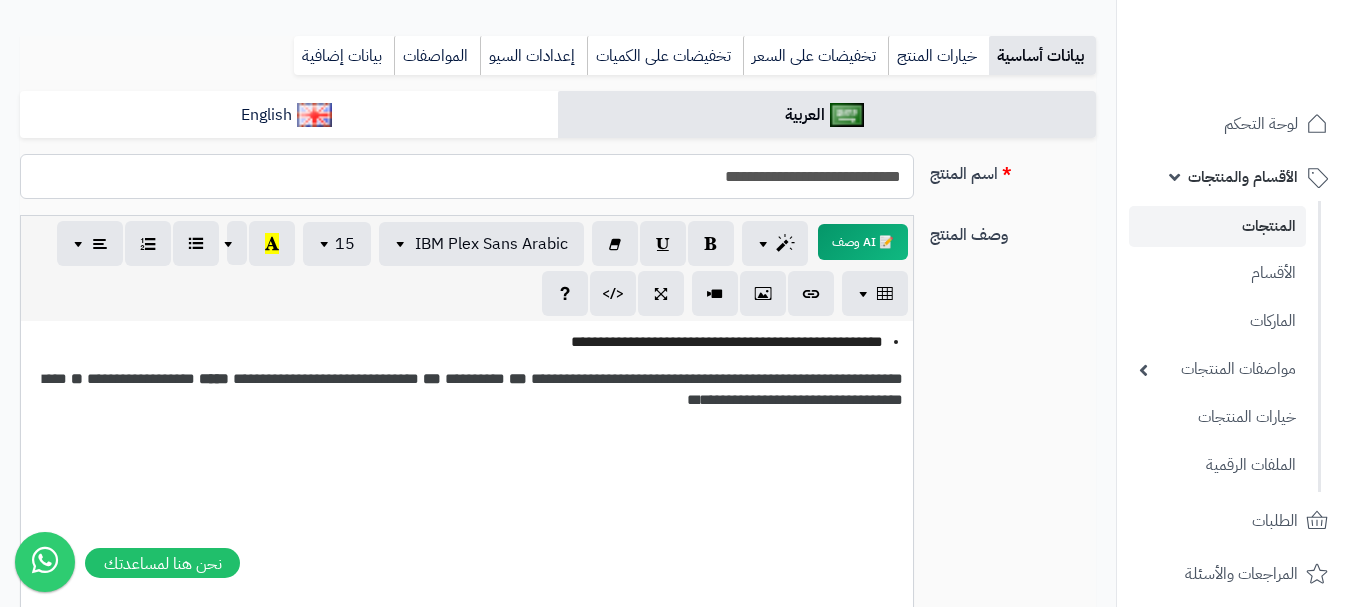 drag, startPoint x: 903, startPoint y: 179, endPoint x: 642, endPoint y: 177, distance: 261.00766 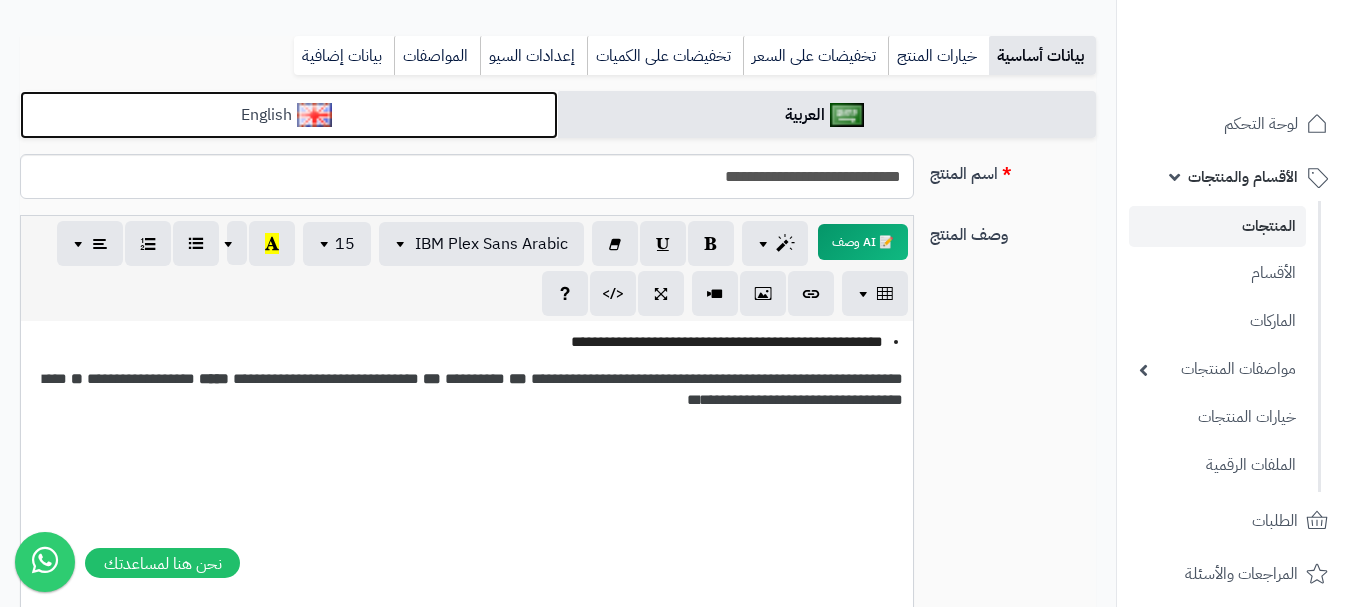 click on "English" at bounding box center (289, 115) 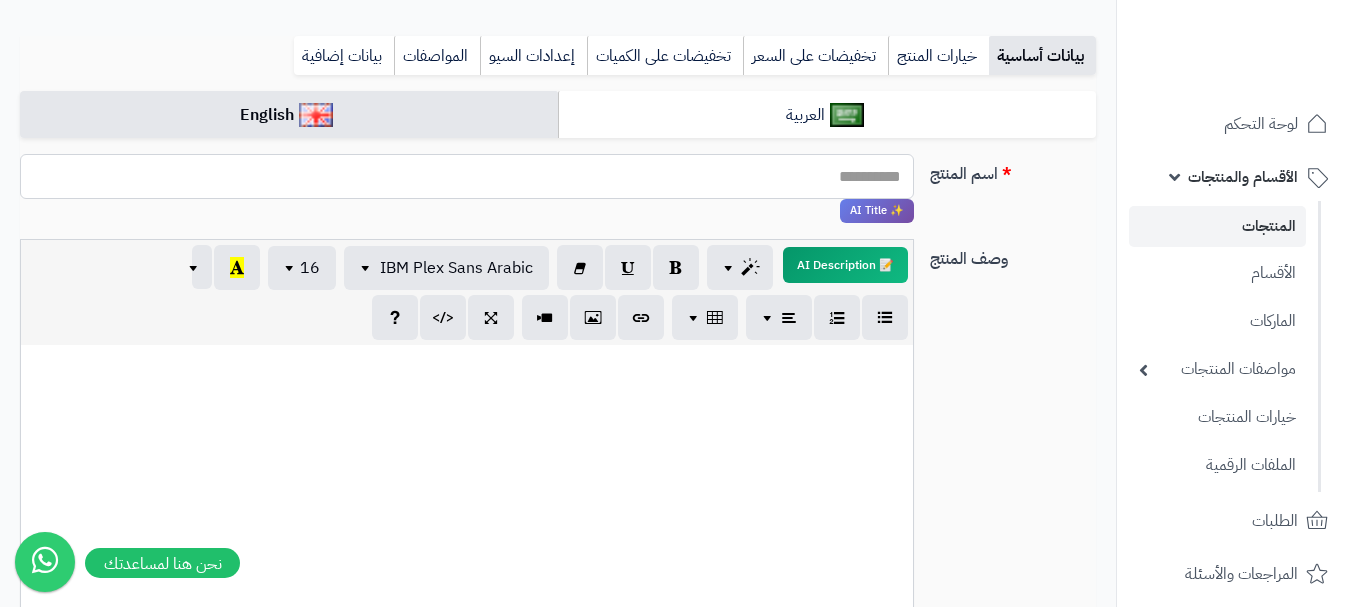 paste on "**********" 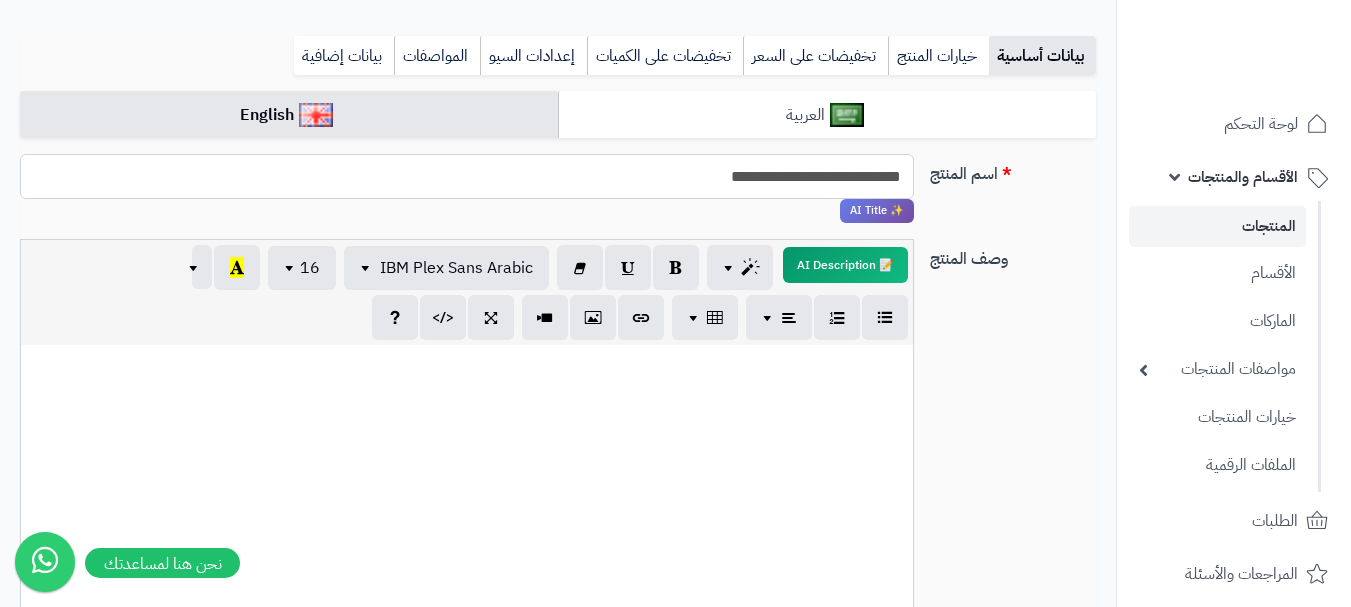 type on "**********" 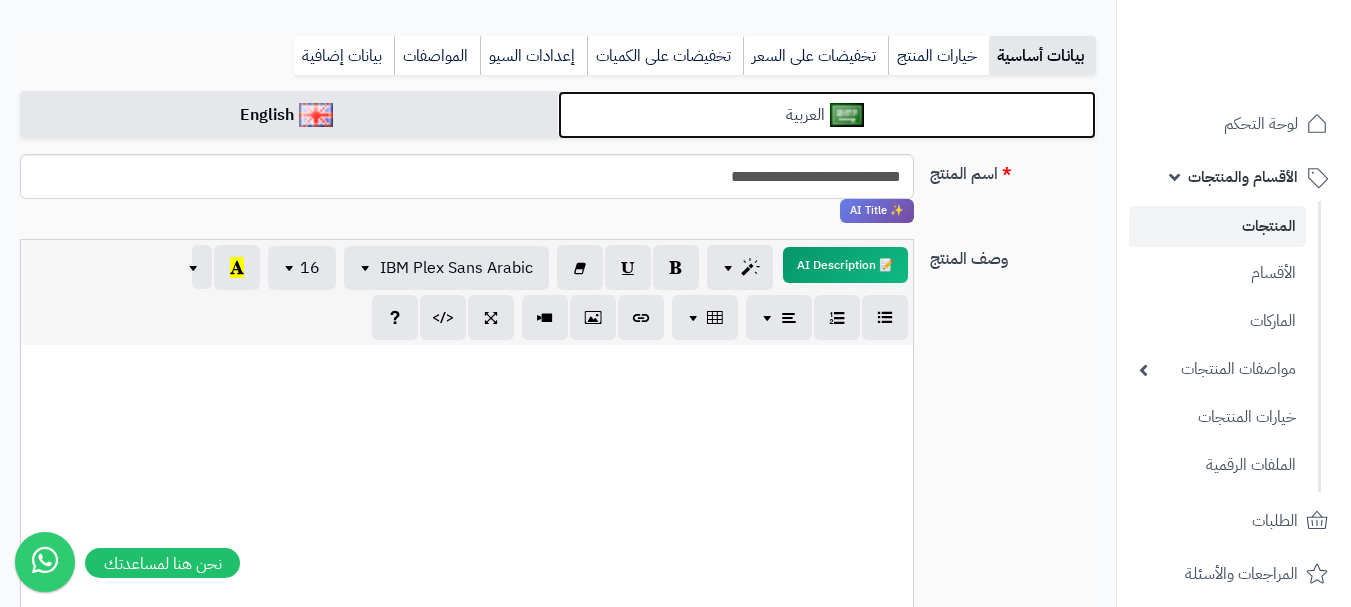 click on "العربية" at bounding box center [827, 115] 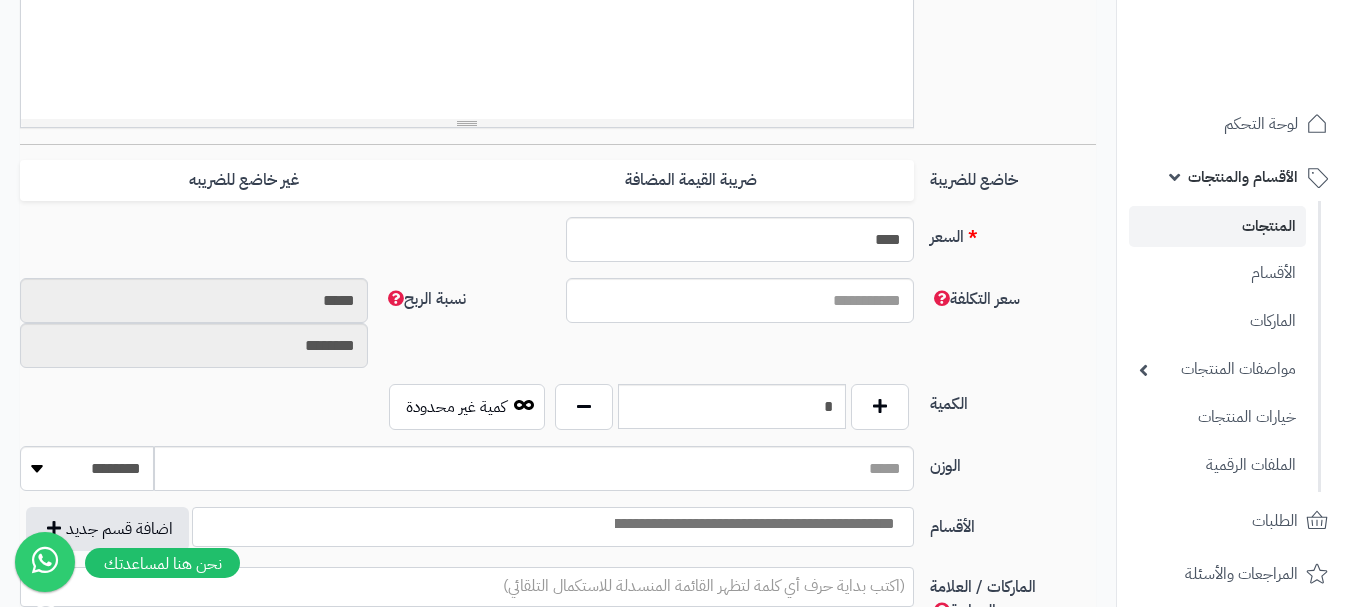 scroll, scrollTop: 700, scrollLeft: 0, axis: vertical 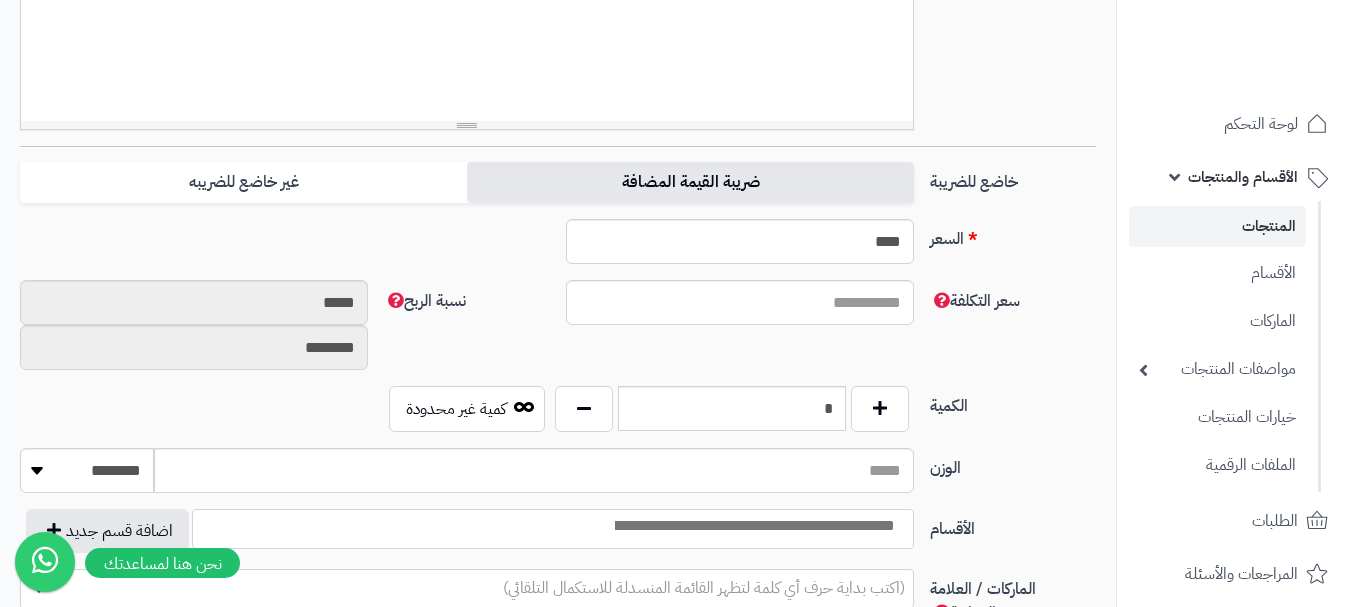 click on "ضريبة القيمة المضافة" at bounding box center (690, 182) 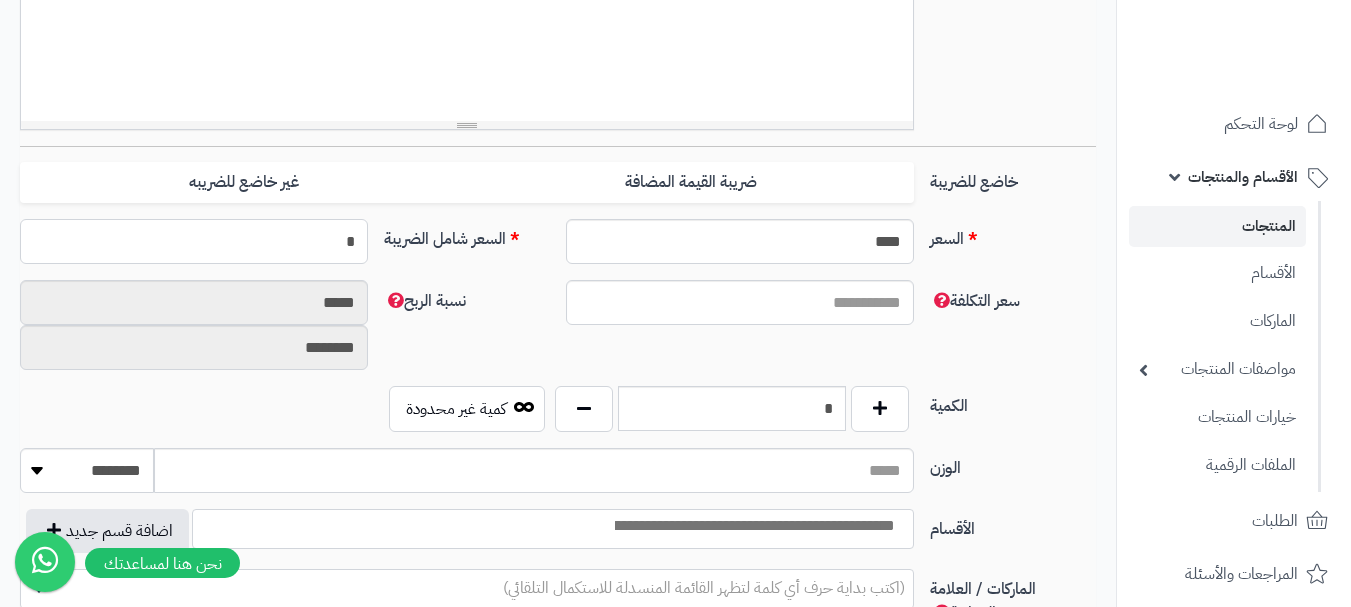 click on "*" at bounding box center [194, 241] 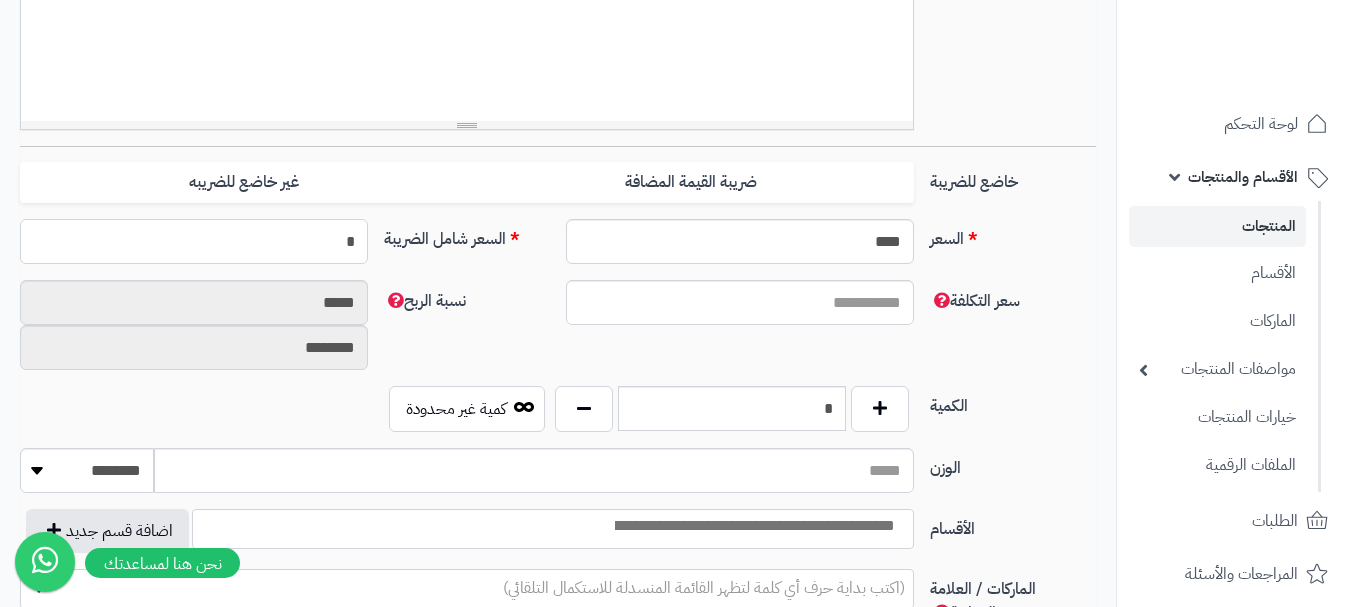 type 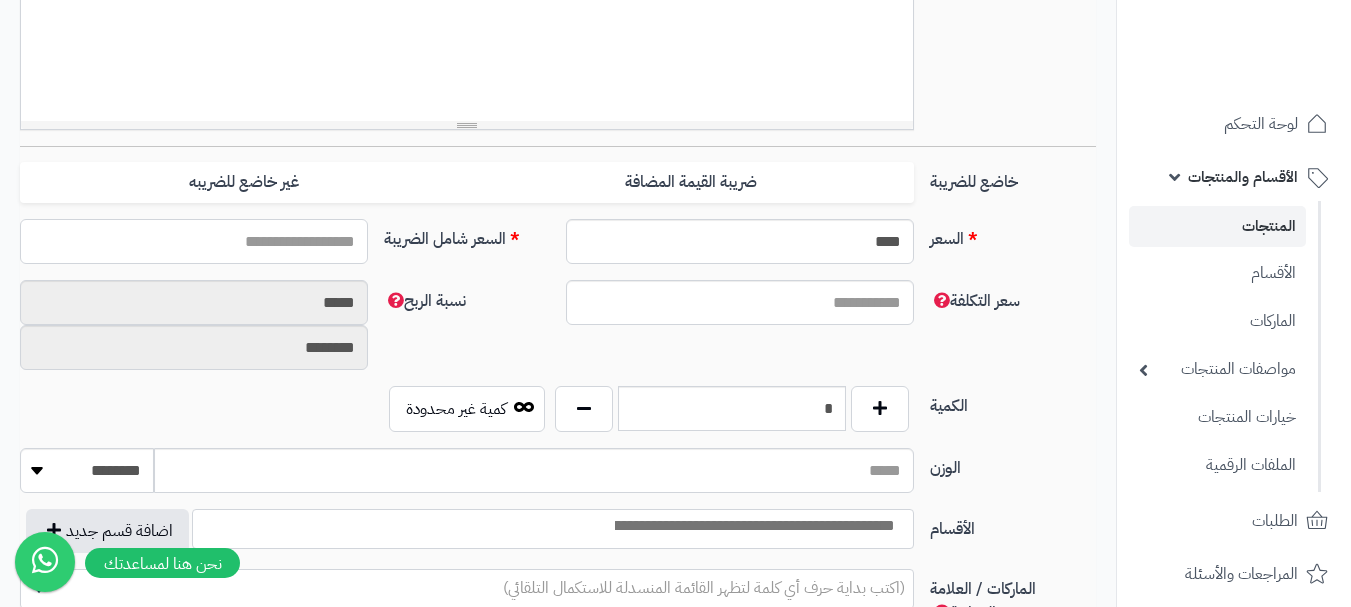 type on "*" 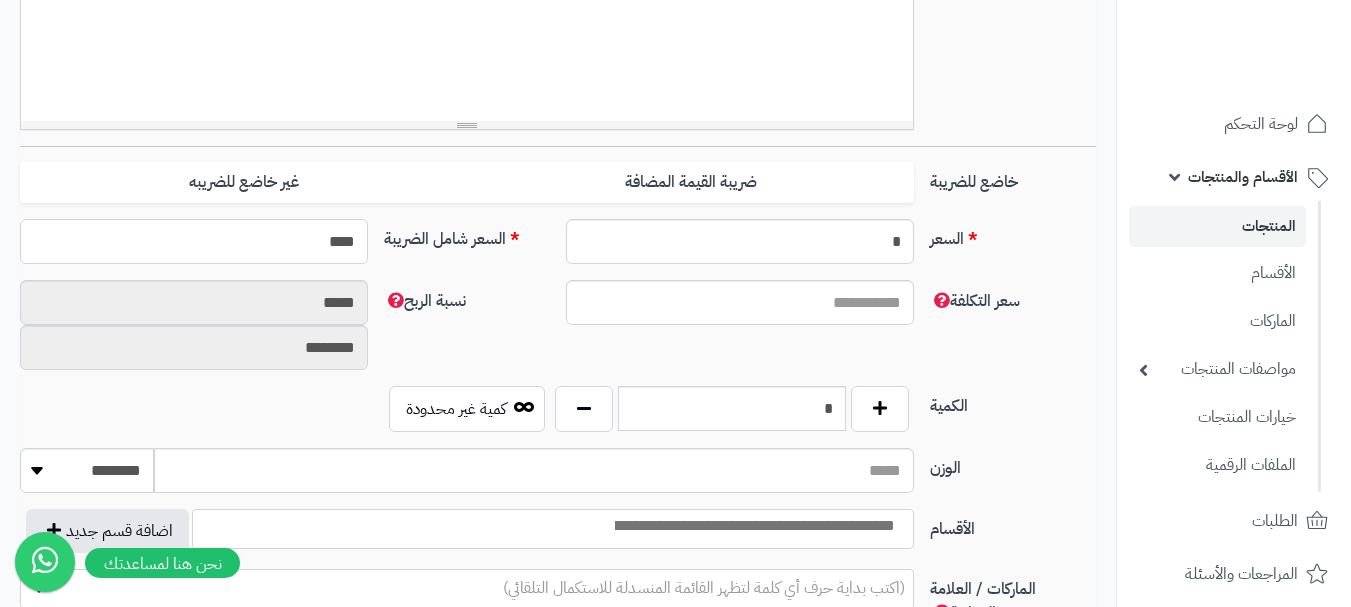 type on "*****" 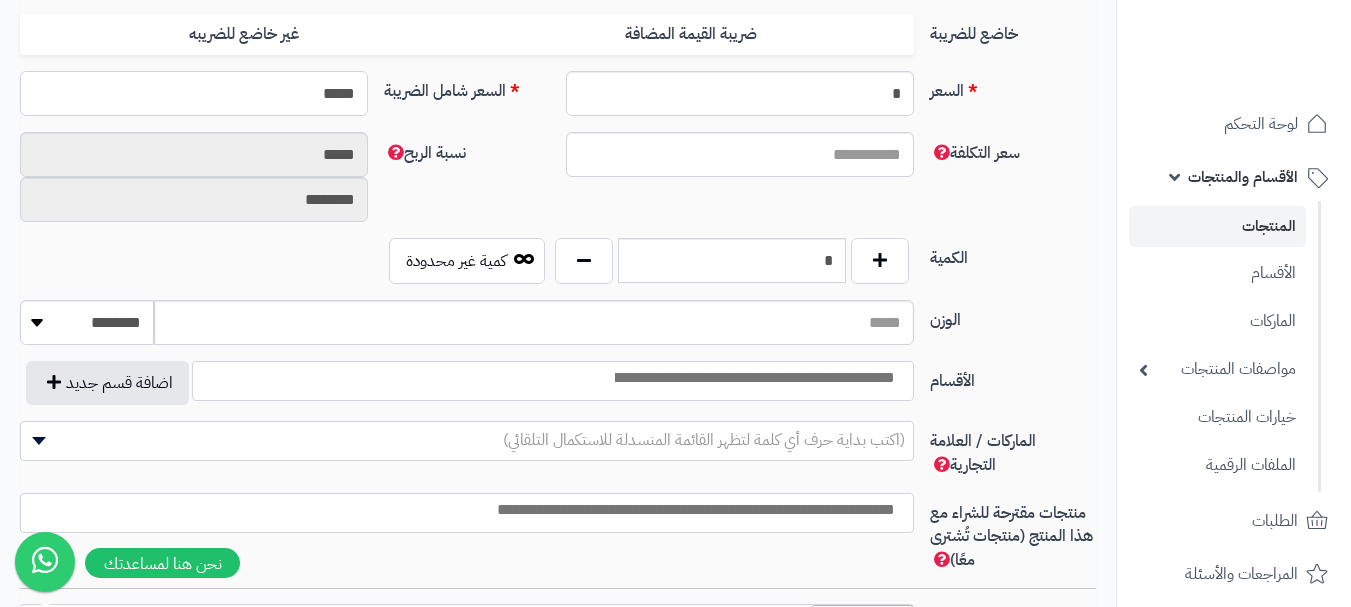 scroll, scrollTop: 900, scrollLeft: 0, axis: vertical 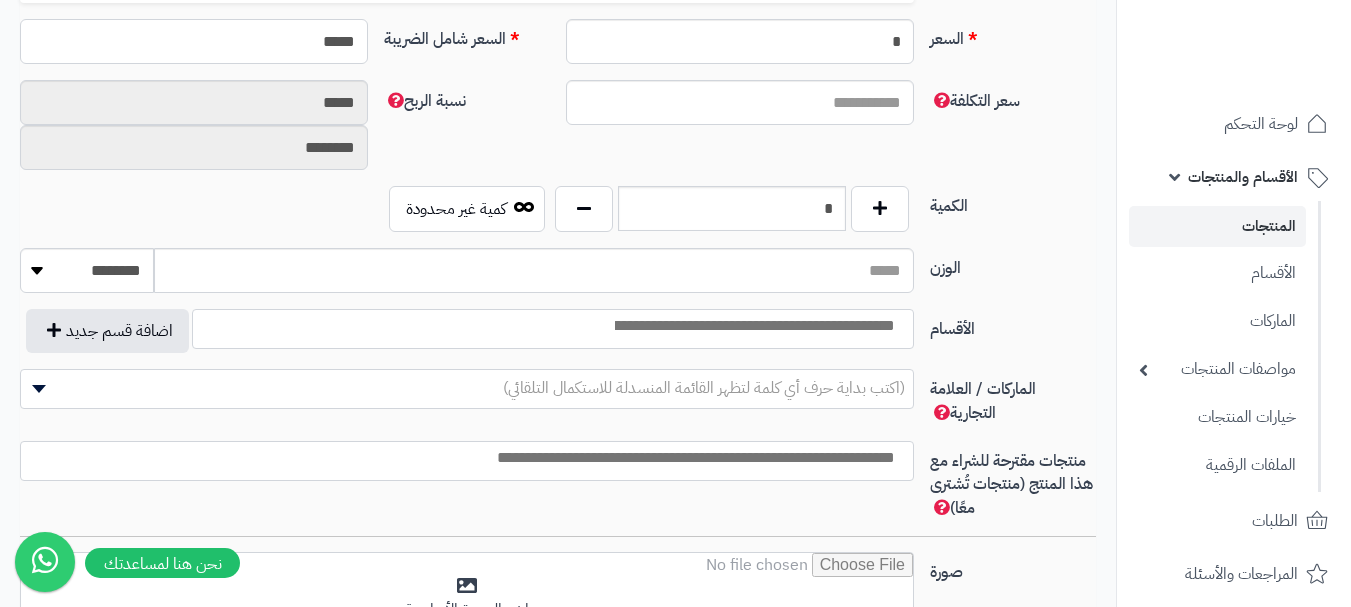 type on "**********" 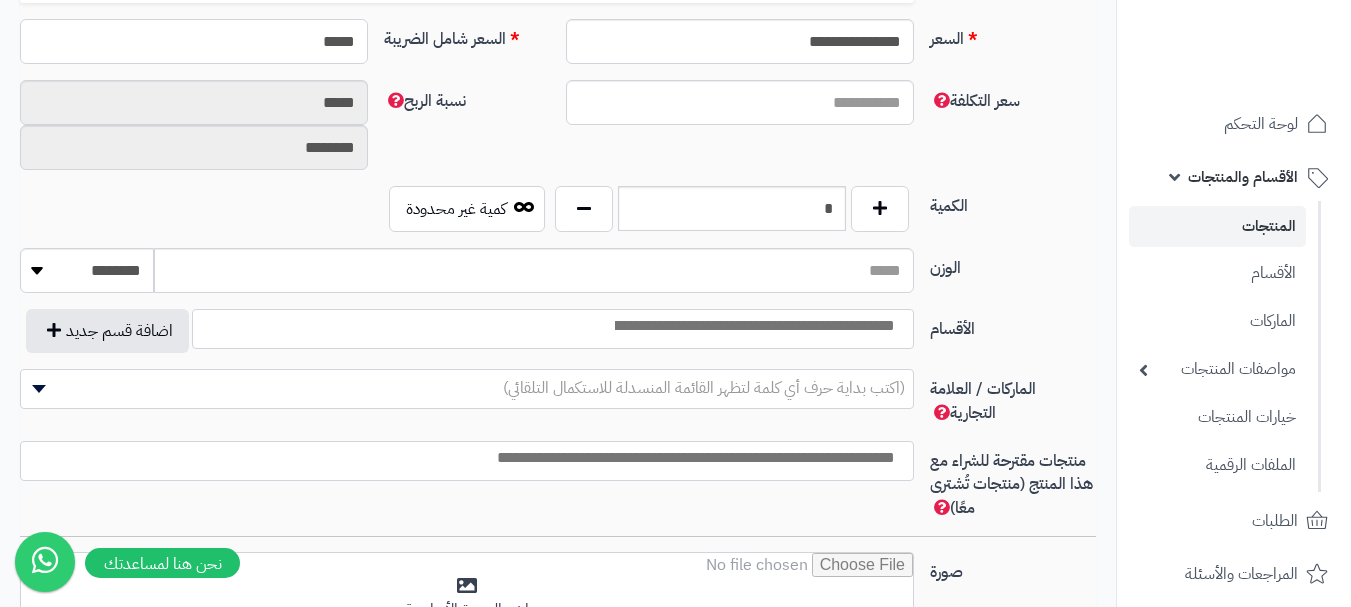 type on "*****" 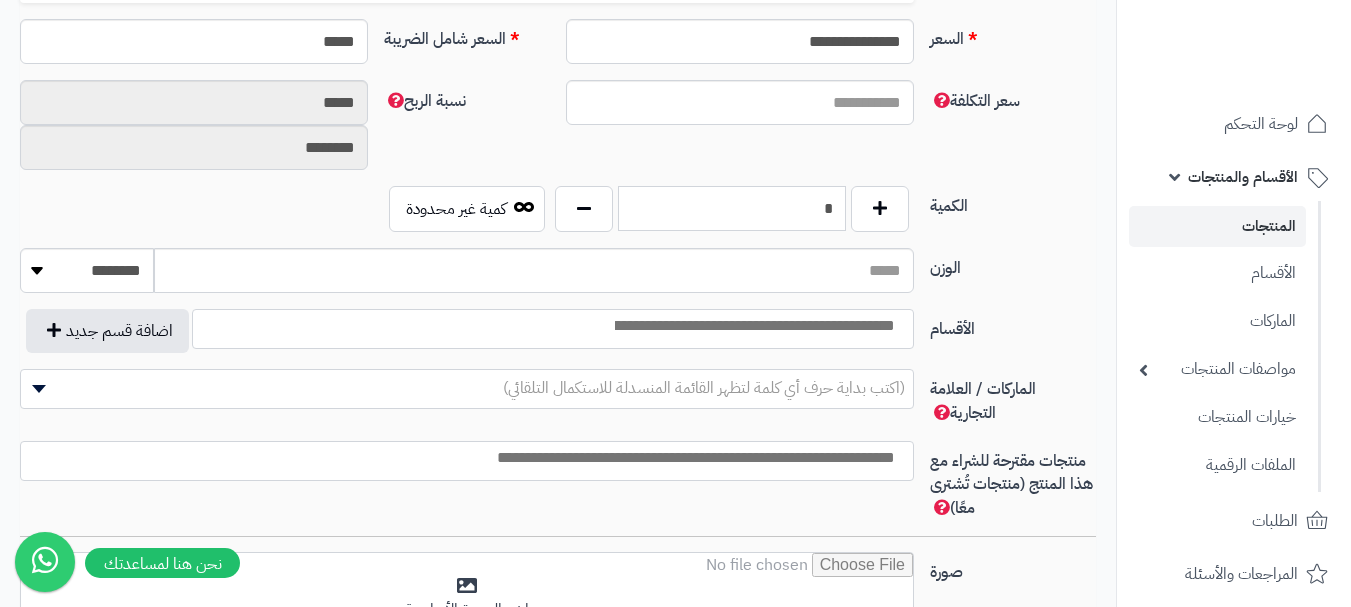 click on "*" at bounding box center [732, 208] 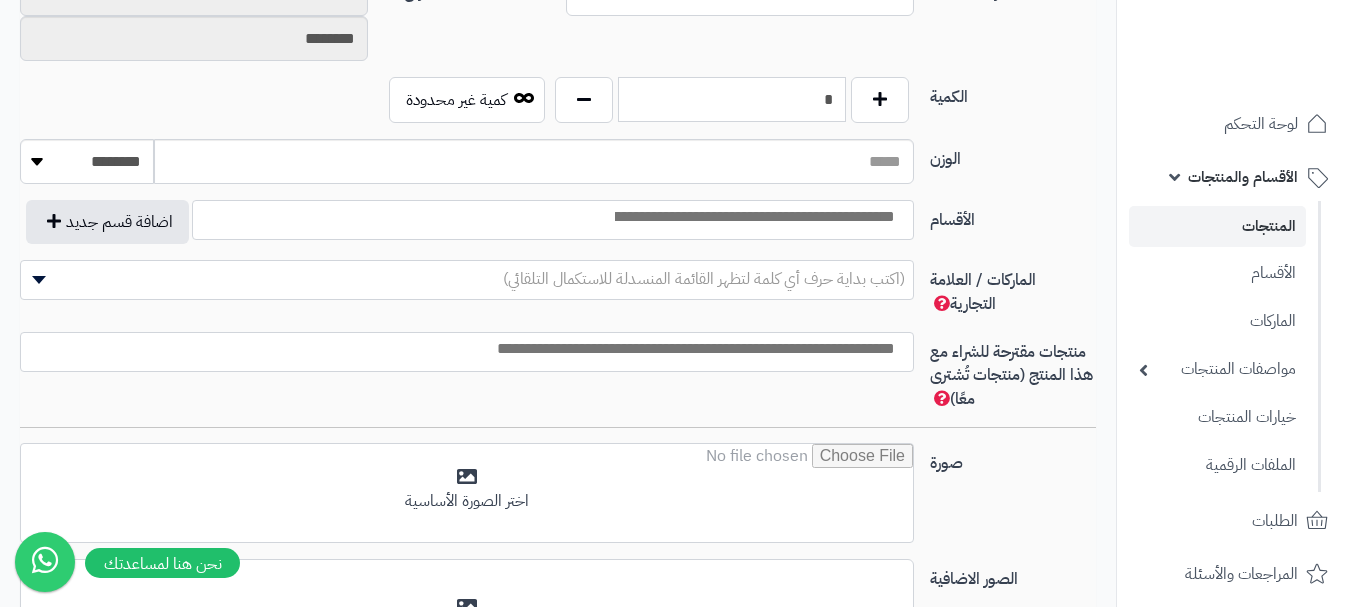 scroll, scrollTop: 1200, scrollLeft: 0, axis: vertical 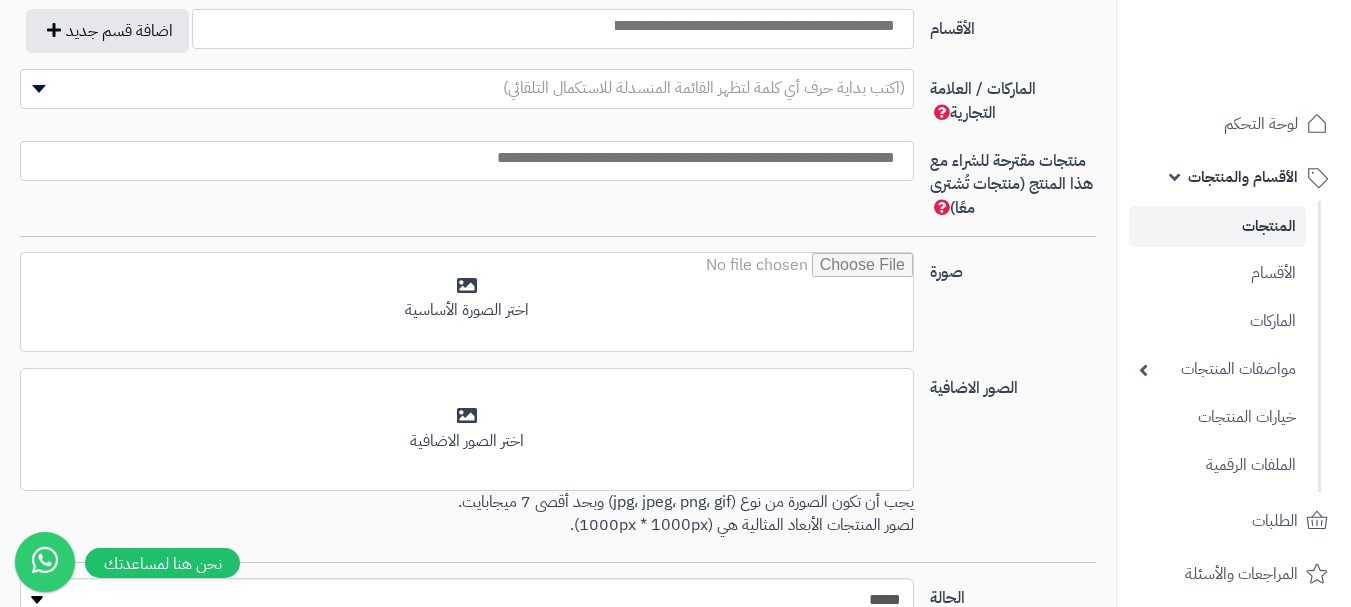 type on "*" 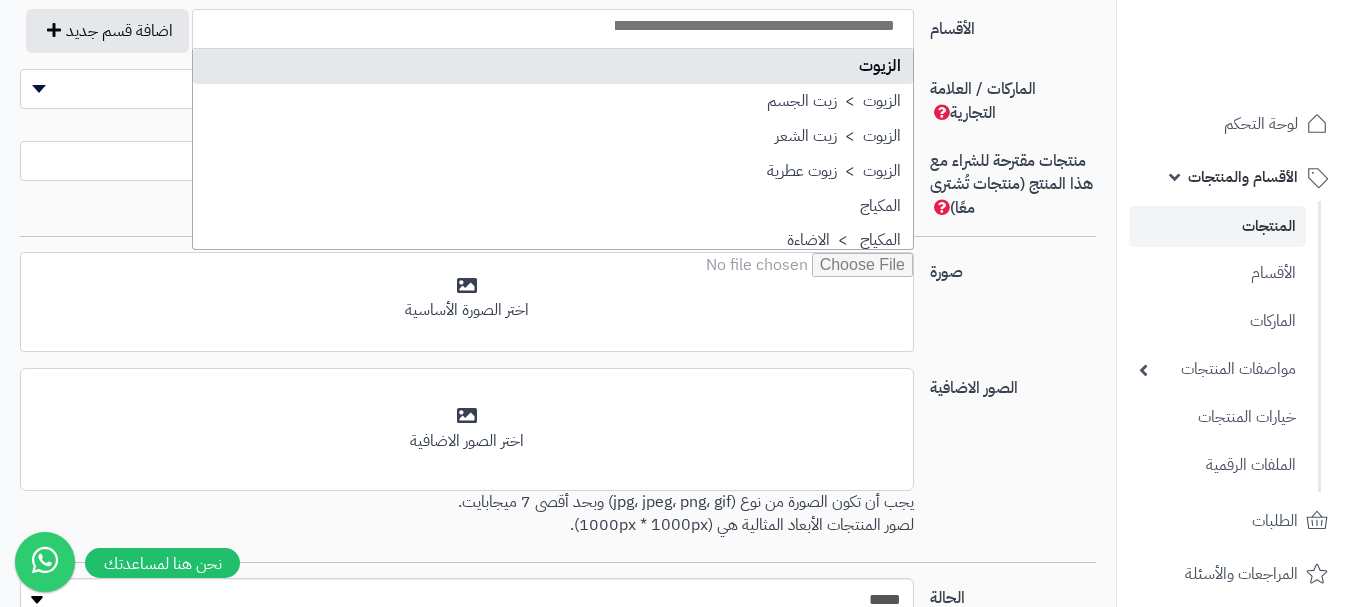 select on "***" 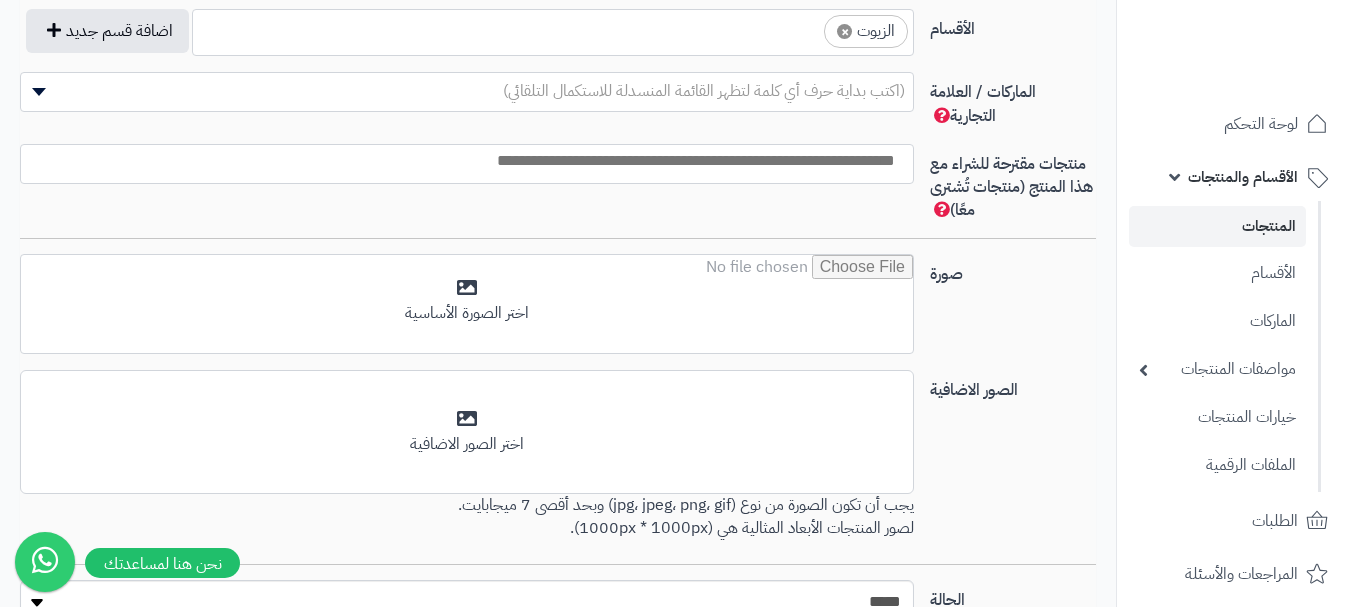 click on "× الزيوت" at bounding box center [553, 29] 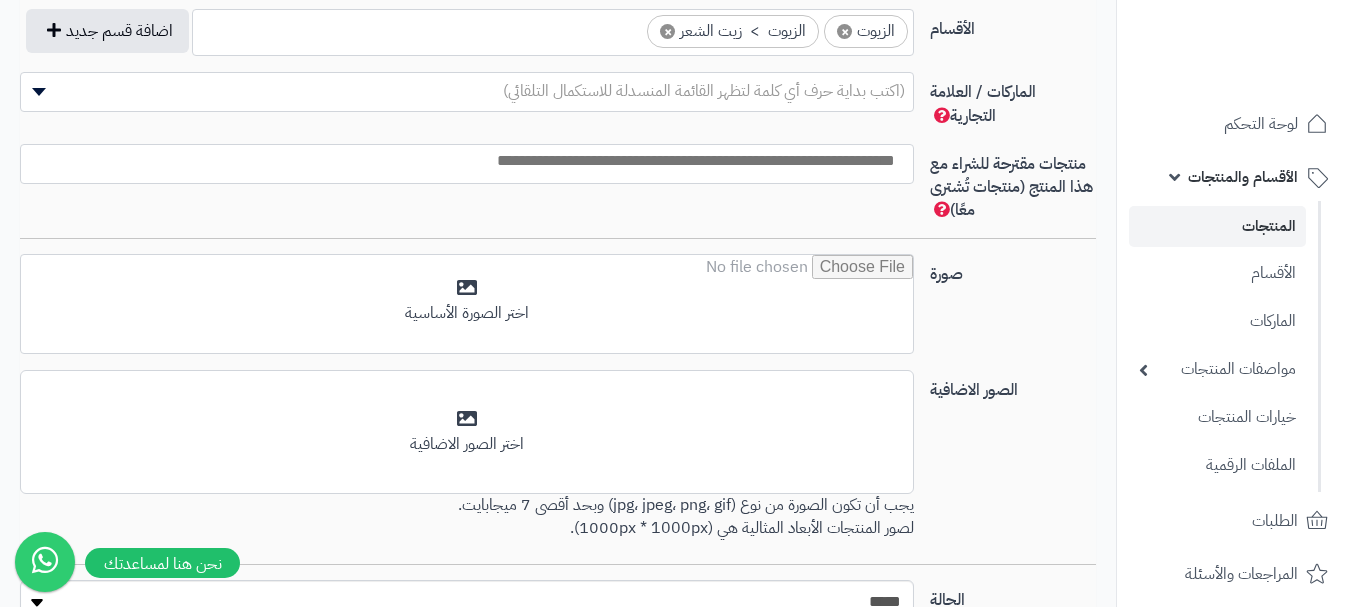 click at bounding box center [462, 161] 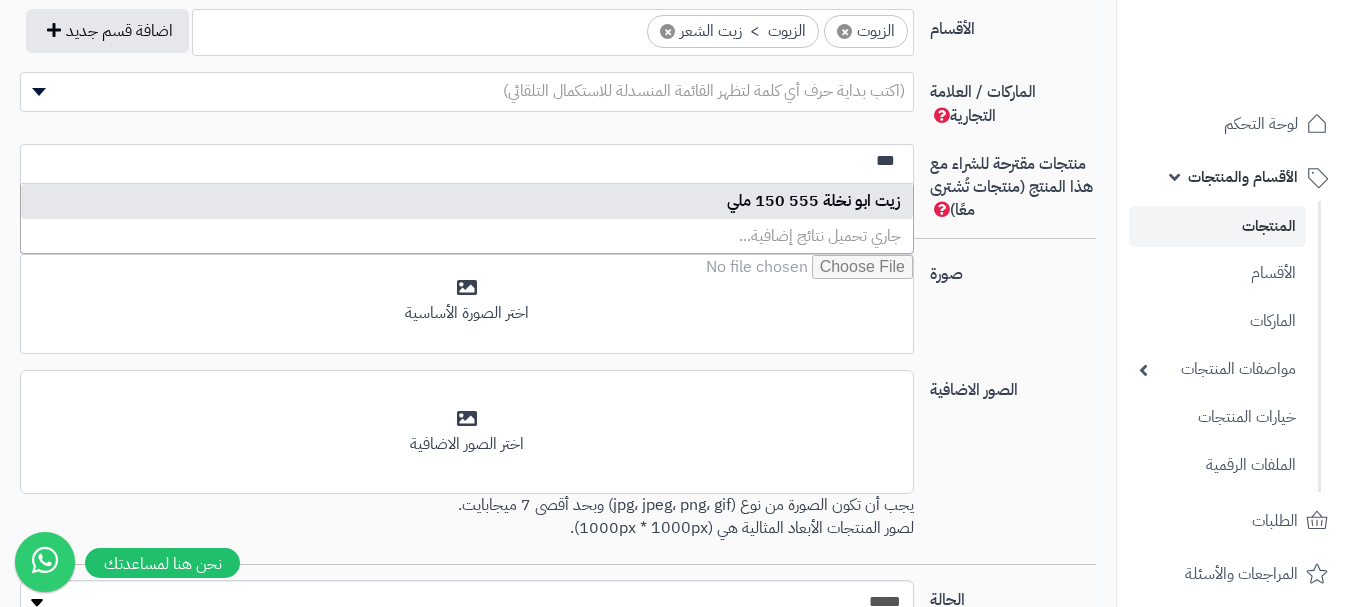 type on "***" 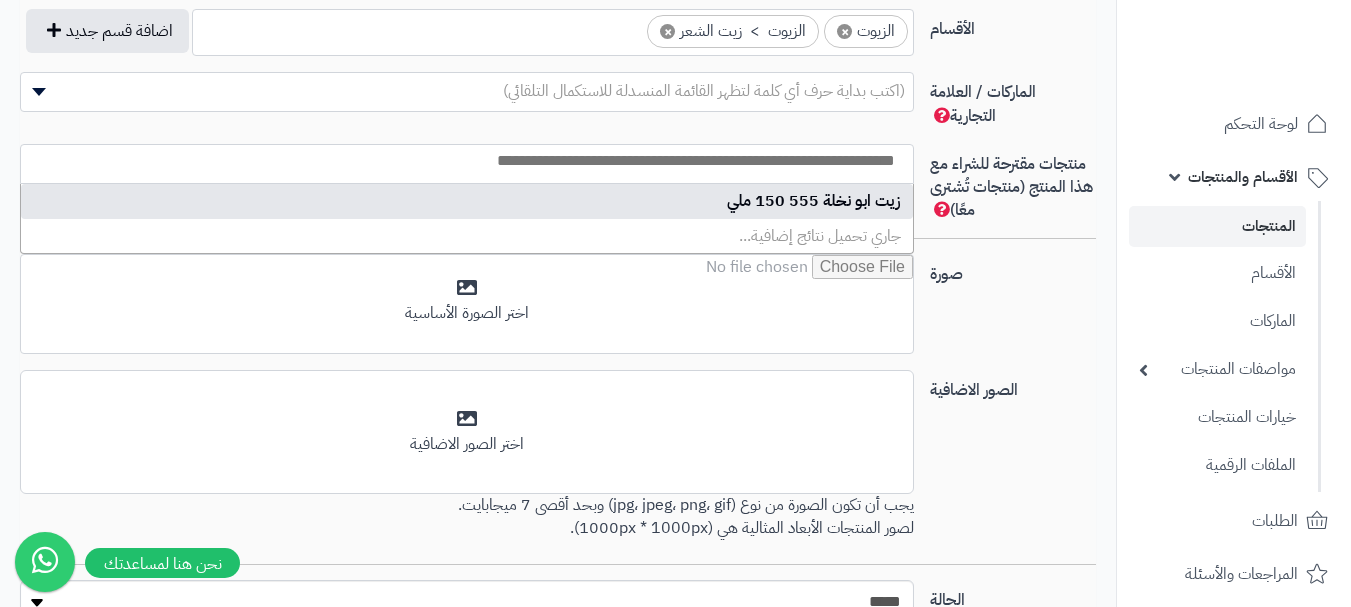 scroll, scrollTop: 0, scrollLeft: 0, axis: both 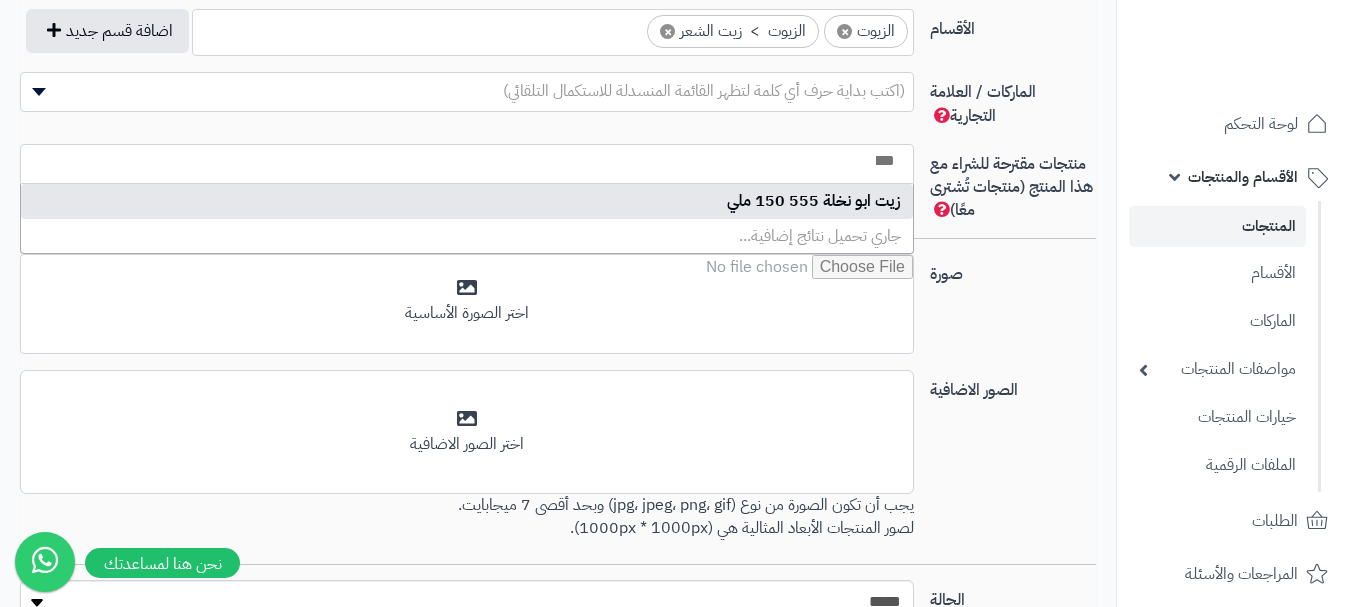 select on "***" 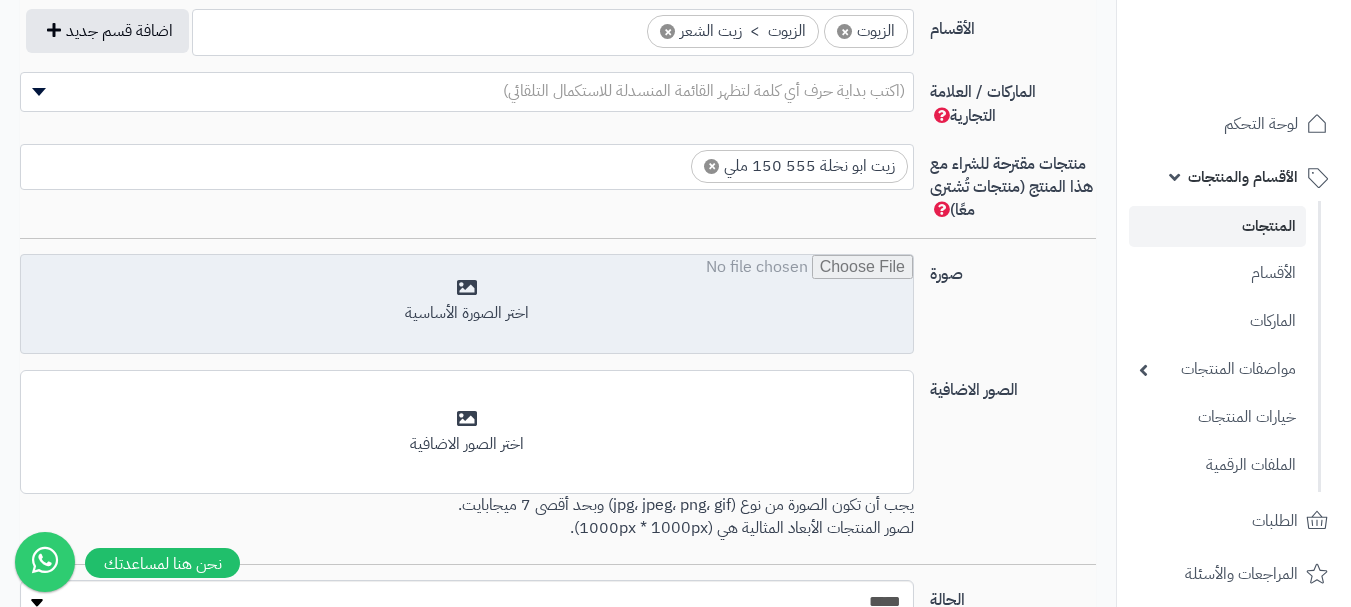 click at bounding box center [467, 305] 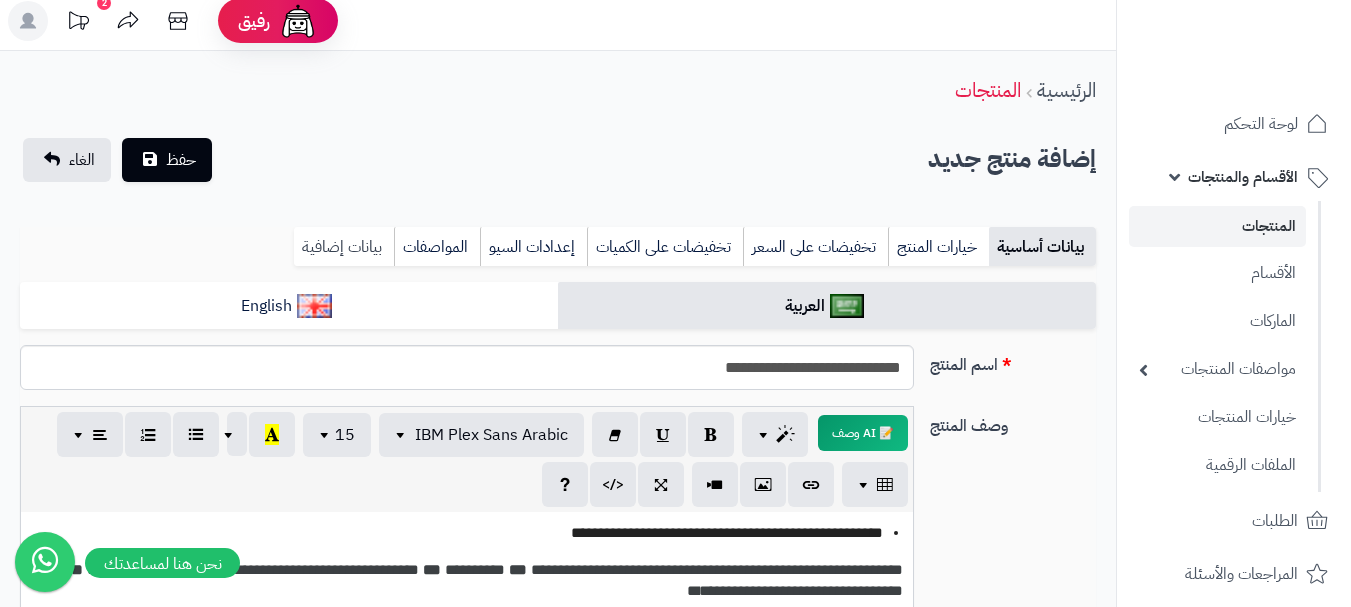 scroll, scrollTop: 0, scrollLeft: 0, axis: both 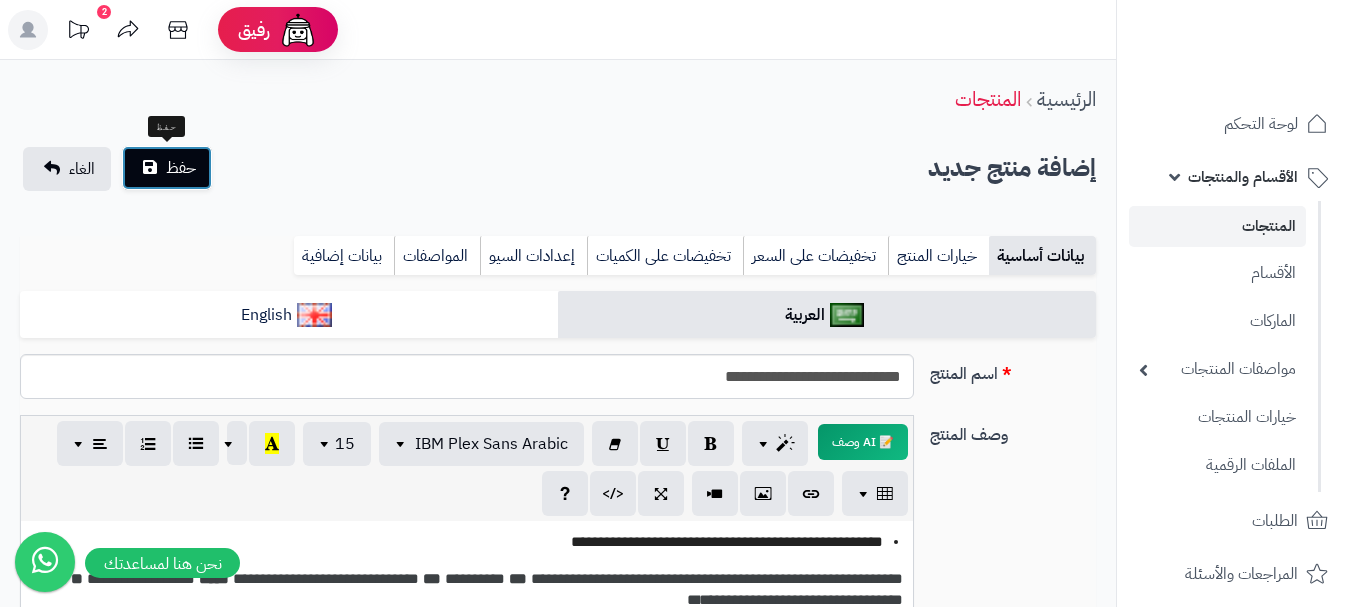 click on "حفظ" at bounding box center [181, 168] 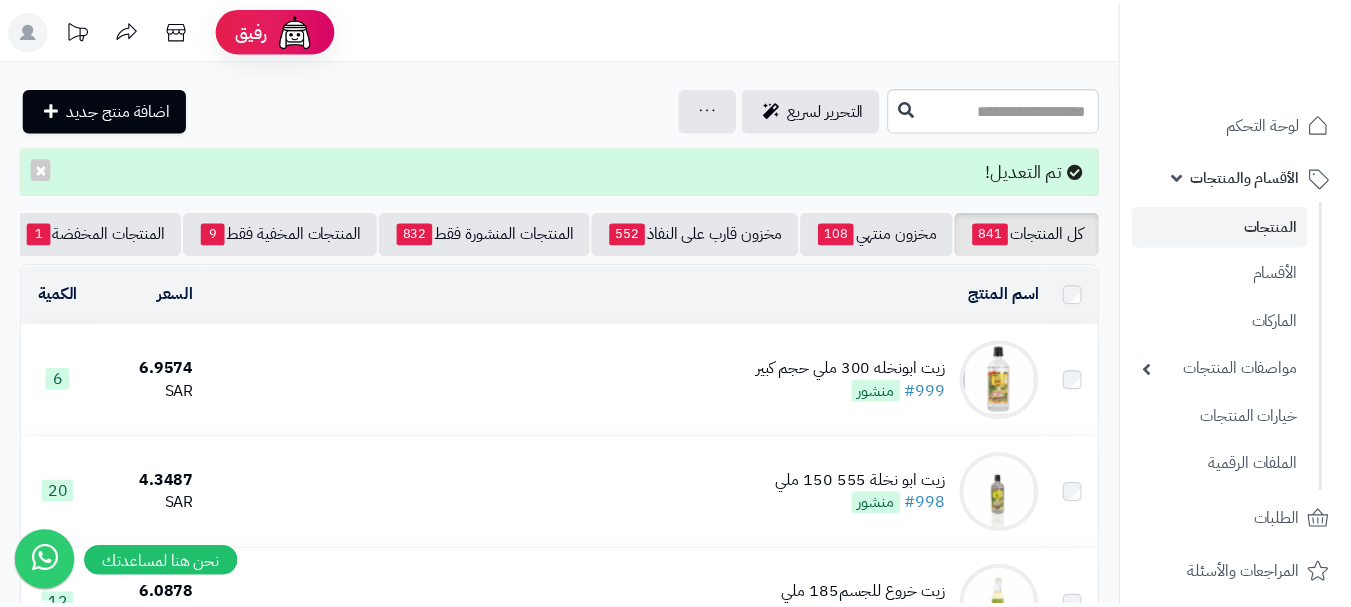 scroll, scrollTop: 0, scrollLeft: 0, axis: both 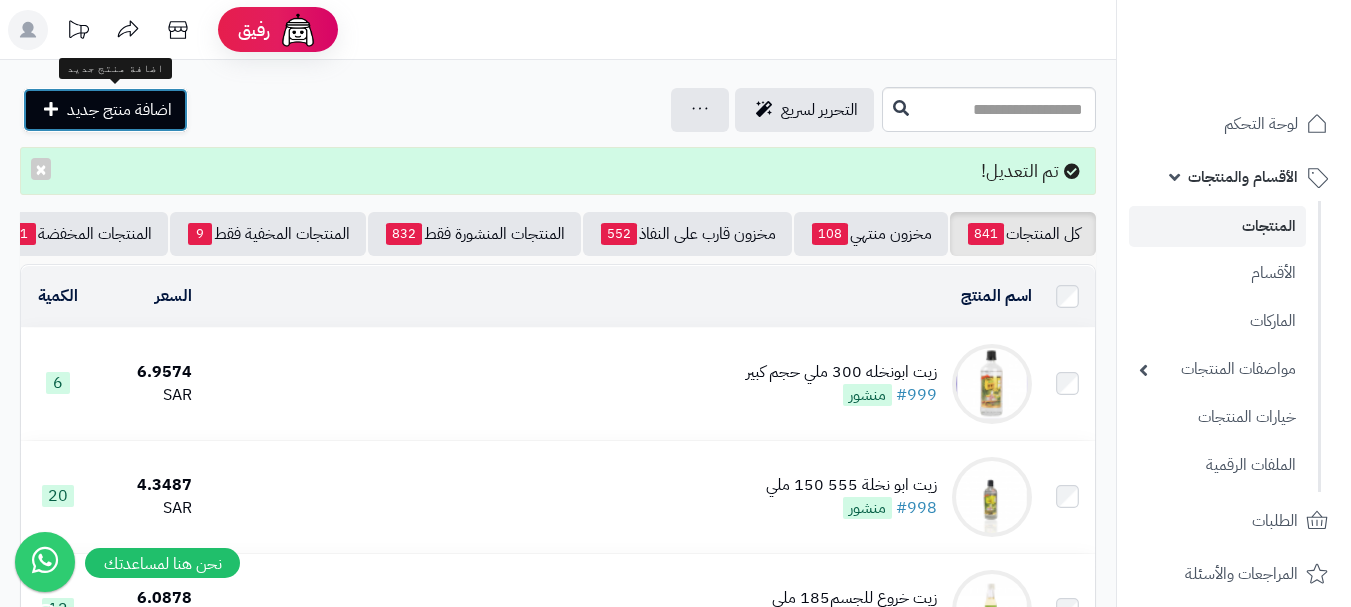 click on "اضافة منتج جديد" at bounding box center (105, 110) 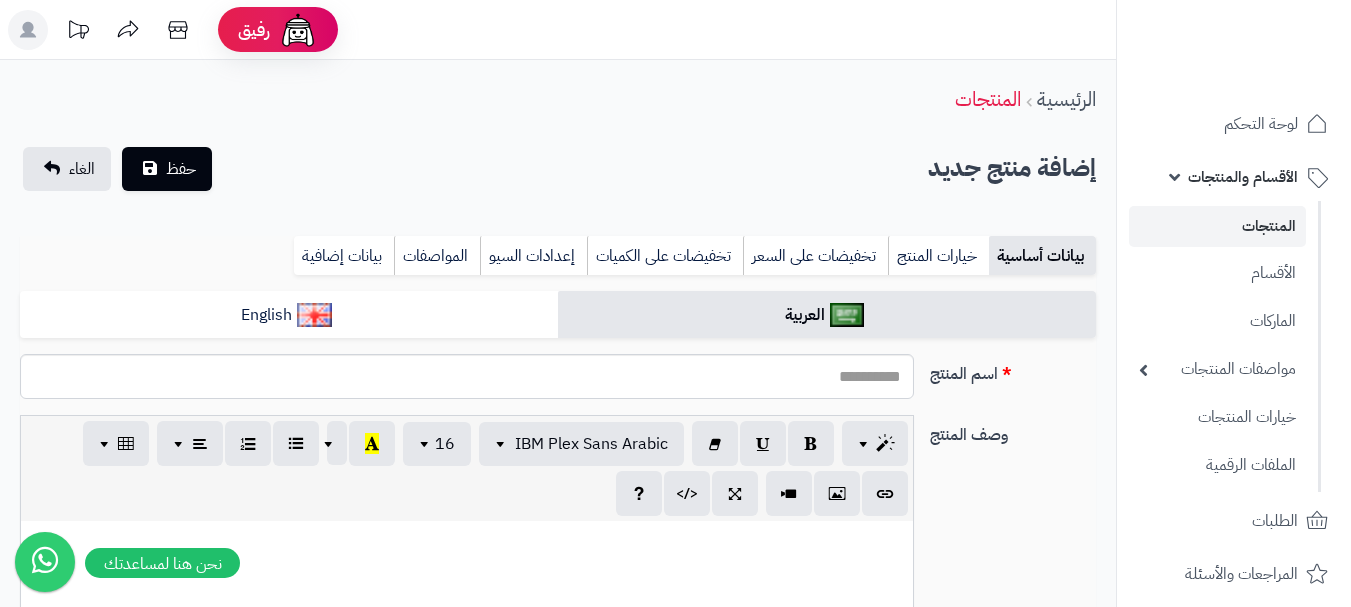 select 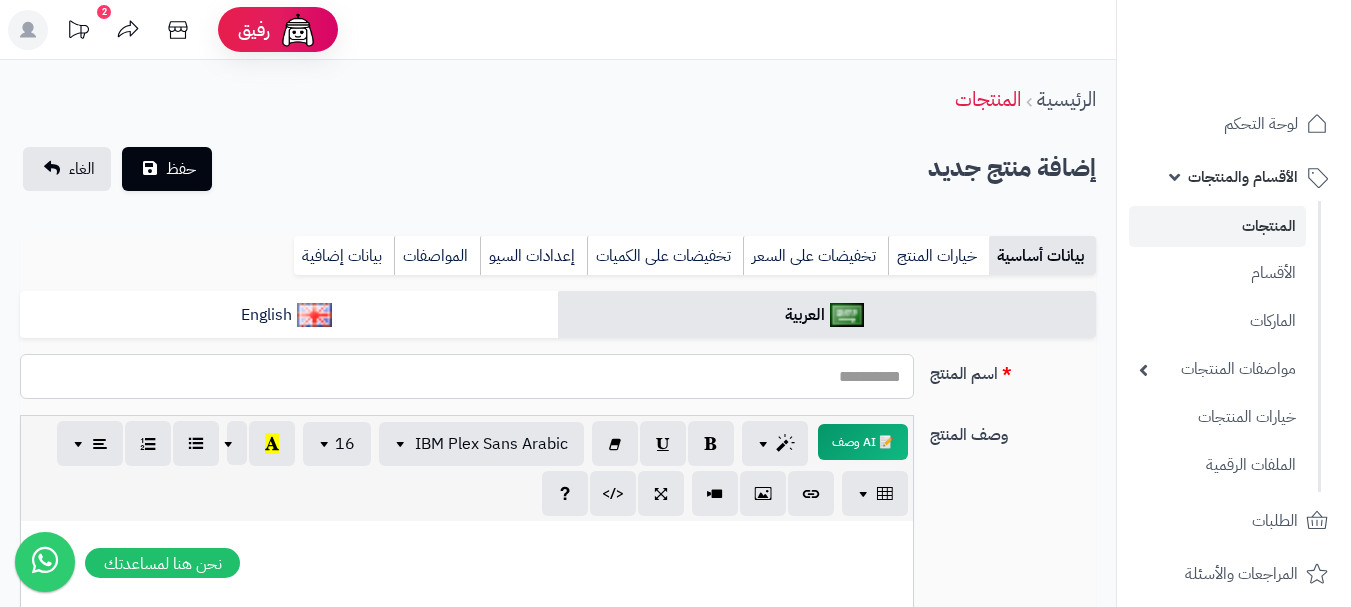 paste on "**********" 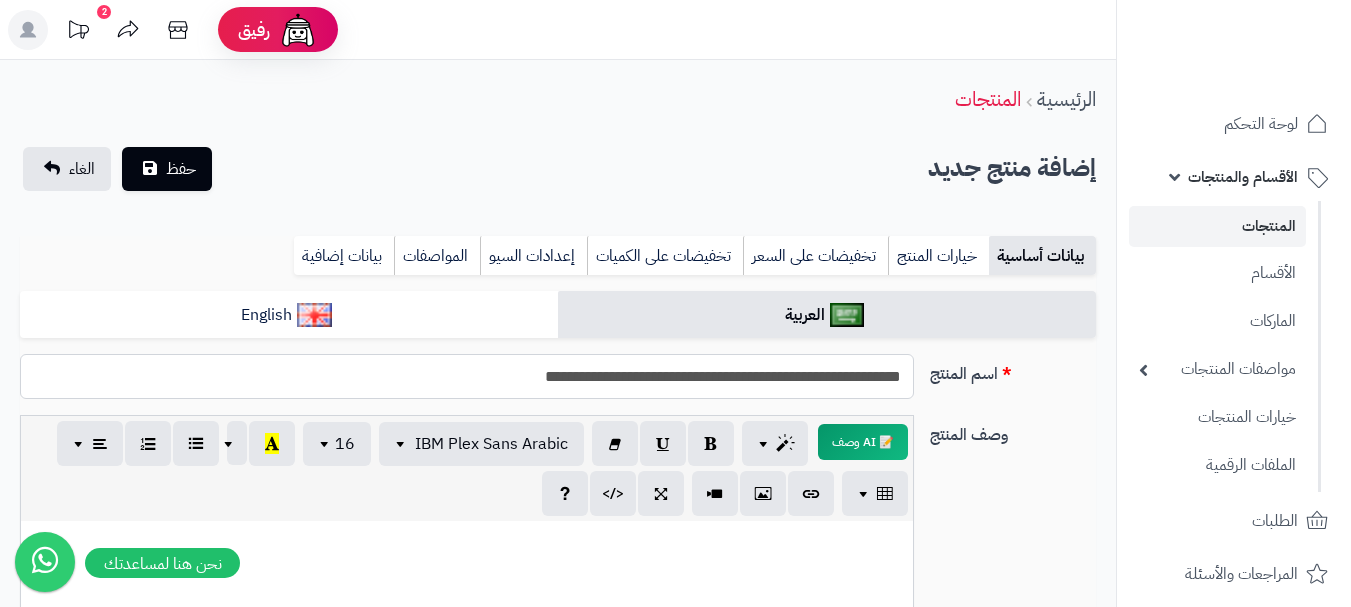 type on "**********" 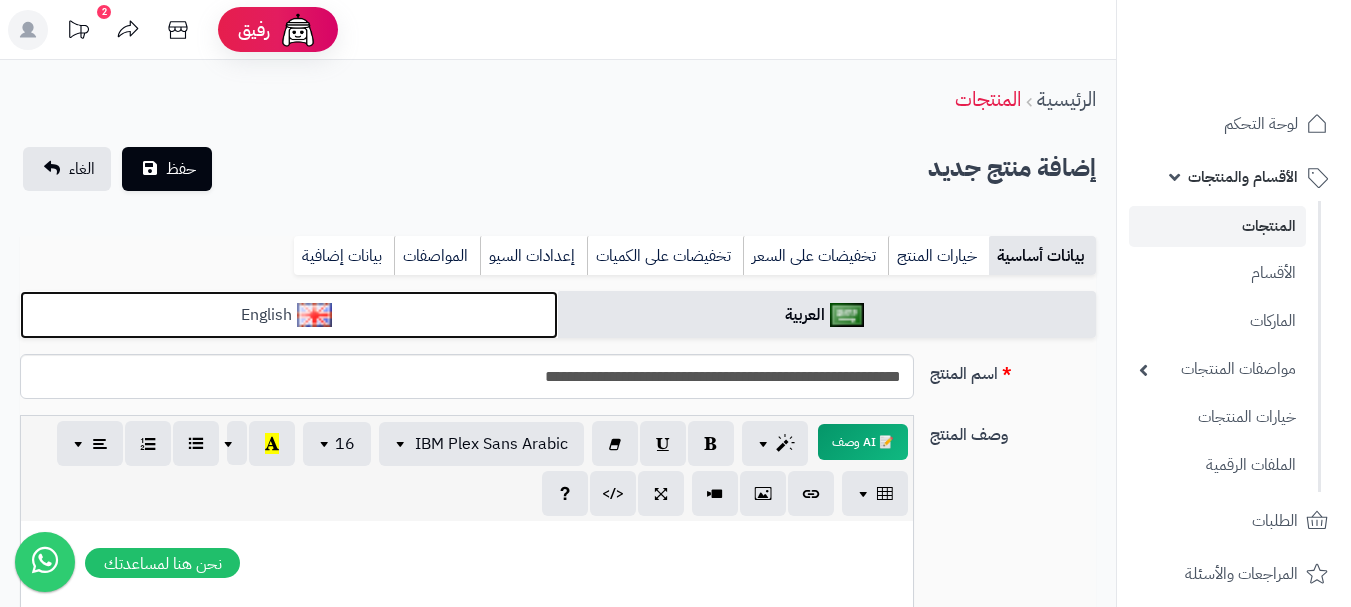click on "English" at bounding box center [289, 315] 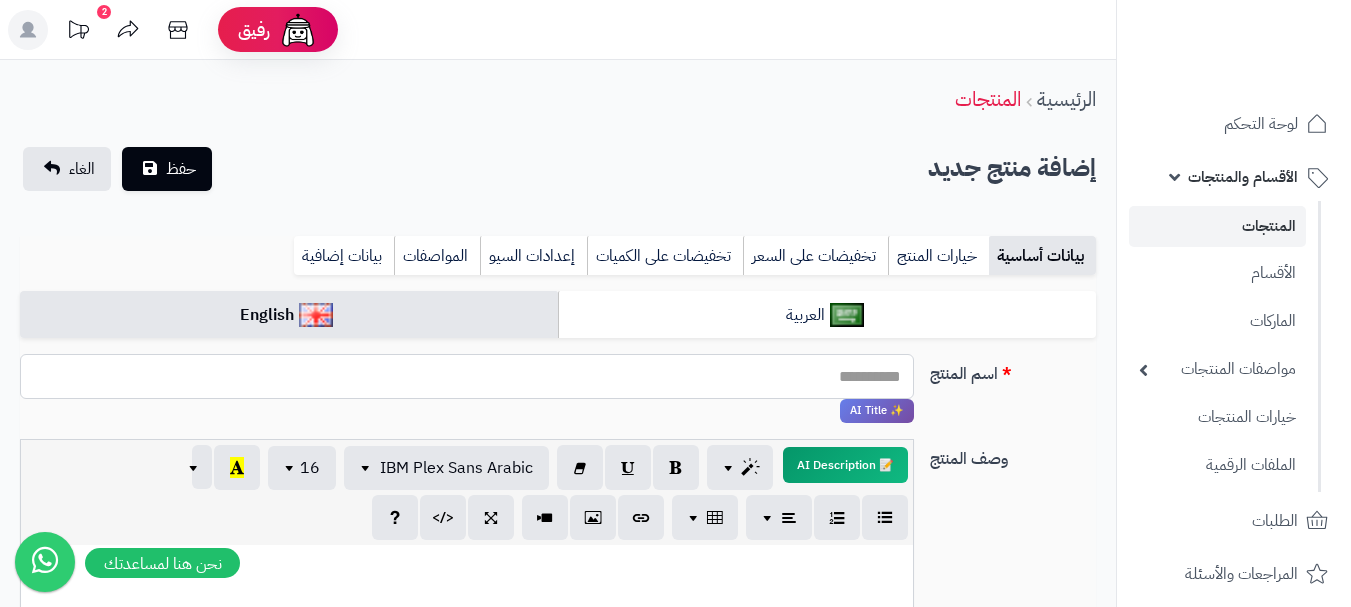 paste on "**********" 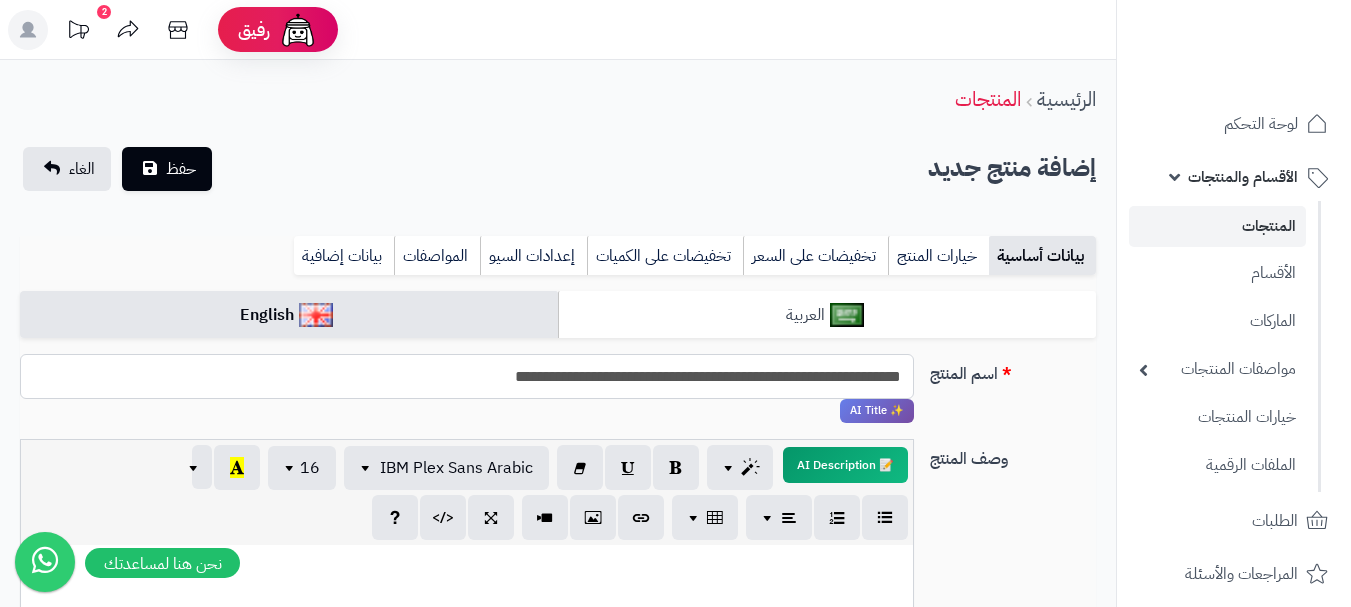 type on "**********" 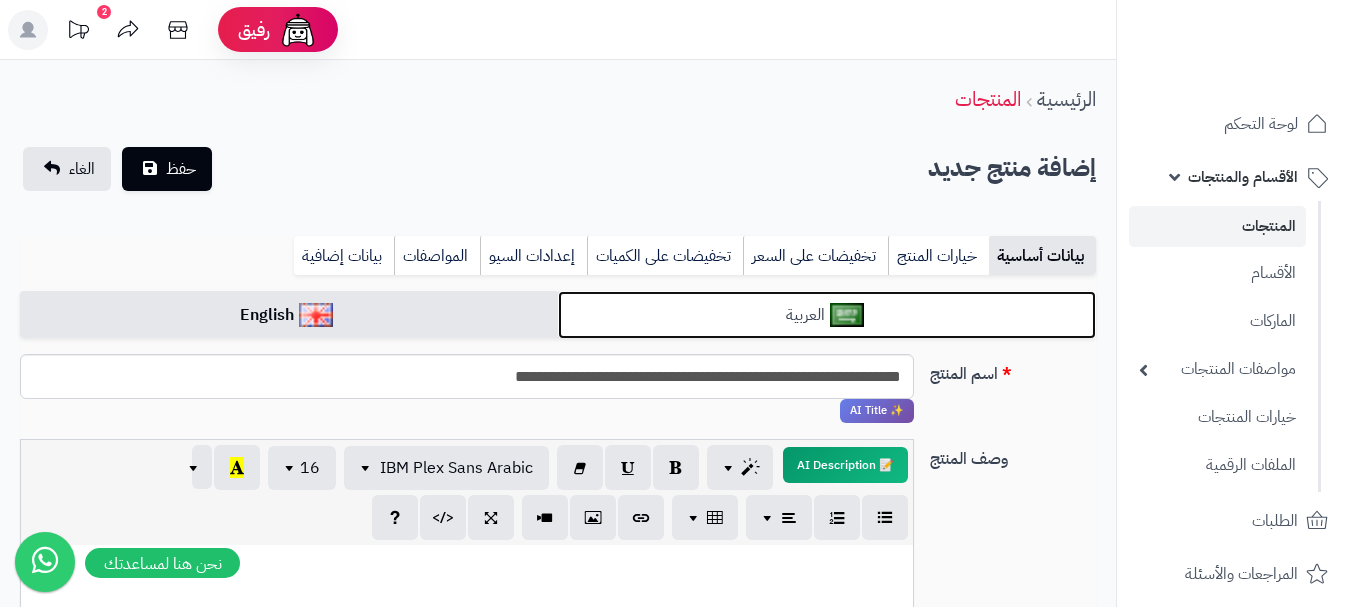 click on "العربية" at bounding box center [827, 315] 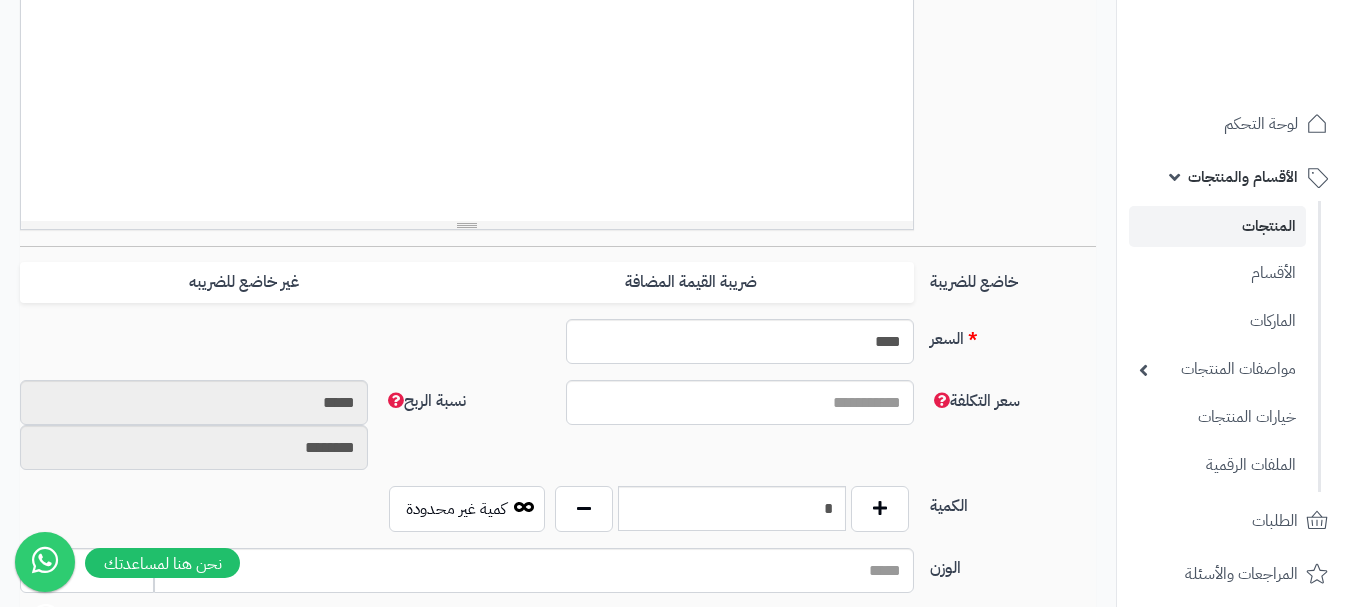 scroll, scrollTop: 700, scrollLeft: 0, axis: vertical 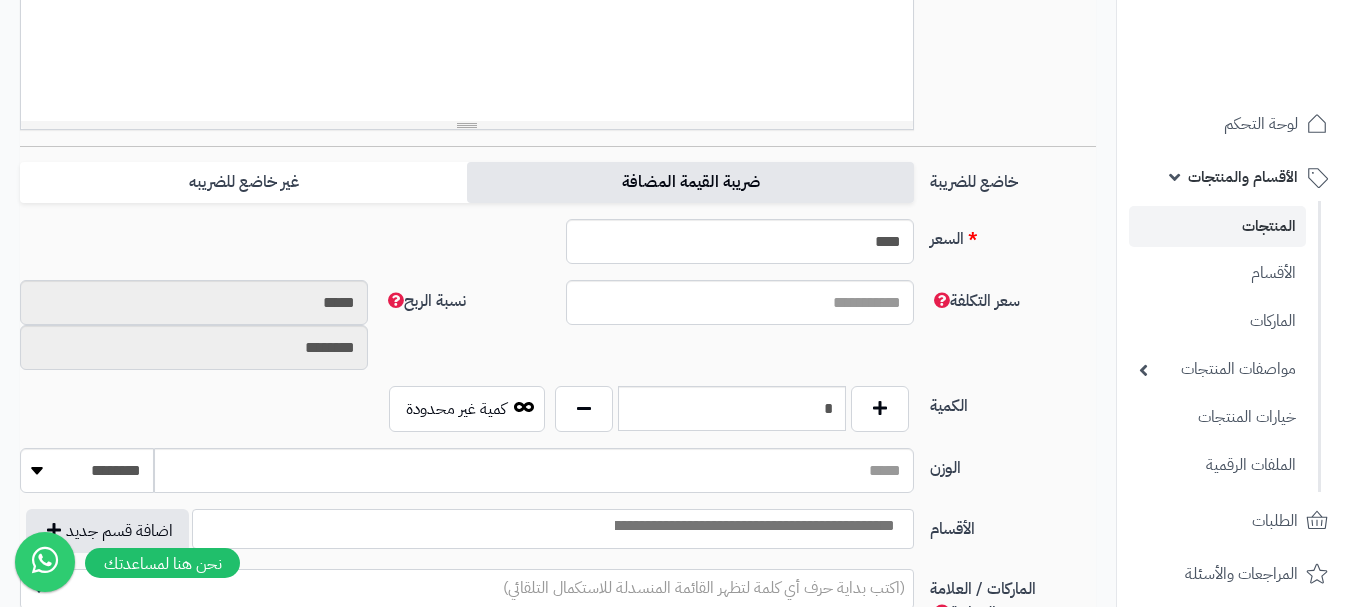 click on "ضريبة القيمة المضافة" at bounding box center (690, 182) 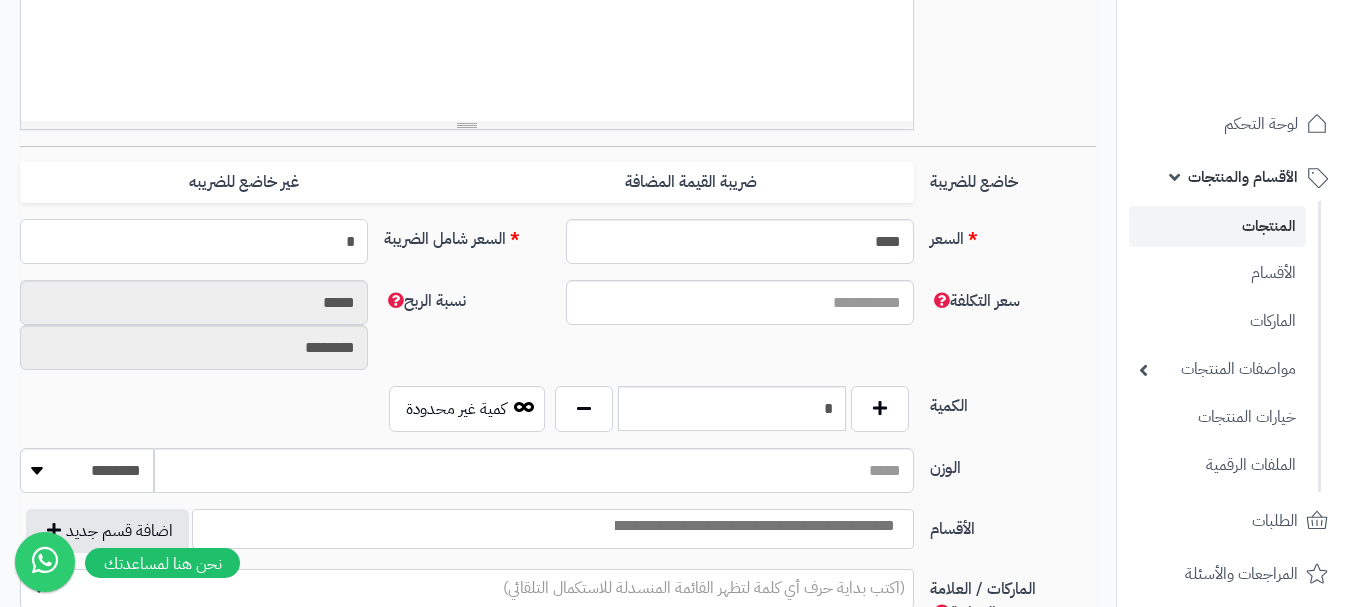click on "*" at bounding box center (194, 241) 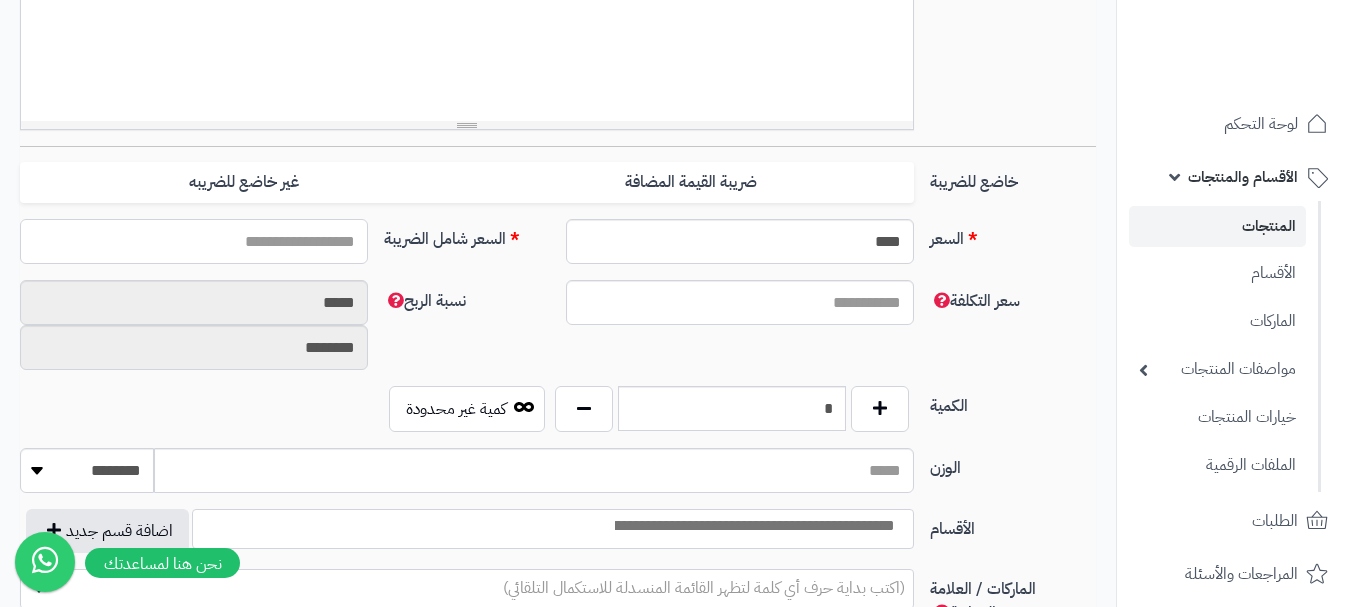 type on "*" 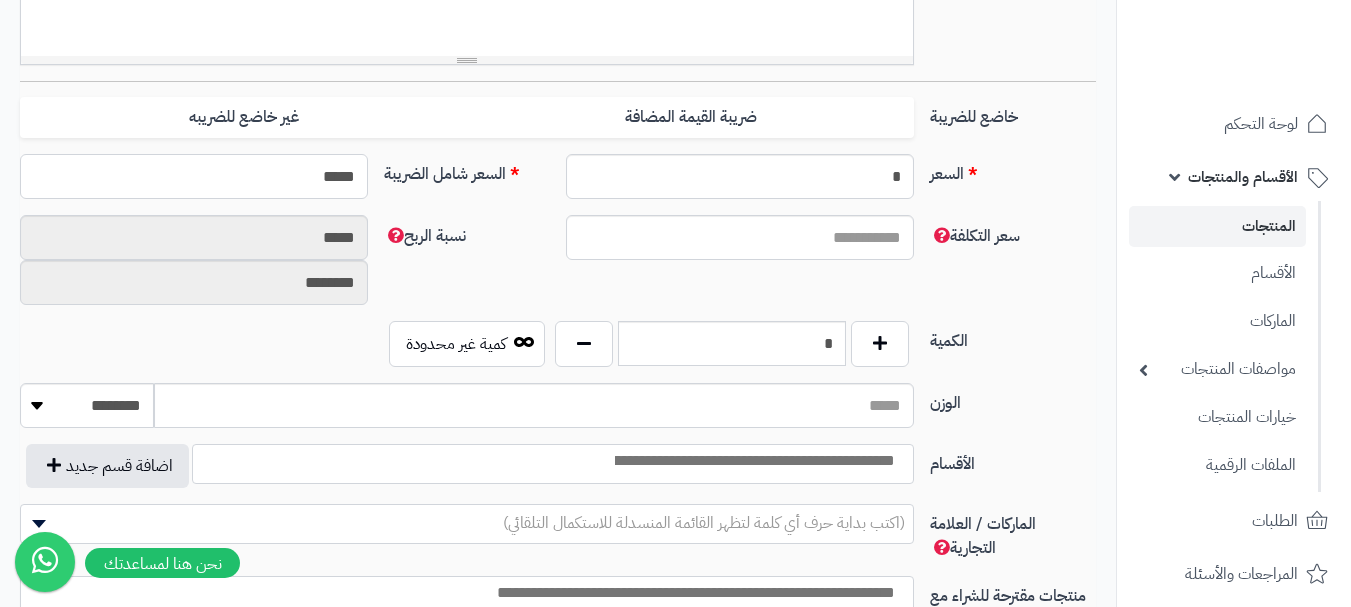 scroll, scrollTop: 800, scrollLeft: 0, axis: vertical 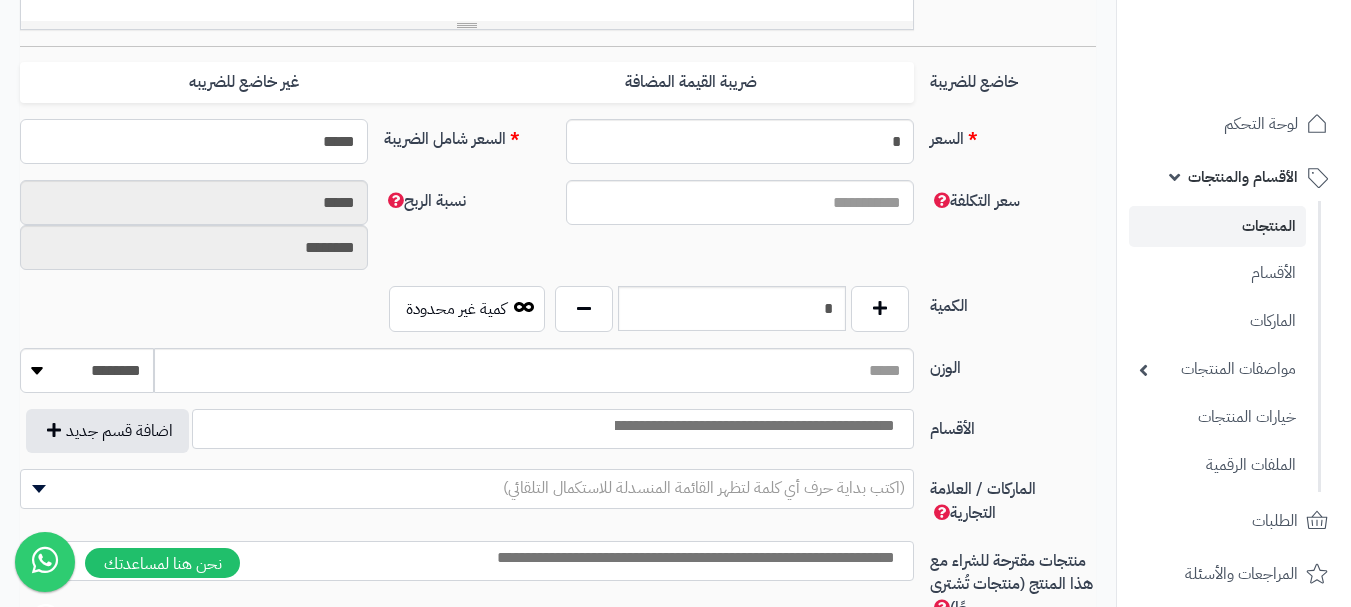 type on "*****" 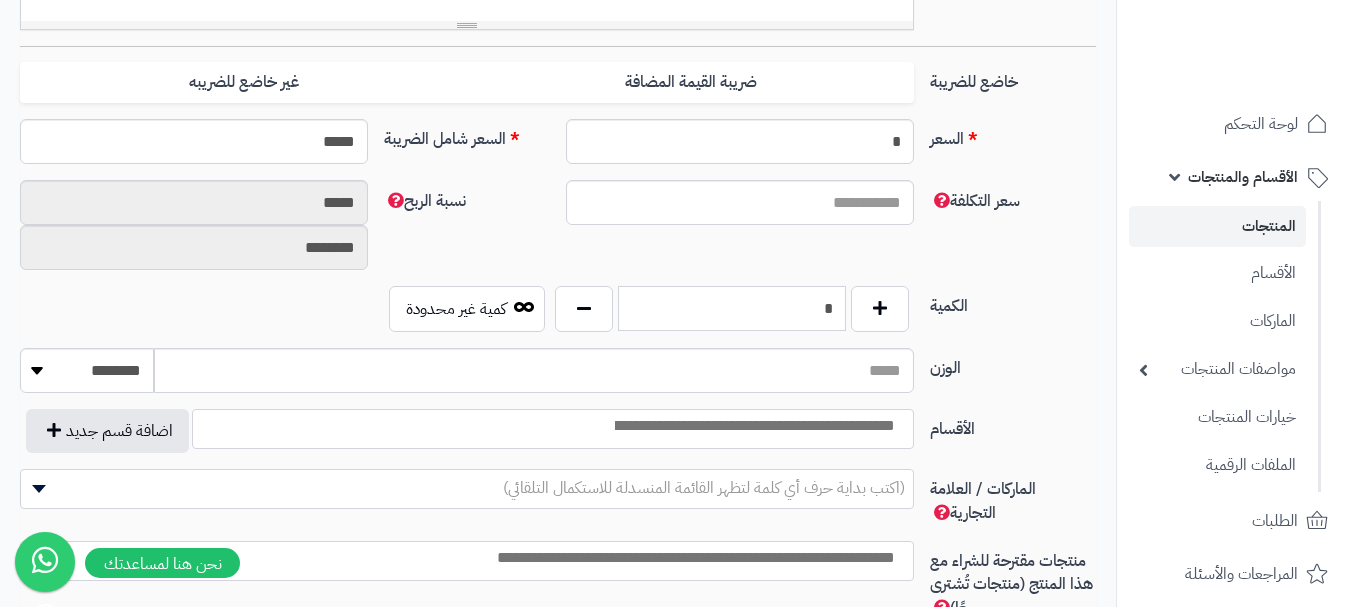 click on "*" at bounding box center (732, 308) 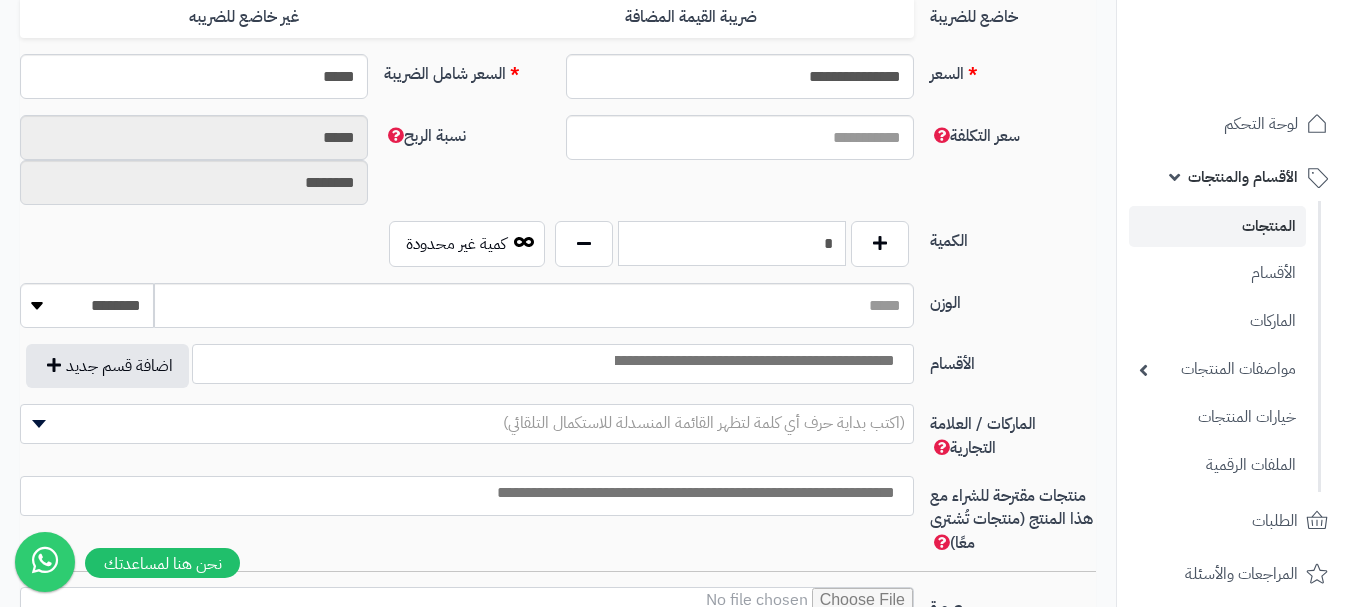 scroll, scrollTop: 900, scrollLeft: 0, axis: vertical 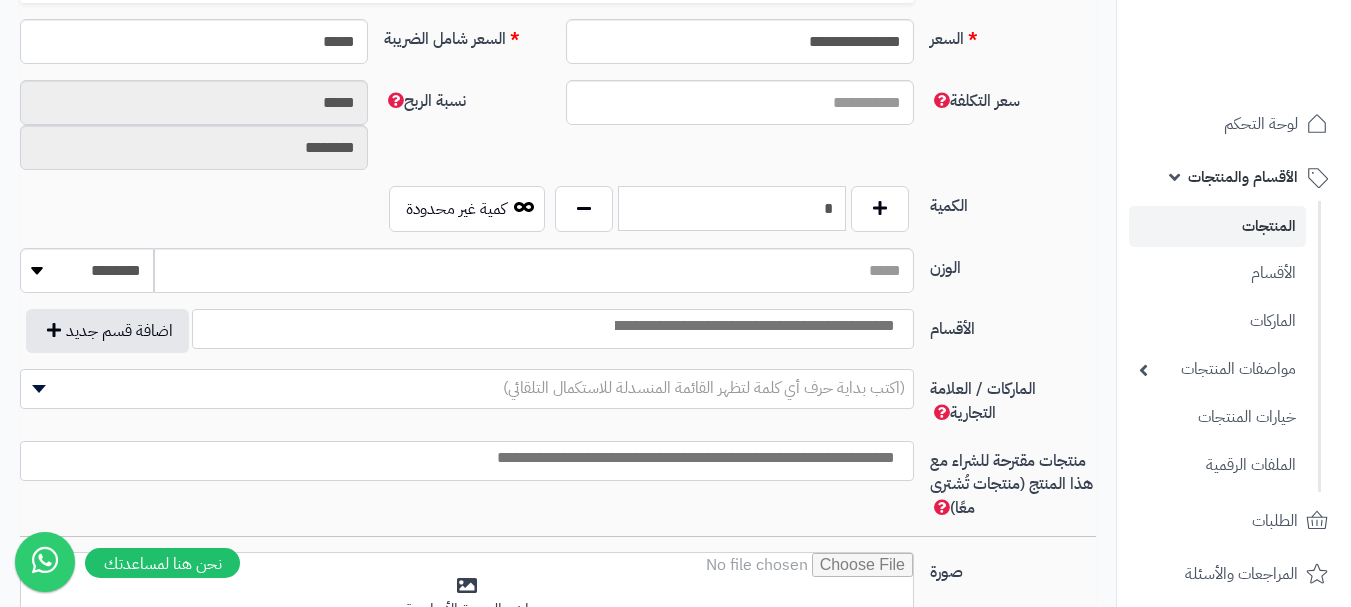 type on "*" 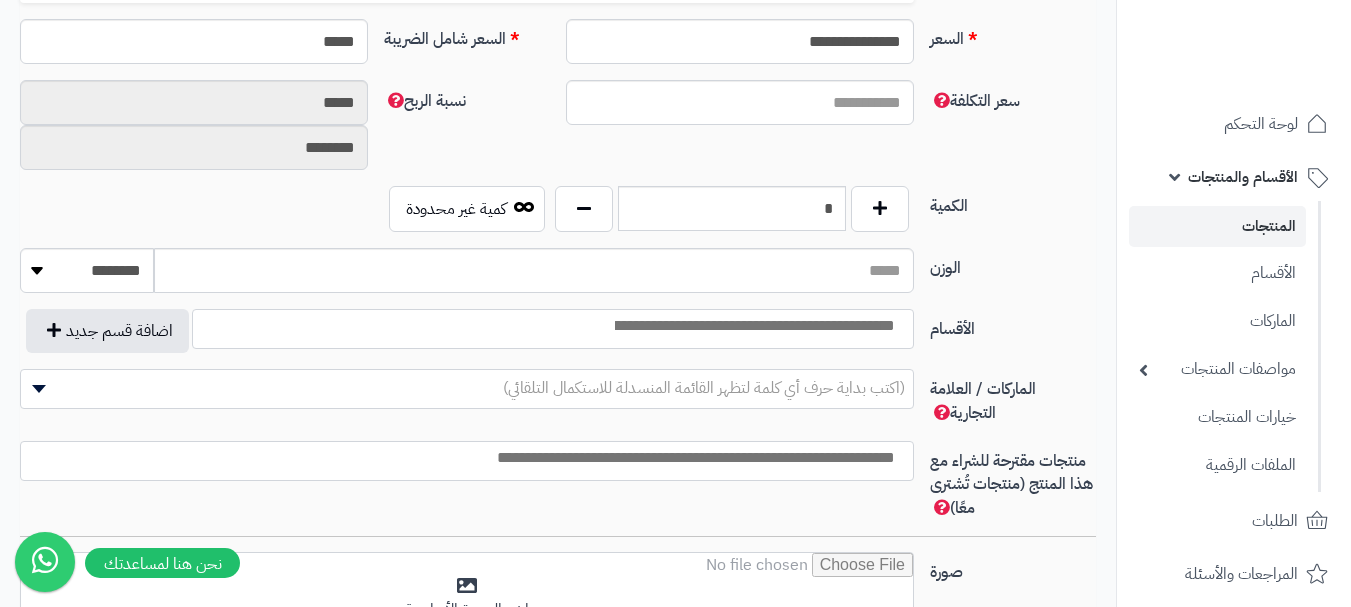 click at bounding box center [753, 326] 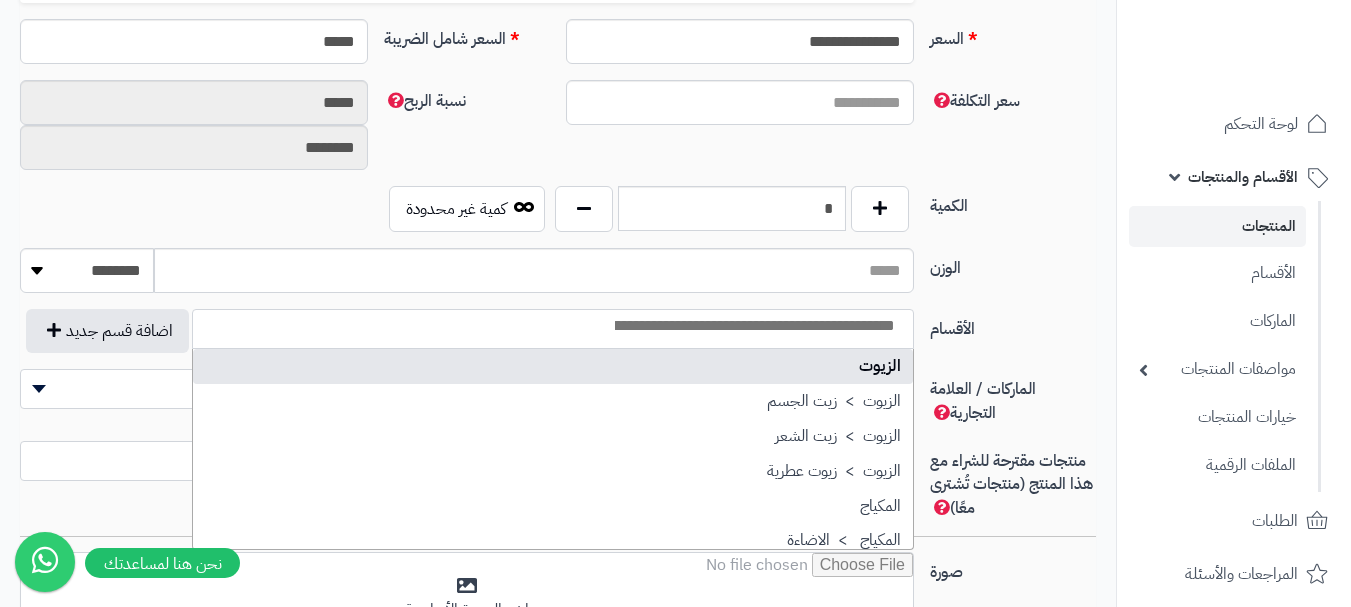 select on "***" 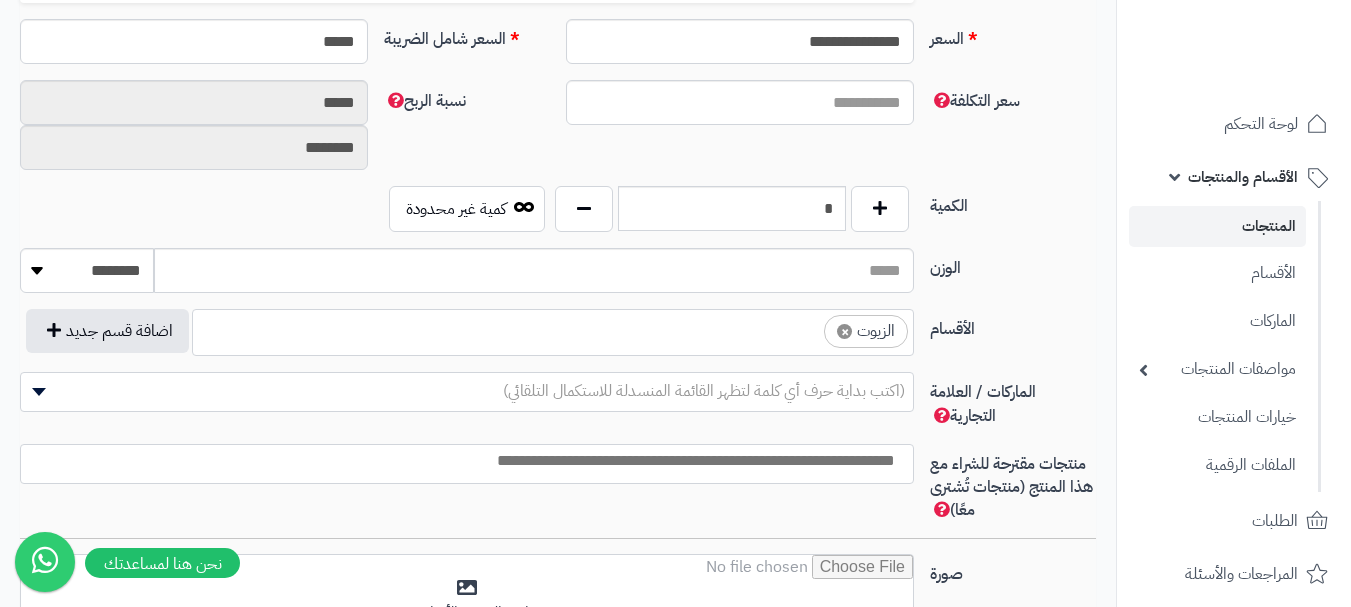 drag, startPoint x: 793, startPoint y: 334, endPoint x: 799, endPoint y: 343, distance: 10.816654 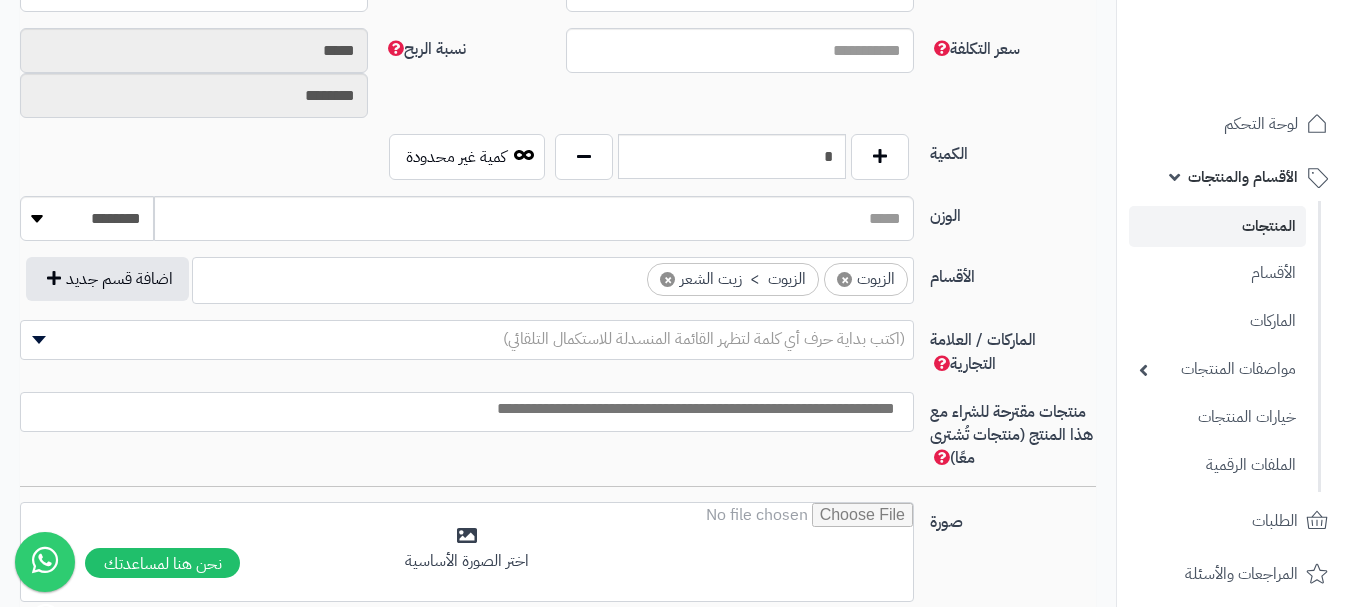 scroll, scrollTop: 1000, scrollLeft: 0, axis: vertical 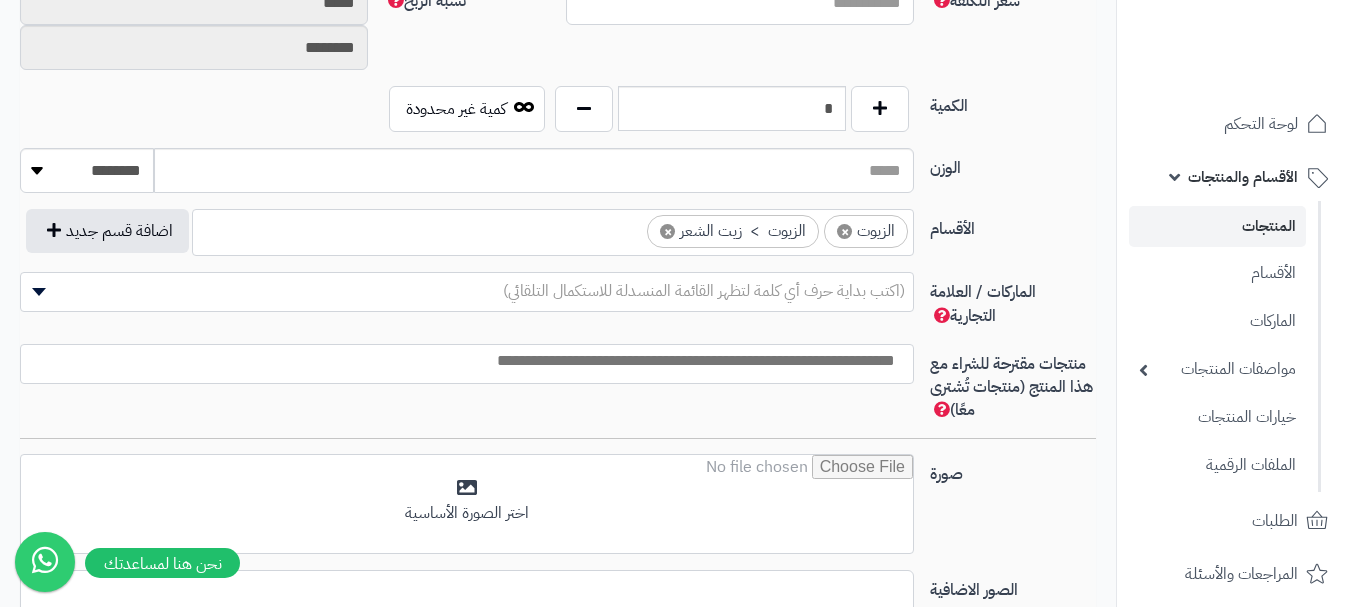 click at bounding box center (462, 361) 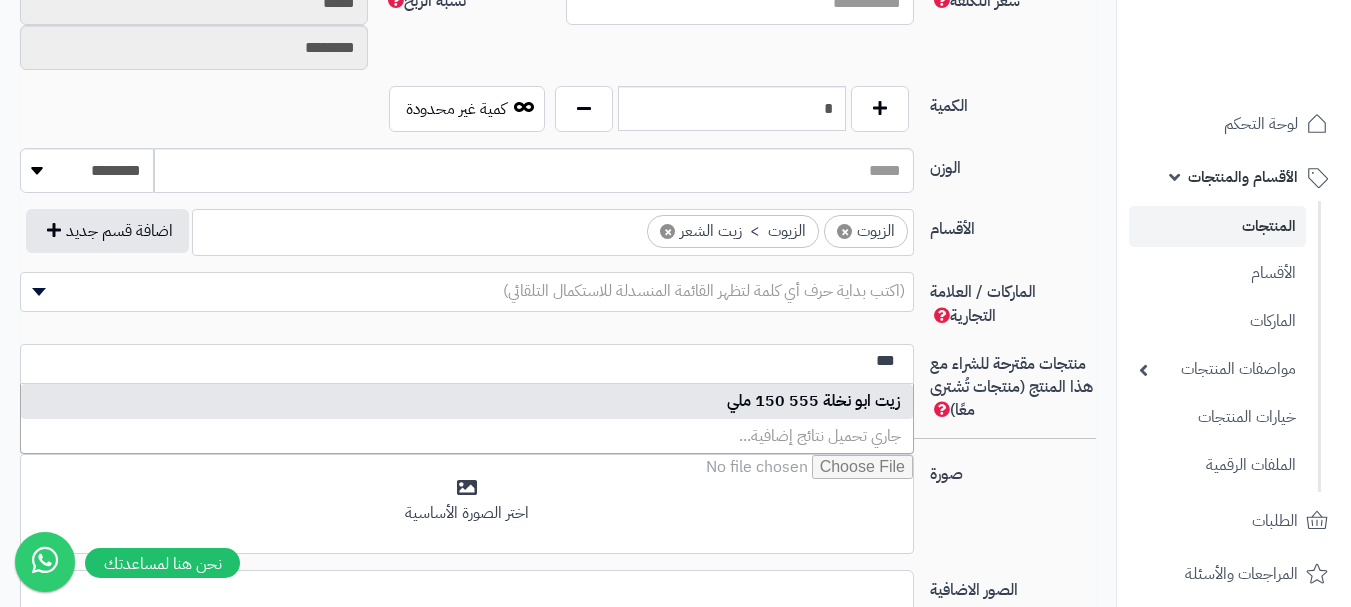 type on "***" 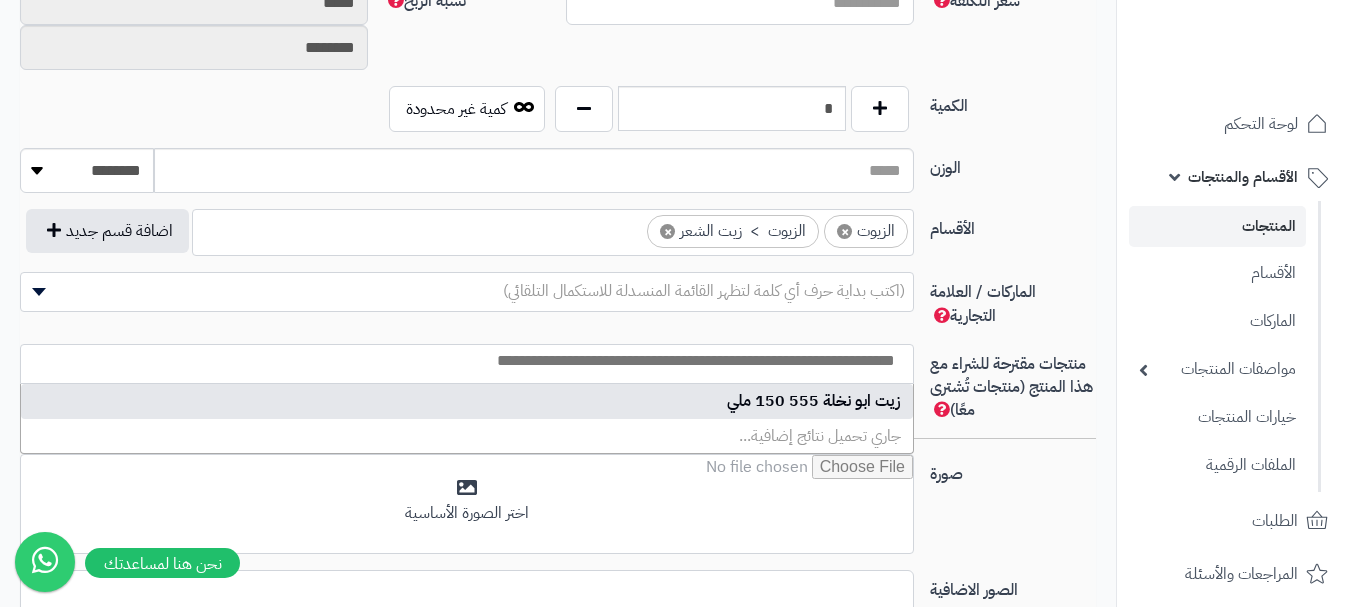 select on "***" 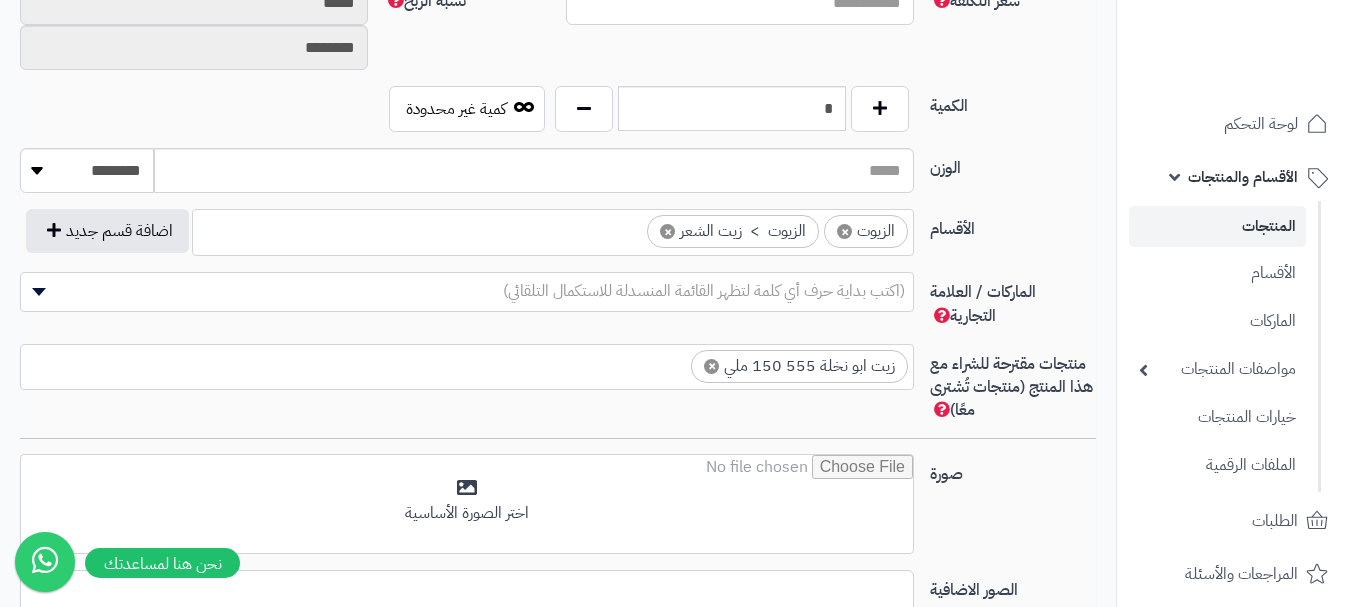 scroll, scrollTop: 0, scrollLeft: 0, axis: both 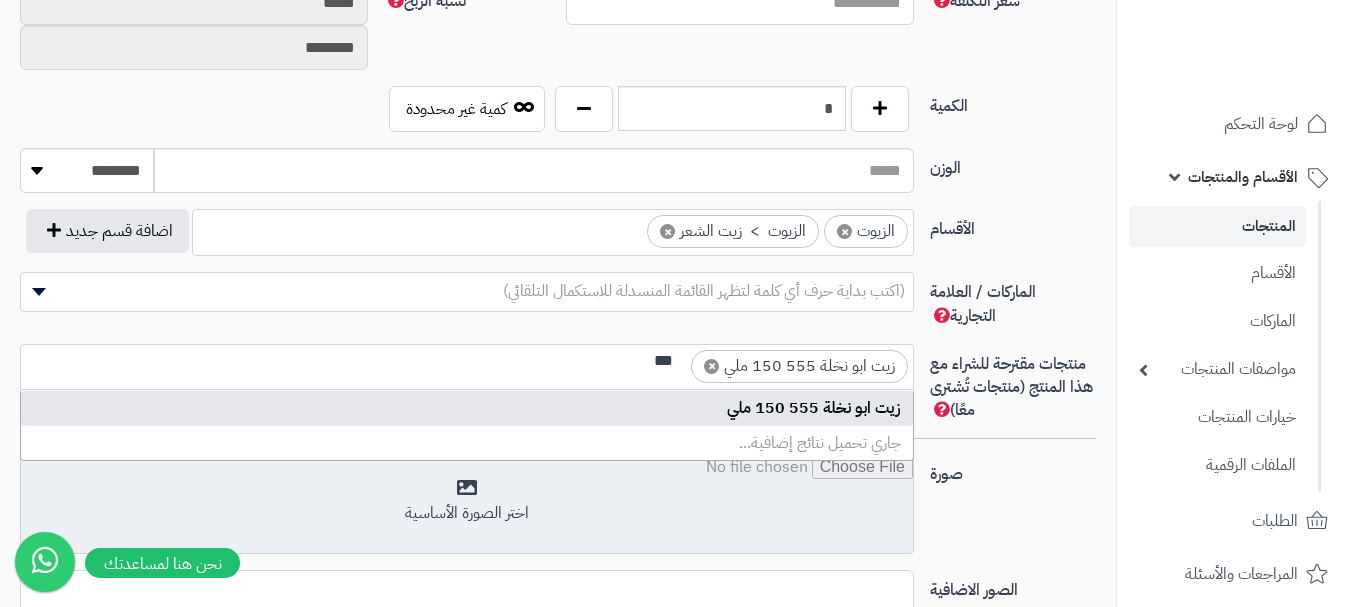 type on "***" 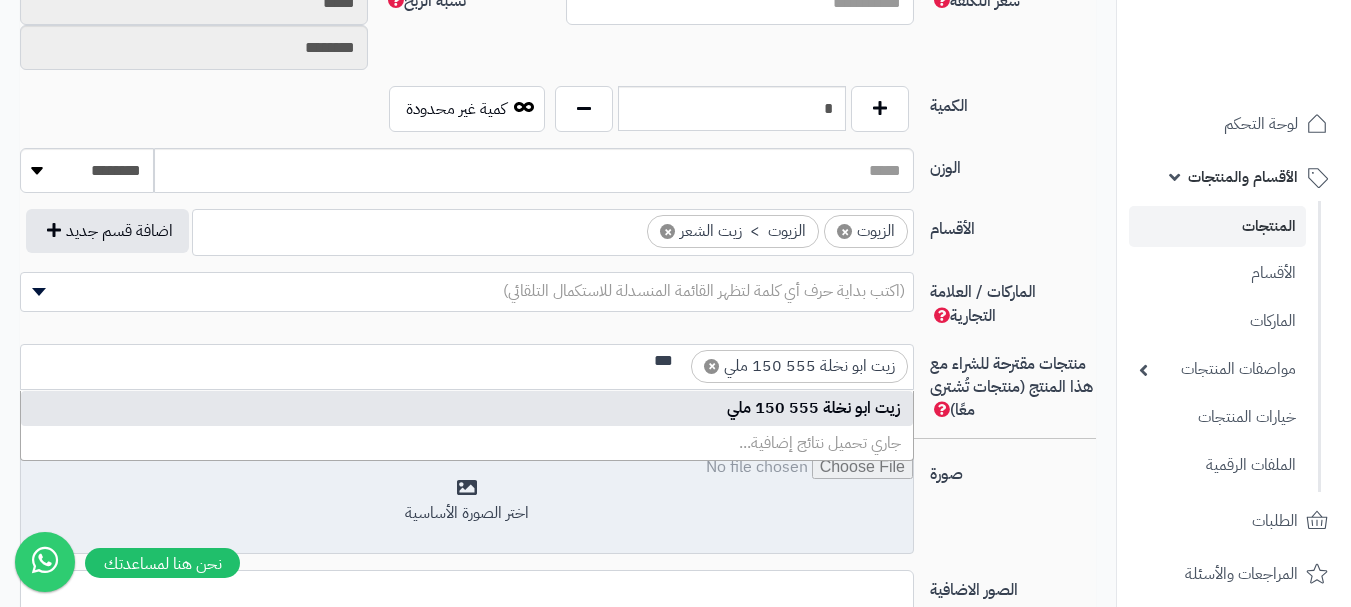 type 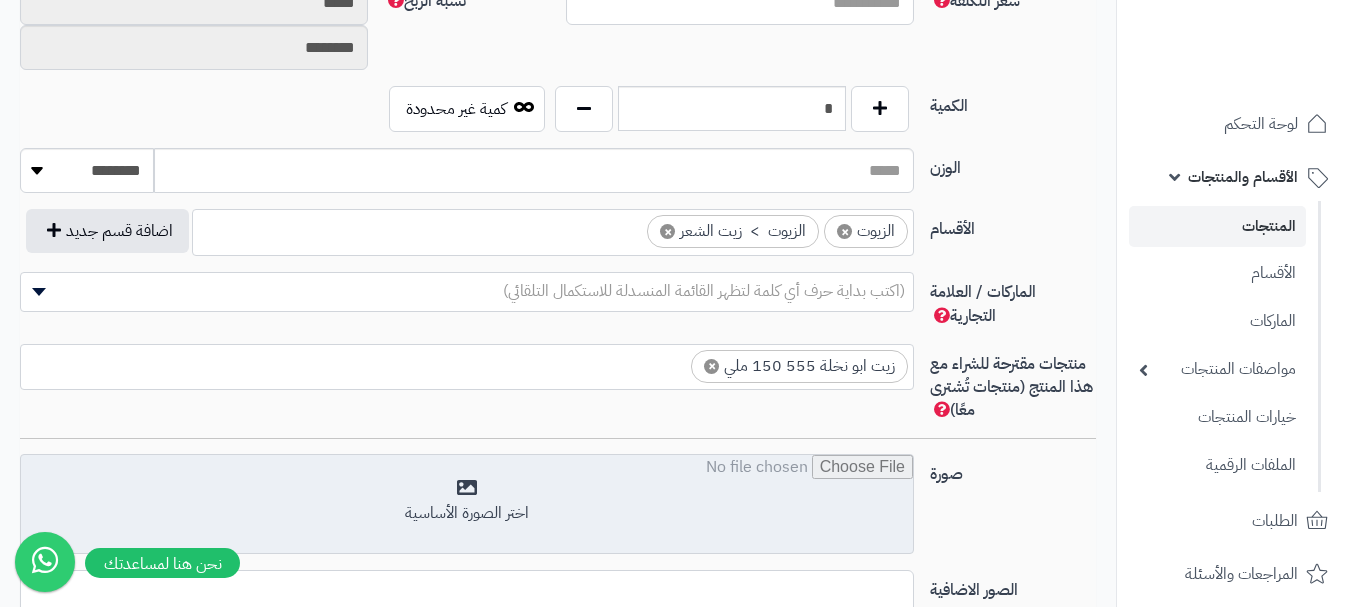 click at bounding box center (467, 505) 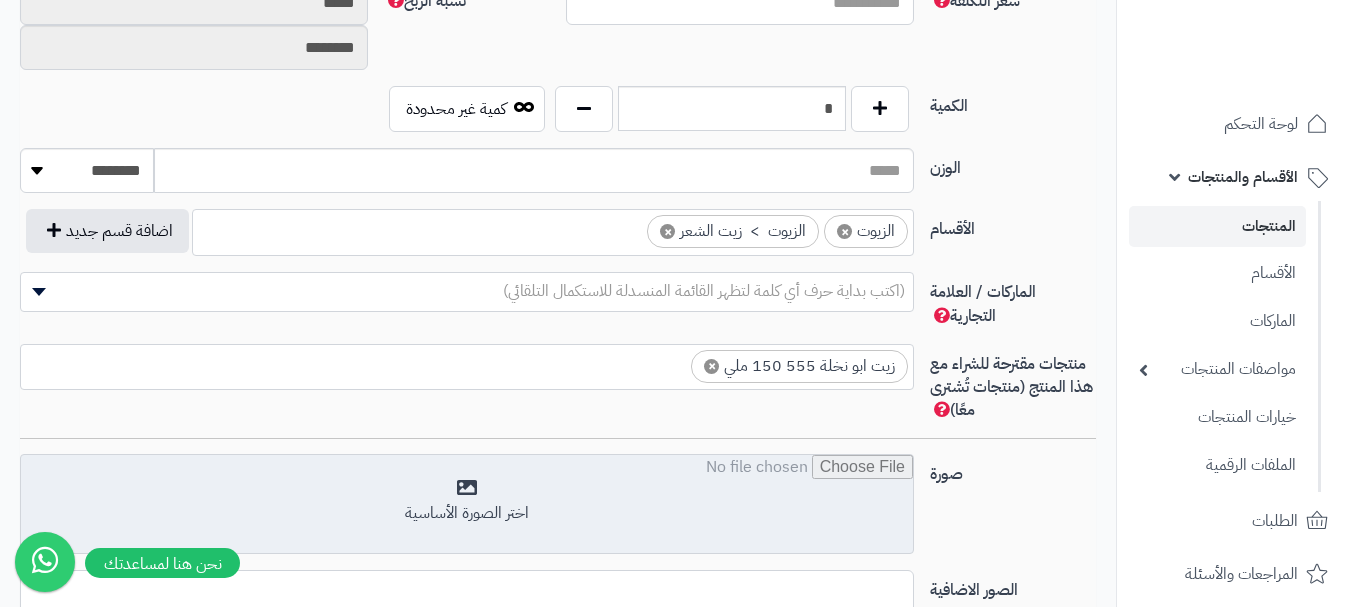 scroll, scrollTop: 0, scrollLeft: 0, axis: both 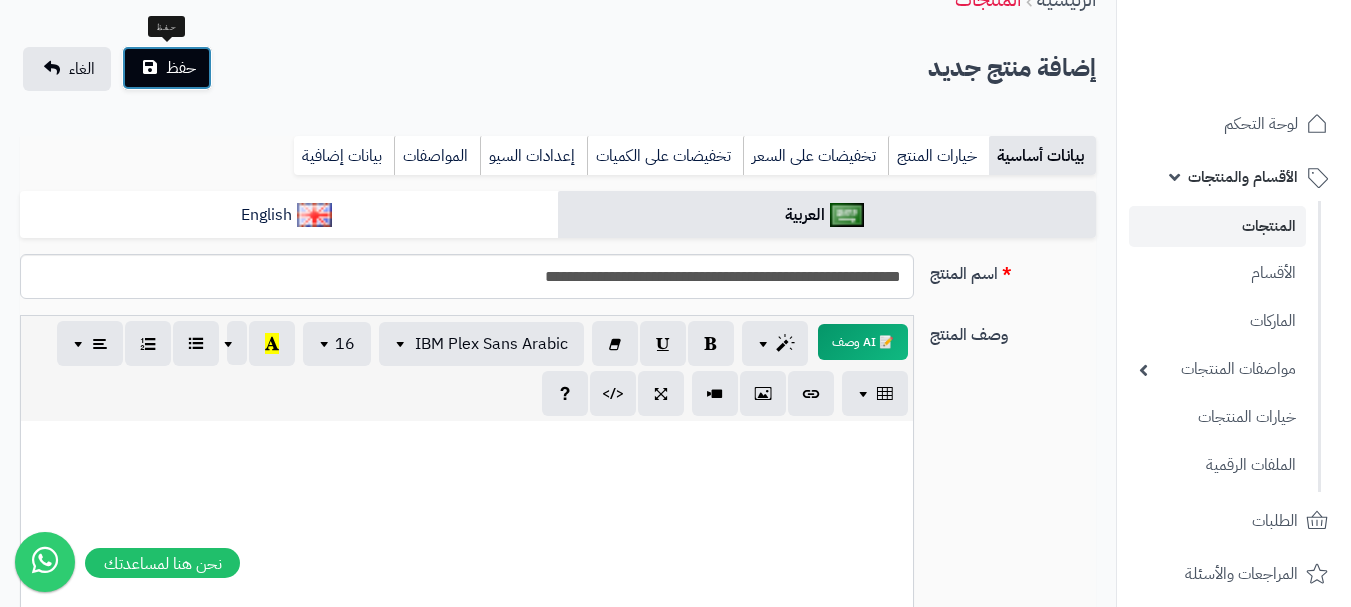 click on "حفظ" at bounding box center [167, 68] 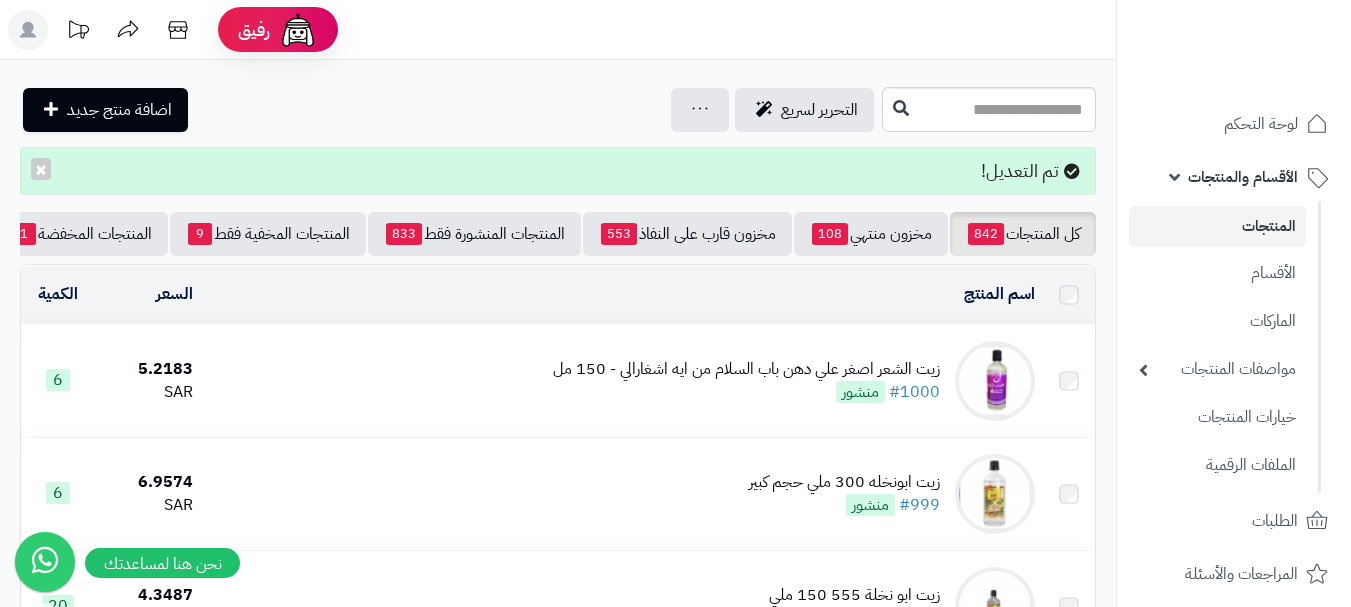 scroll, scrollTop: 0, scrollLeft: 0, axis: both 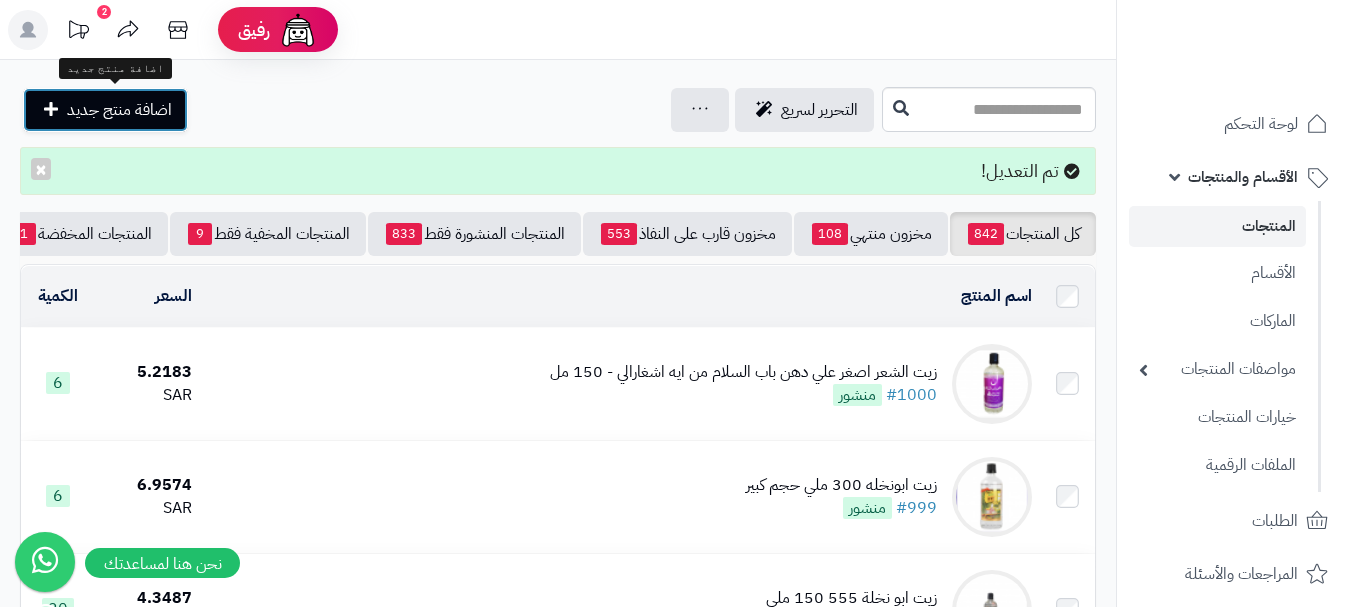 click on "اضافة منتج جديد" at bounding box center [119, 110] 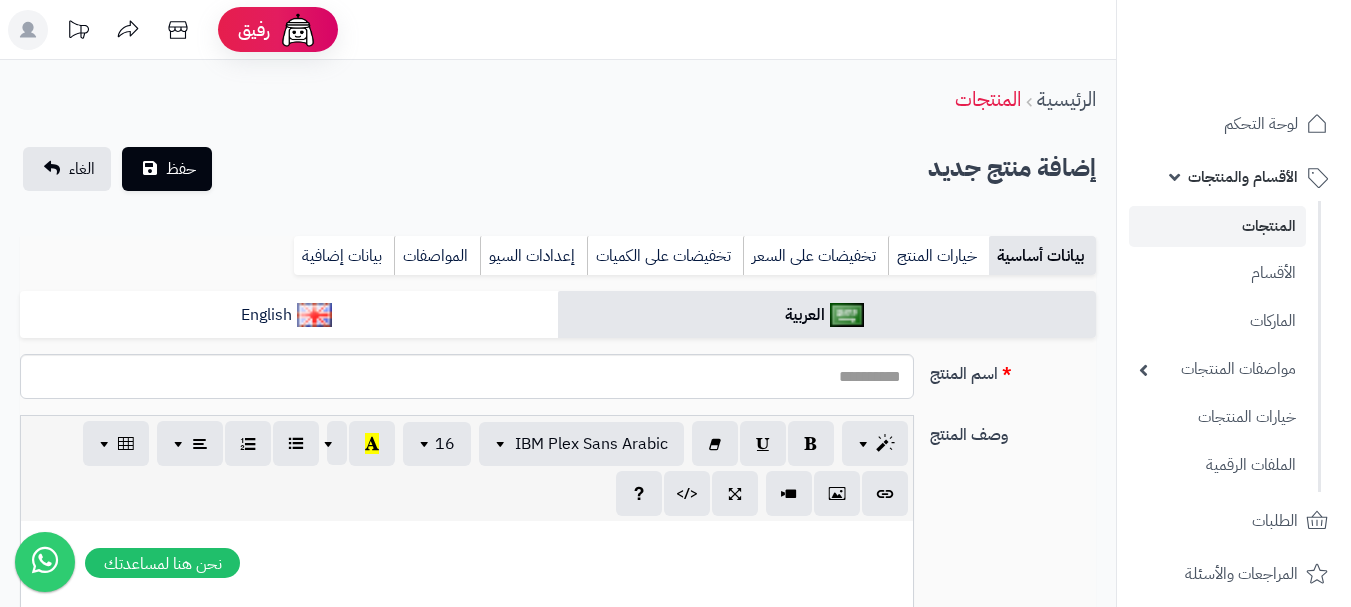 select 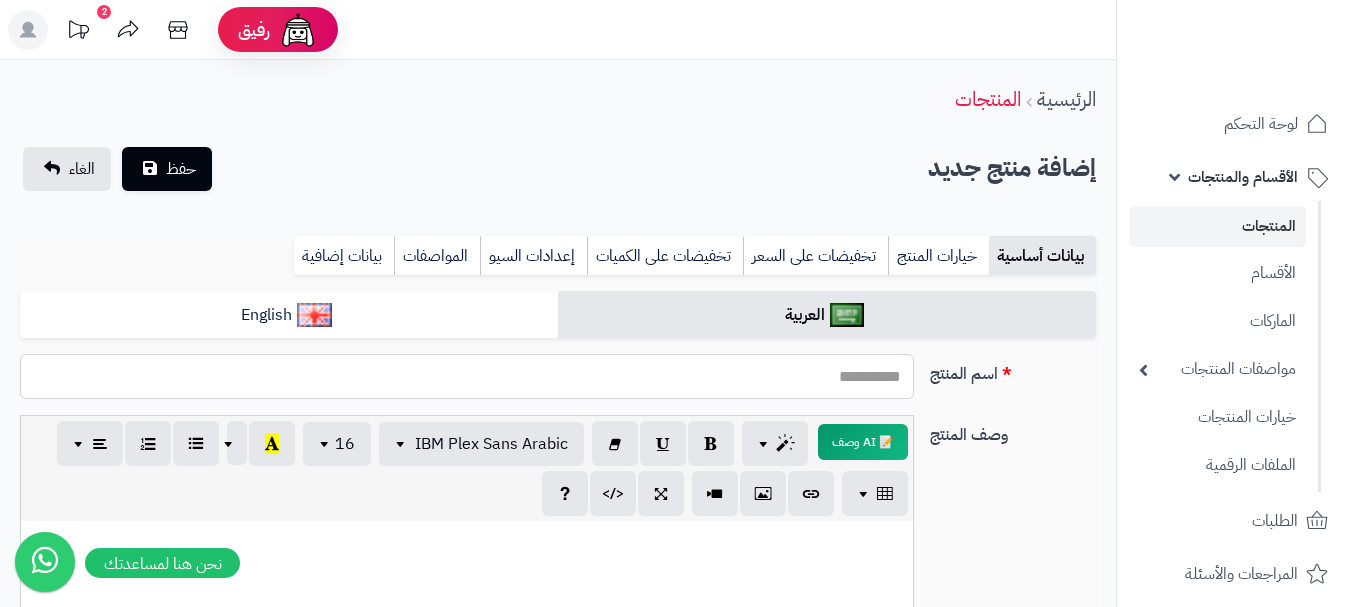 paste on "**********" 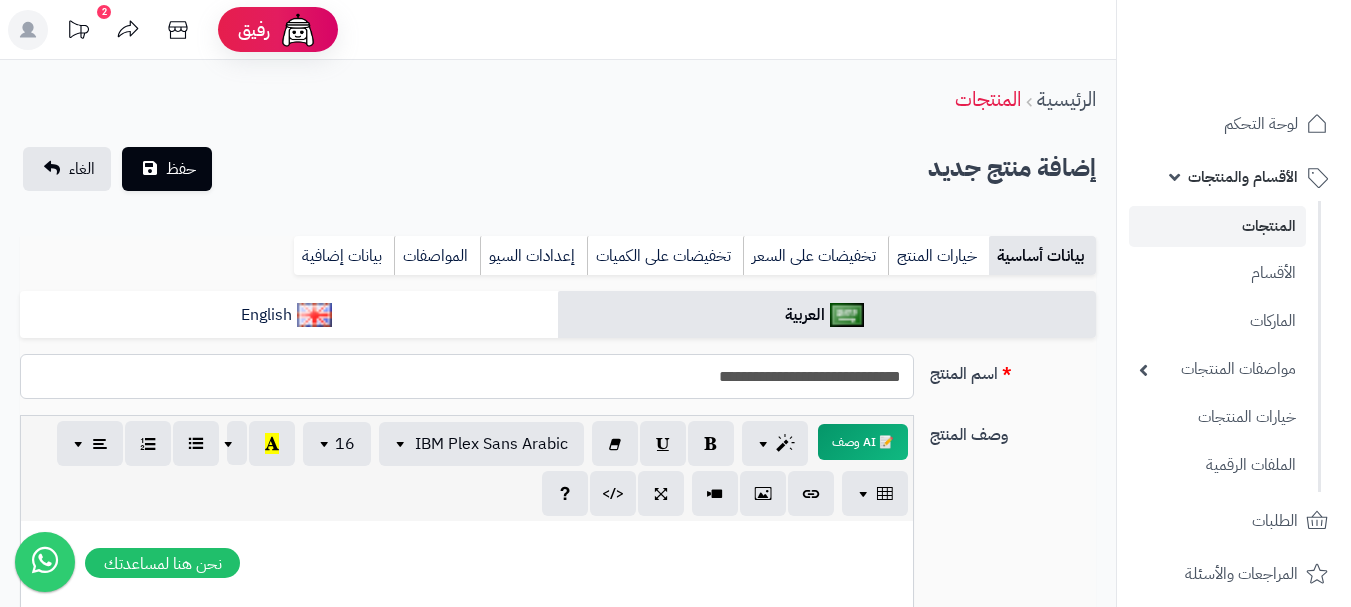 type on "**********" 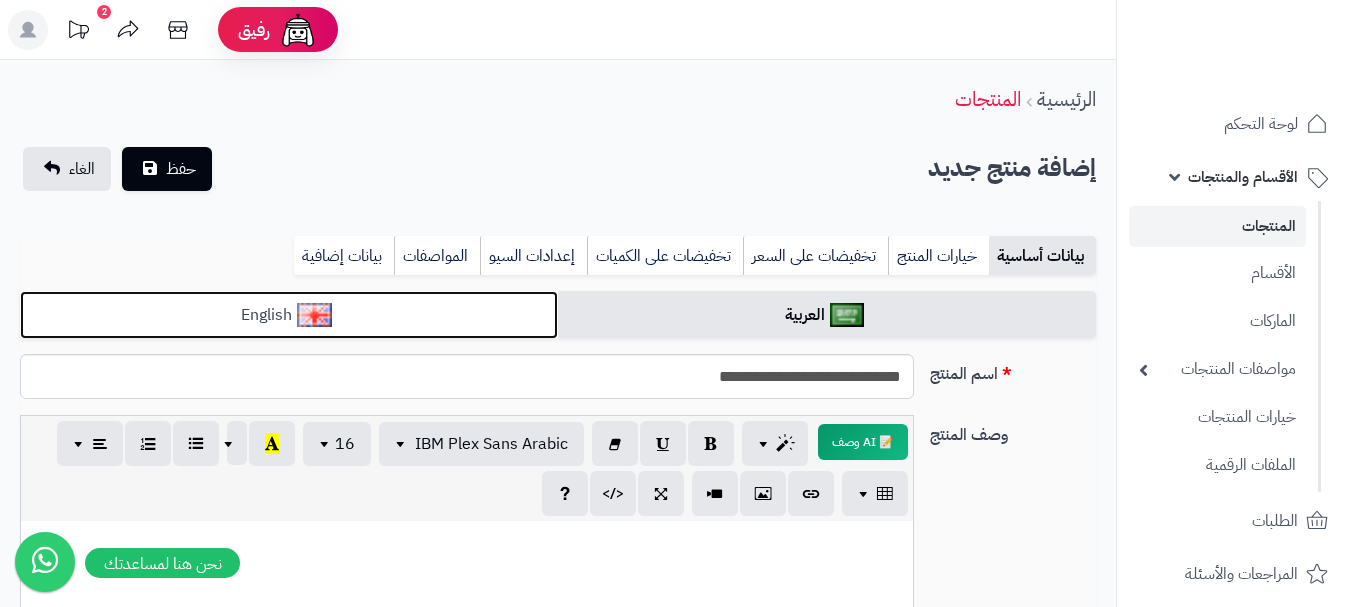click on "English" at bounding box center (289, 315) 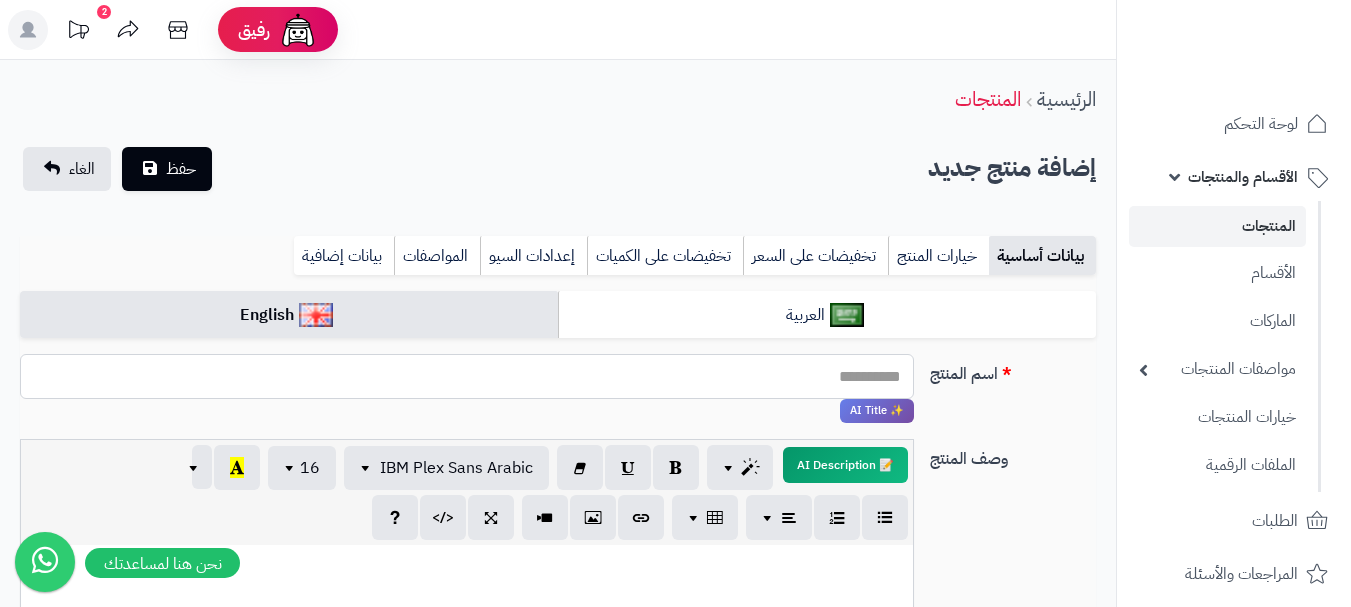 paste on "**********" 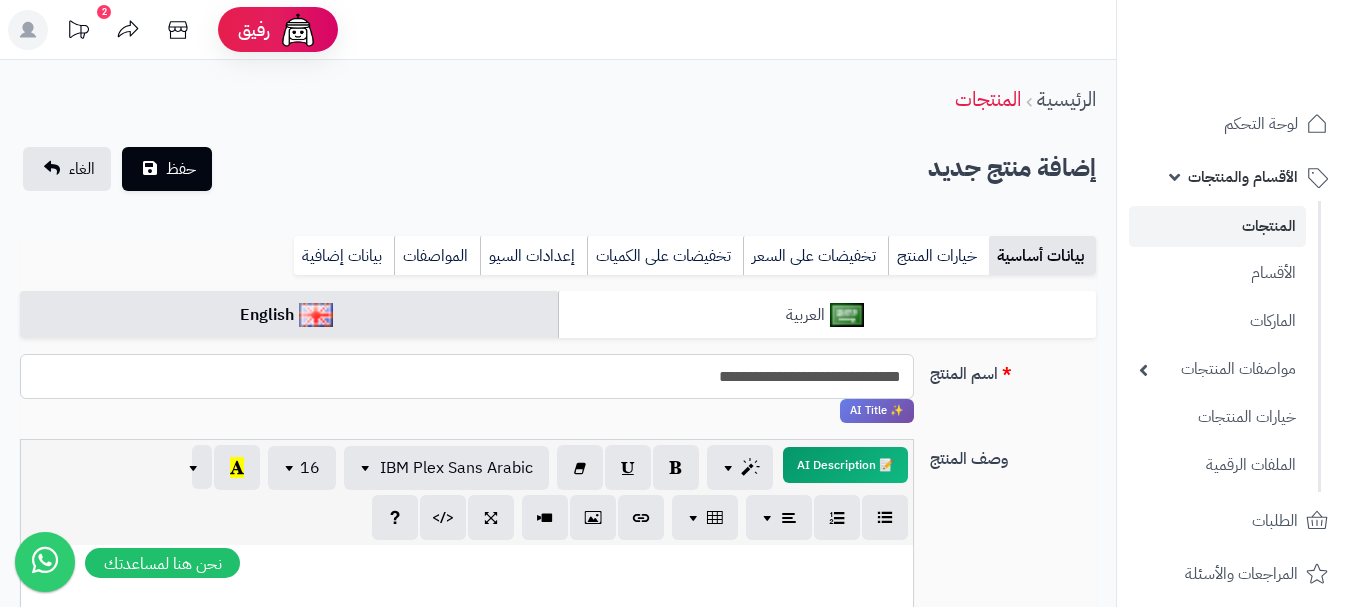 type on "**********" 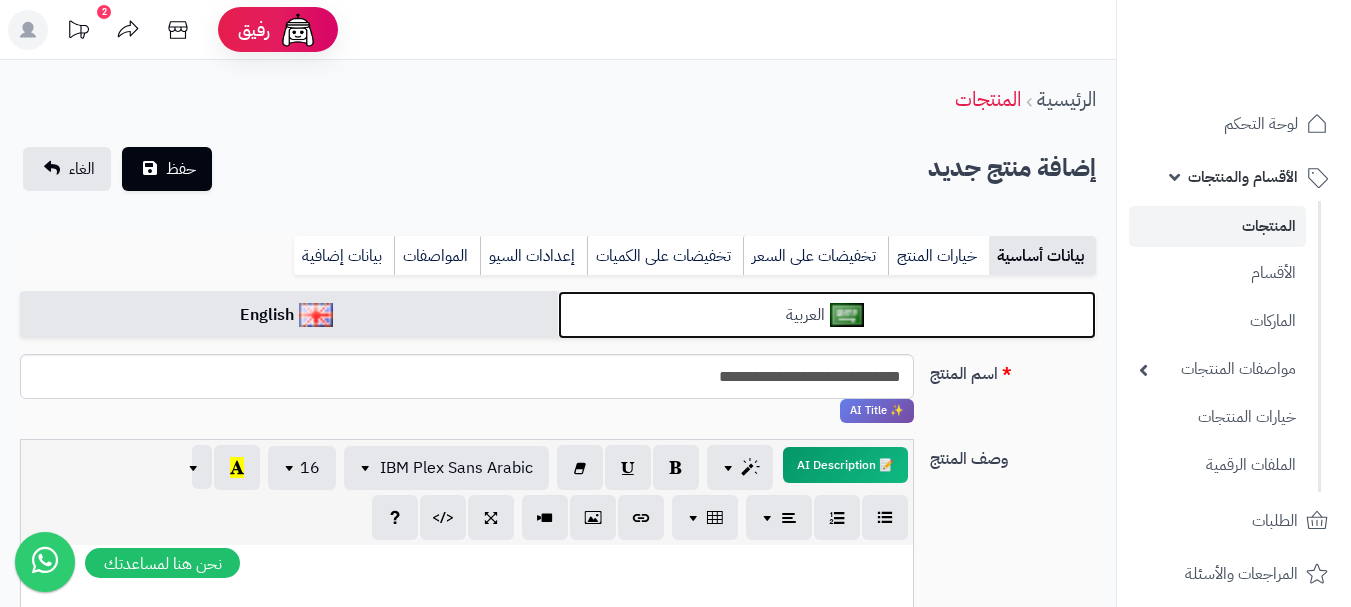 click on "العربية" at bounding box center [827, 315] 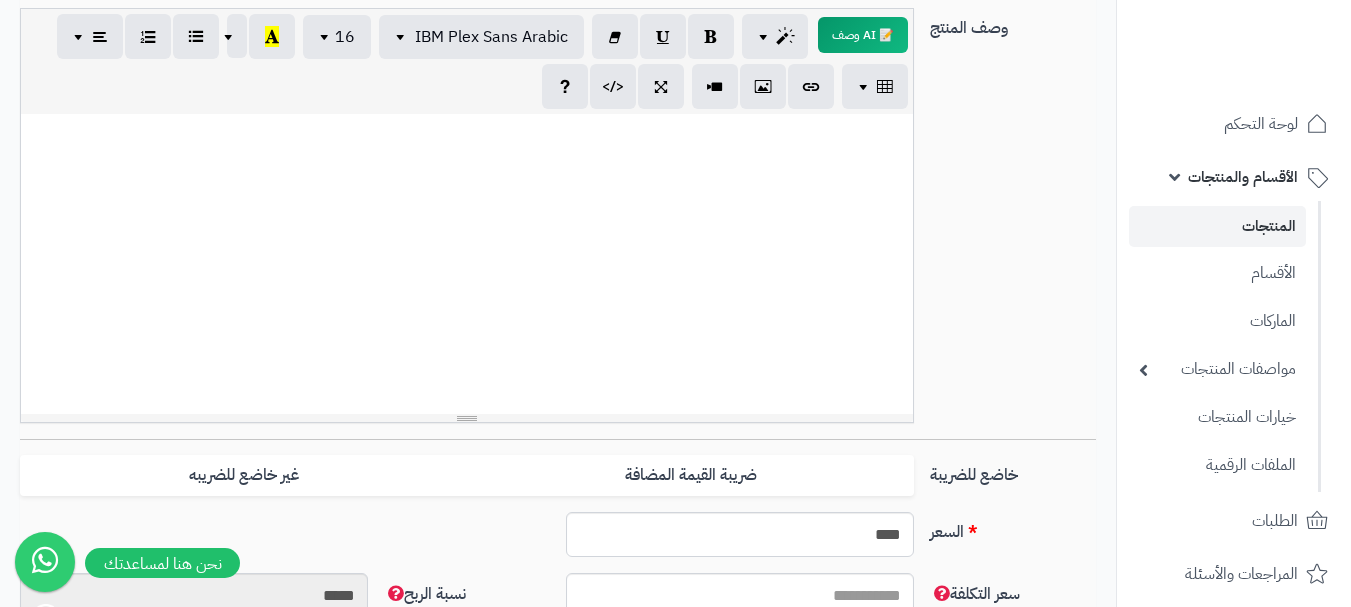 scroll, scrollTop: 500, scrollLeft: 0, axis: vertical 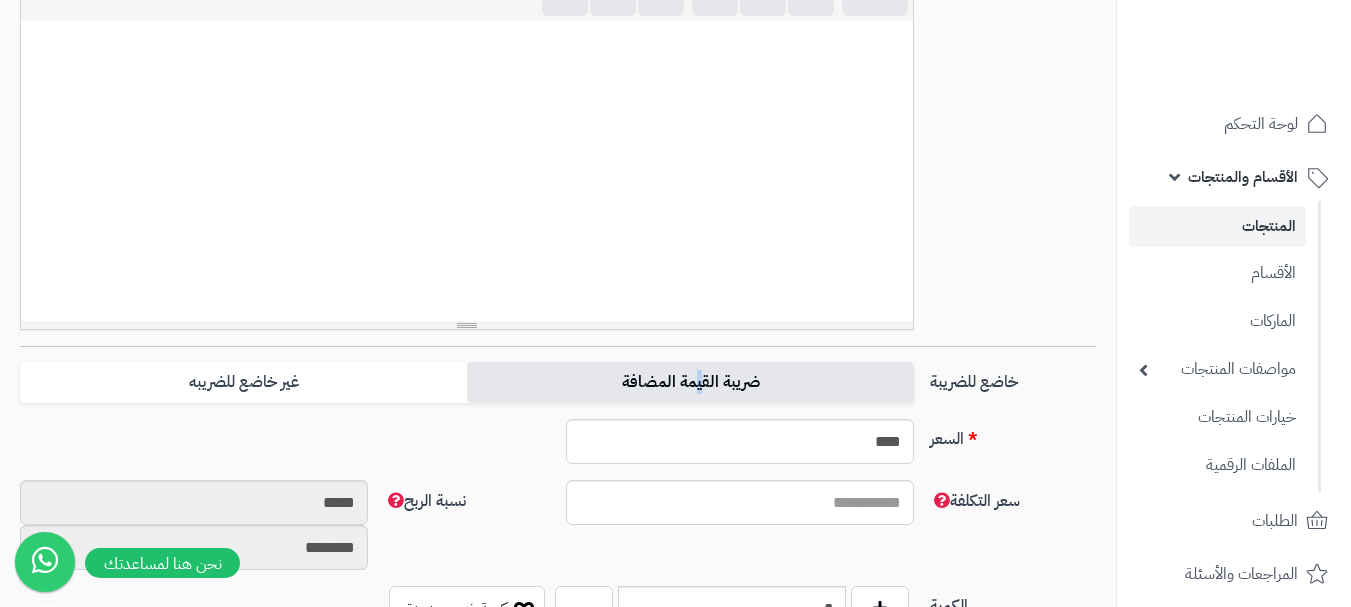 drag, startPoint x: 700, startPoint y: 386, endPoint x: 684, endPoint y: 373, distance: 20.615528 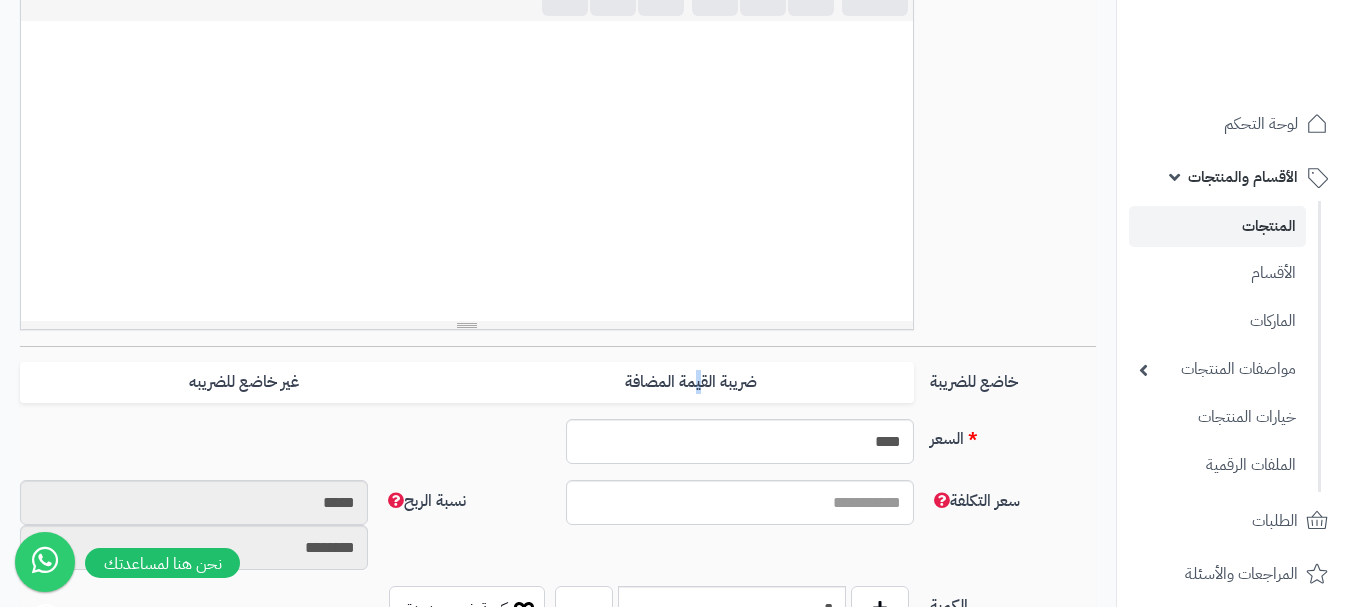scroll, scrollTop: 700, scrollLeft: 0, axis: vertical 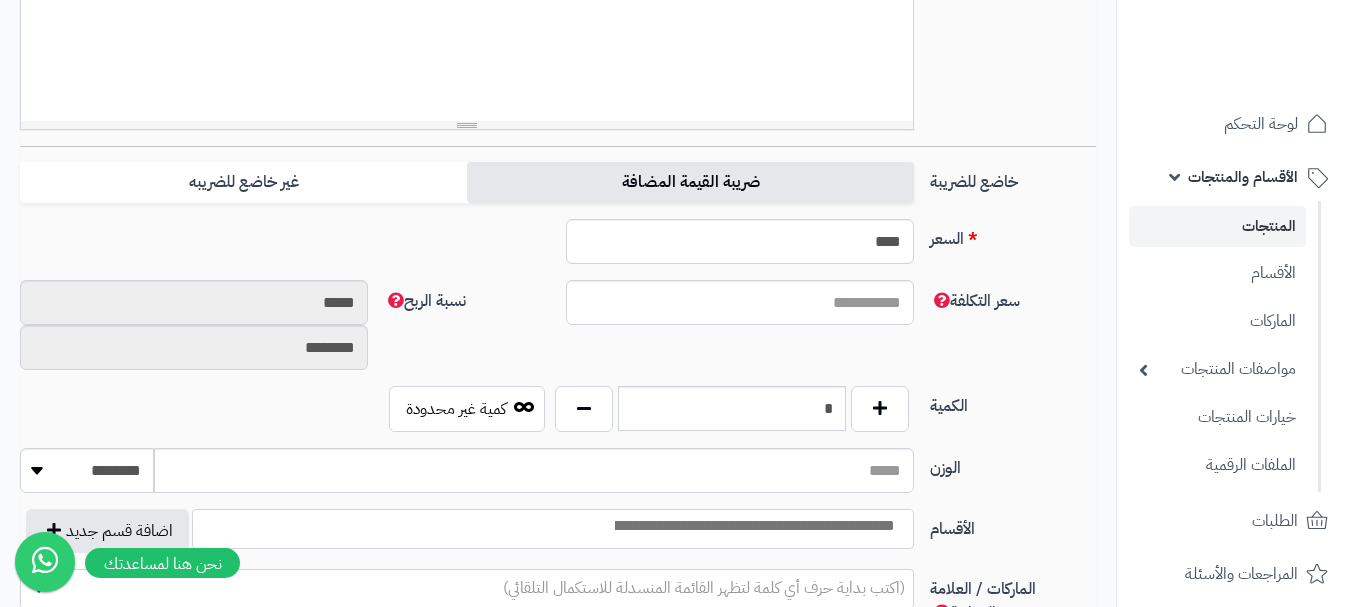 click on "ضريبة القيمة المضافة" at bounding box center (690, 182) 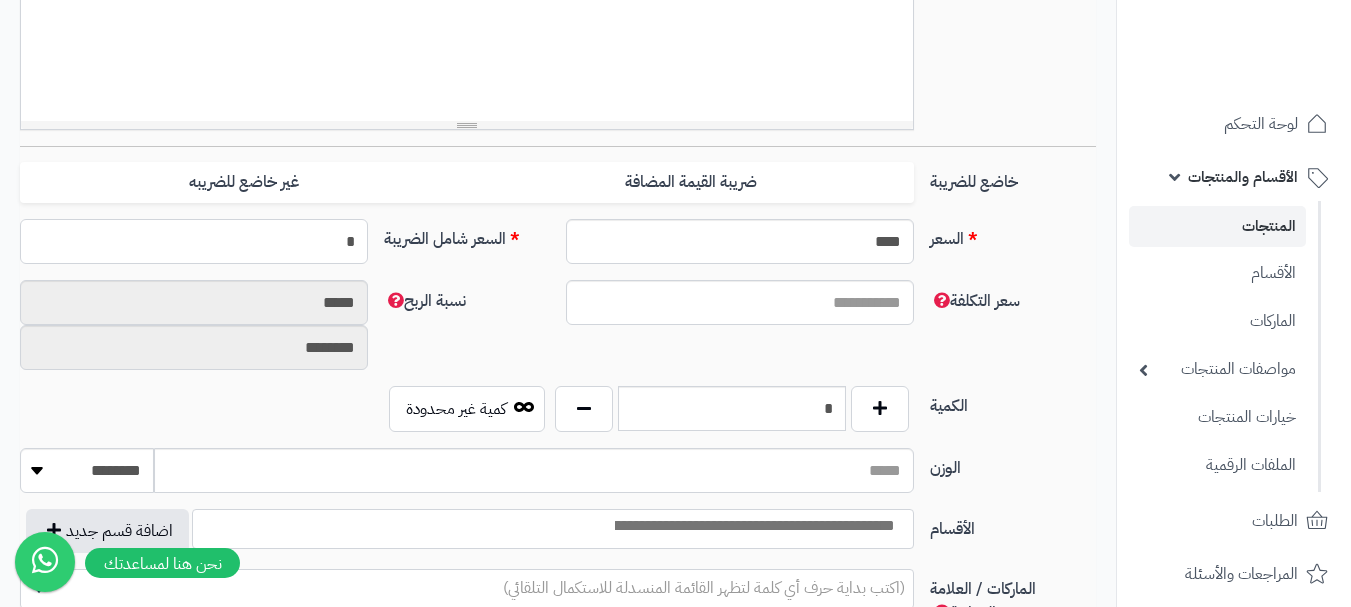 click on "*" at bounding box center (194, 241) 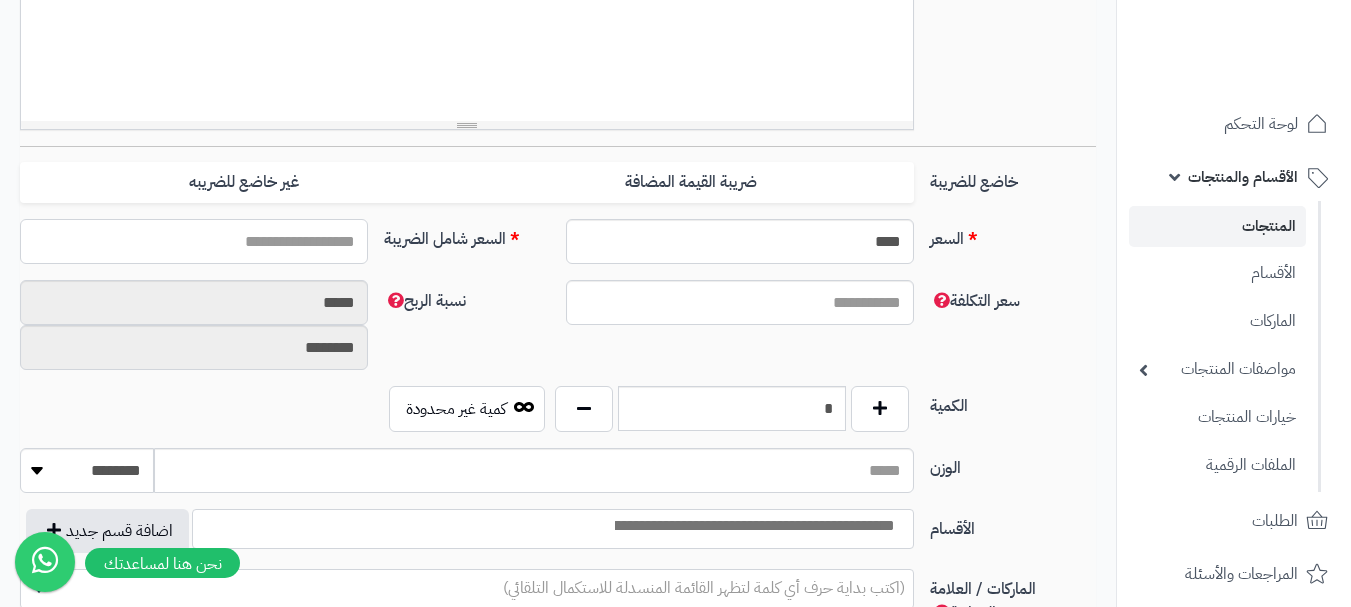 type on "*" 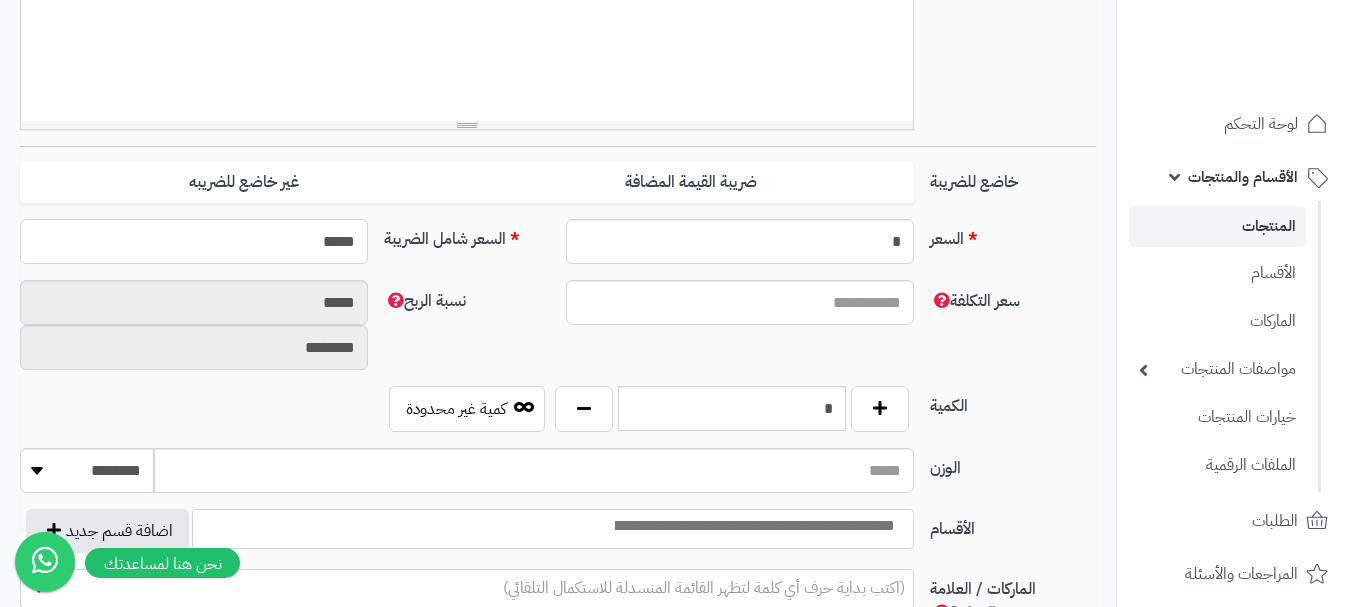 type on "******" 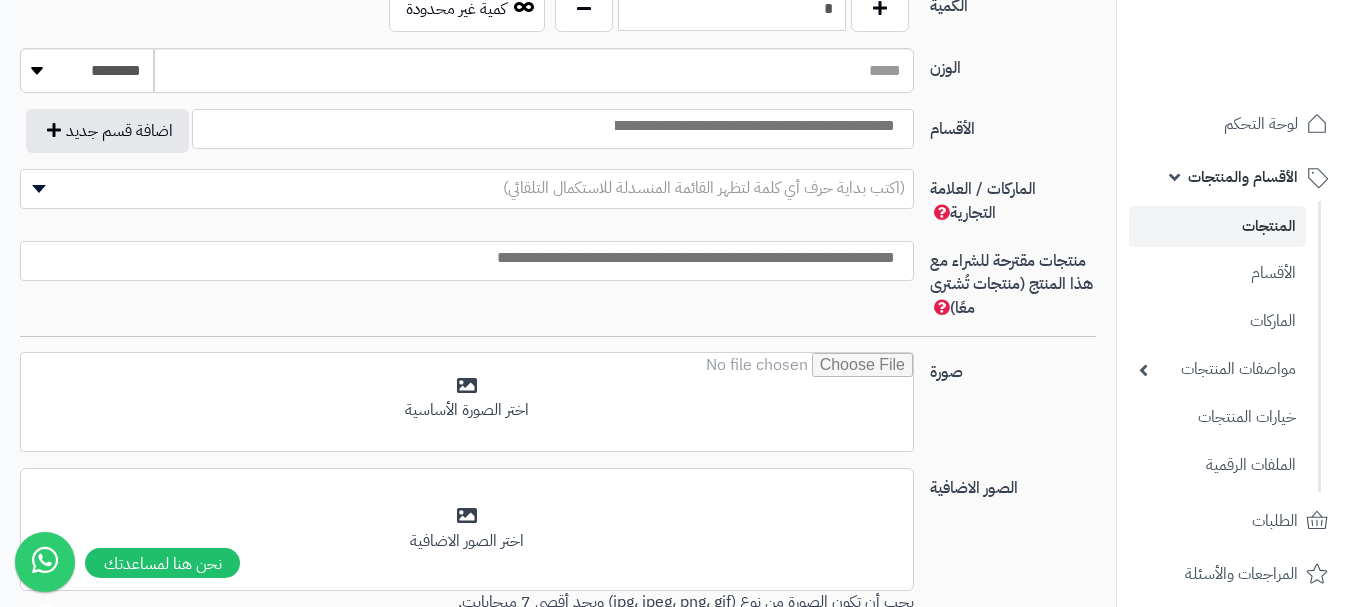 type on "**********" 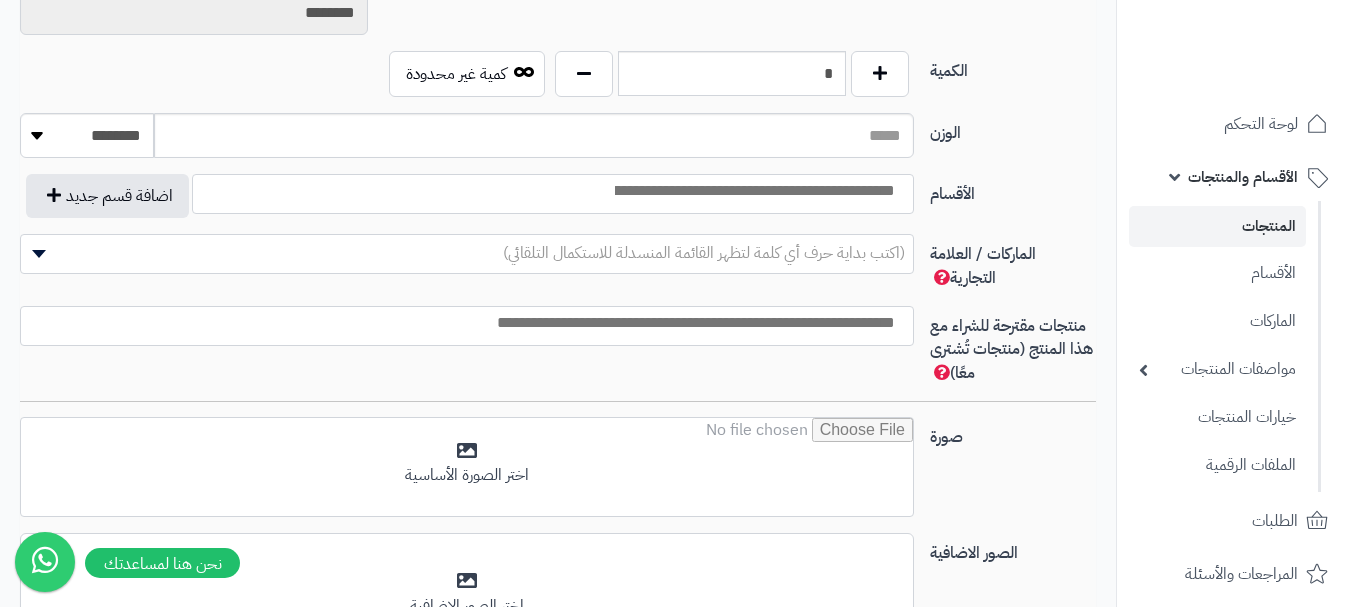 scroll, scrollTop: 1000, scrollLeft: 0, axis: vertical 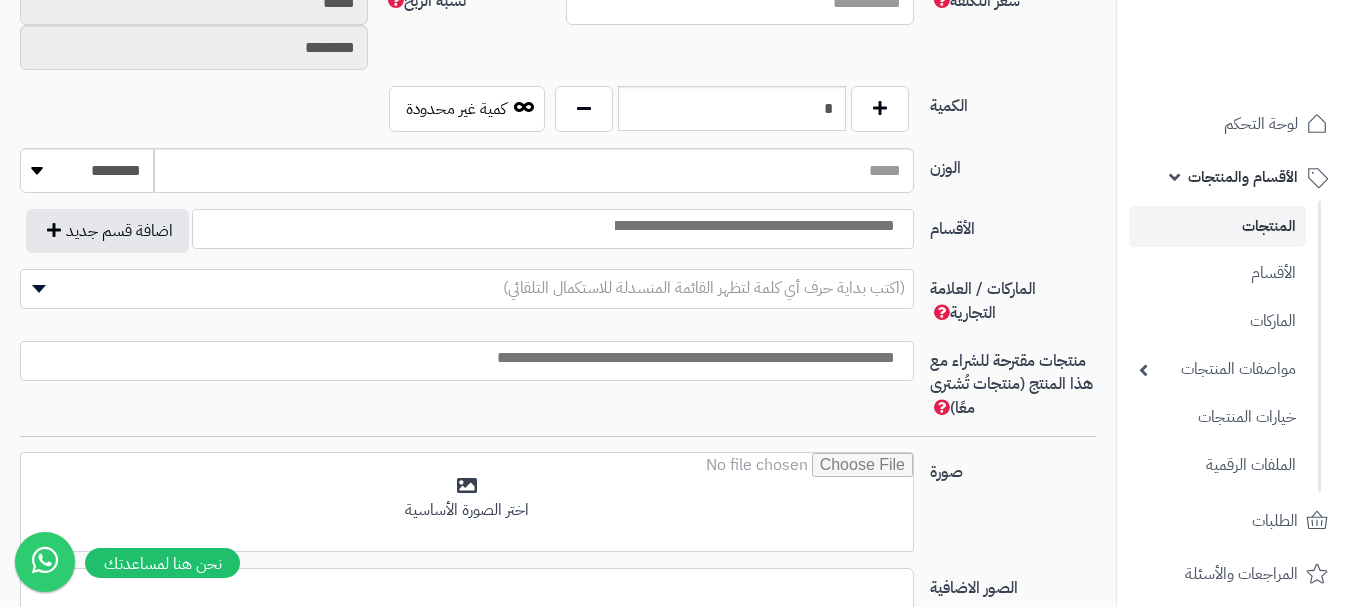 type on "******" 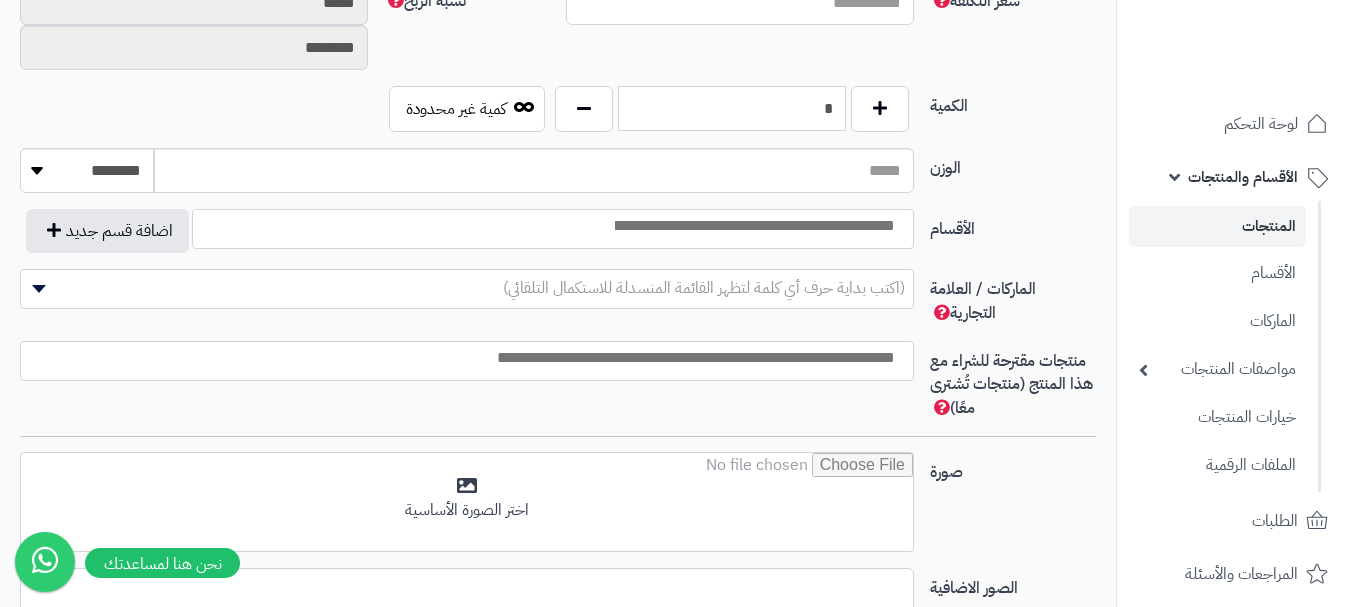 click on "*" at bounding box center [732, 108] 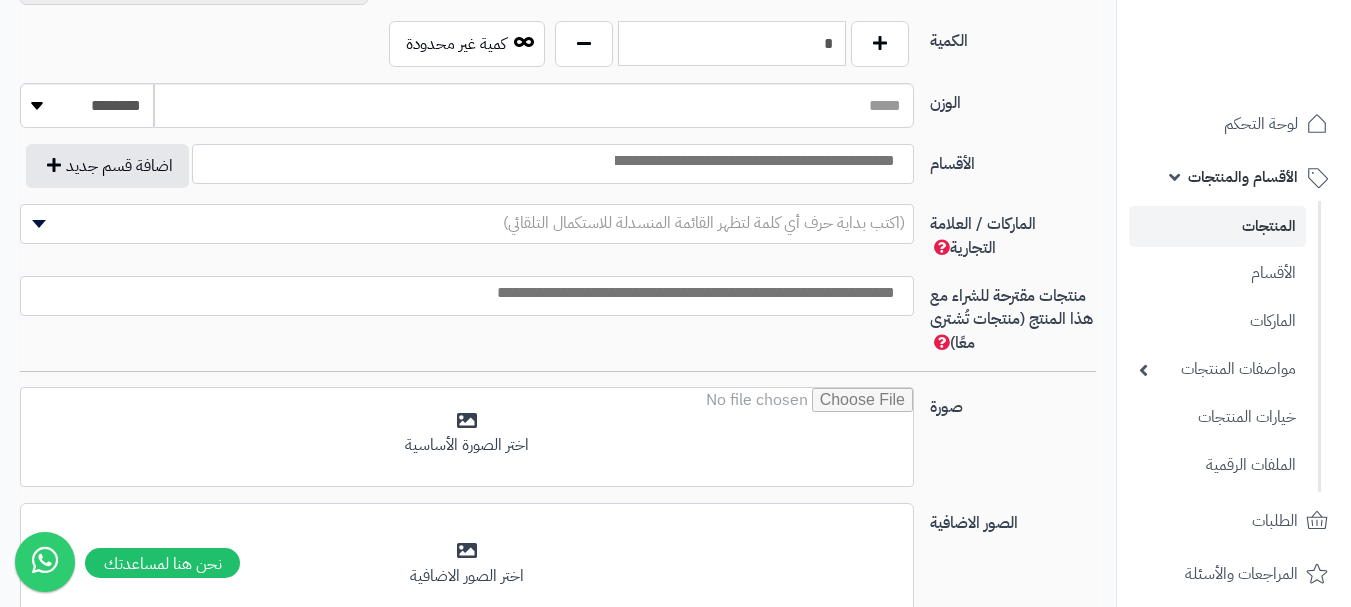 scroll, scrollTop: 1100, scrollLeft: 0, axis: vertical 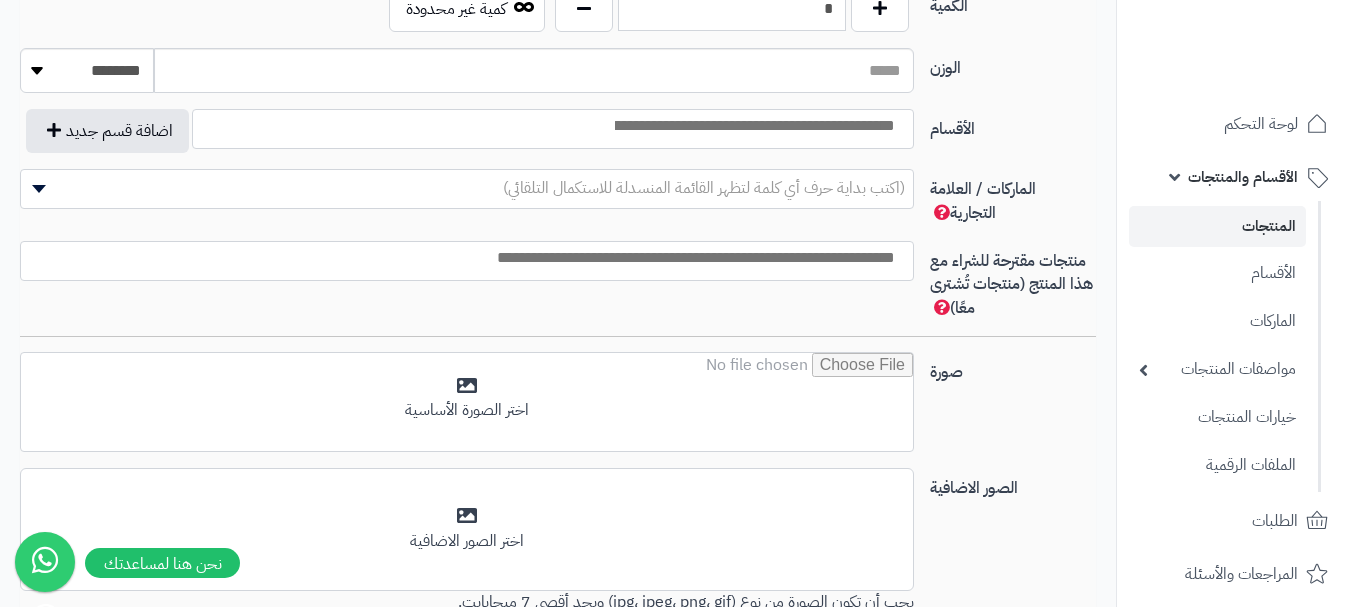 type on "*" 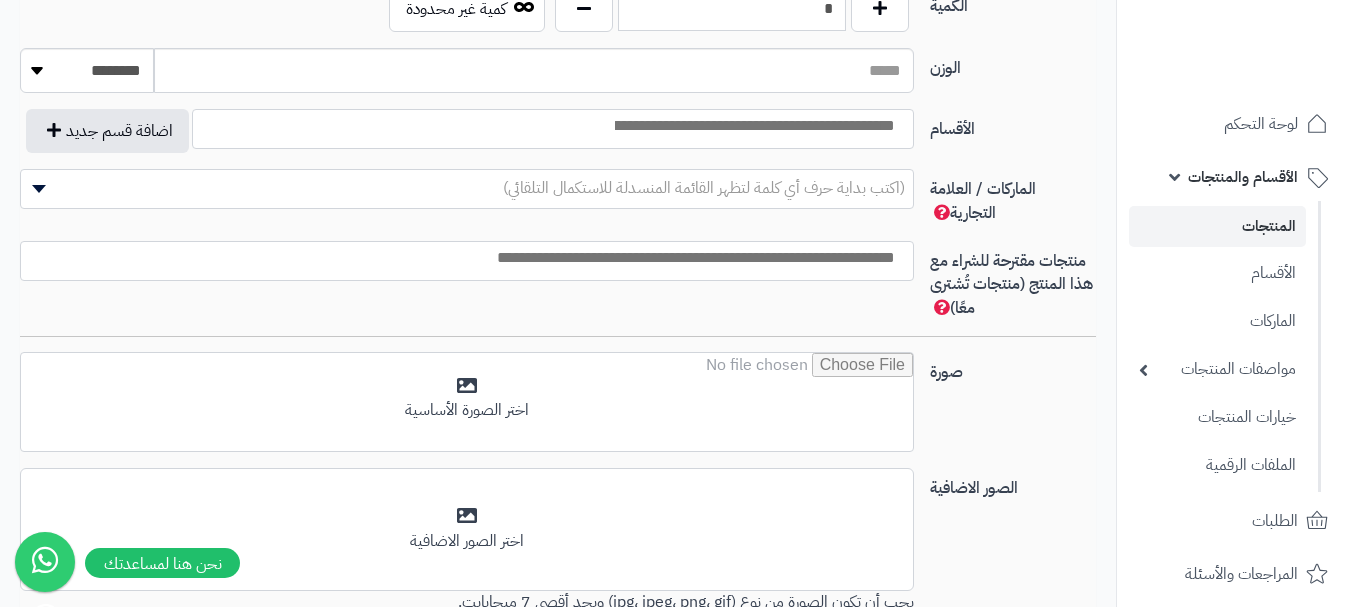 click at bounding box center (753, 126) 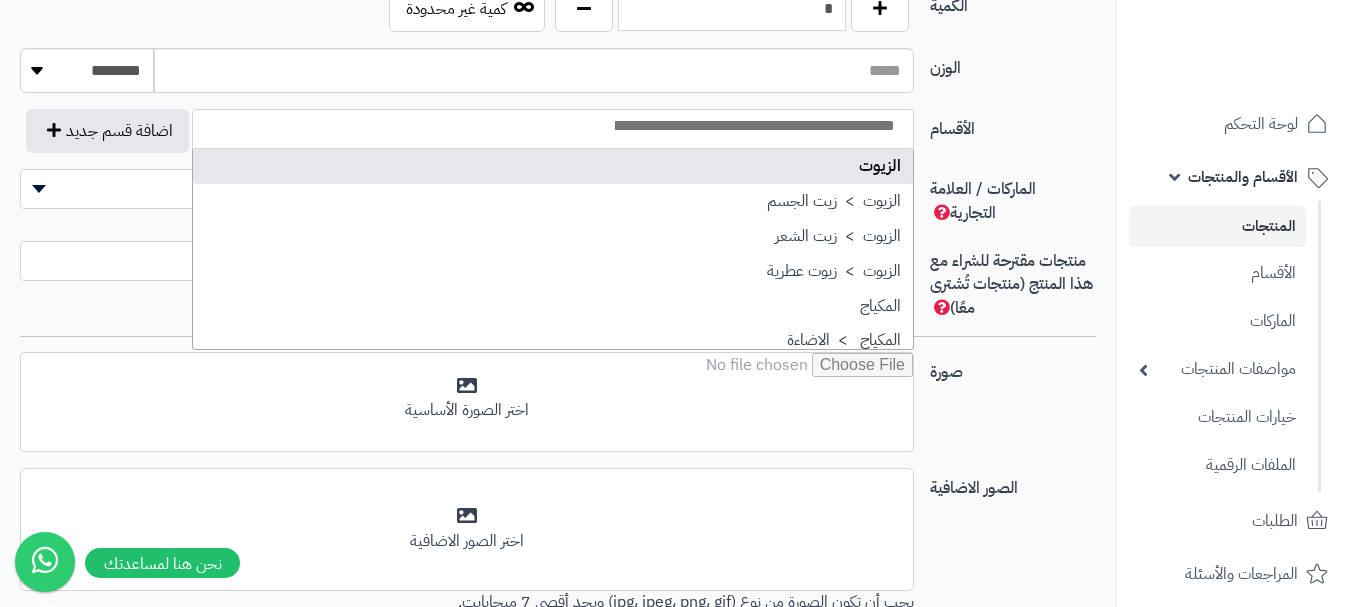 drag, startPoint x: 808, startPoint y: 171, endPoint x: 809, endPoint y: 188, distance: 17.029387 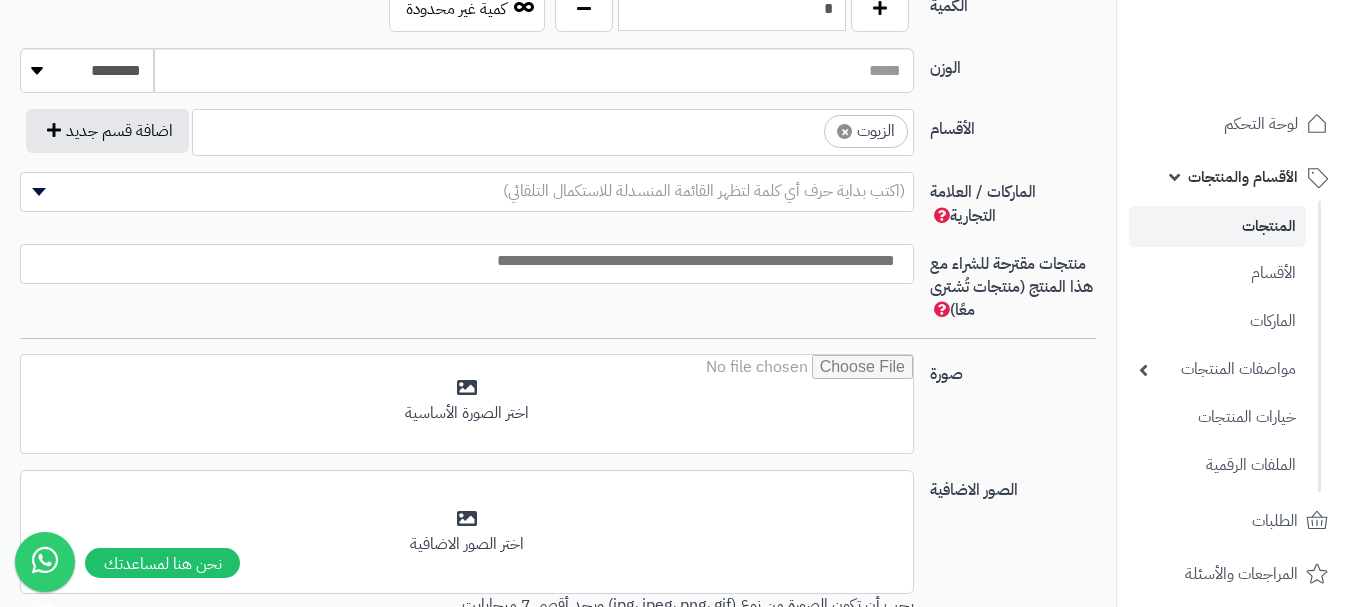 click on "× الزيوت" at bounding box center (553, 129) 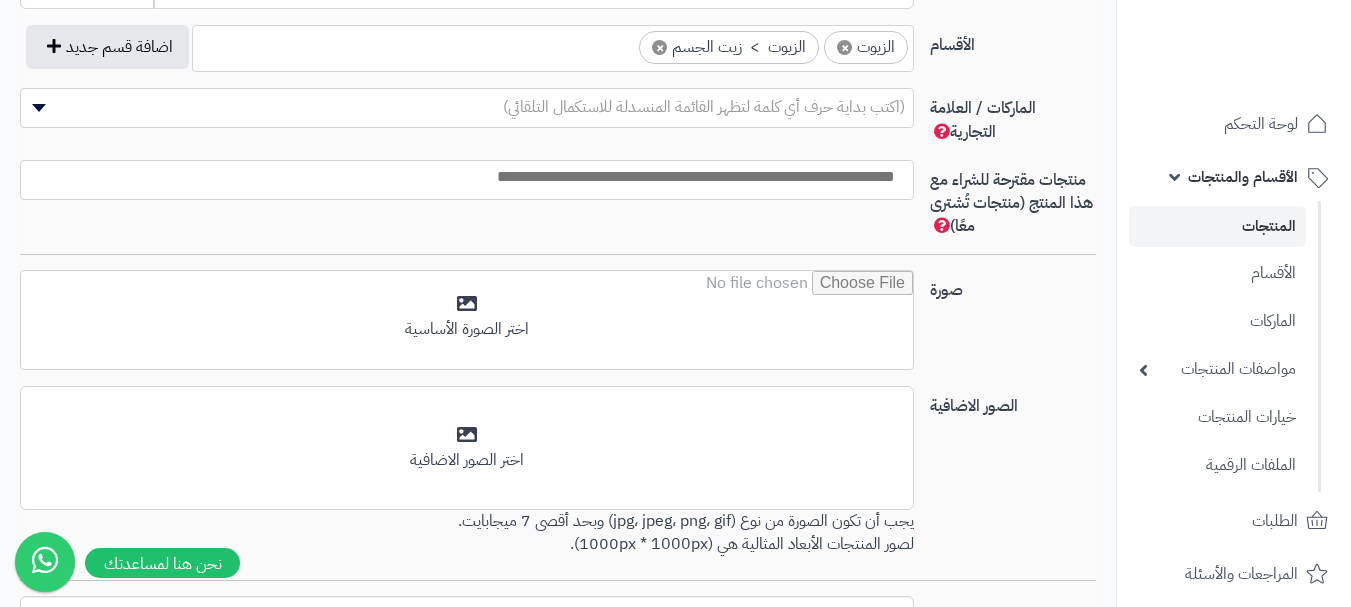 scroll, scrollTop: 1300, scrollLeft: 0, axis: vertical 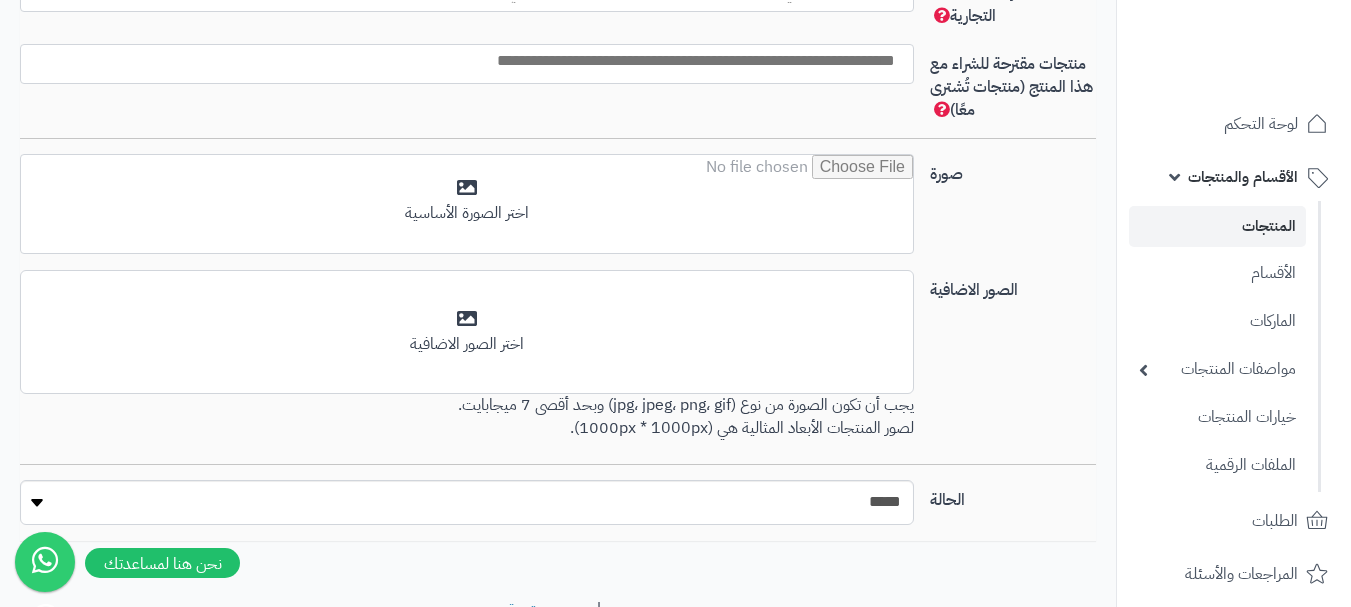 click at bounding box center (462, 61) 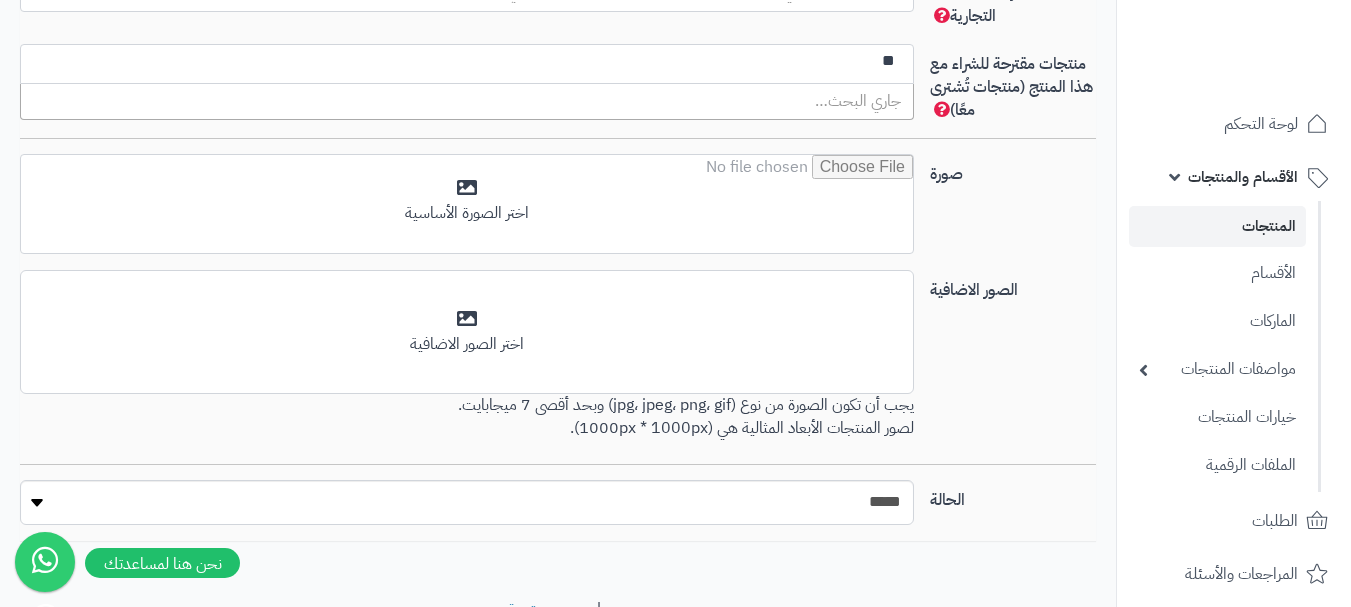 type on "*" 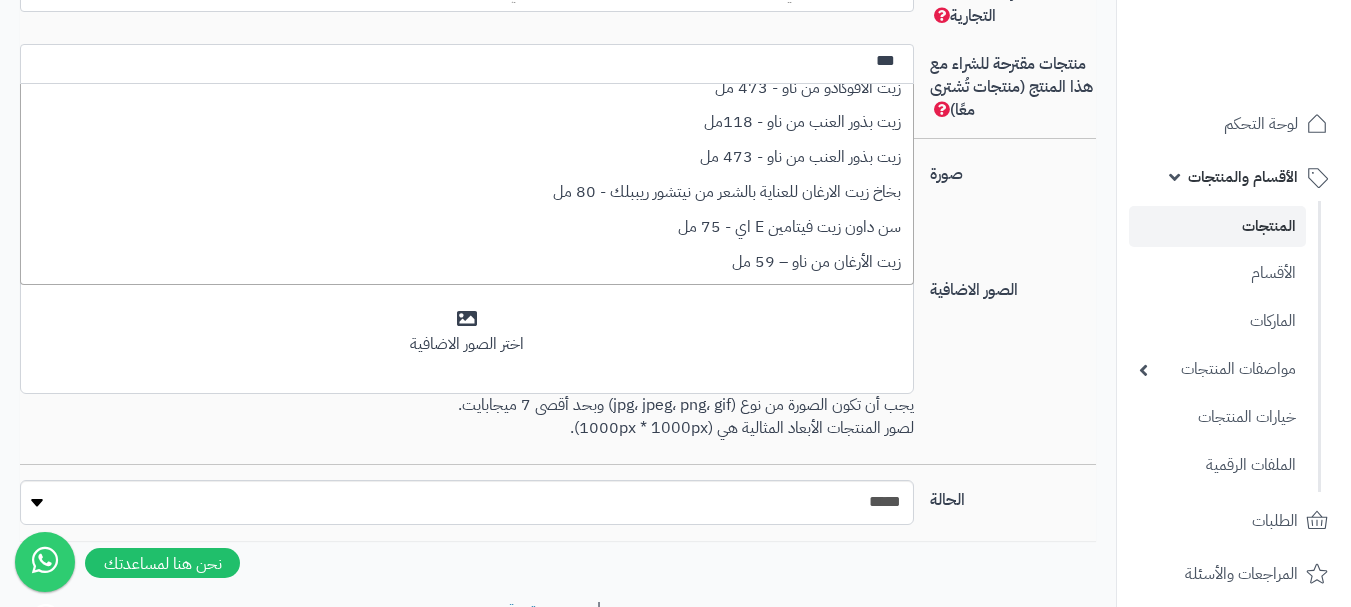 scroll, scrollTop: 357, scrollLeft: 0, axis: vertical 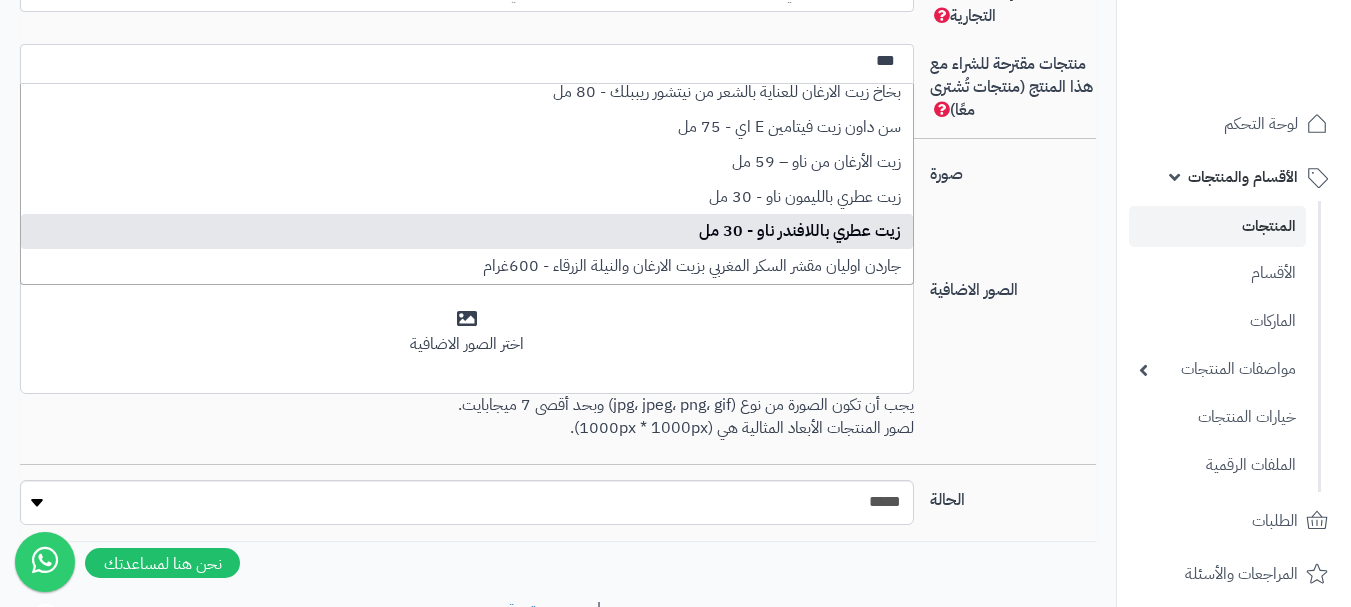 type on "***" 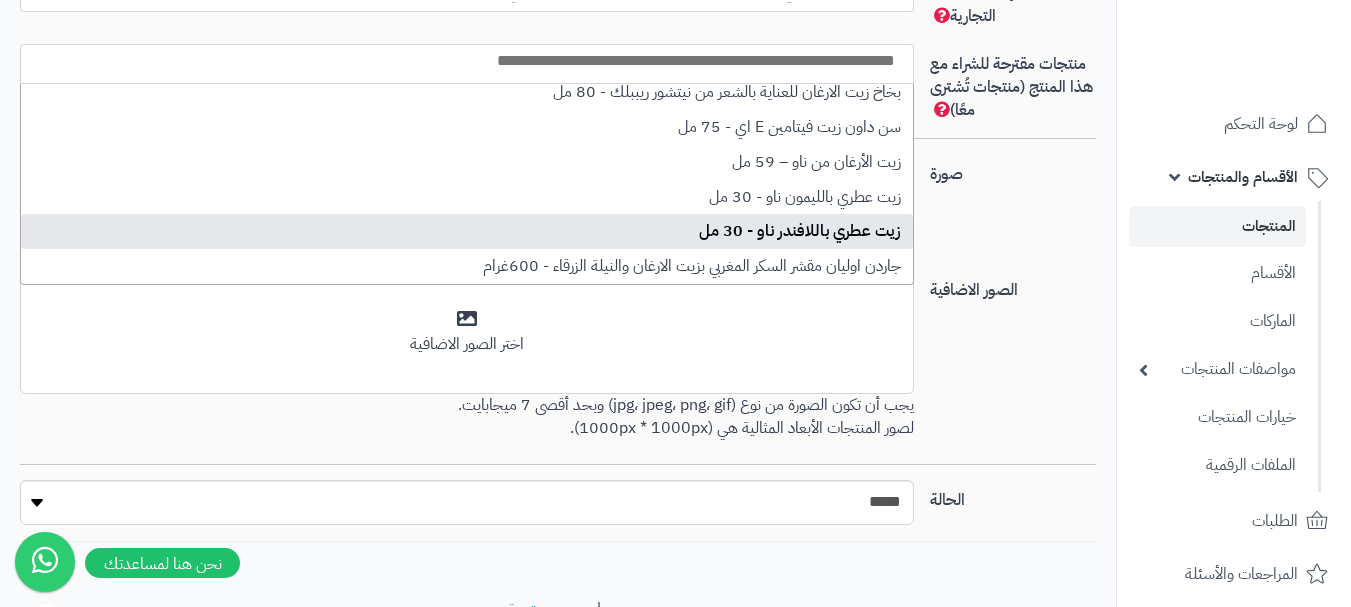 scroll, scrollTop: 0, scrollLeft: 0, axis: both 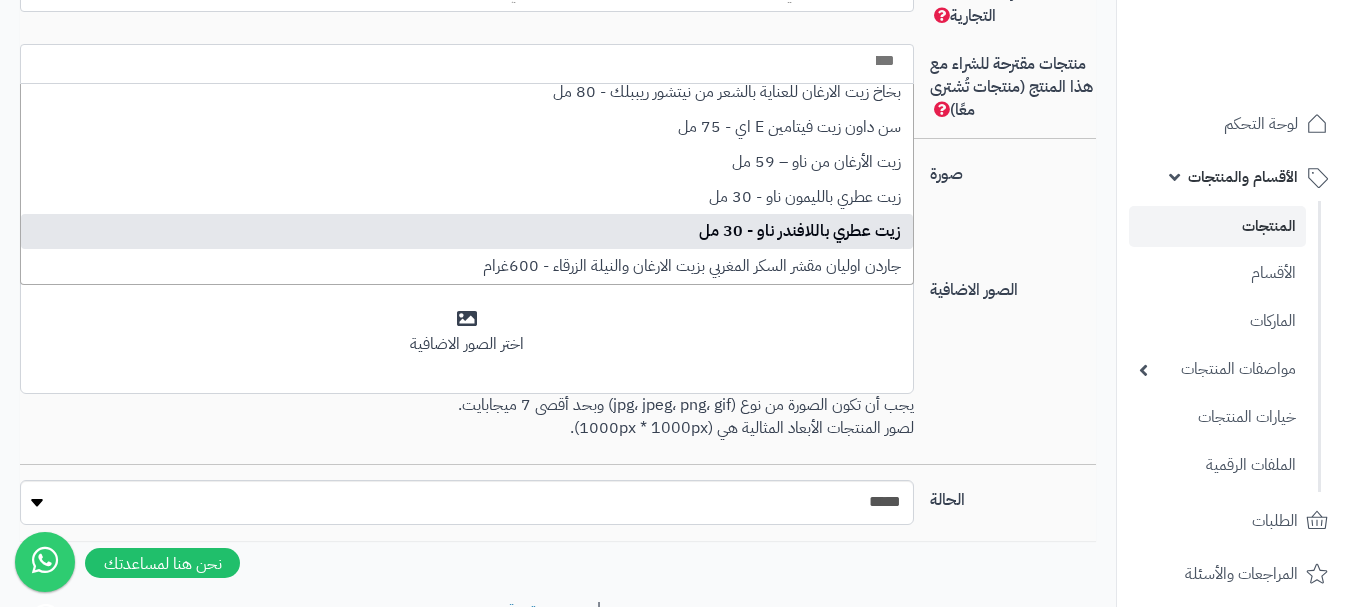 select on "***" 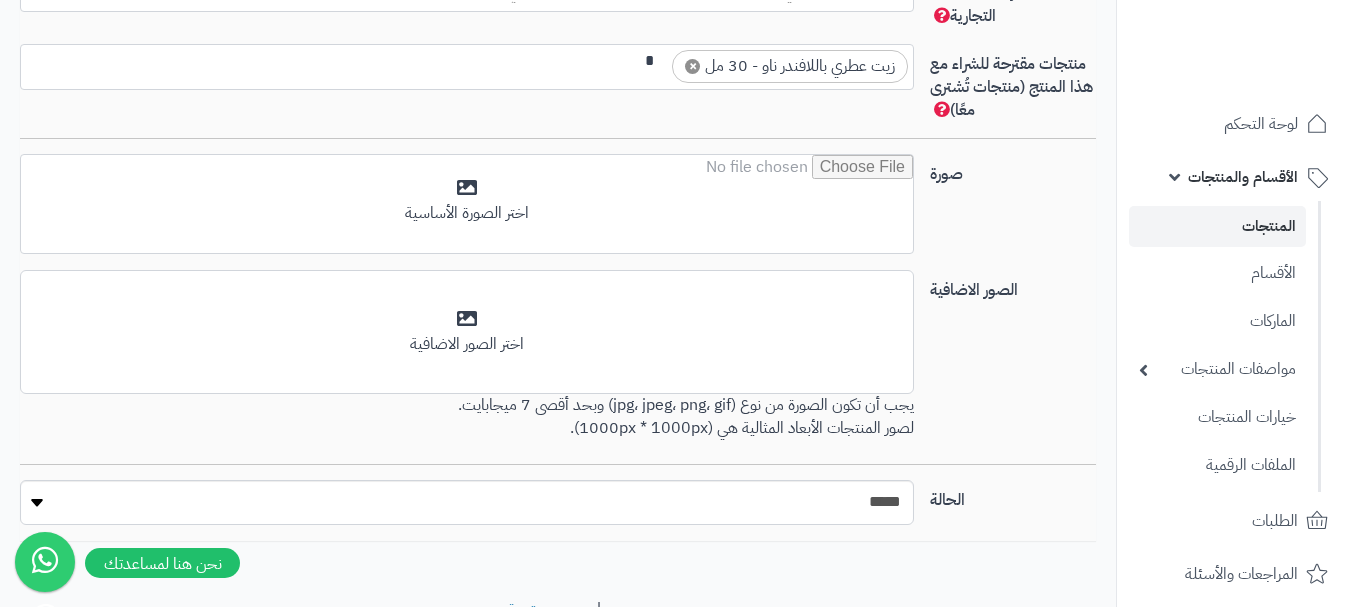 scroll, scrollTop: 0, scrollLeft: -3, axis: horizontal 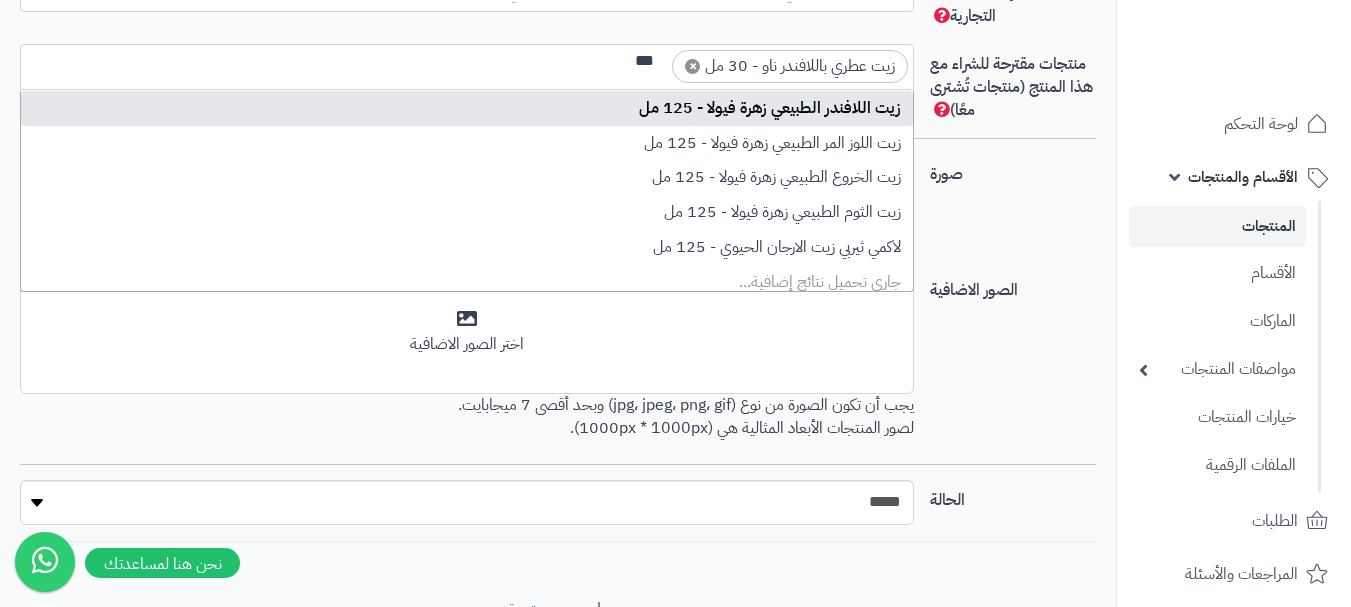 type on "***" 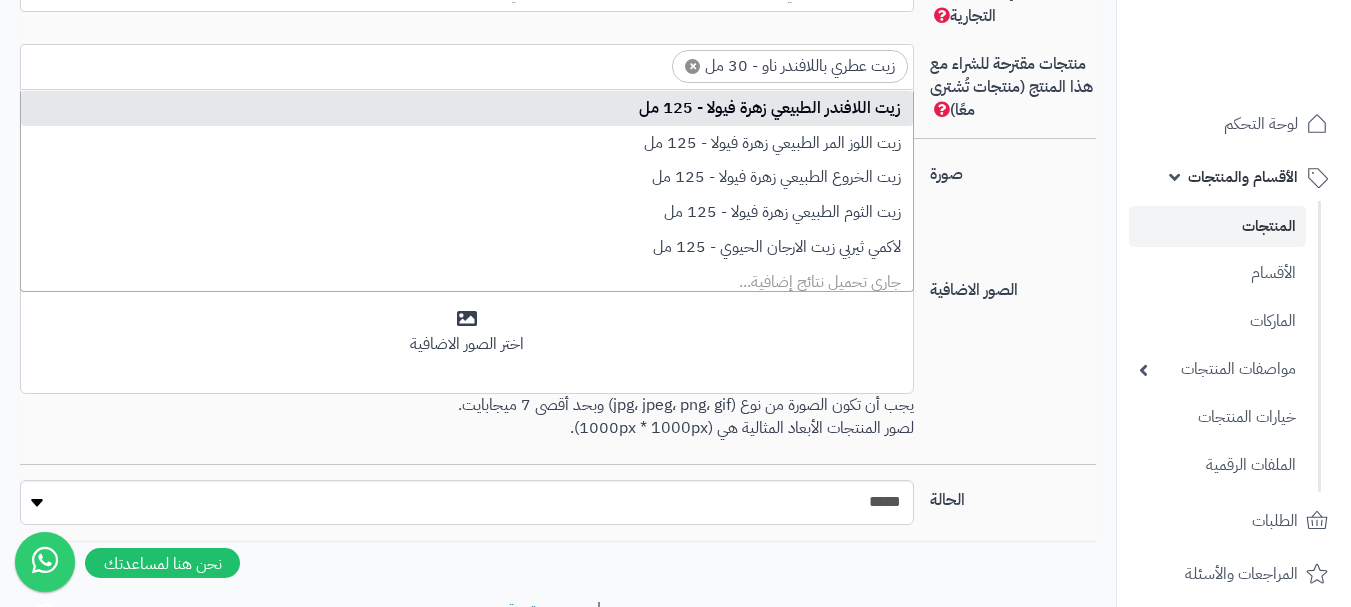 scroll, scrollTop: 0, scrollLeft: 0, axis: both 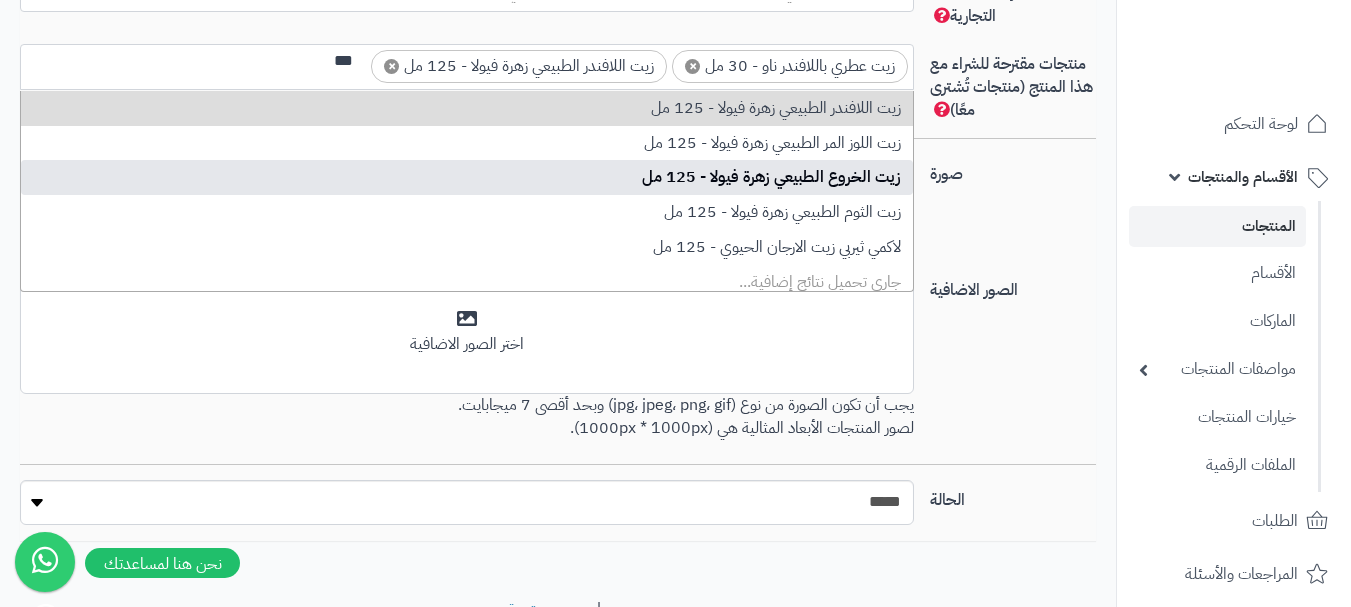 type on "***" 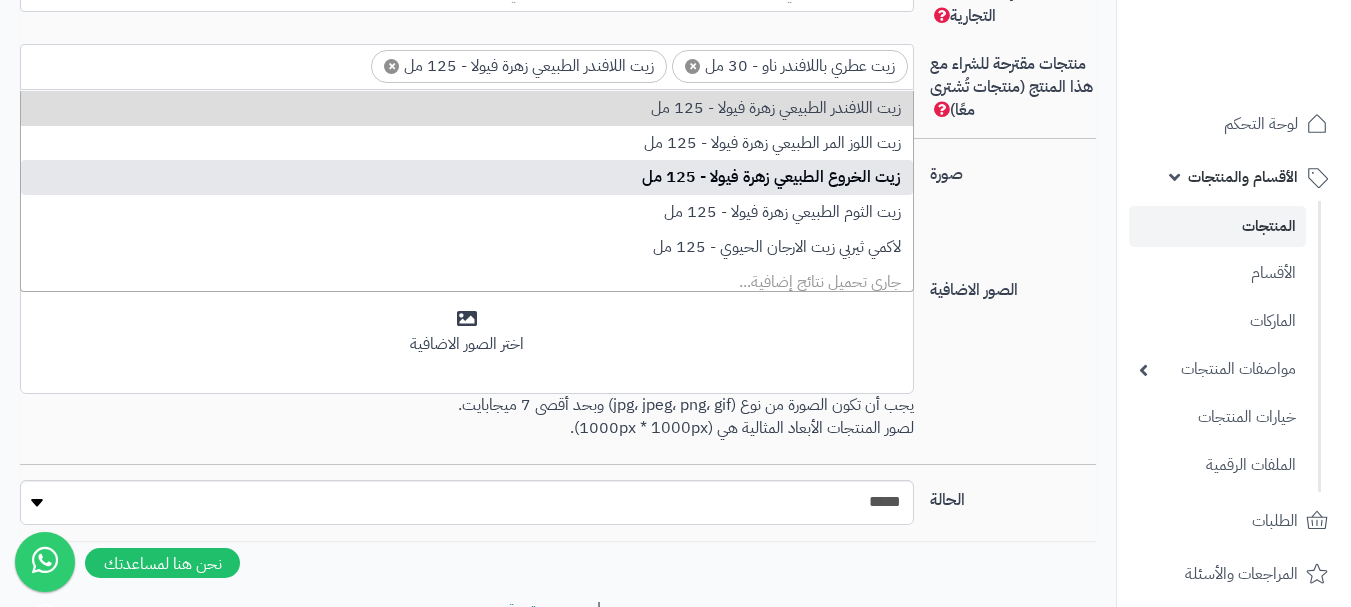 scroll, scrollTop: 0, scrollLeft: 0, axis: both 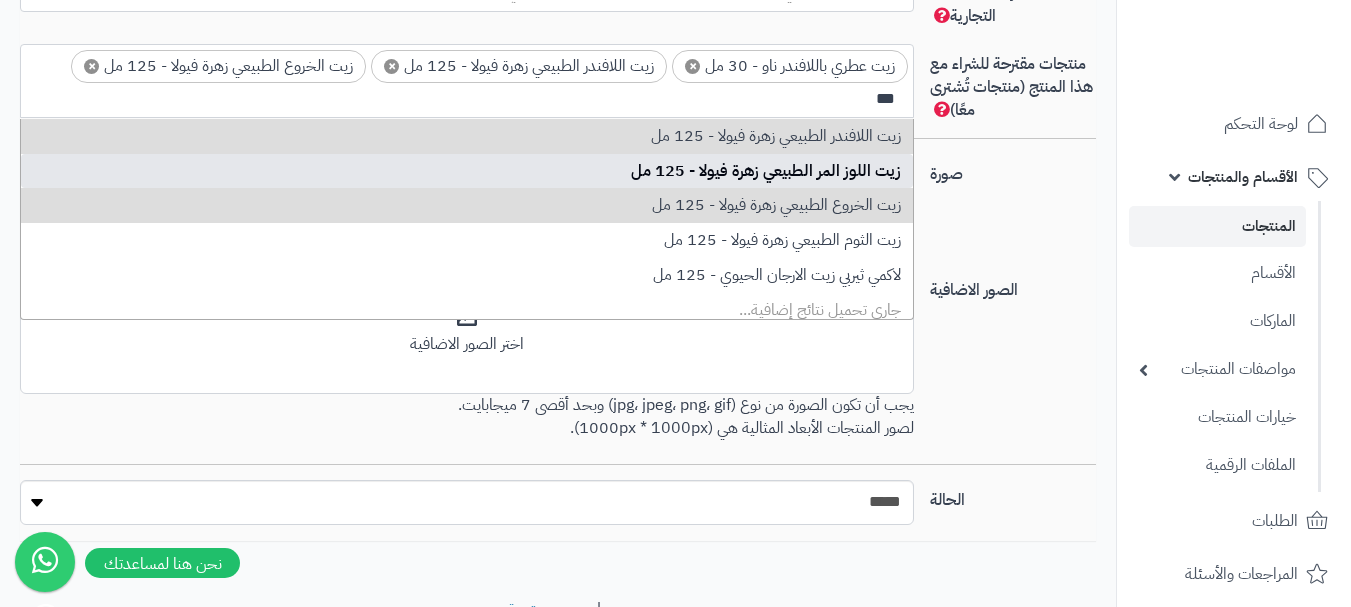 type on "***" 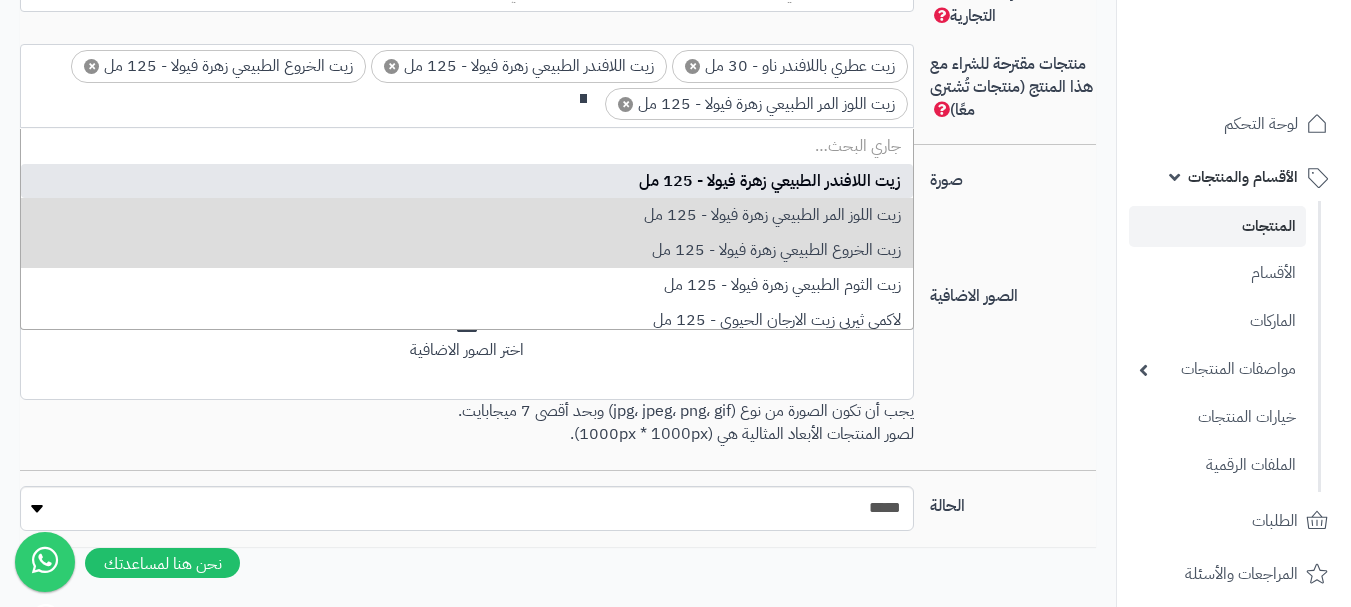 scroll, scrollTop: 0, scrollLeft: -6, axis: horizontal 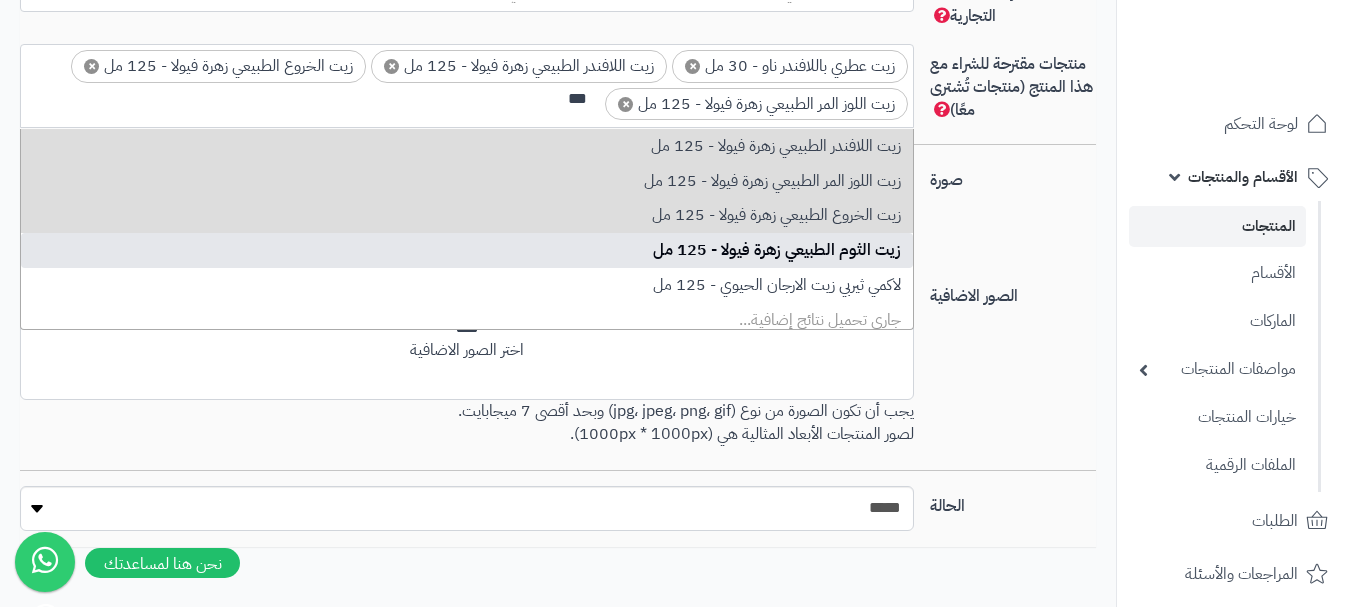 type on "***" 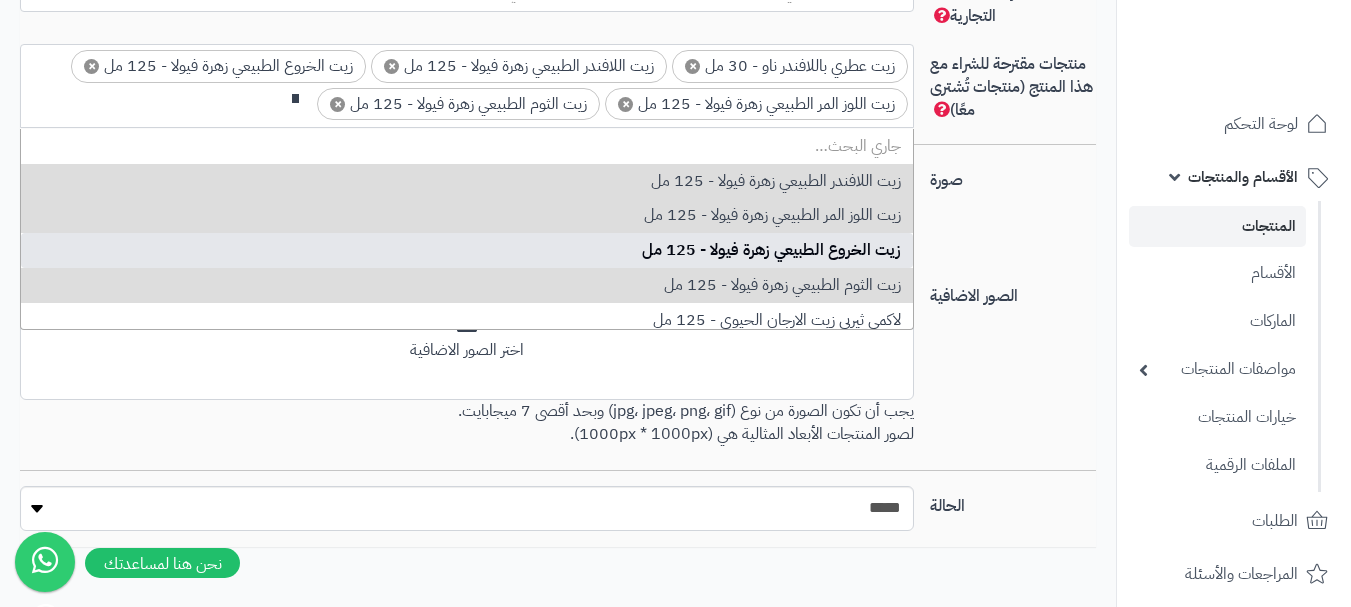 scroll, scrollTop: 0, scrollLeft: -6, axis: horizontal 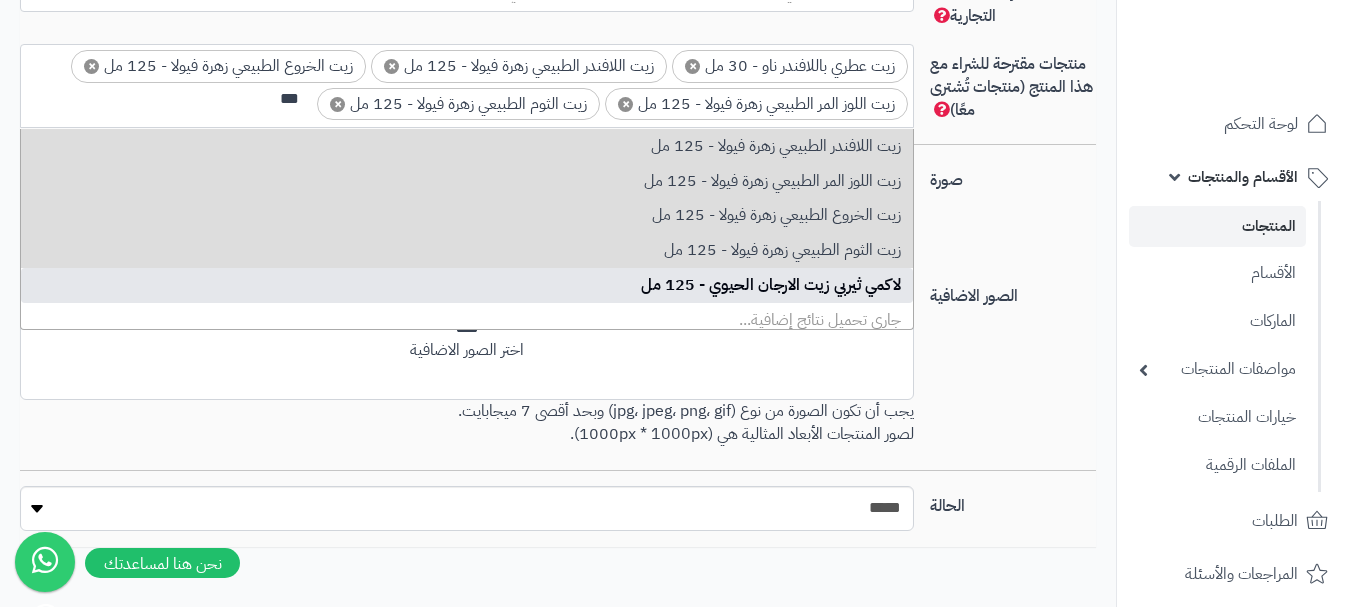 type on "***" 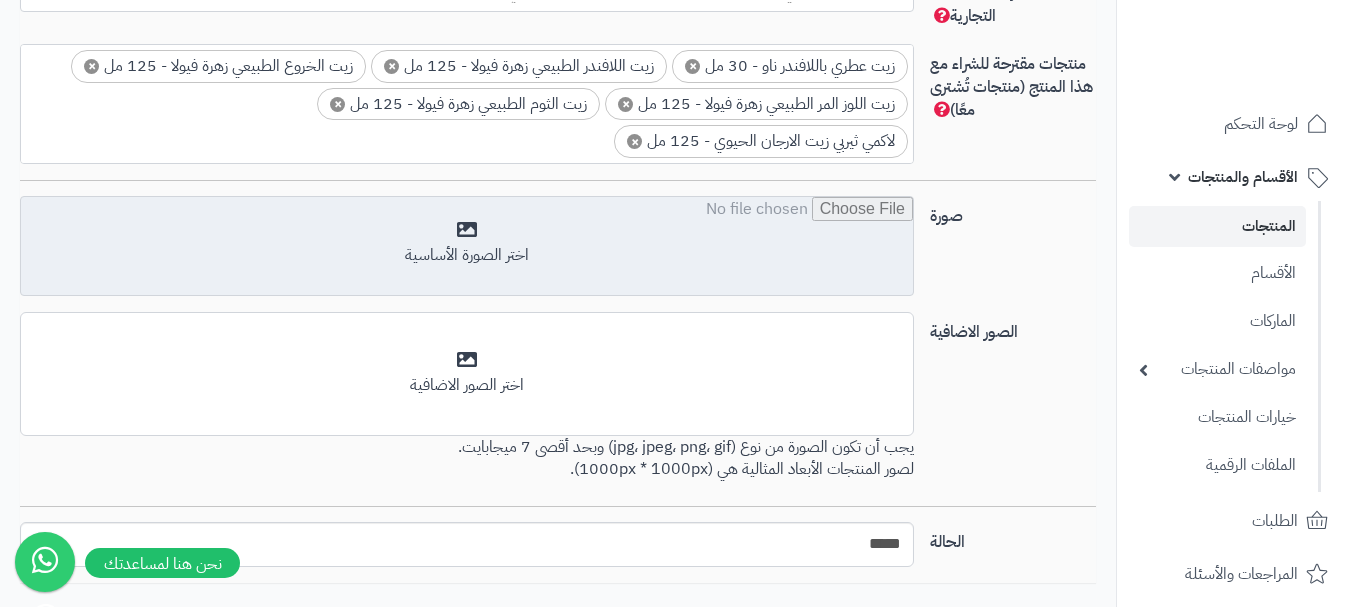click at bounding box center (467, 247) 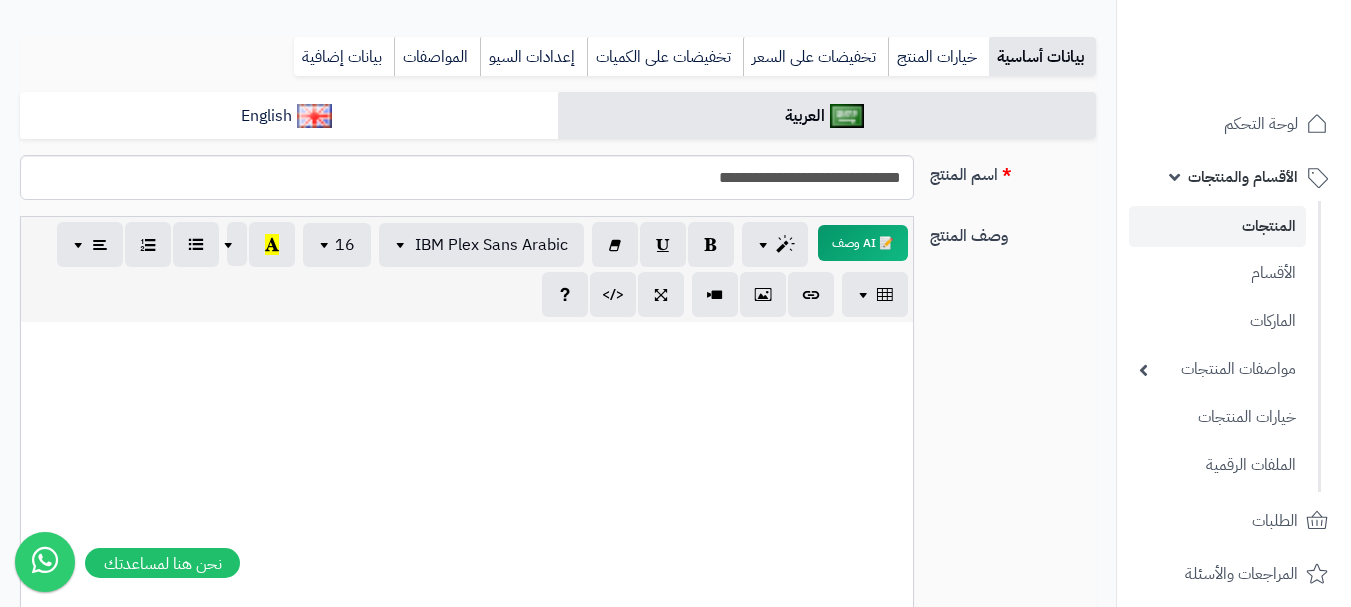 scroll, scrollTop: 0, scrollLeft: 0, axis: both 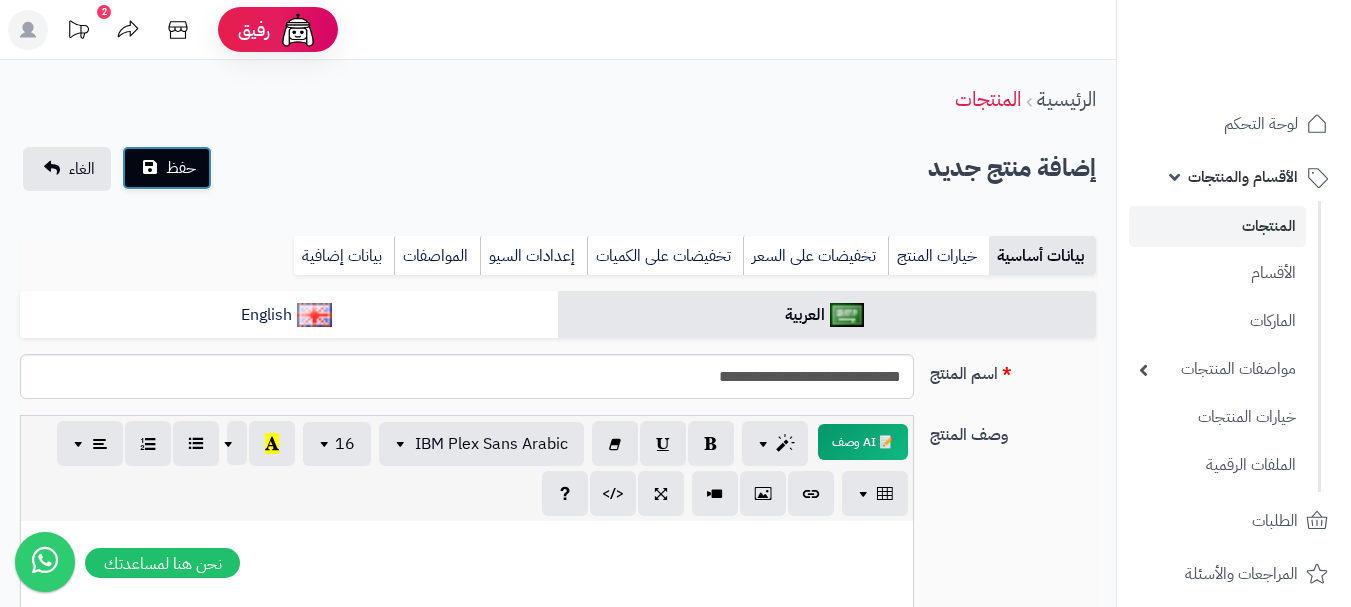 click on "حفظ" at bounding box center [181, 168] 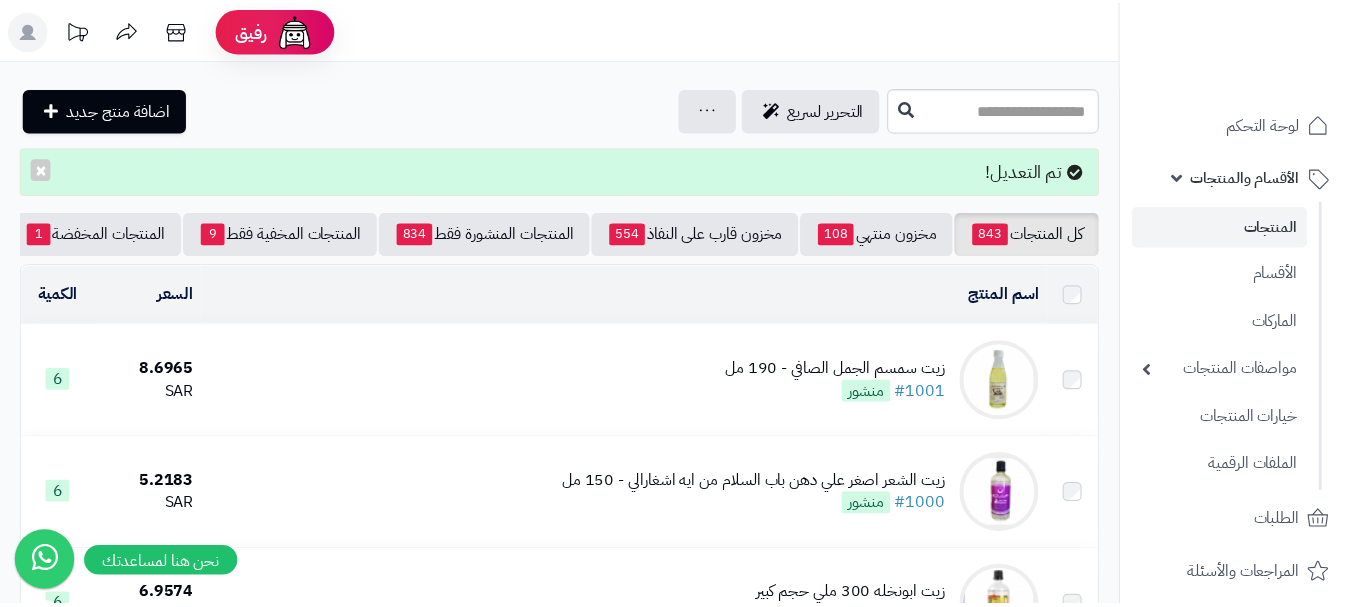 scroll, scrollTop: 0, scrollLeft: 0, axis: both 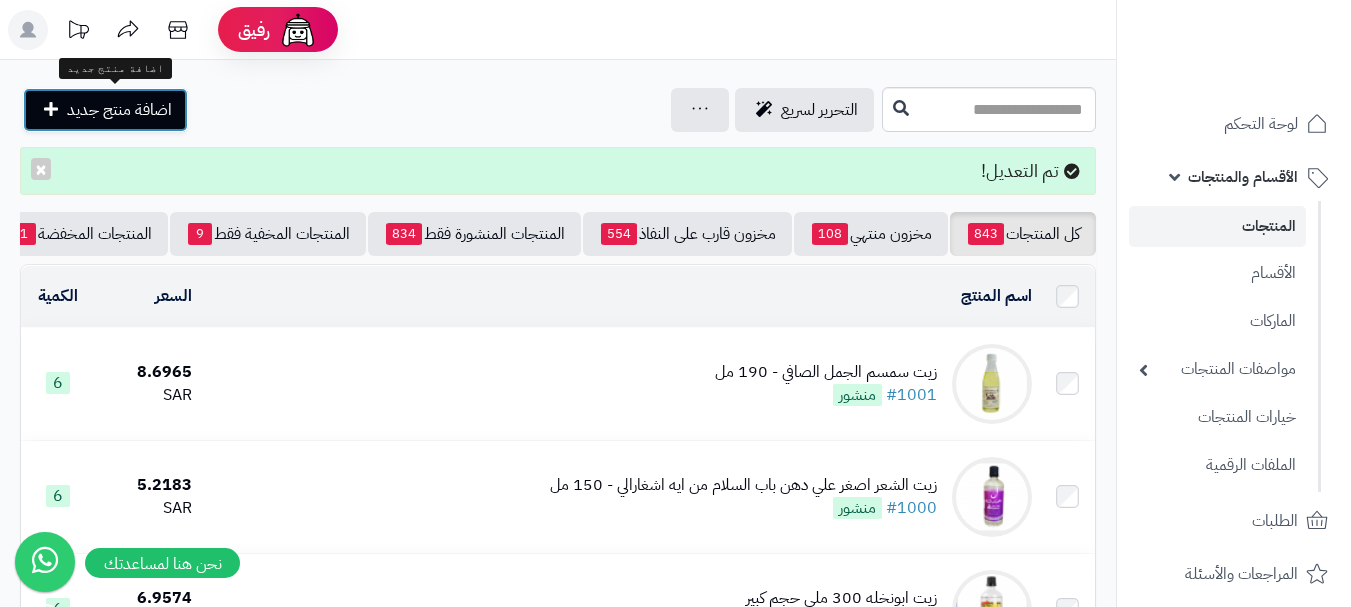 click on "اضافة منتج جديد" at bounding box center (119, 110) 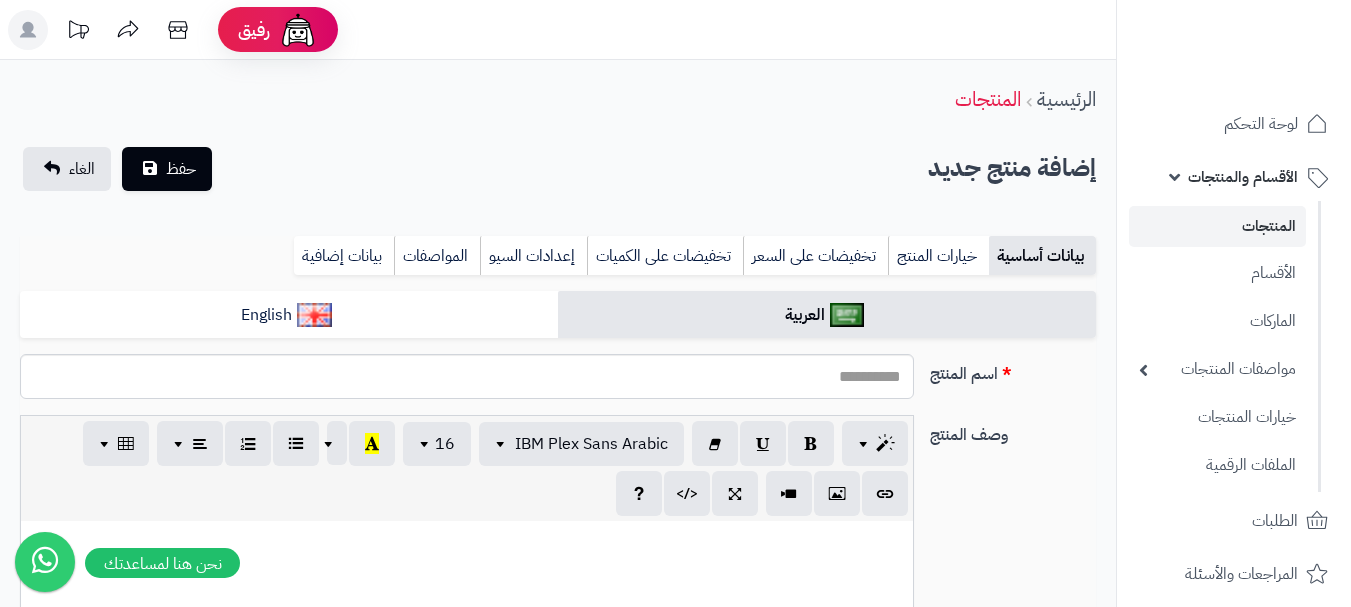 select 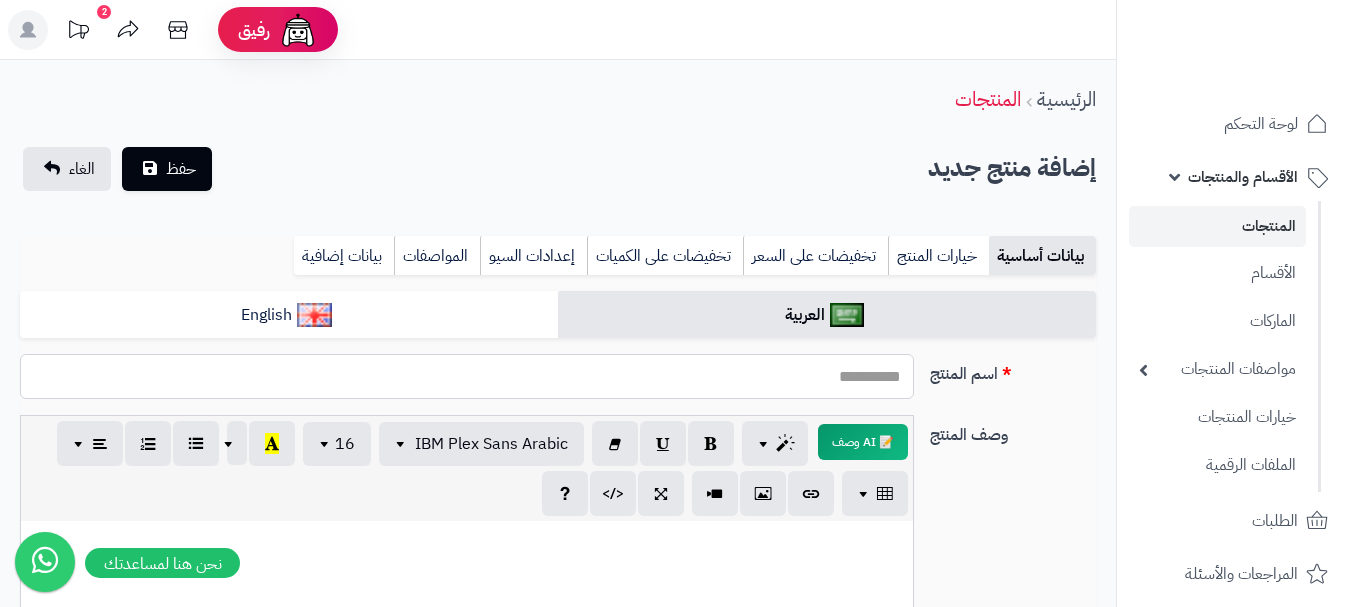 paste on "**********" 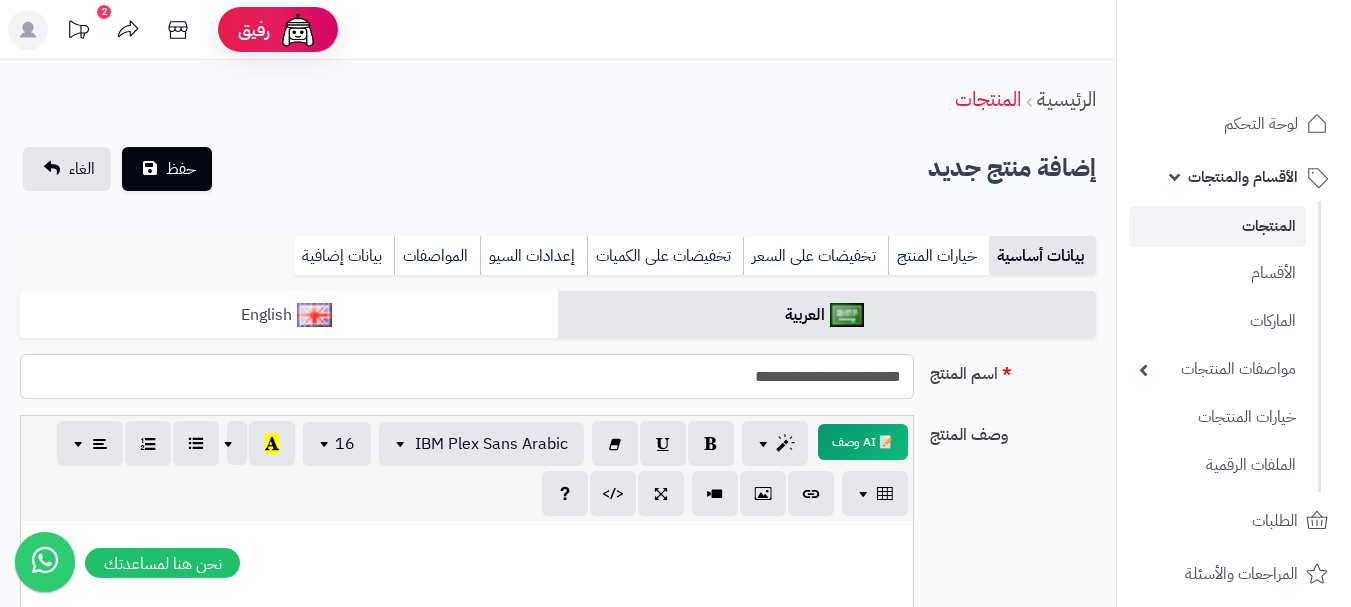 type on "**********" 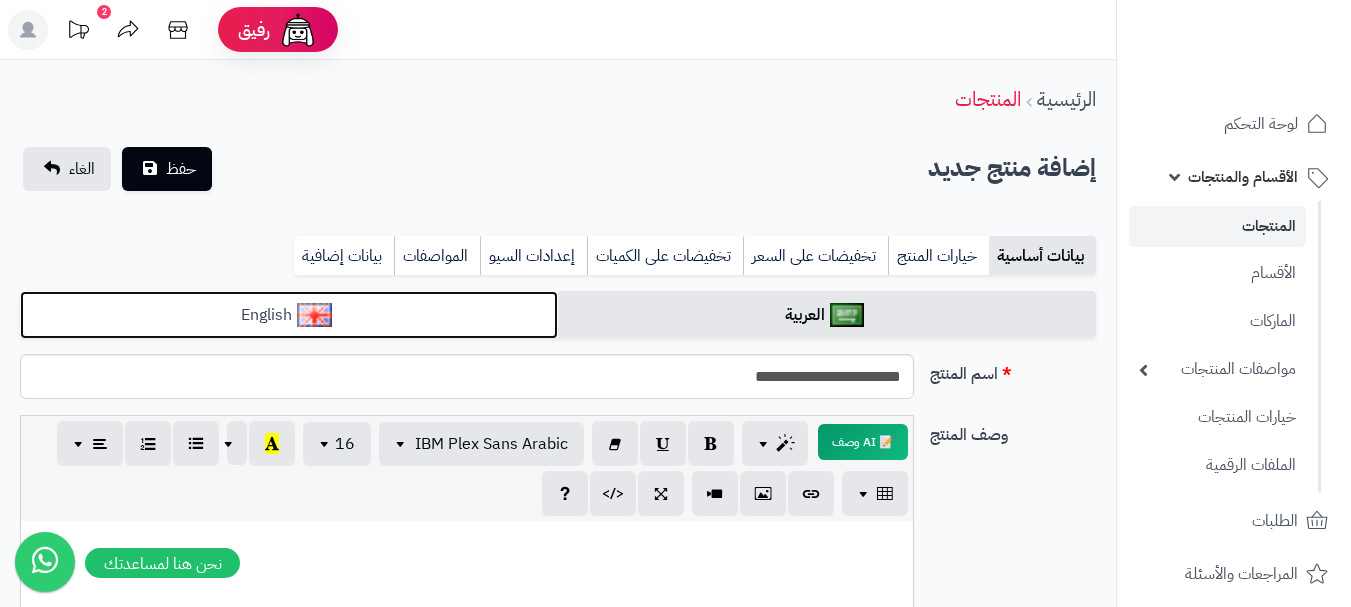 click on "English" at bounding box center [289, 315] 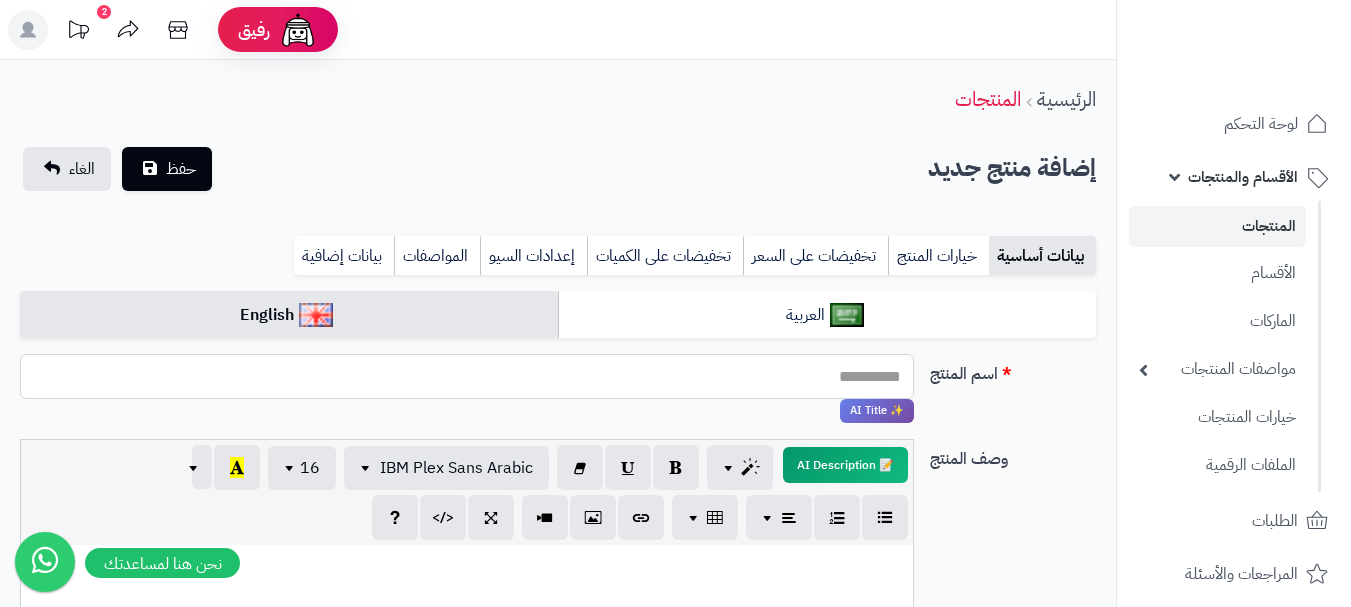 paste on "**********" 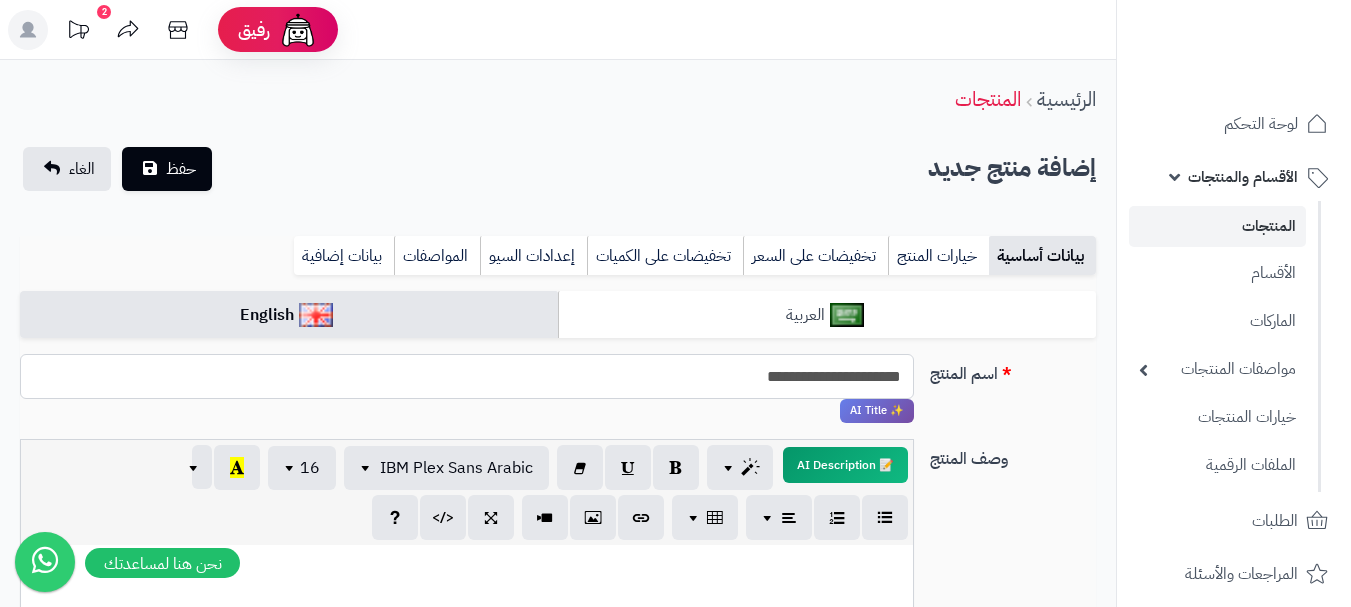 type on "**********" 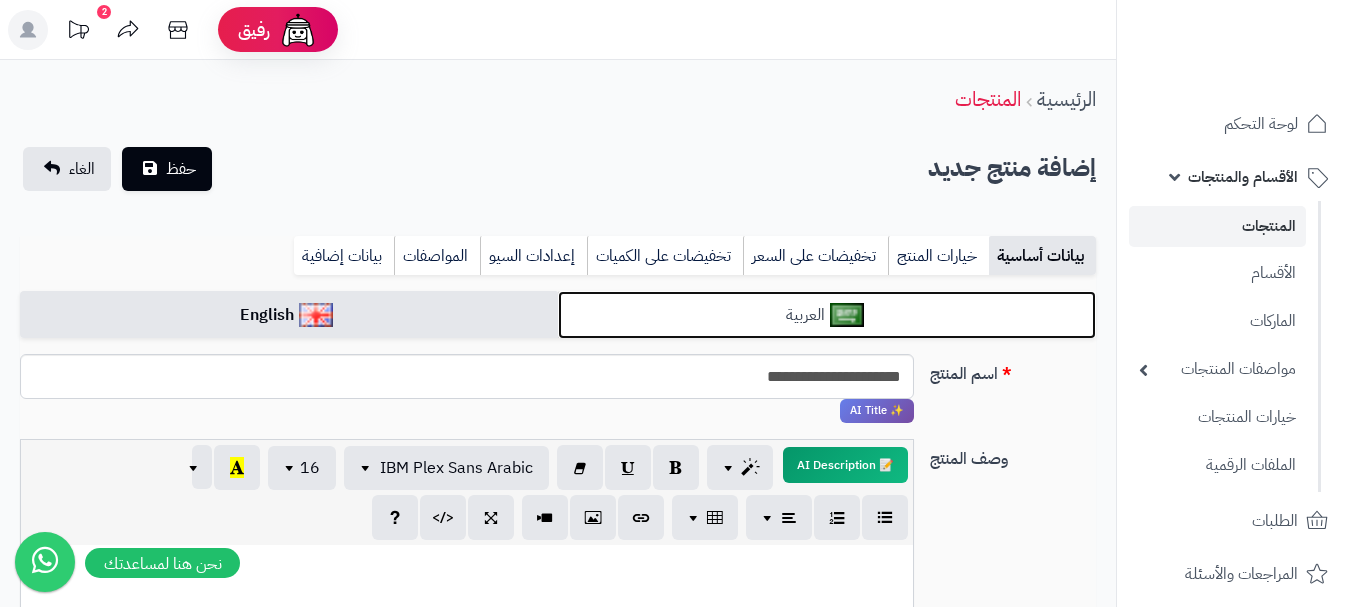 click on "العربية" at bounding box center (827, 315) 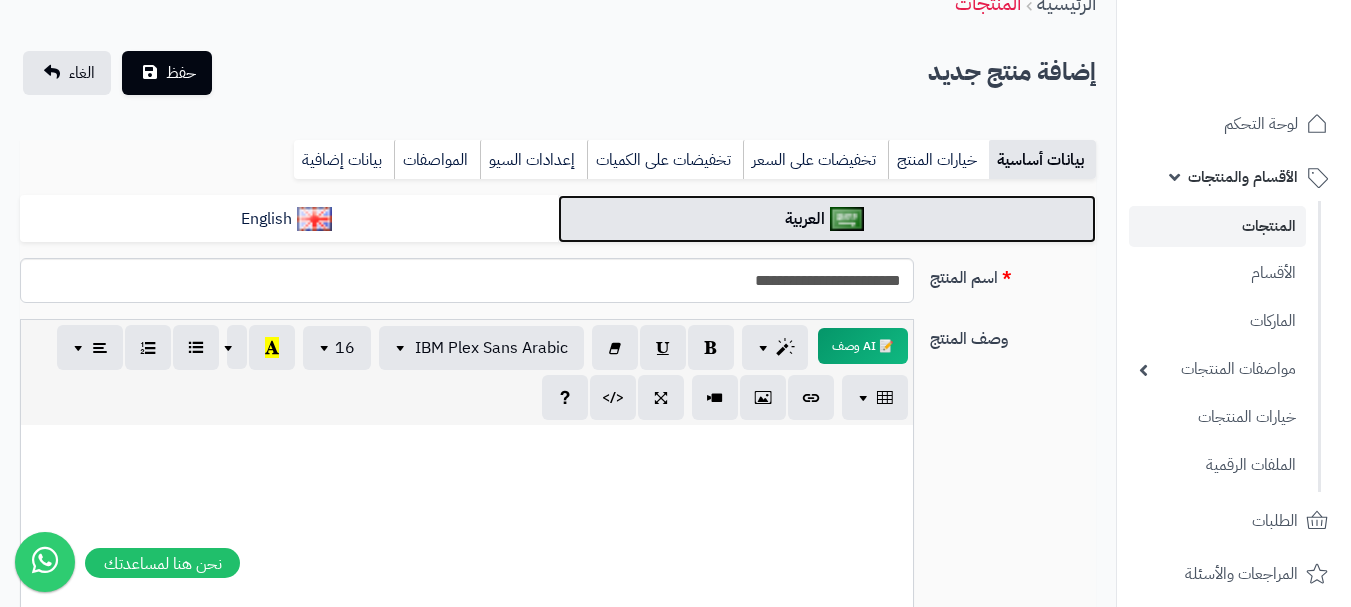 scroll, scrollTop: 200, scrollLeft: 0, axis: vertical 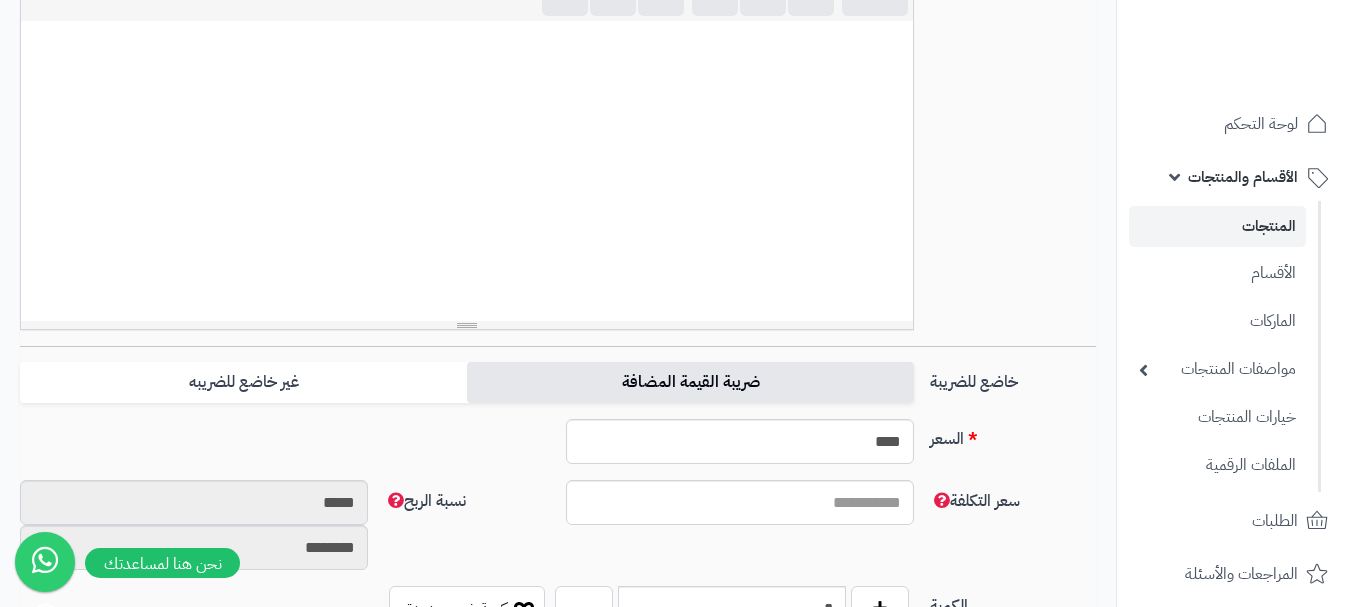 click on "ضريبة القيمة المضافة" at bounding box center [690, 382] 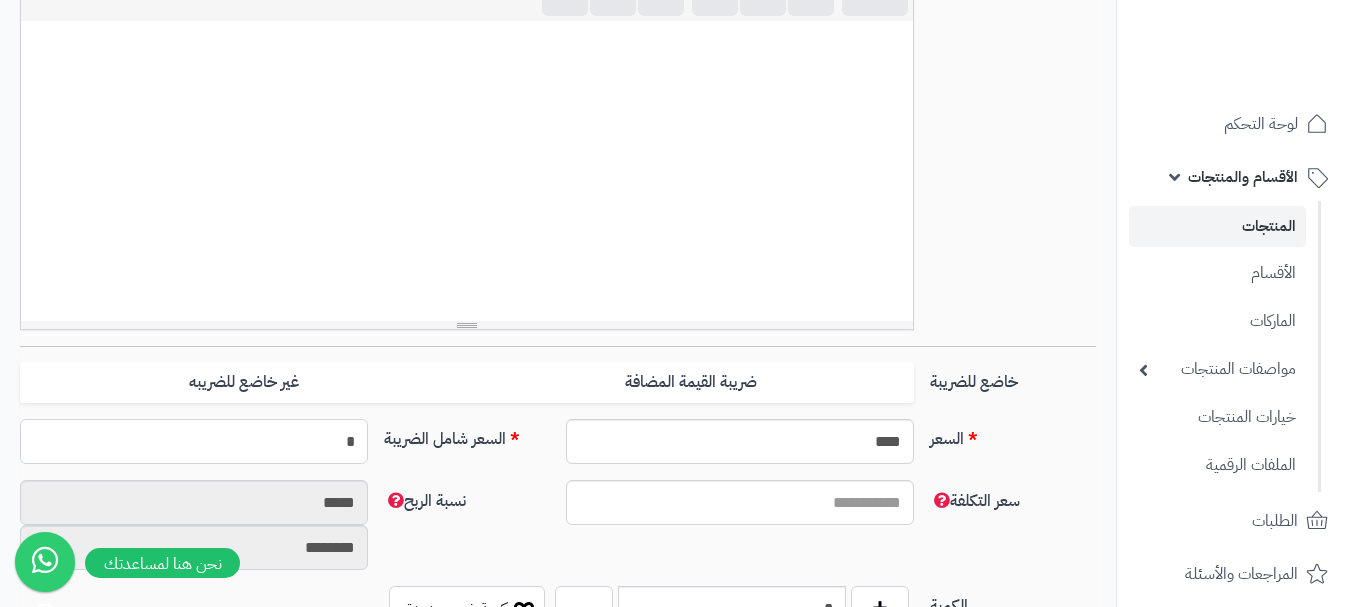 click on "*" at bounding box center (194, 441) 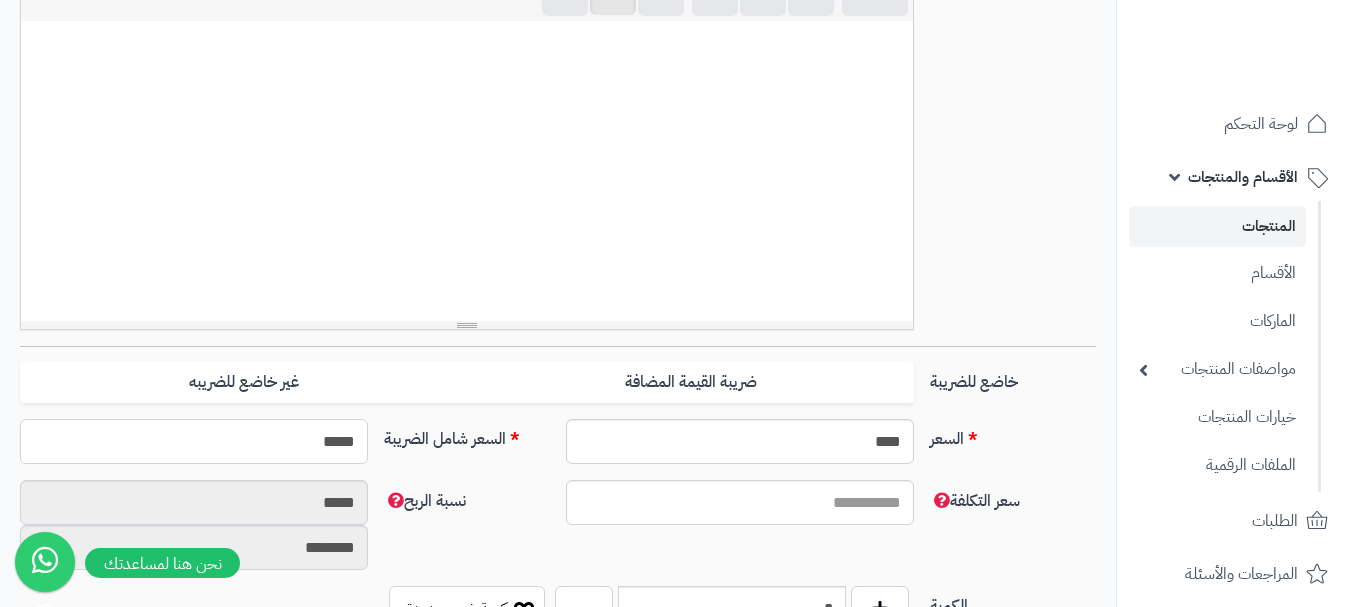 type on "******" 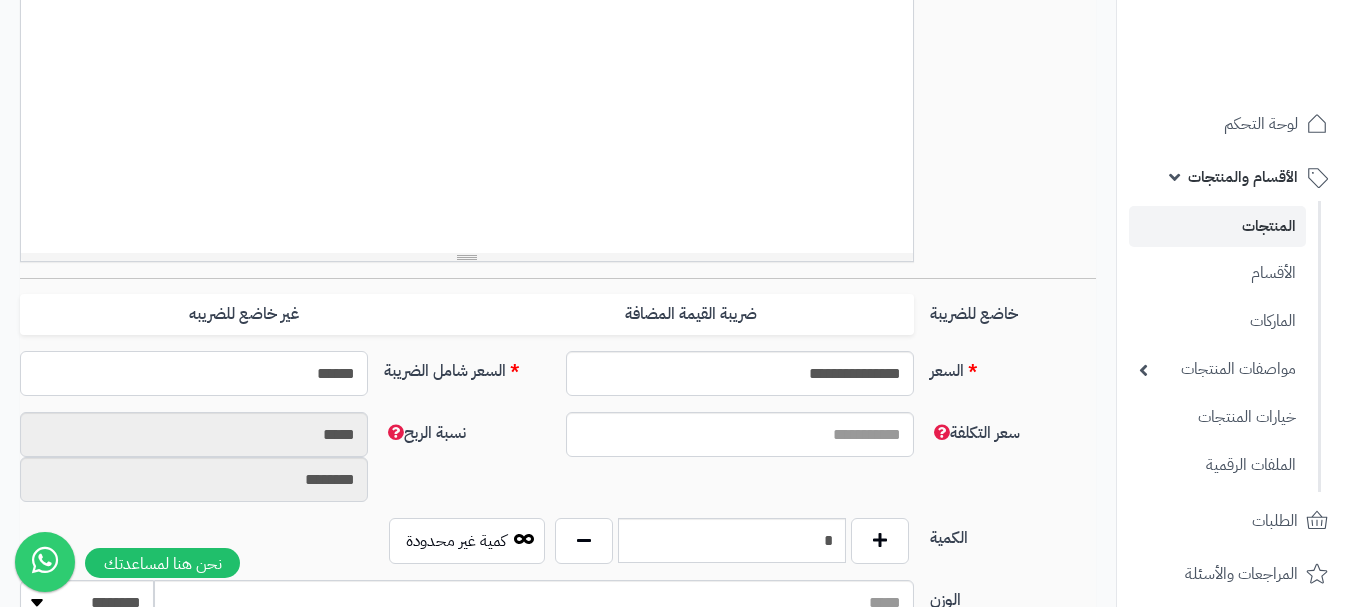 scroll, scrollTop: 700, scrollLeft: 0, axis: vertical 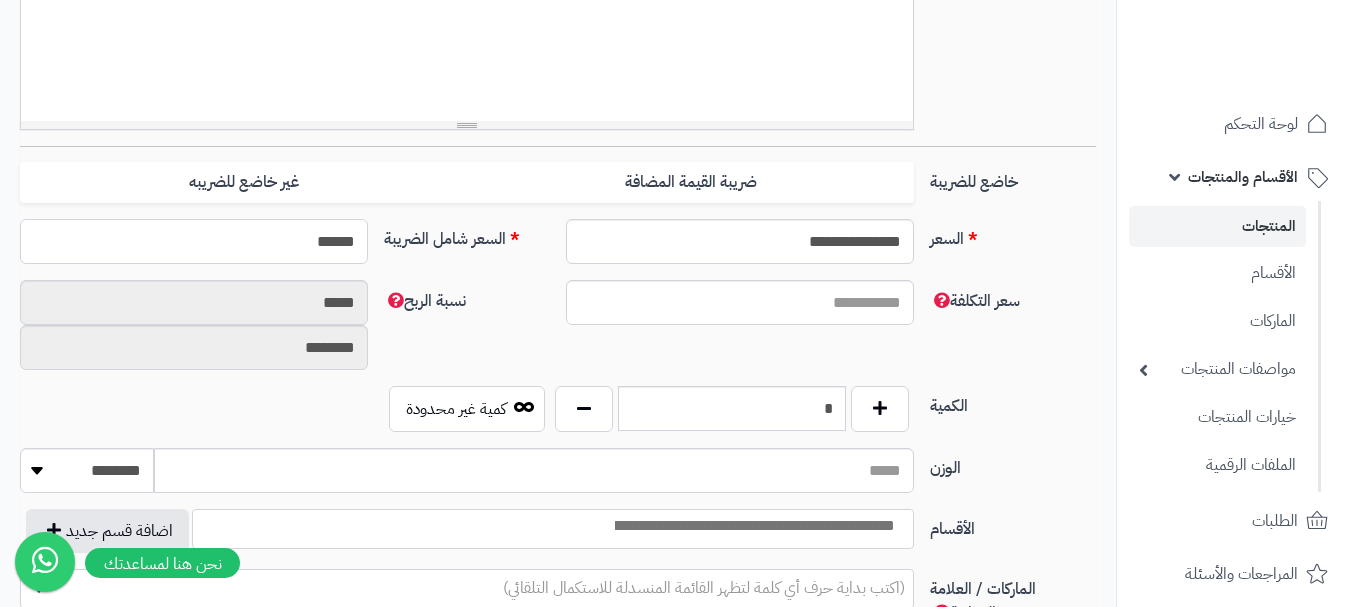 type on "*****" 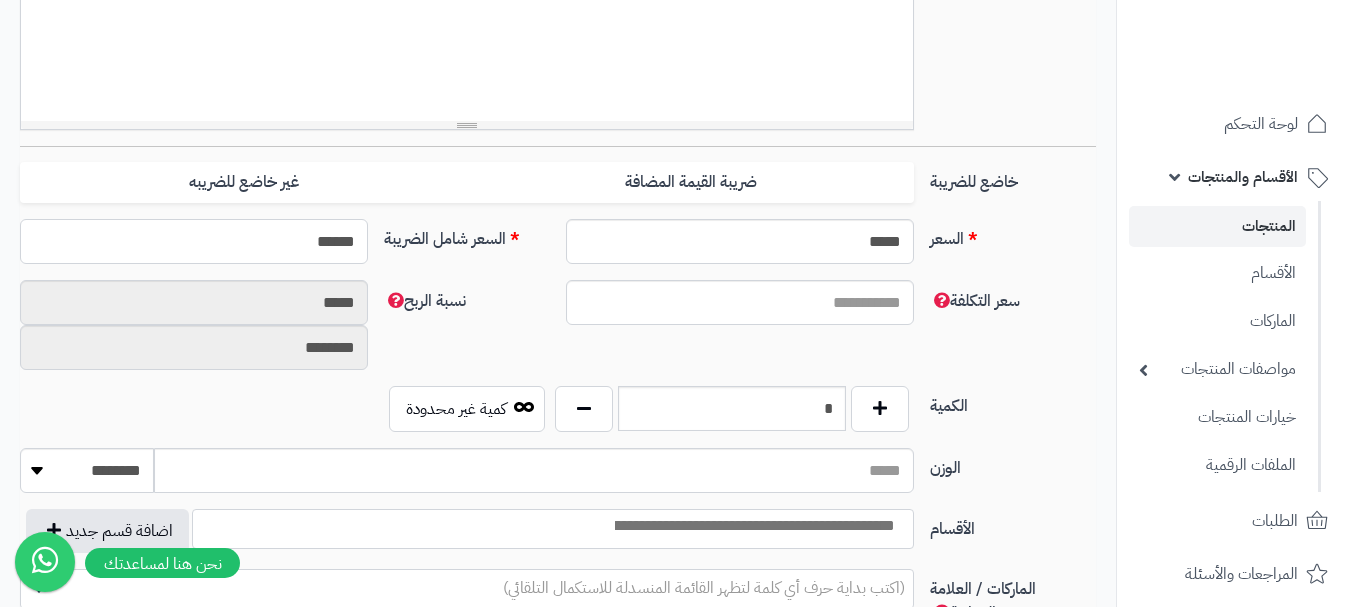 type on "******" 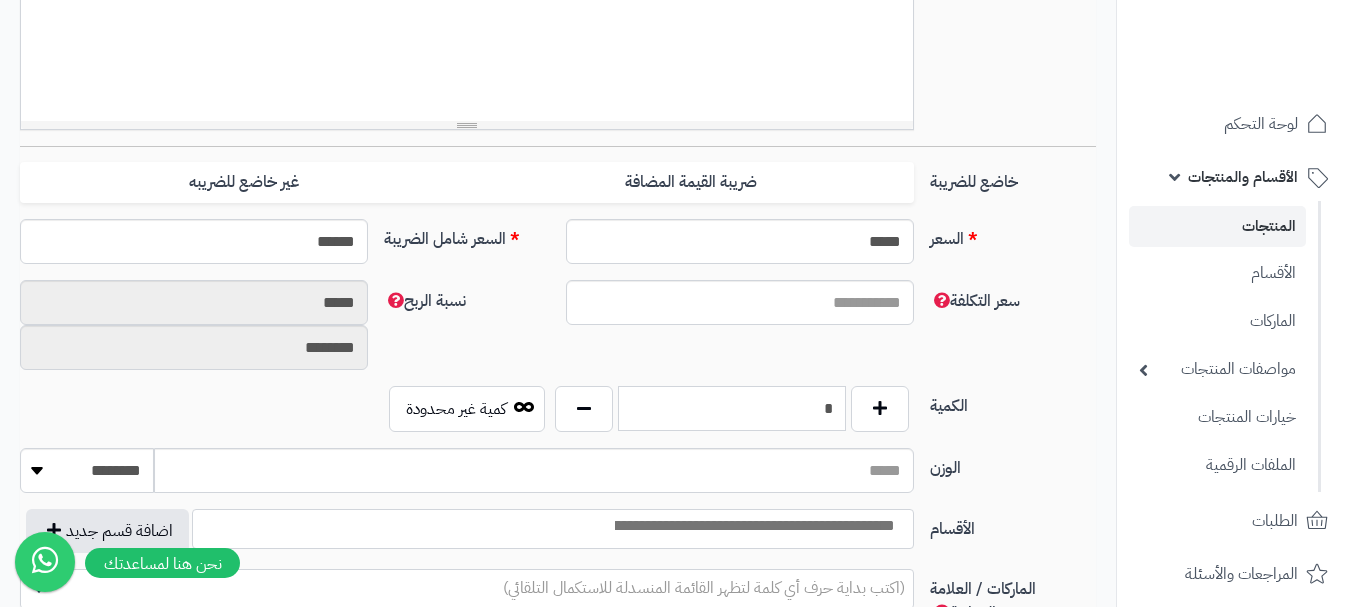 click on "*" at bounding box center [732, 408] 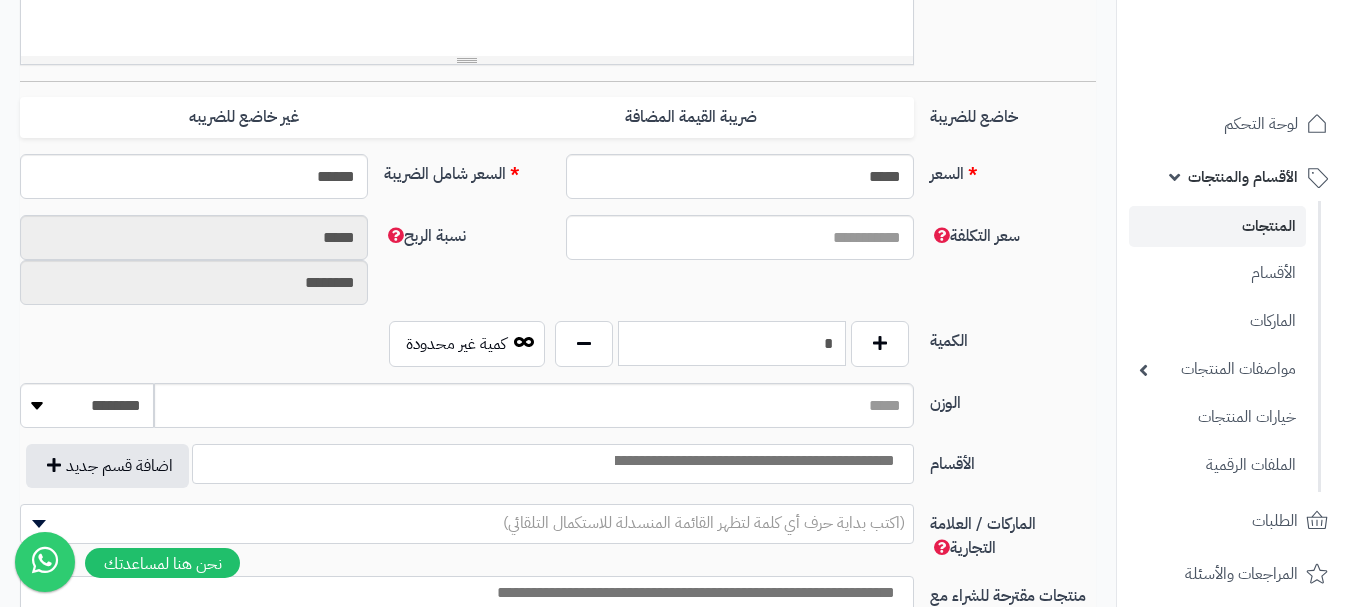 scroll, scrollTop: 800, scrollLeft: 0, axis: vertical 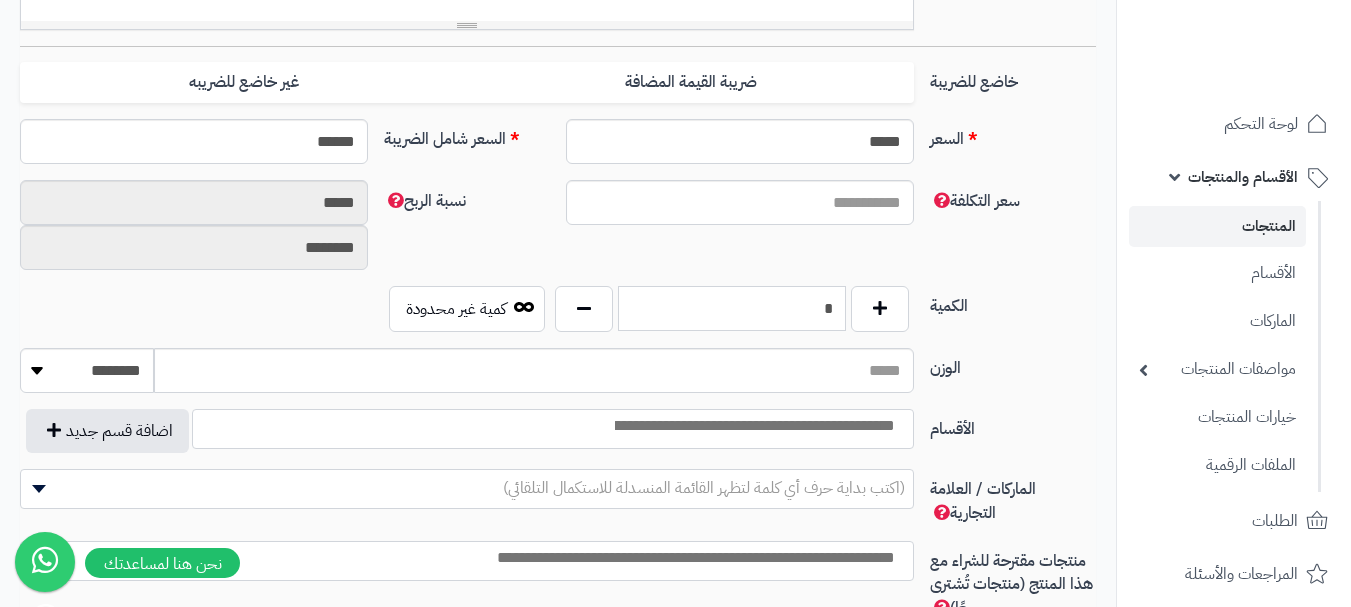 type on "*" 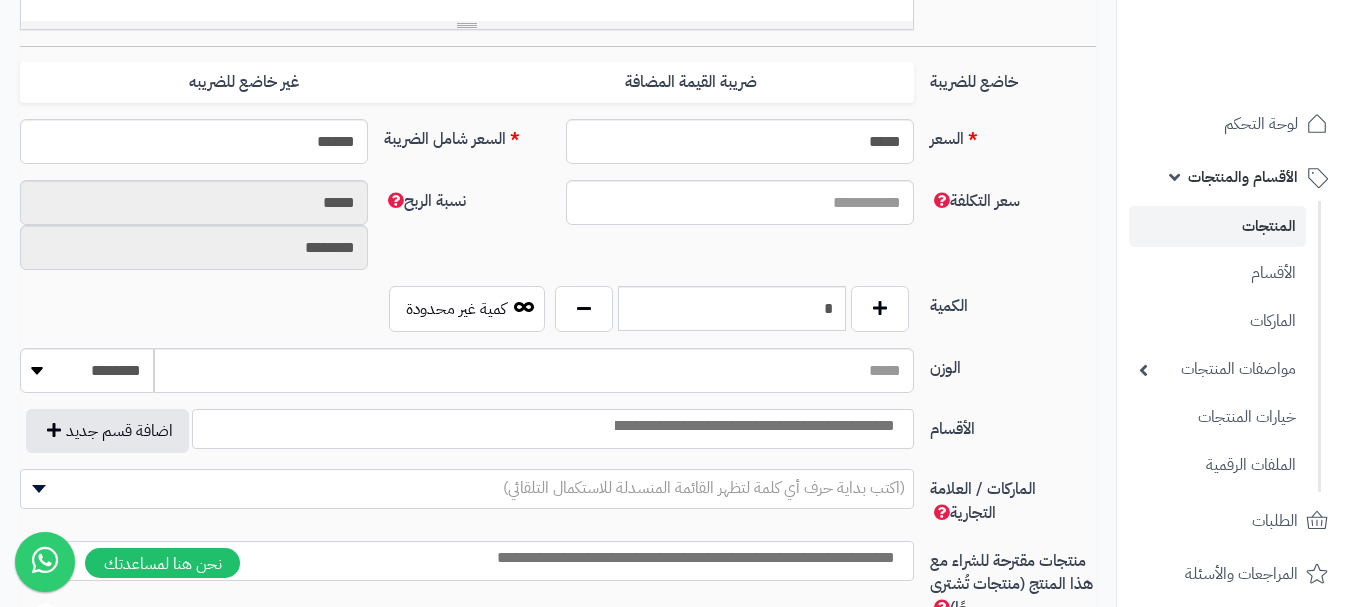 click at bounding box center [753, 426] 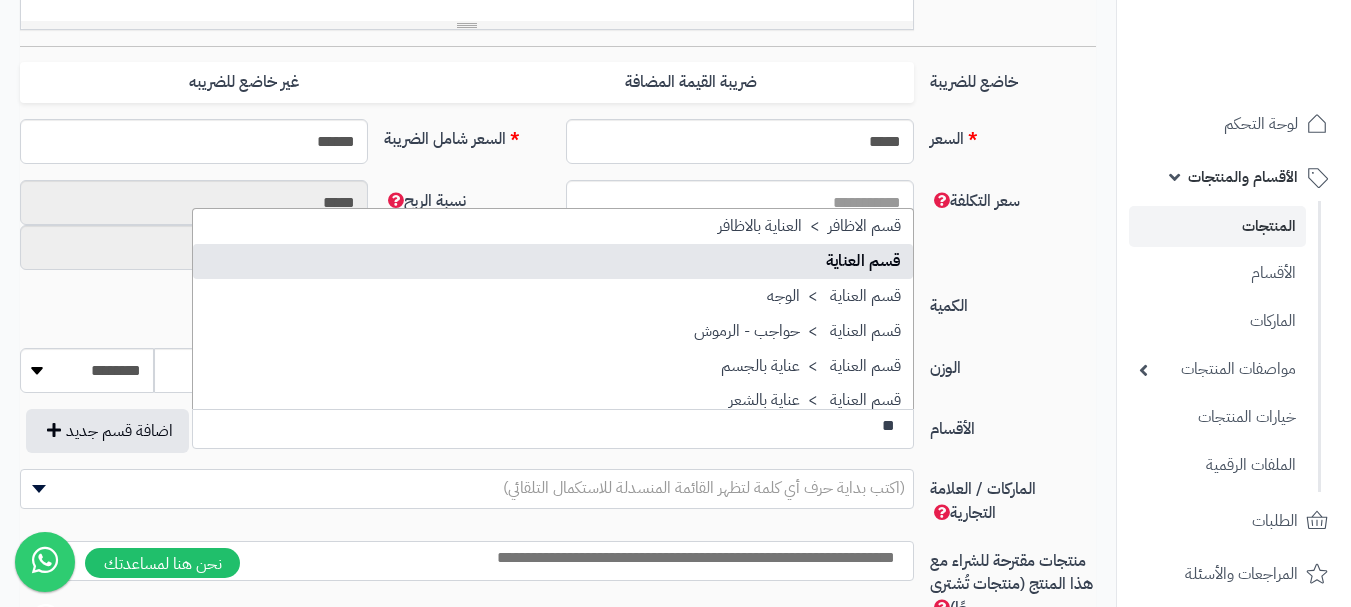 type on "**" 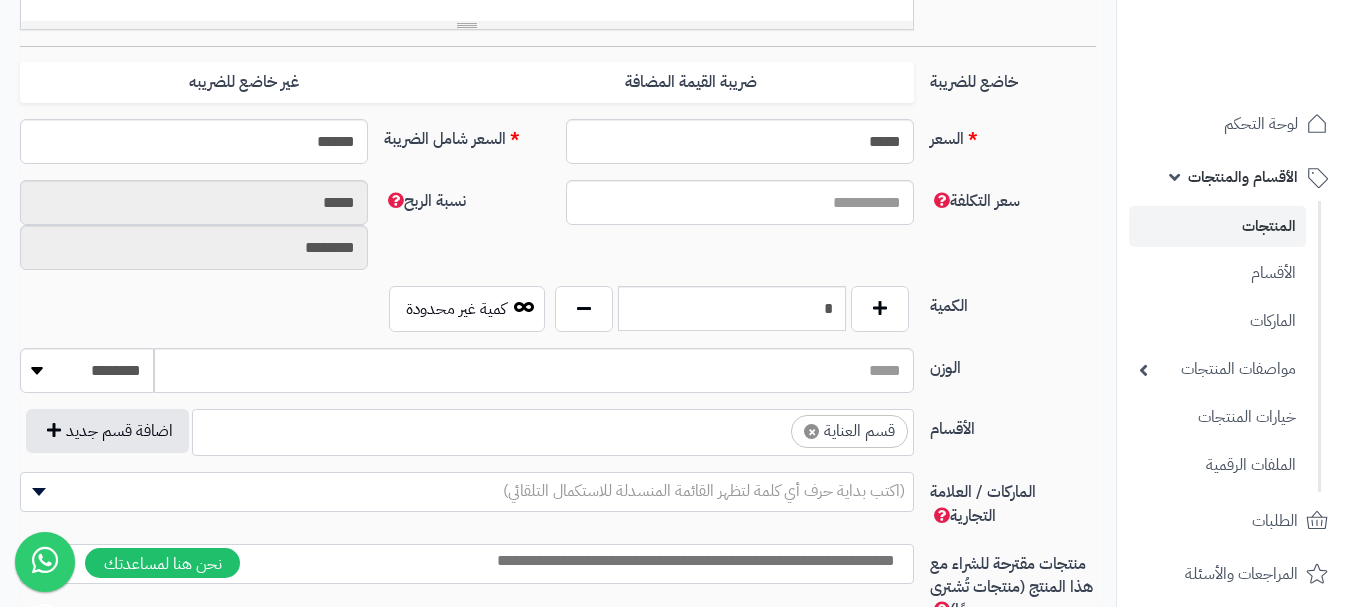 scroll, scrollTop: 1250, scrollLeft: 0, axis: vertical 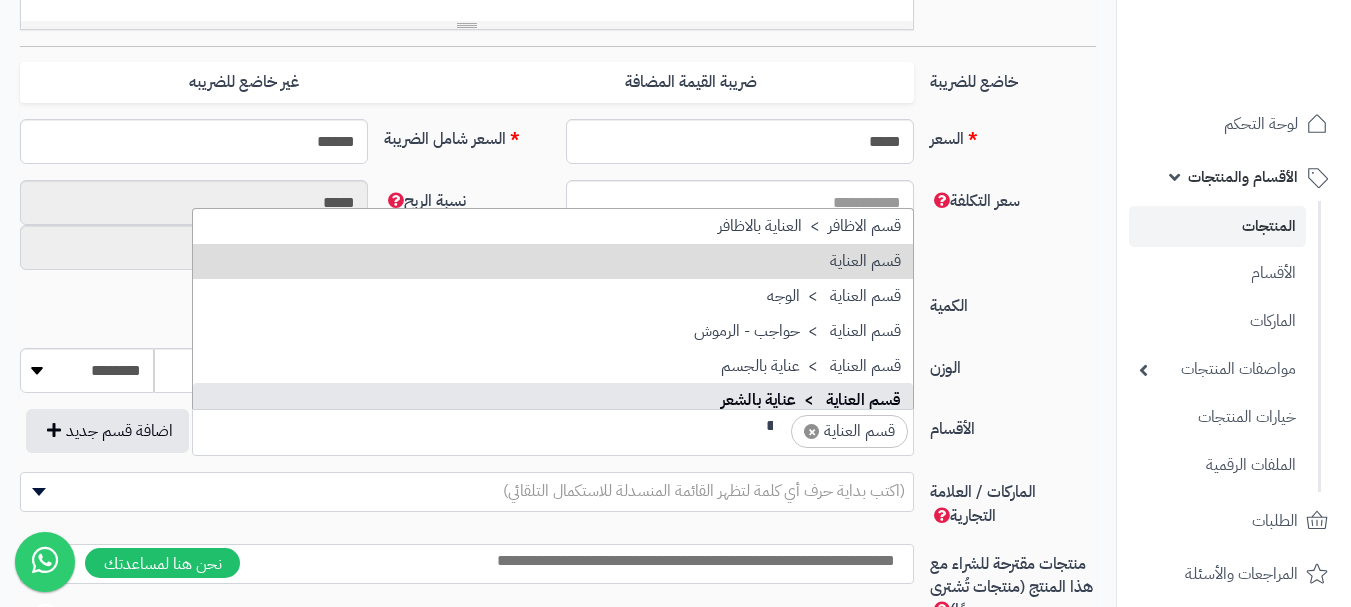 type on "**" 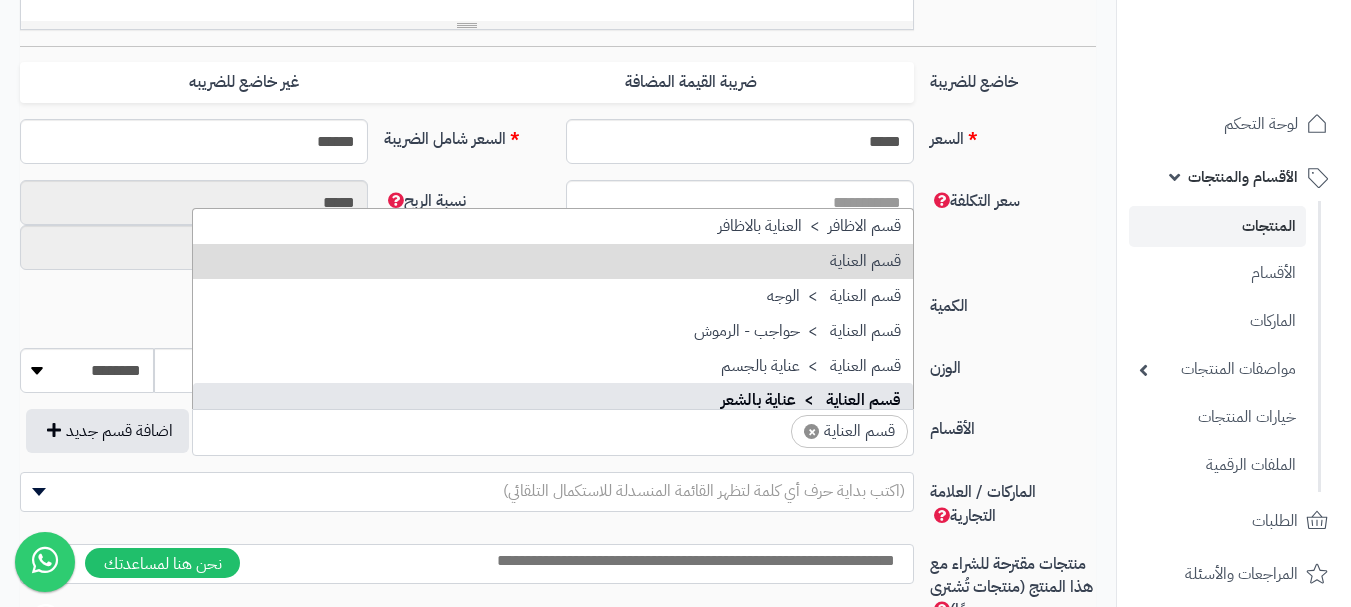 scroll, scrollTop: 0, scrollLeft: 0, axis: both 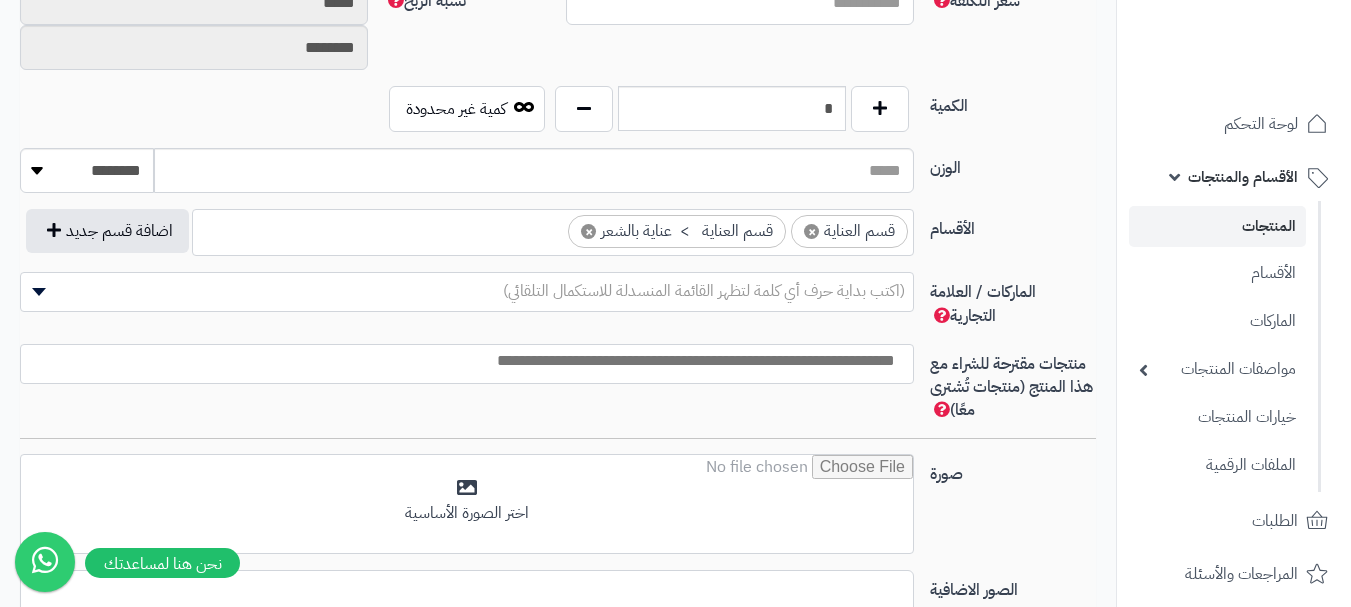 click at bounding box center [462, 361] 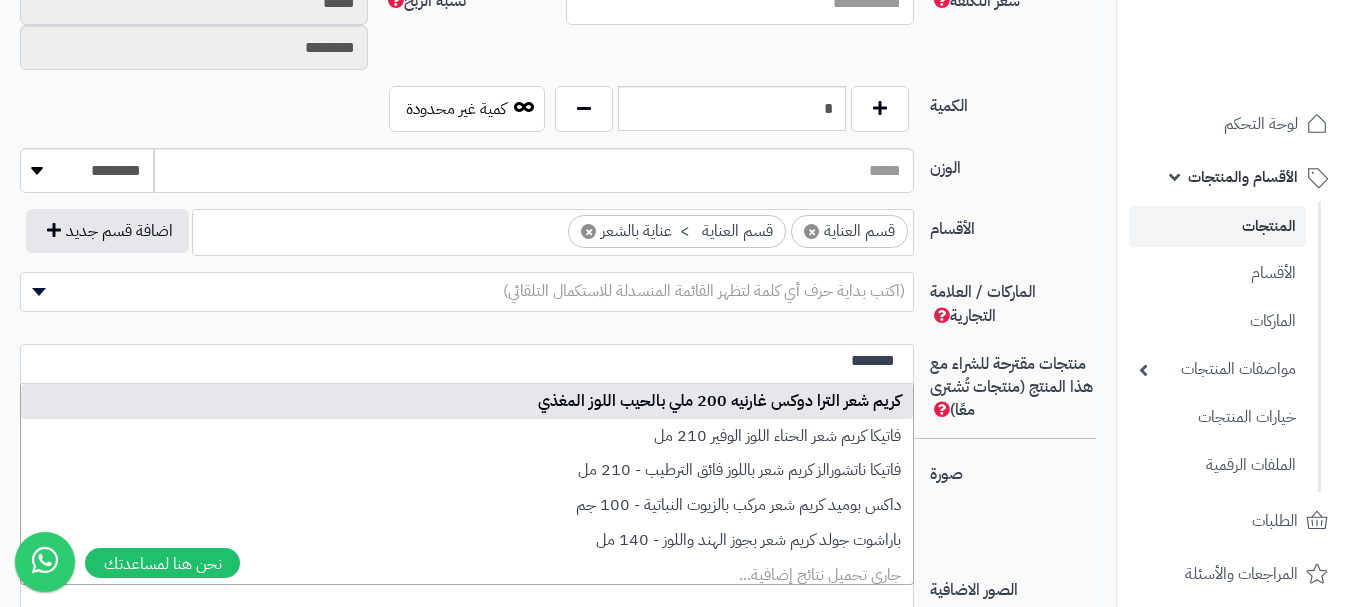 type on "*******" 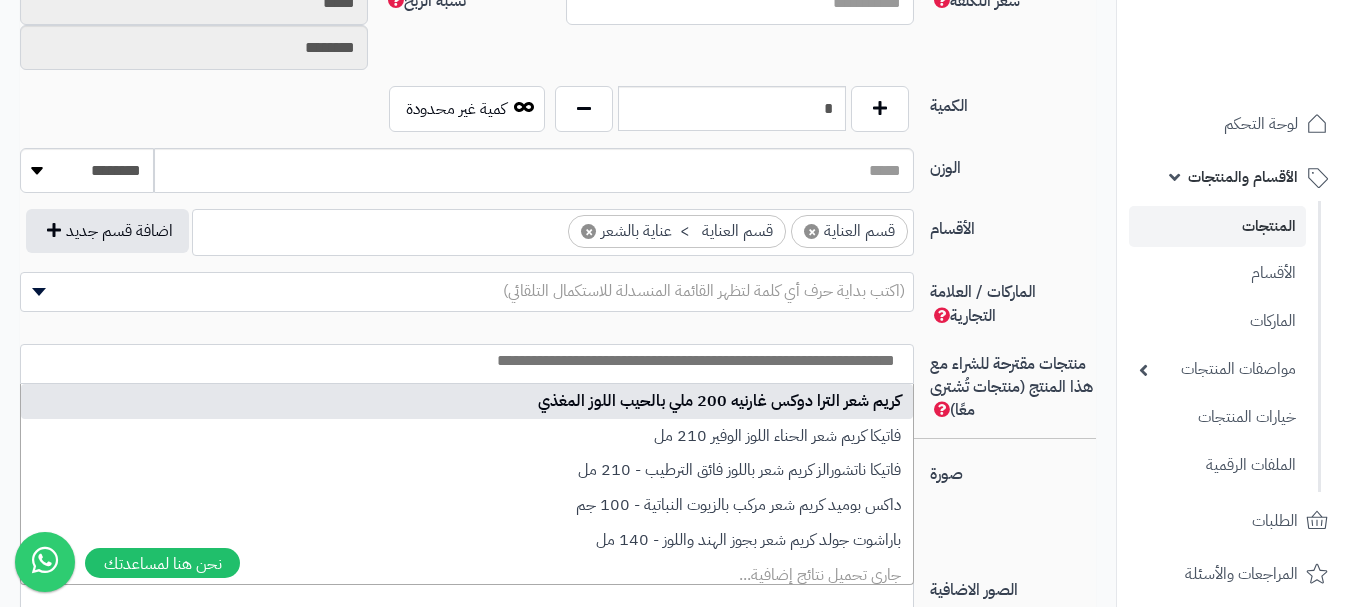 select on "***" 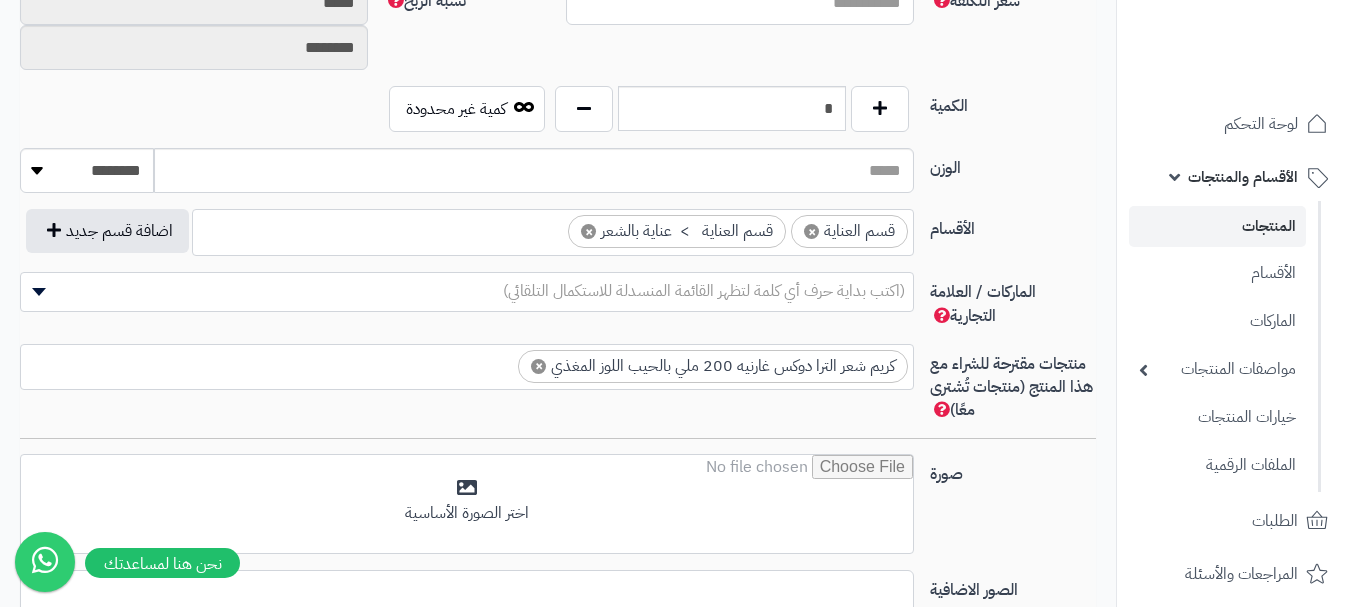 scroll, scrollTop: 0, scrollLeft: 0, axis: both 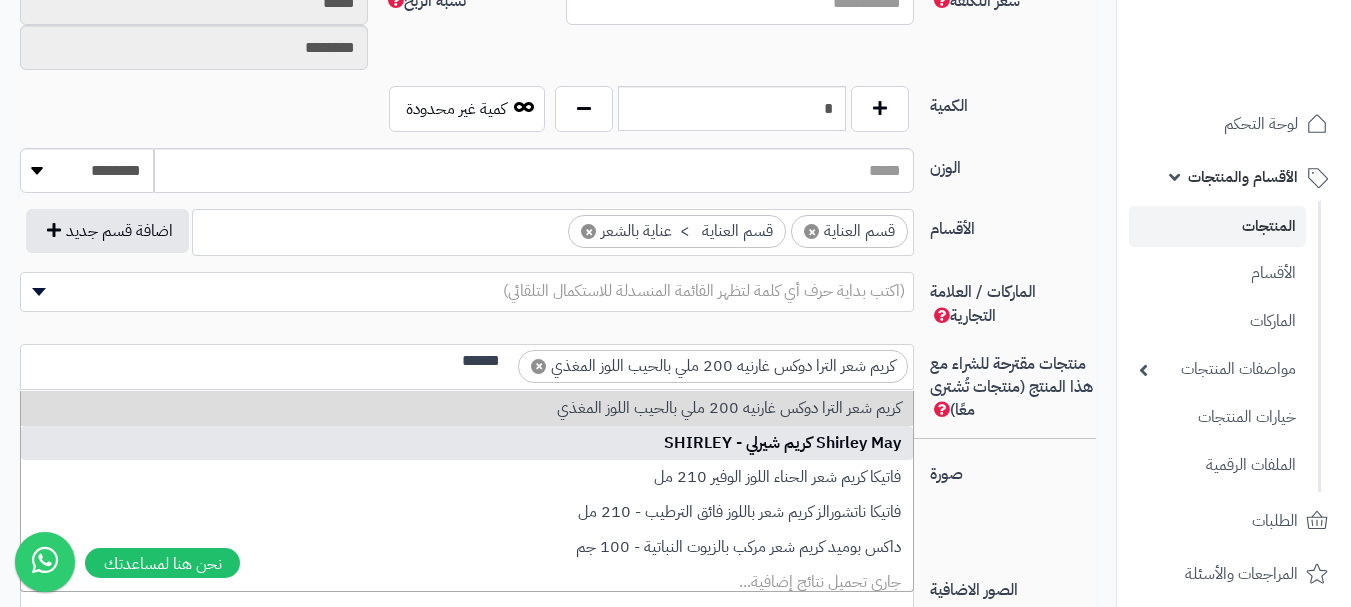 type on "******" 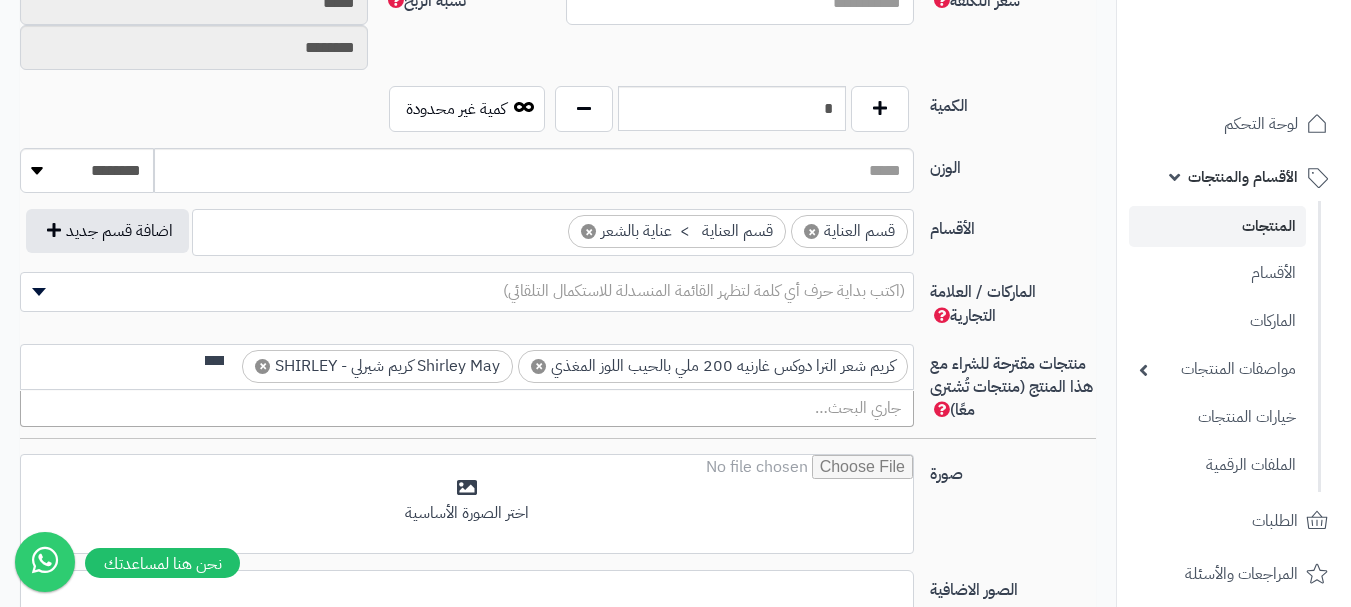 scroll, scrollTop: 0, scrollLeft: 0, axis: both 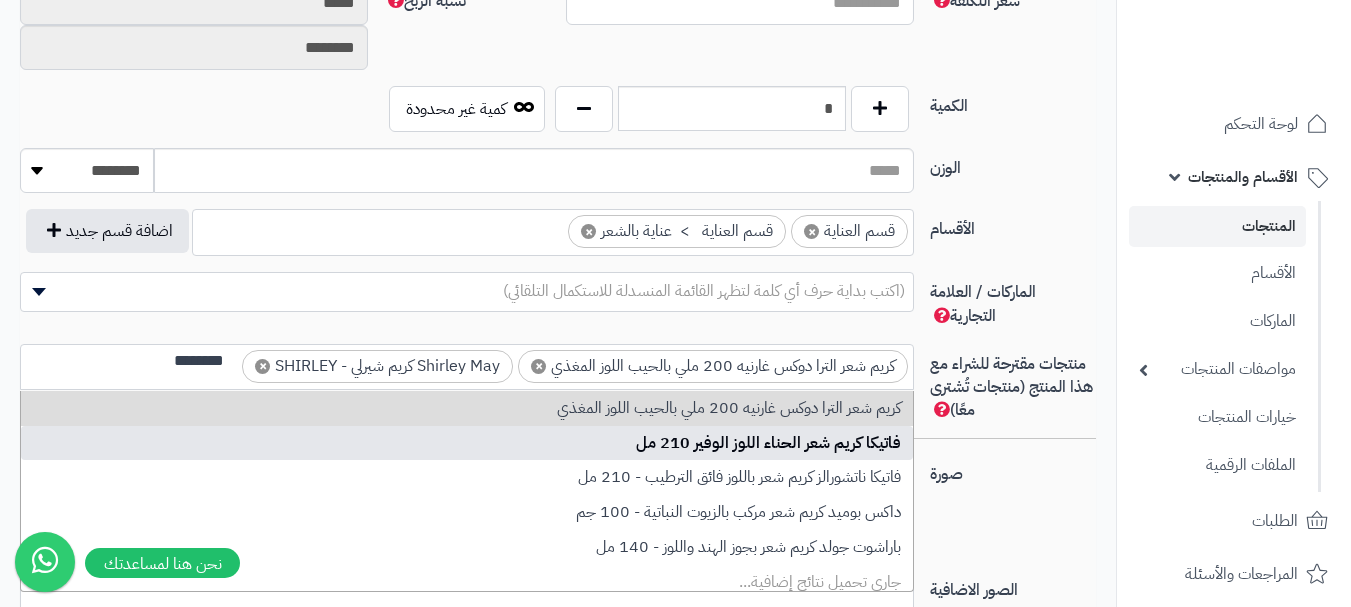 type on "********" 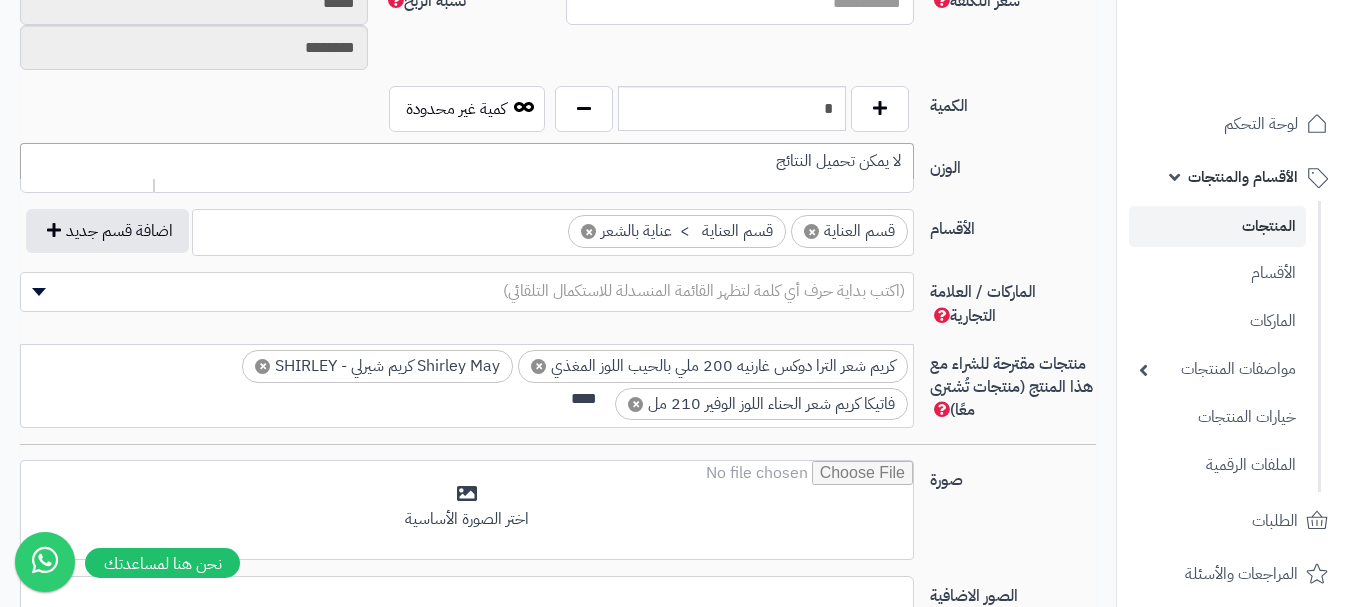 scroll, scrollTop: 0, scrollLeft: 0, axis: both 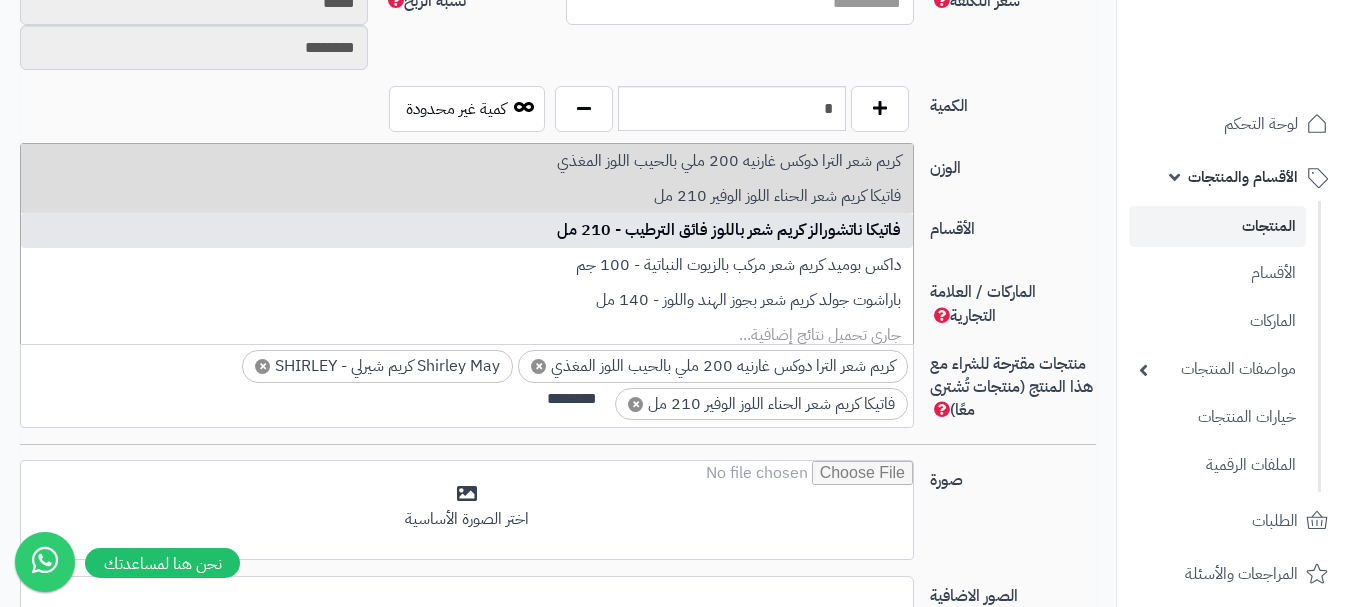 type on "********" 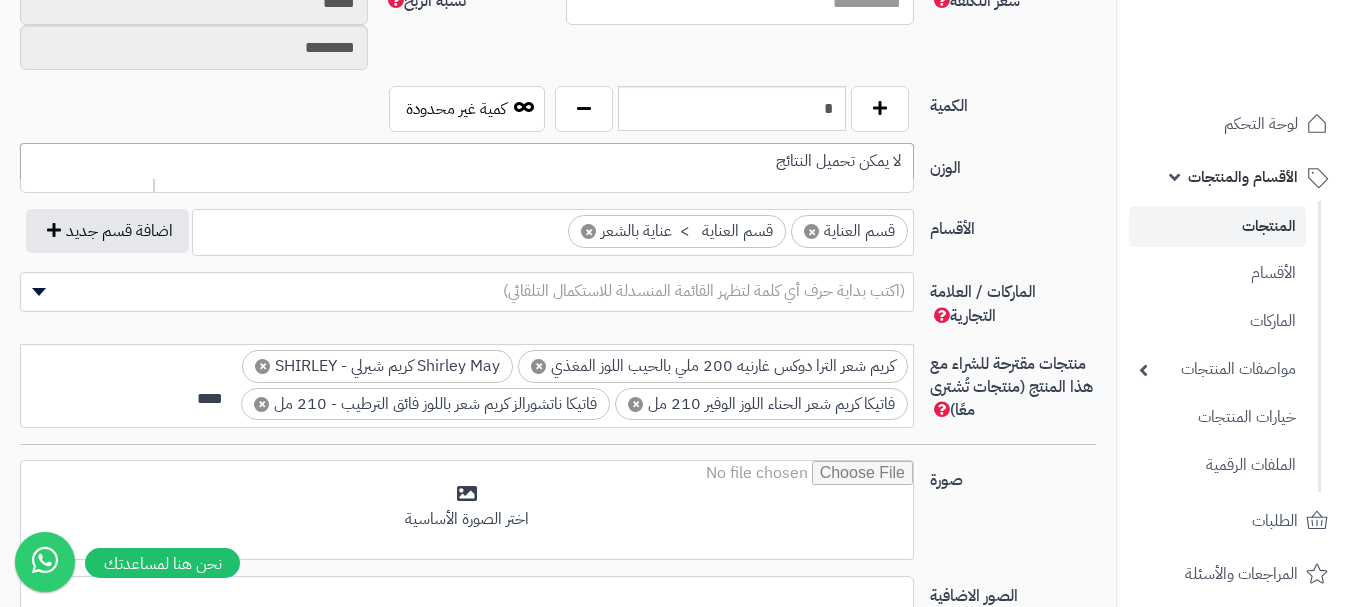 scroll, scrollTop: 0, scrollLeft: 0, axis: both 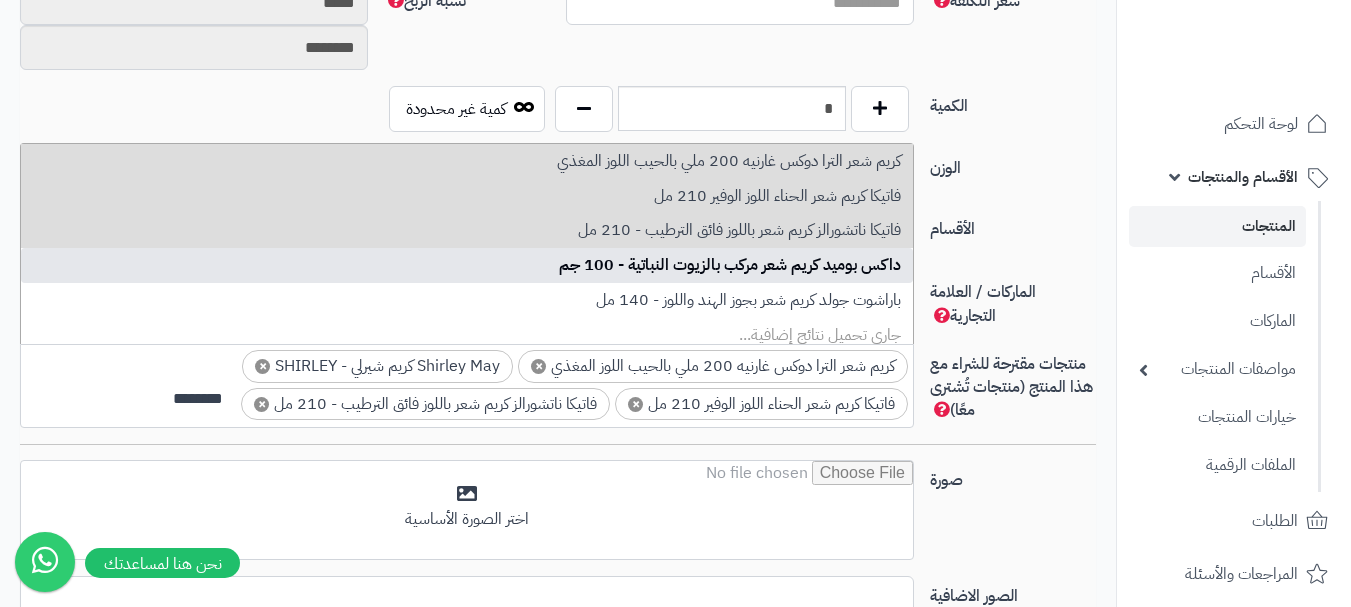 type on "********" 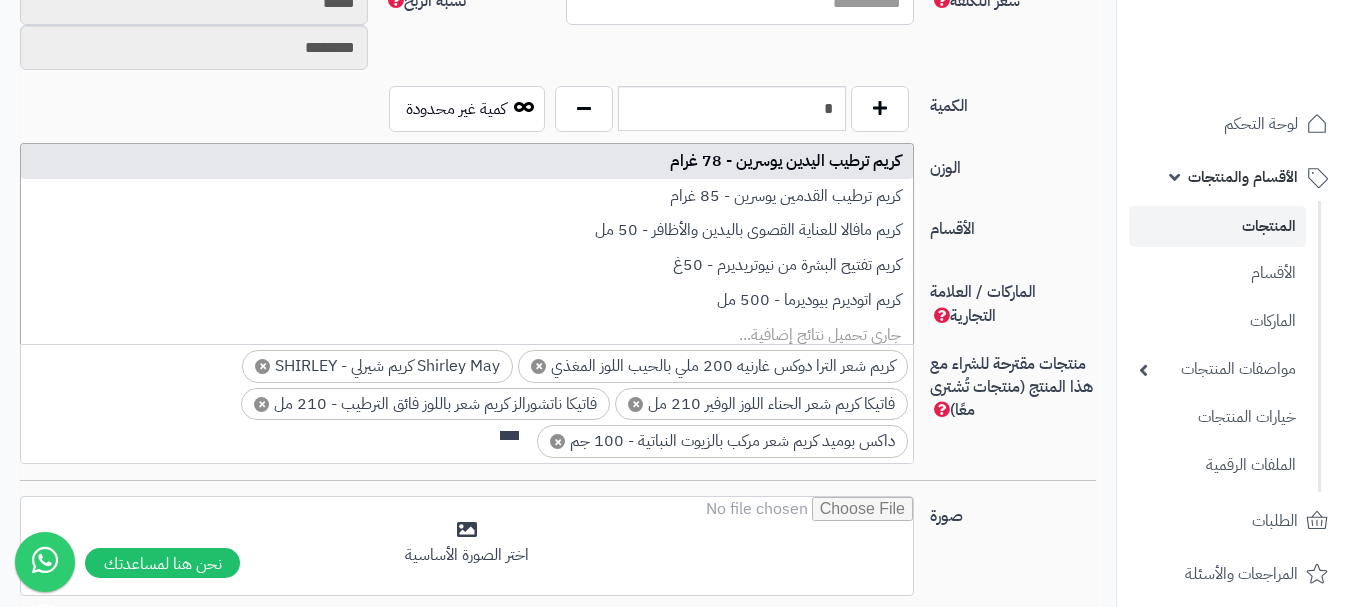 scroll, scrollTop: 0, scrollLeft: 0, axis: both 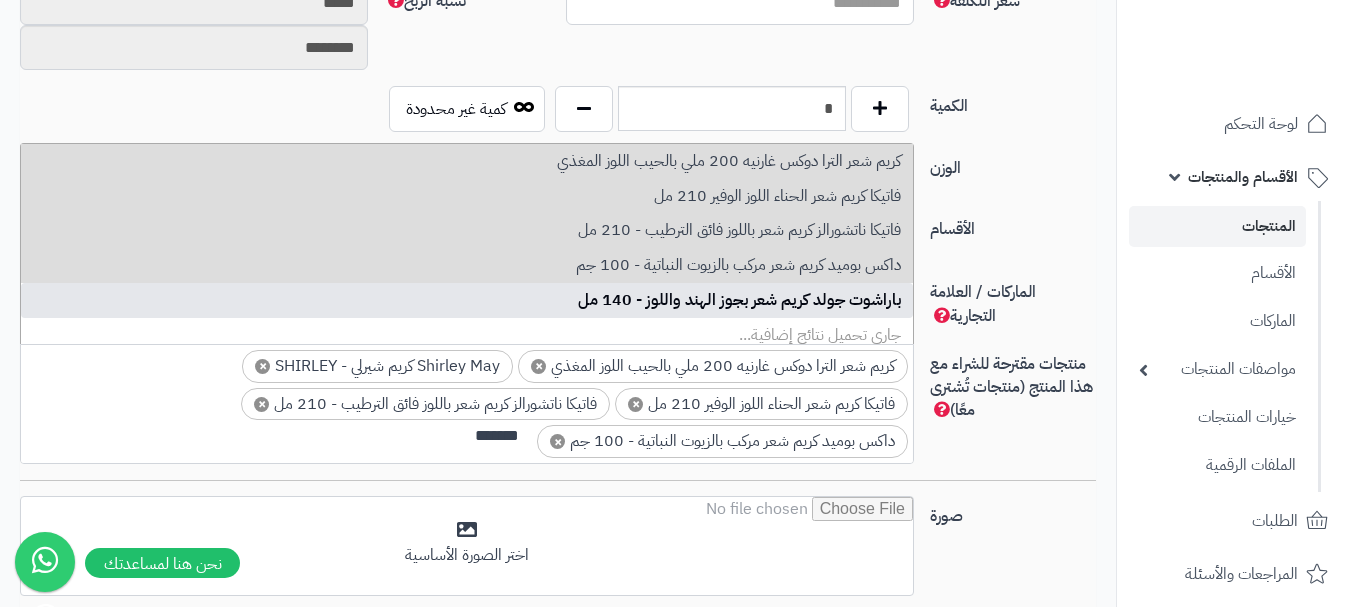 type on "*******" 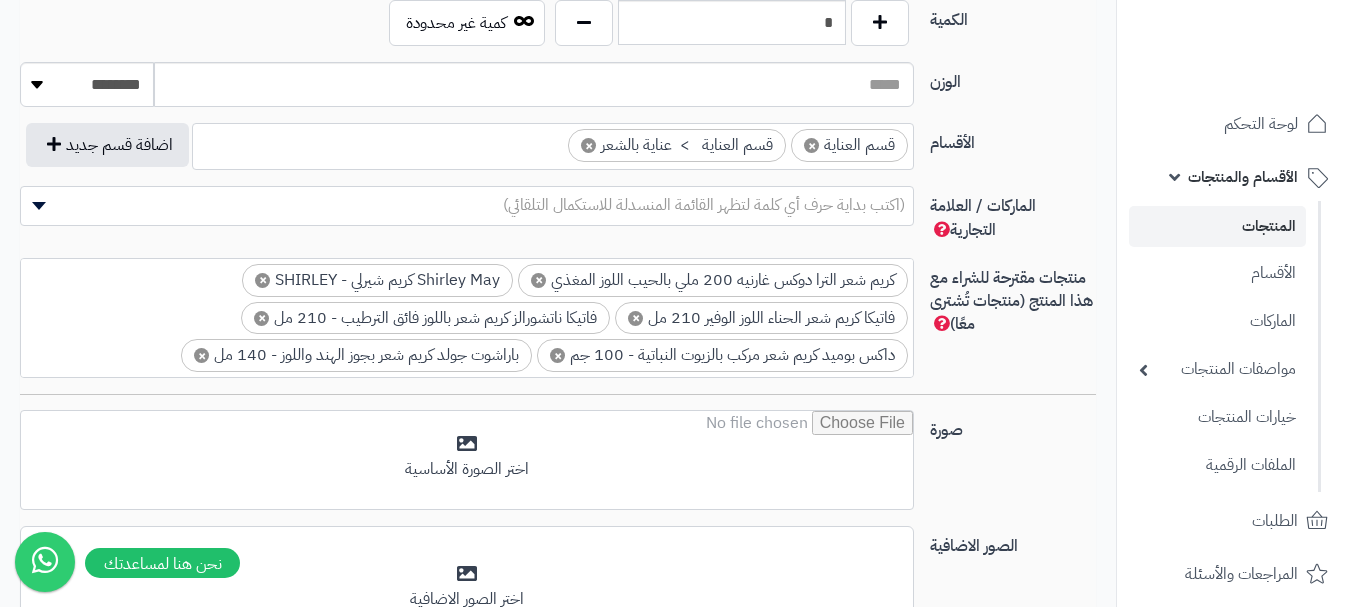 scroll, scrollTop: 1200, scrollLeft: 0, axis: vertical 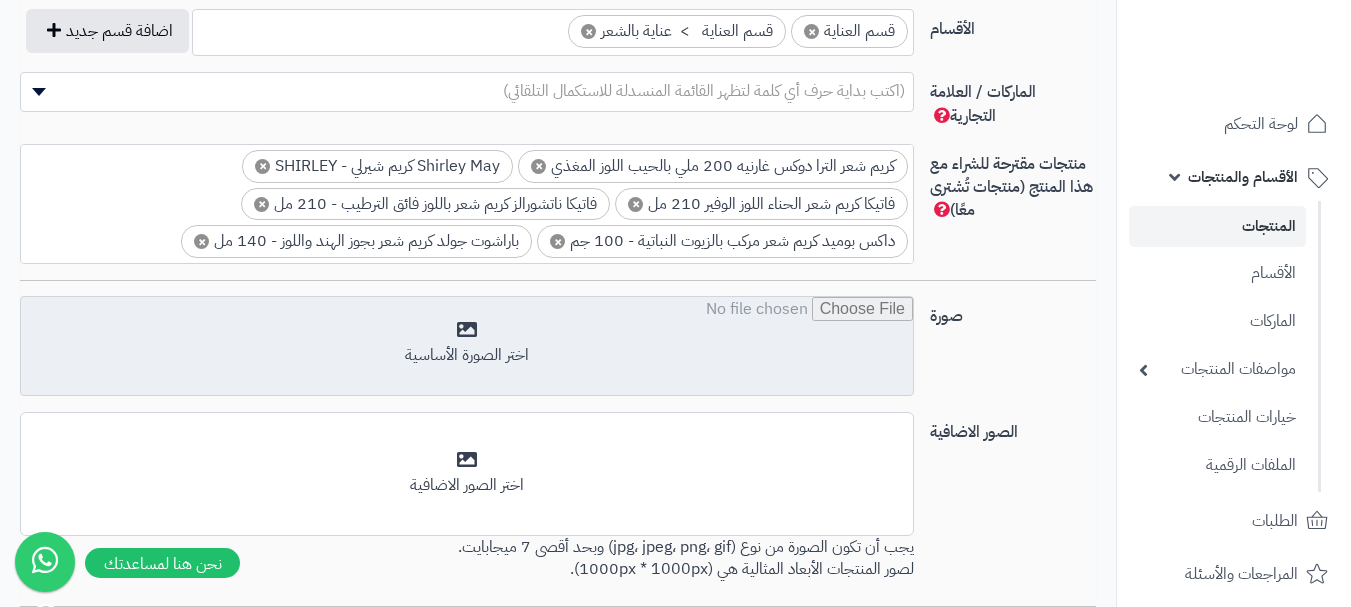 click at bounding box center [467, 347] 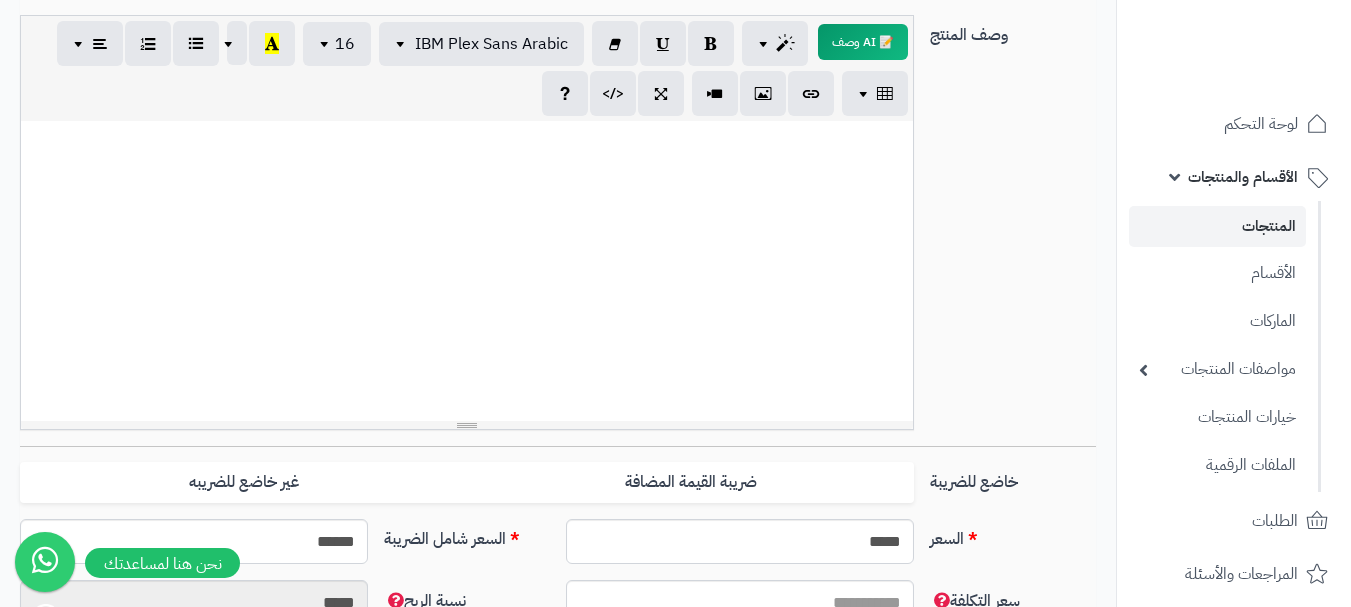 scroll, scrollTop: 200, scrollLeft: 0, axis: vertical 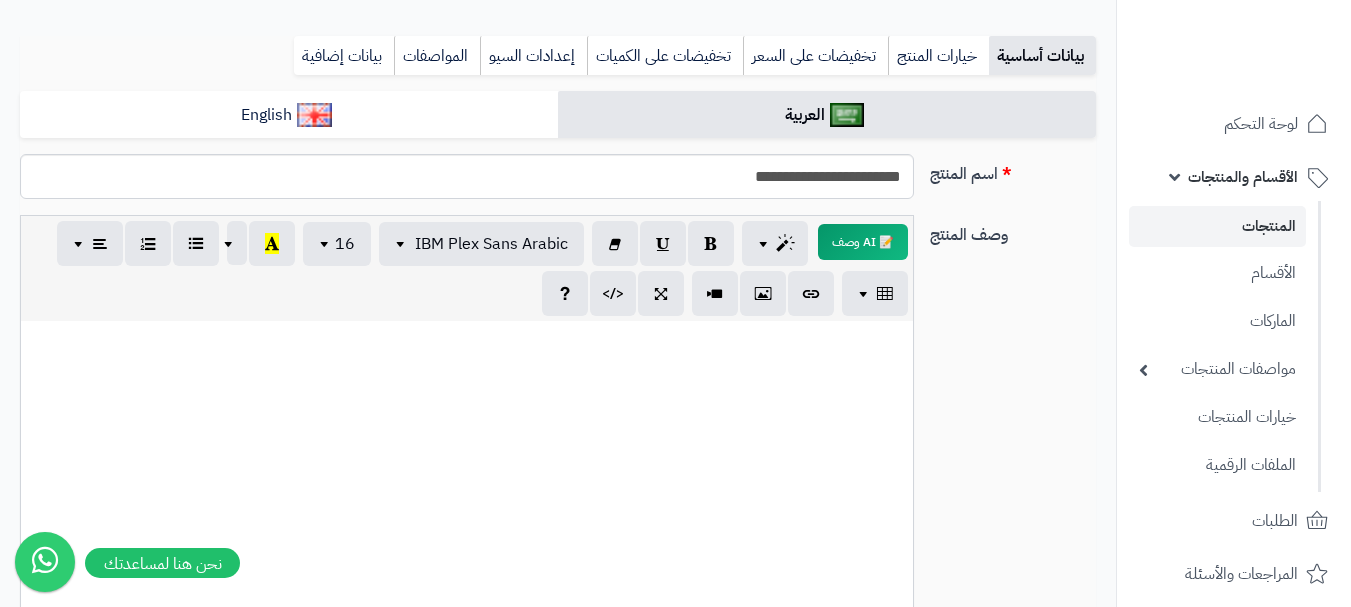 paste 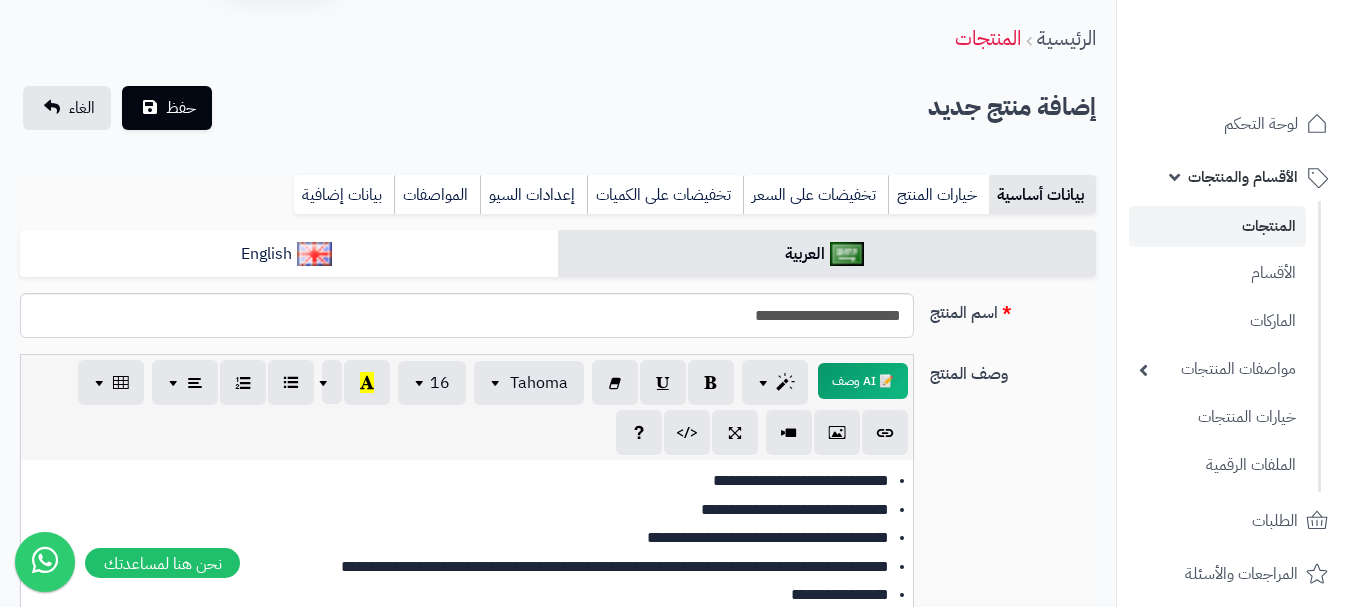 scroll, scrollTop: 0, scrollLeft: 0, axis: both 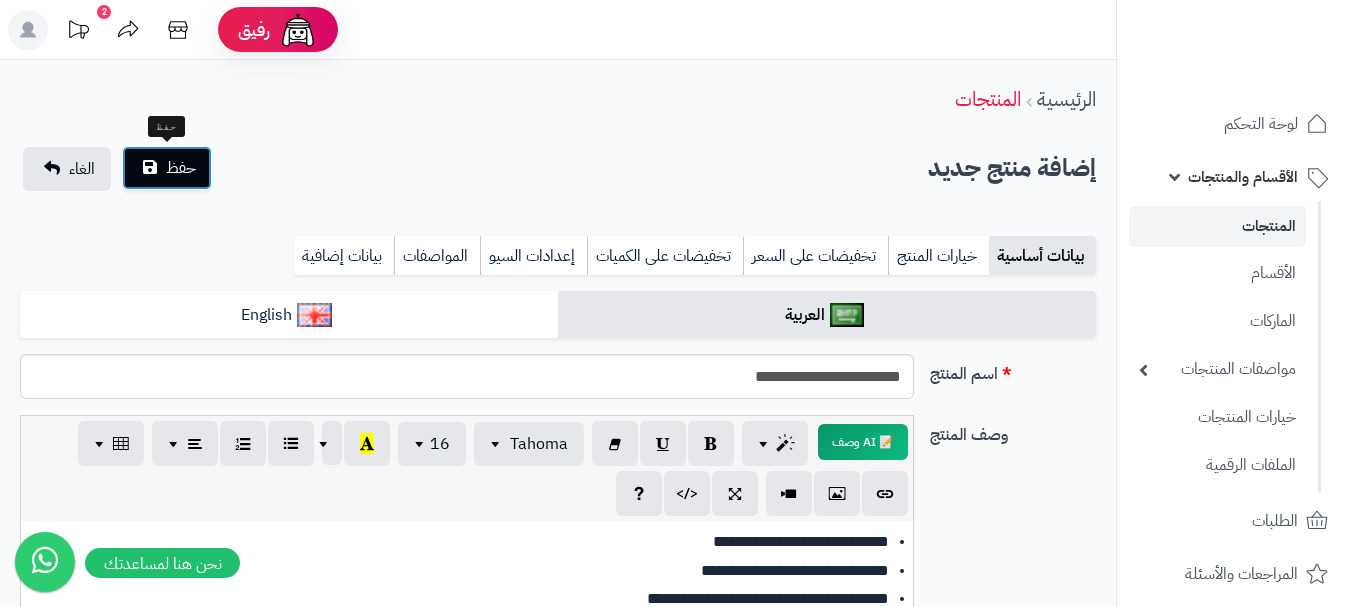 click on "حفظ" at bounding box center [181, 168] 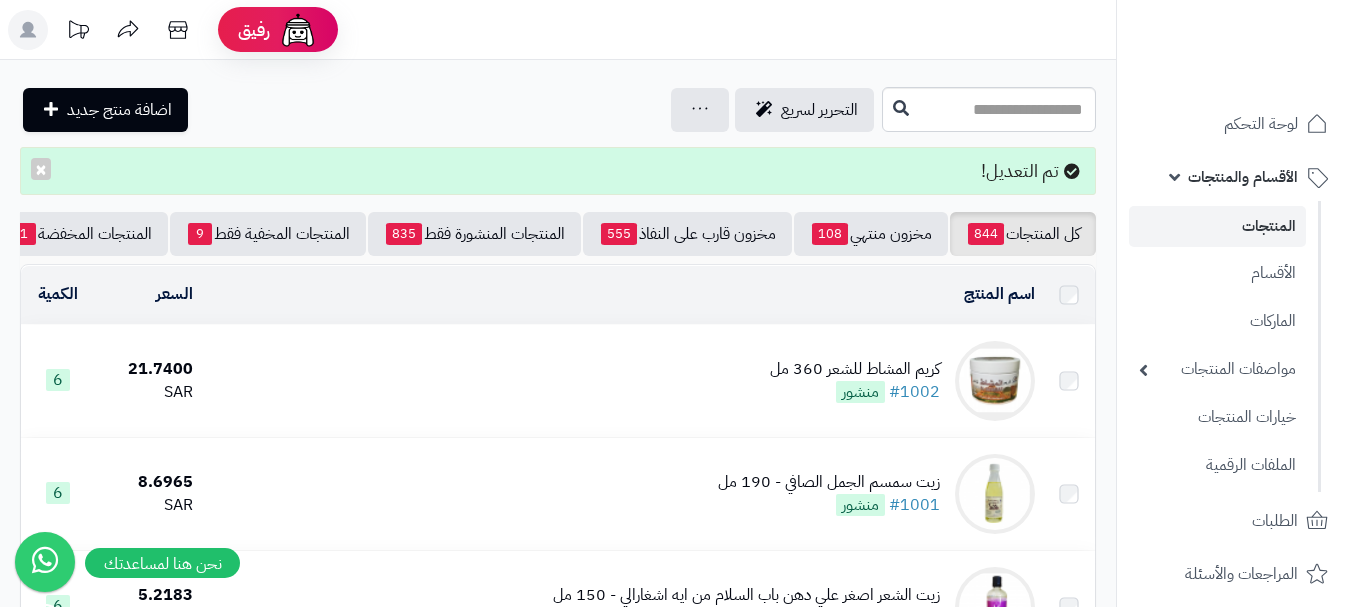 scroll, scrollTop: 0, scrollLeft: 0, axis: both 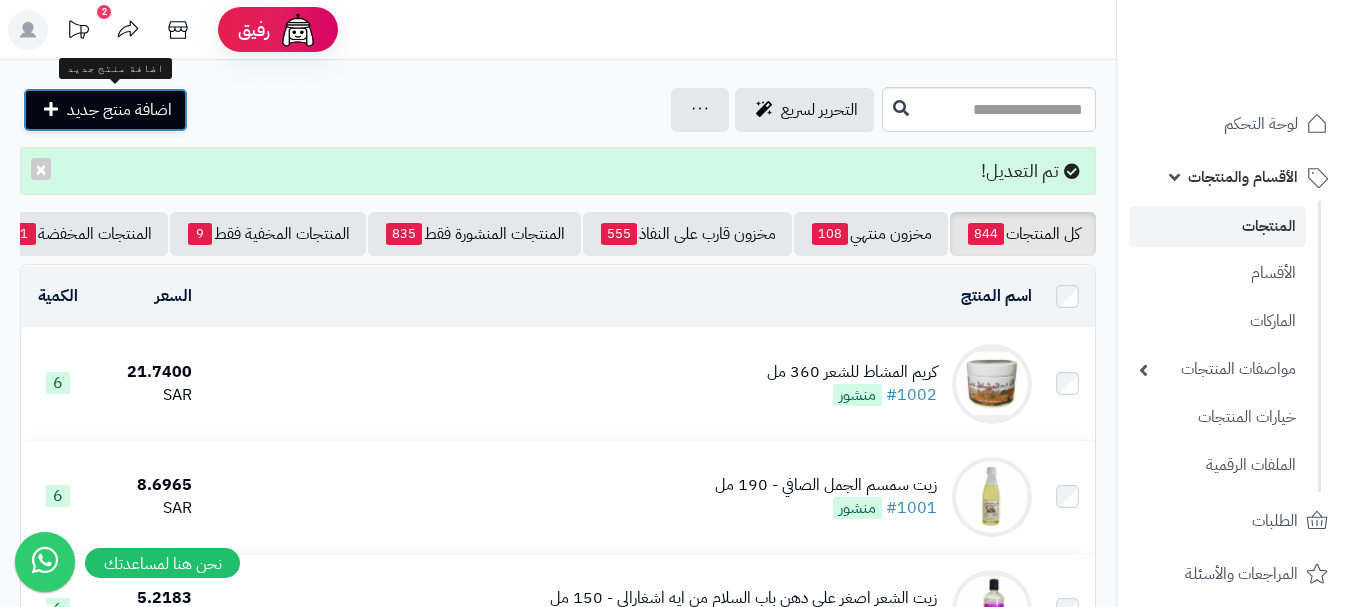 click on "اضافة منتج جديد" at bounding box center (119, 110) 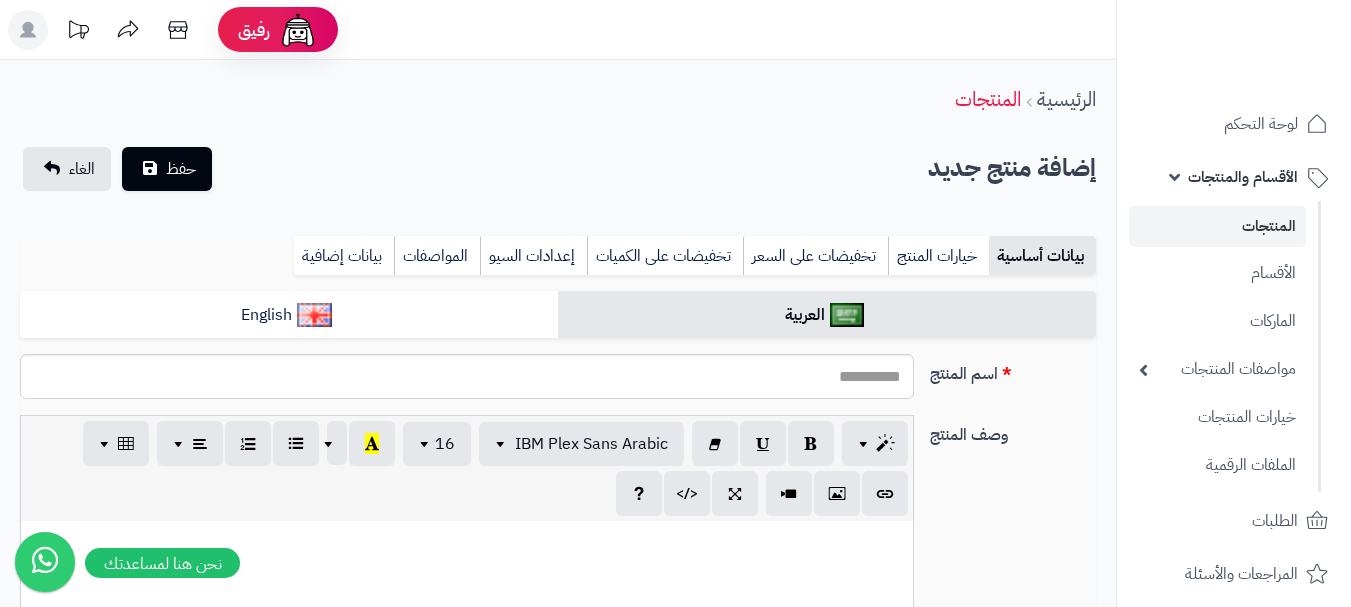 select 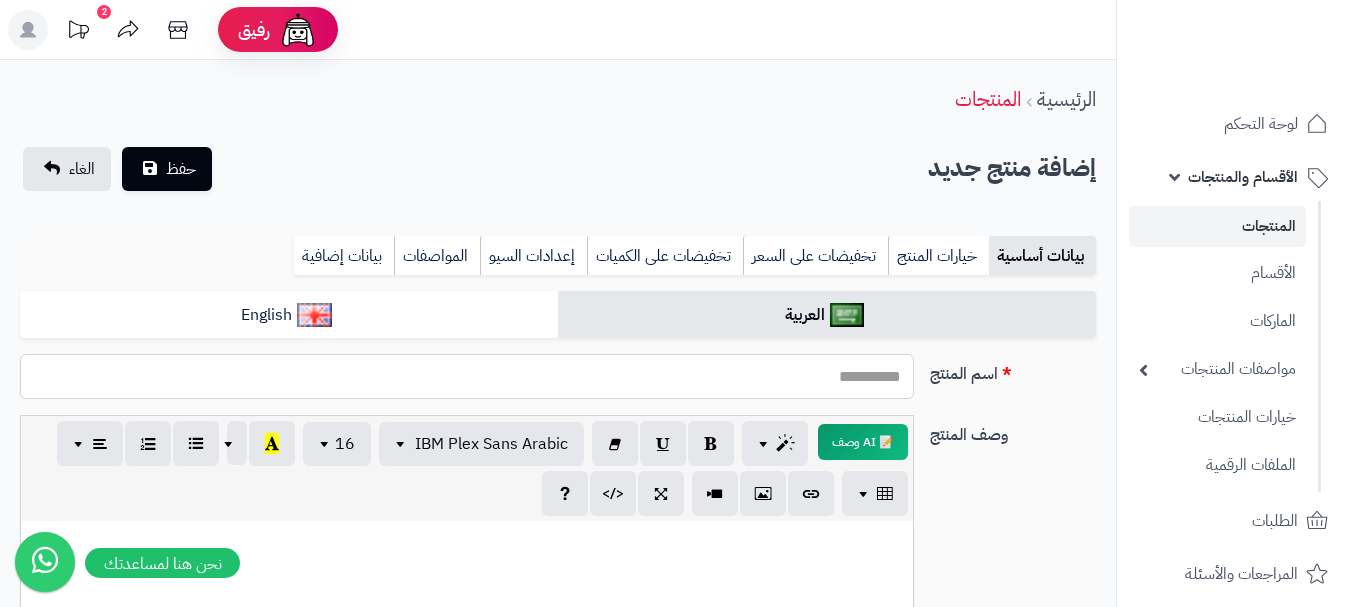 paste on "**********" 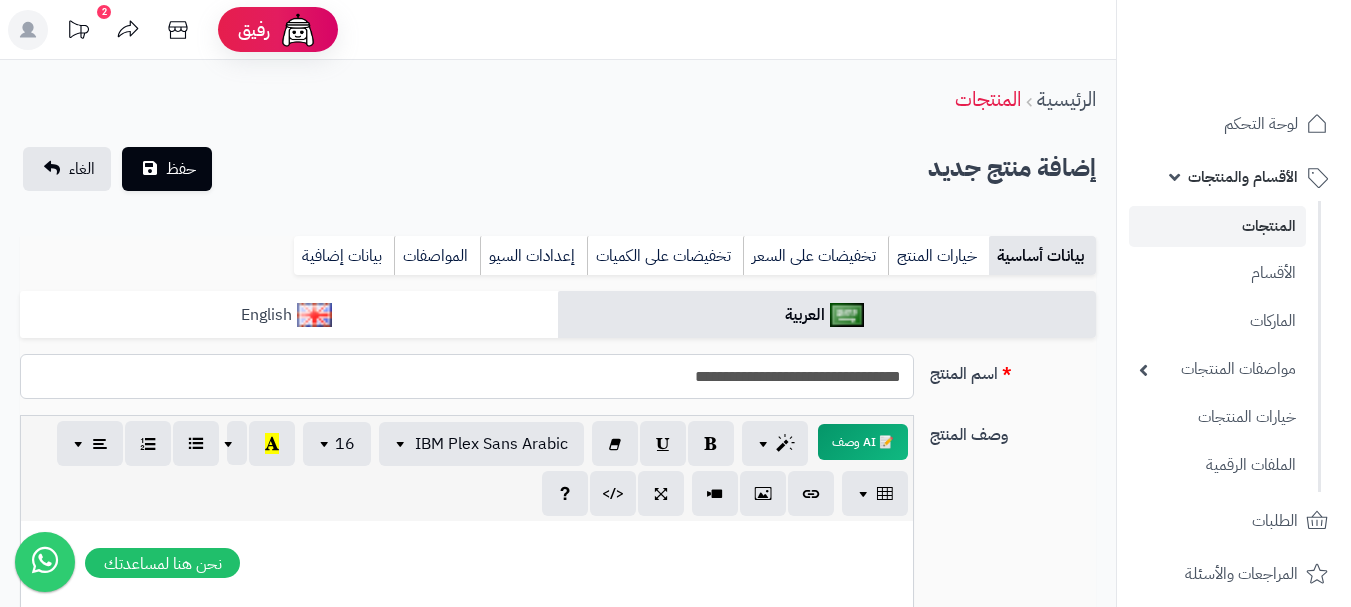 type on "**********" 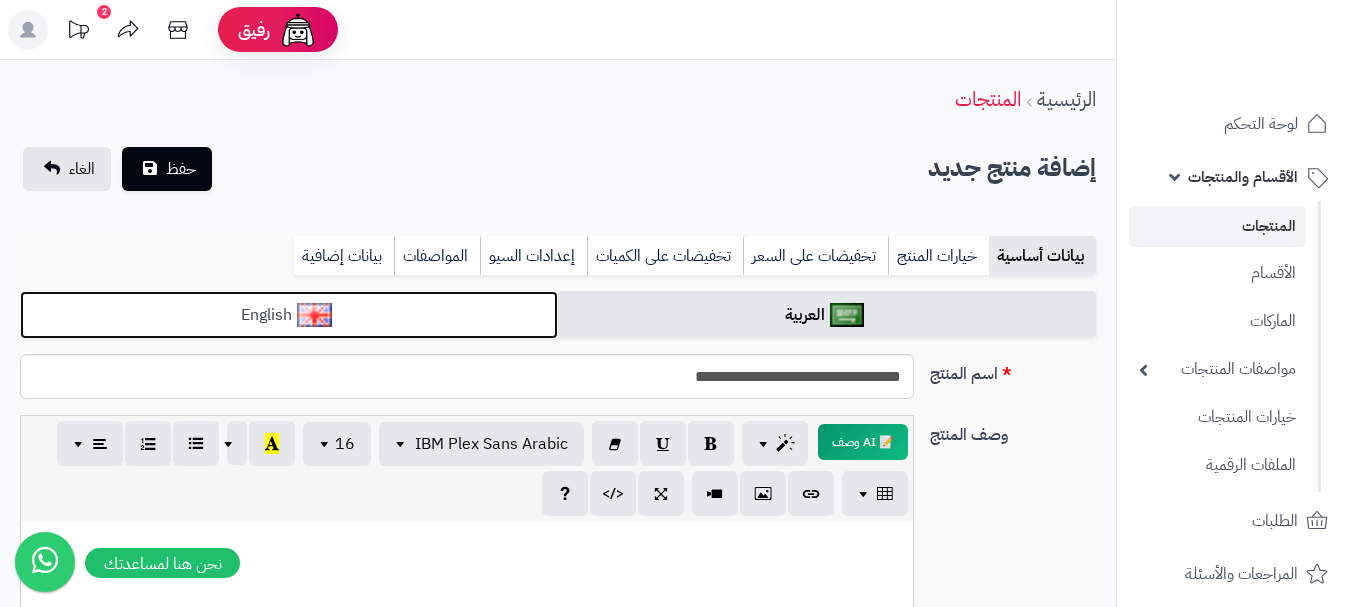 click on "English" at bounding box center (289, 315) 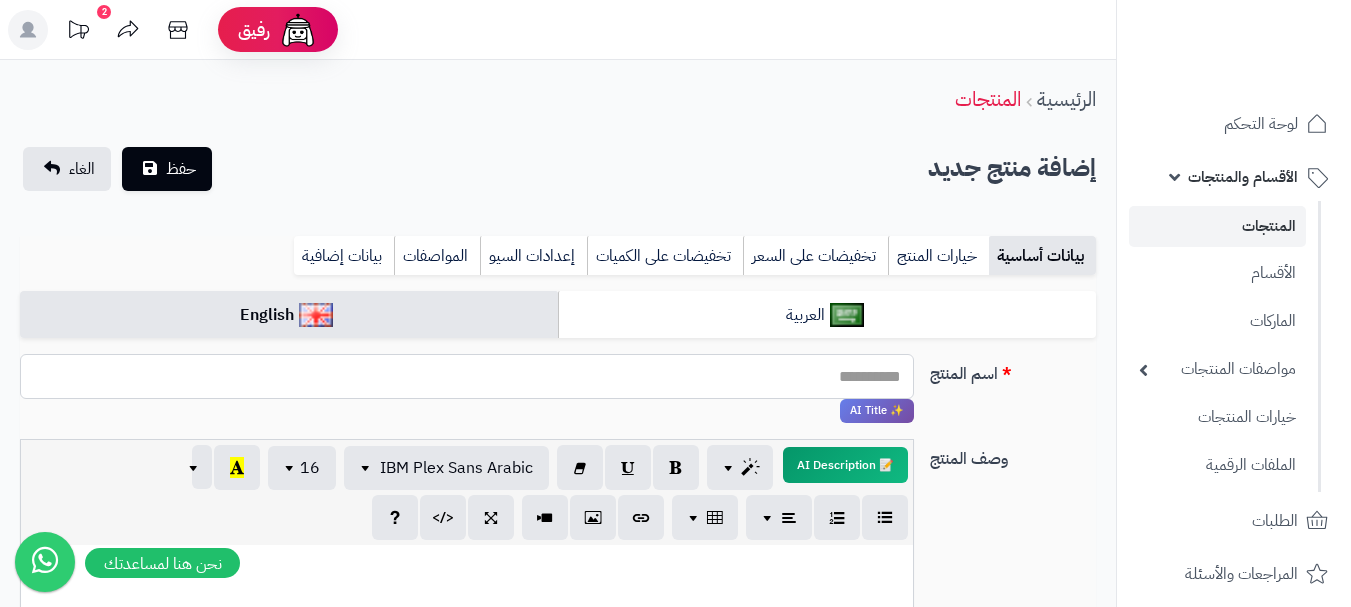 paste on "**********" 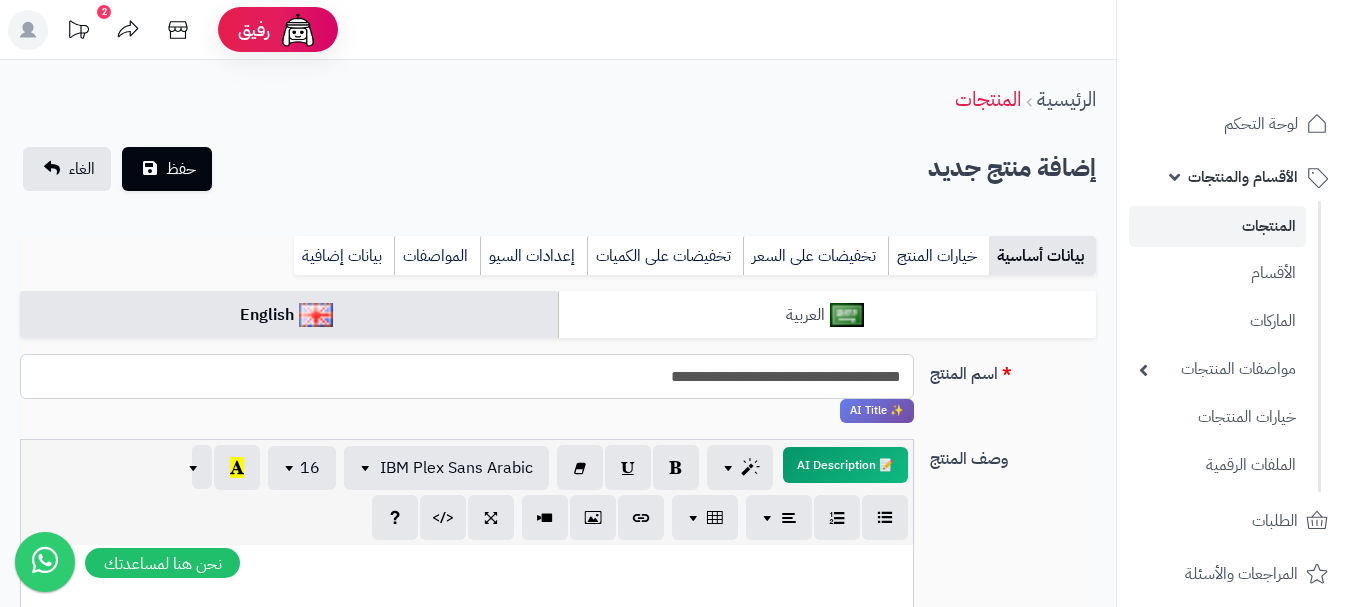 type on "**********" 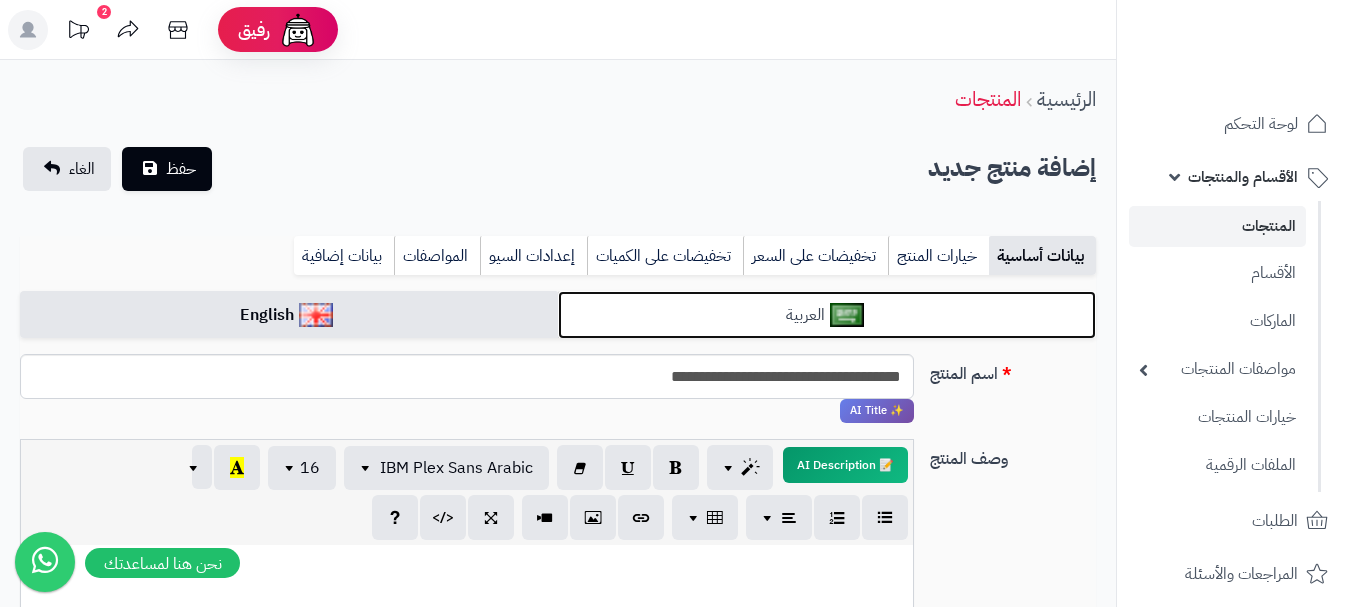 click on "العربية" at bounding box center [827, 315] 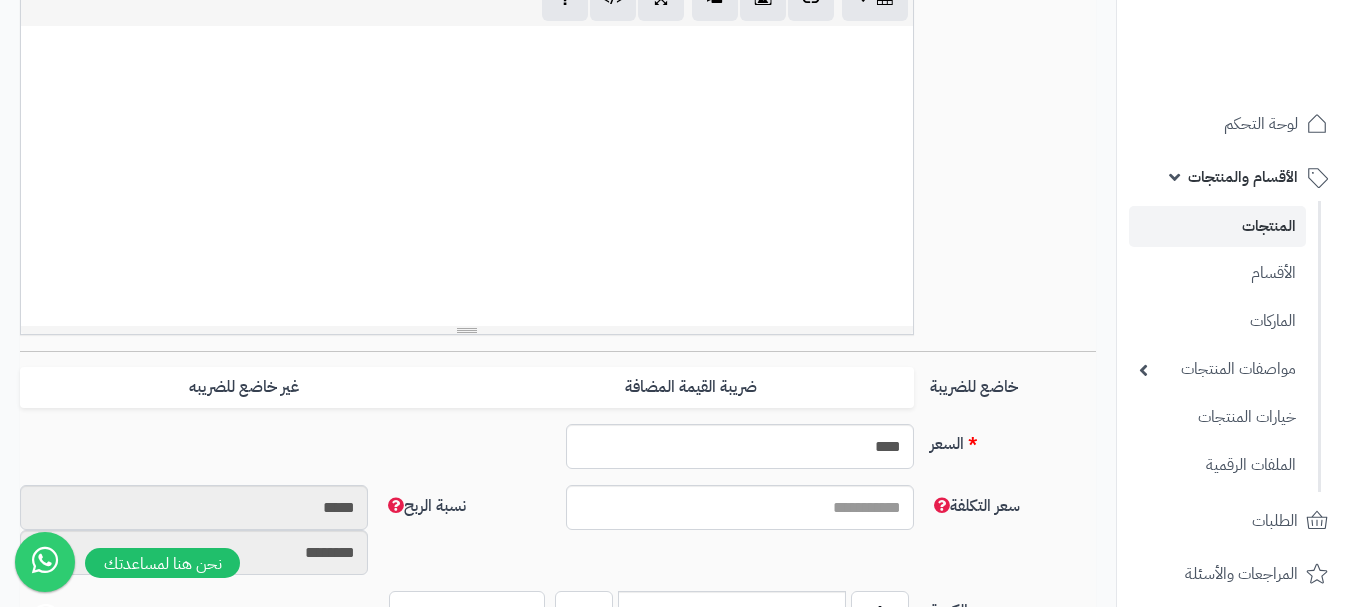 scroll, scrollTop: 600, scrollLeft: 0, axis: vertical 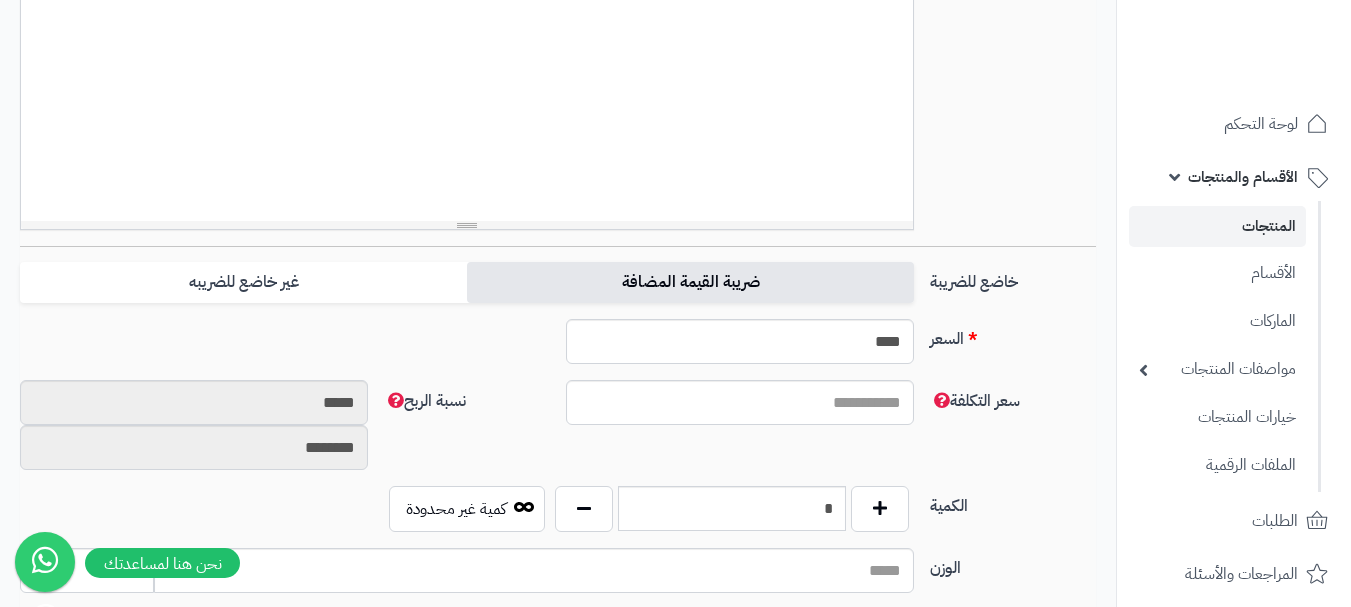 click on "ضريبة القيمة المضافة" at bounding box center (690, 282) 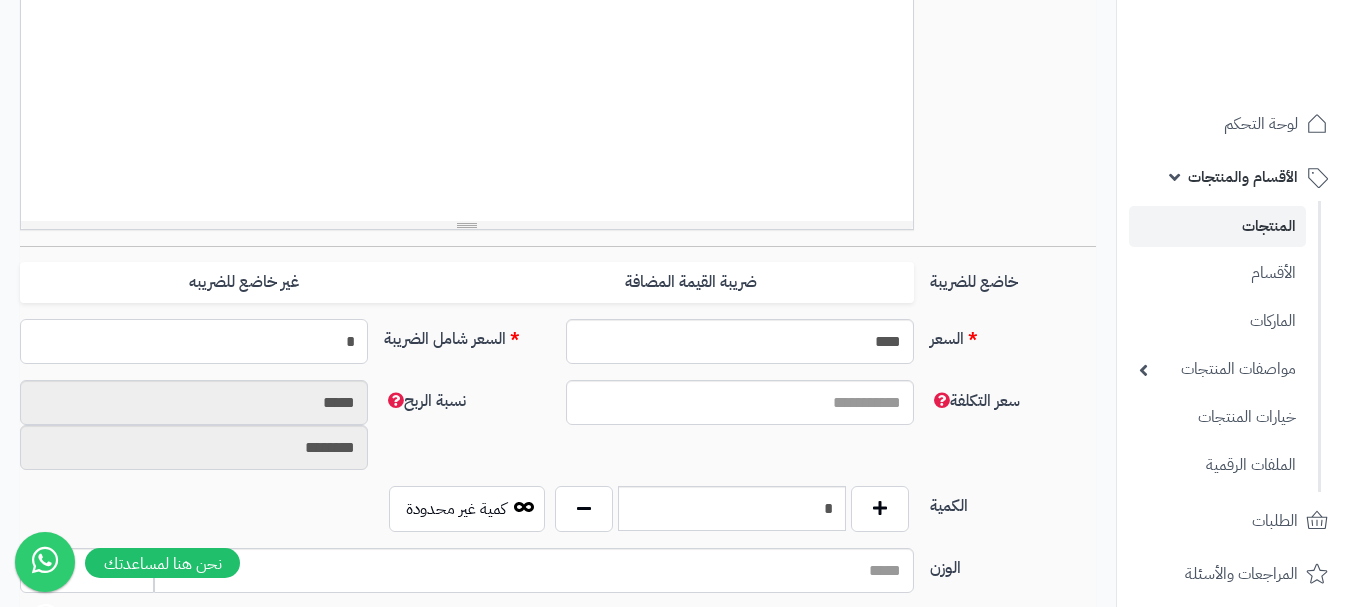 click on "*" at bounding box center (194, 341) 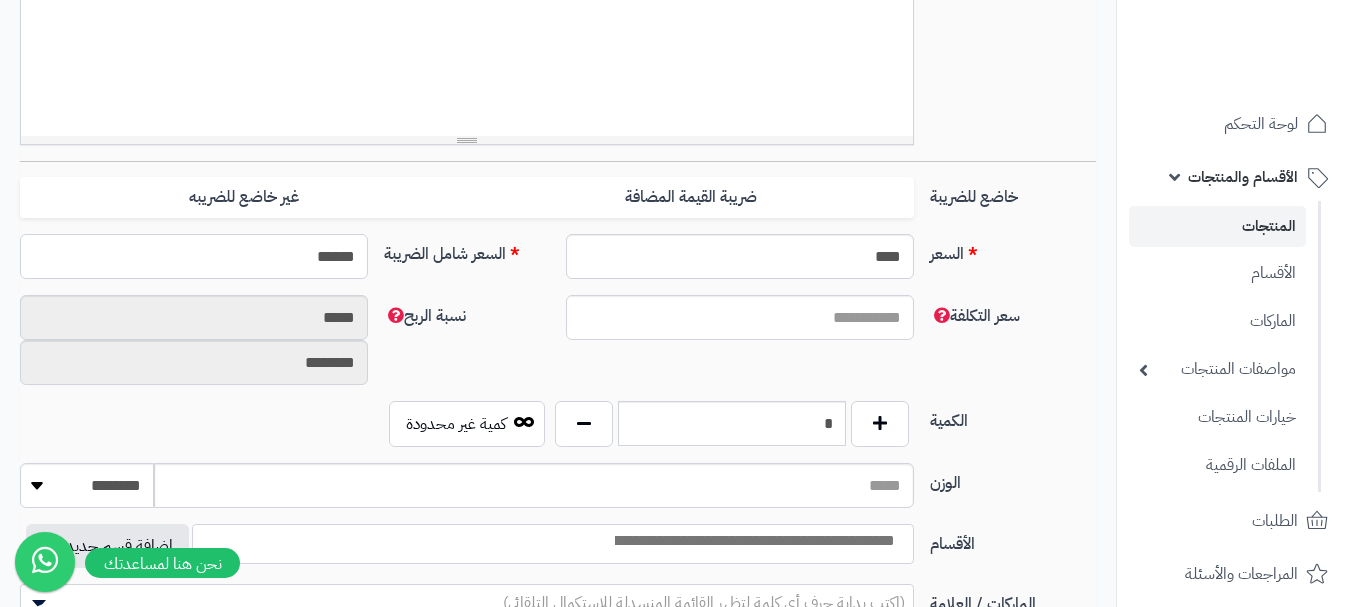 scroll, scrollTop: 800, scrollLeft: 0, axis: vertical 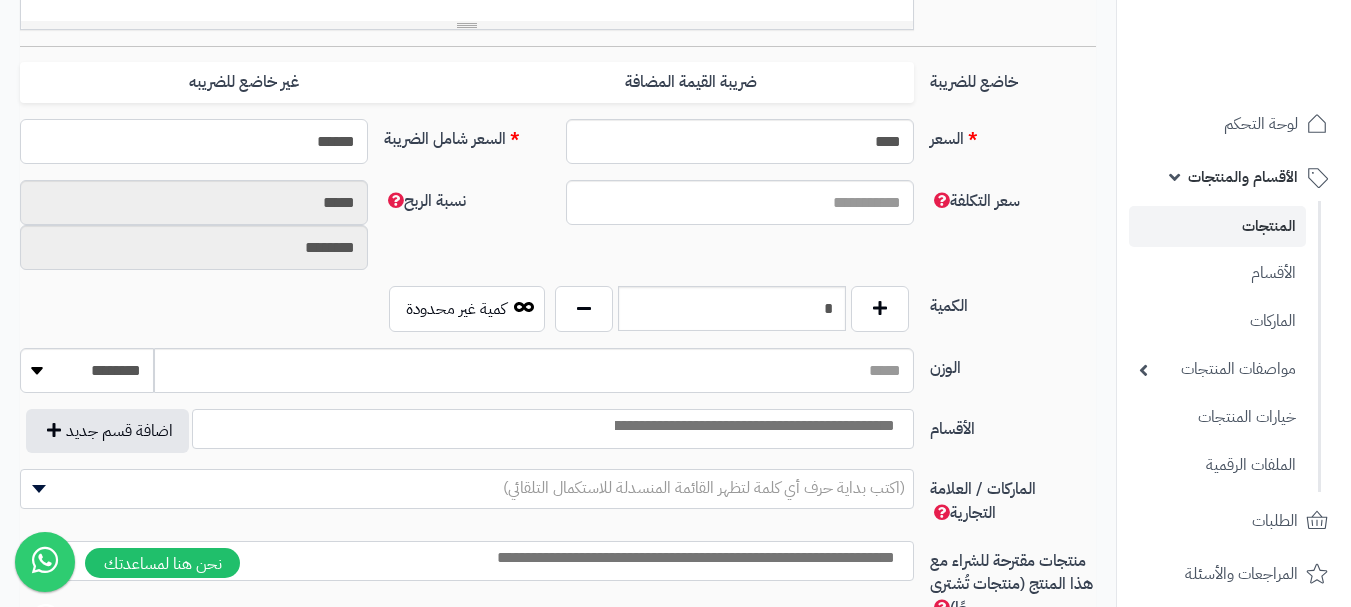 type on "******" 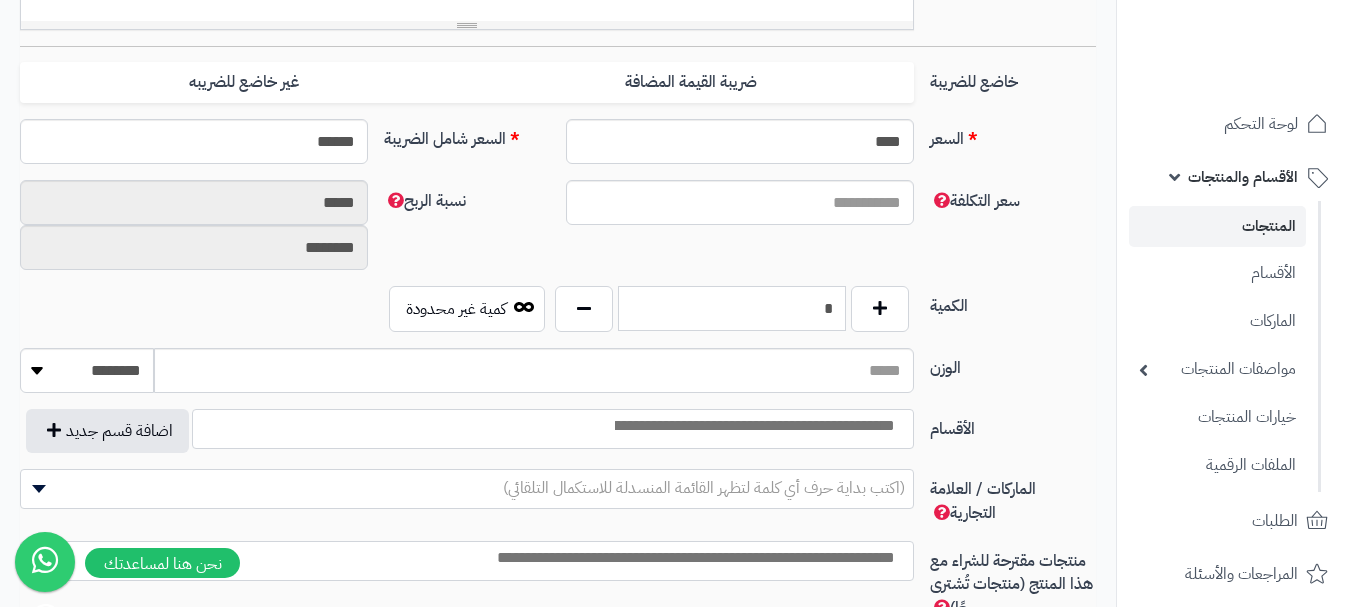 click on "*" at bounding box center [732, 308] 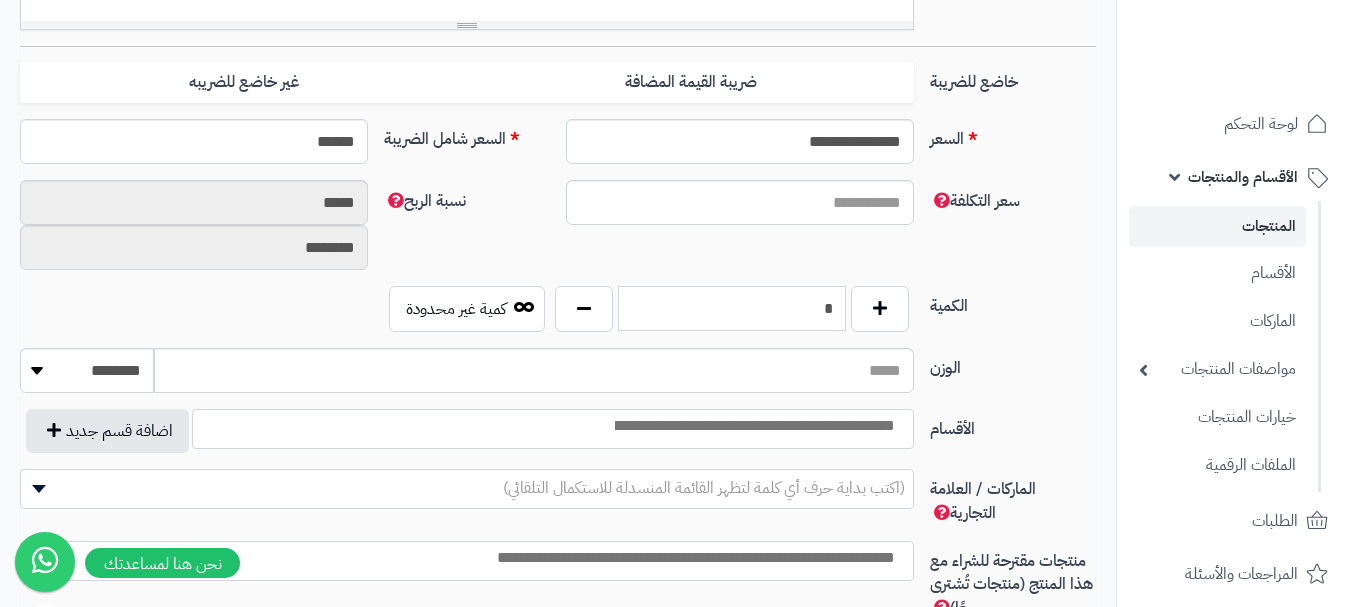 click on "*" at bounding box center [732, 308] 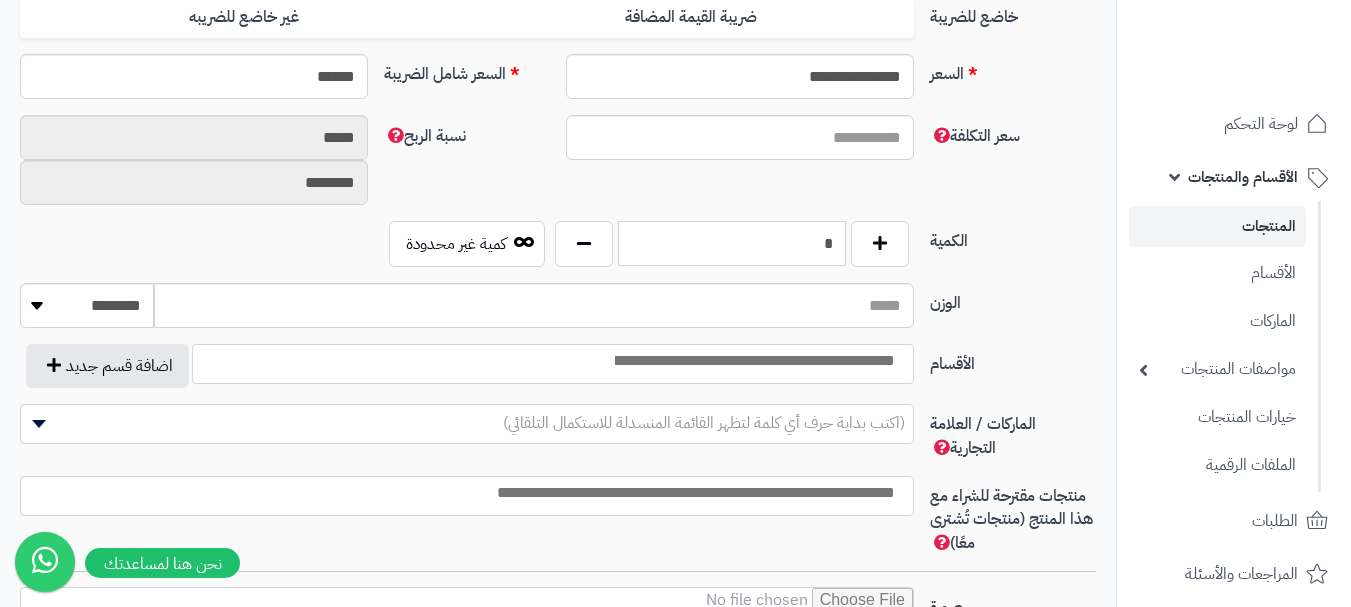scroll, scrollTop: 900, scrollLeft: 0, axis: vertical 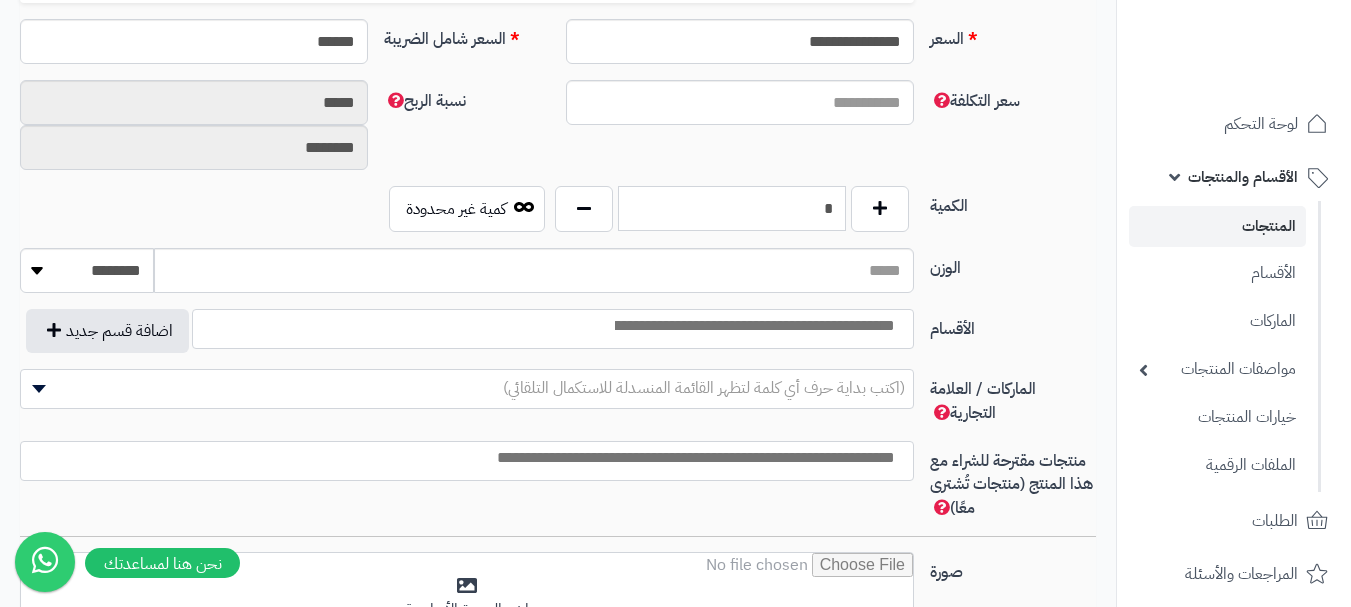 type on "*" 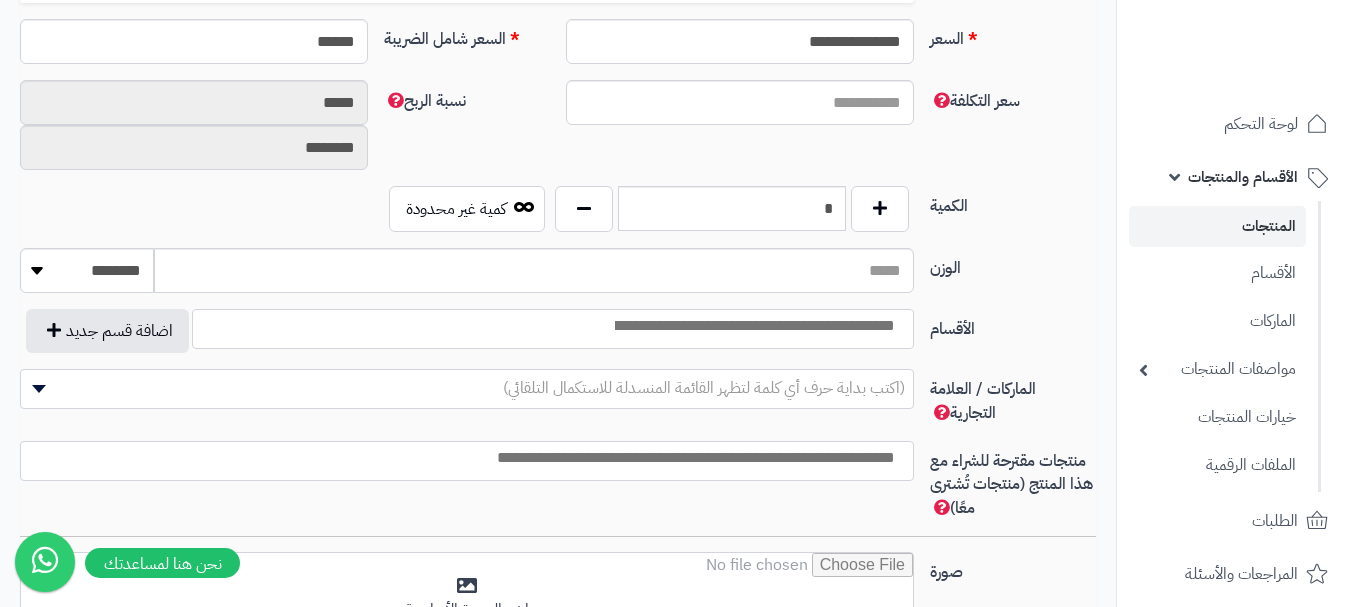 click at bounding box center (753, 326) 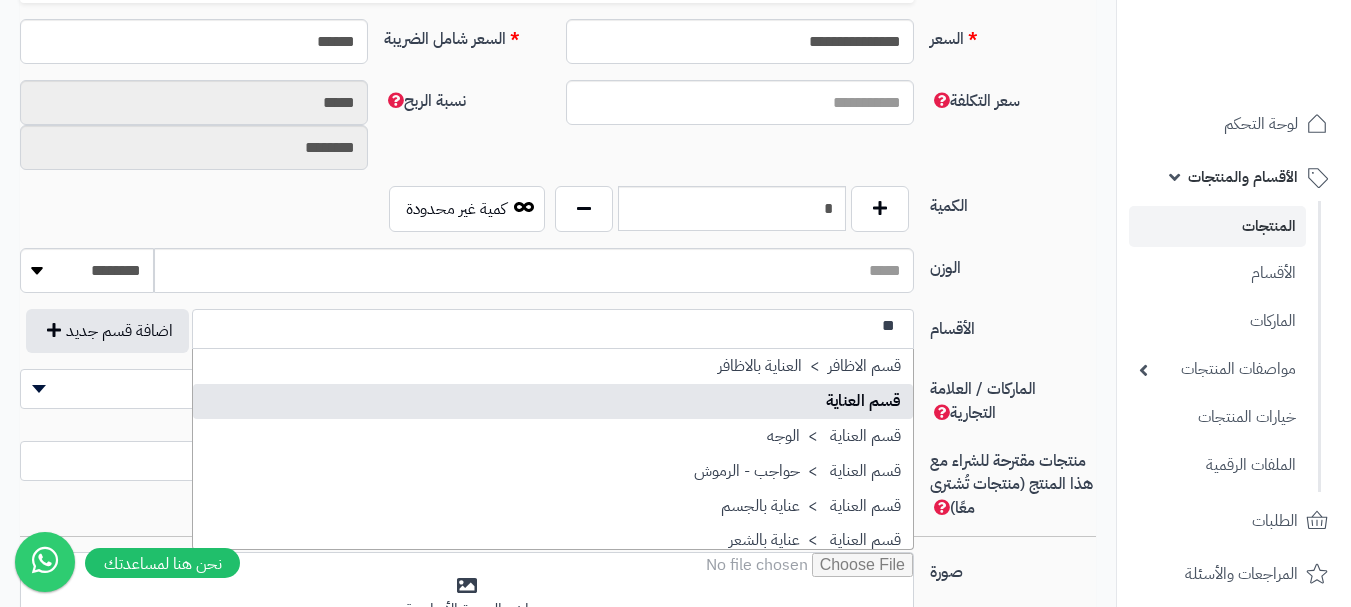 type on "**" 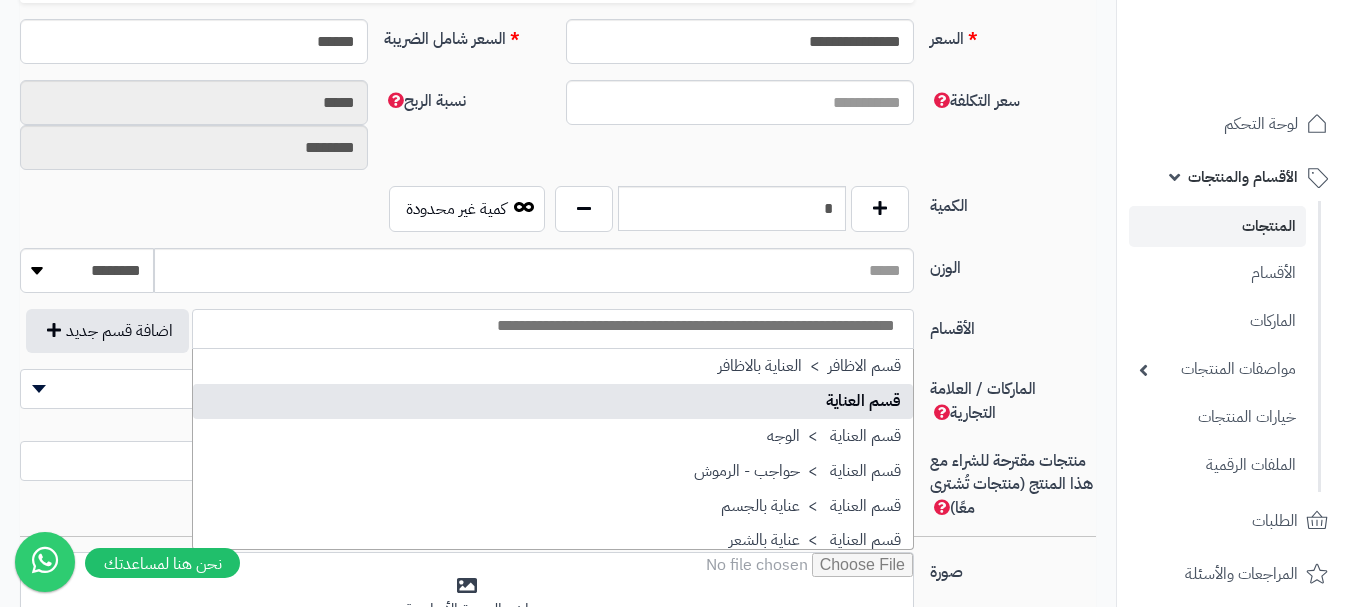 scroll, scrollTop: 0, scrollLeft: 0, axis: both 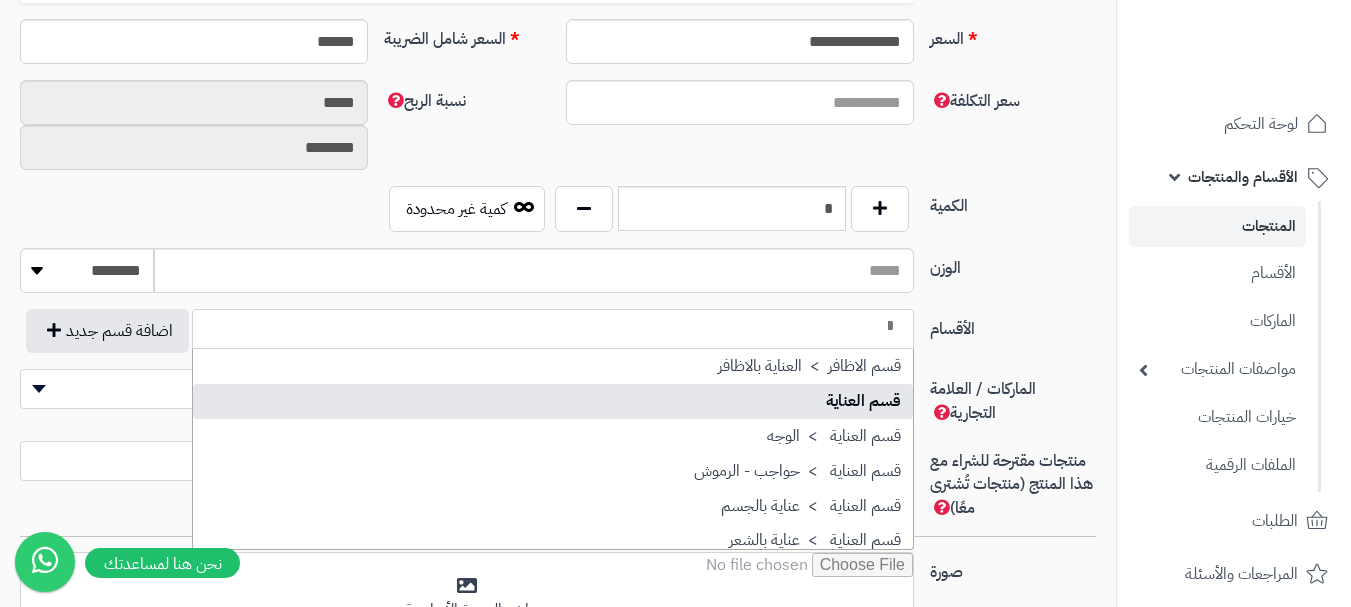type on "*" 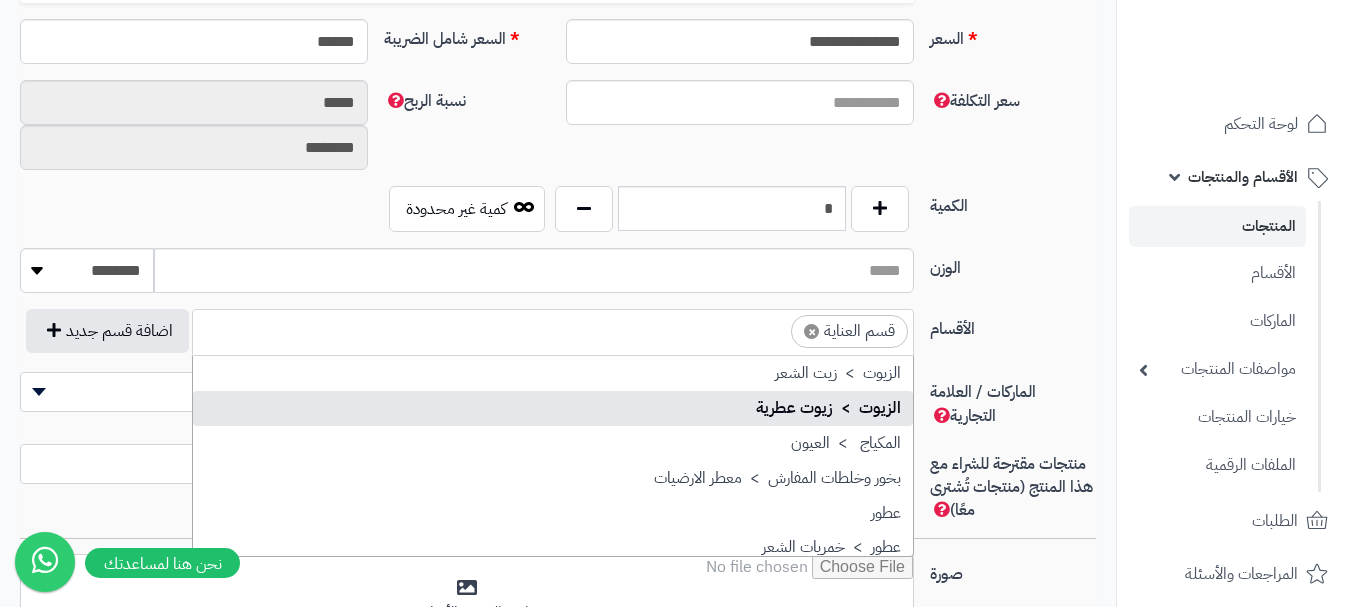 scroll, scrollTop: 0, scrollLeft: -13, axis: horizontal 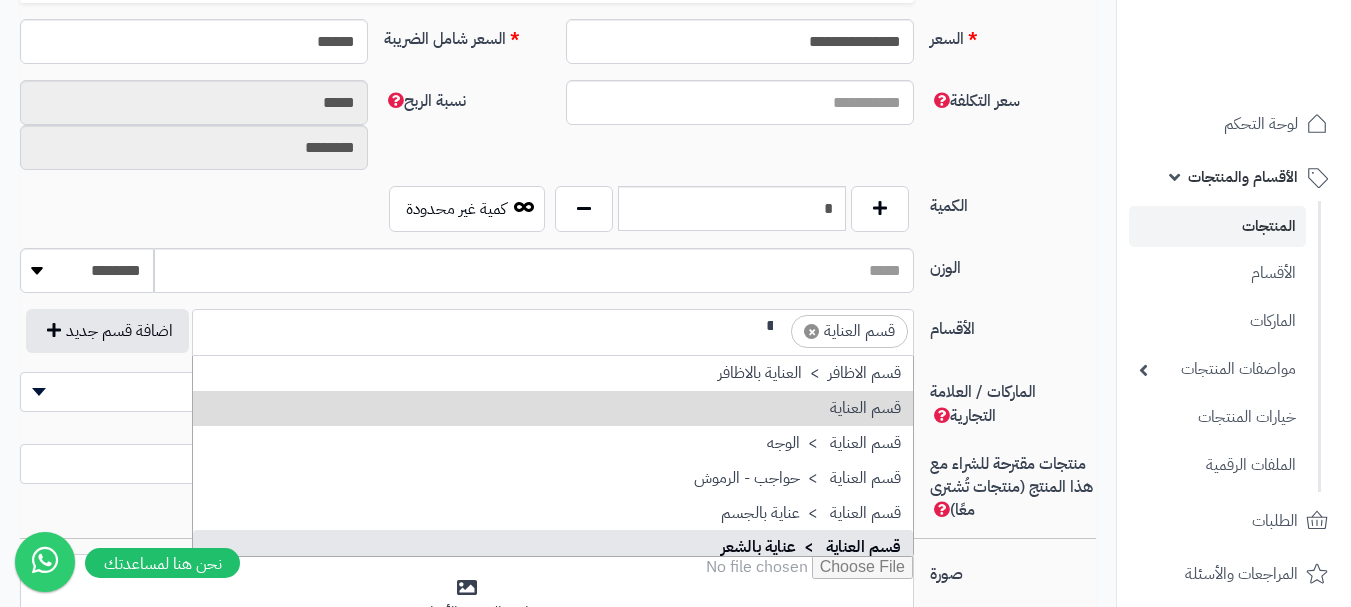 type on "**" 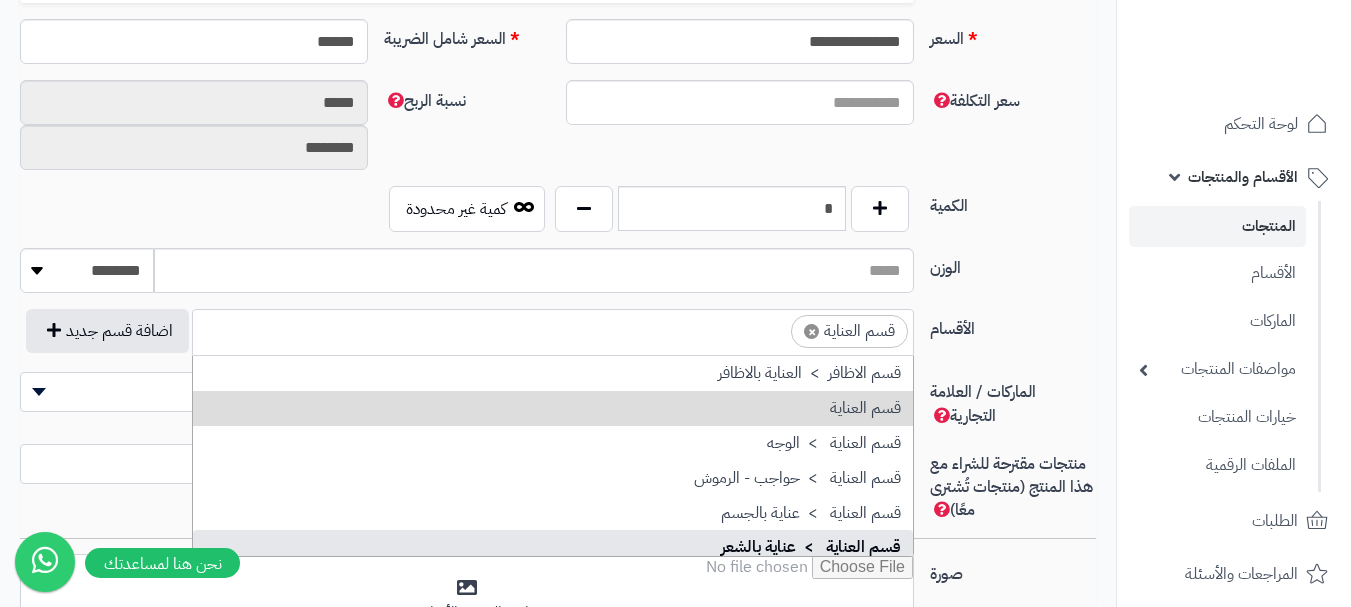 scroll, scrollTop: 0, scrollLeft: 0, axis: both 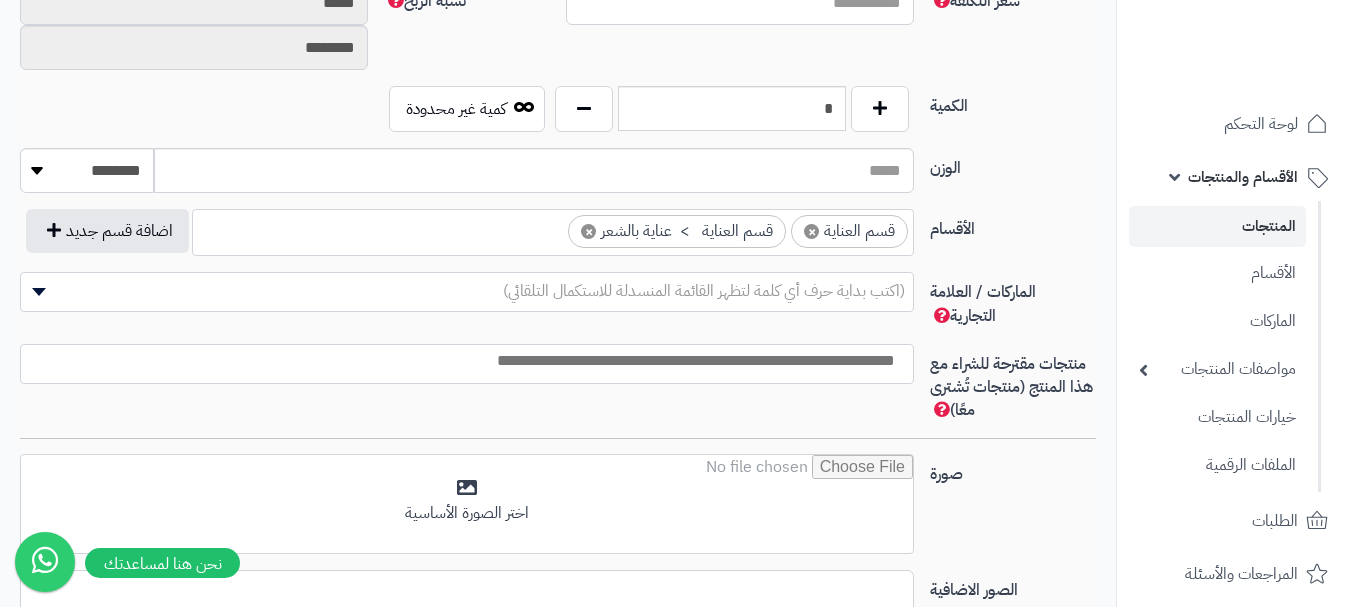 click at bounding box center (462, 361) 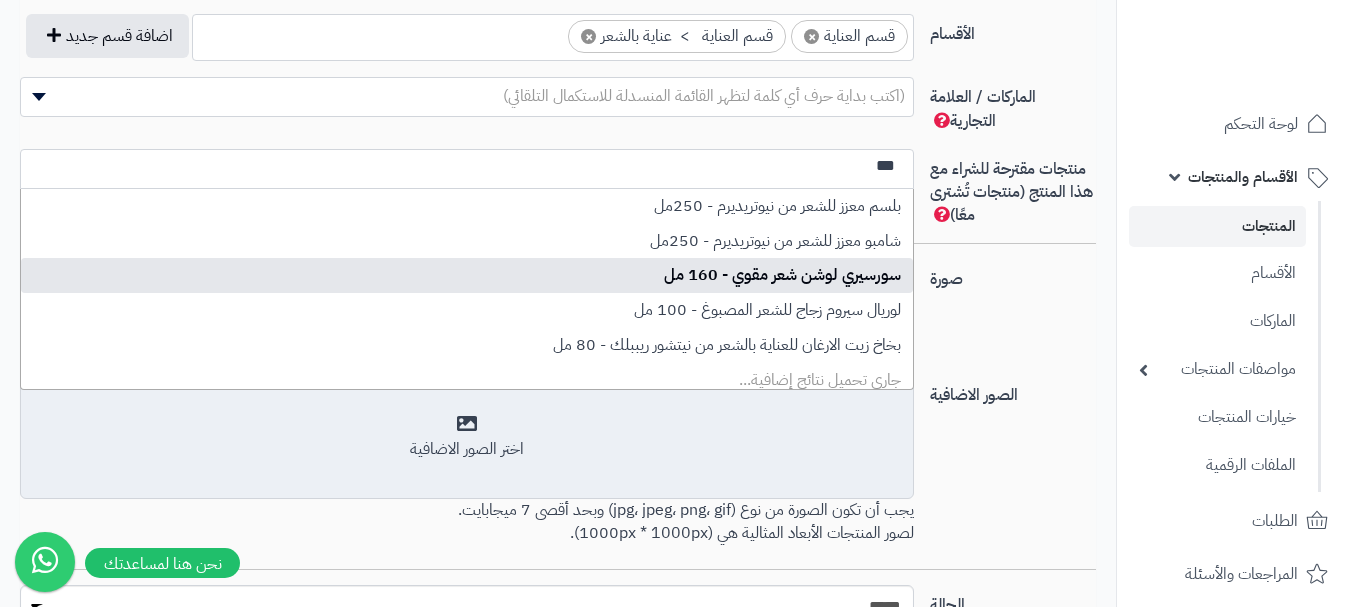 scroll, scrollTop: 1300, scrollLeft: 0, axis: vertical 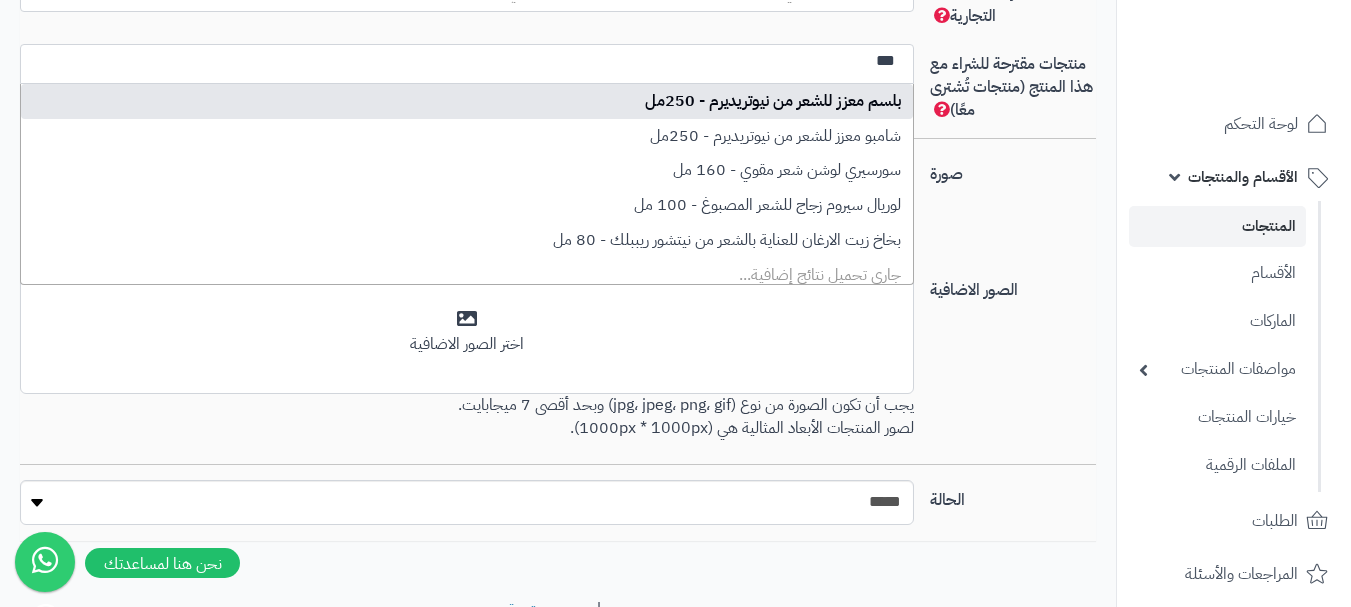 type on "***" 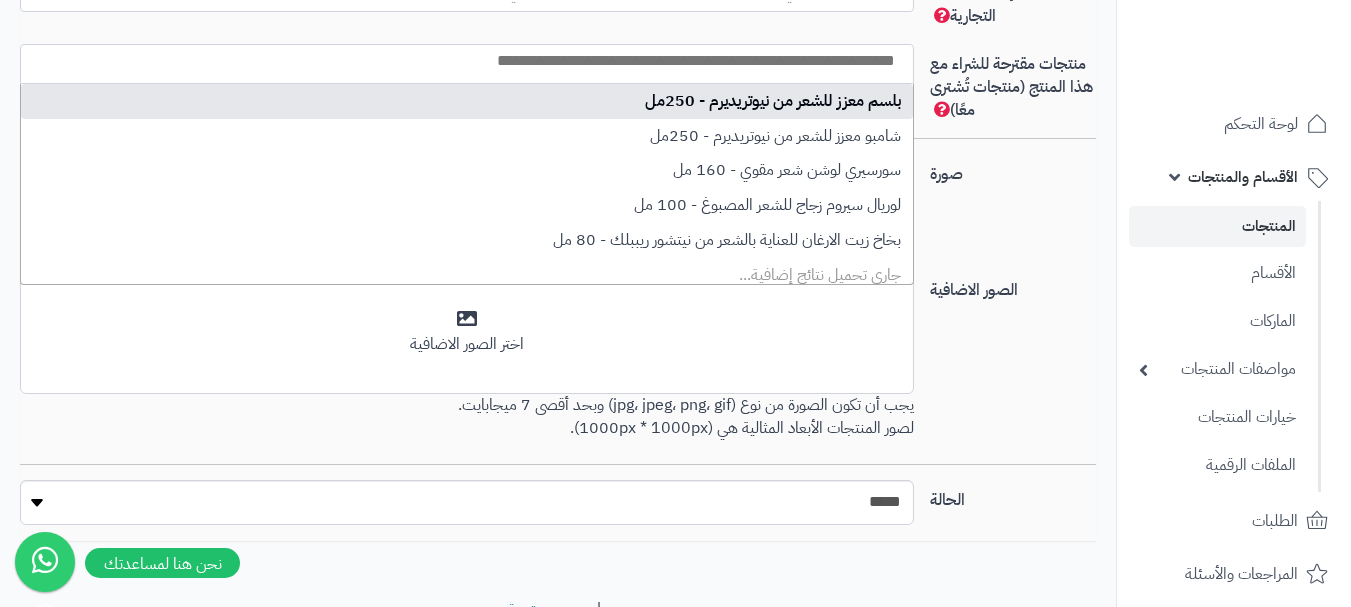 select on "***" 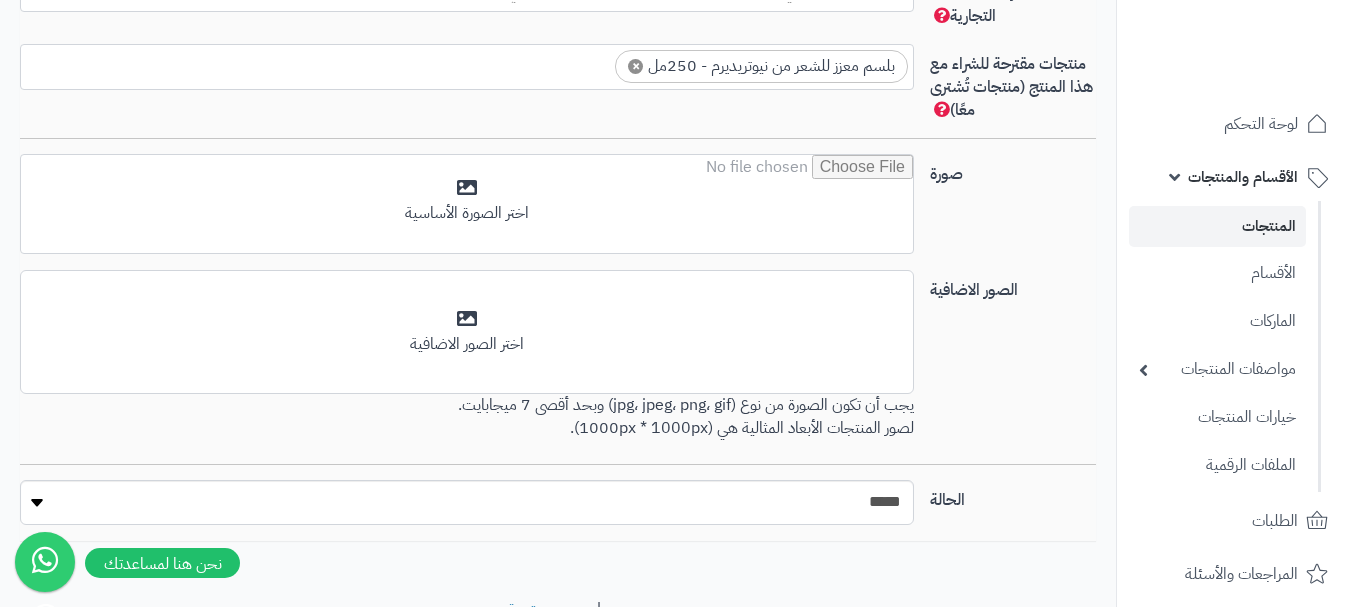 scroll, scrollTop: 0, scrollLeft: 0, axis: both 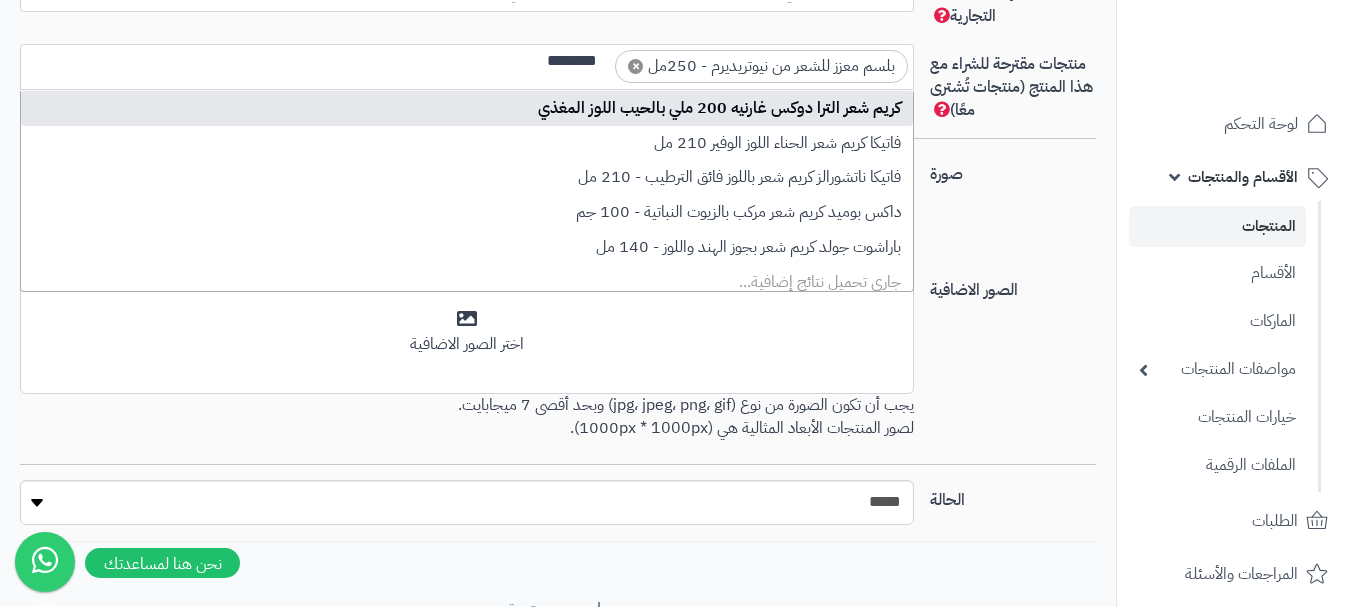 type on "********" 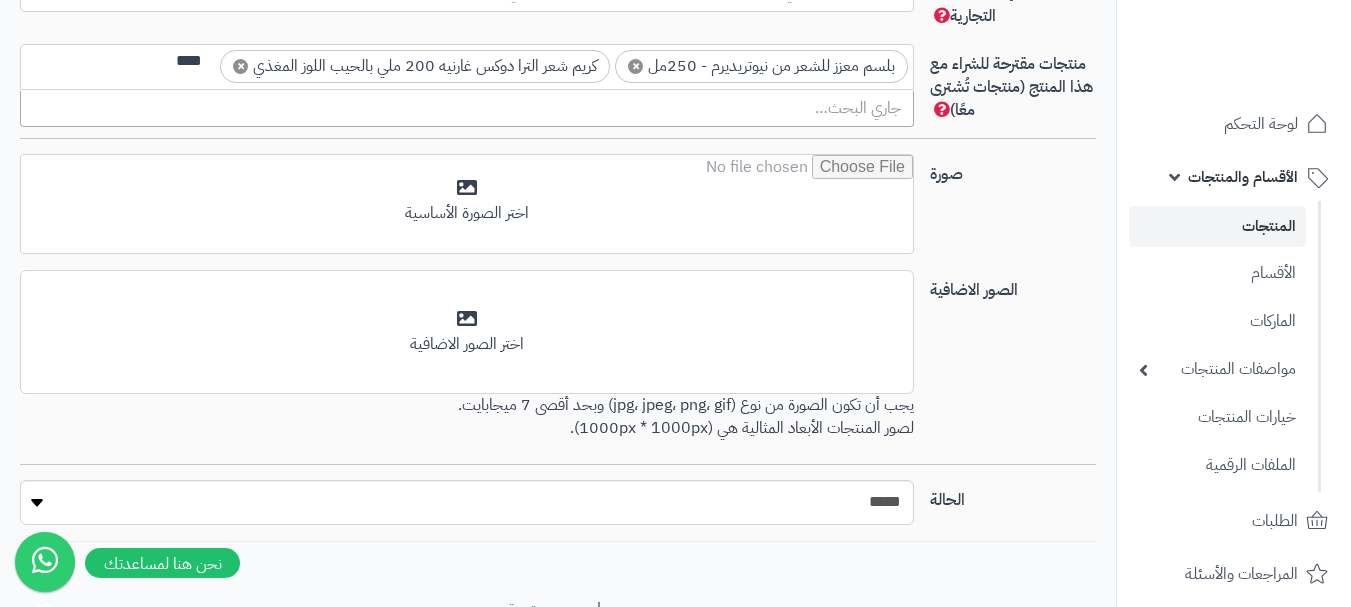scroll, scrollTop: 0, scrollLeft: 0, axis: both 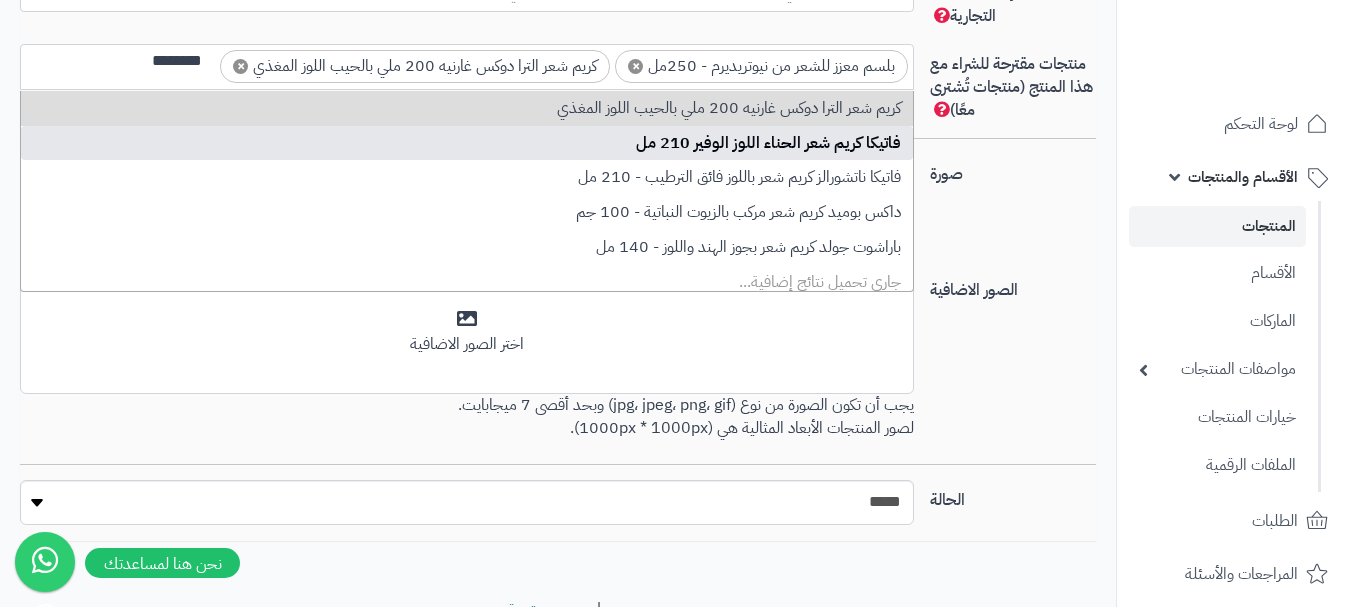 type on "********" 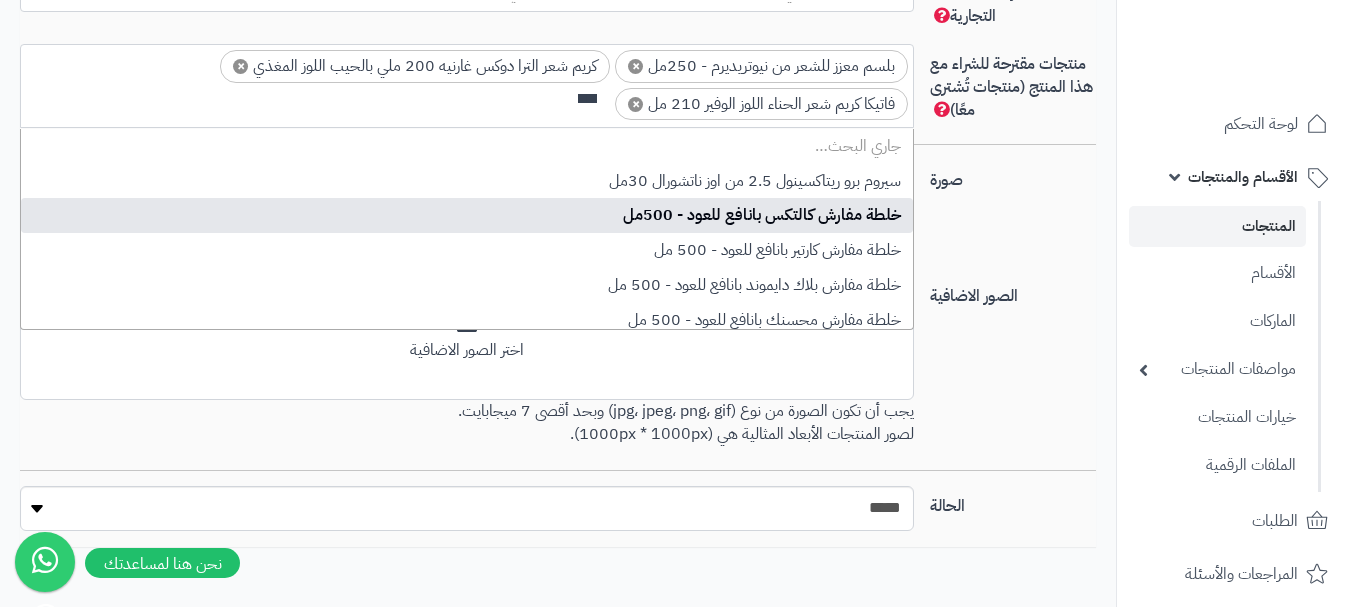 scroll, scrollTop: 0, scrollLeft: 0, axis: both 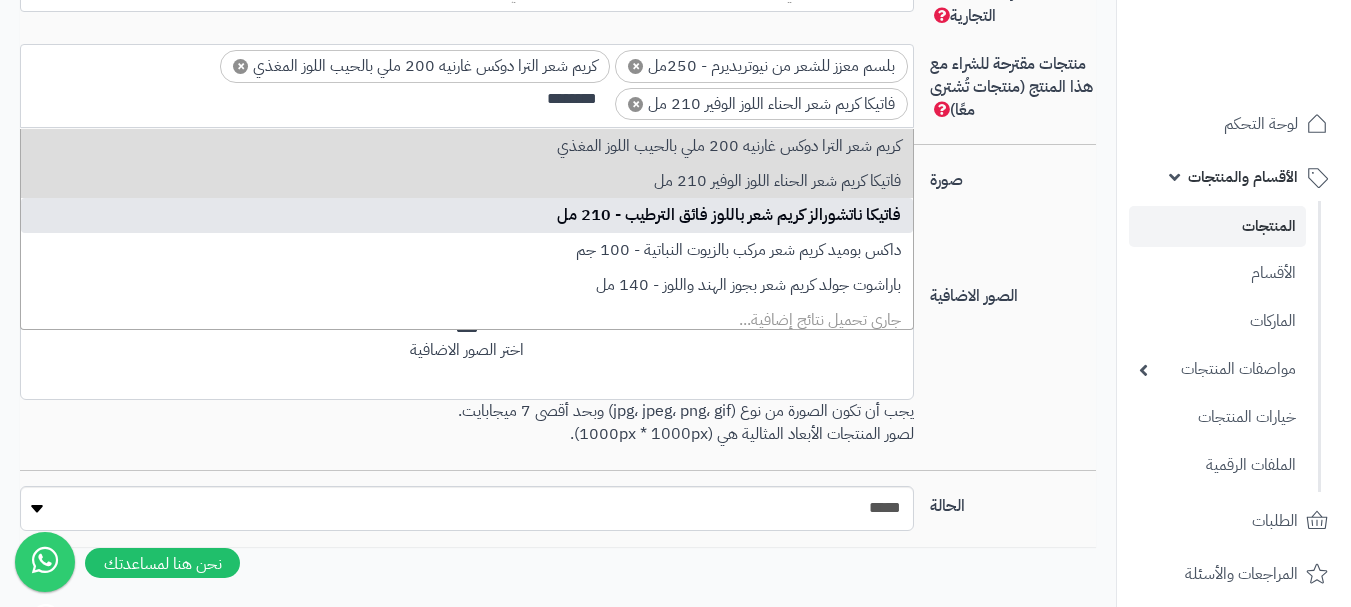 type on "********" 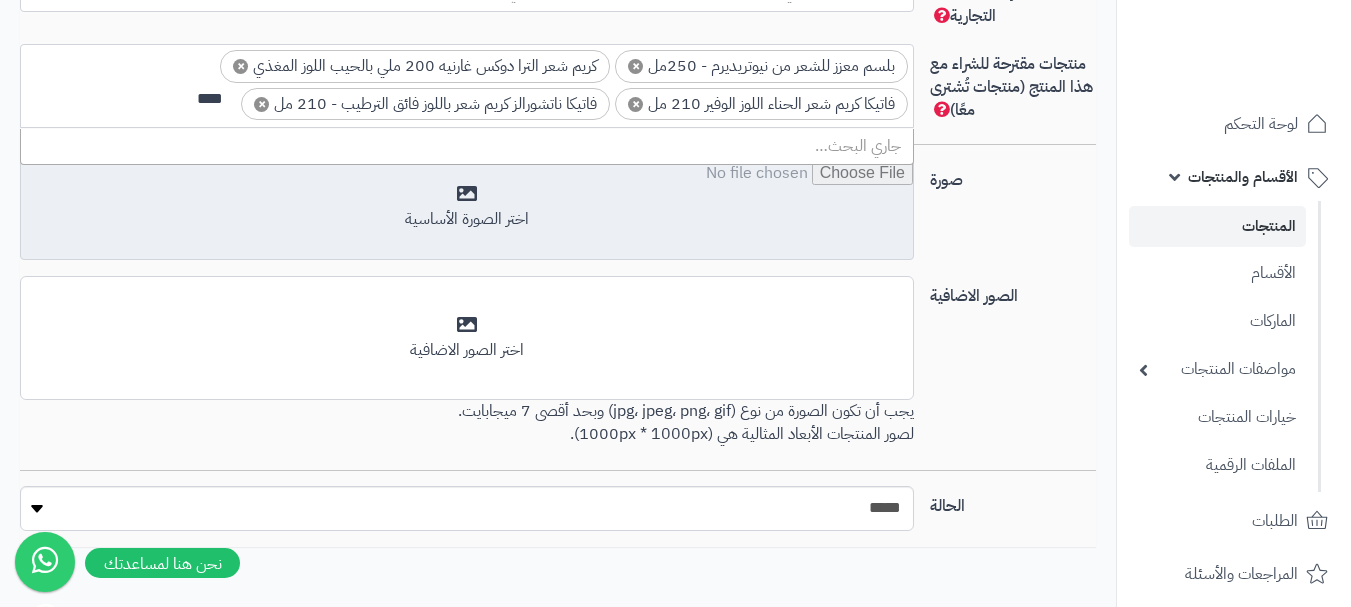 scroll, scrollTop: 0, scrollLeft: 0, axis: both 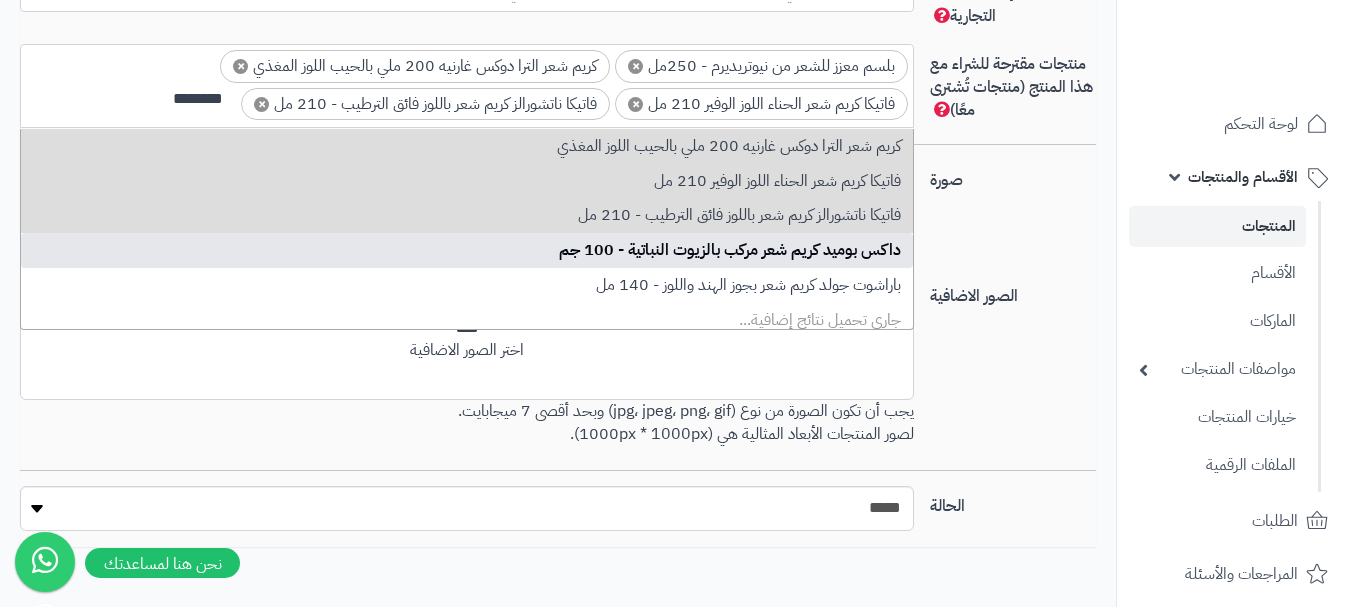 type on "********" 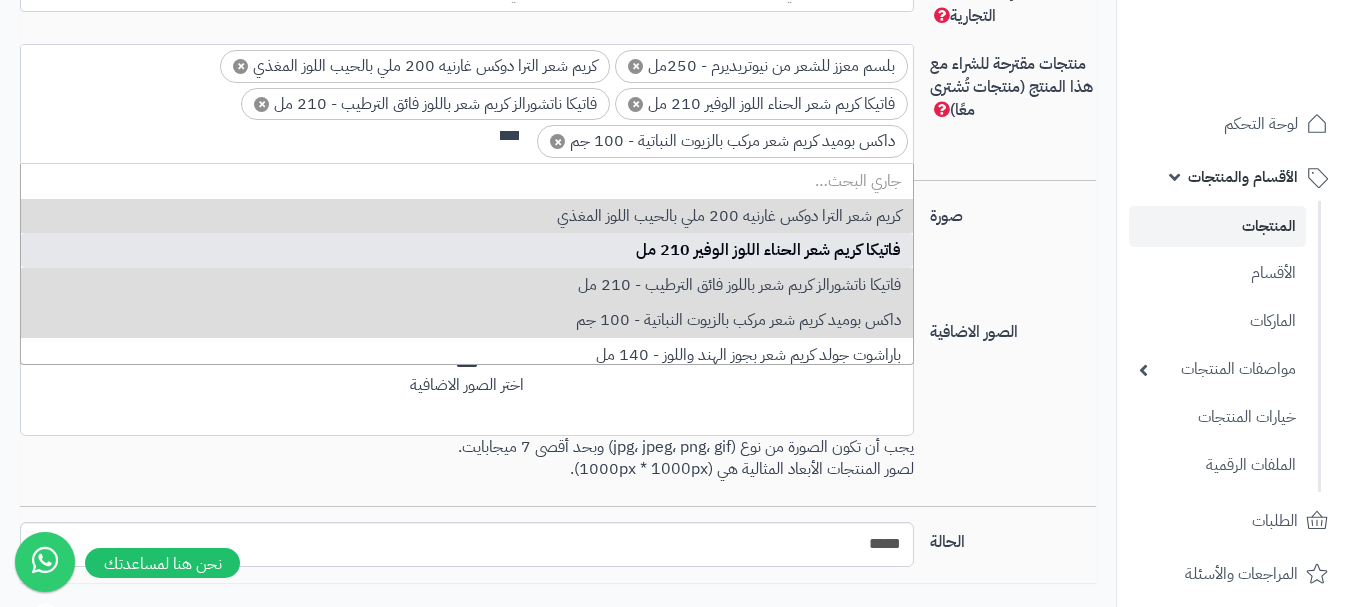 scroll, scrollTop: 0, scrollLeft: 0, axis: both 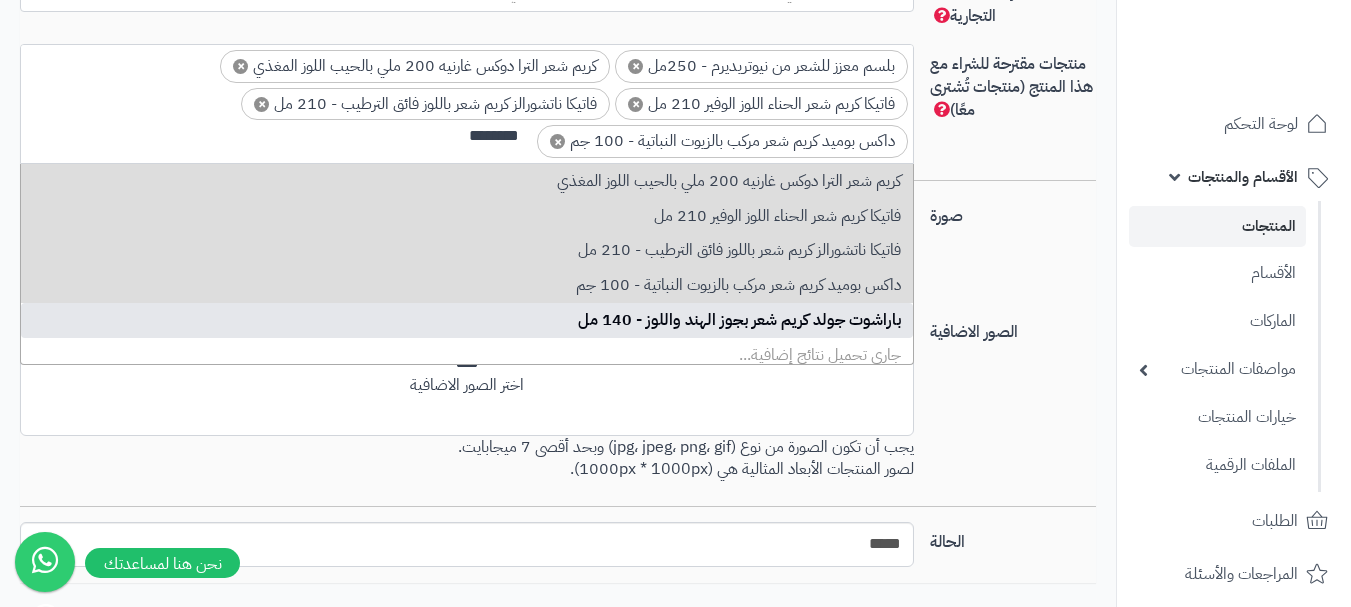 type on "********" 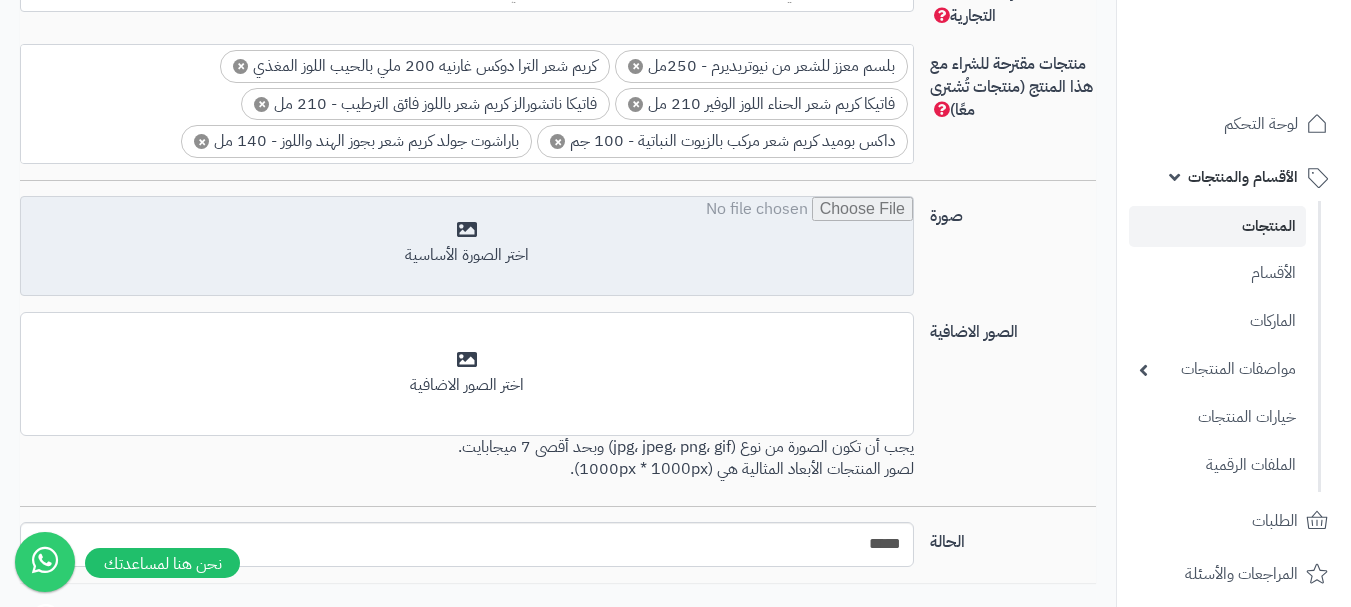 click at bounding box center [467, 247] 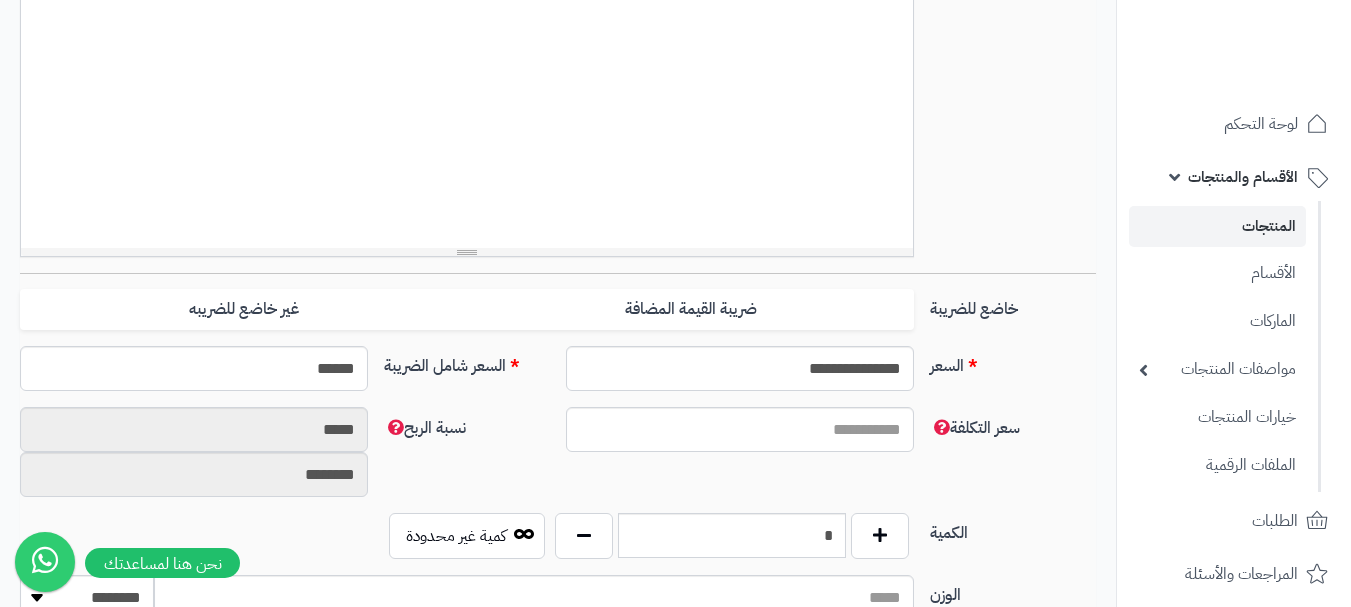 scroll, scrollTop: 300, scrollLeft: 0, axis: vertical 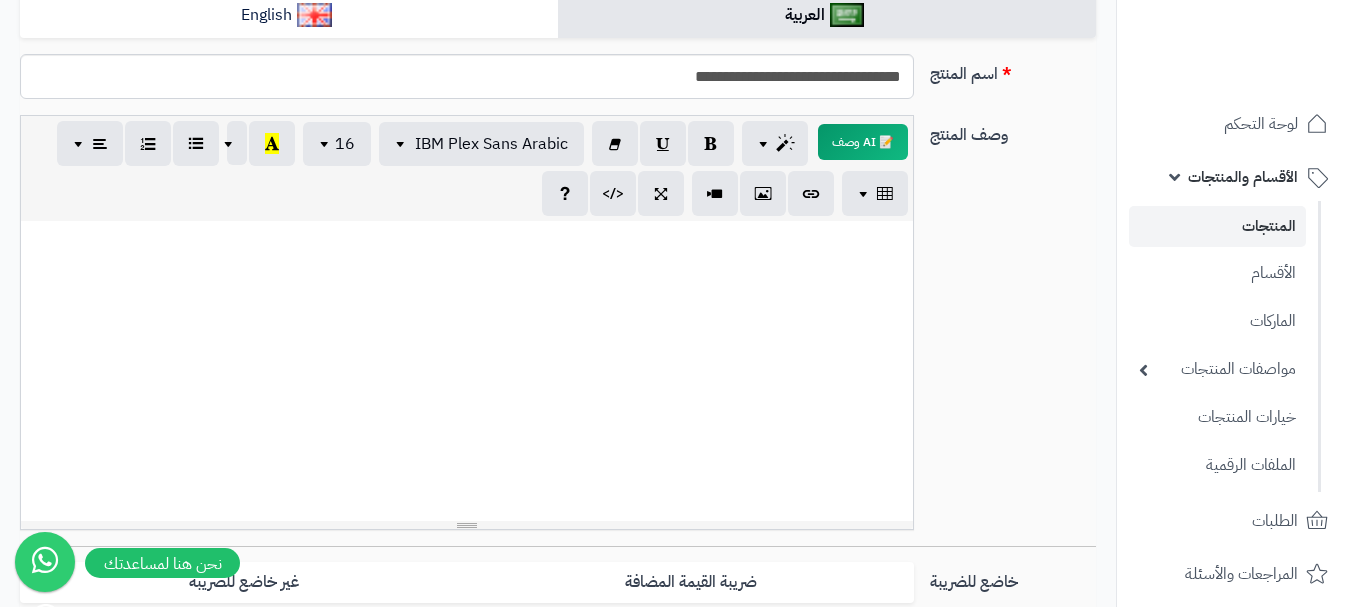 paste 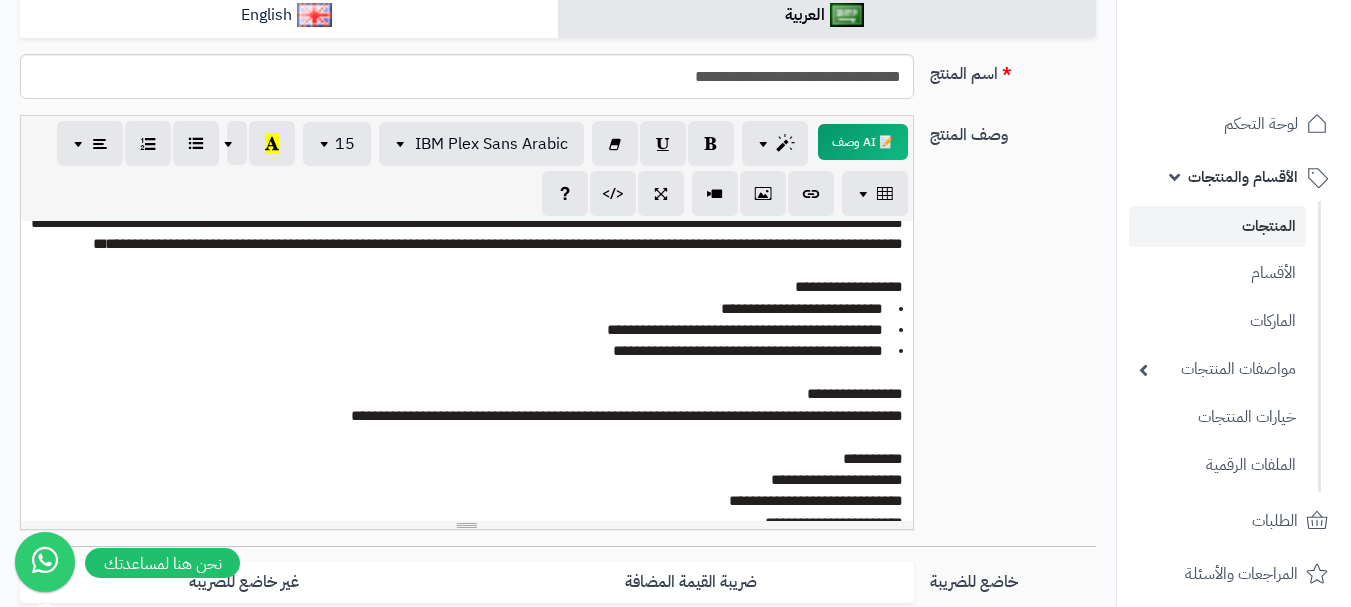 scroll, scrollTop: 63, scrollLeft: 0, axis: vertical 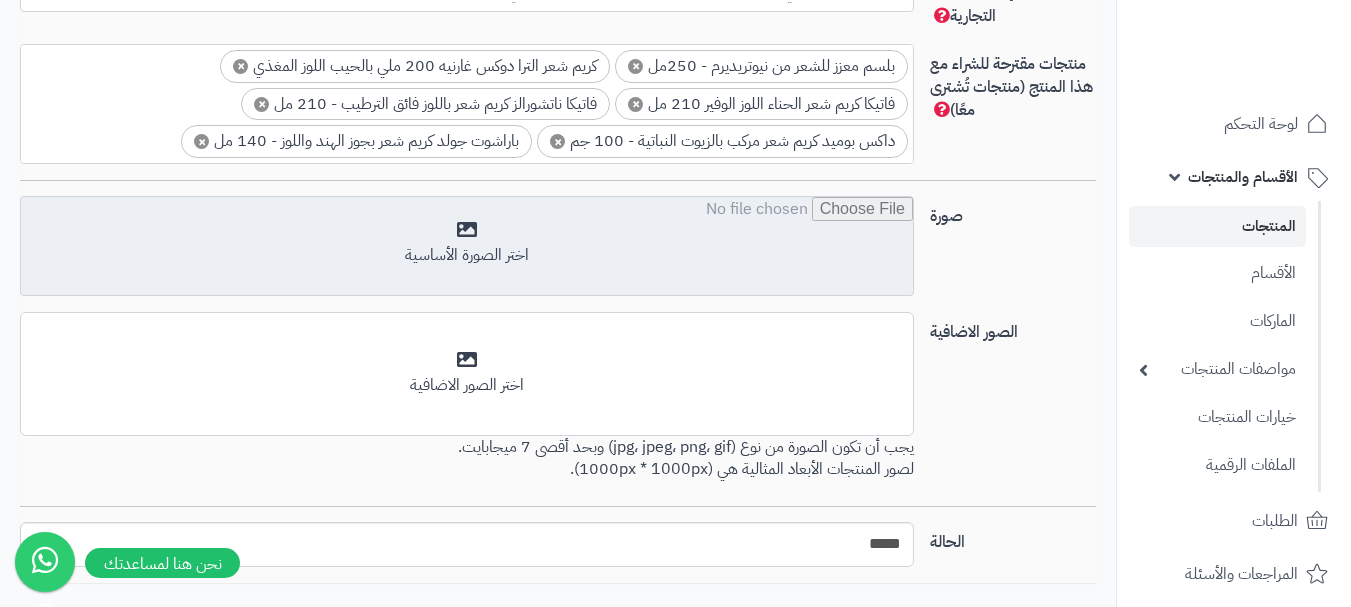 click at bounding box center [467, 247] 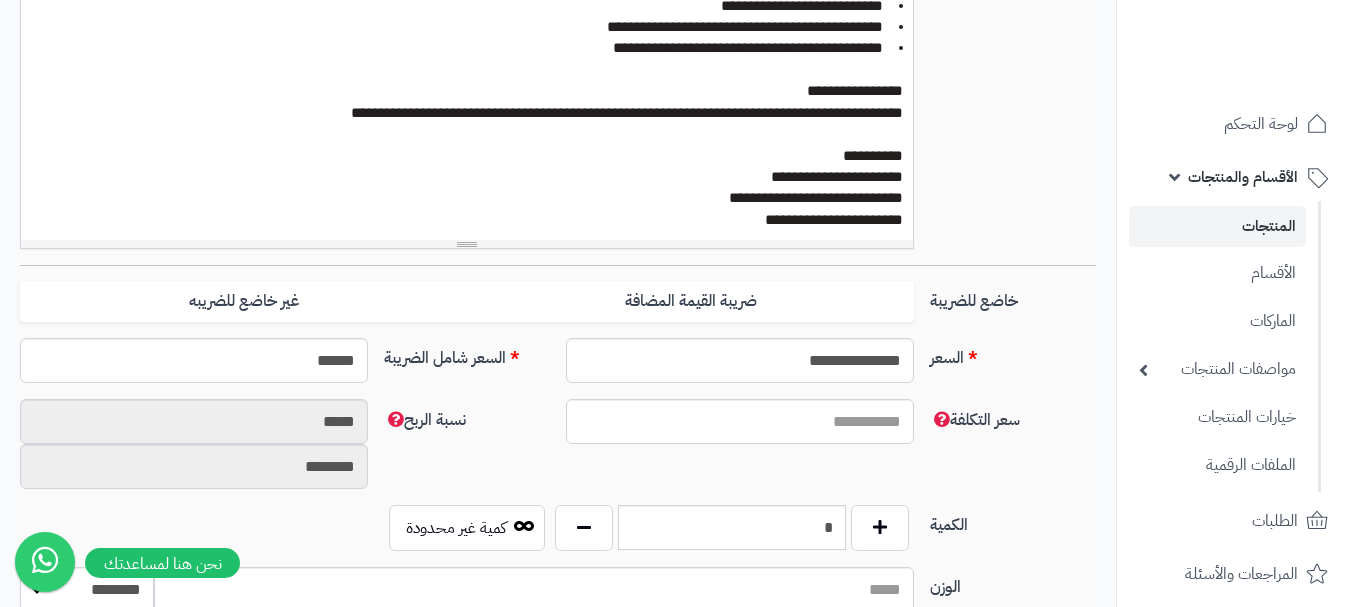 scroll, scrollTop: 400, scrollLeft: 0, axis: vertical 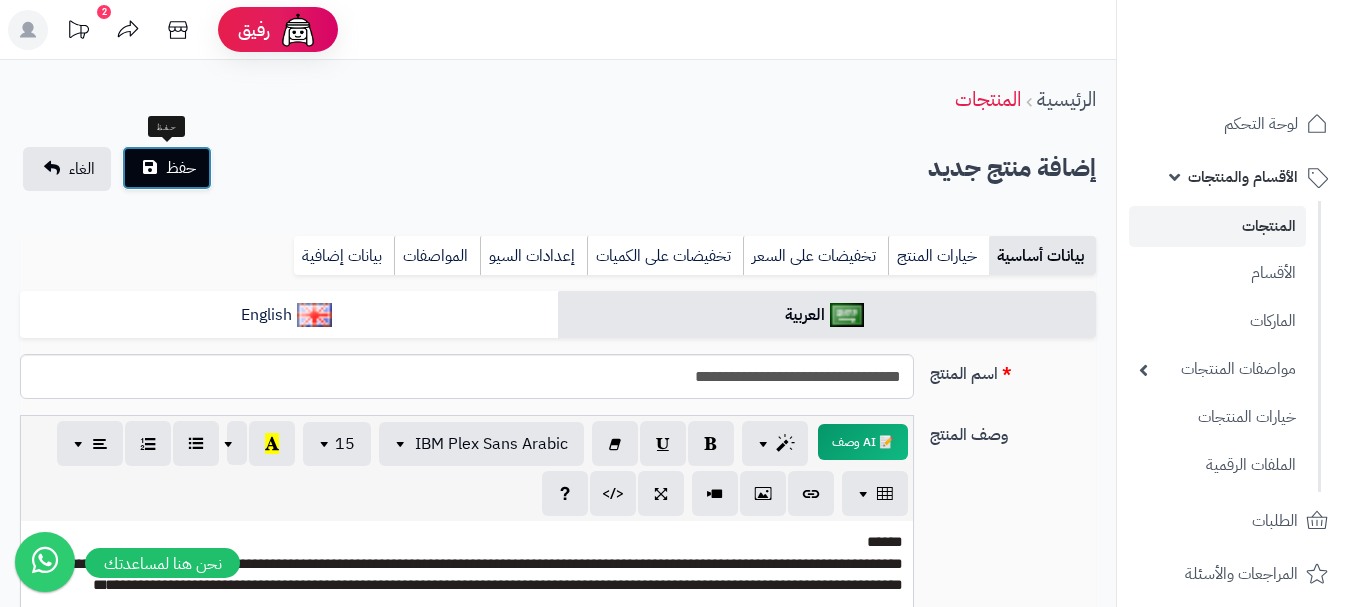 click on "حفظ" at bounding box center (181, 168) 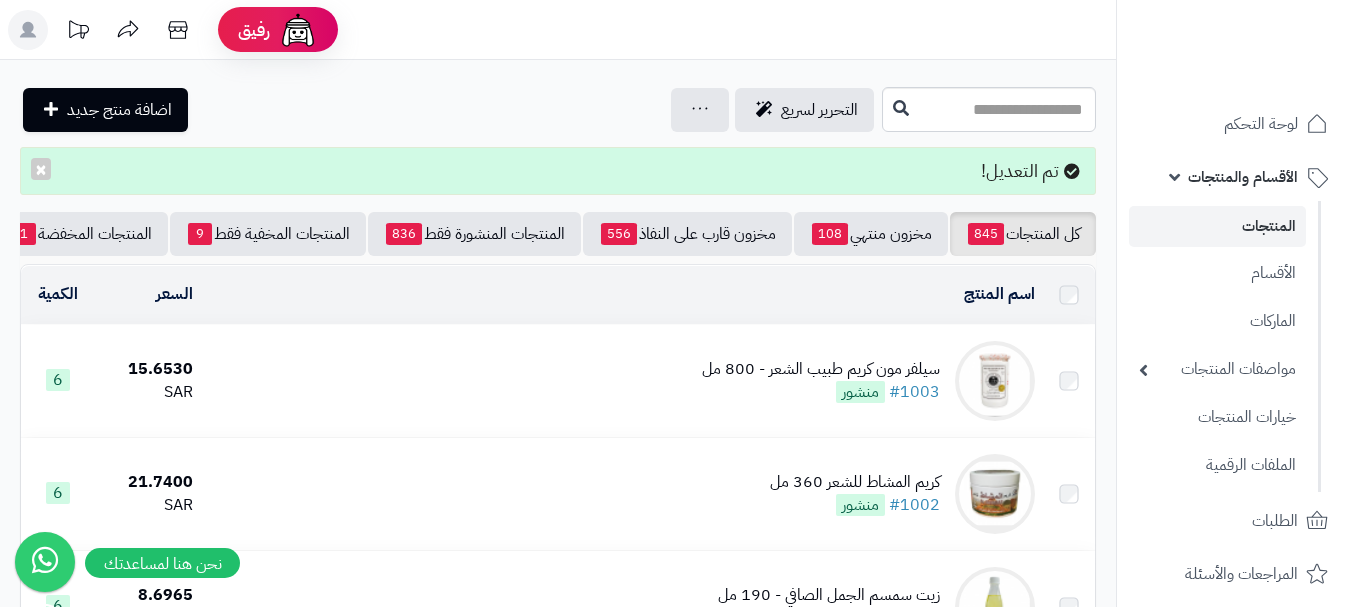 scroll, scrollTop: 0, scrollLeft: 0, axis: both 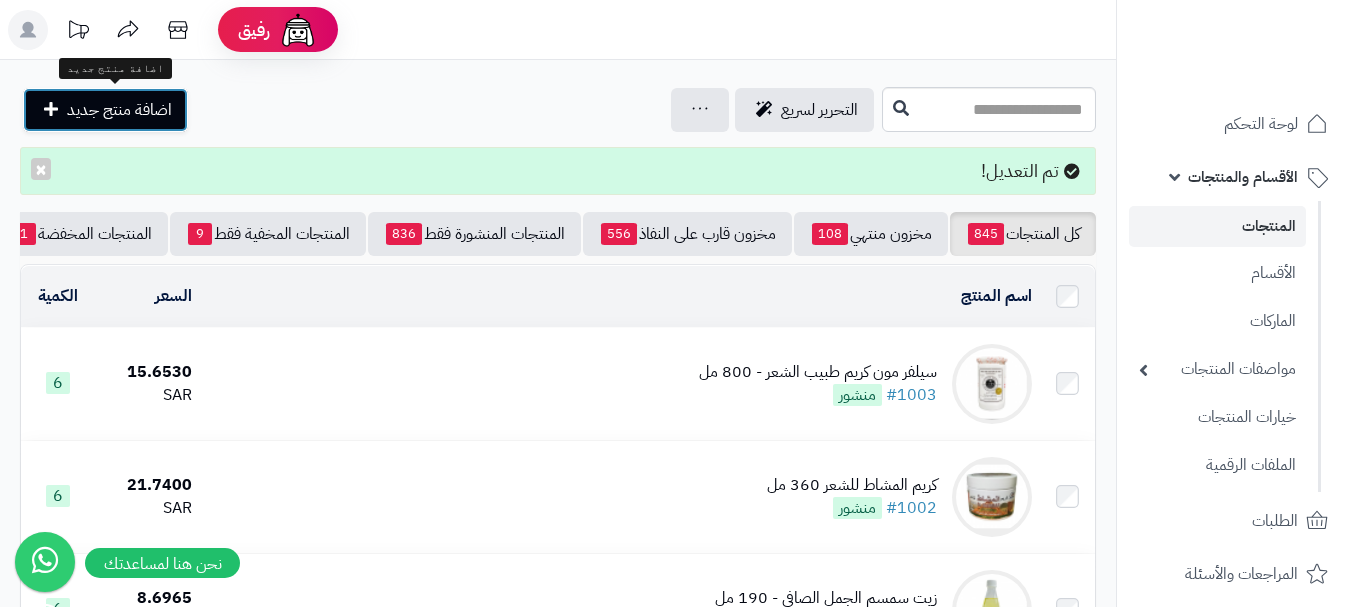 click on "اضافة منتج جديد" at bounding box center (119, 110) 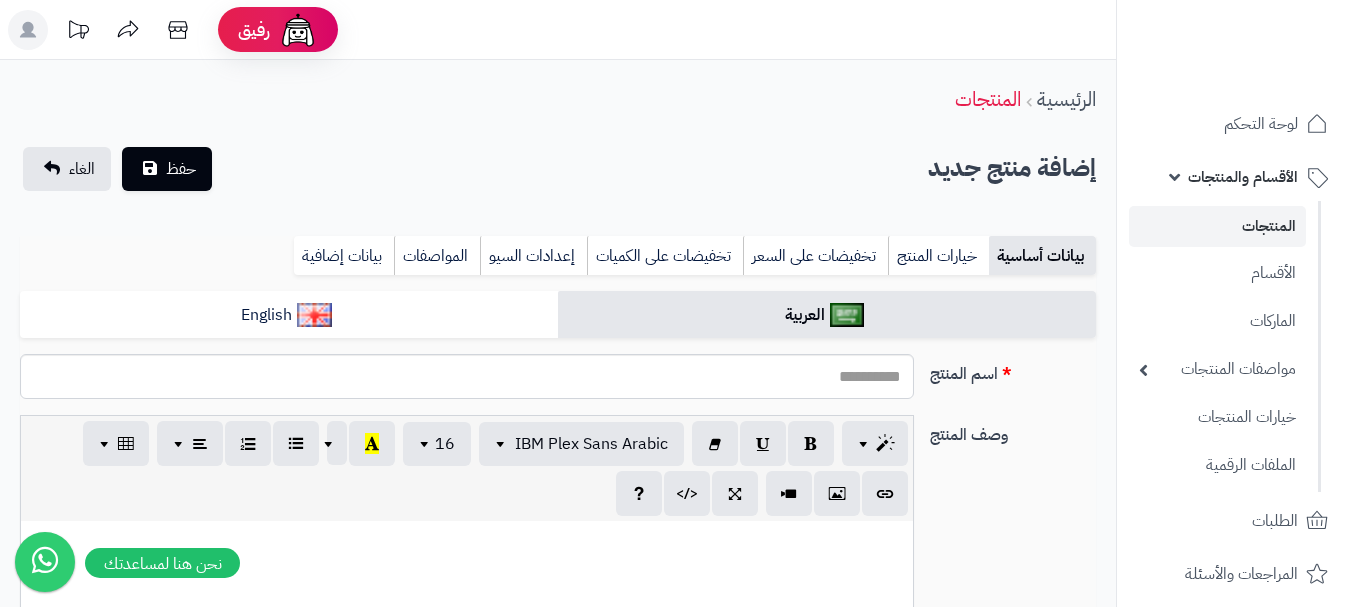select 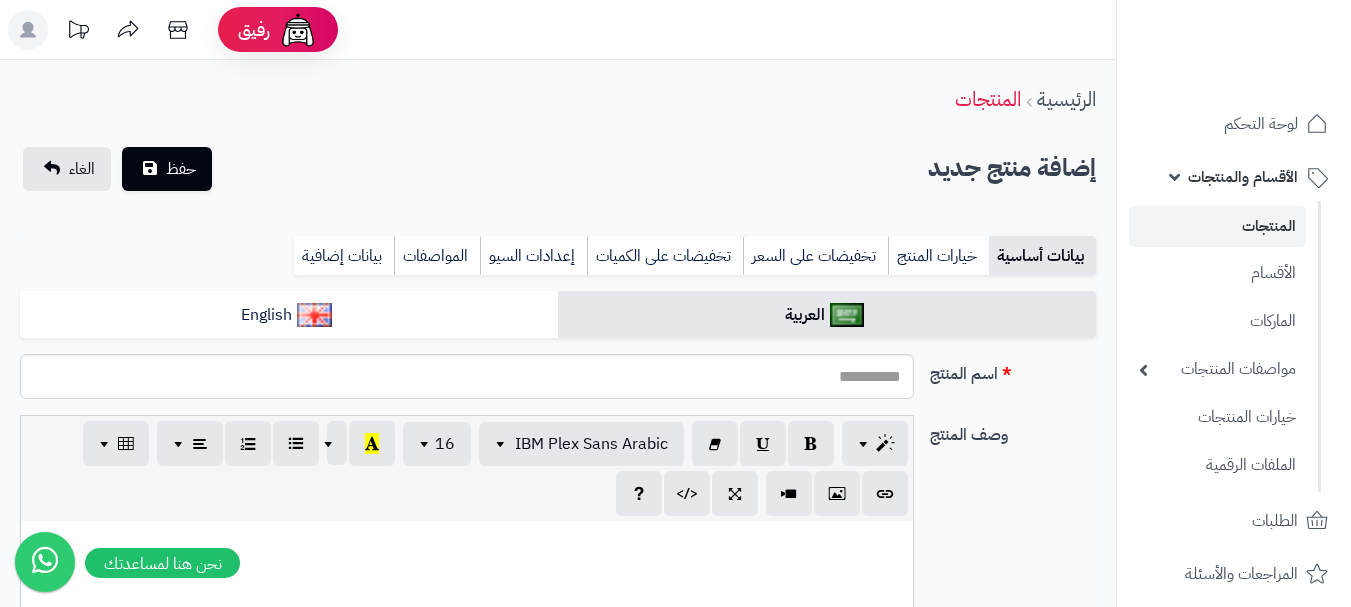 scroll, scrollTop: 0, scrollLeft: 0, axis: both 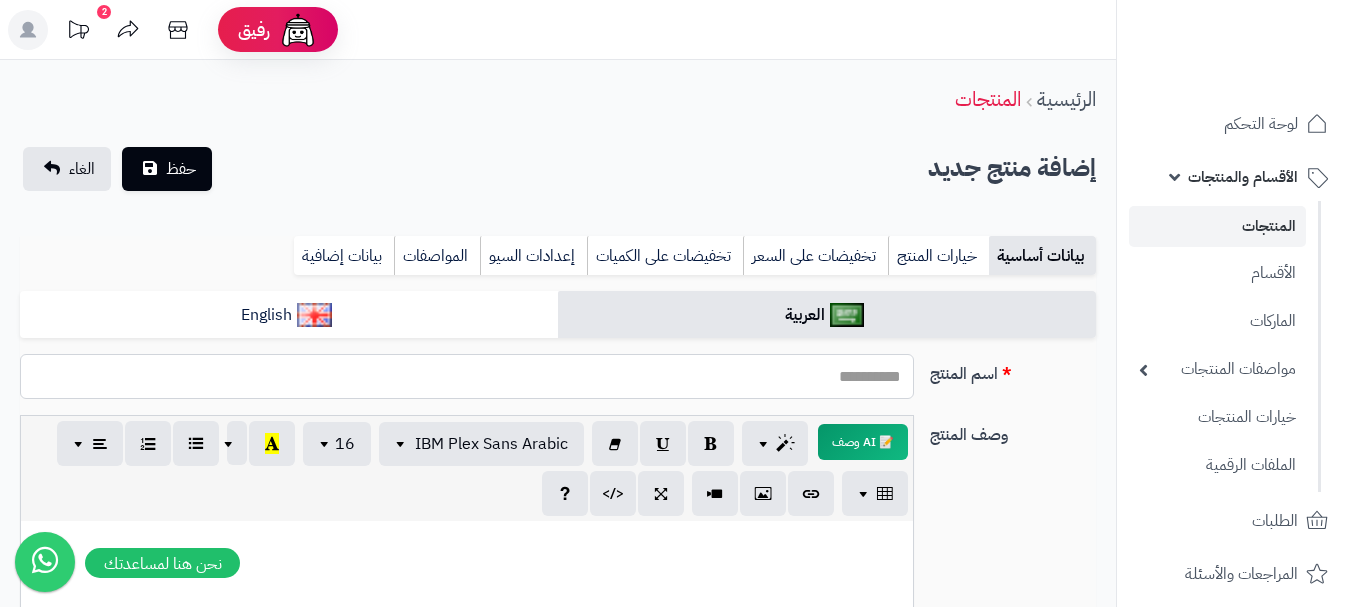 paste on "**********" 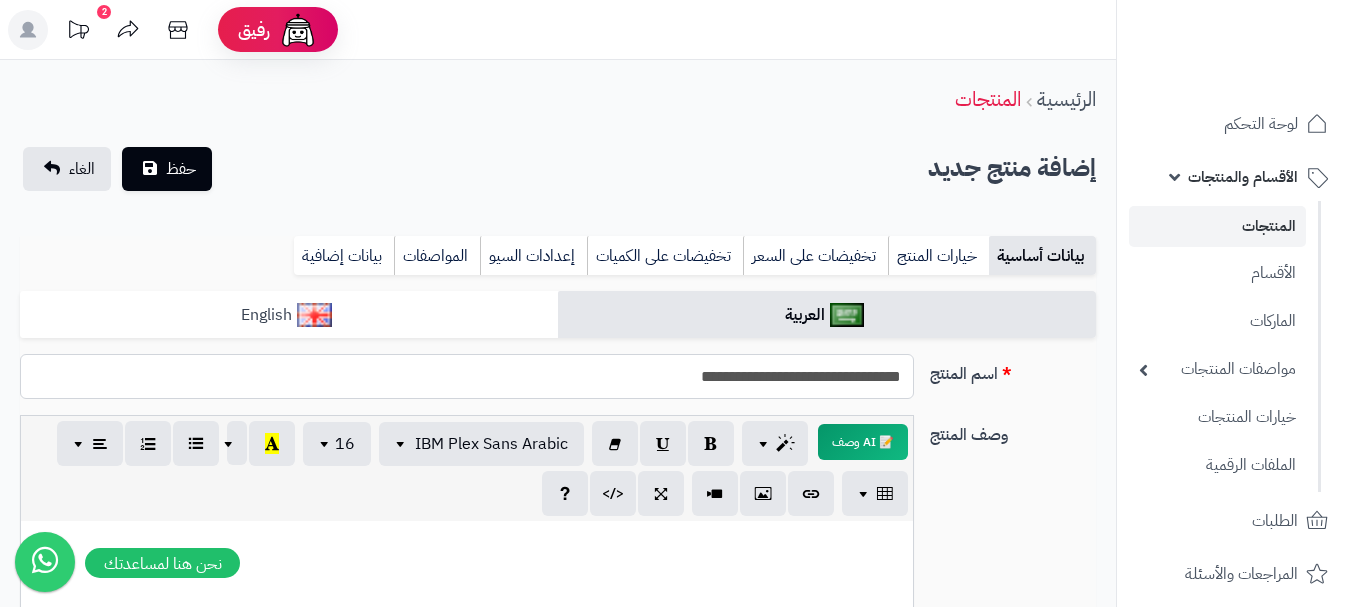 type on "**********" 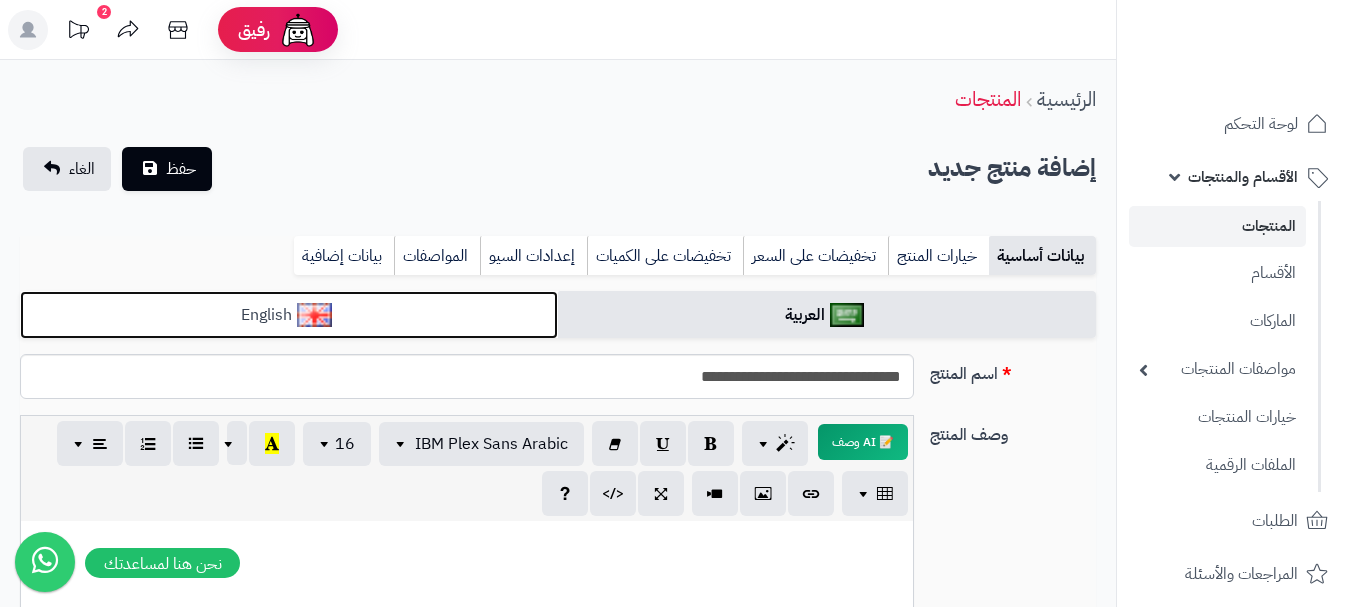 click on "English" at bounding box center (289, 315) 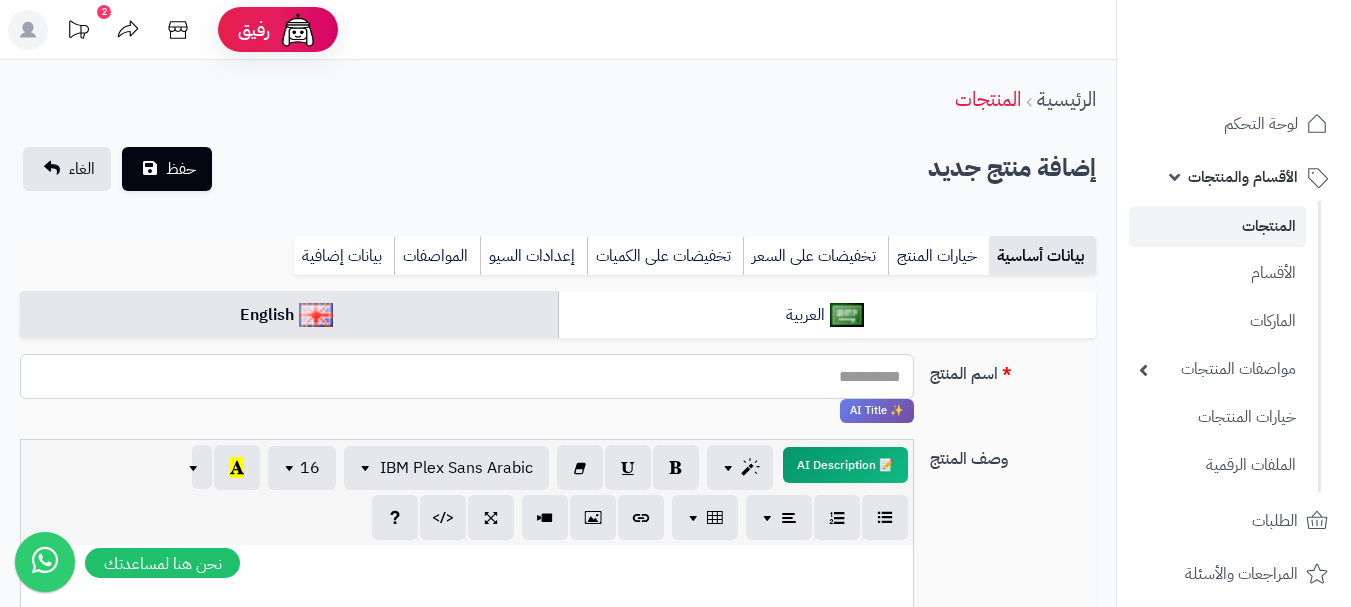 paste on "**********" 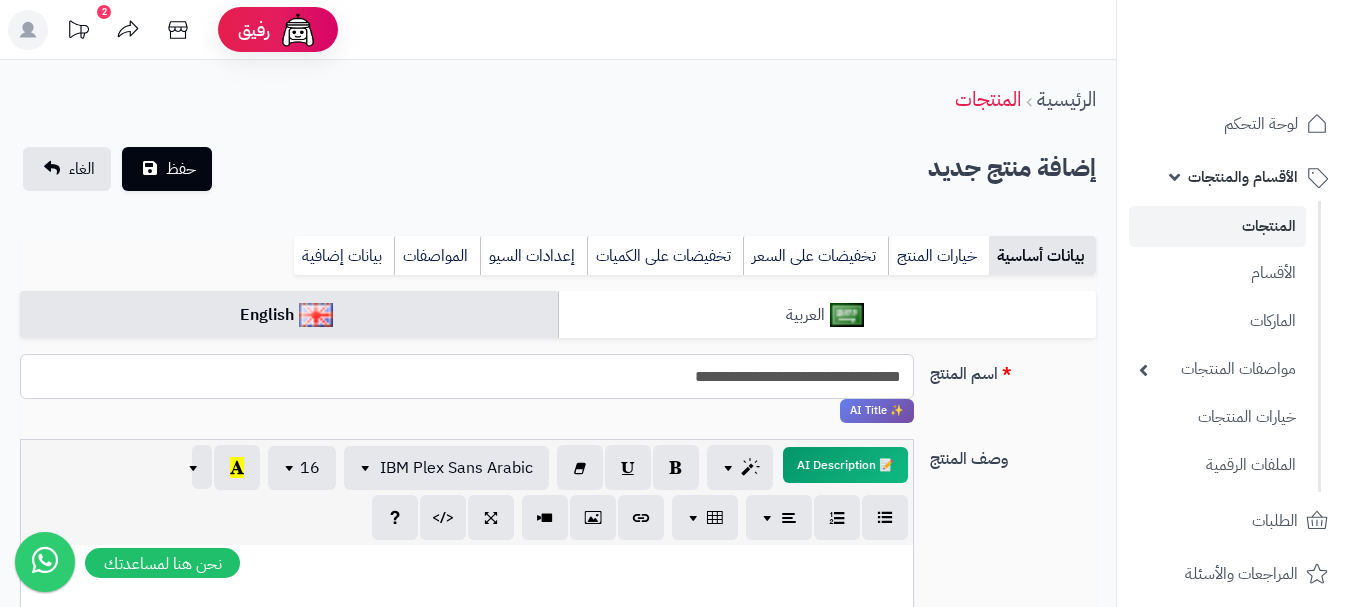 type on "**********" 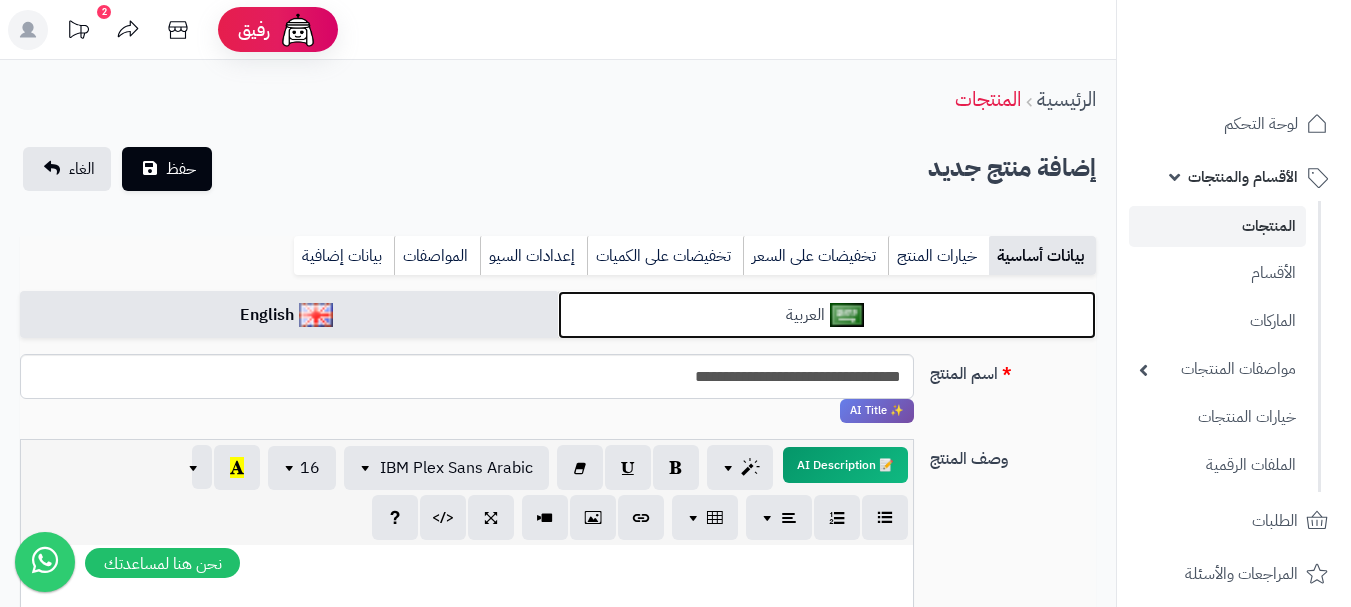 click on "العربية" at bounding box center (827, 315) 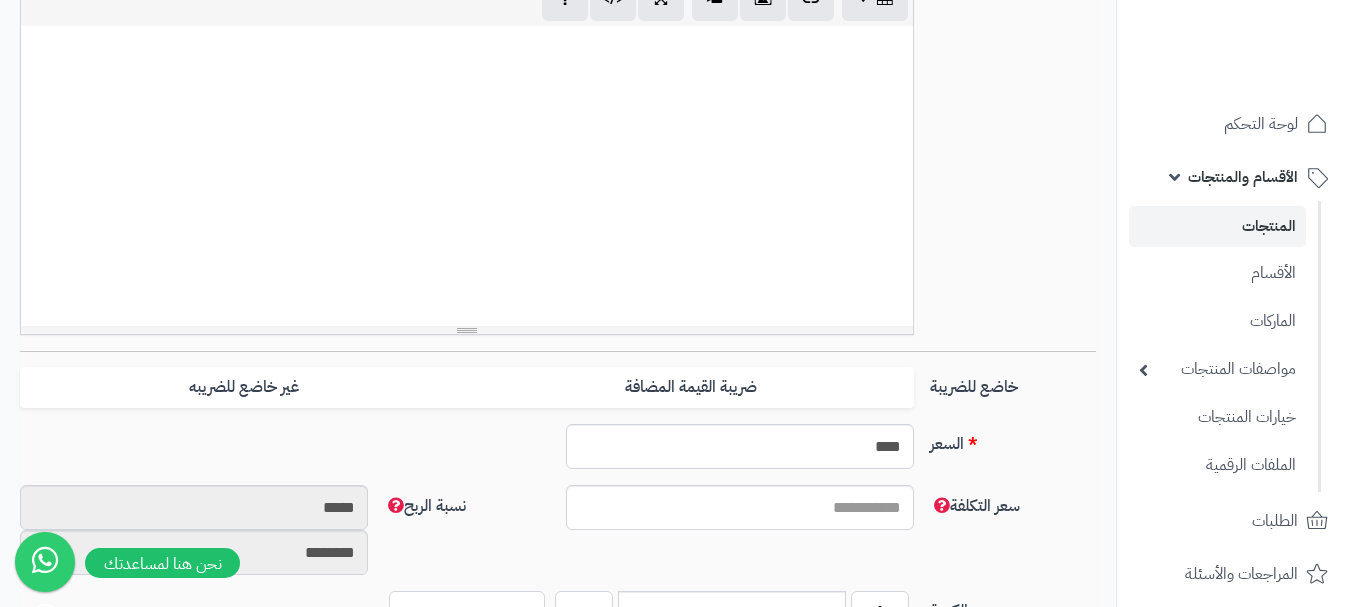 scroll, scrollTop: 500, scrollLeft: 0, axis: vertical 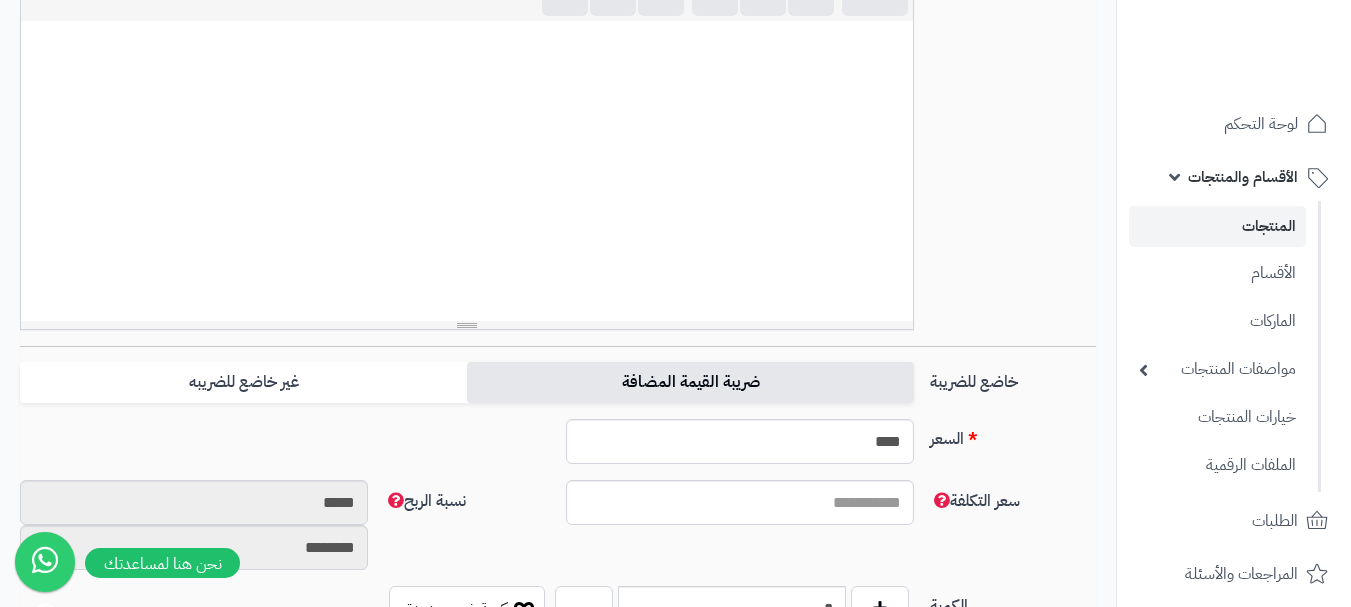 click on "ضريبة القيمة المضافة" at bounding box center (690, 382) 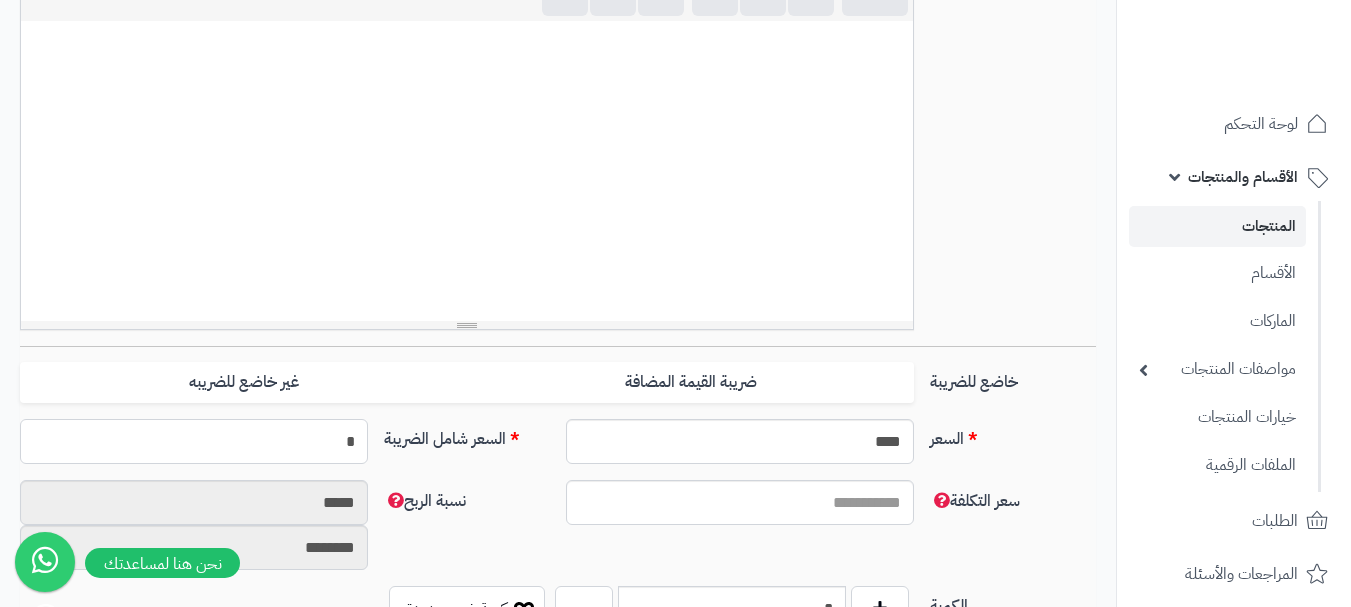 click on "*" at bounding box center (194, 441) 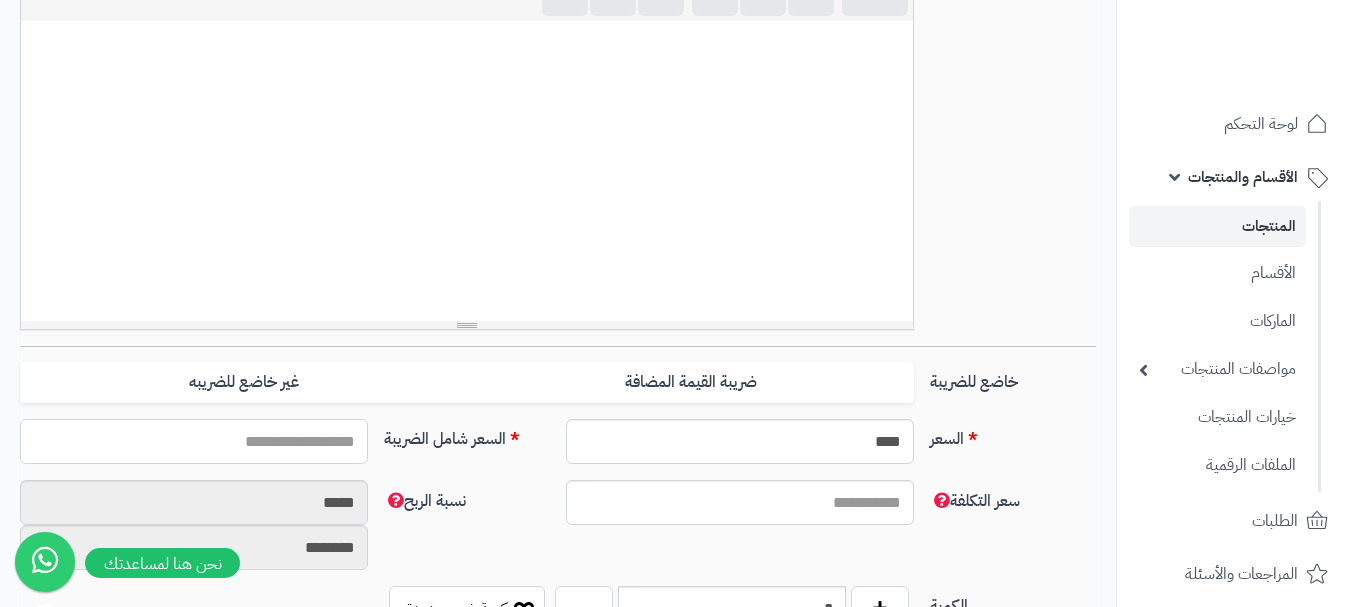 type on "*" 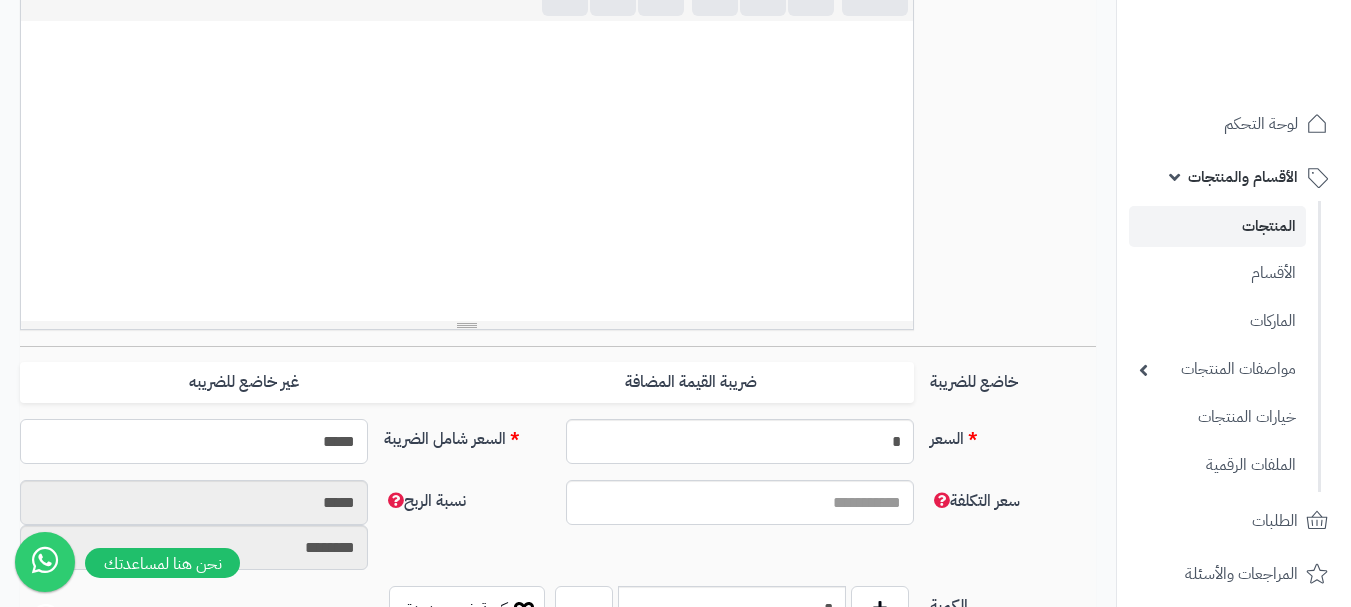 type on "******" 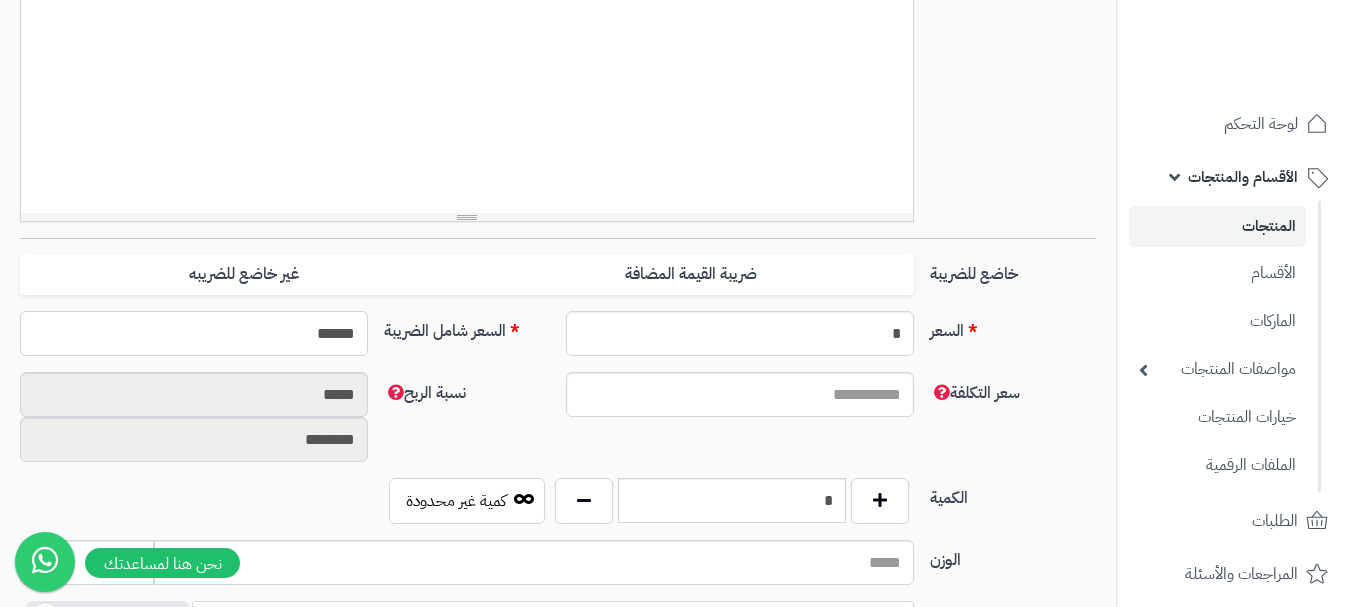 scroll, scrollTop: 800, scrollLeft: 0, axis: vertical 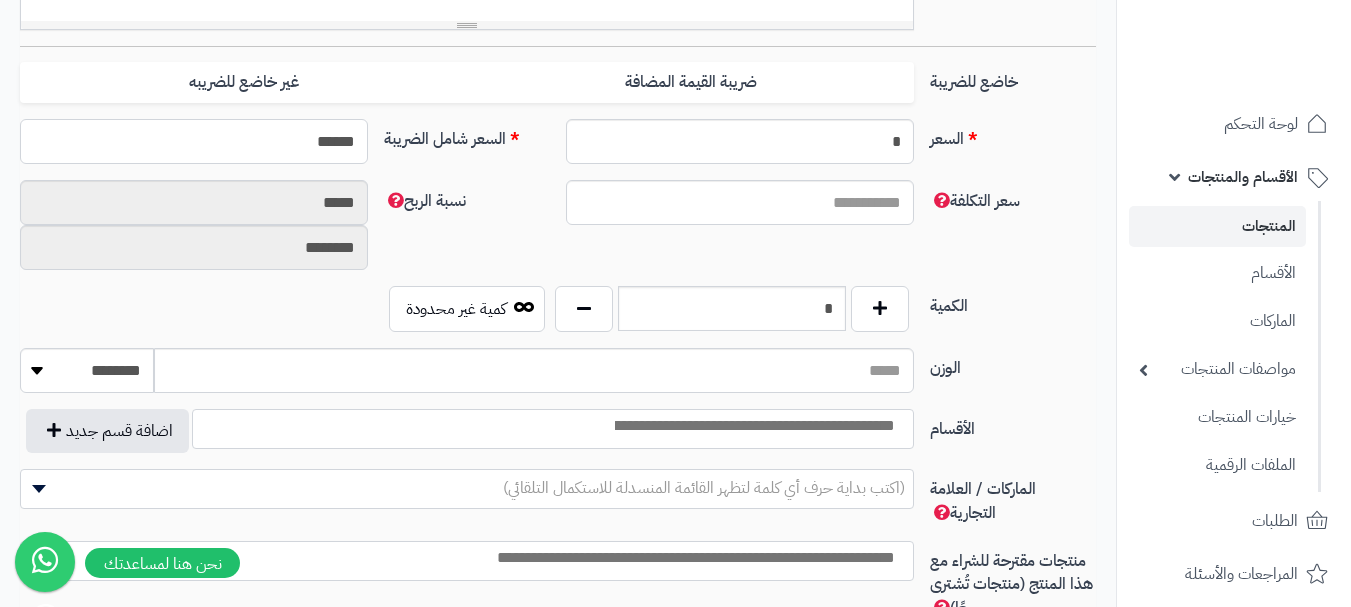 type on "**********" 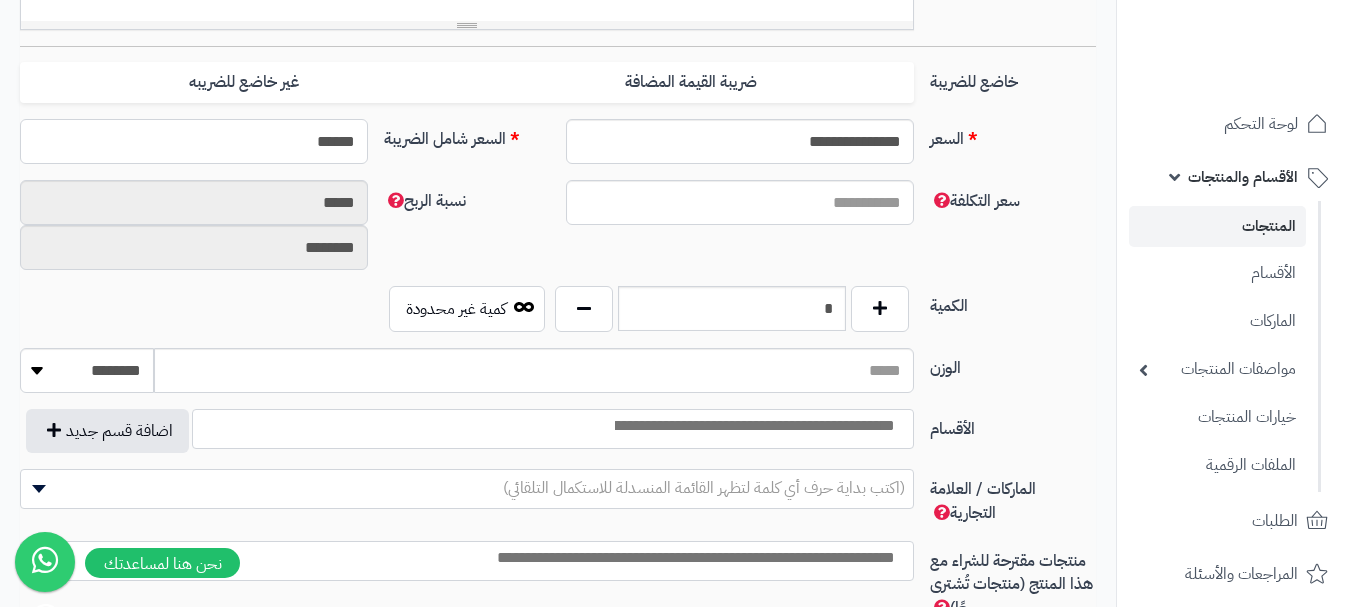 type on "******" 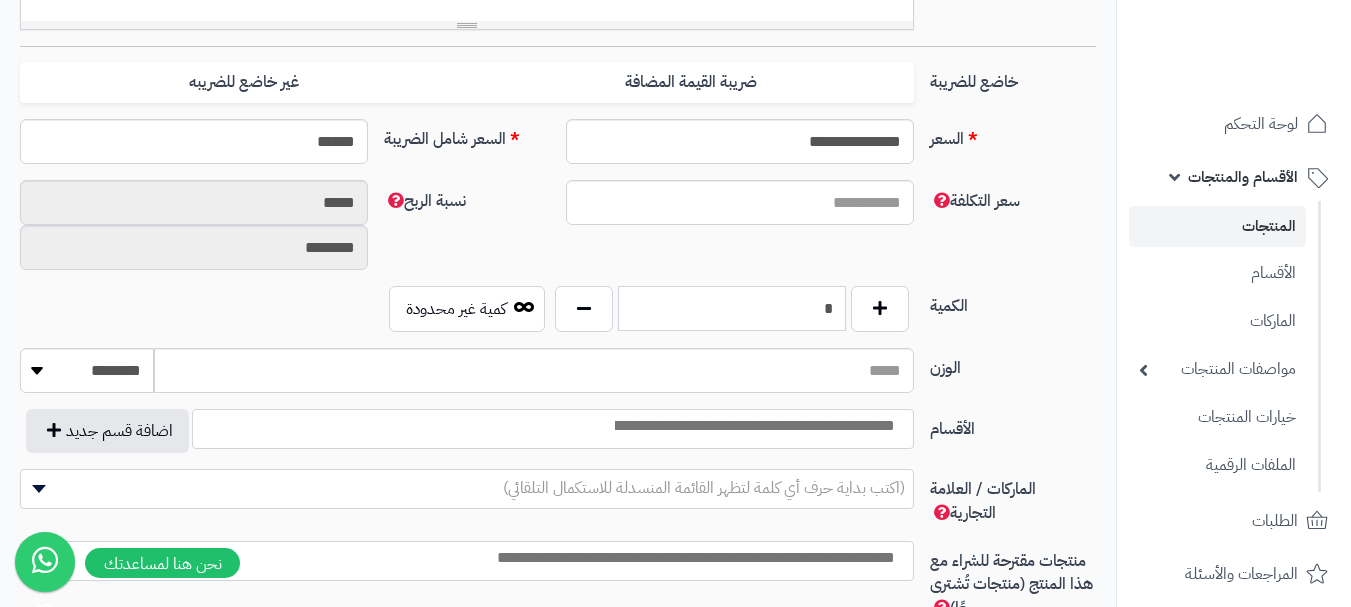 click on "*" at bounding box center [732, 308] 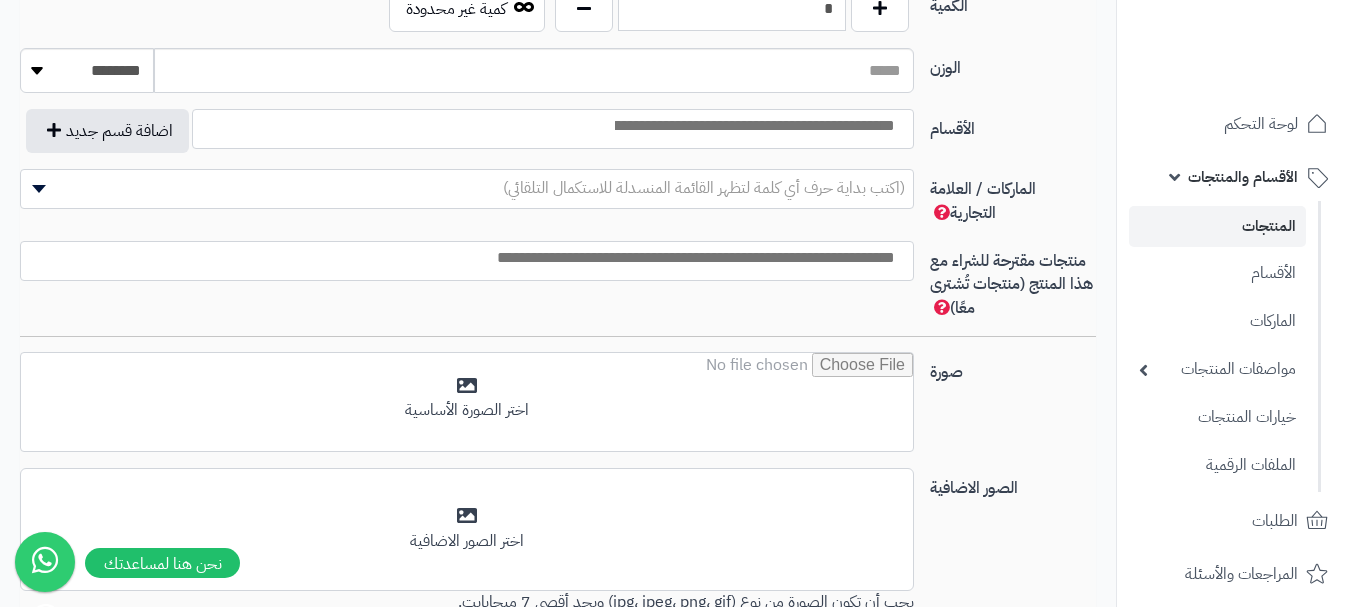 type on "*" 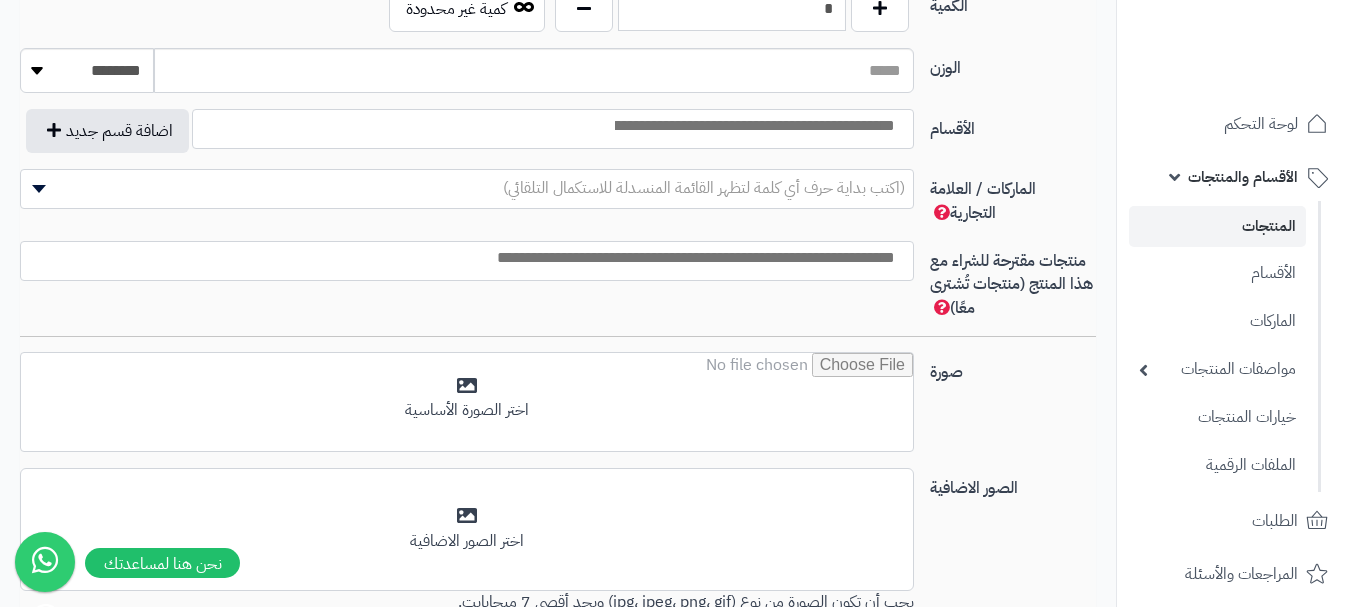 click at bounding box center (753, 126) 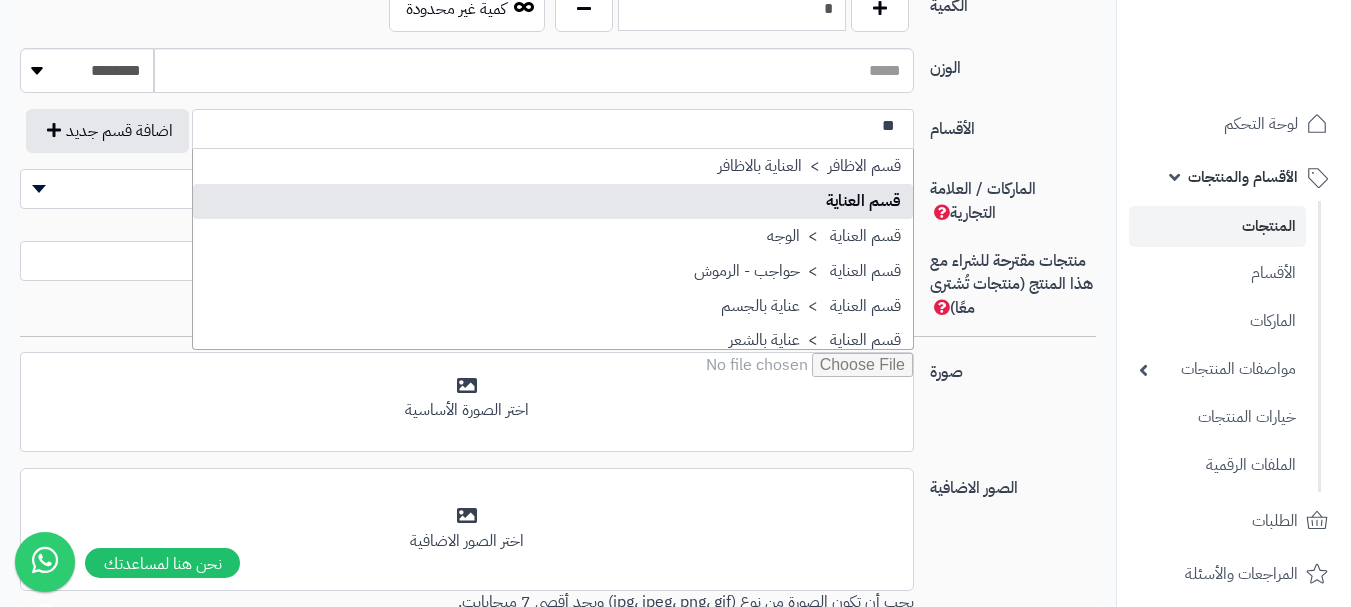 type on "**" 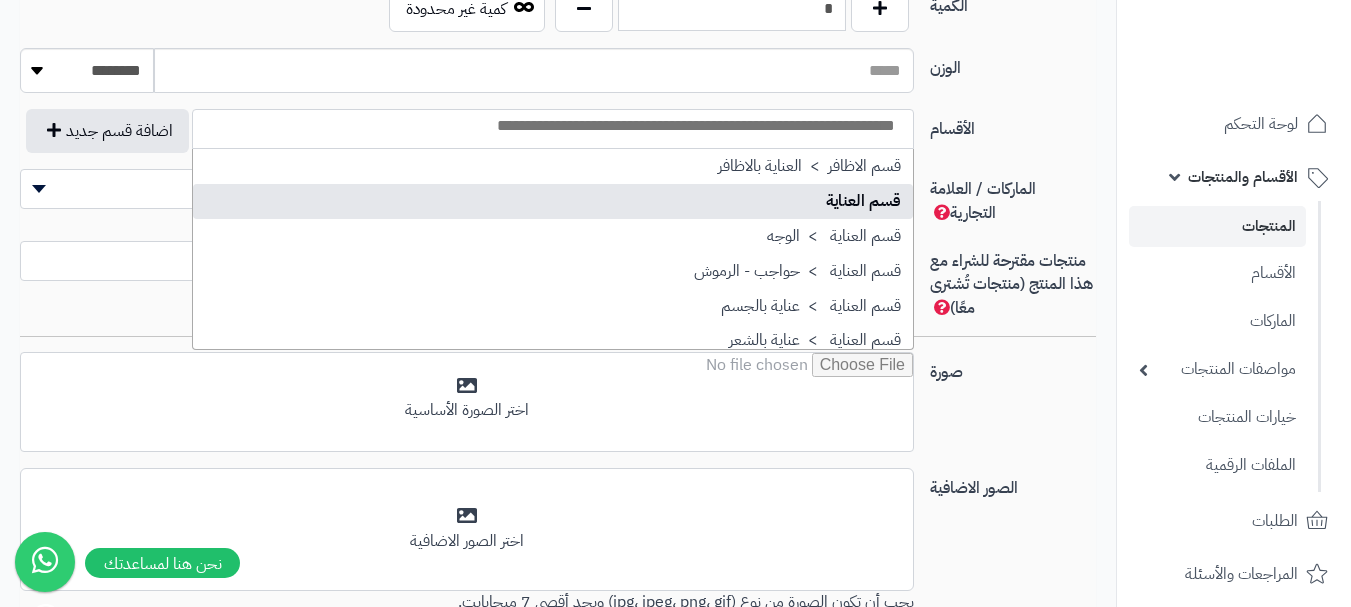 scroll, scrollTop: 0, scrollLeft: 0, axis: both 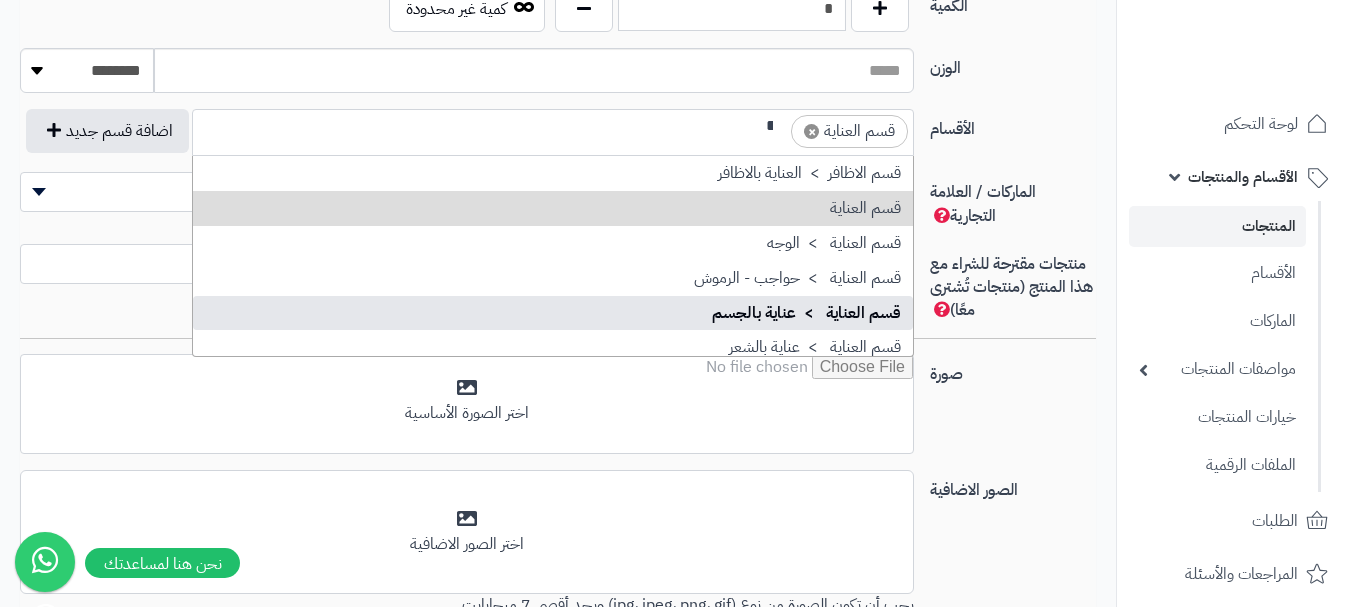 type on "**" 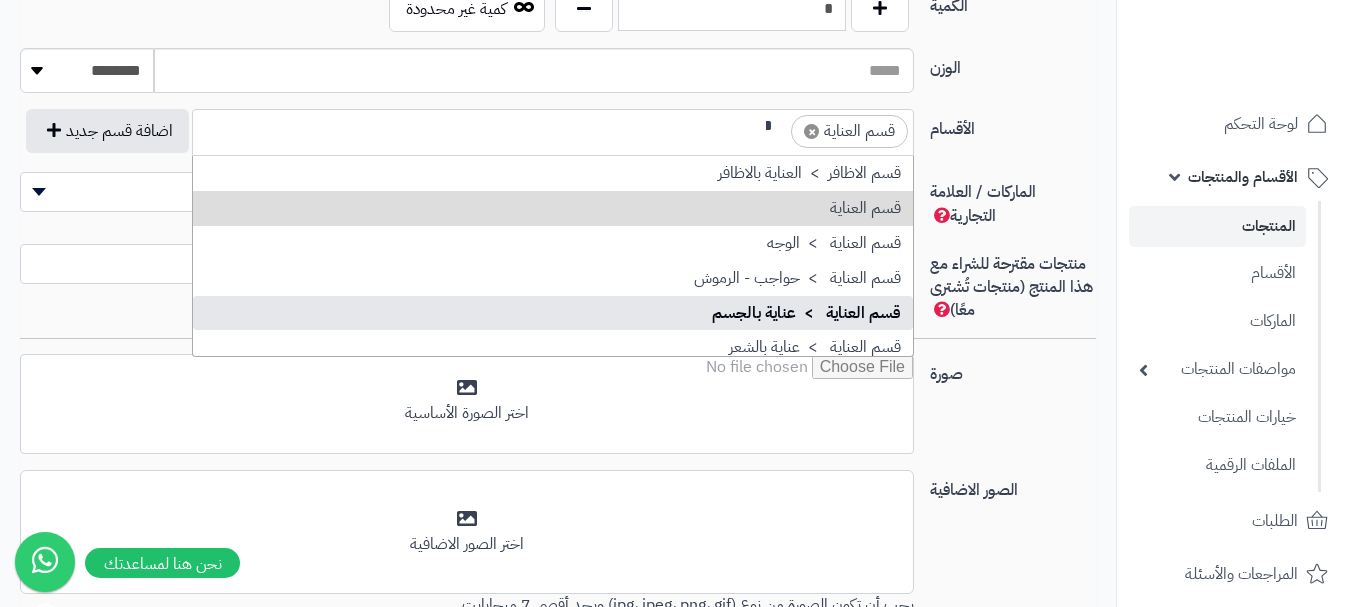 type 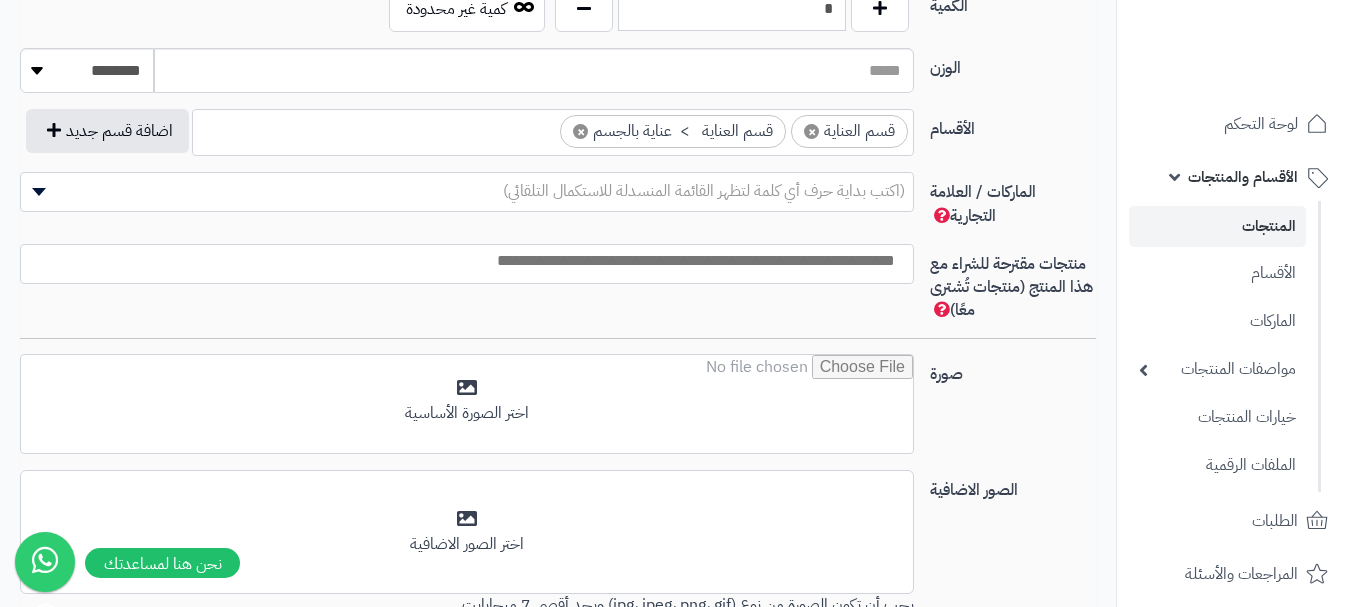 click at bounding box center [462, 261] 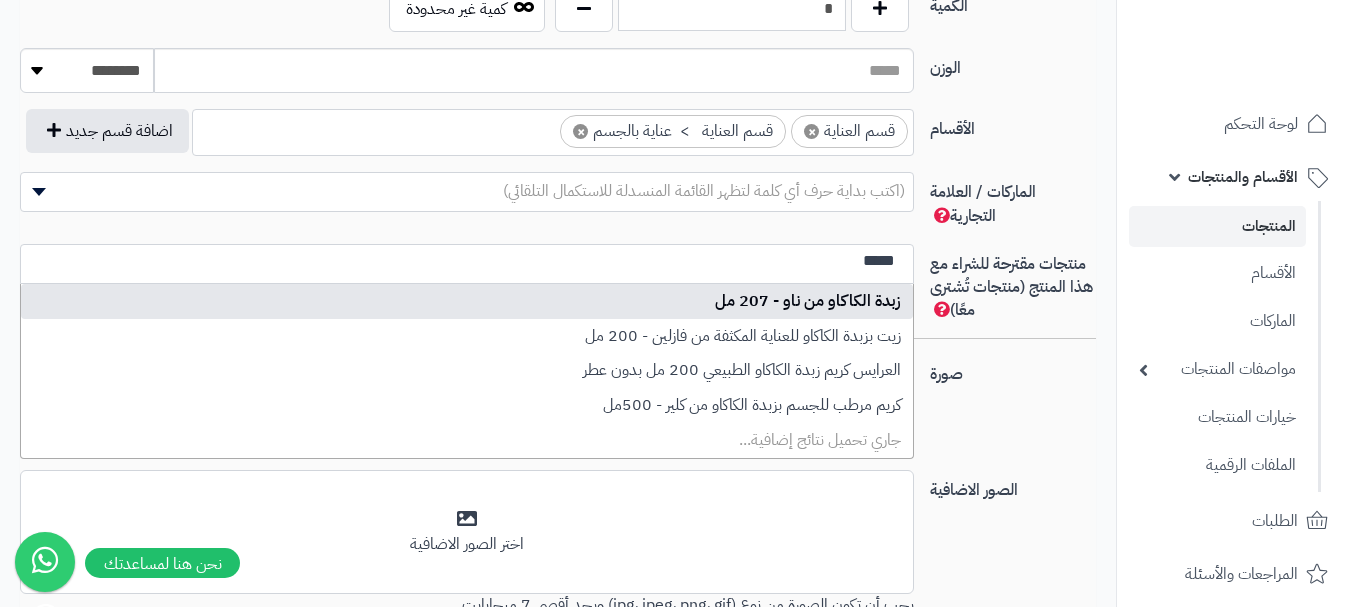 type on "*****" 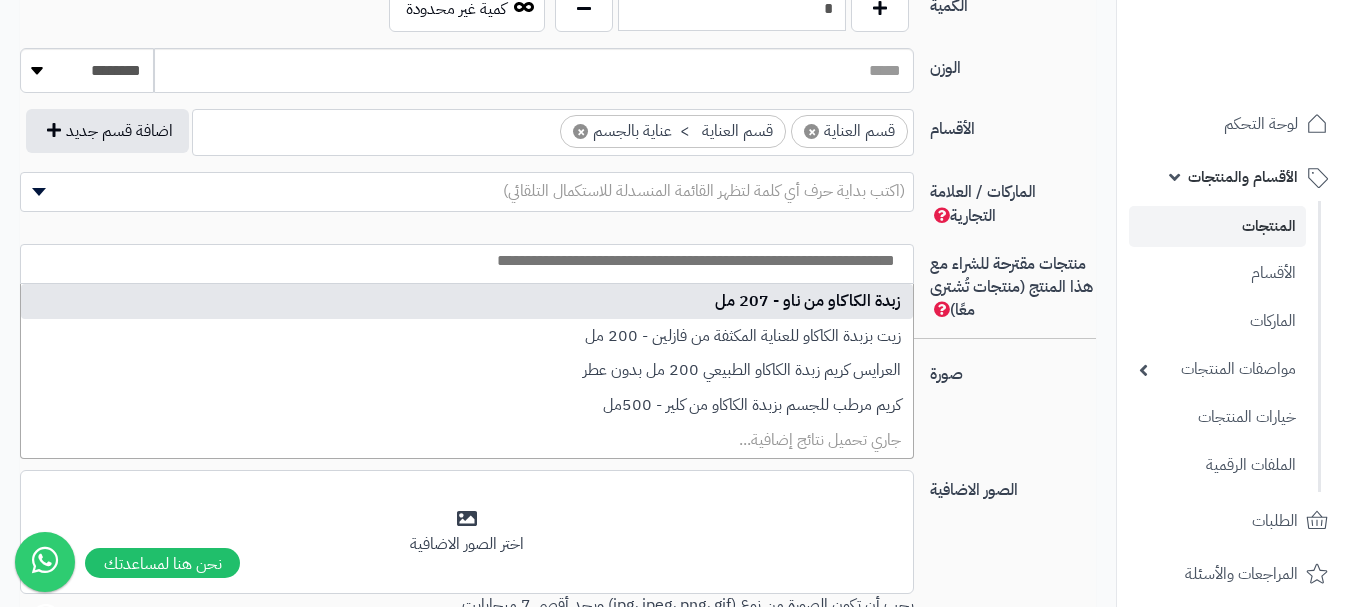 select on "***" 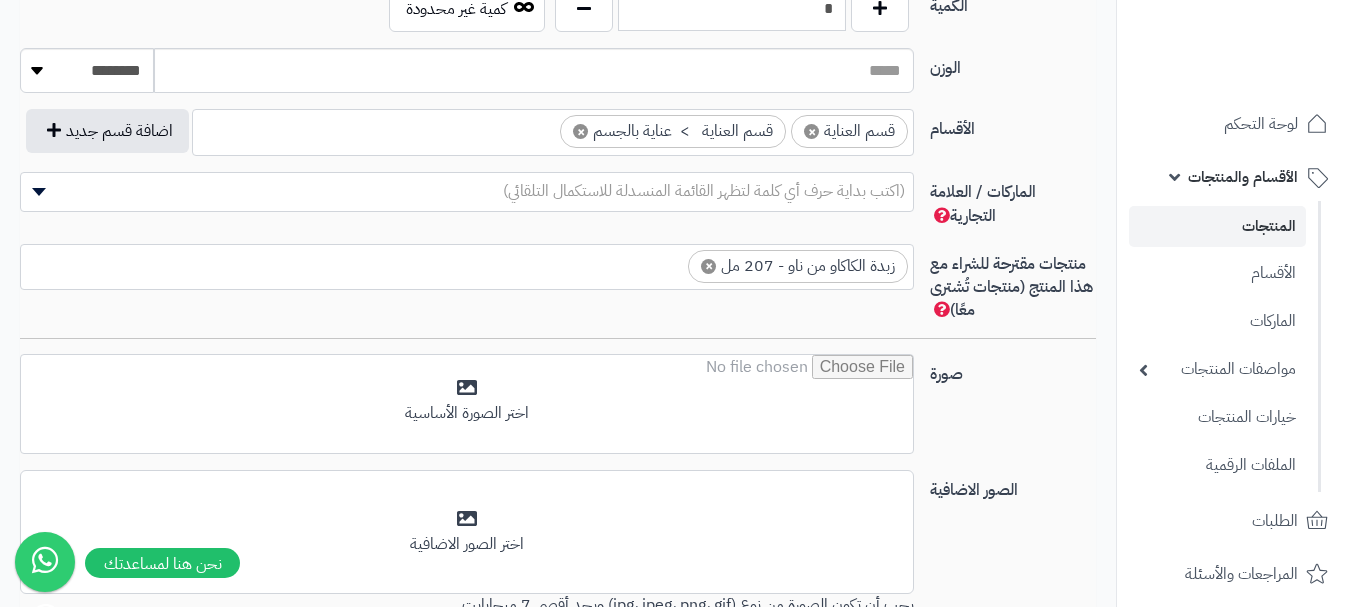 scroll, scrollTop: 0, scrollLeft: 0, axis: both 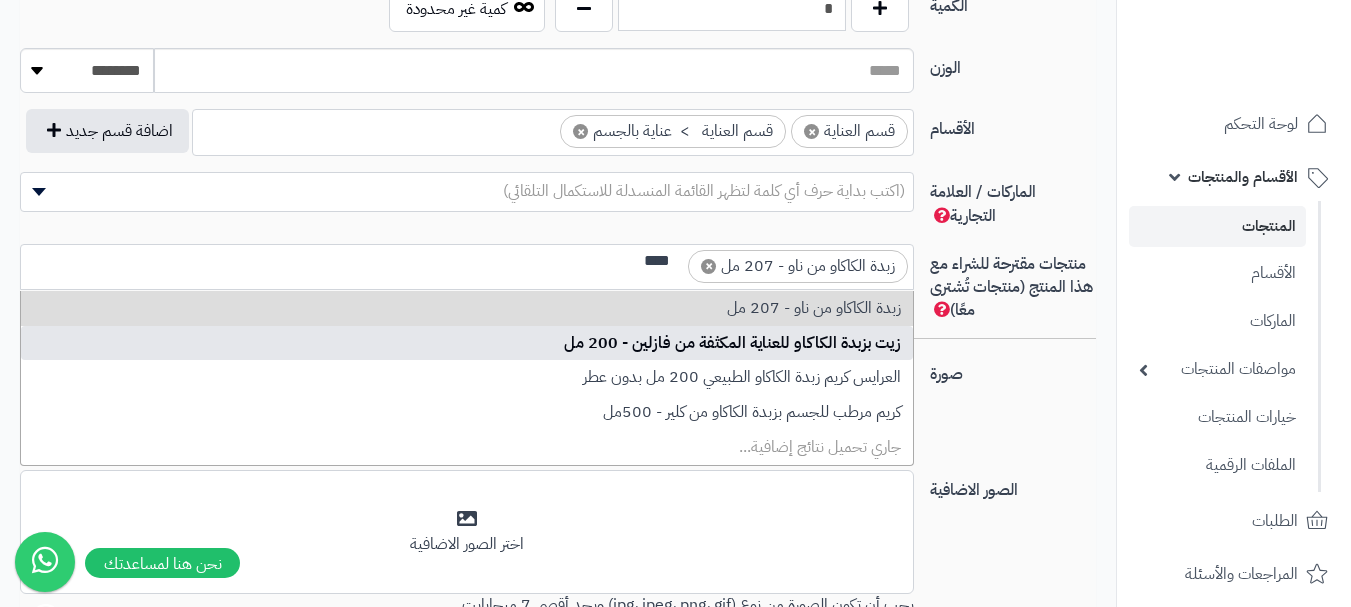 type on "****" 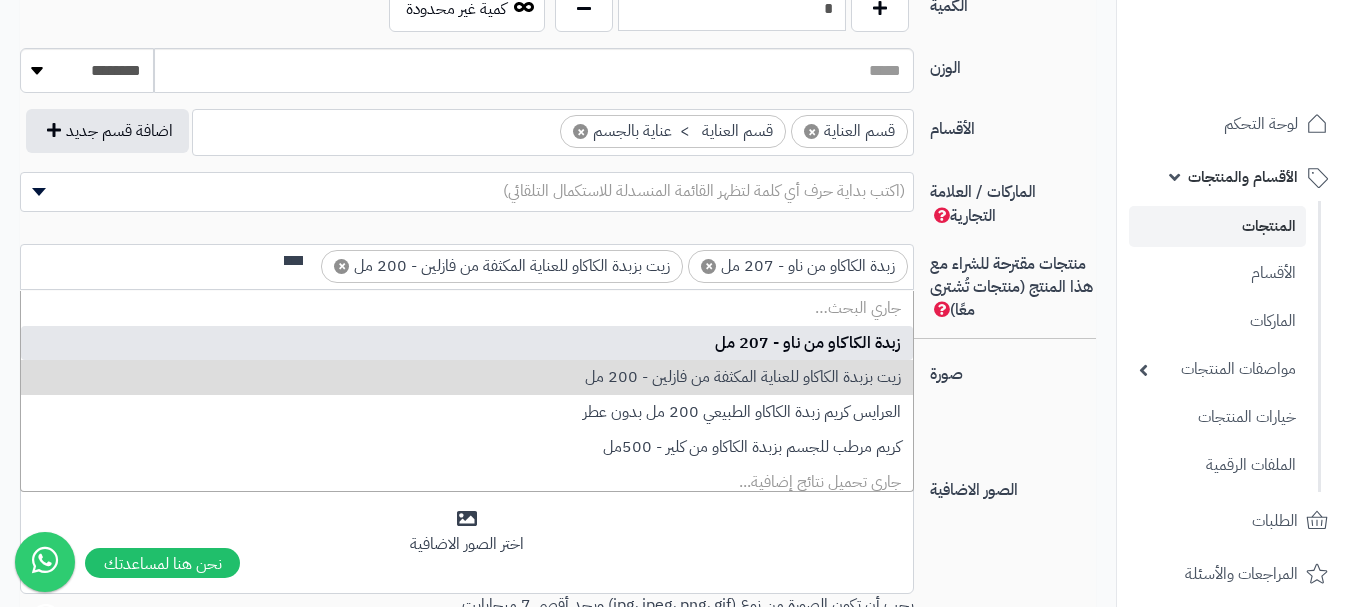 scroll, scrollTop: 0, scrollLeft: 0, axis: both 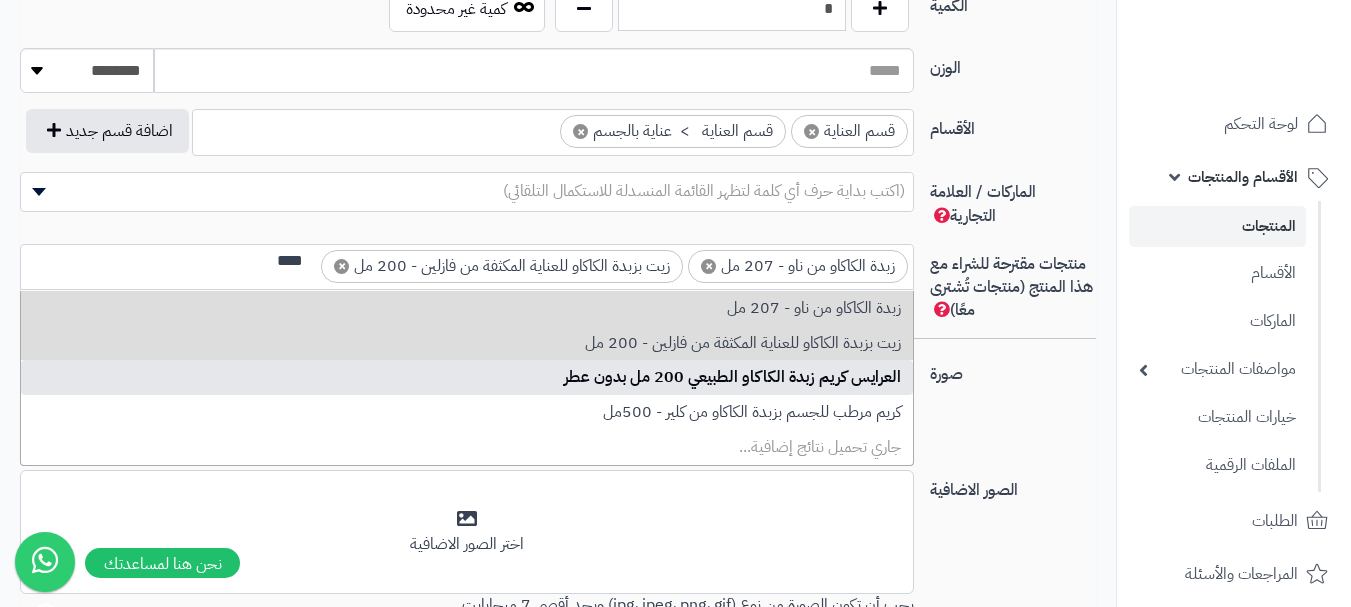 type on "****" 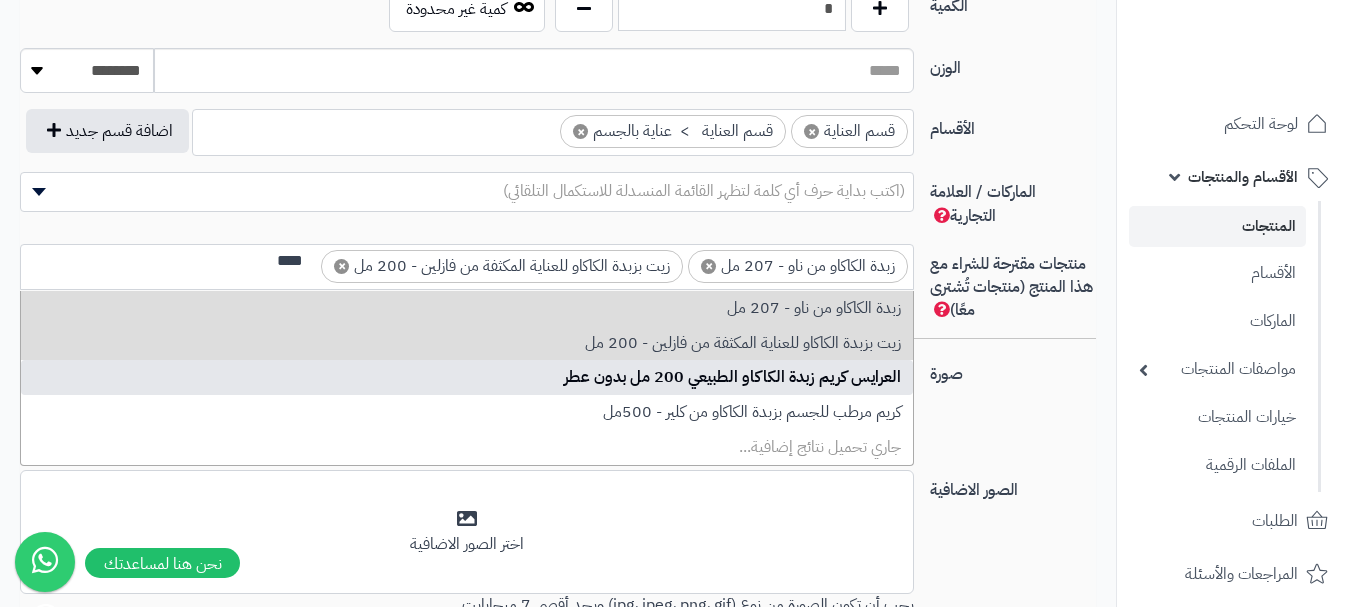 type 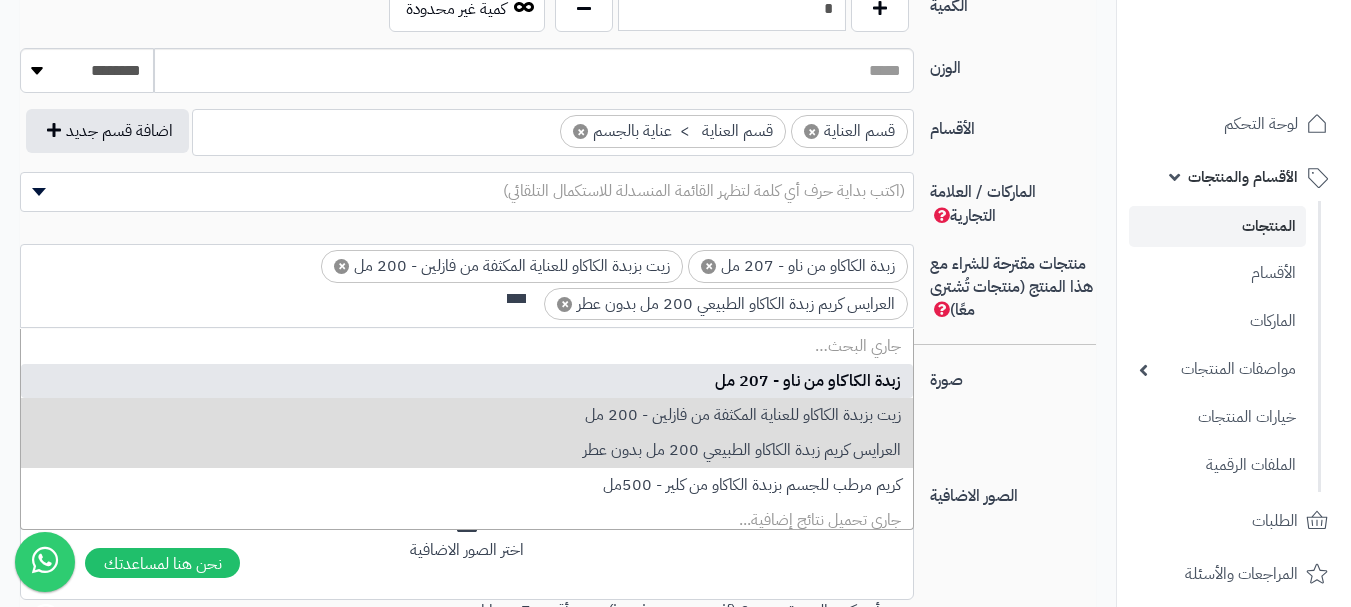 scroll, scrollTop: 0, scrollLeft: 0, axis: both 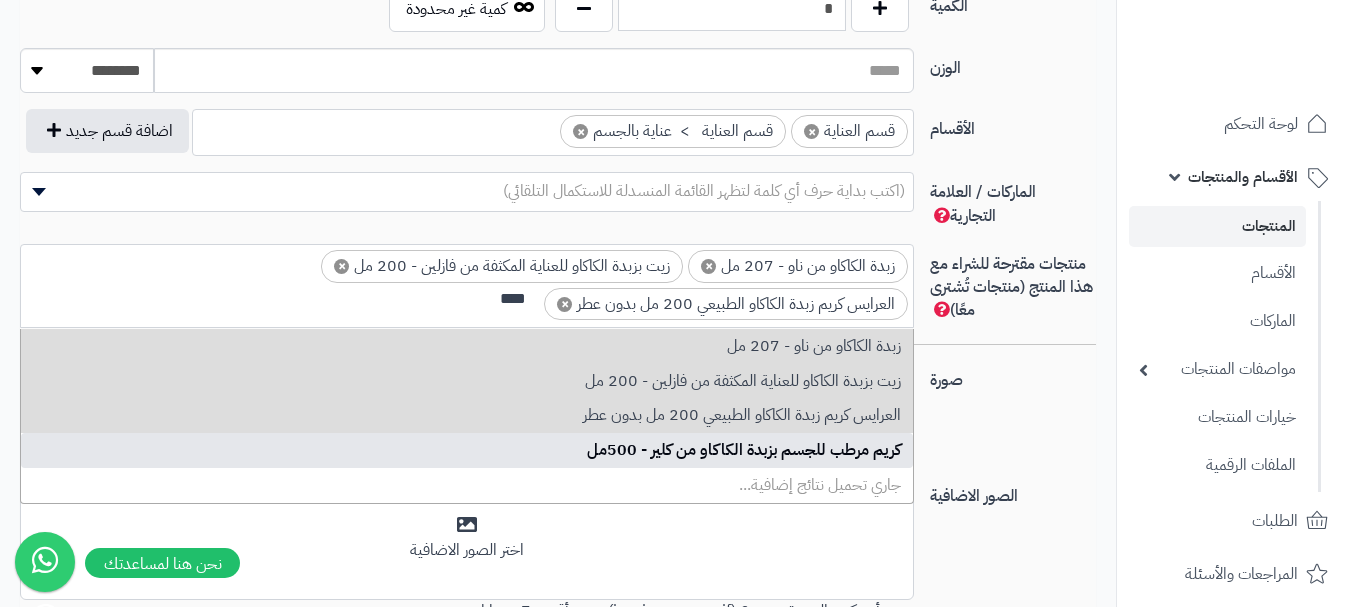 type on "****" 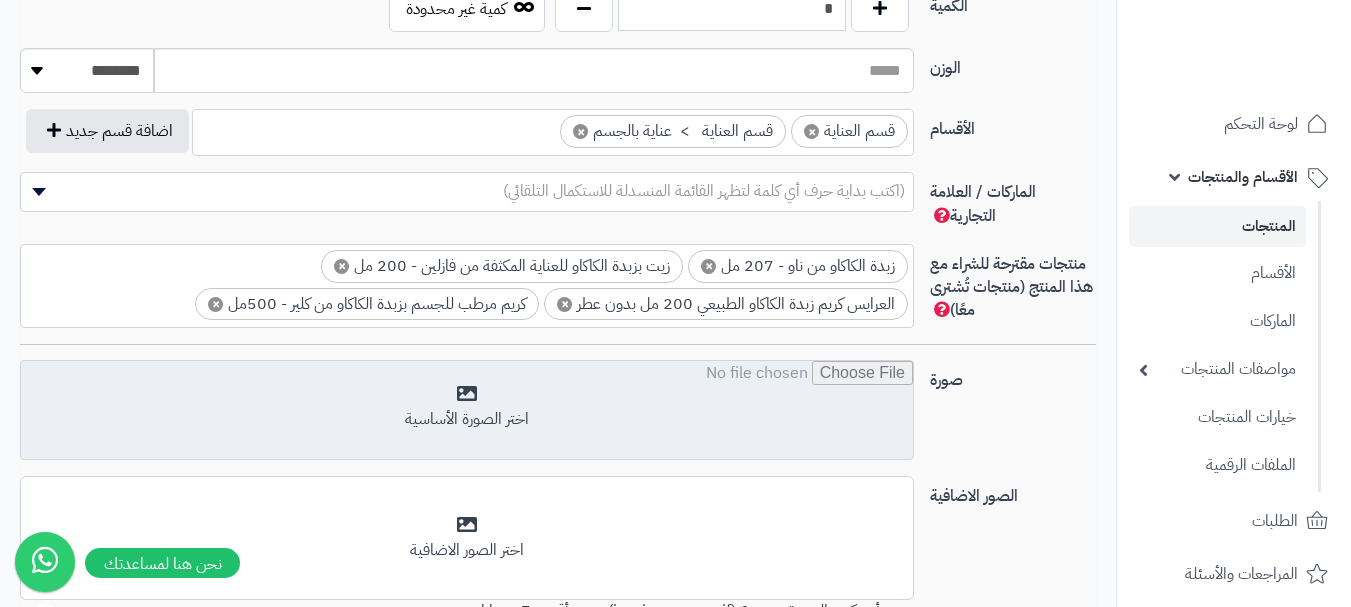 click at bounding box center [467, 411] 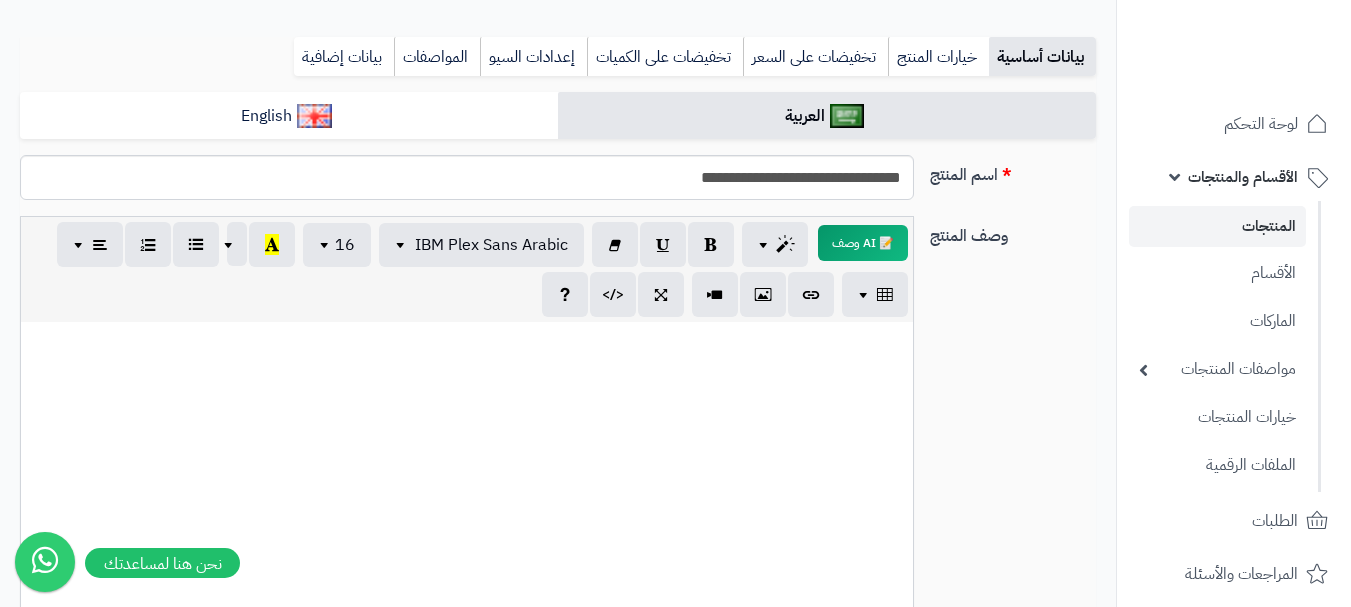 scroll, scrollTop: 200, scrollLeft: 0, axis: vertical 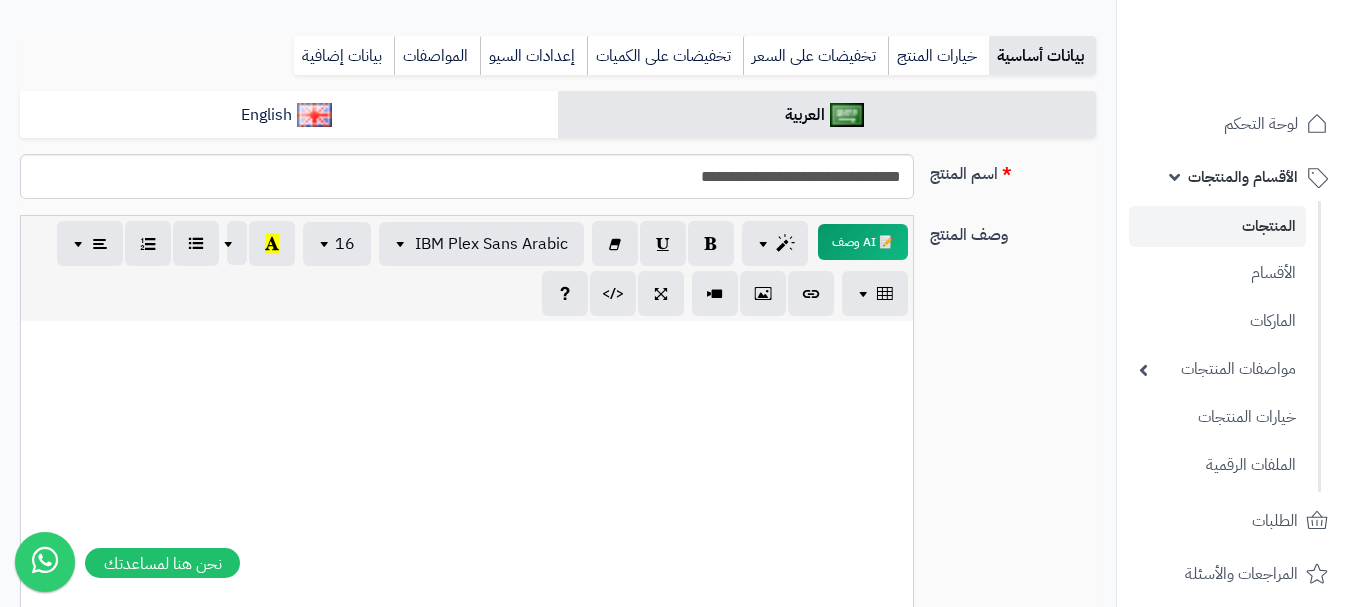paste 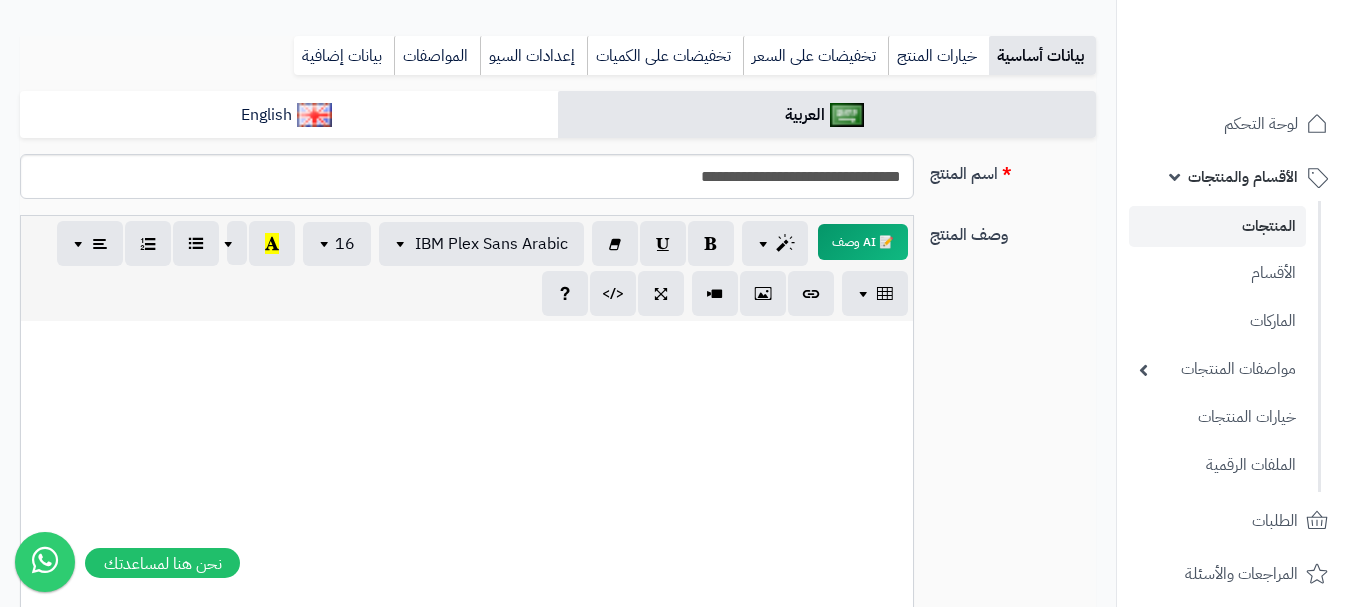type 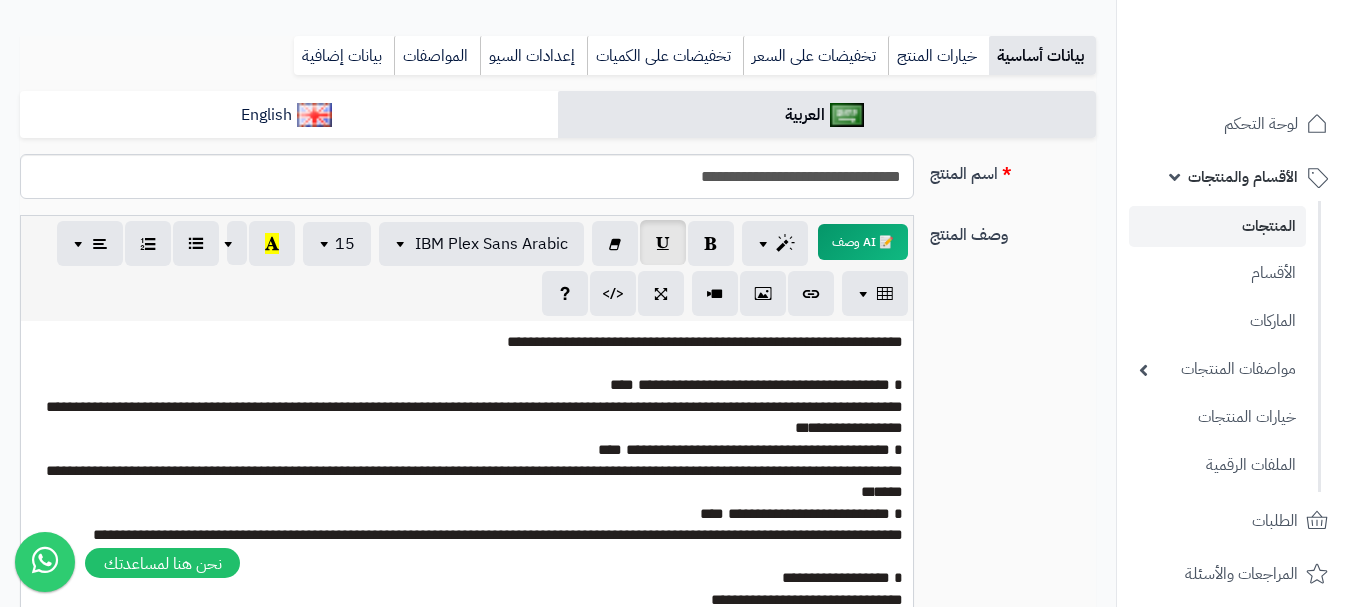 scroll, scrollTop: 214, scrollLeft: 0, axis: vertical 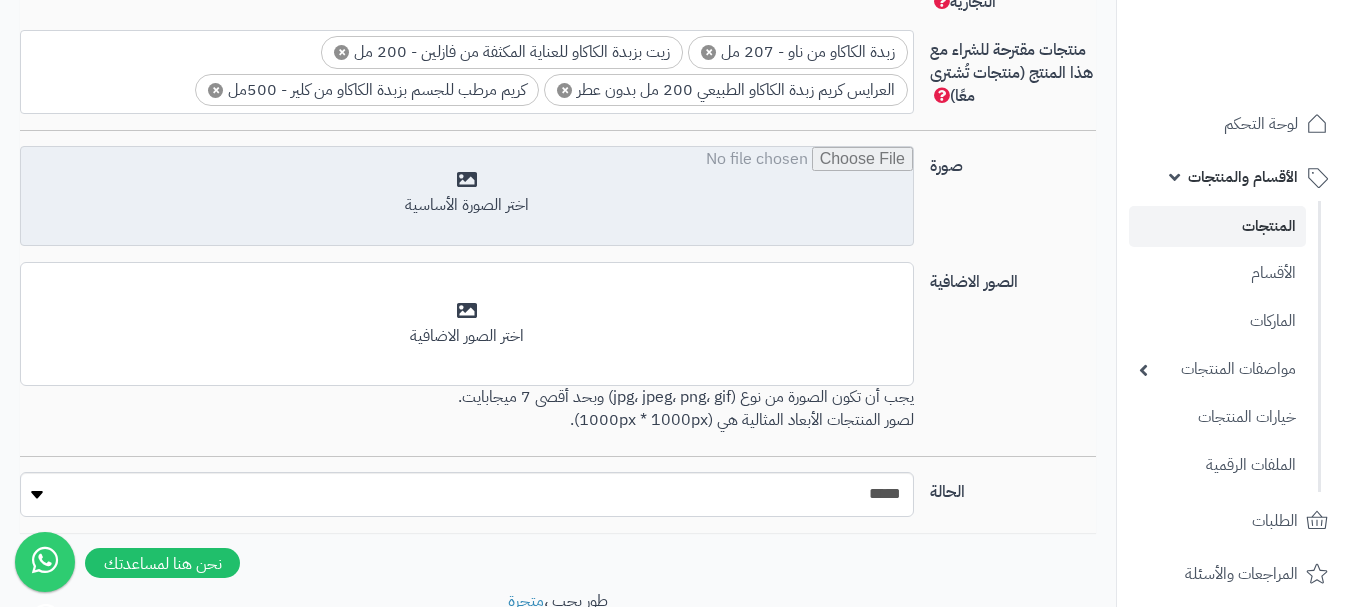 click at bounding box center (467, 197) 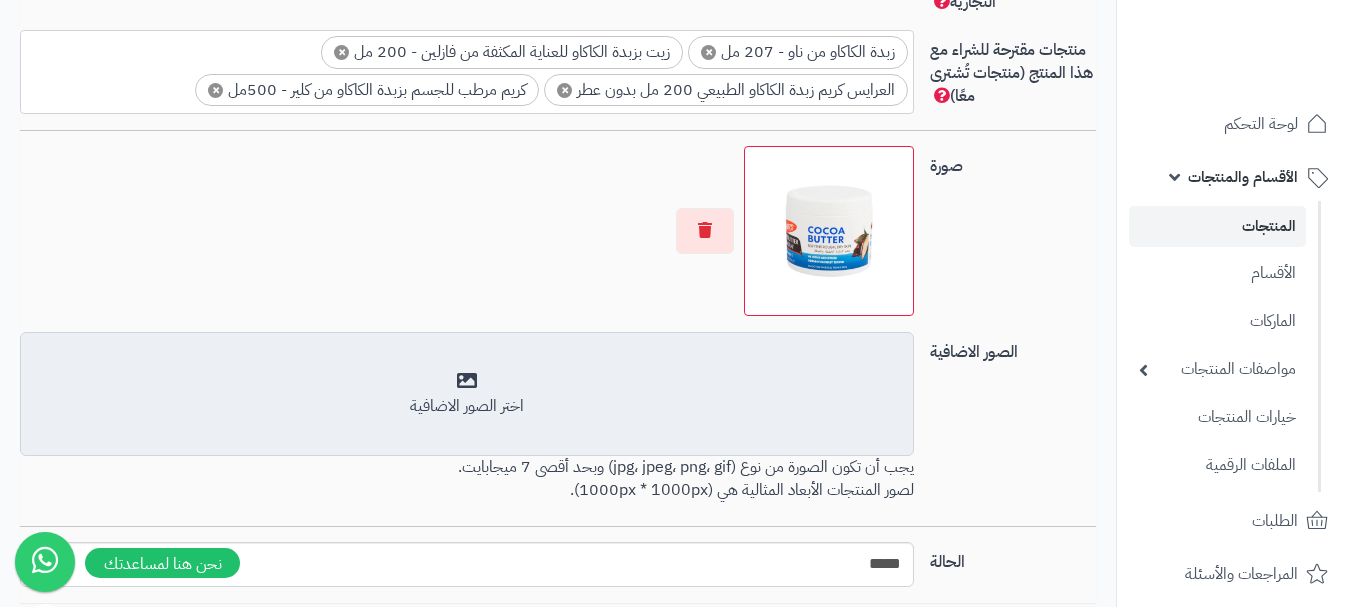click on "اختر الصور الاضافية" at bounding box center (467, 394) 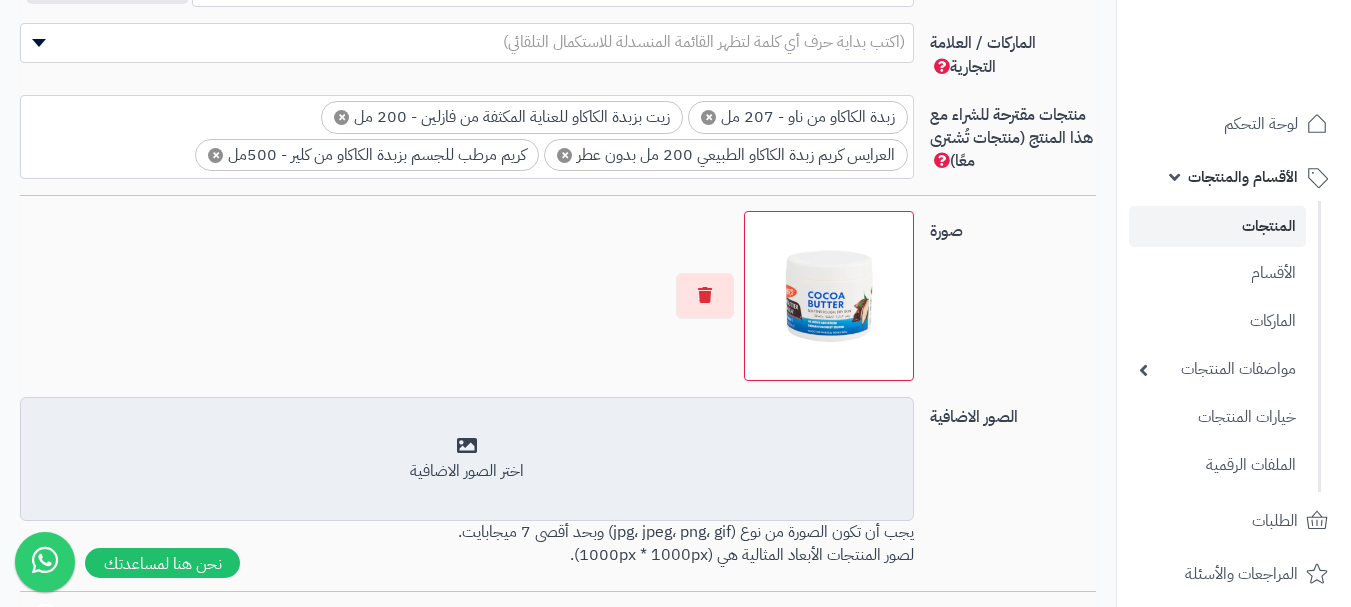 scroll, scrollTop: 1214, scrollLeft: 0, axis: vertical 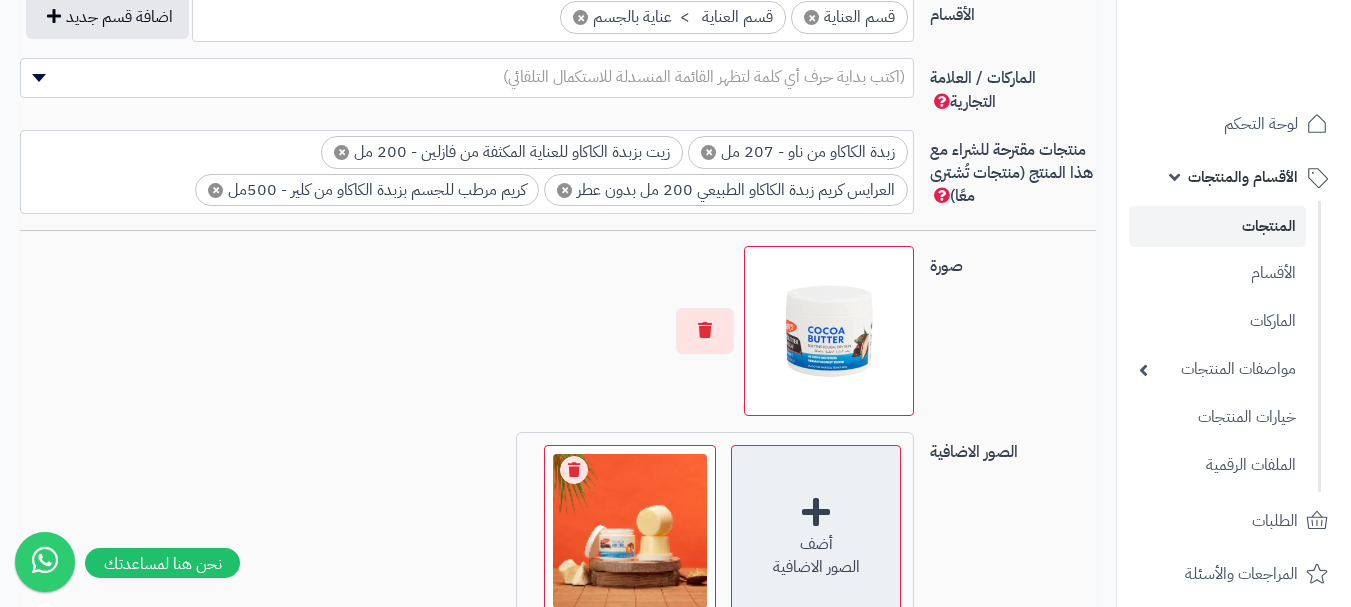 click on "أضف الصور الاضافية" at bounding box center (816, 530) 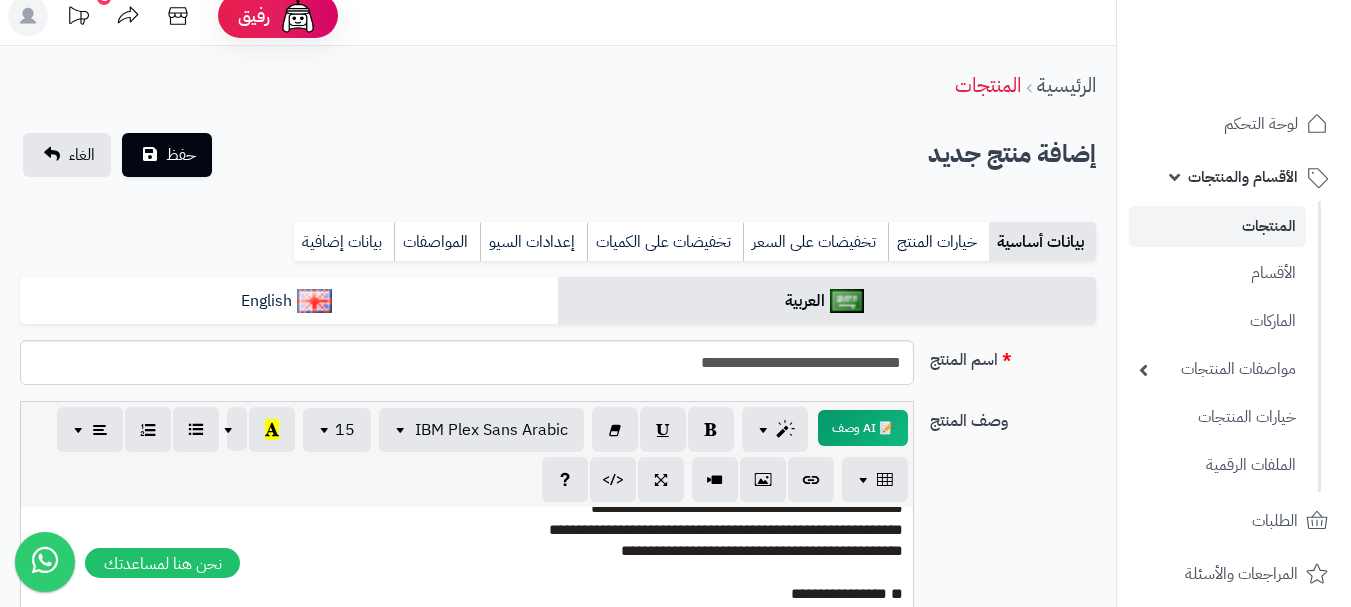scroll, scrollTop: 0, scrollLeft: 0, axis: both 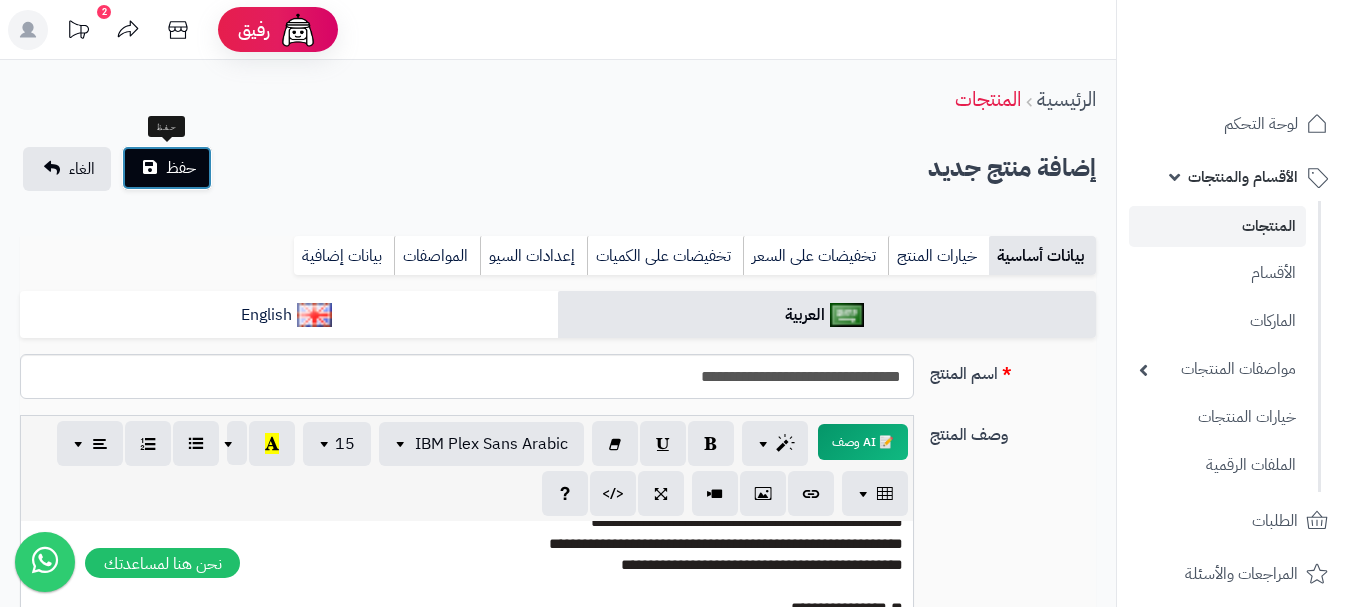 click on "حفظ" at bounding box center (181, 168) 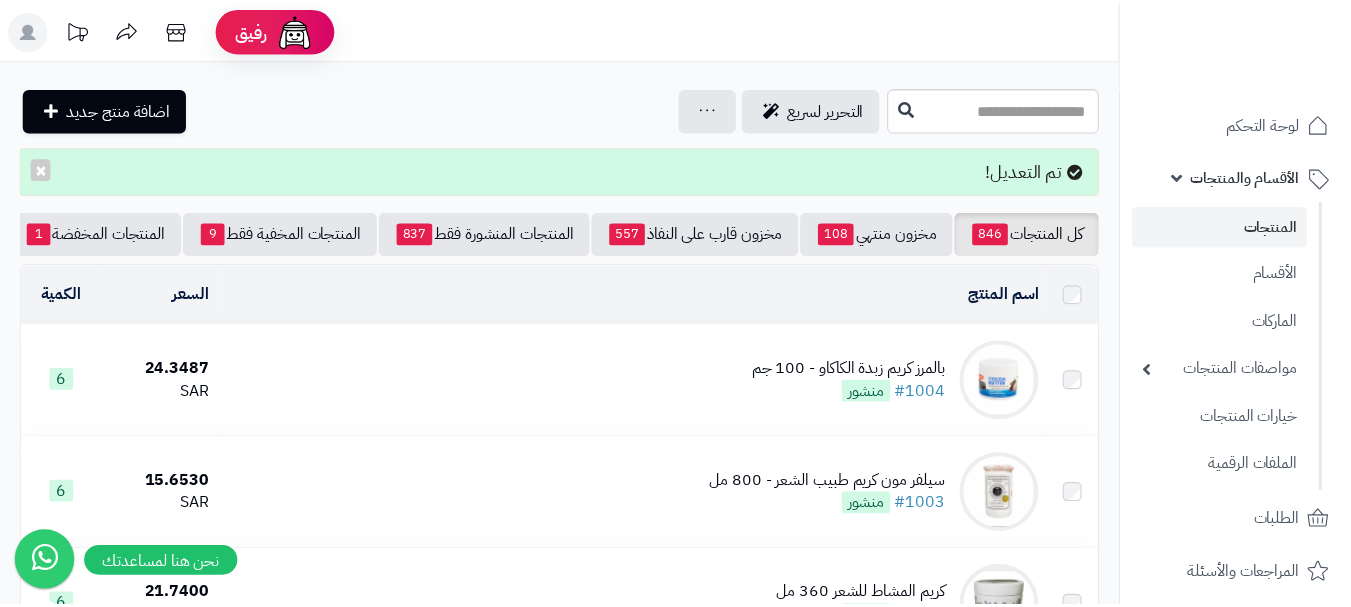 scroll, scrollTop: 0, scrollLeft: 0, axis: both 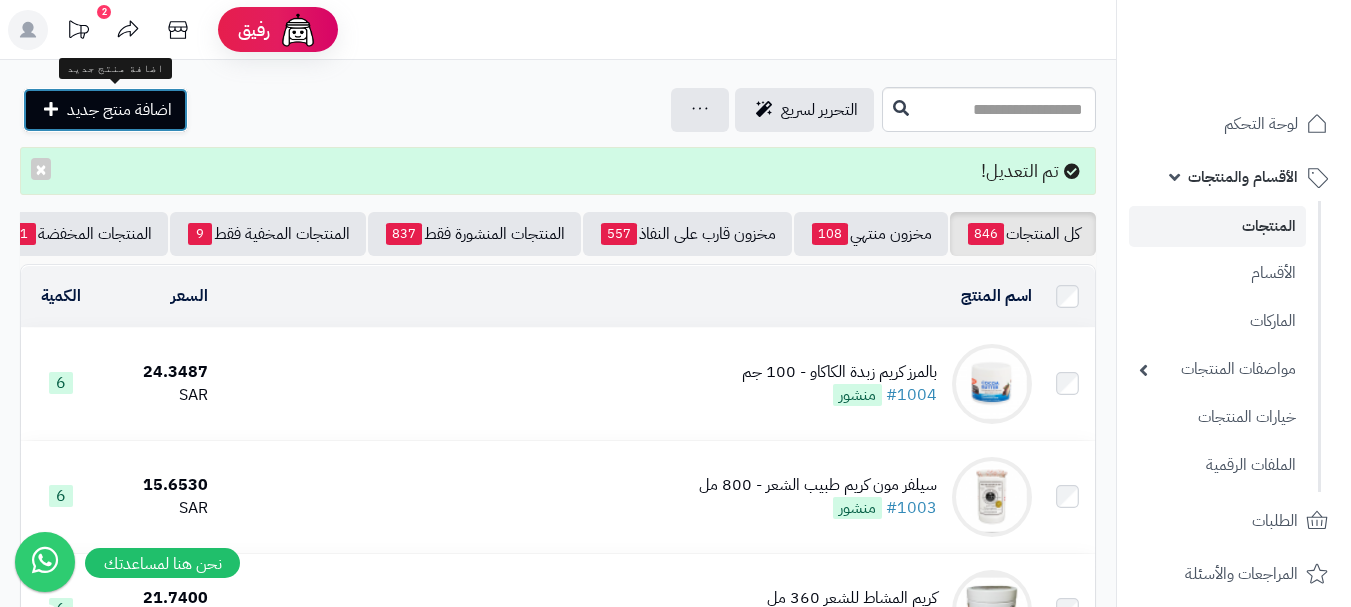 click on "اضافة منتج جديد" at bounding box center [119, 110] 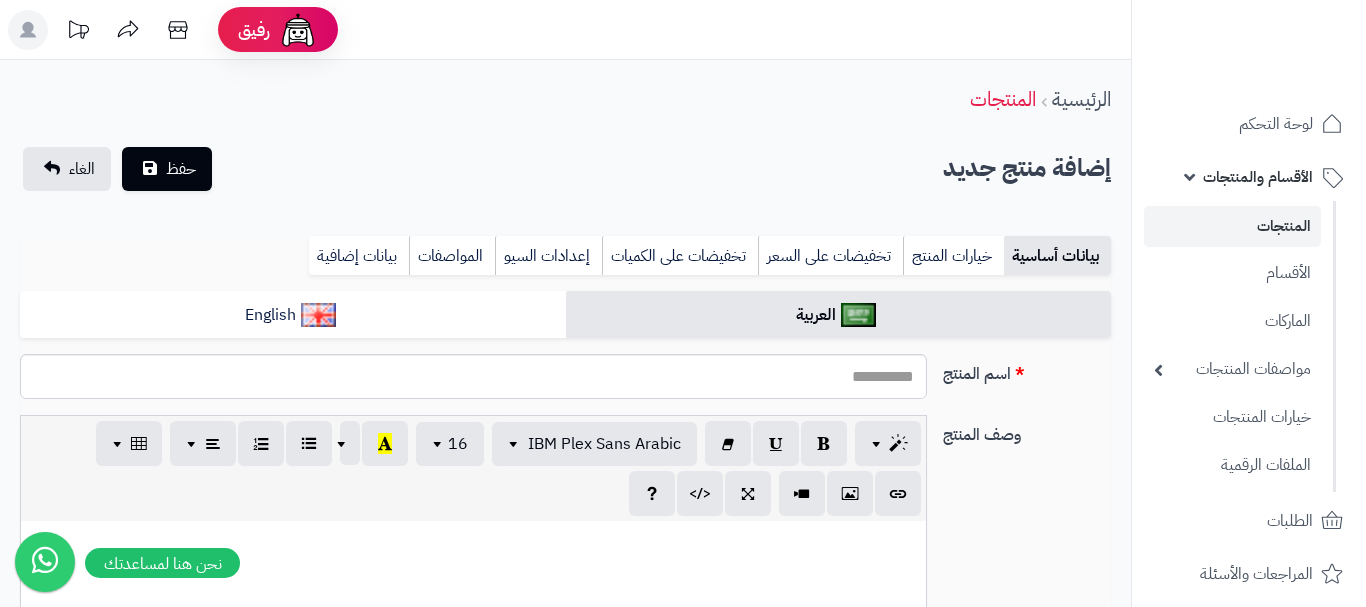 select 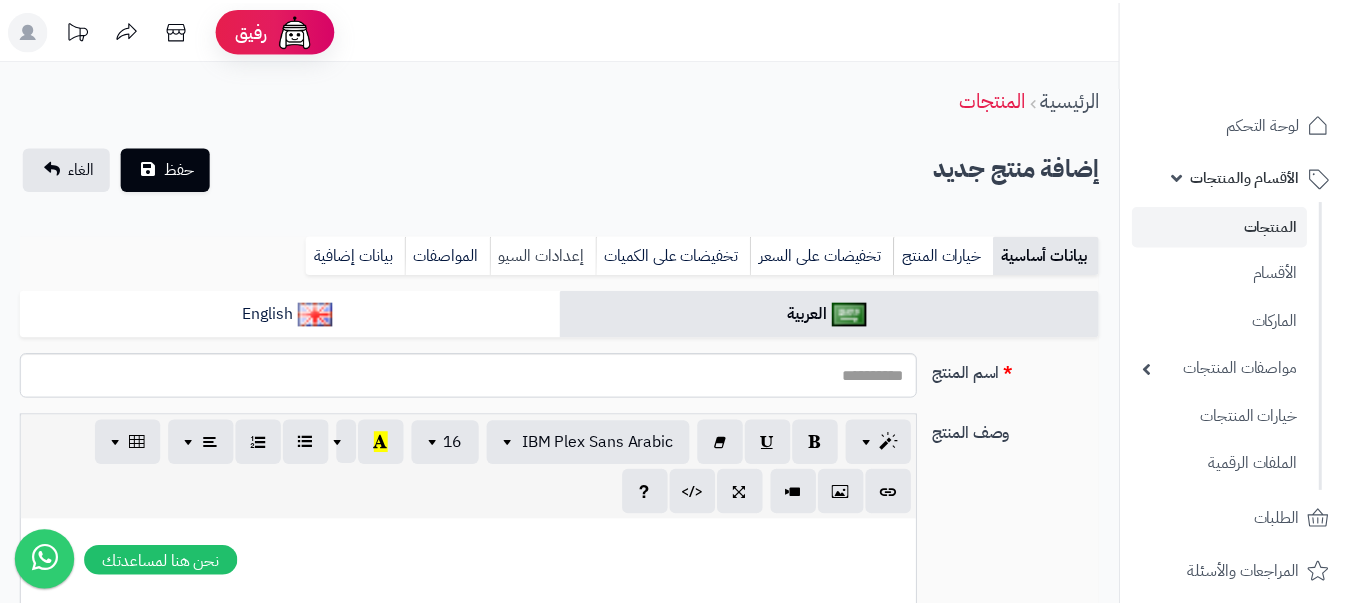 scroll, scrollTop: 0, scrollLeft: 0, axis: both 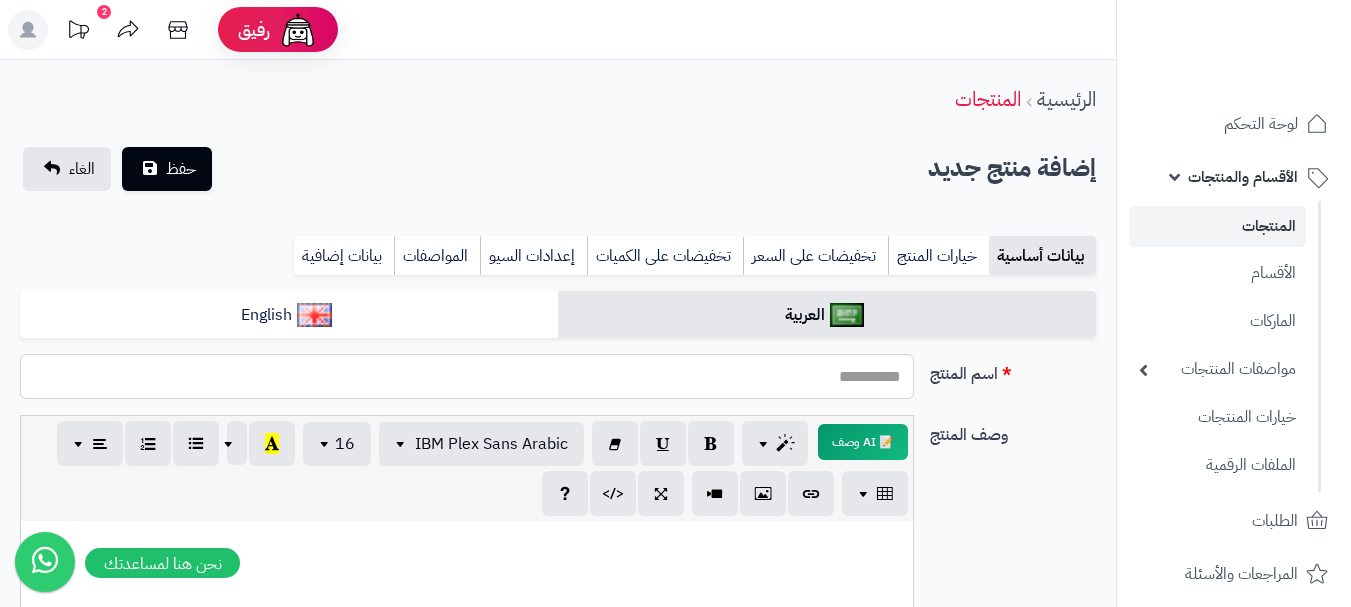 paste on "**********" 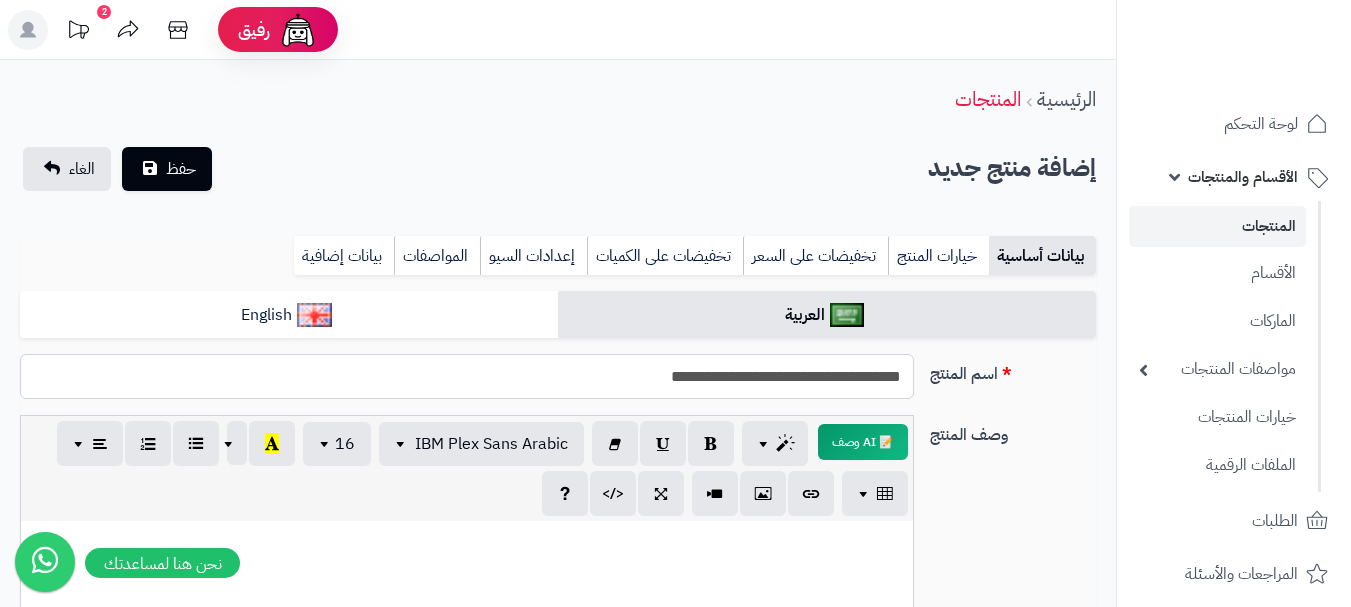type on "**********" 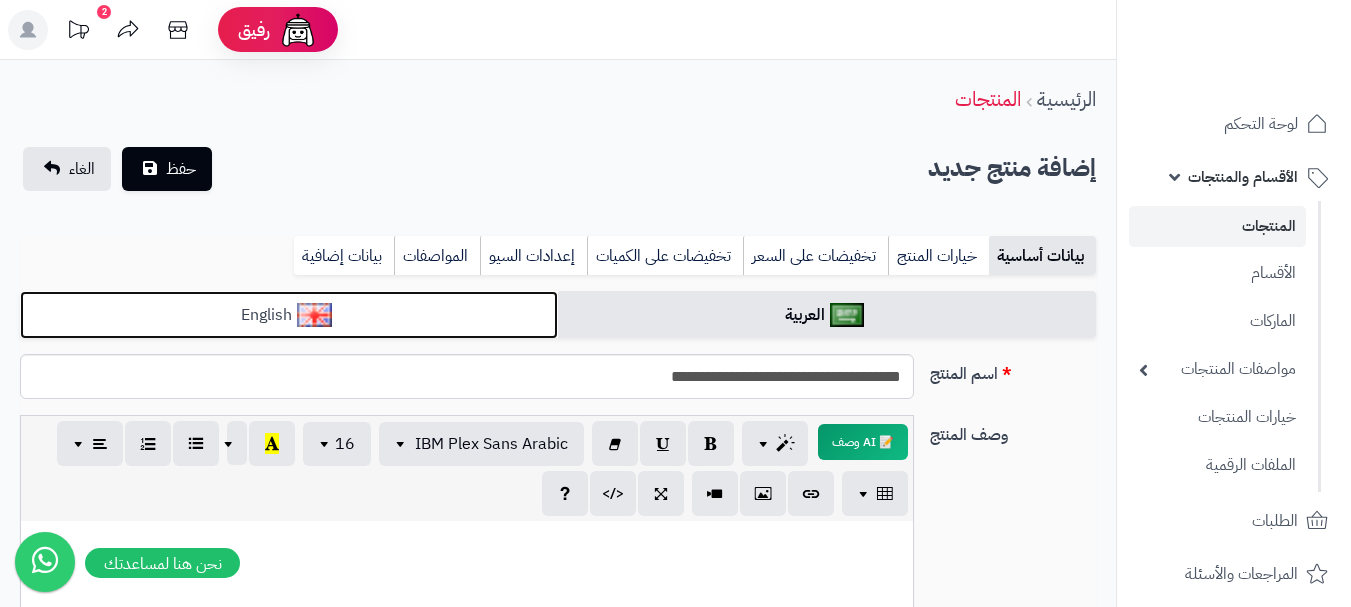 click on "English" at bounding box center [289, 315] 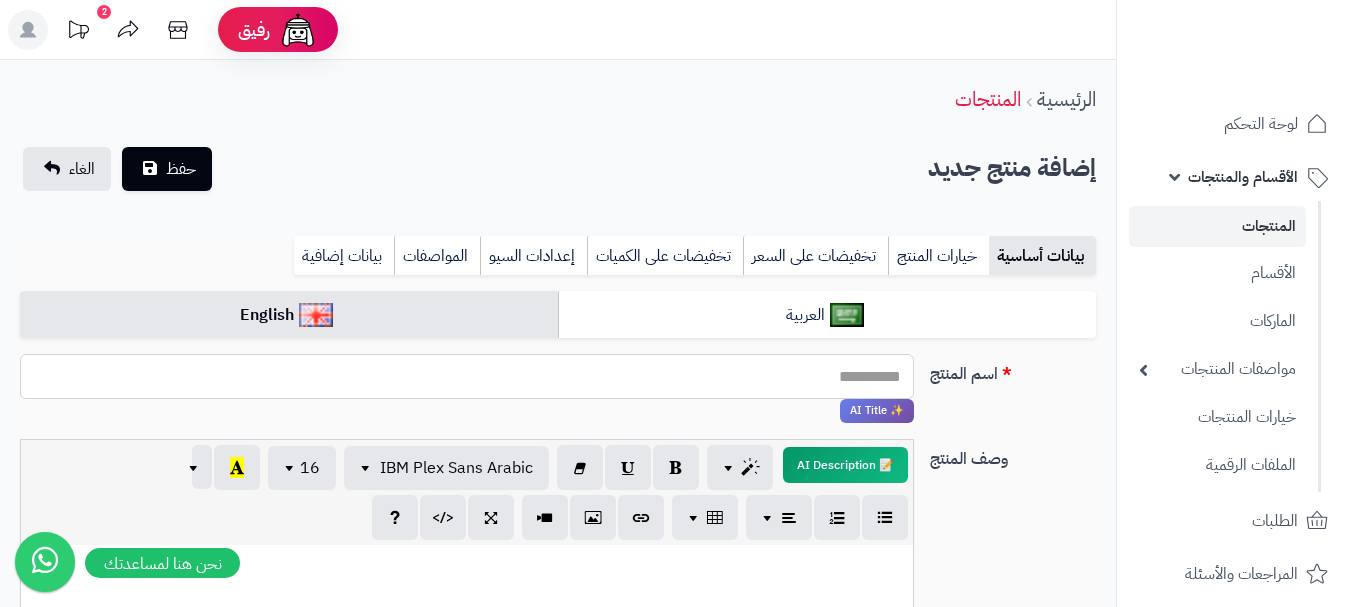 paste on "**********" 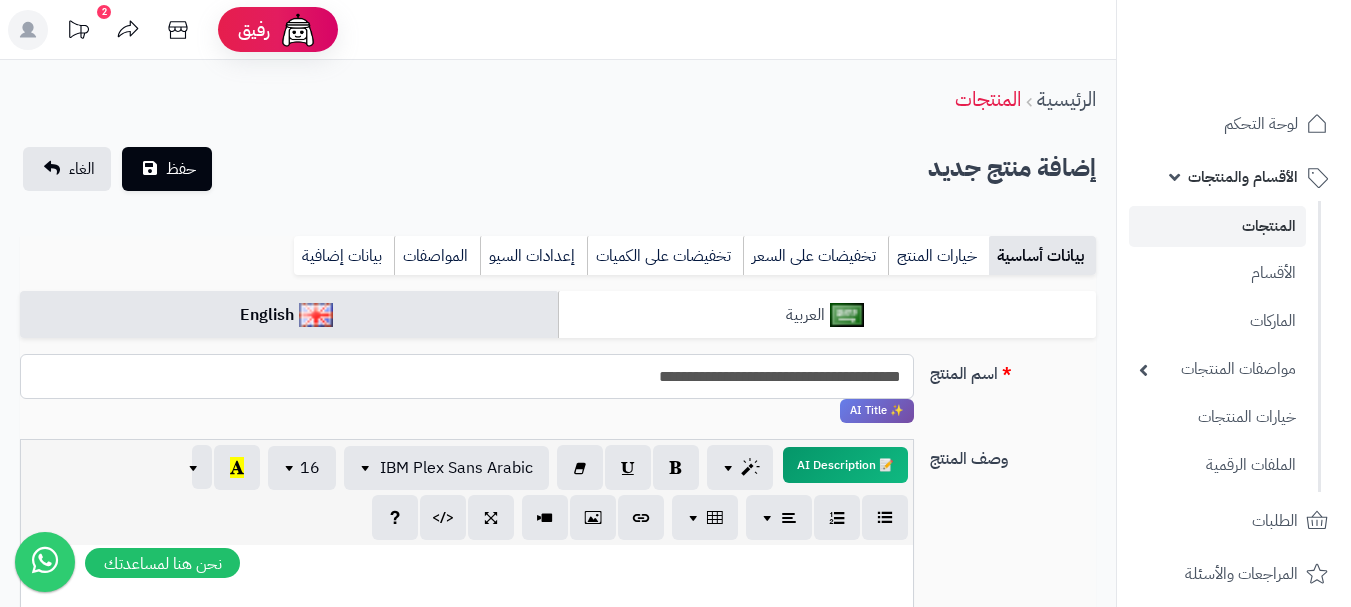 type on "**********" 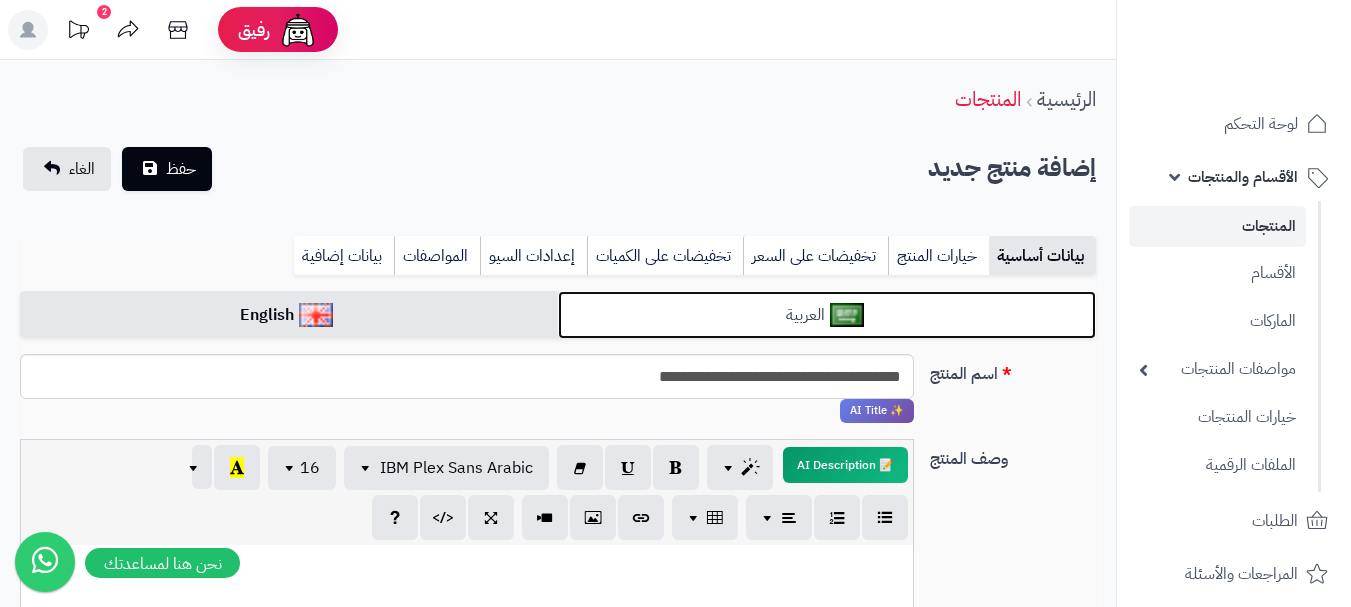 click on "العربية" at bounding box center [827, 315] 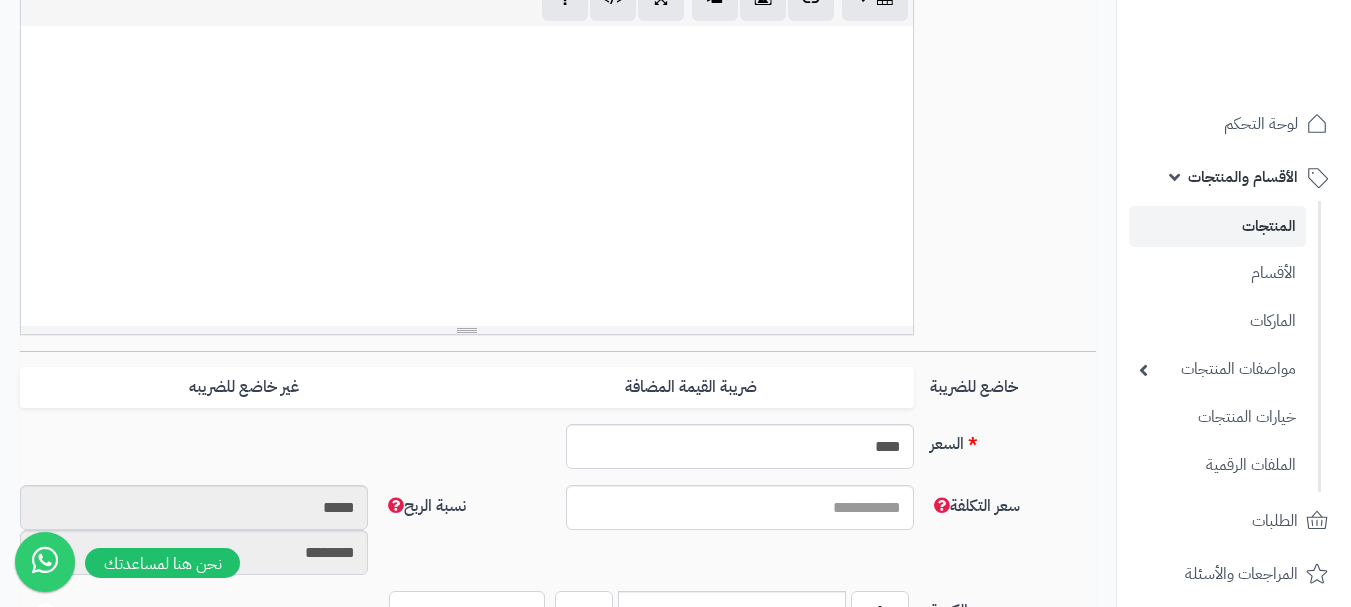 scroll, scrollTop: 500, scrollLeft: 0, axis: vertical 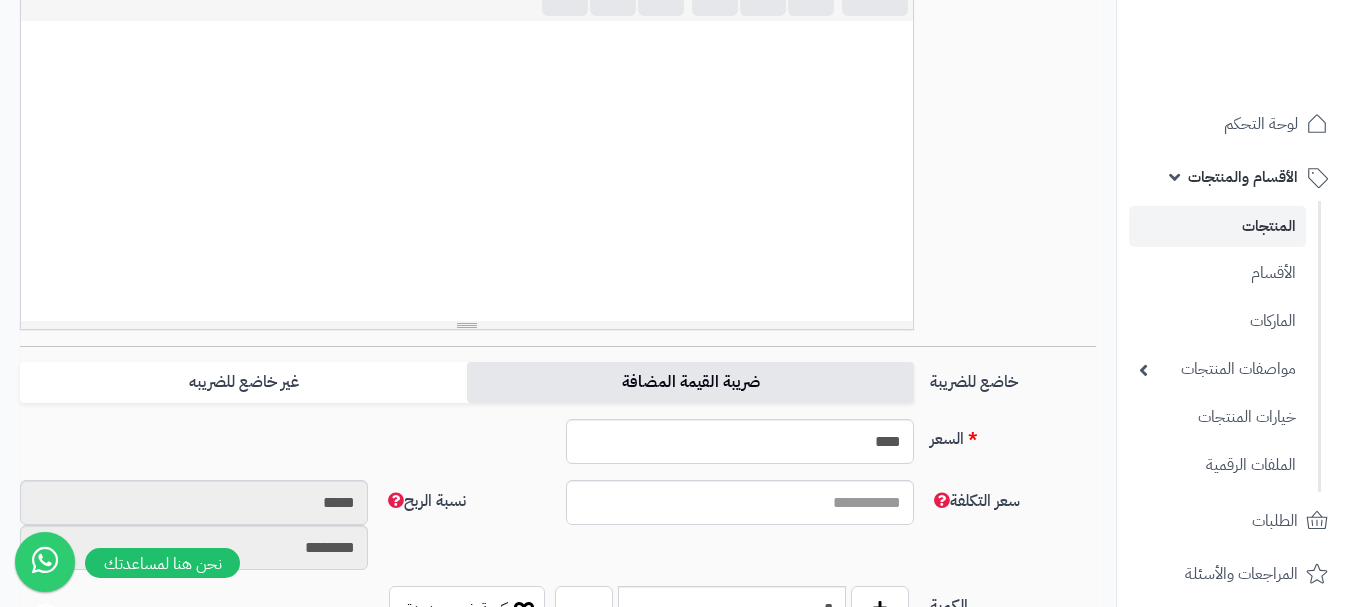 click on "ضريبة القيمة المضافة" at bounding box center (690, 382) 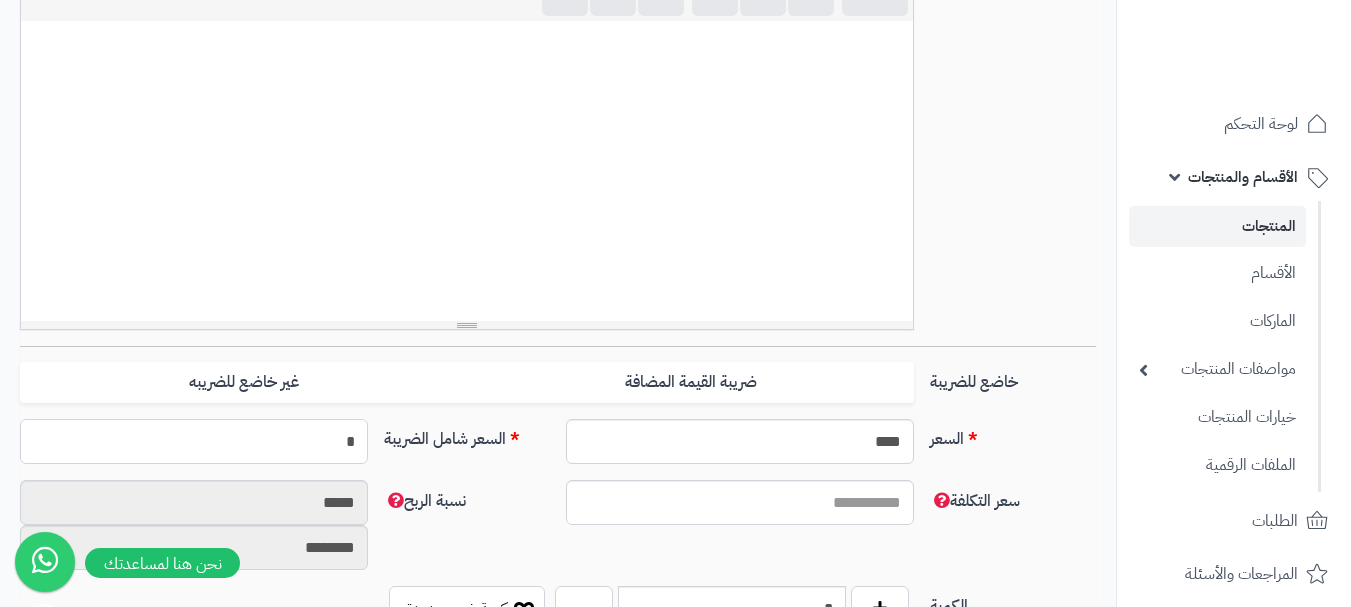 click on "*" at bounding box center [194, 441] 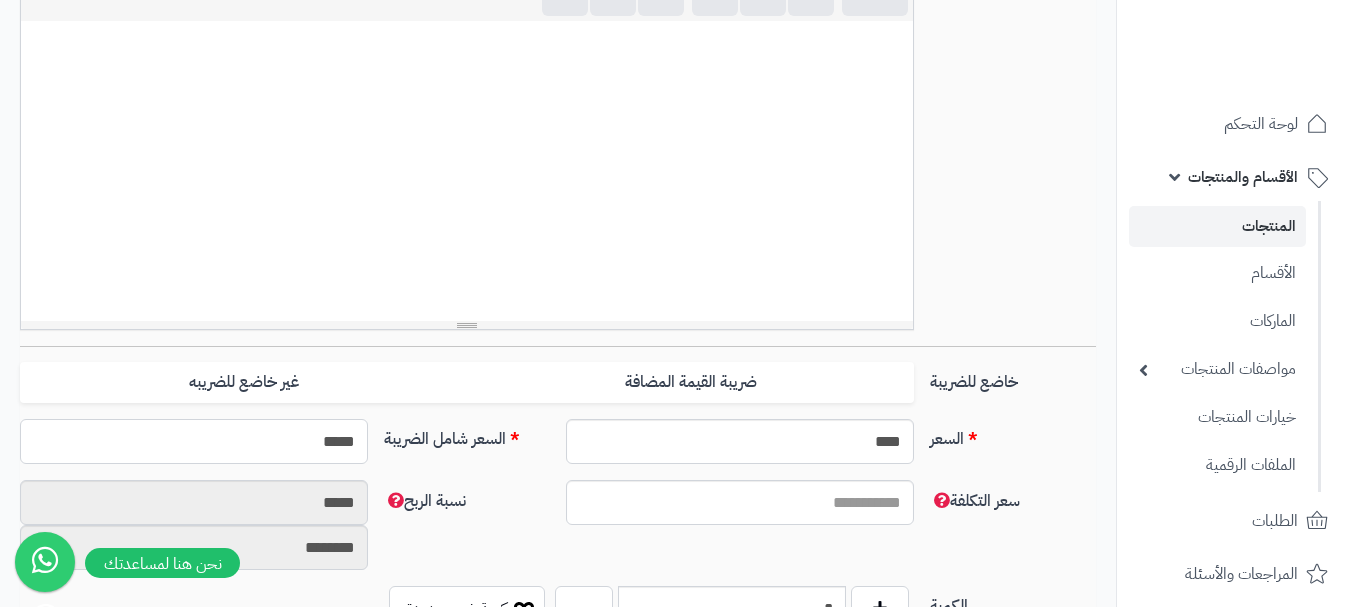 type on "******" 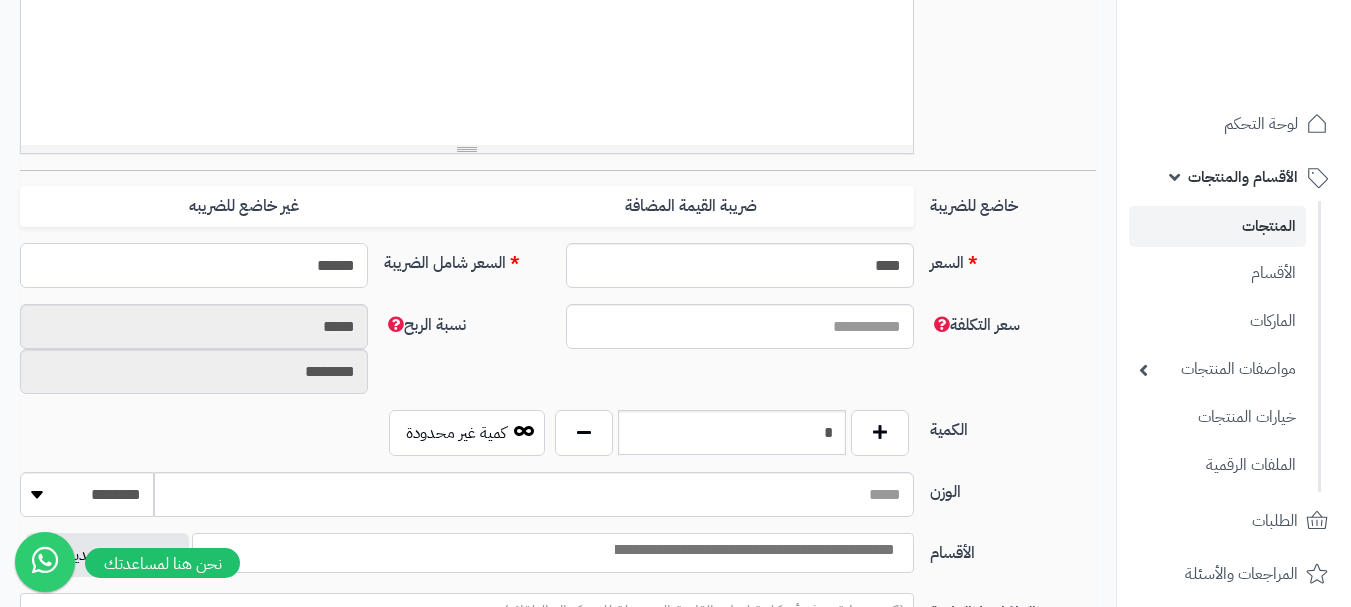 scroll, scrollTop: 800, scrollLeft: 0, axis: vertical 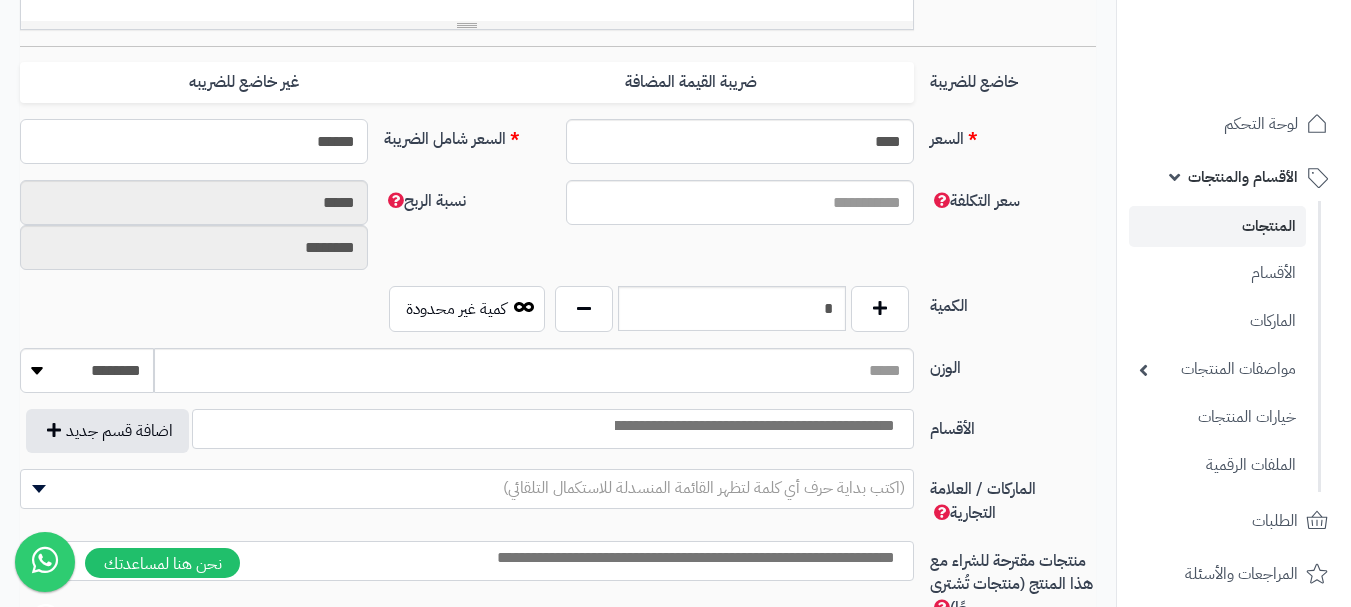 type on "**********" 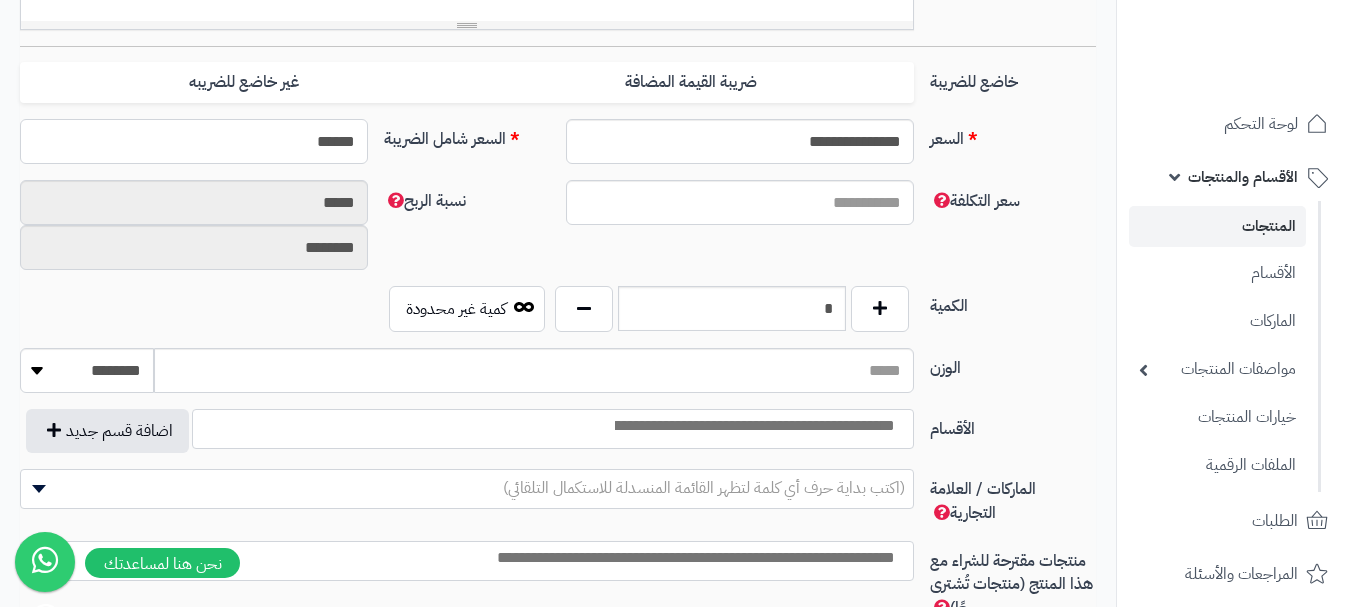 type on "******" 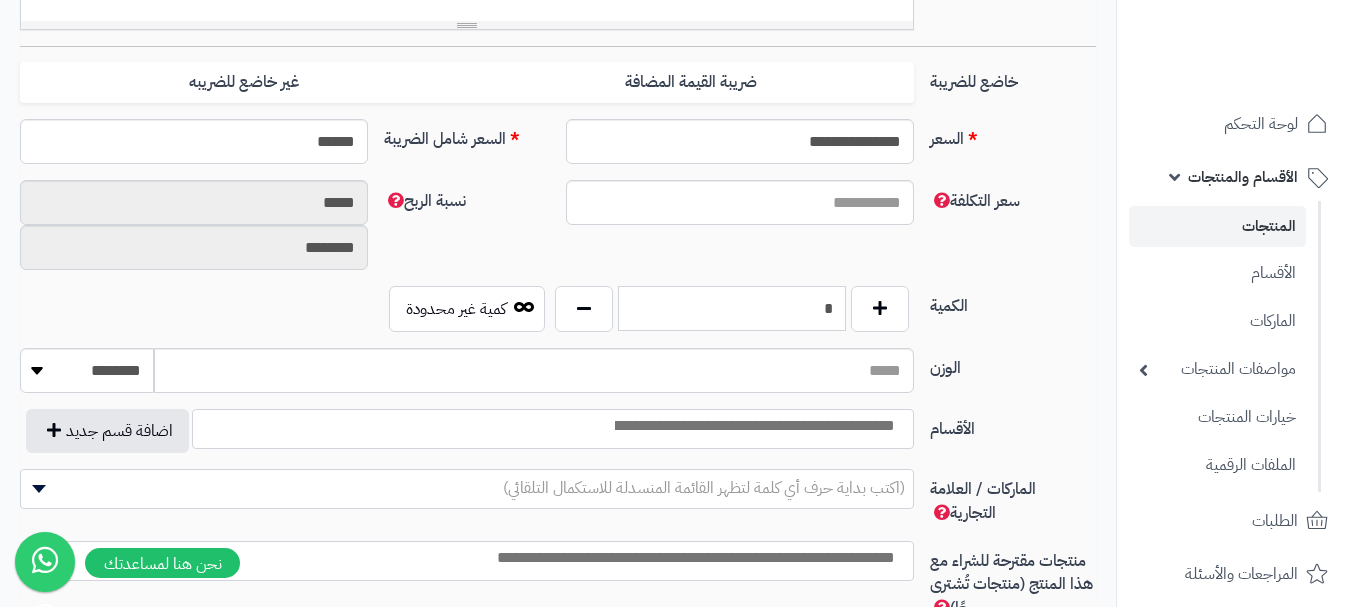 click on "*" at bounding box center (732, 308) 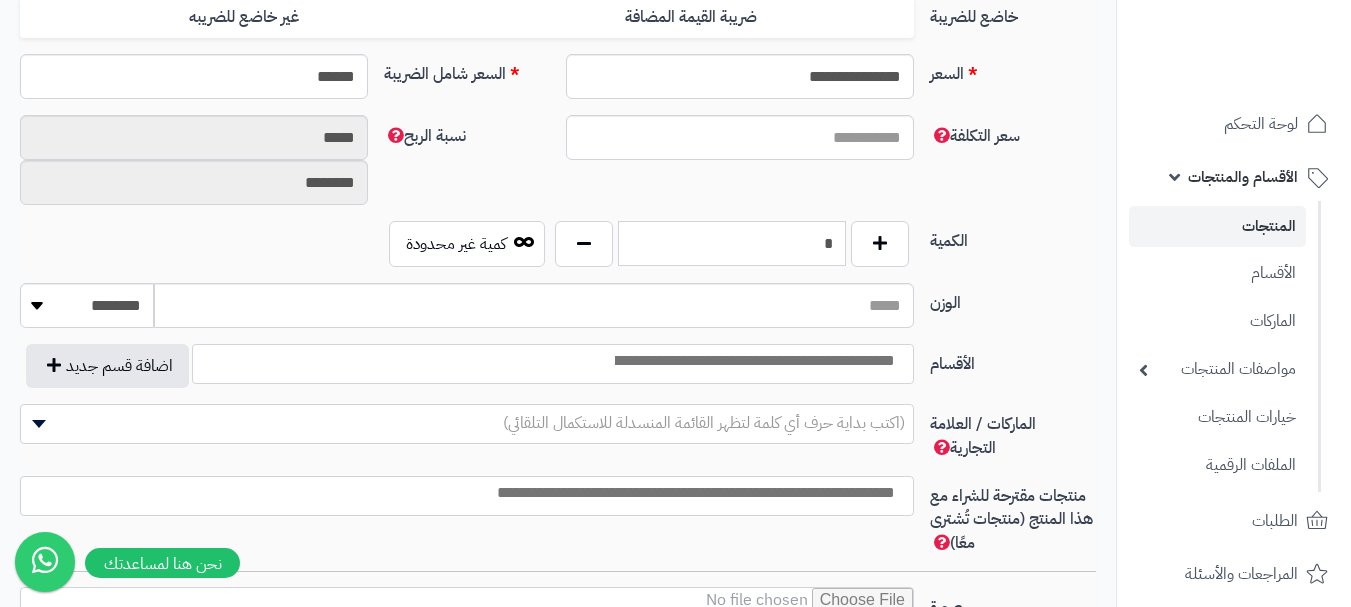 scroll, scrollTop: 900, scrollLeft: 0, axis: vertical 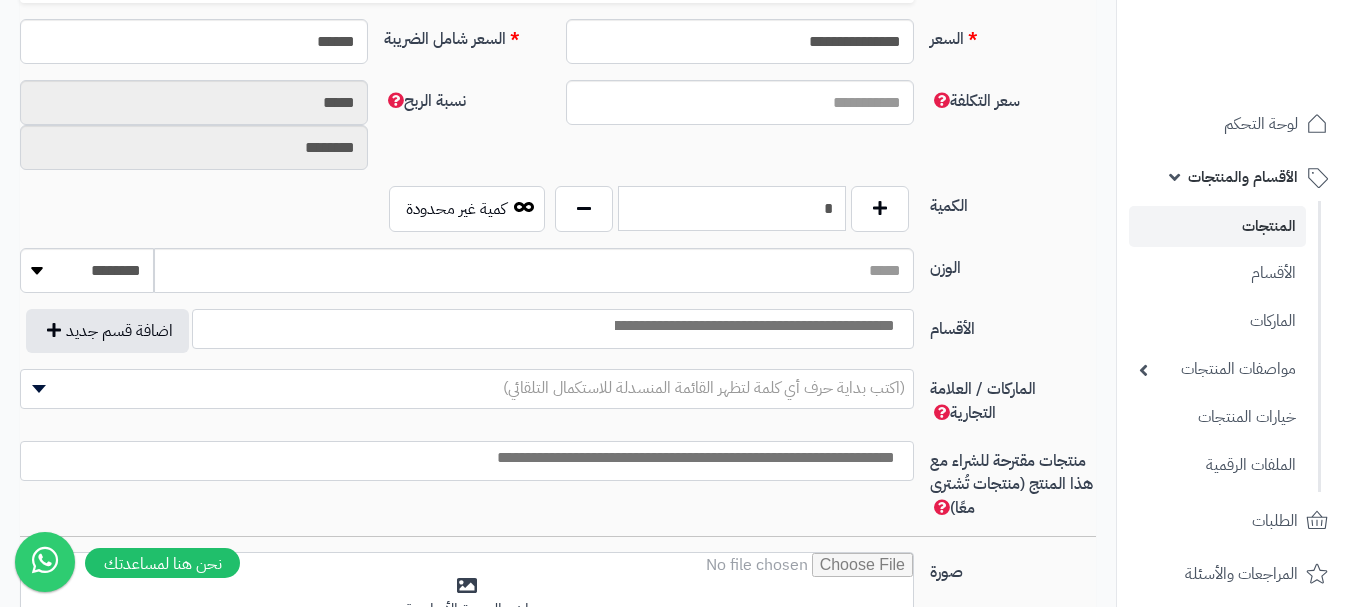 type on "*" 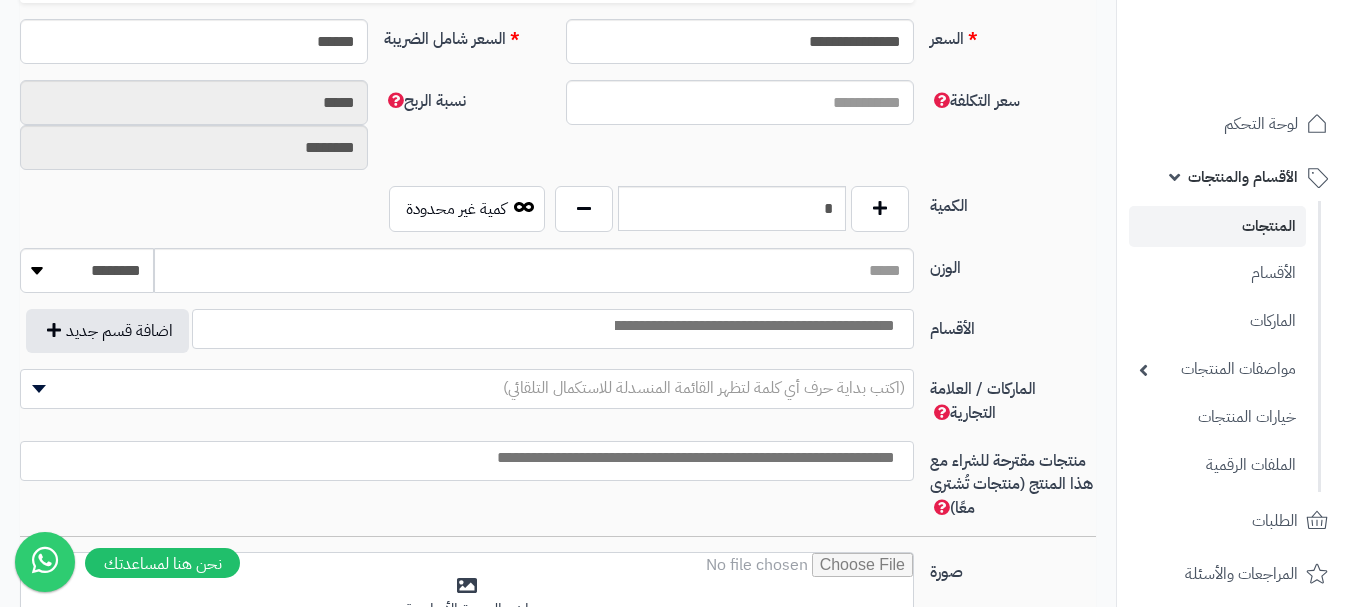 click at bounding box center (553, 329) 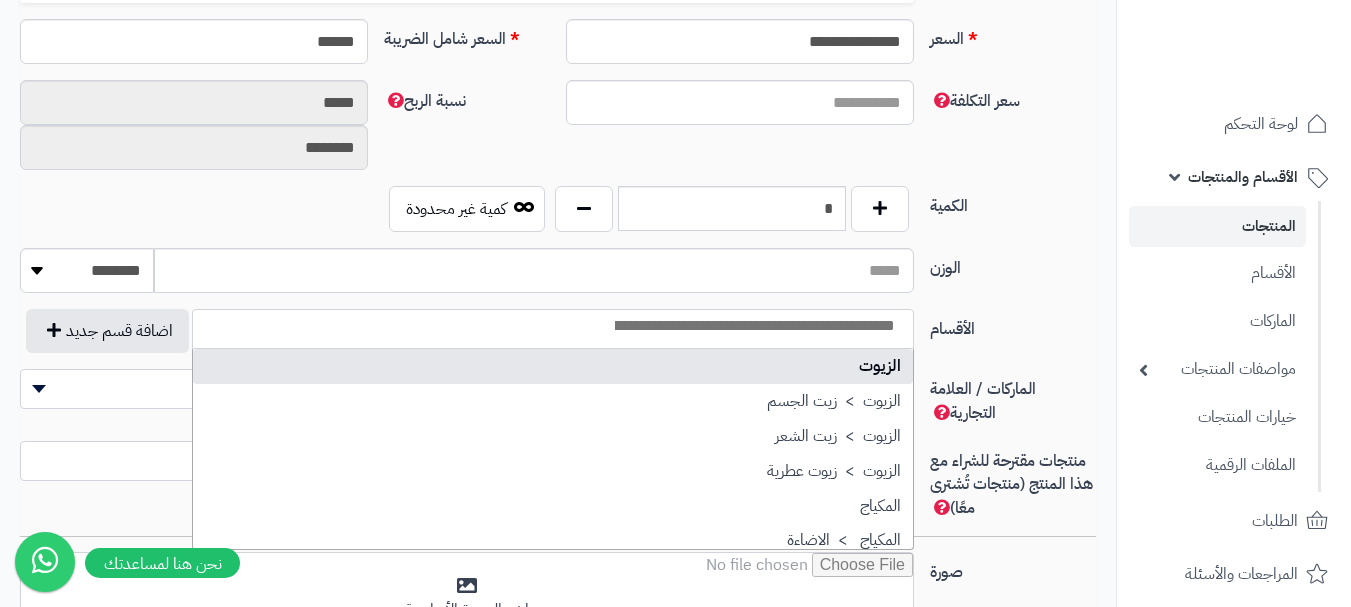 select on "***" 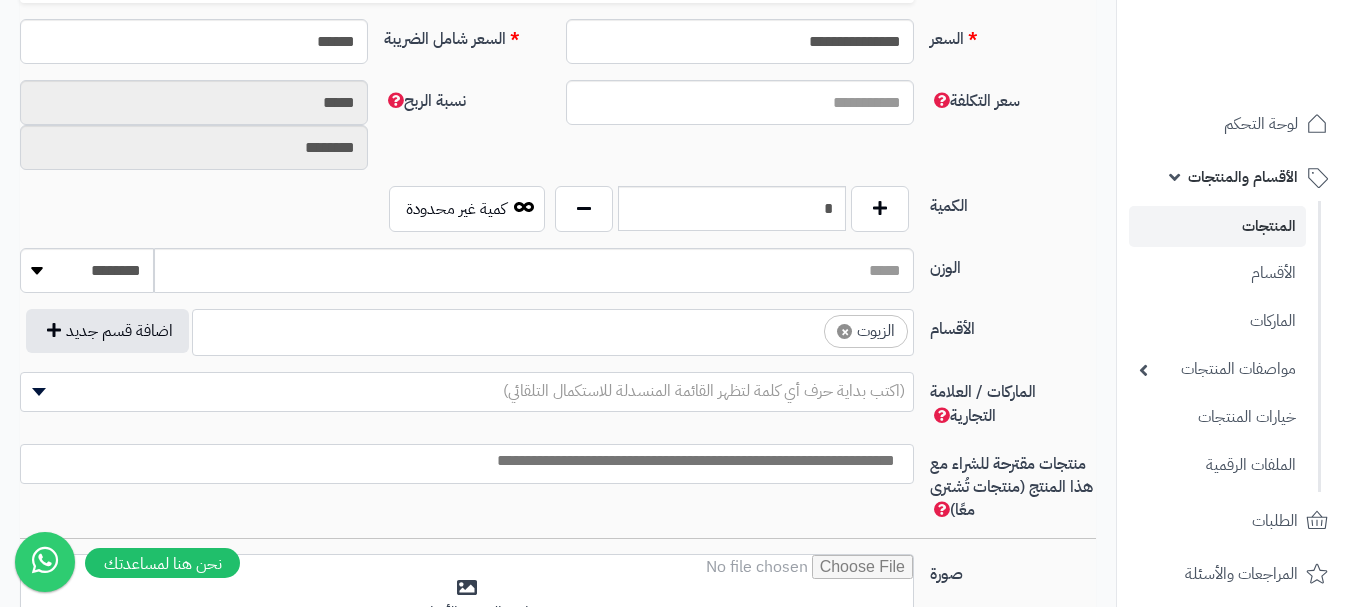 click on "× الزيوت" at bounding box center (553, 329) 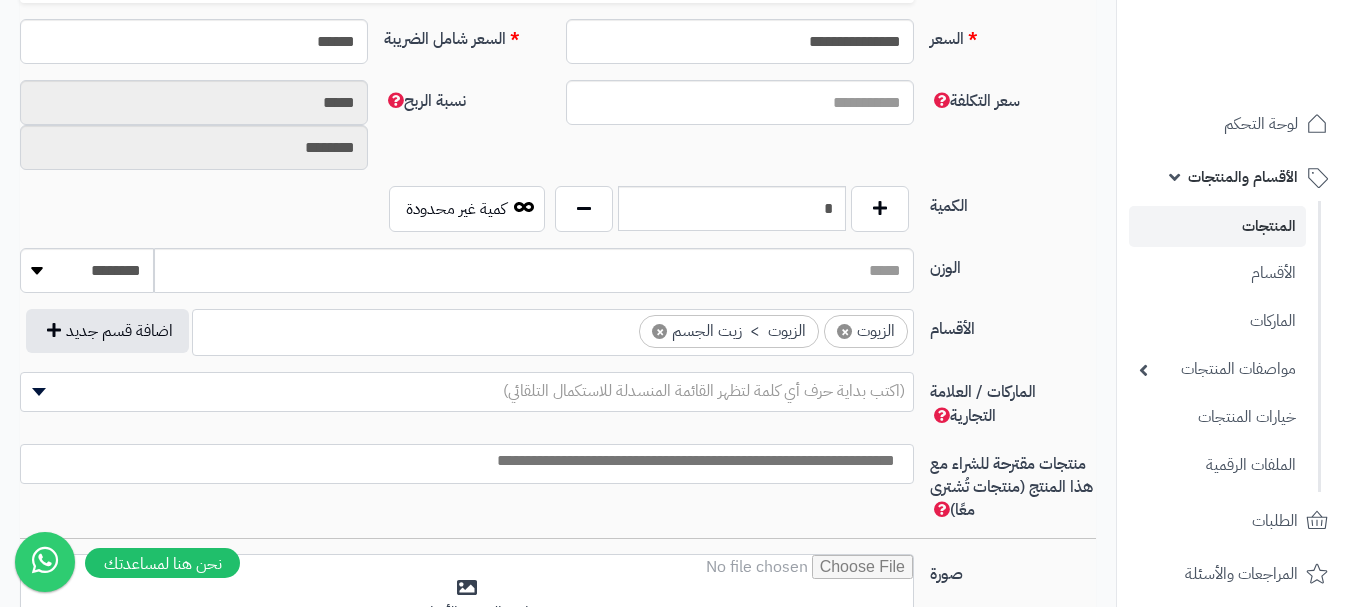 drag, startPoint x: 602, startPoint y: 332, endPoint x: 617, endPoint y: 344, distance: 19.209373 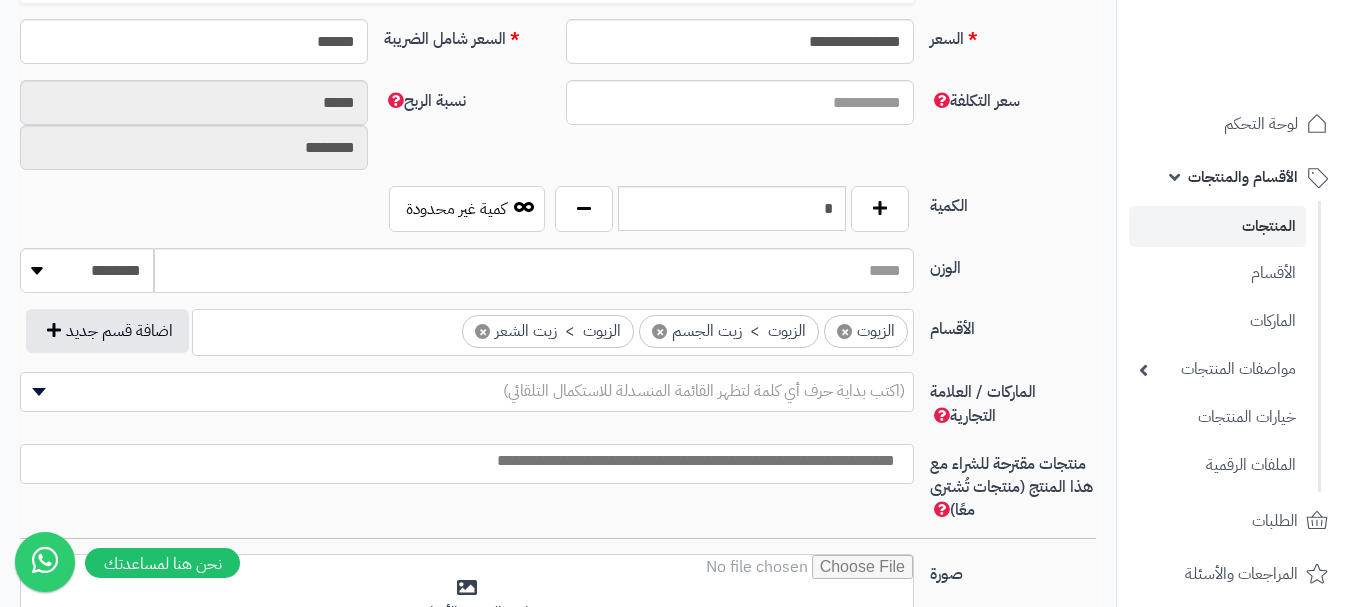 scroll, scrollTop: 1000, scrollLeft: 0, axis: vertical 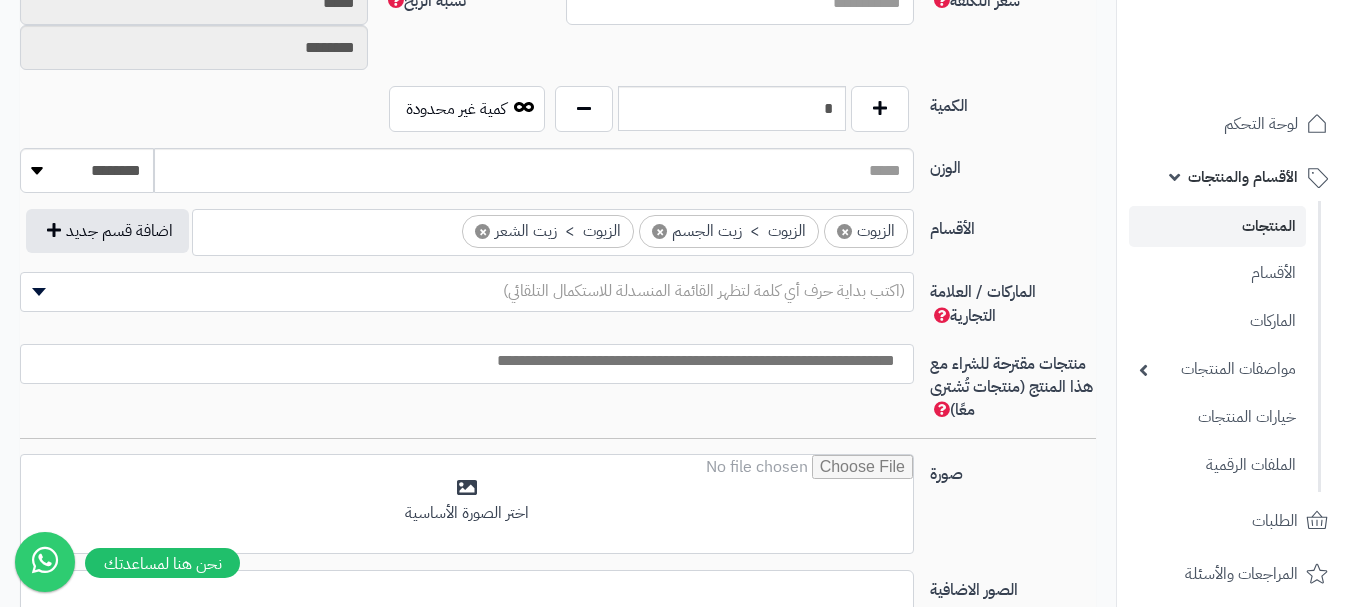 click at bounding box center (462, 361) 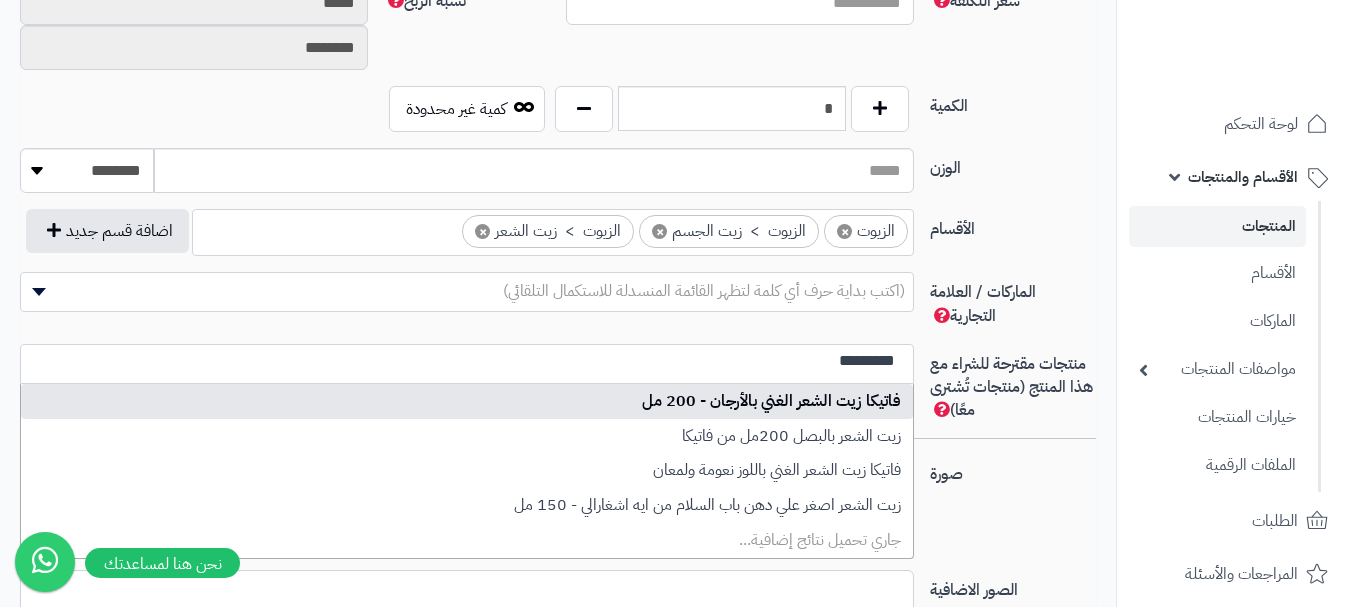 type on "*********" 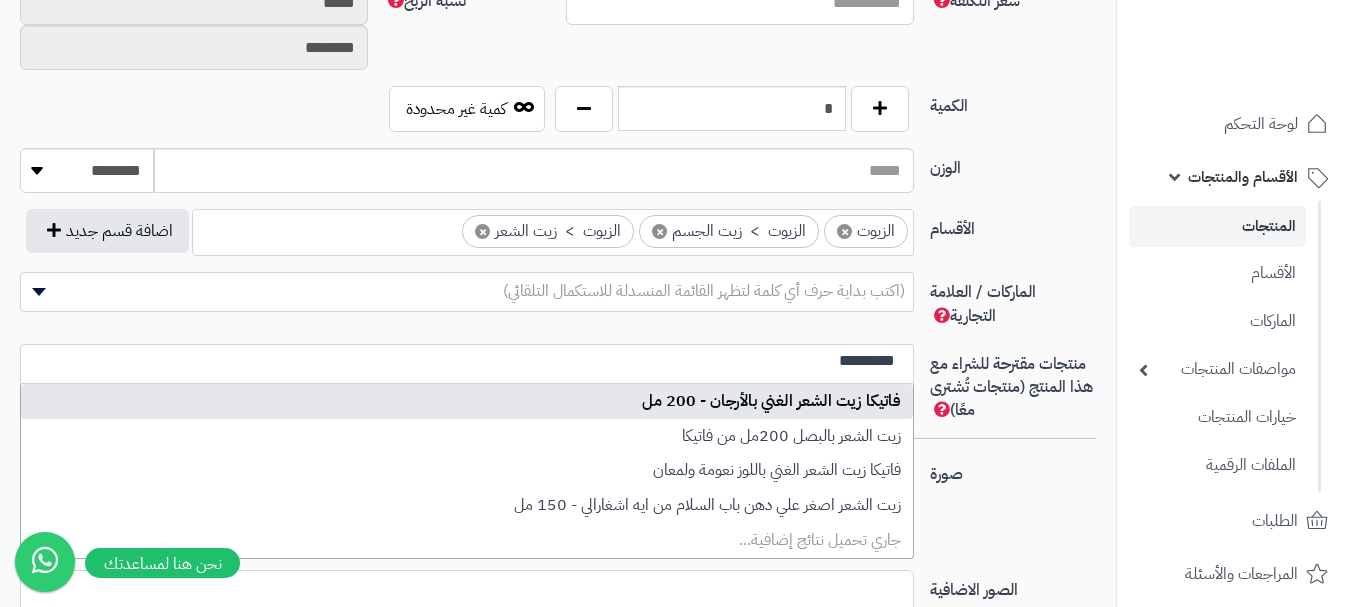 type 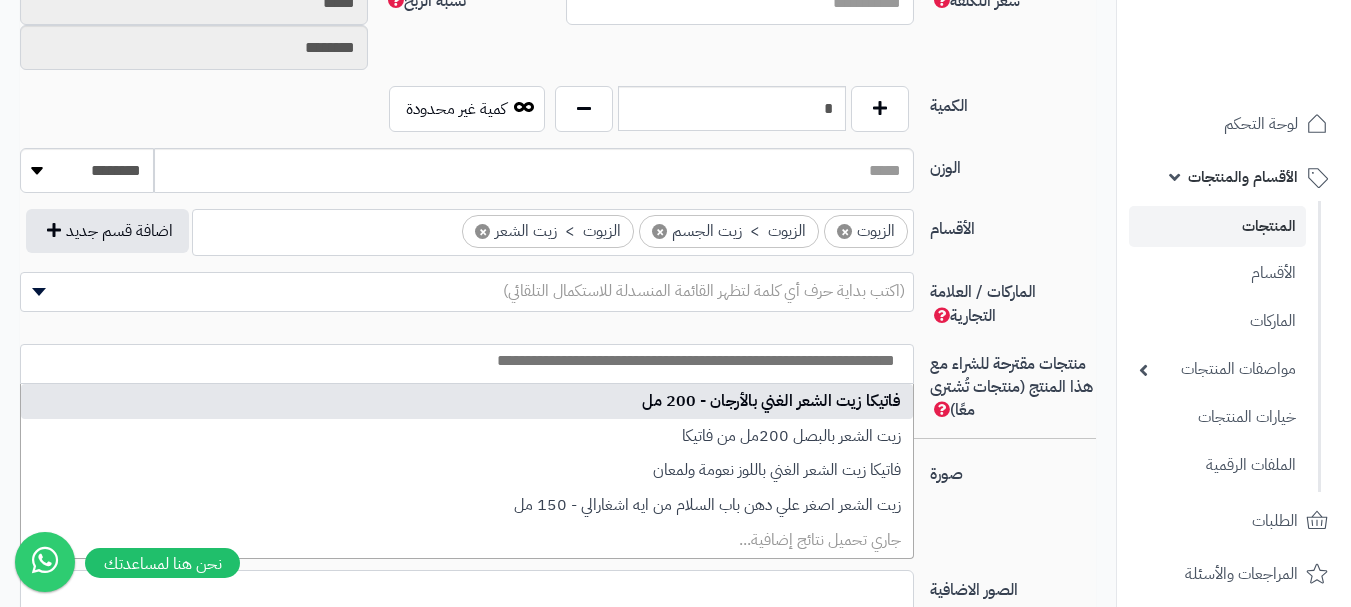 scroll, scrollTop: 0, scrollLeft: 0, axis: both 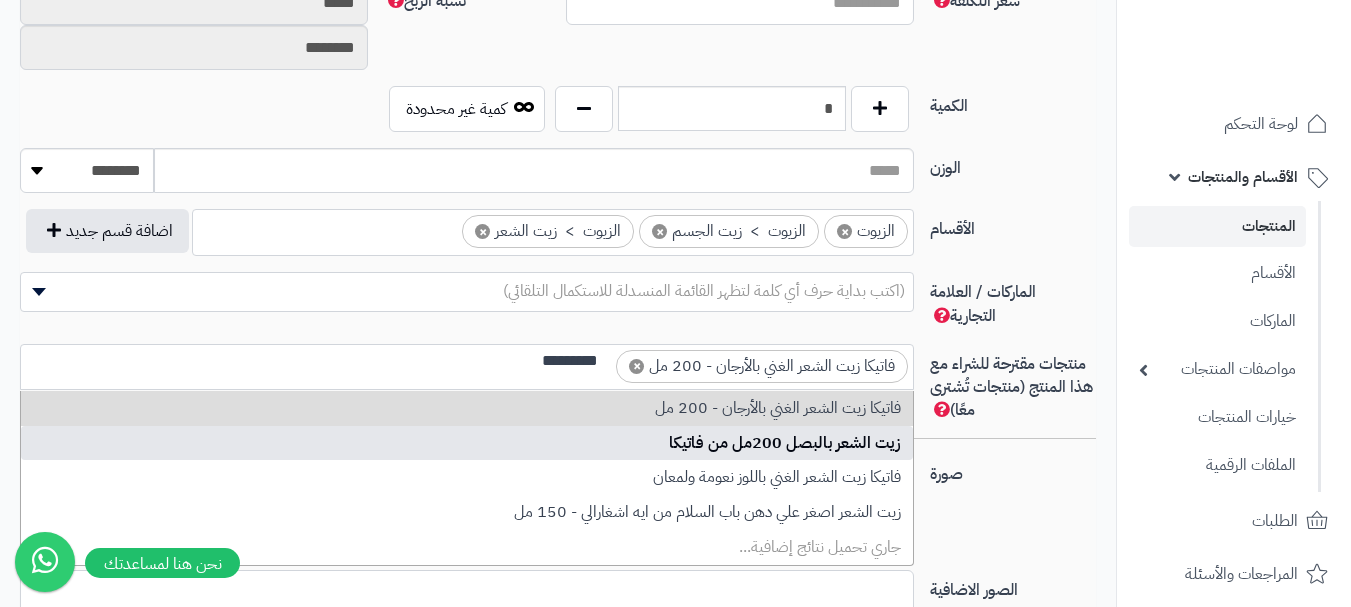 type on "*********" 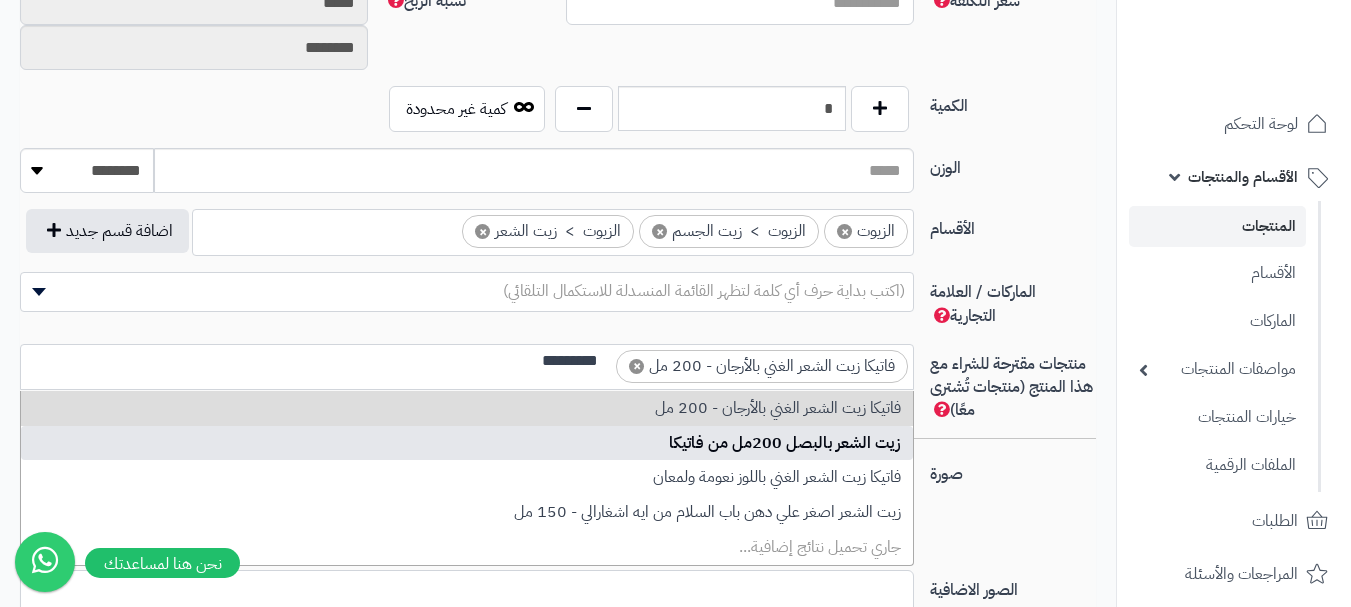 type 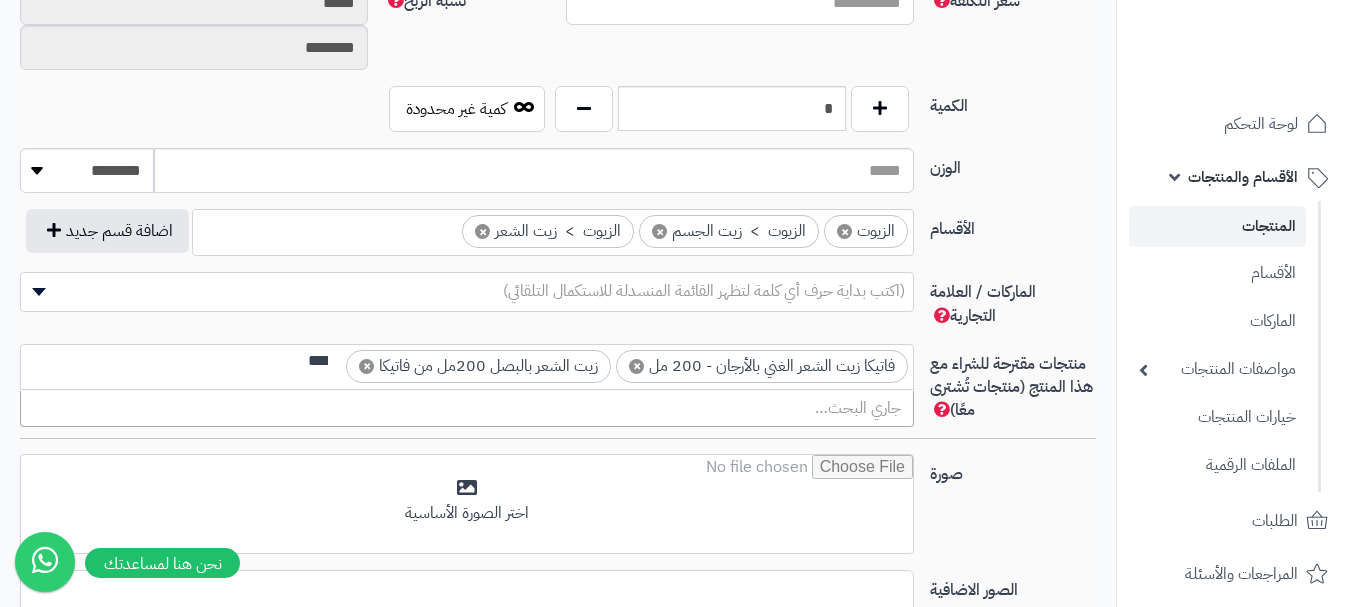 scroll, scrollTop: 0, scrollLeft: 0, axis: both 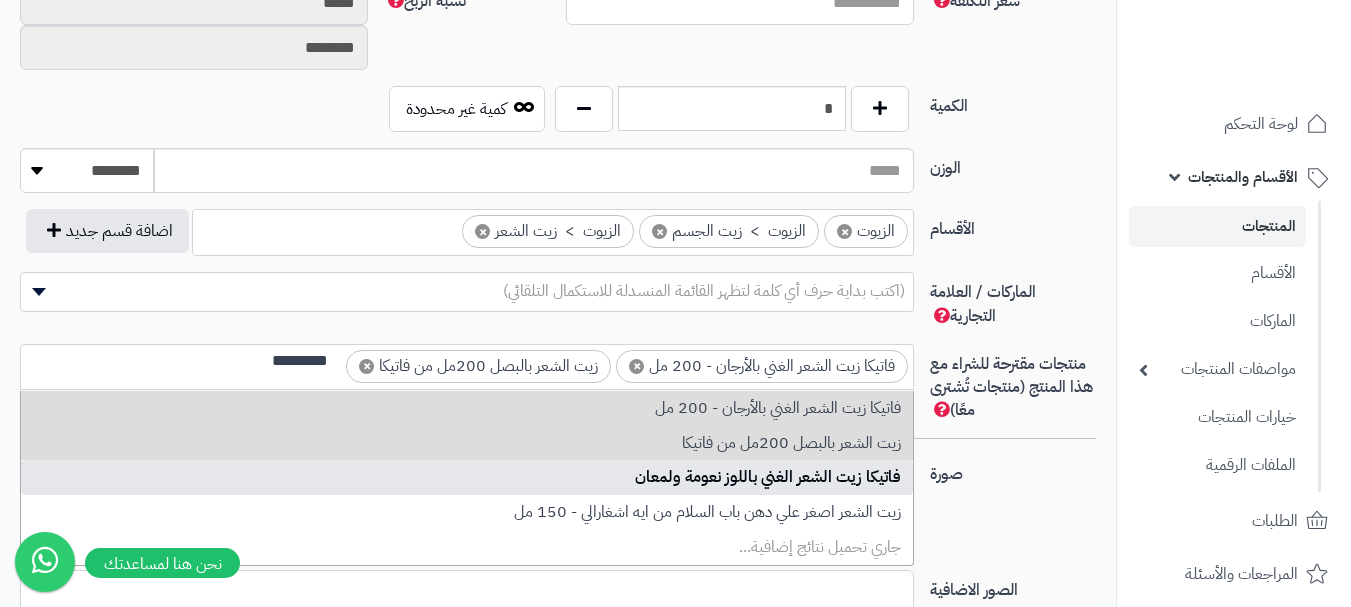 type on "*********" 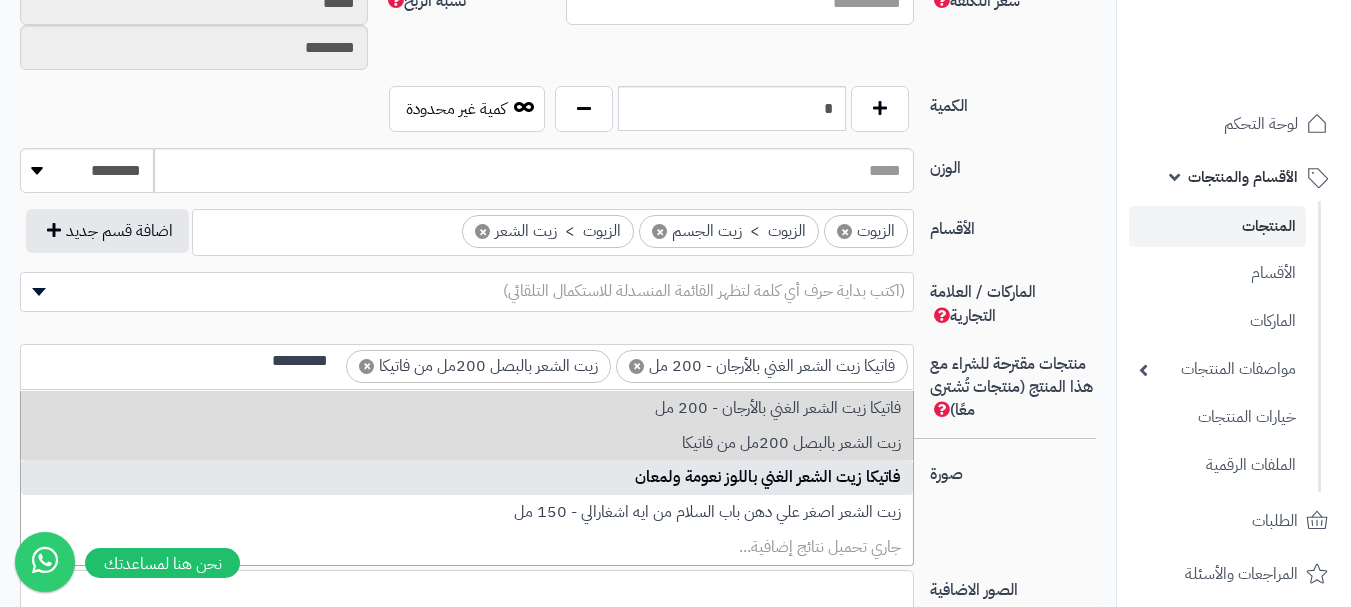 type 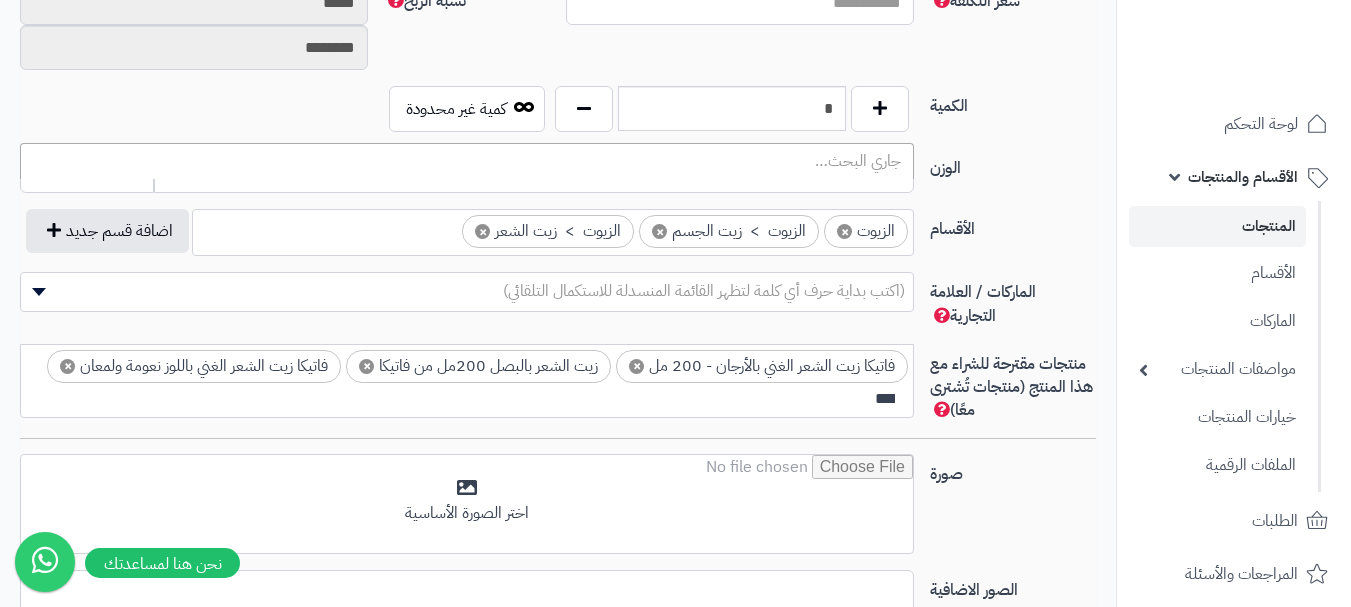 scroll, scrollTop: 0, scrollLeft: 0, axis: both 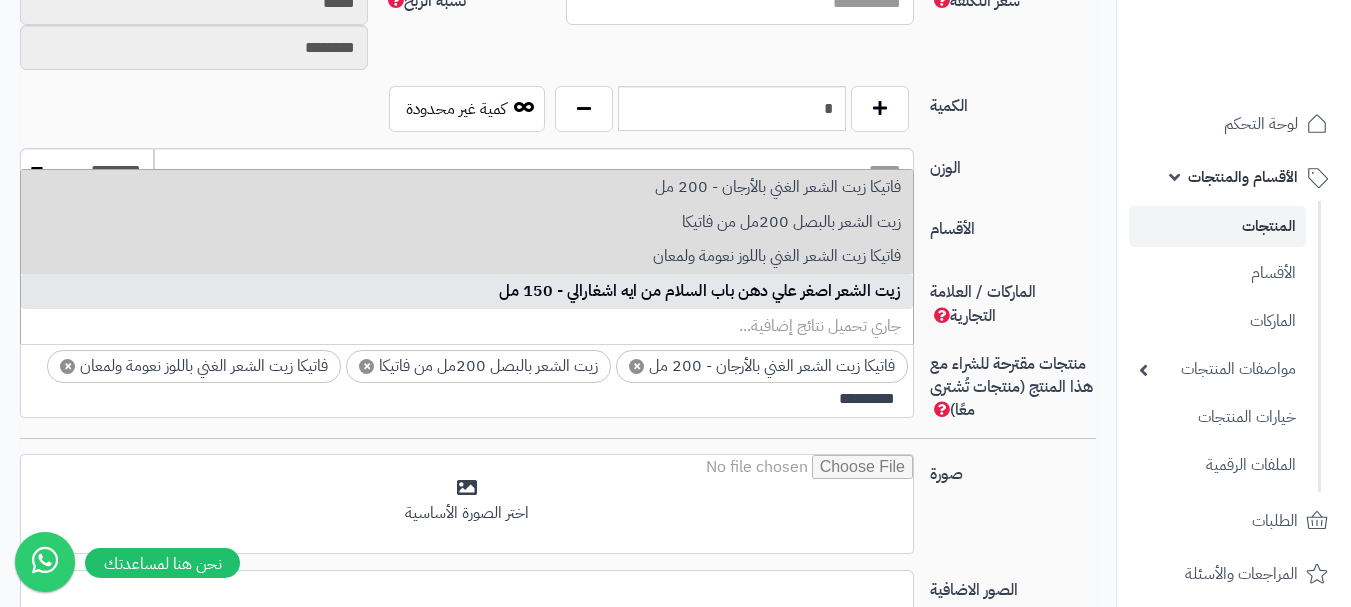 type on "*********" 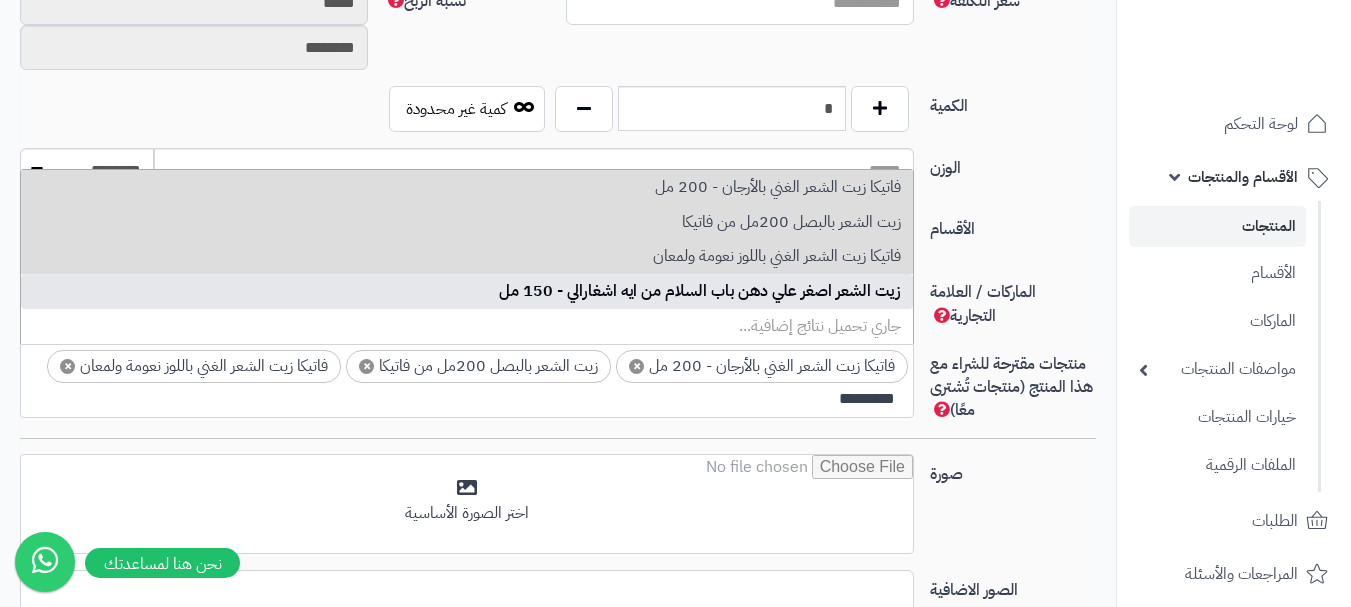 type 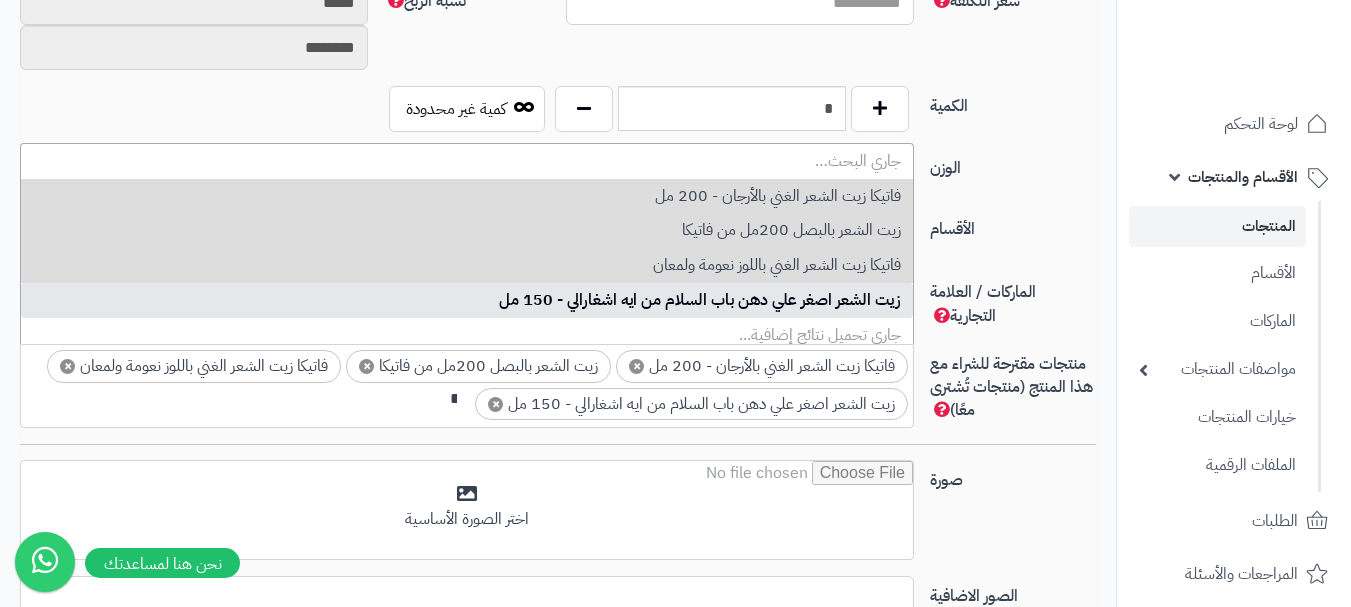 scroll, scrollTop: 0, scrollLeft: -10, axis: horizontal 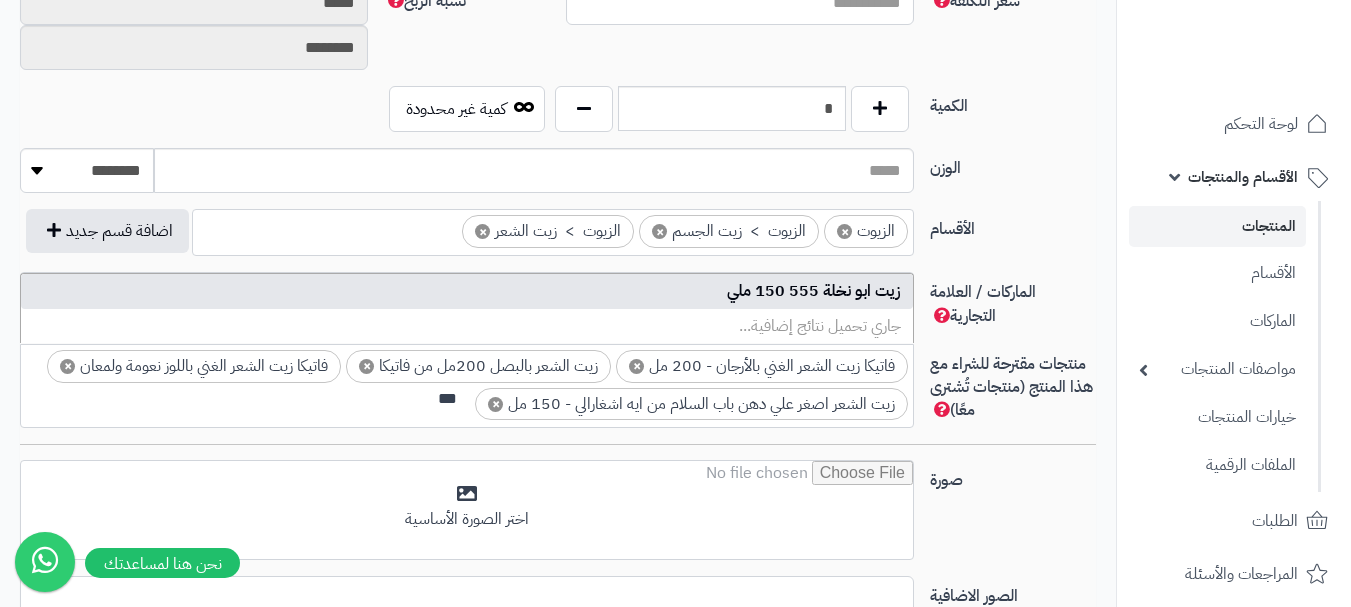type on "***" 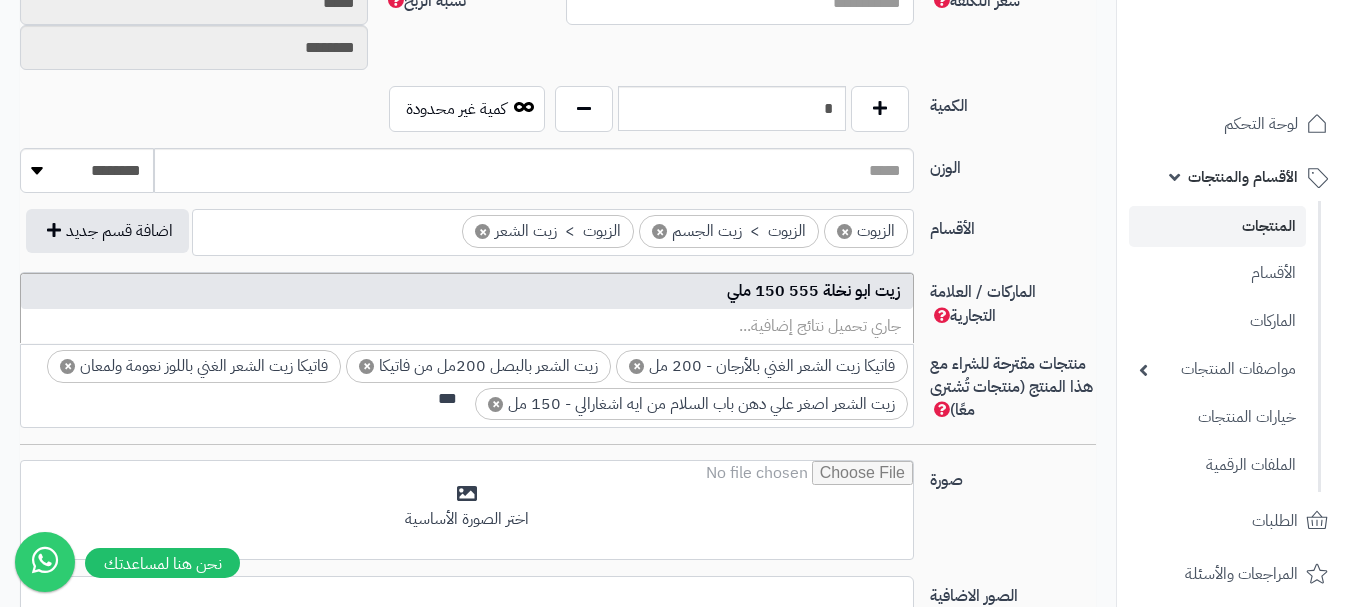 type 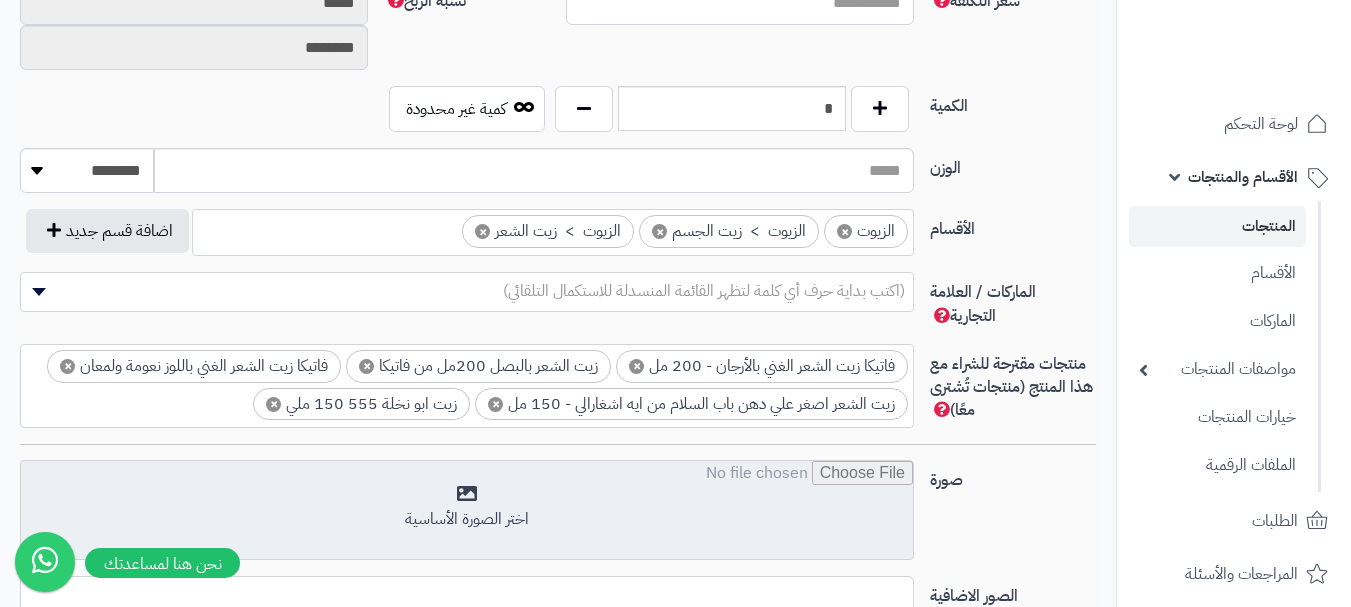 click at bounding box center (467, 511) 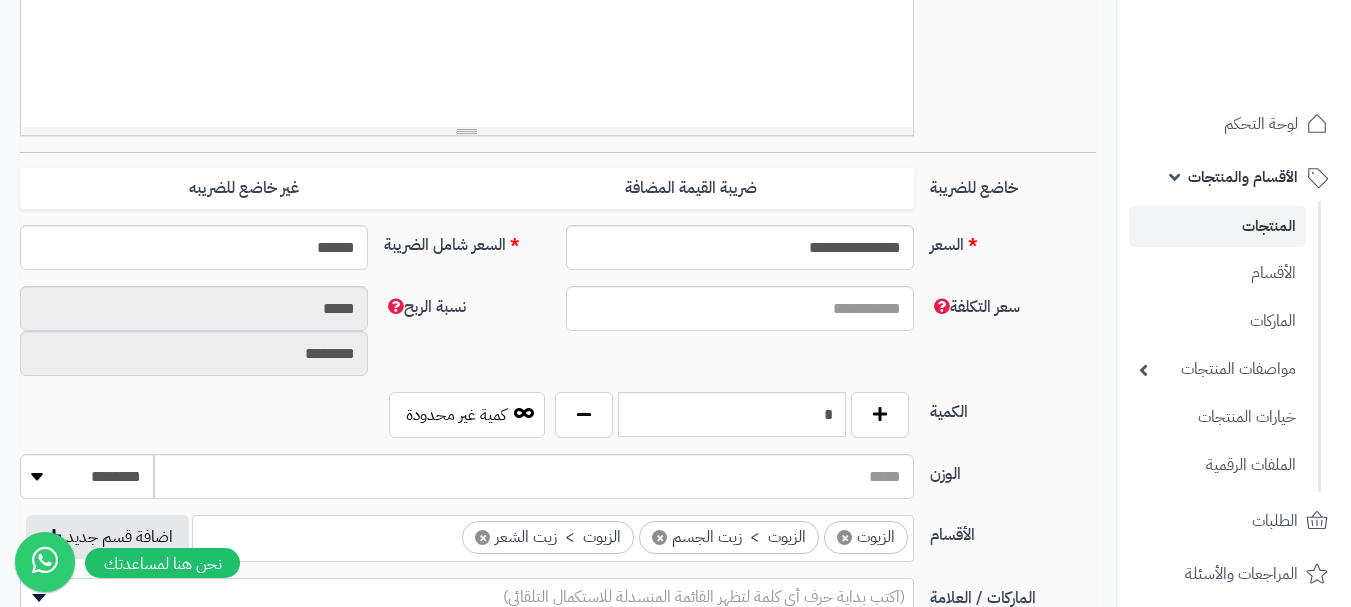 scroll, scrollTop: 400, scrollLeft: 0, axis: vertical 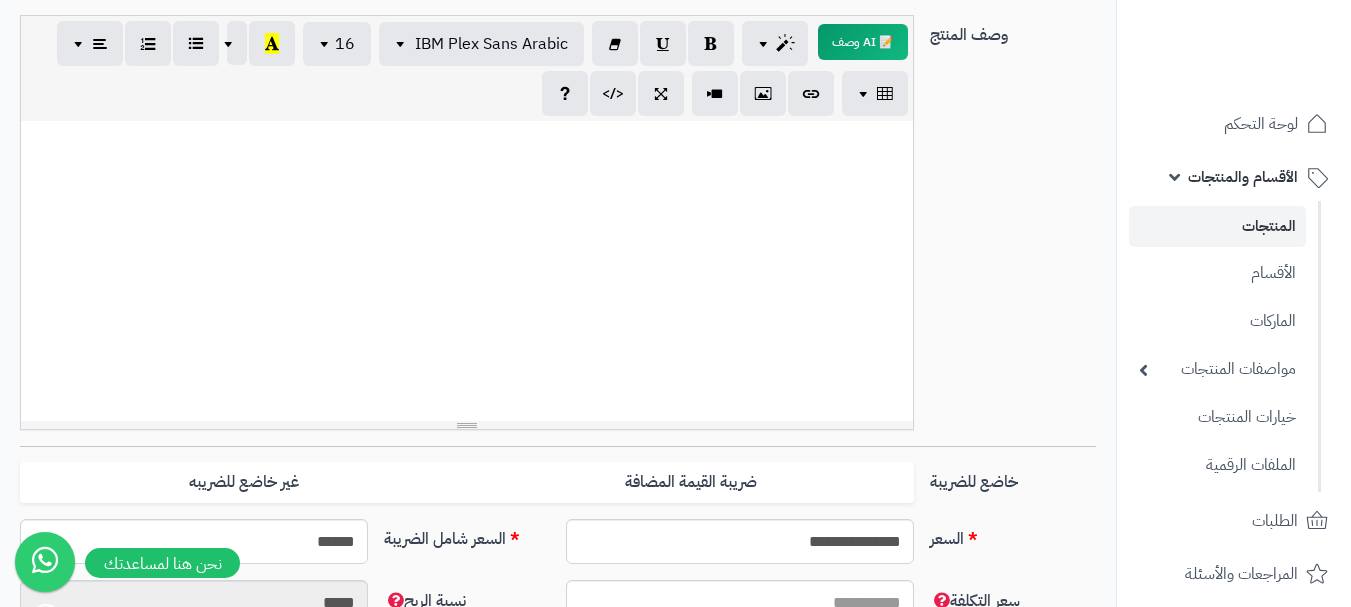 paste 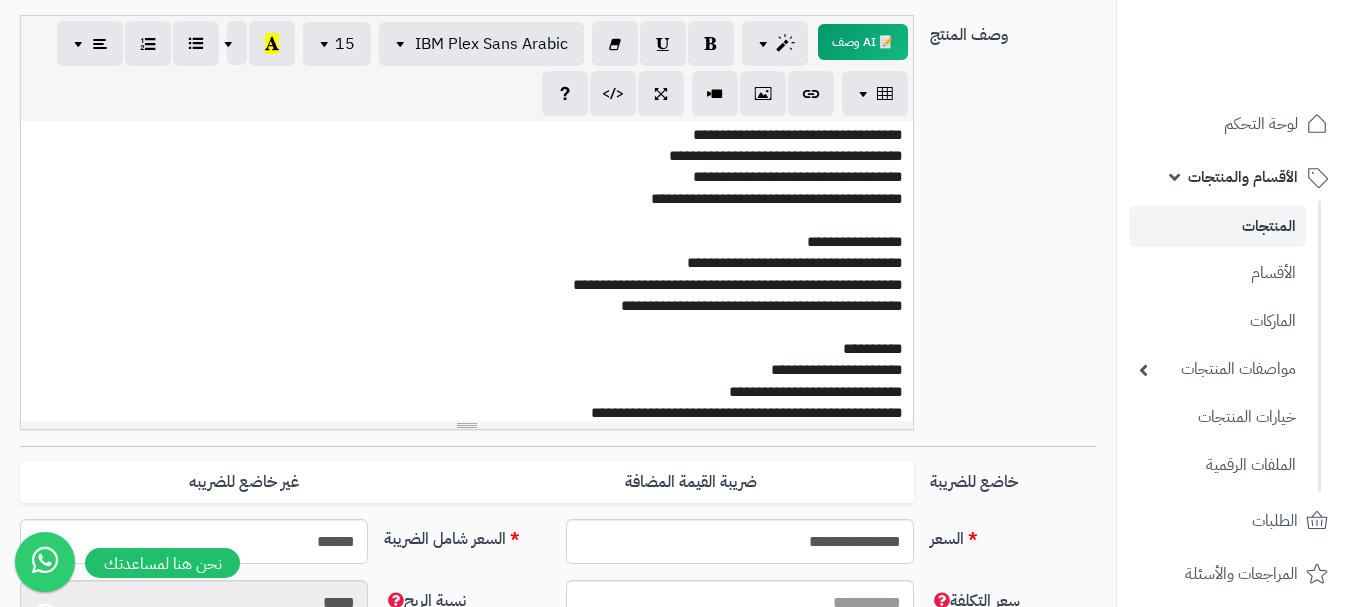 scroll, scrollTop: 127, scrollLeft: 0, axis: vertical 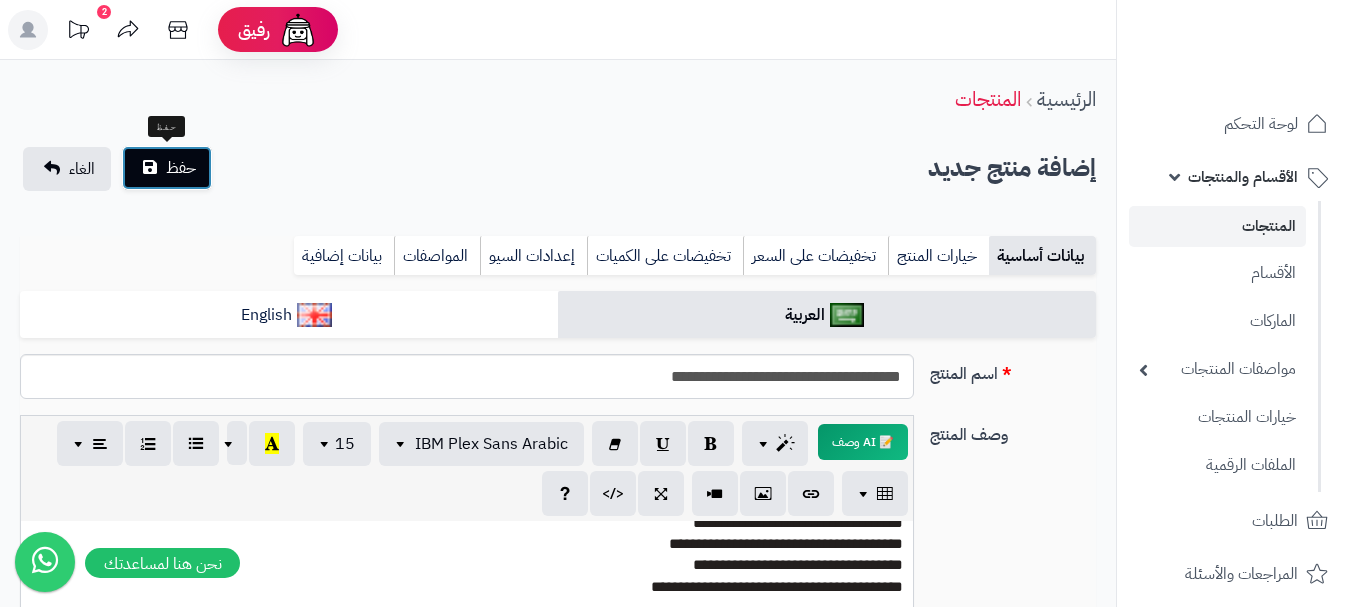click on "حفظ" at bounding box center (181, 168) 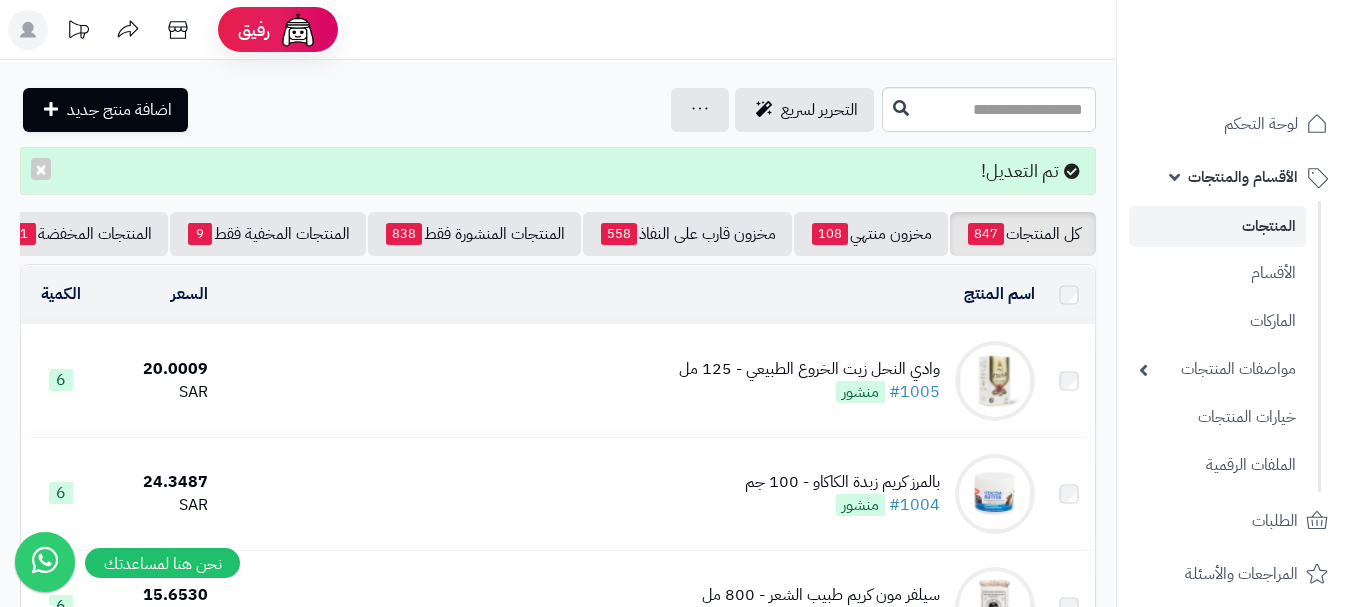 scroll, scrollTop: 0, scrollLeft: 0, axis: both 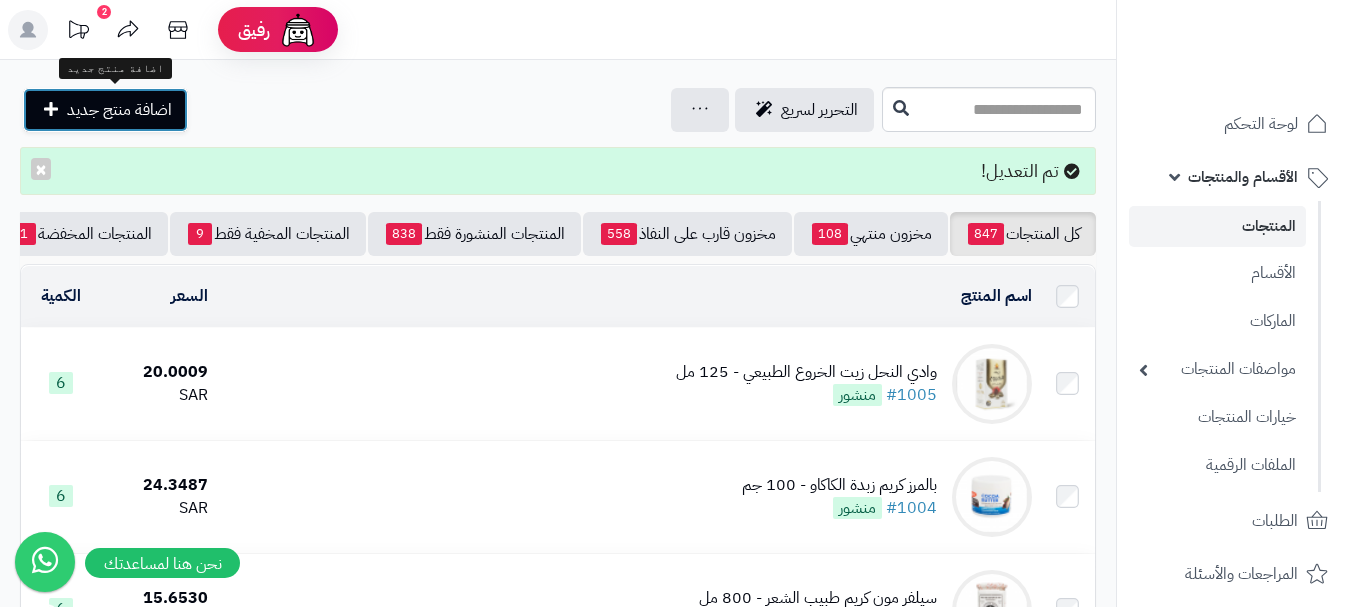 click on "اضافة منتج جديد" at bounding box center (119, 110) 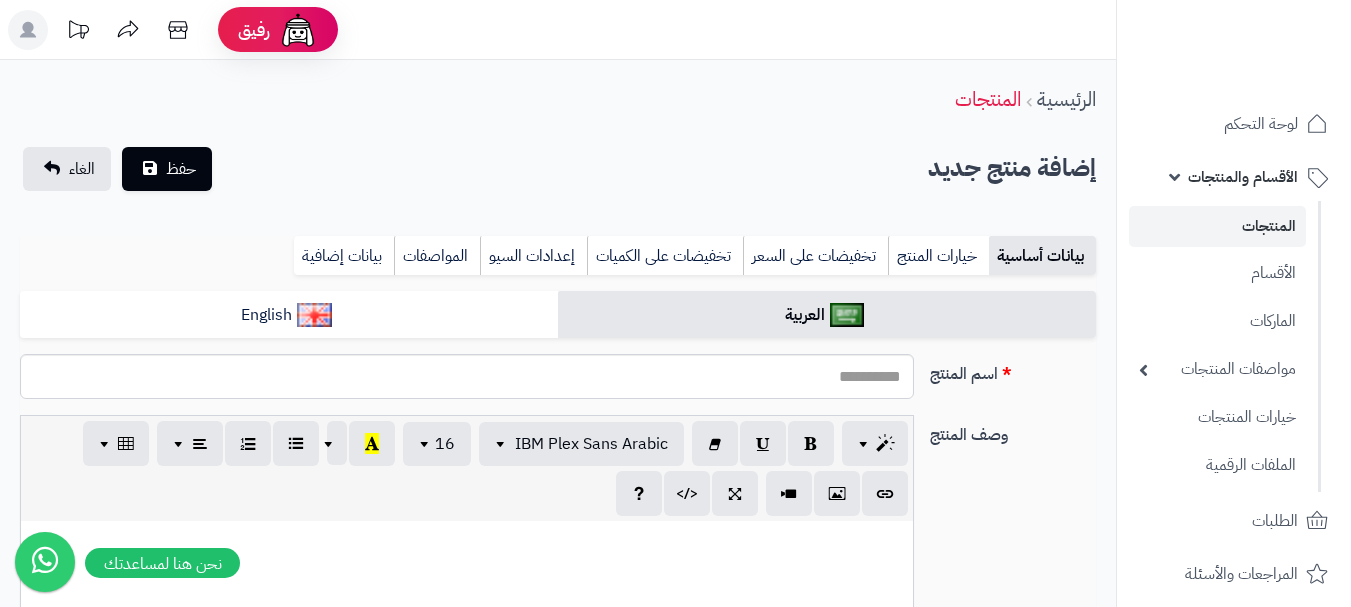 select 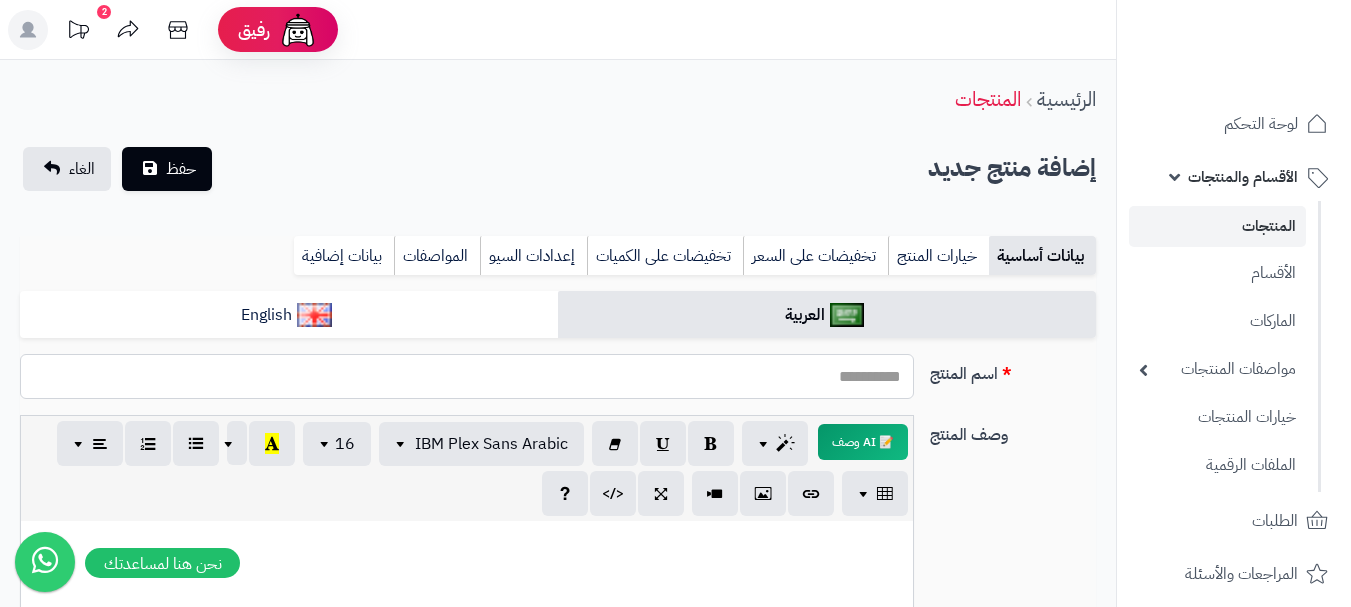 paste on "**********" 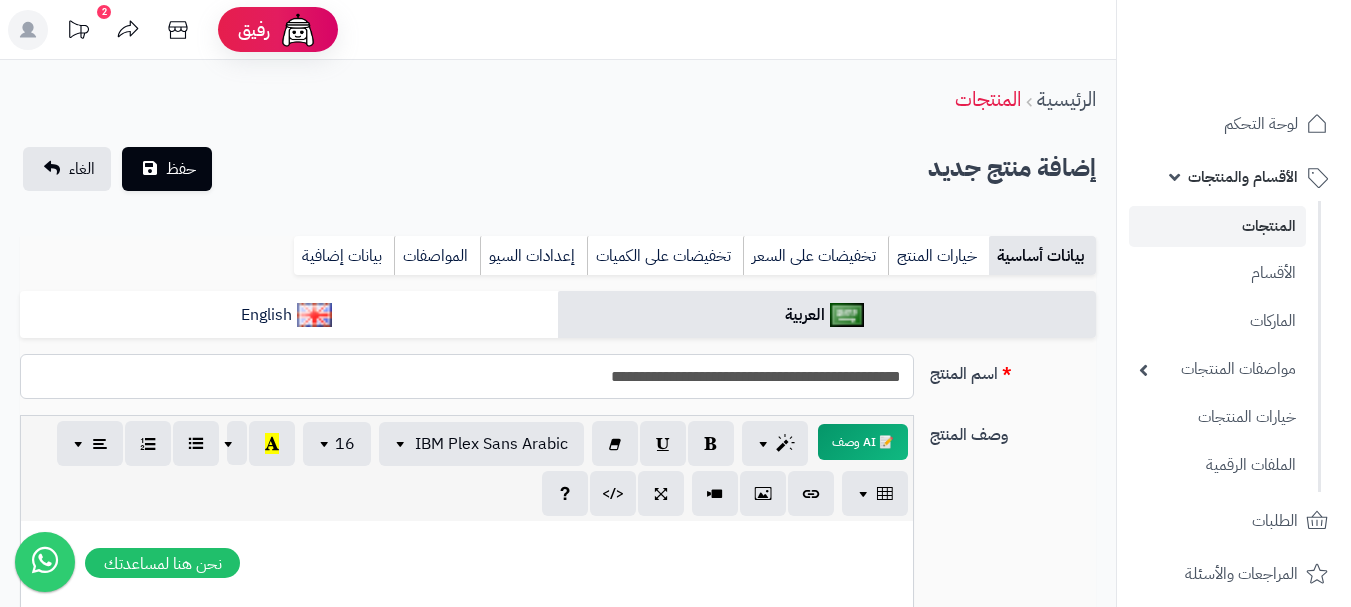 type on "**********" 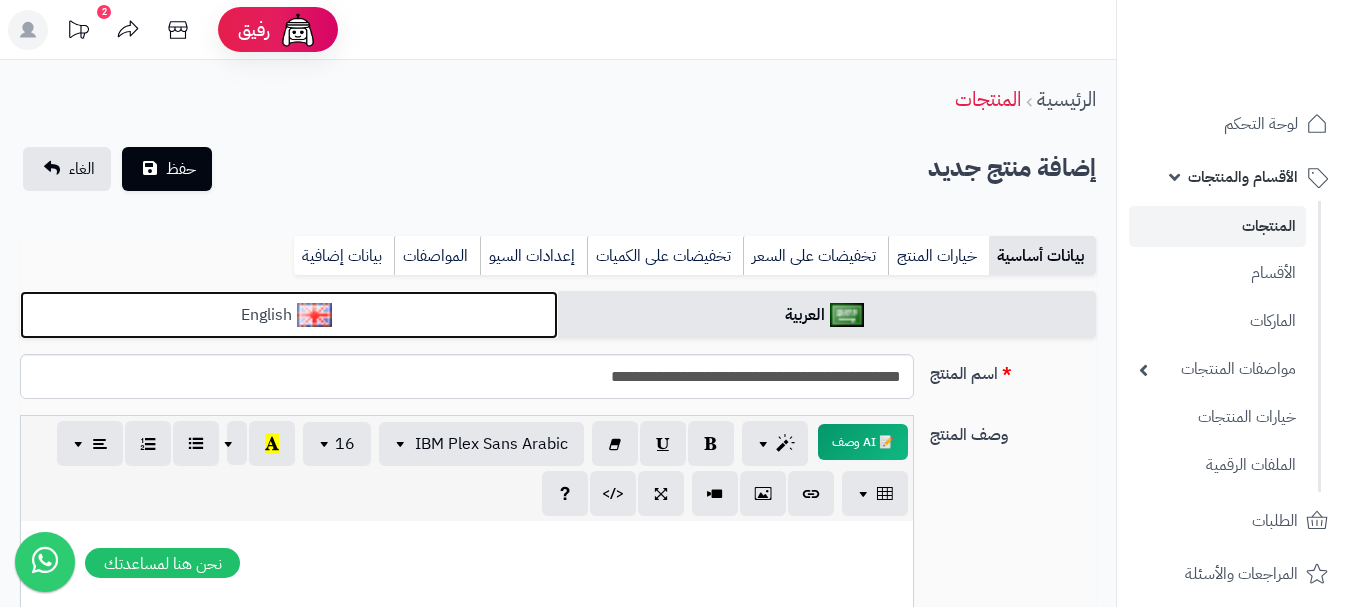 click on "English" at bounding box center [289, 315] 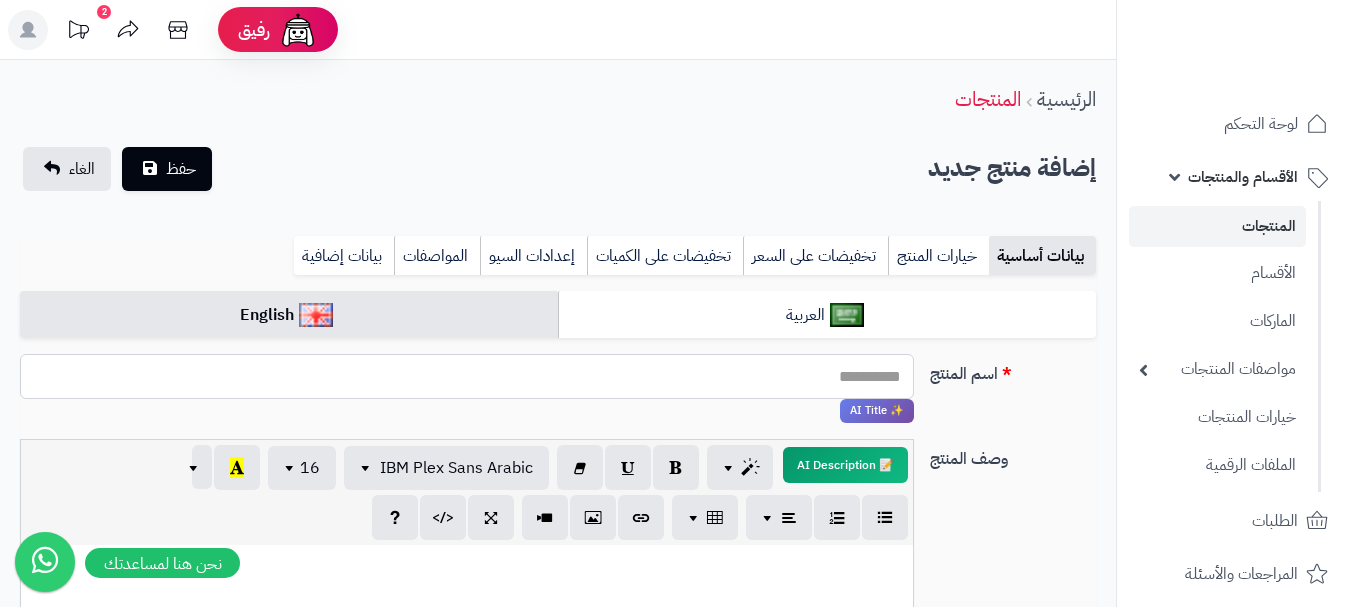 paste on "**********" 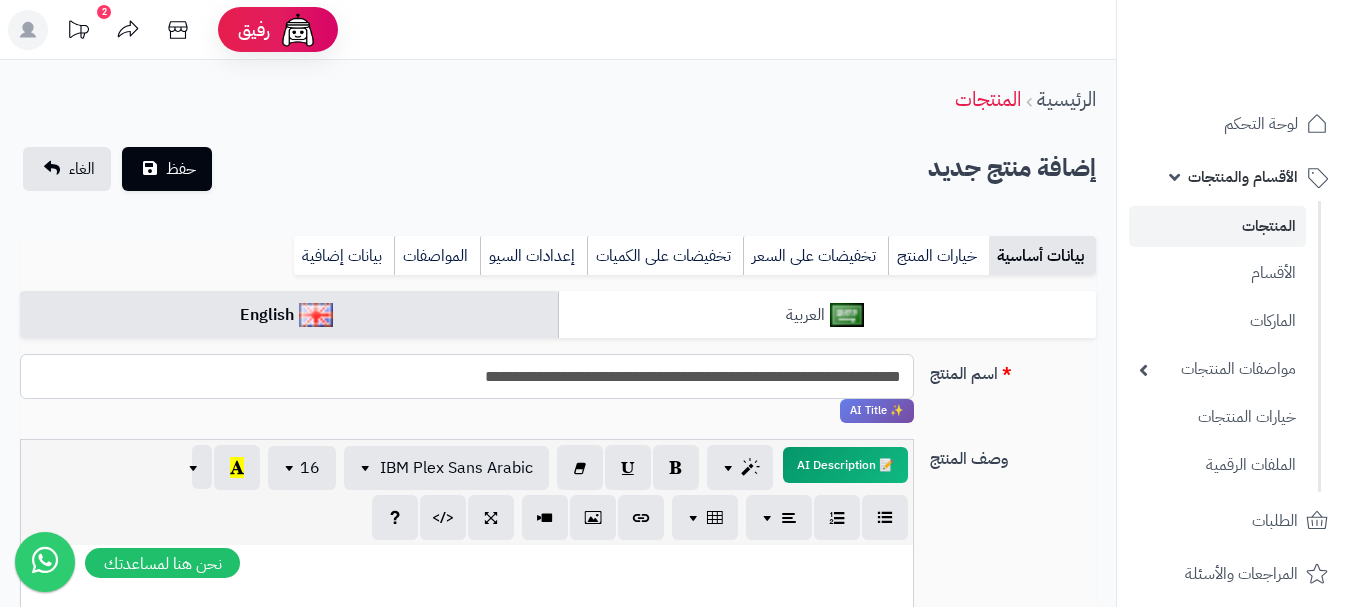 type on "**********" 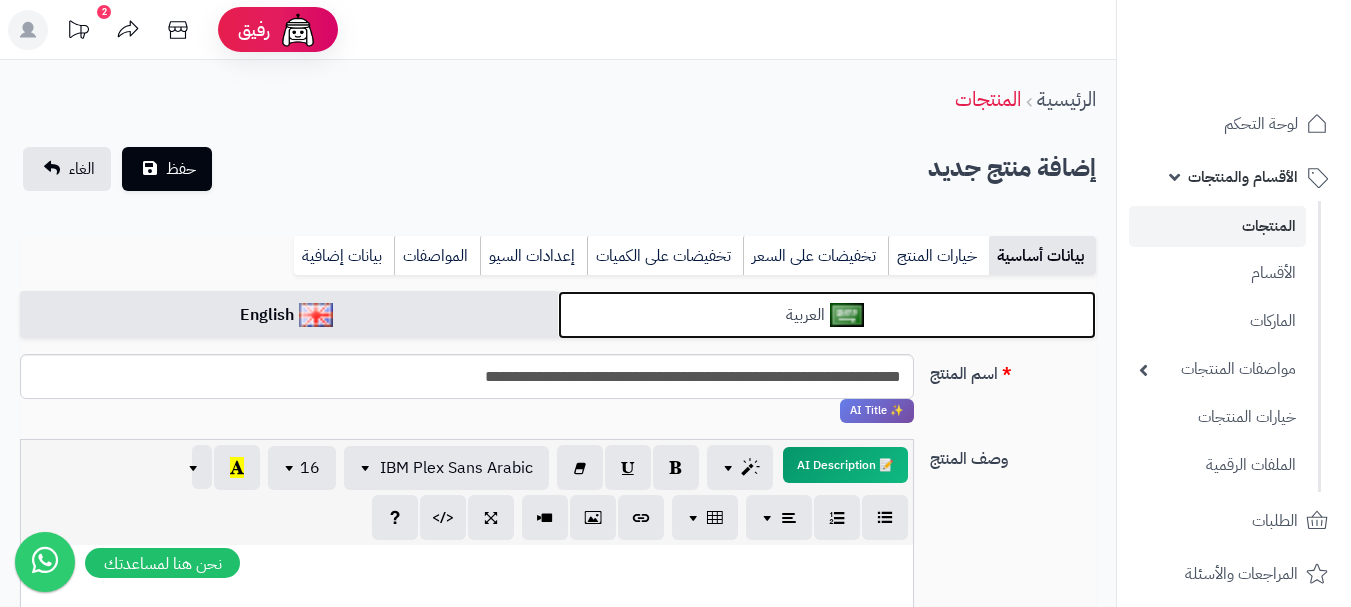 click on "العربية" at bounding box center [827, 315] 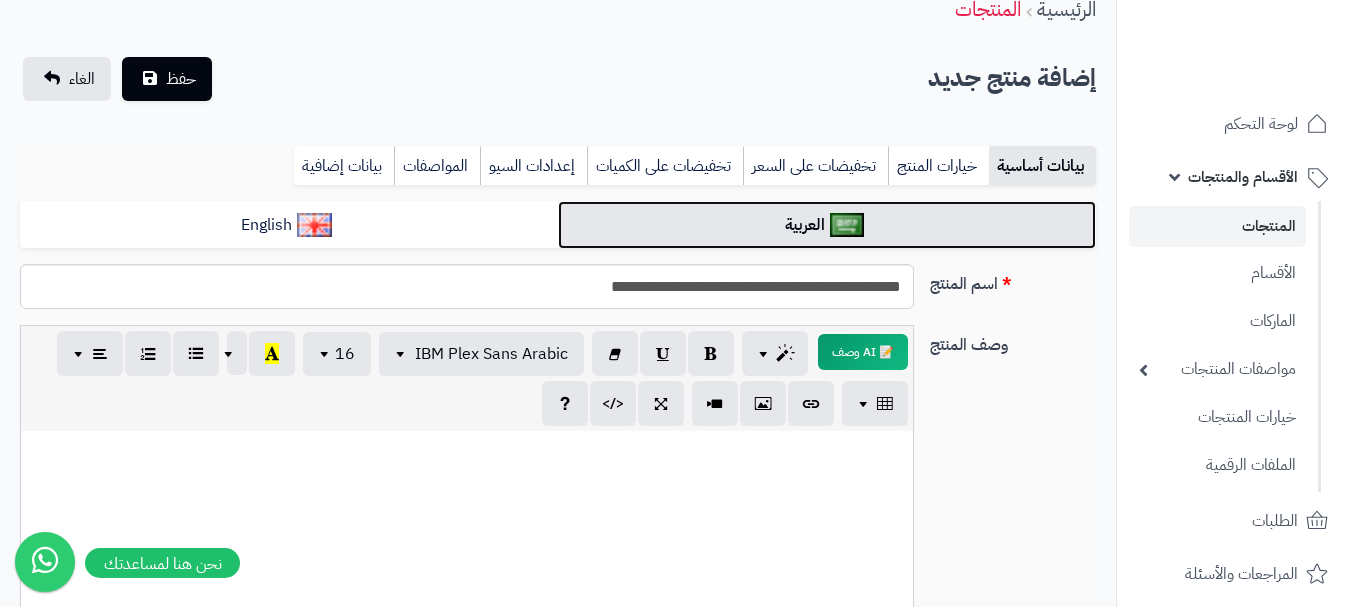 scroll, scrollTop: 300, scrollLeft: 0, axis: vertical 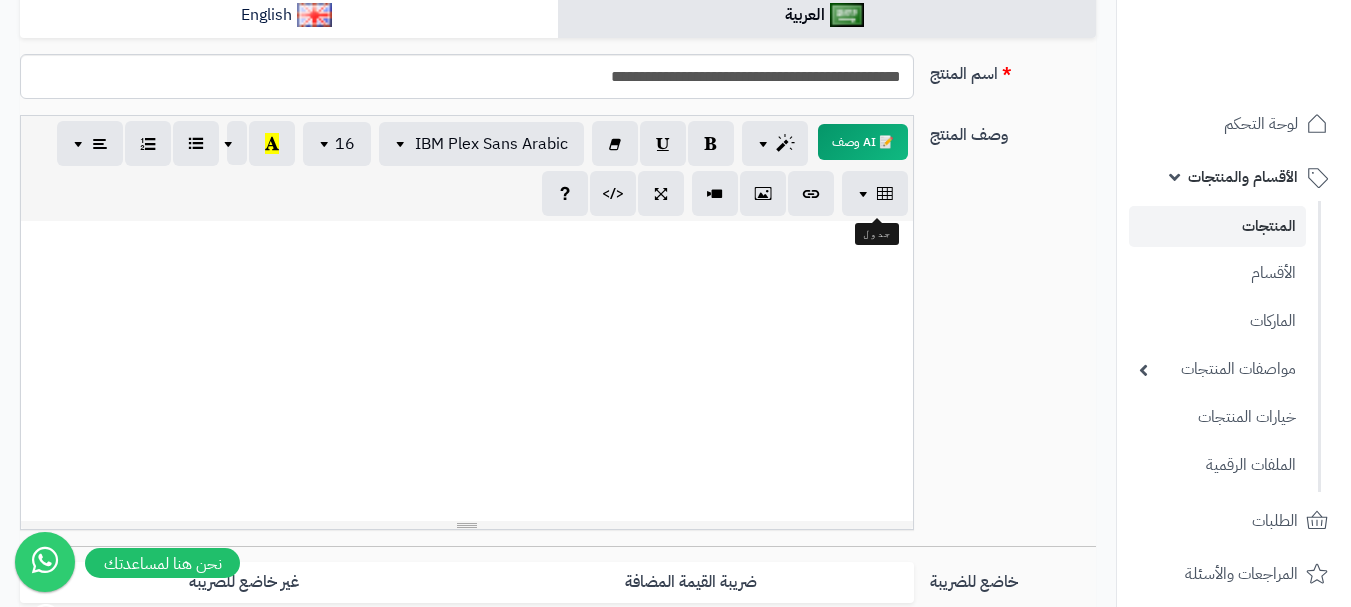 drag, startPoint x: 894, startPoint y: 214, endPoint x: 446, endPoint y: 332, distance: 463.2796 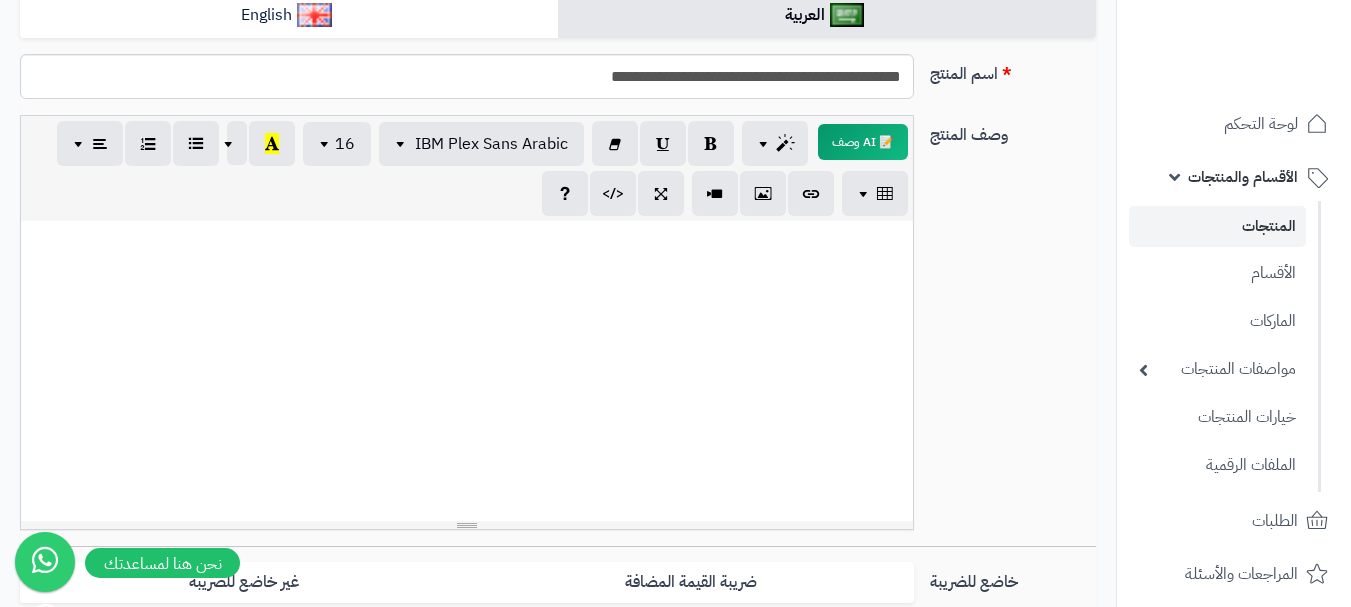 paste 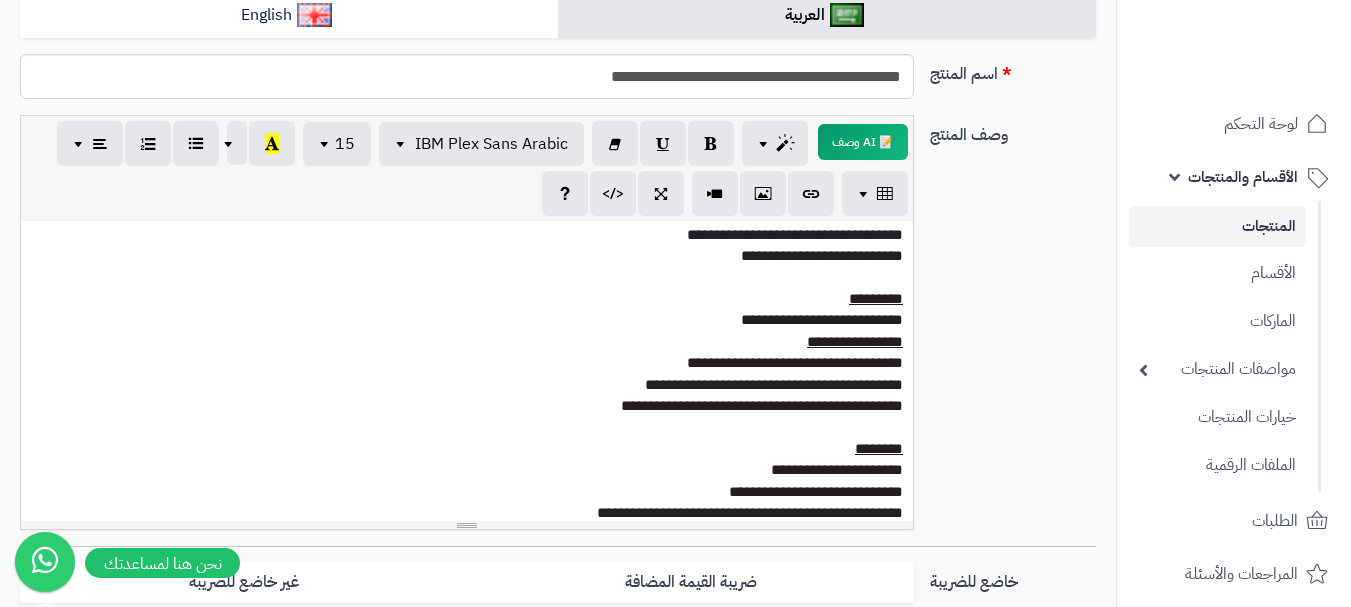 scroll, scrollTop: 234, scrollLeft: 0, axis: vertical 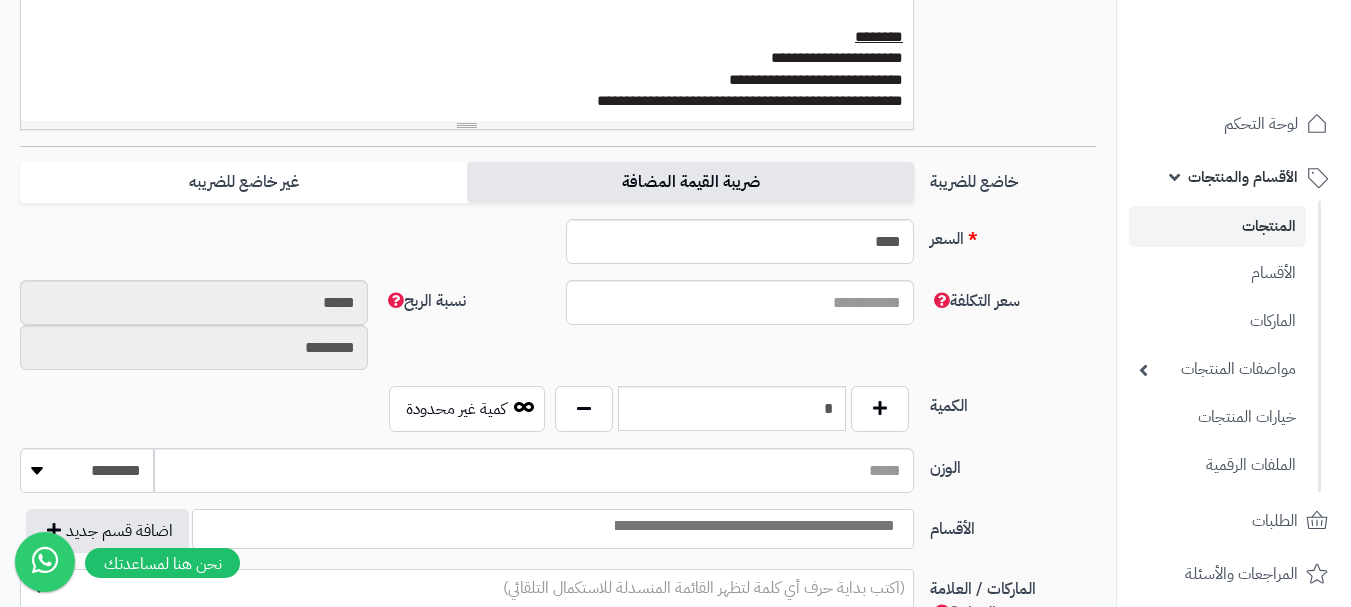 click on "ضريبة القيمة المضافة" at bounding box center (690, 182) 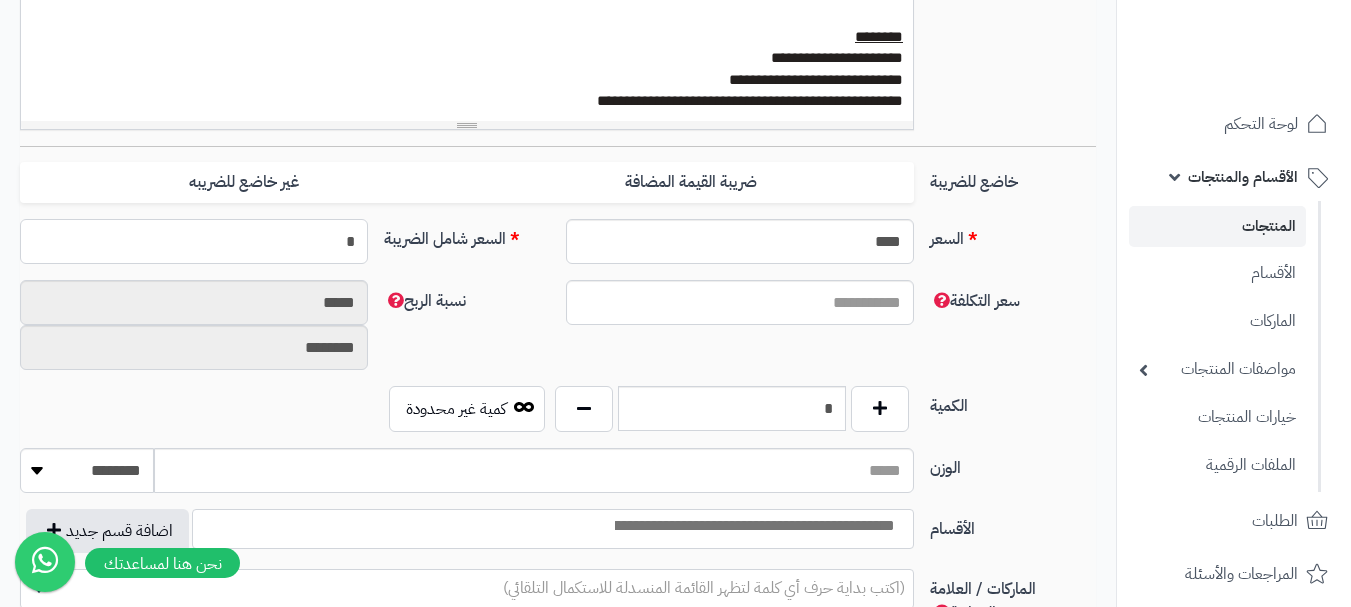 click on "*" at bounding box center [194, 241] 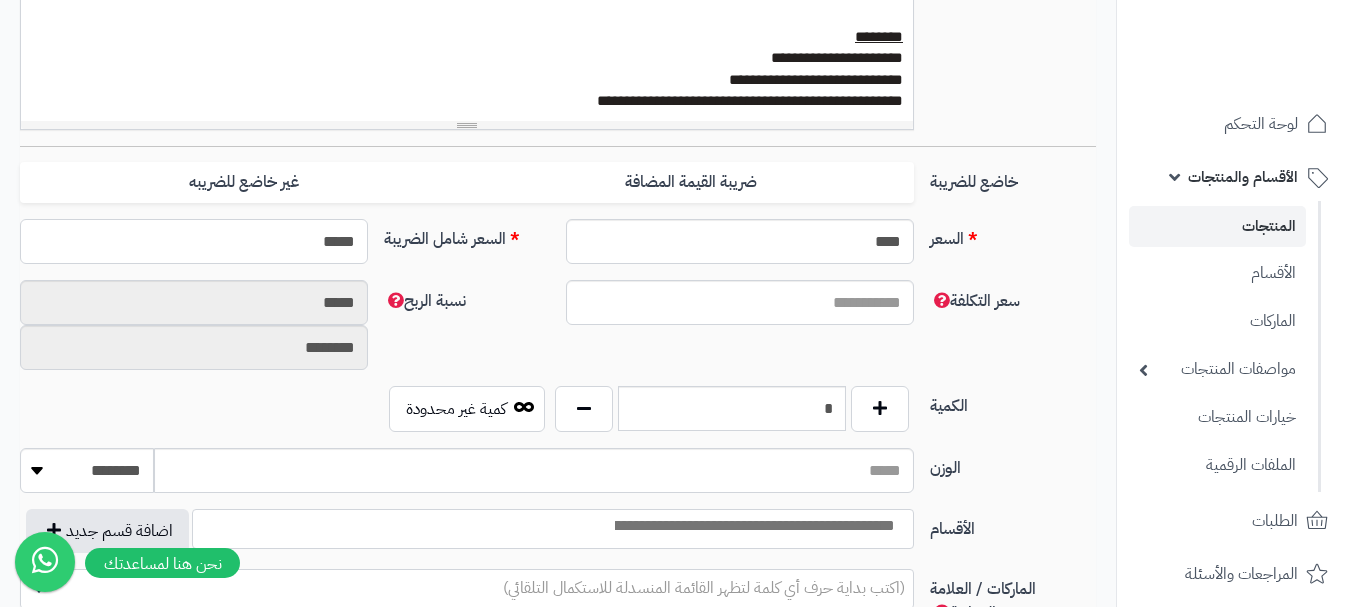 type on "******" 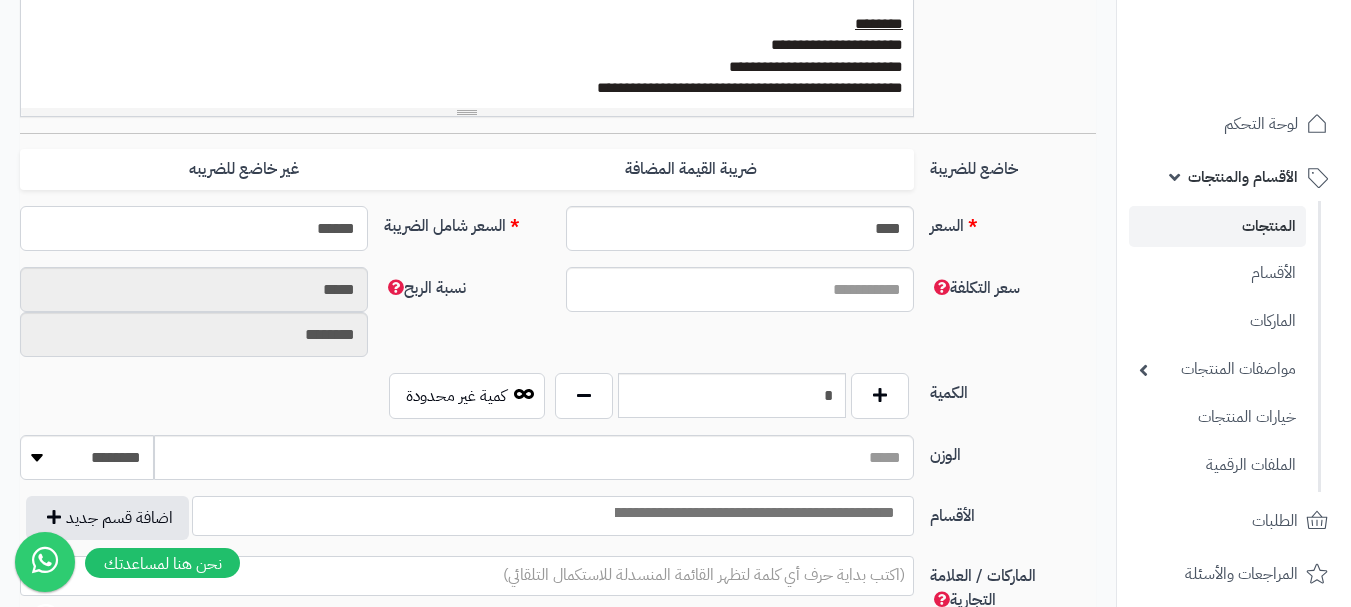 scroll, scrollTop: 800, scrollLeft: 0, axis: vertical 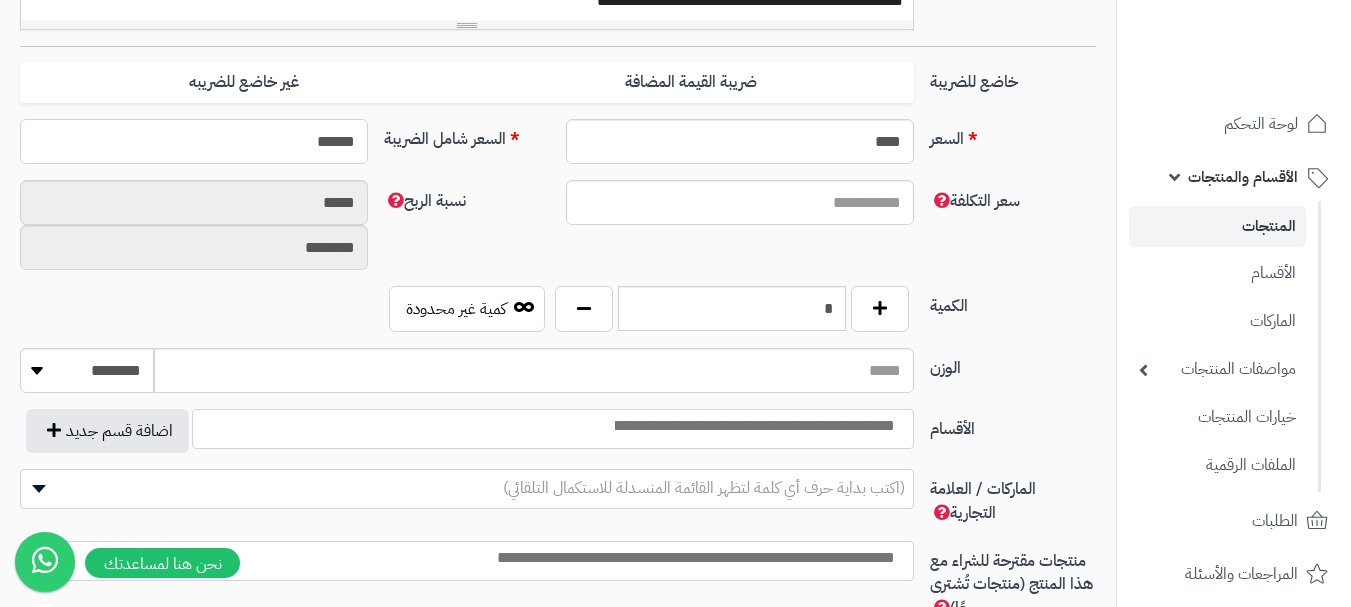 type on "**********" 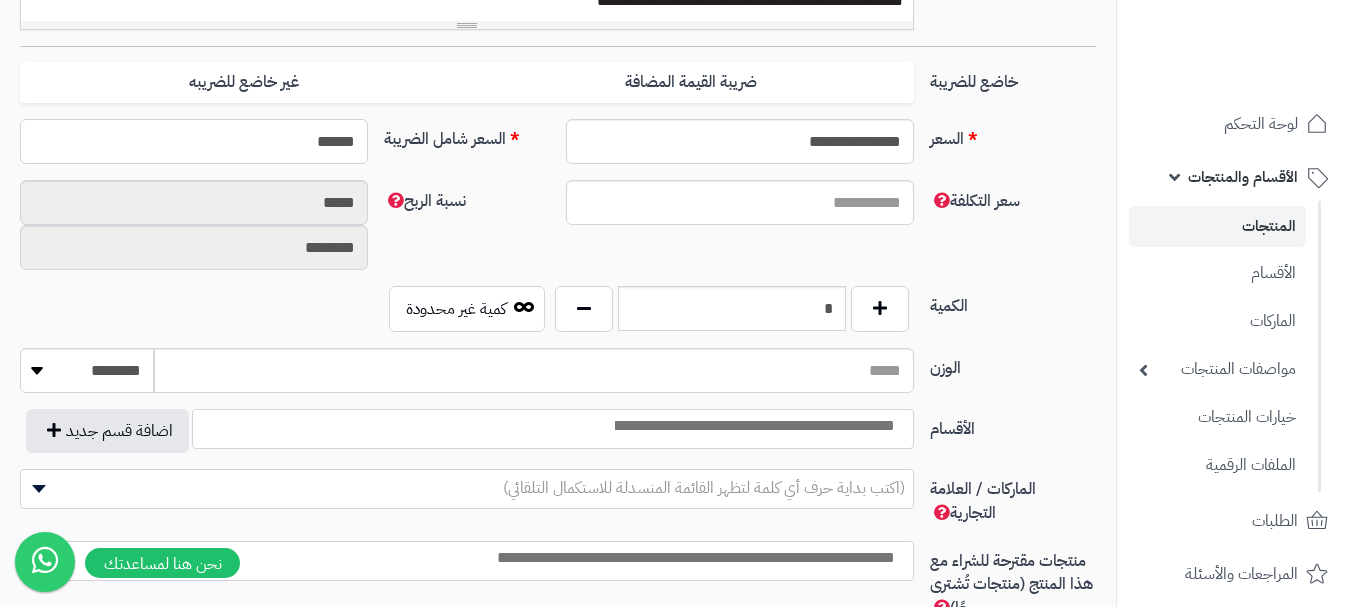 type on "******" 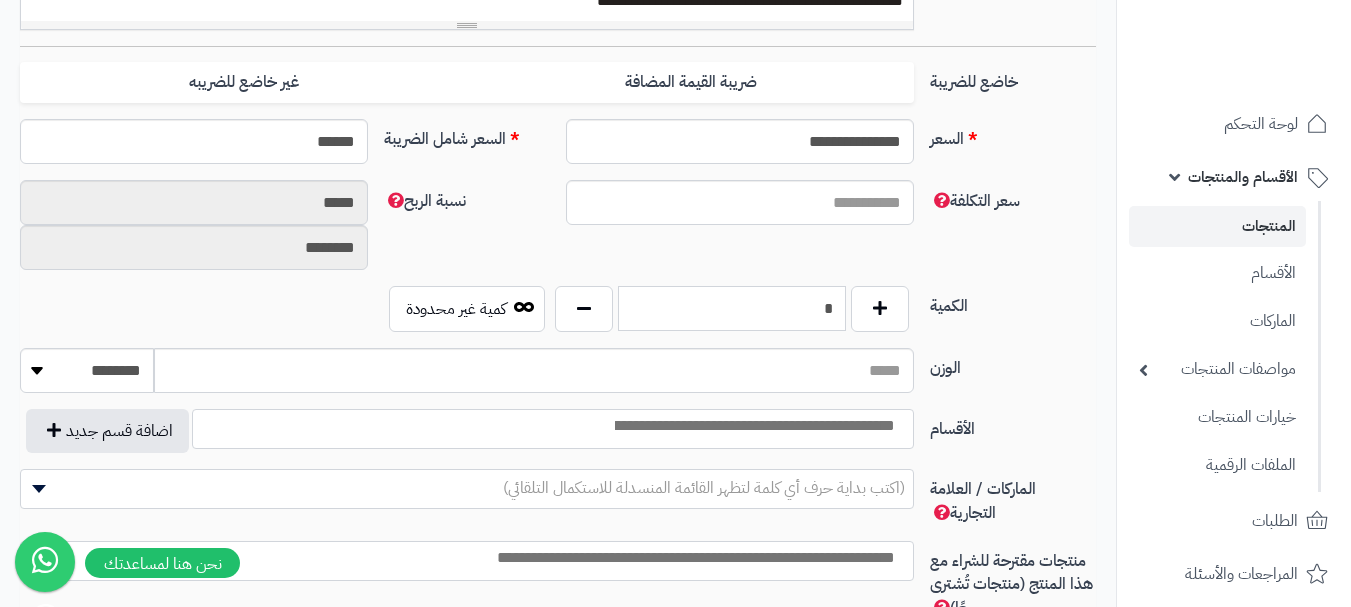 click on "*" at bounding box center [732, 308] 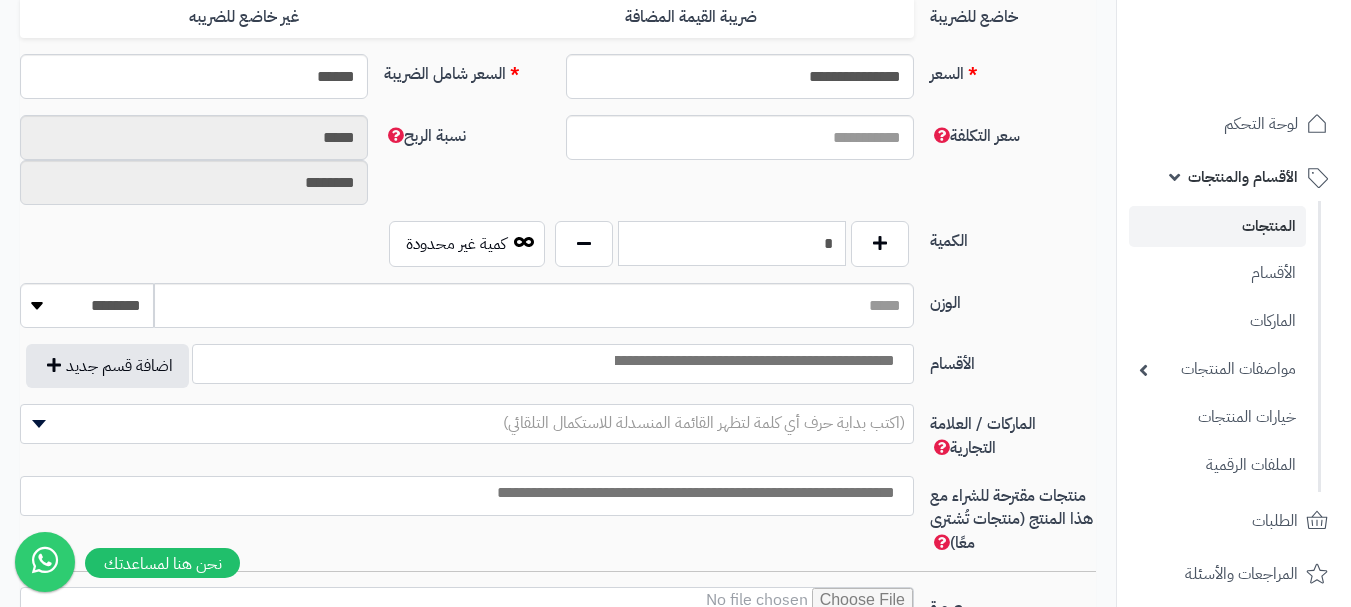 scroll, scrollTop: 900, scrollLeft: 0, axis: vertical 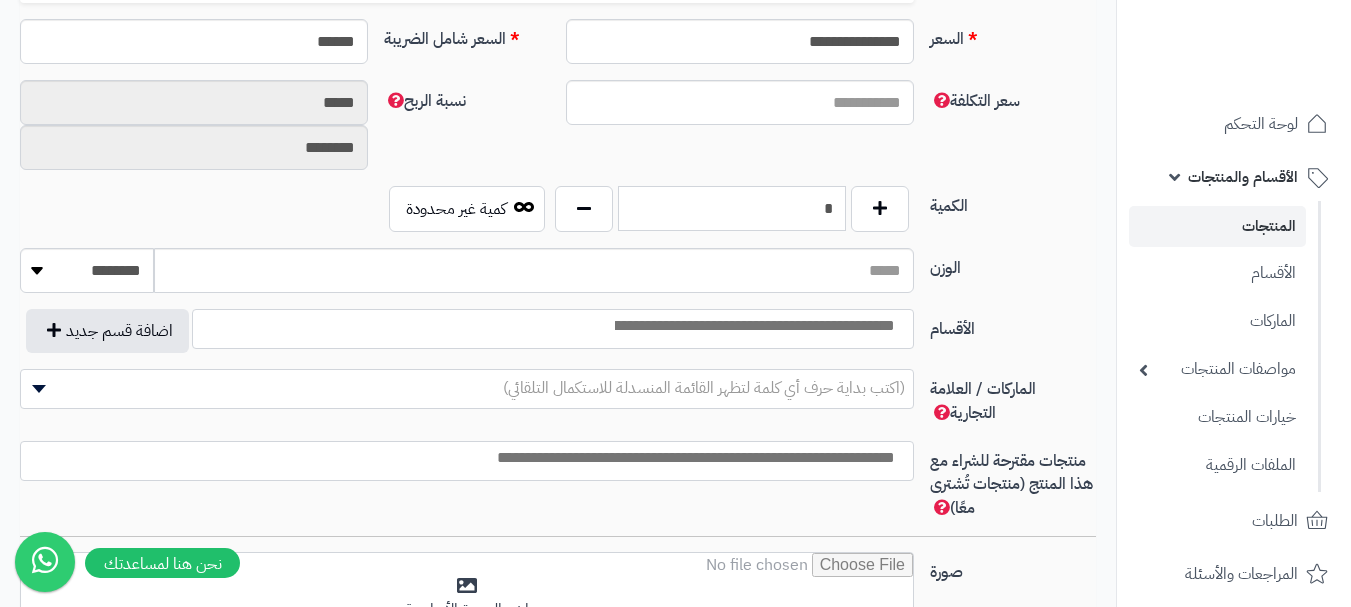 type on "*" 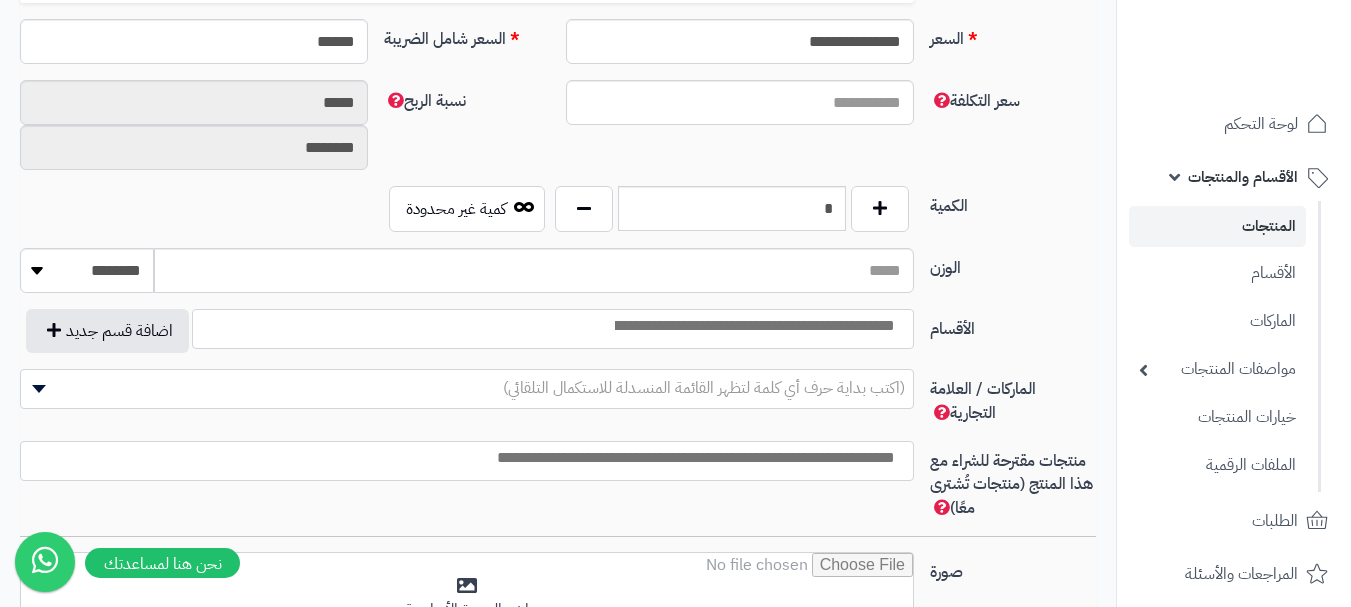 click at bounding box center [553, 329] 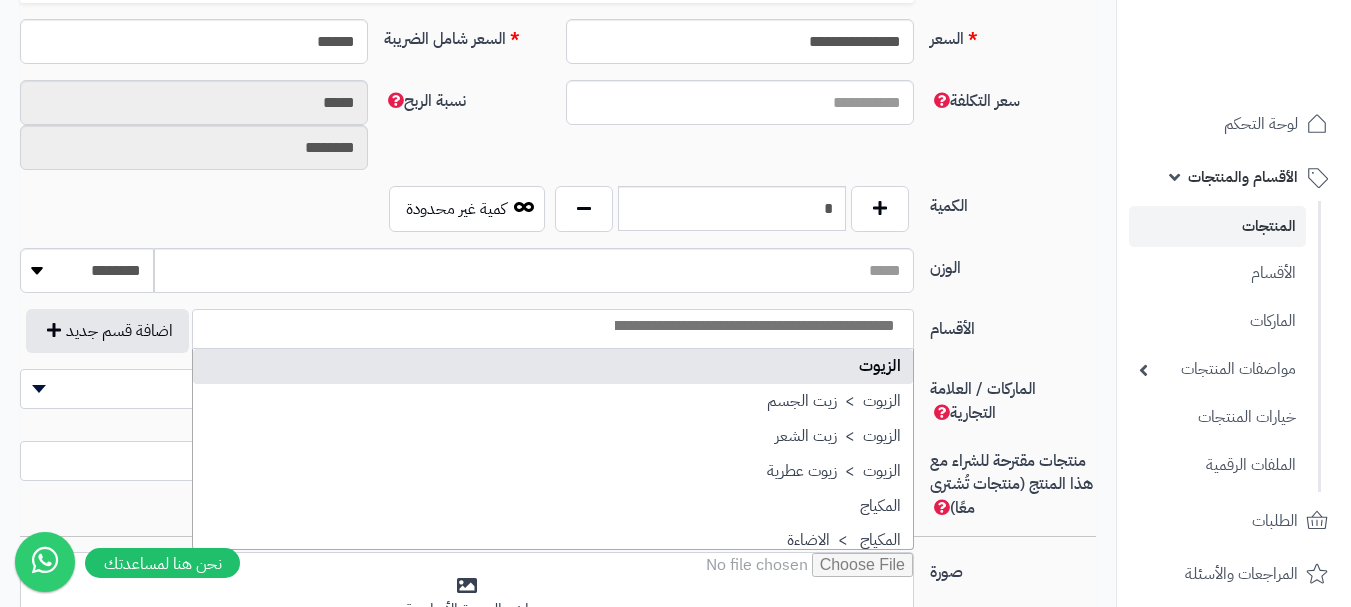 select on "***" 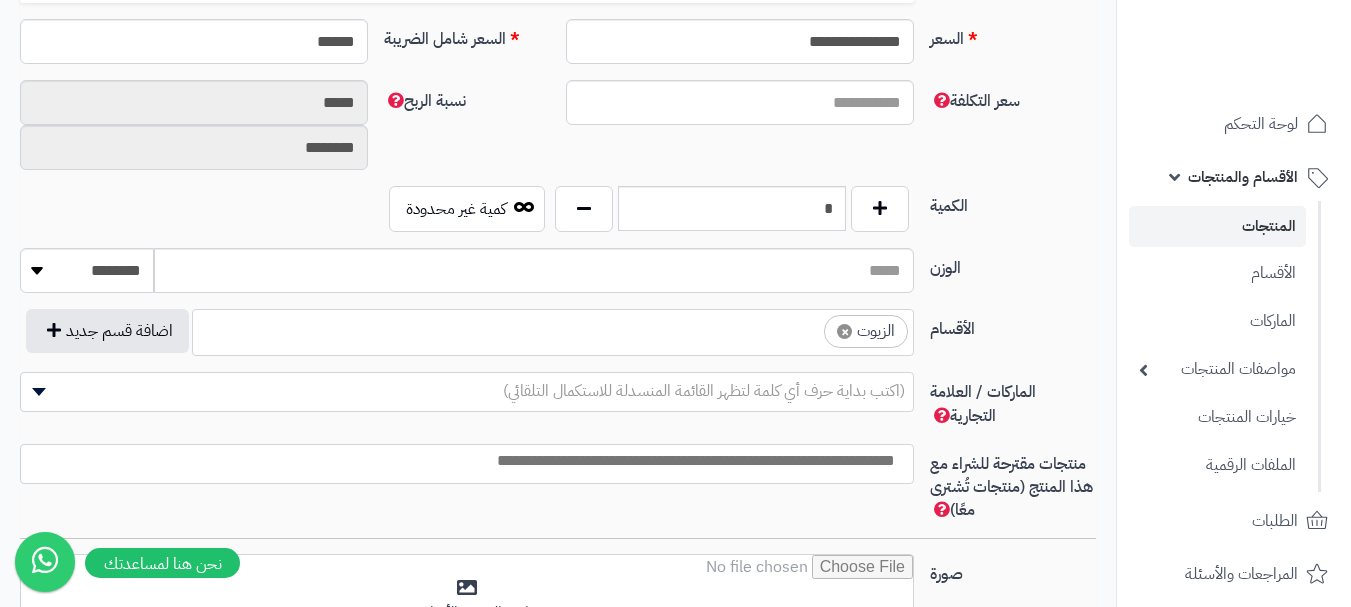 click on "× الزيوت" at bounding box center [553, 329] 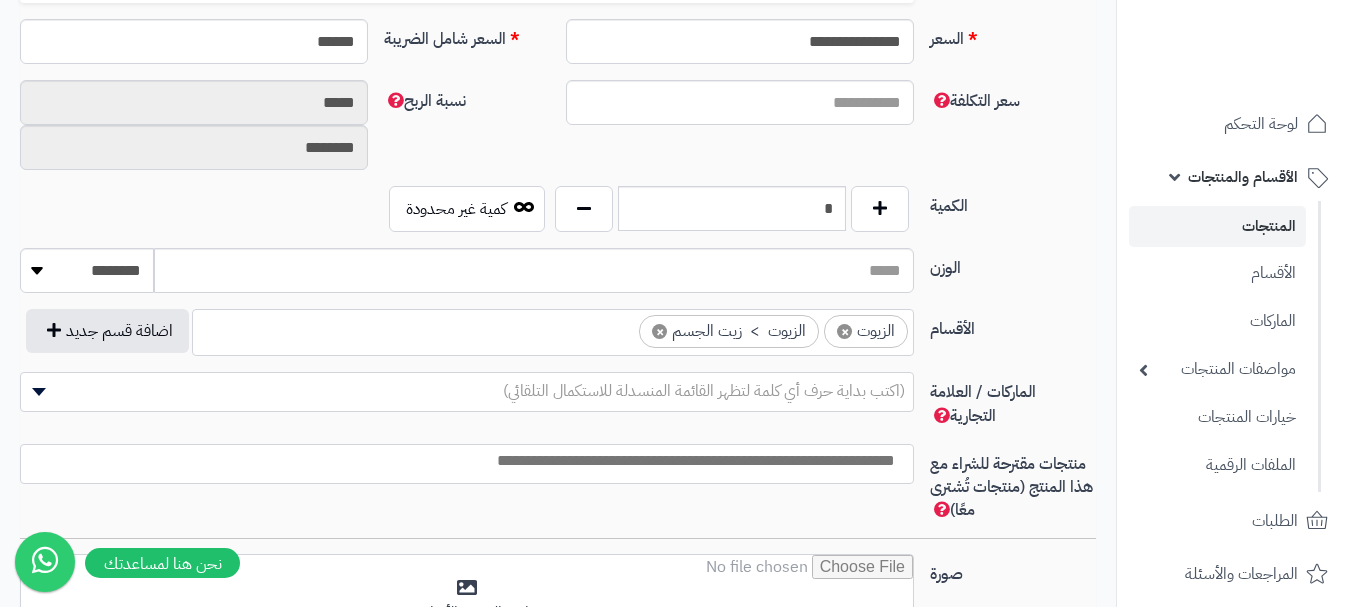 click at bounding box center [621, 326] 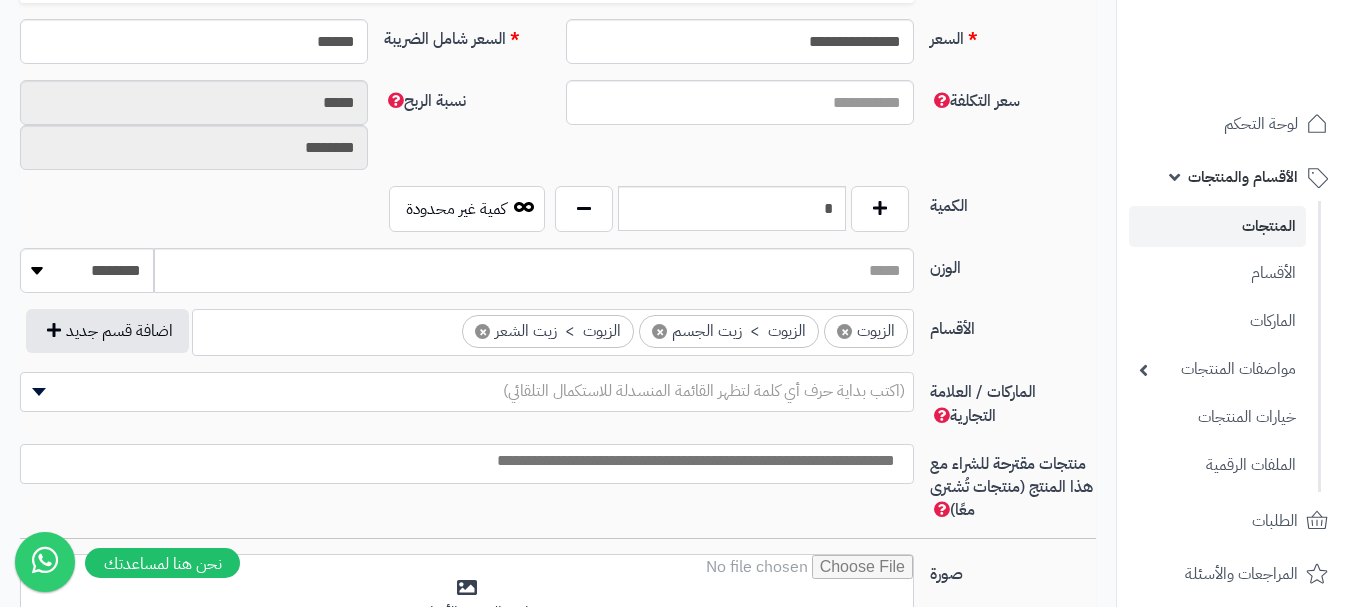 click at bounding box center (462, 461) 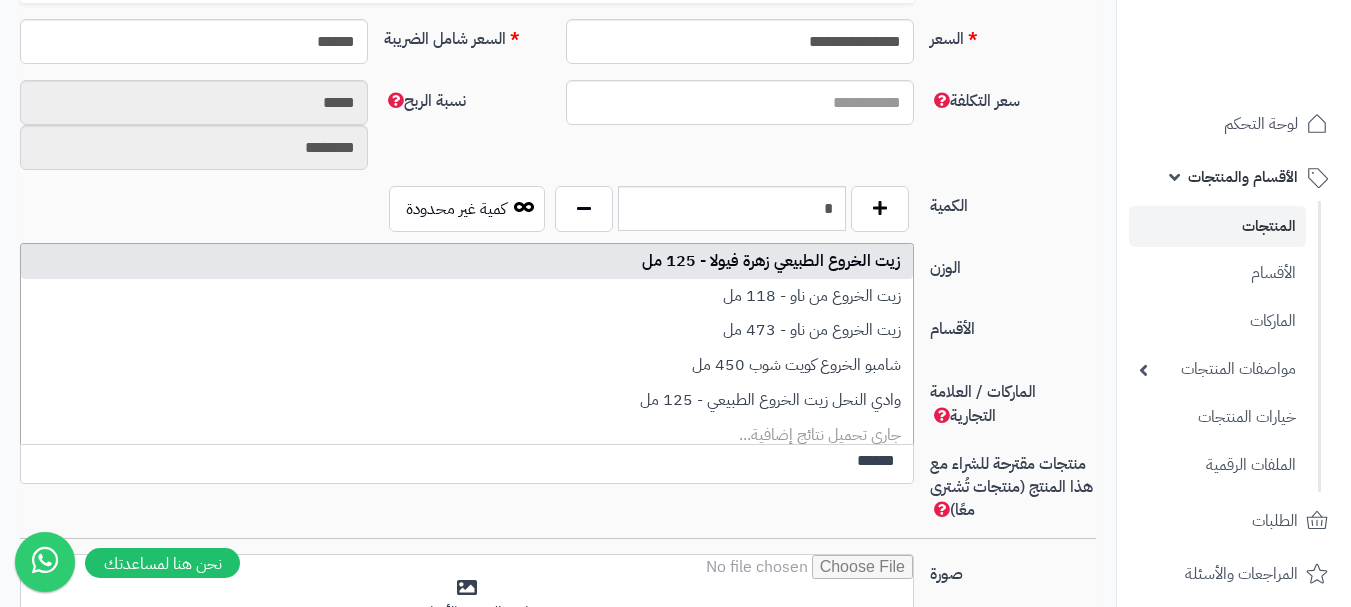 type on "******" 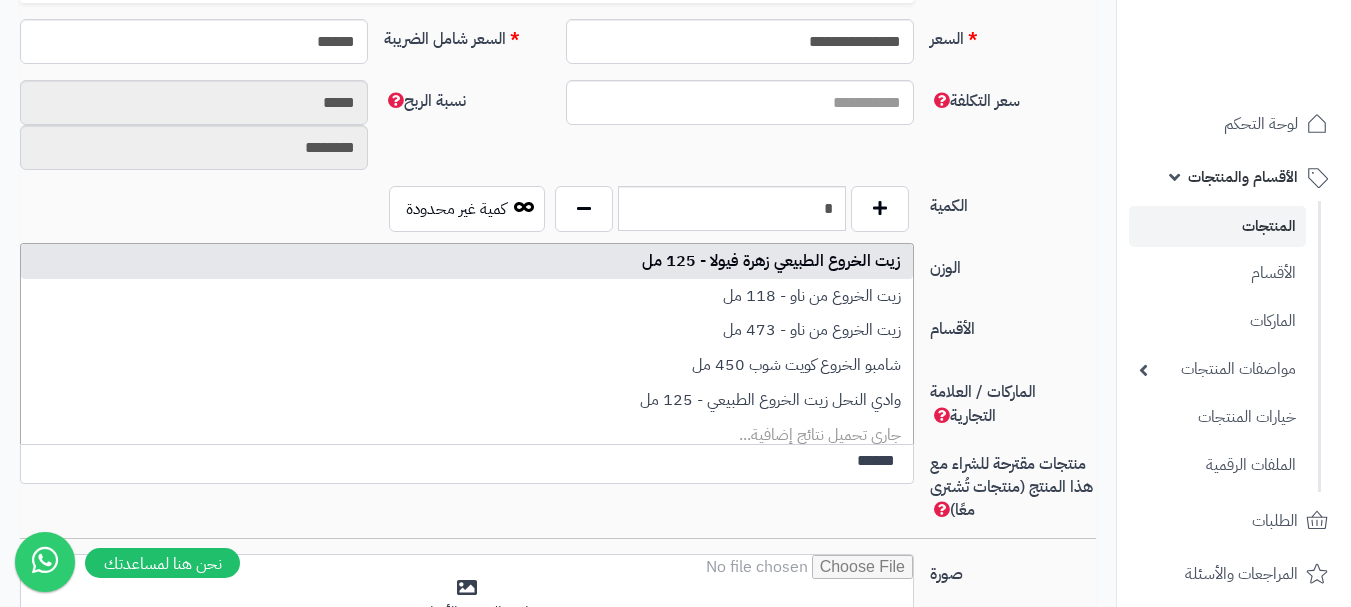 type 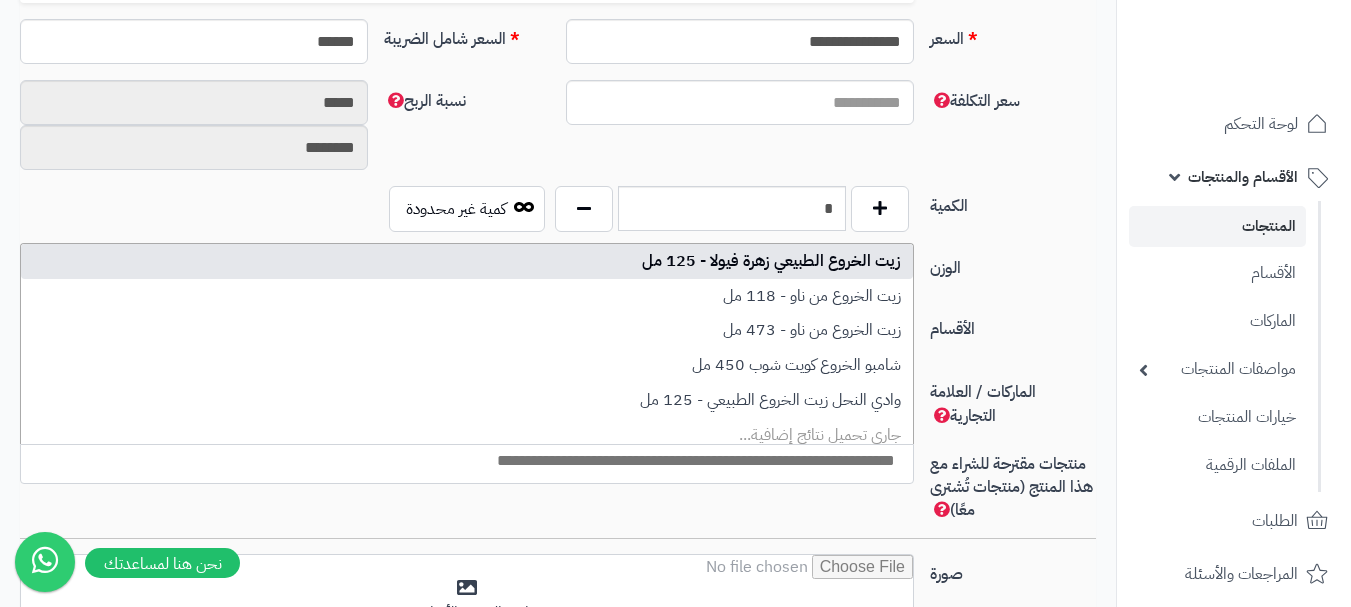 scroll, scrollTop: 0, scrollLeft: 0, axis: both 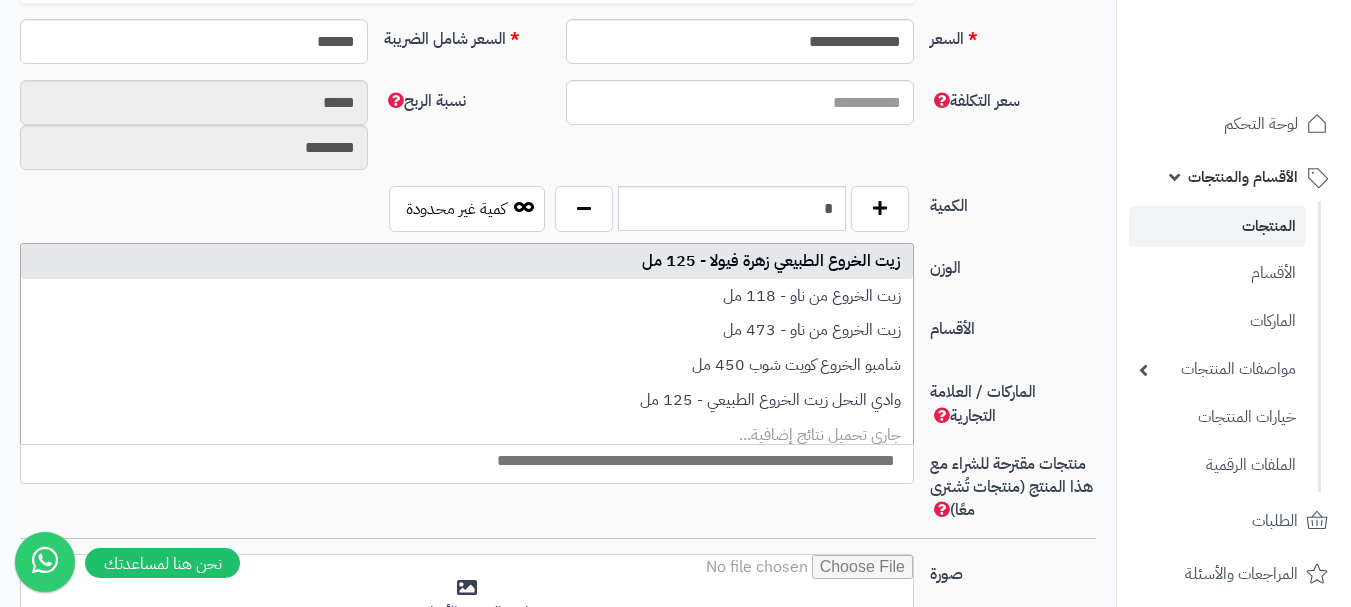 select on "**" 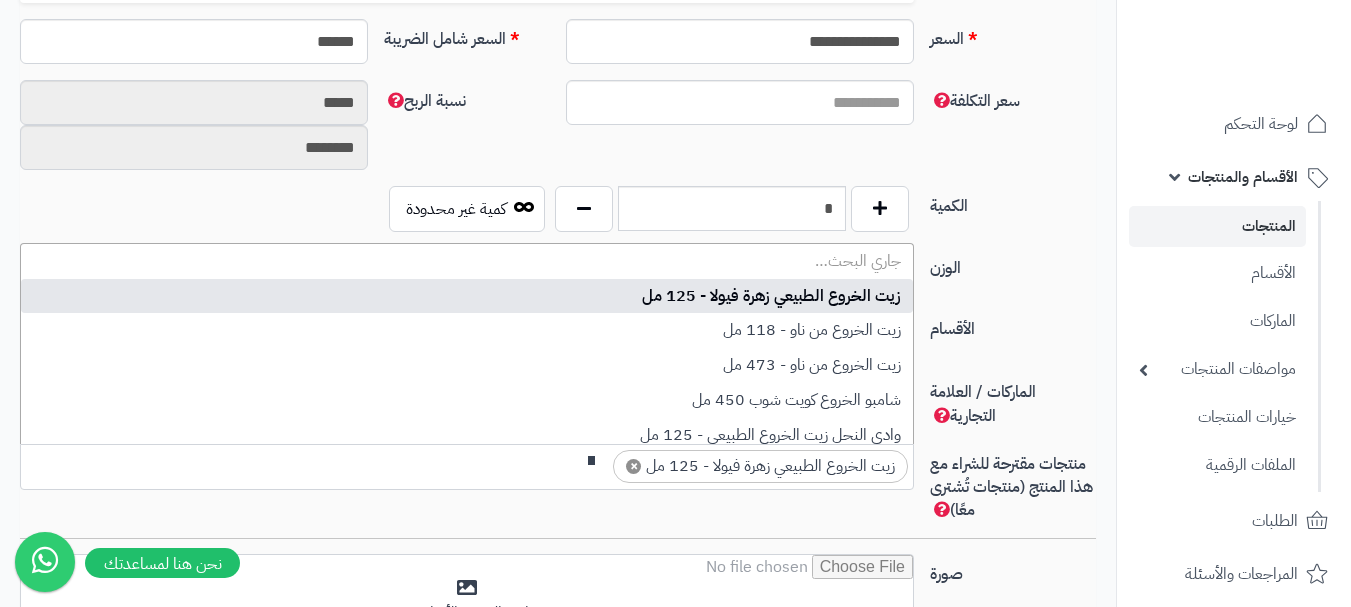 scroll, scrollTop: 0, scrollLeft: 0, axis: both 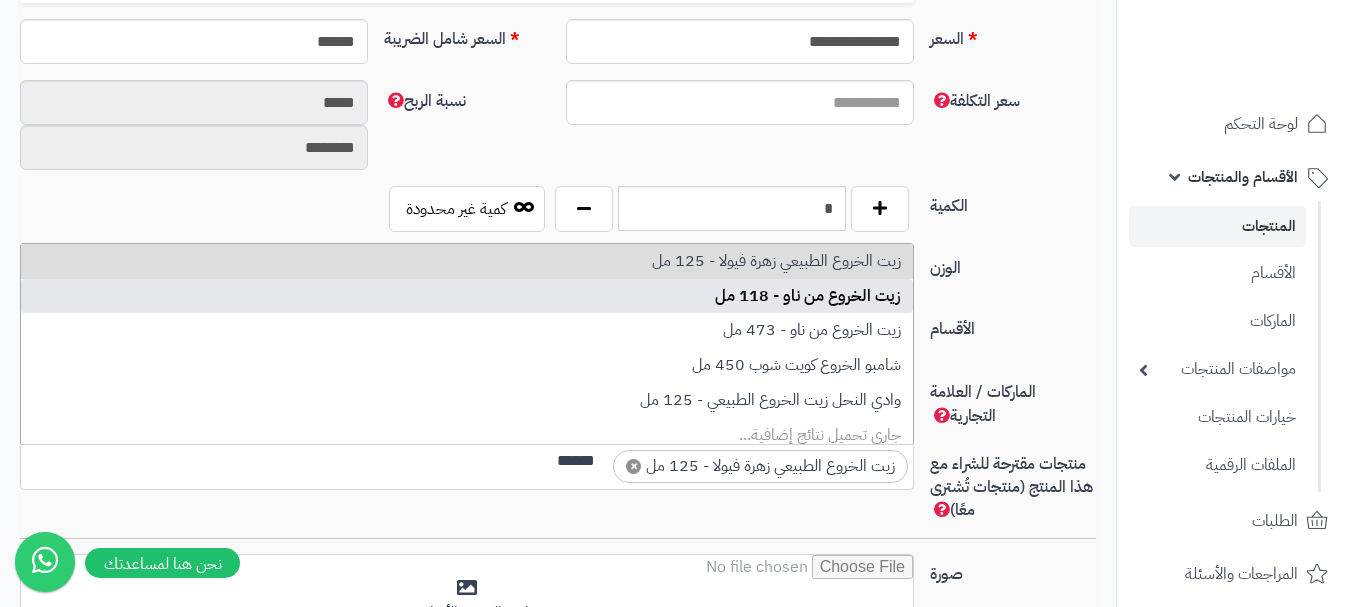 type on "******" 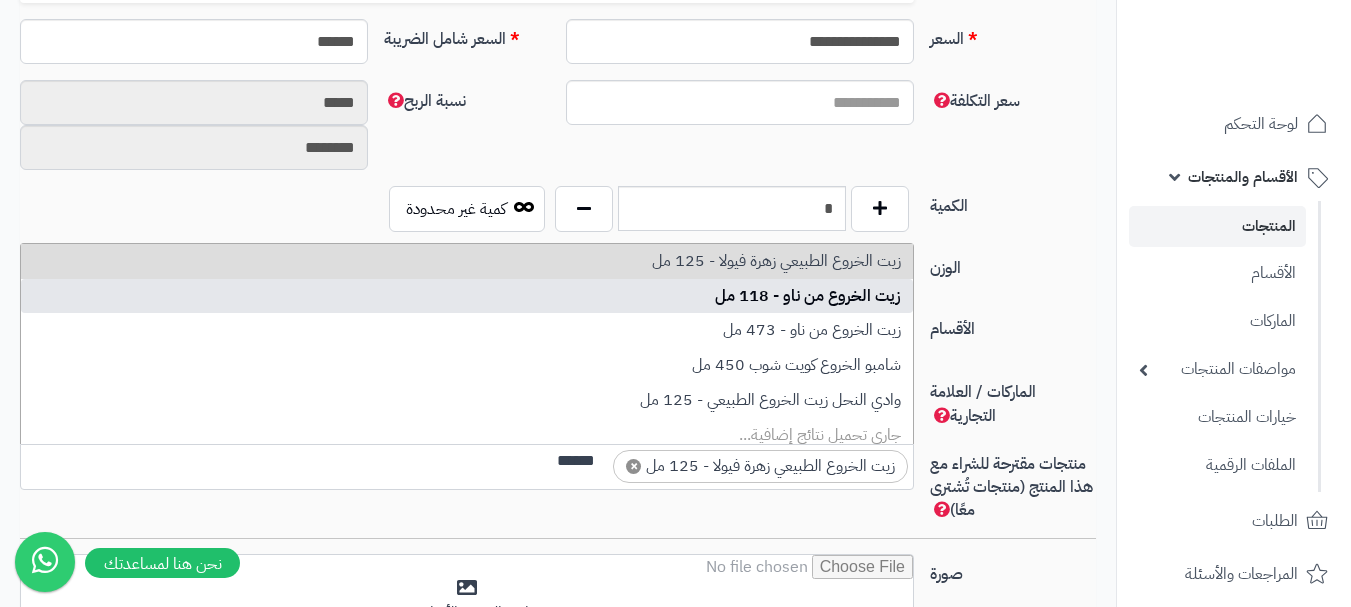 type 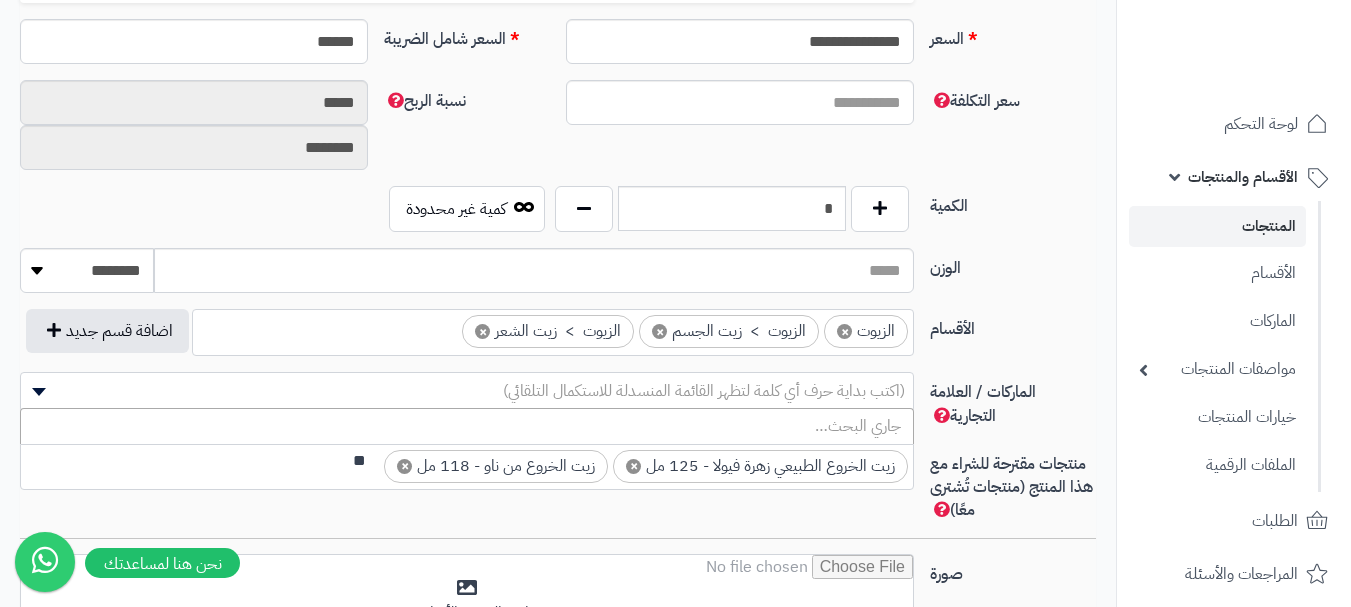 scroll, scrollTop: 0, scrollLeft: -8, axis: horizontal 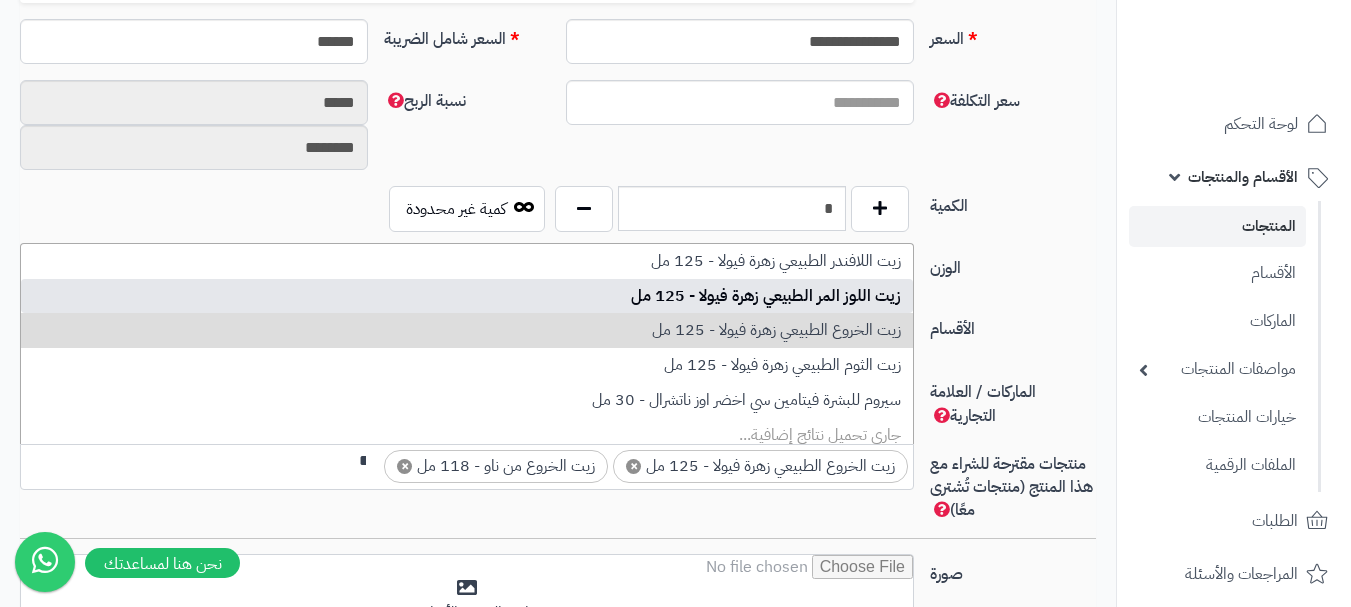 type on "**" 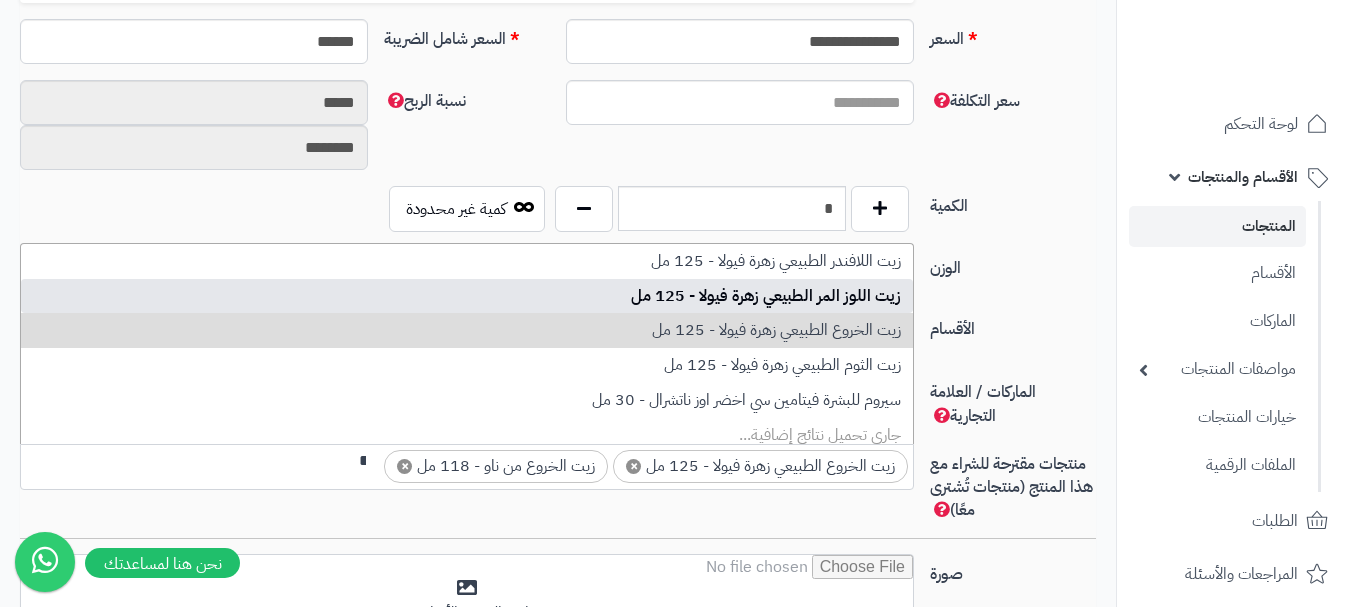 scroll, scrollTop: 0, scrollLeft: 0, axis: both 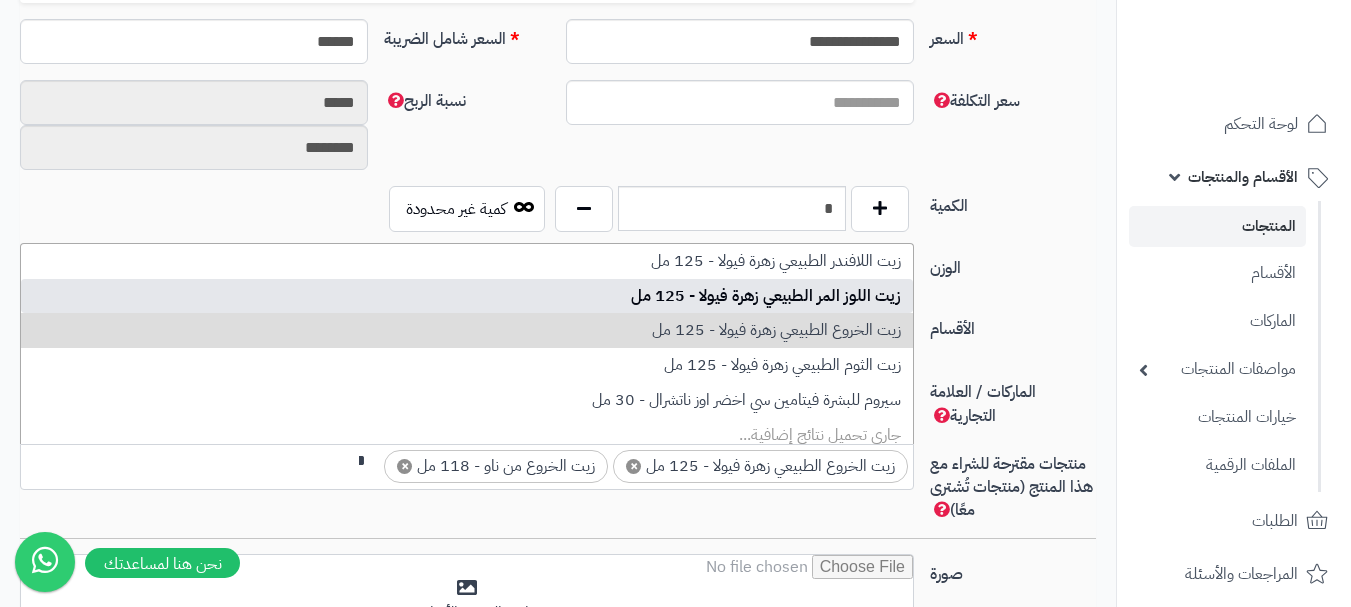 type 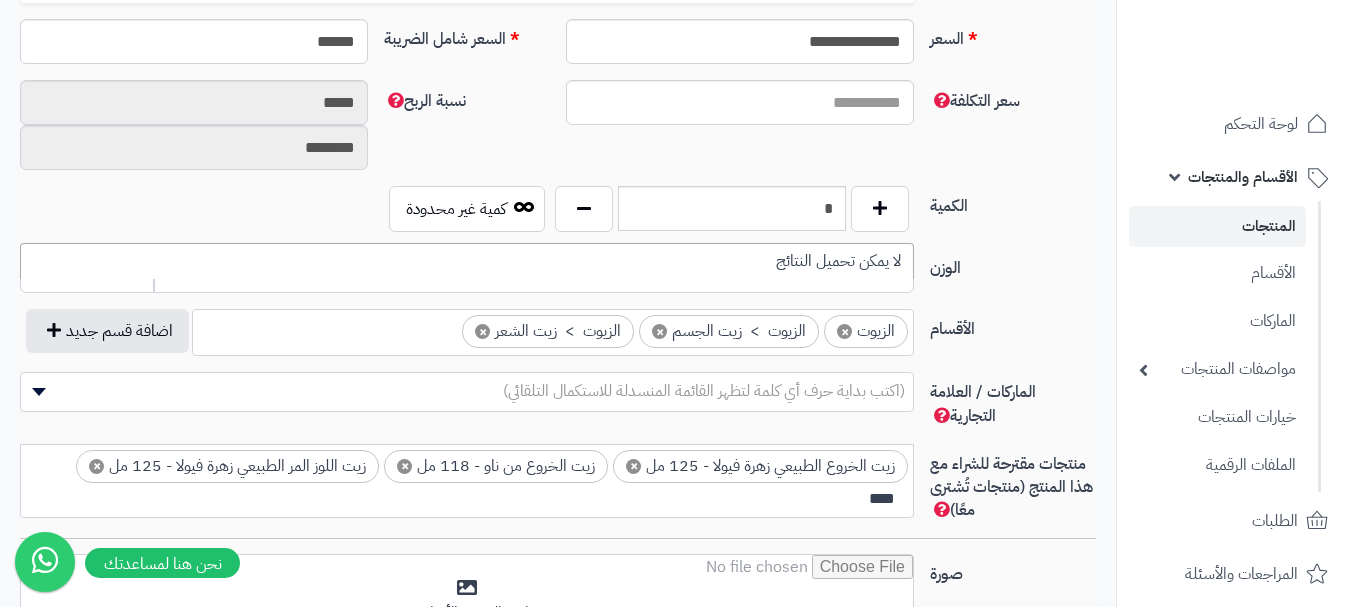 scroll, scrollTop: 0, scrollLeft: 0, axis: both 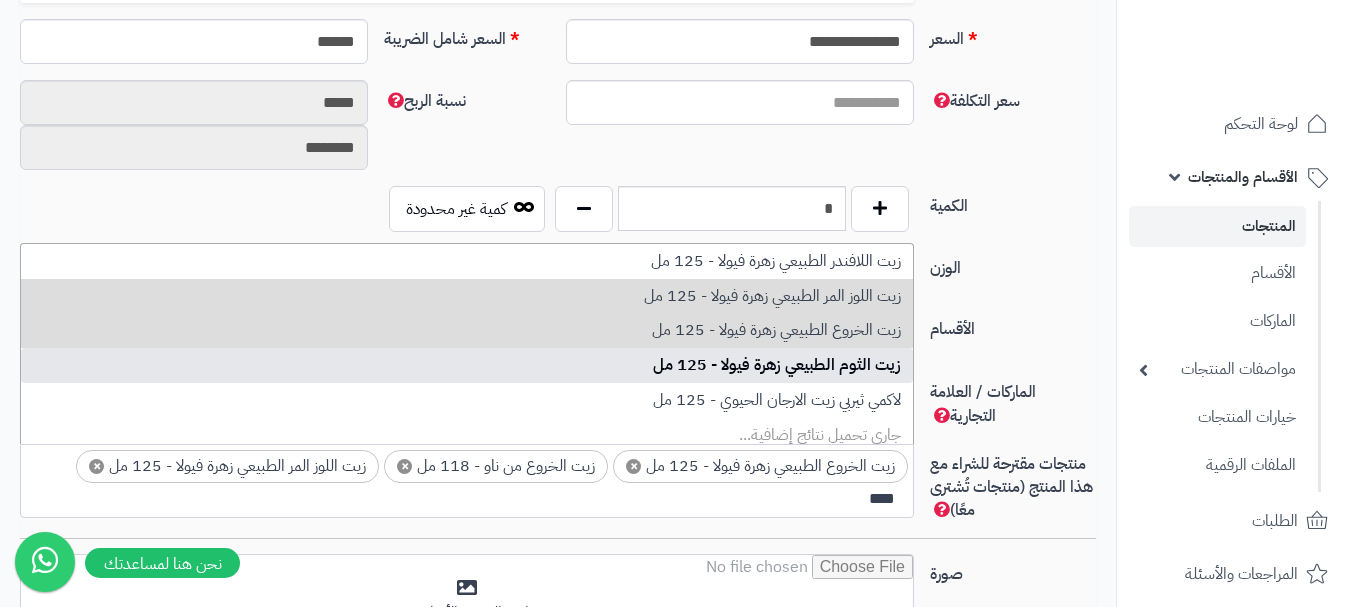 type on "***" 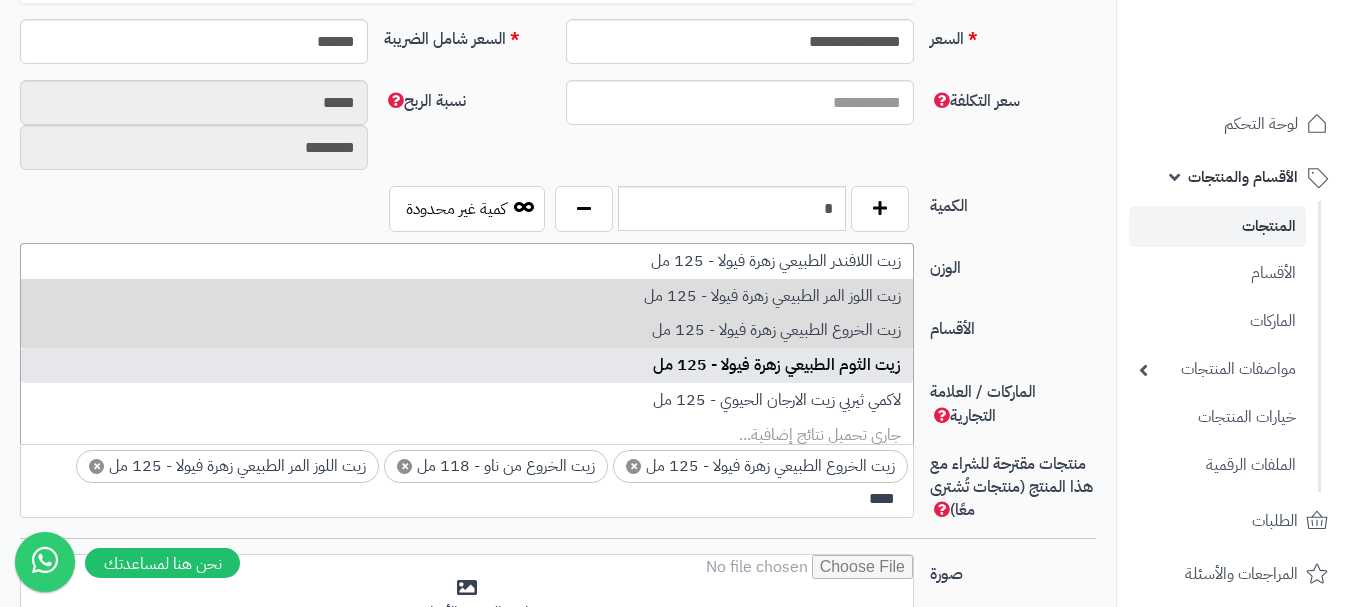 type 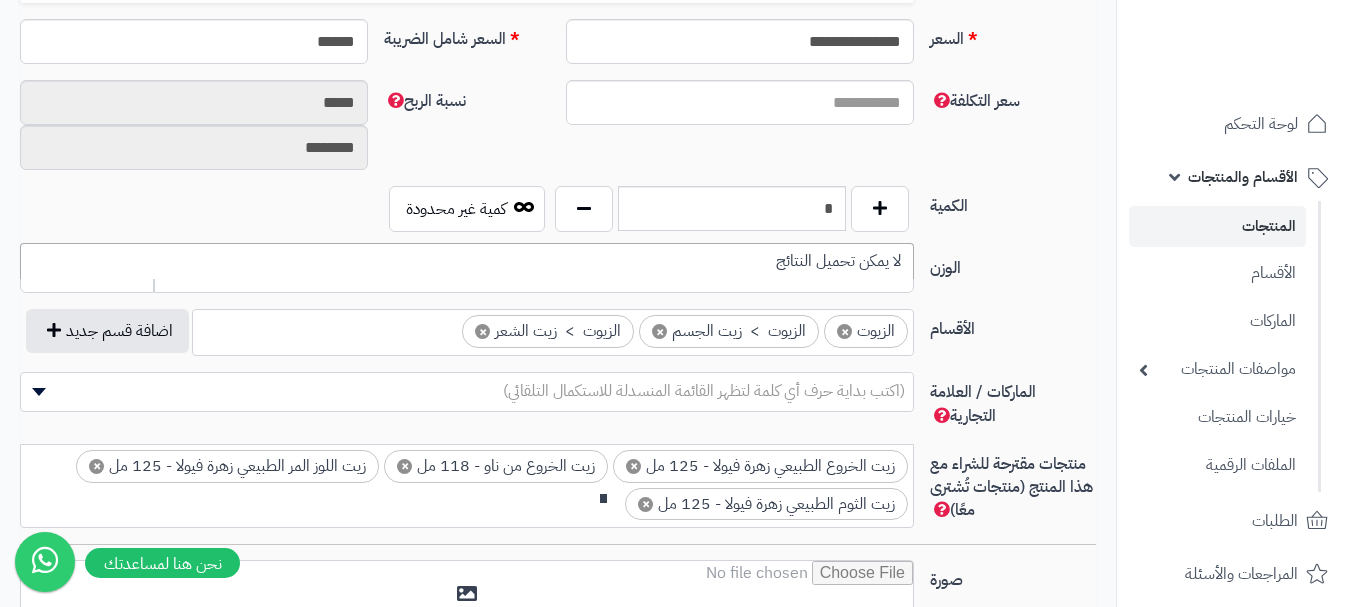 scroll, scrollTop: 0, scrollLeft: -6, axis: horizontal 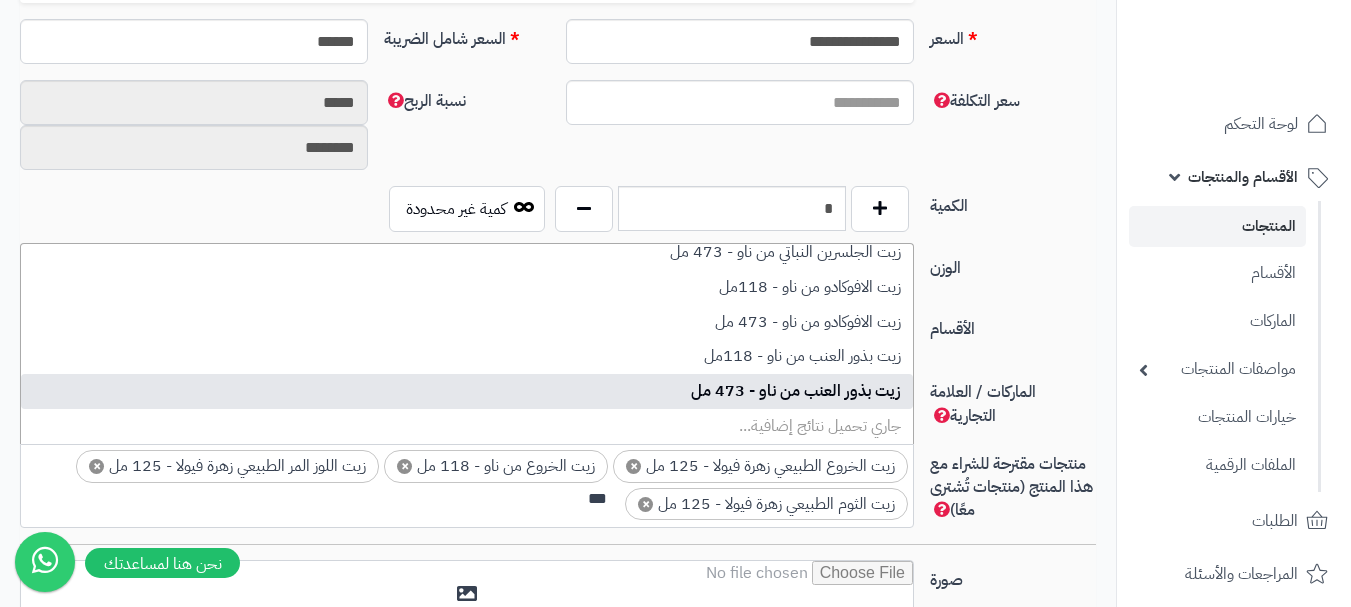 type on "***" 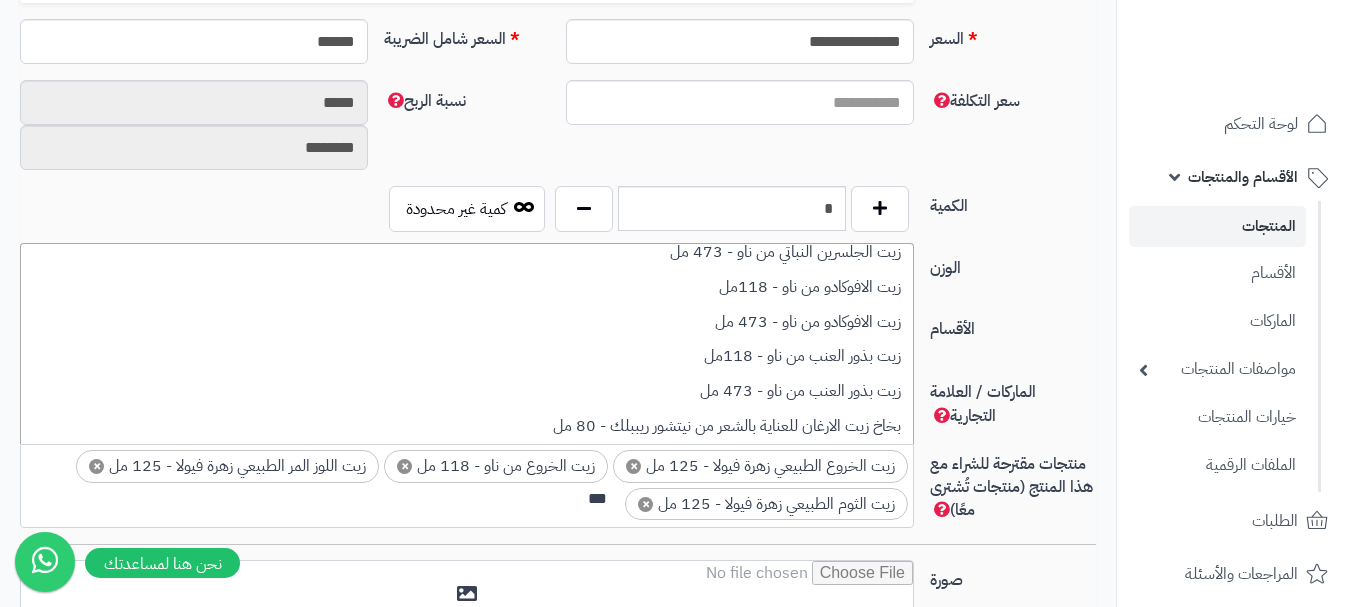 type 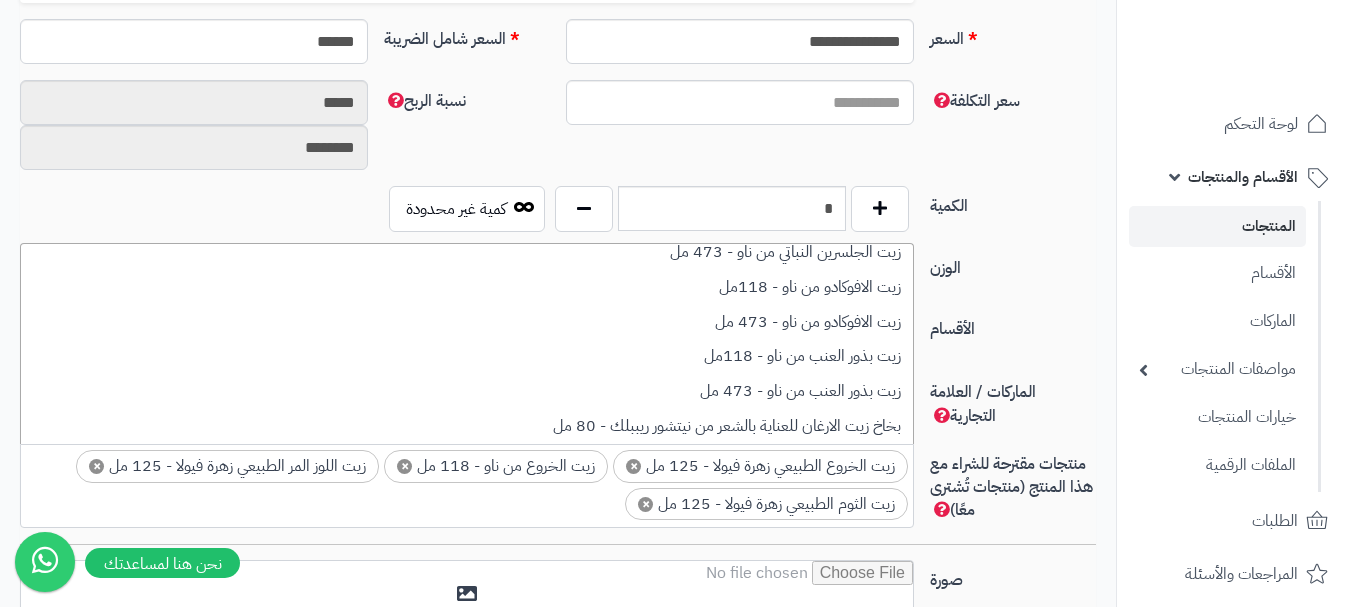 scroll, scrollTop: 0, scrollLeft: 0, axis: both 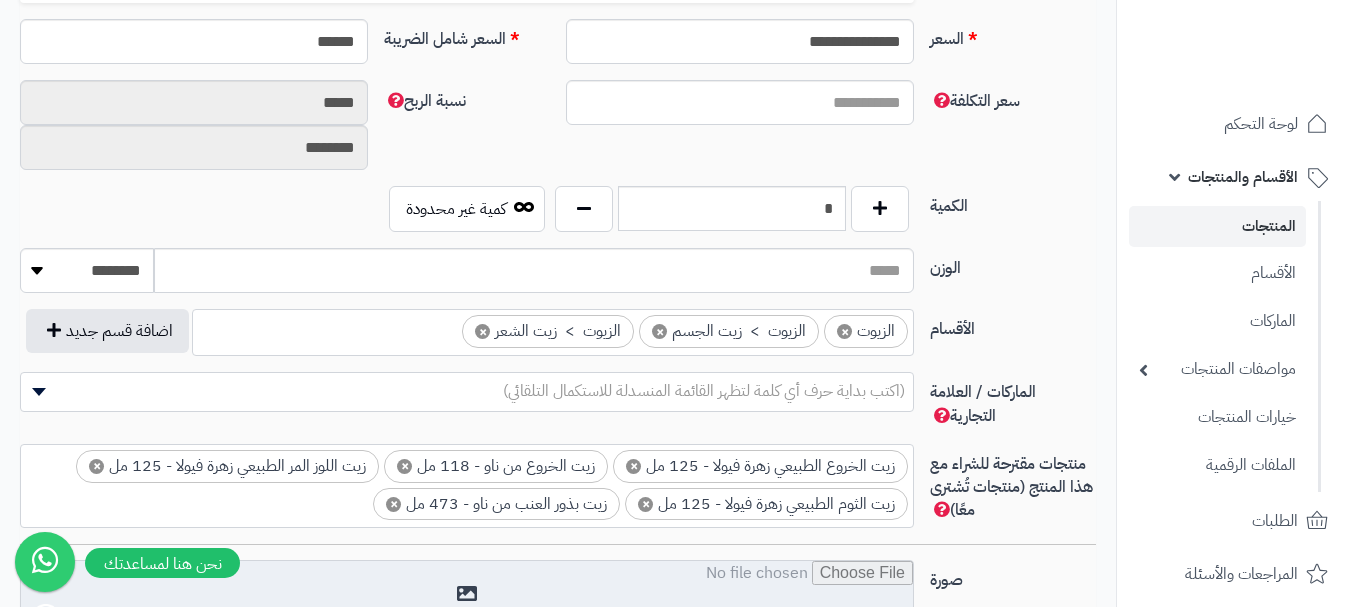 click at bounding box center (467, 611) 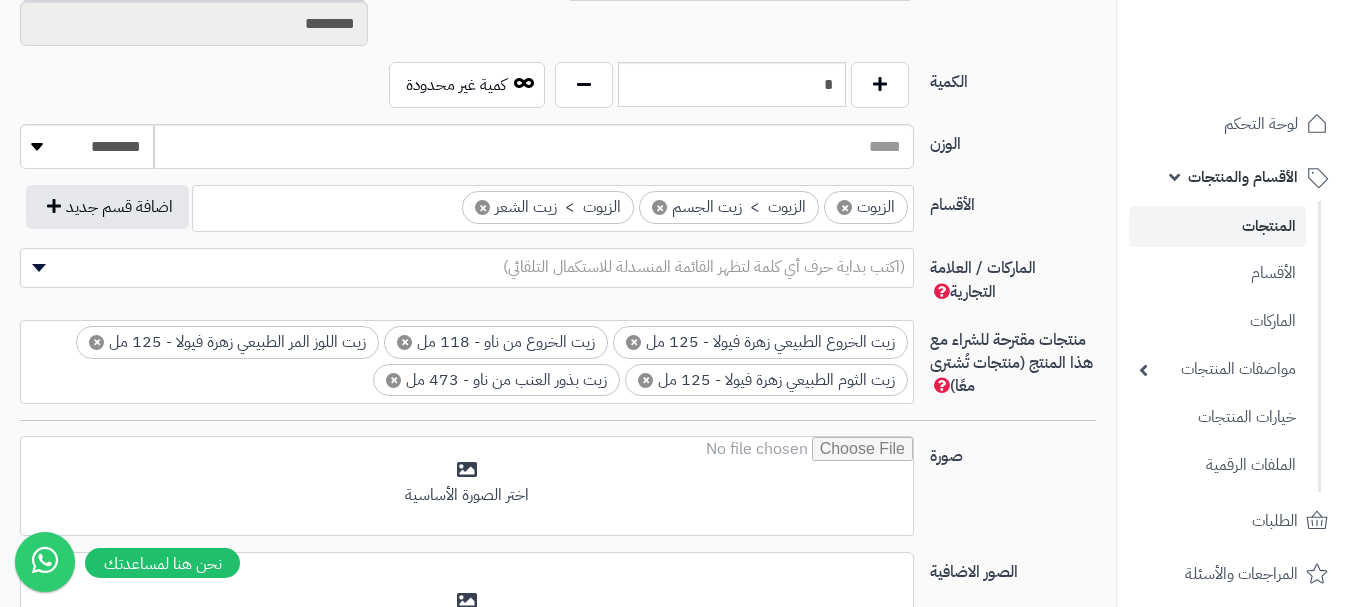 scroll, scrollTop: 1100, scrollLeft: 0, axis: vertical 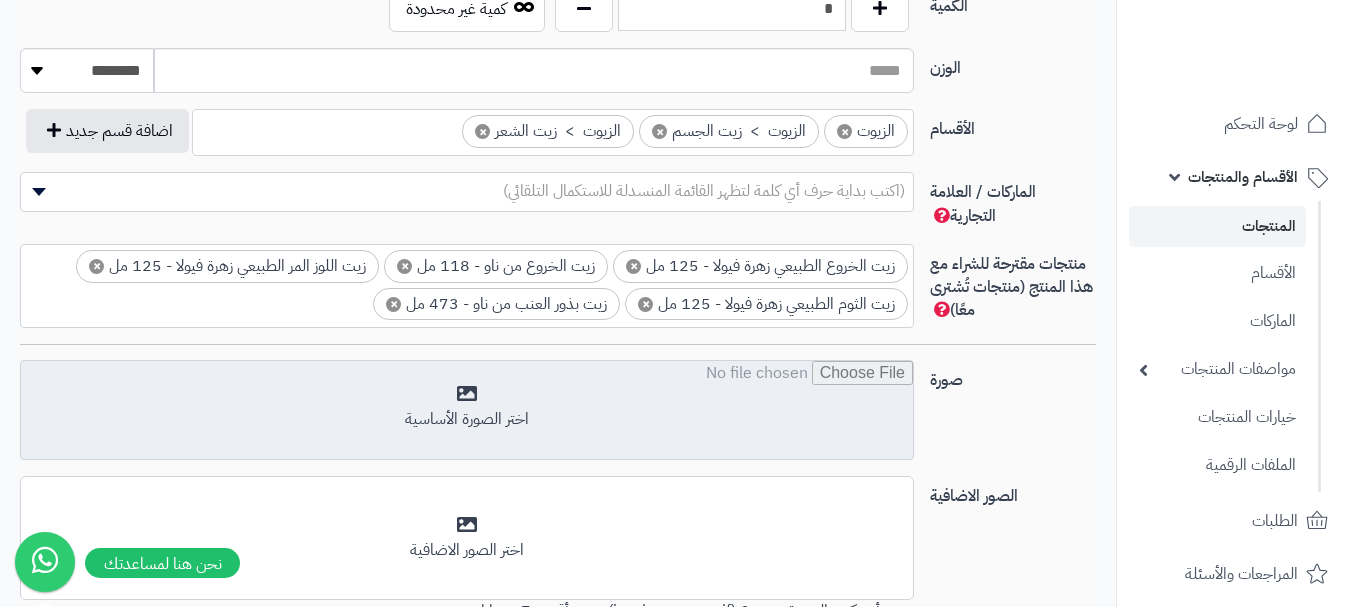 click at bounding box center [467, 411] 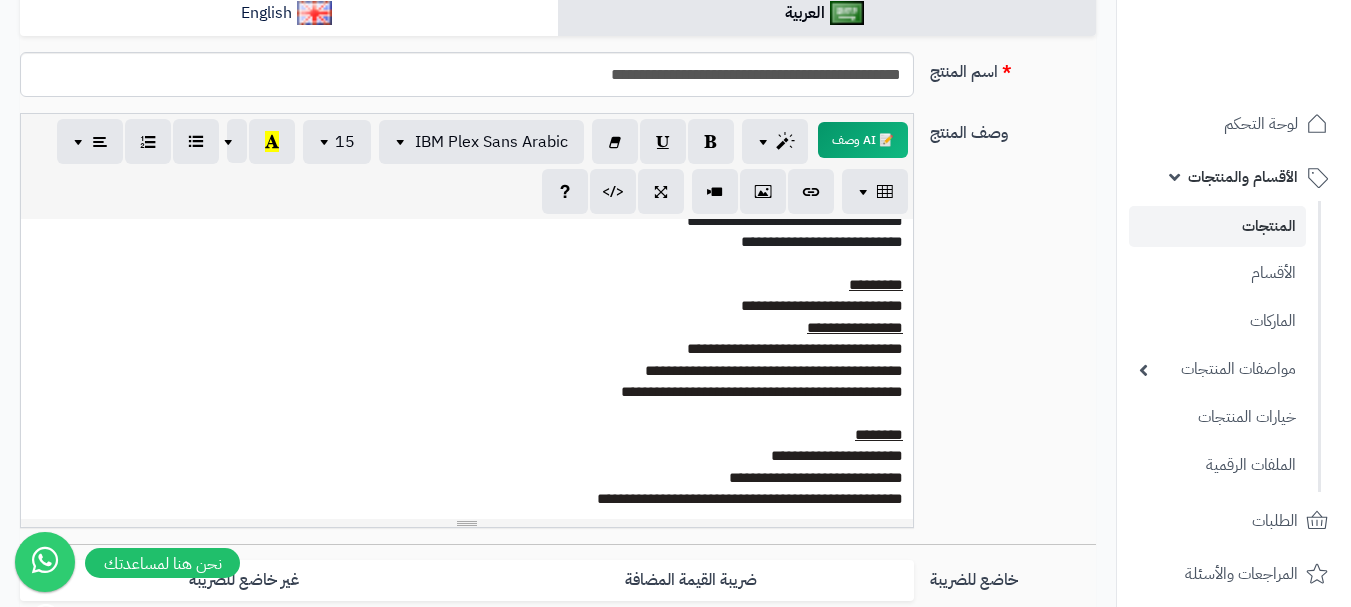scroll, scrollTop: 300, scrollLeft: 0, axis: vertical 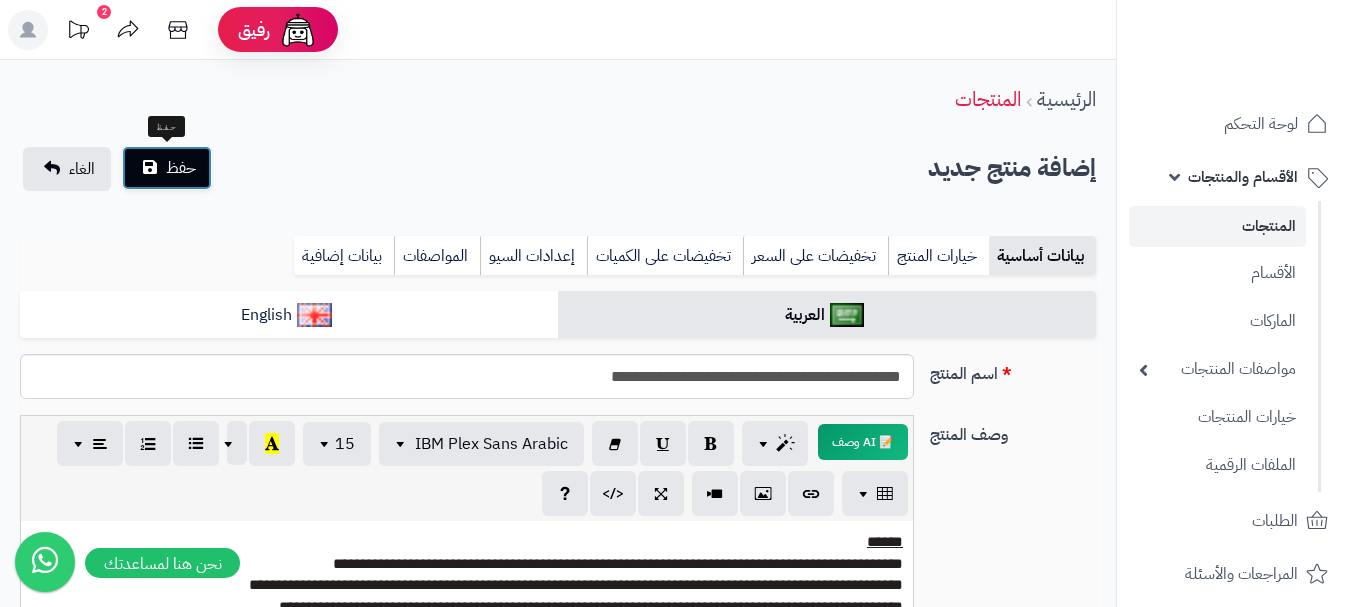 click on "حفظ" at bounding box center (167, 168) 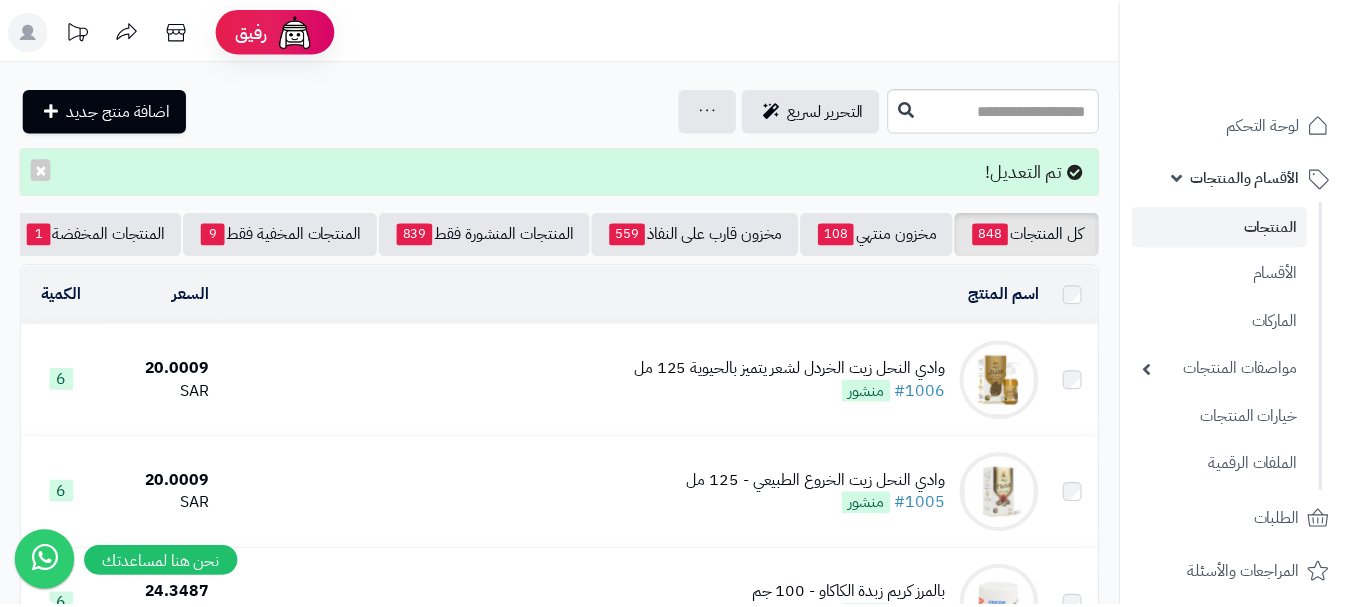 scroll, scrollTop: 0, scrollLeft: 0, axis: both 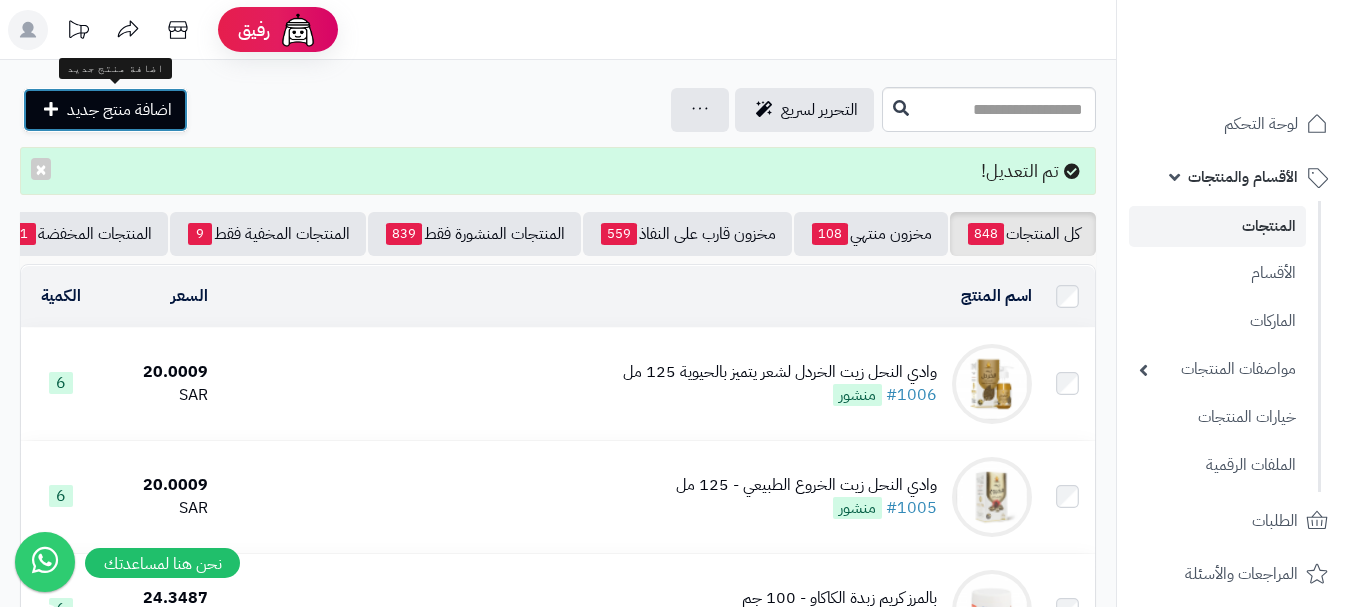 click on "اضافة منتج جديد" at bounding box center (119, 110) 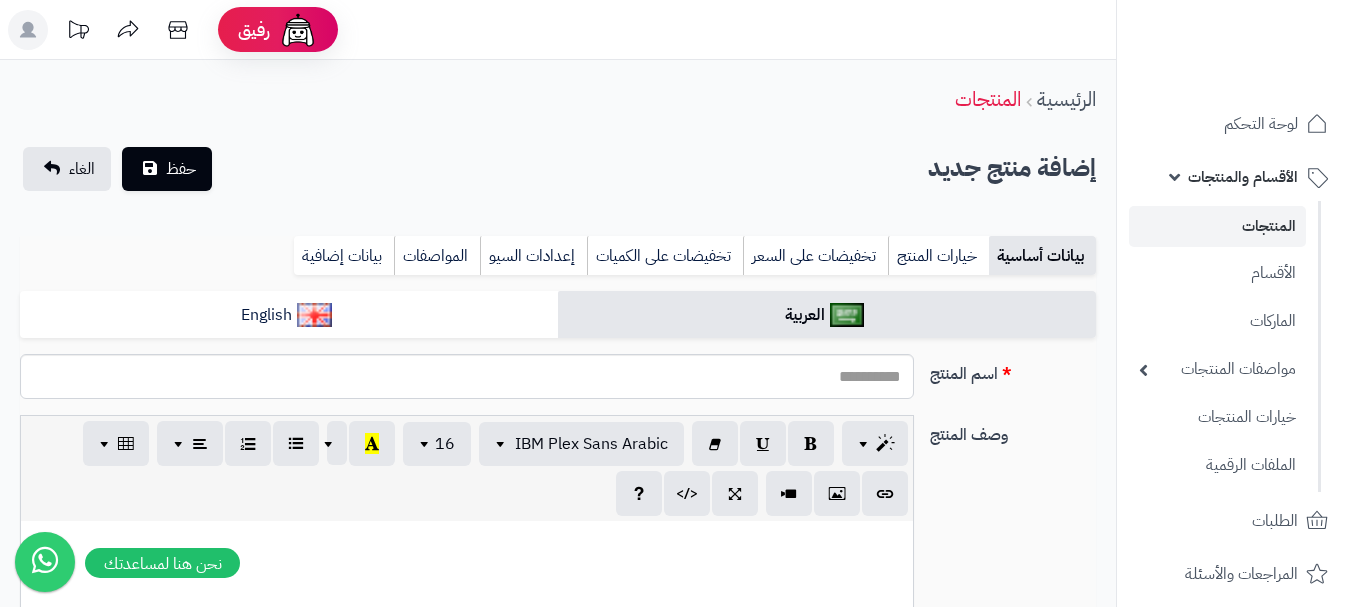 select 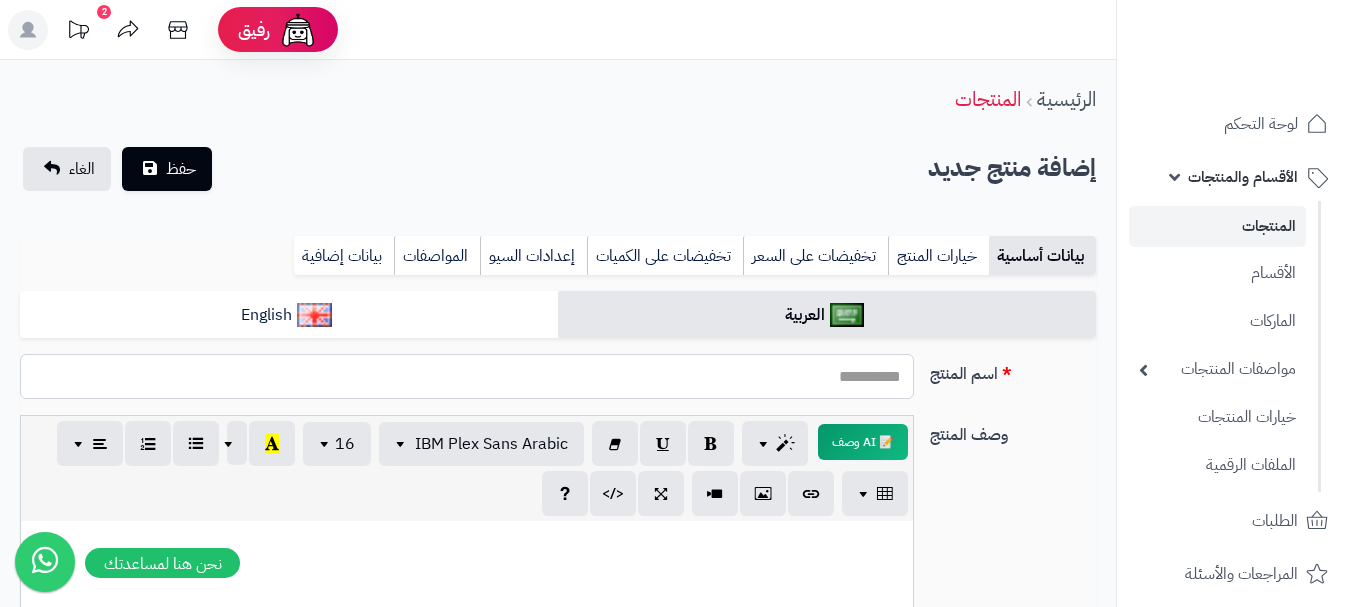 paste on "**********" 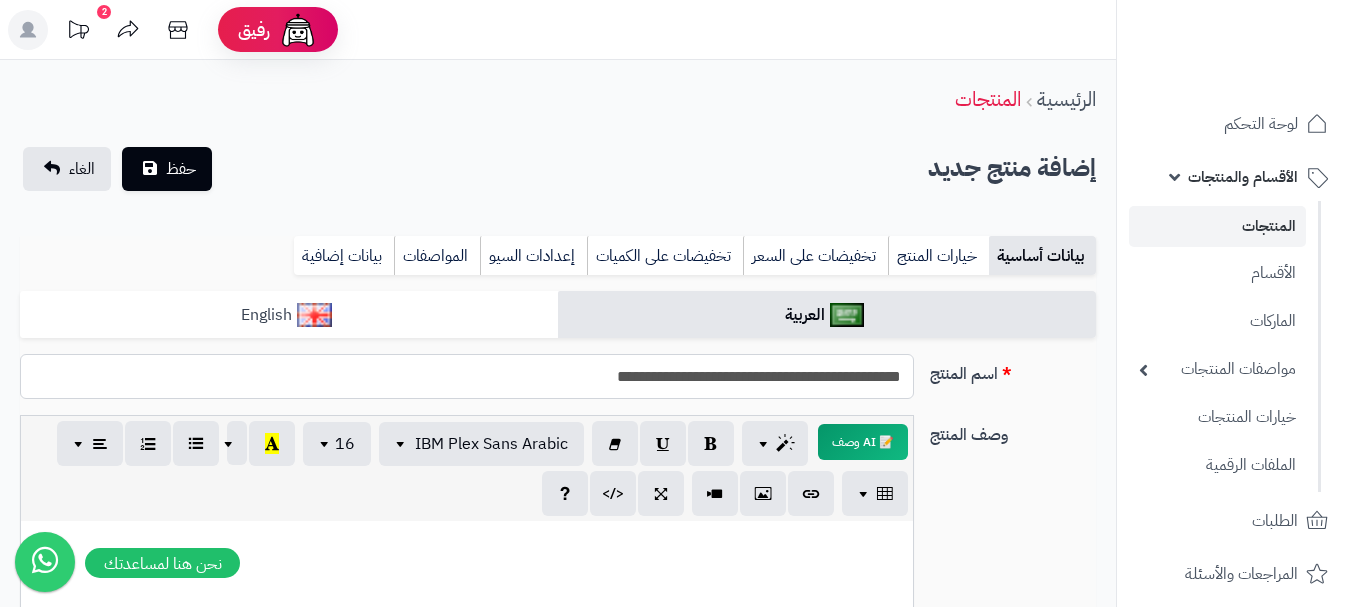 type on "**********" 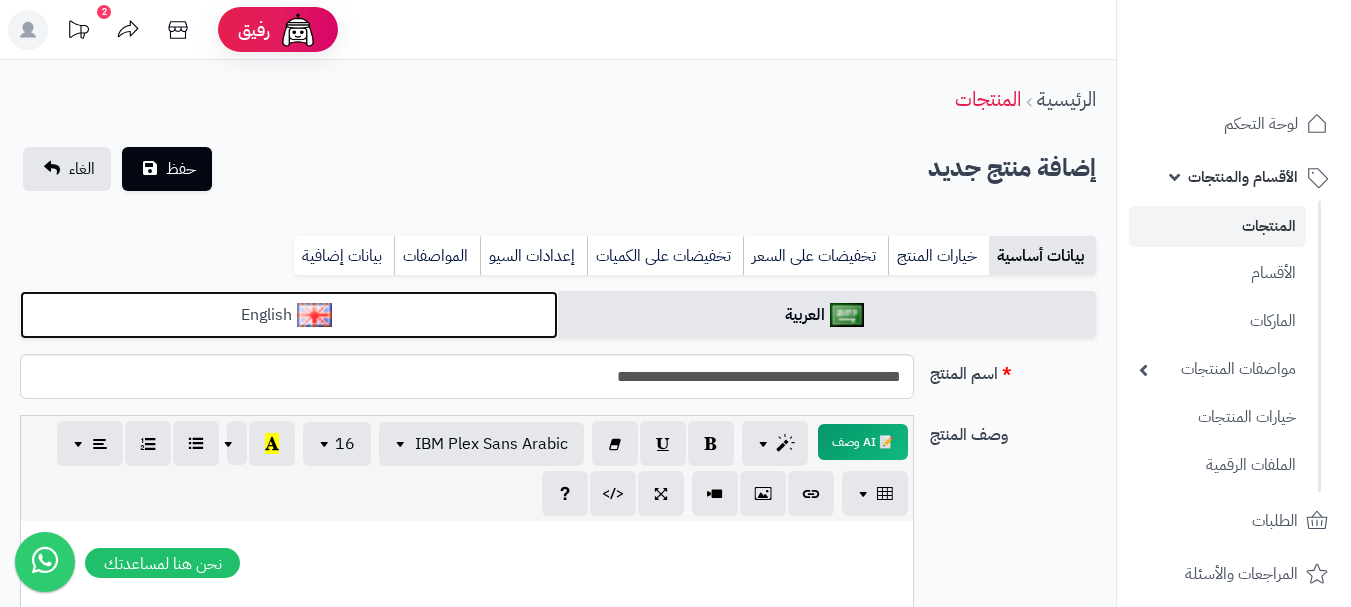 click on "English" at bounding box center [289, 315] 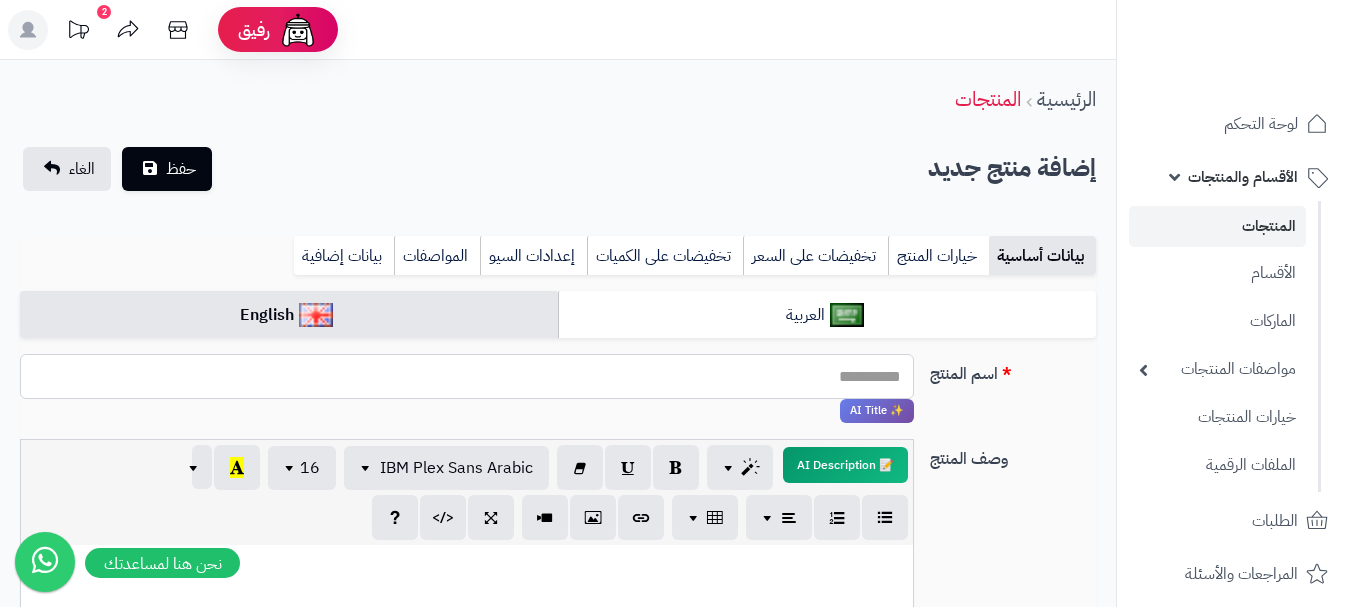 paste on "**********" 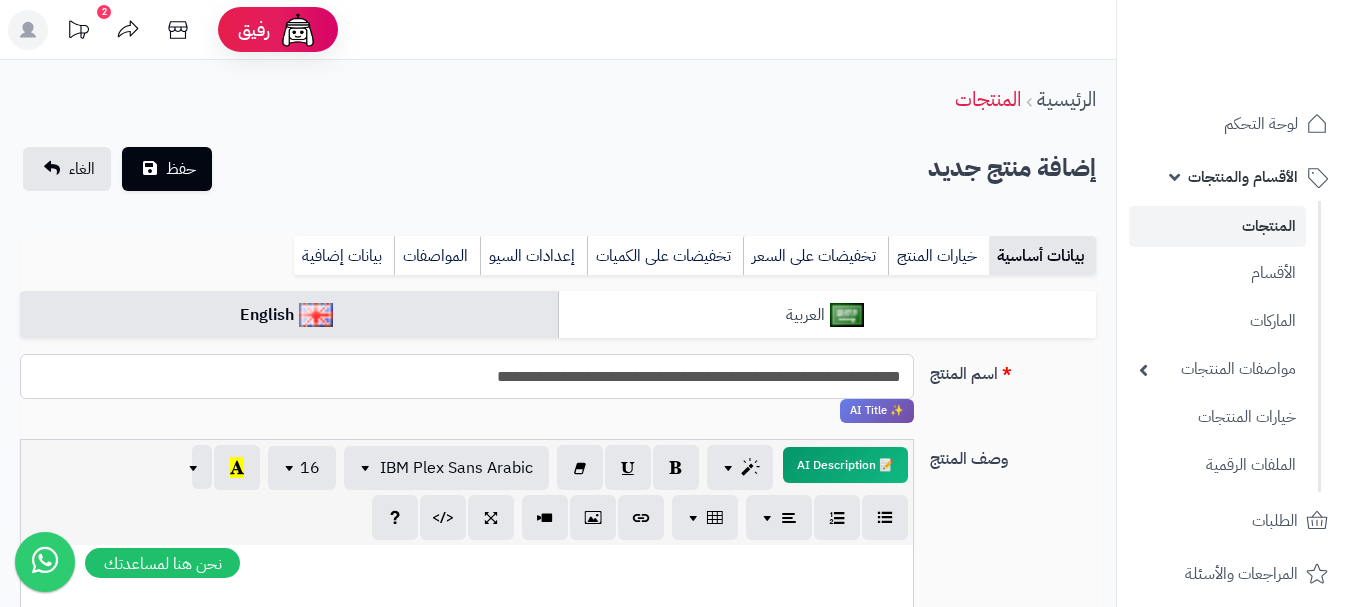 type on "**********" 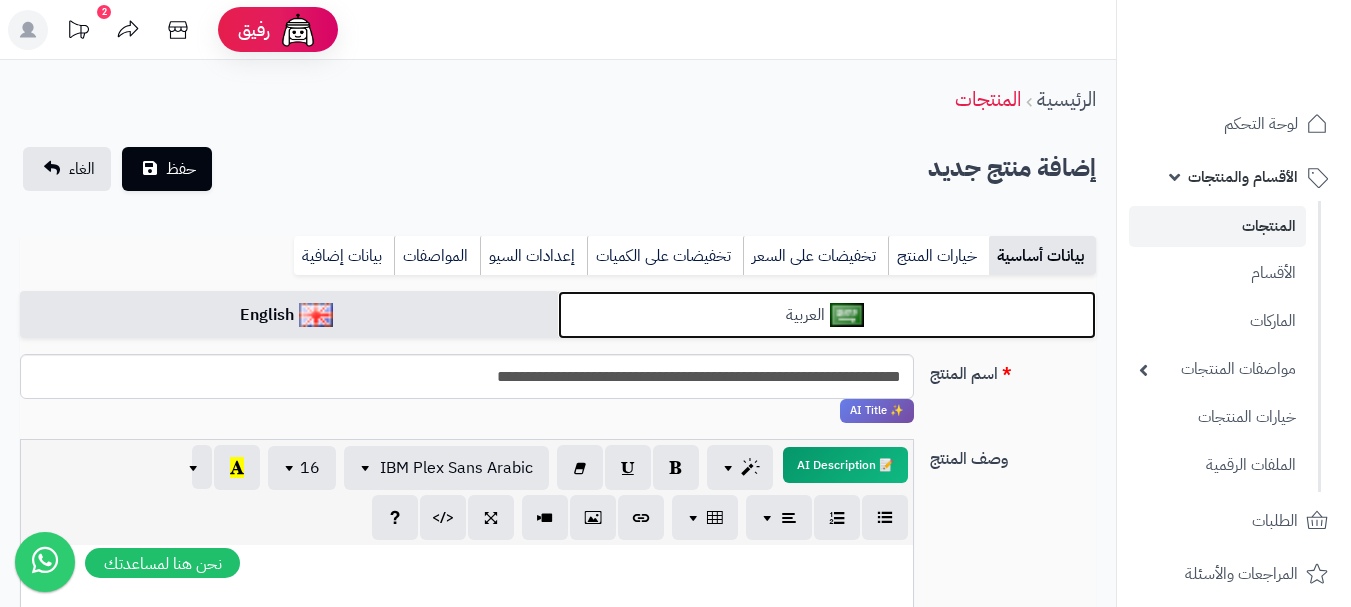 click on "العربية" at bounding box center [827, 315] 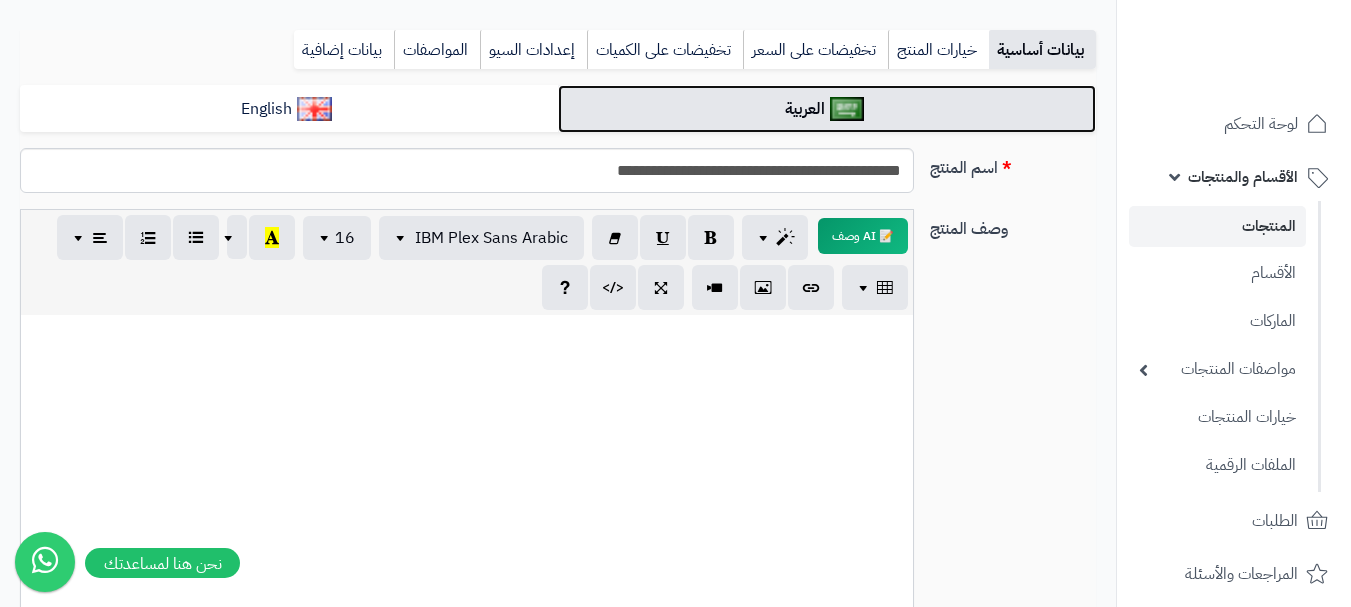 scroll, scrollTop: 500, scrollLeft: 0, axis: vertical 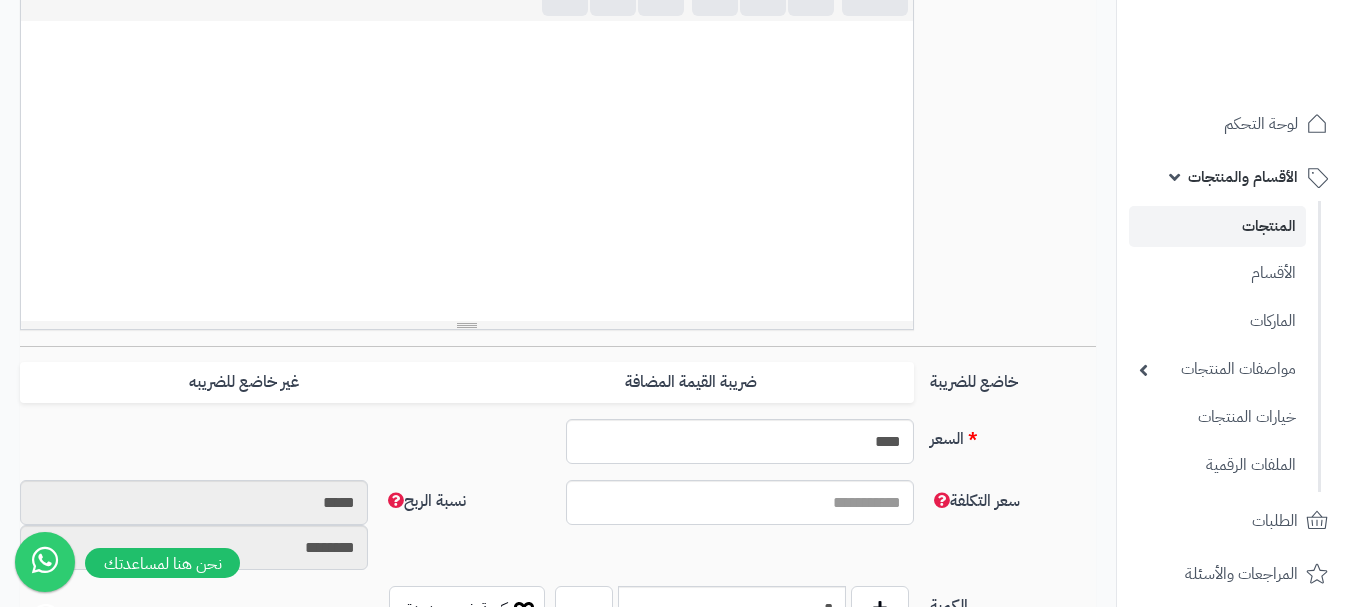 paste 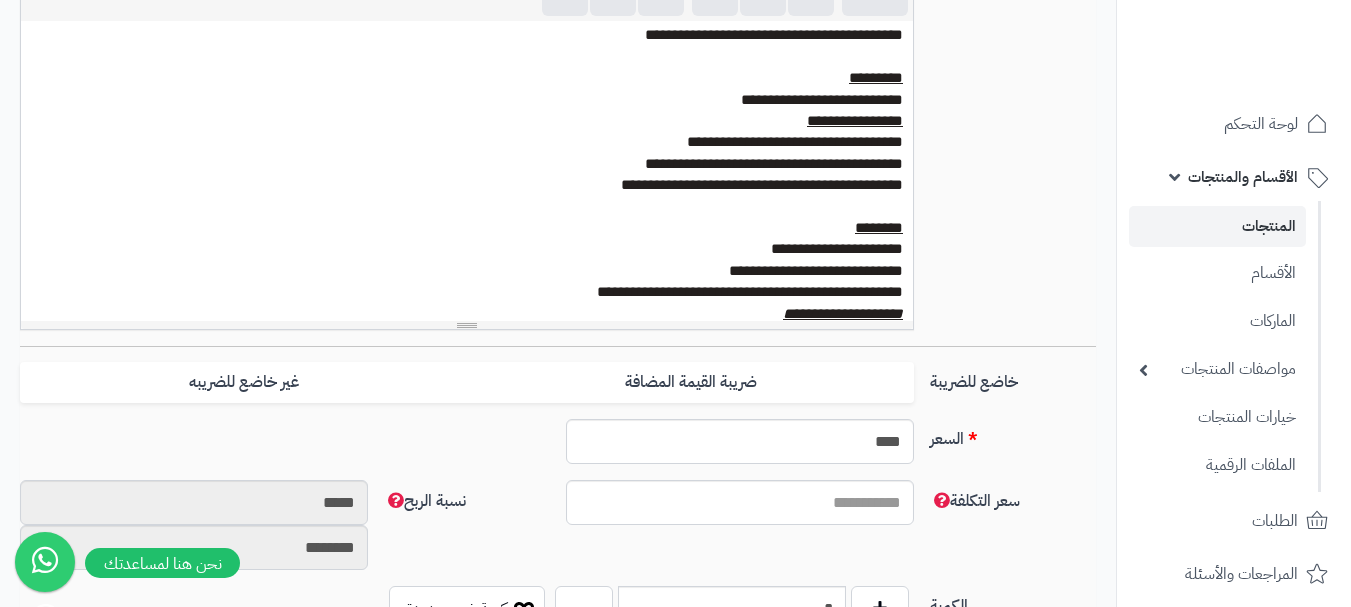 scroll, scrollTop: 213, scrollLeft: 0, axis: vertical 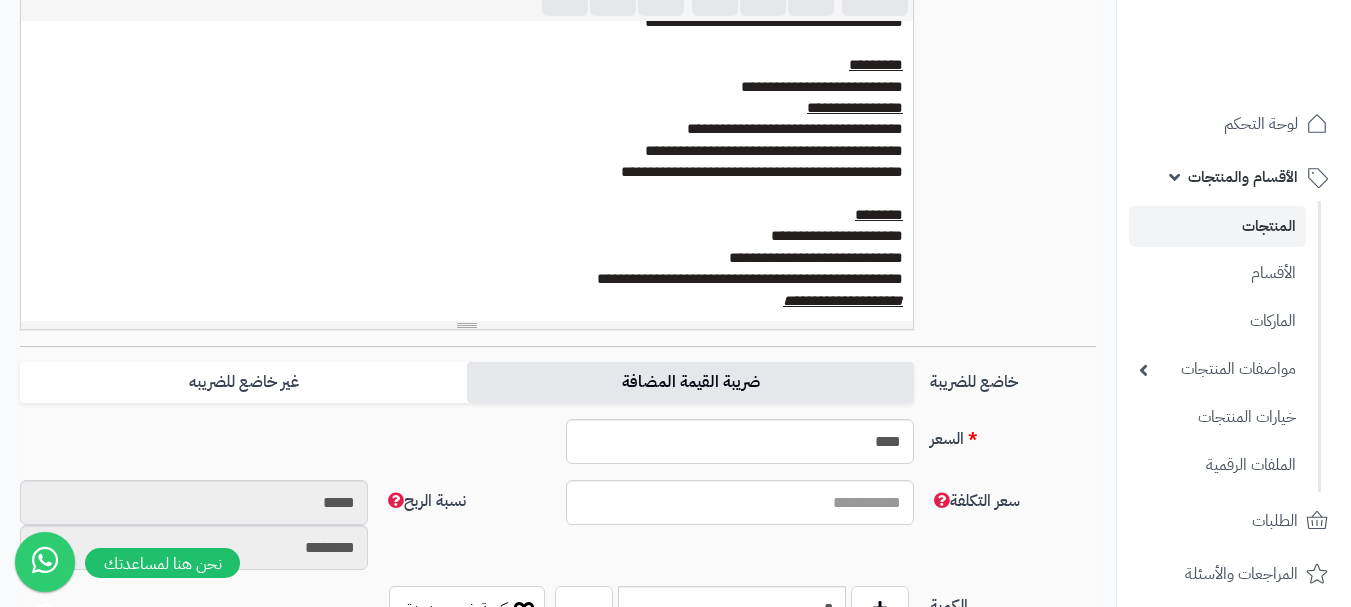 drag, startPoint x: 782, startPoint y: 375, endPoint x: 753, endPoint y: 375, distance: 29 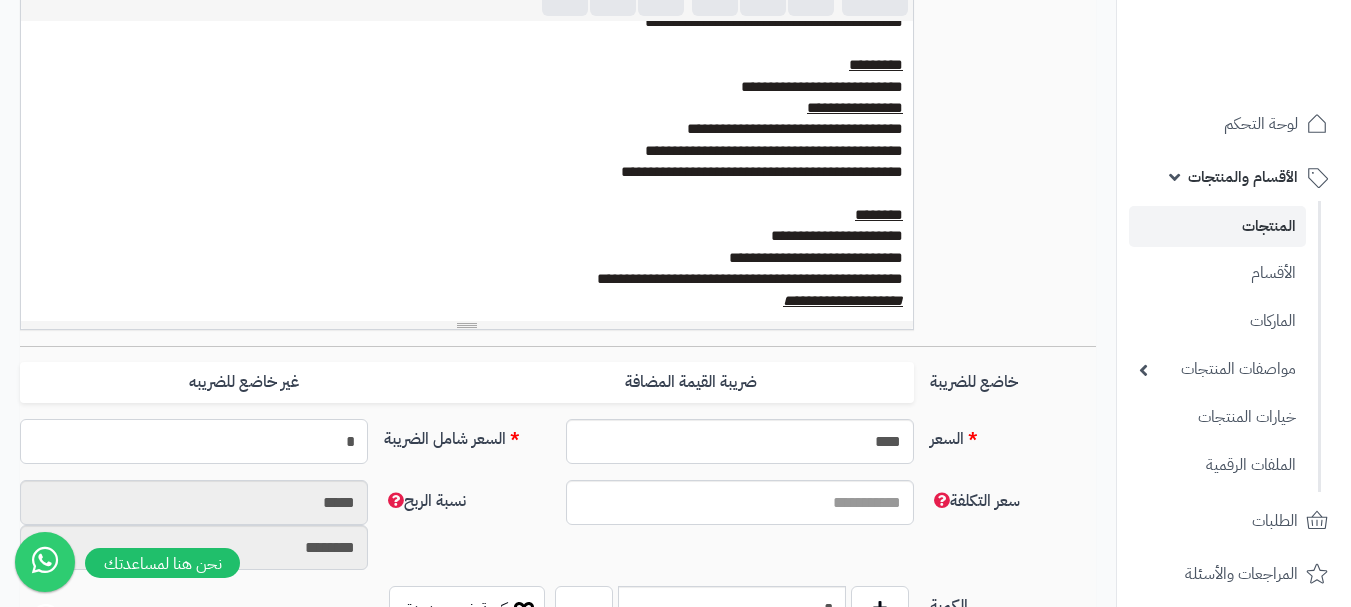 click on "*" at bounding box center (194, 441) 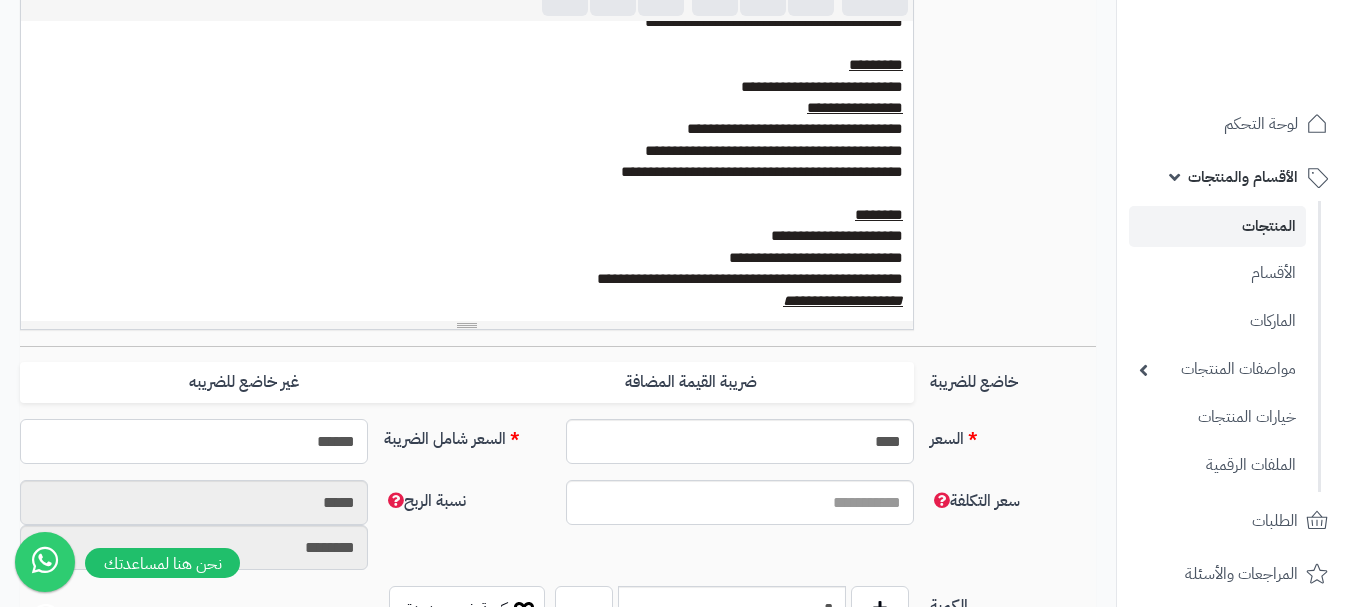 scroll, scrollTop: 700, scrollLeft: 0, axis: vertical 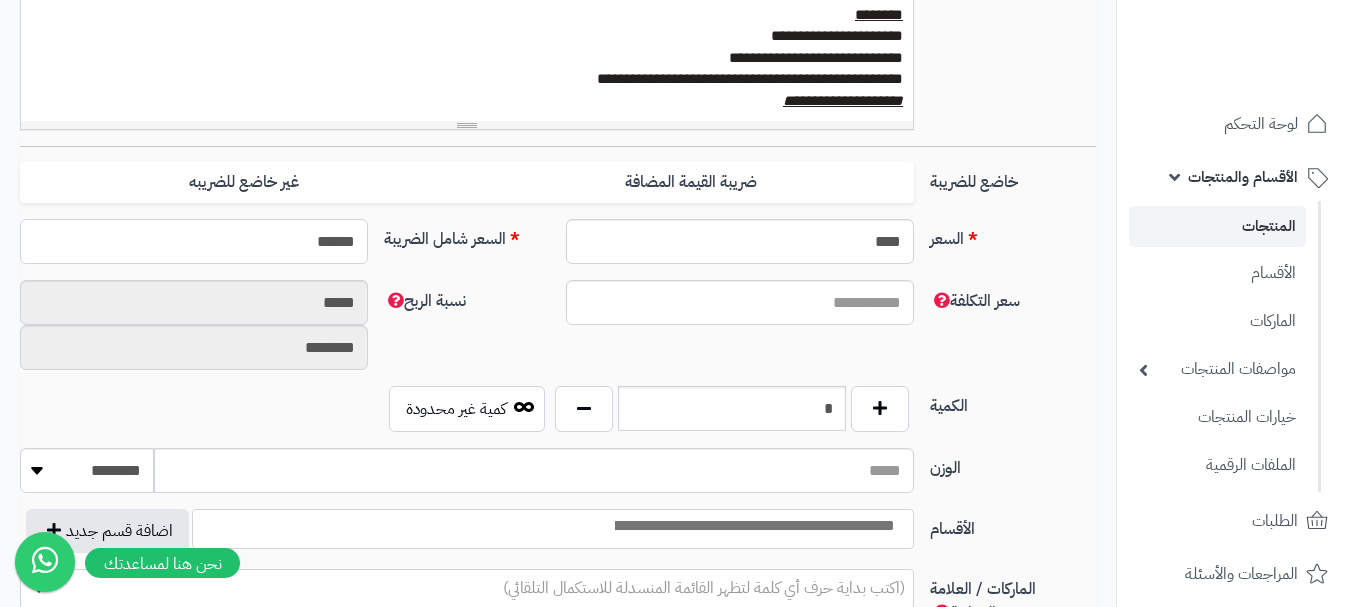type on "******" 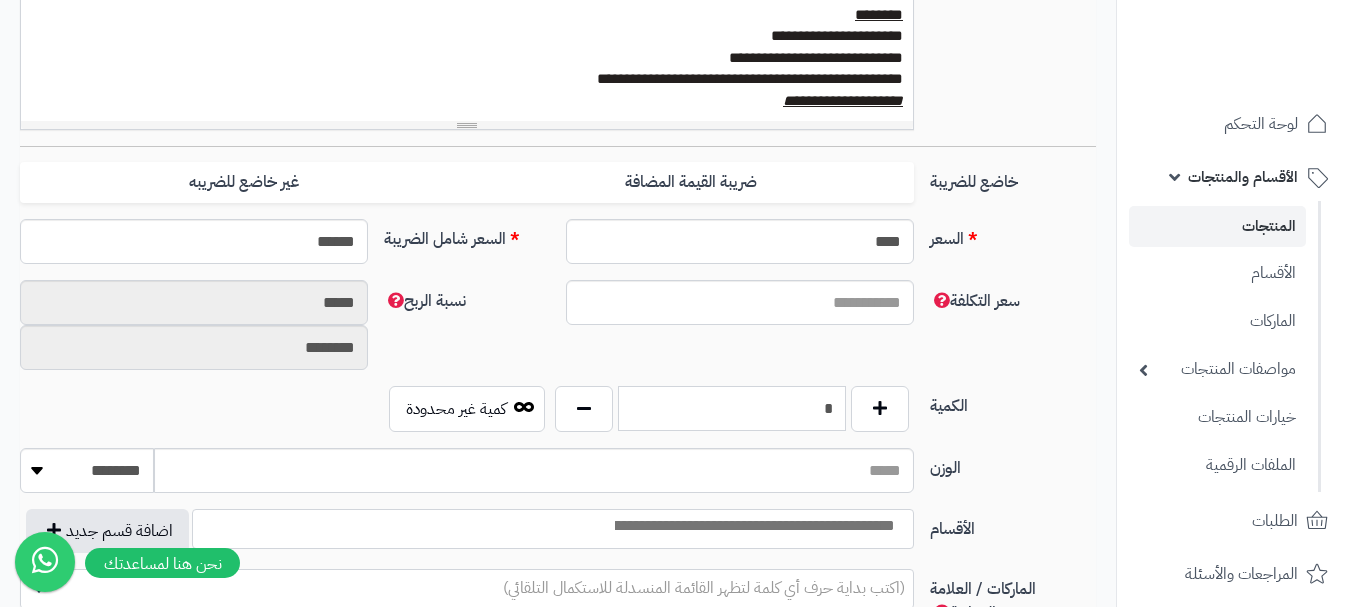 click on "*" at bounding box center (732, 408) 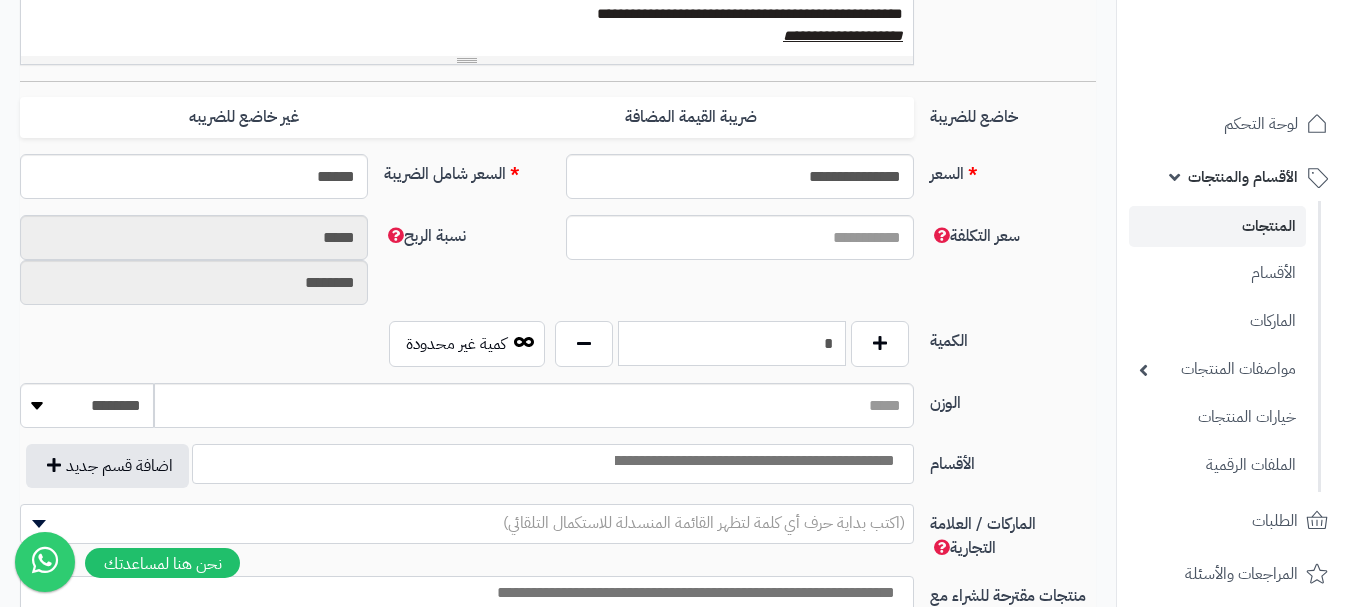 scroll, scrollTop: 800, scrollLeft: 0, axis: vertical 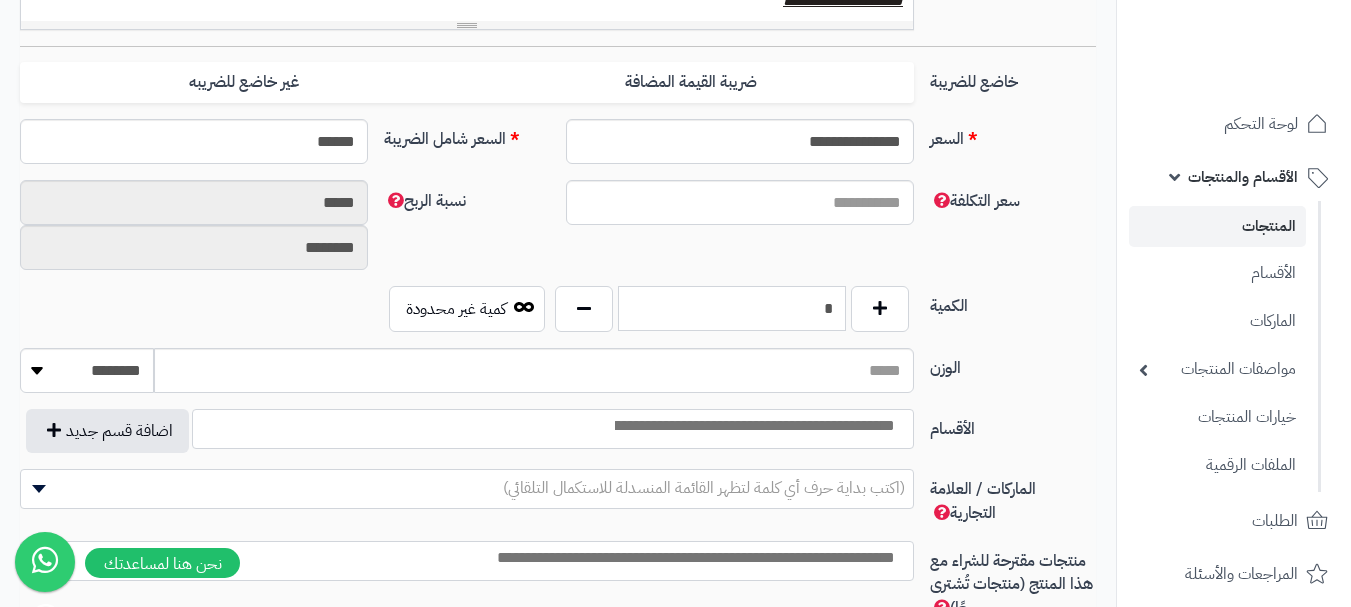 type on "*" 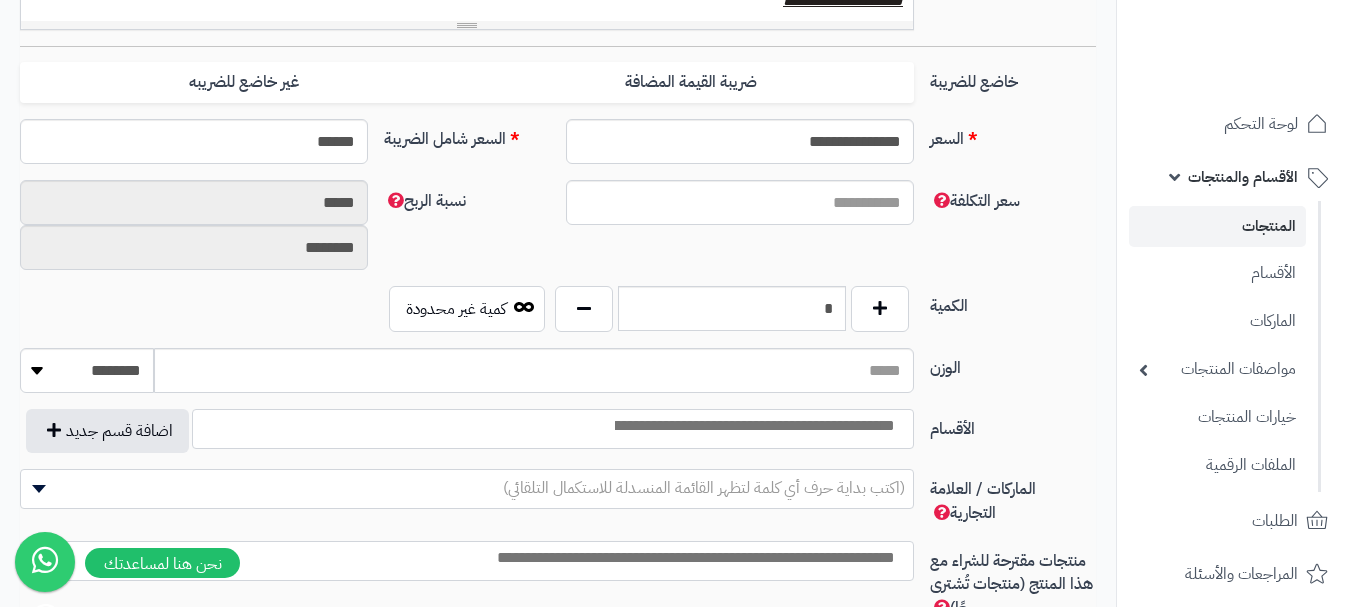 click at bounding box center [553, 429] 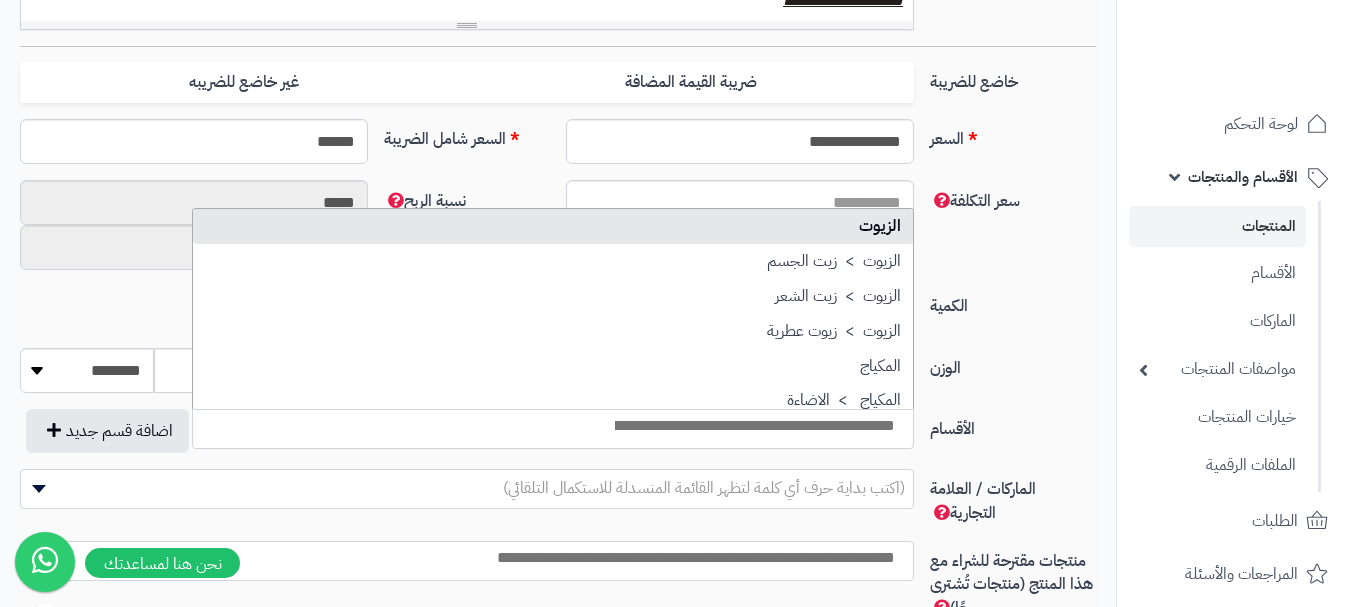 select on "***" 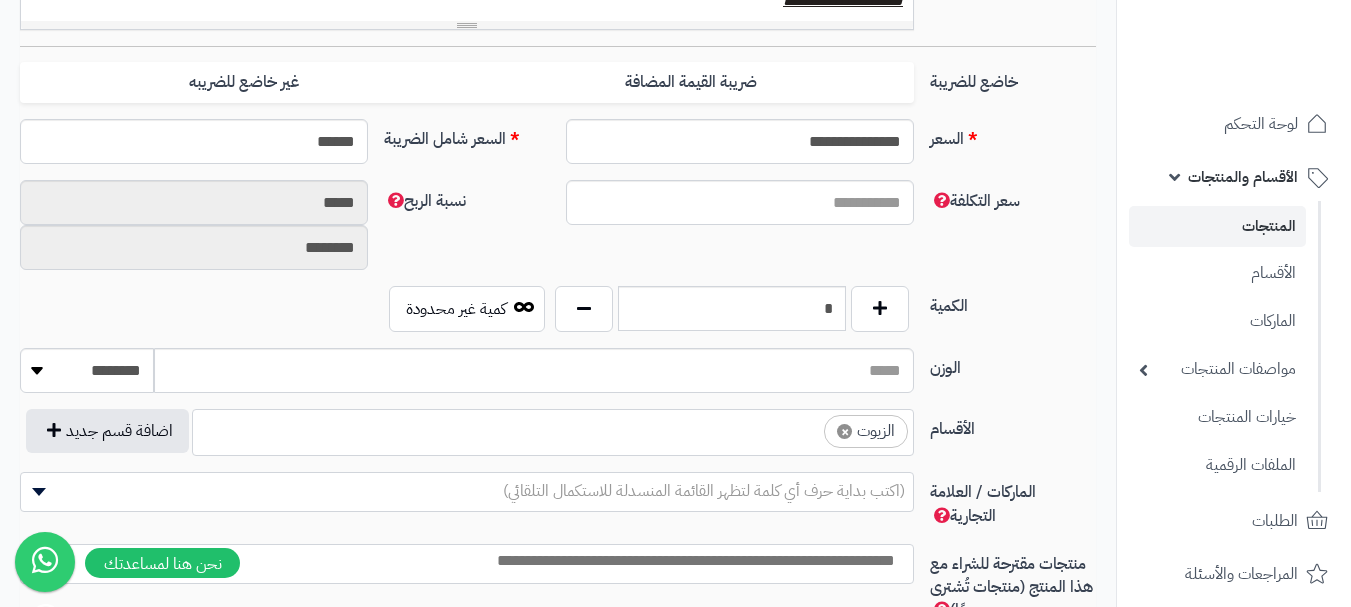 click on "× الزيوت" at bounding box center (553, 429) 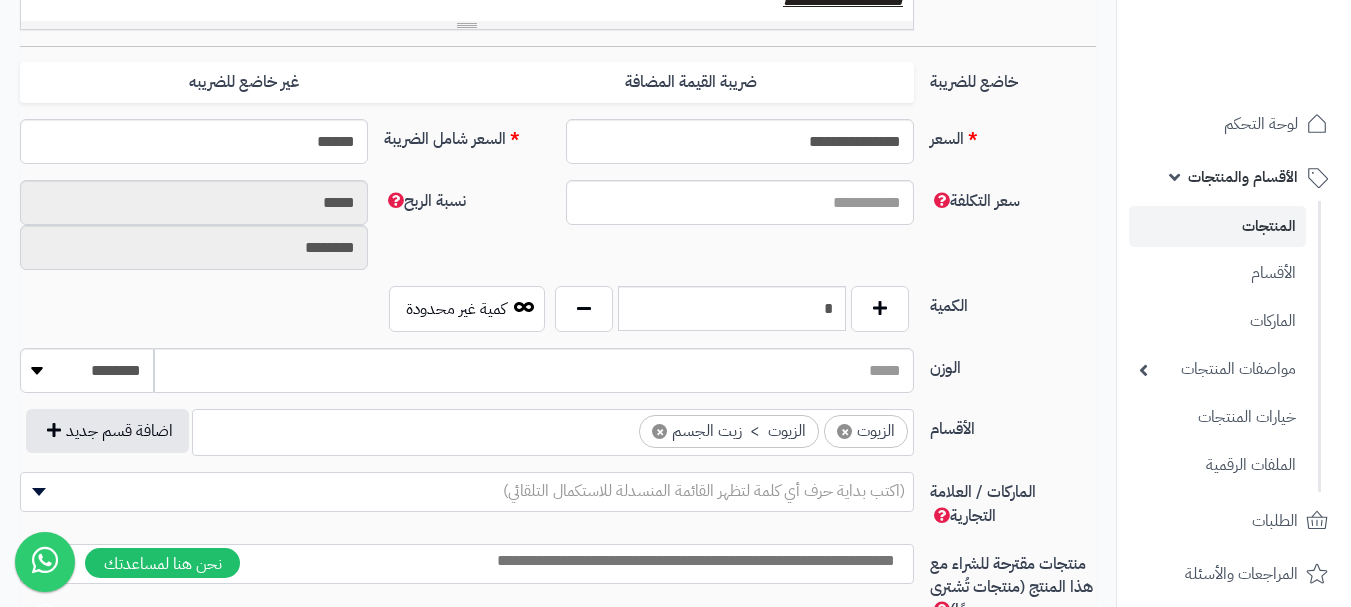 click on "× الزيوت × الزيوت  >  زيت الجسم" at bounding box center [553, 429] 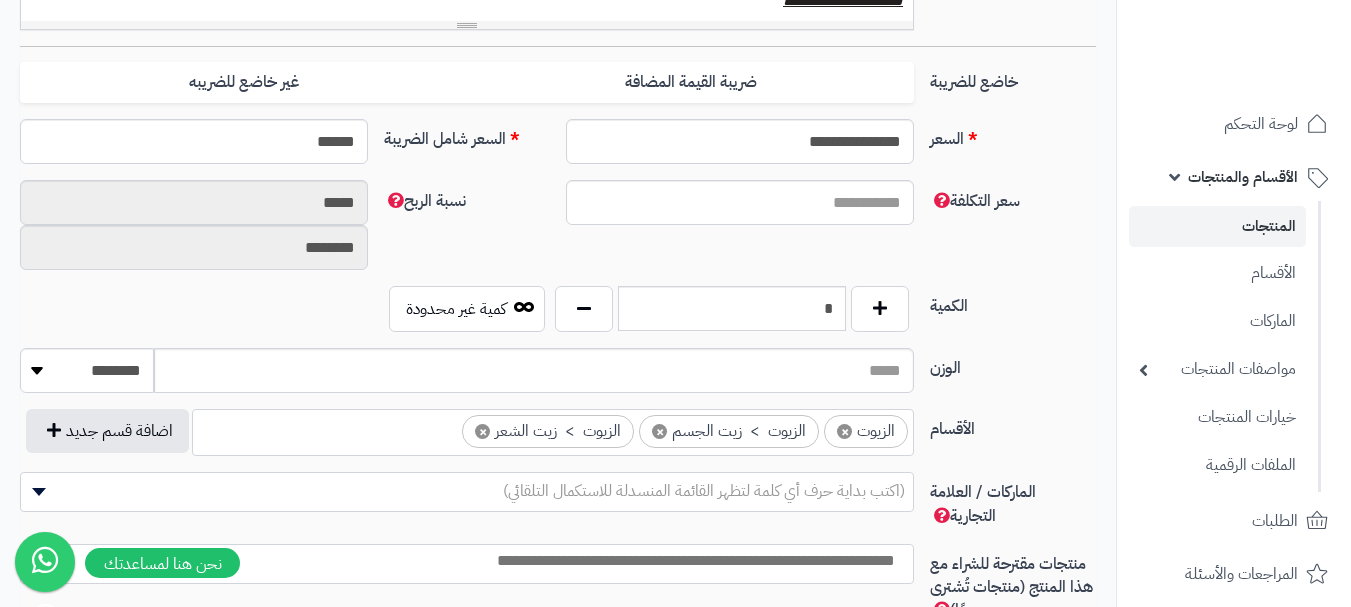 scroll, scrollTop: 900, scrollLeft: 0, axis: vertical 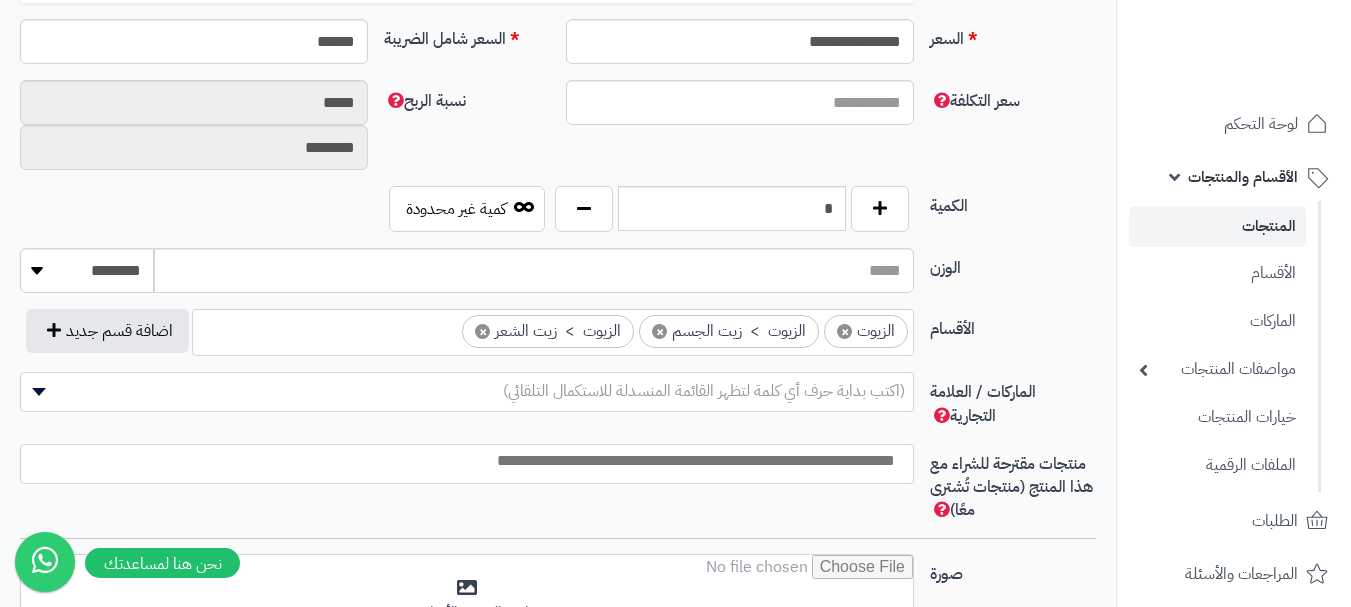 click at bounding box center [462, 461] 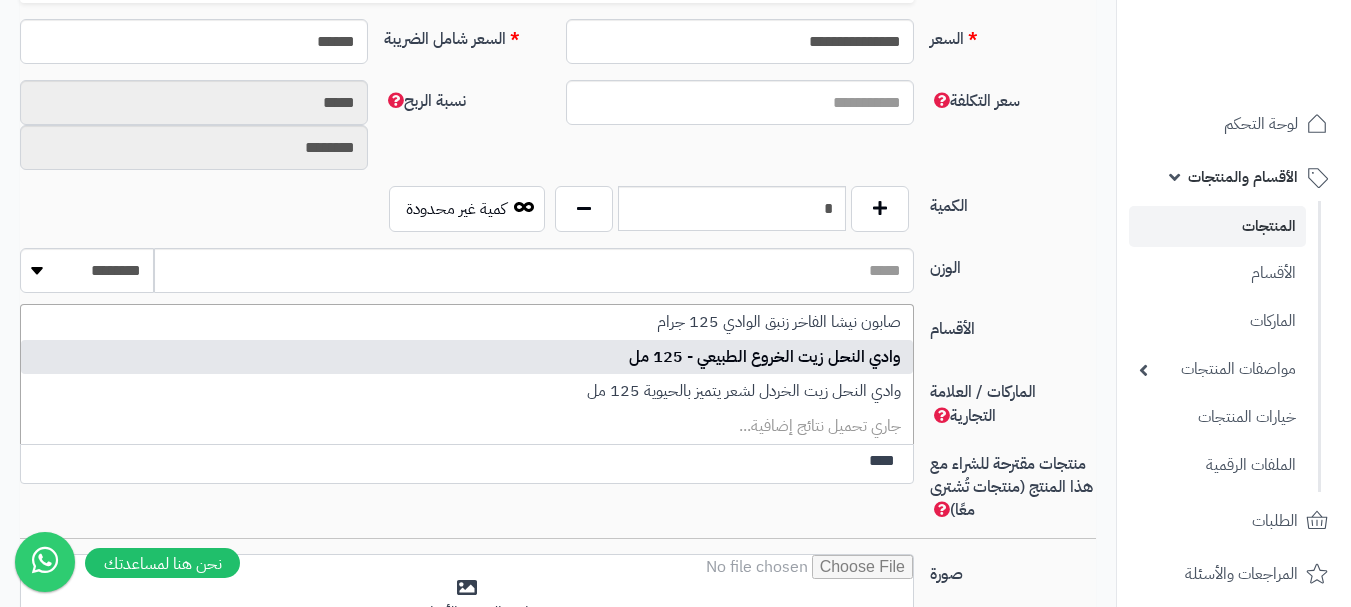 type on "****" 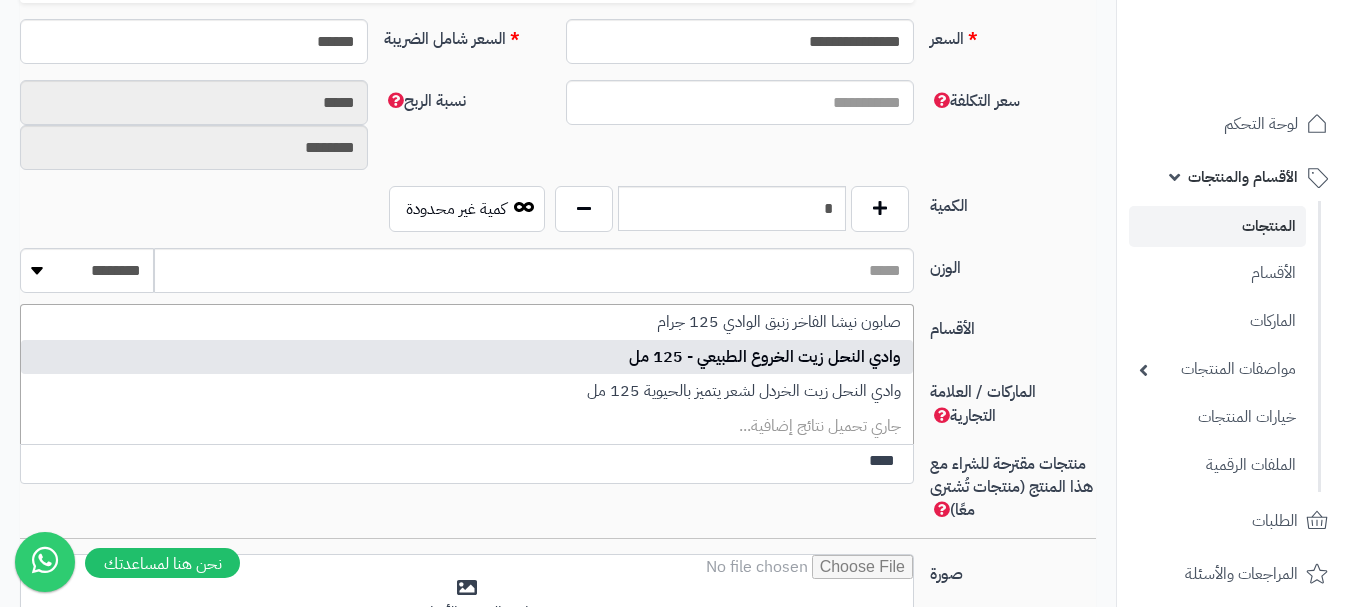 type 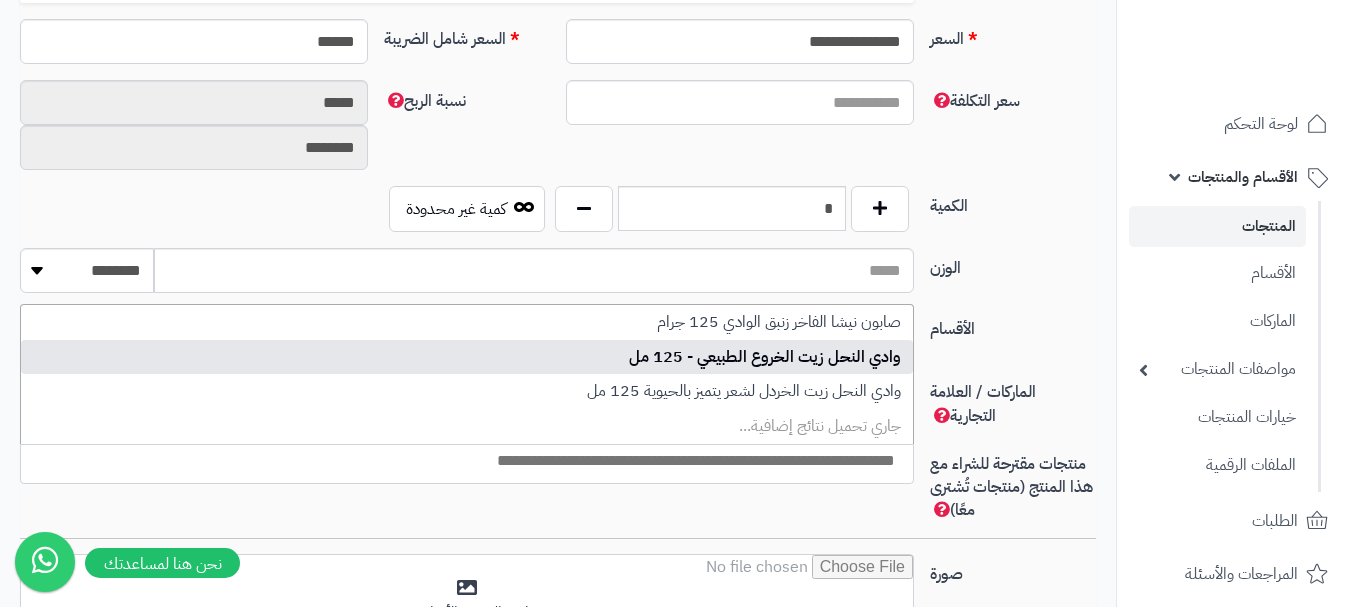 scroll, scrollTop: 0, scrollLeft: 0, axis: both 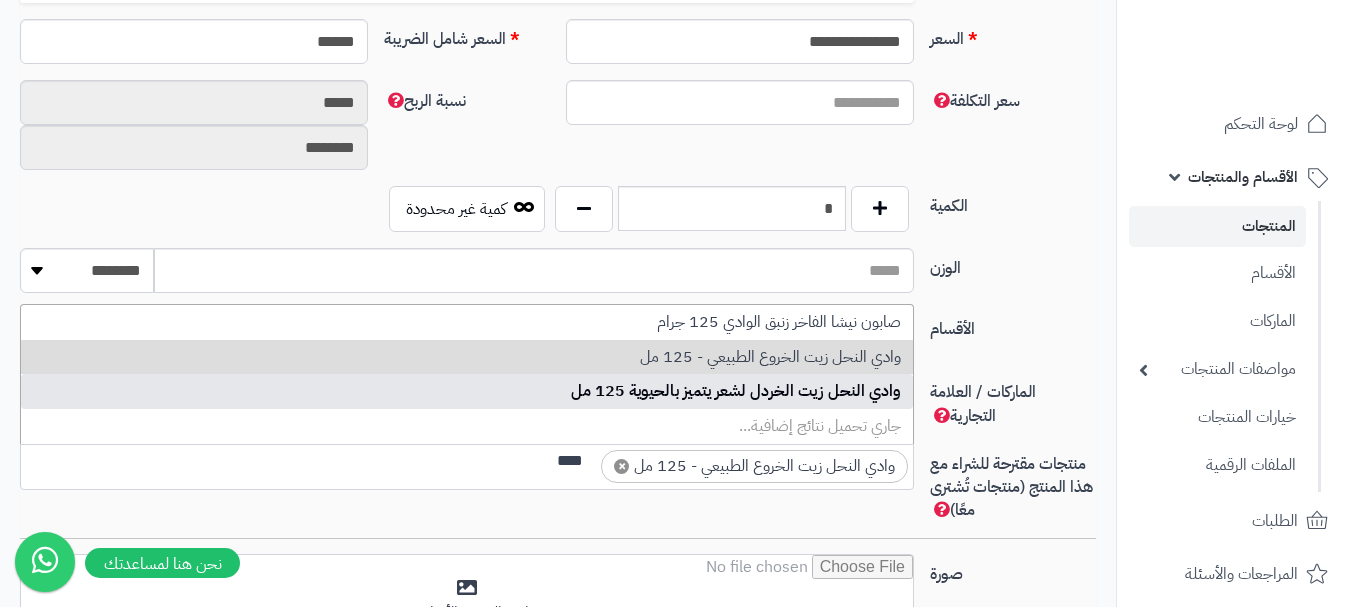 type on "****" 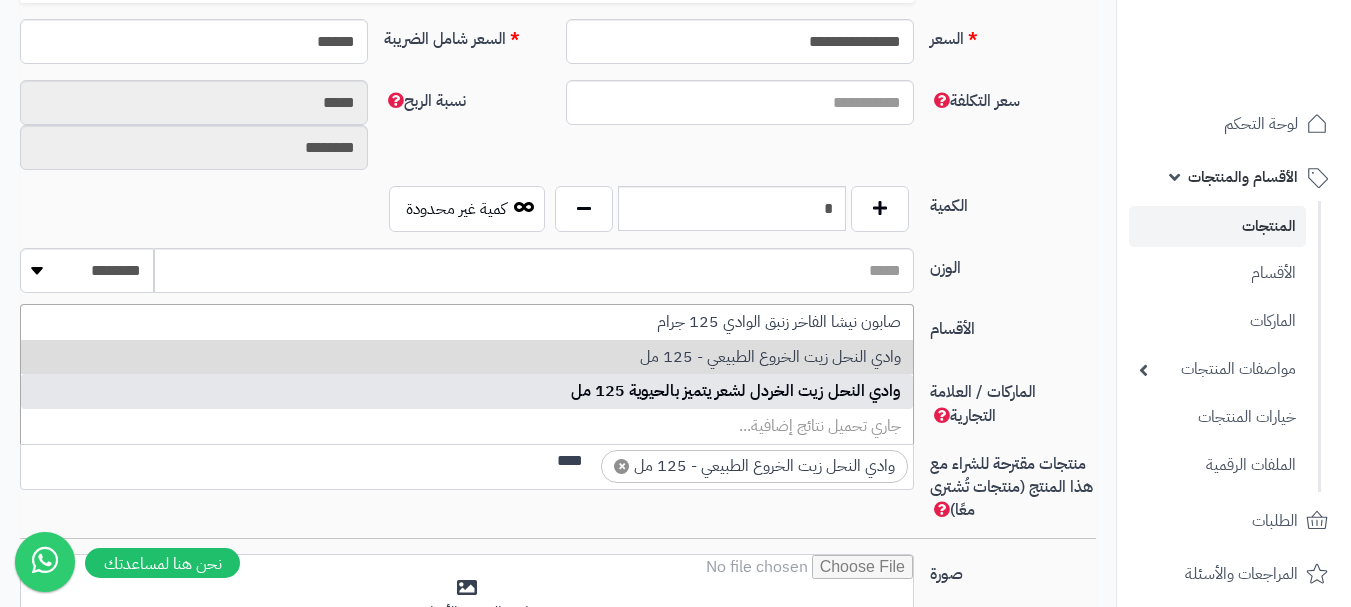 type 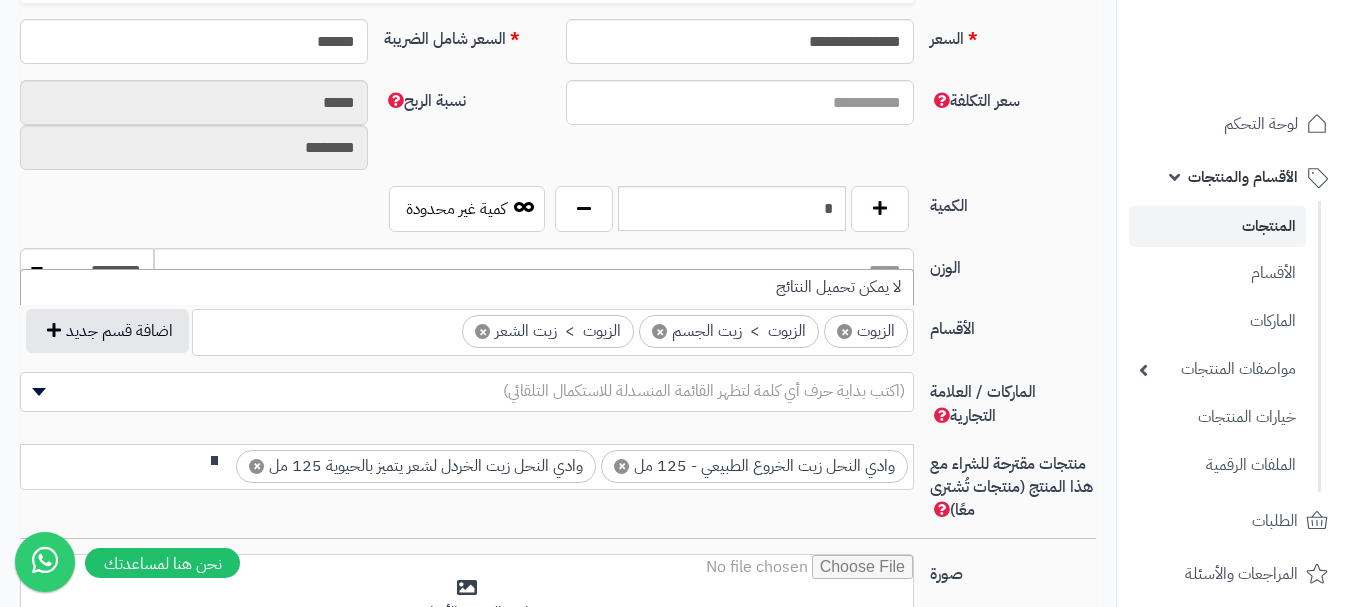 scroll, scrollTop: 0, scrollLeft: 0, axis: both 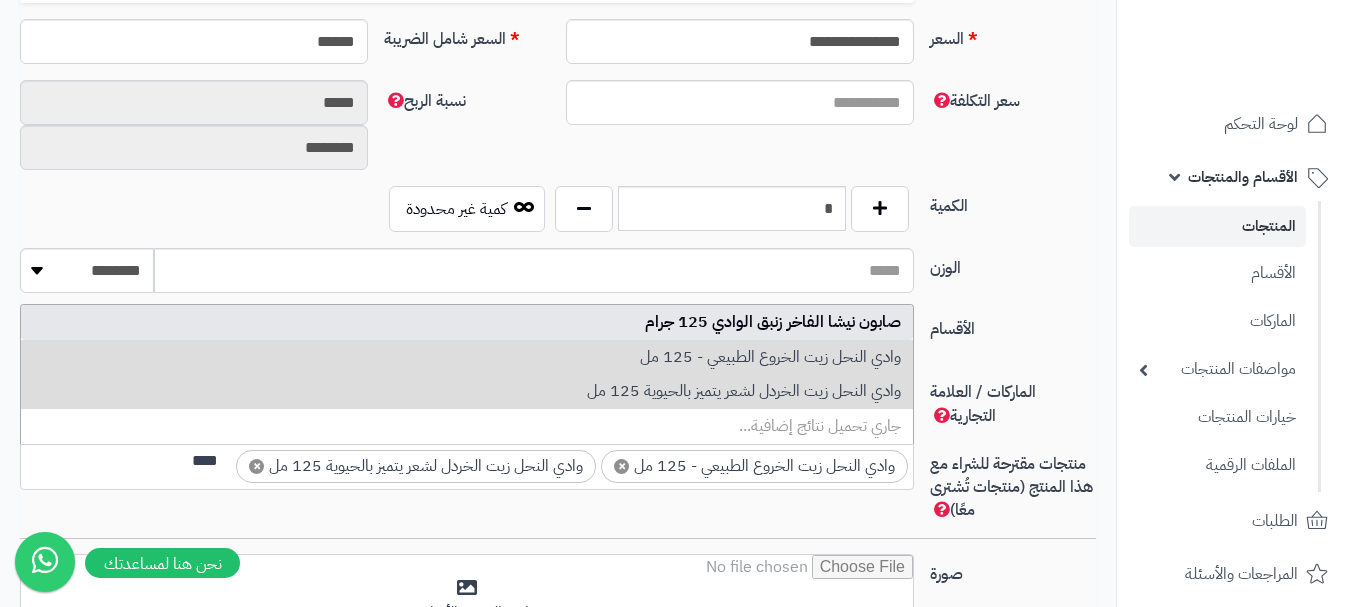 type on "****" 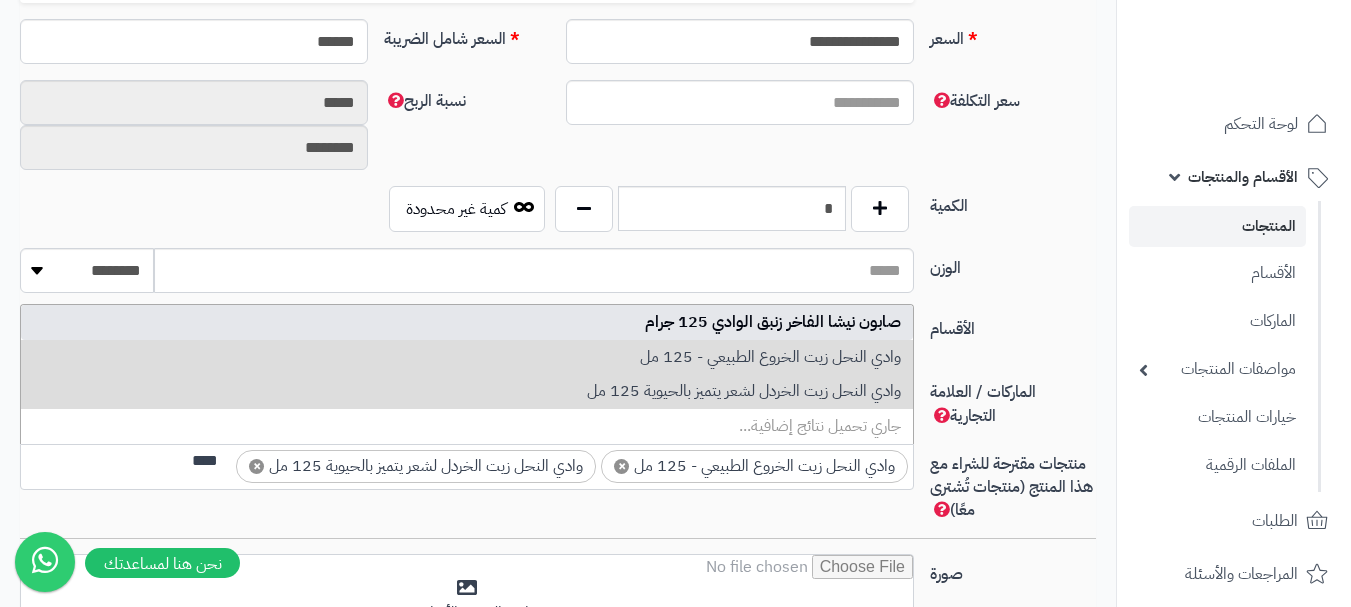 type 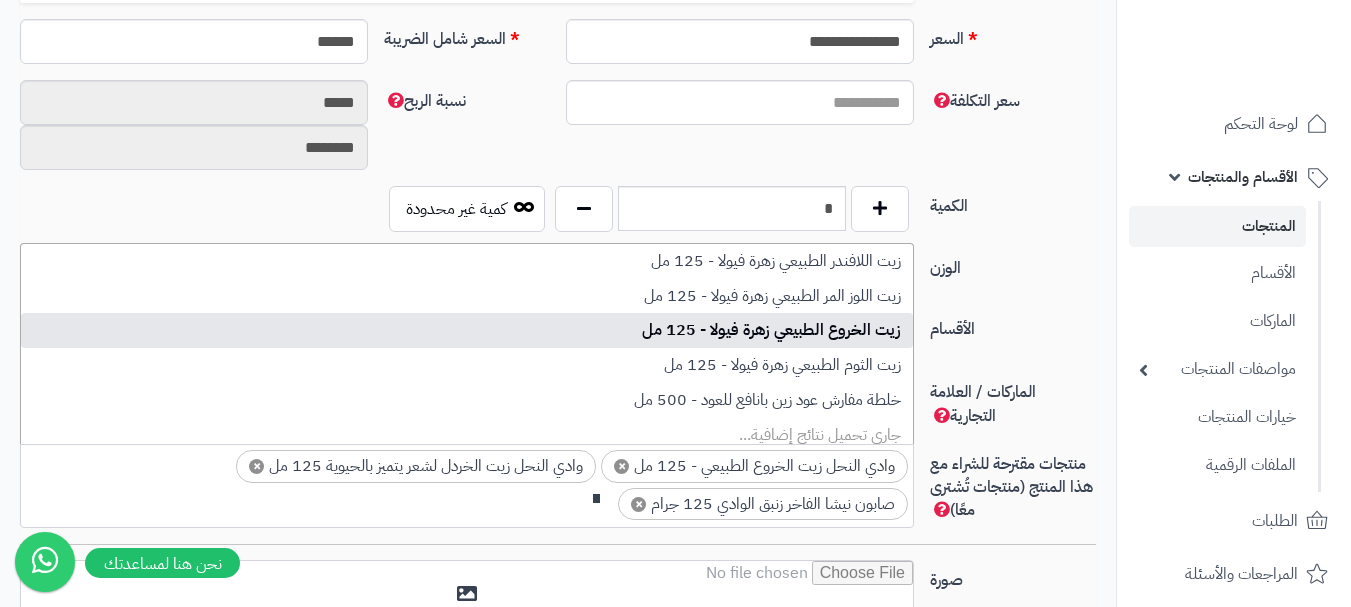 scroll, scrollTop: 0, scrollLeft: -6, axis: horizontal 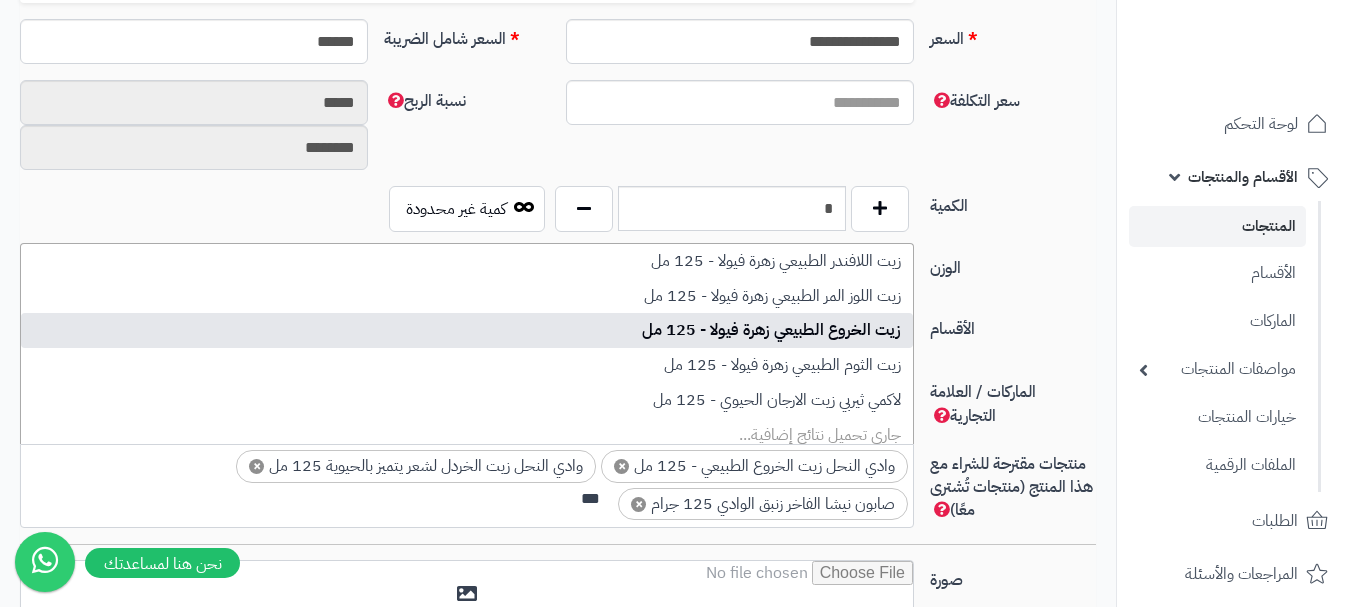 type on "***" 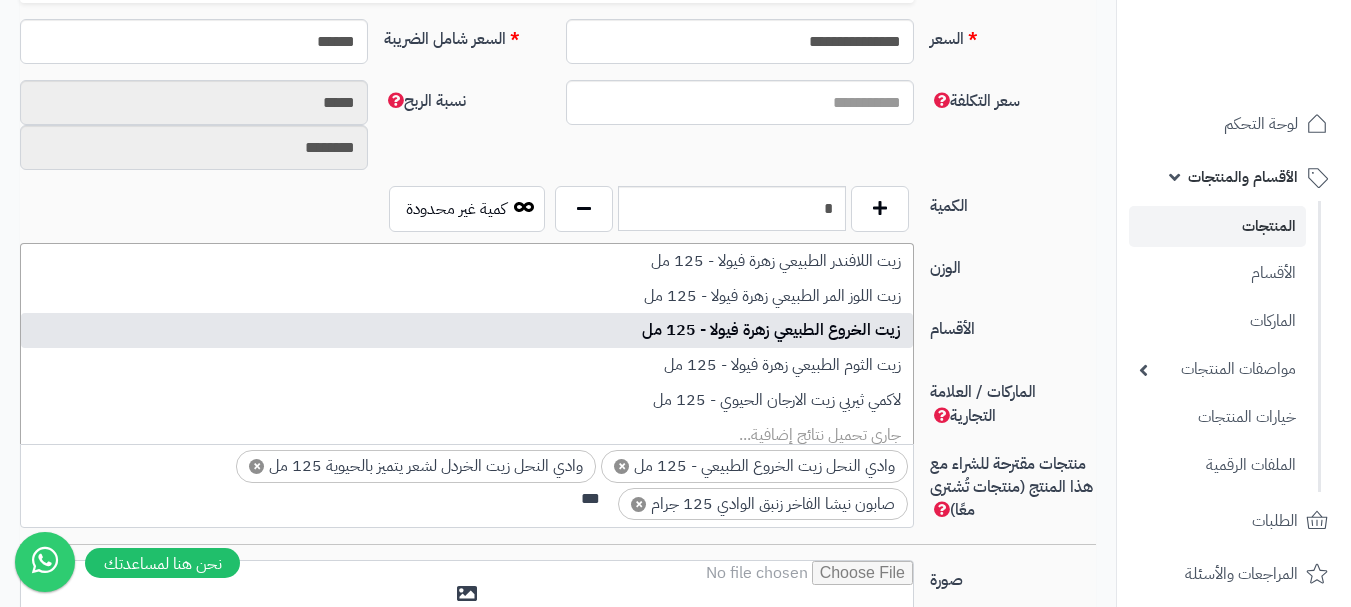 scroll, scrollTop: 0, scrollLeft: 0, axis: both 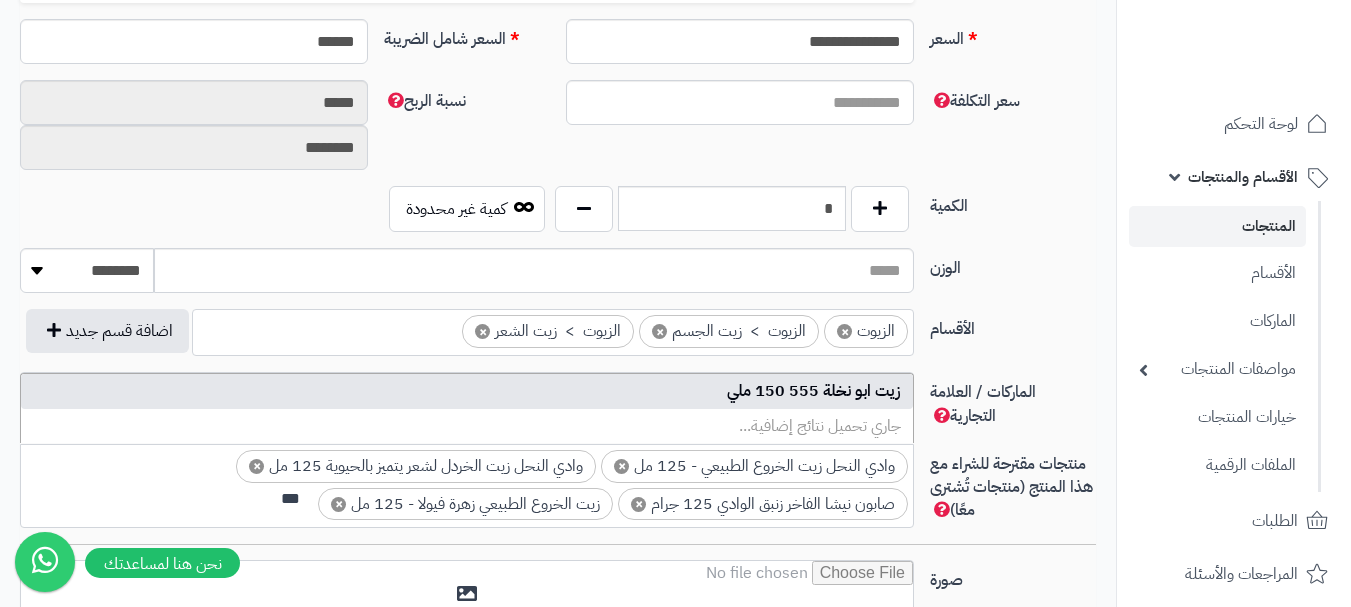 type on "***" 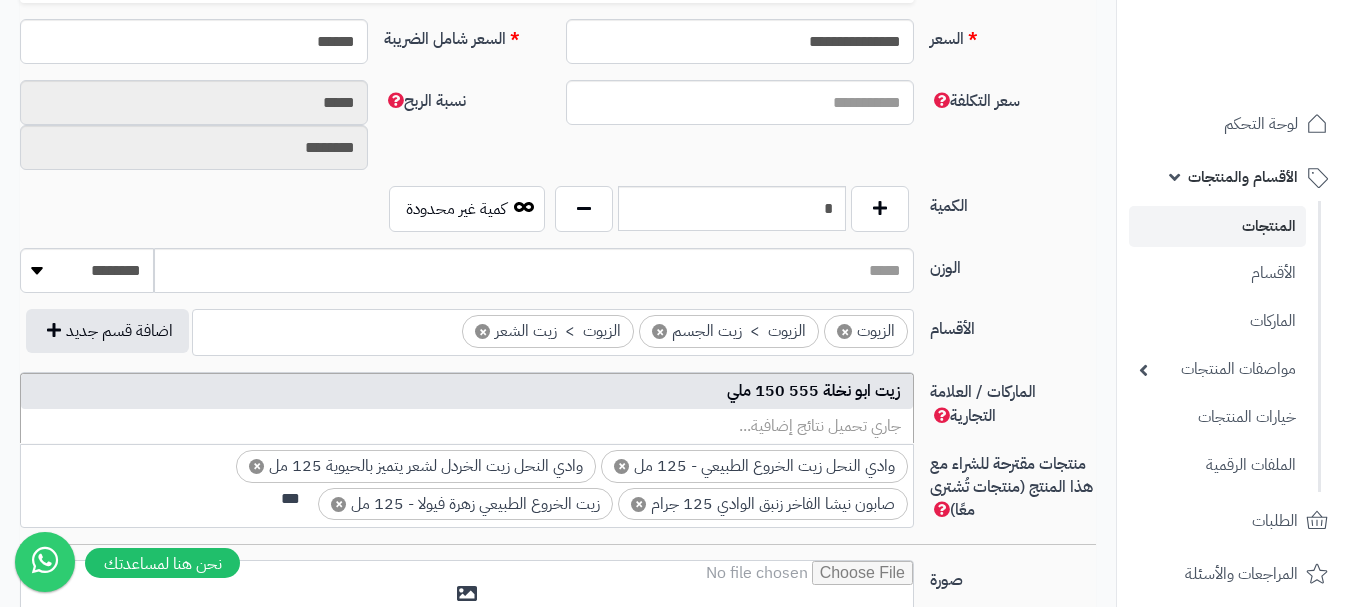type 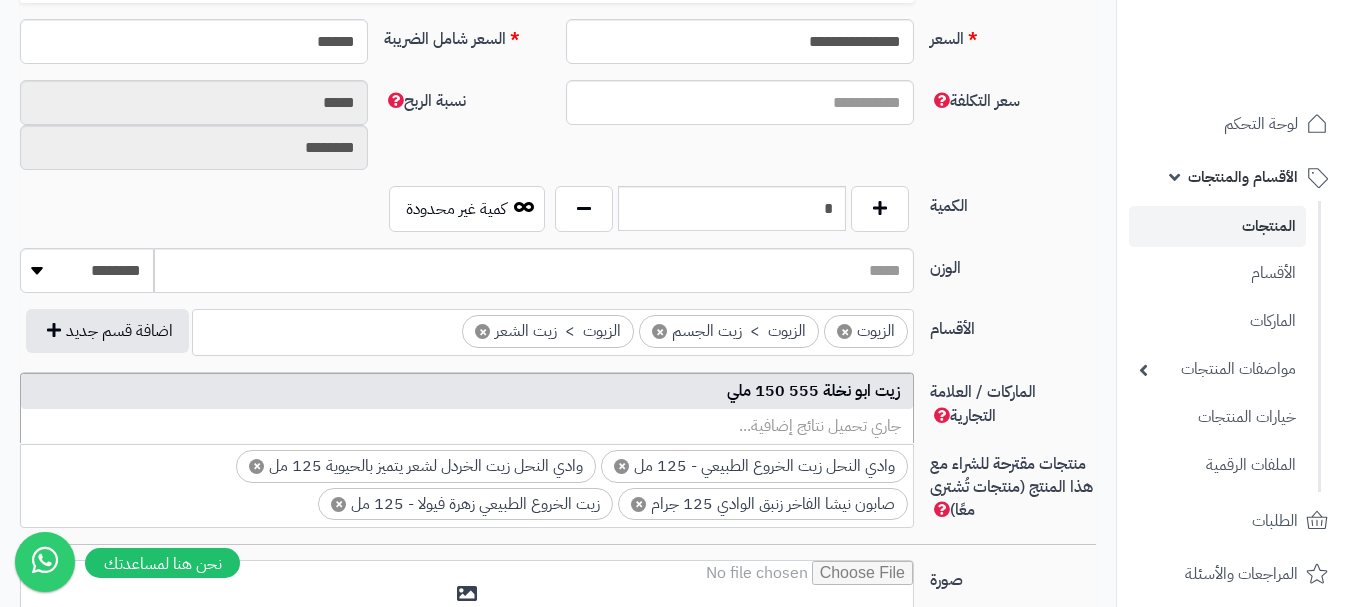 scroll, scrollTop: 0, scrollLeft: 0, axis: both 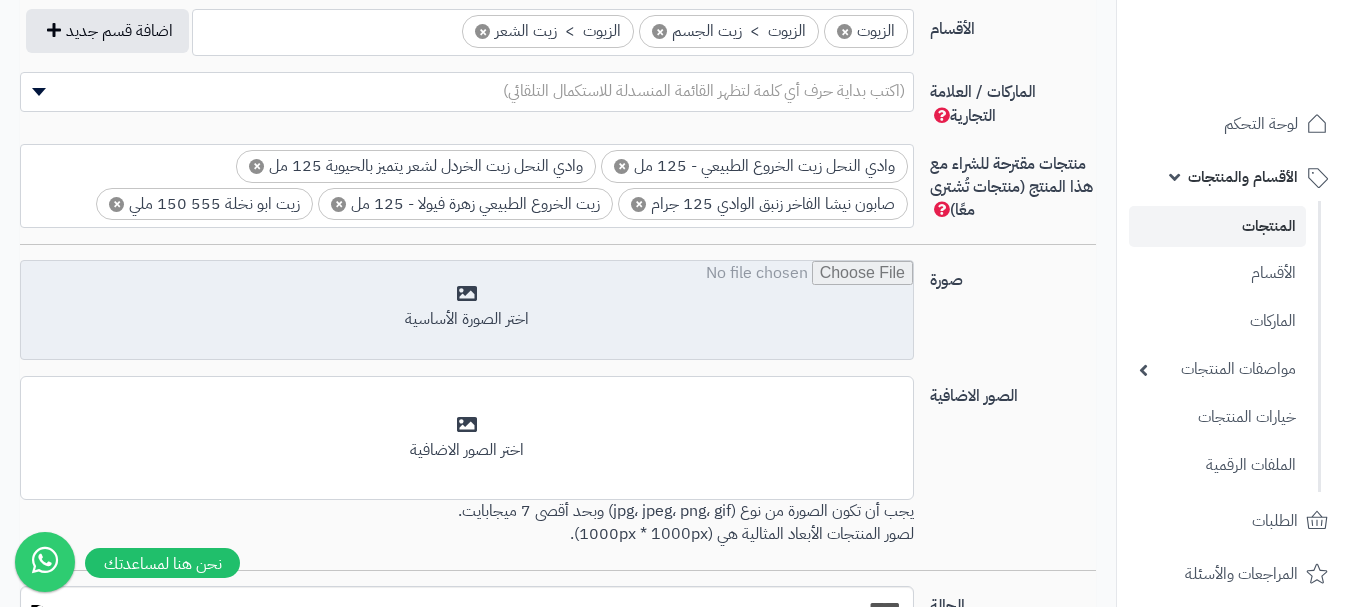 click at bounding box center (467, 311) 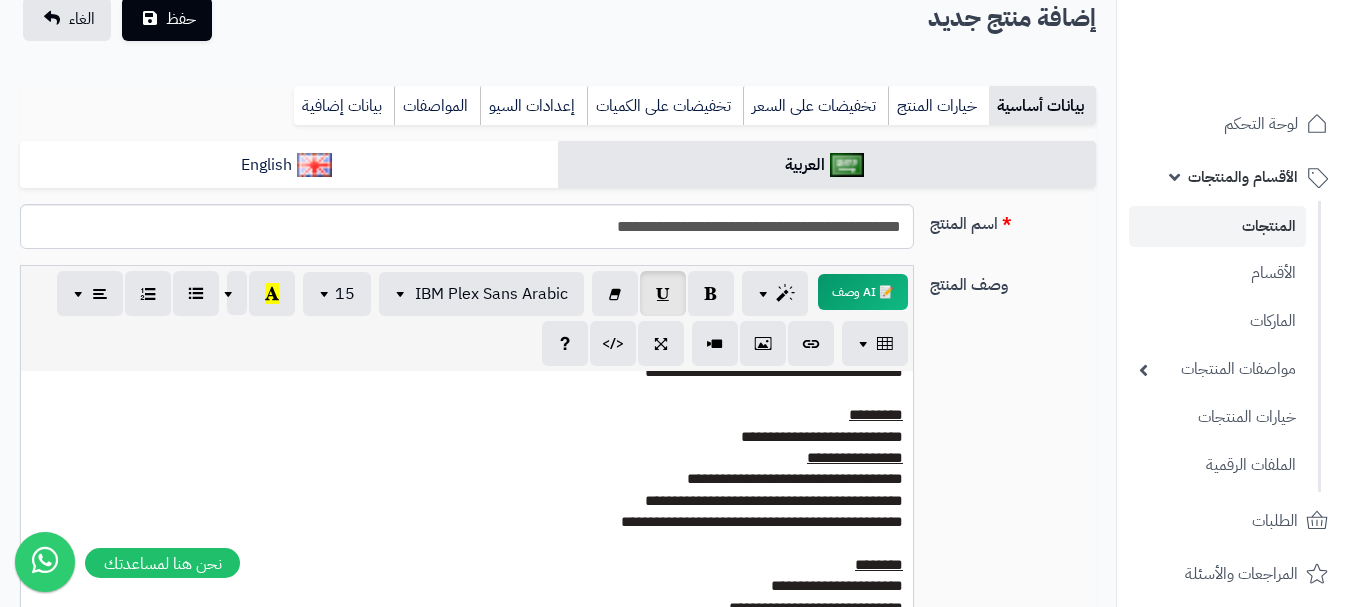 scroll, scrollTop: 0, scrollLeft: 0, axis: both 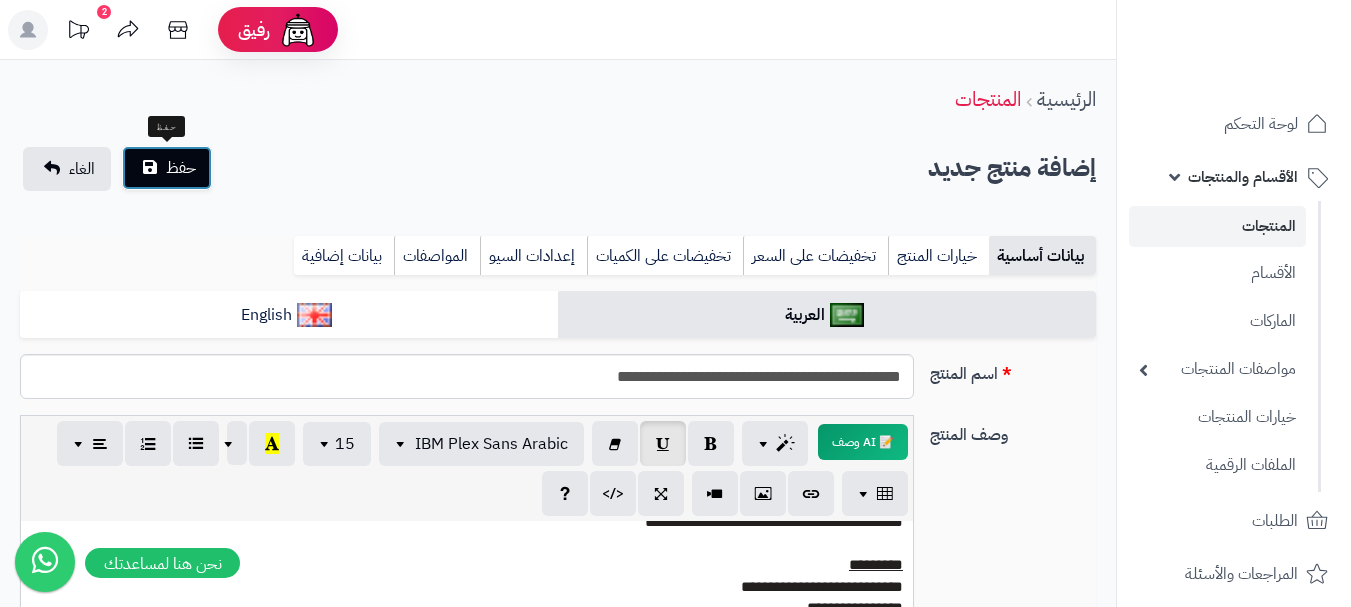 click on "حفظ" at bounding box center (181, 168) 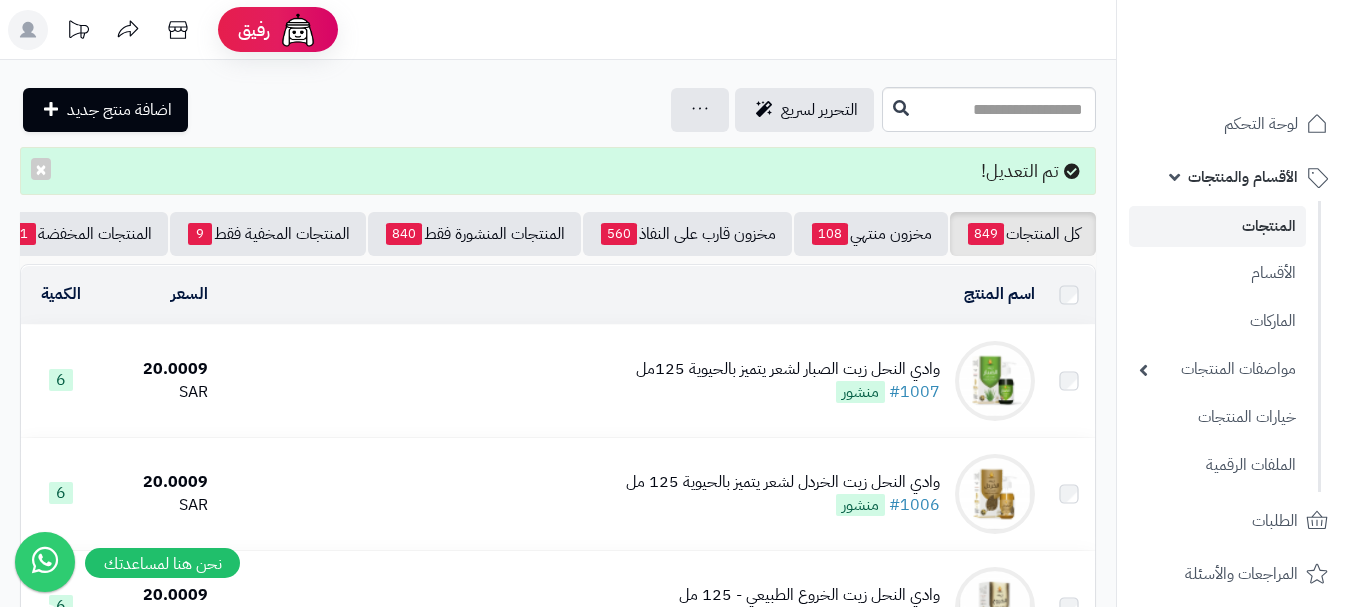 scroll, scrollTop: 0, scrollLeft: 0, axis: both 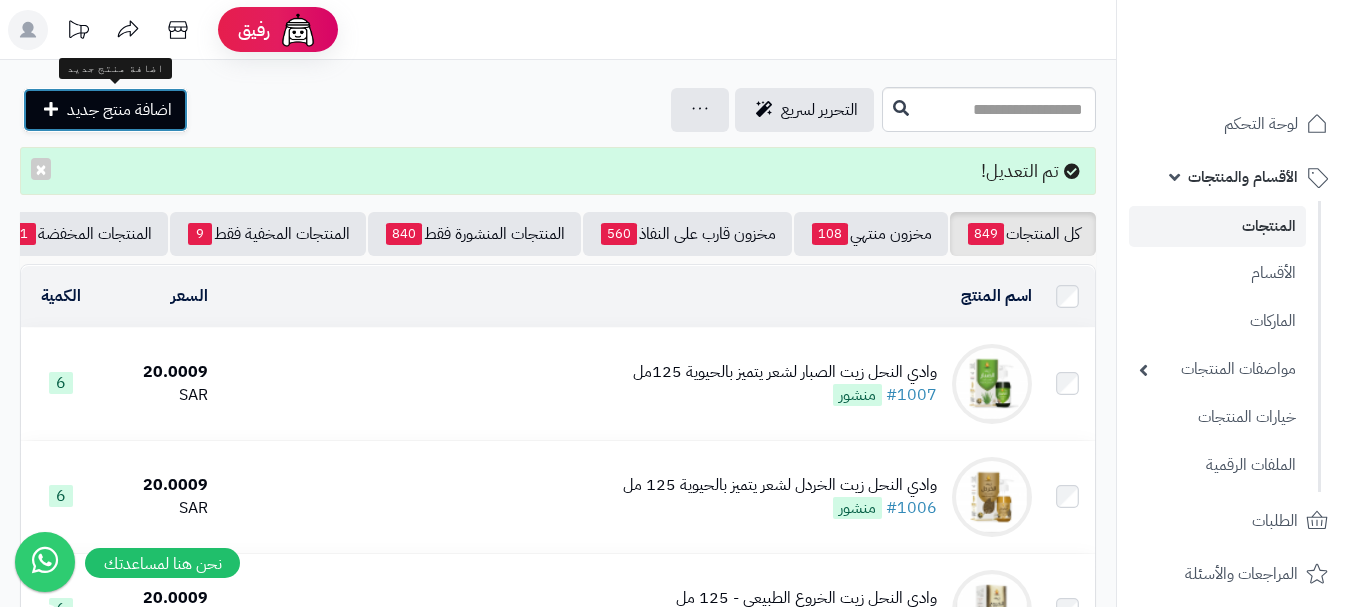 click on "اضافة منتج جديد" at bounding box center [119, 110] 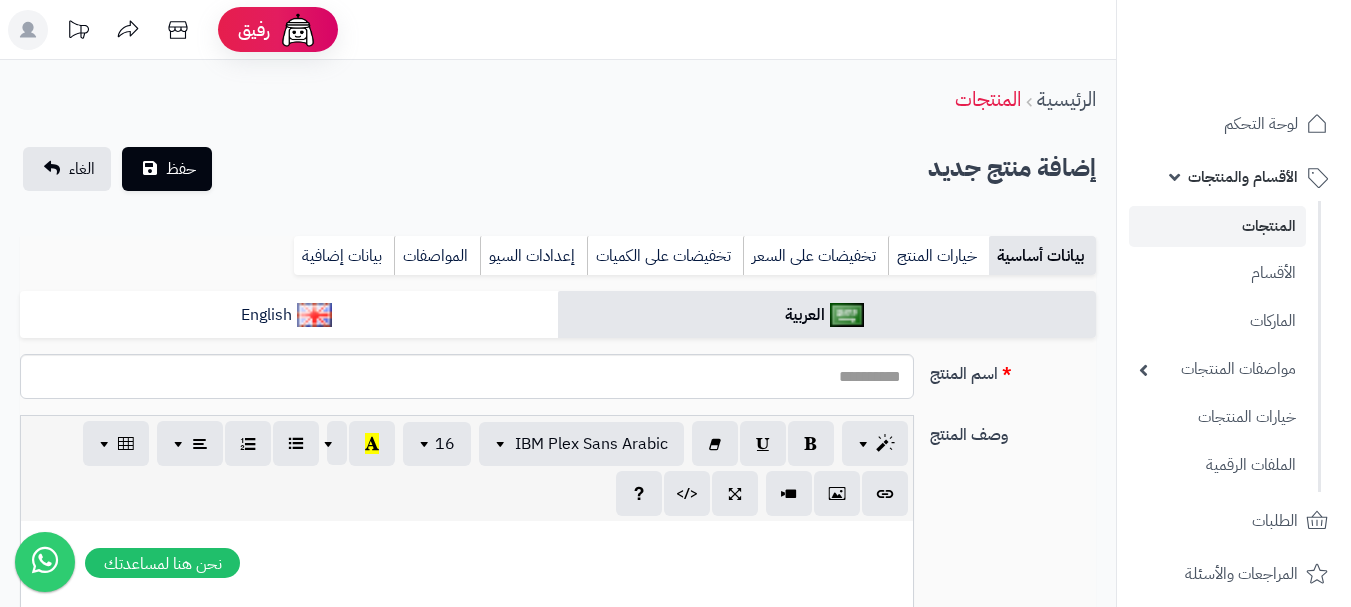 select 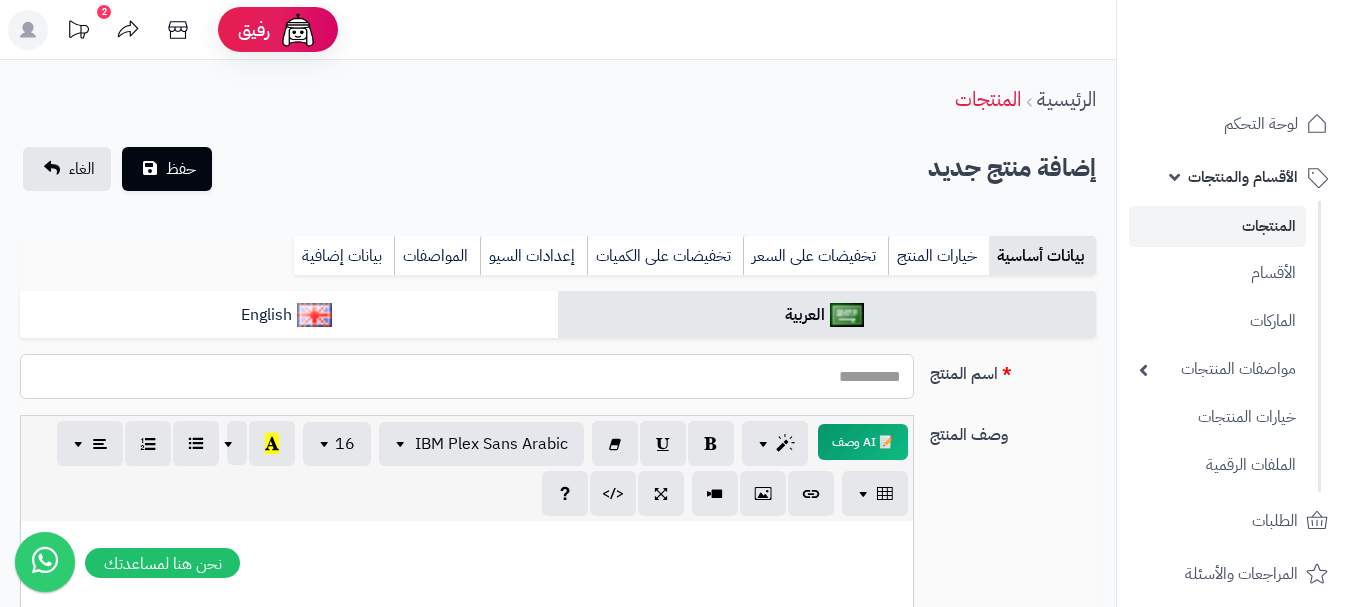 paste on "**********" 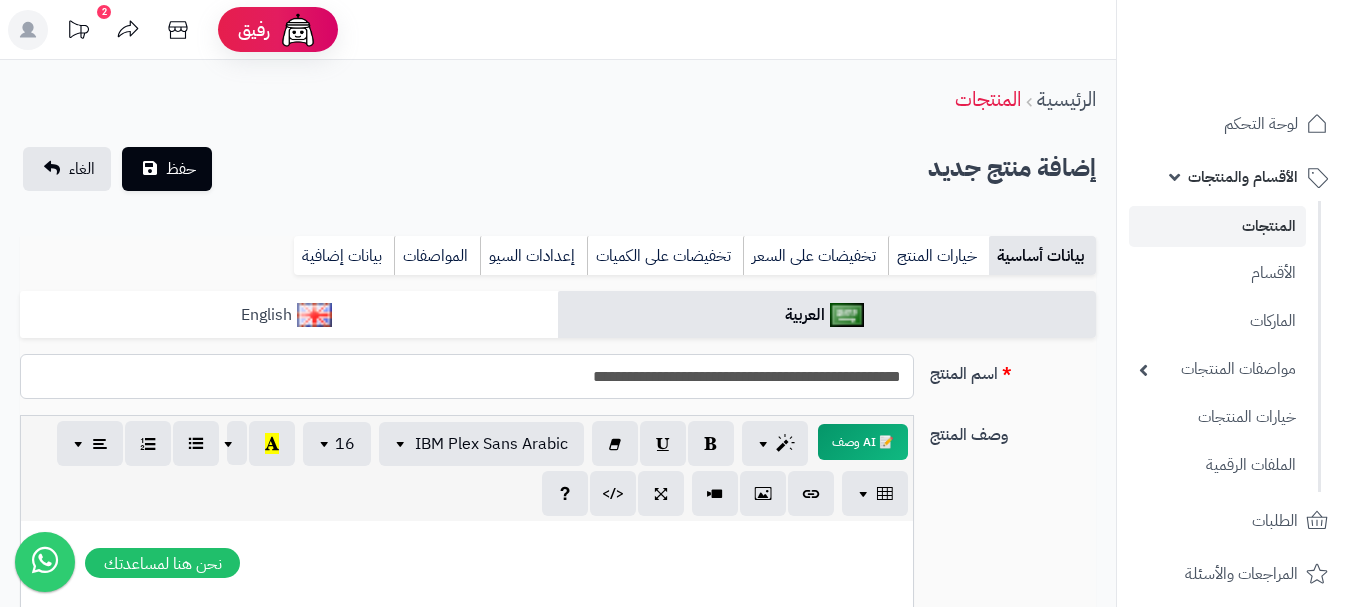 type on "**********" 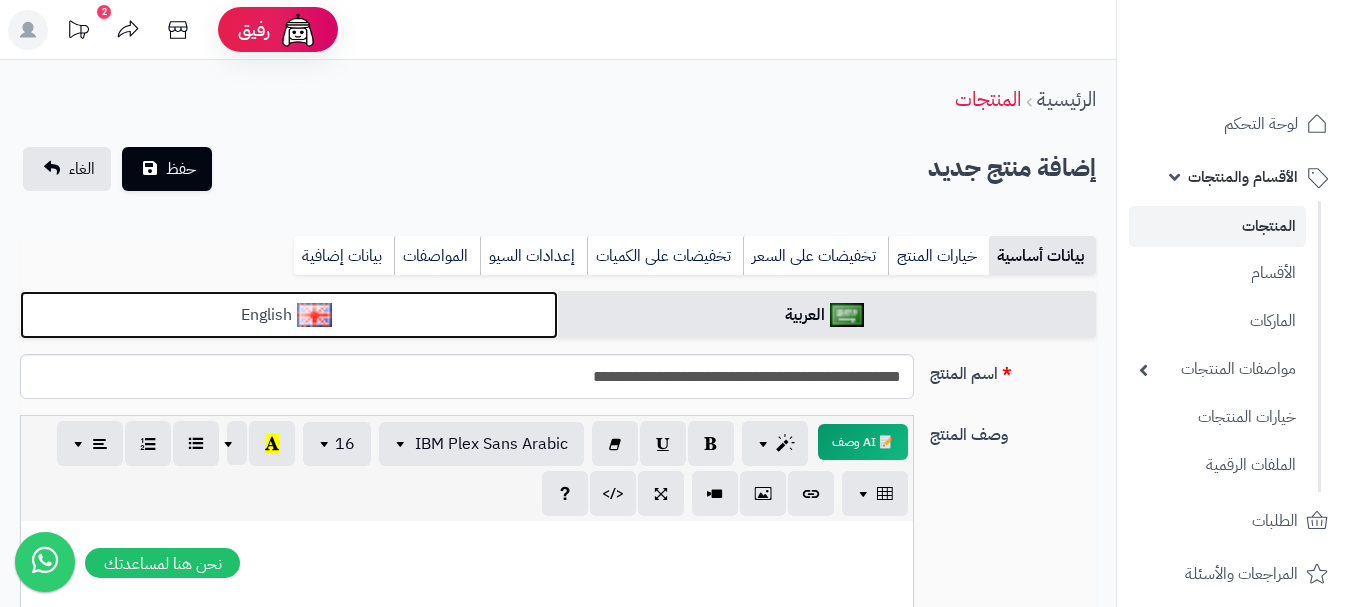 drag, startPoint x: 499, startPoint y: 313, endPoint x: 477, endPoint y: 320, distance: 23.086792 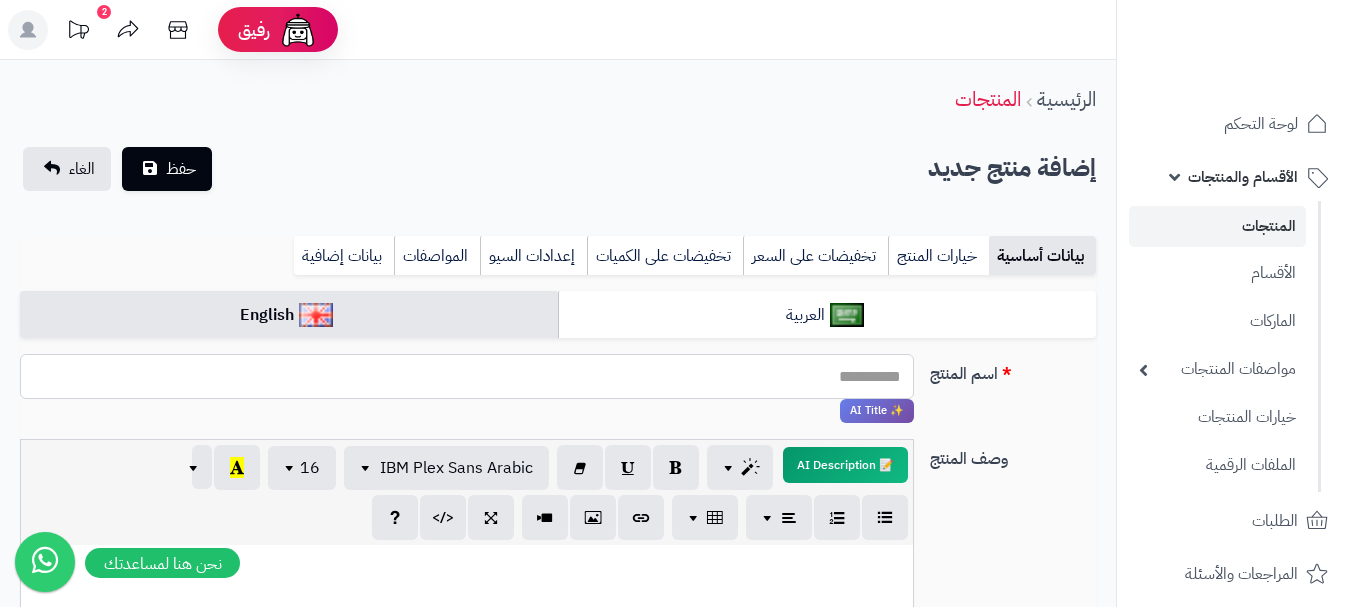 paste on "**********" 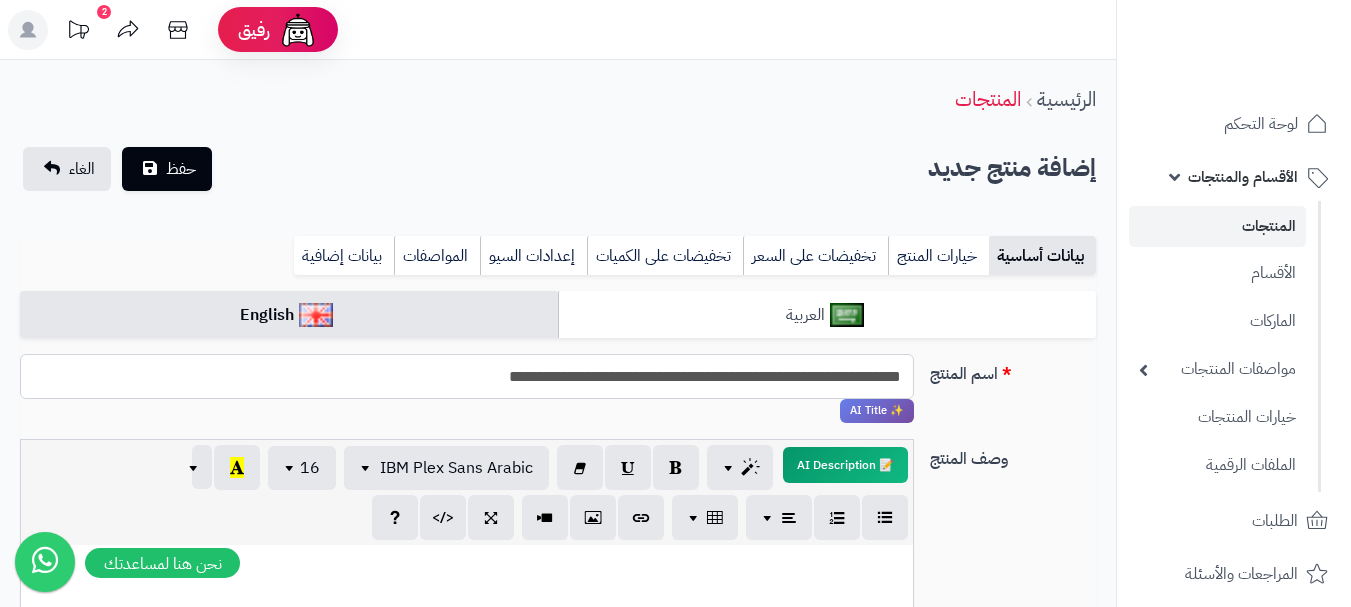 type on "**********" 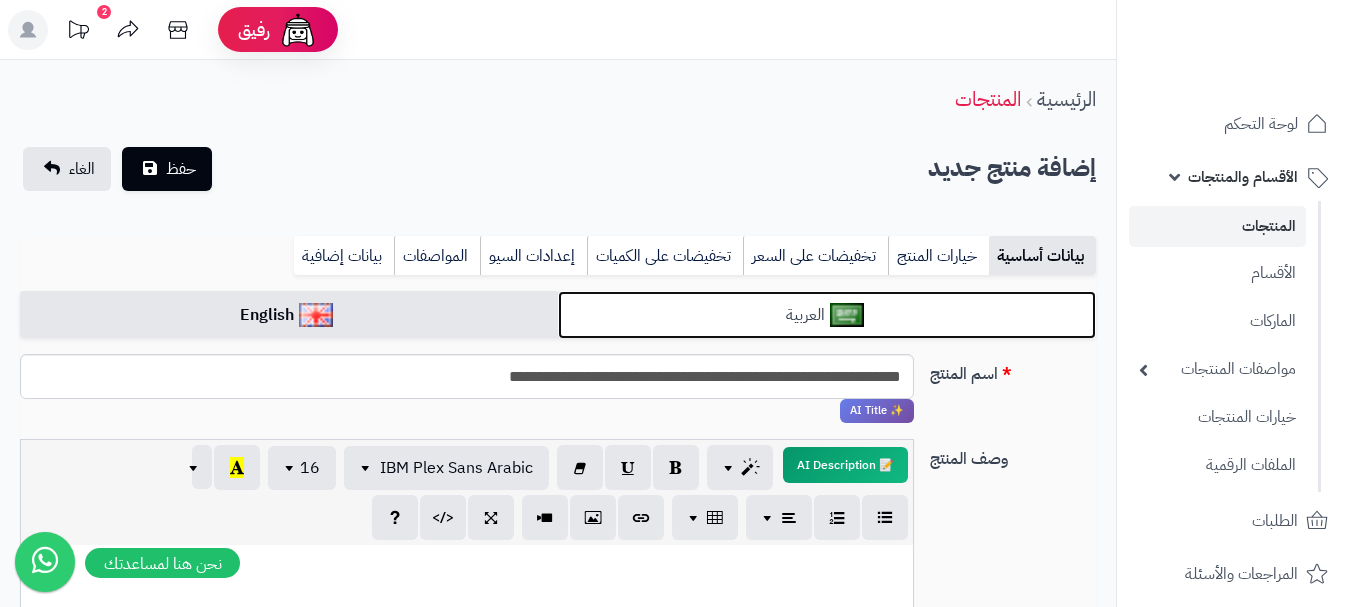 click on "العربية" at bounding box center (827, 315) 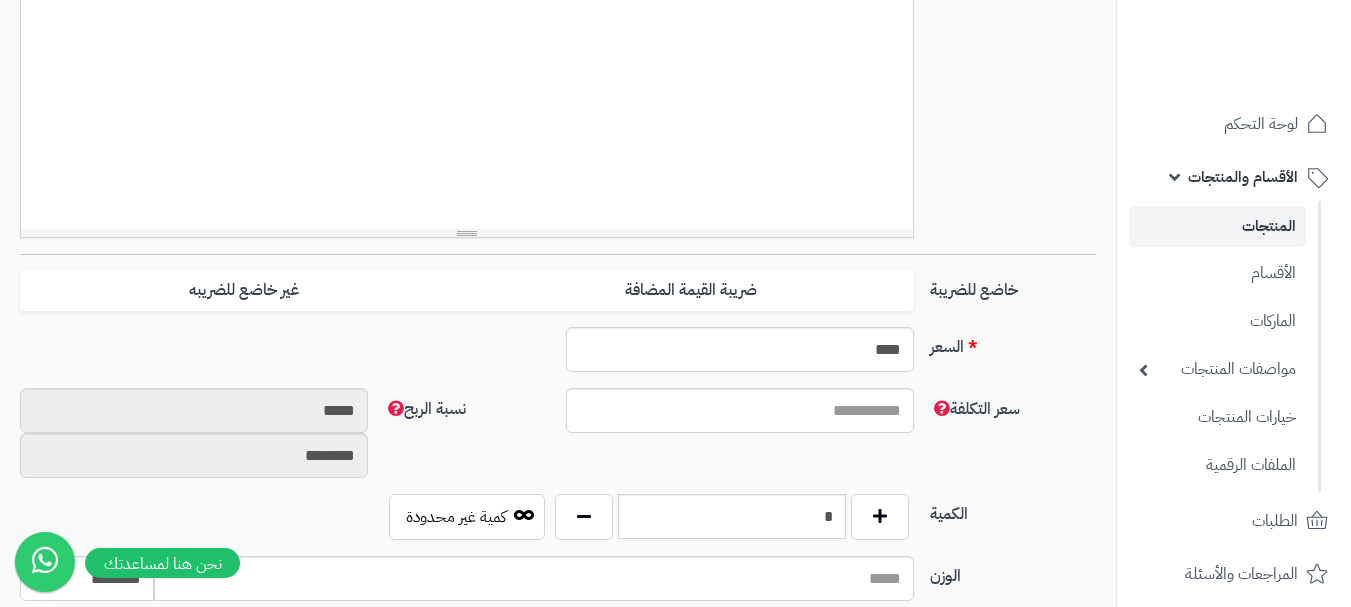 scroll, scrollTop: 600, scrollLeft: 0, axis: vertical 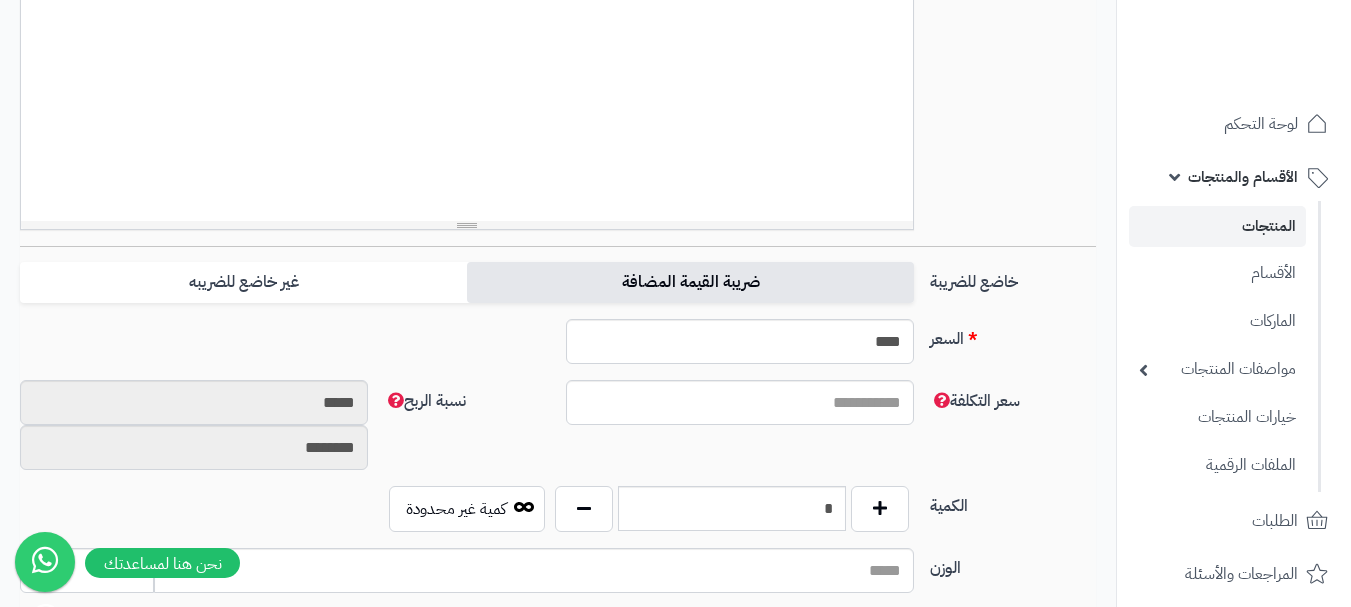 click on "ضريبة القيمة المضافة" at bounding box center (690, 282) 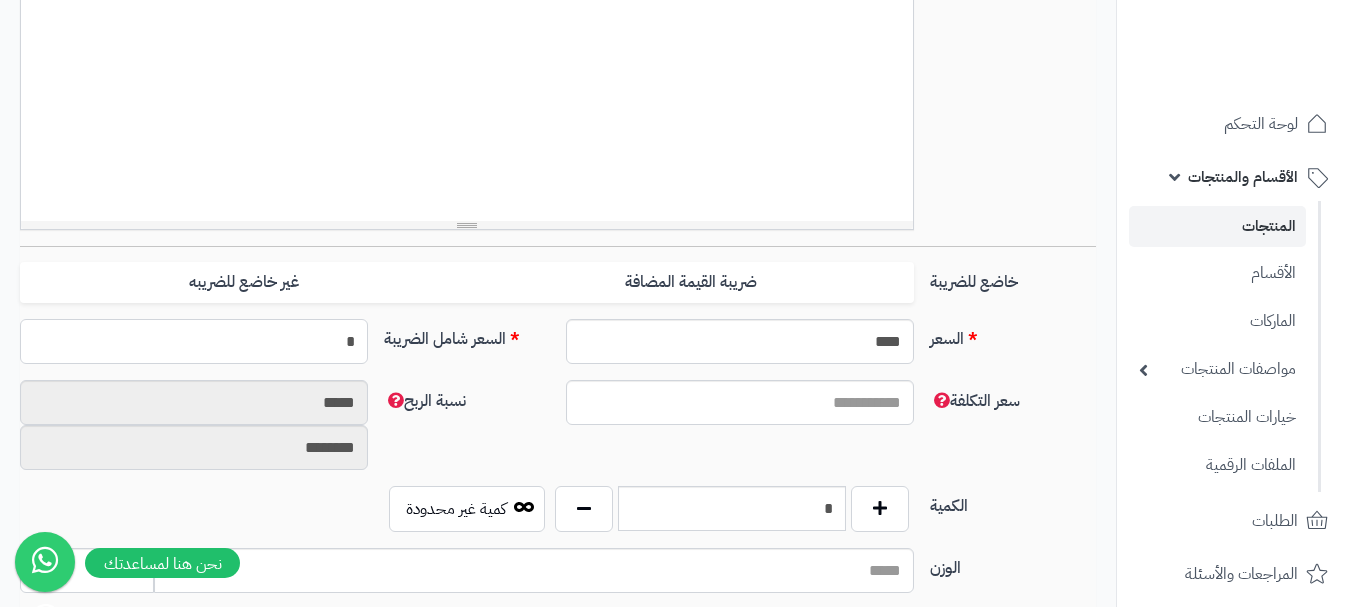 click on "*" at bounding box center (194, 341) 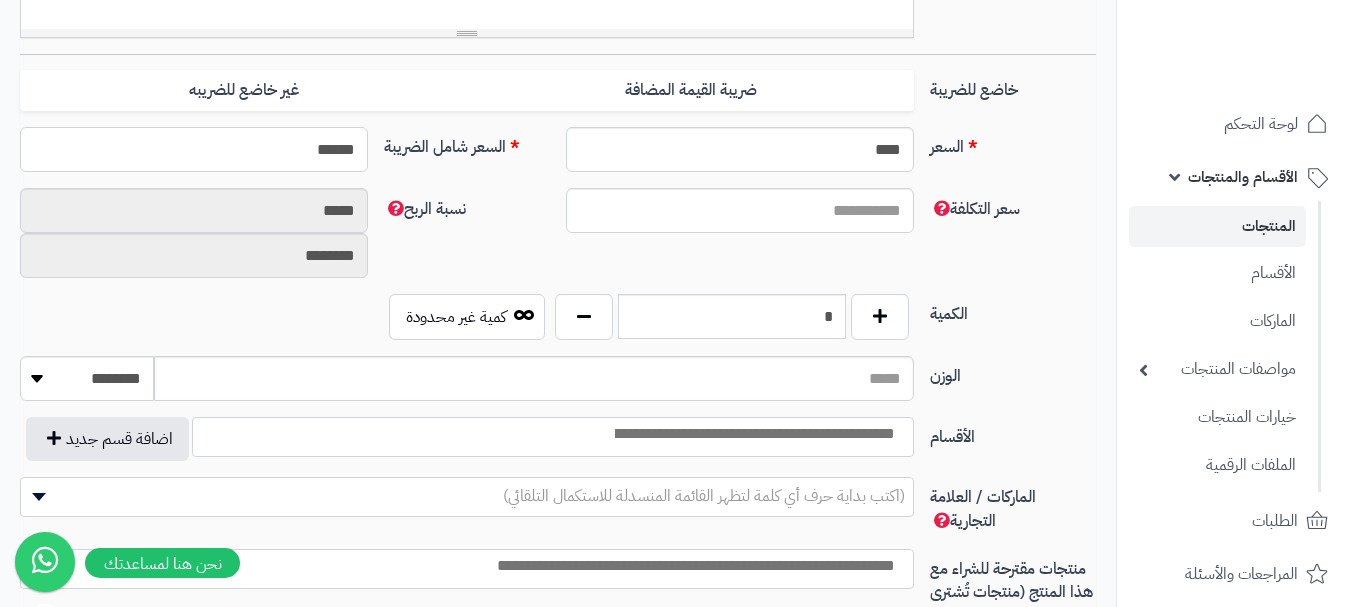 scroll, scrollTop: 800, scrollLeft: 0, axis: vertical 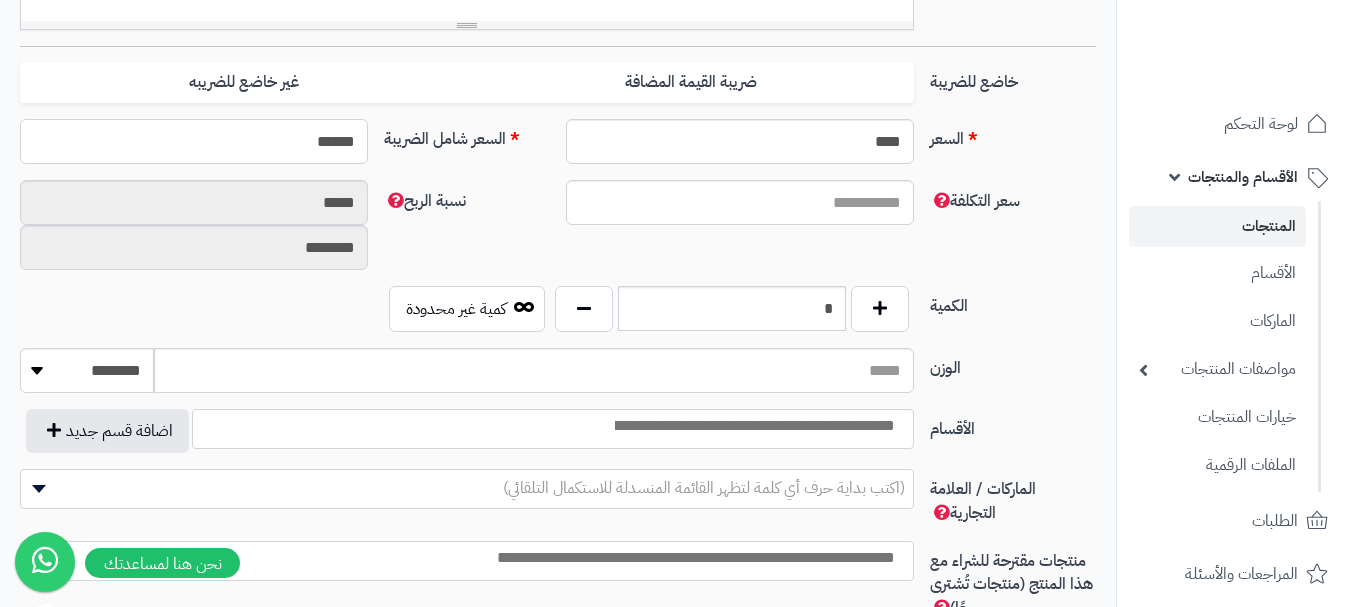 type on "******" 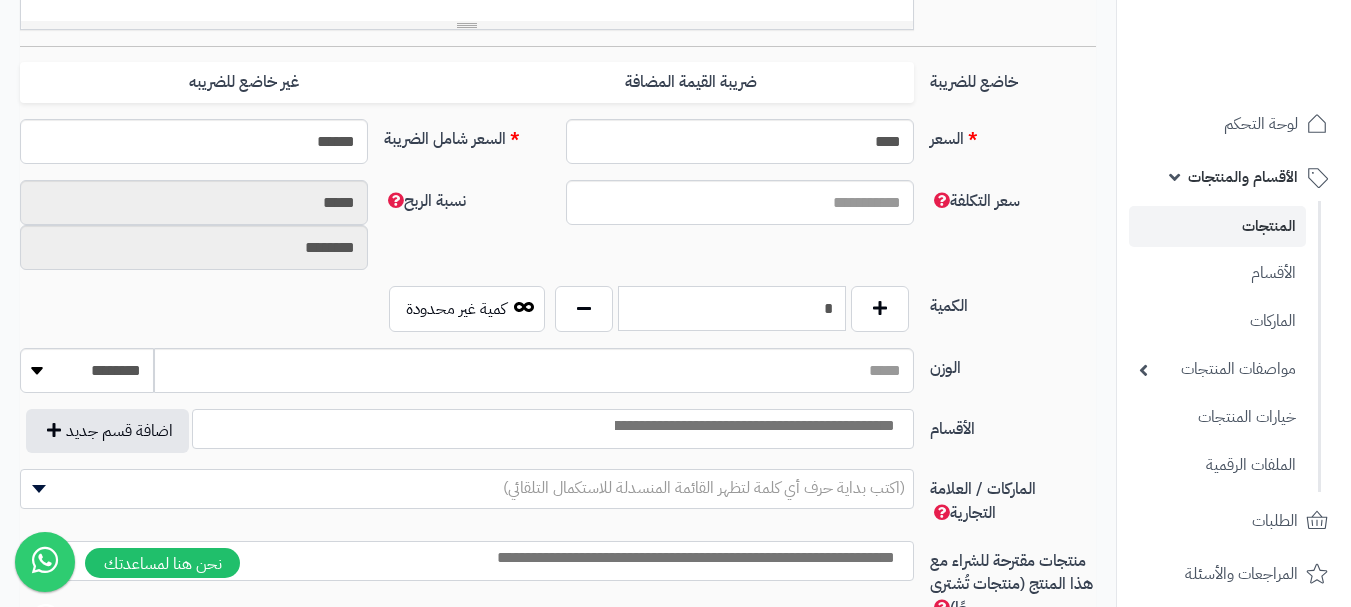 click on "*" at bounding box center [732, 308] 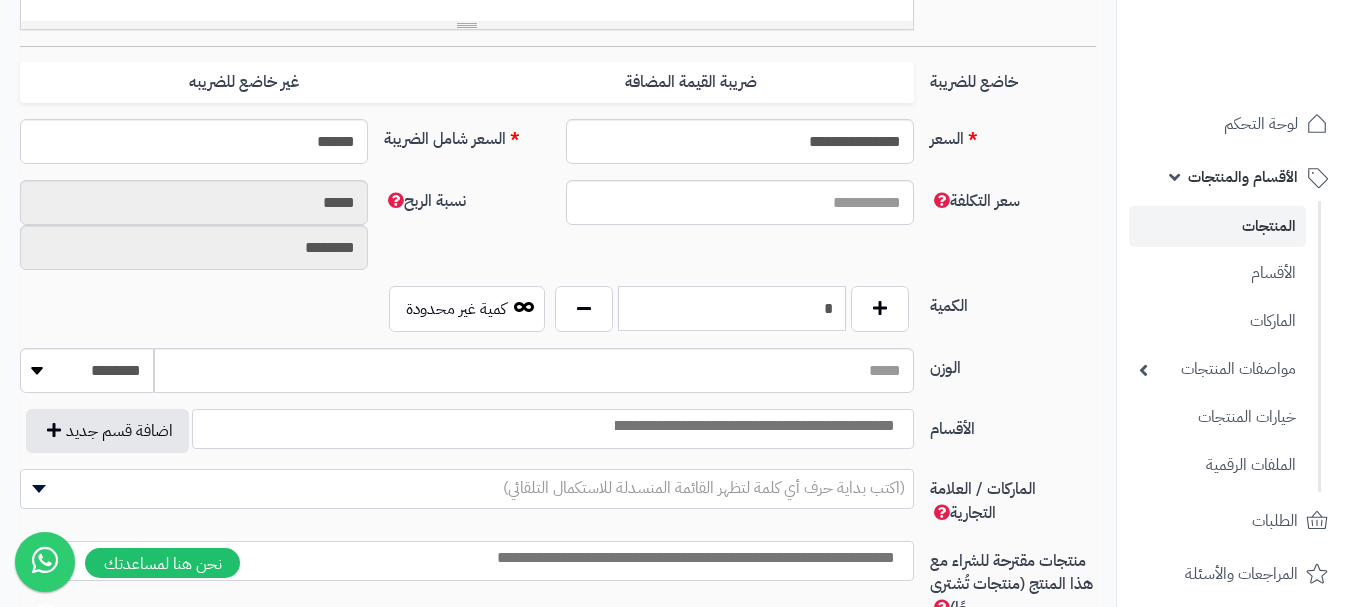 click on "*" at bounding box center (732, 308) 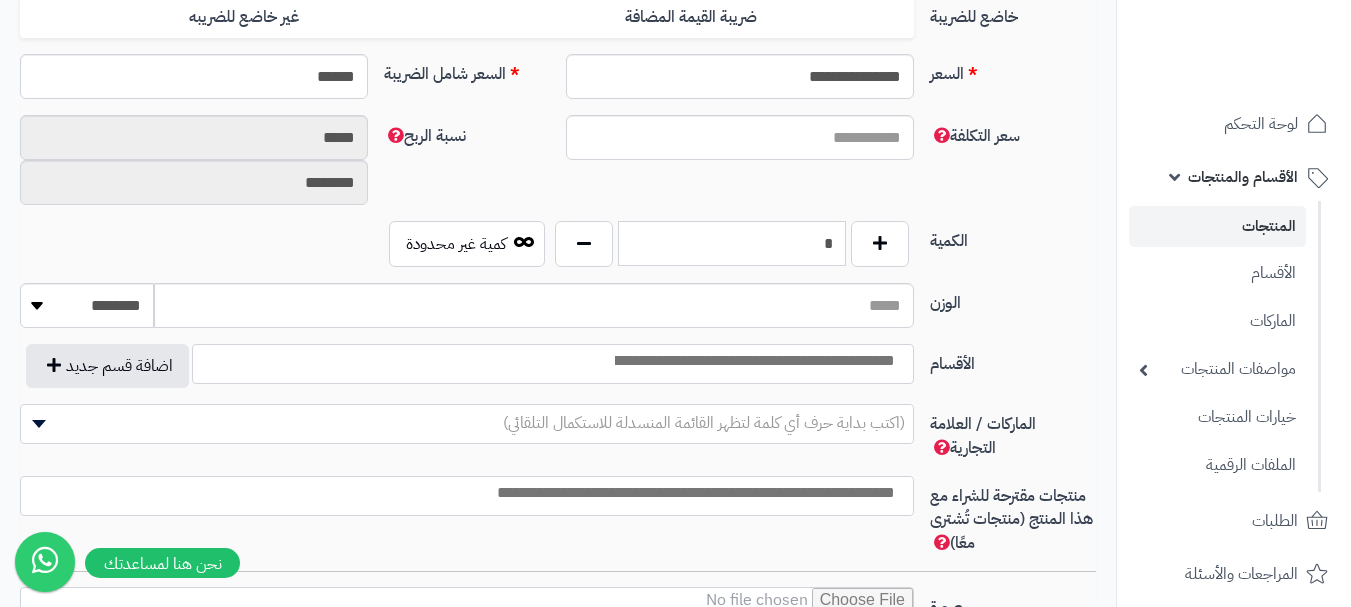 scroll, scrollTop: 900, scrollLeft: 0, axis: vertical 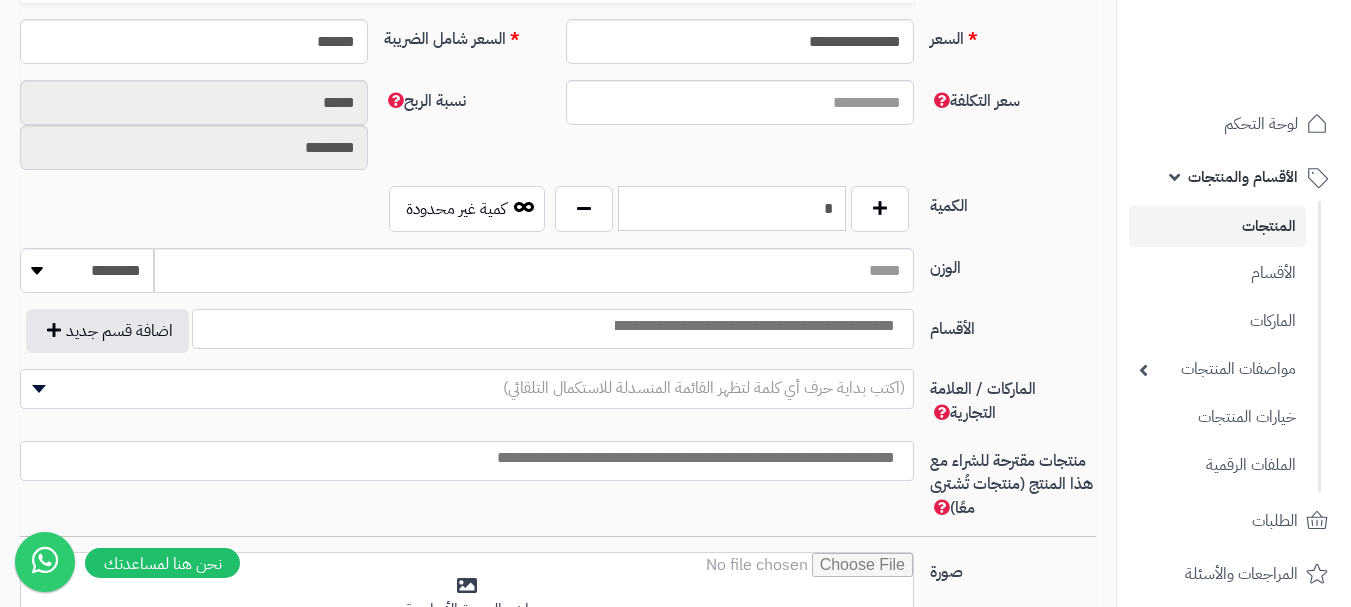 type on "*" 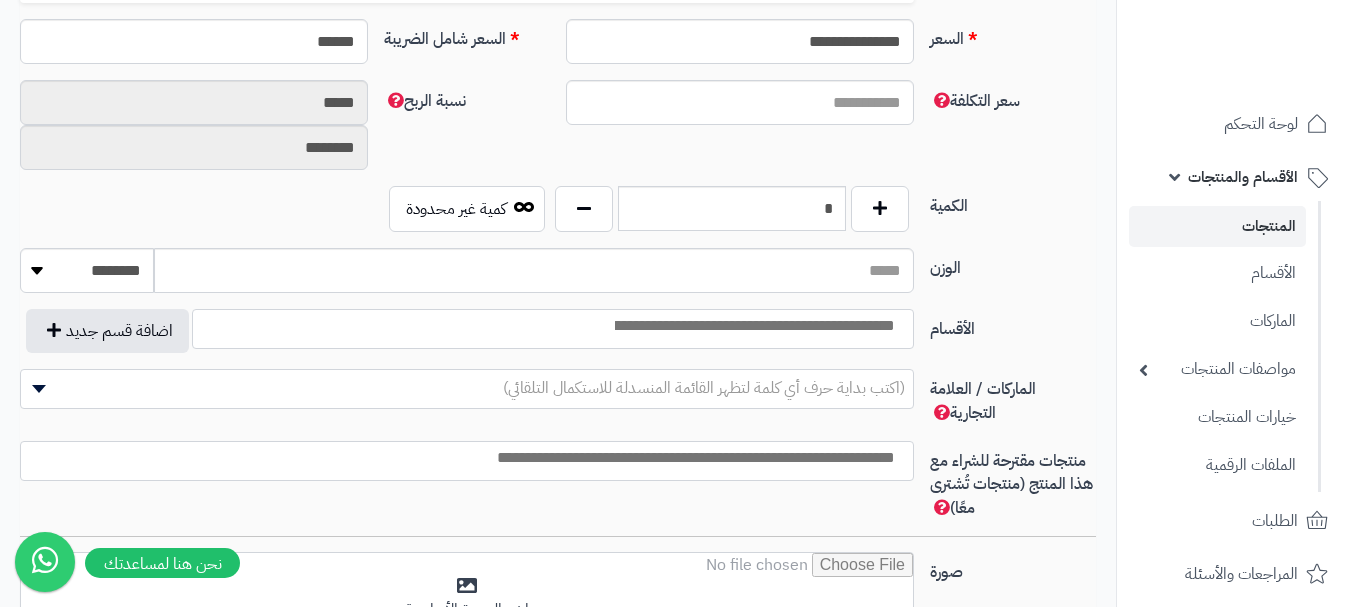 click at bounding box center (753, 326) 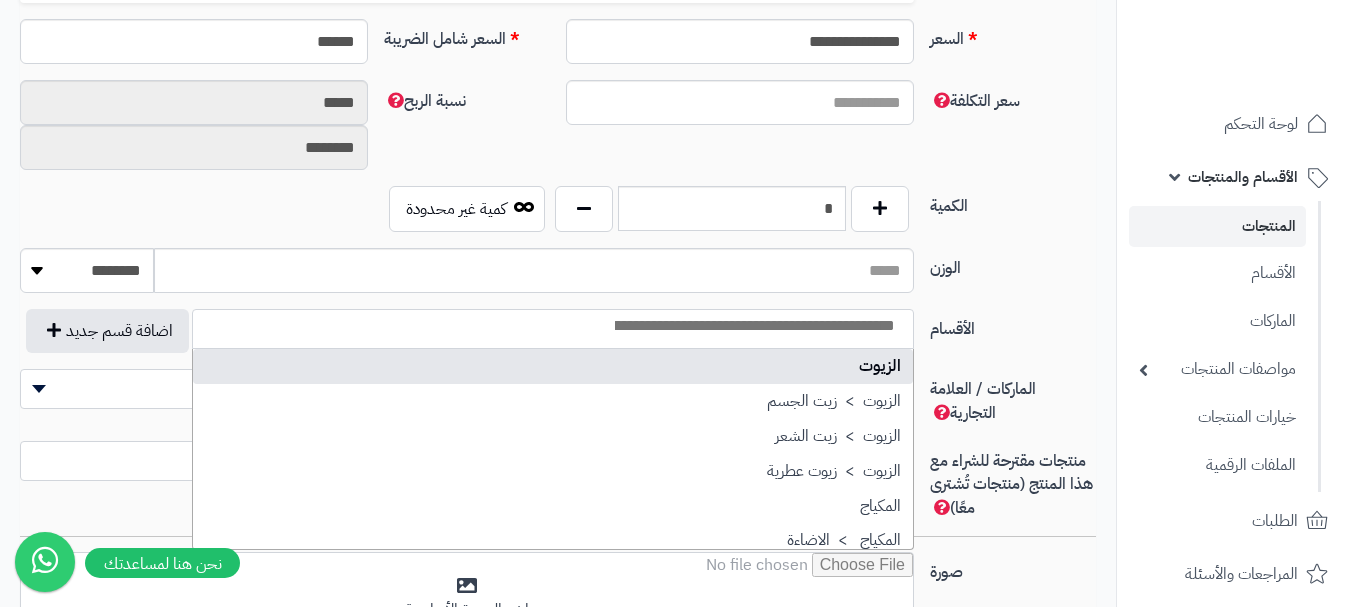 select on "***" 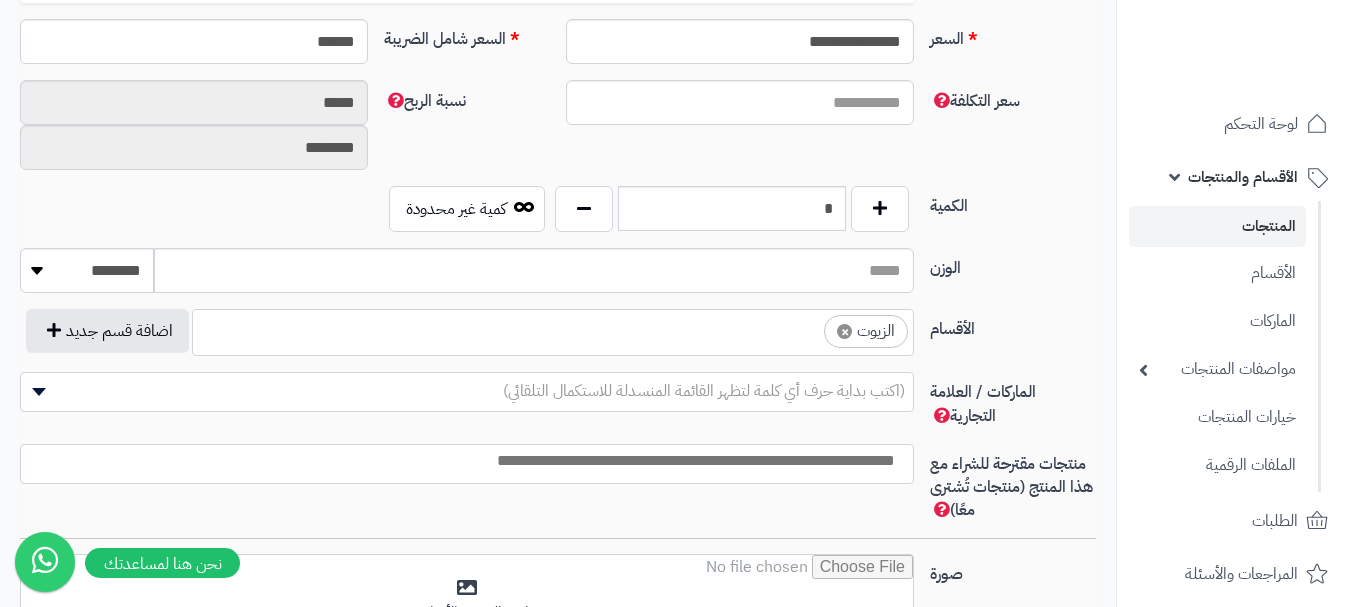 click on "× الزيوت" at bounding box center (553, 329) 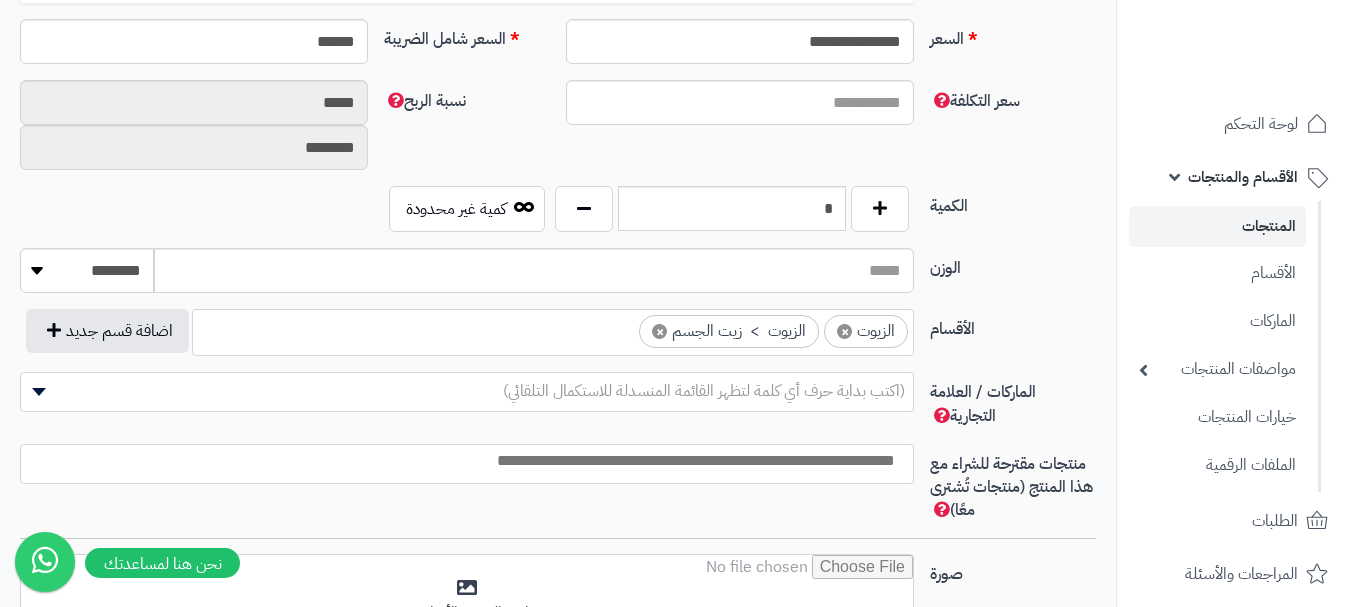 click at bounding box center (621, 326) 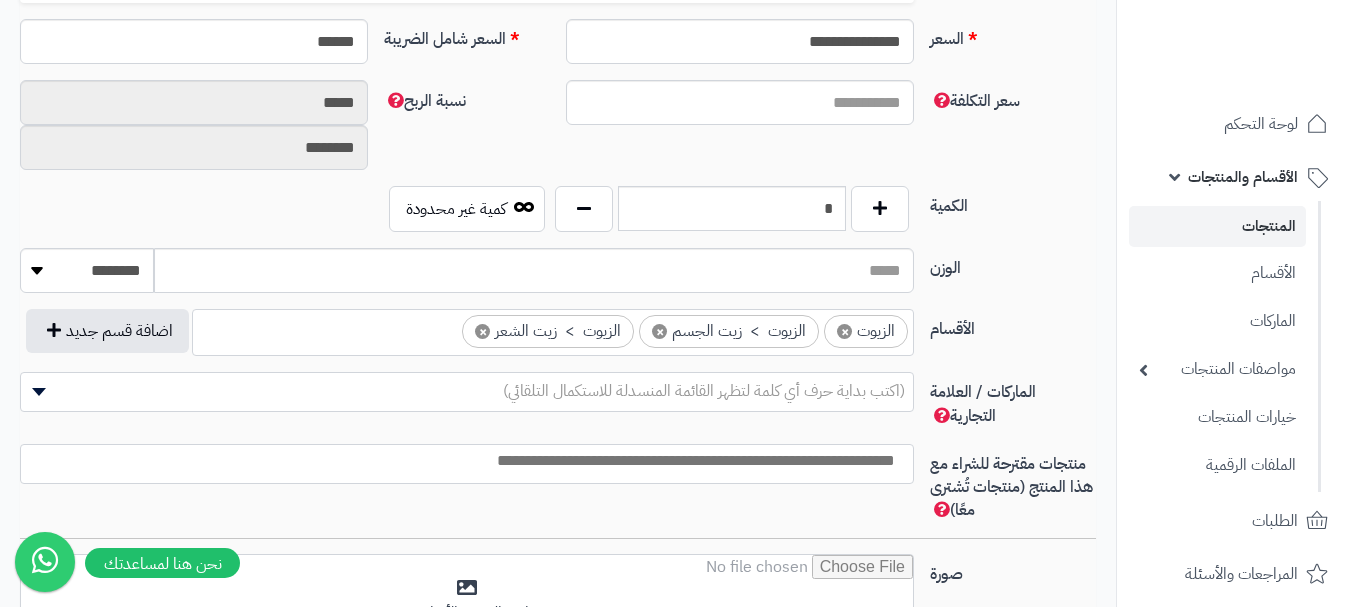 click at bounding box center [462, 461] 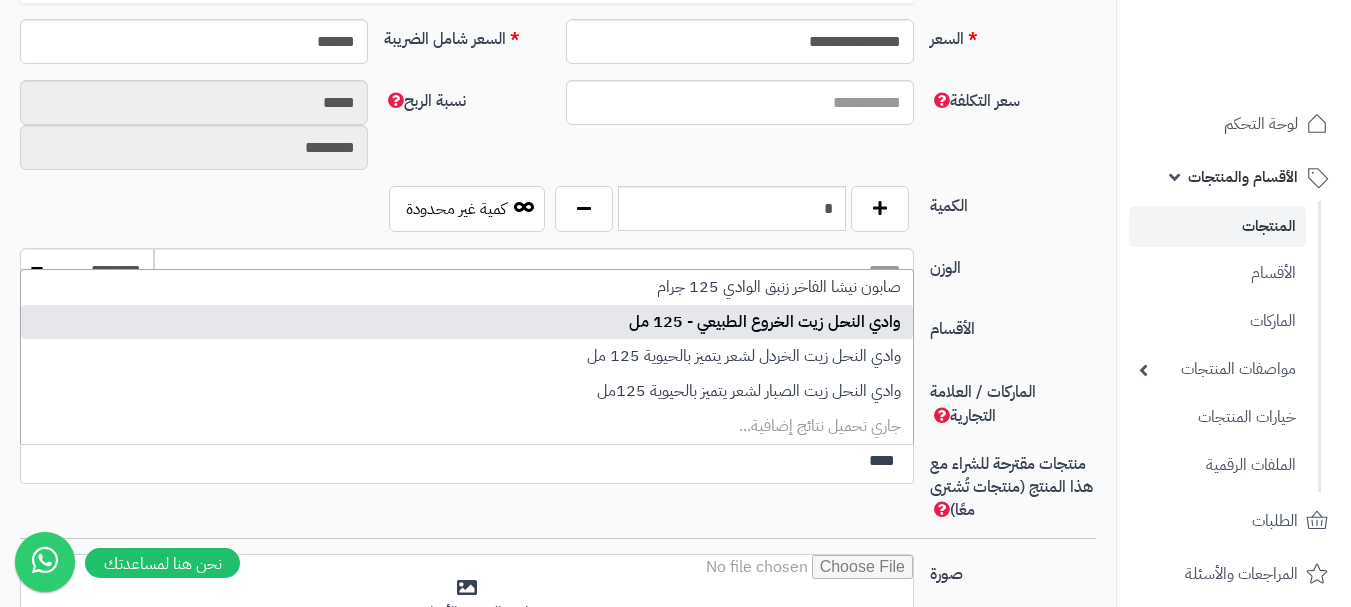 type on "****" 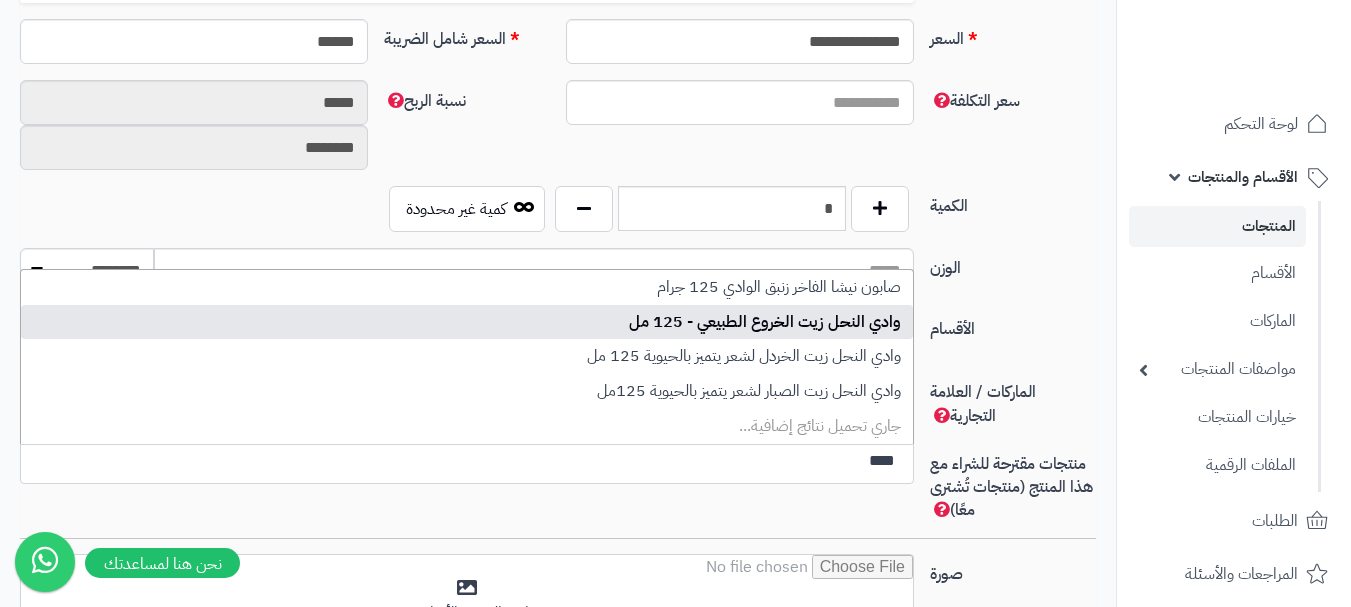 type 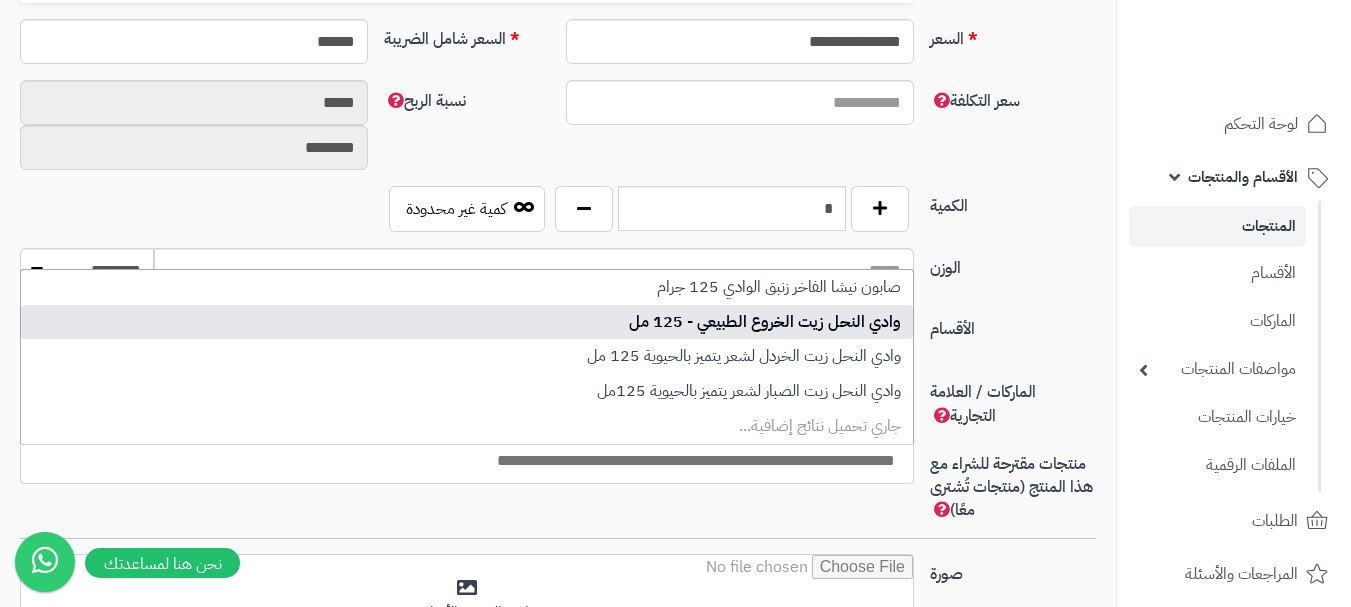 scroll, scrollTop: 0, scrollLeft: 0, axis: both 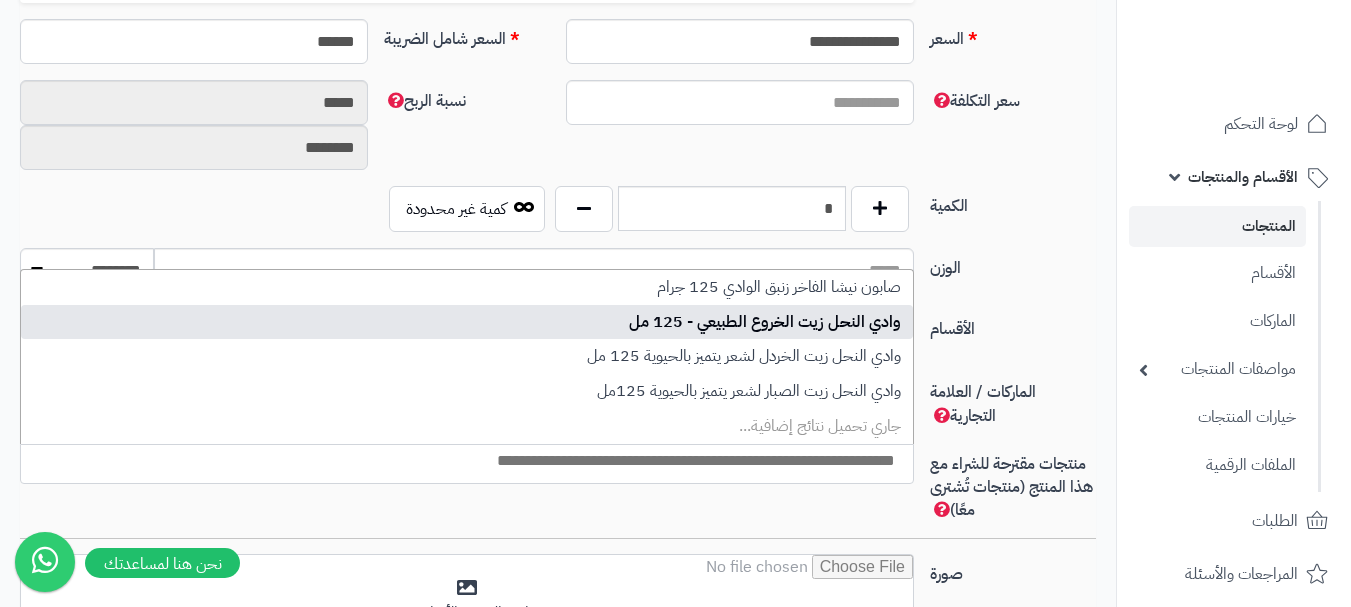 select on "****" 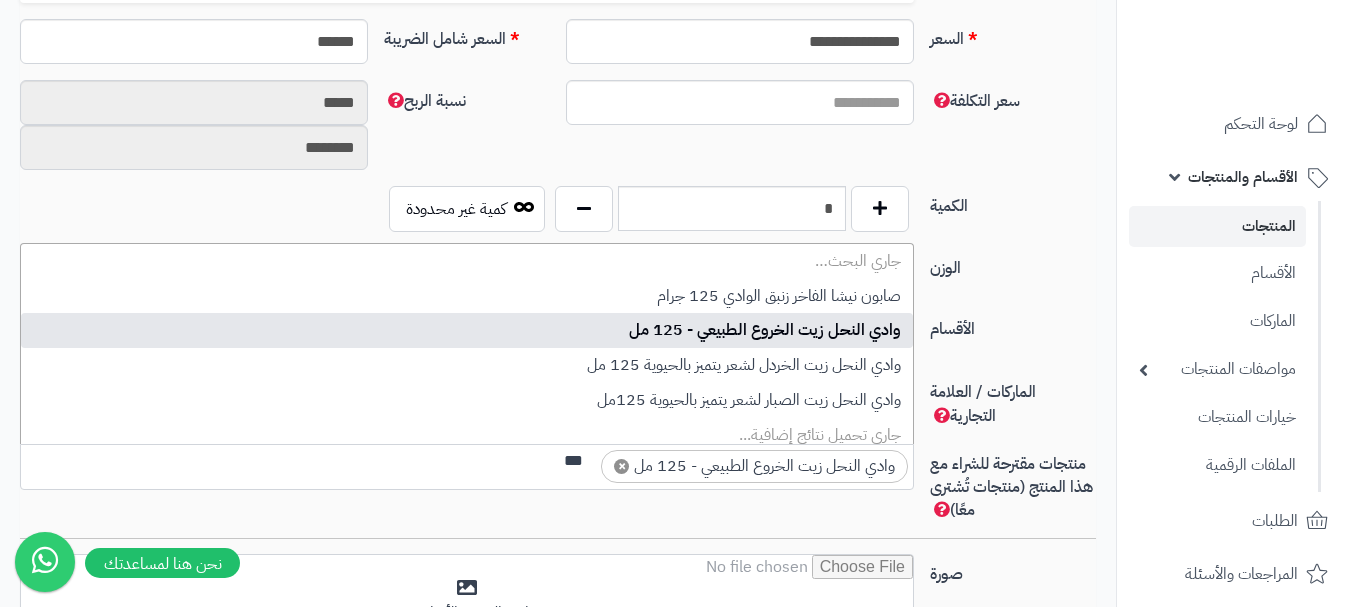 scroll, scrollTop: 0, scrollLeft: 0, axis: both 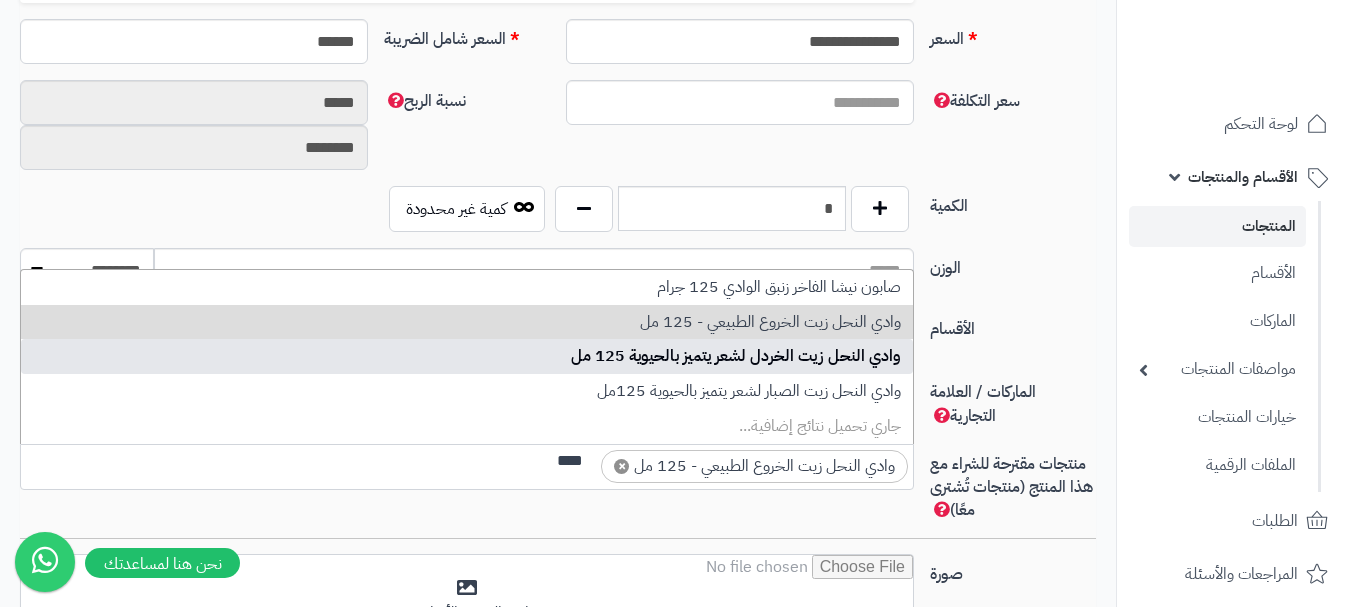type on "****" 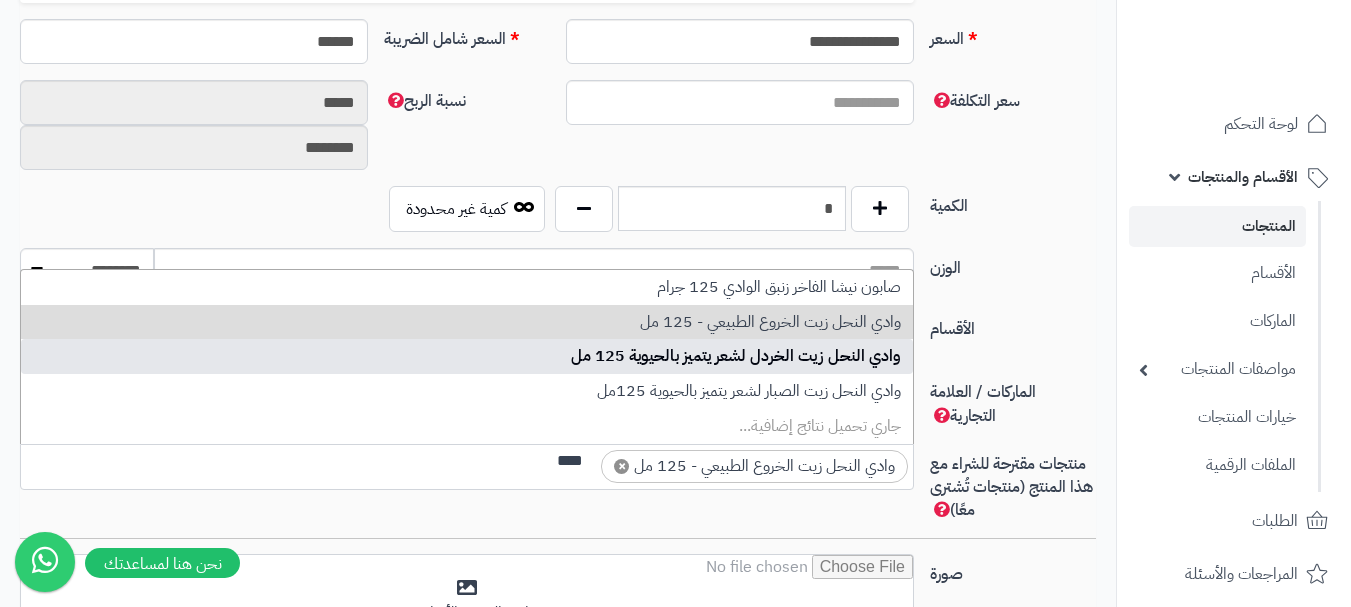 type 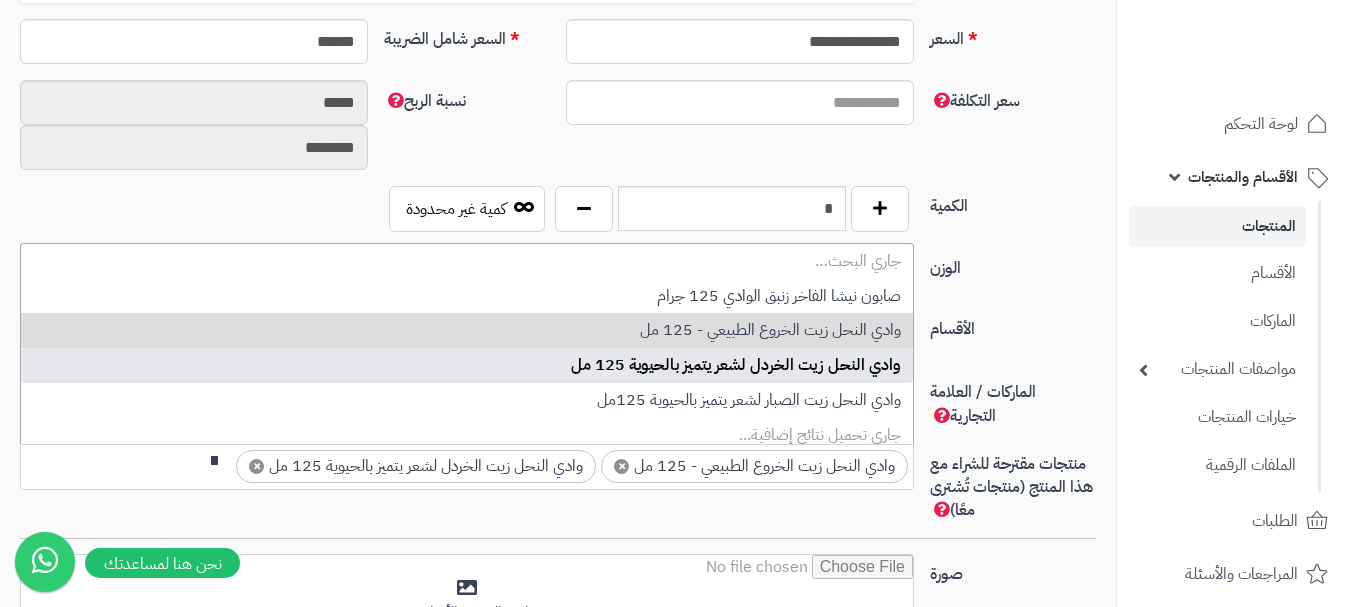 scroll, scrollTop: 0, scrollLeft: 0, axis: both 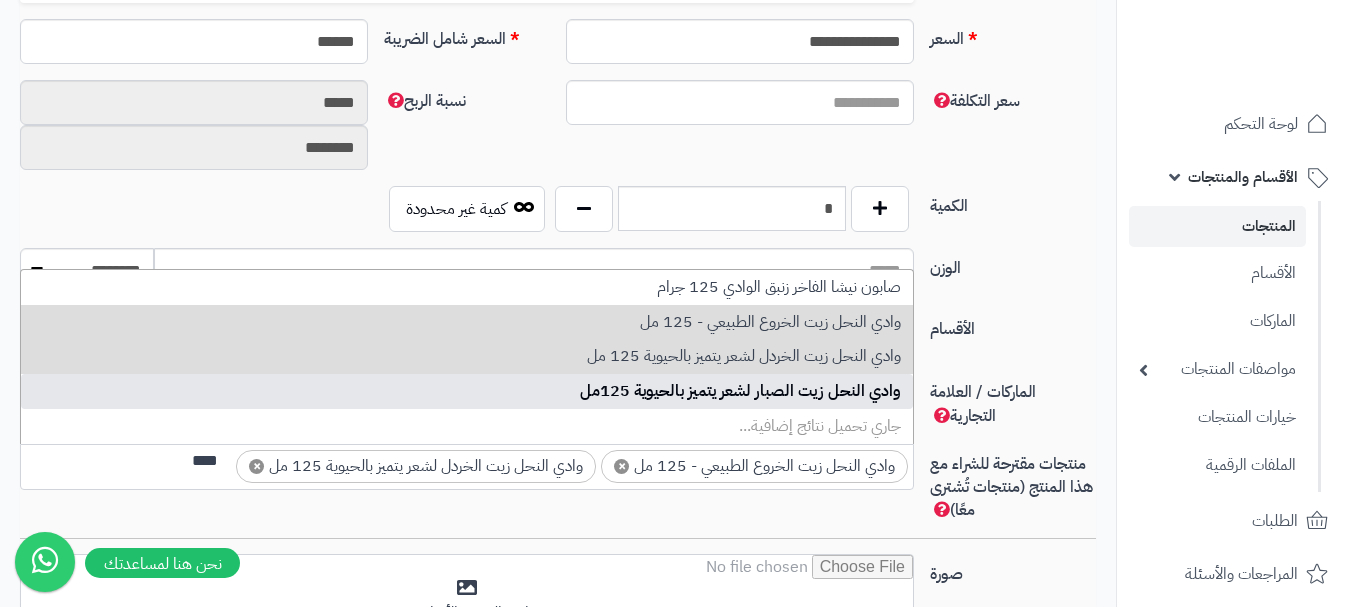 type on "****" 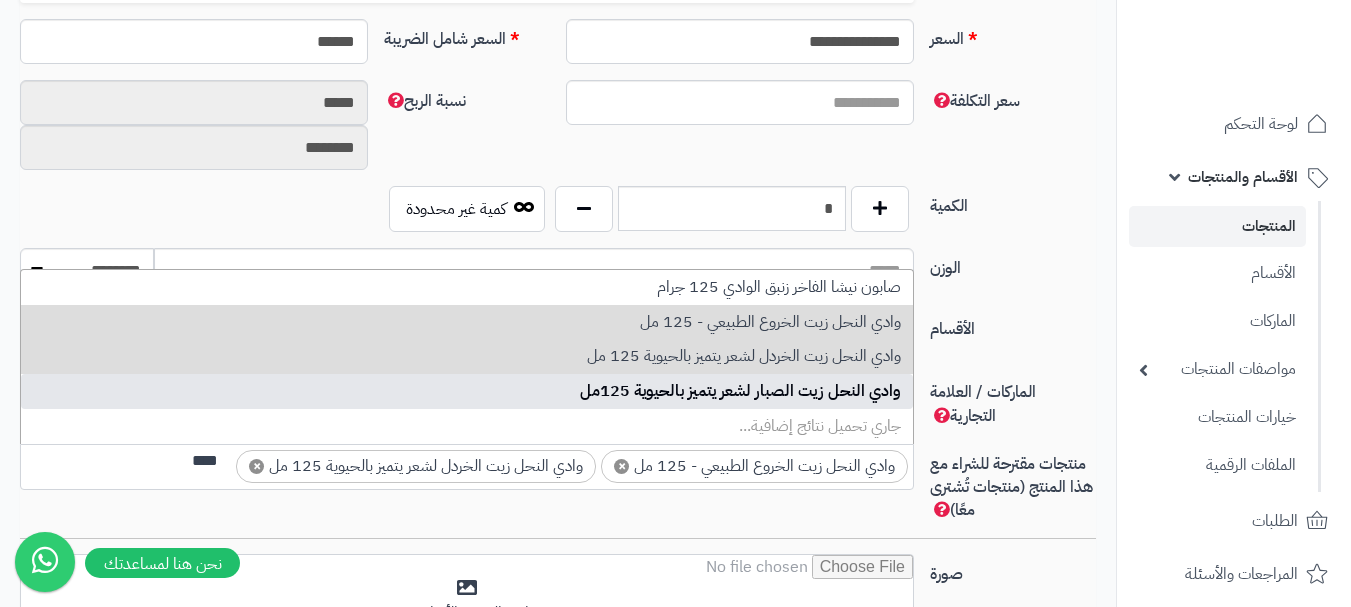 type 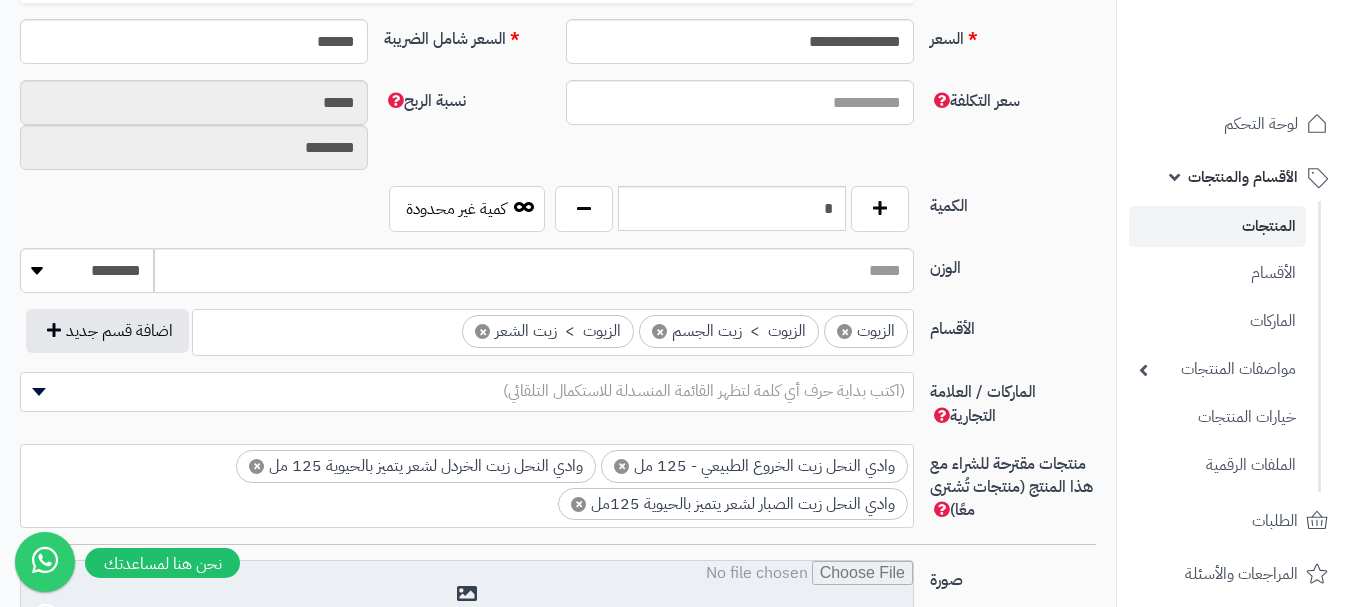 click at bounding box center (467, 611) 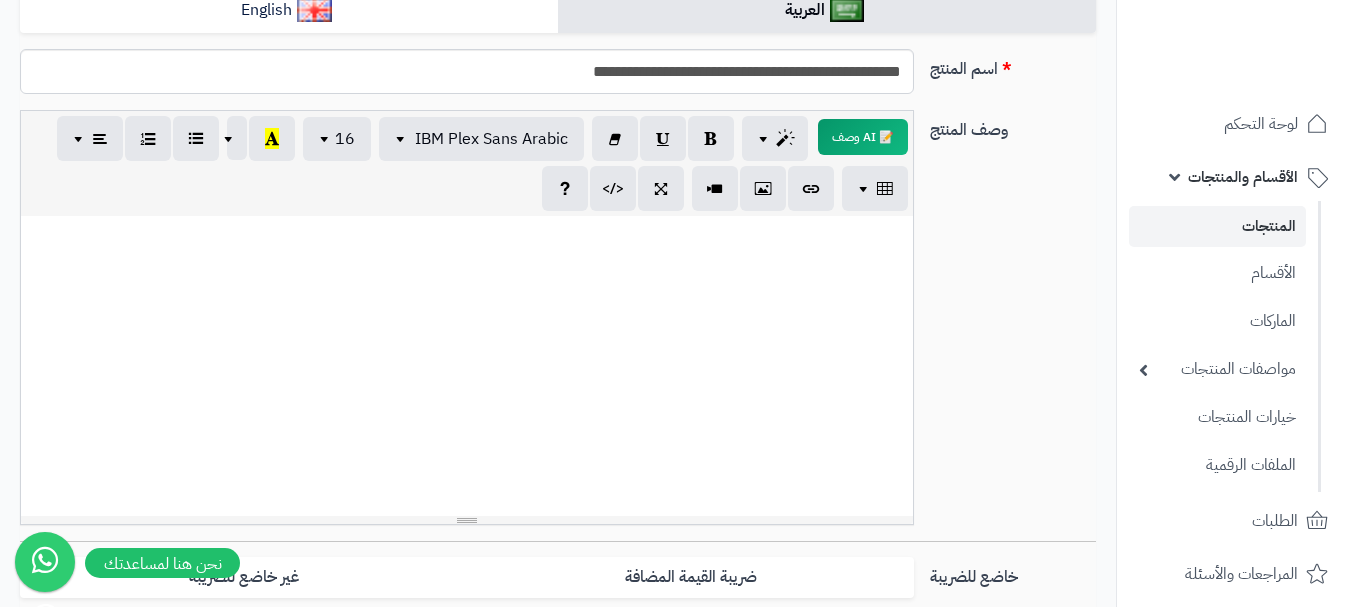 scroll, scrollTop: 300, scrollLeft: 0, axis: vertical 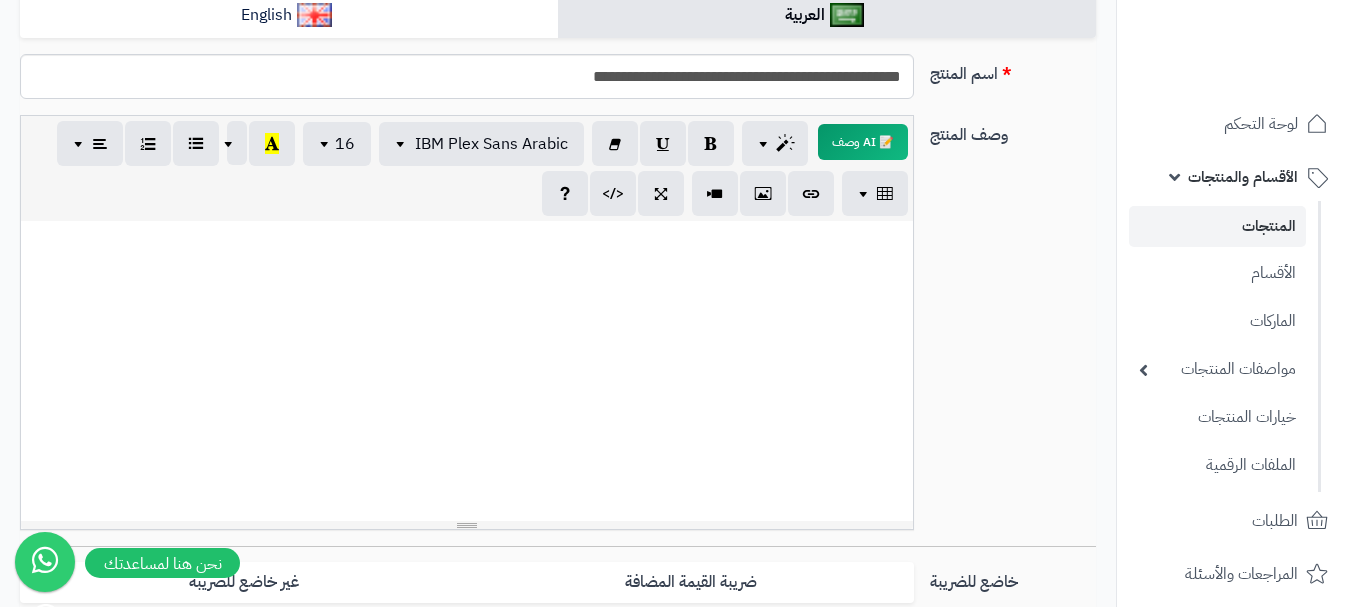 paste 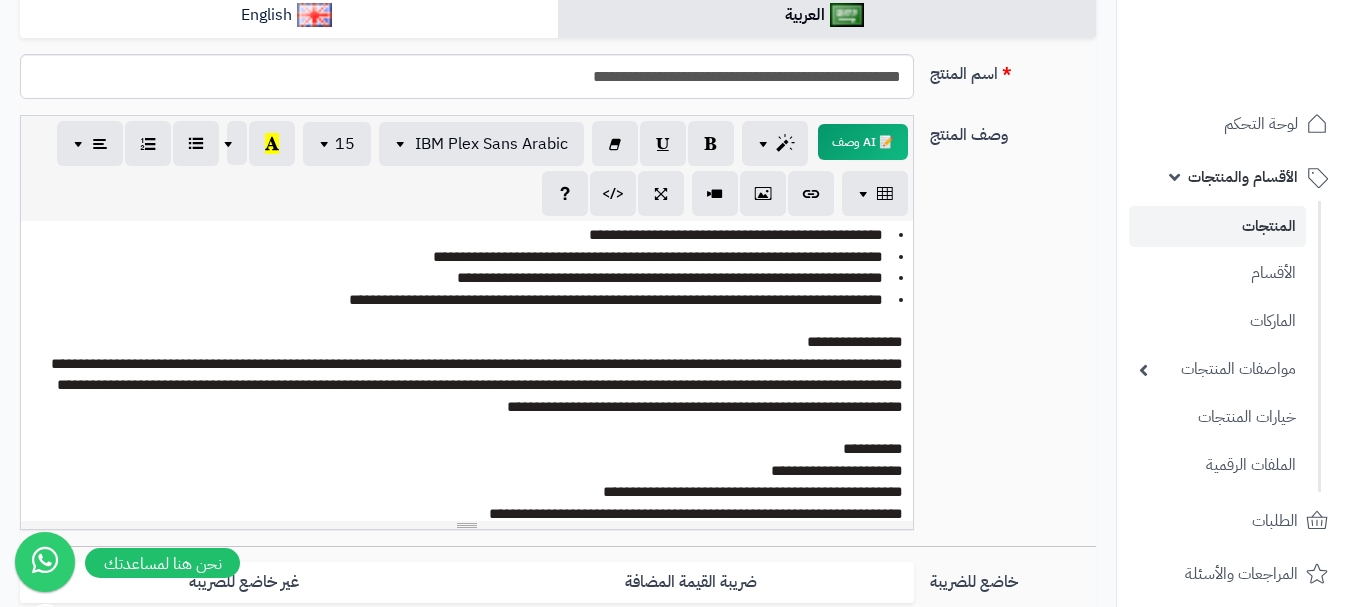 scroll, scrollTop: 213, scrollLeft: 0, axis: vertical 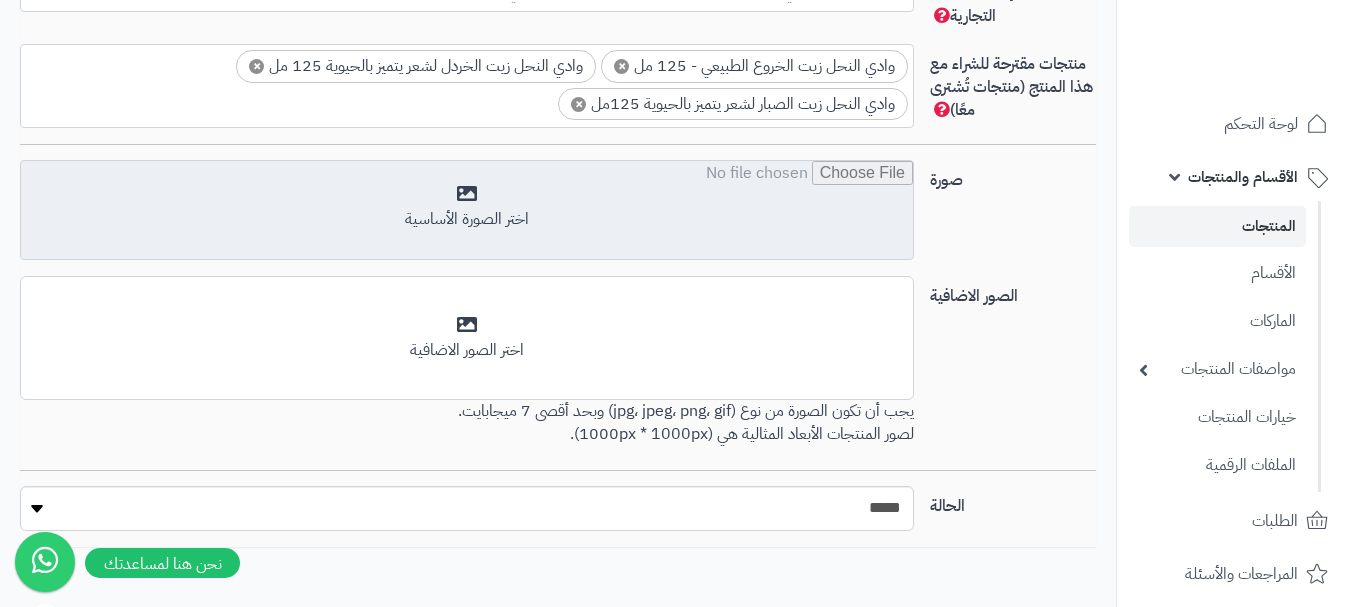 click at bounding box center (467, 211) 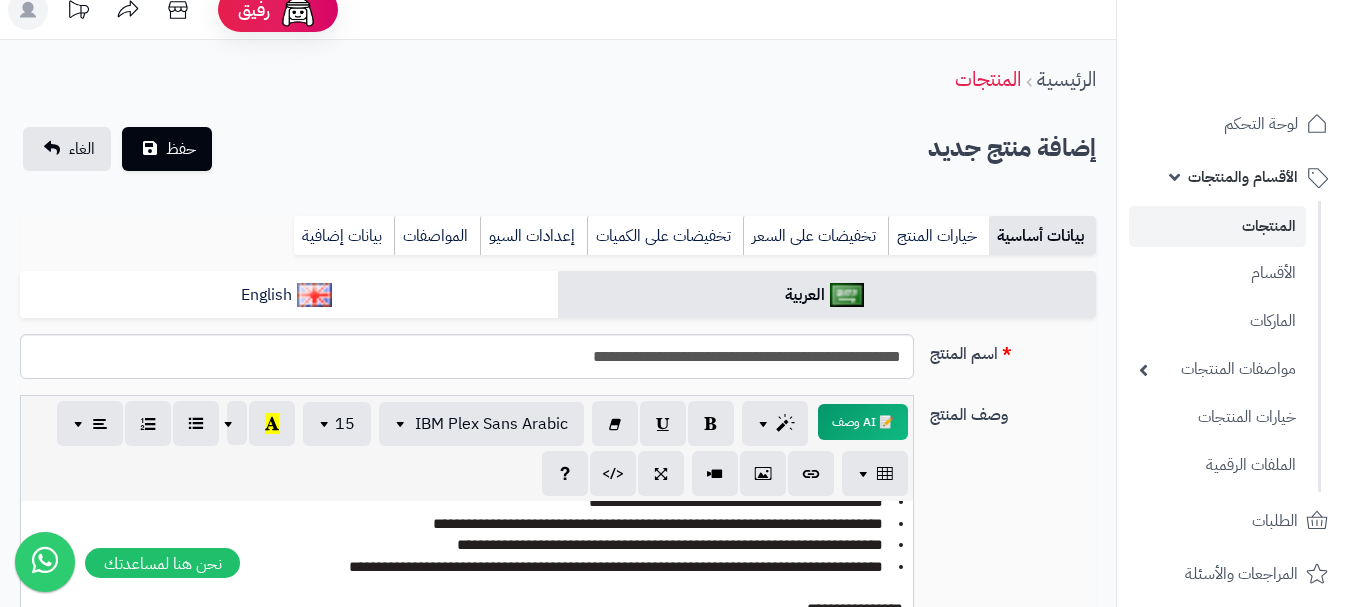 scroll, scrollTop: 0, scrollLeft: 0, axis: both 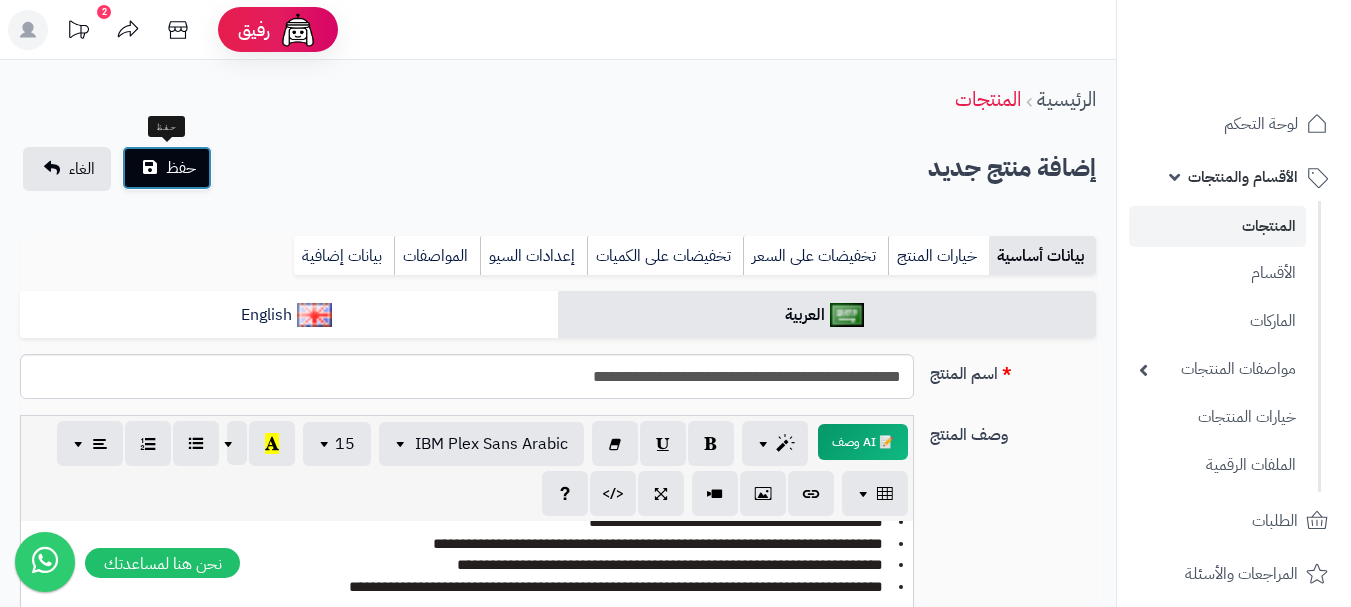 click on "حفظ" at bounding box center (181, 168) 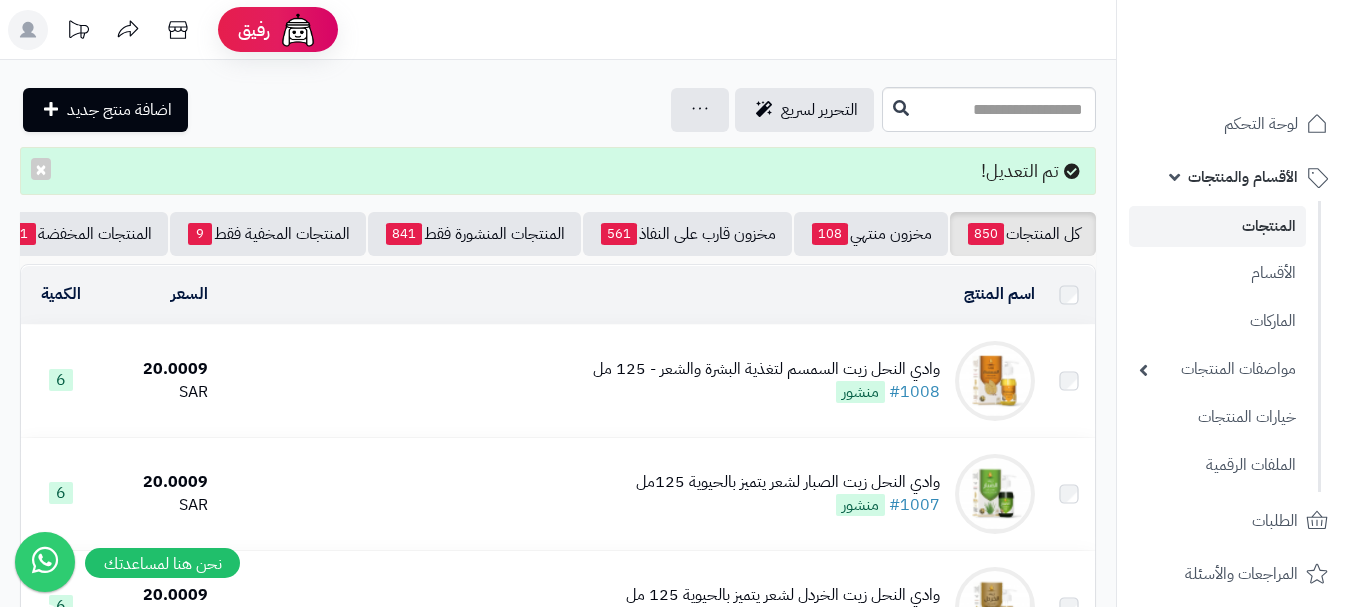 scroll, scrollTop: 0, scrollLeft: 0, axis: both 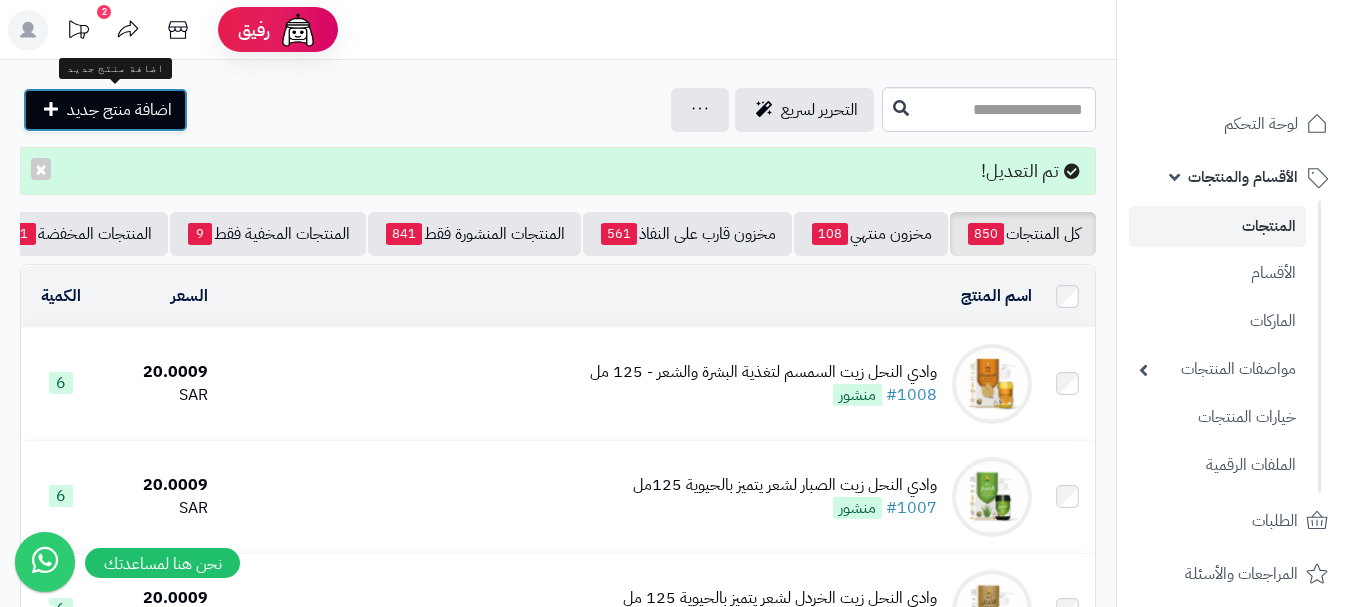 click on "اضافة منتج جديد" at bounding box center [119, 110] 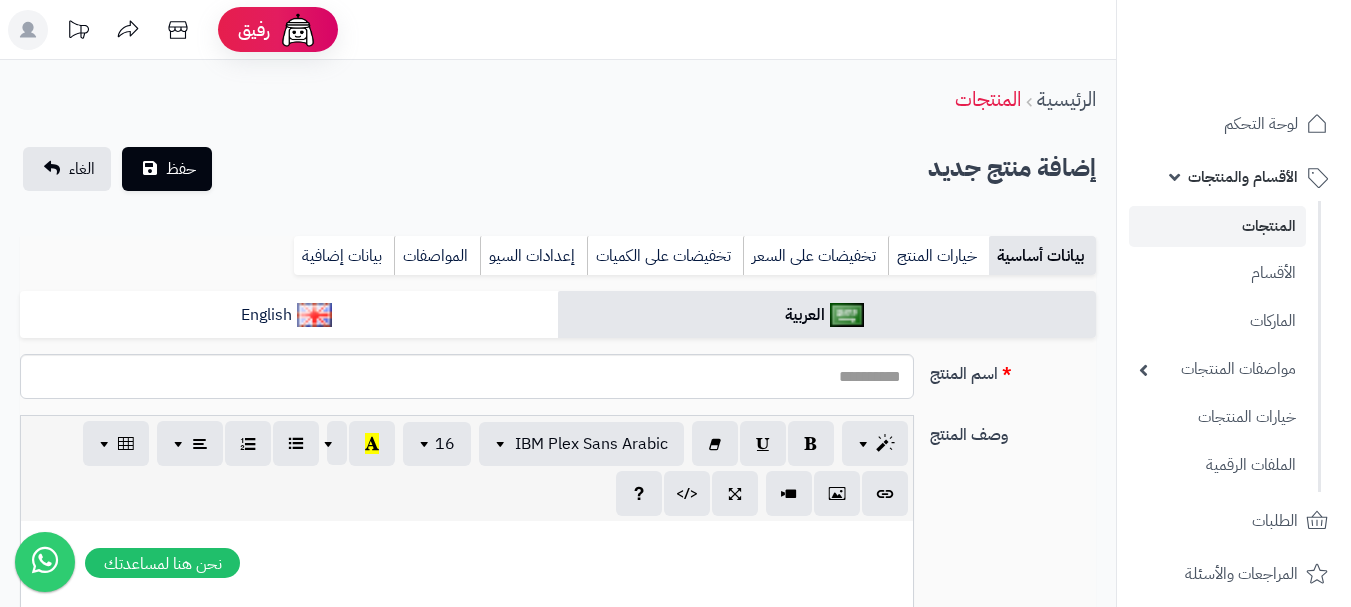 select 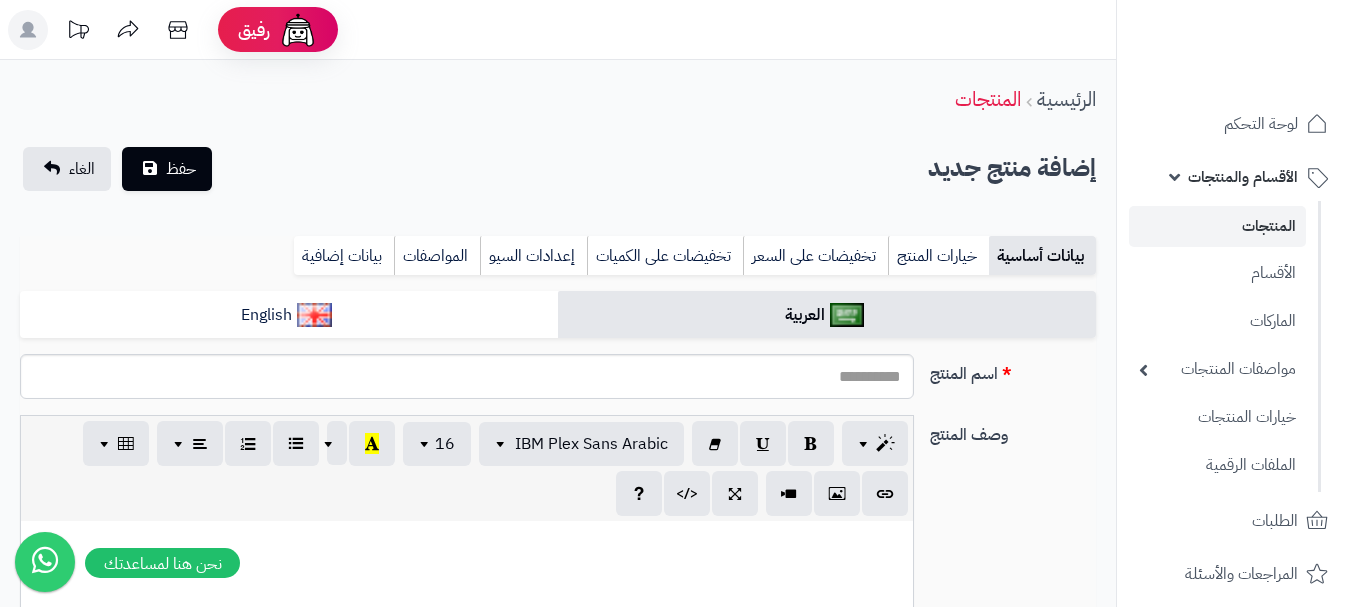 scroll, scrollTop: 0, scrollLeft: 0, axis: both 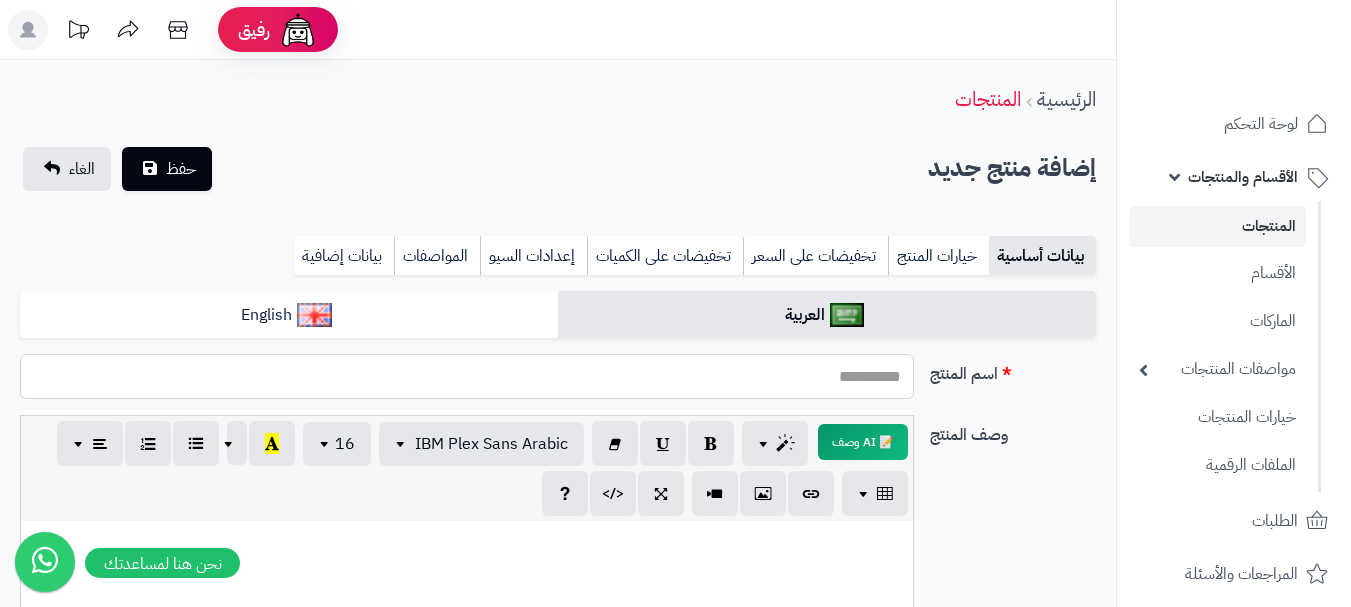 paste on "**********" 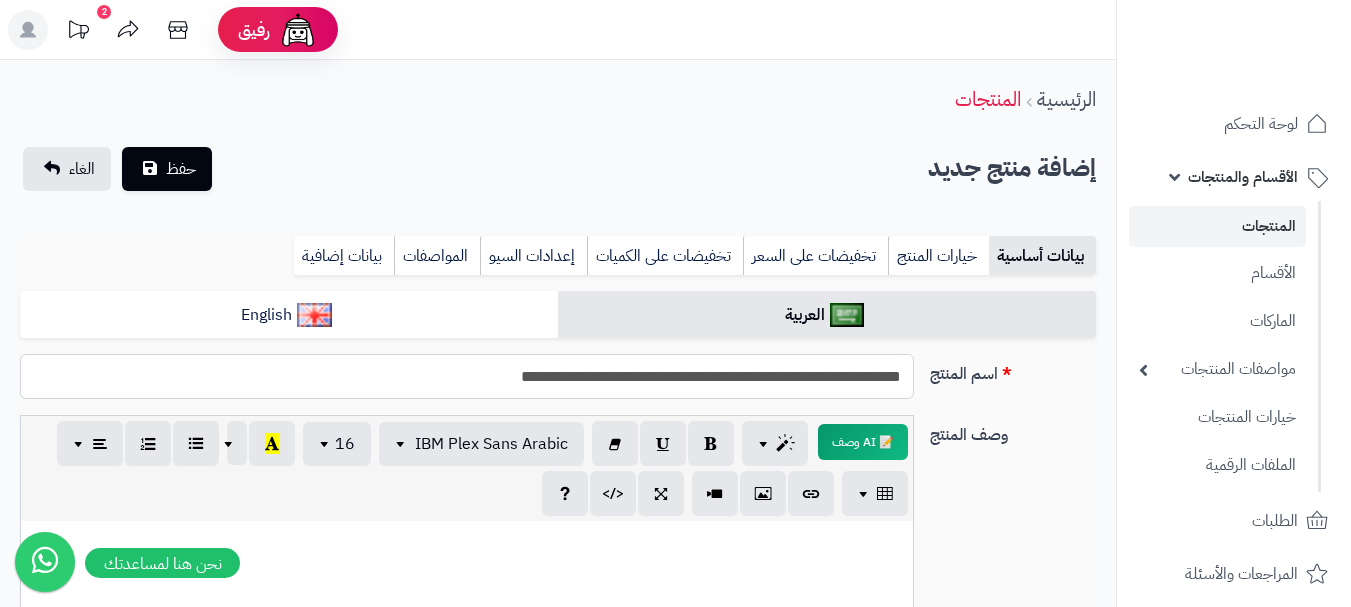 type on "**********" 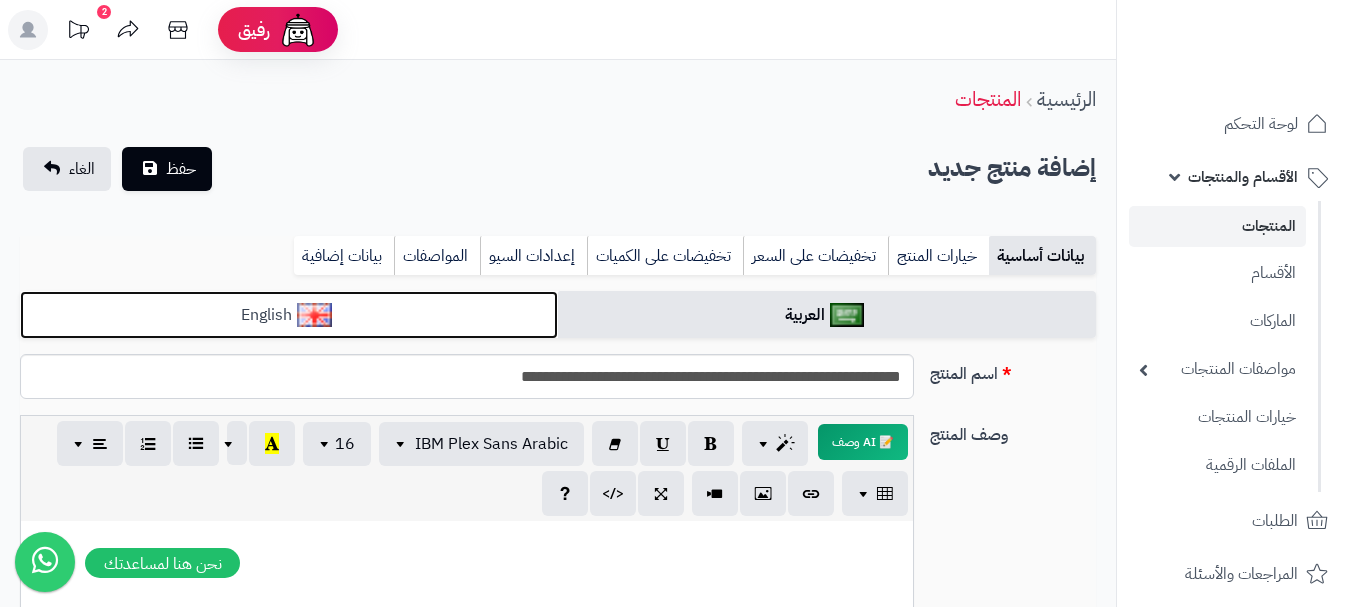 click on "English" at bounding box center [289, 315] 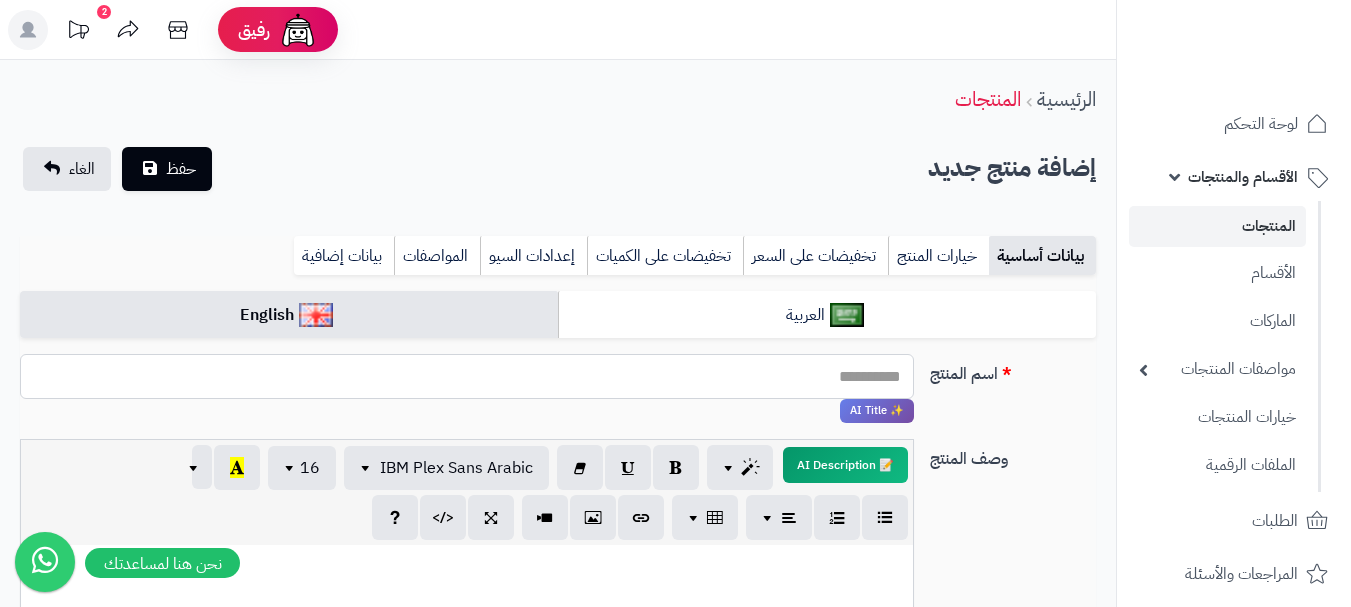 paste on "**********" 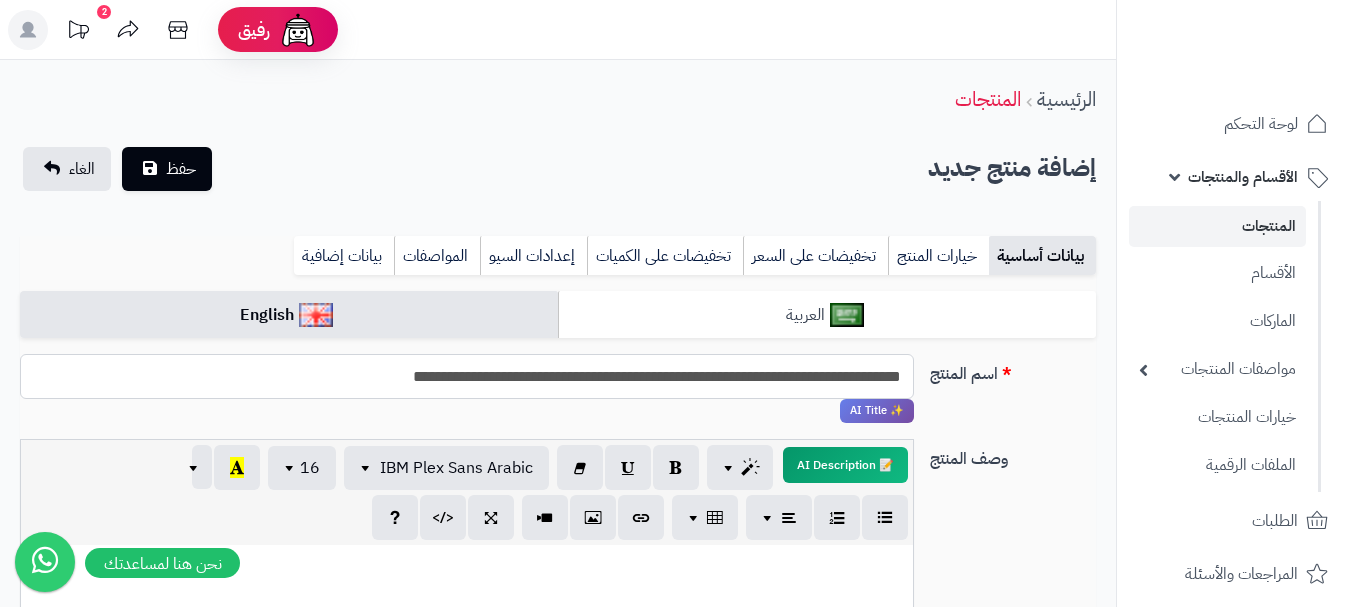 type on "**********" 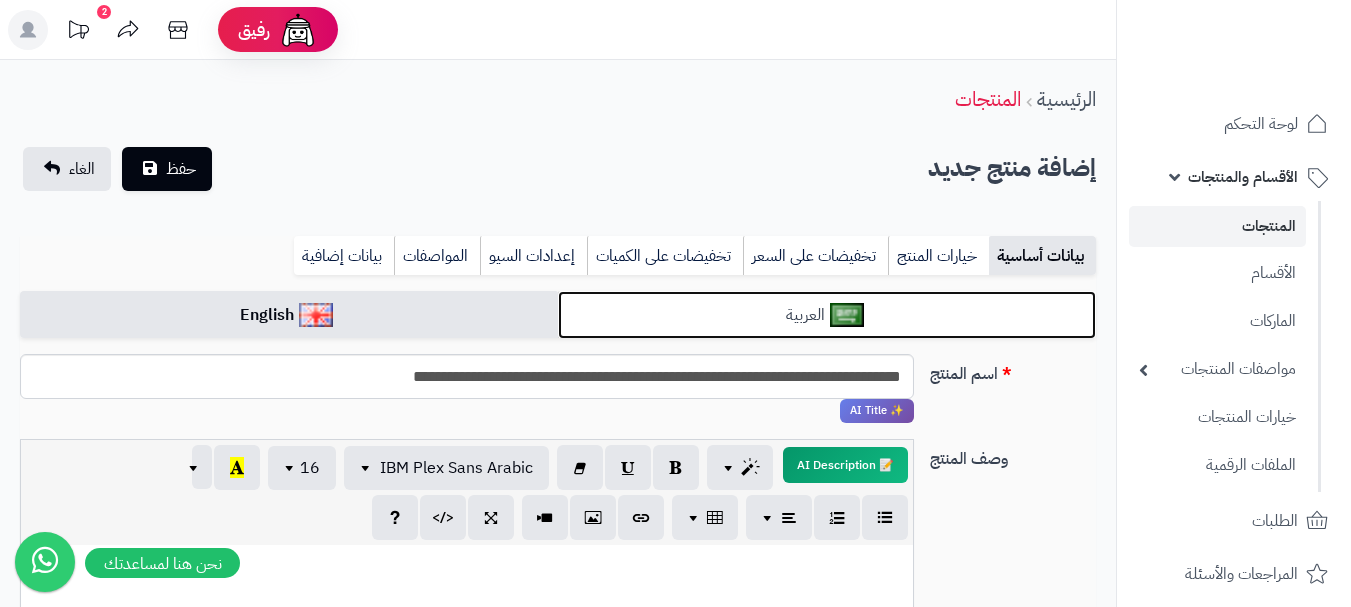 click on "العربية" at bounding box center [827, 315] 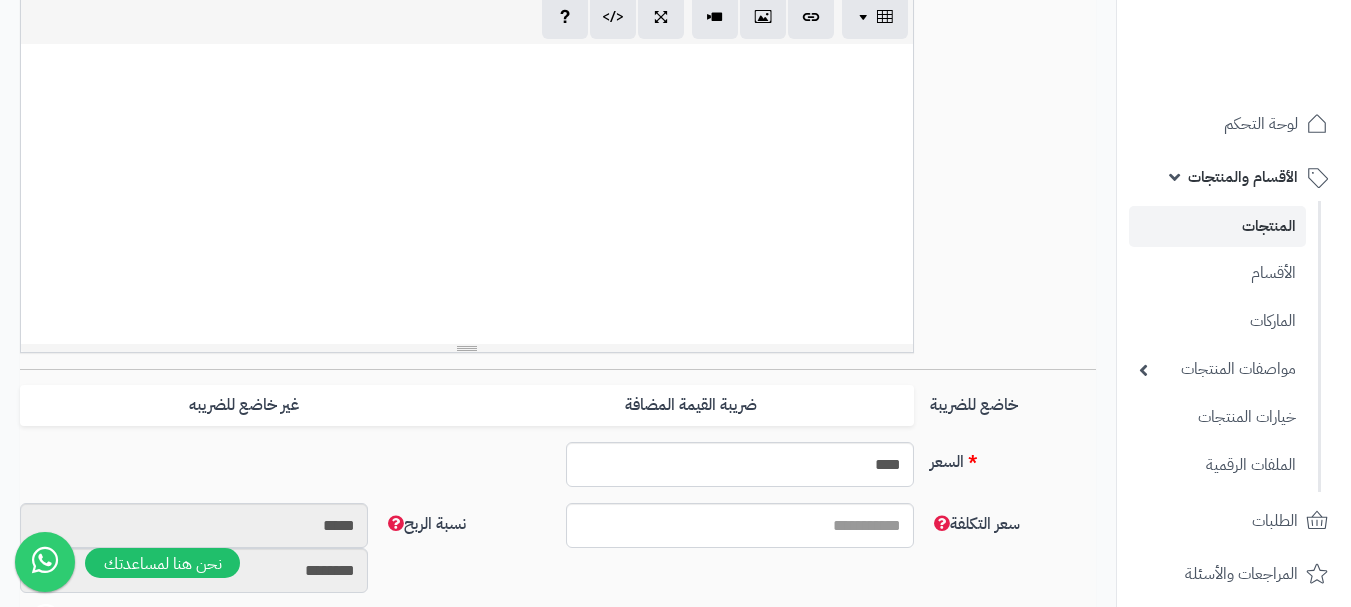 scroll, scrollTop: 600, scrollLeft: 0, axis: vertical 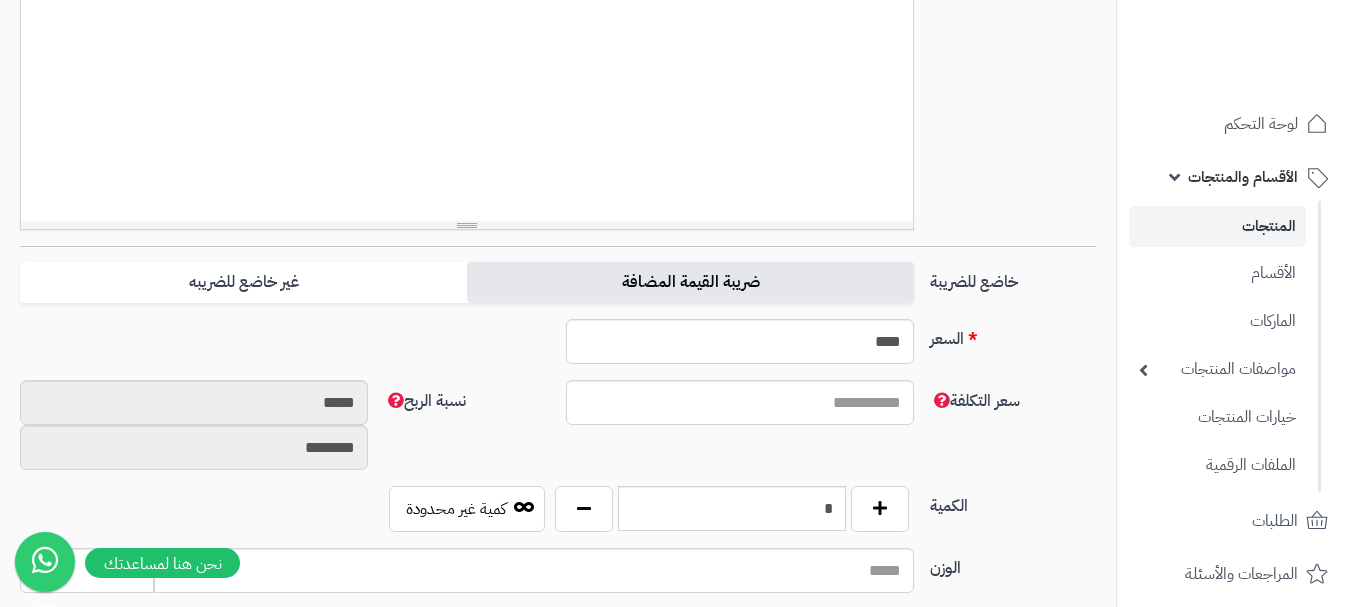 click on "ضريبة القيمة المضافة" at bounding box center [690, 282] 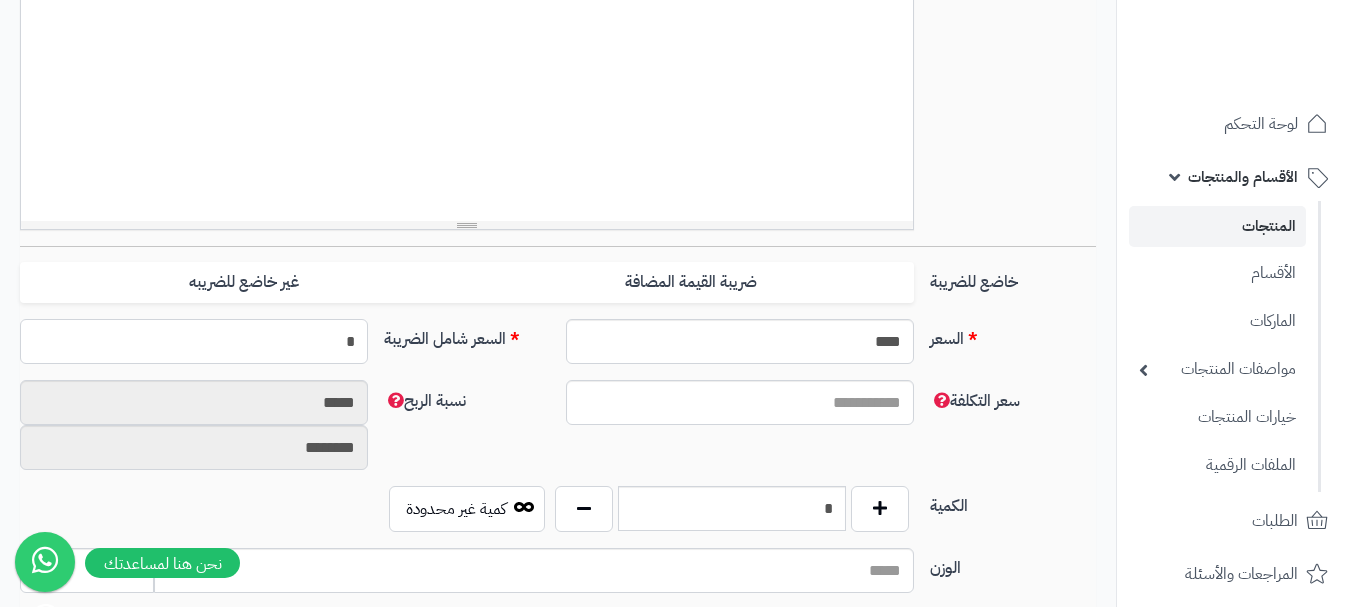 click on "*" at bounding box center (194, 341) 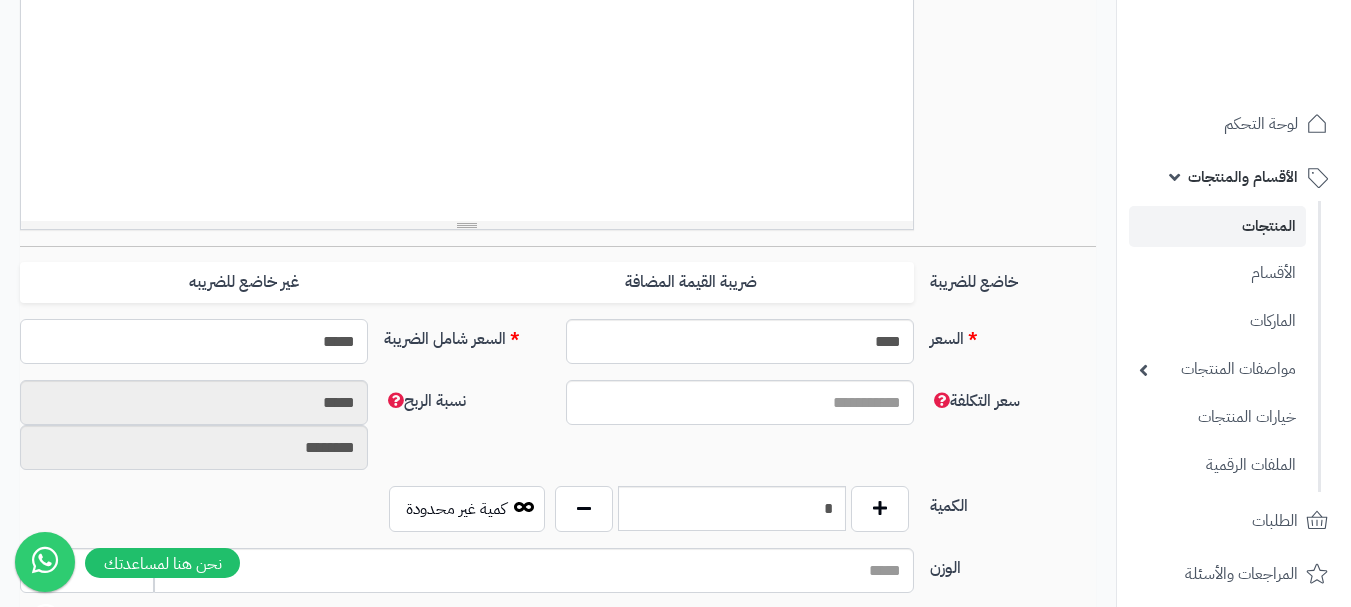 type on "******" 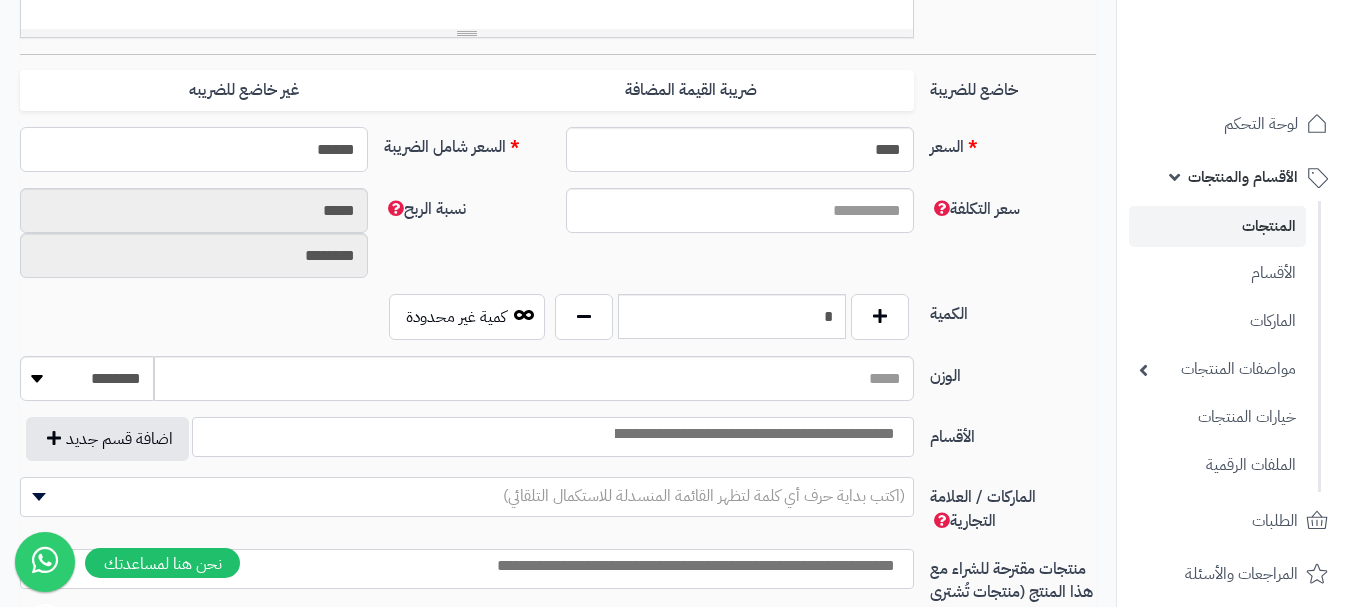 scroll, scrollTop: 800, scrollLeft: 0, axis: vertical 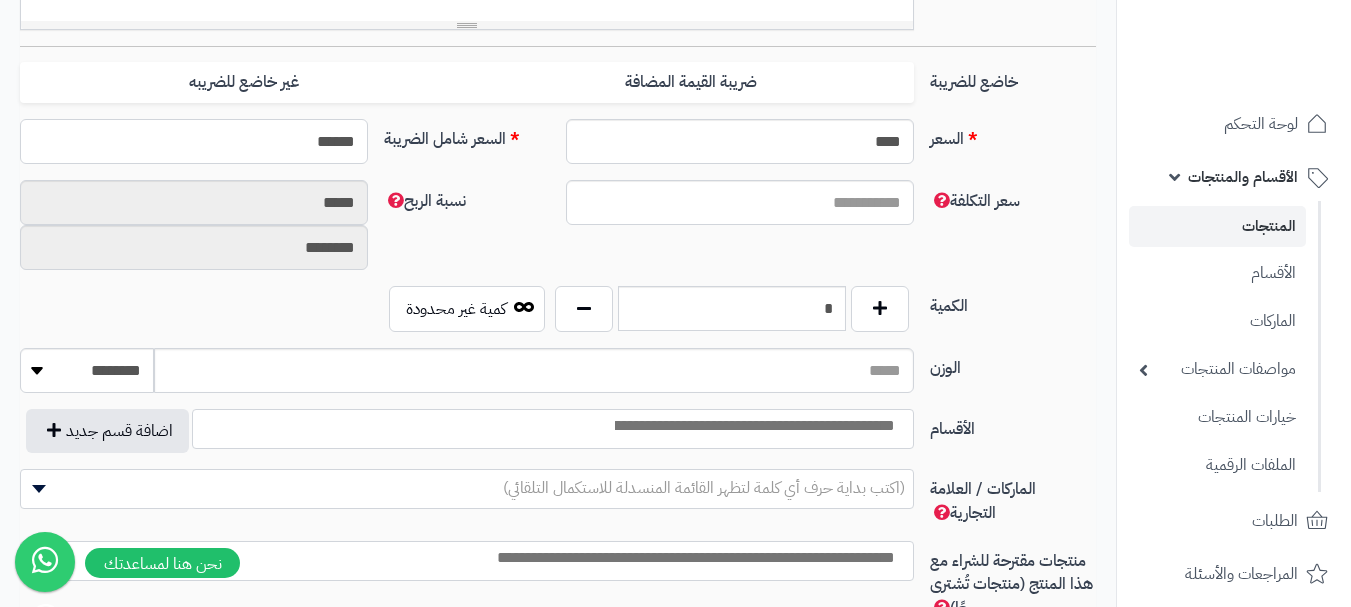 type on "**********" 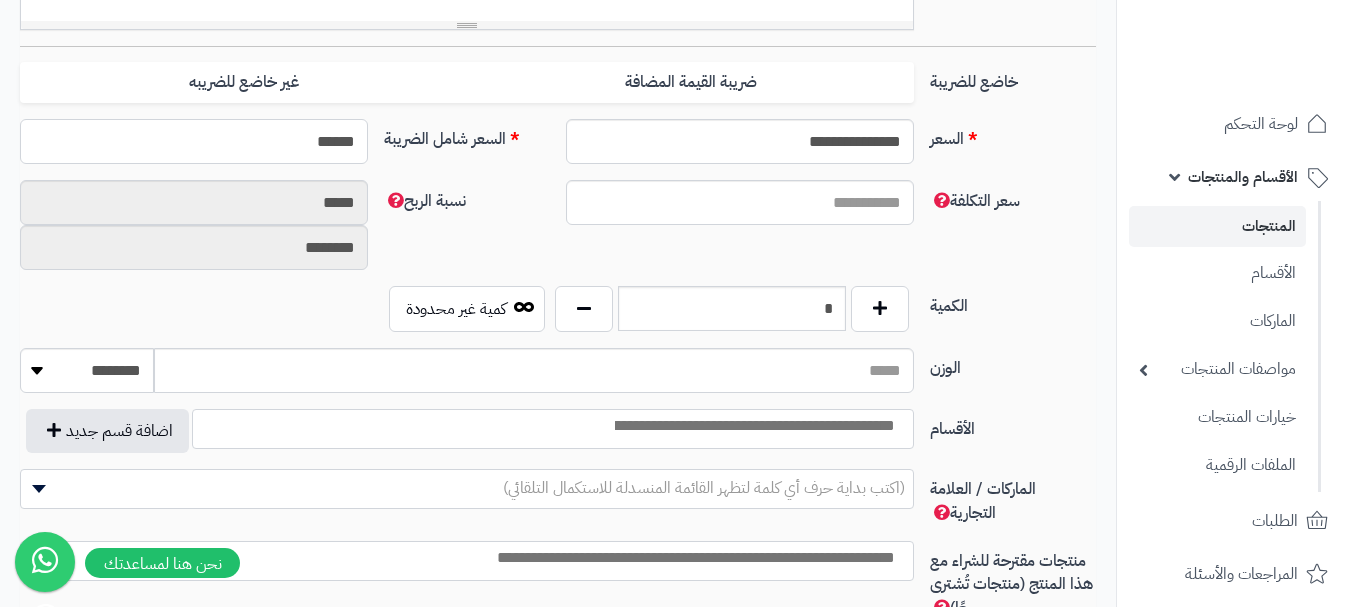type on "******" 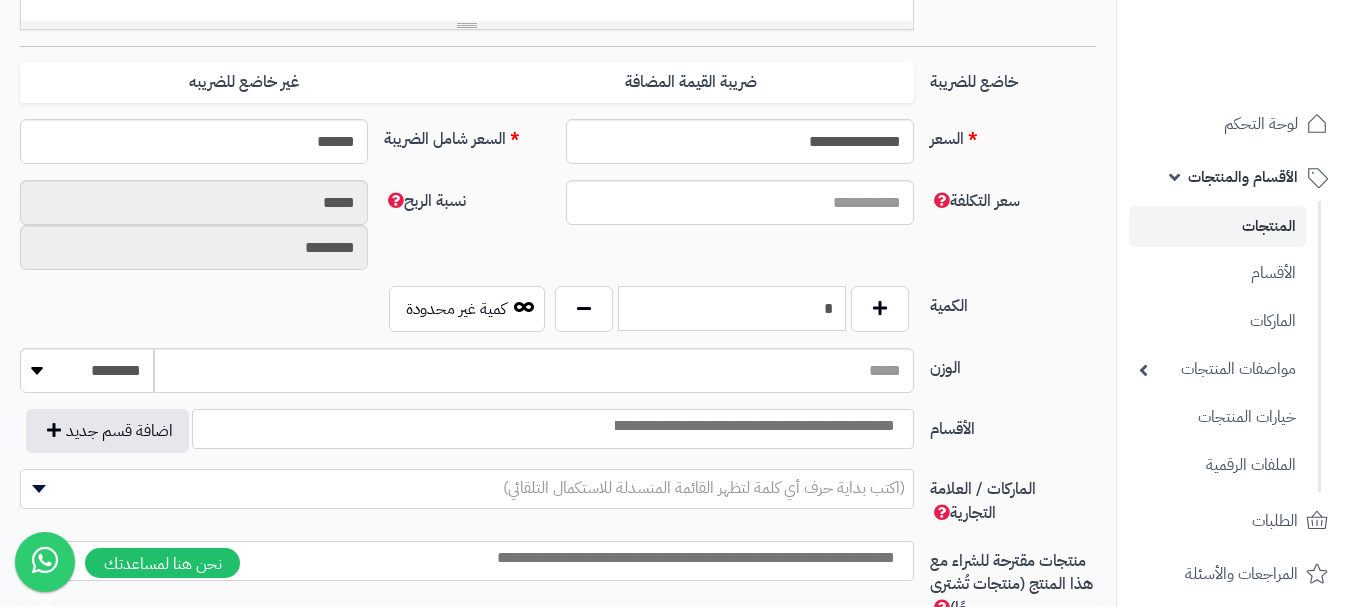 click on "*" at bounding box center [732, 308] 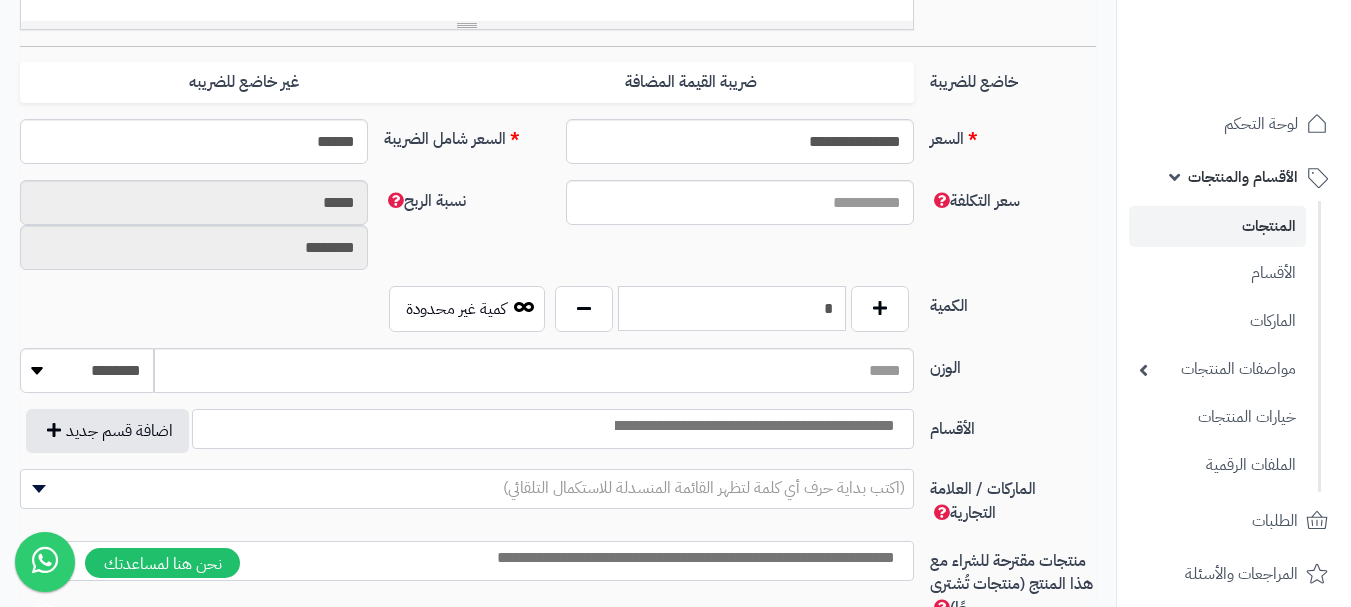 scroll, scrollTop: 900, scrollLeft: 0, axis: vertical 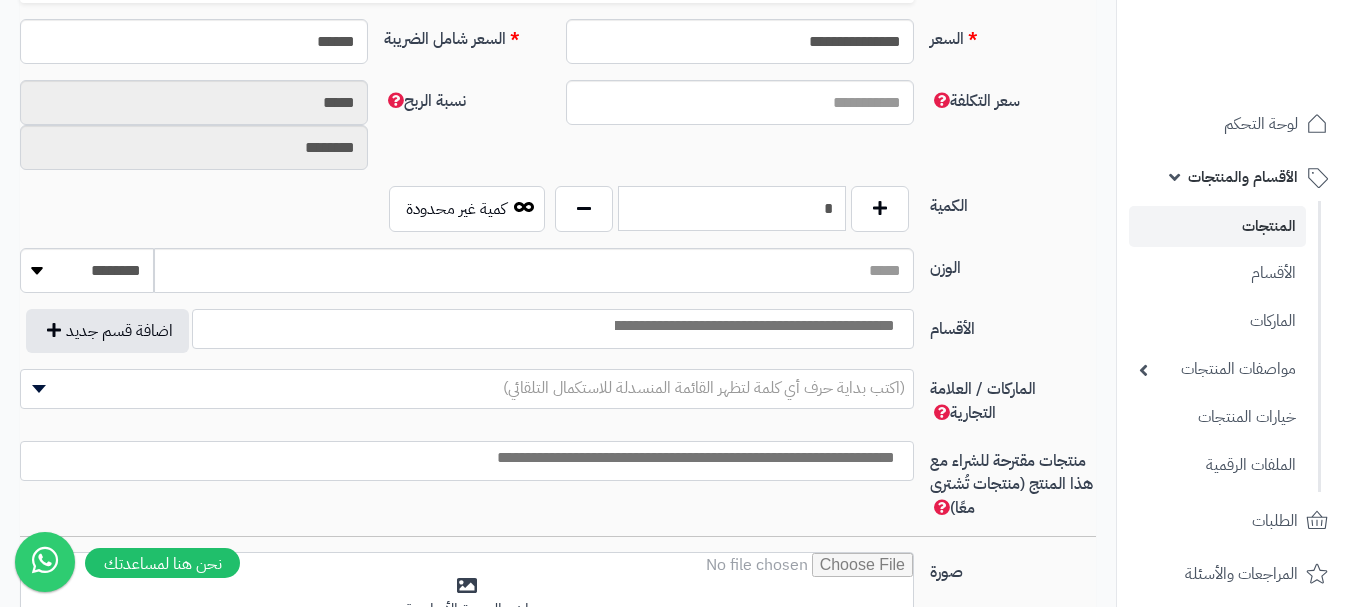 type on "*" 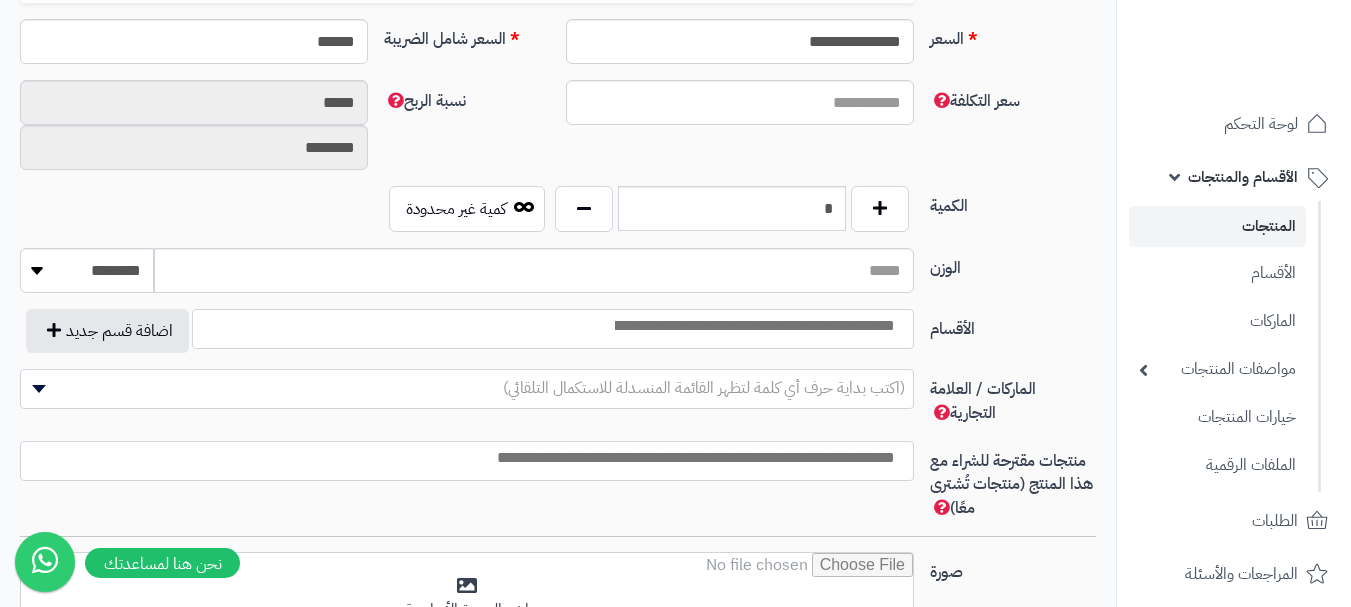 click at bounding box center (753, 326) 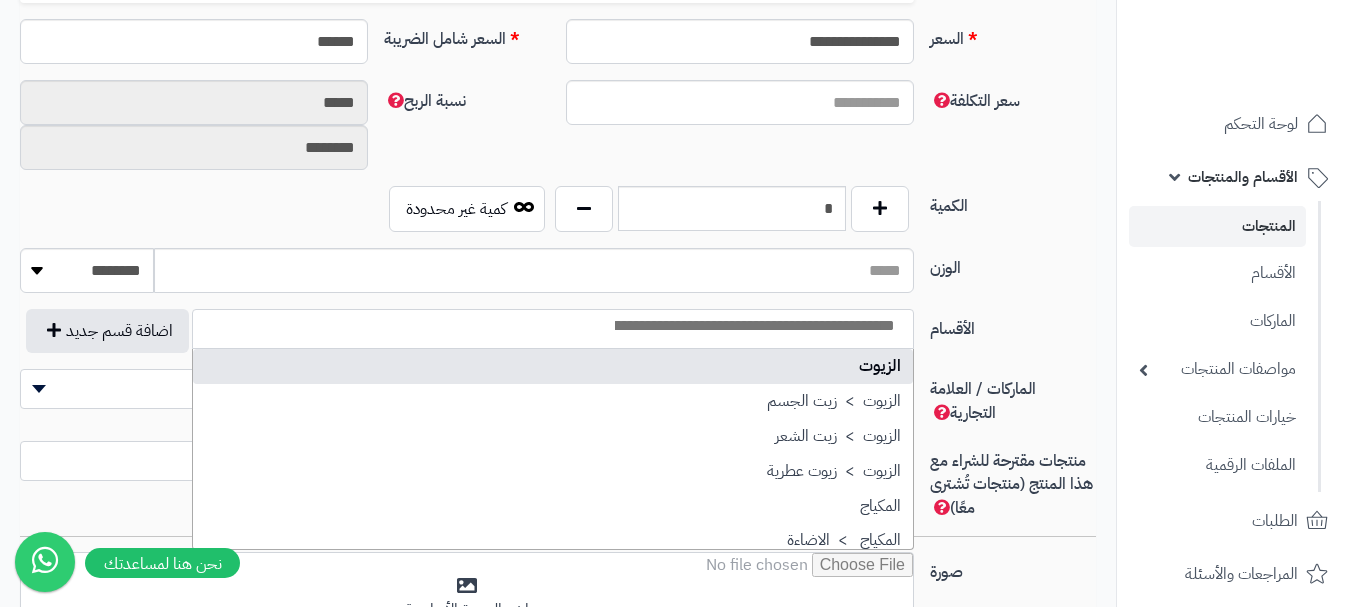 select on "***" 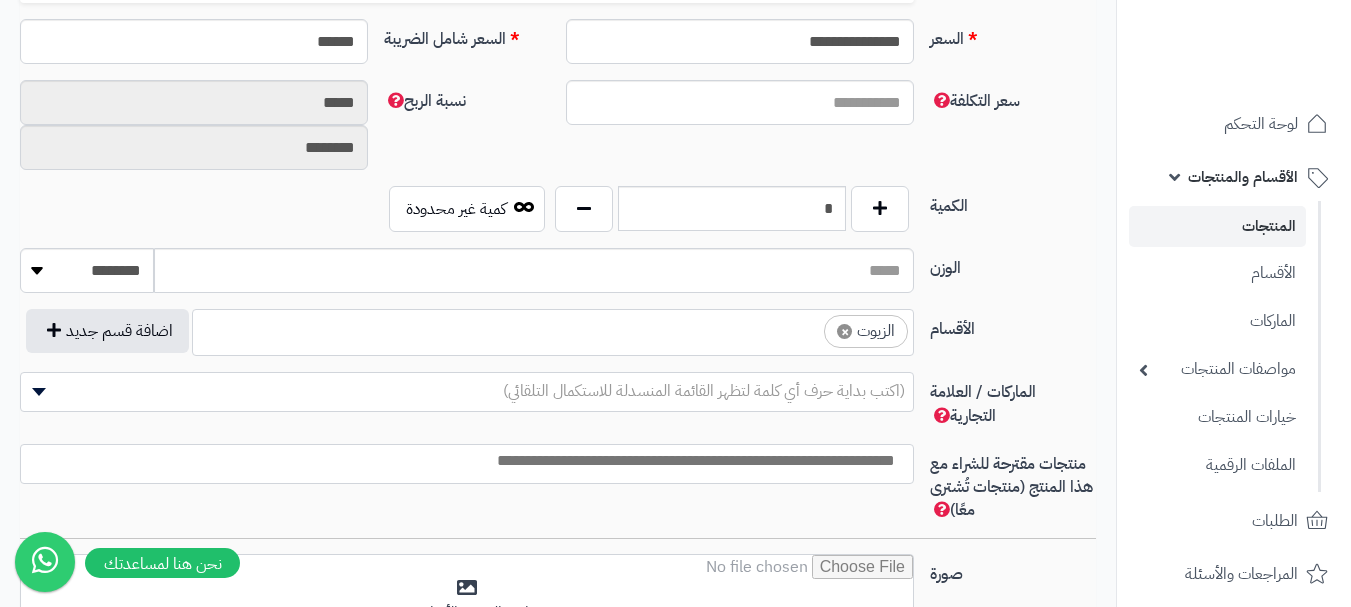 drag, startPoint x: 770, startPoint y: 325, endPoint x: 769, endPoint y: 343, distance: 18.027756 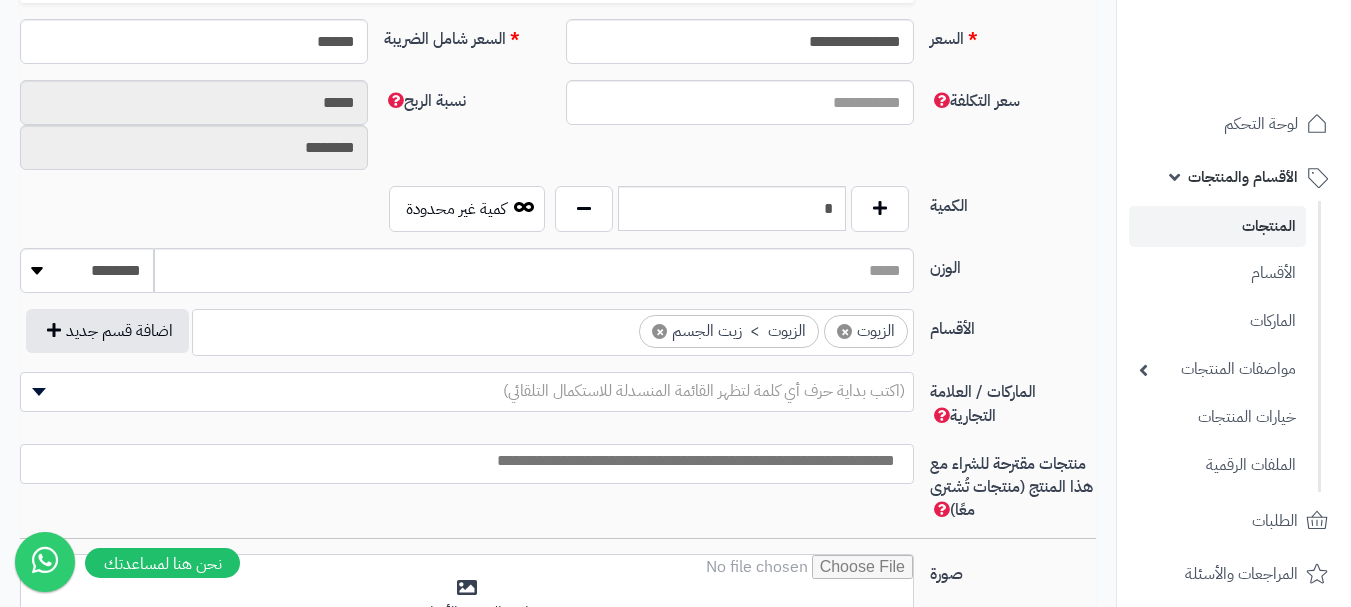 drag, startPoint x: 584, startPoint y: 338, endPoint x: 600, endPoint y: 341, distance: 16.27882 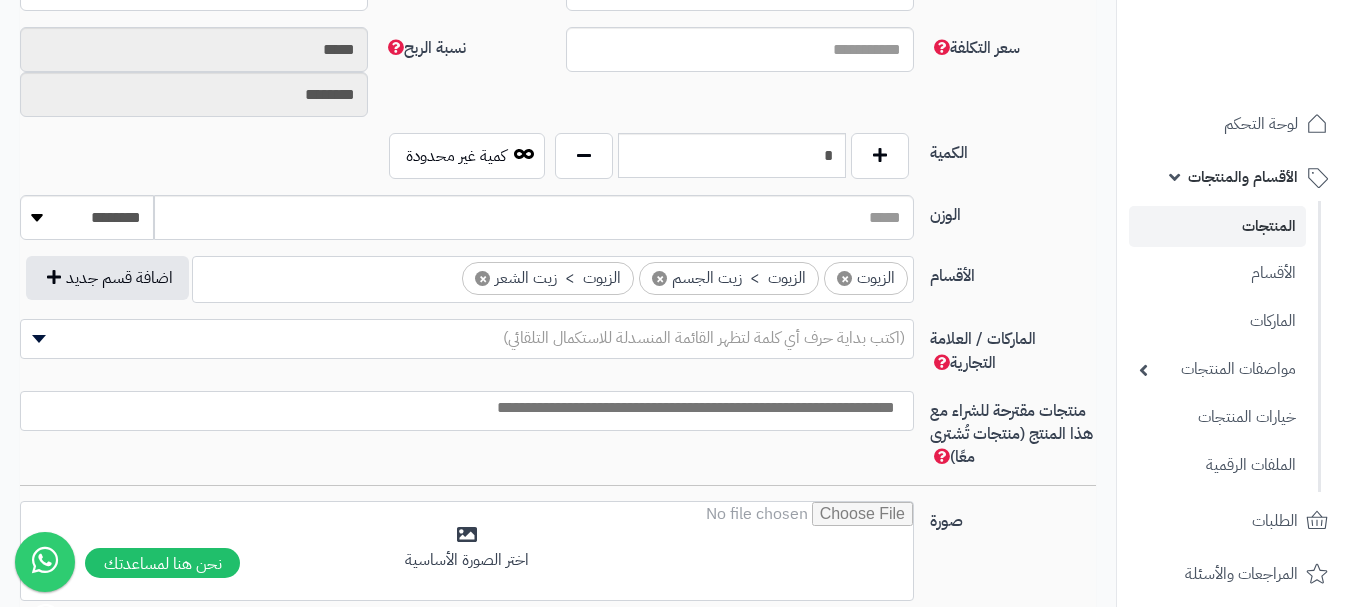 scroll, scrollTop: 1000, scrollLeft: 0, axis: vertical 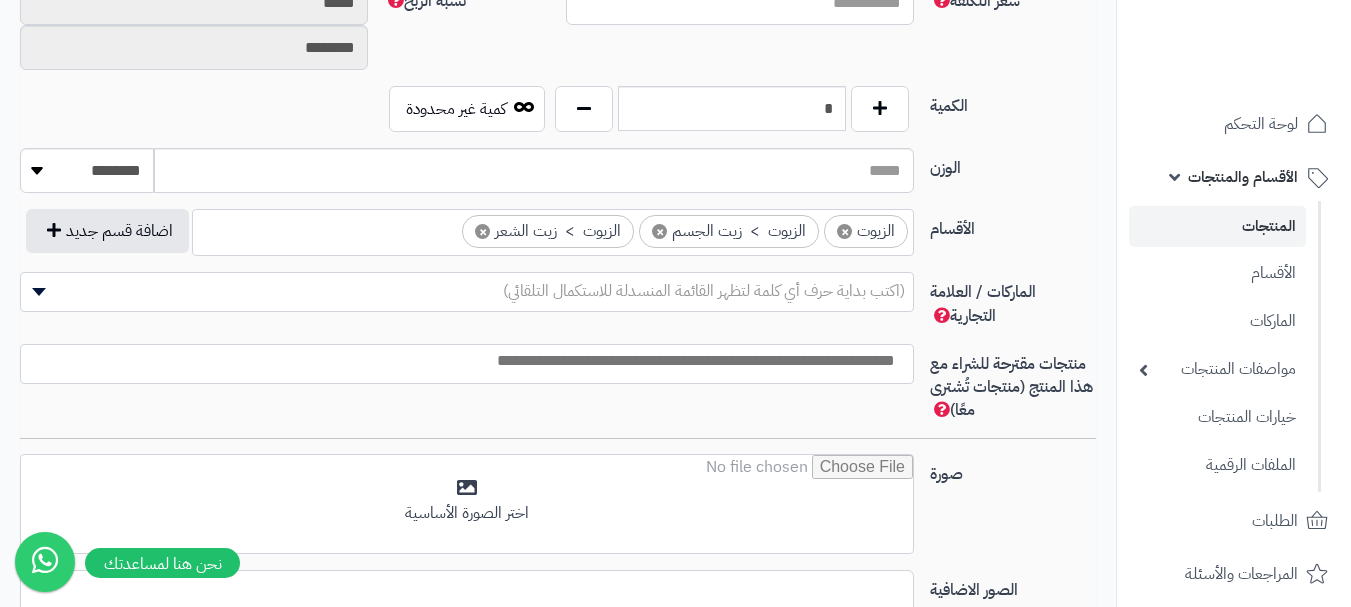 click at bounding box center [462, 361] 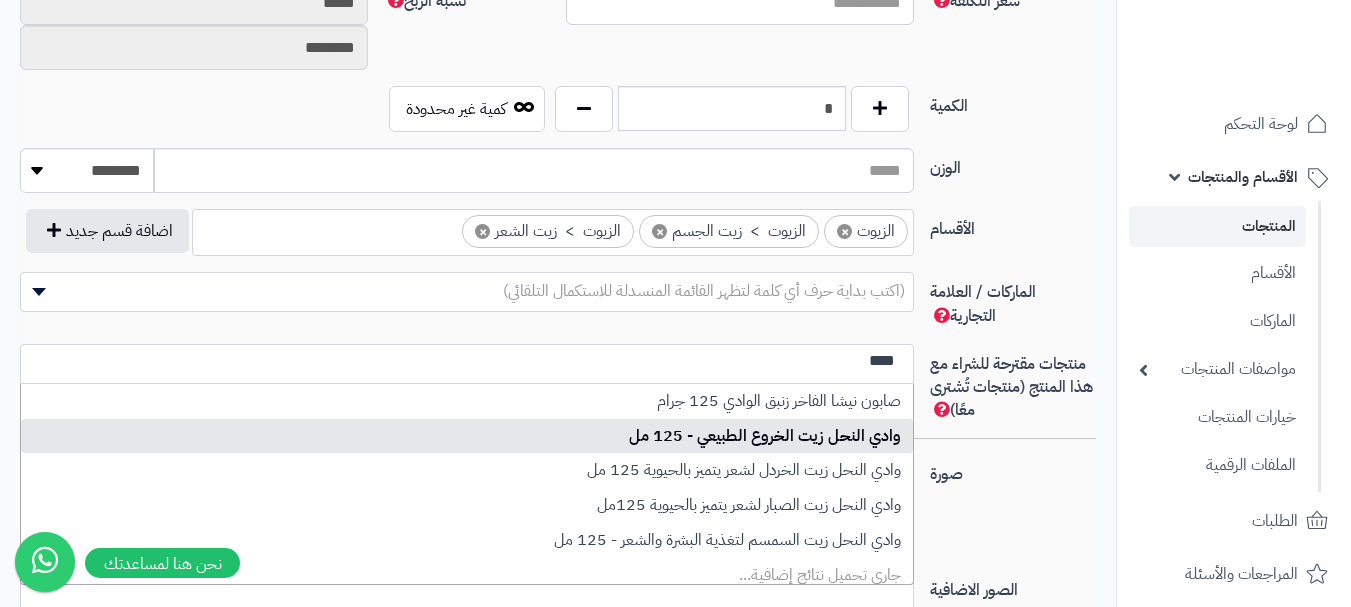 type on "****" 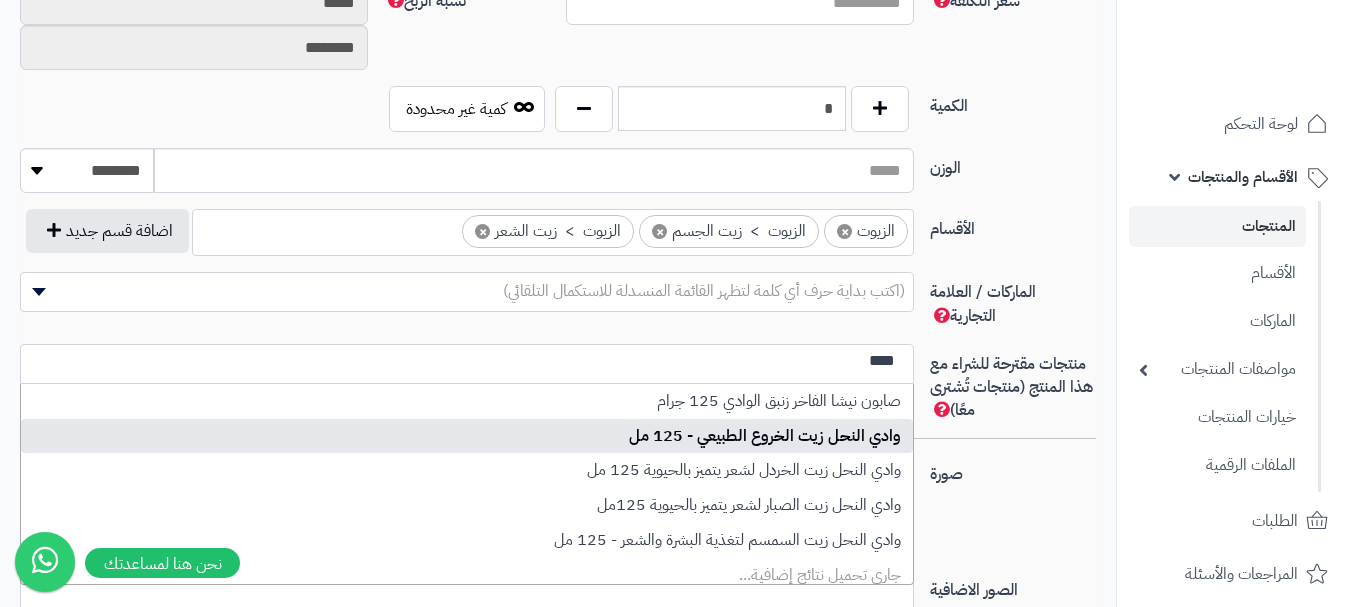 type 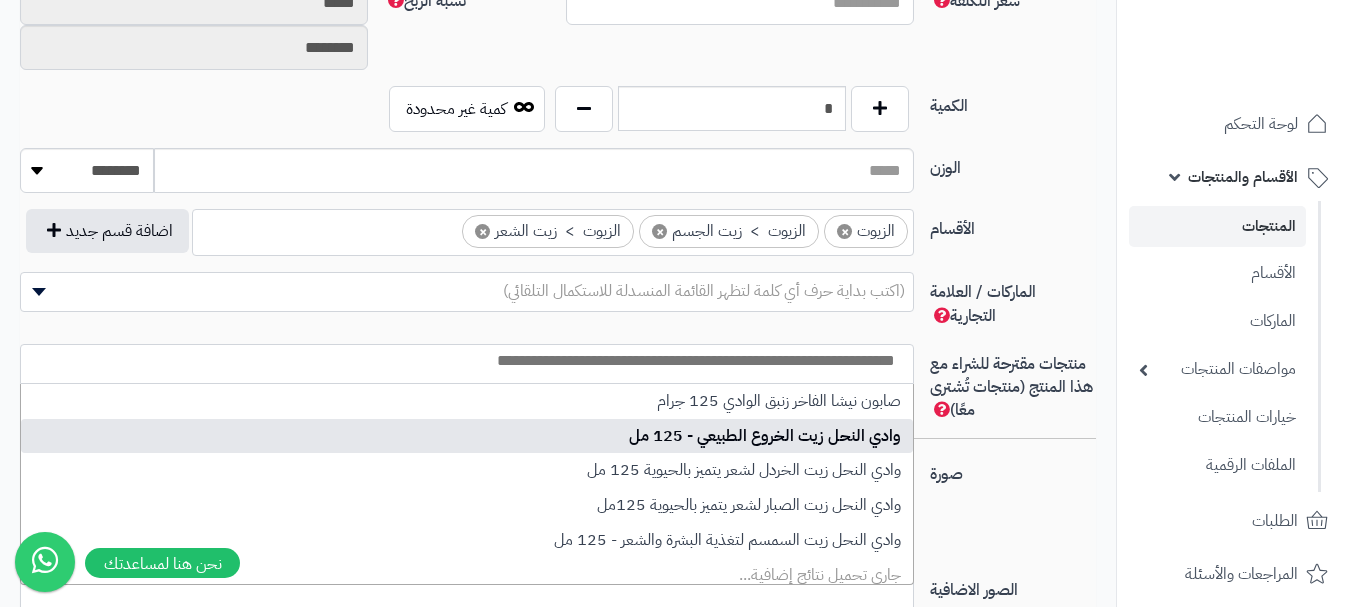 select on "****" 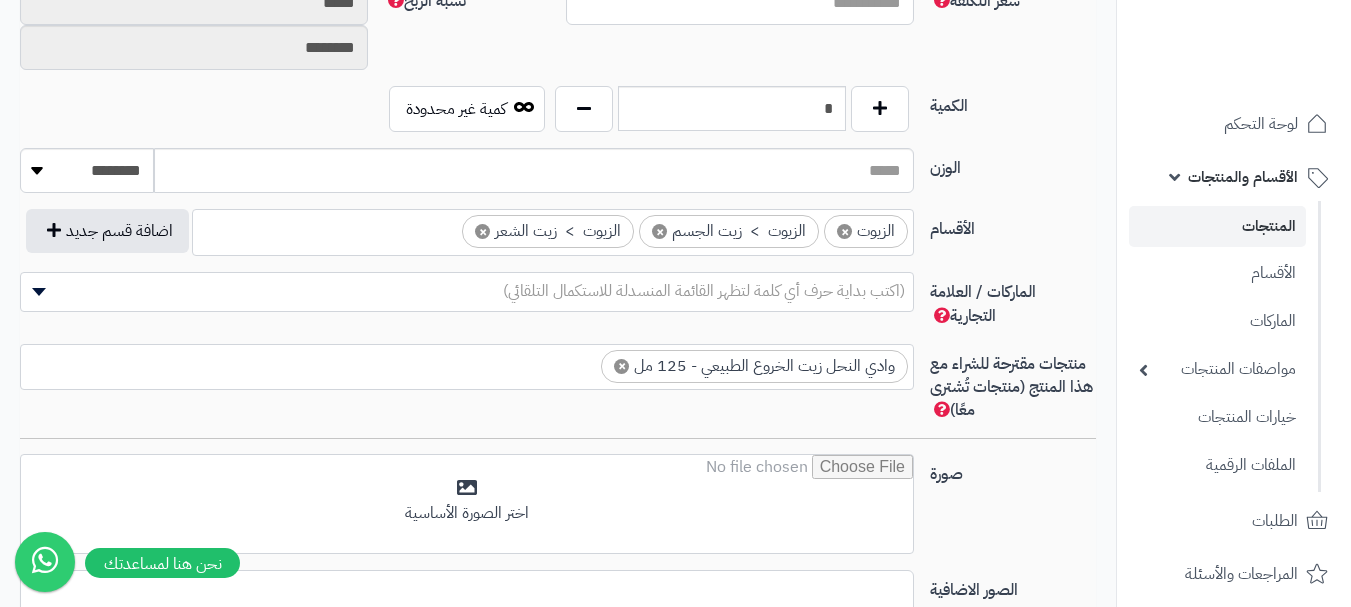 scroll, scrollTop: 0, scrollLeft: 0, axis: both 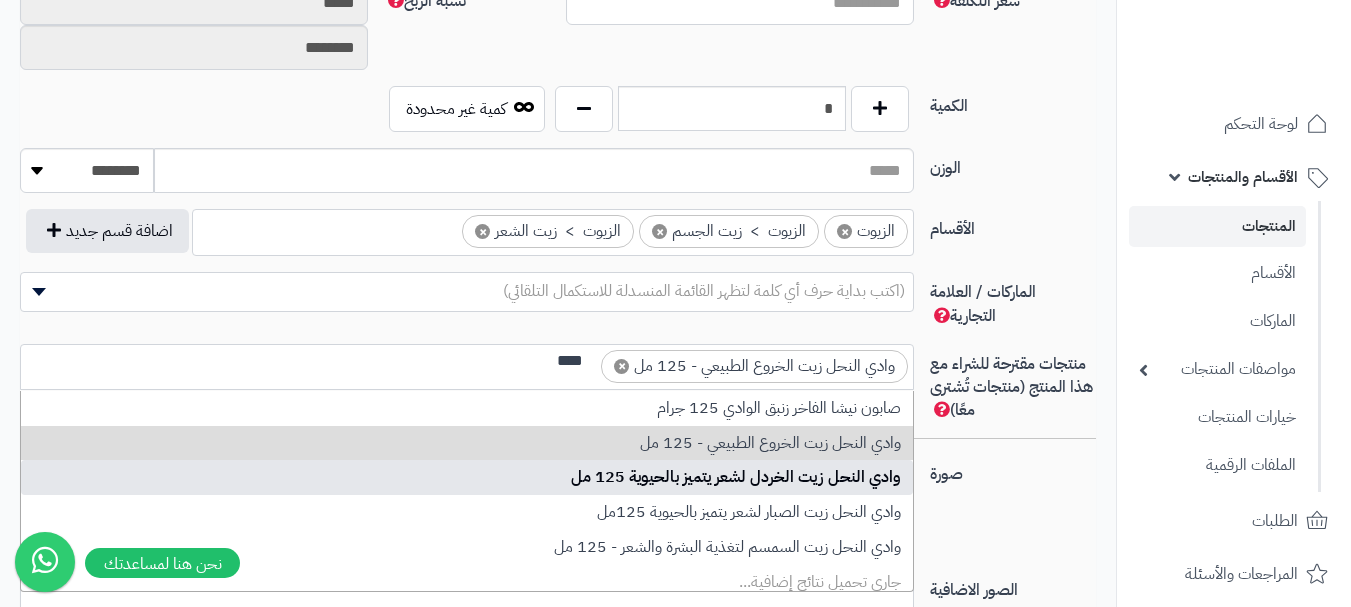 type on "****" 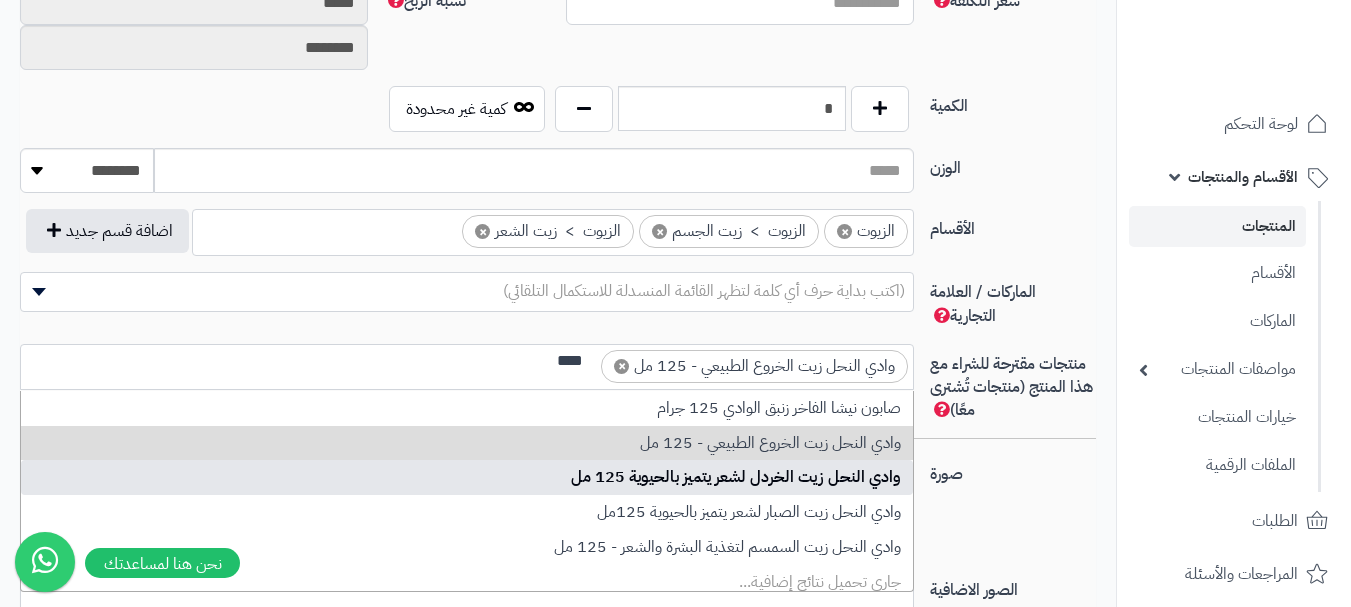 type 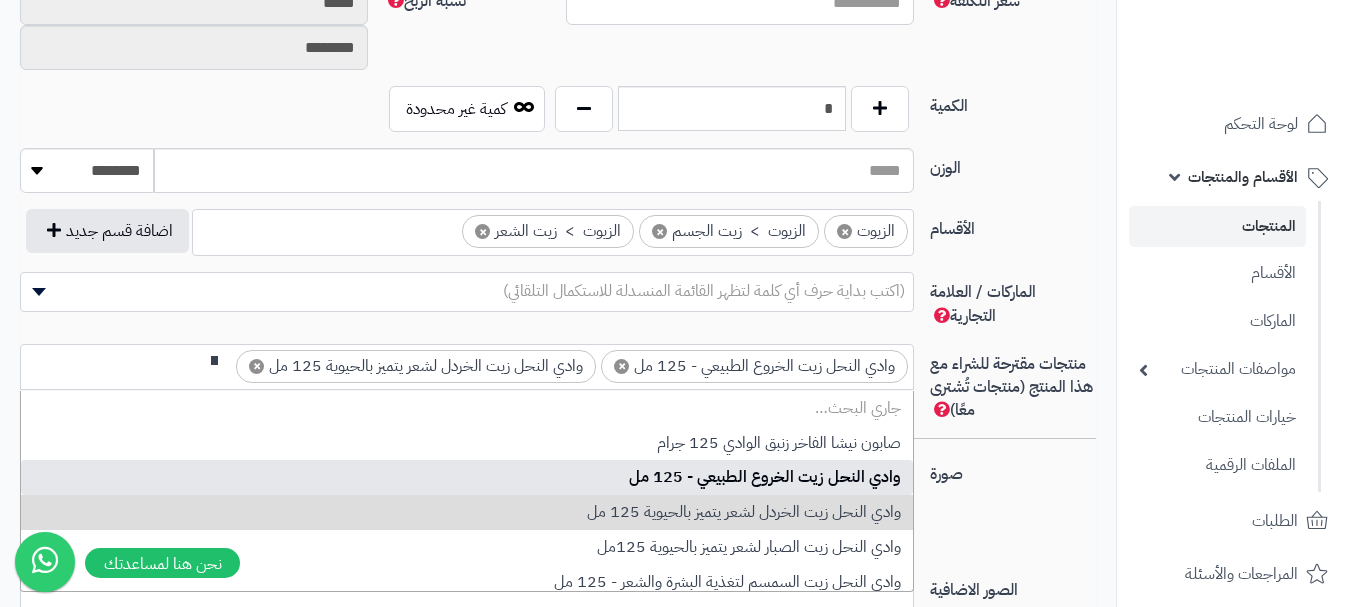 scroll, scrollTop: 0, scrollLeft: 0, axis: both 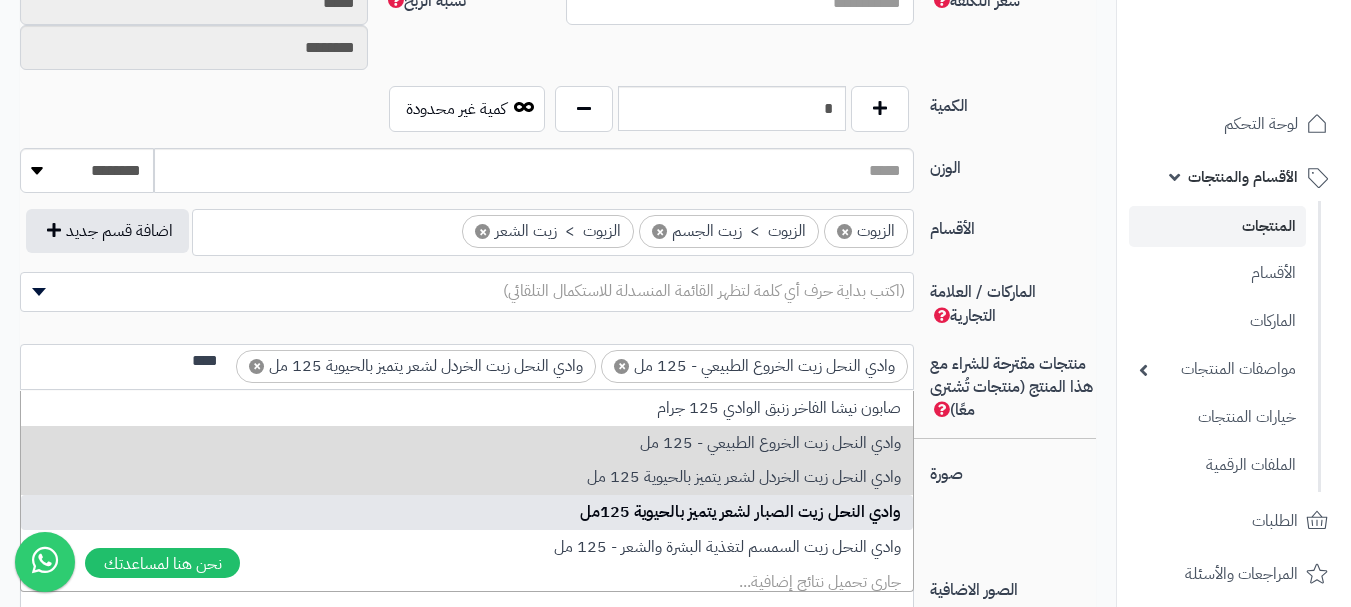 type on "****" 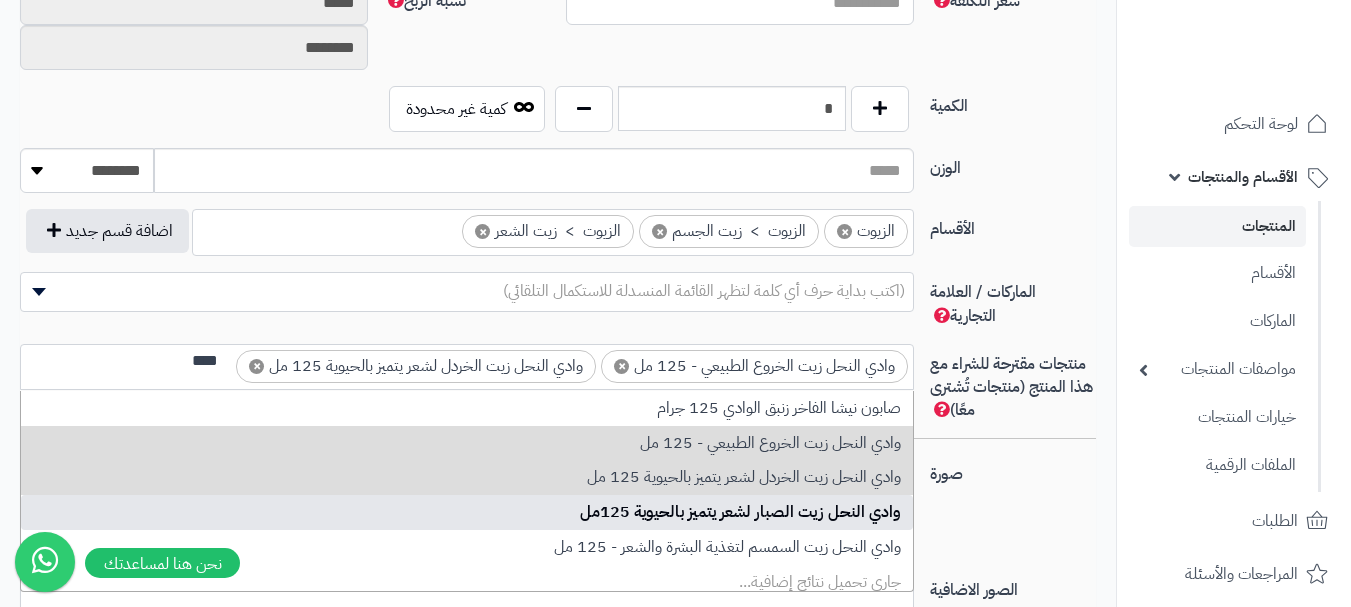 type 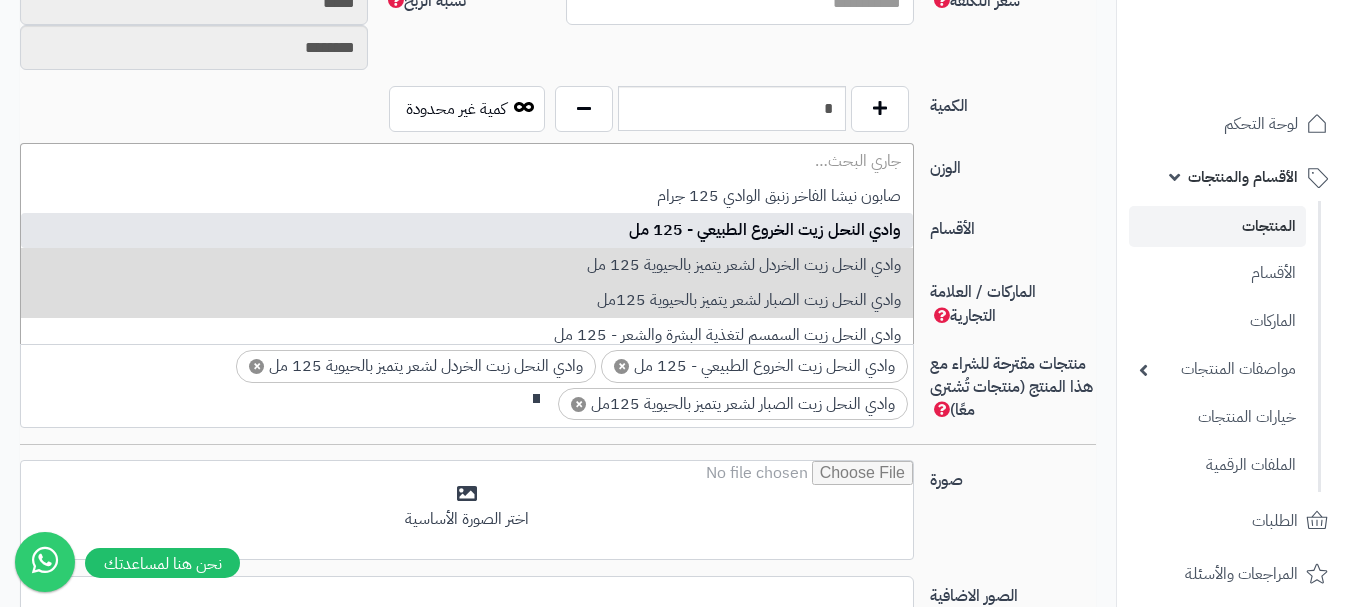 scroll, scrollTop: 0, scrollLeft: 0, axis: both 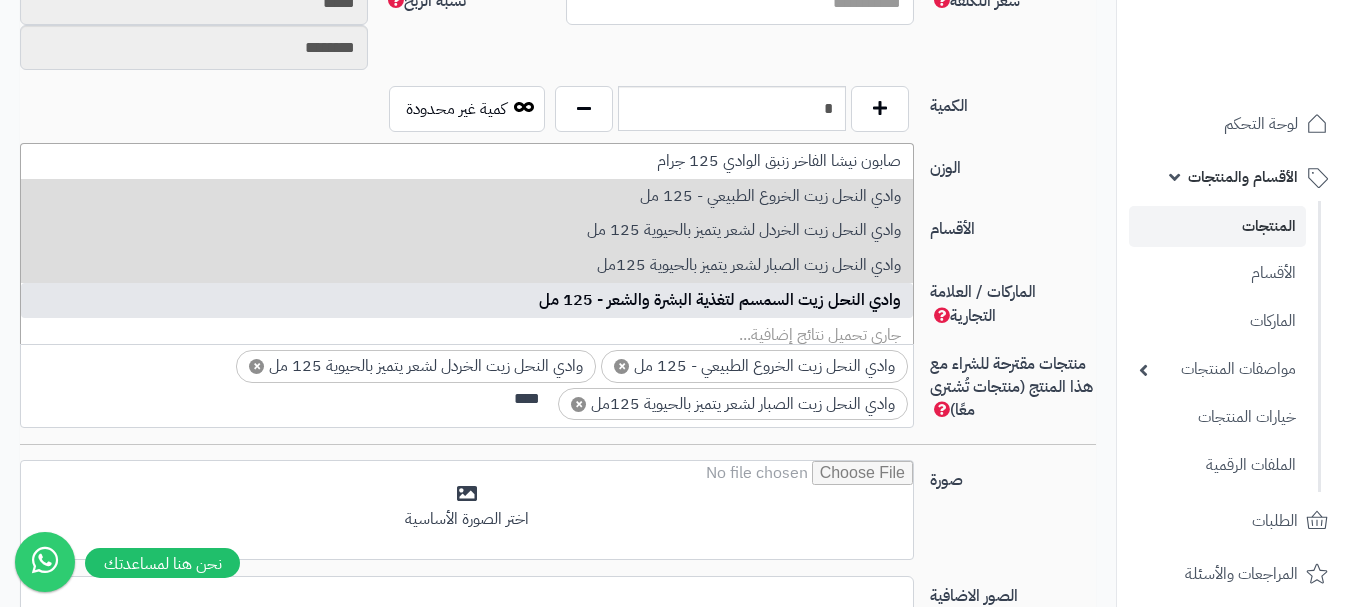 type on "****" 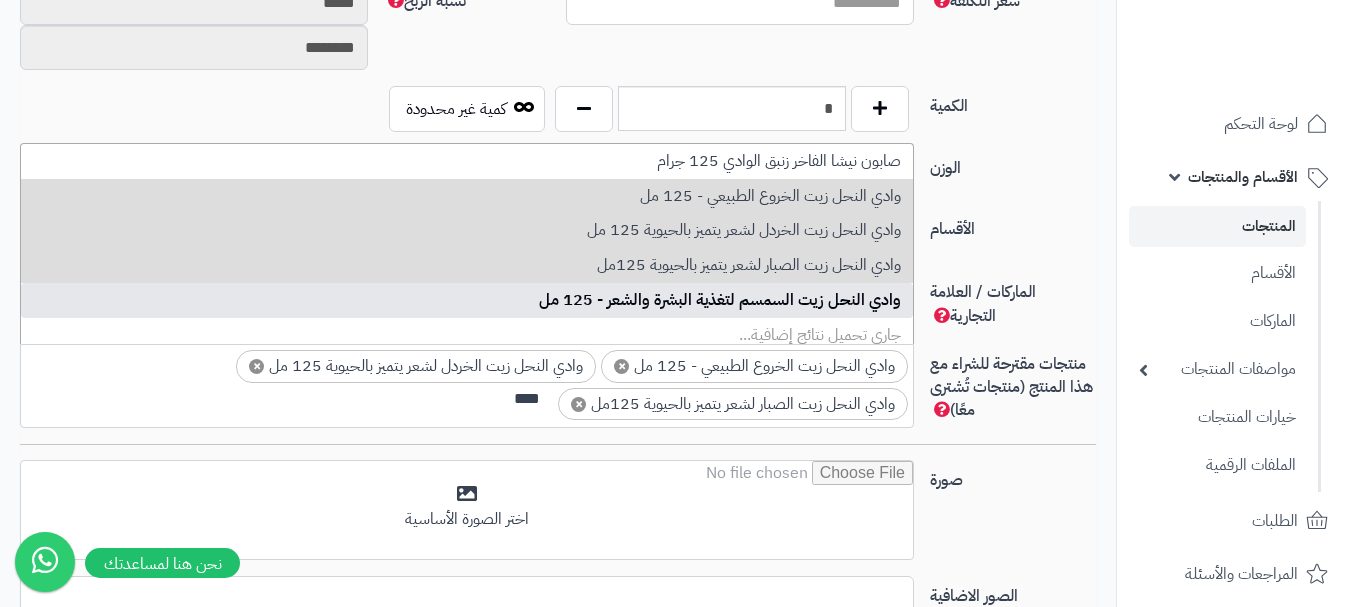 type 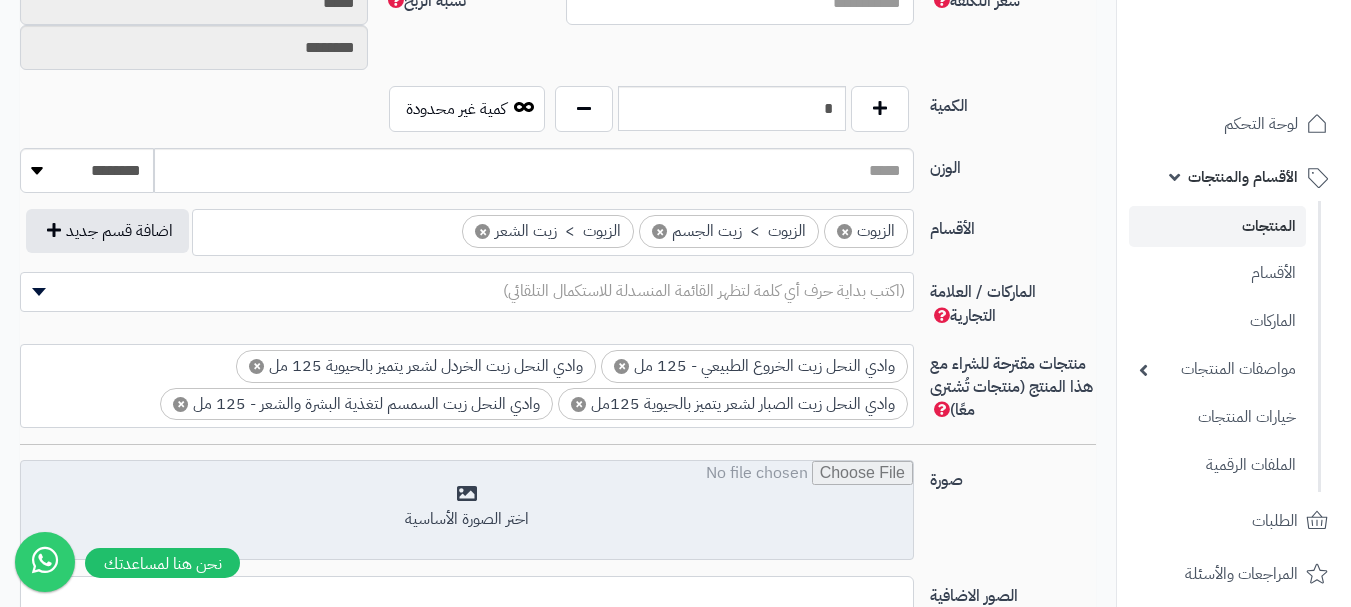 click at bounding box center (467, 511) 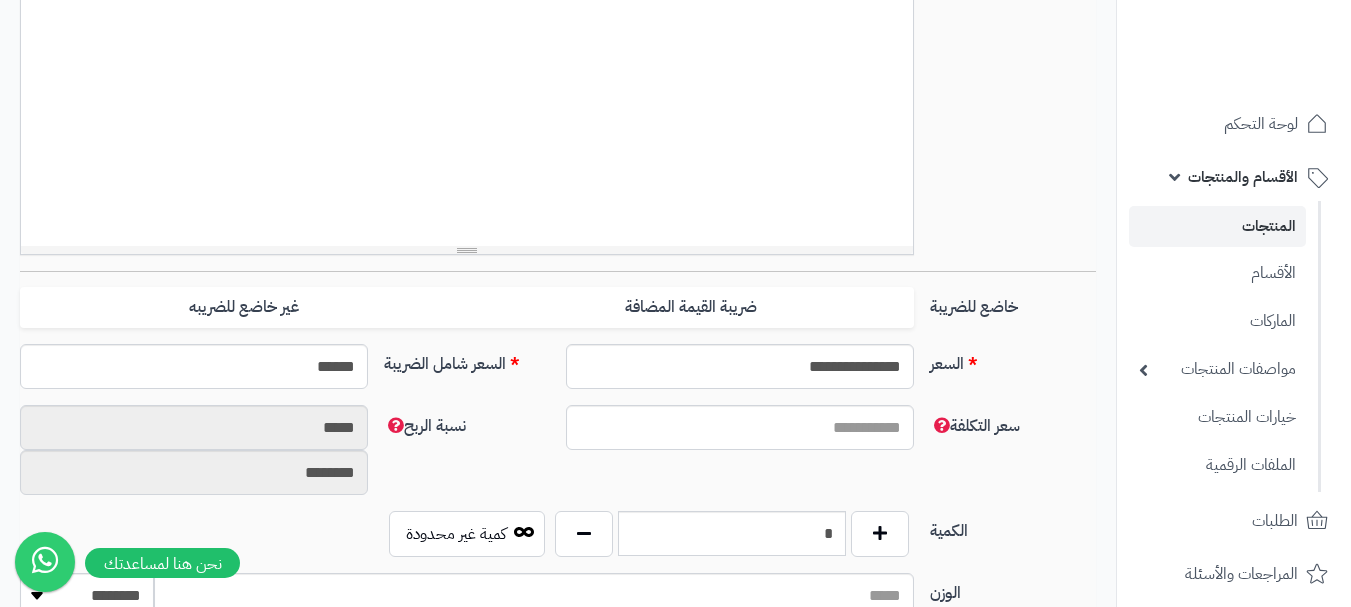 scroll, scrollTop: 400, scrollLeft: 0, axis: vertical 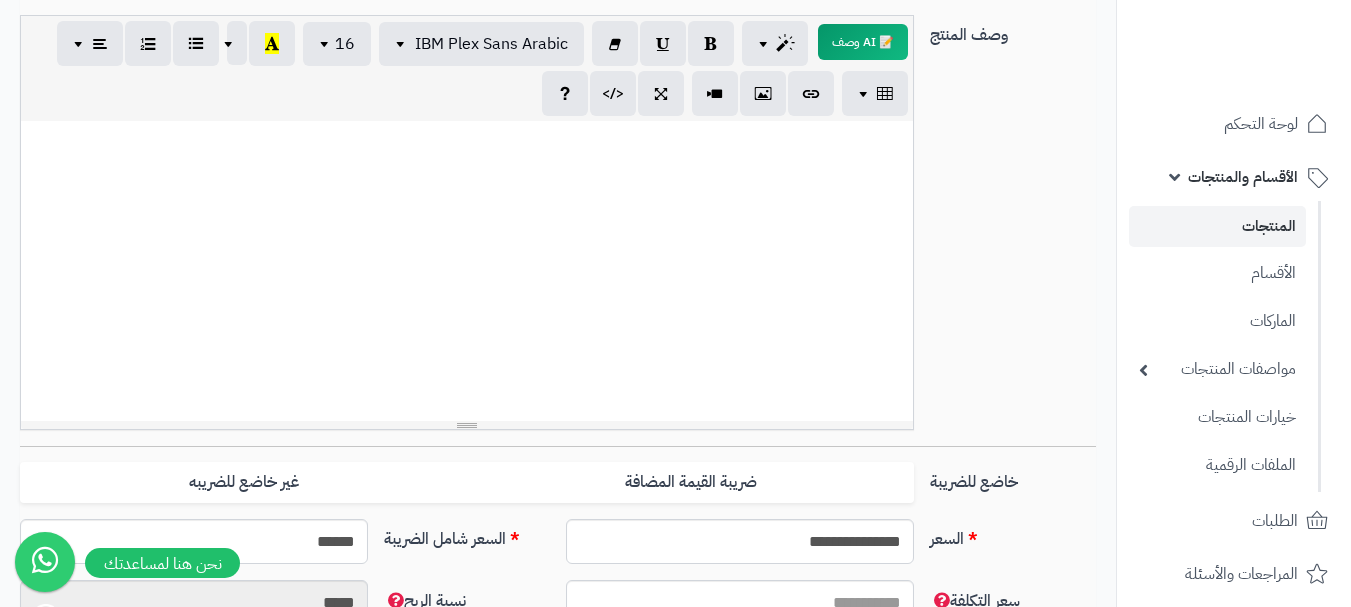 paste 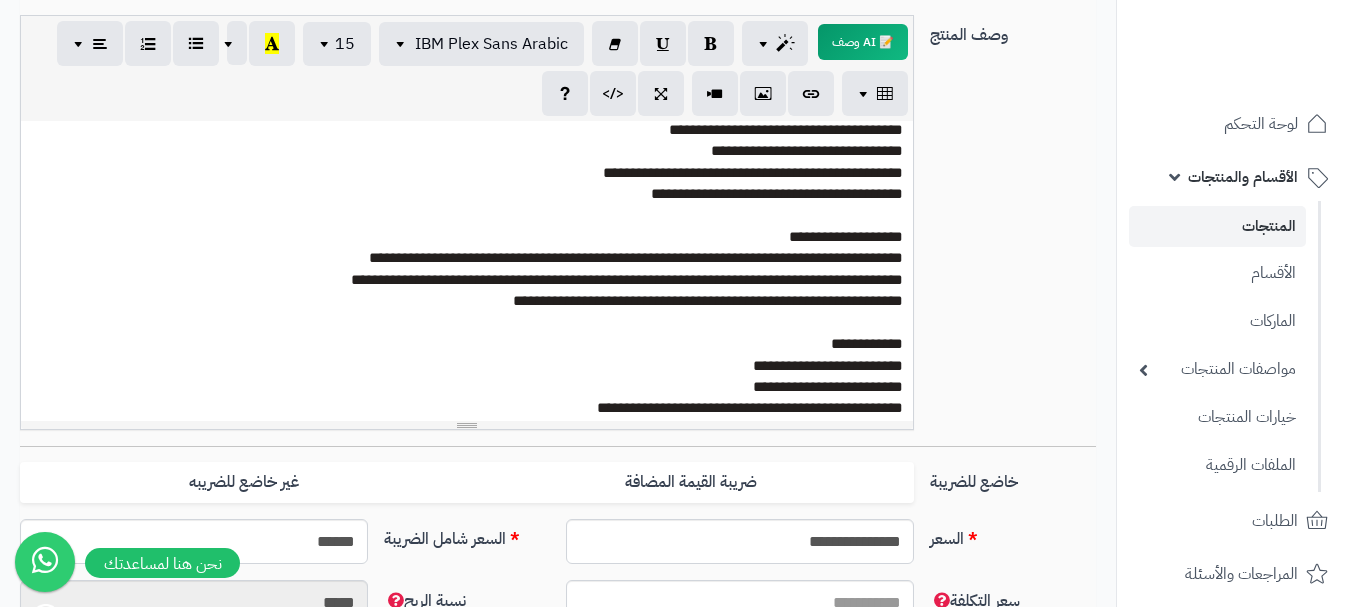 scroll, scrollTop: 298, scrollLeft: 0, axis: vertical 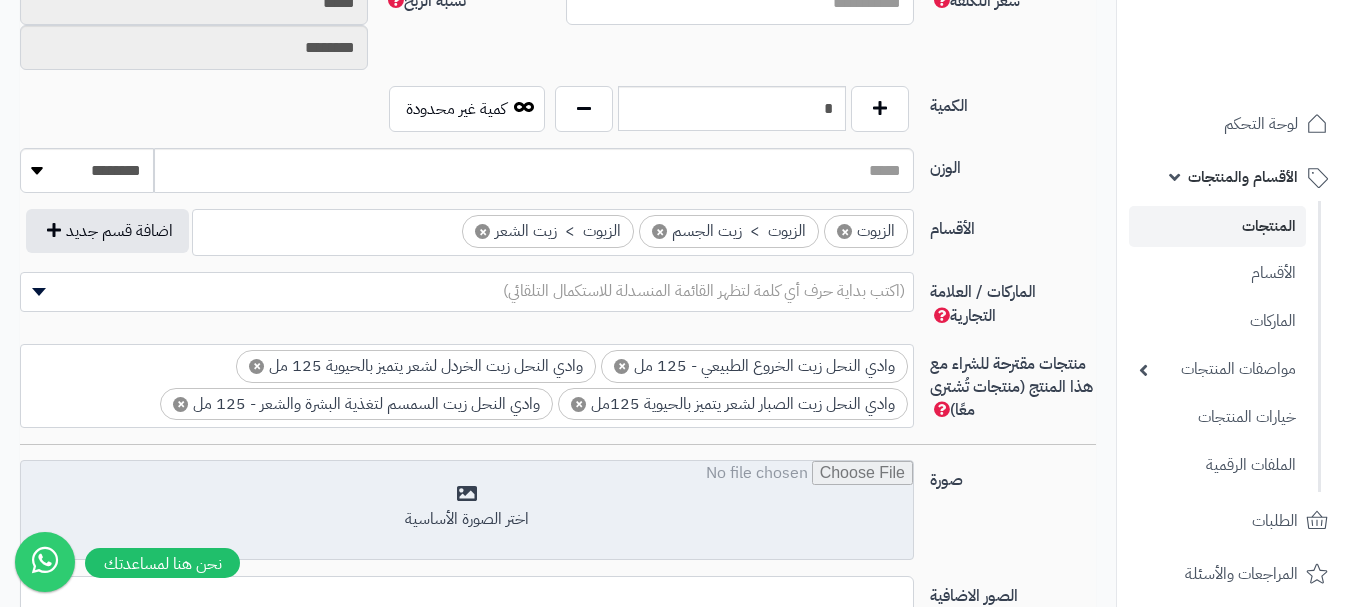 click at bounding box center (467, 511) 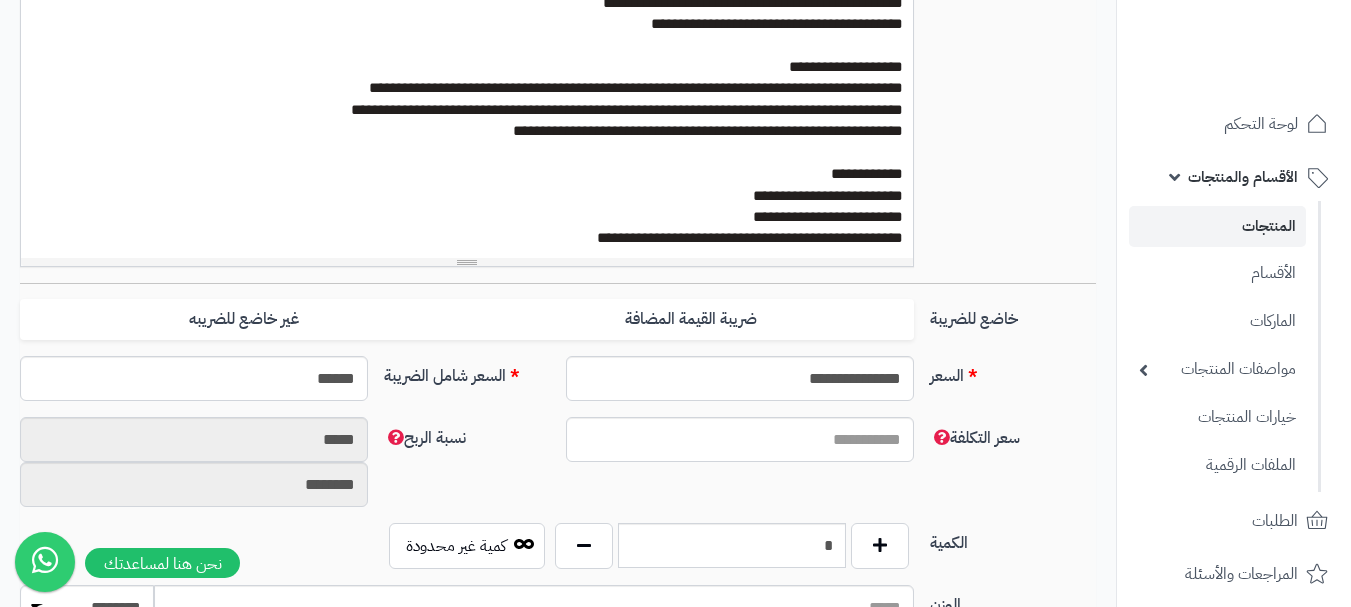 scroll, scrollTop: 400, scrollLeft: 0, axis: vertical 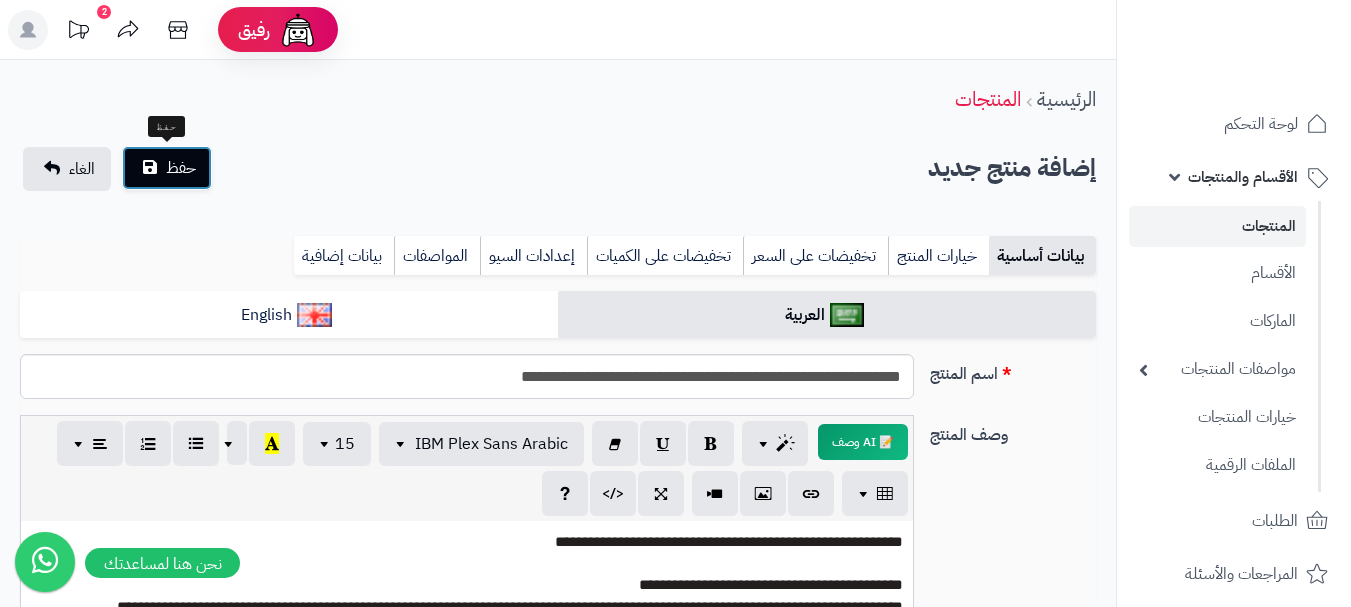 click on "حفظ" at bounding box center (181, 168) 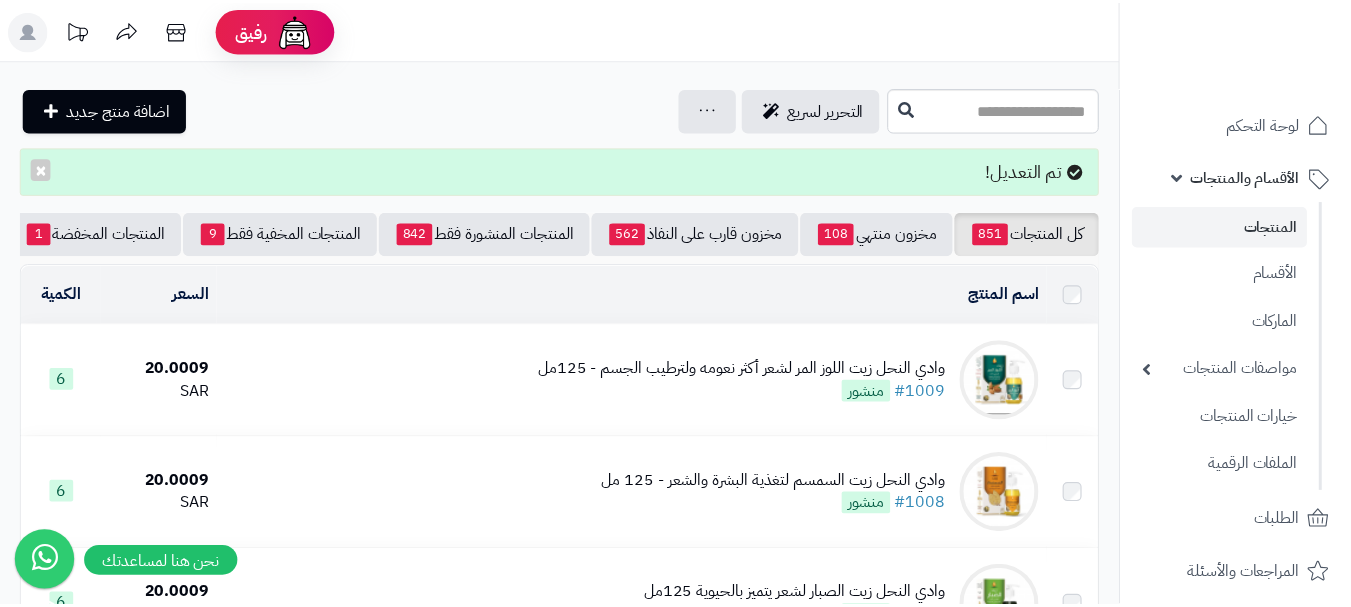 scroll, scrollTop: 0, scrollLeft: 0, axis: both 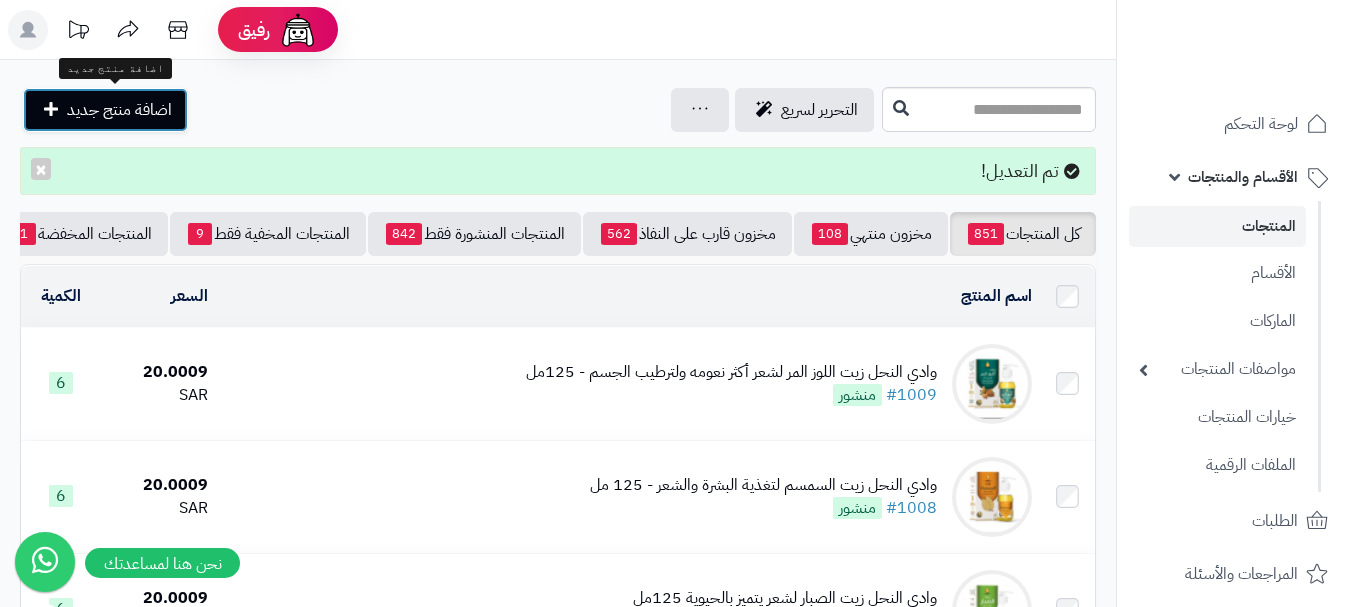 click on "اضافة منتج جديد" at bounding box center (119, 110) 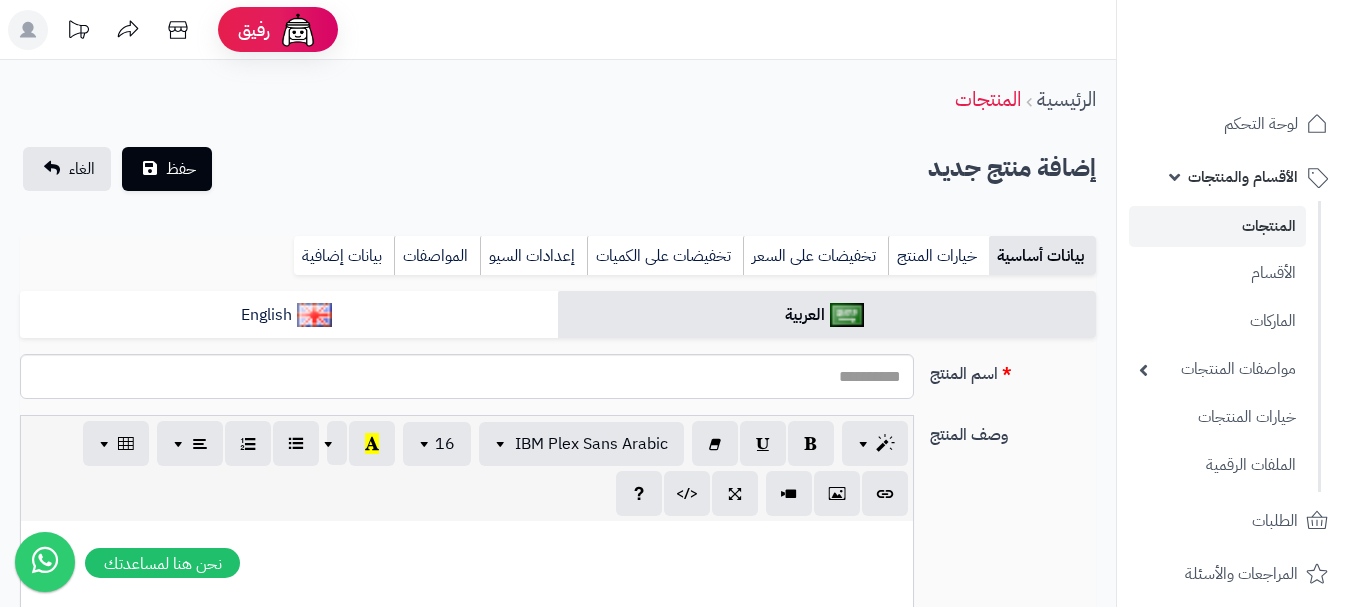 select 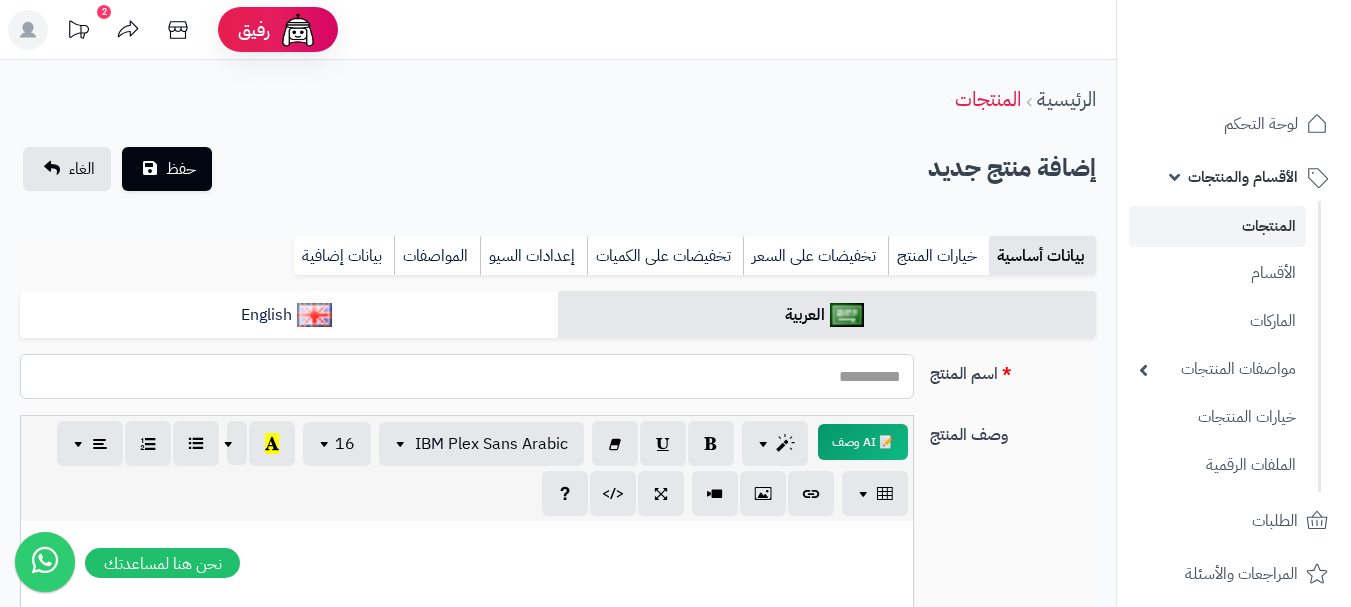 paste on "**********" 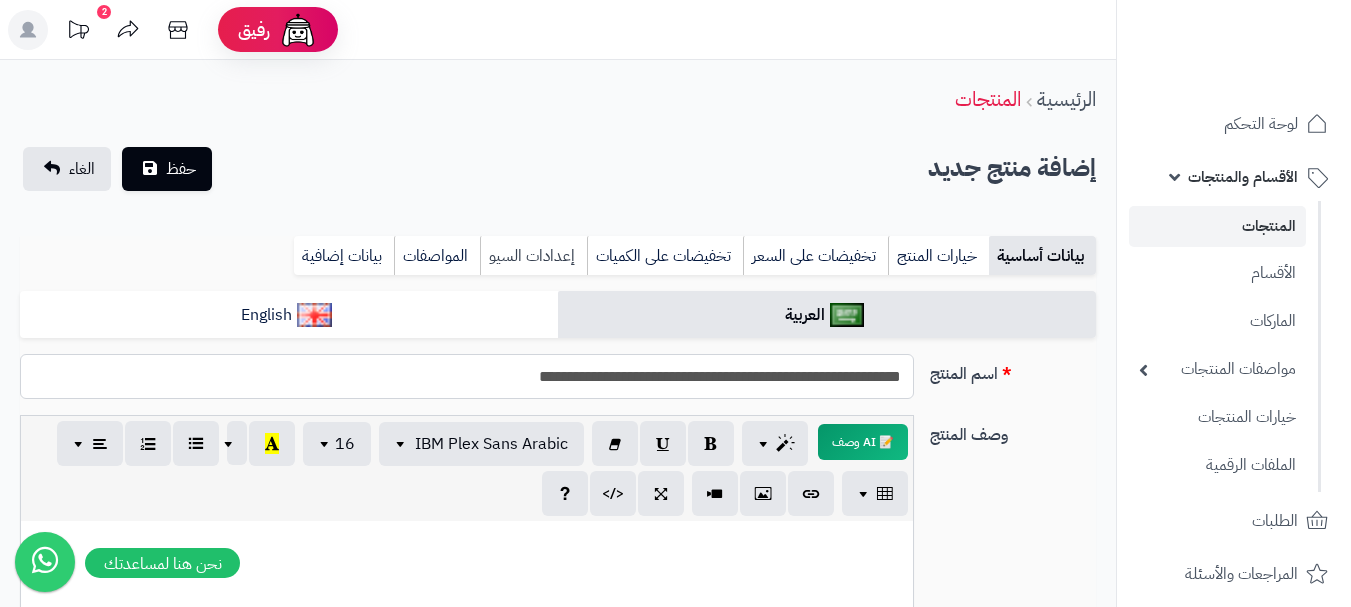 type on "**********" 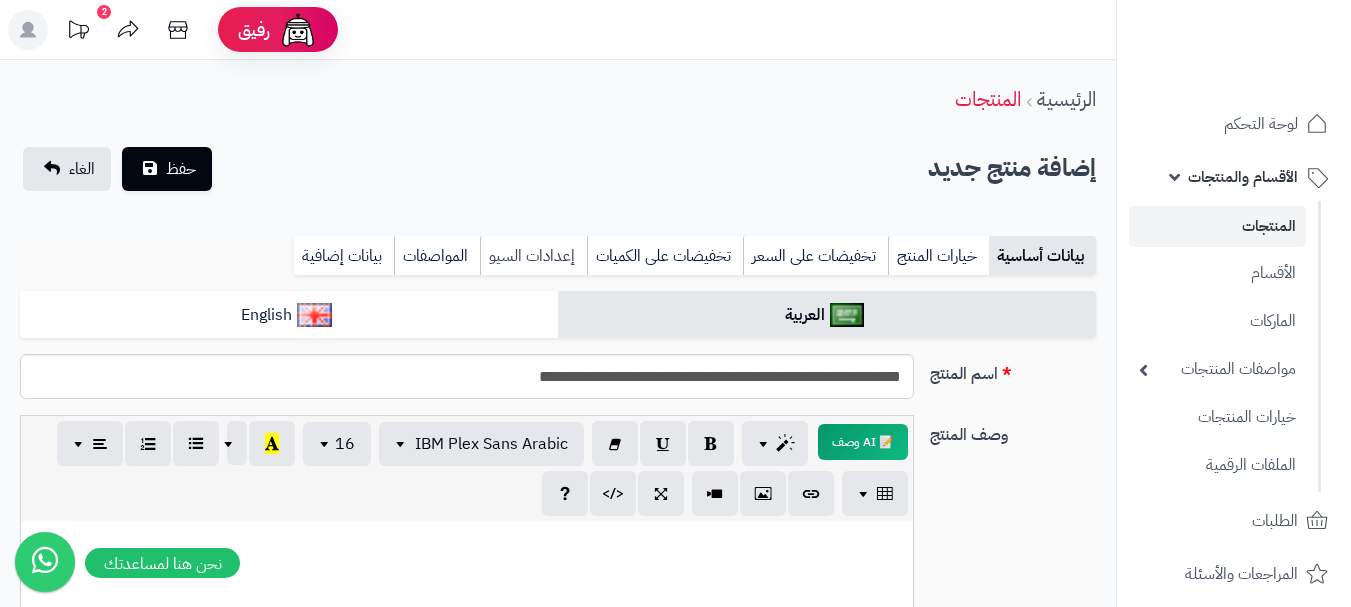 click on "إعدادات السيو" at bounding box center (533, 256) 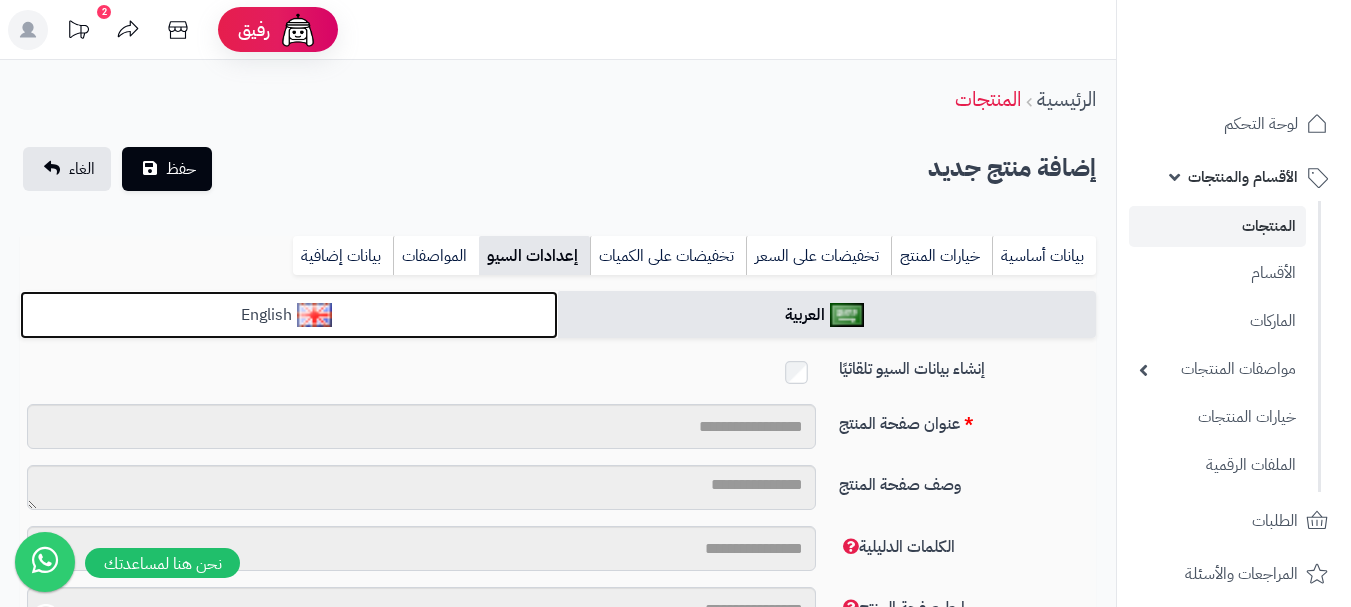 click on "English" at bounding box center (289, 315) 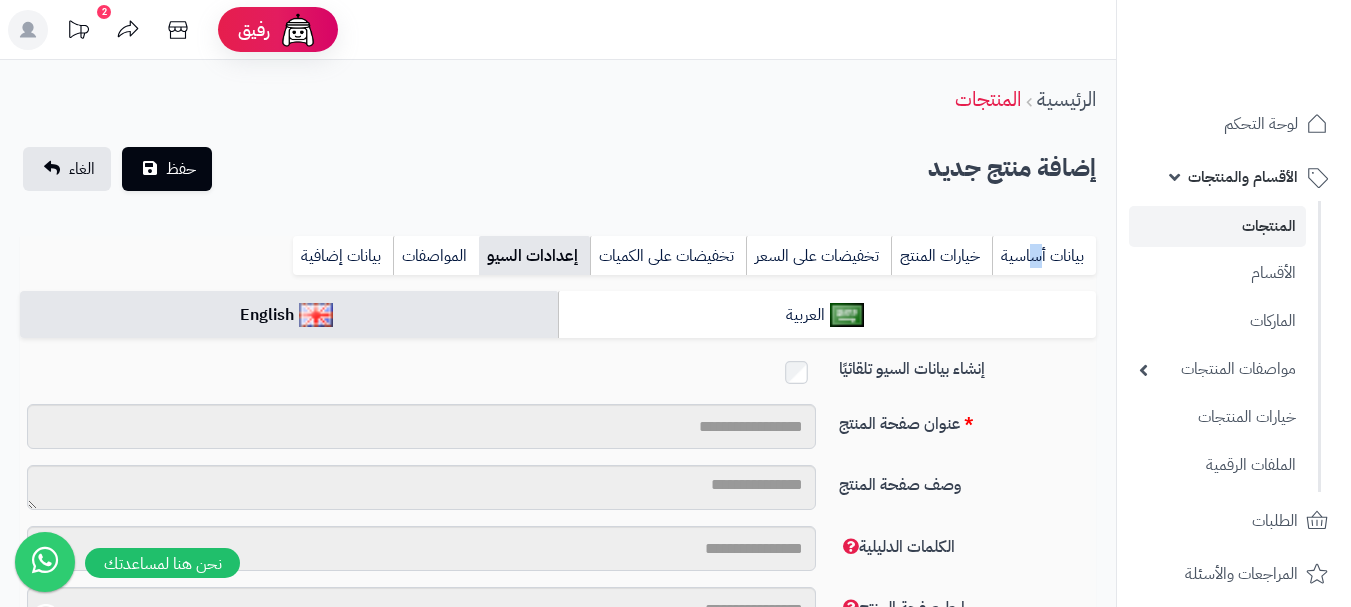 drag, startPoint x: 1034, startPoint y: 250, endPoint x: 870, endPoint y: 307, distance: 173.62315 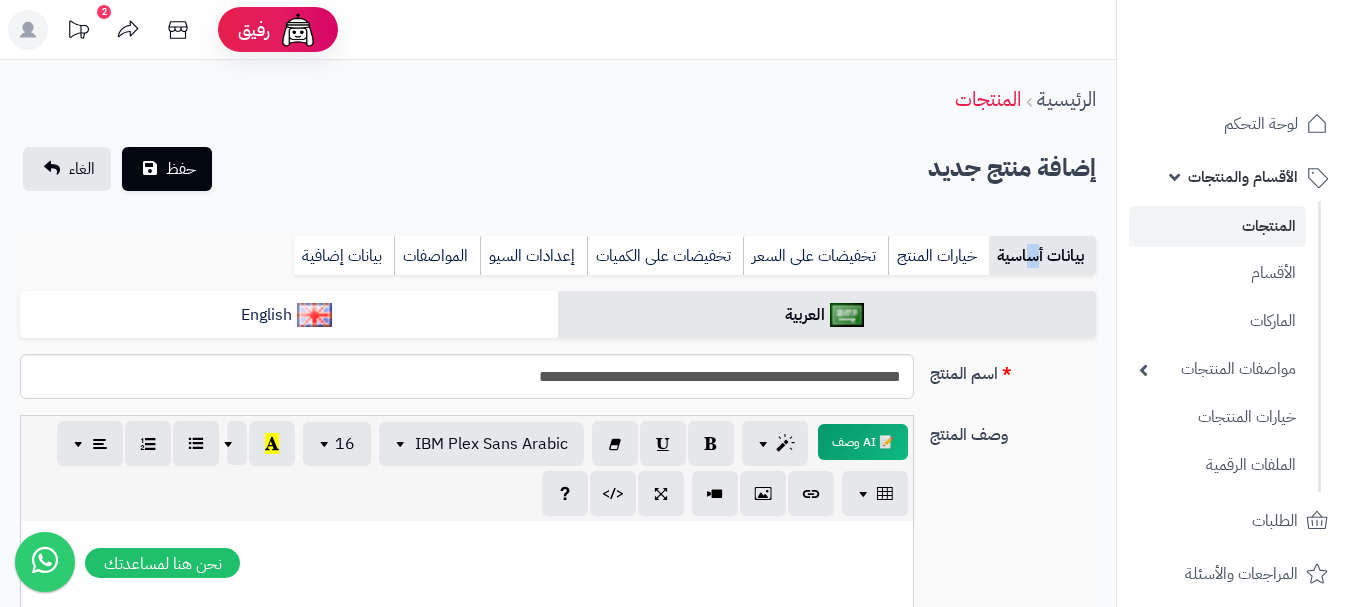 scroll, scrollTop: 0, scrollLeft: 0, axis: both 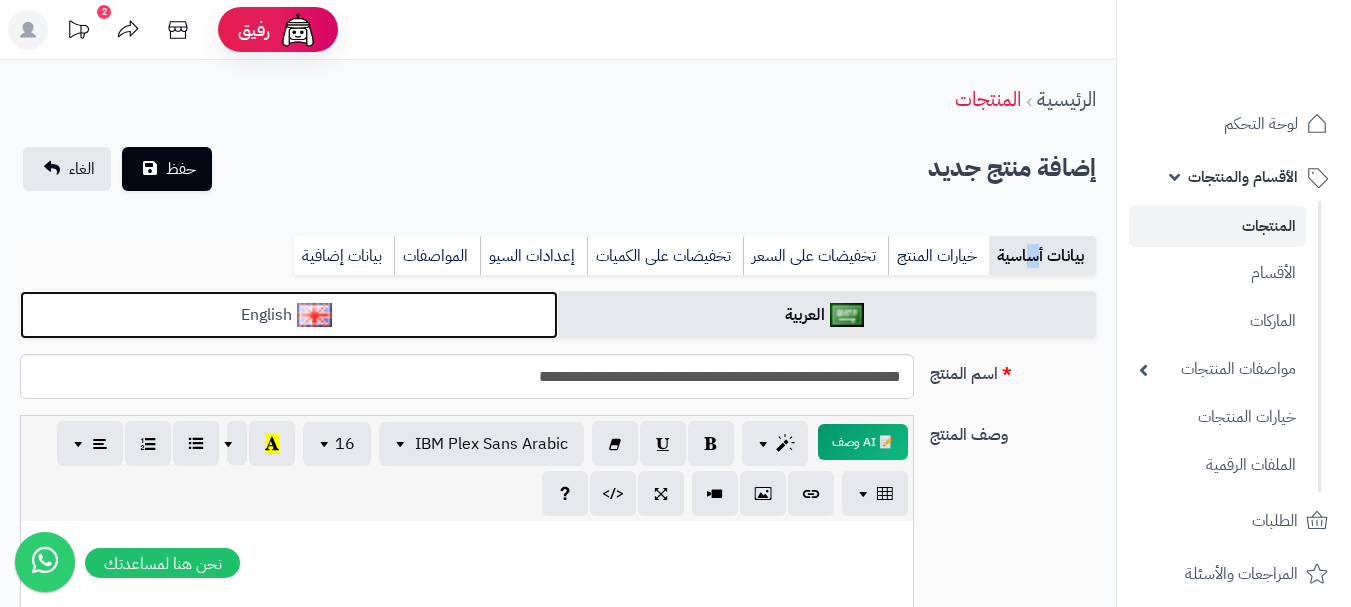 click on "English" at bounding box center (289, 315) 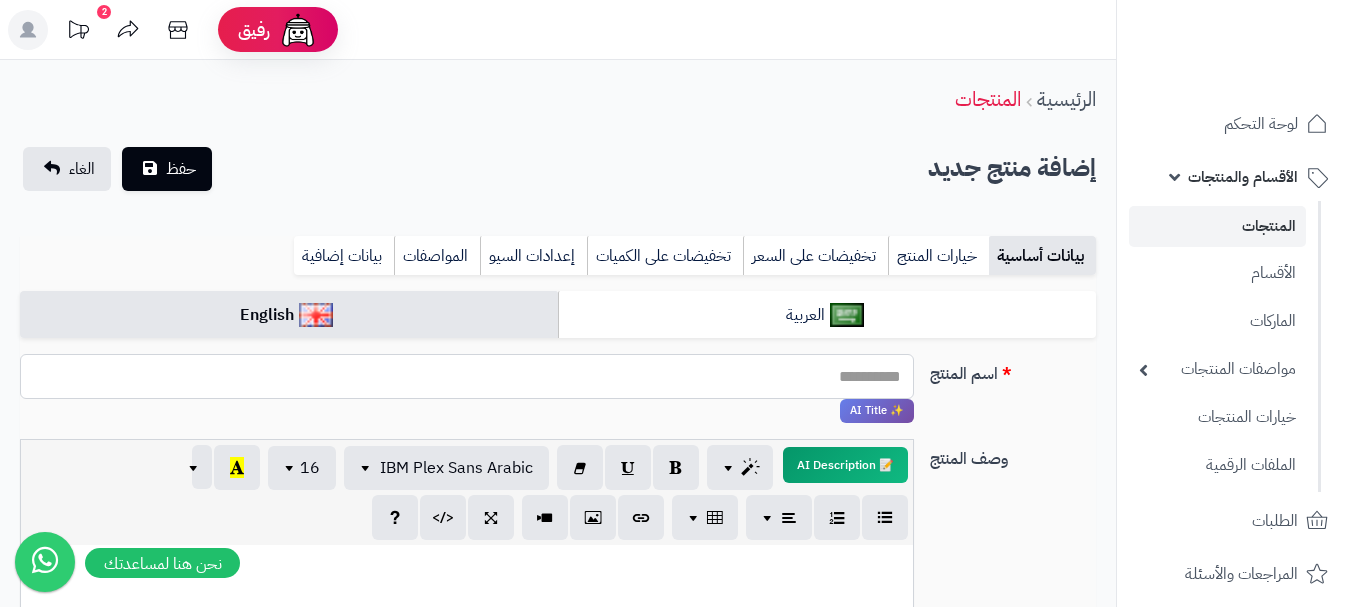 paste on "**********" 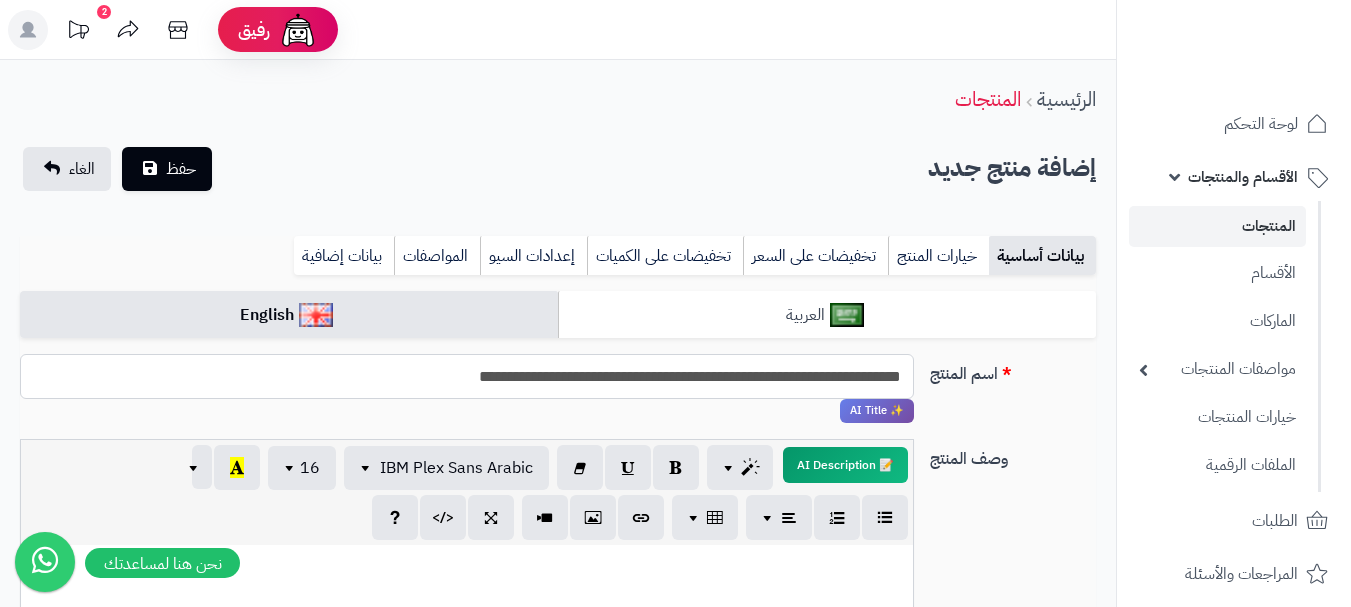 type on "**********" 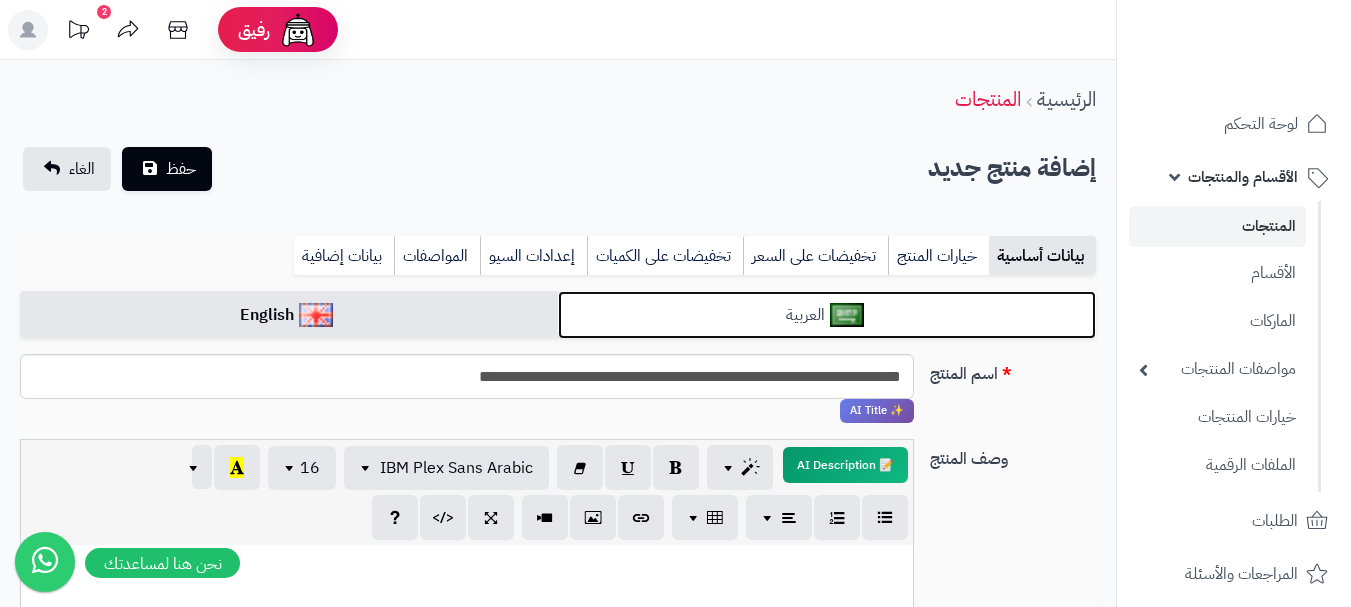 click on "العربية" at bounding box center [827, 315] 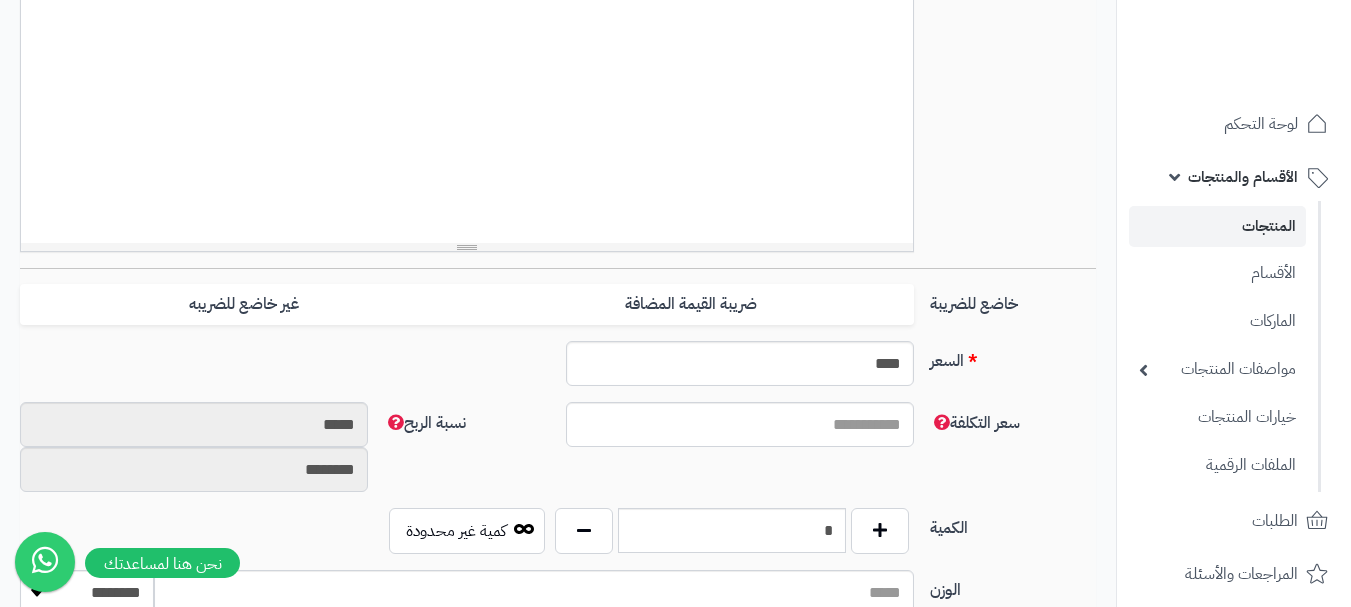 scroll, scrollTop: 600, scrollLeft: 0, axis: vertical 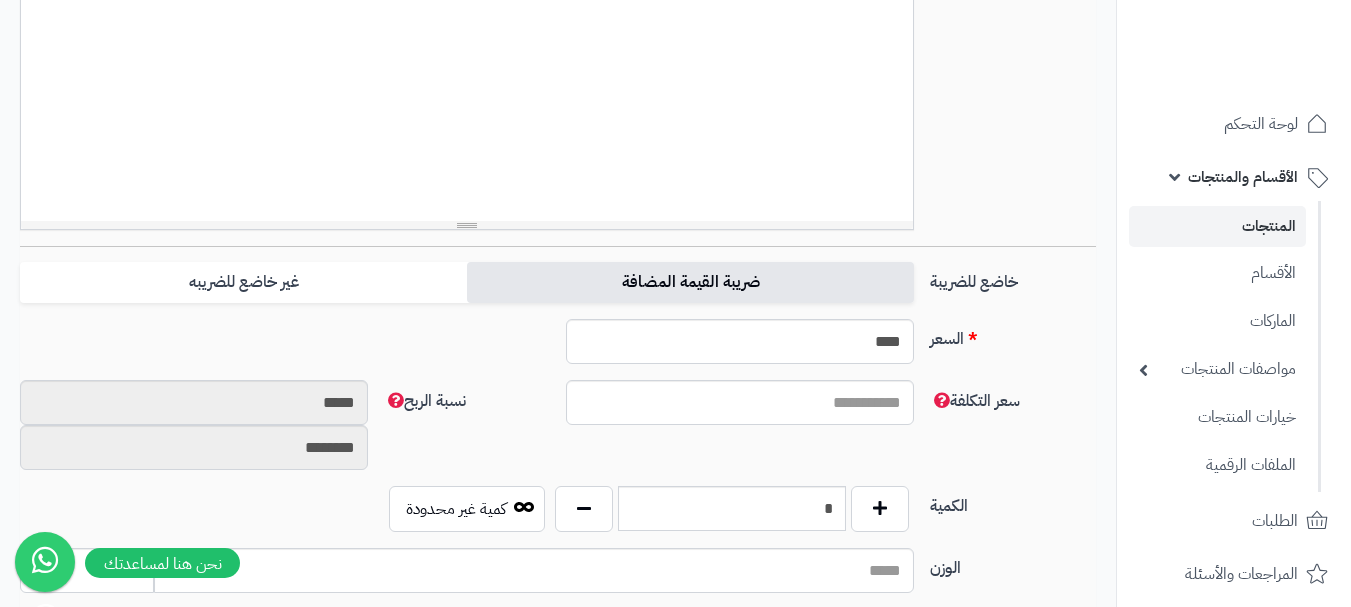 click on "ضريبة القيمة المضافة" at bounding box center (690, 282) 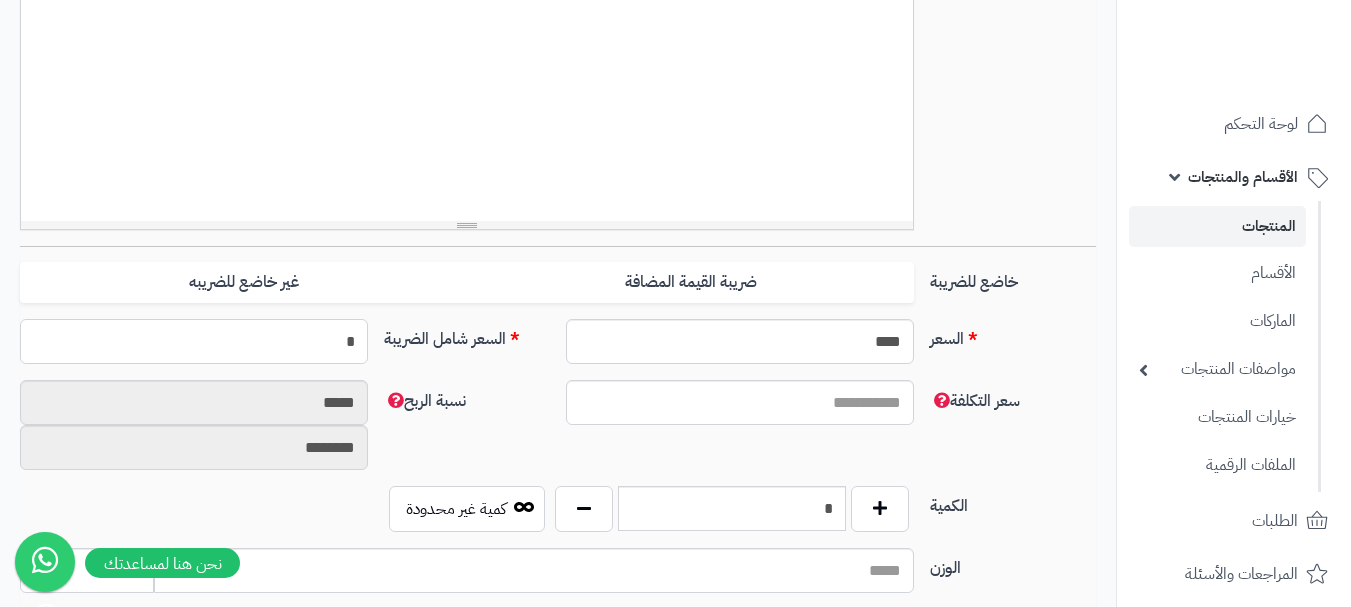 click on "*" at bounding box center (194, 341) 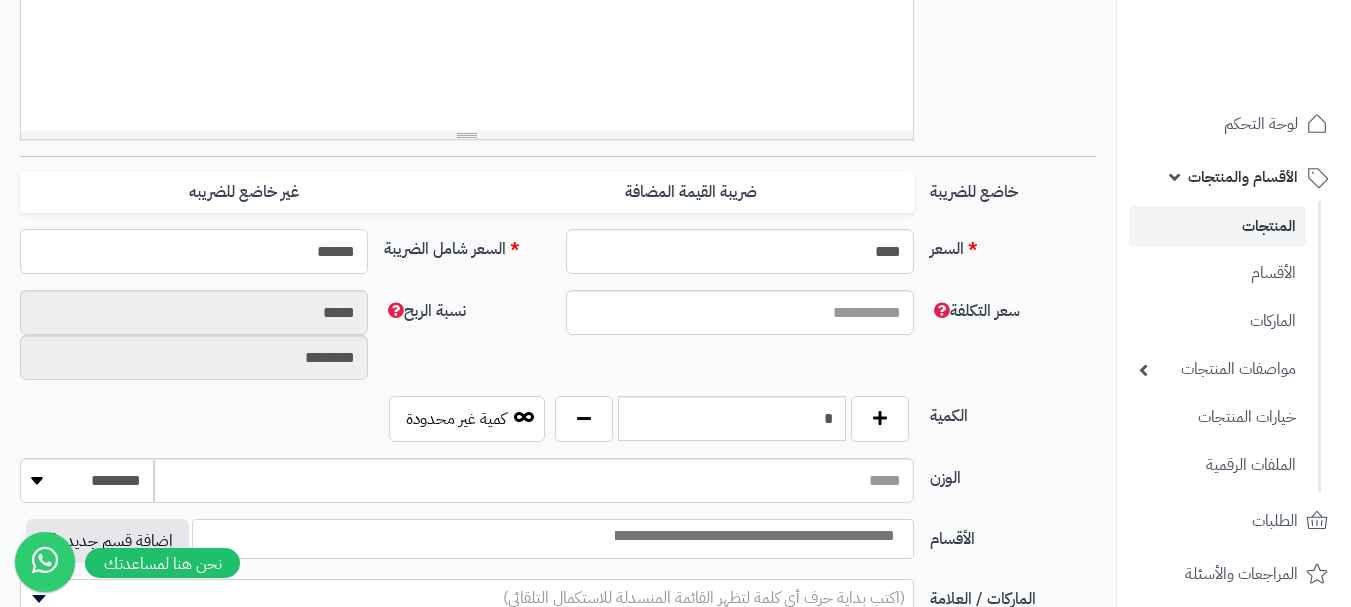 scroll, scrollTop: 800, scrollLeft: 0, axis: vertical 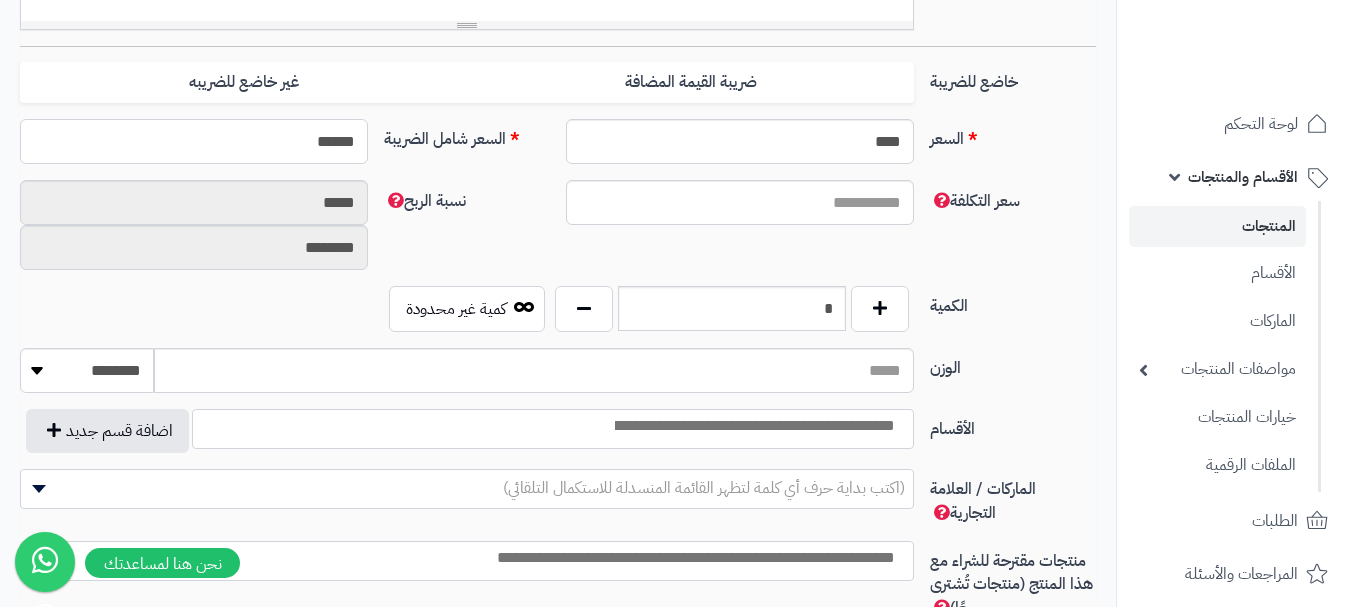 type on "******" 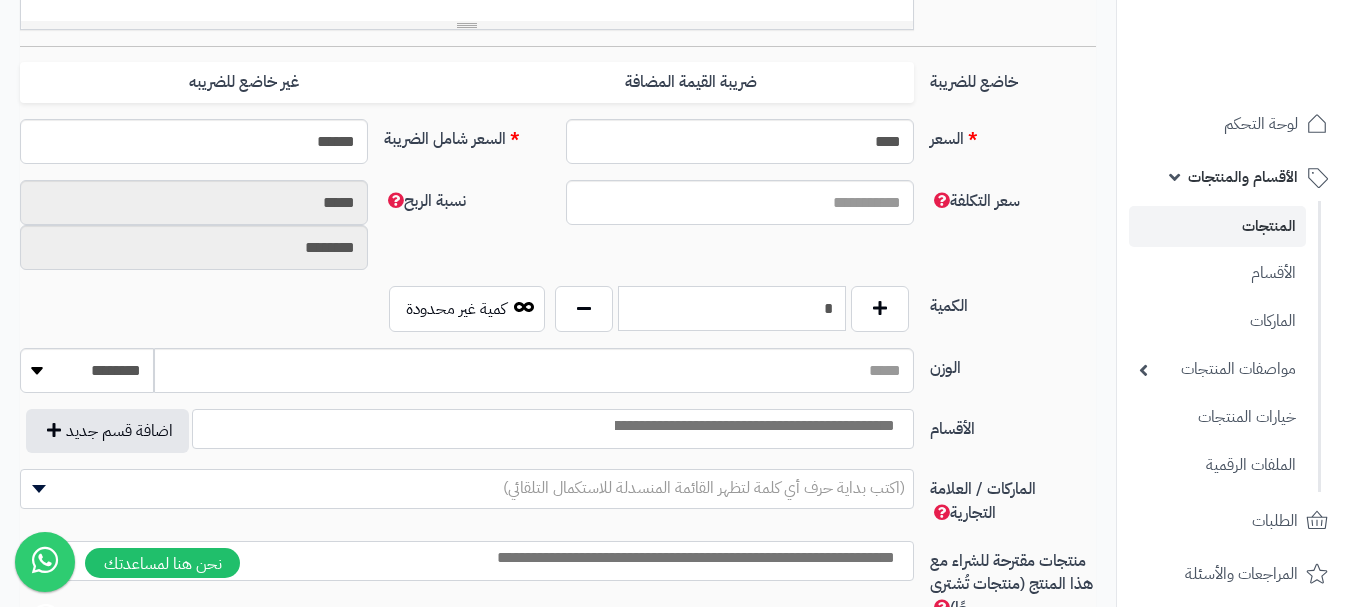 click on "*" at bounding box center (732, 308) 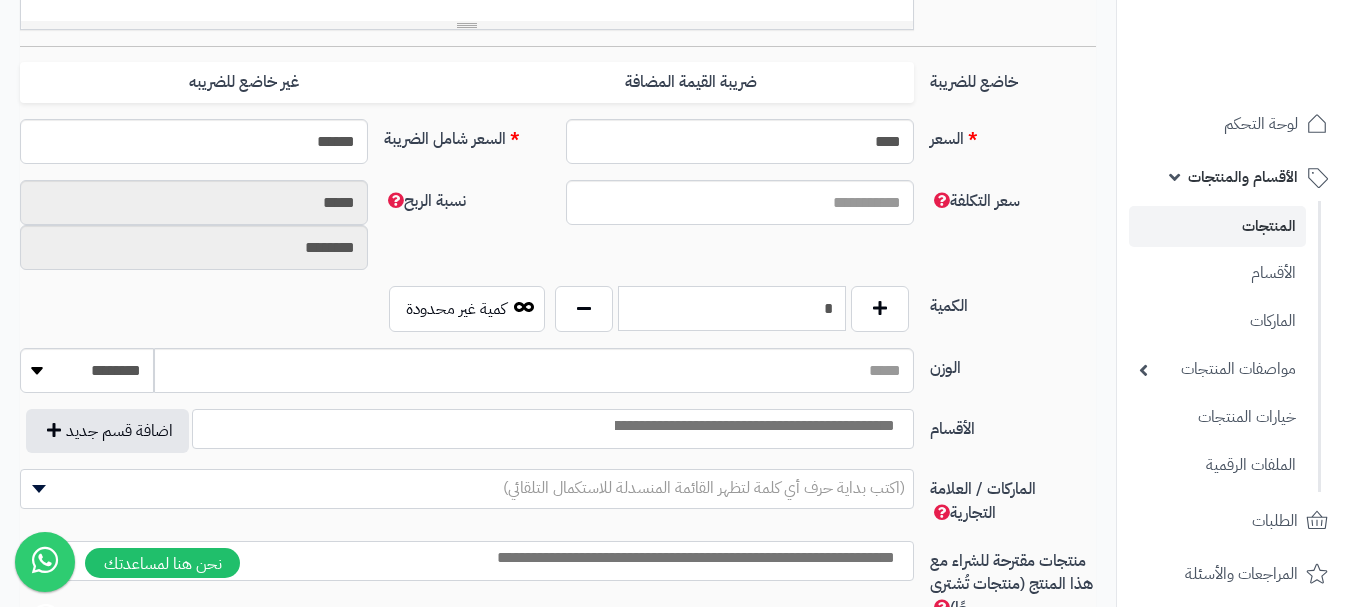 click on "*" at bounding box center (732, 308) 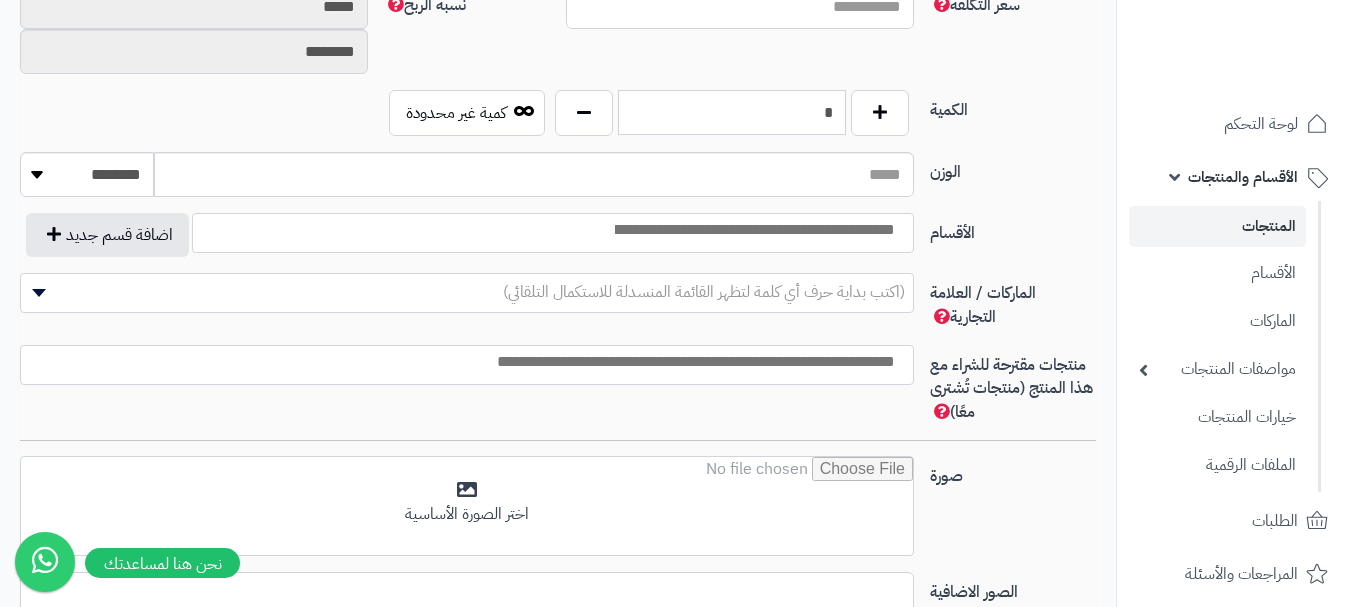 scroll, scrollTop: 1000, scrollLeft: 0, axis: vertical 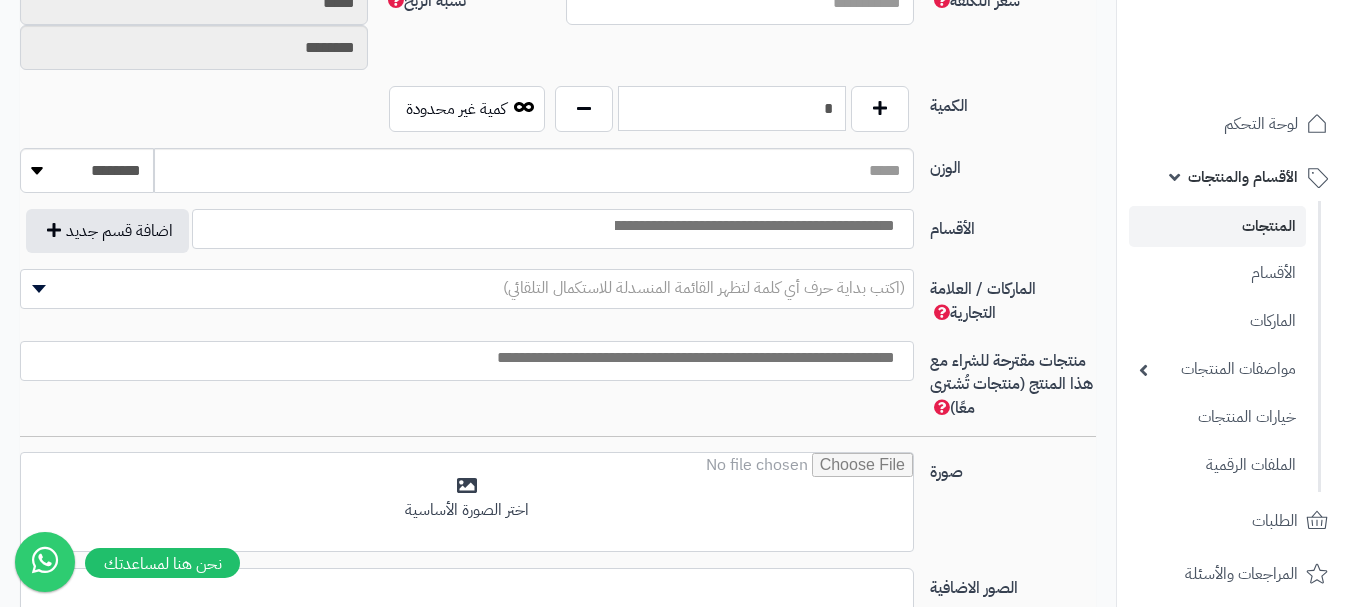 type on "*" 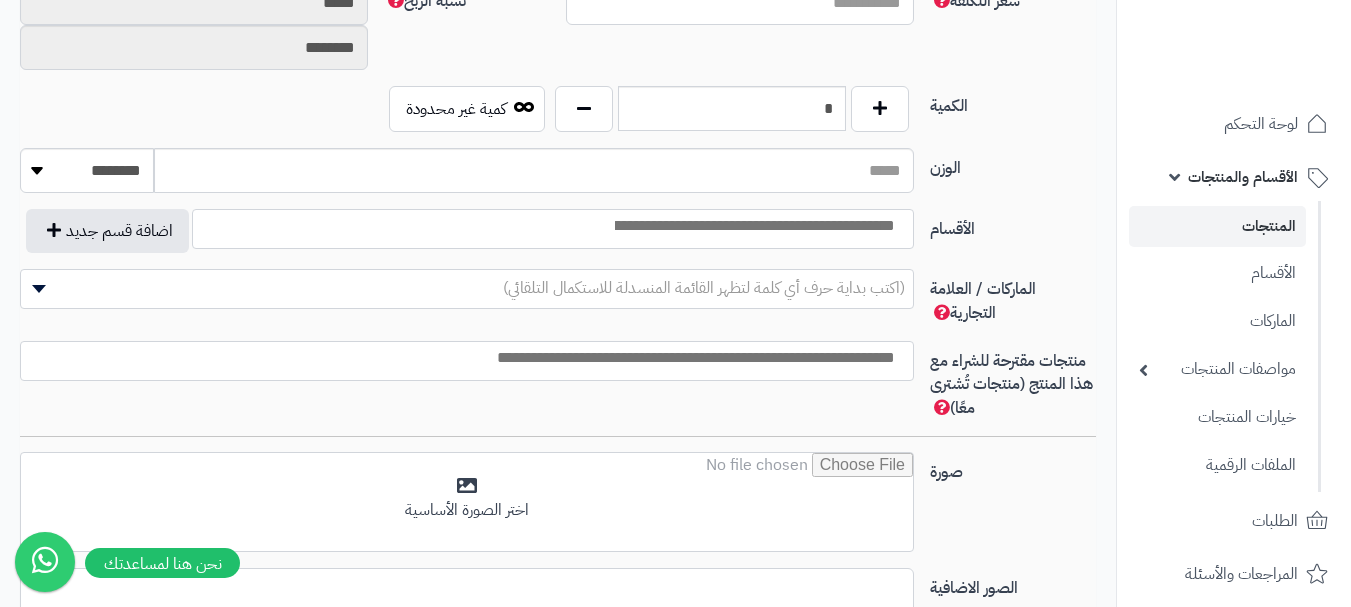 click at bounding box center (753, 226) 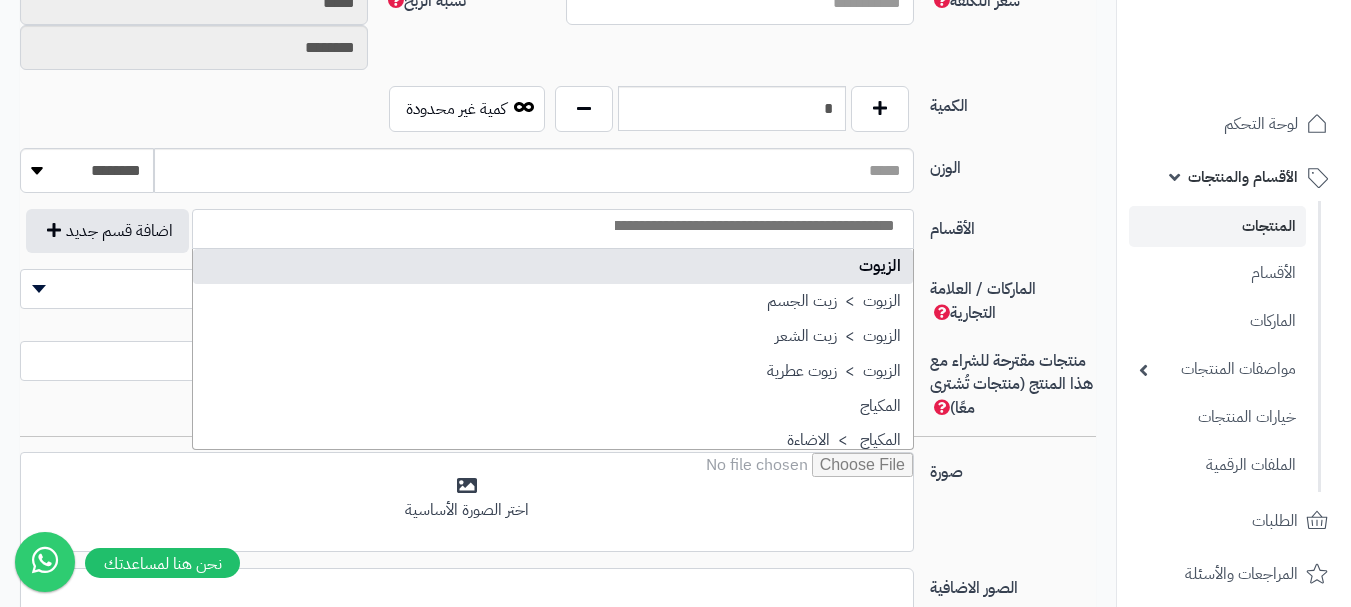 select on "***" 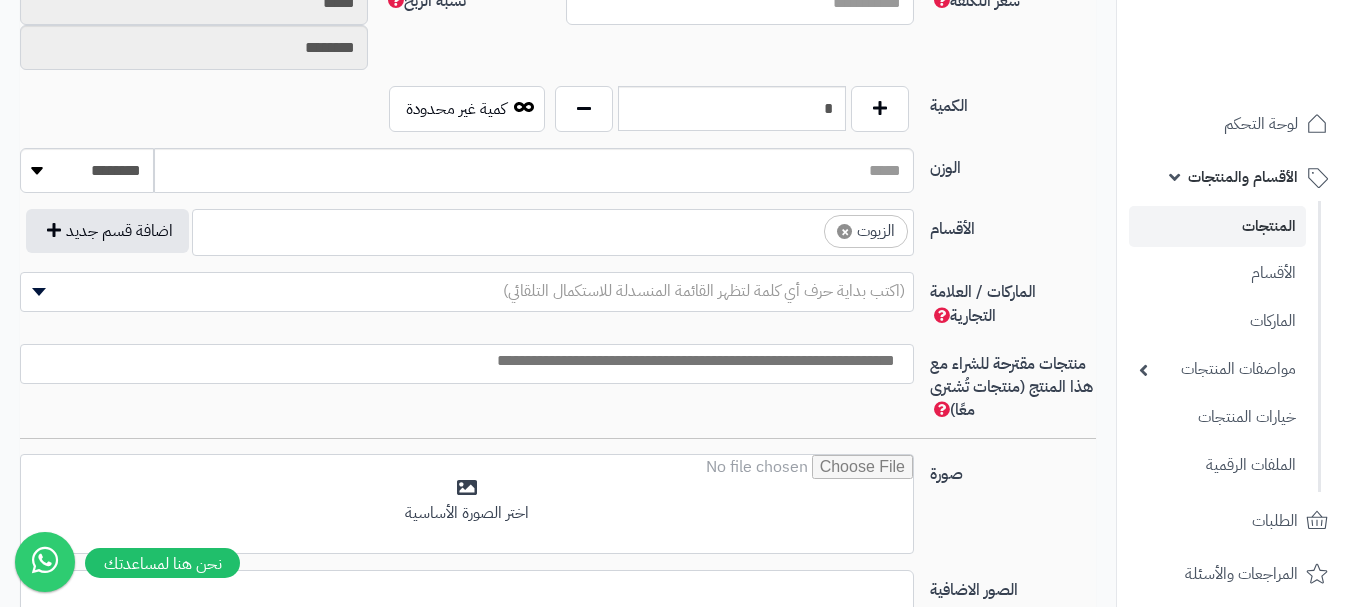 drag, startPoint x: 701, startPoint y: 223, endPoint x: 711, endPoint y: 235, distance: 15.6205 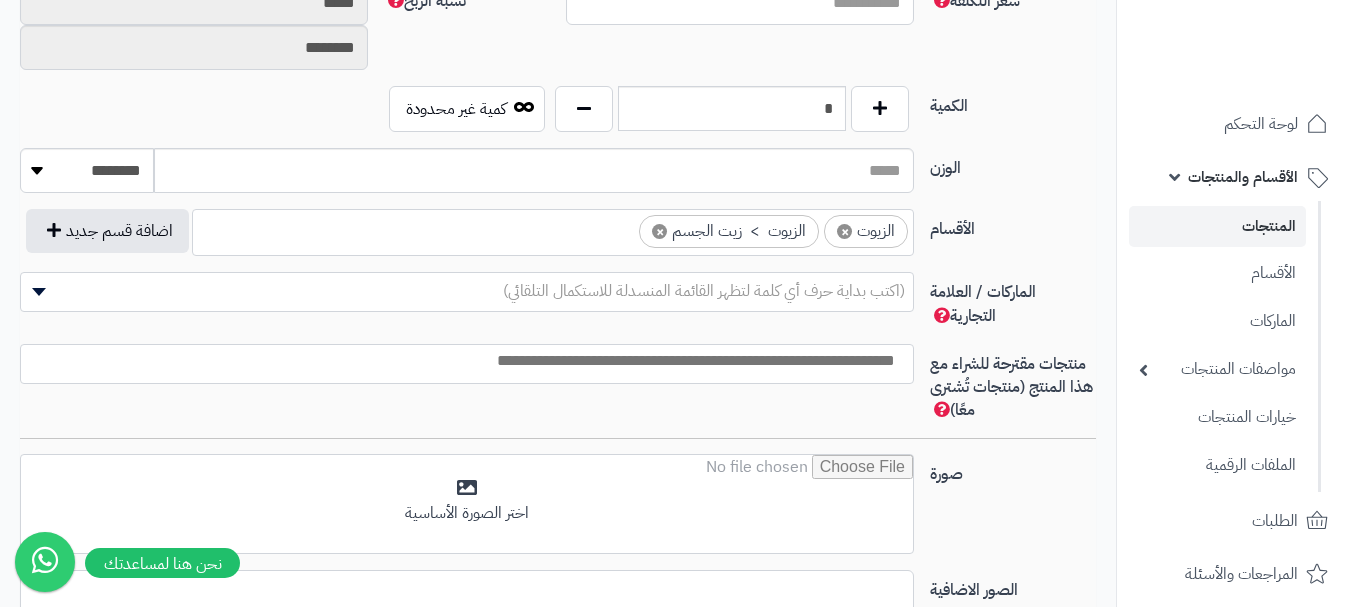 click on "× الزيوت × الزيوت  >  زيت الجسم" at bounding box center [553, 229] 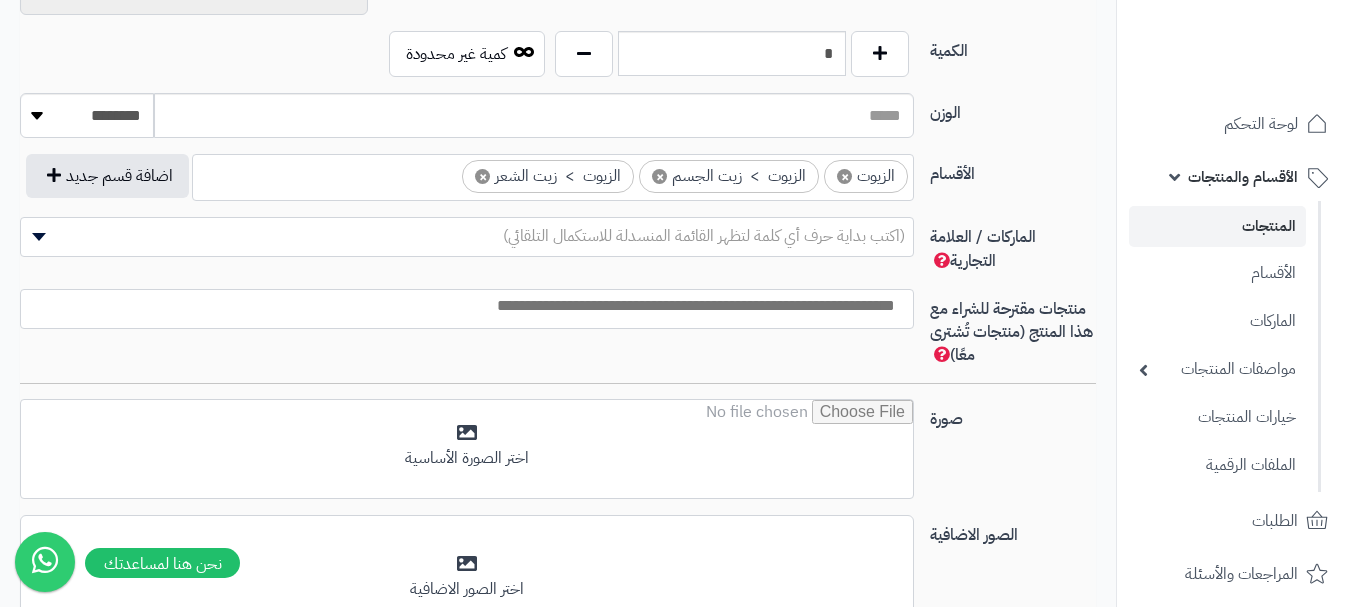 scroll, scrollTop: 1100, scrollLeft: 0, axis: vertical 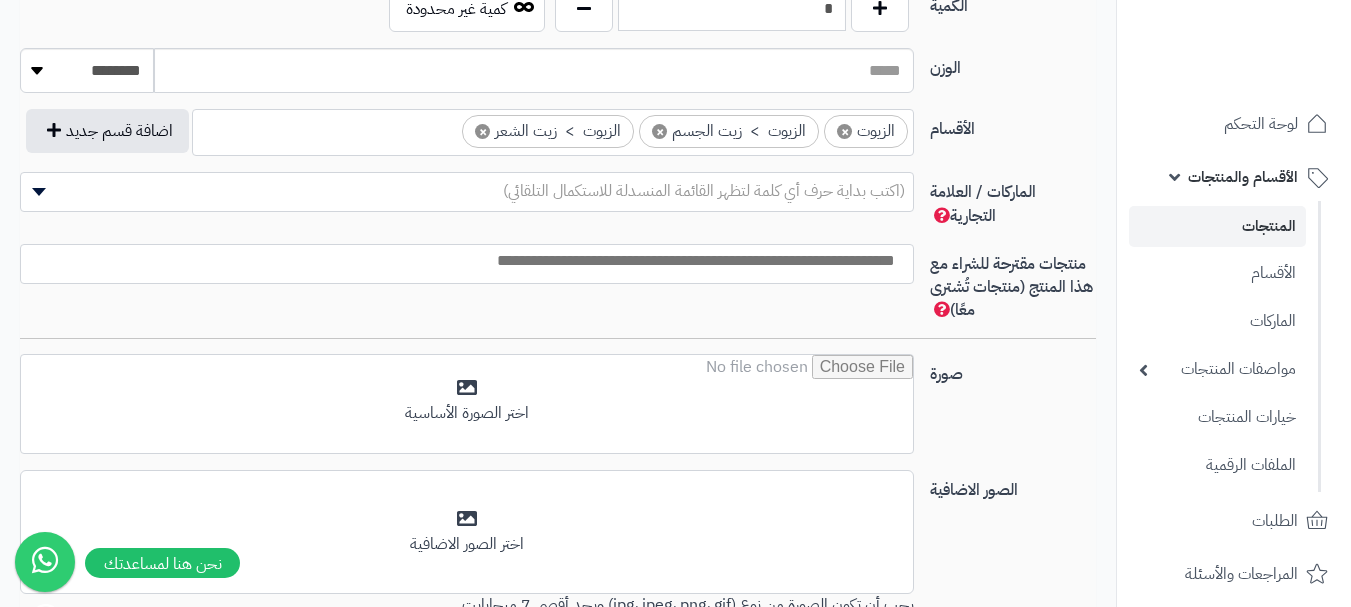 click at bounding box center (462, 261) 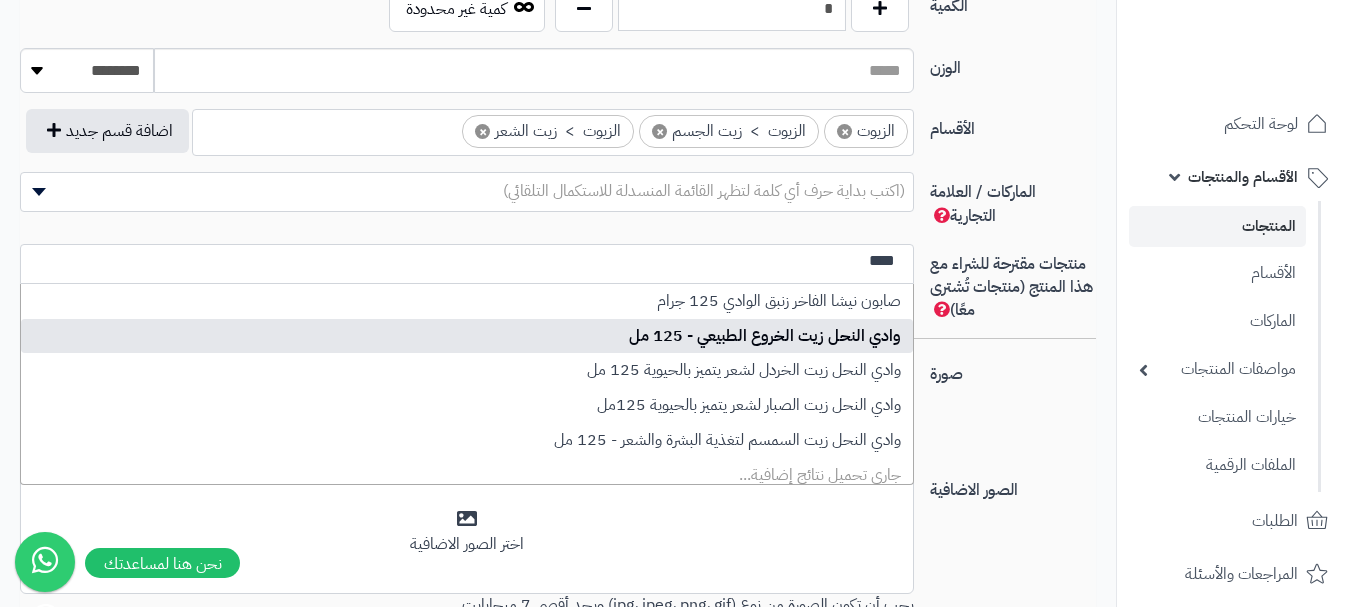 type on "****" 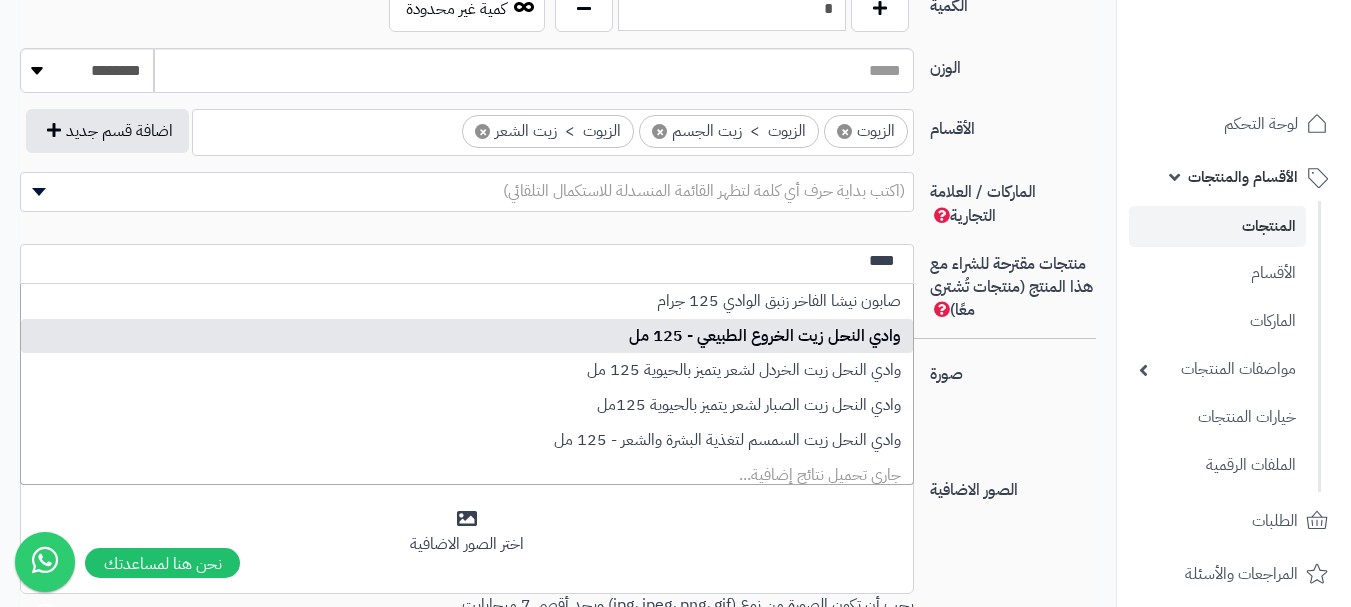 type 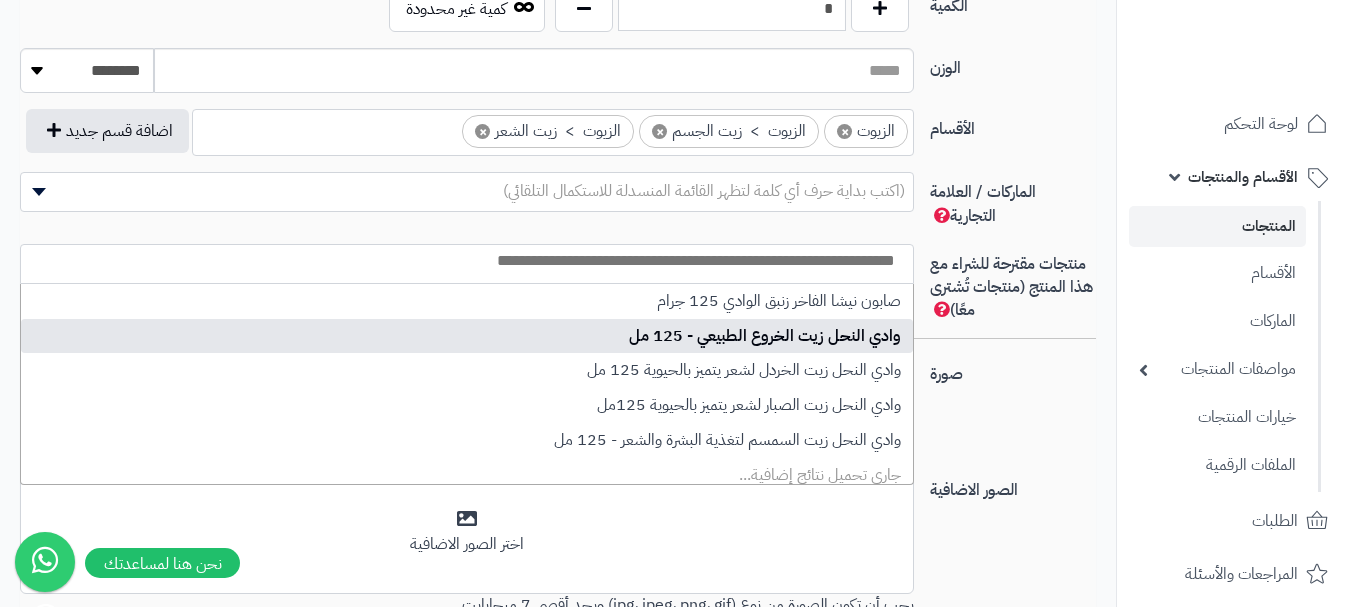 select on "****" 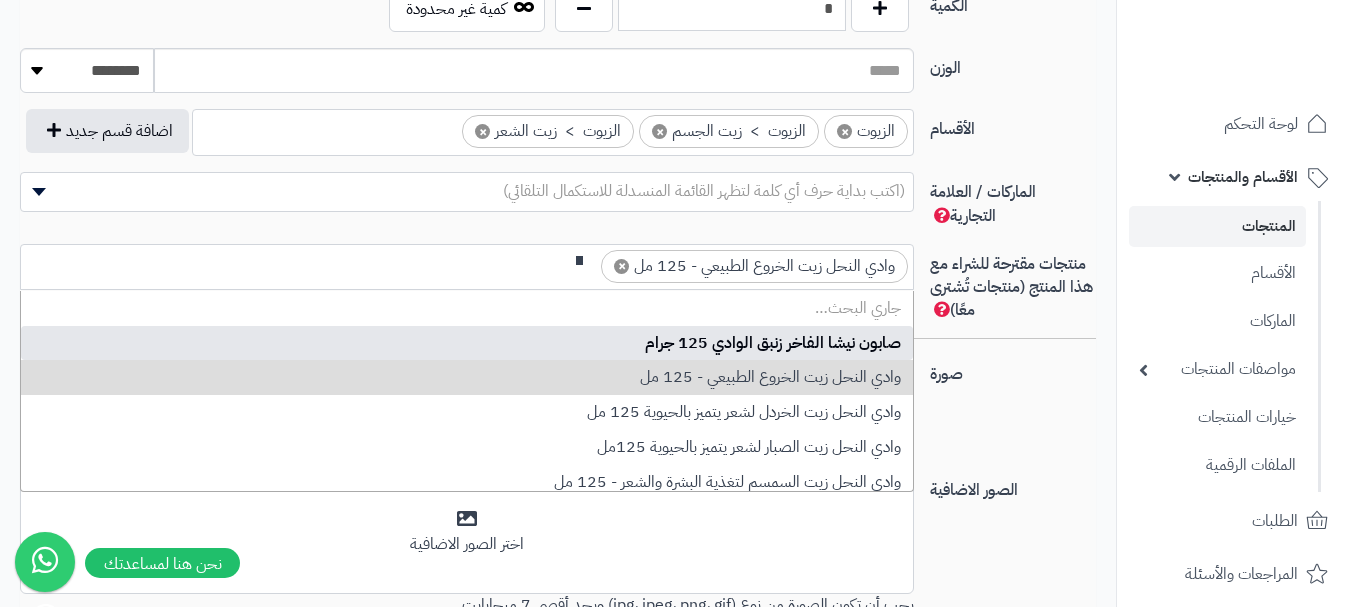 scroll, scrollTop: 0, scrollLeft: 0, axis: both 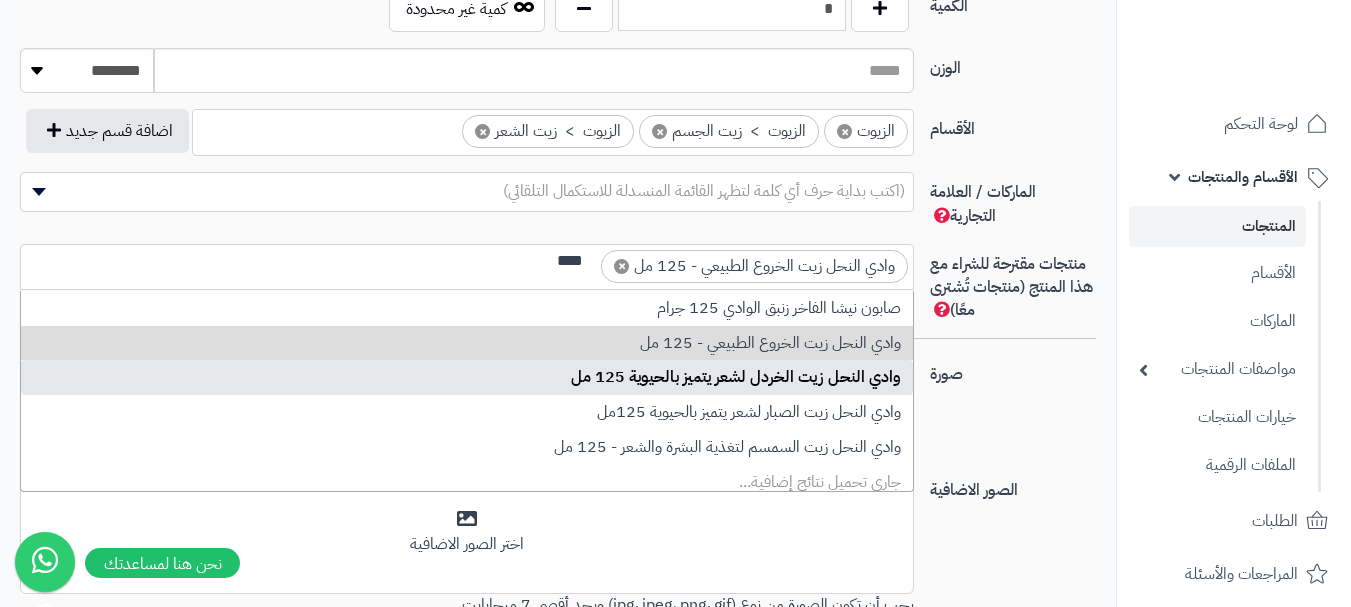type on "****" 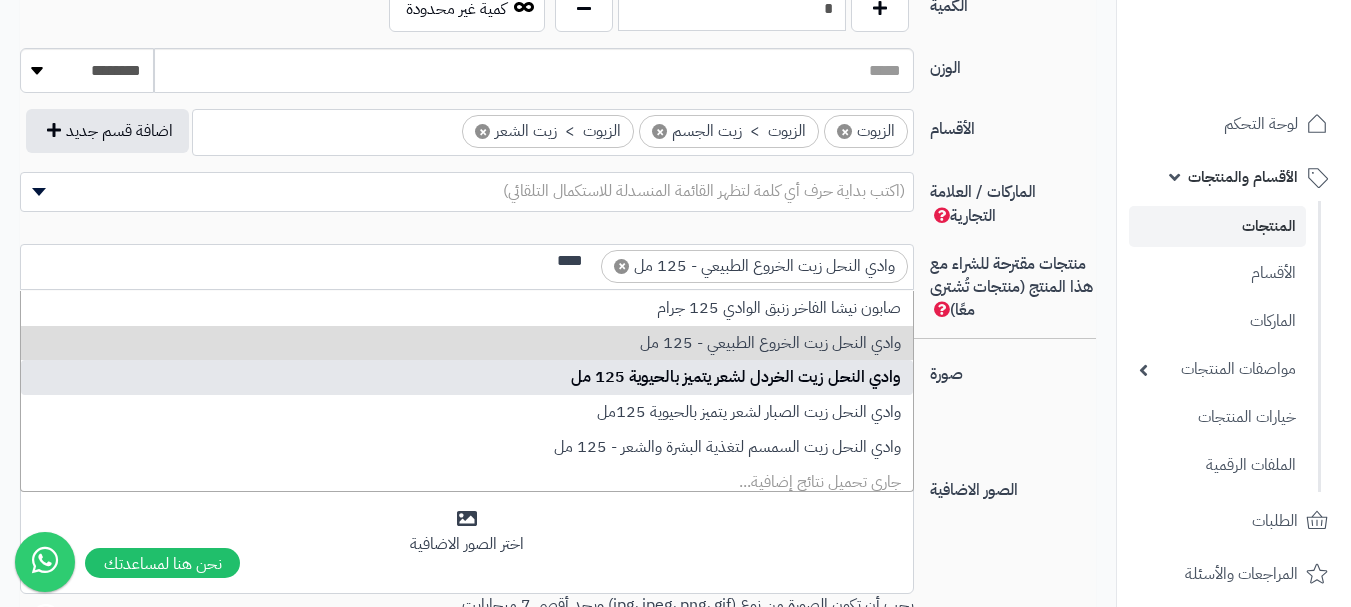 type 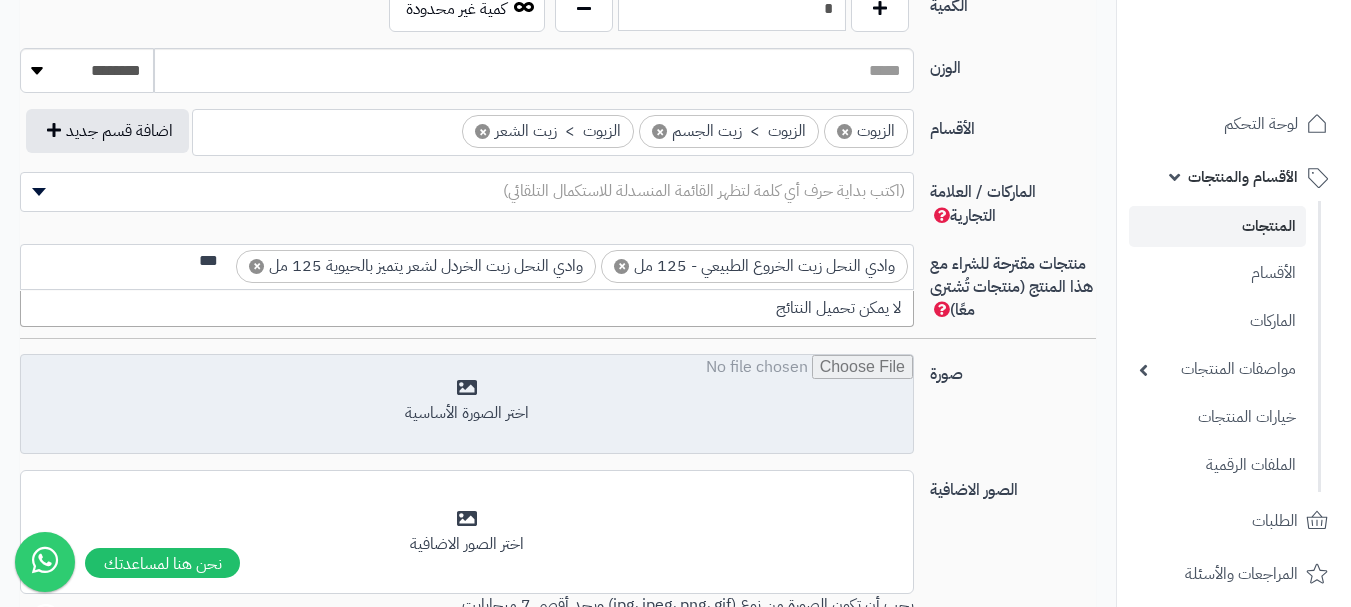 scroll, scrollTop: 0, scrollLeft: 0, axis: both 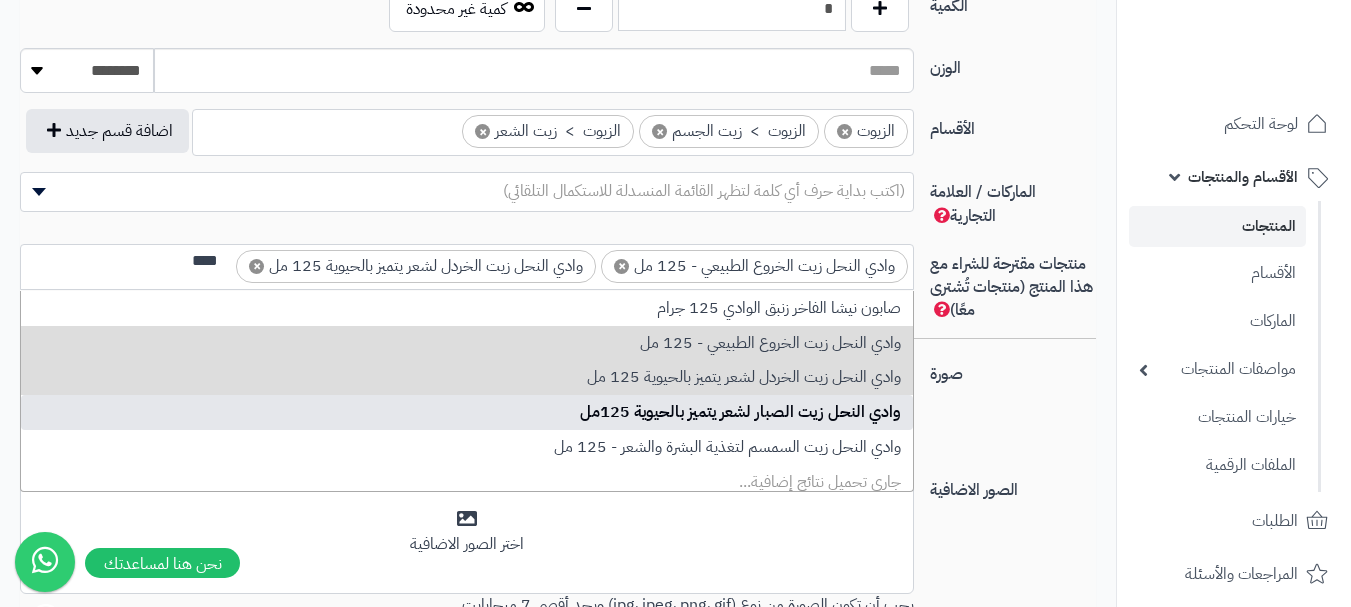 type on "****" 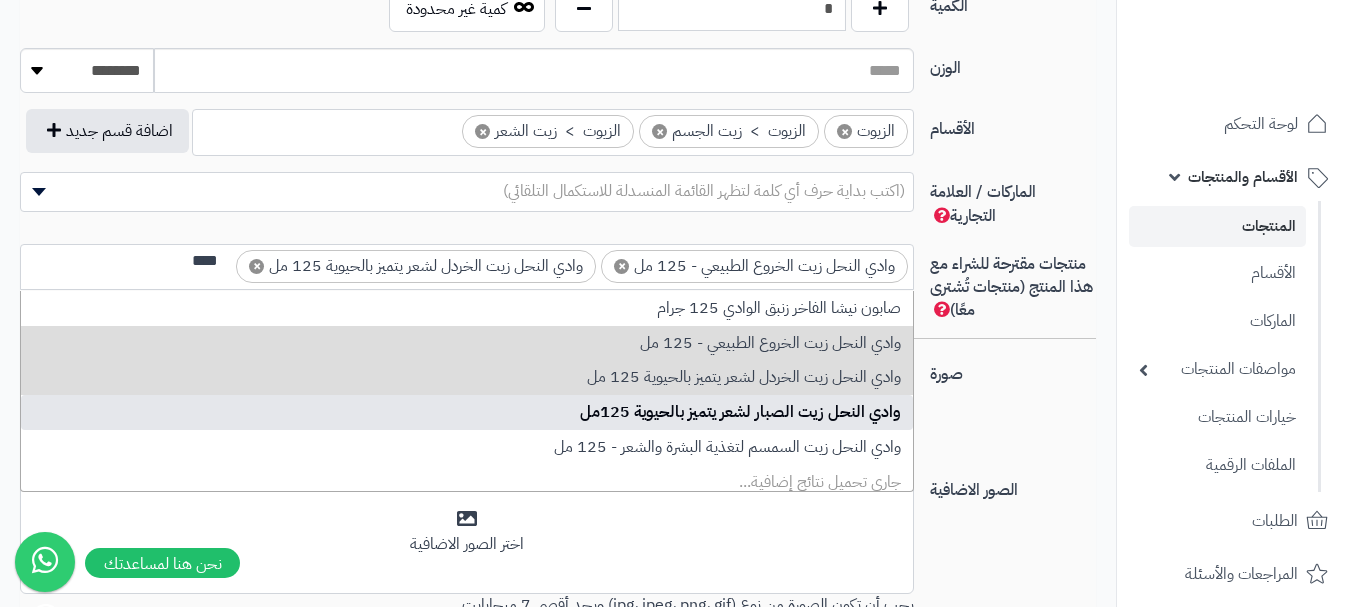 type 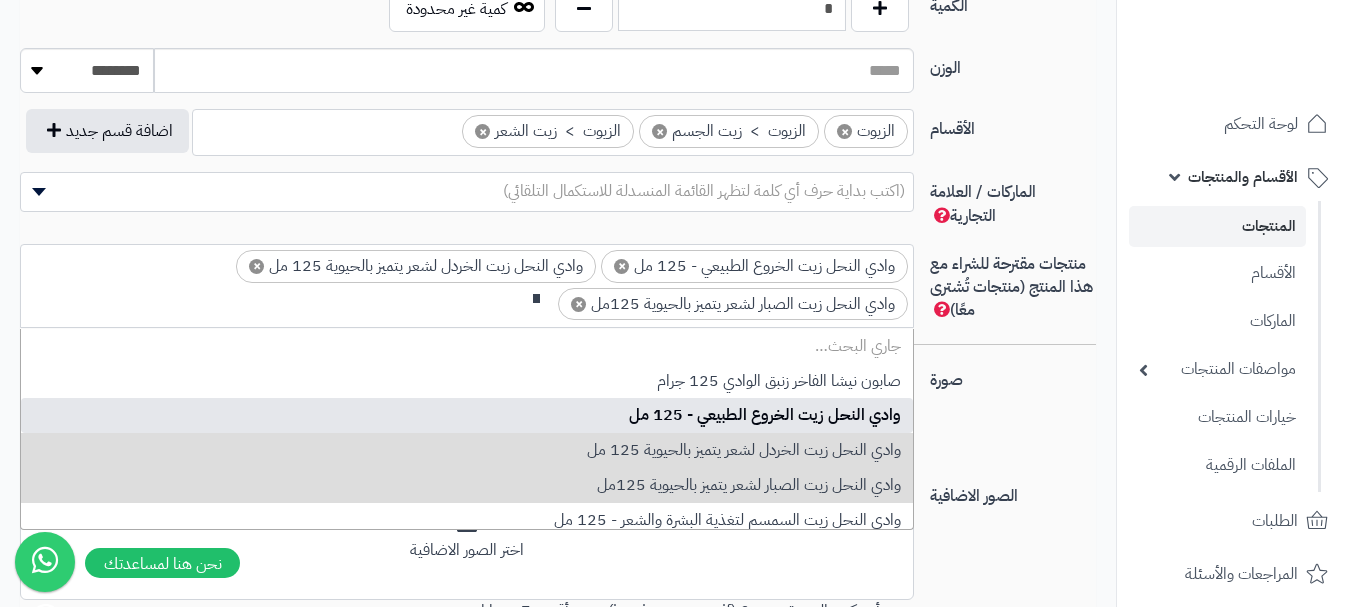 scroll, scrollTop: 0, scrollLeft: 0, axis: both 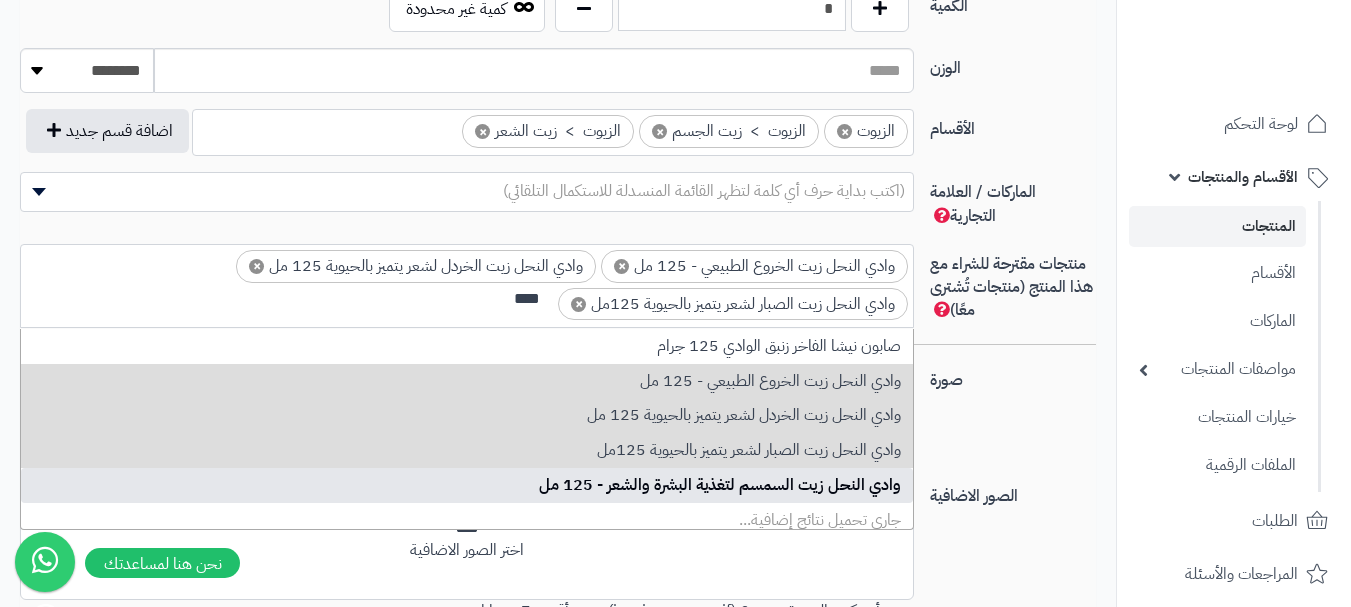 type on "****" 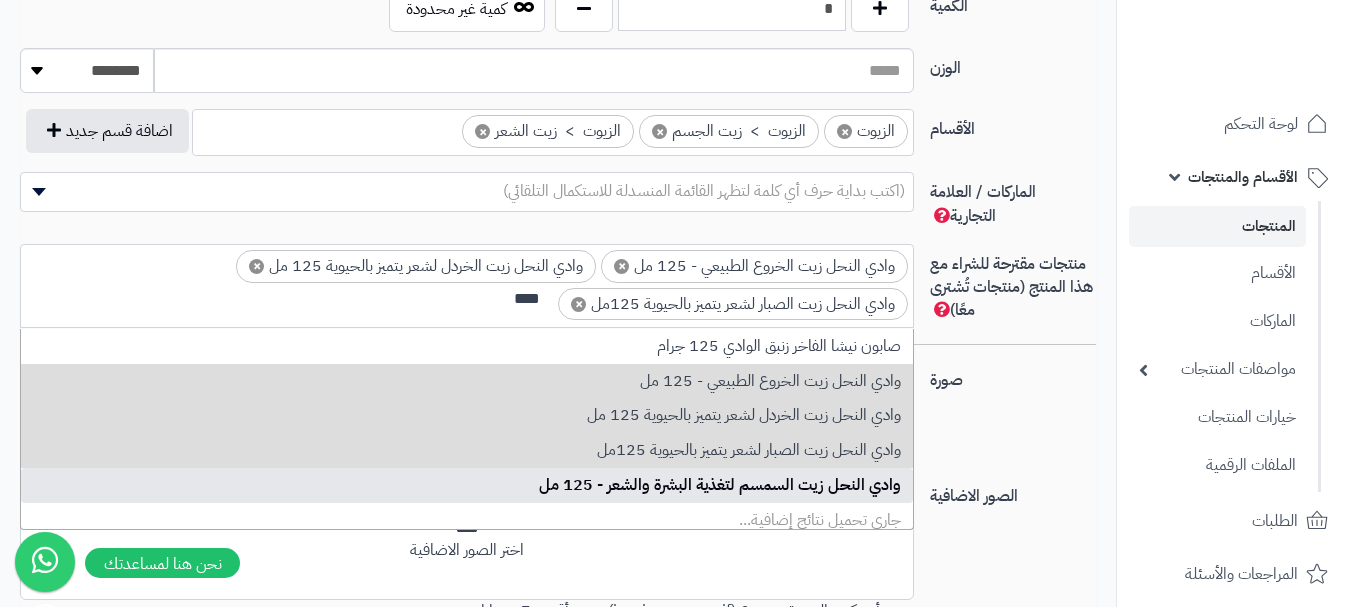 type 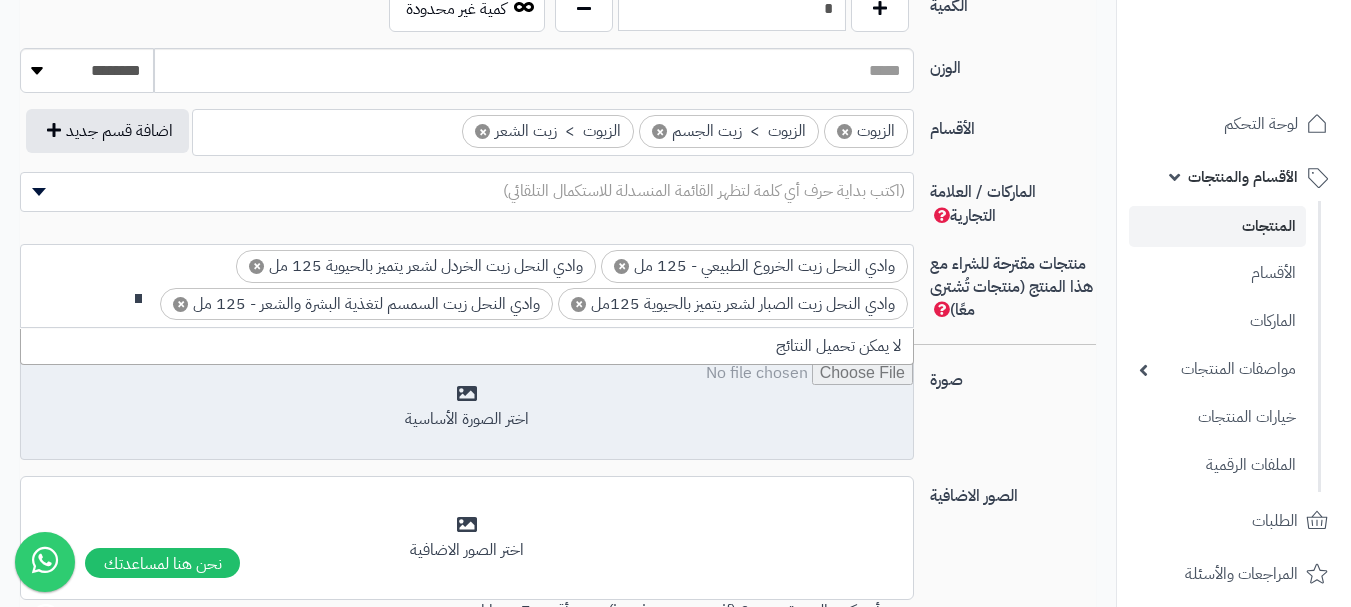 scroll, scrollTop: 0, scrollLeft: 0, axis: both 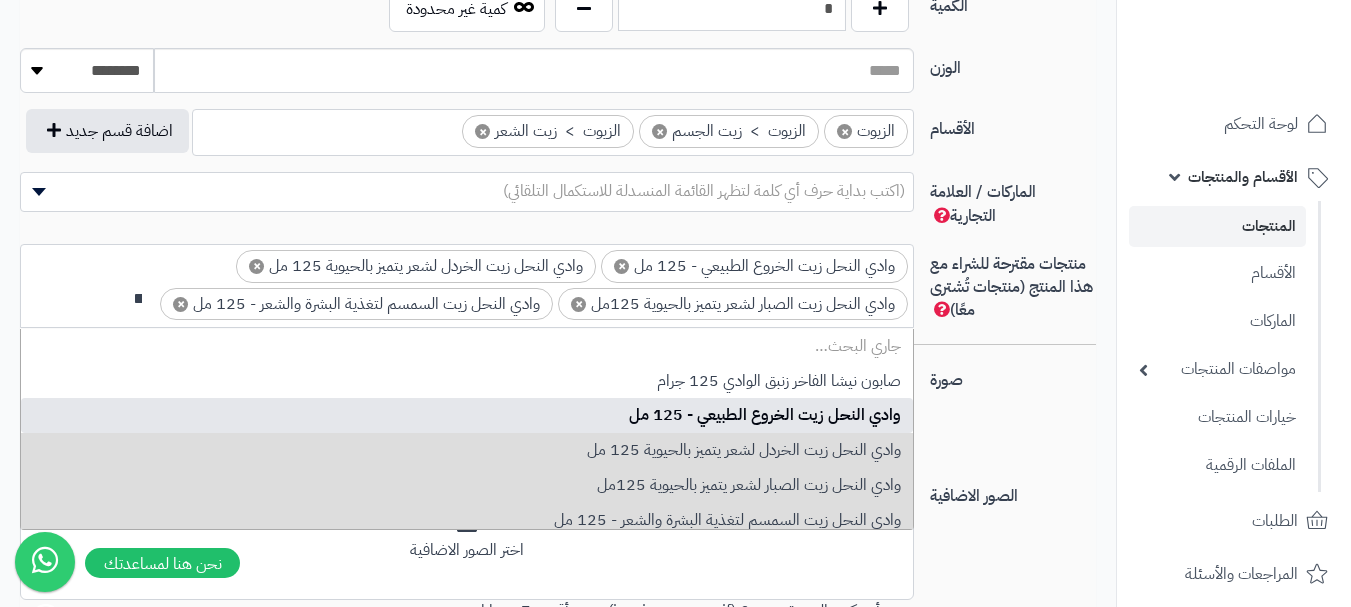 type on "*" 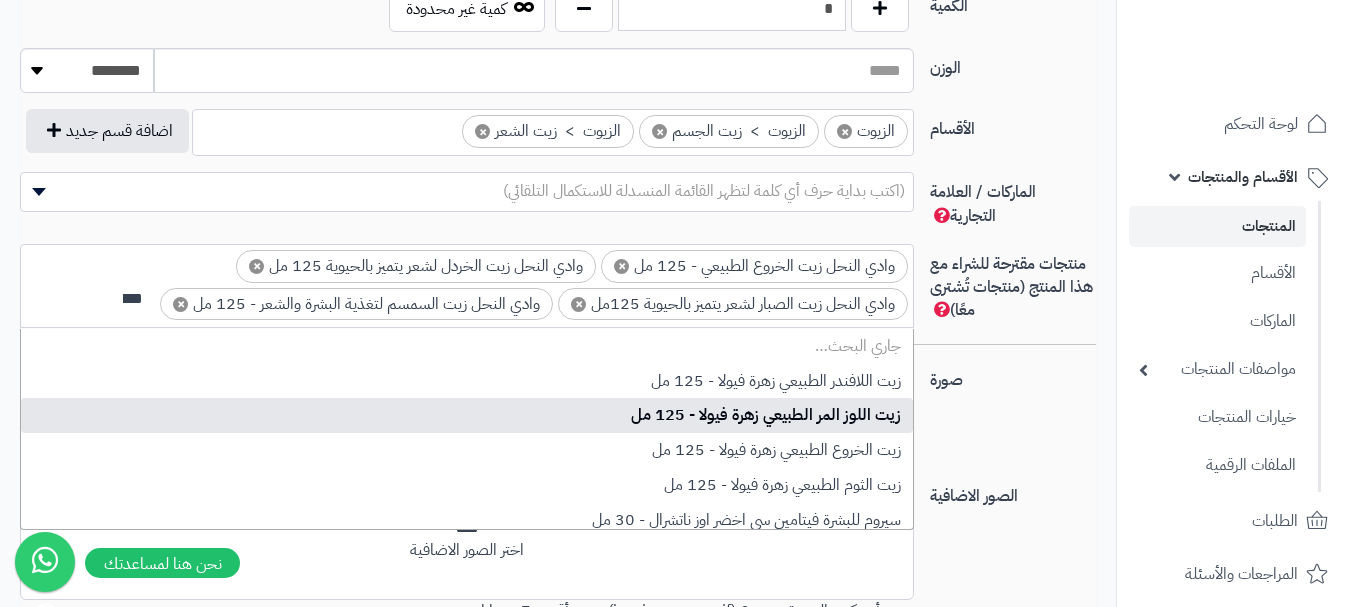 scroll, scrollTop: 0, scrollLeft: 0, axis: both 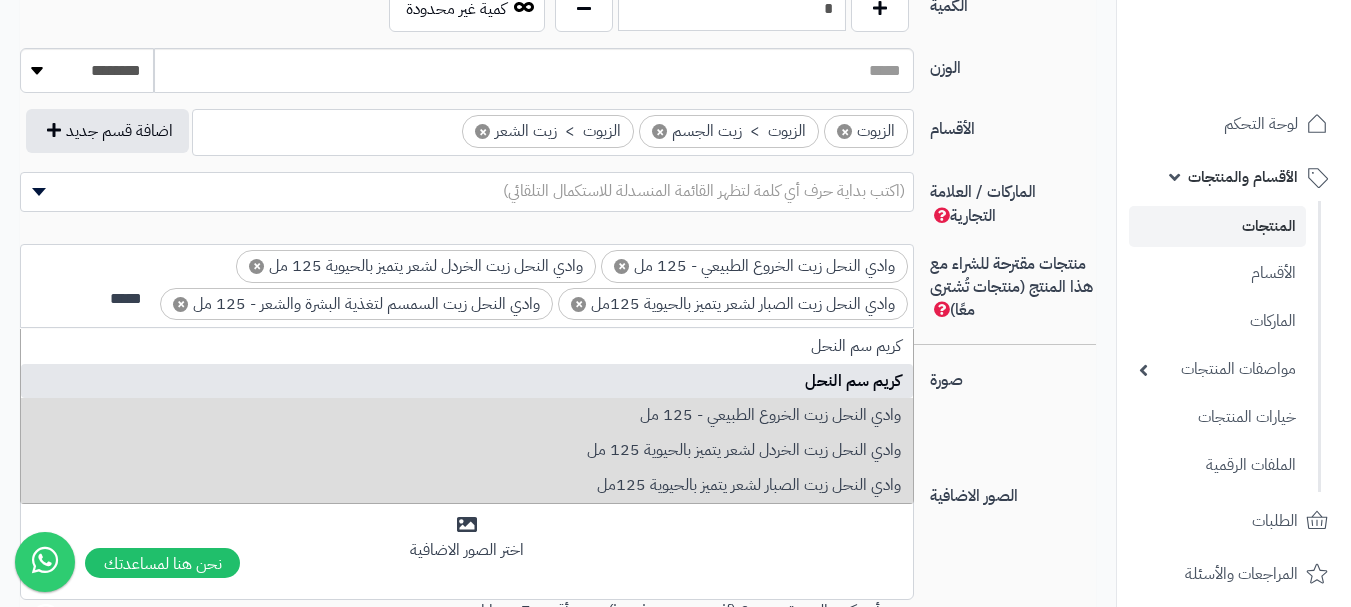 type on "*****" 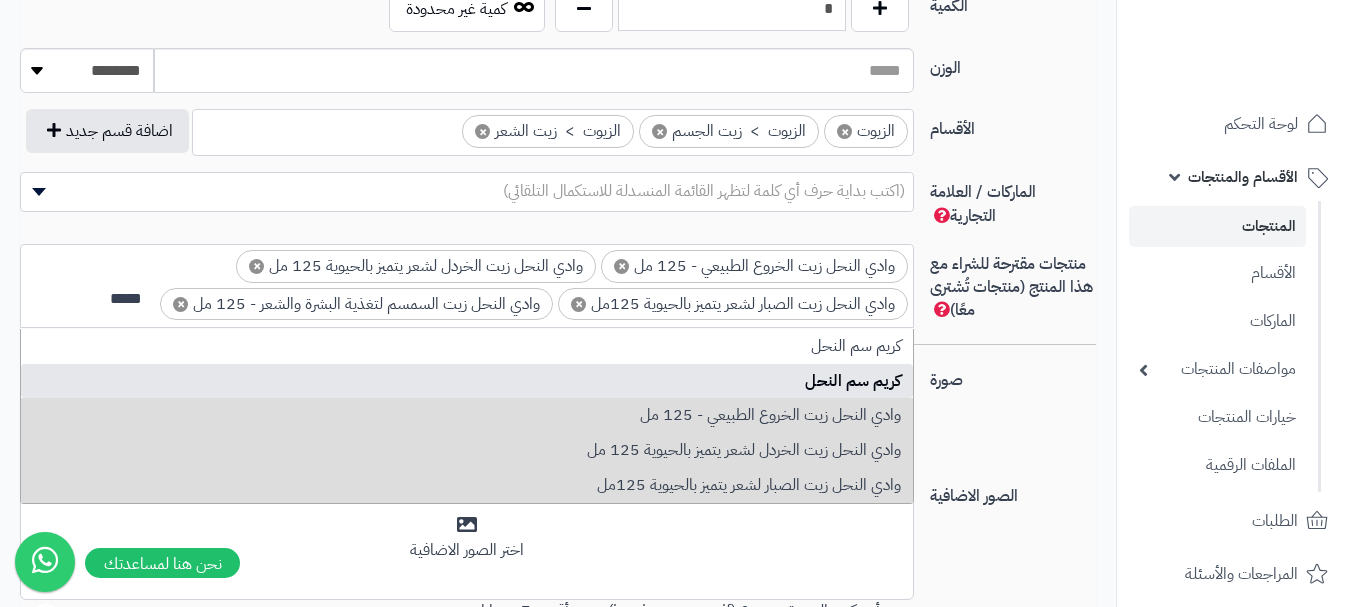 type 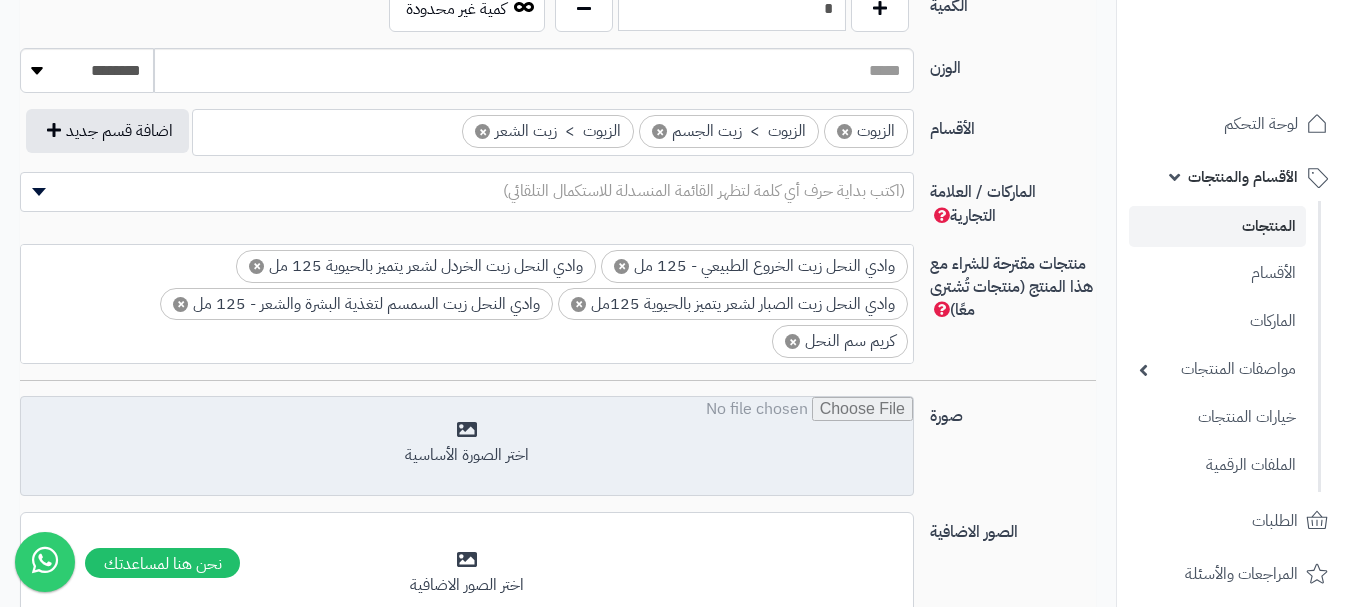 click at bounding box center [467, 447] 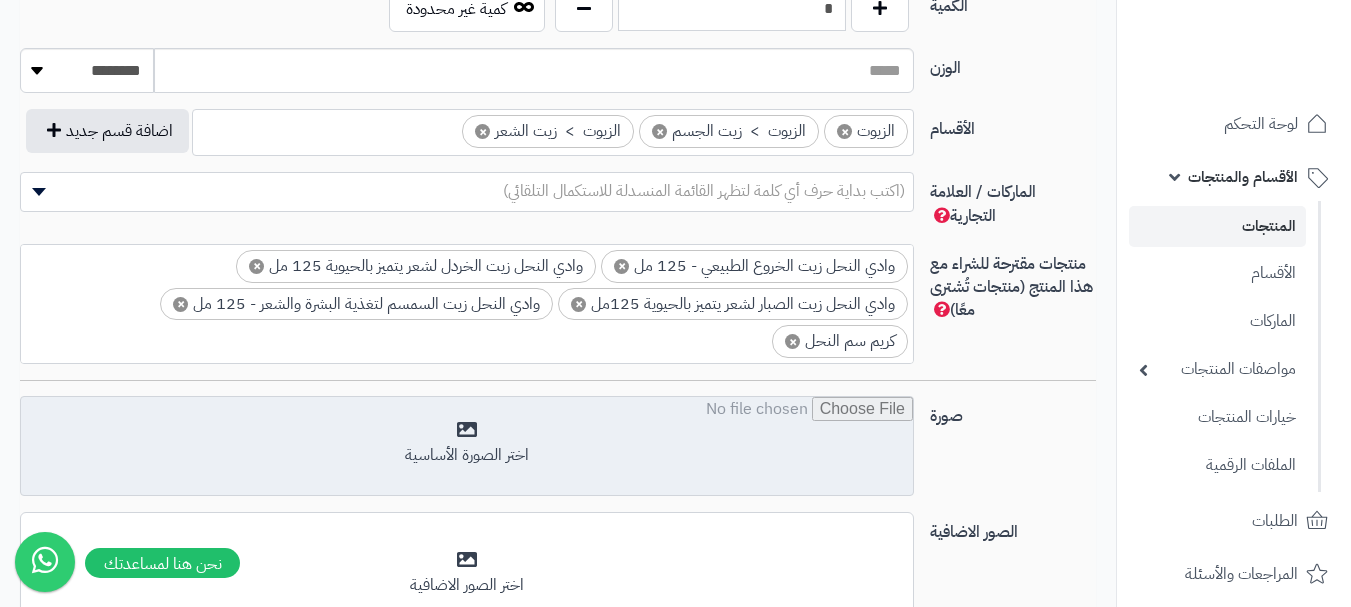click at bounding box center (467, 447) 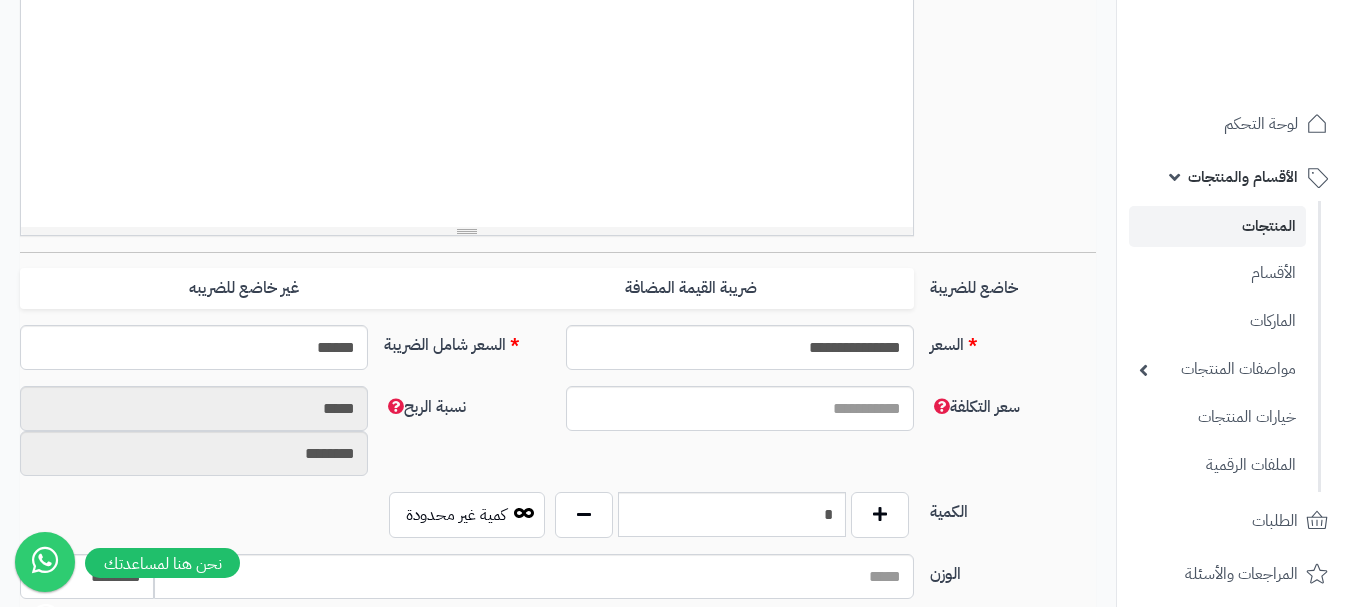 scroll, scrollTop: 100, scrollLeft: 0, axis: vertical 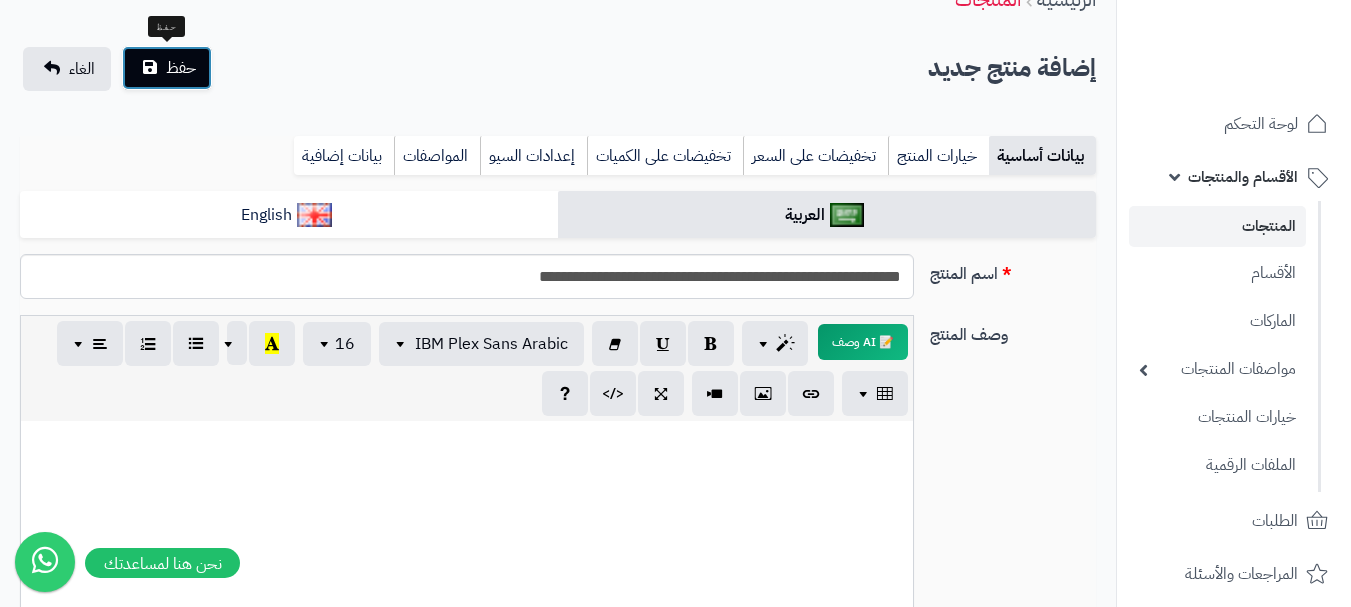 click on "حفظ" at bounding box center (181, 68) 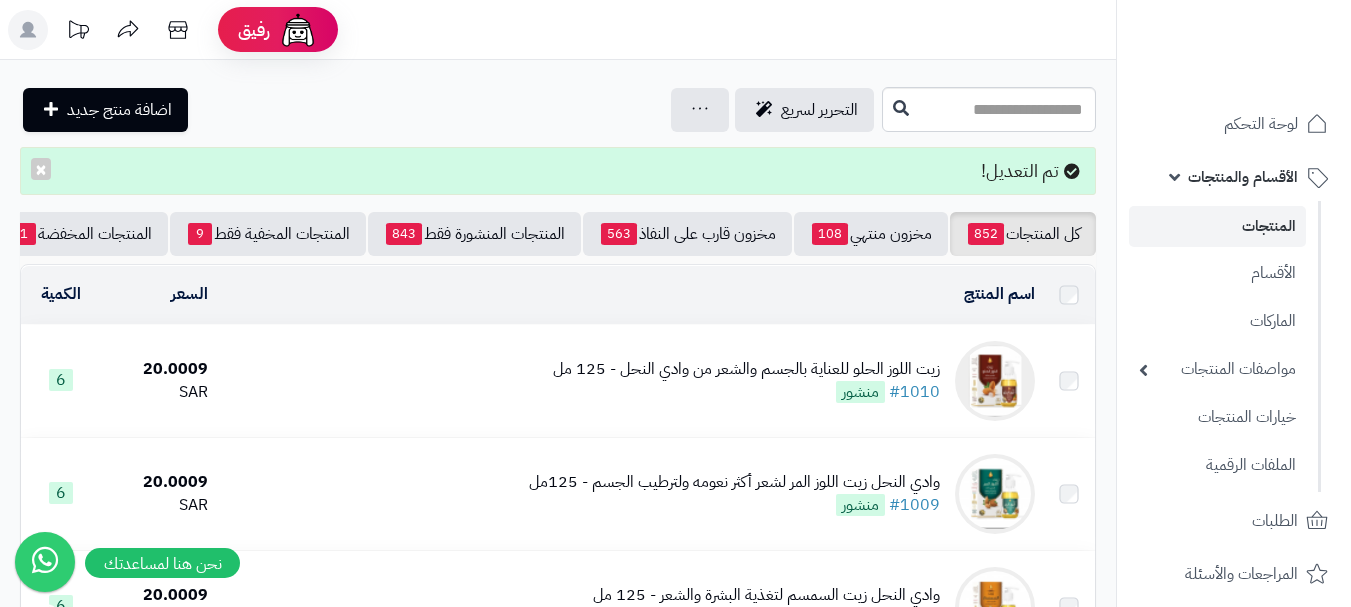 scroll, scrollTop: 0, scrollLeft: 0, axis: both 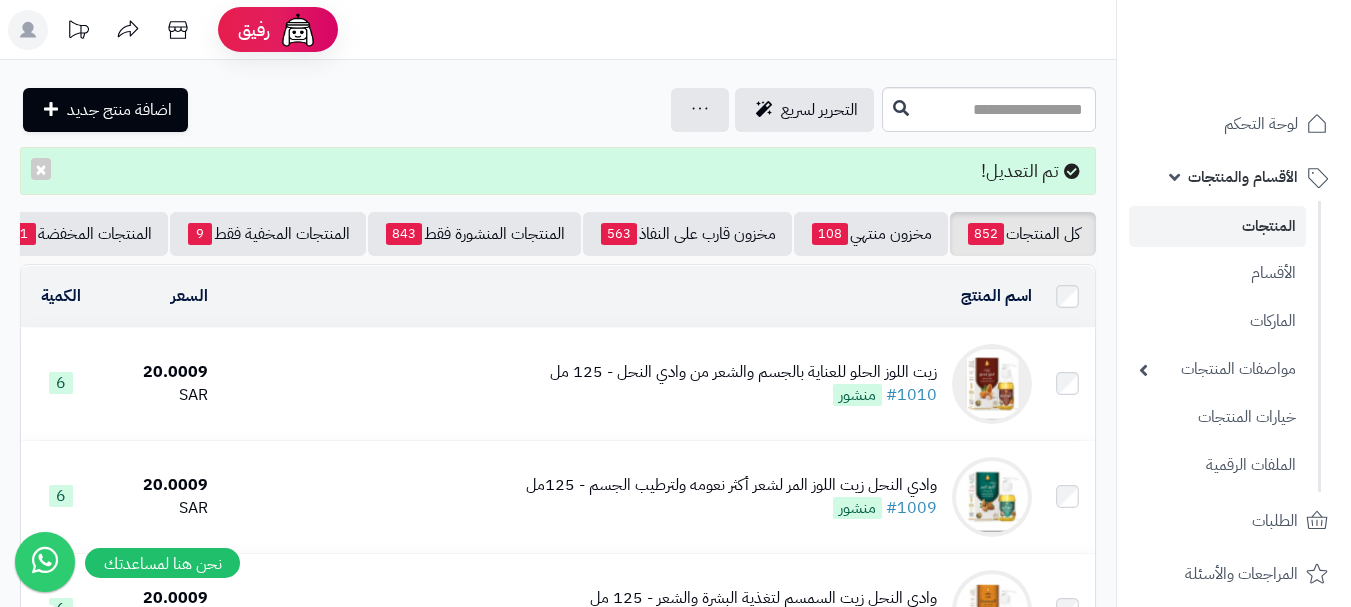 click on "زيت اللوز الحلو للعناية بالجسم والشعر من وادي النحل - 125 مل" at bounding box center (743, 372) 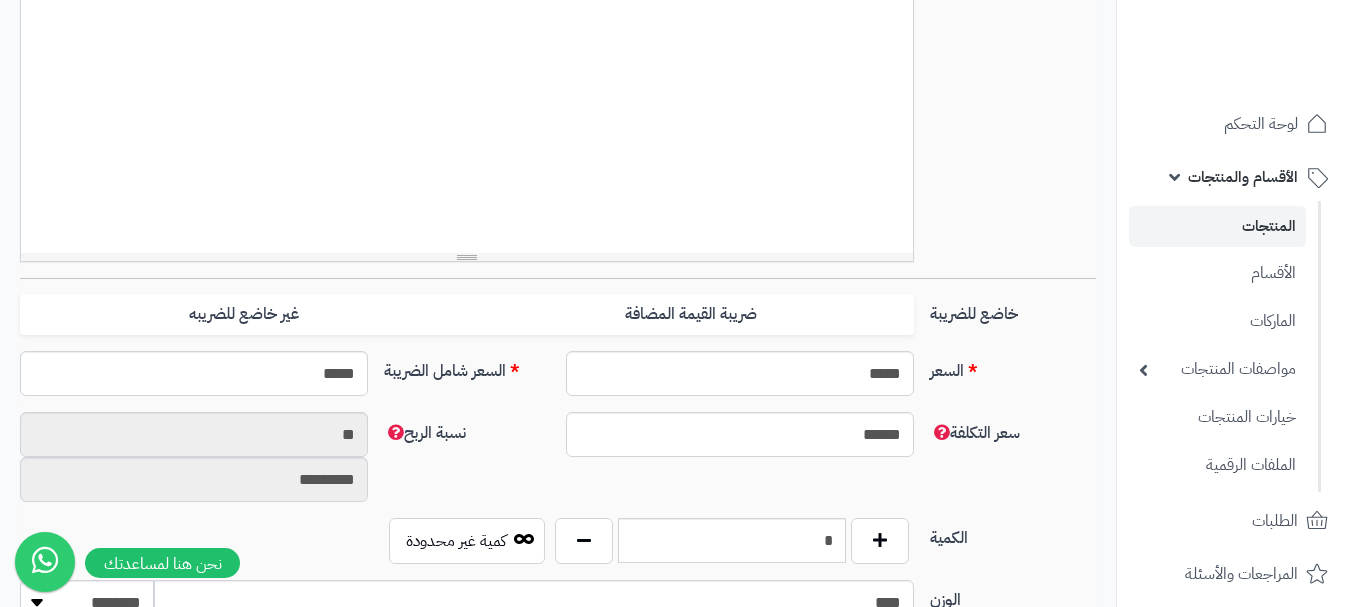 scroll, scrollTop: 700, scrollLeft: 0, axis: vertical 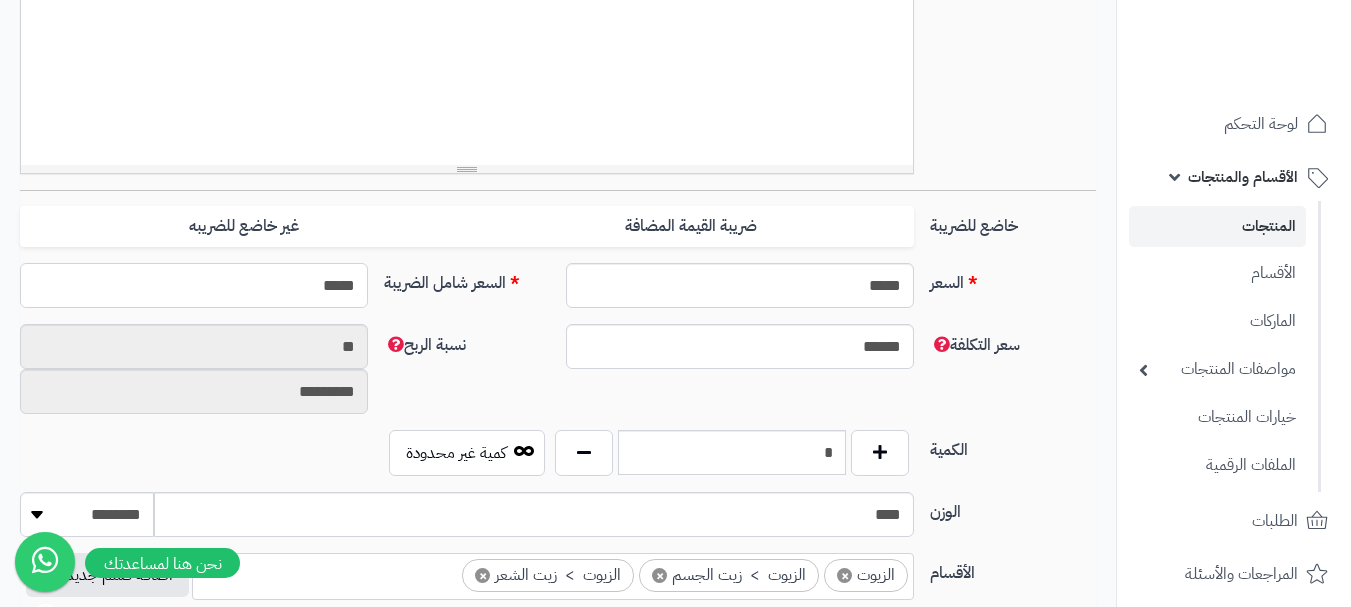 click on "*****" at bounding box center [194, 285] 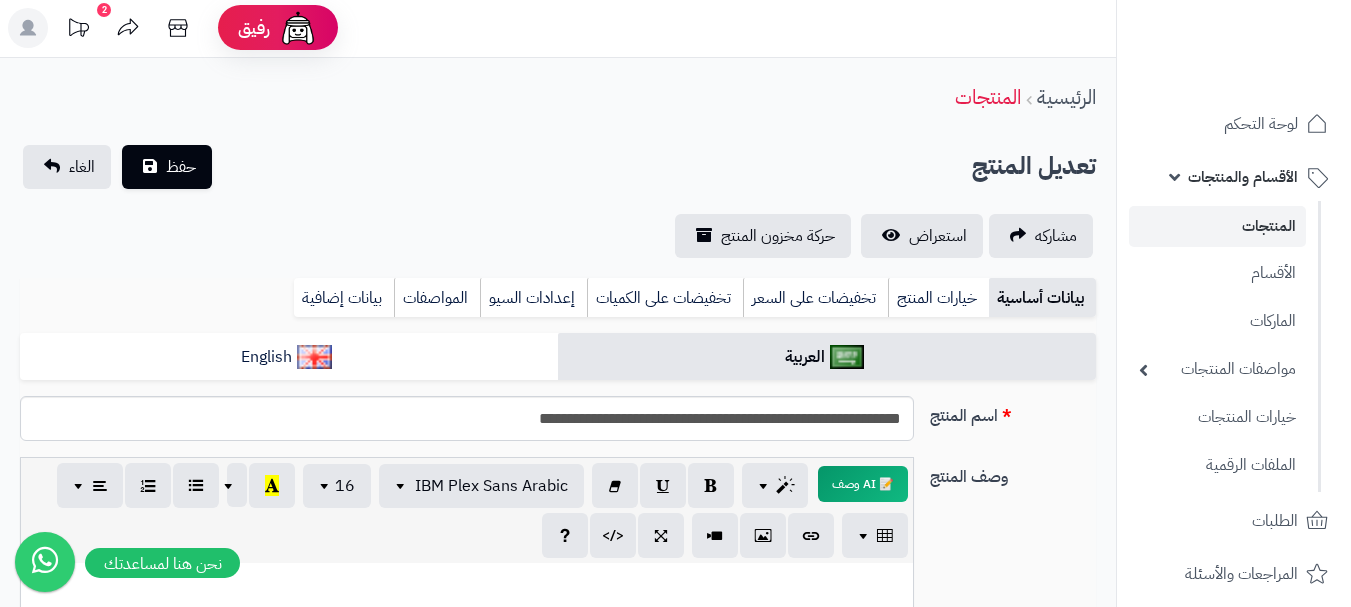 scroll, scrollTop: 0, scrollLeft: 0, axis: both 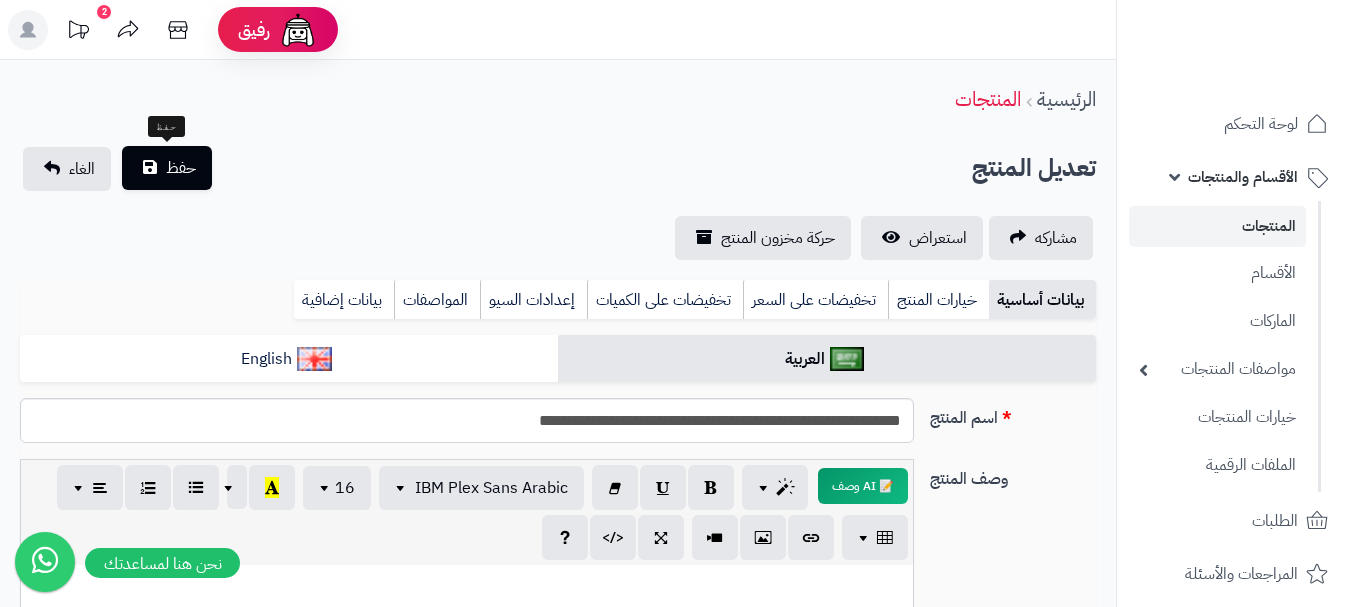 type on "******" 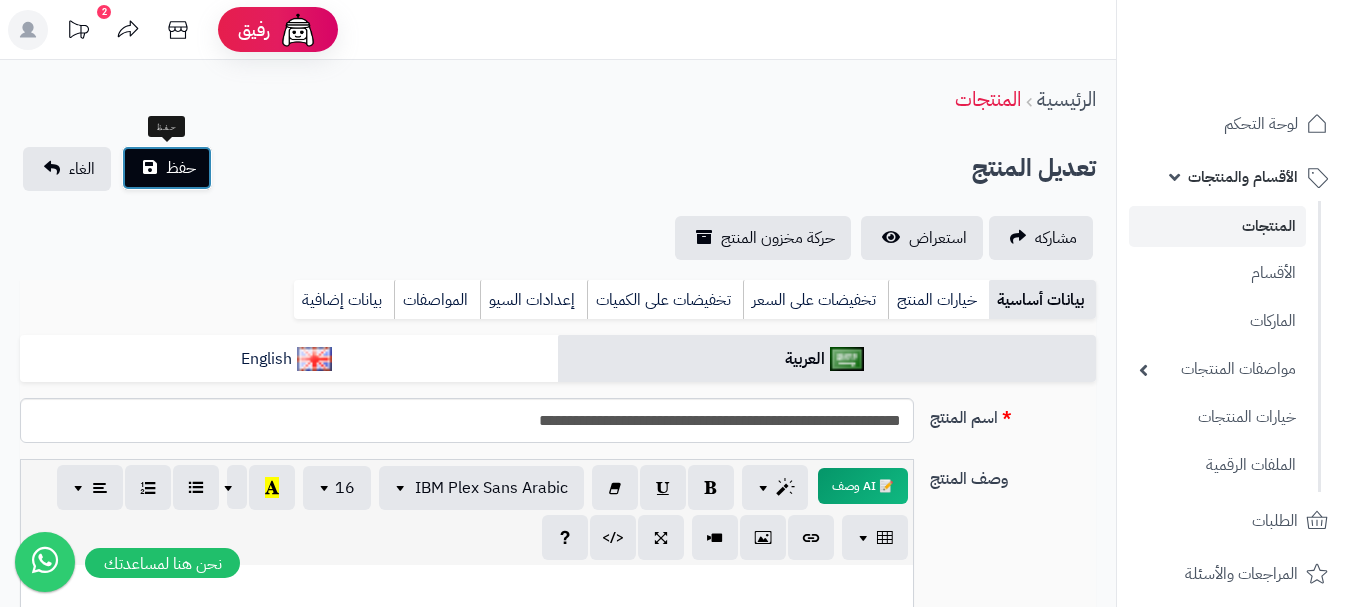 click on "حفظ" at bounding box center [167, 168] 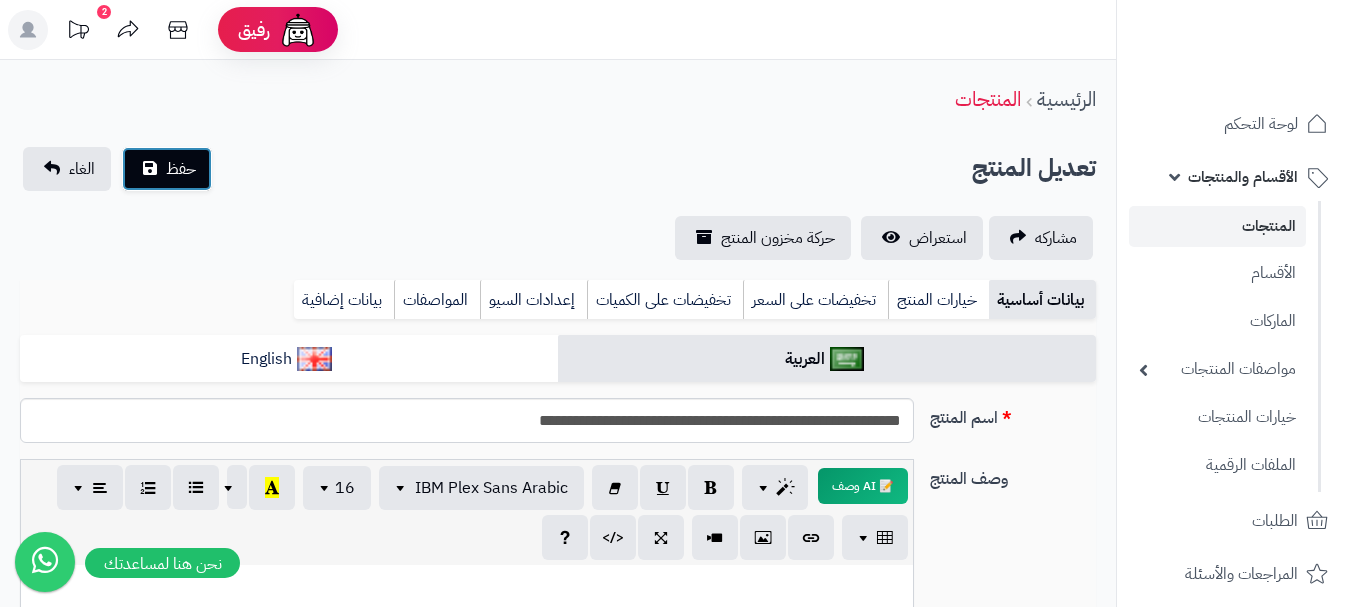 type on "**********" 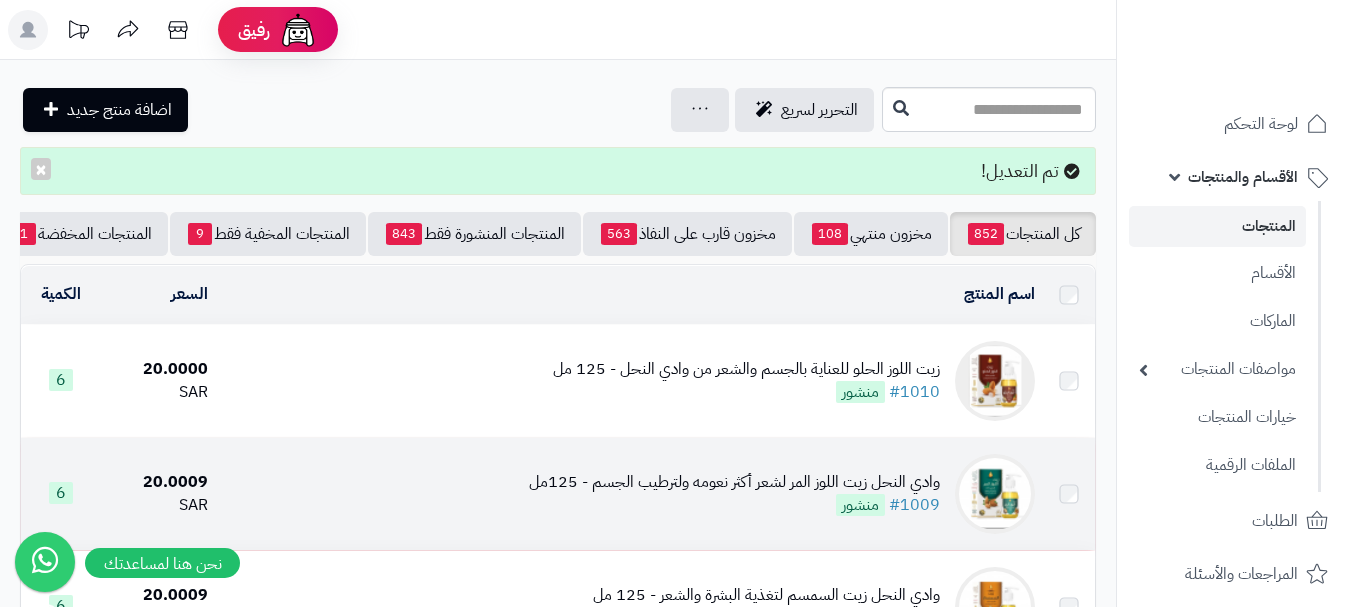 scroll, scrollTop: 200, scrollLeft: 0, axis: vertical 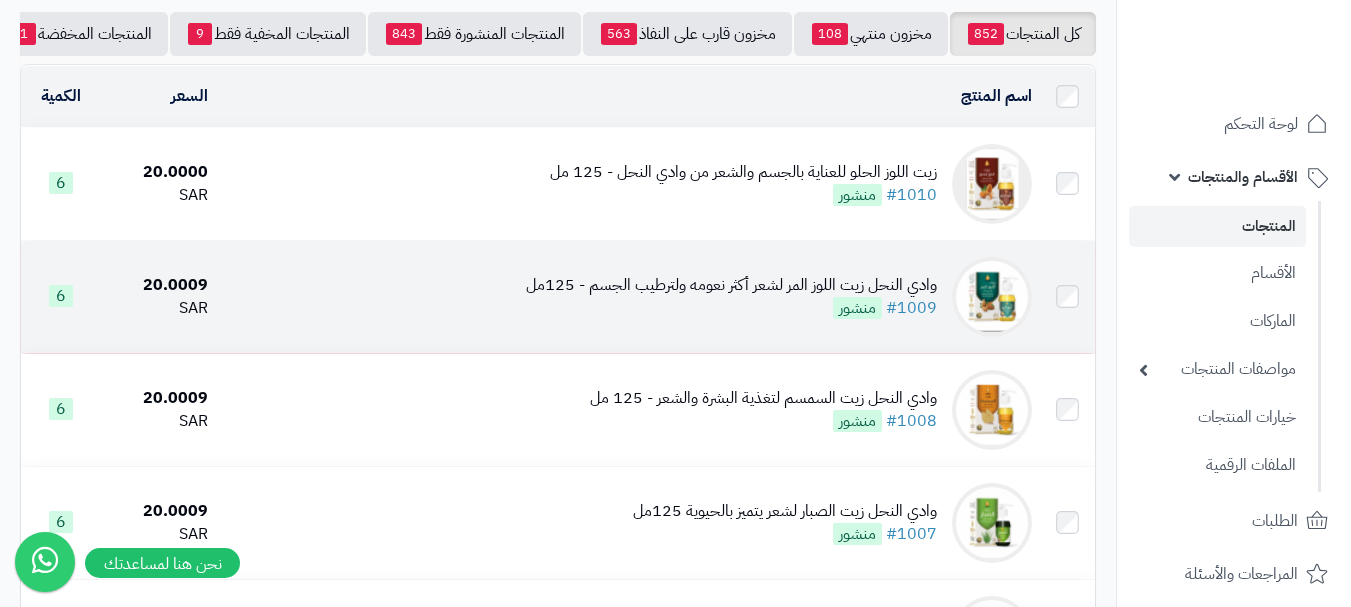 click on "وادي النحل زيت اللوز المر لشعر أكثر نعومه ولترطيب الجسم - 125مل
#1009
منشور" at bounding box center (628, 297) 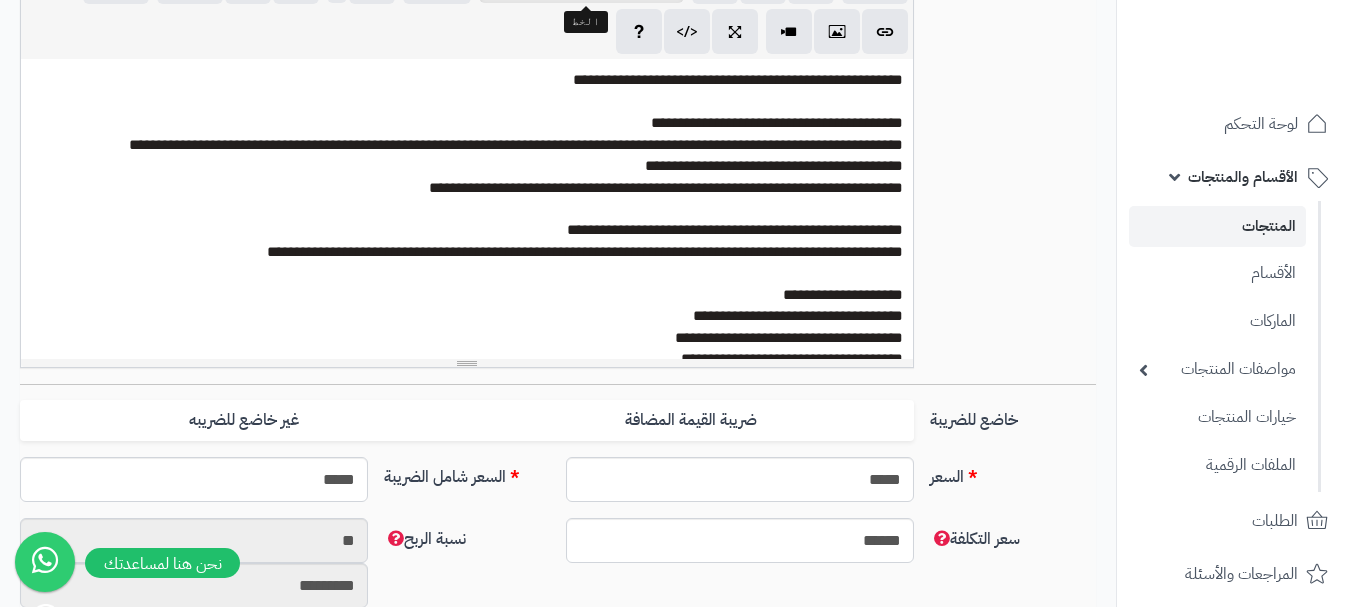 scroll, scrollTop: 700, scrollLeft: 0, axis: vertical 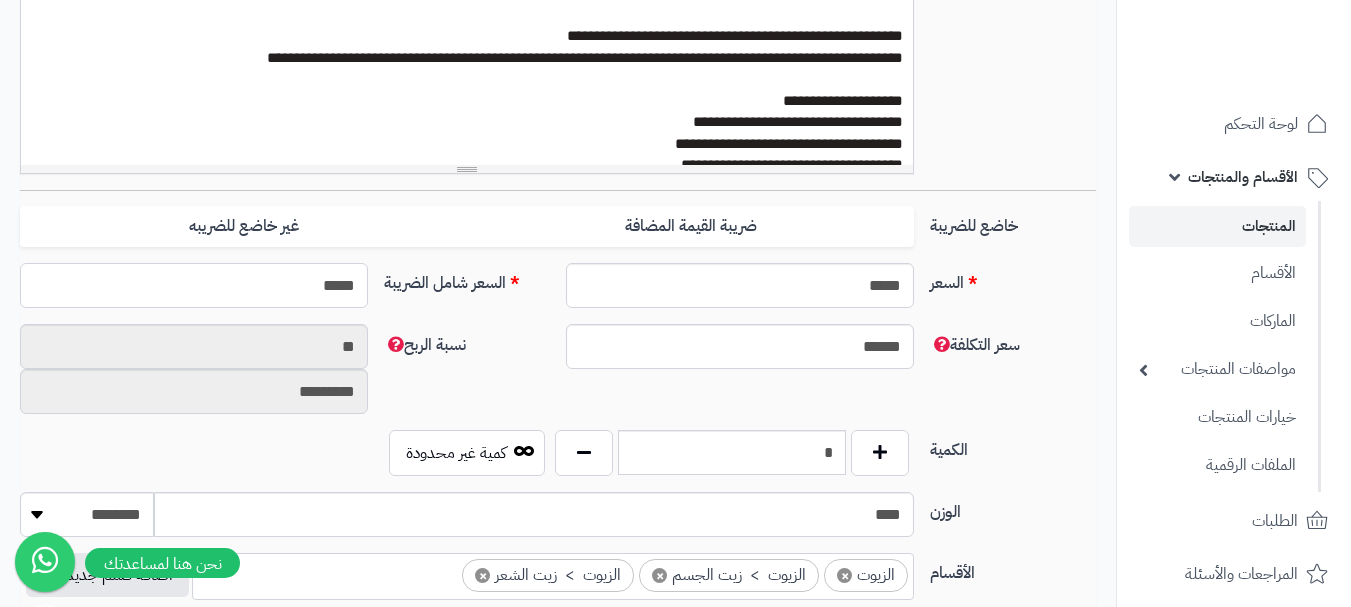 click on "*****" at bounding box center (194, 285) 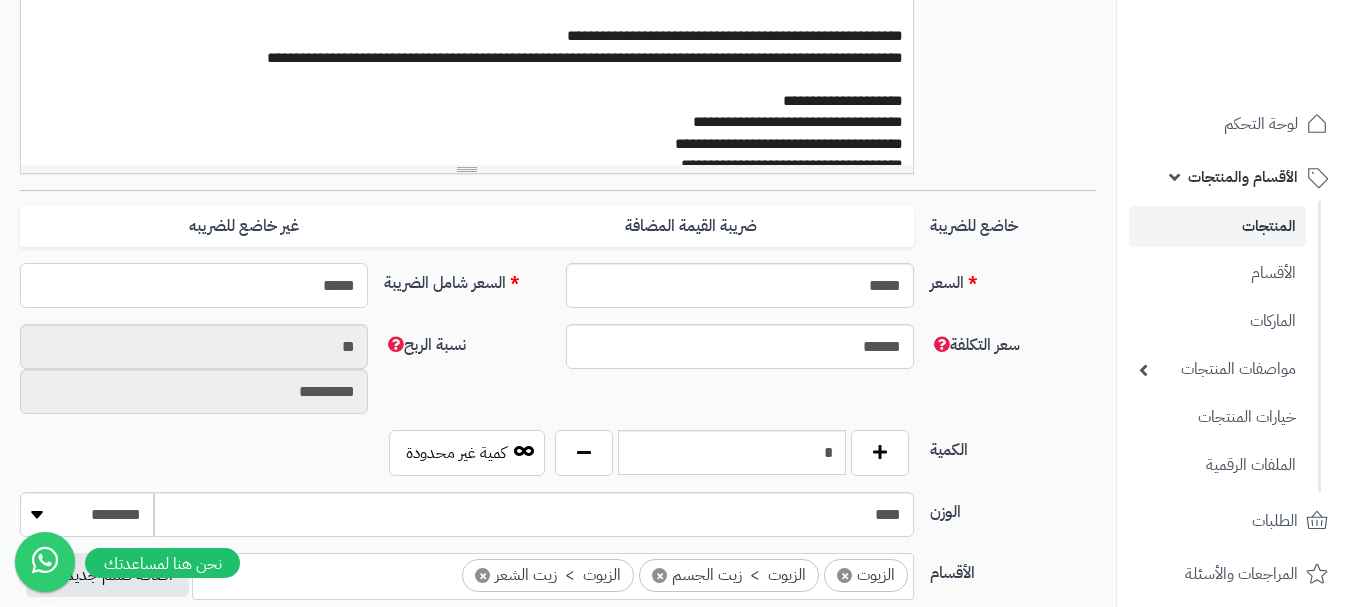 type on "******" 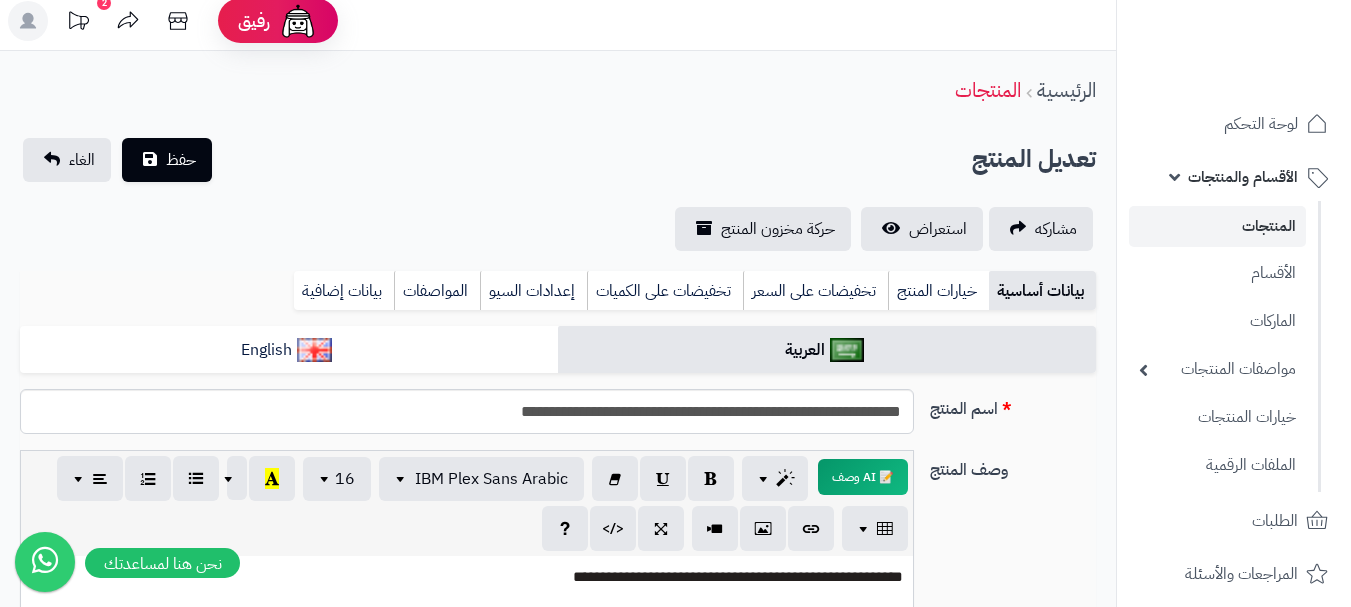 scroll, scrollTop: 0, scrollLeft: 0, axis: both 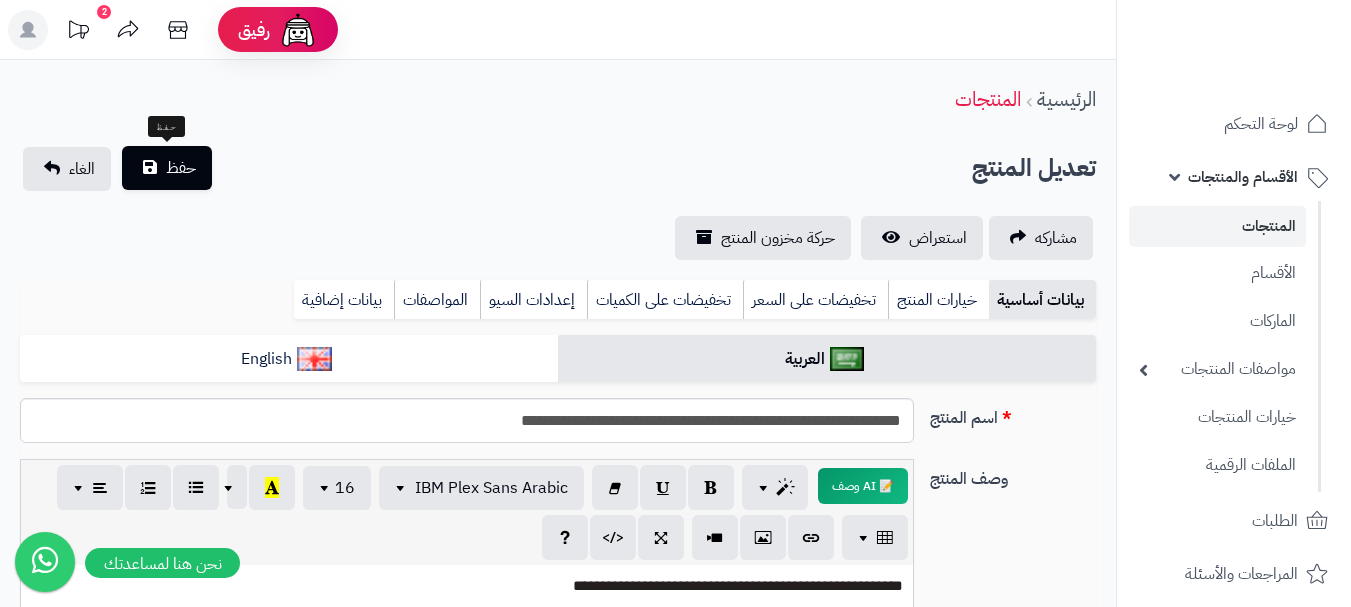 type on "**********" 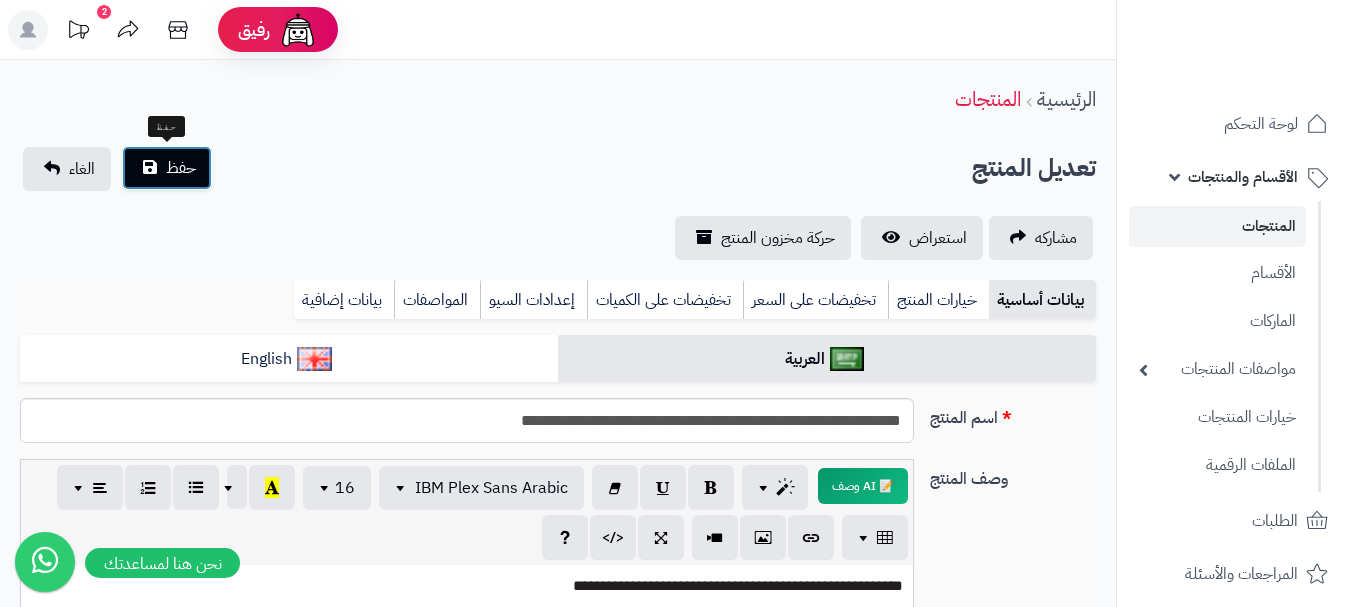 click on "حفظ" at bounding box center (167, 168) 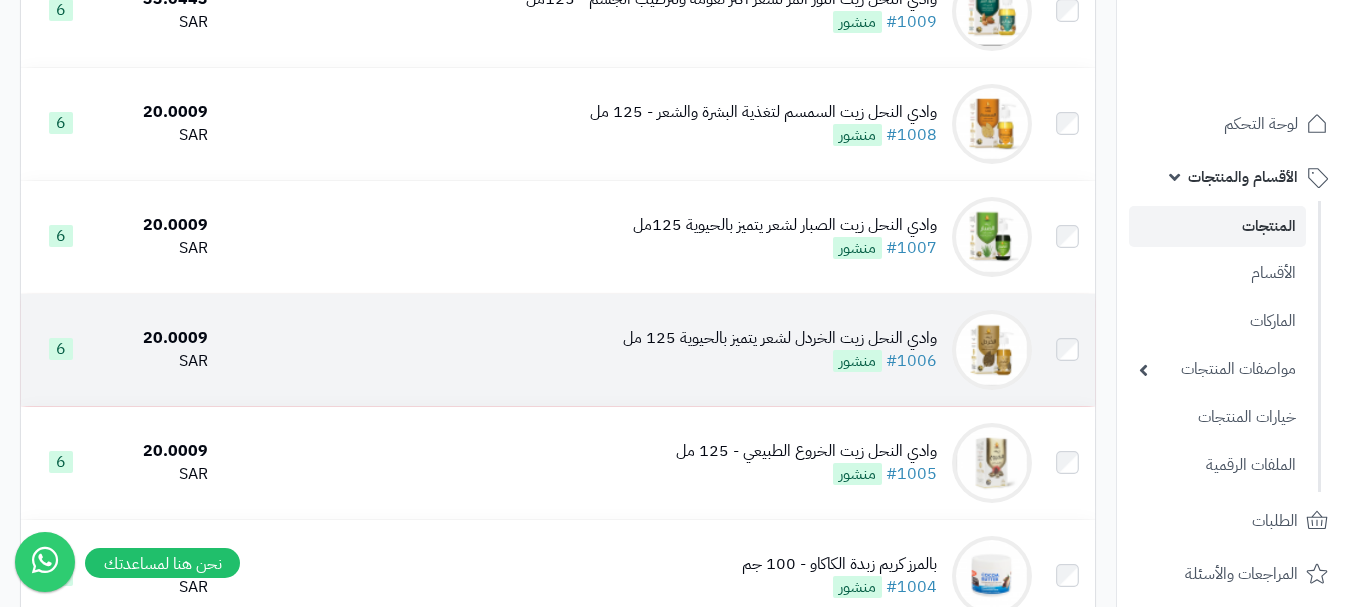 scroll, scrollTop: 500, scrollLeft: 0, axis: vertical 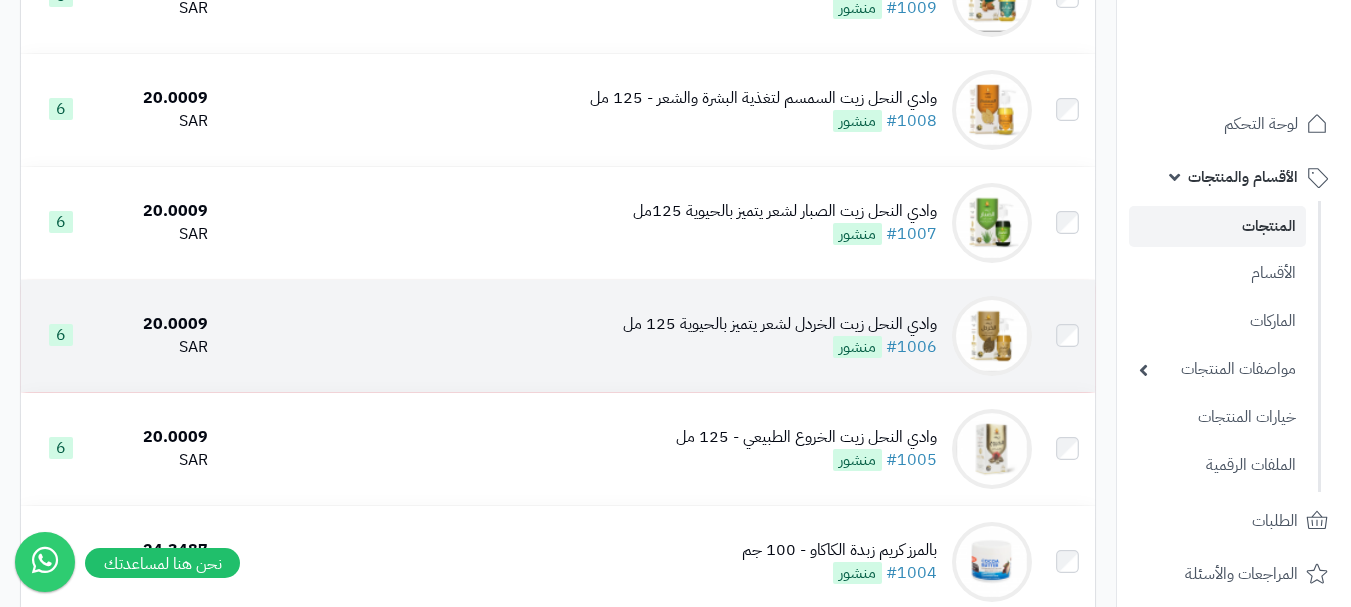 click on "وادي النحل زيت الخردل لشعر يتميز بالحيوية 125 مل
#1006
منشور" at bounding box center [628, 336] 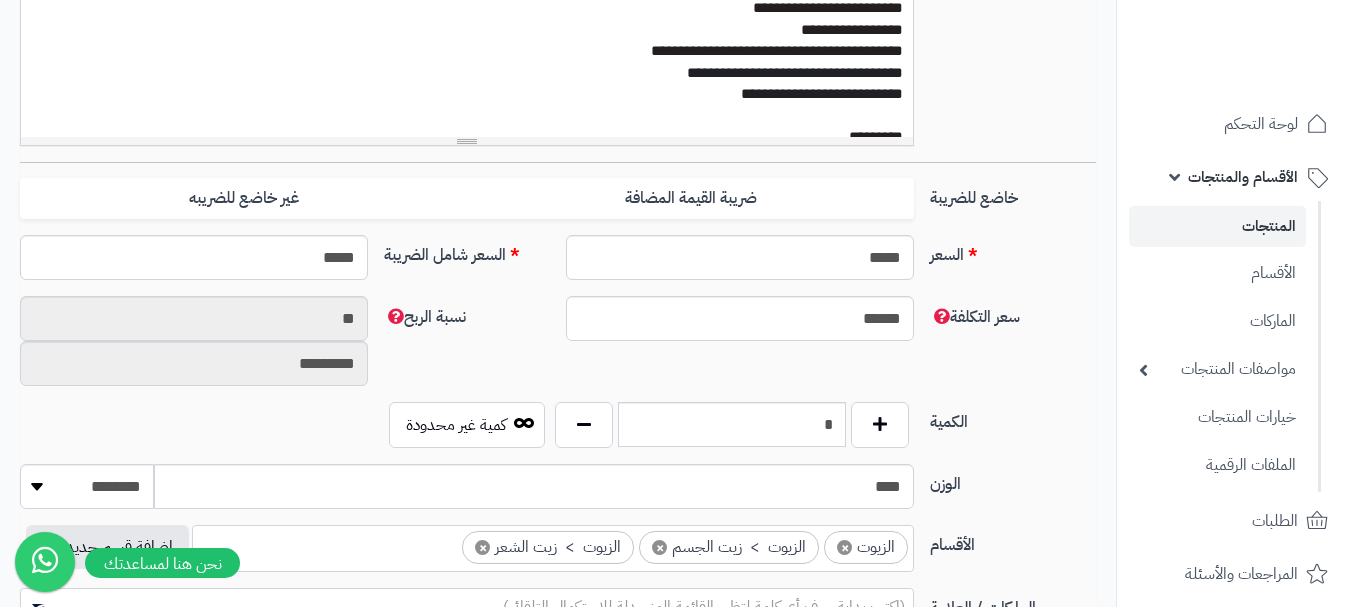 scroll, scrollTop: 900, scrollLeft: 0, axis: vertical 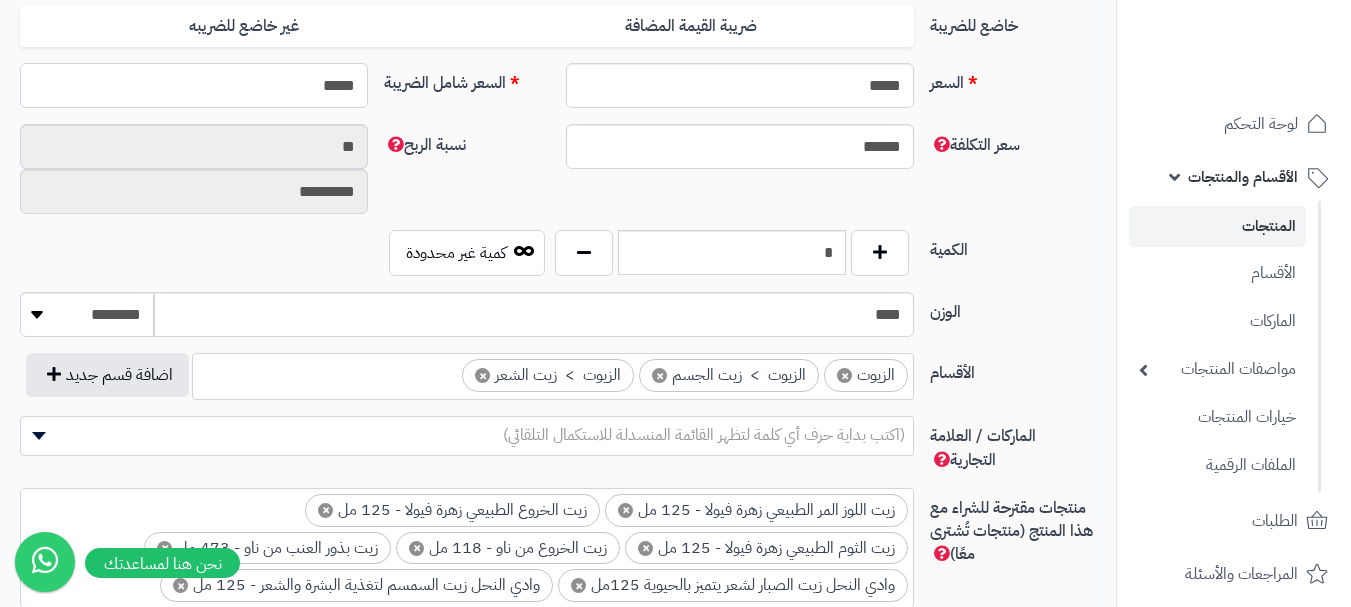 click on "*****" at bounding box center (194, 85) 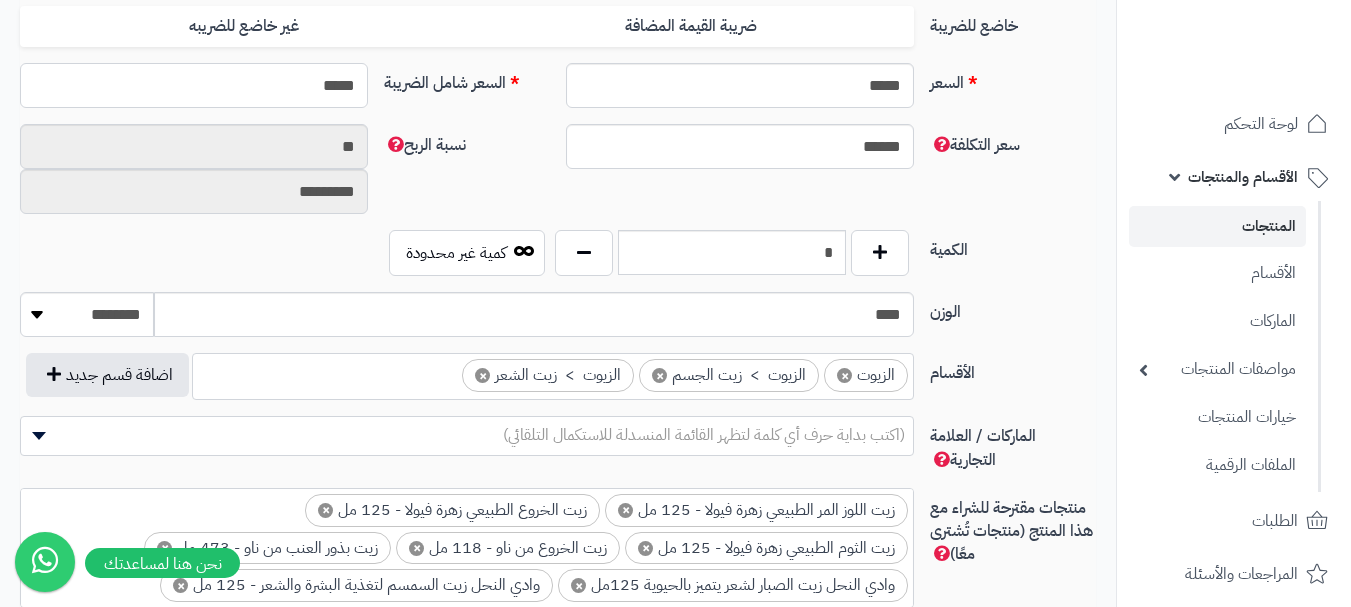 type on "******" 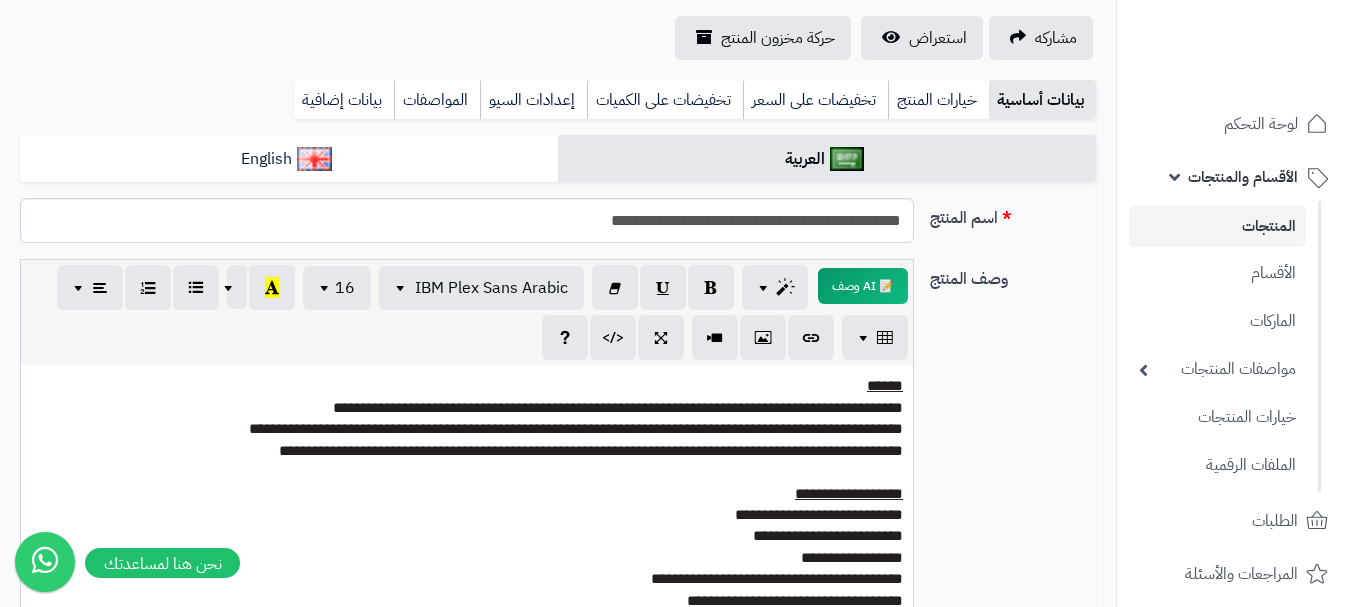 scroll, scrollTop: 0, scrollLeft: 0, axis: both 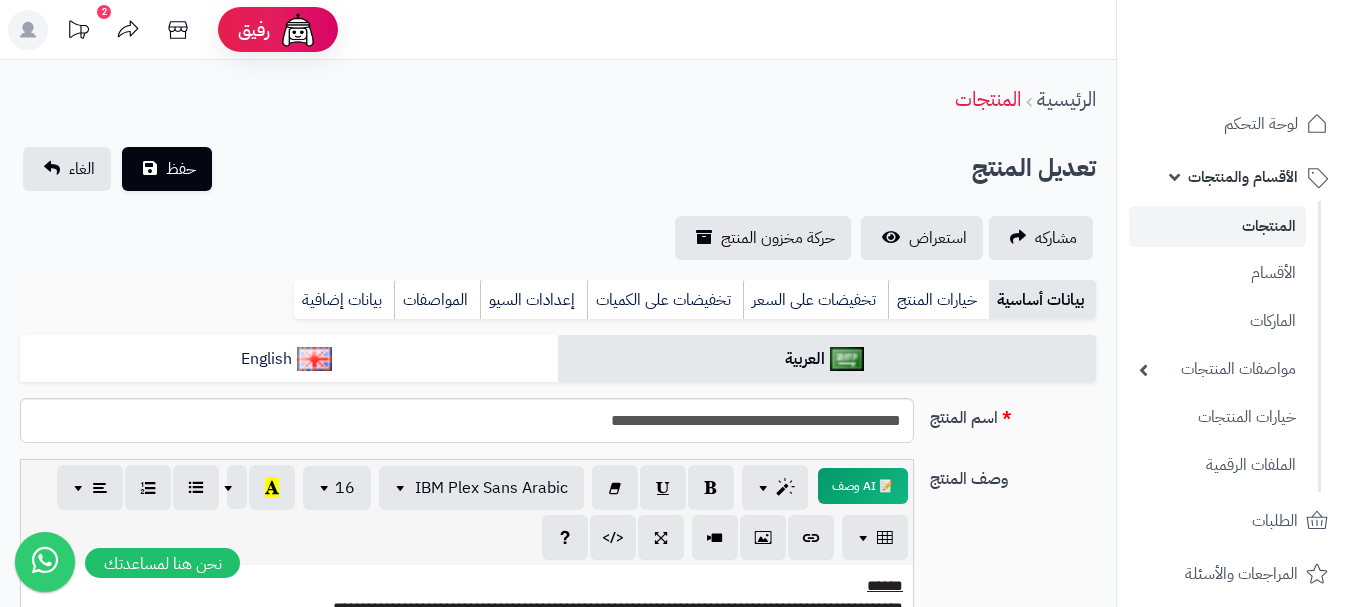 type on "**********" 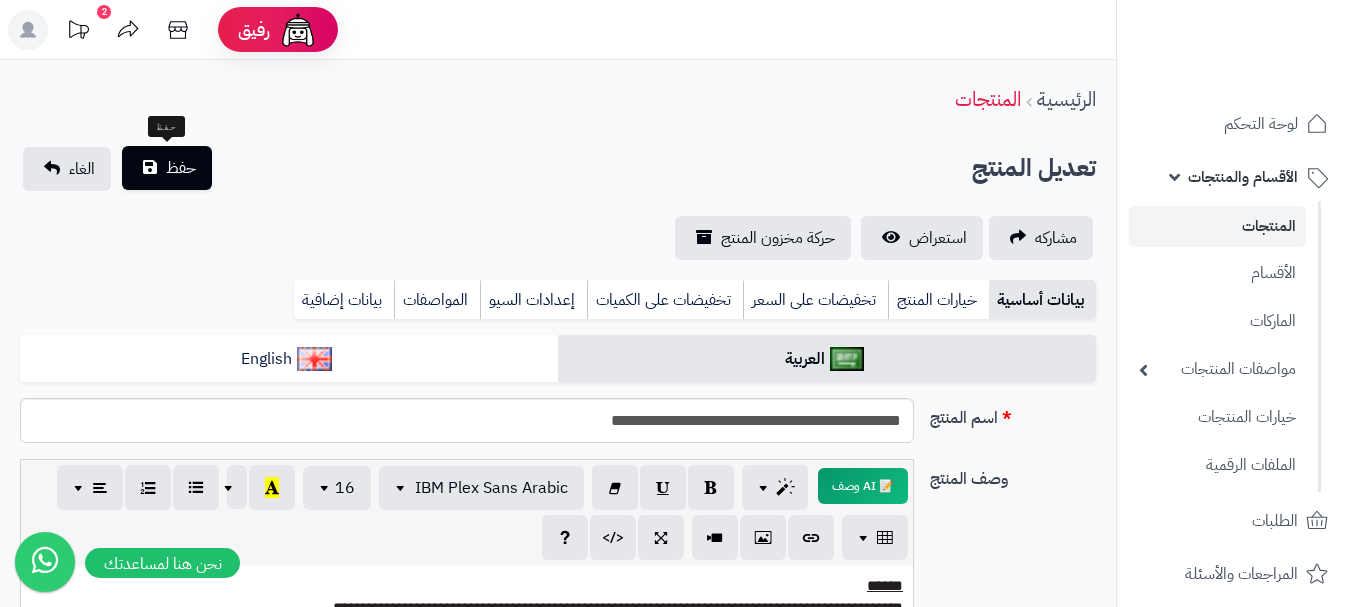 type on "******" 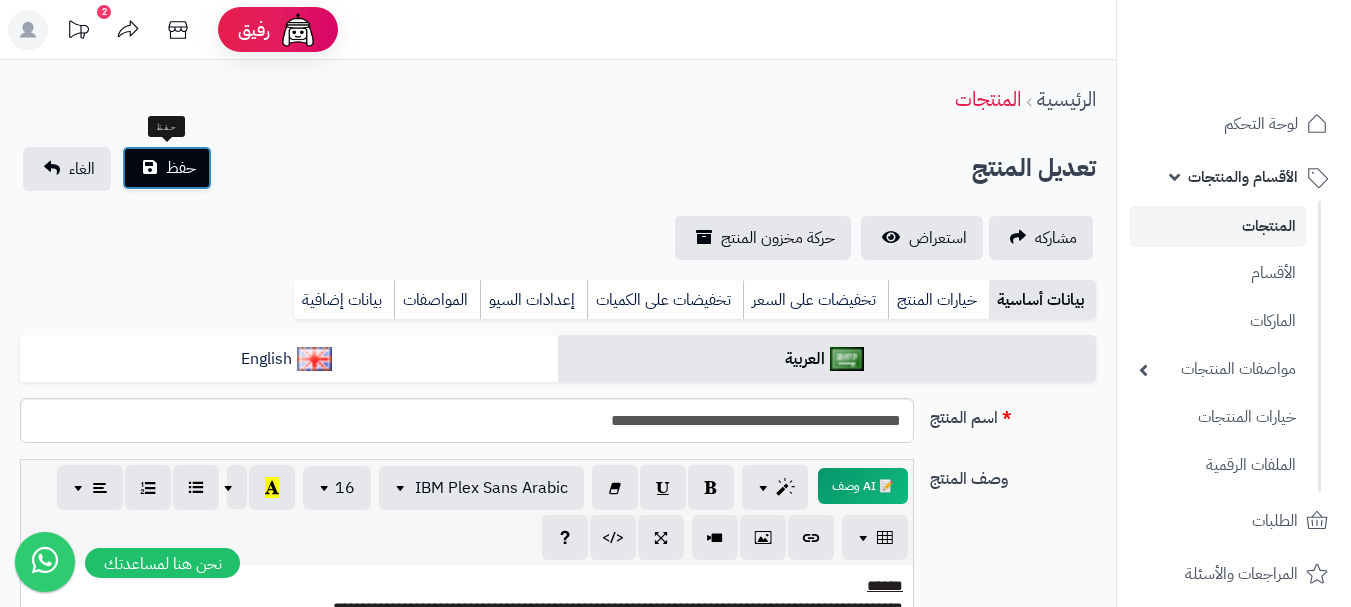 click on "حفظ" at bounding box center (181, 168) 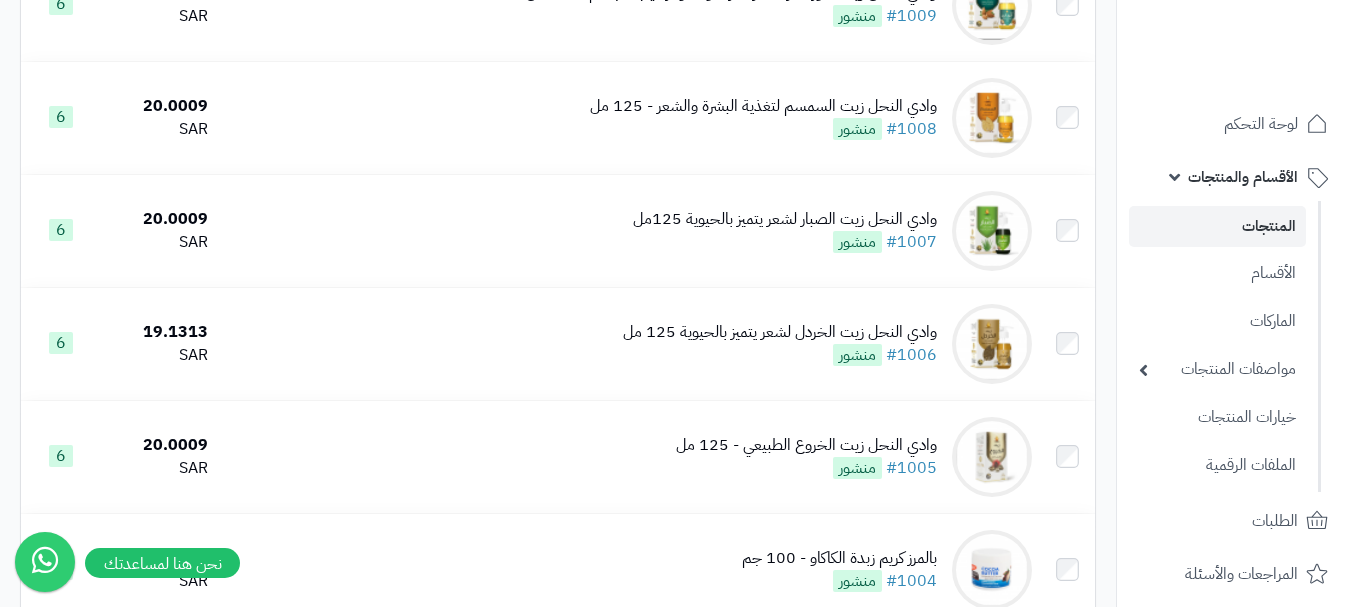 scroll, scrollTop: 500, scrollLeft: 0, axis: vertical 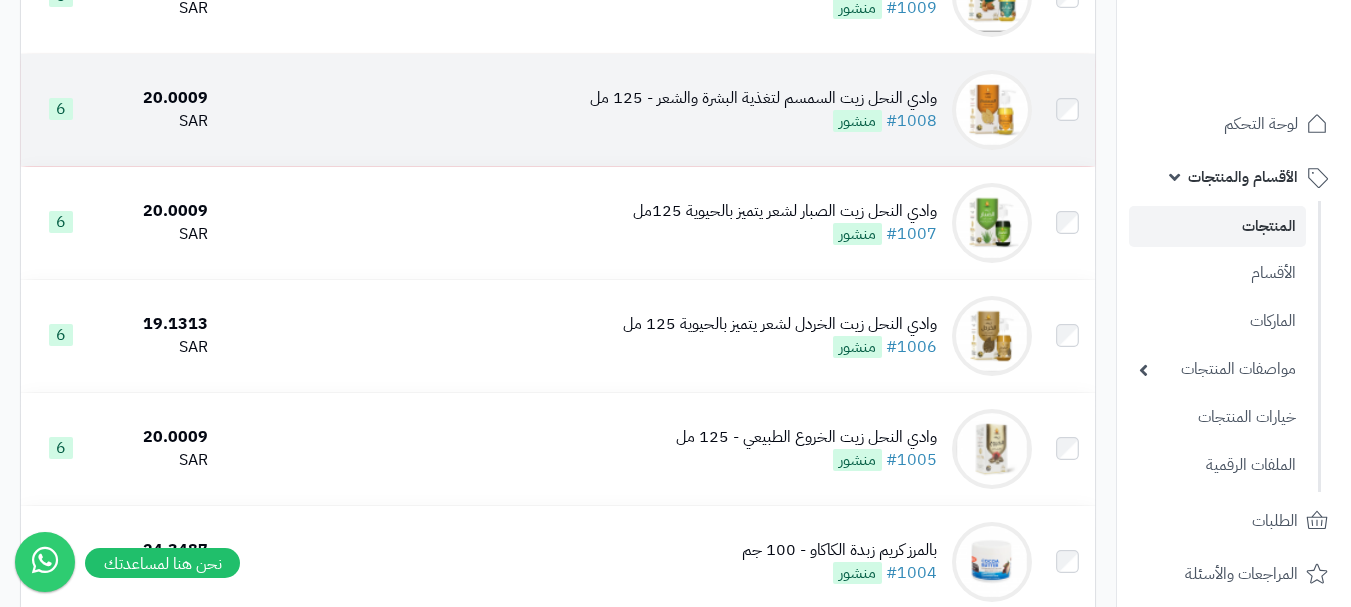 click on "وادي النحل زيت السمسم لتغذية البشرة والشعر - 125 مل" at bounding box center [763, 98] 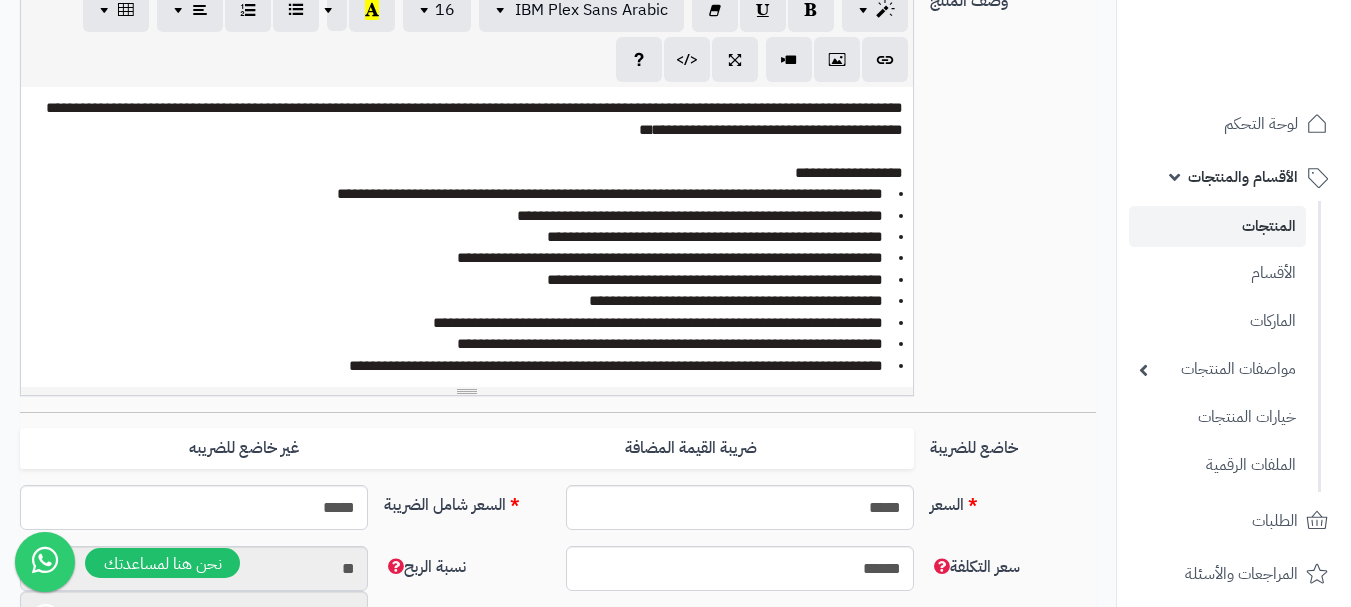 scroll, scrollTop: 500, scrollLeft: 0, axis: vertical 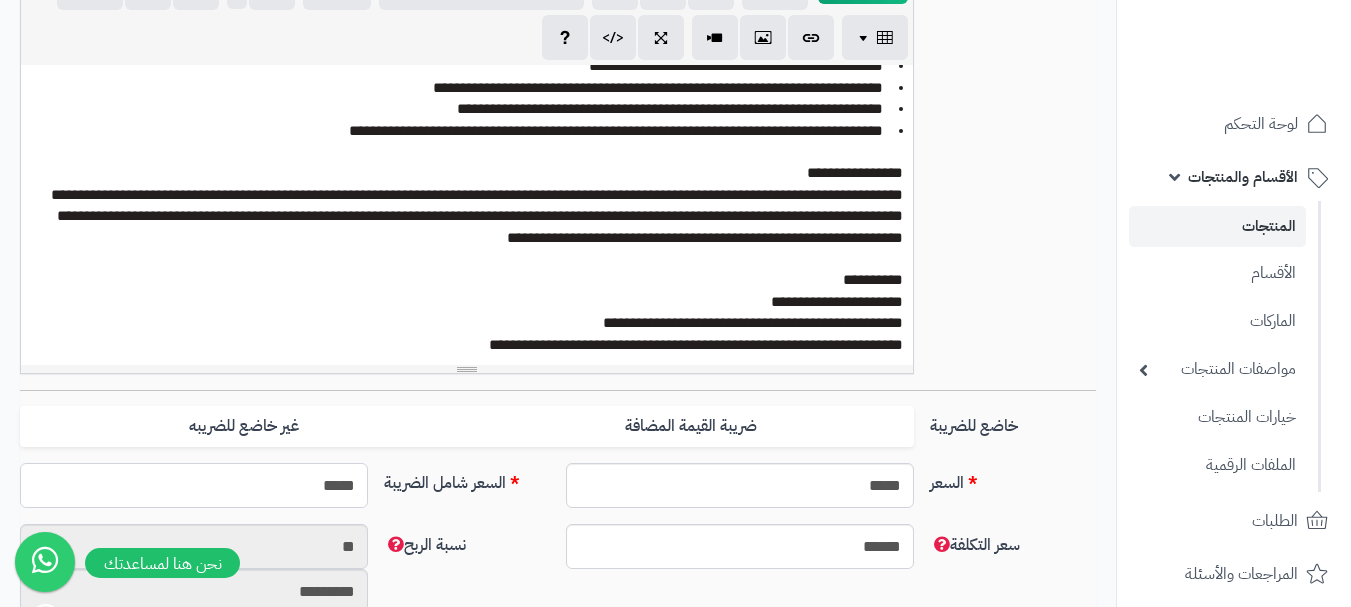 click on "*****" at bounding box center (194, 485) 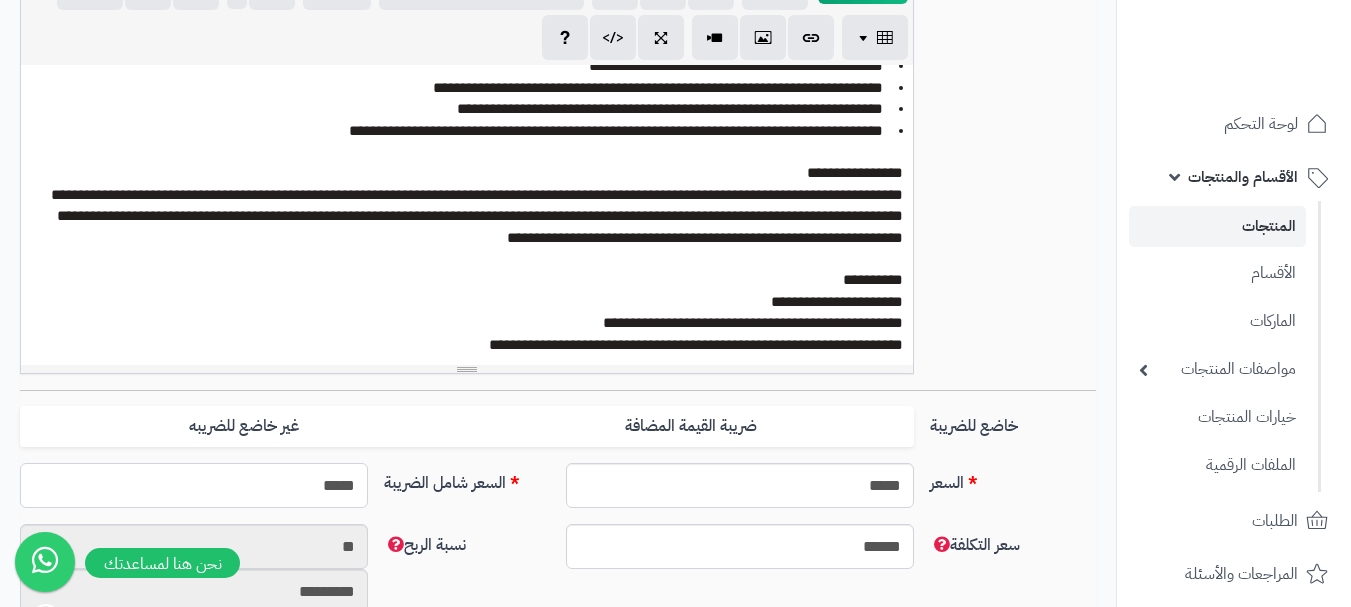 type on "******" 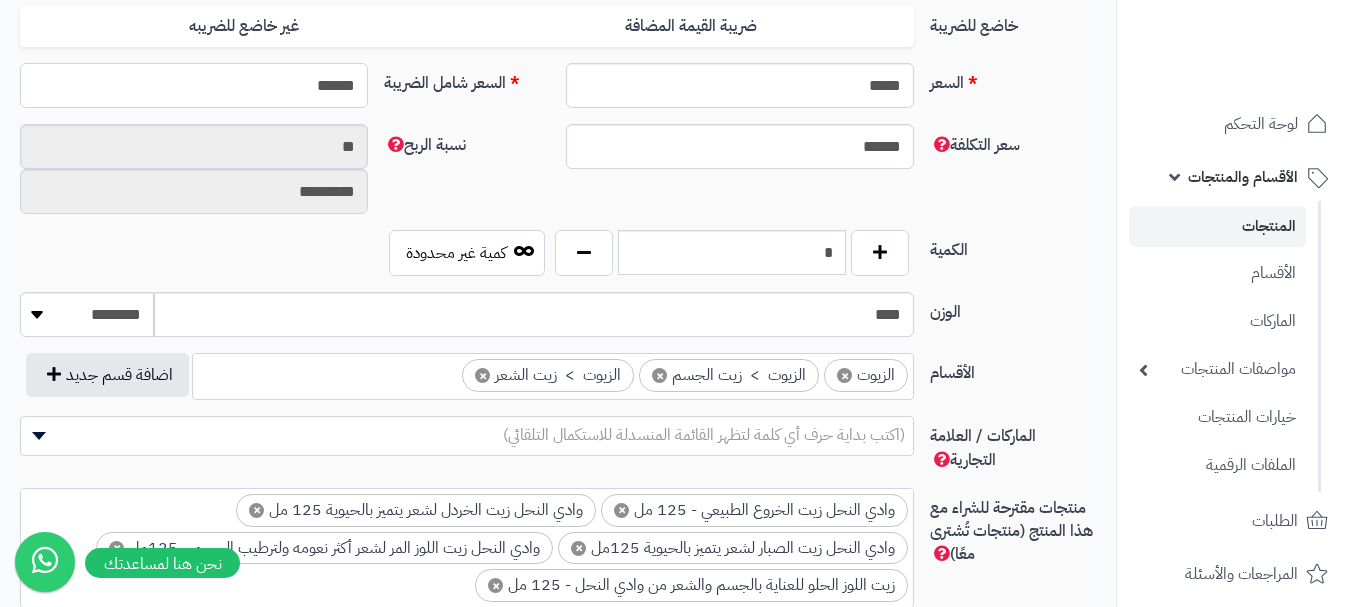 type on "**********" 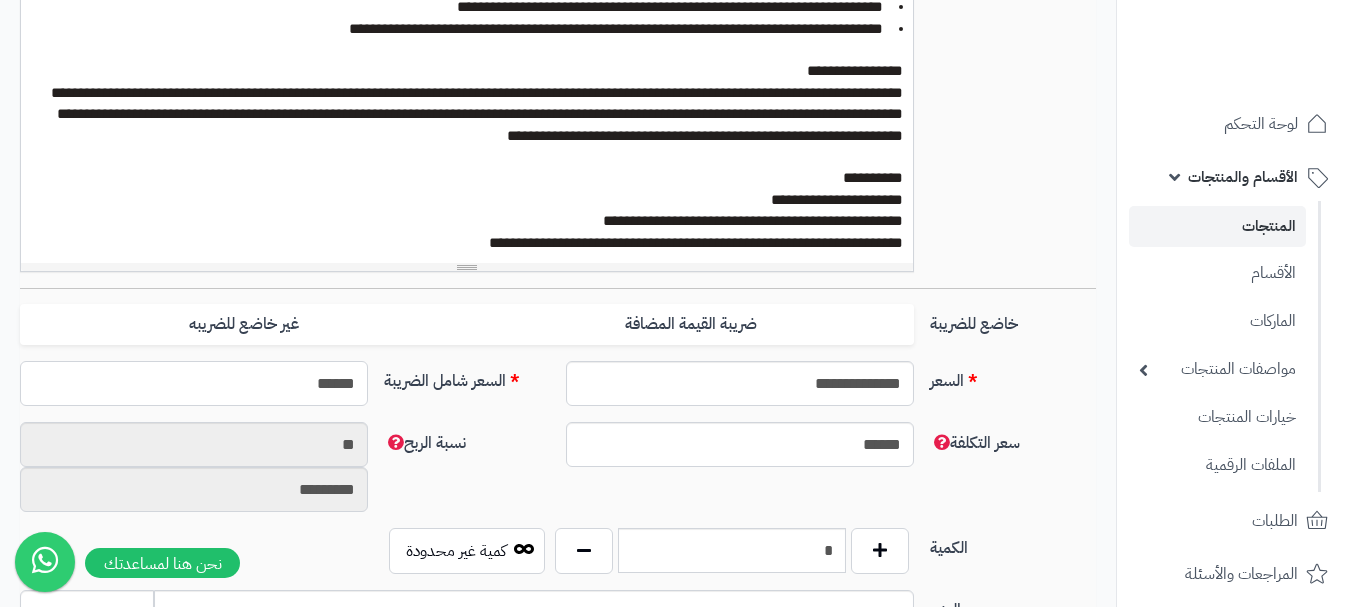 scroll, scrollTop: 600, scrollLeft: 0, axis: vertical 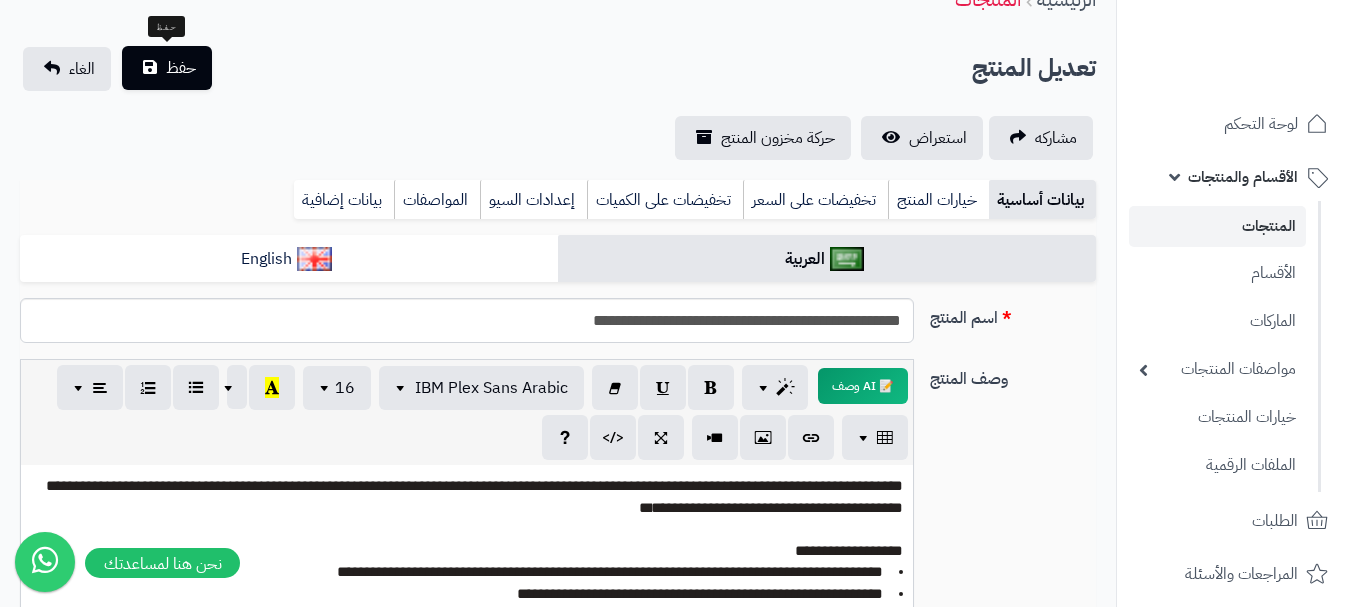 type on "******" 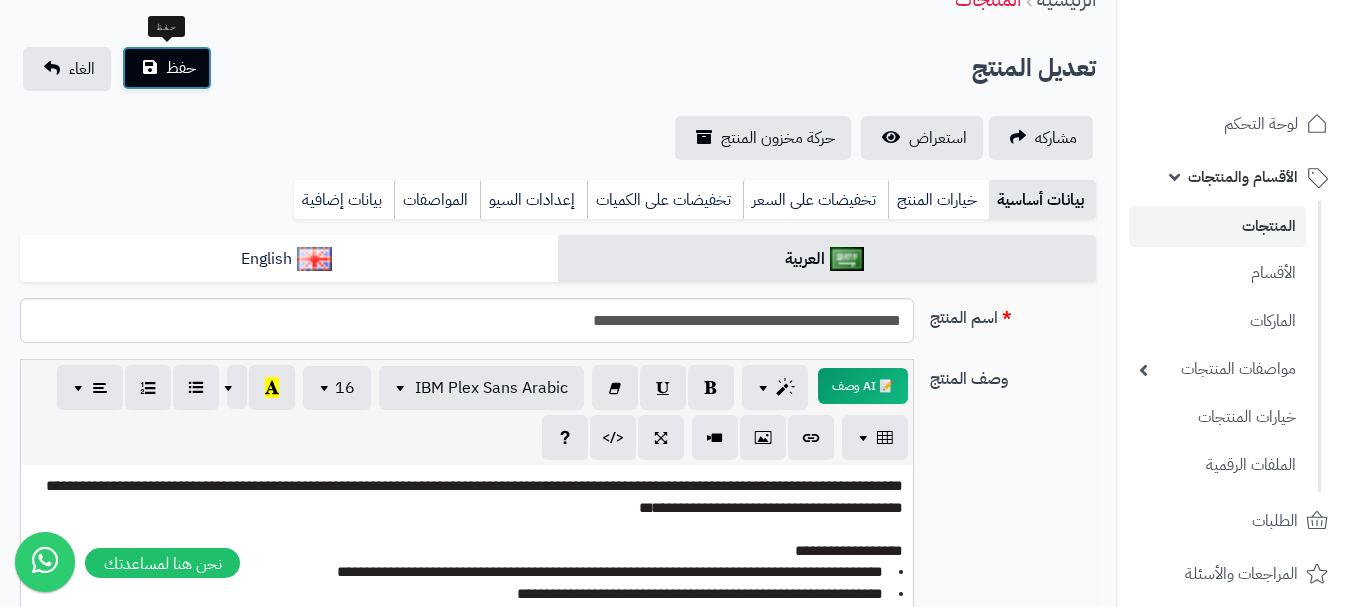 click on "حفظ" at bounding box center [181, 68] 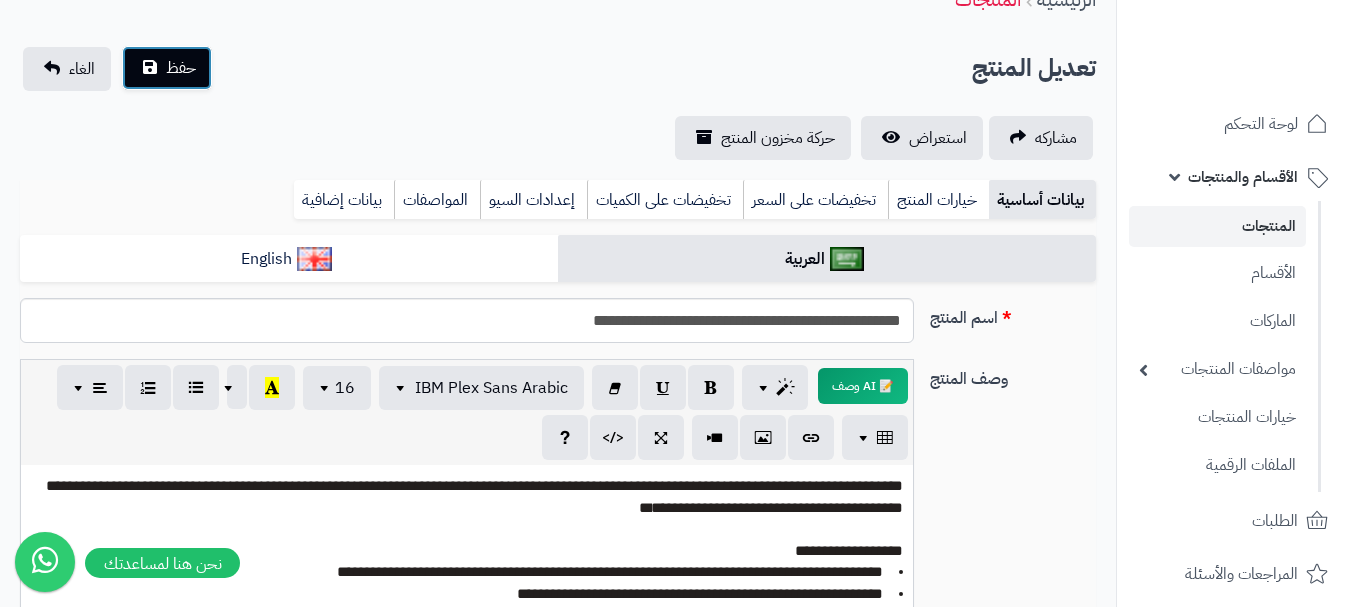 click on "حفظ" at bounding box center (181, 68) 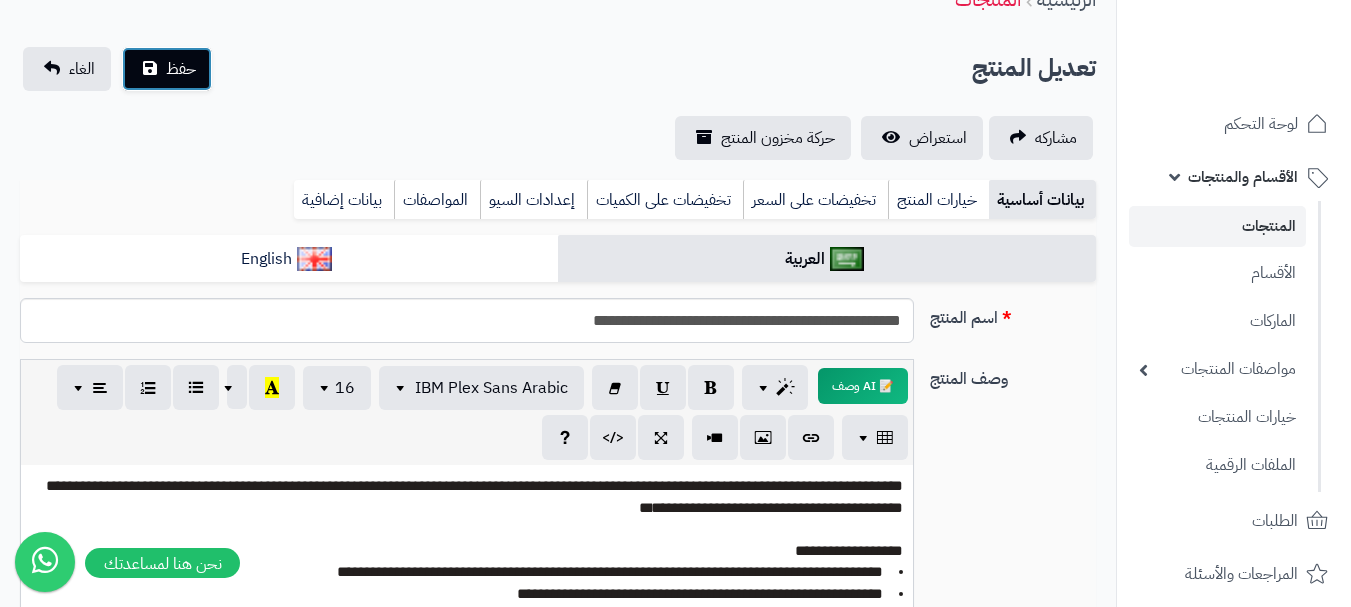 scroll, scrollTop: 0, scrollLeft: 0, axis: both 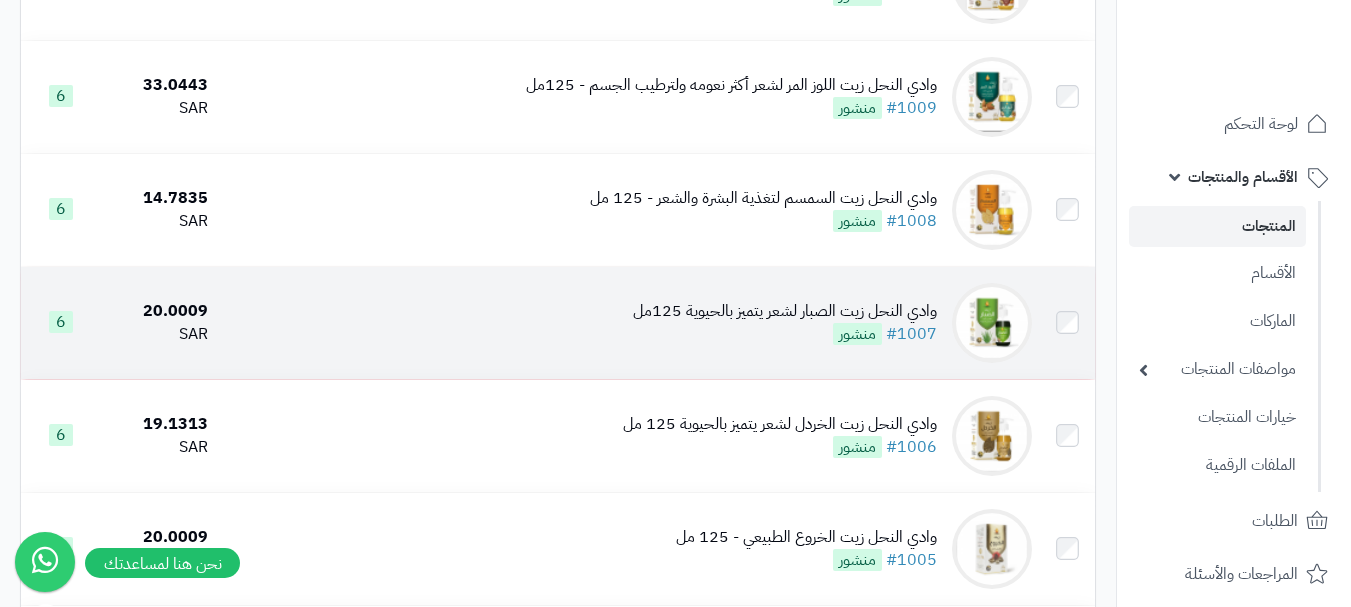 click on "وادي النحل زيت الصبار لشعر يتميز بالحيوية 125مل
#1007
منشور" at bounding box center [628, 323] 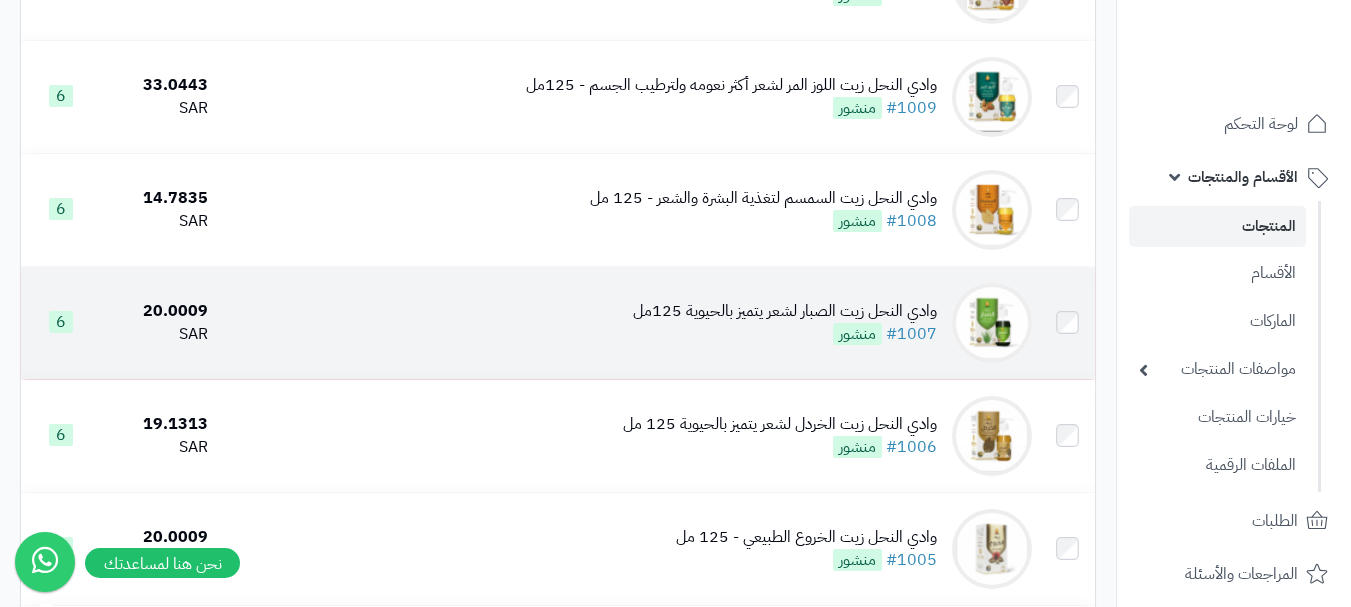 click on "وادي النحل زيت الصبار لشعر يتميز بالحيوية 125مل" at bounding box center (785, 311) 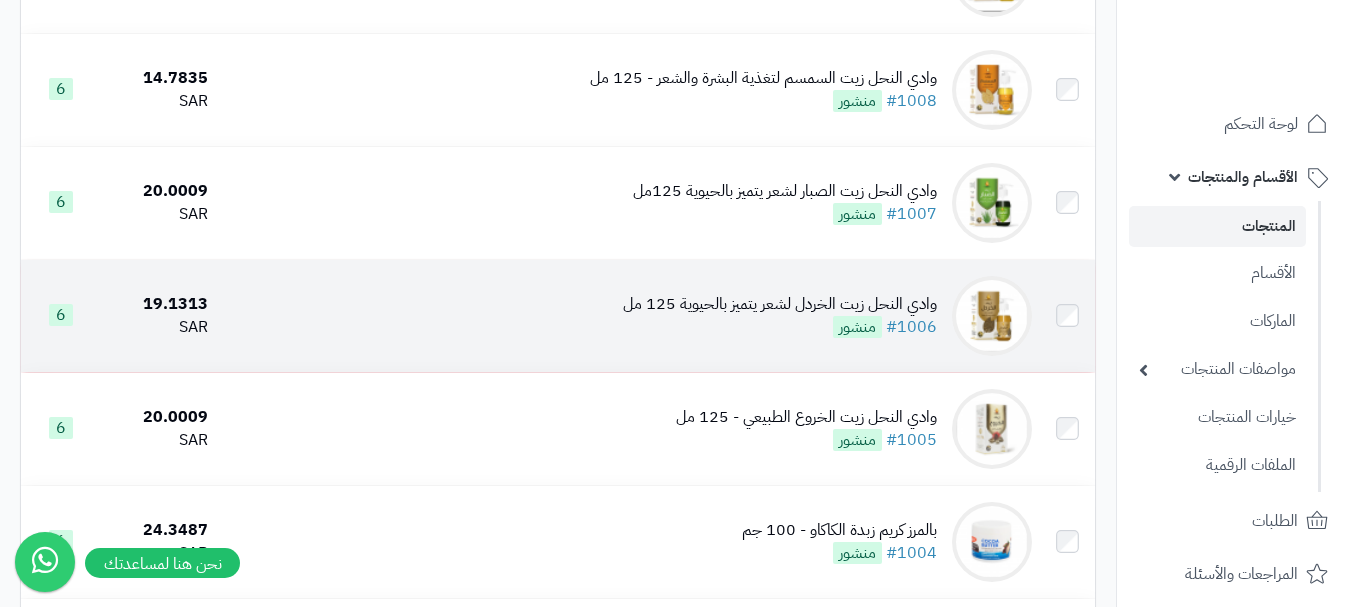 scroll, scrollTop: 500, scrollLeft: 0, axis: vertical 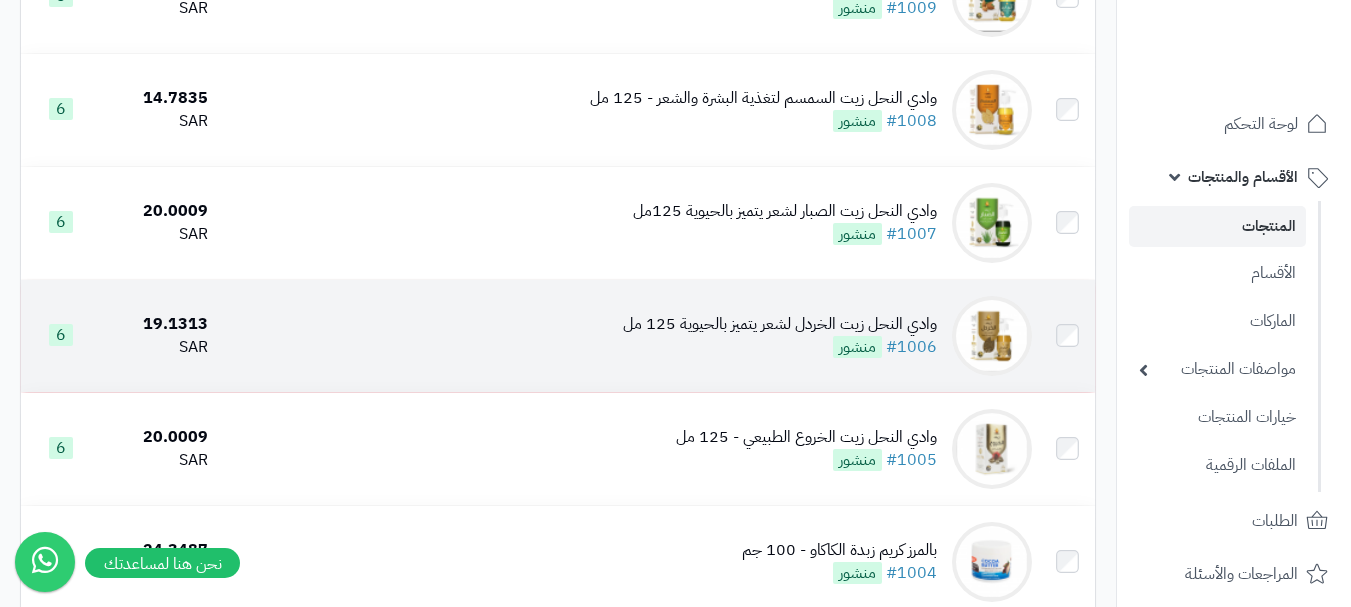 click on "وادي النحل زيت الخردل لشعر يتميز بالحيوية 125 مل" at bounding box center (780, 324) 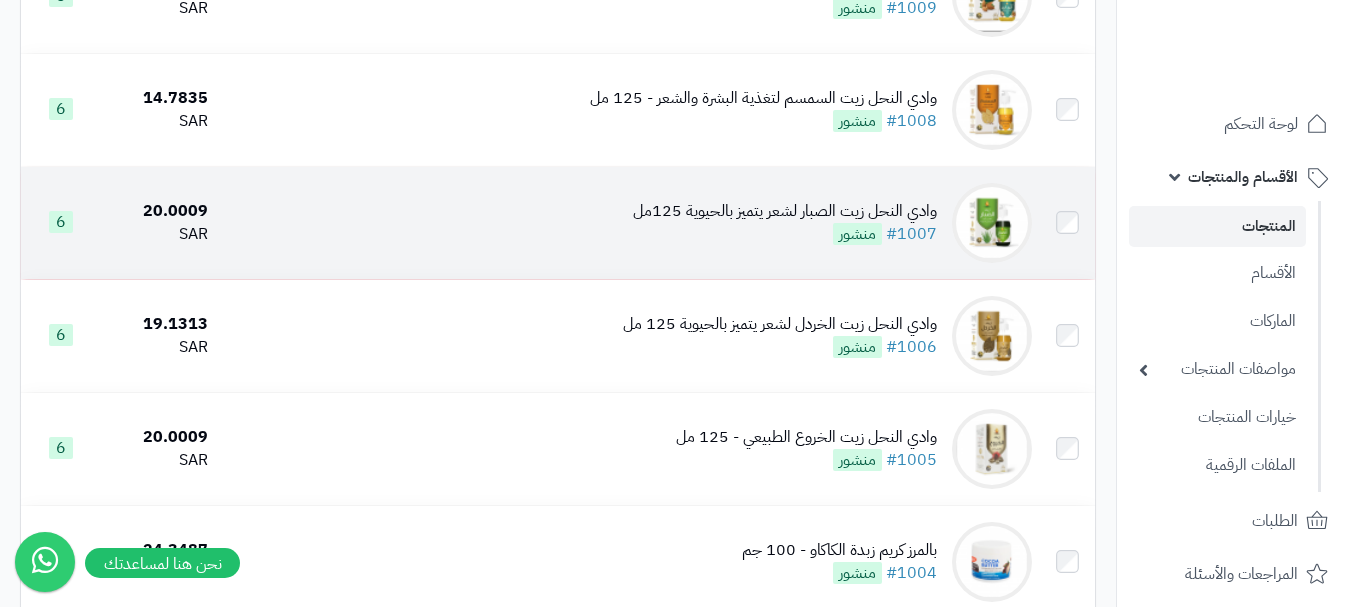 click on "وادي النحل زيت الصبار لشعر يتميز بالحيوية 125مل
#1007
منشور" at bounding box center (628, 223) 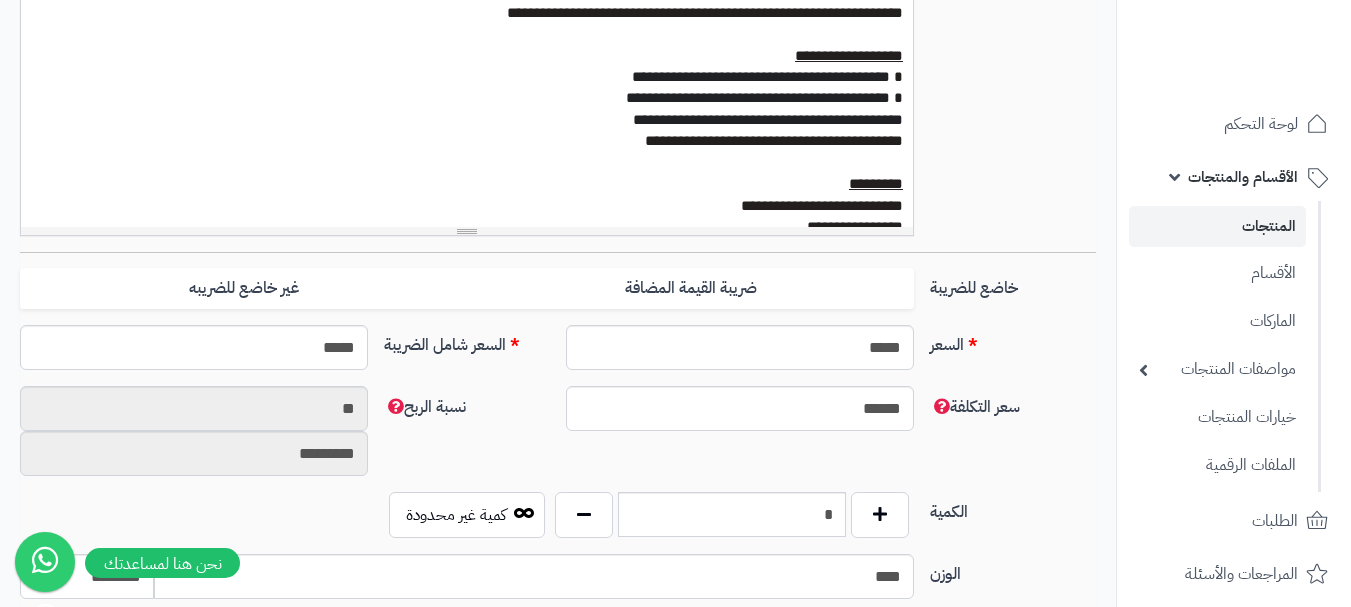 scroll, scrollTop: 700, scrollLeft: 0, axis: vertical 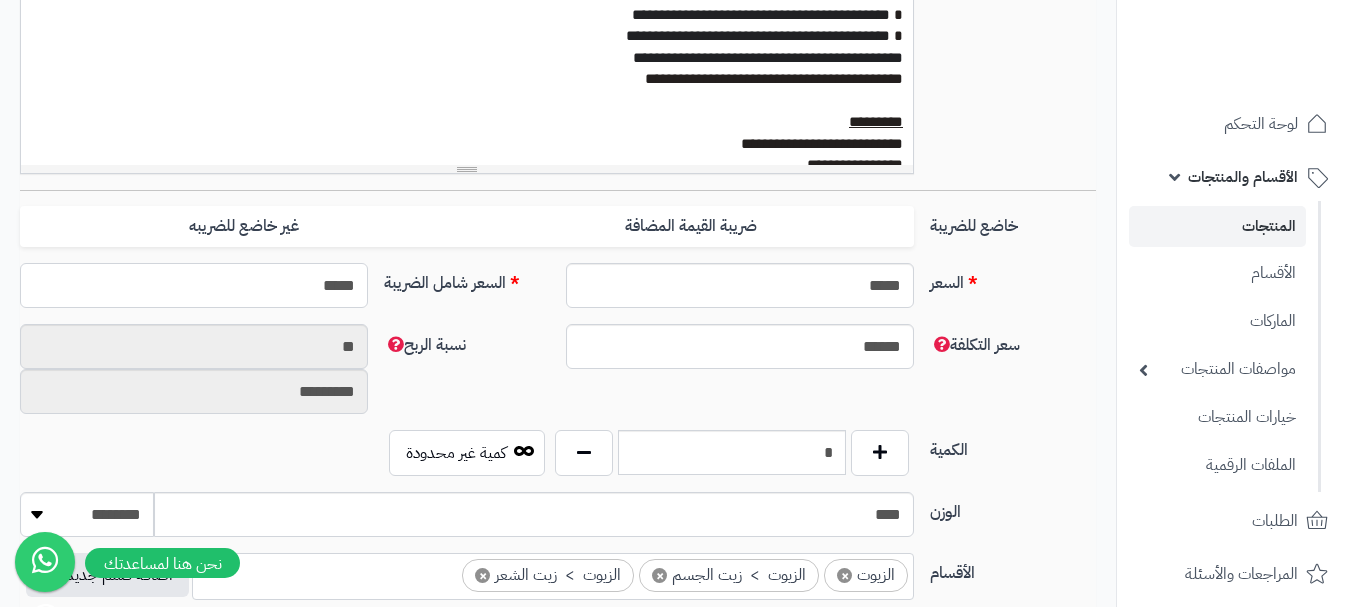 click on "*****" at bounding box center (194, 285) 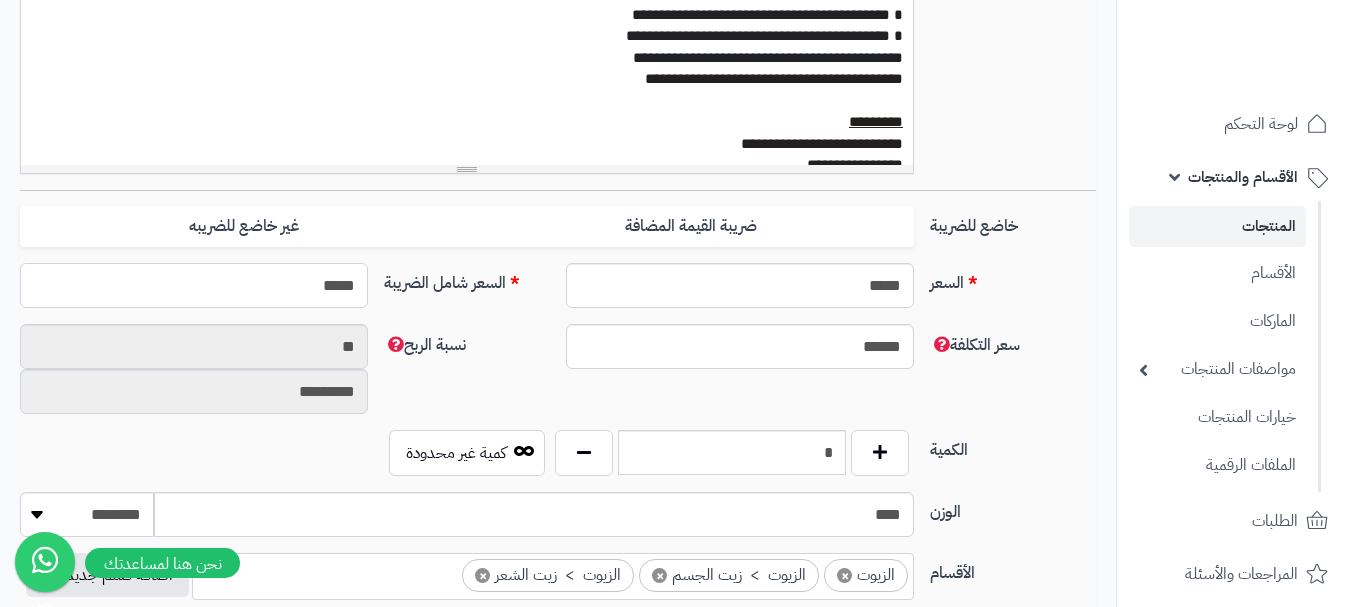 type on "******" 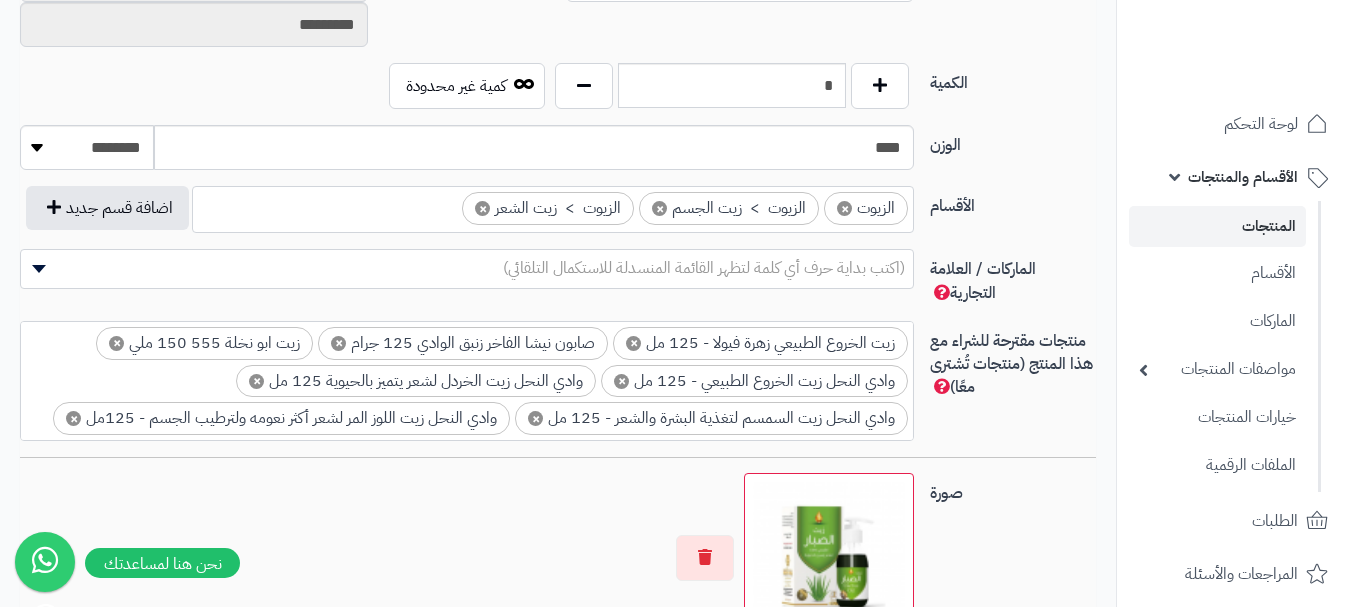 scroll, scrollTop: 1100, scrollLeft: 0, axis: vertical 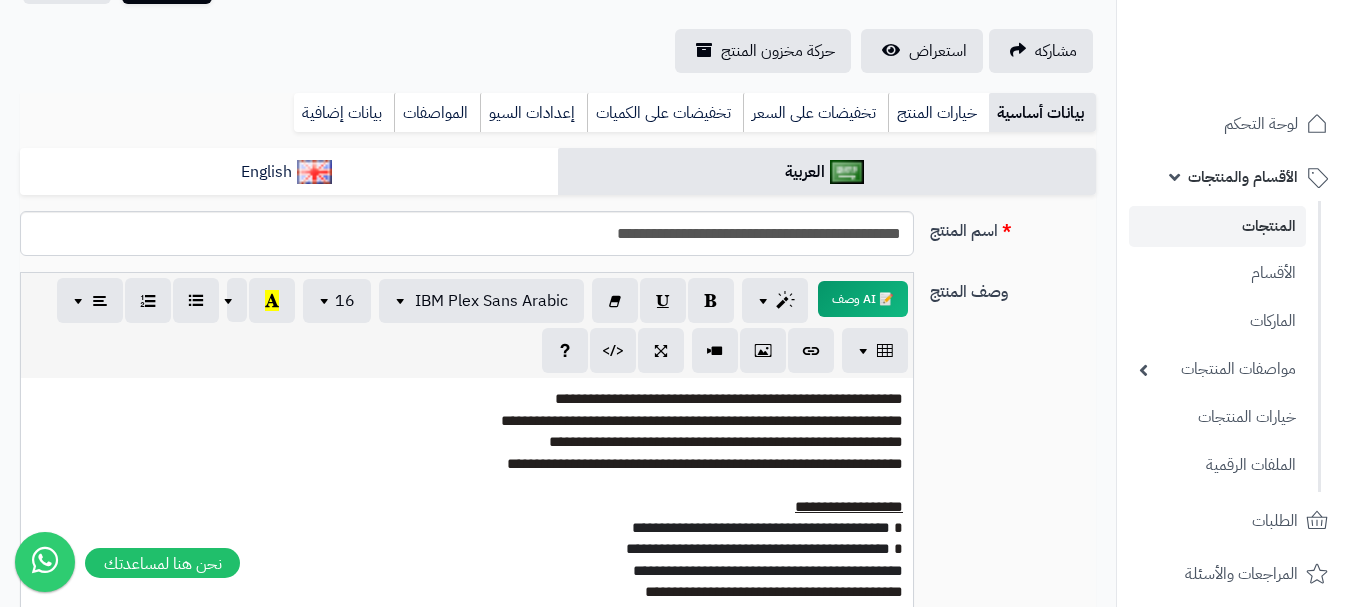 type on "**********" 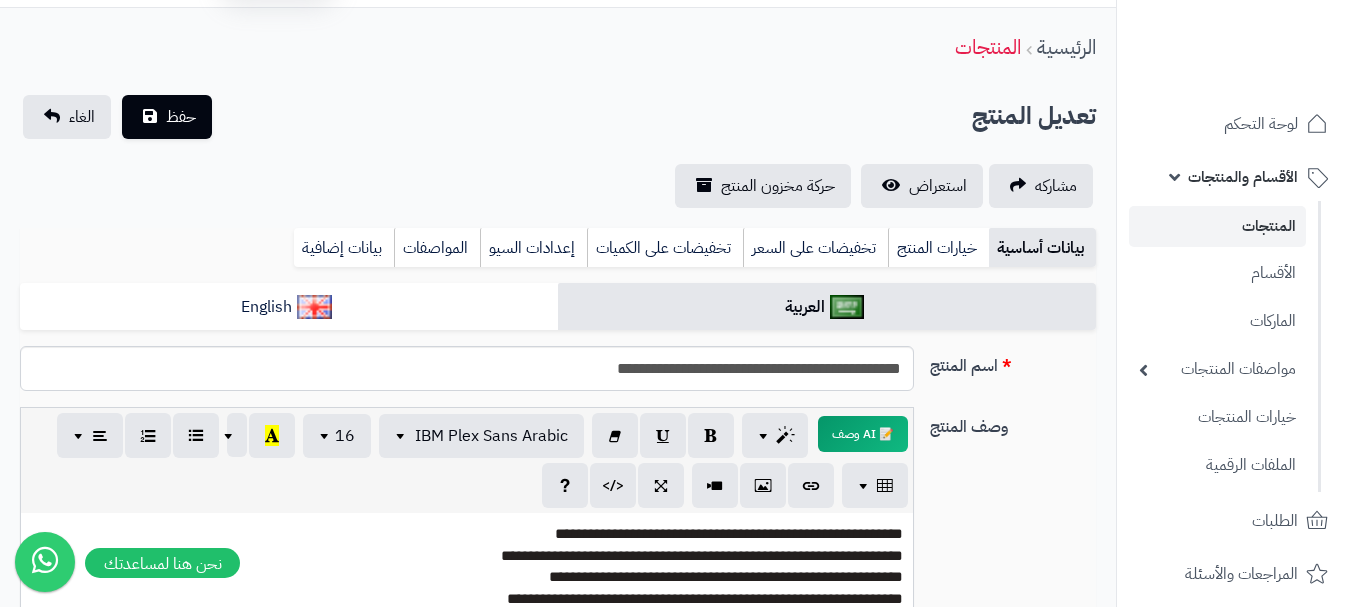 scroll, scrollTop: 0, scrollLeft: 0, axis: both 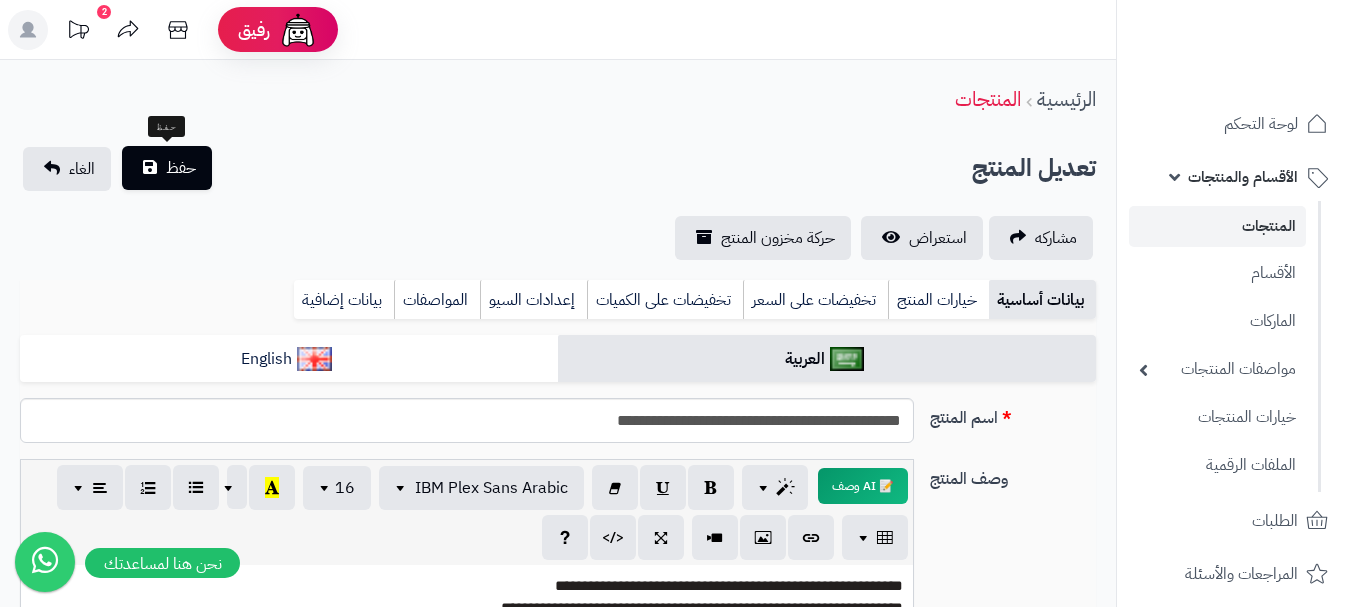 type on "******" 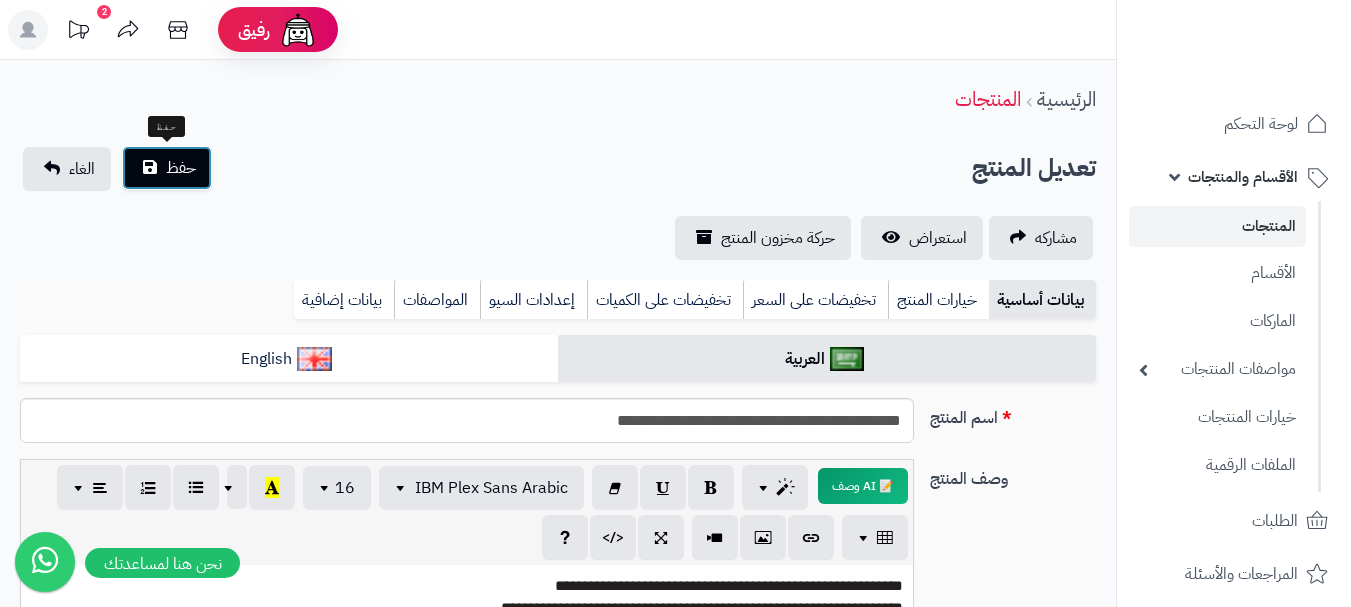 click on "حفظ" at bounding box center [181, 168] 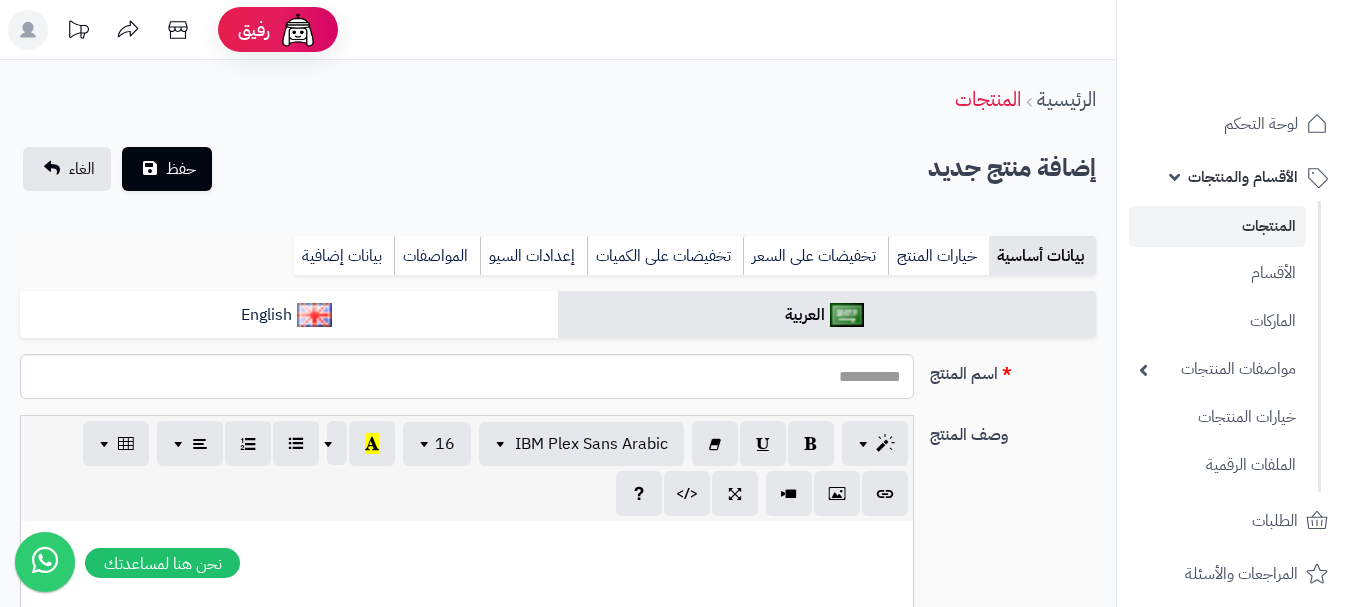 select 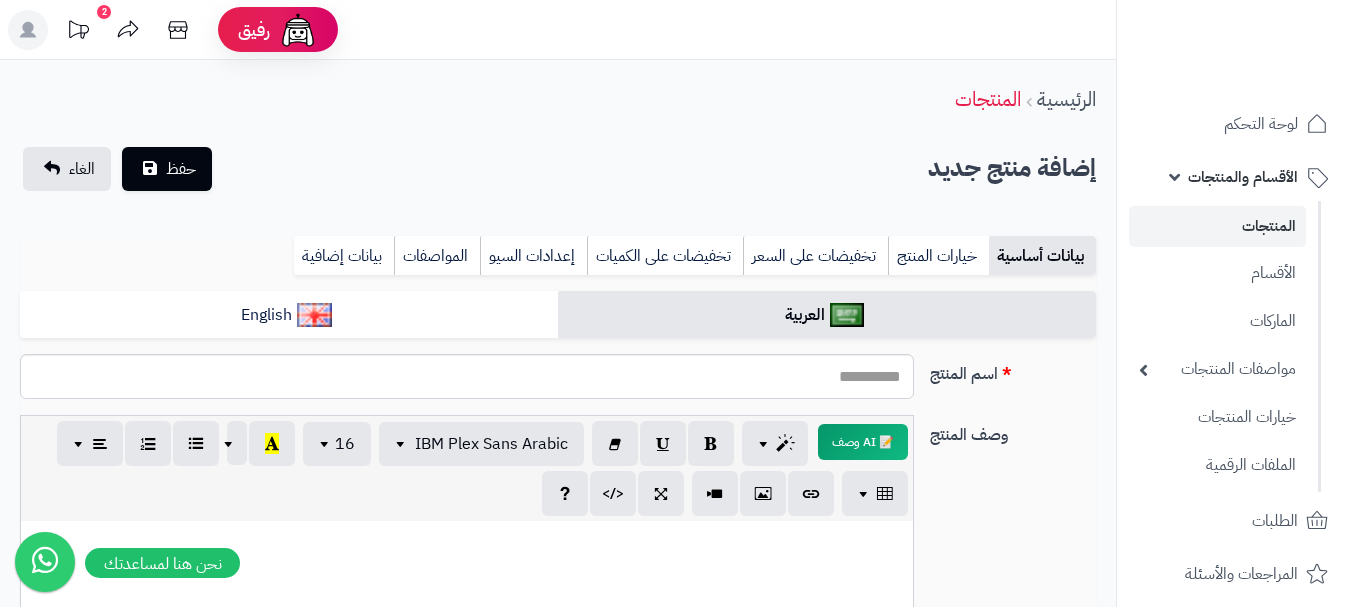 scroll, scrollTop: 0, scrollLeft: 0, axis: both 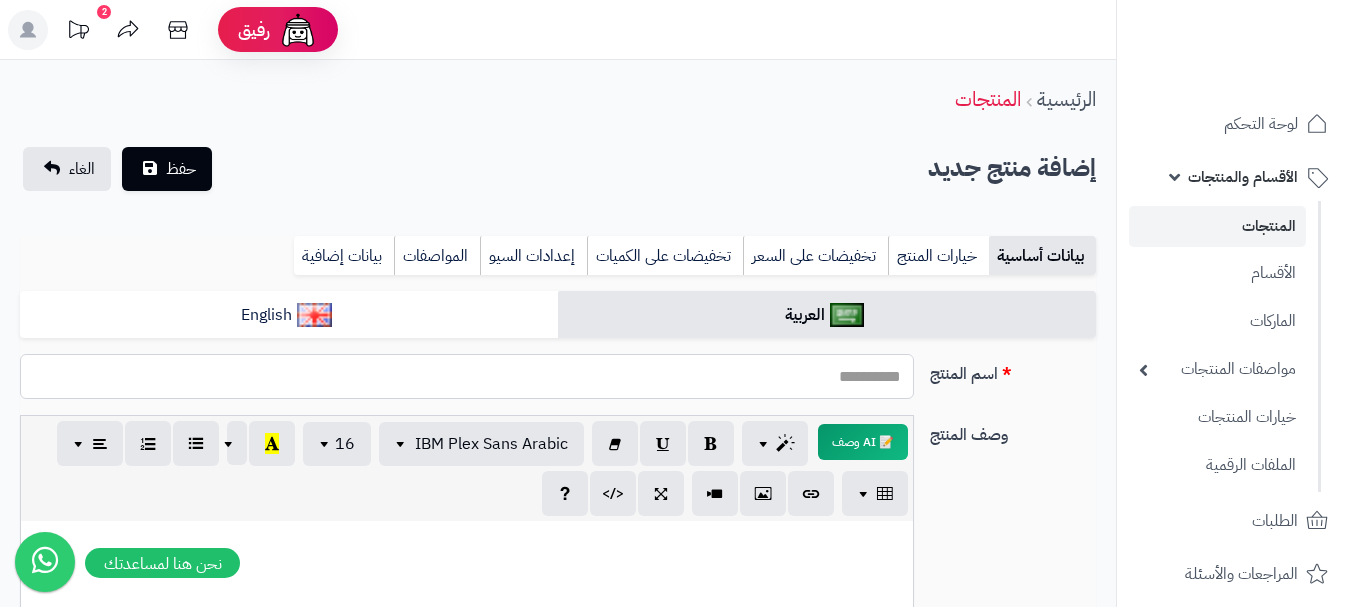 paste on "**********" 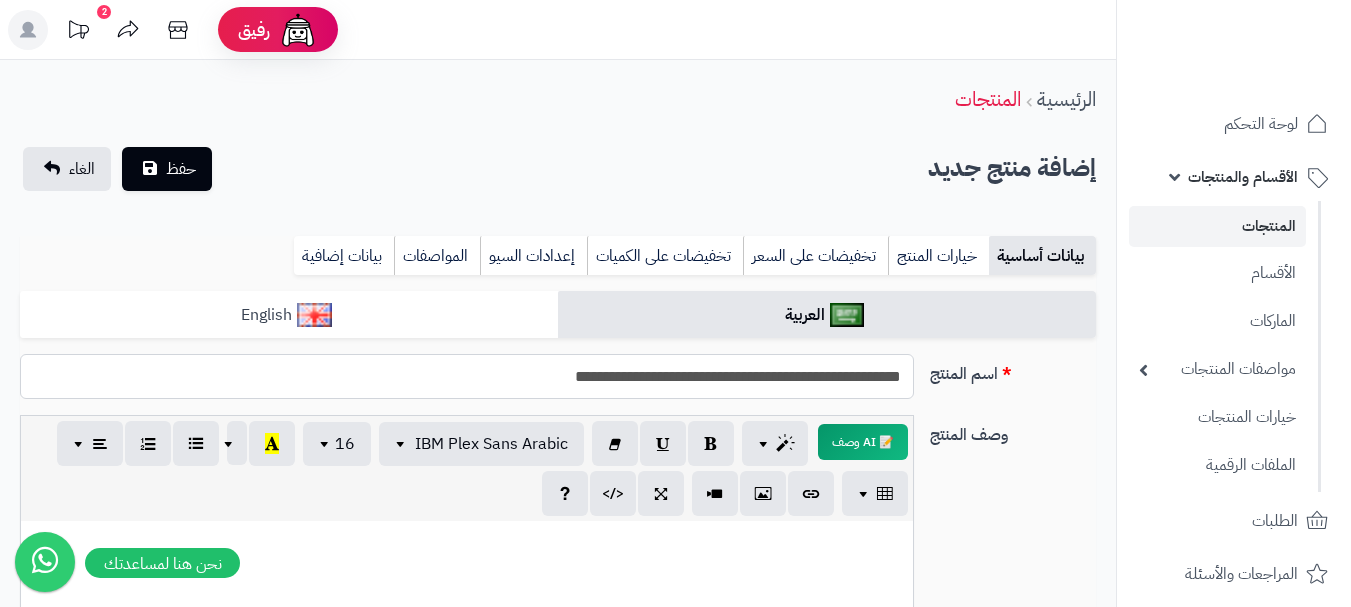 type on "**********" 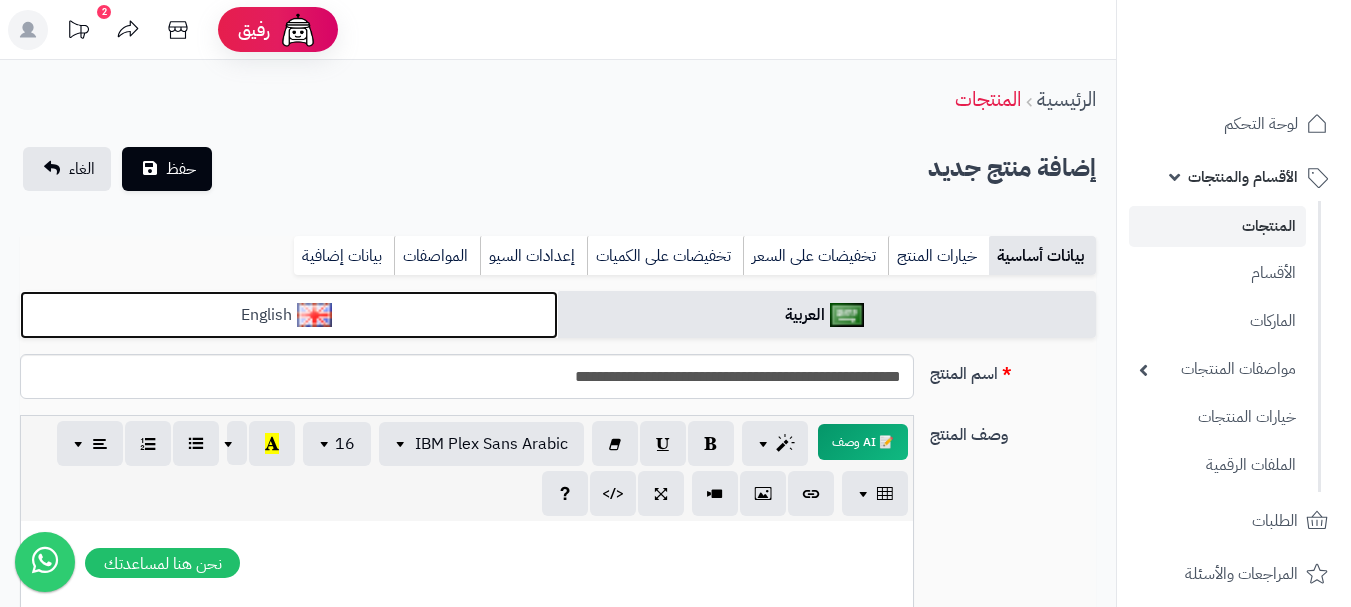 click on "English" at bounding box center (289, 315) 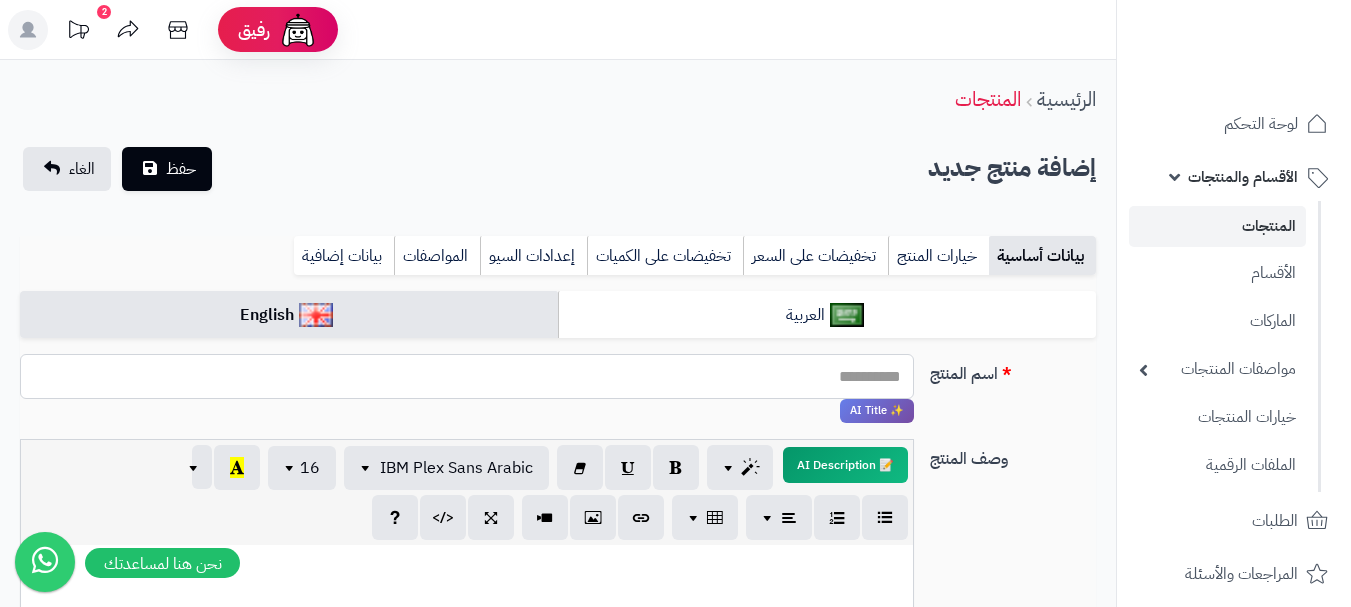 paste on "**********" 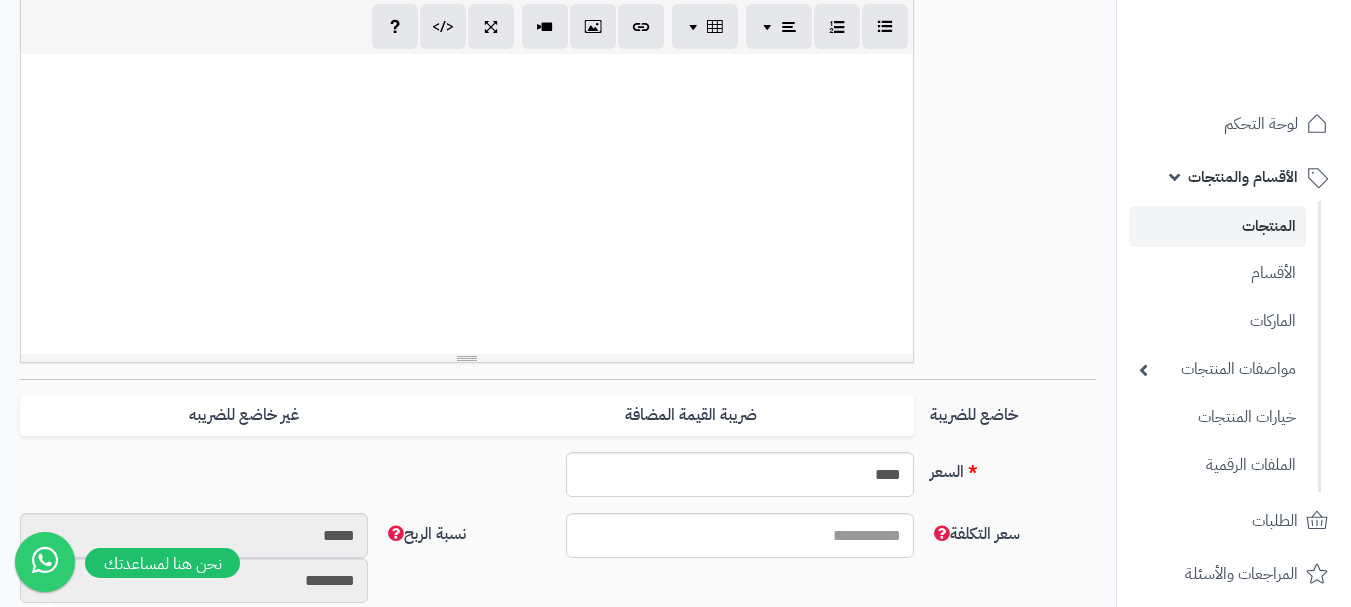scroll, scrollTop: 500, scrollLeft: 0, axis: vertical 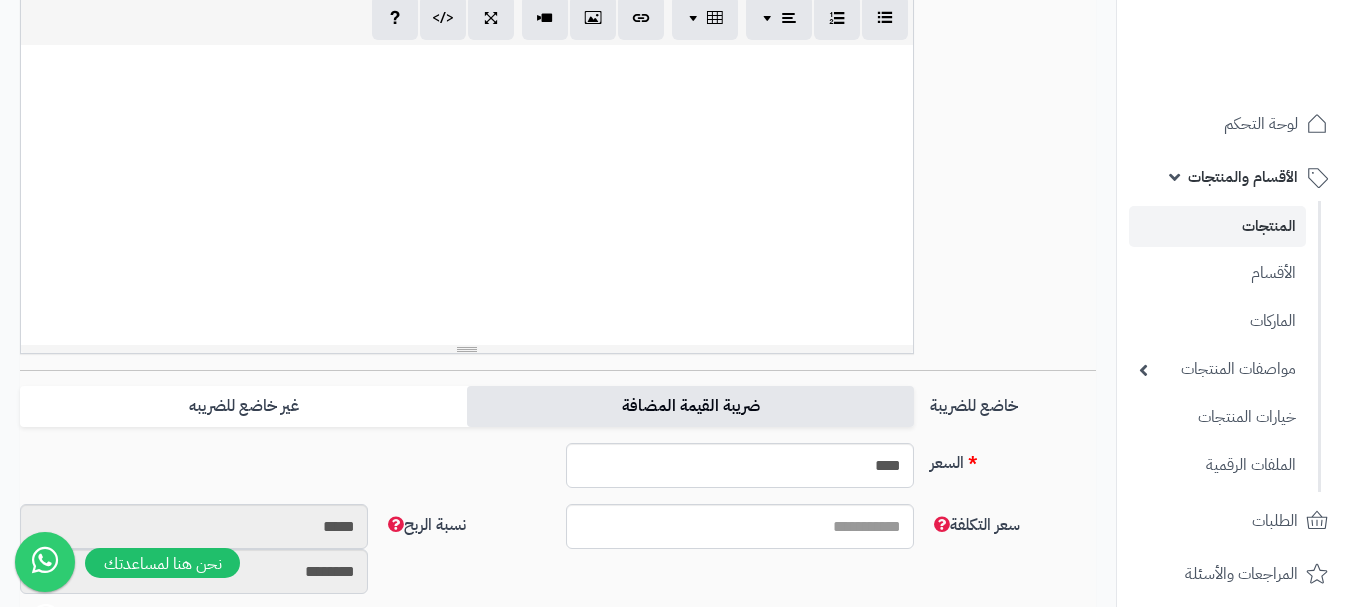 type on "**********" 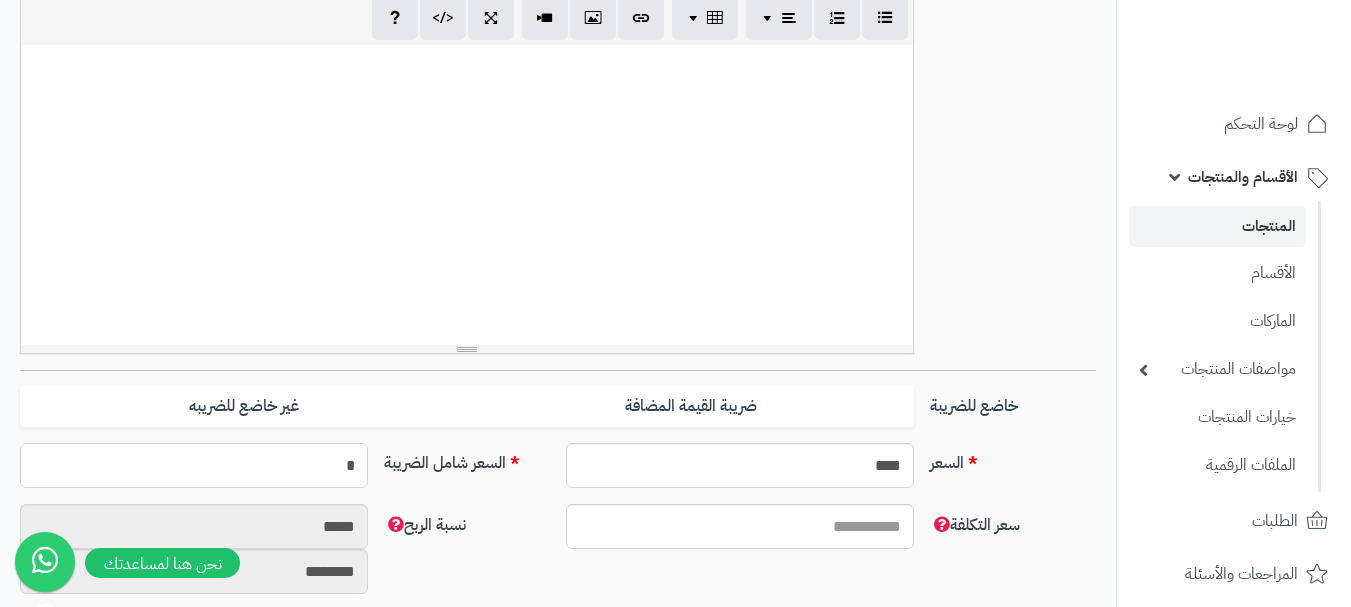 click on "*" at bounding box center (194, 465) 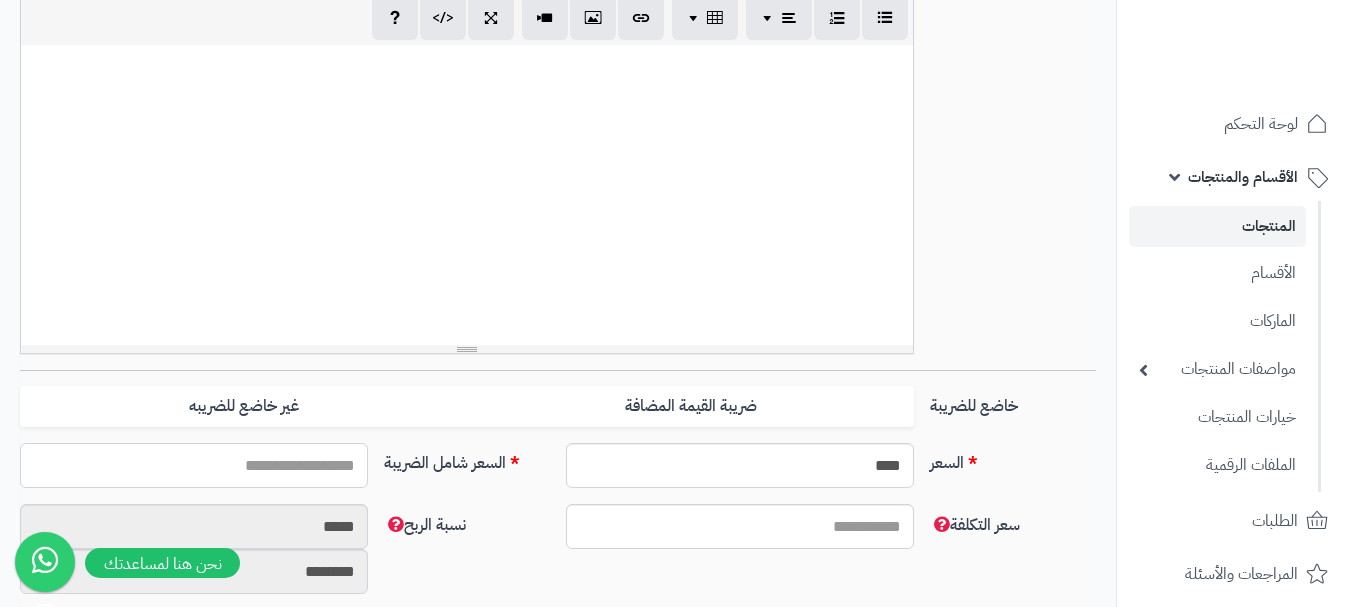 type on "*" 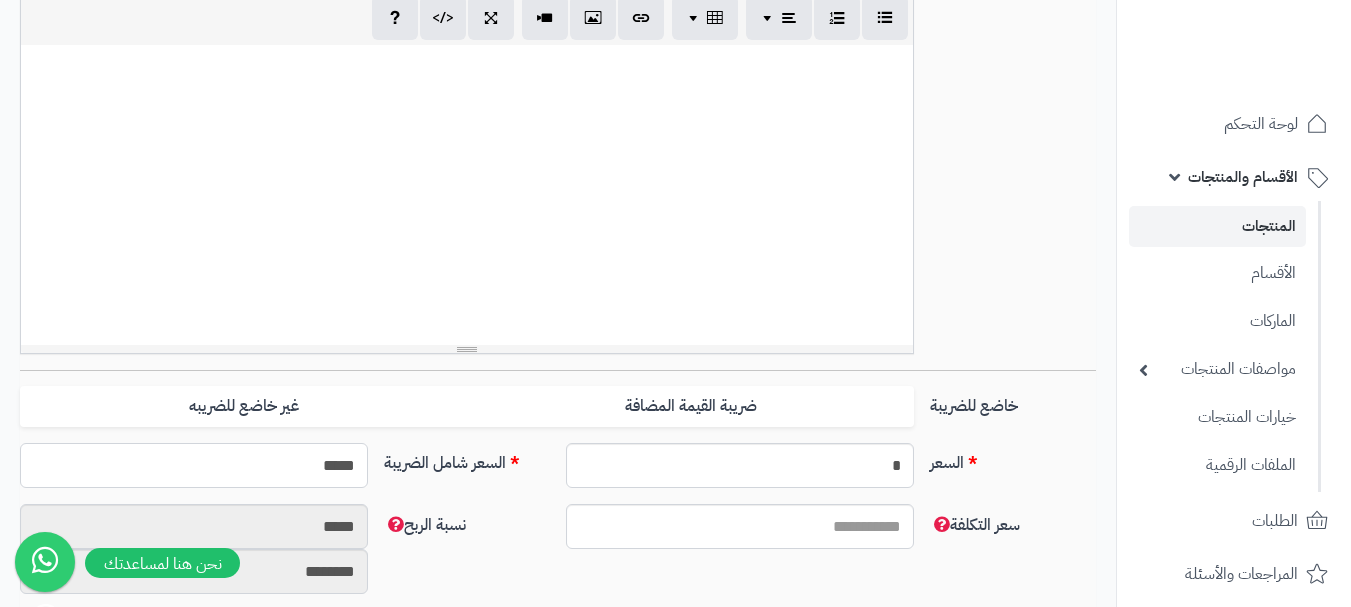 type on "******" 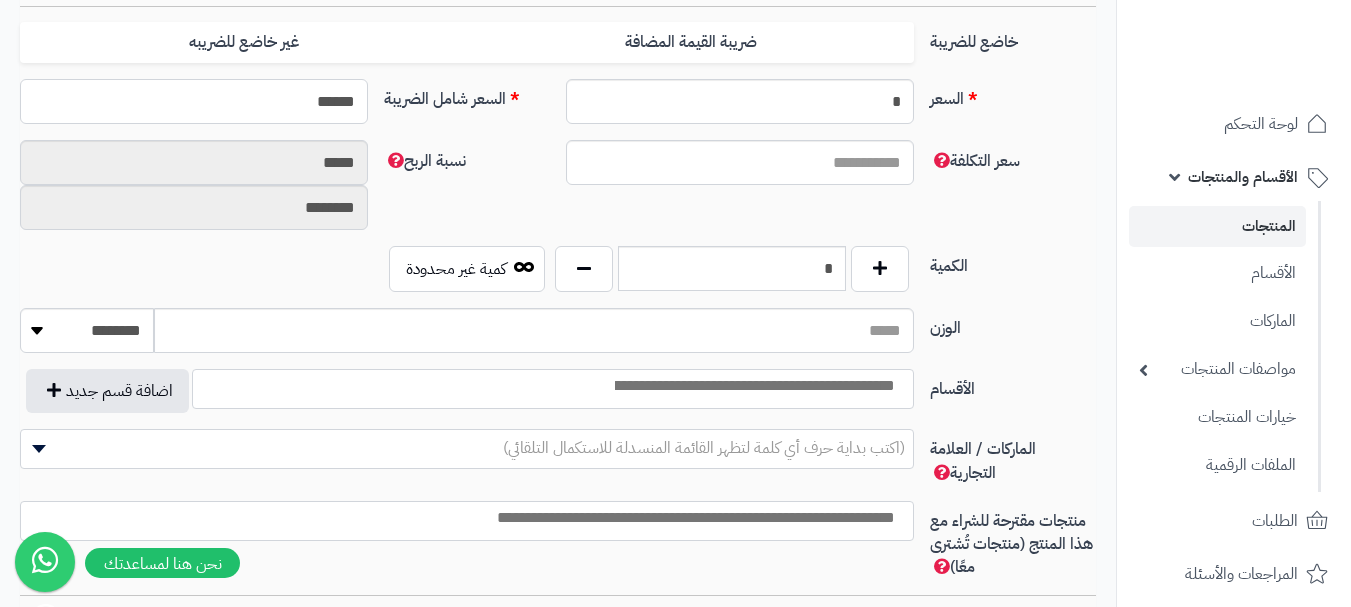 scroll, scrollTop: 900, scrollLeft: 0, axis: vertical 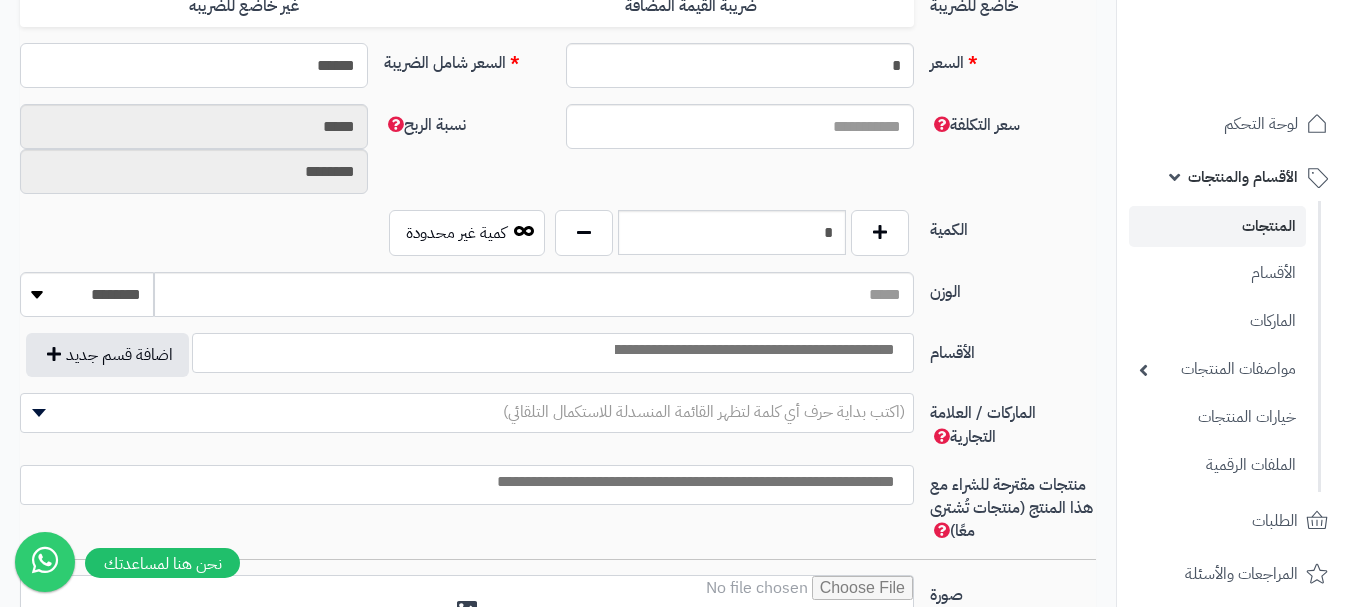 type on "**********" 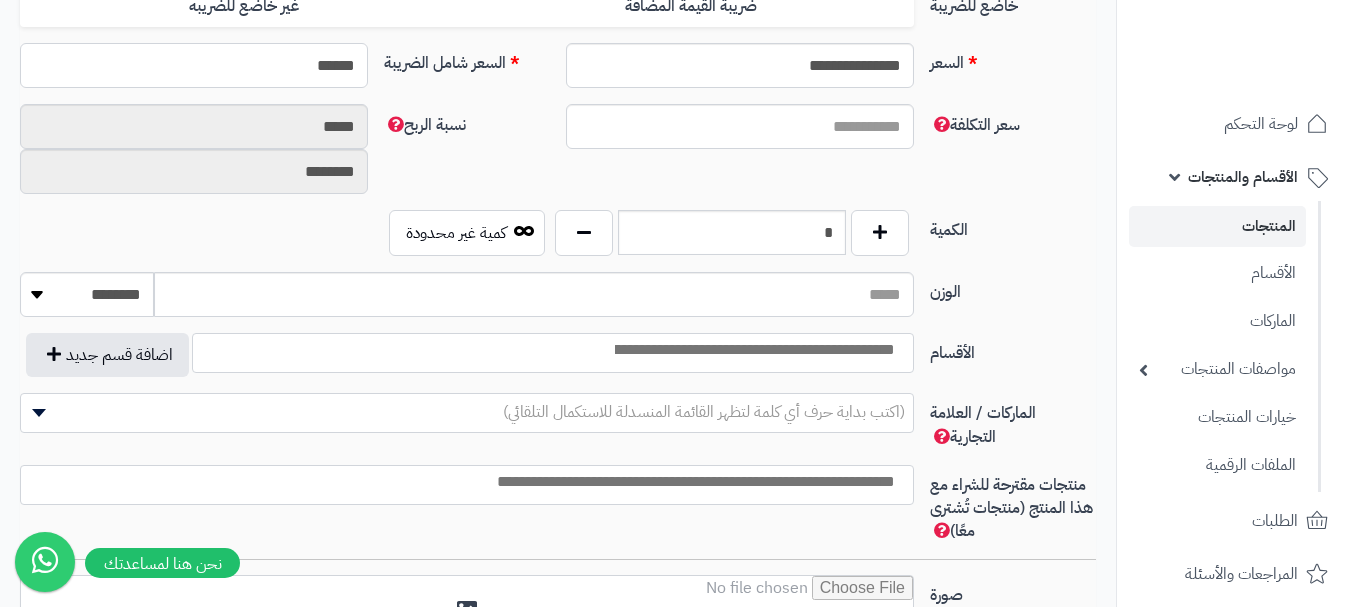 type on "******" 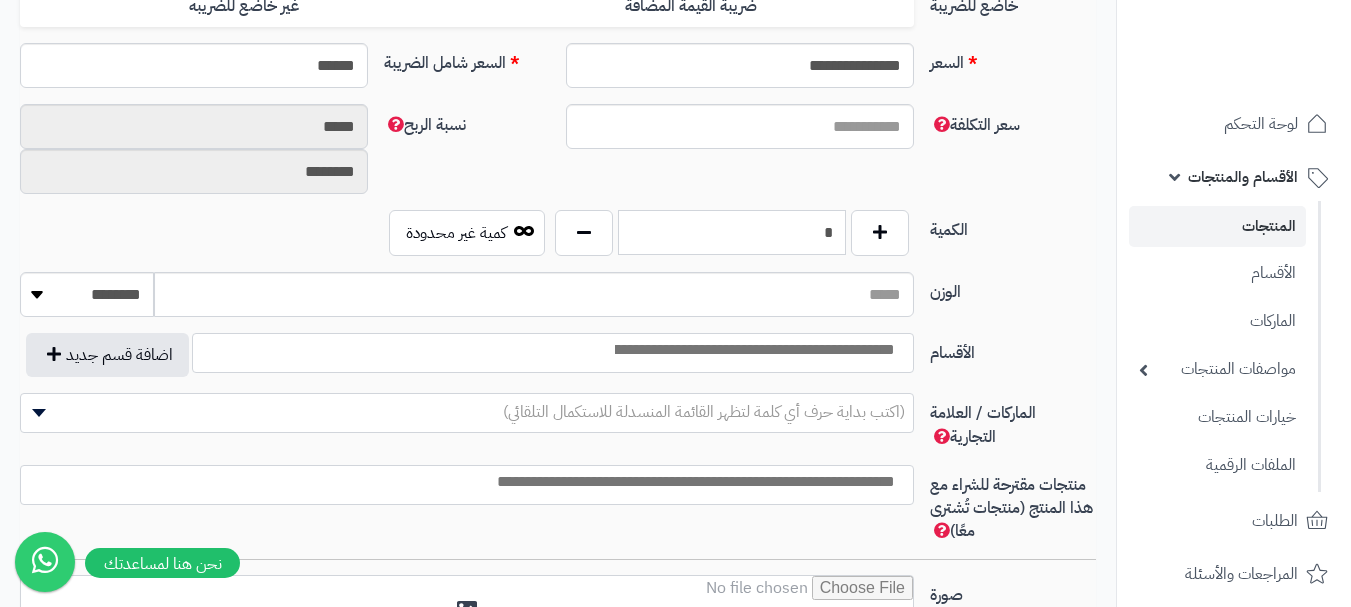 click on "*" at bounding box center (732, 232) 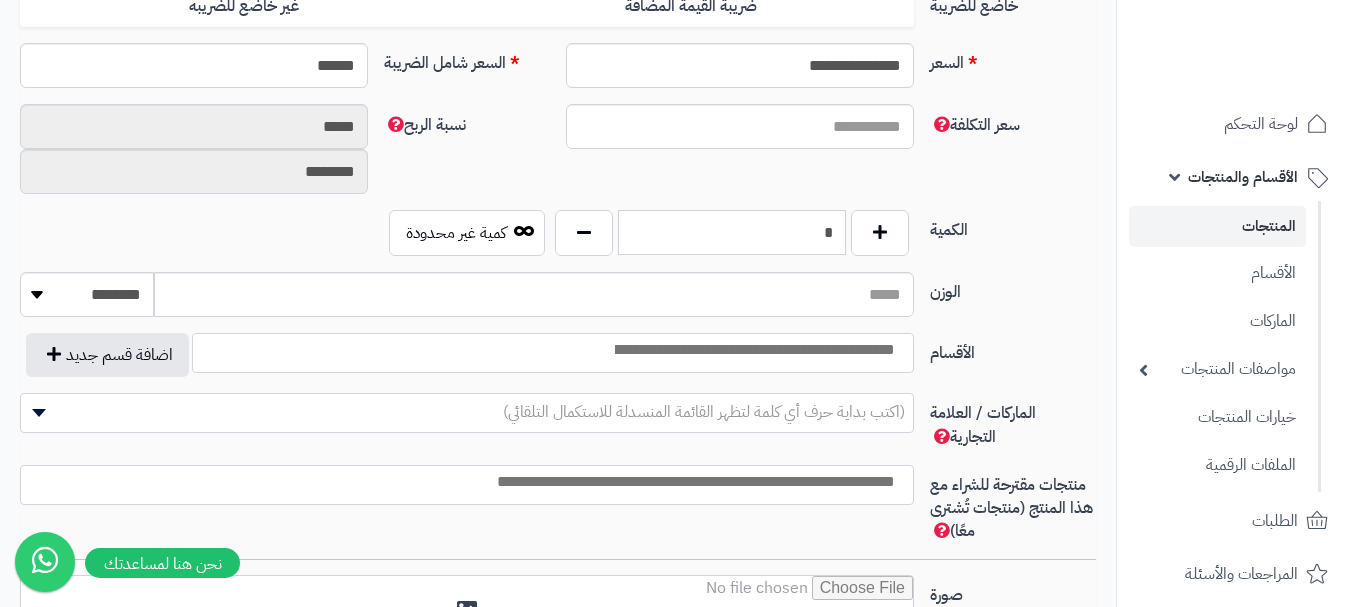 click on "*" at bounding box center (732, 232) 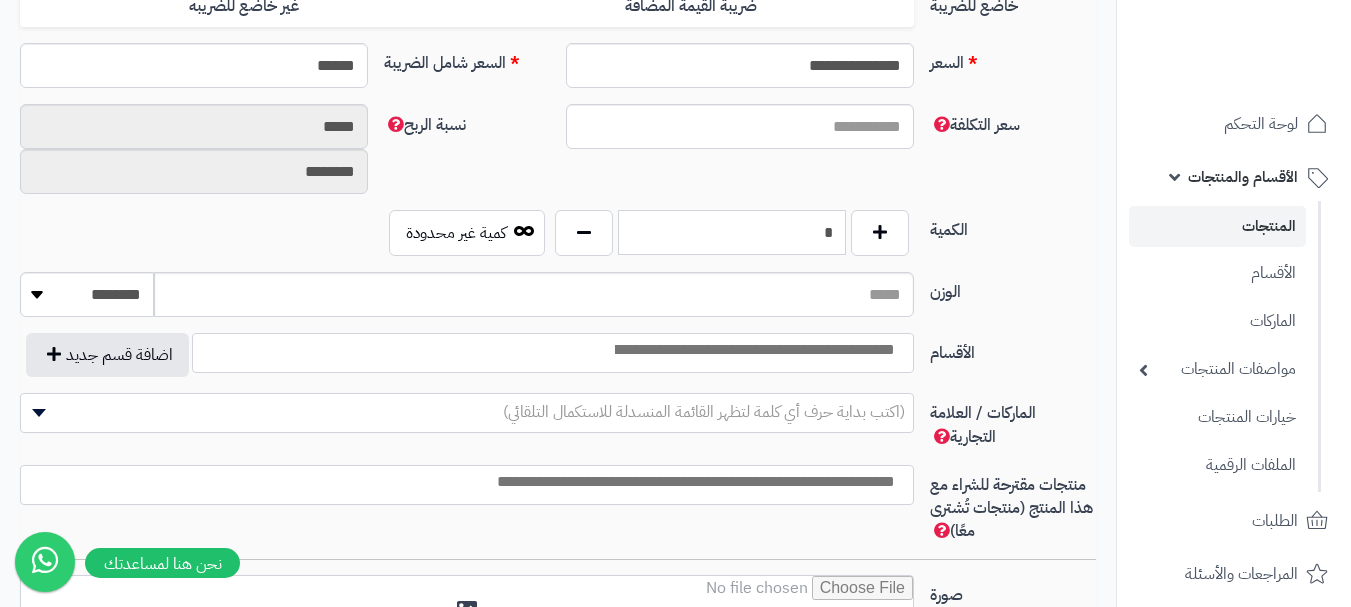 scroll, scrollTop: 1100, scrollLeft: 0, axis: vertical 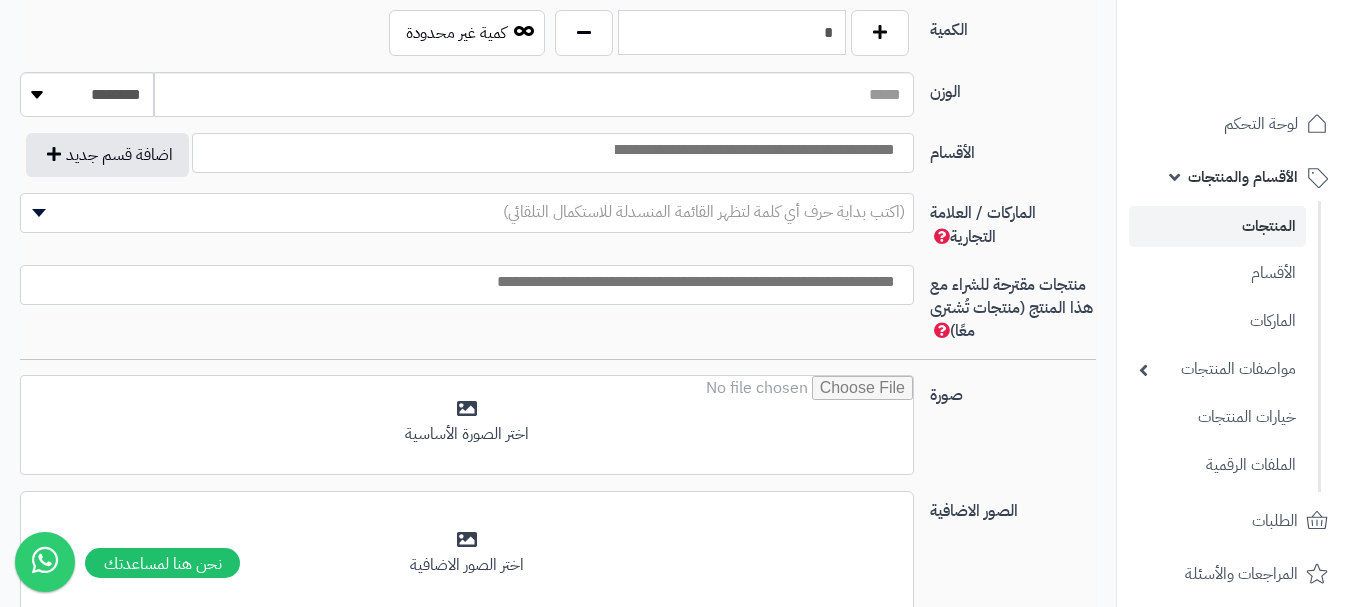 type on "*" 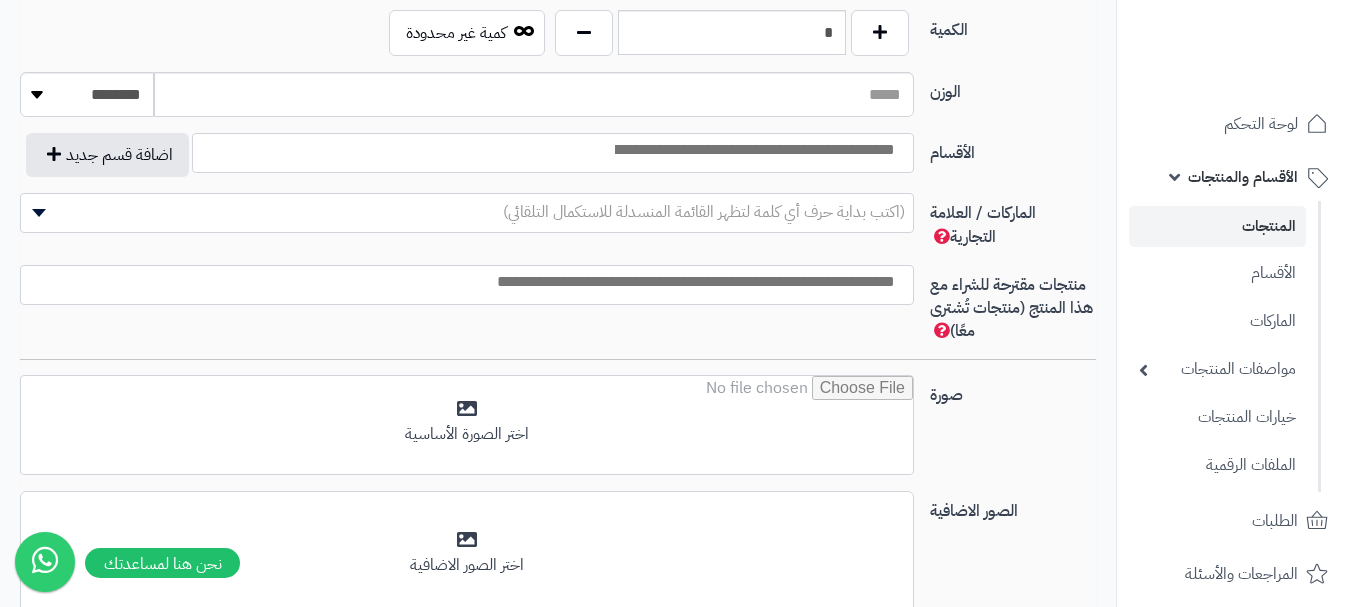 click at bounding box center [753, 150] 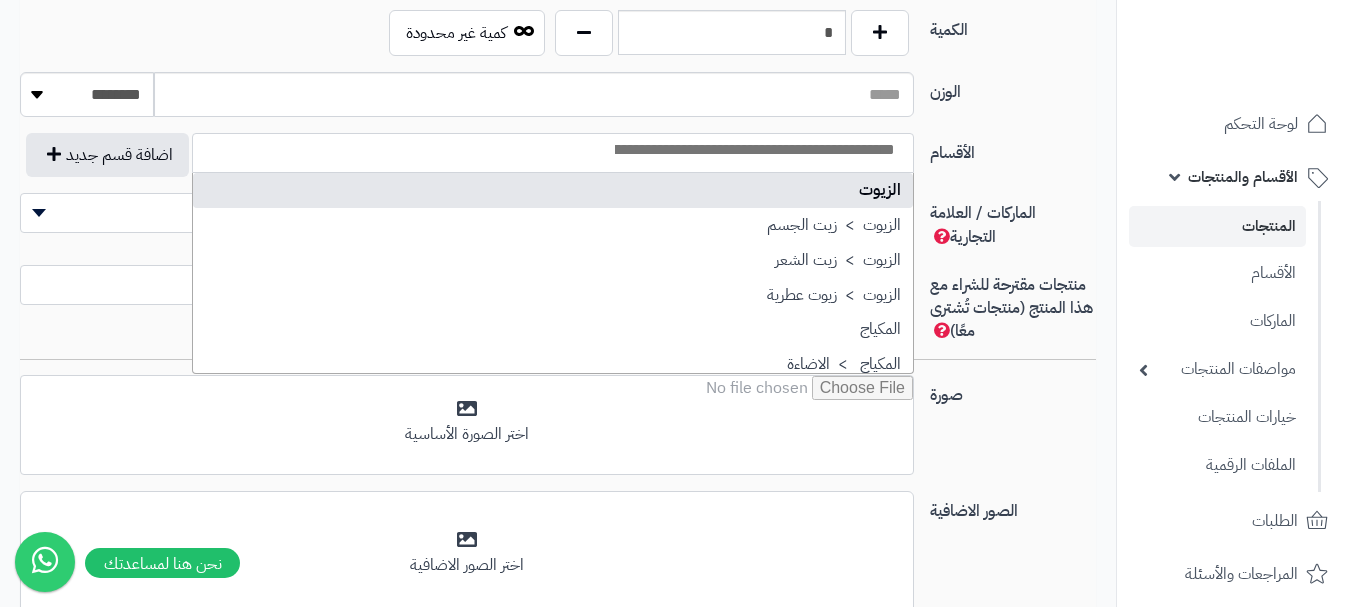 select on "***" 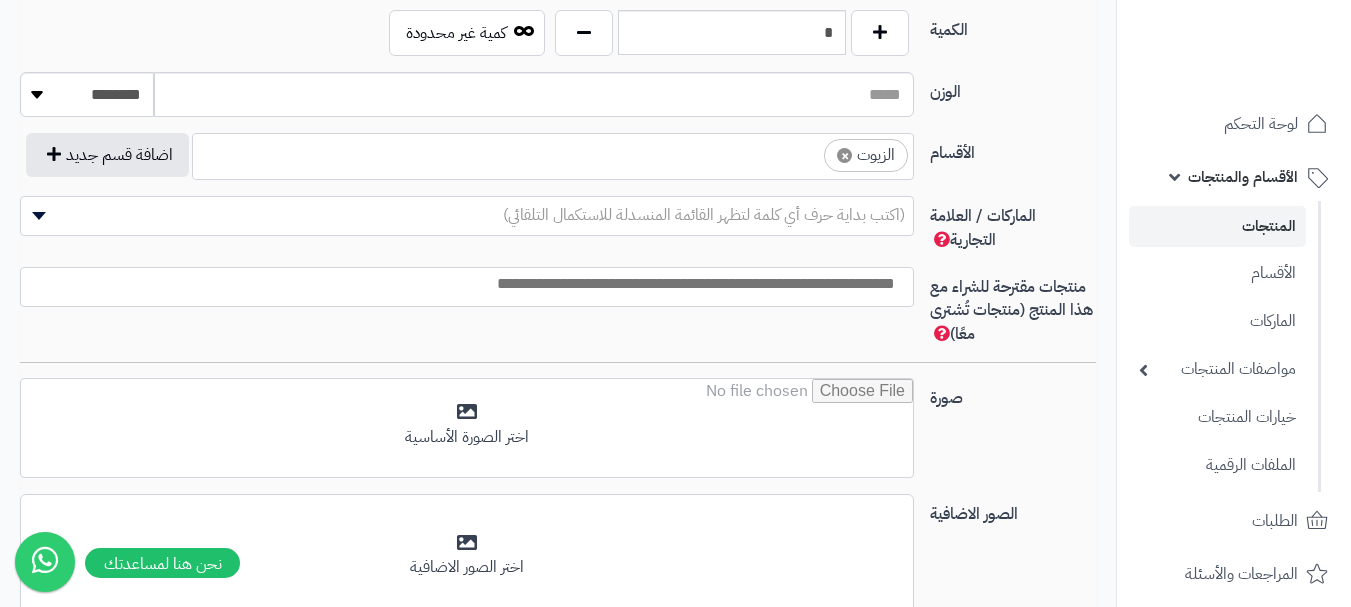 click on "× الزيوت" at bounding box center (553, 153) 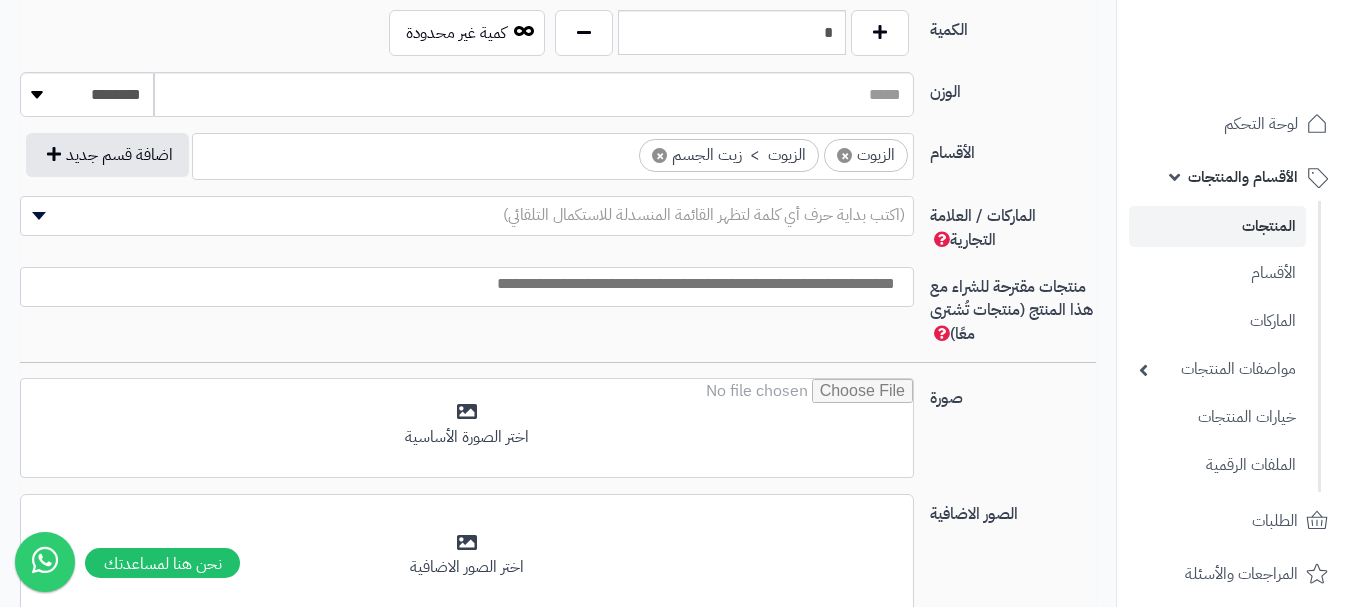 click on "× الزيوت × الزيوت  >  زيت الجسم" at bounding box center [553, 153] 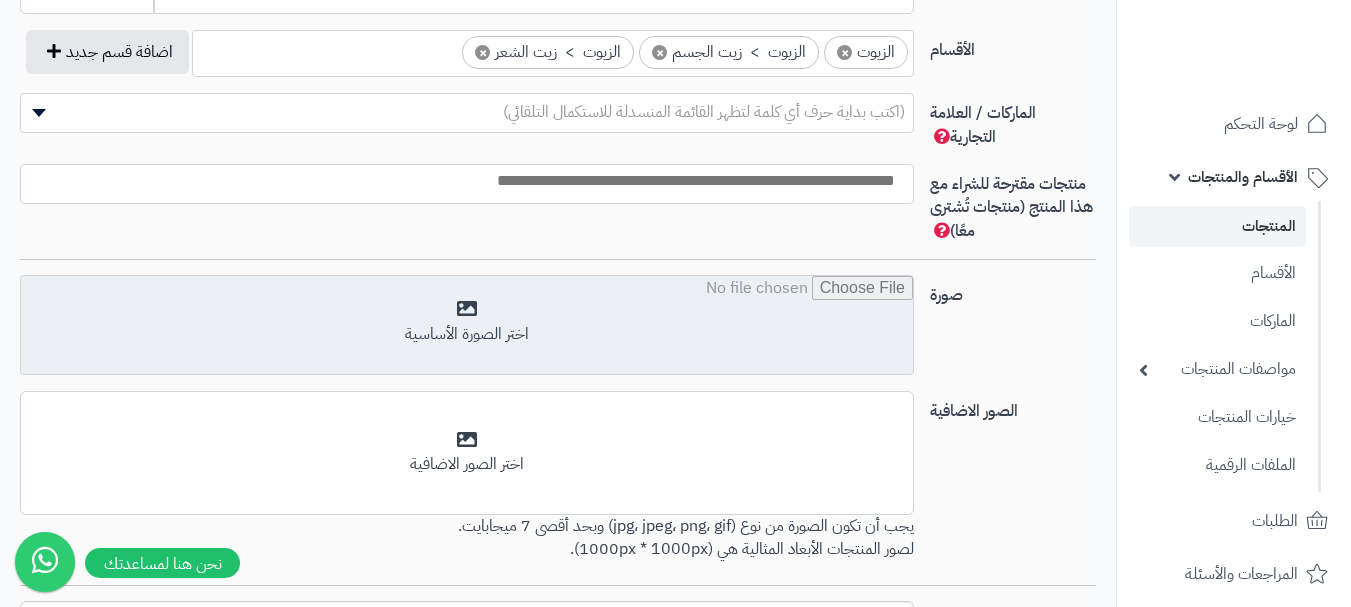 scroll, scrollTop: 1300, scrollLeft: 0, axis: vertical 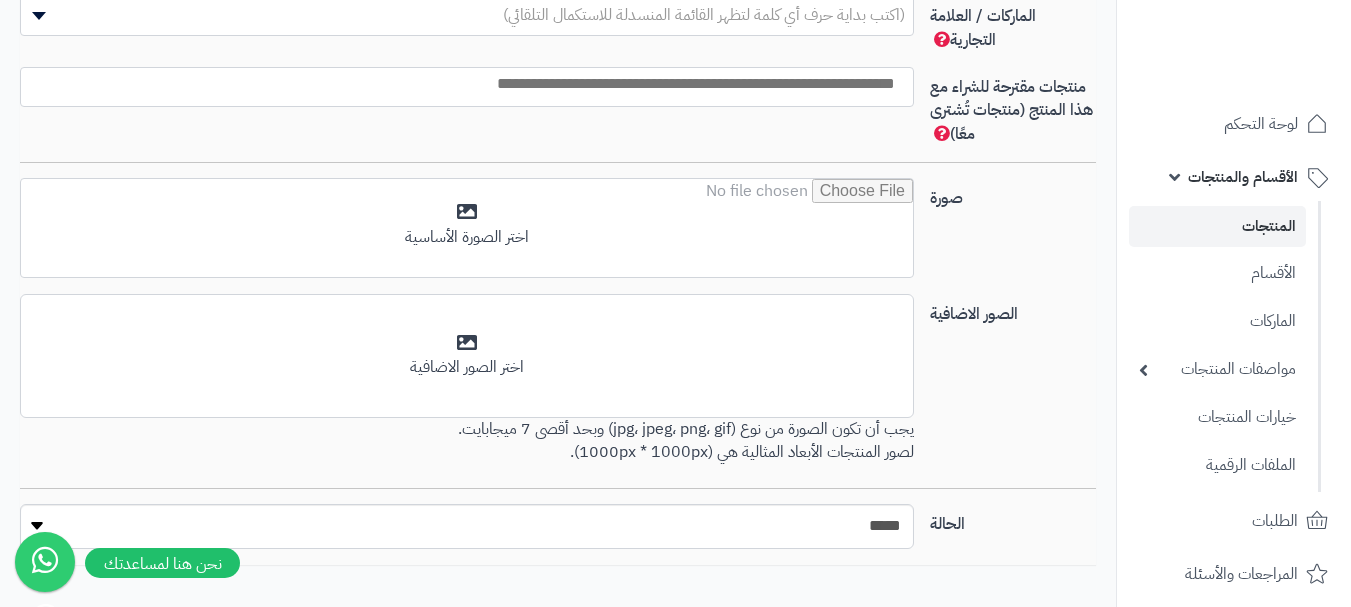 click at bounding box center [462, 84] 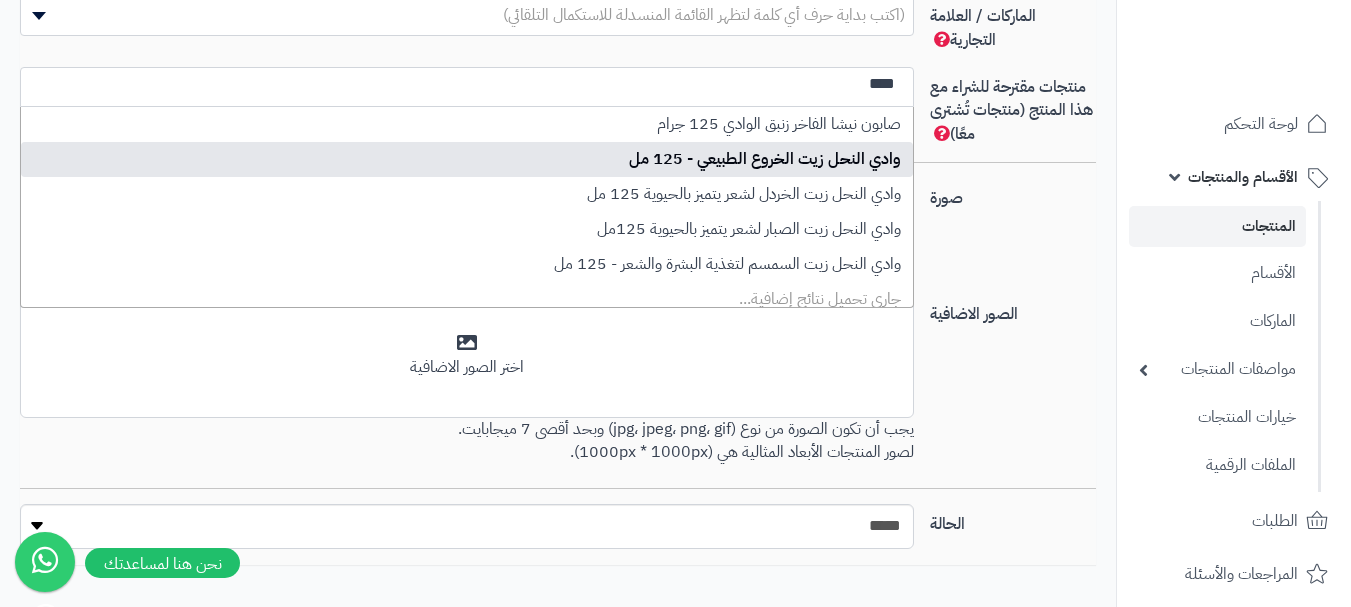 type on "****" 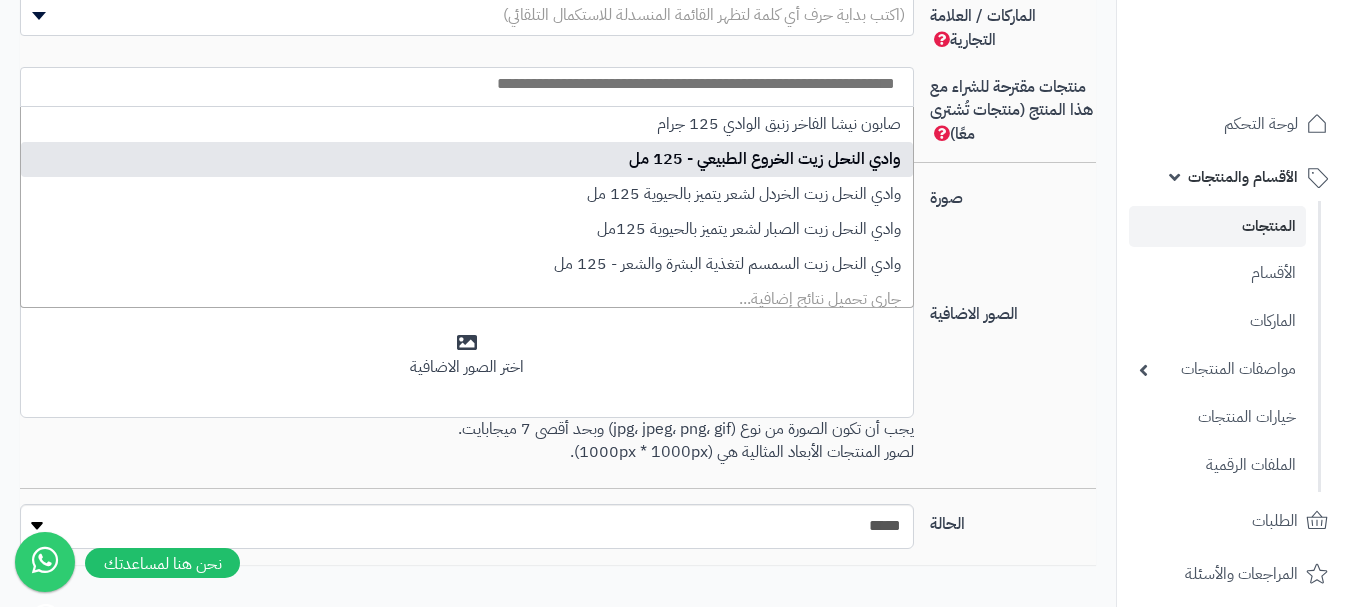 scroll, scrollTop: 0, scrollLeft: 0, axis: both 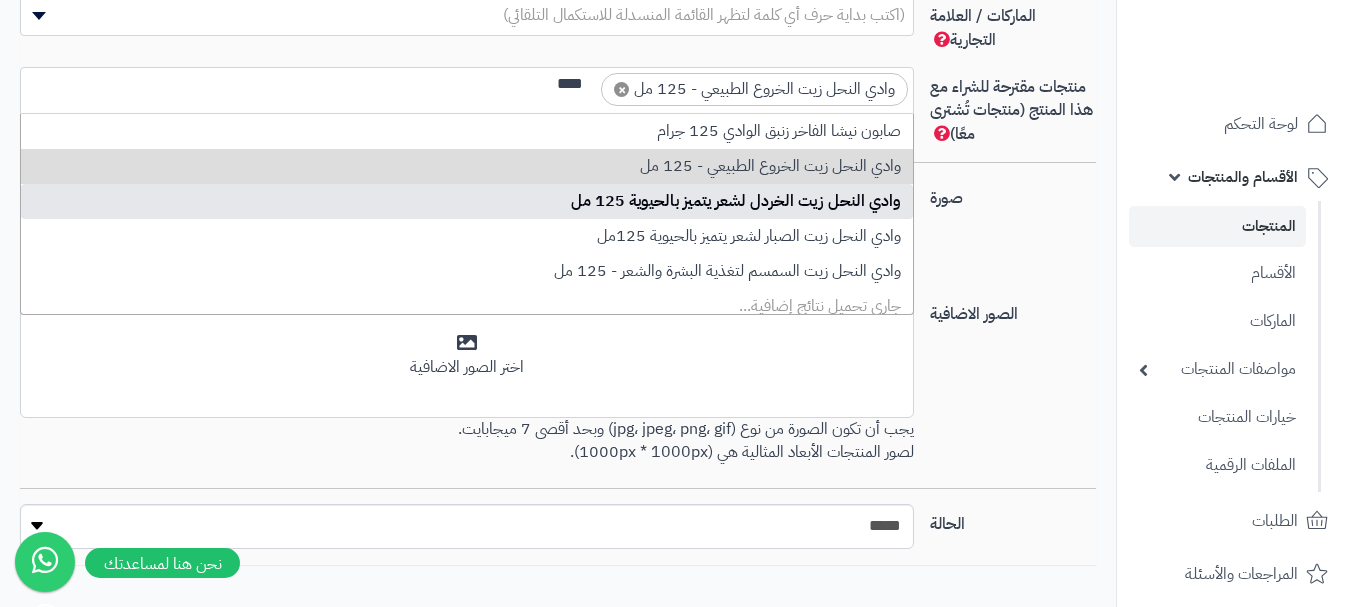 type on "****" 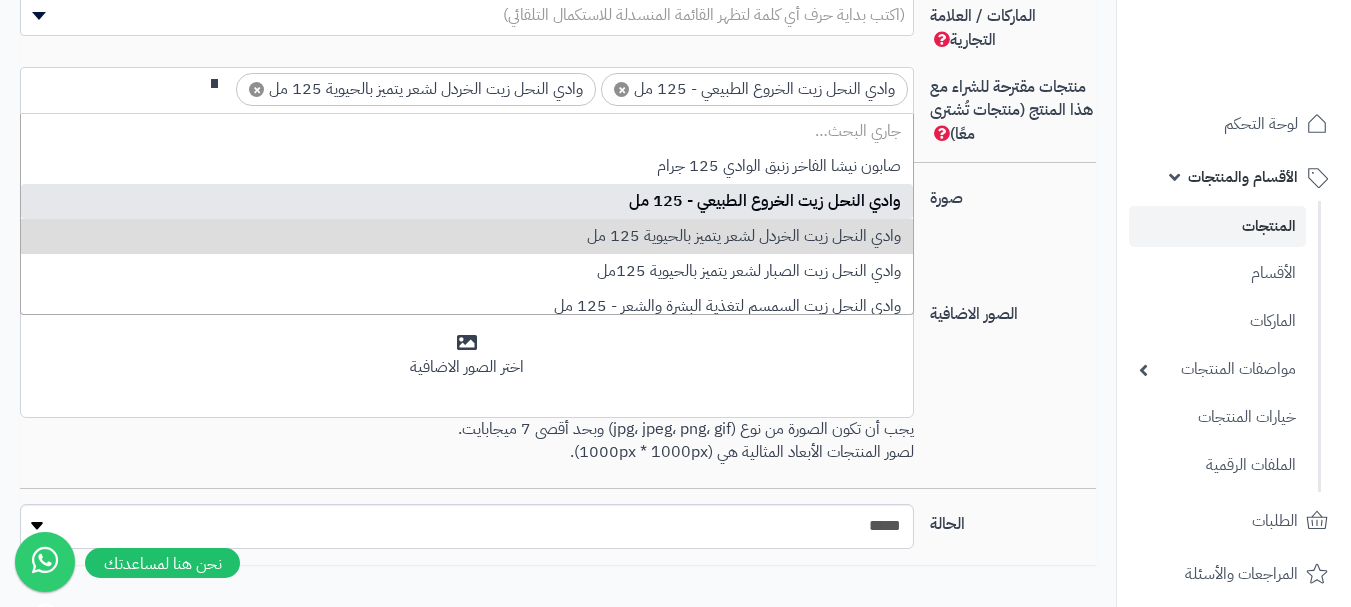 scroll, scrollTop: 0, scrollLeft: 0, axis: both 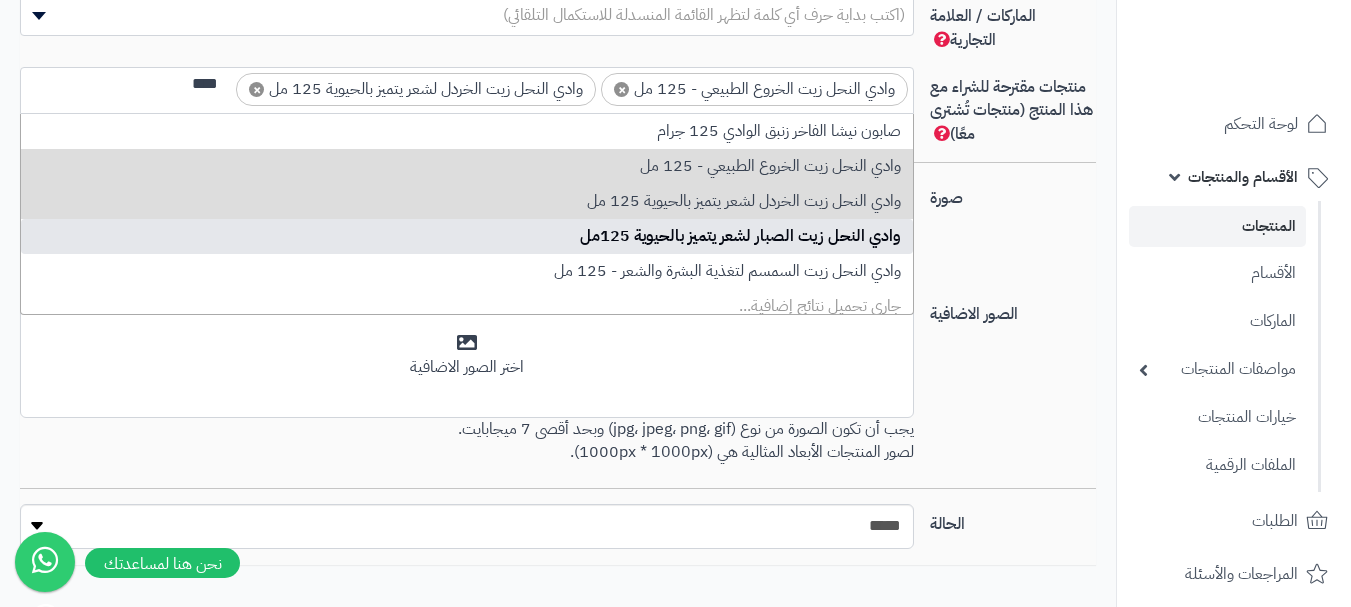 type on "****" 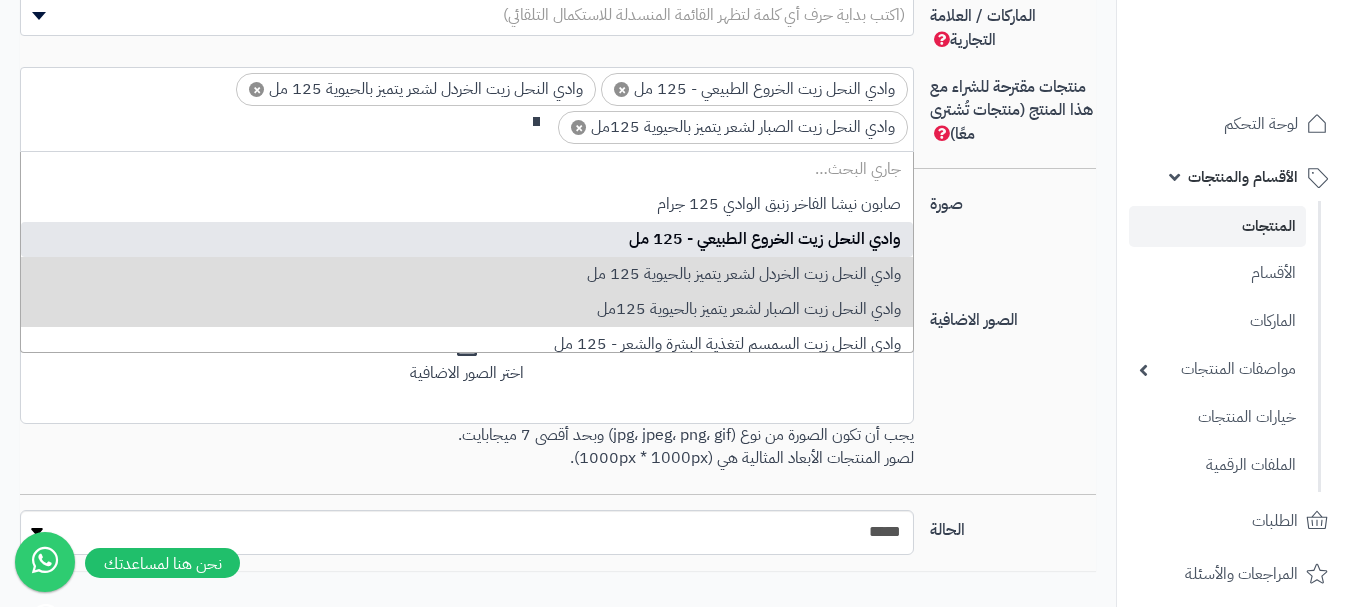 scroll, scrollTop: 0, scrollLeft: 0, axis: both 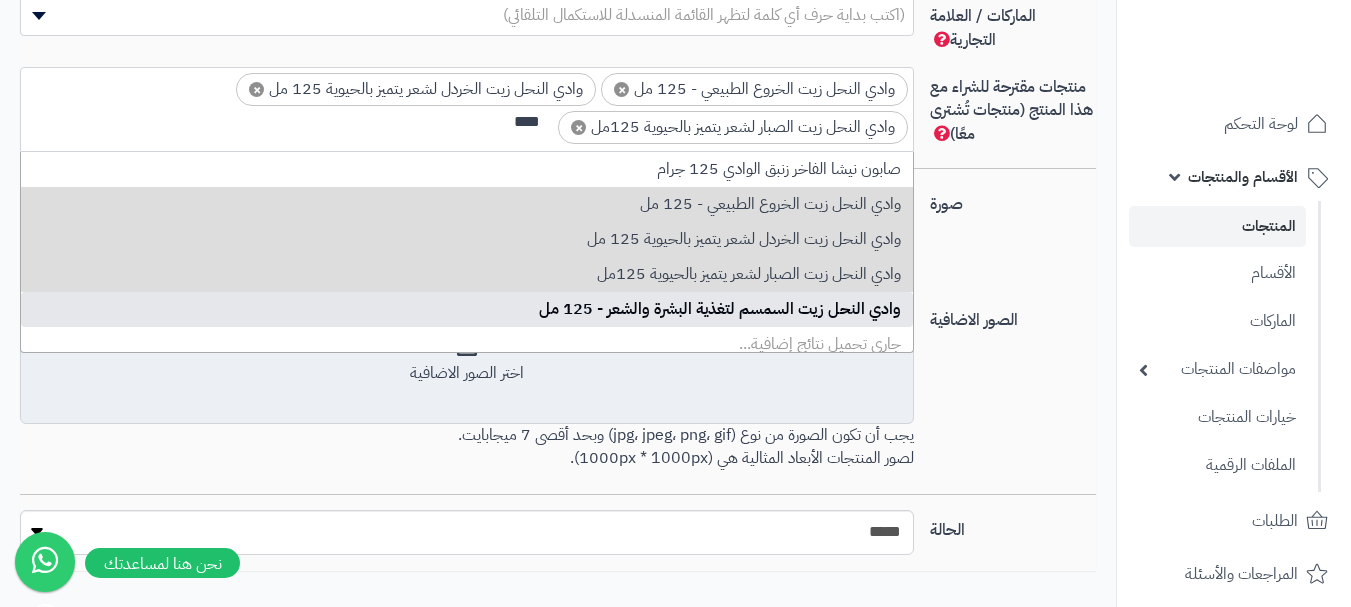 type on "****" 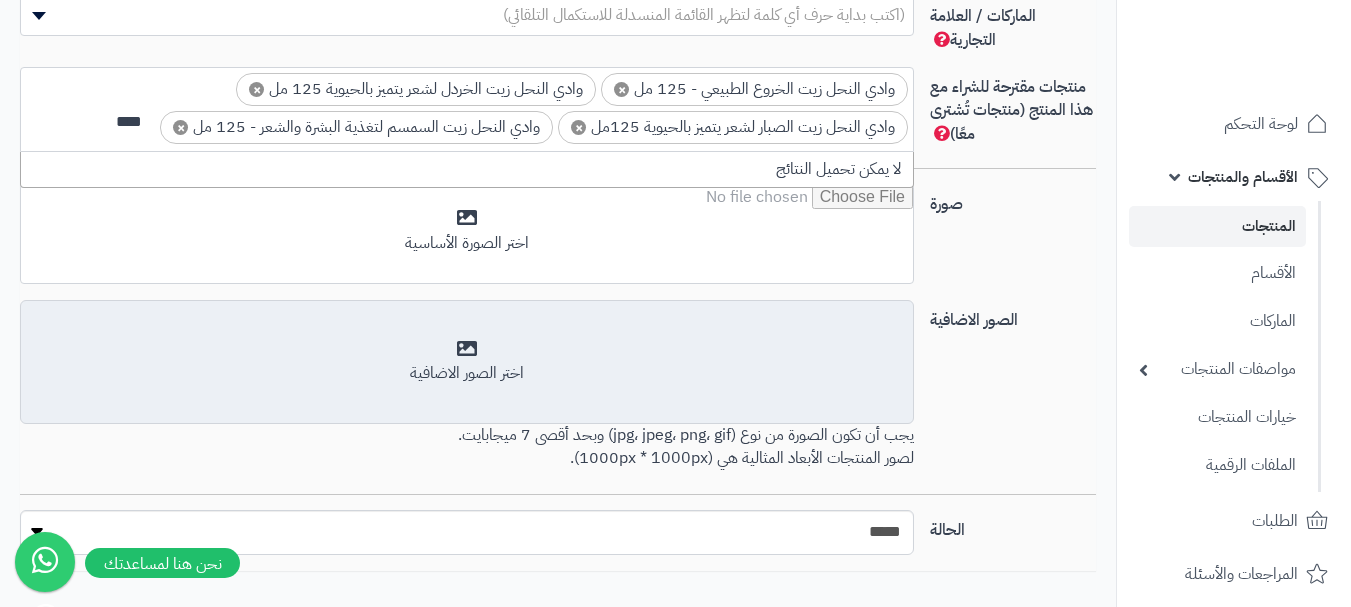 scroll, scrollTop: 0, scrollLeft: 0, axis: both 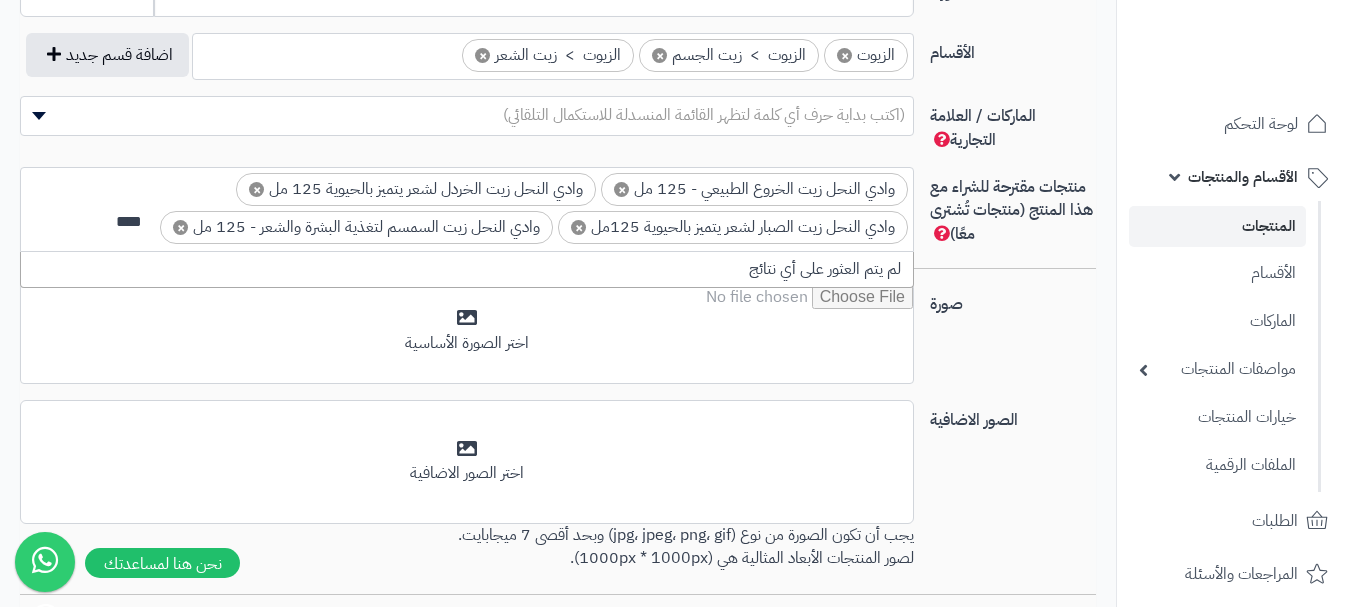 type on "****" 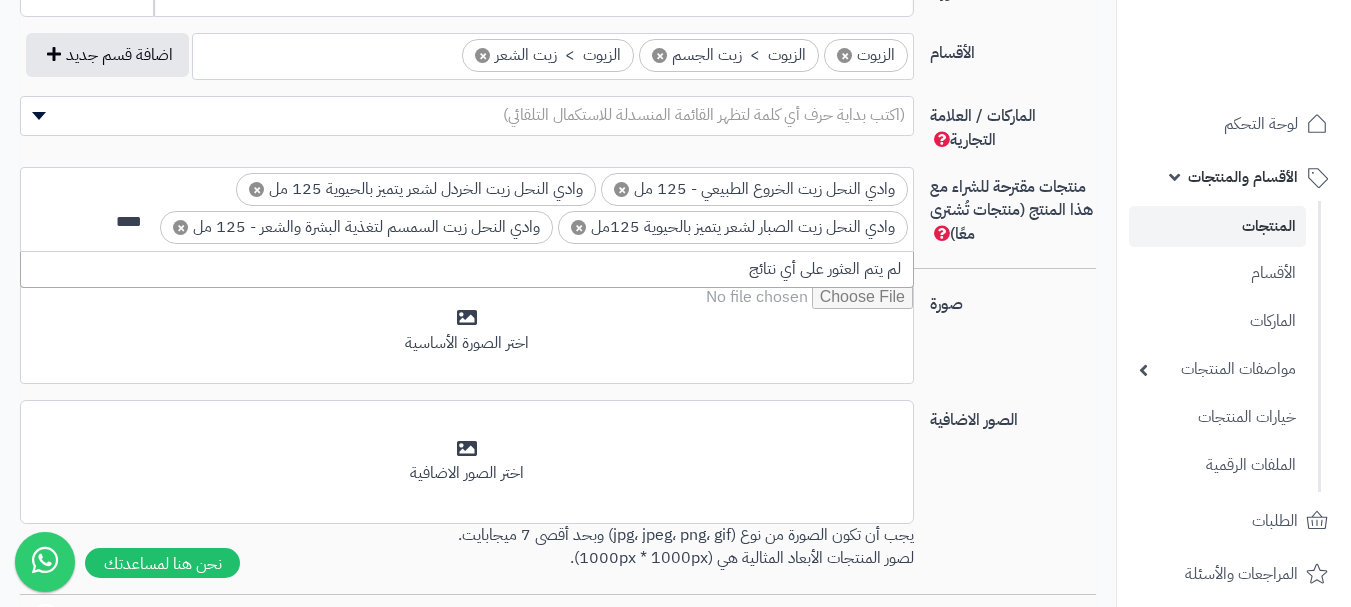 scroll, scrollTop: 0, scrollLeft: 0, axis: both 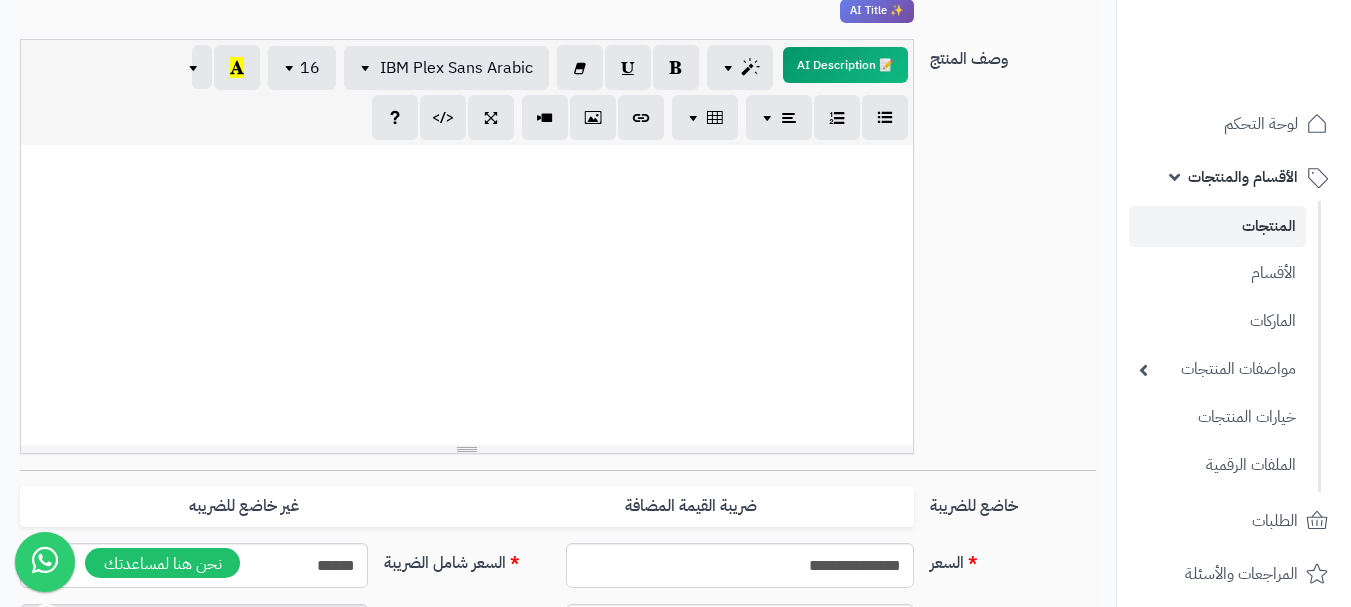 type 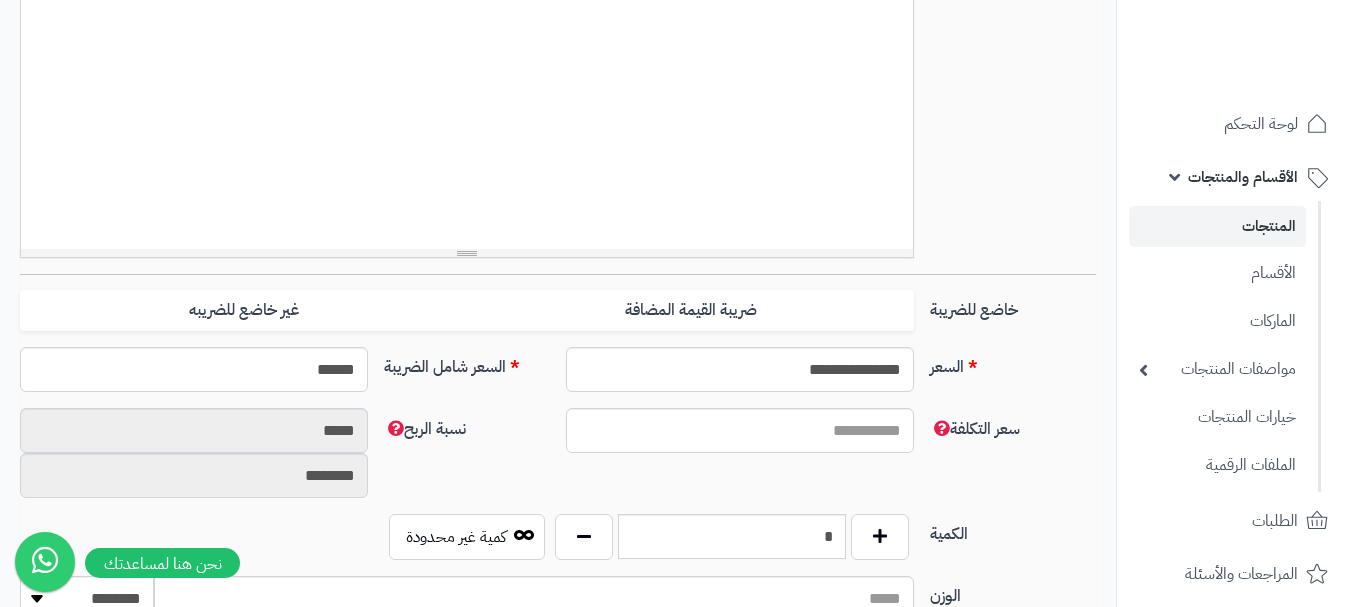 scroll, scrollTop: 506, scrollLeft: 0, axis: vertical 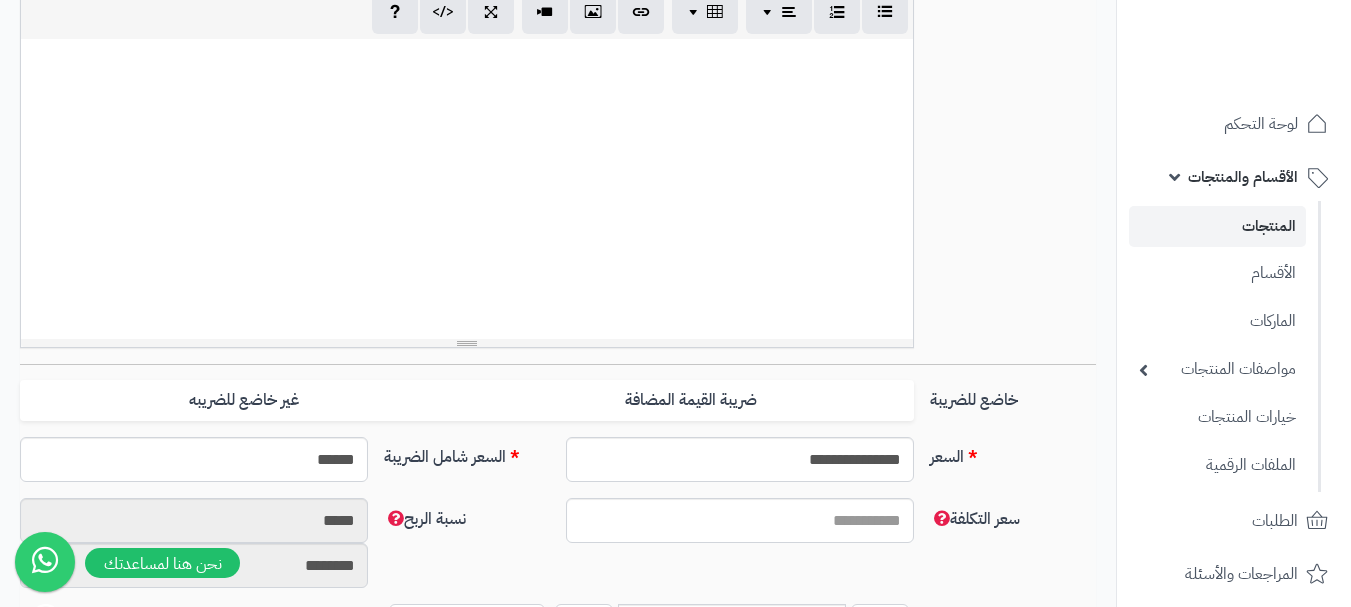 paste 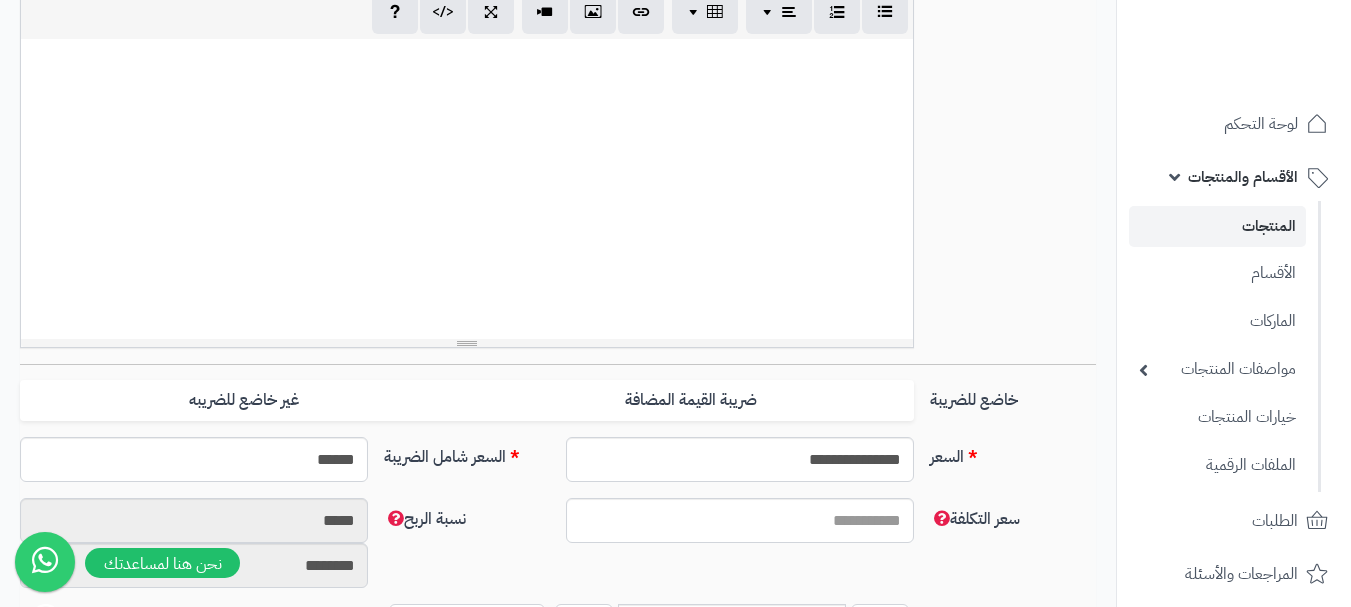 type 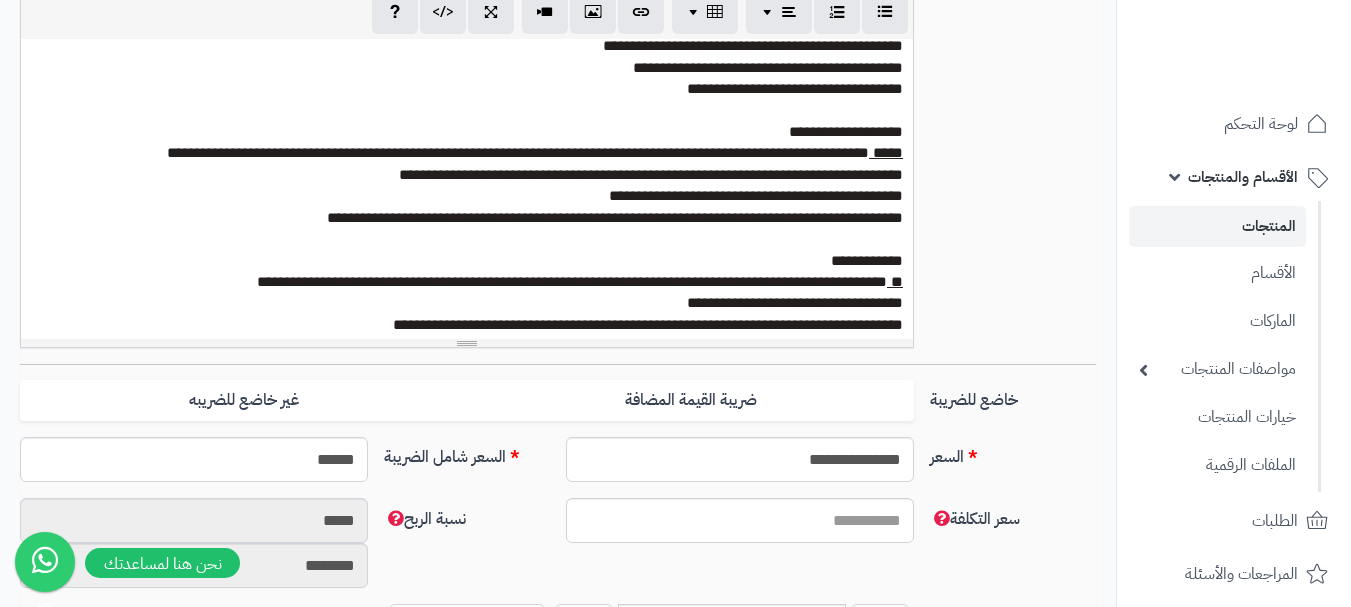 scroll, scrollTop: 234, scrollLeft: 0, axis: vertical 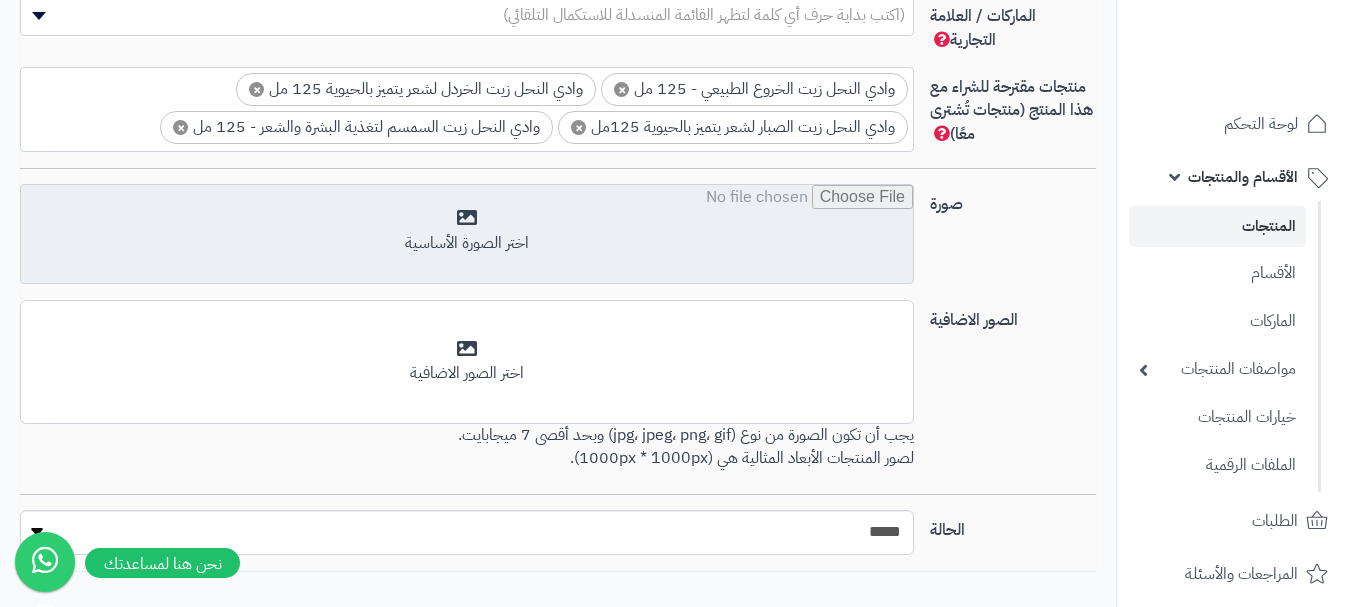click at bounding box center [467, 235] 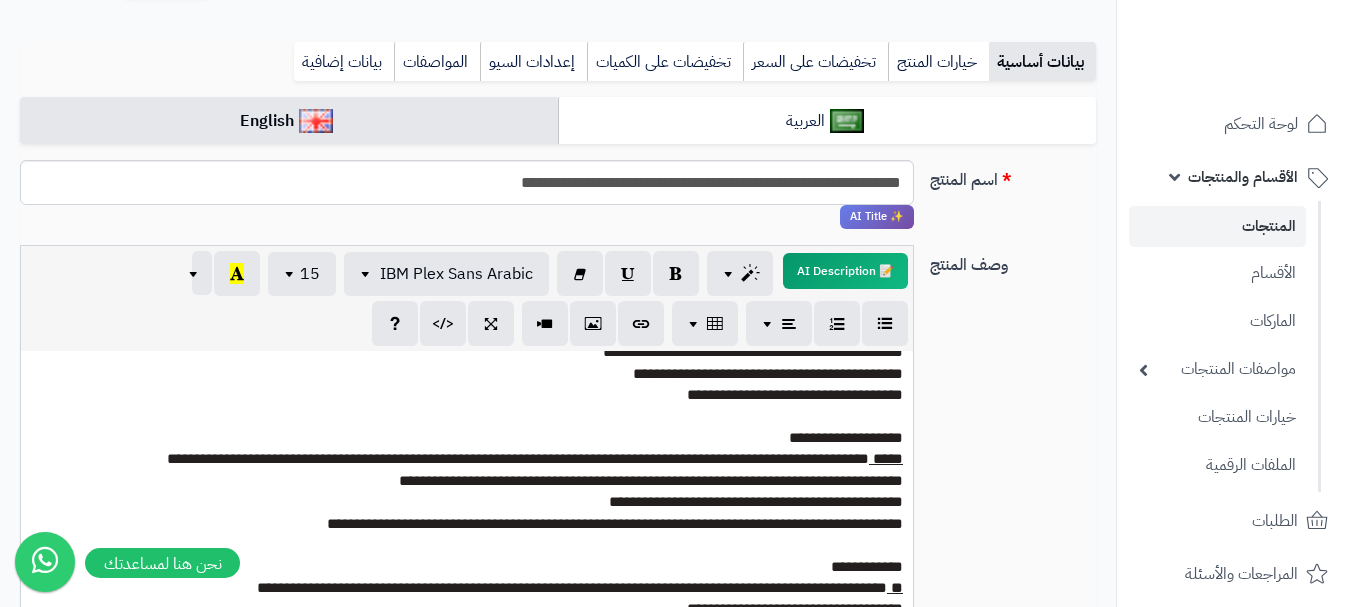 scroll, scrollTop: 0, scrollLeft: 0, axis: both 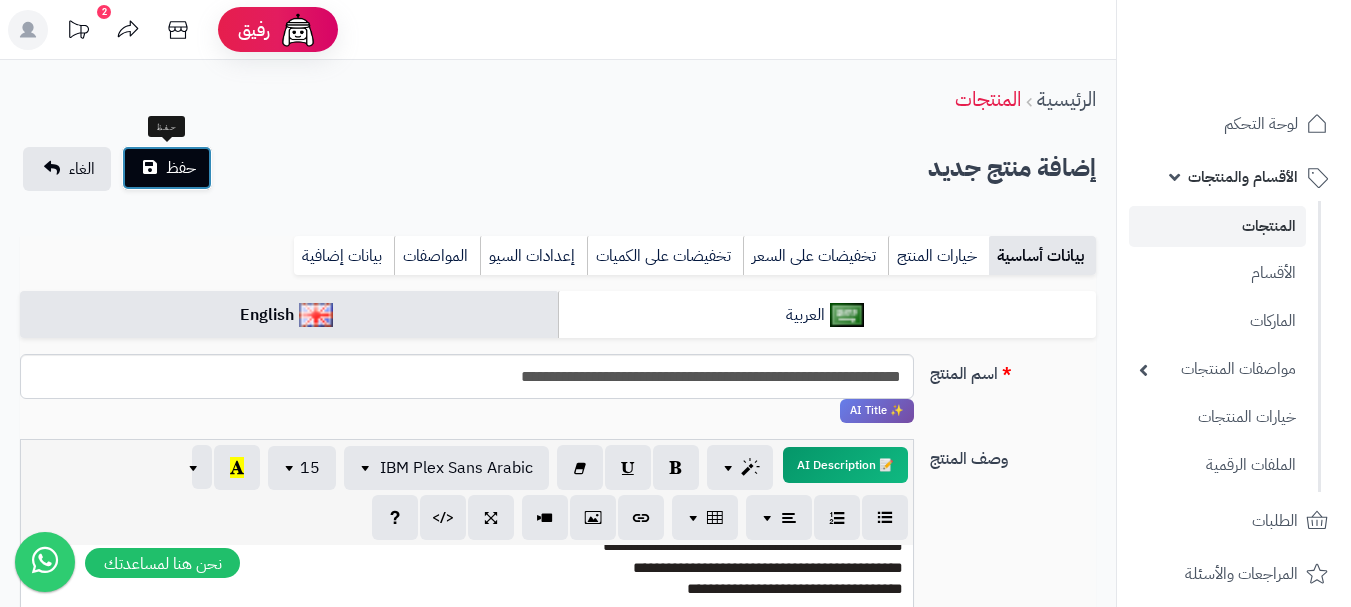 click on "حفظ" at bounding box center [167, 168] 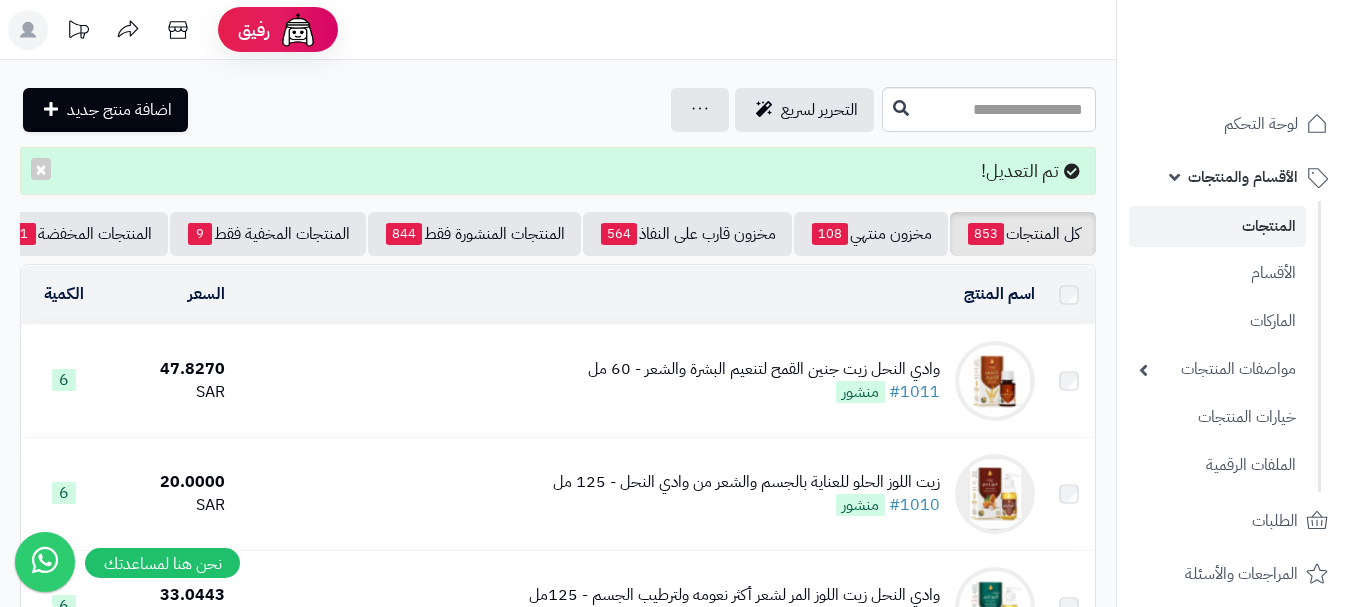 scroll, scrollTop: 0, scrollLeft: 0, axis: both 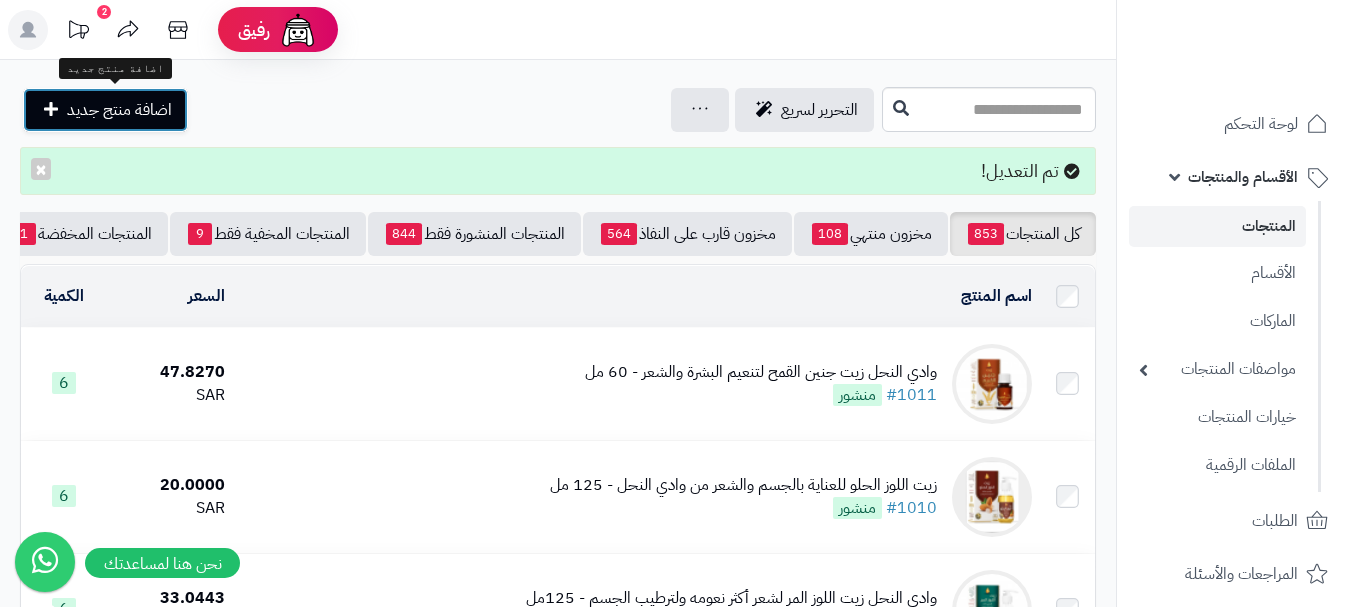 click on "اضافة منتج جديد" at bounding box center [105, 110] 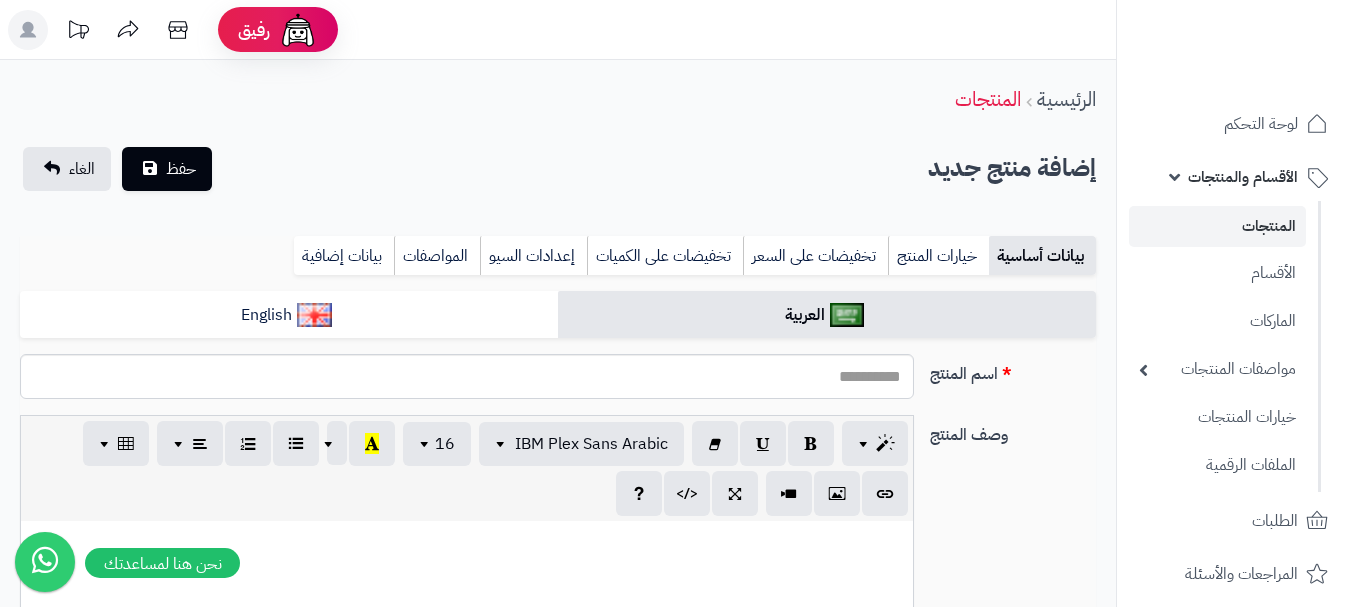select 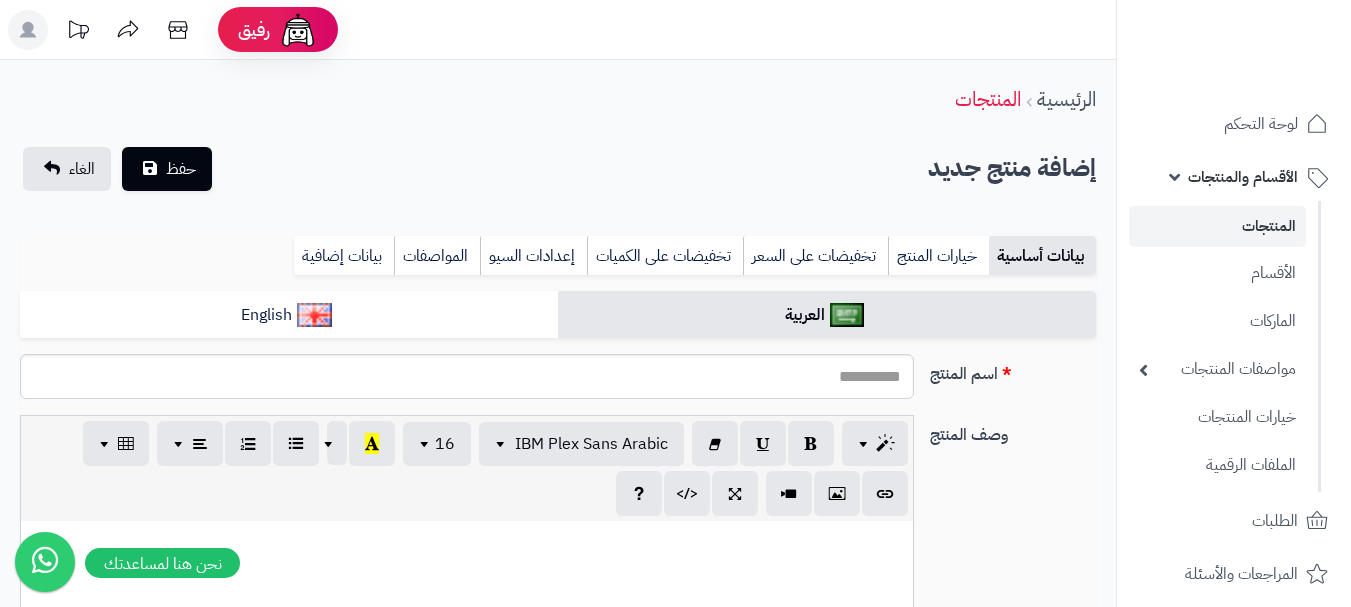 scroll, scrollTop: 0, scrollLeft: 0, axis: both 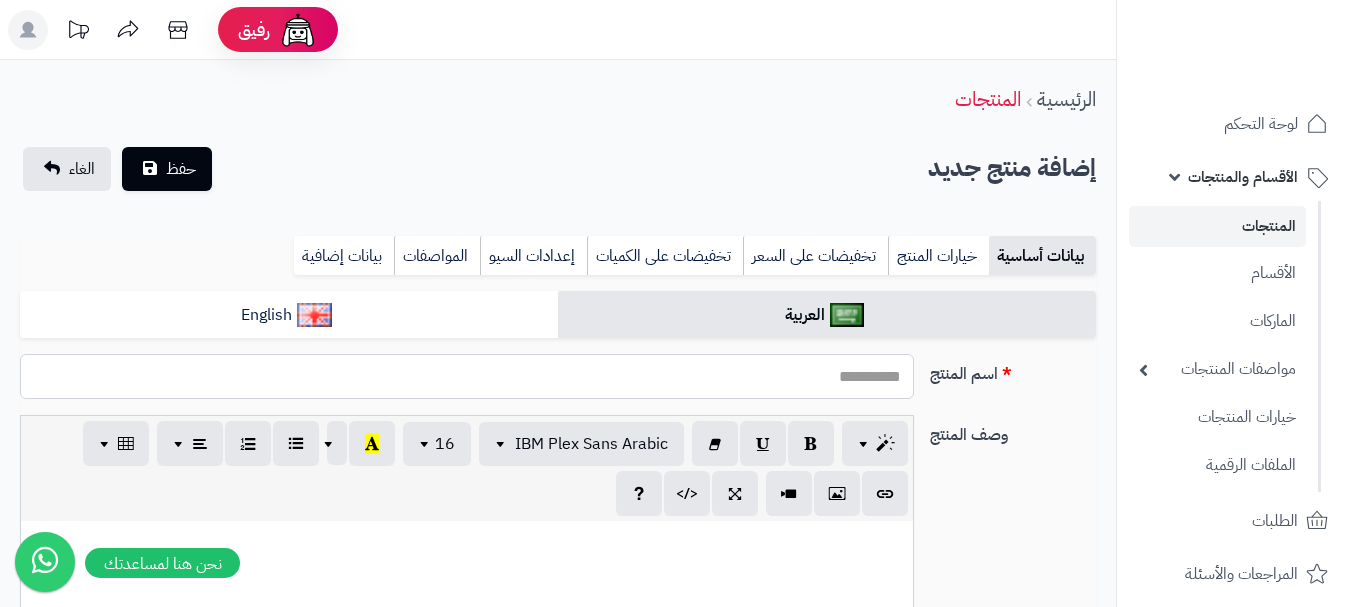 paste on "**********" 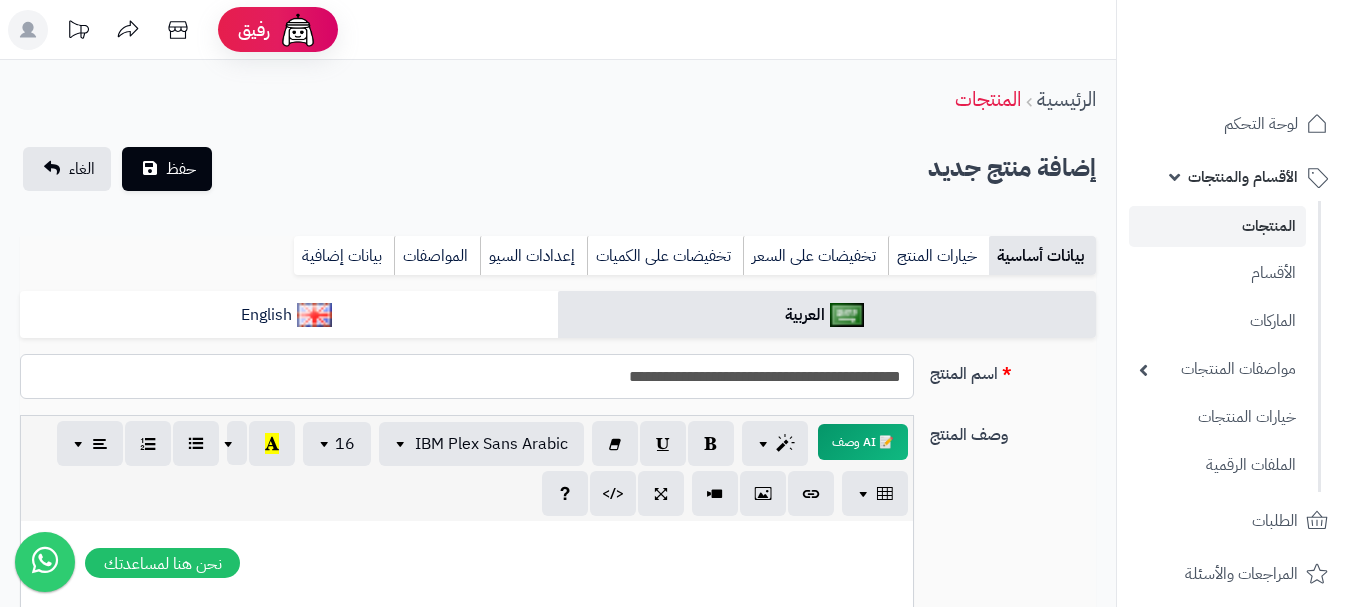 type on "**********" 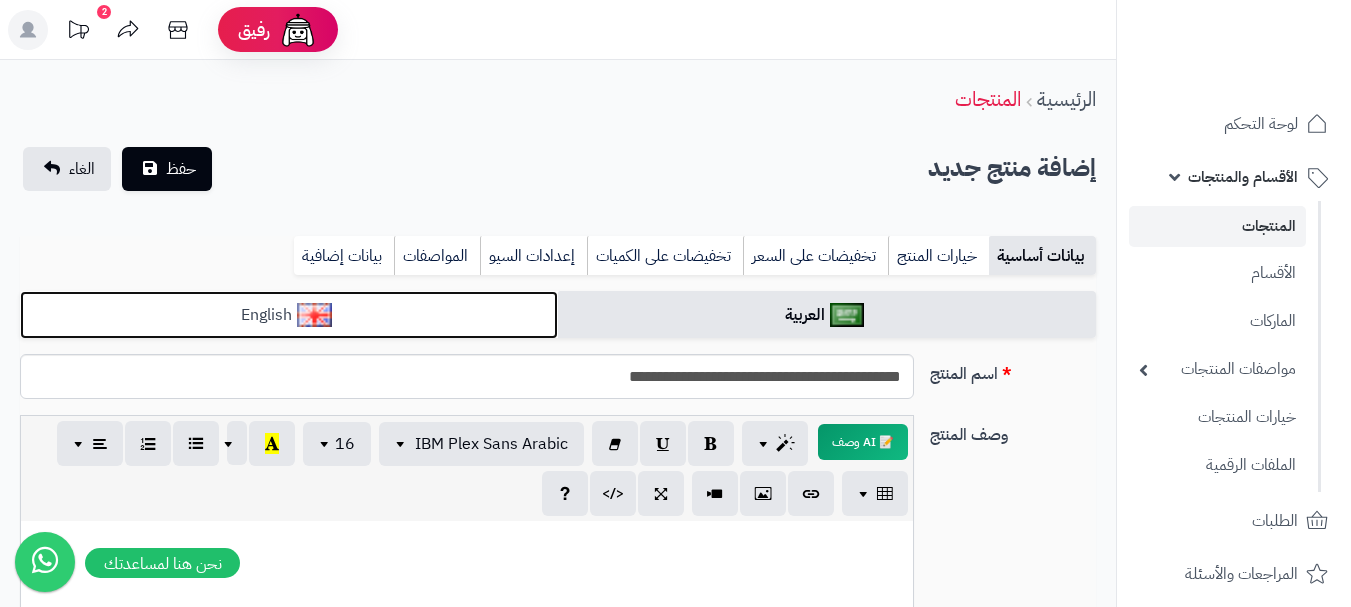 click on "English" at bounding box center [289, 315] 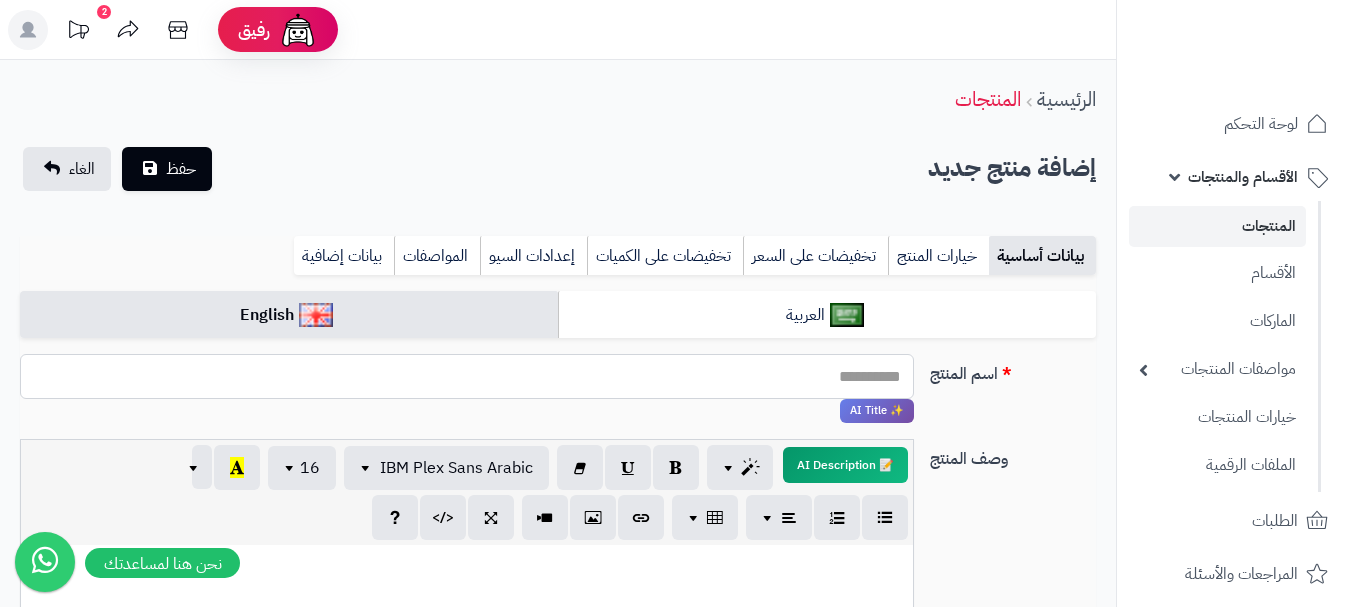 paste on "**********" 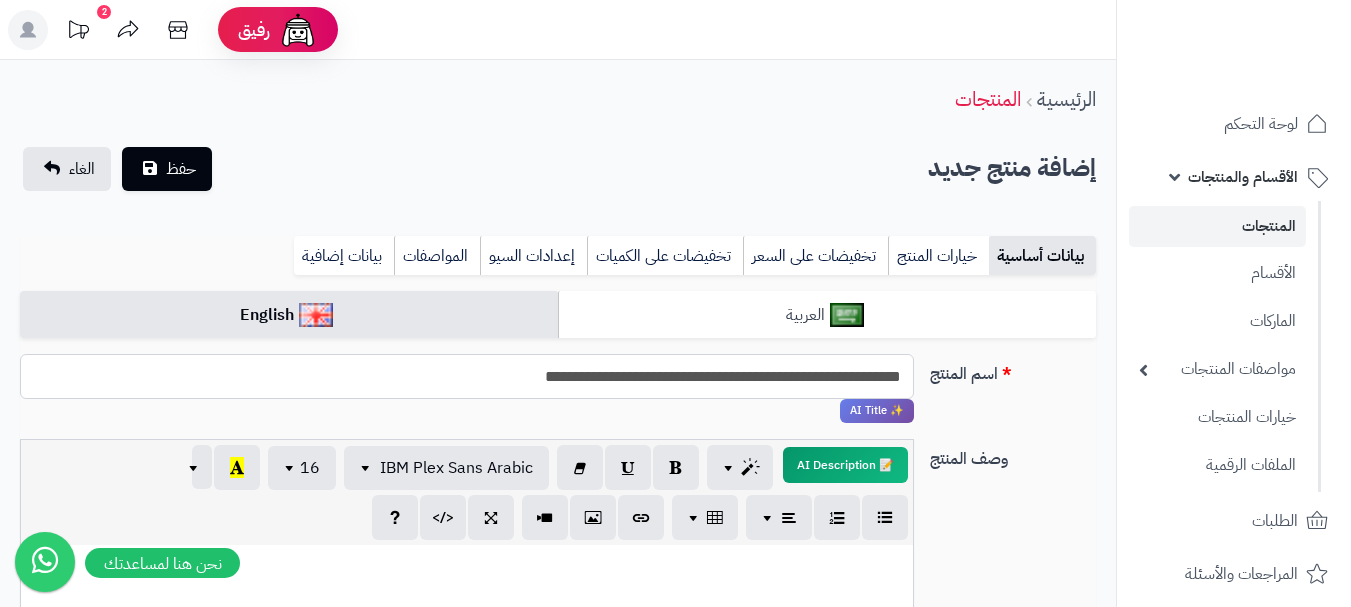type on "**********" 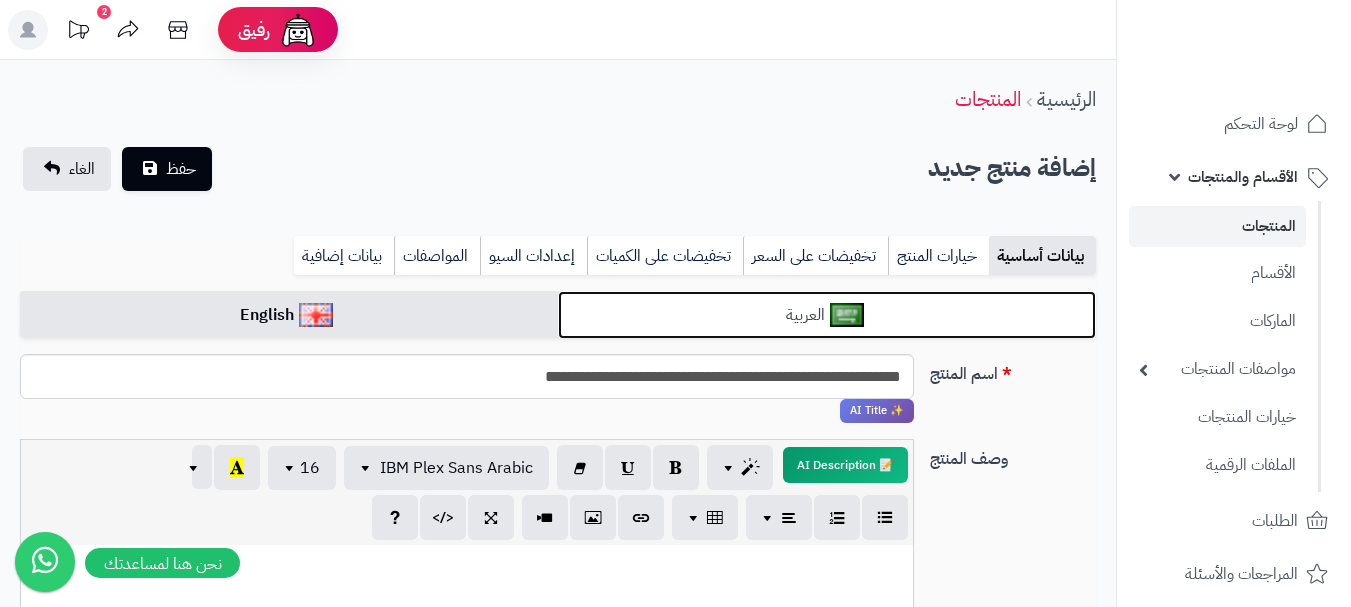 click on "العربية" at bounding box center [827, 315] 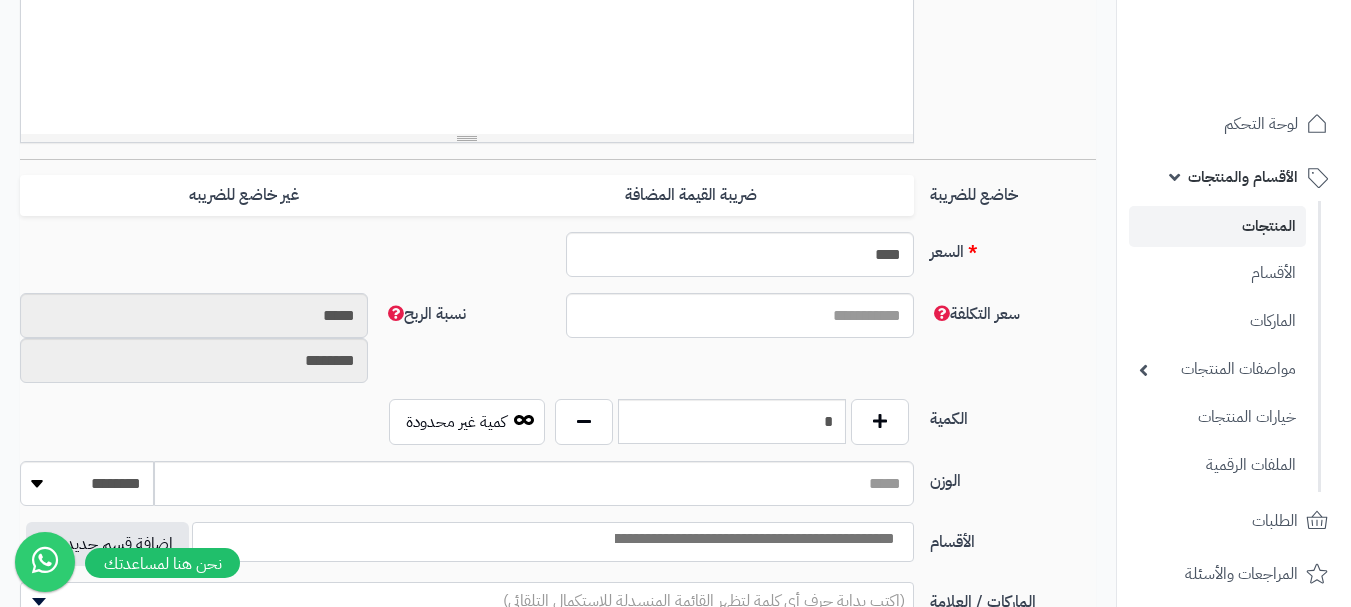 scroll, scrollTop: 700, scrollLeft: 0, axis: vertical 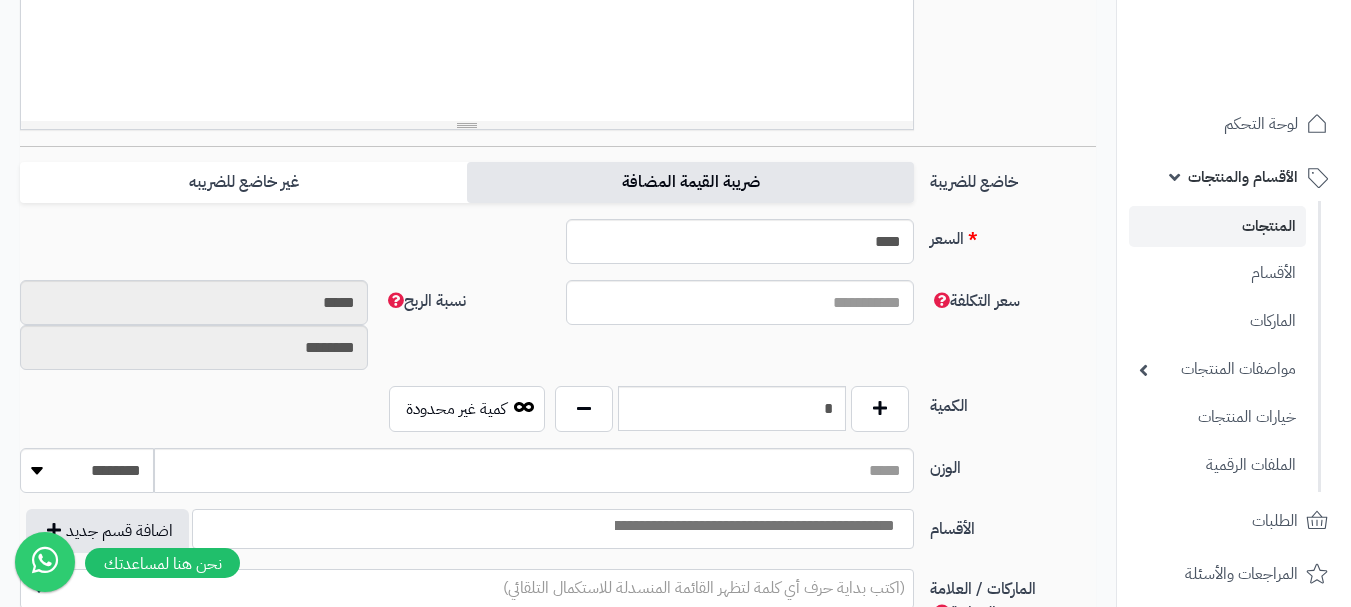 drag, startPoint x: 837, startPoint y: 188, endPoint x: 811, endPoint y: 192, distance: 26.305893 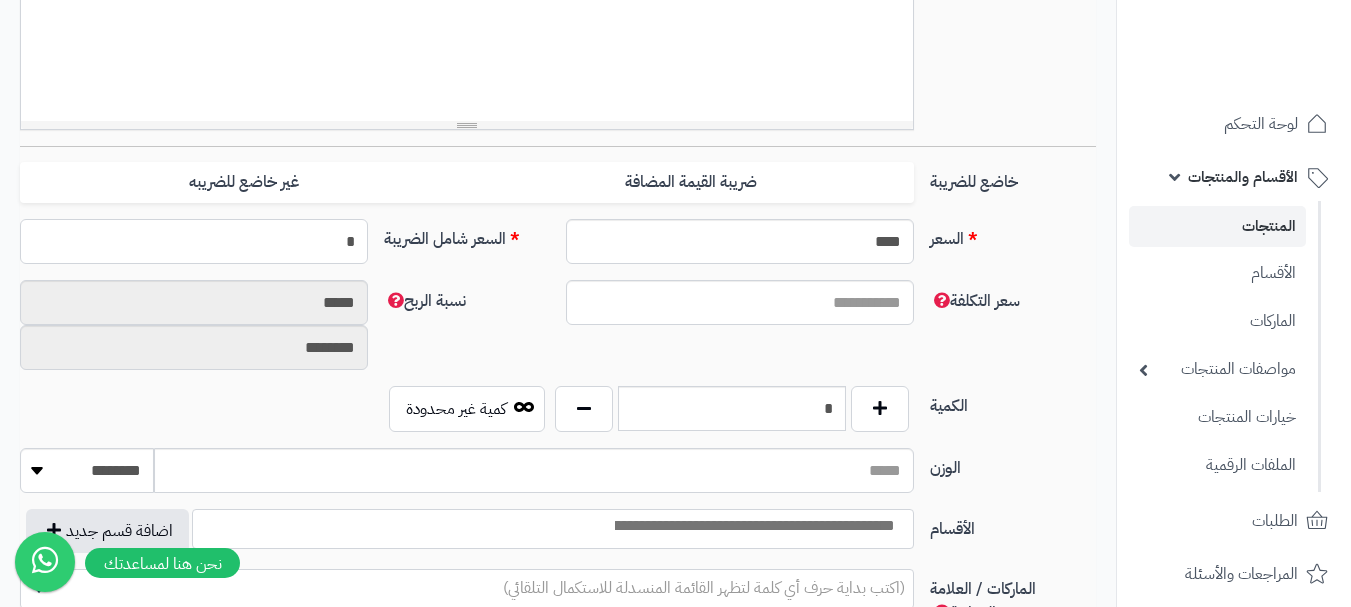 click on "*" at bounding box center (194, 241) 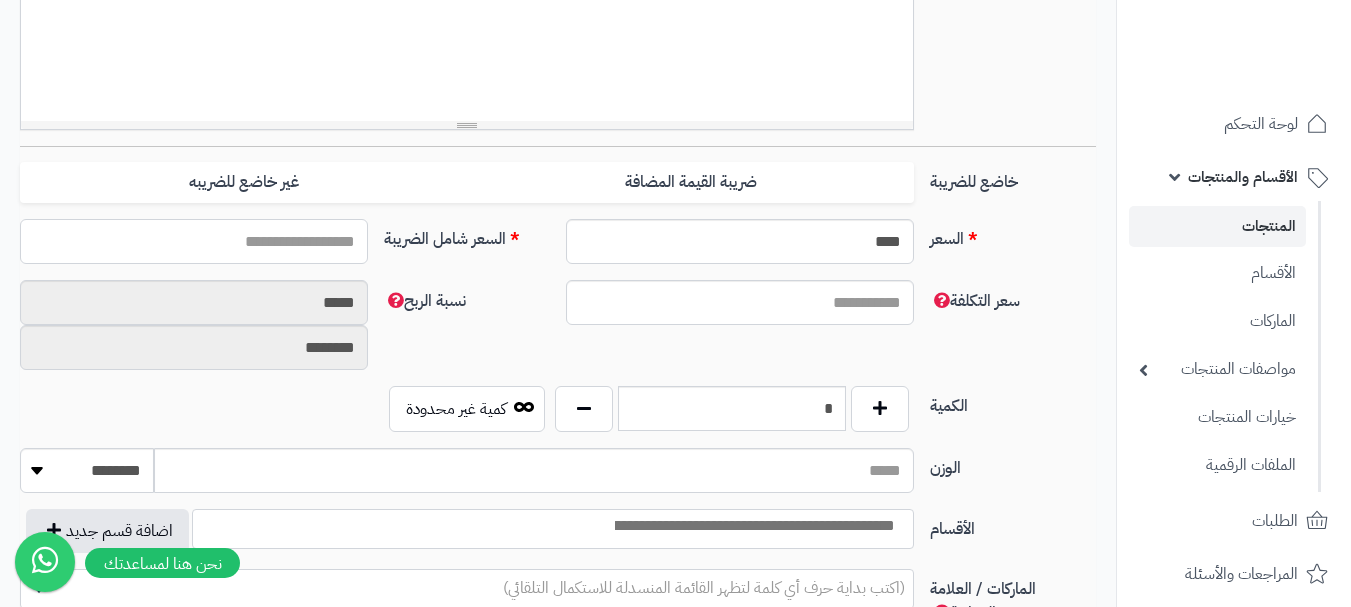 type on "*" 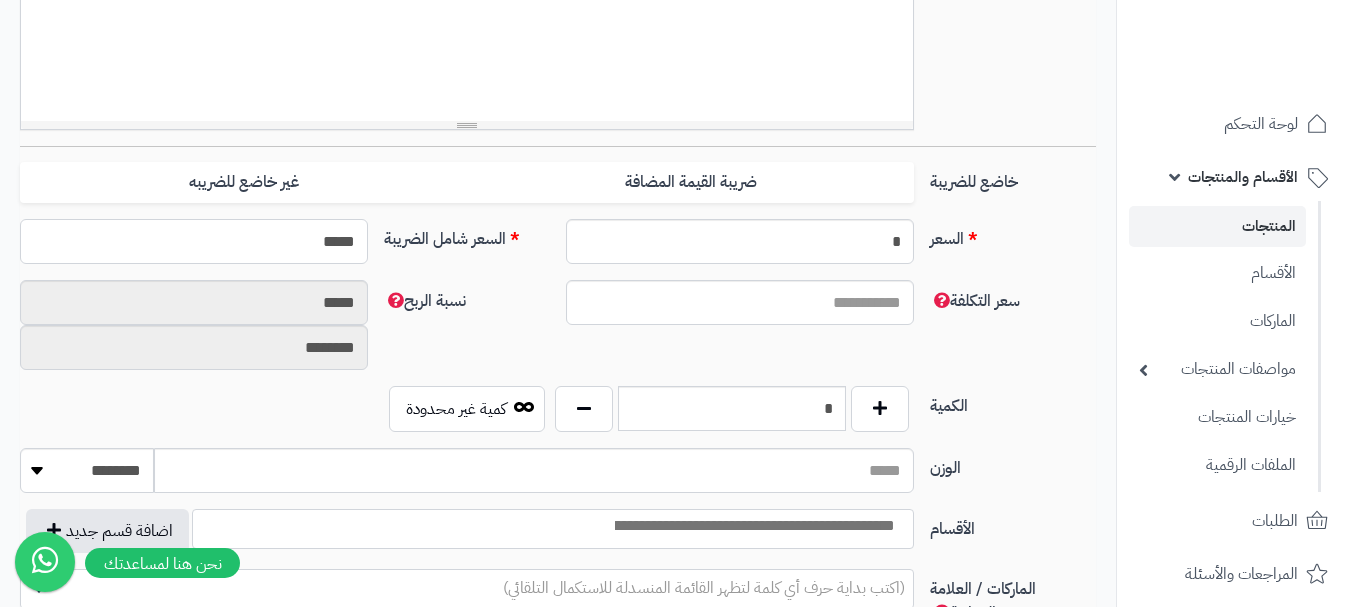 type on "******" 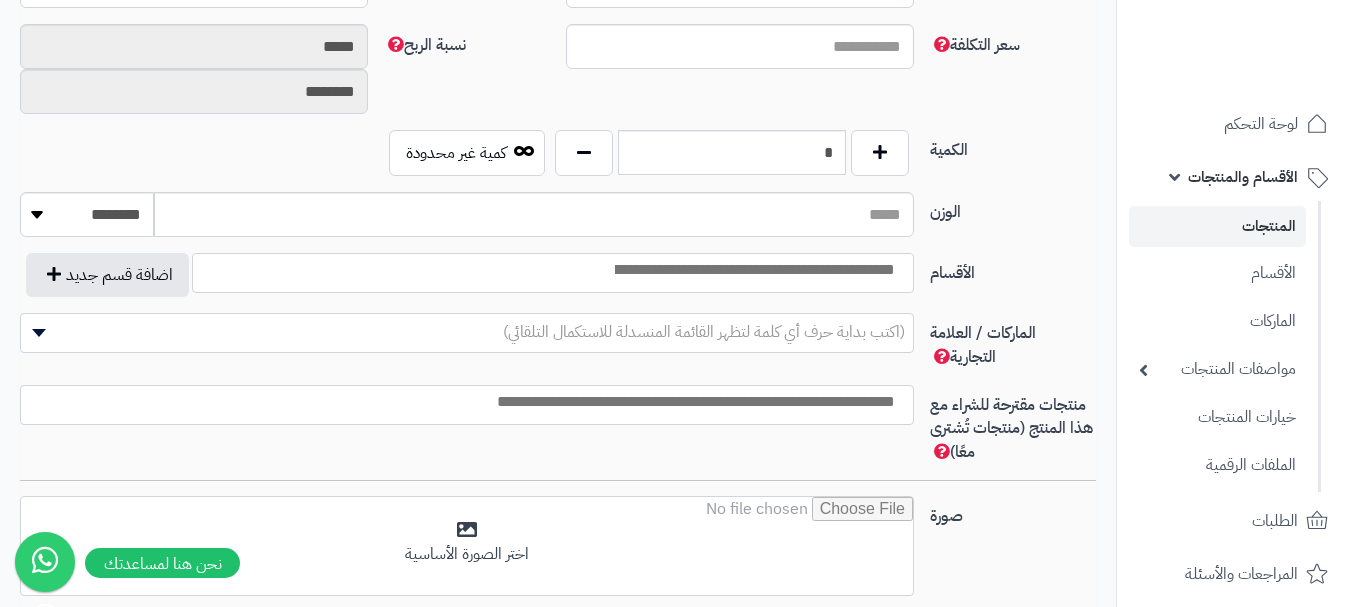 scroll, scrollTop: 1000, scrollLeft: 0, axis: vertical 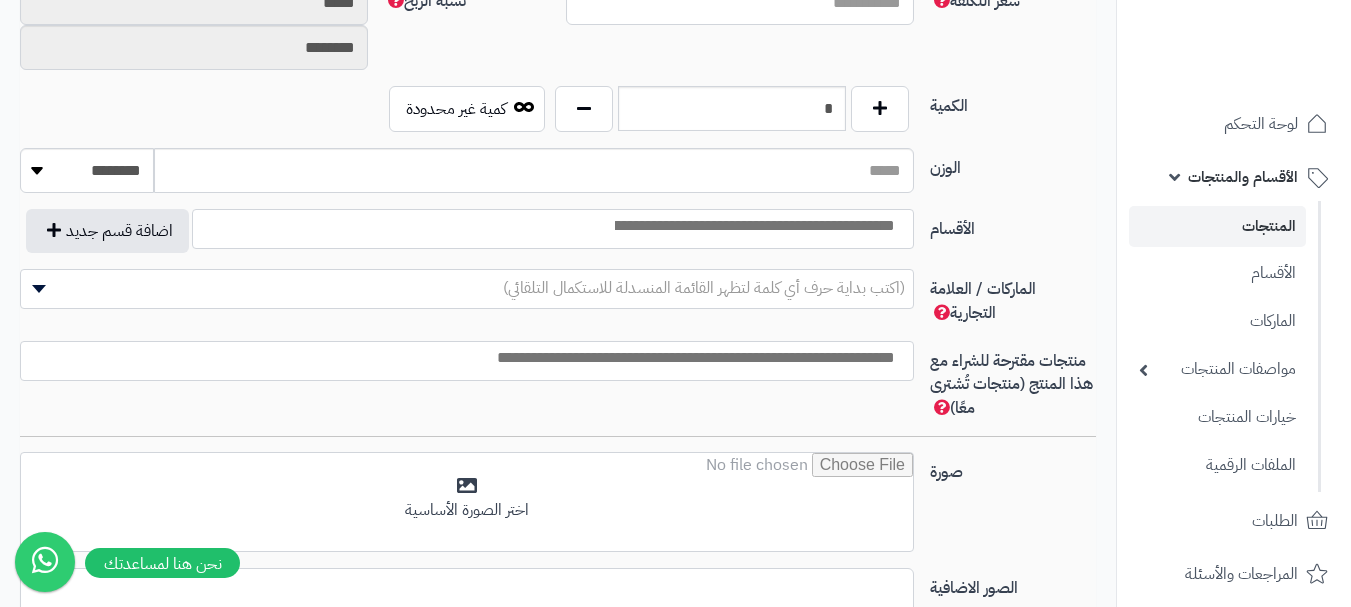 type on "**********" 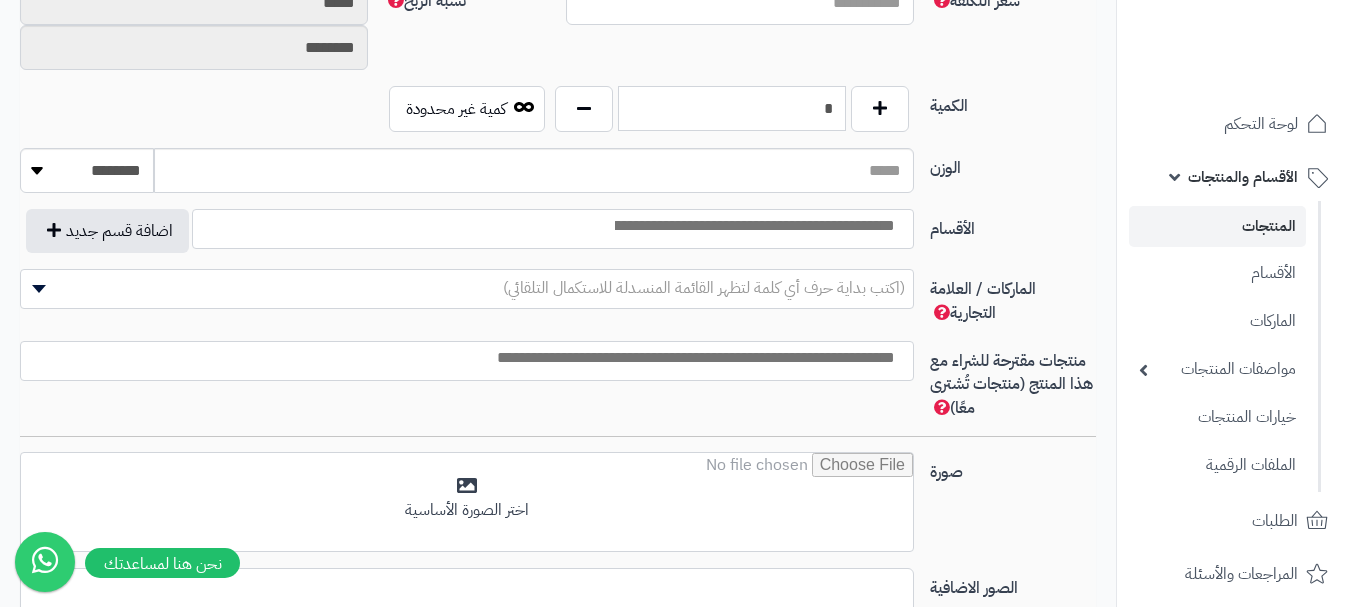 click on "*" at bounding box center (732, 108) 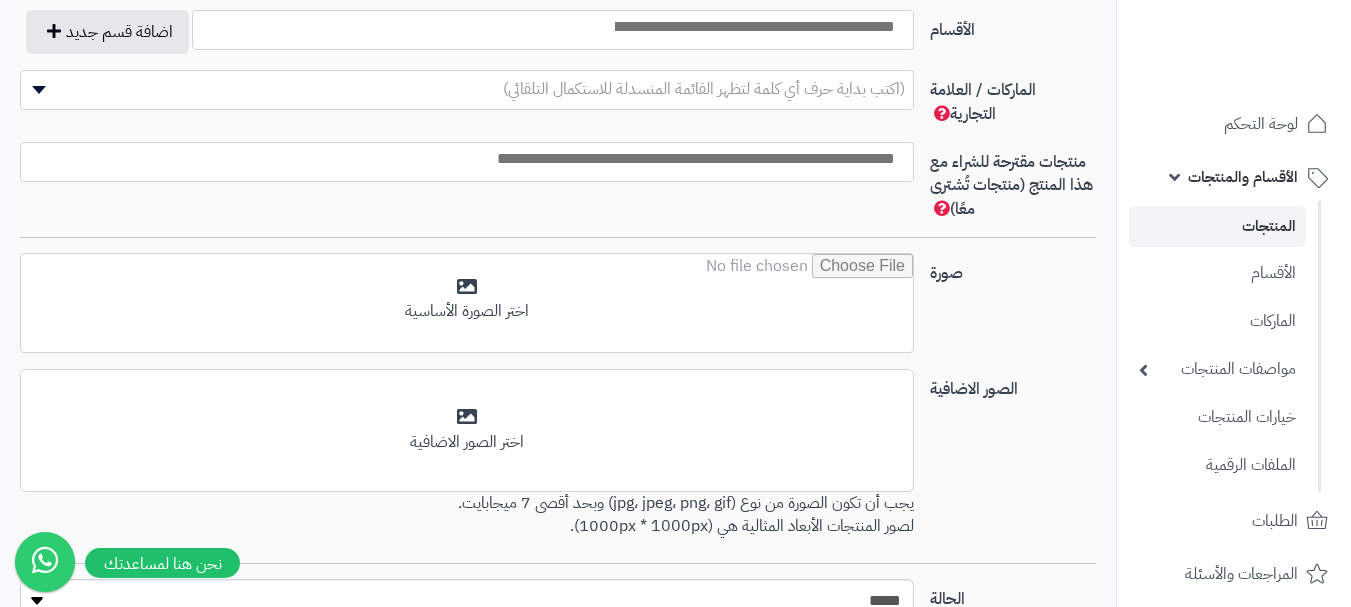 scroll, scrollTop: 1200, scrollLeft: 0, axis: vertical 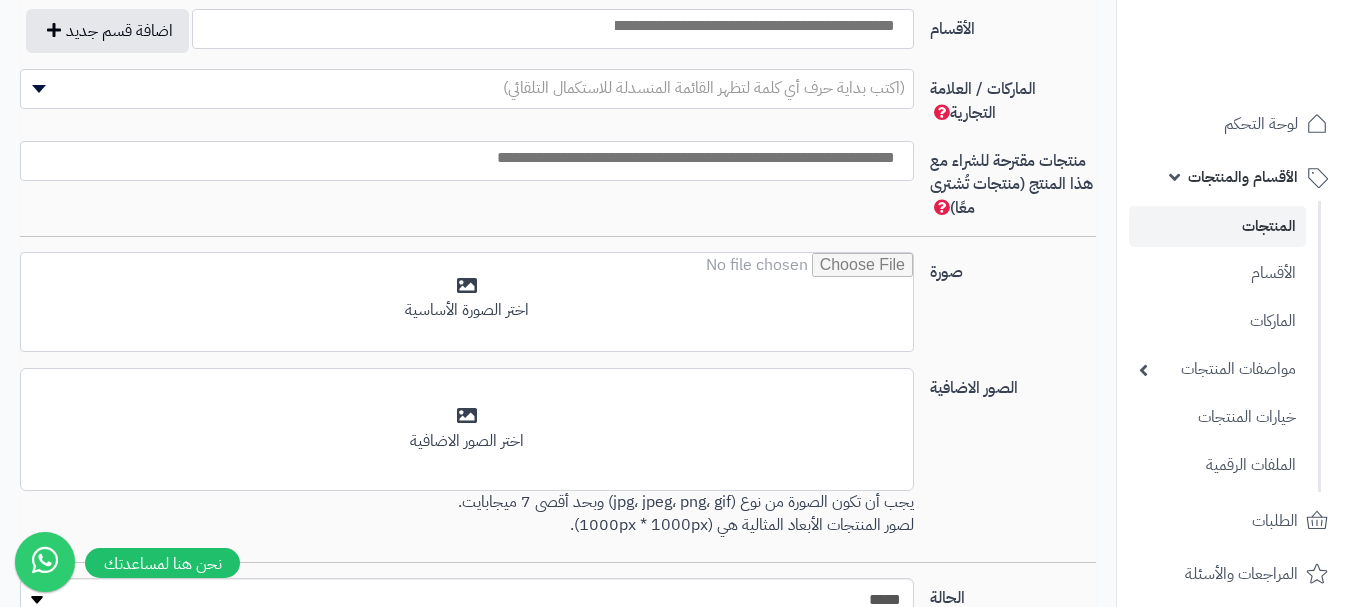 type on "*" 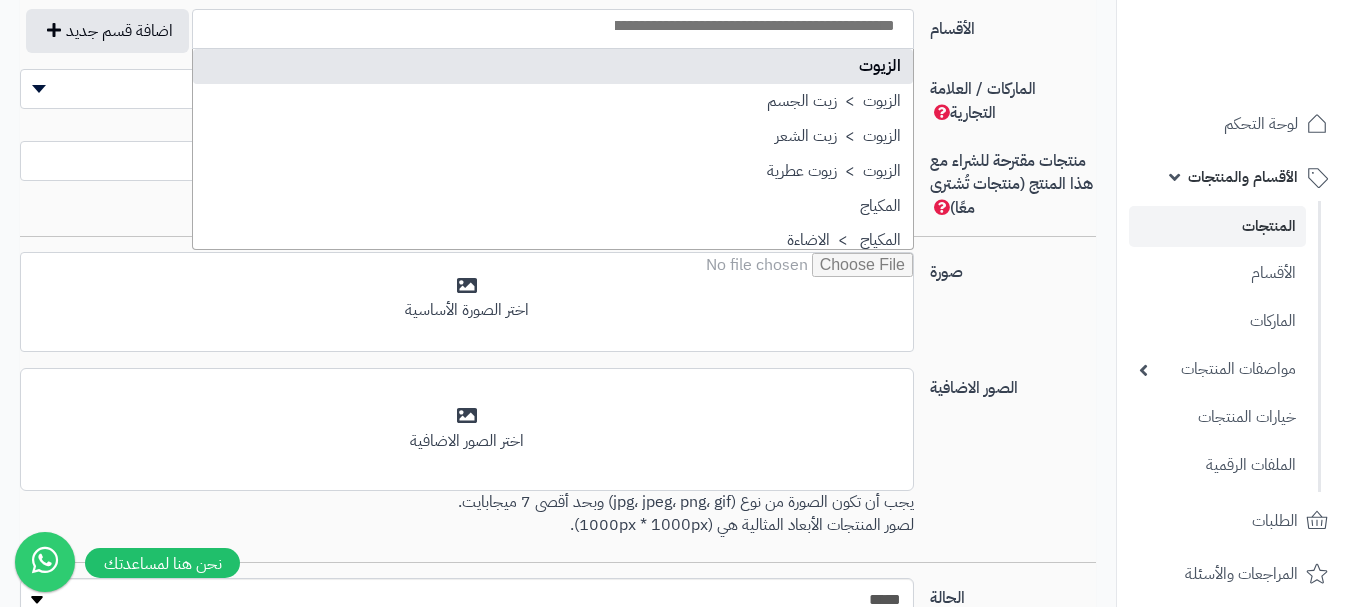 select on "***" 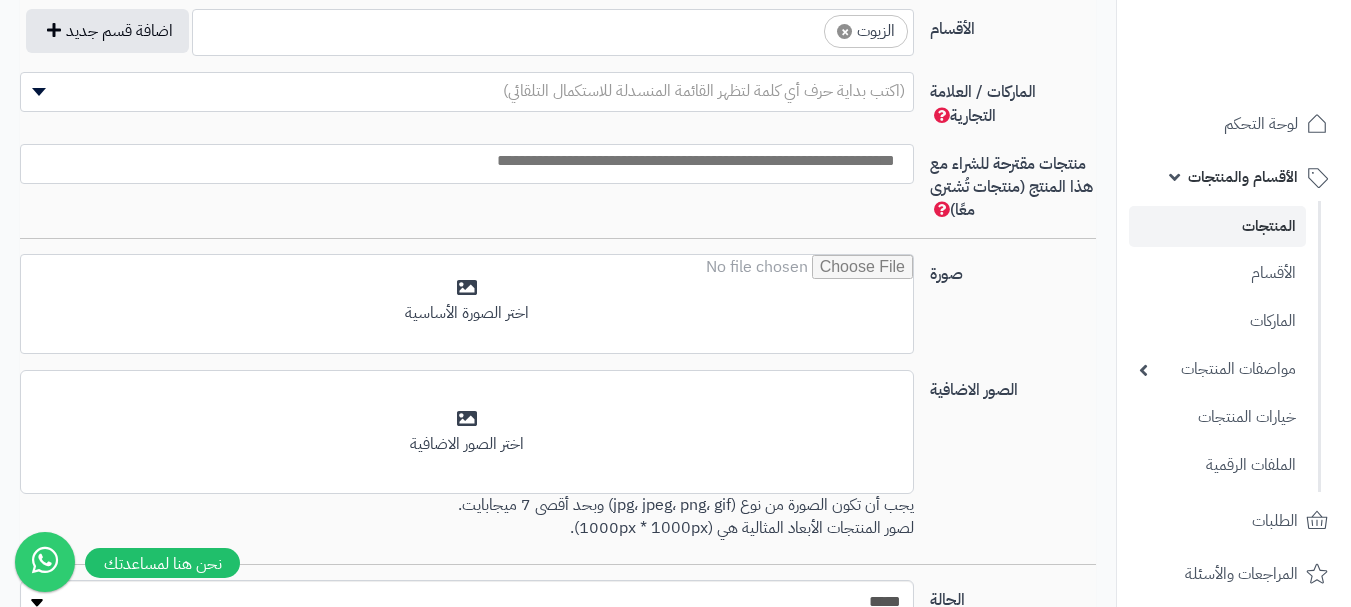 click on "× الزيوت" at bounding box center (553, 29) 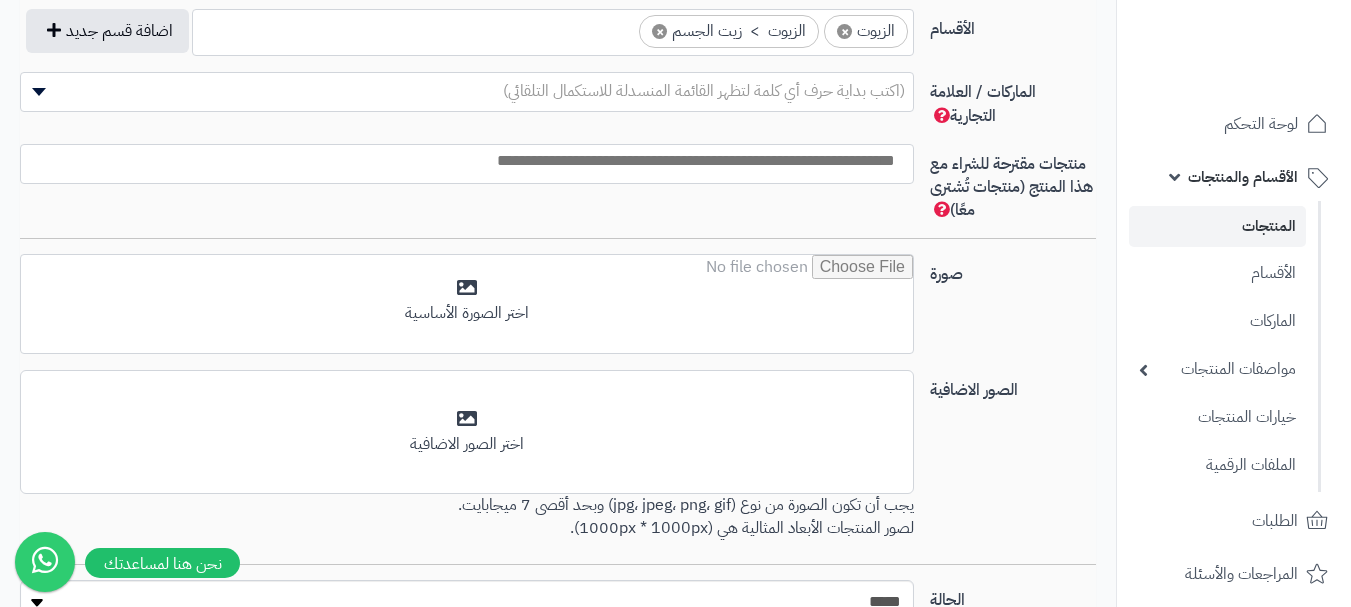 click at bounding box center [621, 26] 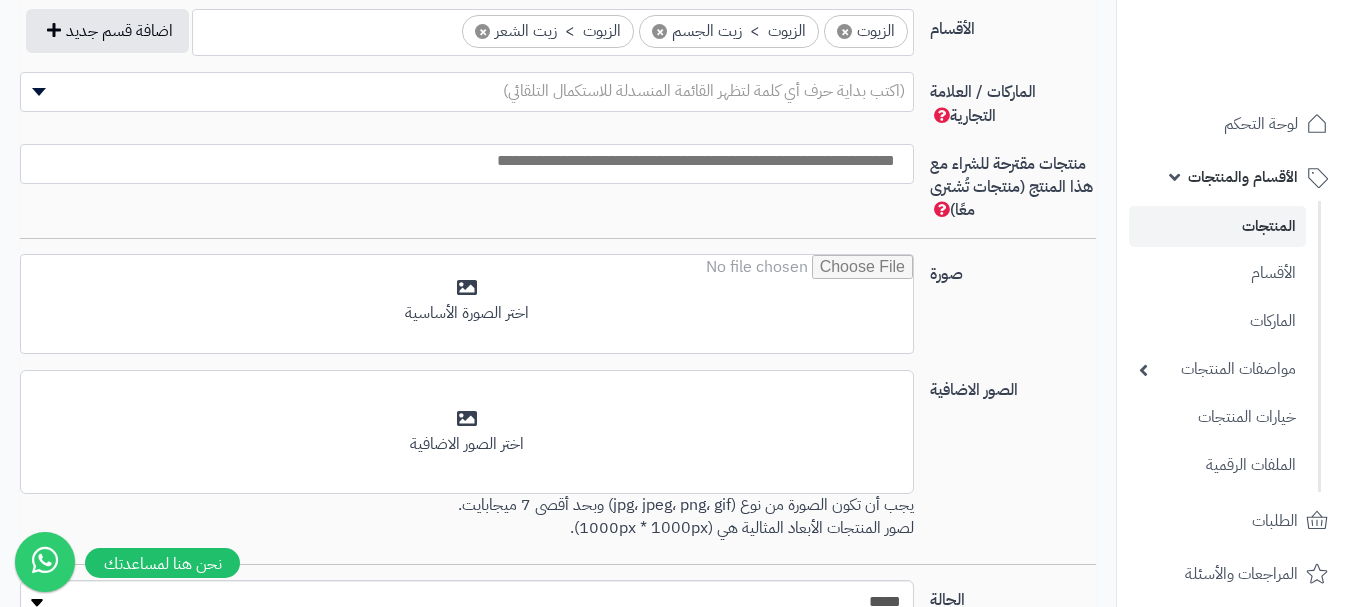 scroll, scrollTop: 1300, scrollLeft: 0, axis: vertical 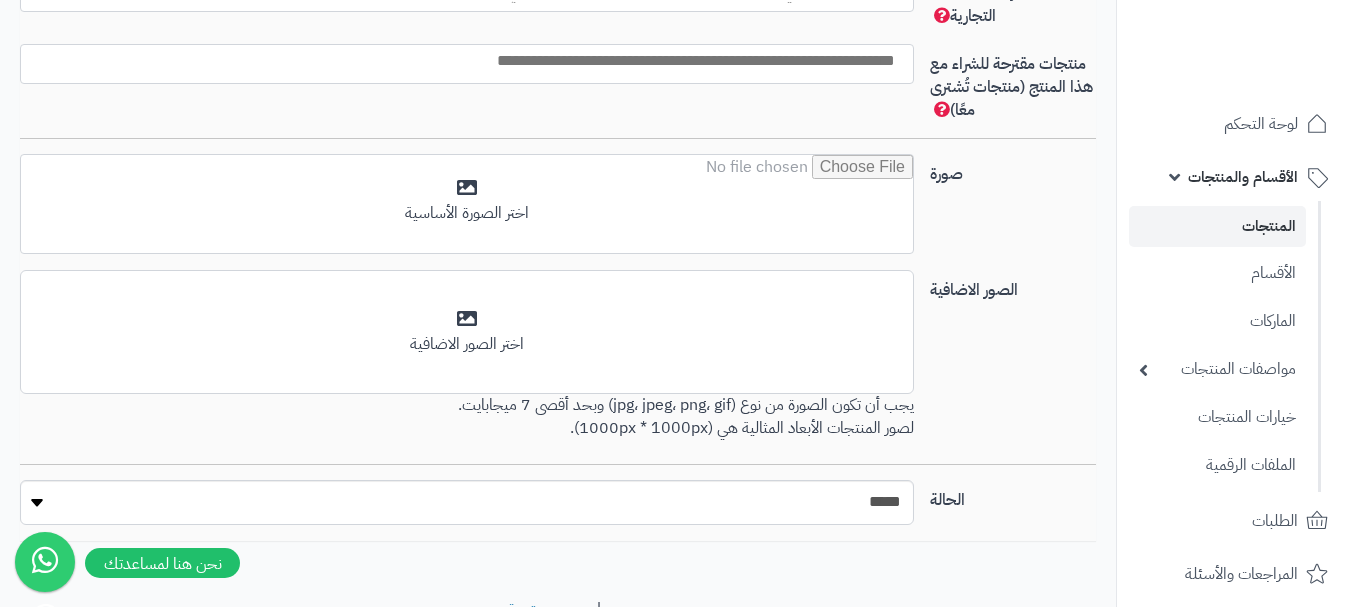click at bounding box center [462, 61] 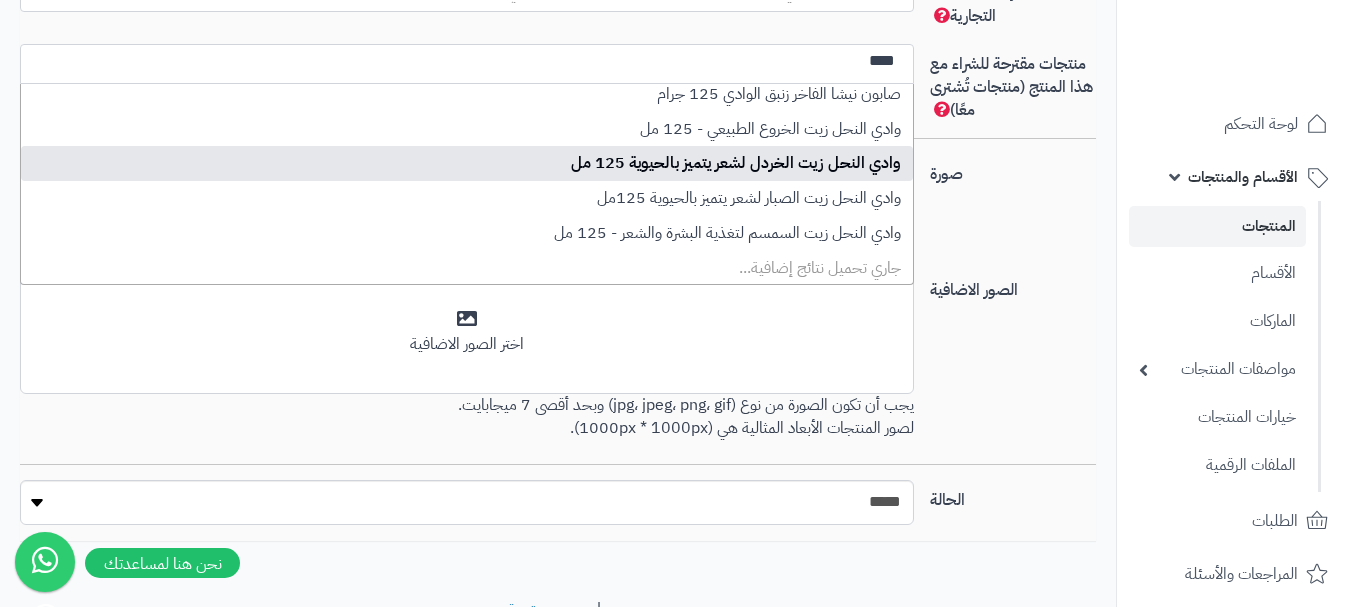 scroll, scrollTop: 9, scrollLeft: 0, axis: vertical 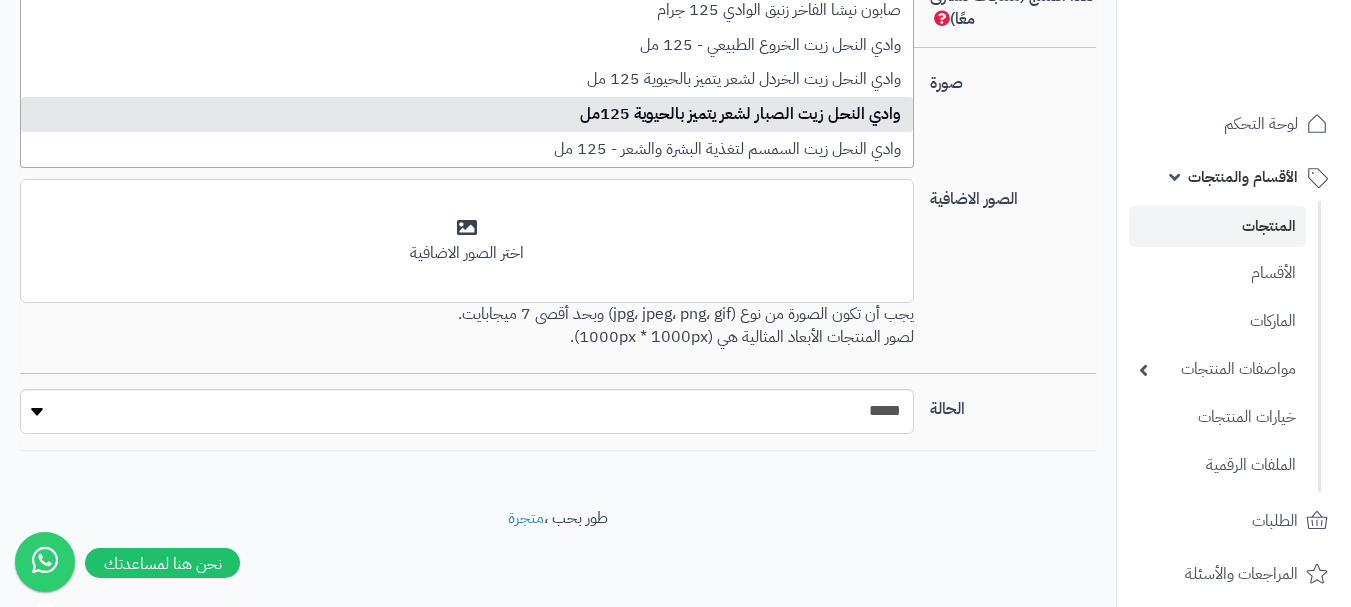 type on "****" 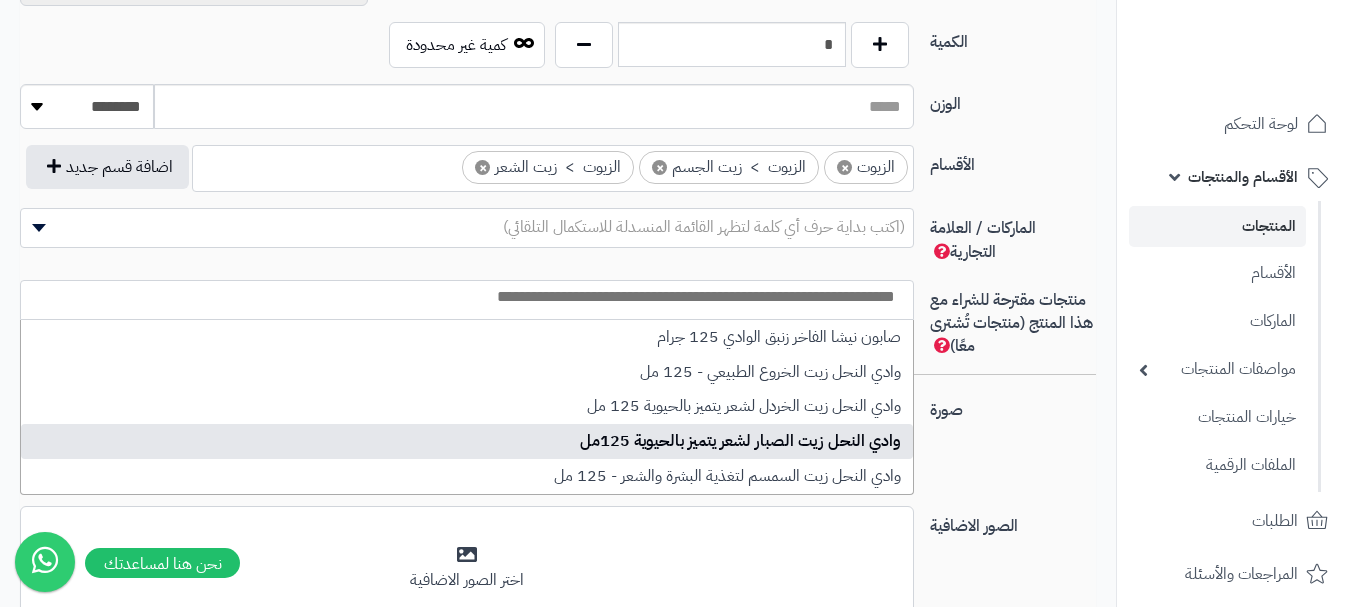 select on "****" 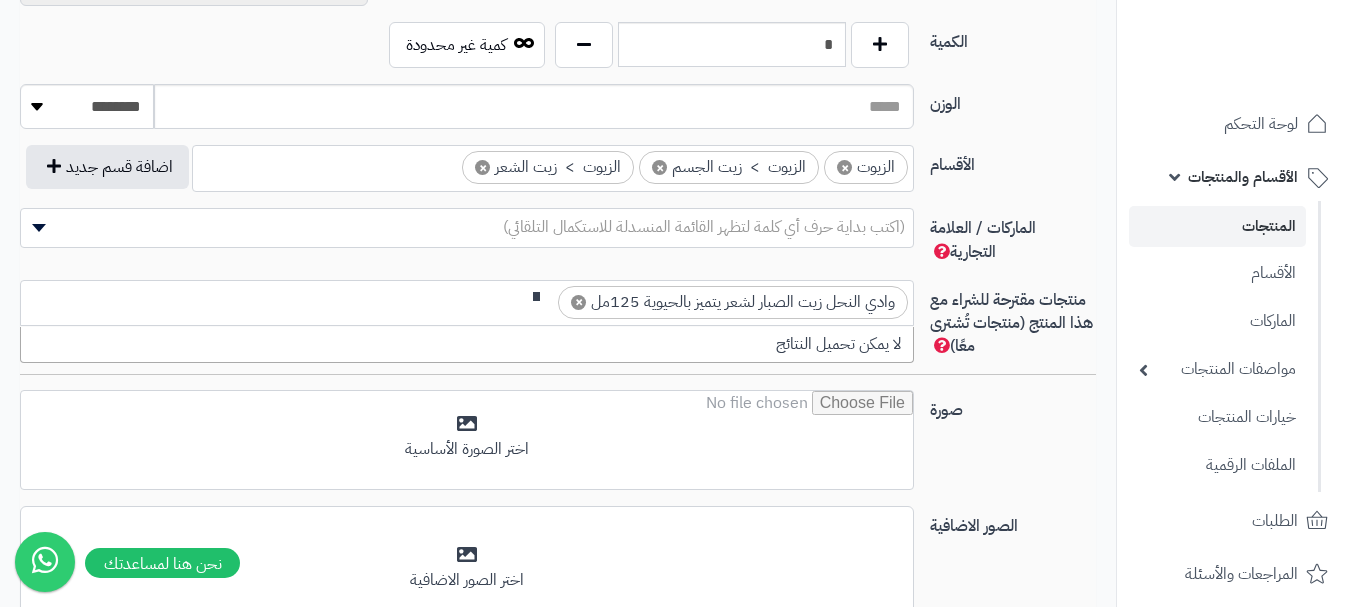 scroll, scrollTop: 0, scrollLeft: -6, axis: horizontal 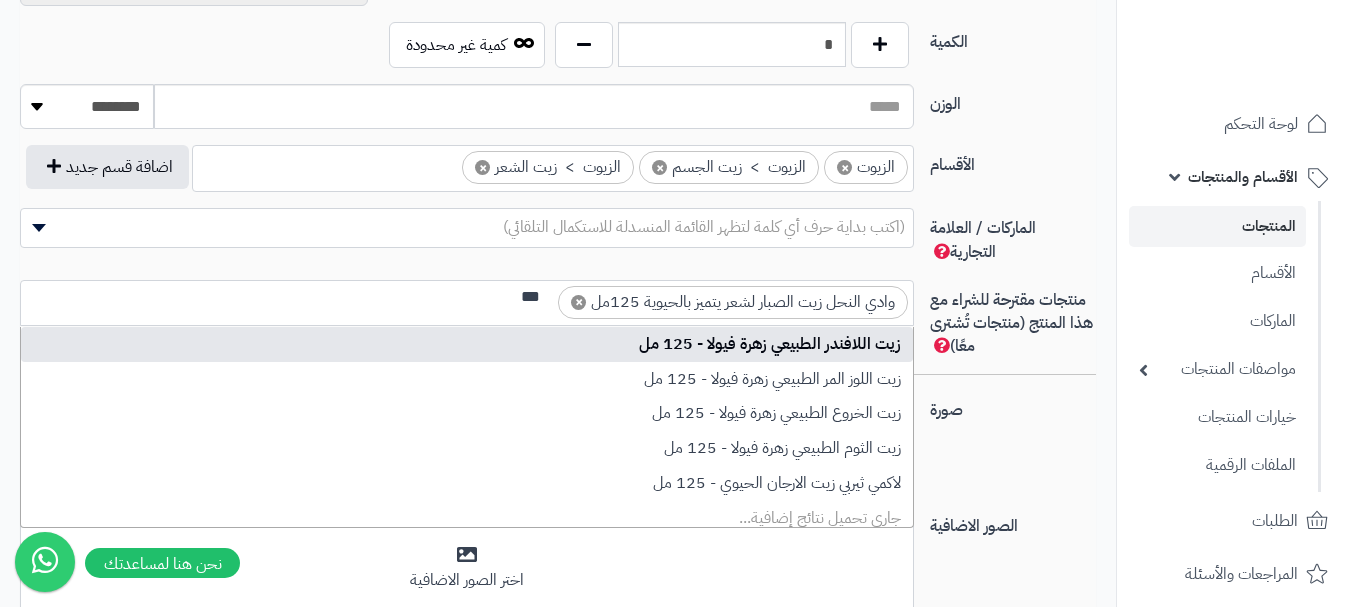type on "***" 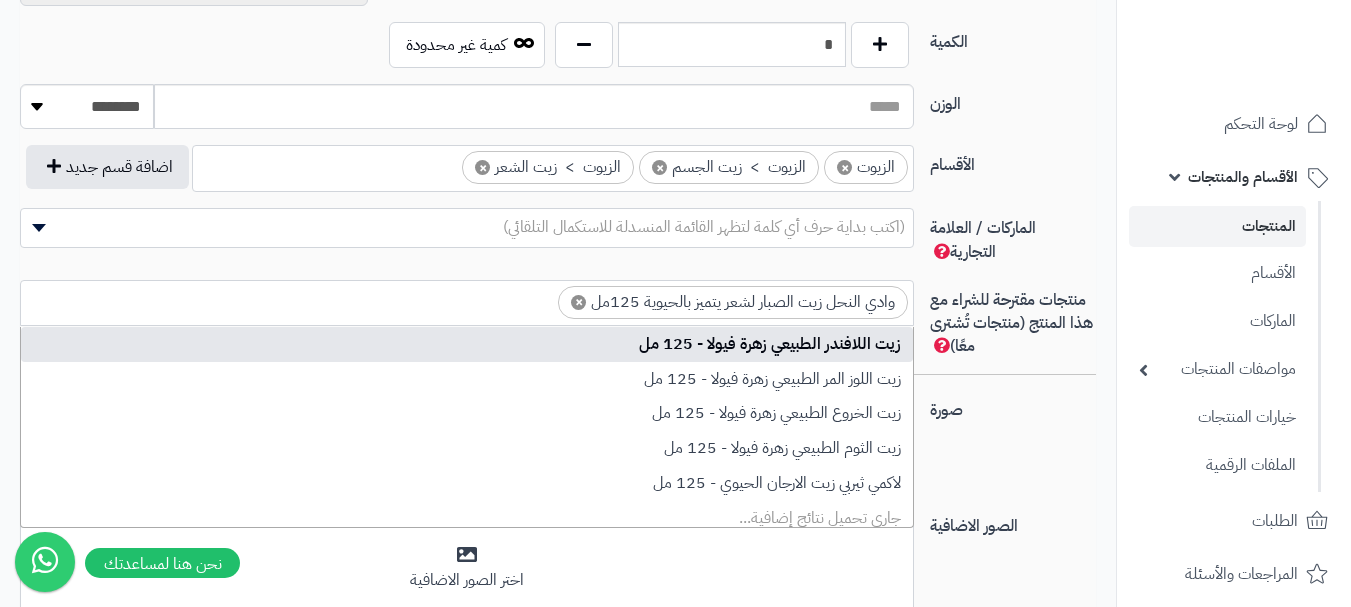 scroll, scrollTop: 0, scrollLeft: 0, axis: both 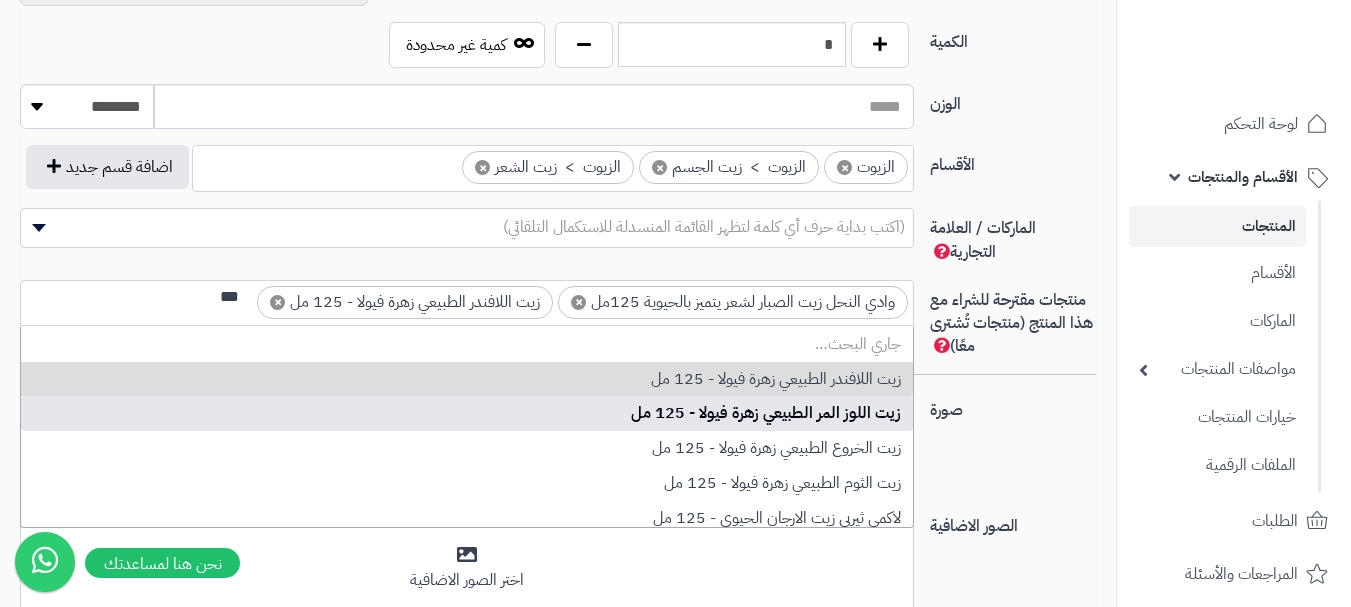 type on "***" 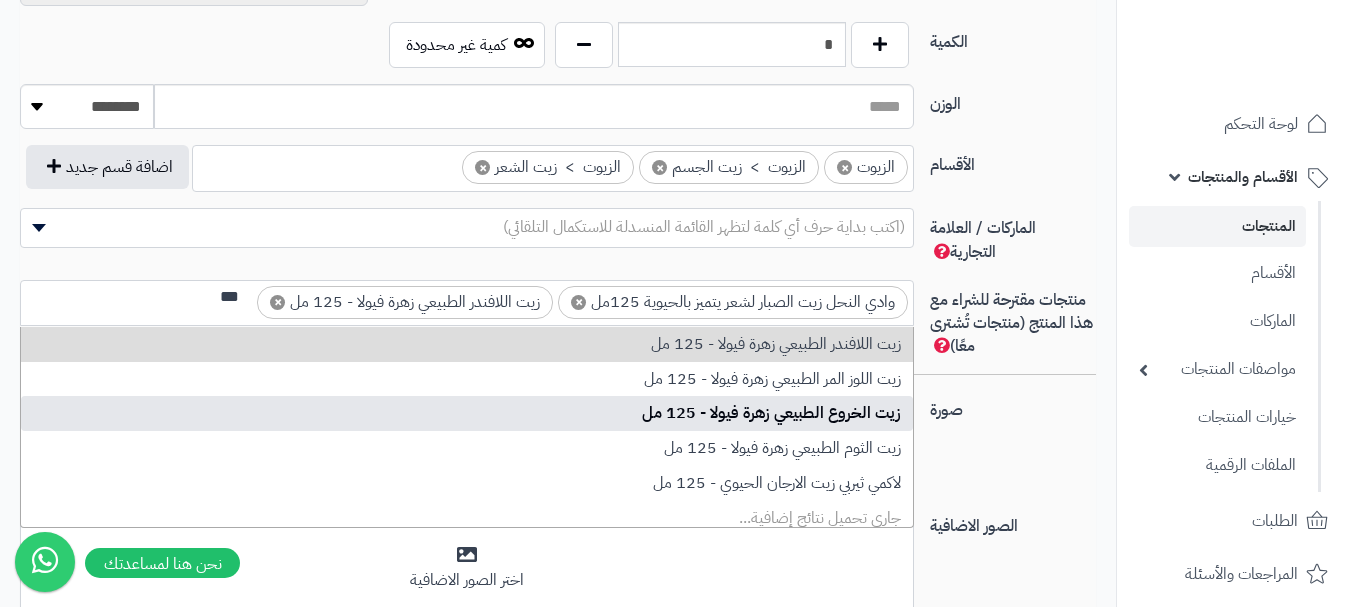 scroll, scrollTop: 0, scrollLeft: 0, axis: both 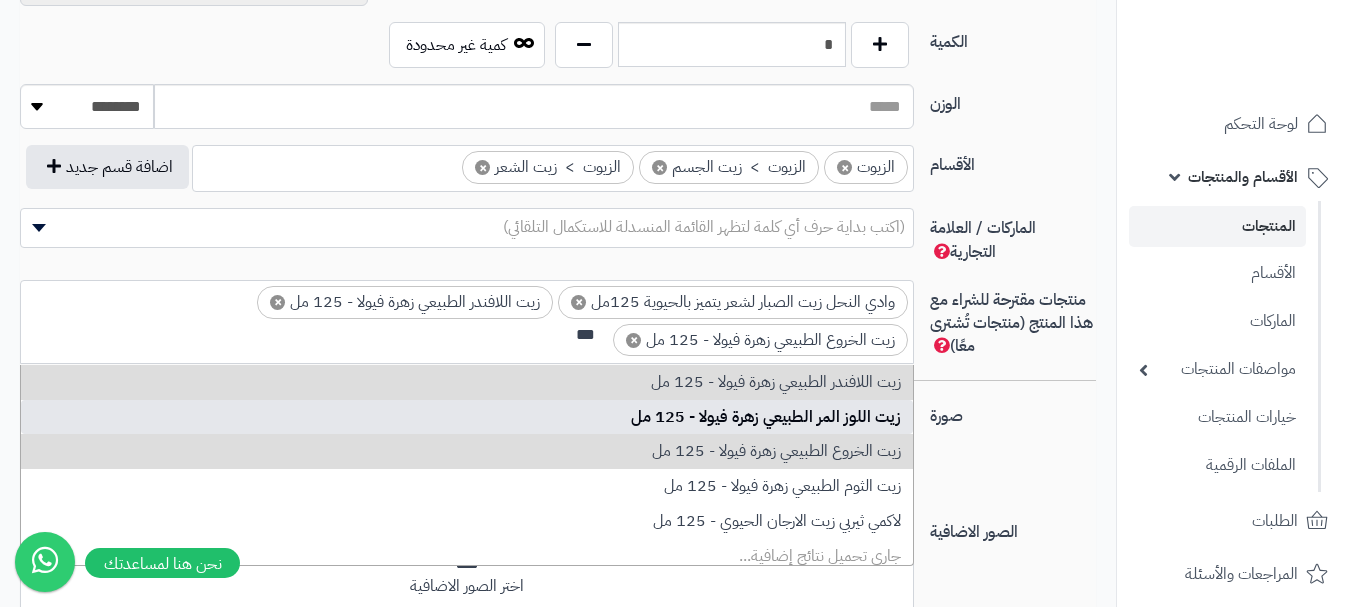 type on "***" 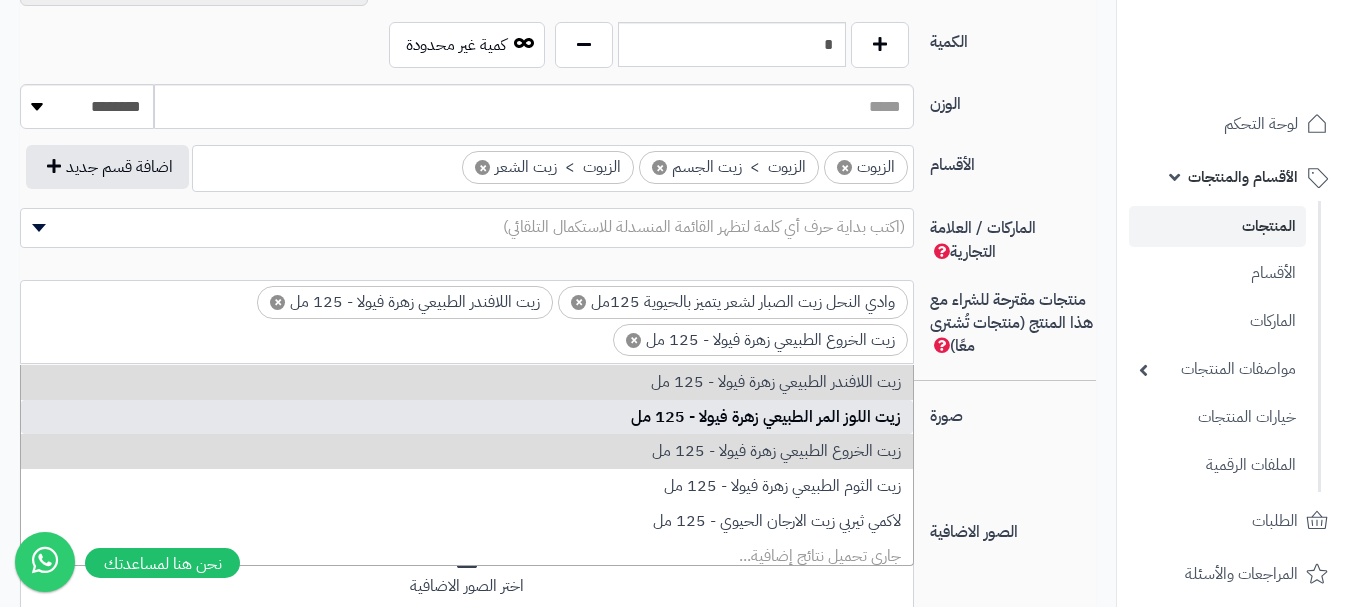 scroll, scrollTop: 0, scrollLeft: 0, axis: both 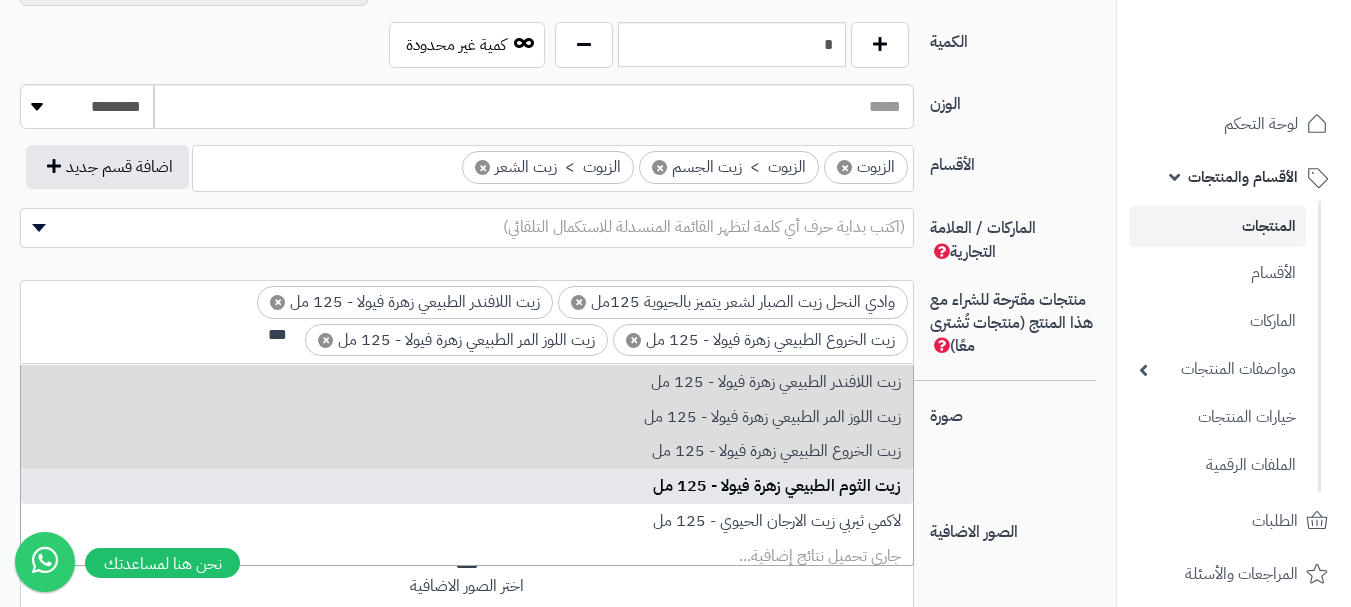 type on "***" 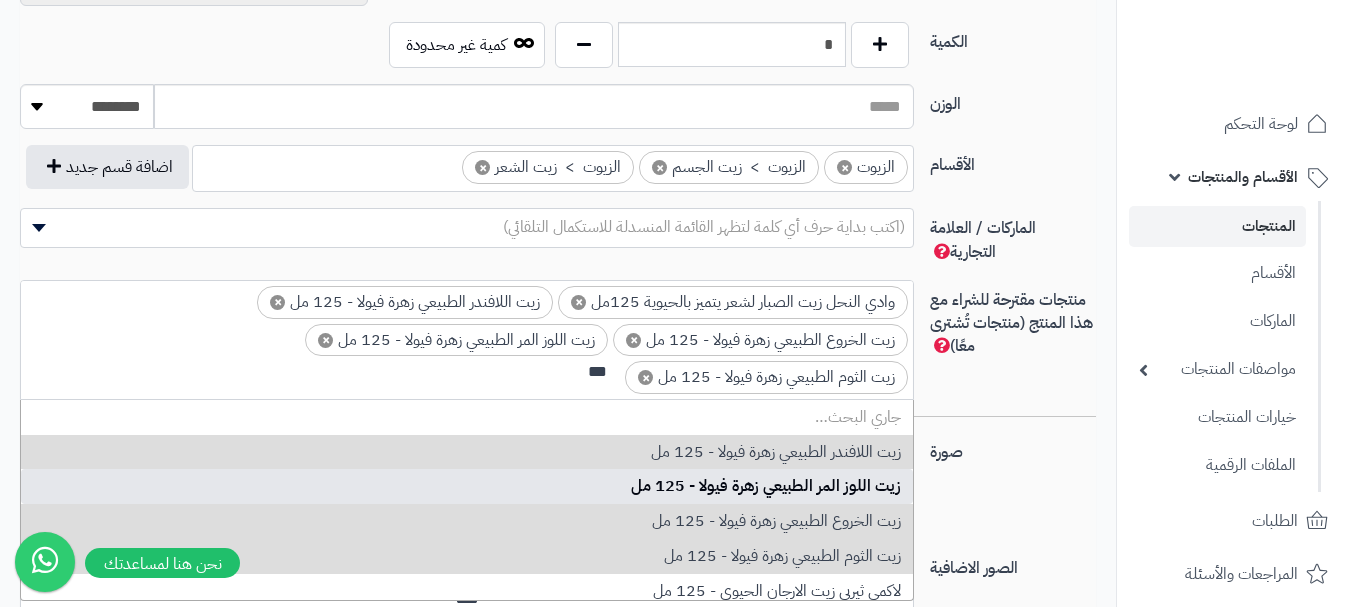 scroll, scrollTop: 0, scrollLeft: -6, axis: horizontal 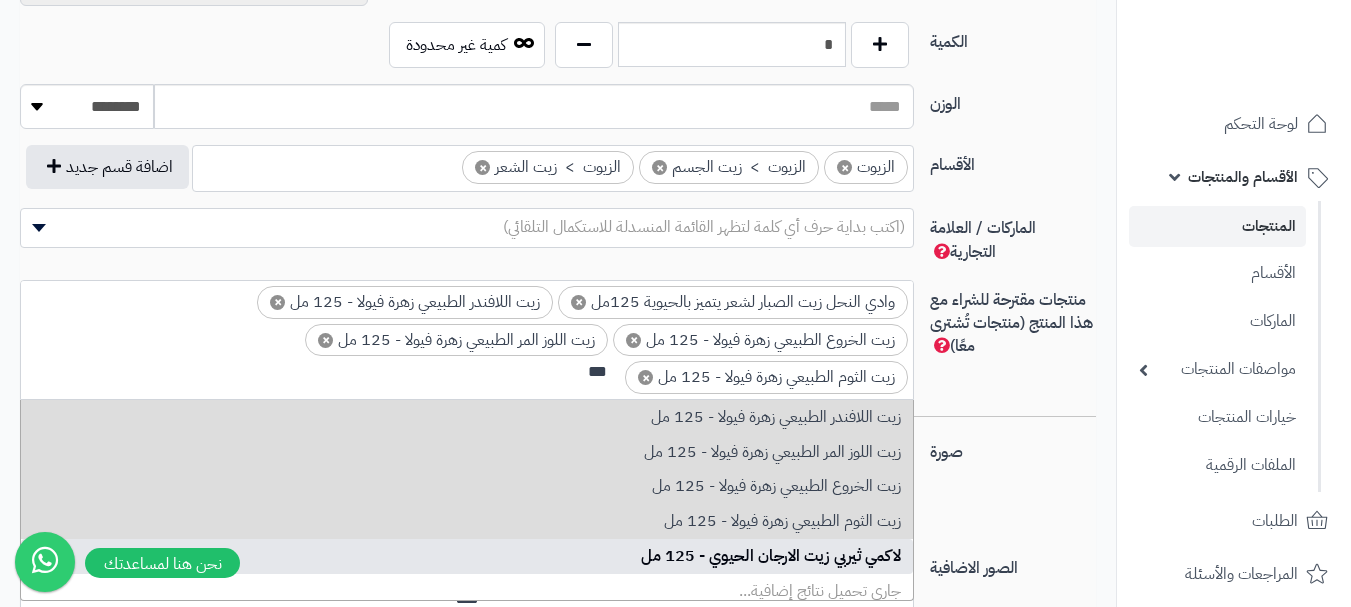 type on "***" 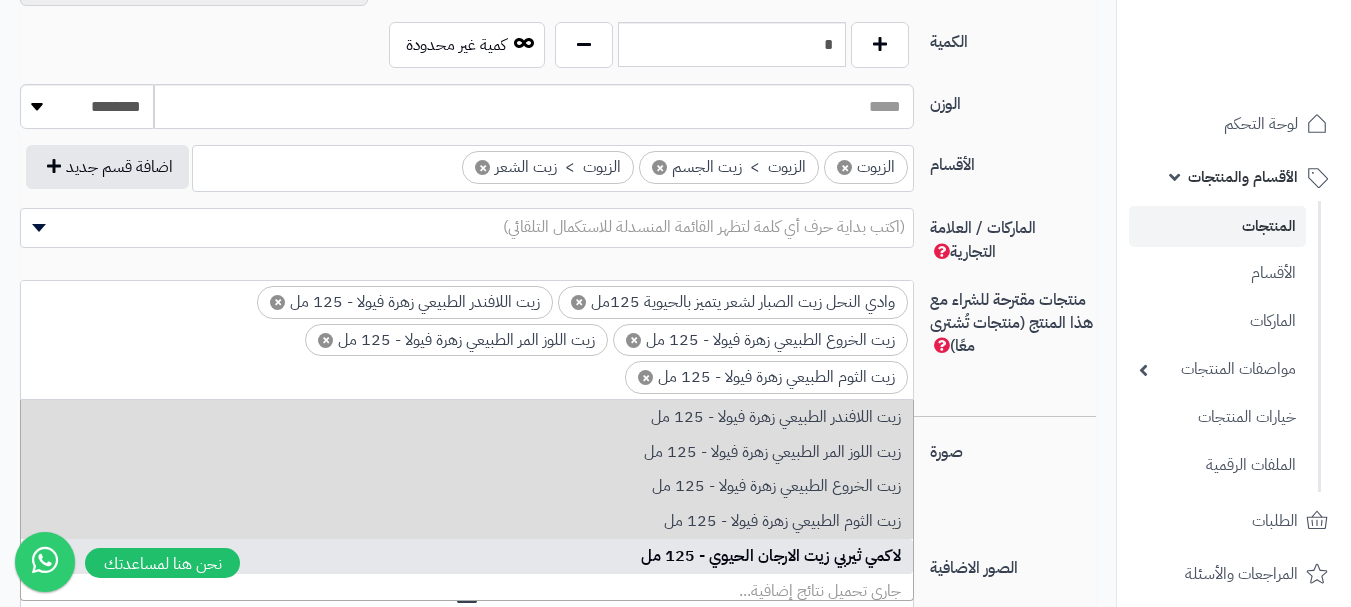 scroll, scrollTop: 0, scrollLeft: 0, axis: both 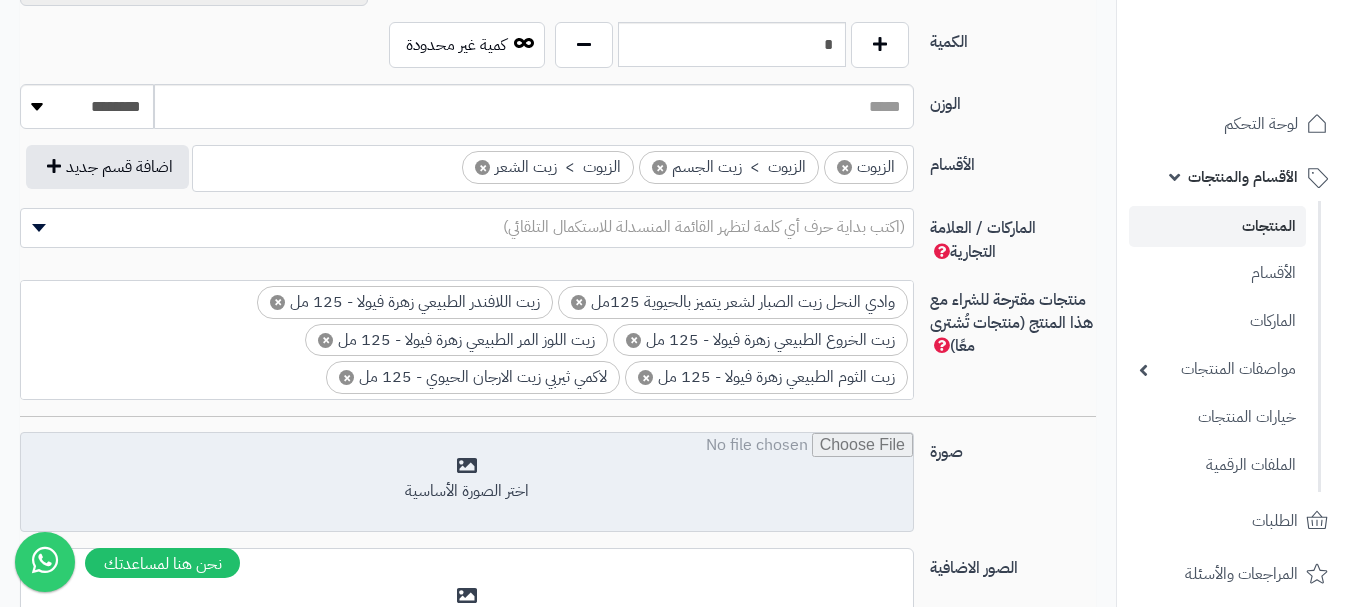click at bounding box center [467, 483] 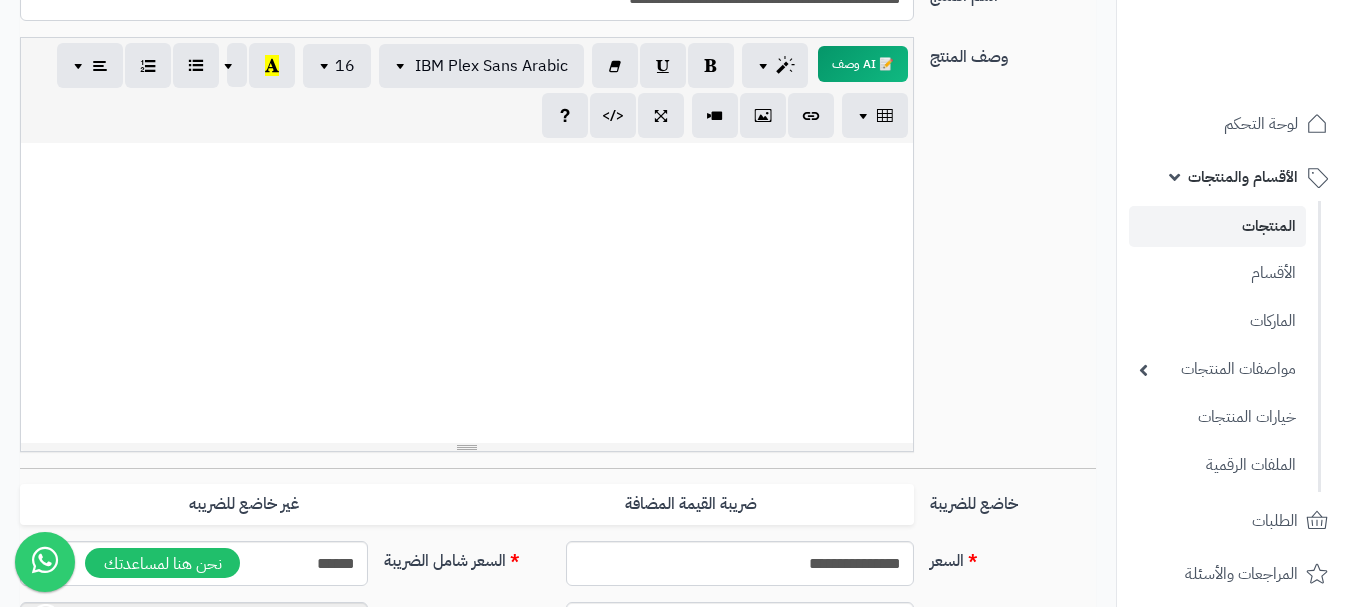 scroll, scrollTop: 364, scrollLeft: 0, axis: vertical 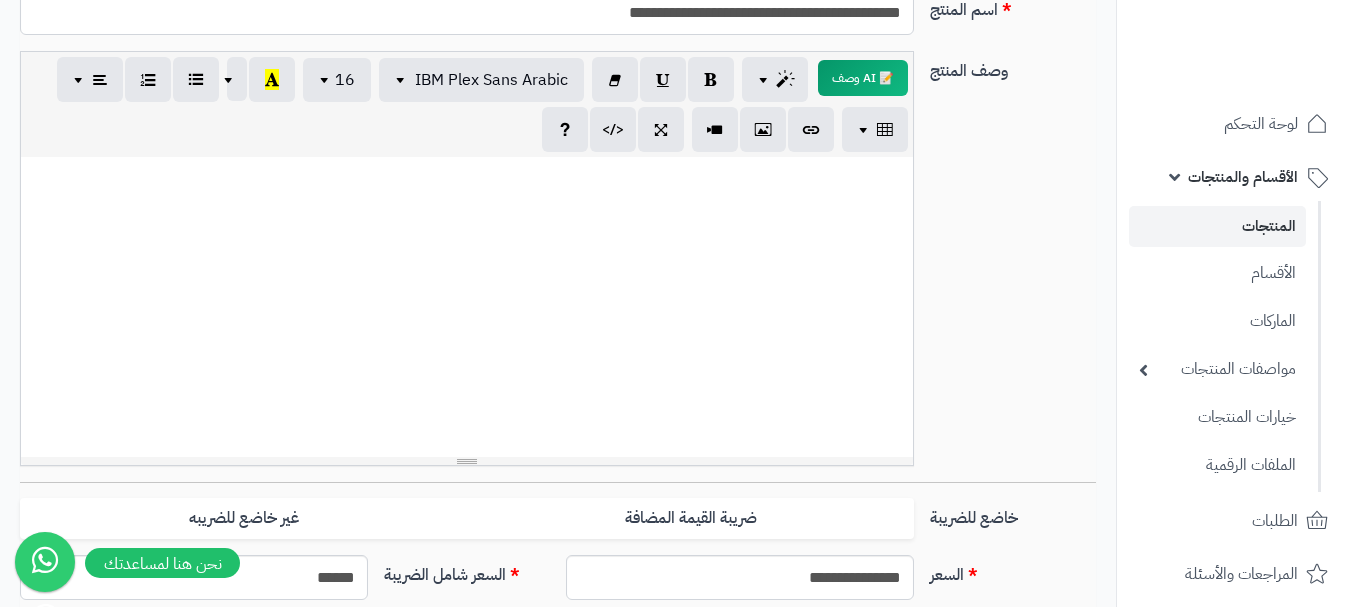 paste 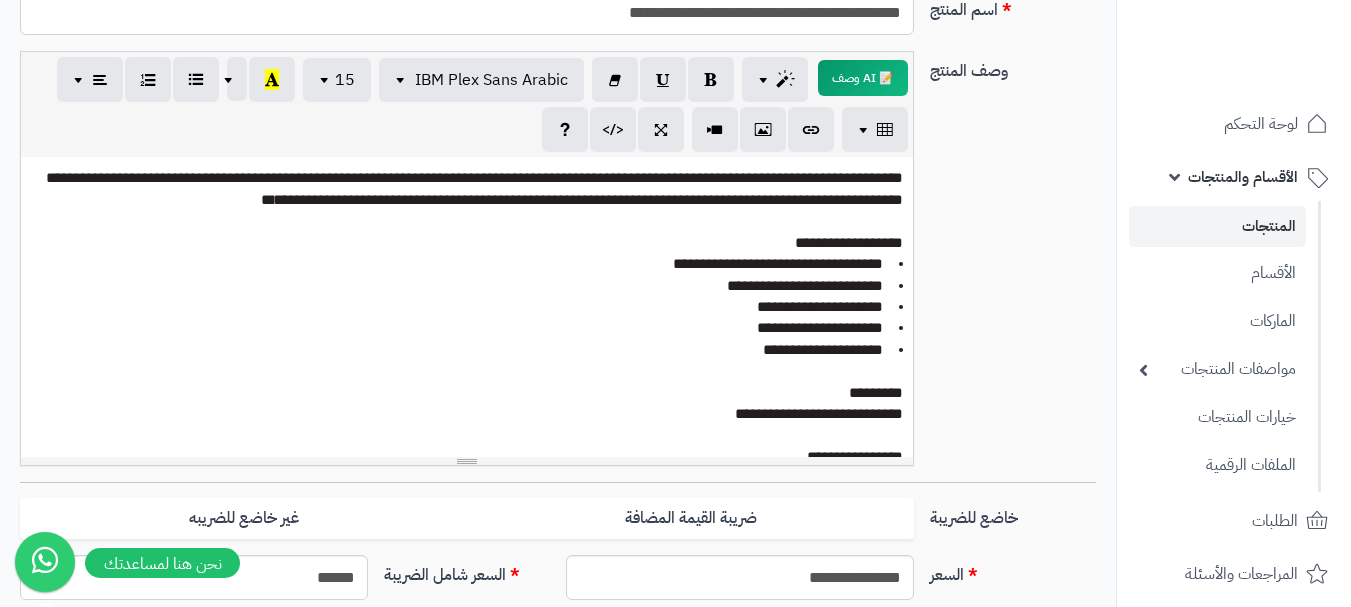 scroll, scrollTop: 179, scrollLeft: 0, axis: vertical 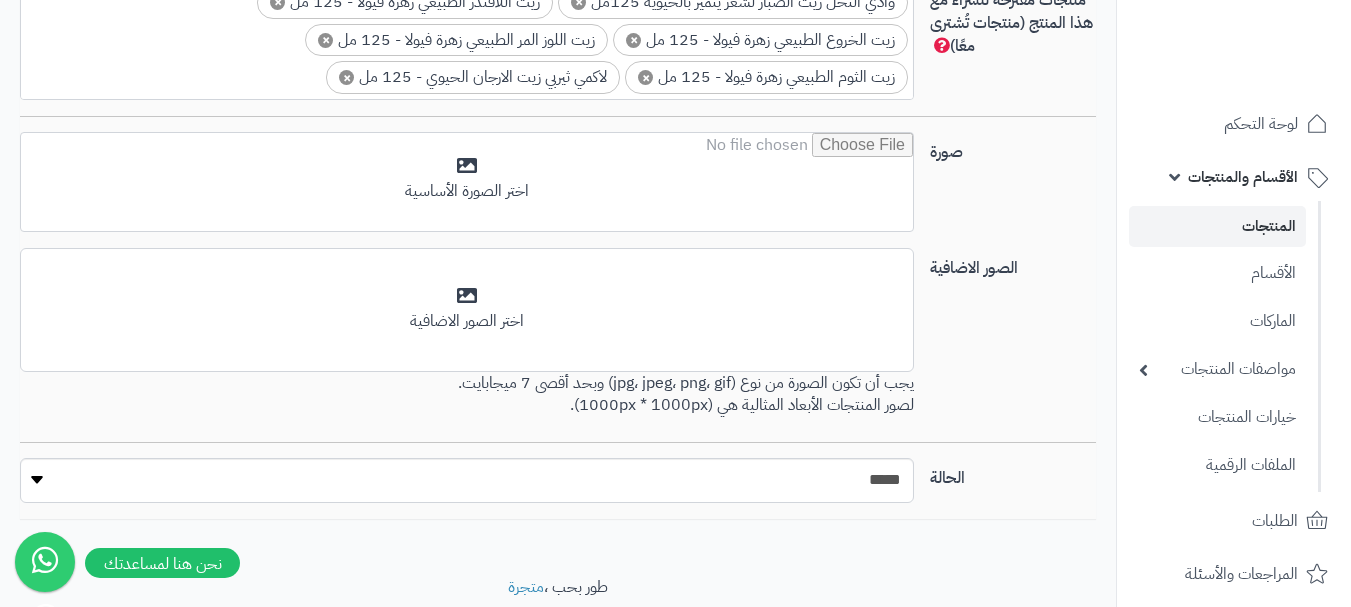 drag, startPoint x: 678, startPoint y: 33, endPoint x: 654, endPoint y: 97, distance: 68.35203 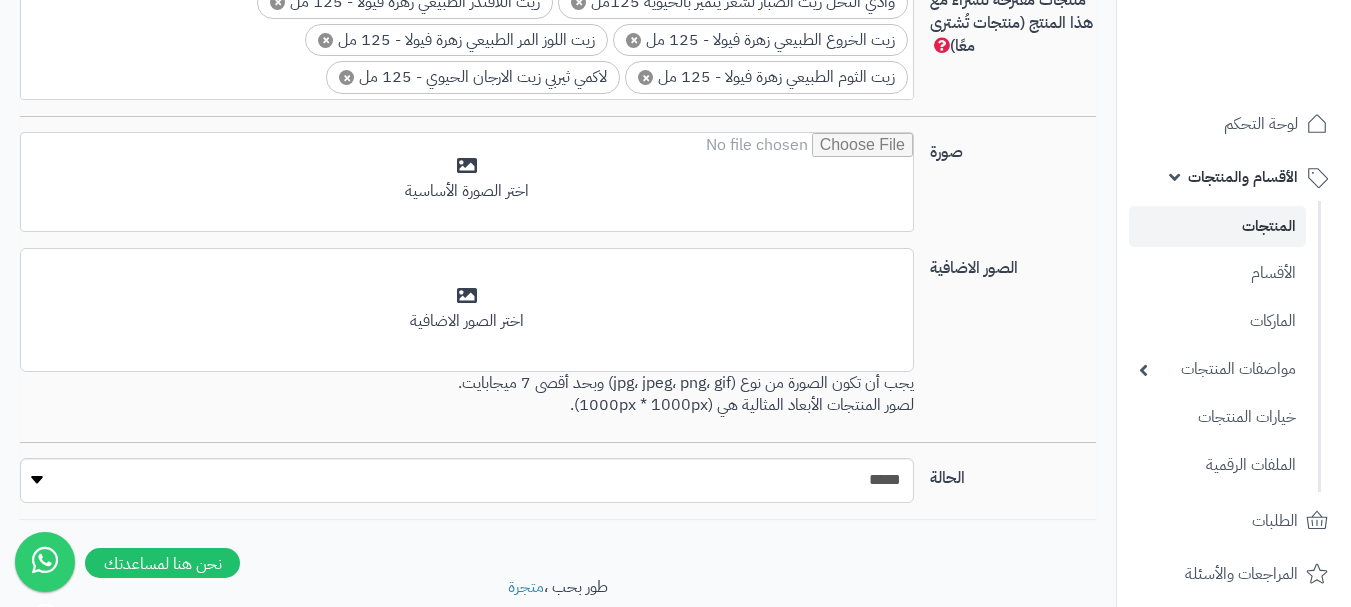 scroll, scrollTop: 1345, scrollLeft: 0, axis: vertical 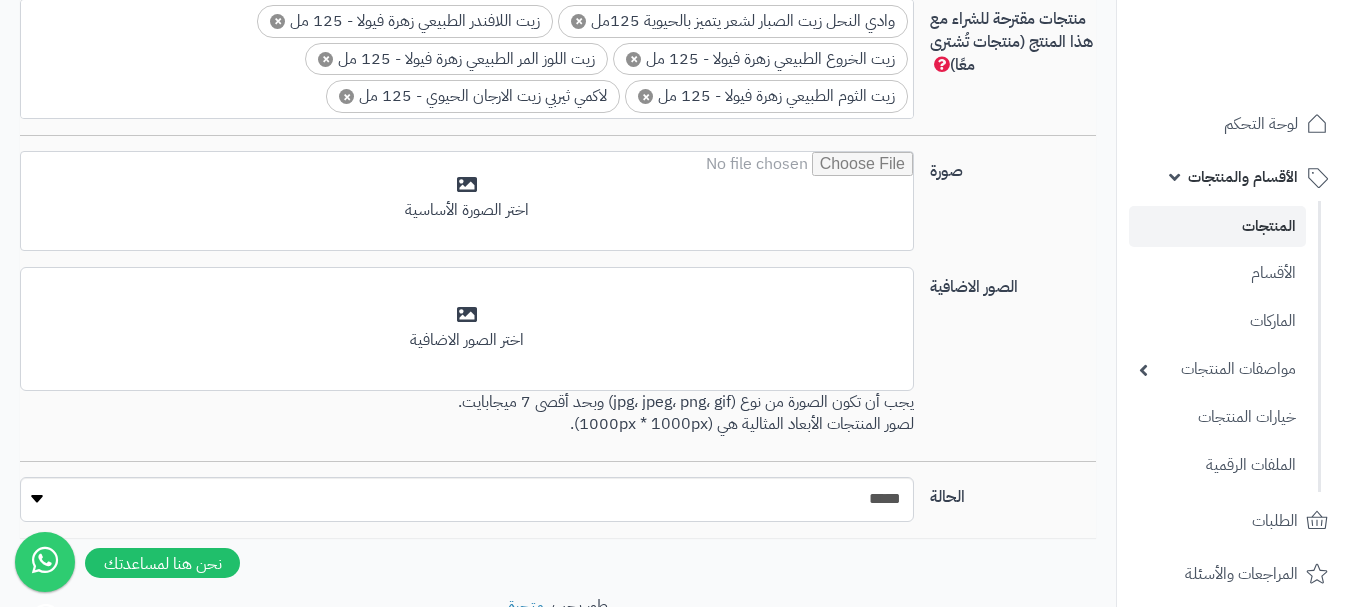 click on "الصور الاضافية
أضف الصور الاضافية
اختر الصور الاضافية يجب أن تكون الصورة من نوع (jpg، jpeg، png، gif) وبحد أقصى 7 ميجابايت.
لصور المنتجات الأبعاد المثالية هي (1000px * 1000px)." at bounding box center (558, 364) 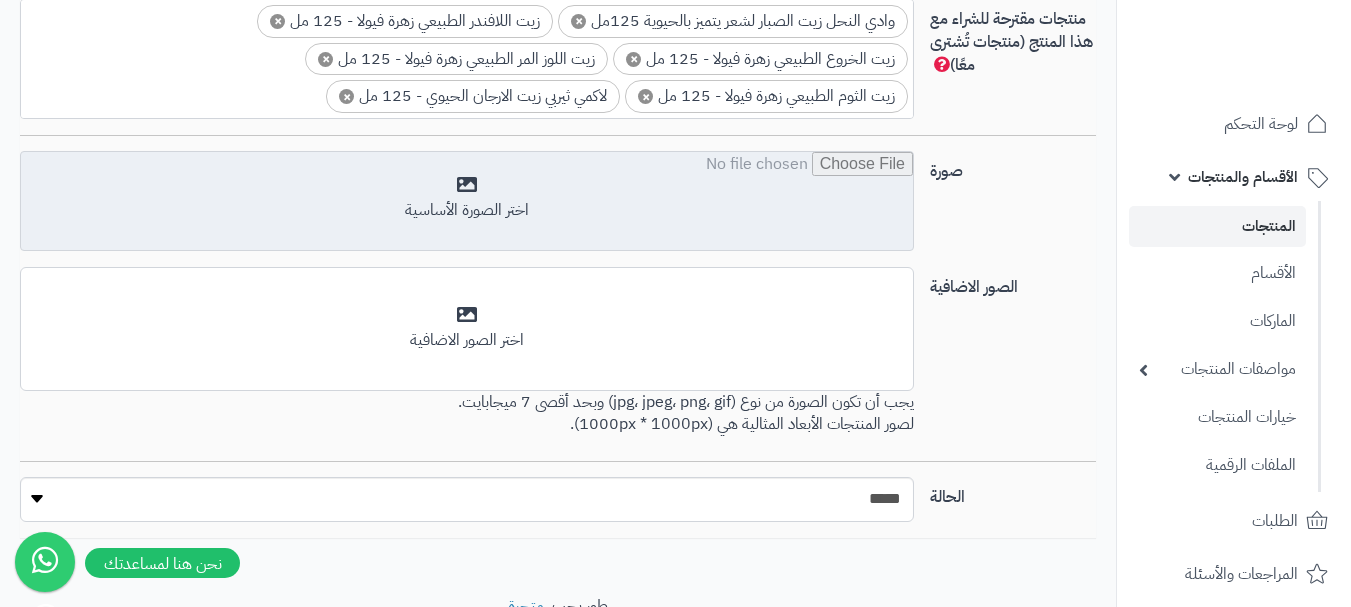 click at bounding box center (467, 202) 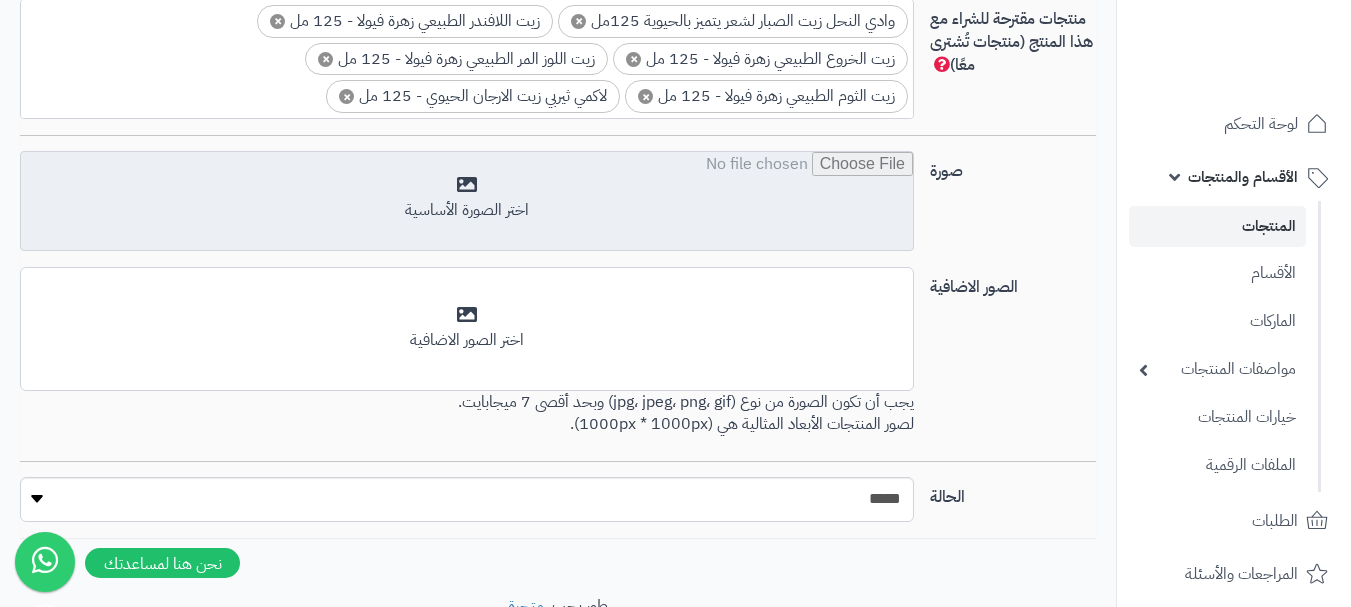type on "**********" 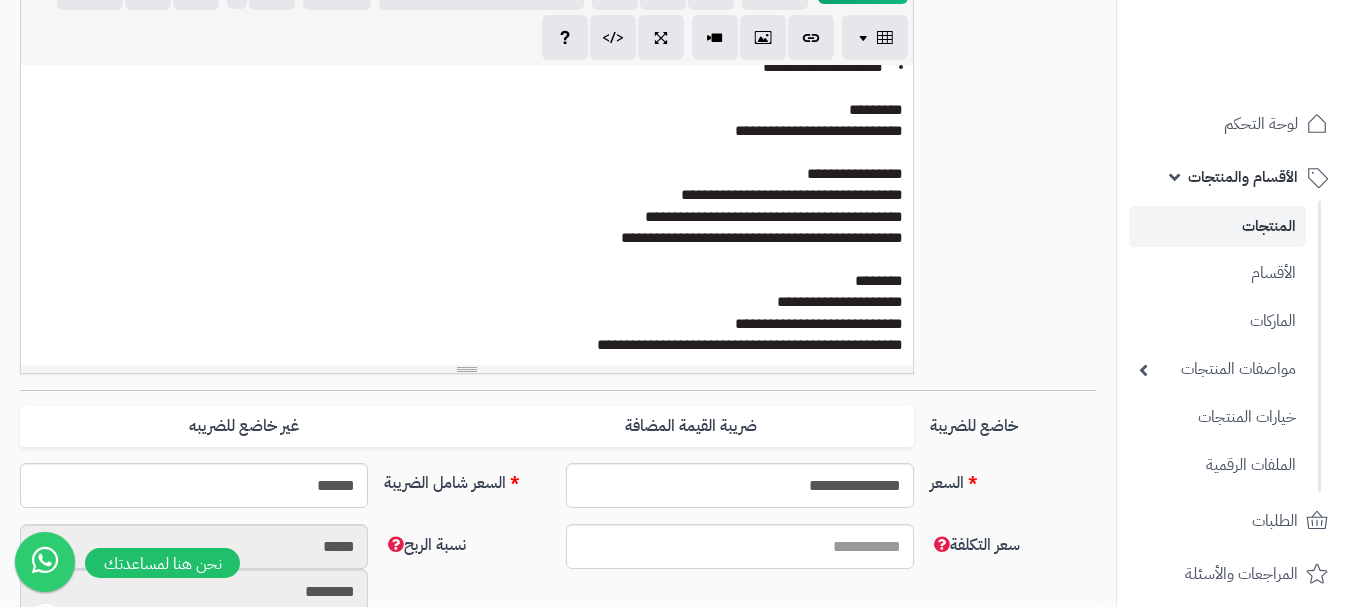 scroll, scrollTop: 445, scrollLeft: 0, axis: vertical 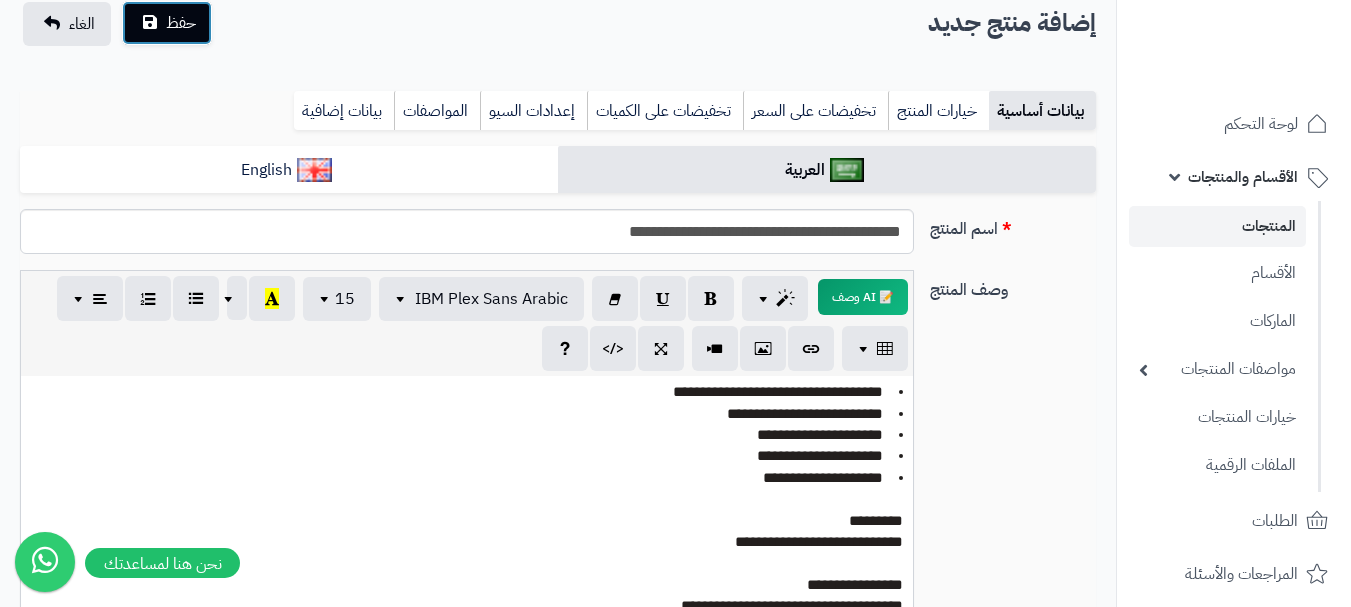 click on "حفظ" at bounding box center [181, 23] 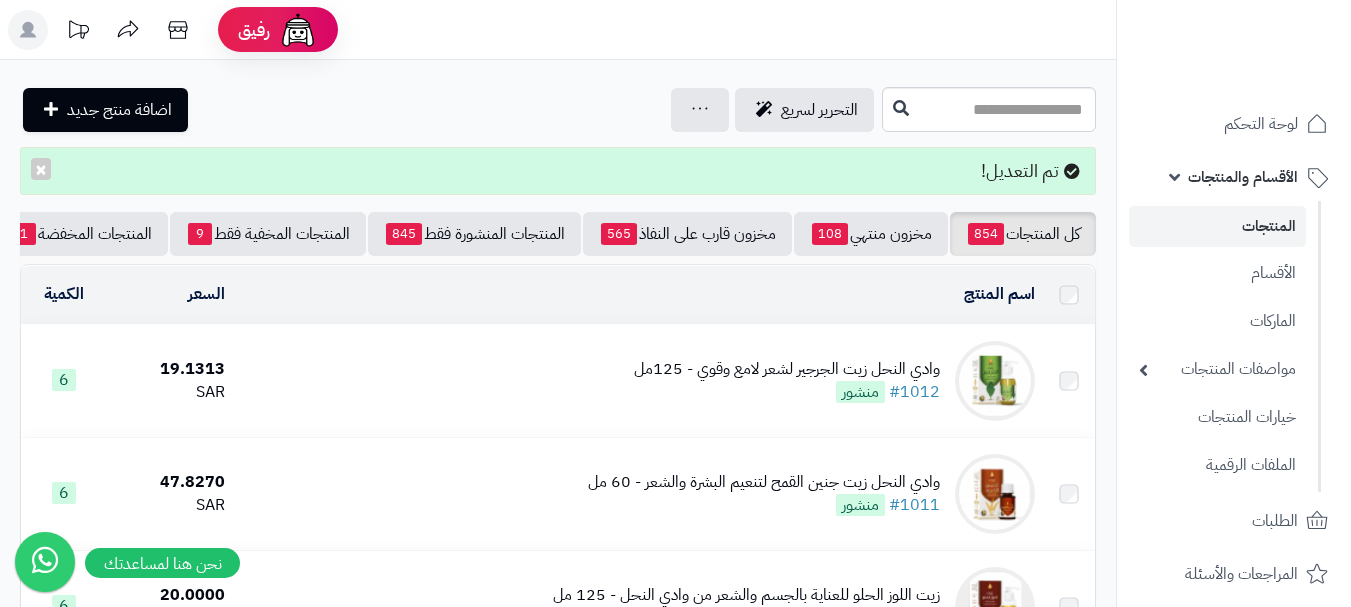 scroll, scrollTop: 0, scrollLeft: 0, axis: both 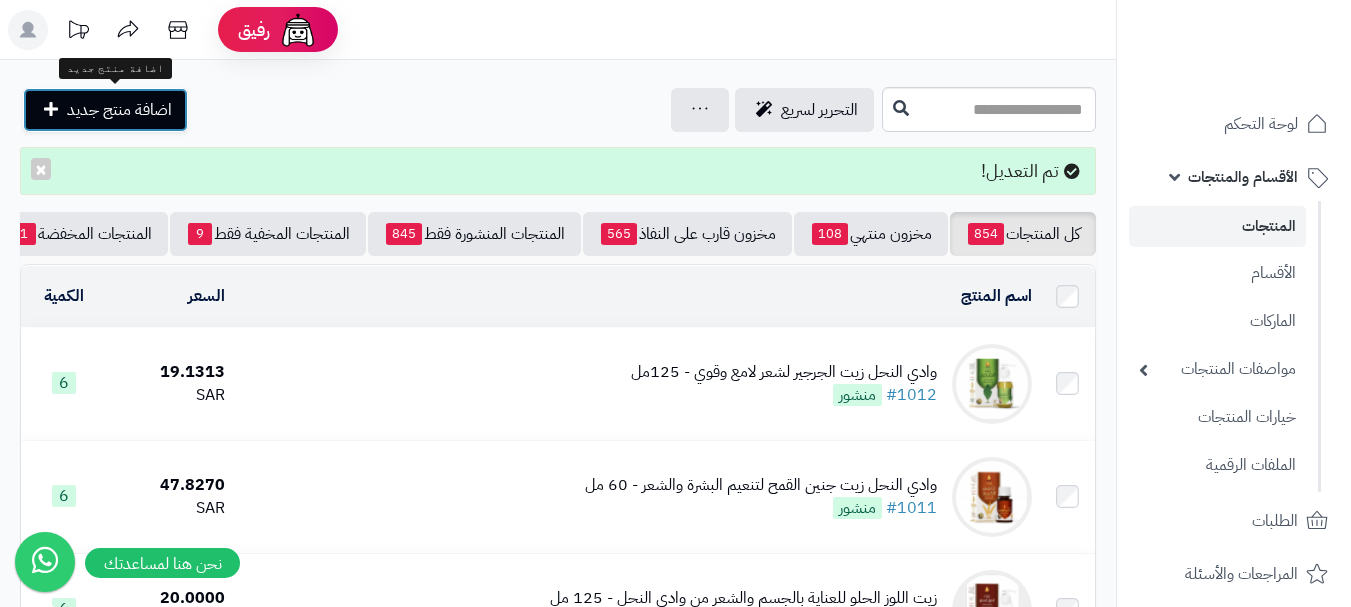 click on "اضافة منتج جديد" at bounding box center (119, 110) 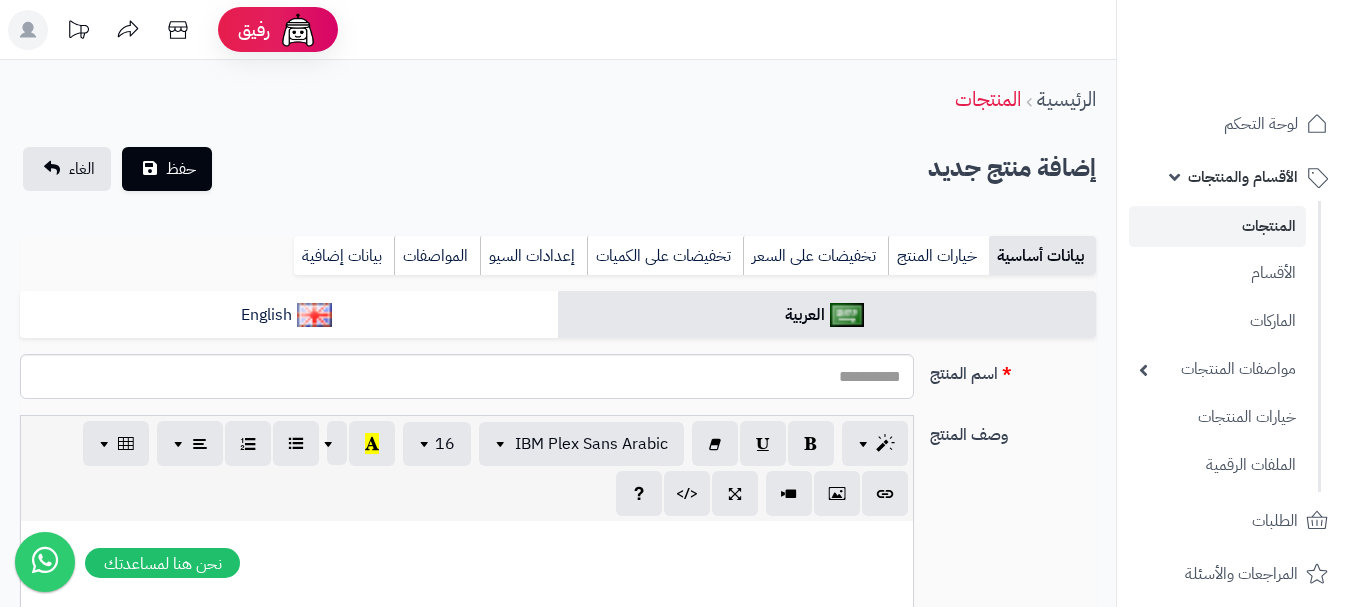 select 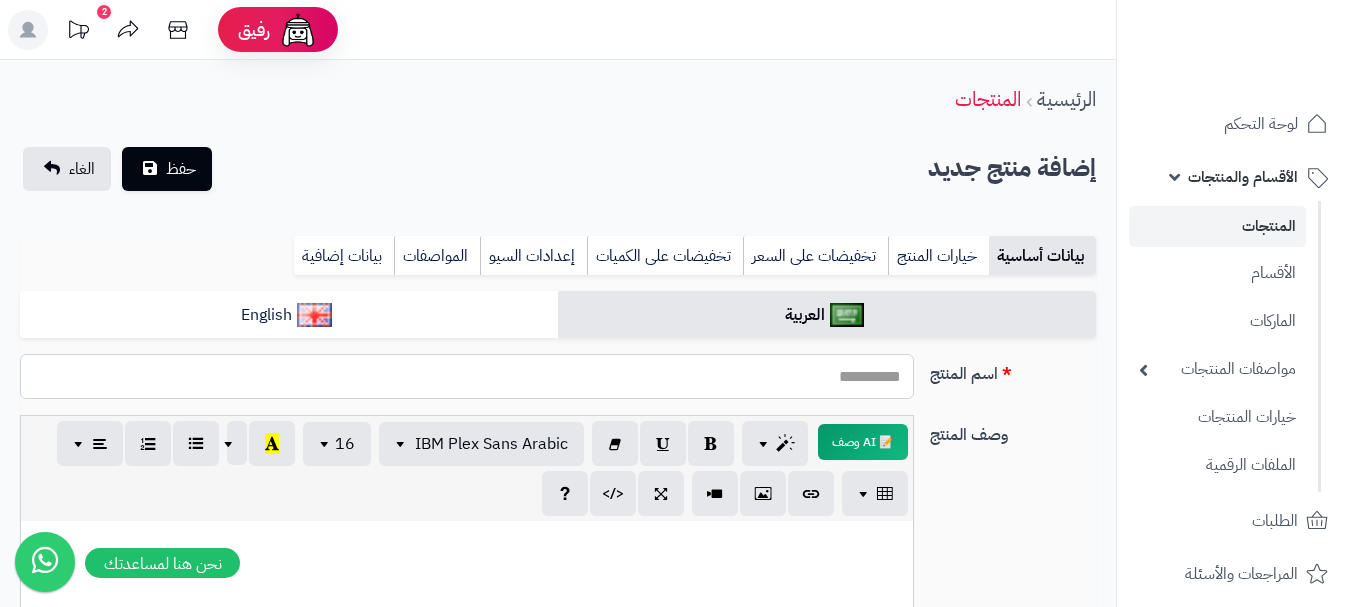 paste on "**********" 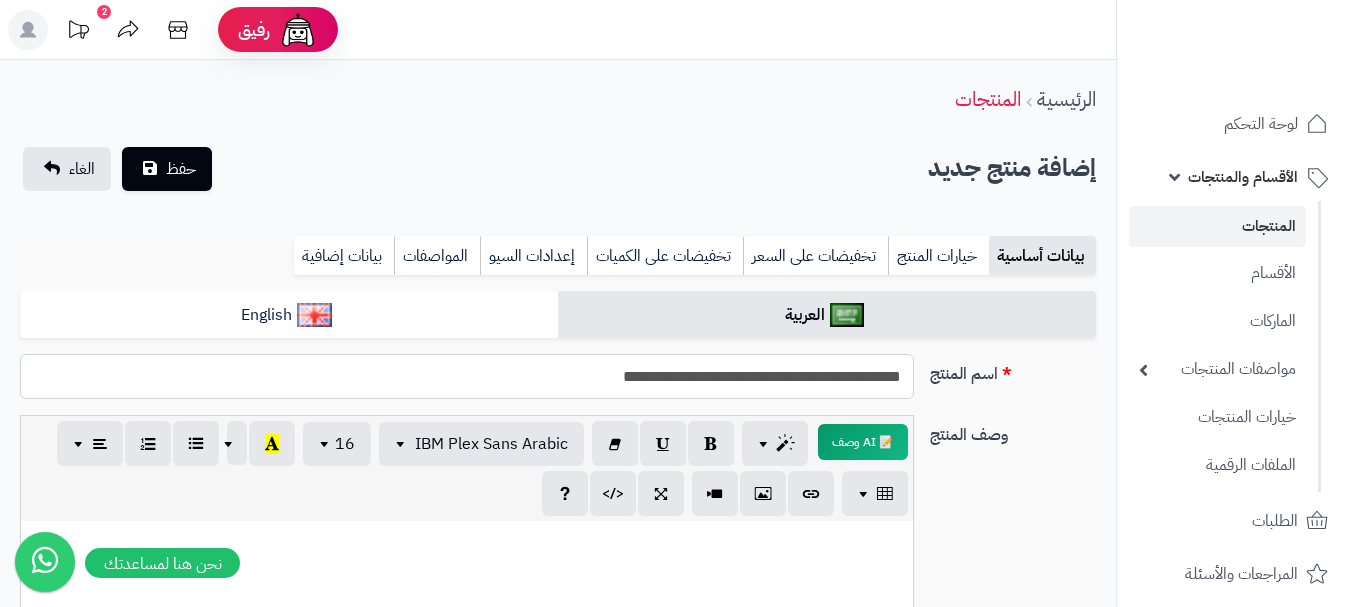type on "**********" 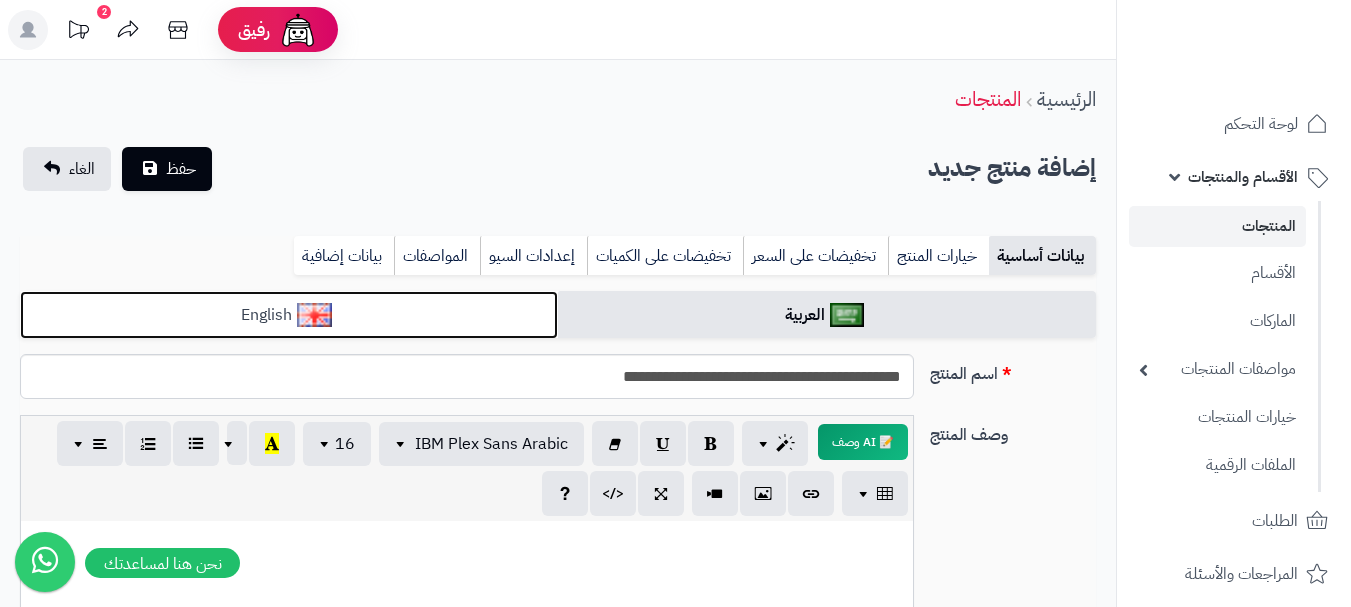 drag, startPoint x: 409, startPoint y: 298, endPoint x: 425, endPoint y: 314, distance: 22.627417 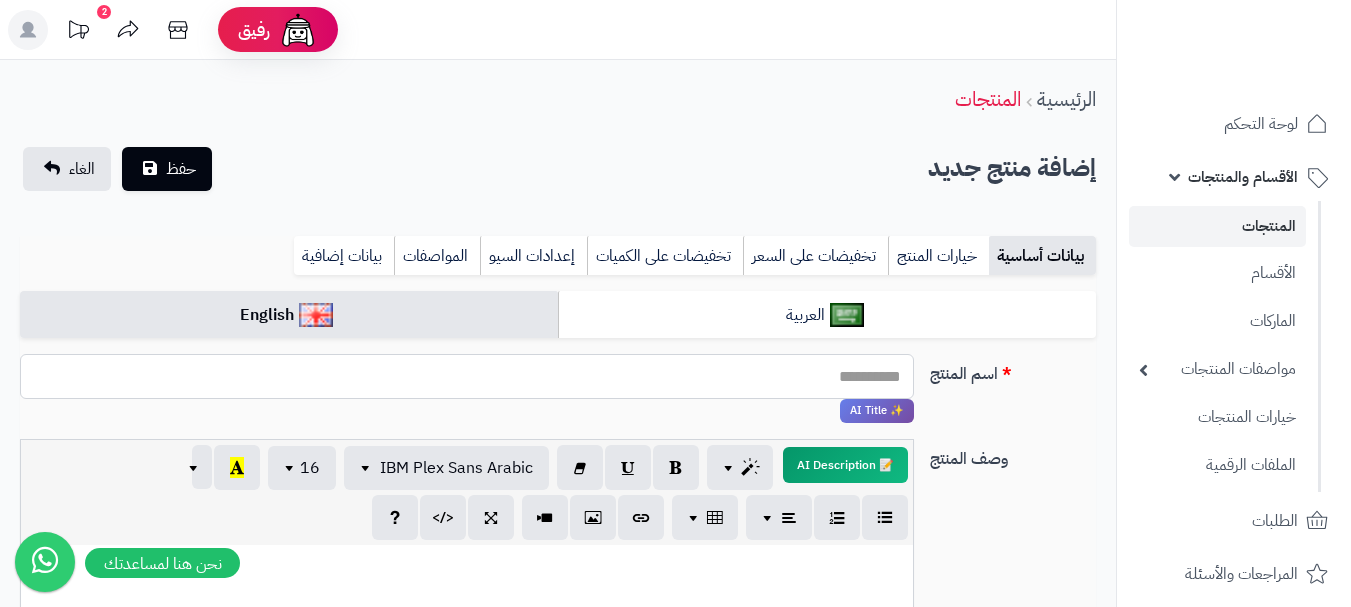 paste on "**********" 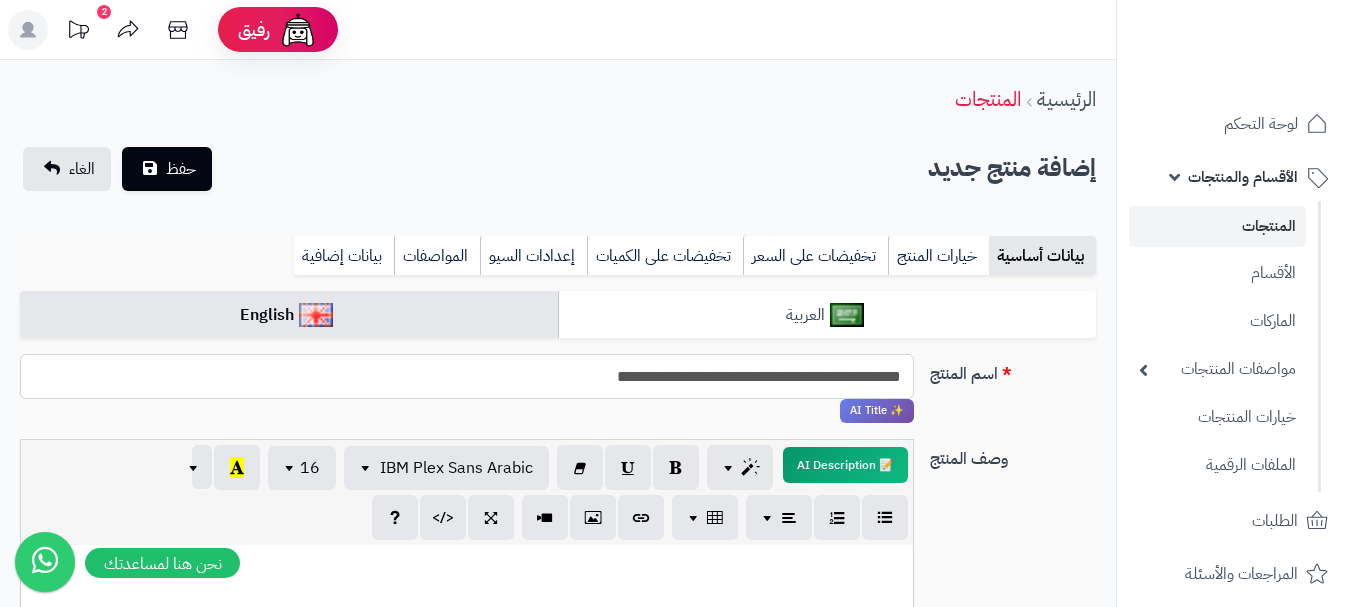 type on "**********" 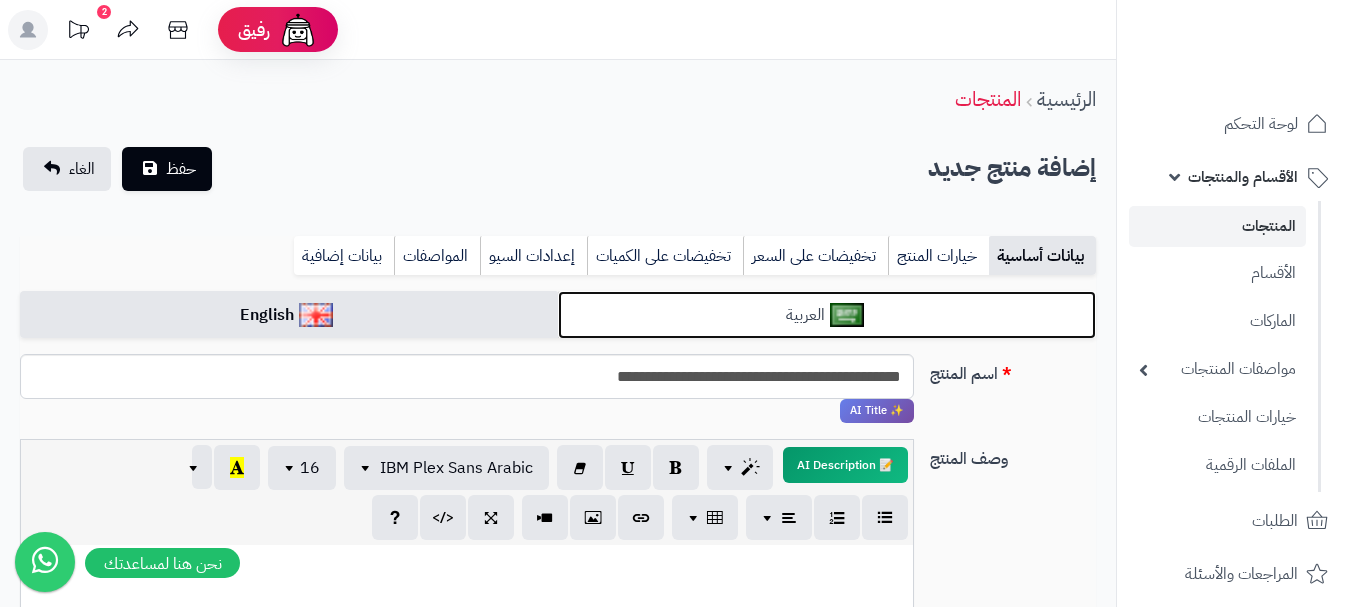 click on "العربية" at bounding box center [827, 315] 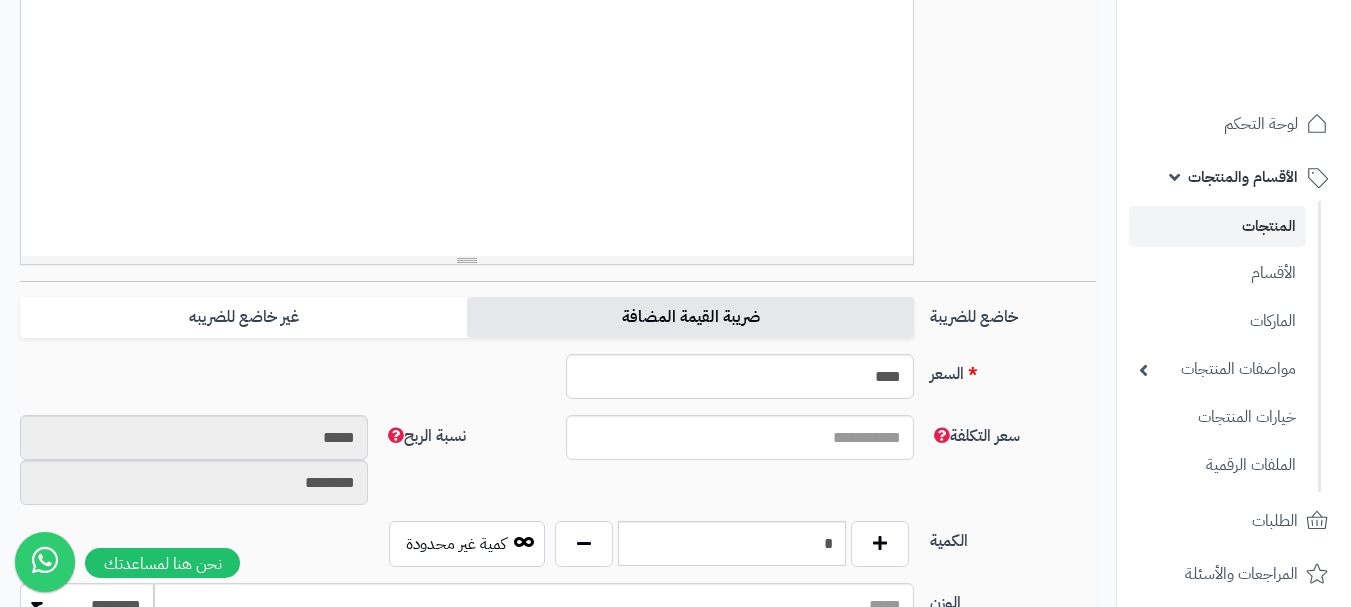 scroll, scrollTop: 600, scrollLeft: 0, axis: vertical 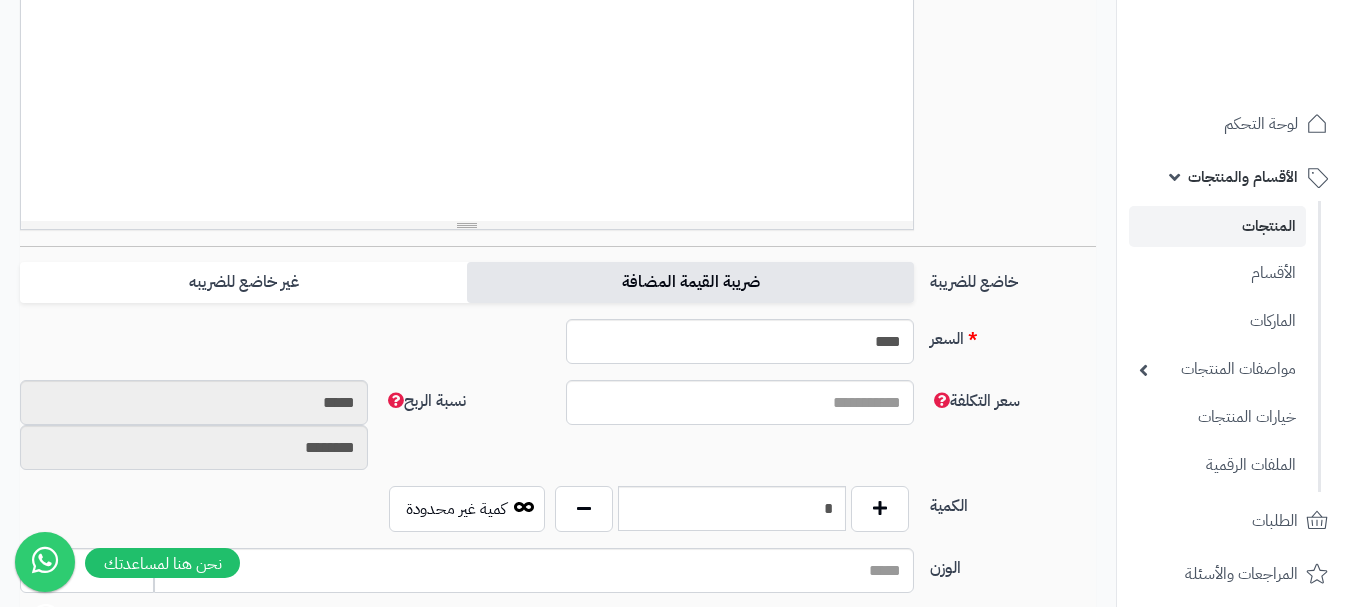 drag, startPoint x: 783, startPoint y: 289, endPoint x: 485, endPoint y: 279, distance: 298.16772 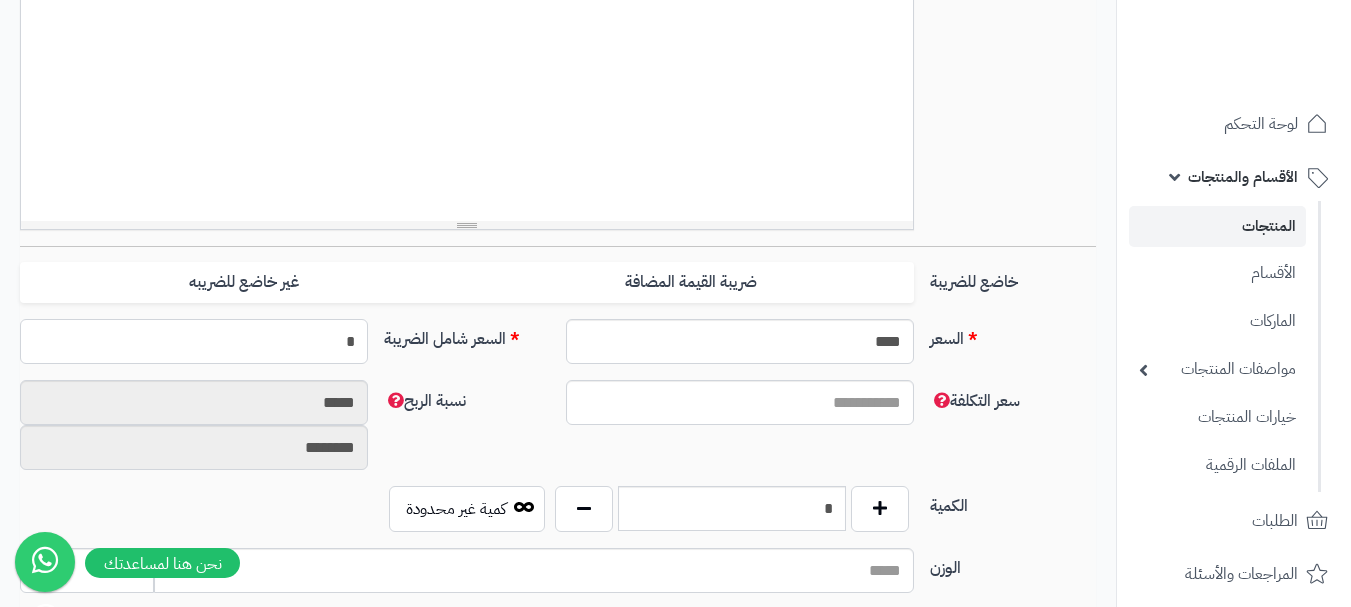 click on "*" at bounding box center (194, 341) 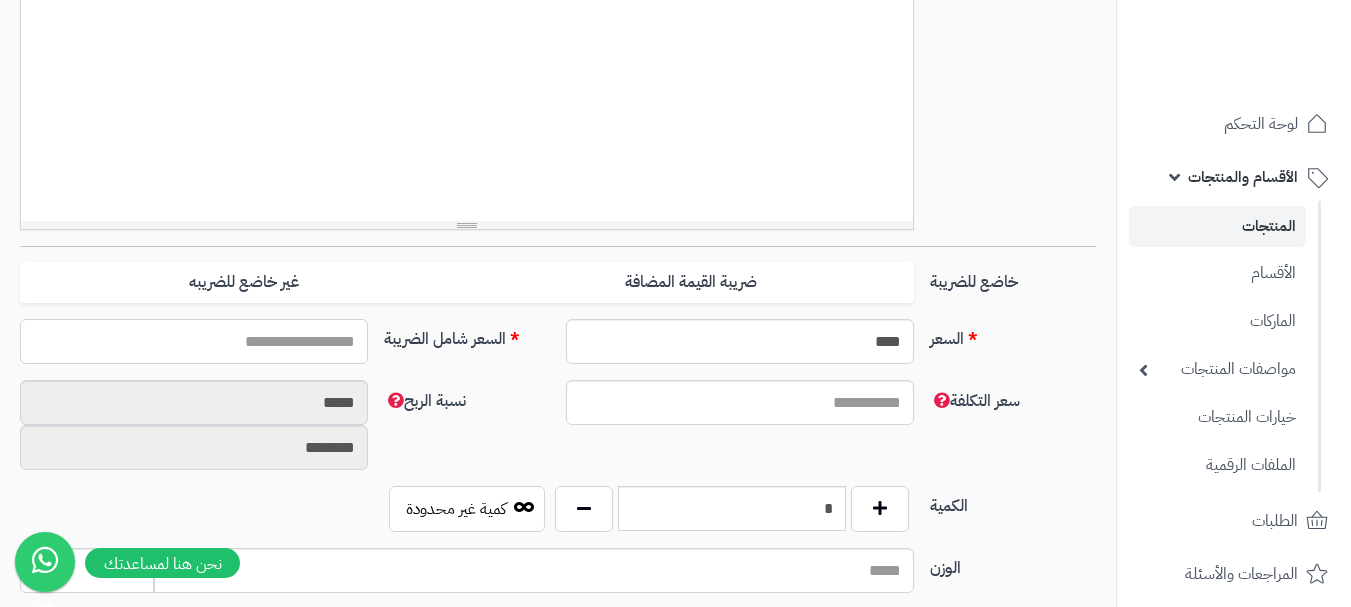 type on "*" 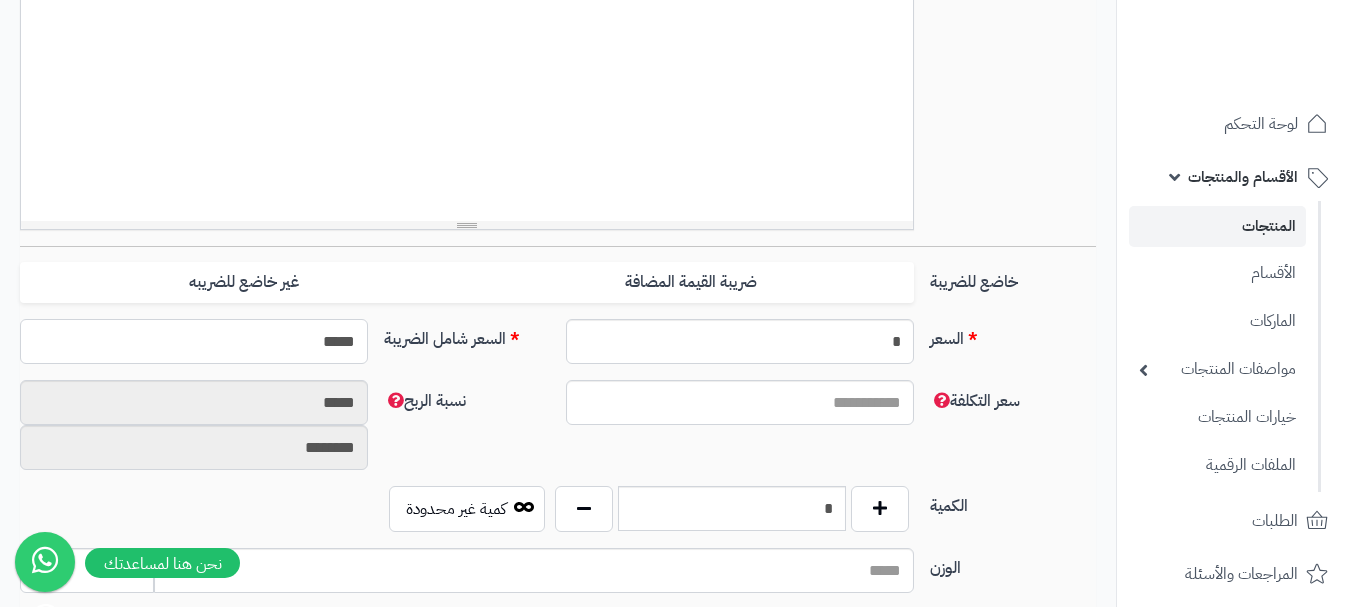 type on "******" 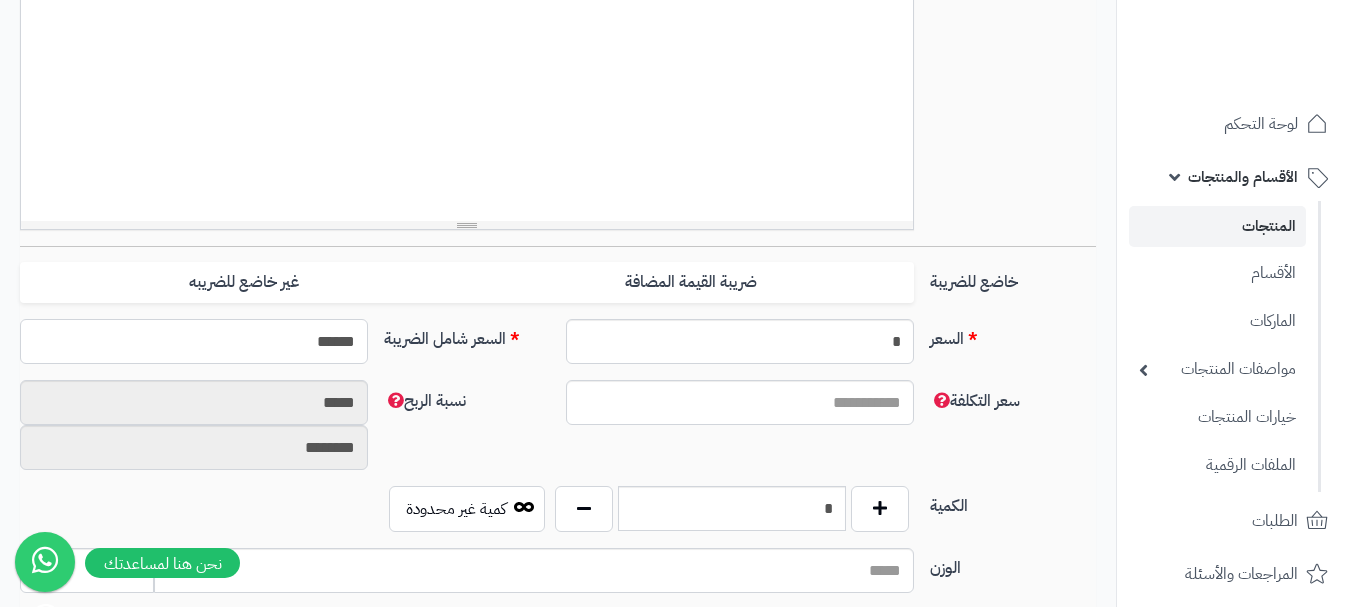type on "**********" 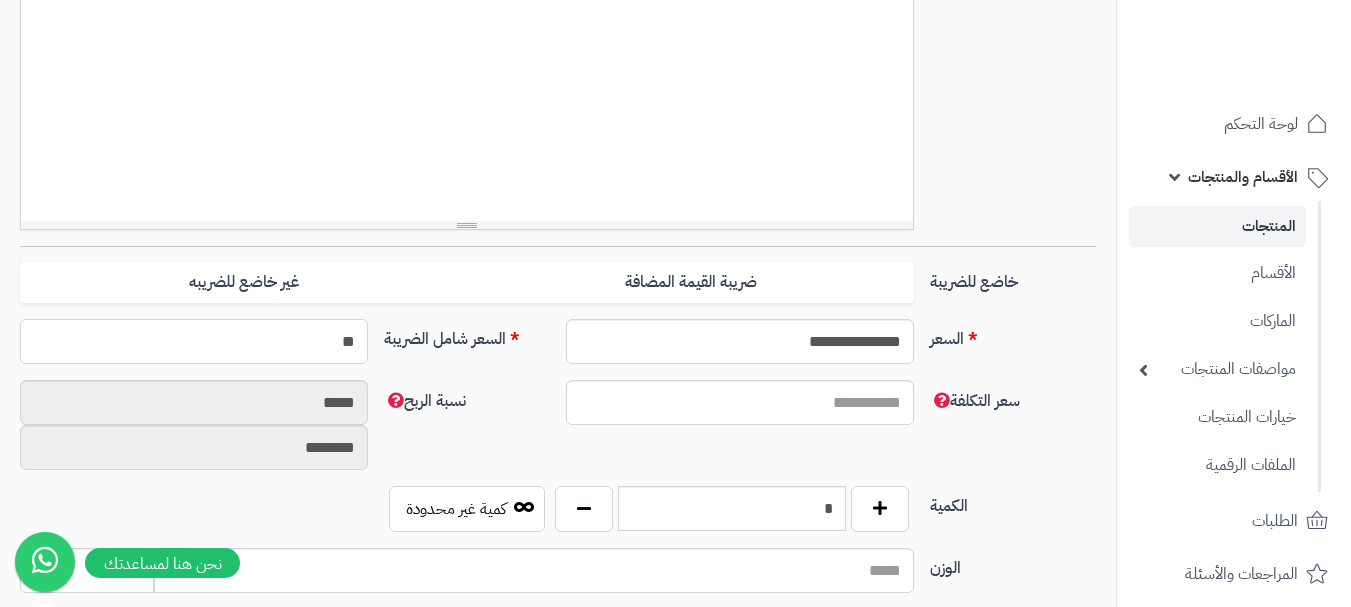 type on "*" 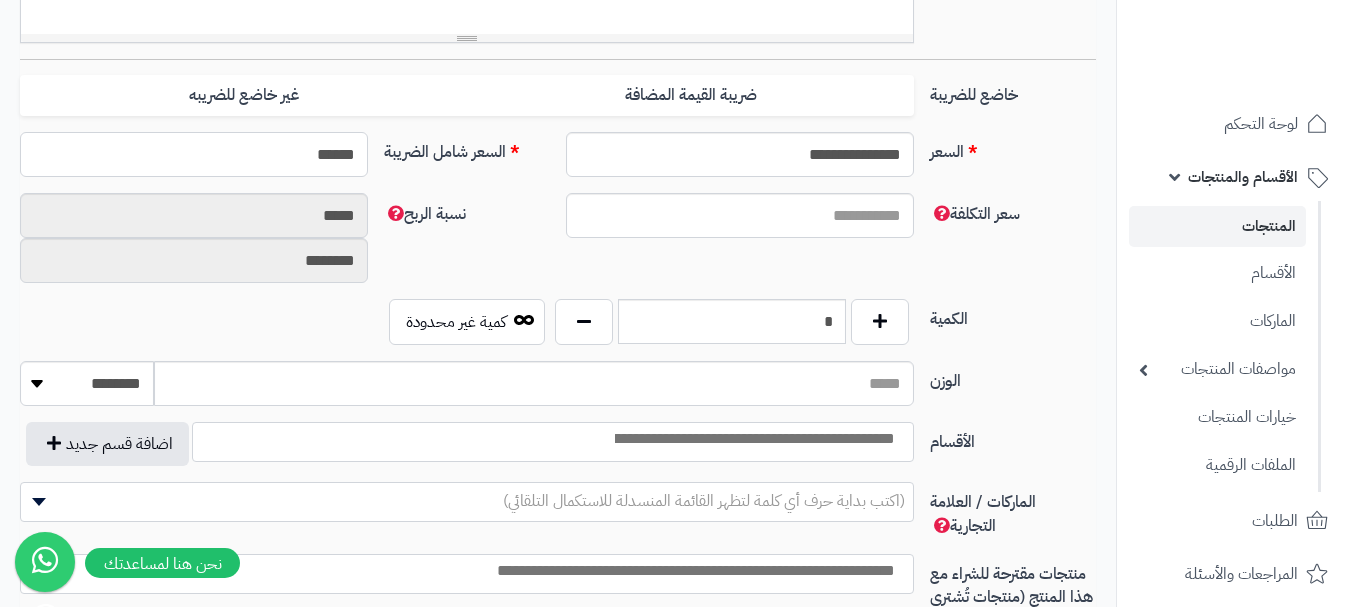 scroll, scrollTop: 800, scrollLeft: 0, axis: vertical 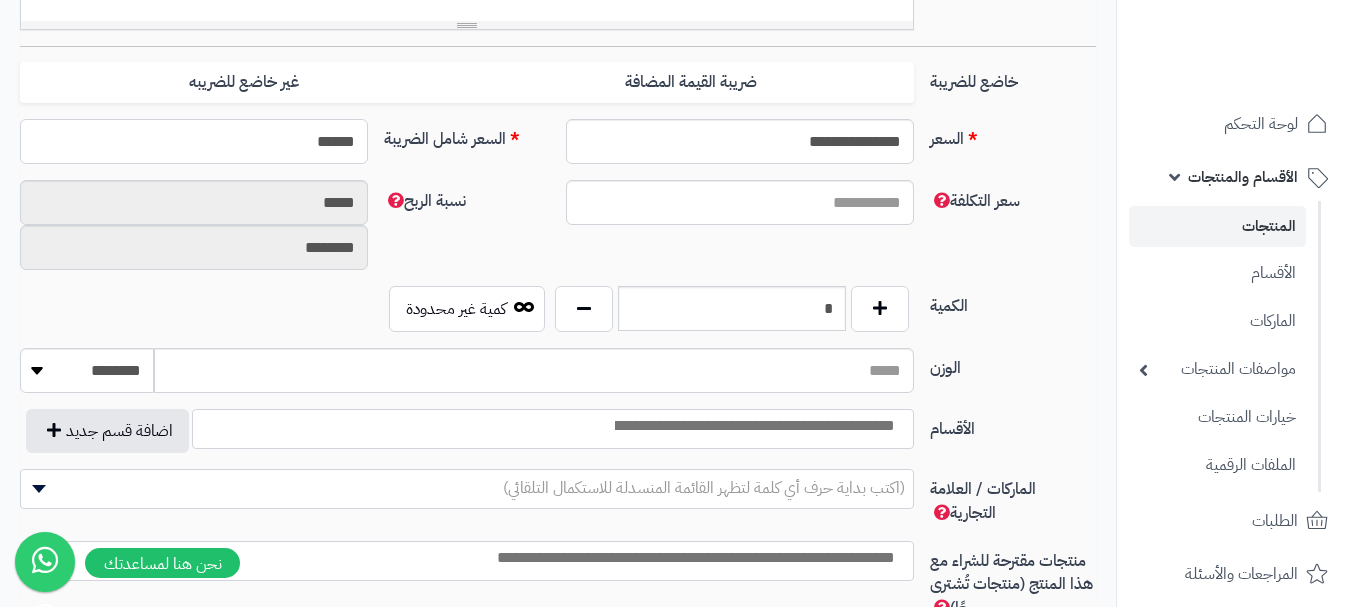 type on "******" 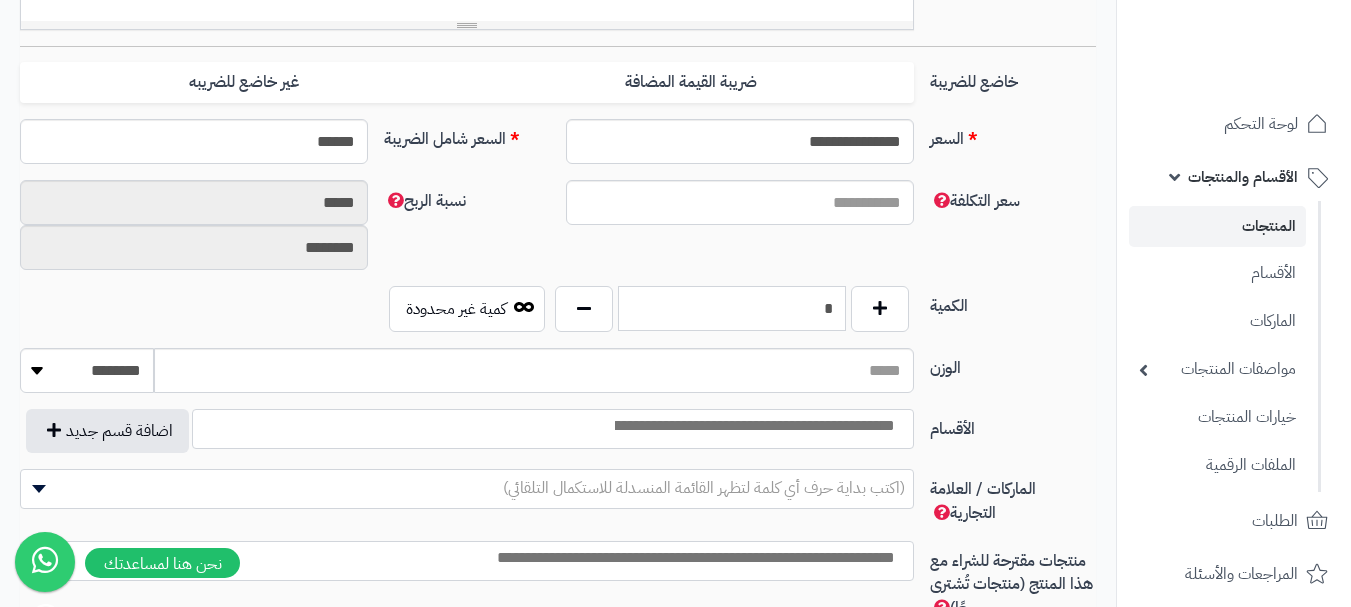 type on "**********" 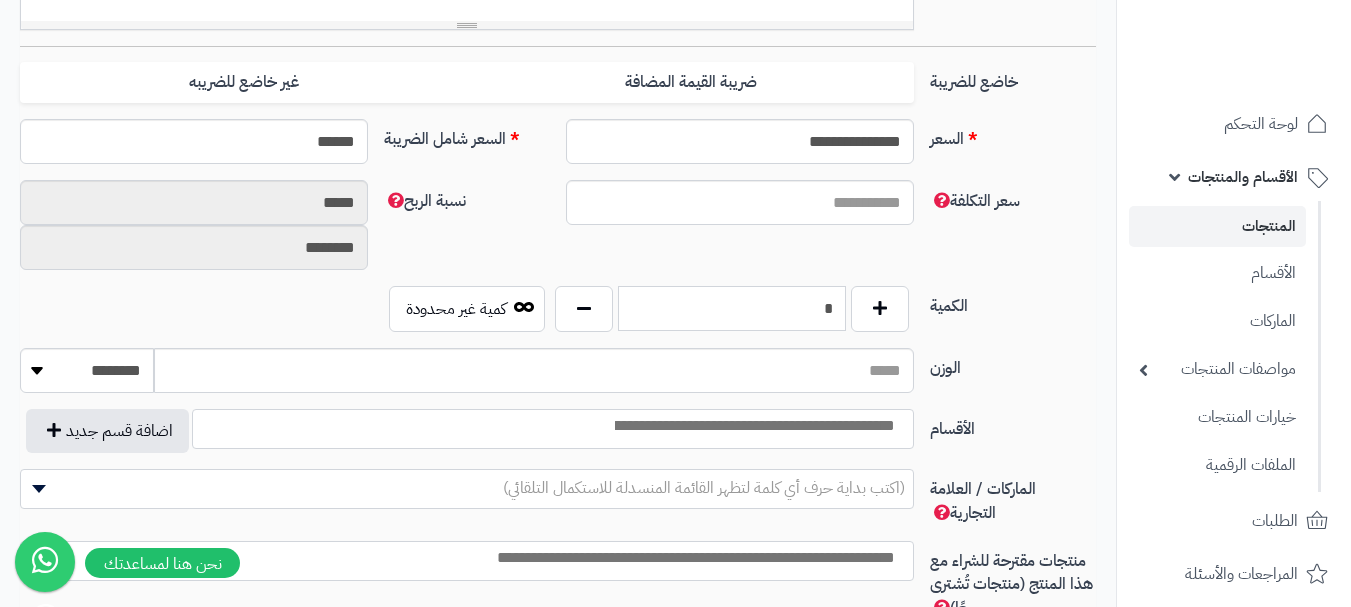 type on "*" 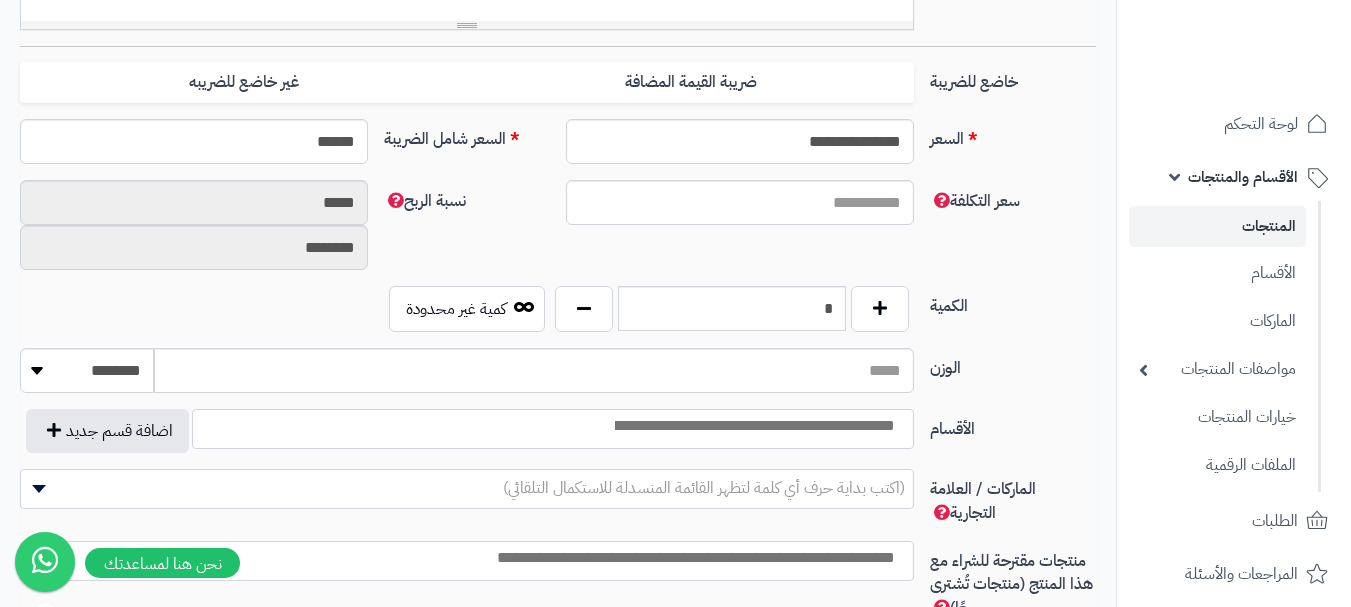 drag, startPoint x: 829, startPoint y: 421, endPoint x: 829, endPoint y: 435, distance: 14 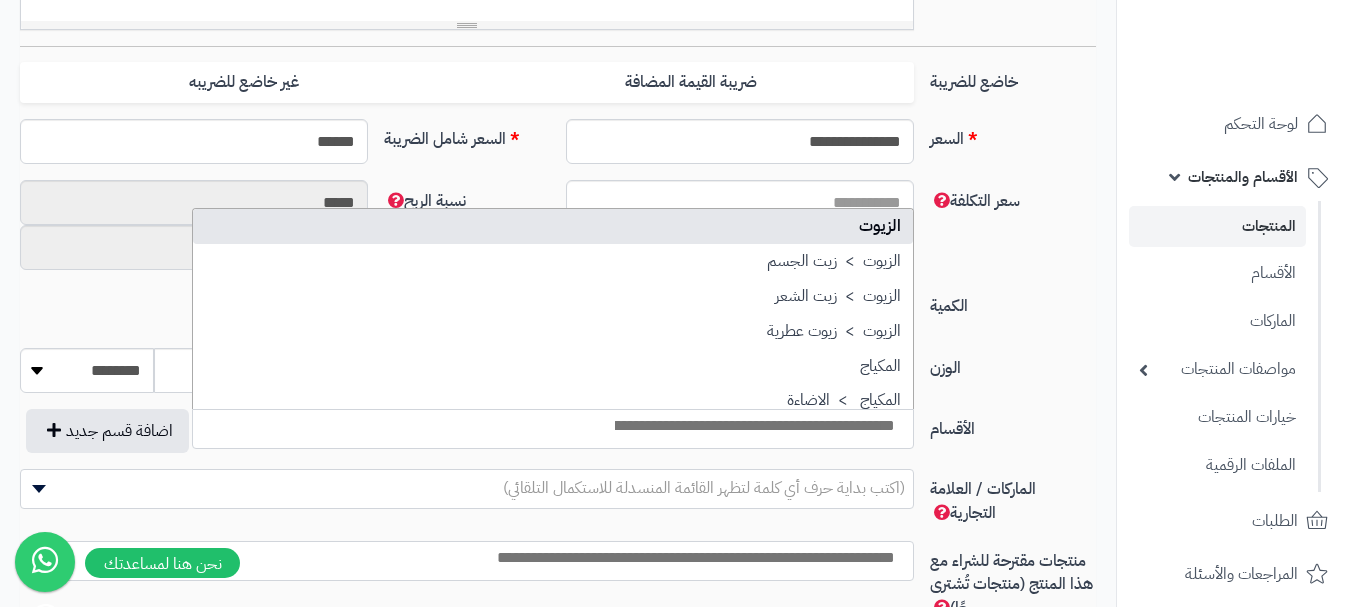 drag, startPoint x: 828, startPoint y: 229, endPoint x: 825, endPoint y: 254, distance: 25.179358 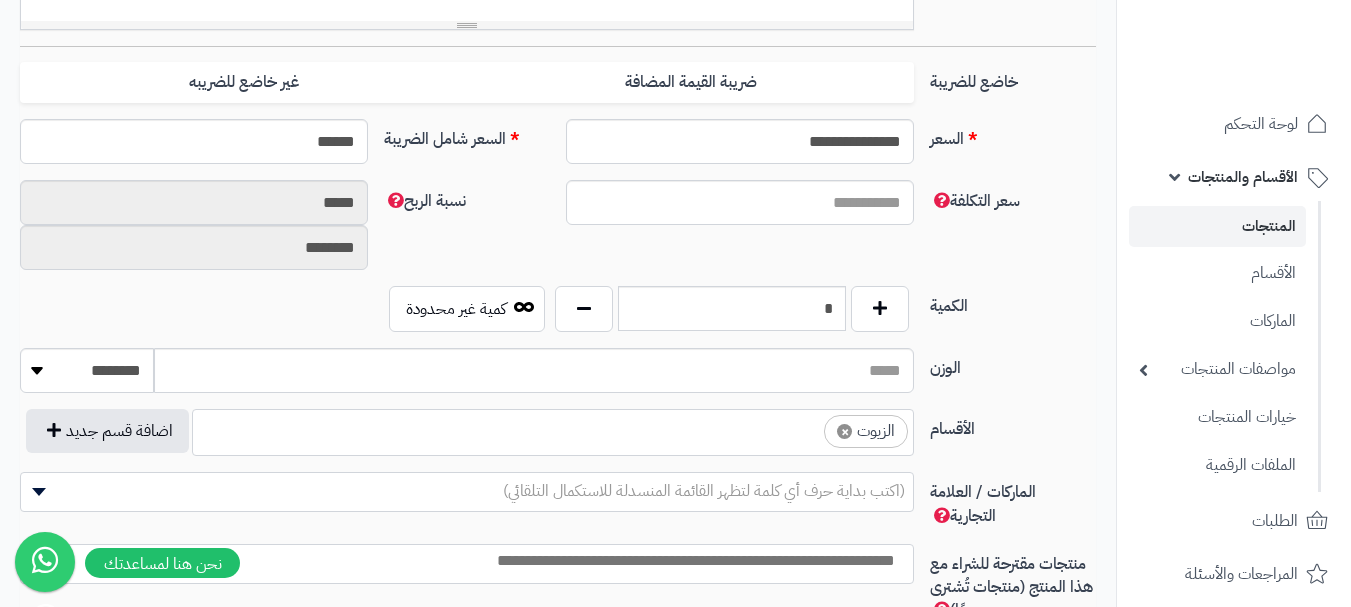 click on "× الزيوت" at bounding box center [553, 429] 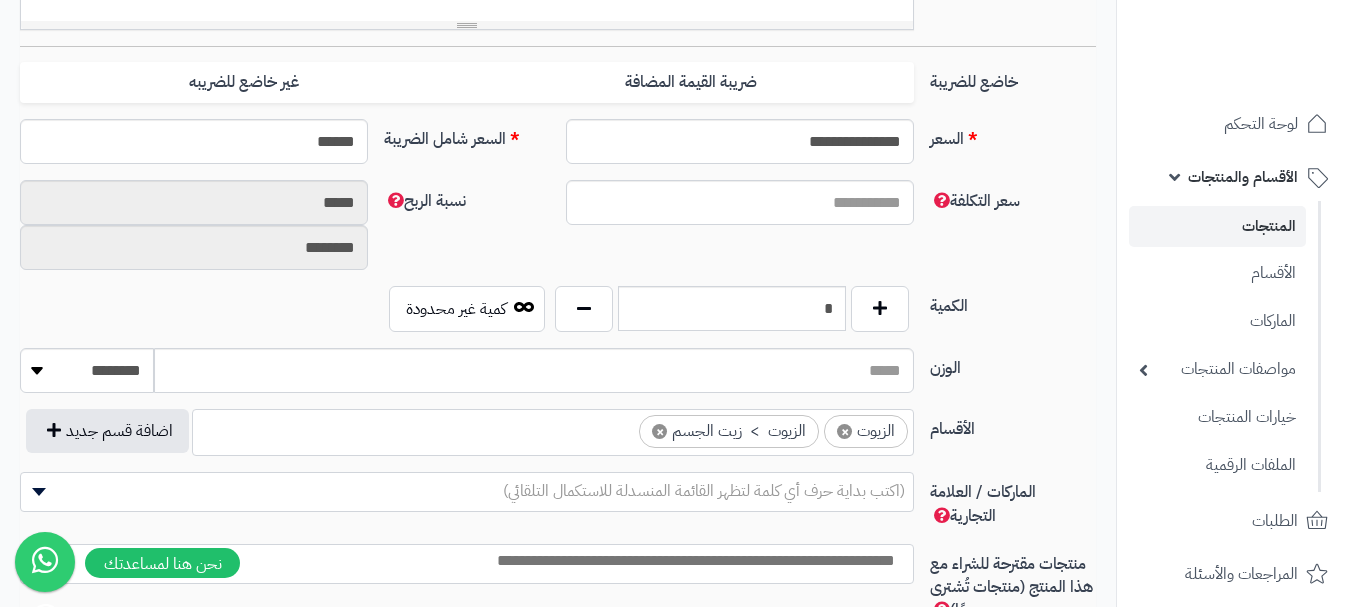 click at bounding box center [462, 561] 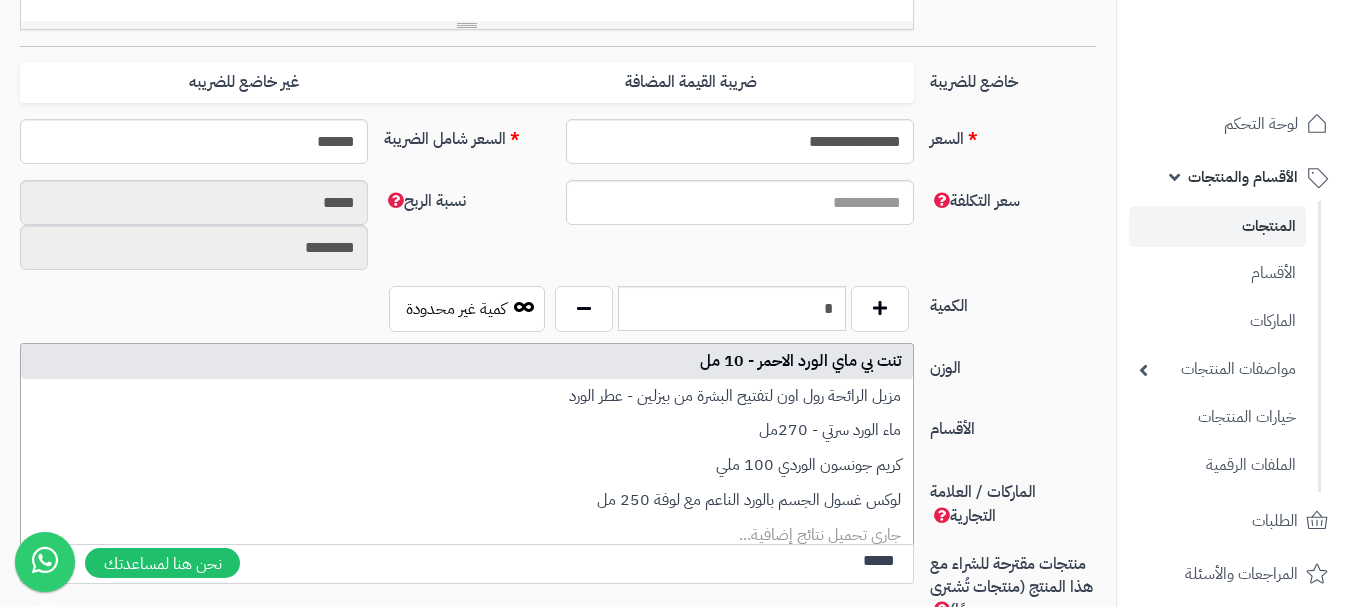 type on "*****" 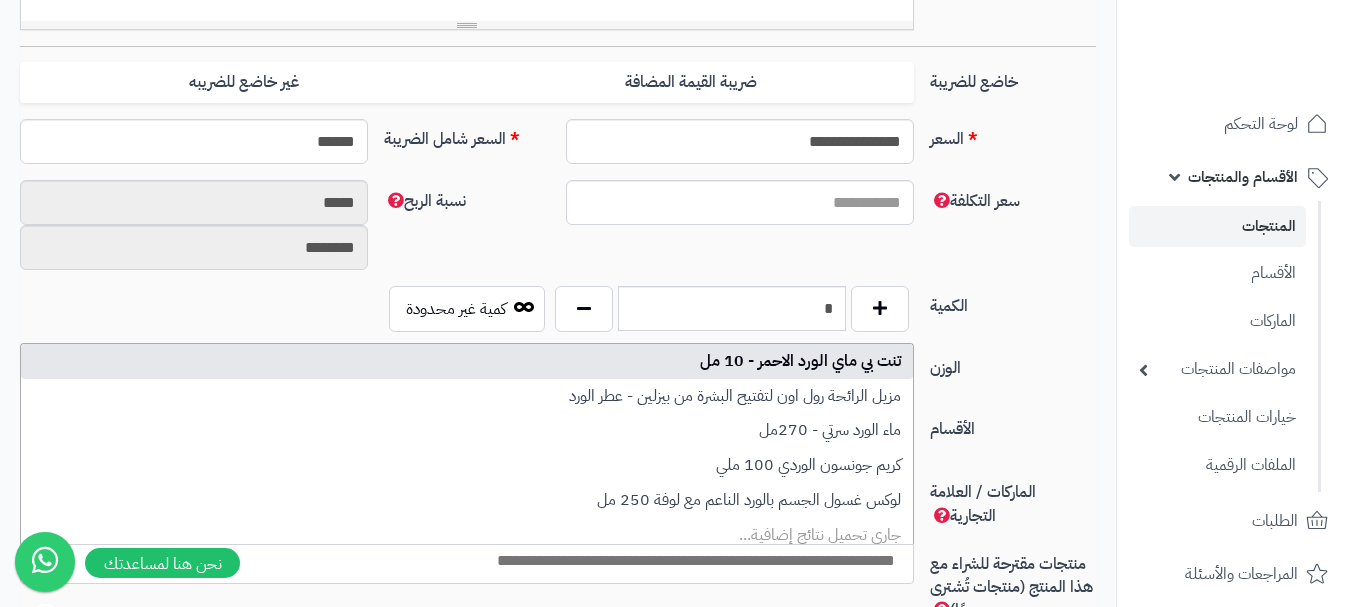 scroll, scrollTop: 0, scrollLeft: 0, axis: both 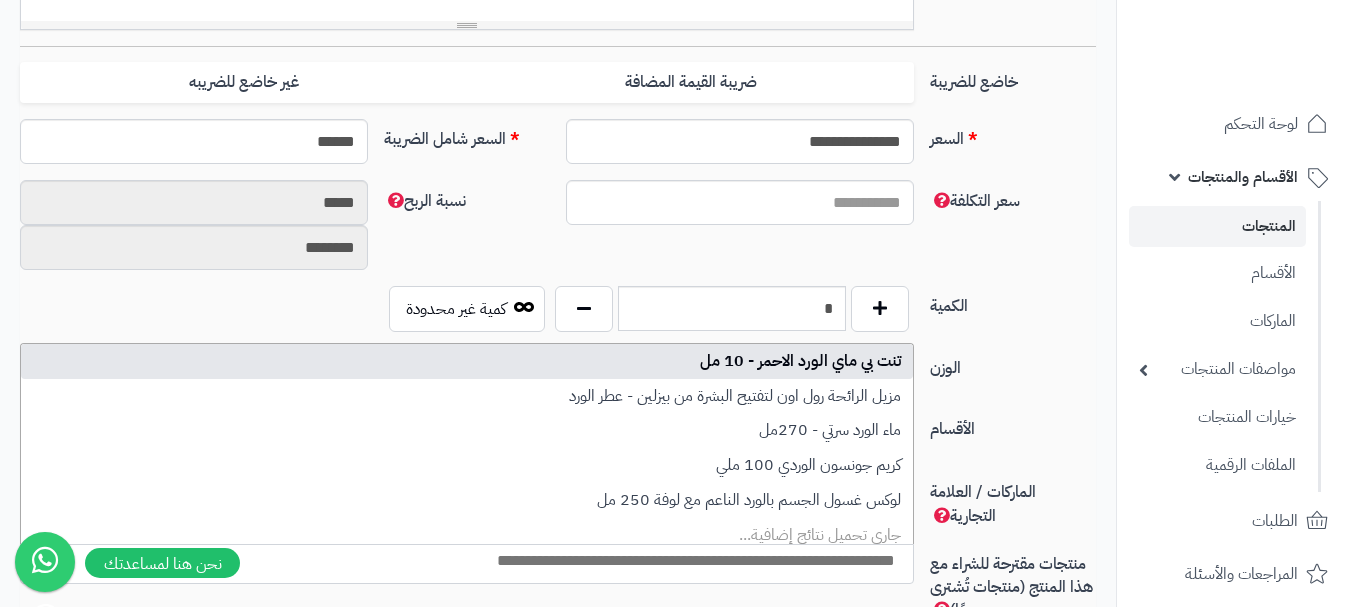 select on "***" 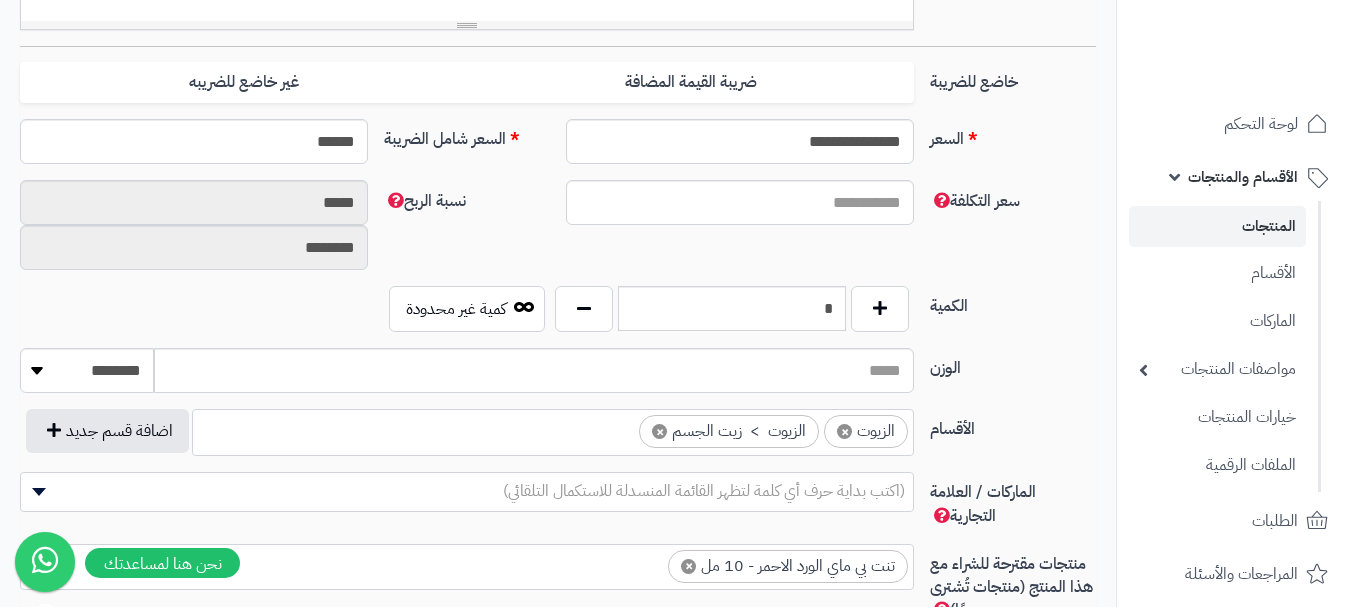click on "×" at bounding box center [688, 566] 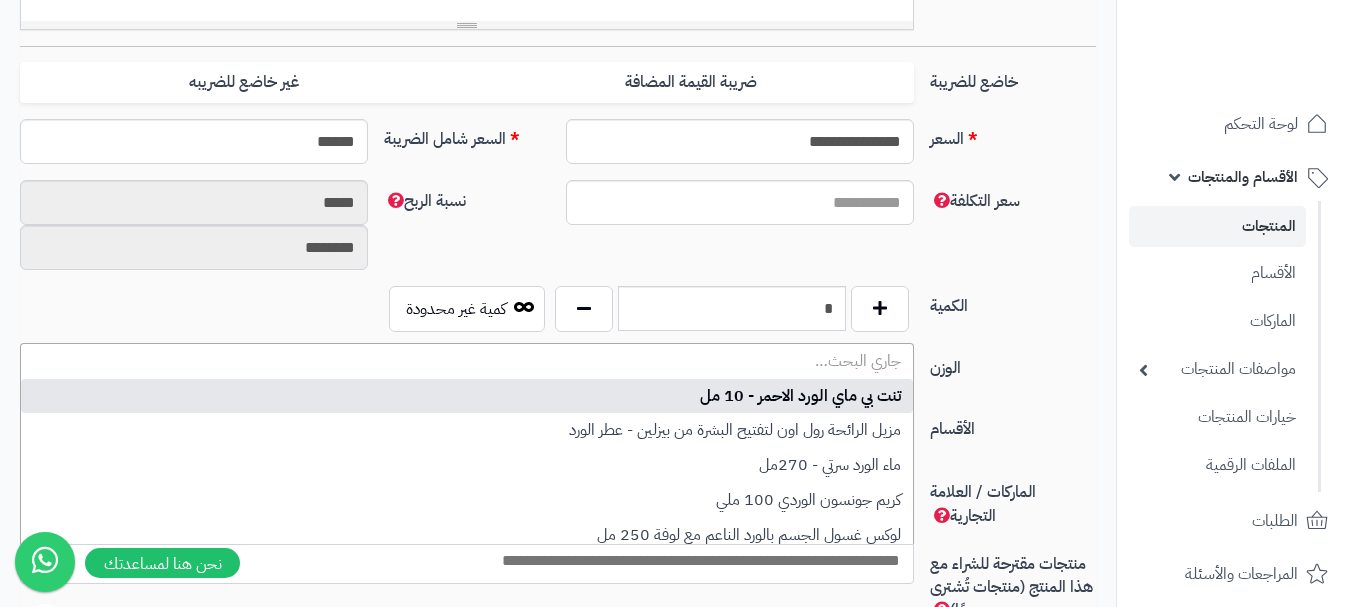 type on "*" 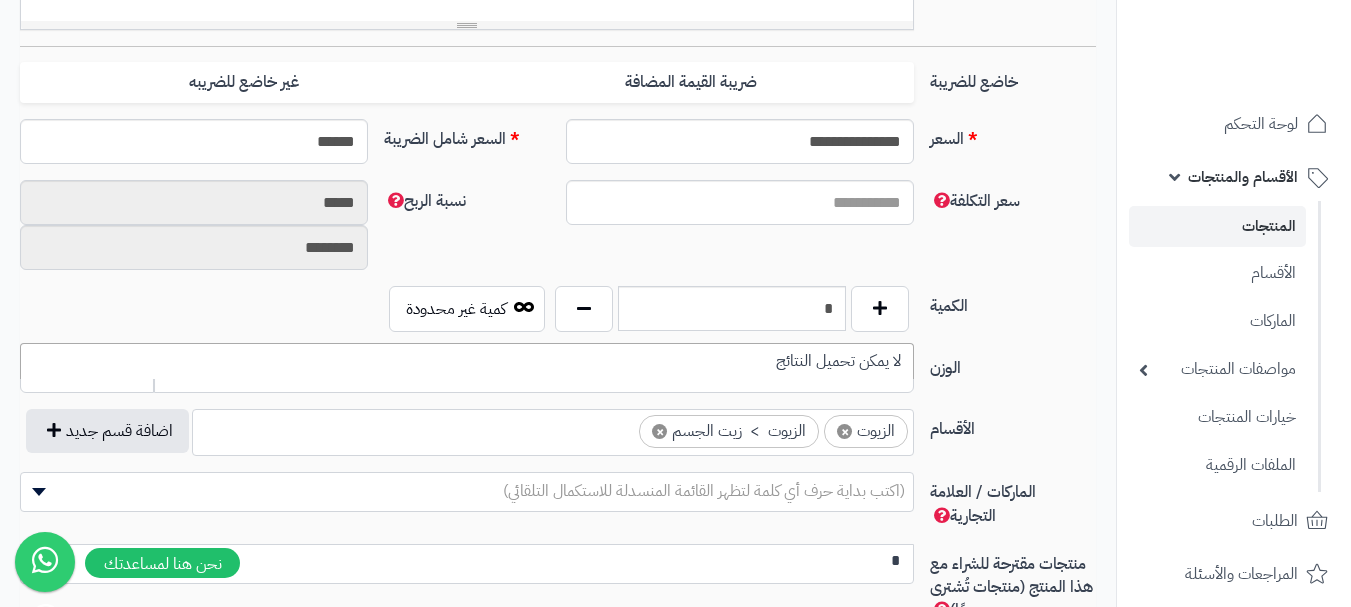 scroll, scrollTop: 0, scrollLeft: 0, axis: both 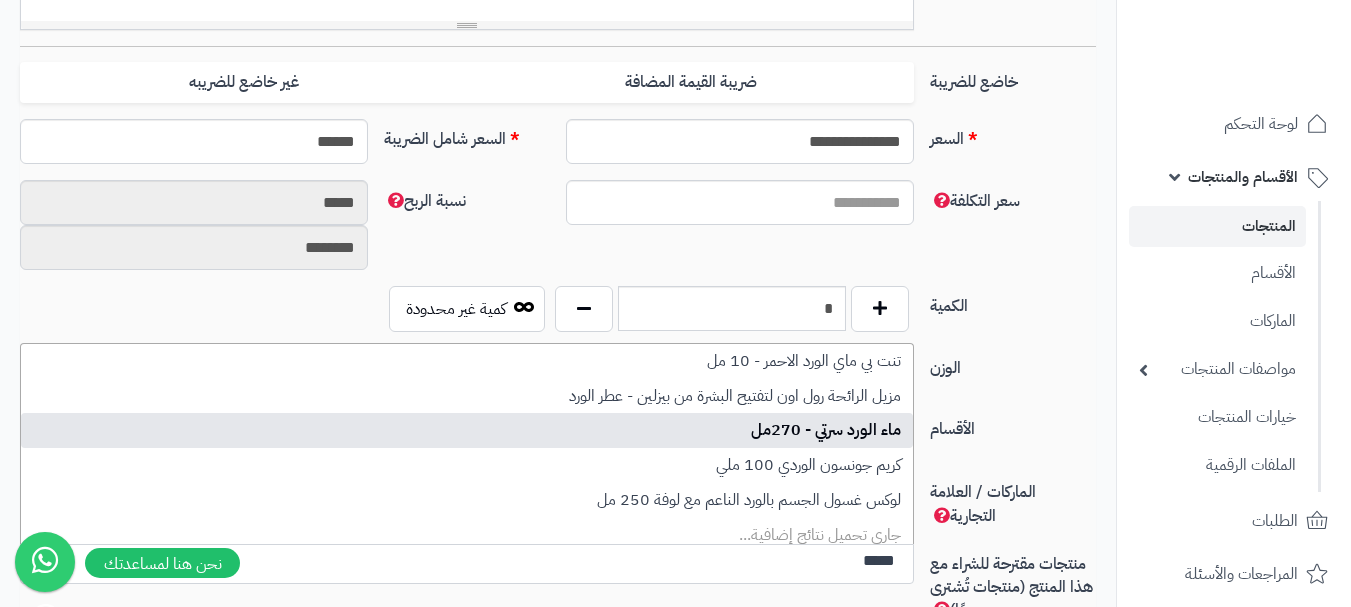 type on "*****" 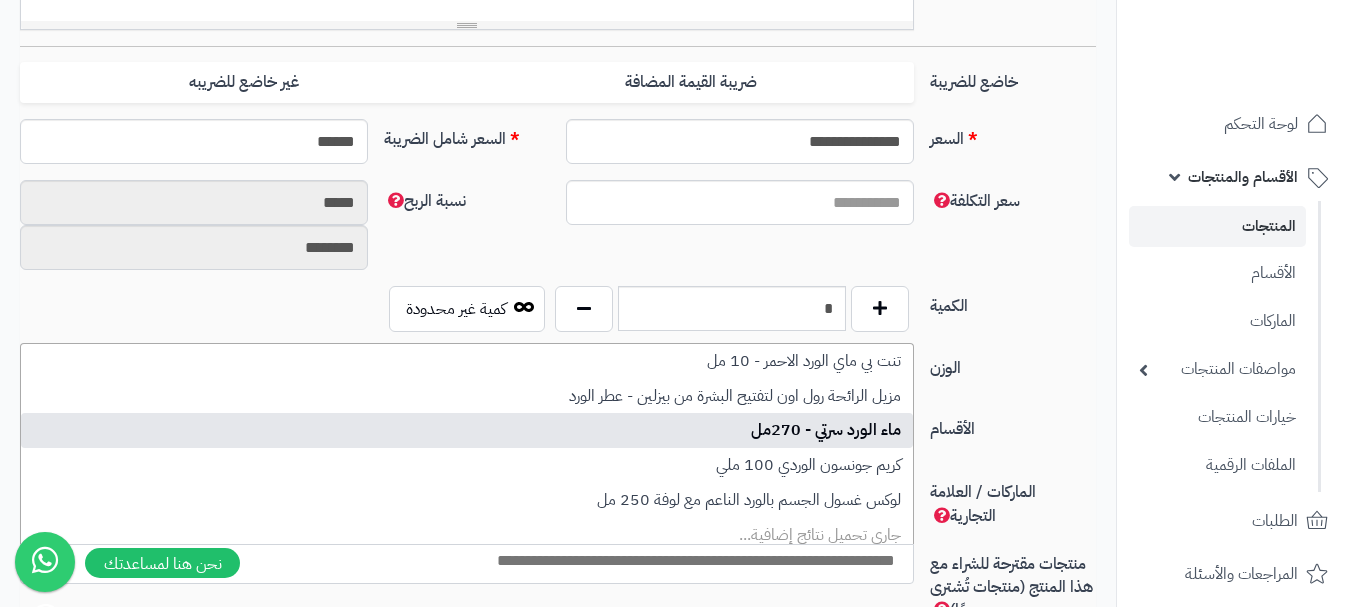 select on "***" 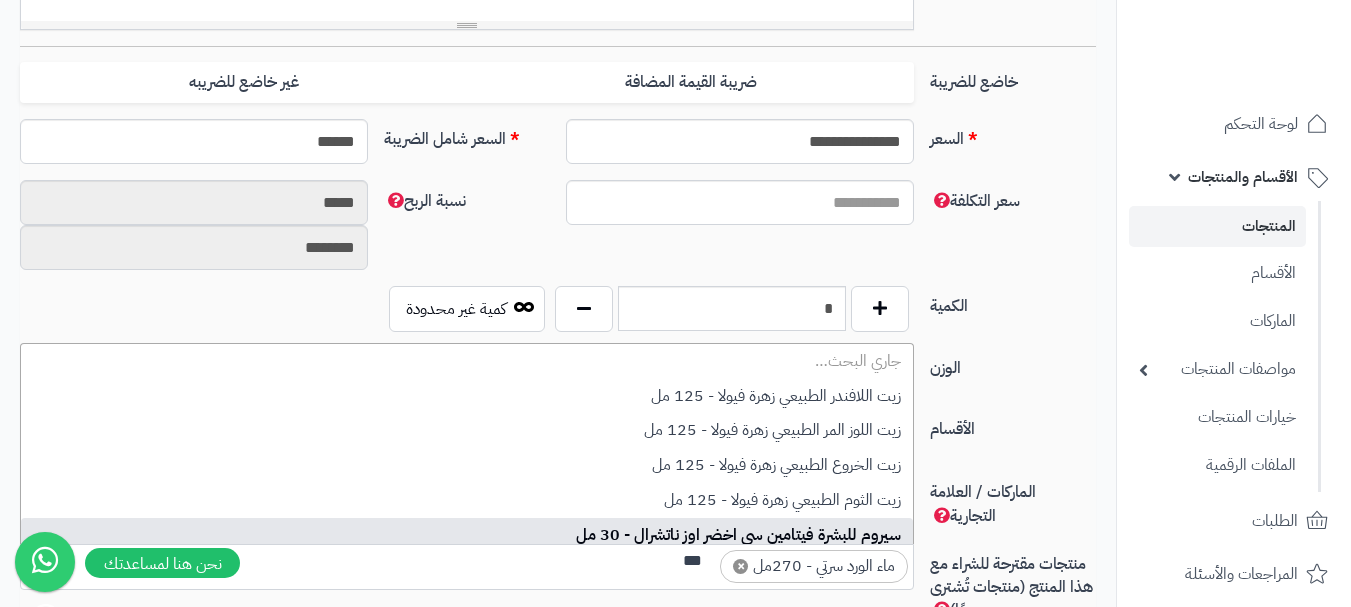 scroll, scrollTop: 0, scrollLeft: 0, axis: both 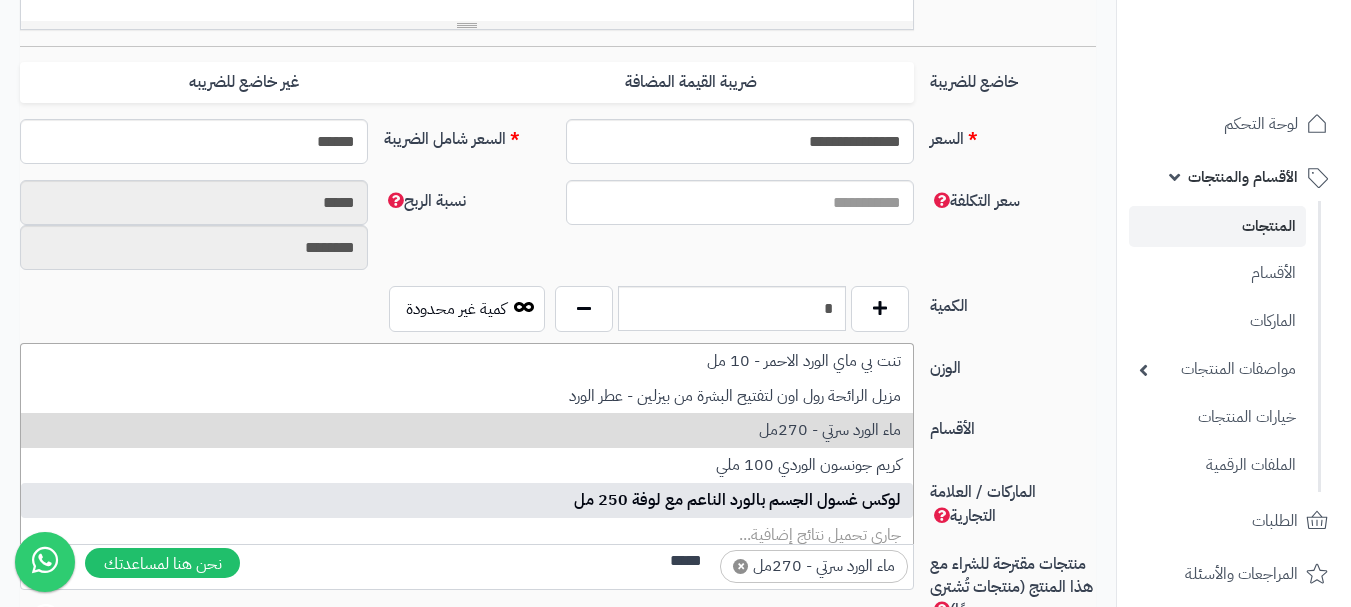 type on "*****" 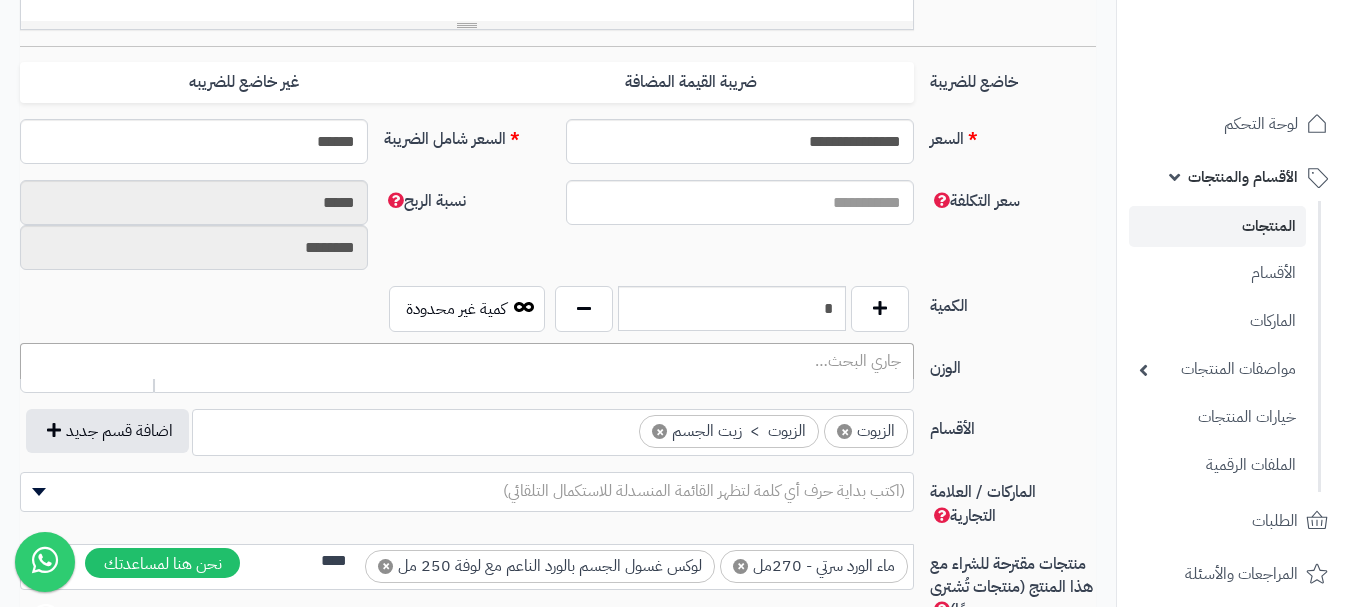 scroll, scrollTop: 0, scrollLeft: 0, axis: both 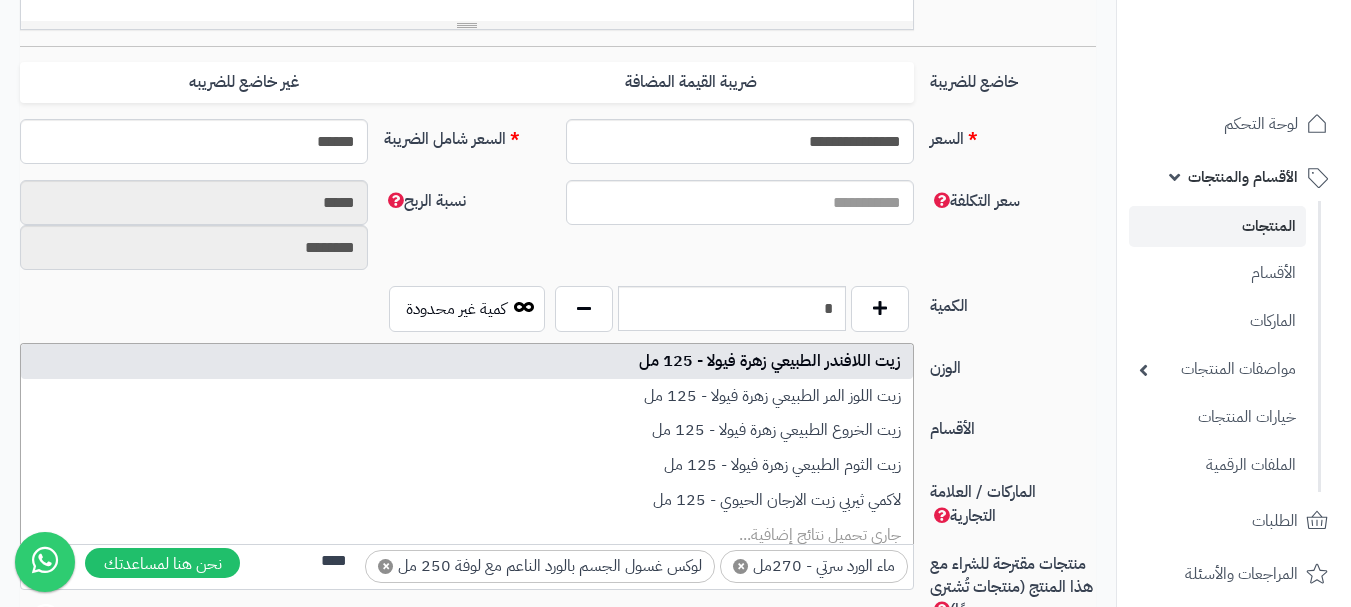 type on "***" 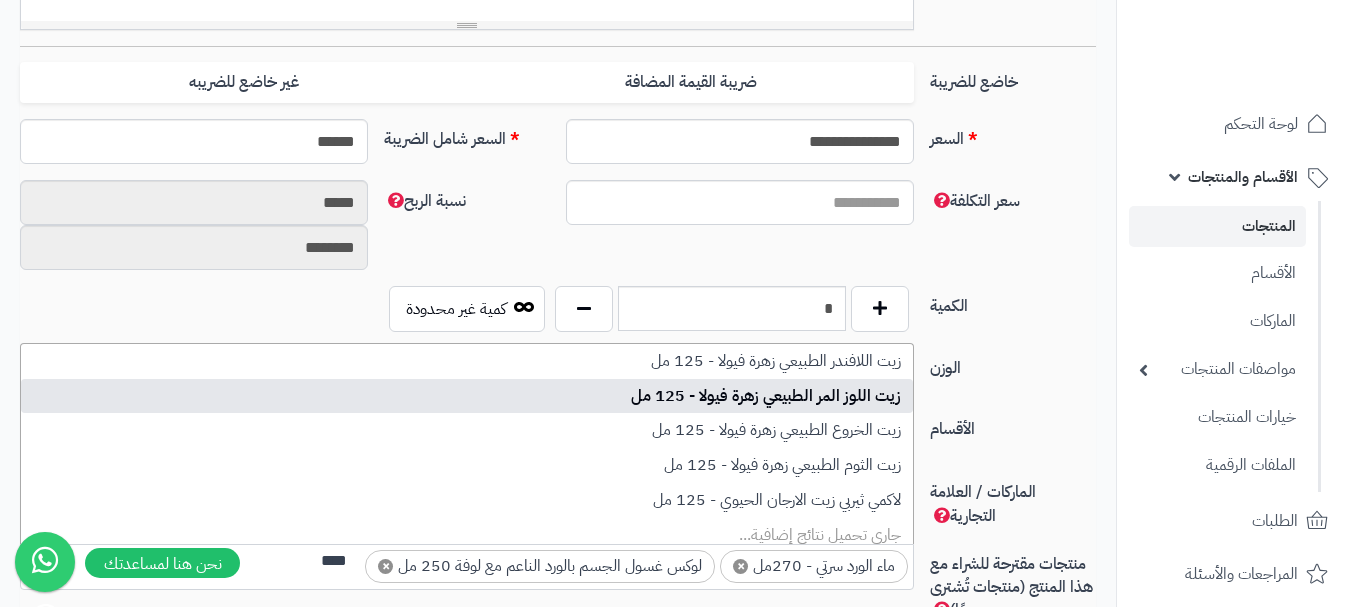 type 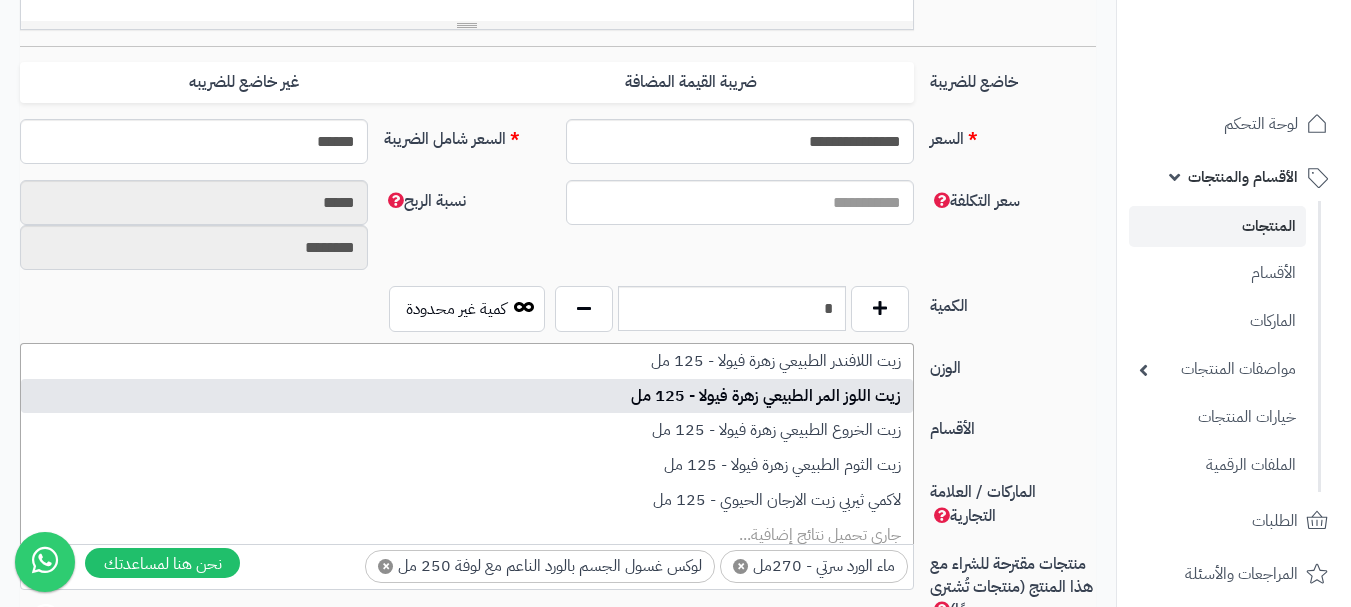 scroll, scrollTop: 810, scrollLeft: 0, axis: vertical 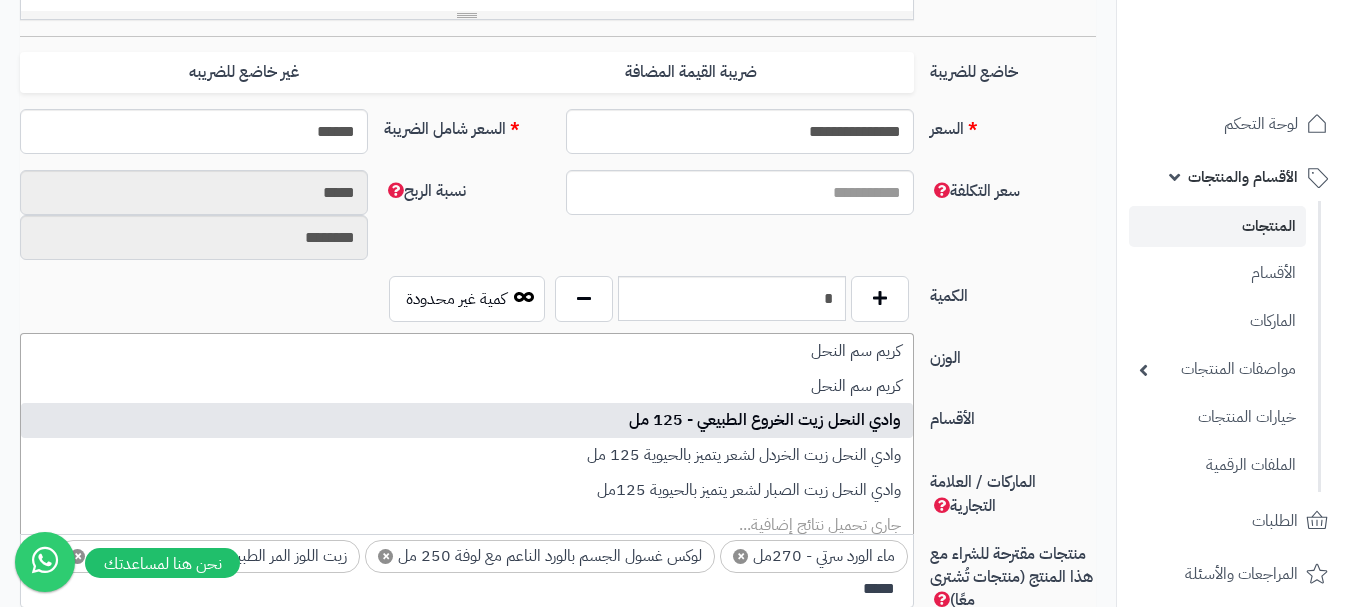 type on "*****" 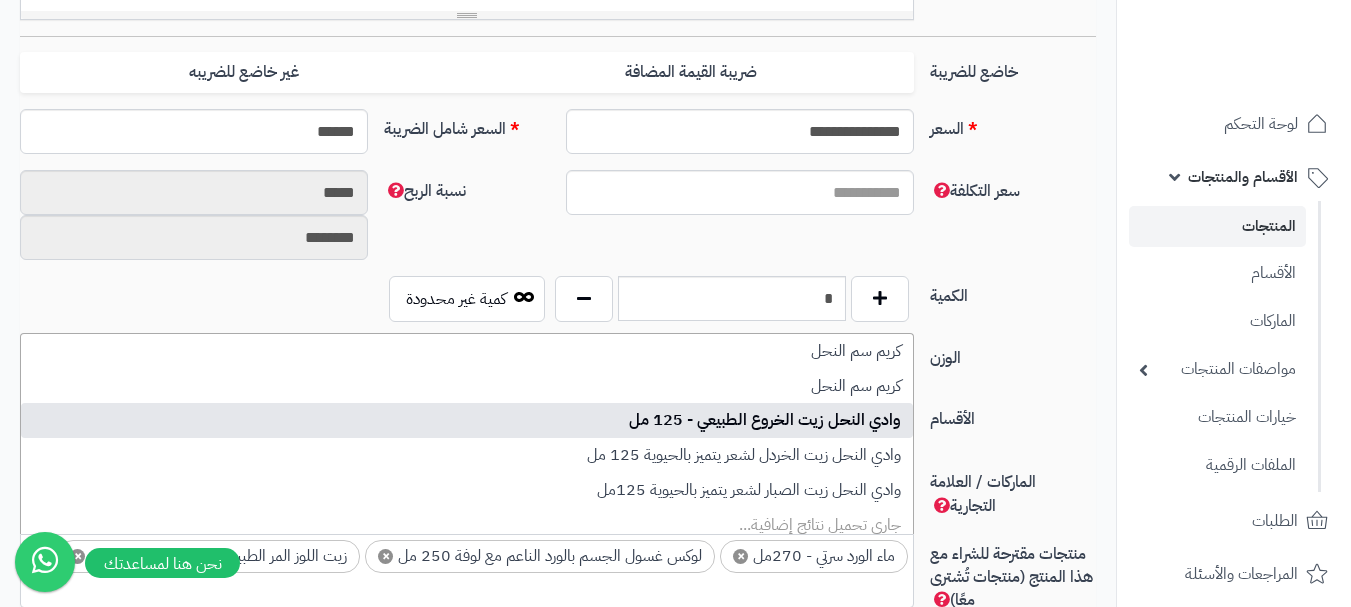 scroll, scrollTop: 820, scrollLeft: 0, axis: vertical 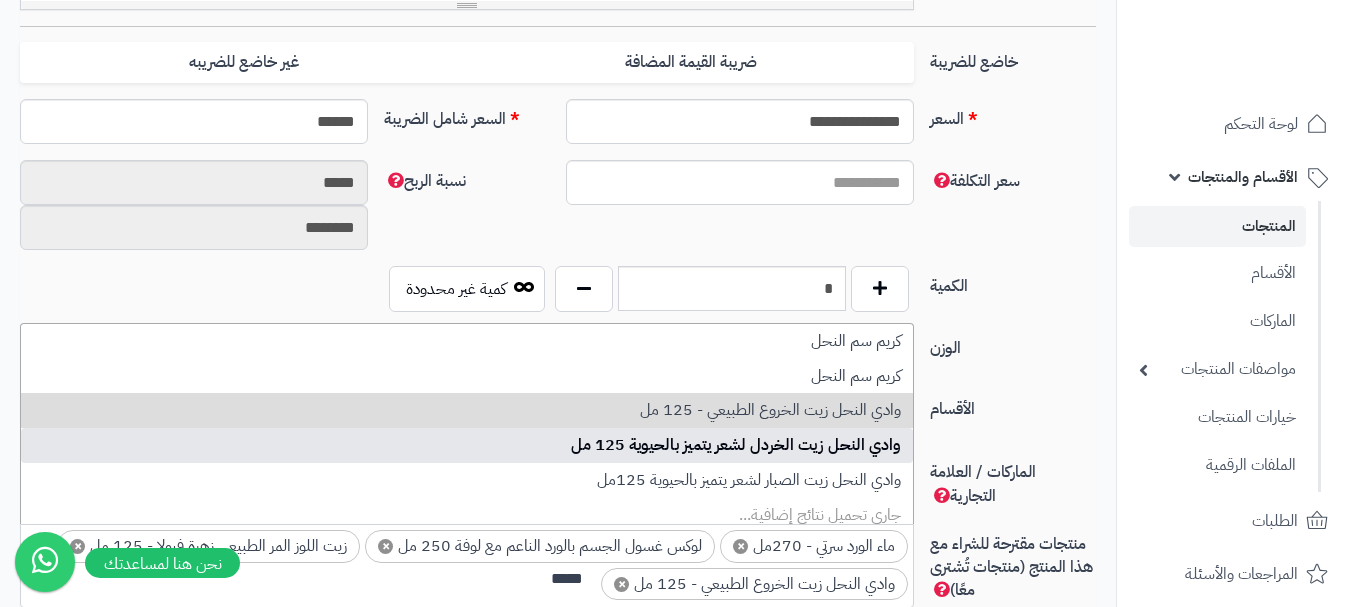 type on "*****" 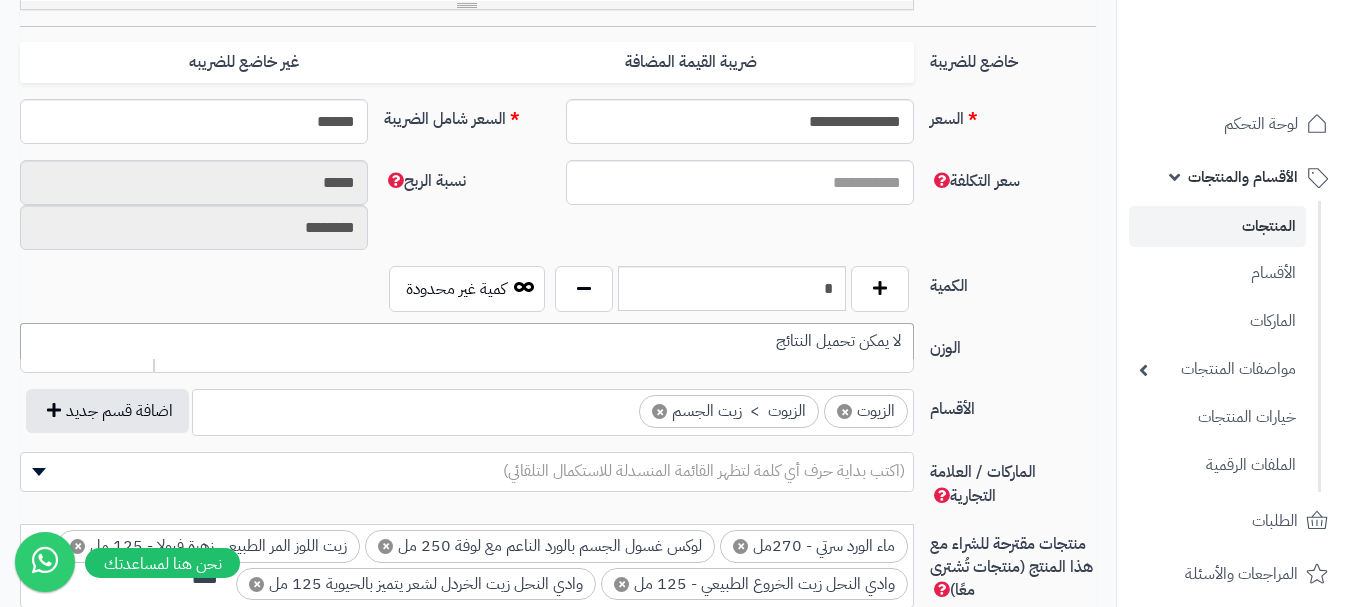 scroll, scrollTop: 0, scrollLeft: 0, axis: both 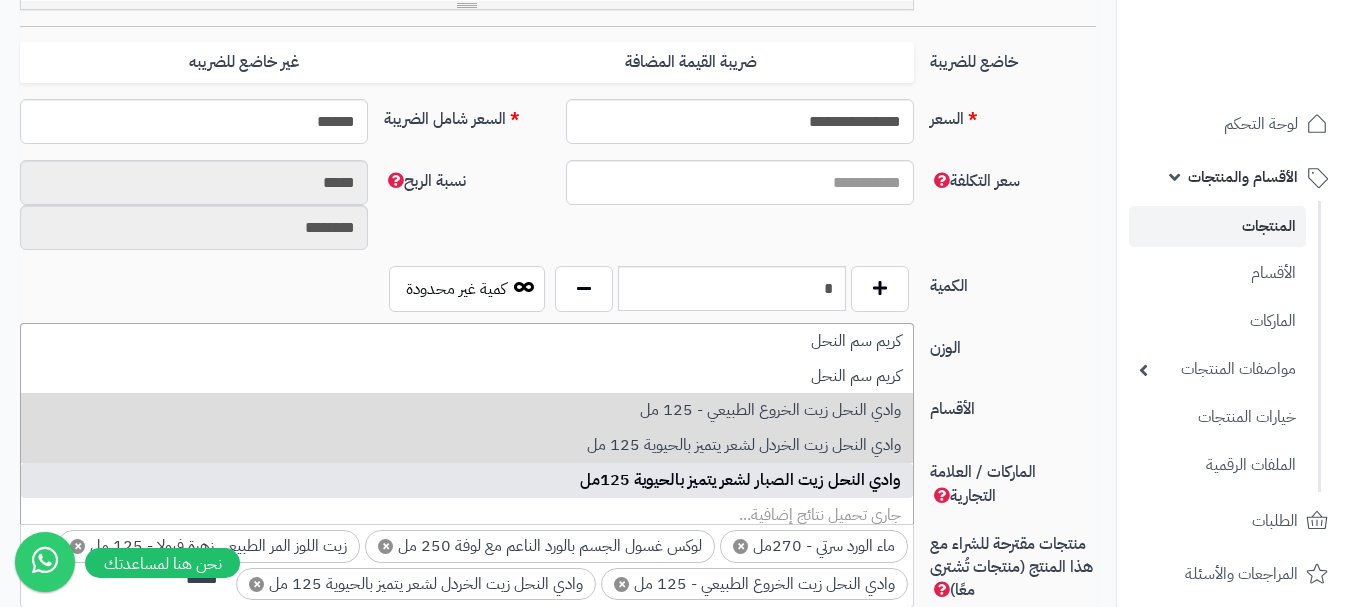 type on "*****" 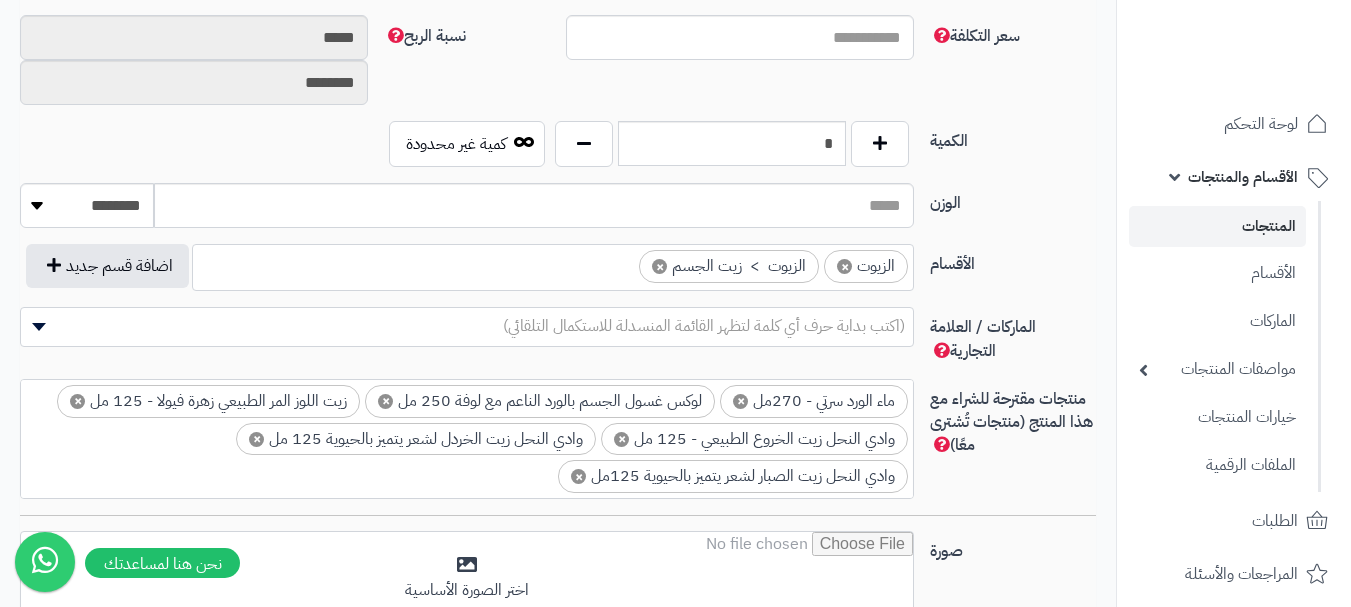 scroll, scrollTop: 1056, scrollLeft: 0, axis: vertical 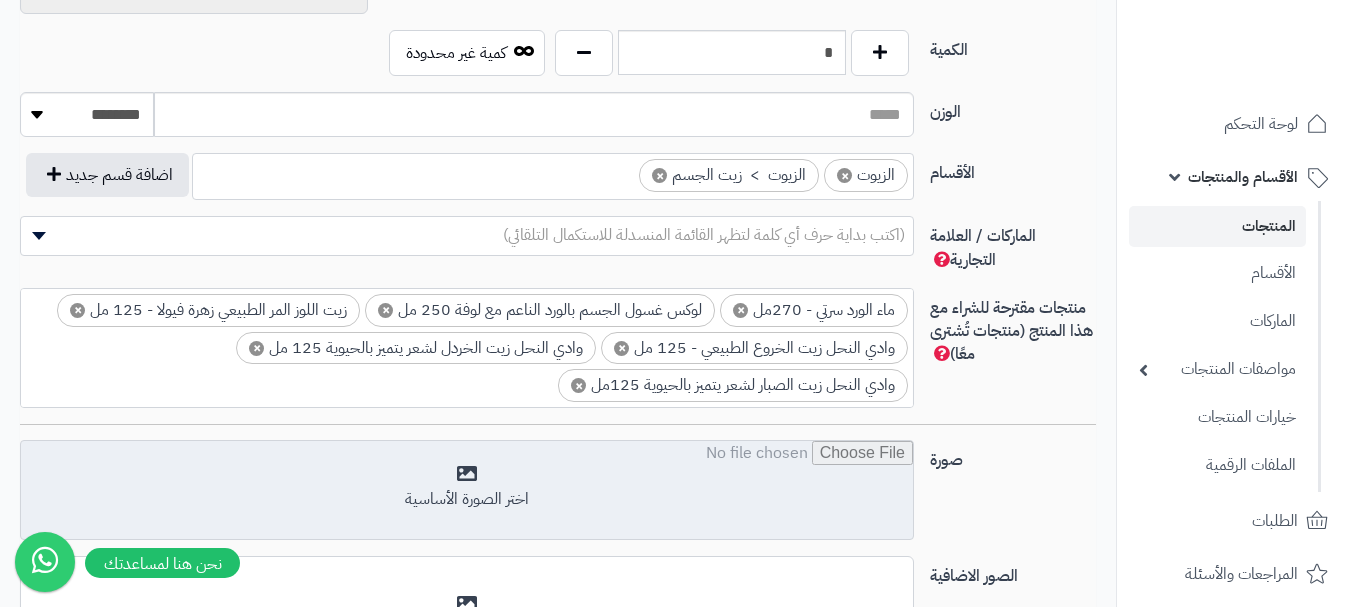 click at bounding box center [467, 491] 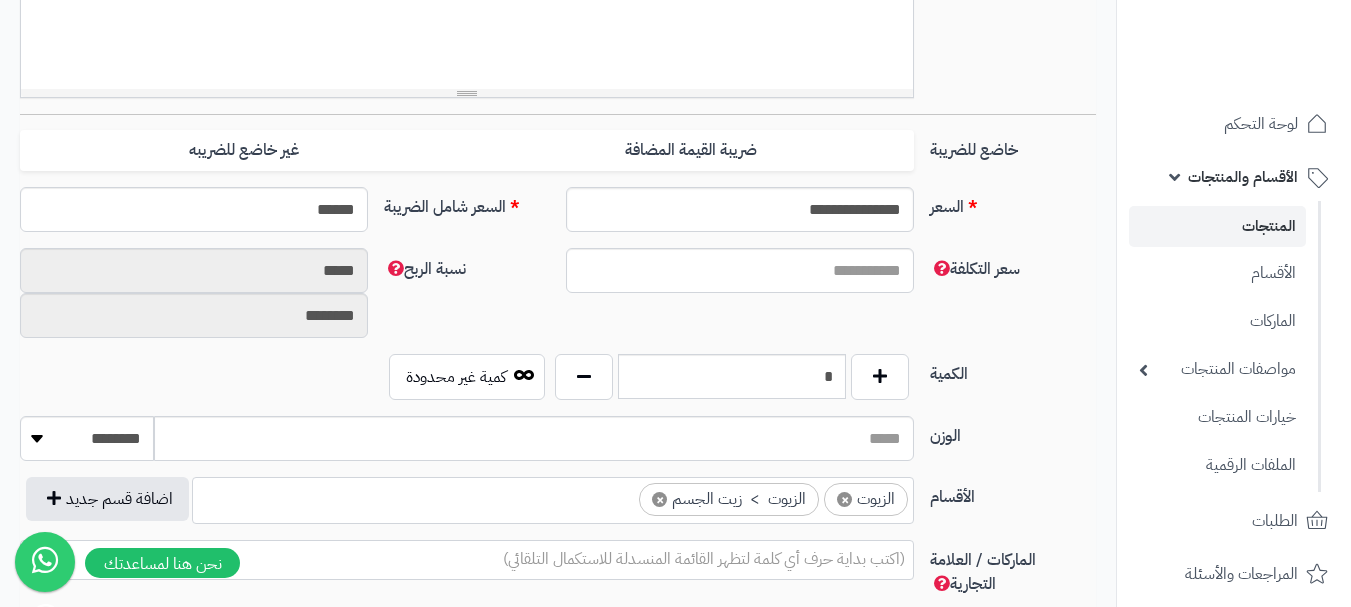 scroll, scrollTop: 456, scrollLeft: 0, axis: vertical 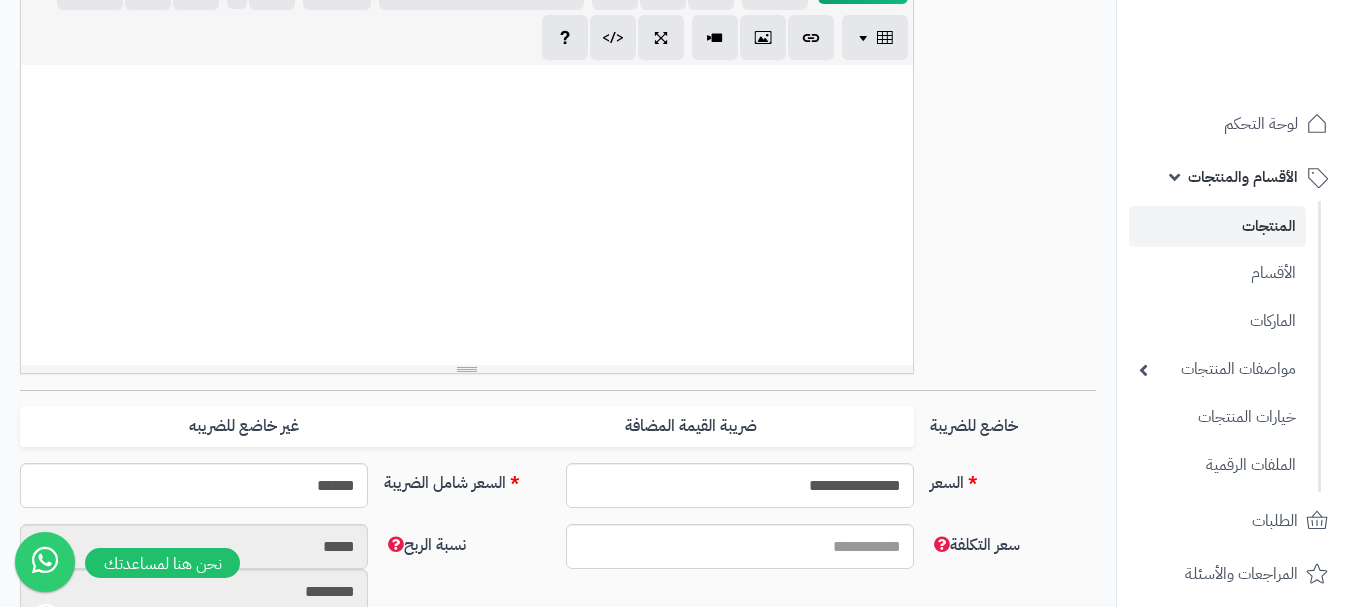 paste 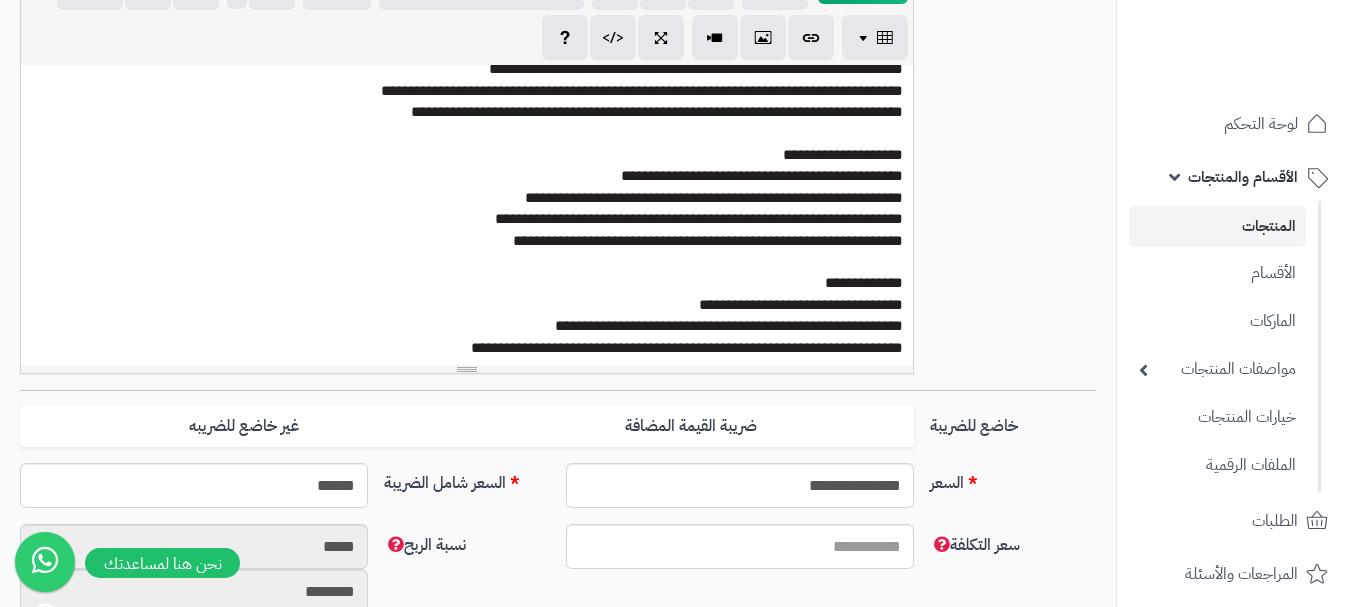 scroll, scrollTop: 213, scrollLeft: 0, axis: vertical 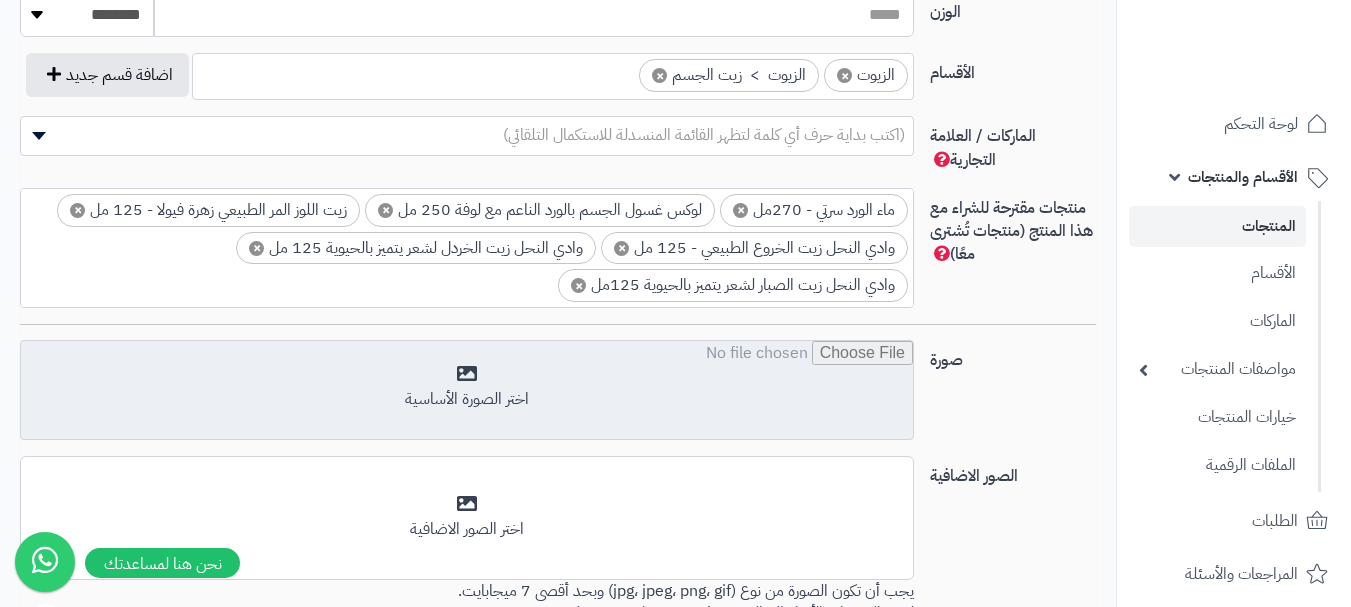 click at bounding box center [467, 391] 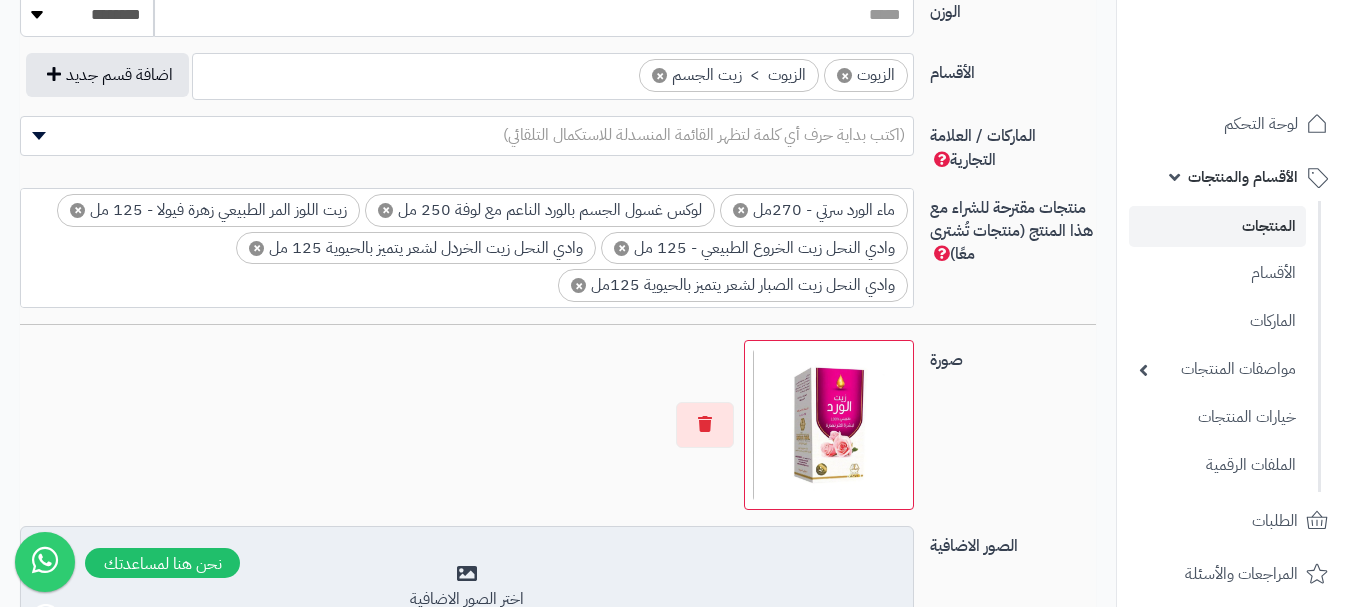click on "أضف الصور الاضافية
اختر الصور الاضافية" at bounding box center [467, 588] 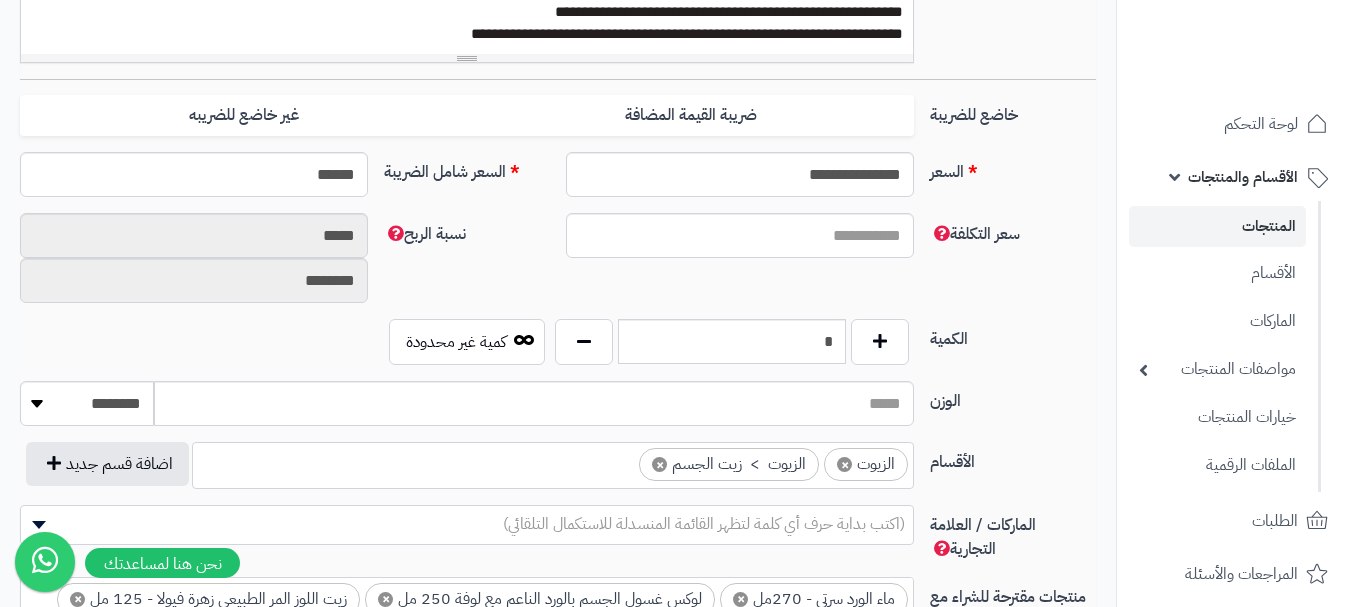 scroll, scrollTop: 656, scrollLeft: 0, axis: vertical 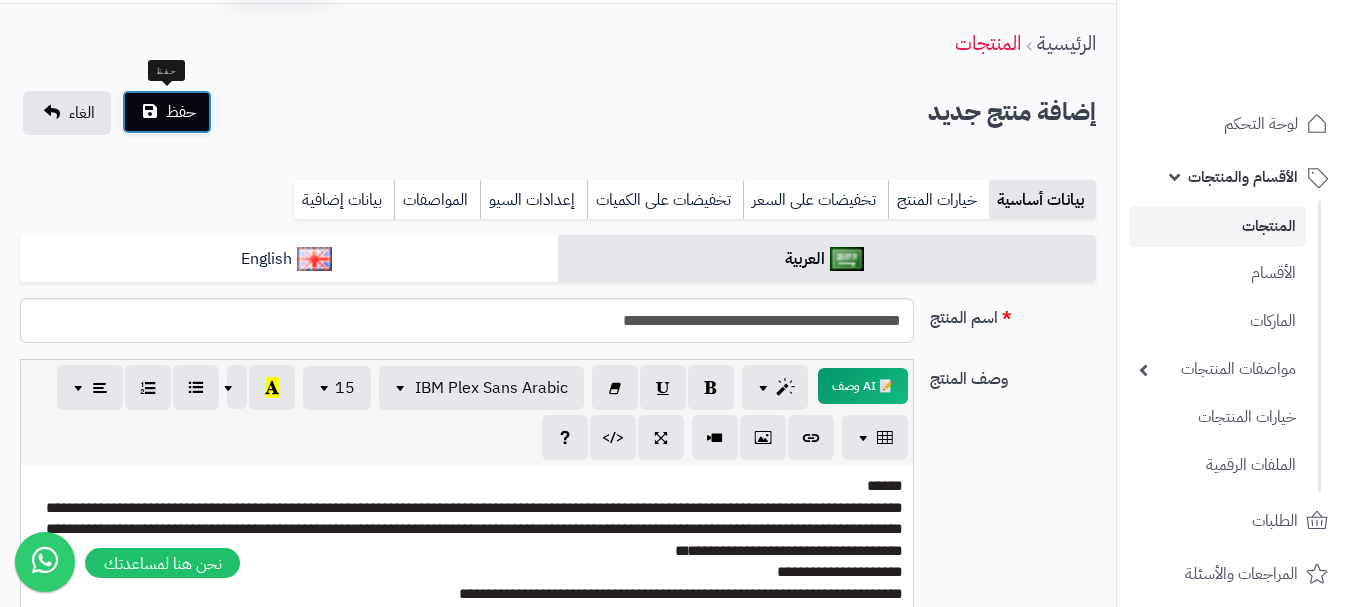 click on "حفظ" at bounding box center [181, 112] 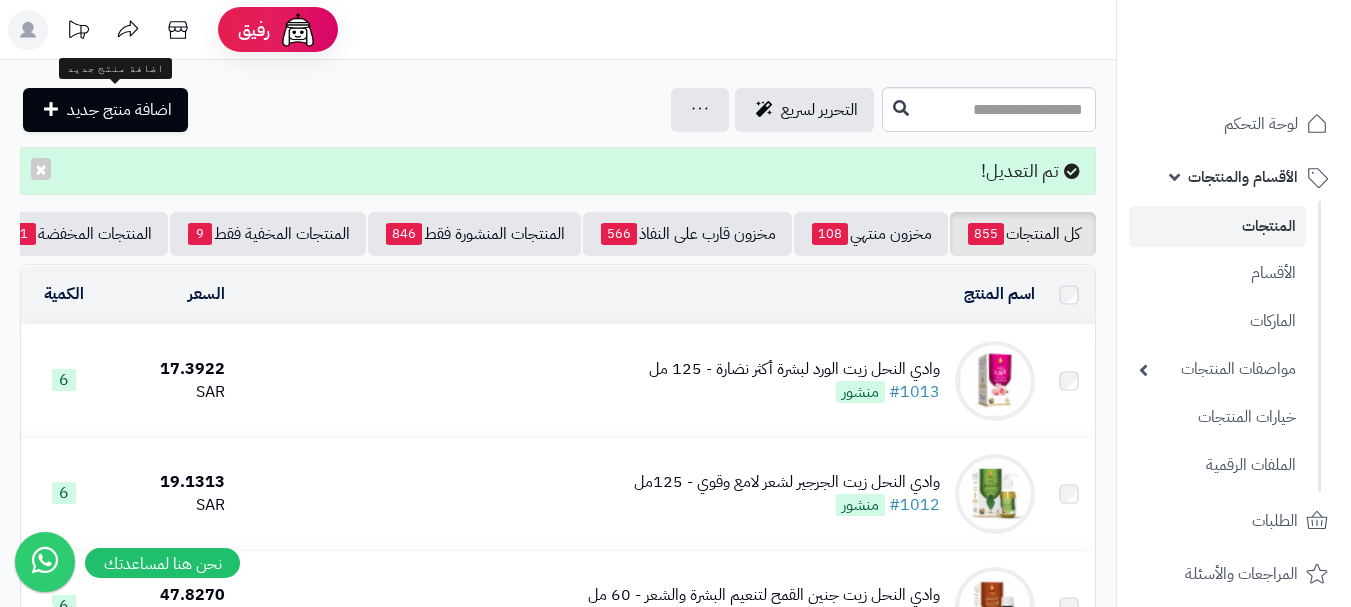 scroll, scrollTop: 0, scrollLeft: 0, axis: both 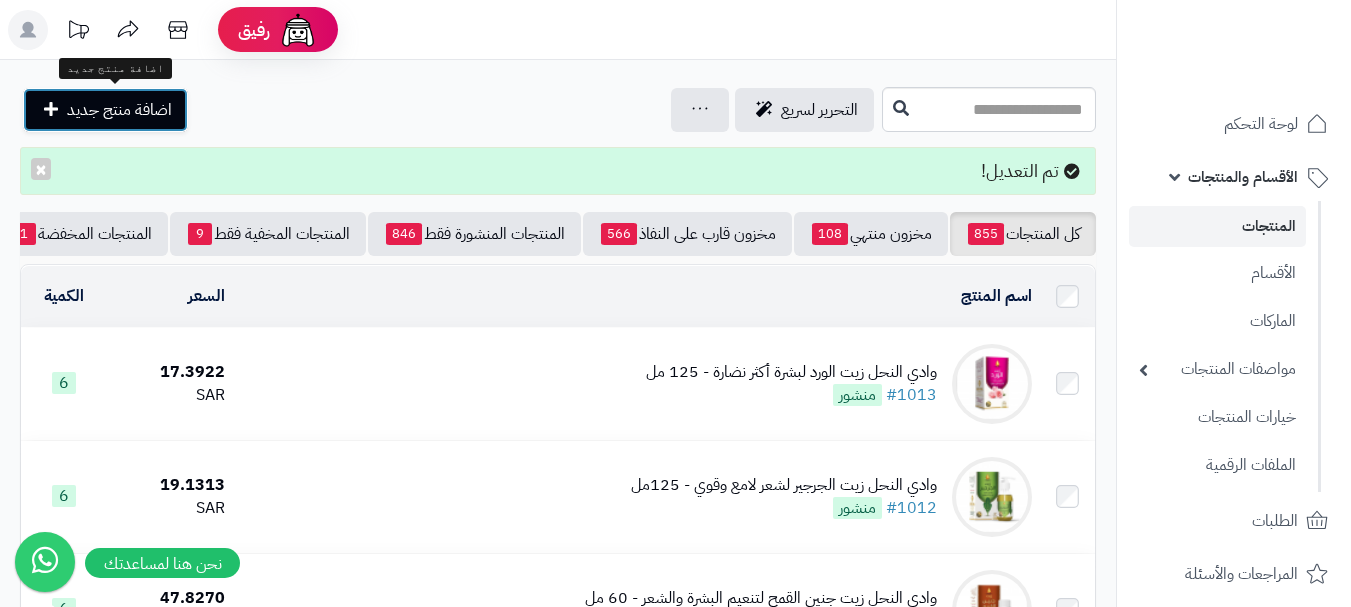 click on "اضافة منتج جديد" at bounding box center (105, 110) 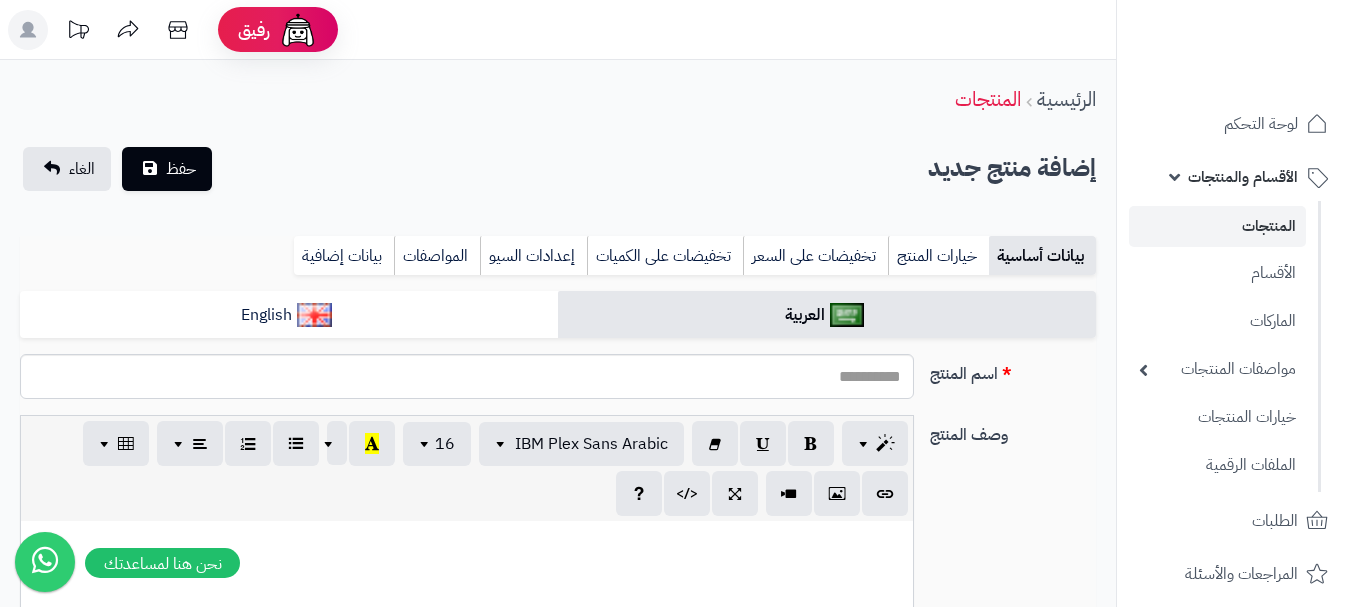 select 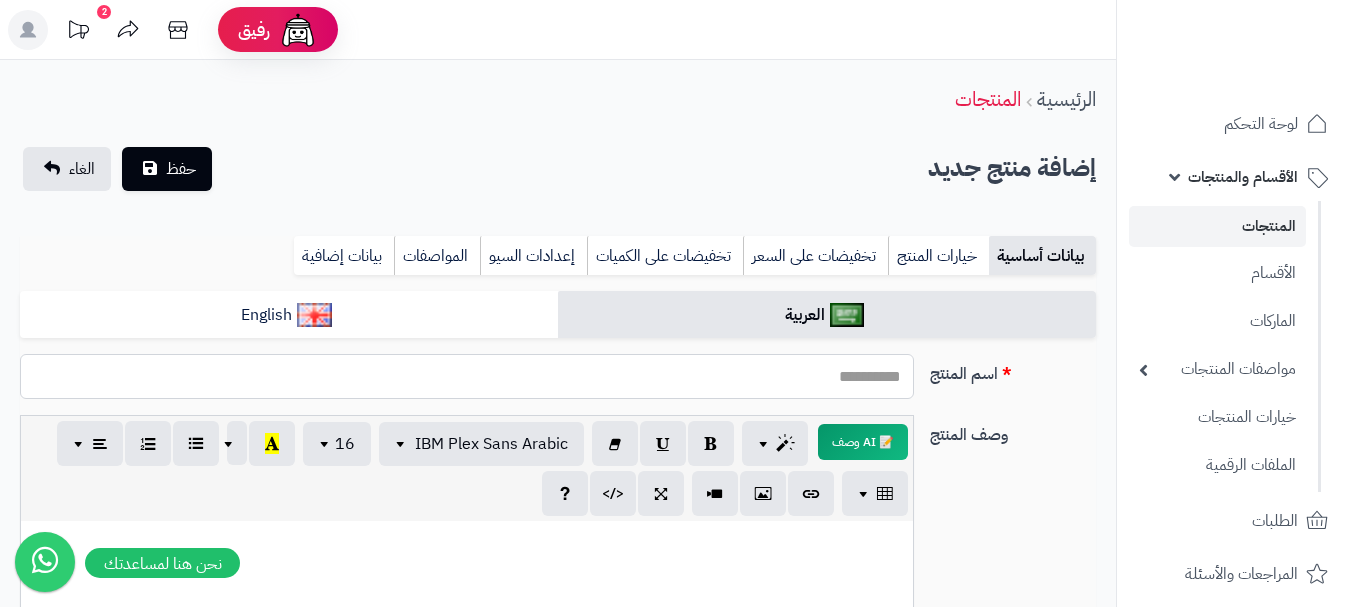 drag, startPoint x: 857, startPoint y: 398, endPoint x: 859, endPoint y: 382, distance: 16.124516 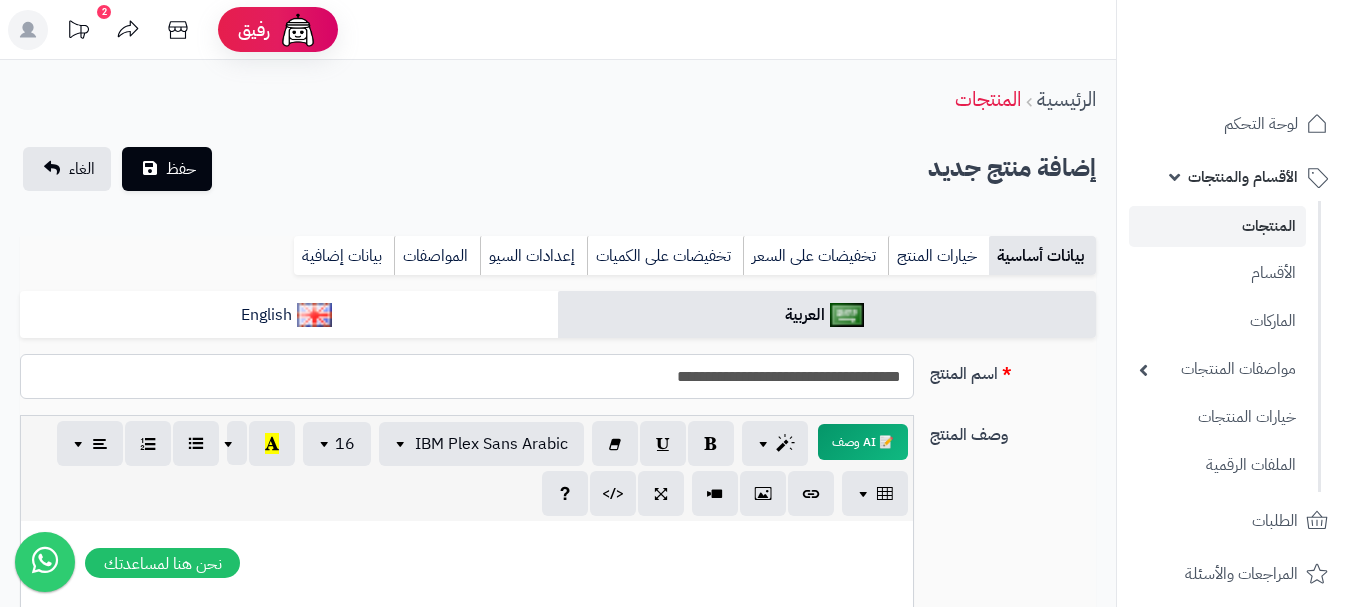 drag, startPoint x: 910, startPoint y: 389, endPoint x: 652, endPoint y: 381, distance: 258.124 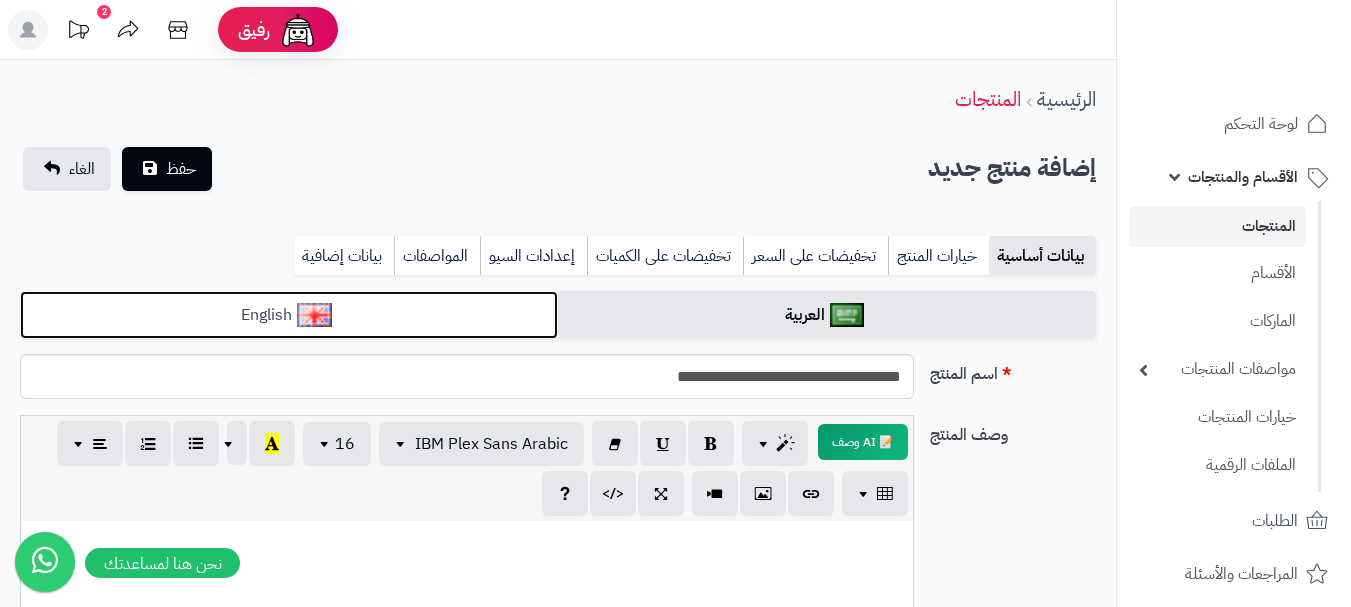 click on "English" at bounding box center (289, 315) 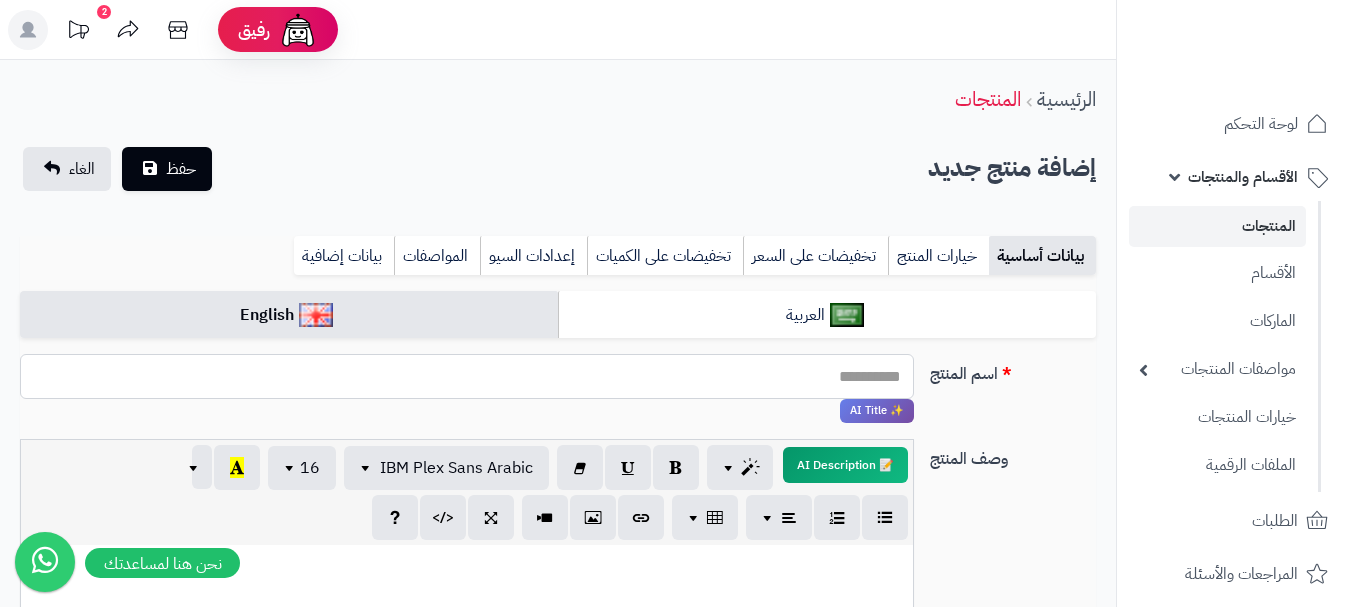 paste on "**********" 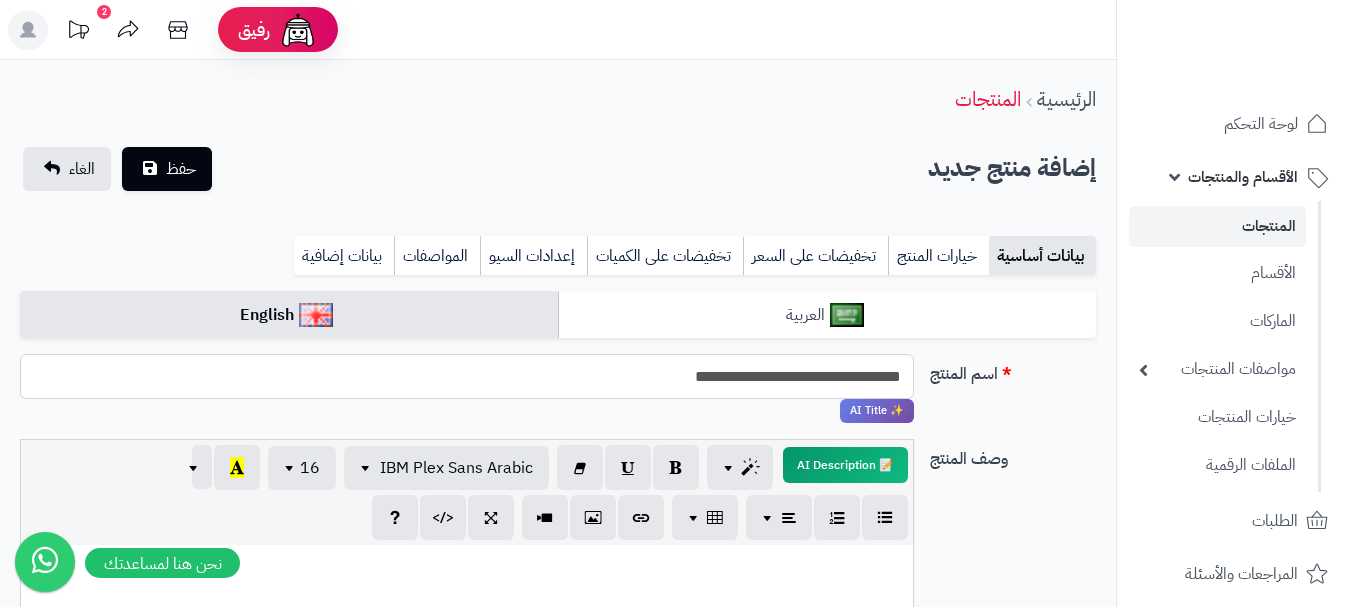 type on "**********" 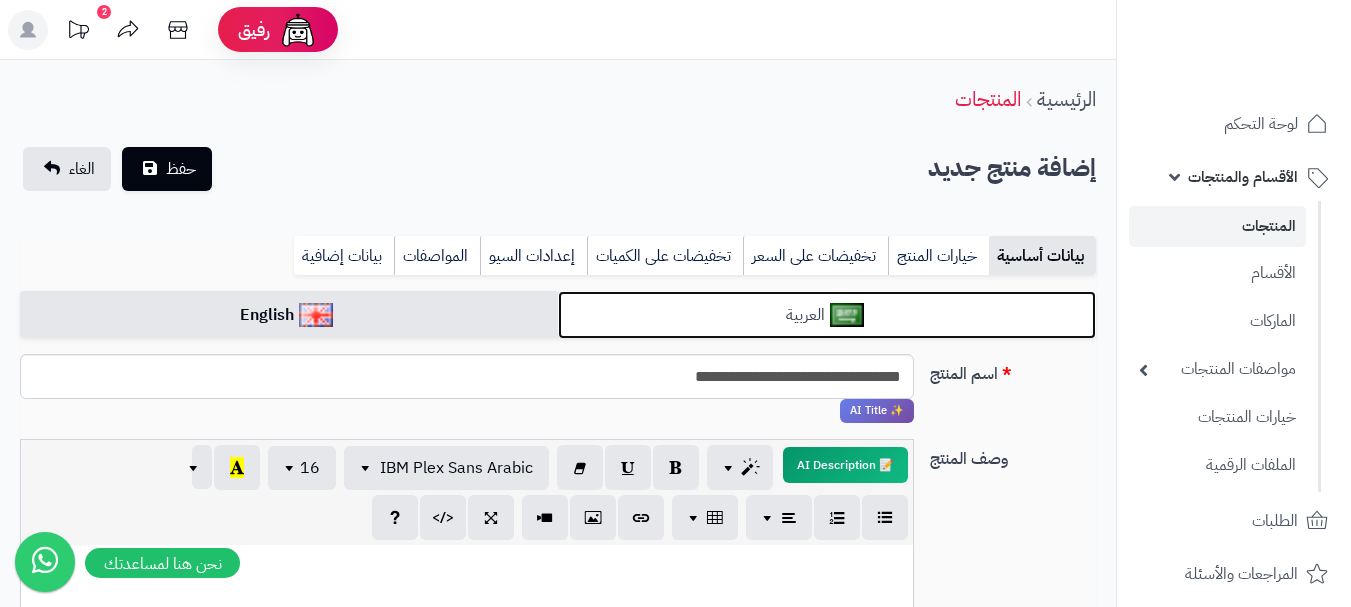 click on "العربية" at bounding box center (827, 315) 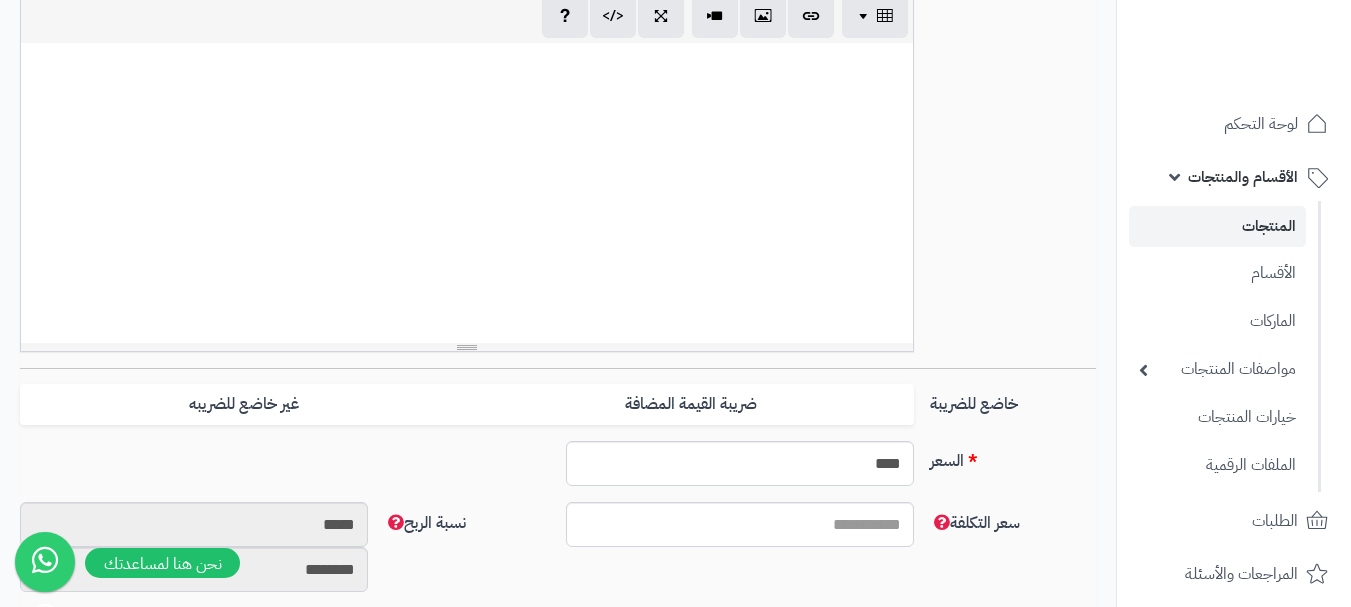 scroll, scrollTop: 700, scrollLeft: 0, axis: vertical 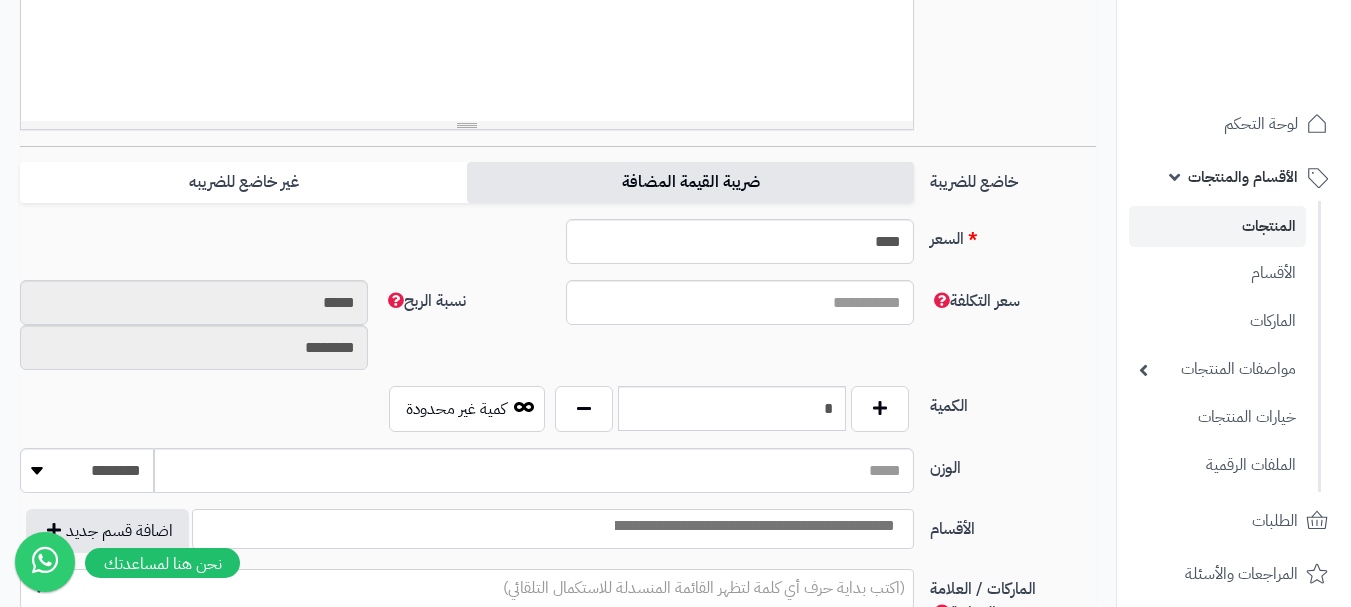 click on "ضريبة القيمة المضافة" at bounding box center (690, 182) 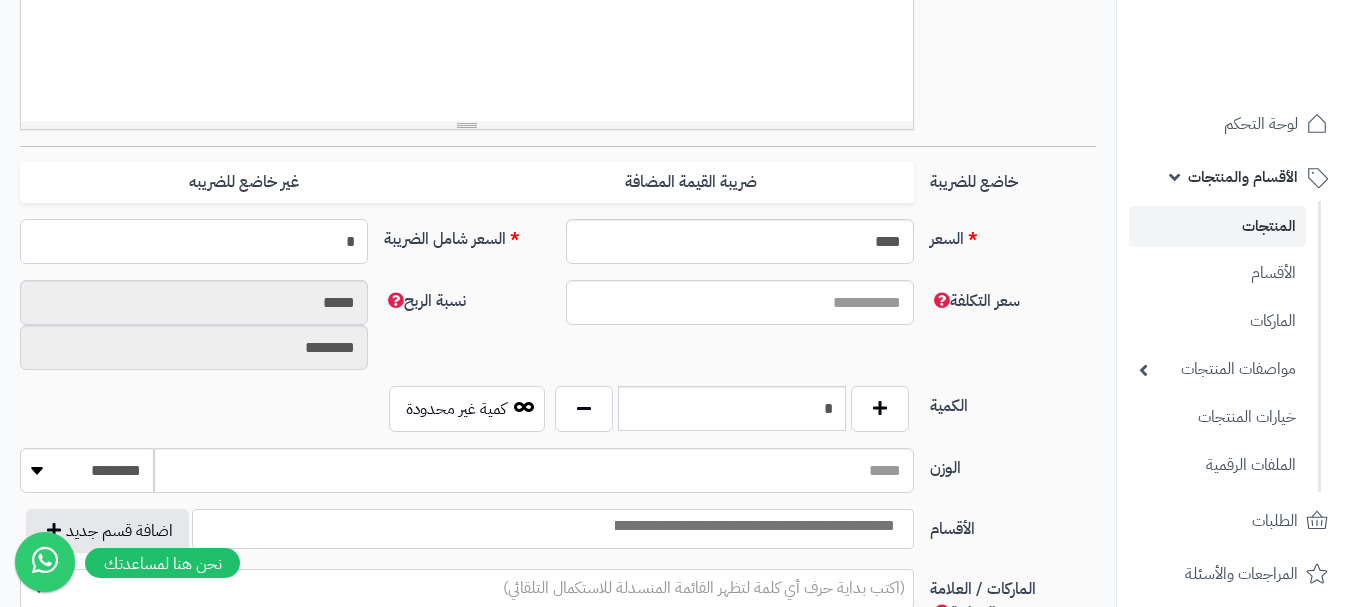 drag, startPoint x: 319, startPoint y: 247, endPoint x: 320, endPoint y: 236, distance: 11.045361 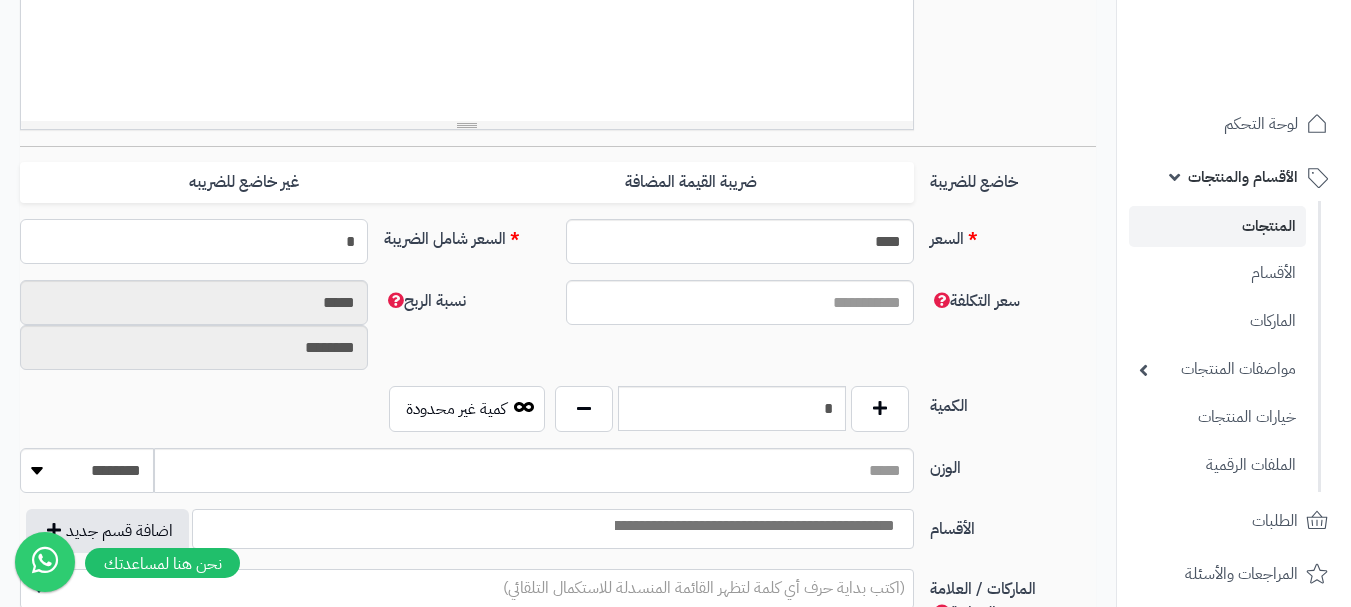 click on "*" at bounding box center (194, 241) 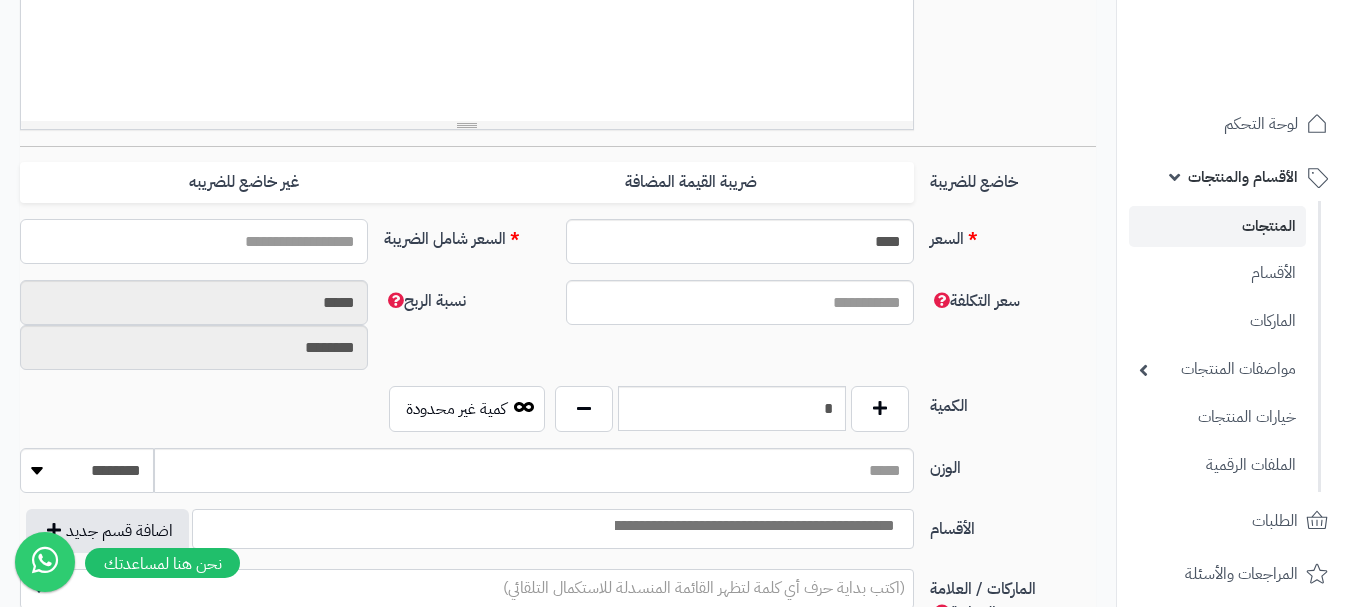 type on "*" 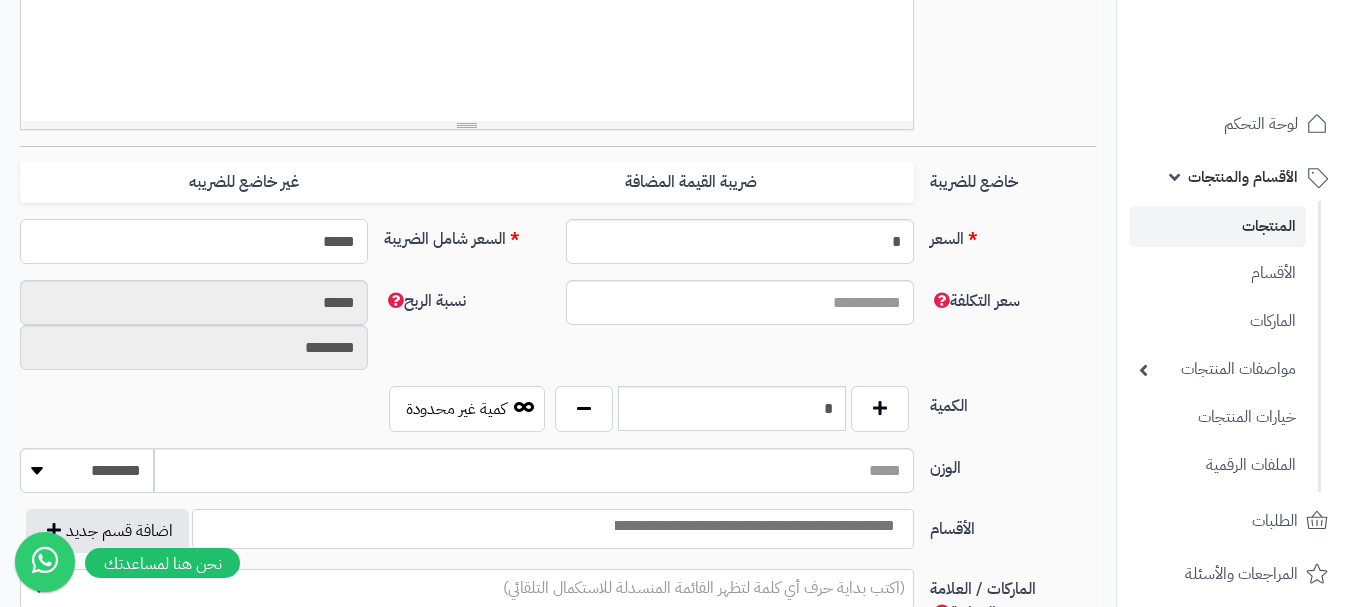 type on "******" 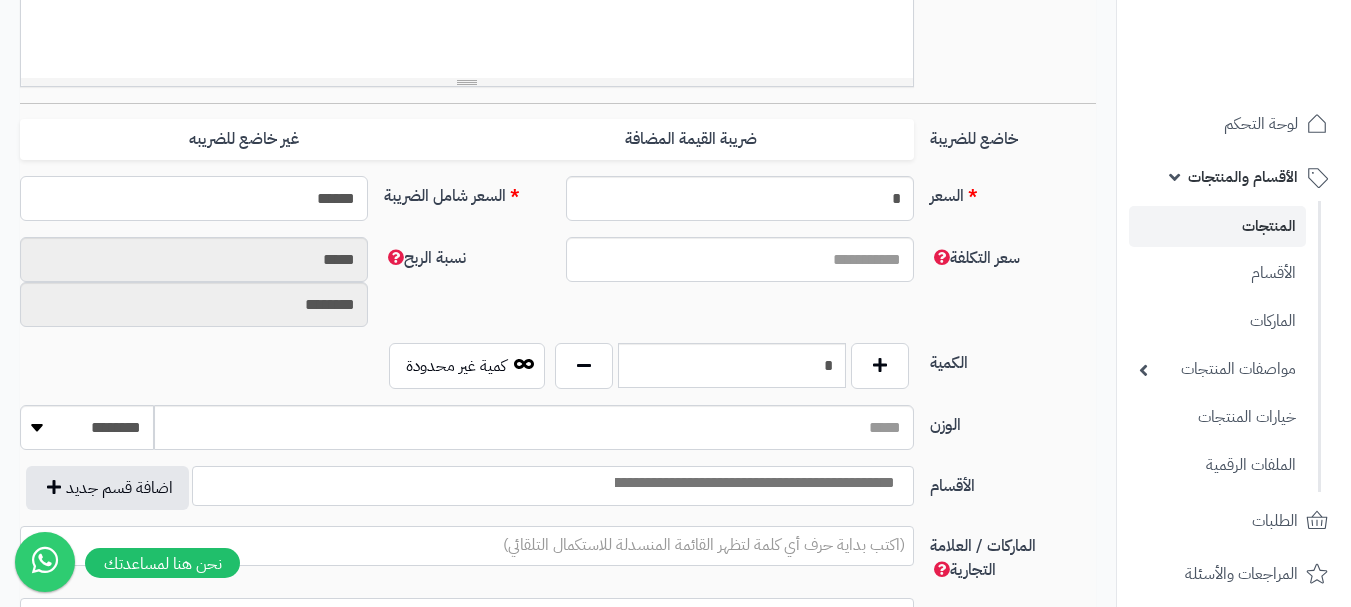 type on "**********" 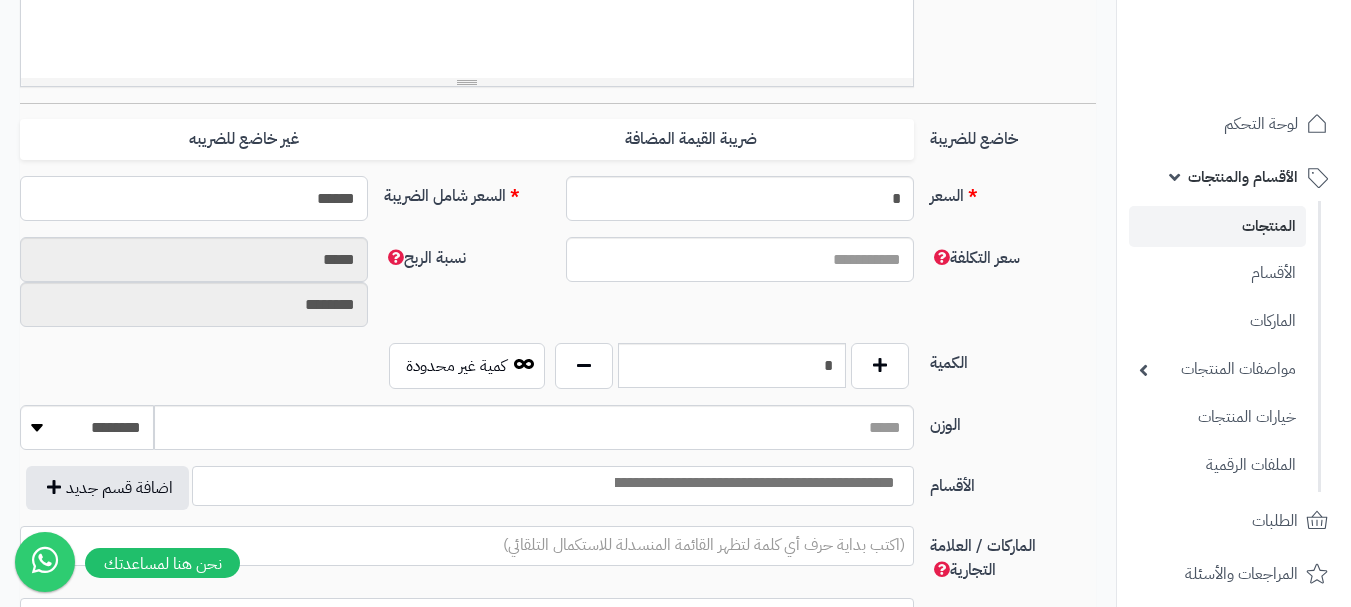 scroll, scrollTop: 800, scrollLeft: 0, axis: vertical 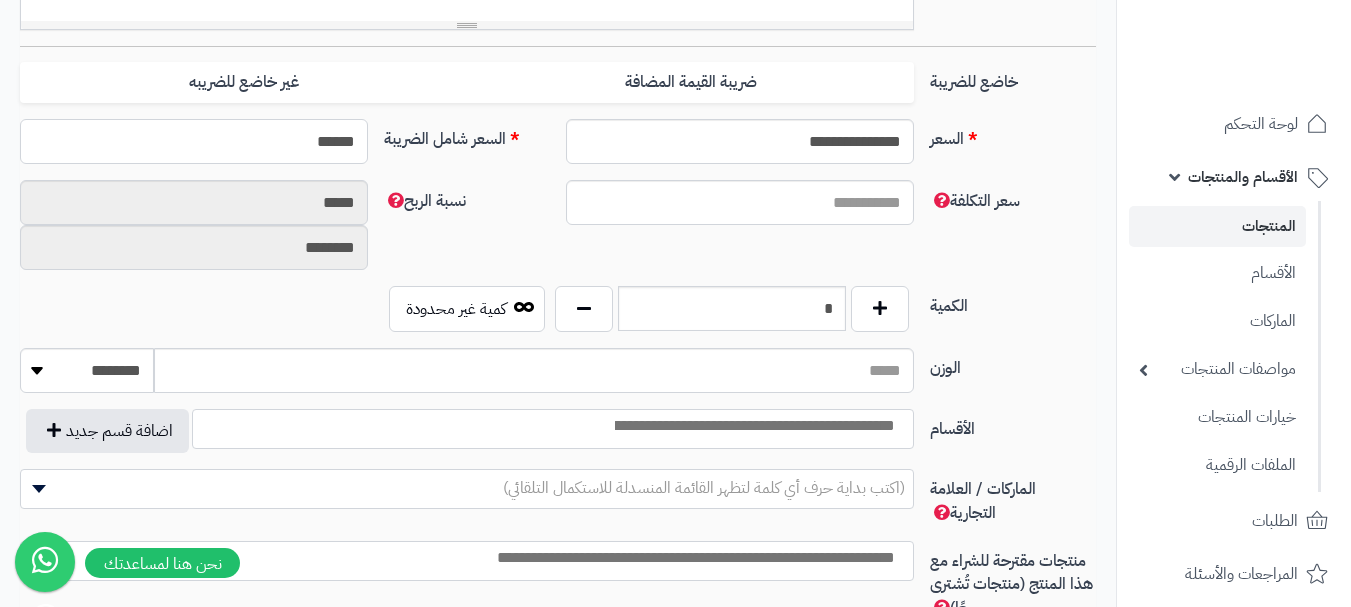 type on "******" 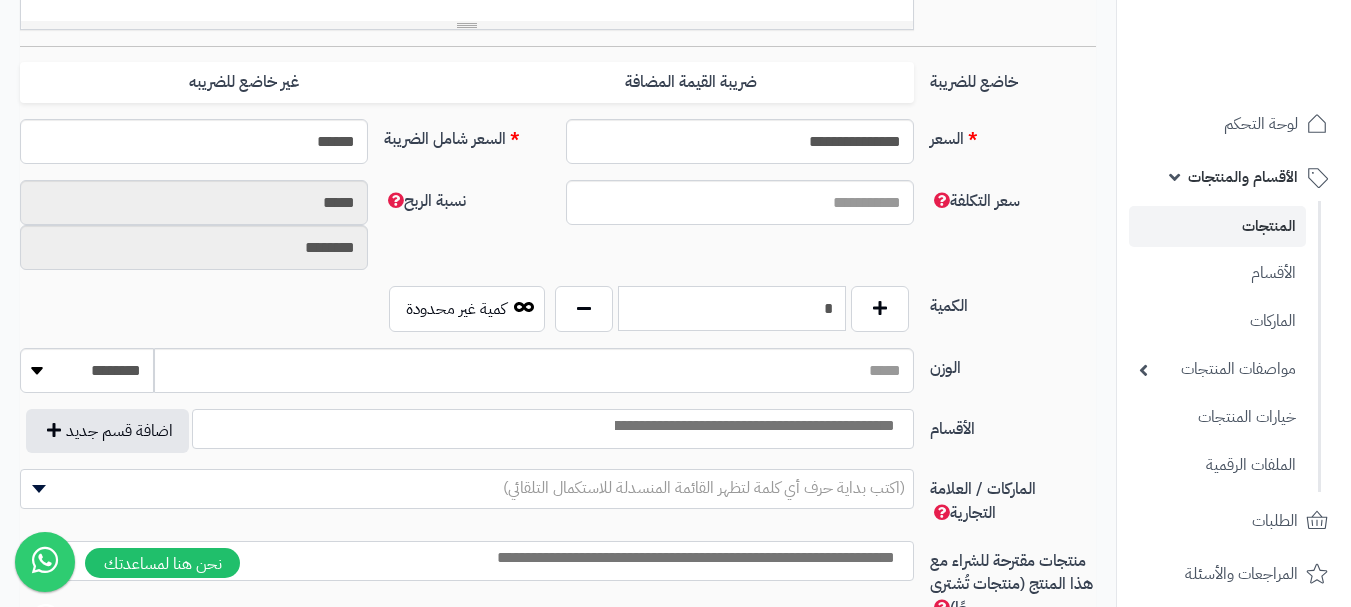 click on "*" at bounding box center [732, 308] 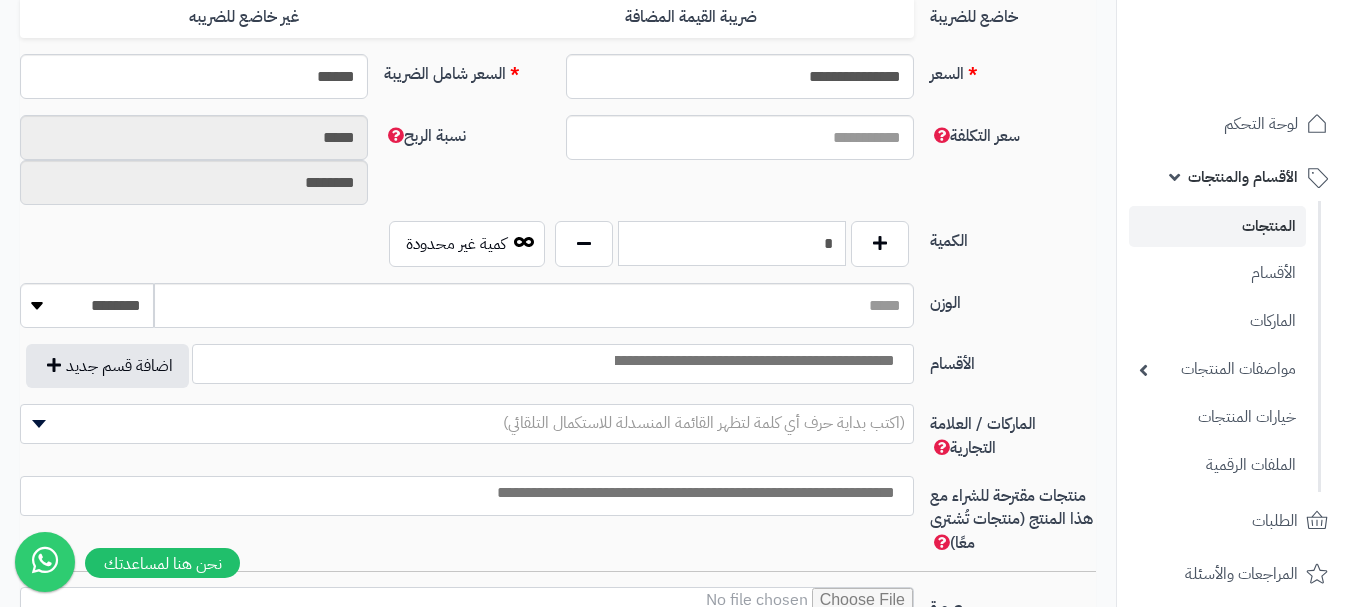 scroll, scrollTop: 900, scrollLeft: 0, axis: vertical 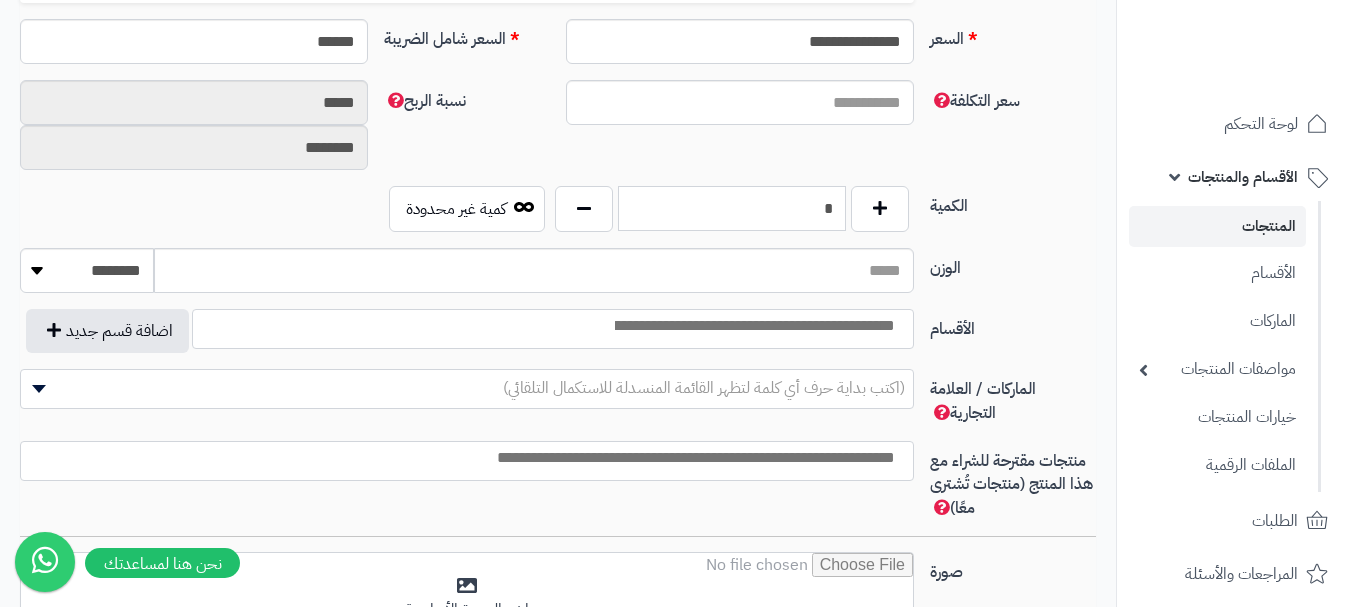 type on "*" 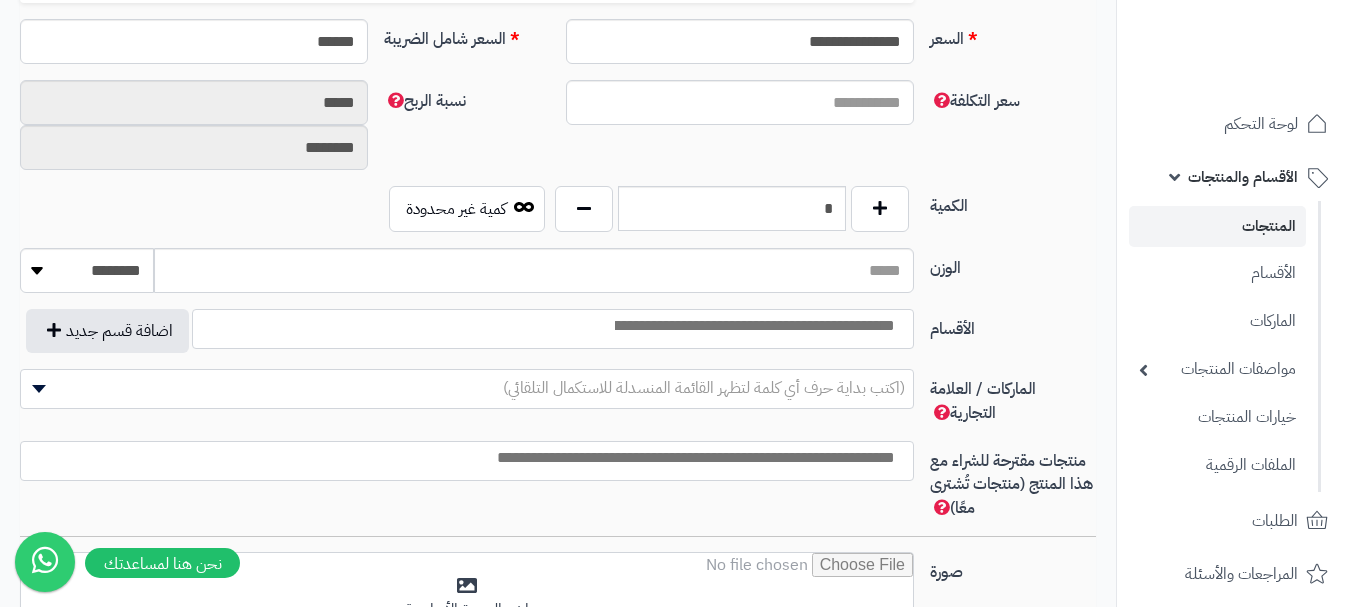 click on "**********" at bounding box center [467, 331] 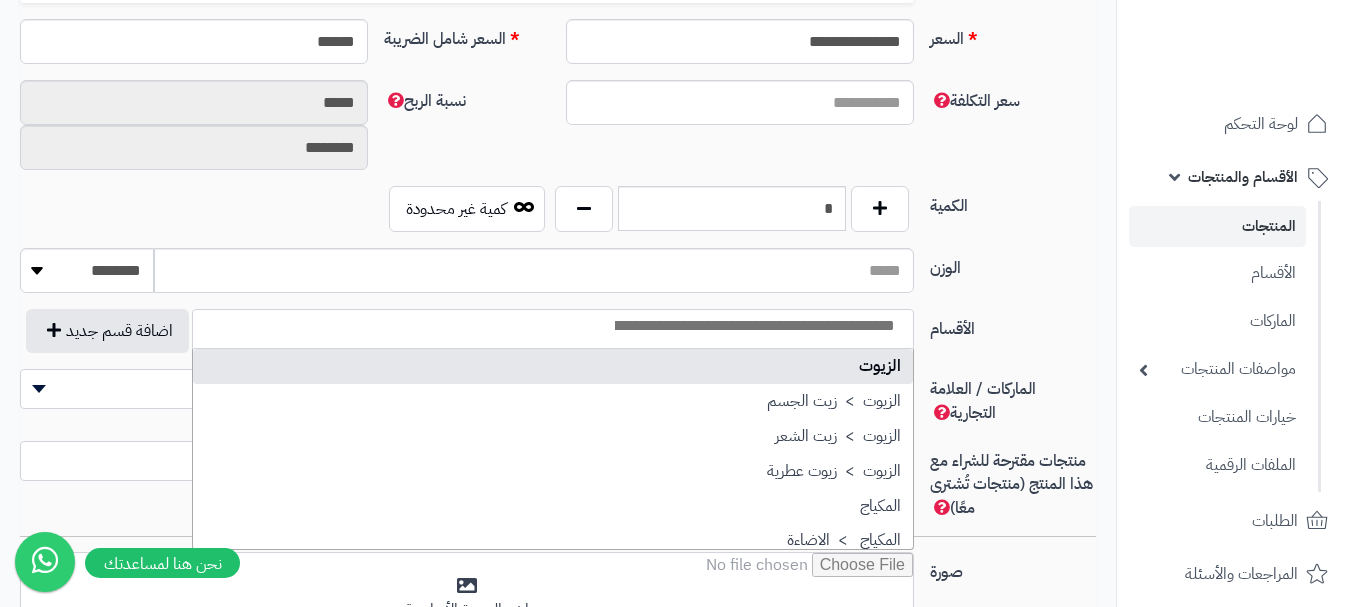 select on "***" 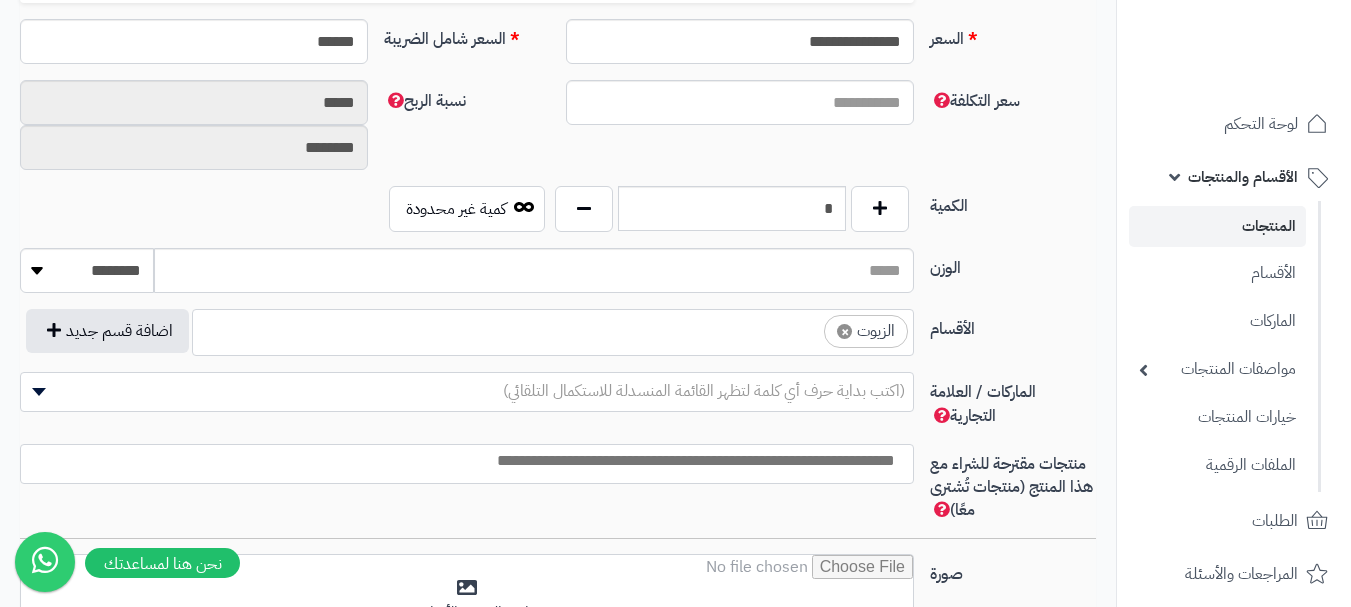 click on "× الزيوت" at bounding box center [553, 329] 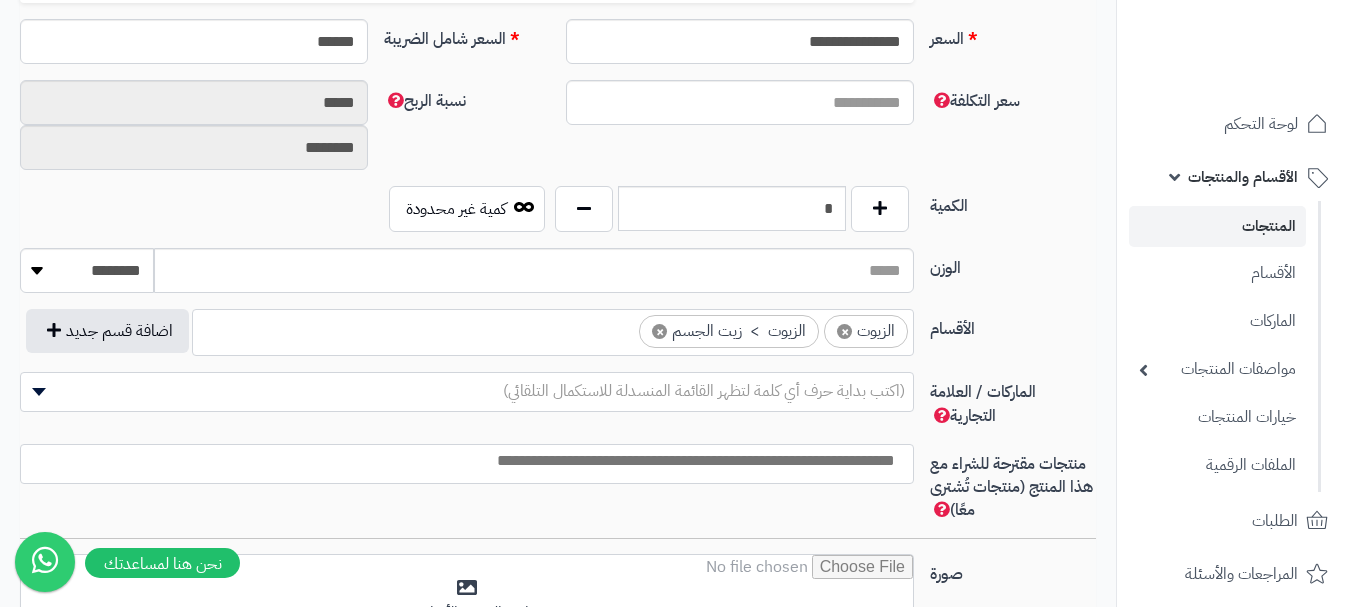 click on "× الزيوت × الزيوت  >  زيت الجسم" at bounding box center [553, 329] 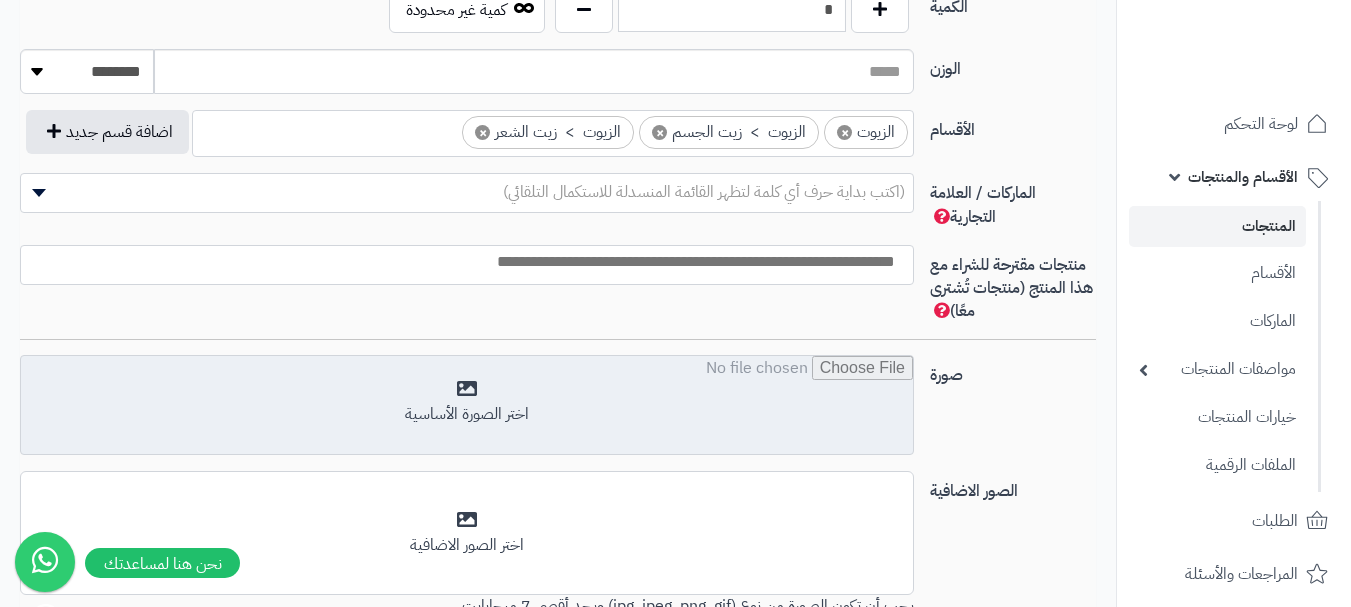 scroll, scrollTop: 1100, scrollLeft: 0, axis: vertical 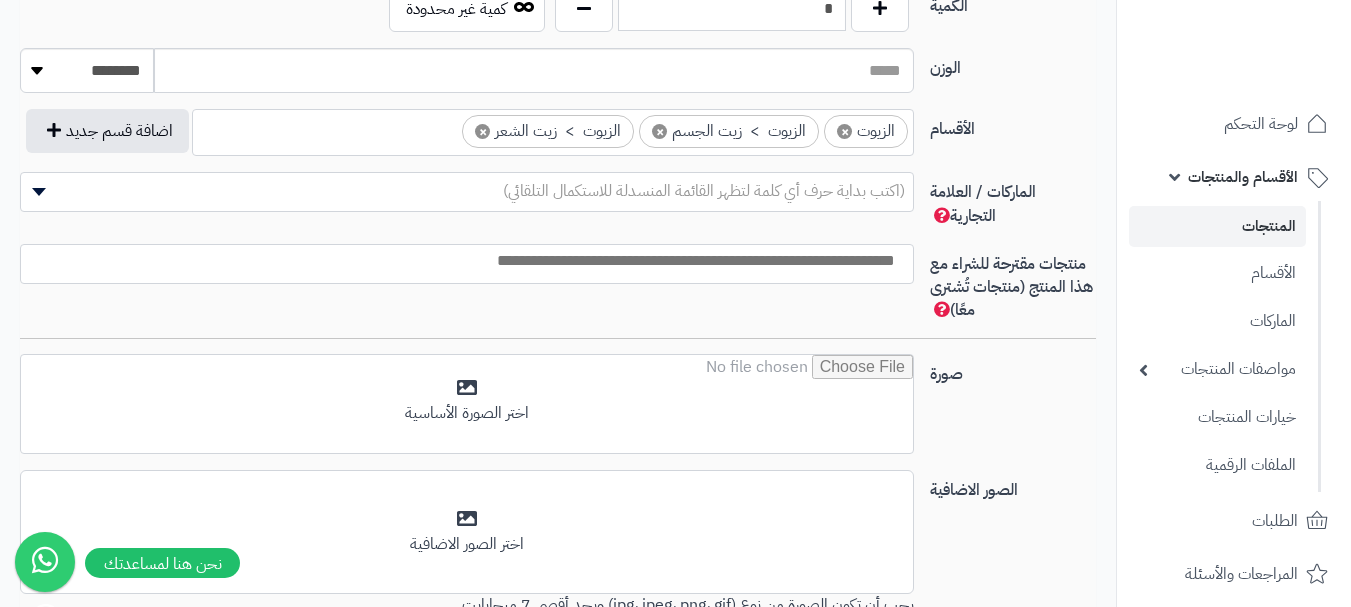 click at bounding box center (462, 261) 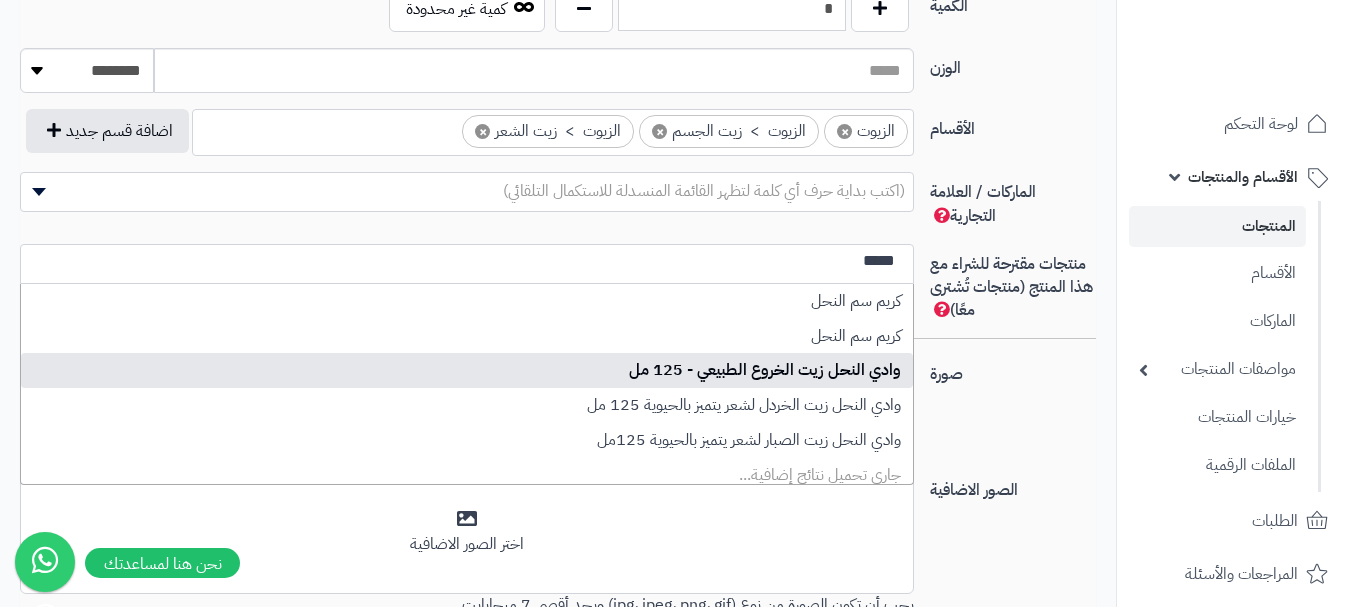 type on "*****" 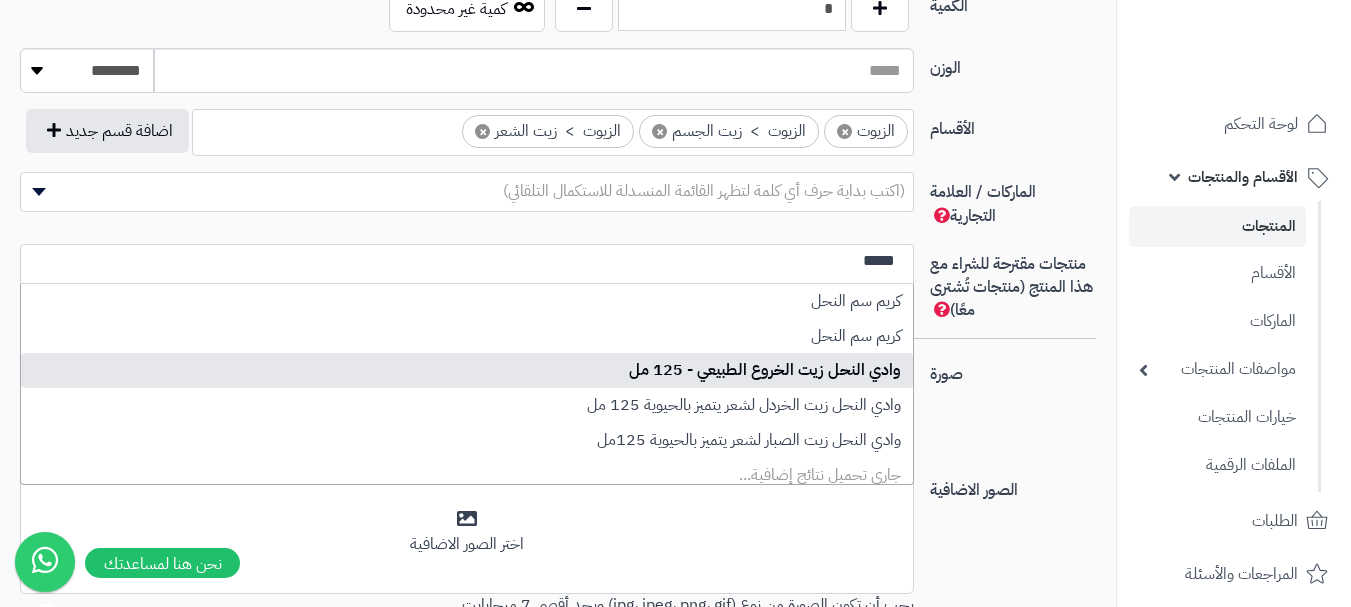 type 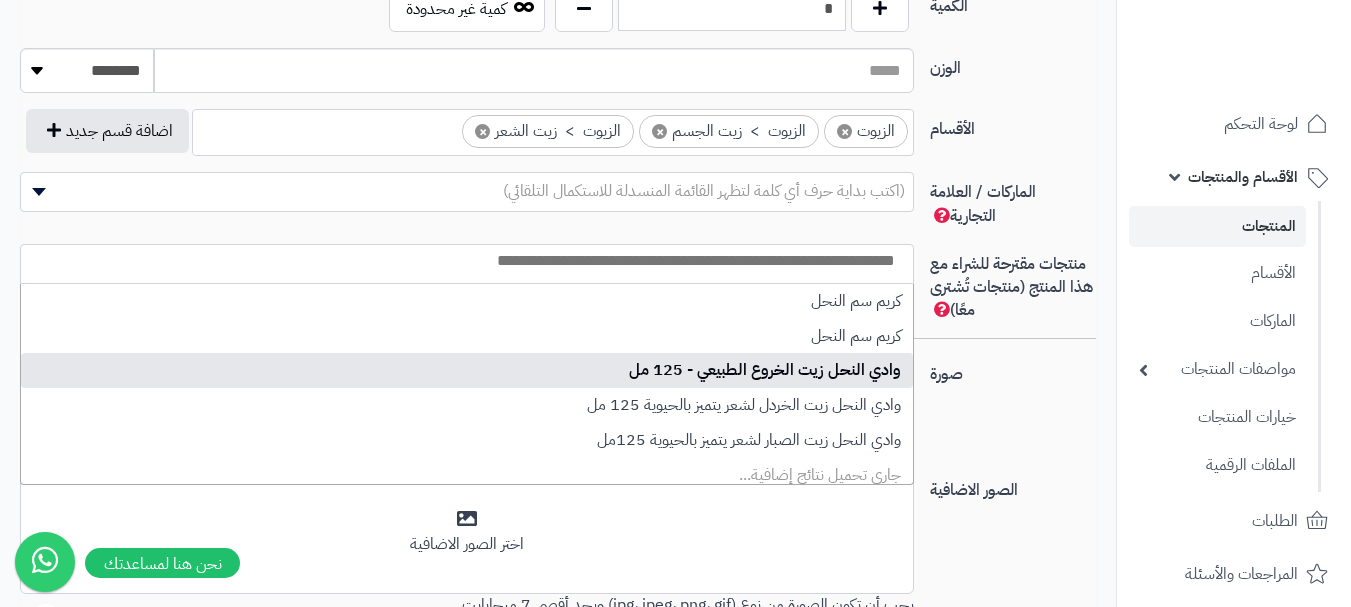 select on "****" 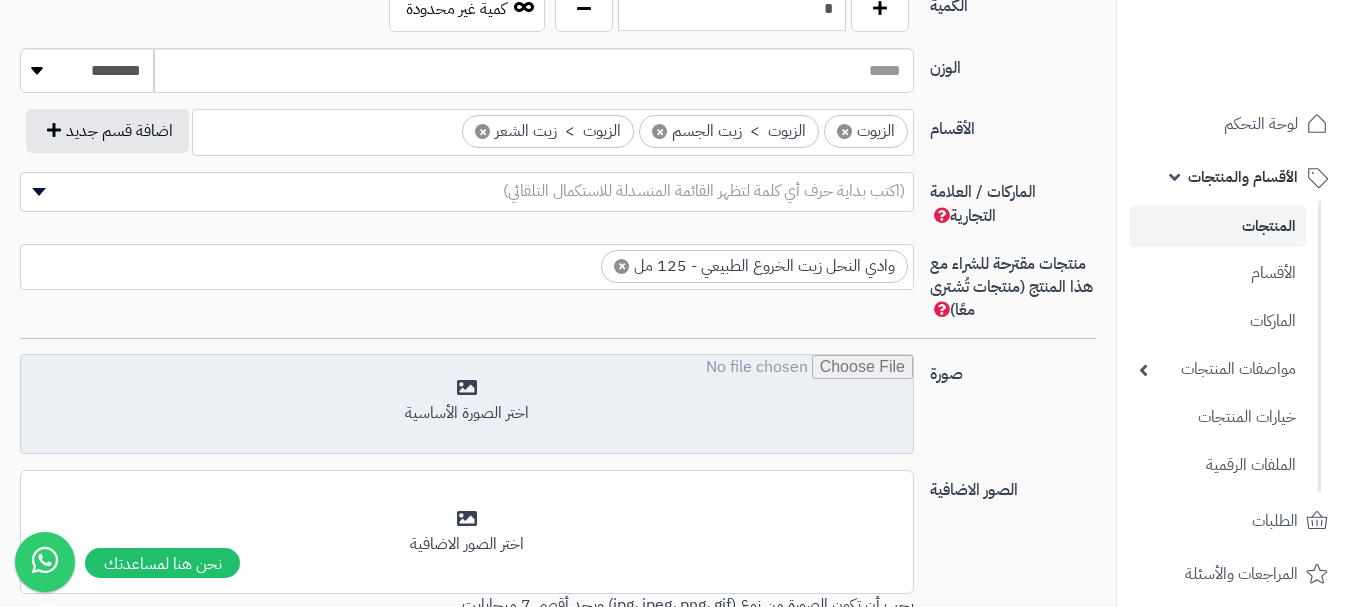 scroll, scrollTop: 0, scrollLeft: 0, axis: both 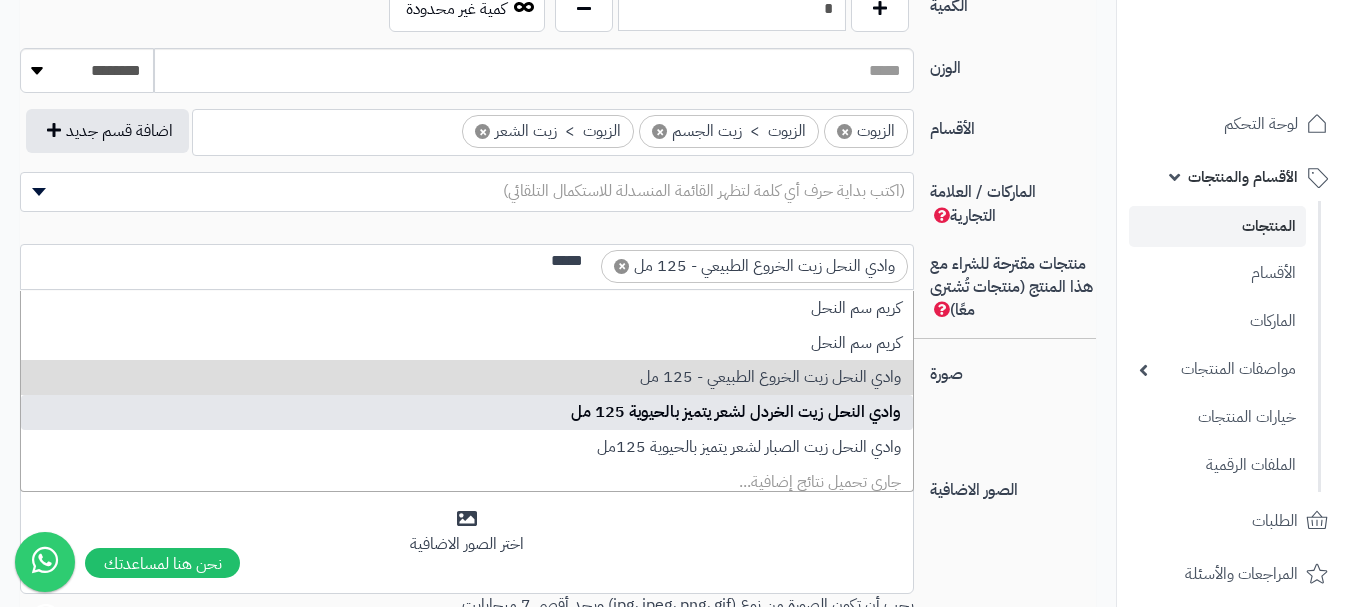 type on "*****" 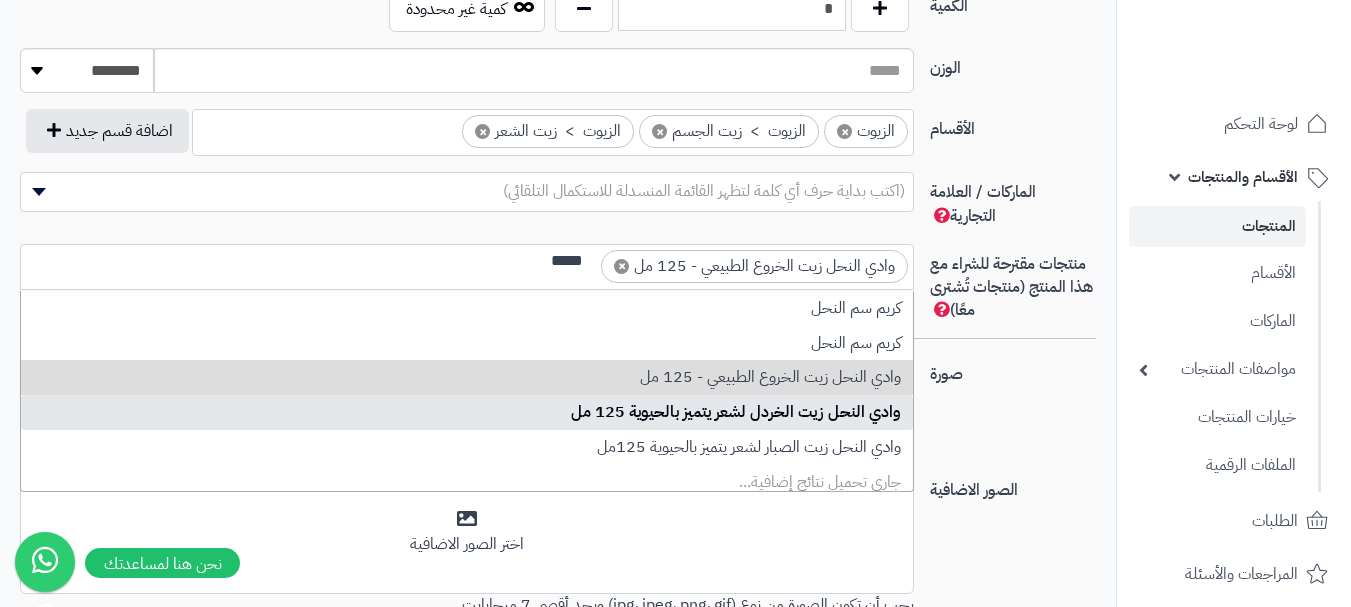 type 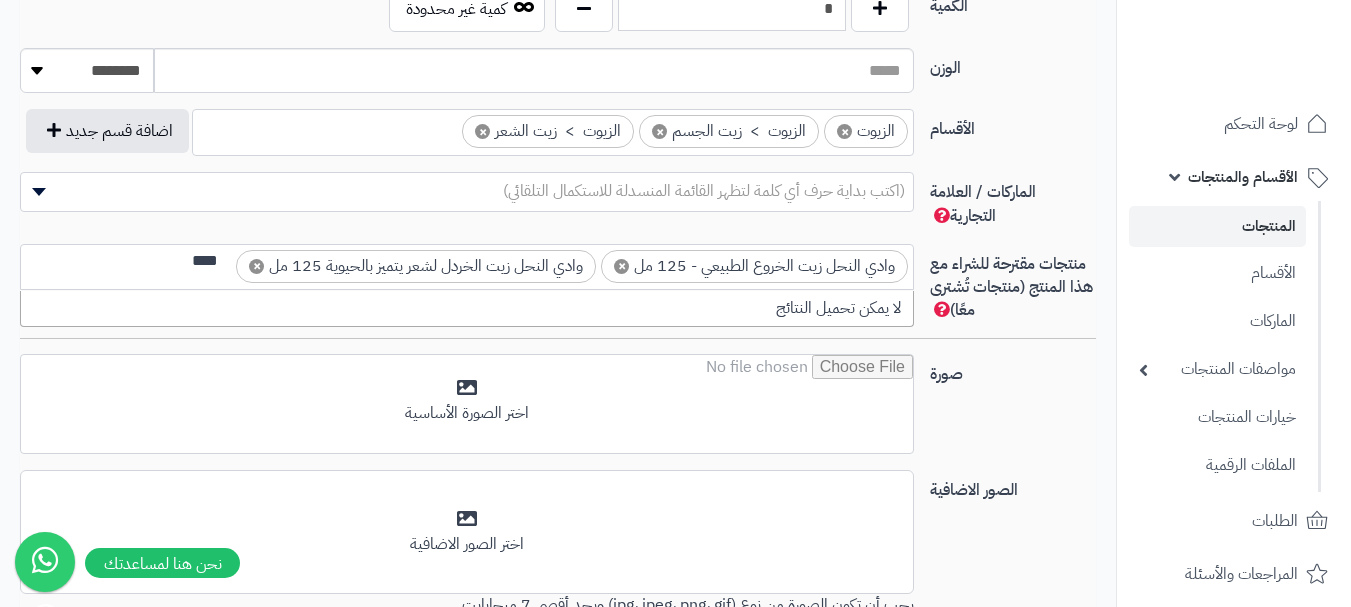 scroll, scrollTop: 0, scrollLeft: 0, axis: both 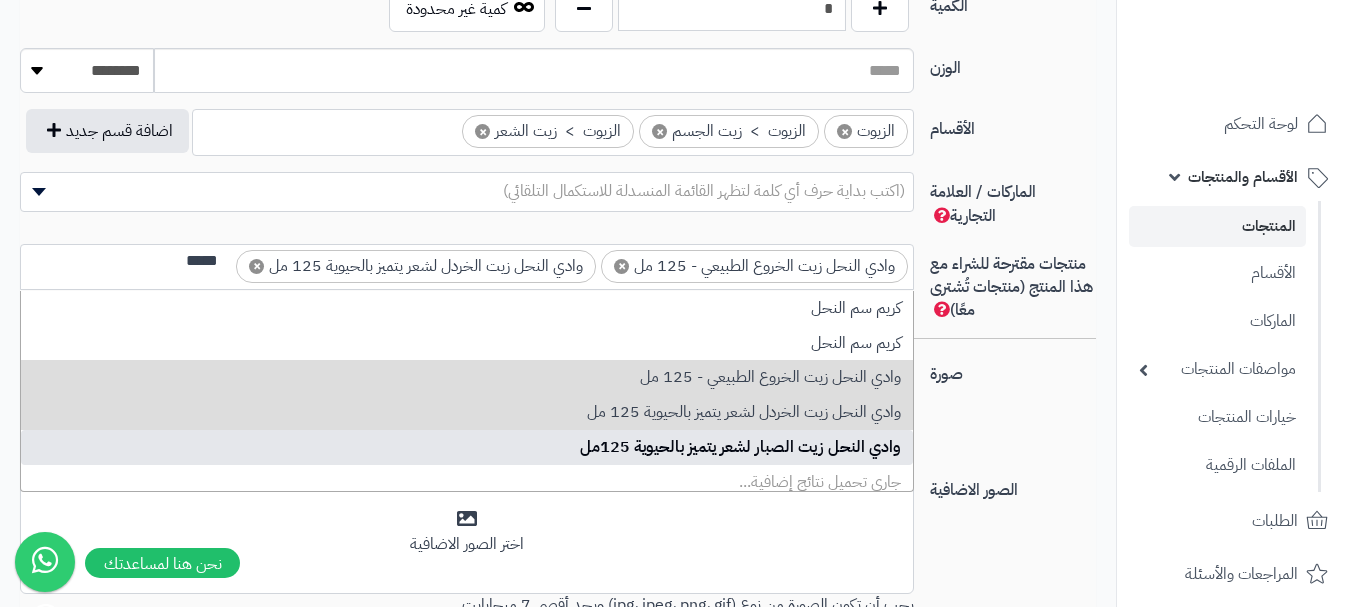 type on "*****" 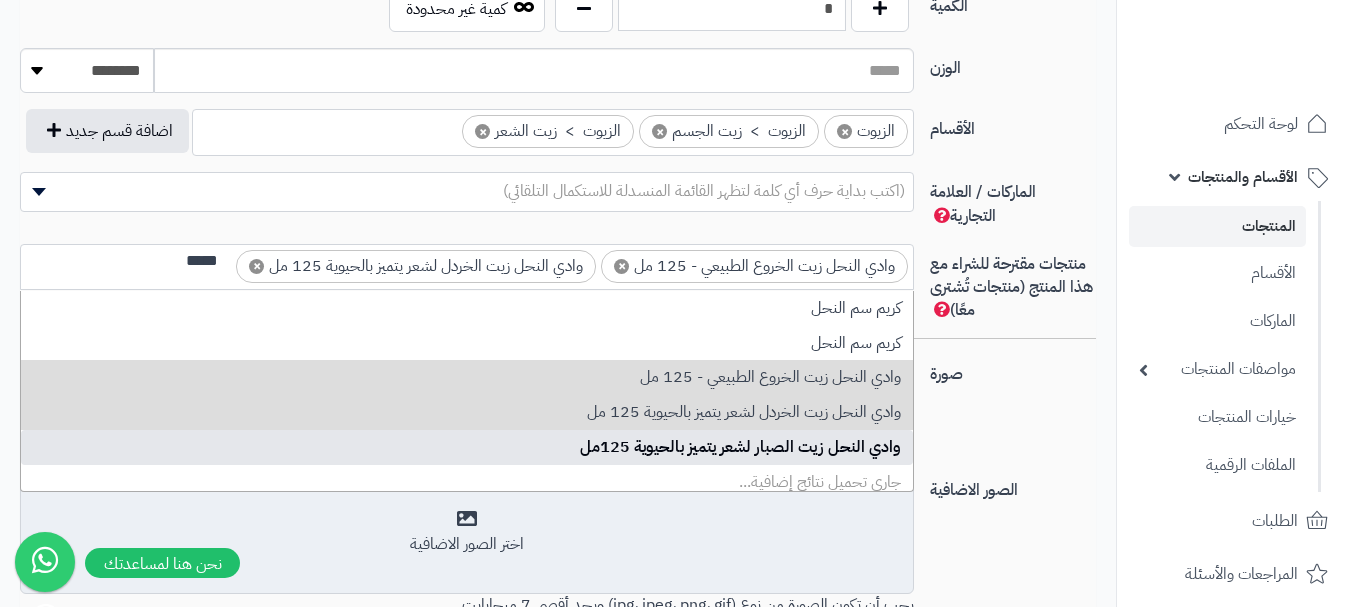 type 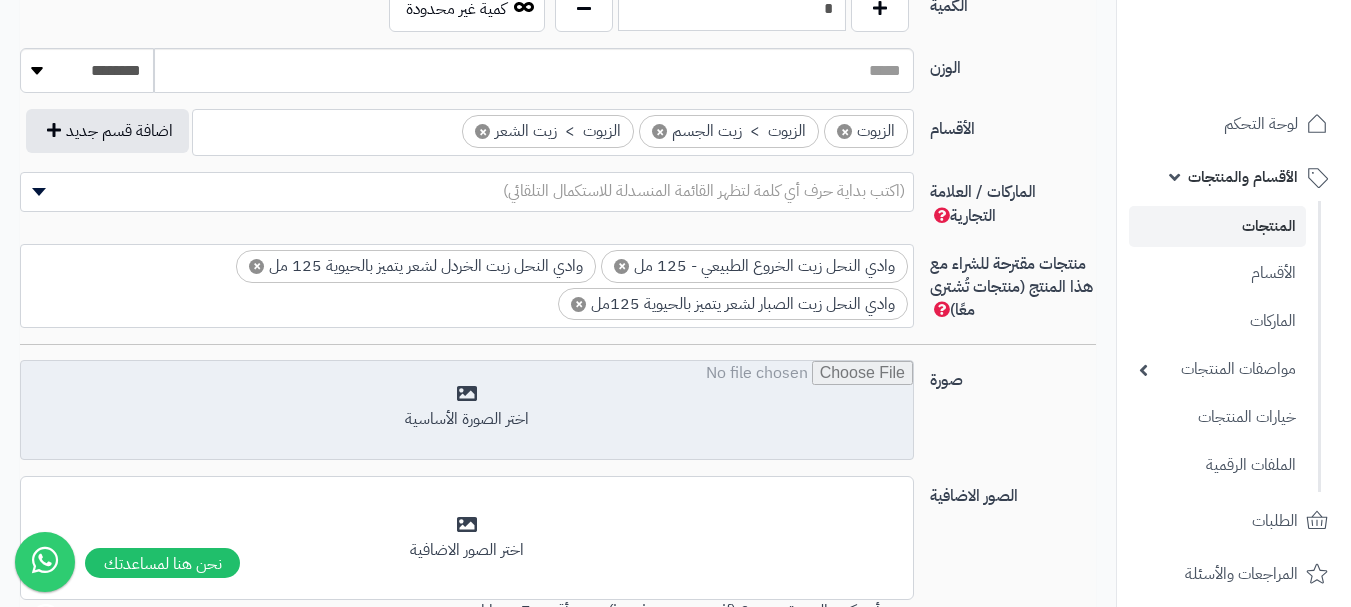 click at bounding box center (467, 411) 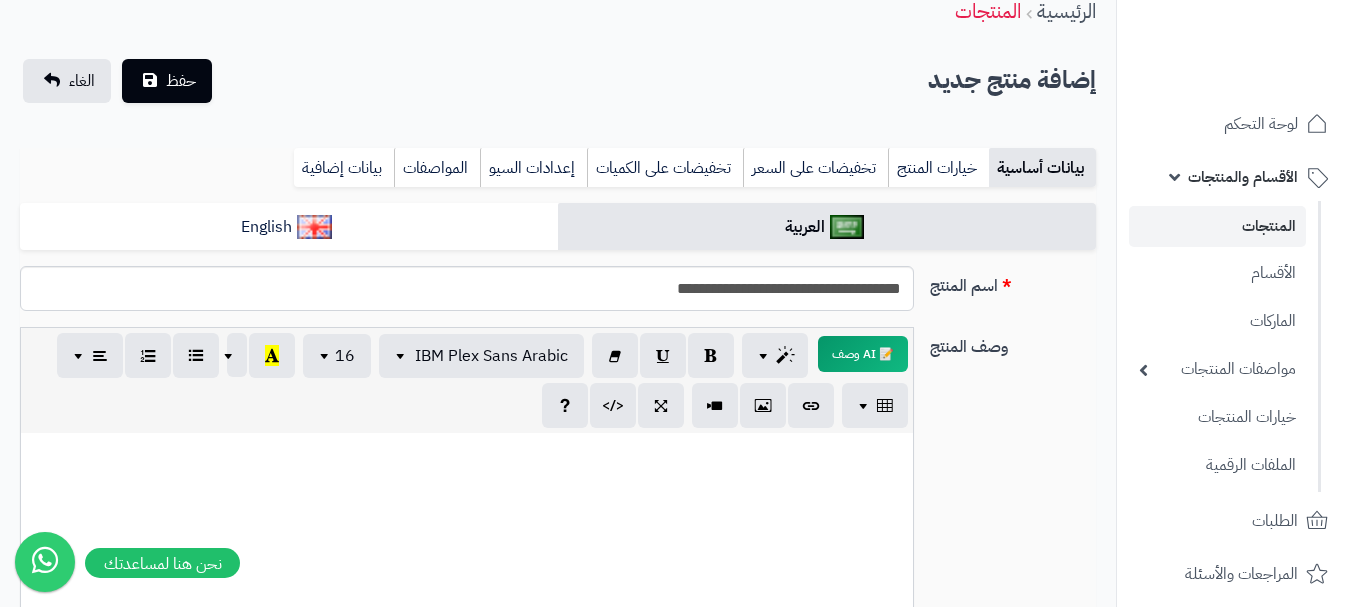 scroll, scrollTop: 0, scrollLeft: 0, axis: both 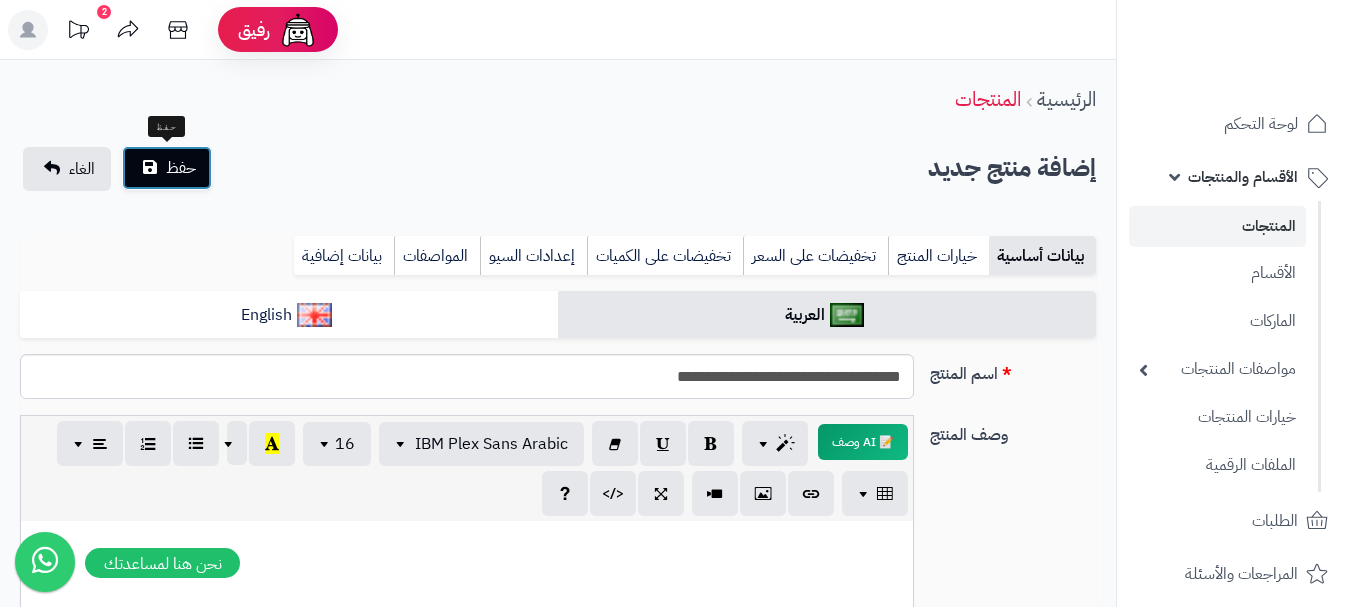 click on "حفظ" at bounding box center (181, 168) 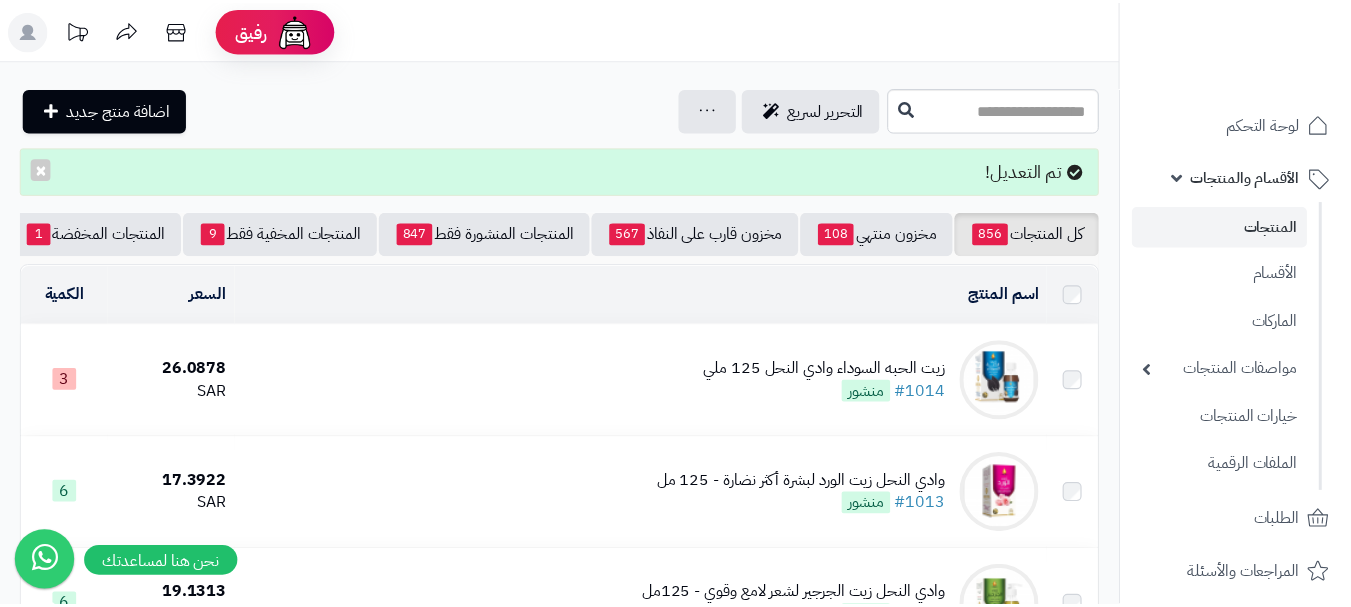 scroll, scrollTop: 0, scrollLeft: 0, axis: both 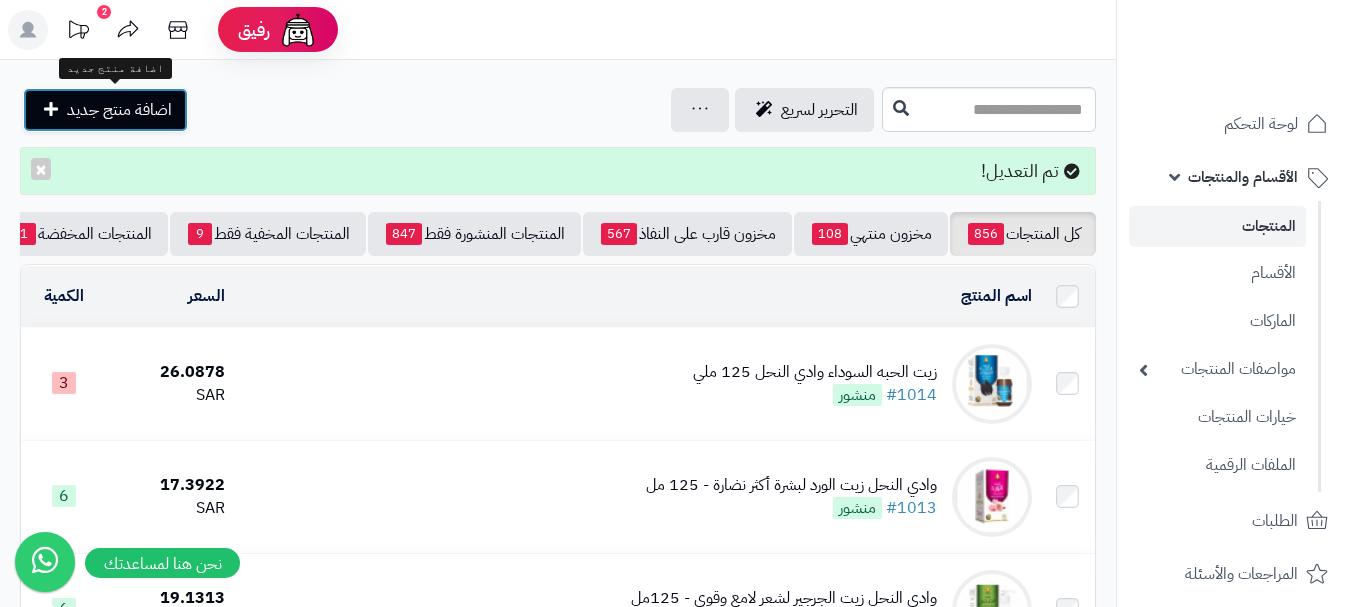 click on "اضافة منتج جديد" at bounding box center [119, 110] 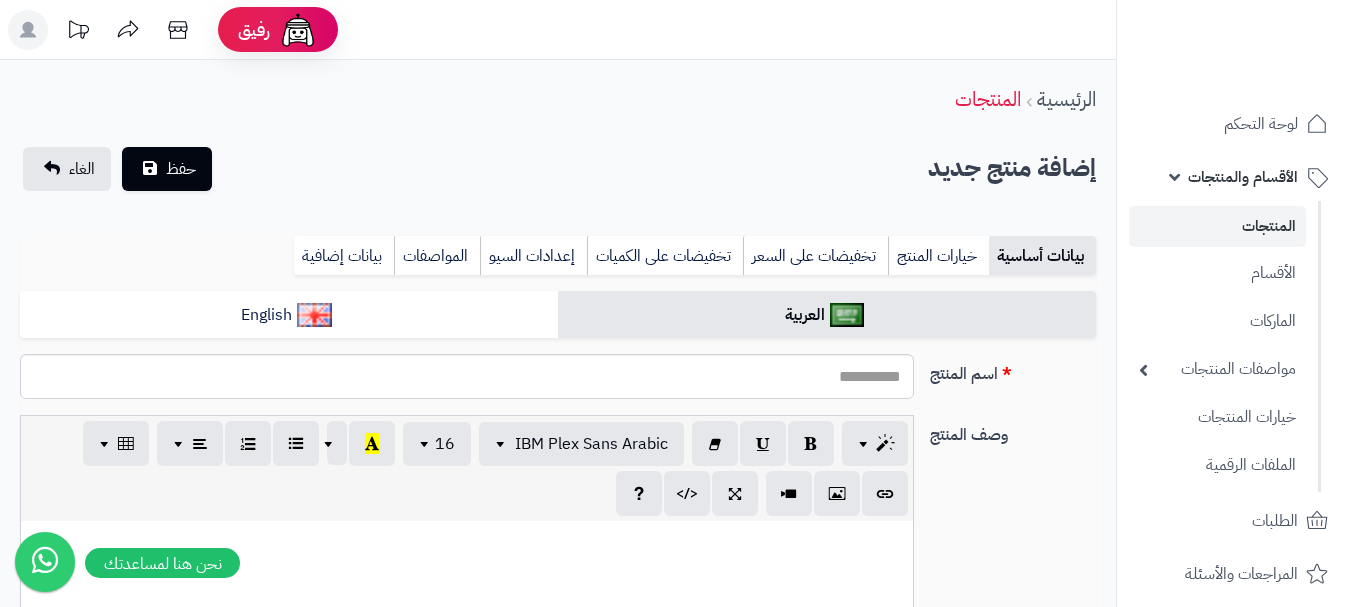 select 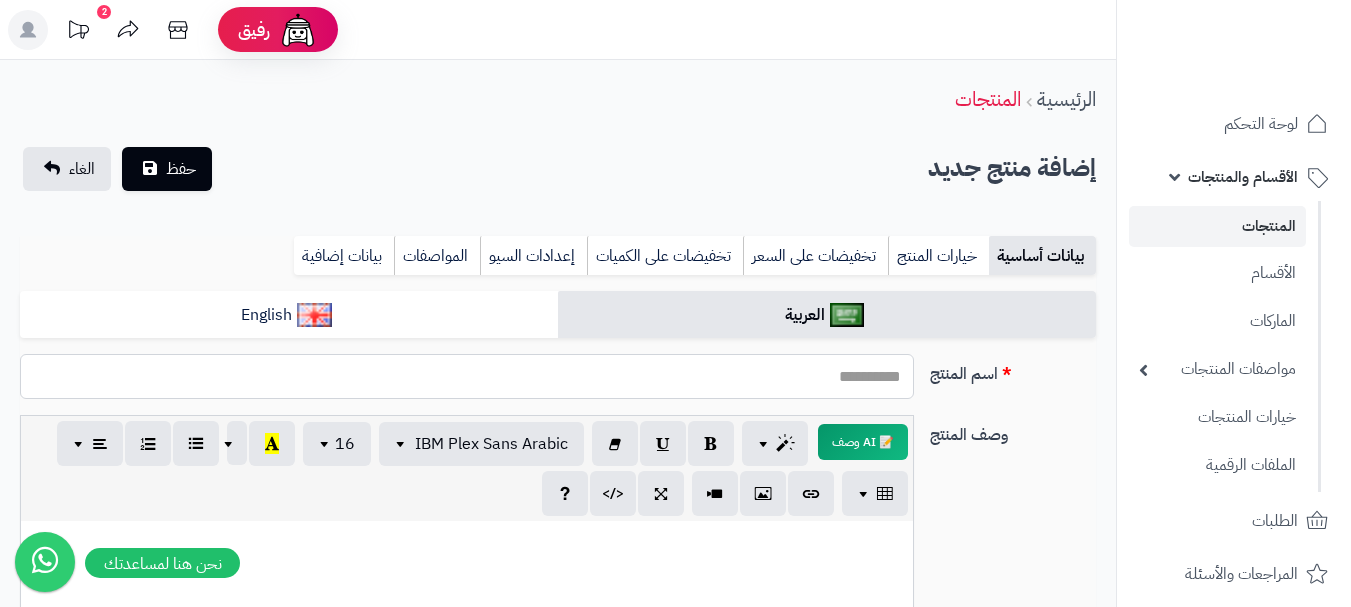 paste on "**********" 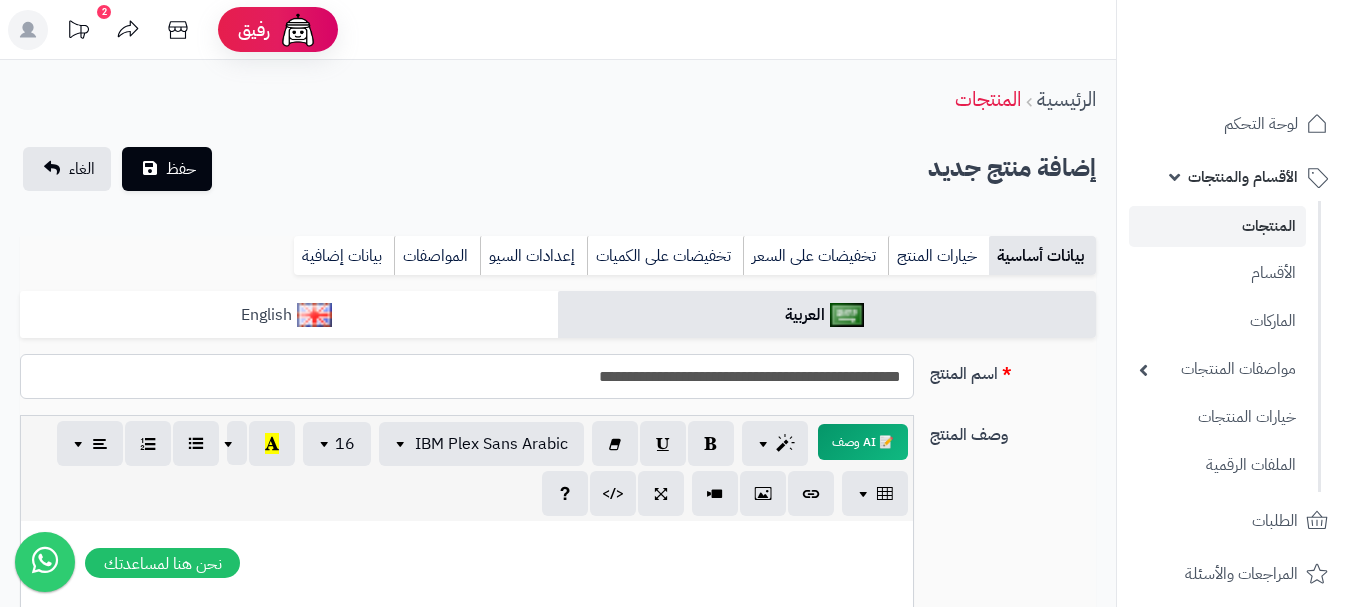 type on "**********" 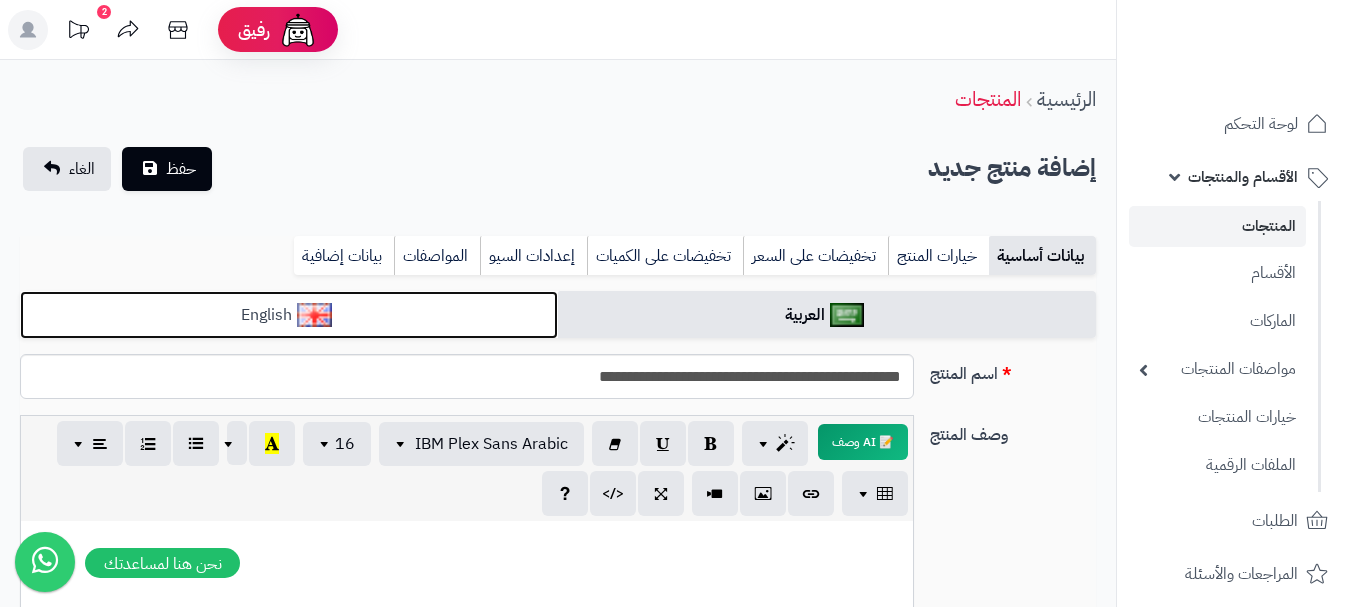 drag, startPoint x: 415, startPoint y: 296, endPoint x: 416, endPoint y: 315, distance: 19.026299 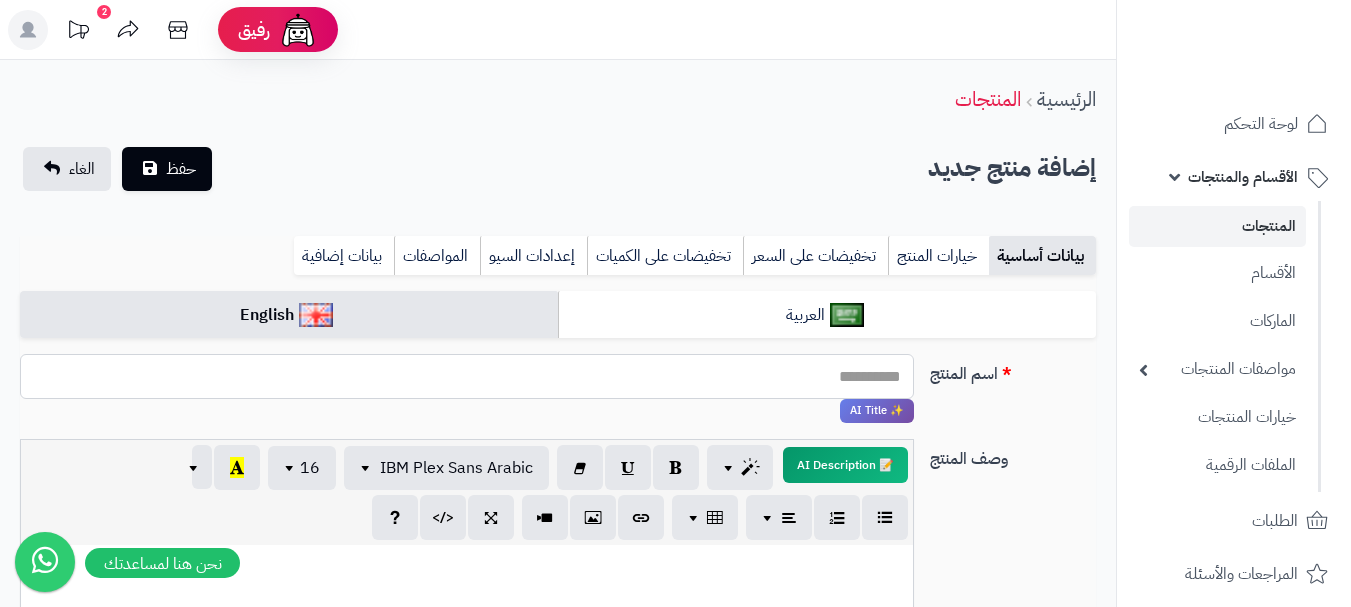 paste on "**********" 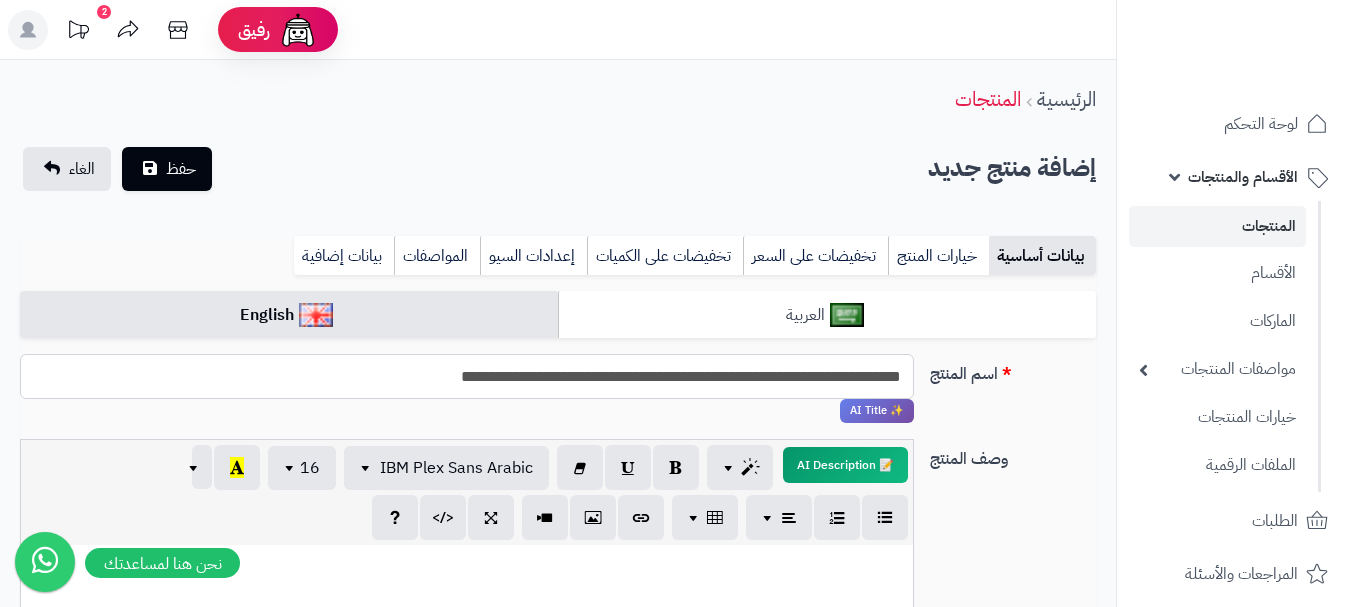 type on "**********" 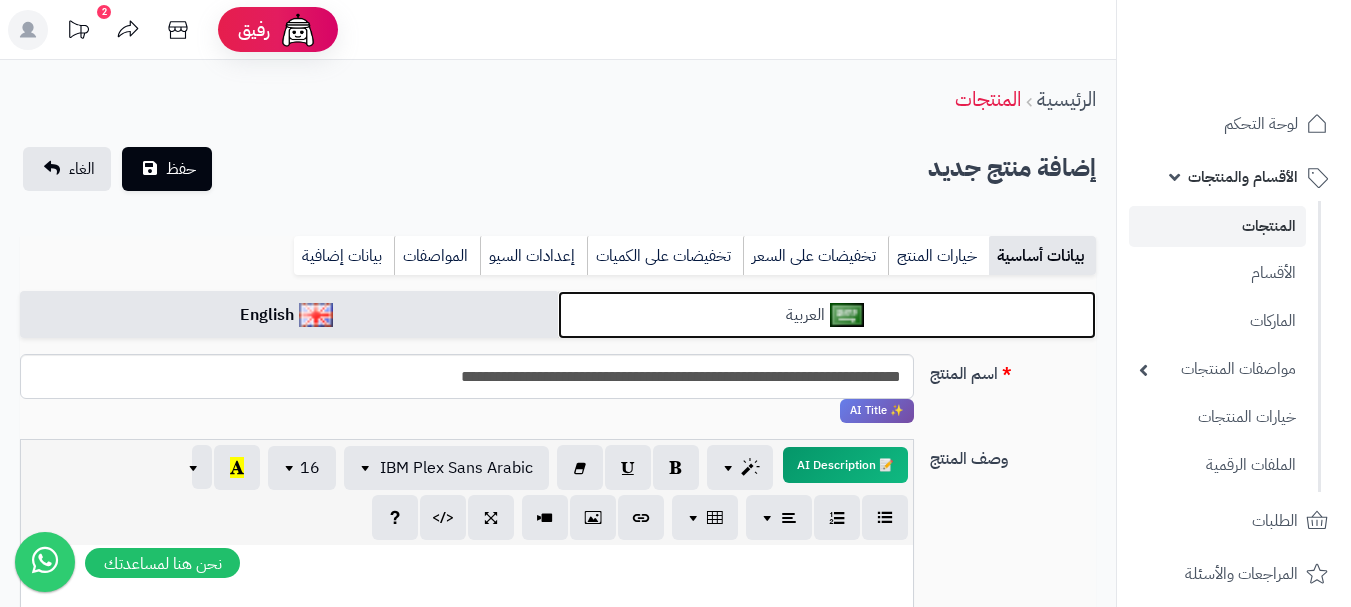 click on "العربية" at bounding box center [827, 315] 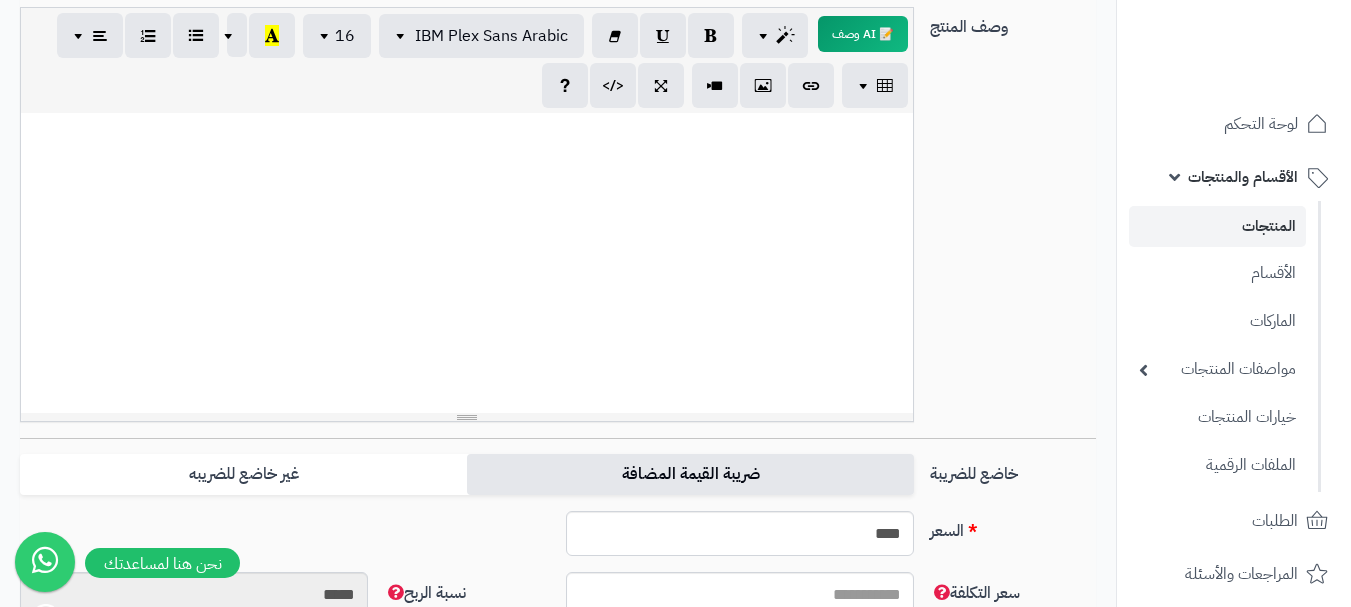 scroll, scrollTop: 500, scrollLeft: 0, axis: vertical 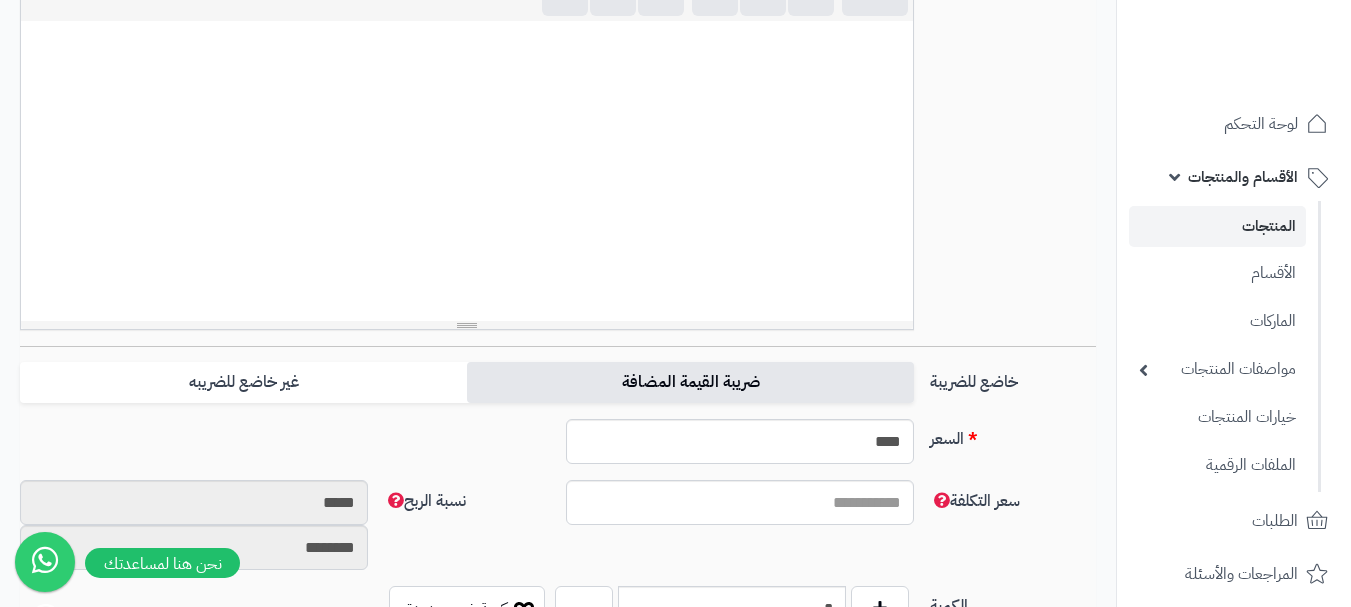 click on "ضريبة القيمة المضافة" at bounding box center (690, 382) 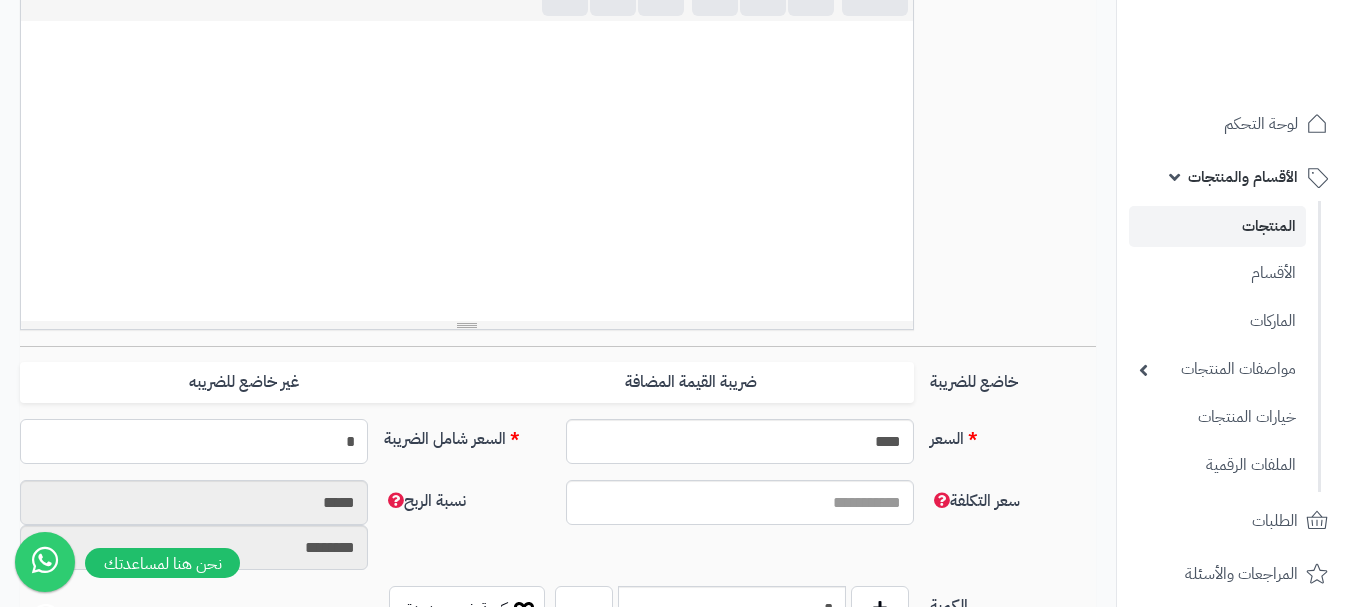 click on "*" at bounding box center (194, 441) 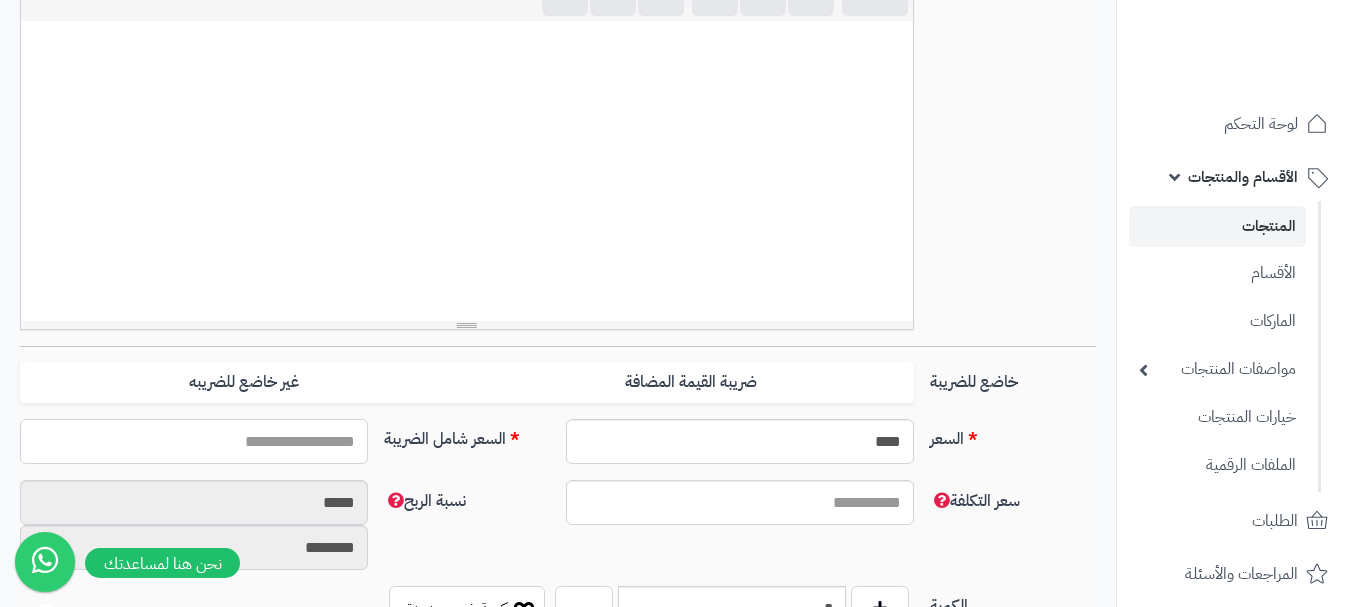 type on "*" 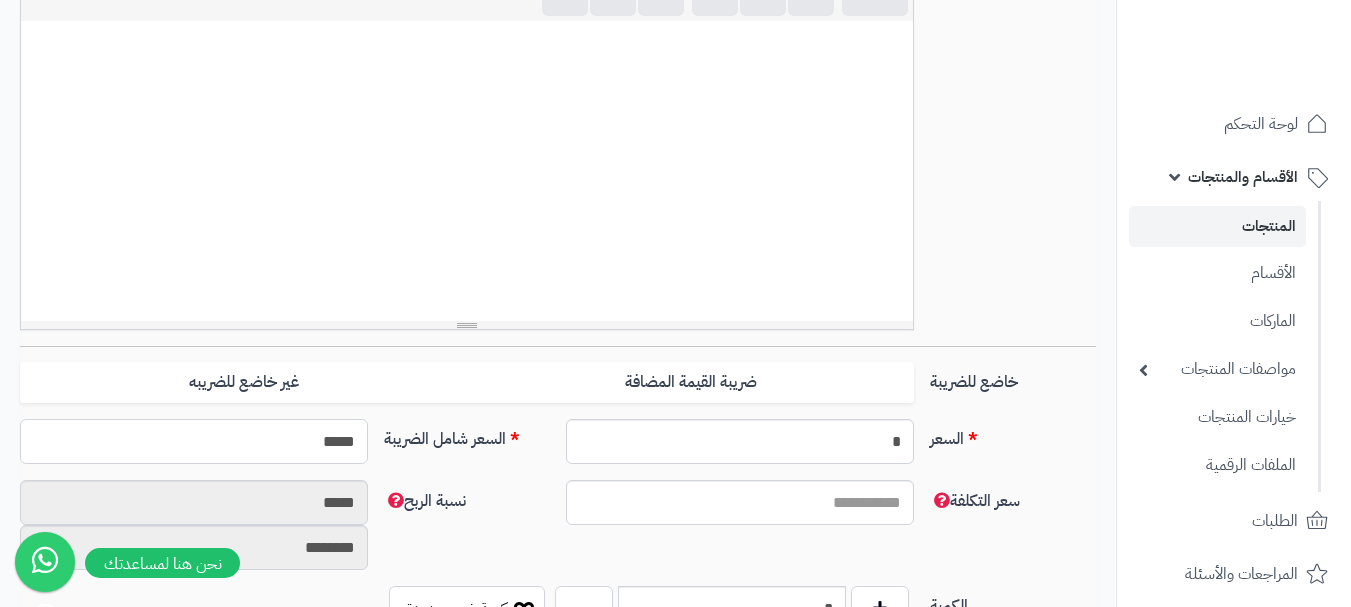 type on "******" 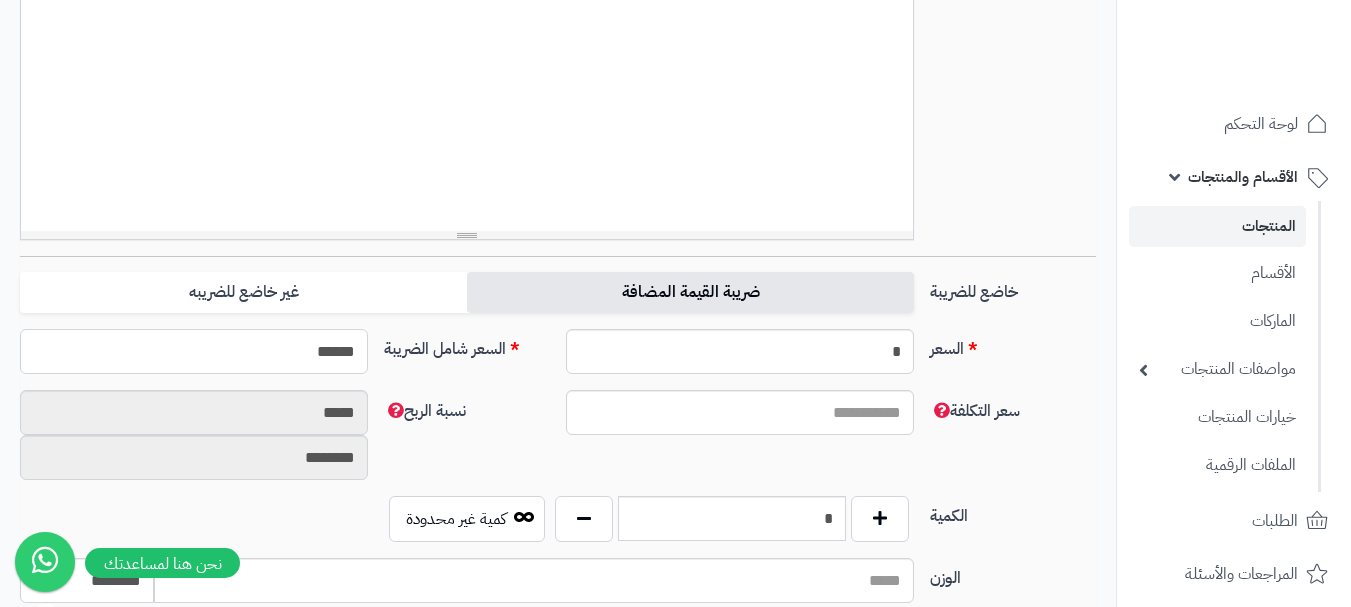 scroll, scrollTop: 700, scrollLeft: 0, axis: vertical 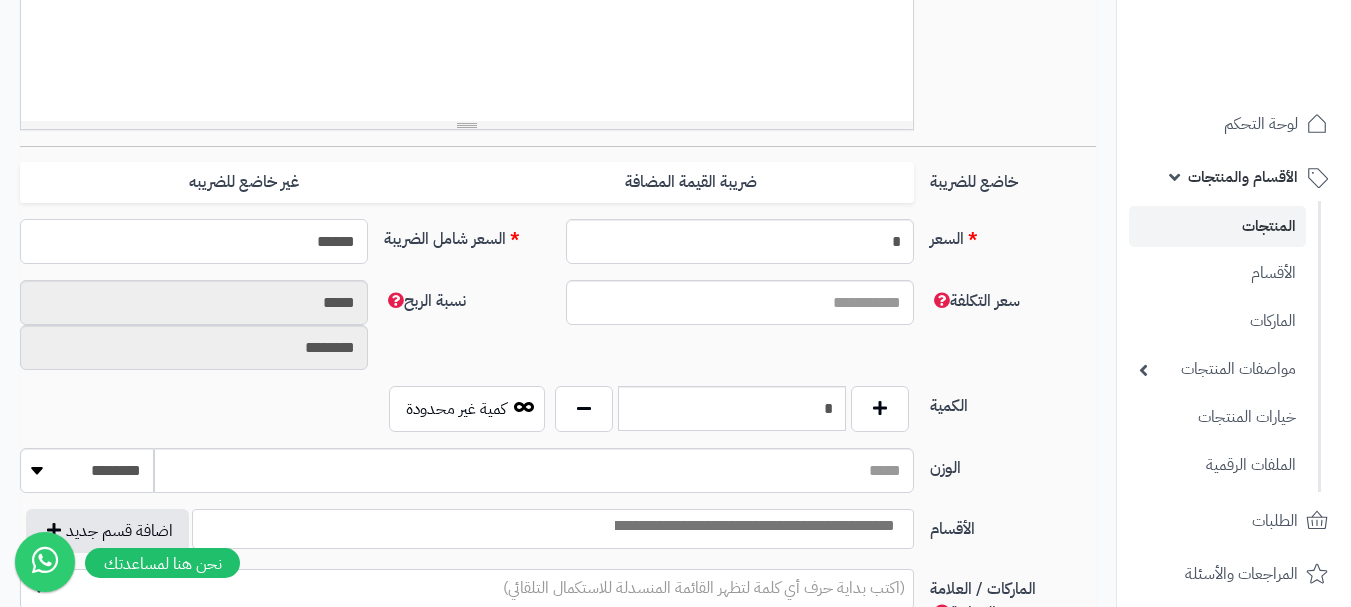 type on "**********" 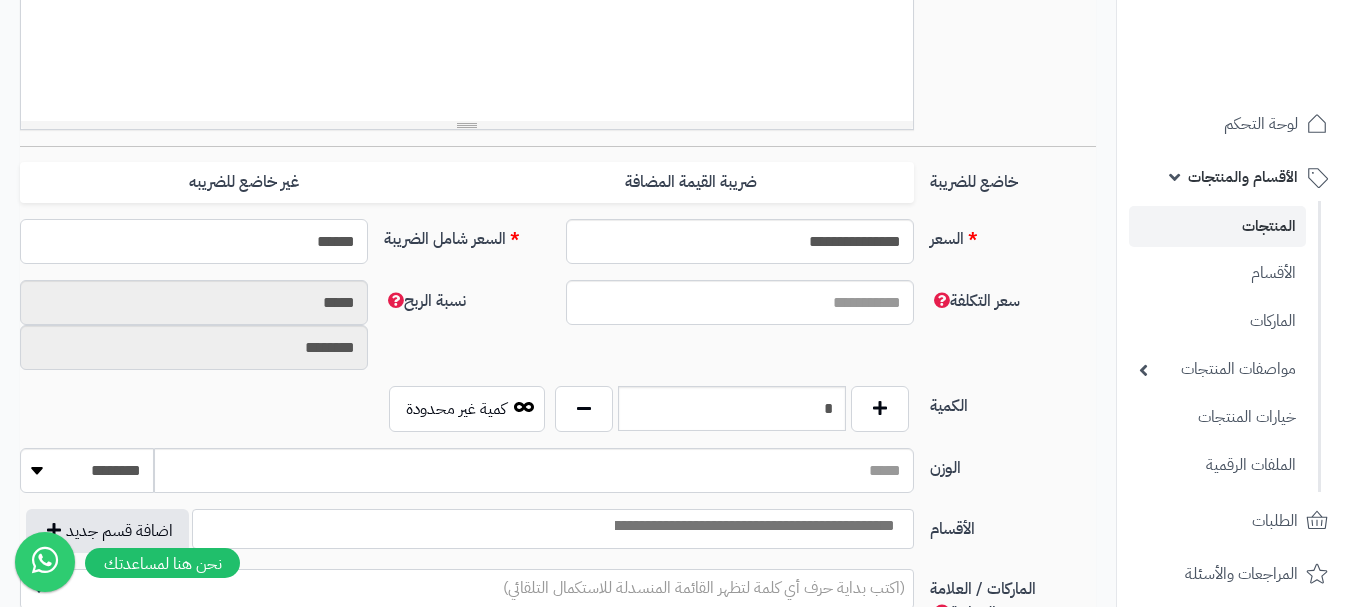 type on "******" 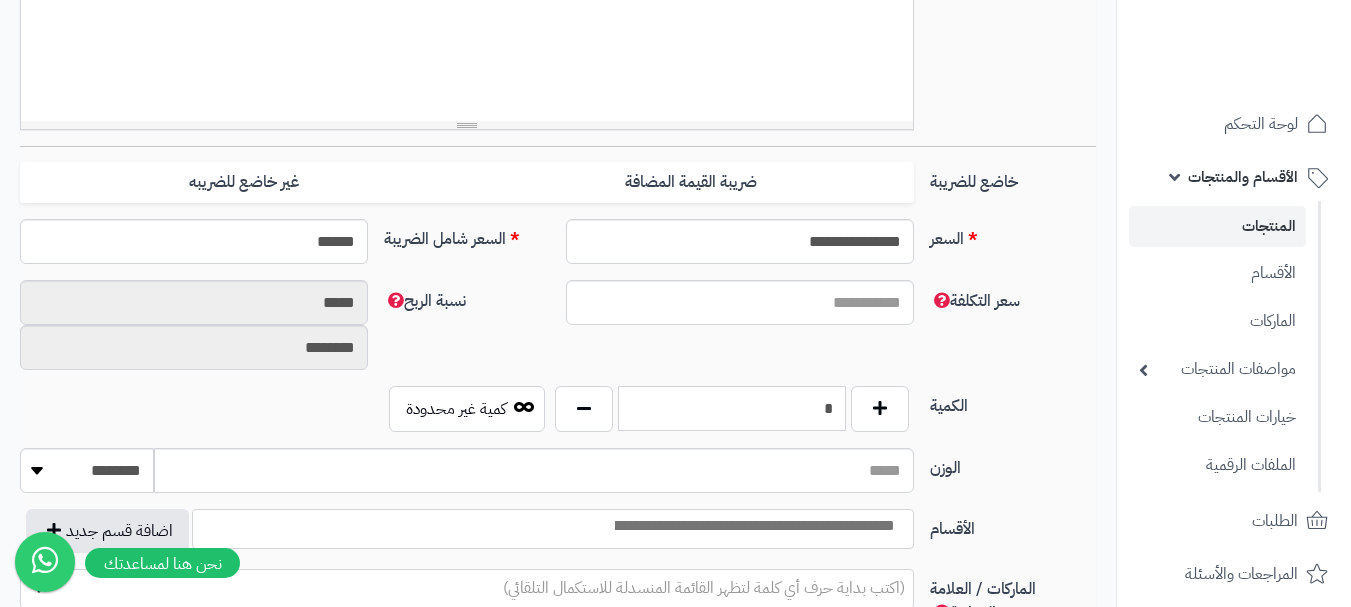 click on "*" at bounding box center (732, 408) 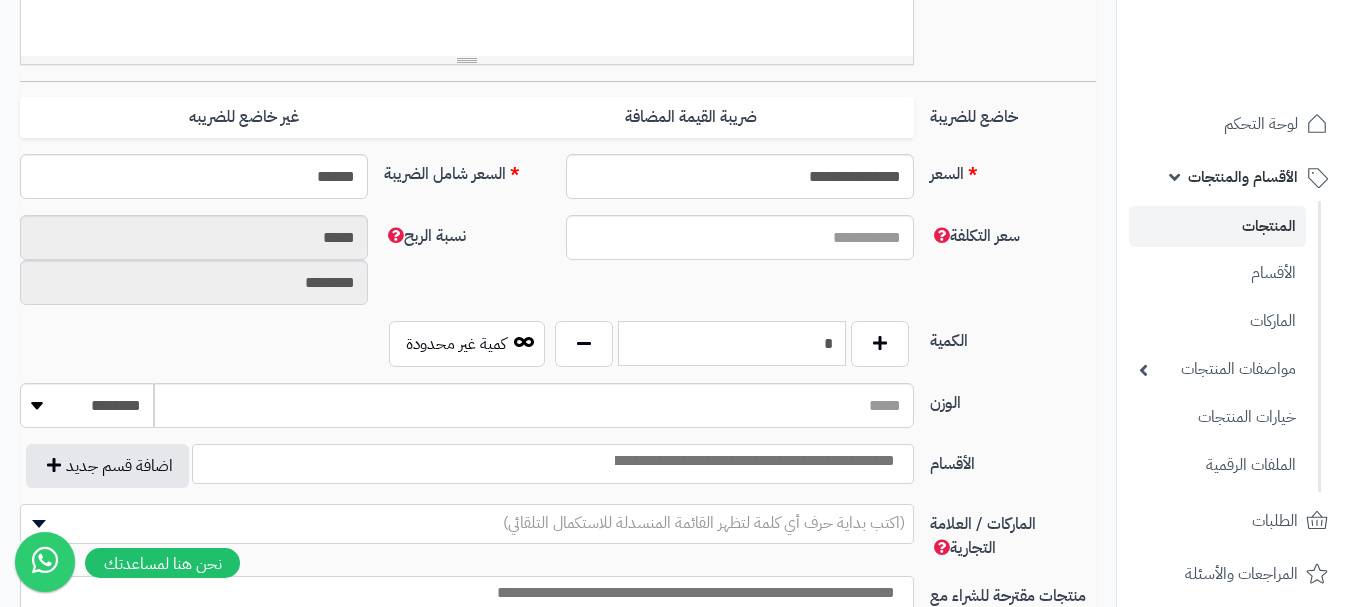 scroll, scrollTop: 800, scrollLeft: 0, axis: vertical 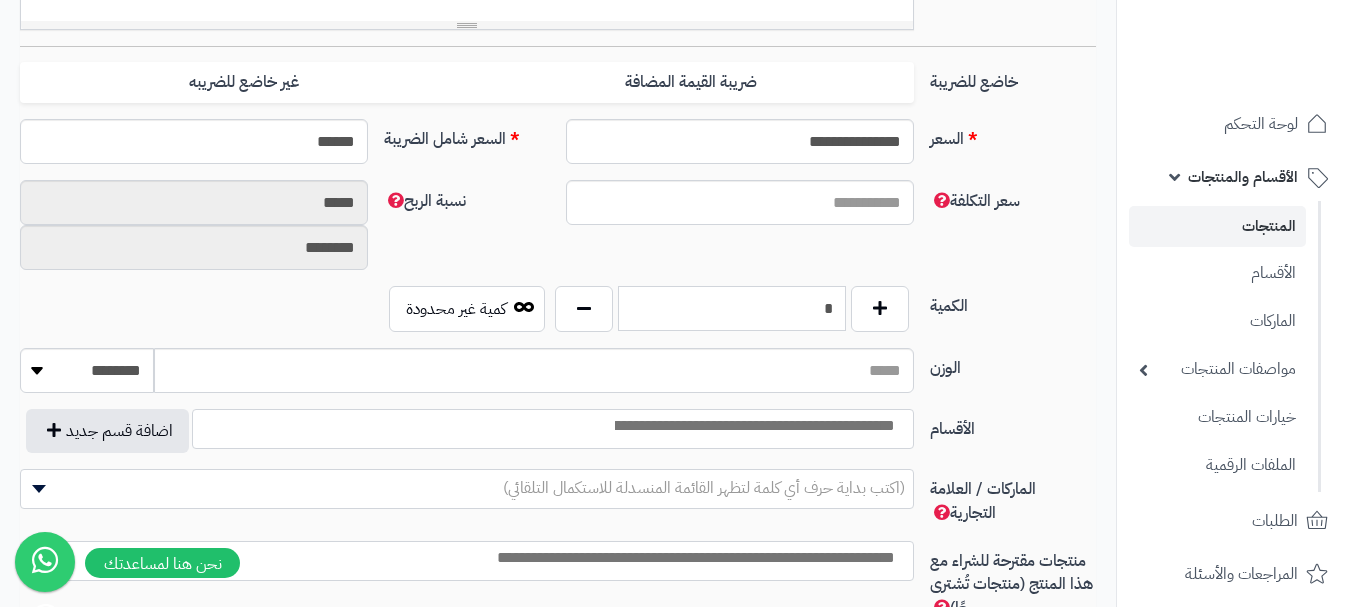 type on "*" 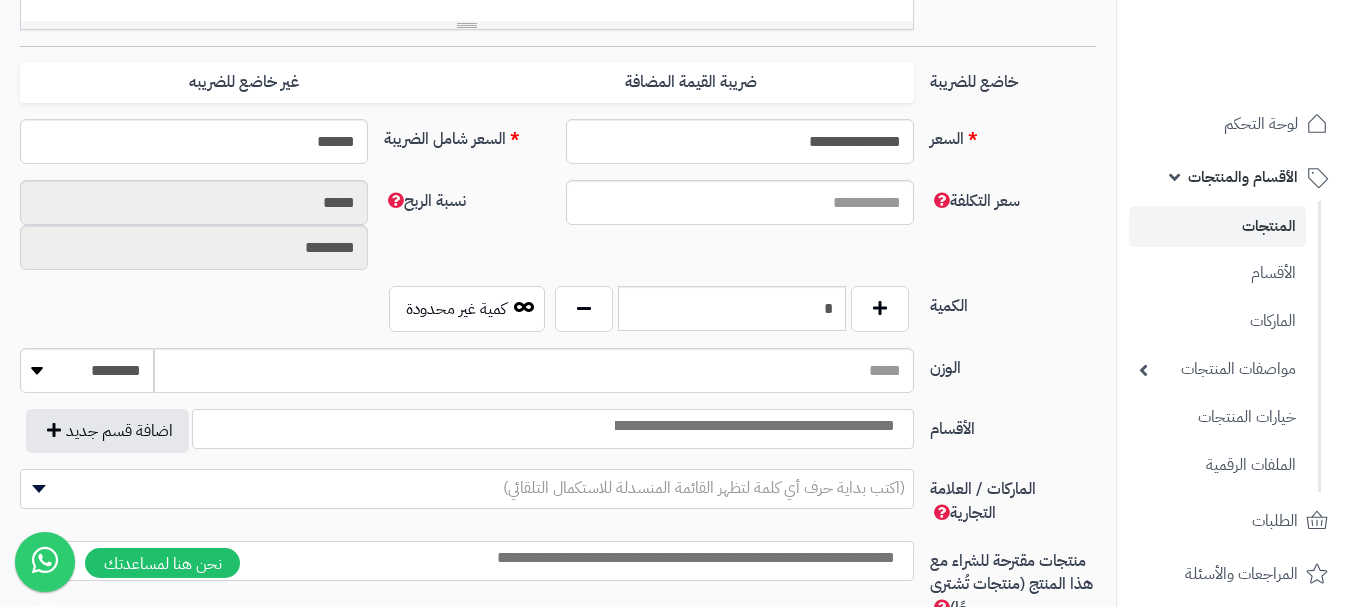 drag, startPoint x: 894, startPoint y: 433, endPoint x: 882, endPoint y: 416, distance: 20.808653 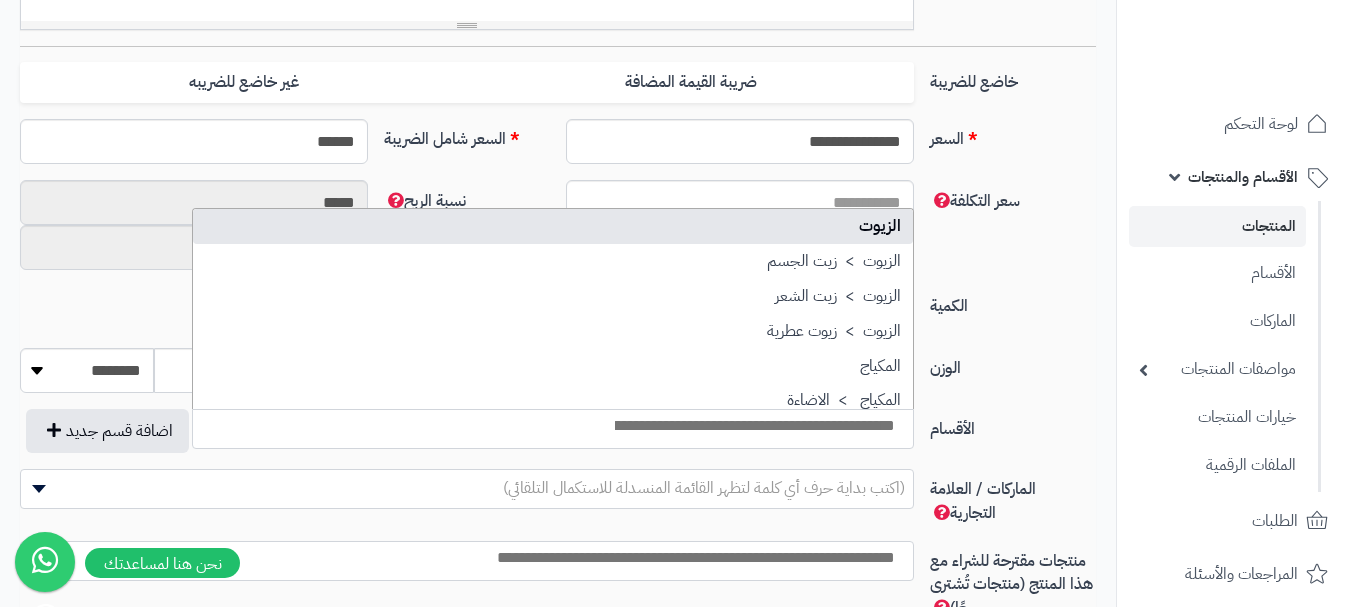 select on "***" 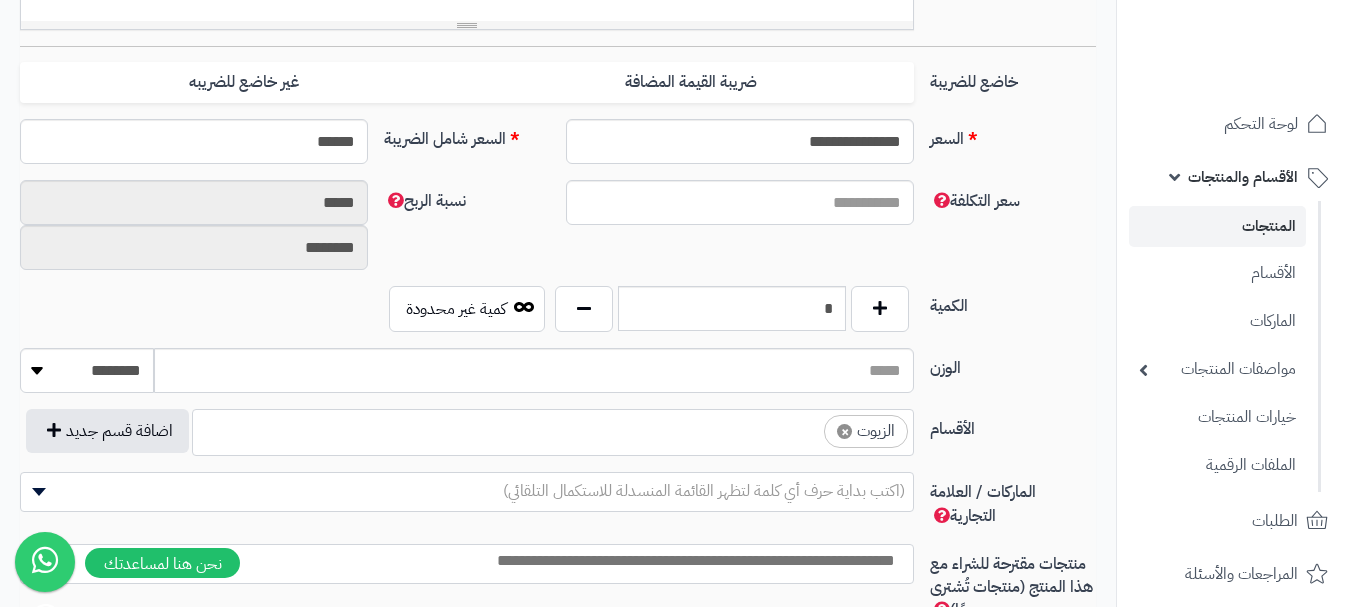 click on "الوزن
******** **** ***** *****" at bounding box center [558, 378] 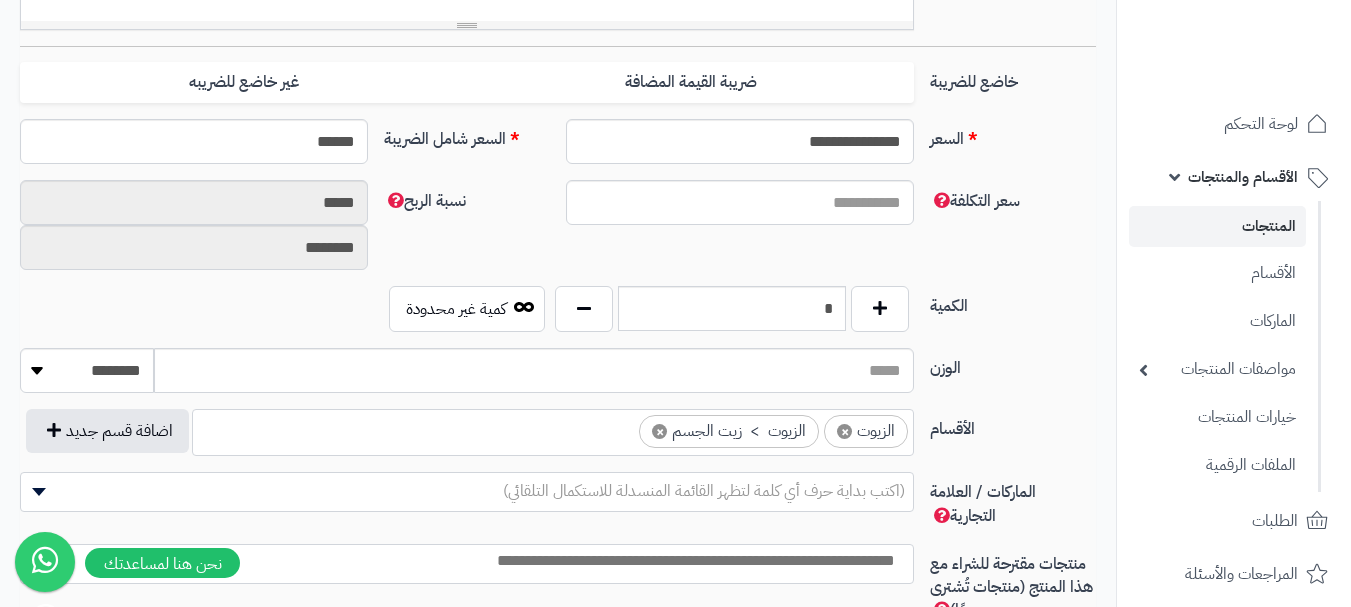 click on "× الزيوت × الزيوت  >  زيت الجسم" 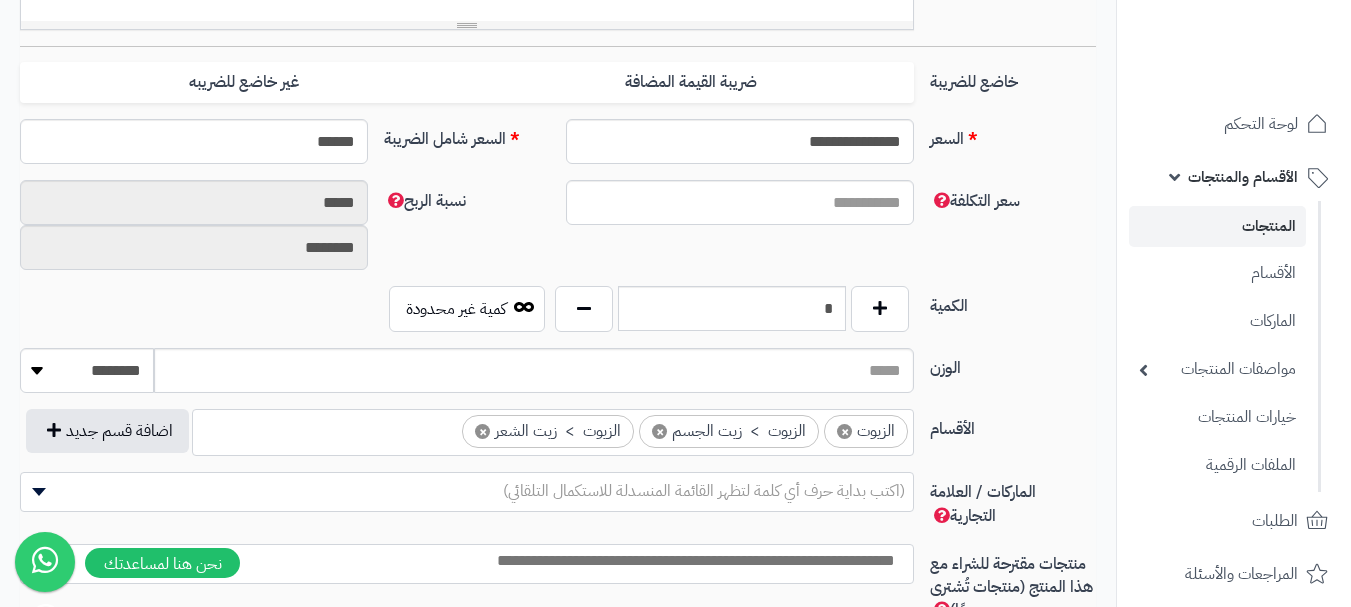 scroll, scrollTop: 900, scrollLeft: 0, axis: vertical 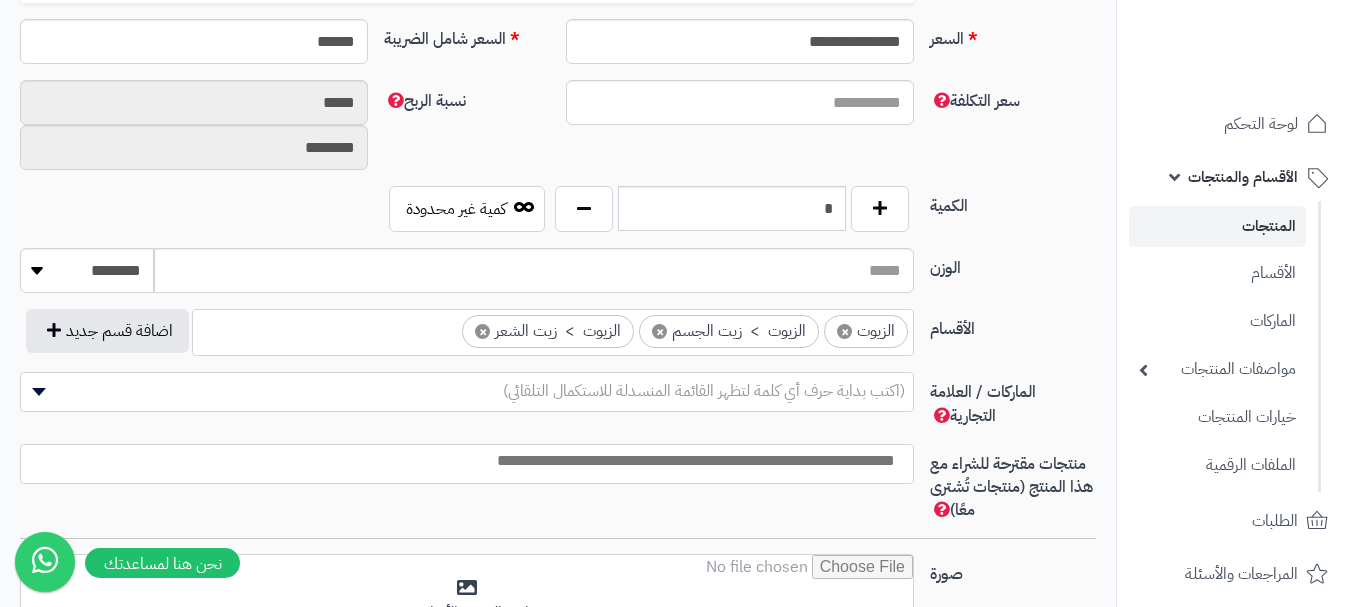 click 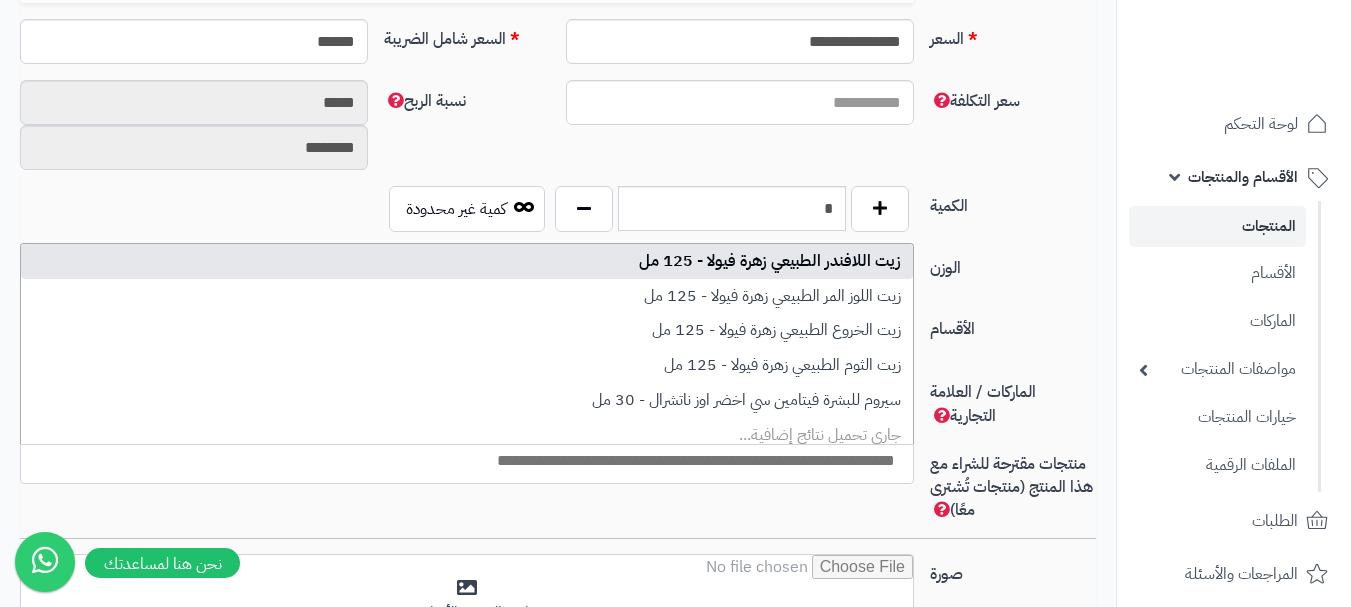 scroll, scrollTop: 0, scrollLeft: 0, axis: both 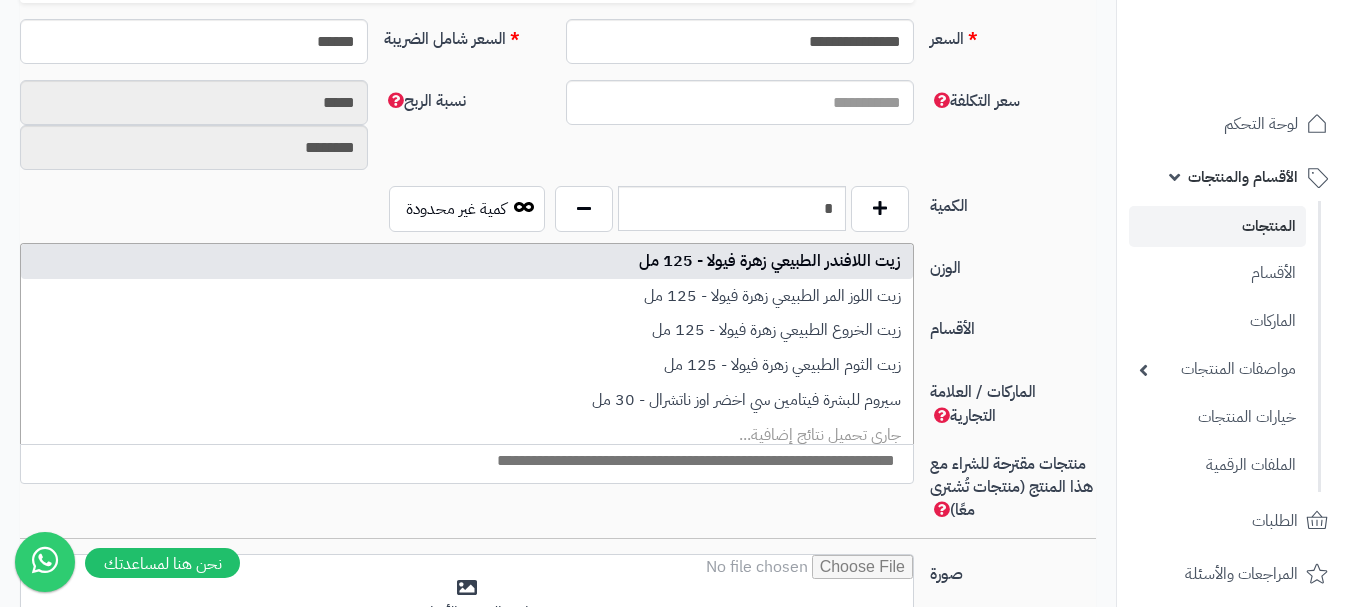 select on "**" 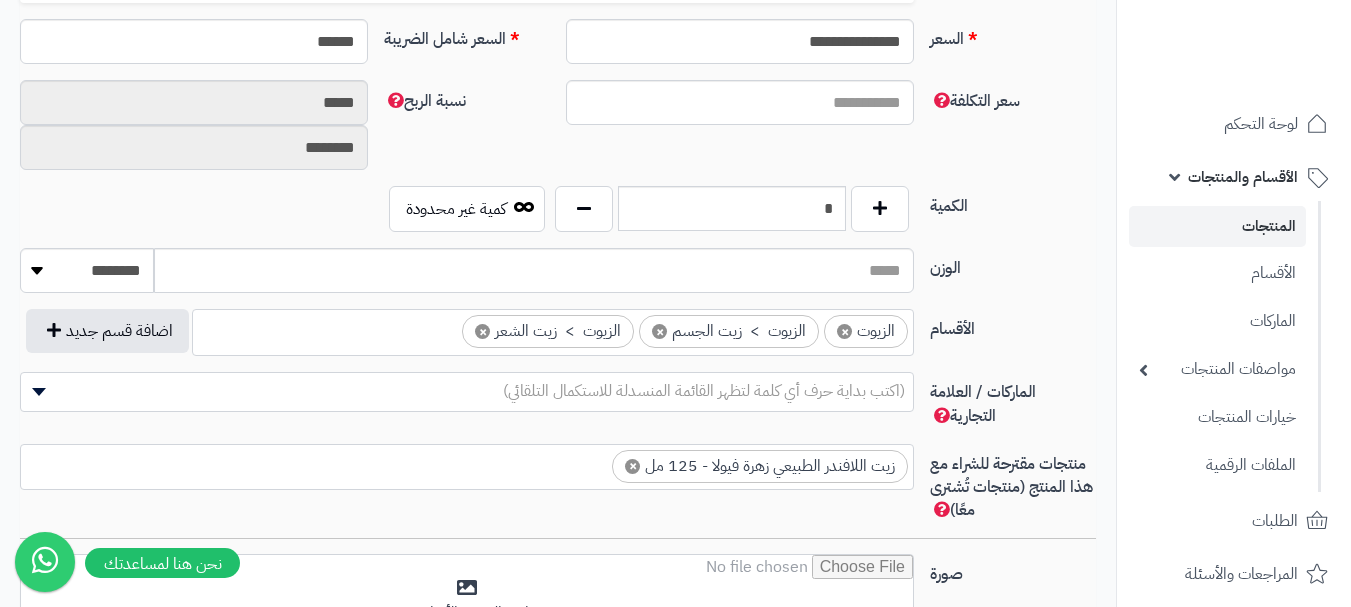click on "× زيت اللافندر الطبيعي زهرة فيولا - 125 مل" 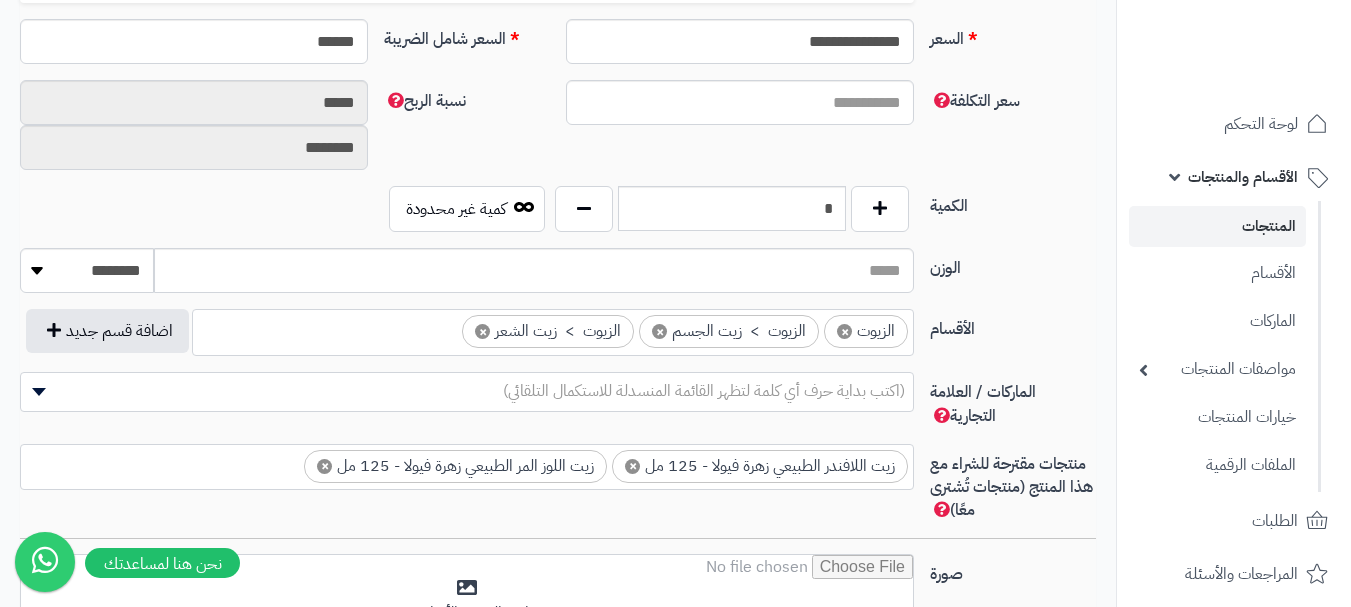 click on "× زيت اللافندر الطبيعي زهرة فيولا - 125 مل  × زيت اللوز المر الطبيعي زهرة فيولا - 125 مل" 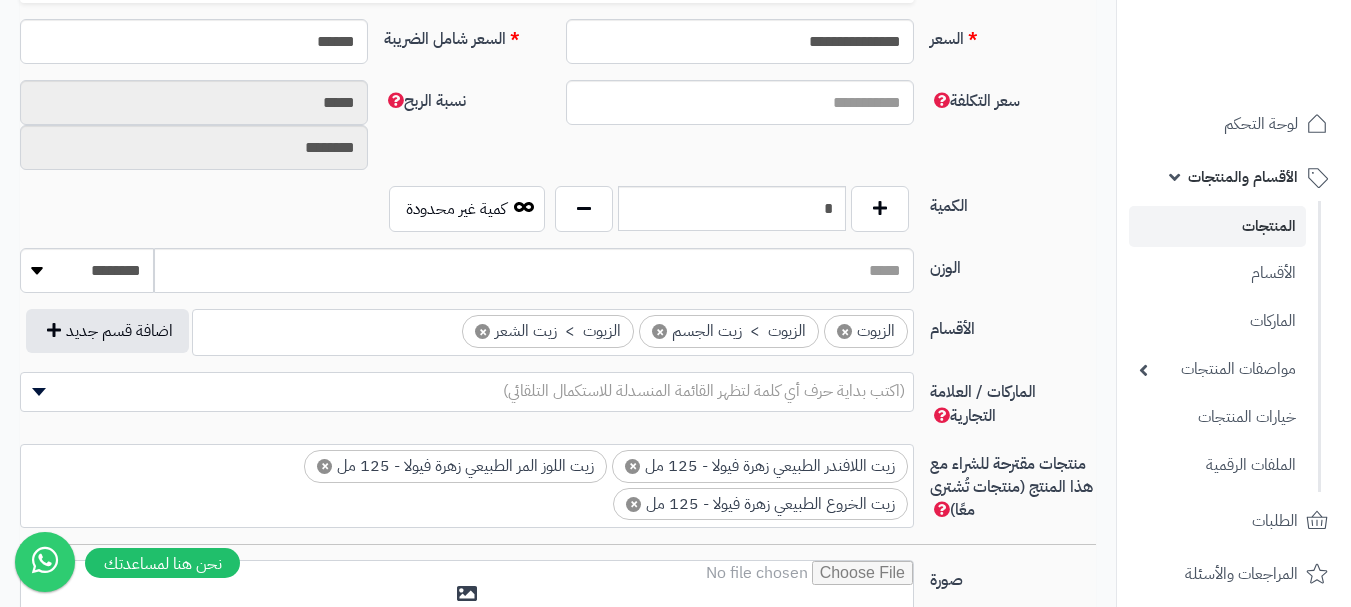 click on "× زيت اللافندر الطبيعي زهرة فيولا - 125 مل  × زيت اللوز المر الطبيعي زهرة فيولا - 125 مل  × زيت الخروع الطبيعي زهرة فيولا - 125 مل" 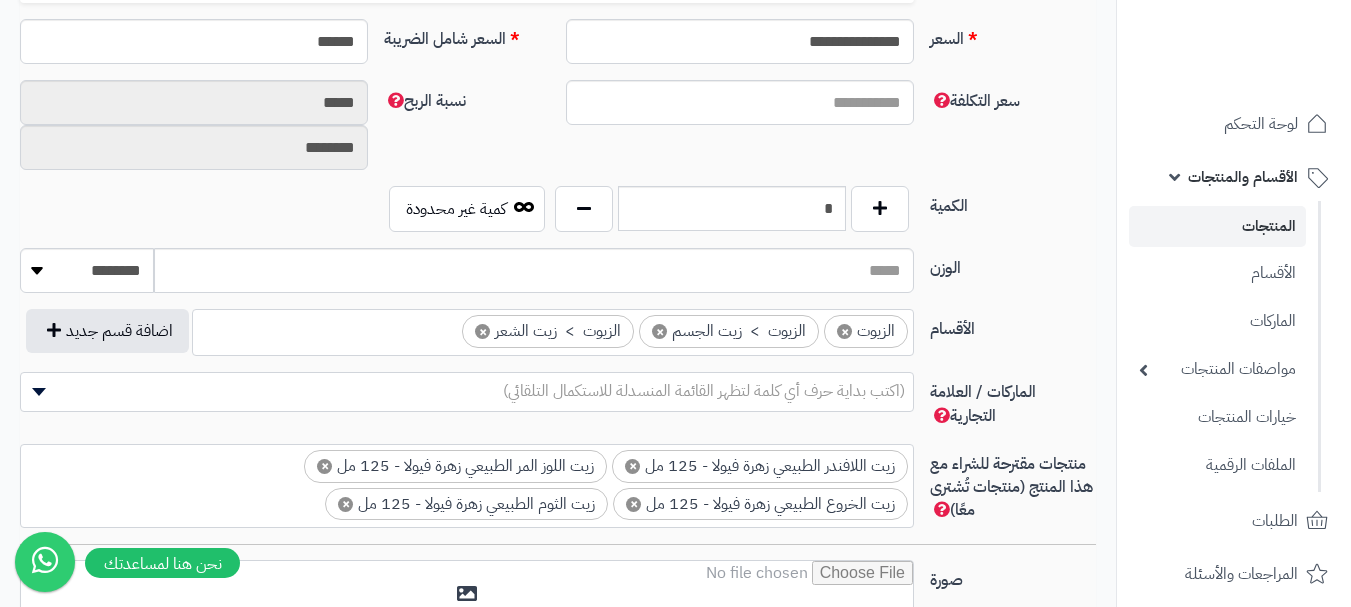 click on "× زيت اللافندر الطبيعي زهرة فيولا - 125 مل  × زيت اللوز المر الطبيعي زهرة فيولا - 125 مل  × زيت الخروع الطبيعي زهرة فيولا - 125 مل × زيت الثوم الطبيعي زهرة فيولا - 125 مل" 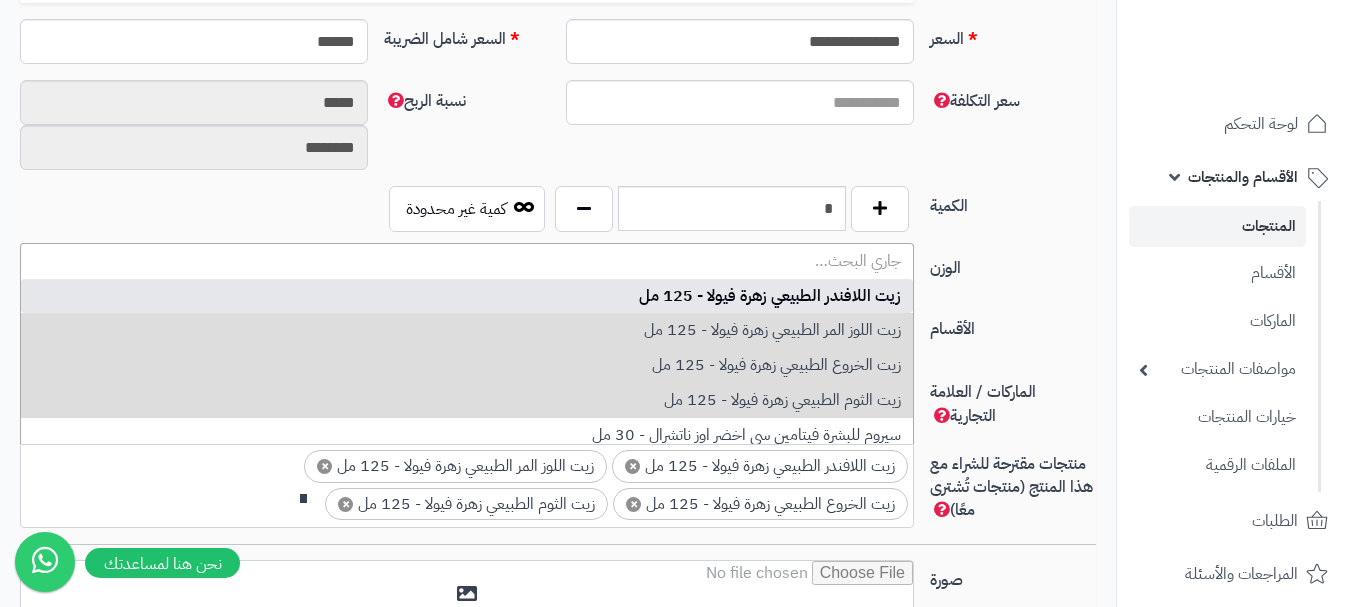 scroll, scrollTop: 0, scrollLeft: 0, axis: both 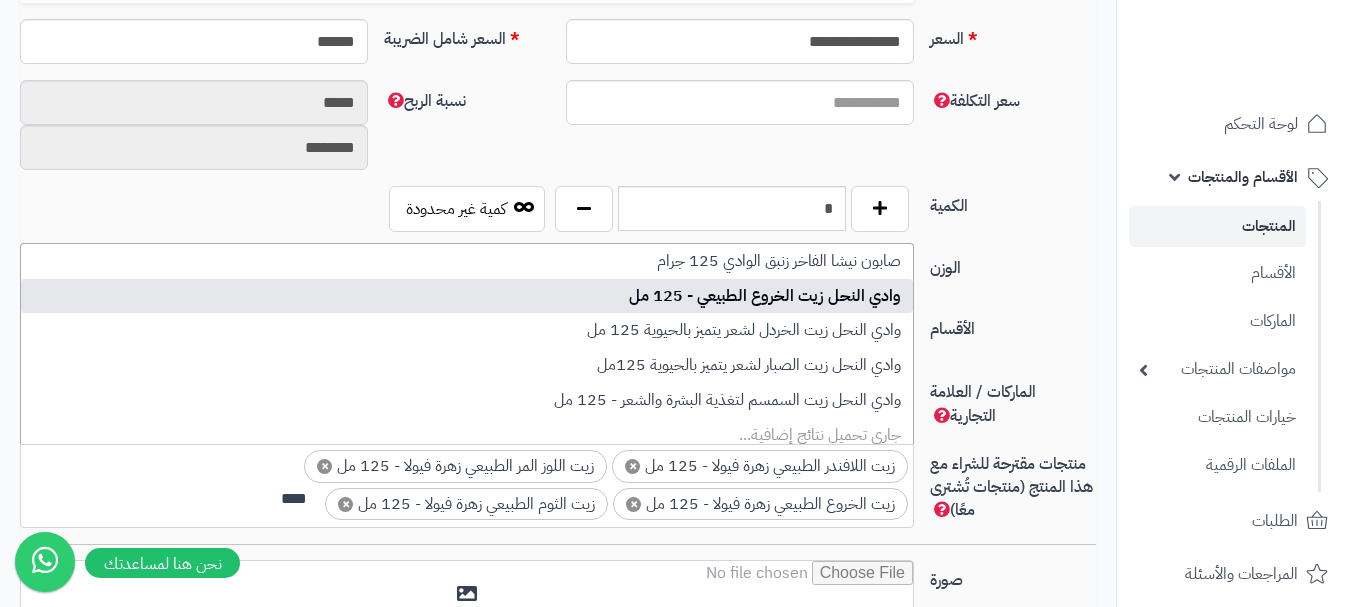 type on "****" 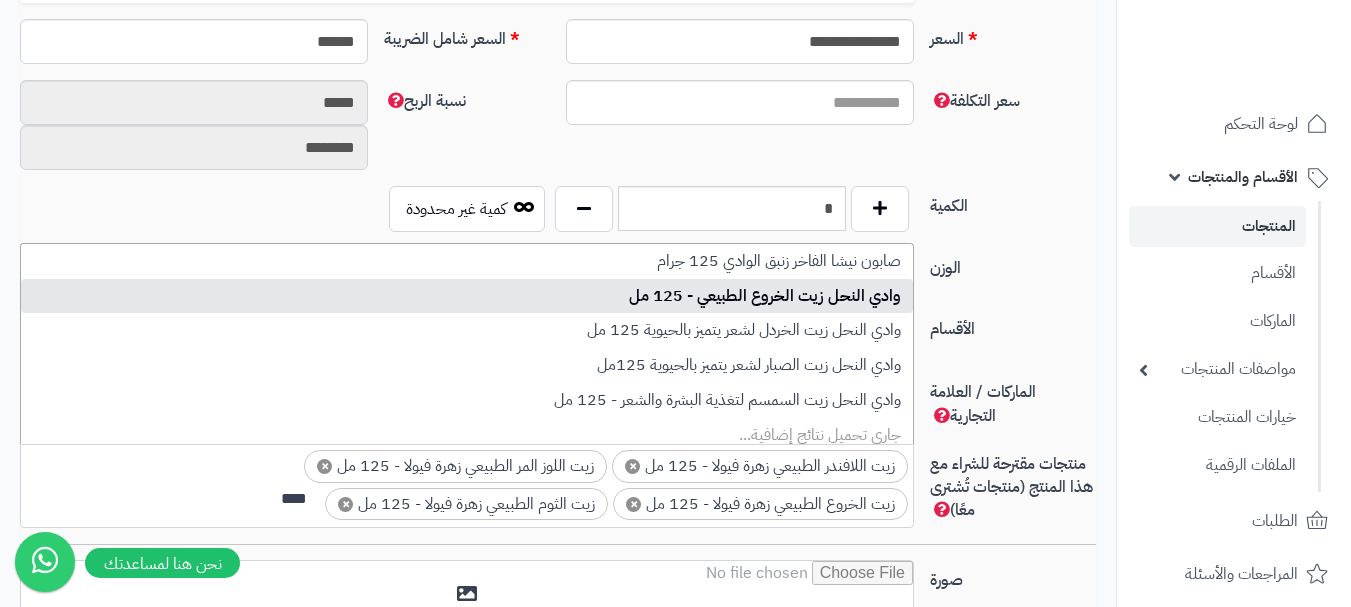 type 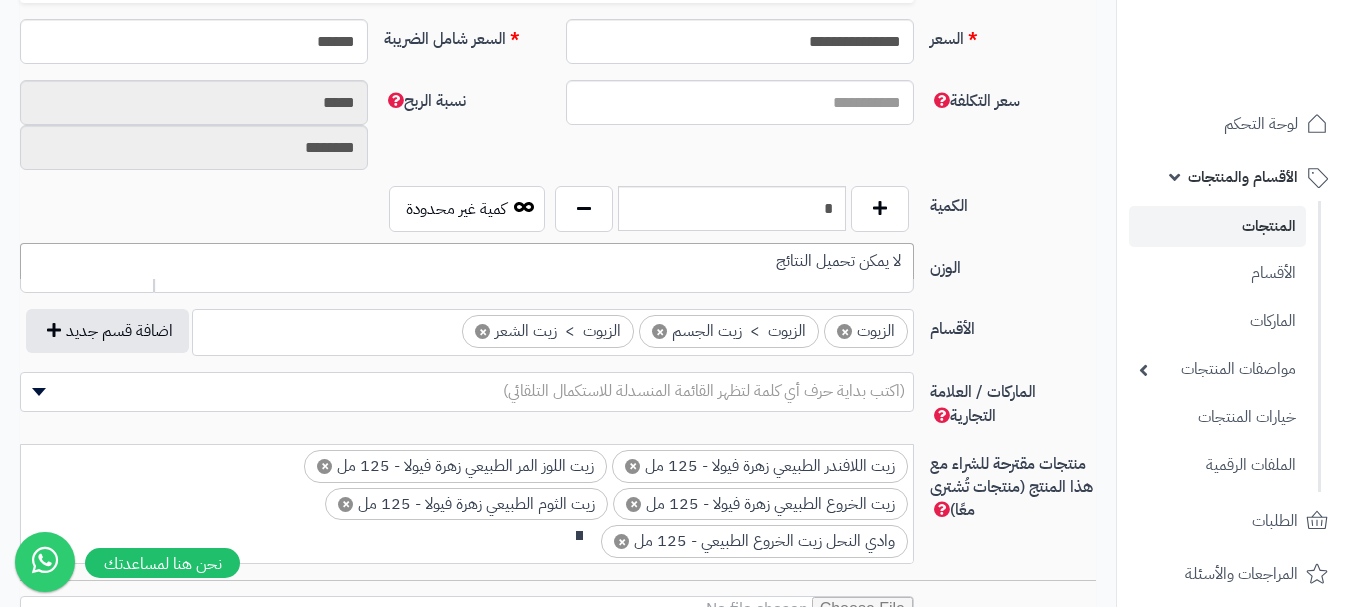 scroll, scrollTop: 0, scrollLeft: 0, axis: both 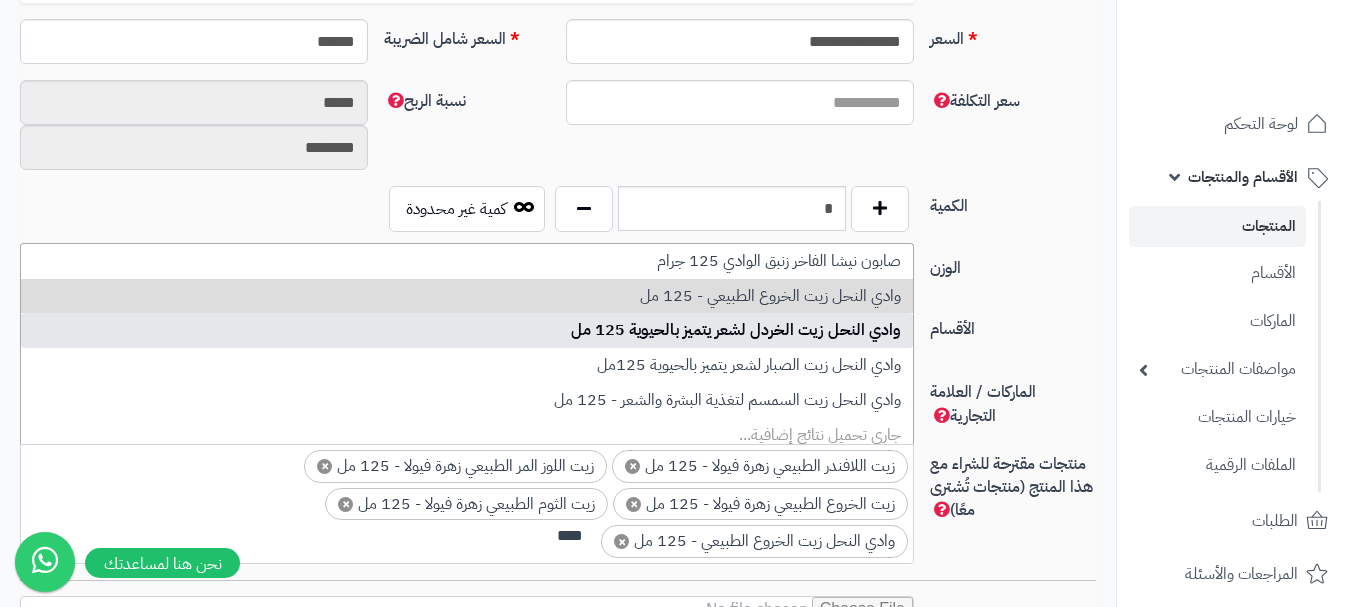 type on "****" 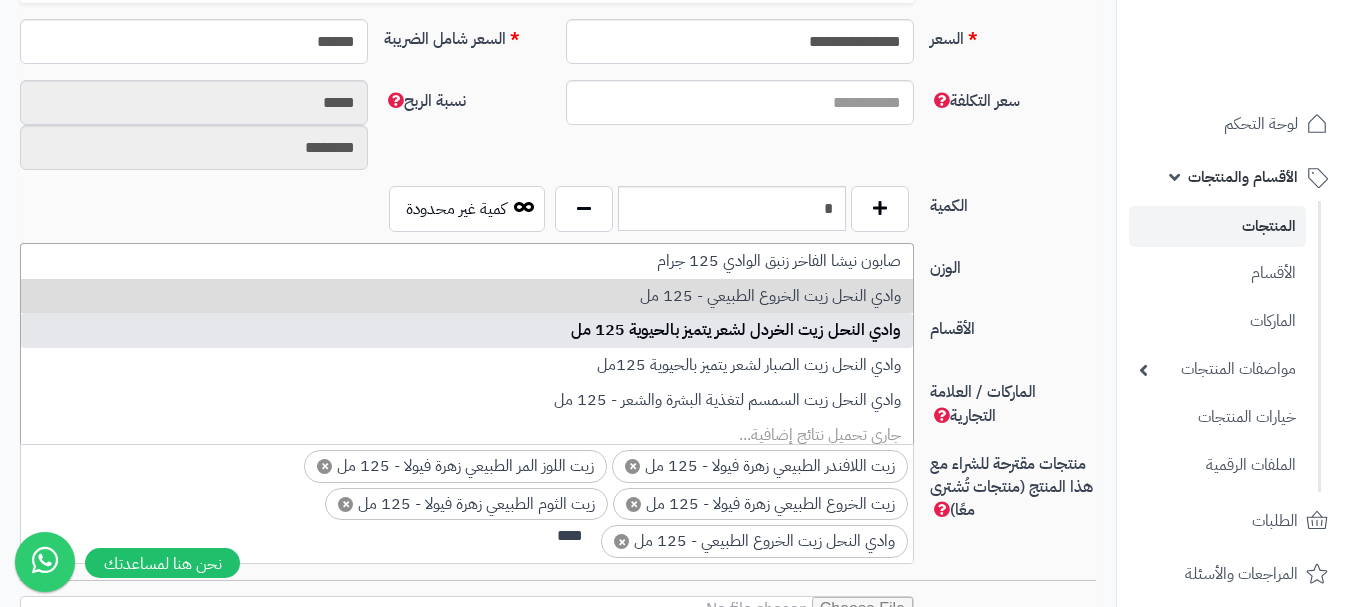 type 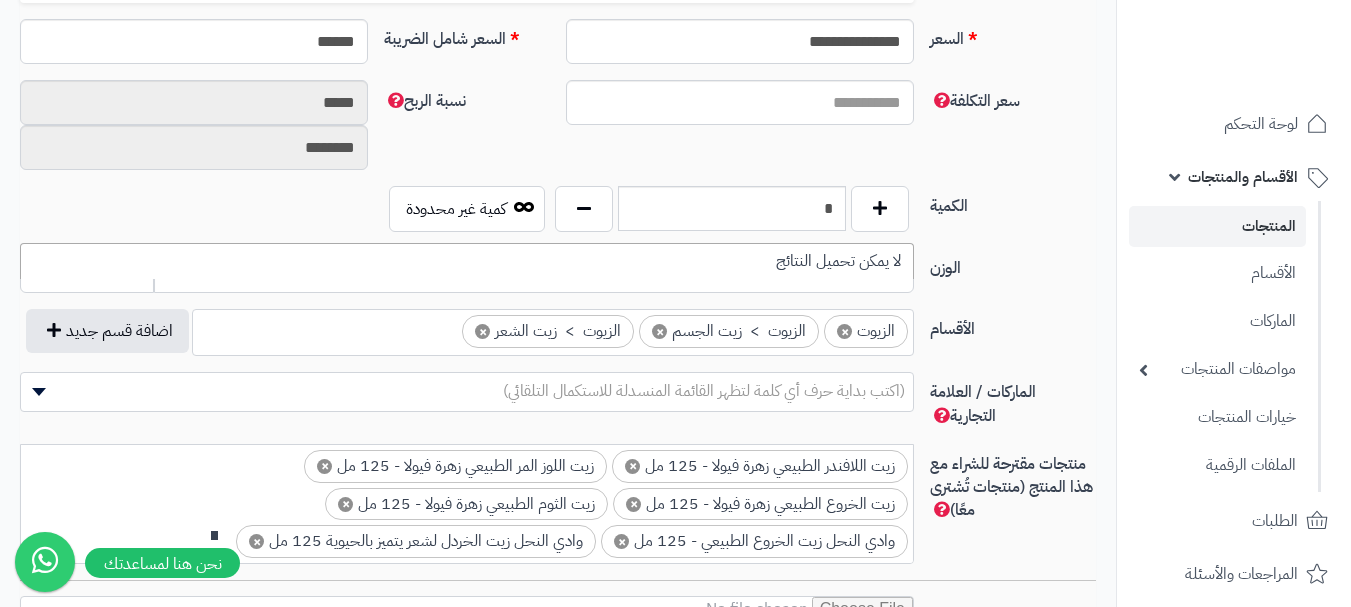 scroll, scrollTop: 0, scrollLeft: 0, axis: both 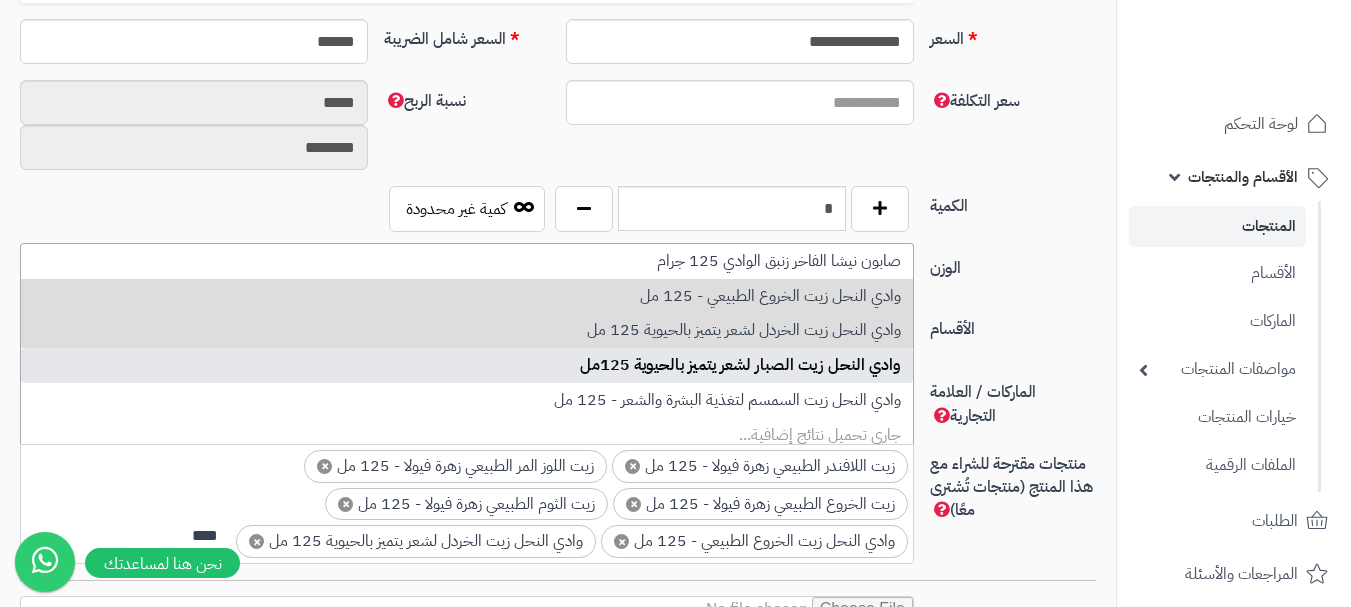 type on "****" 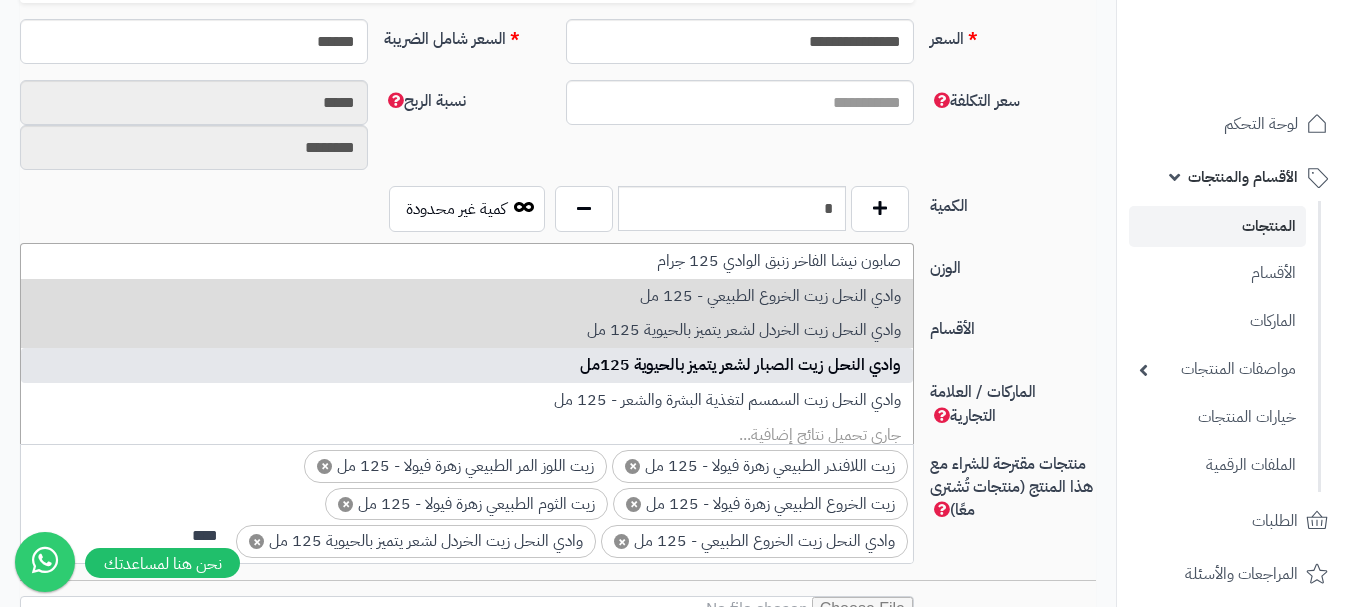 type 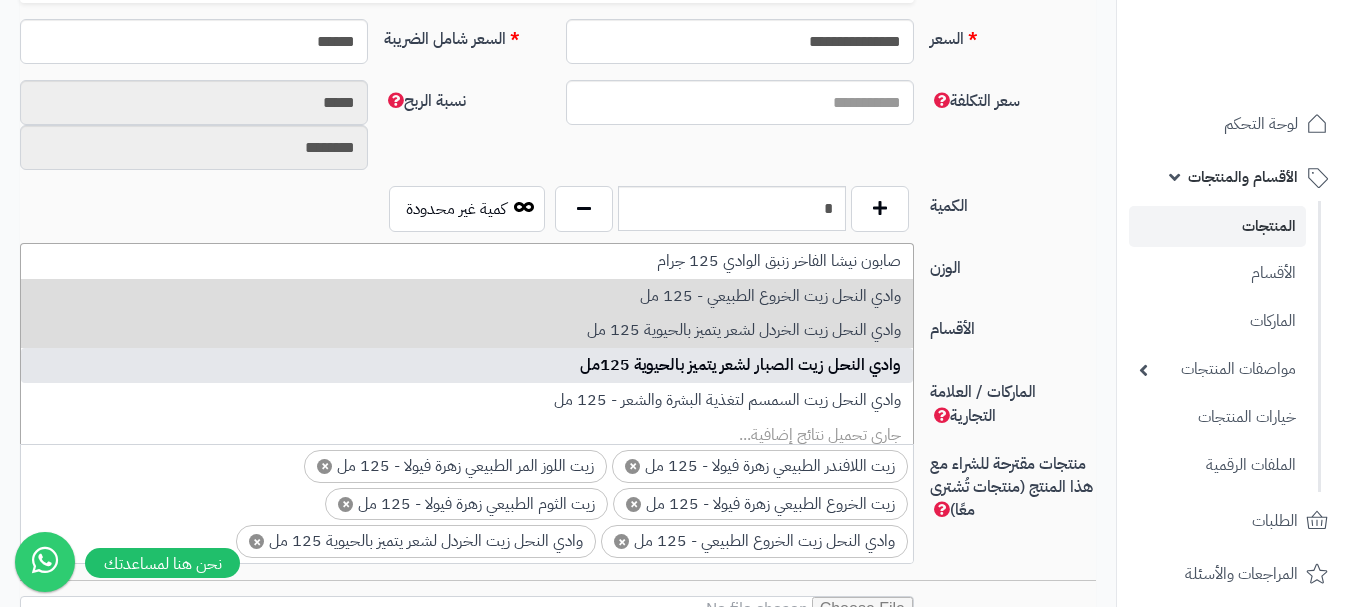 scroll, scrollTop: 40, scrollLeft: 0, axis: vertical 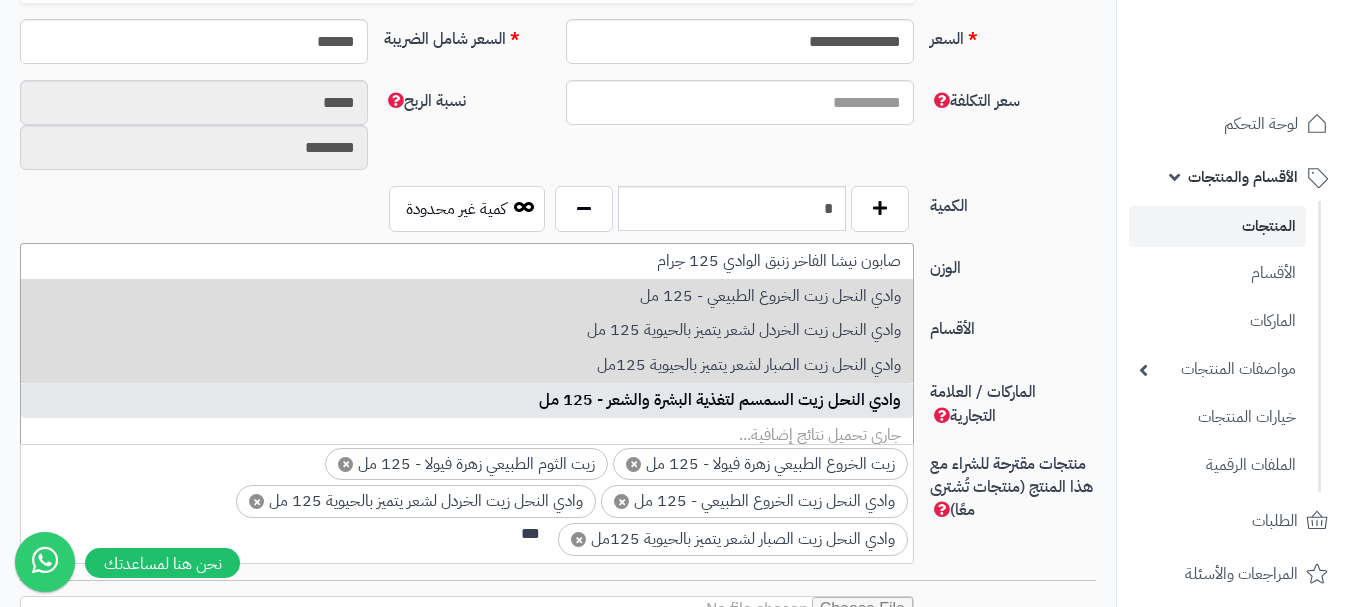 type on "***" 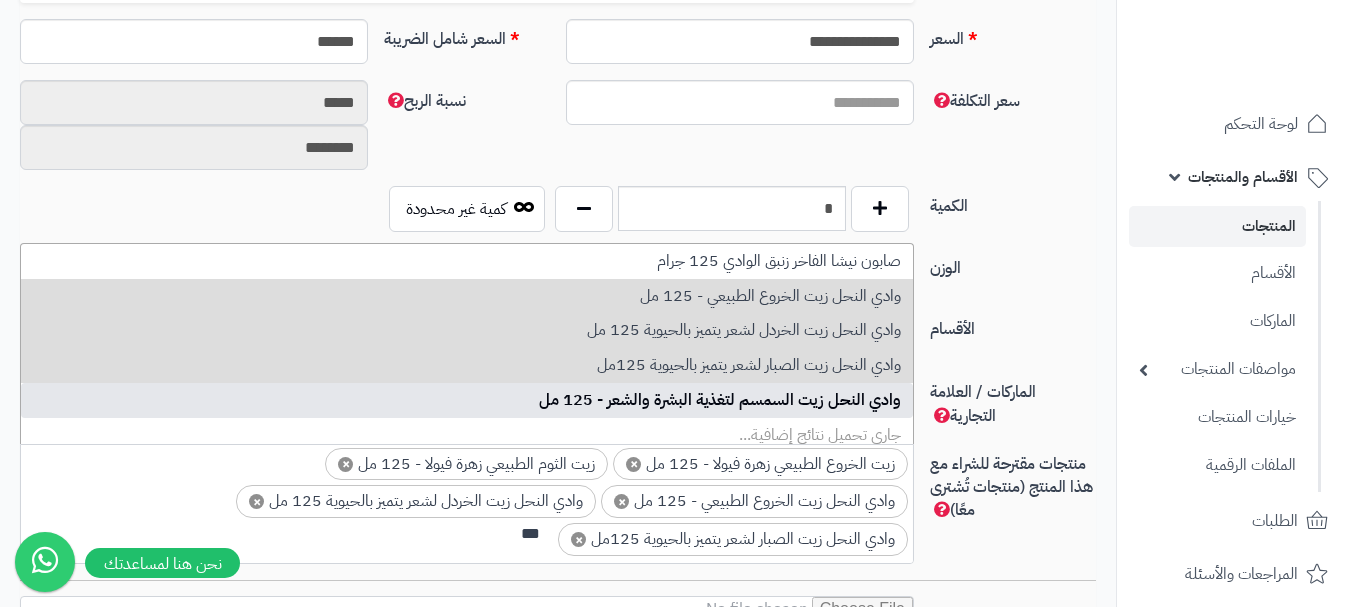 type 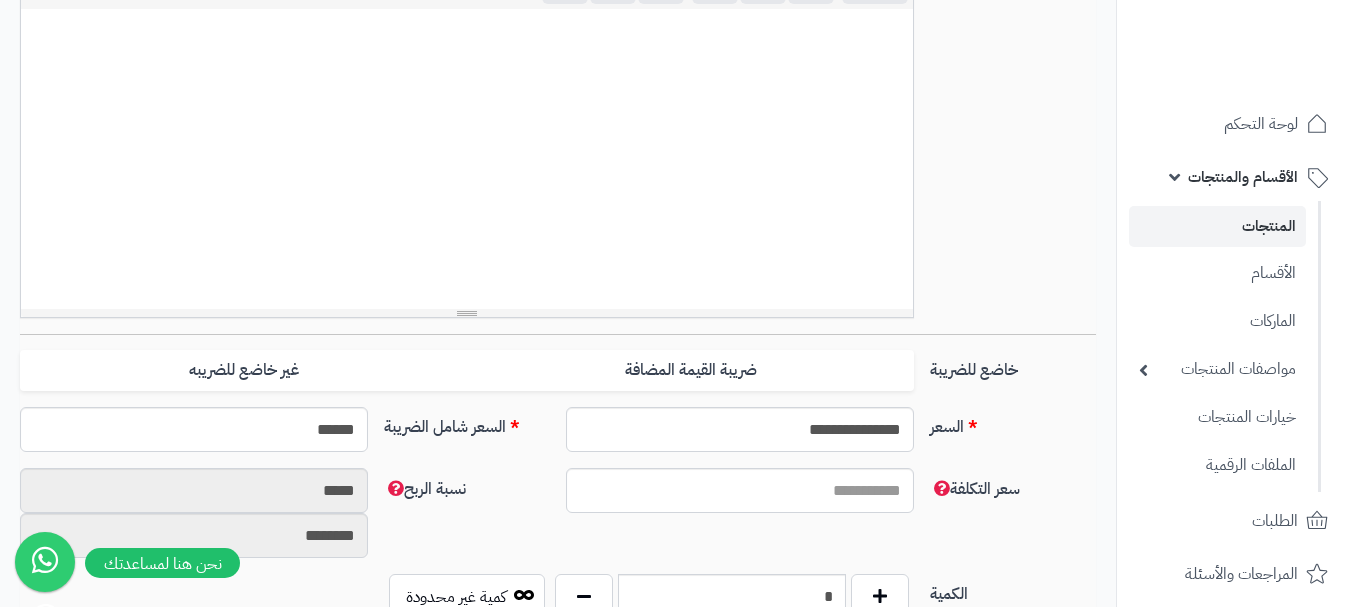 scroll, scrollTop: 500, scrollLeft: 0, axis: vertical 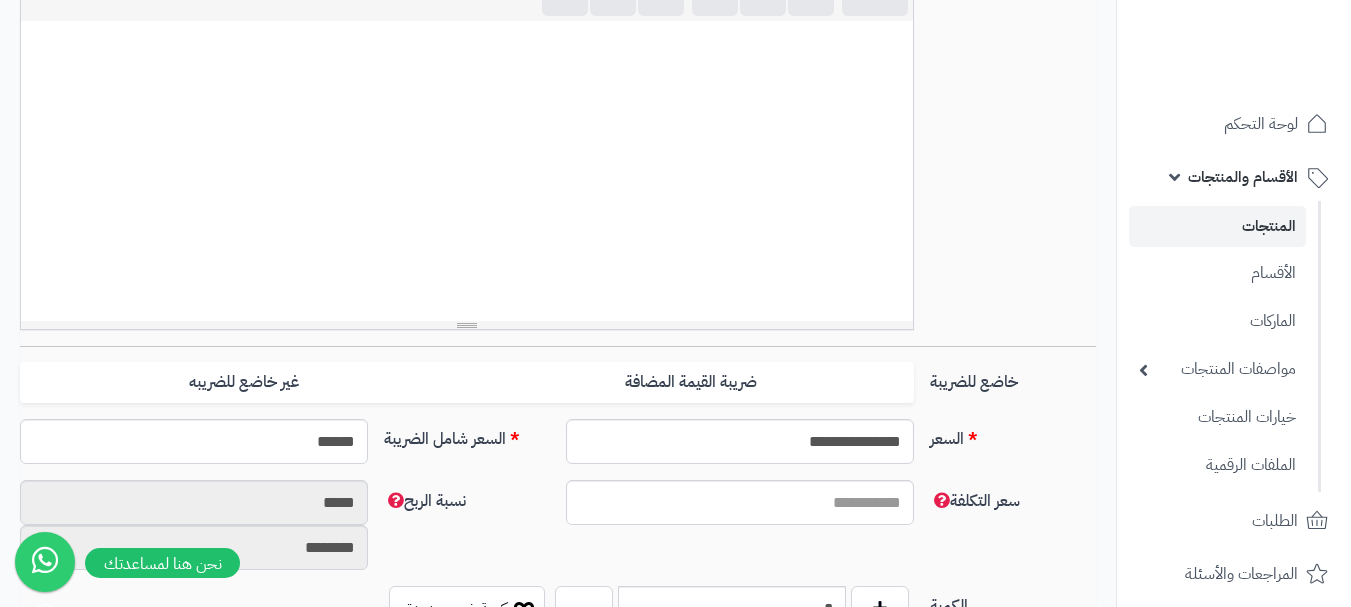 paste 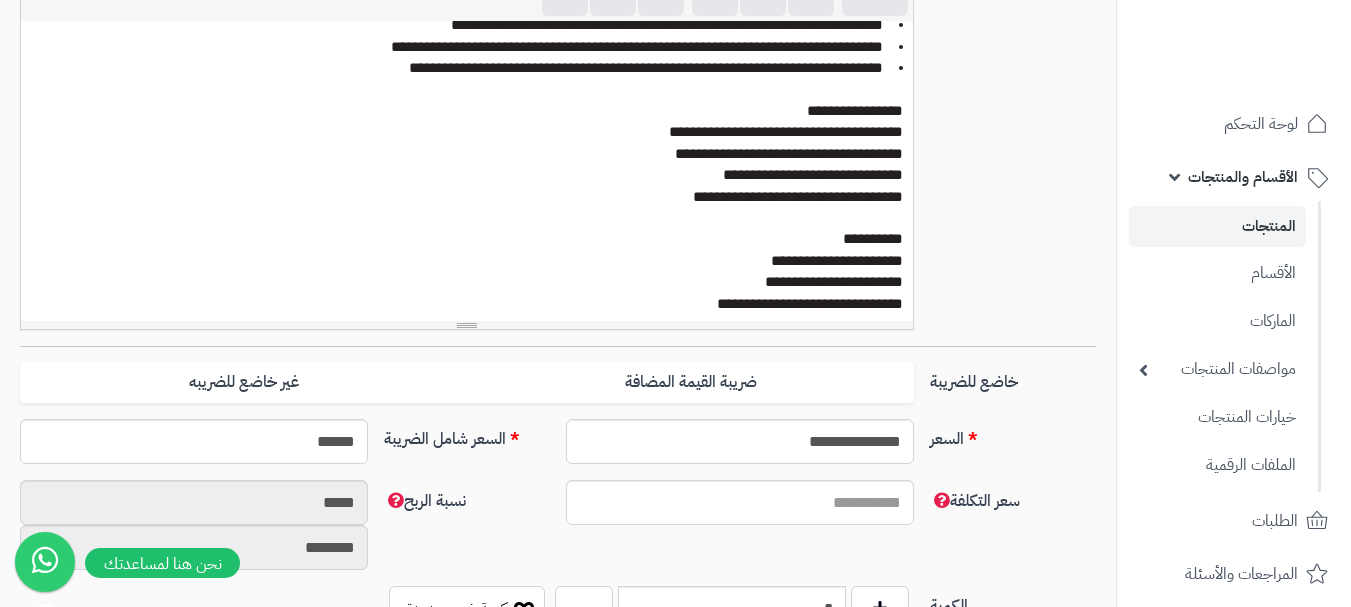 scroll, scrollTop: 213, scrollLeft: 0, axis: vertical 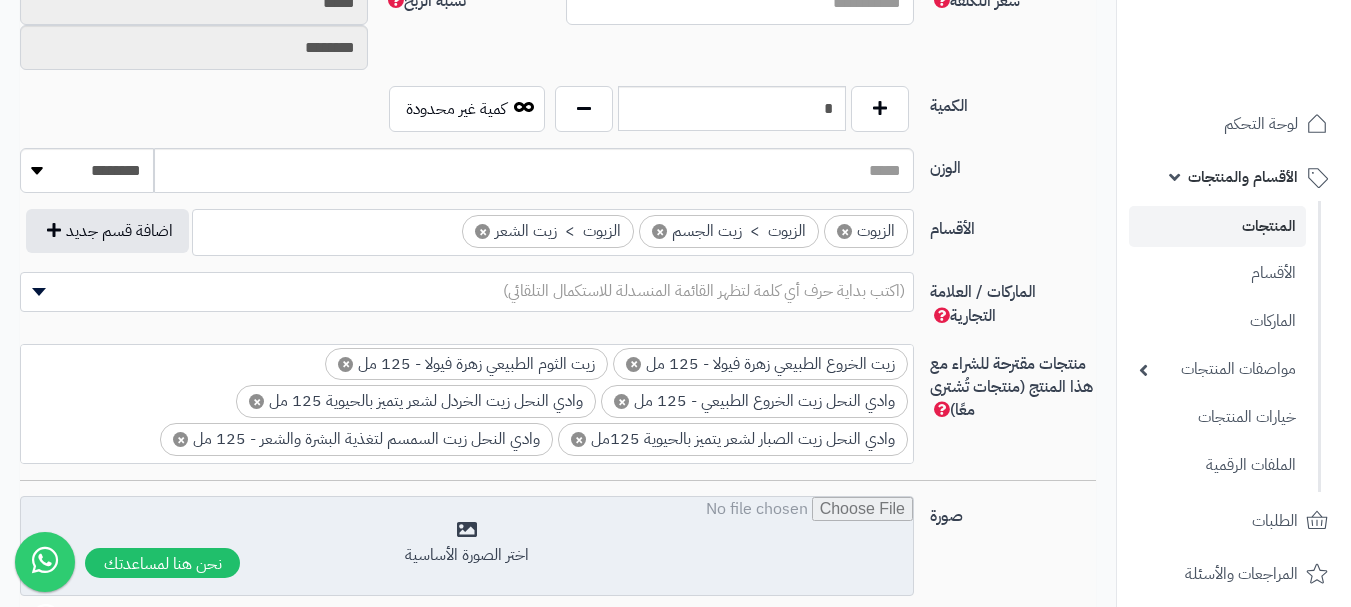 click 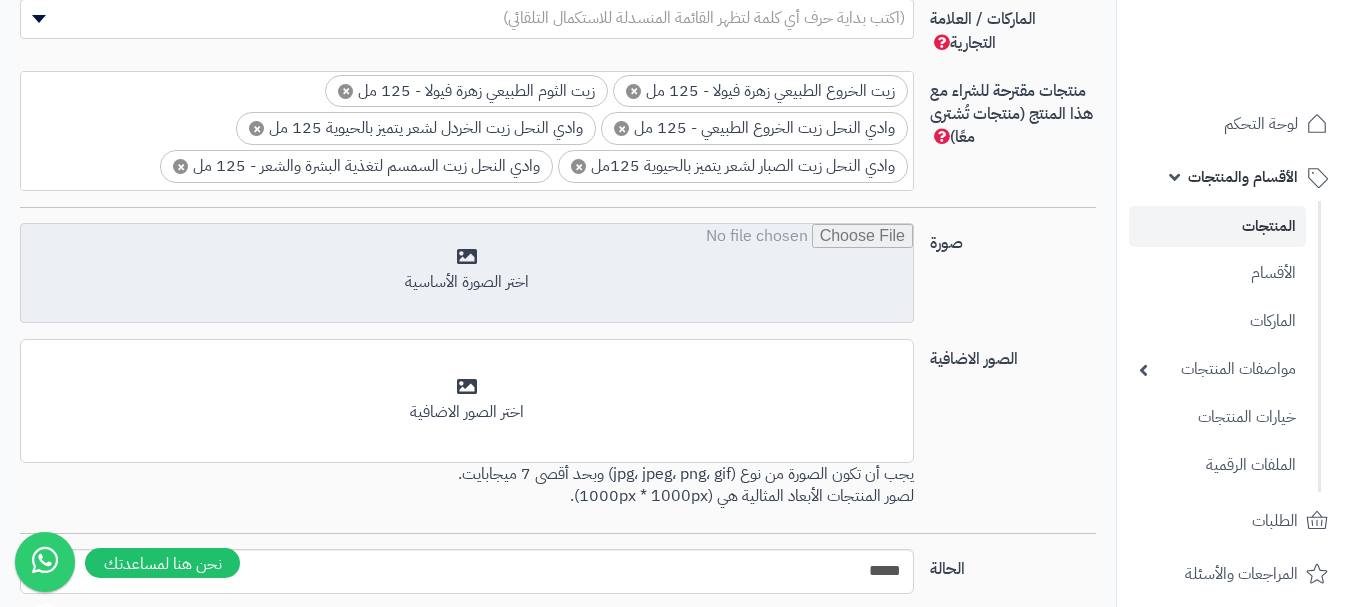 scroll, scrollTop: 1300, scrollLeft: 0, axis: vertical 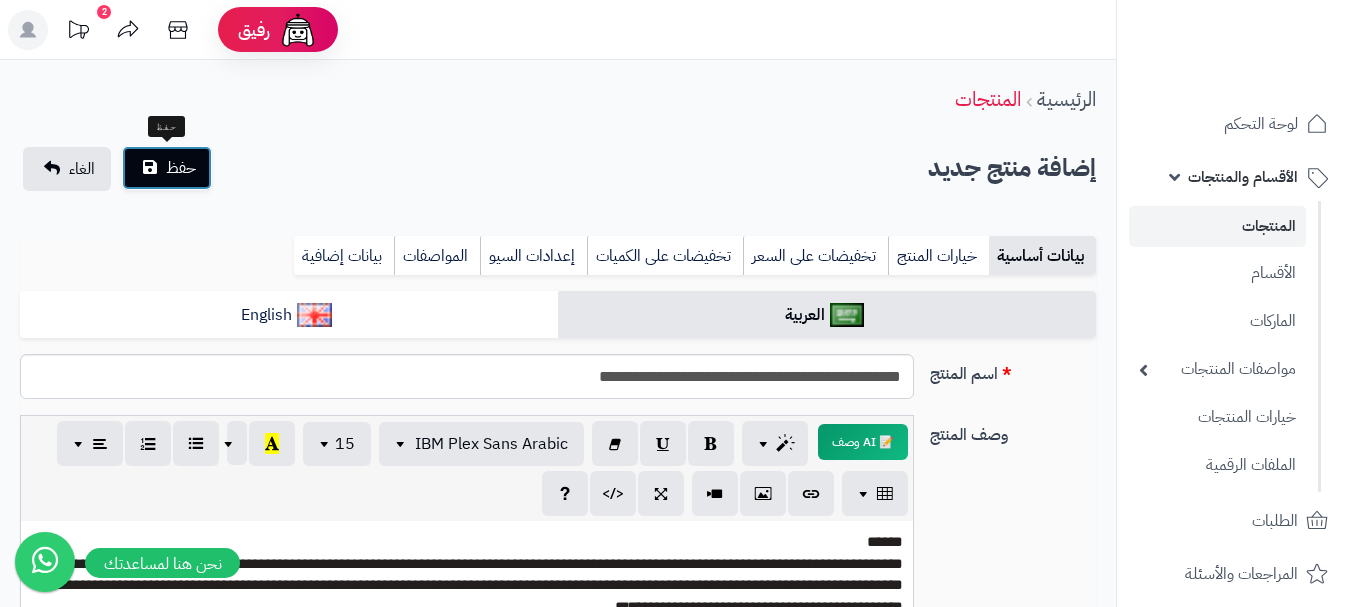 click on "حفظ" 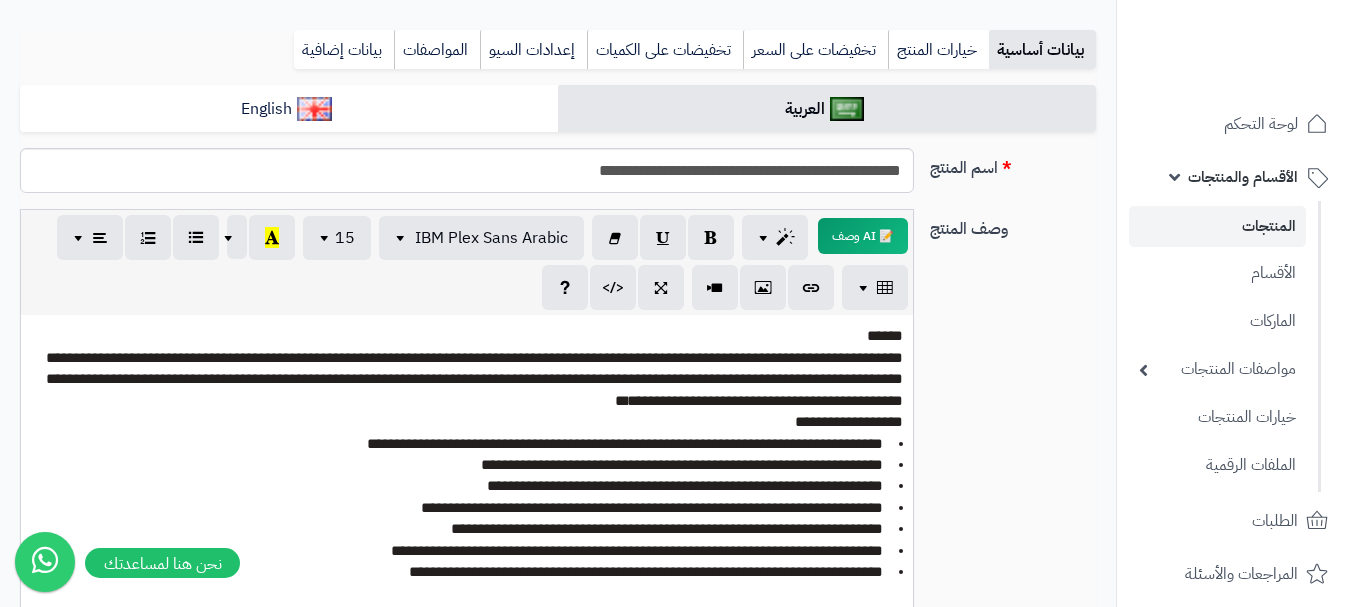 scroll, scrollTop: 400, scrollLeft: 0, axis: vertical 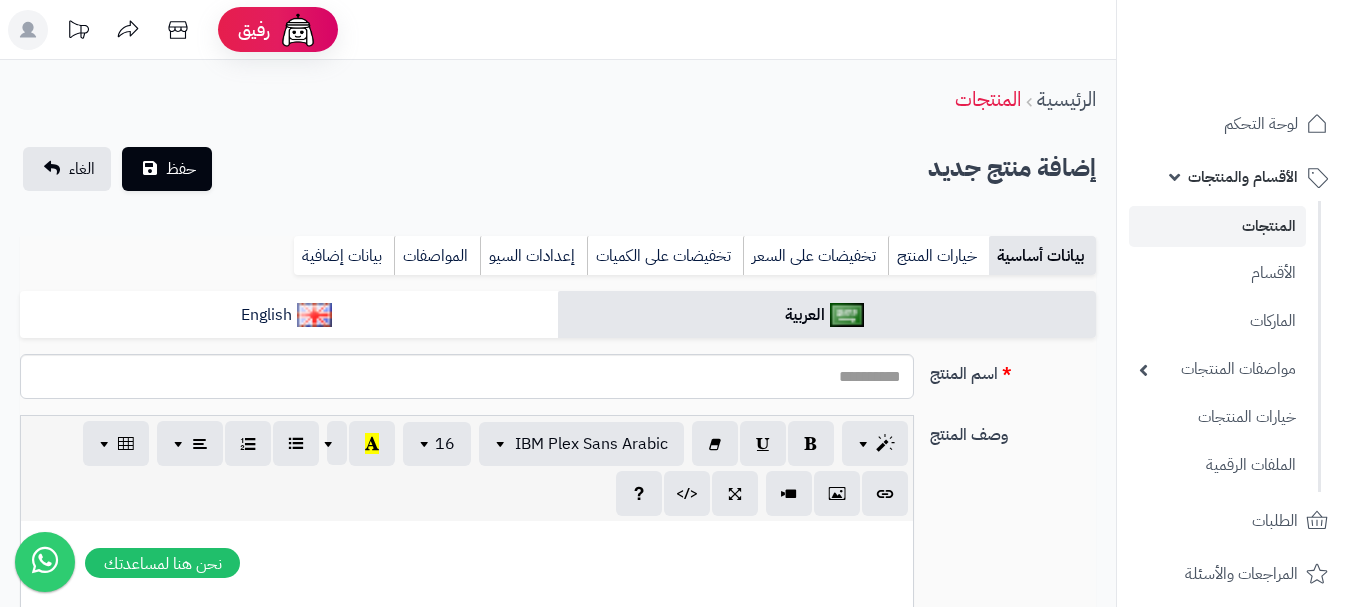 select 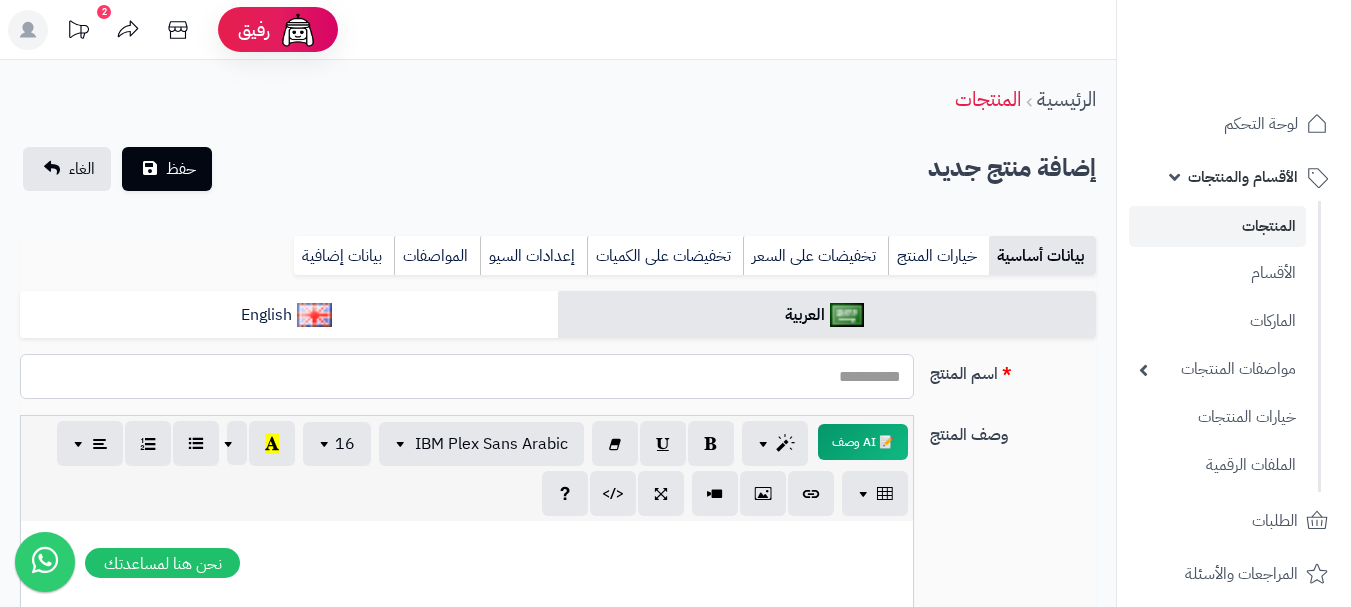 paste on "**********" 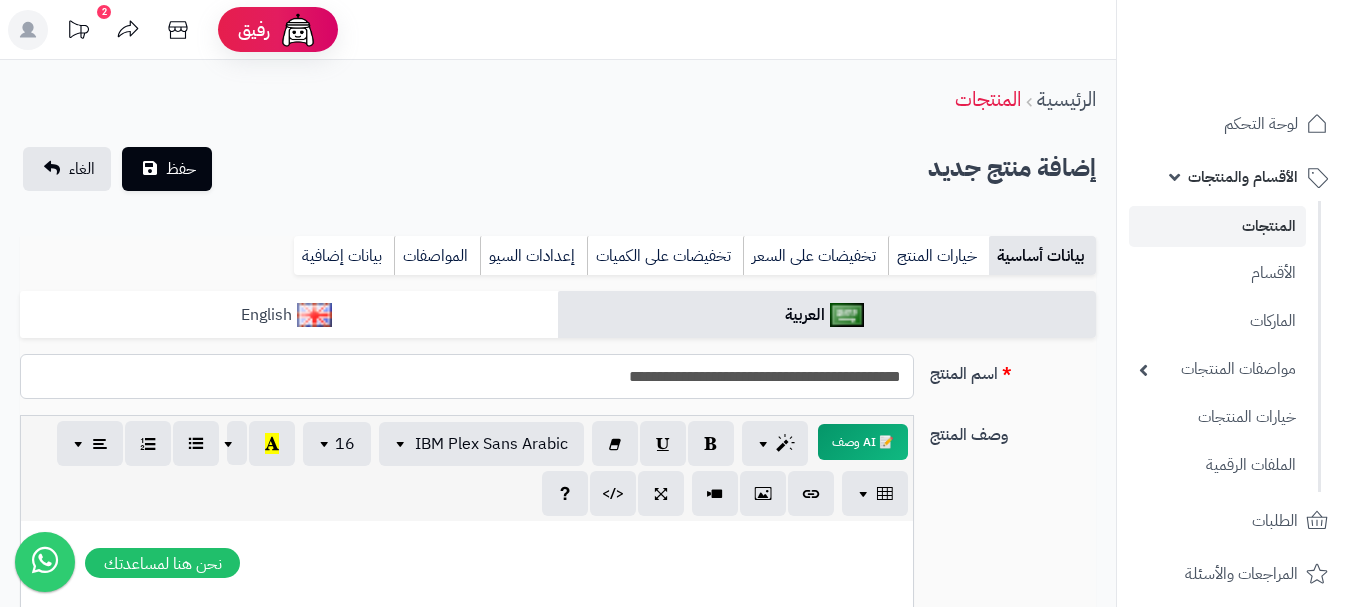type on "**********" 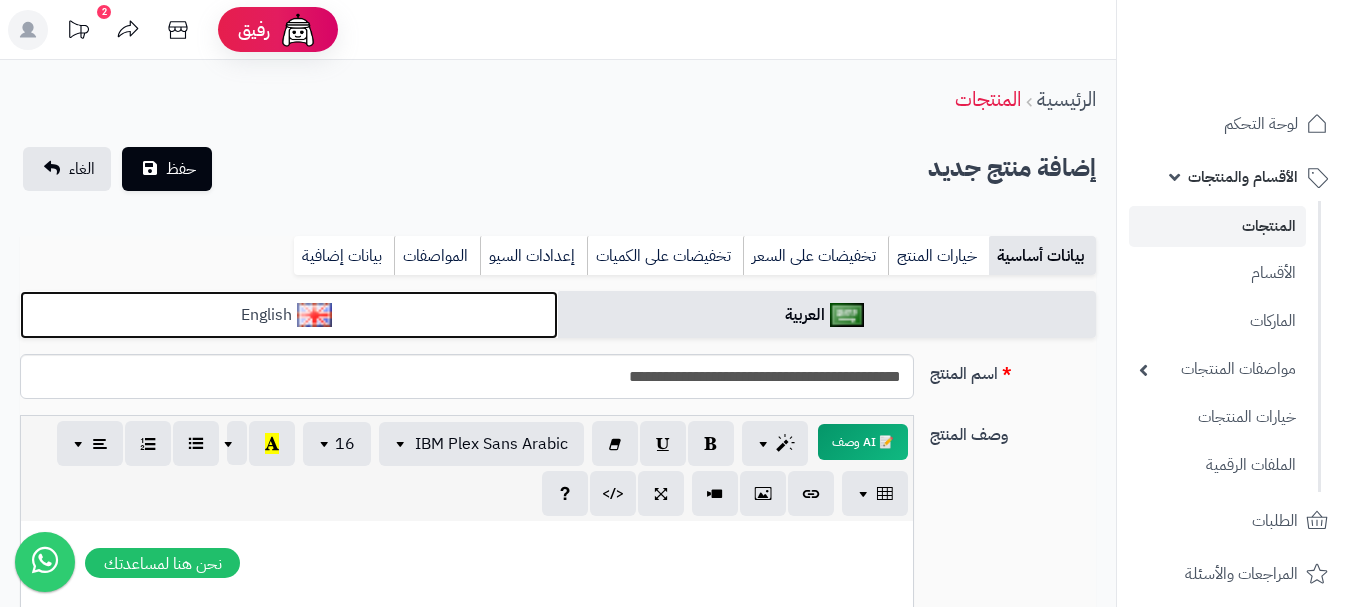 click on "English" at bounding box center [289, 315] 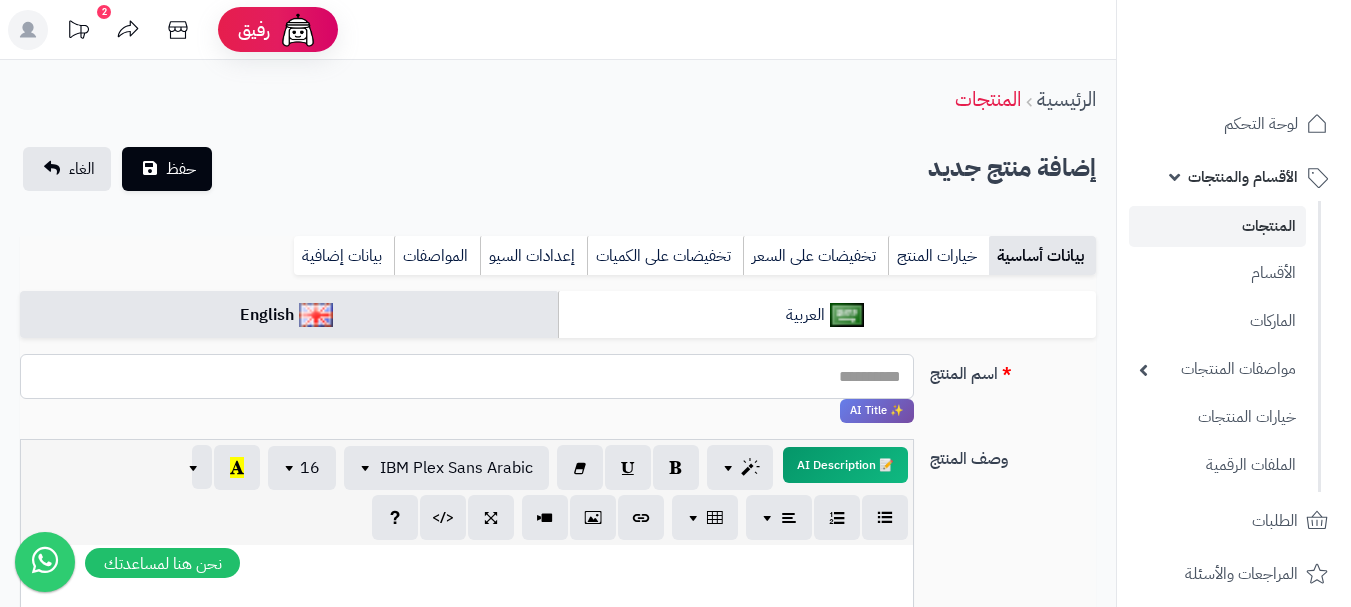 paste on "**********" 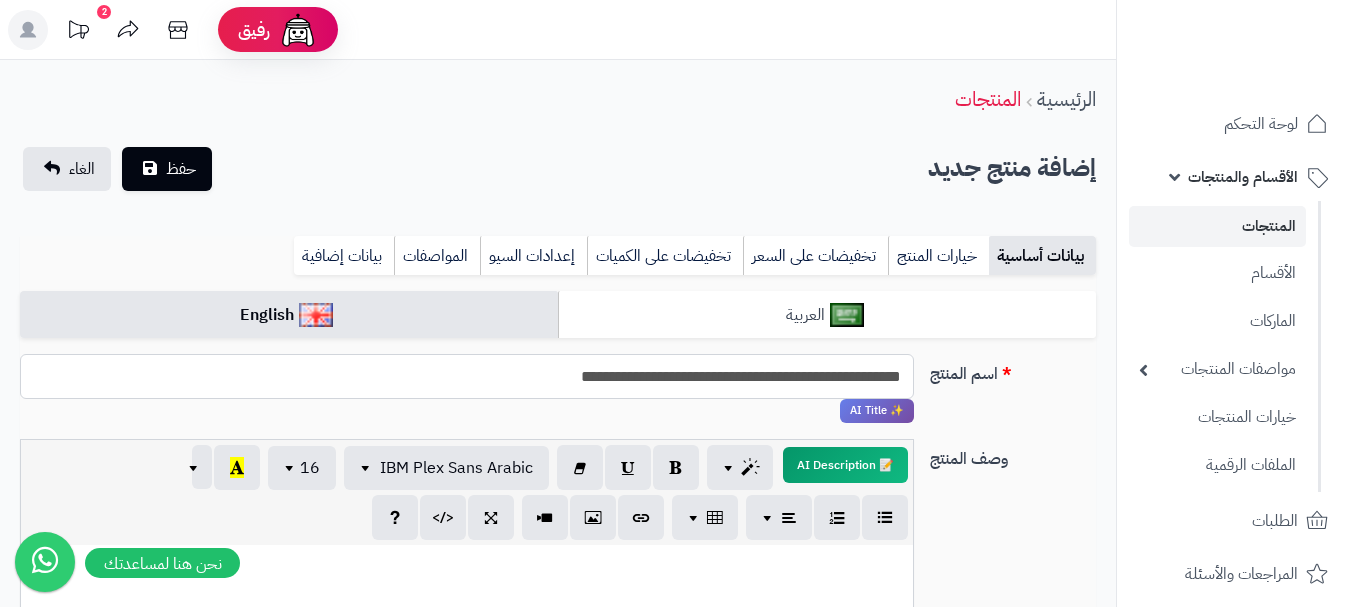 type on "**********" 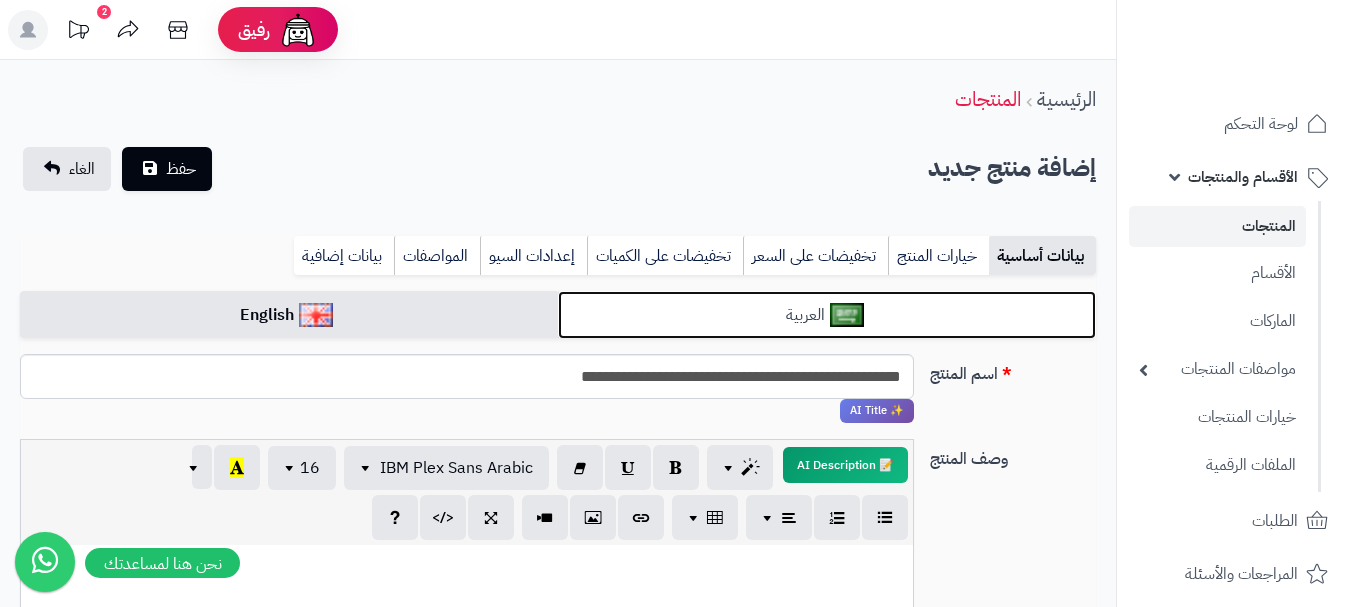 click on "العربية" at bounding box center (827, 315) 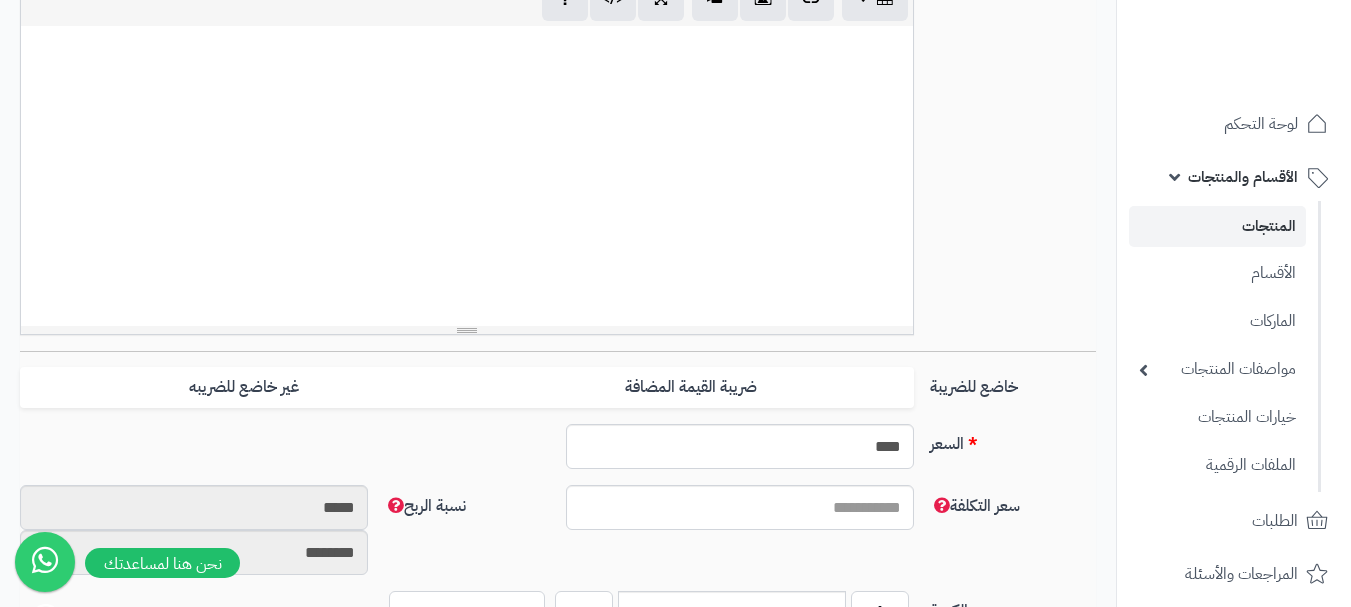 scroll, scrollTop: 500, scrollLeft: 0, axis: vertical 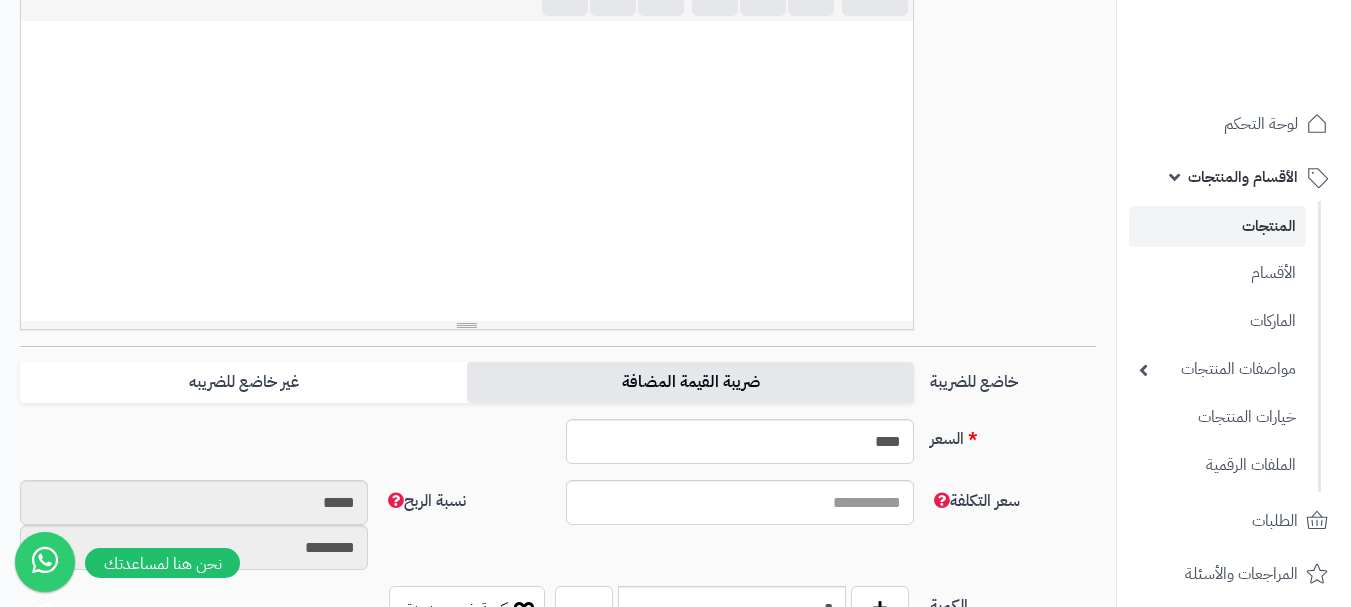 click on "ضريبة القيمة المضافة" at bounding box center (690, 382) 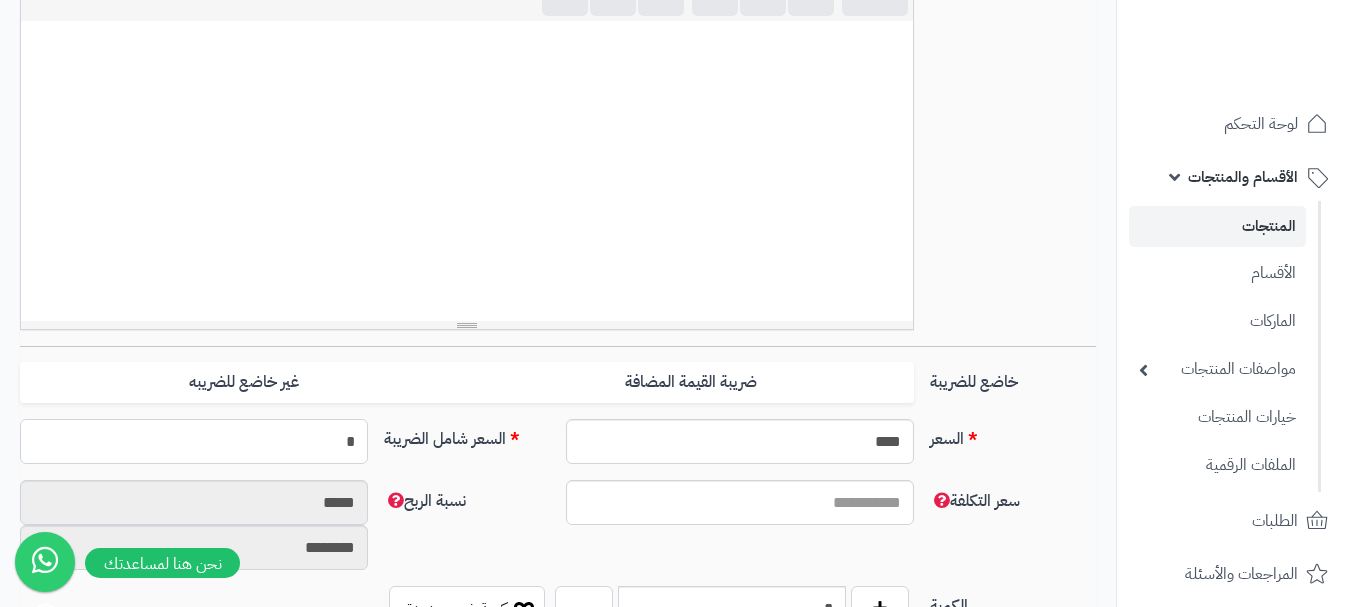 drag, startPoint x: 325, startPoint y: 453, endPoint x: 328, endPoint y: 431, distance: 22.203604 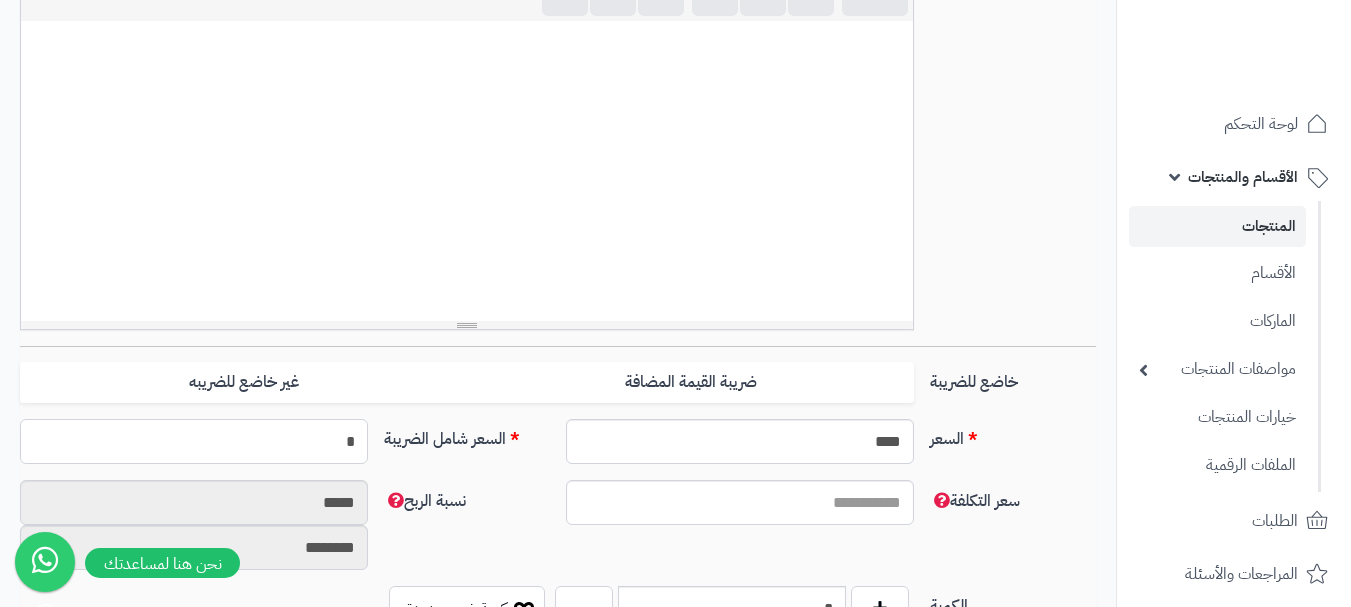 type 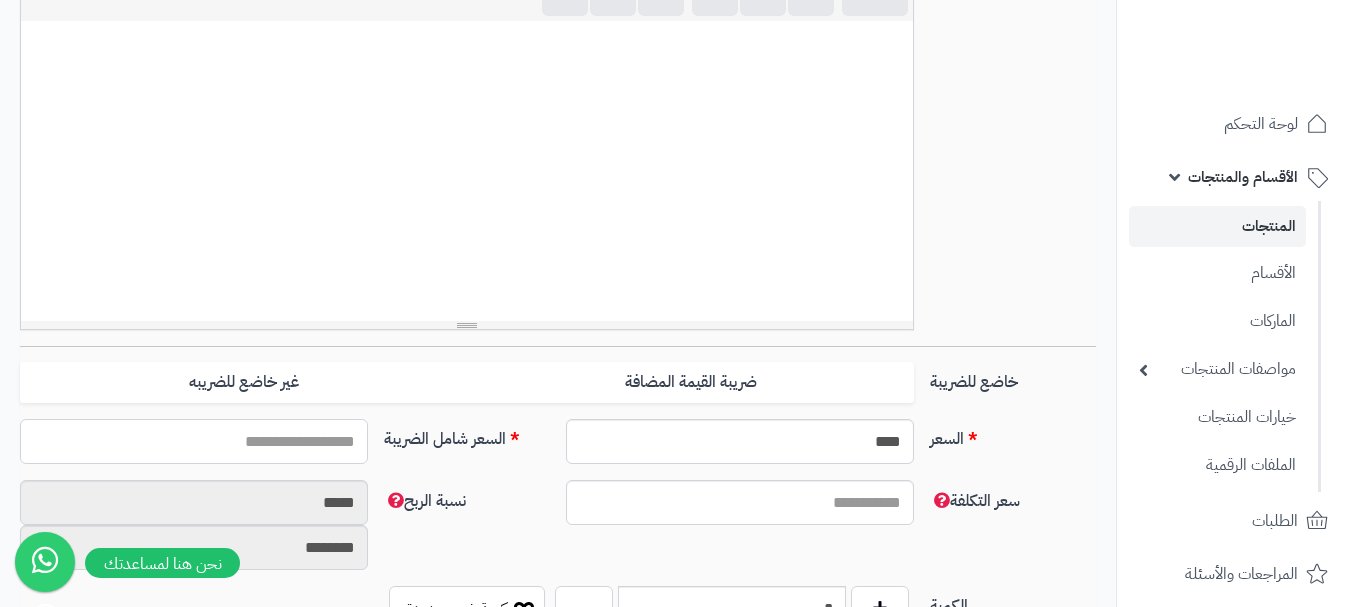 type on "*" 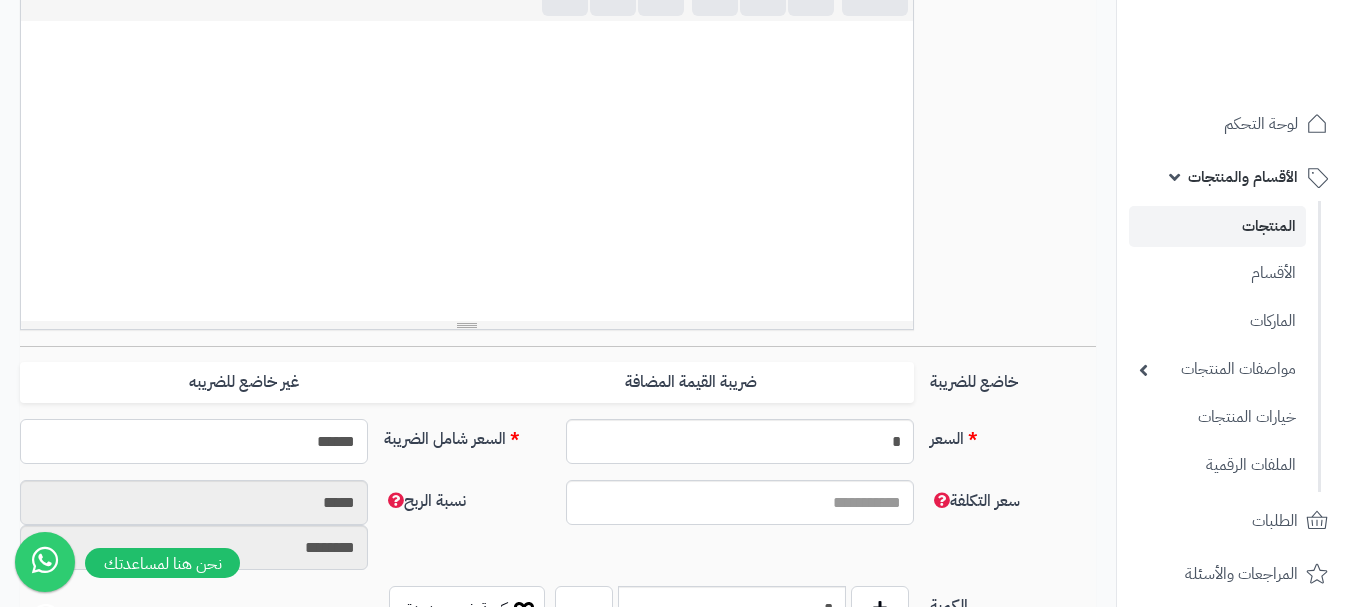scroll, scrollTop: 900, scrollLeft: 0, axis: vertical 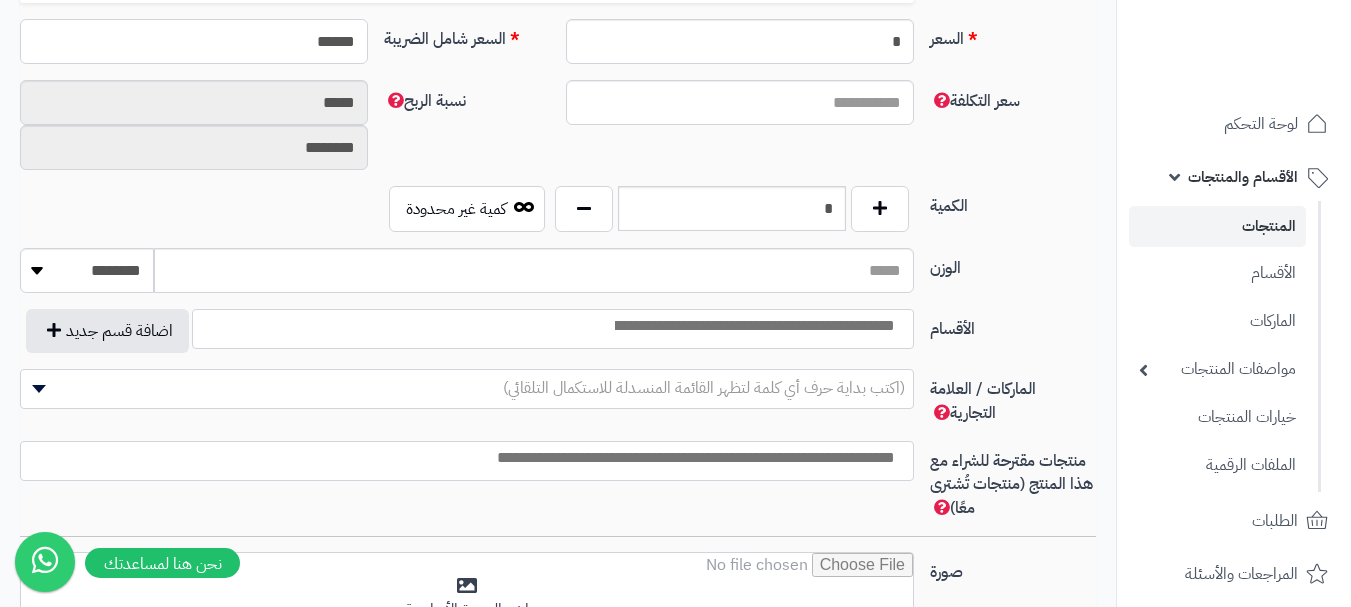 type on "******" 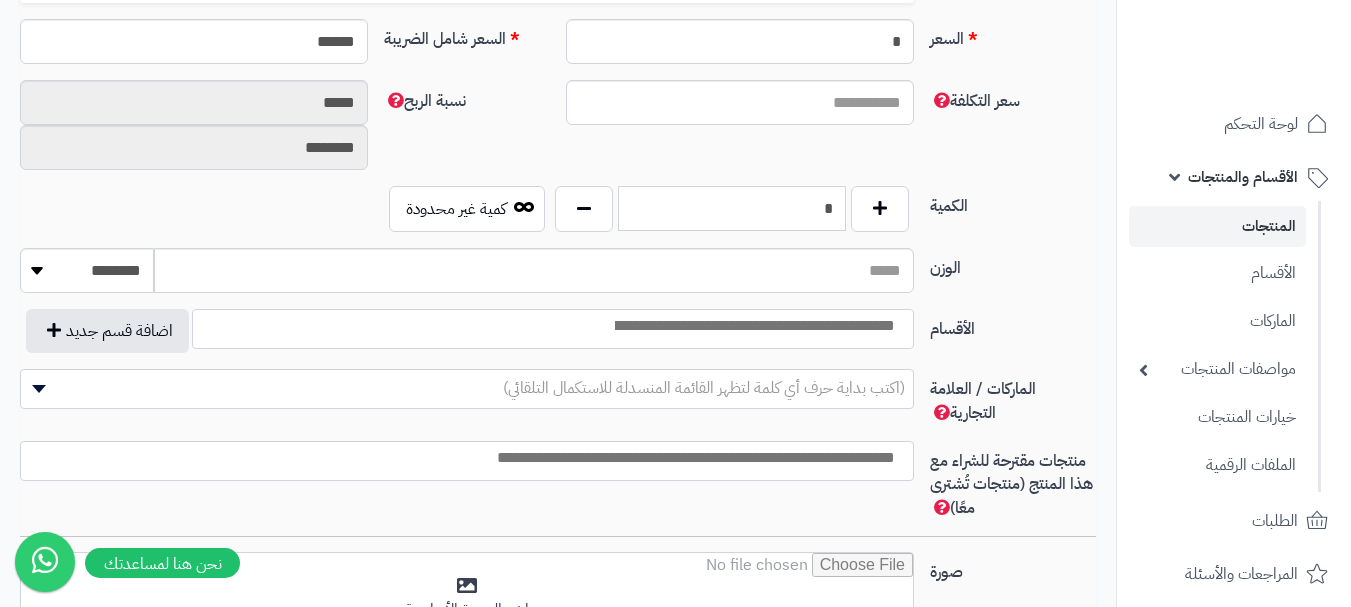 click on "*" at bounding box center [732, 208] 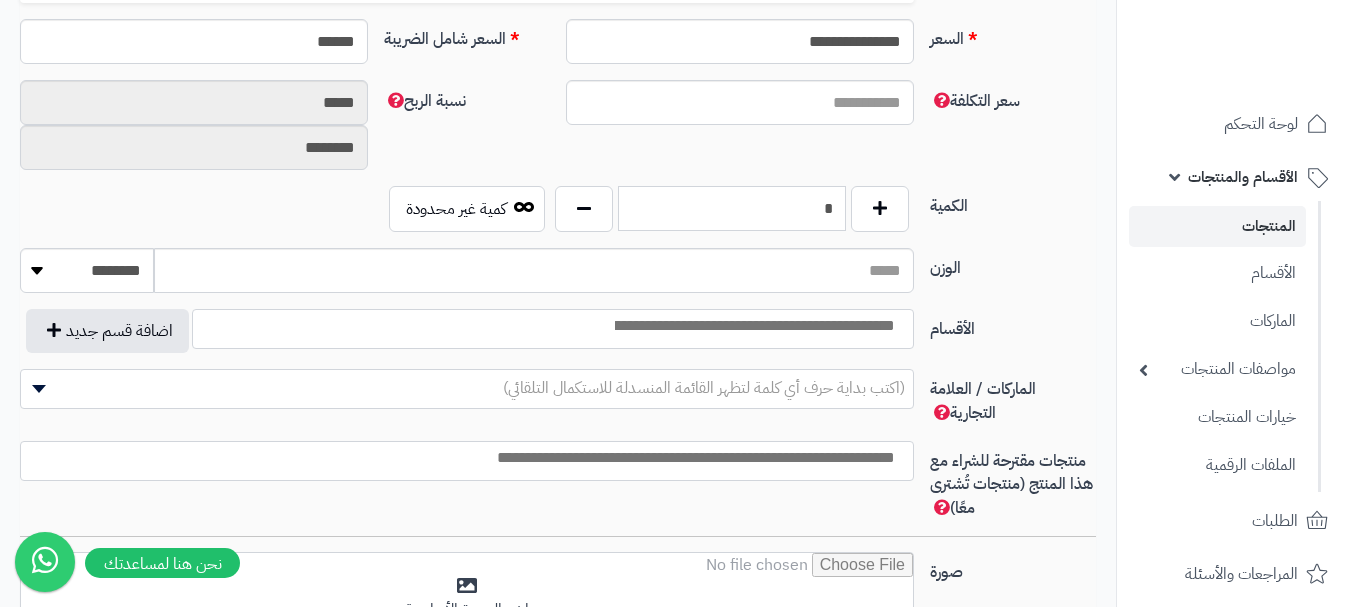 type on "*" 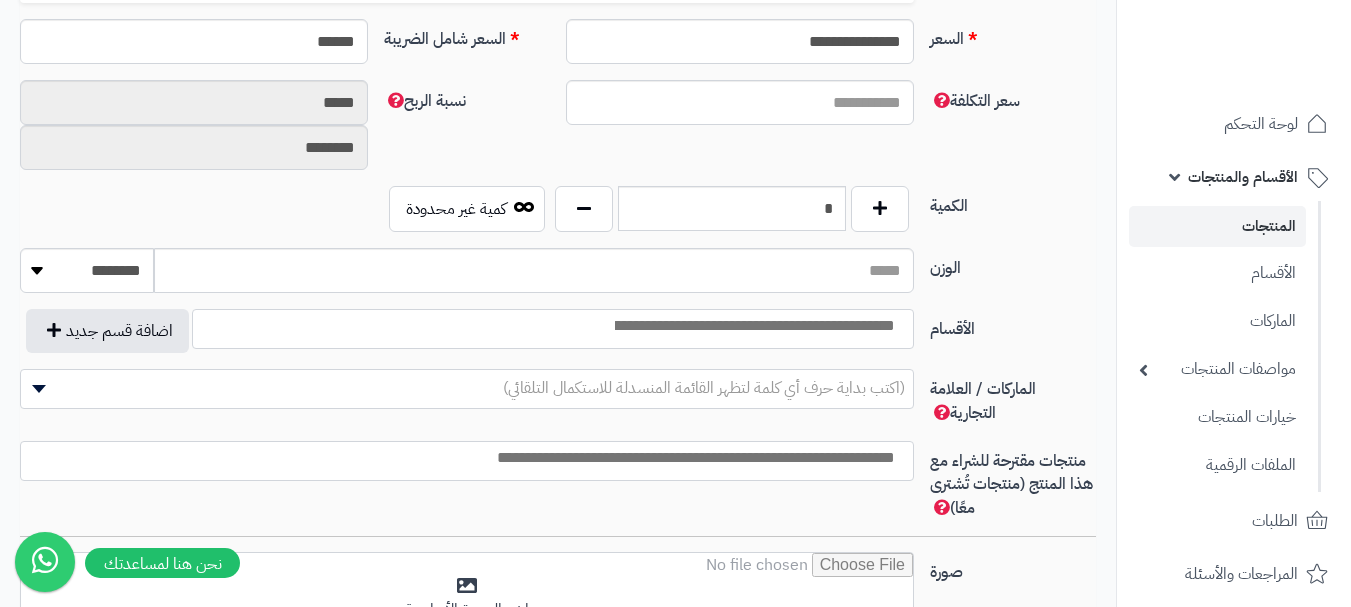 click at bounding box center [753, 326] 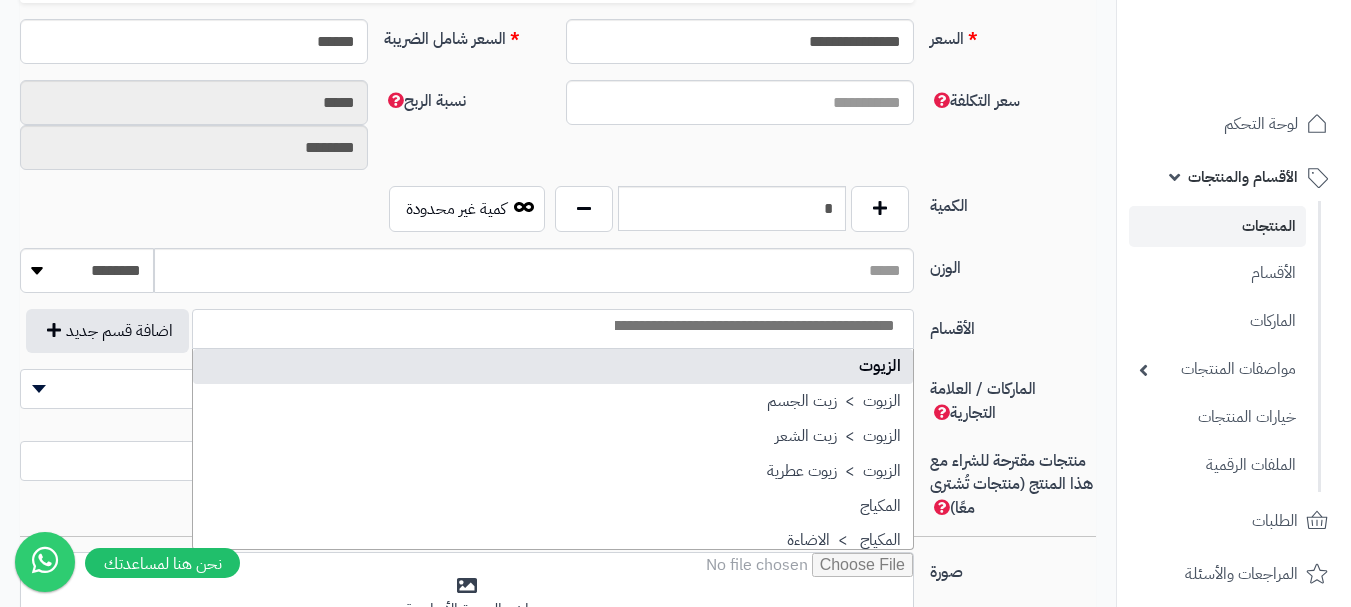 select on "***" 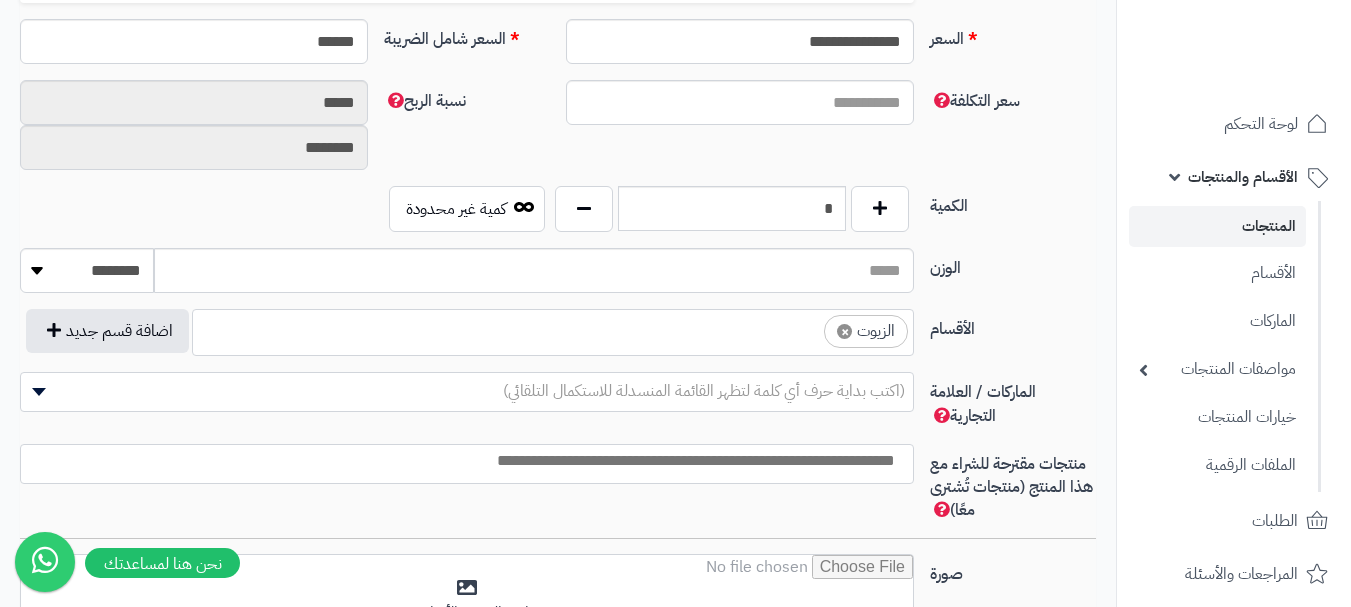 click on "× الزيوت" at bounding box center (553, 329) 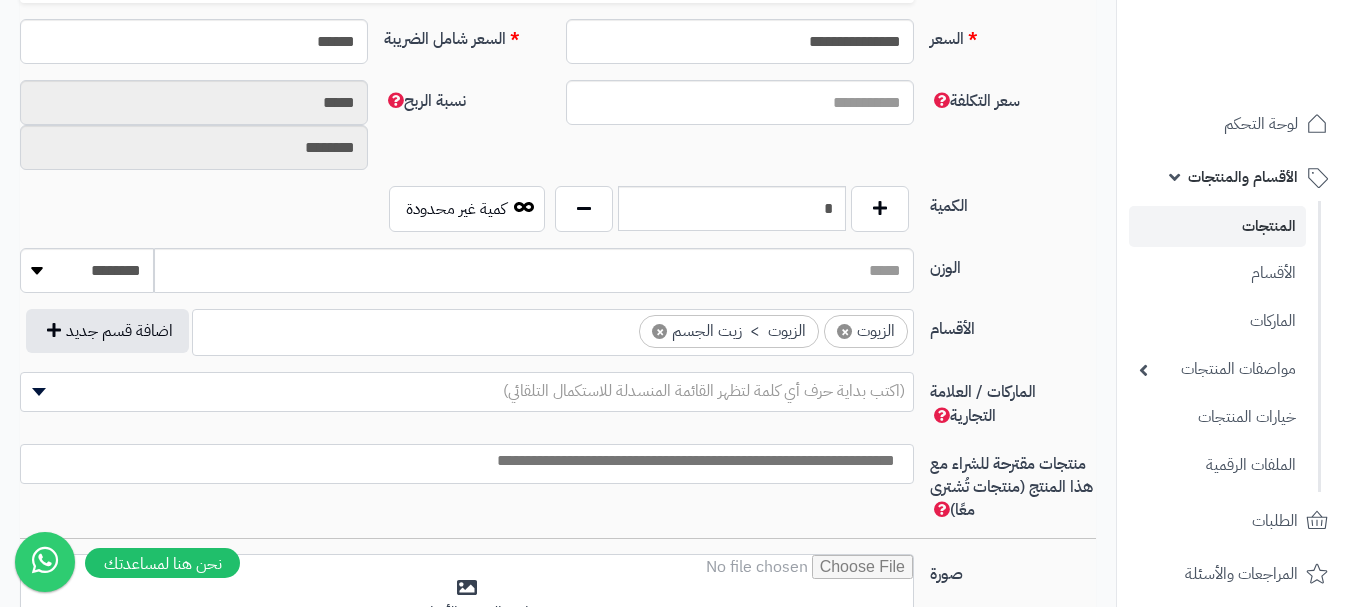 click on "× الزيوت × الزيوت  >  زيت الجسم" at bounding box center (553, 329) 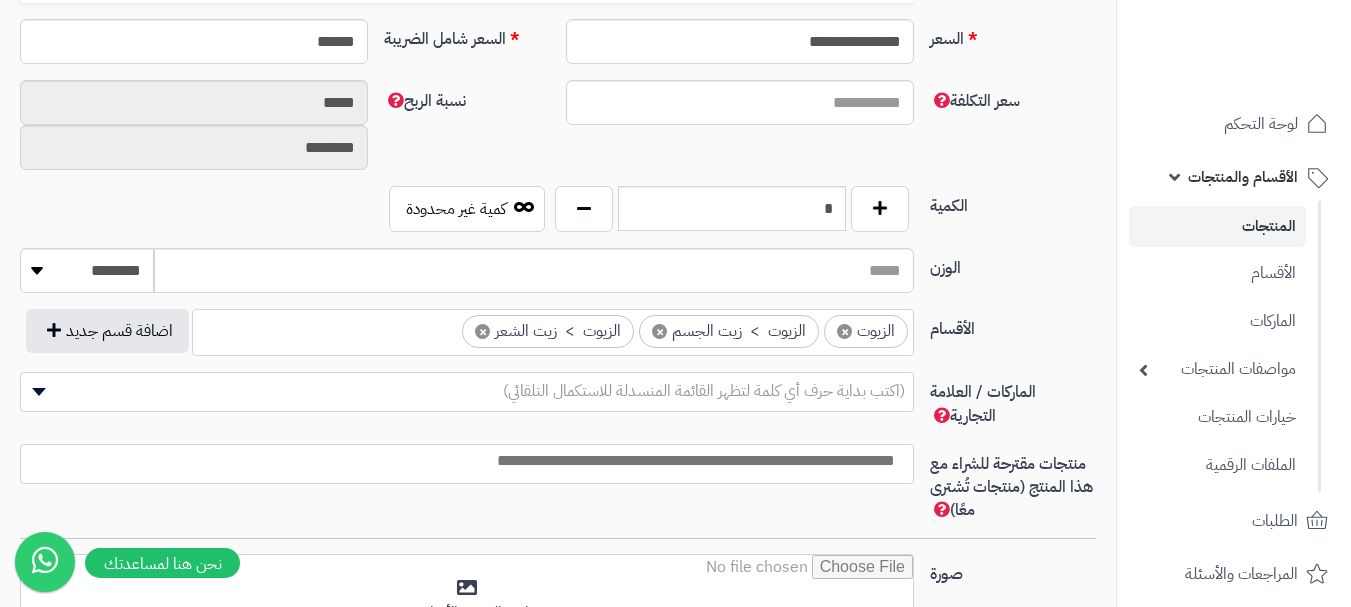 click at bounding box center (462, 461) 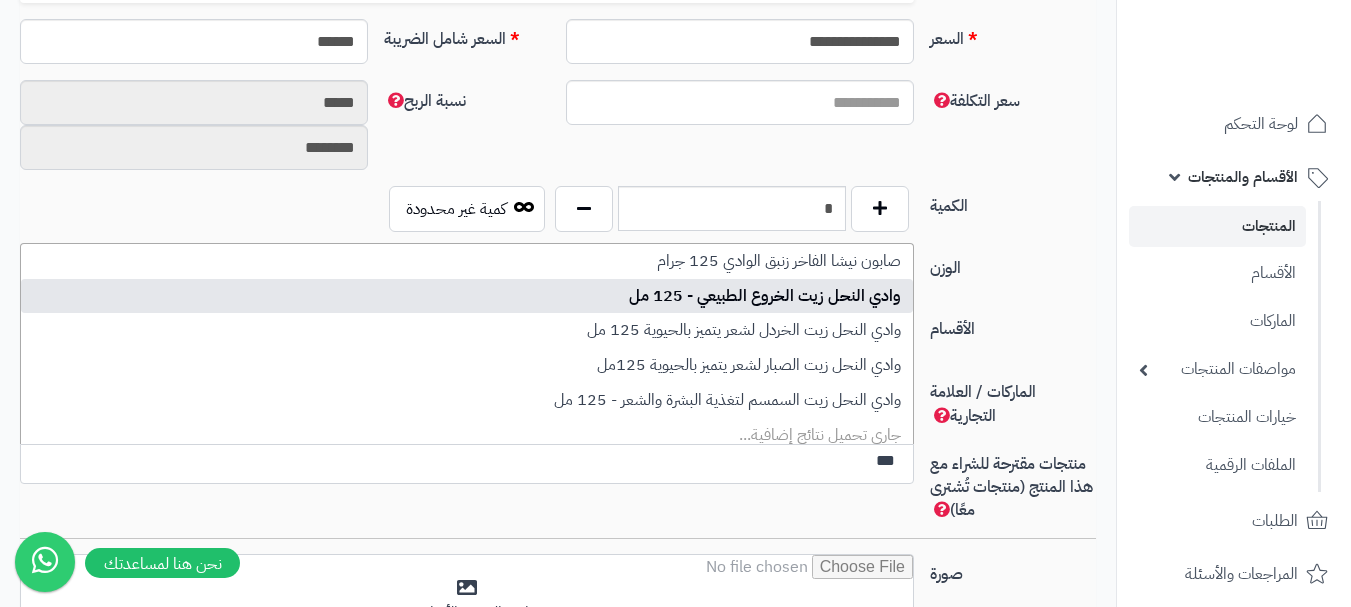 type on "***" 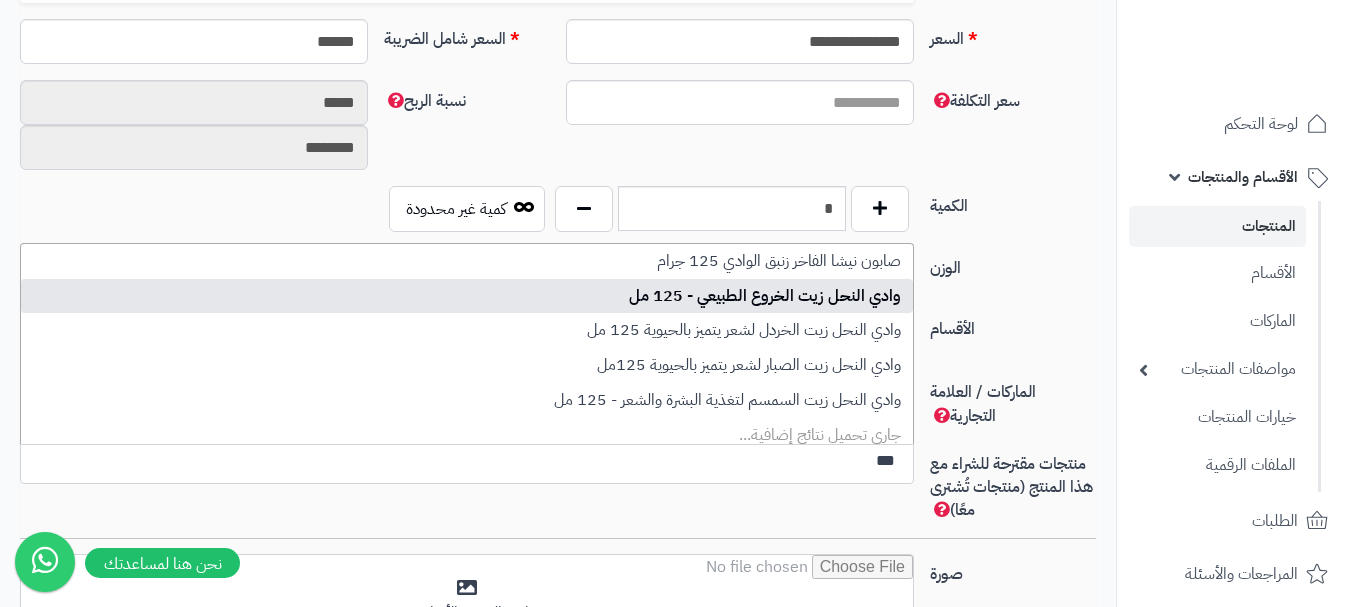 type 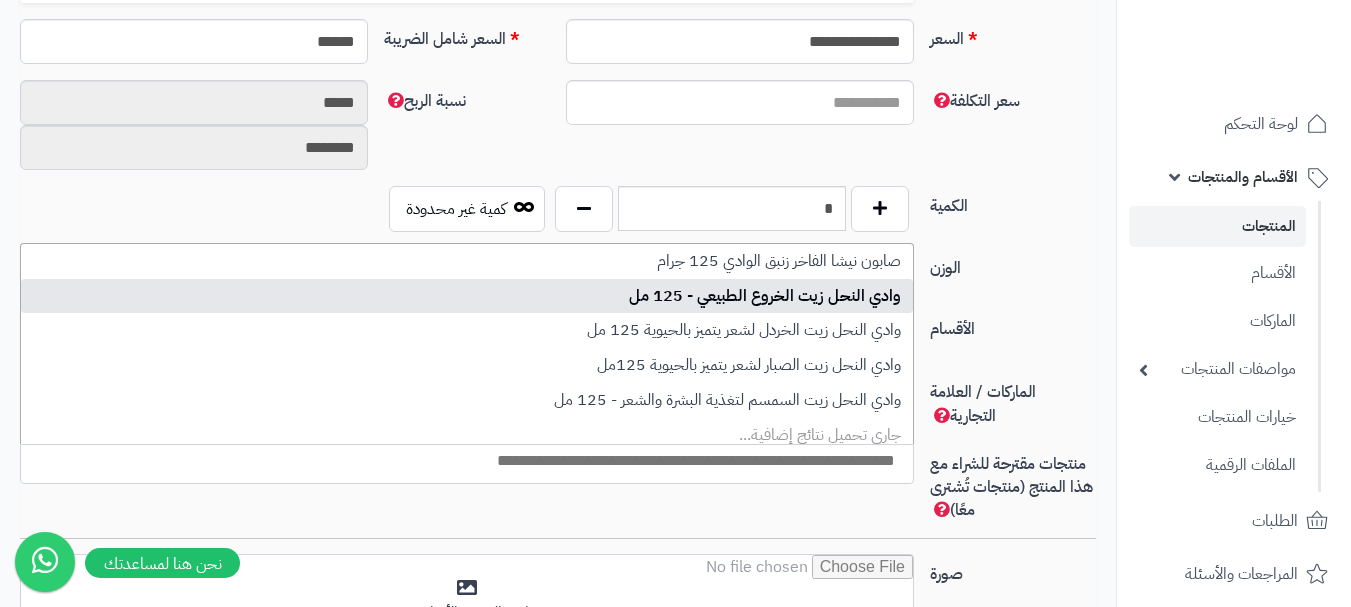 select on "****" 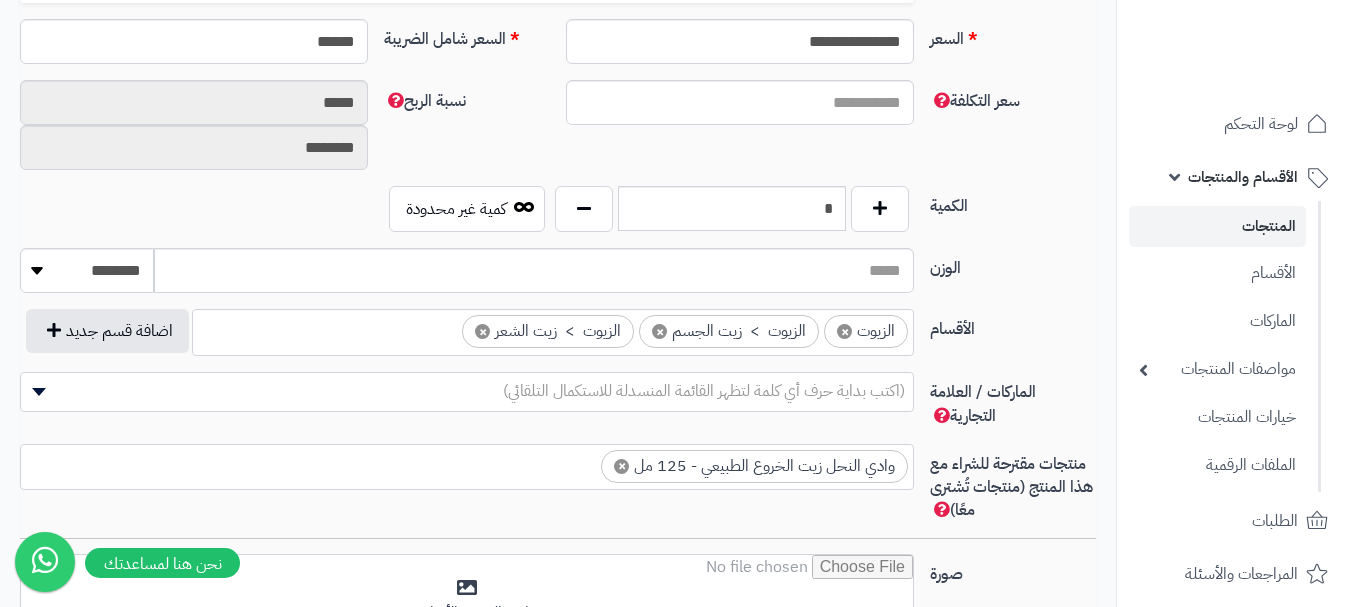 scroll, scrollTop: 0, scrollLeft: 0, axis: both 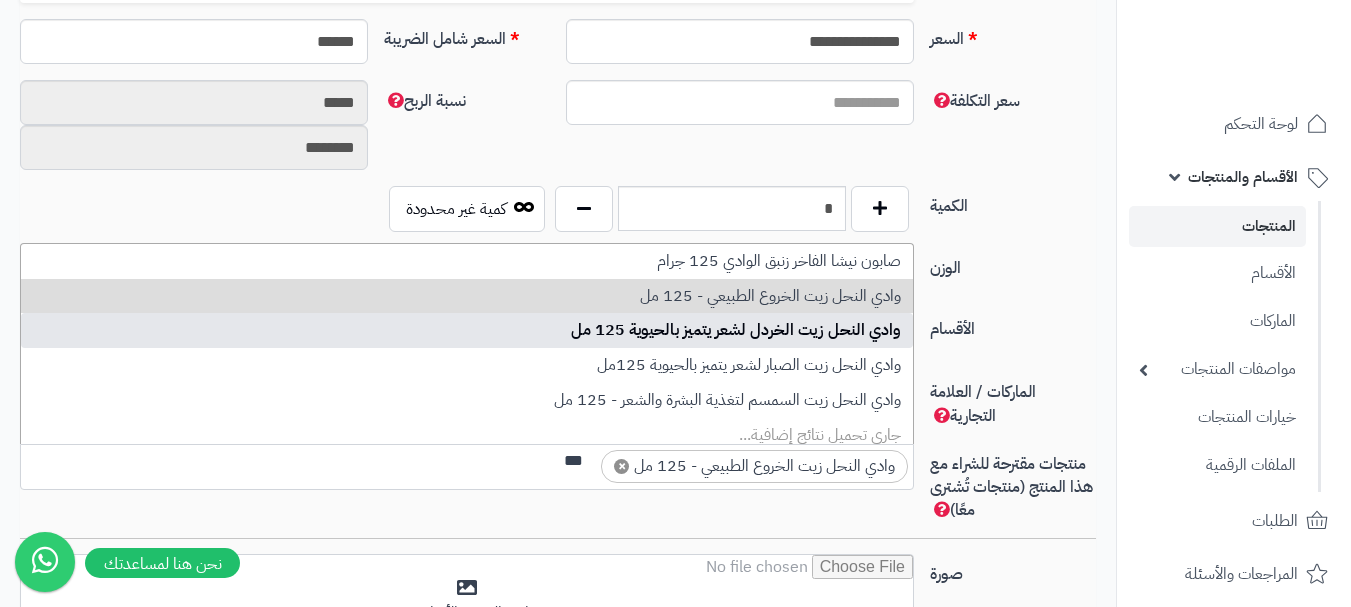 type on "***" 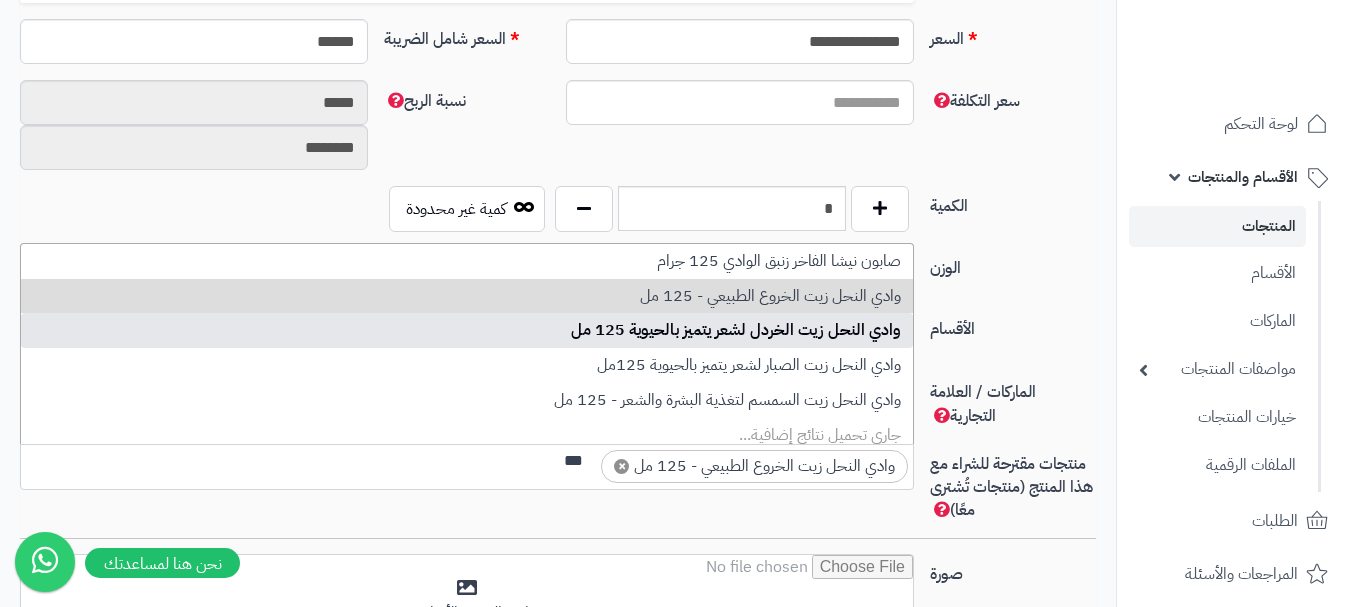 type 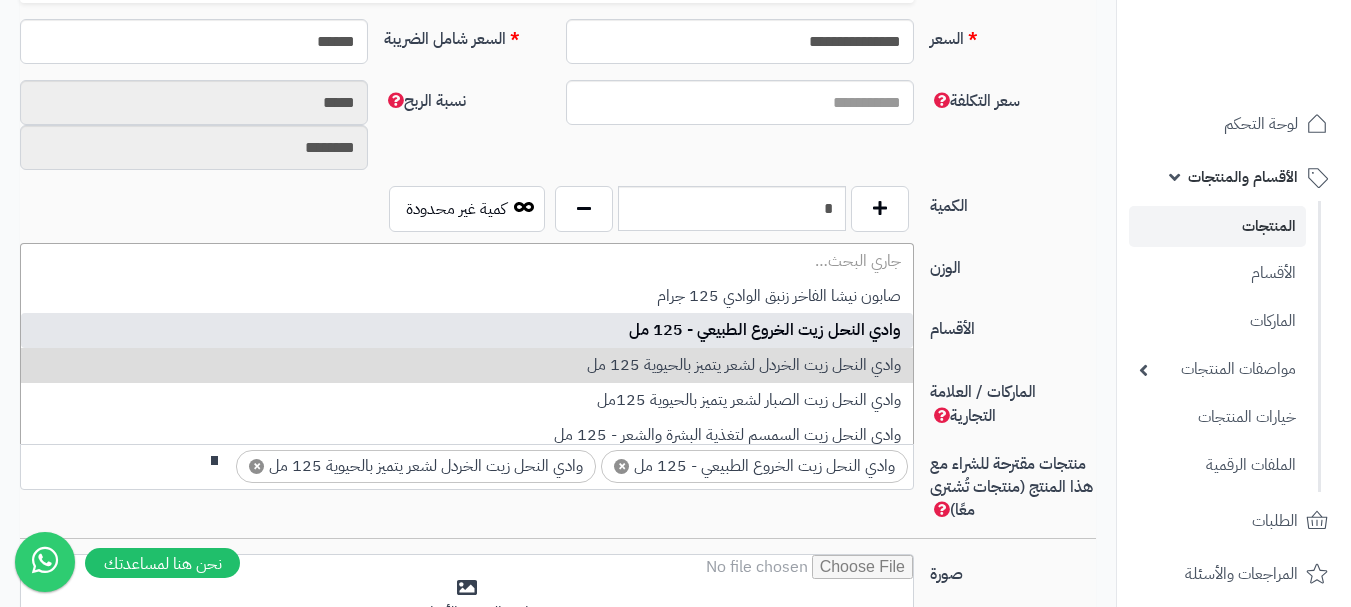 scroll, scrollTop: 0, scrollLeft: 0, axis: both 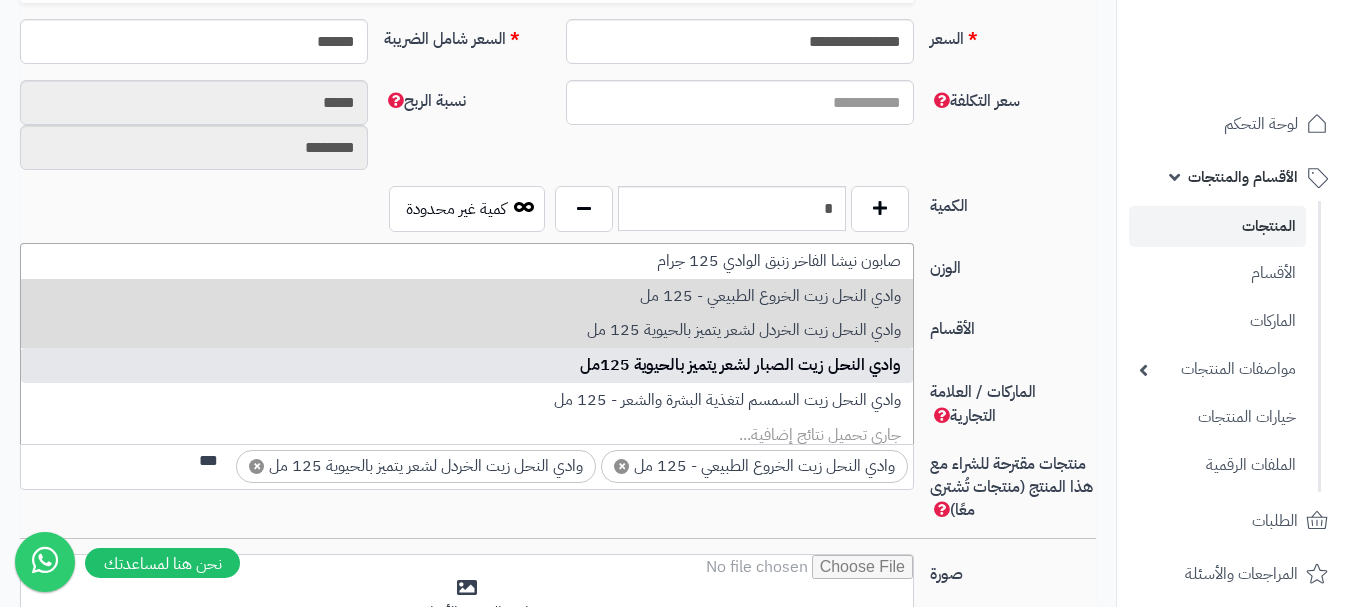 type on "***" 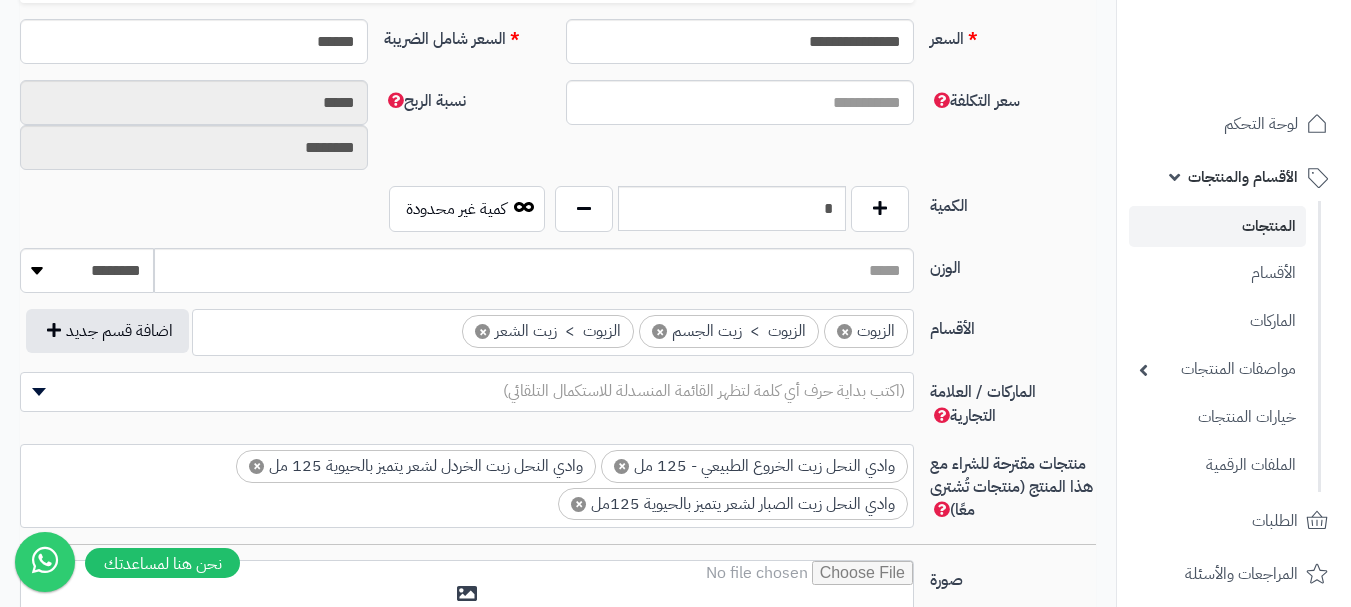 type on "*" 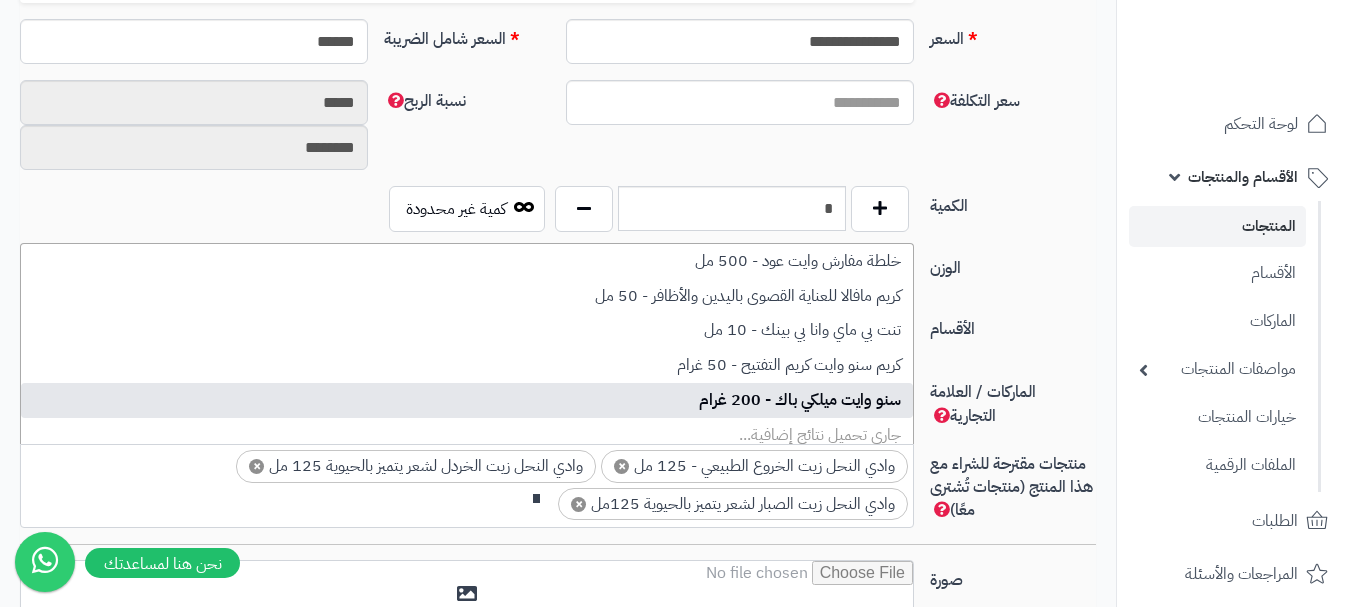 scroll, scrollTop: 0, scrollLeft: 0, axis: both 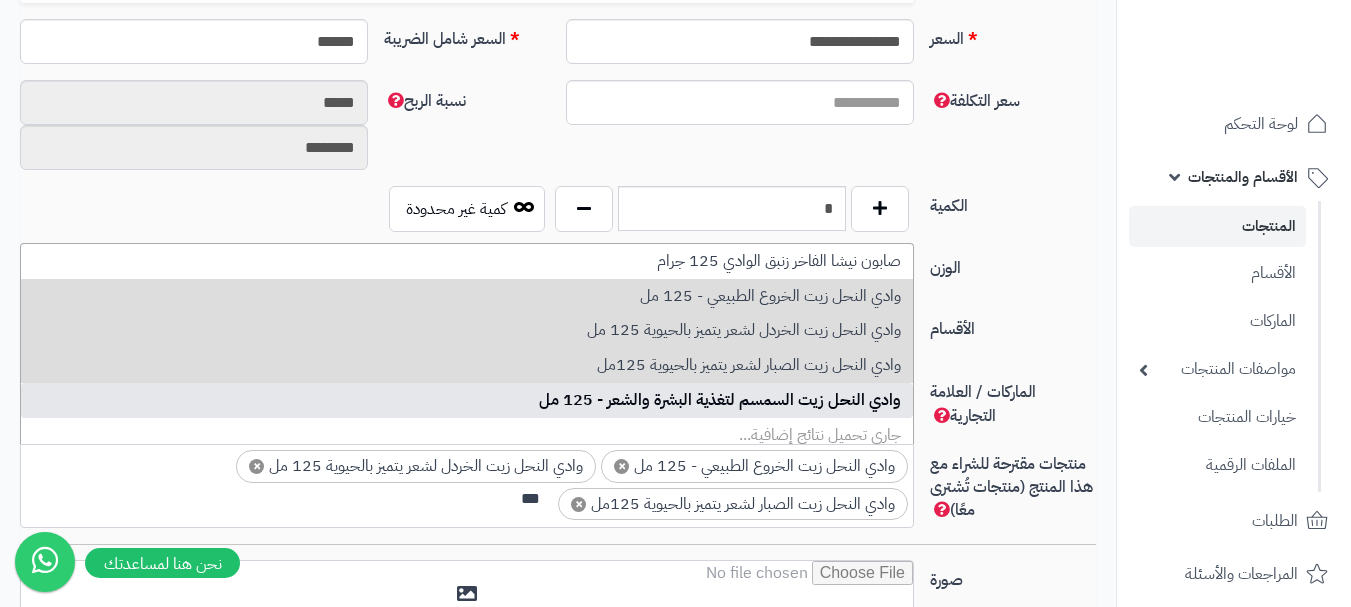type on "***" 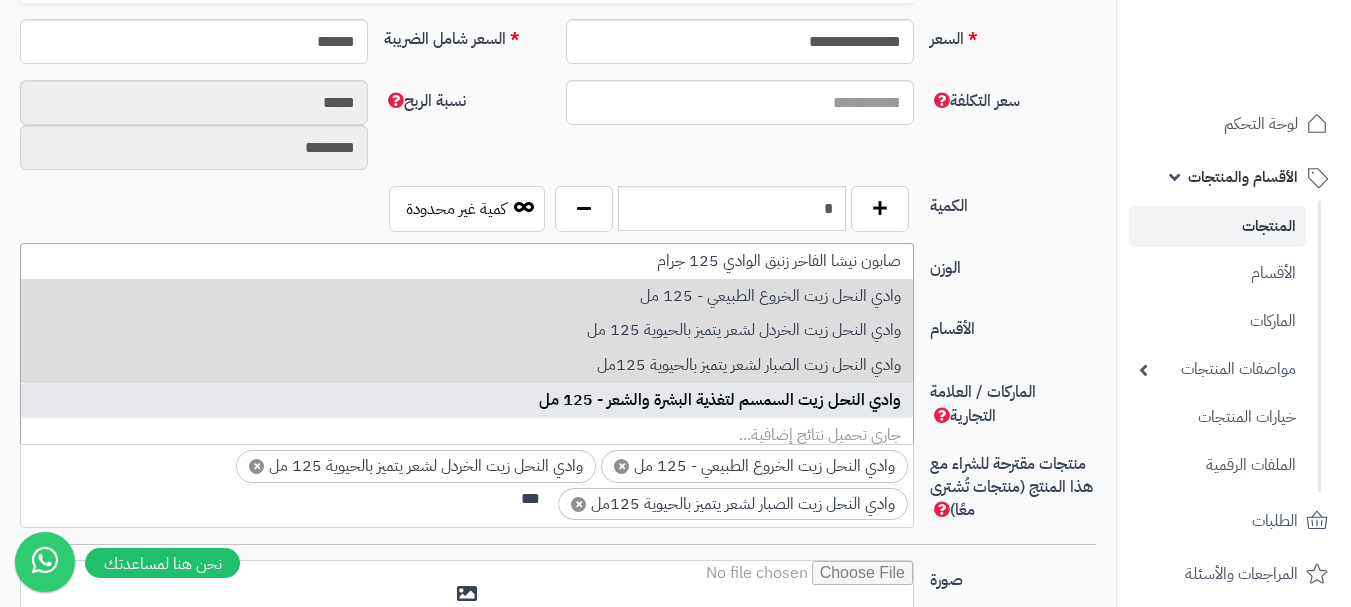 type 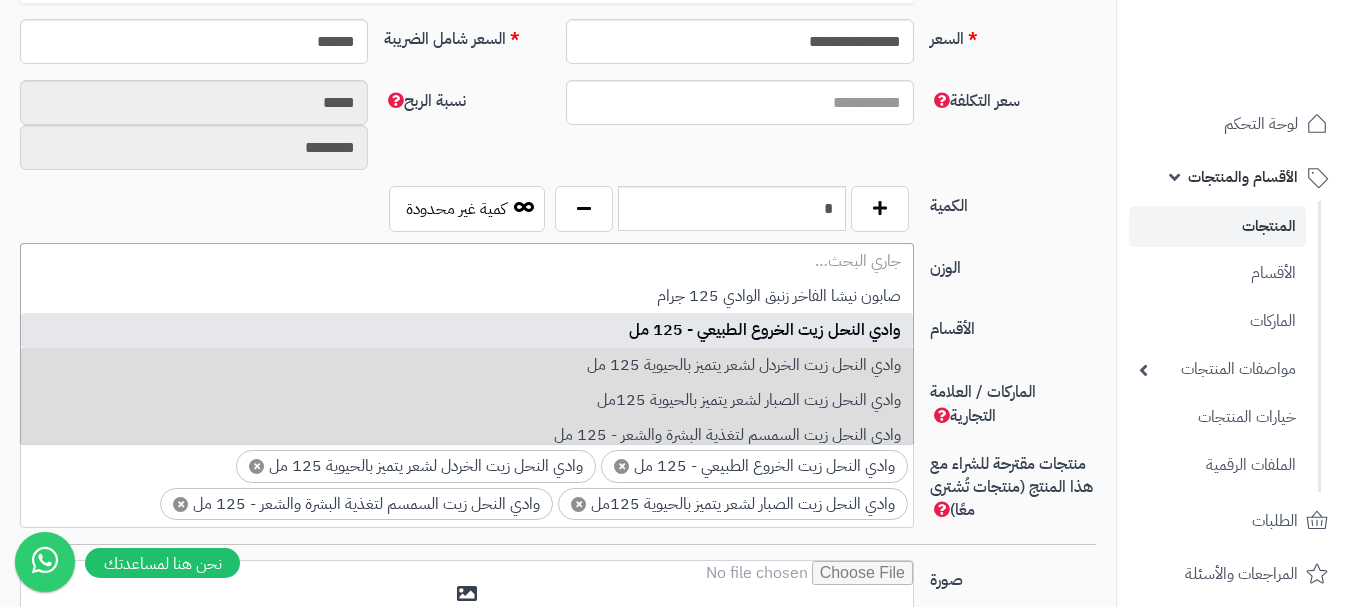 scroll, scrollTop: 0, scrollLeft: -9, axis: horizontal 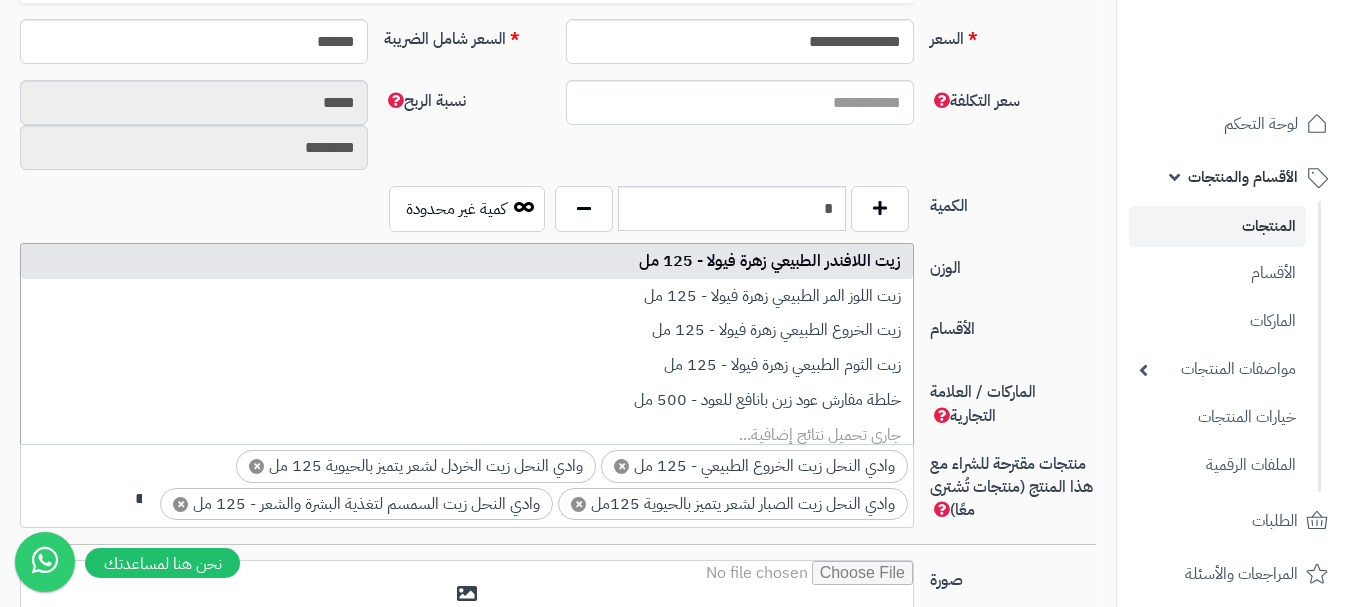 type on "**" 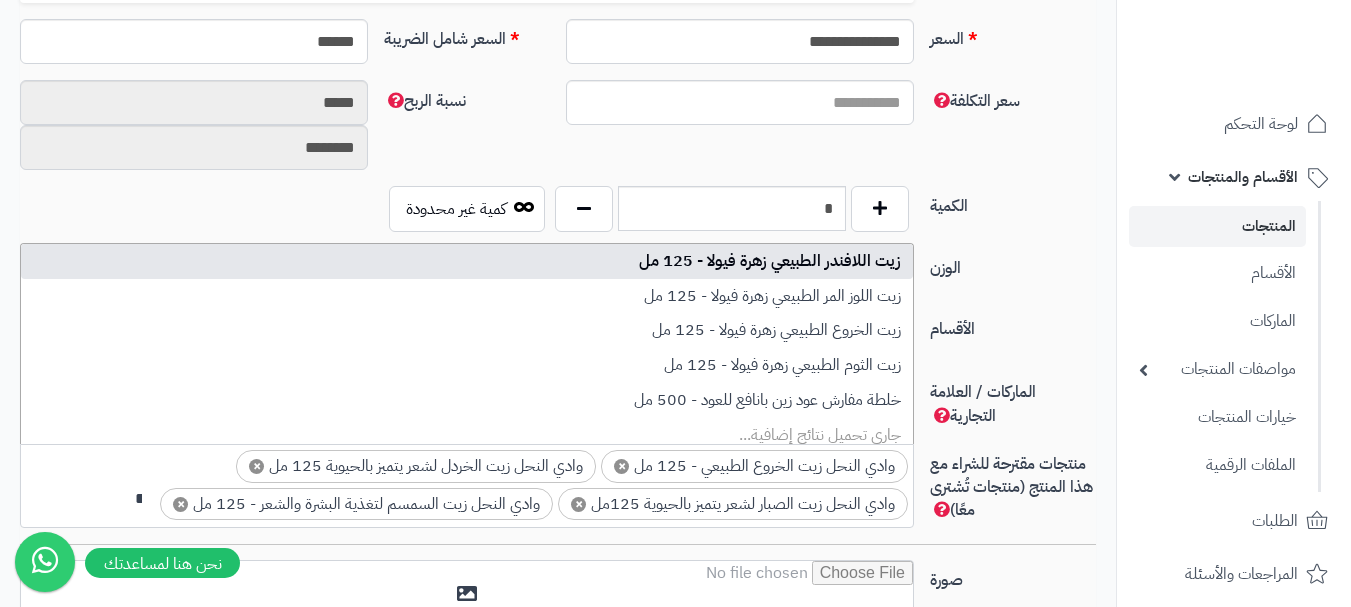 type 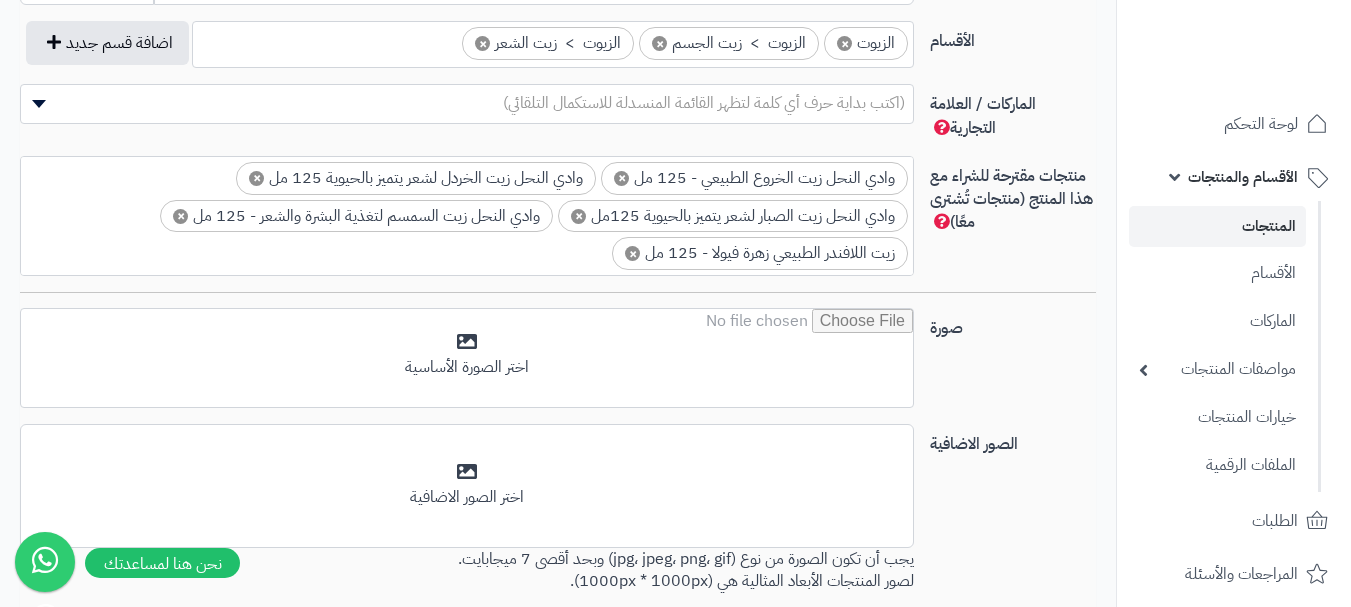 scroll, scrollTop: 1200, scrollLeft: 0, axis: vertical 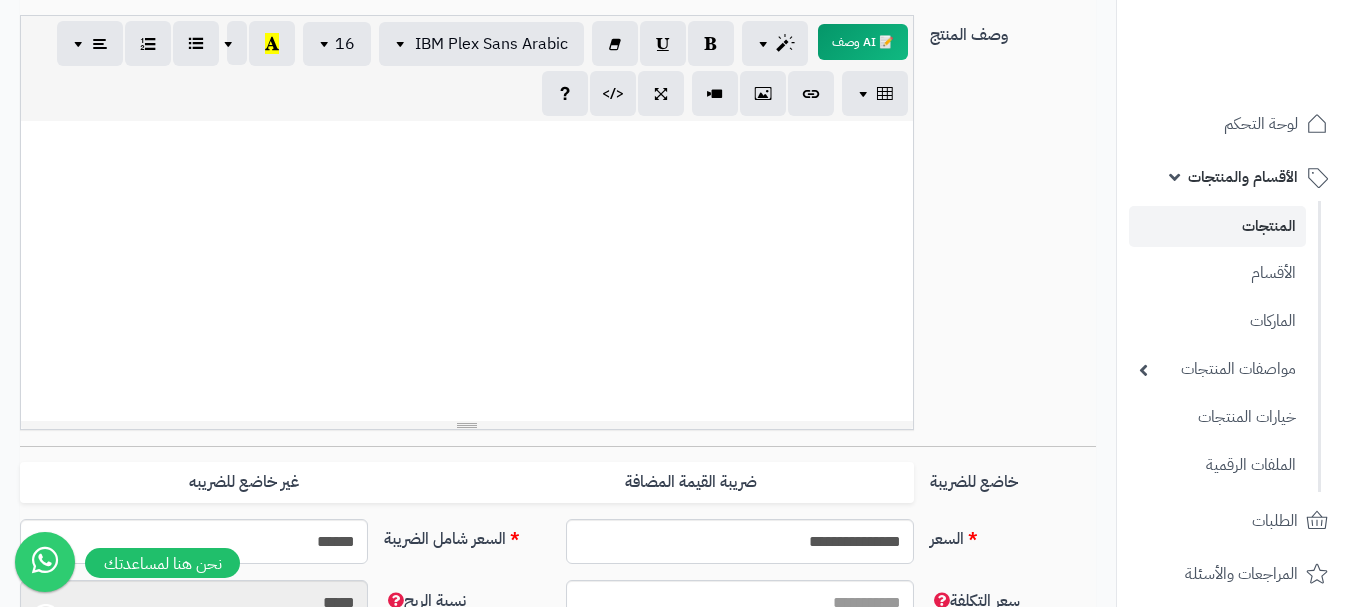 paste 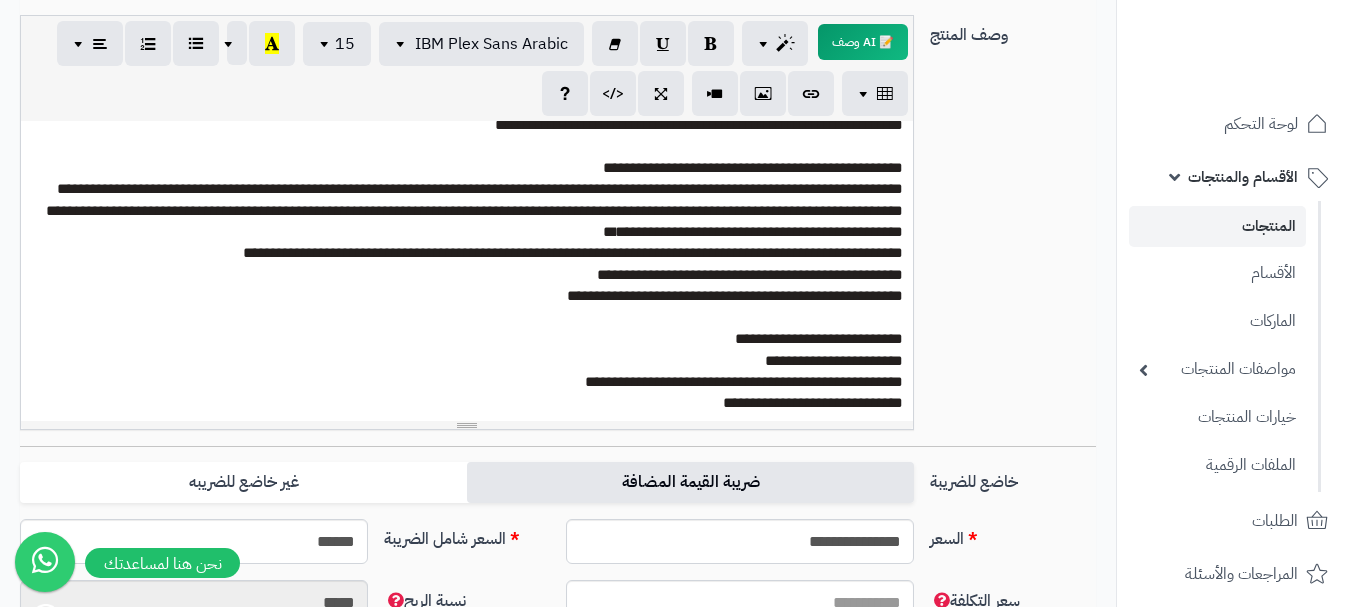 scroll, scrollTop: 298, scrollLeft: 0, axis: vertical 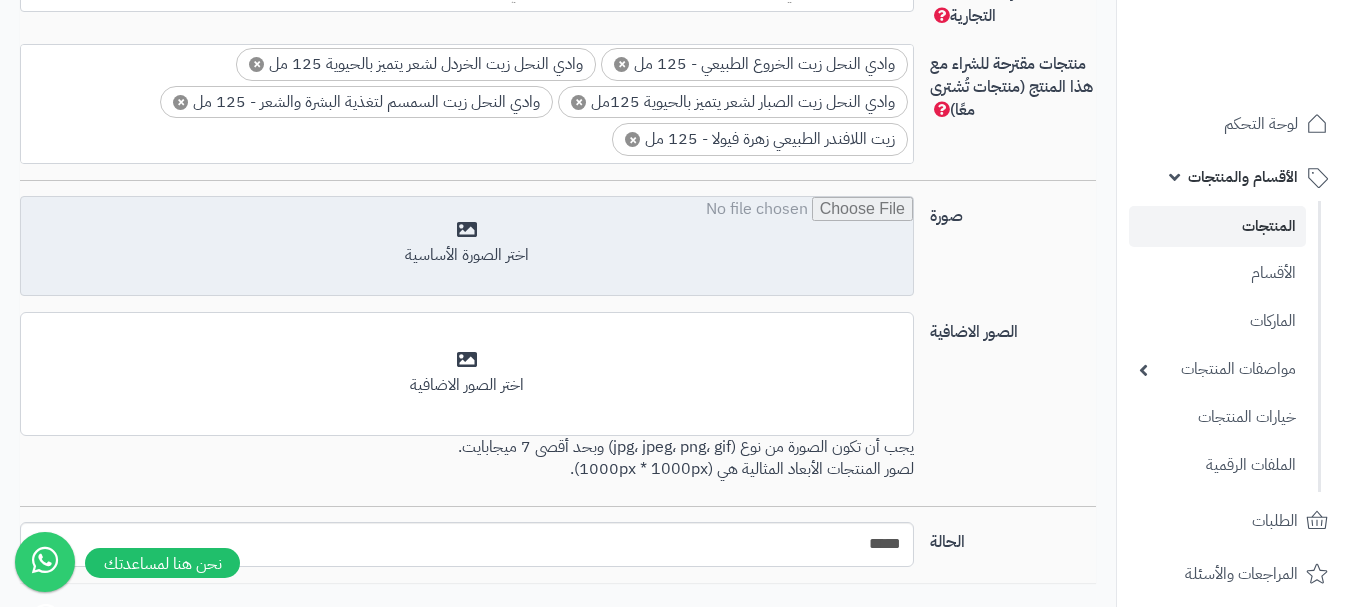 click at bounding box center [467, 247] 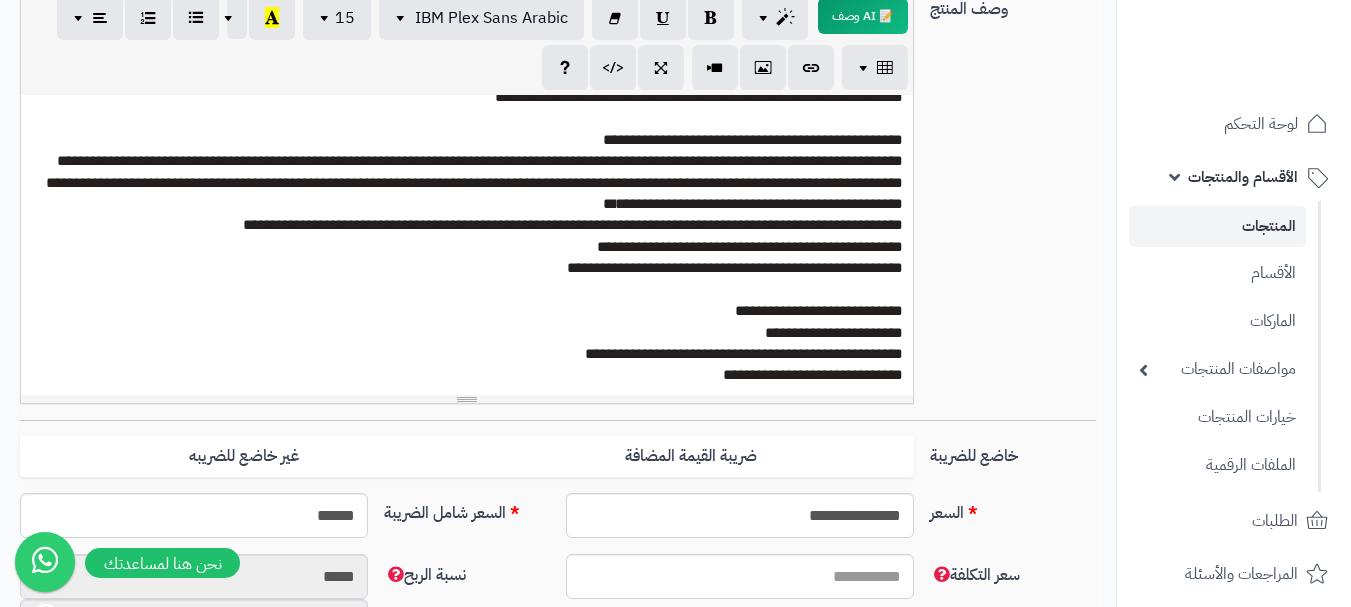 scroll, scrollTop: 300, scrollLeft: 0, axis: vertical 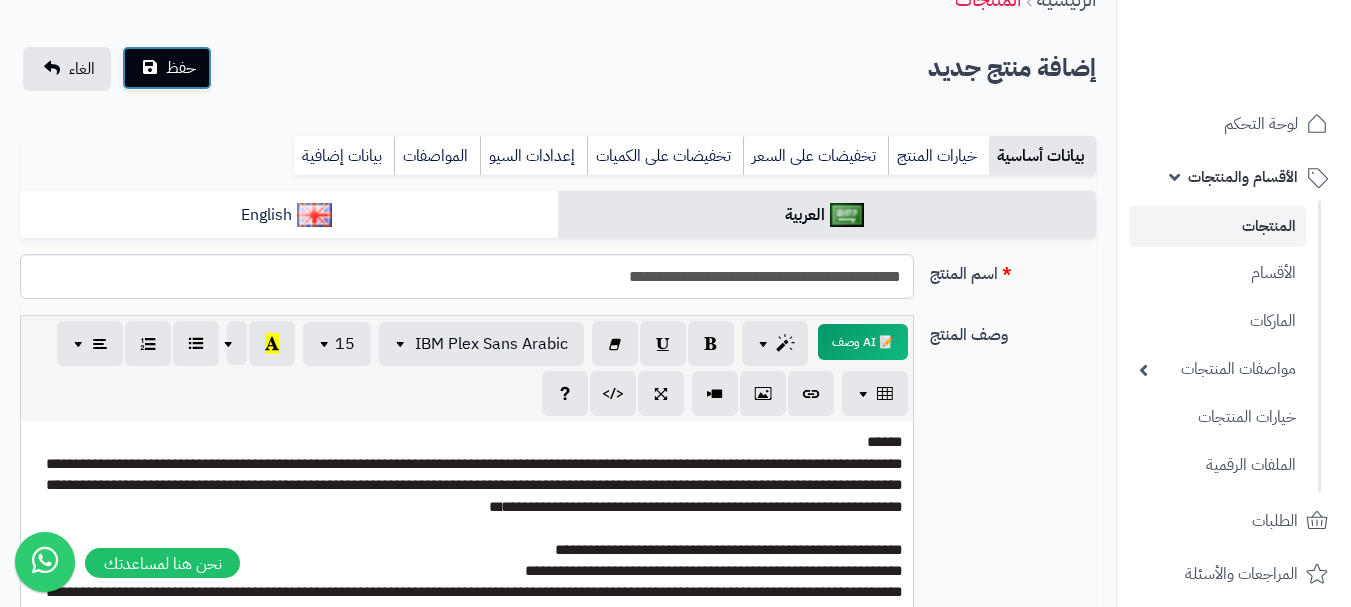 click on "حفظ" at bounding box center (181, 68) 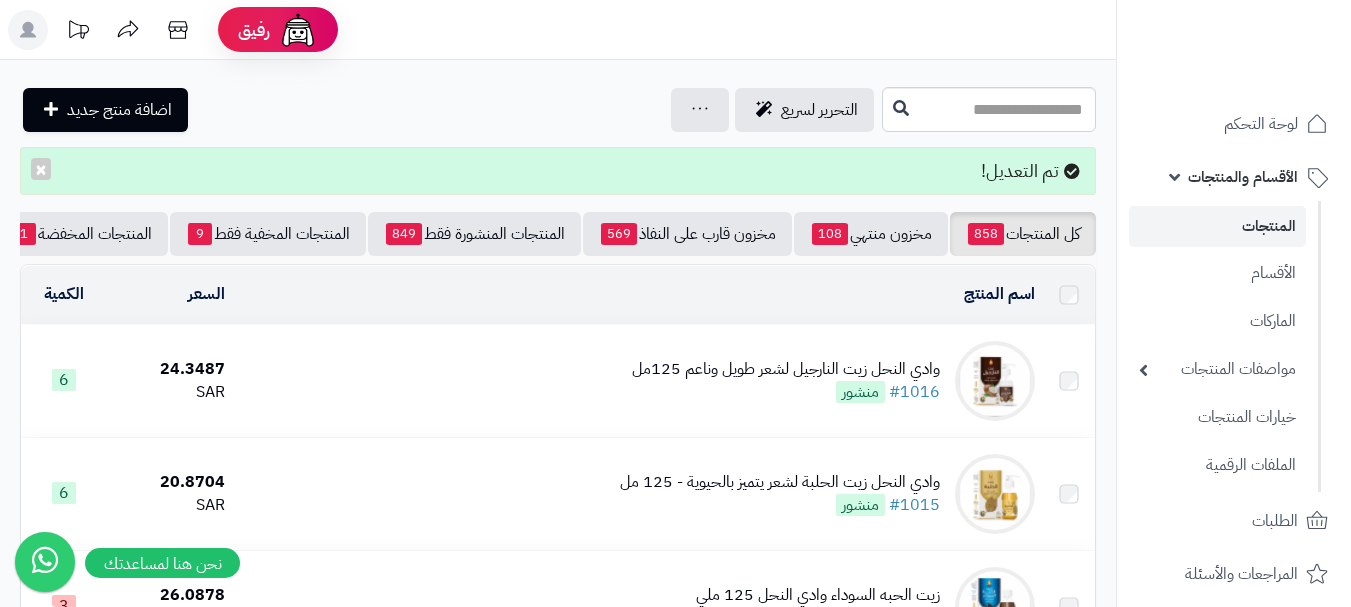 scroll, scrollTop: 0, scrollLeft: 0, axis: both 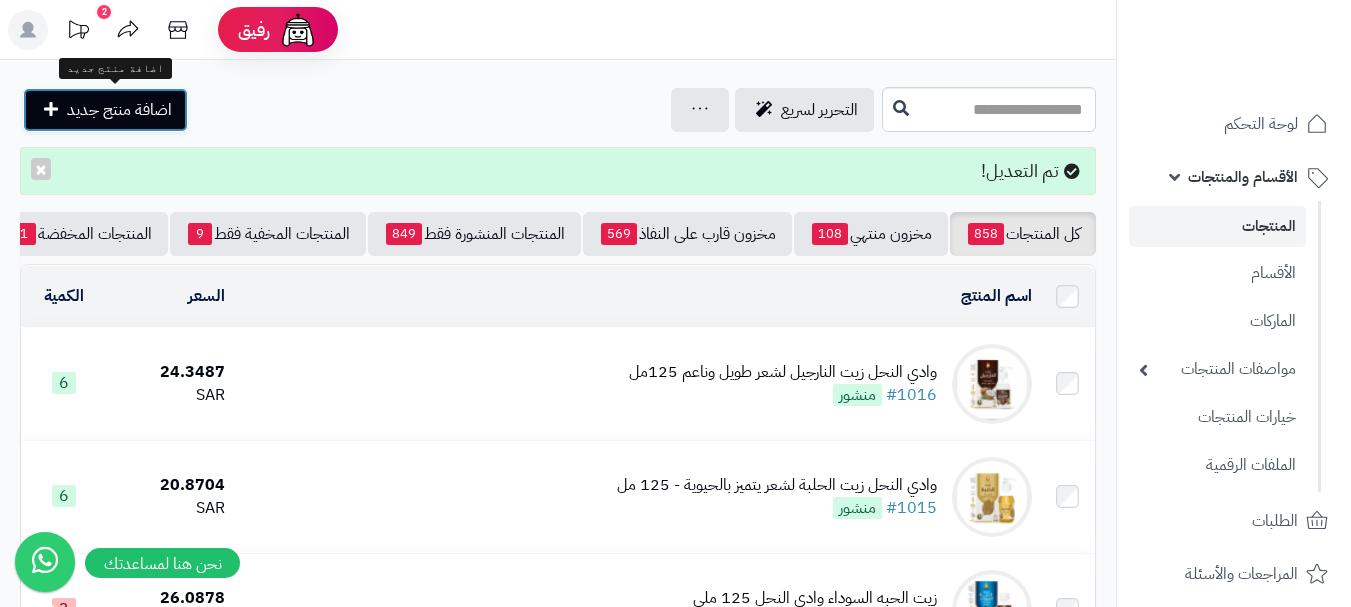 click at bounding box center (51, 109) 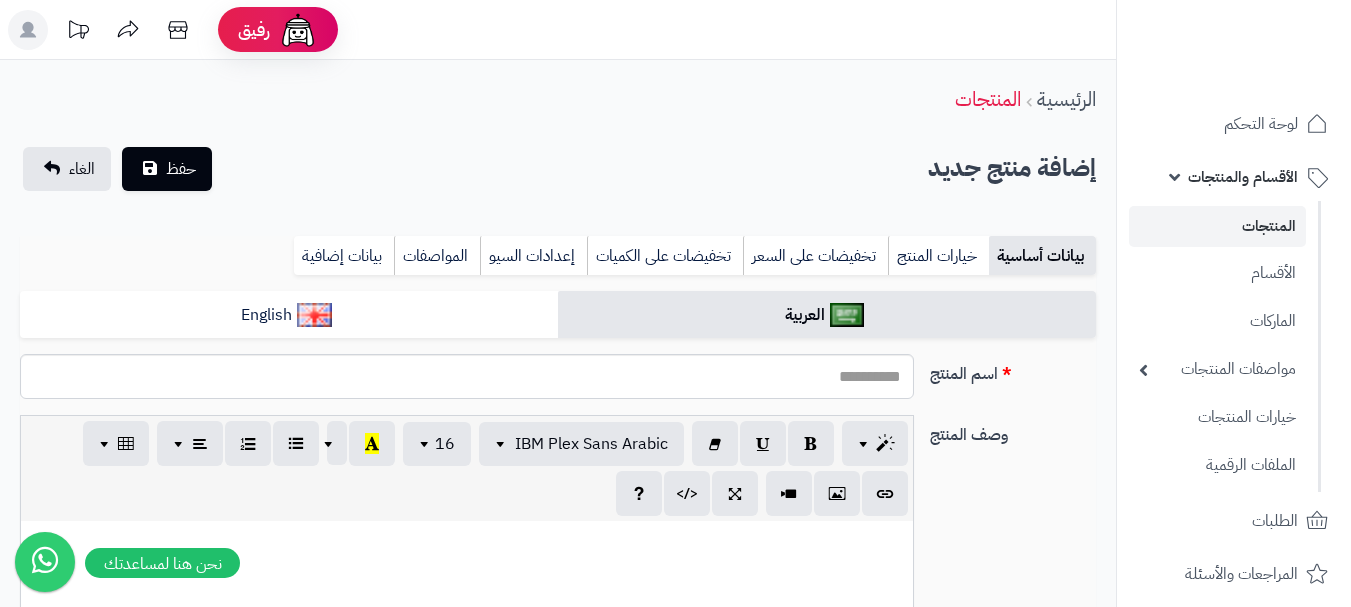 select 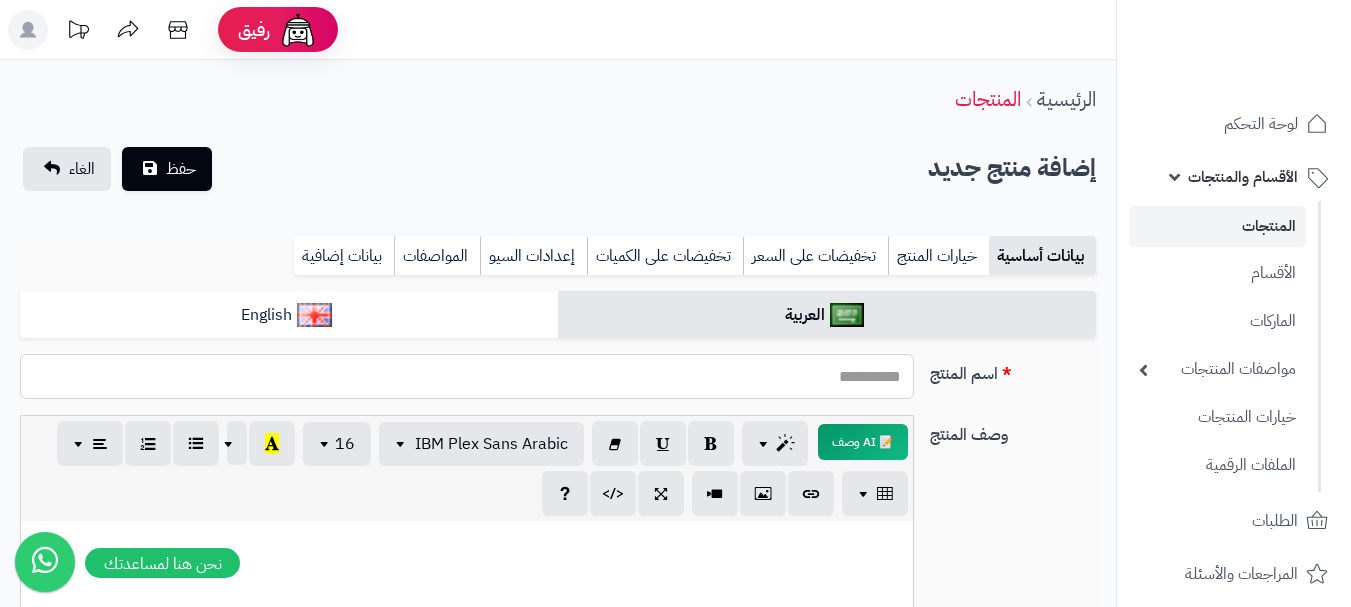drag, startPoint x: 846, startPoint y: 351, endPoint x: 877, endPoint y: 365, distance: 34.0147 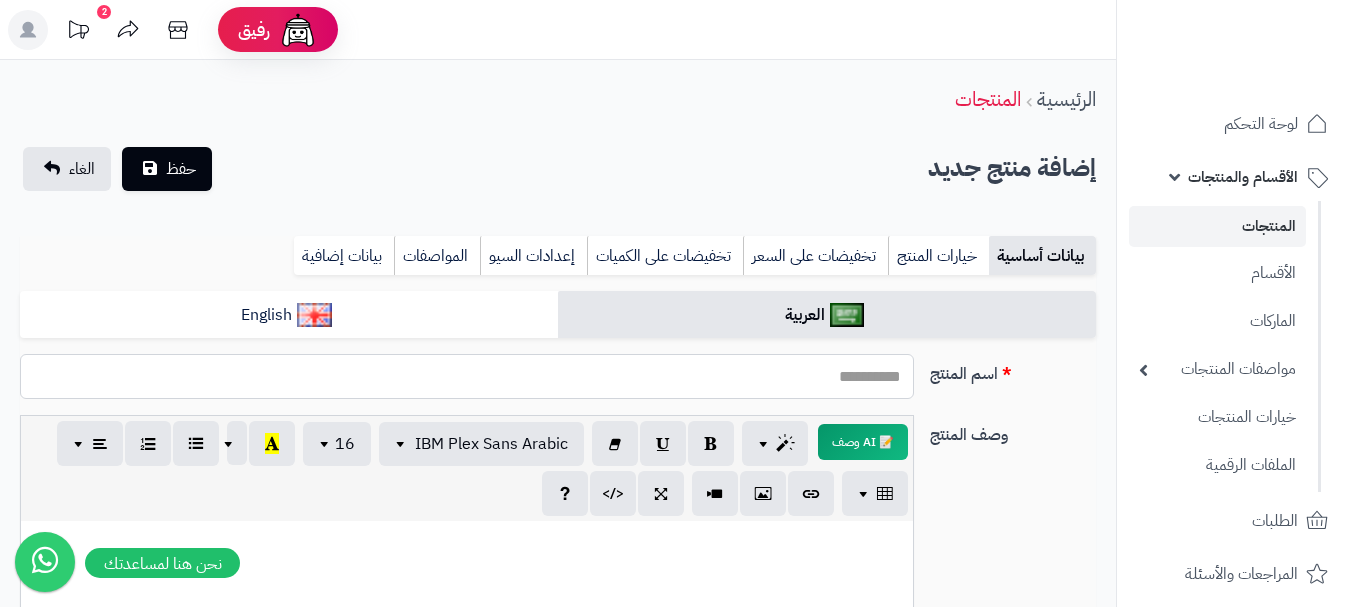 paste on "**********" 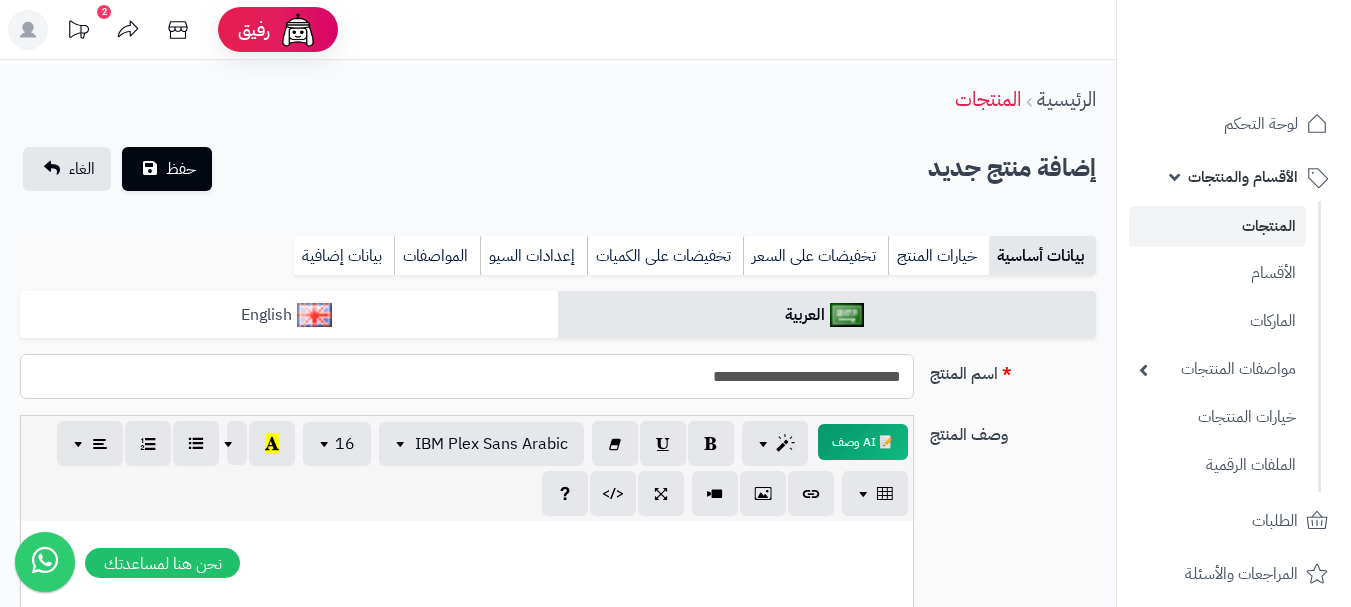 type on "**********" 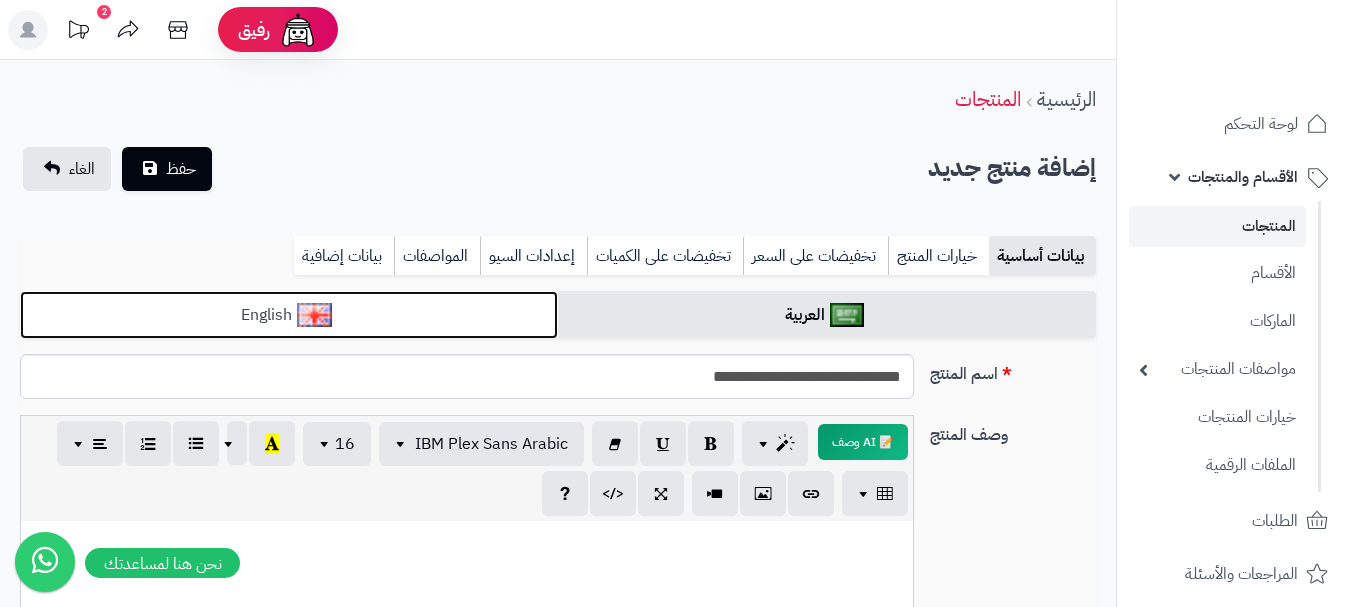 click on "English" at bounding box center [289, 315] 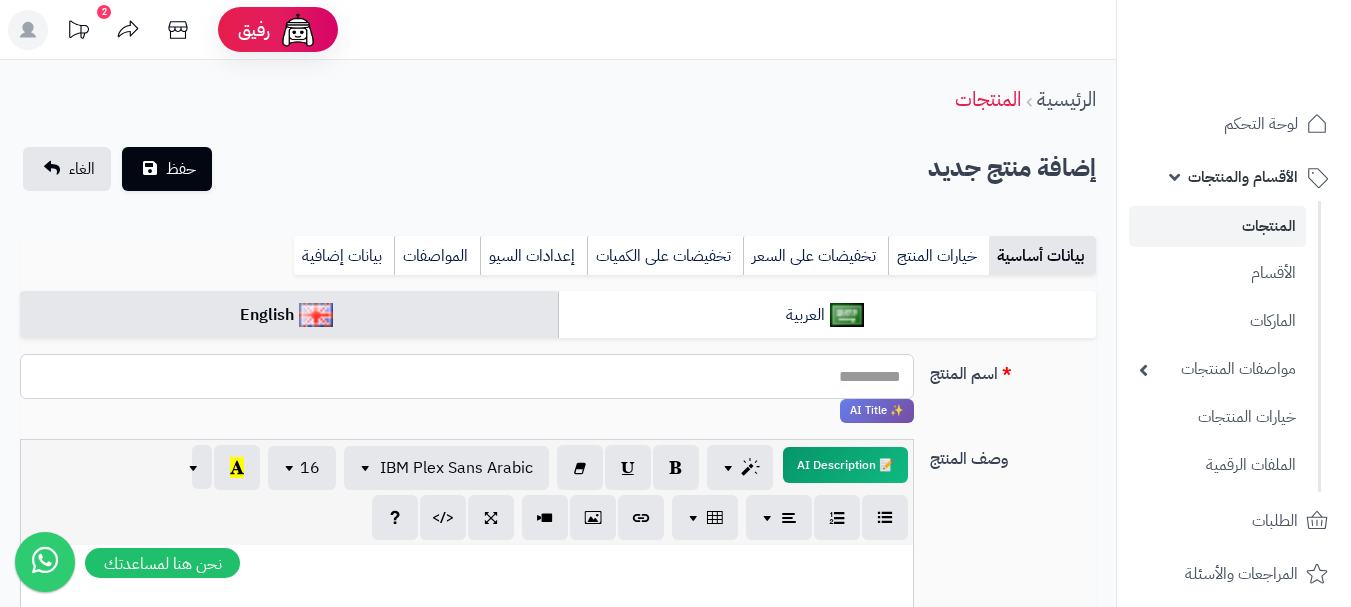 paste on "**********" 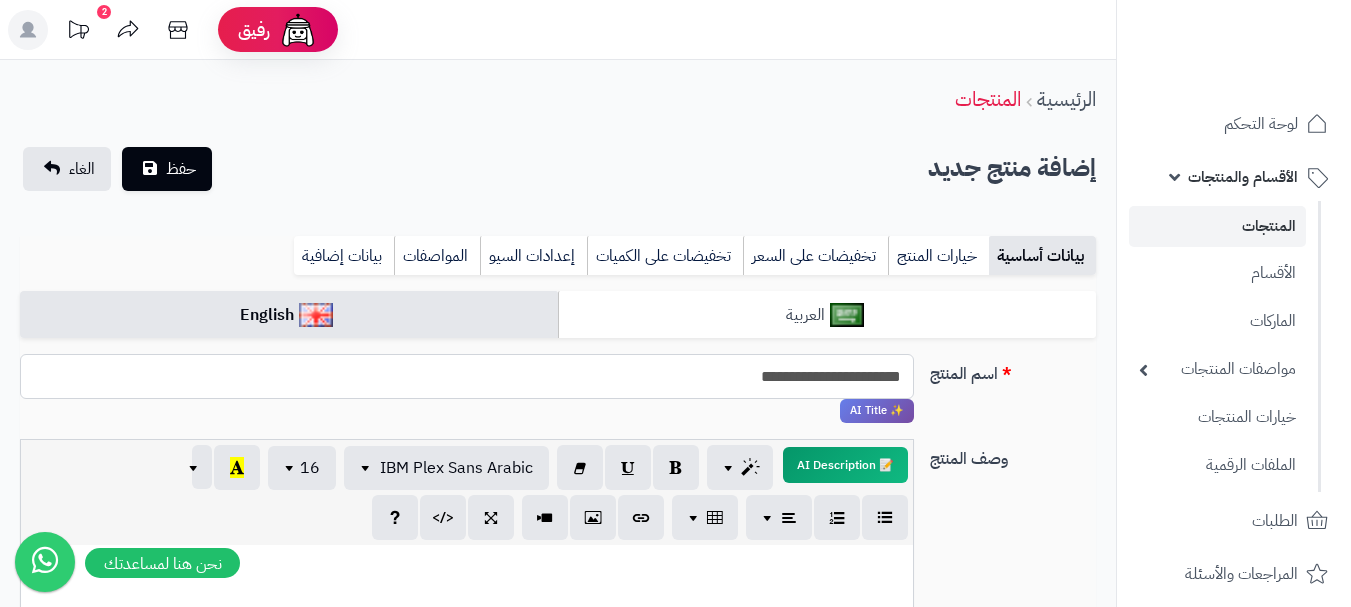 type on "**********" 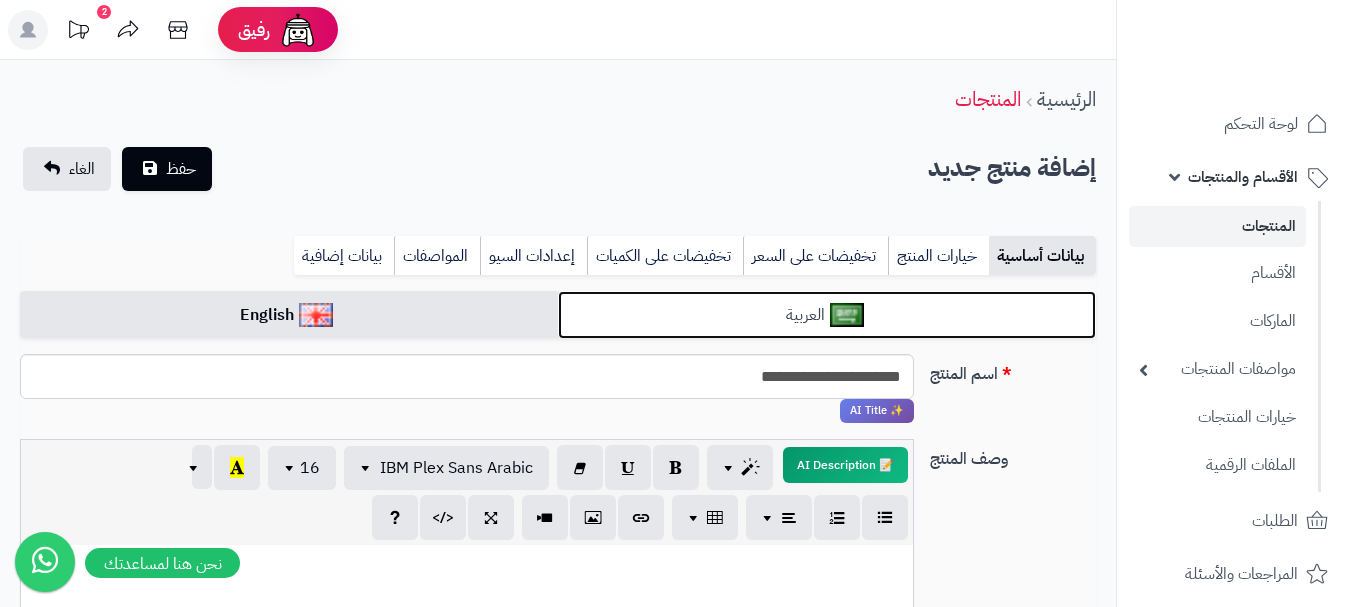 click on "العربية" at bounding box center (827, 315) 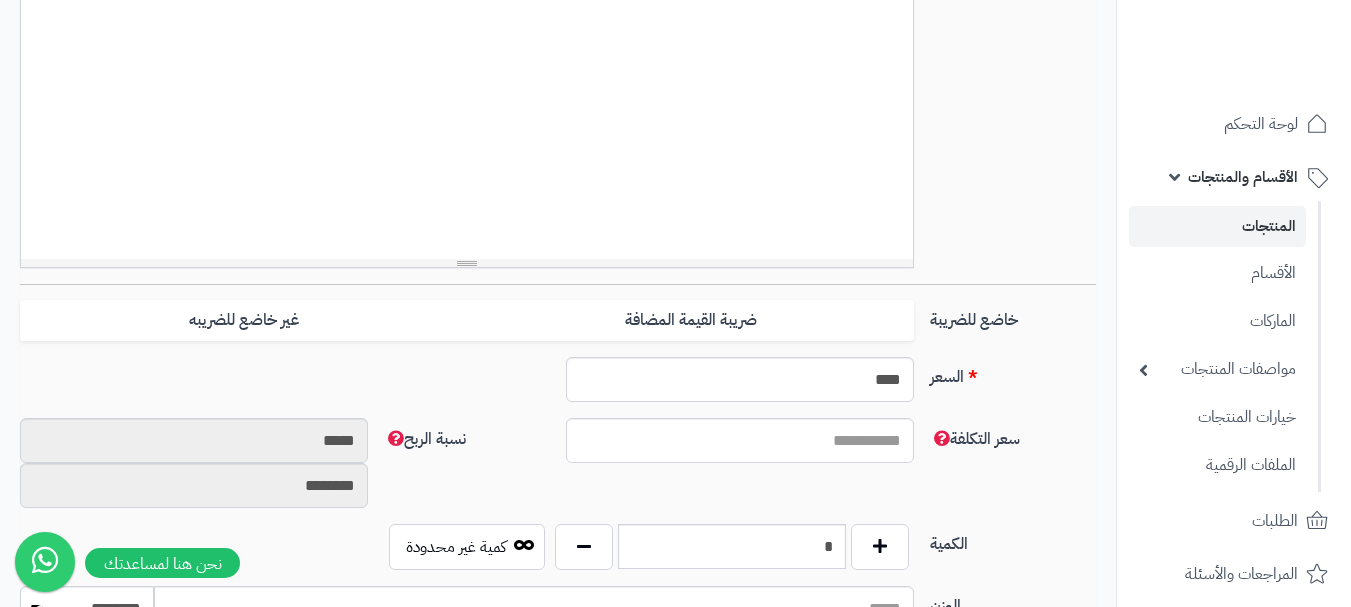 scroll, scrollTop: 700, scrollLeft: 0, axis: vertical 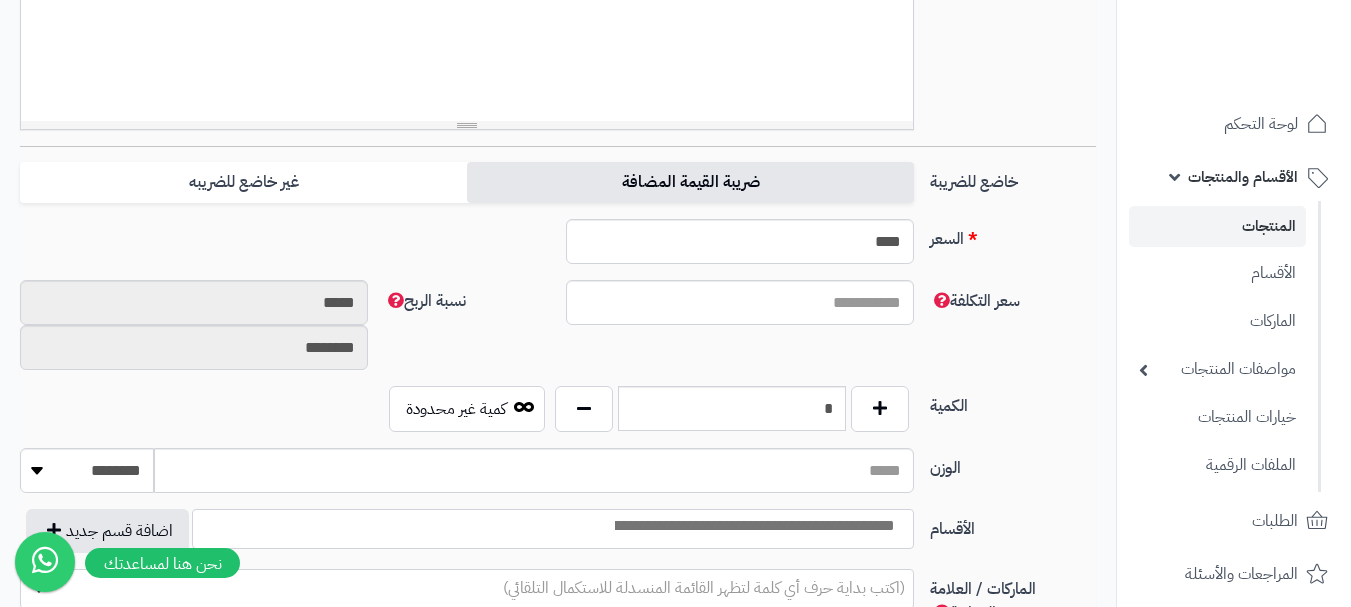 click on "ضريبة القيمة المضافة" at bounding box center (690, 182) 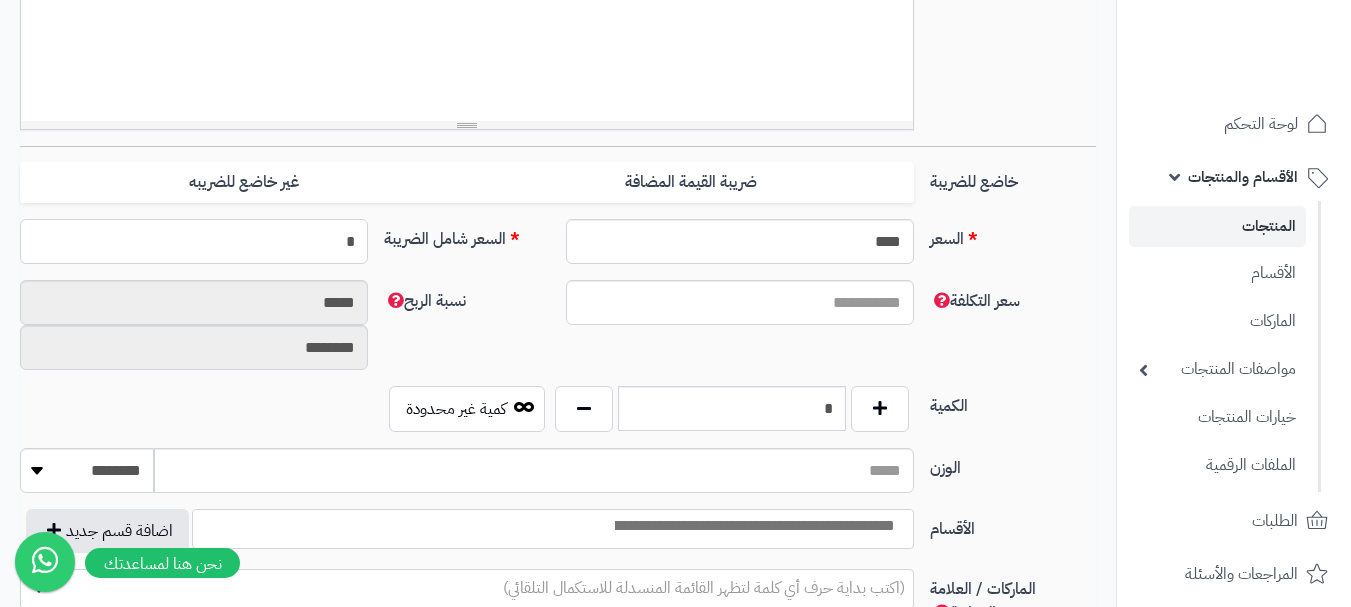click on "*" at bounding box center (194, 241) 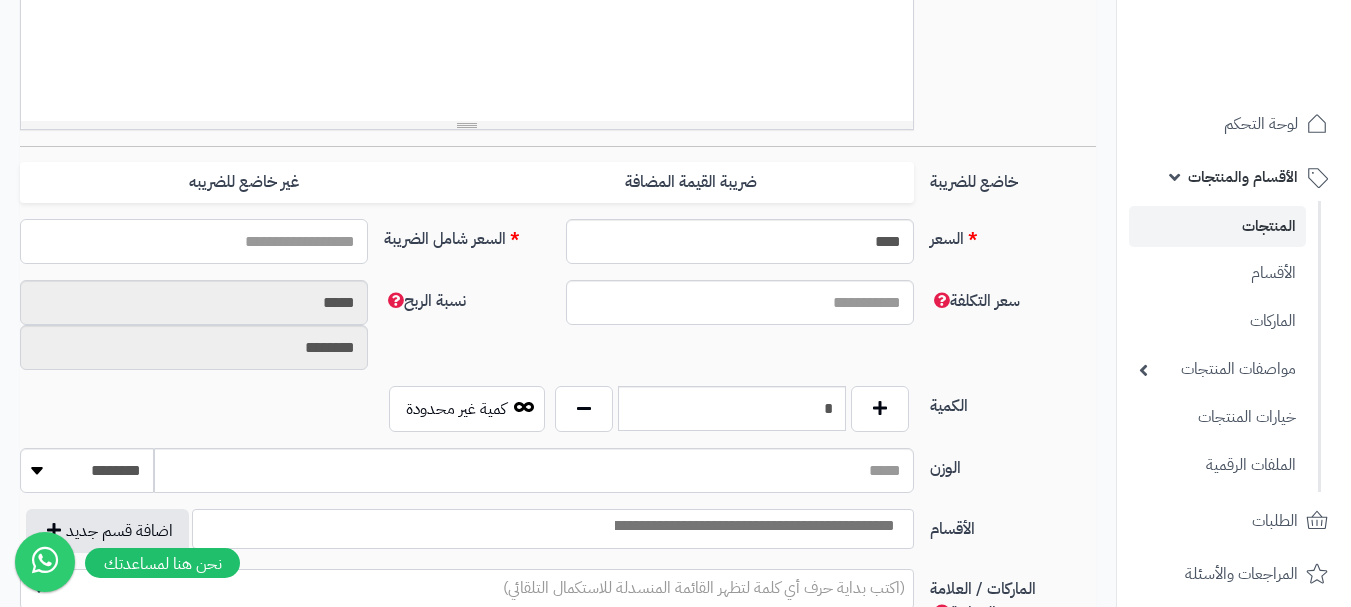 type on "*" 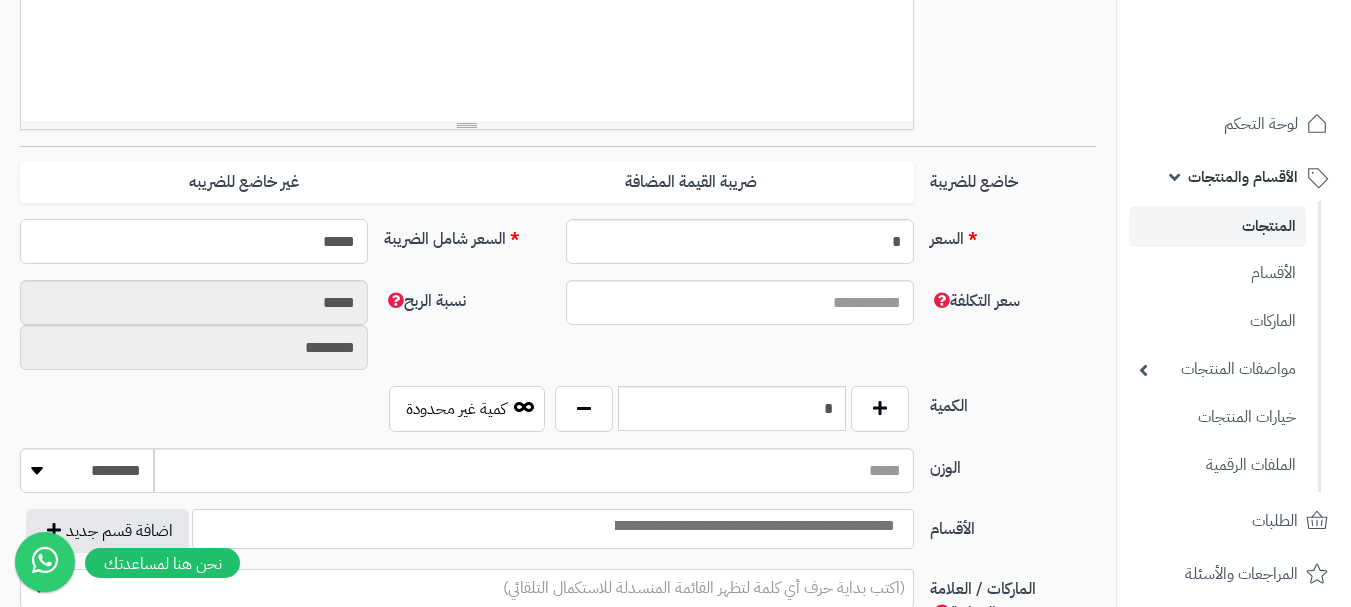 type on "******" 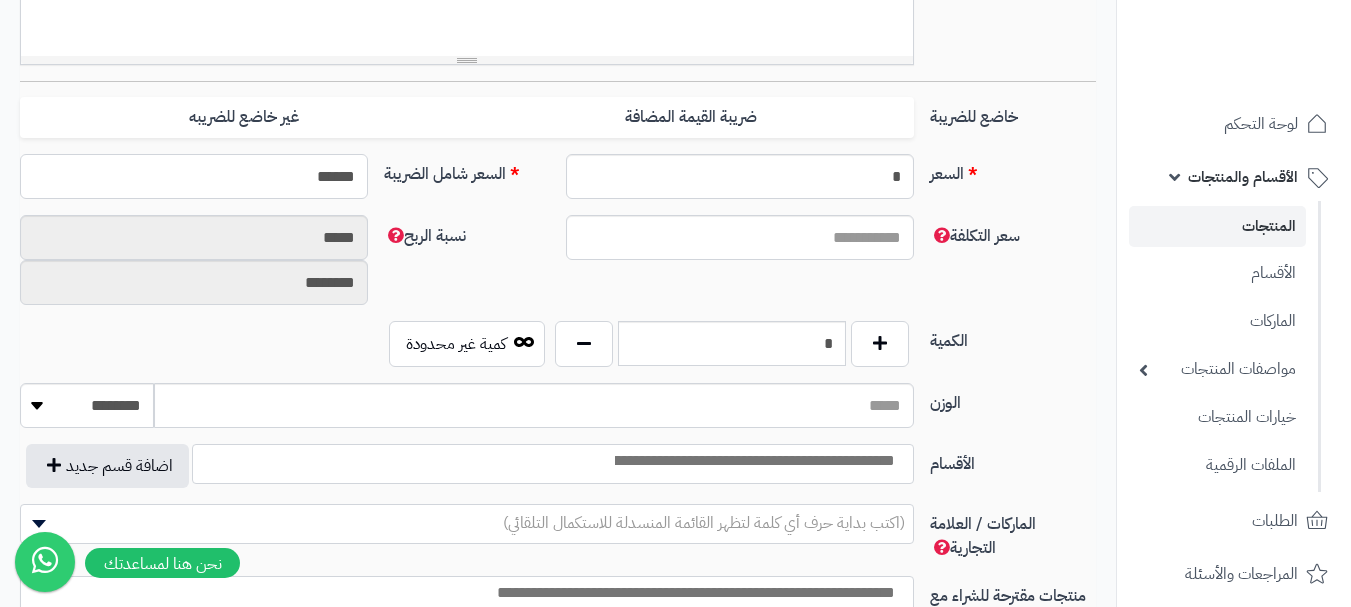 scroll, scrollTop: 800, scrollLeft: 0, axis: vertical 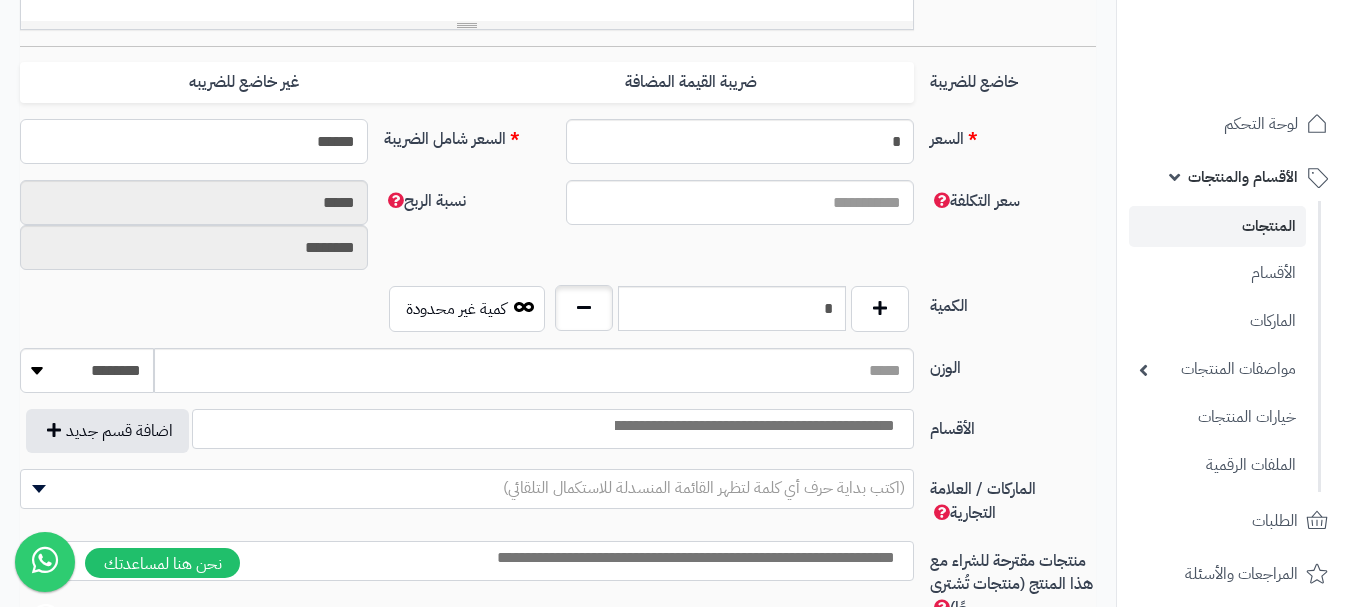 type on "**********" 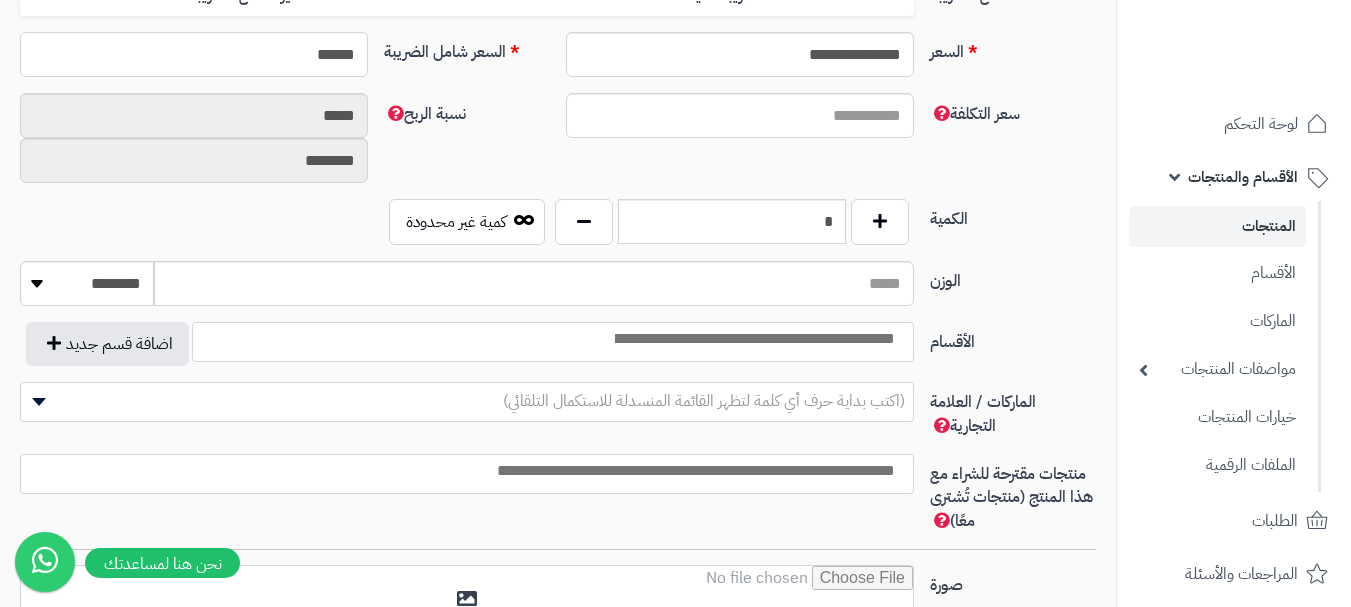 scroll, scrollTop: 1000, scrollLeft: 0, axis: vertical 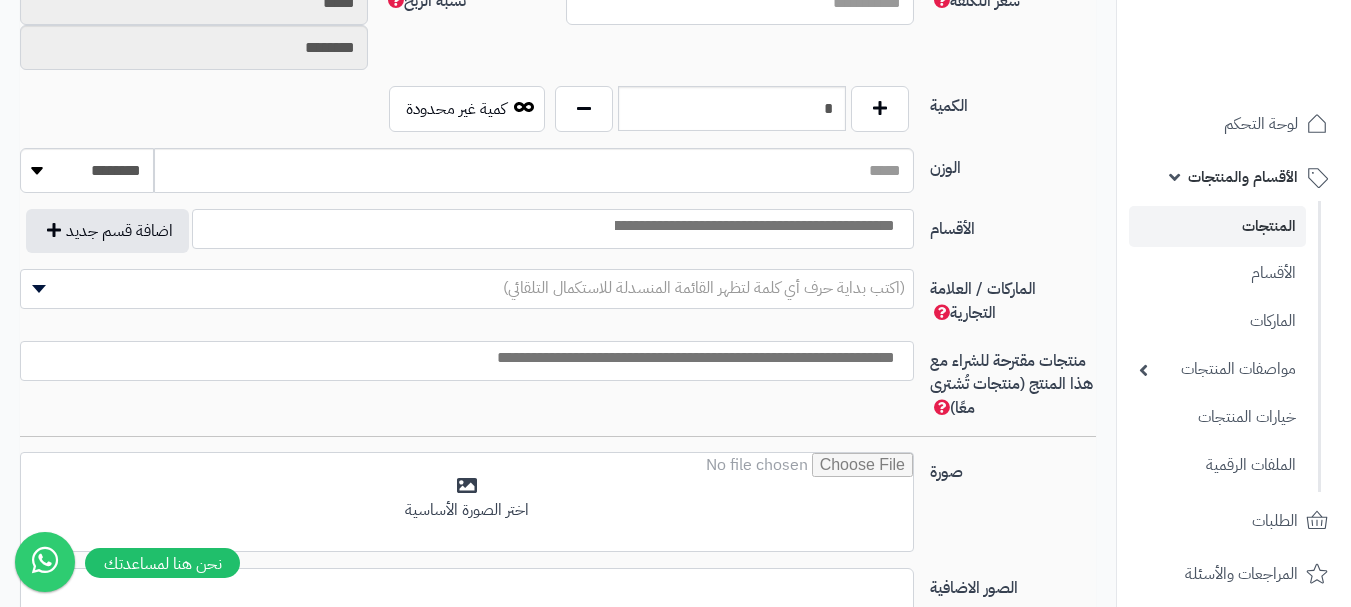 type on "******" 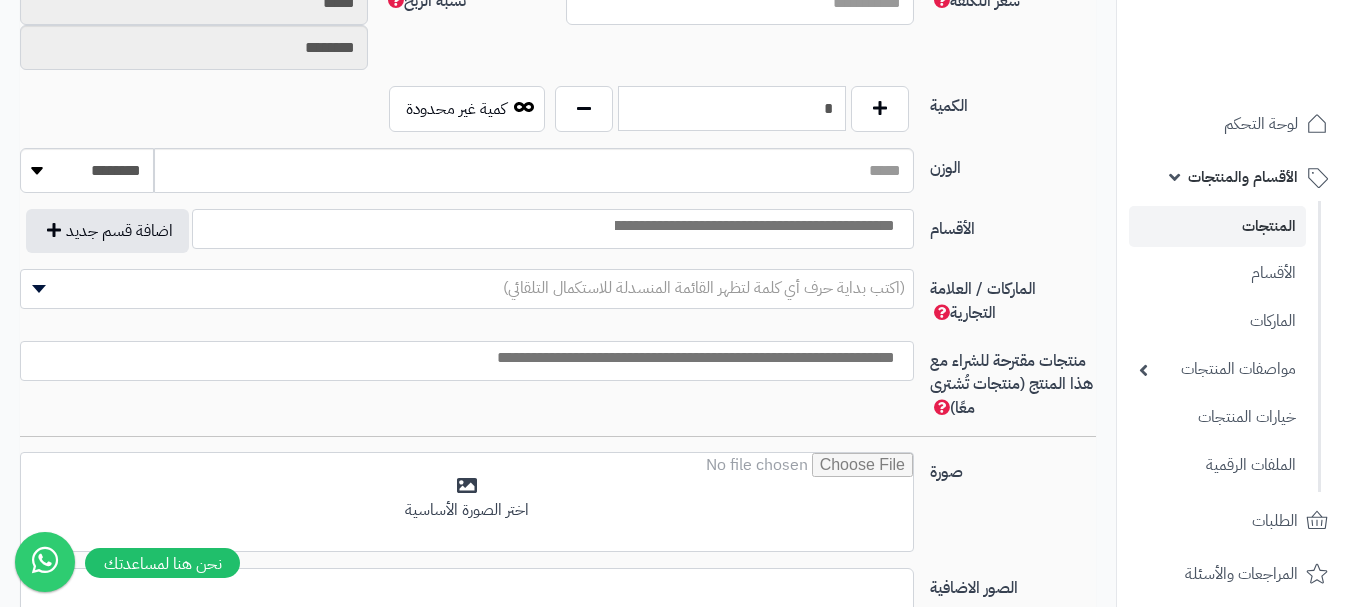 click on "*" at bounding box center (732, 108) 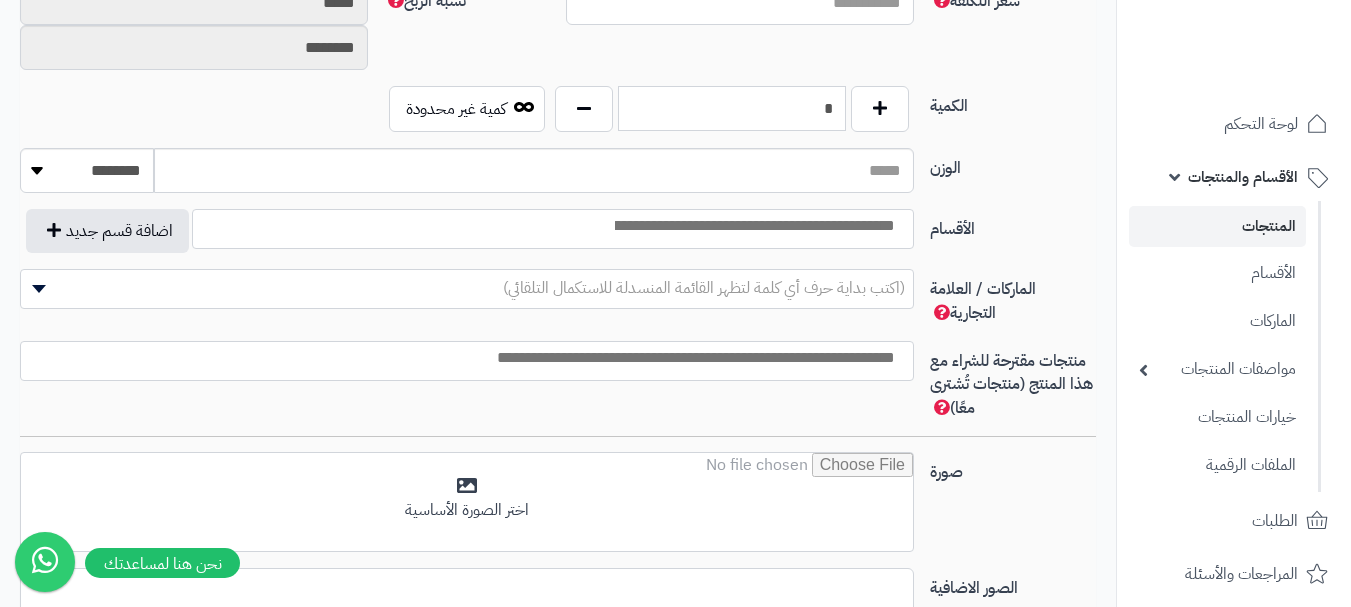 type on "*" 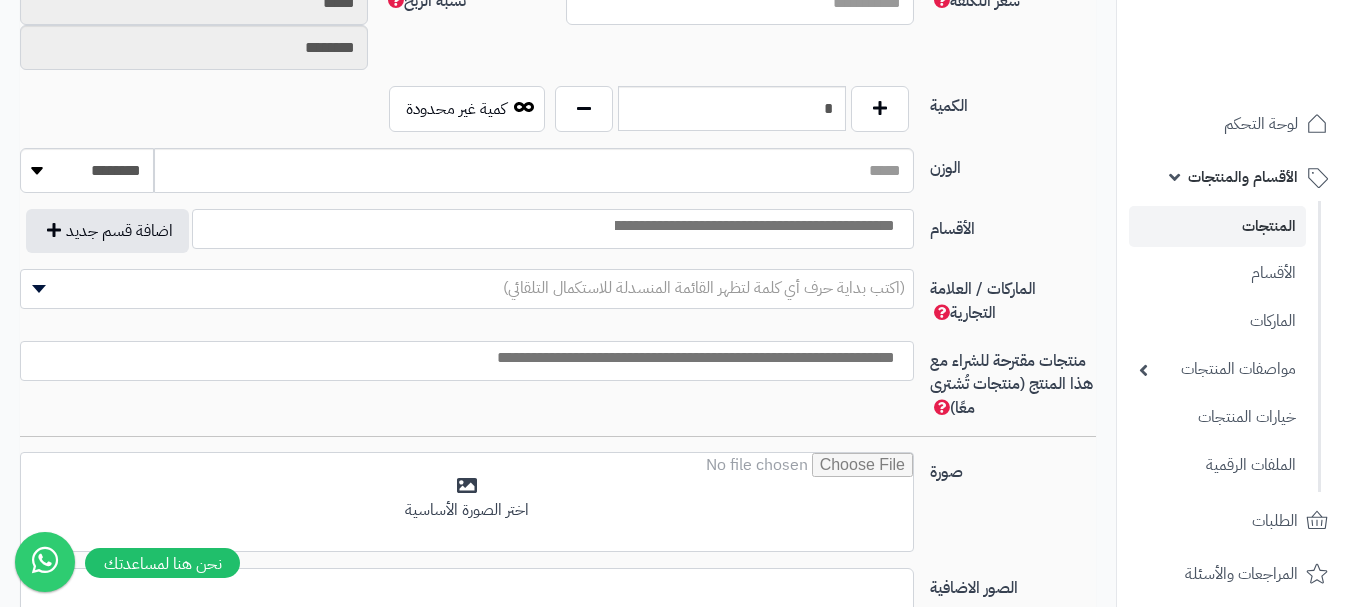 click at bounding box center (753, 226) 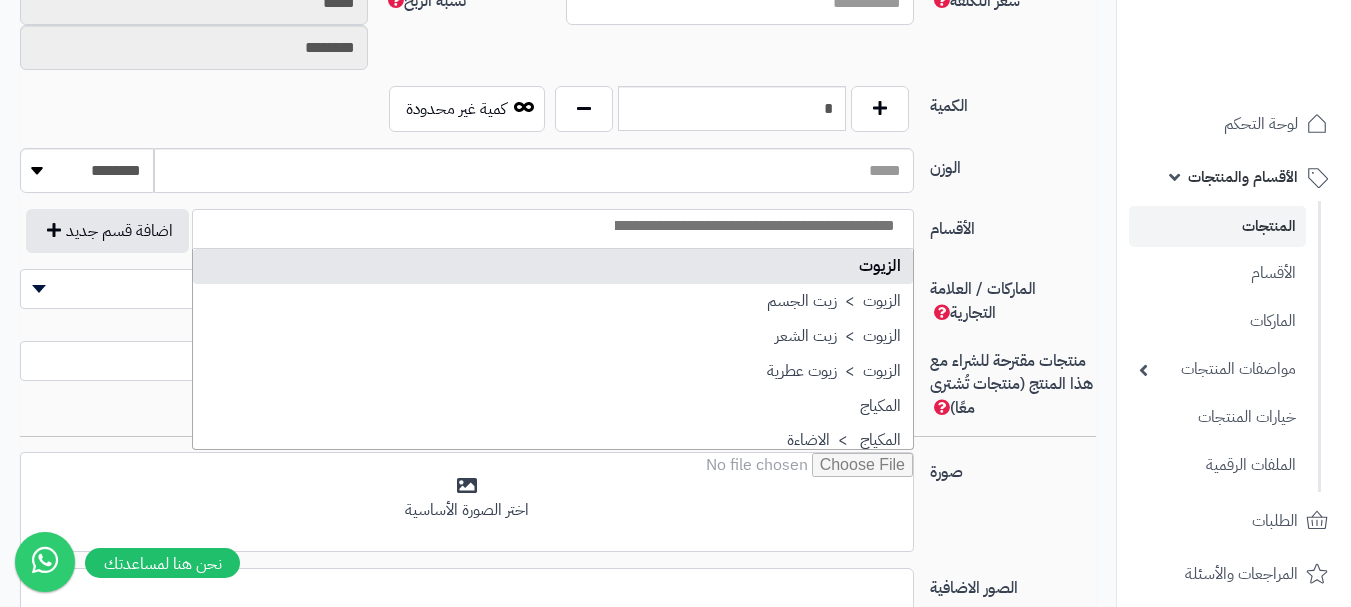 select on "***" 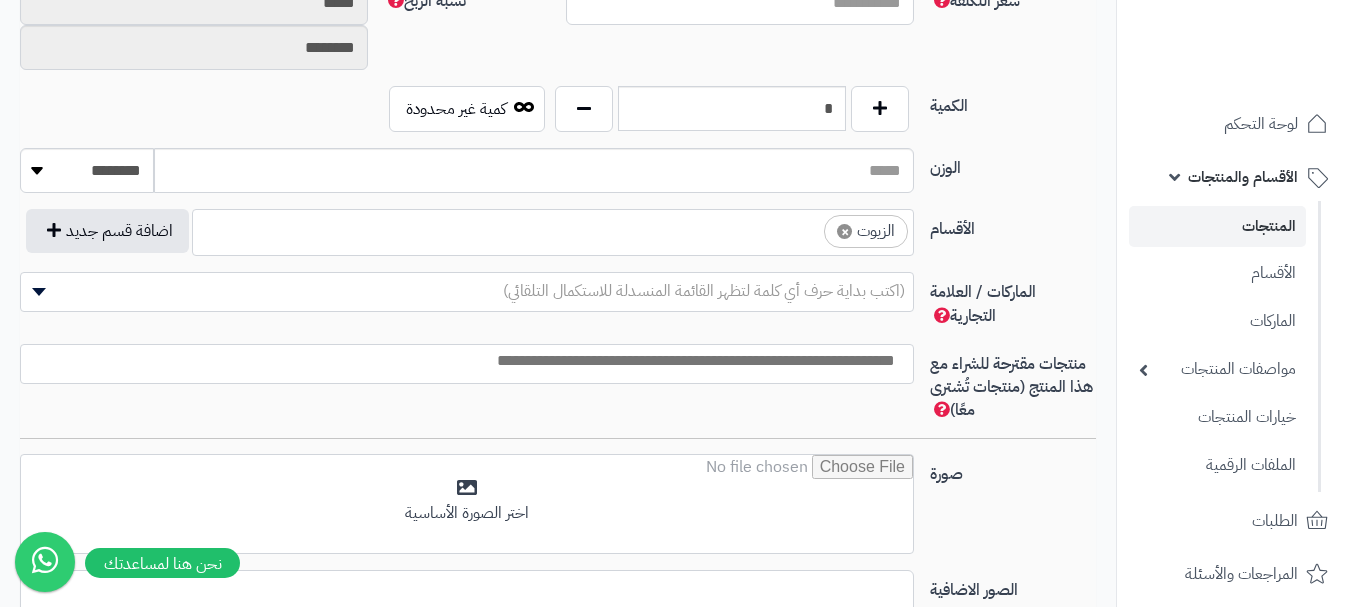 click on "× الزيوت" at bounding box center [553, 229] 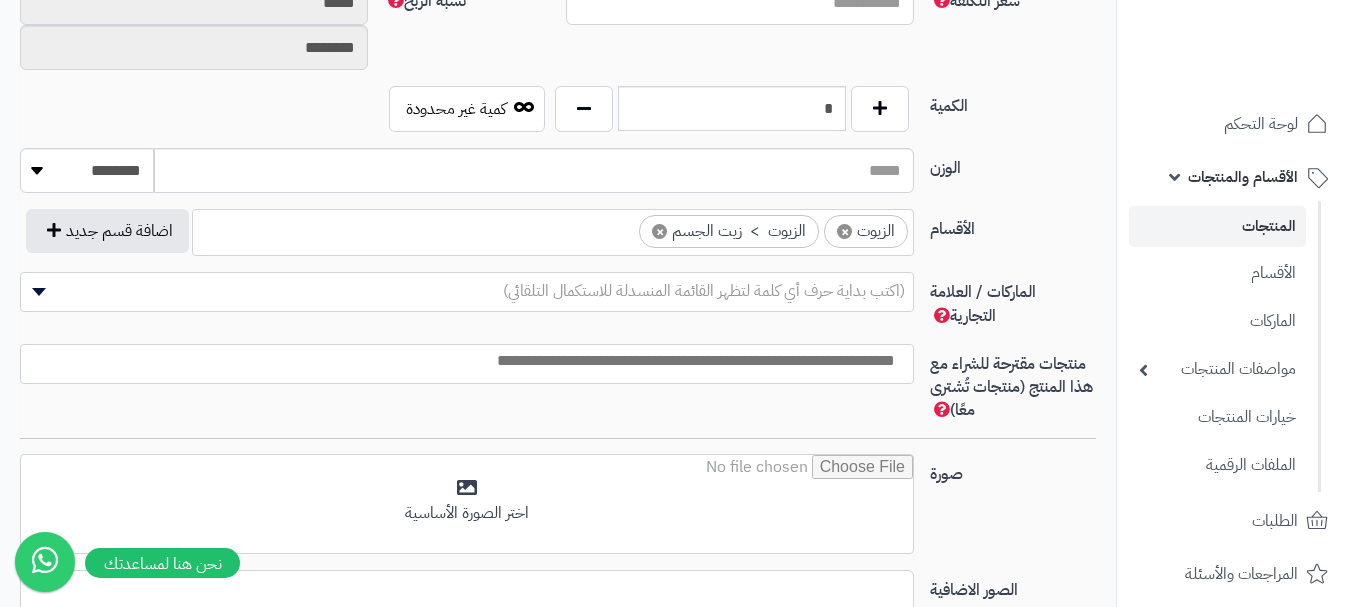 drag, startPoint x: 572, startPoint y: 236, endPoint x: 599, endPoint y: 243, distance: 27.89265 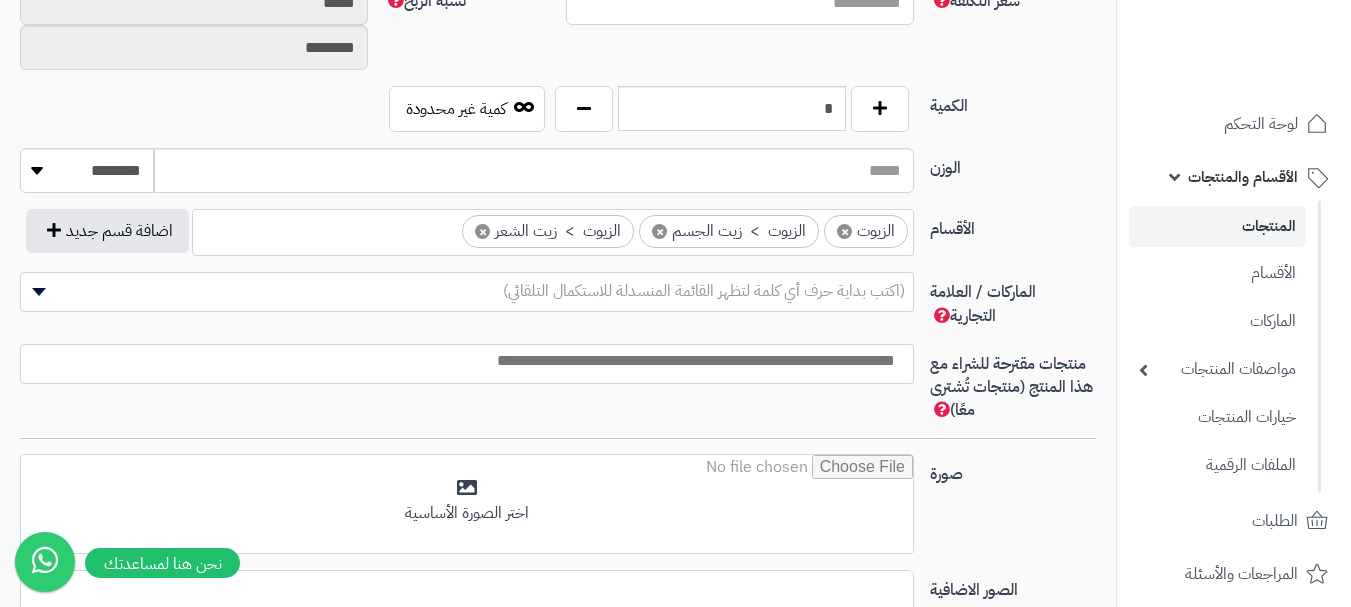 click at bounding box center [462, 361] 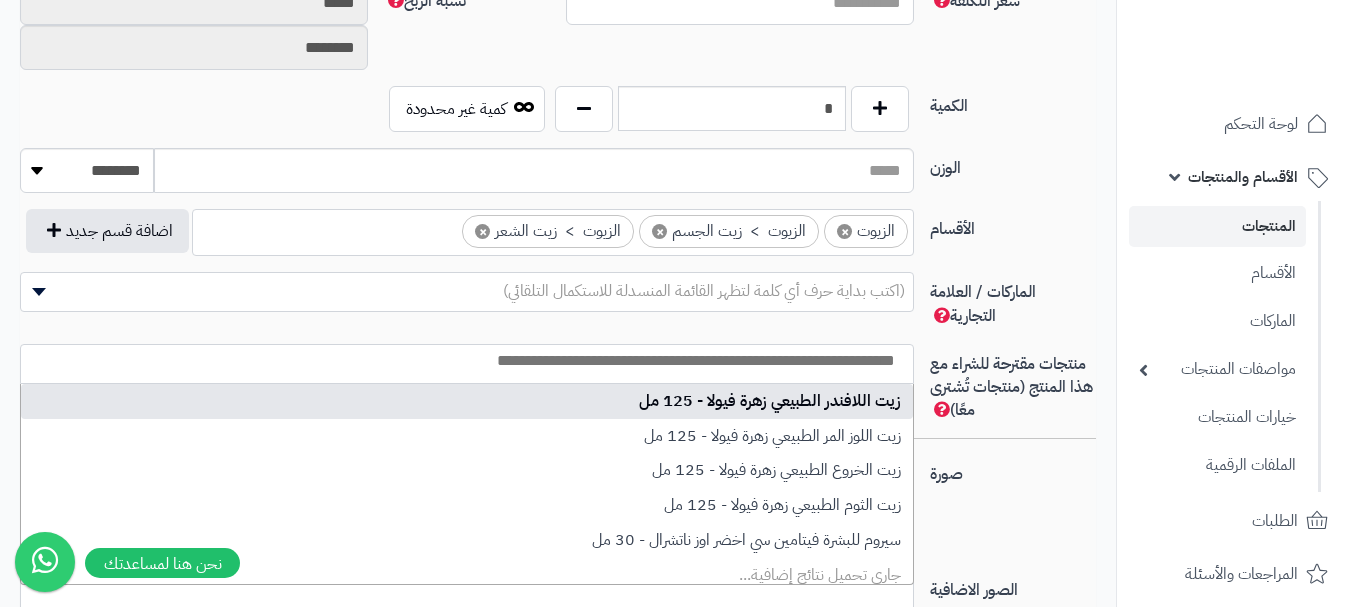 select on "**" 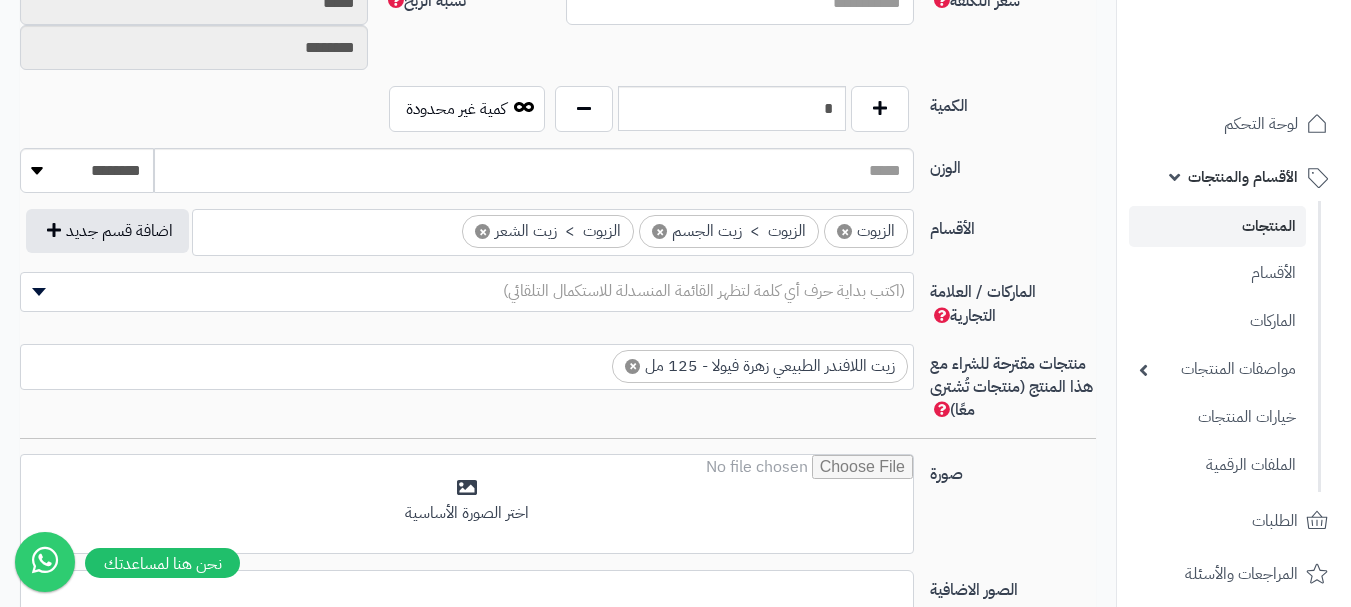scroll, scrollTop: 0, scrollLeft: 0, axis: both 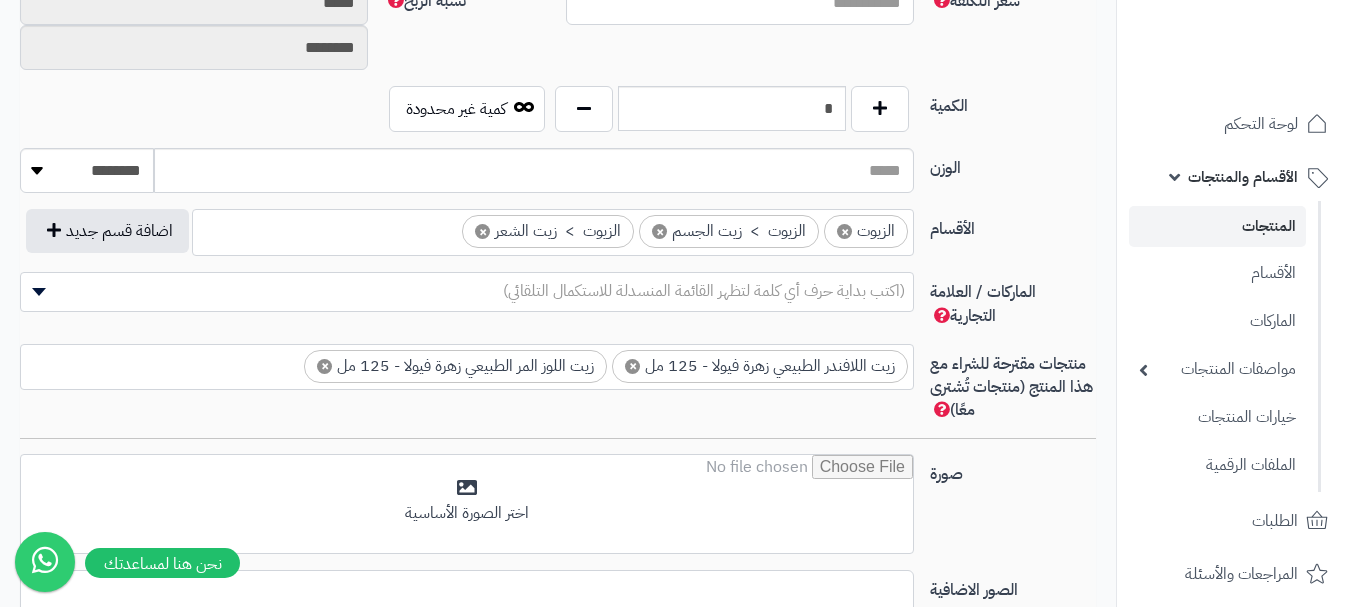 click on "× زيت اللافندر الطبيعي زهرة فيولا - 125 مل  × زيت اللوز المر الطبيعي زهرة فيولا - 125 مل" at bounding box center (467, 364) 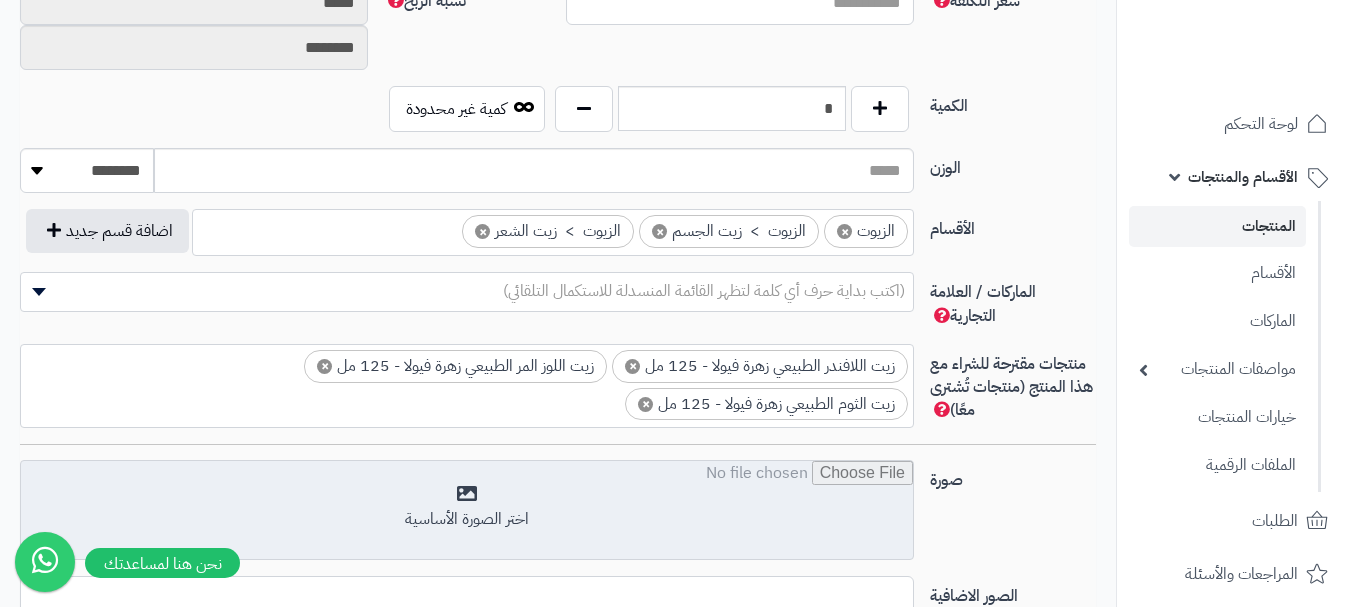 click at bounding box center [467, 511] 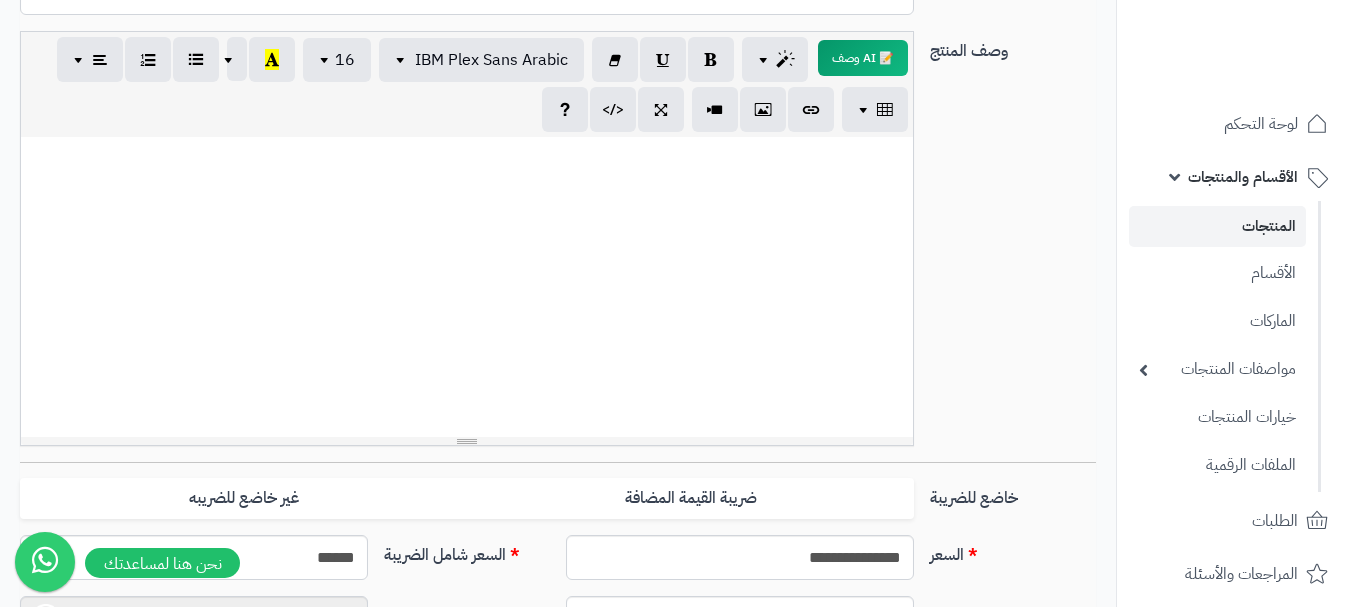 scroll, scrollTop: 300, scrollLeft: 0, axis: vertical 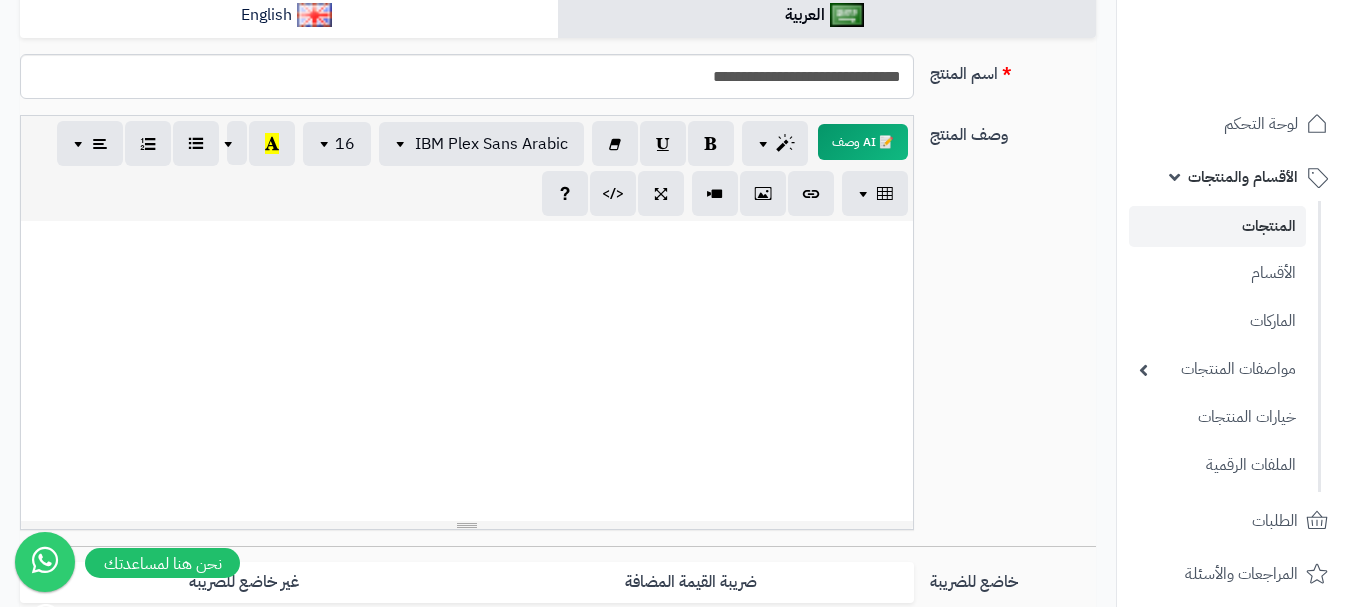 paste 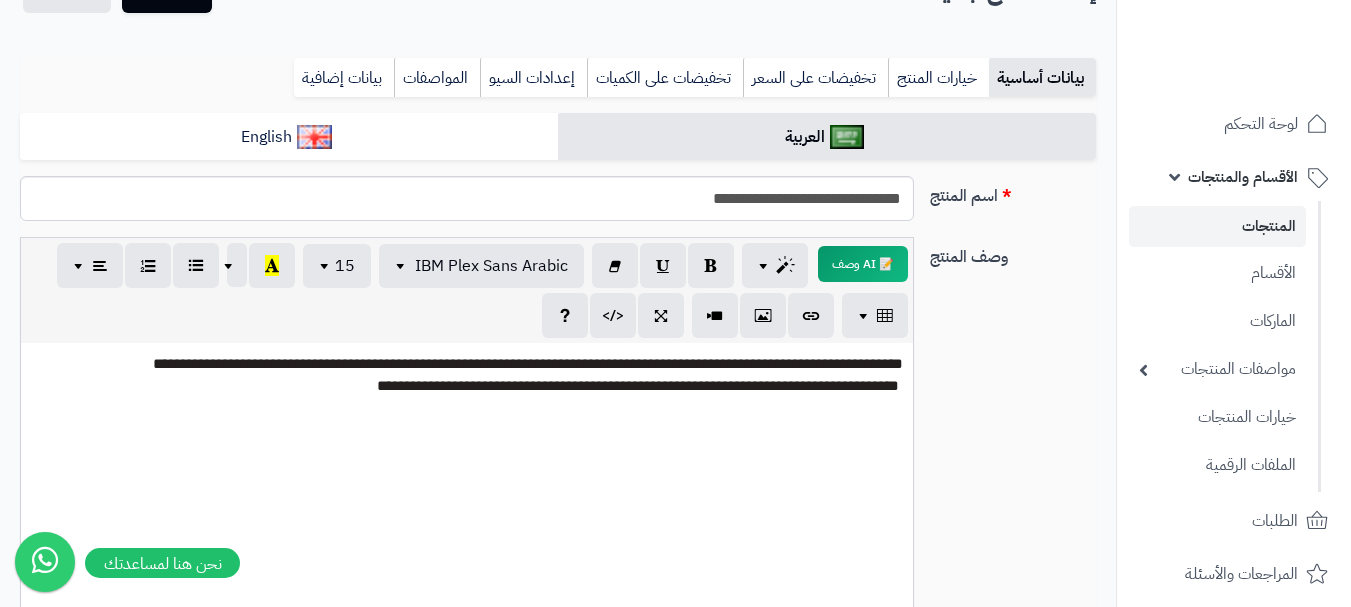 scroll, scrollTop: 0, scrollLeft: 0, axis: both 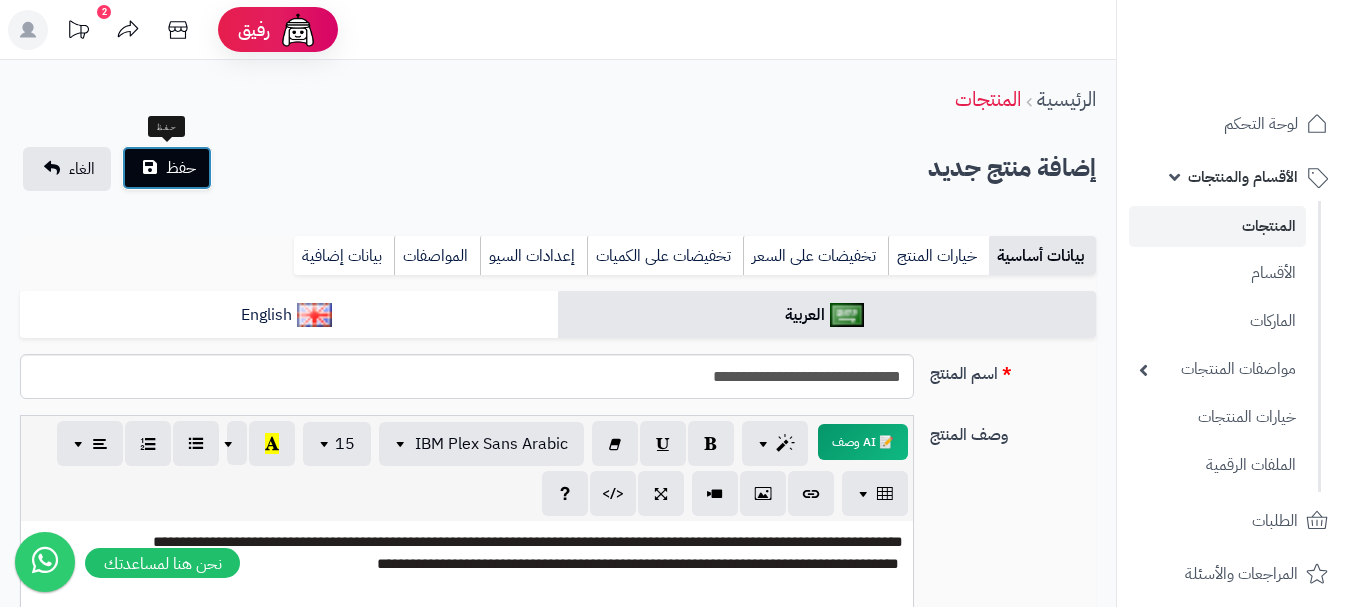 click on "حفظ" at bounding box center (181, 168) 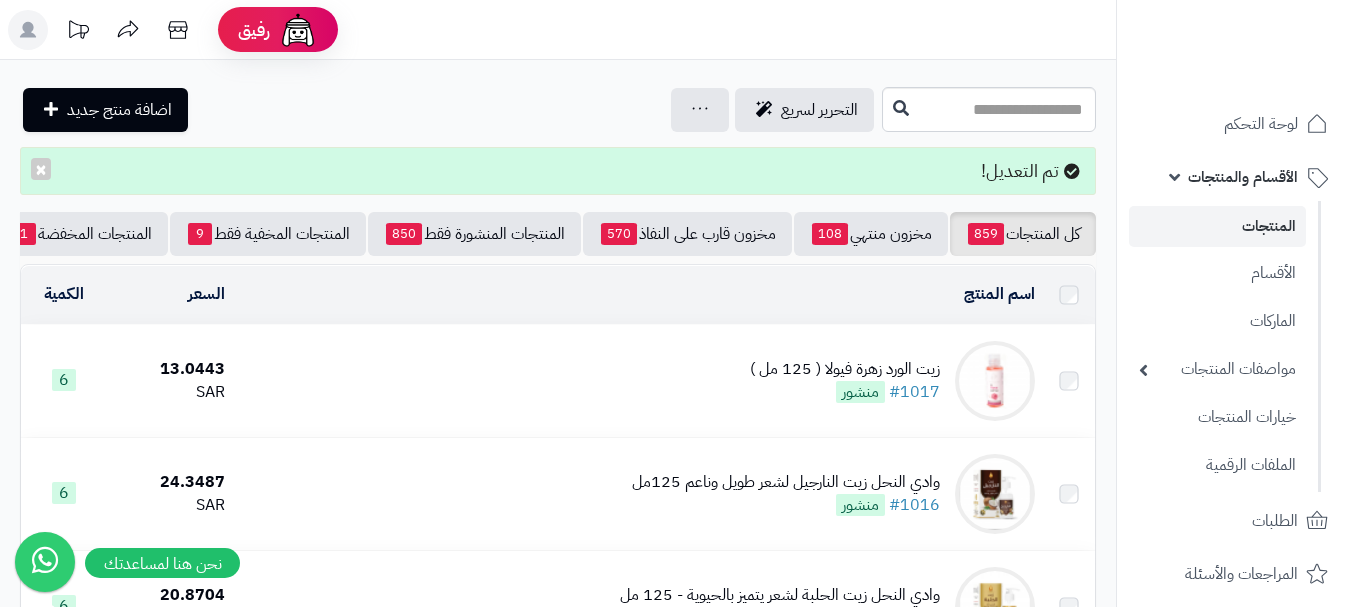 scroll, scrollTop: 0, scrollLeft: 0, axis: both 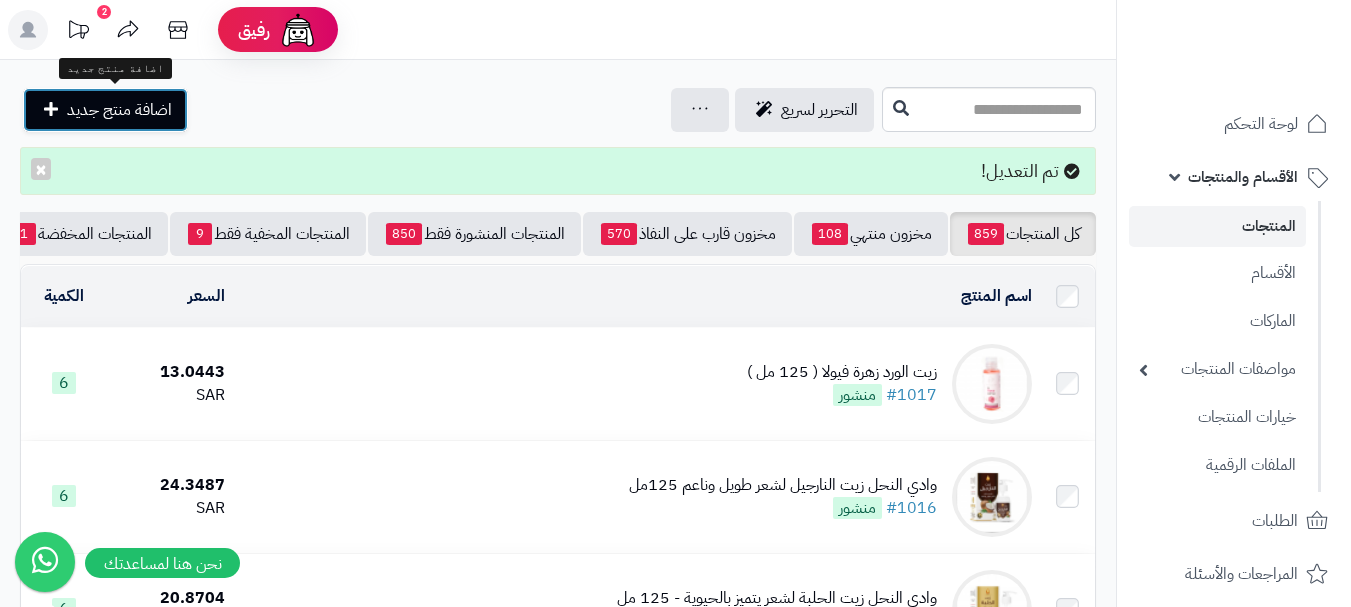 click on "اضافة منتج جديد" at bounding box center (119, 110) 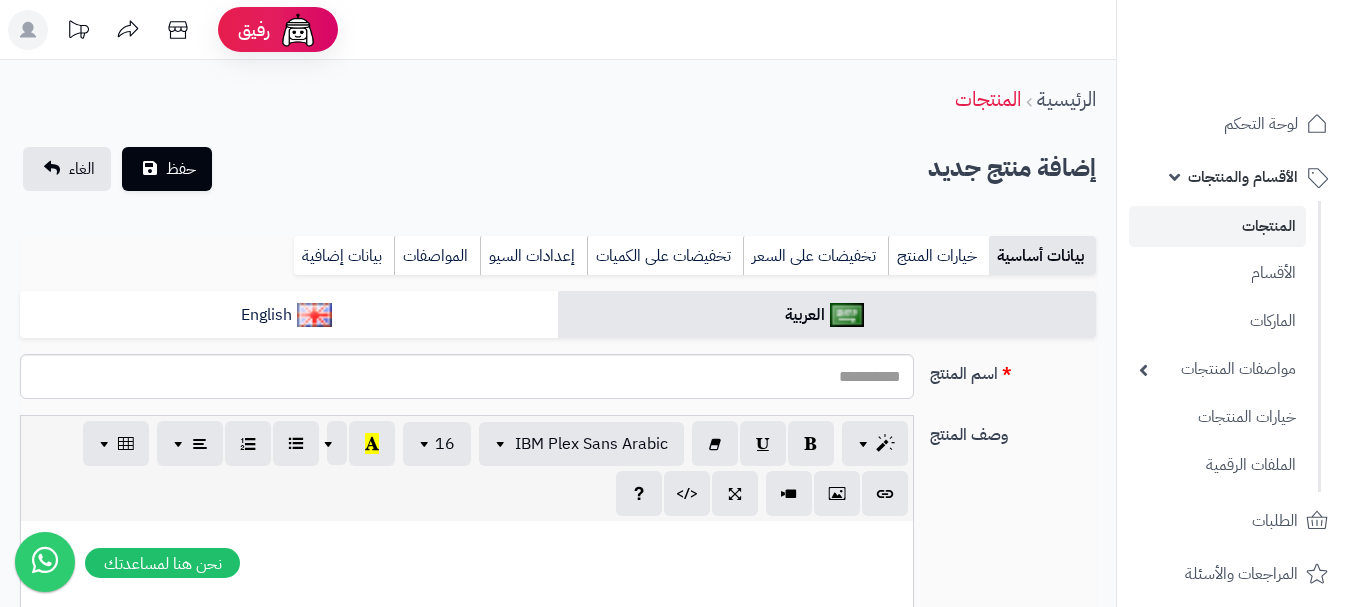 select 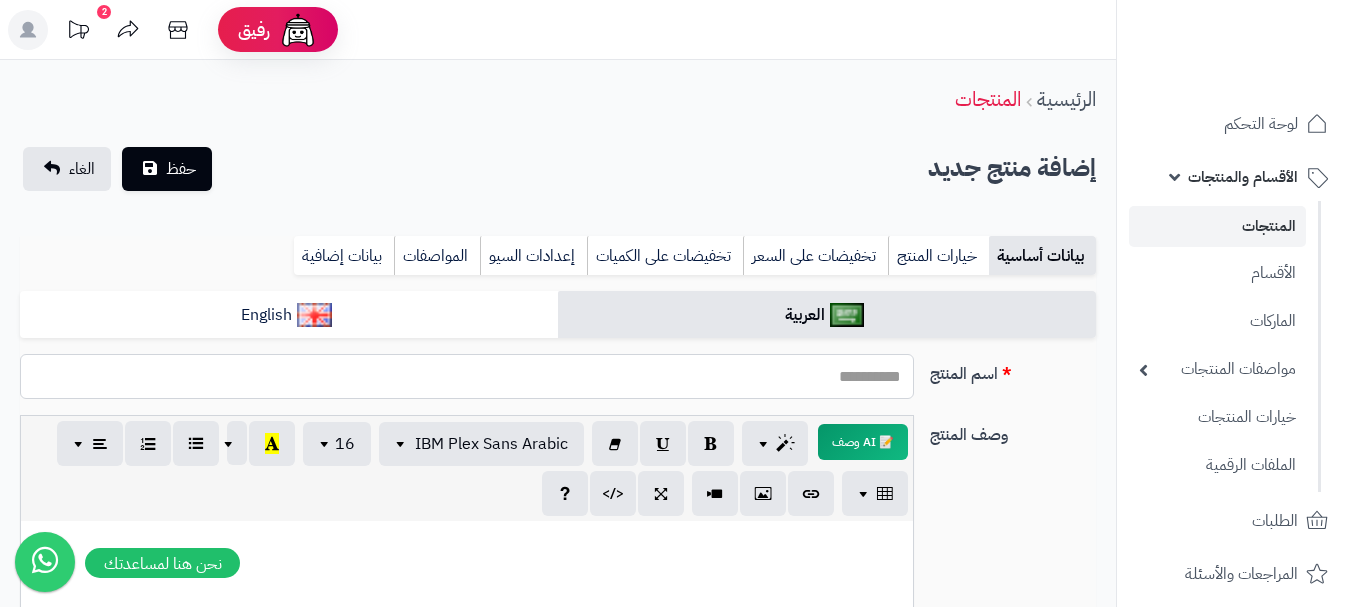 click on "اسم المنتج" at bounding box center (467, 376) 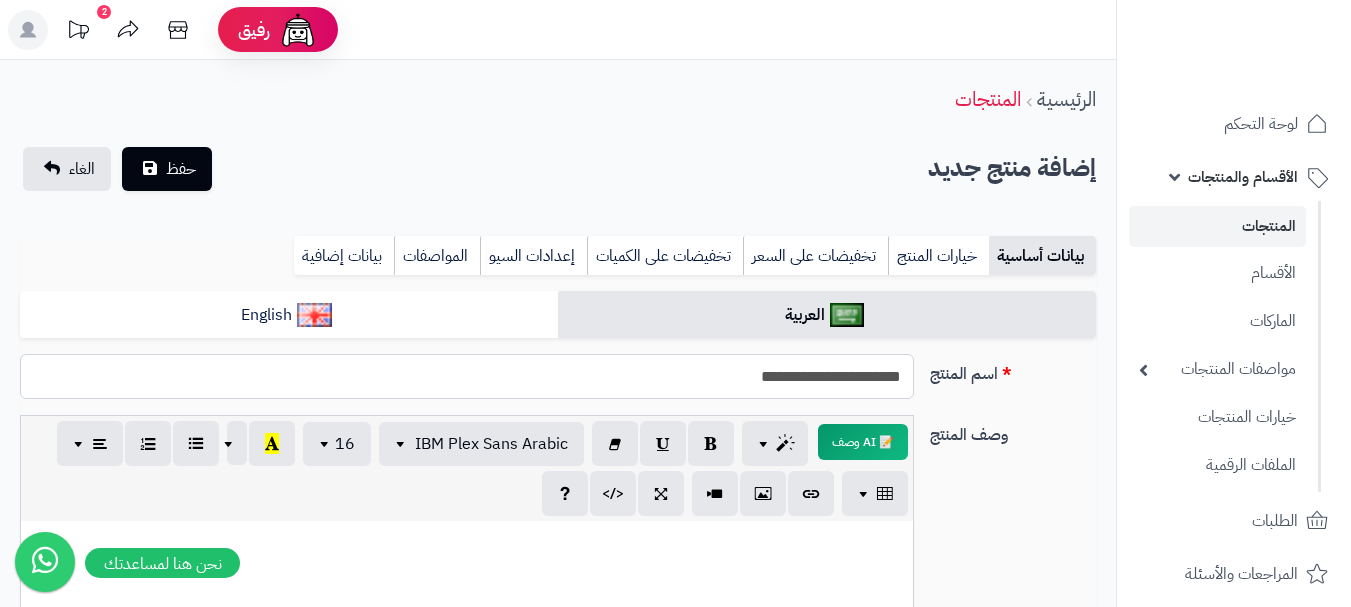 click on "**********" at bounding box center (467, 376) 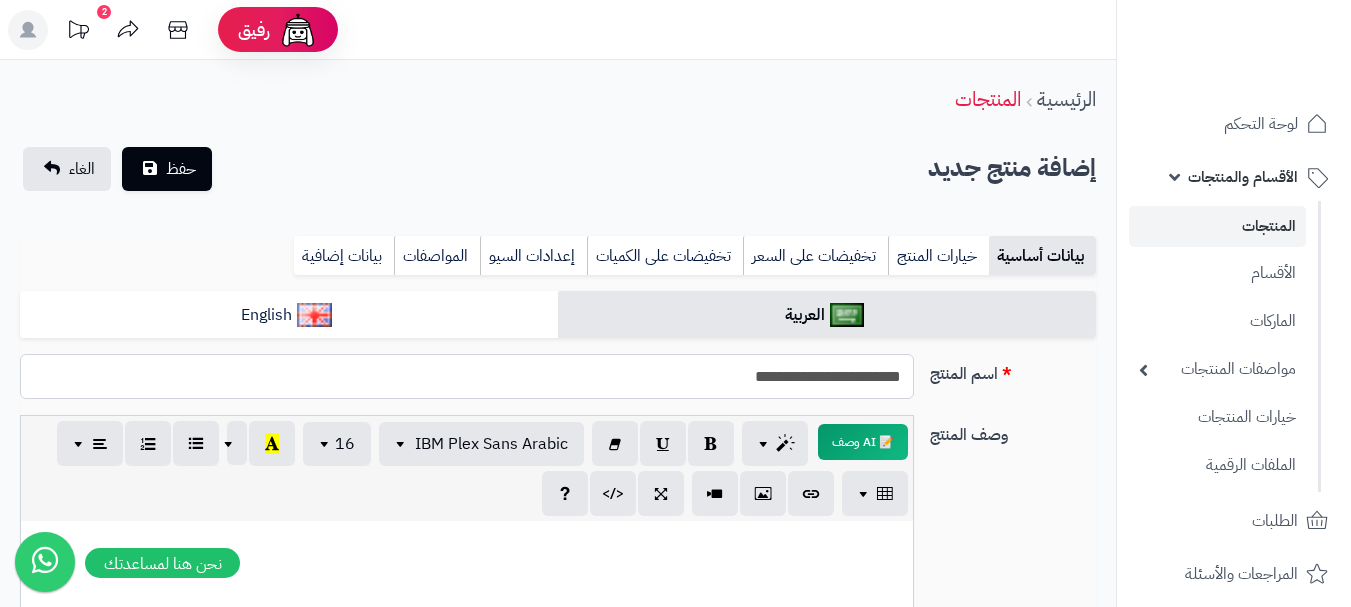 click on "**********" at bounding box center (467, 376) 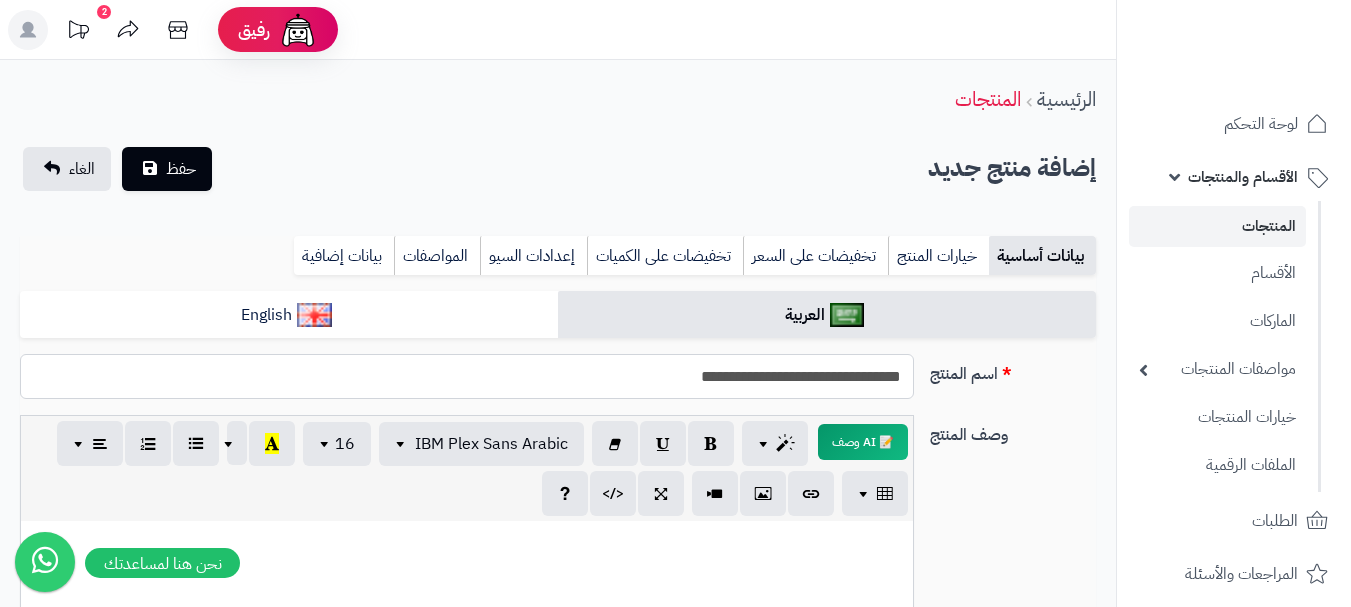 drag, startPoint x: 909, startPoint y: 372, endPoint x: 679, endPoint y: 388, distance: 230.55585 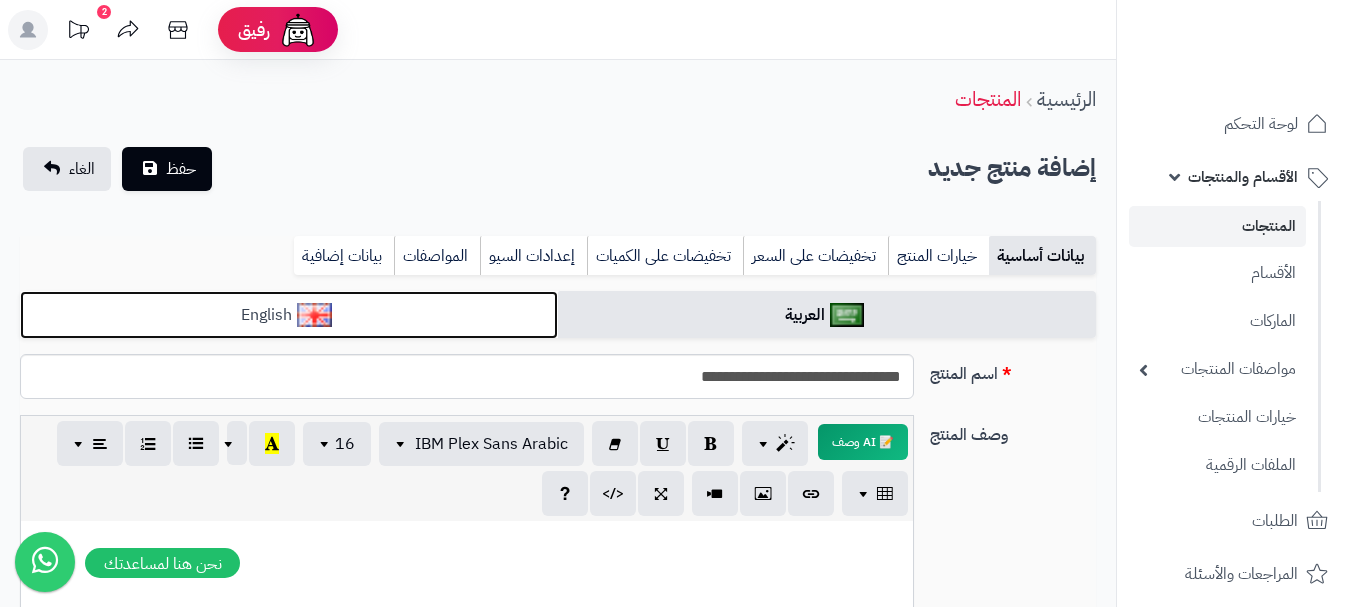 click on "English" at bounding box center [289, 315] 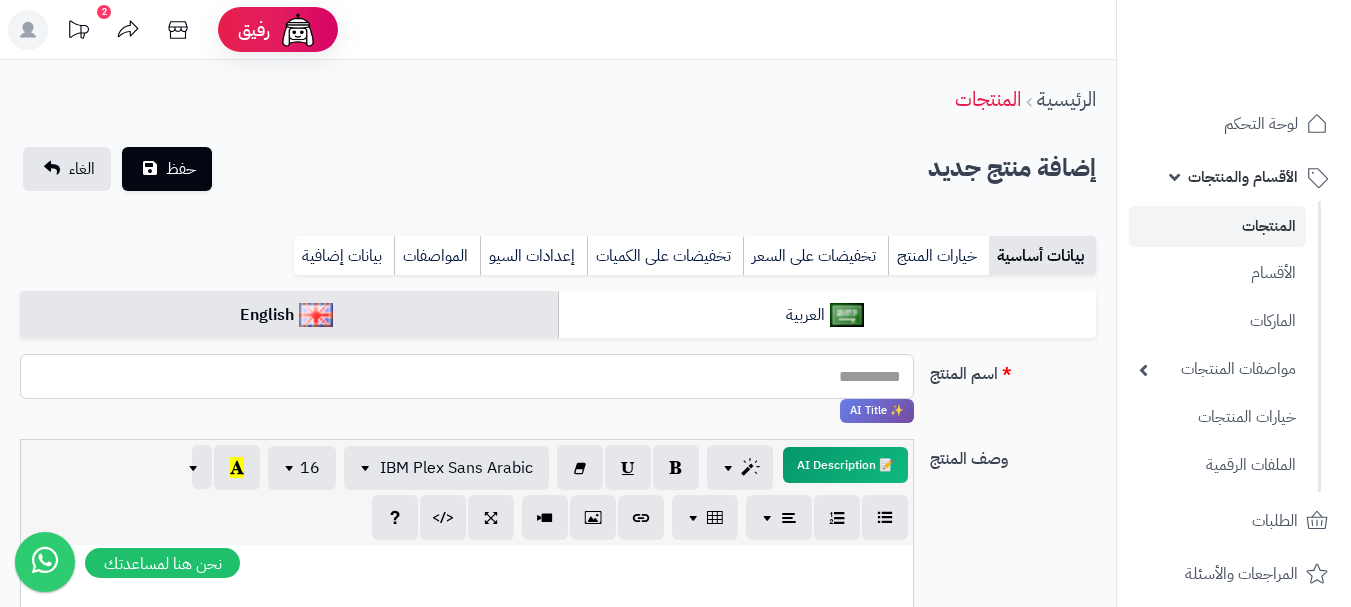 paste on "**********" 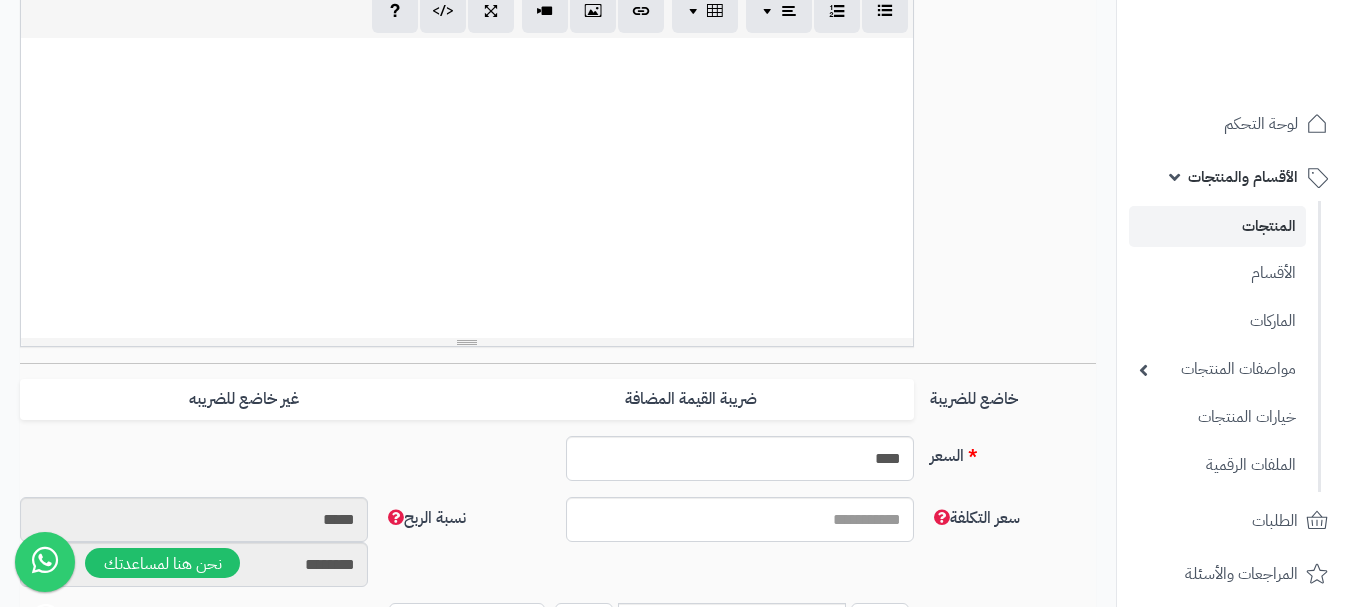 scroll, scrollTop: 600, scrollLeft: 0, axis: vertical 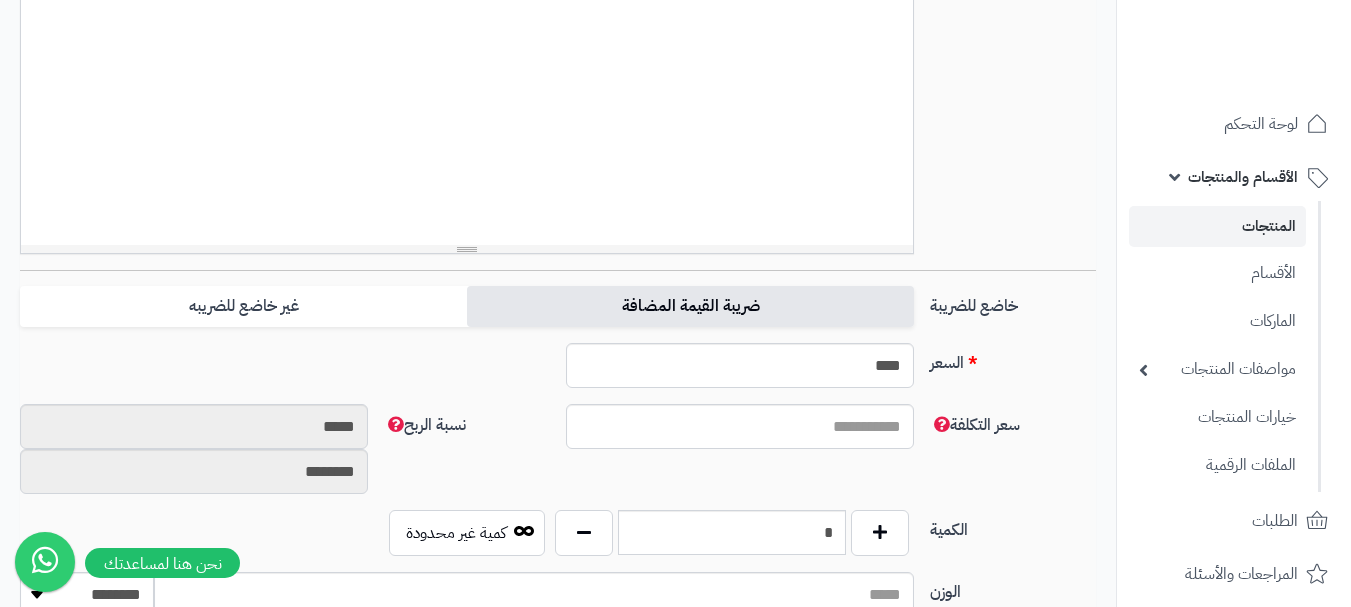 type on "**********" 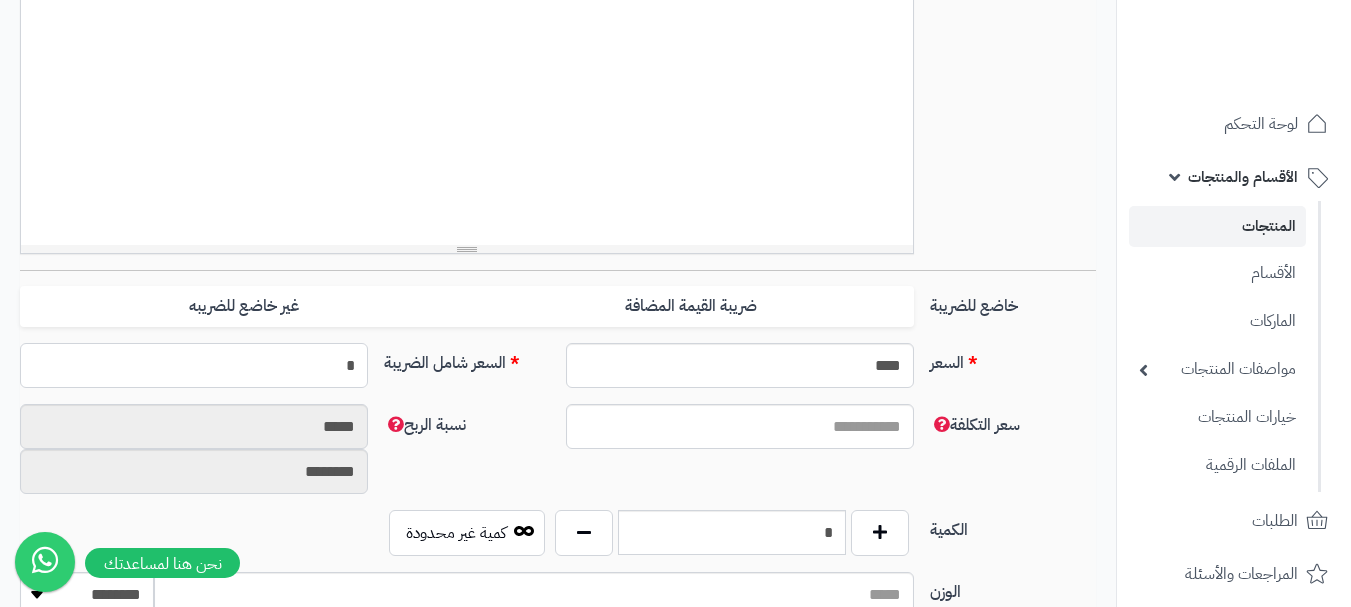 click on "*" at bounding box center [194, 365] 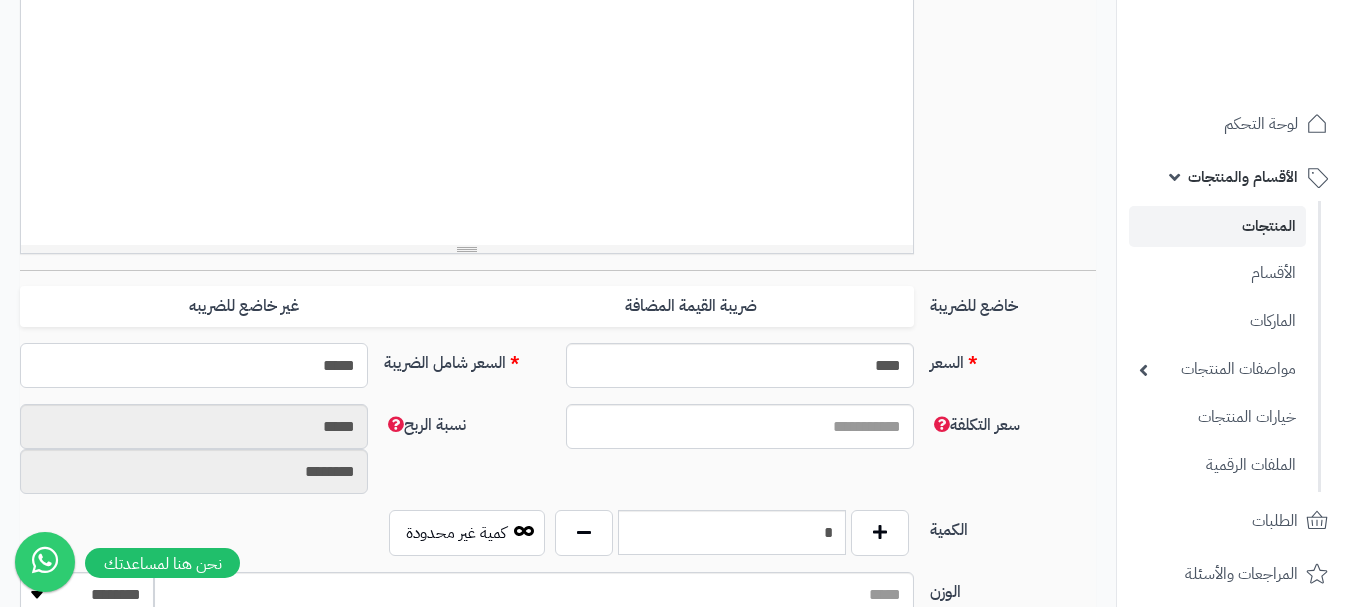 type on "******" 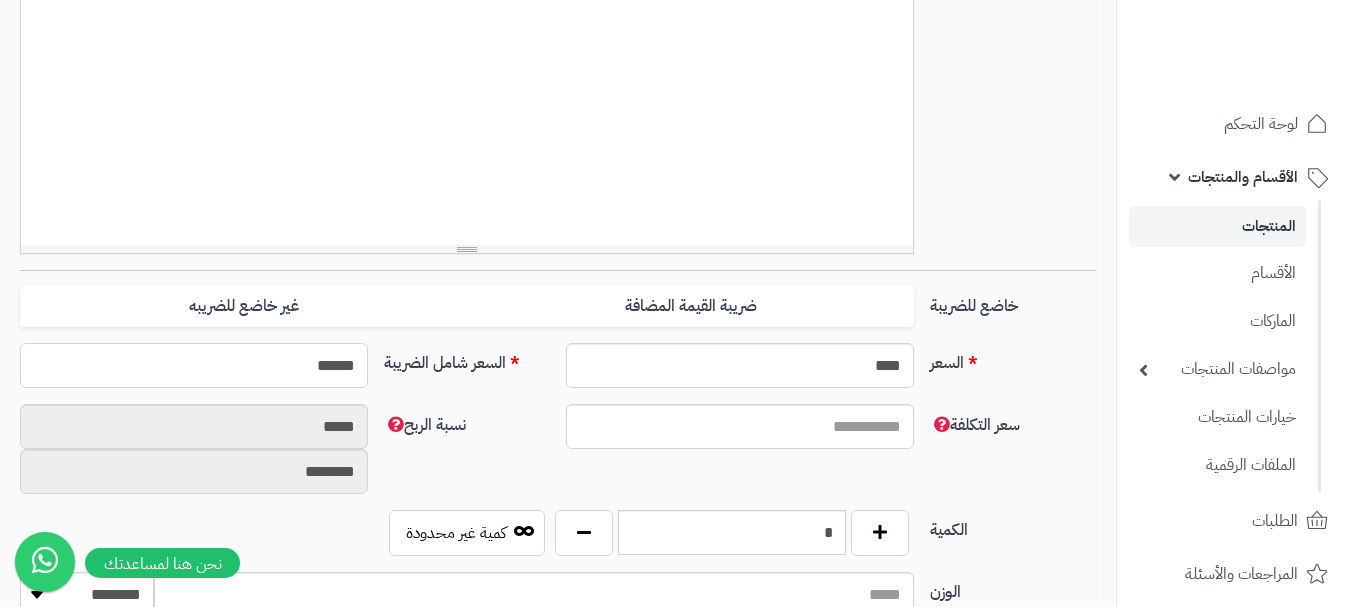 type on "**********" 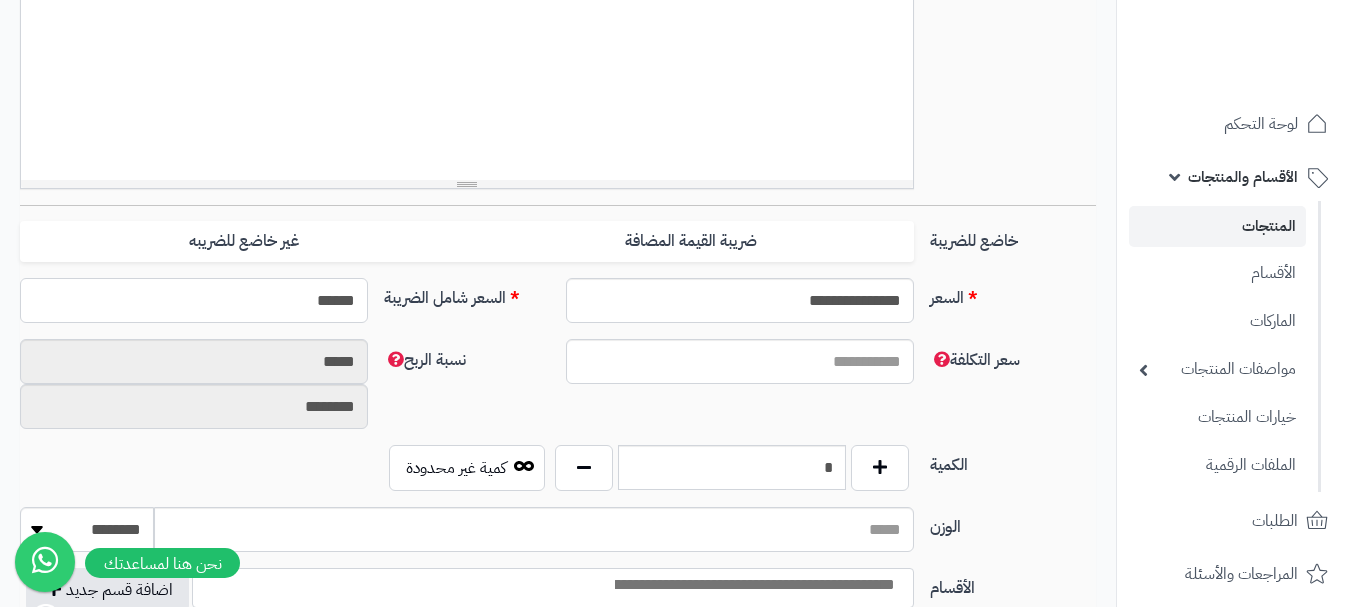 scroll, scrollTop: 700, scrollLeft: 0, axis: vertical 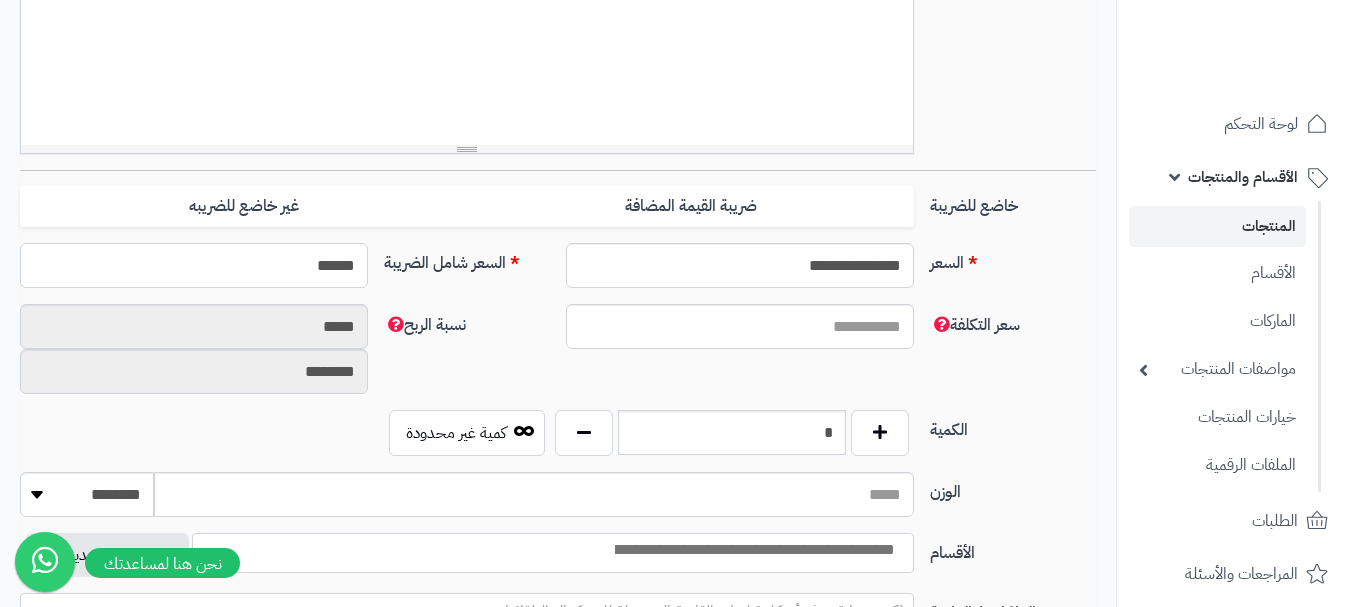 type on "******" 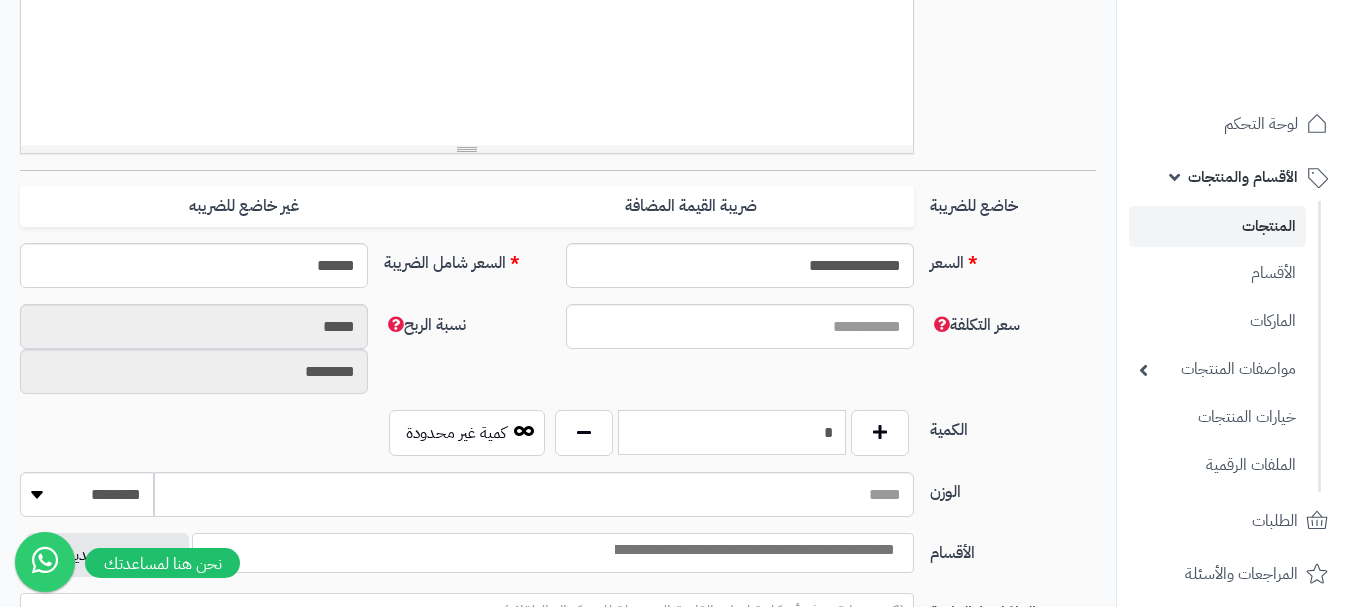 click on "*" at bounding box center (732, 432) 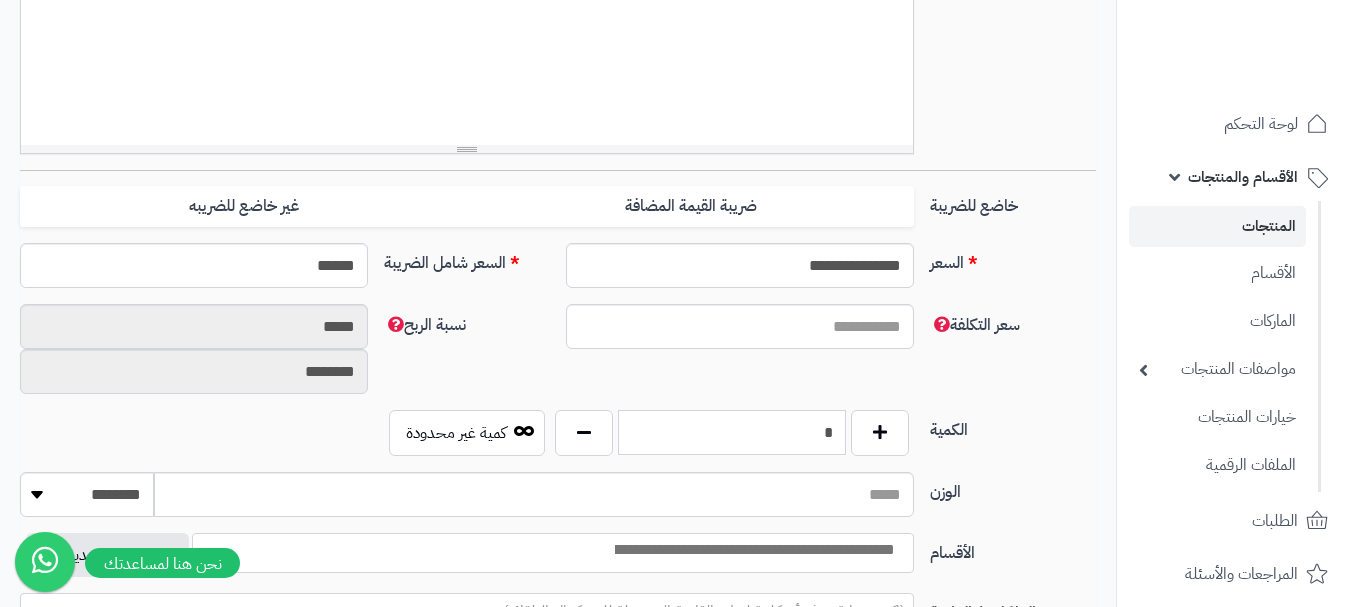 scroll, scrollTop: 800, scrollLeft: 0, axis: vertical 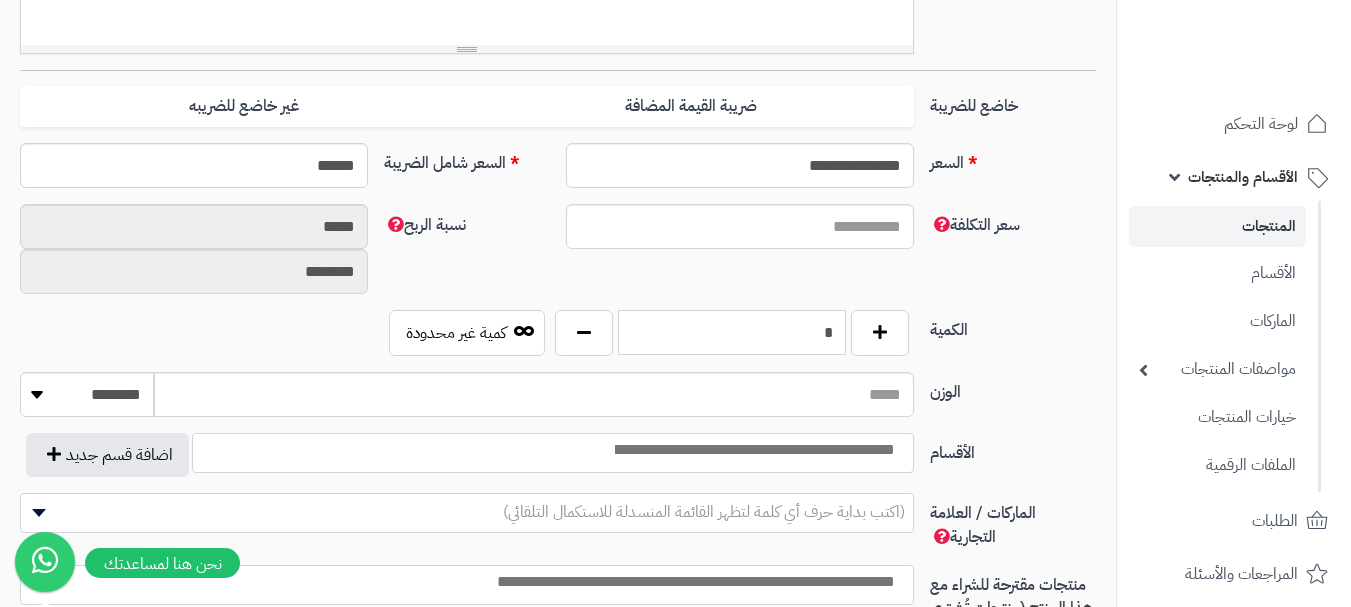 type on "*" 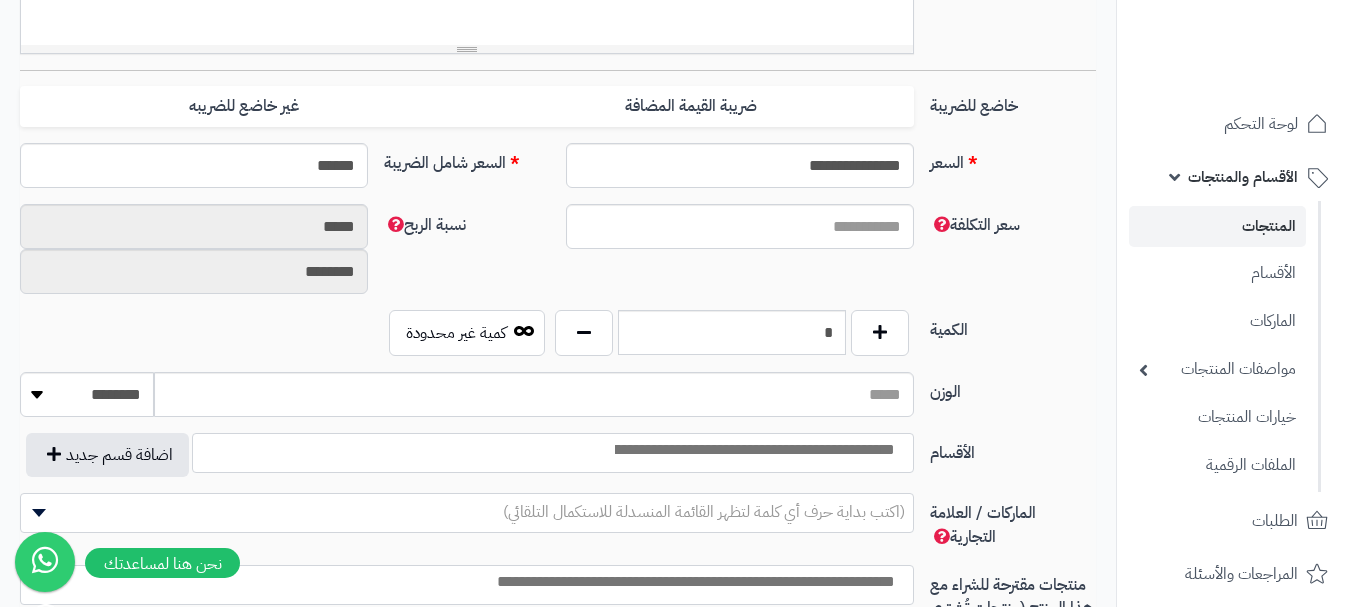 click at bounding box center (753, 450) 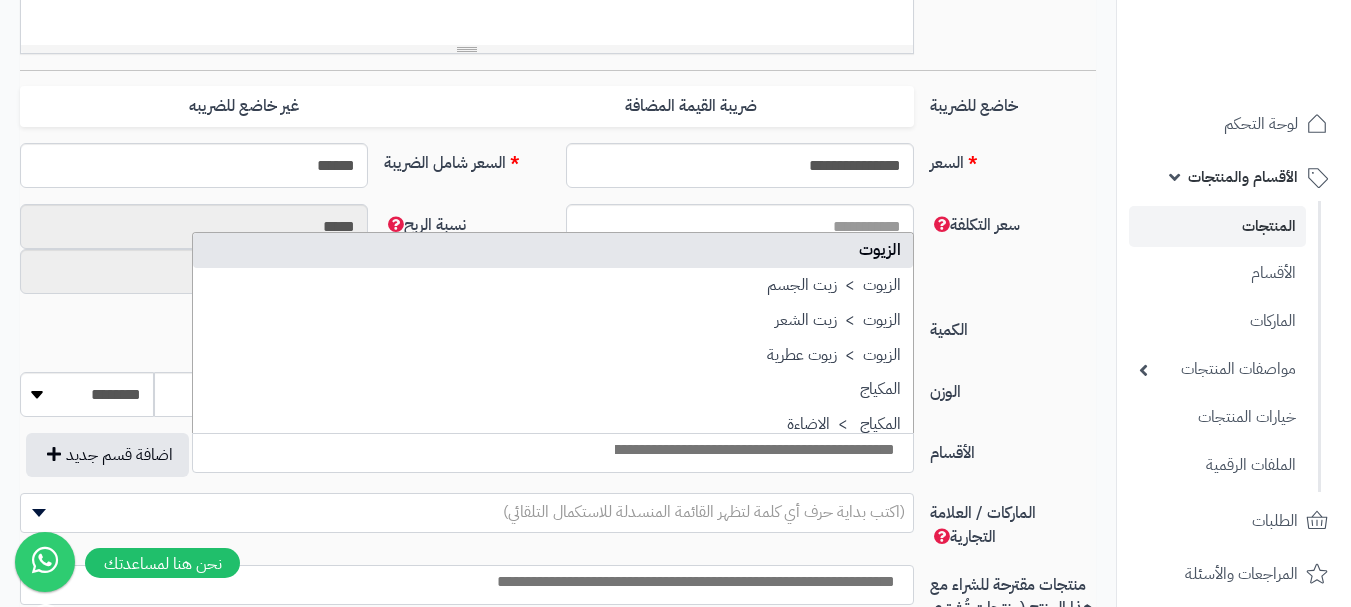 select on "***" 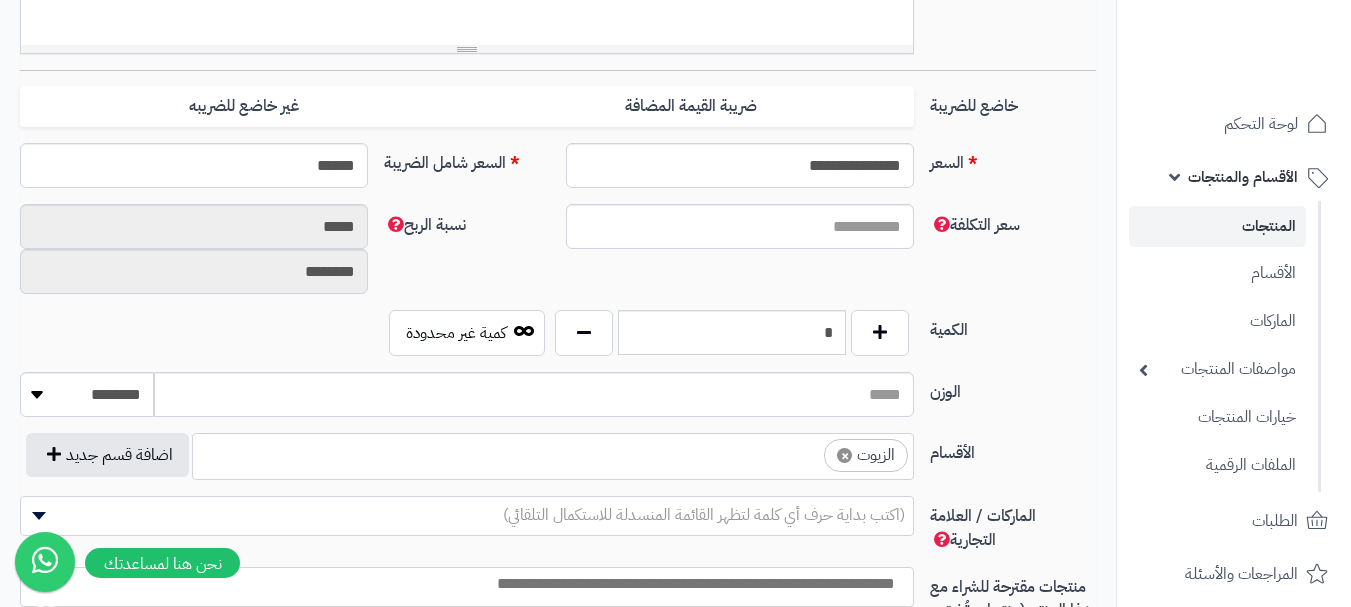 click on "× الزيوت" at bounding box center (553, 453) 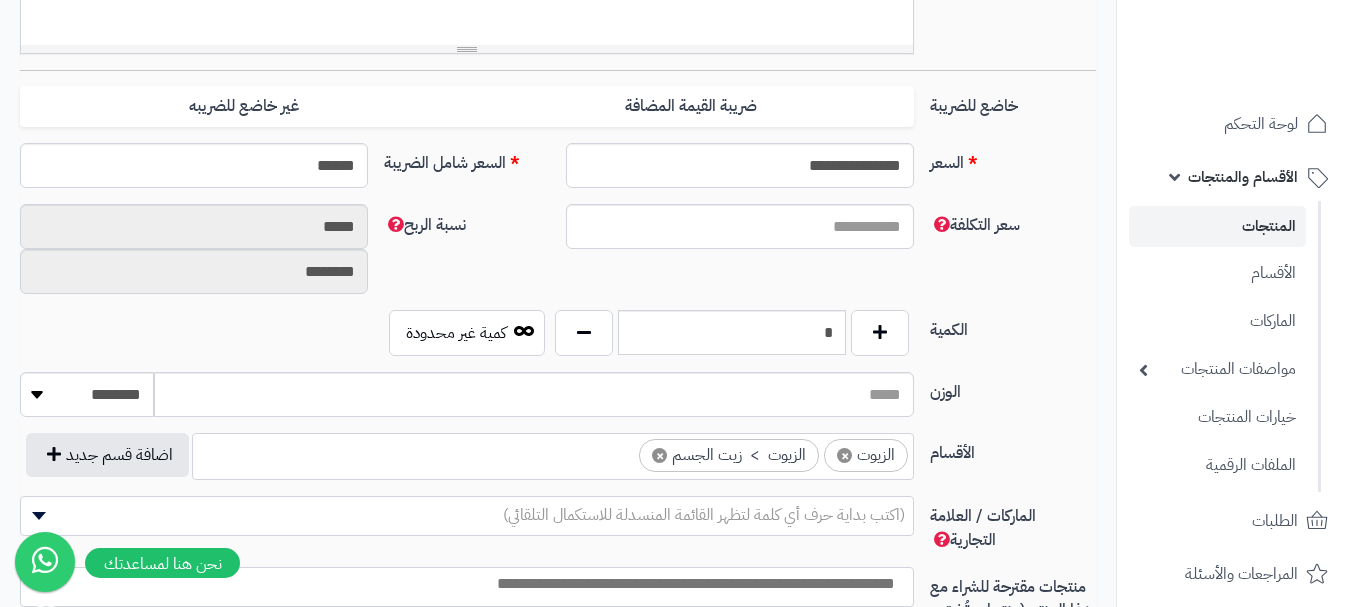 click on "× الزيوت × الزيوت  >  زيت الجسم" at bounding box center [553, 453] 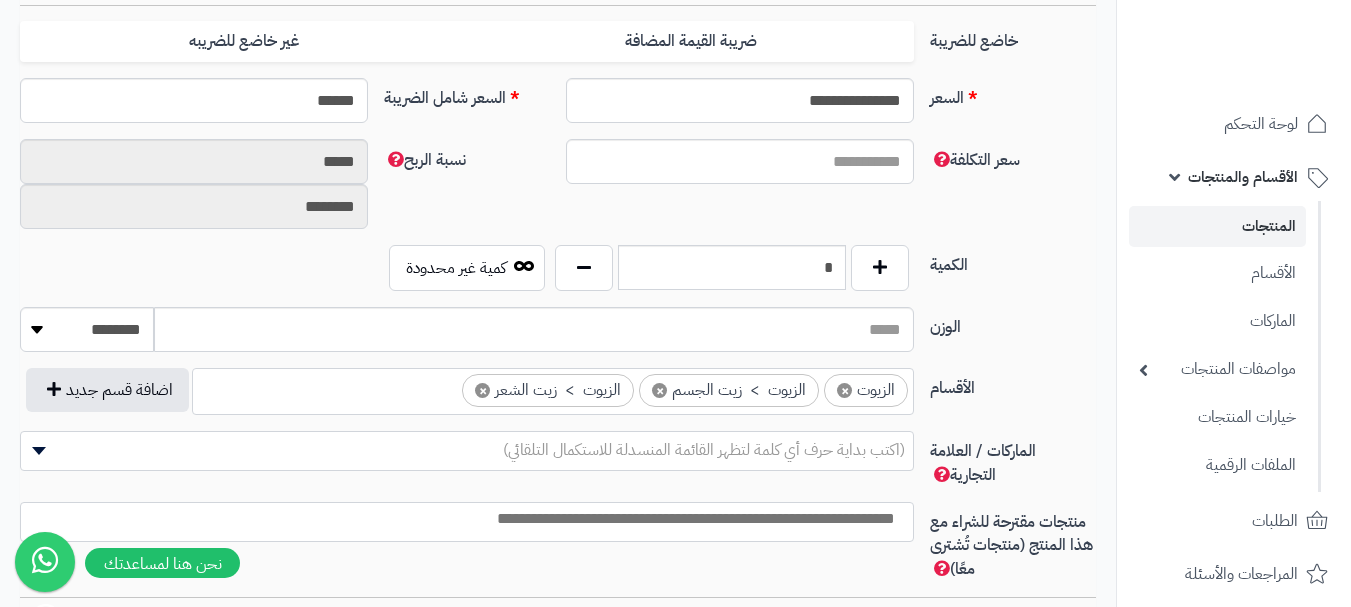 scroll, scrollTop: 900, scrollLeft: 0, axis: vertical 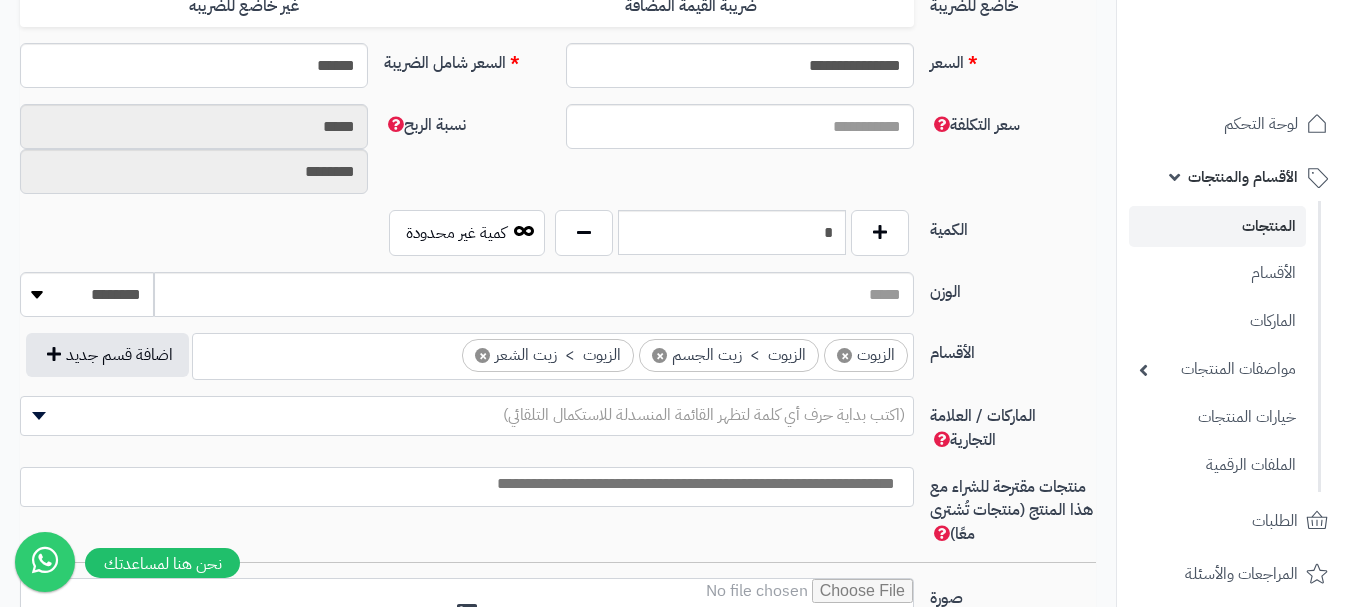 click at bounding box center [462, 484] 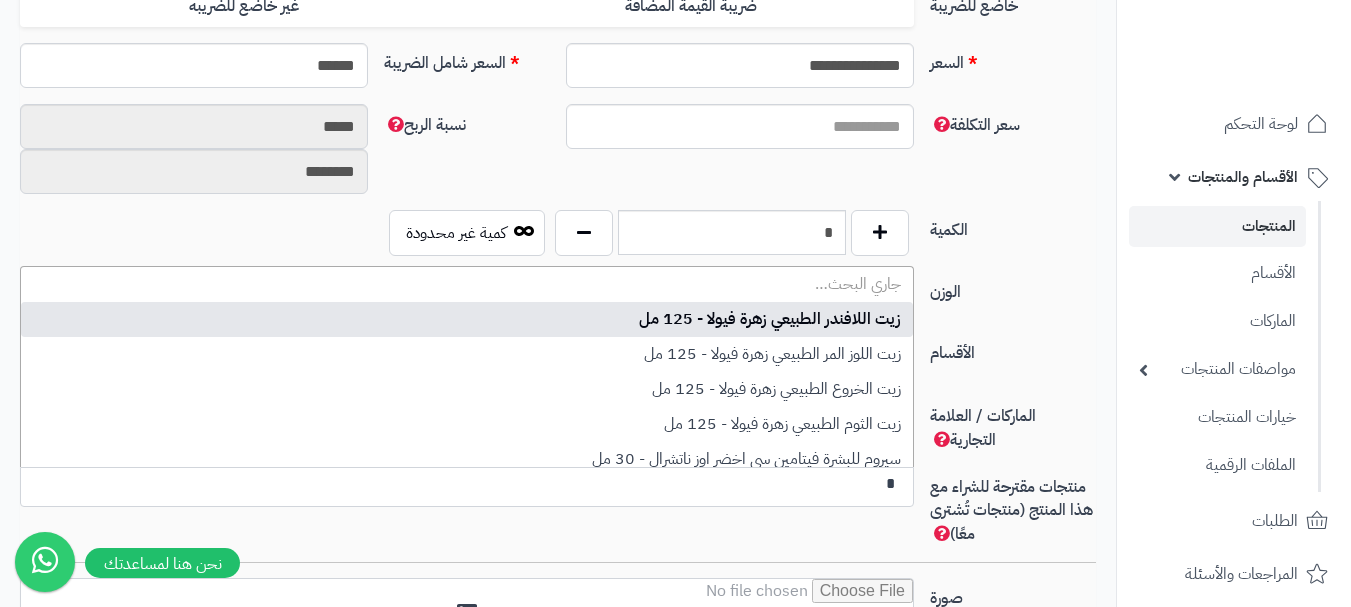type on "*" 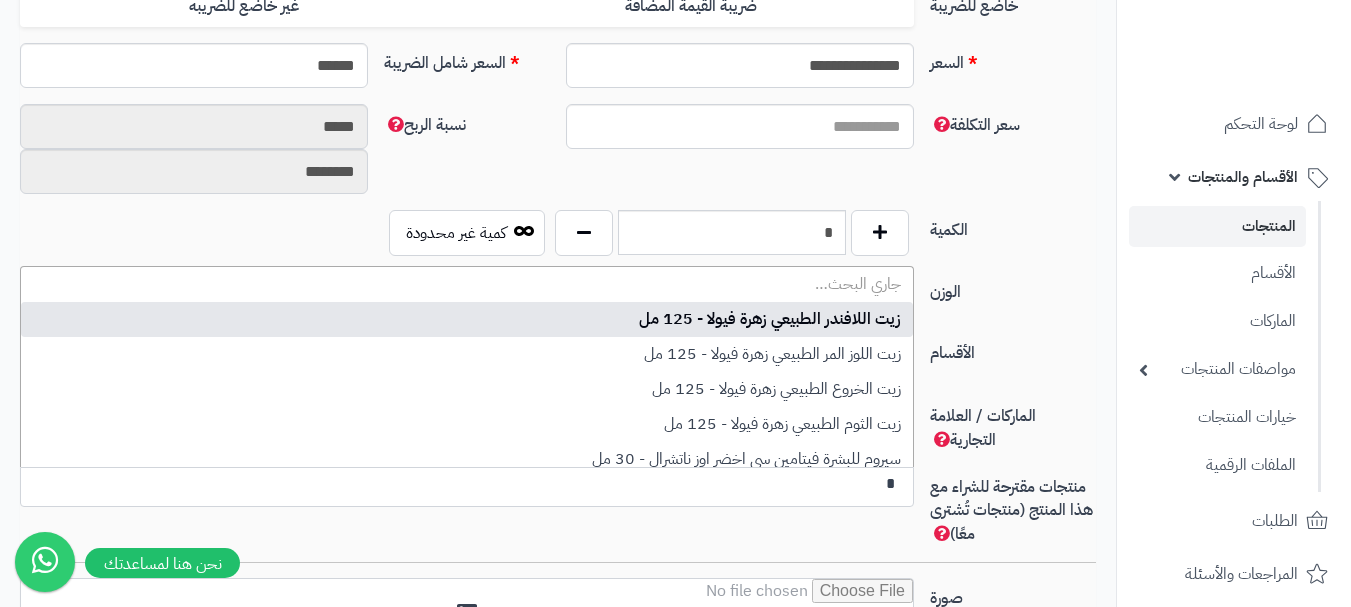 type 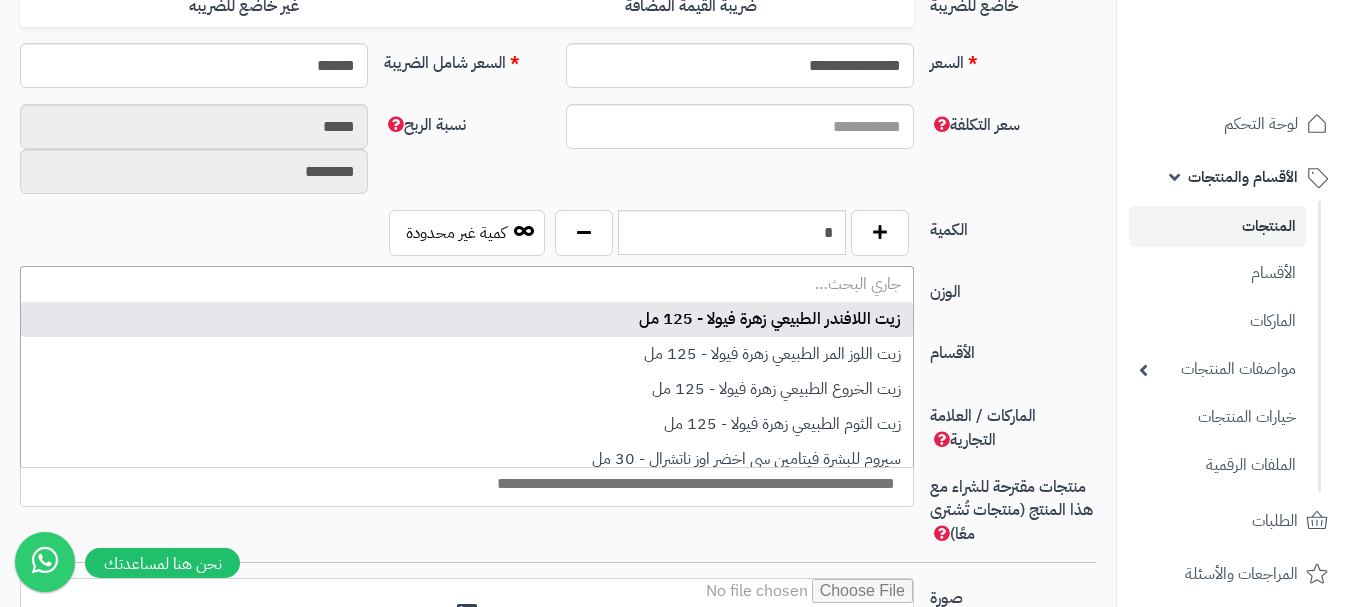 scroll, scrollTop: 0, scrollLeft: 0, axis: both 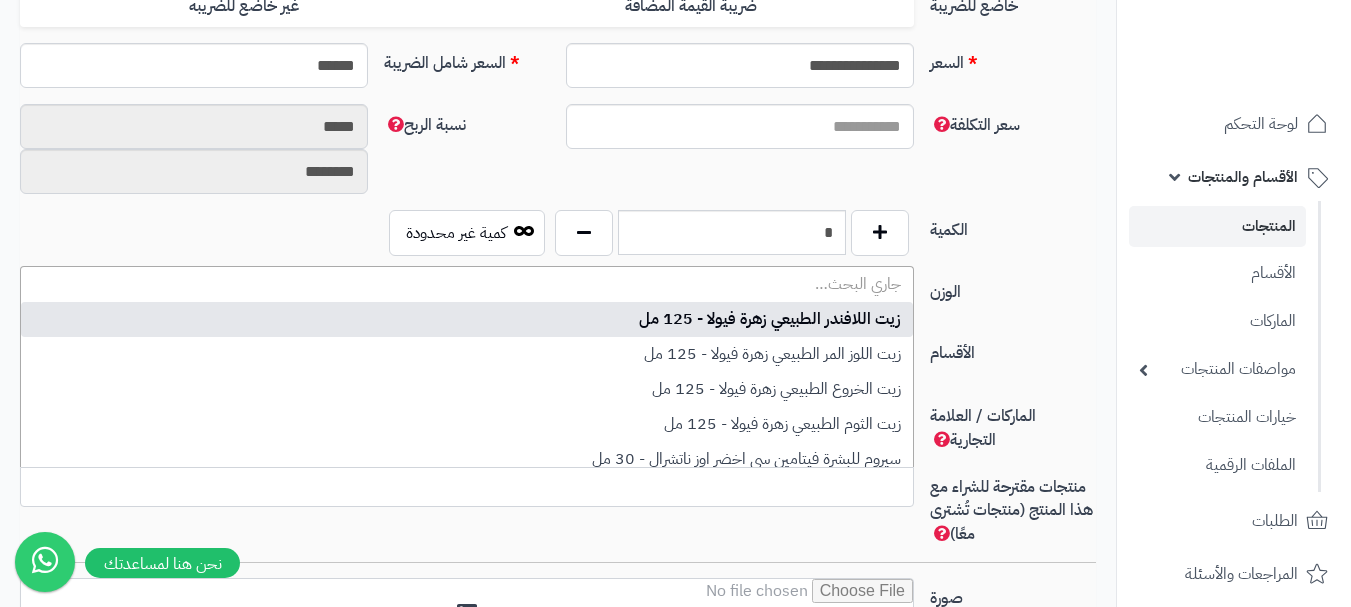 select on "**" 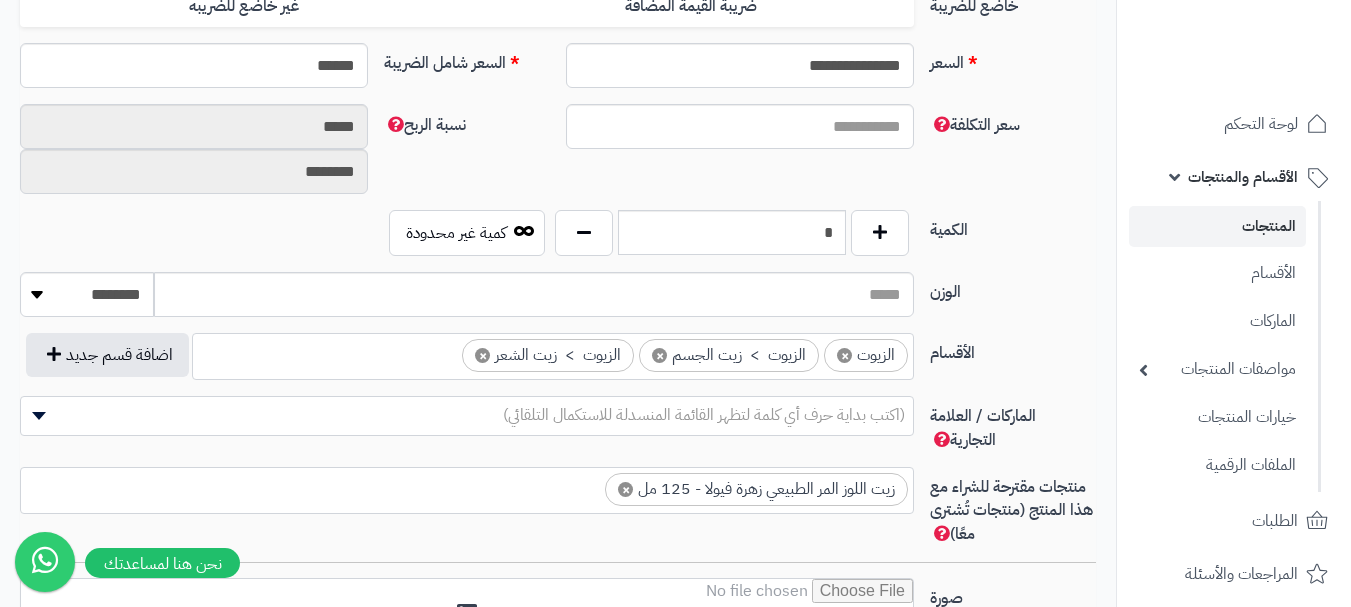 scroll, scrollTop: 0, scrollLeft: -4, axis: horizontal 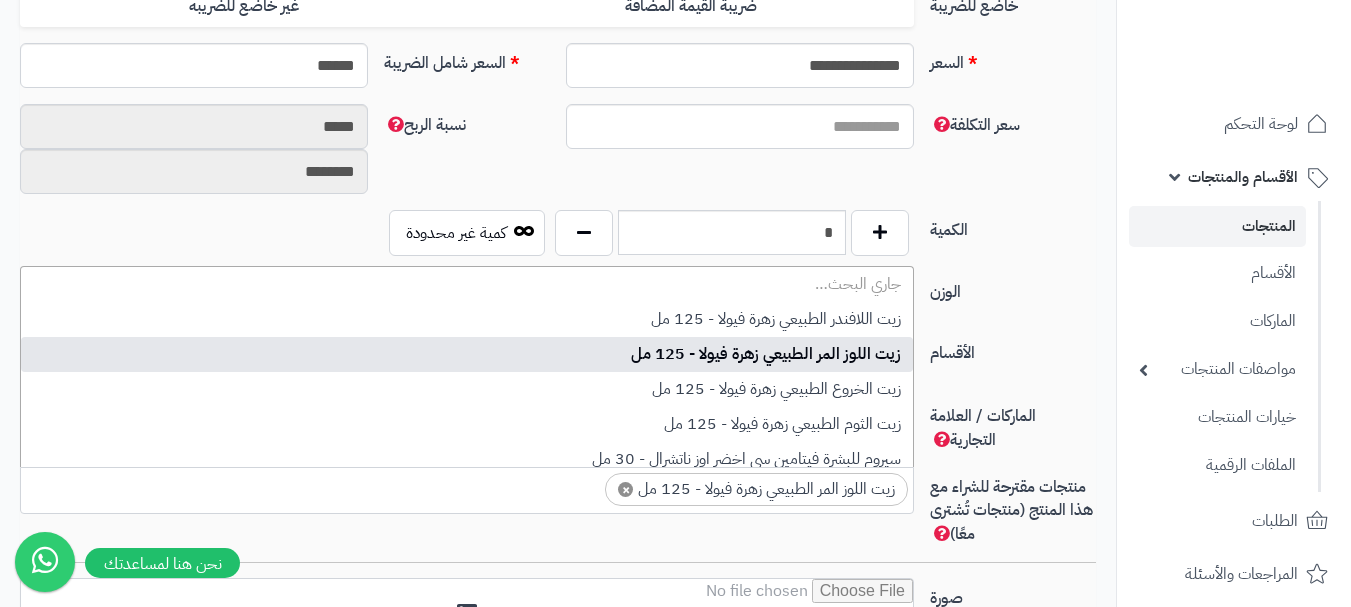 type on "*" 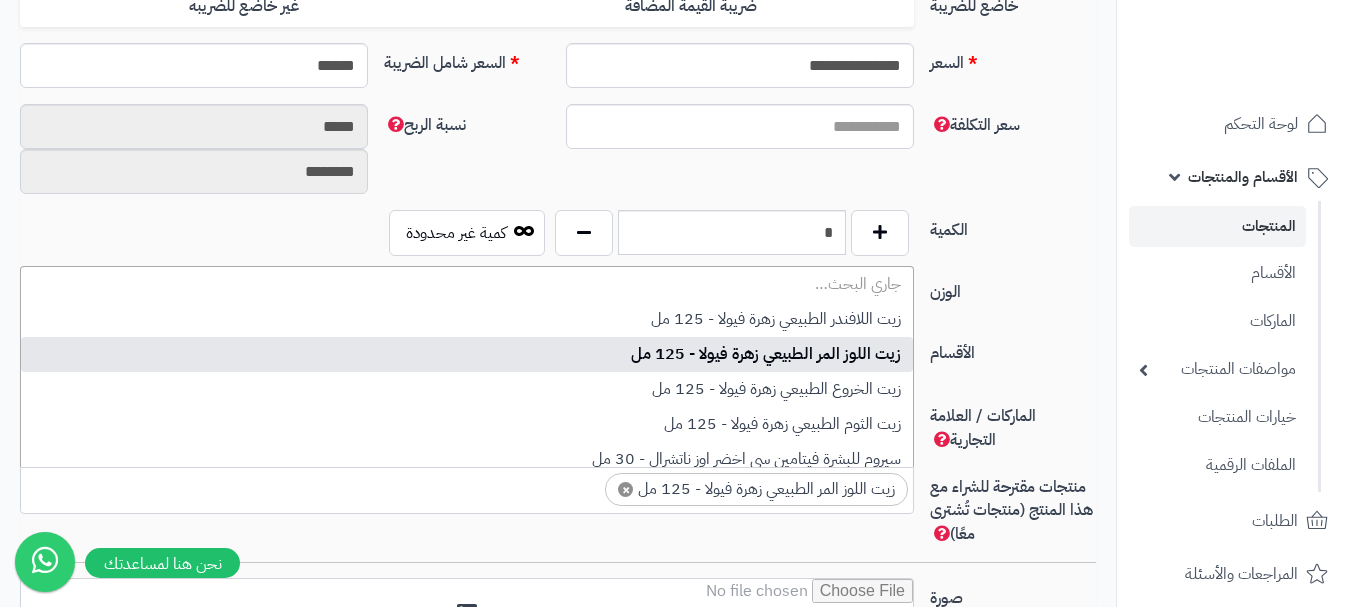 scroll, scrollTop: 0, scrollLeft: 0, axis: both 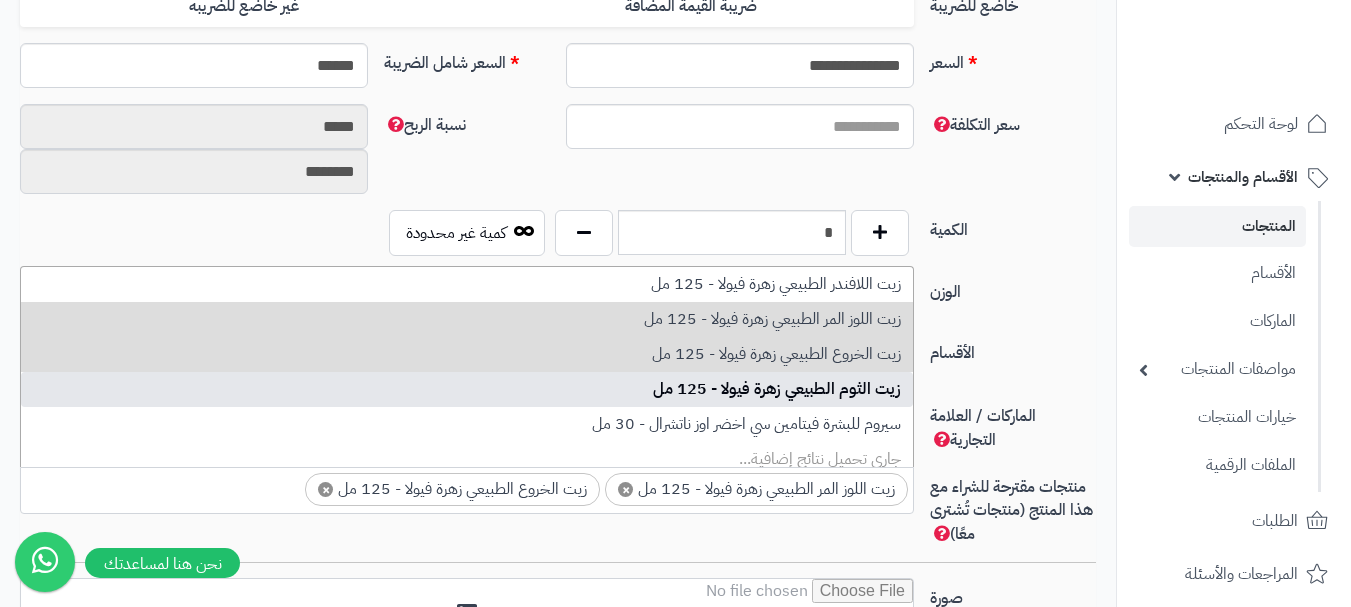 type on "*" 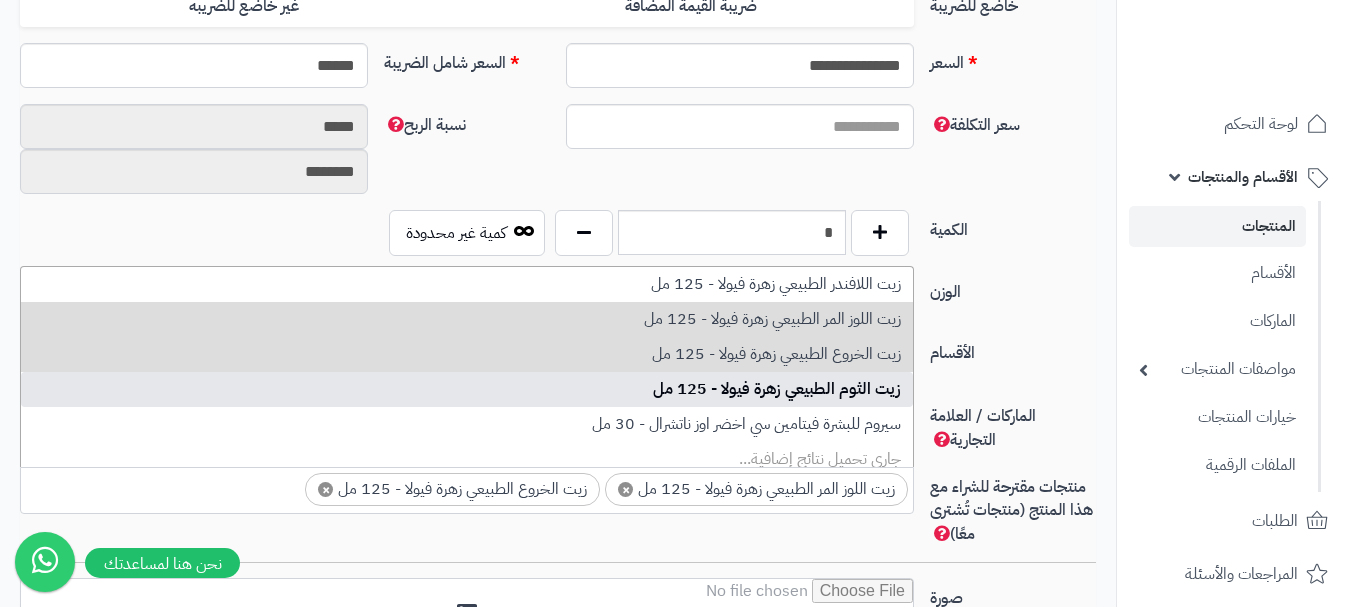 scroll, scrollTop: 0, scrollLeft: -4, axis: horizontal 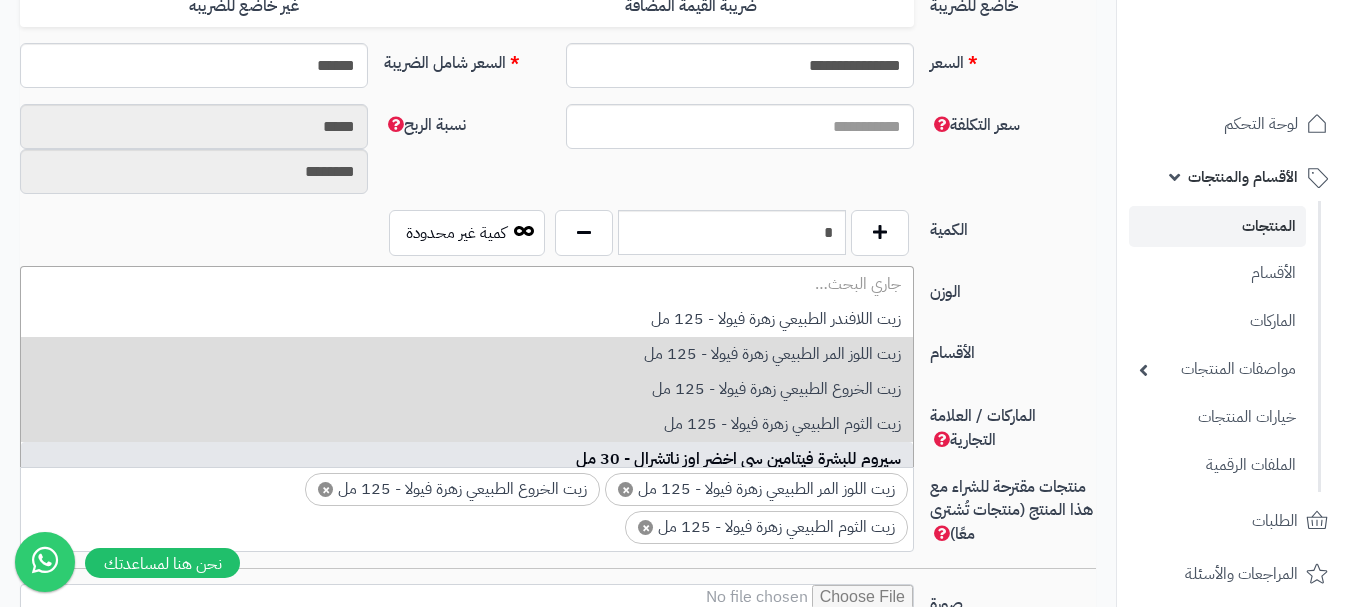 type on "*" 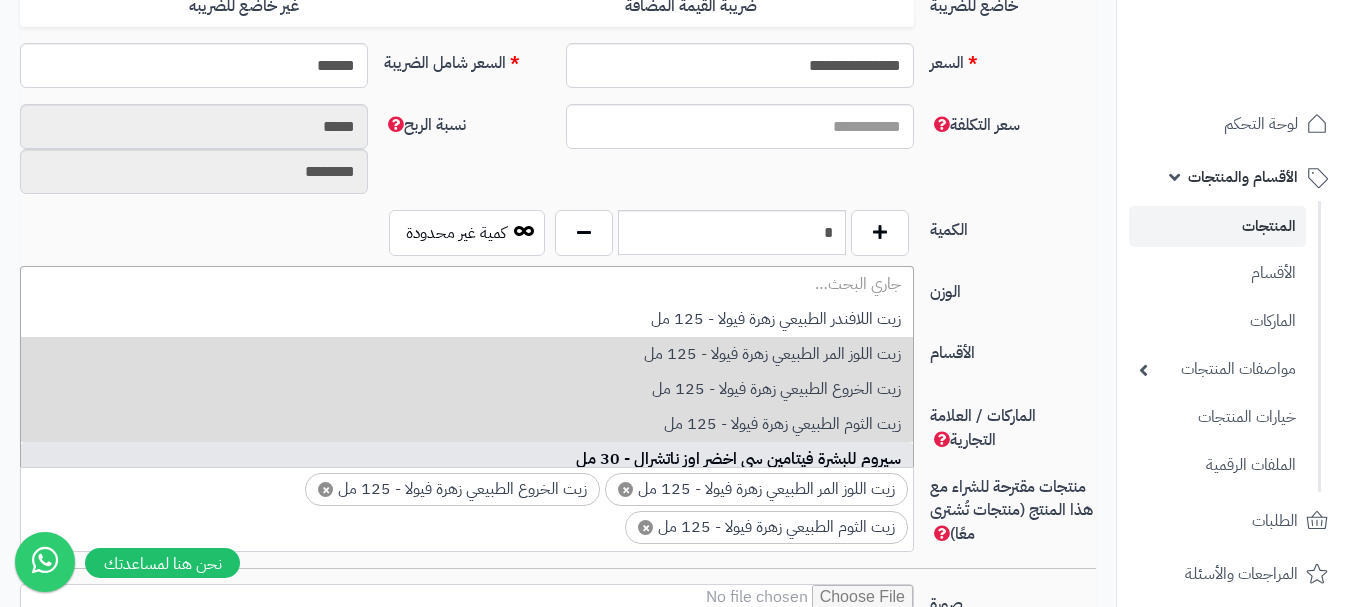 type 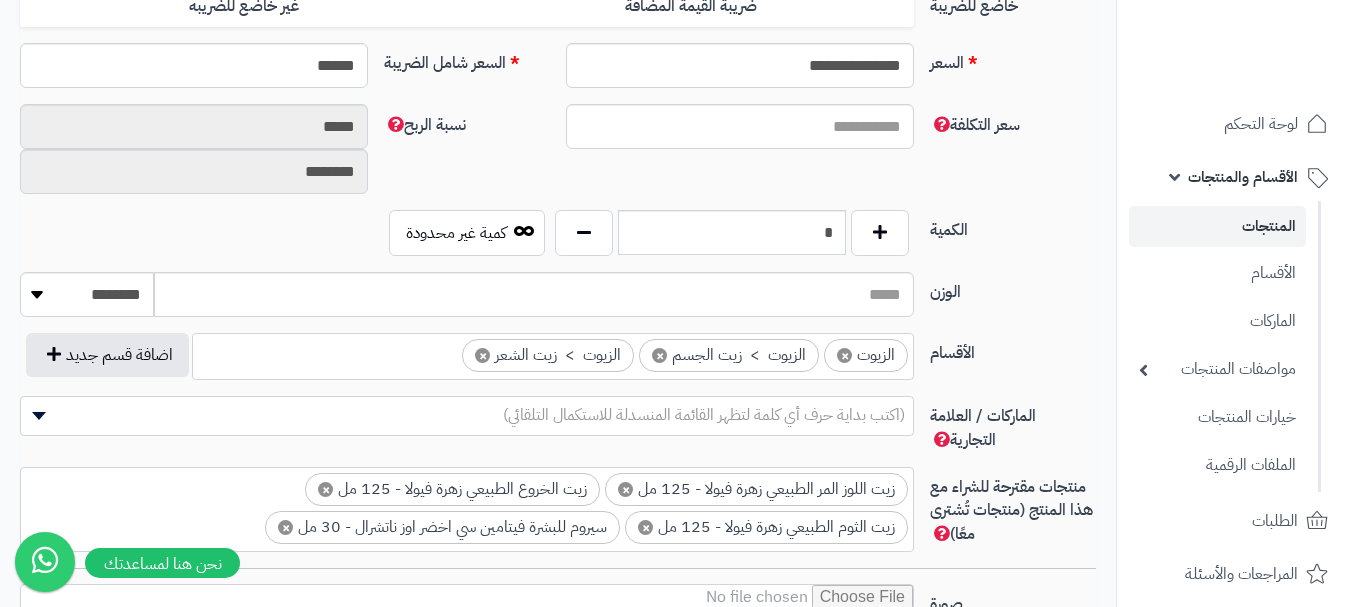 scroll, scrollTop: 0, scrollLeft: -4, axis: horizontal 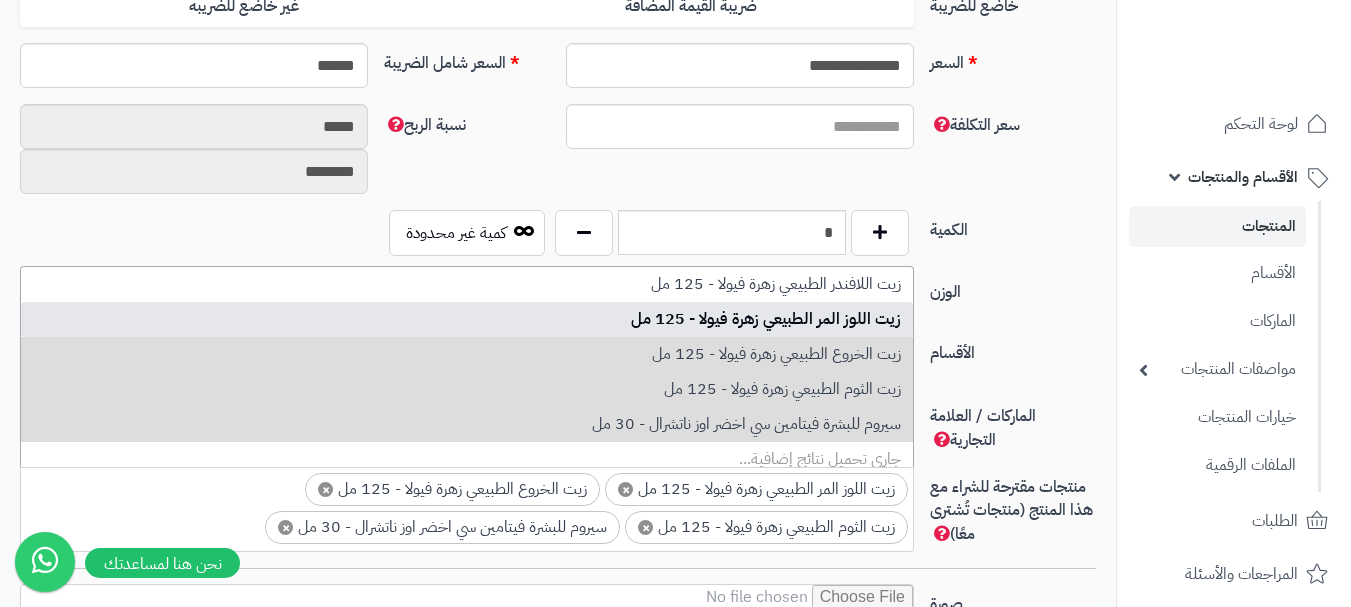 type on "*" 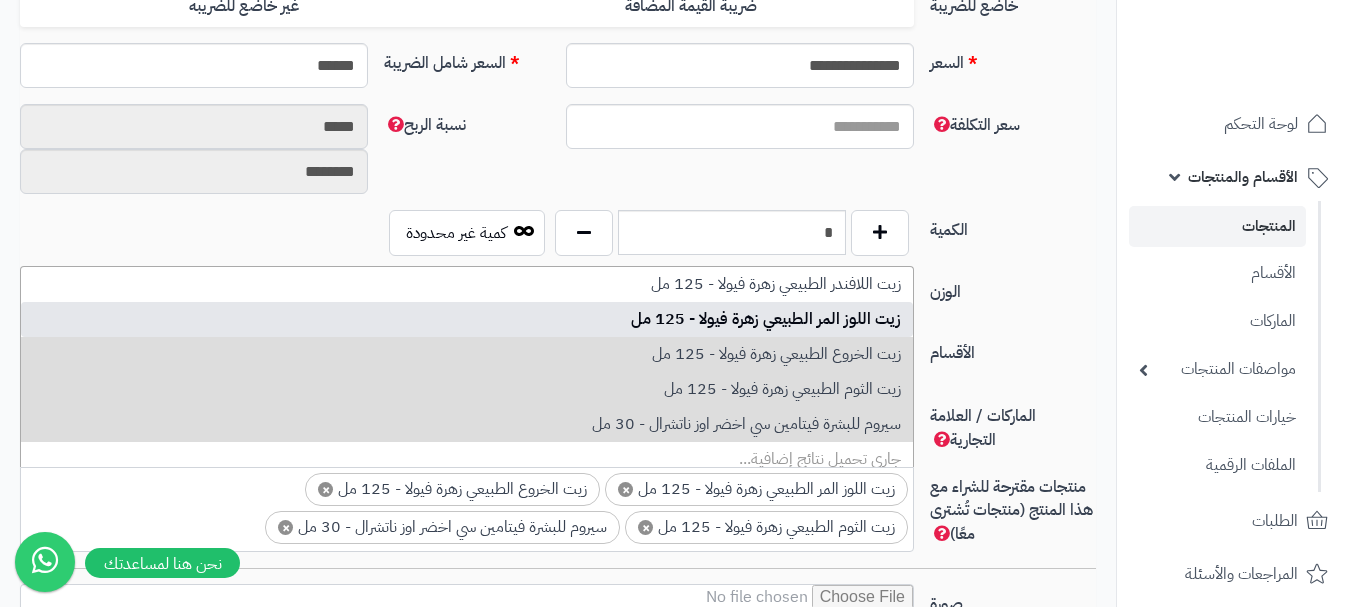 select on "**" 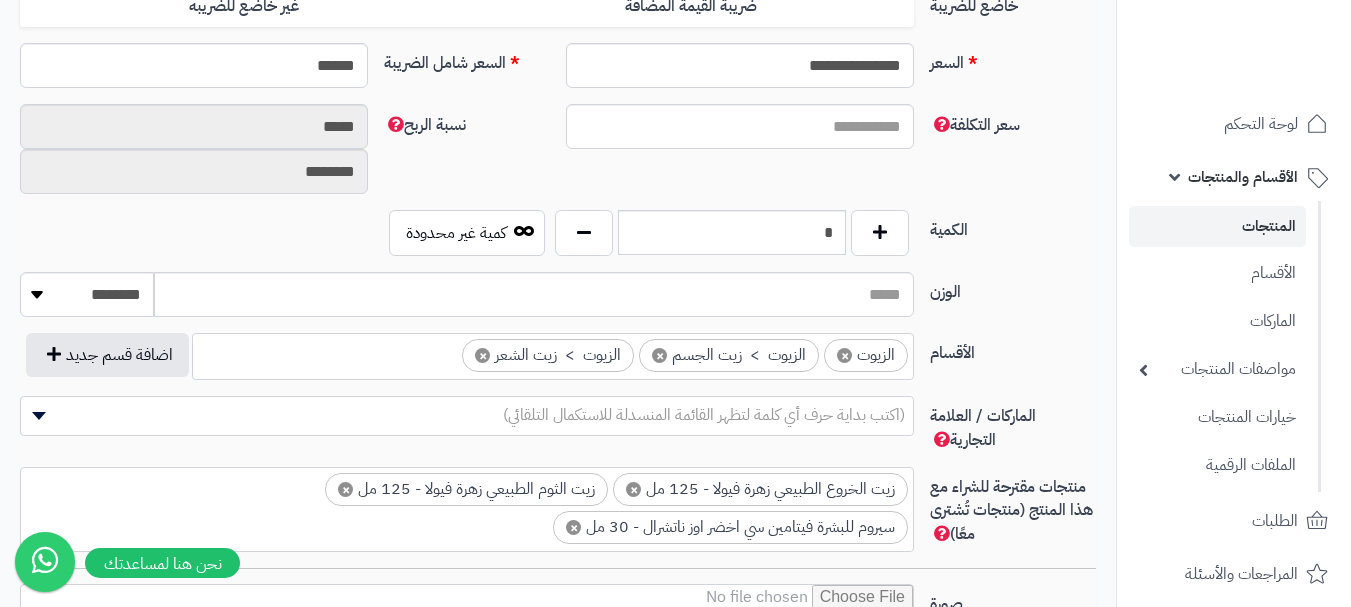 scroll, scrollTop: 0, scrollLeft: -4, axis: horizontal 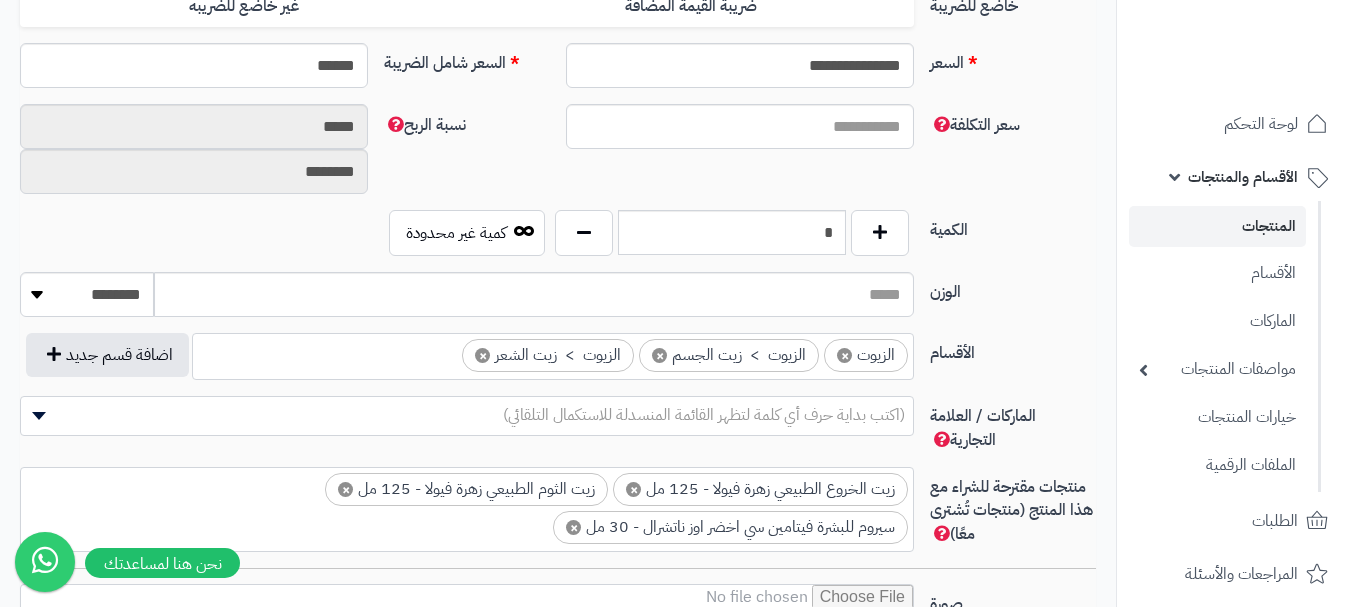 click at bounding box center (535, 522) 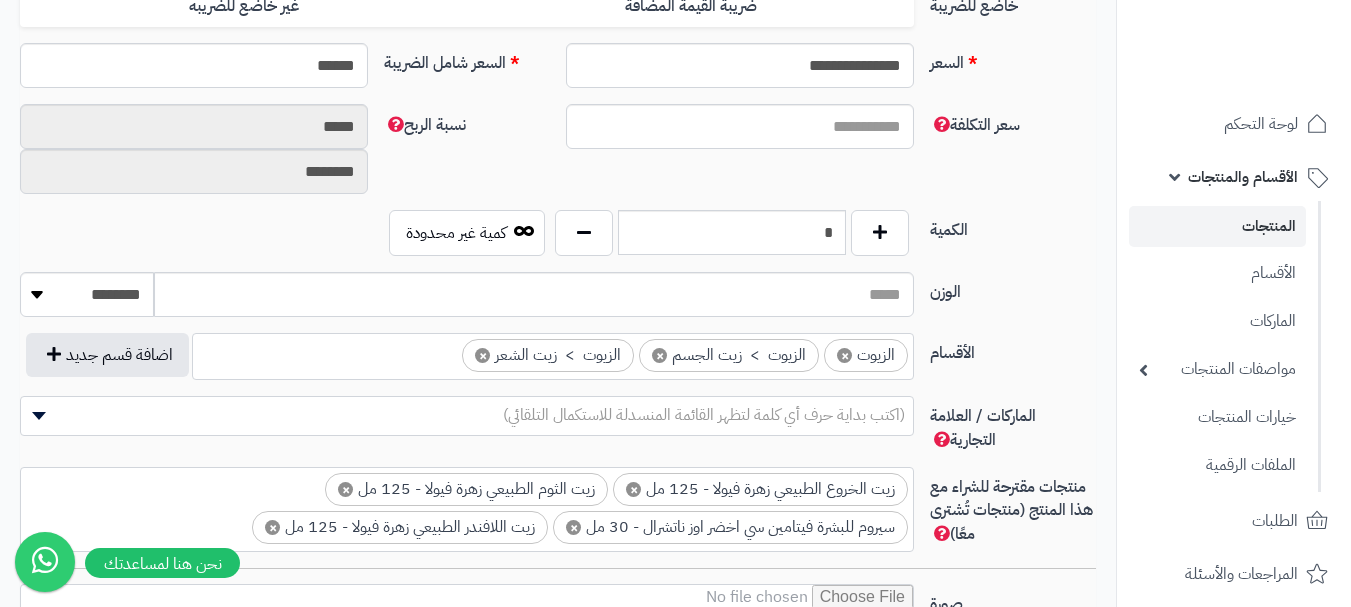 scroll, scrollTop: 1300, scrollLeft: 0, axis: vertical 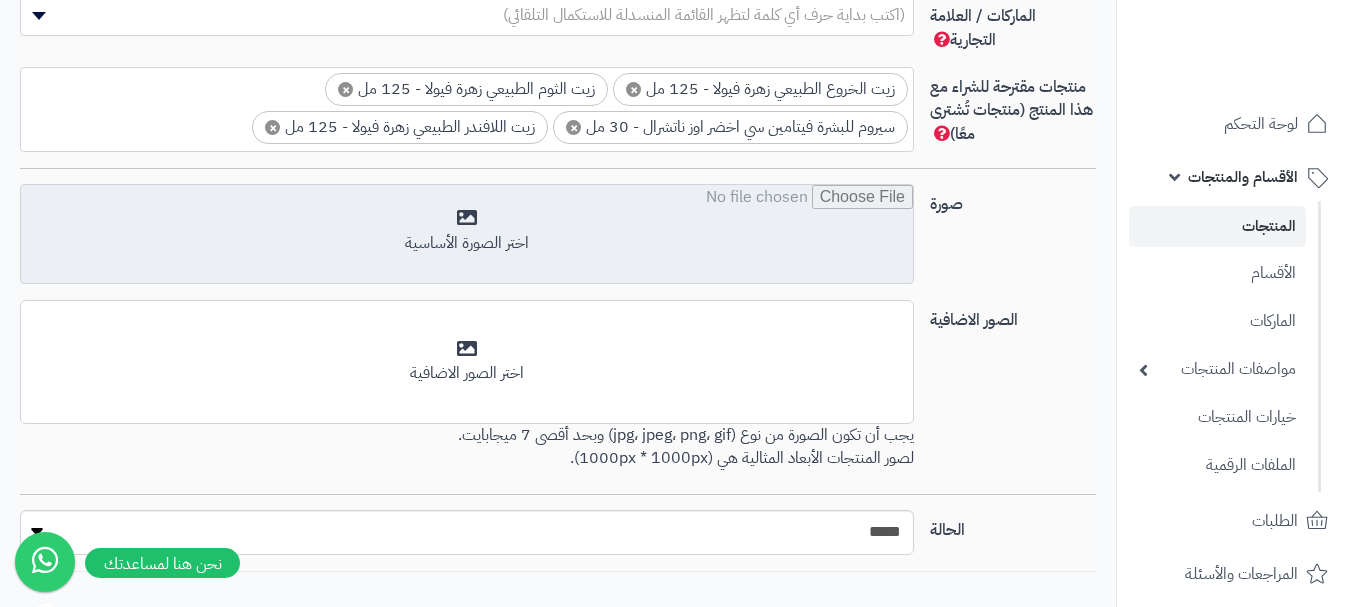 click at bounding box center [467, 235] 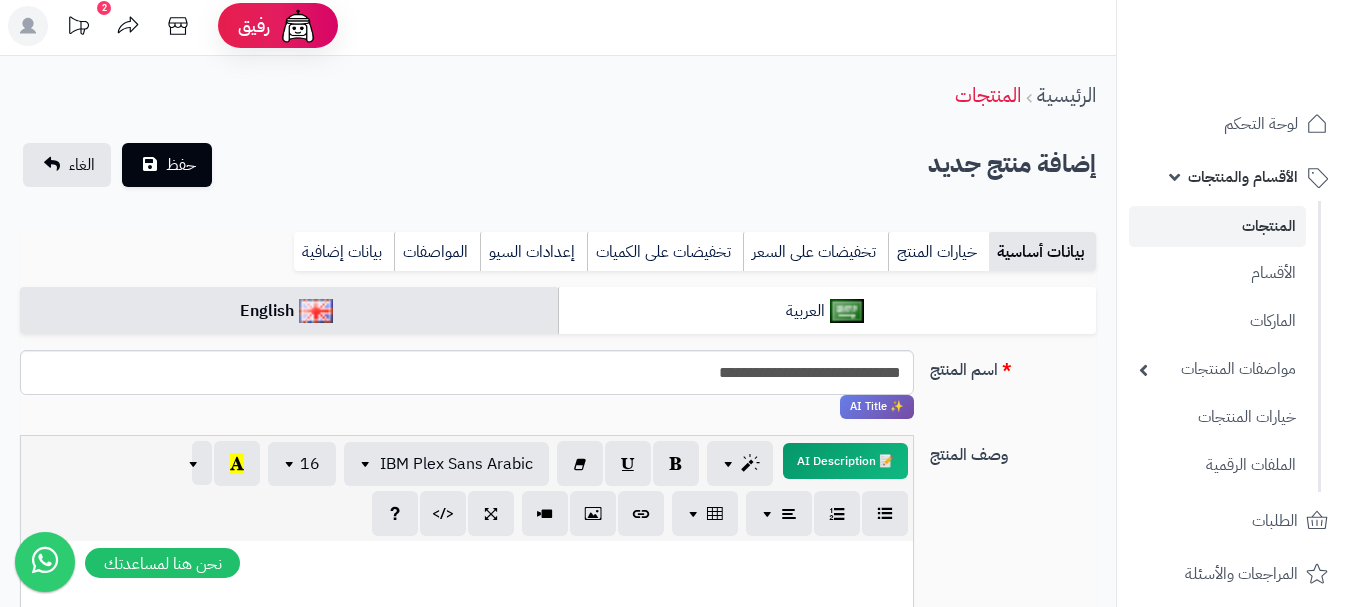 scroll, scrollTop: 0, scrollLeft: 0, axis: both 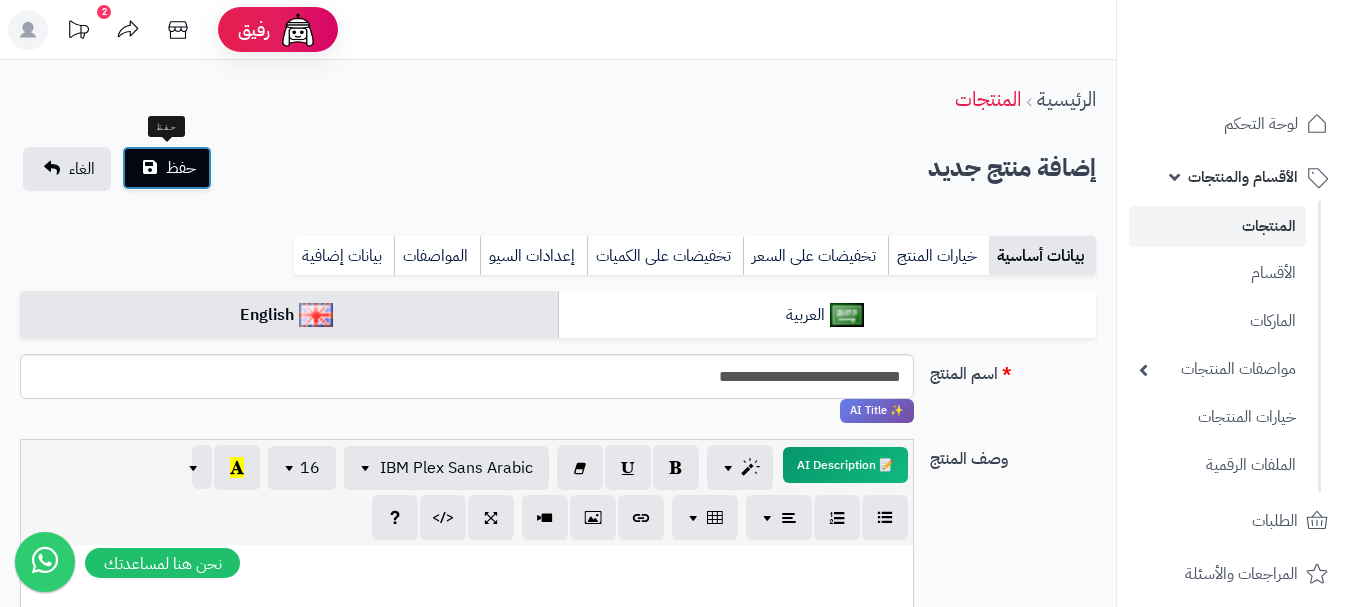 click on "حفظ" at bounding box center [181, 168] 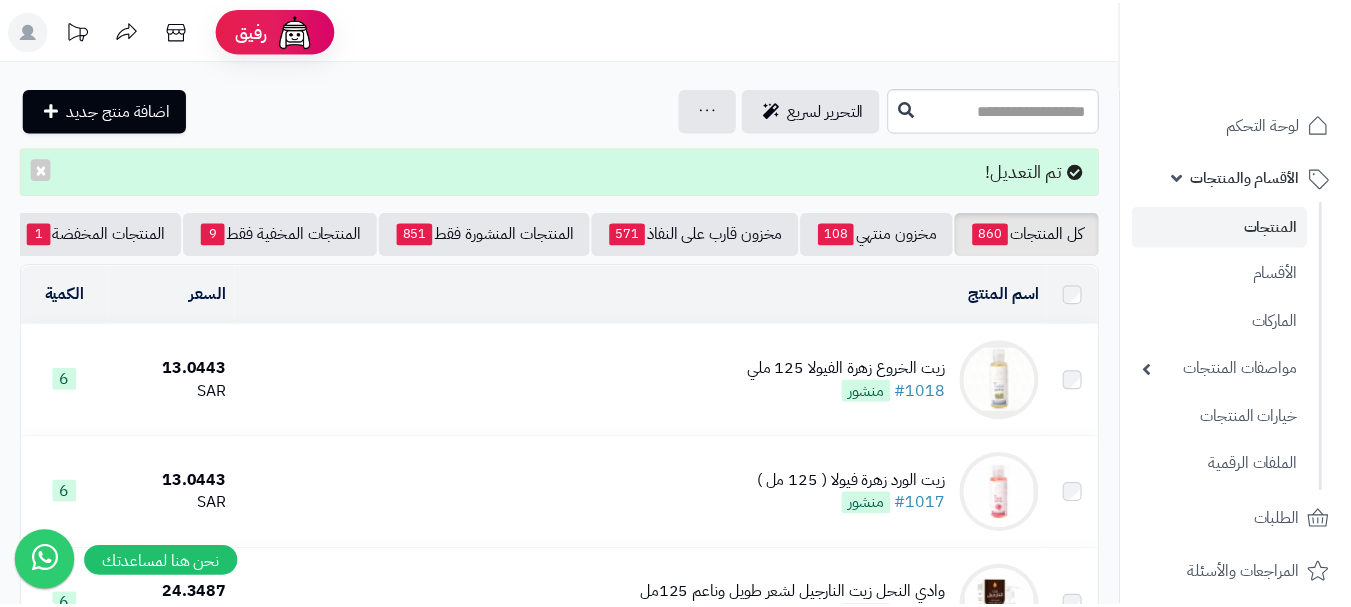 scroll, scrollTop: 0, scrollLeft: 0, axis: both 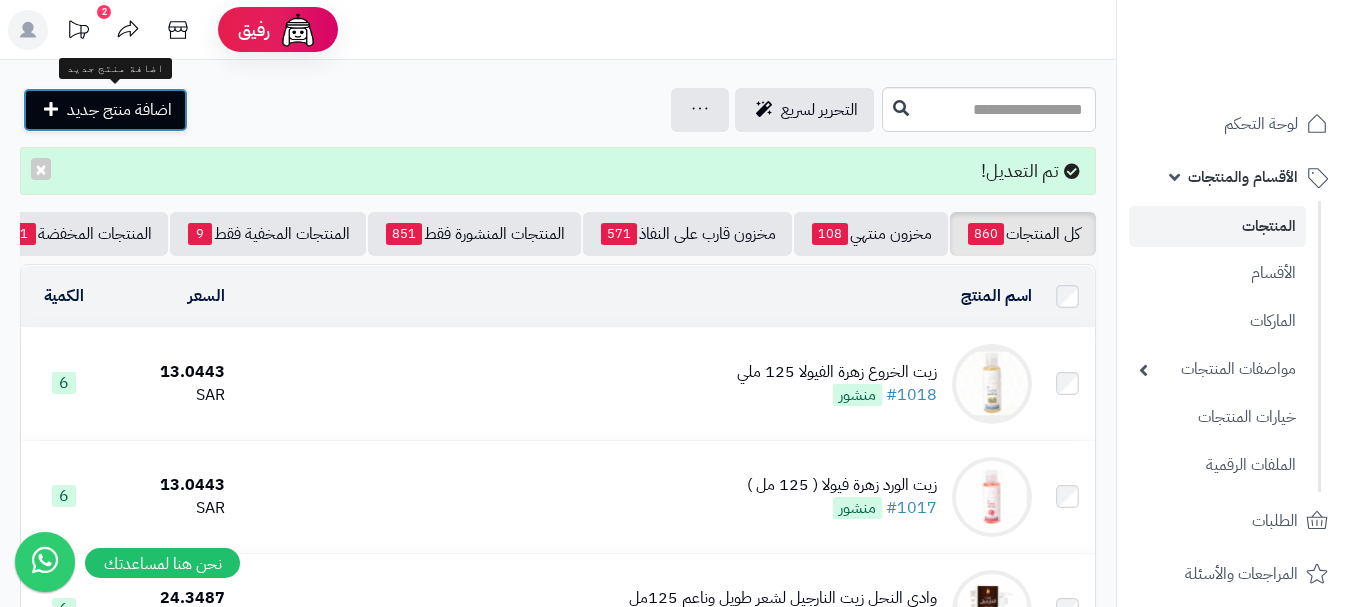 click on "اضافة منتج جديد" at bounding box center [105, 110] 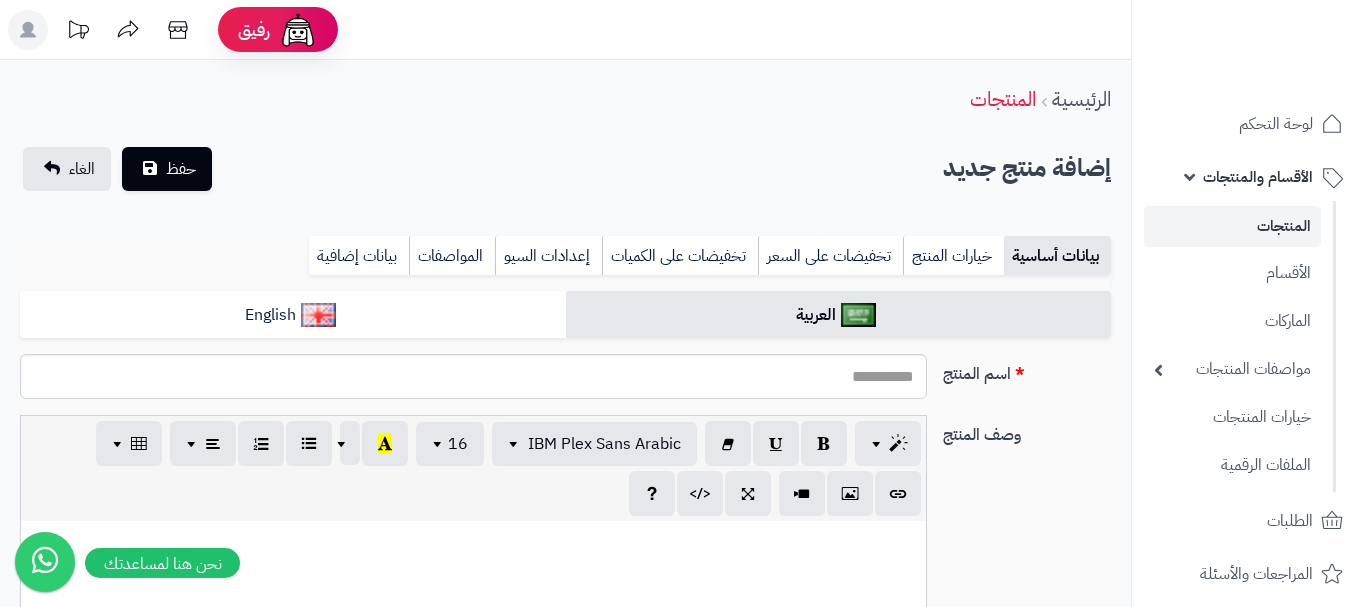 select 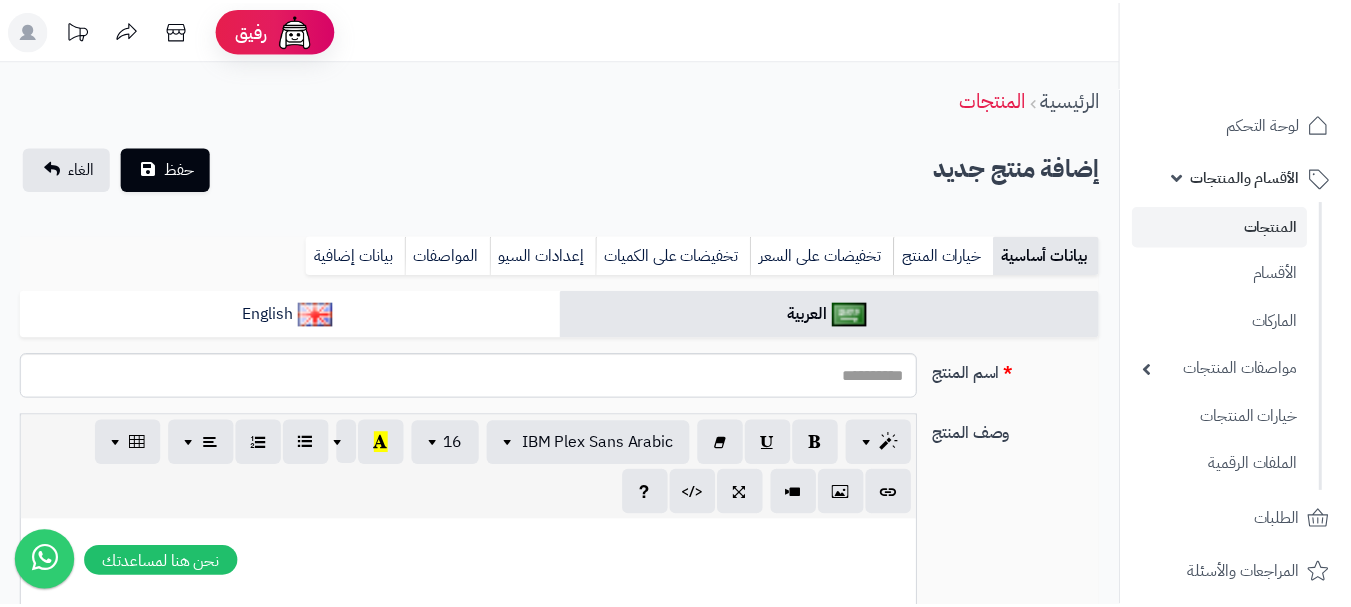 scroll, scrollTop: 0, scrollLeft: 0, axis: both 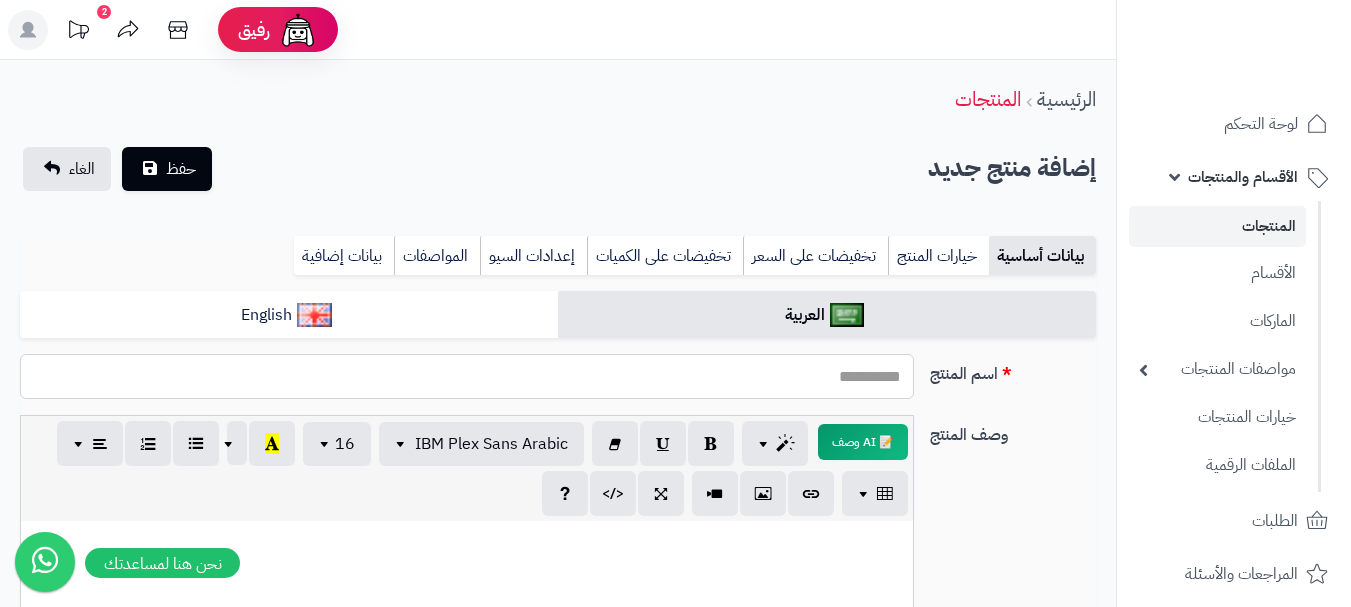 paste on "**********" 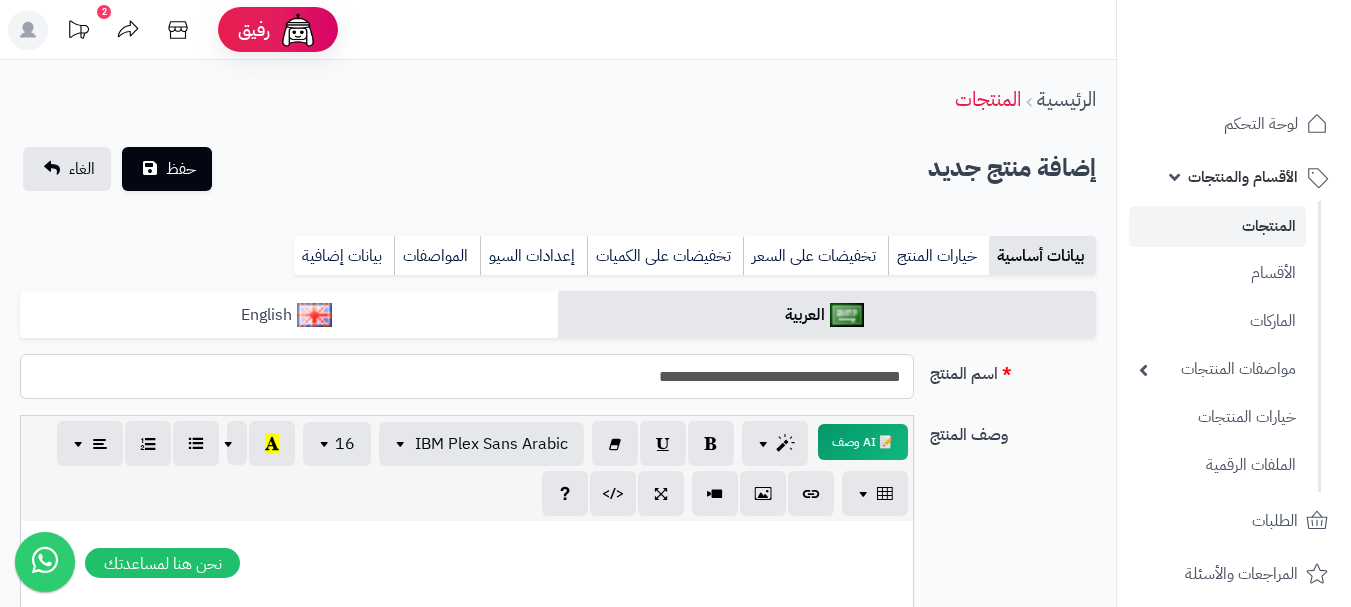 type on "**********" 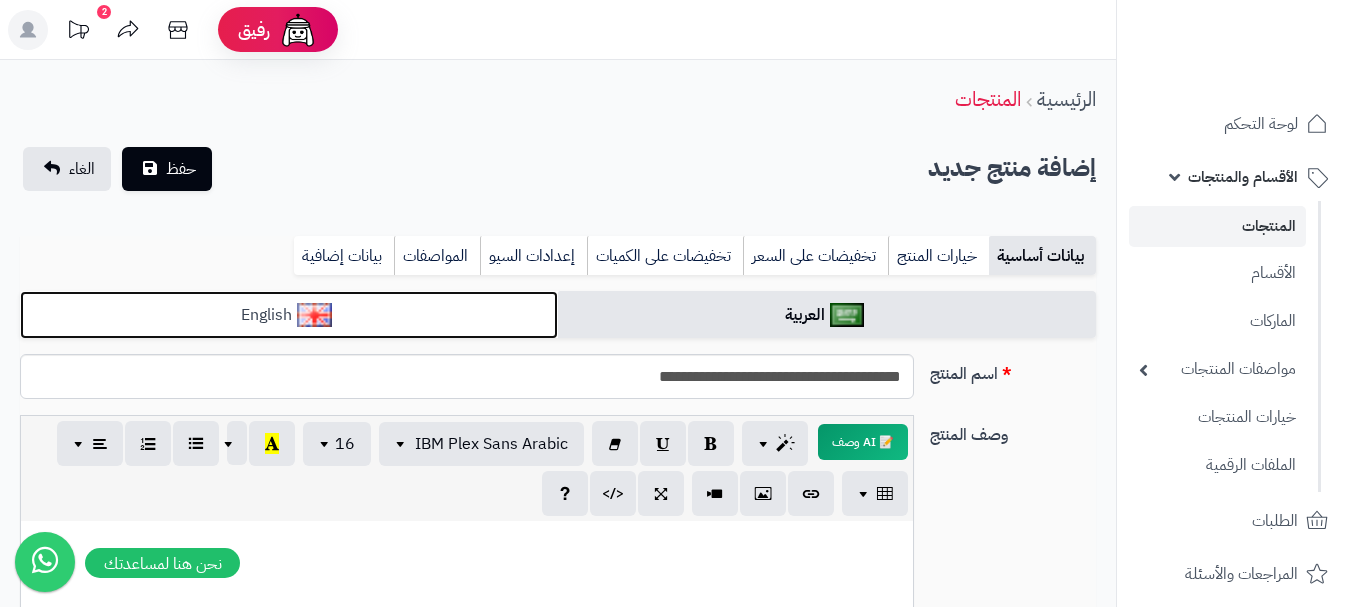 click on "English" at bounding box center [289, 315] 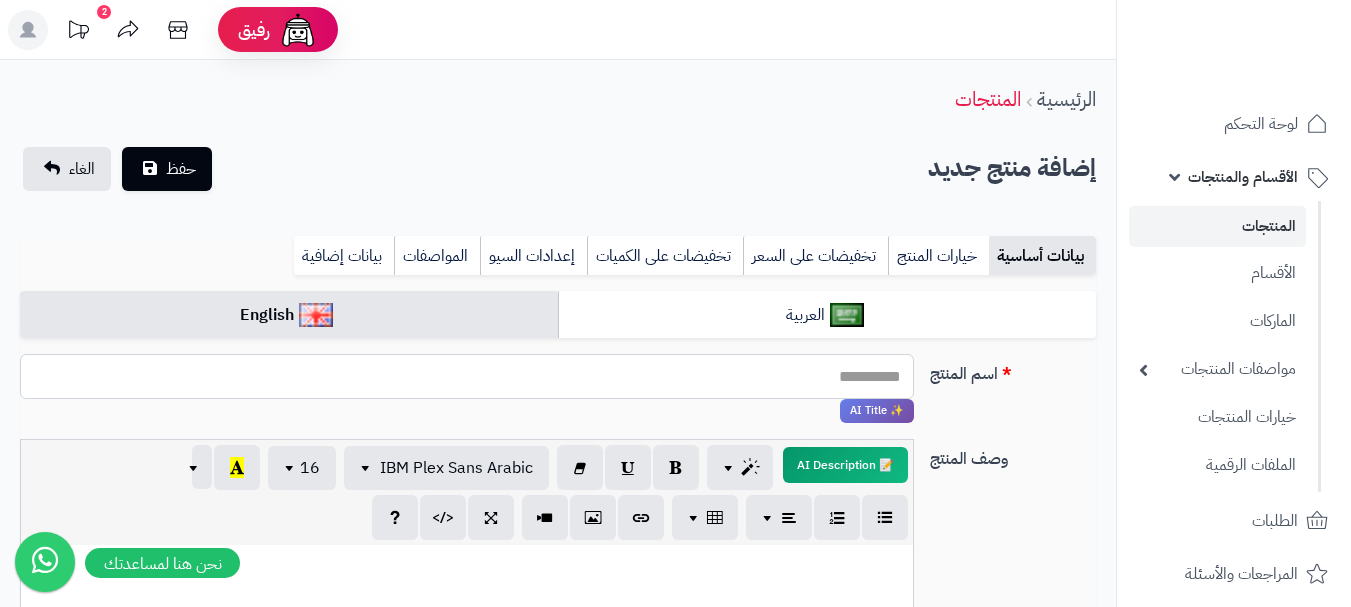 paste on "**********" 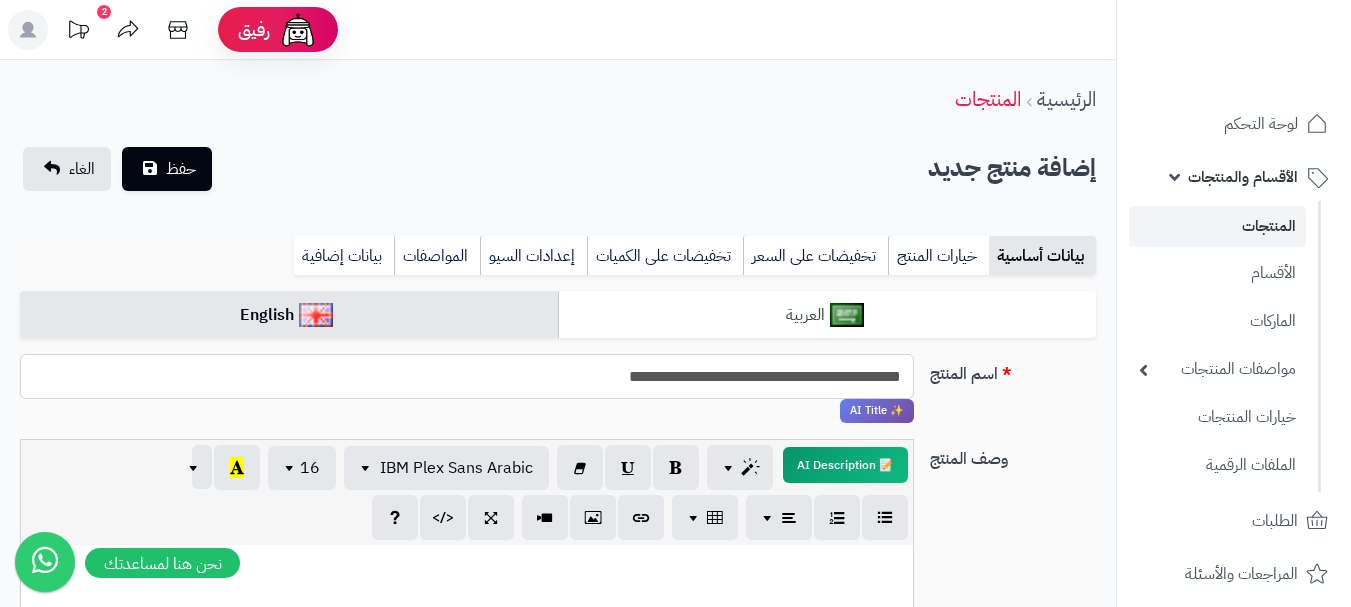 type on "**********" 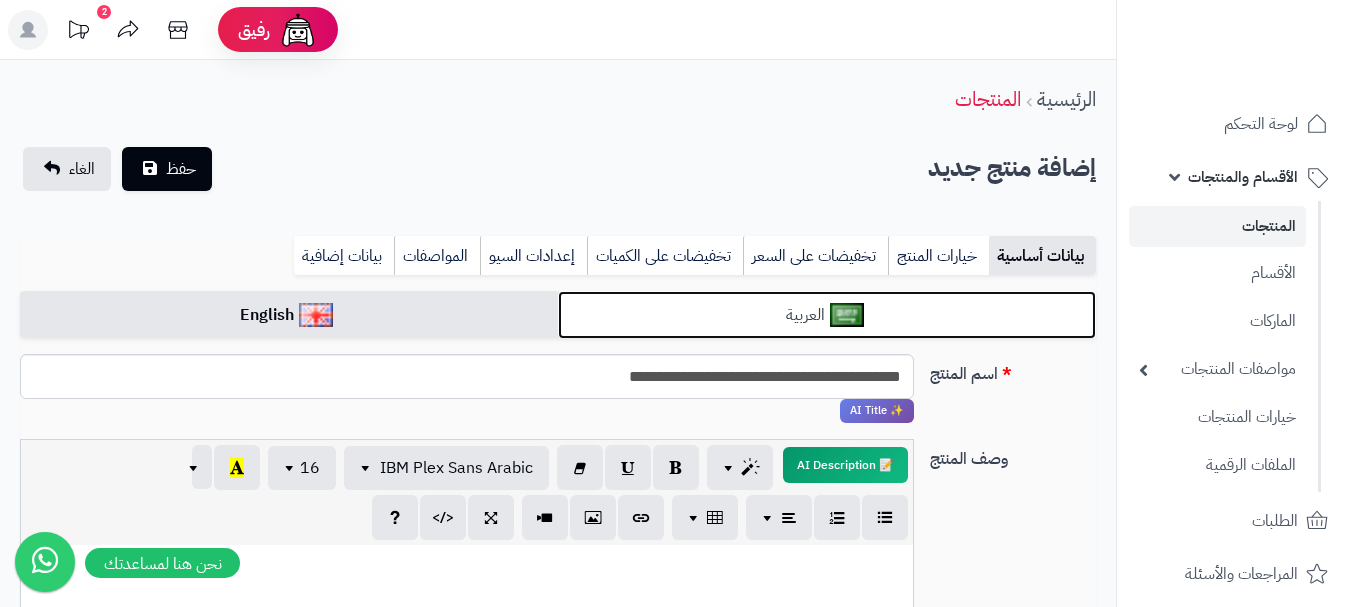 click on "العربية" at bounding box center (827, 315) 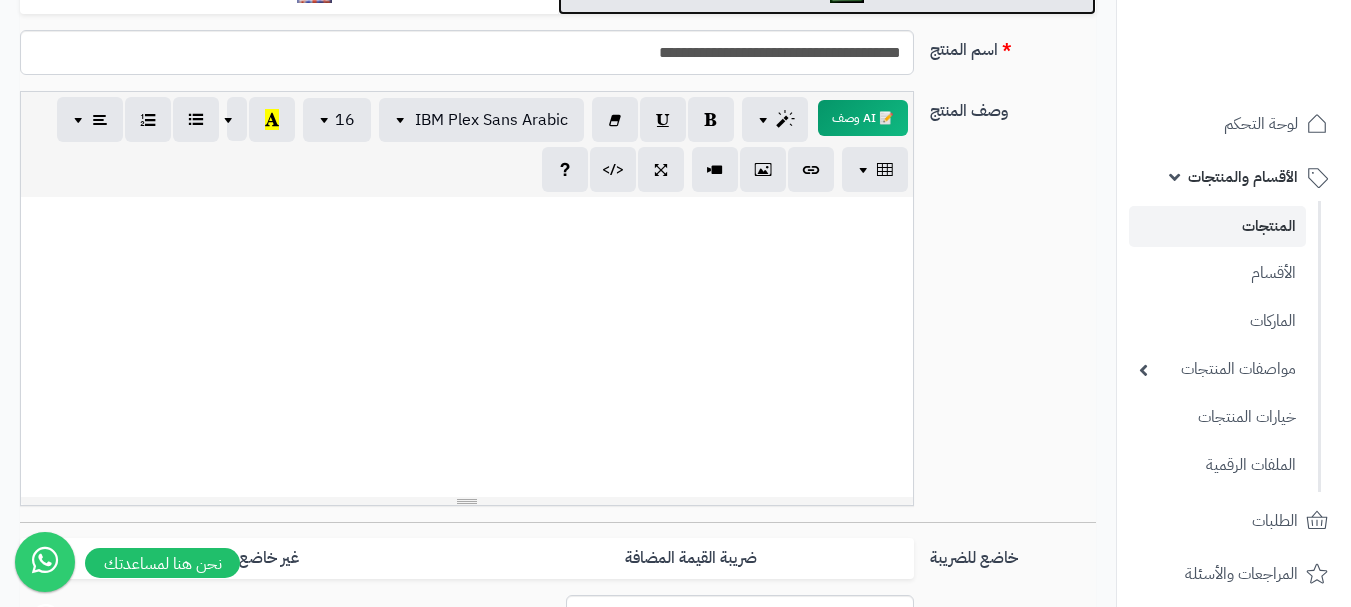scroll, scrollTop: 600, scrollLeft: 0, axis: vertical 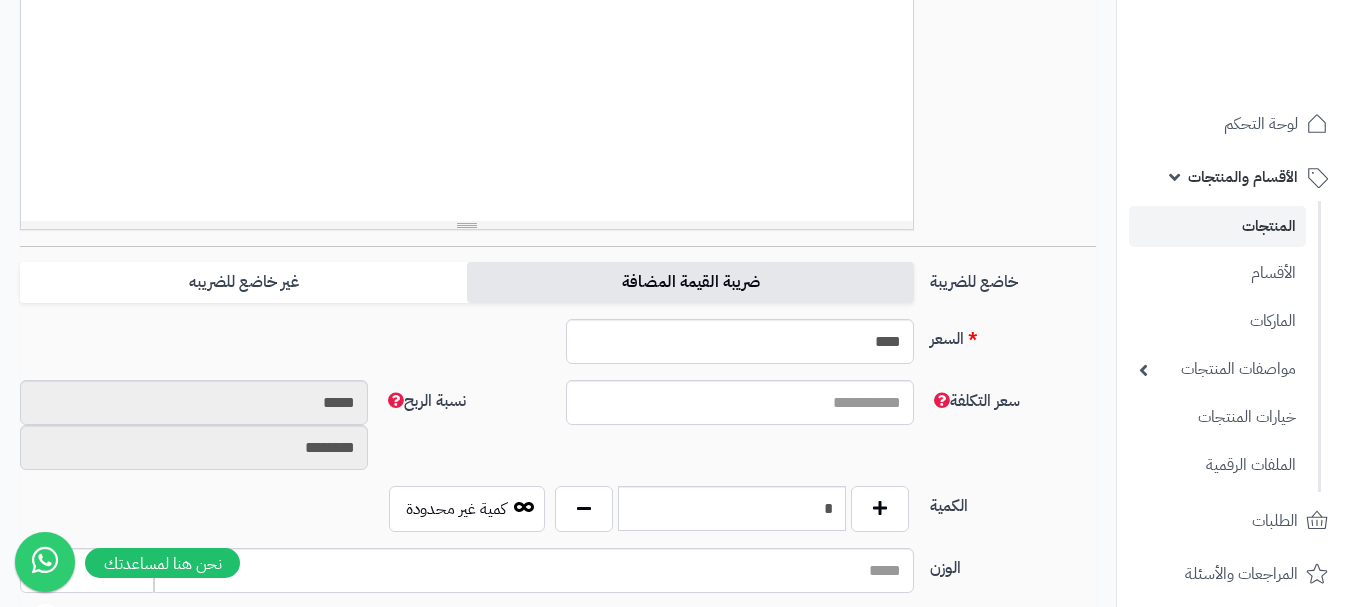 click on "ضريبة القيمة المضافة" at bounding box center (690, 282) 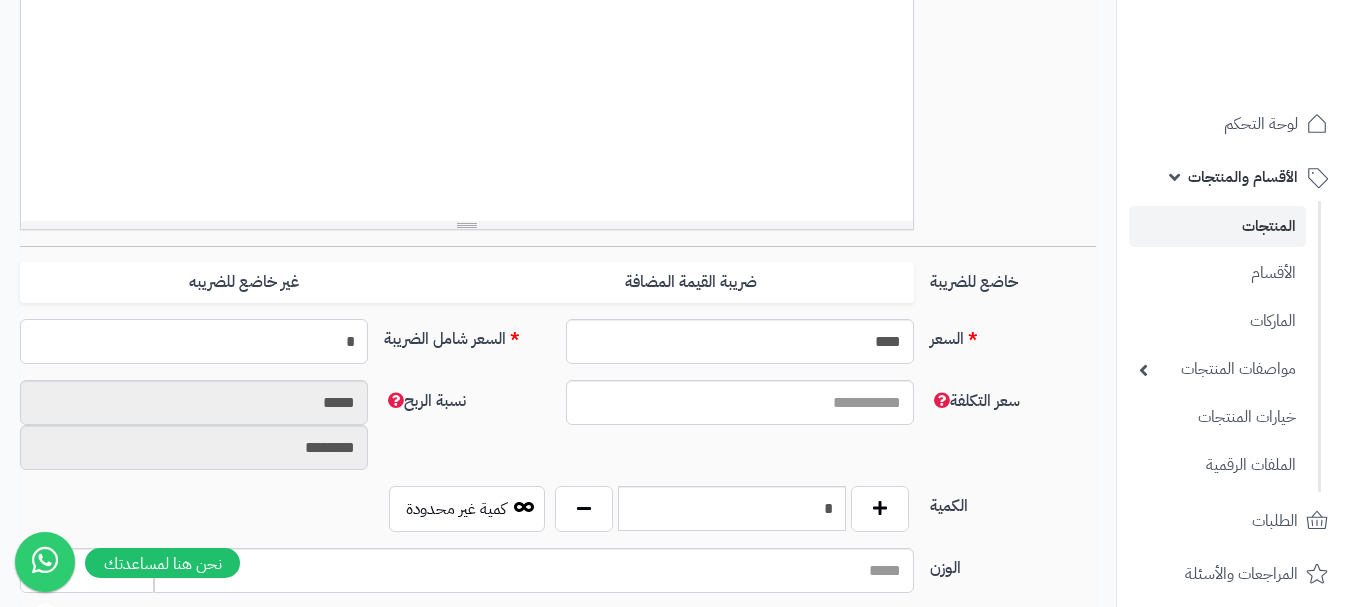 click on "*" at bounding box center (194, 341) 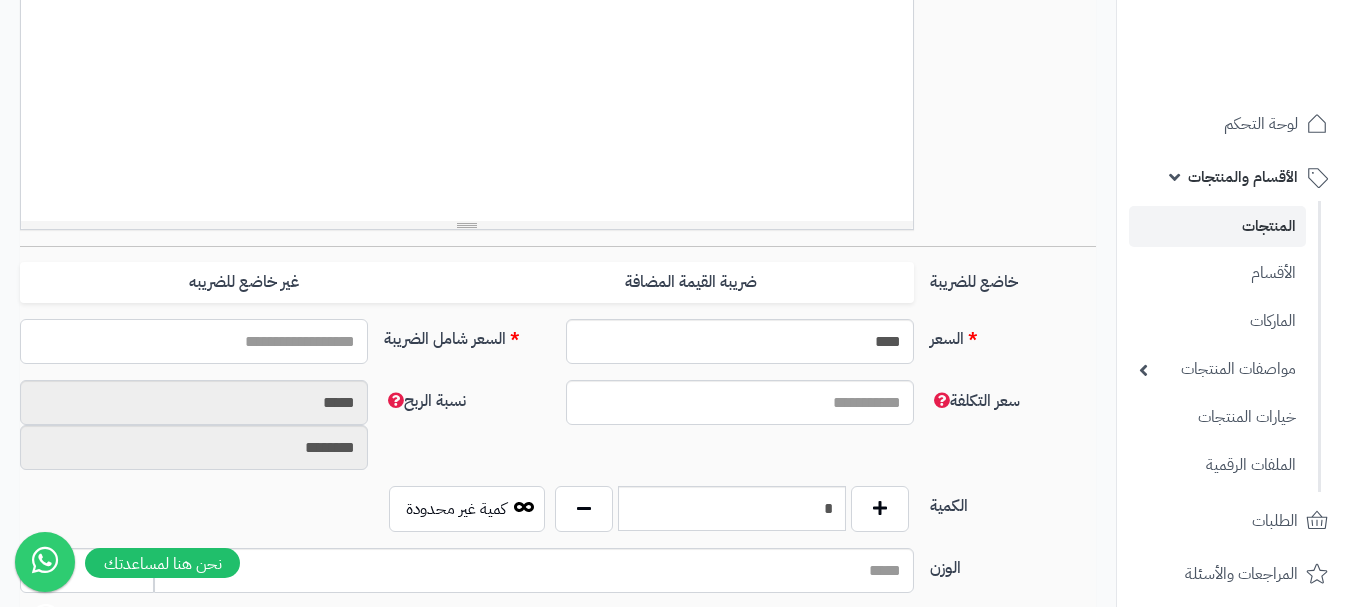 type on "*" 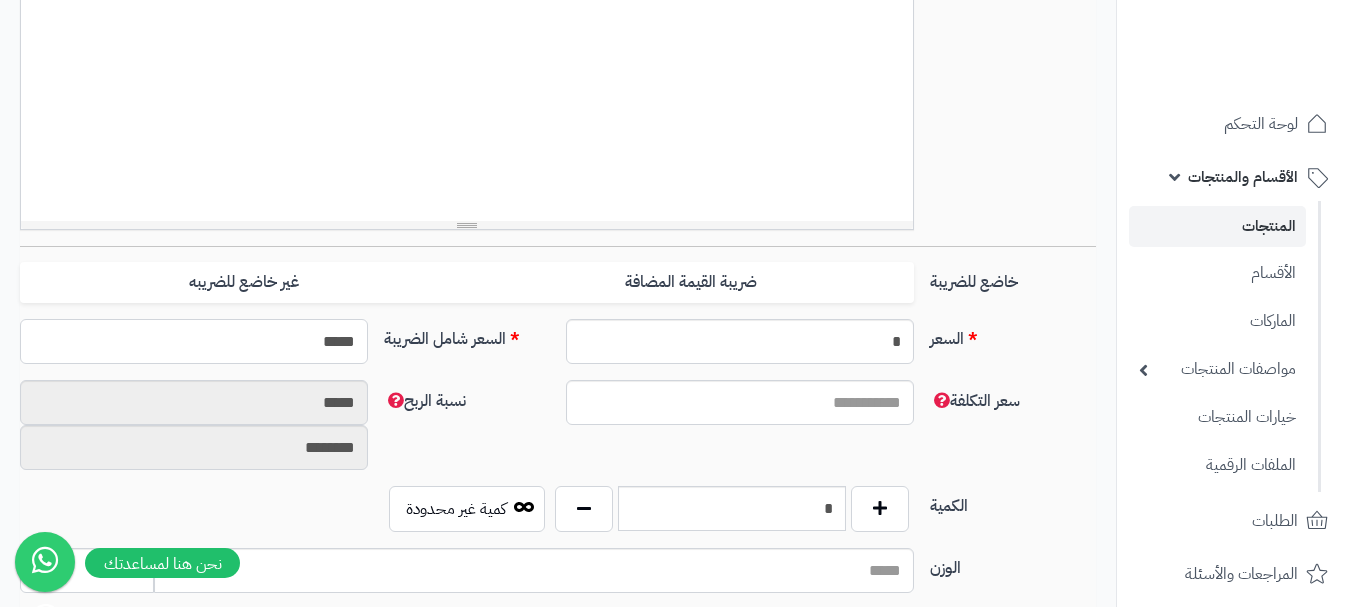 type on "******" 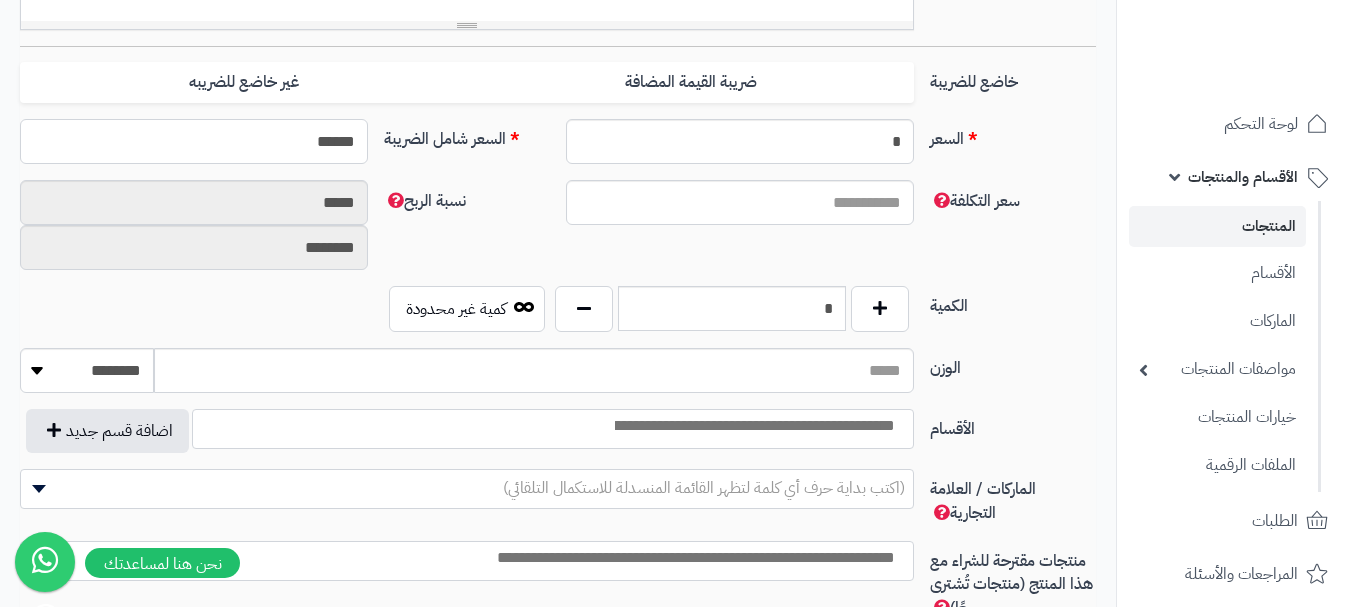 type on "**********" 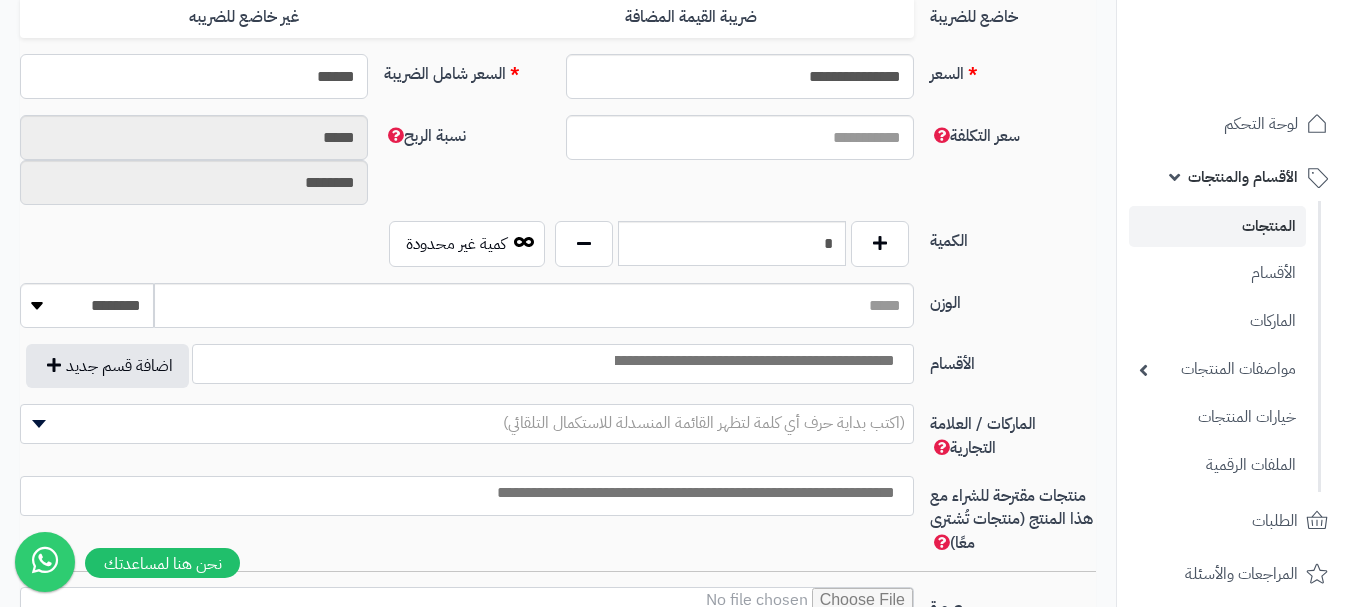scroll, scrollTop: 900, scrollLeft: 0, axis: vertical 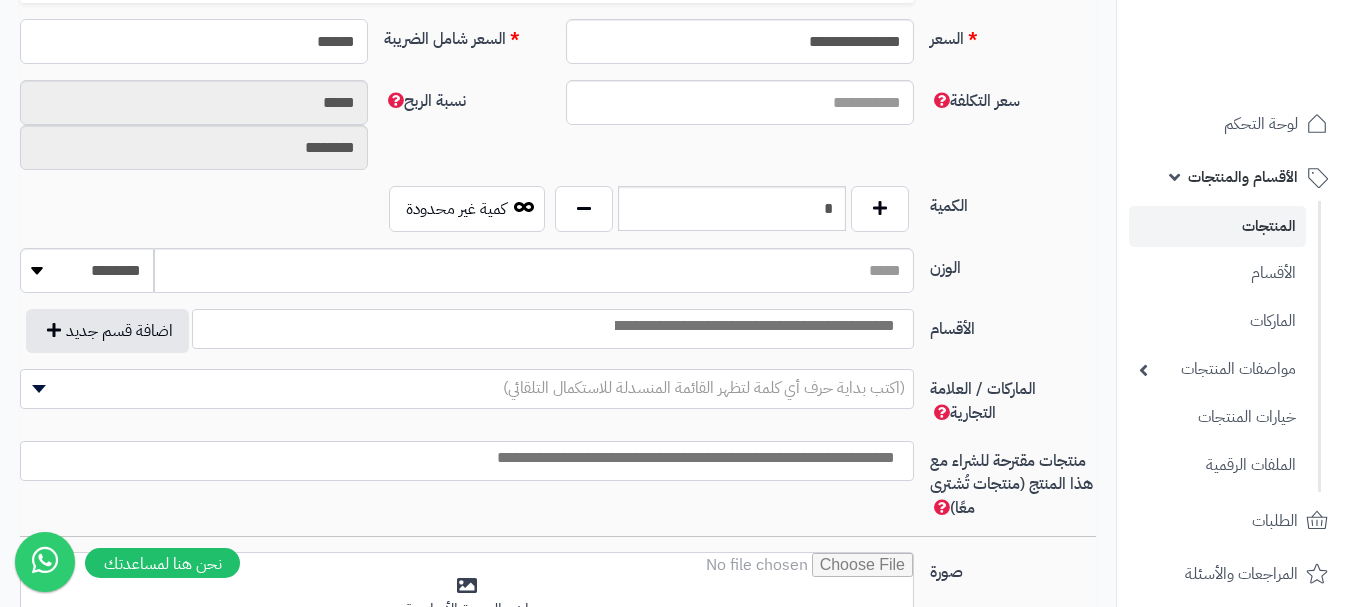 type on "******" 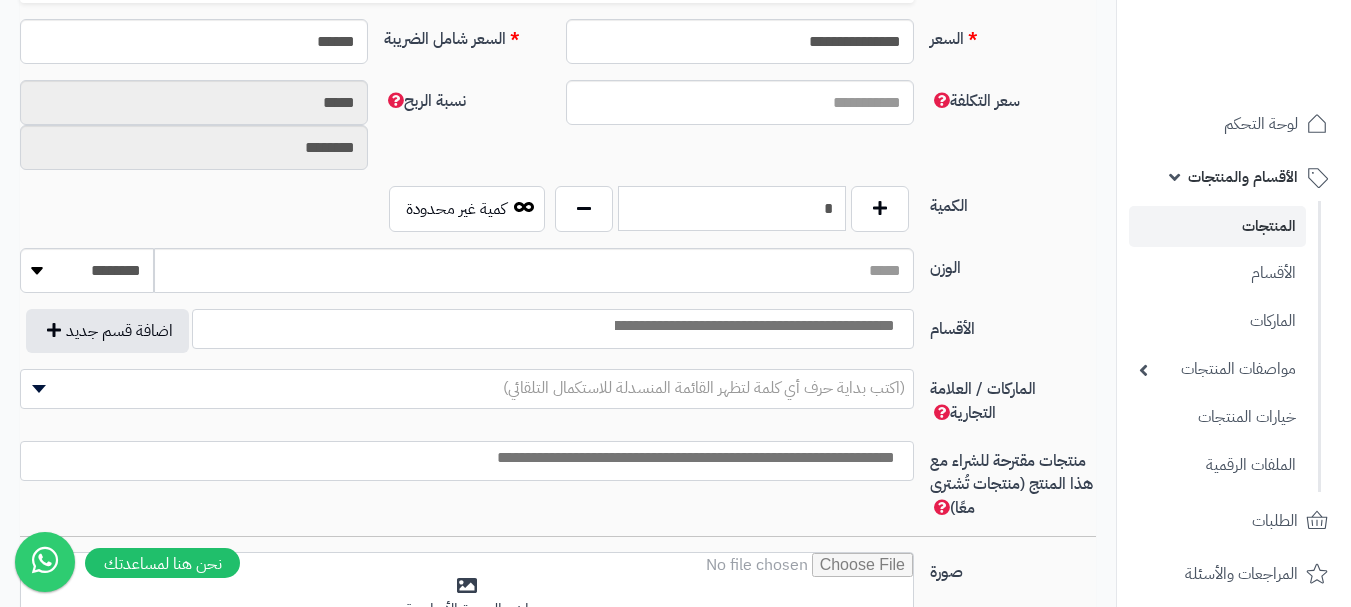 click on "*" at bounding box center (732, 208) 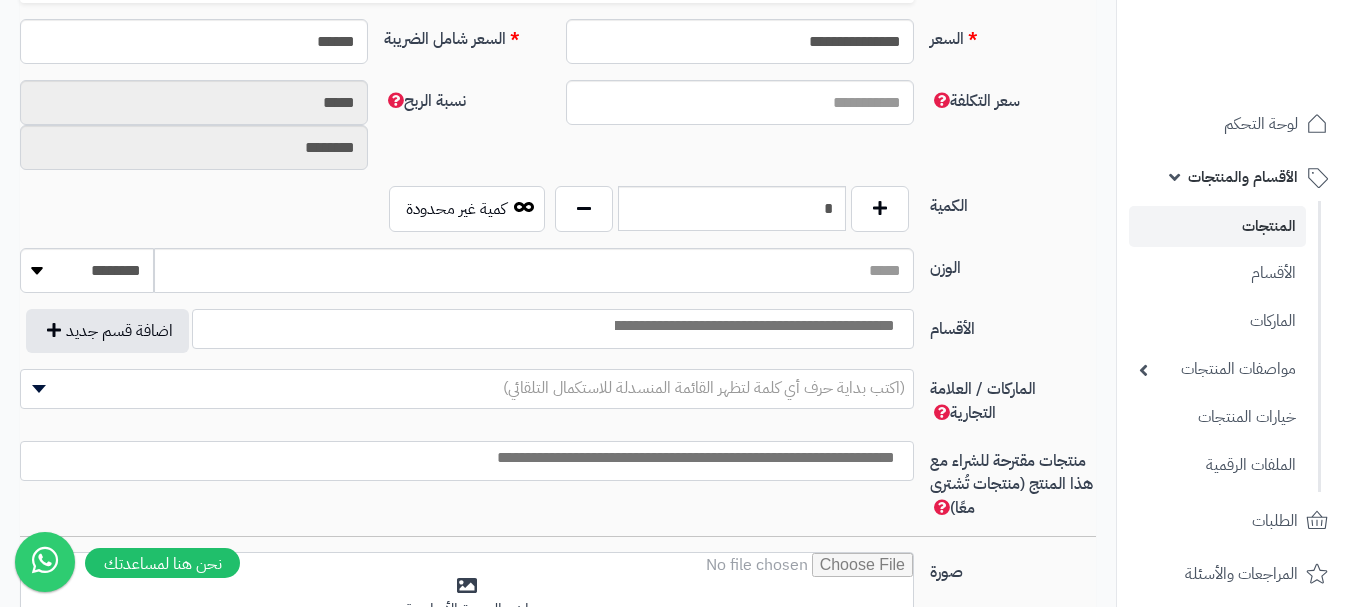 click at bounding box center [753, 326] 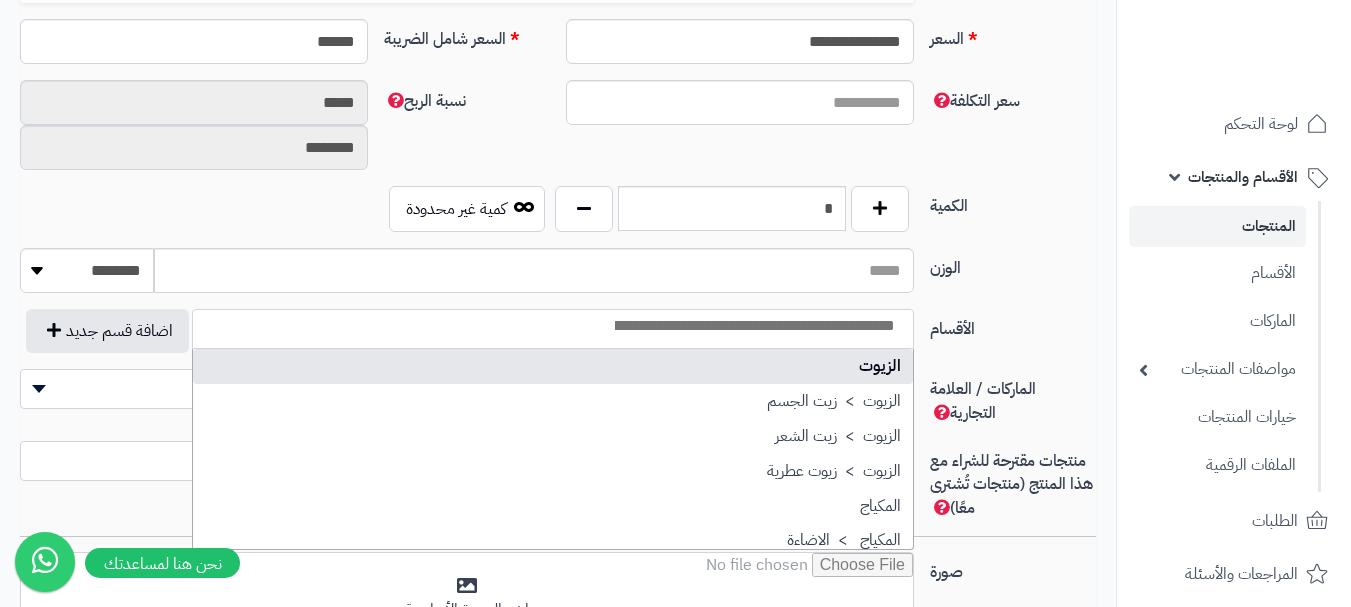 drag, startPoint x: 839, startPoint y: 354, endPoint x: 802, endPoint y: 336, distance: 41.14608 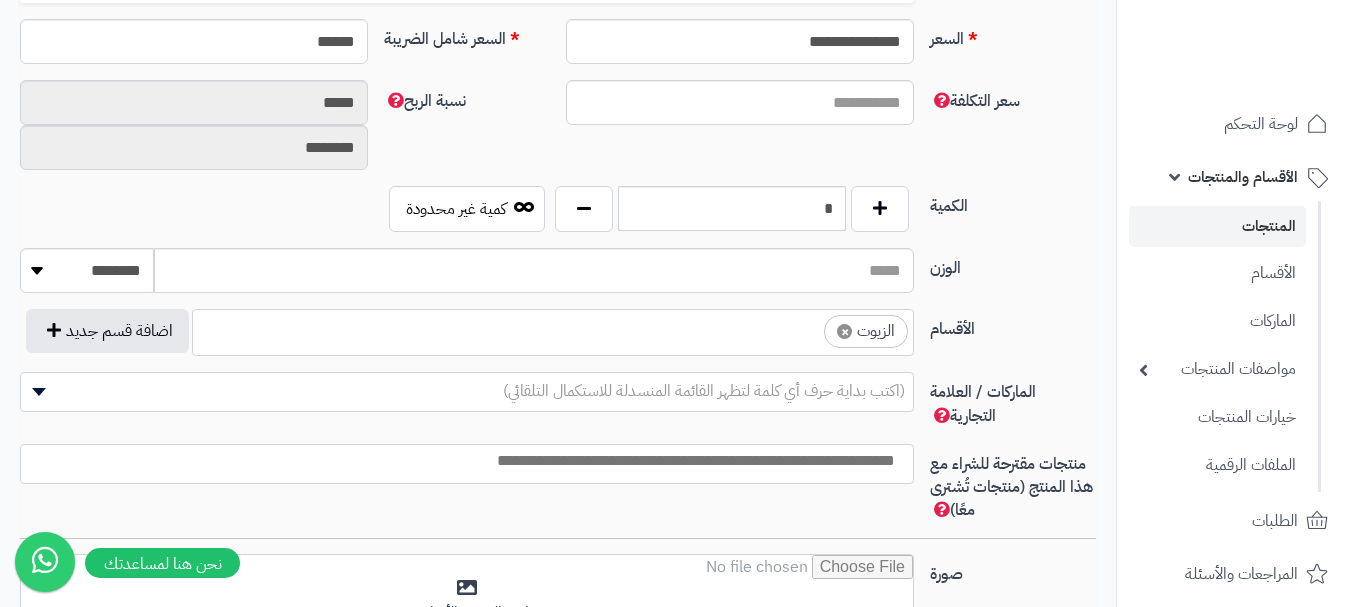 drag, startPoint x: 795, startPoint y: 321, endPoint x: 793, endPoint y: 339, distance: 18.110771 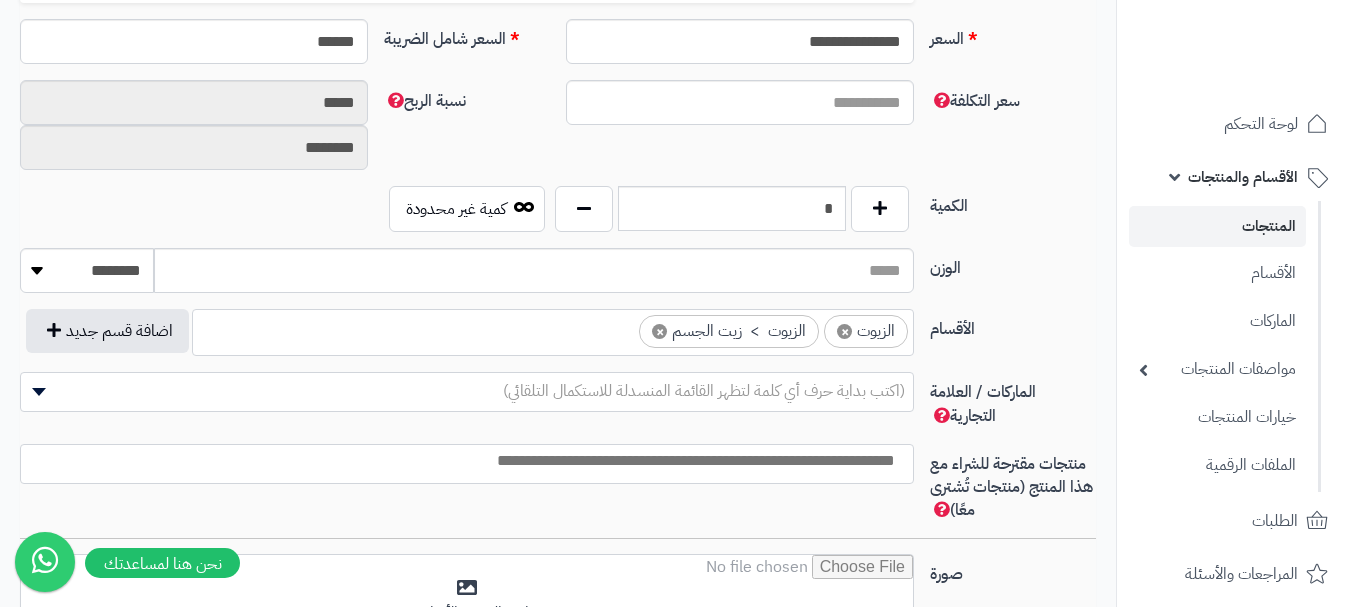 click at bounding box center (621, 326) 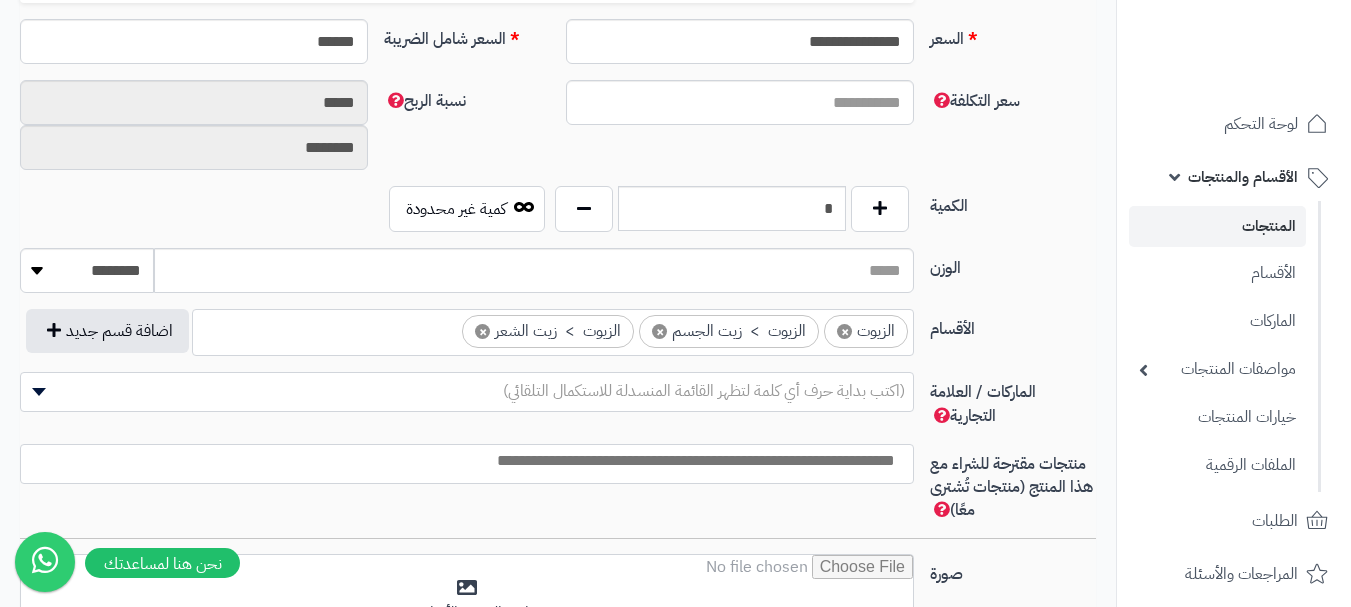 click at bounding box center [462, 461] 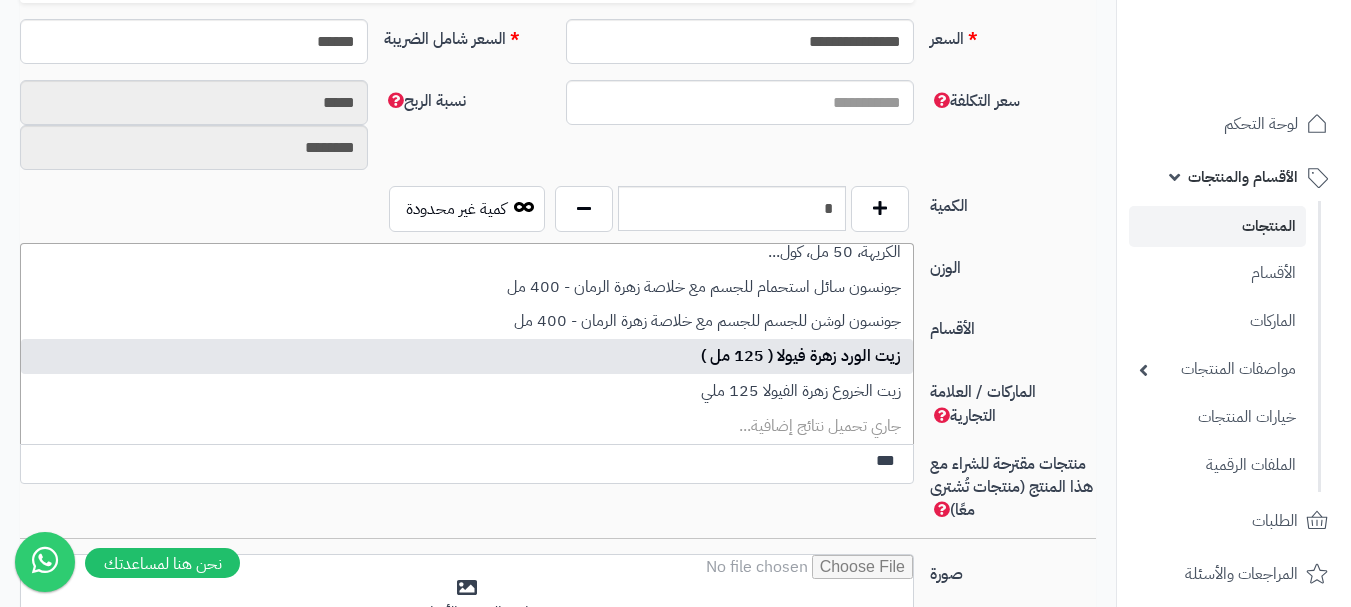 scroll, scrollTop: 171, scrollLeft: 0, axis: vertical 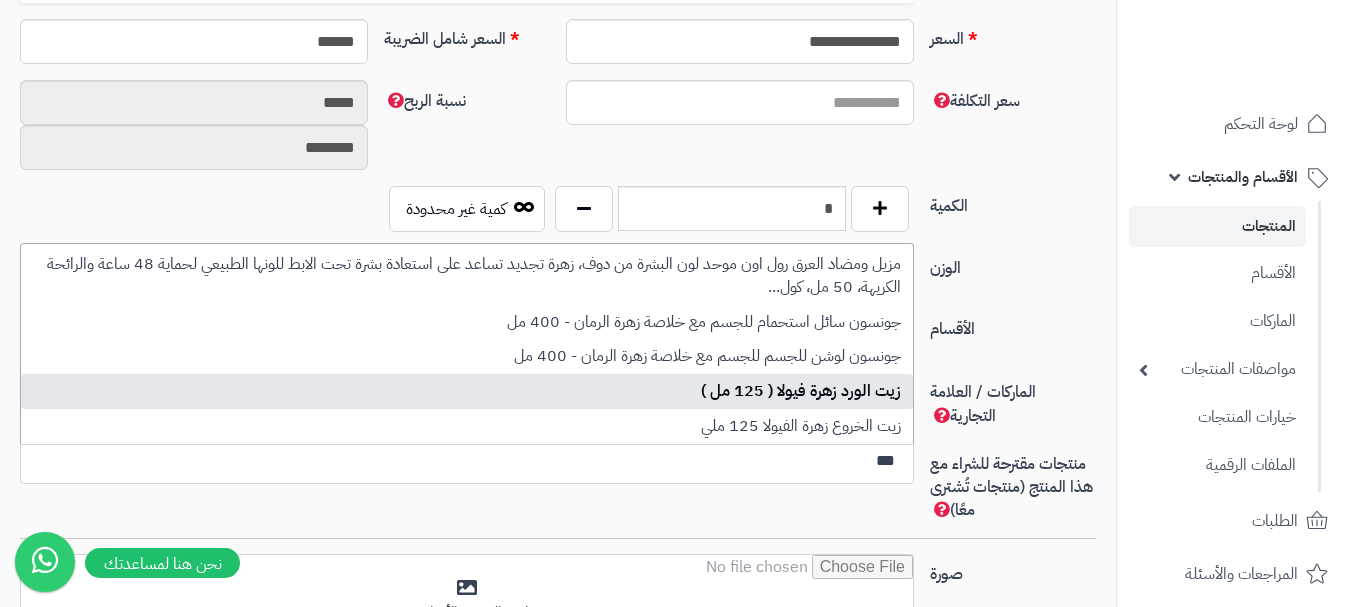 type on "***" 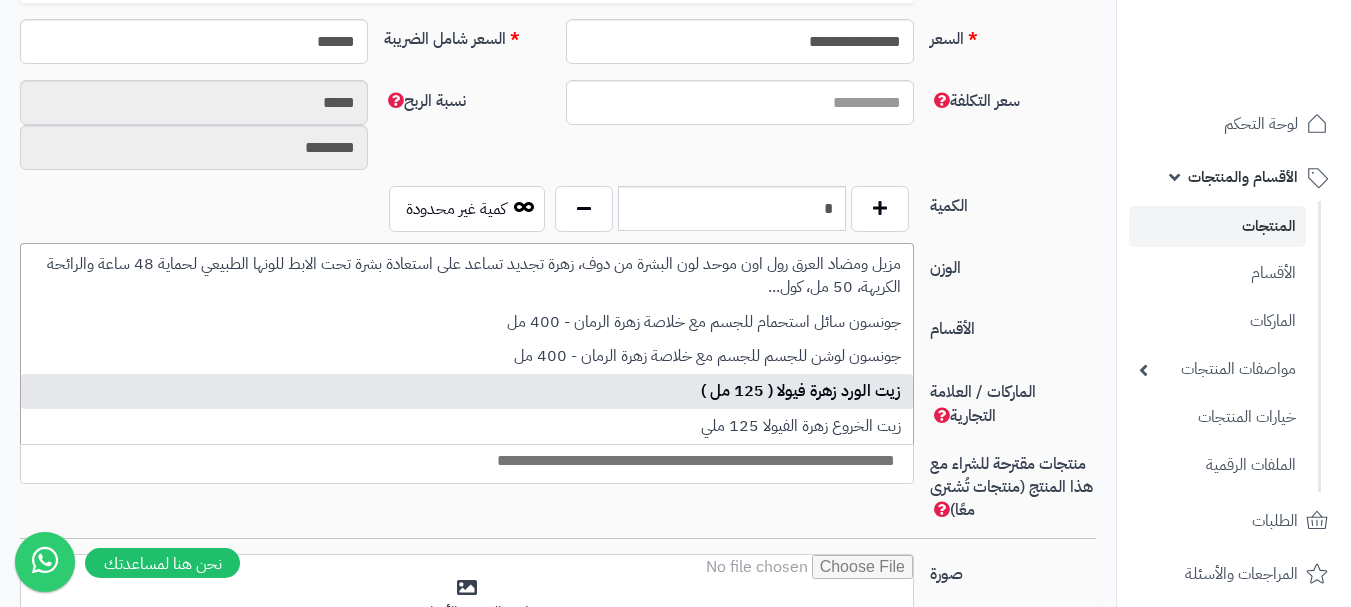 scroll, scrollTop: 0, scrollLeft: 0, axis: both 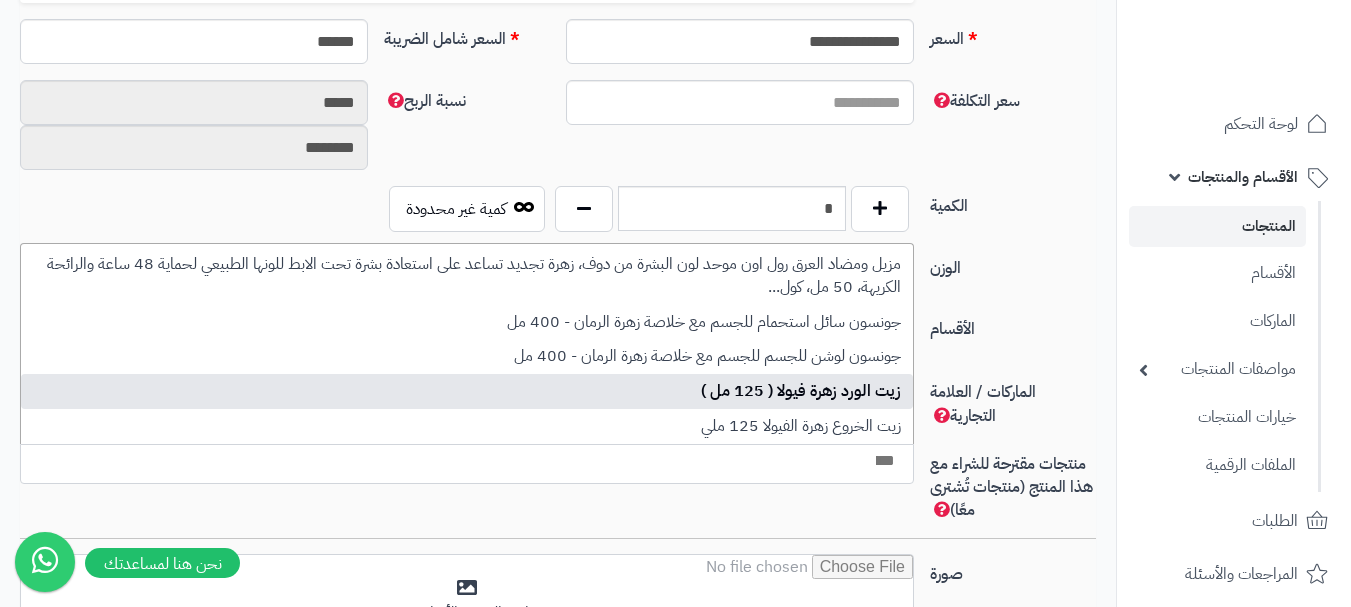 select on "****" 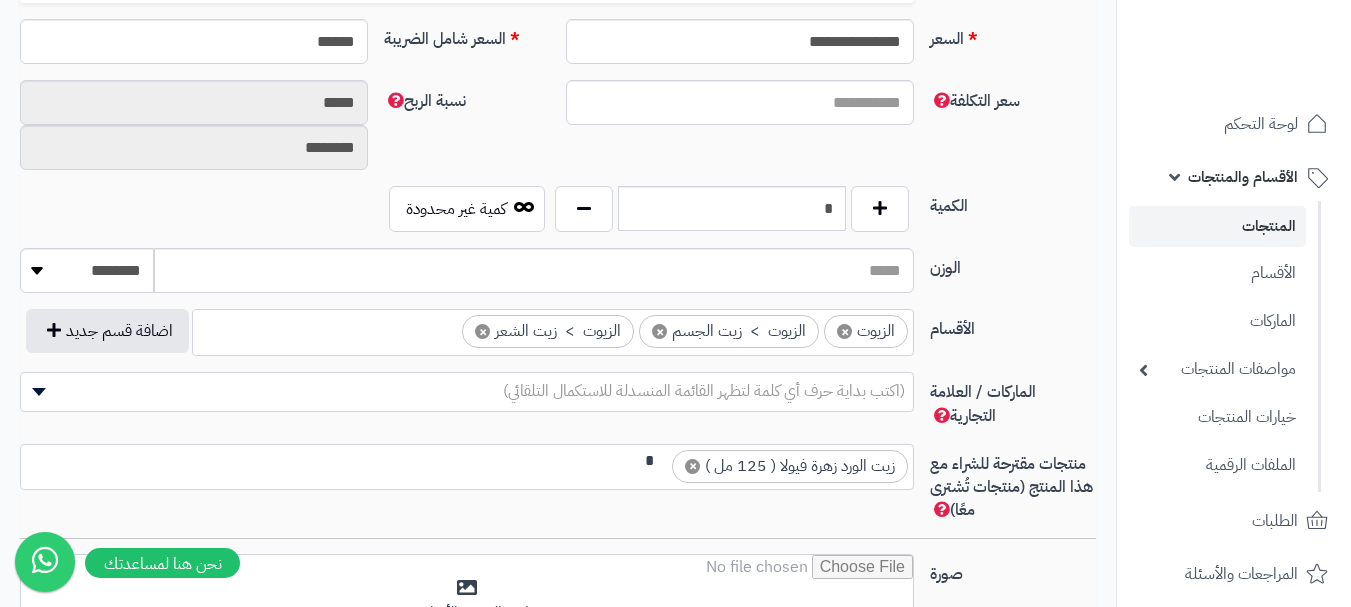 scroll, scrollTop: 0, scrollLeft: -3, axis: horizontal 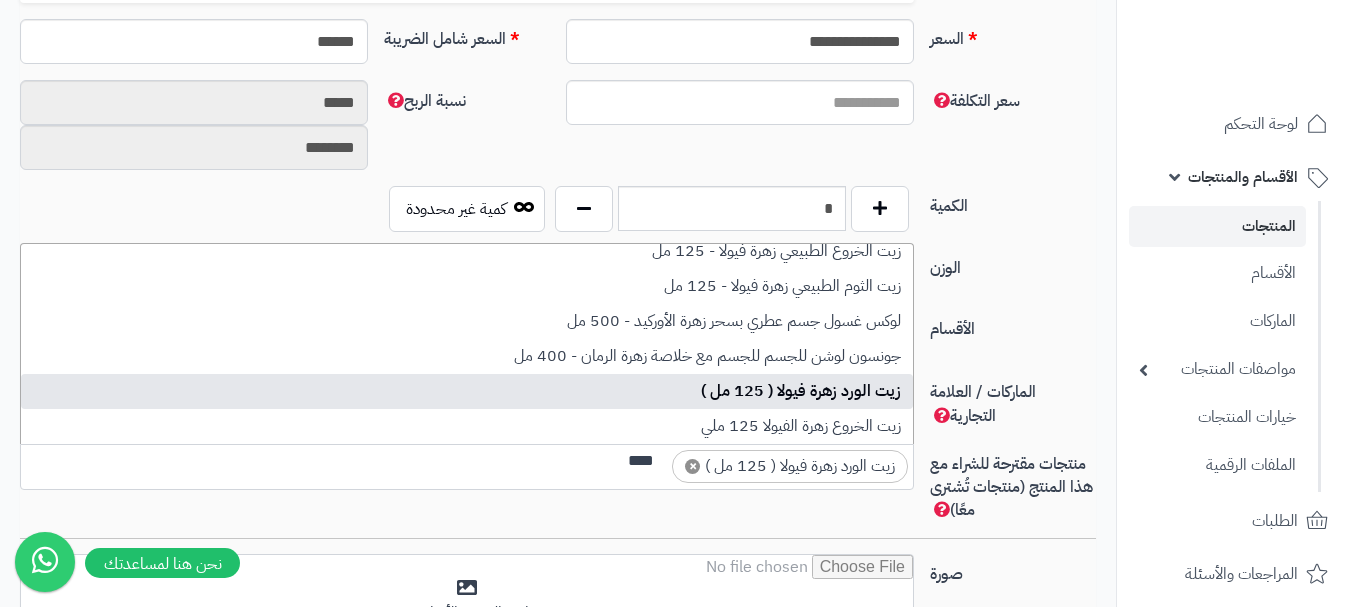 type on "****" 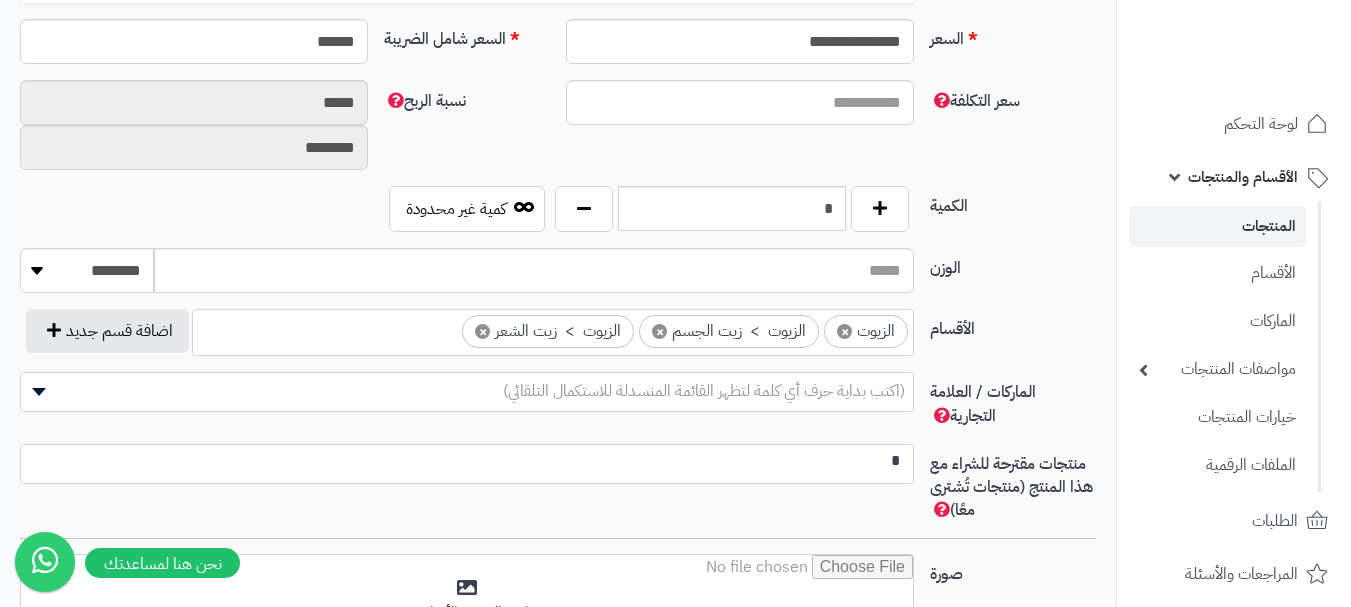 scroll, scrollTop: 0, scrollLeft: 0, axis: both 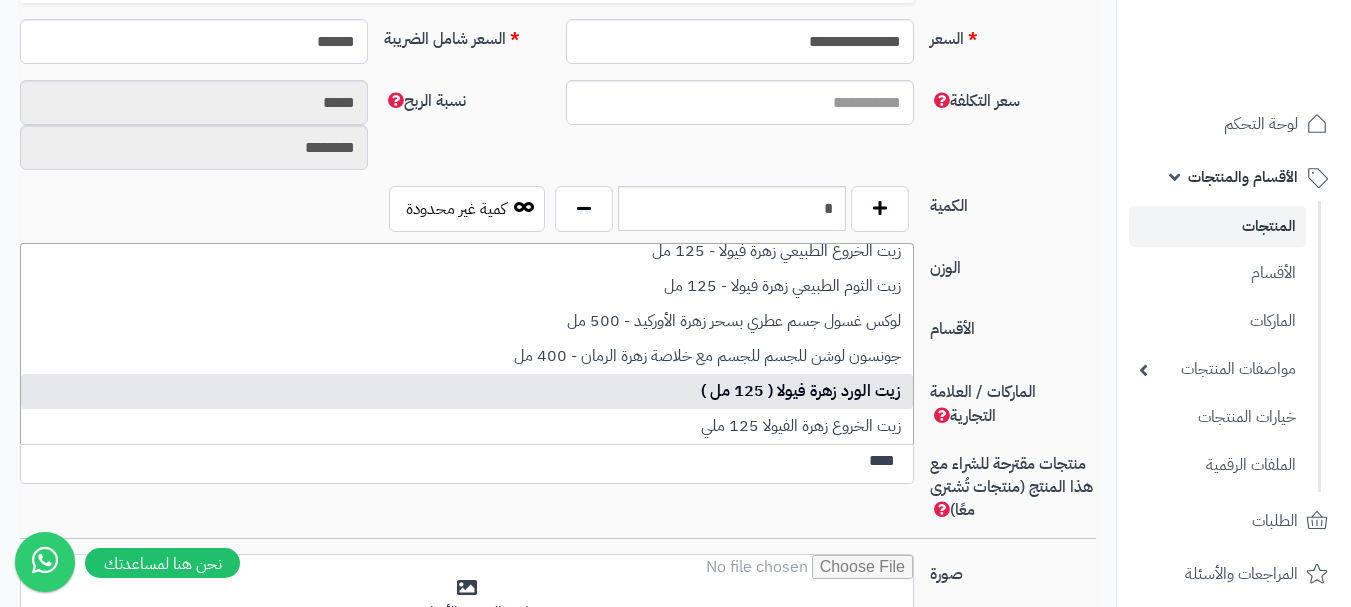 type on "****" 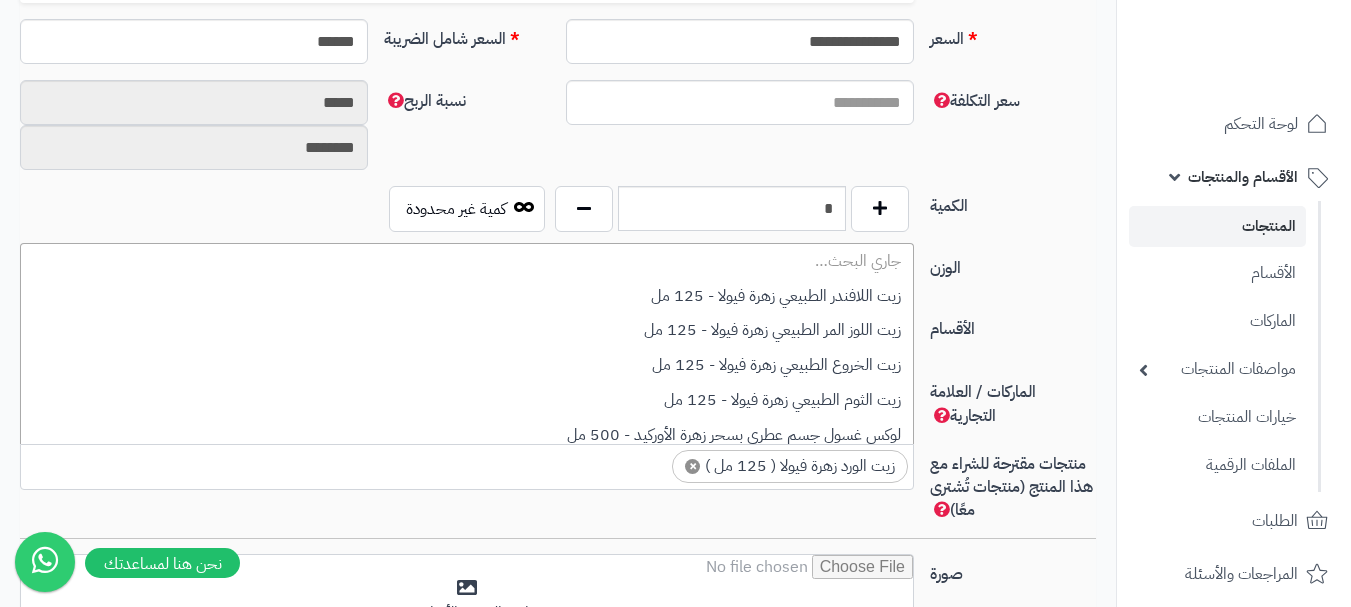 scroll, scrollTop: 0, scrollLeft: -3, axis: horizontal 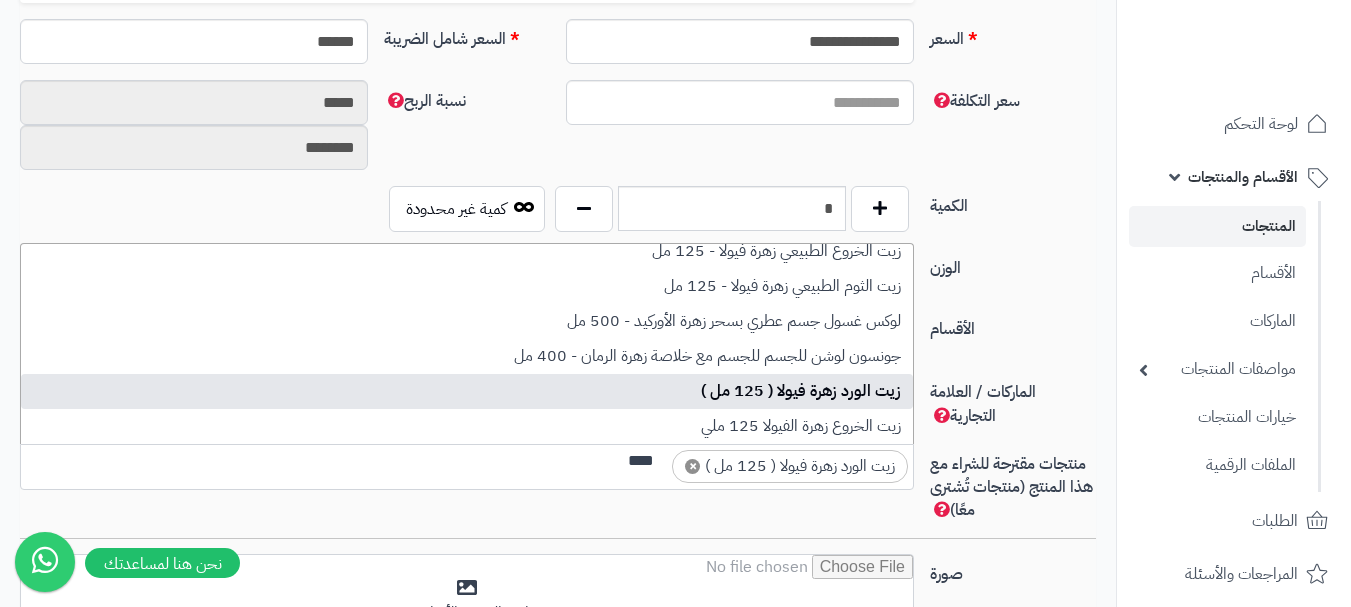 type on "****" 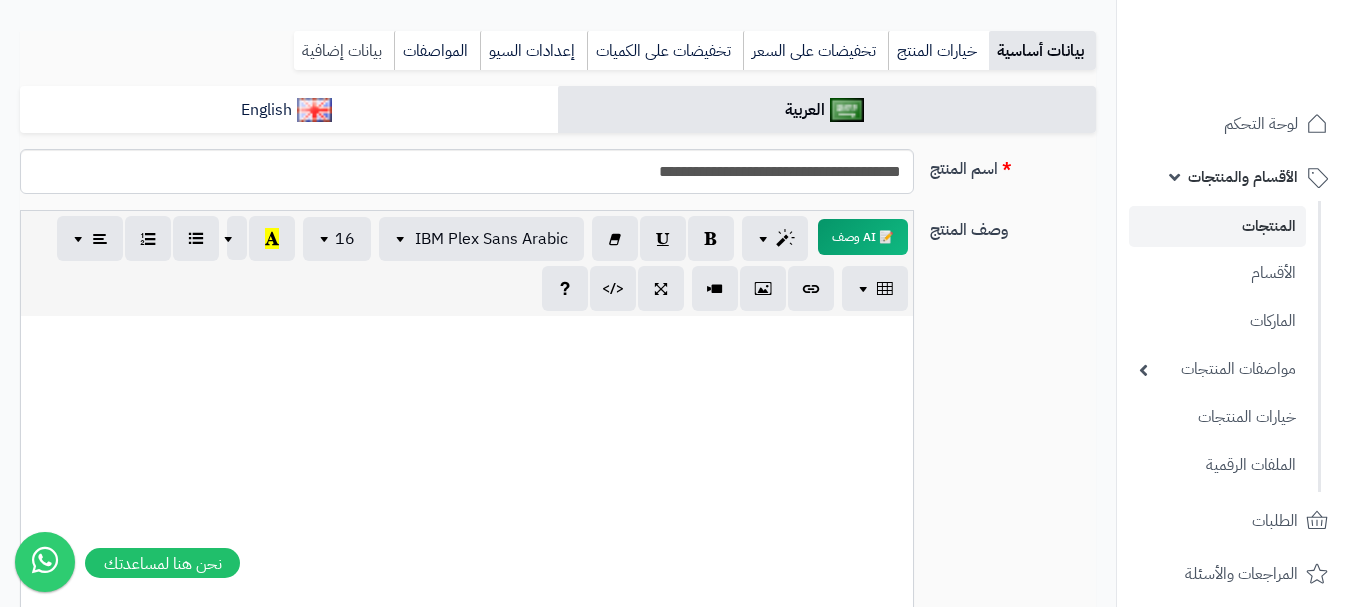 scroll, scrollTop: 100, scrollLeft: 0, axis: vertical 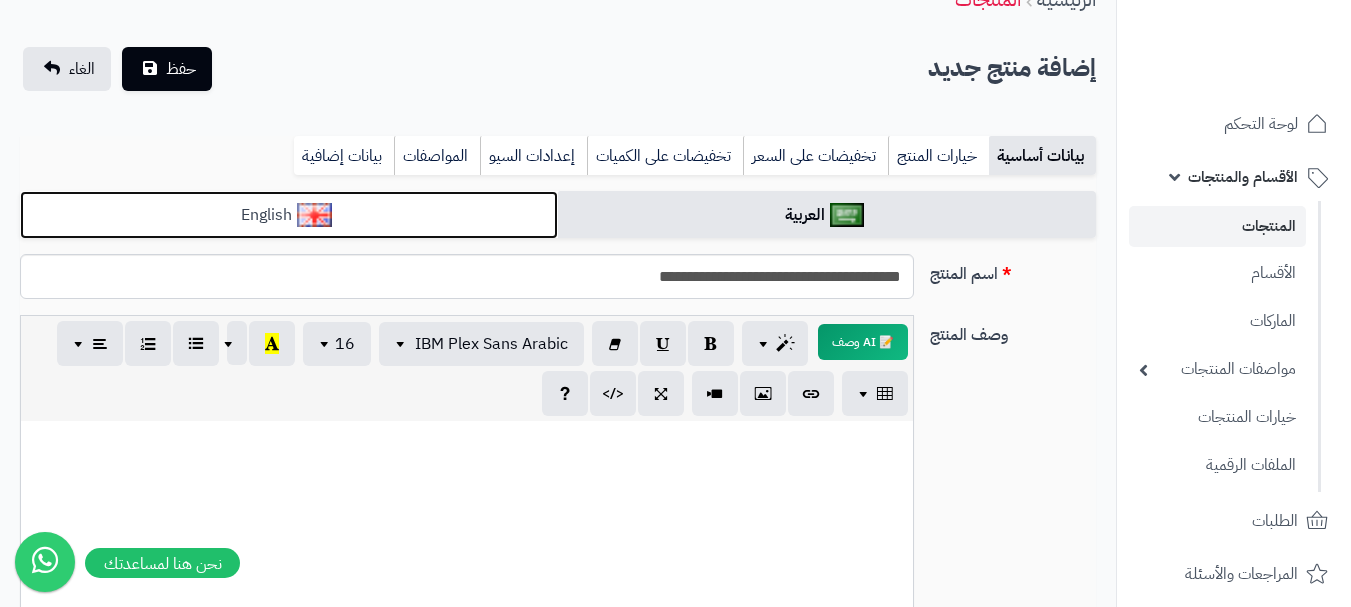 click on "English" at bounding box center [289, 215] 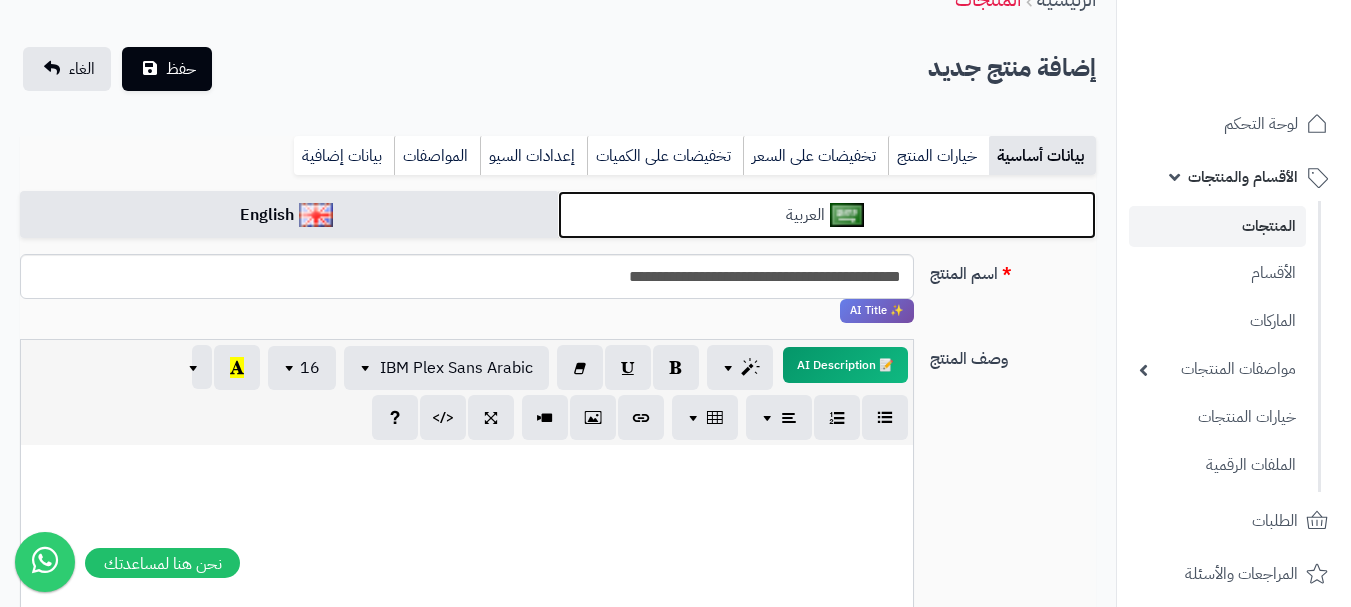 click on "العربية" at bounding box center [827, 215] 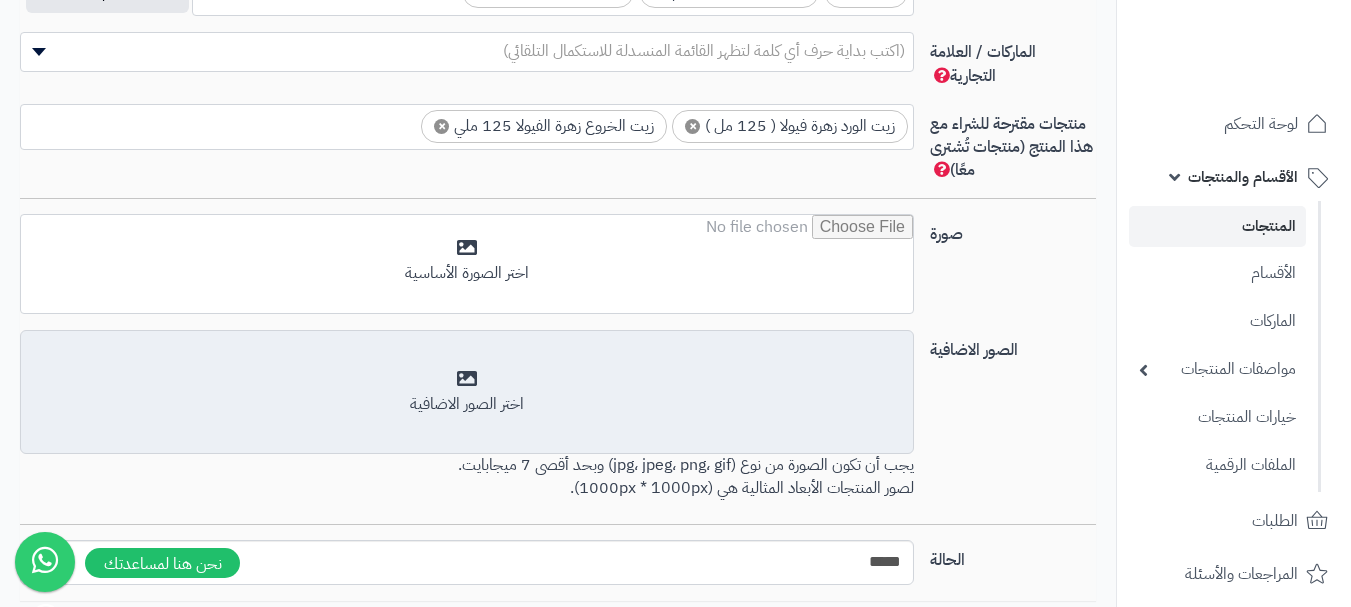 scroll, scrollTop: 1391, scrollLeft: 0, axis: vertical 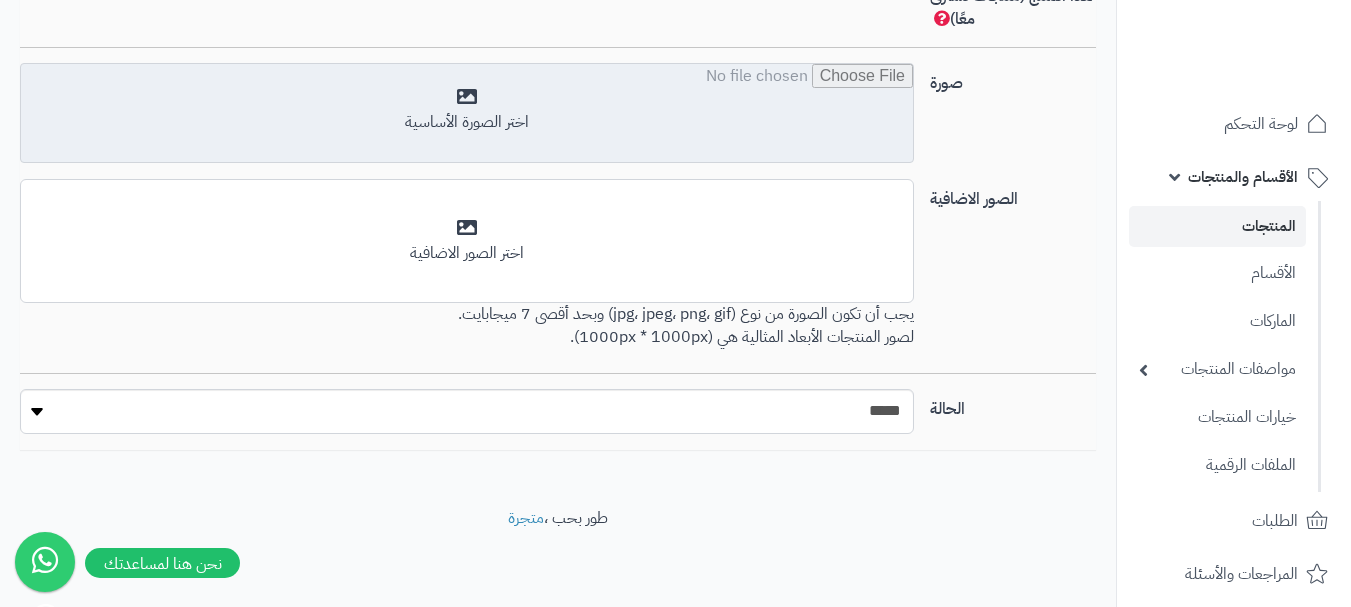click at bounding box center [467, 114] 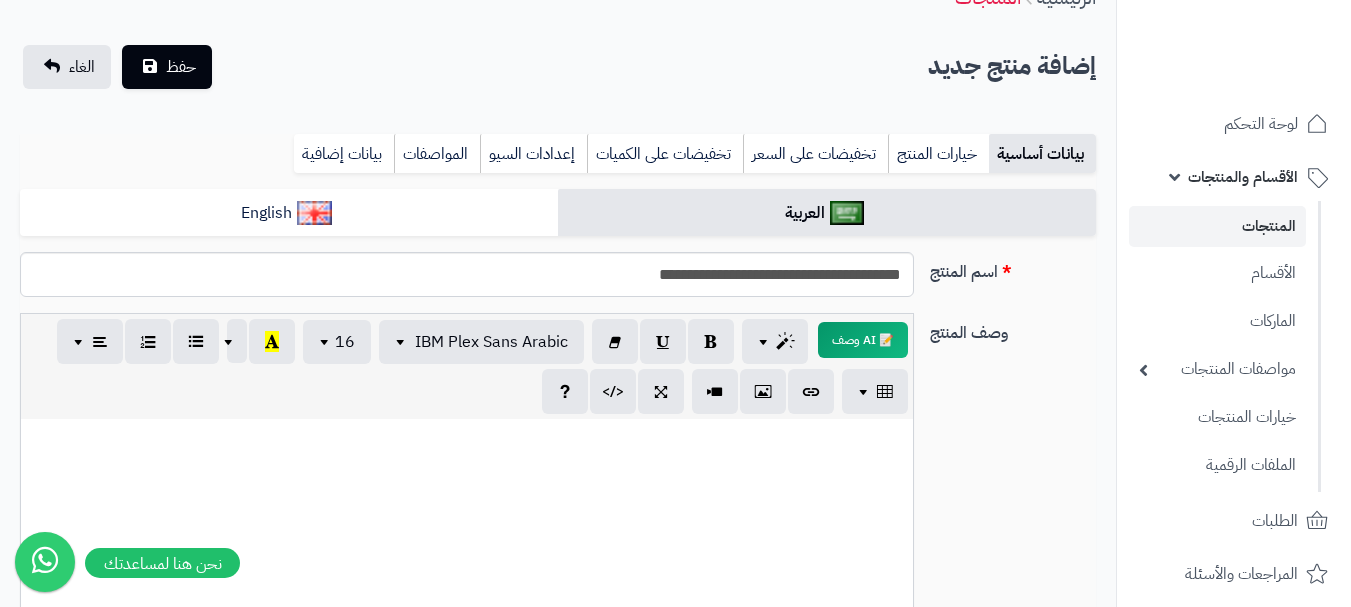 scroll, scrollTop: 0, scrollLeft: 0, axis: both 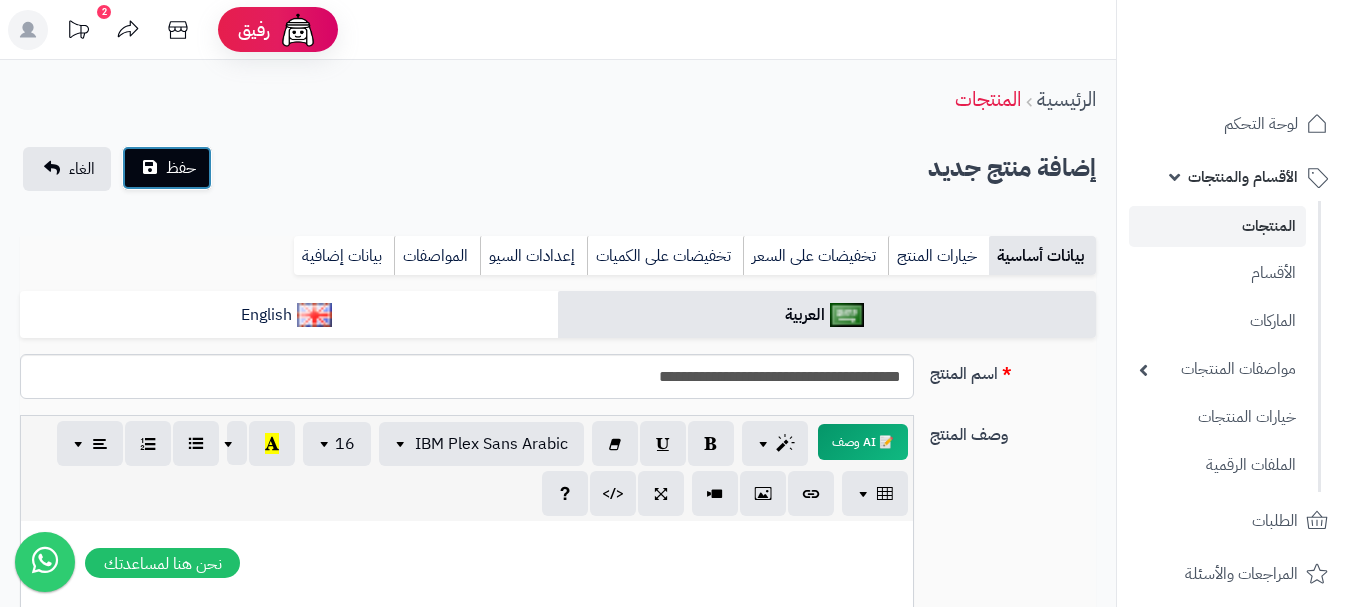 click on "حفظ" at bounding box center [181, 168] 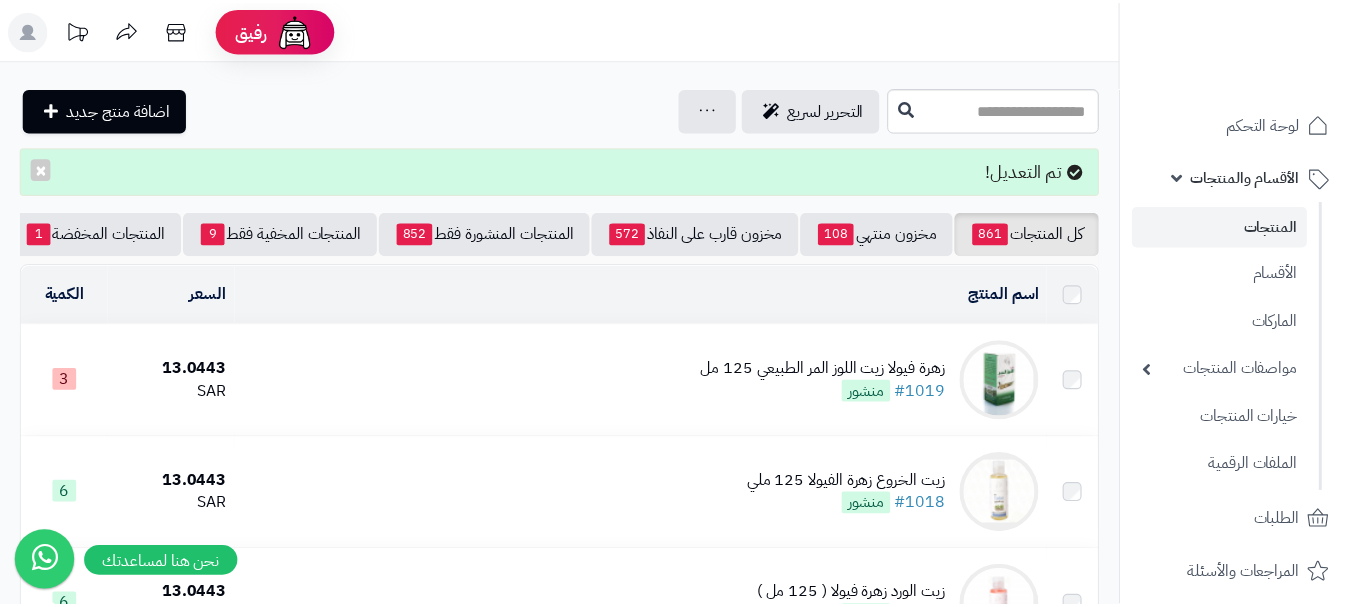 scroll, scrollTop: 0, scrollLeft: 0, axis: both 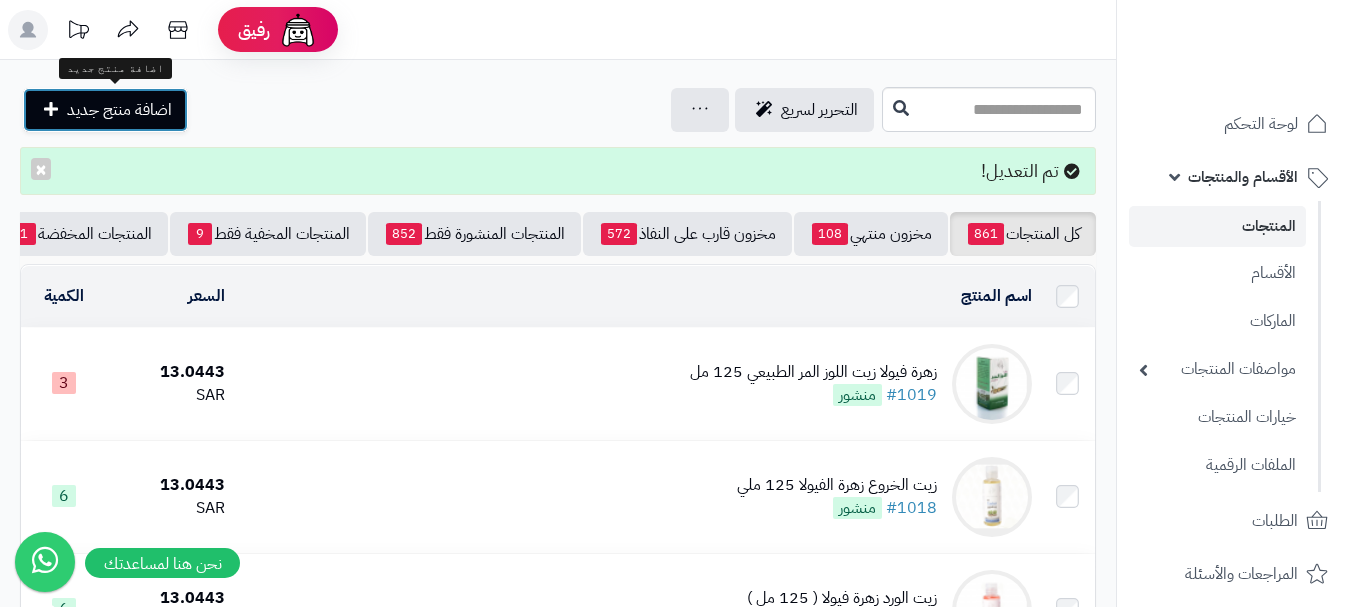 click on "اضافة منتج جديد" at bounding box center [119, 110] 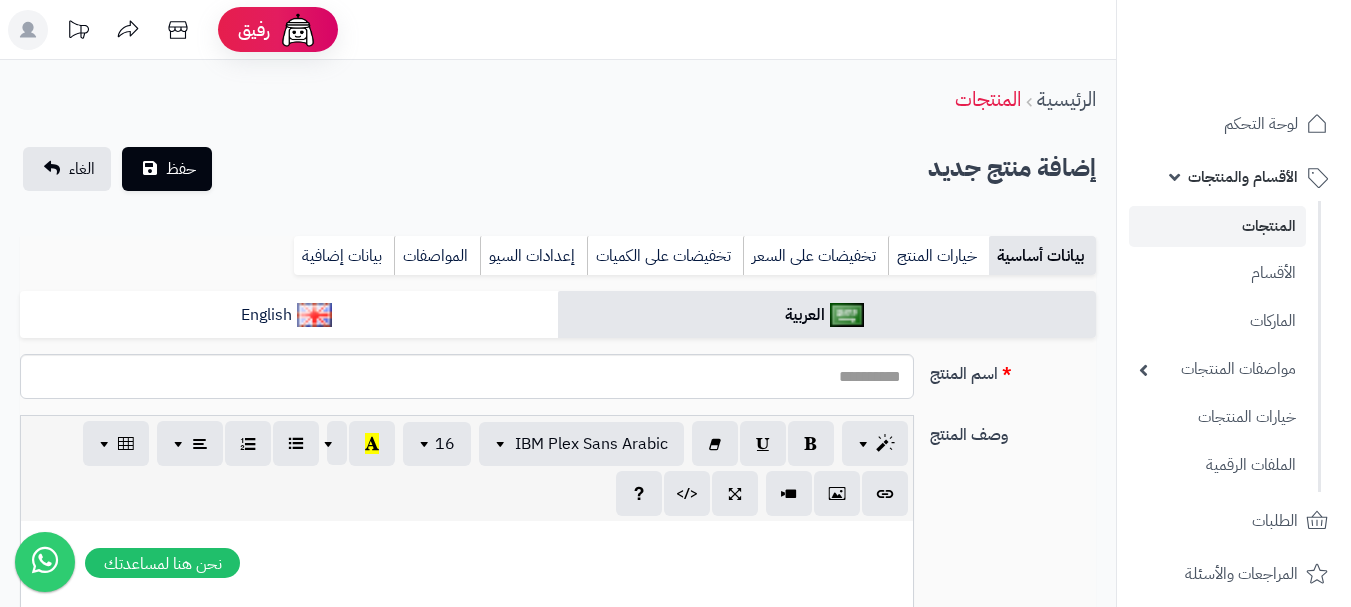select 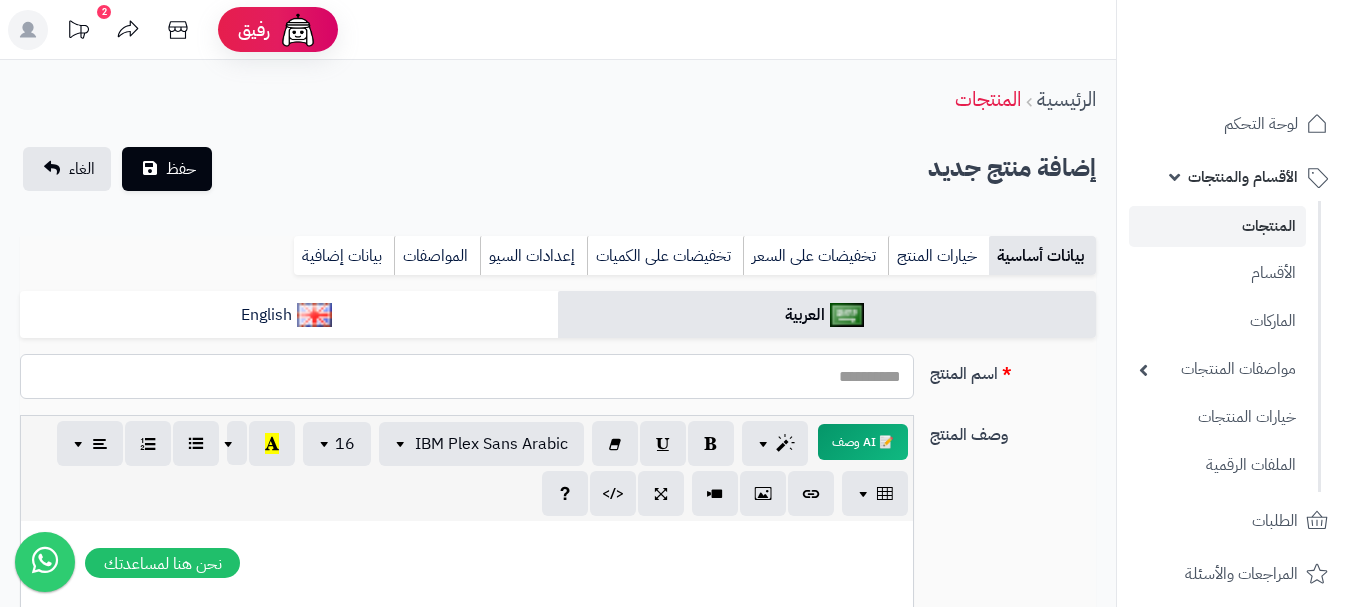 paste on "**********" 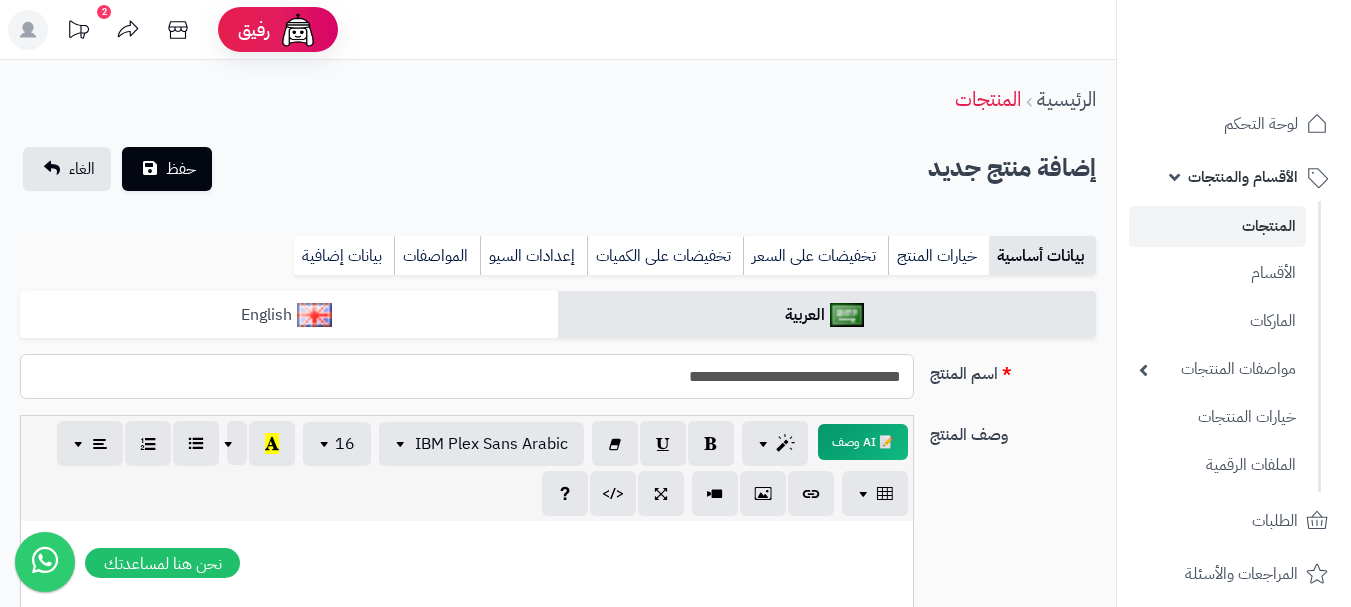 type on "**********" 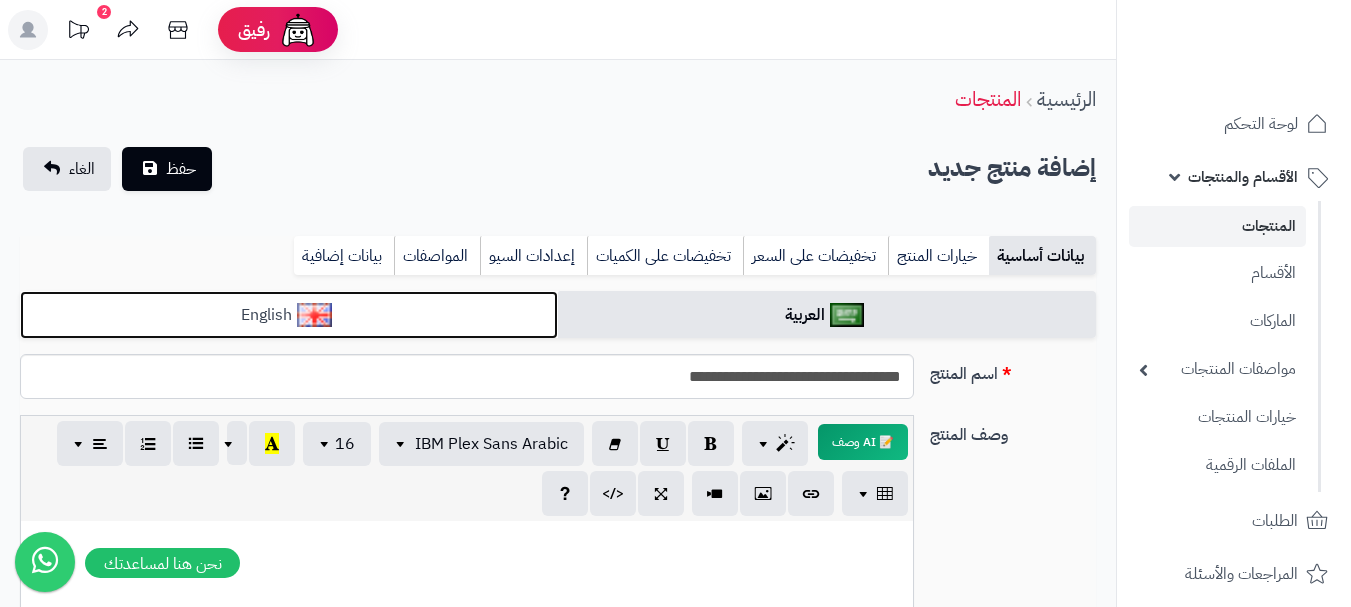 click on "English" at bounding box center [289, 315] 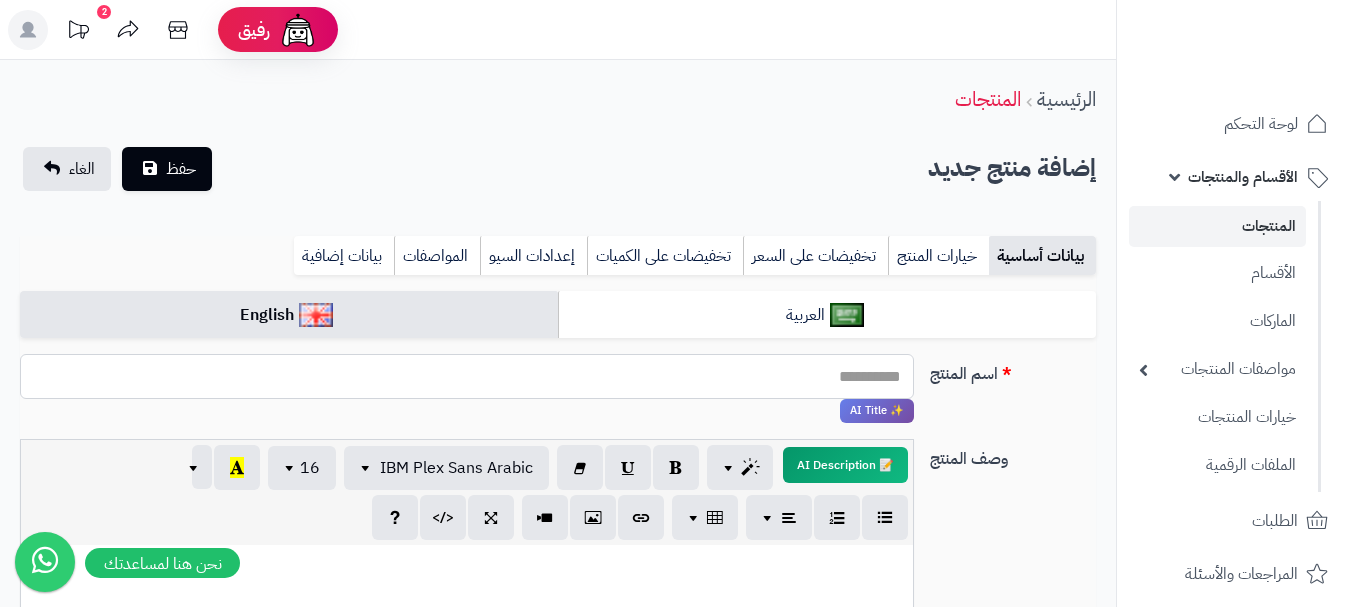 paste on "**********" 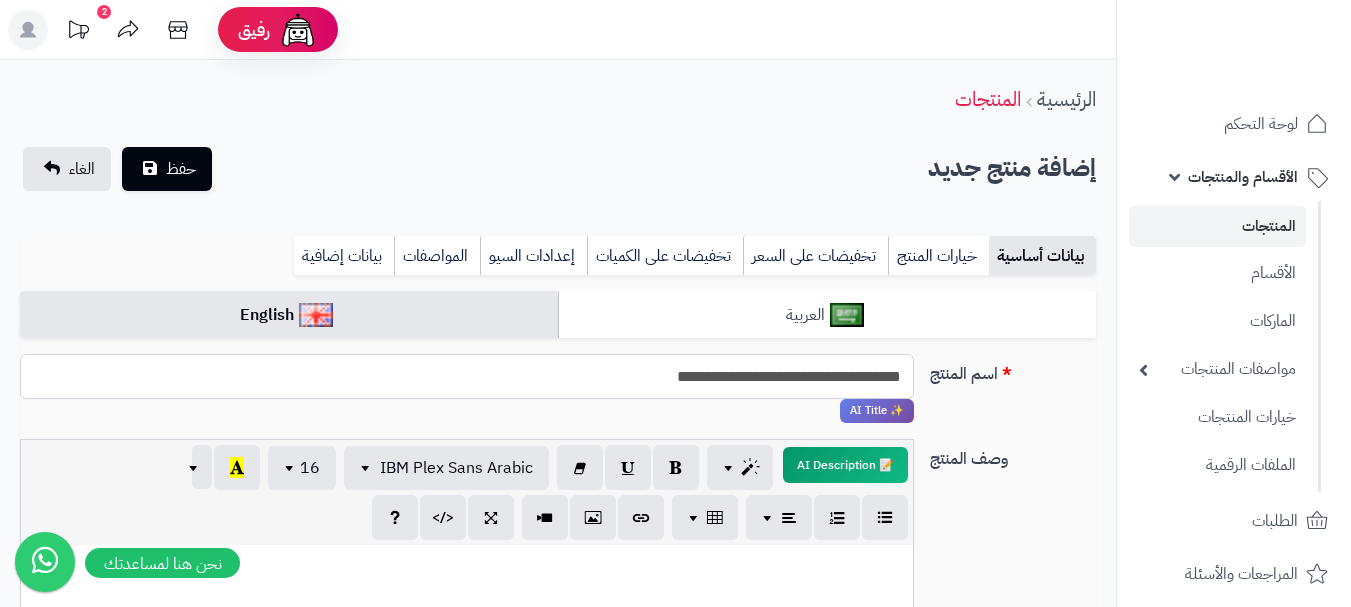 type on "**********" 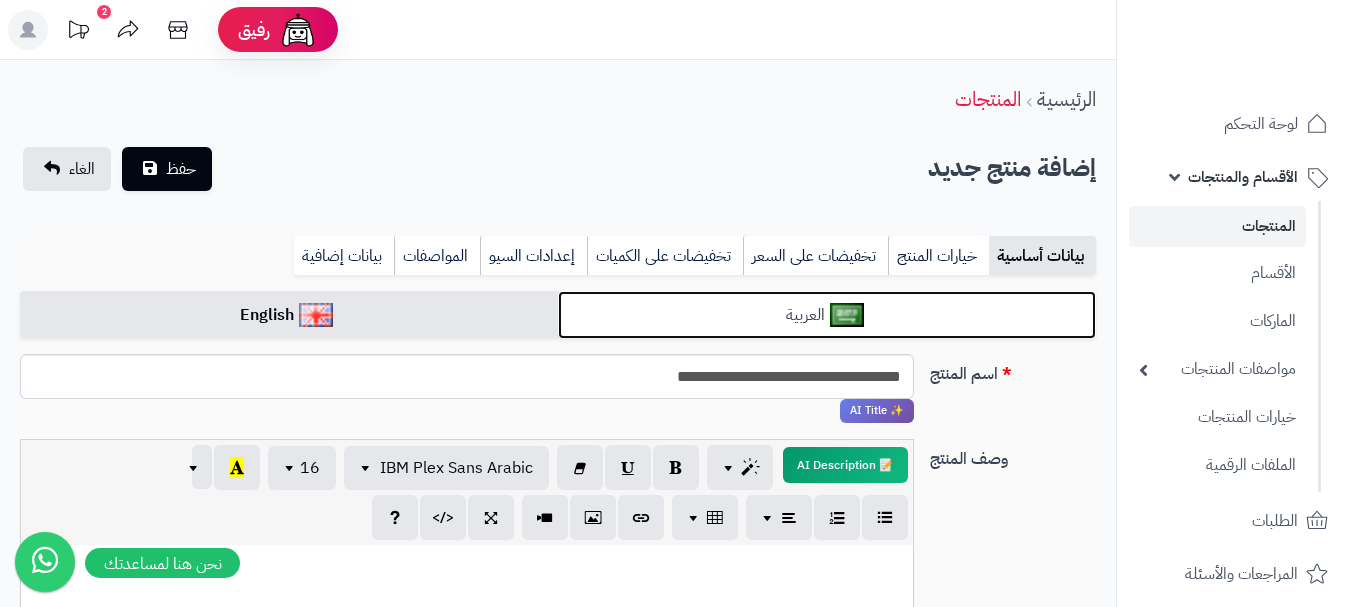 click on "العربية" at bounding box center (827, 315) 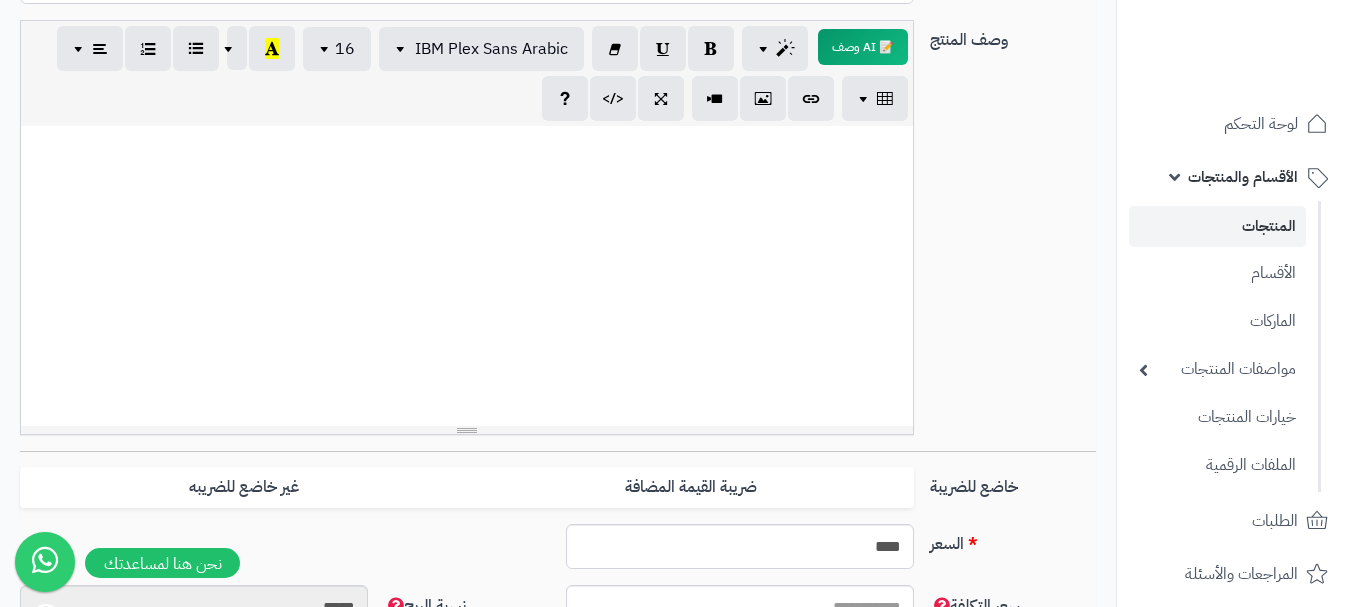 scroll, scrollTop: 400, scrollLeft: 0, axis: vertical 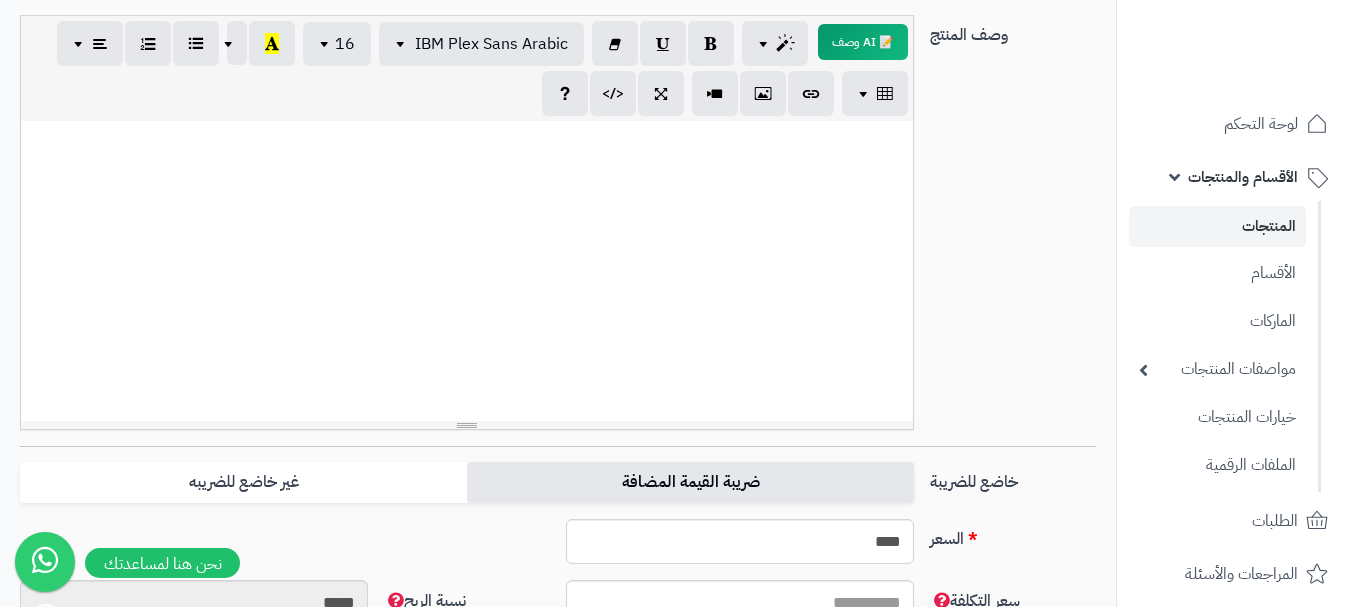 click on "ضريبة القيمة المضافة" at bounding box center (690, 482) 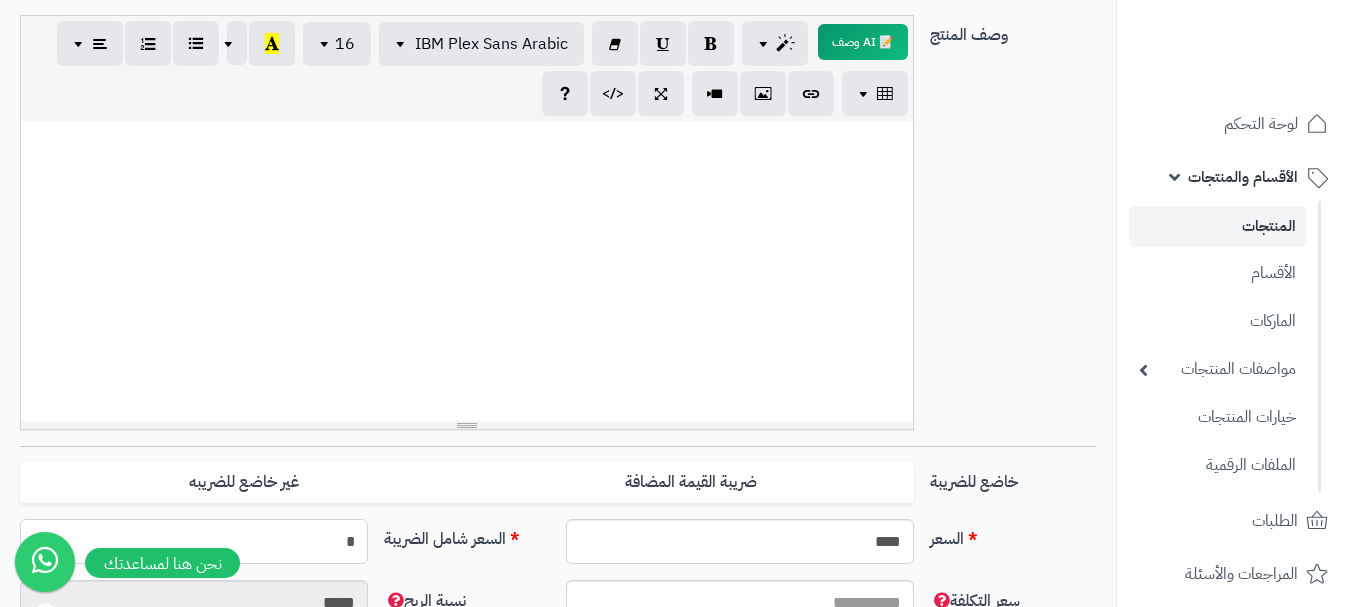 click on "*" at bounding box center (194, 541) 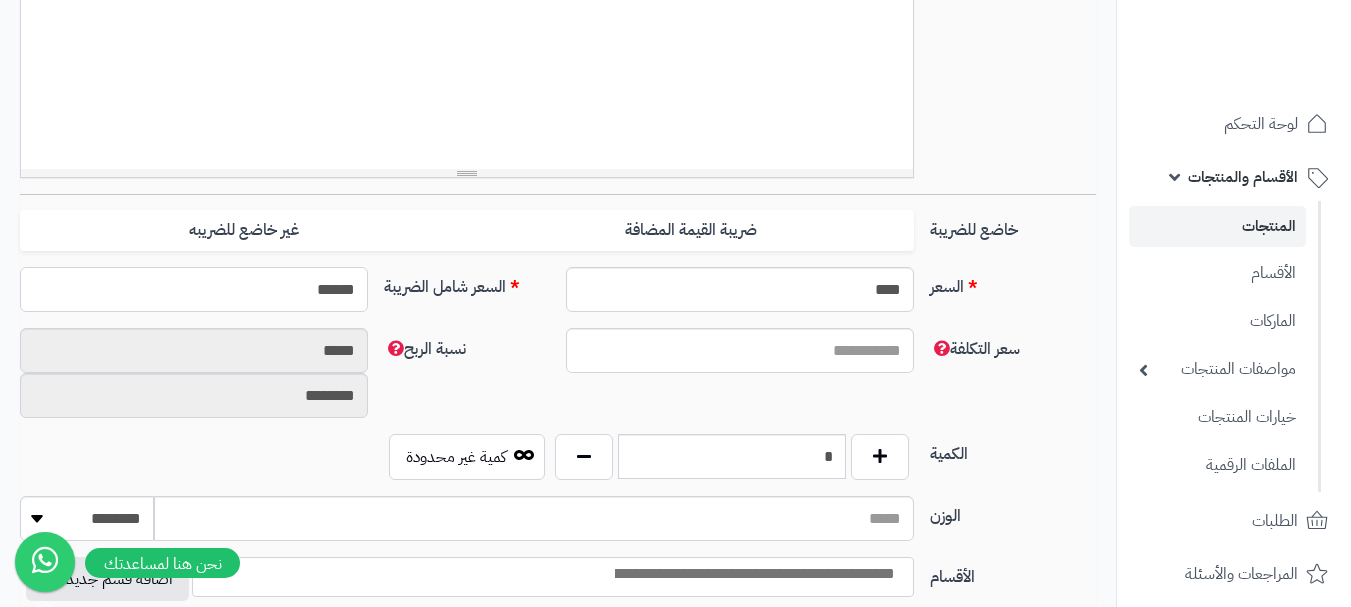 scroll, scrollTop: 700, scrollLeft: 0, axis: vertical 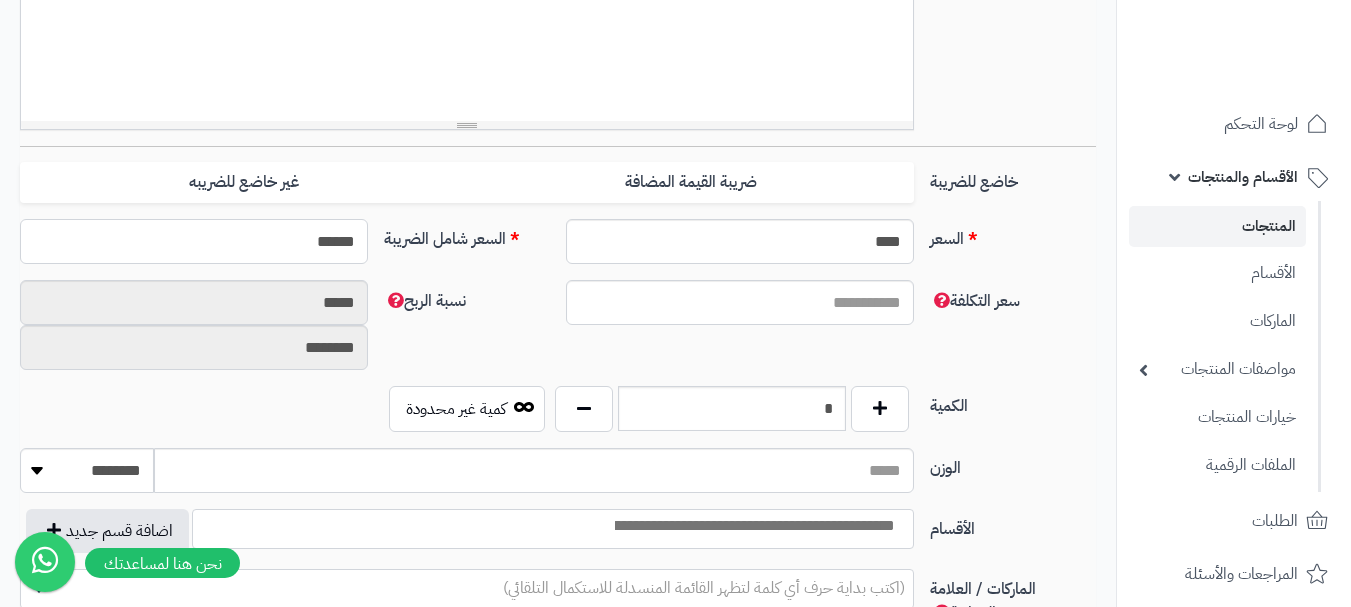 type on "******" 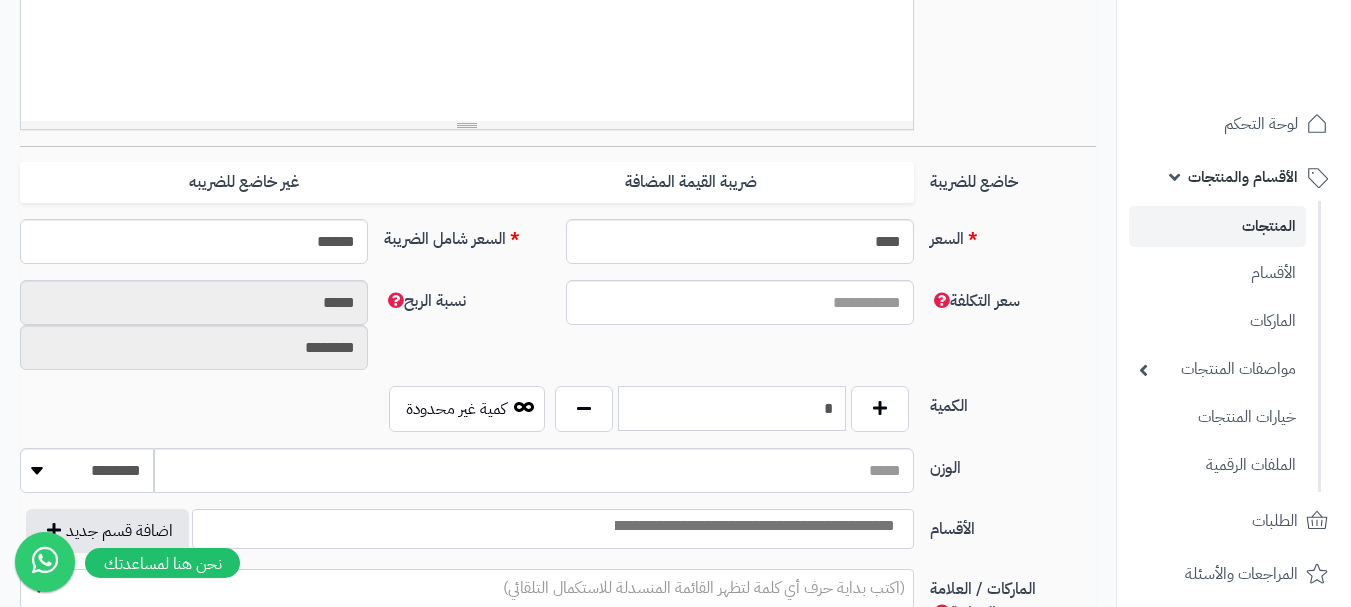 click on "*" at bounding box center (732, 408) 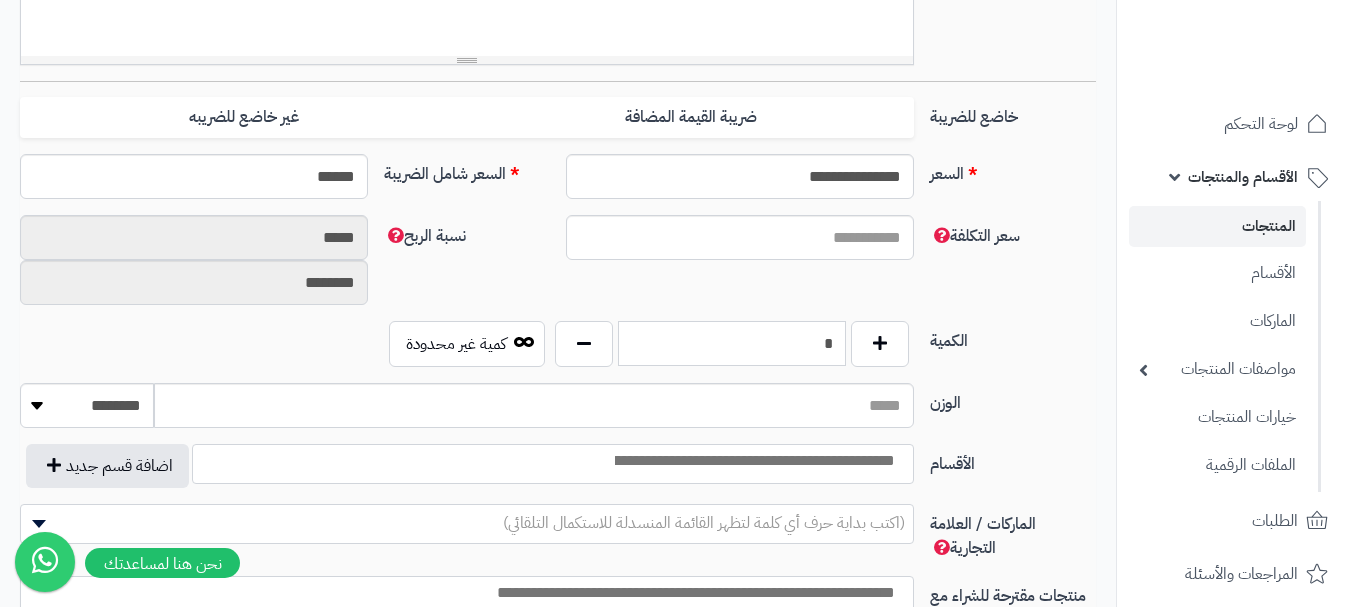 scroll, scrollTop: 800, scrollLeft: 0, axis: vertical 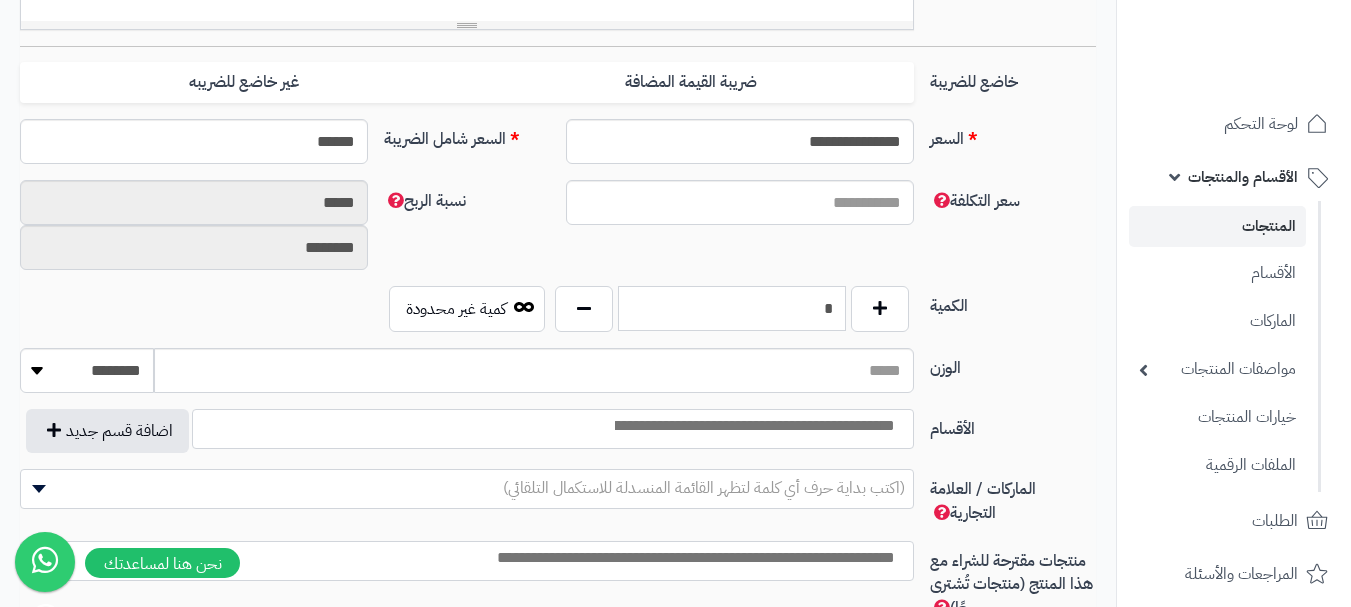 type on "*" 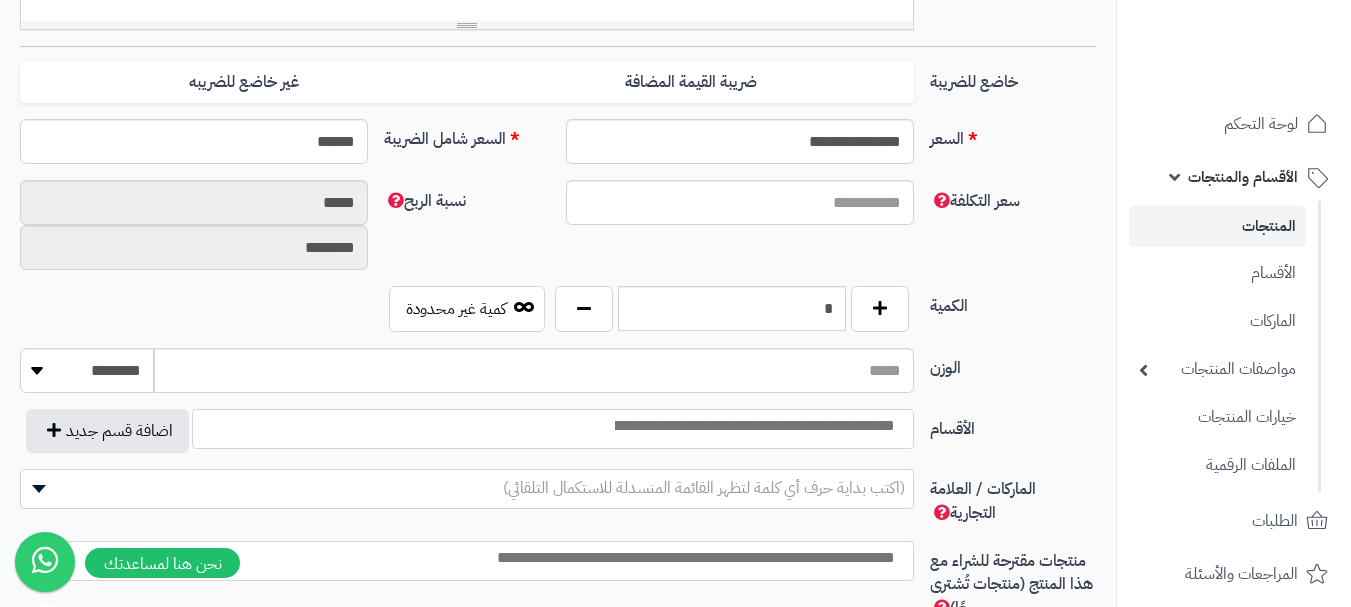 click at bounding box center [753, 424] 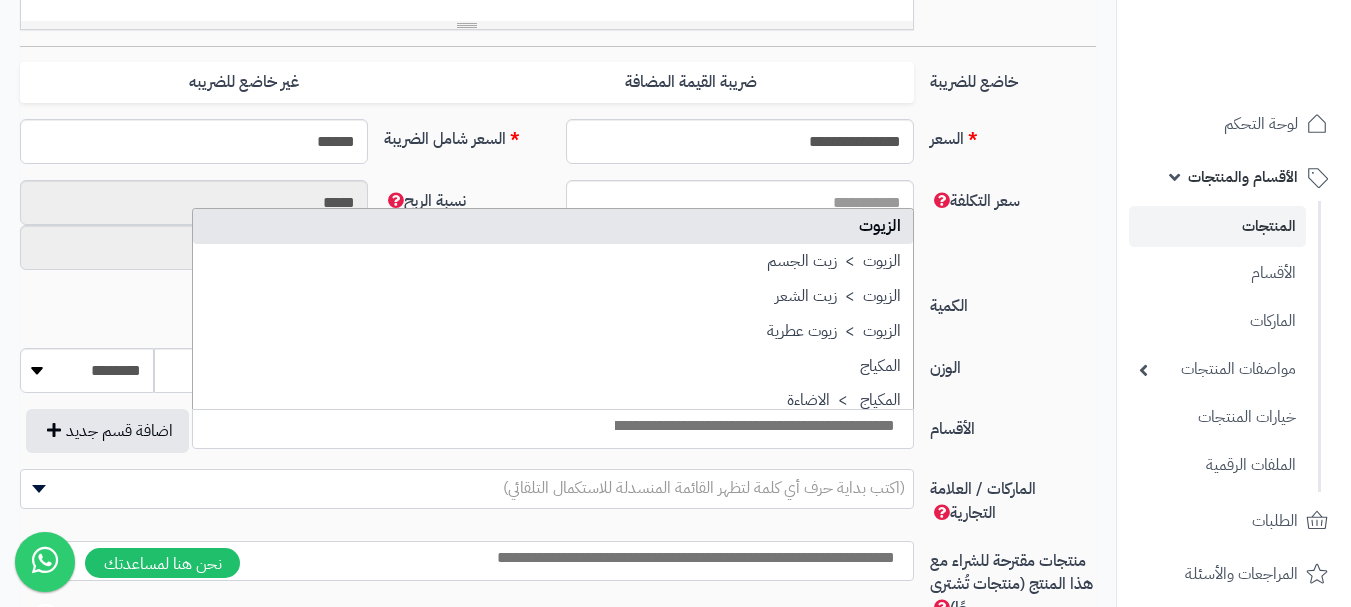 select on "***" 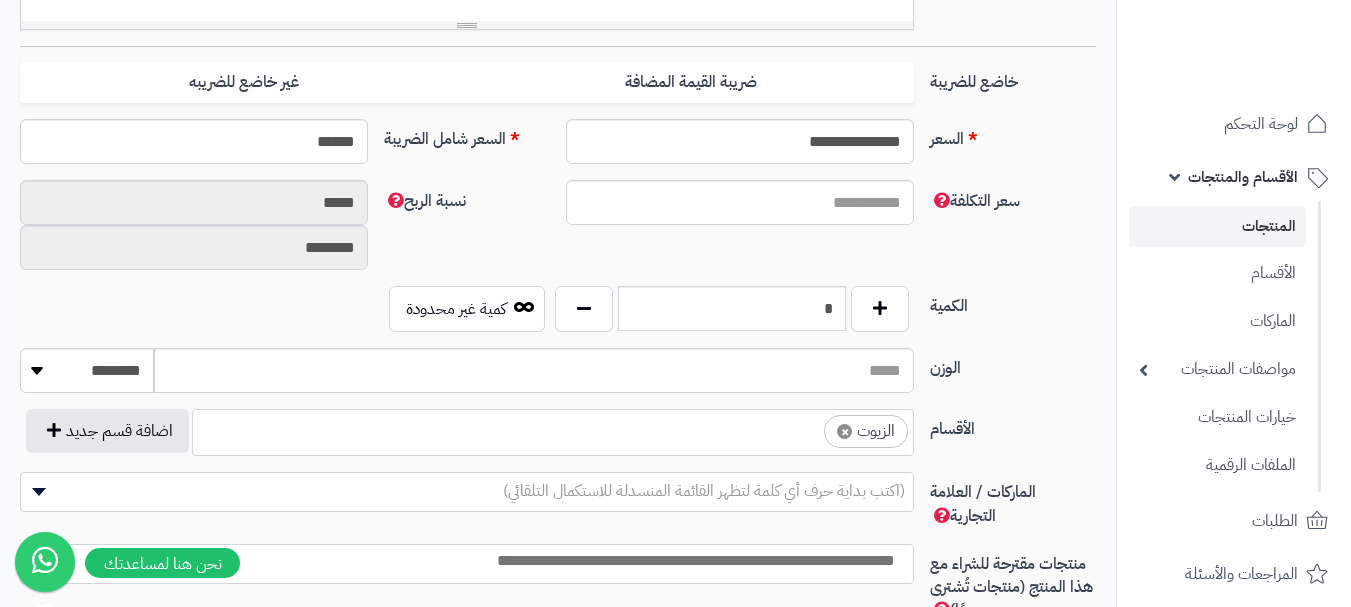 click on "× الزيوت" at bounding box center (553, 429) 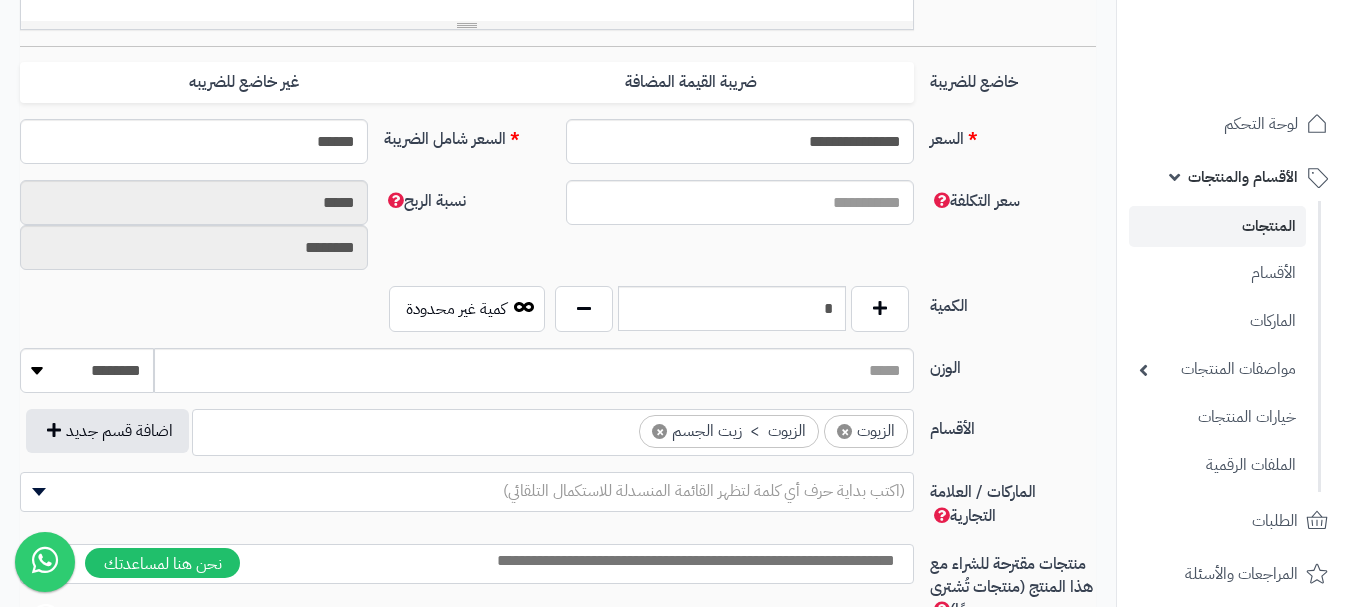 click at bounding box center [621, 426] 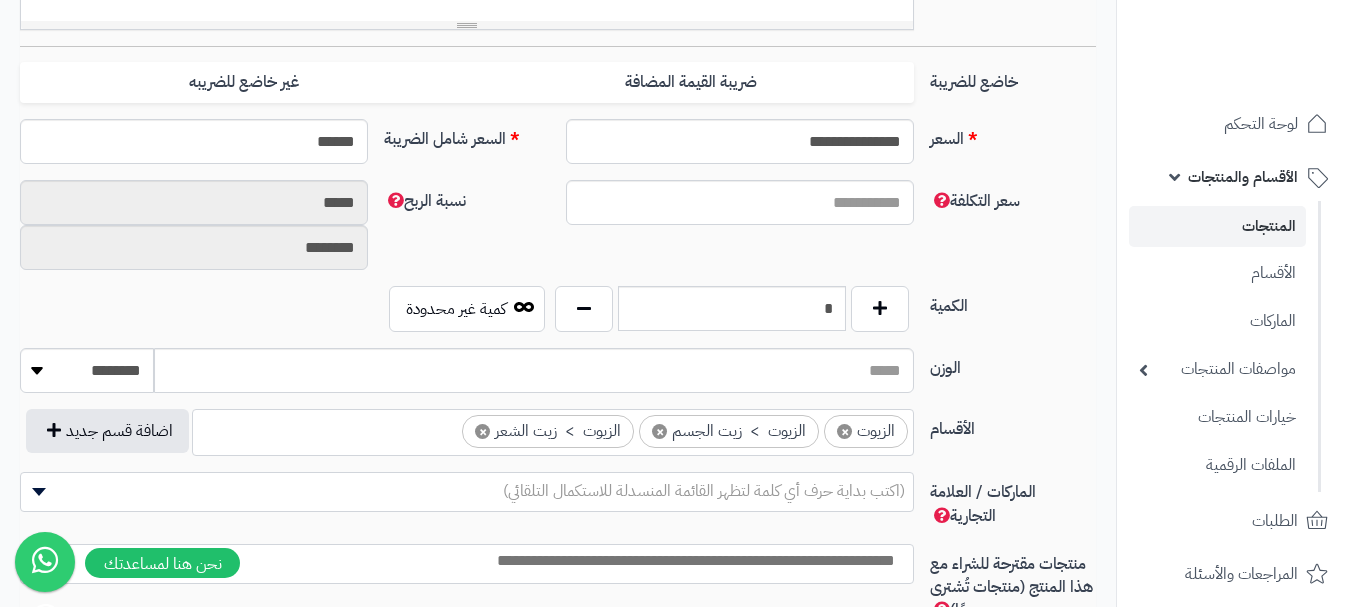 scroll, scrollTop: 900, scrollLeft: 0, axis: vertical 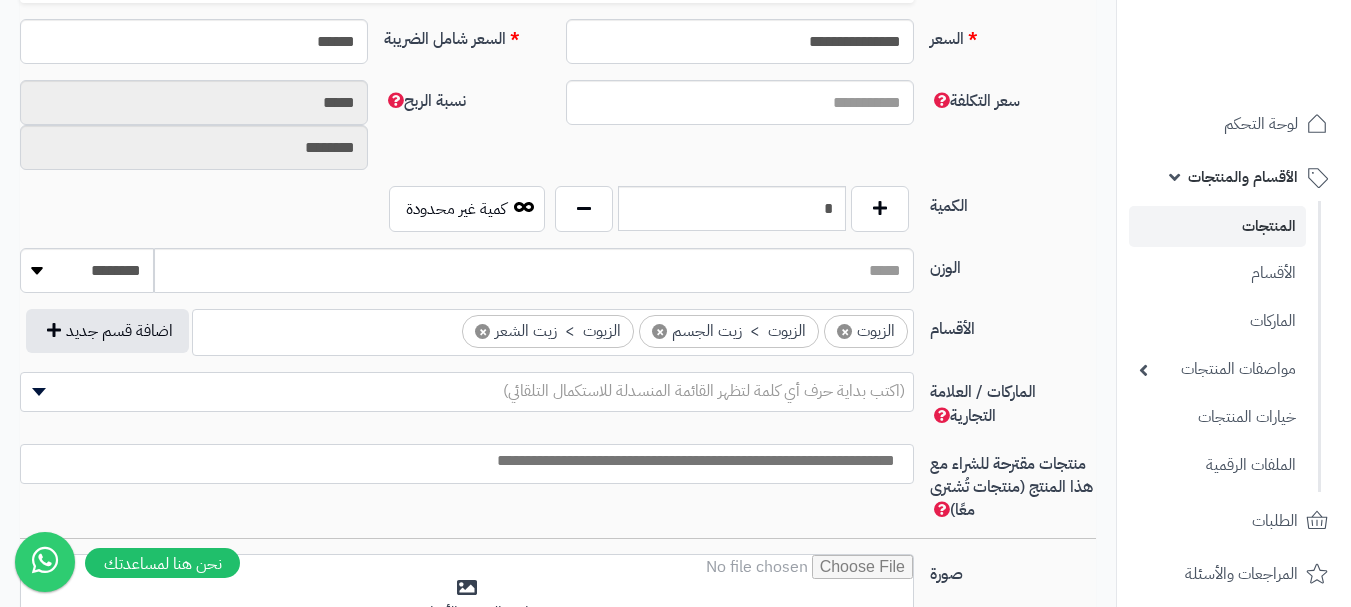 drag, startPoint x: 837, startPoint y: 437, endPoint x: 830, endPoint y: 447, distance: 12.206555 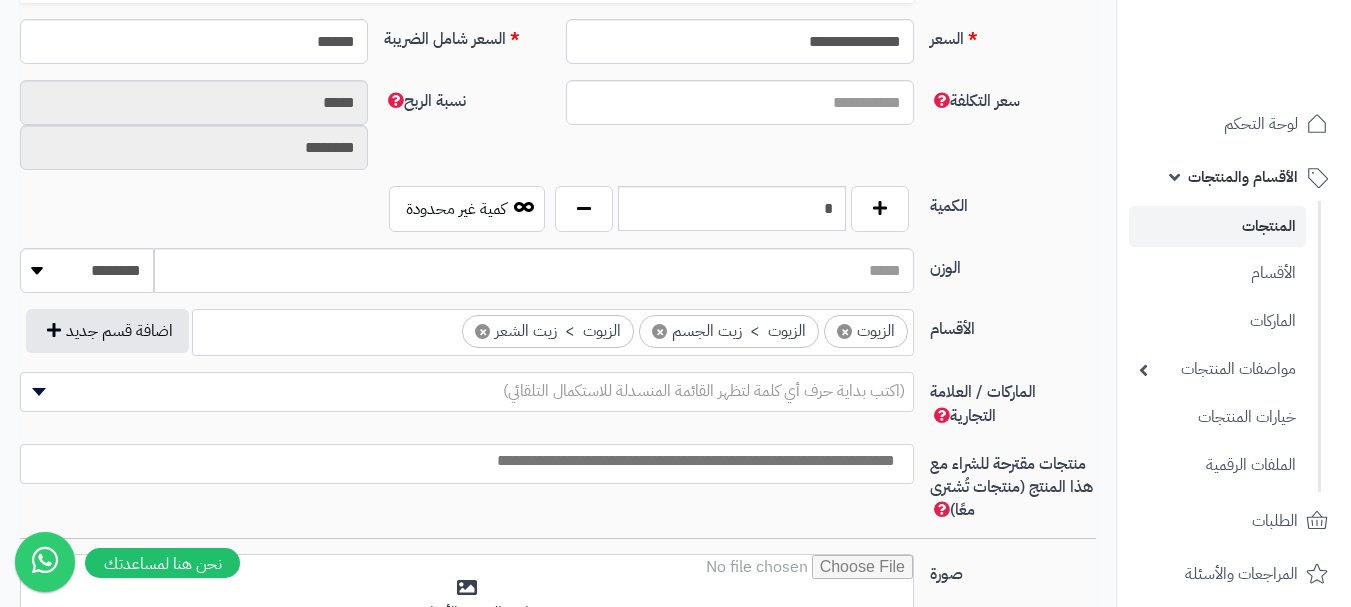 click on "الماركات / العلامة التجارية
(اكتب بداية حرف أي كلمة لتظهر القائمة المنسدلة للاستكمال التلقائي)" at bounding box center (558, 408) 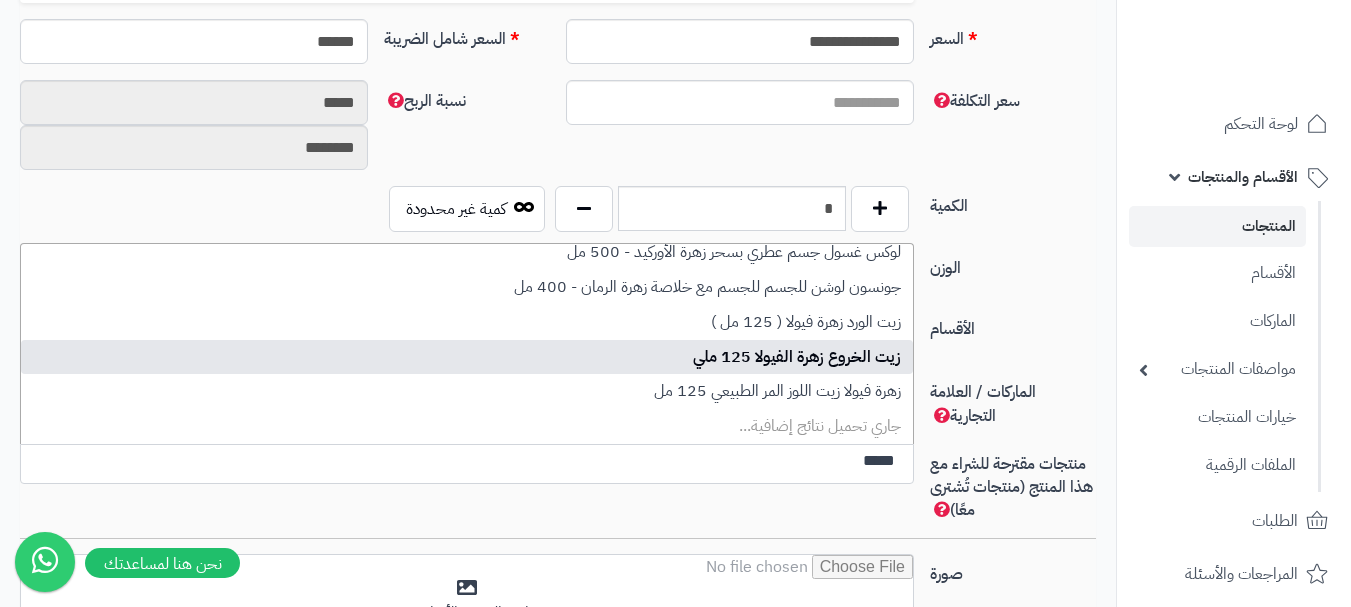 scroll, scrollTop: 114, scrollLeft: 0, axis: vertical 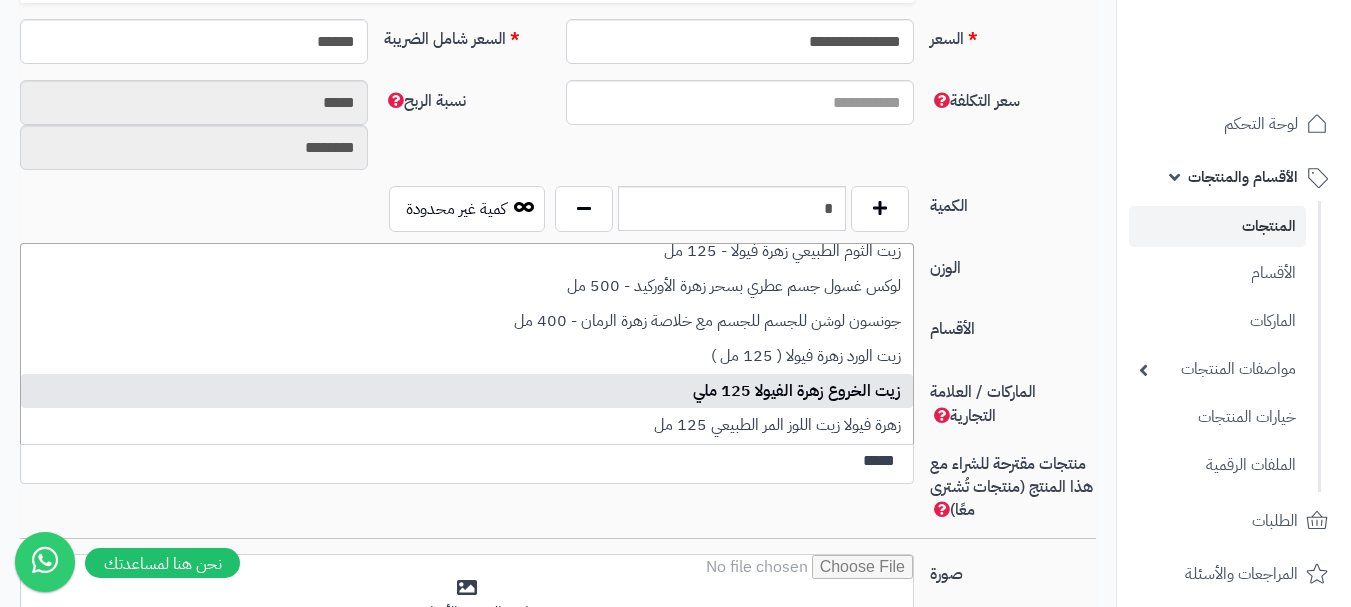 type on "****" 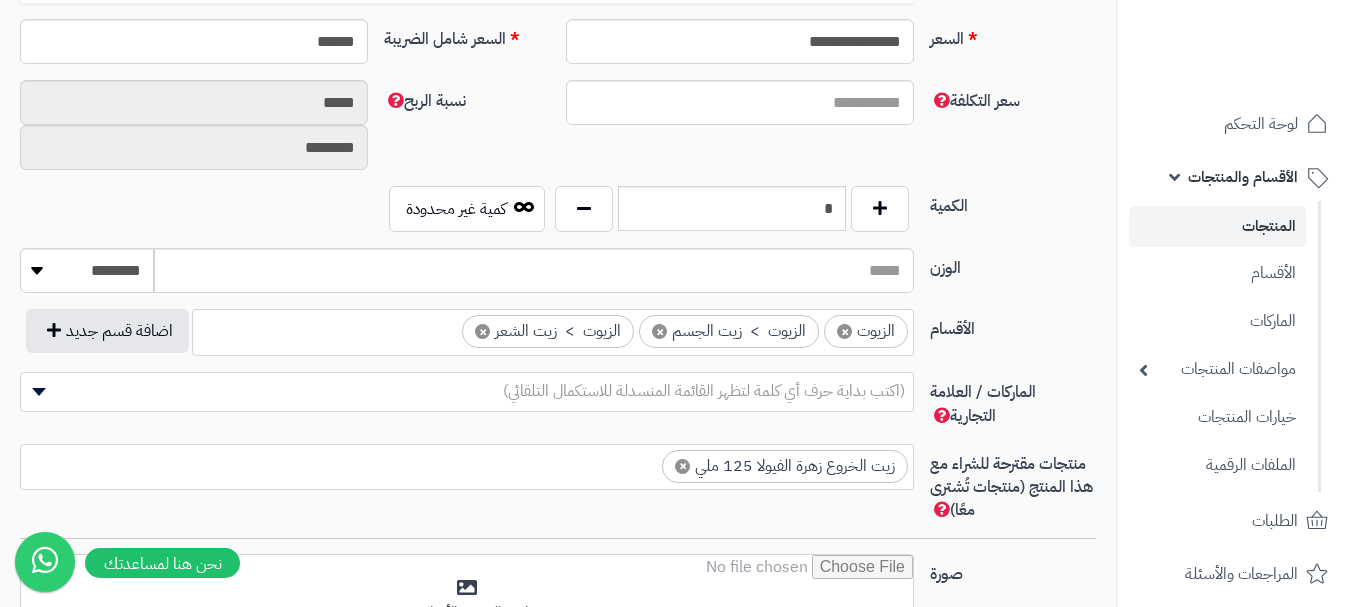 select on "****" 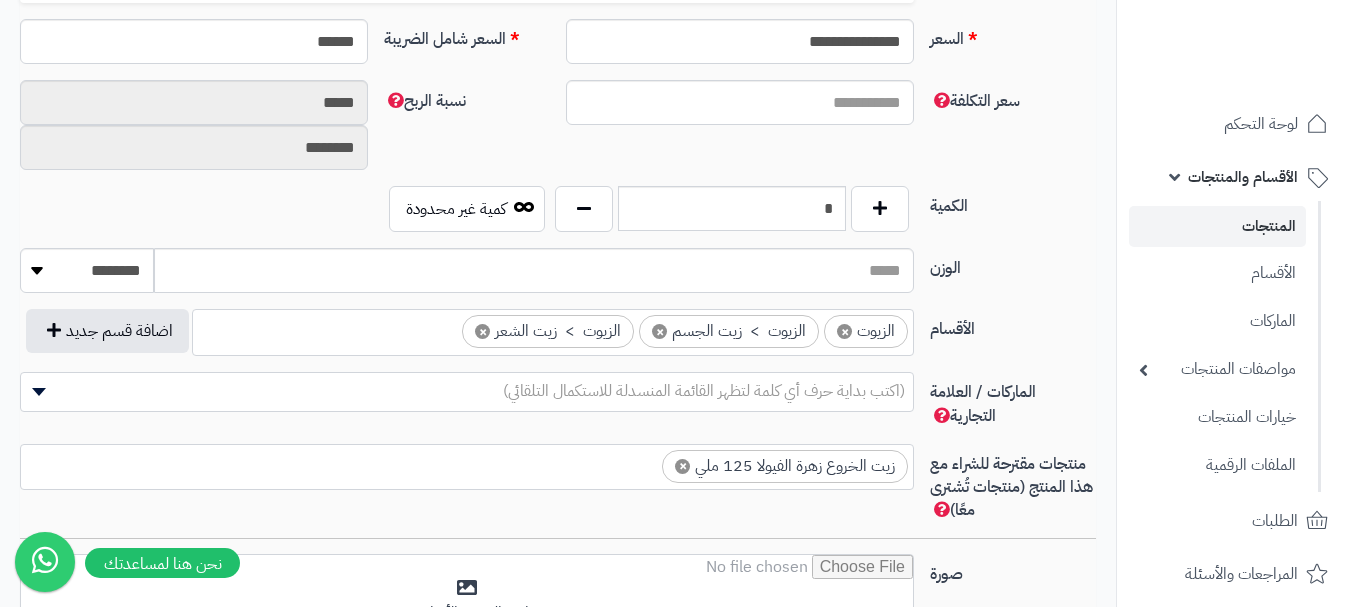 scroll, scrollTop: 0, scrollLeft: 0, axis: both 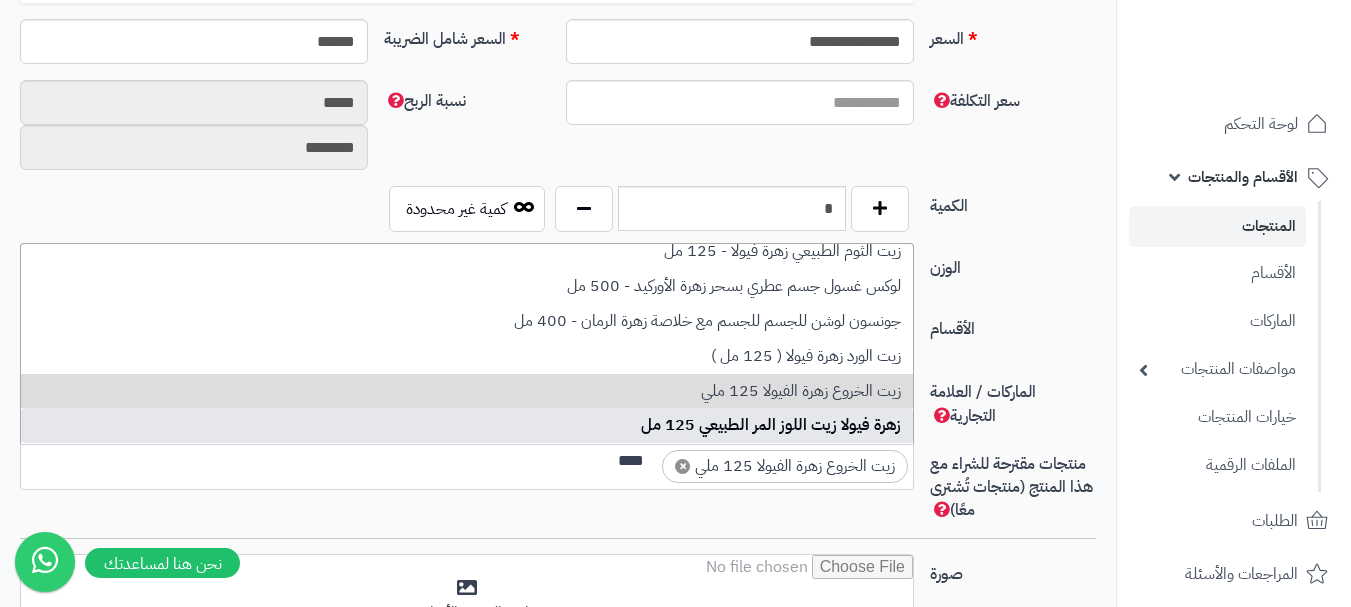 type on "****" 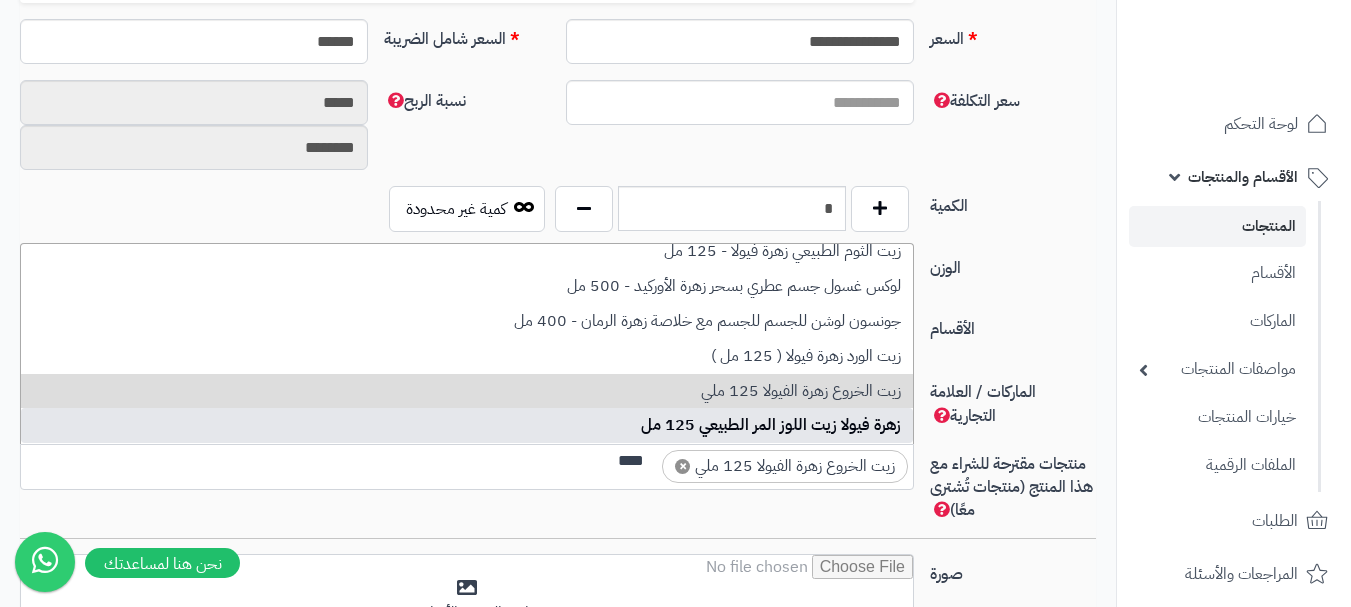 type 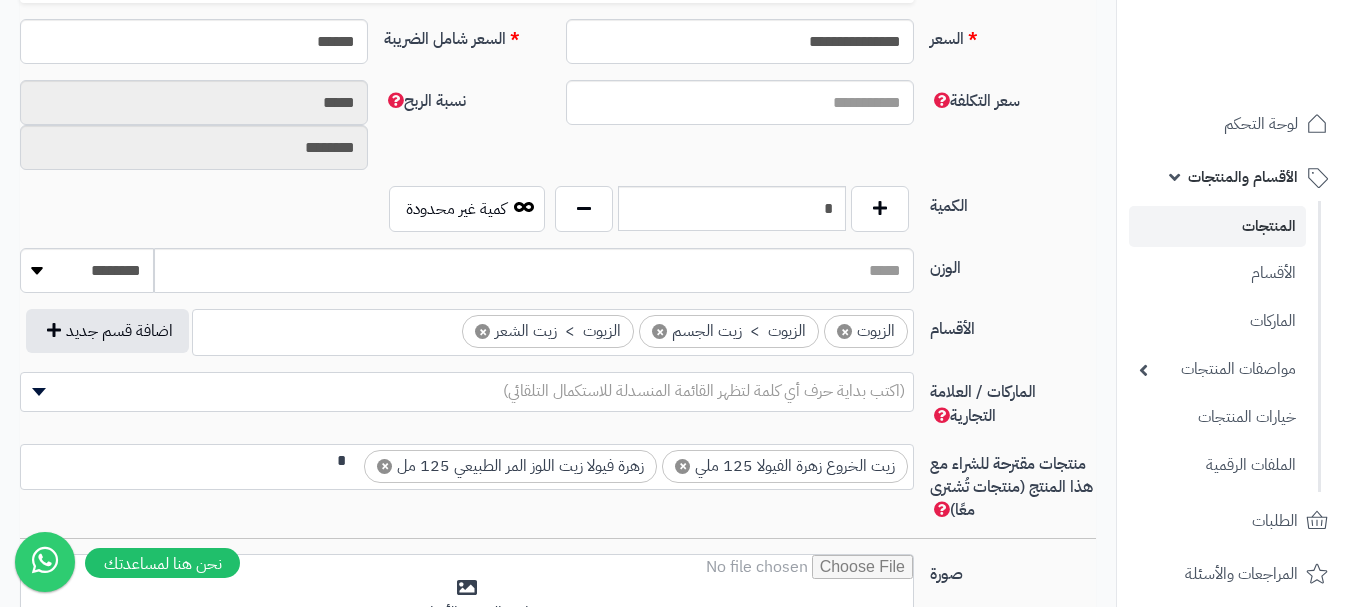 scroll, scrollTop: 0, scrollLeft: -3, axis: horizontal 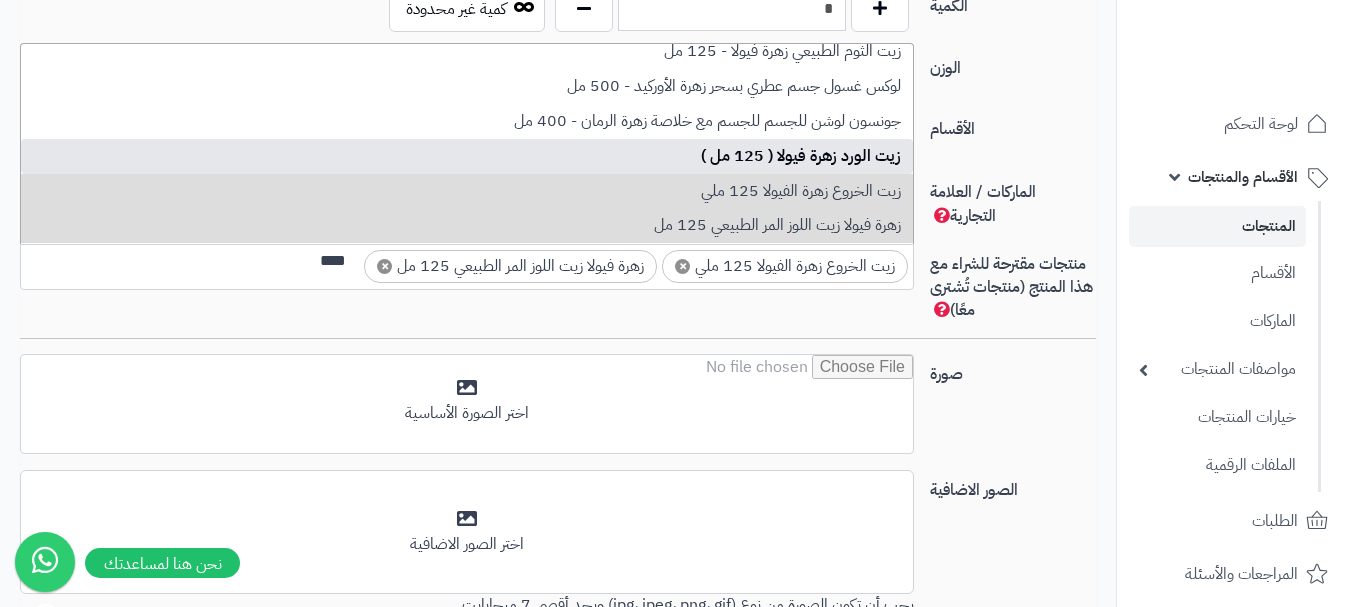 type on "****" 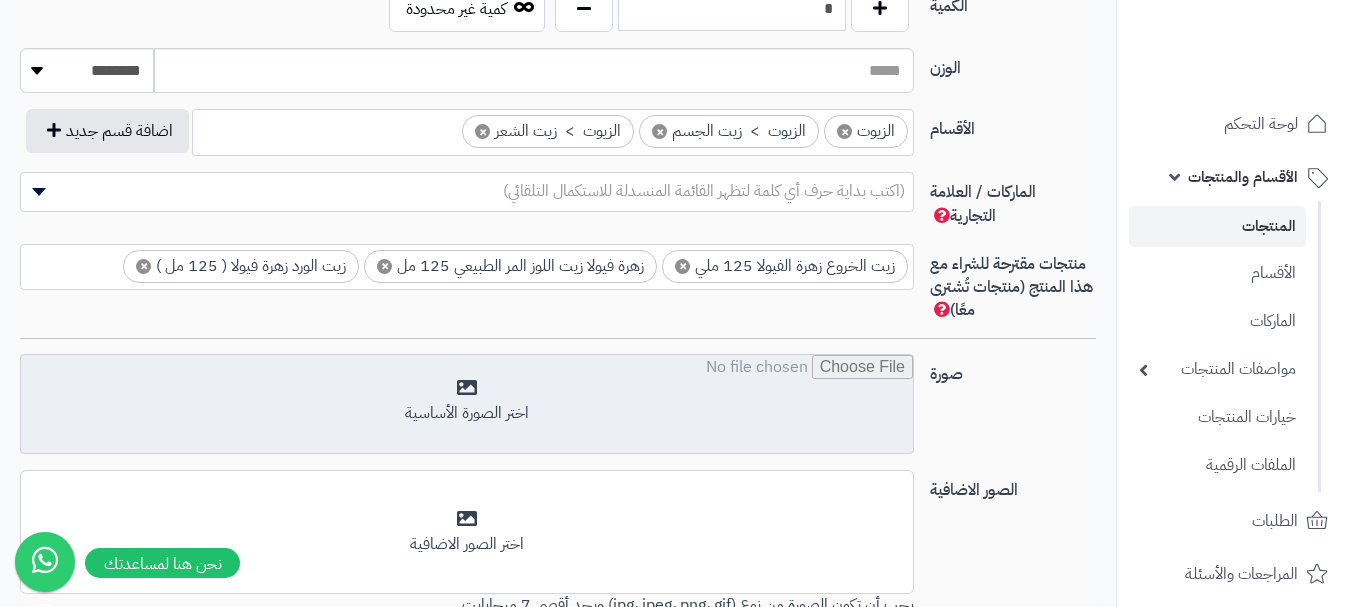 click at bounding box center [467, 405] 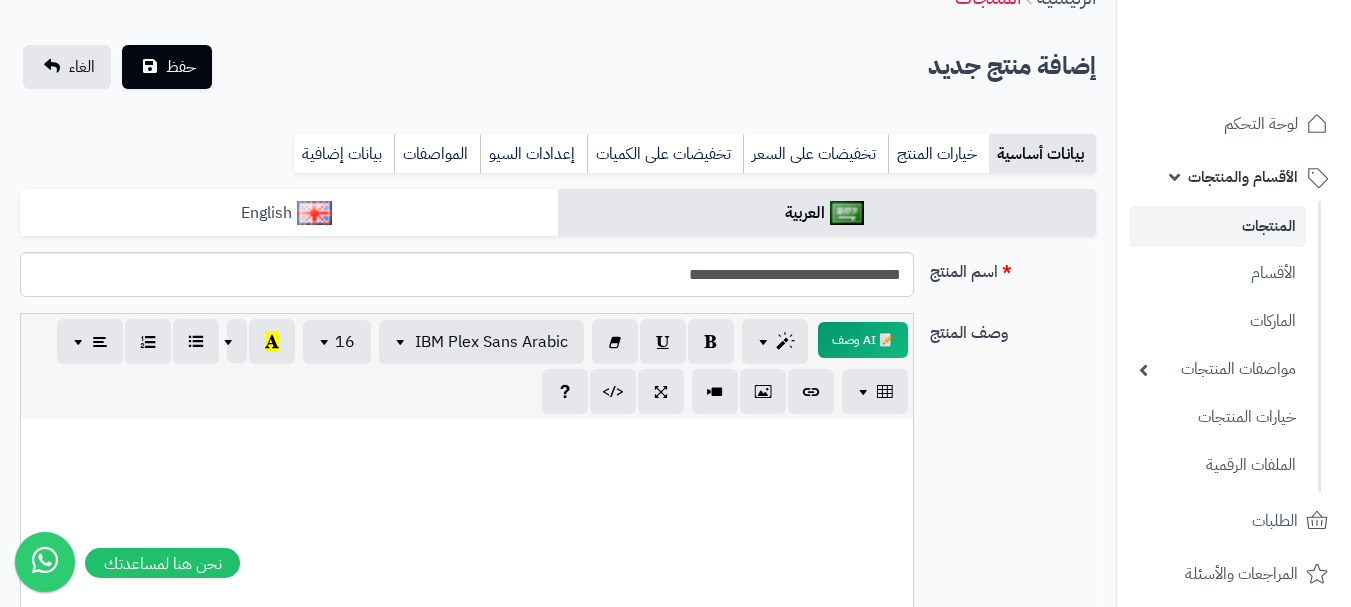 scroll, scrollTop: 100, scrollLeft: 0, axis: vertical 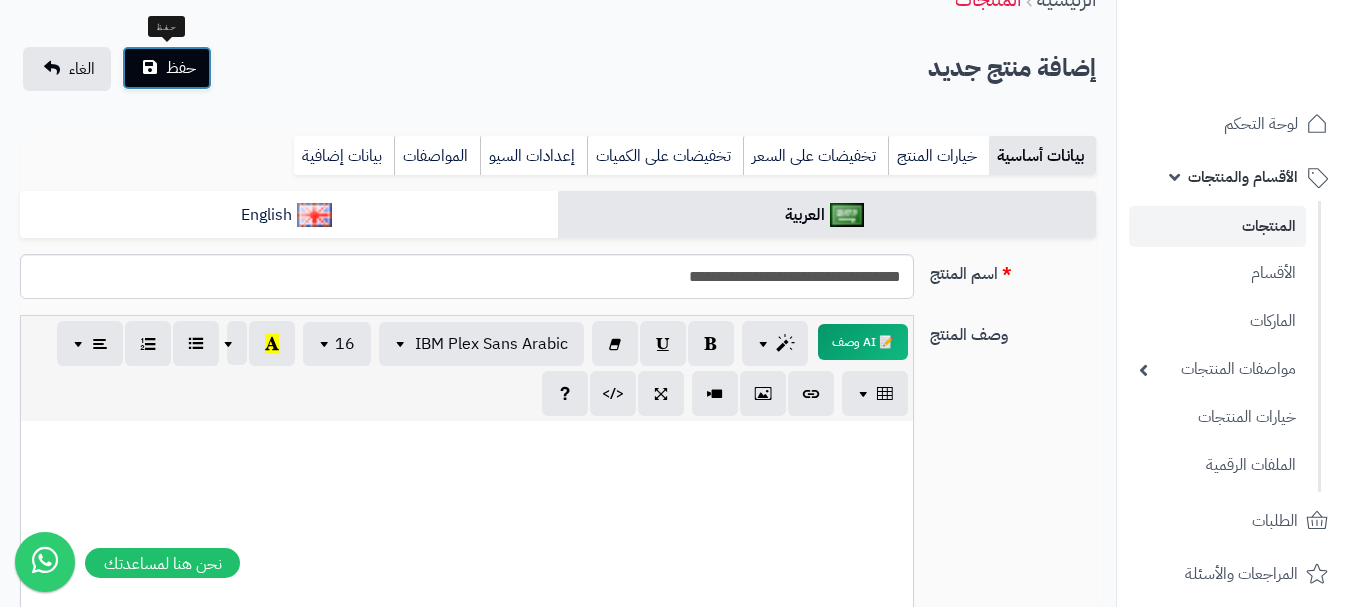 click on "حفظ" at bounding box center [181, 68] 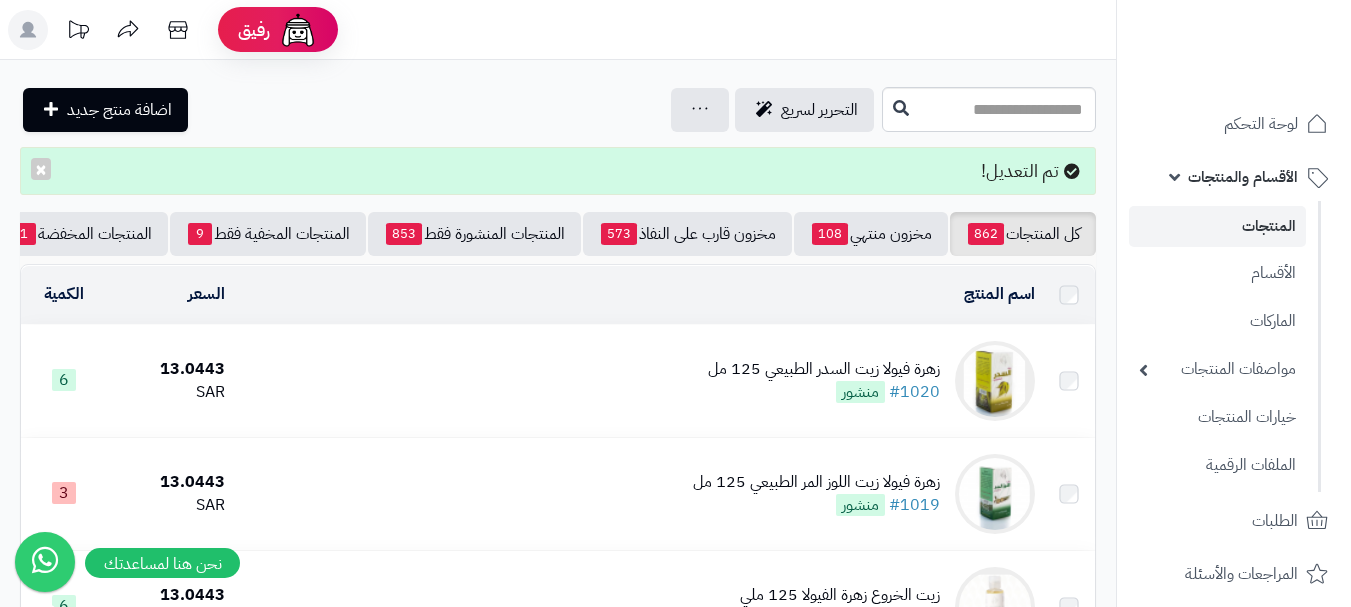 scroll, scrollTop: 0, scrollLeft: 0, axis: both 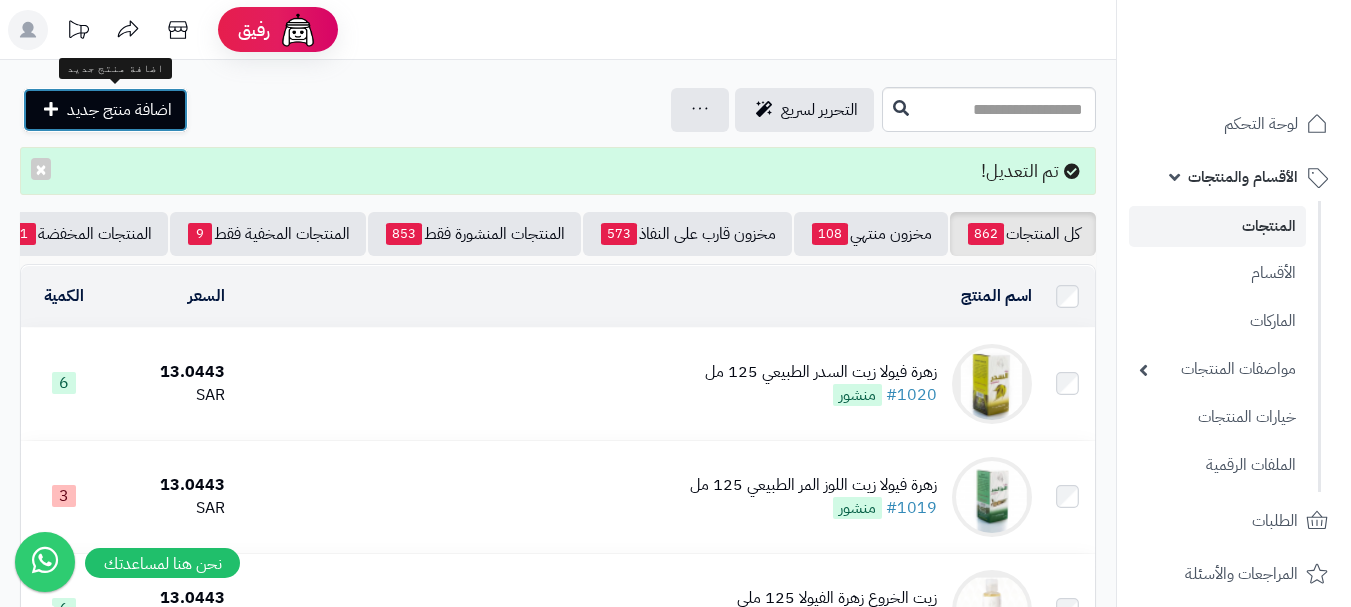 click on "اضافة منتج جديد" at bounding box center [105, 110] 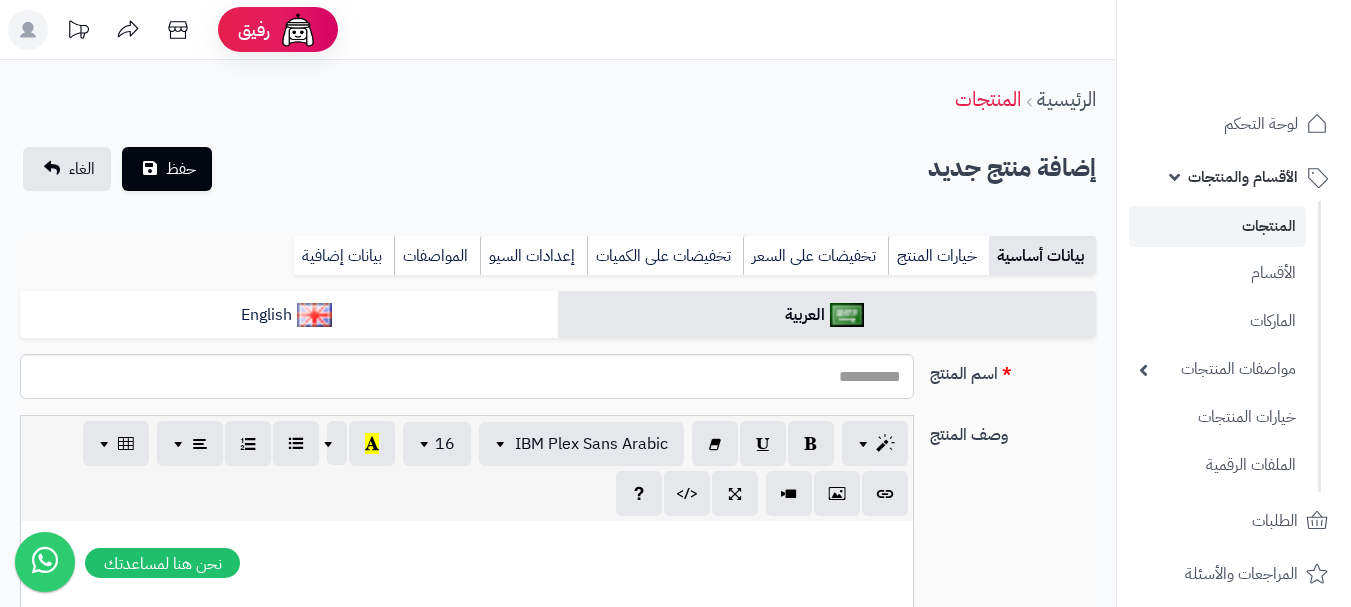 select 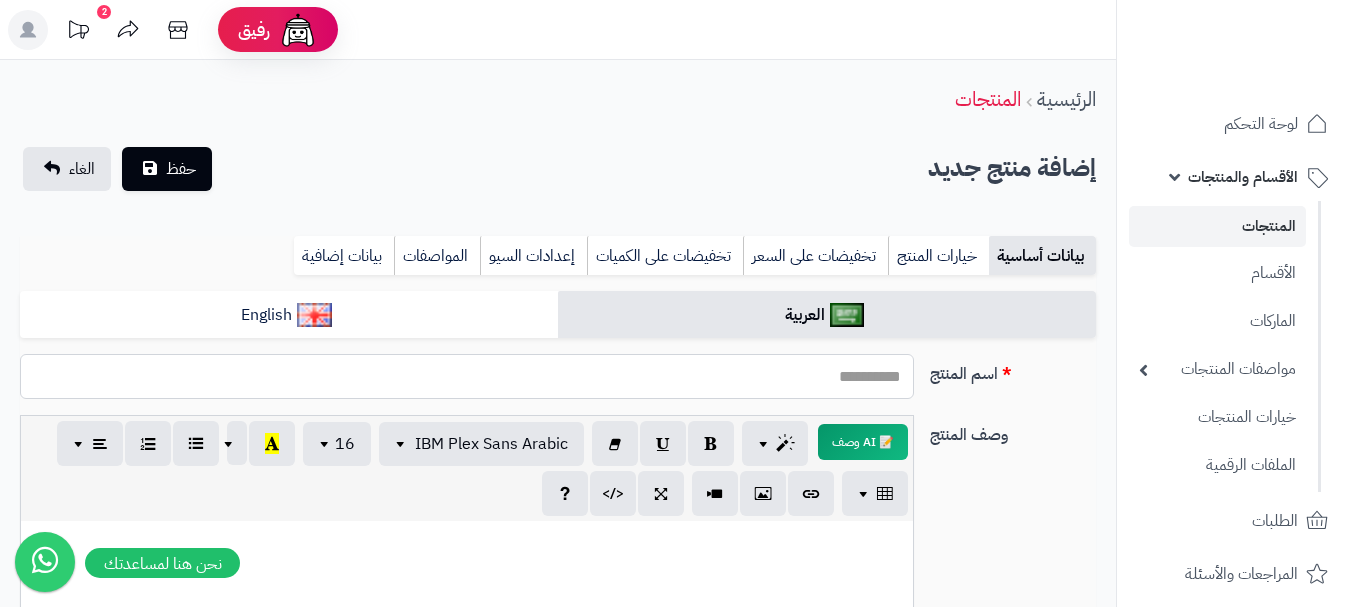 drag, startPoint x: 875, startPoint y: 352, endPoint x: 875, endPoint y: 380, distance: 28 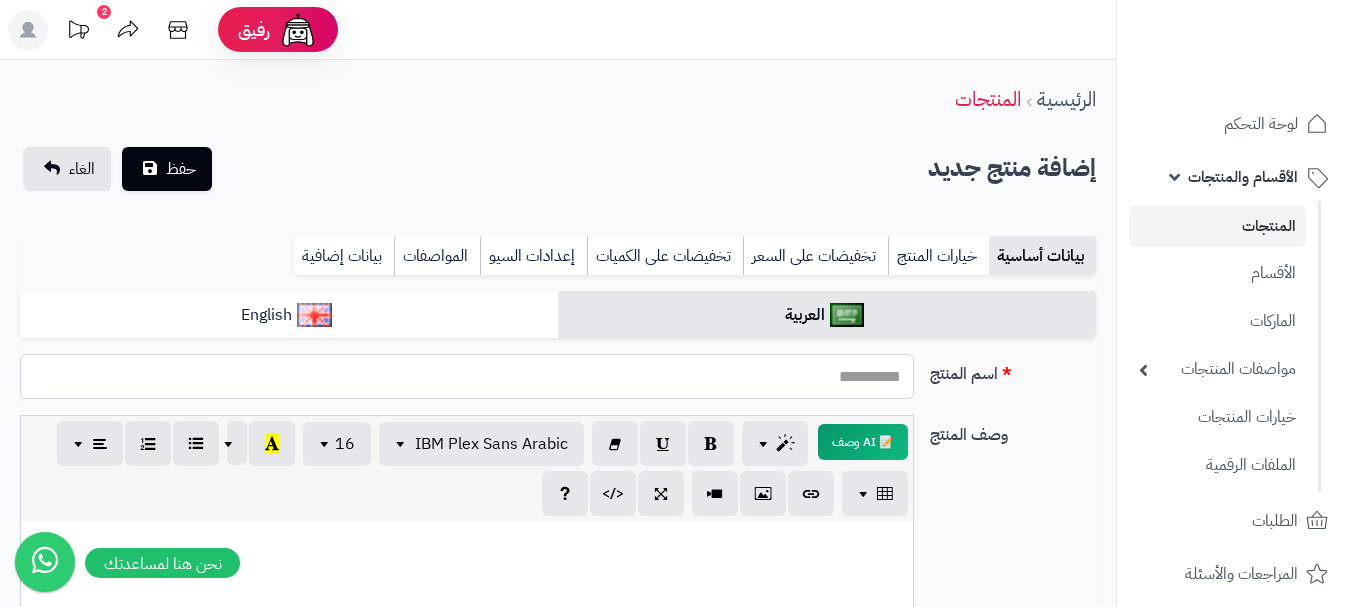 paste on "**********" 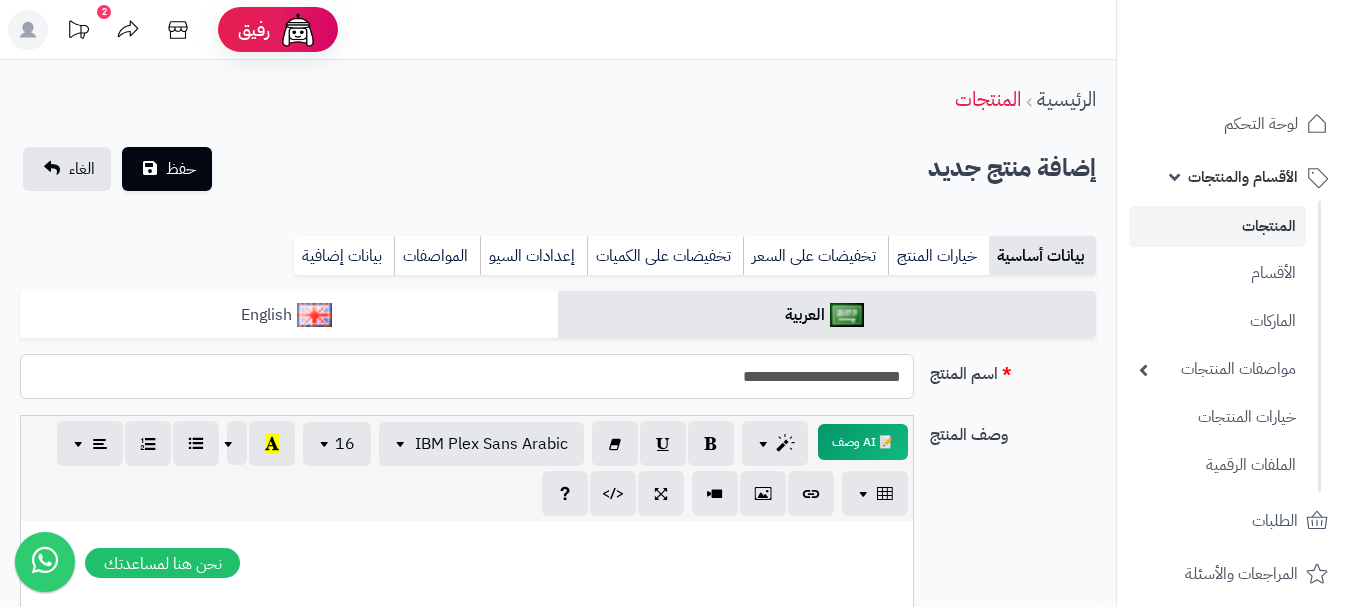 type on "**********" 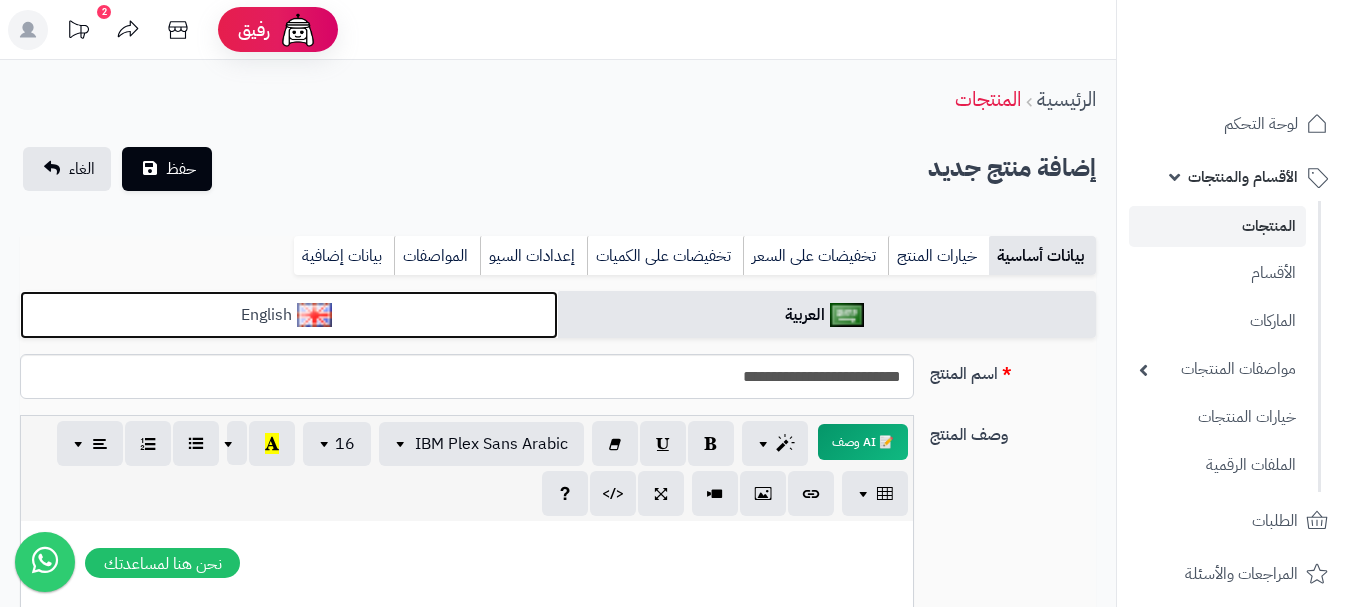 click on "English" at bounding box center (289, 315) 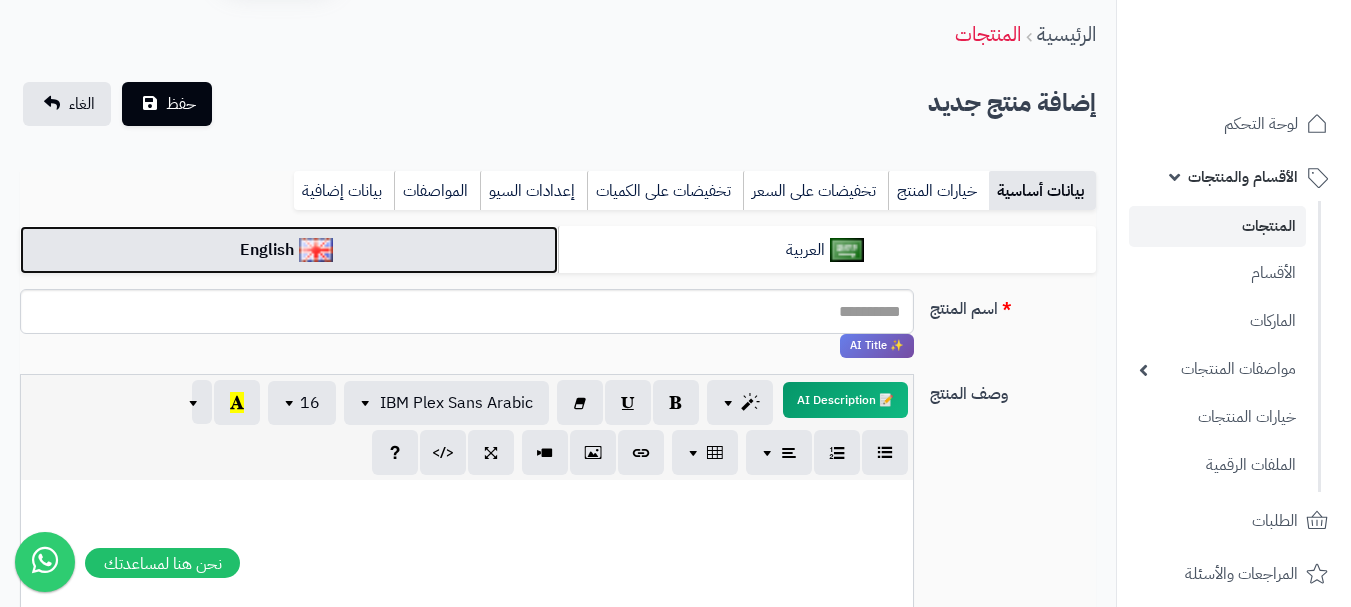 scroll, scrollTop: 100, scrollLeft: 0, axis: vertical 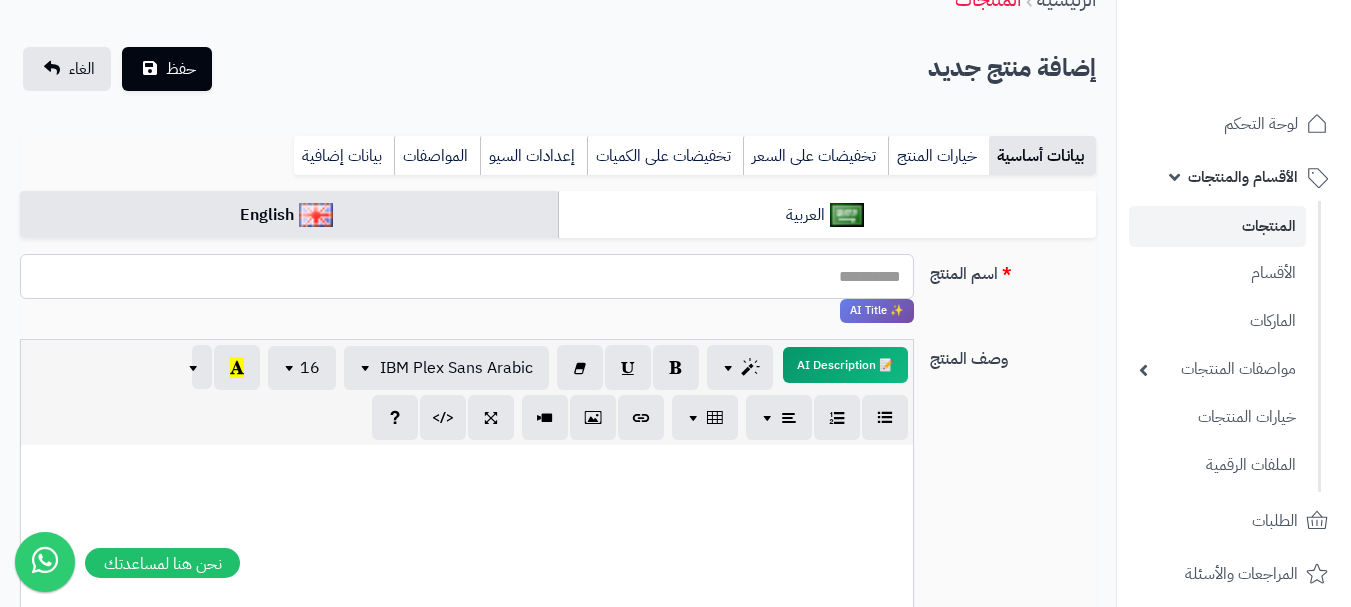 paste on "**********" 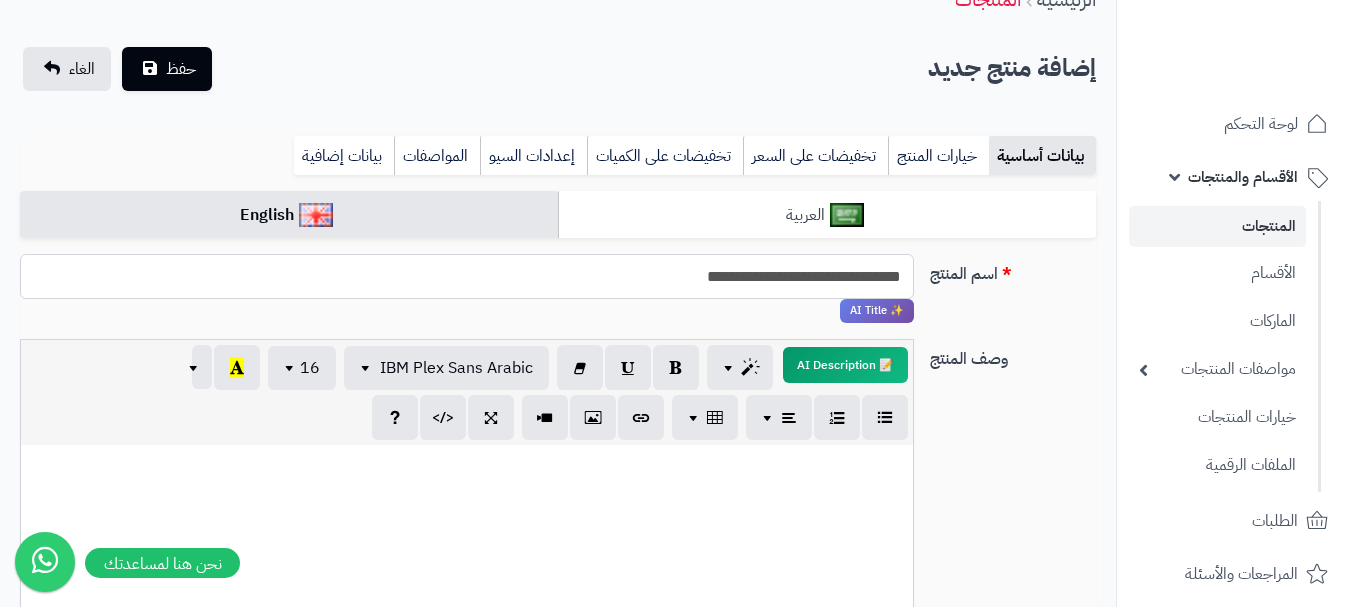 type on "**********" 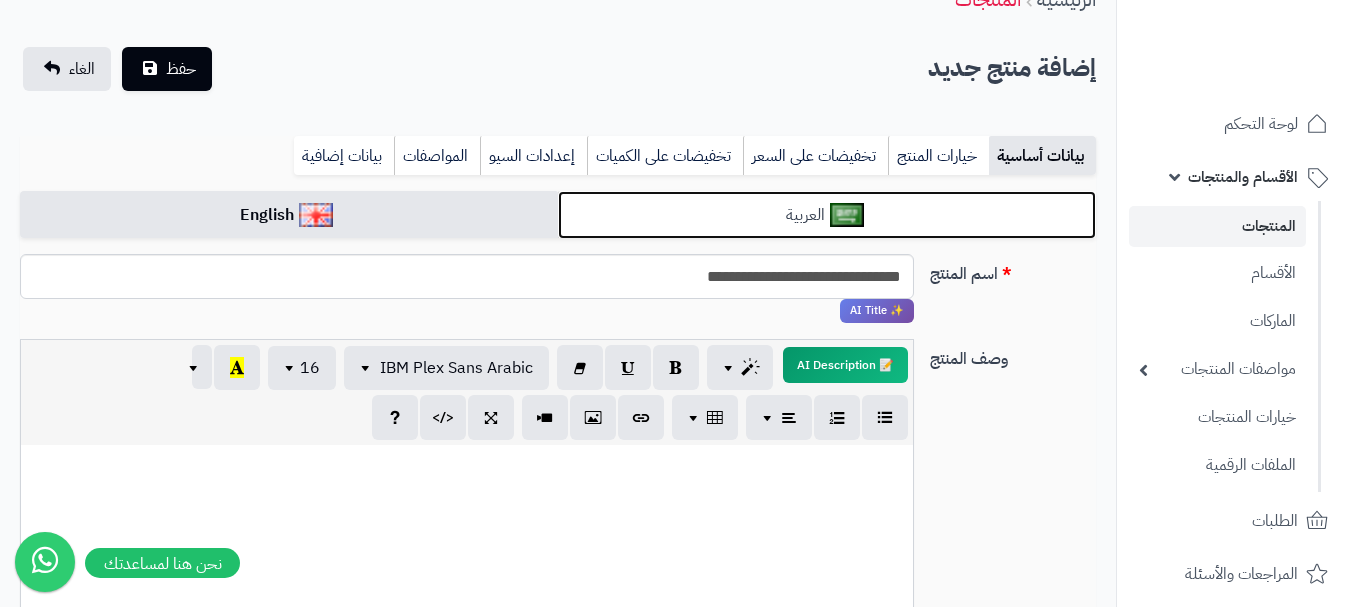 click on "العربية" at bounding box center (827, 215) 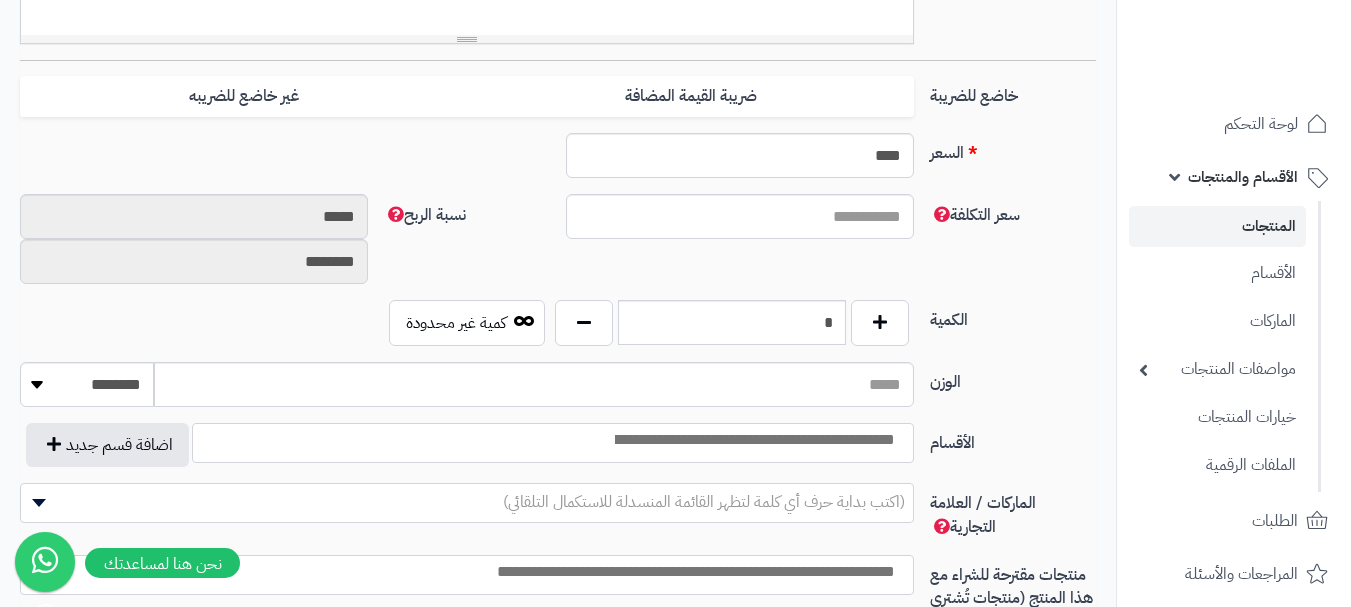 scroll, scrollTop: 800, scrollLeft: 0, axis: vertical 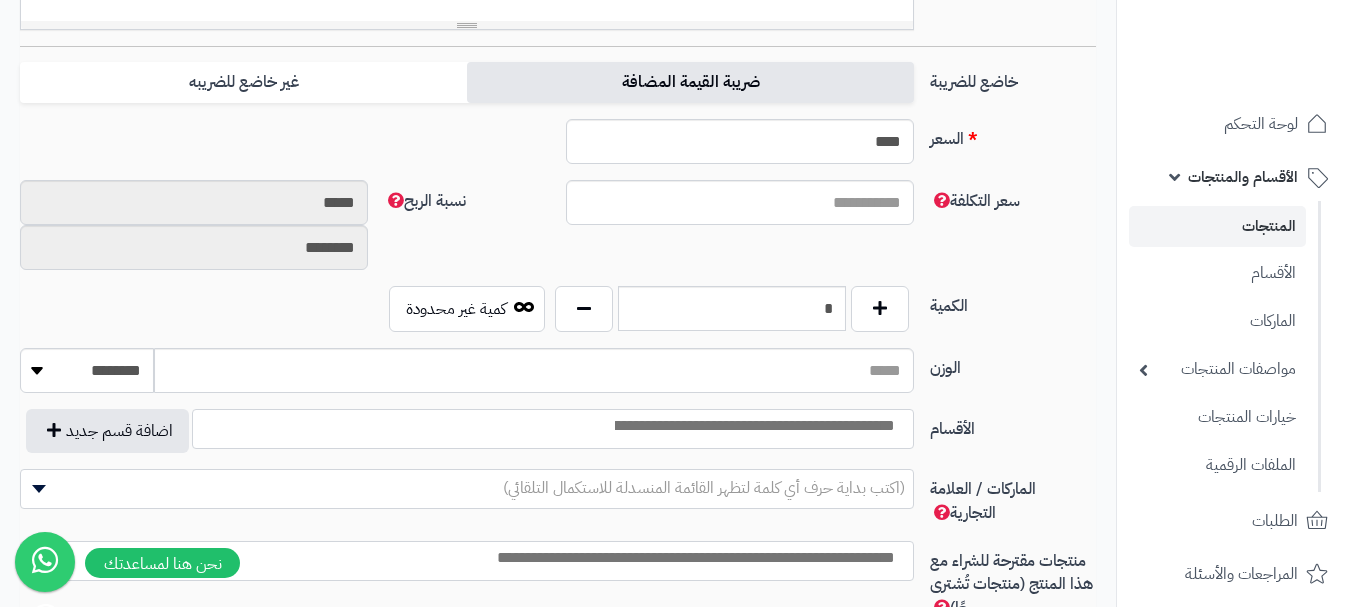 click on "ضريبة القيمة المضافة" at bounding box center (690, 82) 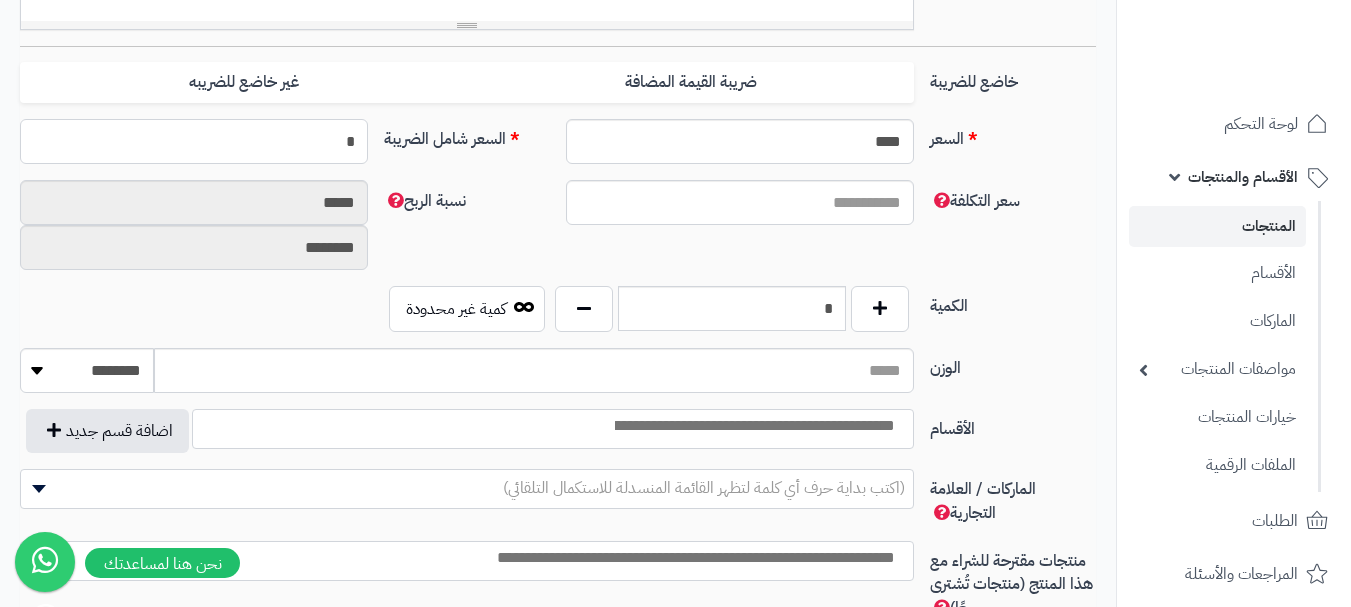 click on "*" at bounding box center [194, 141] 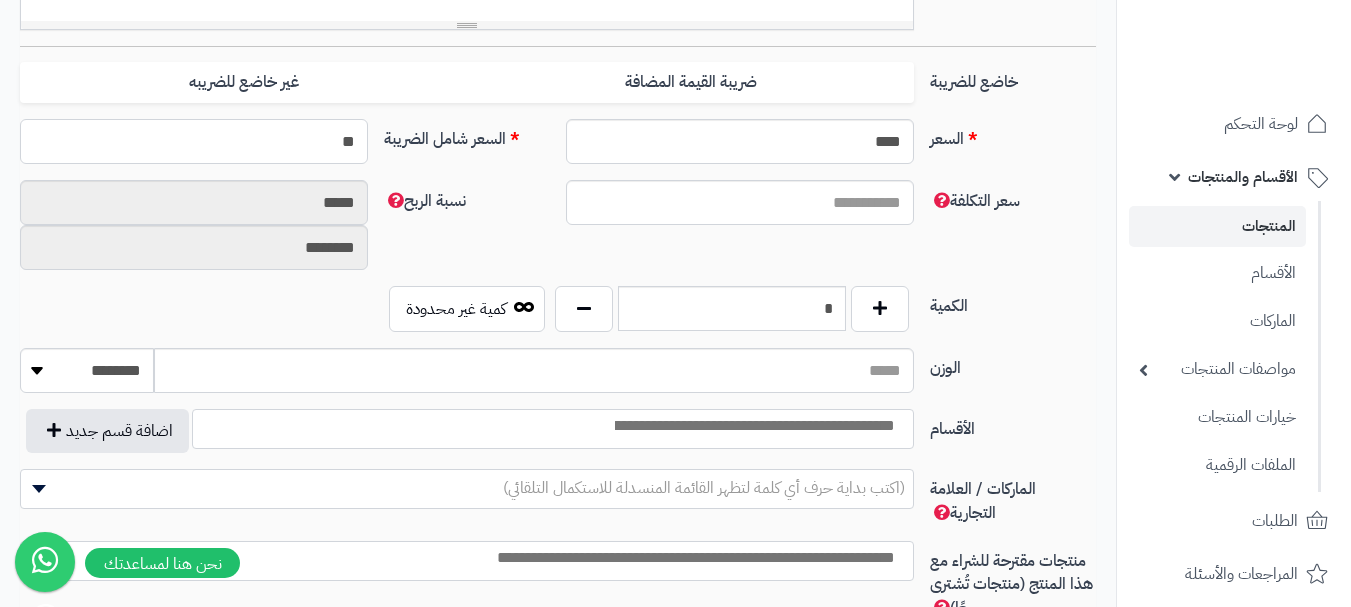 type on "***" 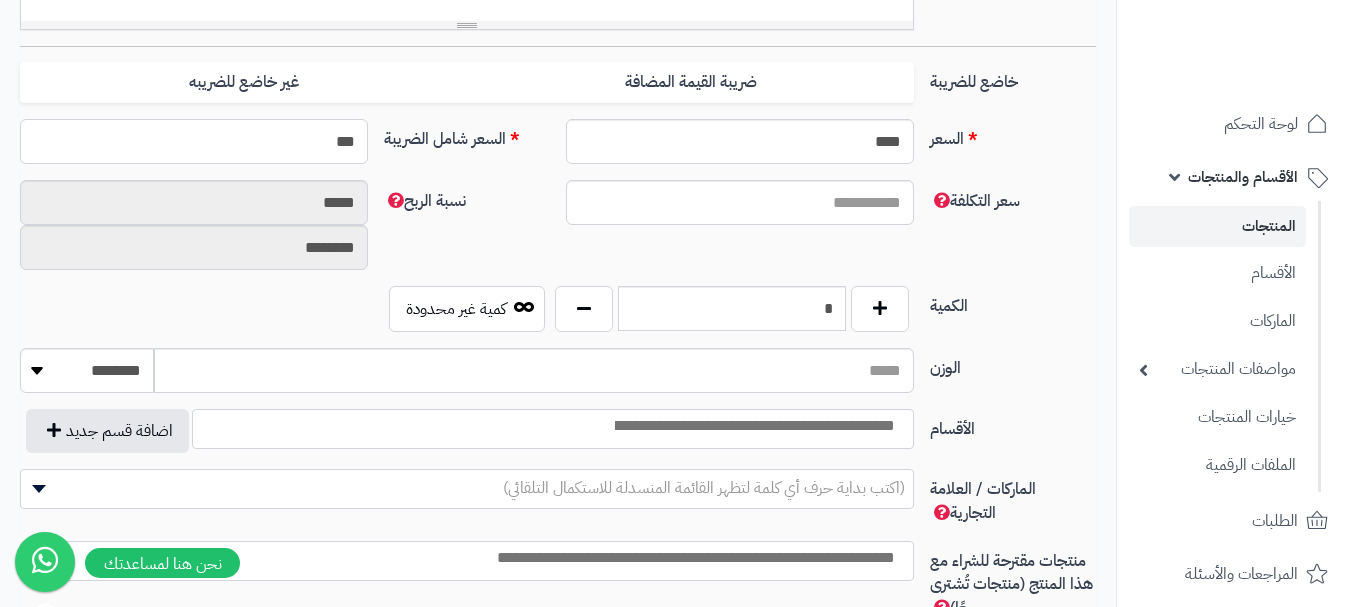 type on "**********" 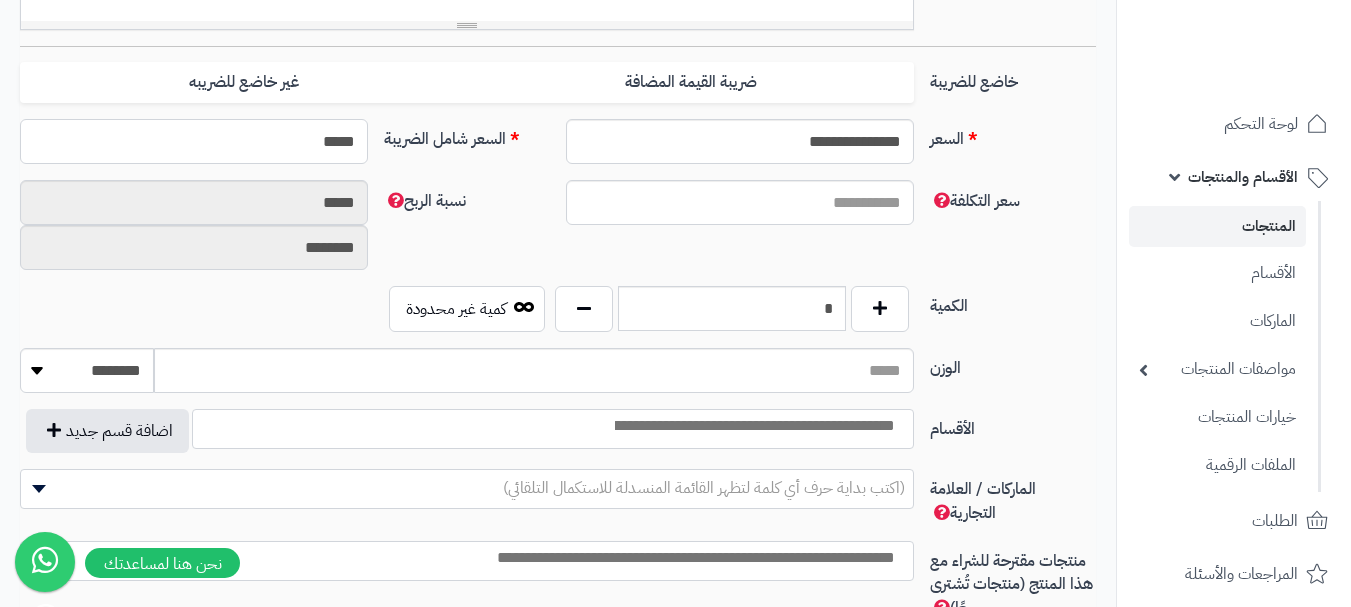 type on "******" 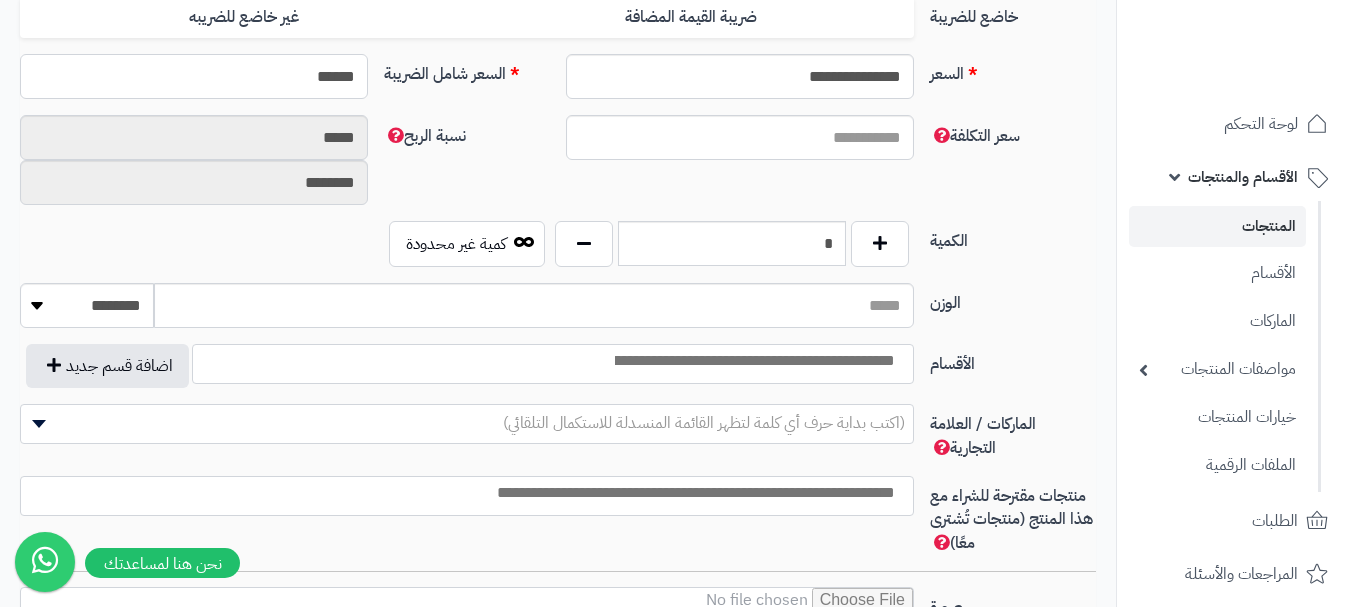 scroll, scrollTop: 900, scrollLeft: 0, axis: vertical 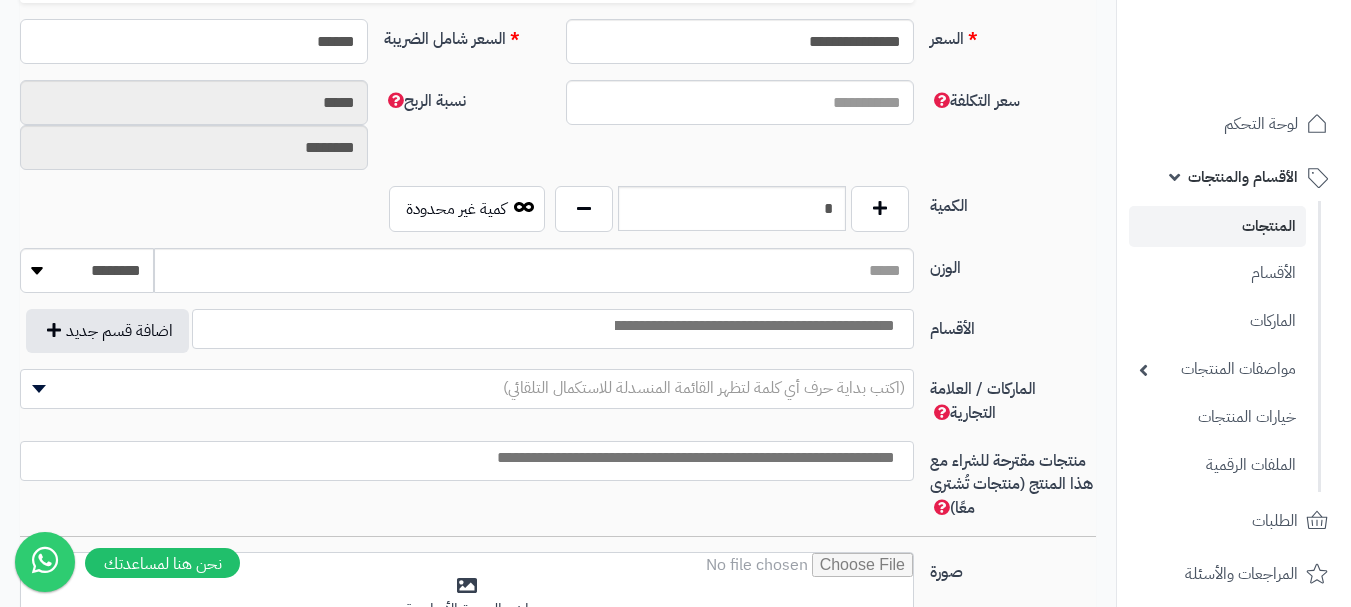 type on "**********" 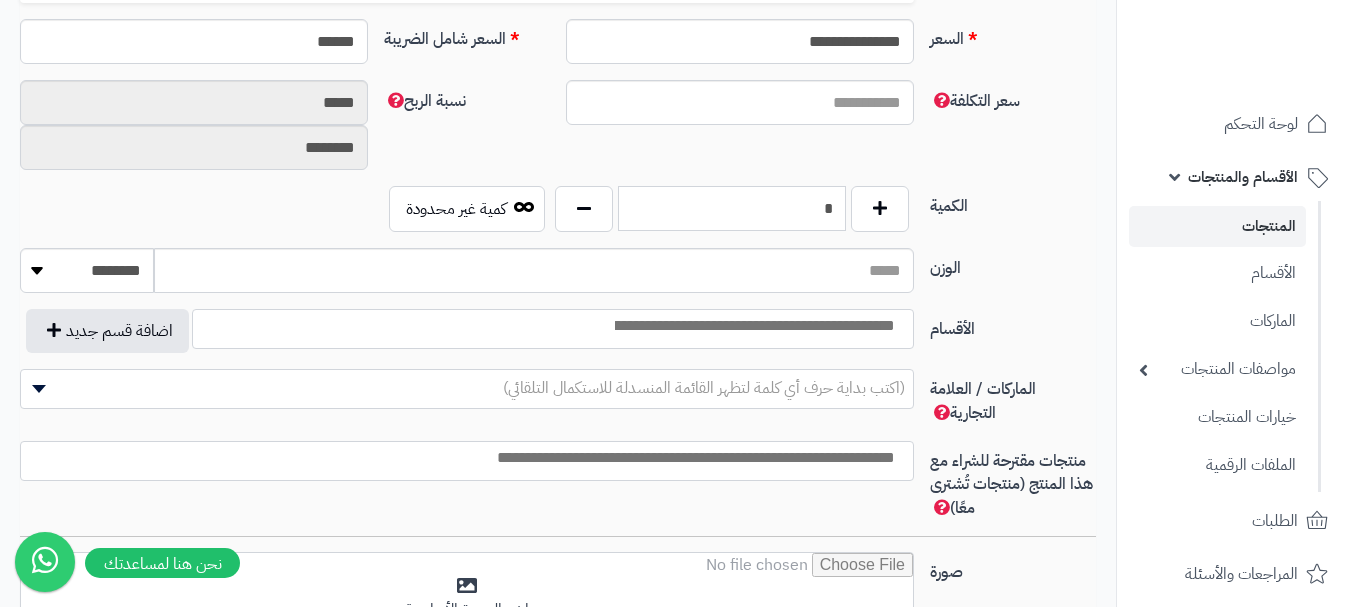 click on "*" at bounding box center (732, 208) 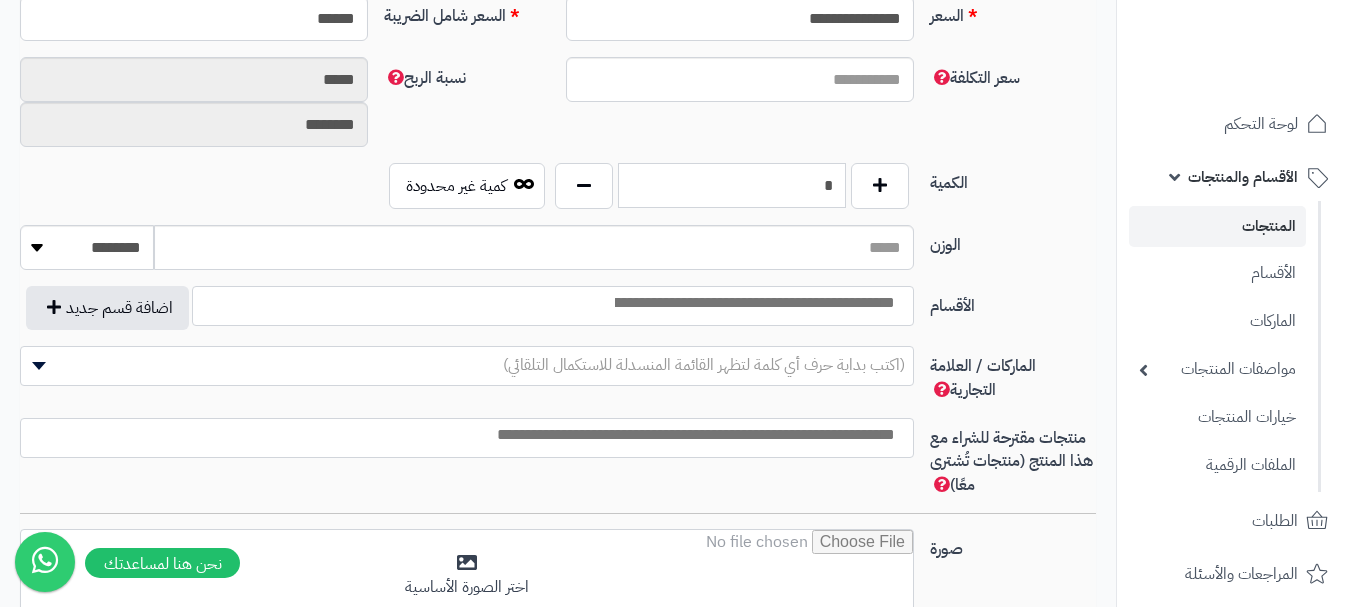 scroll, scrollTop: 1000, scrollLeft: 0, axis: vertical 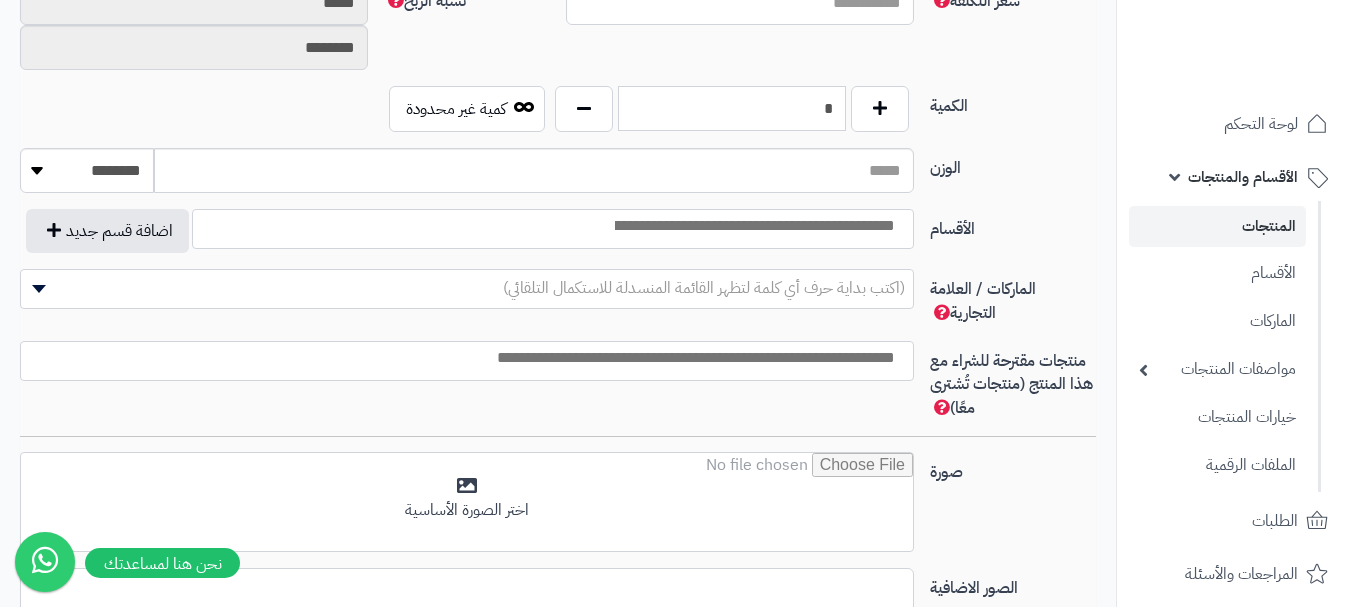 type on "*" 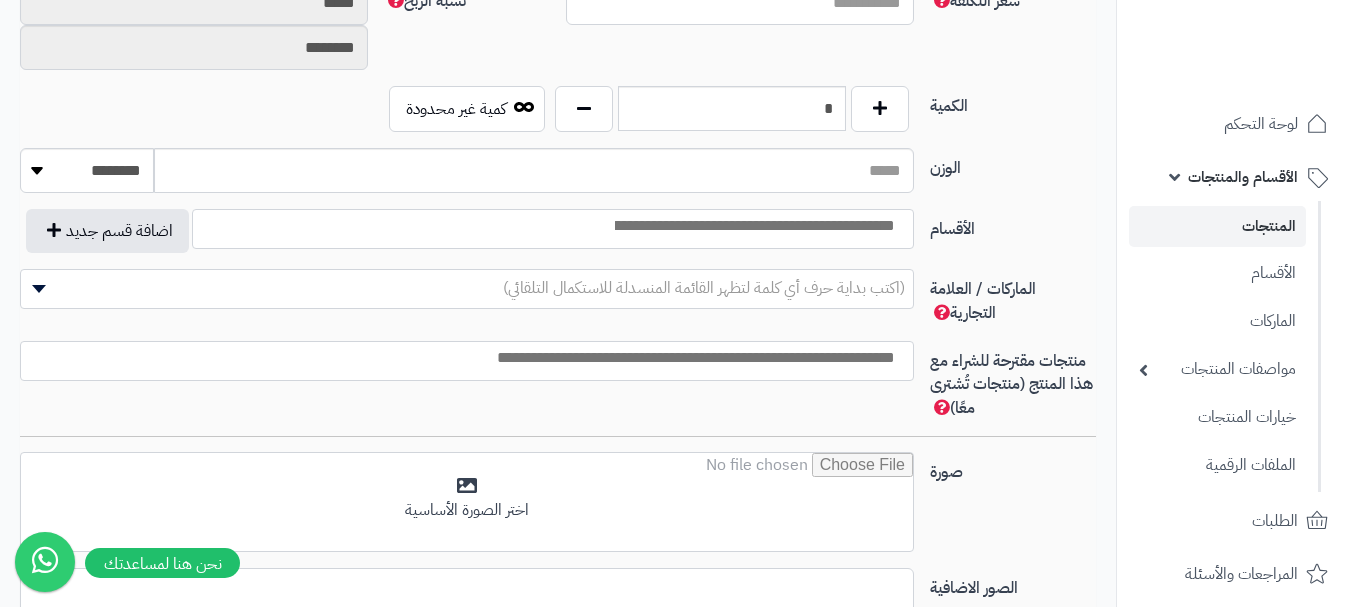 click at bounding box center (753, 226) 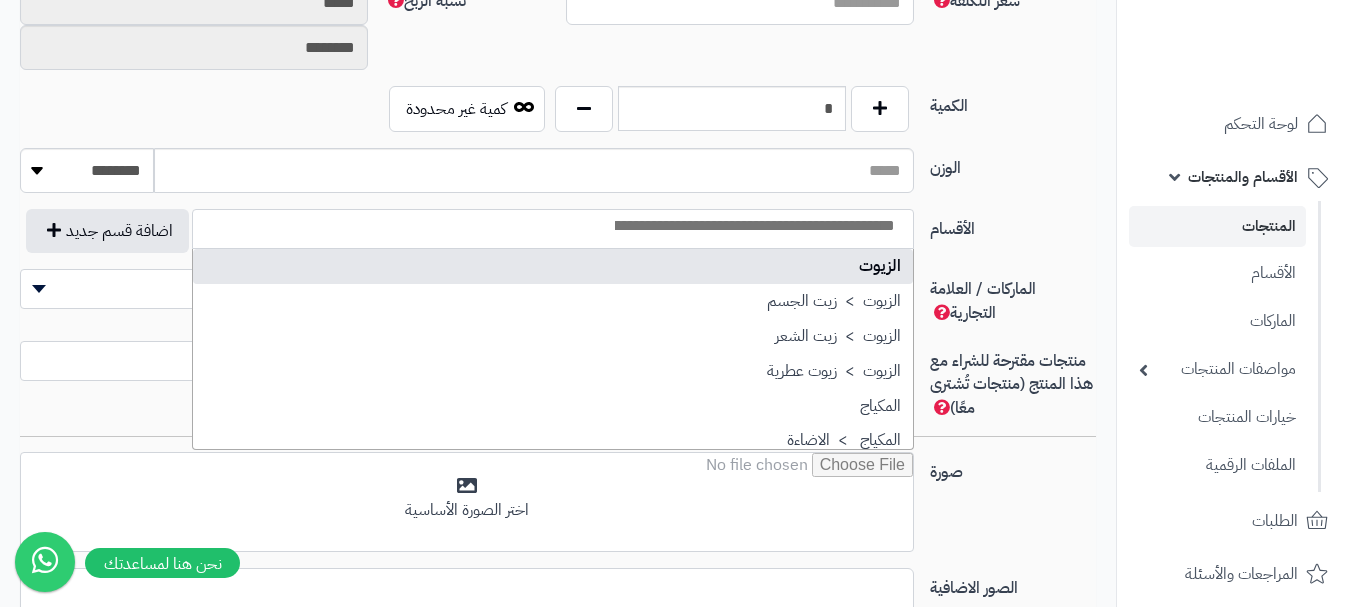 select on "***" 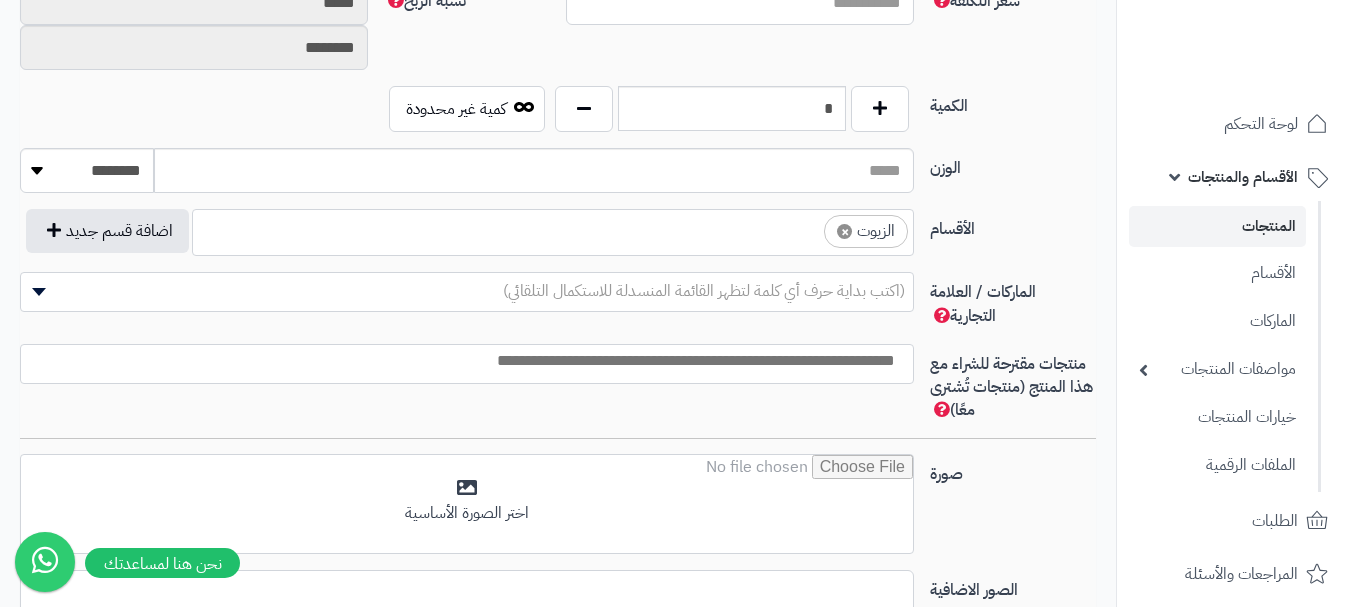 click on "× الزيوت" at bounding box center (553, 229) 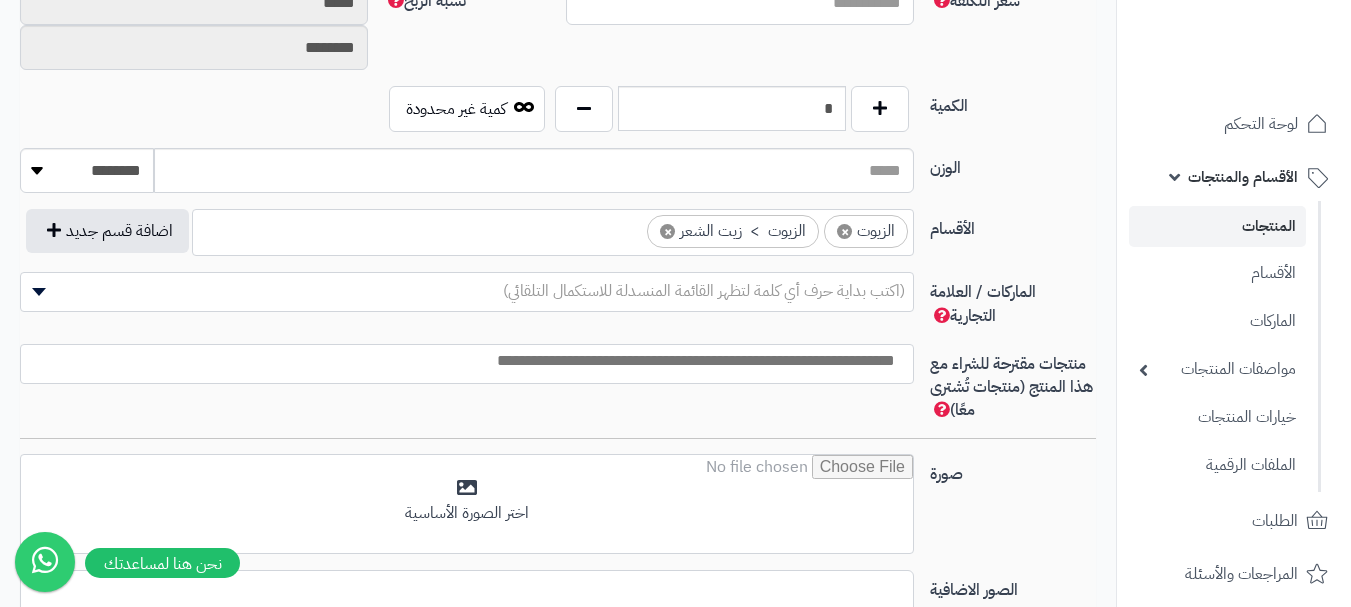 drag, startPoint x: 593, startPoint y: 222, endPoint x: 601, endPoint y: 240, distance: 19.697716 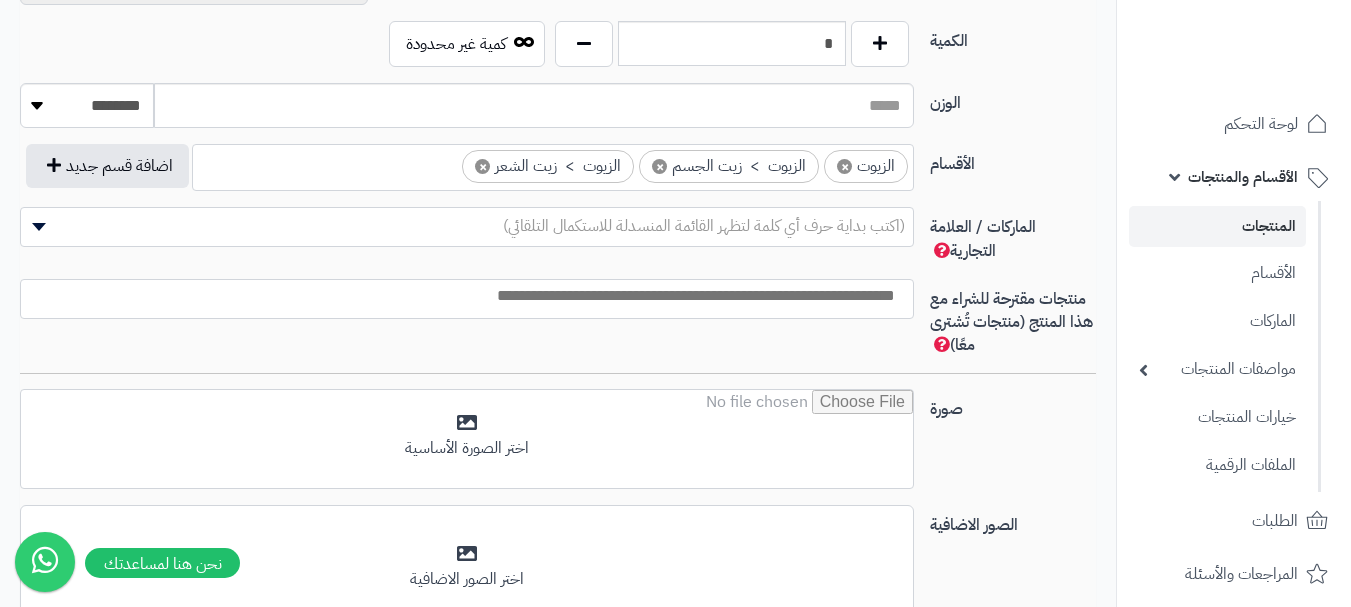 scroll, scrollTop: 1100, scrollLeft: 0, axis: vertical 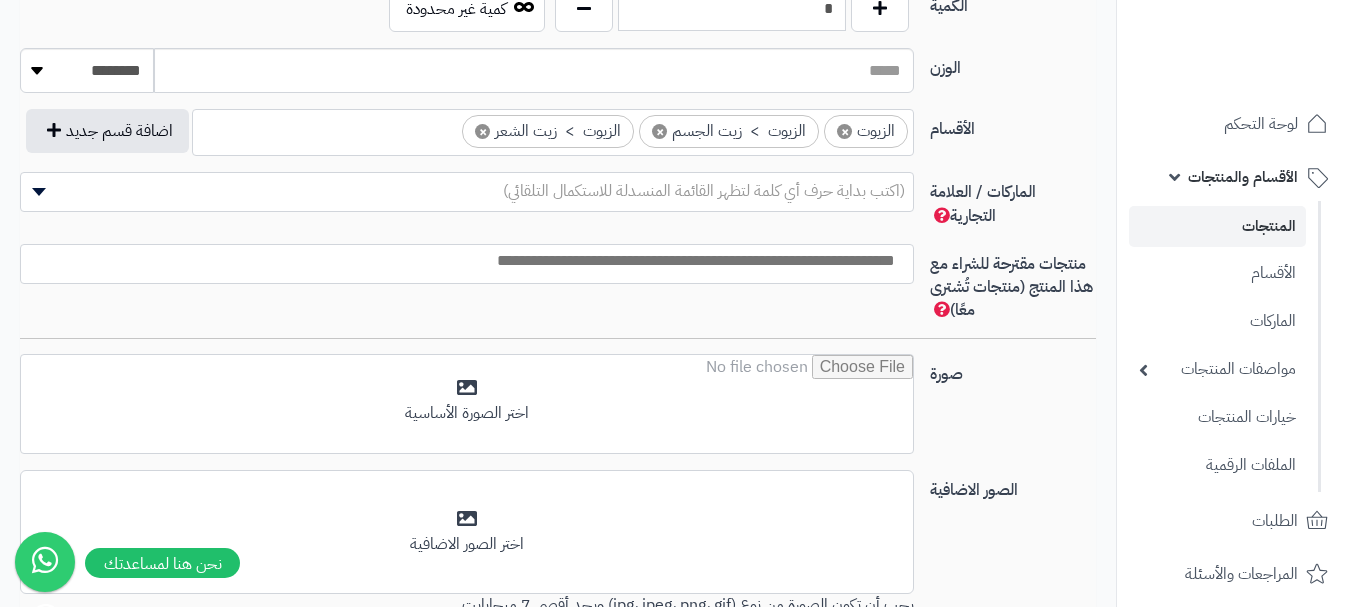 drag, startPoint x: 856, startPoint y: 235, endPoint x: 858, endPoint y: 246, distance: 11.18034 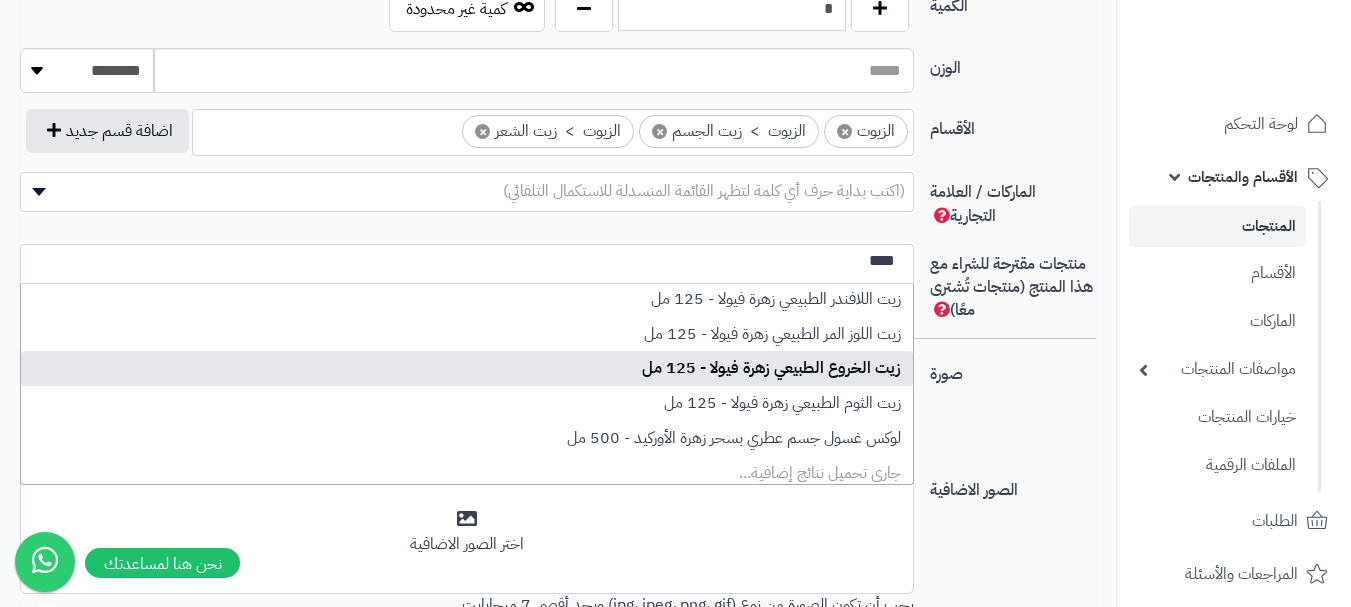 scroll, scrollTop: 0, scrollLeft: 0, axis: both 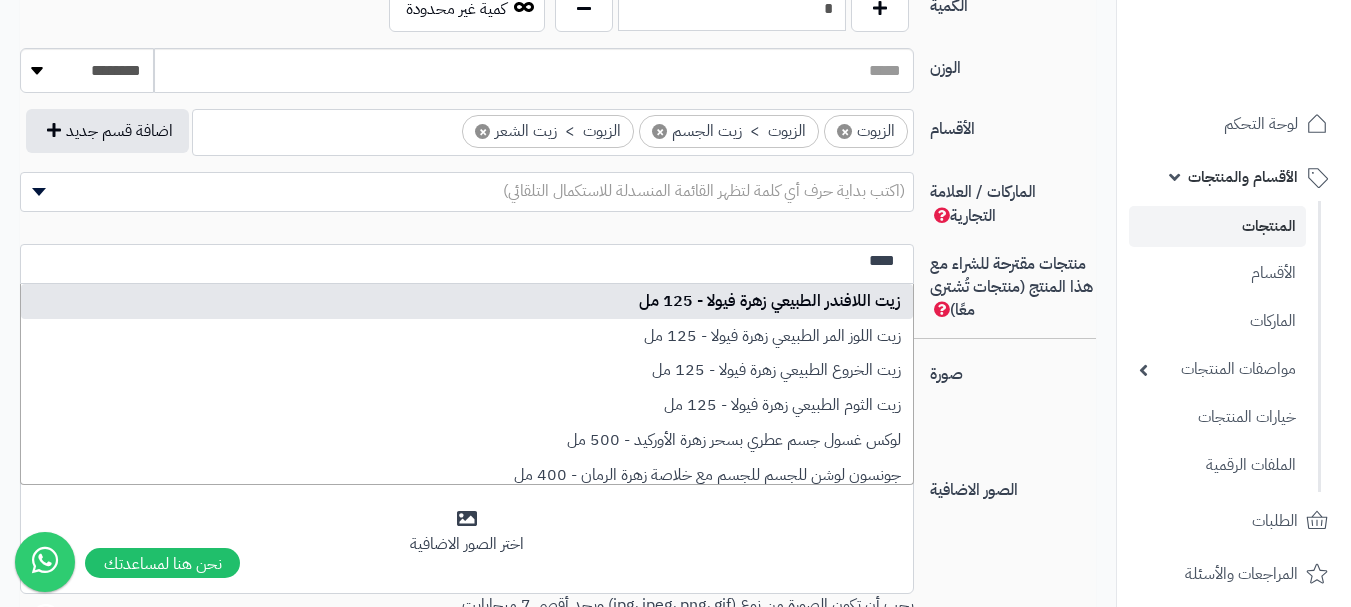 type on "****" 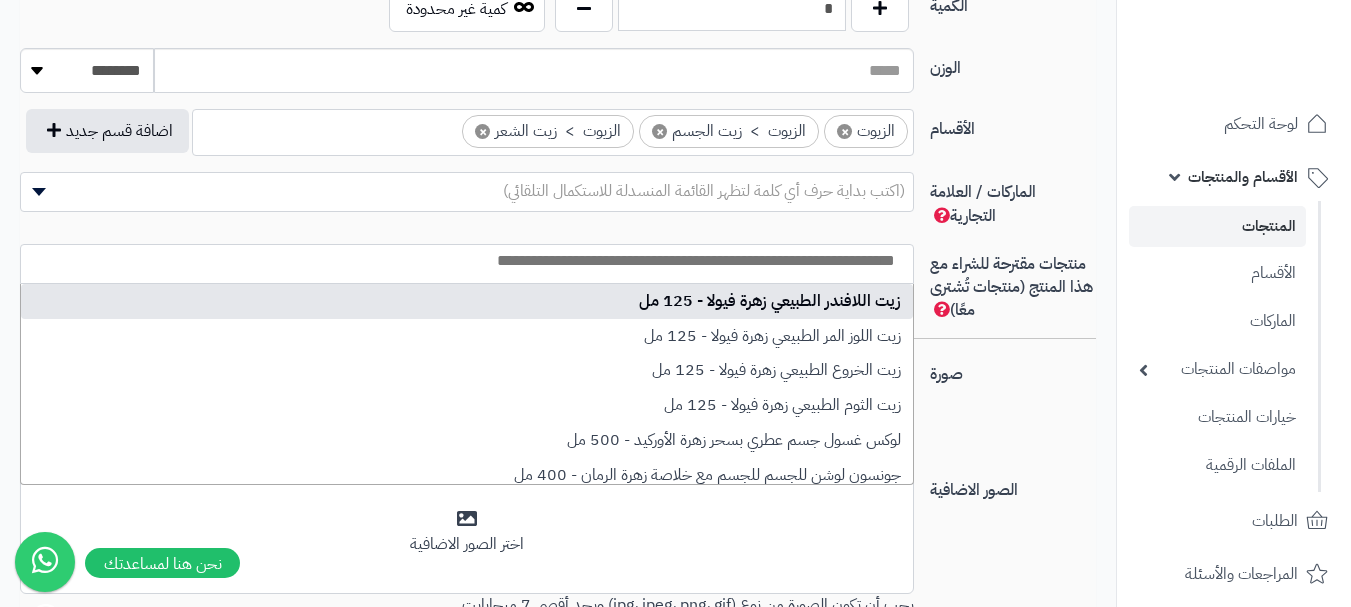 scroll, scrollTop: 0, scrollLeft: 0, axis: both 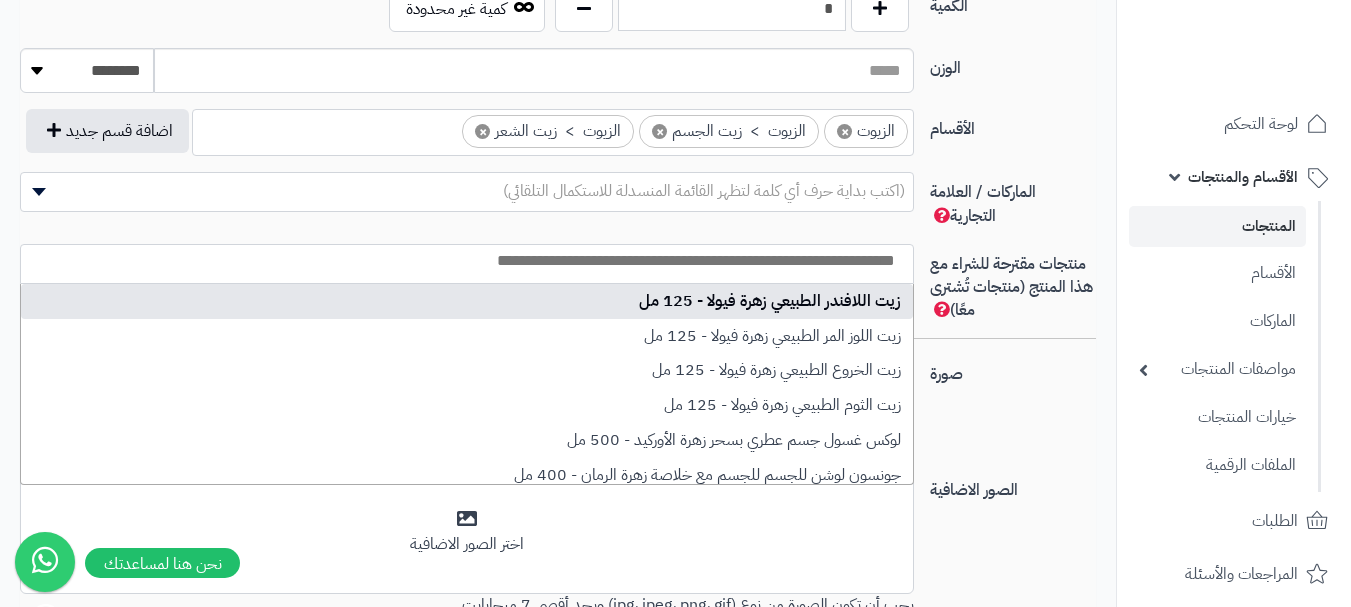 select on "**" 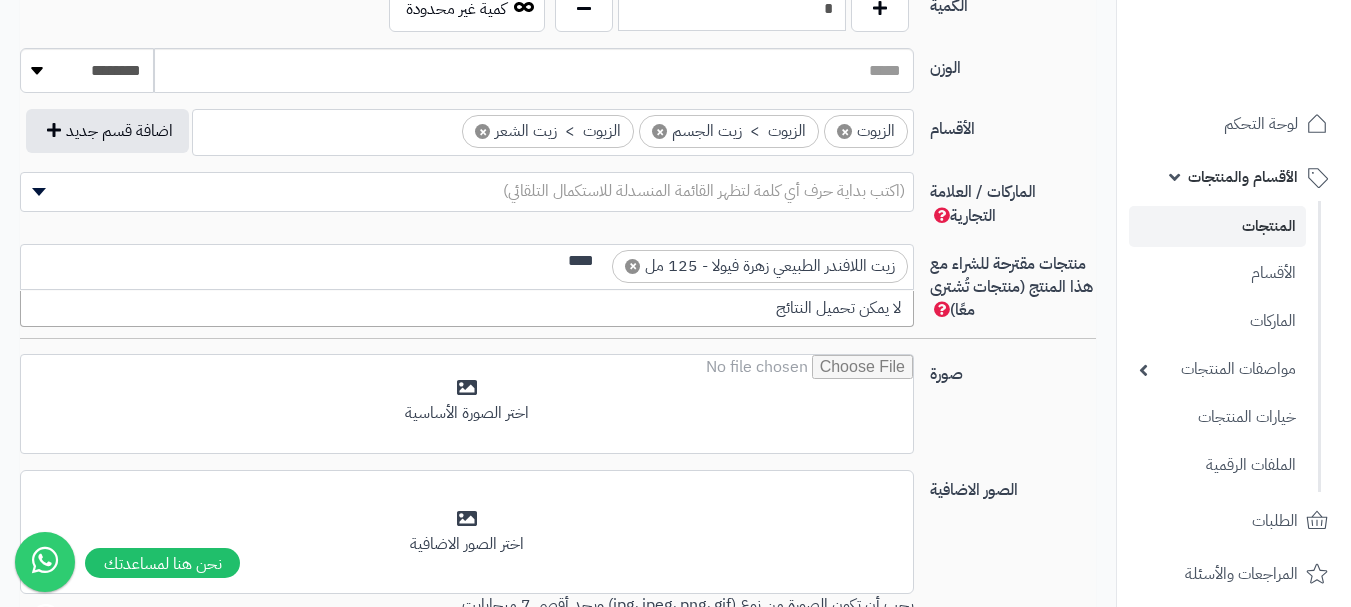 scroll, scrollTop: 0, scrollLeft: 0, axis: both 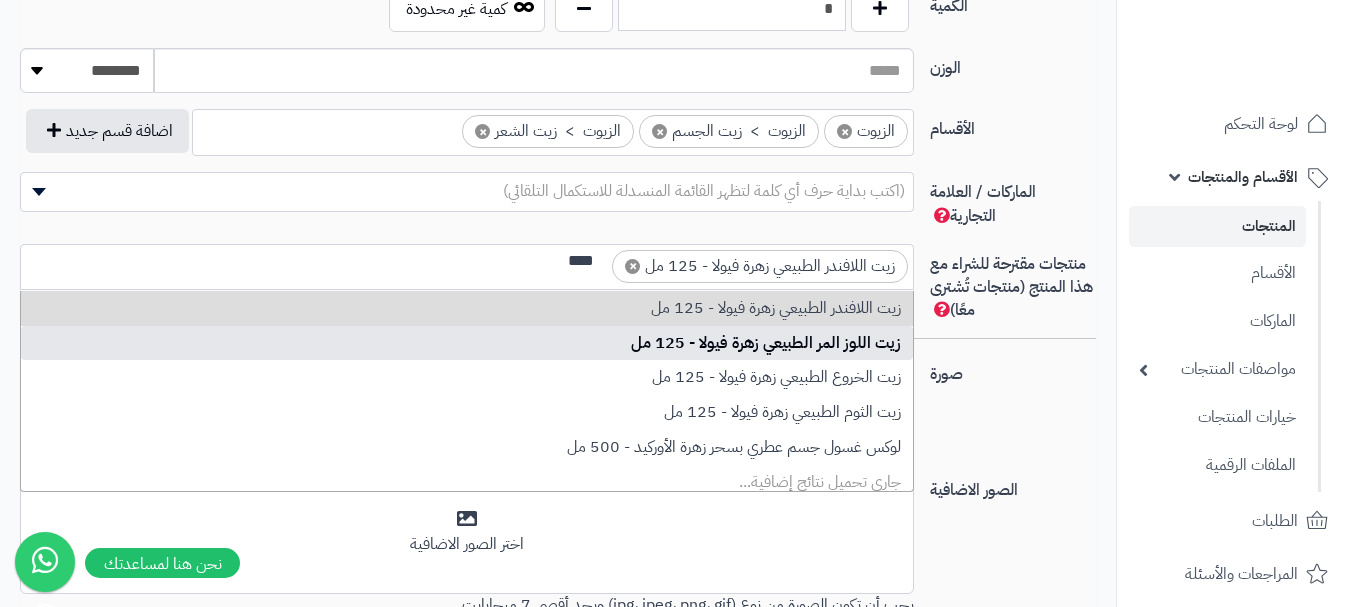 type on "****" 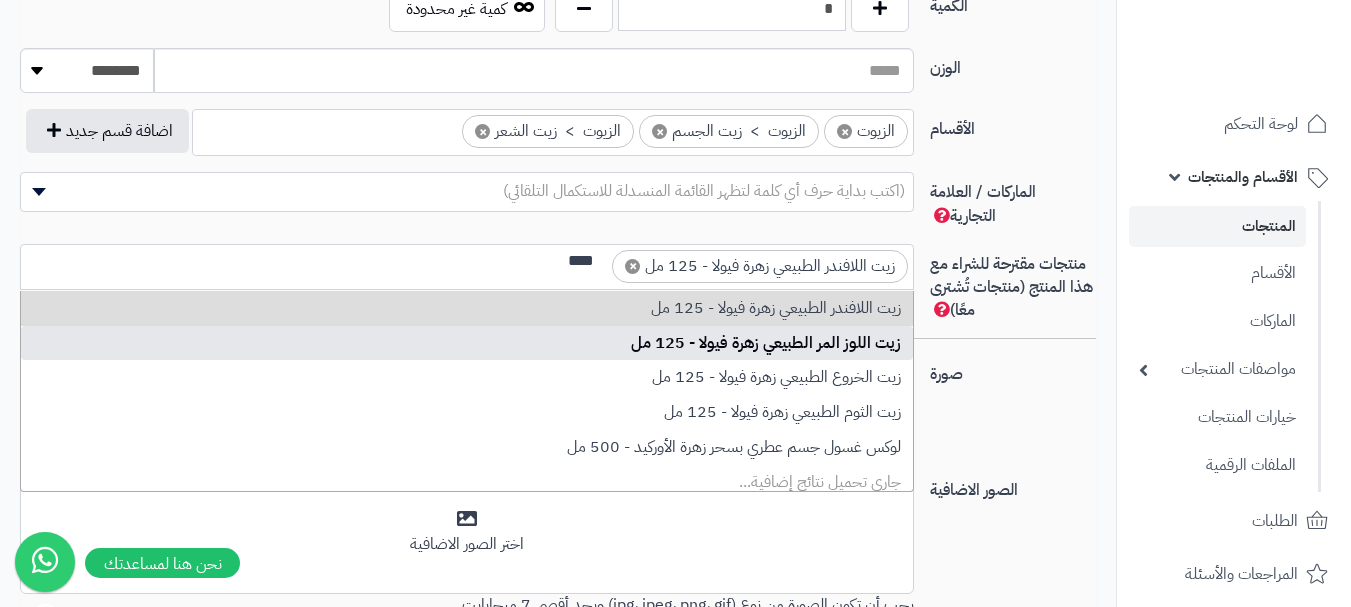 type 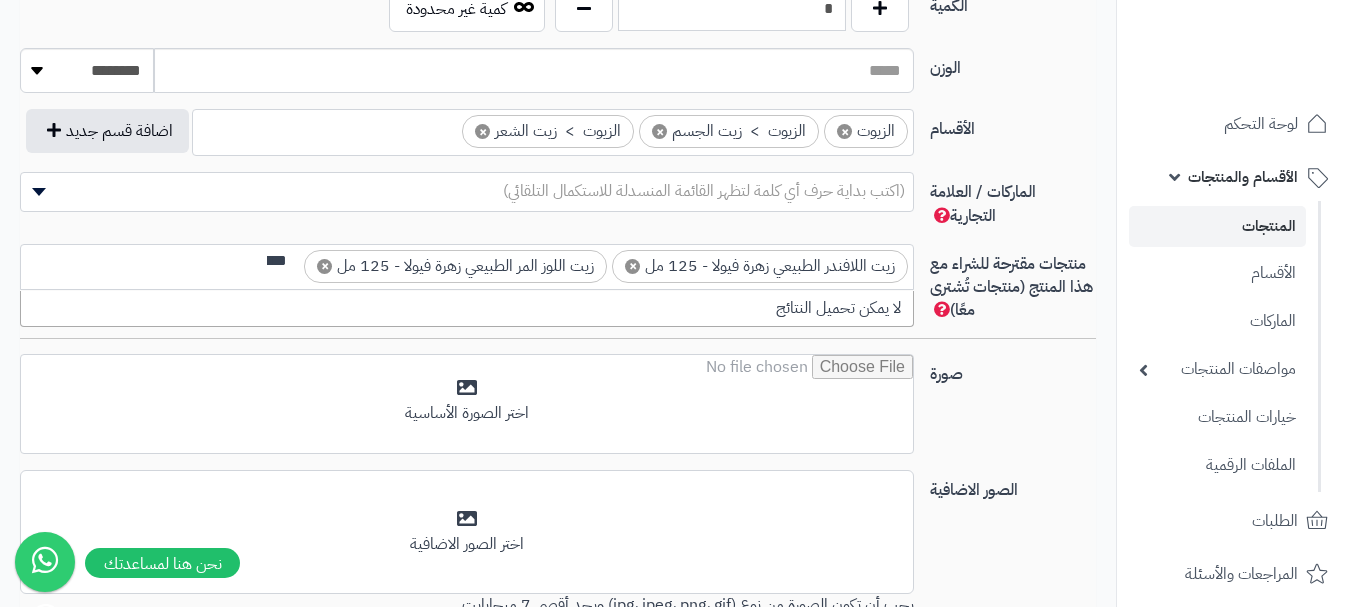 scroll, scrollTop: 0, scrollLeft: 0, axis: both 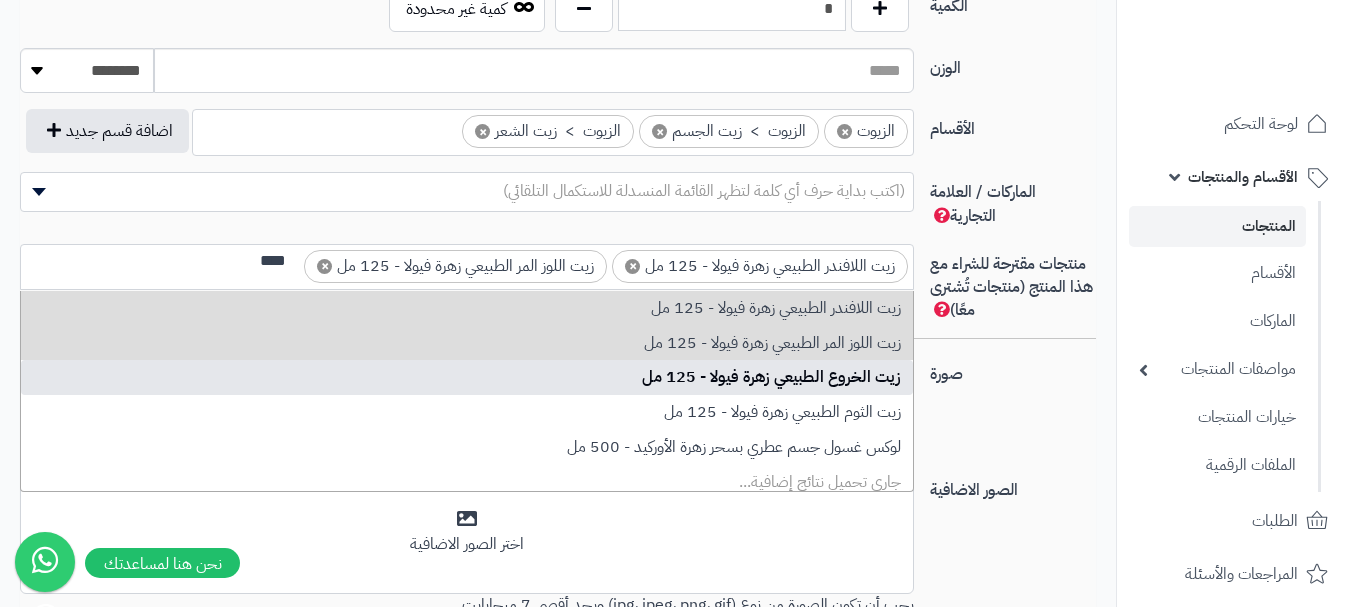 type on "****" 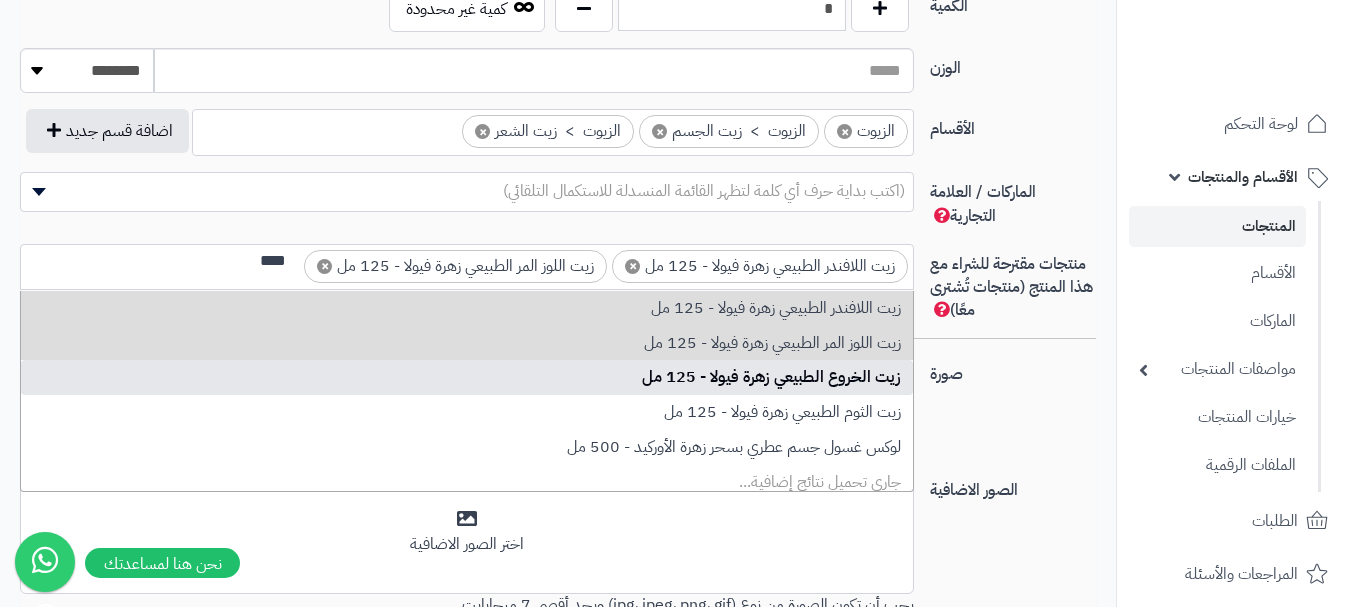 type 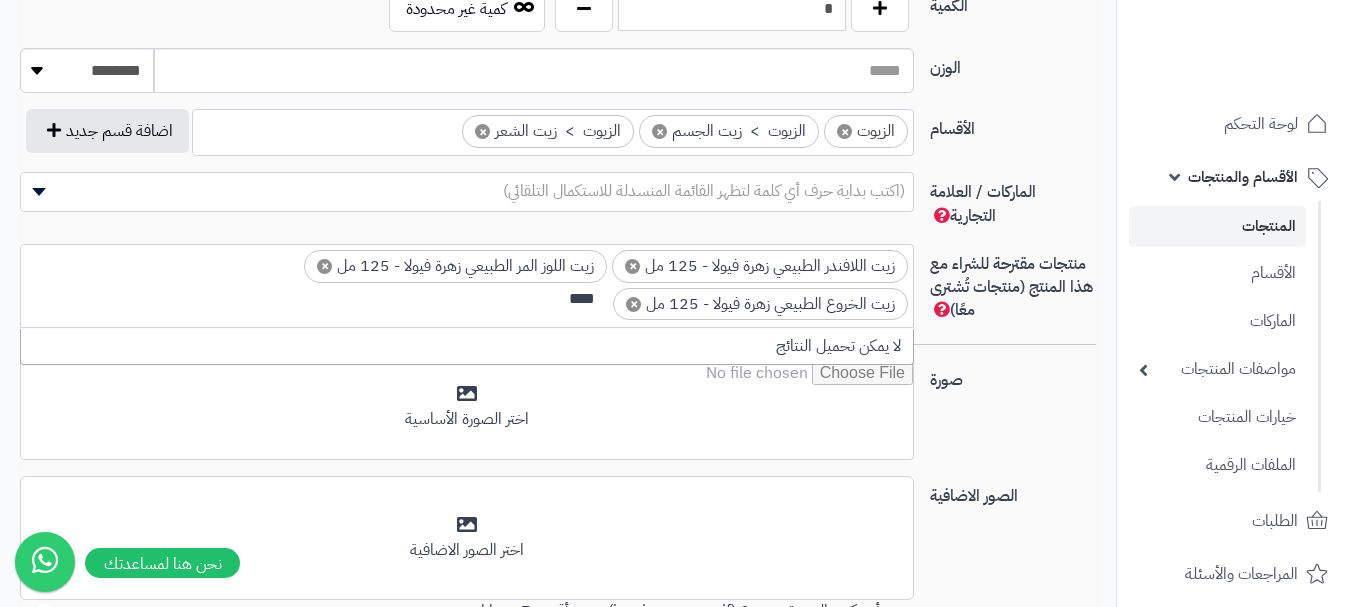 scroll, scrollTop: 0, scrollLeft: 0, axis: both 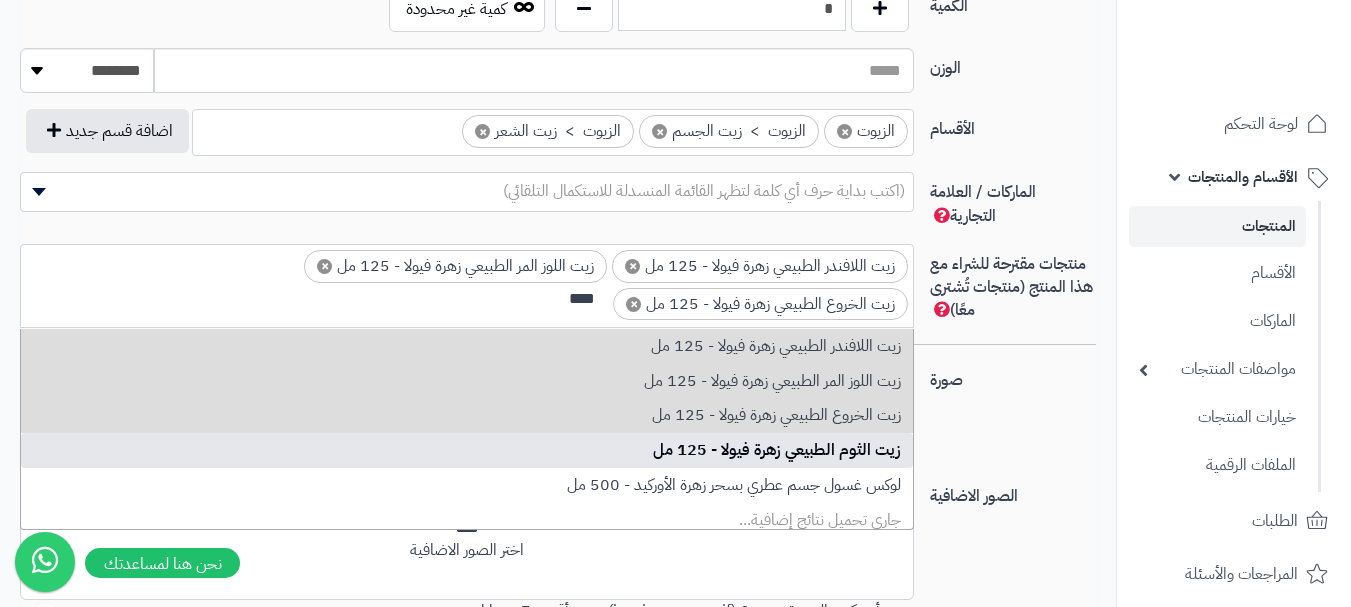 type on "****" 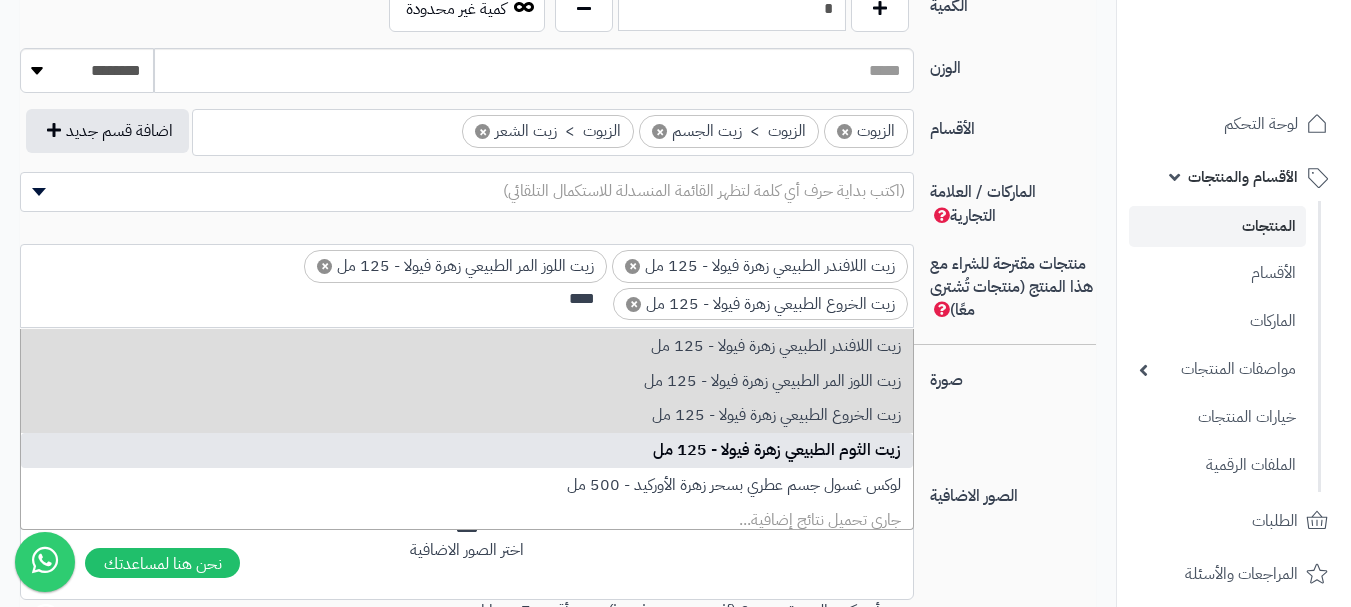 type 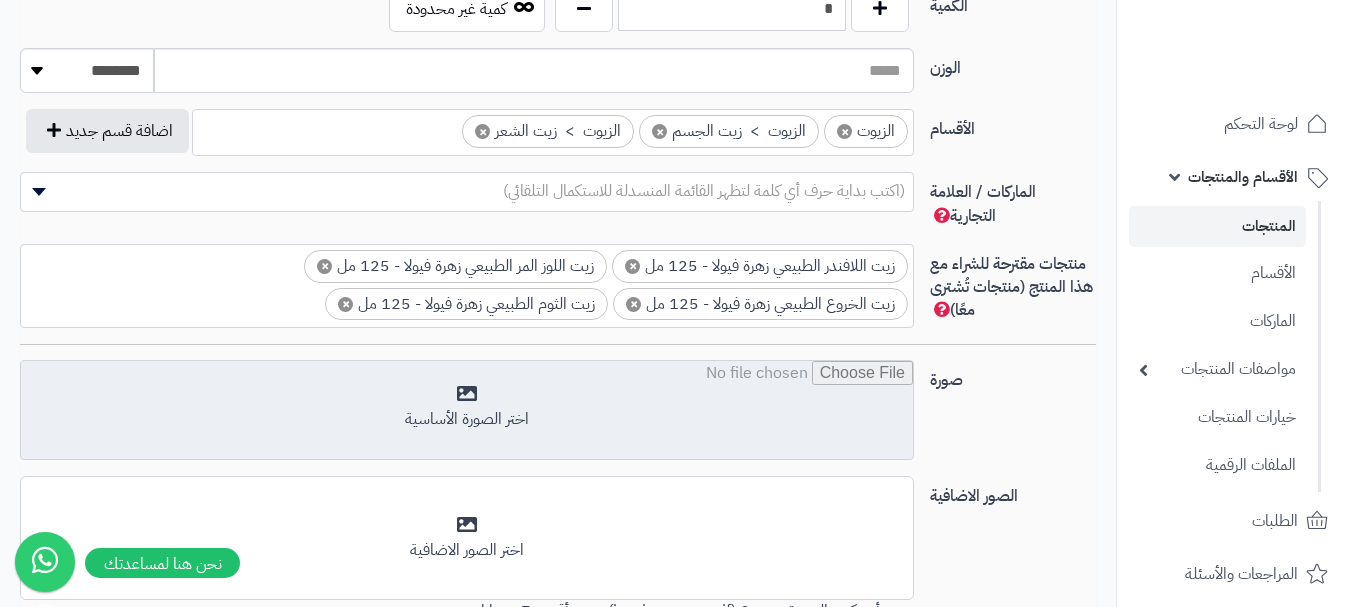 click at bounding box center [467, 411] 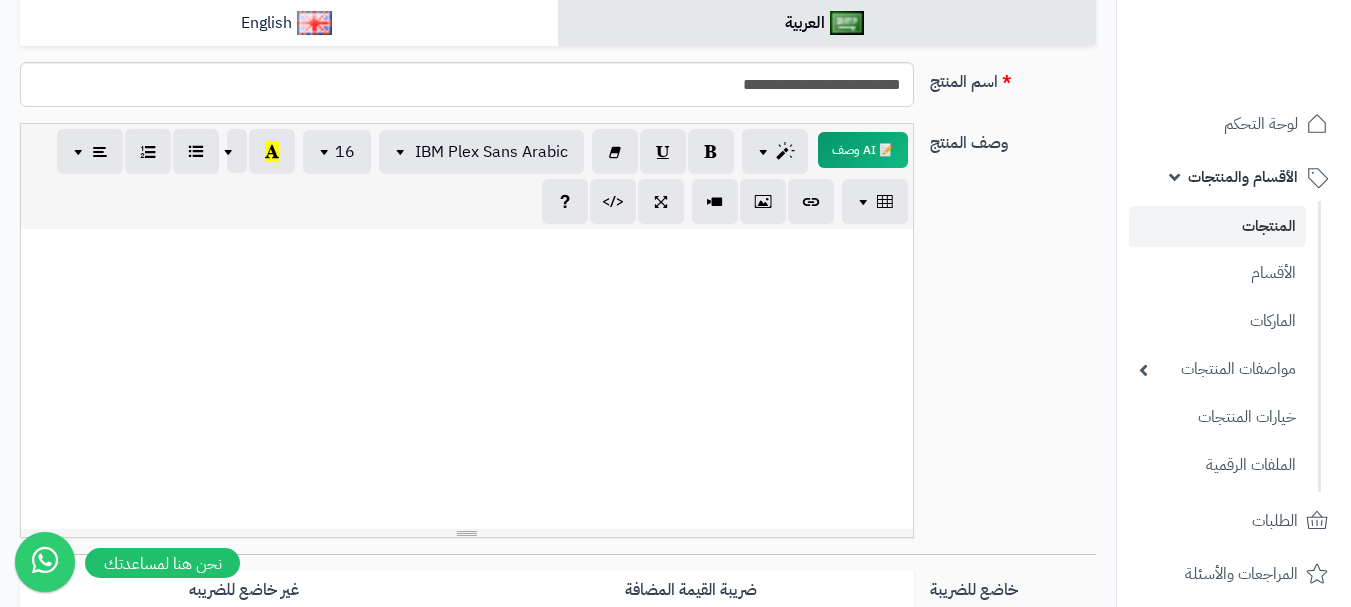 scroll, scrollTop: 300, scrollLeft: 0, axis: vertical 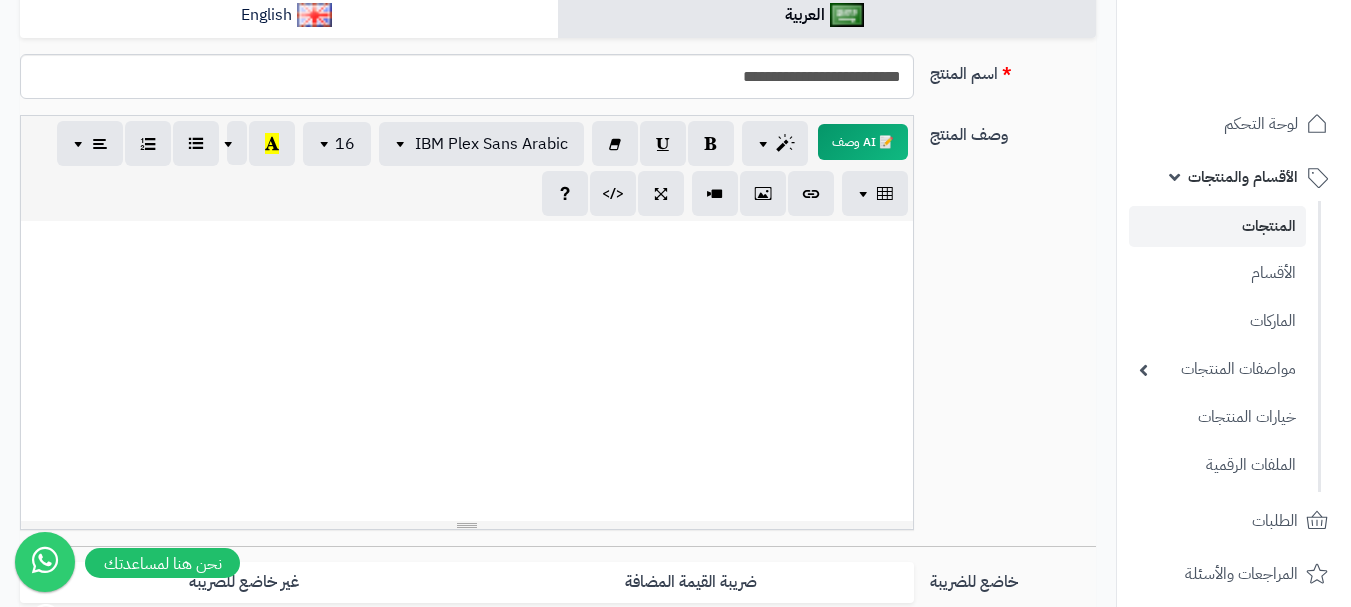 paste 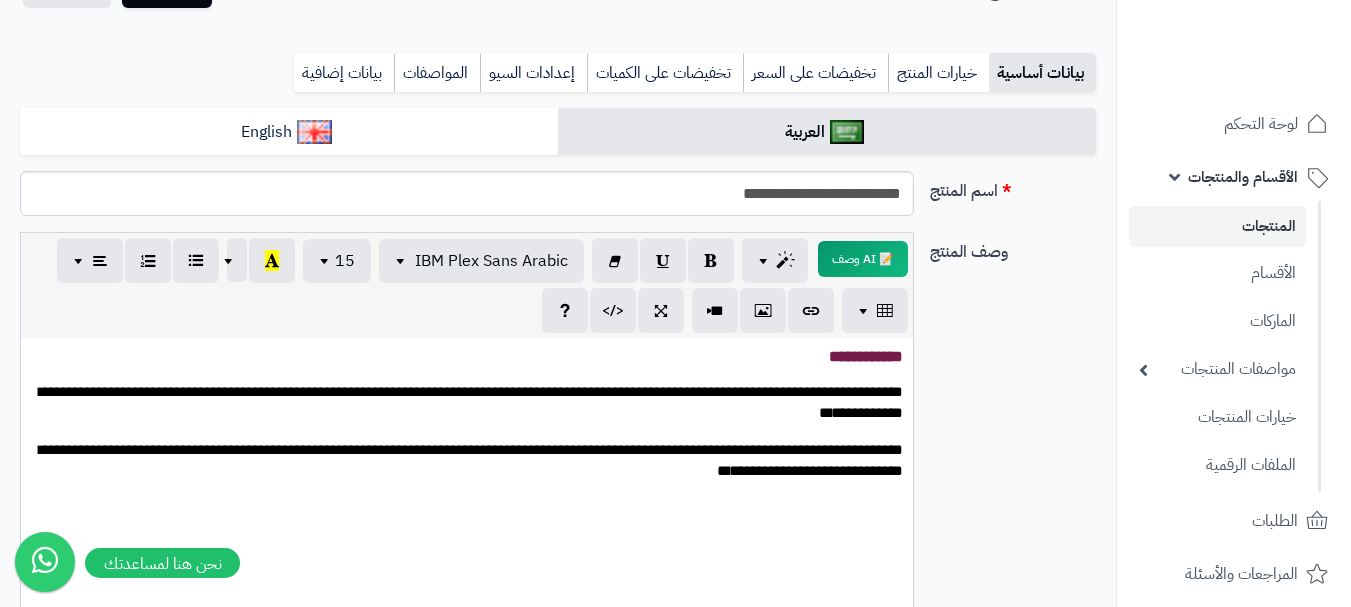 scroll, scrollTop: 0, scrollLeft: 0, axis: both 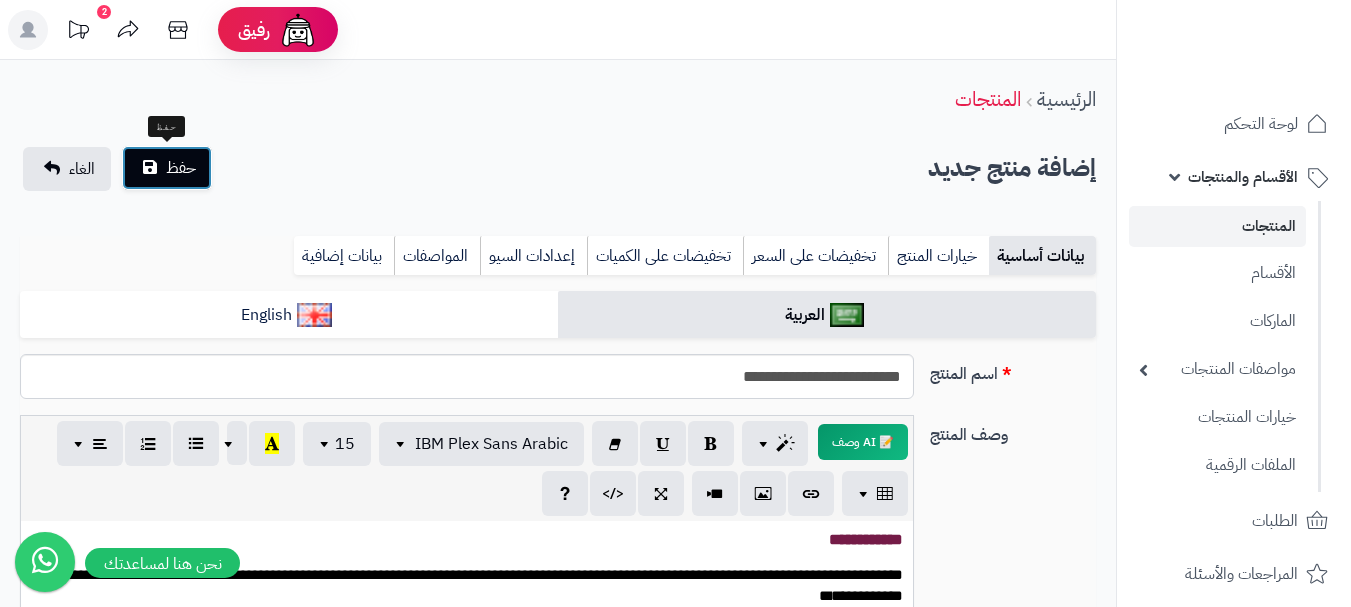 click on "حفظ" at bounding box center [167, 168] 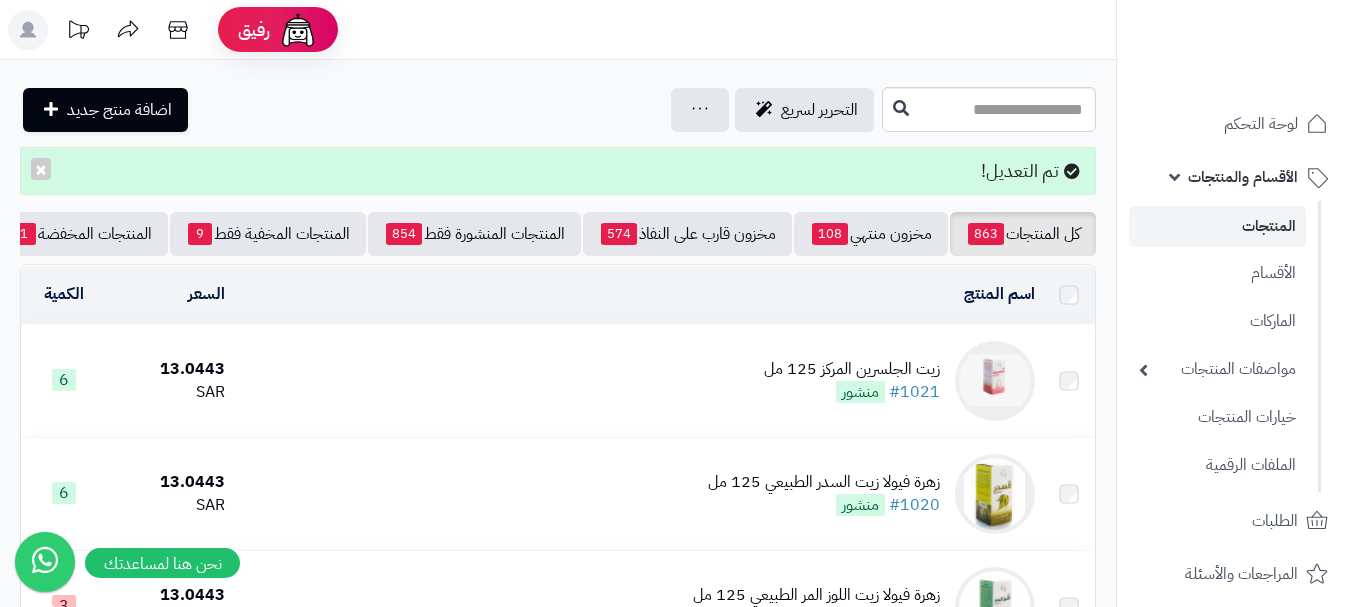 scroll, scrollTop: 0, scrollLeft: 0, axis: both 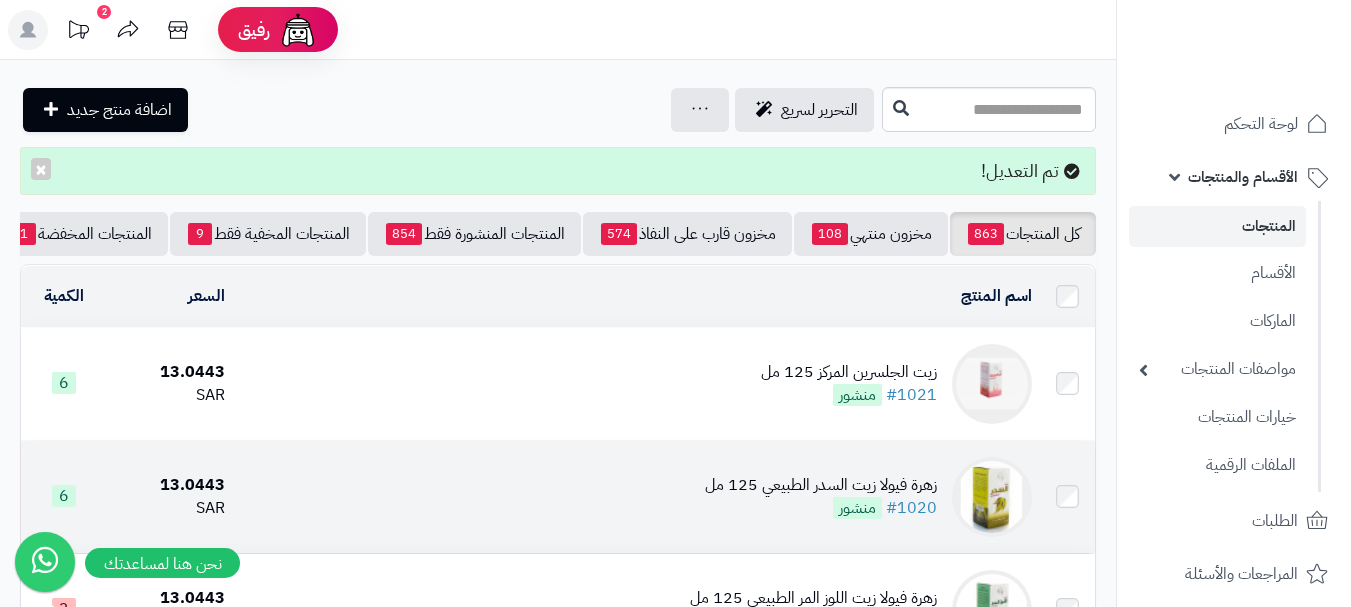 click on "زهرة فيولا زيت السدر الطبيعي 125 مل
#1020
منشور" at bounding box center [636, 497] 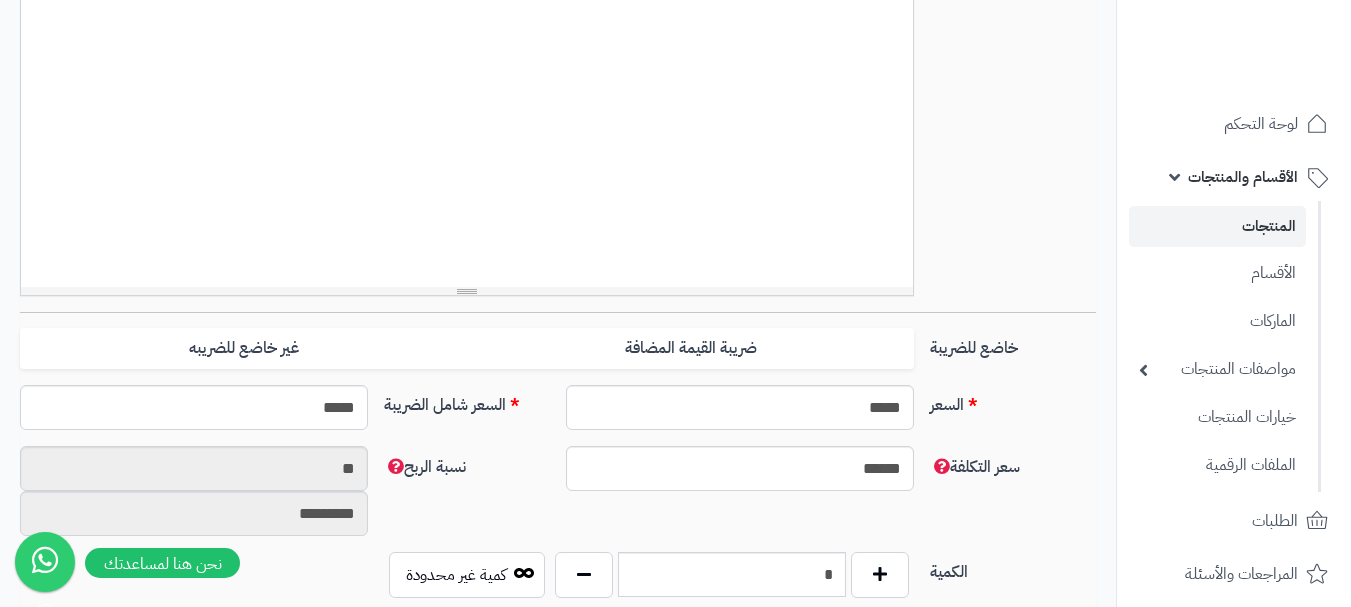 scroll, scrollTop: 600, scrollLeft: 0, axis: vertical 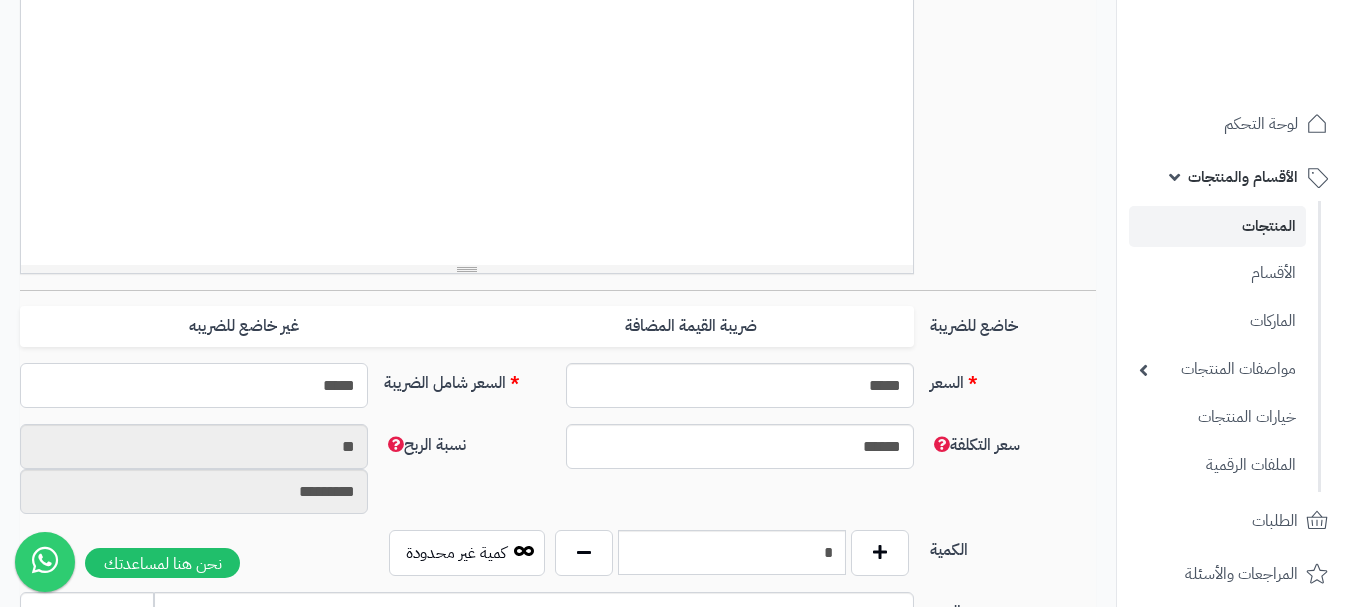 click on "*****" at bounding box center [194, 385] 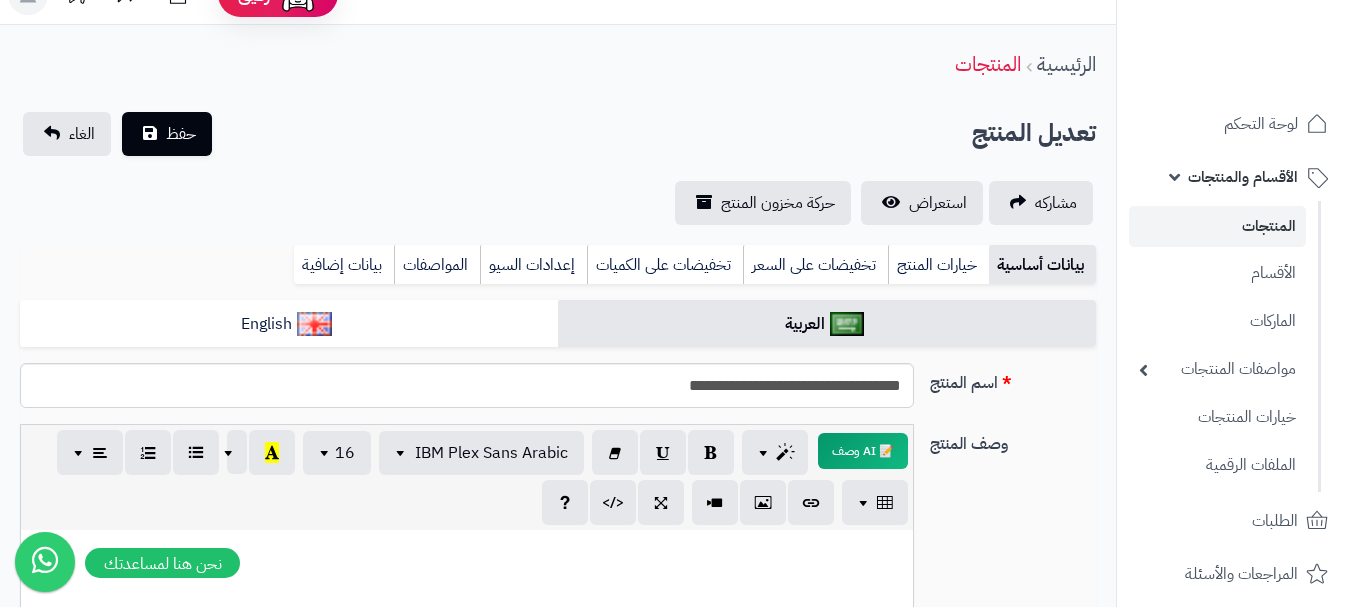 scroll, scrollTop: 0, scrollLeft: 0, axis: both 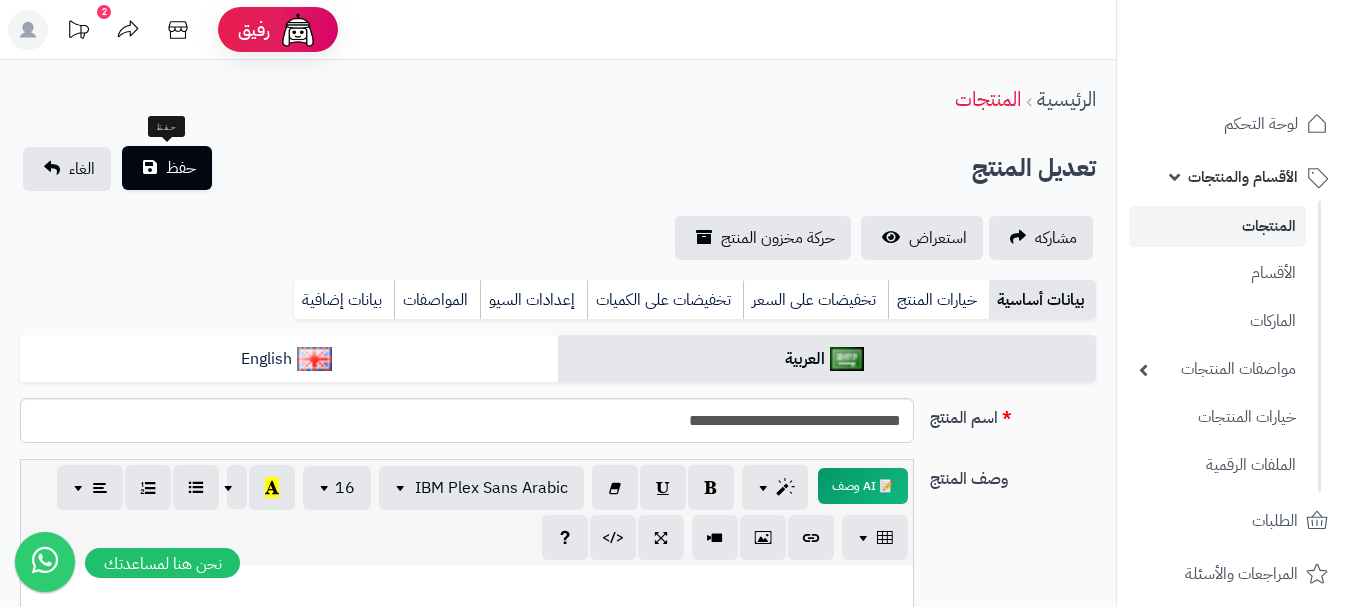 type on "******" 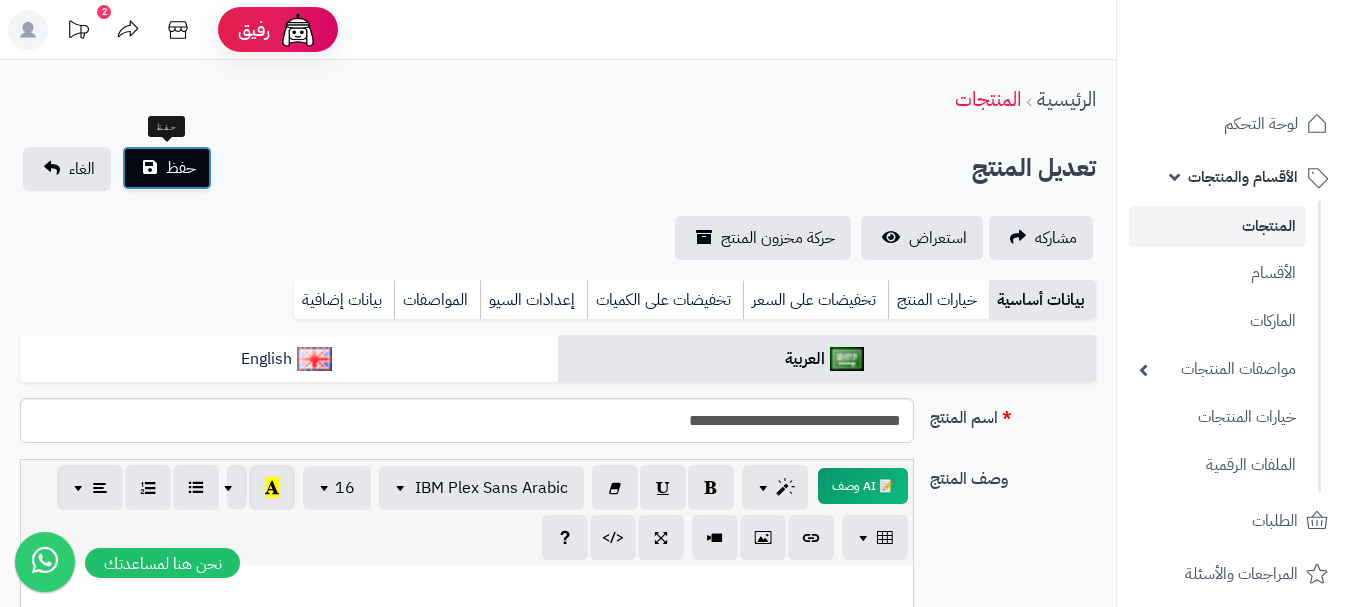 click on "حفظ" at bounding box center [181, 168] 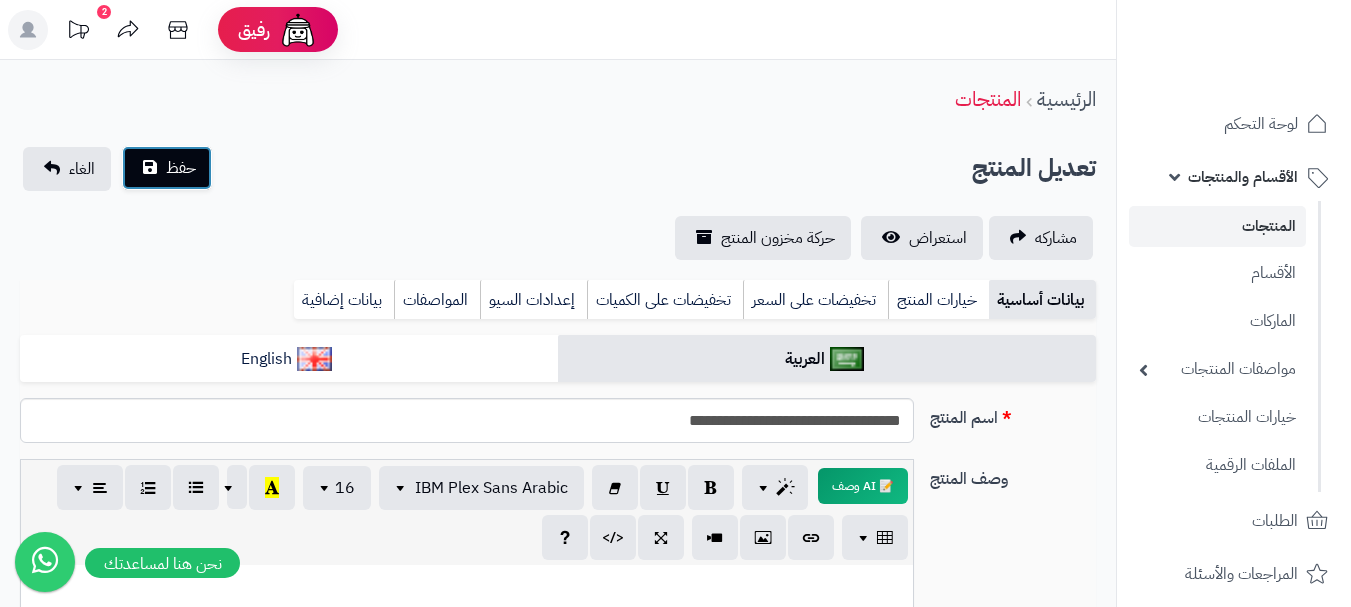 type on "**********" 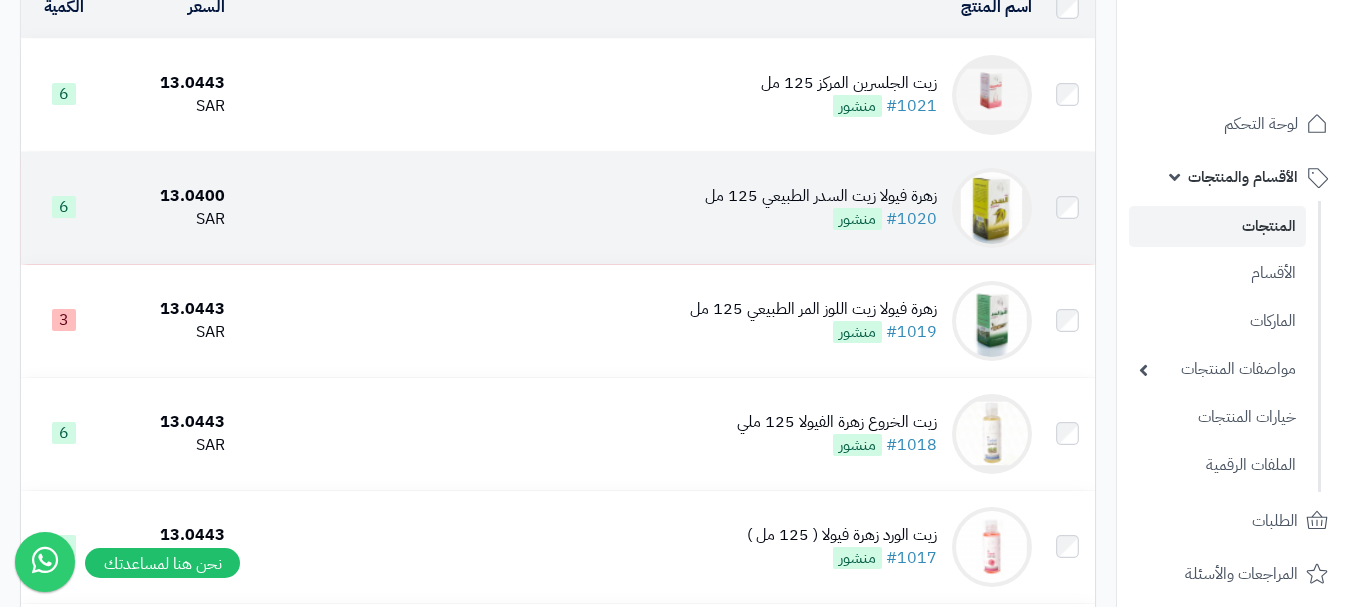 scroll, scrollTop: 300, scrollLeft: 0, axis: vertical 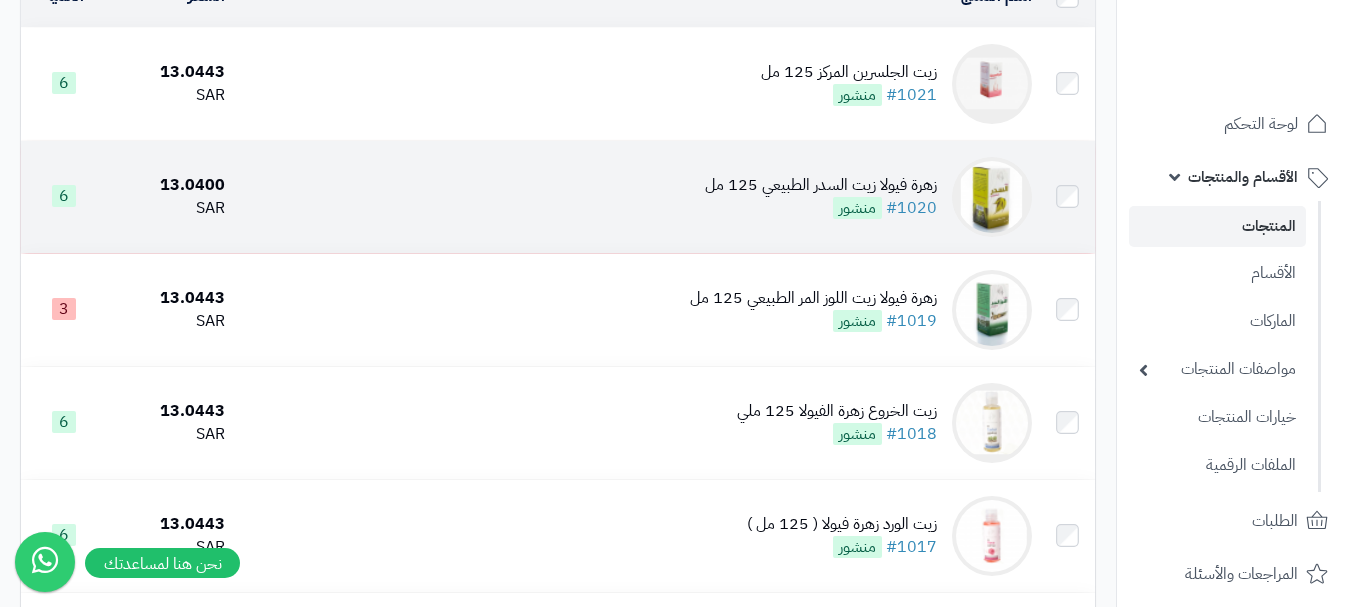 click on "زهرة فيولا زيت السدر الطبيعي 125 مل
#1020
منشور" at bounding box center (636, 197) 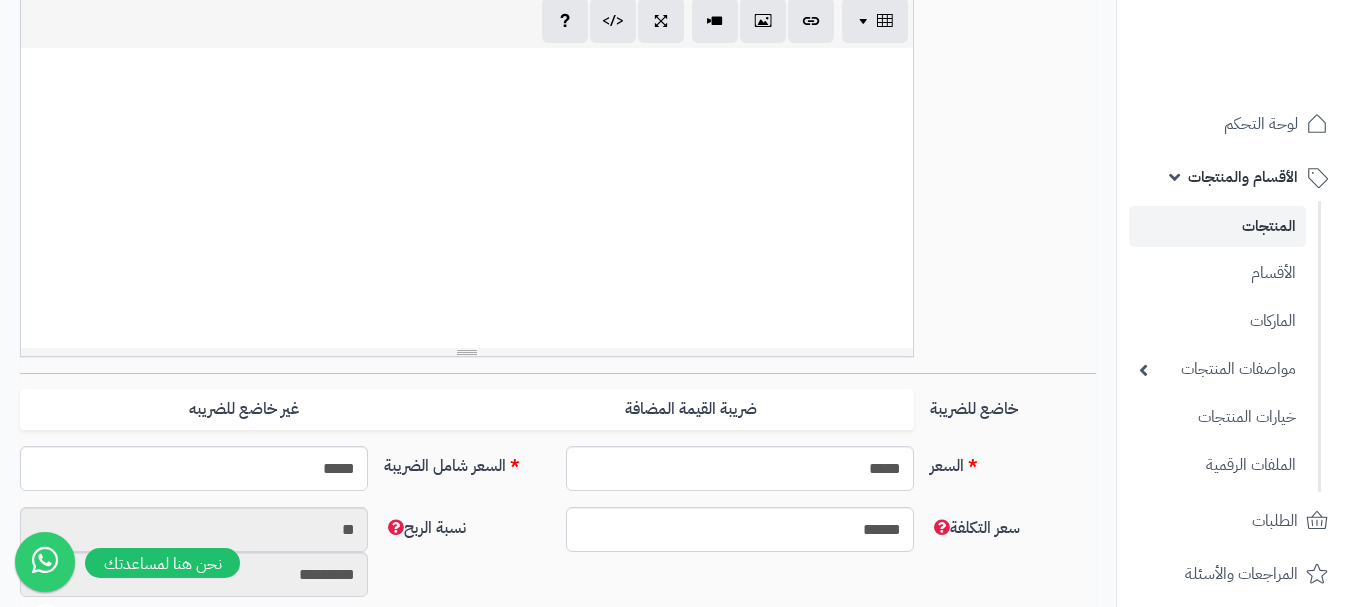 scroll, scrollTop: 700, scrollLeft: 0, axis: vertical 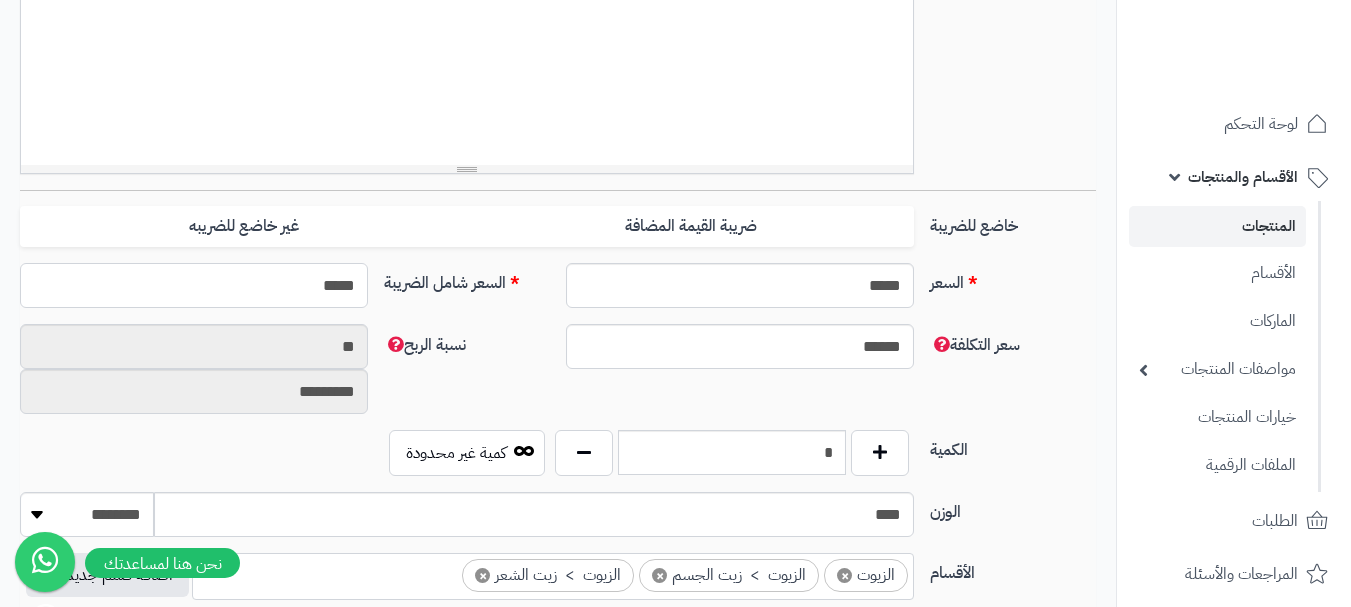 click on "*****" at bounding box center [194, 285] 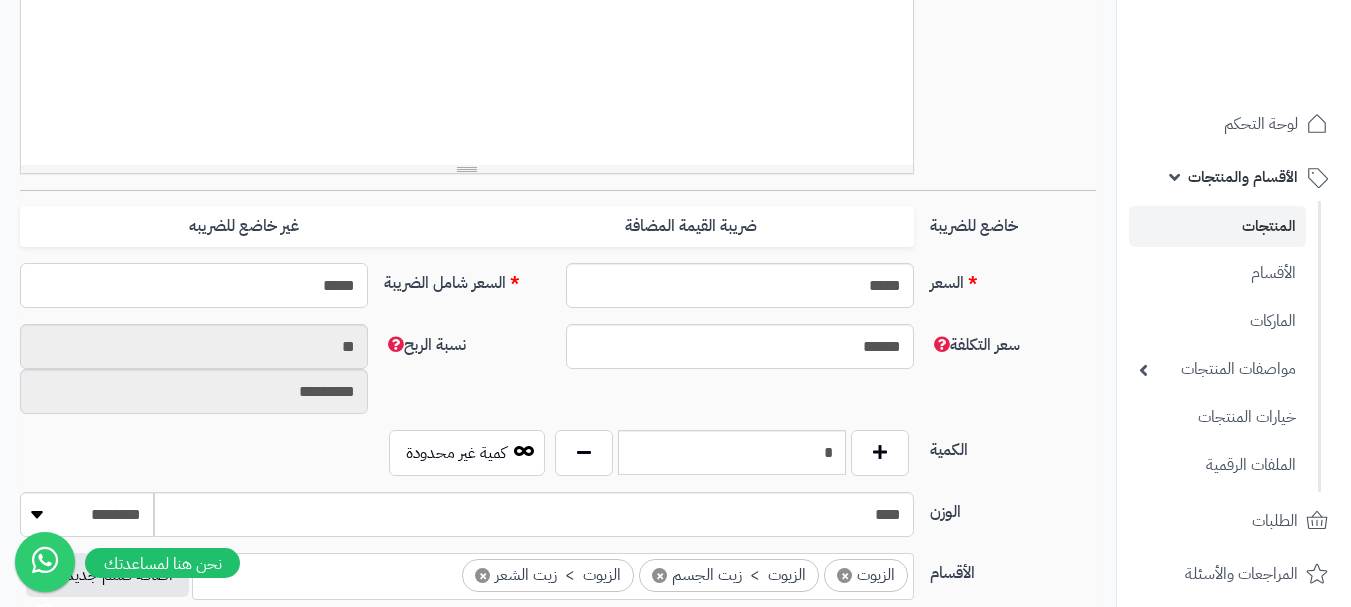 type on "******" 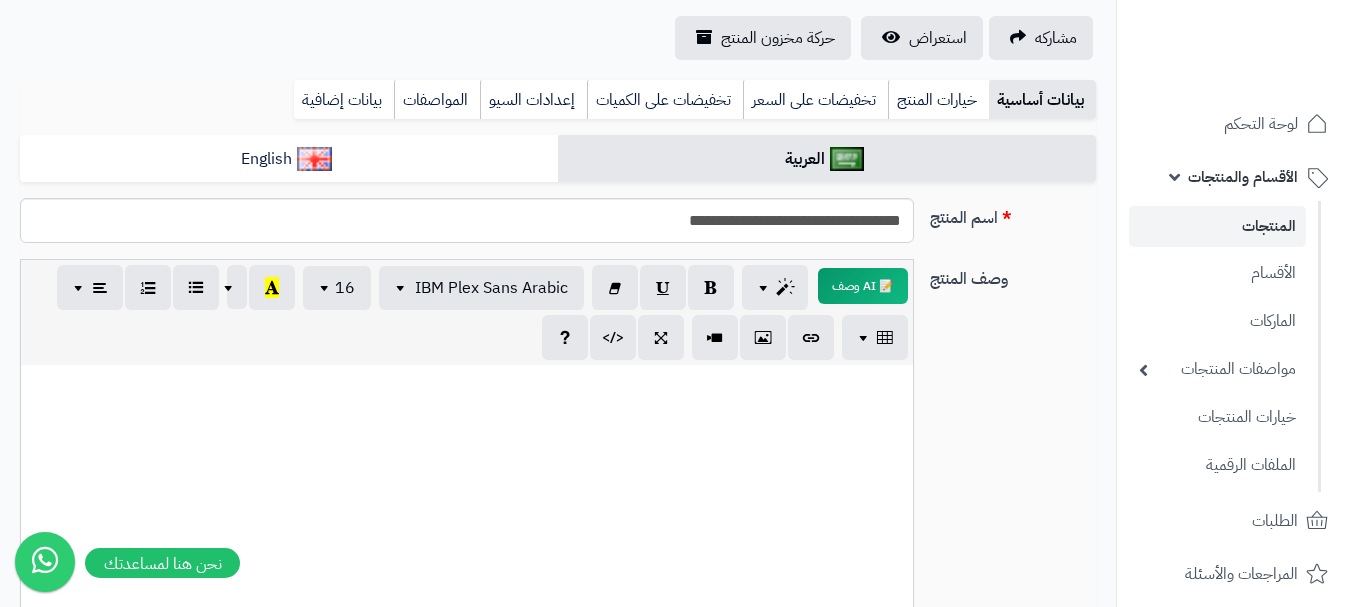 type on "**********" 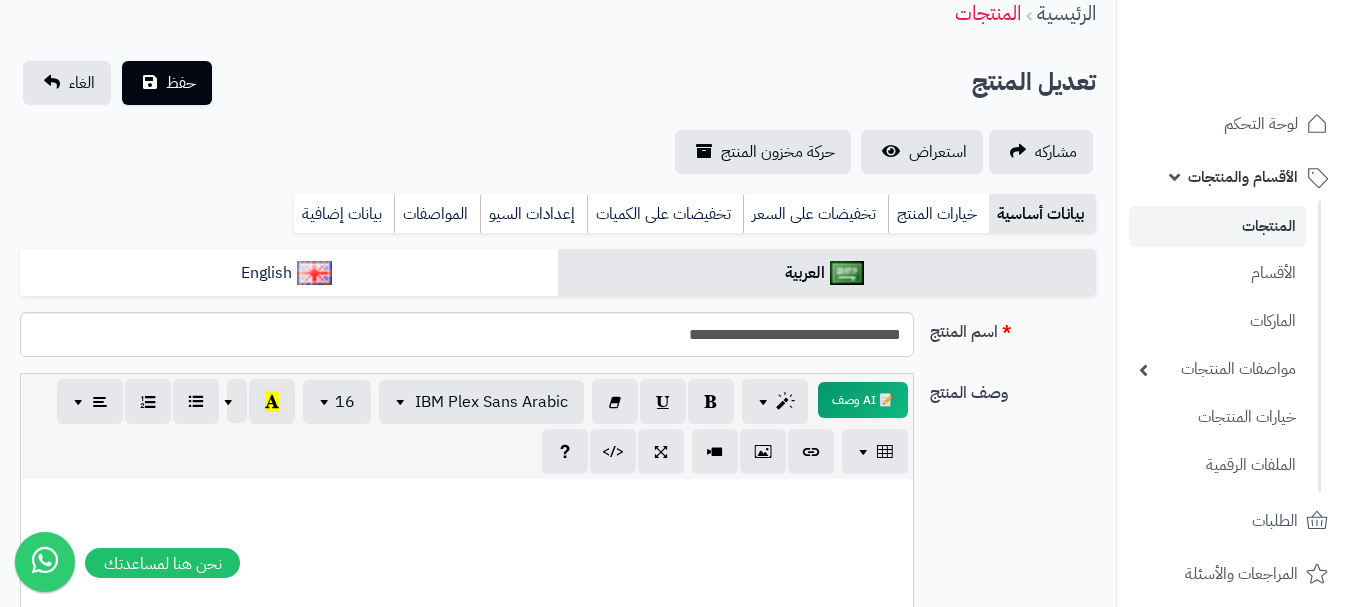 scroll, scrollTop: 0, scrollLeft: 0, axis: both 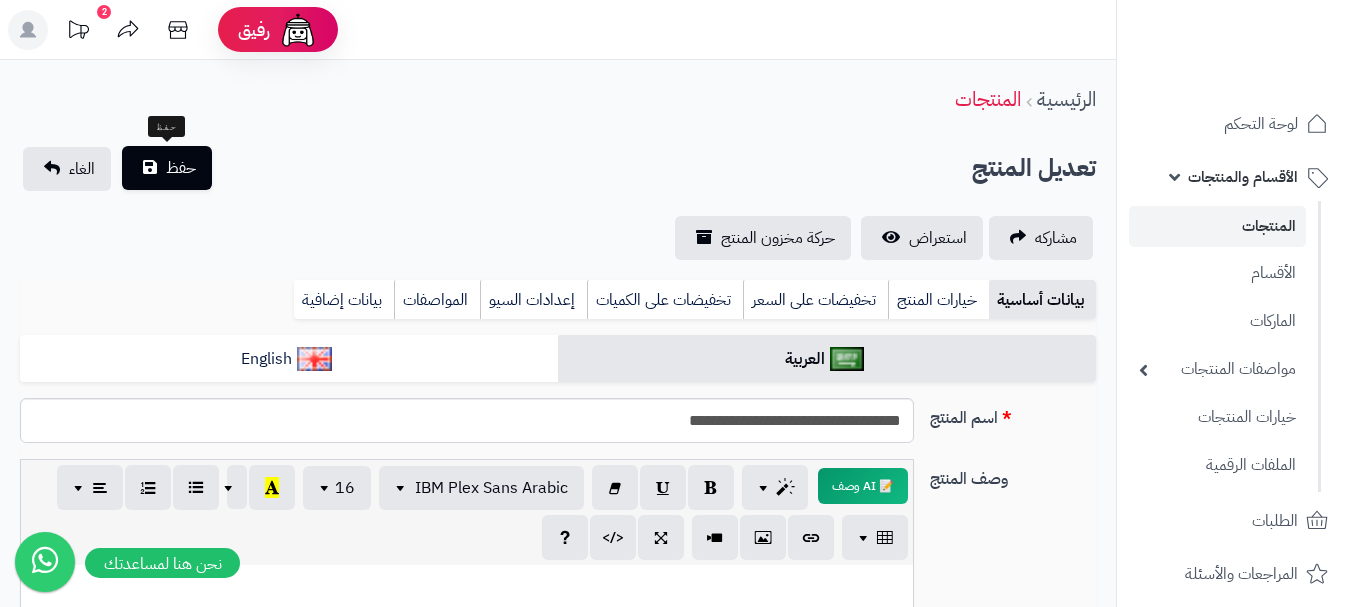 type on "******" 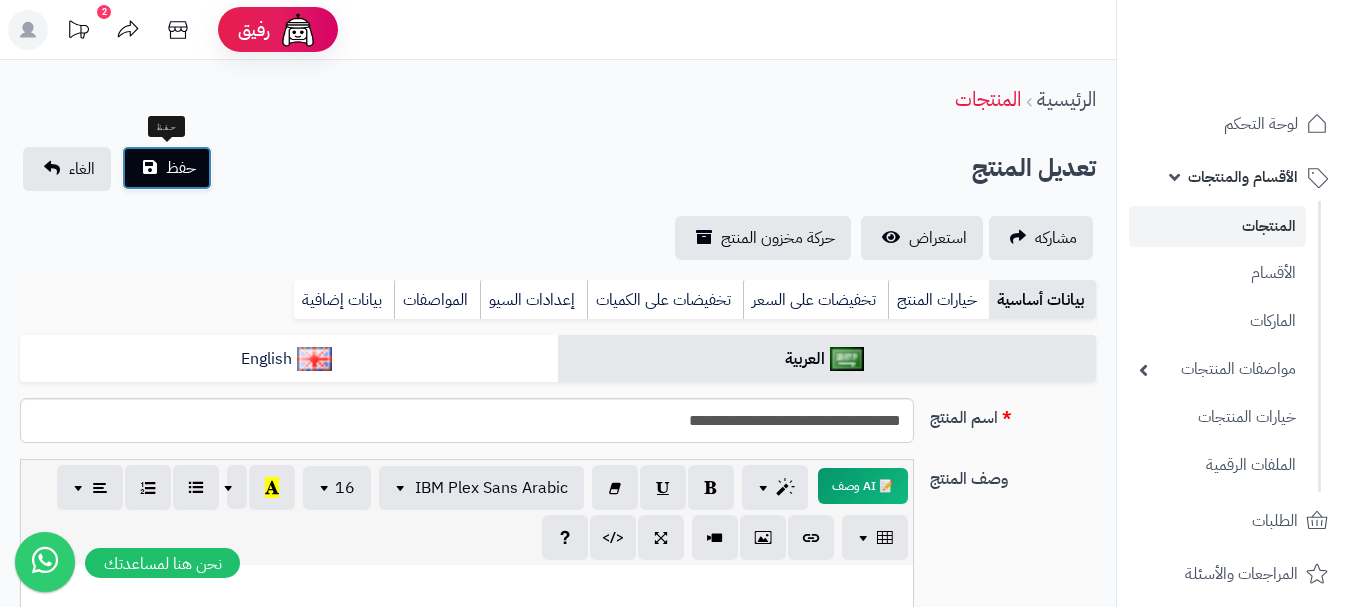 click on "حفظ" at bounding box center (181, 168) 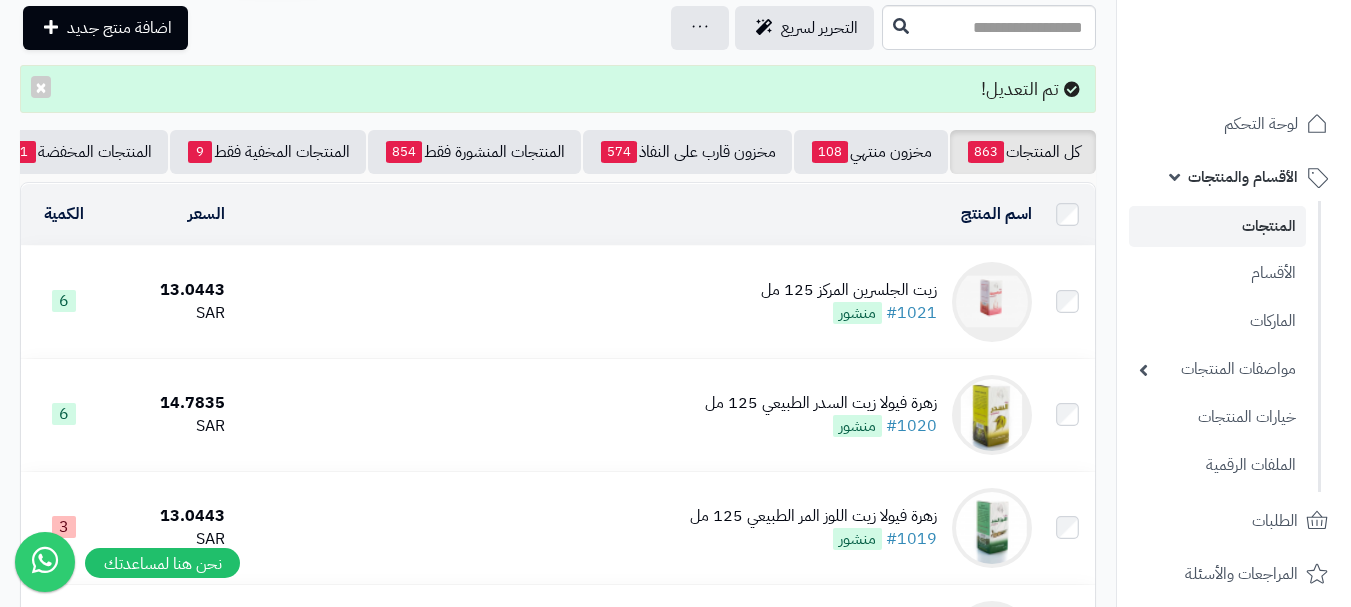 scroll, scrollTop: 0, scrollLeft: 0, axis: both 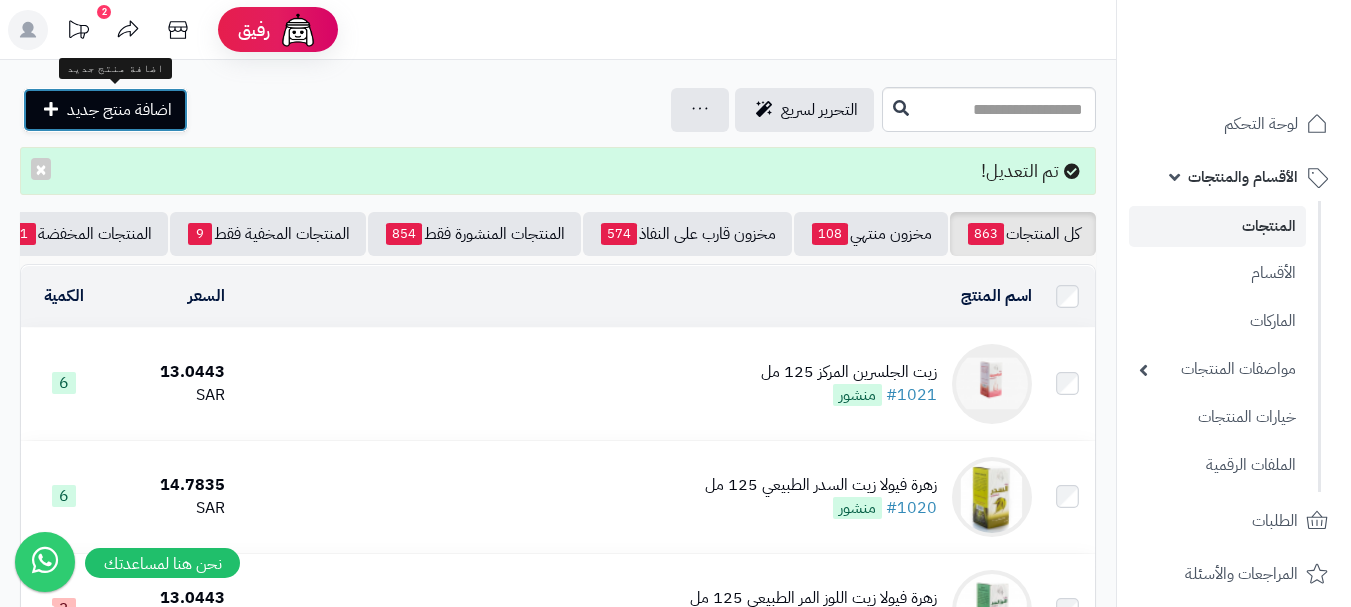 click on "اضافة منتج جديد" at bounding box center [119, 110] 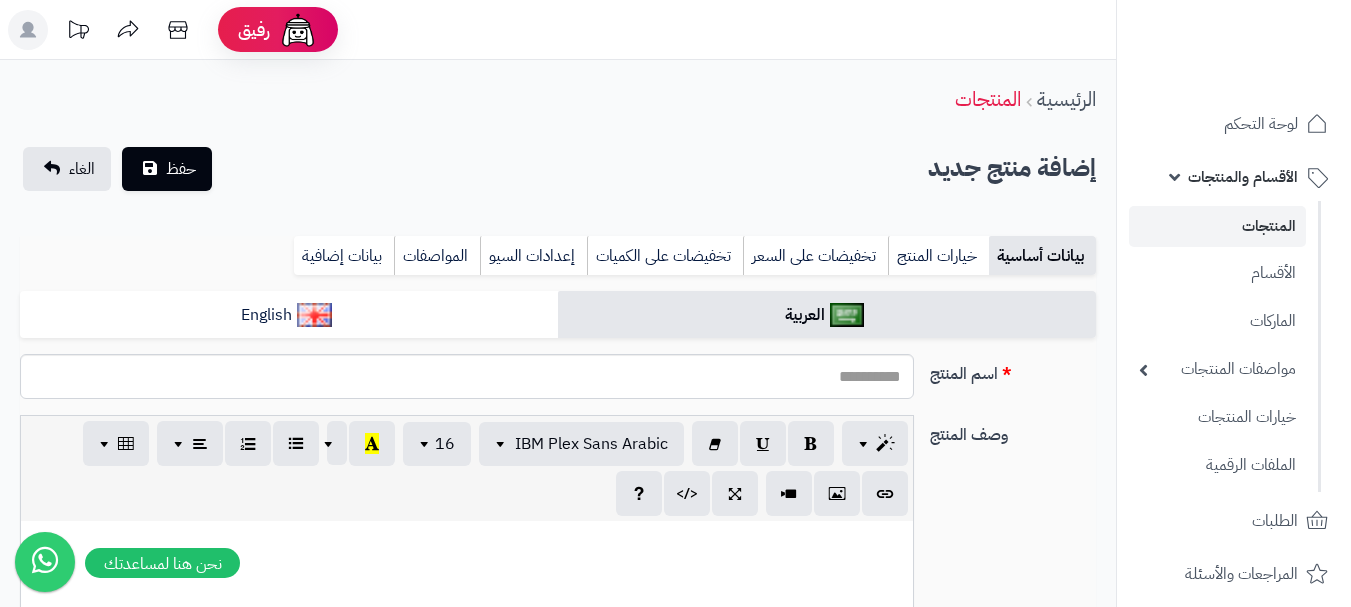 select 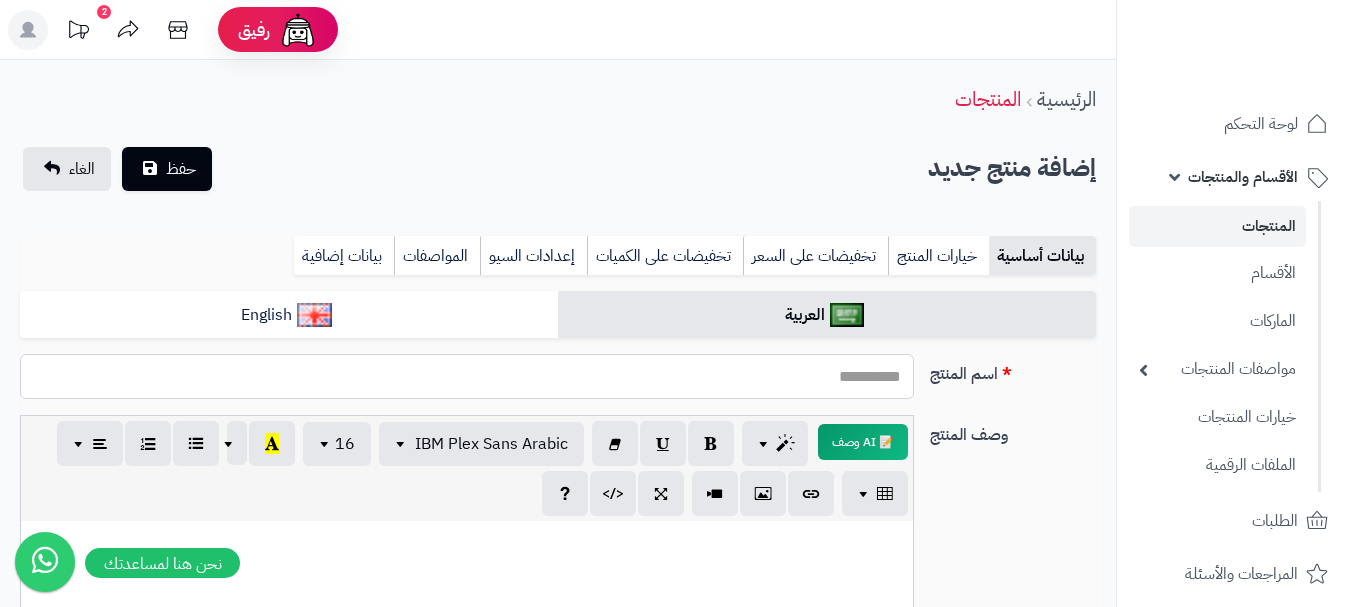 click on "اسم المنتج" at bounding box center [467, 376] 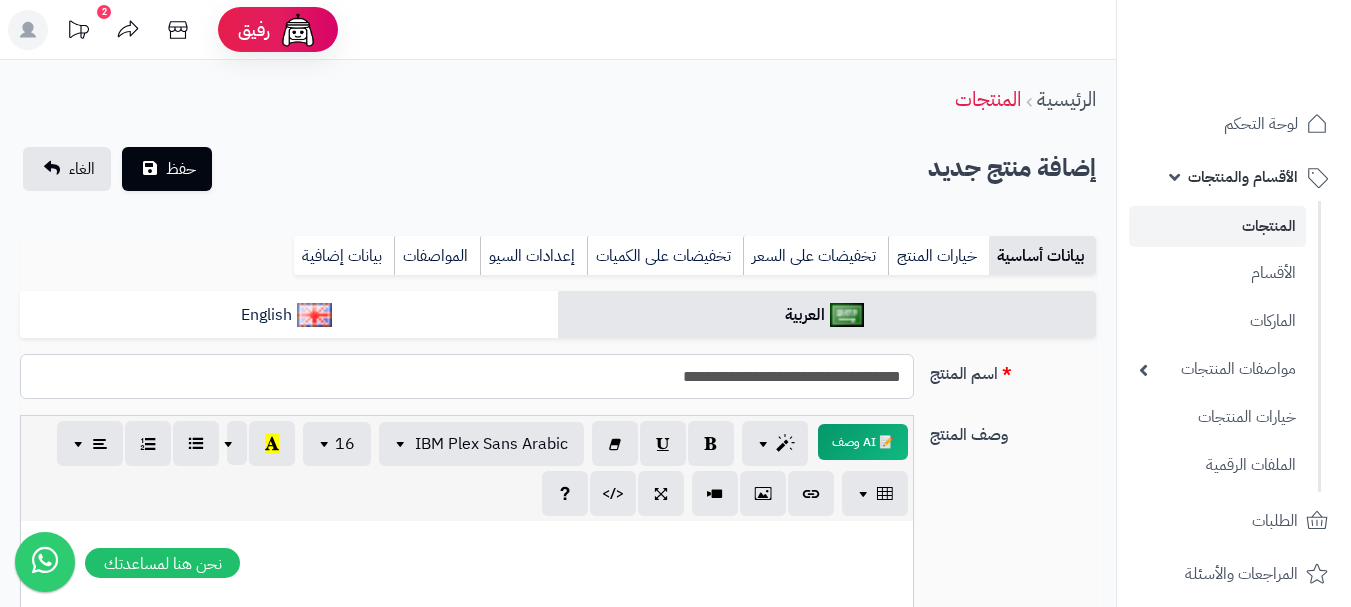 type on "**********" 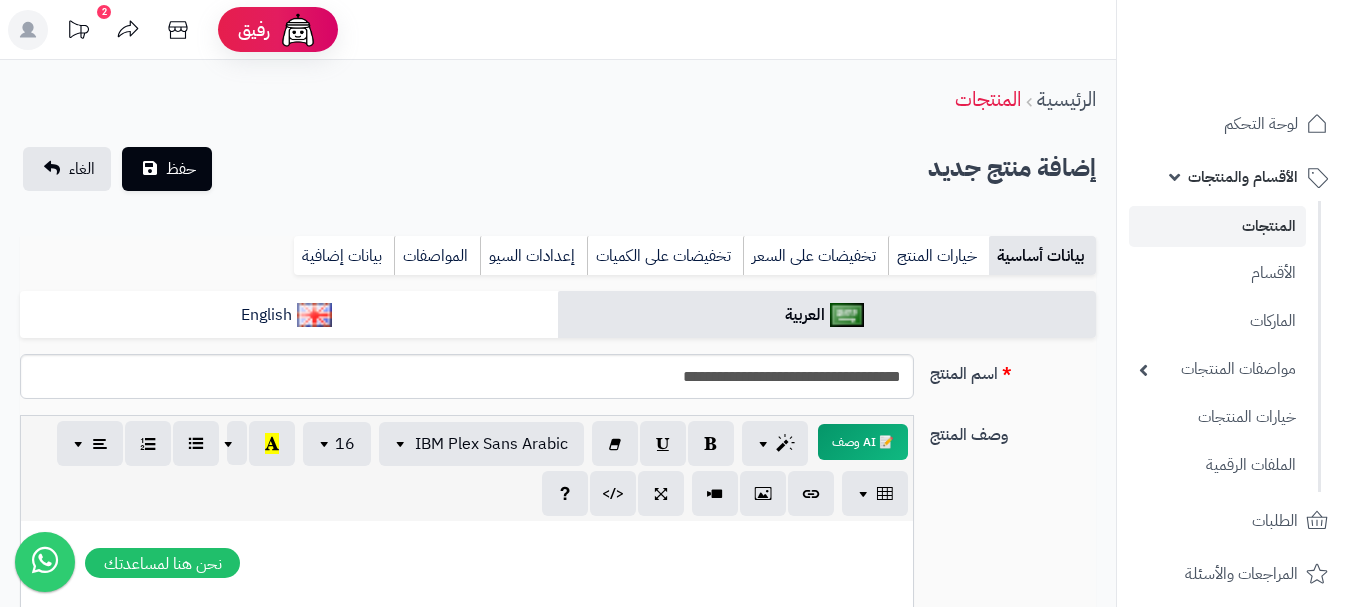 drag, startPoint x: 916, startPoint y: 384, endPoint x: 775, endPoint y: 373, distance: 141.42842 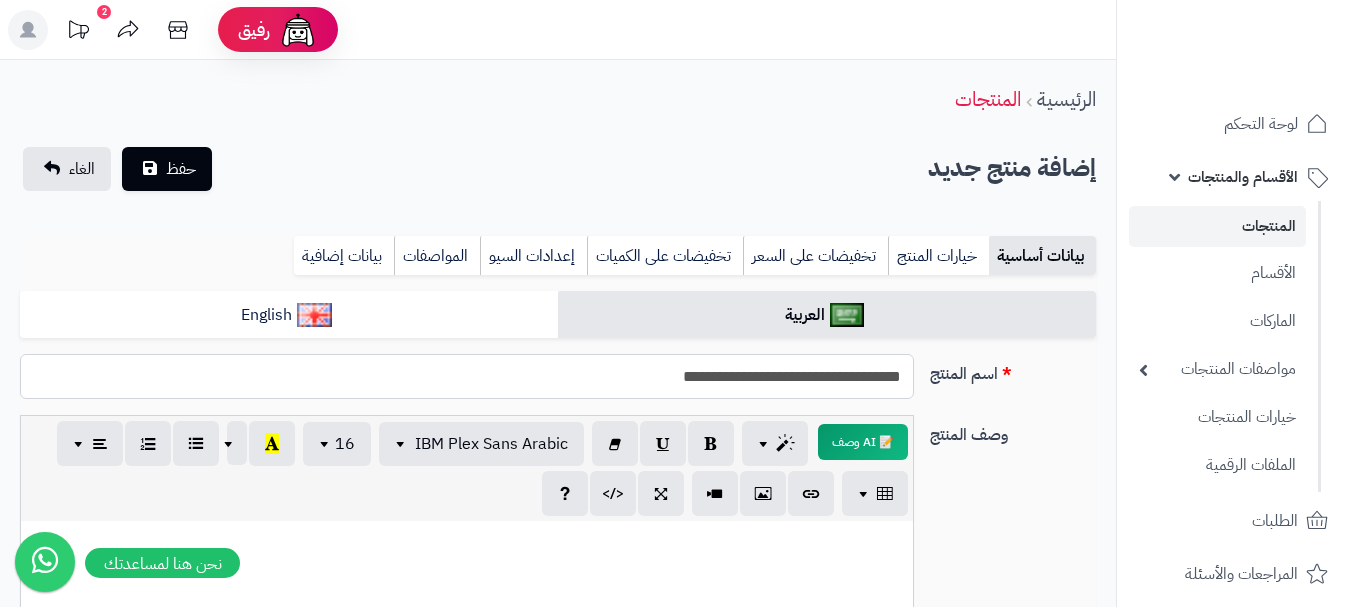 drag, startPoint x: 908, startPoint y: 376, endPoint x: 644, endPoint y: 383, distance: 264.09277 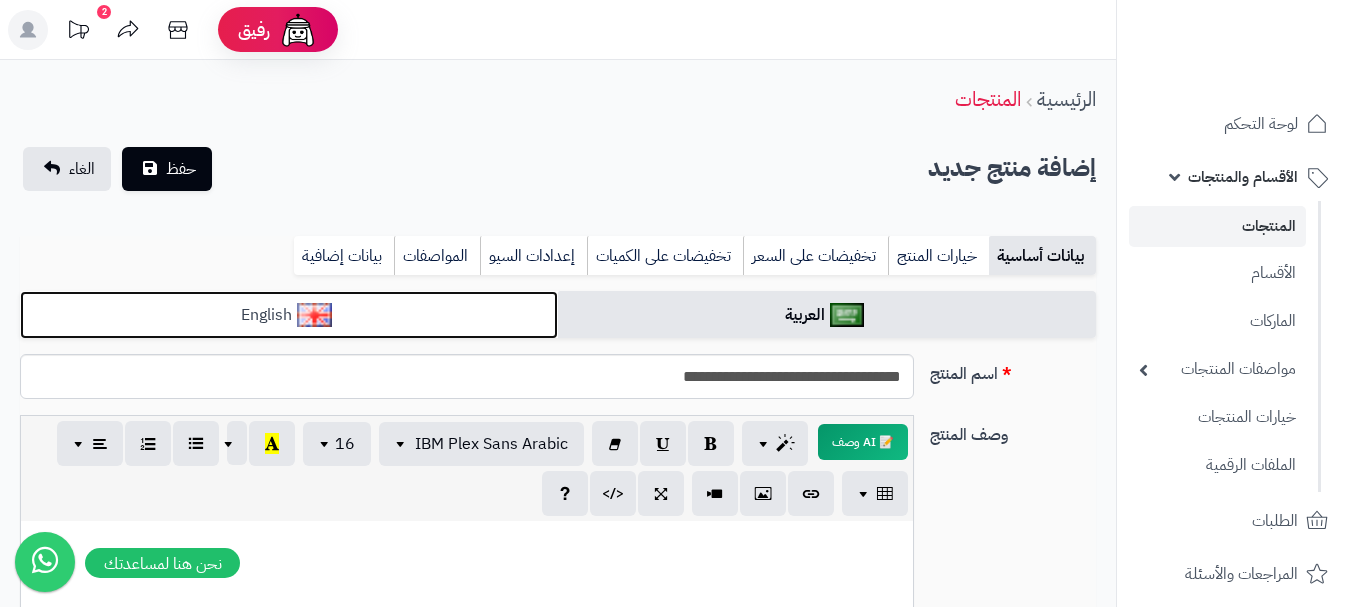 click on "English" at bounding box center [289, 315] 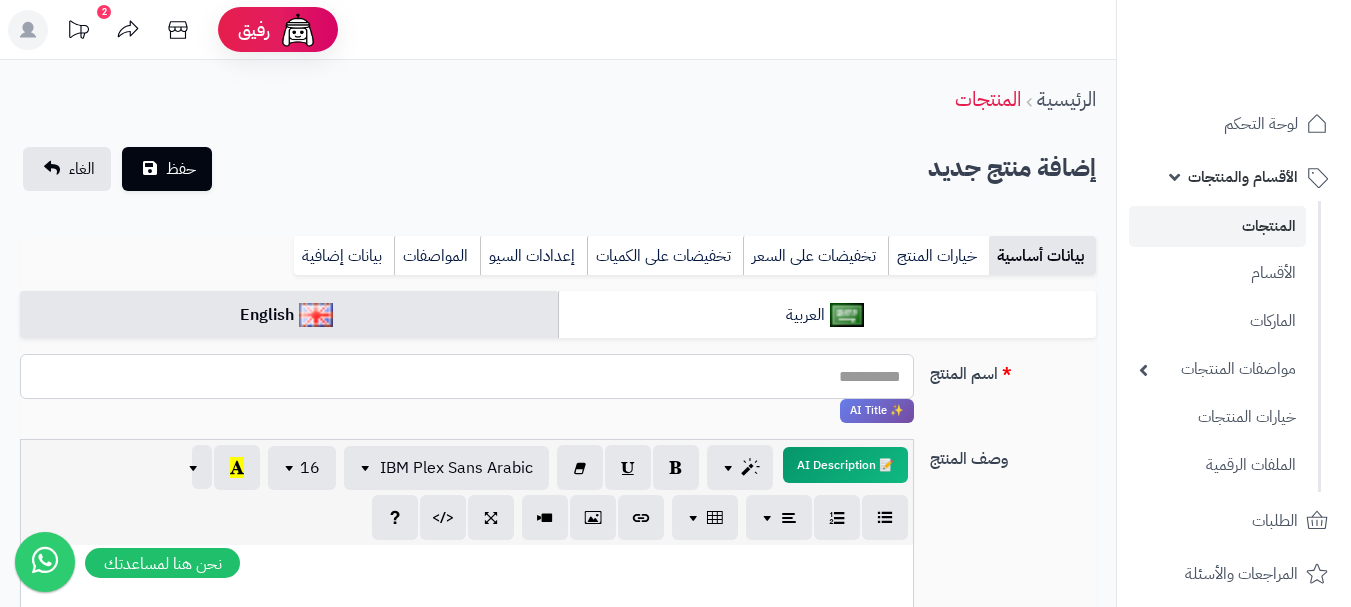 paste on "**********" 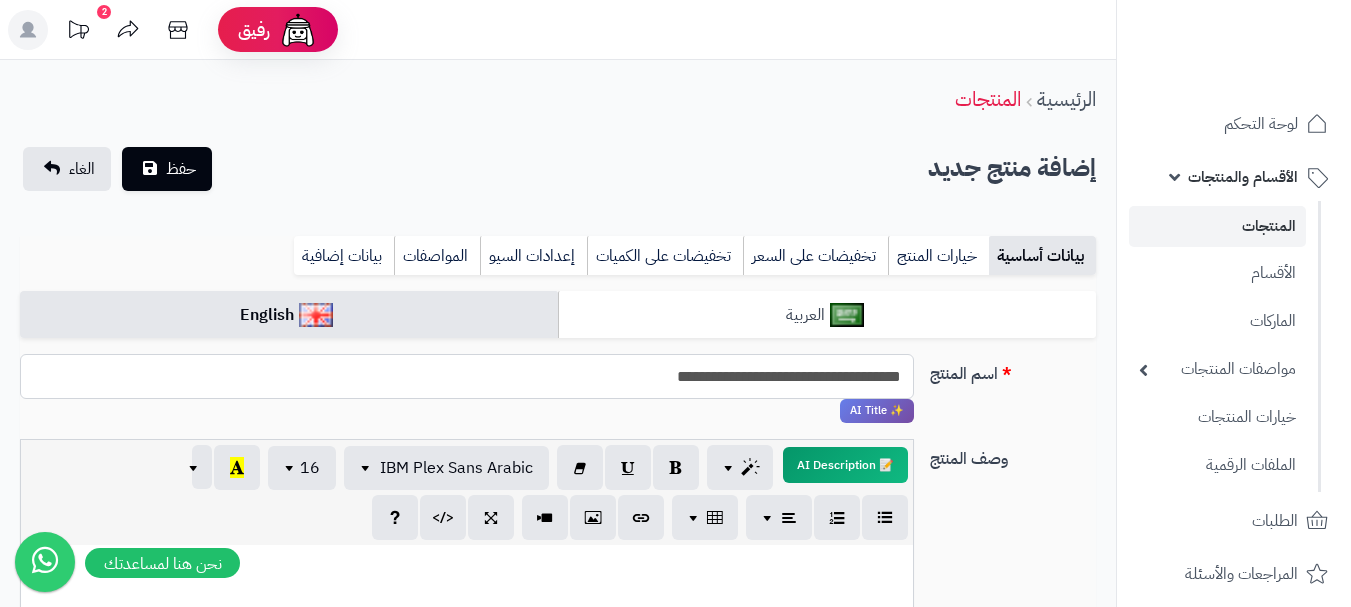 type on "**********" 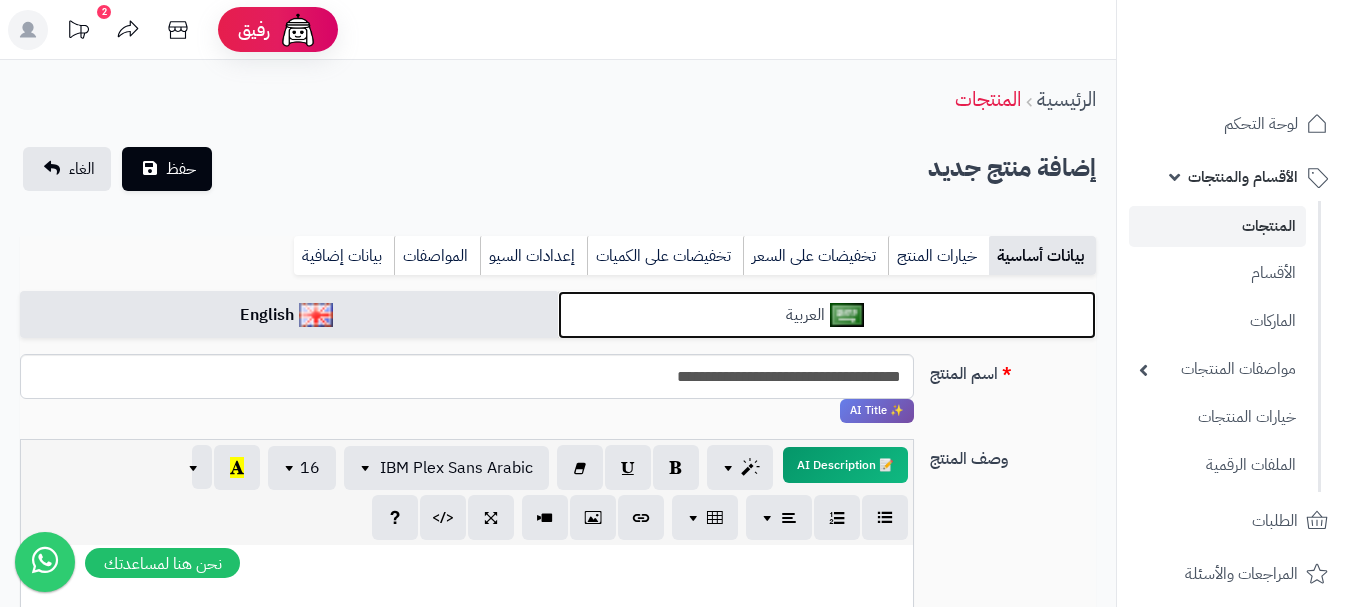 click on "العربية" at bounding box center [827, 315] 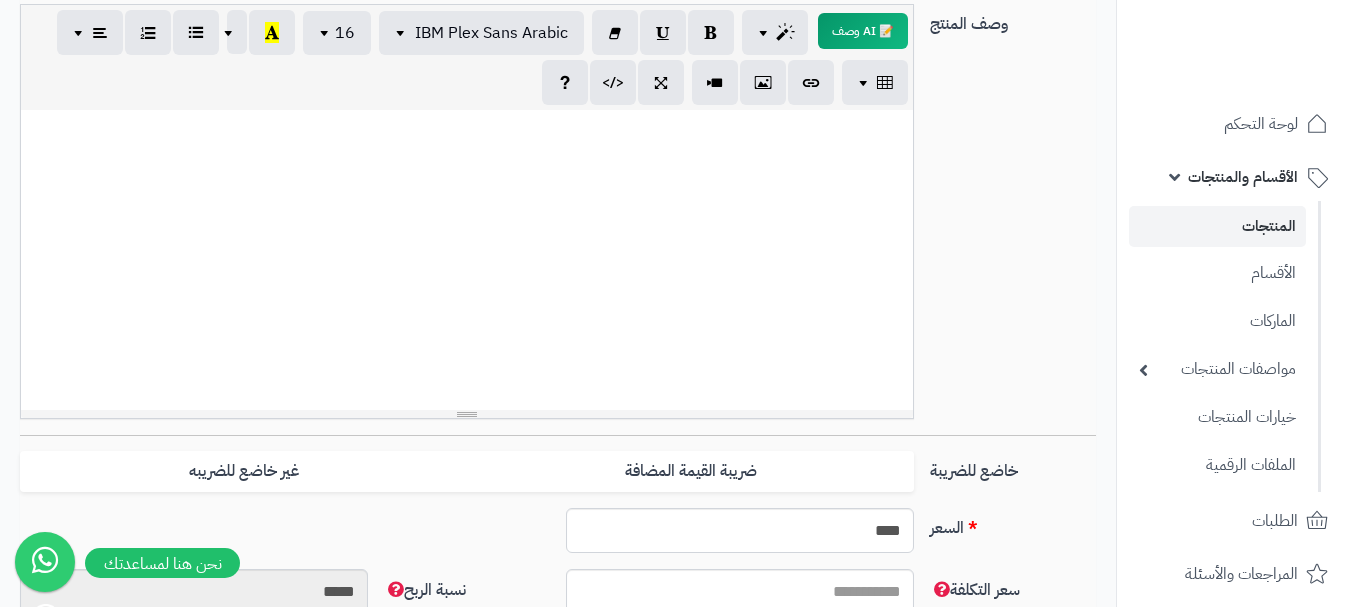 scroll, scrollTop: 500, scrollLeft: 0, axis: vertical 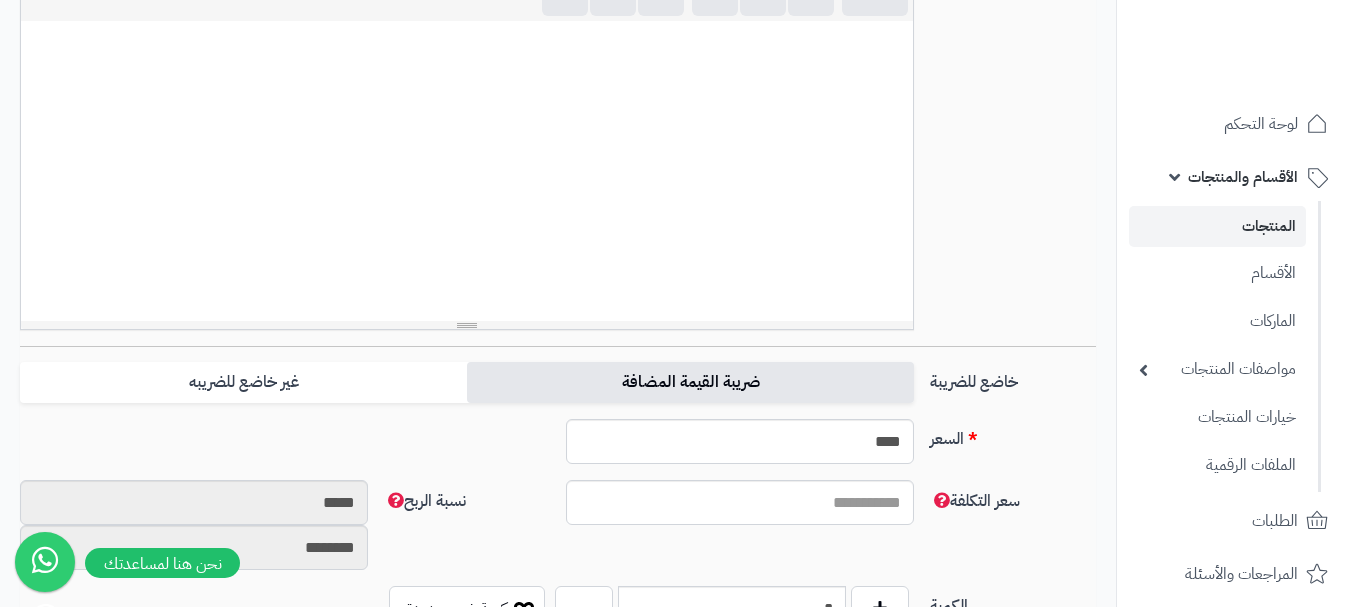 click on "**********" at bounding box center [558, 565] 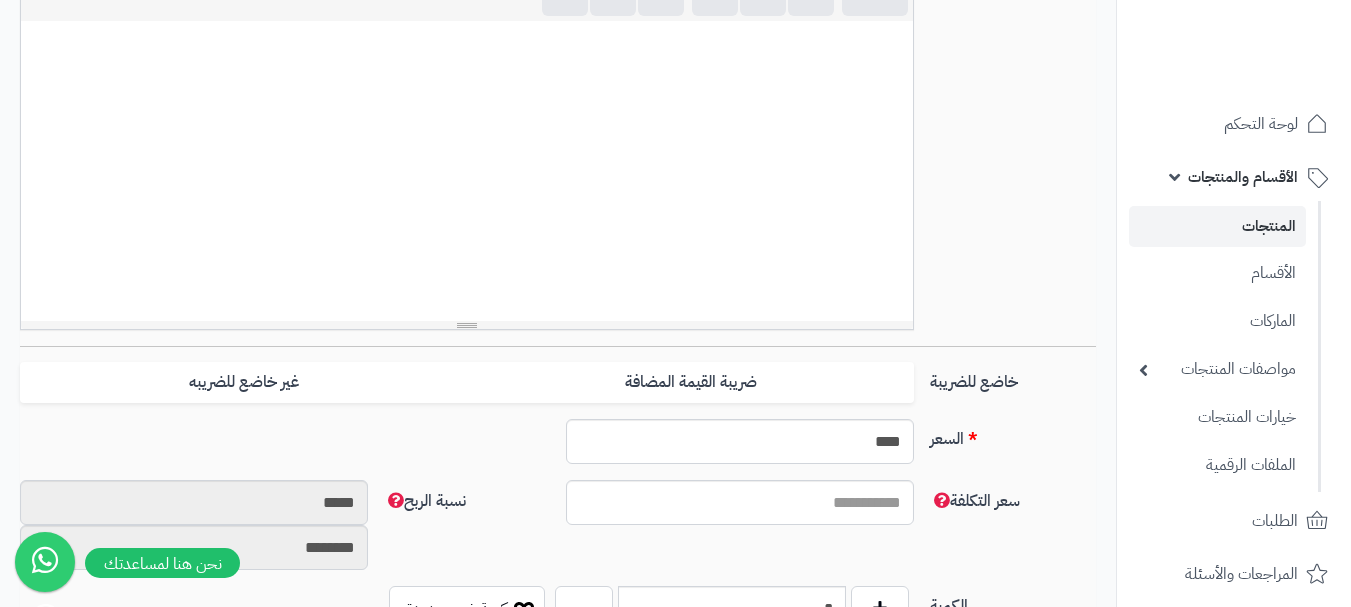 drag, startPoint x: 749, startPoint y: 375, endPoint x: 537, endPoint y: 412, distance: 215.20456 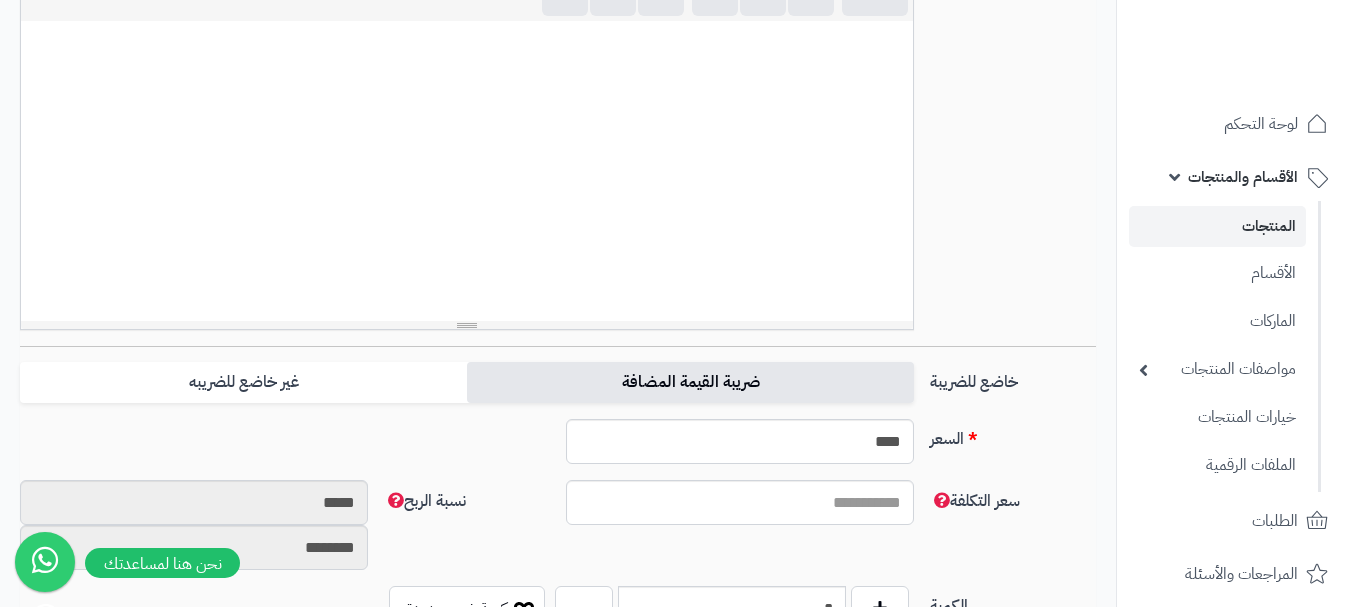 click on "ضريبة القيمة المضافة" at bounding box center (690, 382) 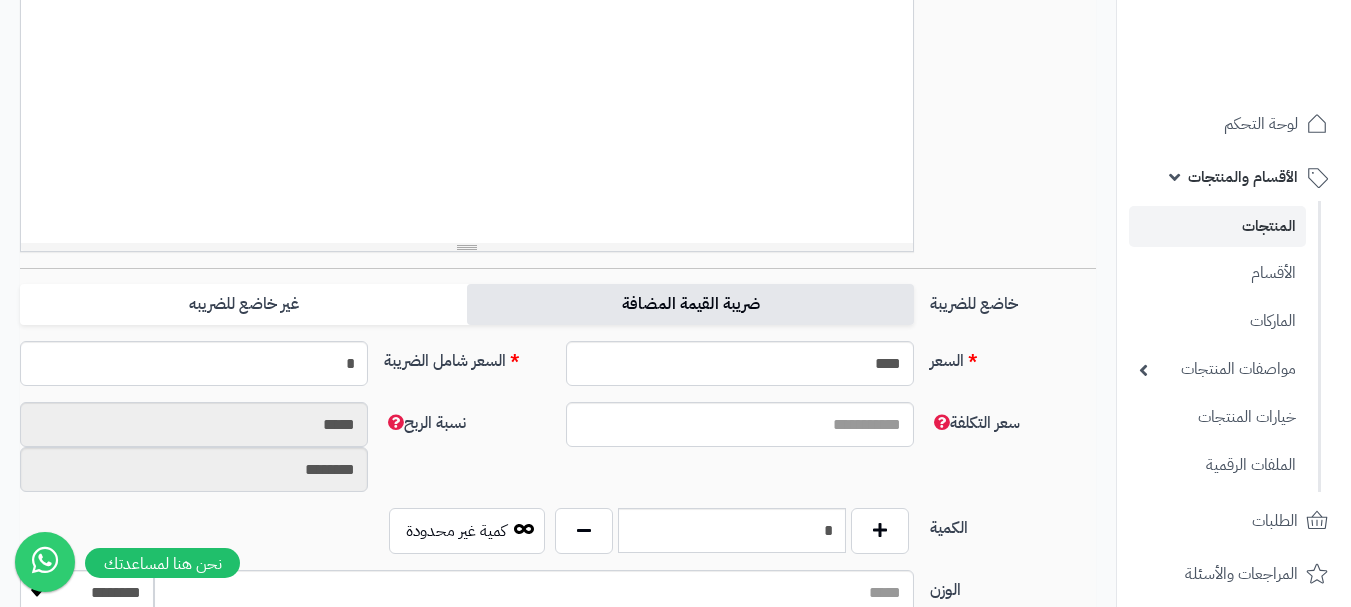 scroll, scrollTop: 700, scrollLeft: 0, axis: vertical 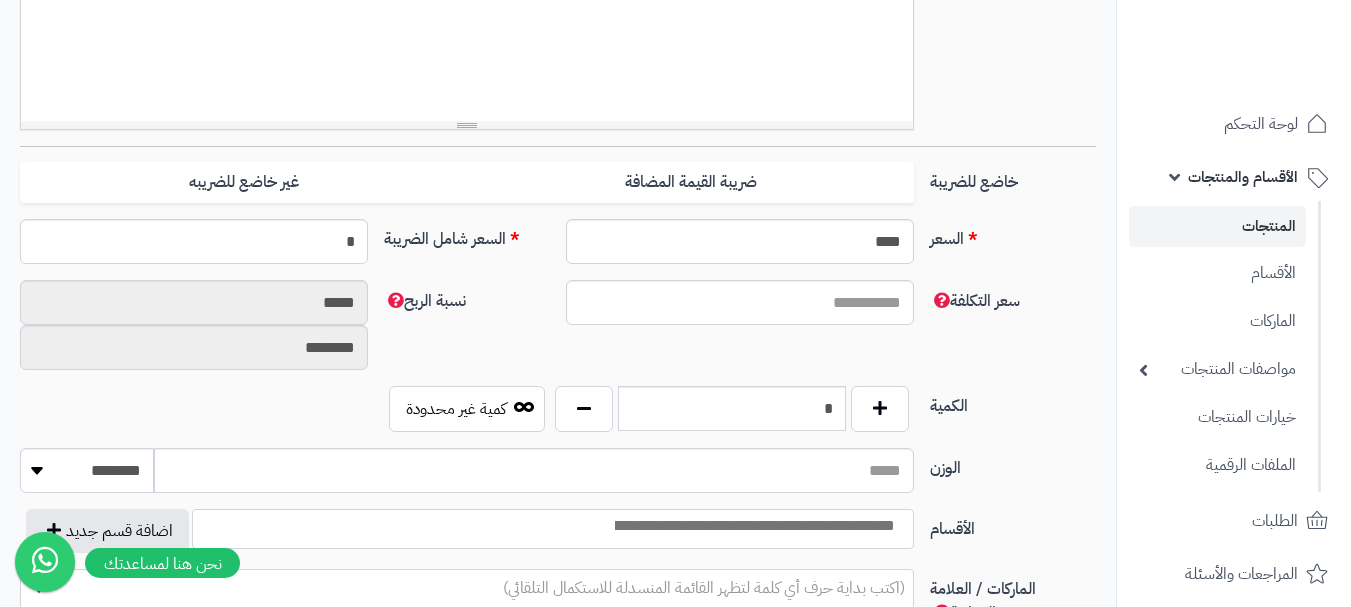 click on "*" at bounding box center (194, 241) 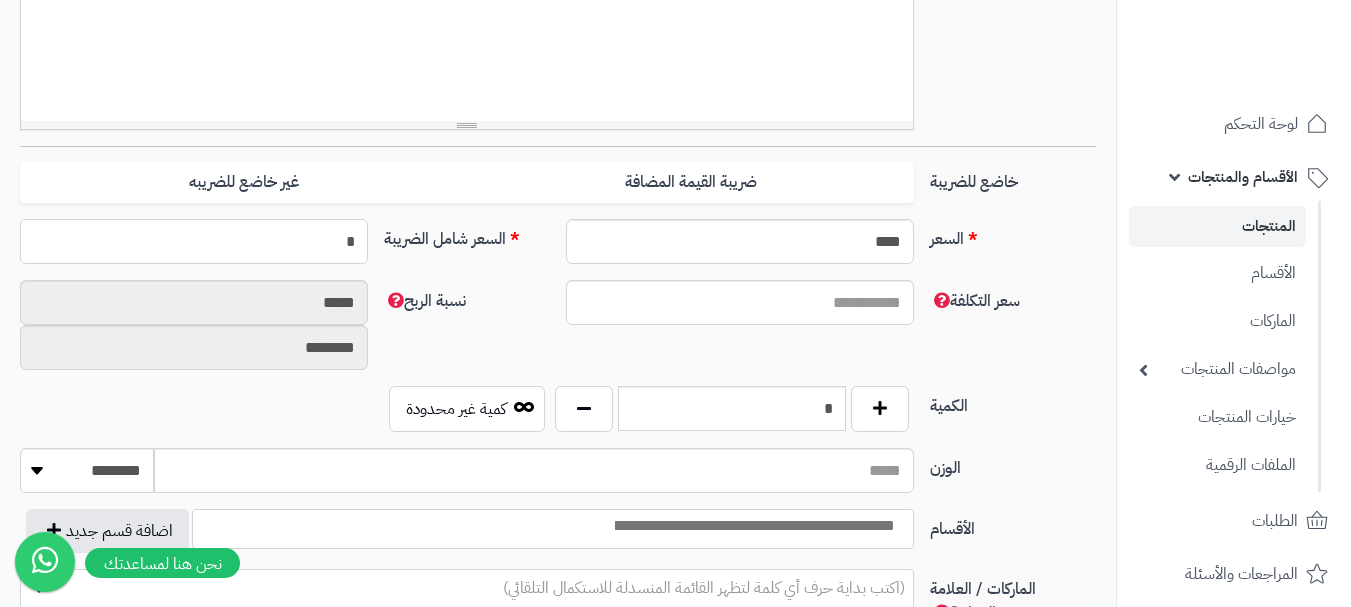 click on "*" at bounding box center [194, 241] 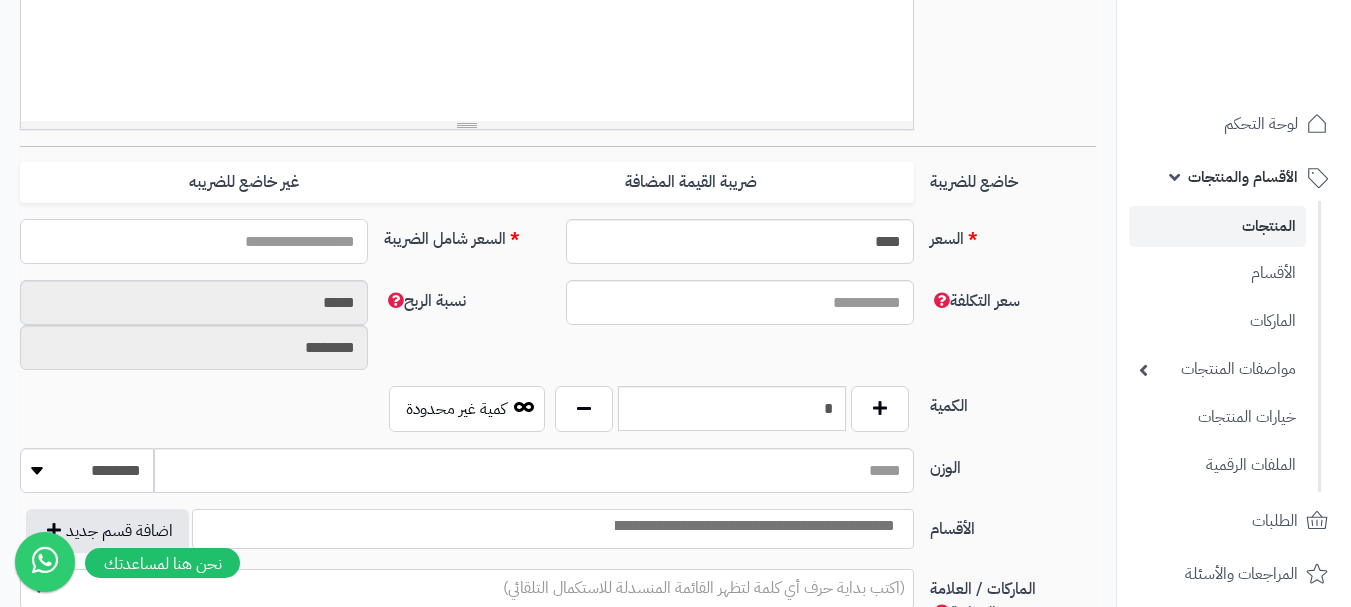 type on "*" 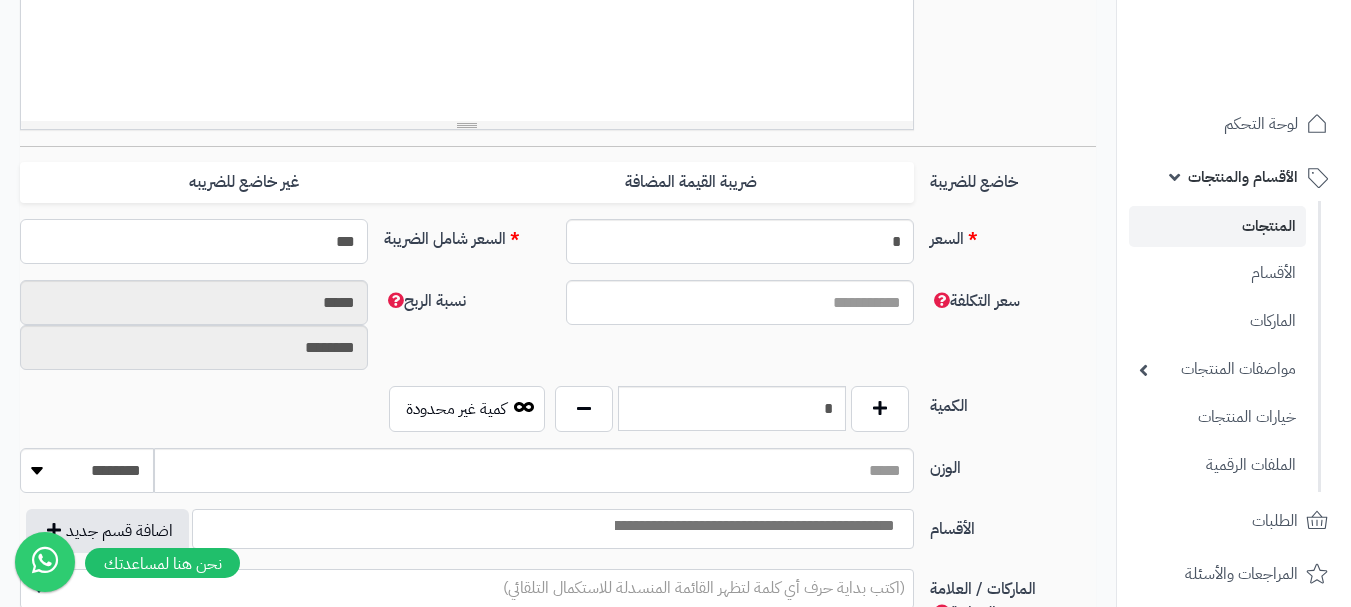 type on "****" 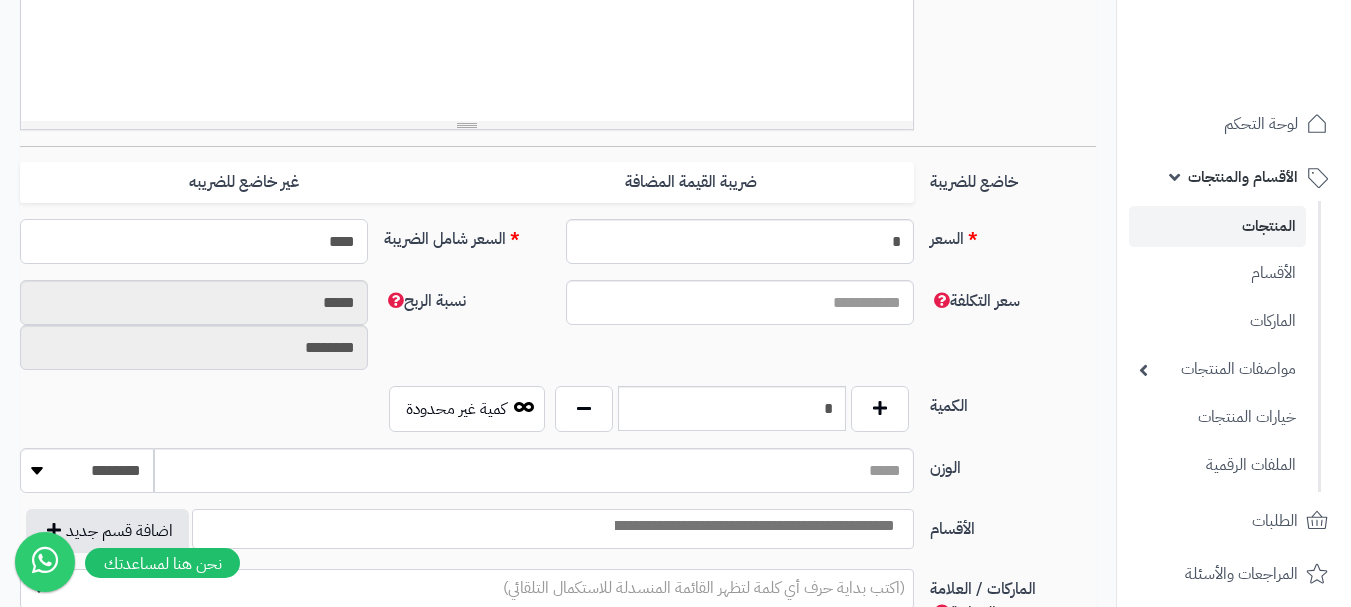 type on "**********" 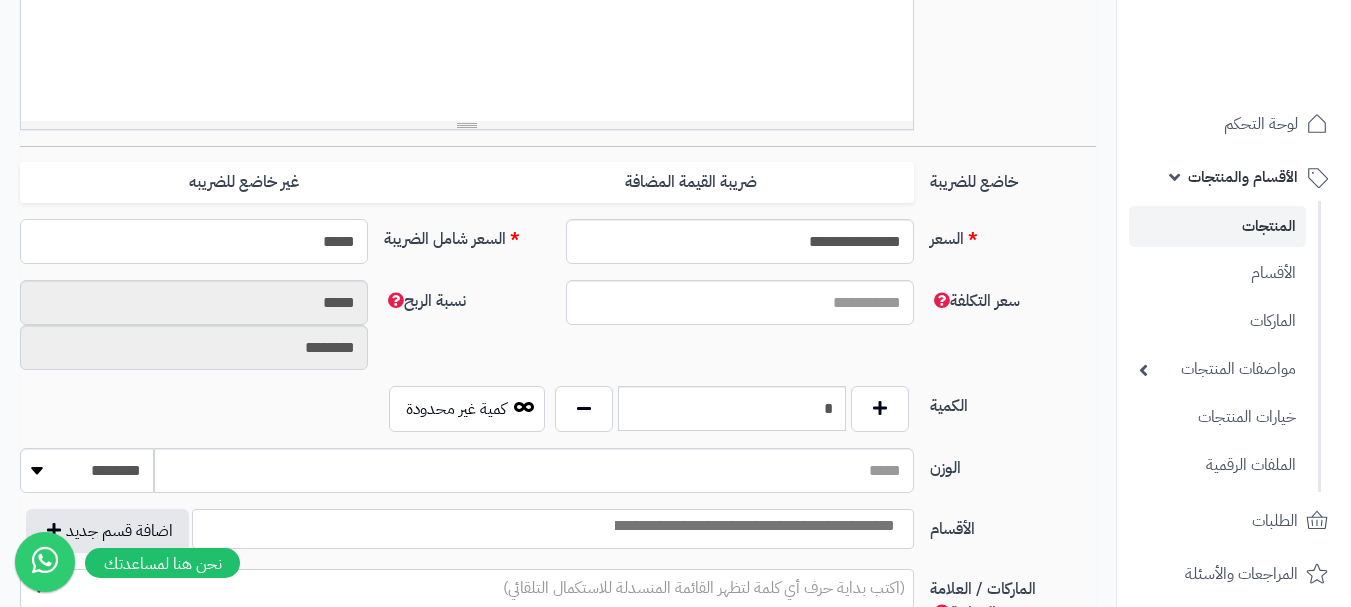type on "******" 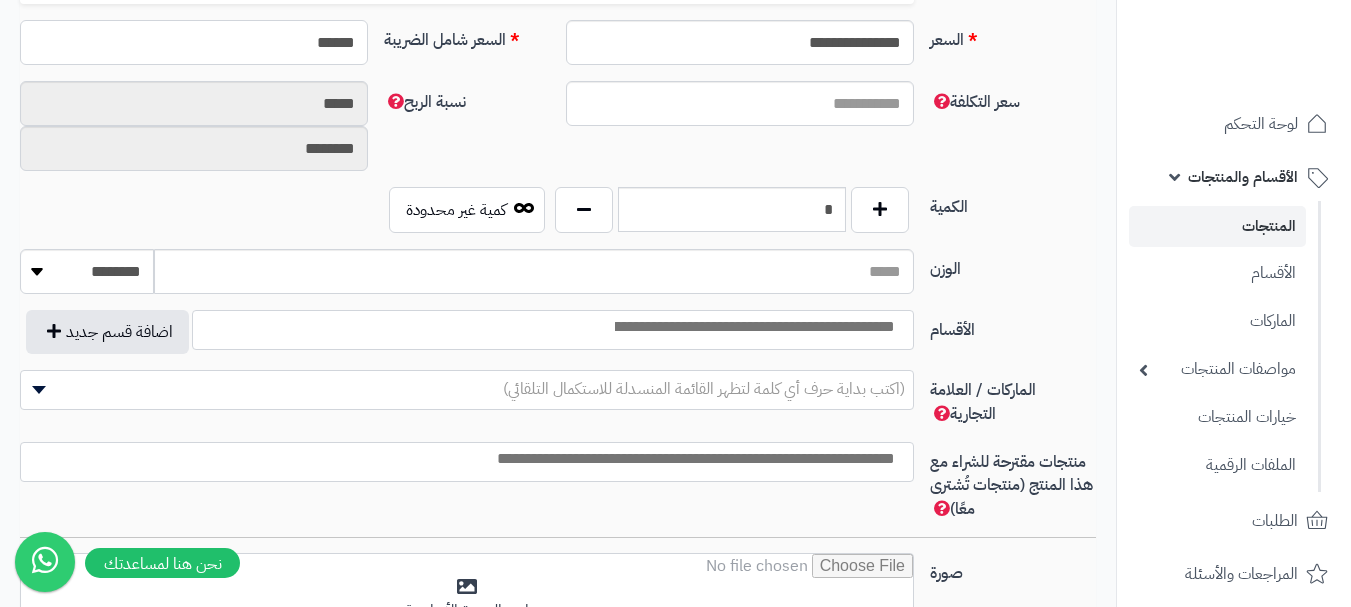 scroll, scrollTop: 900, scrollLeft: 0, axis: vertical 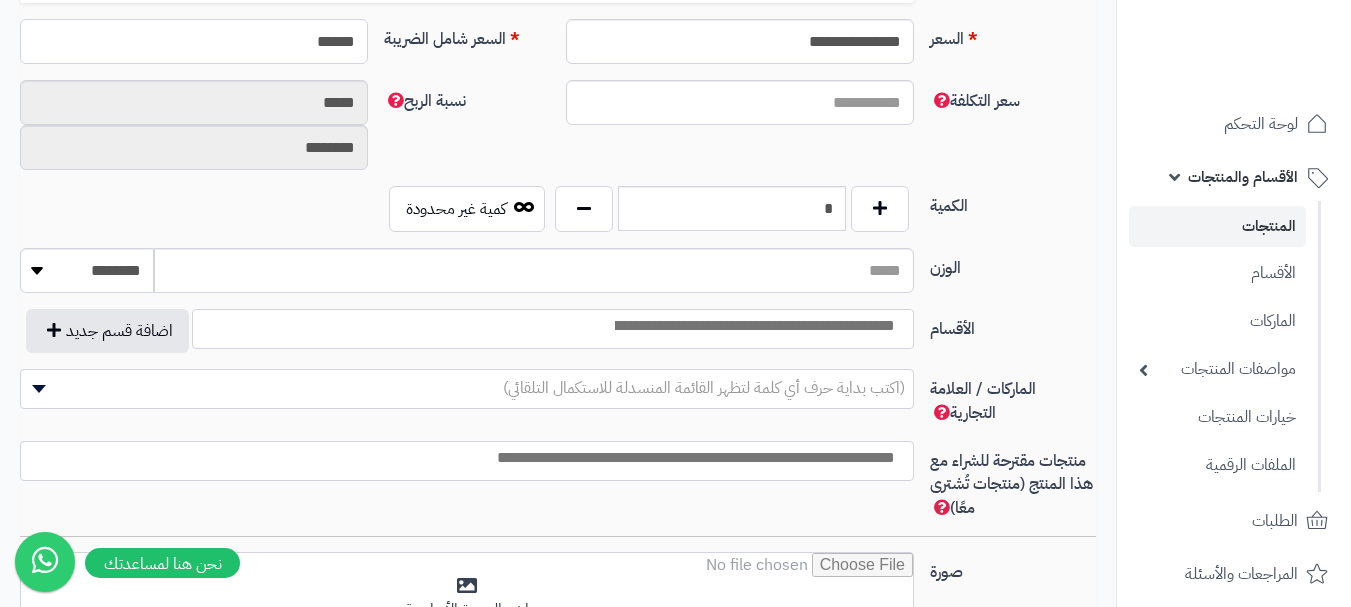 type on "*****" 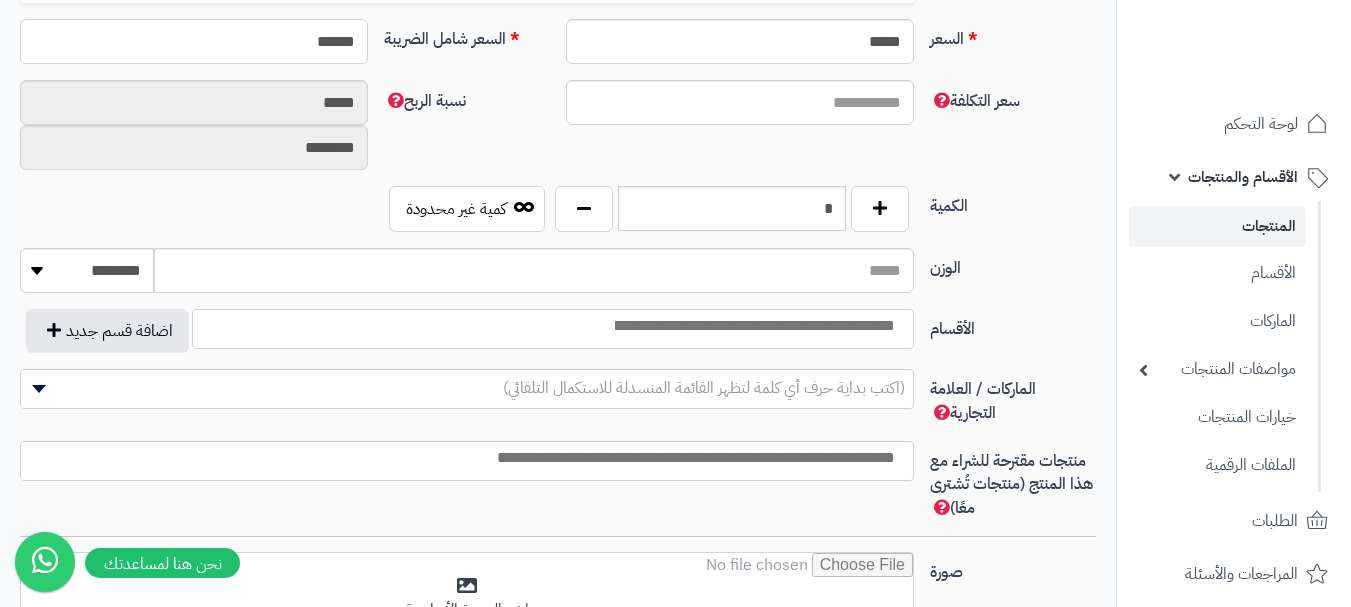 type on "******" 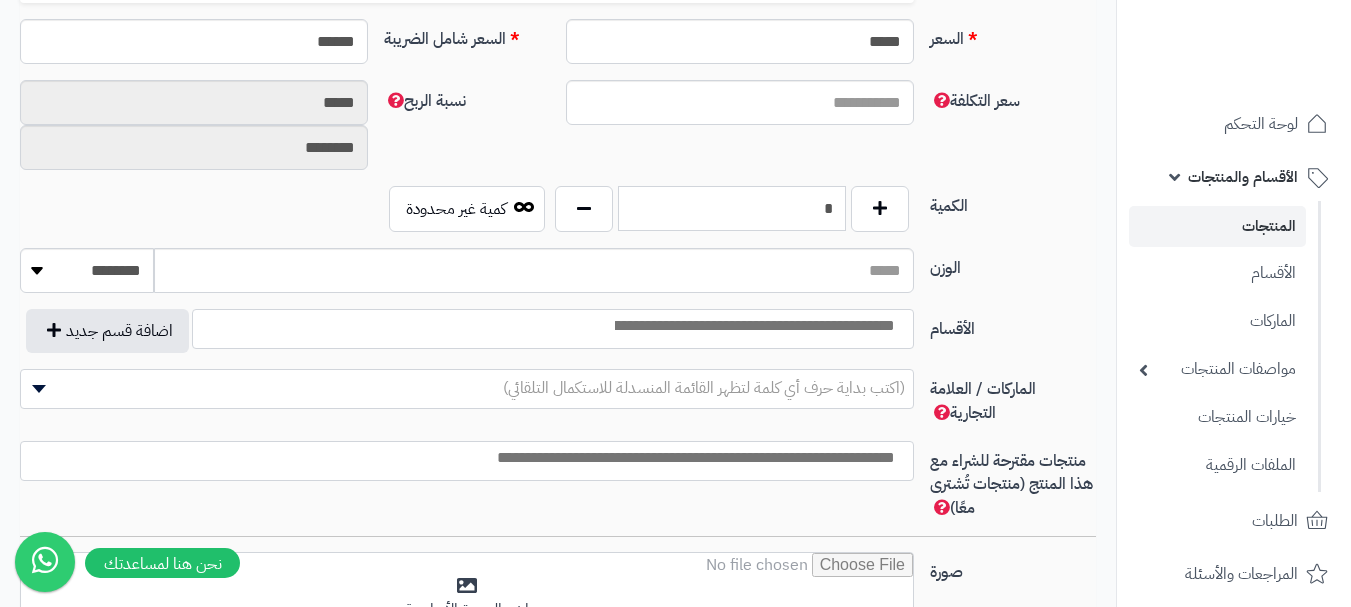click on "*" at bounding box center (732, 208) 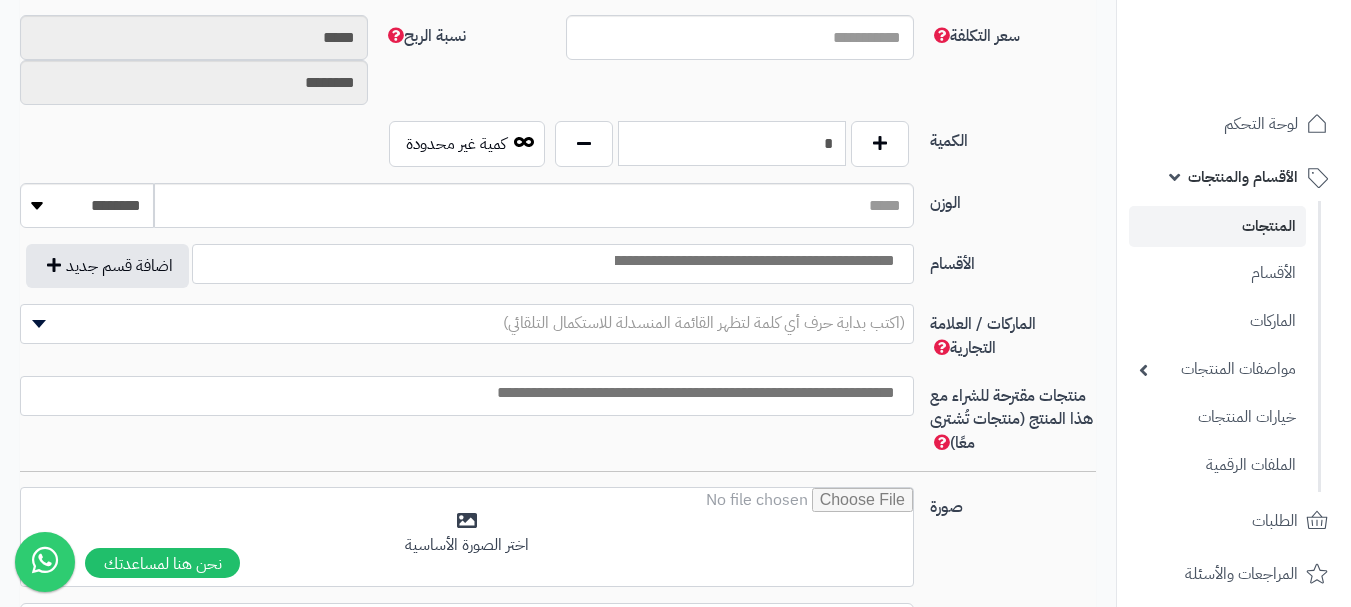 scroll, scrollTop: 1000, scrollLeft: 0, axis: vertical 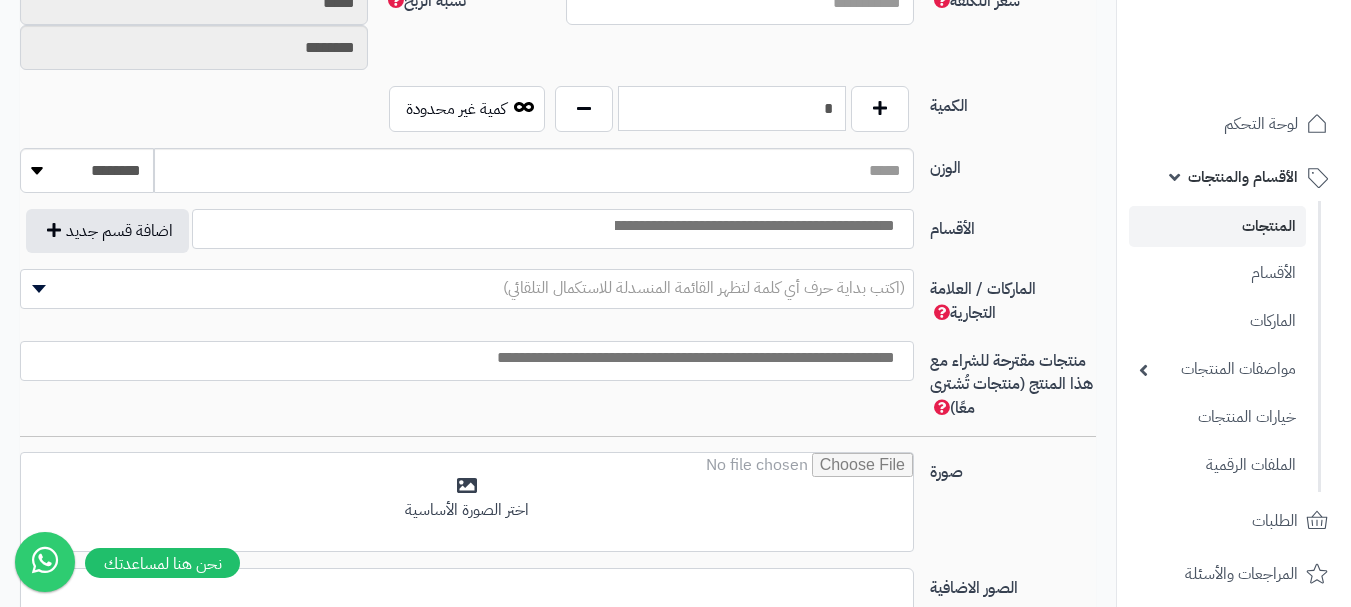 type on "*" 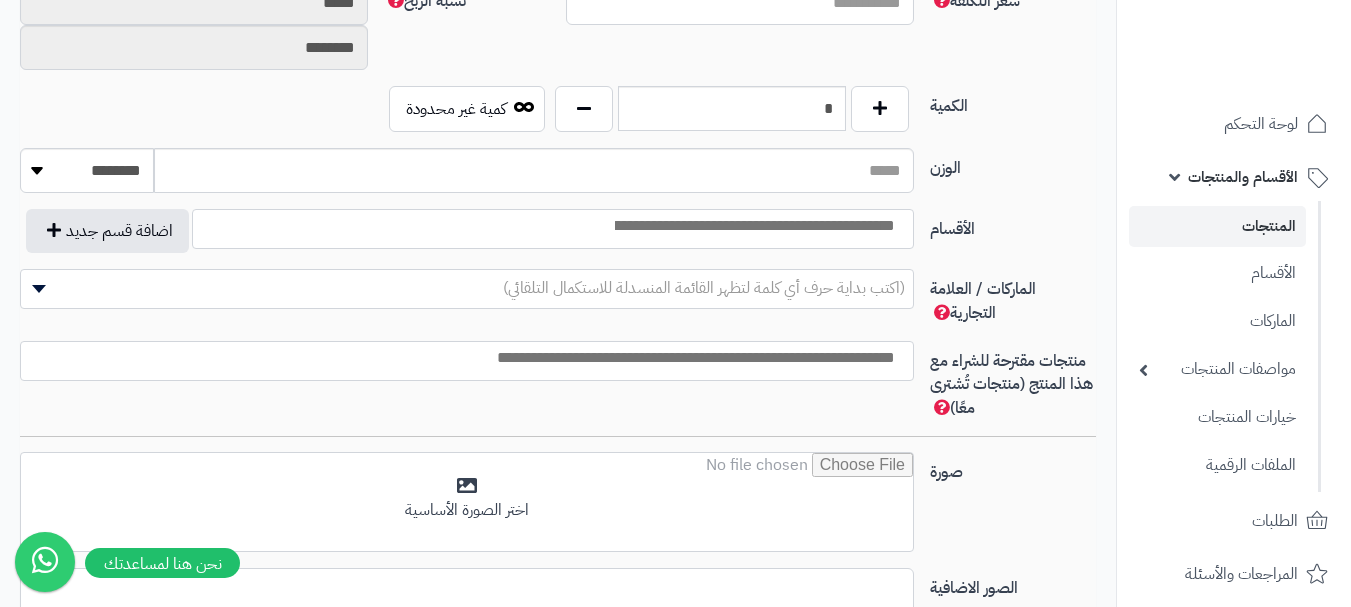 click at bounding box center (753, 226) 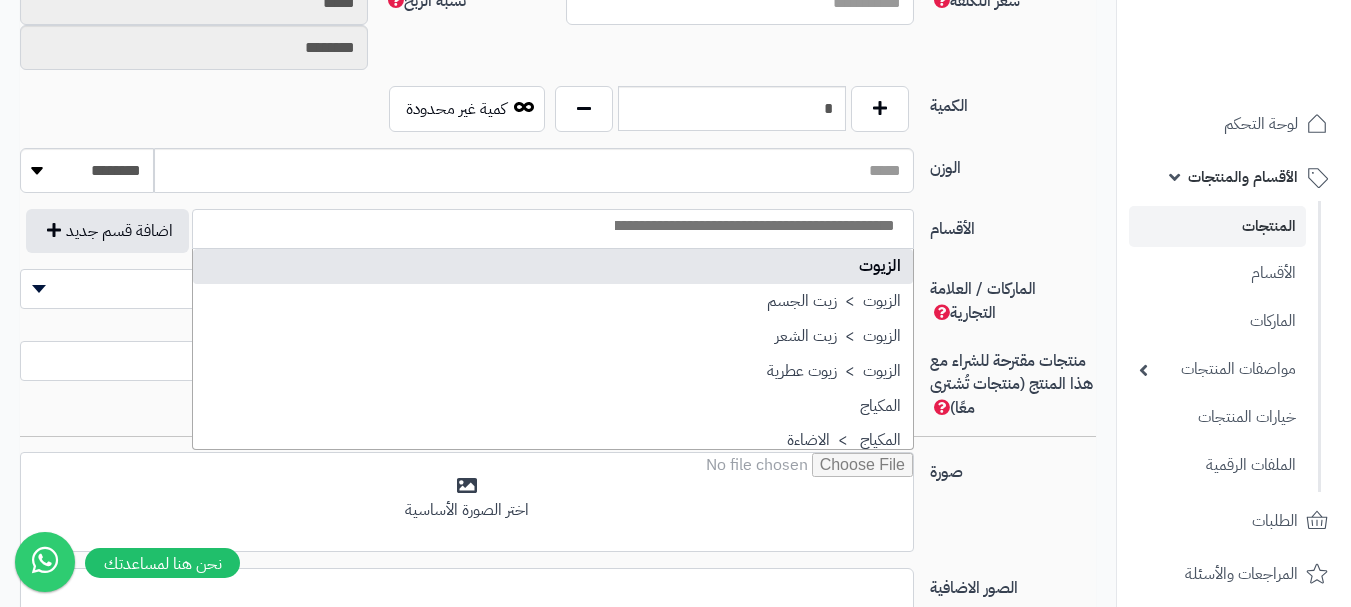 select on "***" 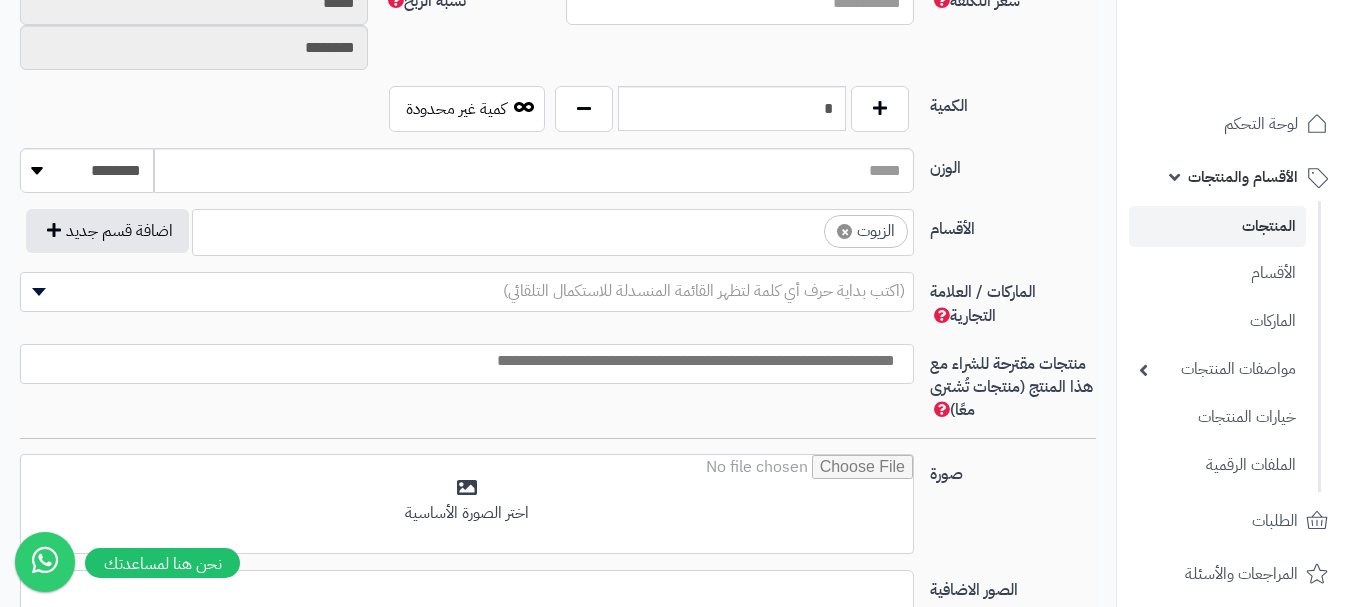 click on "× الزيوت" at bounding box center (553, 229) 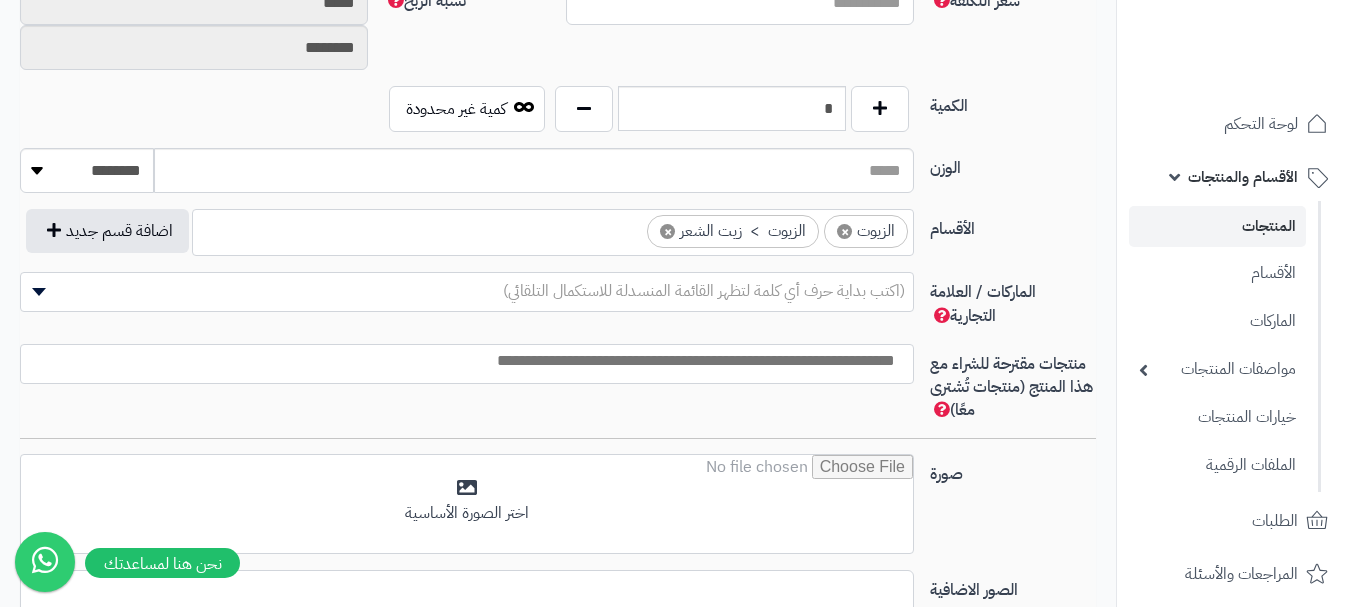 click on "× الزيوت × الزيوت  >  زيت الشعر" at bounding box center (553, 229) 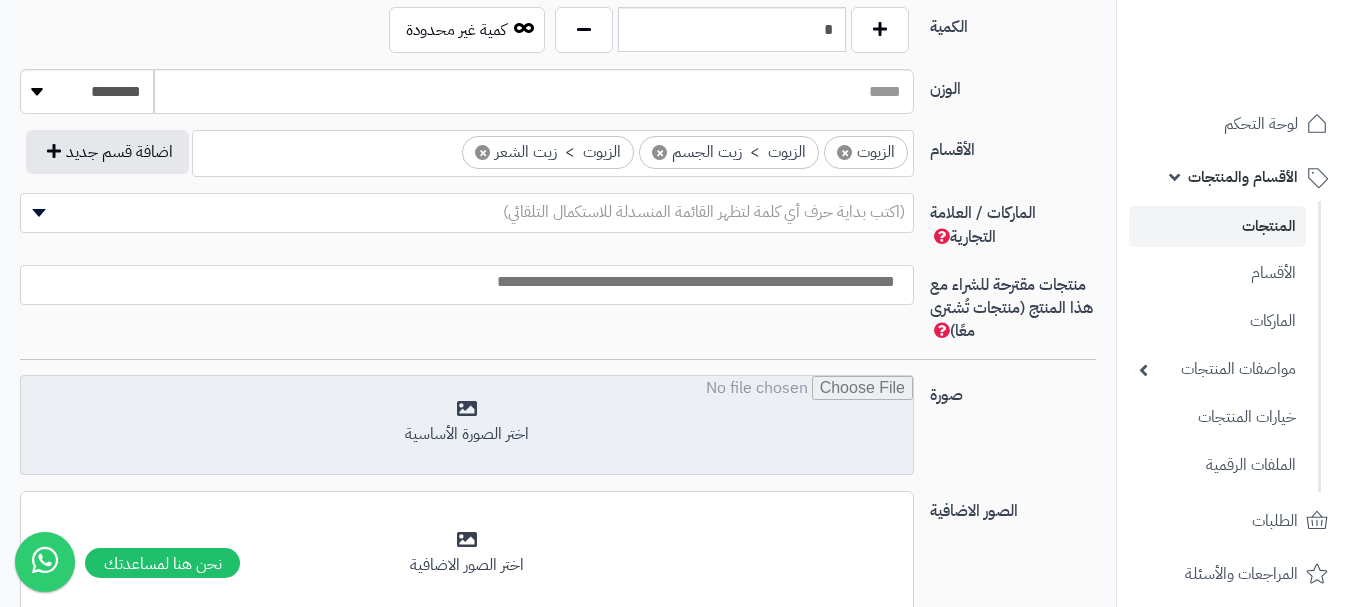 scroll, scrollTop: 1200, scrollLeft: 0, axis: vertical 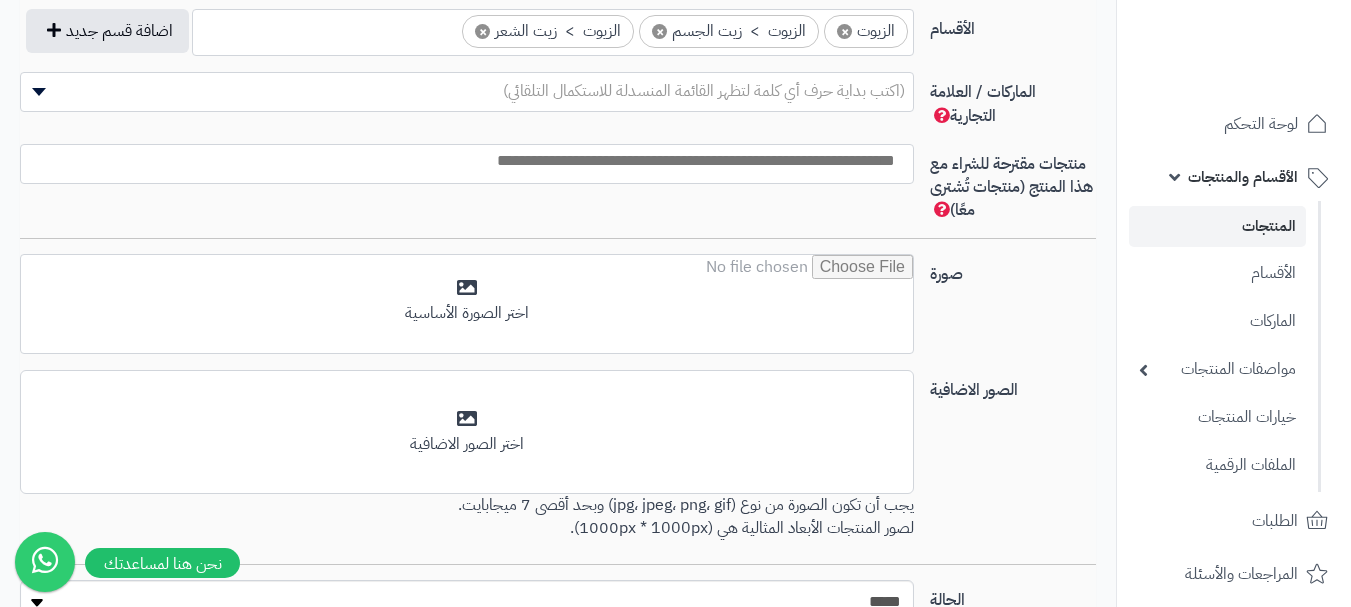 click at bounding box center (462, 161) 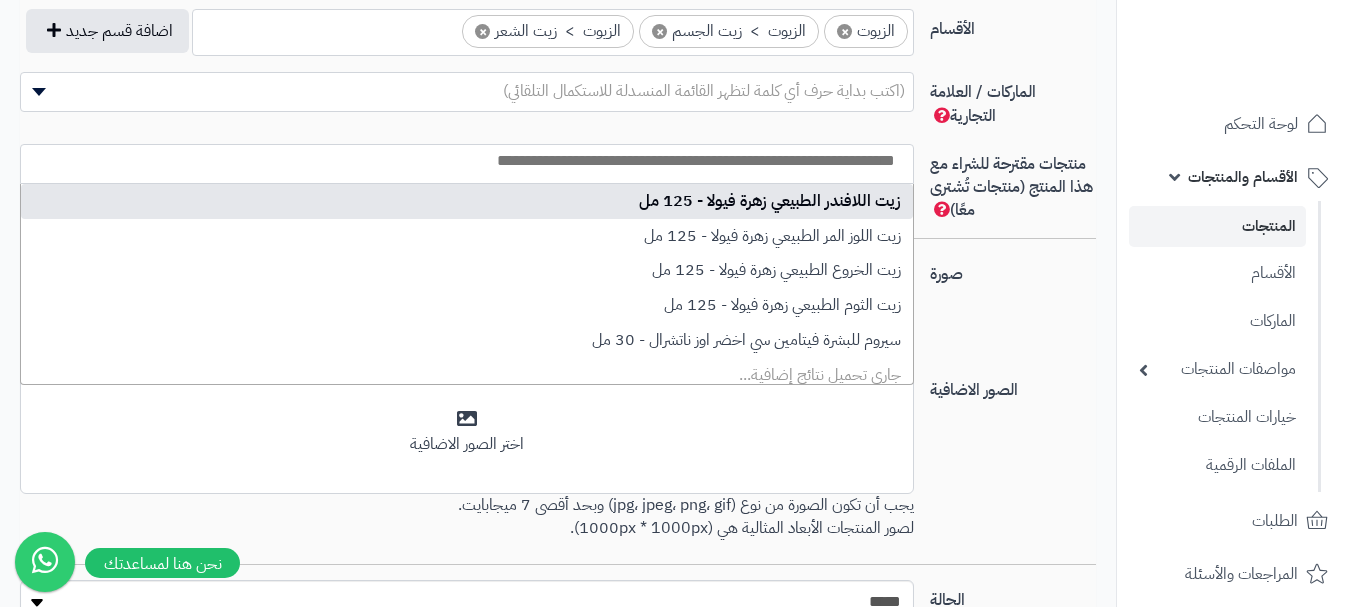 select on "**" 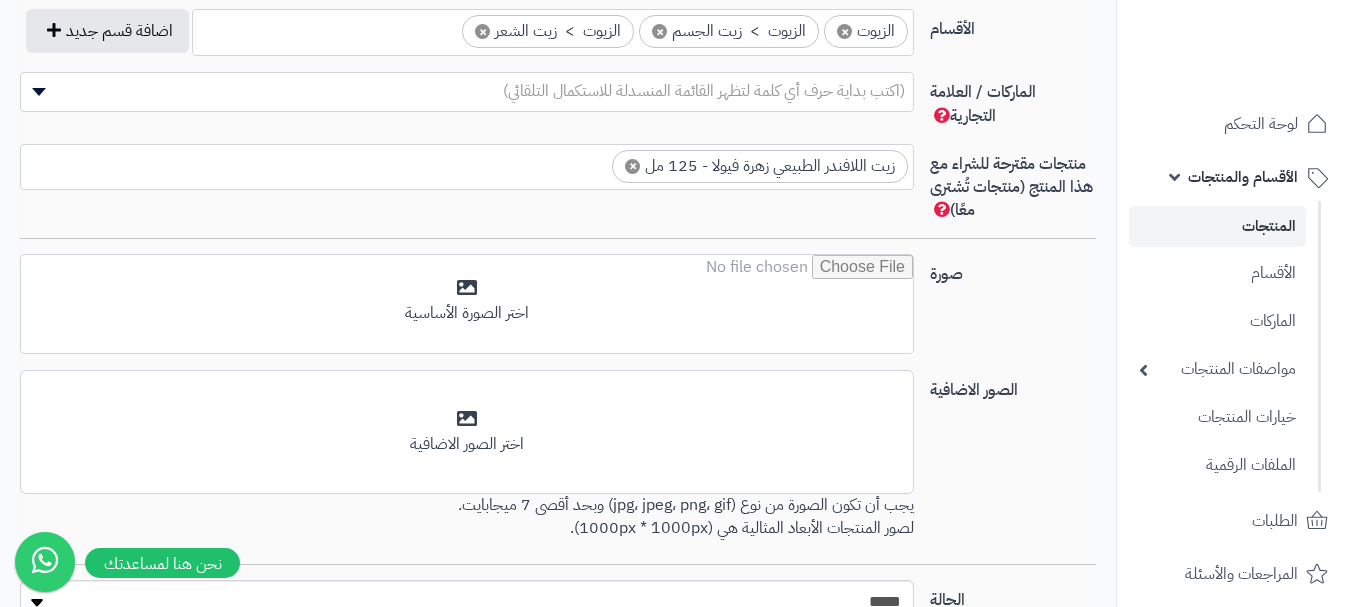 scroll, scrollTop: 0, scrollLeft: 0, axis: both 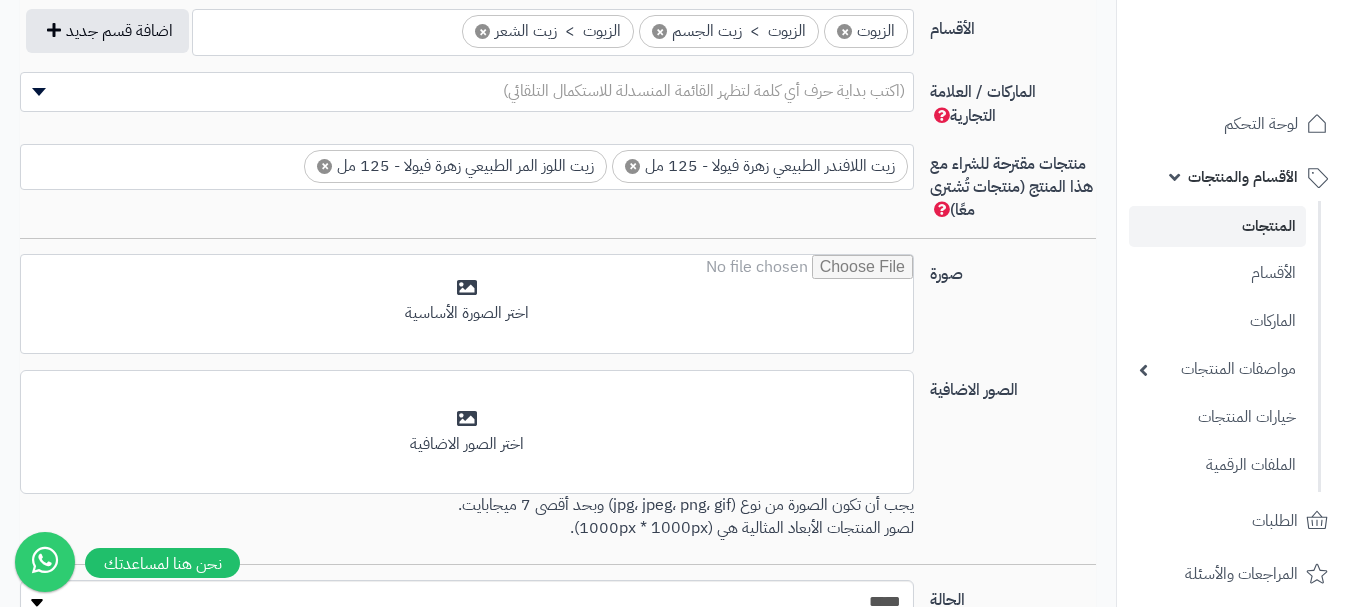 click on "× زيت اللافندر الطبيعي زهرة فيولا - 125 مل  × زيت اللوز المر الطبيعي زهرة فيولا - 125 مل" at bounding box center [467, 164] 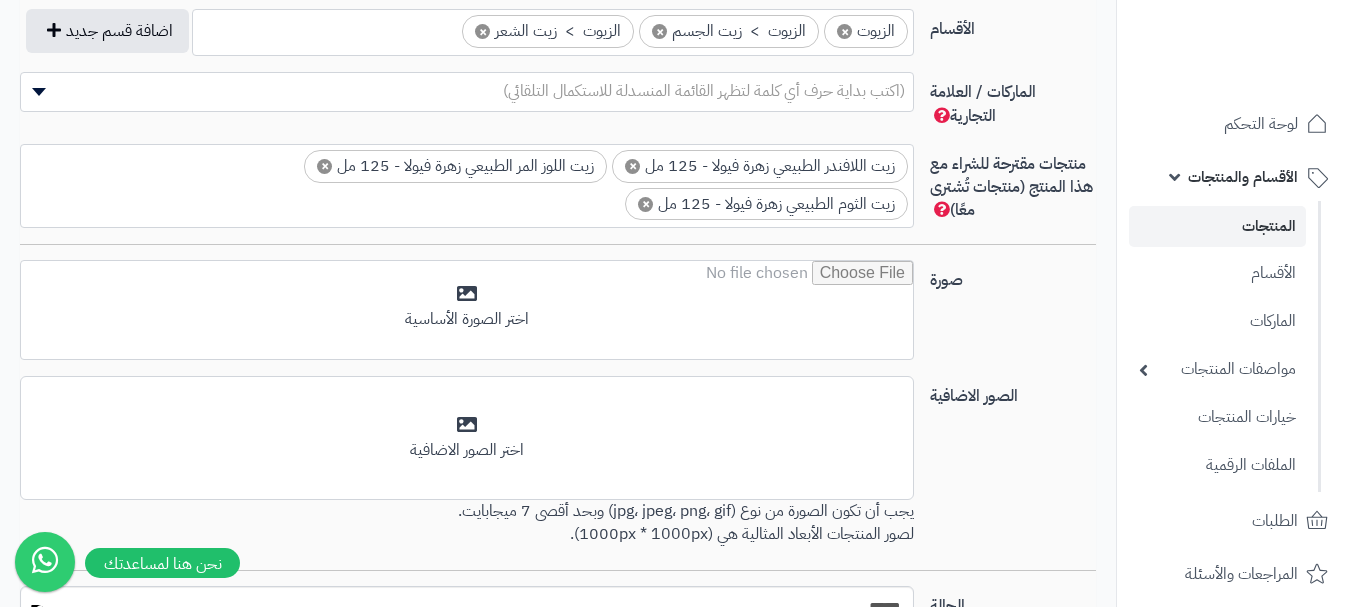 click on "× زيت اللافندر الطبيعي زهرة فيولا - 125 مل  × زيت اللوز المر الطبيعي زهرة فيولا - 125 مل  × زيت الثوم الطبيعي زهرة فيولا - 125 مل" at bounding box center [467, 183] 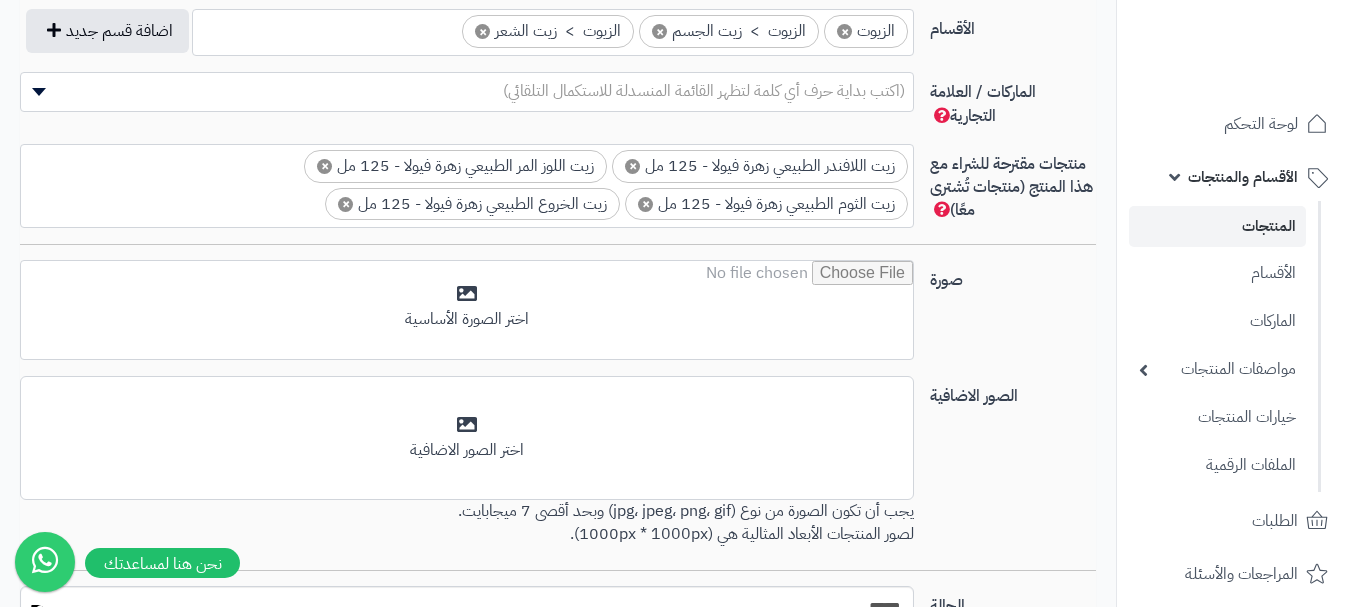 click on "× زيت اللافندر الطبيعي زهرة فيولا - 125 مل  × زيت اللوز المر الطبيعي زهرة فيولا - 125 مل  × زيت الثوم الطبيعي زهرة فيولا - 125 مل  × زيت الخروع الطبيعي زهرة فيولا - 125 مل" at bounding box center [467, 186] 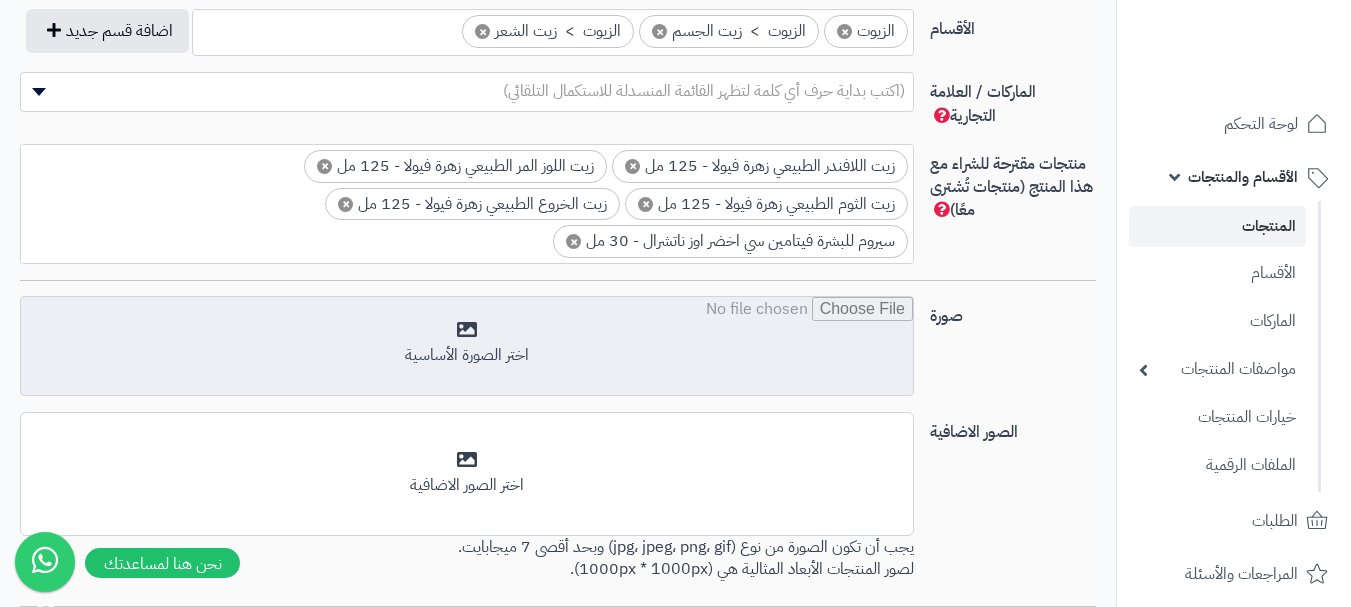 click at bounding box center (467, 347) 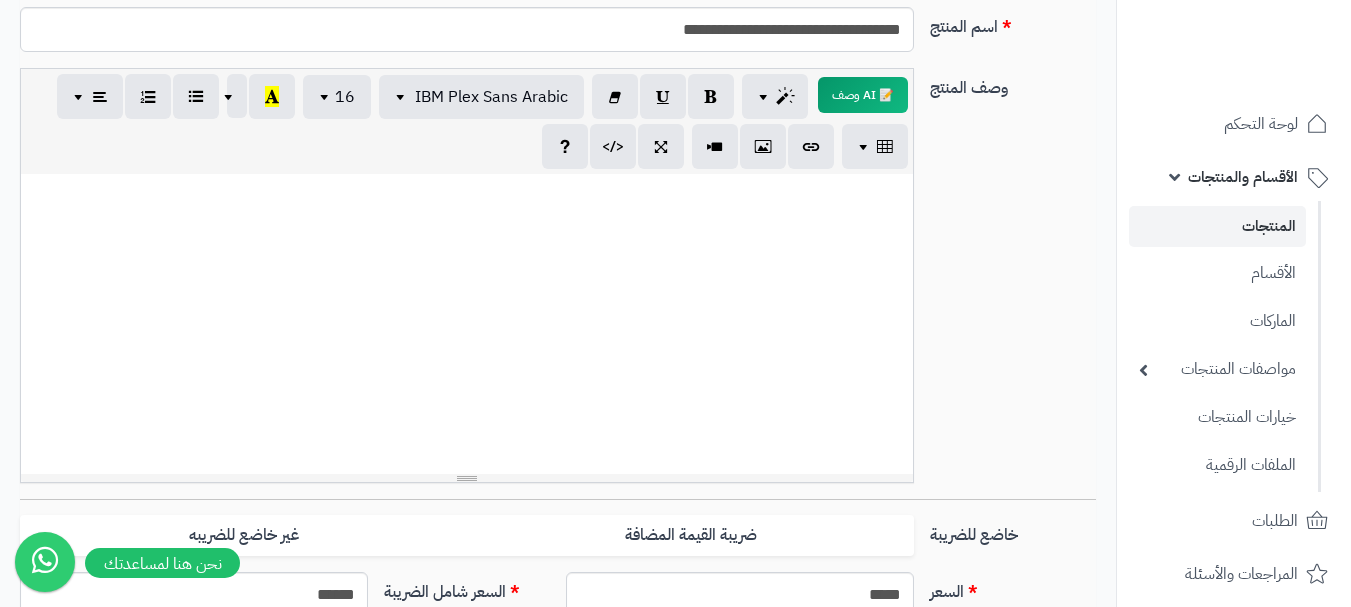scroll, scrollTop: 100, scrollLeft: 0, axis: vertical 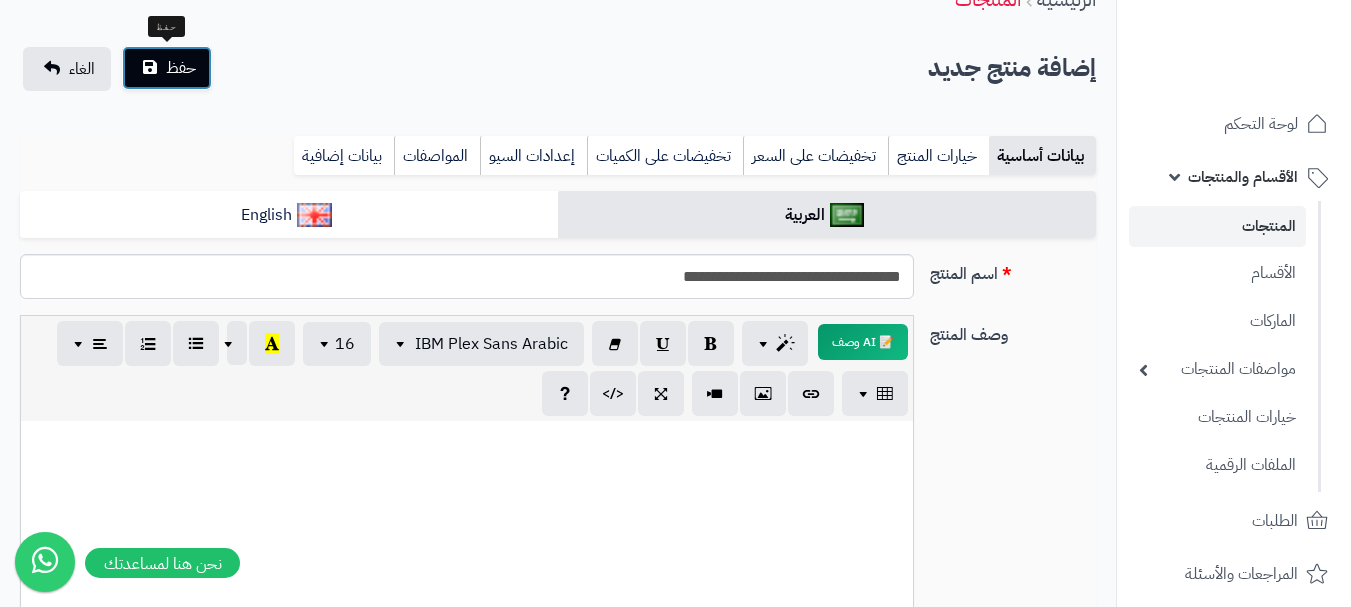 click on "حفظ" at bounding box center (181, 68) 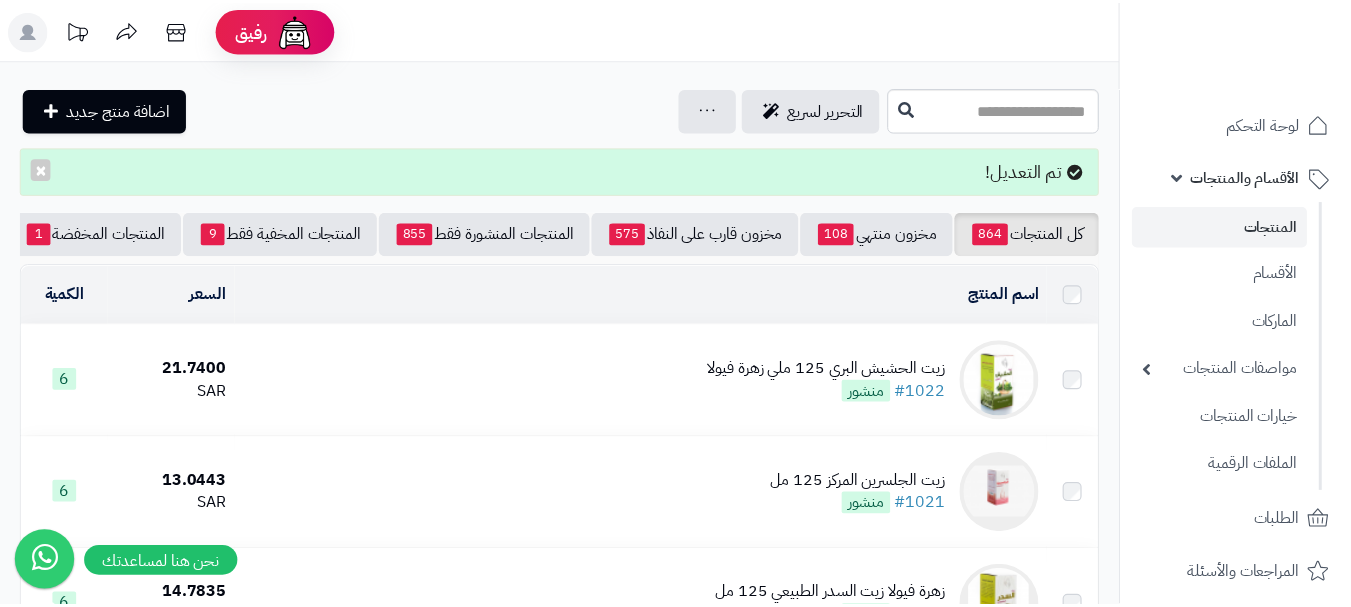 scroll, scrollTop: 0, scrollLeft: 0, axis: both 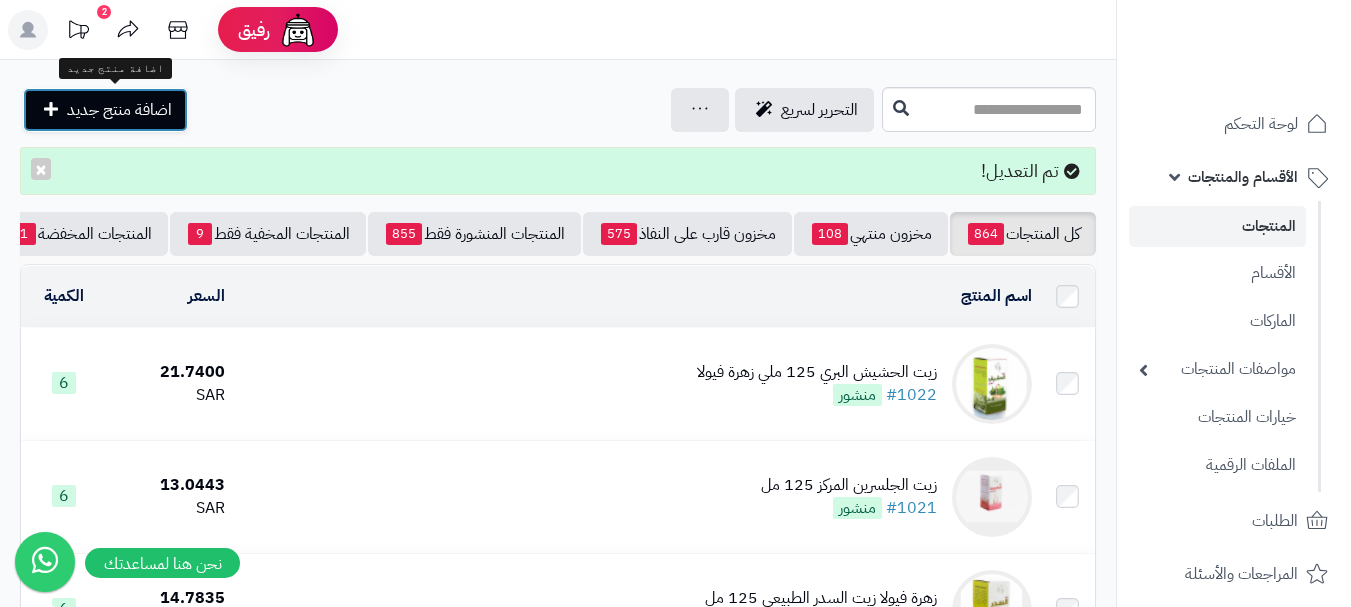 click on "اضافة منتج جديد" at bounding box center (119, 110) 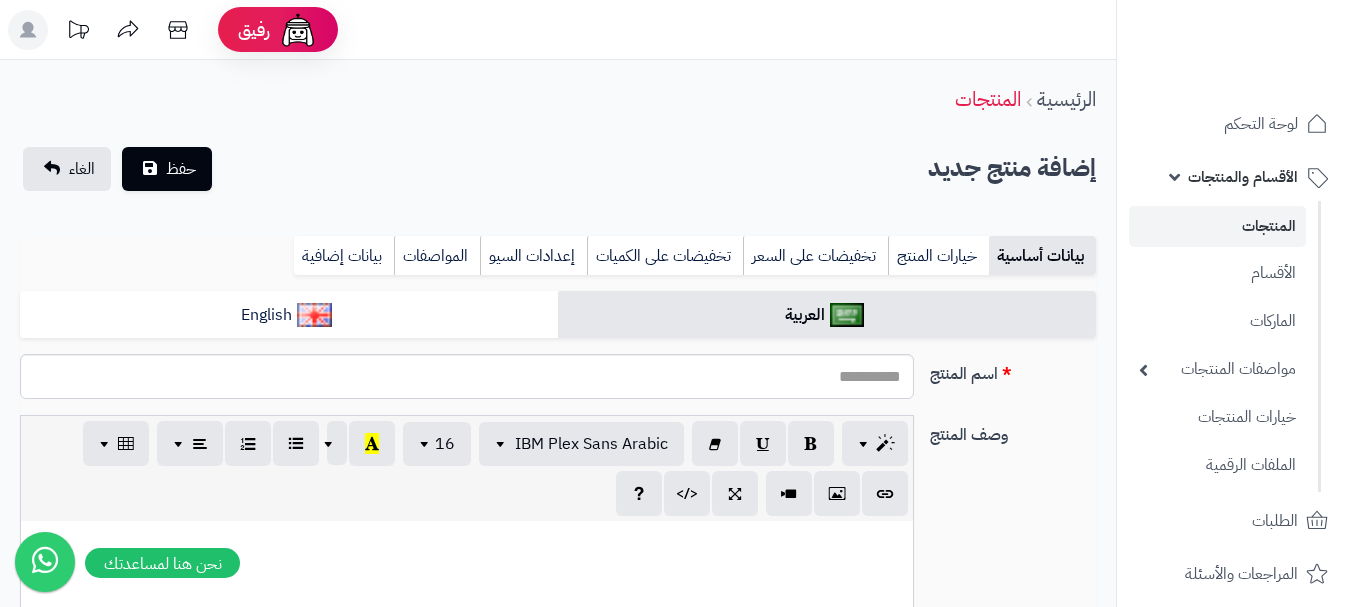 select 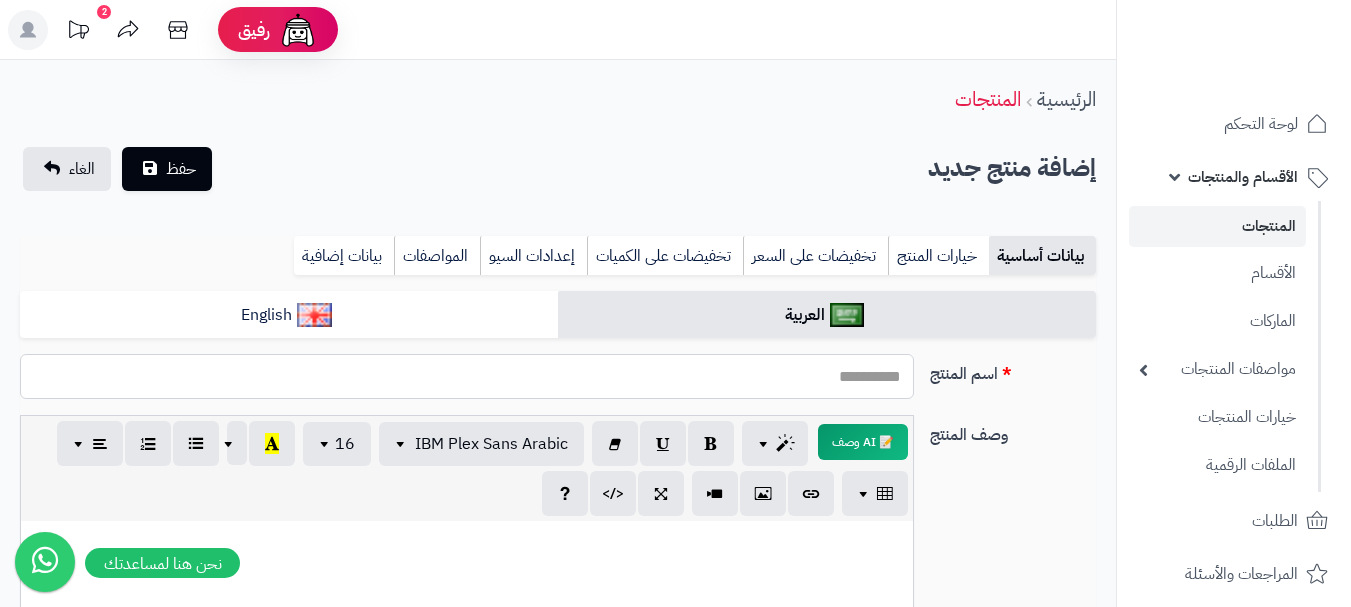 paste on "**********" 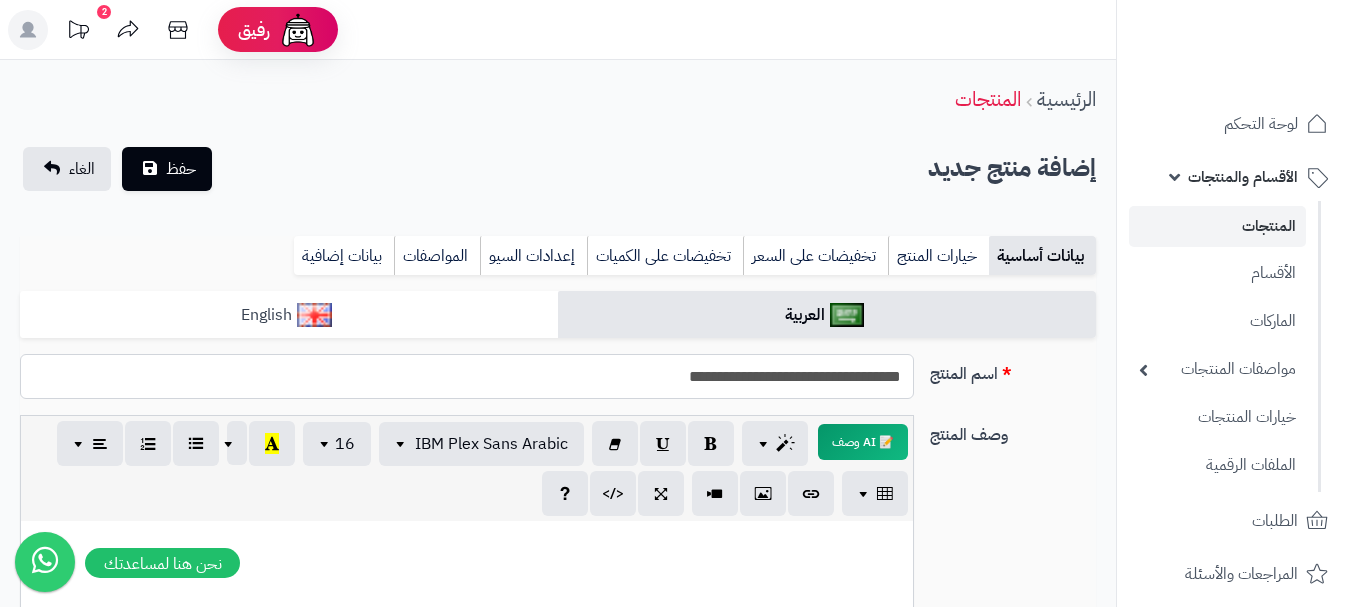 type on "**********" 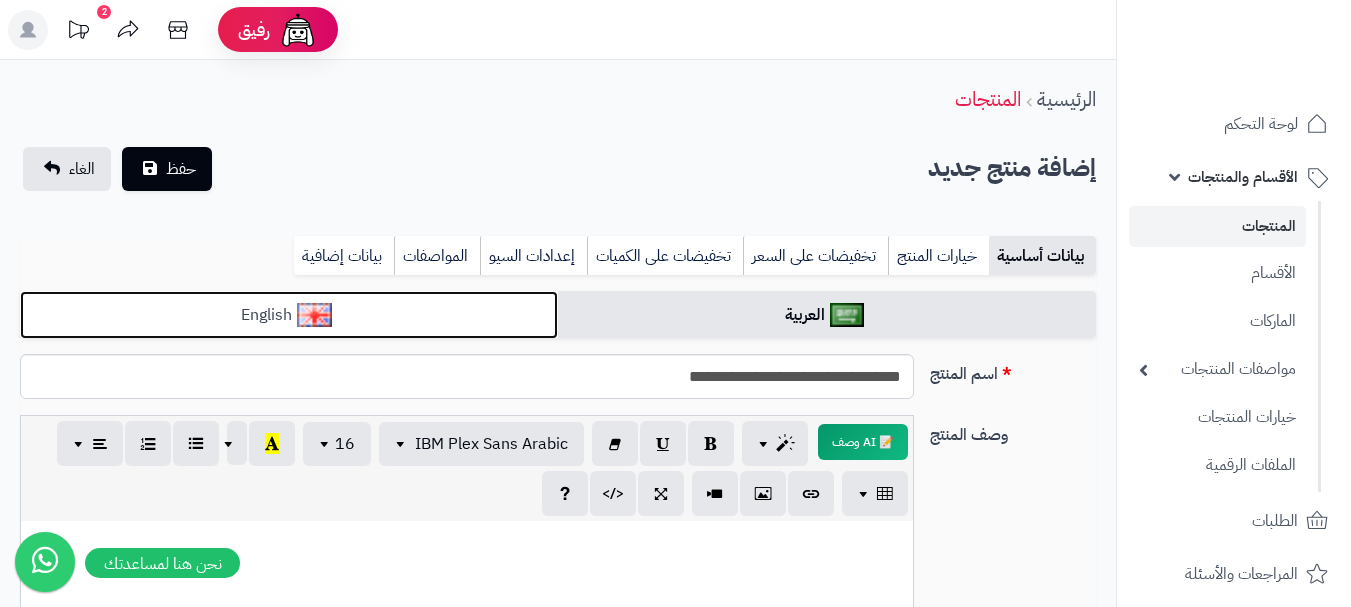 drag, startPoint x: 420, startPoint y: 328, endPoint x: 426, endPoint y: 295, distance: 33.54102 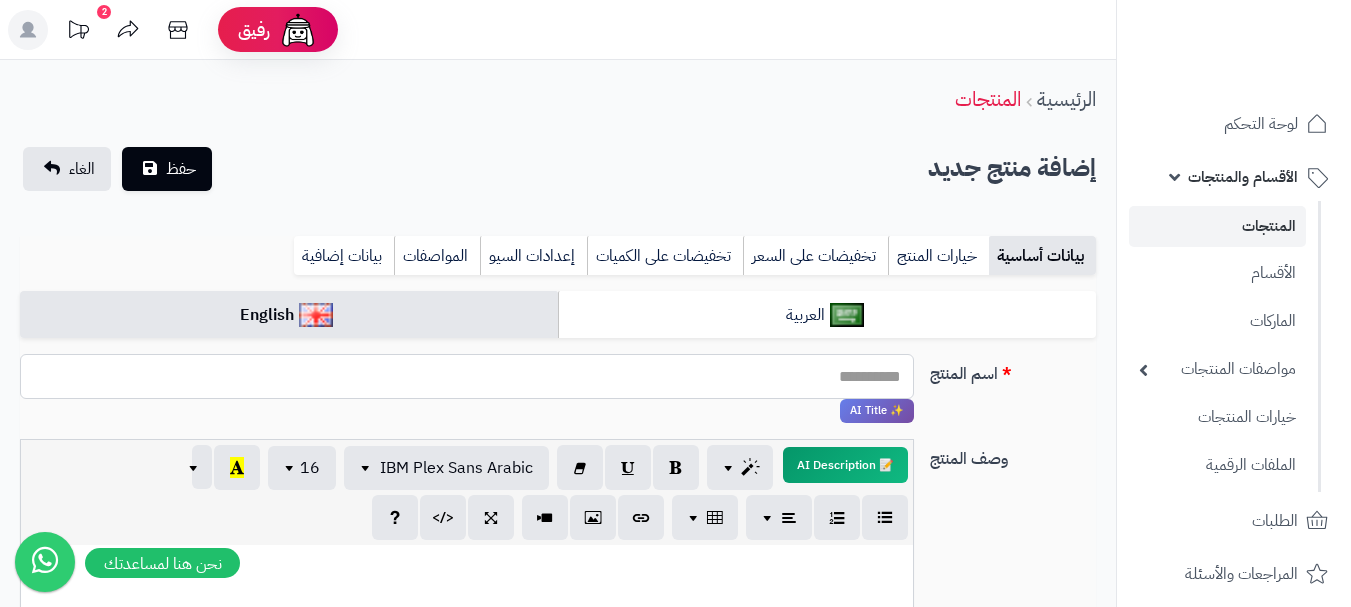 paste on "**********" 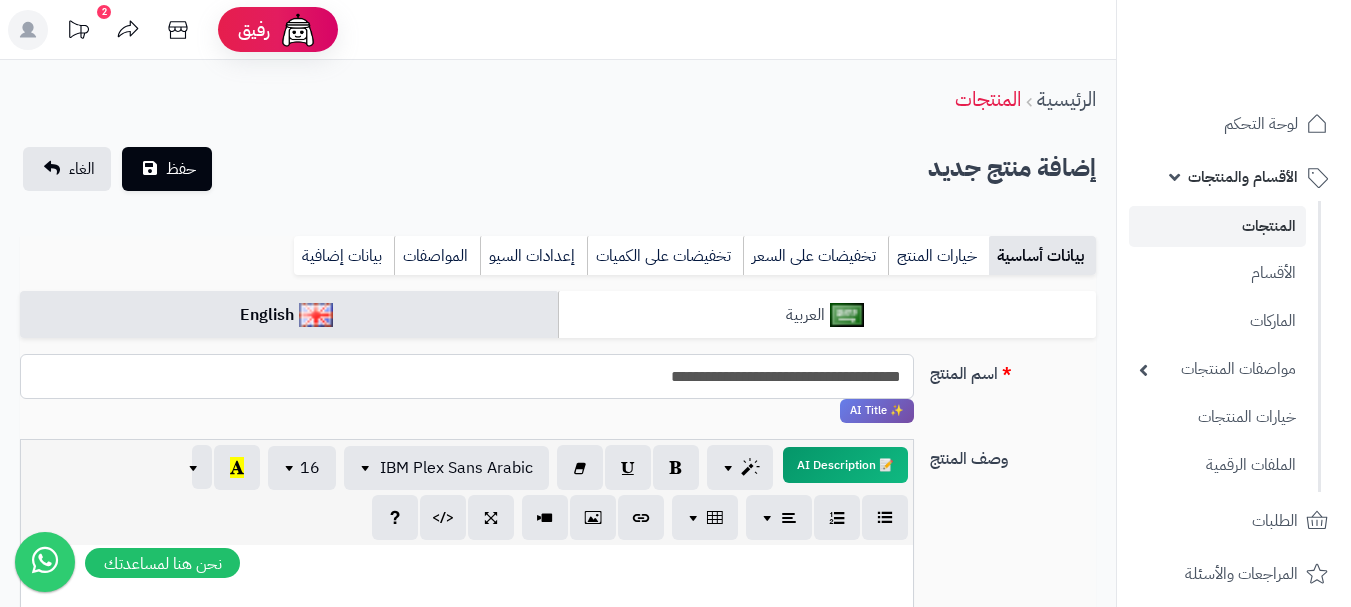 type on "**********" 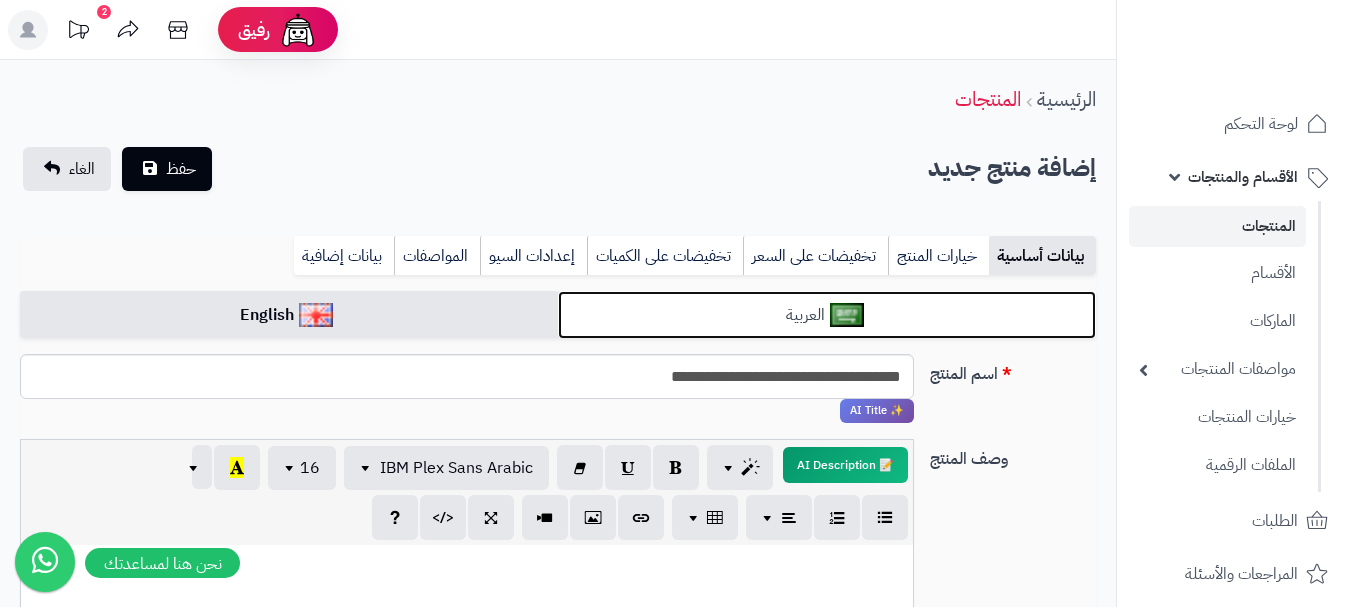 click on "العربية" at bounding box center [827, 315] 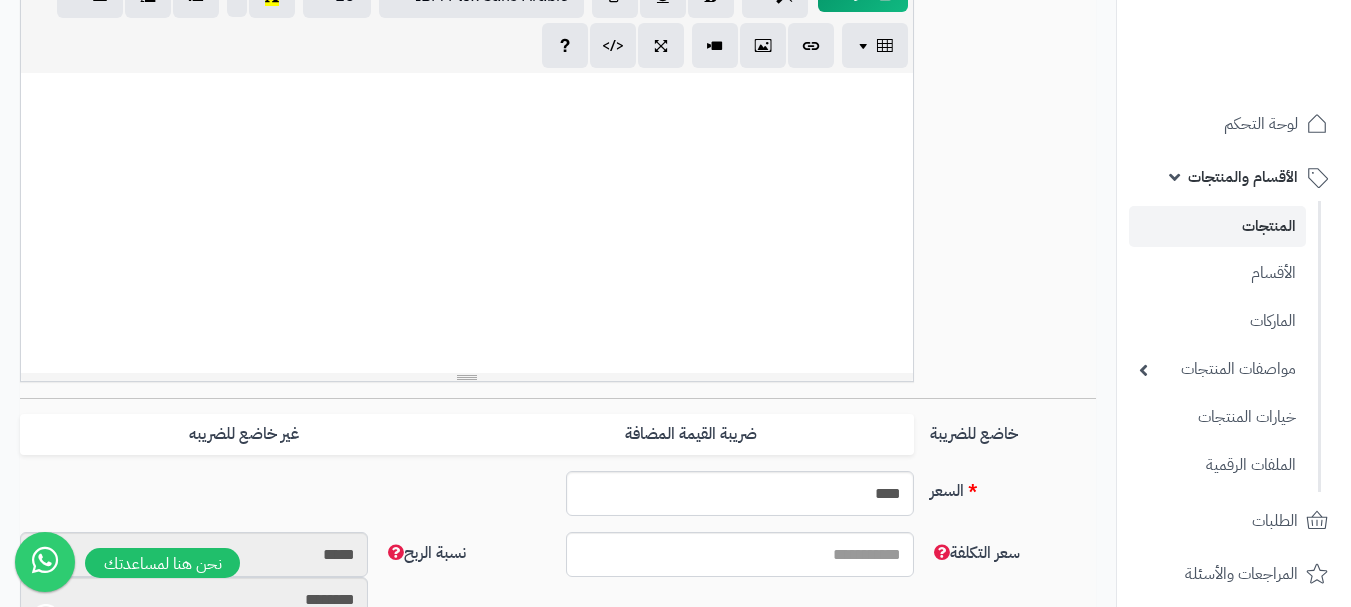 scroll, scrollTop: 600, scrollLeft: 0, axis: vertical 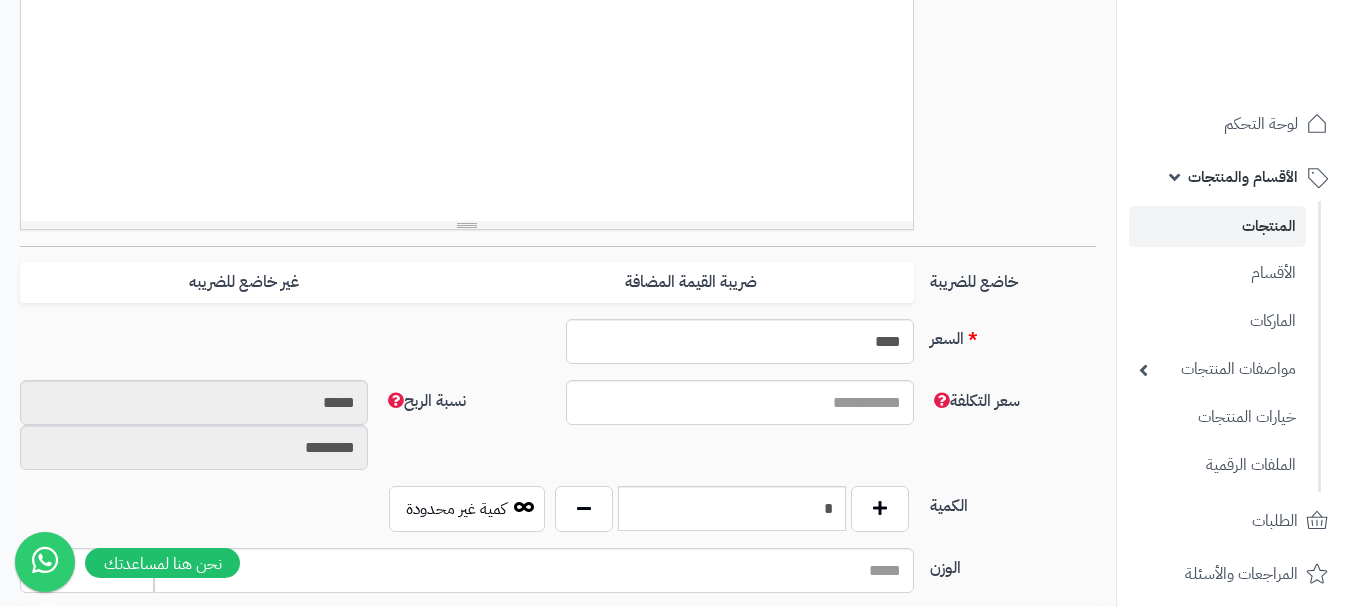 click on "وصف المنتج    📝 AI وصف   p blockquote pre h1 h2 h3 h4 h5 h6 IBM Plex Sans Arabic     Arial   Arial Black   Comic Sans MS   Courier New   Helvetica   Impact   Tahoma   Times New Roman   Verdana 16  8  9  10  11  12  14  18  24  36    لون الخلفية         شفاف              لون النص         إعادة الضبط                        1 x 1                                     ×        إدراج           النص مسار الرابط *******  فتح في نافذة جديدة      إدراج                   ×        إضافة صورة           حدد ملف رابط الصورة      إضافة صورة                   ×        إدراج الفيديو           رابط الفيديو  (YouTube, Vimeo, Vine, Instagram, DailyMotion ou Youku)      إدراج الفيديو                   ×        مساعدة           ENTER Insert Paragraph CTRL+Z Undoes the last command CTRL+Y Redoes the last command TAB Tab SHIFT+TAB Untab CTRL+B Set a bold style CTRL+I" at bounding box center (558, 30) 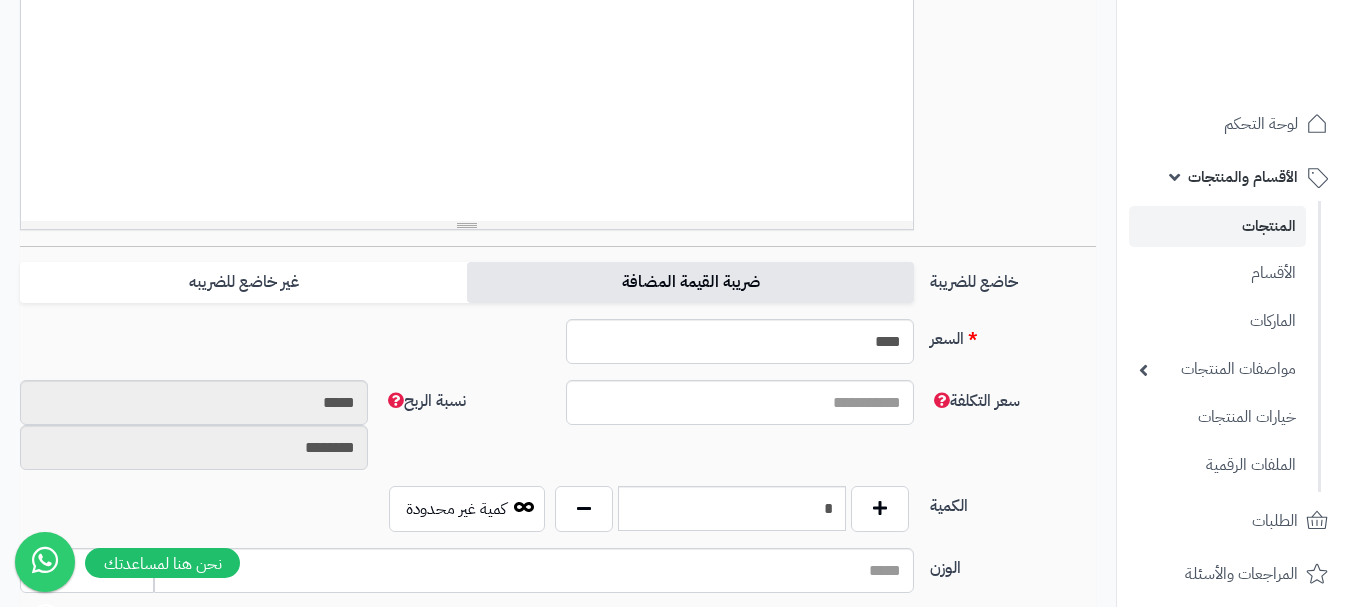 click on "ضريبة القيمة المضافة" at bounding box center [690, 282] 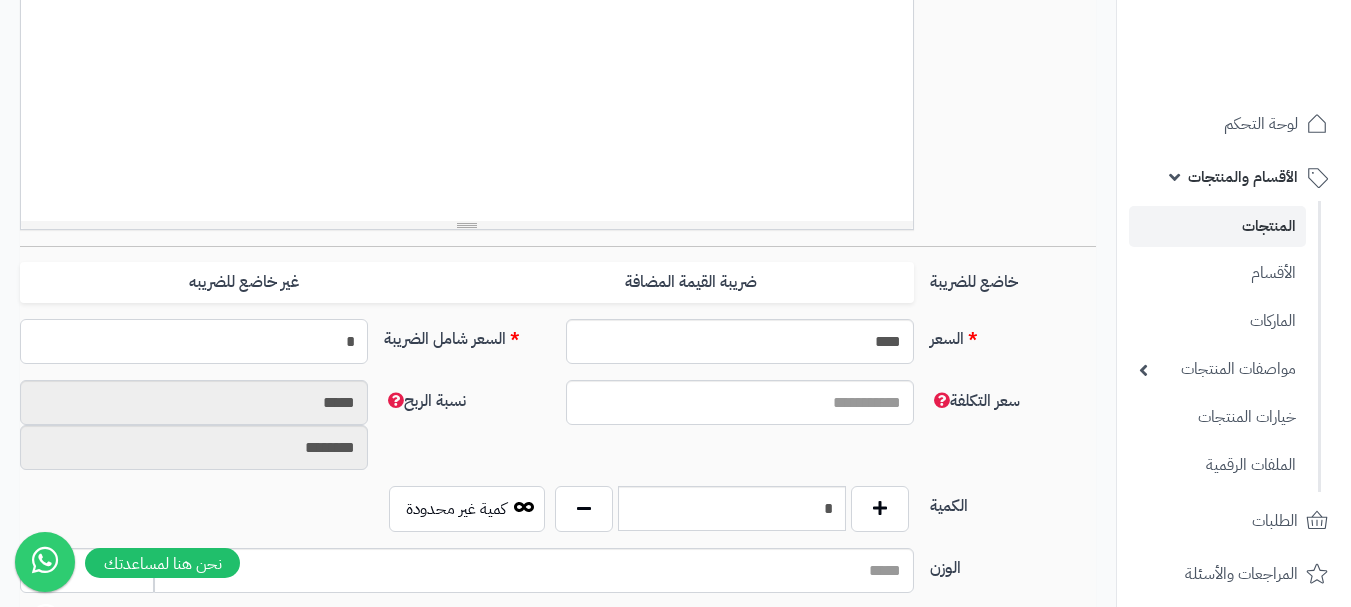 click on "*" at bounding box center (194, 341) 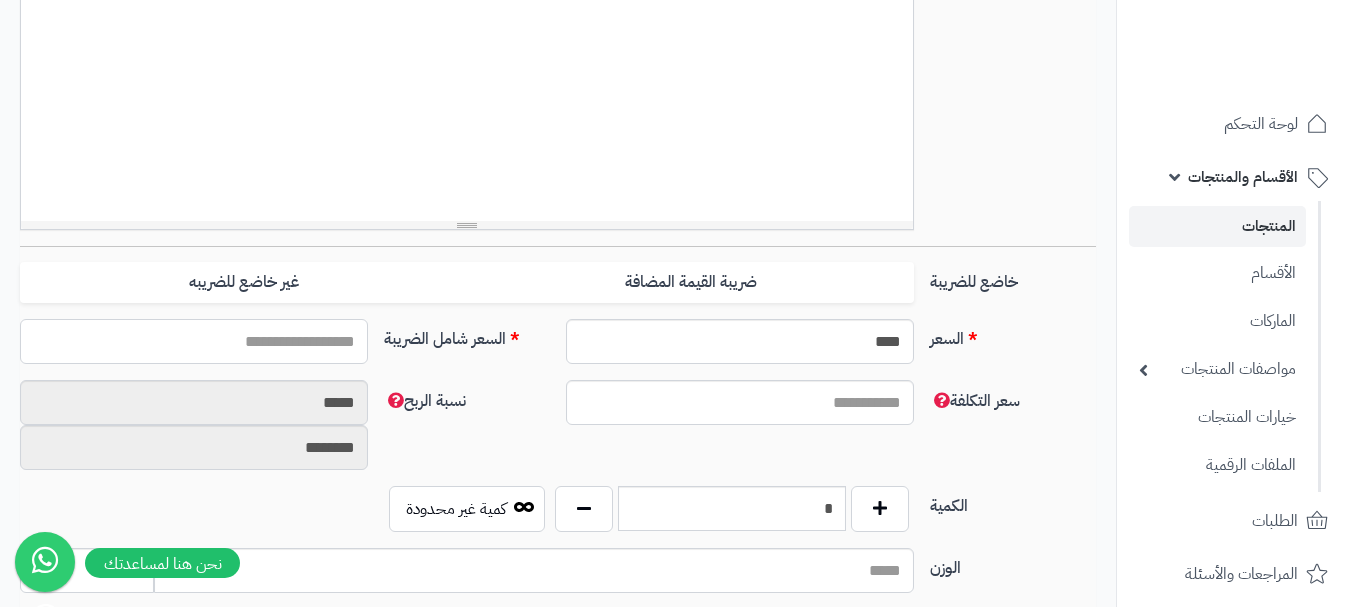 type on "*" 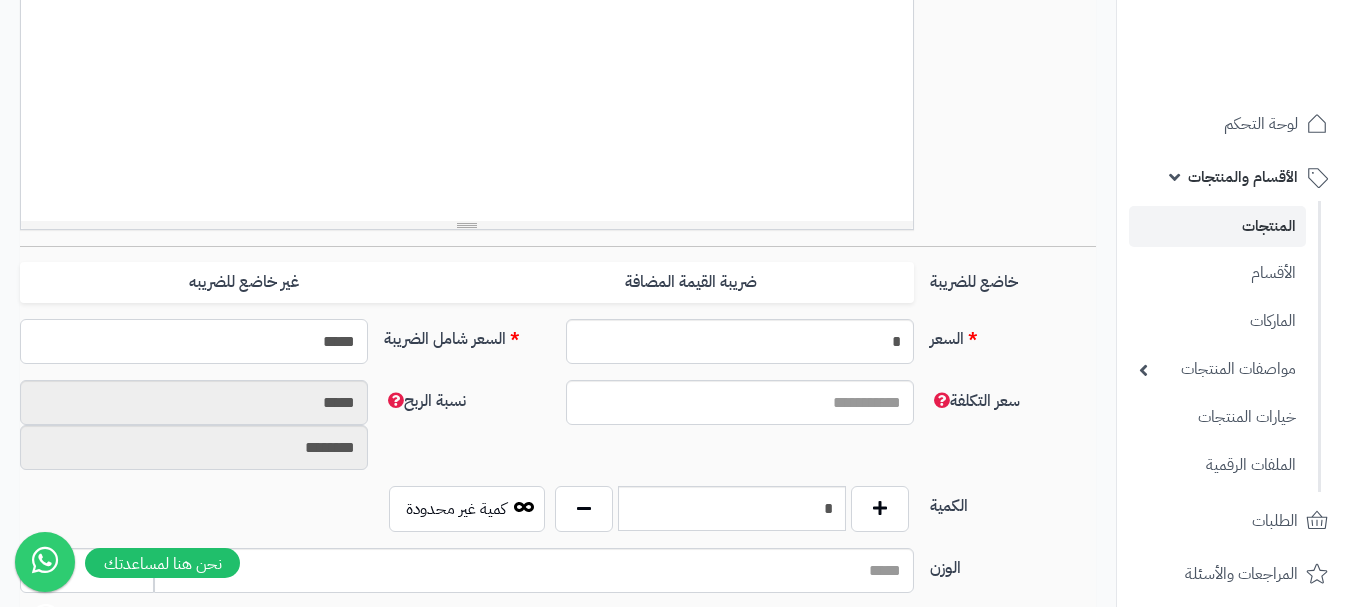 type on "******" 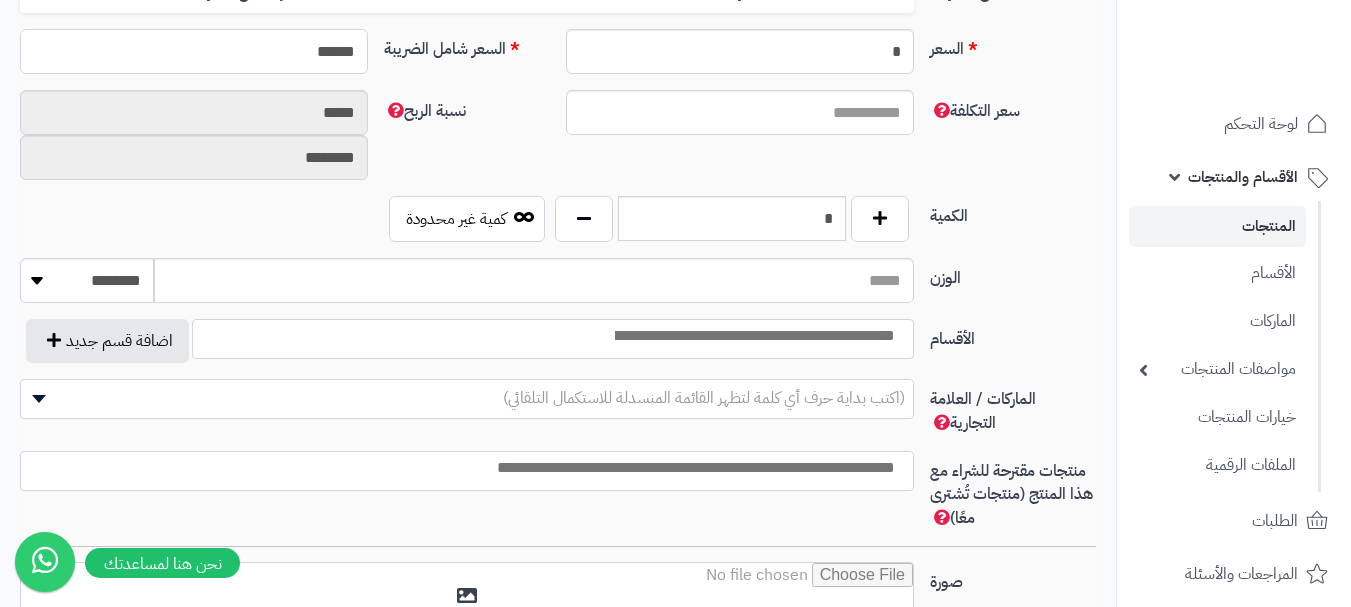 scroll, scrollTop: 900, scrollLeft: 0, axis: vertical 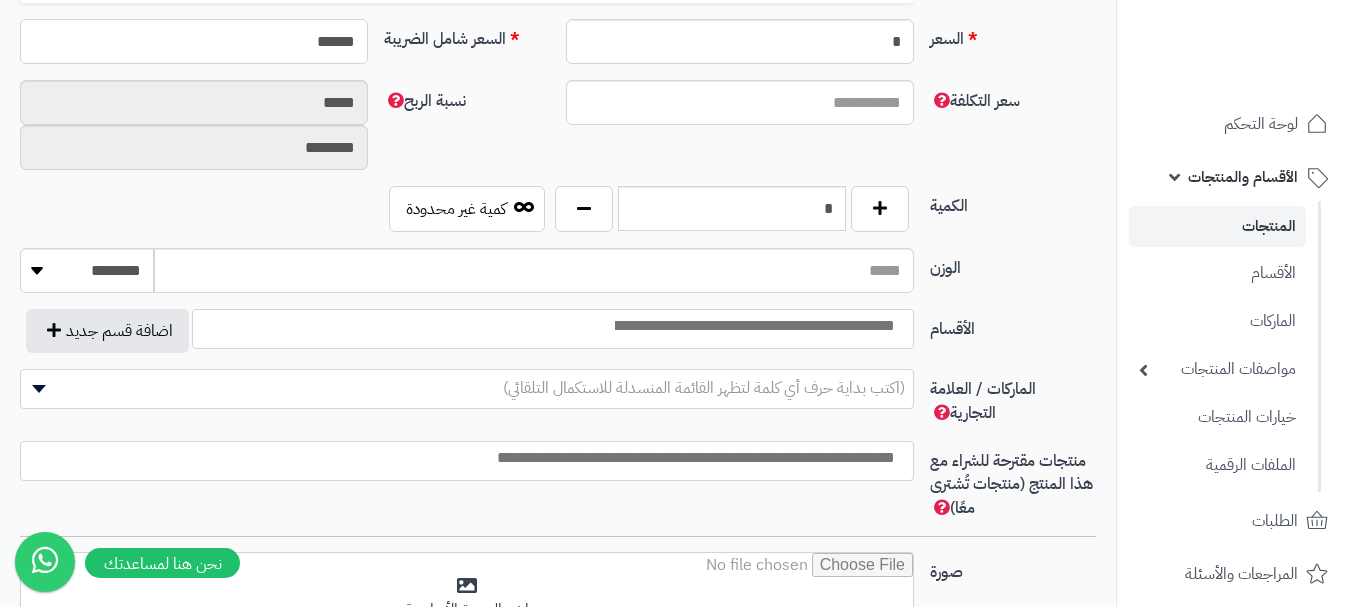 type on "**********" 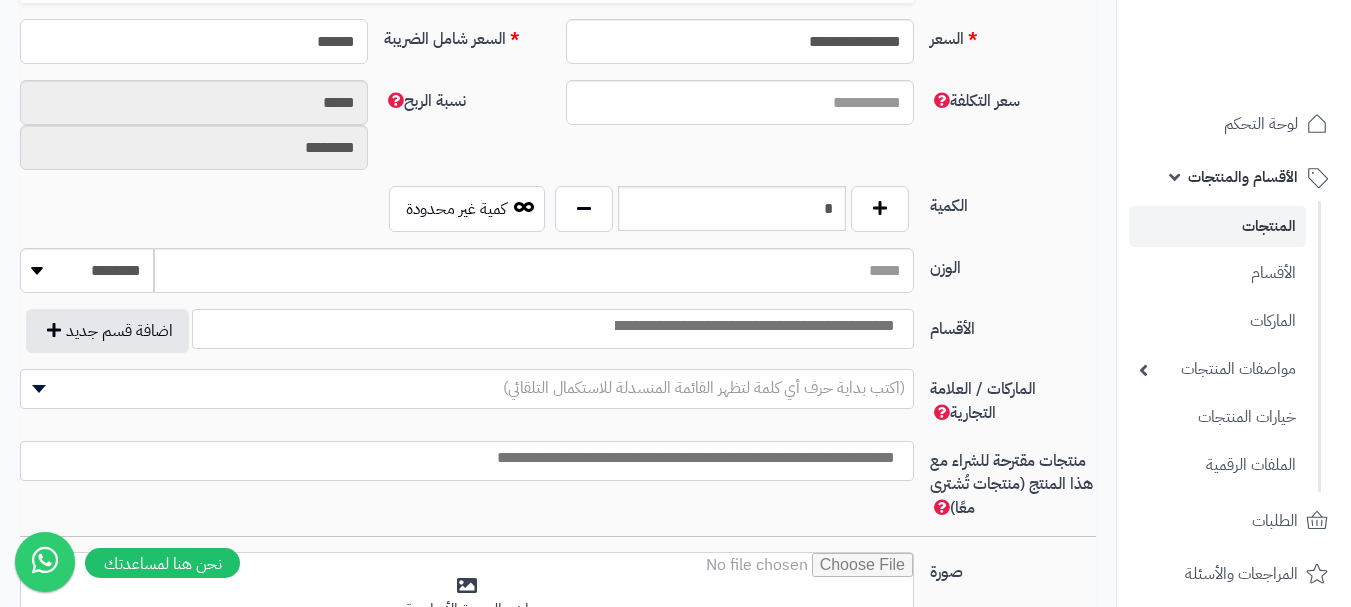 type on "******" 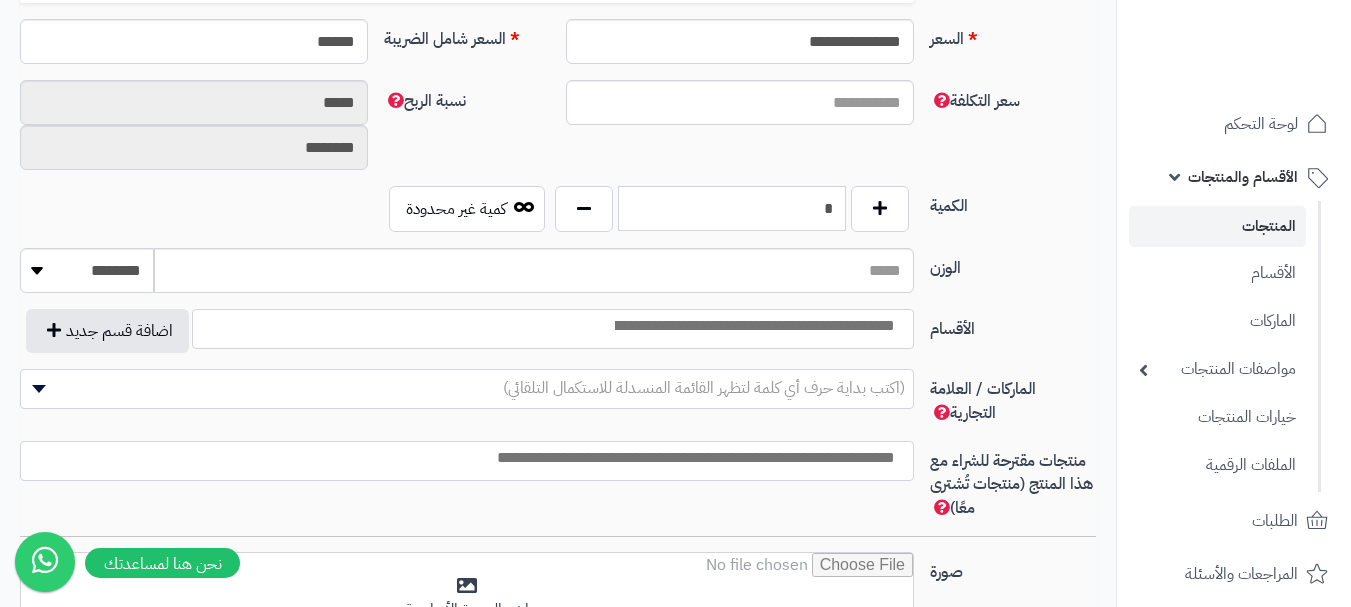 click on "*" at bounding box center [732, 208] 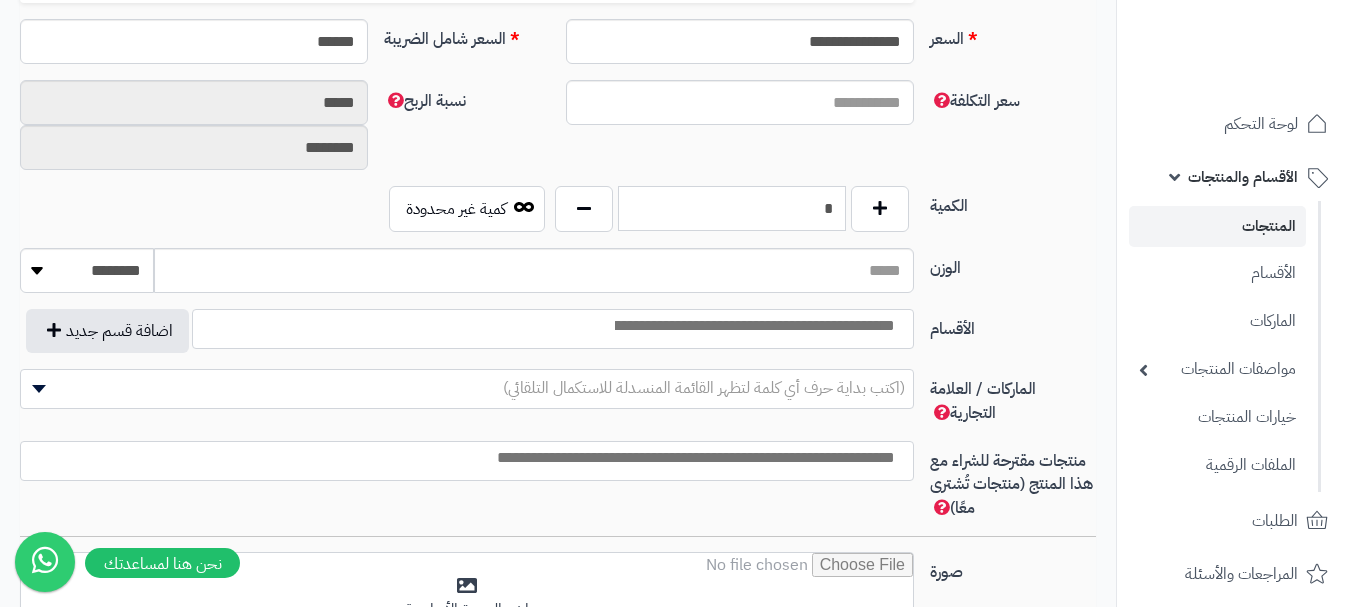type on "*" 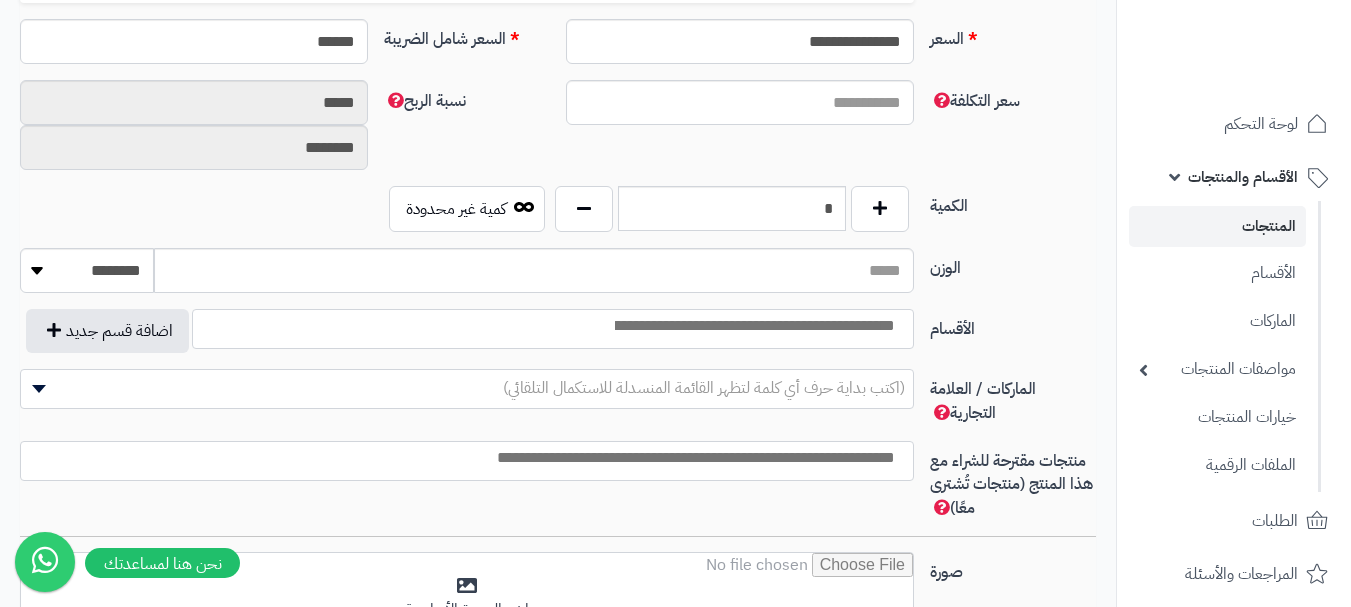 click at bounding box center (753, 326) 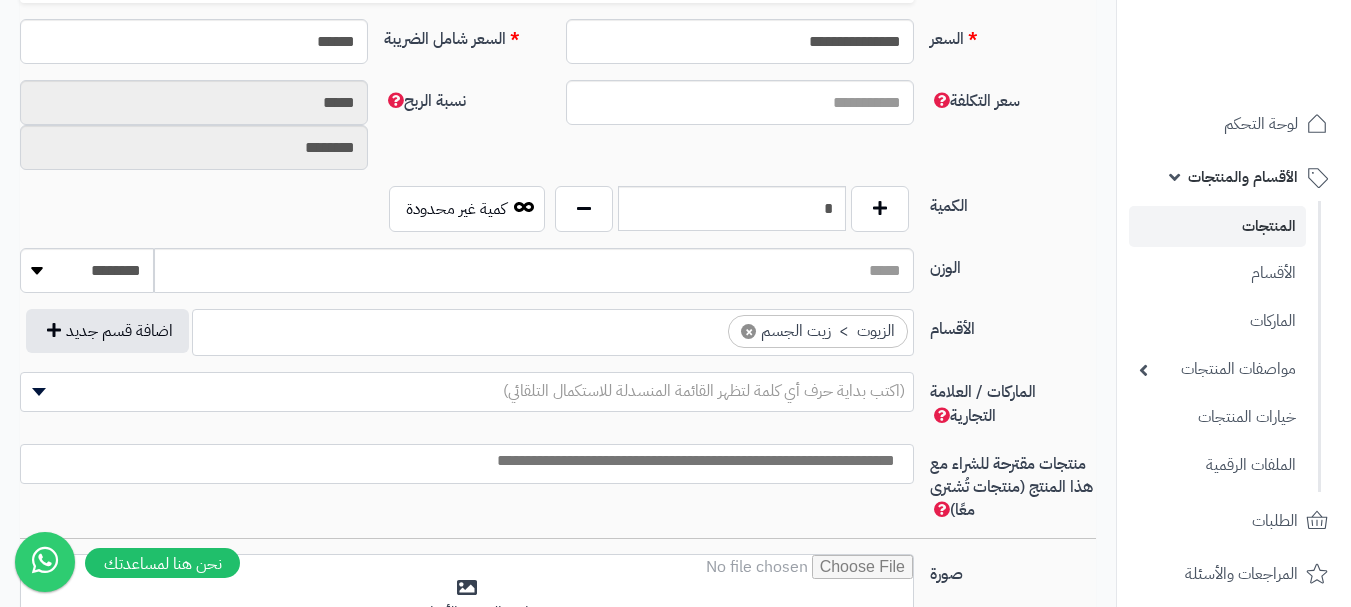 scroll, scrollTop: 25, scrollLeft: 0, axis: vertical 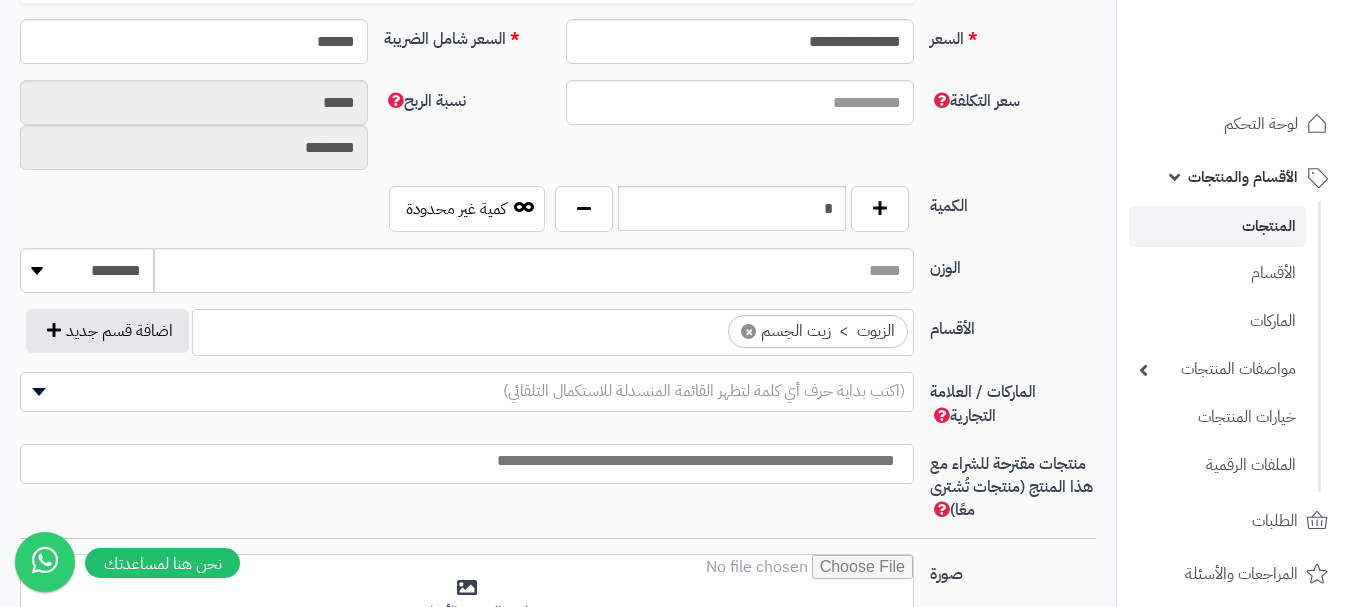 click at bounding box center [710, 326] 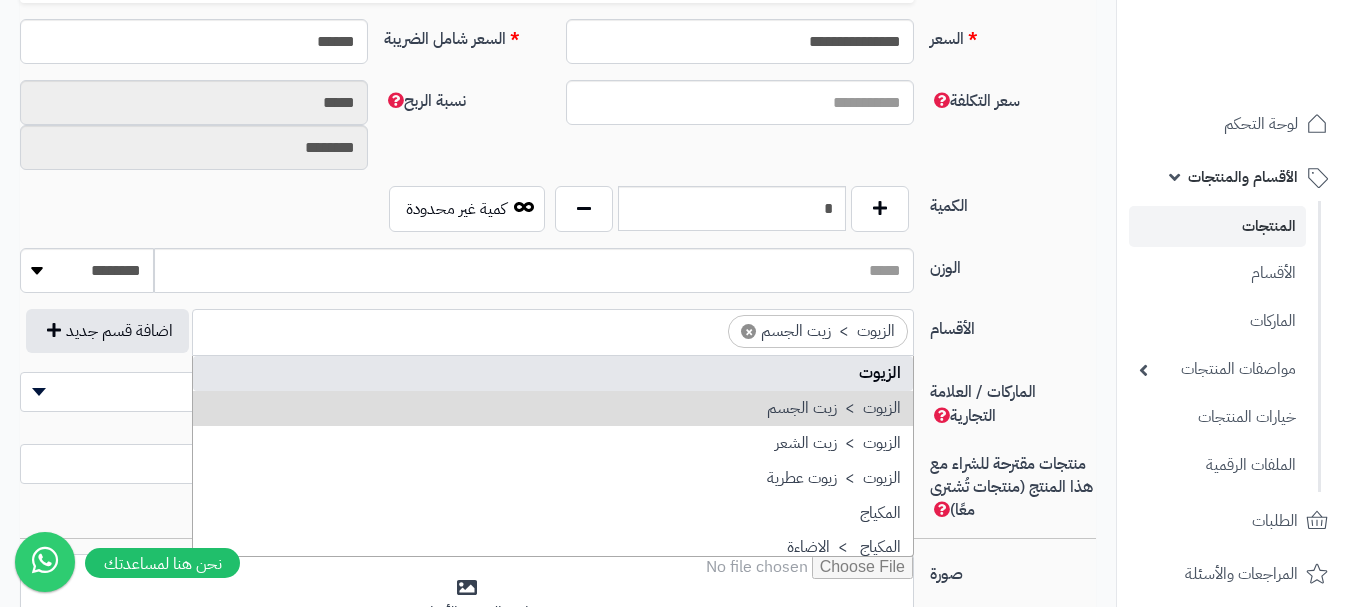 select on "***" 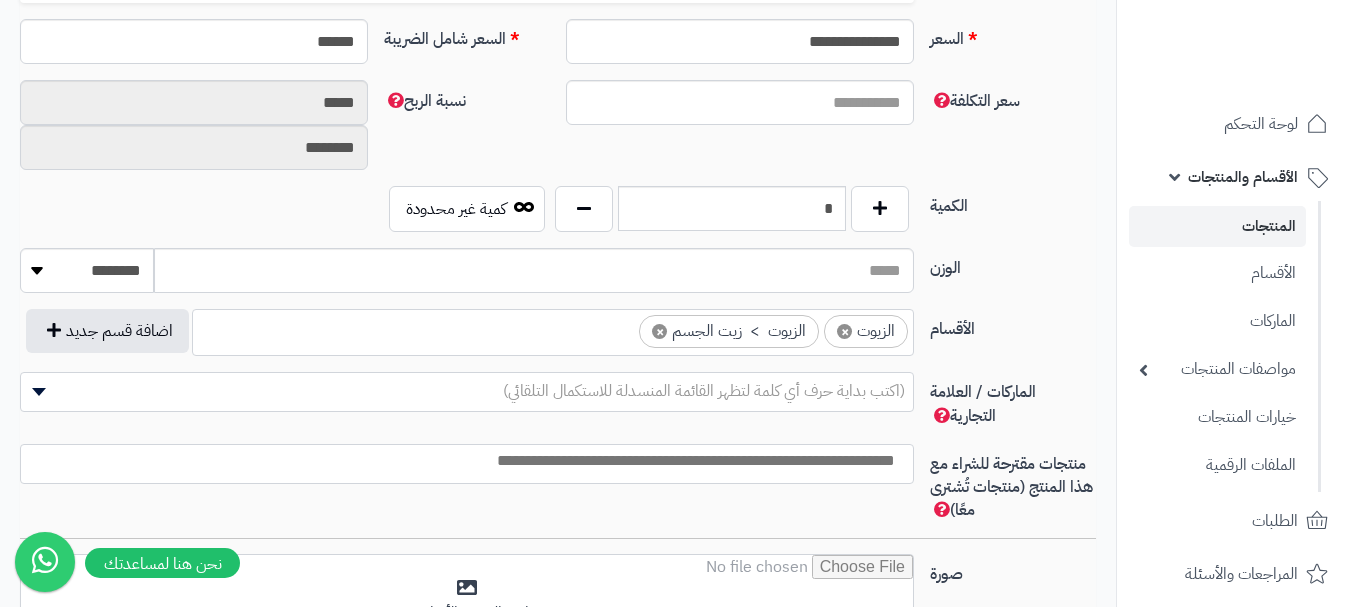 click on "× الزيوت × الزيوت  >  زيت الجسم" at bounding box center (553, 329) 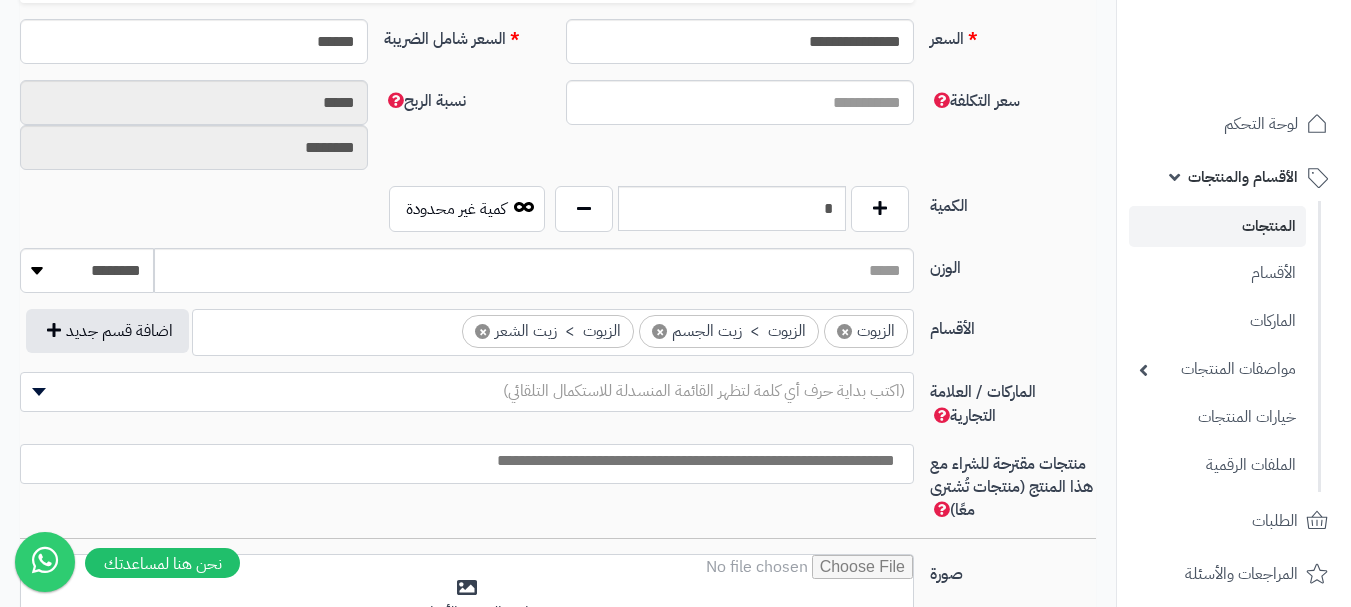 click at bounding box center (462, 461) 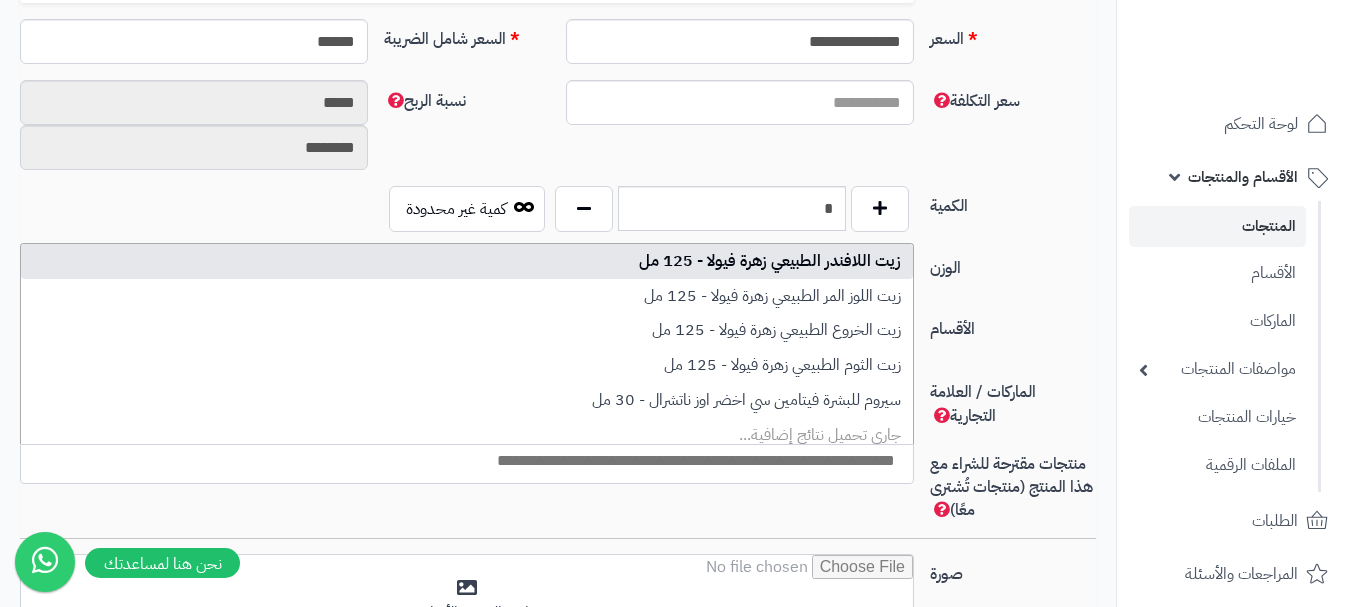 select on "**" 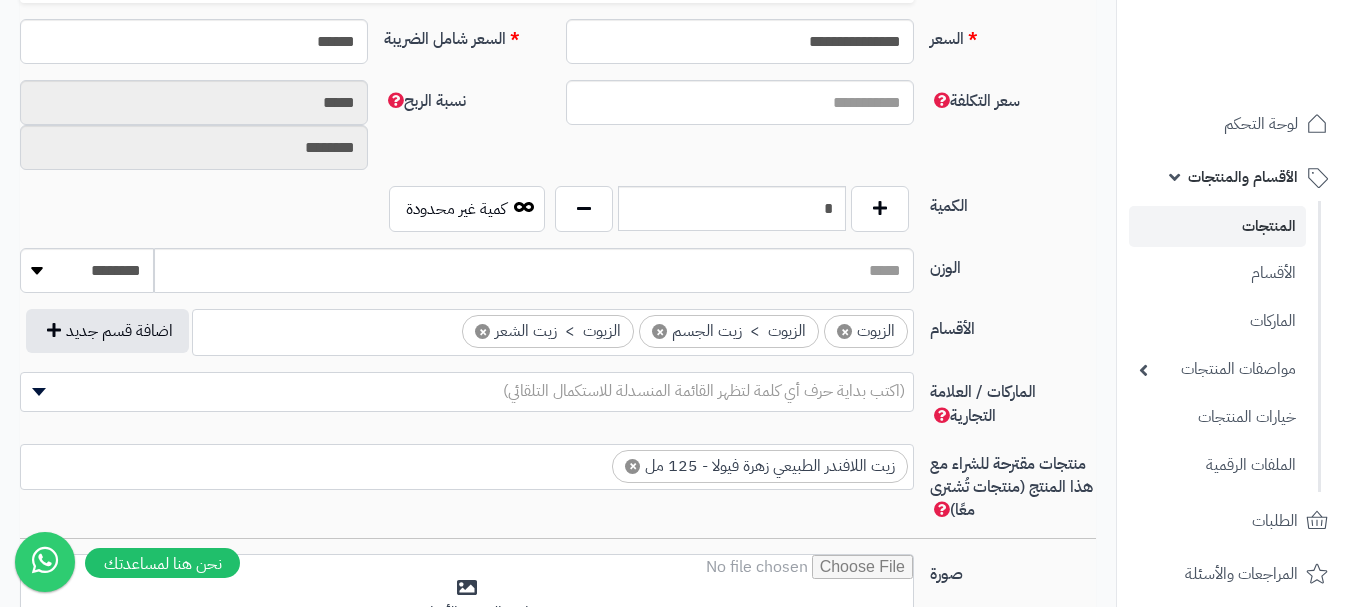 scroll, scrollTop: 0, scrollLeft: 0, axis: both 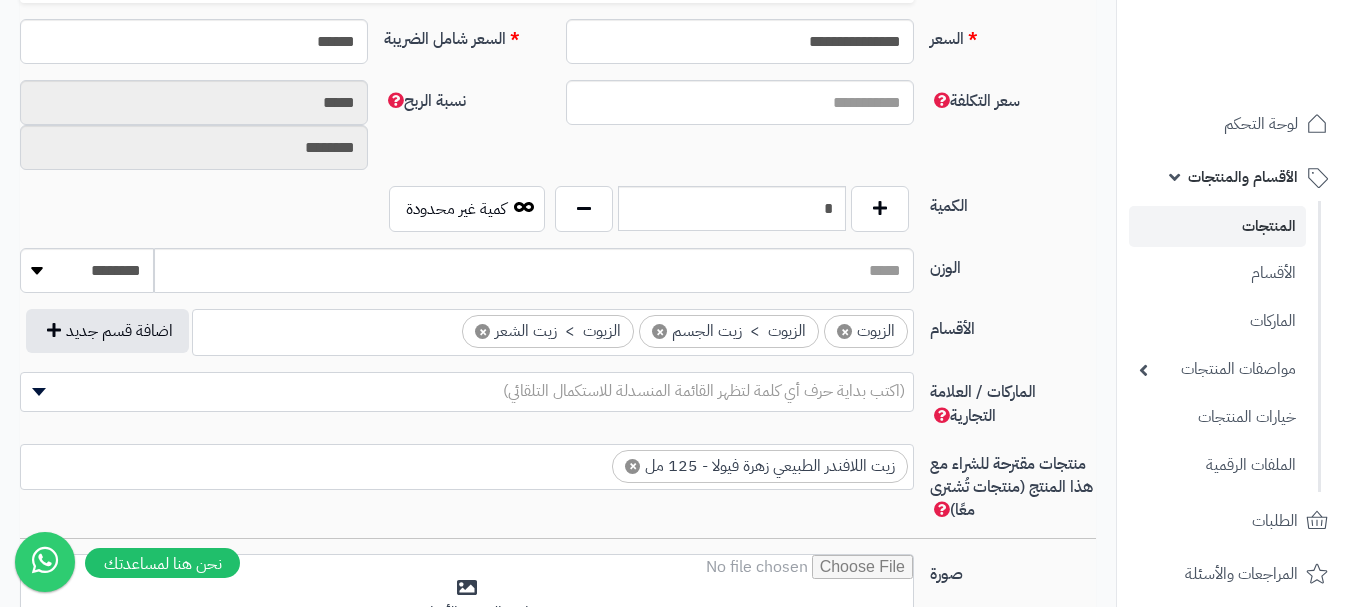 click at bounding box center (594, 461) 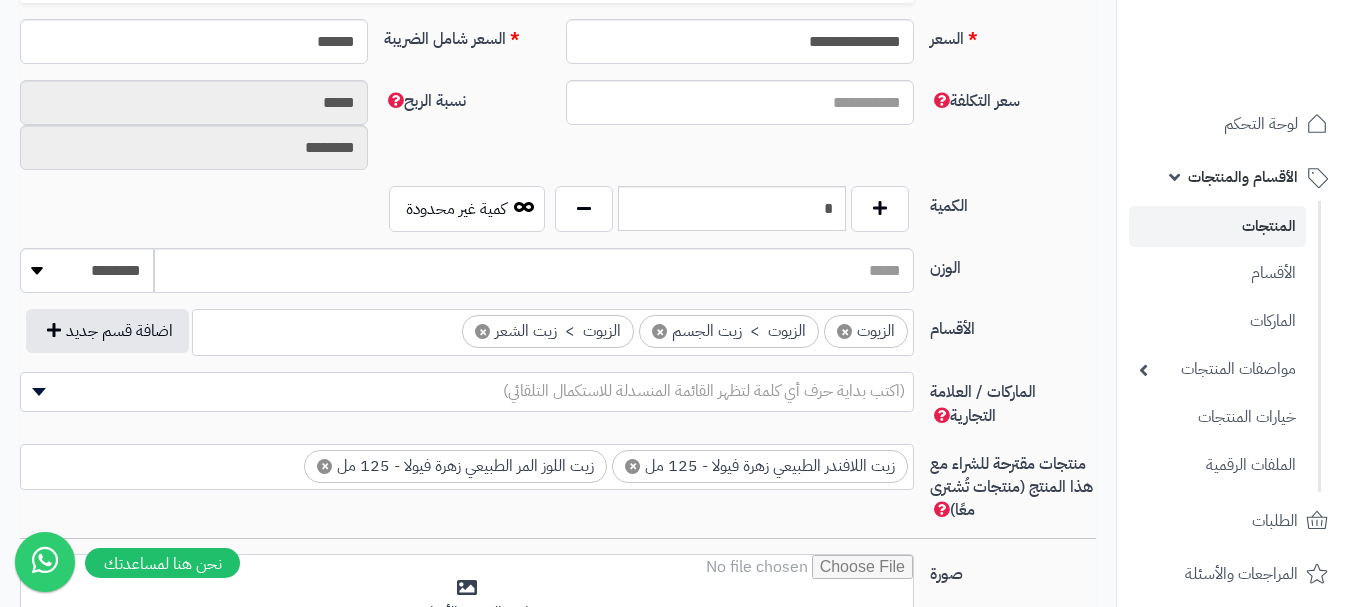 scroll, scrollTop: 1000, scrollLeft: 0, axis: vertical 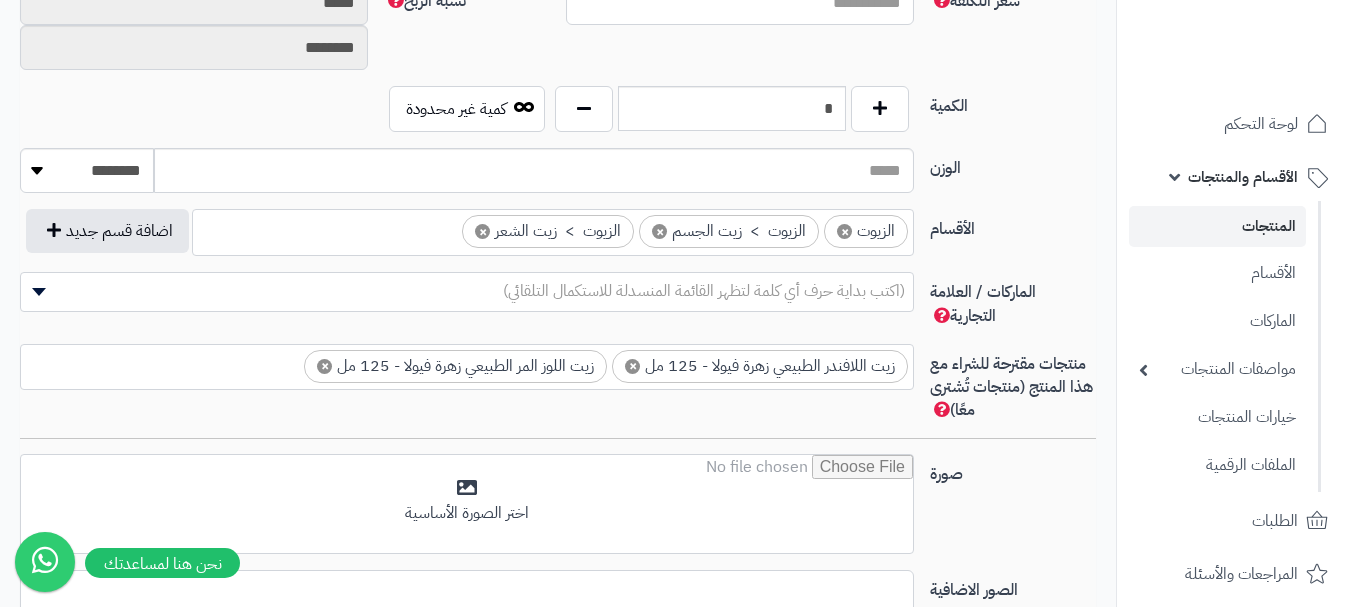 drag, startPoint x: 227, startPoint y: 373, endPoint x: 348, endPoint y: 348, distance: 123.55566 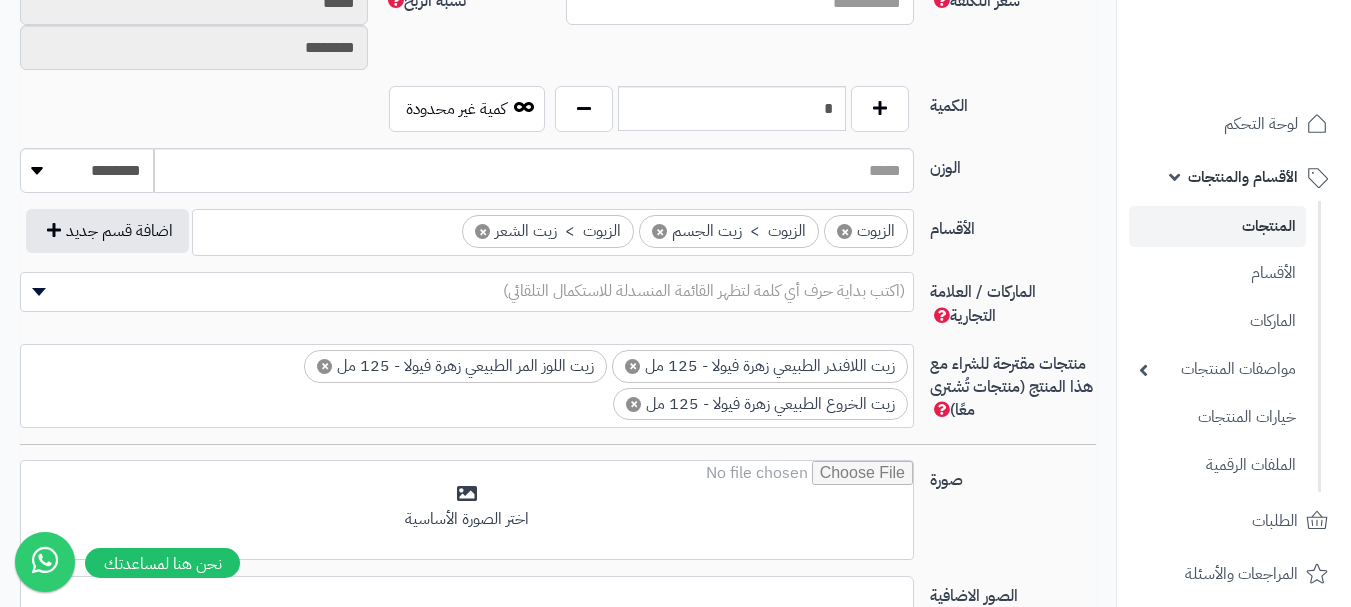click on "× زيت اللافندر الطبيعي زهرة فيولا - 125 مل  × زيت اللوز المر الطبيعي زهرة فيولا - 125 مل  × زيت الخروع الطبيعي زهرة فيولا - 125 مل" at bounding box center [467, 383] 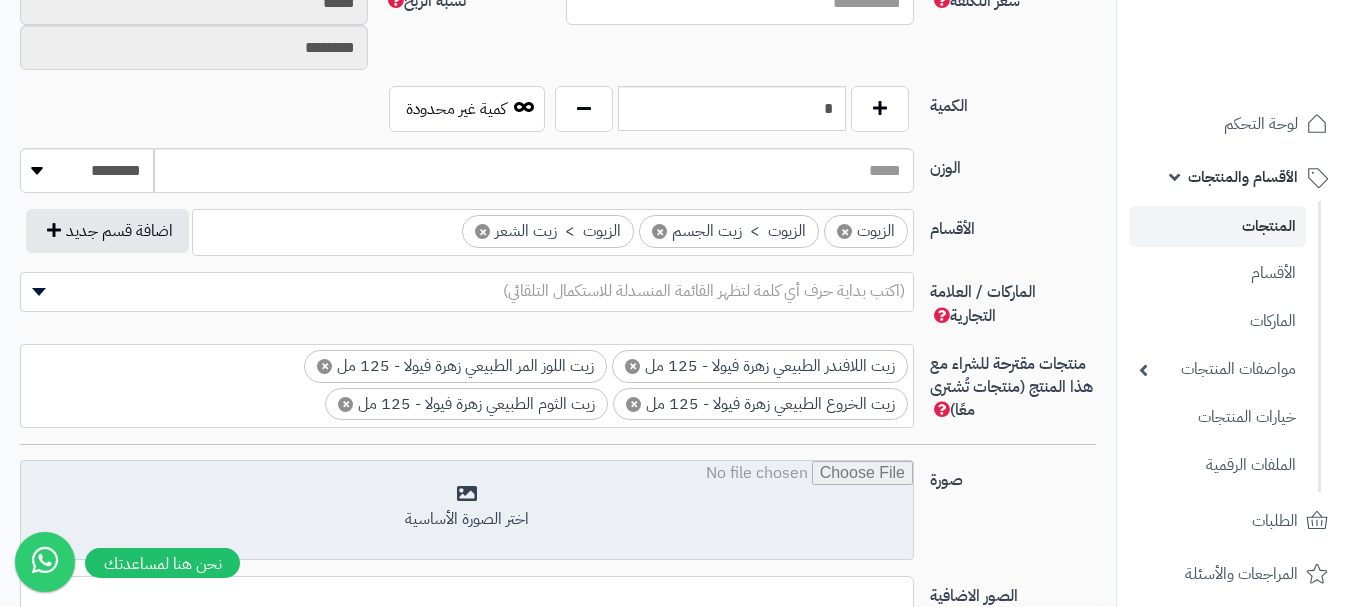 click at bounding box center [467, 511] 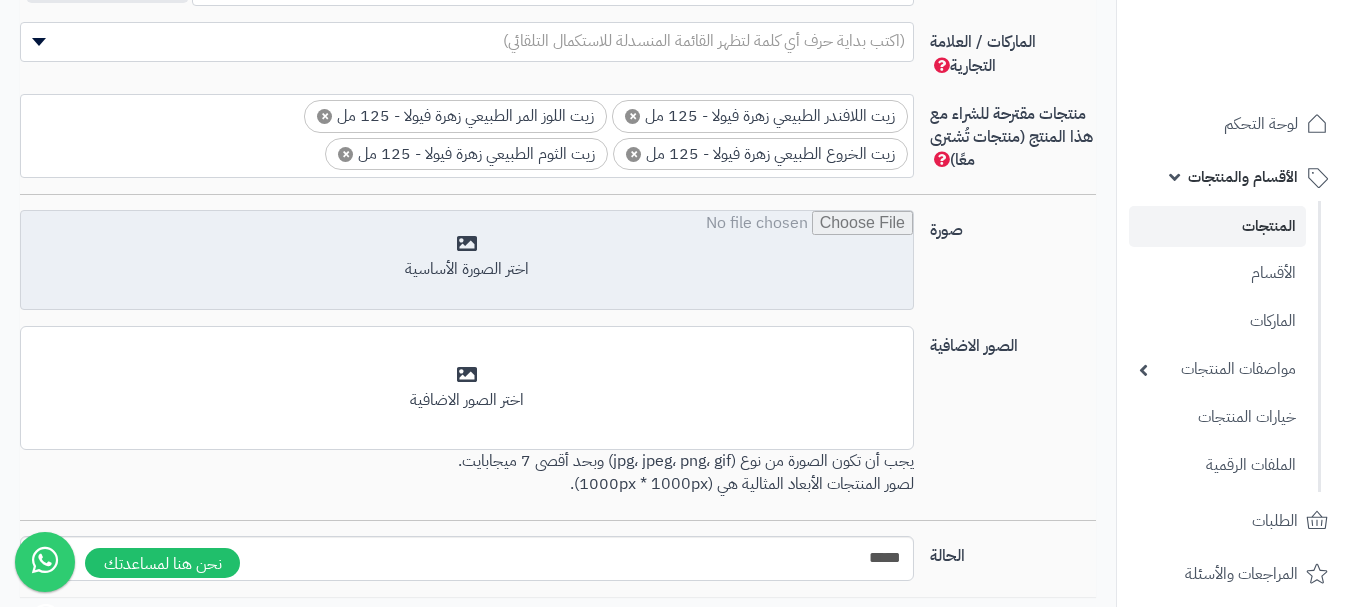 scroll, scrollTop: 1300, scrollLeft: 0, axis: vertical 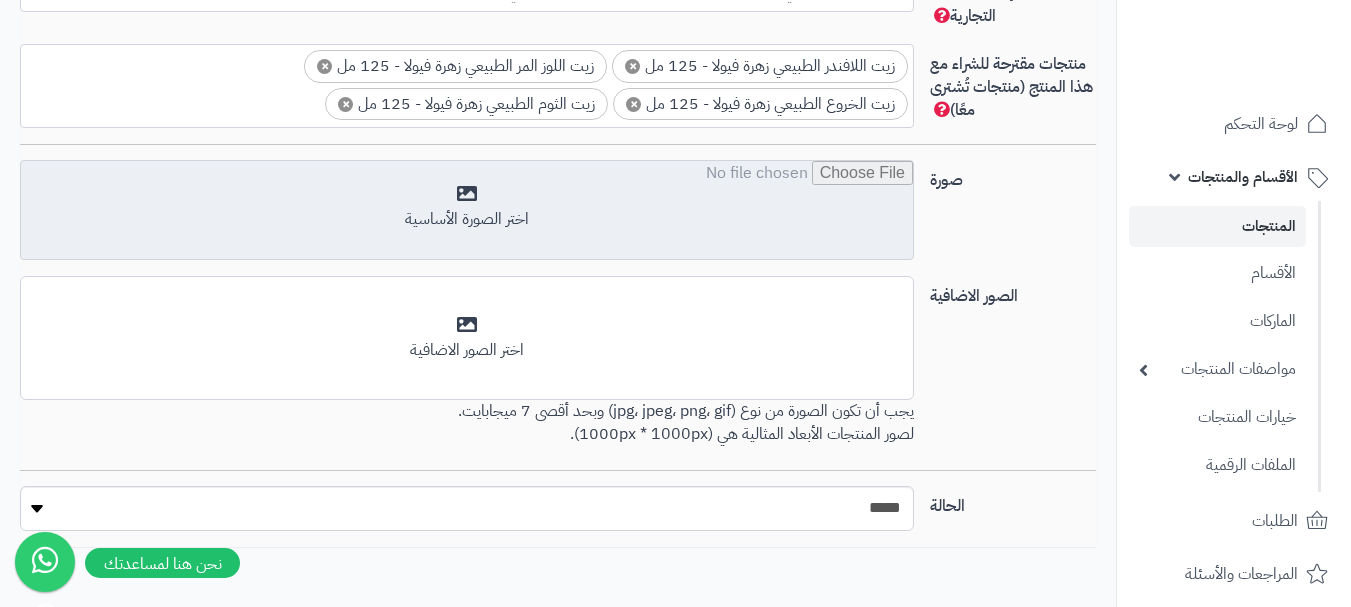 click at bounding box center (467, 211) 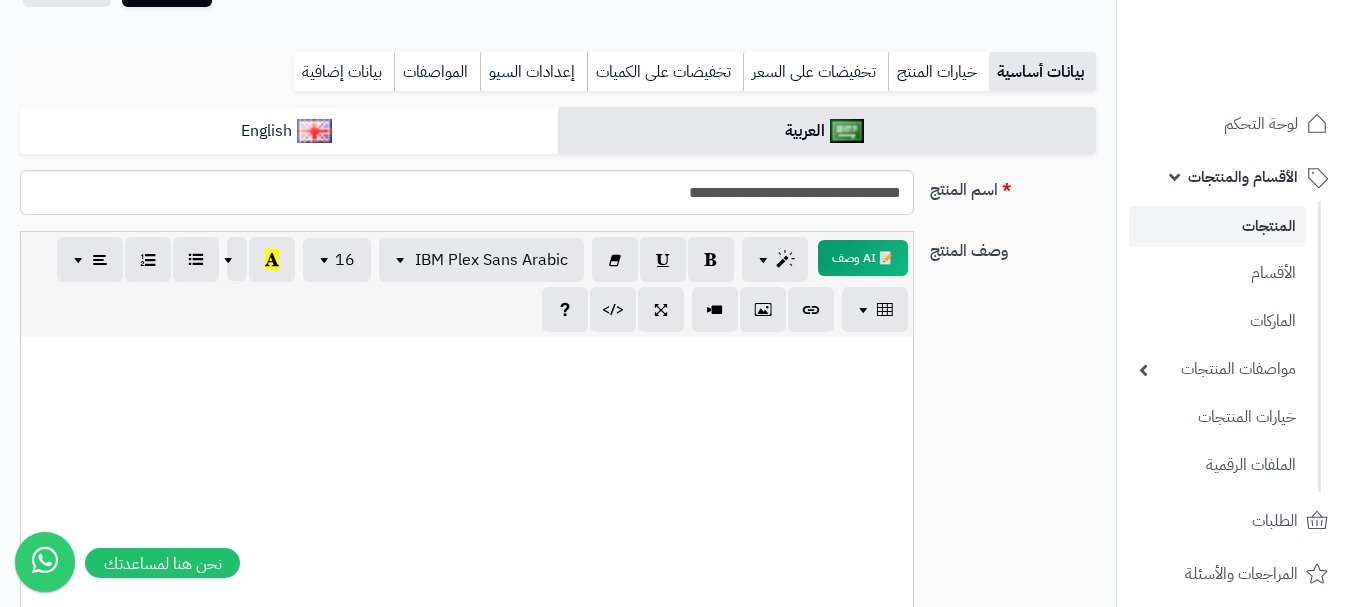 scroll, scrollTop: 0, scrollLeft: 0, axis: both 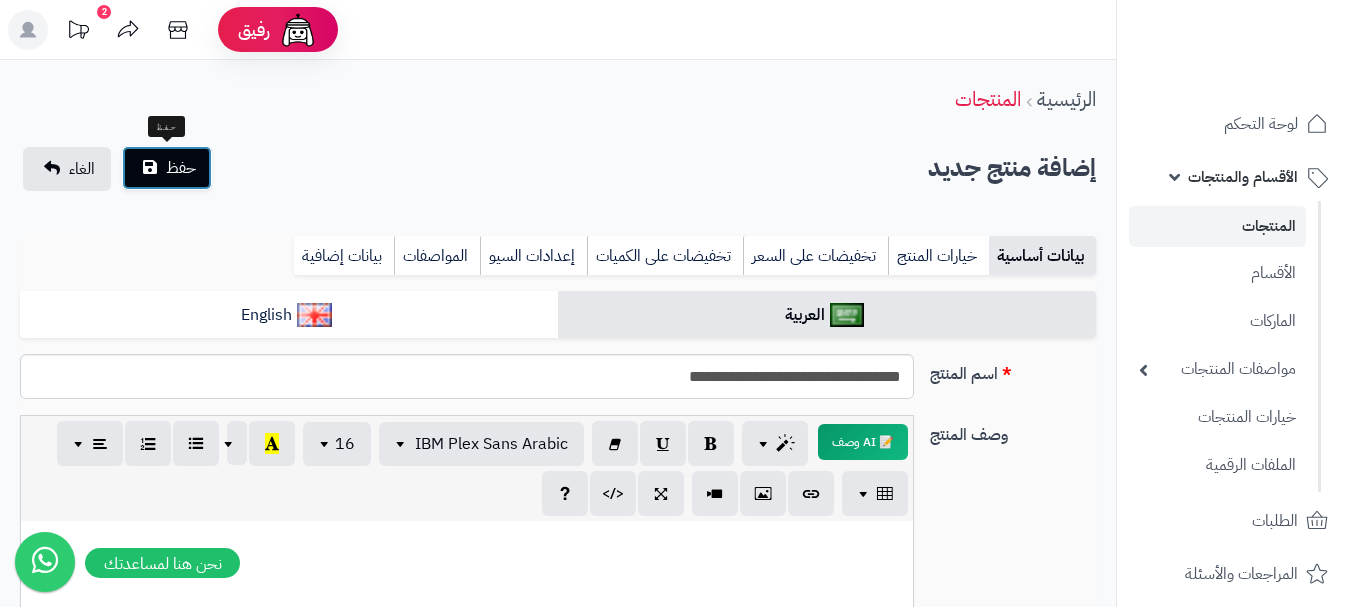 click on "حفظ" at bounding box center (181, 168) 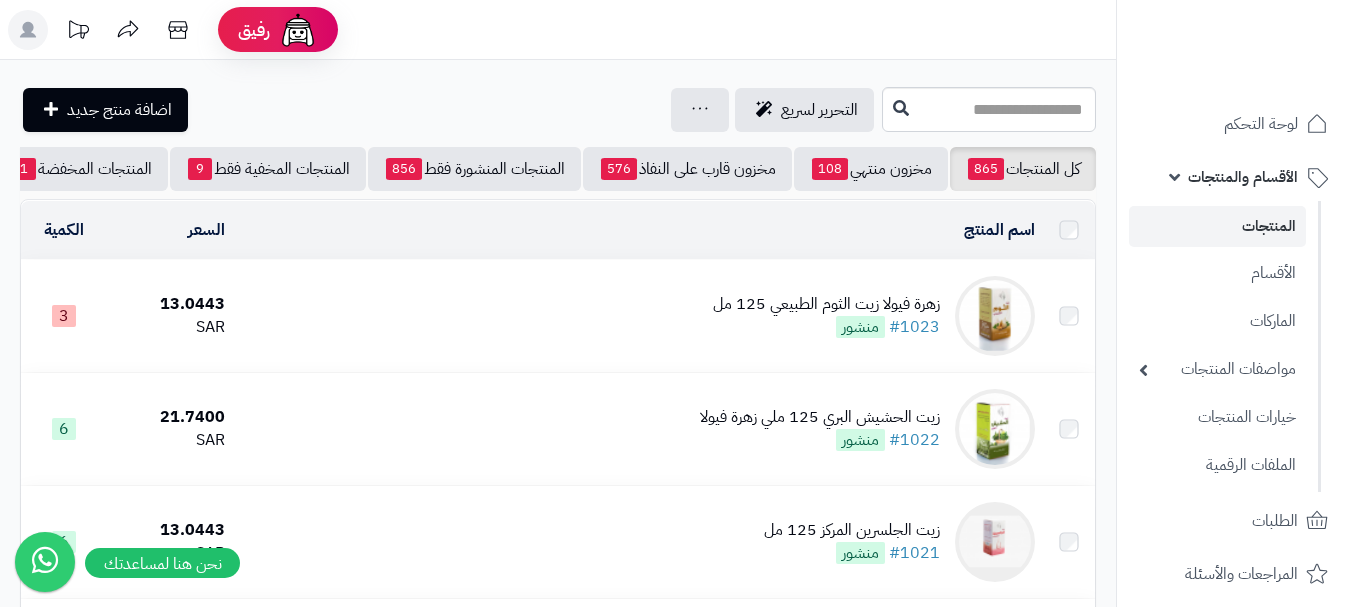 scroll, scrollTop: 0, scrollLeft: 0, axis: both 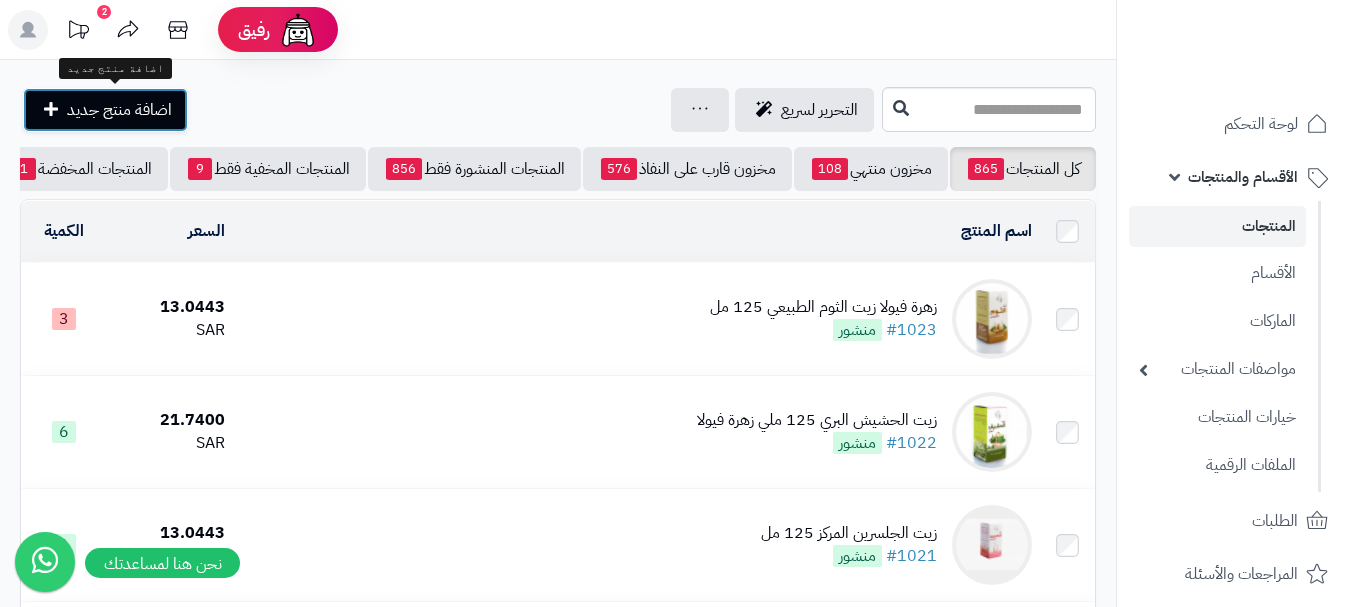 click on "اضافة منتج جديد" at bounding box center (105, 110) 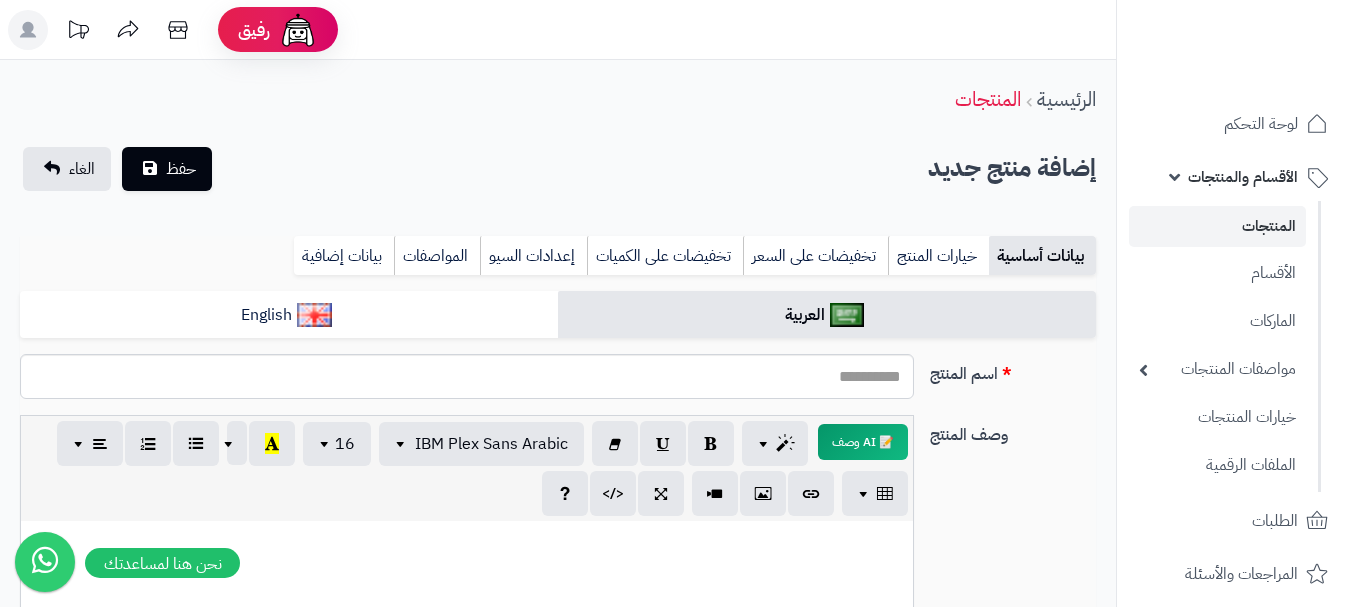 select 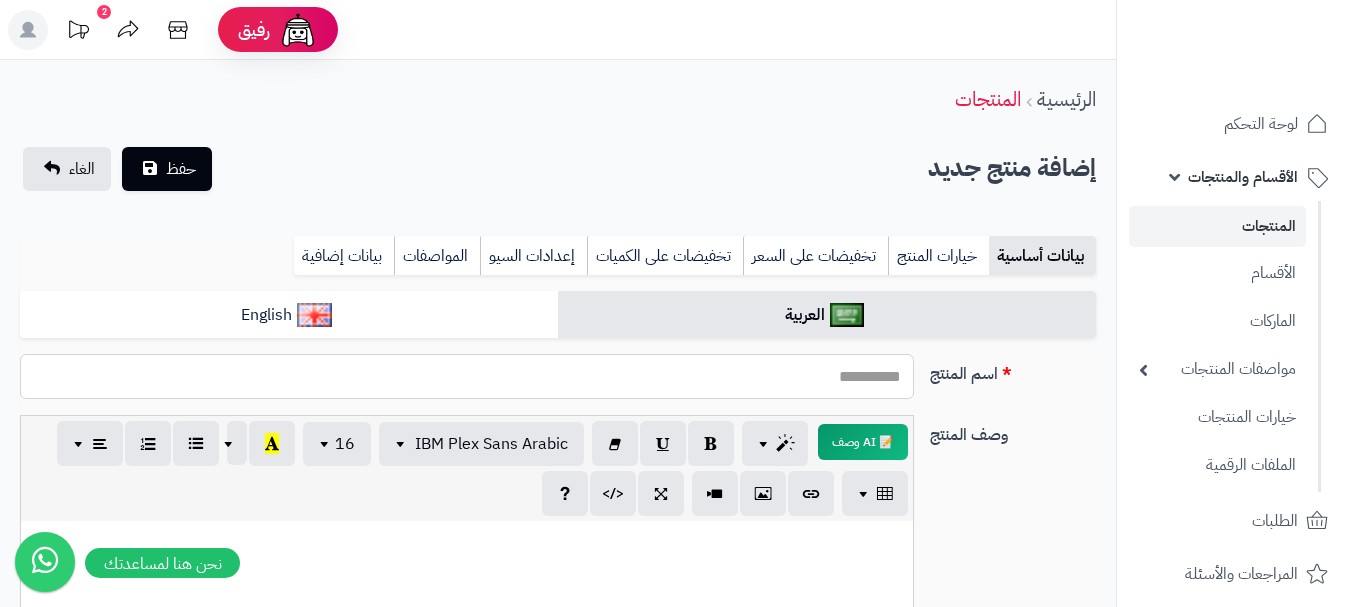 paste on "**********" 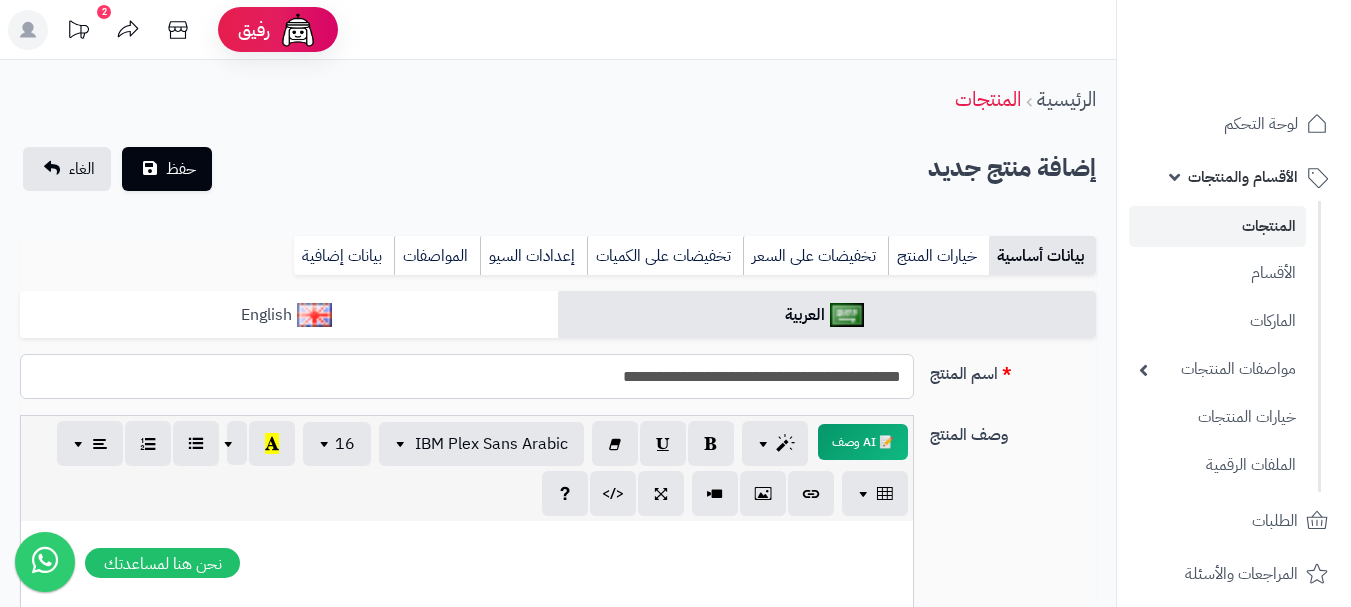 type on "**********" 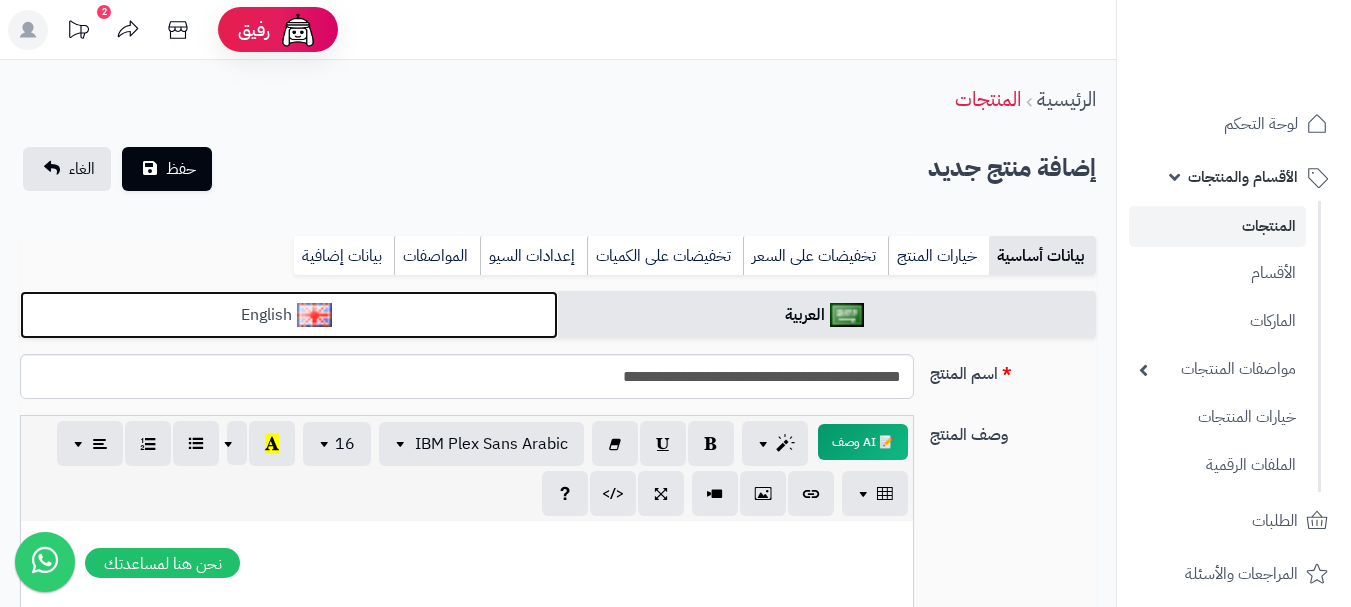 click on "English" at bounding box center [289, 315] 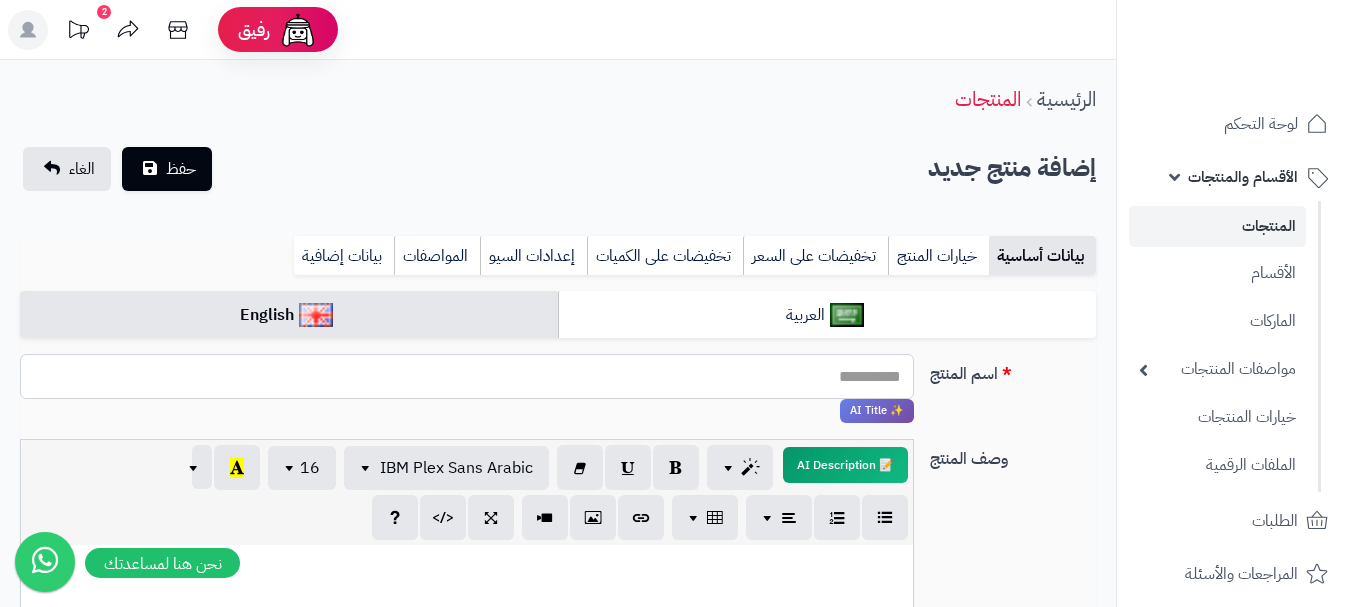 paste on "**********" 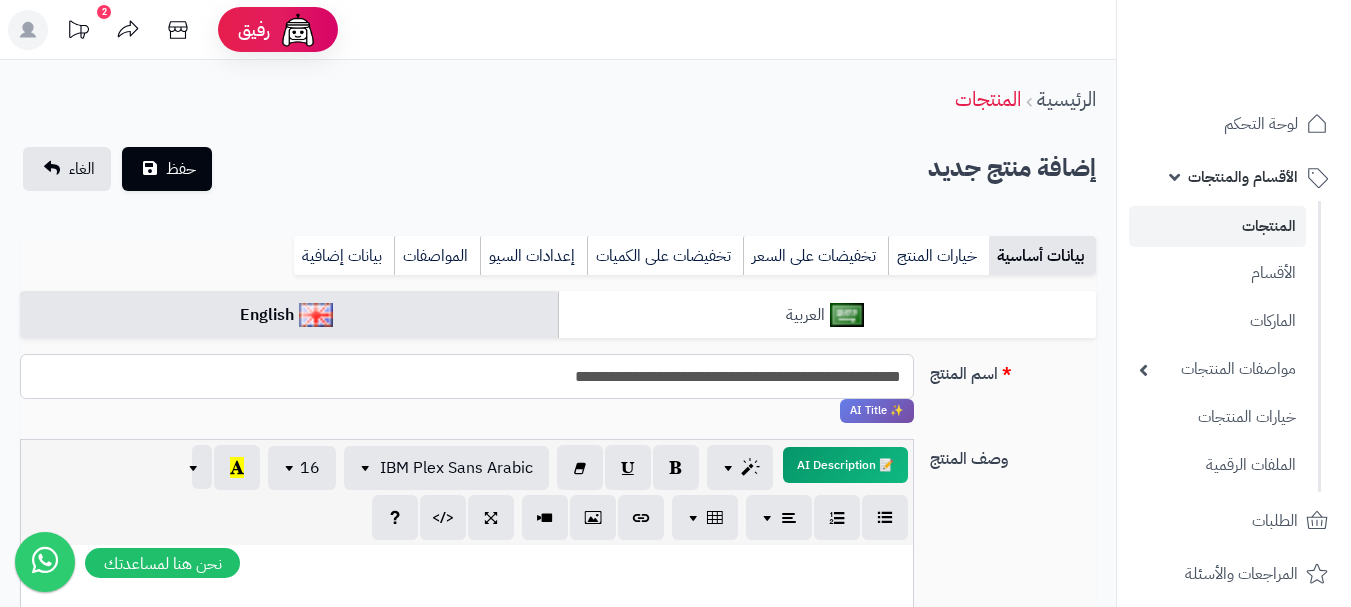 type on "**********" 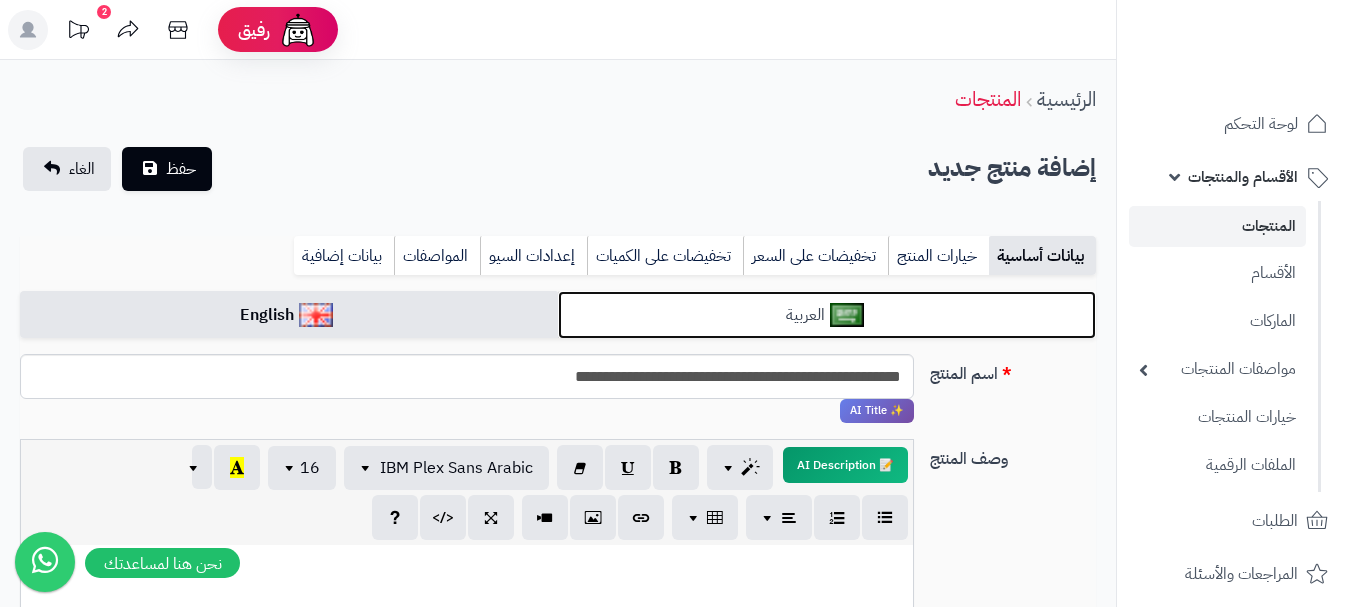 click on "العربية" at bounding box center [827, 315] 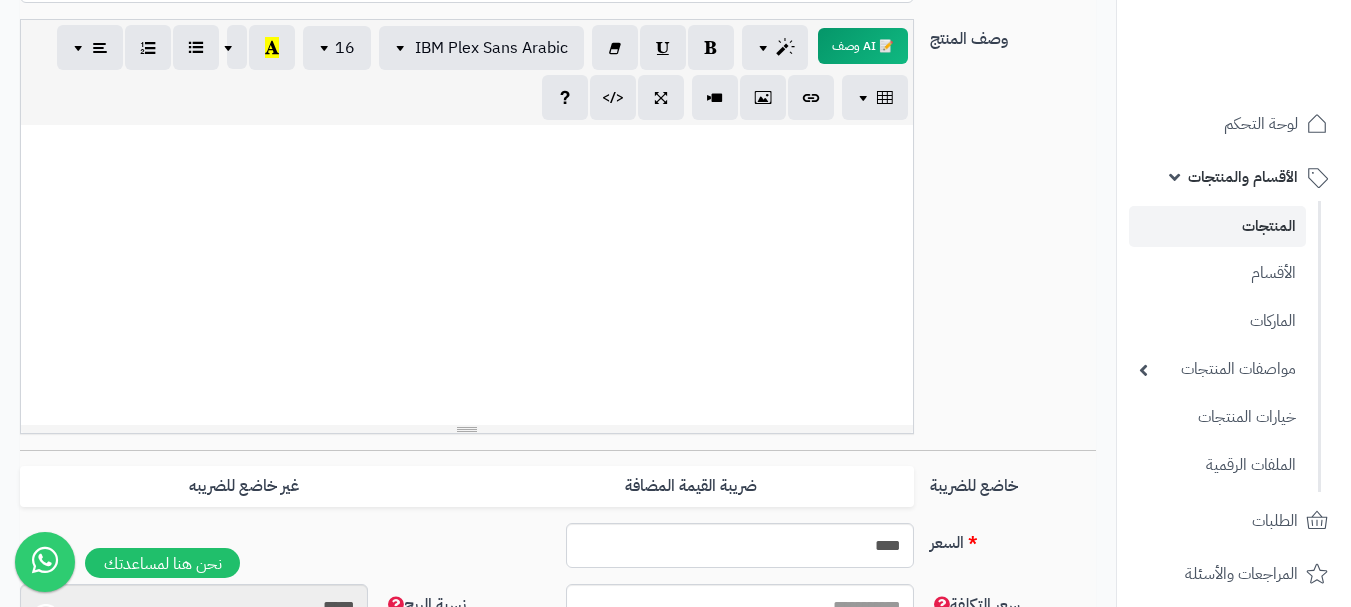 scroll, scrollTop: 400, scrollLeft: 0, axis: vertical 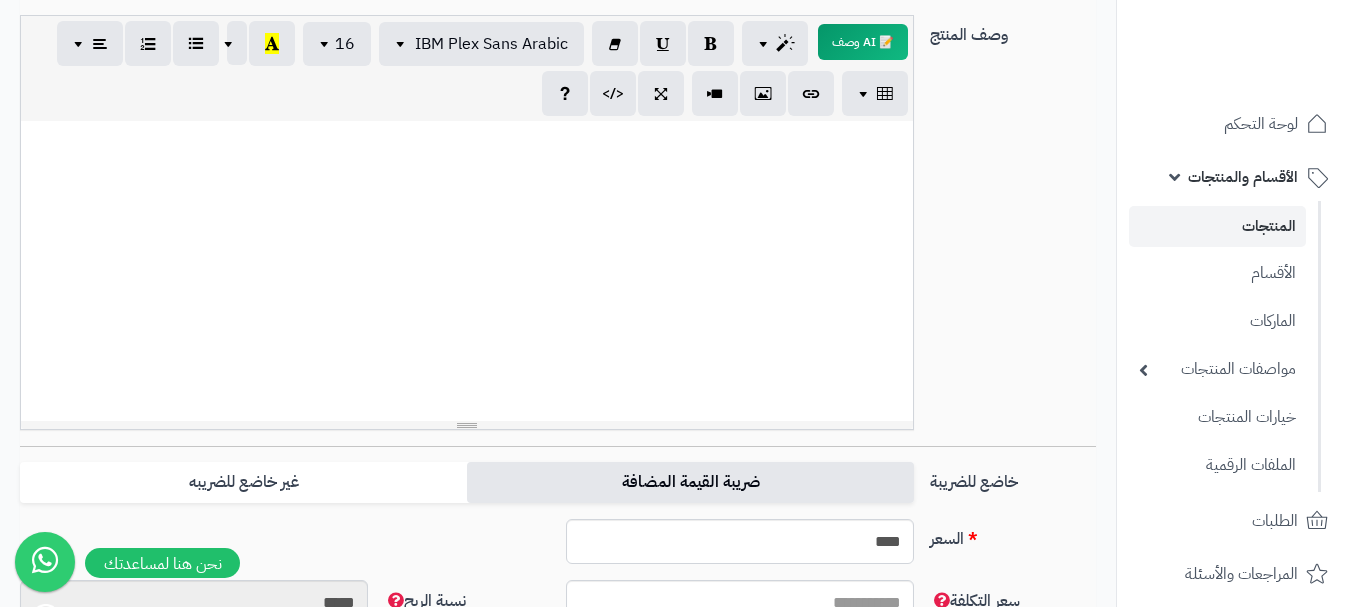 click on "ضريبة القيمة المضافة" at bounding box center (690, 482) 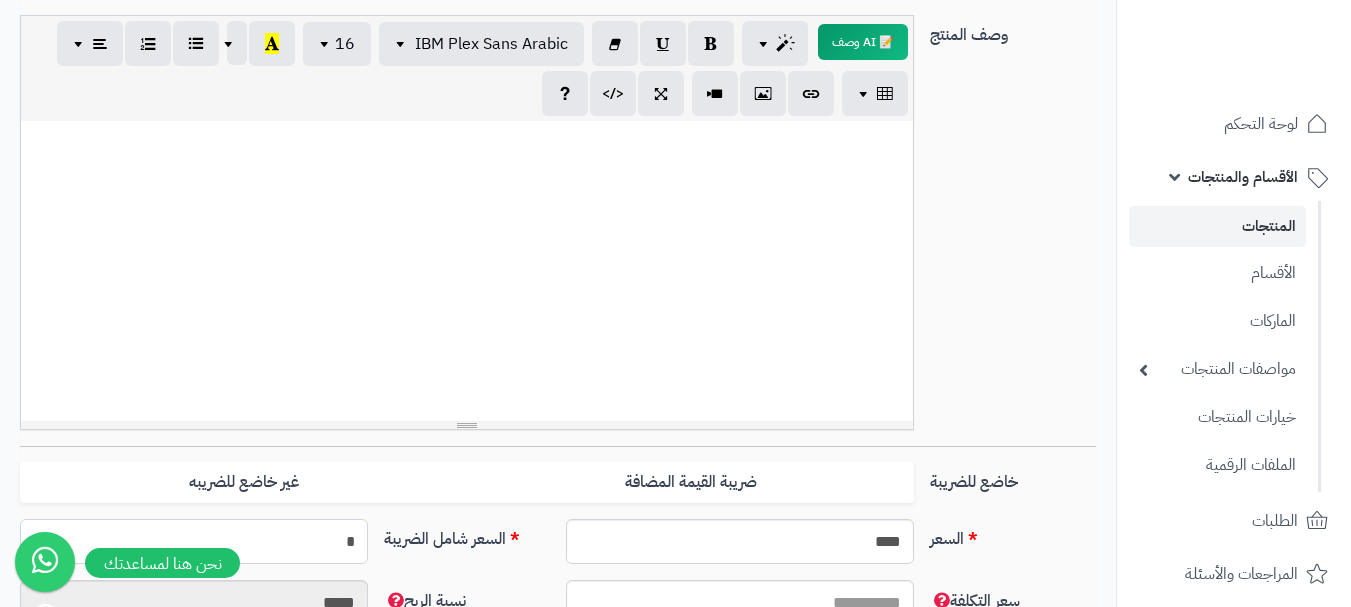 click on "*" at bounding box center (194, 541) 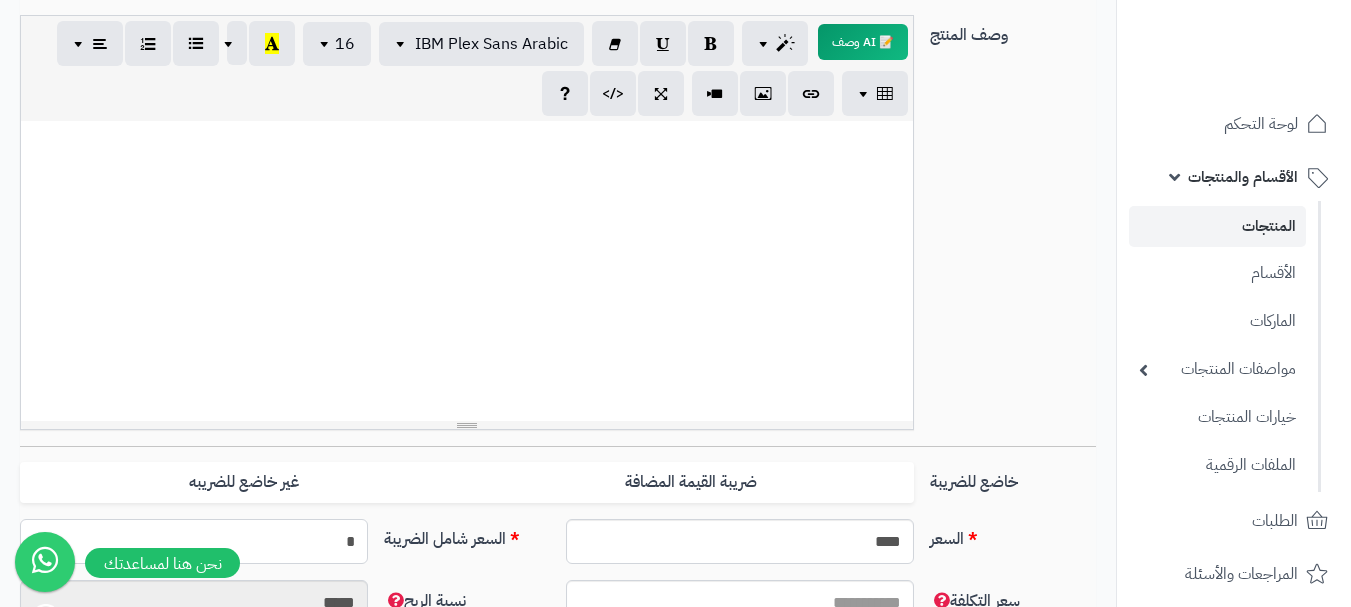 type 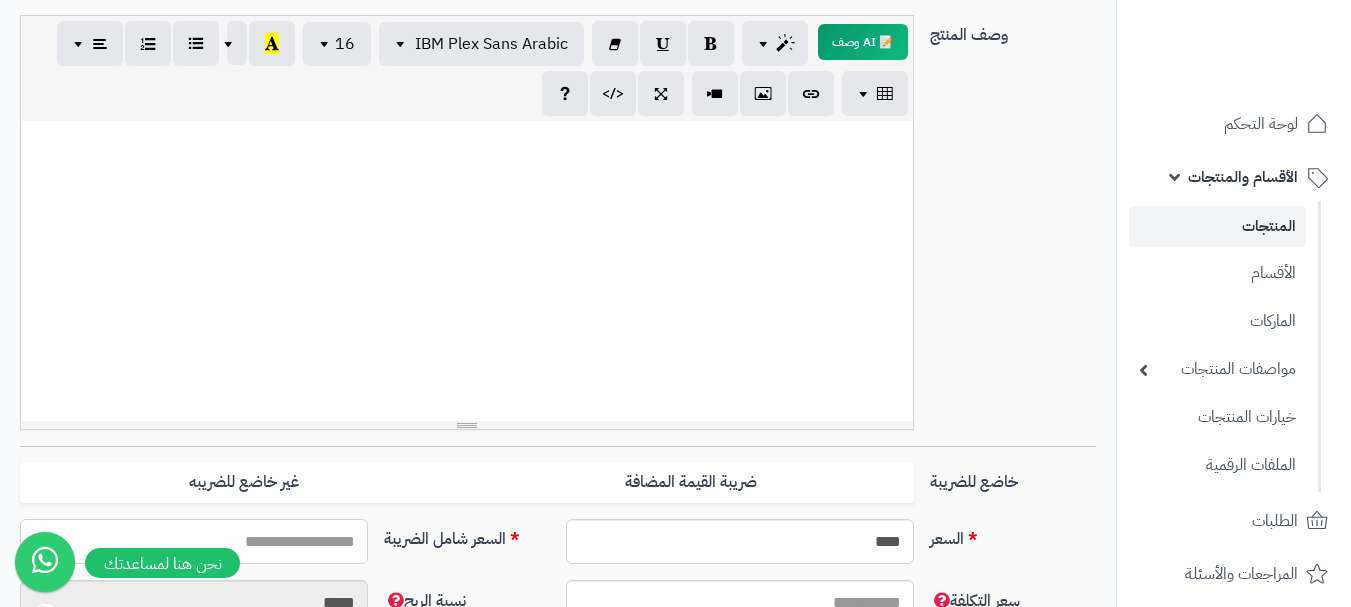 type on "*" 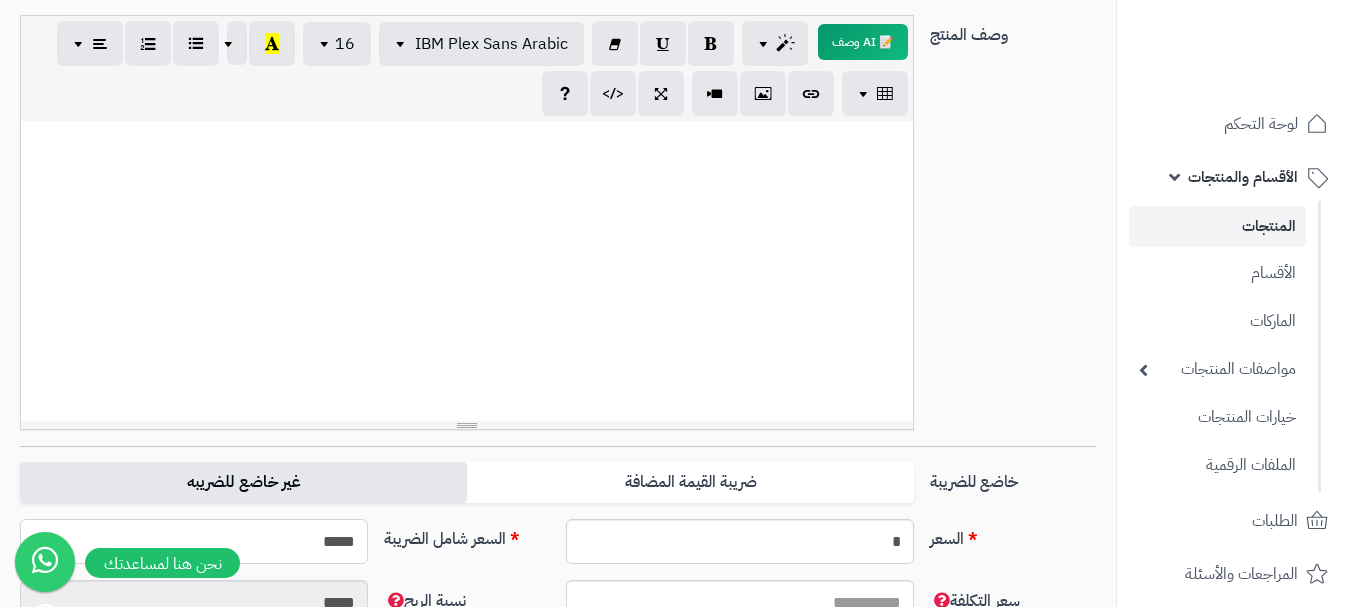 type on "******" 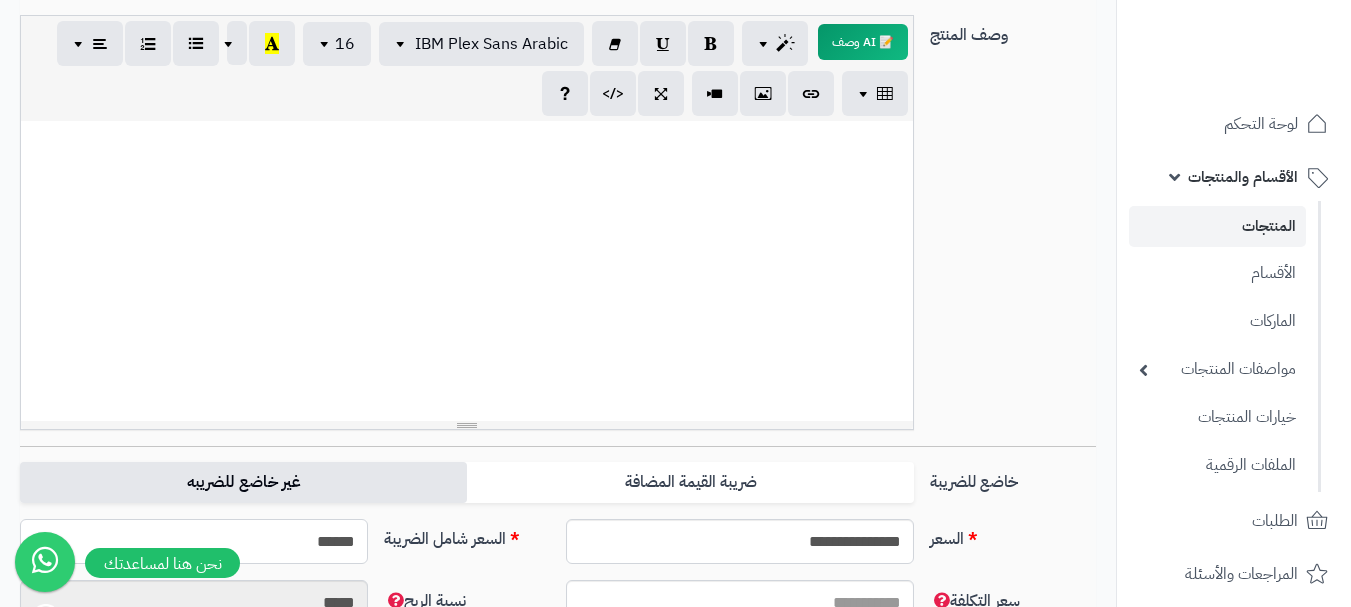 type on "**********" 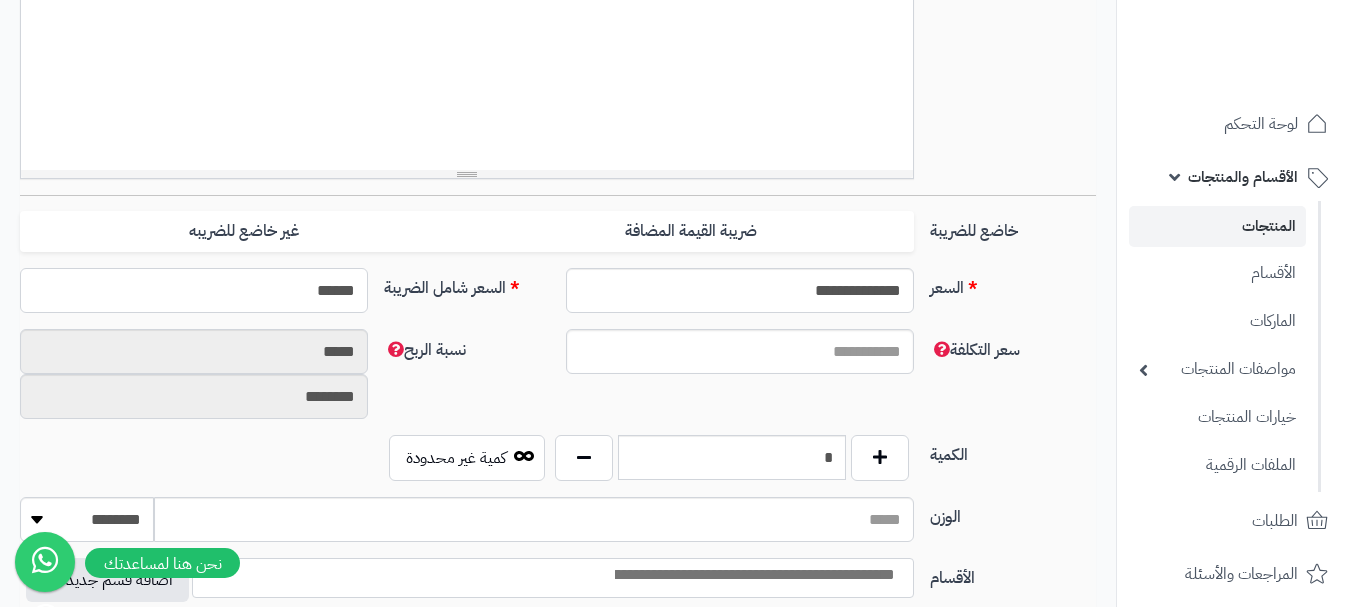 scroll, scrollTop: 700, scrollLeft: 0, axis: vertical 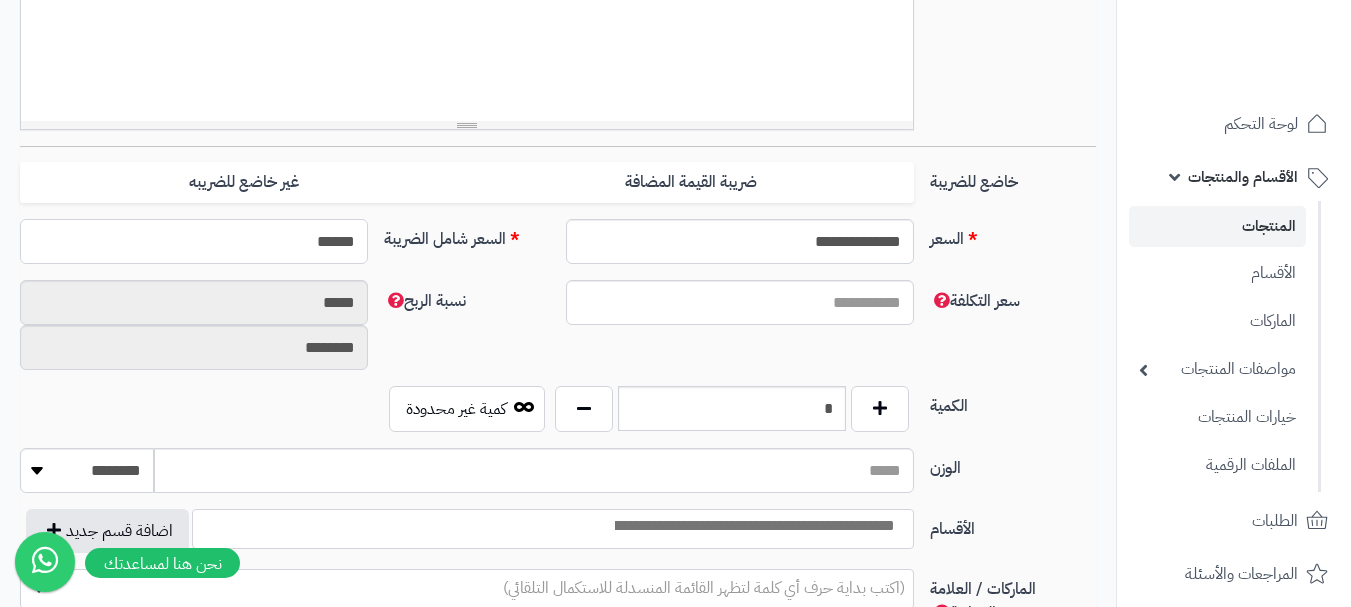 type on "******" 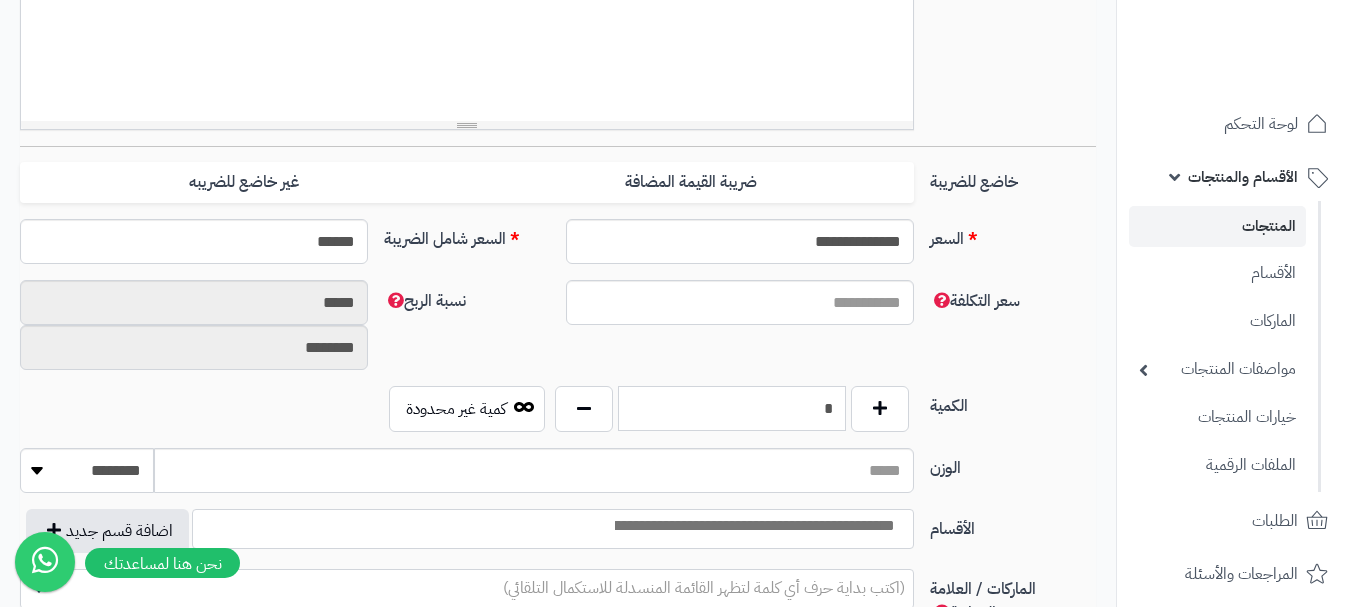 click on "*" at bounding box center [732, 408] 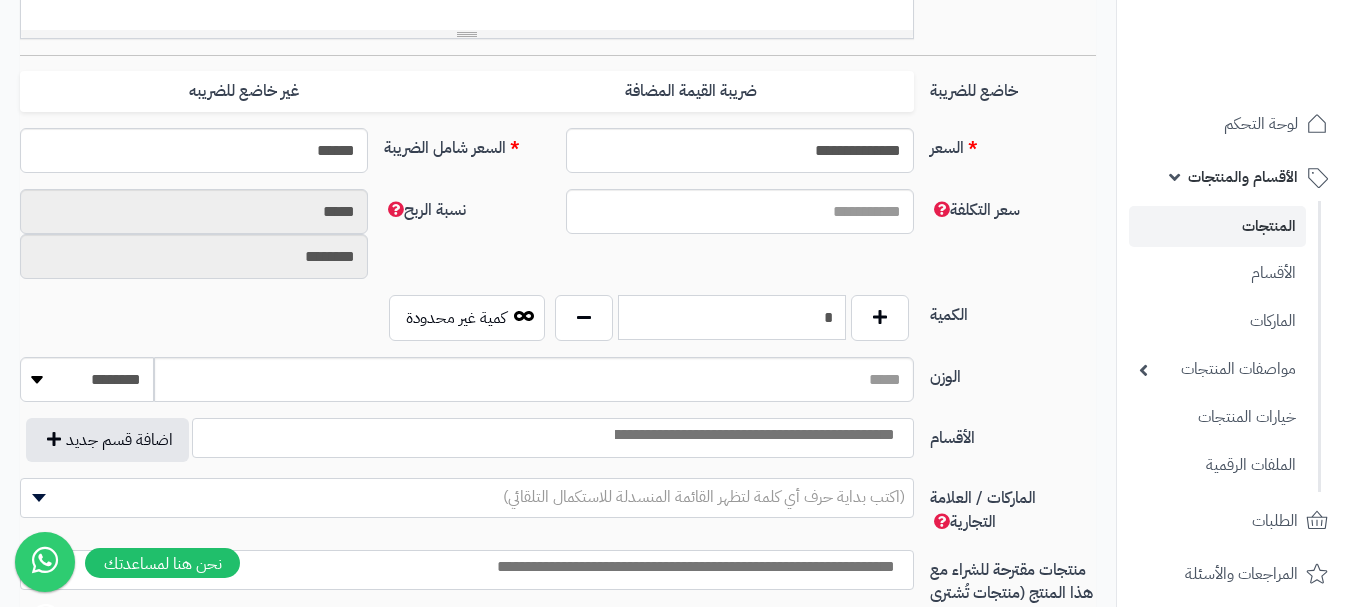 scroll, scrollTop: 900, scrollLeft: 0, axis: vertical 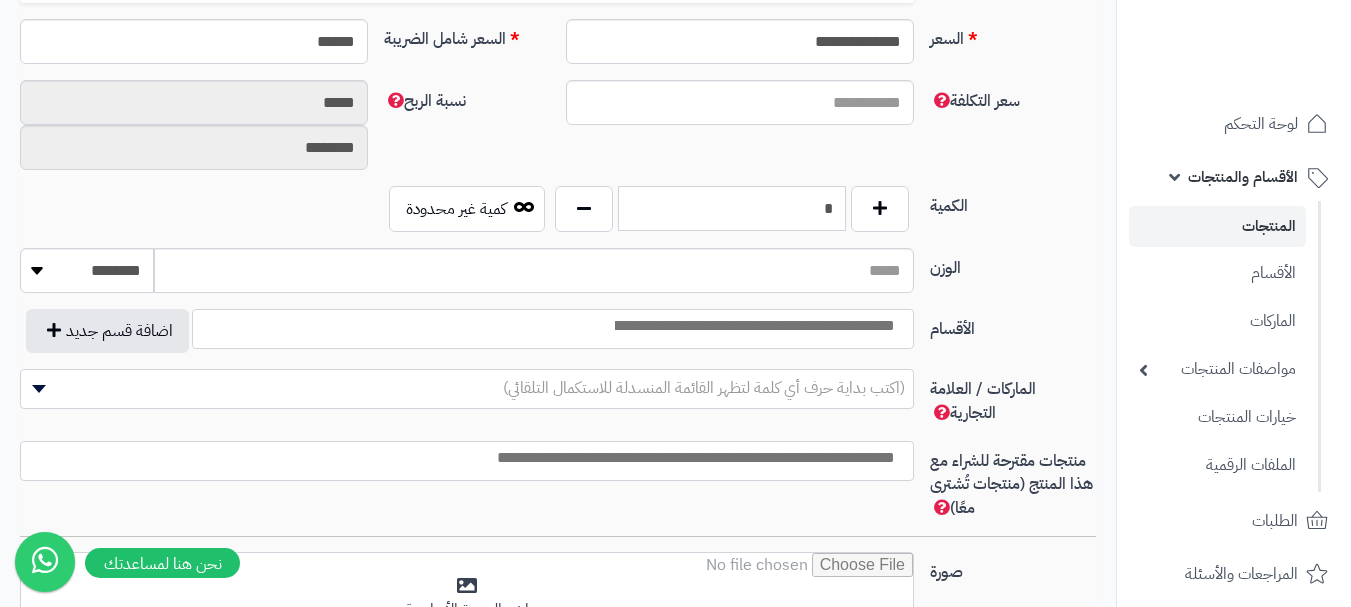 type on "*" 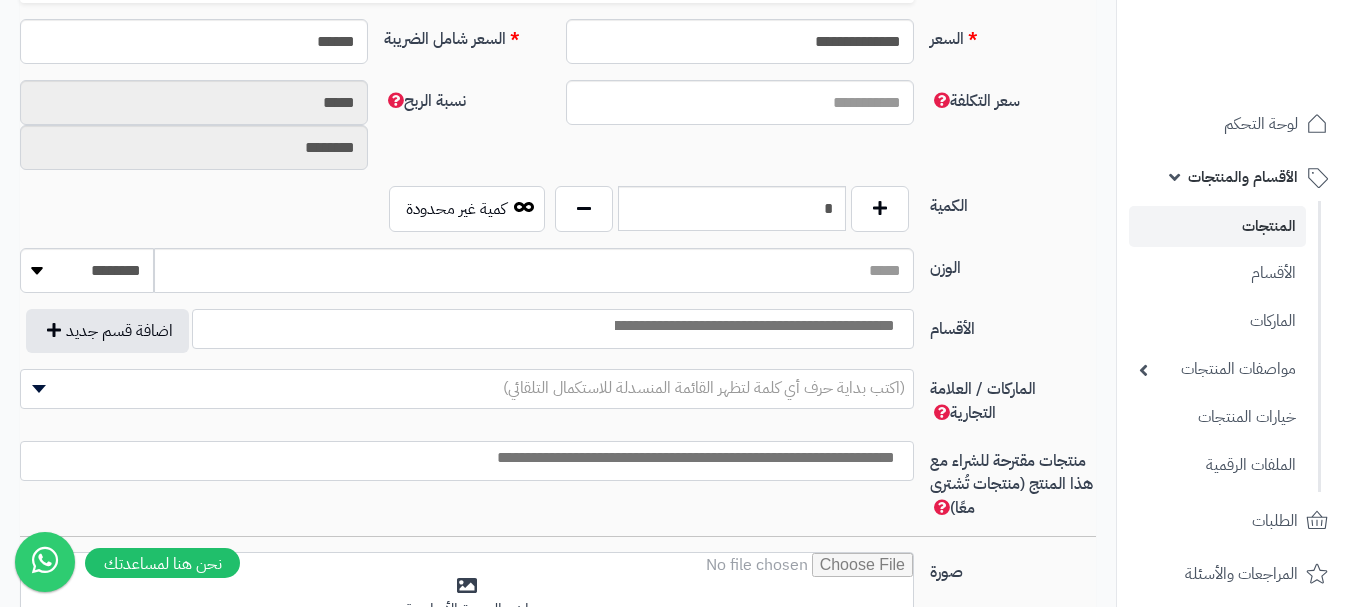 click at bounding box center [753, 326] 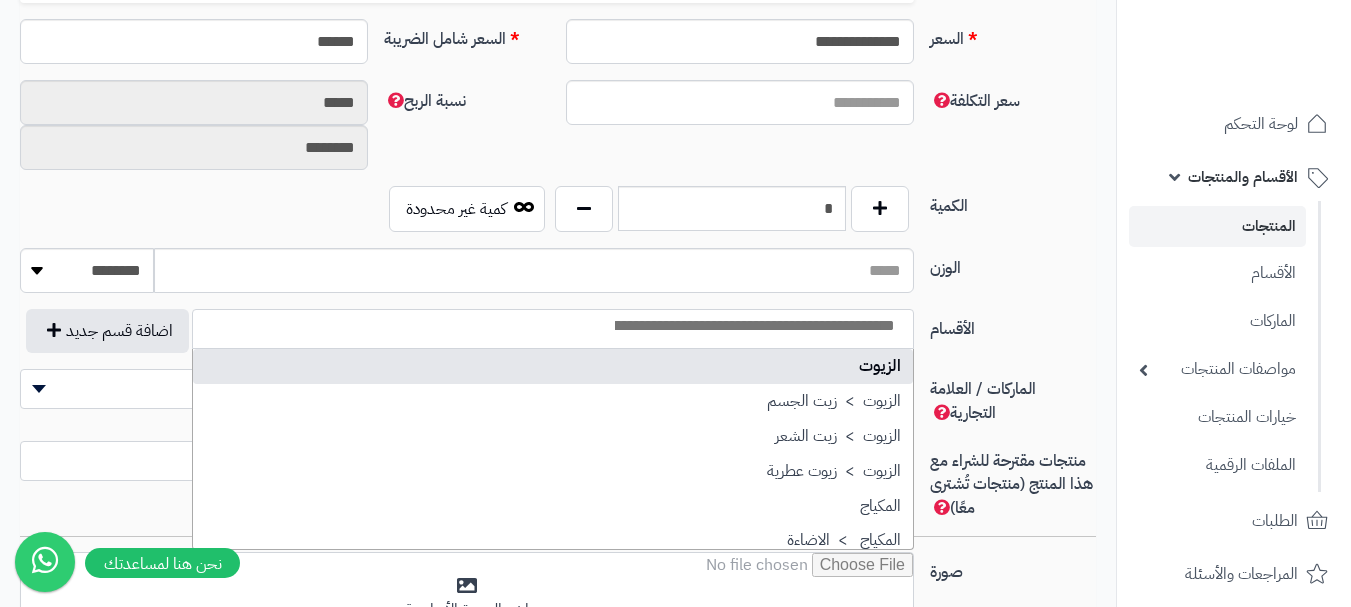 select on "***" 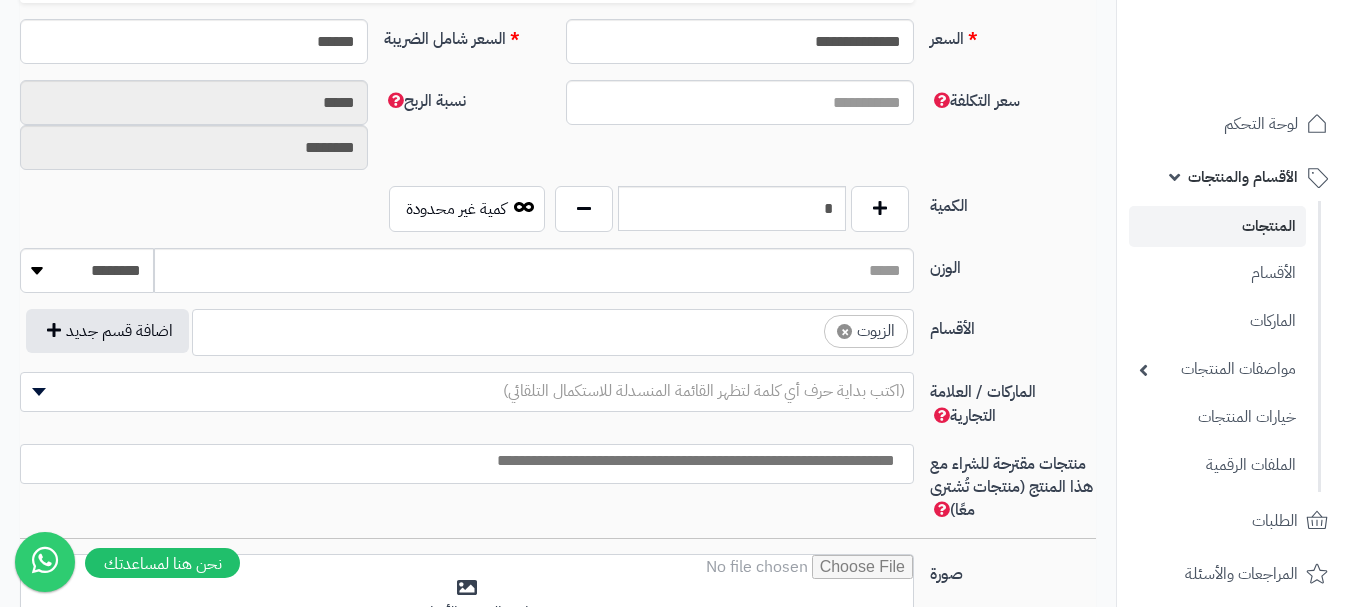 click on "× الزيوت" at bounding box center [553, 329] 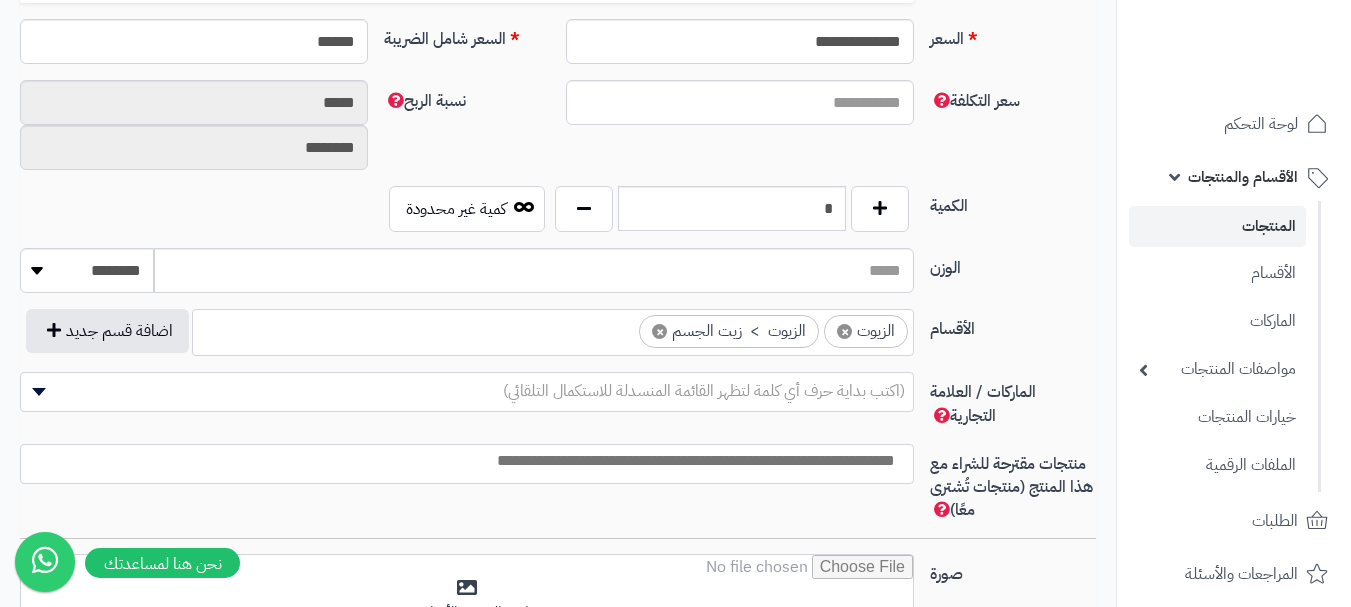 click at bounding box center [621, 326] 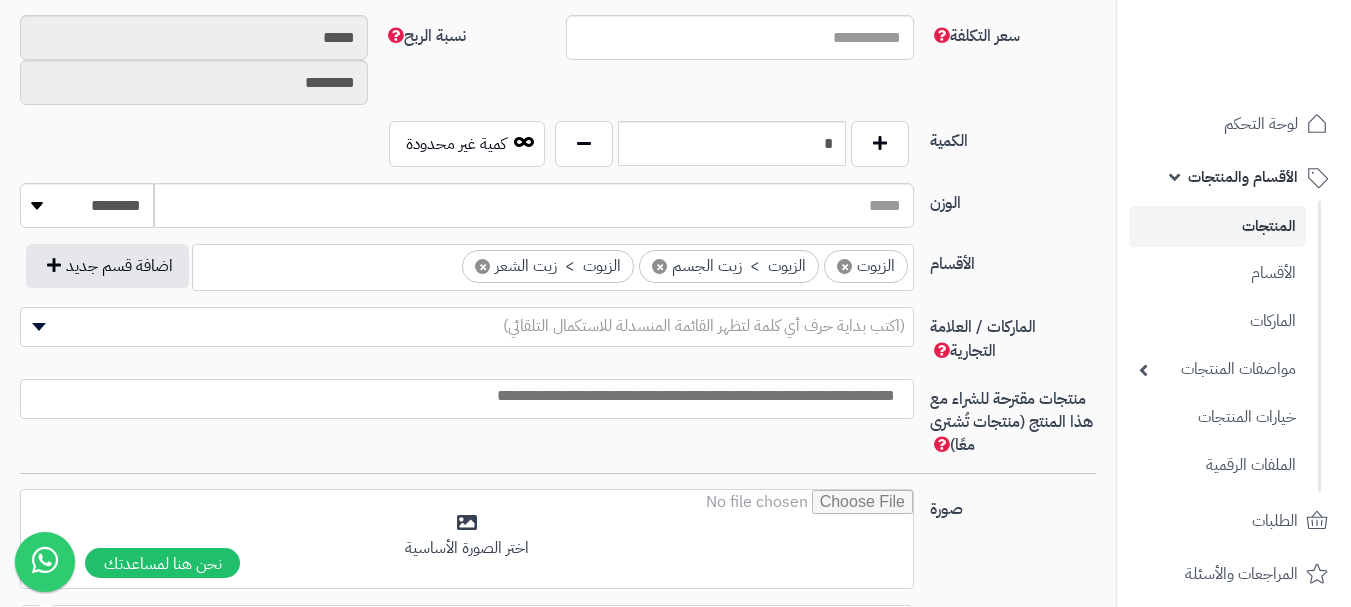 scroll, scrollTop: 1000, scrollLeft: 0, axis: vertical 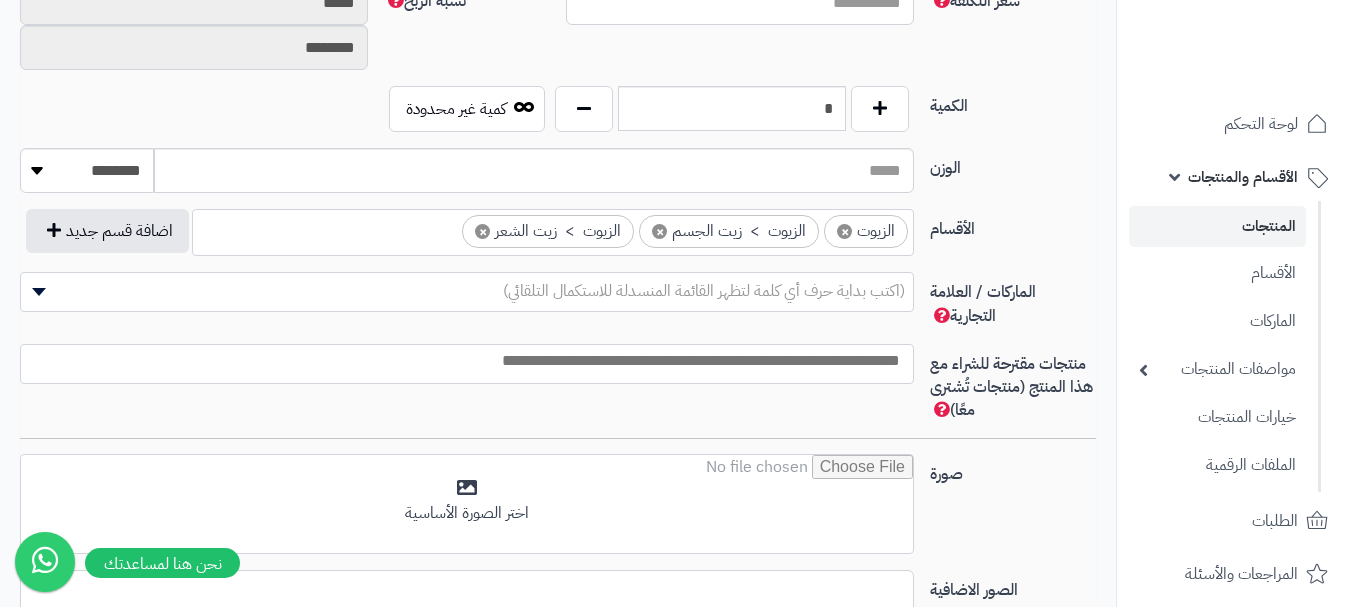 click at bounding box center (467, 364) 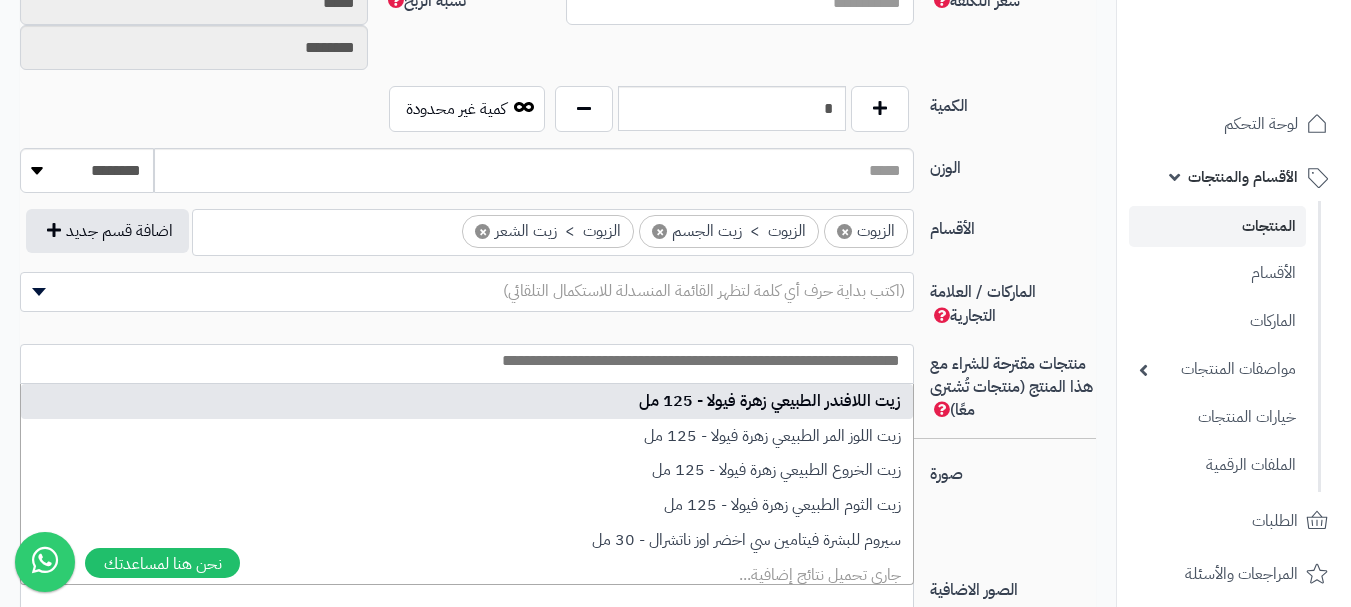 type on "*" 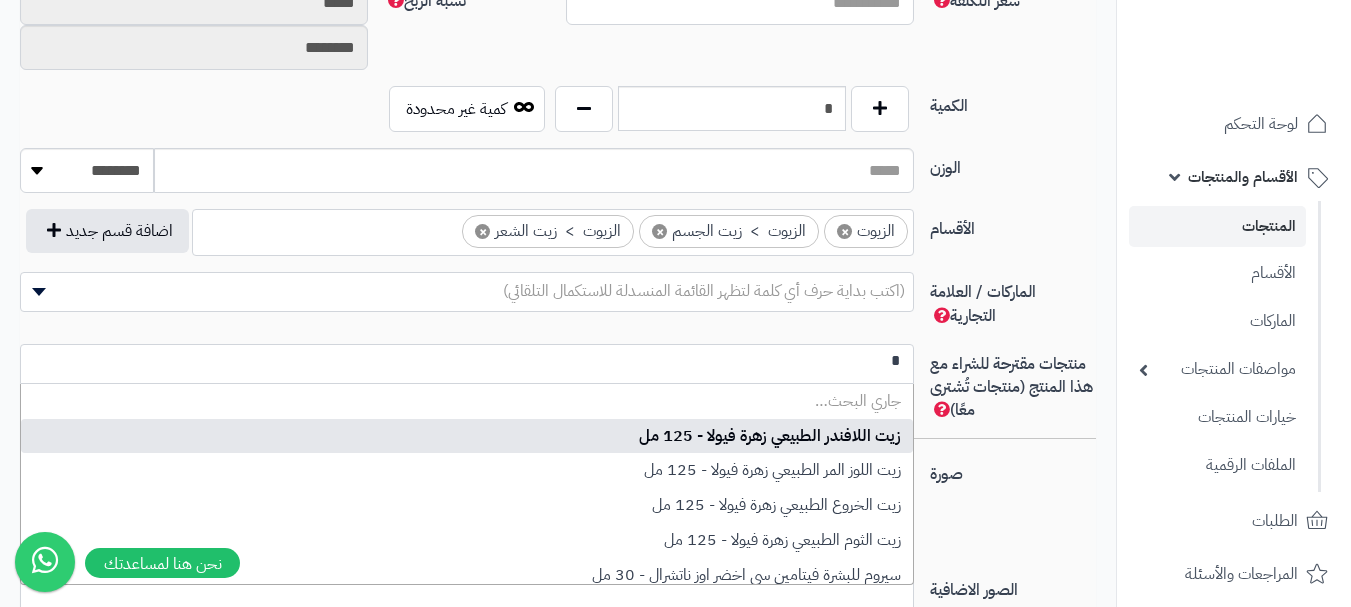 scroll, scrollTop: 0, scrollLeft: 0, axis: both 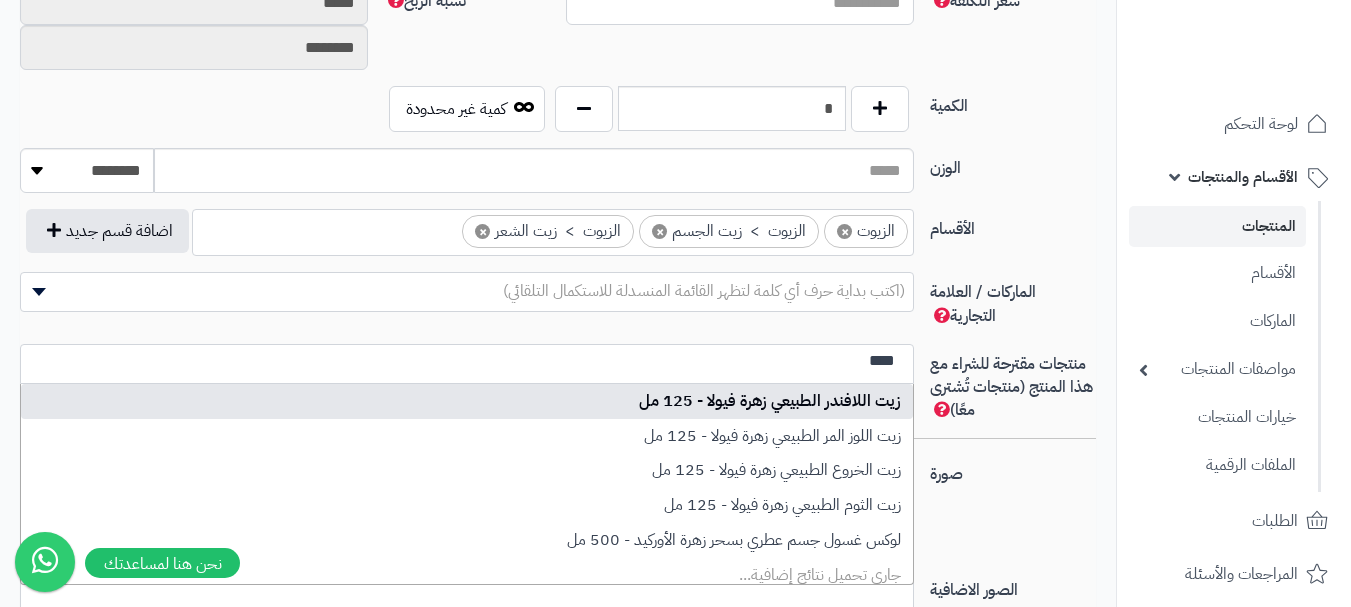 type on "****" 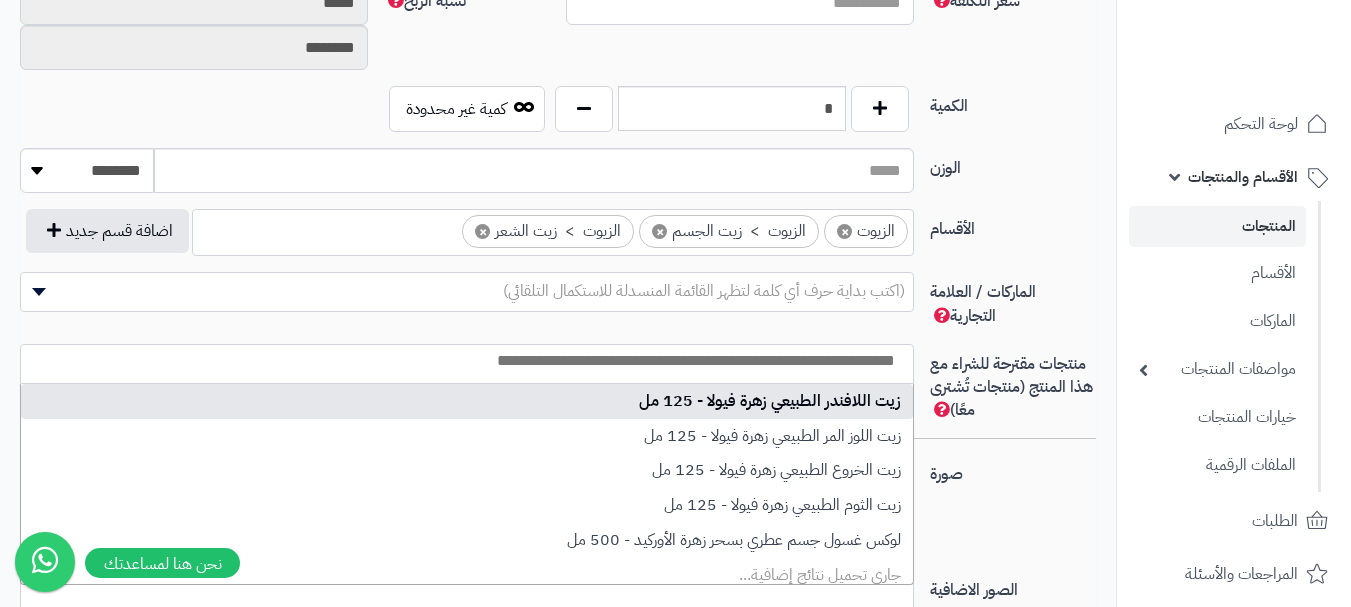select on "**" 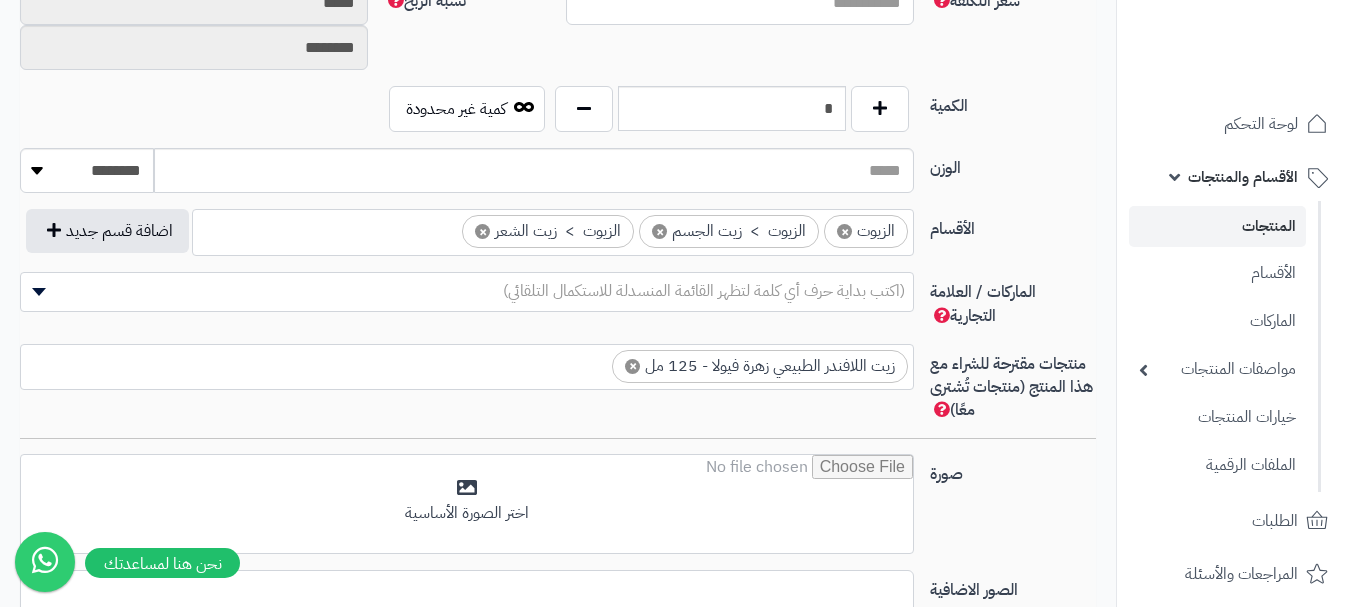 scroll, scrollTop: 0, scrollLeft: 0, axis: both 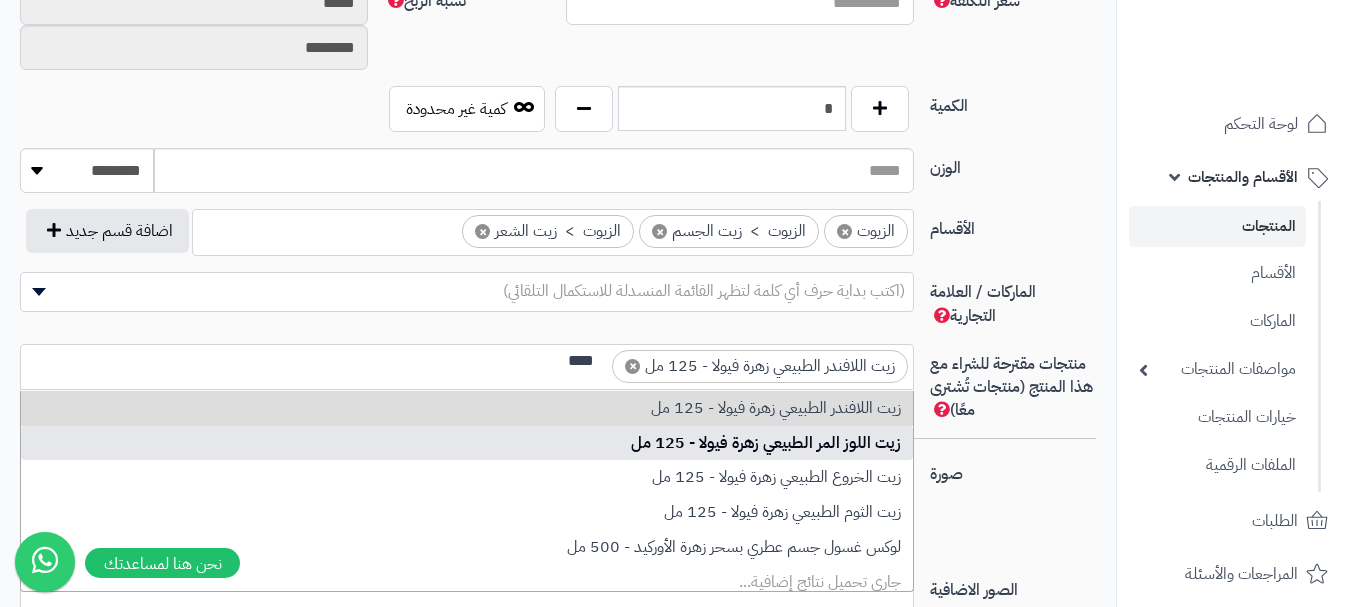 type on "****" 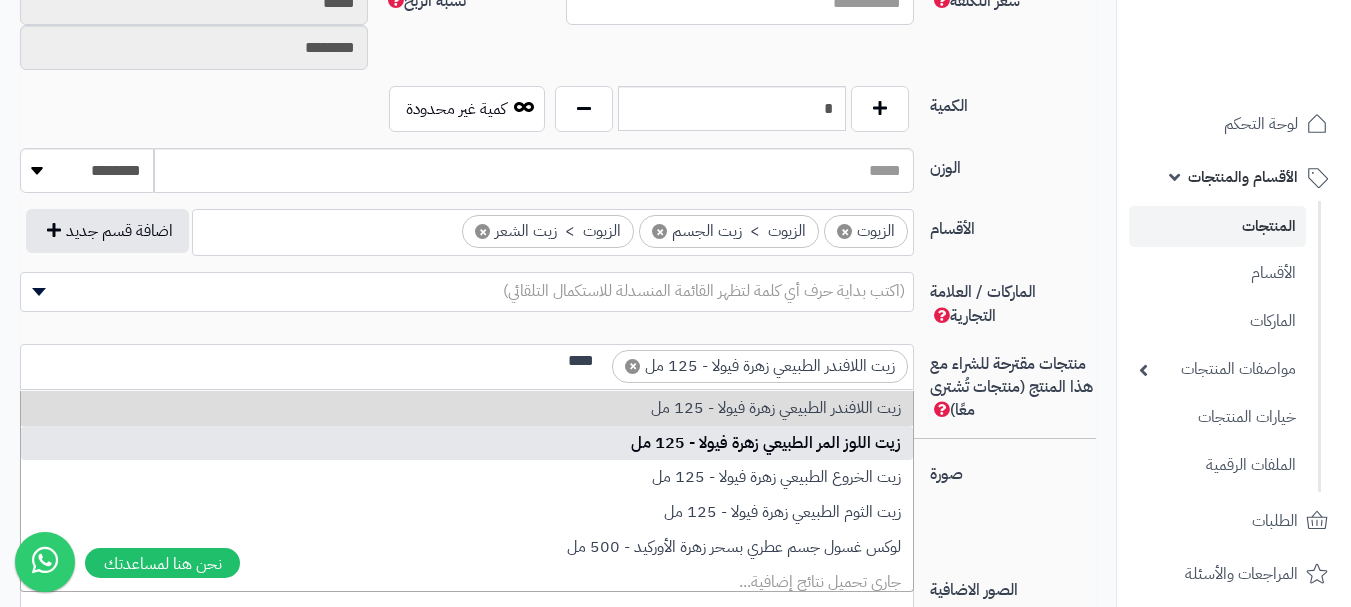 type 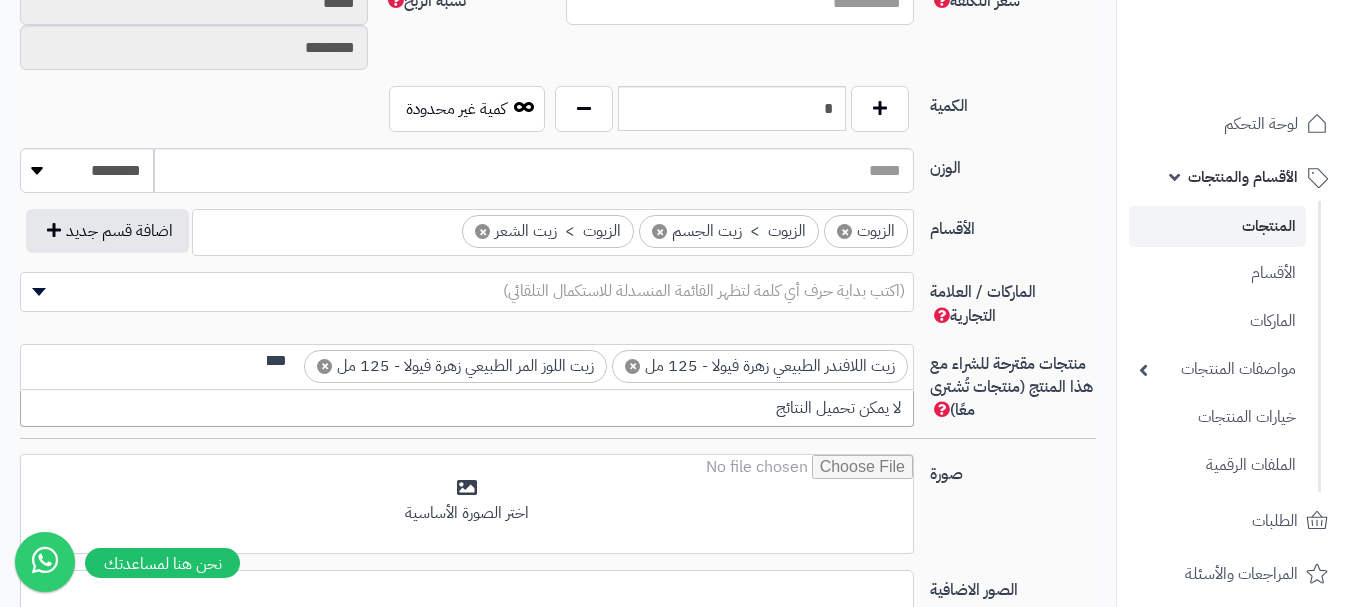 scroll, scrollTop: 0, scrollLeft: 0, axis: both 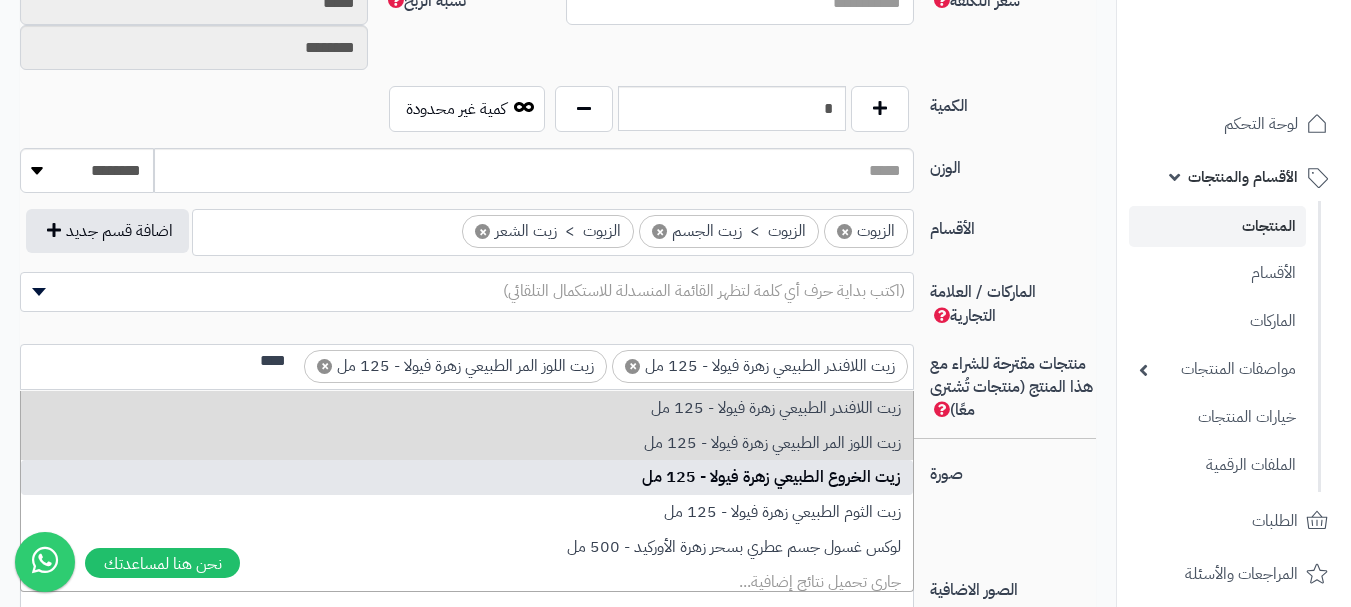 type on "****" 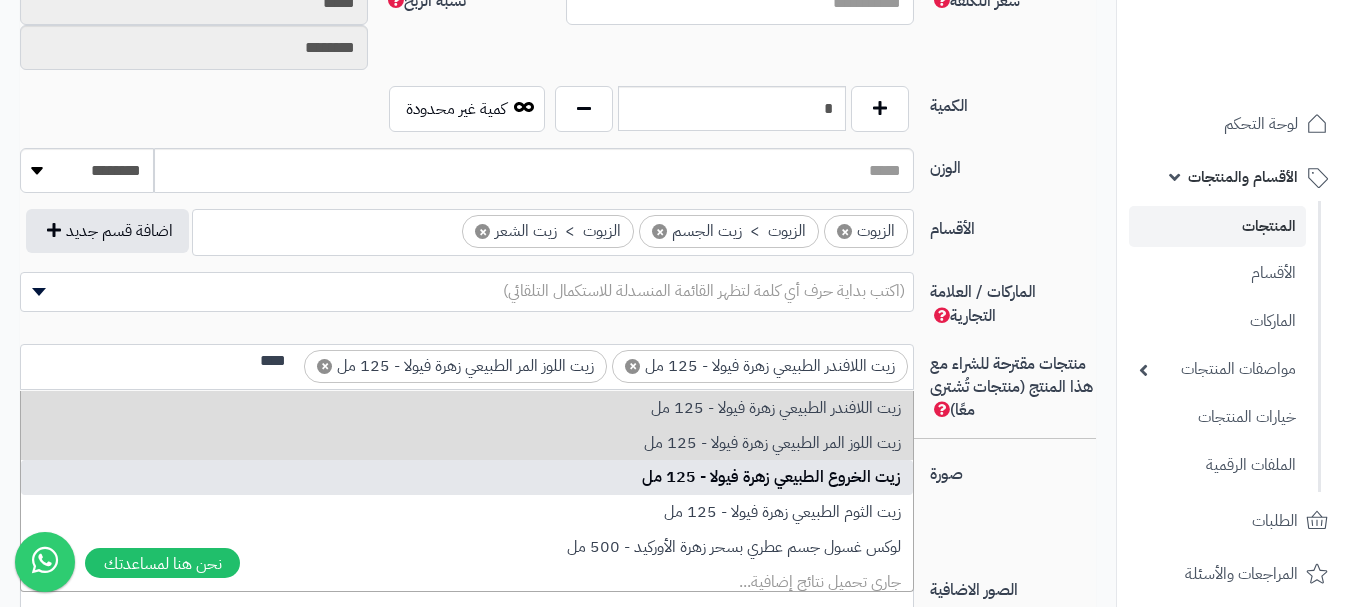 type 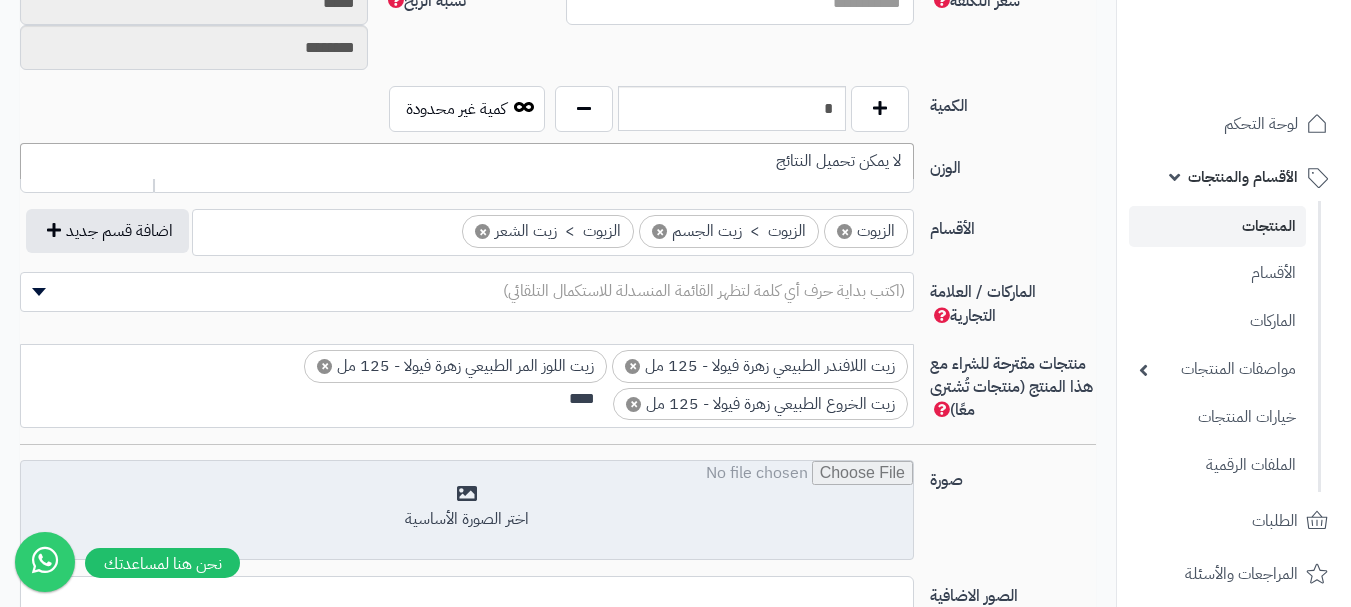scroll, scrollTop: 0, scrollLeft: 0, axis: both 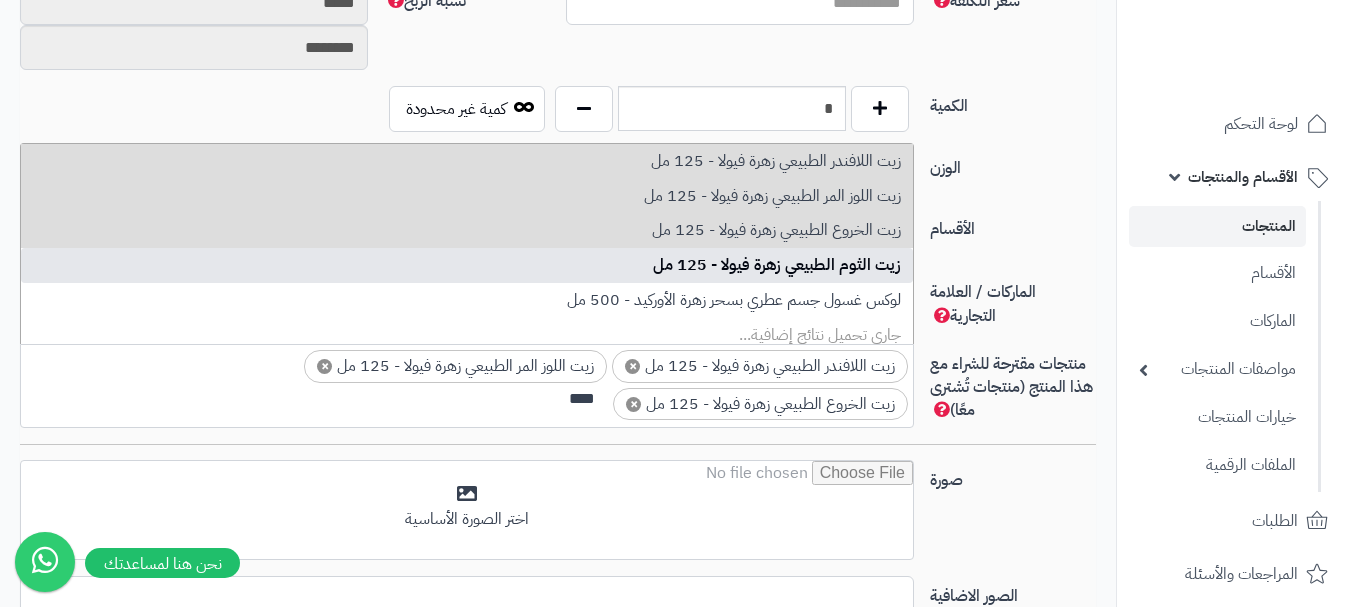 type on "****" 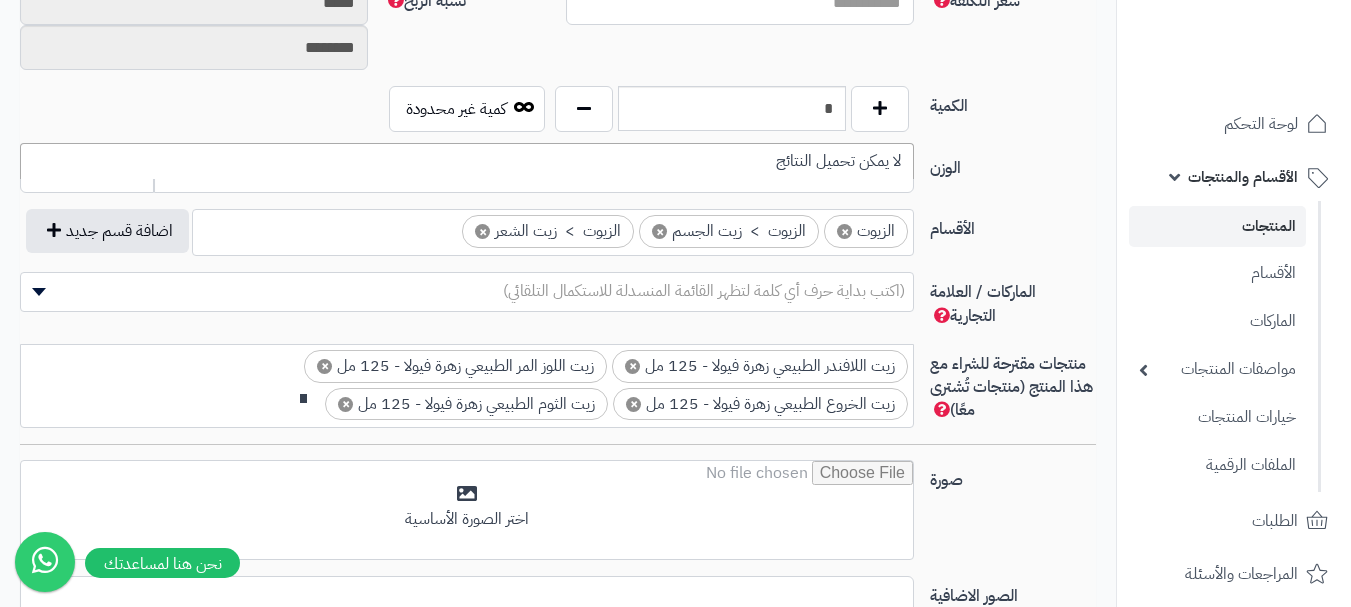 scroll, scrollTop: 0, scrollLeft: -1, axis: horizontal 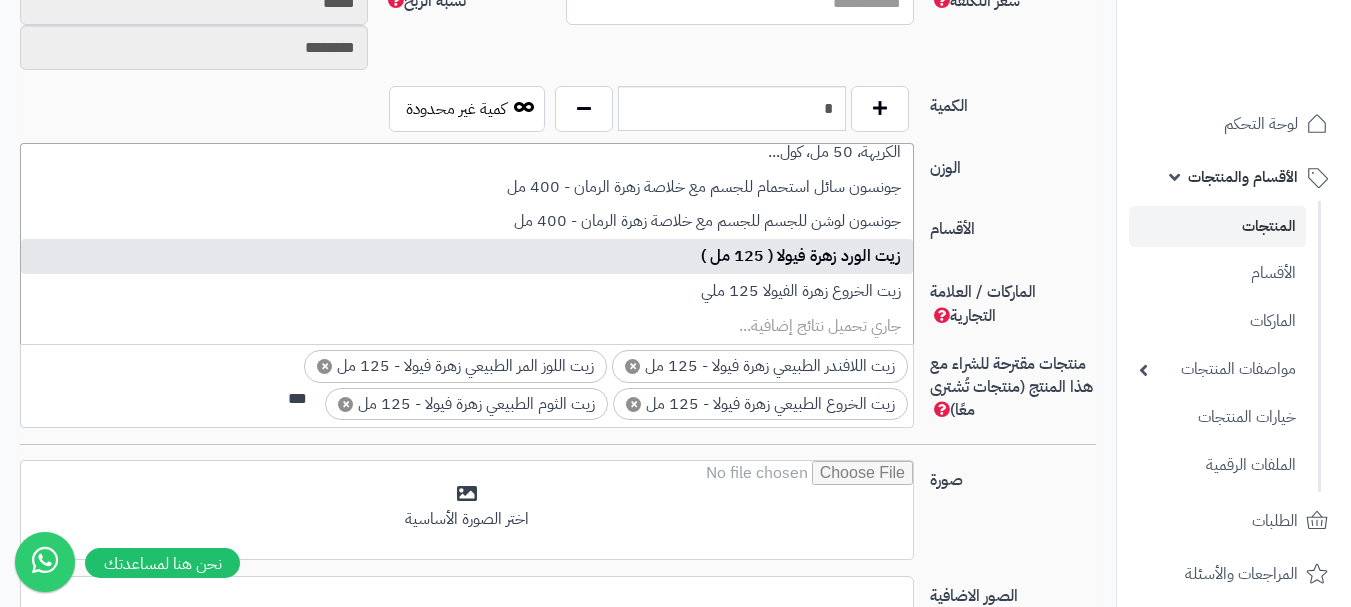 type on "***" 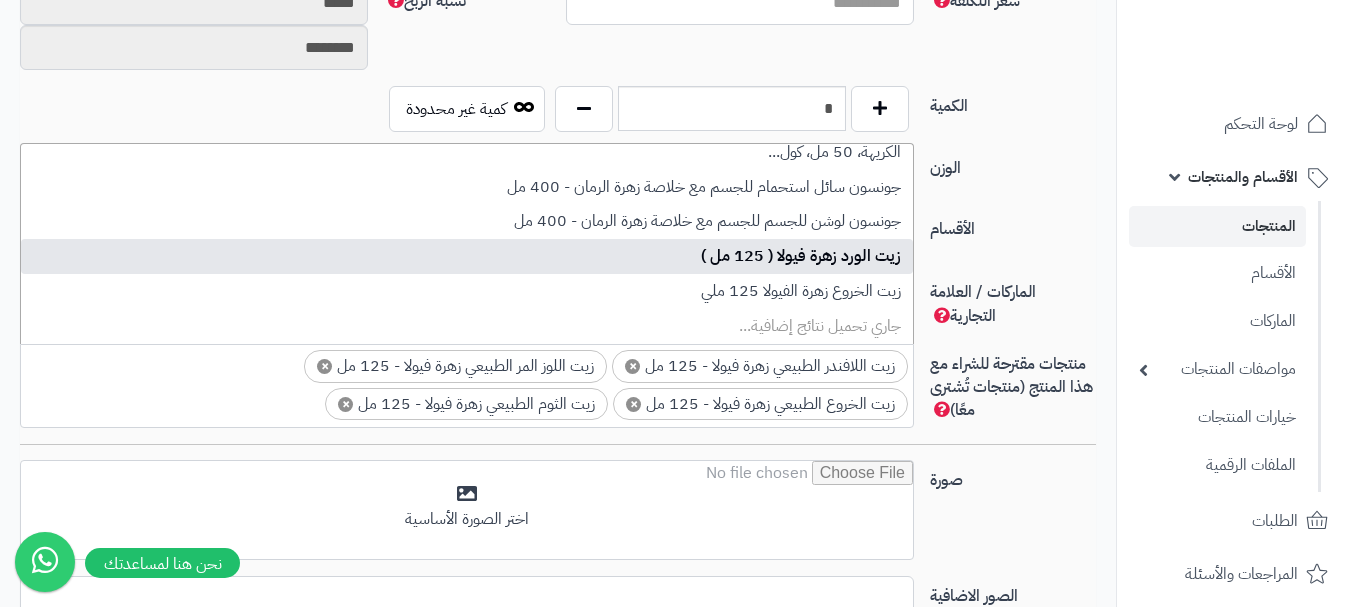 scroll, scrollTop: 0, scrollLeft: 0, axis: both 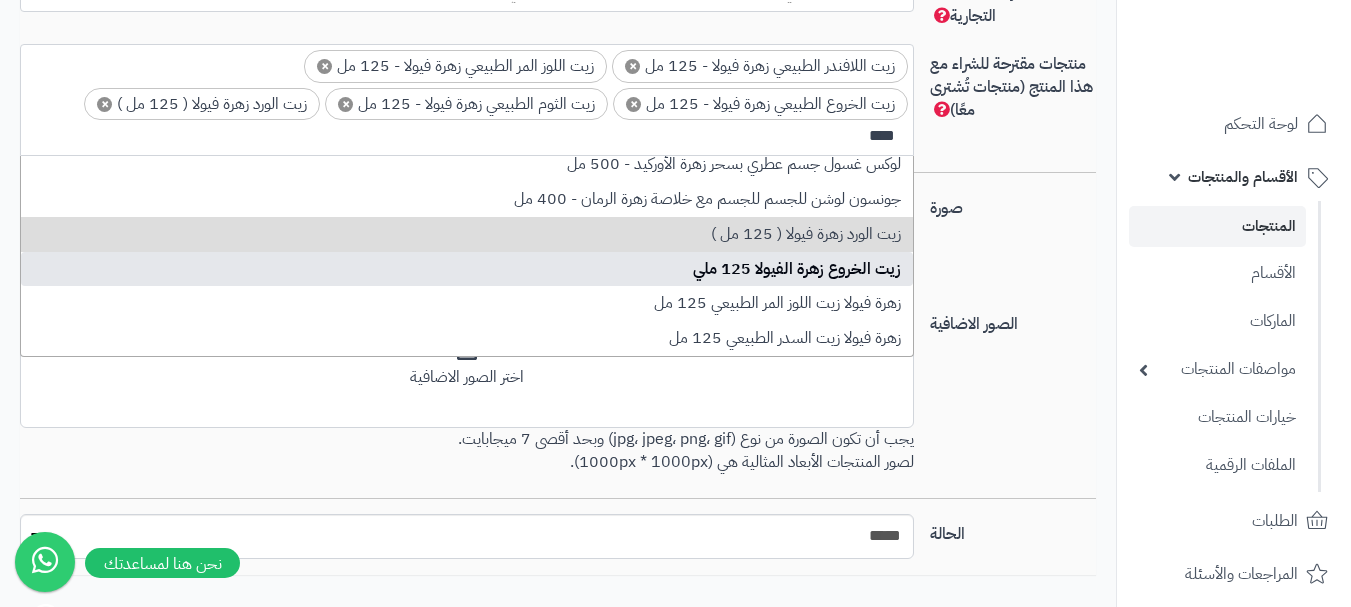 type on "****" 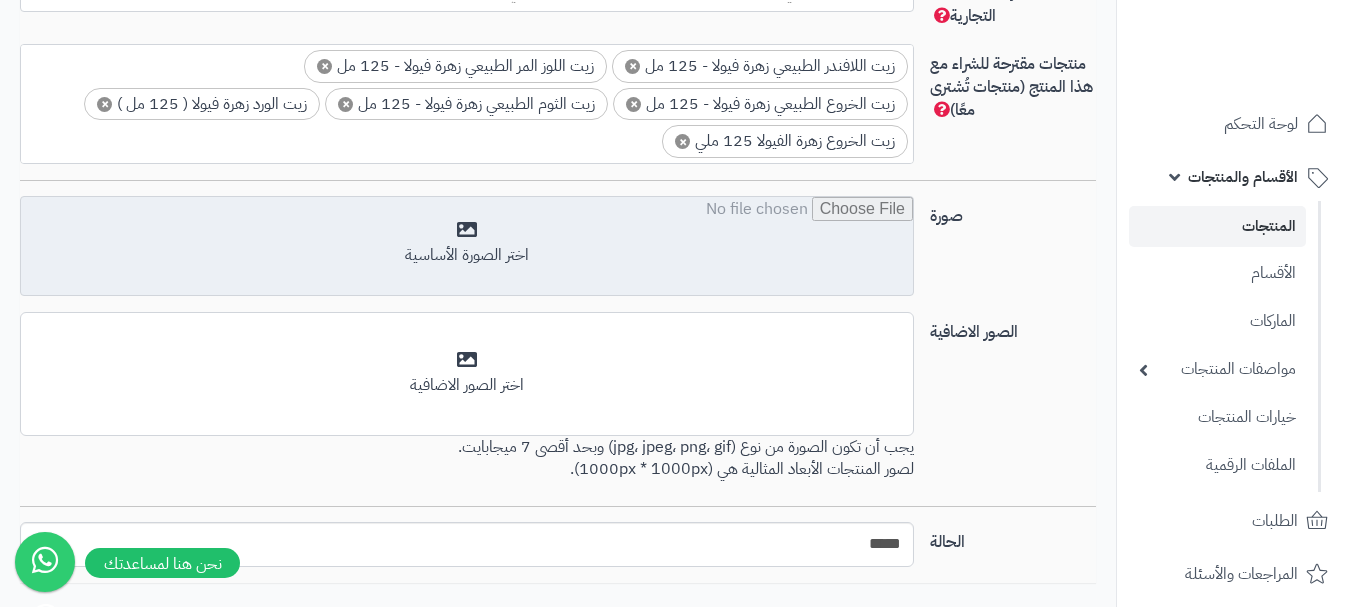 click at bounding box center [467, 247] 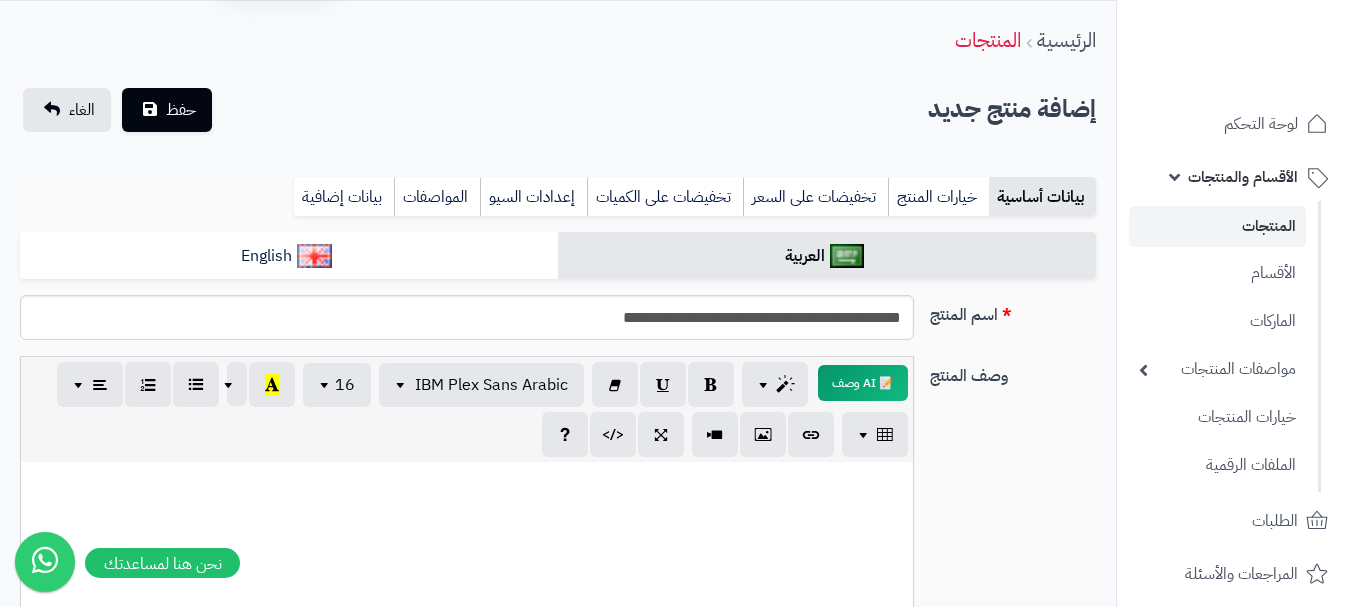 scroll, scrollTop: 0, scrollLeft: 0, axis: both 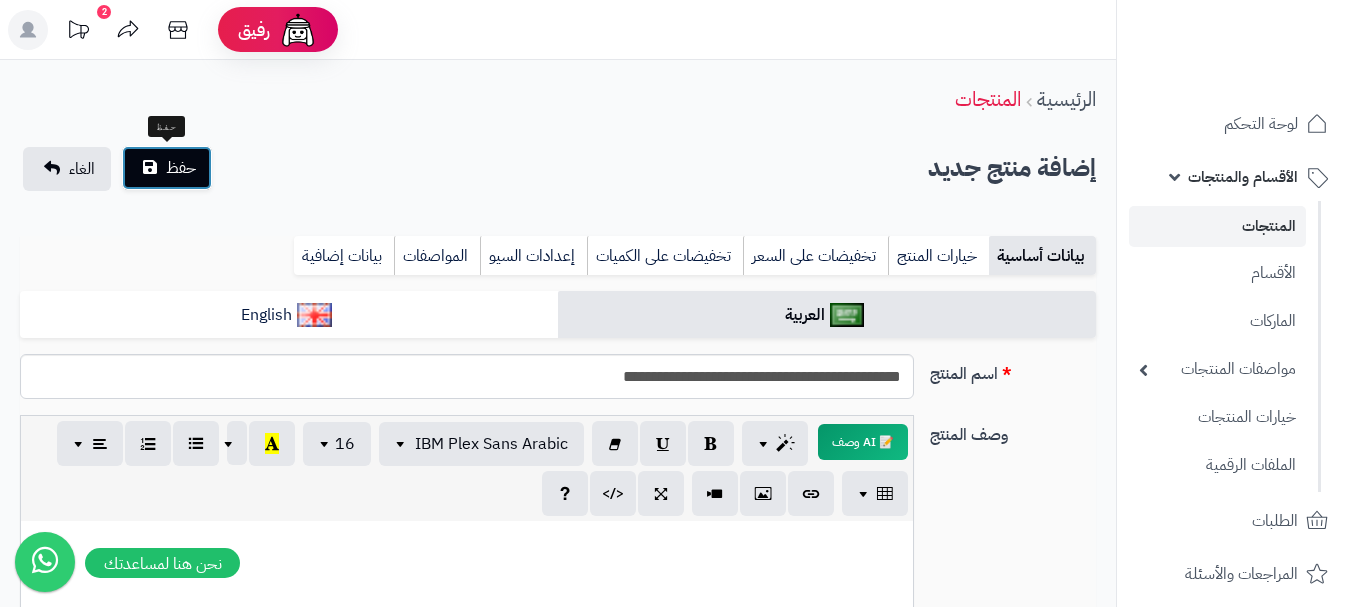 click on "حفظ" at bounding box center (167, 168) 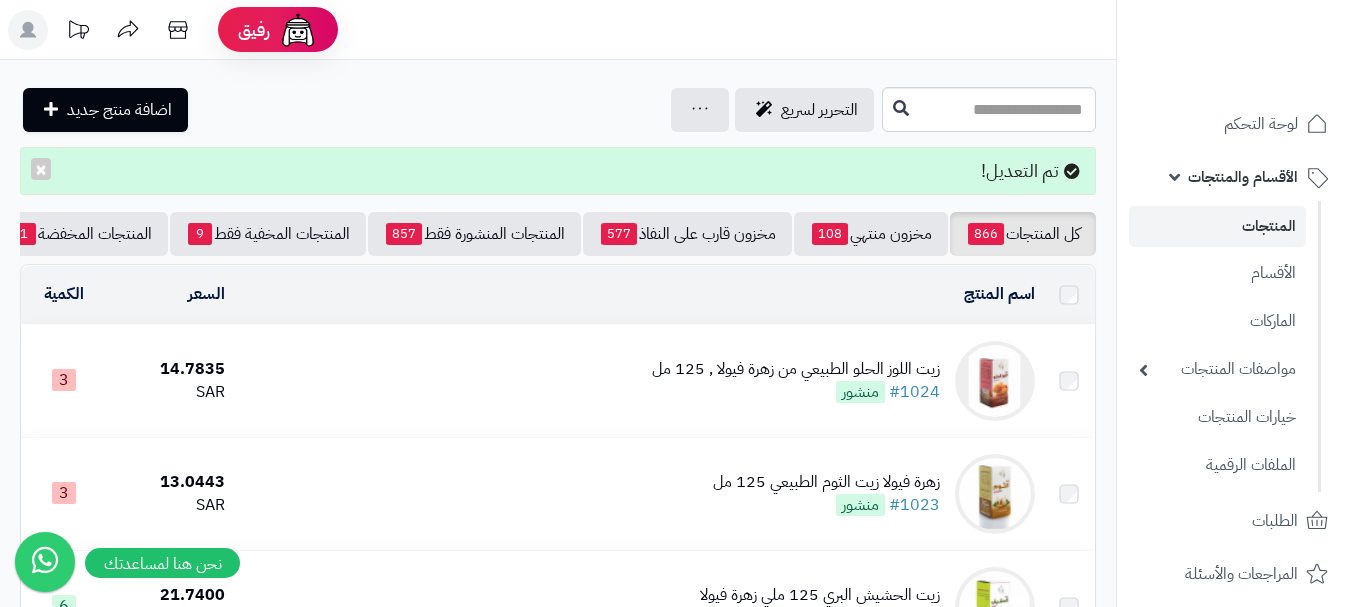 scroll, scrollTop: 0, scrollLeft: 0, axis: both 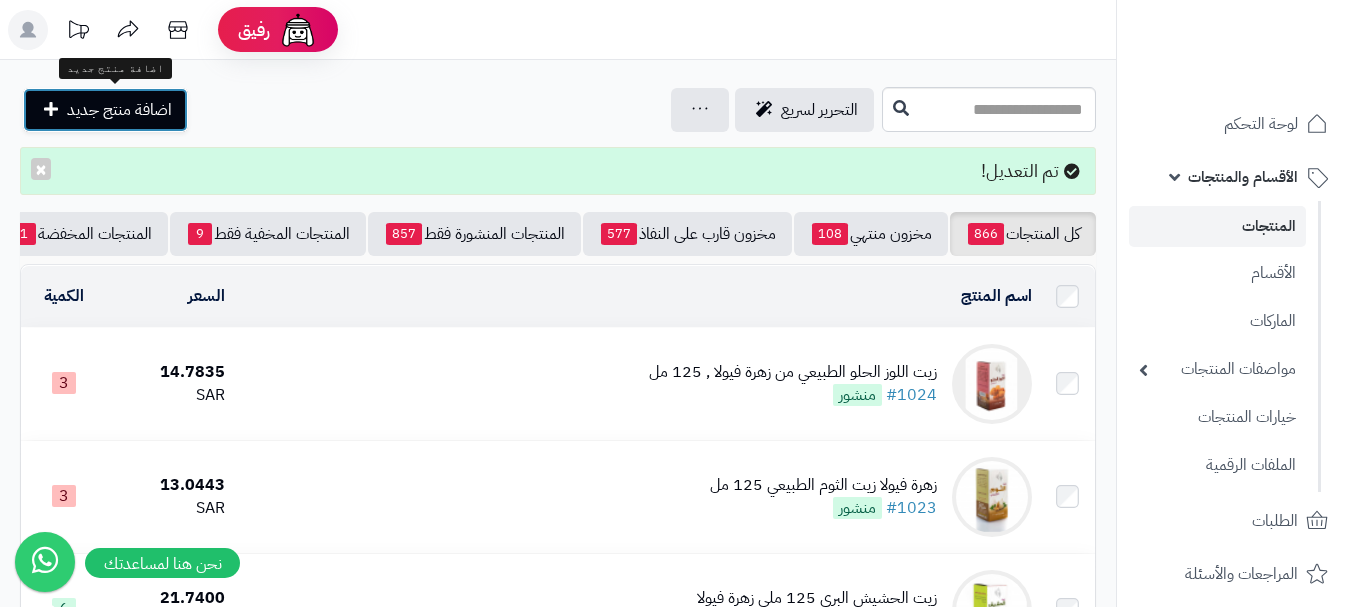 click on "اضافة منتج جديد" at bounding box center (105, 110) 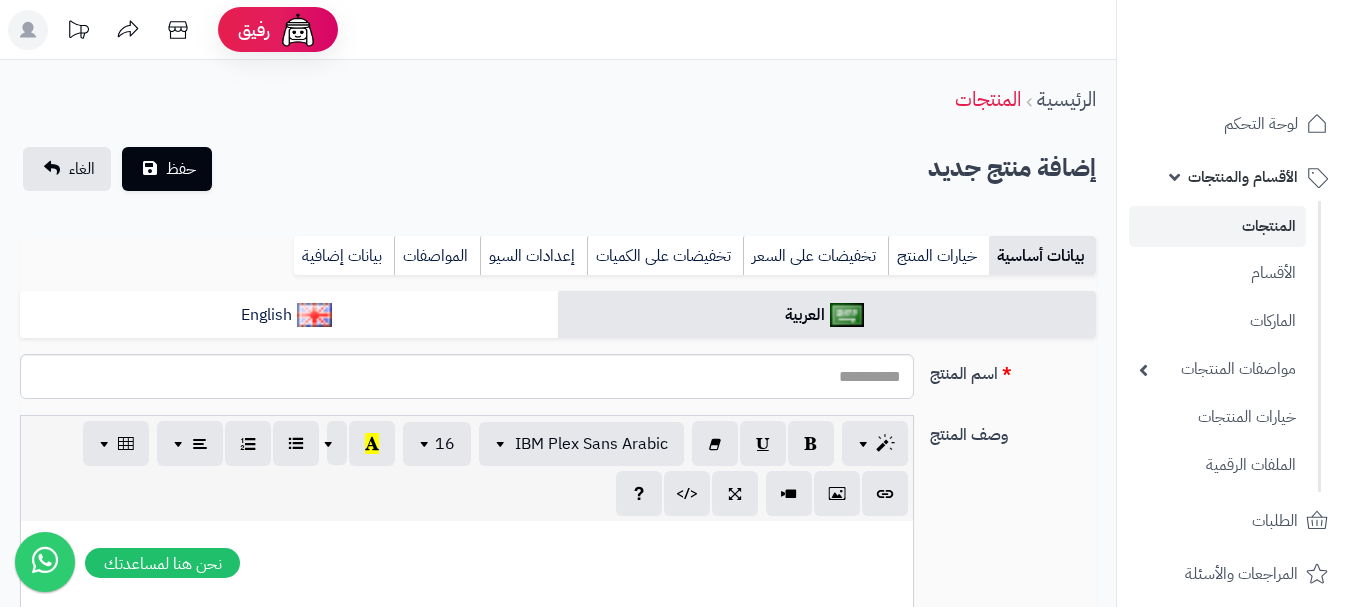 select 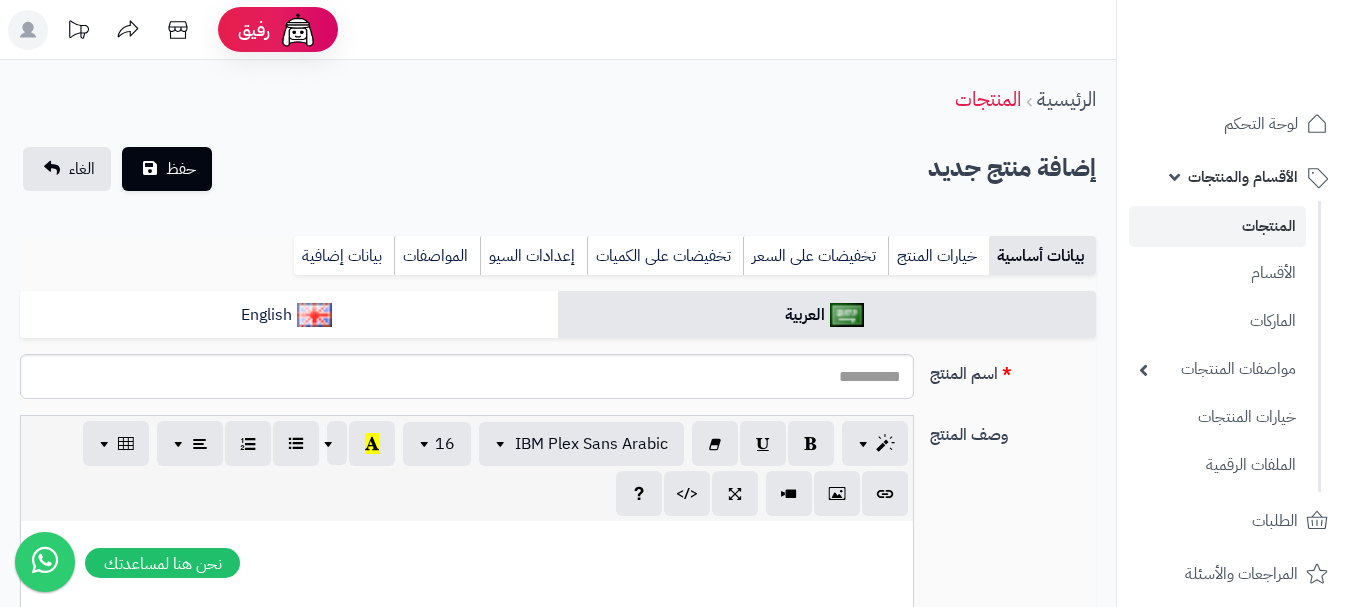 scroll, scrollTop: 0, scrollLeft: 0, axis: both 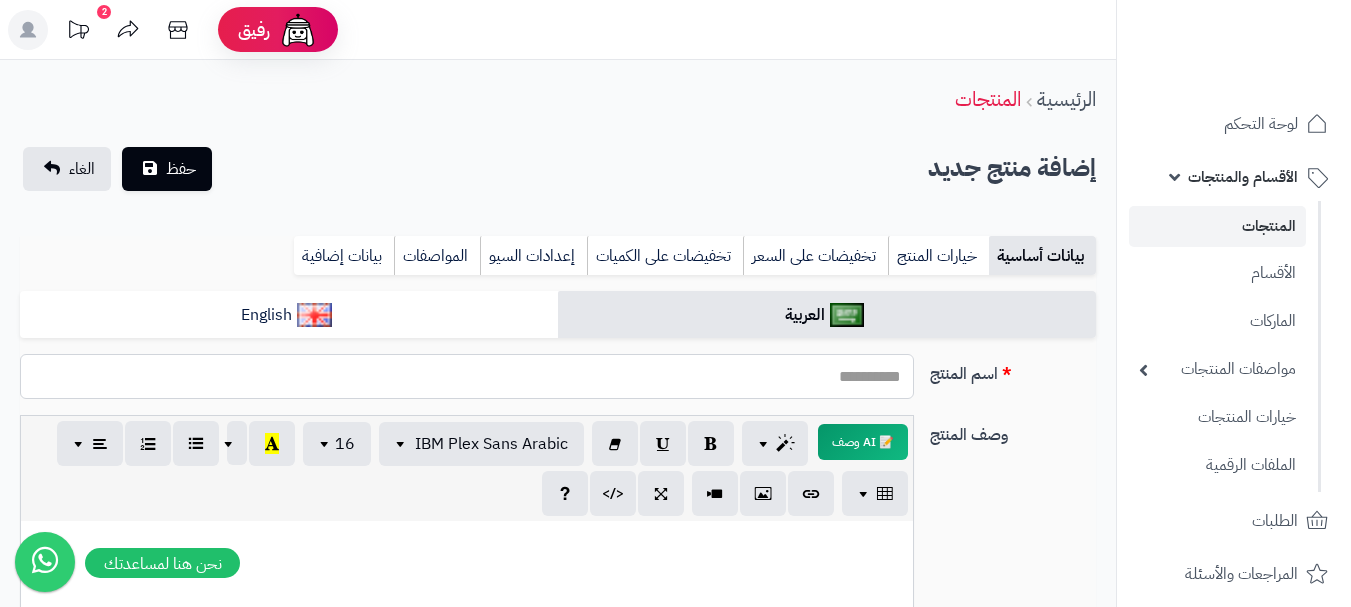 paste on "**********" 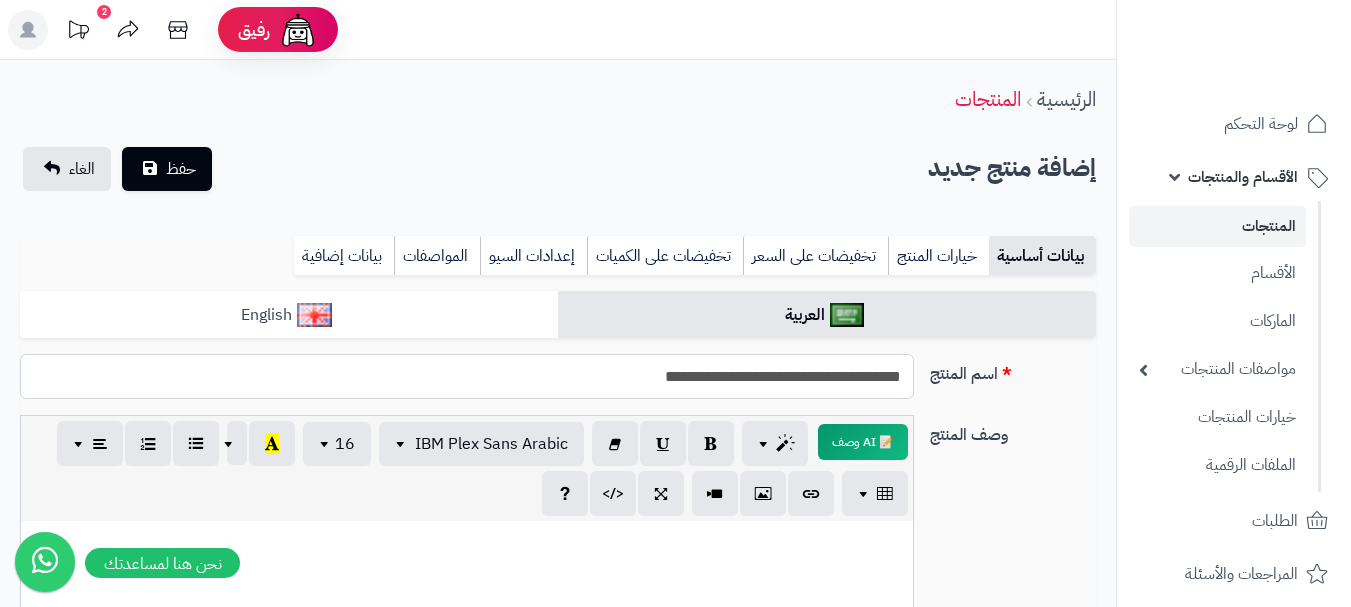type on "**********" 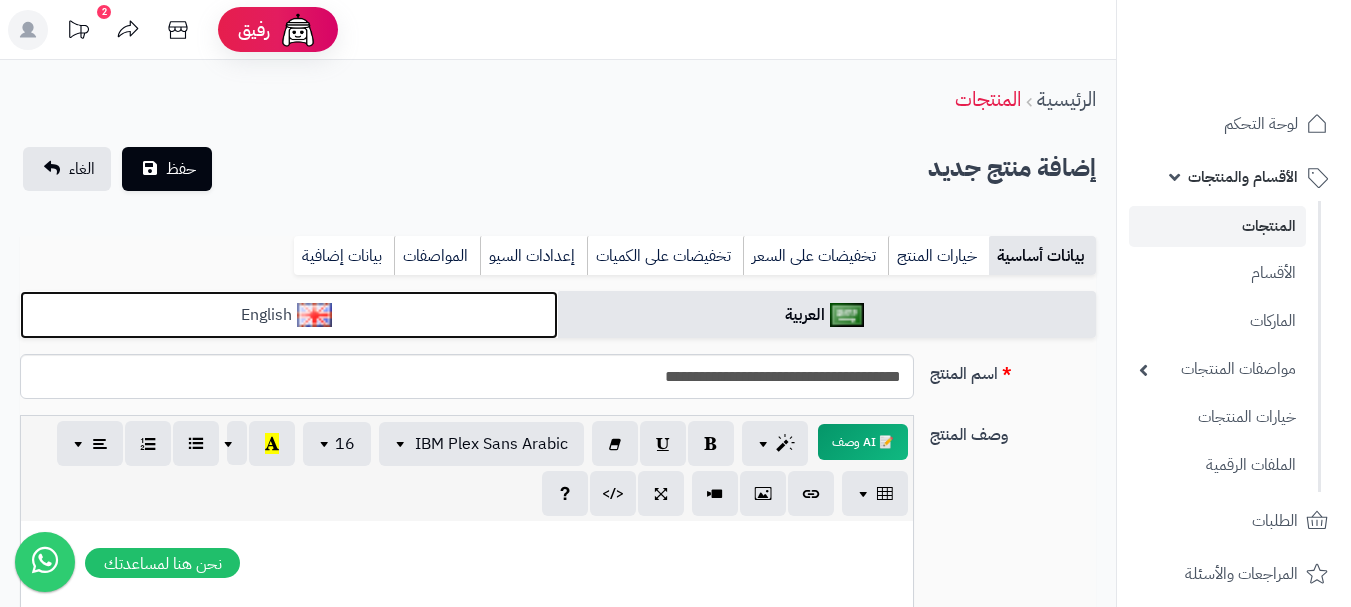 click on "English" at bounding box center [289, 315] 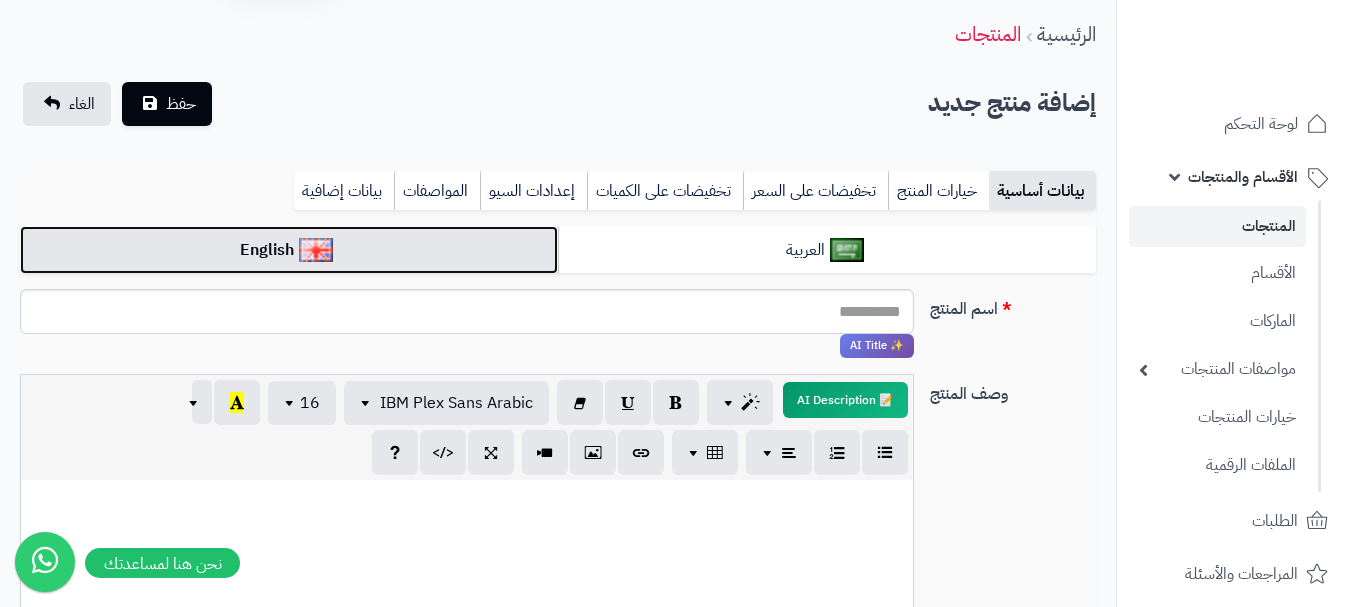scroll, scrollTop: 100, scrollLeft: 0, axis: vertical 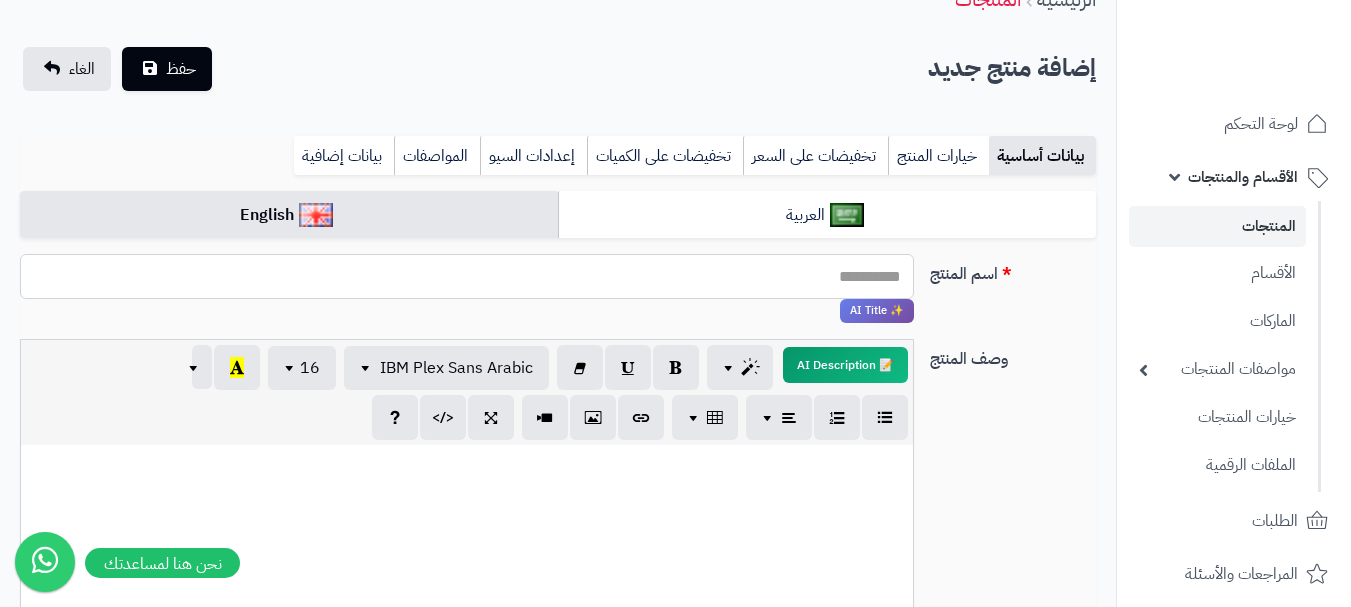 paste on "**********" 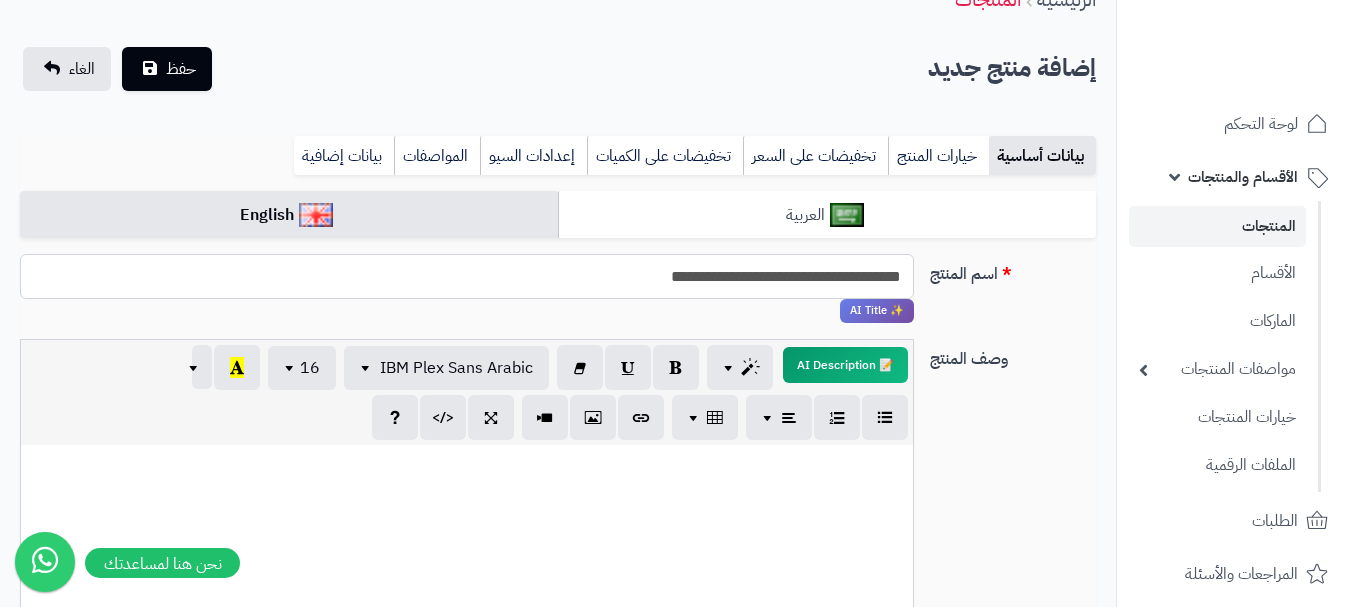 type on "**********" 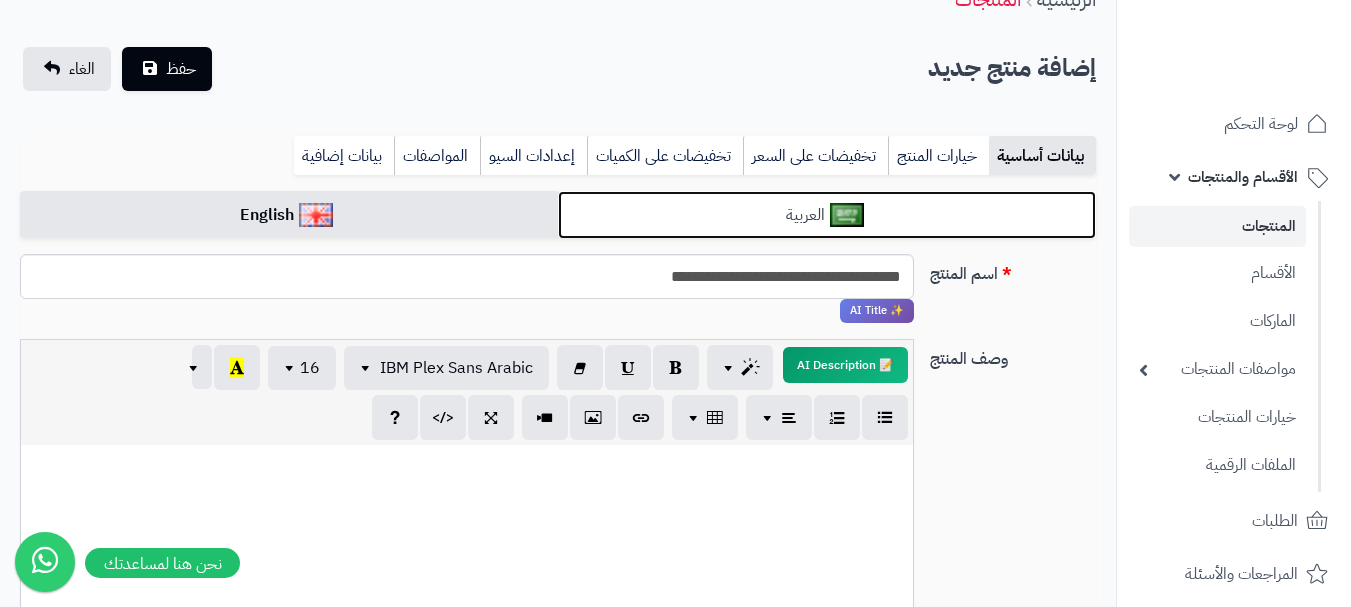 click on "العربية" at bounding box center [827, 215] 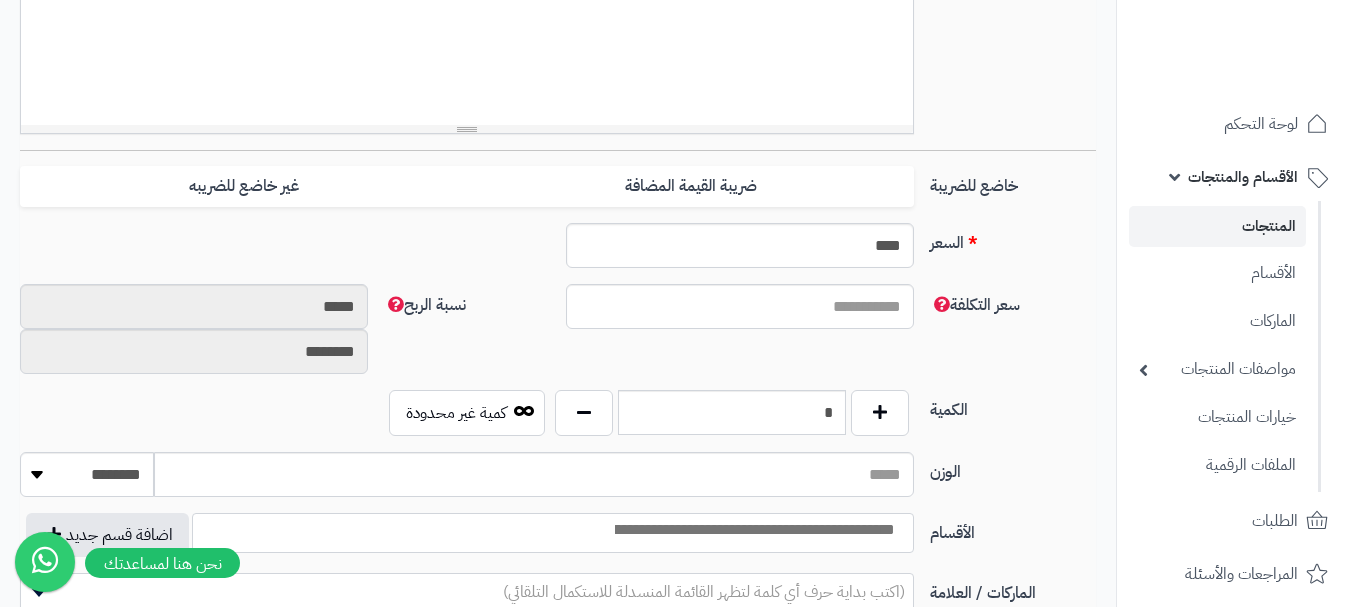 scroll, scrollTop: 700, scrollLeft: 0, axis: vertical 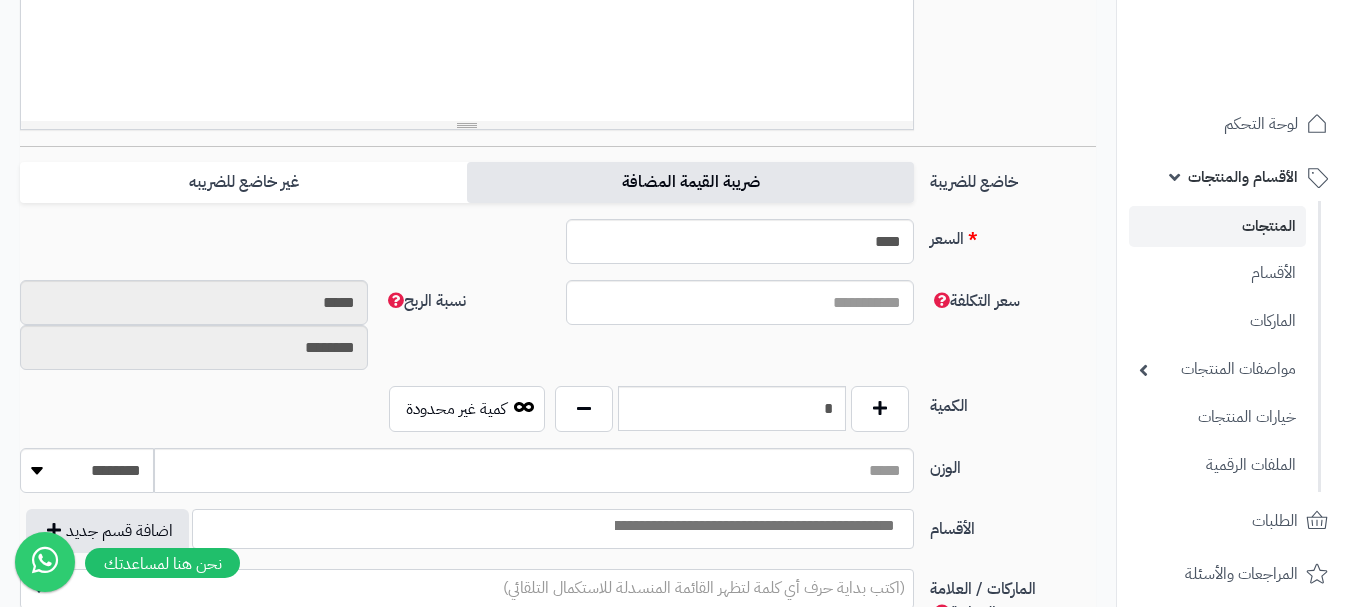drag, startPoint x: 881, startPoint y: 196, endPoint x: 857, endPoint y: 188, distance: 25.298222 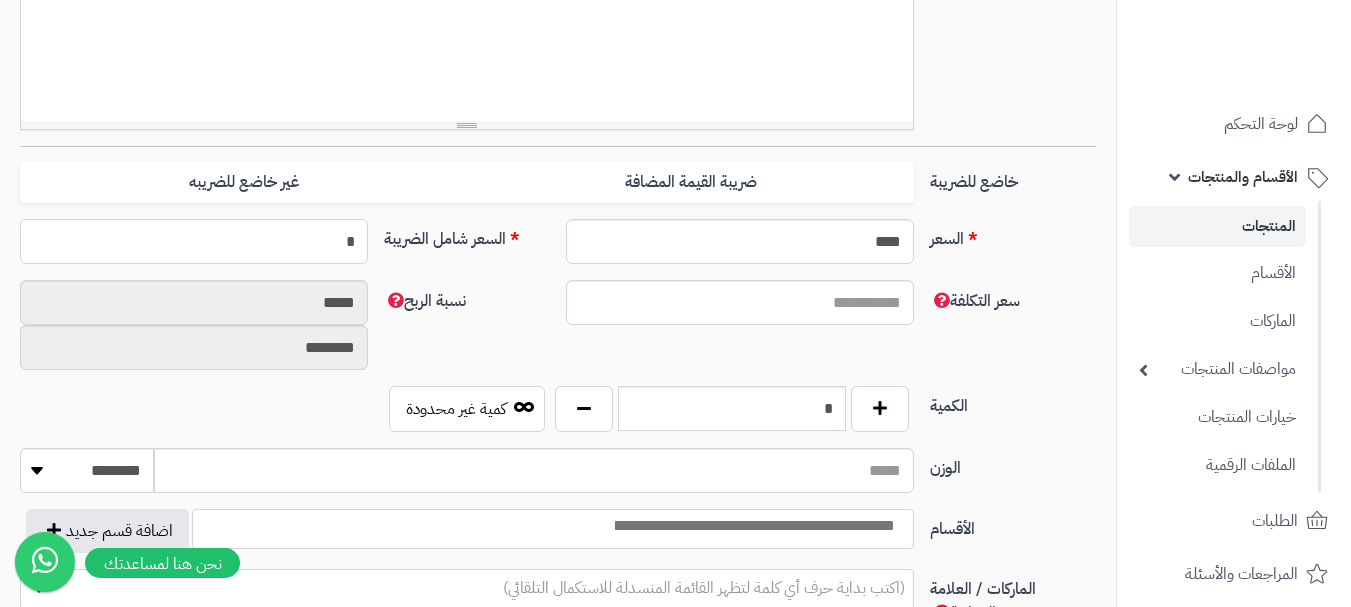 click on "*" at bounding box center (194, 241) 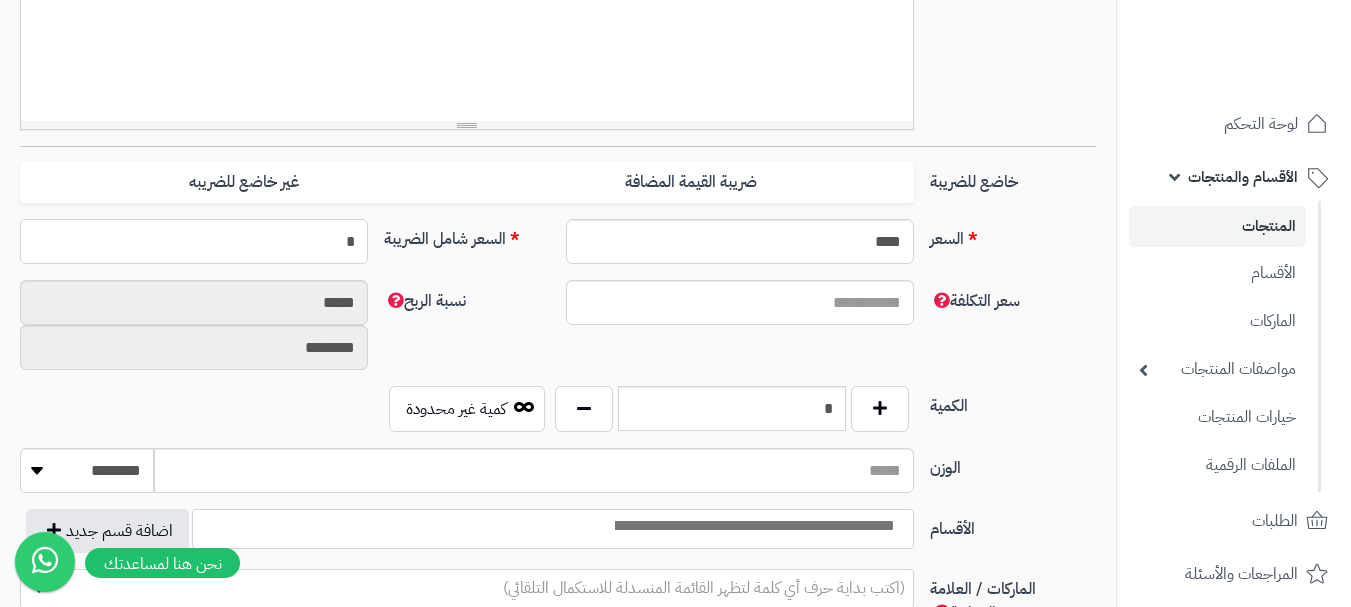 type 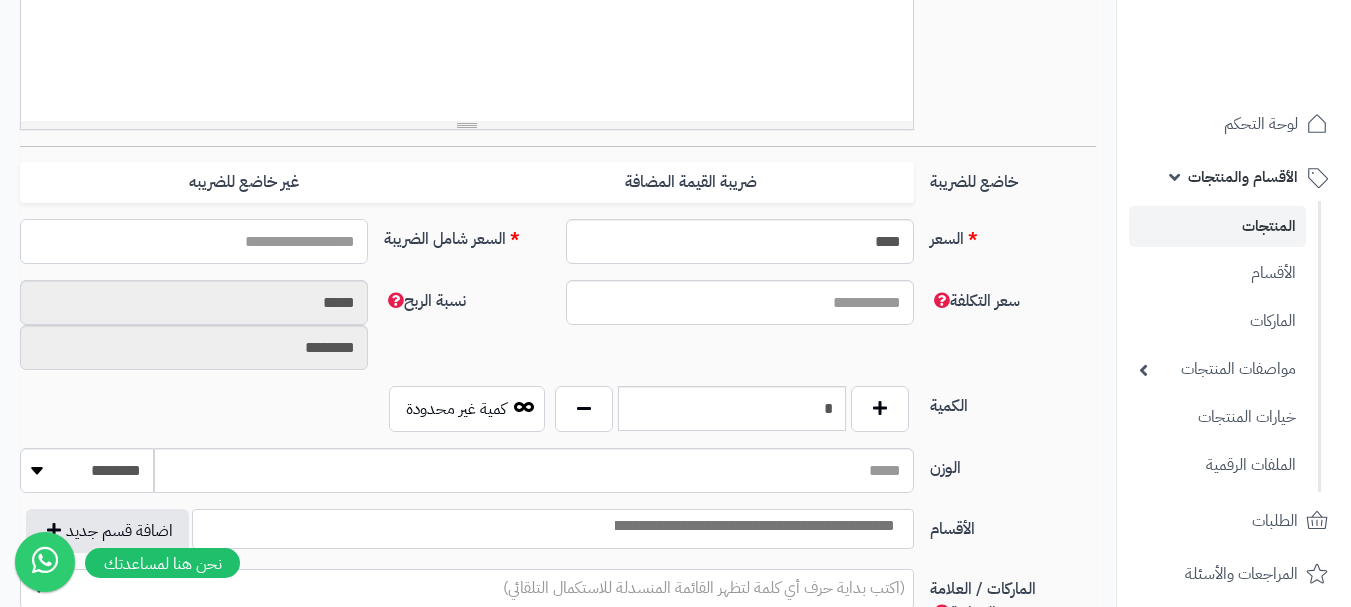 type on "*" 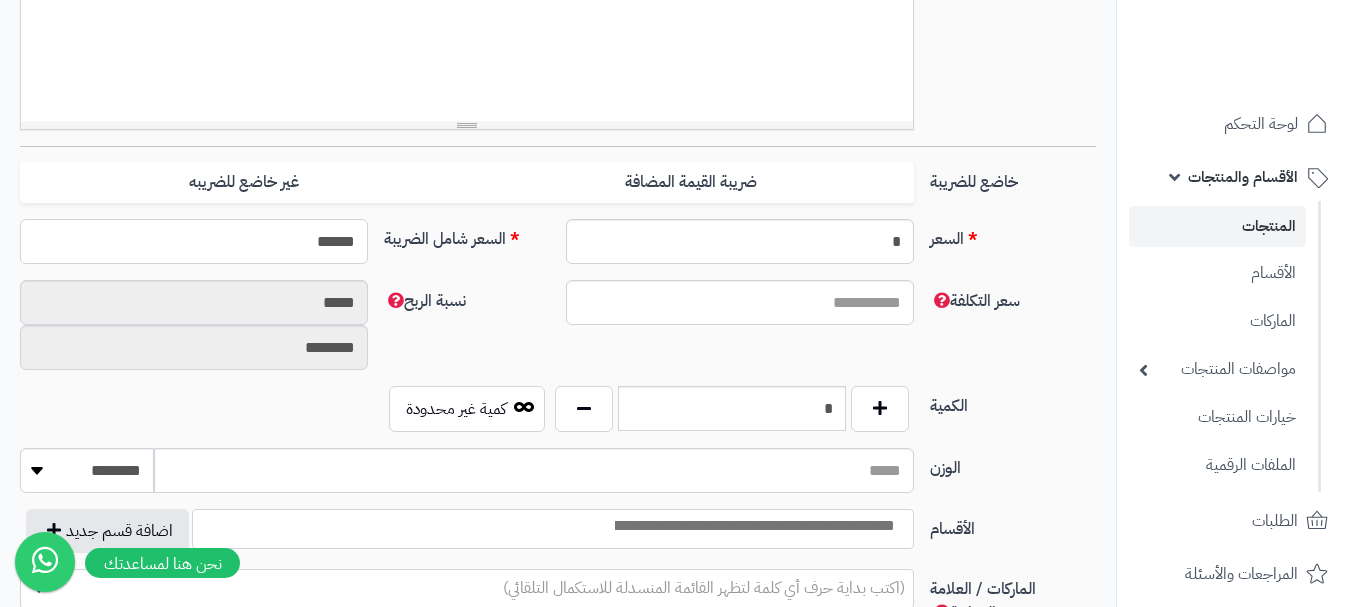 scroll, scrollTop: 800, scrollLeft: 0, axis: vertical 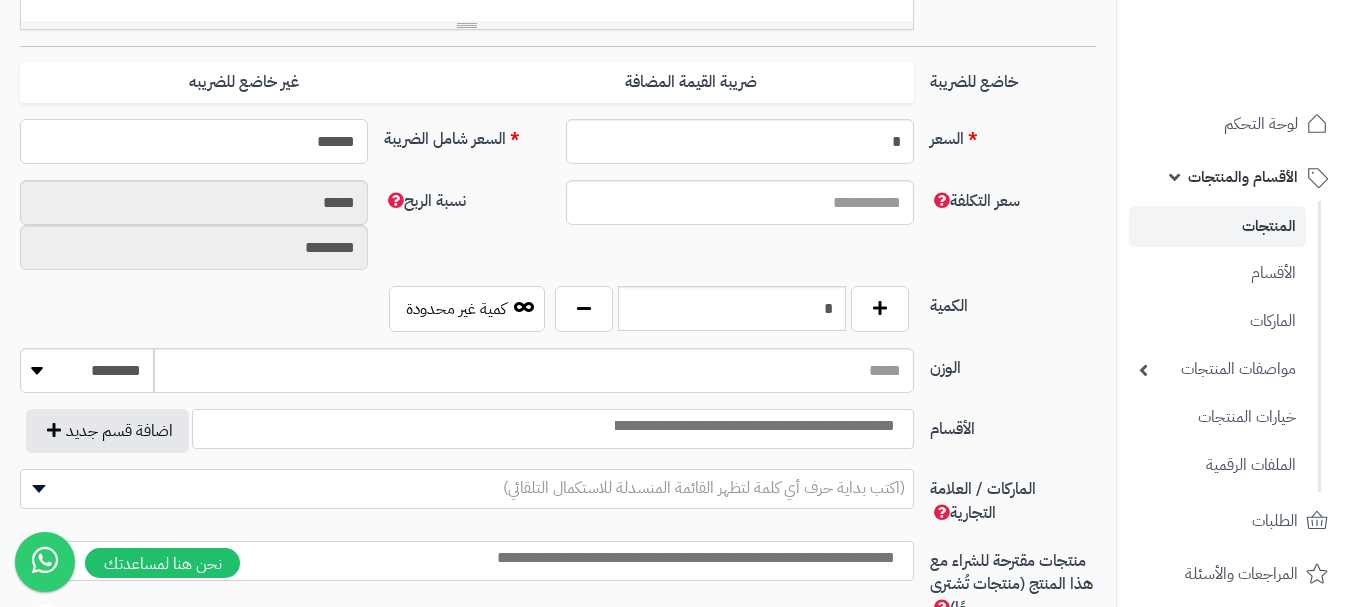 type on "******" 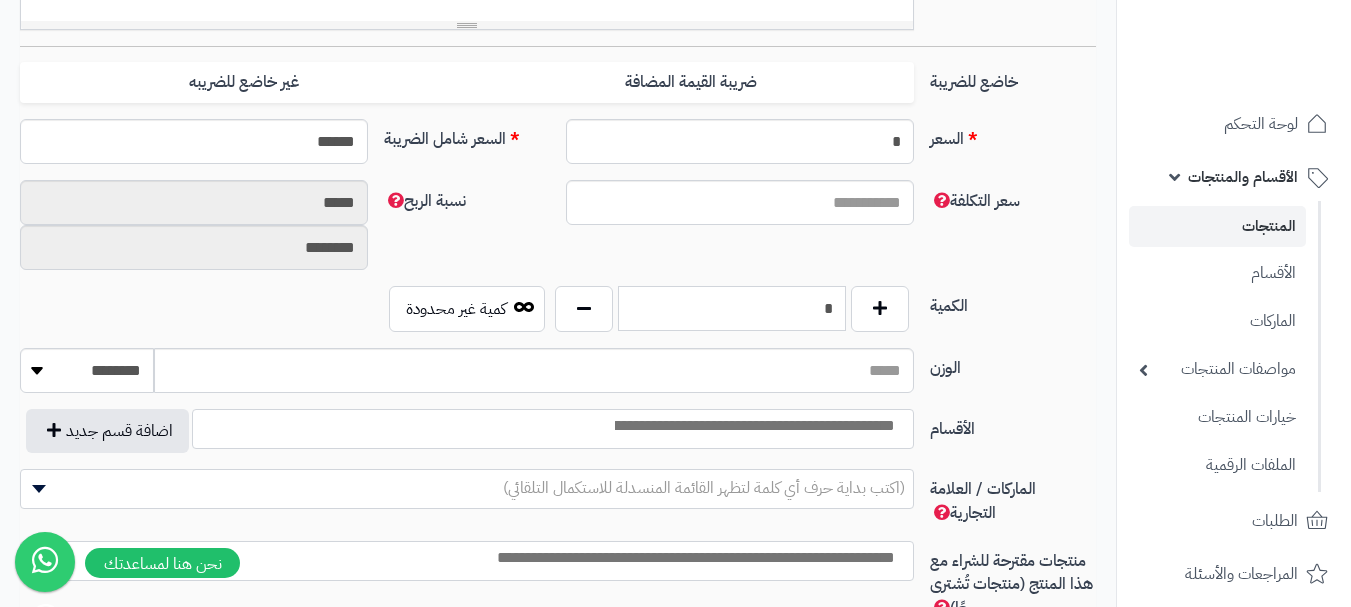 click on "*" at bounding box center (732, 308) 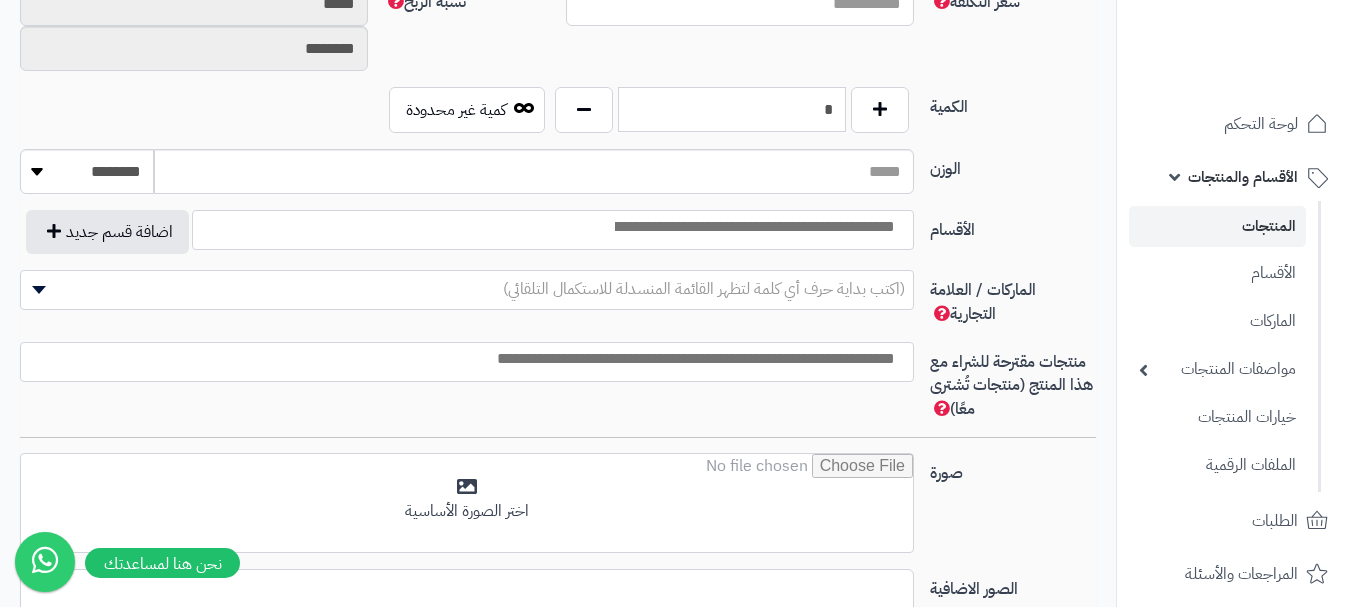 scroll, scrollTop: 1000, scrollLeft: 0, axis: vertical 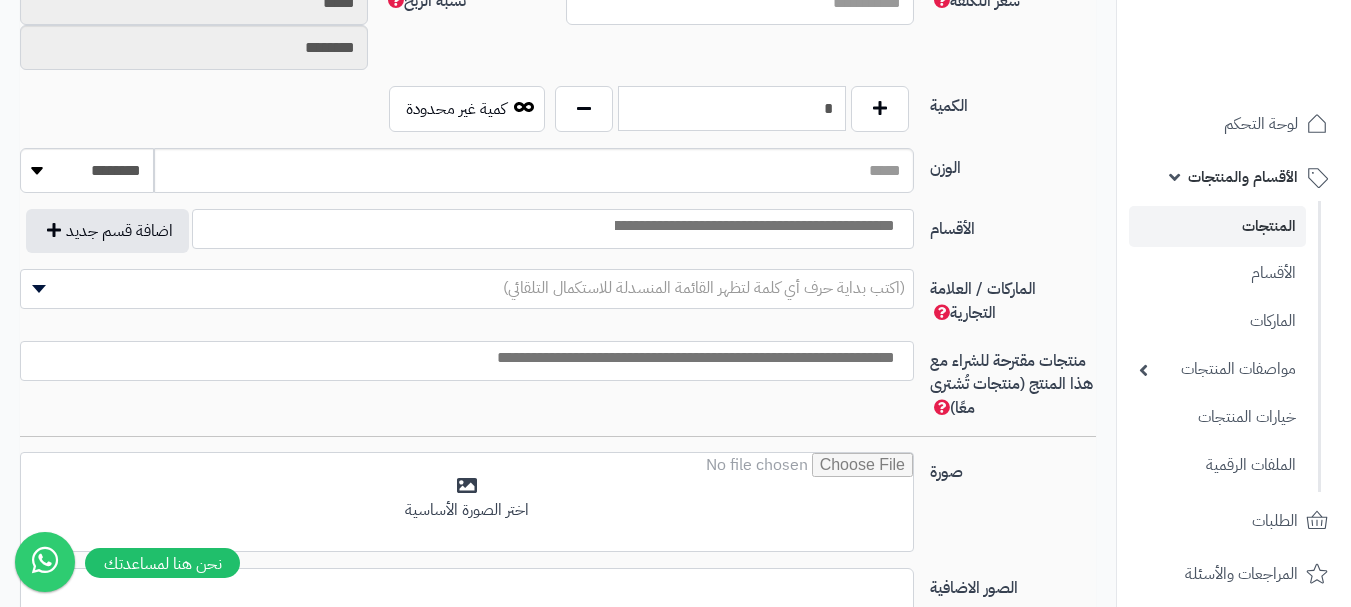 type on "*" 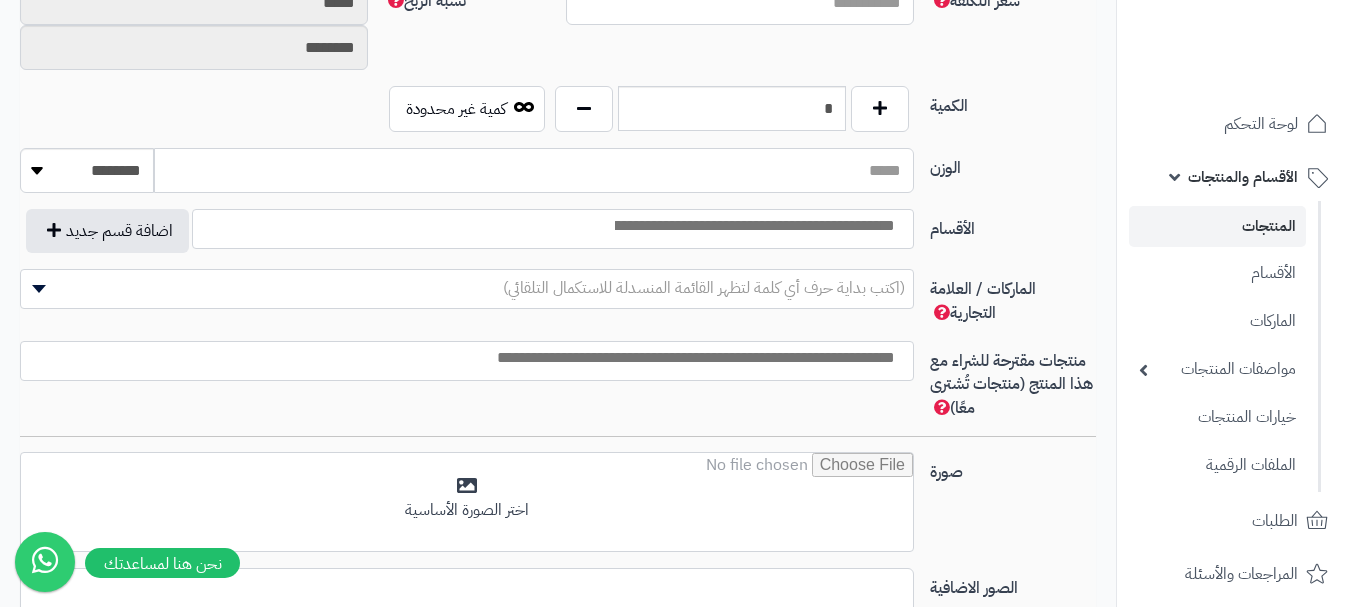 click on "الوزن" at bounding box center [534, 170] 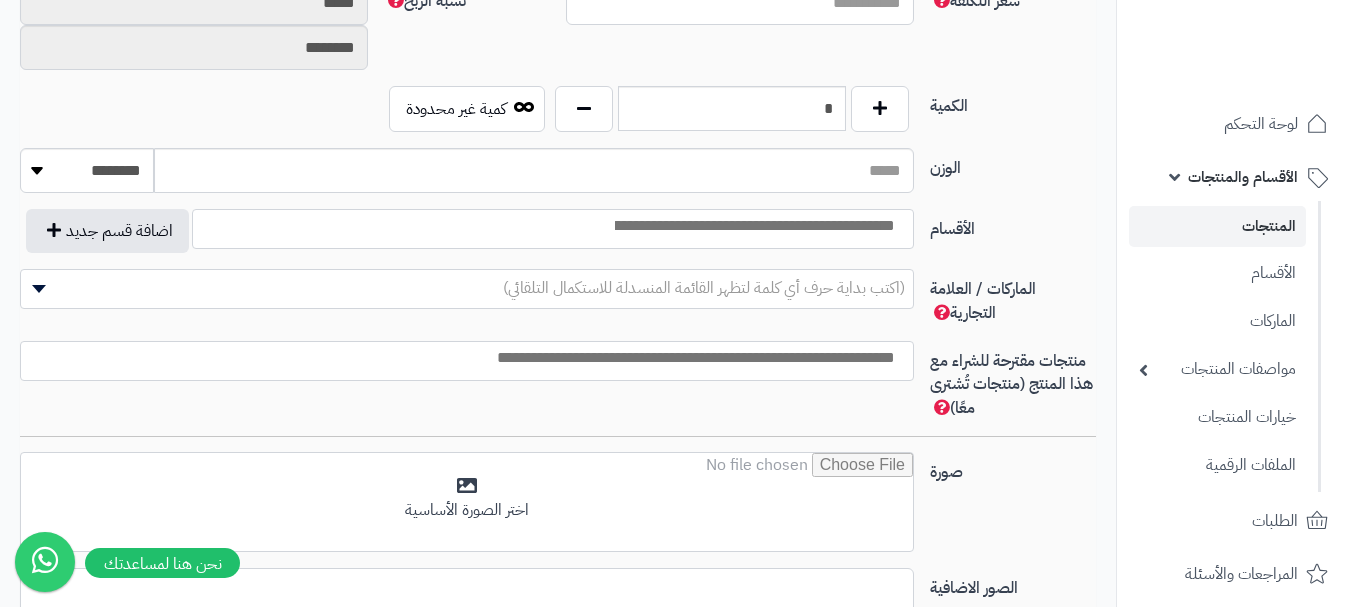 click at bounding box center (553, 229) 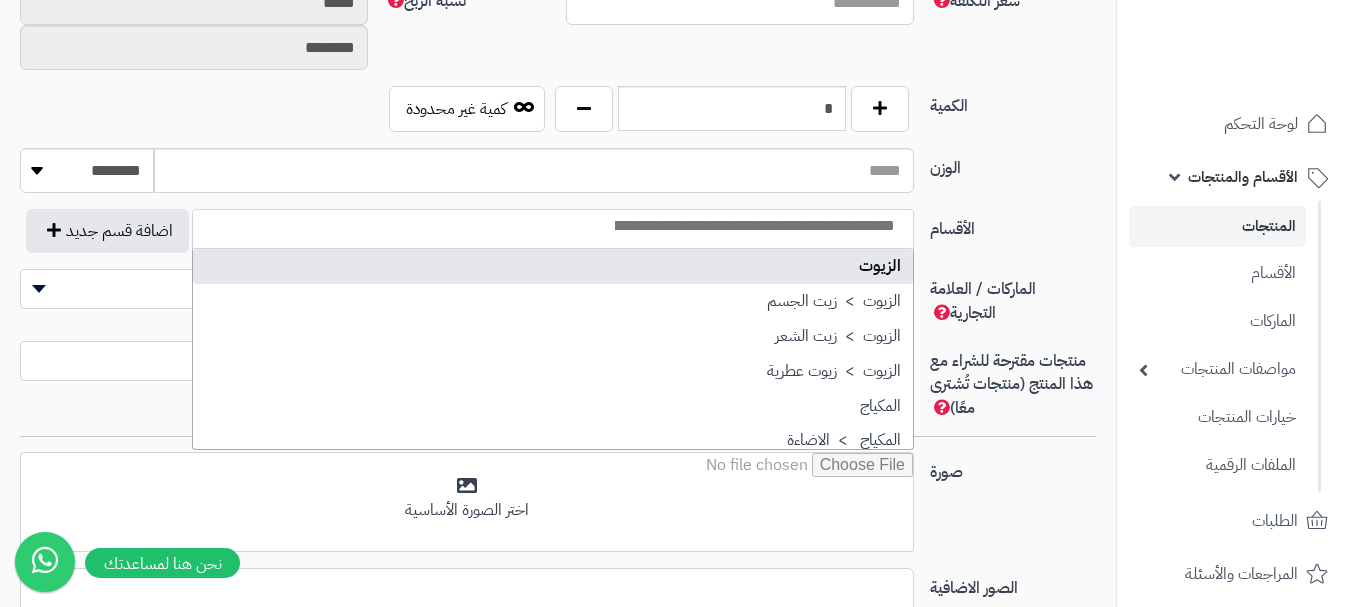 select on "***" 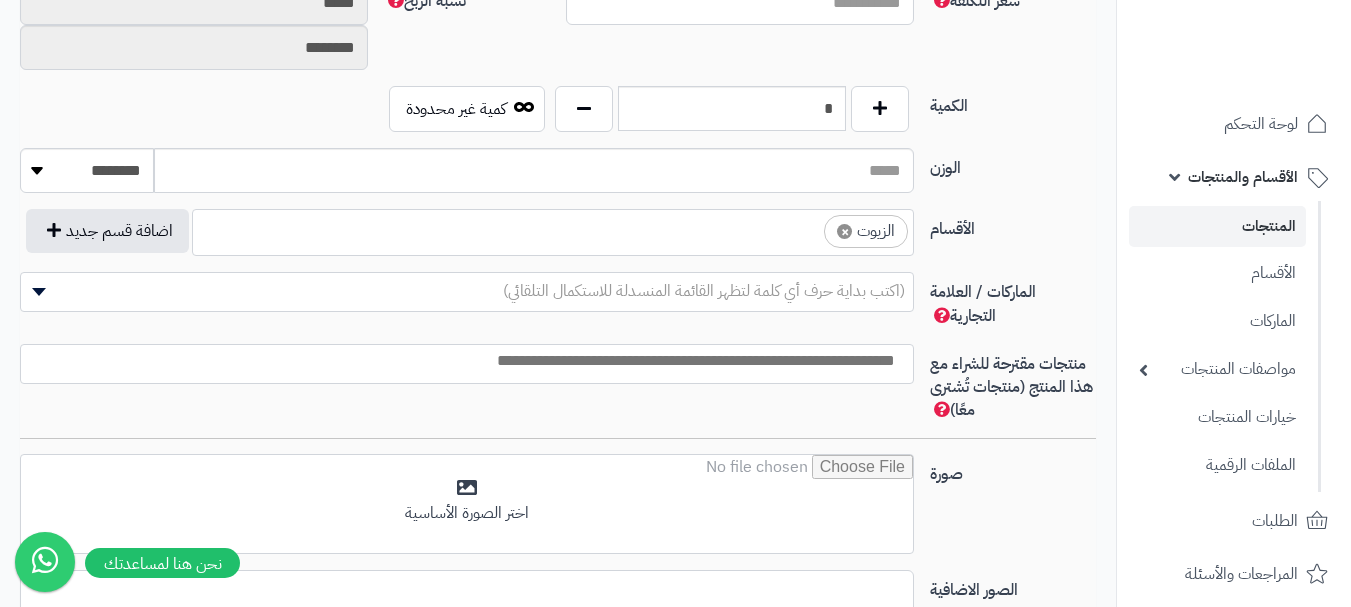 click on "× الزيوت" at bounding box center [553, 232] 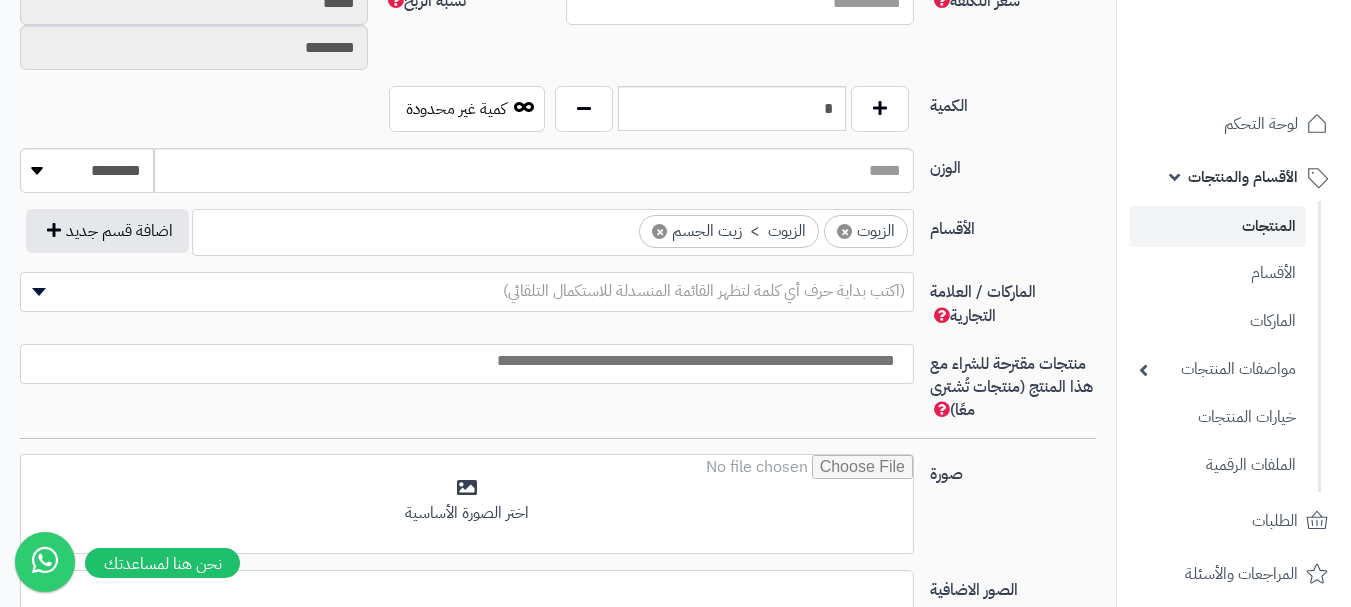 type on "**********" 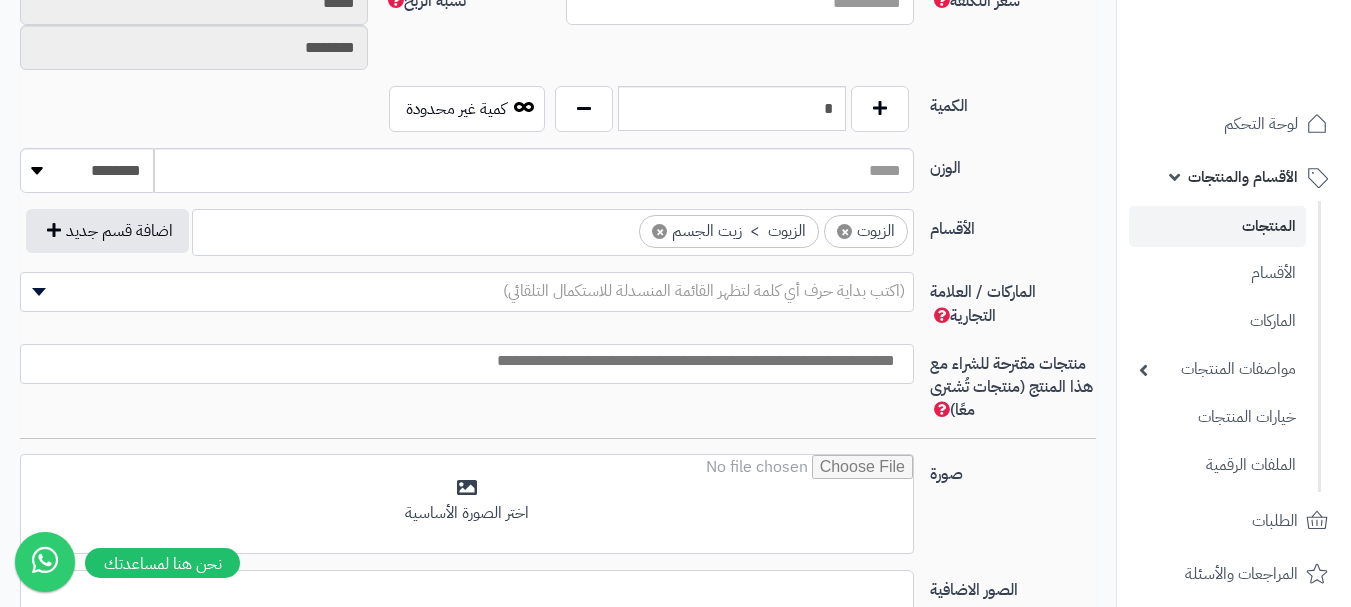 click on "× الزيوت × الزيوت  >  زيت الجسم" at bounding box center [553, 229] 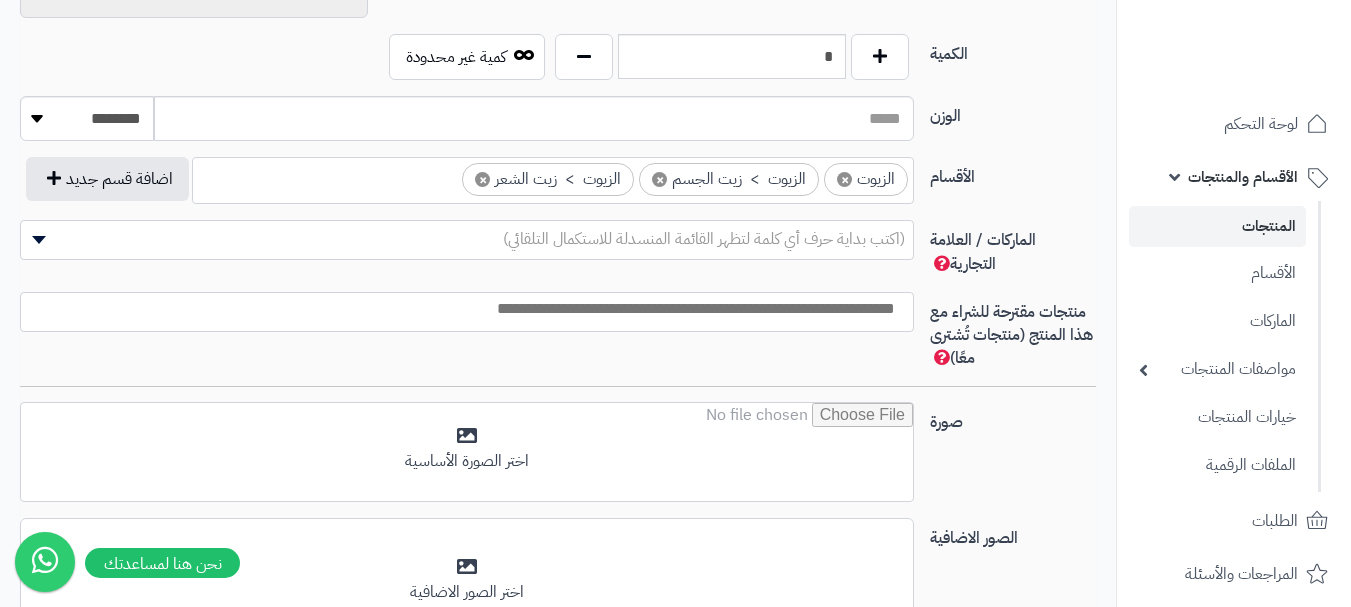 scroll, scrollTop: 1100, scrollLeft: 0, axis: vertical 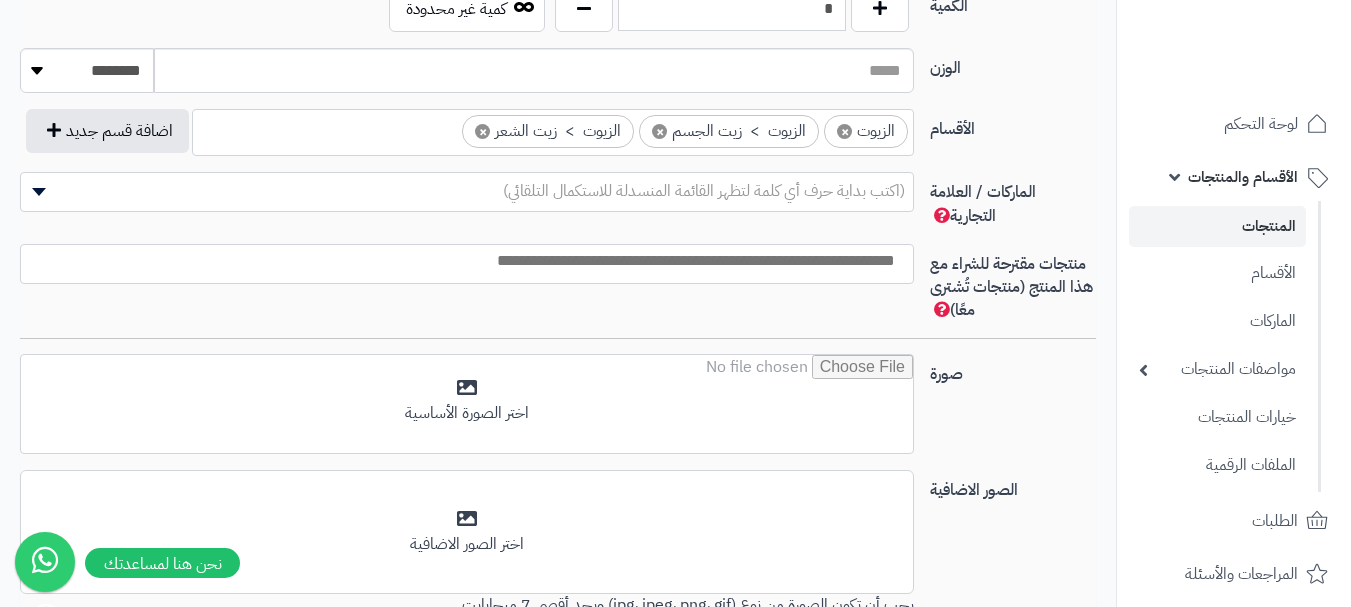 click at bounding box center [462, 261] 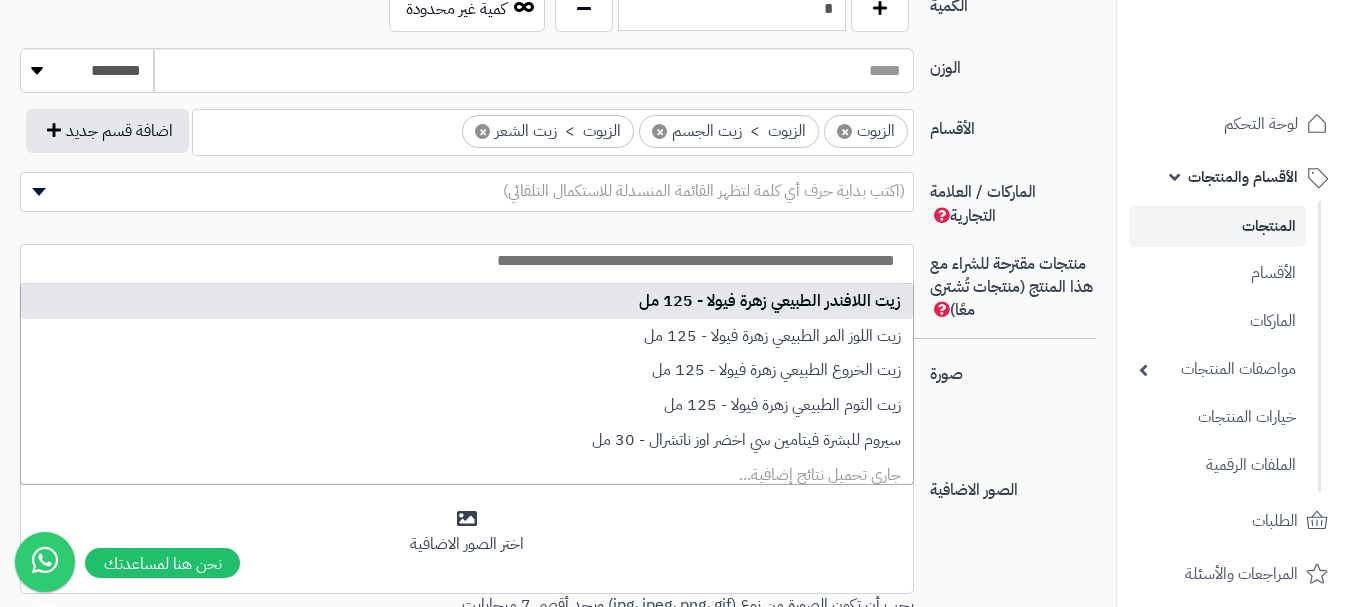select on "**" 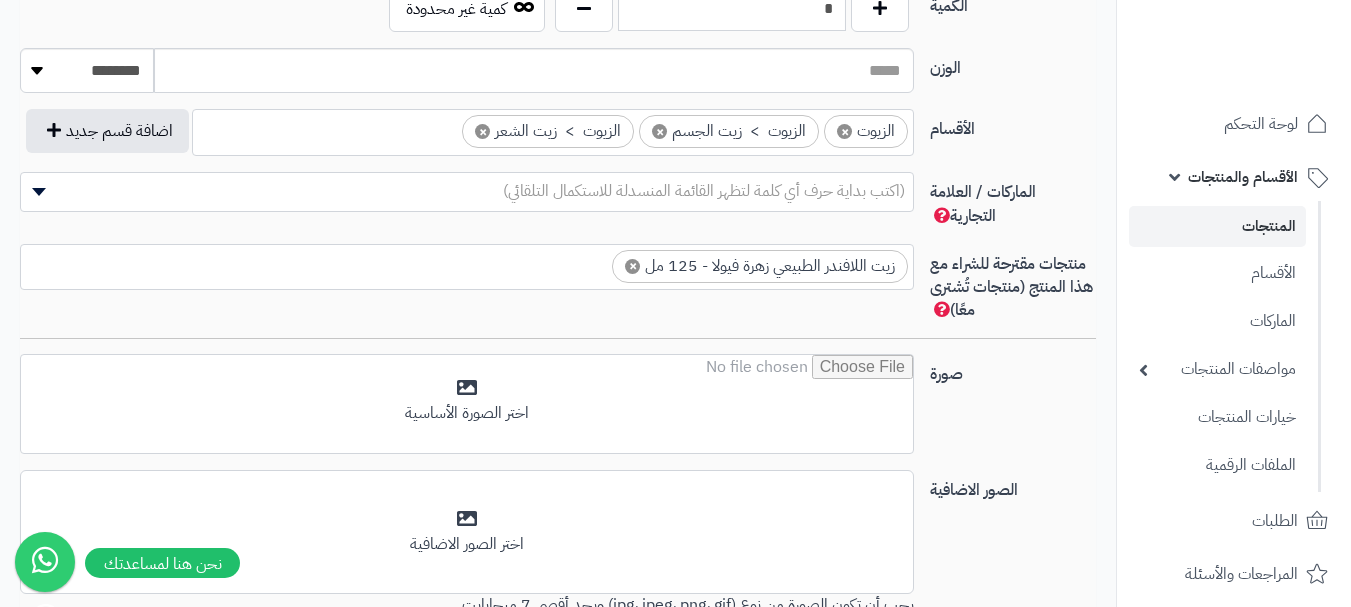 scroll, scrollTop: 0, scrollLeft: 0, axis: both 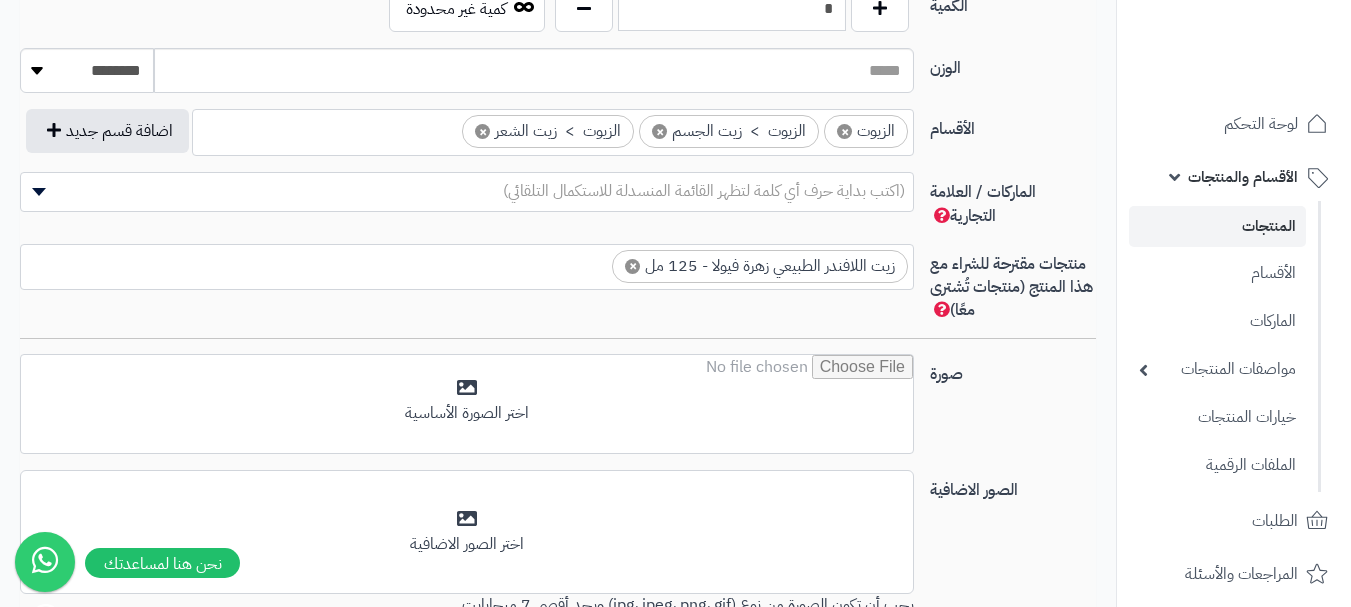 click on "× زيت اللافندر الطبيعي زهرة فيولا - 125 مل" at bounding box center (467, 264) 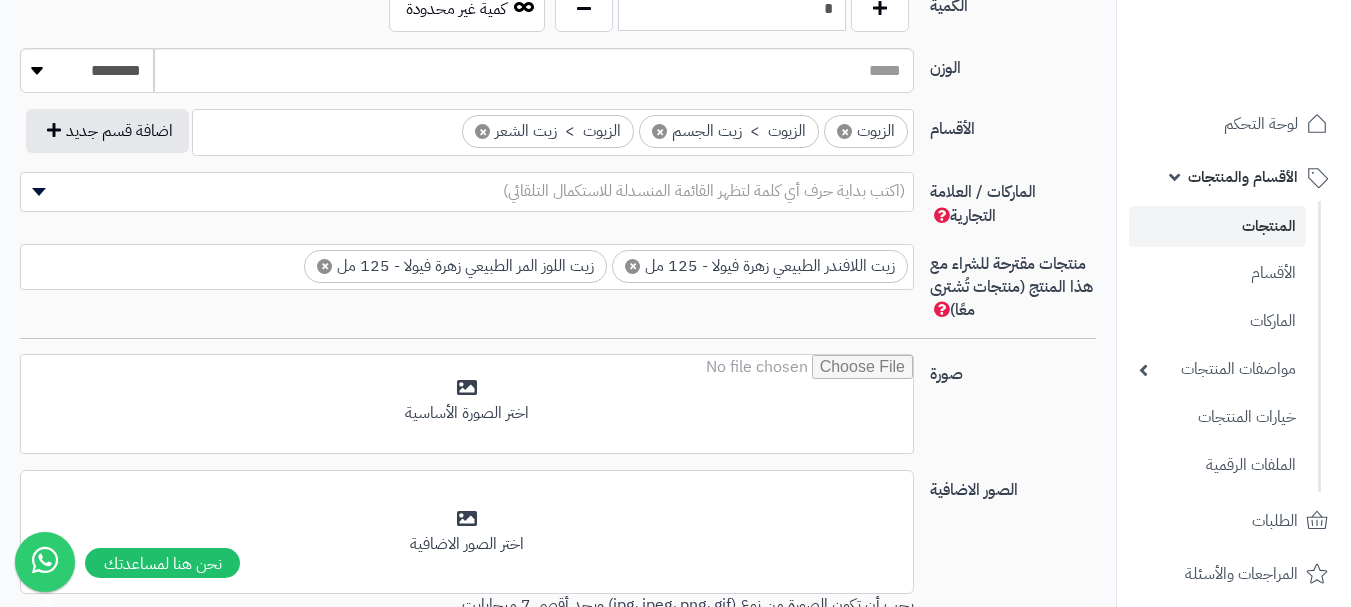 click on "× زيت اللافندر الطبيعي زهرة فيولا - 125 مل  × زيت اللوز المر الطبيعي زهرة فيولا - 125 مل" at bounding box center [467, 264] 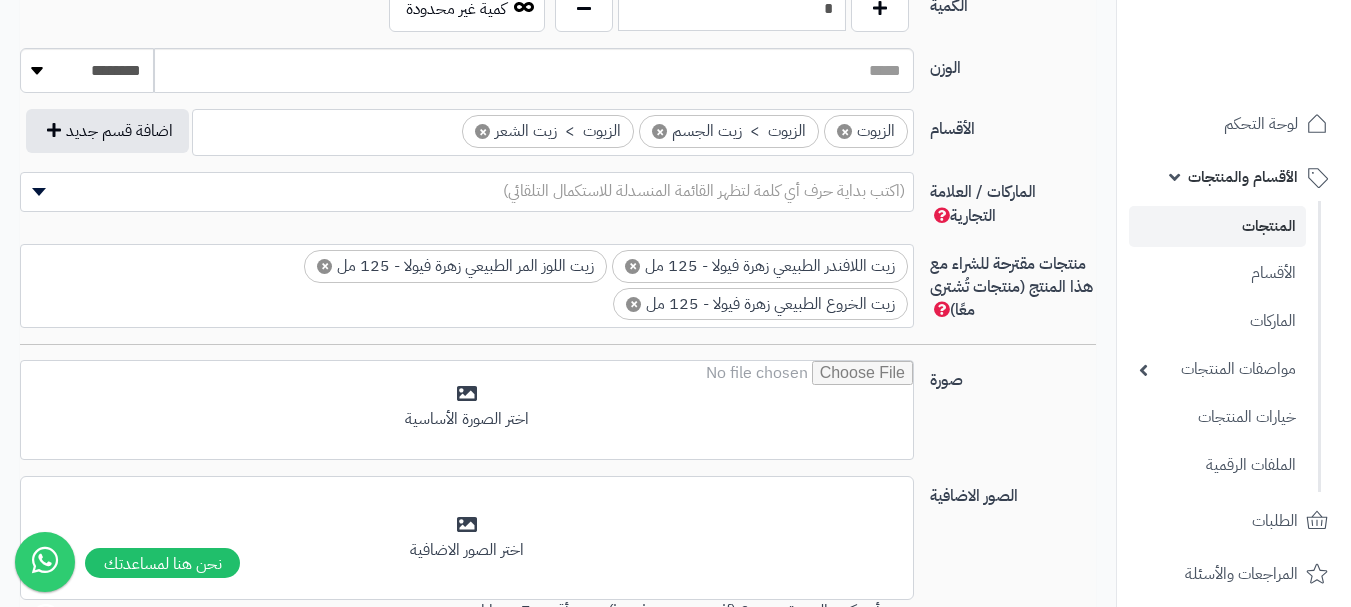click on "× زيت اللافندر الطبيعي زهرة فيولا - 125 مل  × زيت اللوز المر الطبيعي زهرة فيولا - 125 مل  × زيت الخروع الطبيعي زهرة فيولا - 125 مل" at bounding box center (467, 286) 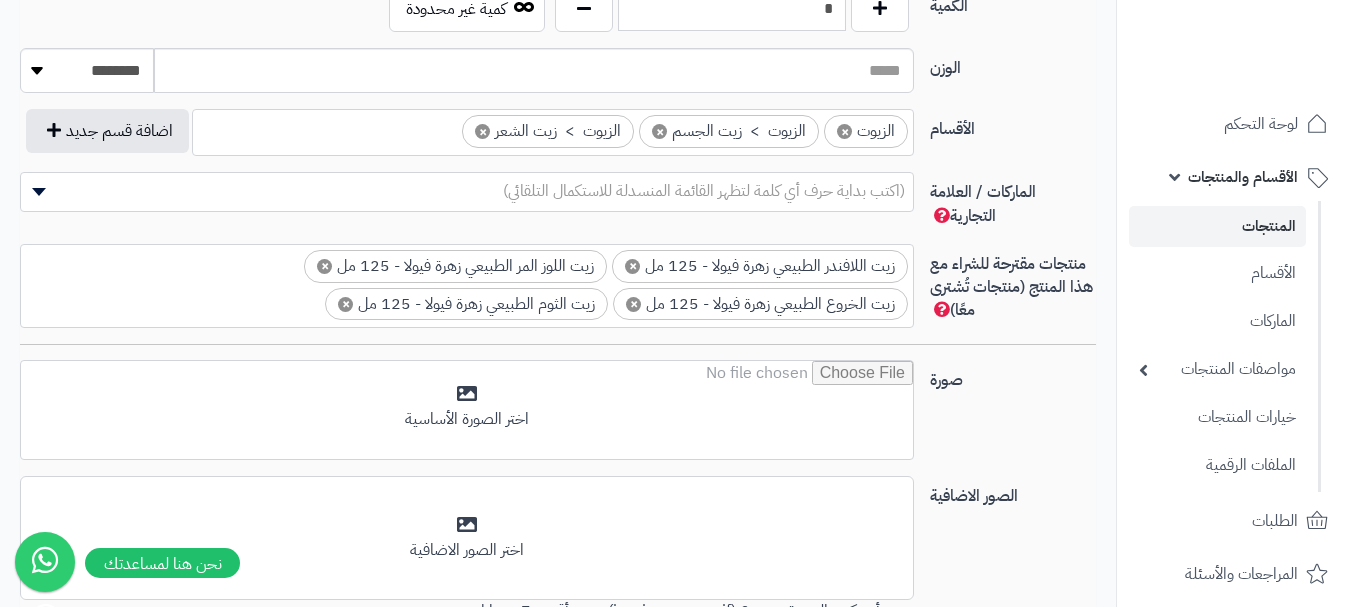 click on "× زيت اللافندر الطبيعي زهرة فيولا - 125 مل  × زيت اللوز المر الطبيعي زهرة فيولا - 125 مل  × زيت الخروع الطبيعي زهرة فيولا - 125 مل × زيت الثوم الطبيعي زهرة فيولا - 125 مل" at bounding box center (467, 286) 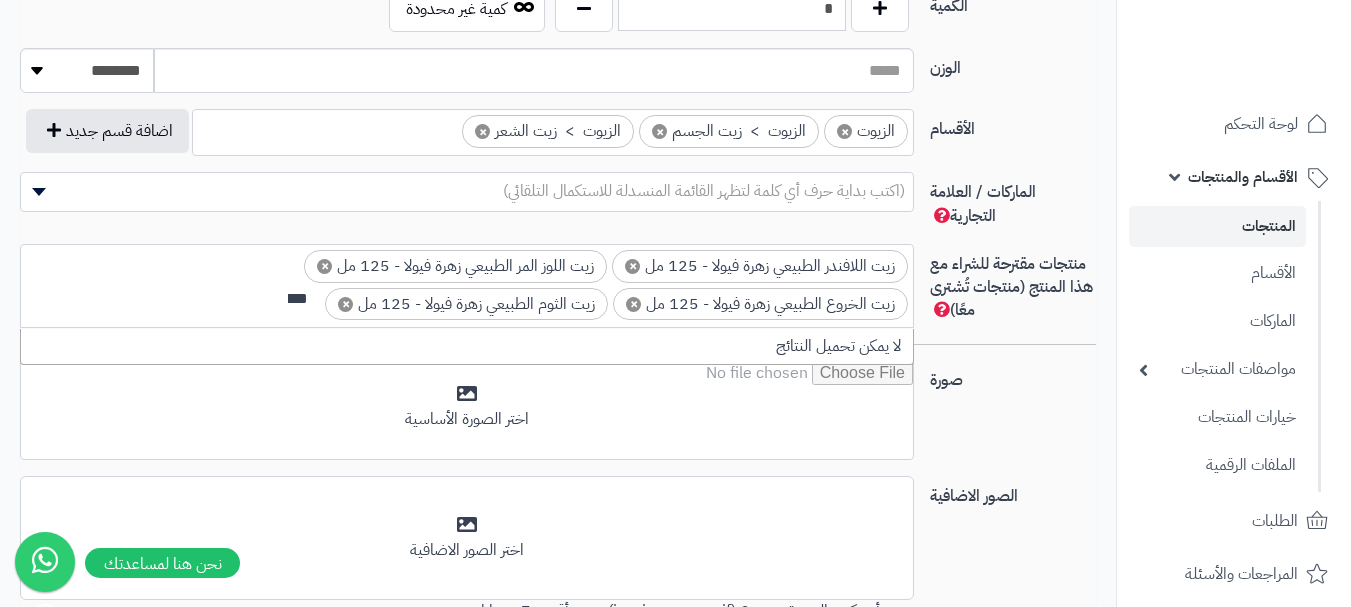 scroll, scrollTop: 0, scrollLeft: 0, axis: both 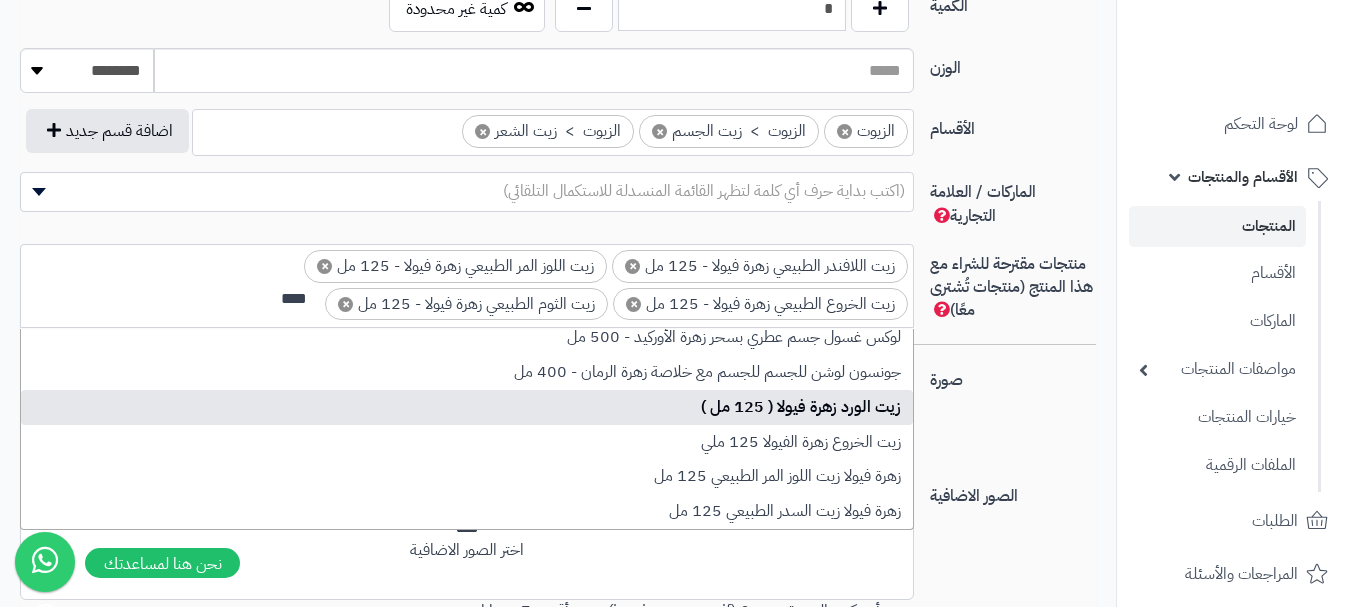 type on "****" 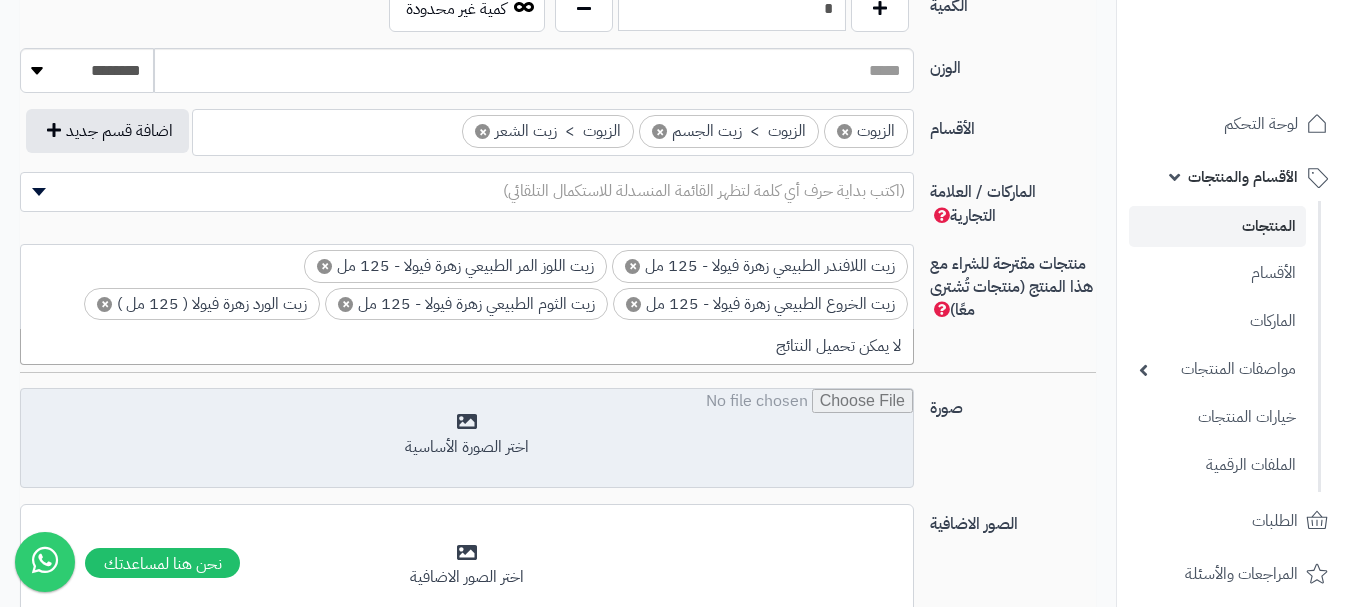 scroll, scrollTop: 0, scrollLeft: 0, axis: both 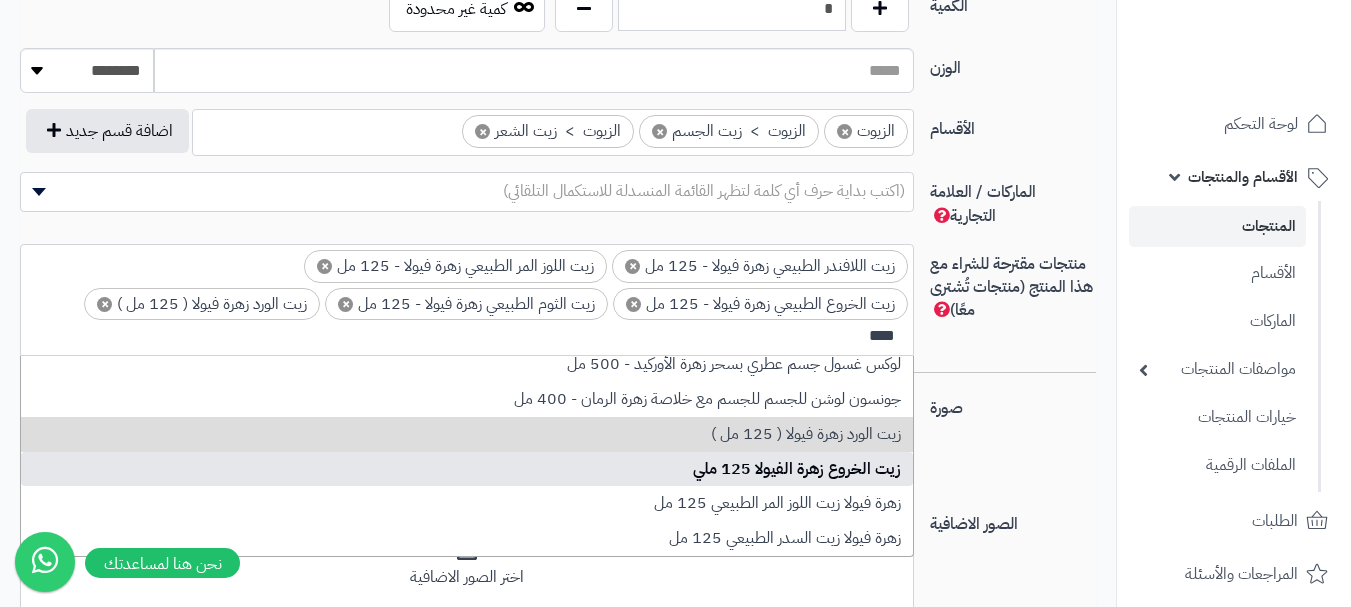 type on "****" 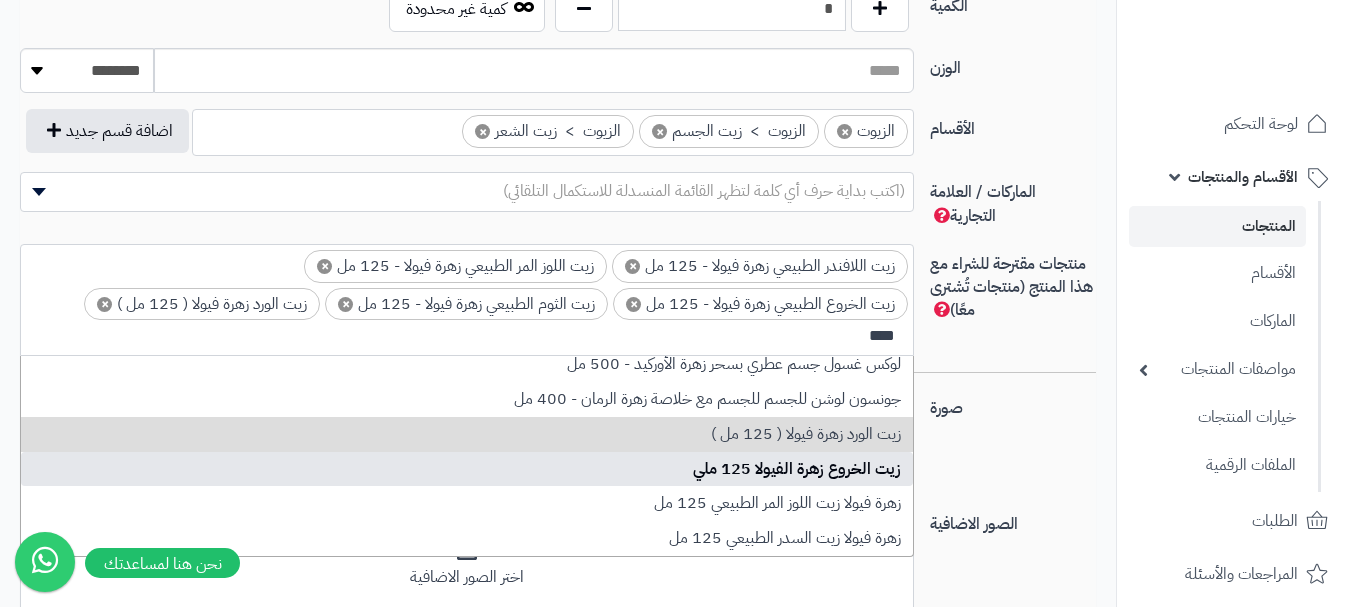 type 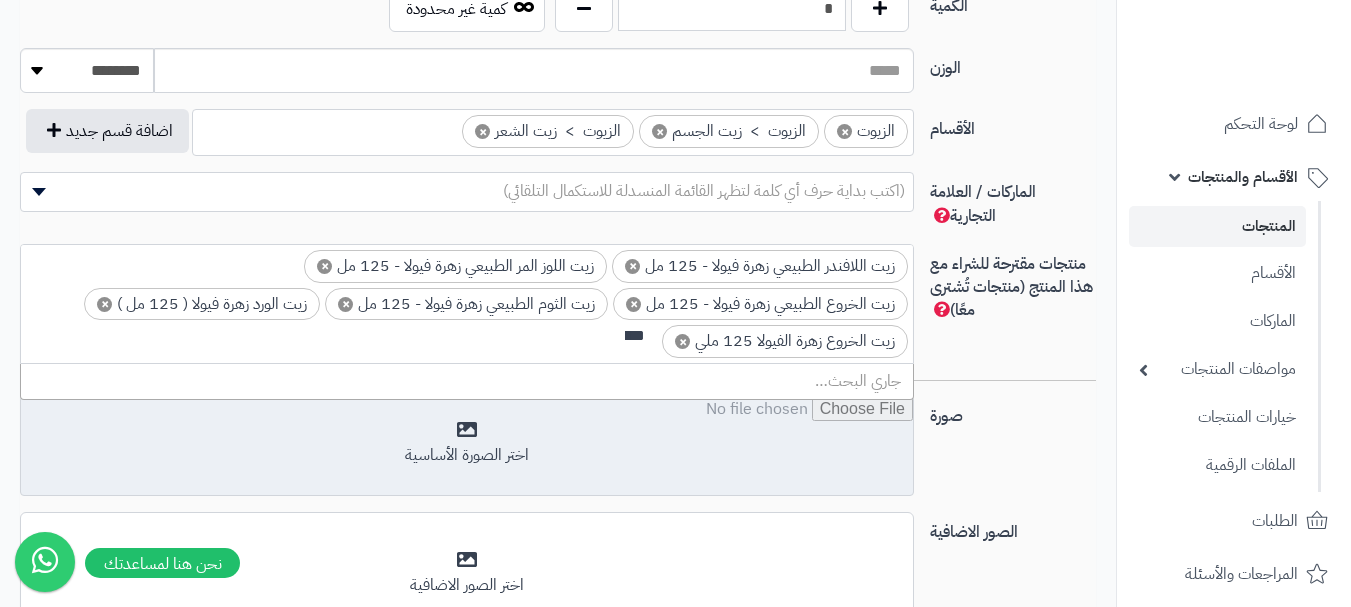 scroll, scrollTop: 0, scrollLeft: 0, axis: both 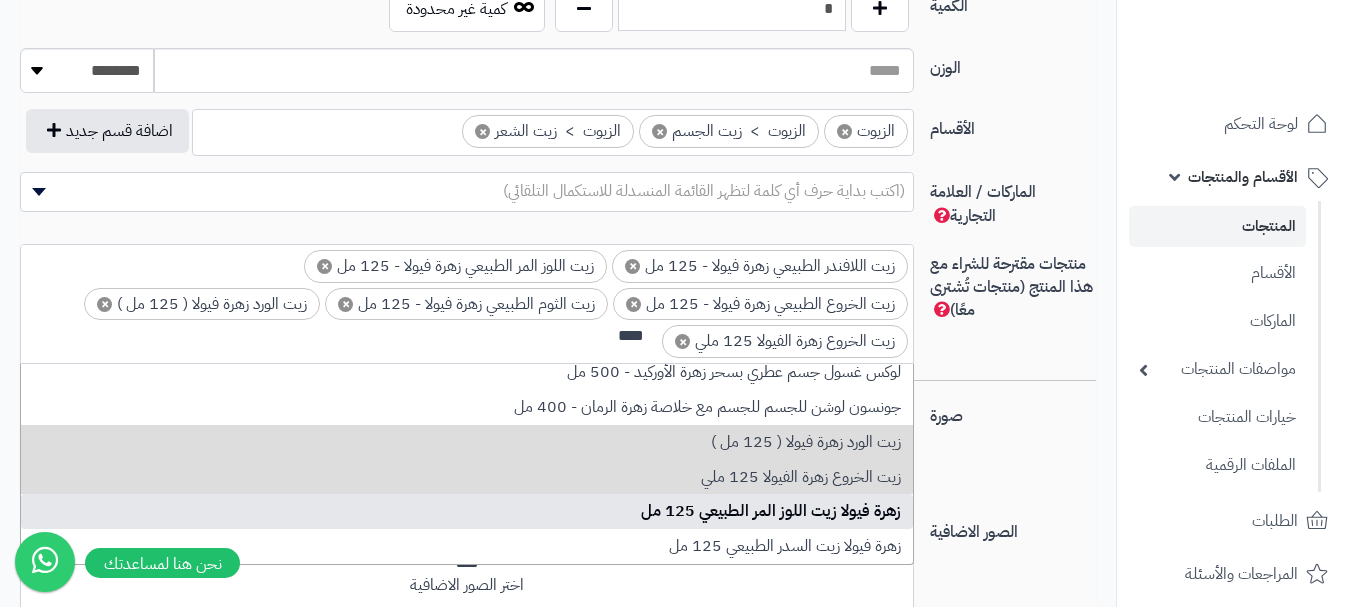 type on "****" 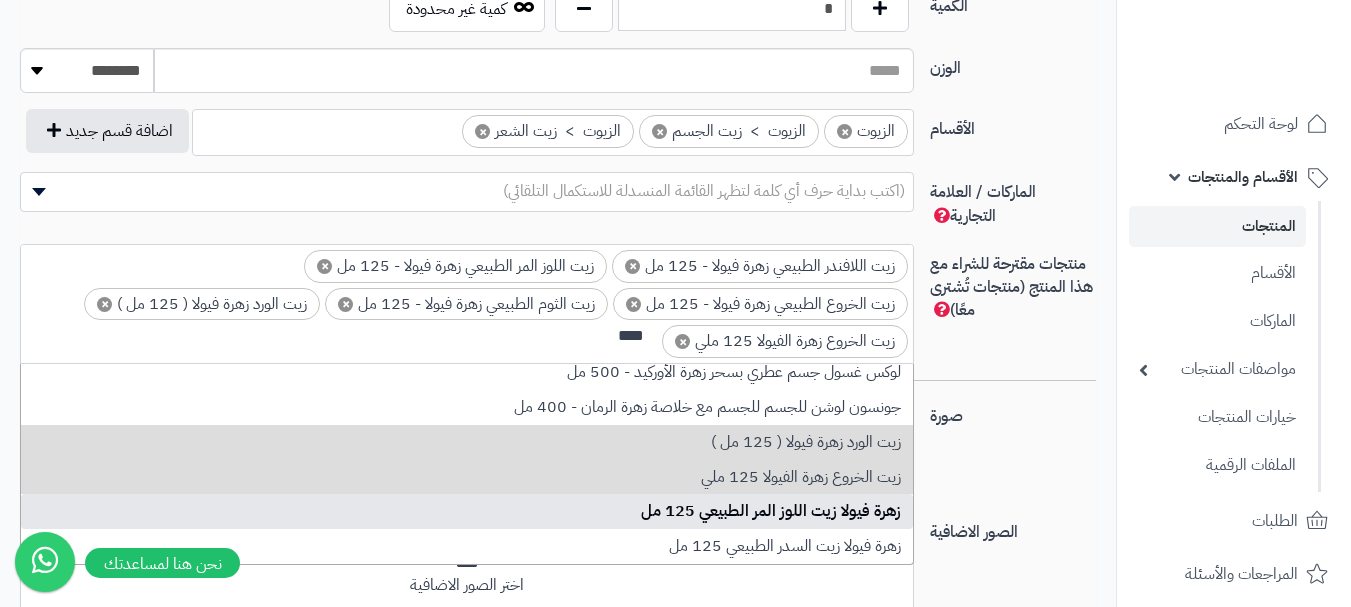 type 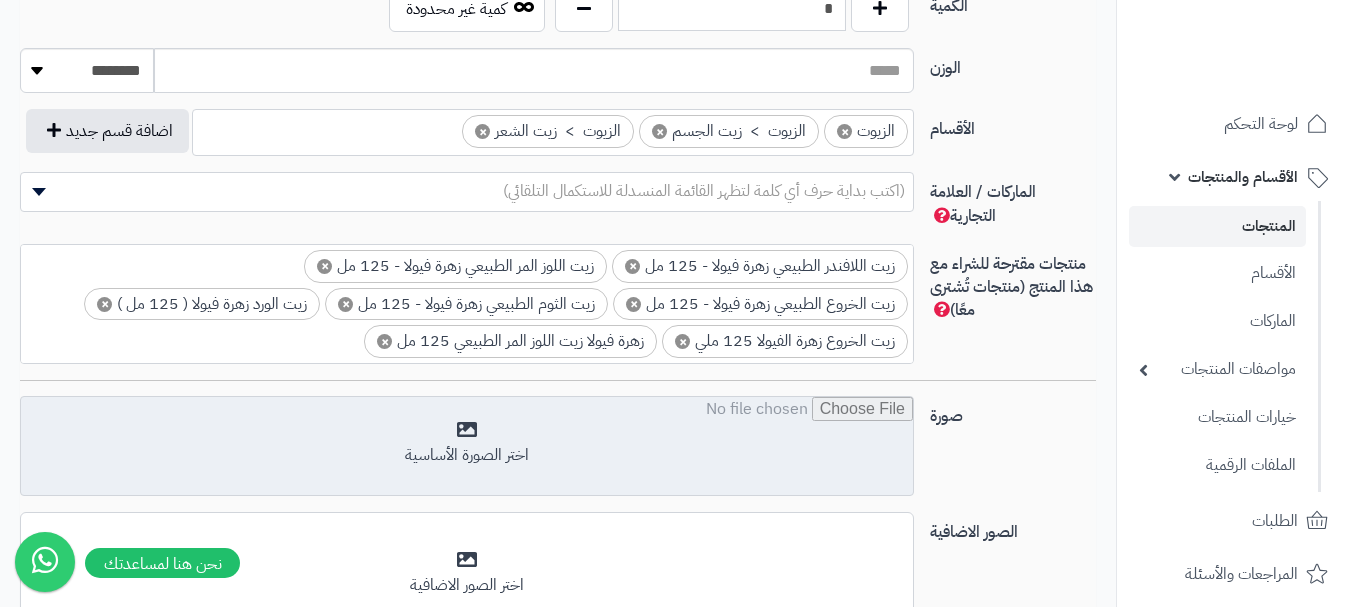 click at bounding box center (467, 447) 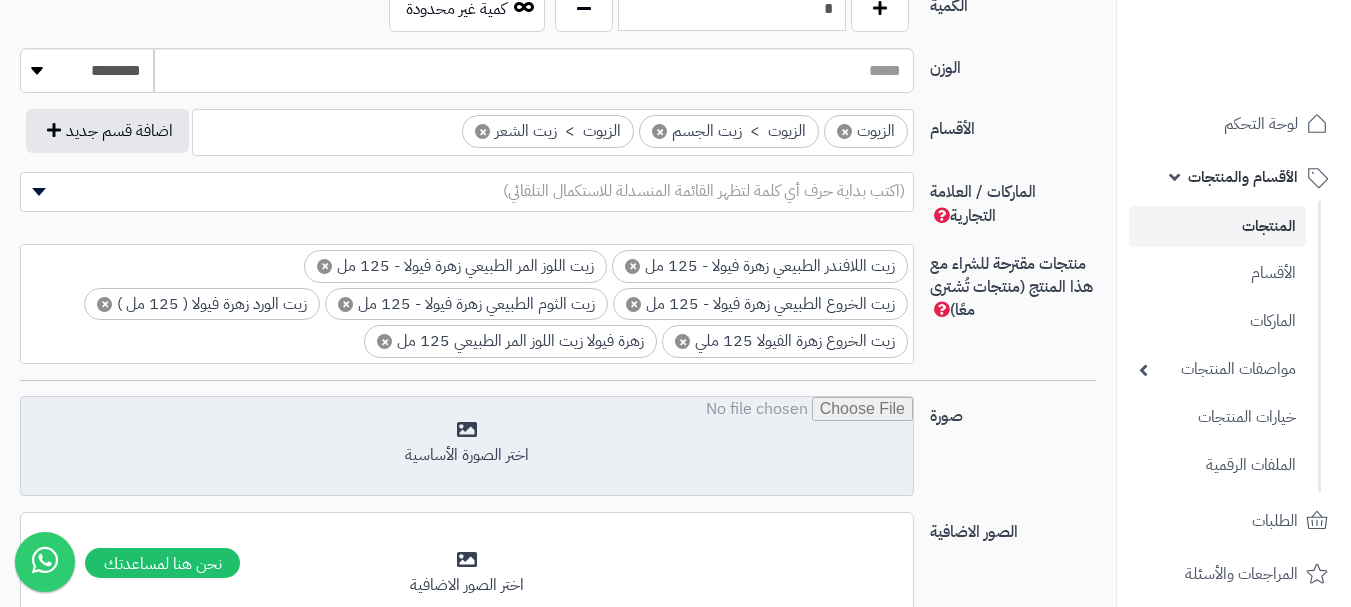 click at bounding box center (467, 447) 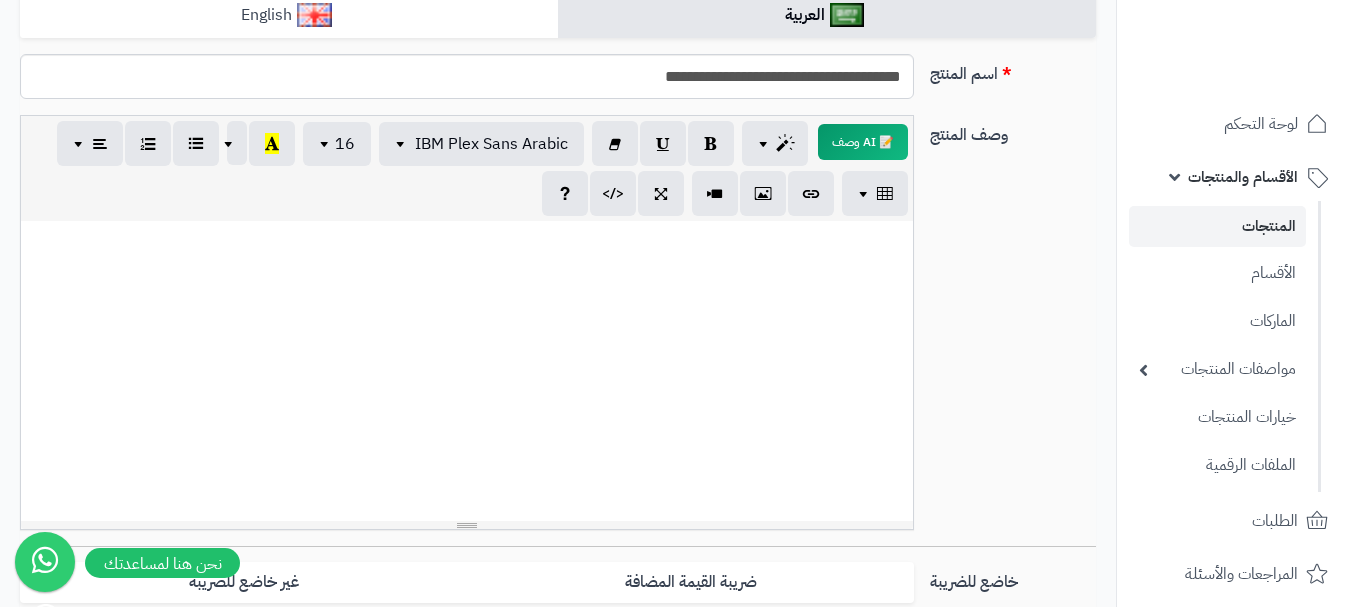 scroll, scrollTop: 0, scrollLeft: 0, axis: both 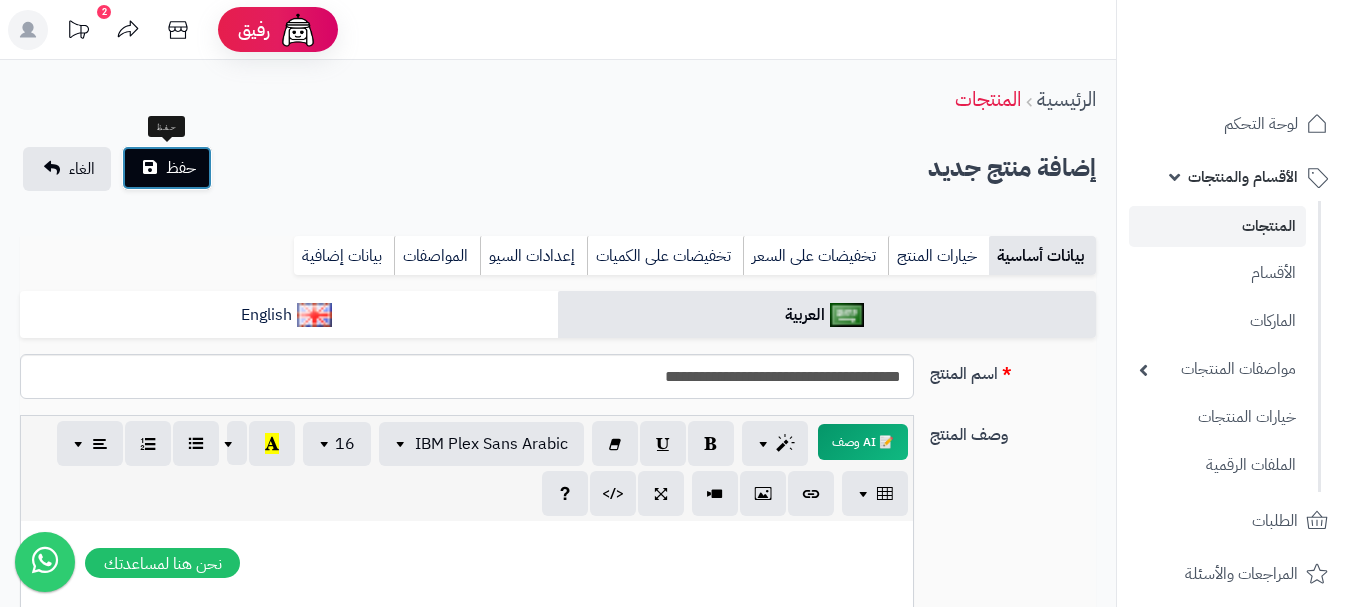 click on "حفظ" at bounding box center [181, 168] 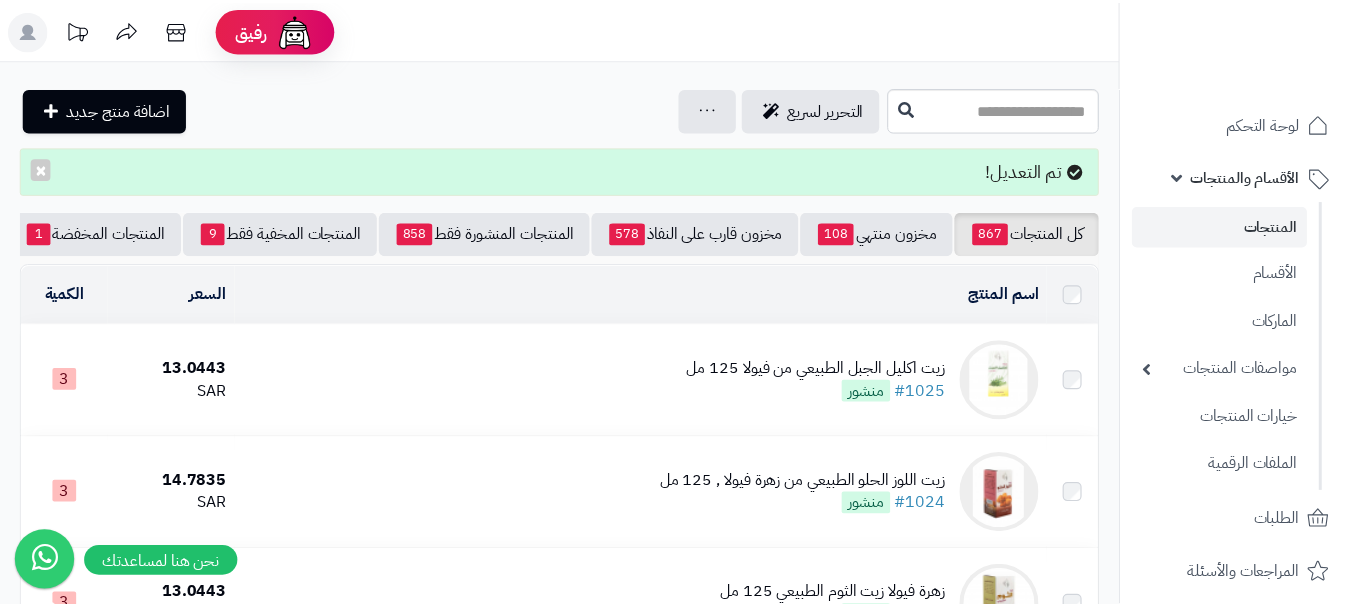 scroll, scrollTop: 0, scrollLeft: 0, axis: both 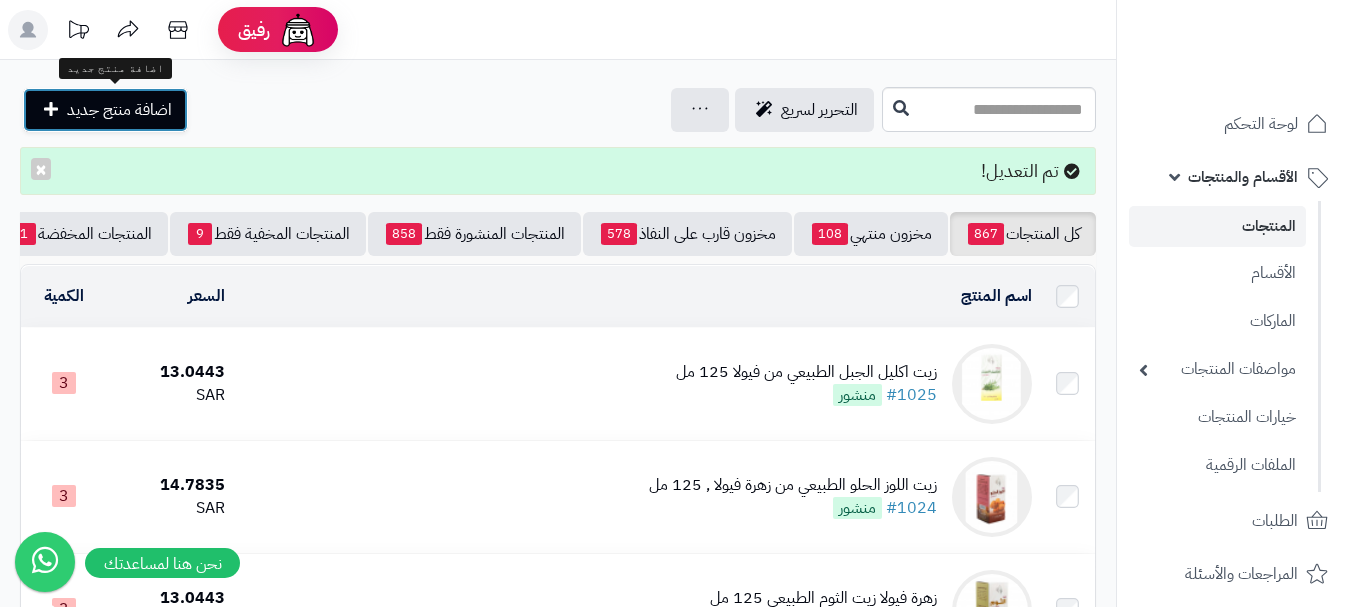 click on "اضافة منتج جديد" at bounding box center (119, 110) 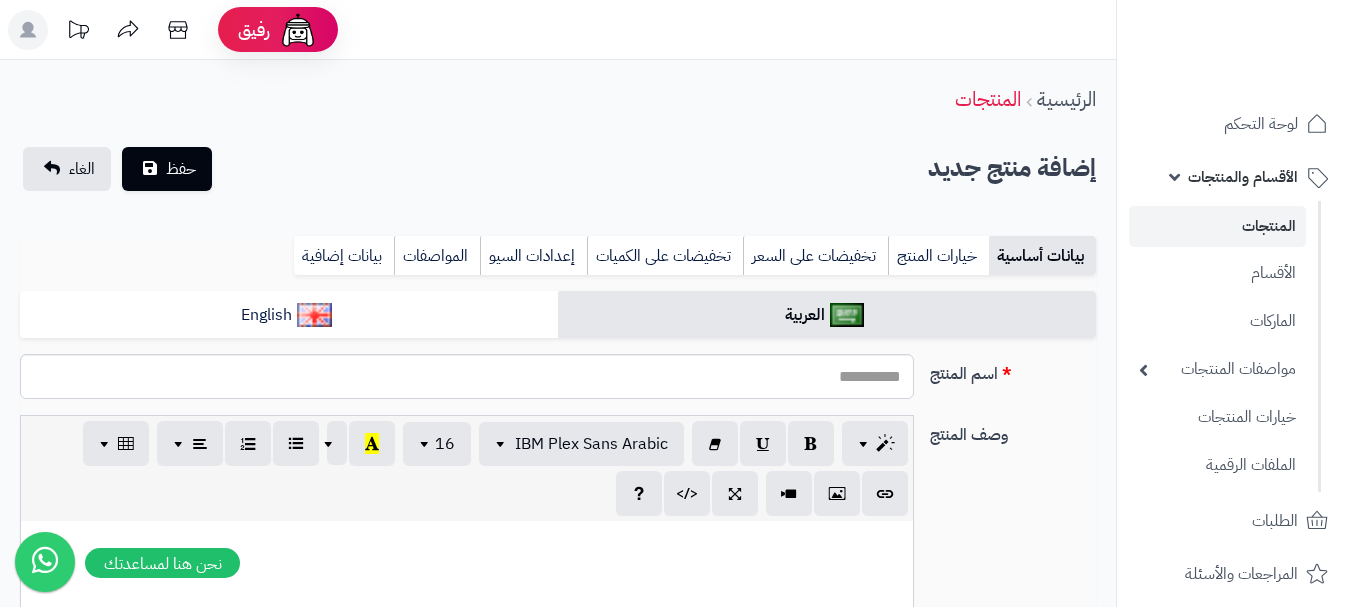 select 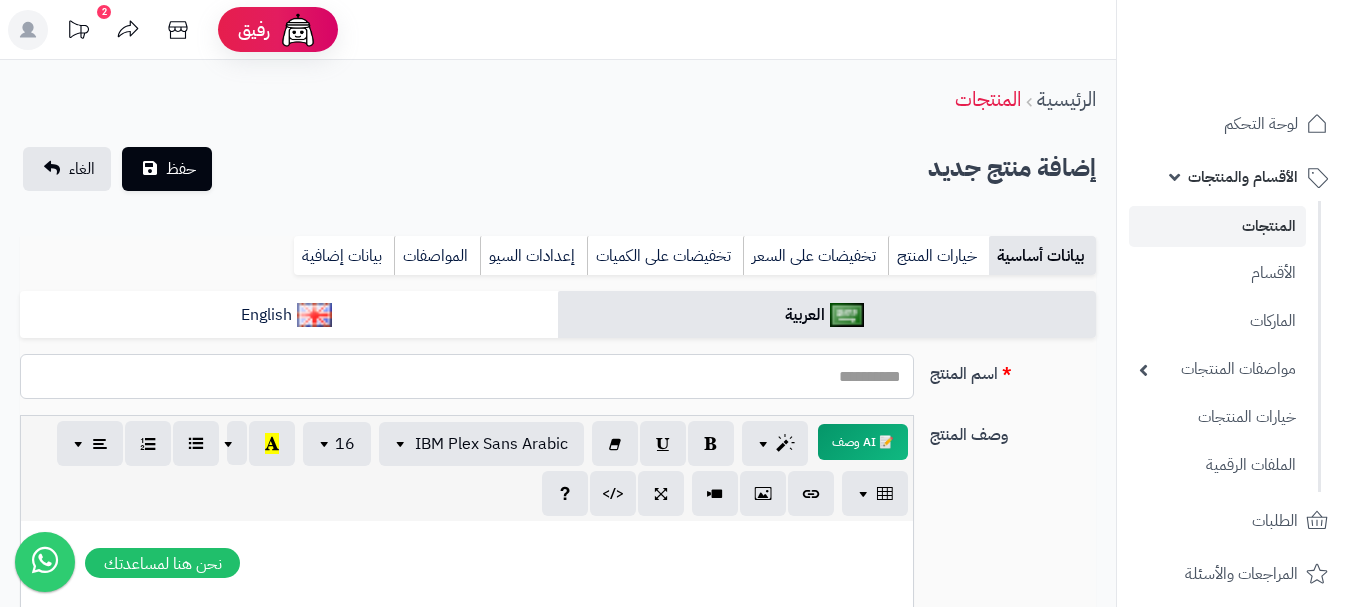 paste on "**********" 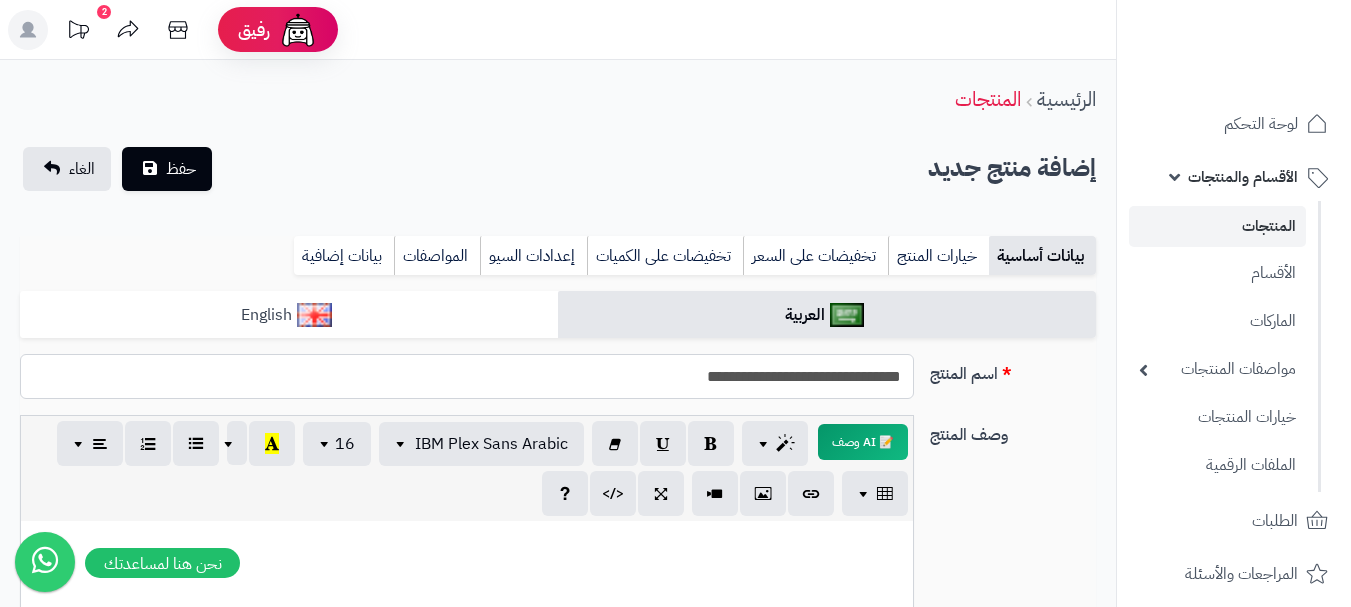type on "**********" 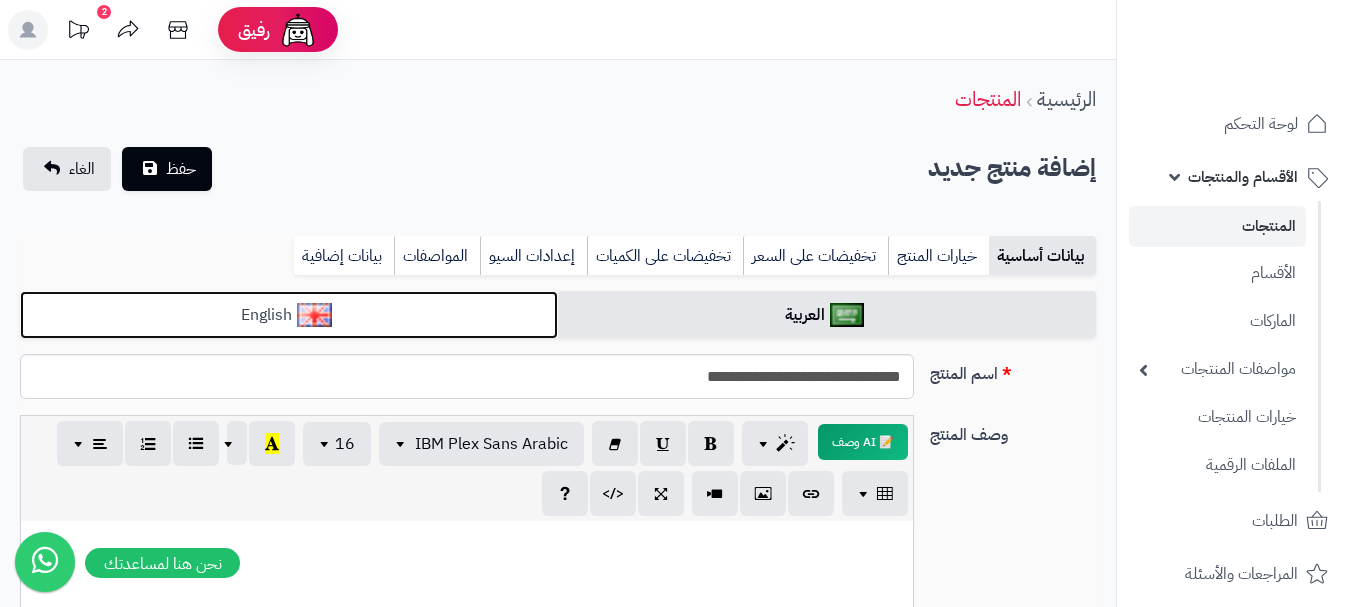 click on "English" at bounding box center (289, 315) 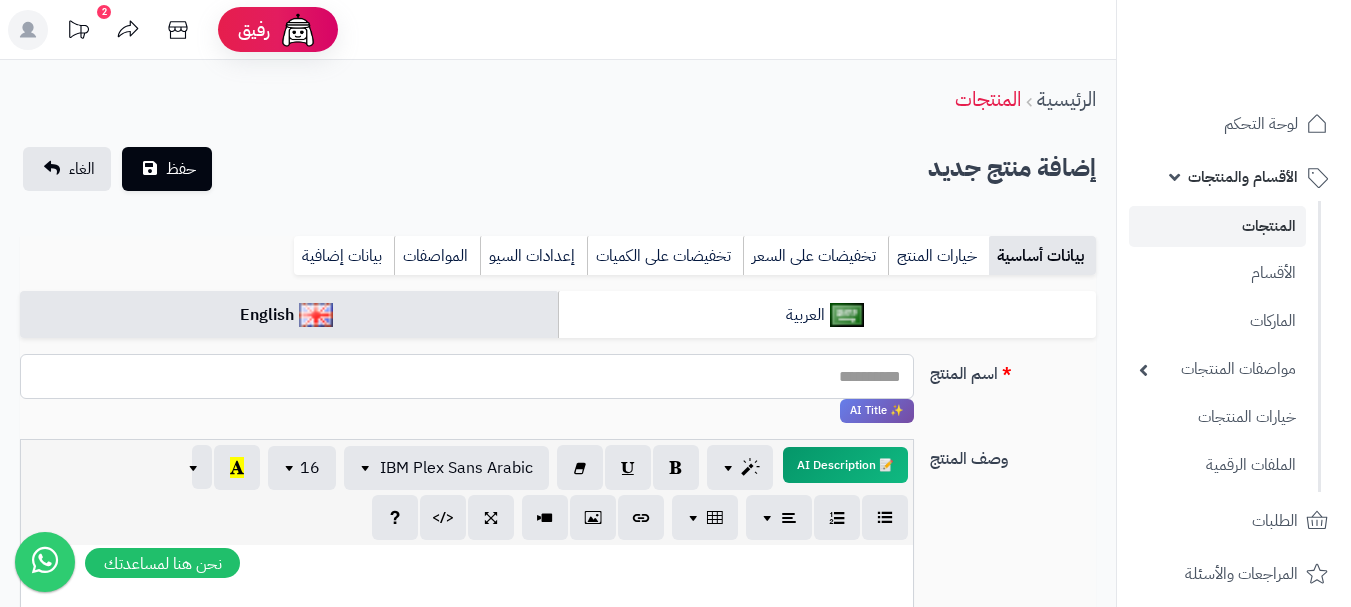 paste on "**********" 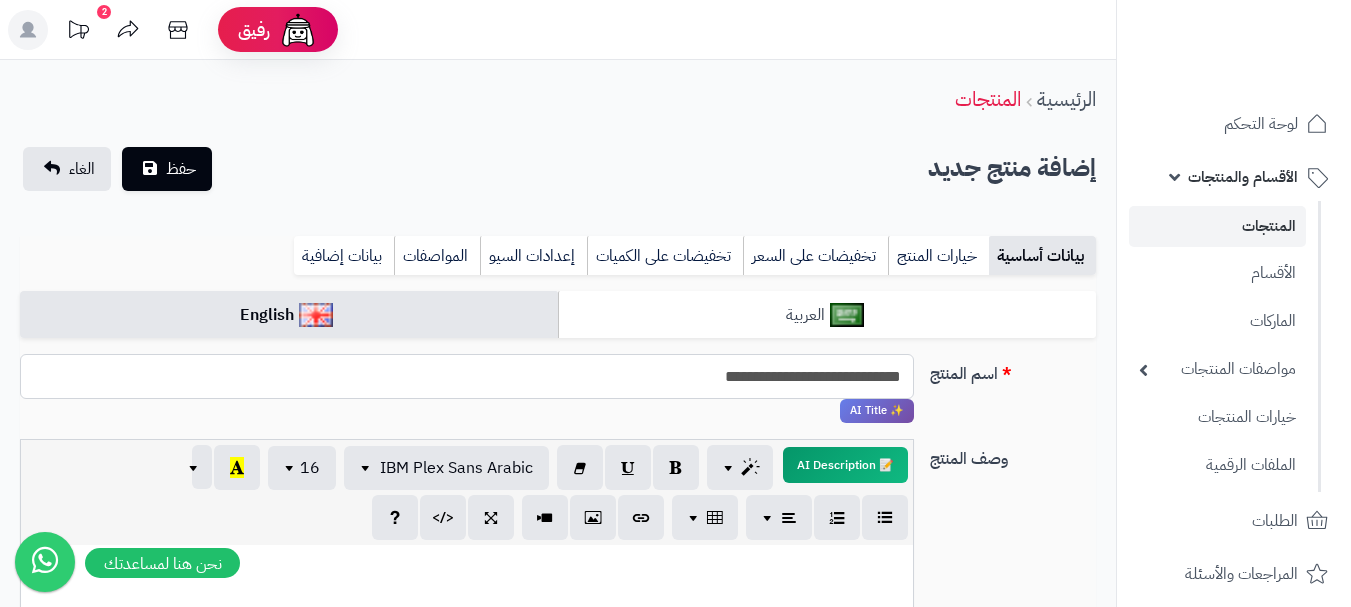 type on "**********" 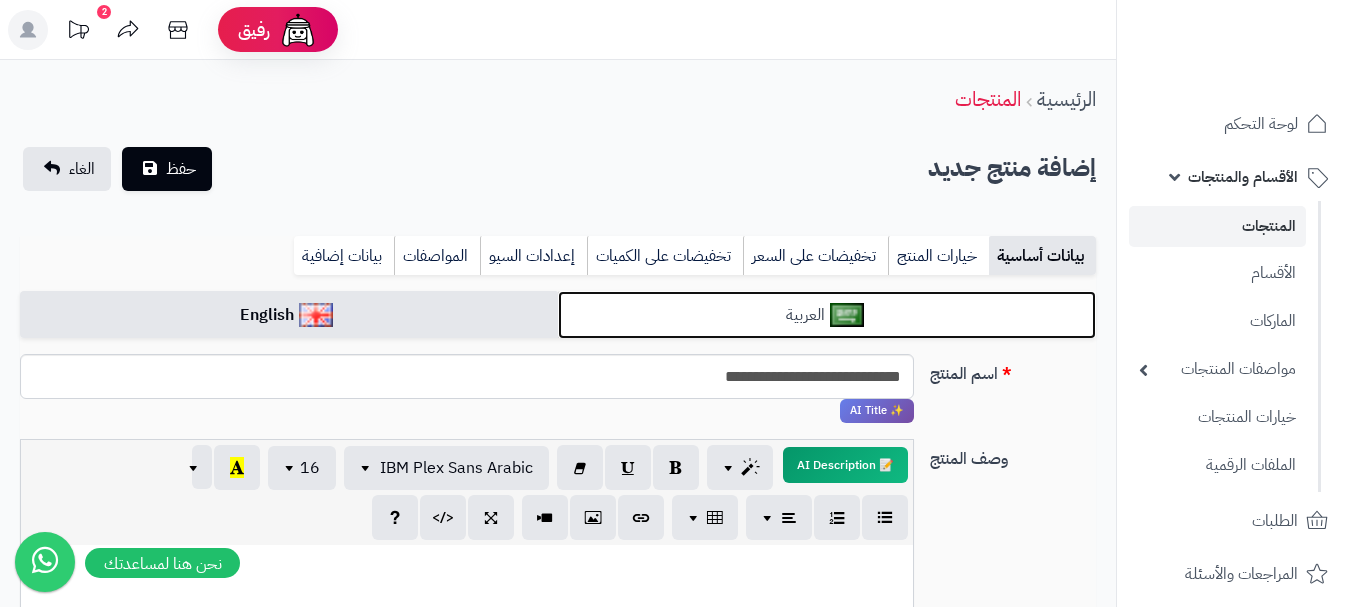 click on "العربية" at bounding box center (827, 315) 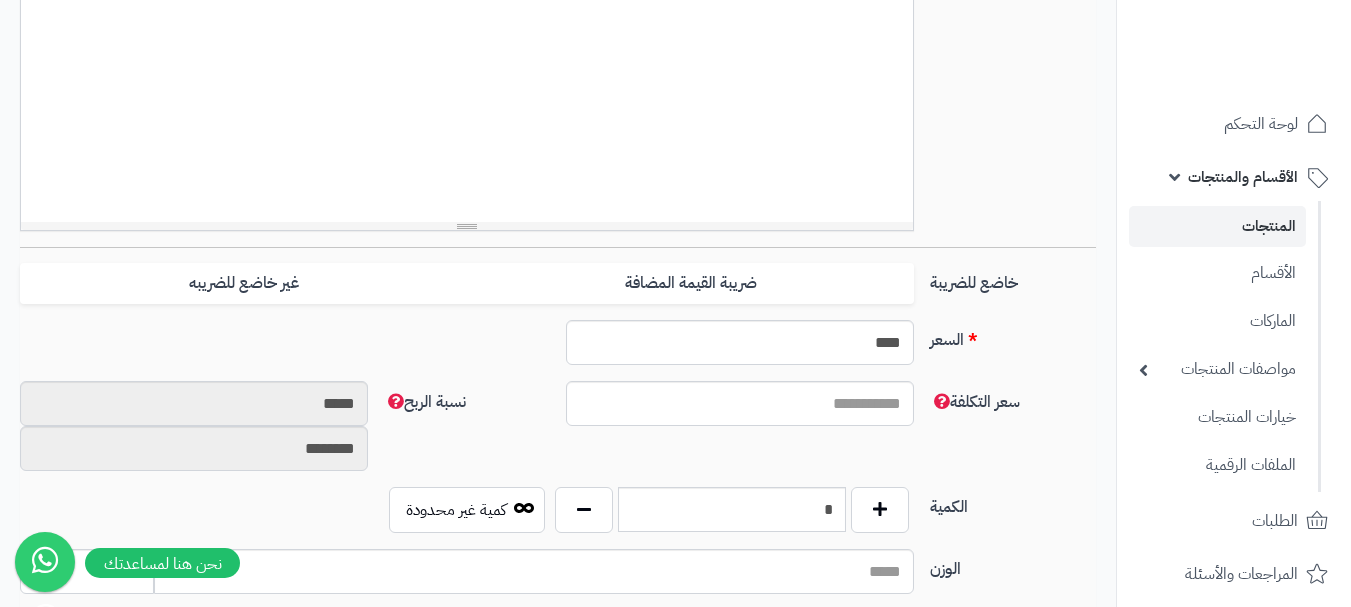 scroll, scrollTop: 600, scrollLeft: 0, axis: vertical 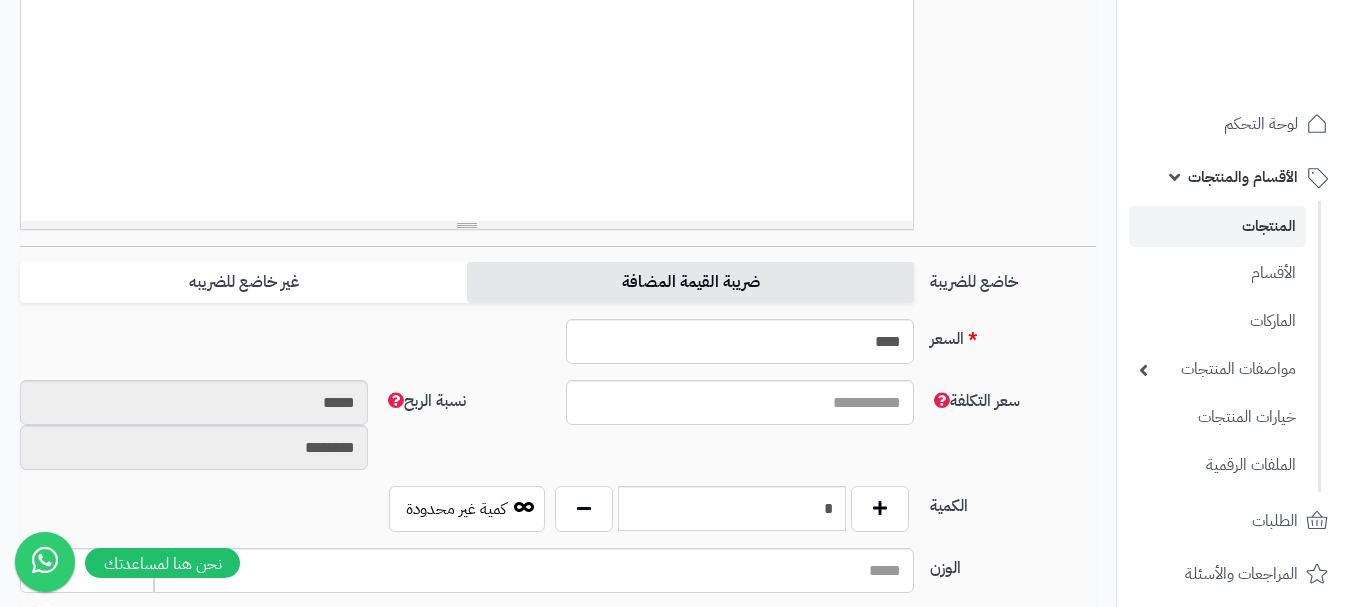 click on "ضريبة القيمة المضافة" at bounding box center (690, 282) 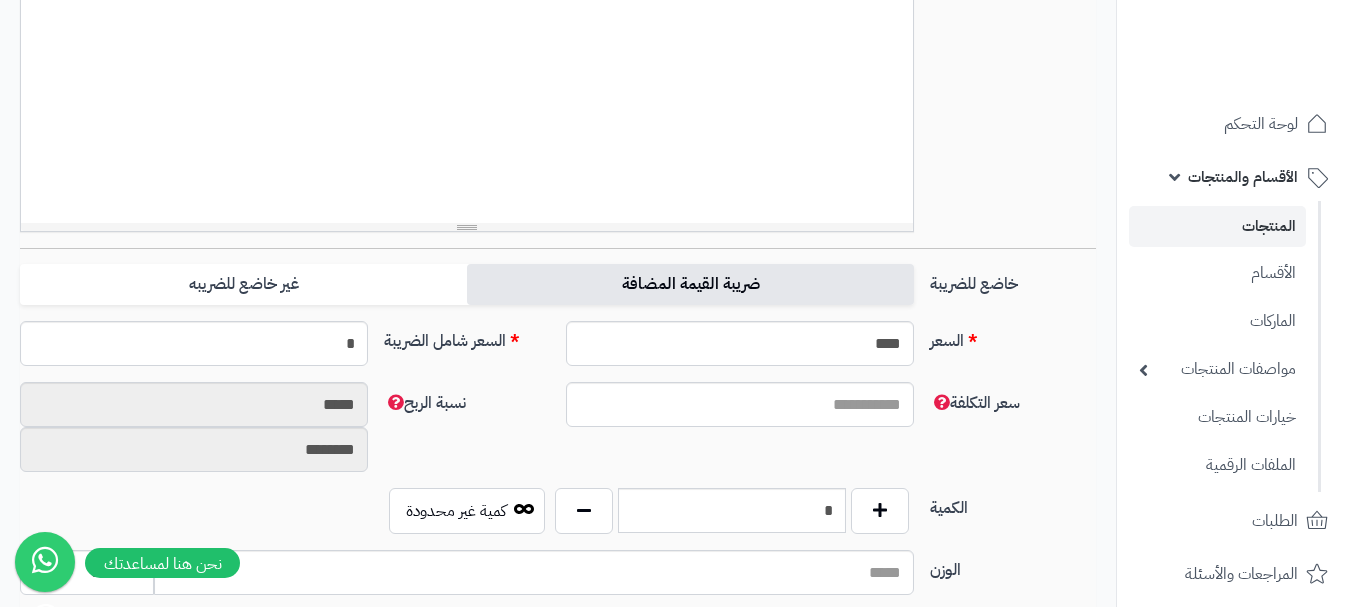 scroll, scrollTop: 600, scrollLeft: 0, axis: vertical 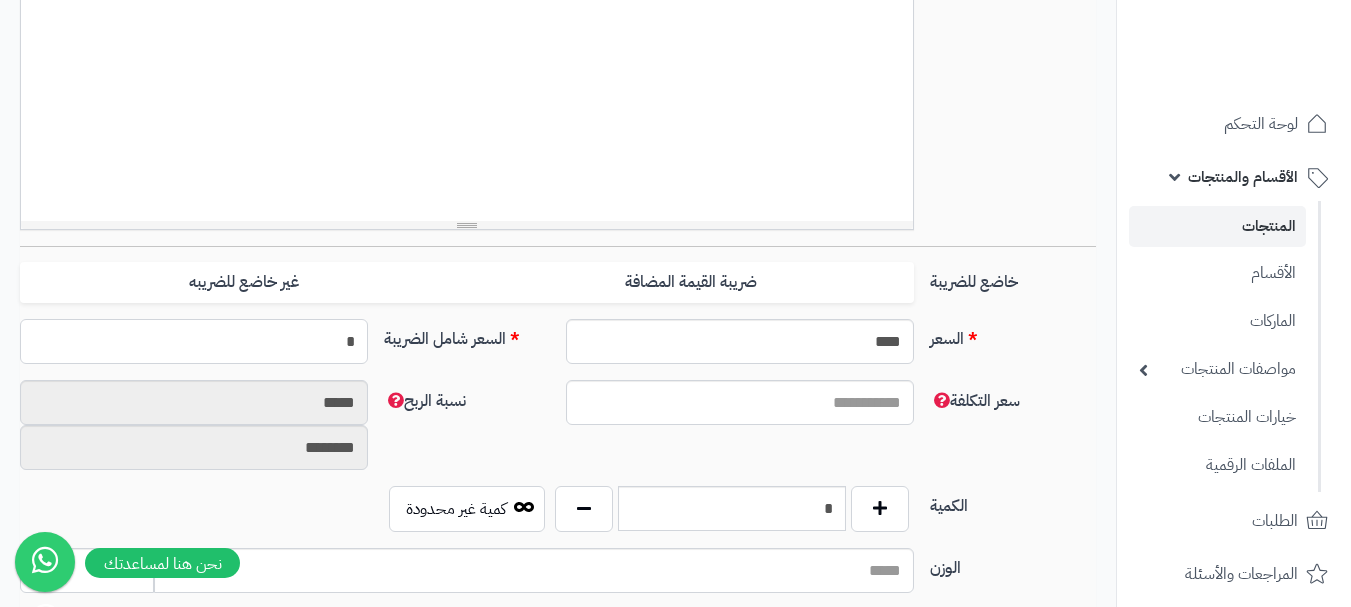 click on "*" at bounding box center [194, 341] 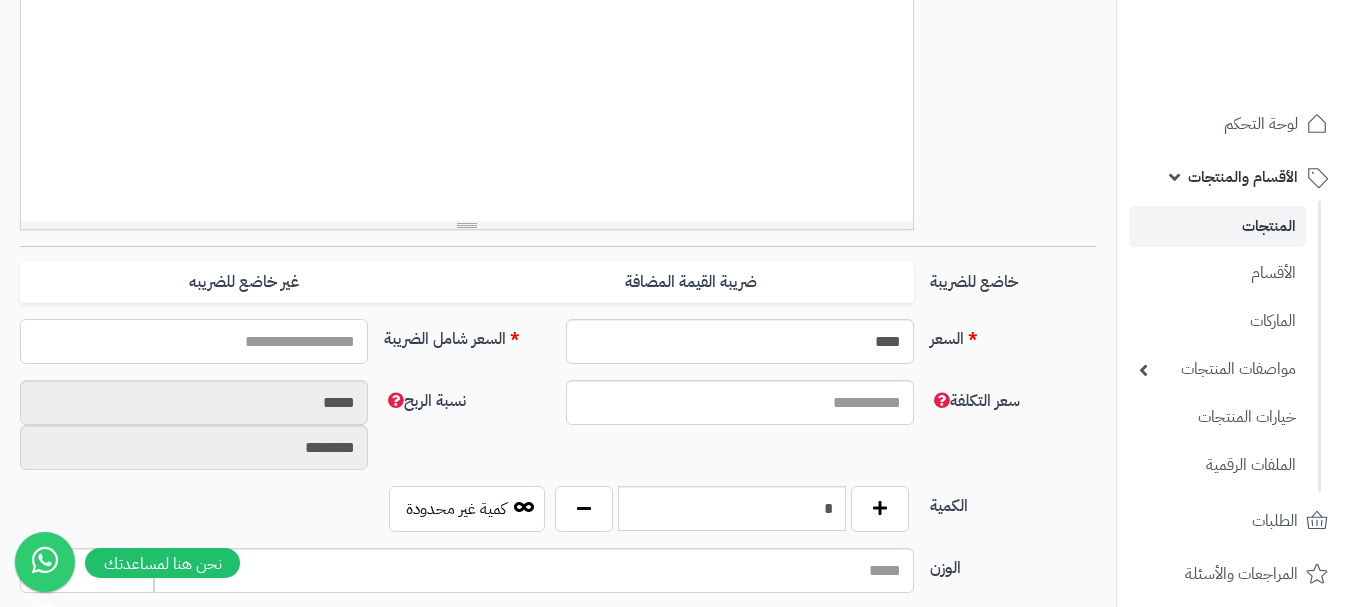 type on "*" 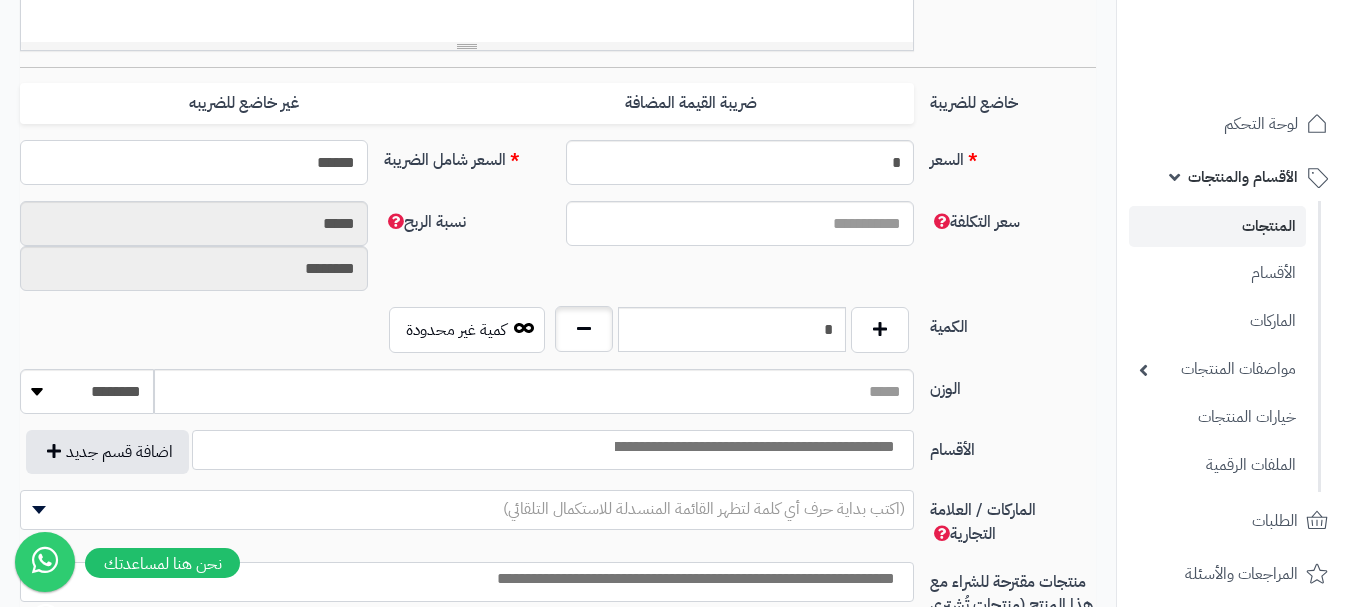 scroll, scrollTop: 800, scrollLeft: 0, axis: vertical 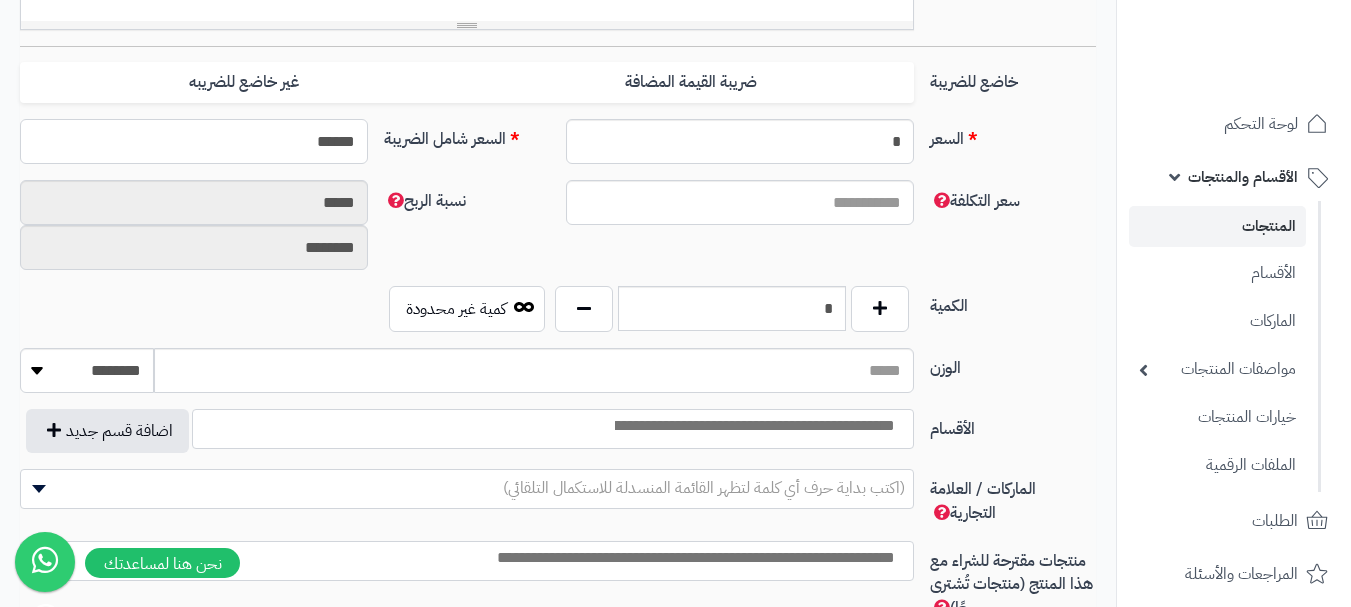 type on "******" 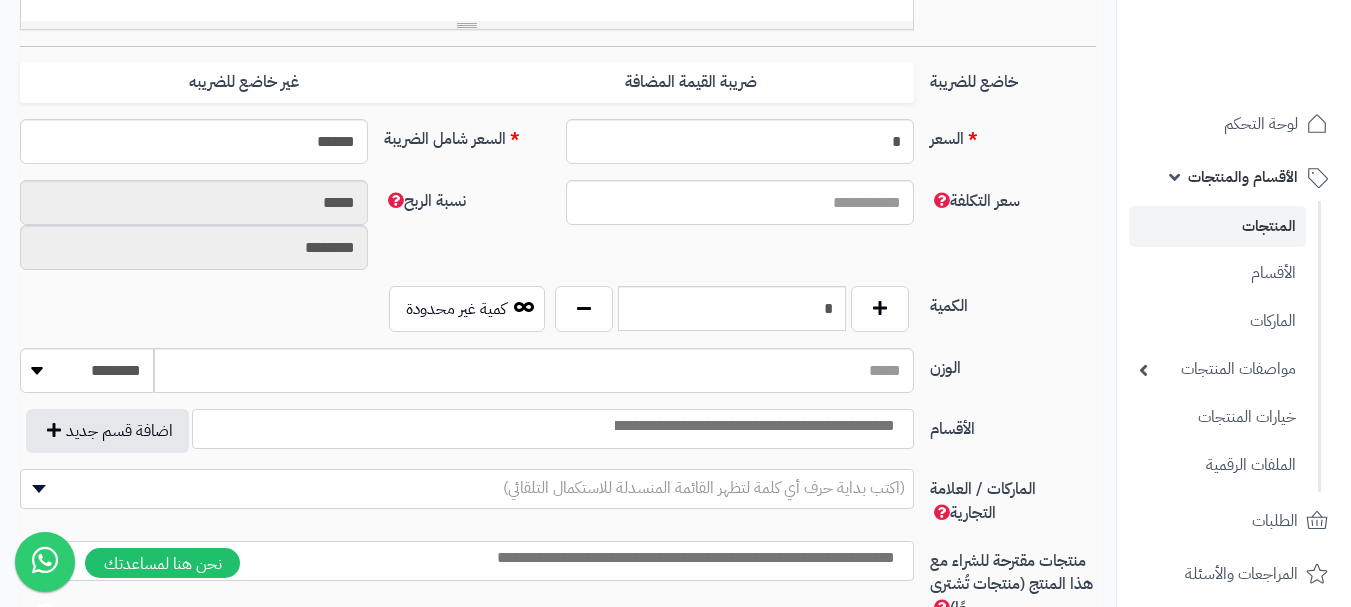 click at bounding box center (753, 426) 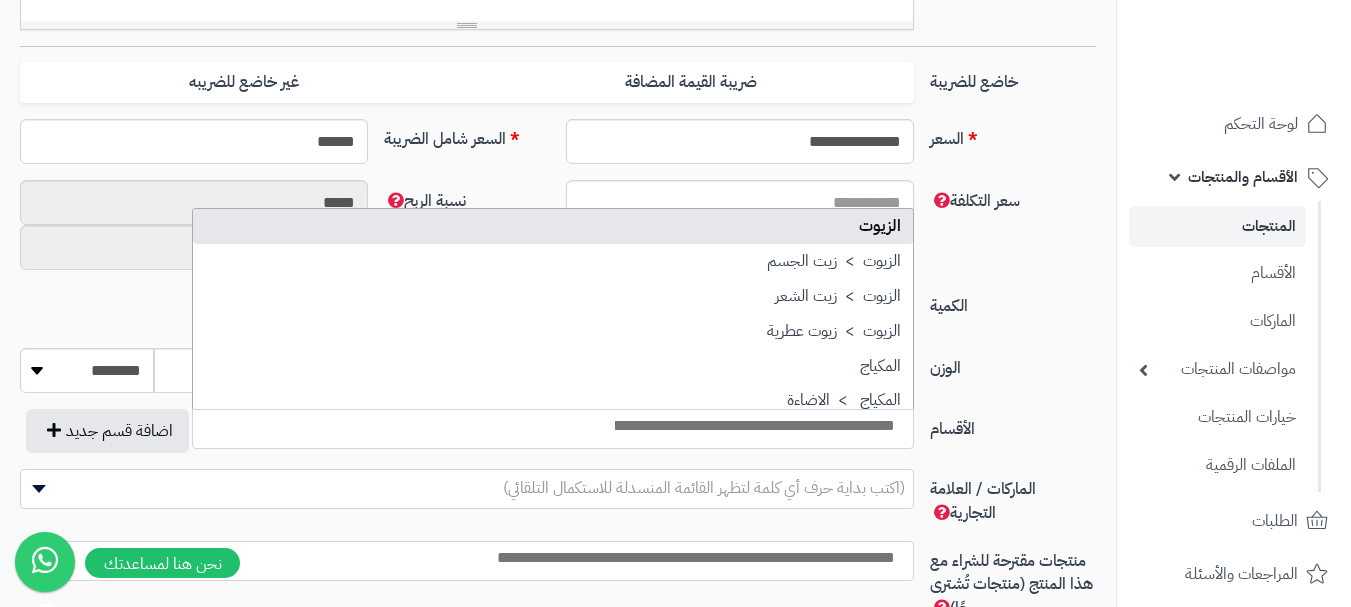 drag, startPoint x: 790, startPoint y: 235, endPoint x: 775, endPoint y: 281, distance: 48.38388 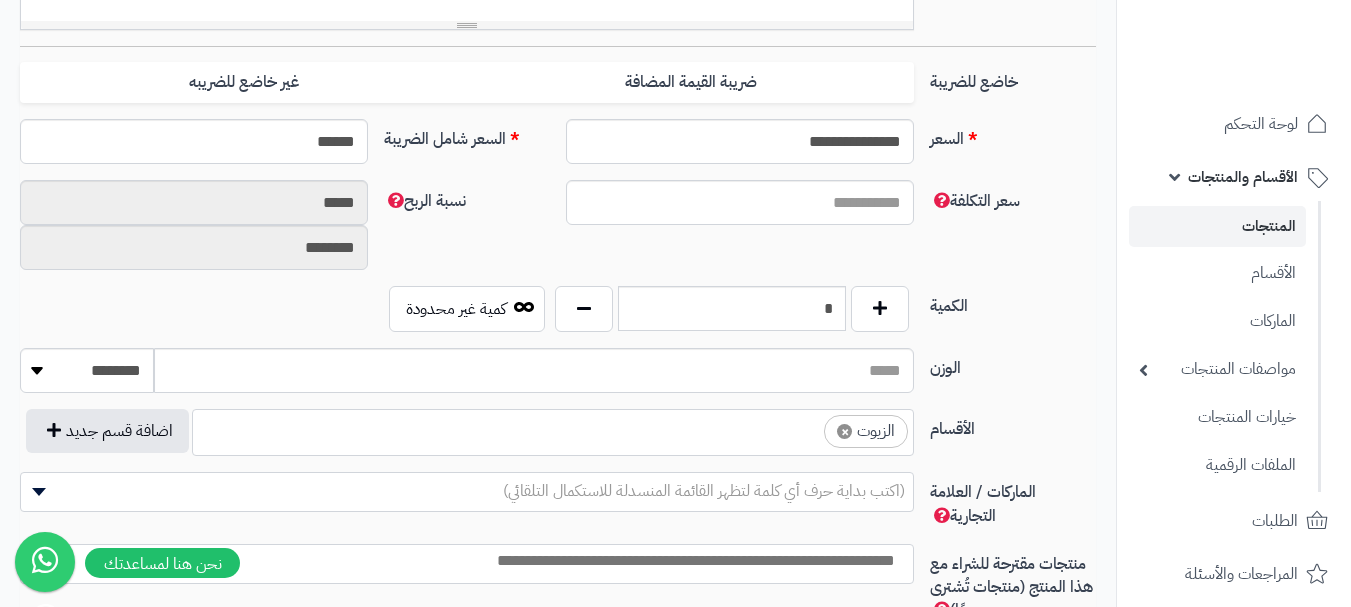 drag, startPoint x: 748, startPoint y: 423, endPoint x: 768, endPoint y: 415, distance: 21.540659 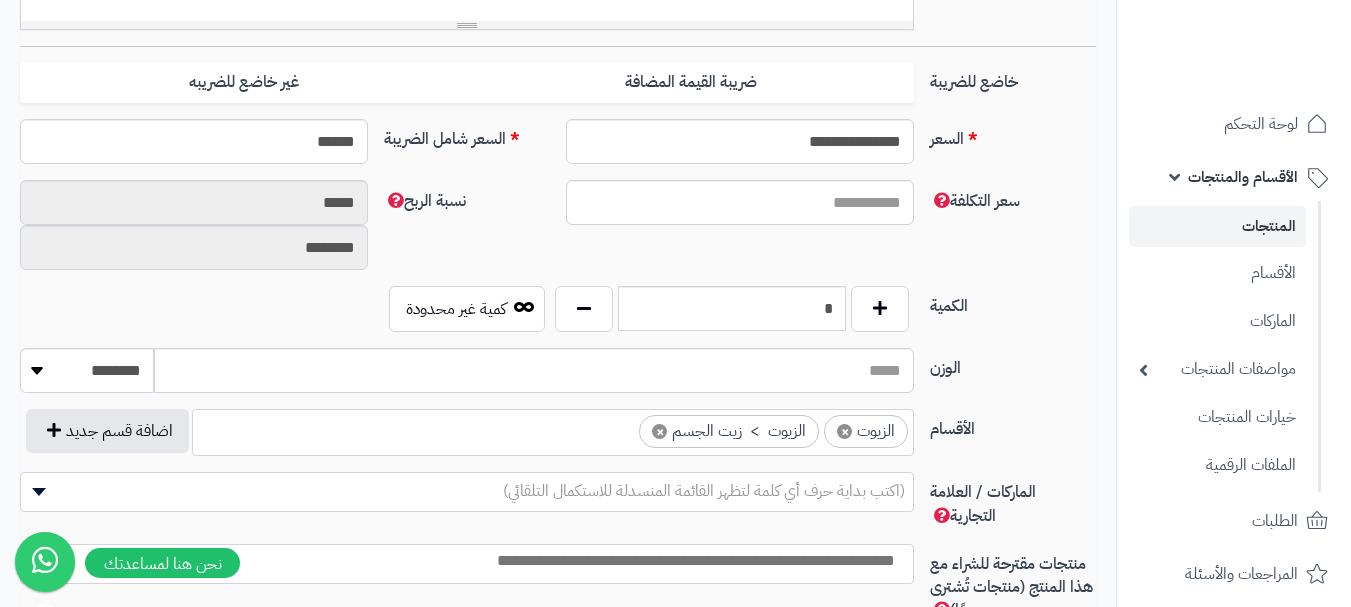 click at bounding box center [621, 426] 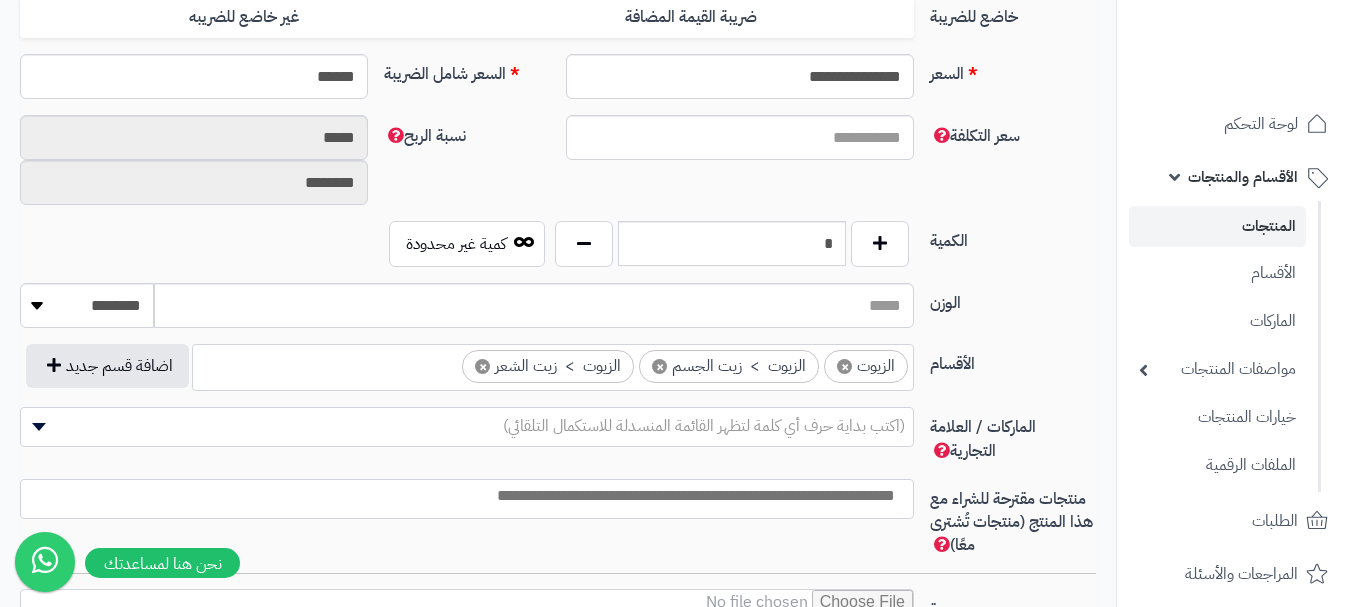 scroll, scrollTop: 900, scrollLeft: 0, axis: vertical 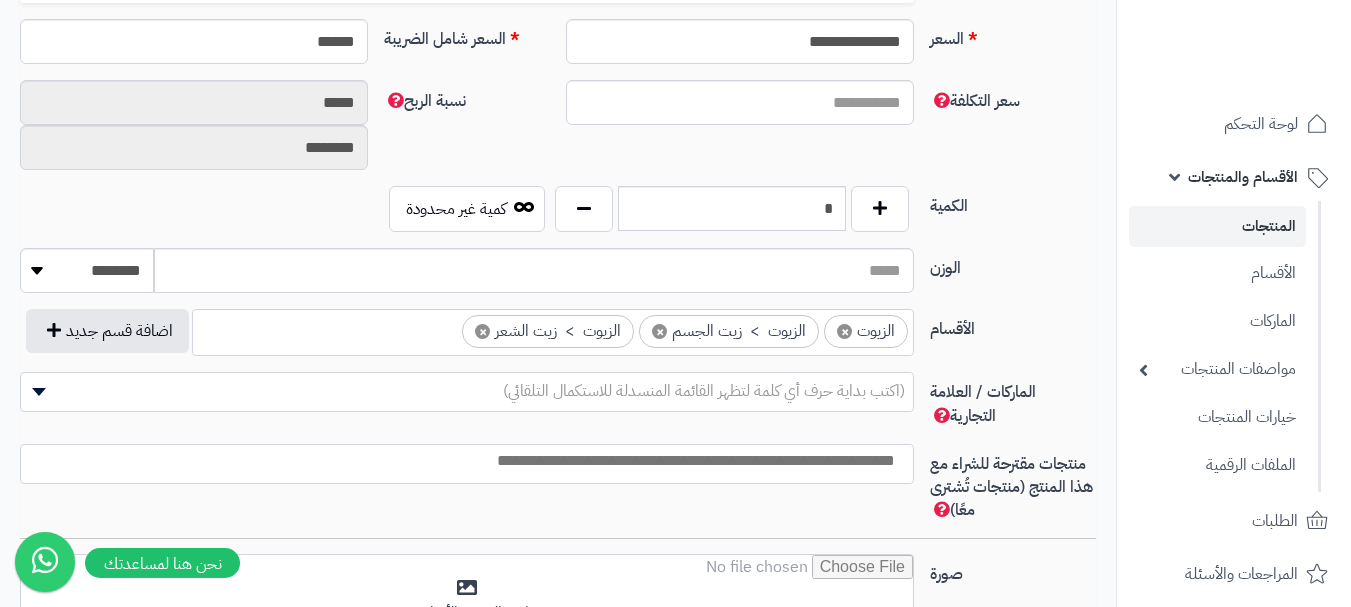 click at bounding box center [462, 461] 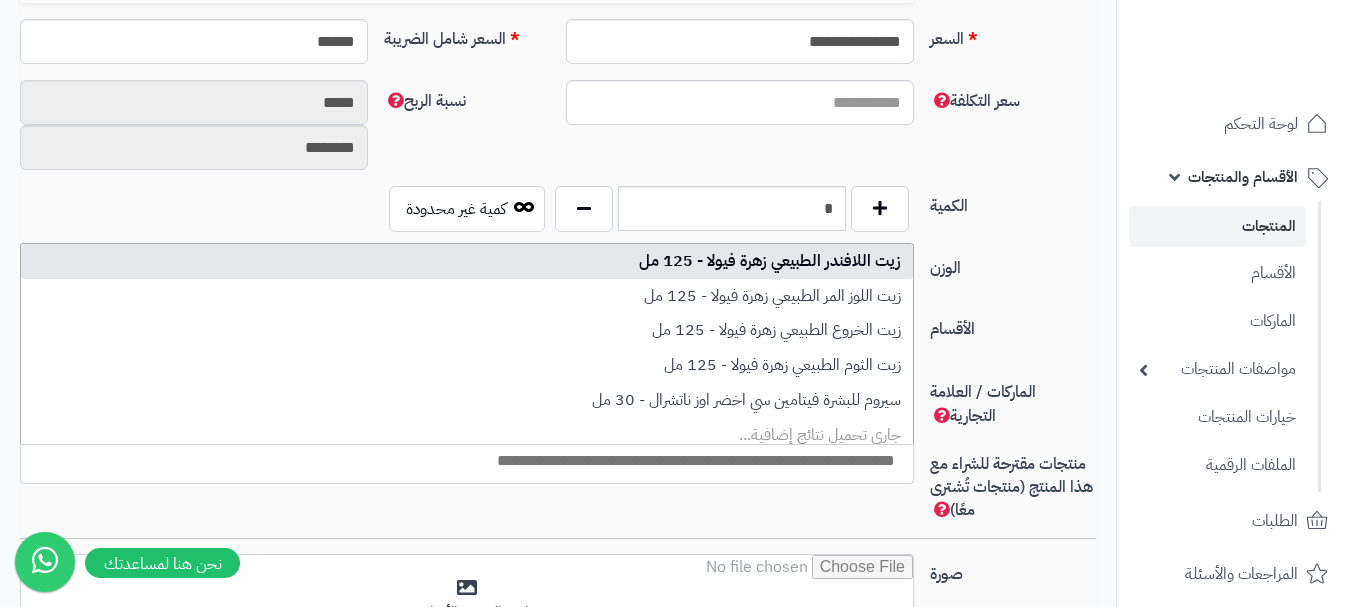 select on "**" 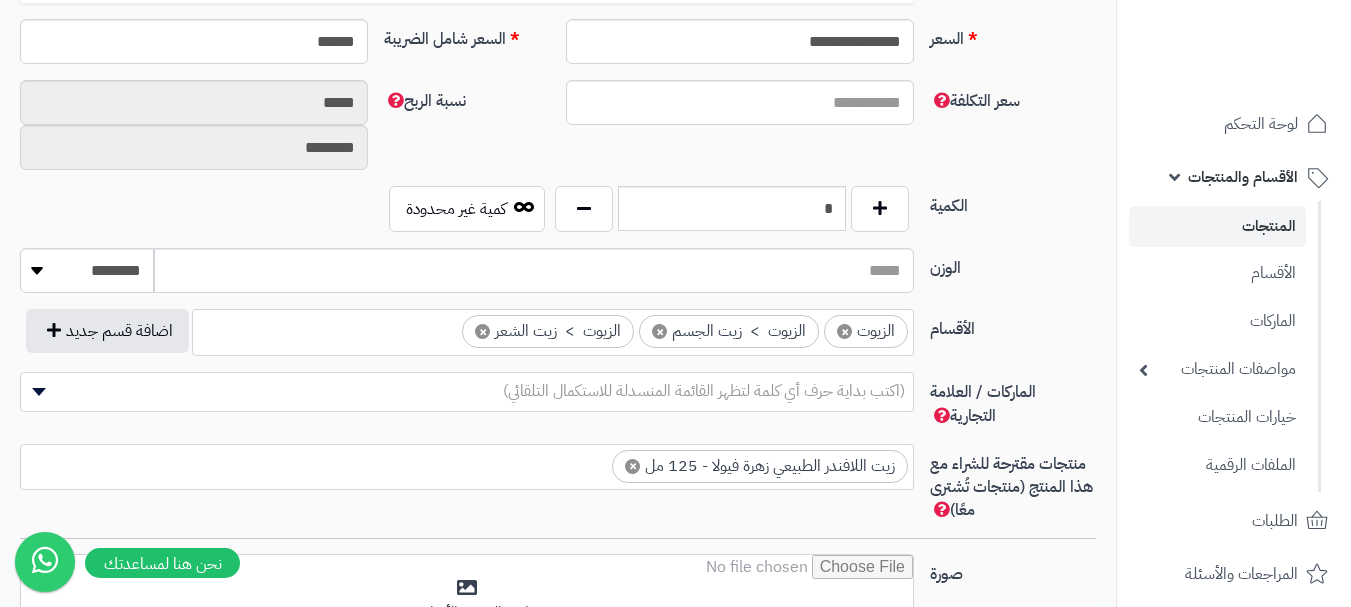 scroll, scrollTop: 0, scrollLeft: 0, axis: both 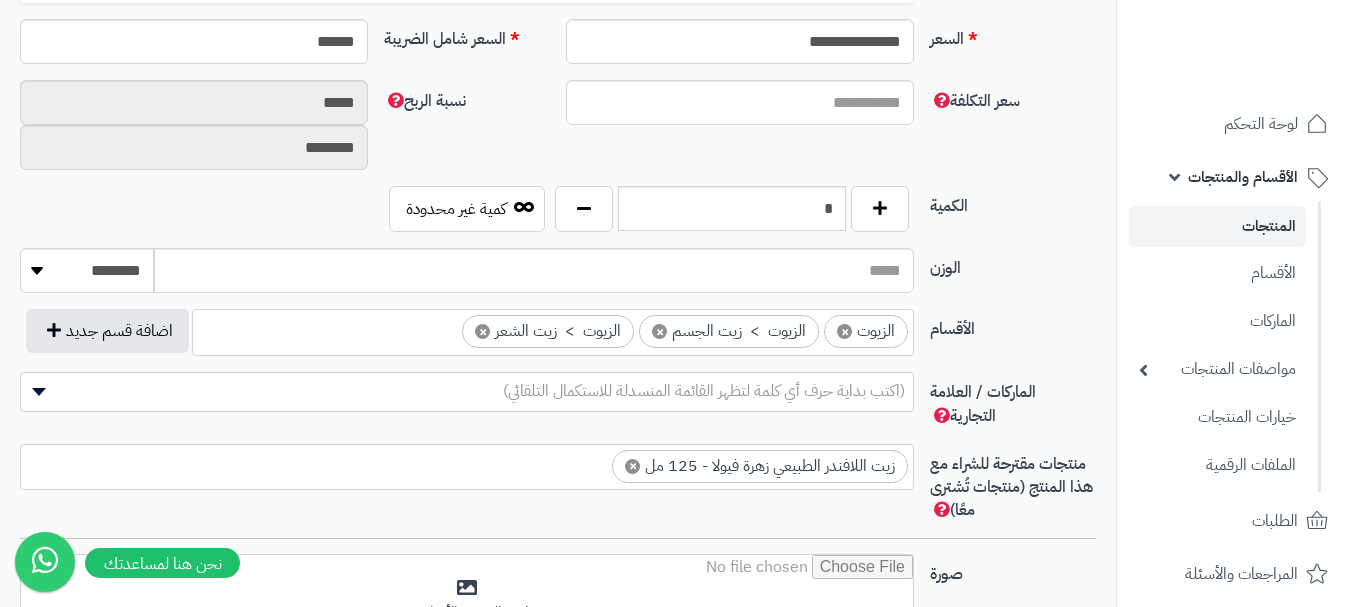 click on "× زيت اللافندر الطبيعي زهرة فيولا - 125 مل" at bounding box center [467, 464] 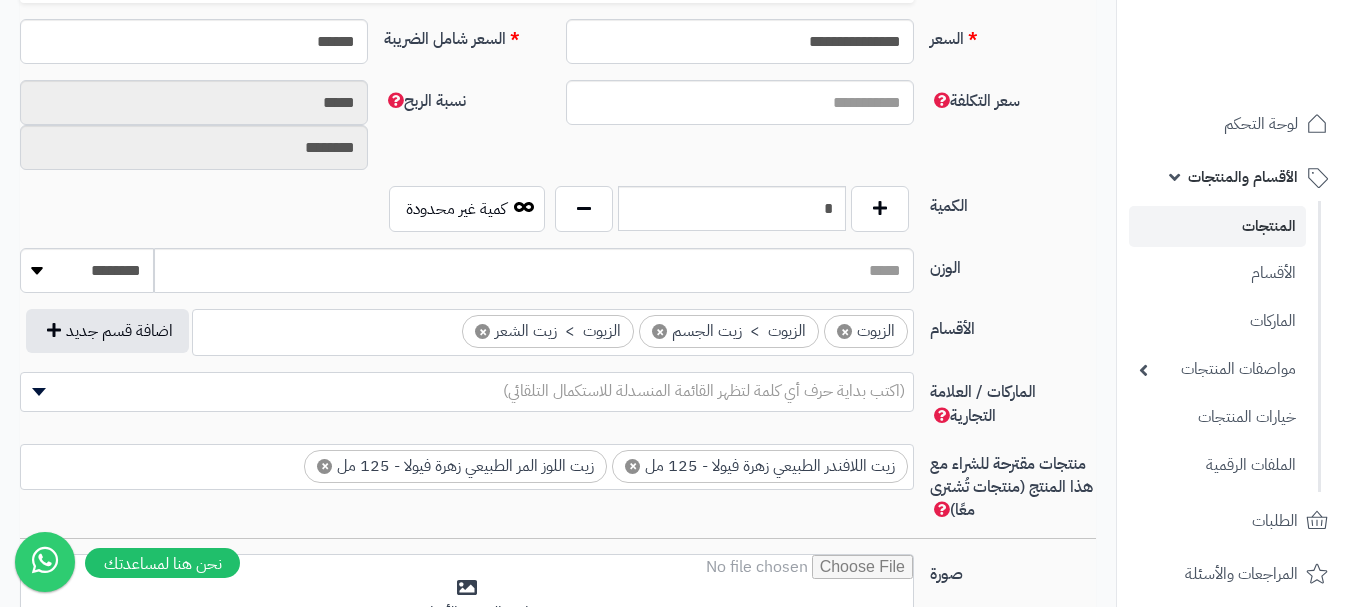 click on "× زيت اللافندر الطبيعي زهرة فيولا - 125 مل  × زيت اللوز المر الطبيعي زهرة فيولا - 125 مل" at bounding box center (467, 467) 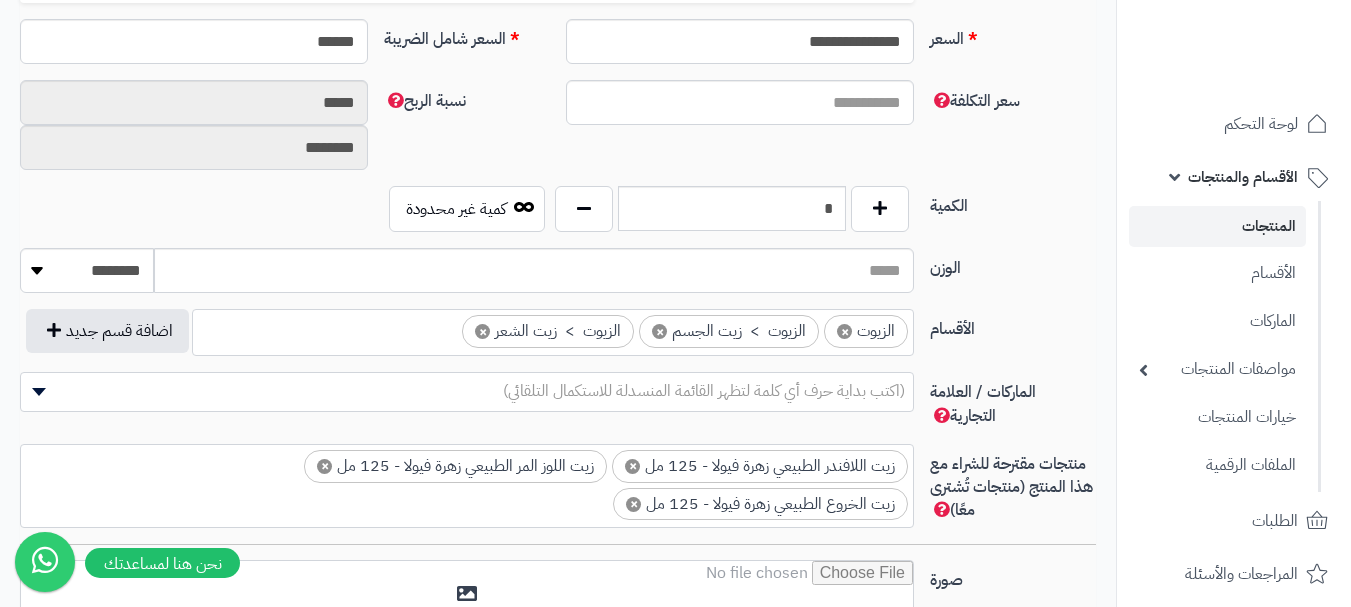 click on "× زيت اللافندر الطبيعي زهرة فيولا - 125 مل  × زيت اللوز المر الطبيعي زهرة فيولا - 125 مل  × زيت الخروع الطبيعي زهرة فيولا - 125 مل" at bounding box center [467, 483] 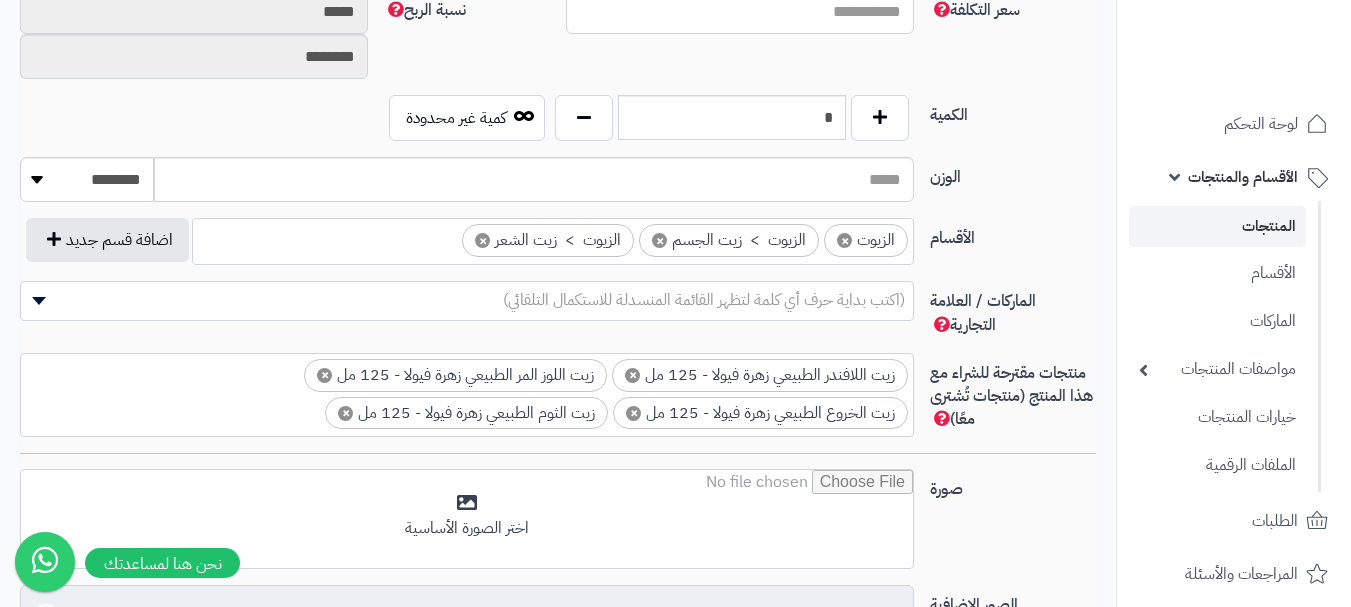 scroll, scrollTop: 1100, scrollLeft: 0, axis: vertical 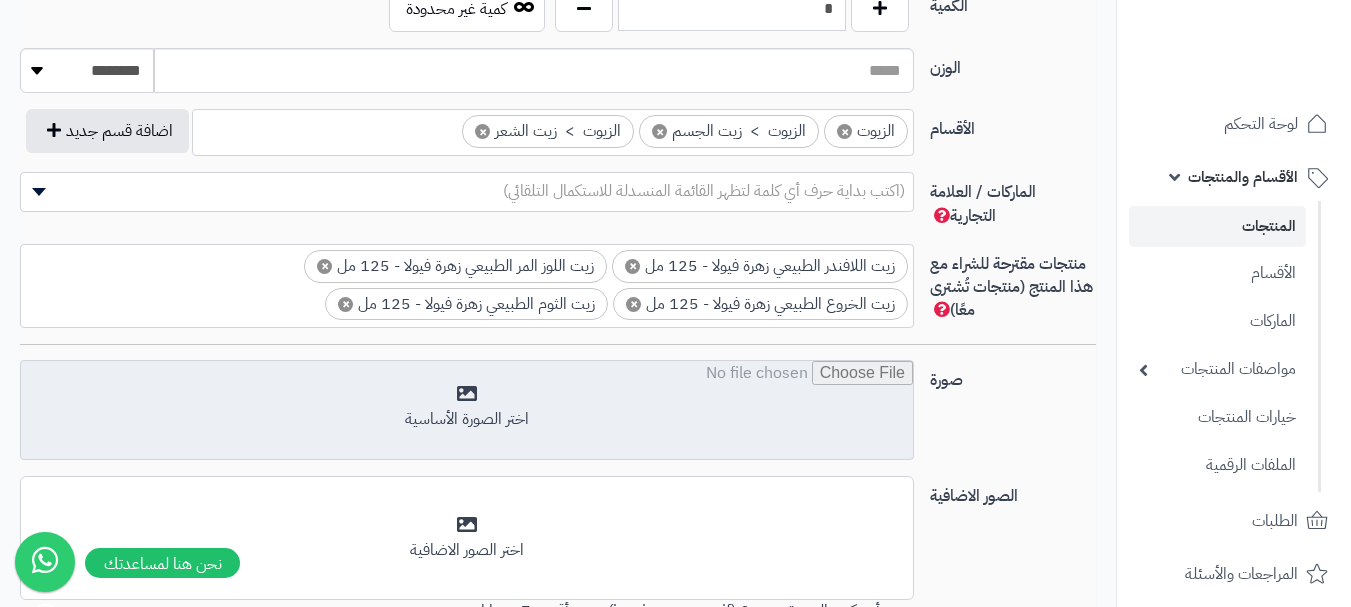 click at bounding box center [467, 411] 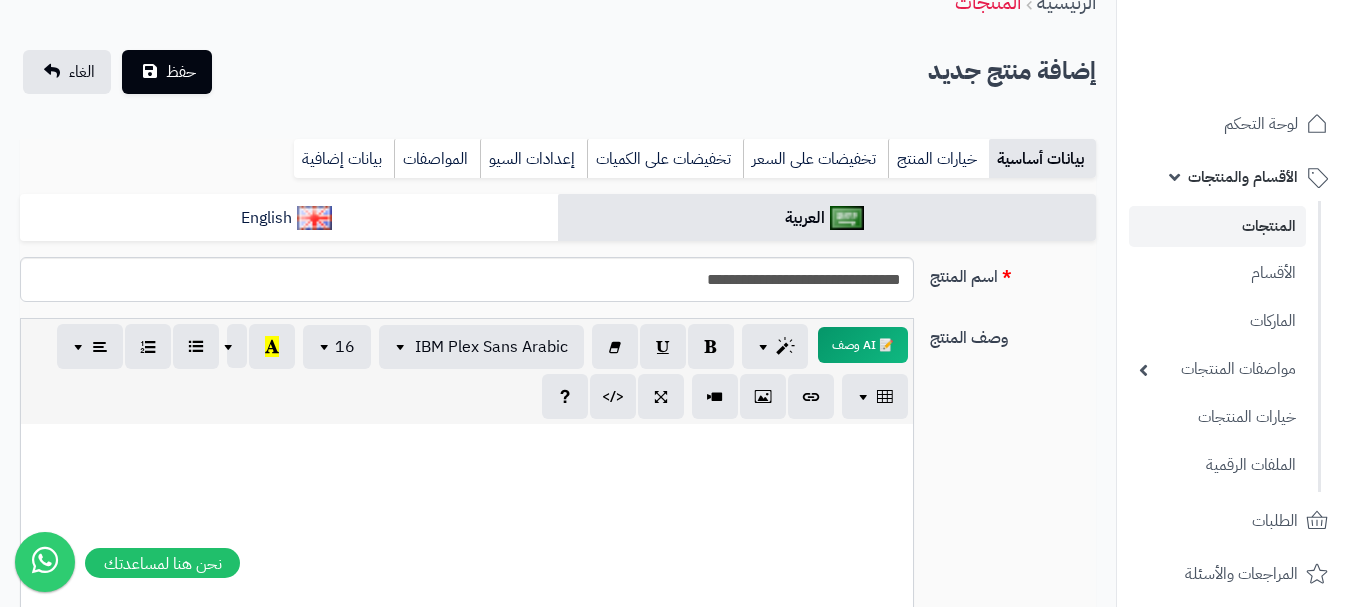 scroll, scrollTop: 0, scrollLeft: 0, axis: both 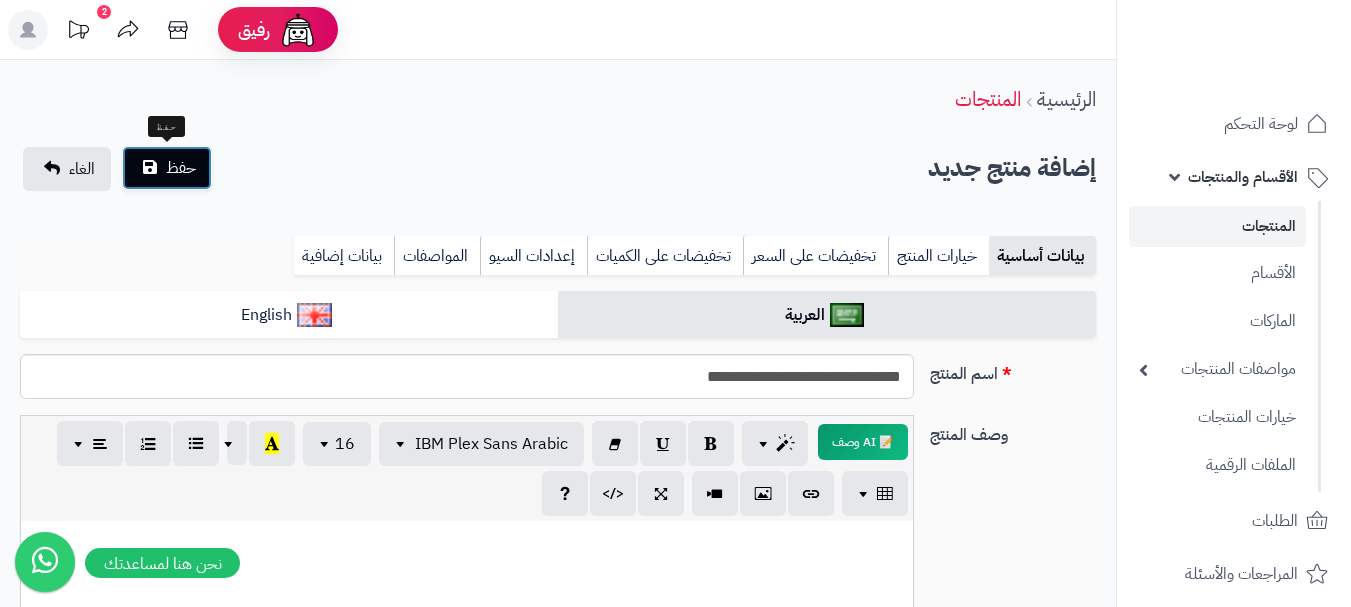 click on "حفظ" at bounding box center (167, 168) 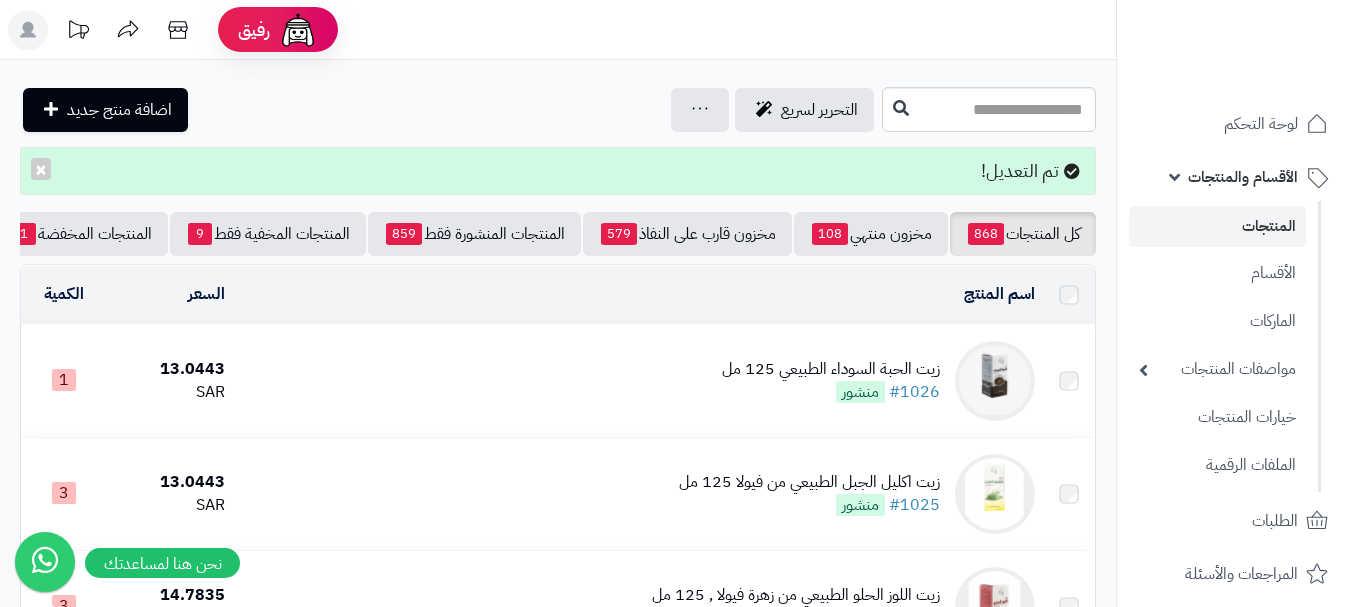 scroll, scrollTop: 0, scrollLeft: 0, axis: both 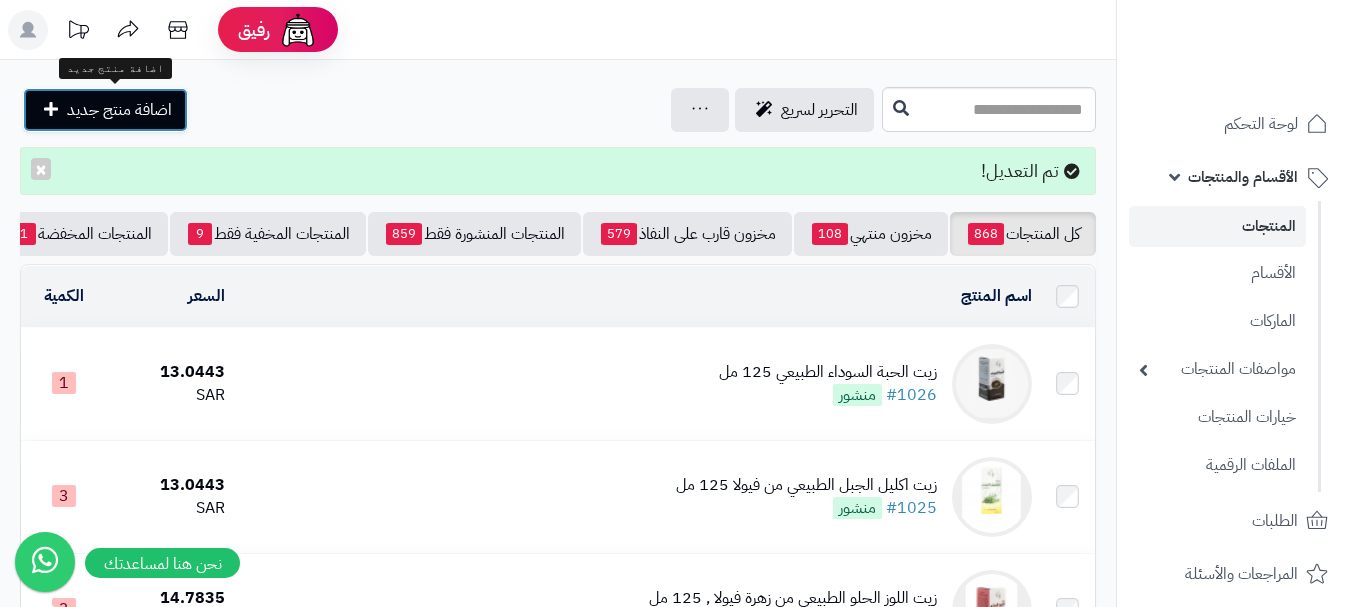 click on "اضافة منتج جديد" at bounding box center [119, 110] 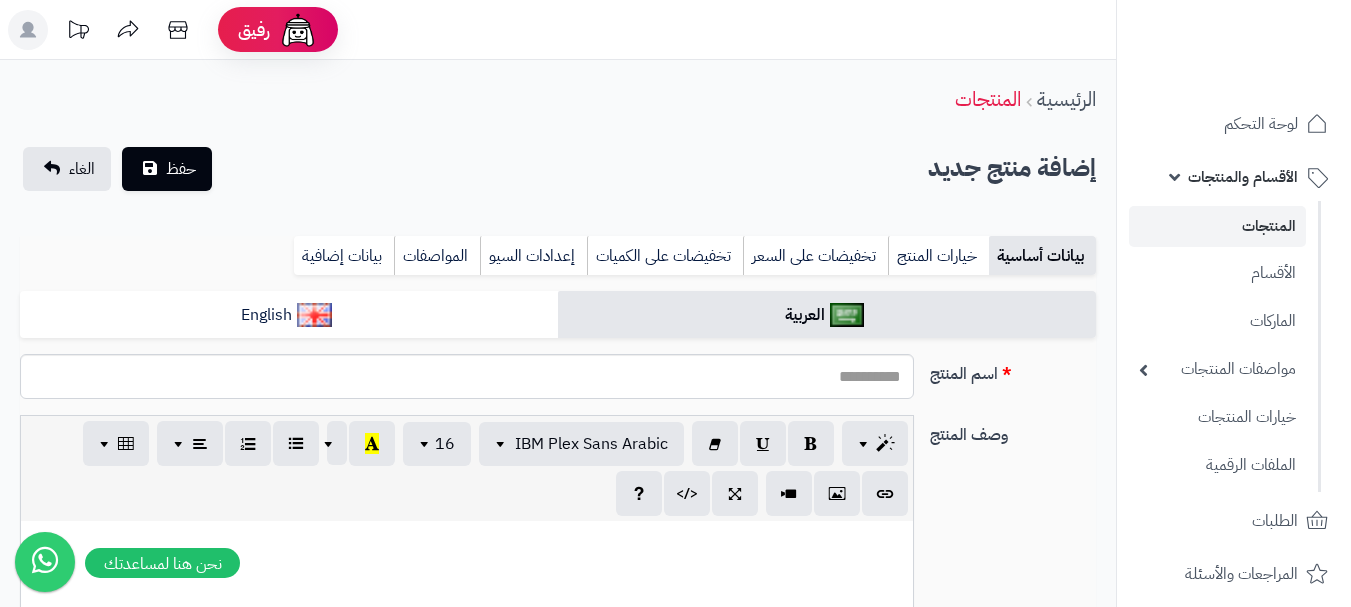 select 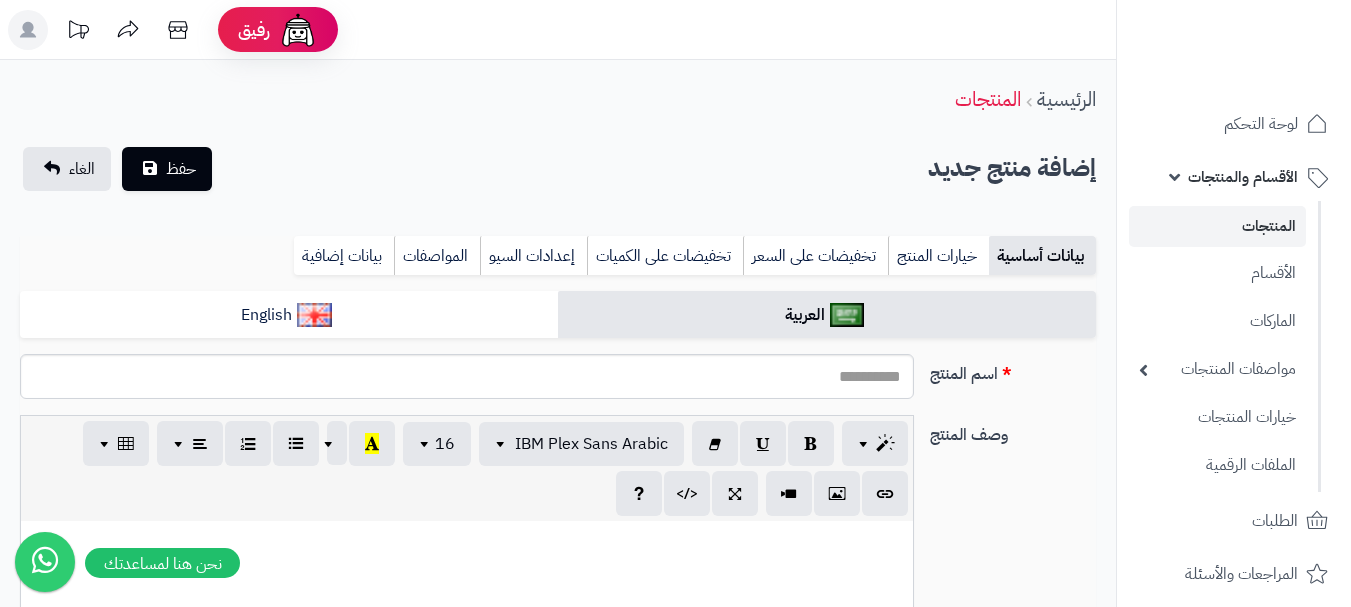 scroll, scrollTop: 0, scrollLeft: 15, axis: horizontal 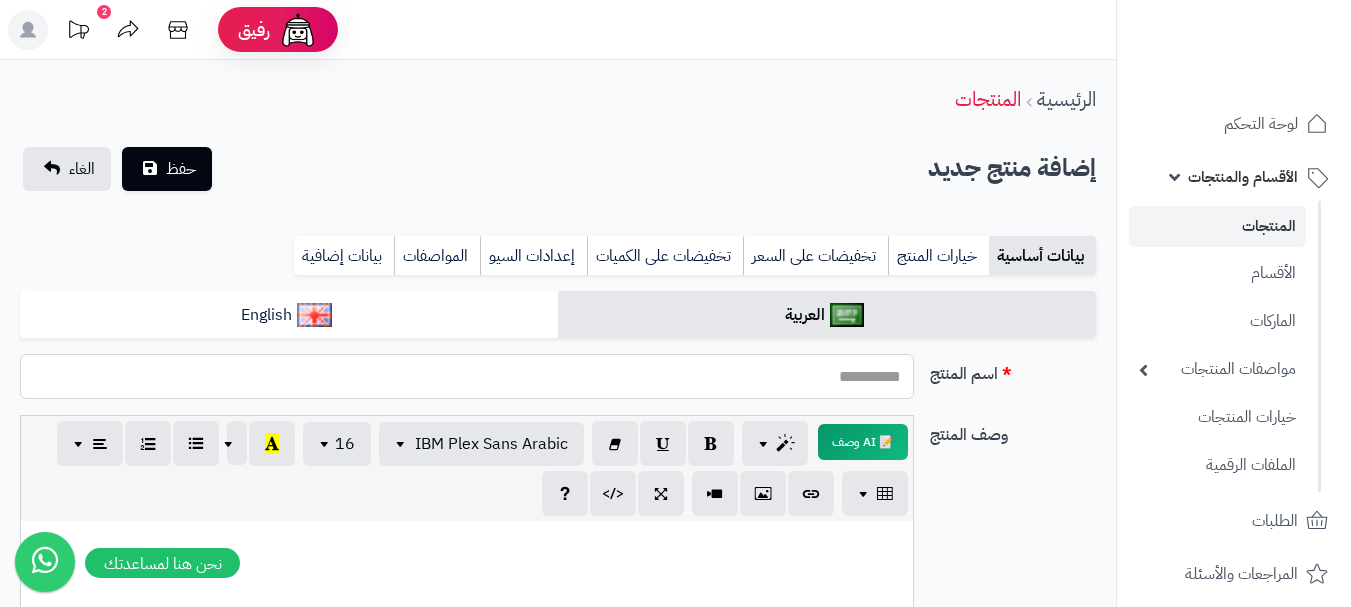 paste on "**********" 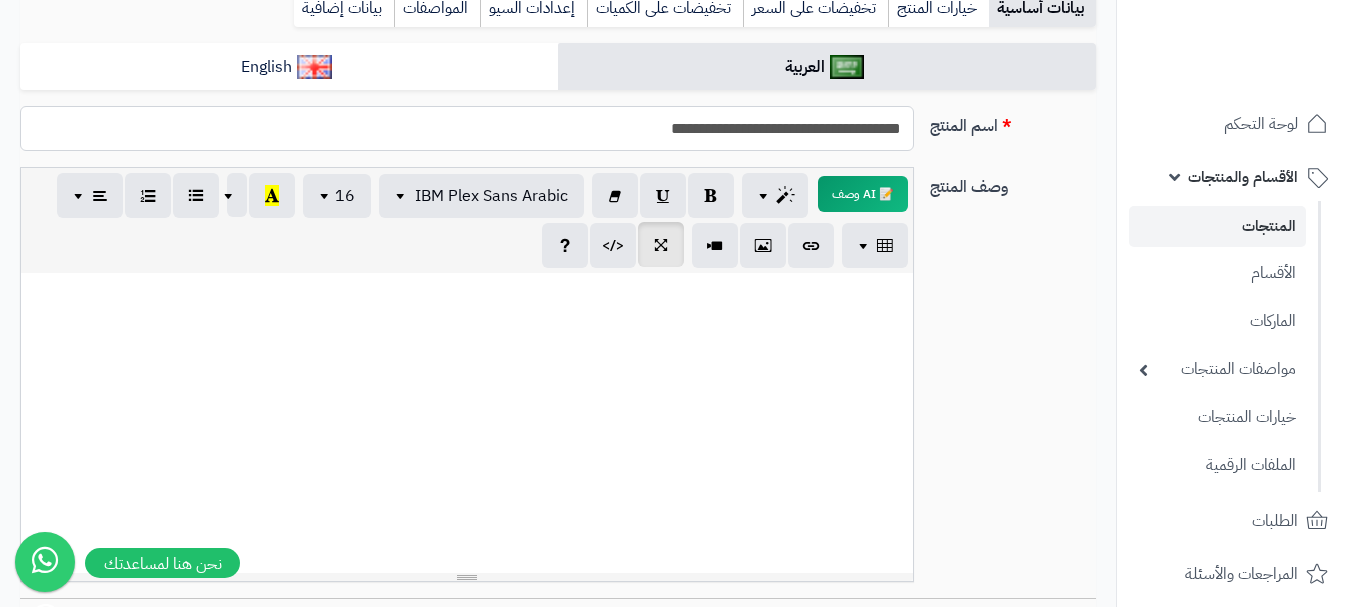 scroll, scrollTop: 300, scrollLeft: 0, axis: vertical 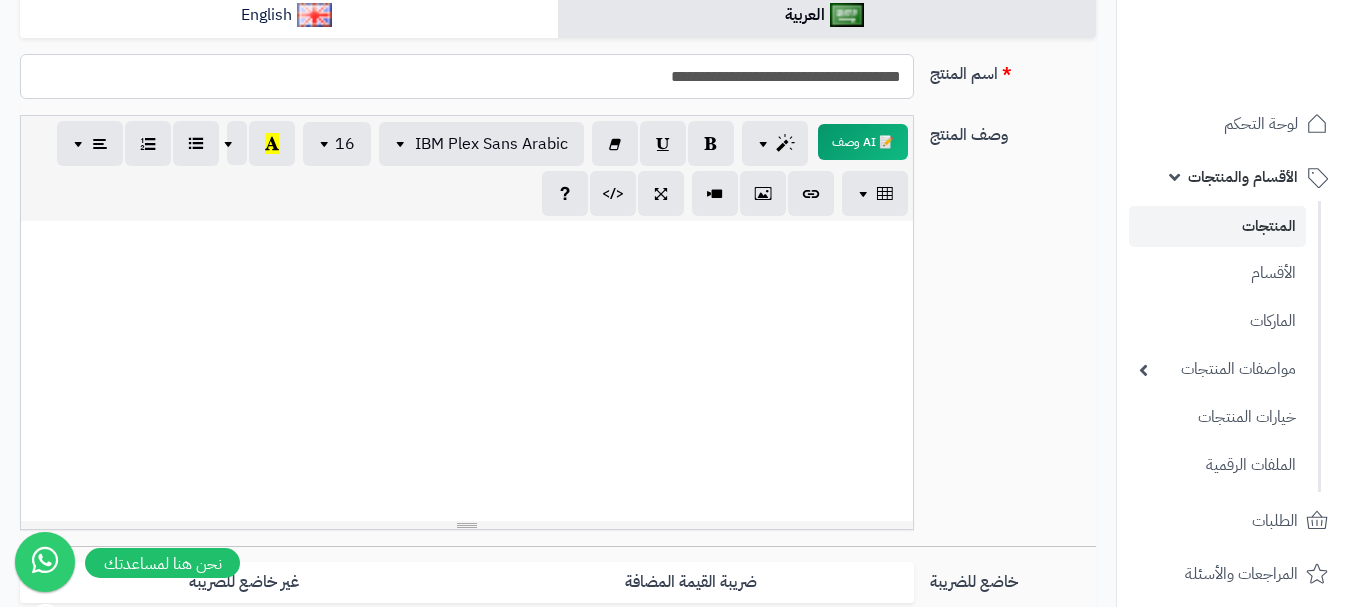 drag, startPoint x: 907, startPoint y: 79, endPoint x: 615, endPoint y: 99, distance: 292.68414 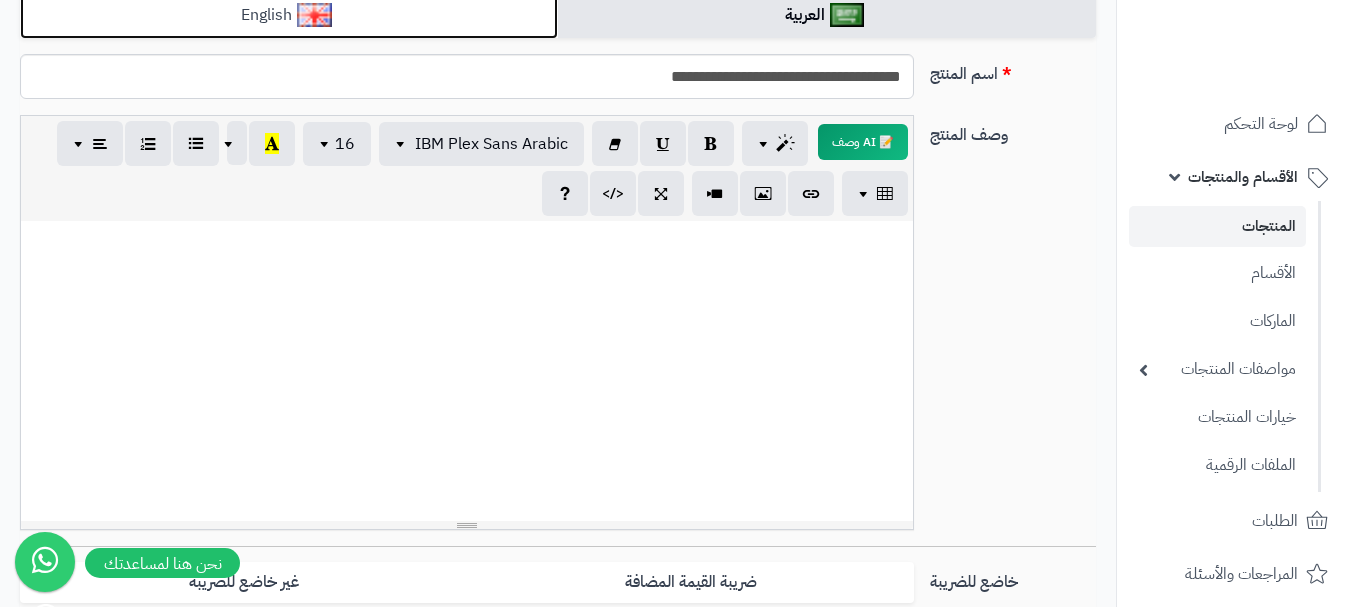 click on "English" at bounding box center [289, 15] 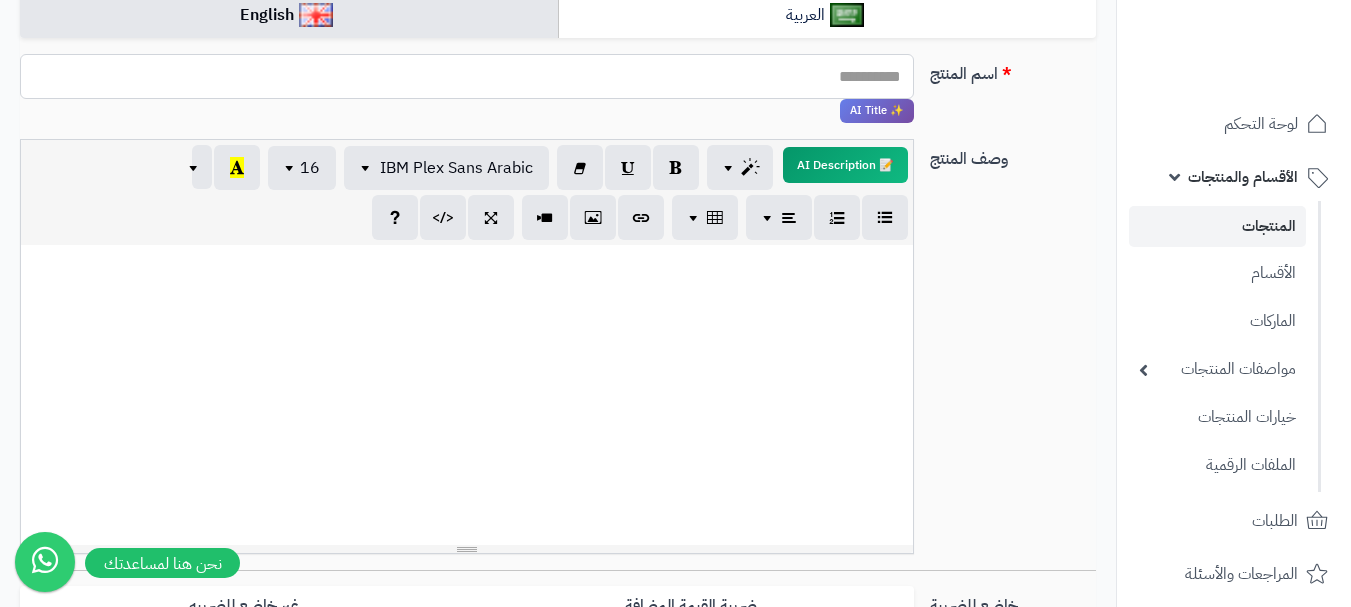 paste on "**********" 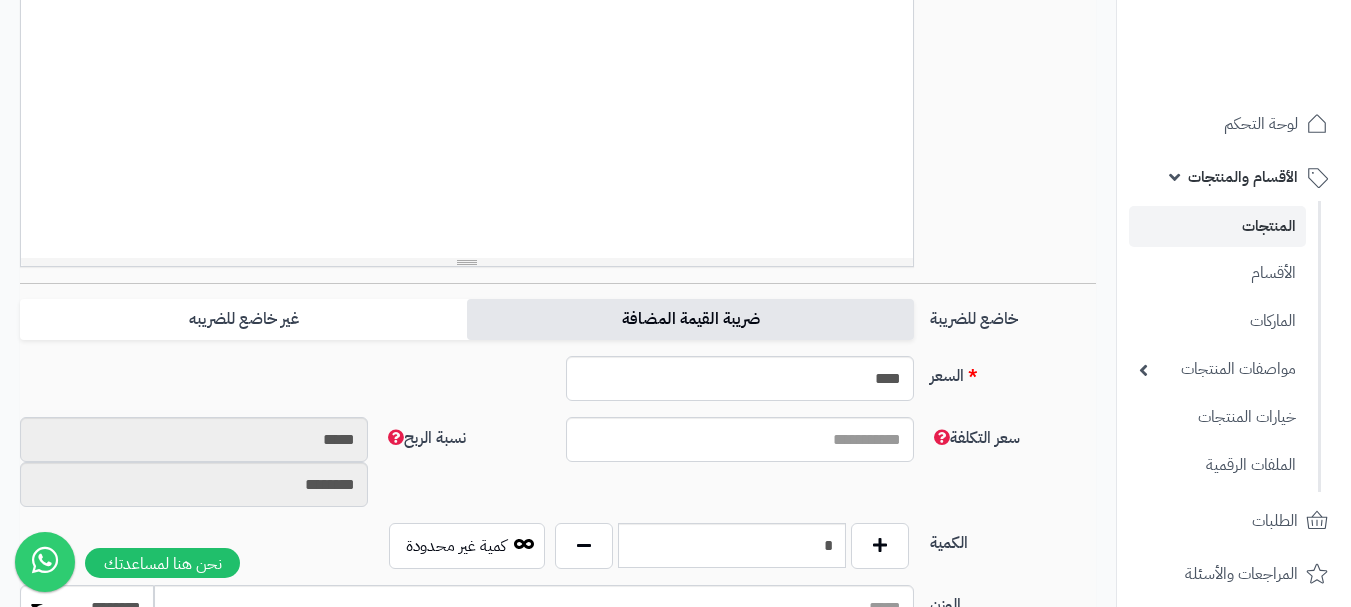 scroll, scrollTop: 700, scrollLeft: 0, axis: vertical 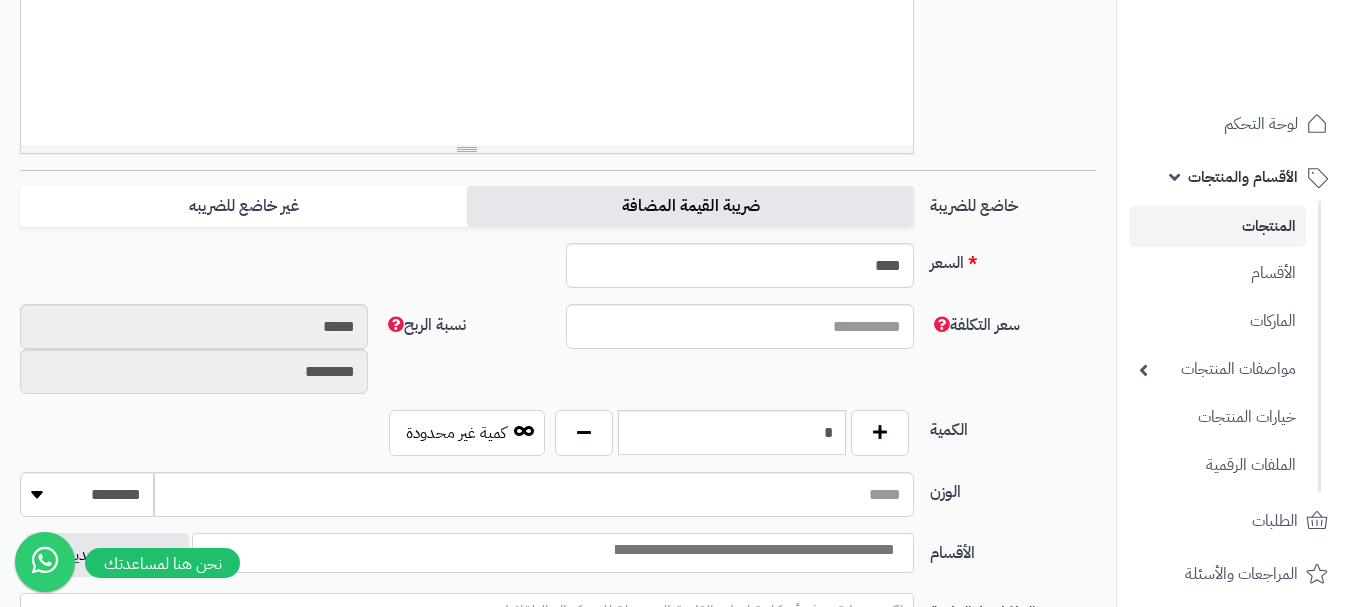 type on "**********" 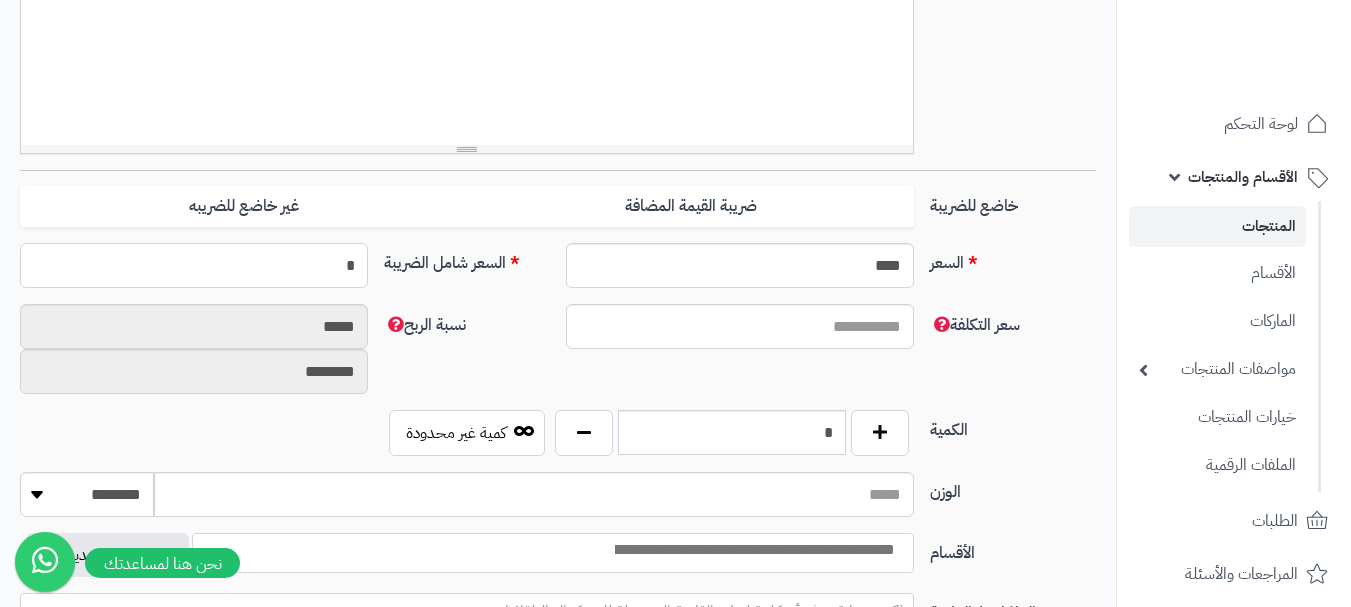 click on "*" at bounding box center (194, 265) 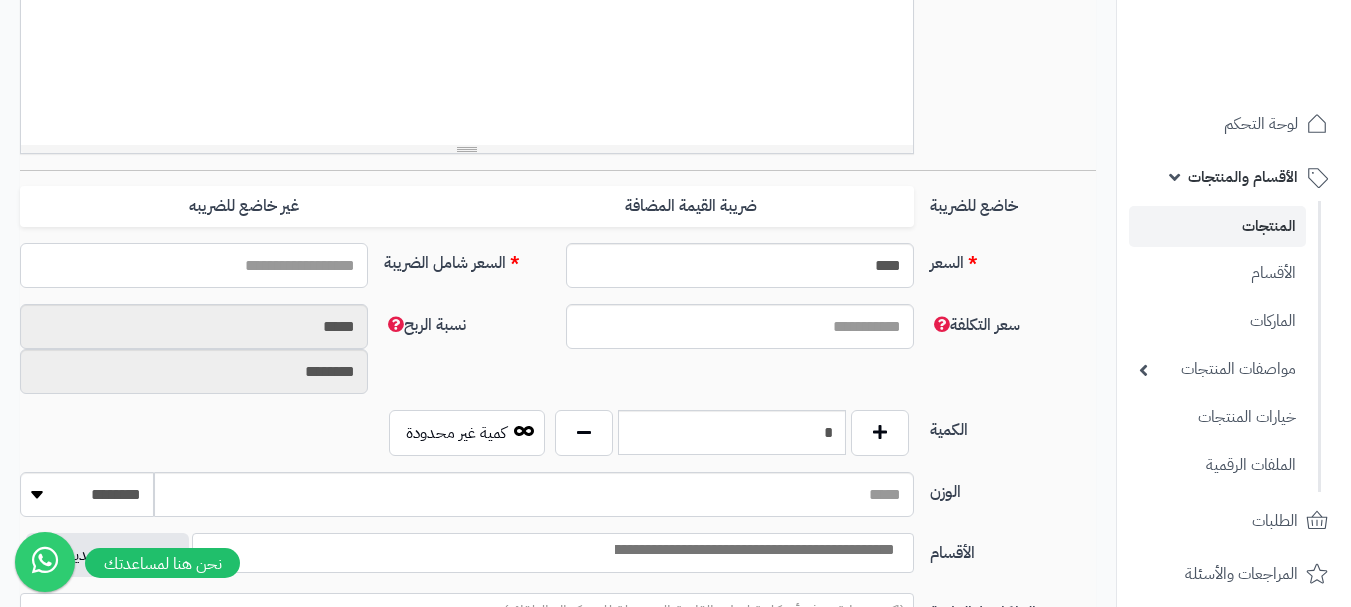 type on "*" 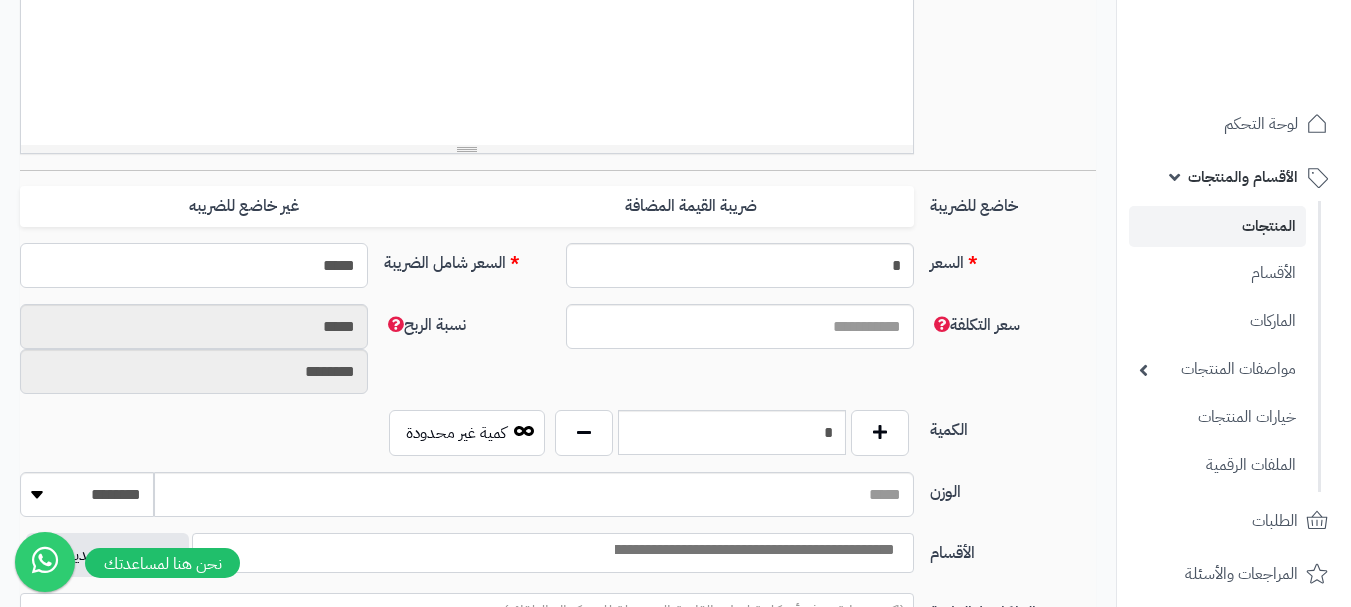 type on "******" 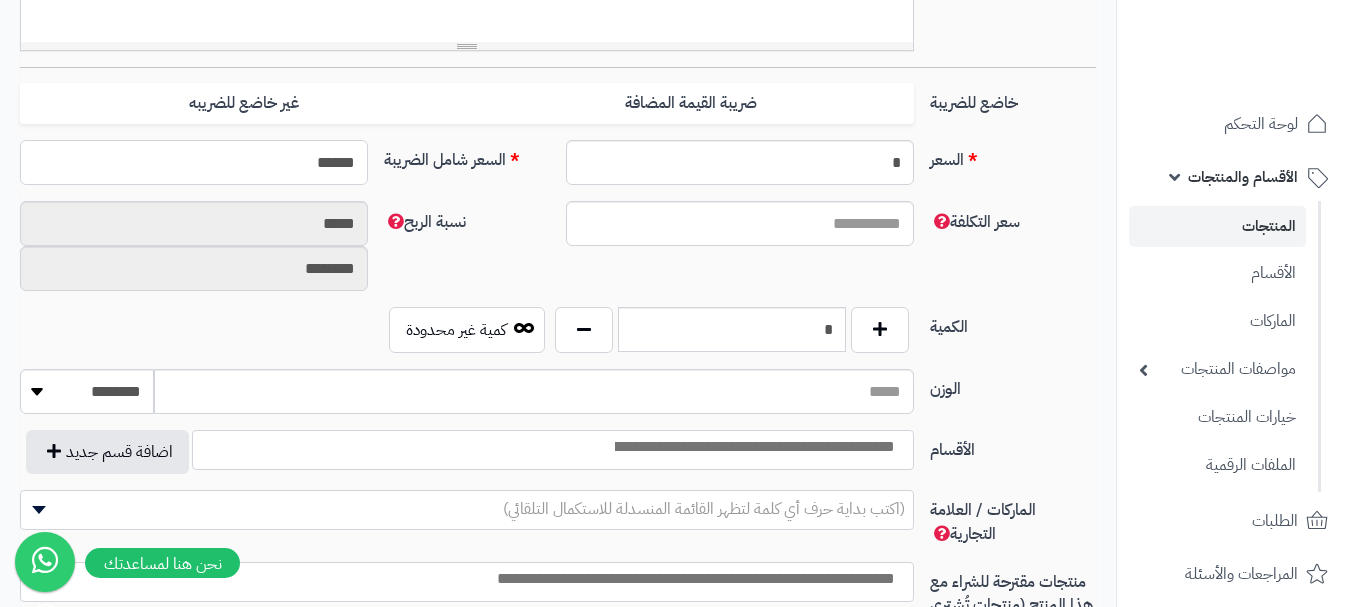 scroll, scrollTop: 900, scrollLeft: 0, axis: vertical 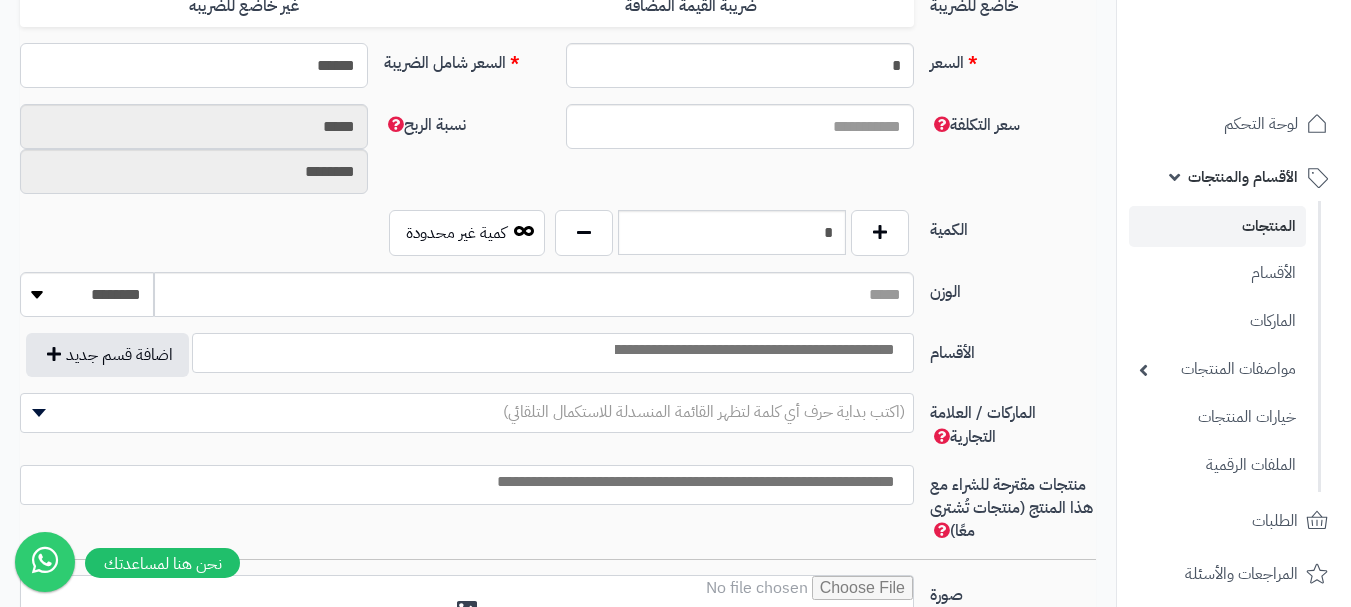 type on "**********" 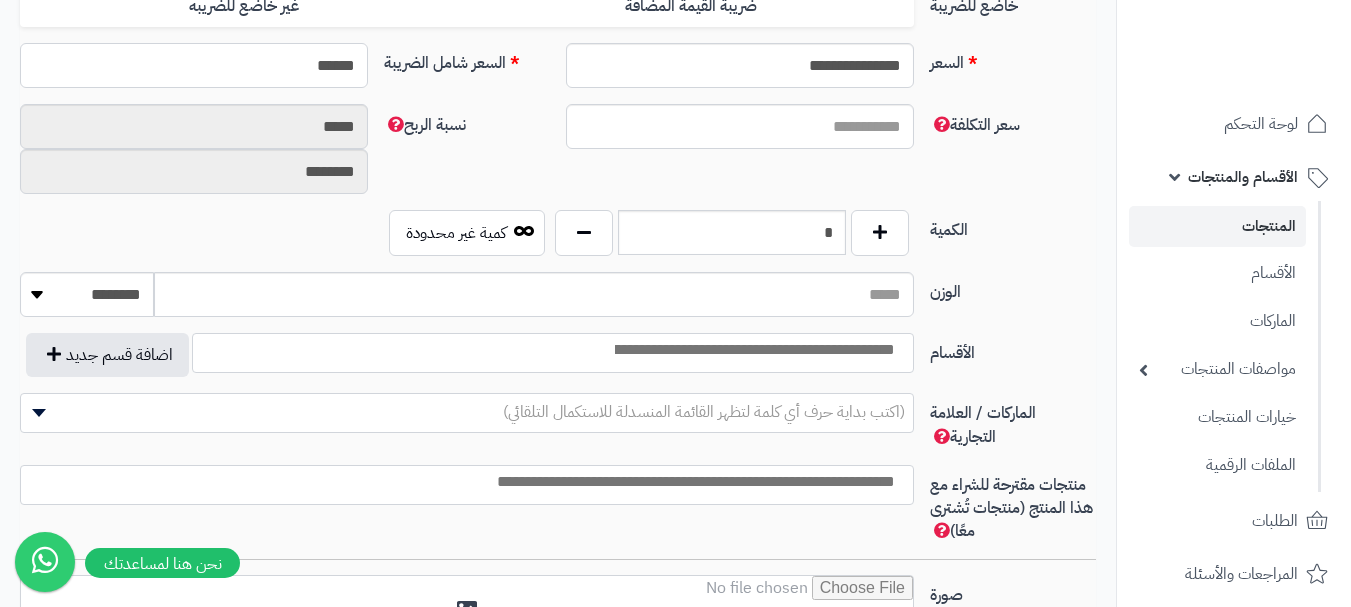 type on "******" 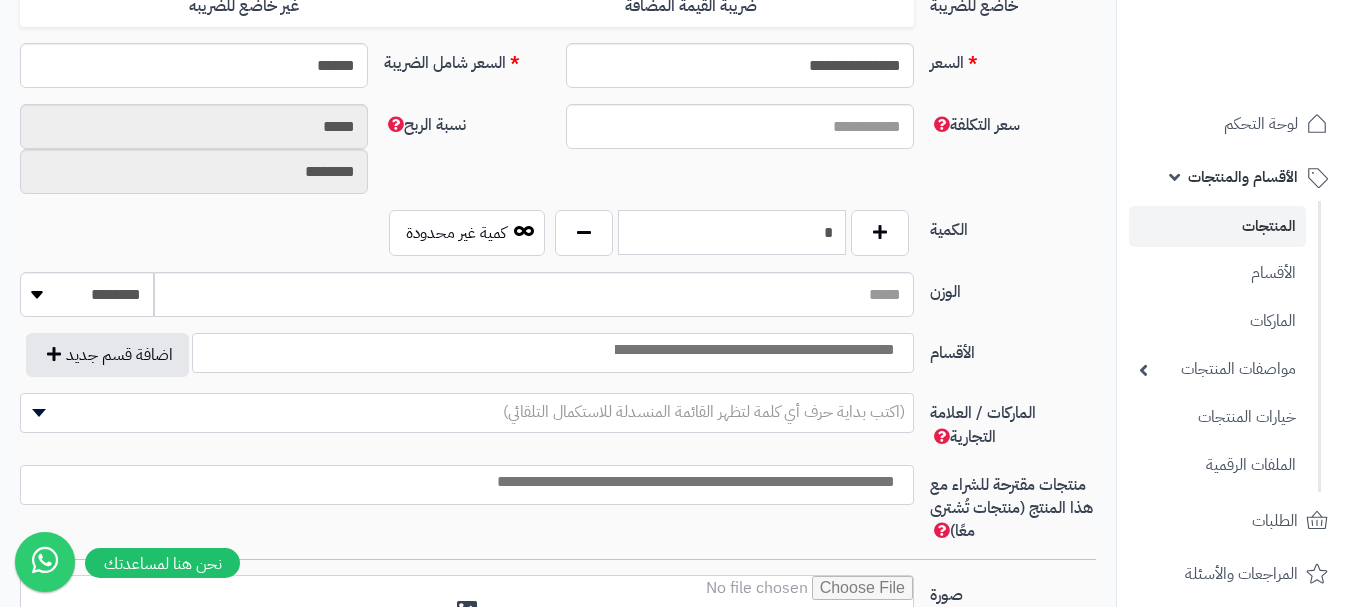 click on "*" at bounding box center (732, 232) 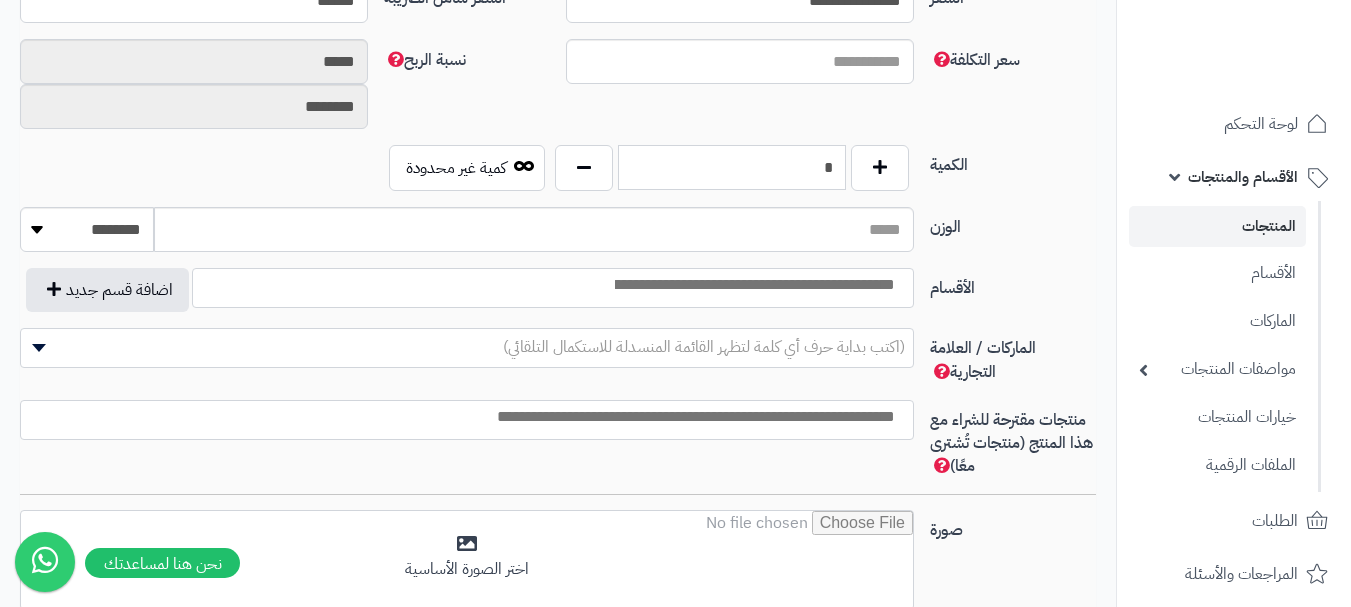 scroll, scrollTop: 1000, scrollLeft: 0, axis: vertical 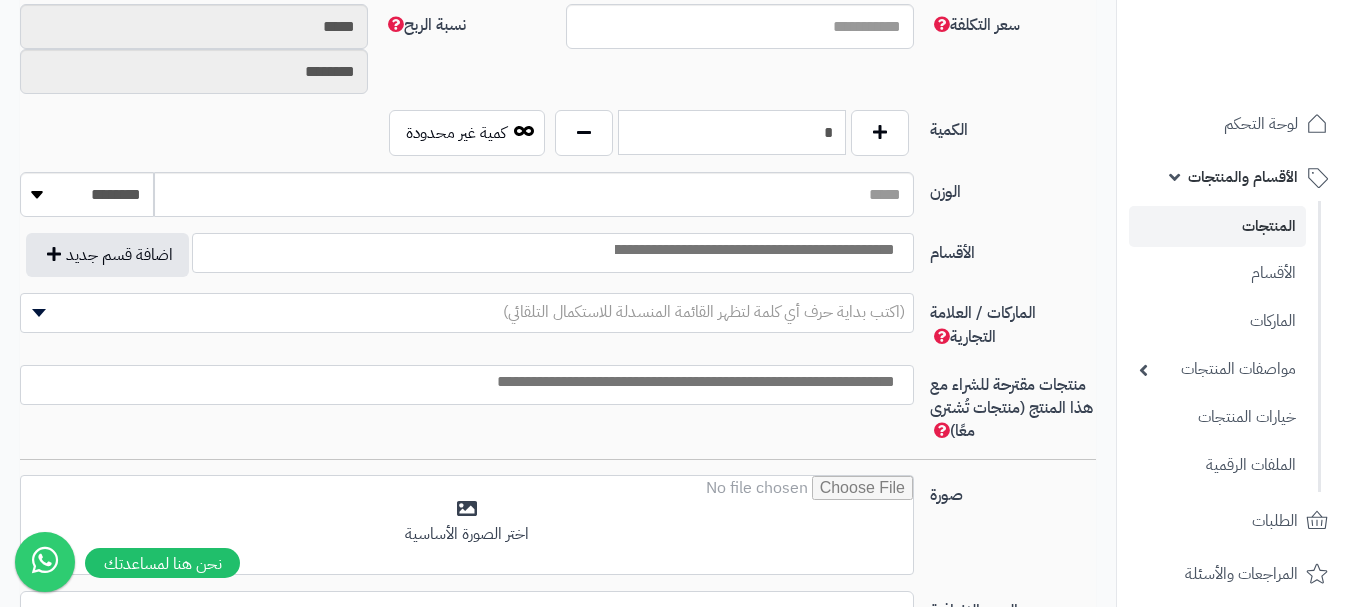 type on "*" 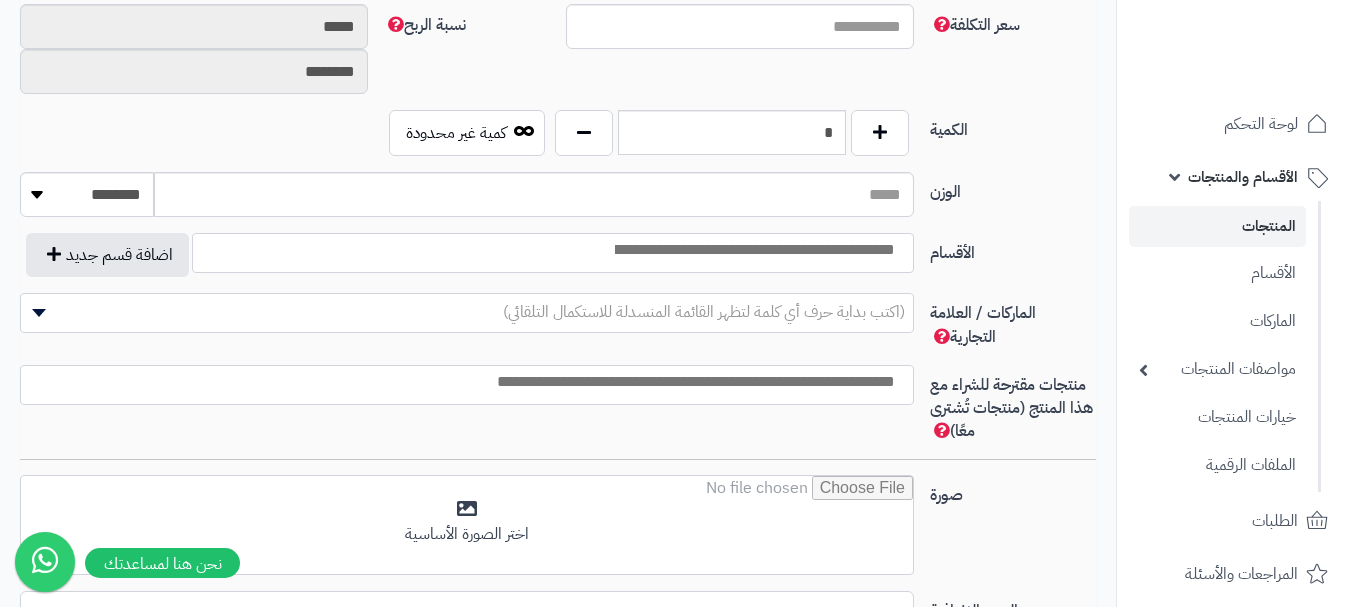 click at bounding box center [753, 250] 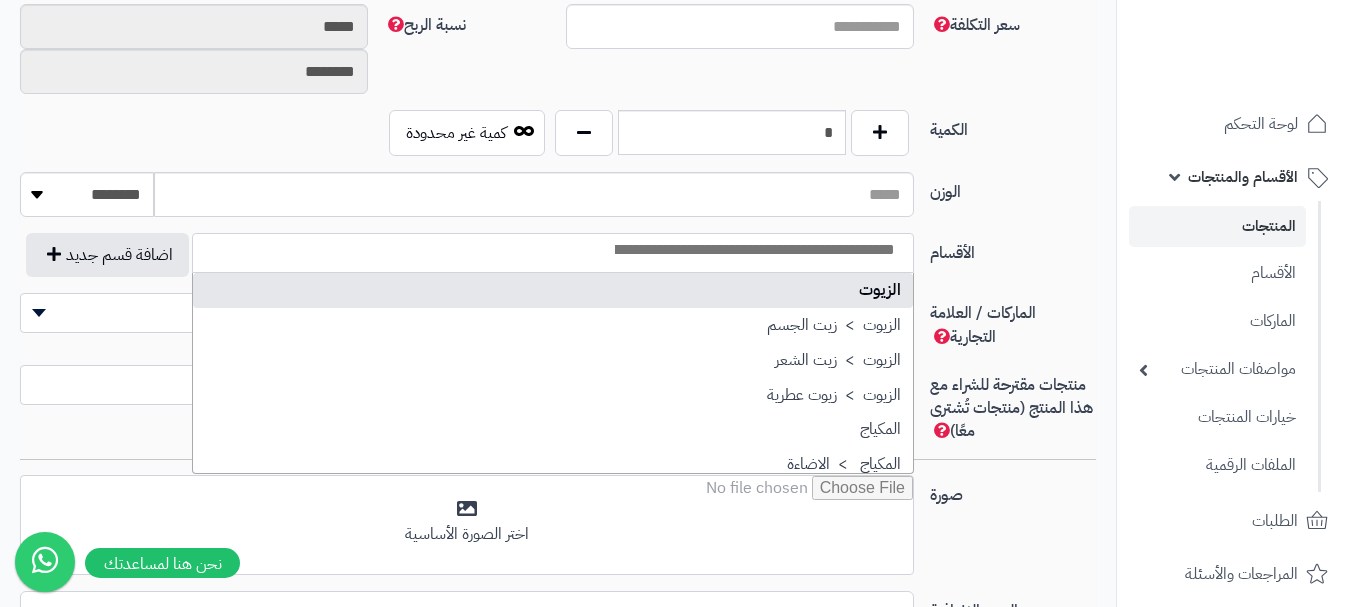 select on "***" 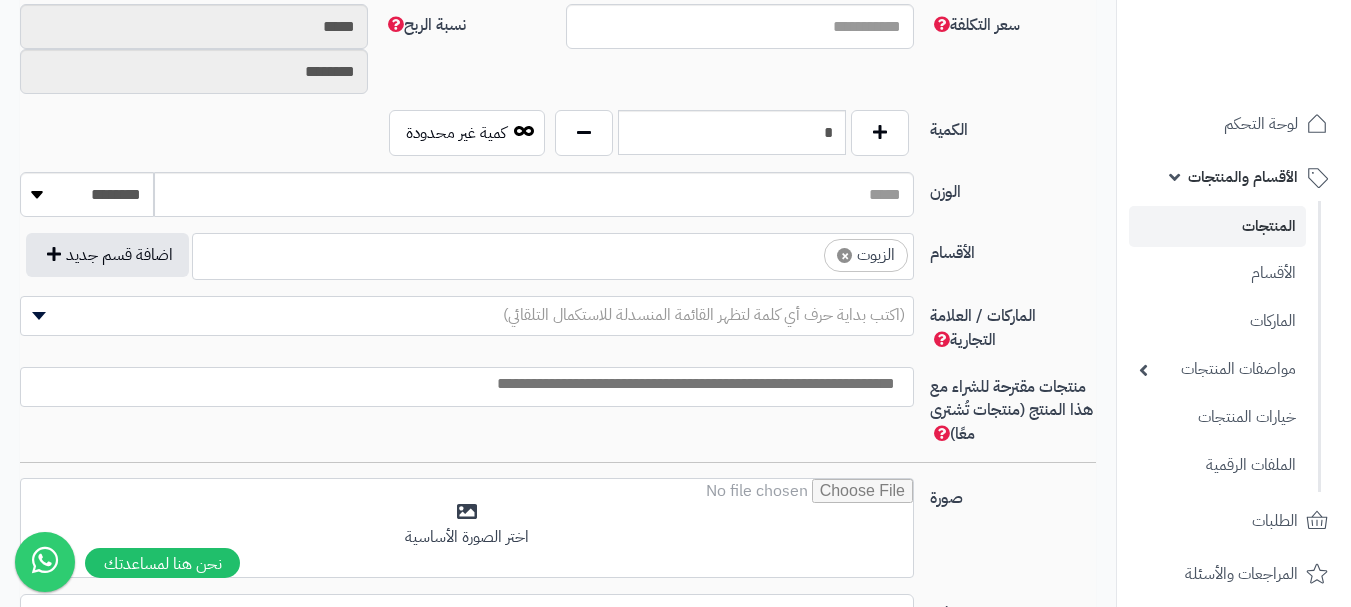 click on "× الزيوت" at bounding box center (553, 253) 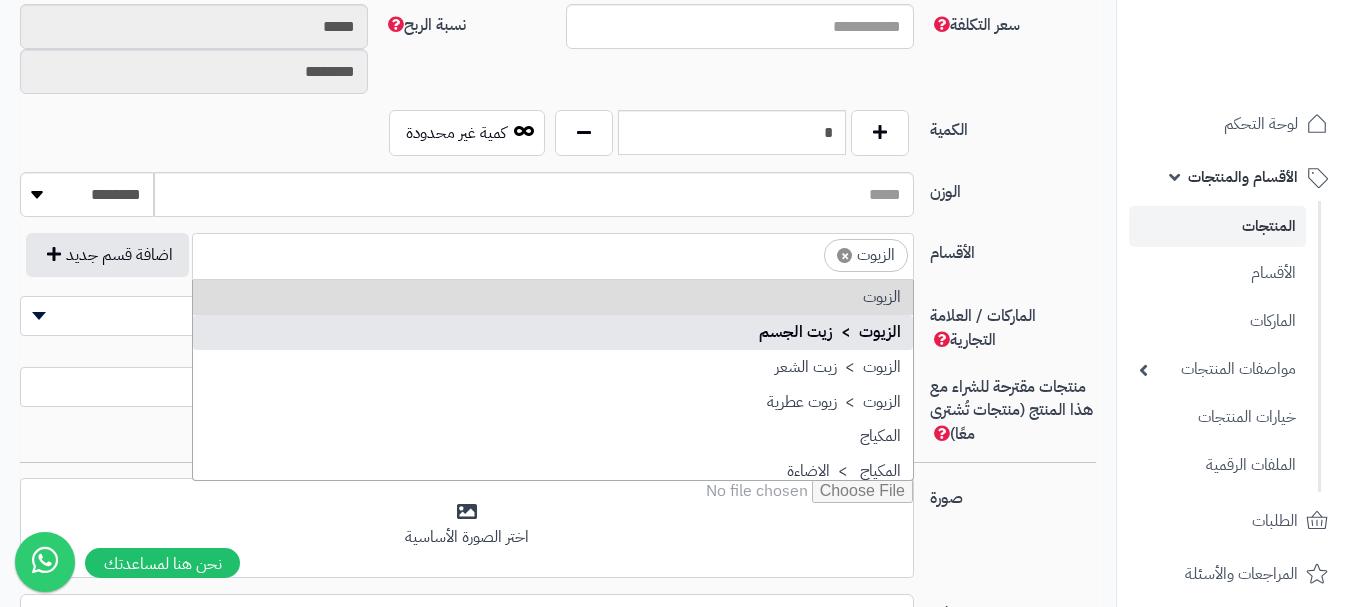 drag, startPoint x: 729, startPoint y: 322, endPoint x: 693, endPoint y: 304, distance: 40.24922 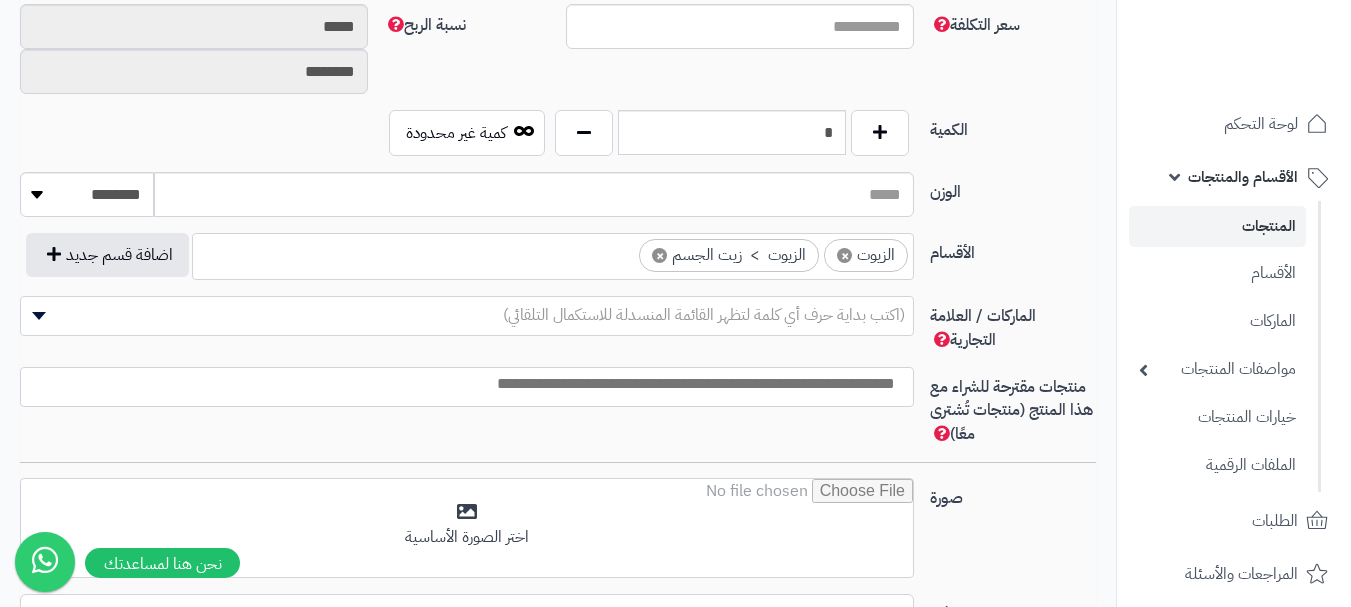 click on "× الزيوت × الزيوت  >  زيت الجسم" at bounding box center (553, 253) 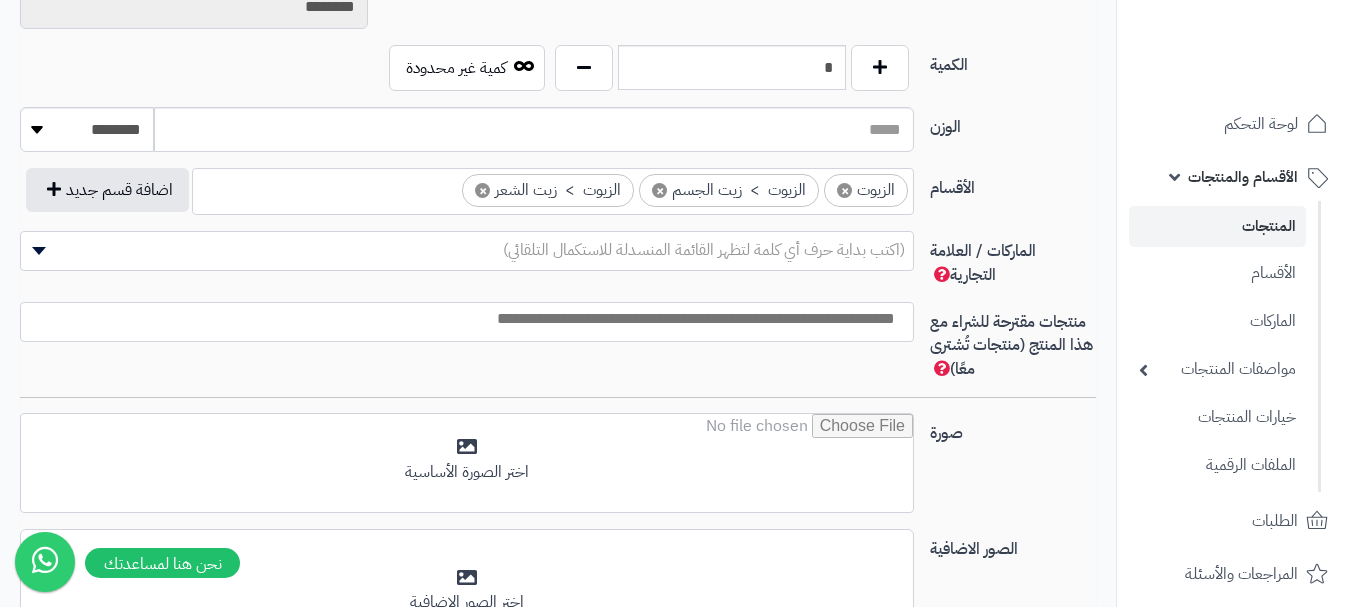 scroll, scrollTop: 1100, scrollLeft: 0, axis: vertical 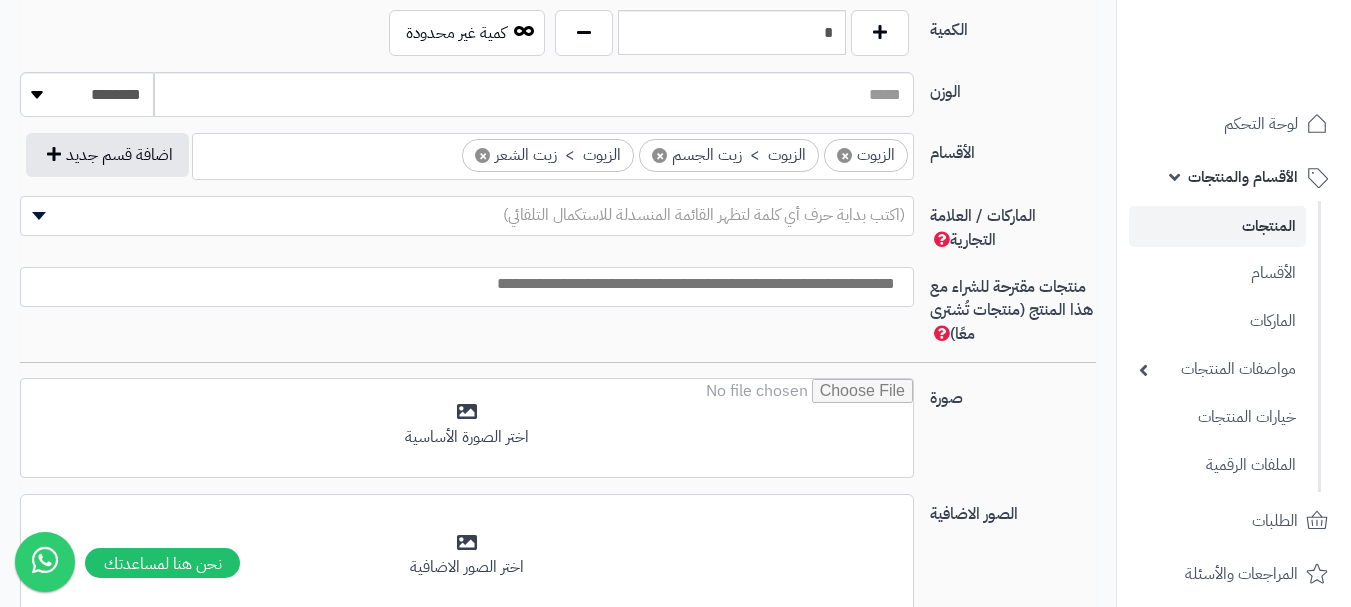 click at bounding box center [462, 284] 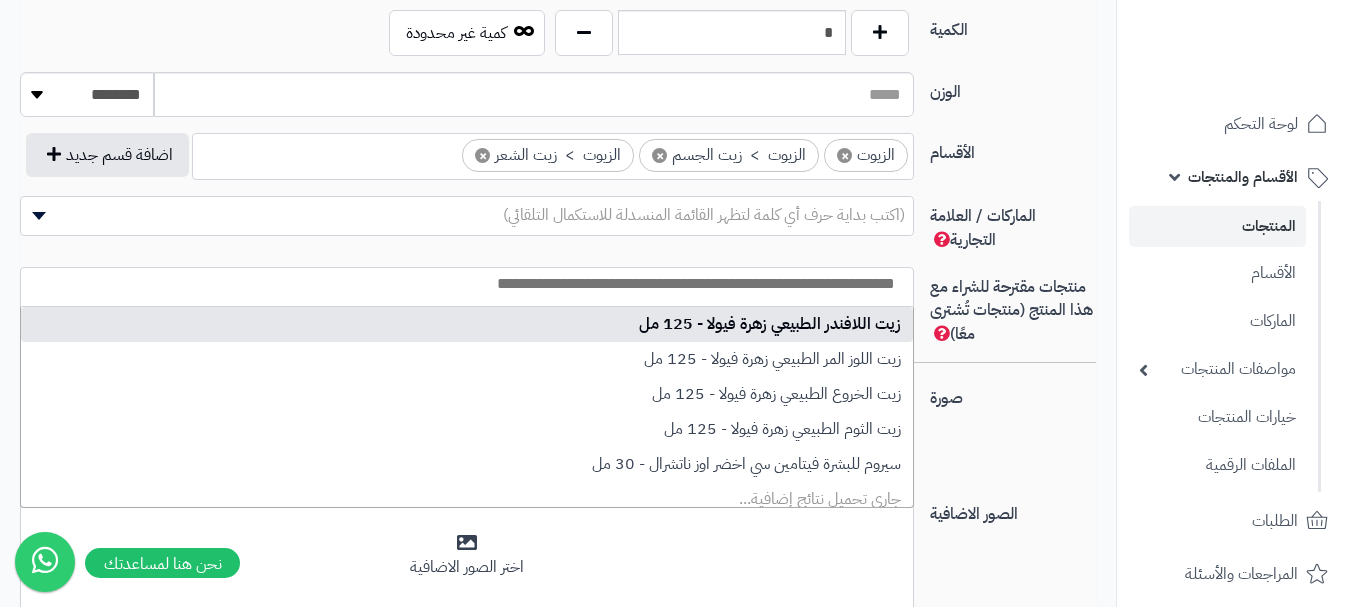 click at bounding box center [462, 284] 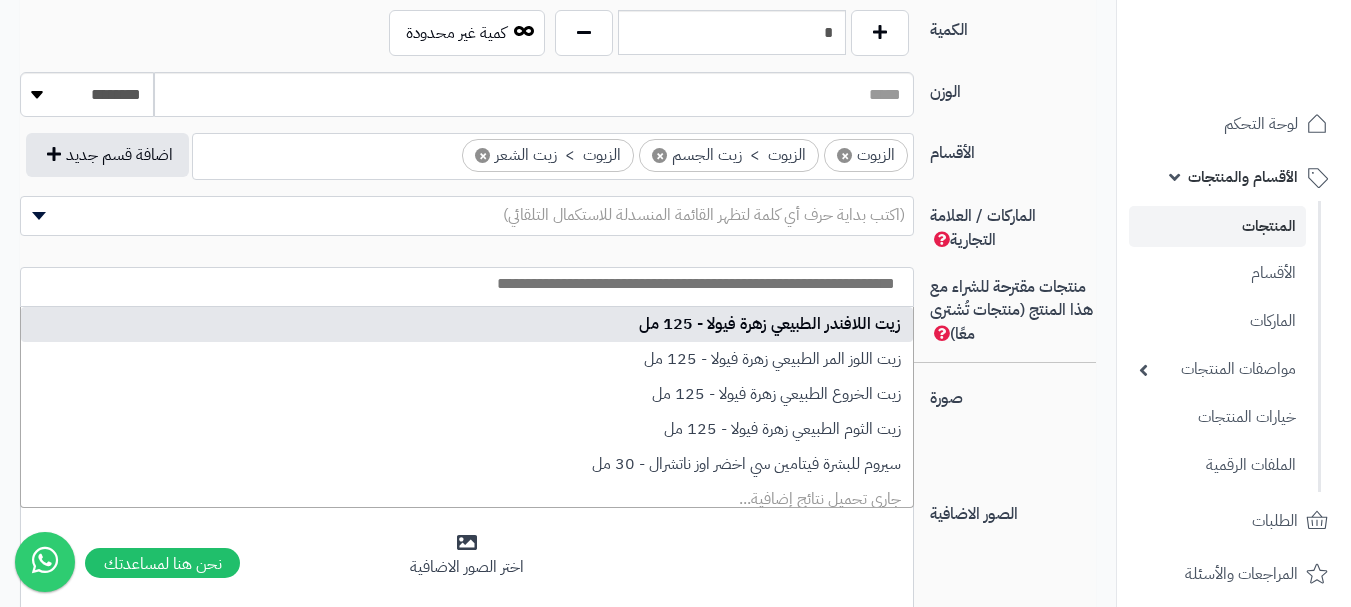scroll, scrollTop: 0, scrollLeft: -5, axis: horizontal 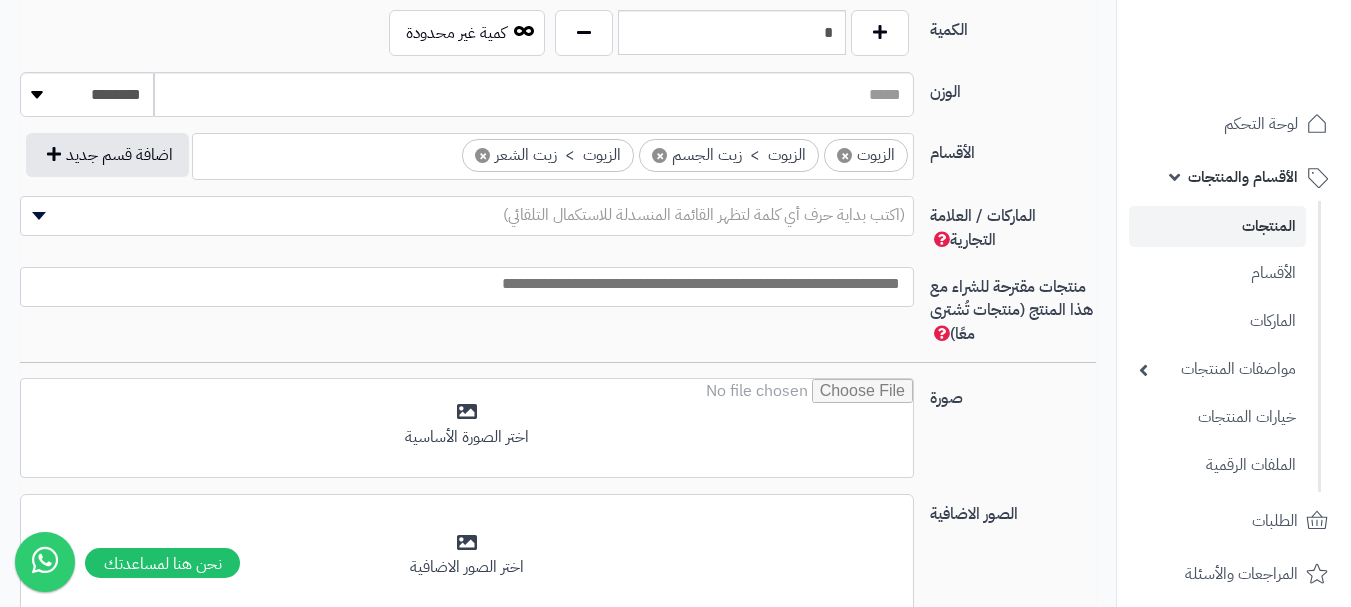 click at bounding box center (467, 284) 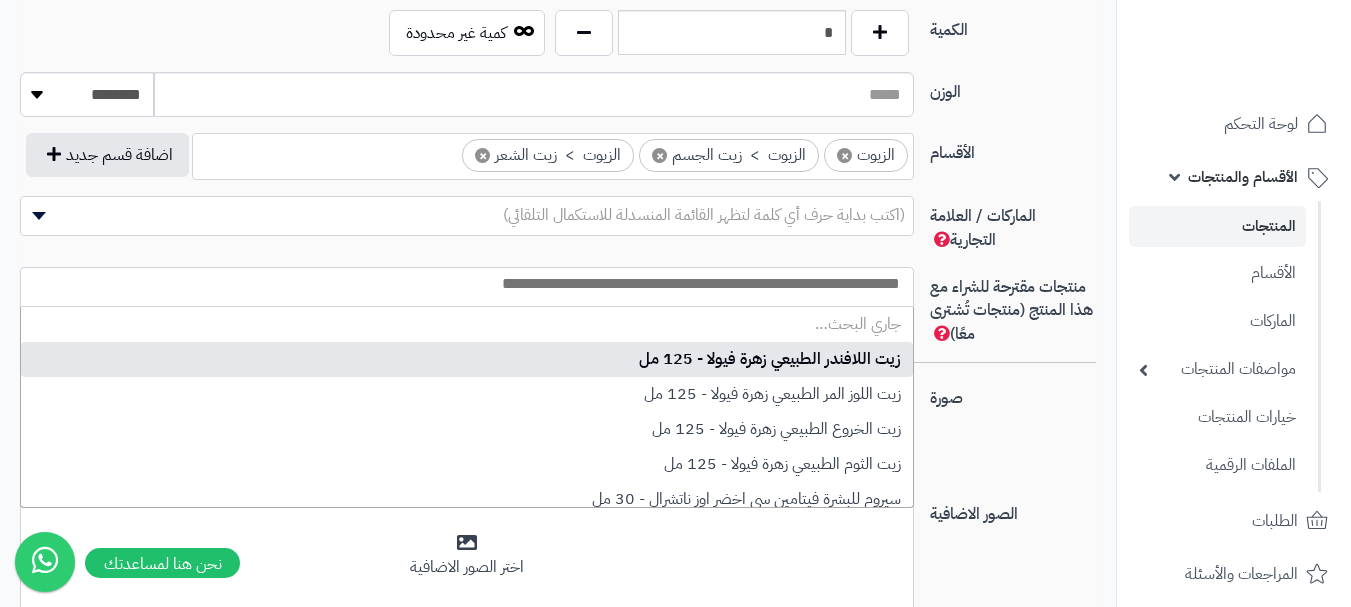 scroll, scrollTop: 0, scrollLeft: 0, axis: both 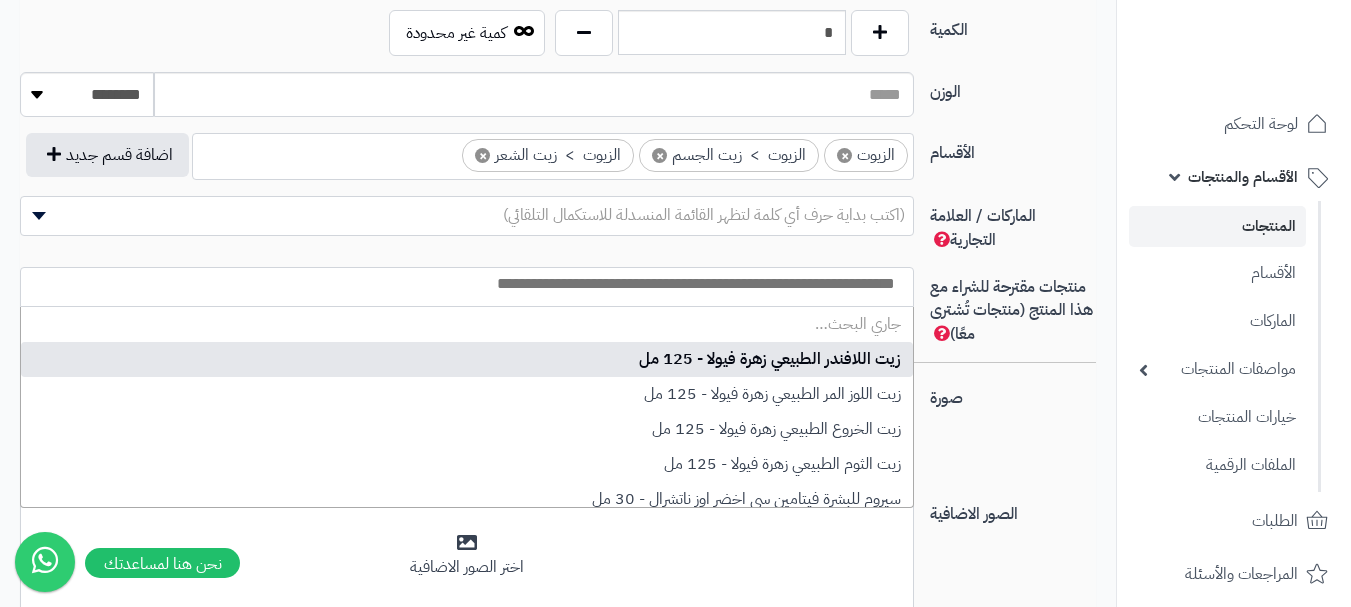 select on "**" 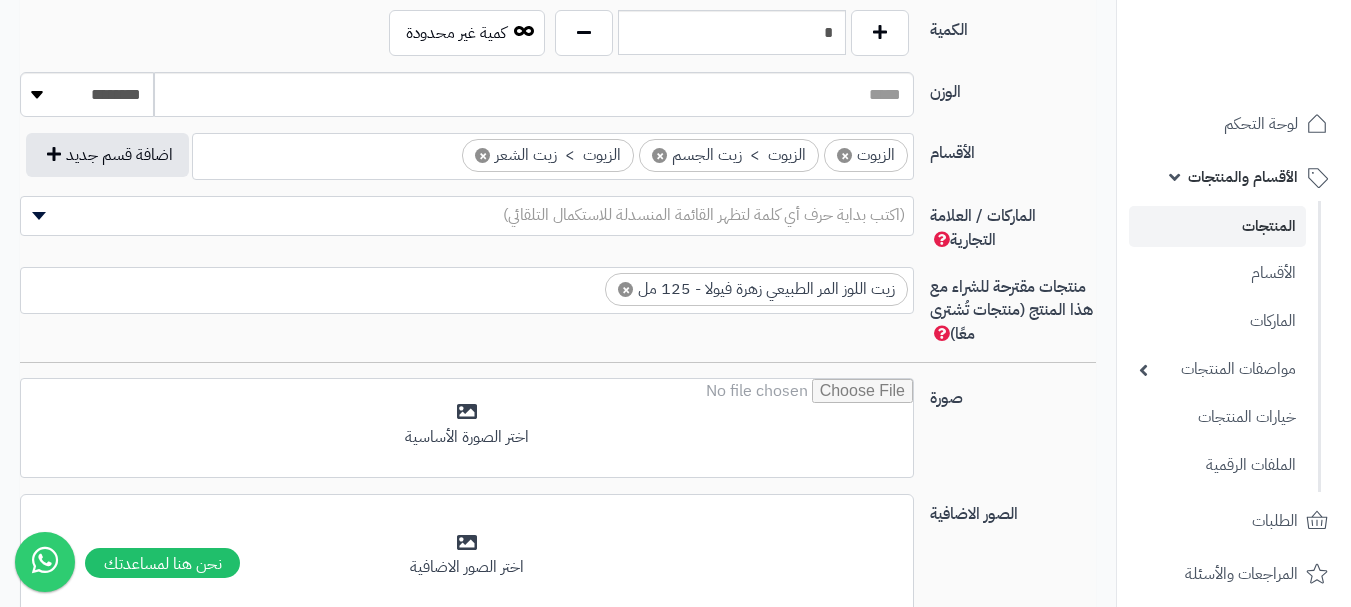 click on "× زيت اللوز المر الطبيعي زهرة فيولا - 125 مل" at bounding box center (467, 287) 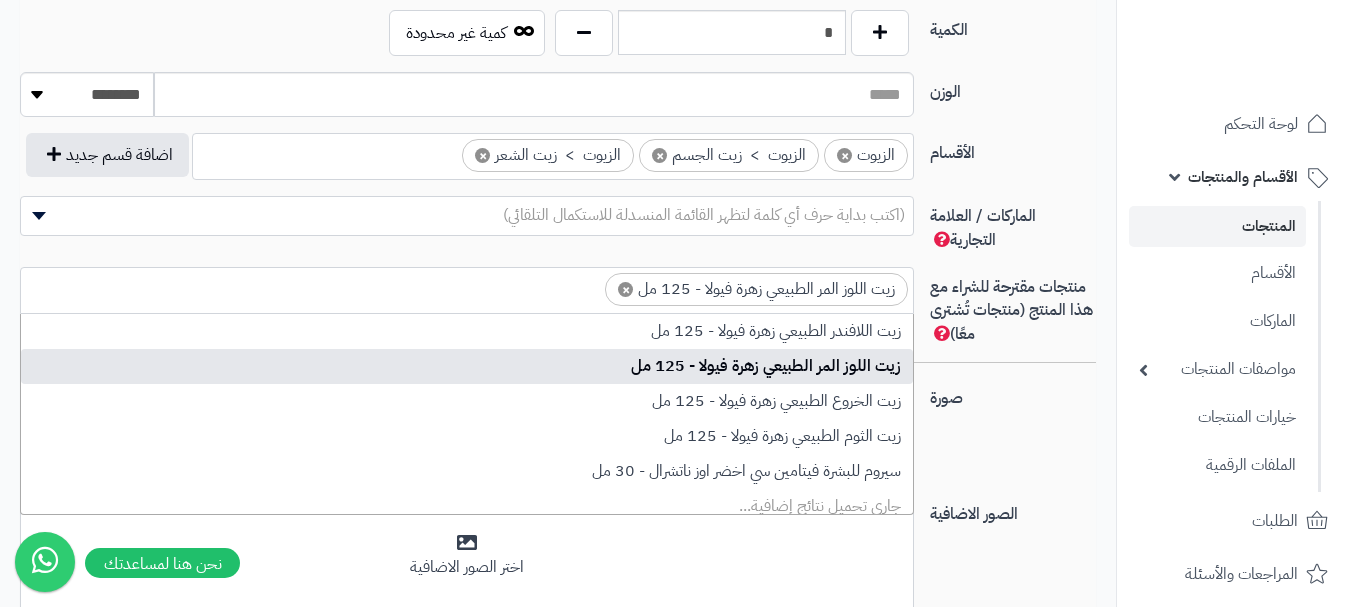 scroll, scrollTop: 0, scrollLeft: -5, axis: horizontal 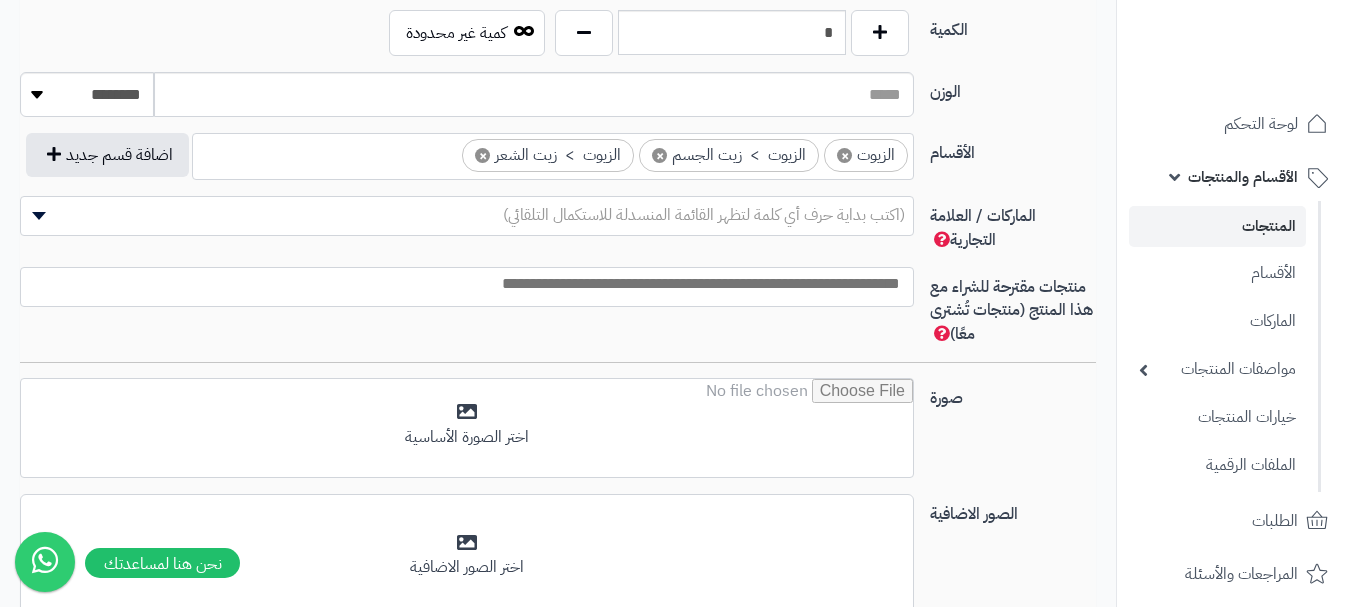 click at bounding box center (467, 284) 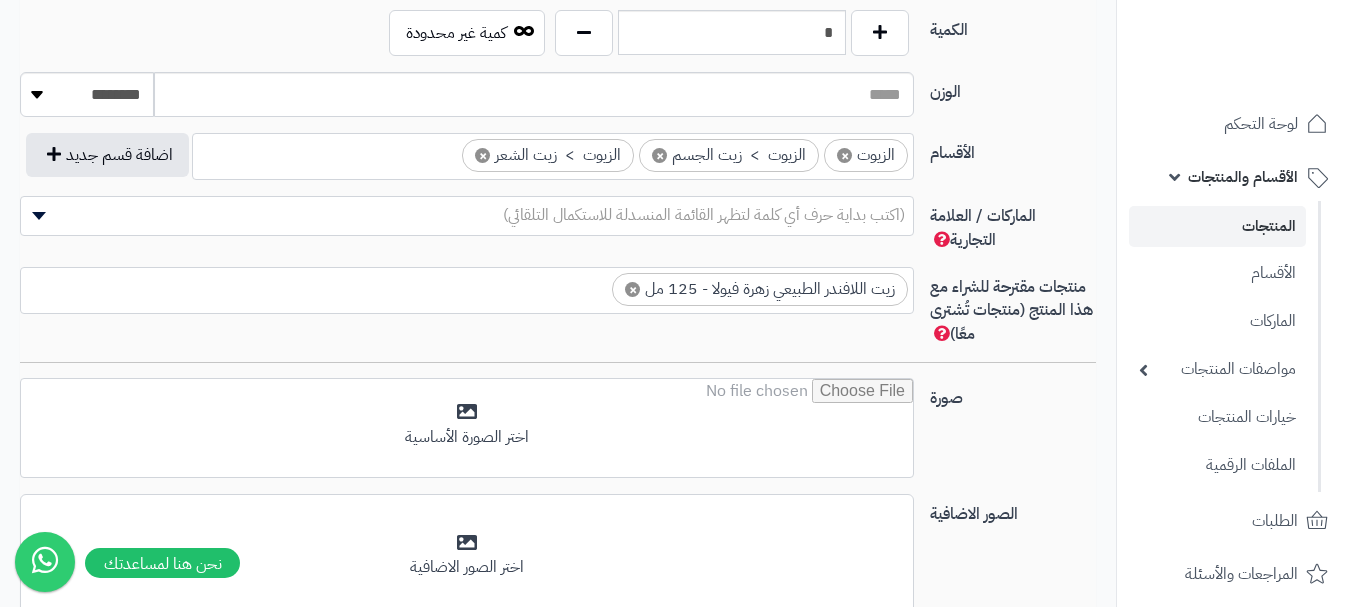 scroll, scrollTop: 0, scrollLeft: 0, axis: both 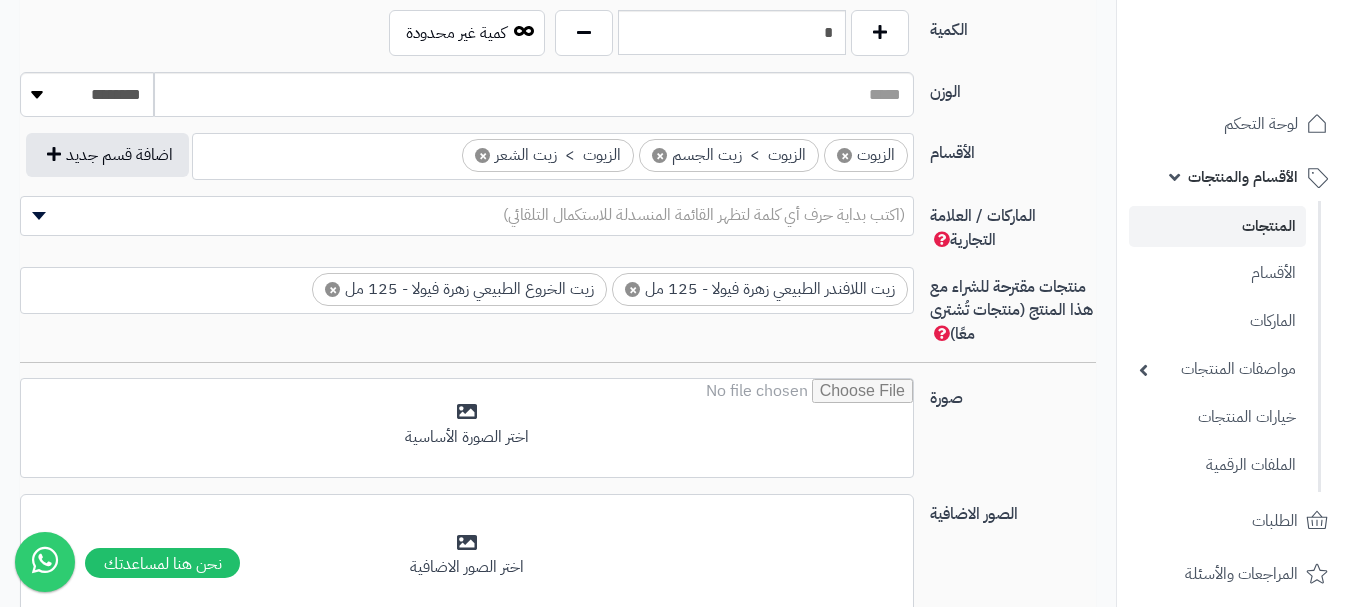 click on "× زيت اللافندر الطبيعي زهرة فيولا - 125 مل  × زيت الخروع الطبيعي زهرة فيولا - 125 مل" at bounding box center (467, 290) 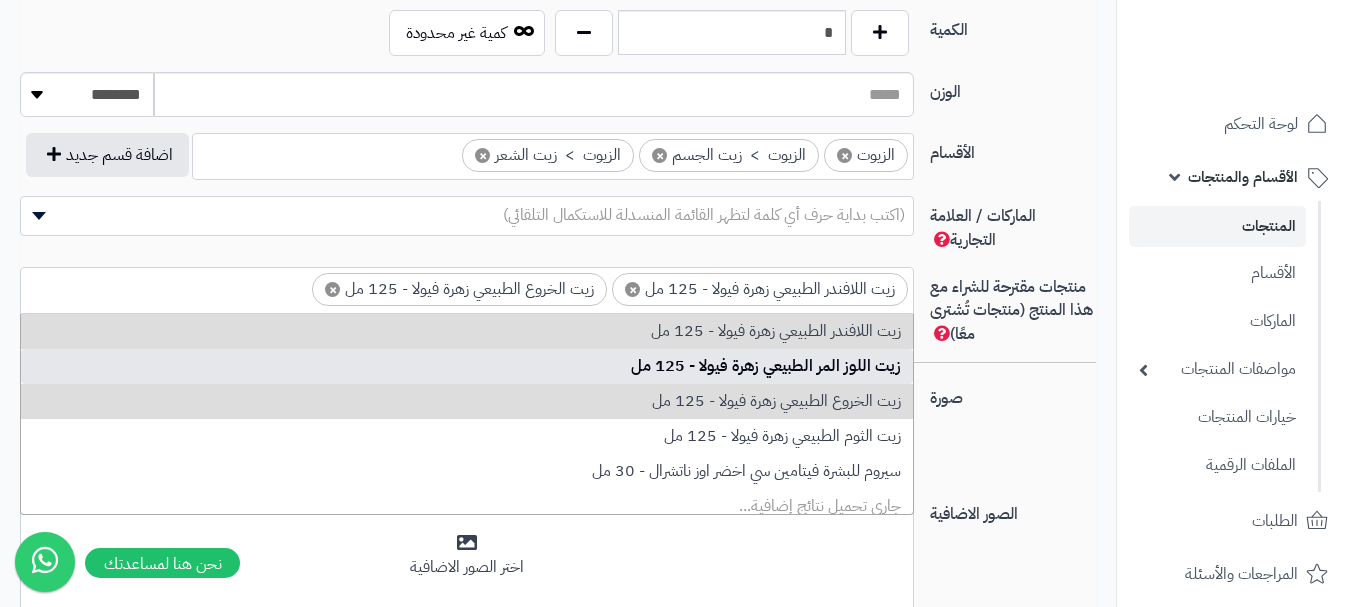 select on "**" 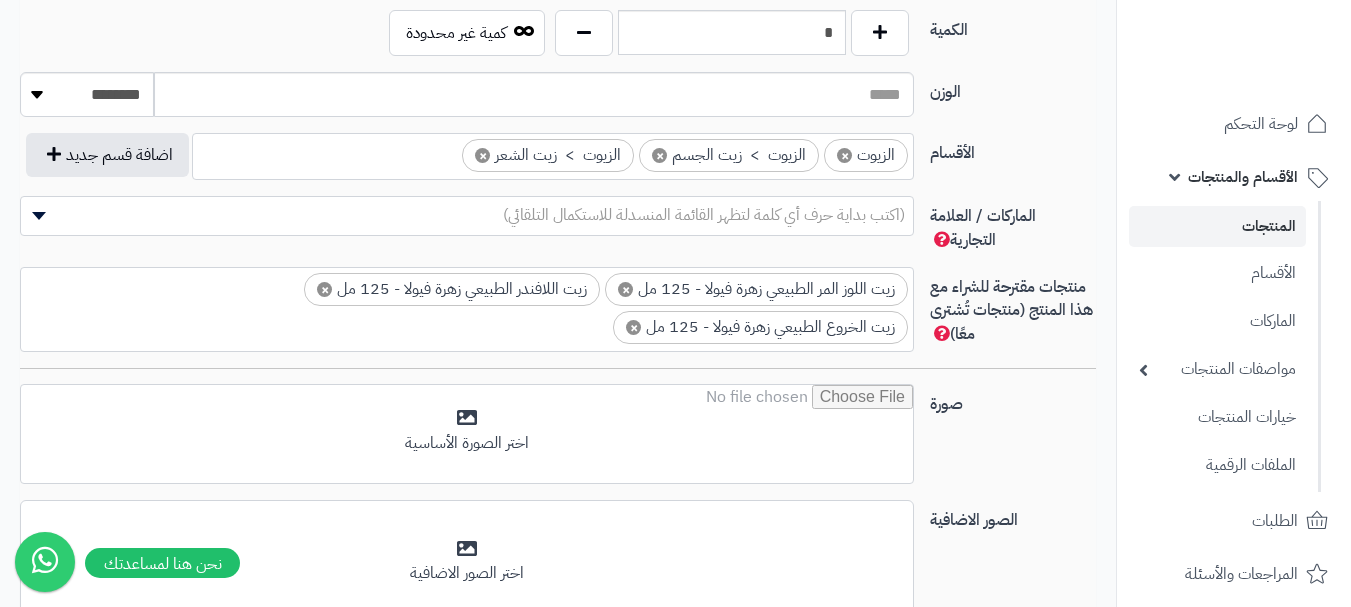 click on "× زيت اللوز المر الطبيعي زهرة فيولا - 125 مل  × زيت اللافندر الطبيعي زهرة فيولا - 125 مل  × زيت الخروع الطبيعي زهرة فيولا - 125 مل" at bounding box center (467, 309) 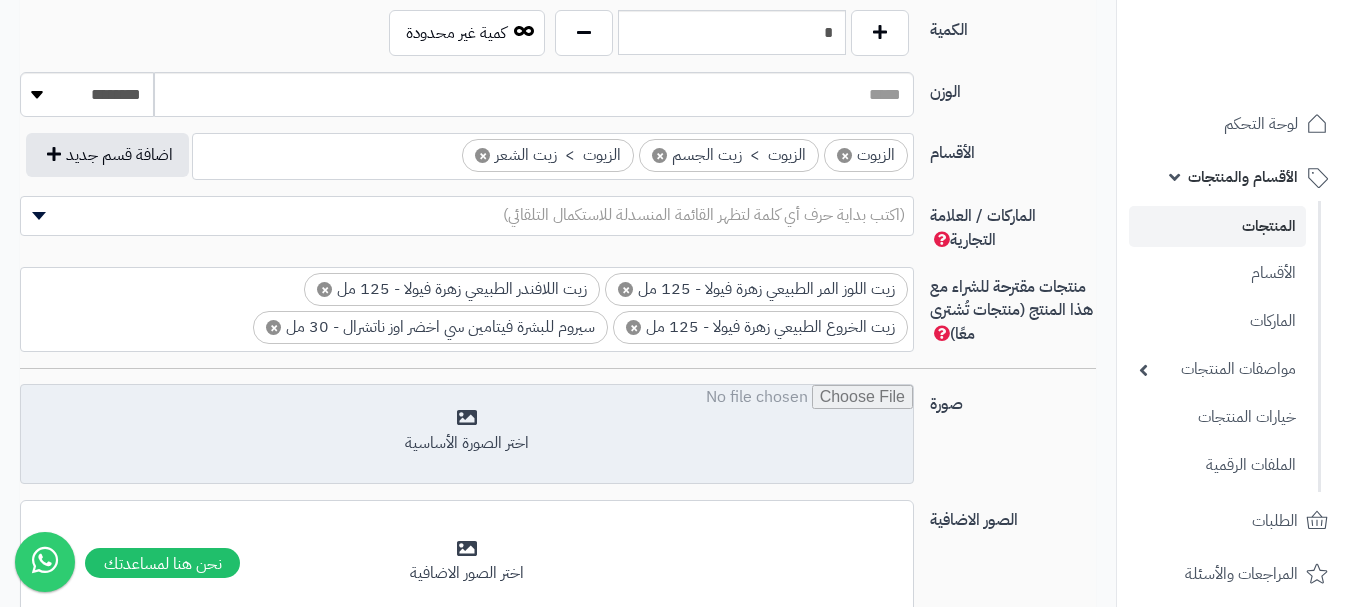 click at bounding box center (467, 435) 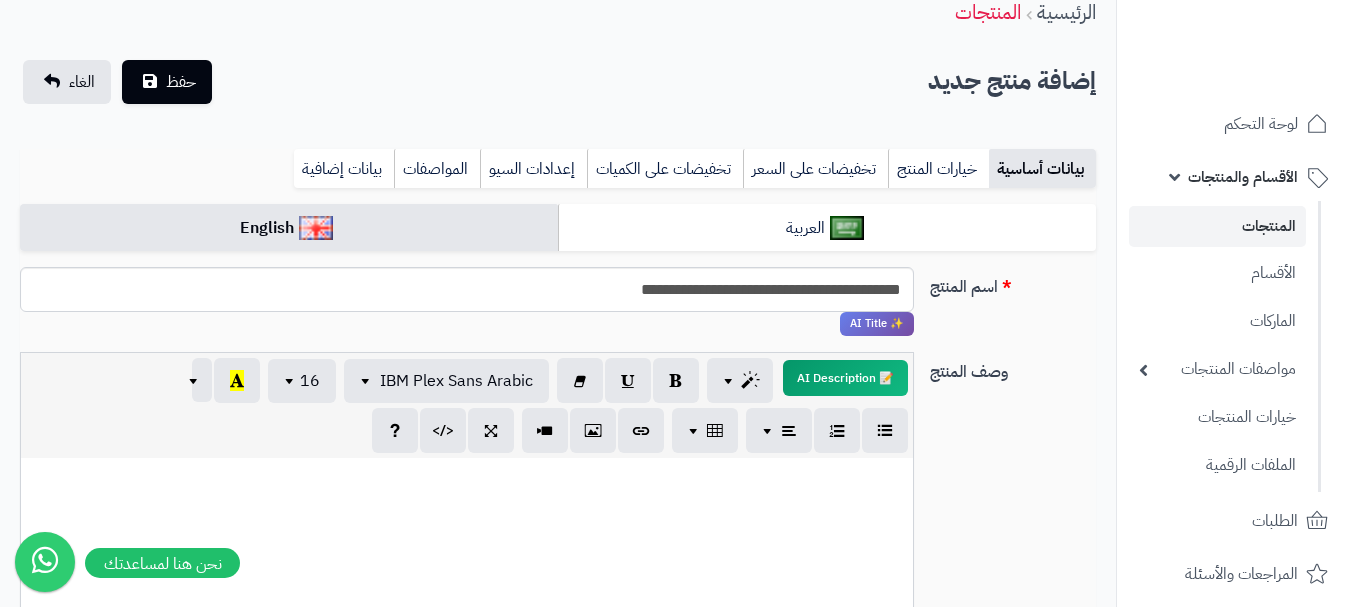scroll, scrollTop: 0, scrollLeft: 0, axis: both 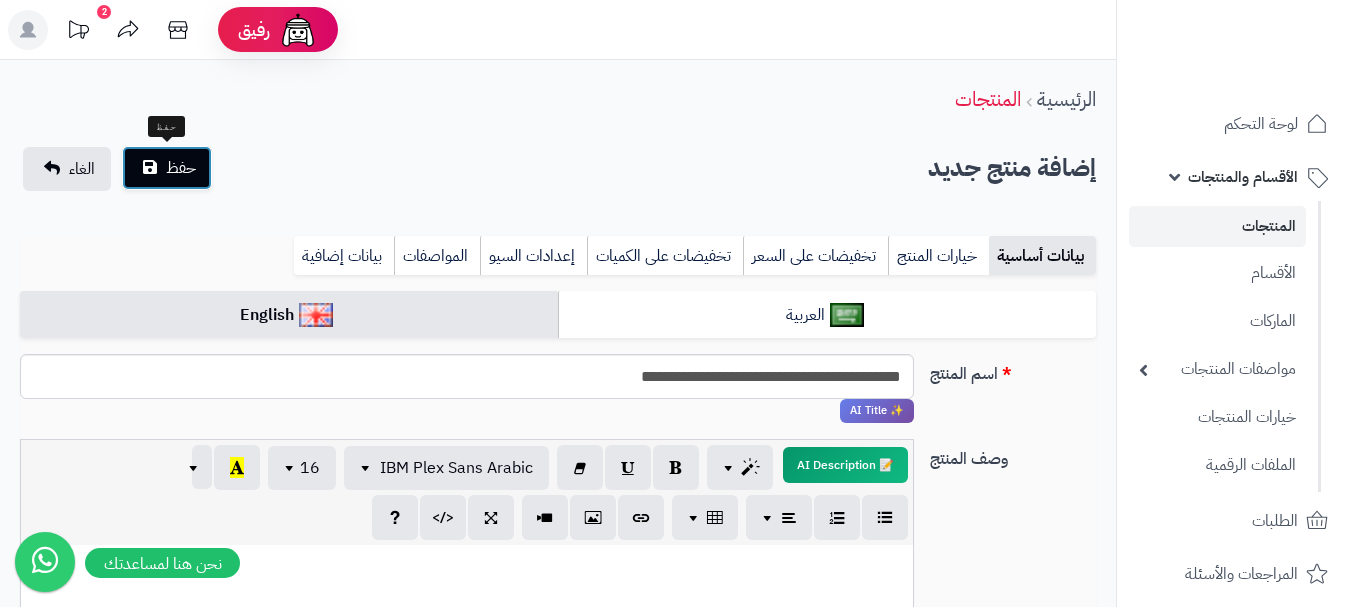 click on "حفظ" at bounding box center (167, 168) 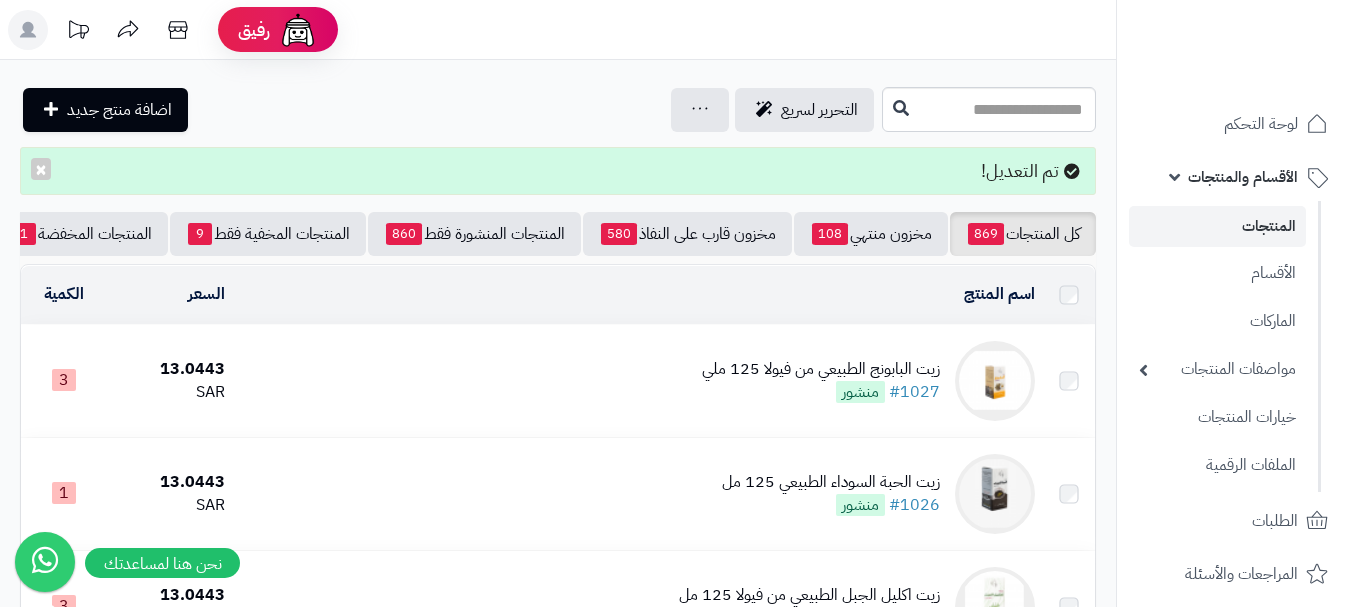 scroll, scrollTop: 0, scrollLeft: 0, axis: both 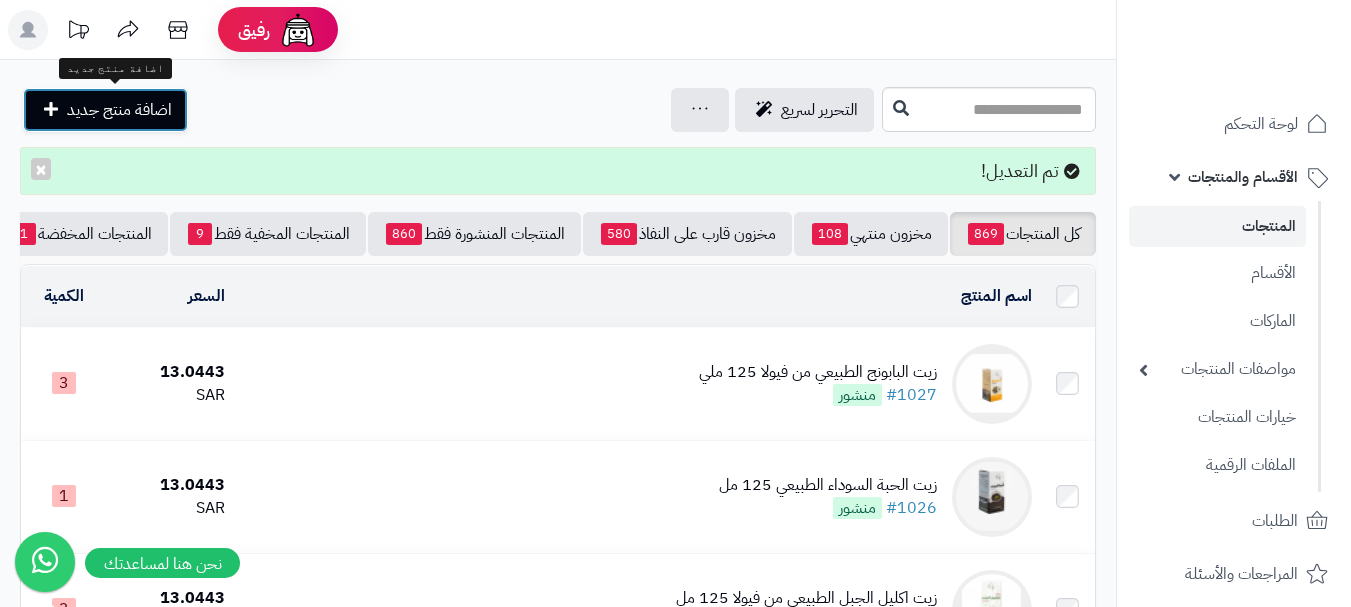 click on "اضافة منتج جديد" at bounding box center [119, 110] 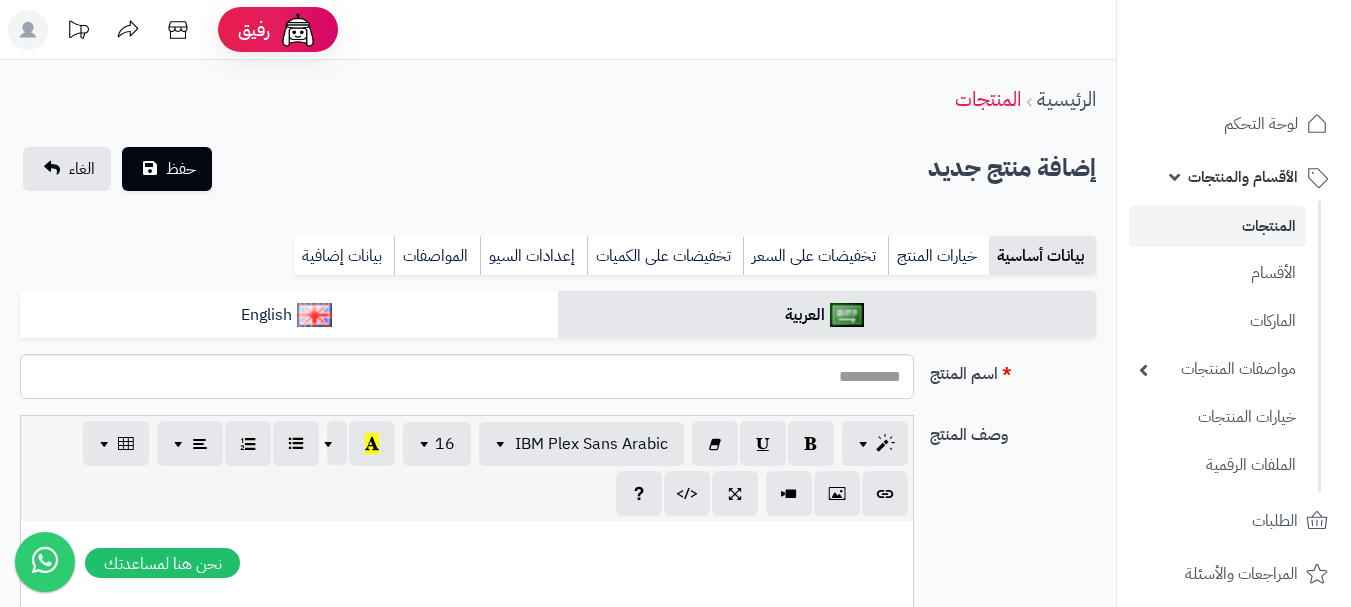 select 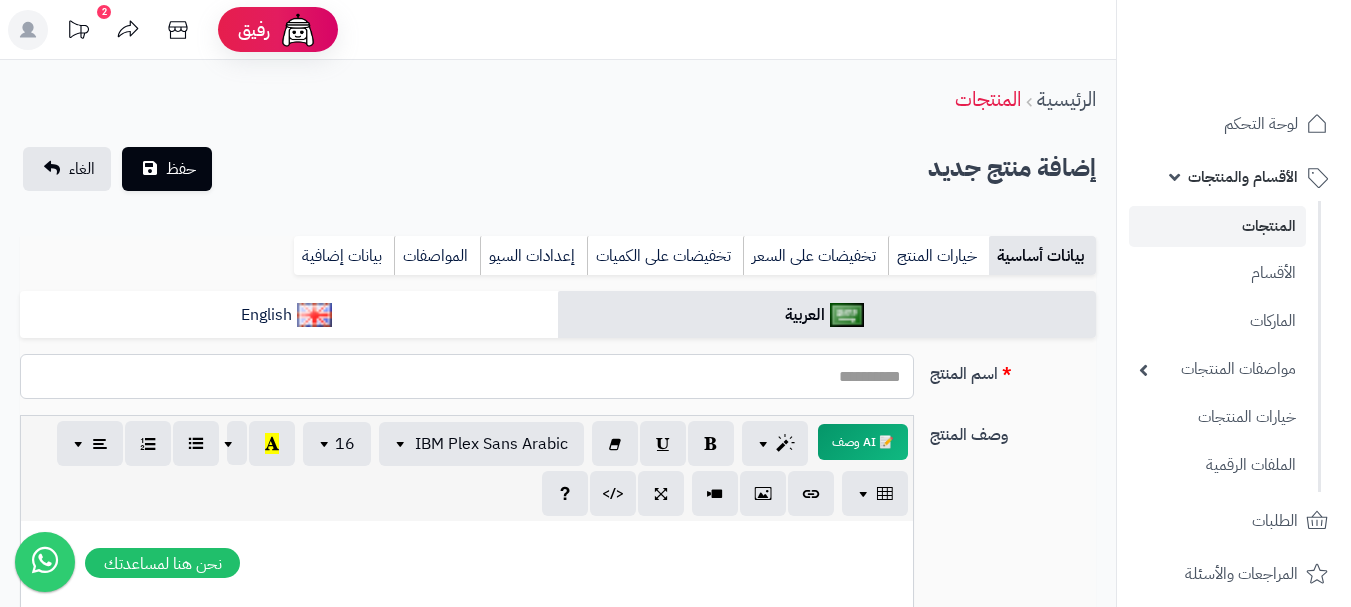 paste on "**********" 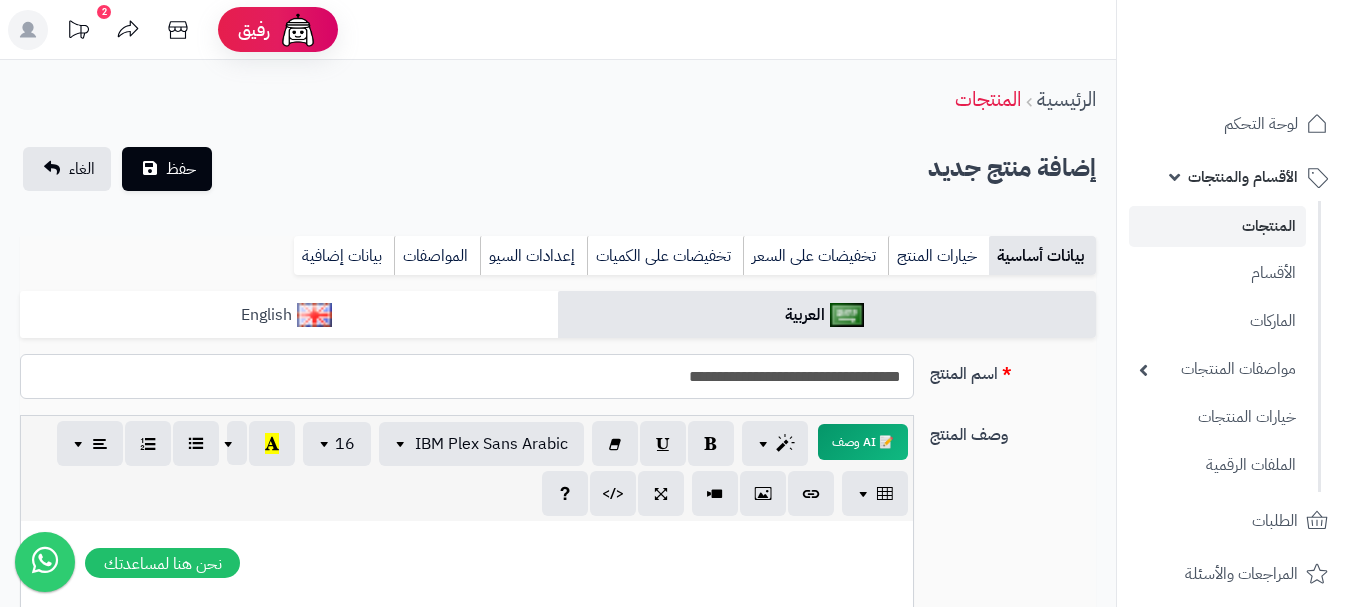 type on "**********" 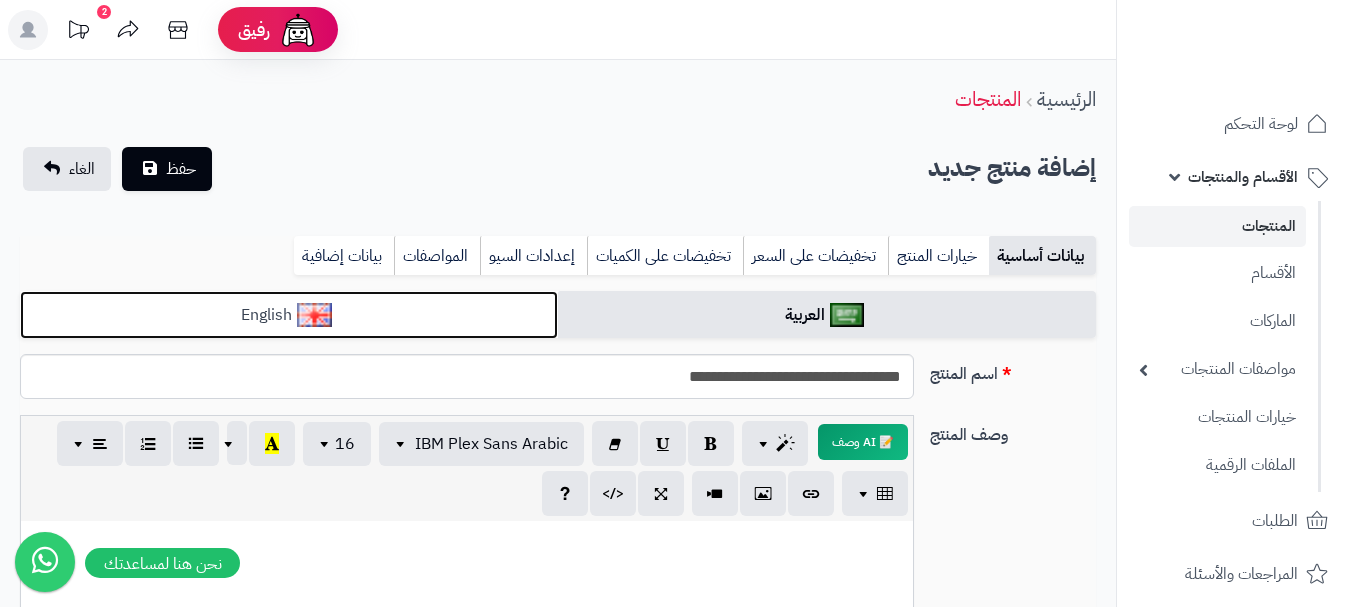 click on "English" at bounding box center (289, 315) 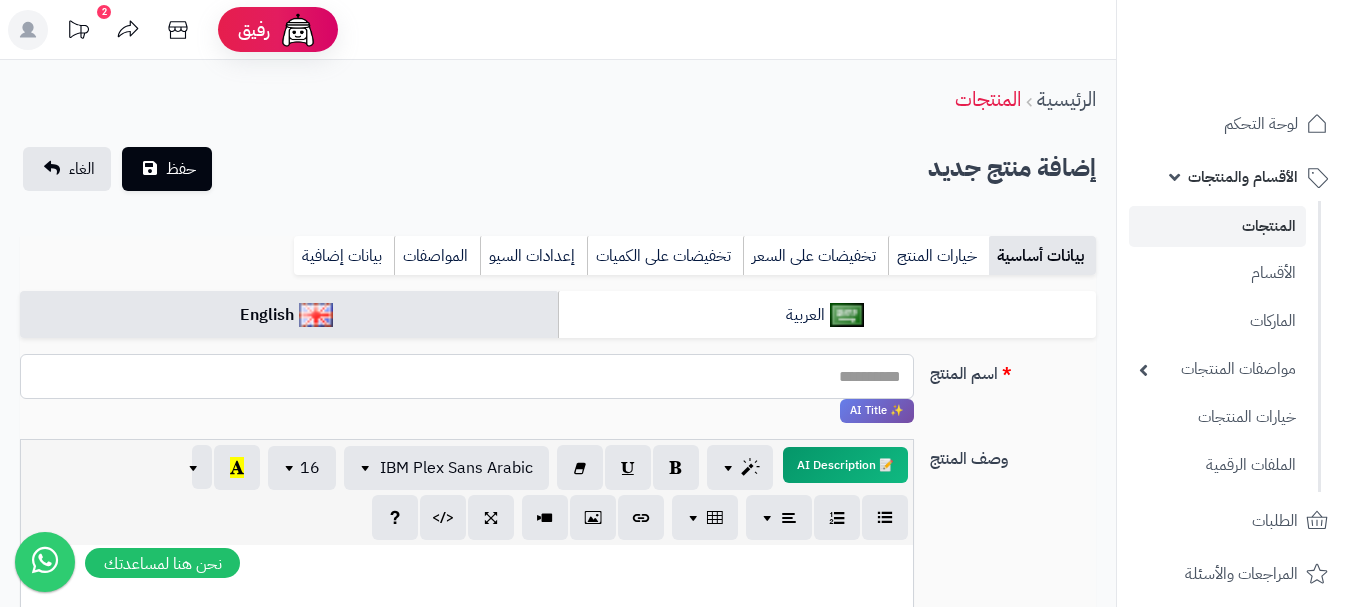 paste on "**********" 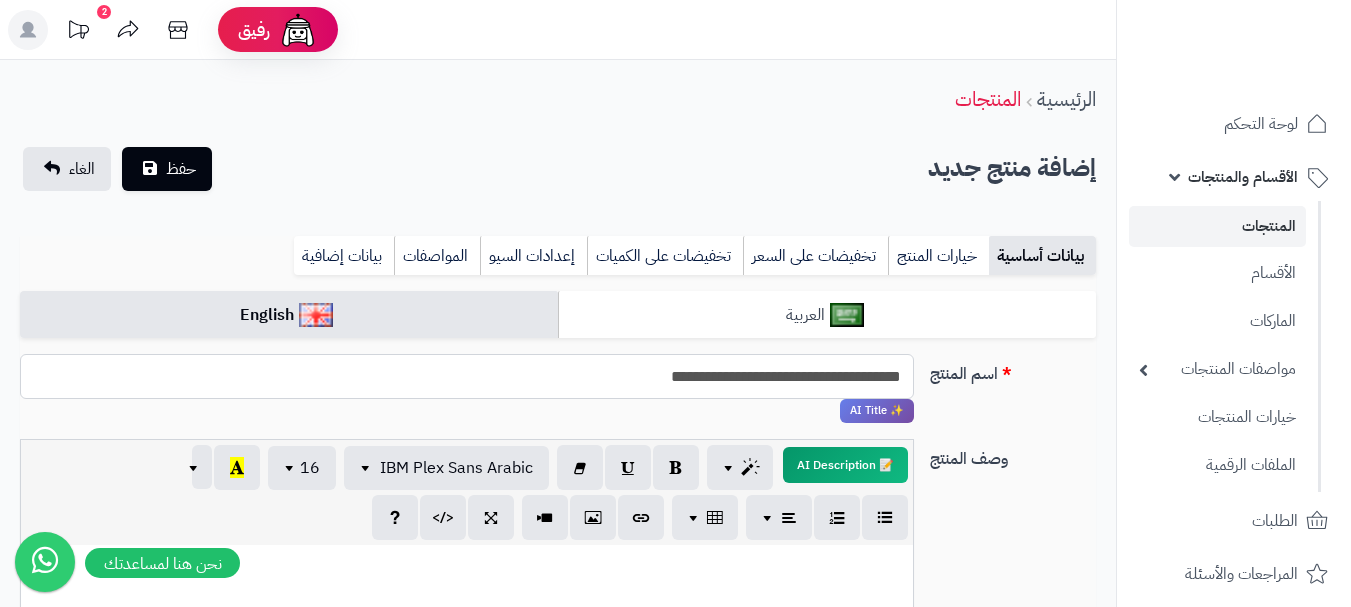 type on "**********" 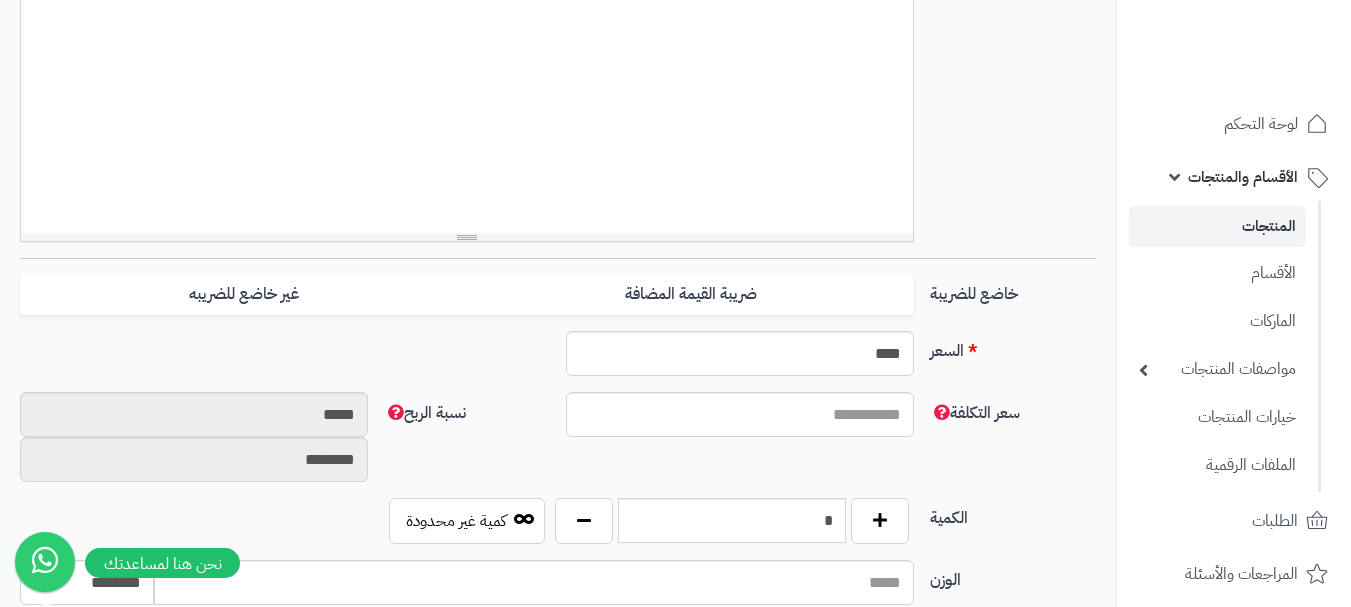 scroll, scrollTop: 700, scrollLeft: 0, axis: vertical 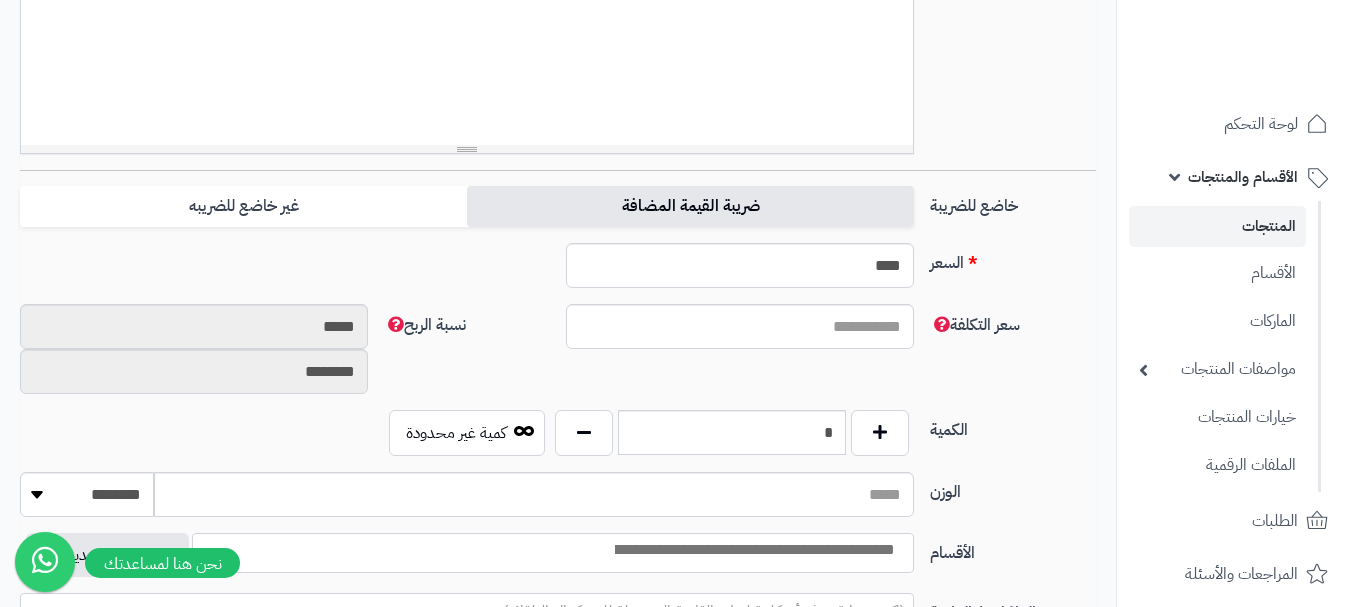 click on "ضريبة القيمة المضافة" at bounding box center [690, 206] 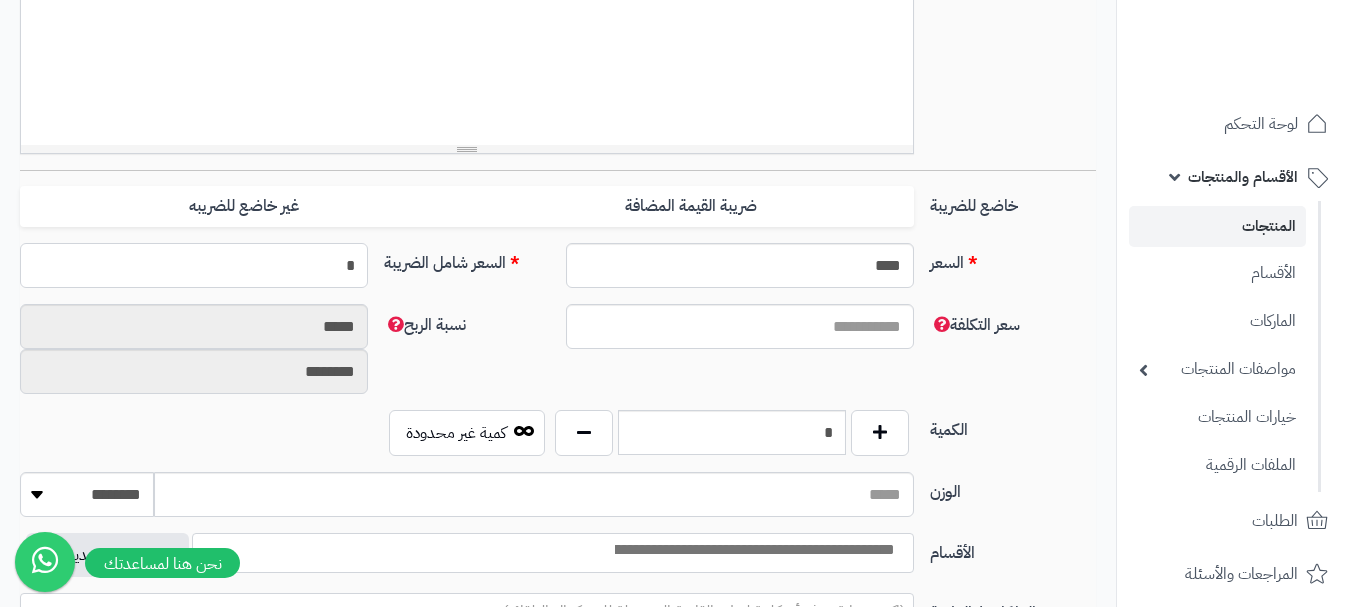 click on "*" at bounding box center (194, 265) 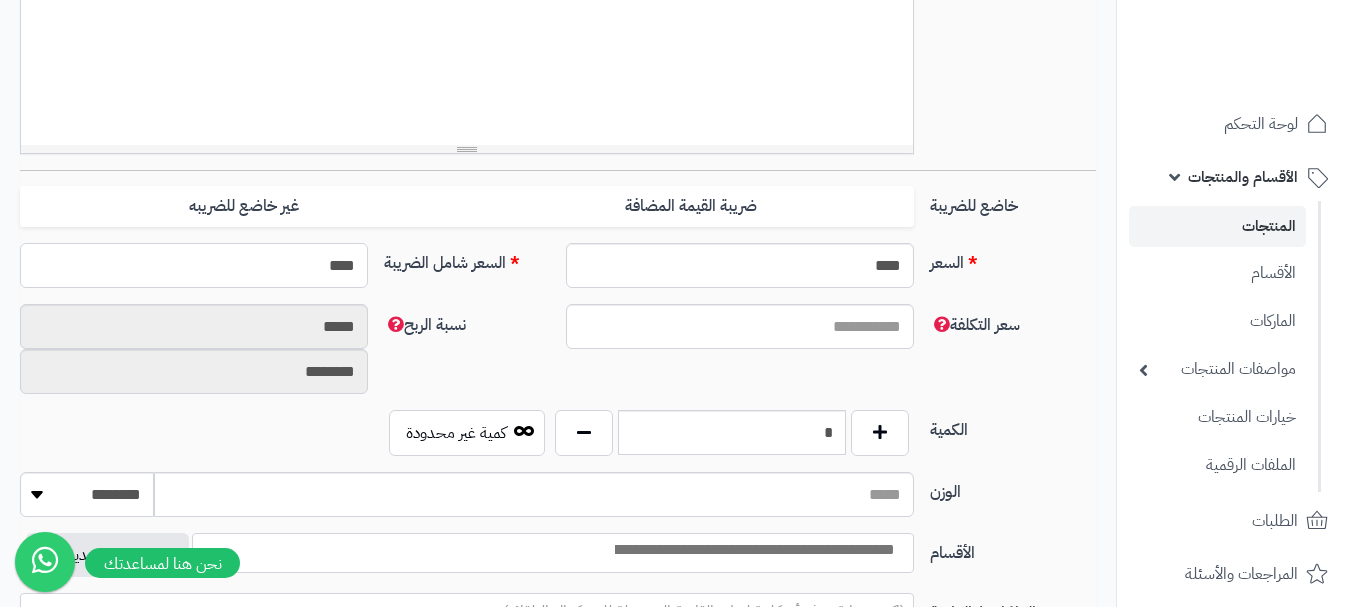 type on "*****" 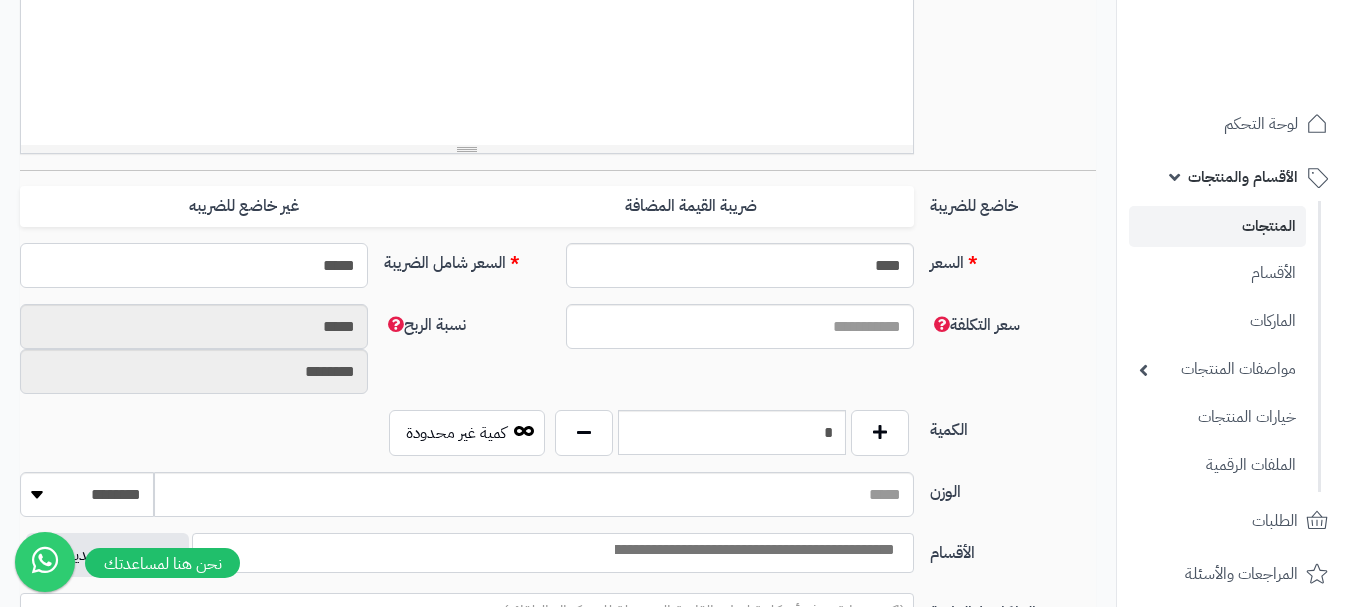type on "**********" 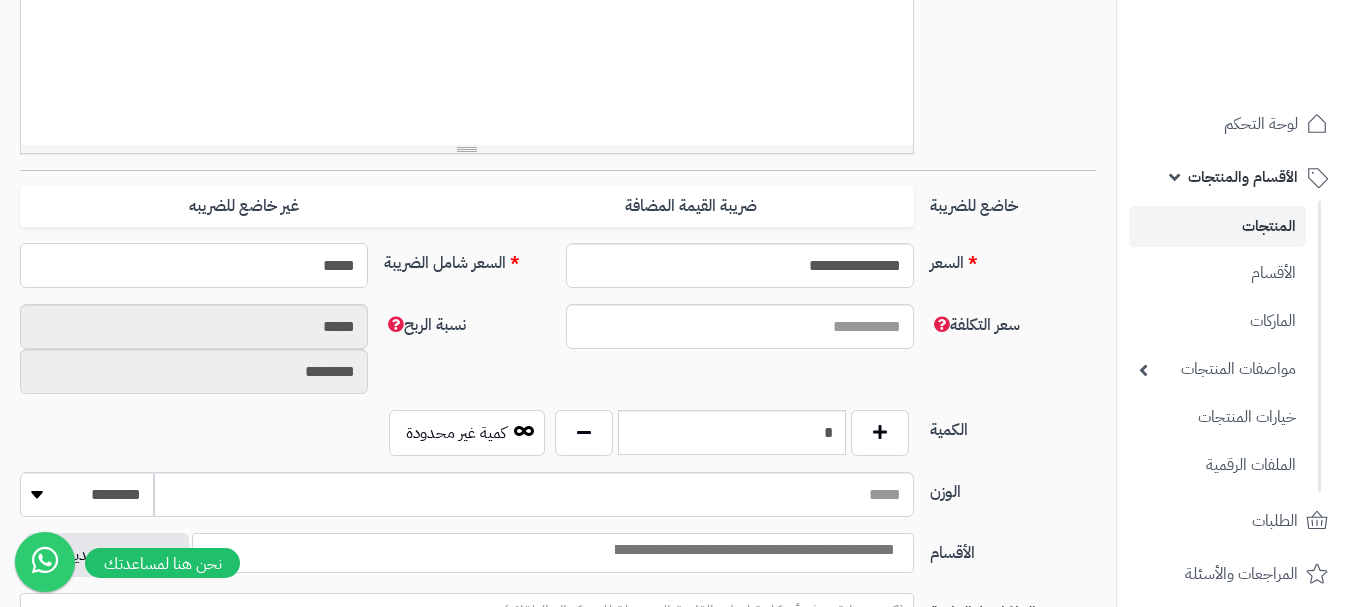 type on "******" 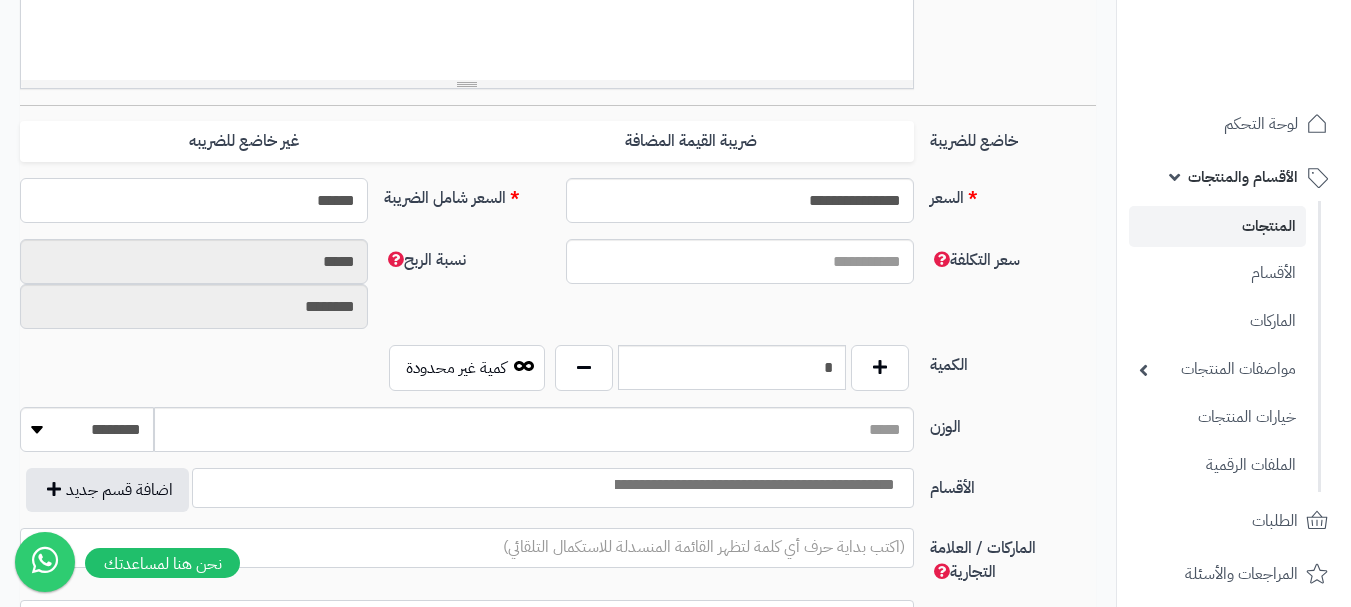 scroll, scrollTop: 900, scrollLeft: 0, axis: vertical 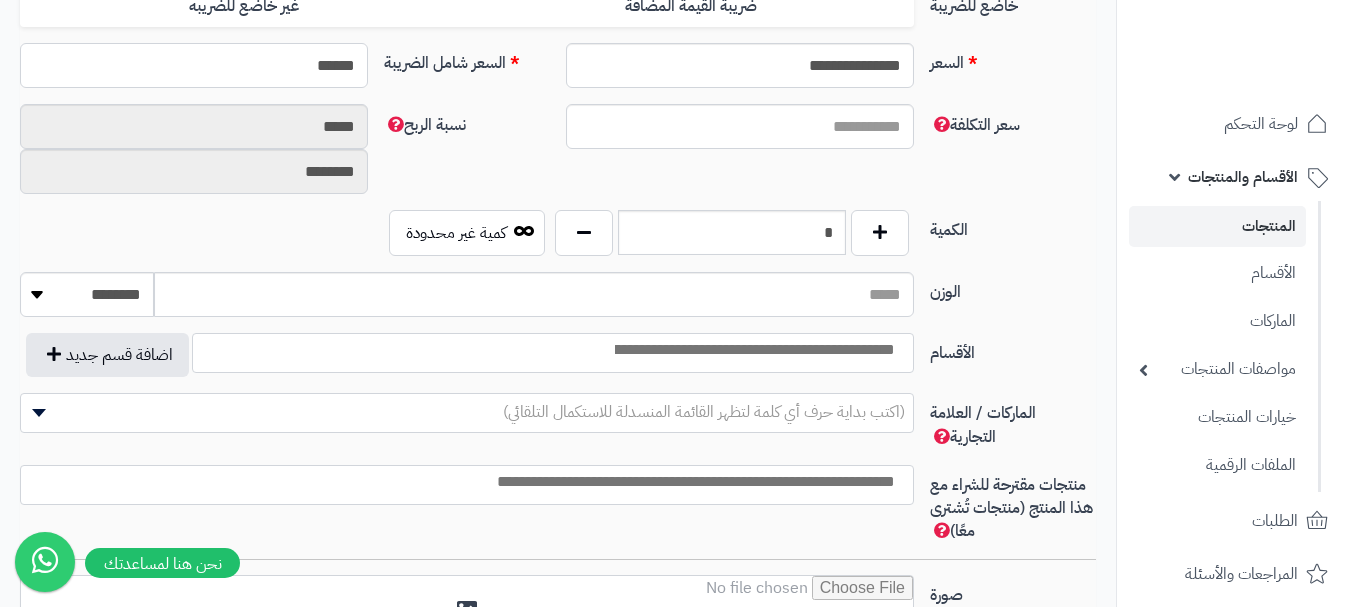 type on "**********" 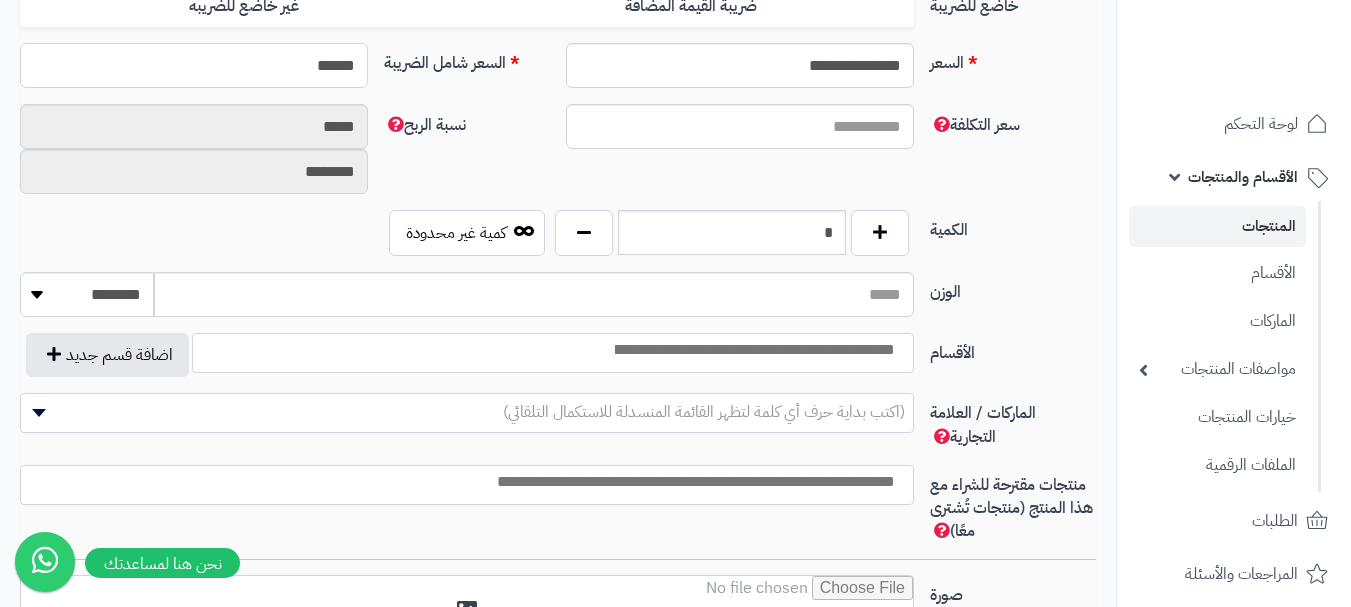 type on "******" 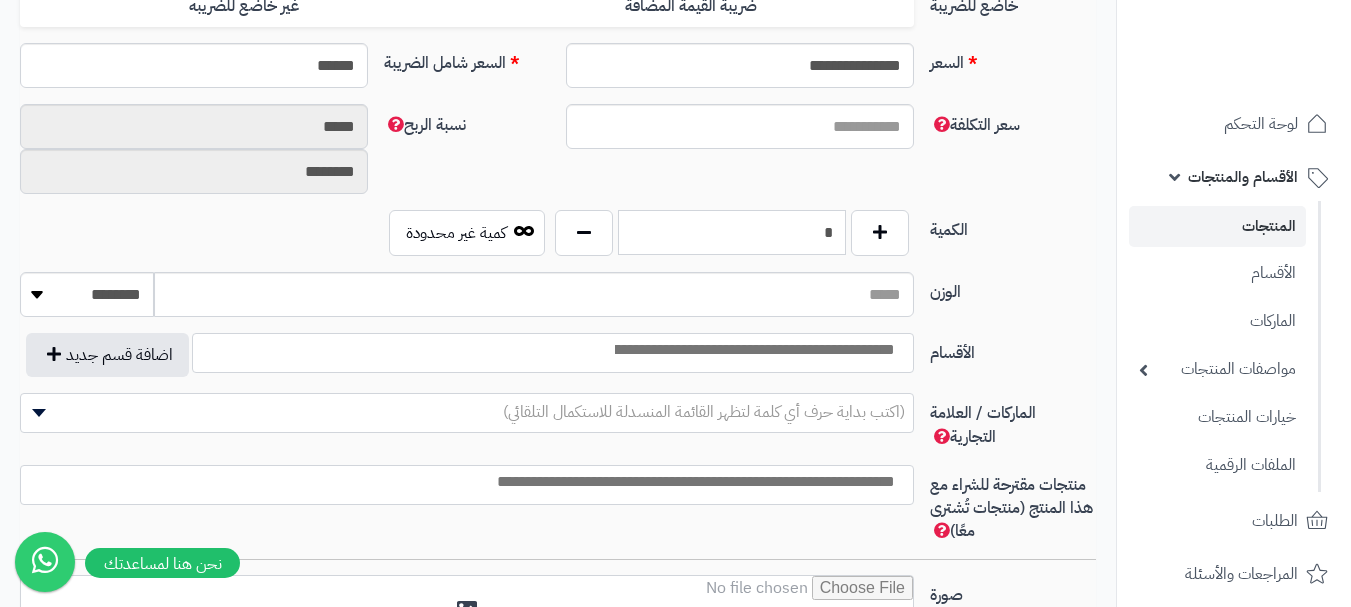 click on "*" at bounding box center [732, 232] 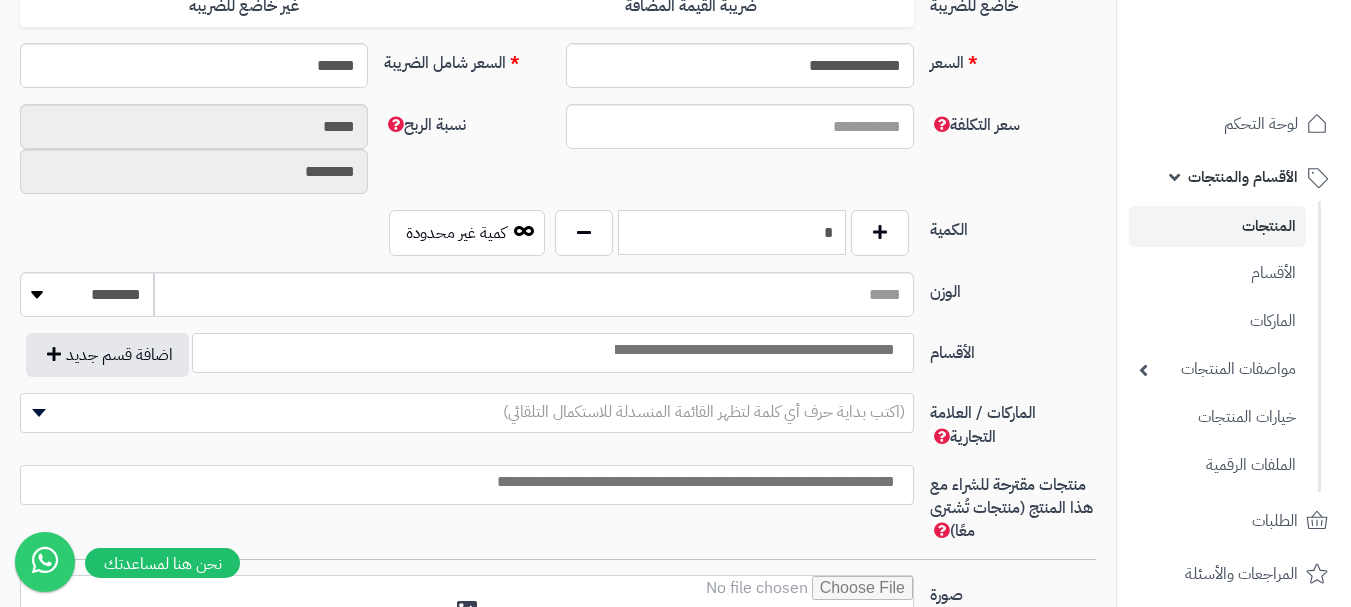 type on "*" 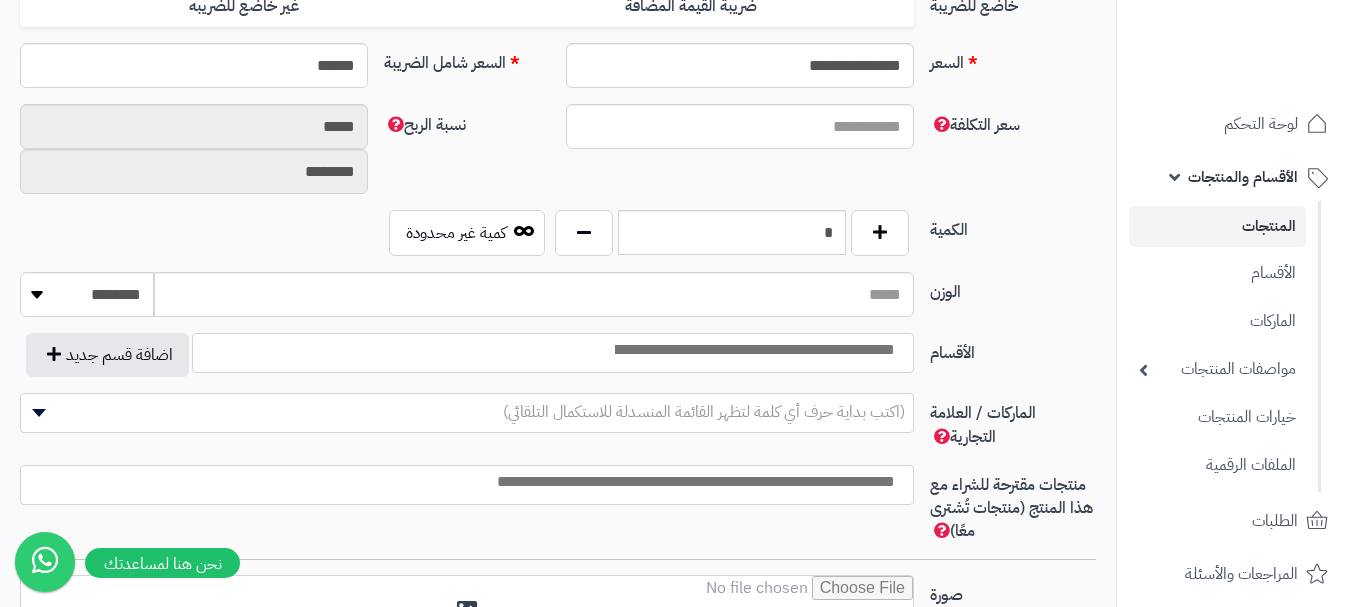 click at bounding box center [753, 350] 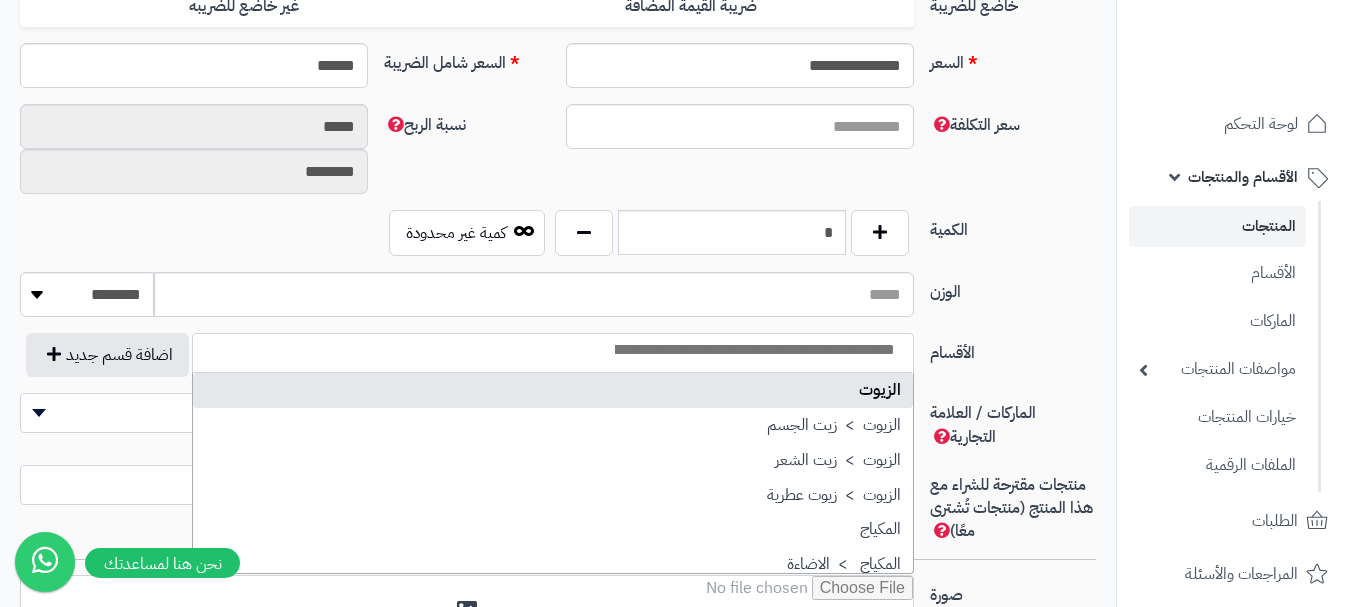 select on "***" 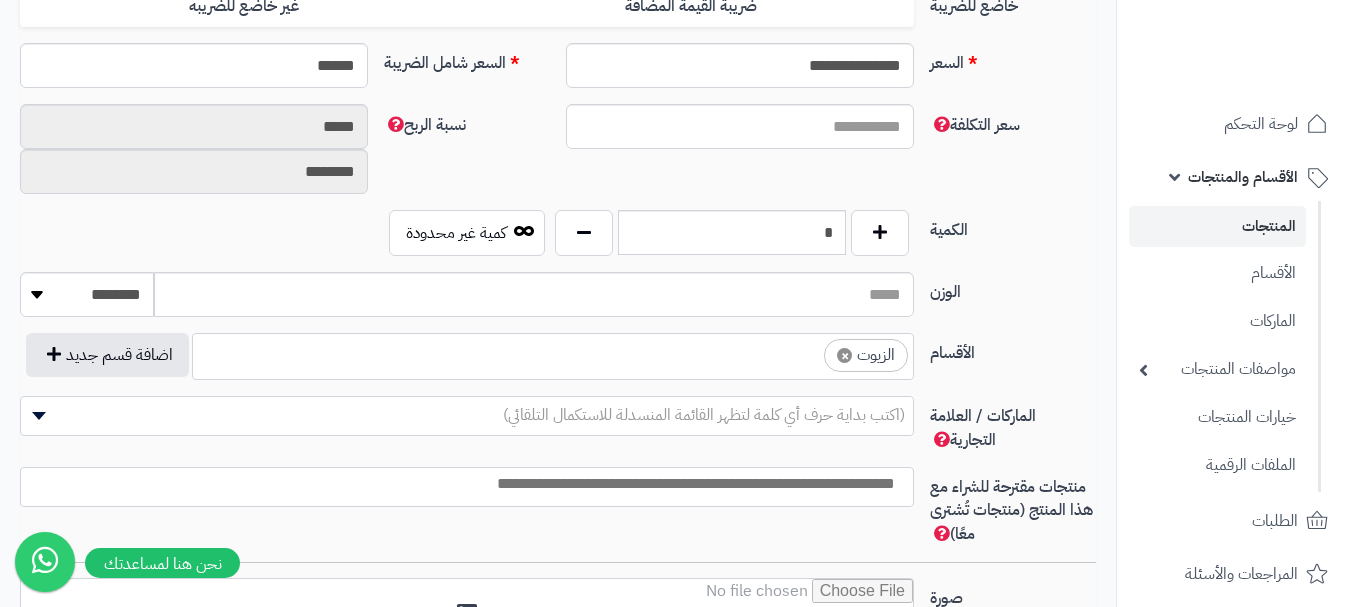 click on "× الزيوت" at bounding box center [553, 353] 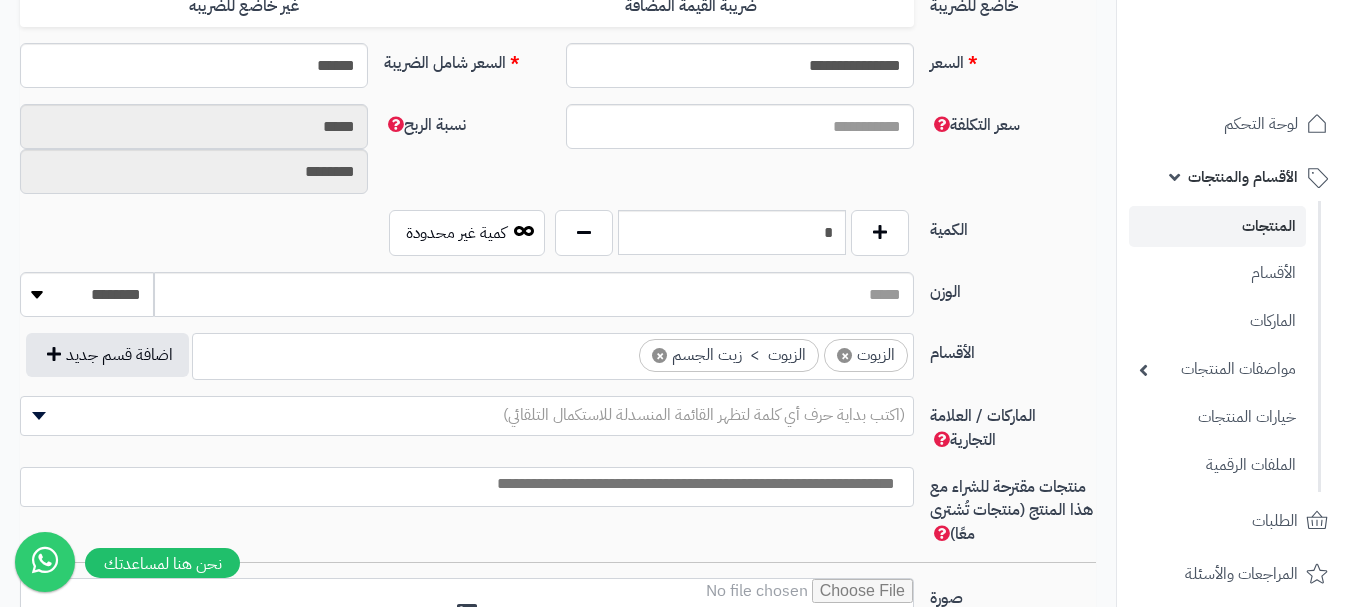 click on "× الزيوت × الزيوت  >  زيت الجسم" at bounding box center [553, 353] 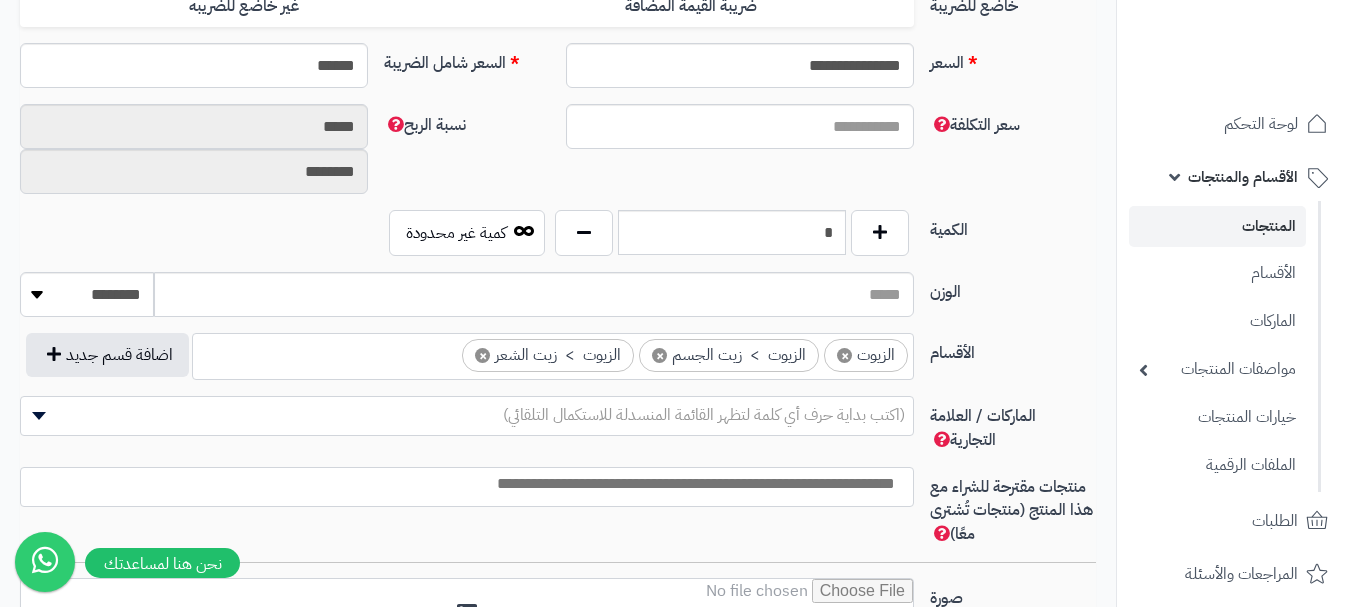 click at bounding box center (462, 484) 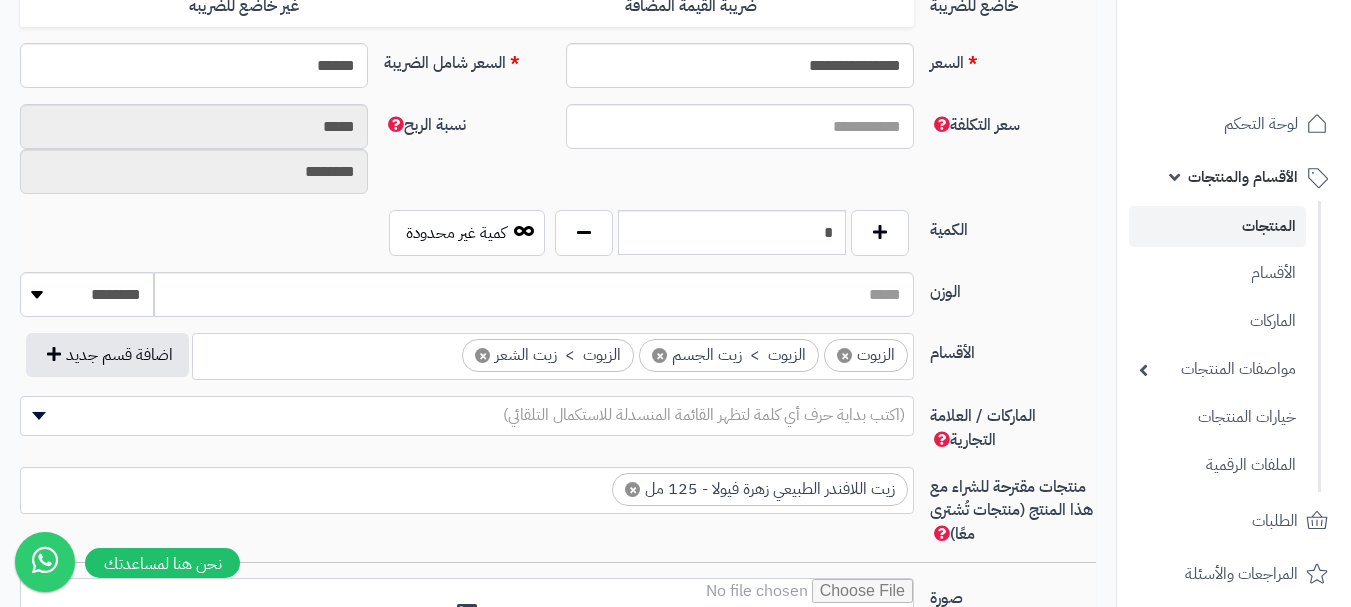 select on "**" 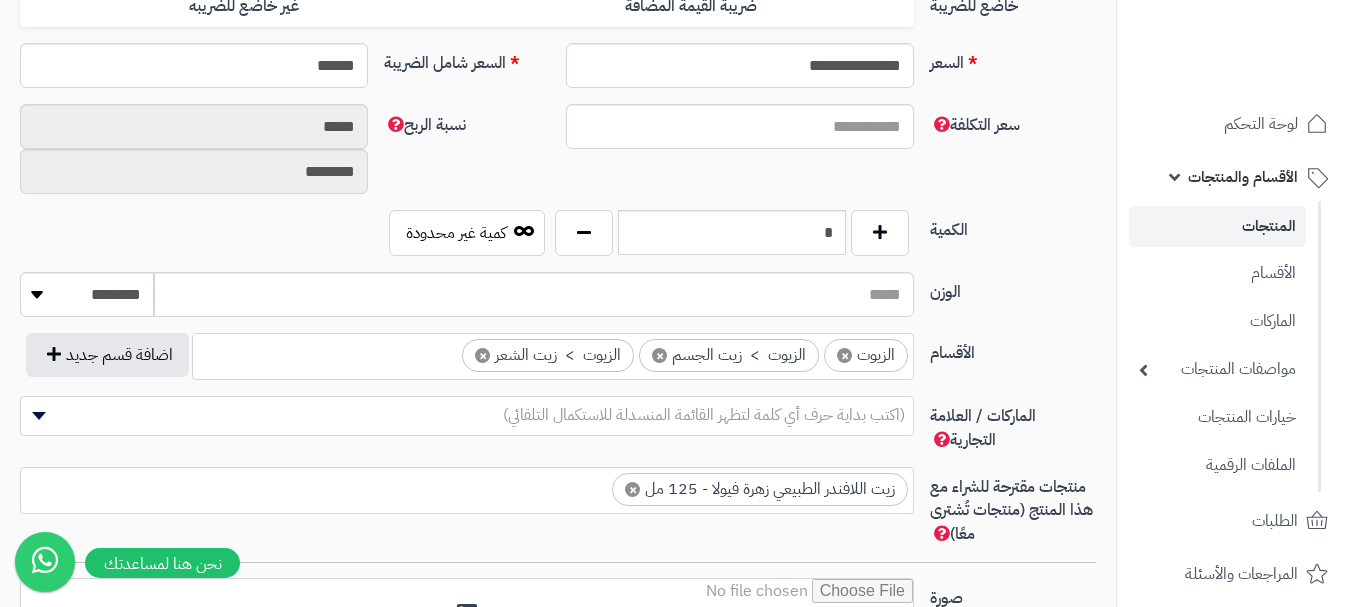 scroll, scrollTop: 0, scrollLeft: 0, axis: both 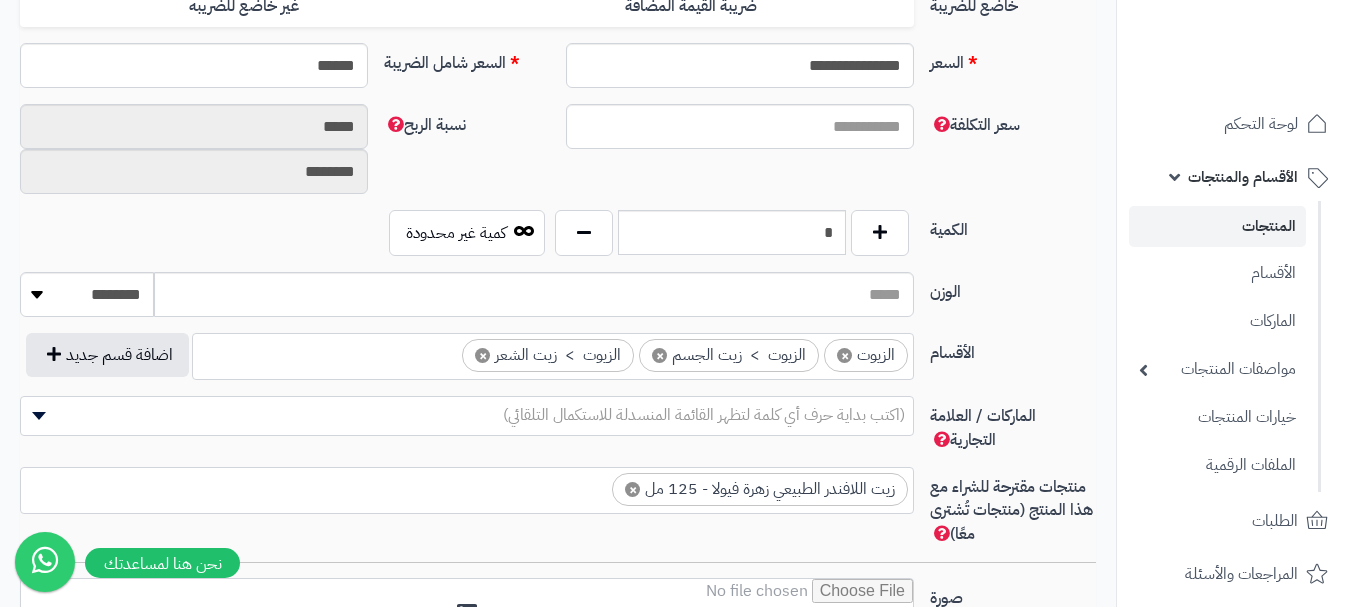 click at bounding box center [594, 484] 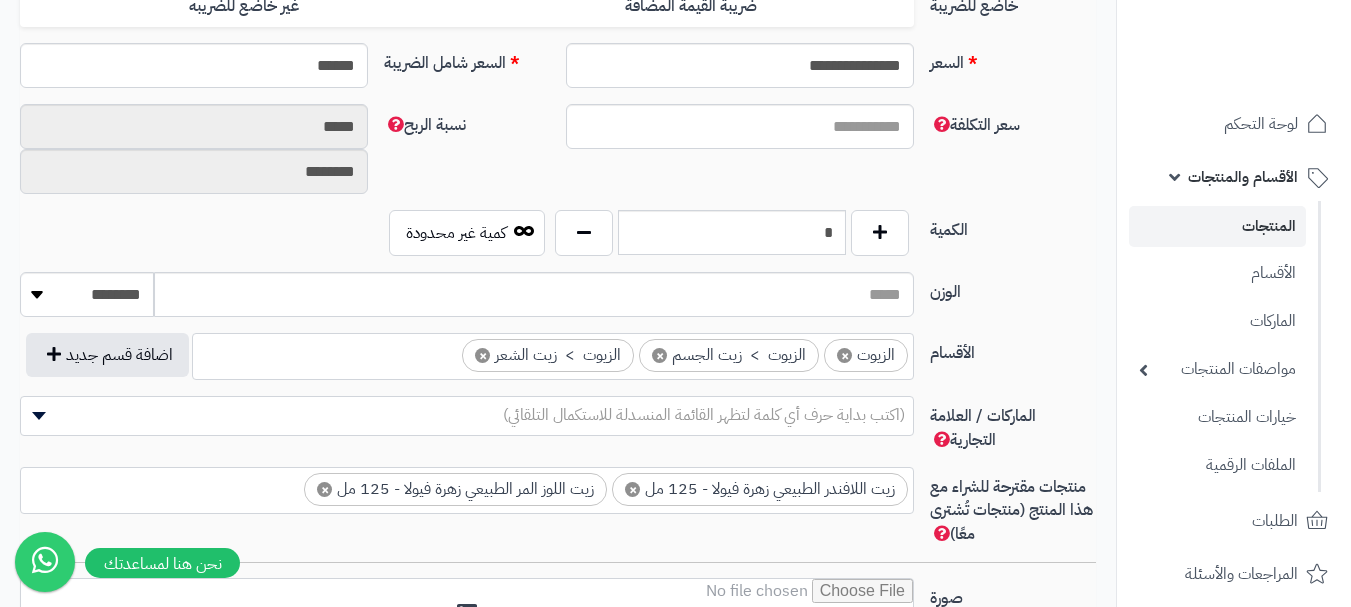 click at bounding box center [286, 484] 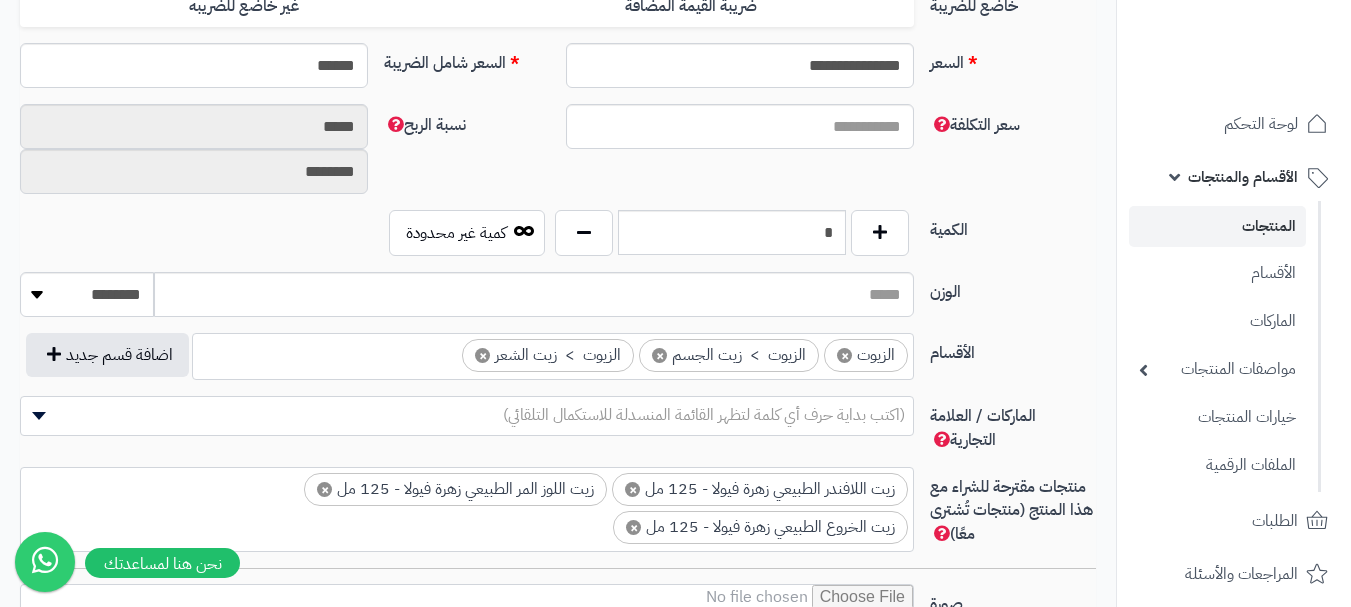 click on "× زيت اللافندر الطبيعي زهرة فيولا - 125 مل  × زيت اللوز المر الطبيعي زهرة فيولا - 125 مل  × زيت الخروع الطبيعي زهرة فيولا - 125 مل" at bounding box center [467, 506] 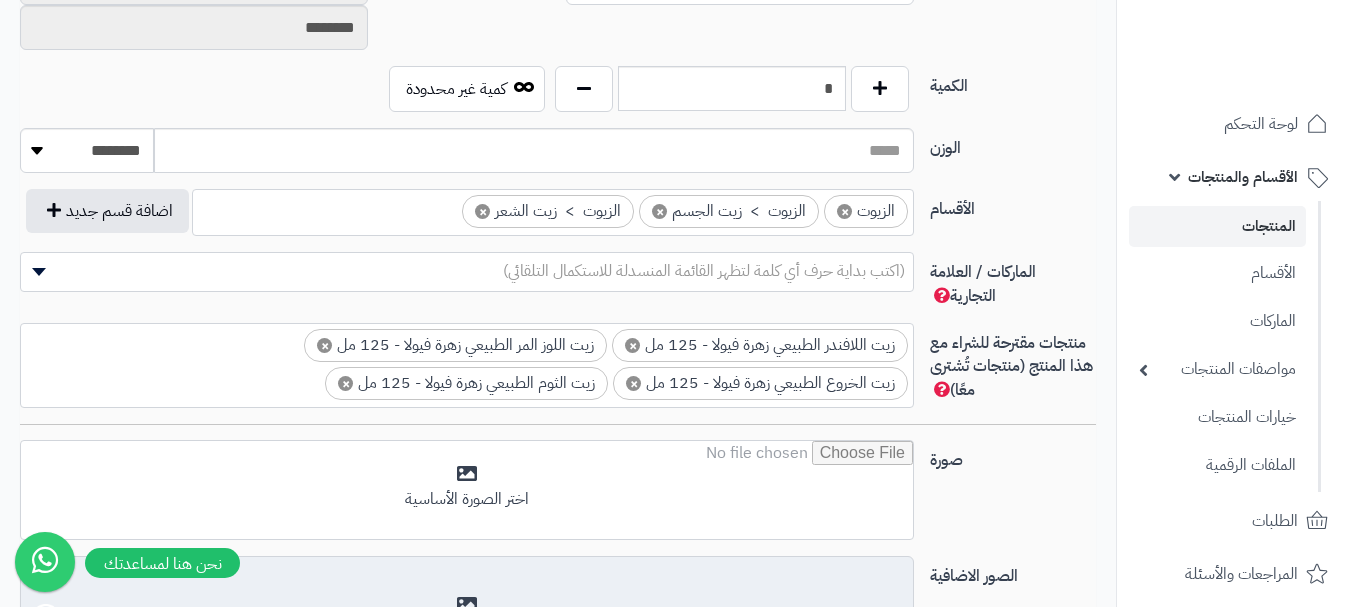 scroll, scrollTop: 1300, scrollLeft: 0, axis: vertical 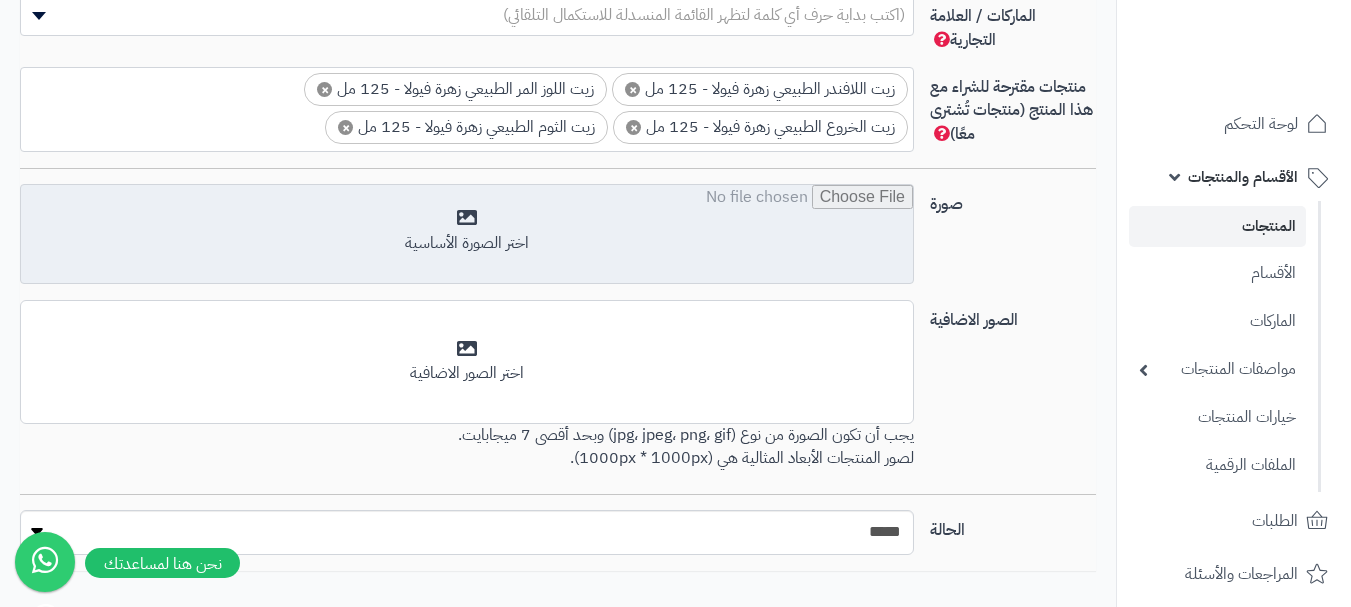click at bounding box center [467, 235] 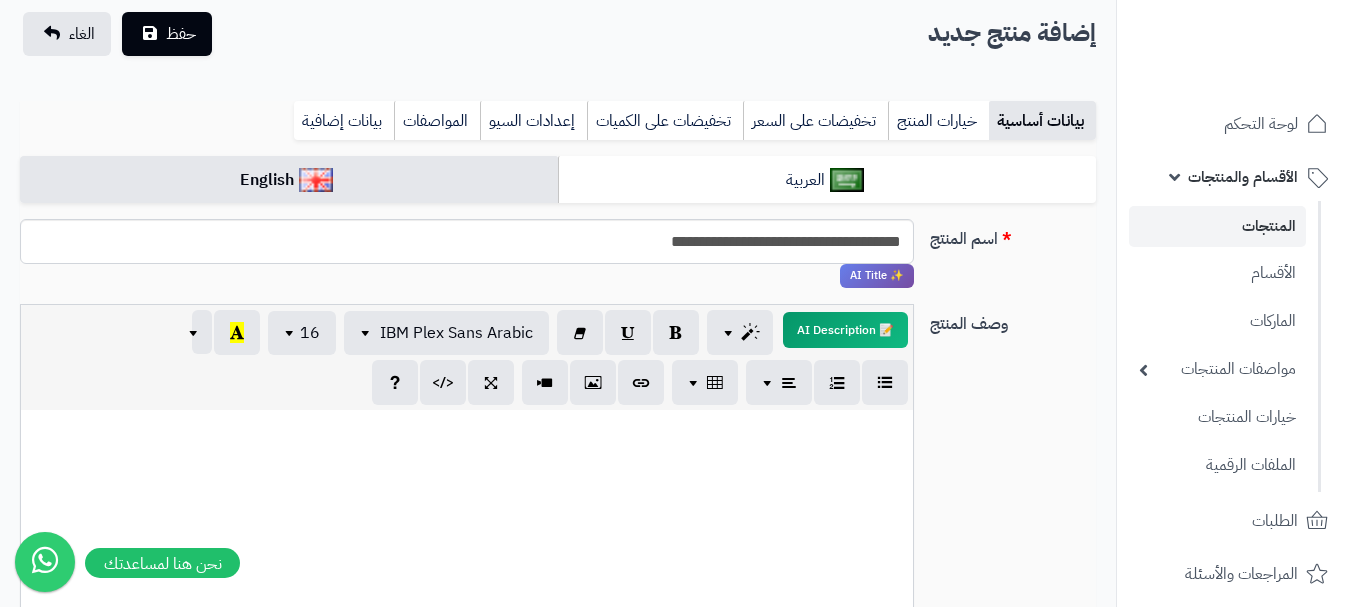 scroll, scrollTop: 100, scrollLeft: 0, axis: vertical 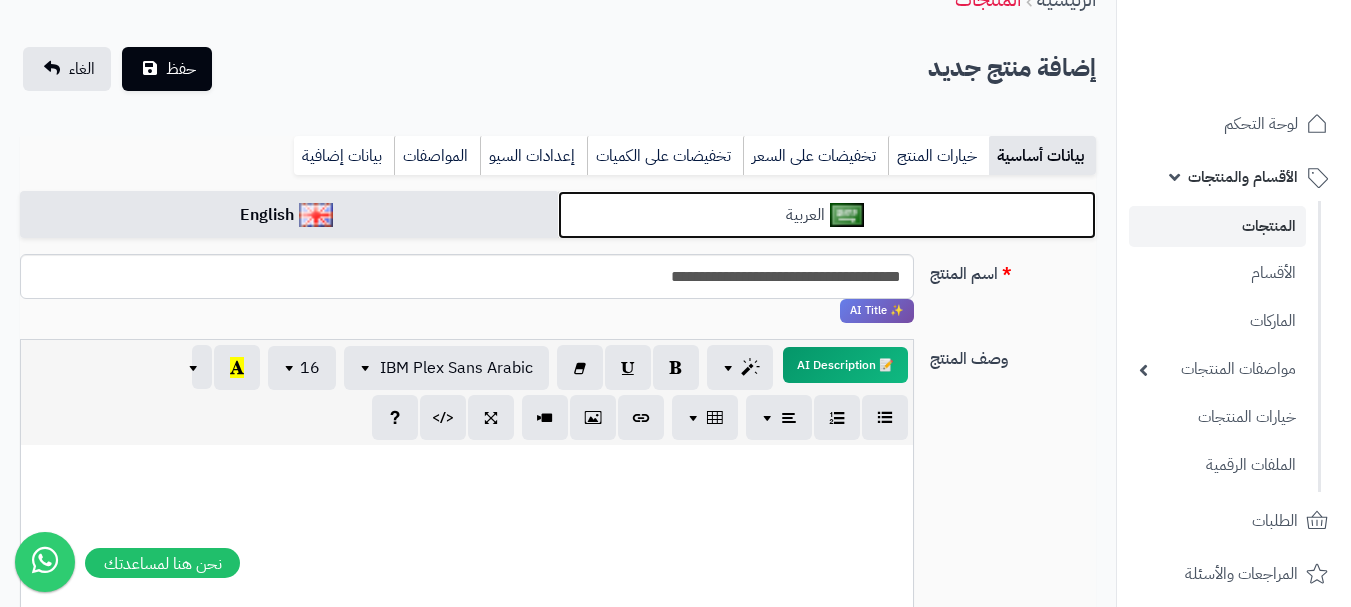 click on "العربية" 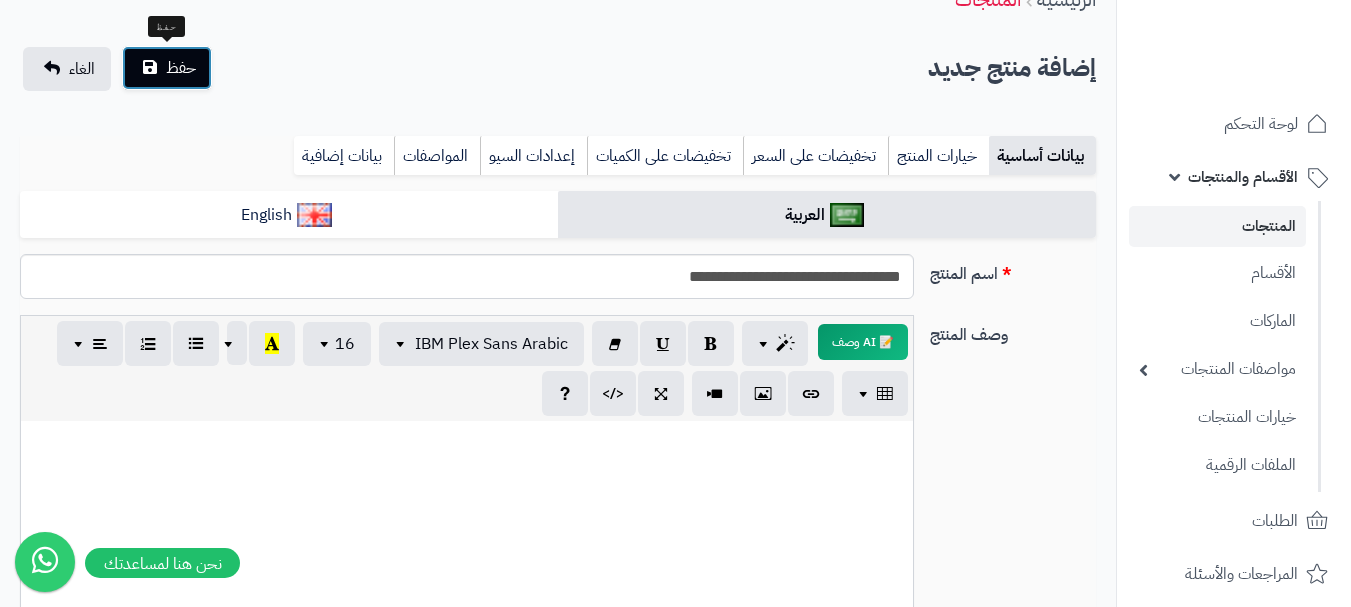 click on "حفظ" 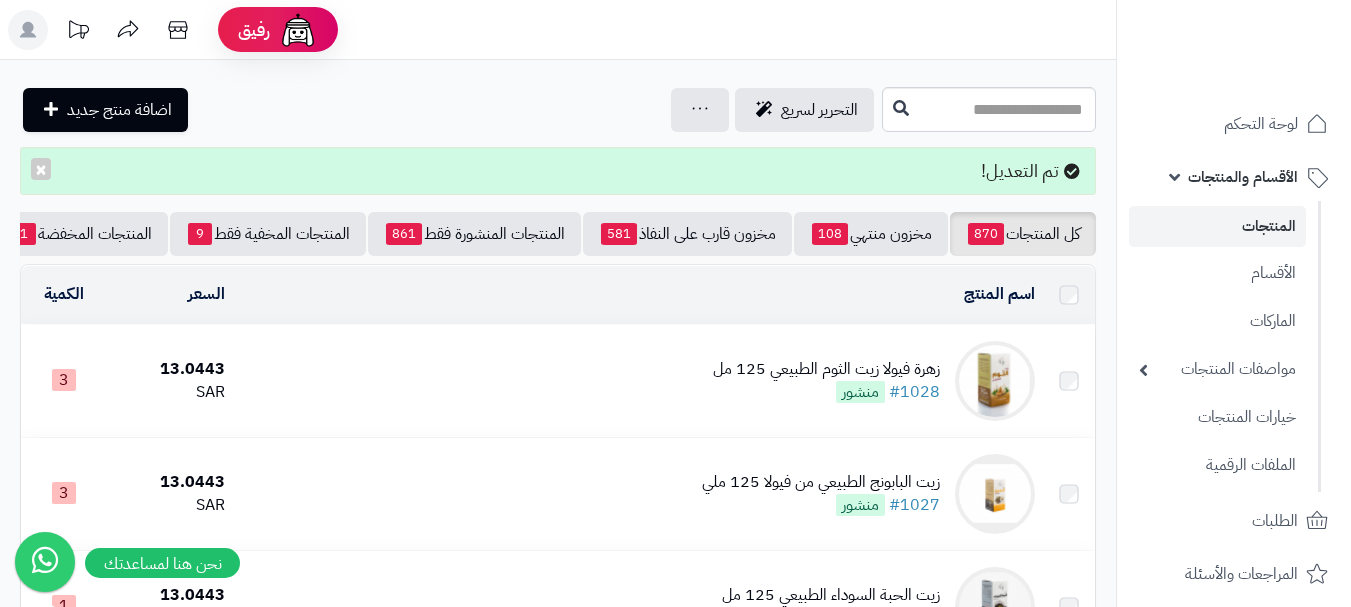 scroll, scrollTop: 0, scrollLeft: 0, axis: both 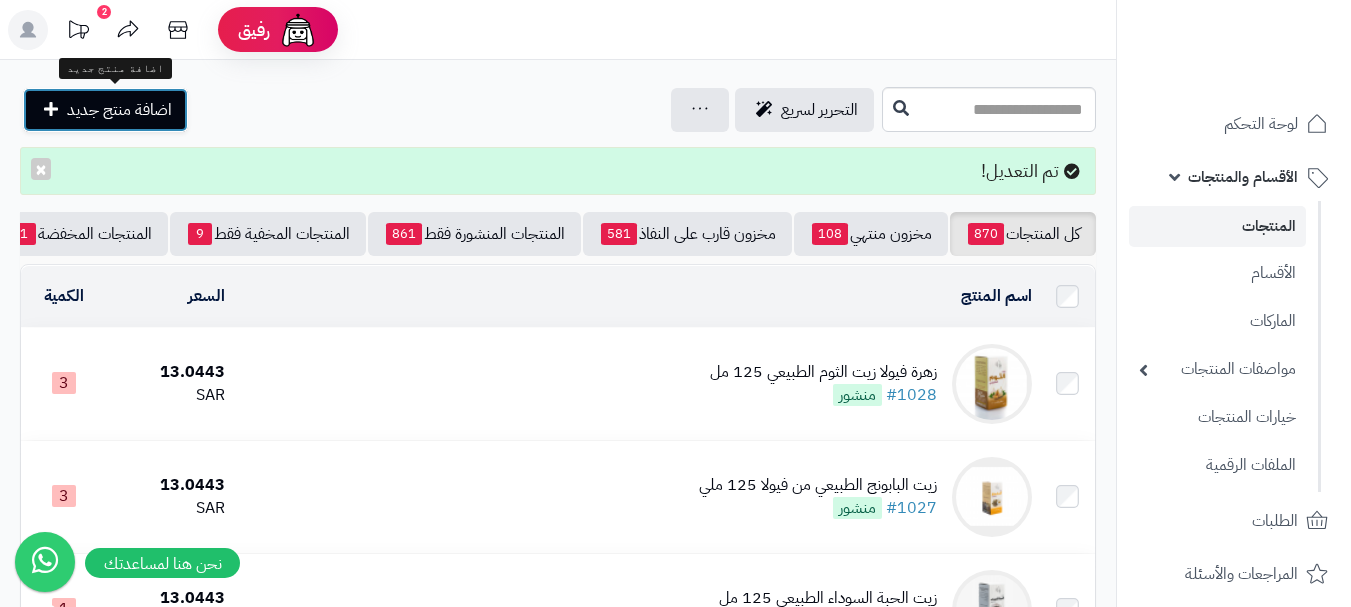 click on "اضافة منتج جديد" at bounding box center [105, 110] 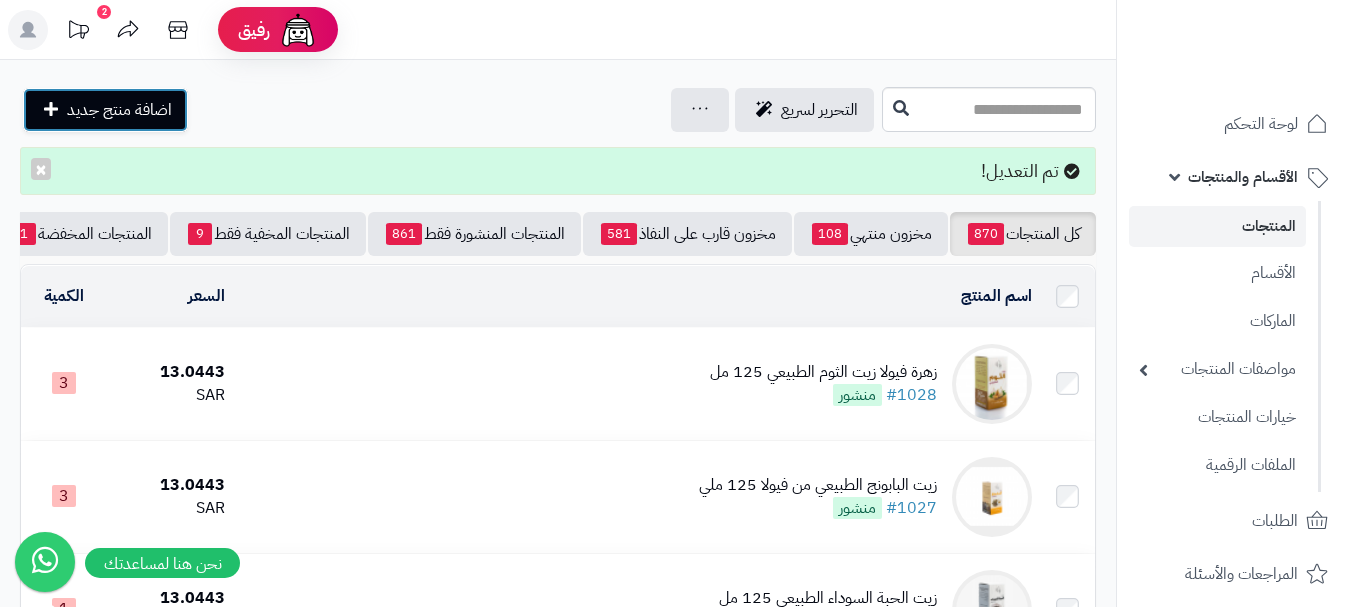 click on "اضافة منتج جديد" at bounding box center [119, 110] 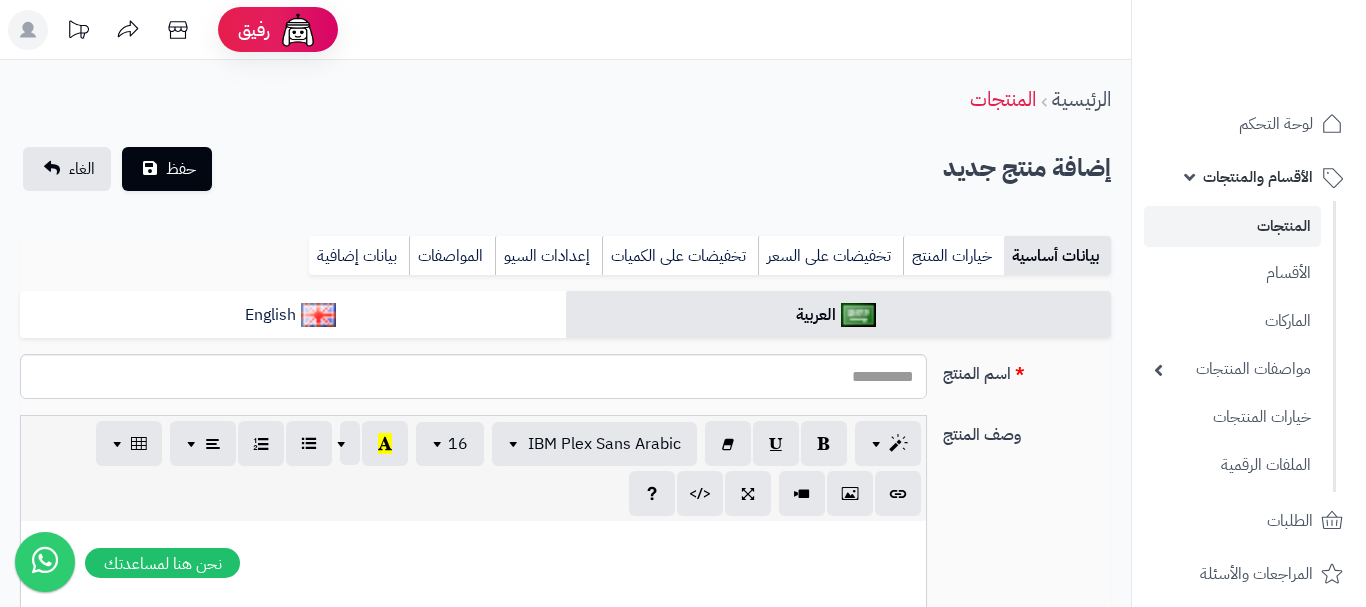 select 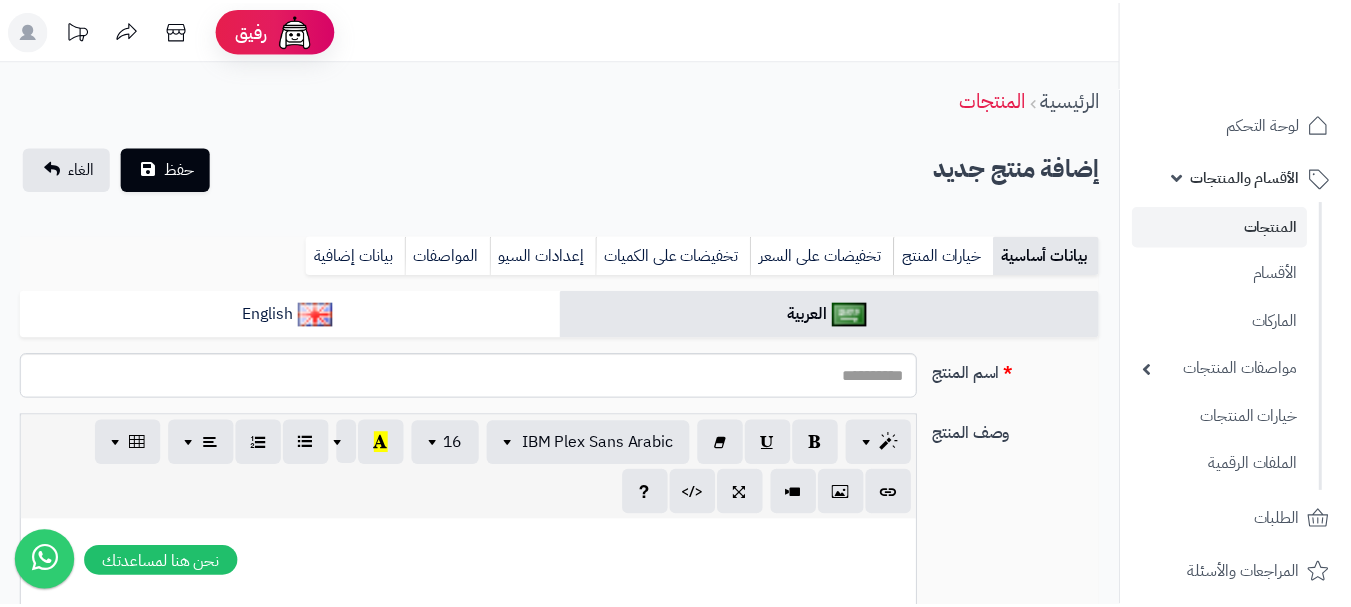 scroll, scrollTop: 0, scrollLeft: 0, axis: both 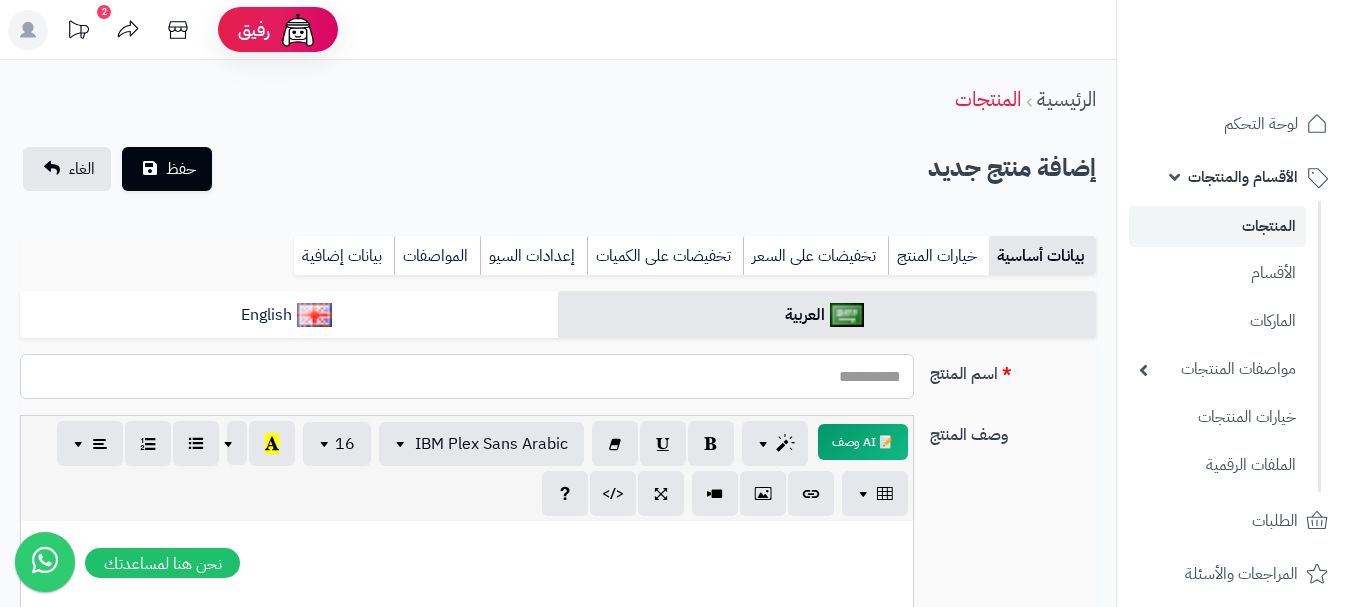 paste on "**********" 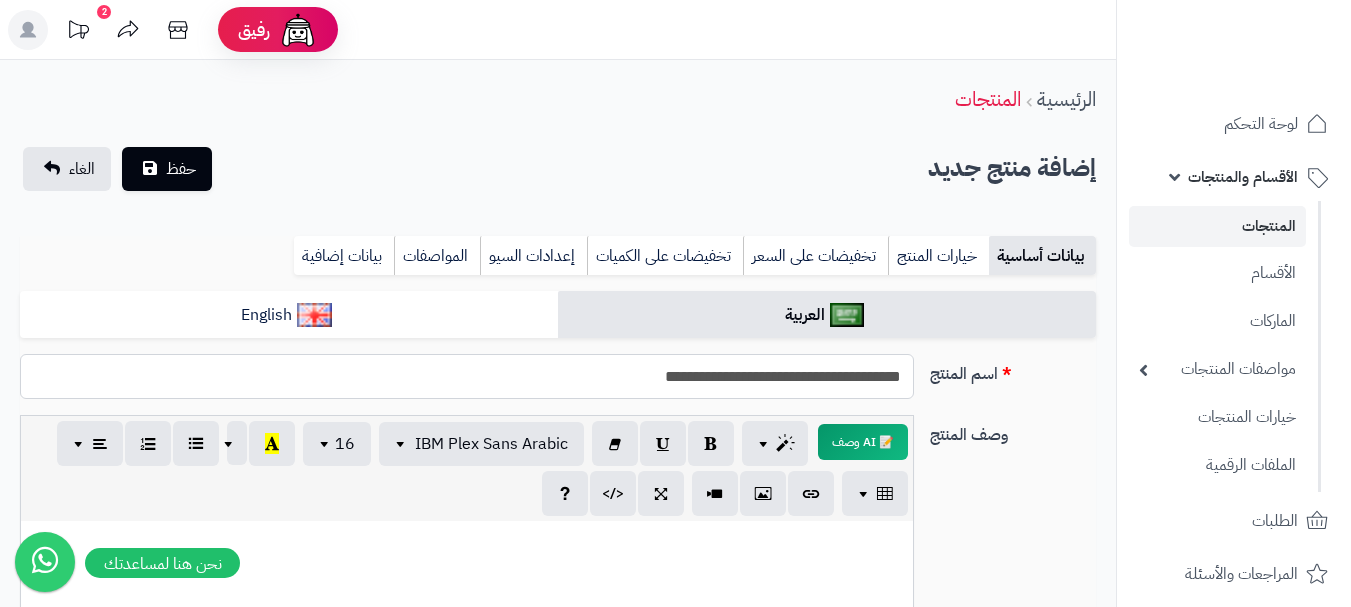type on "**********" 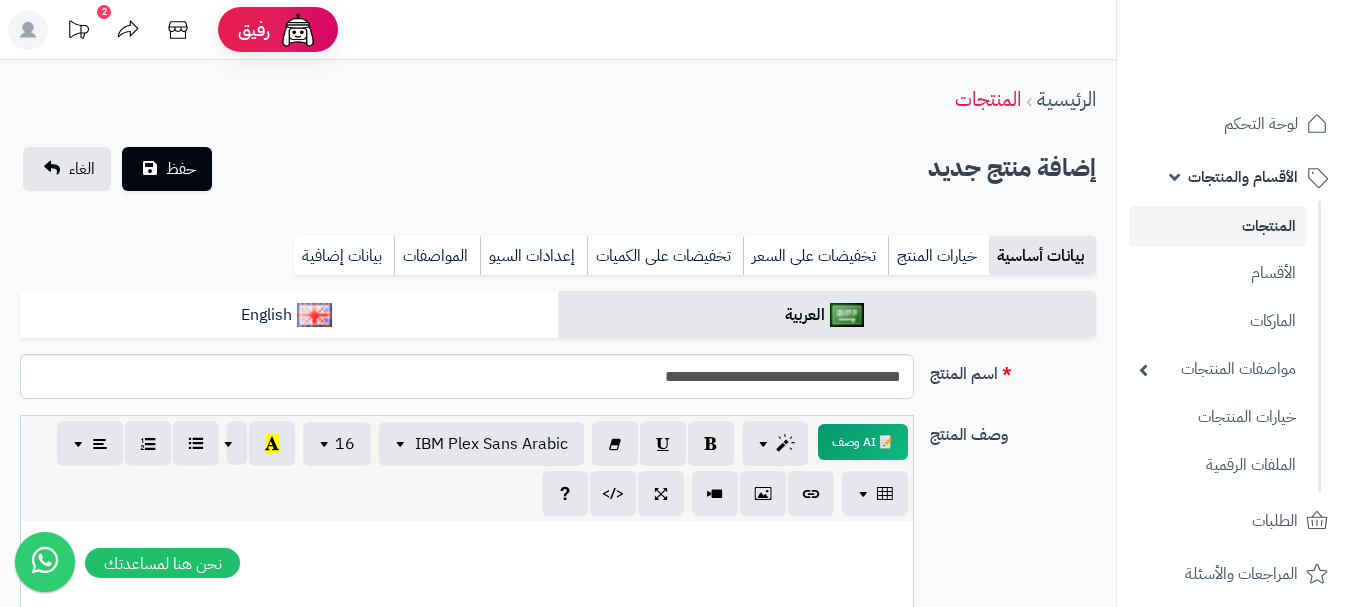 drag, startPoint x: 377, startPoint y: 287, endPoint x: 388, endPoint y: 284, distance: 11.401754 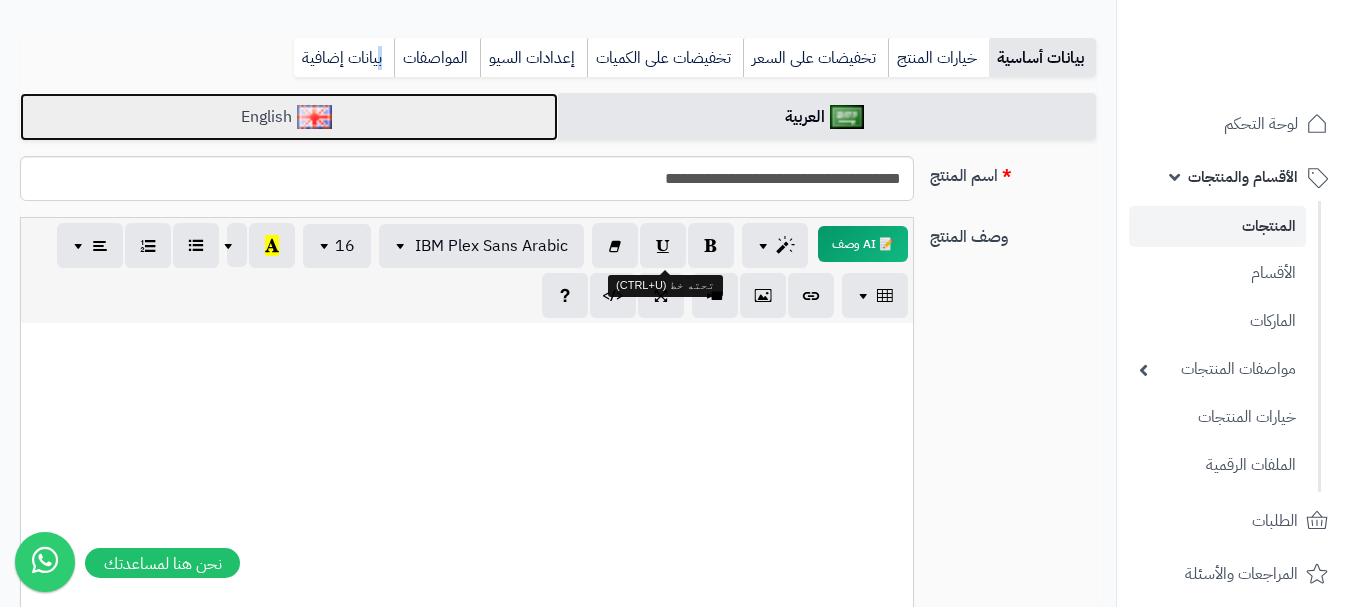 scroll, scrollTop: 200, scrollLeft: 0, axis: vertical 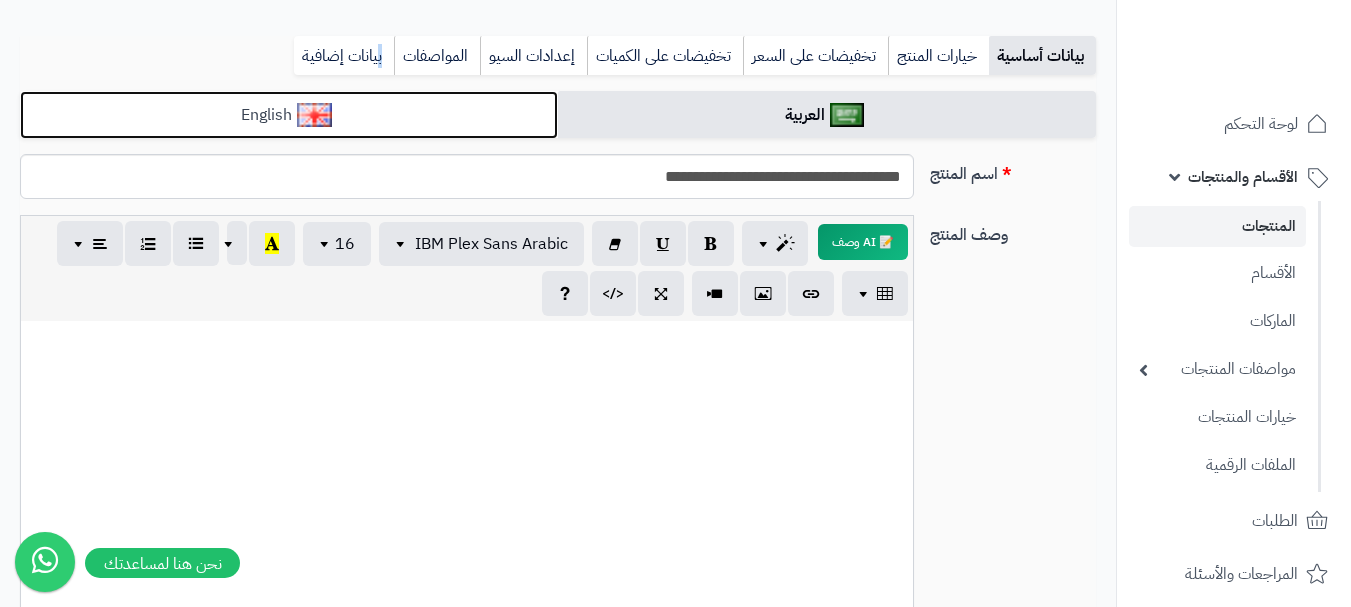 click on "English" at bounding box center (289, 115) 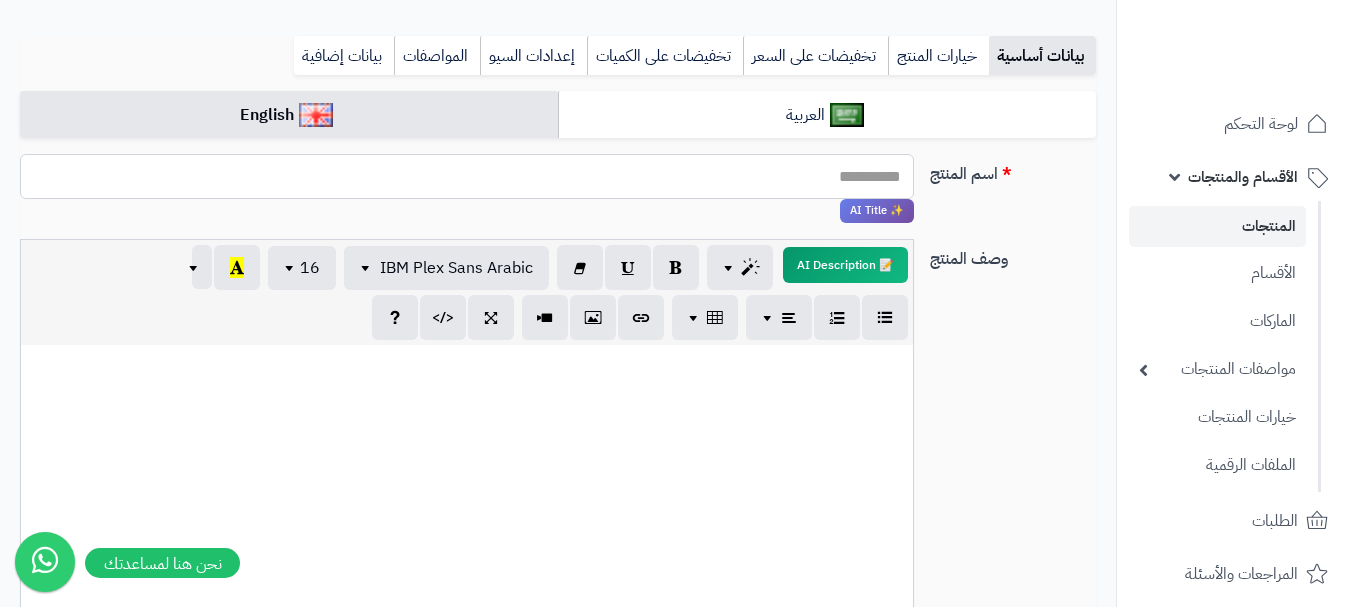 paste on "**********" 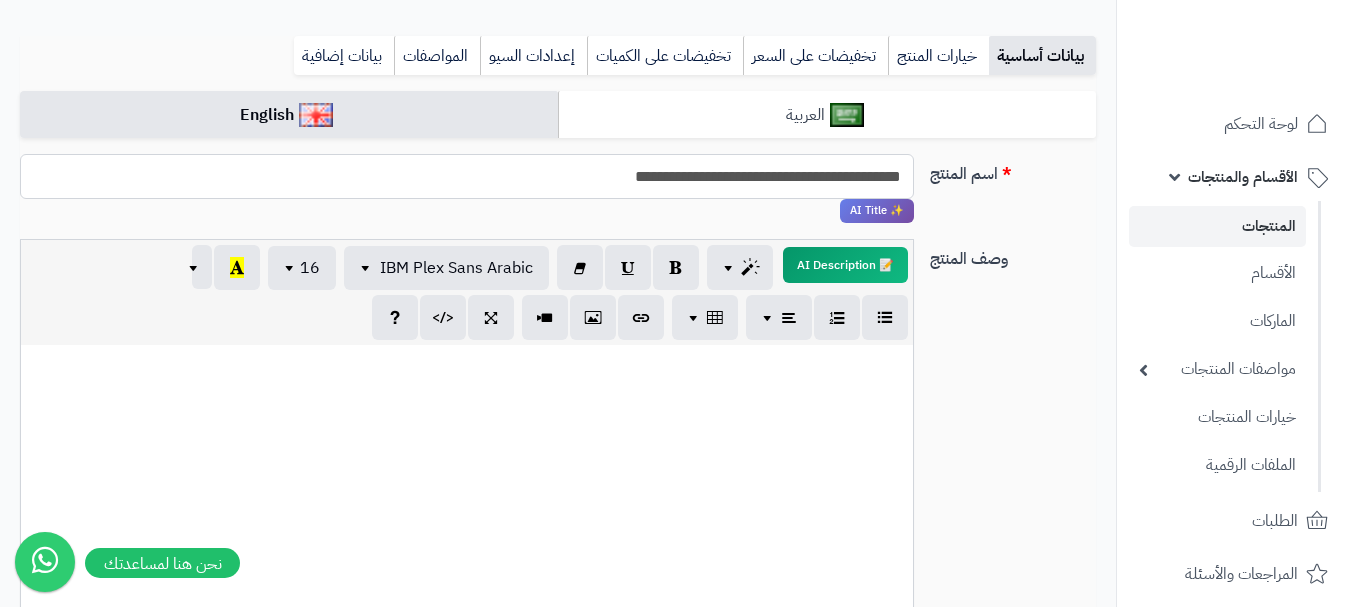 type on "**********" 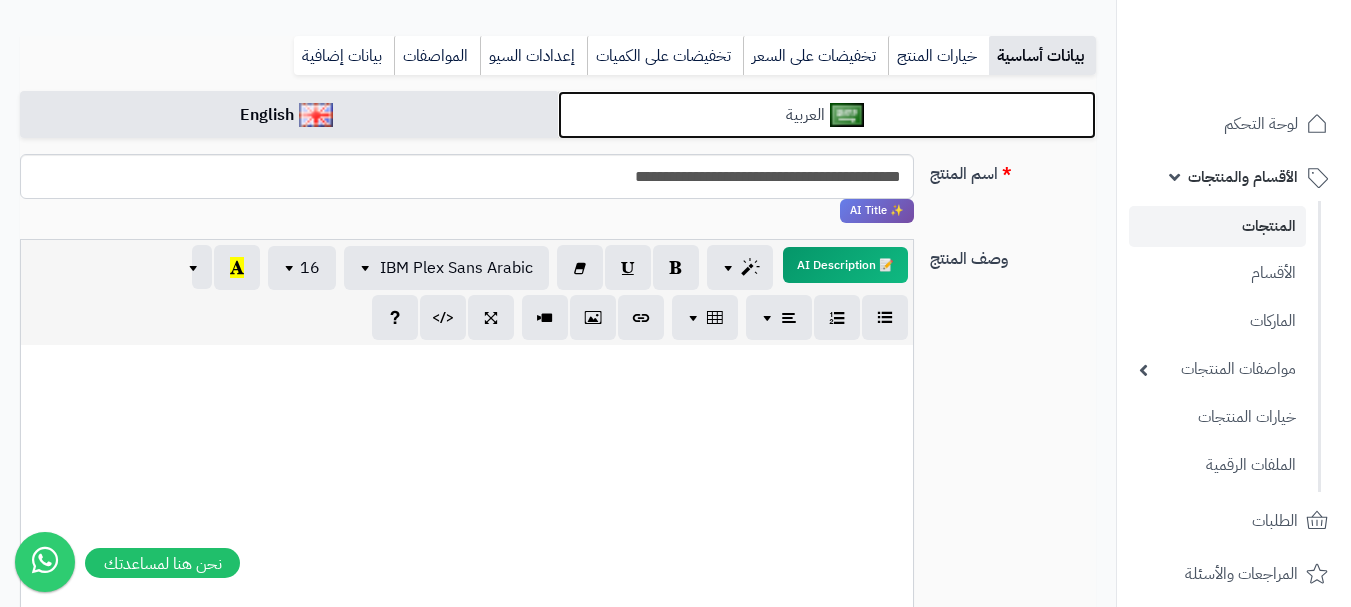 click on "العربية" at bounding box center [827, 115] 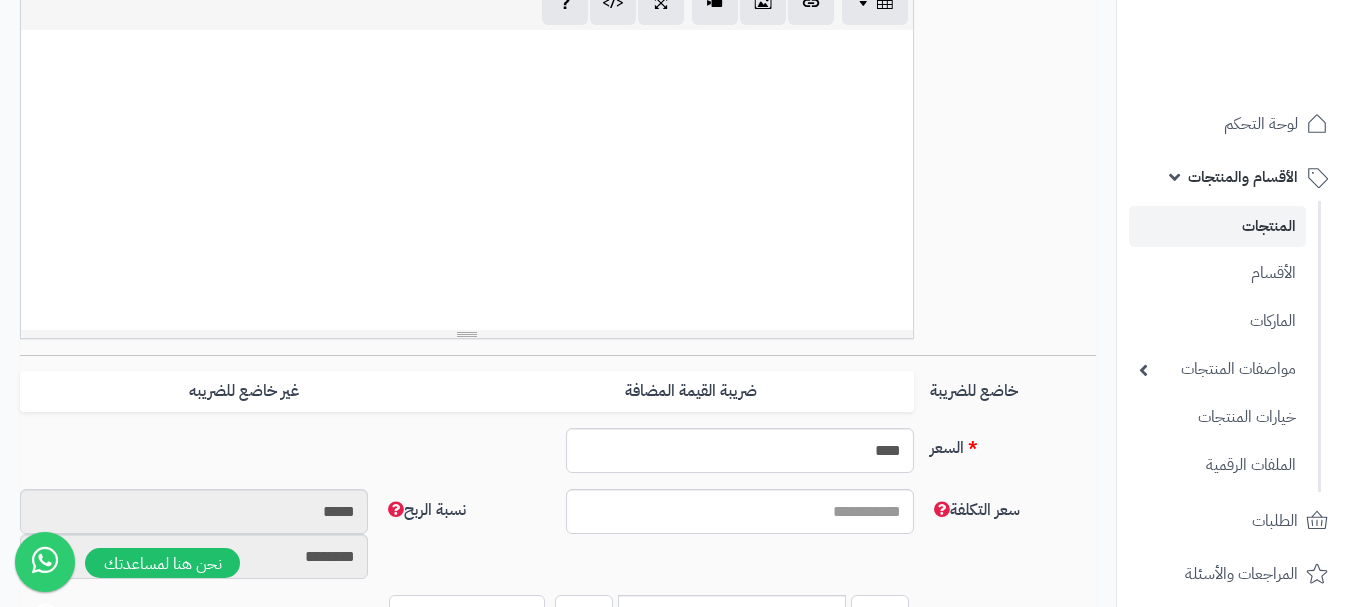 scroll, scrollTop: 600, scrollLeft: 0, axis: vertical 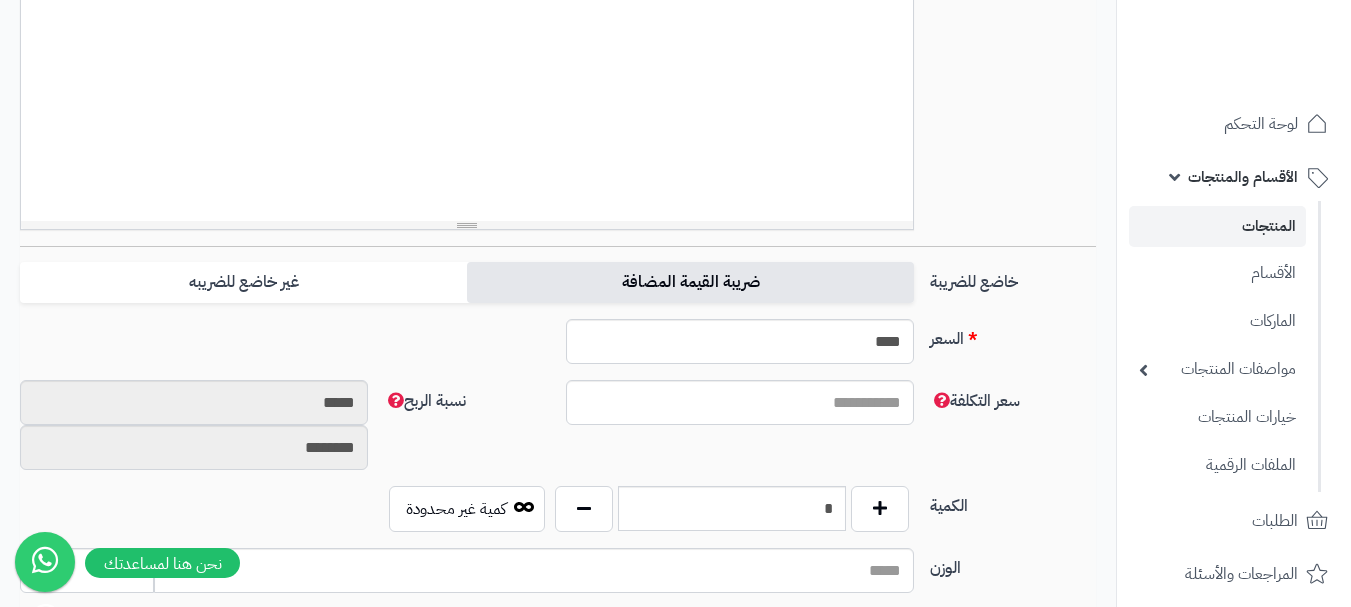 click on "ضريبة القيمة المضافة" at bounding box center (690, 282) 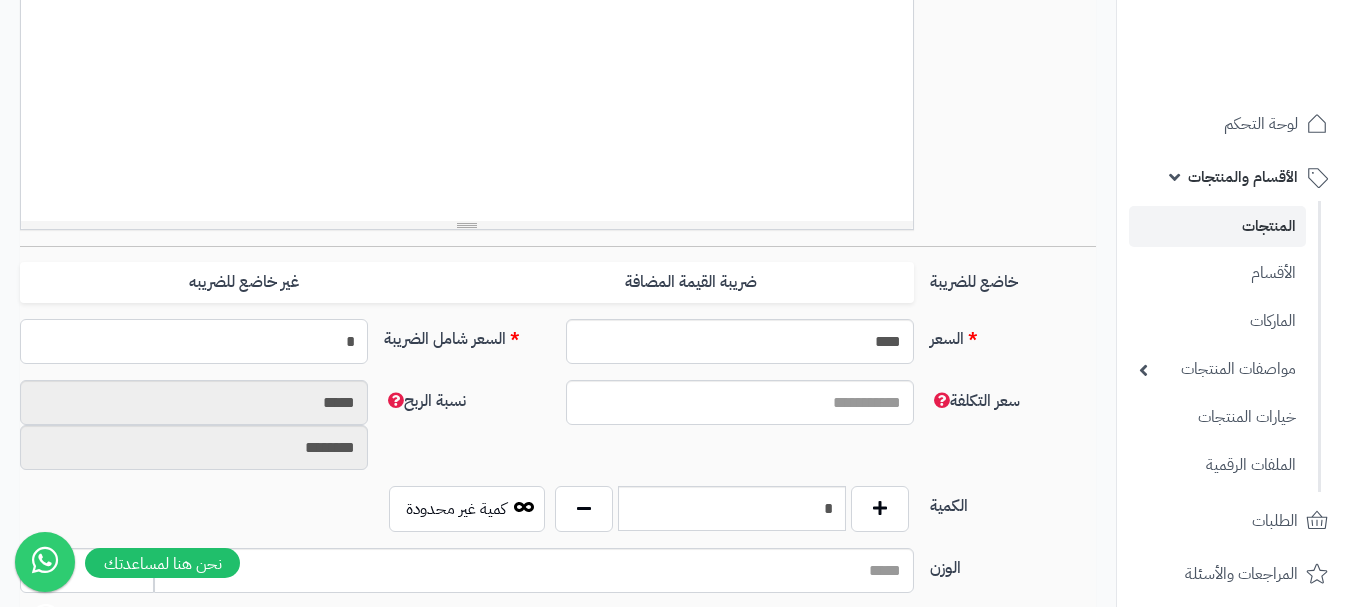 click on "*" at bounding box center (194, 341) 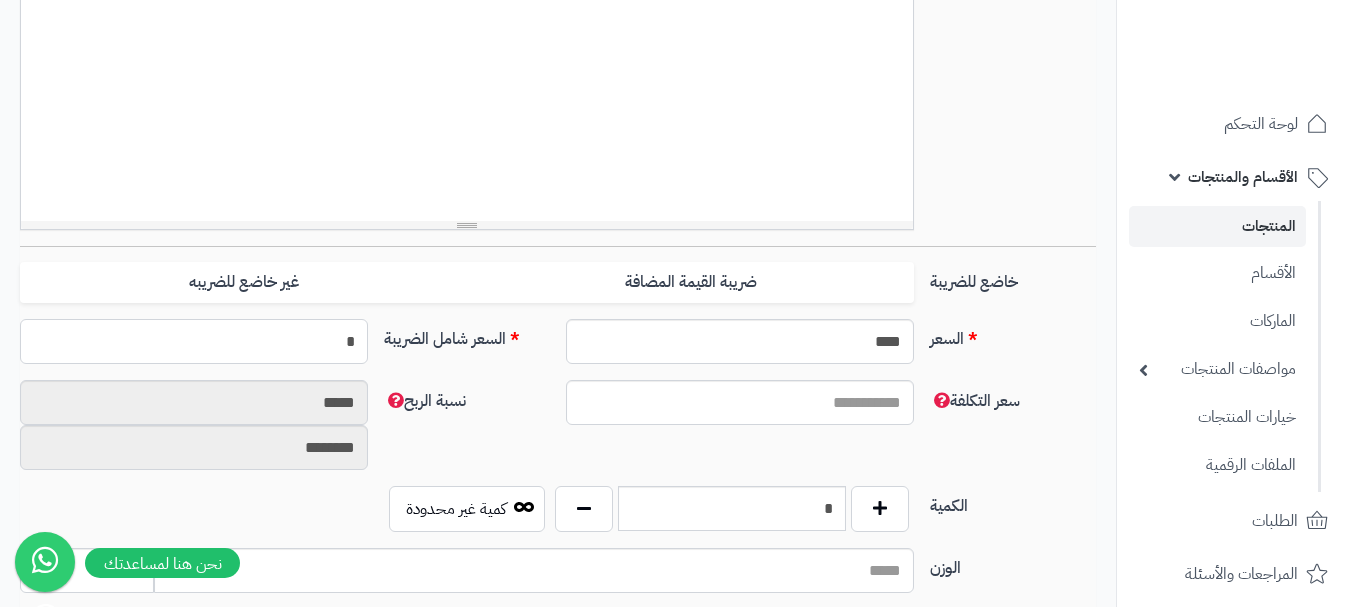 type 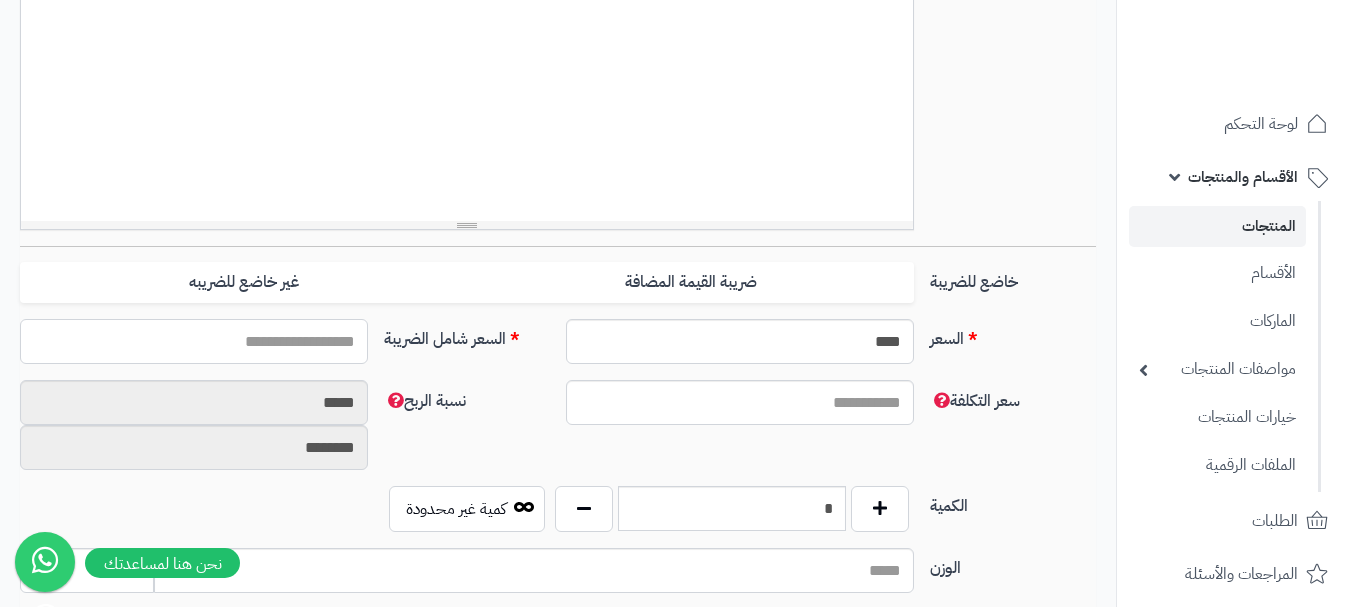 type on "*" 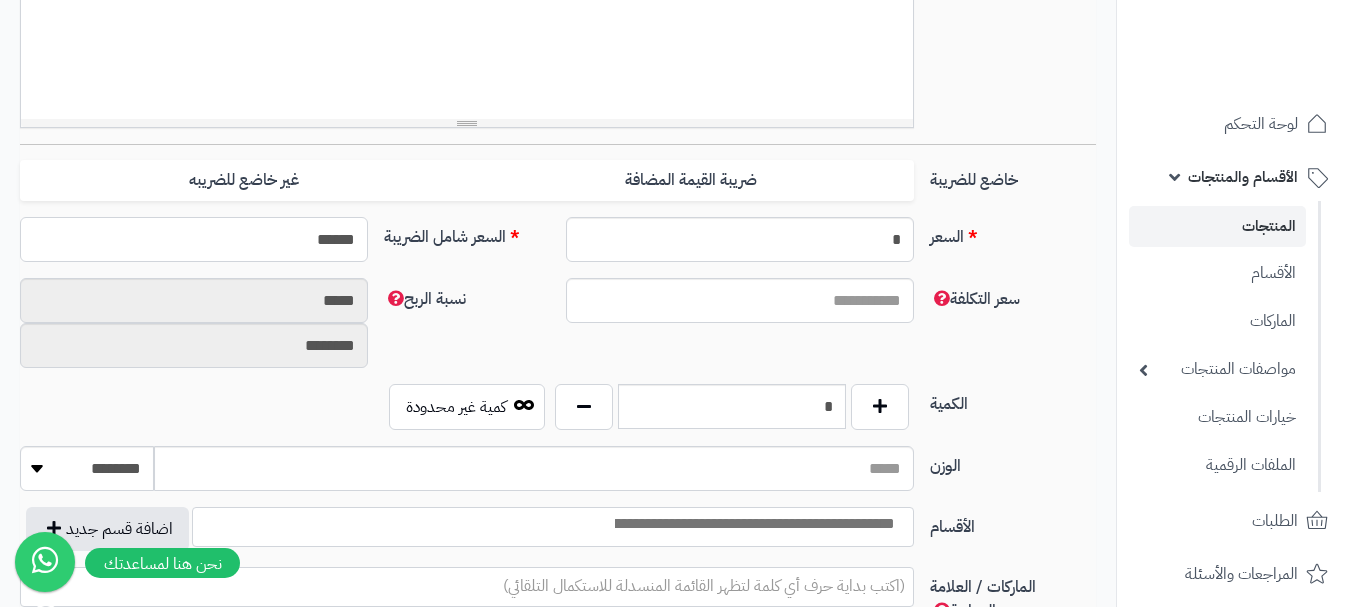 scroll, scrollTop: 800, scrollLeft: 0, axis: vertical 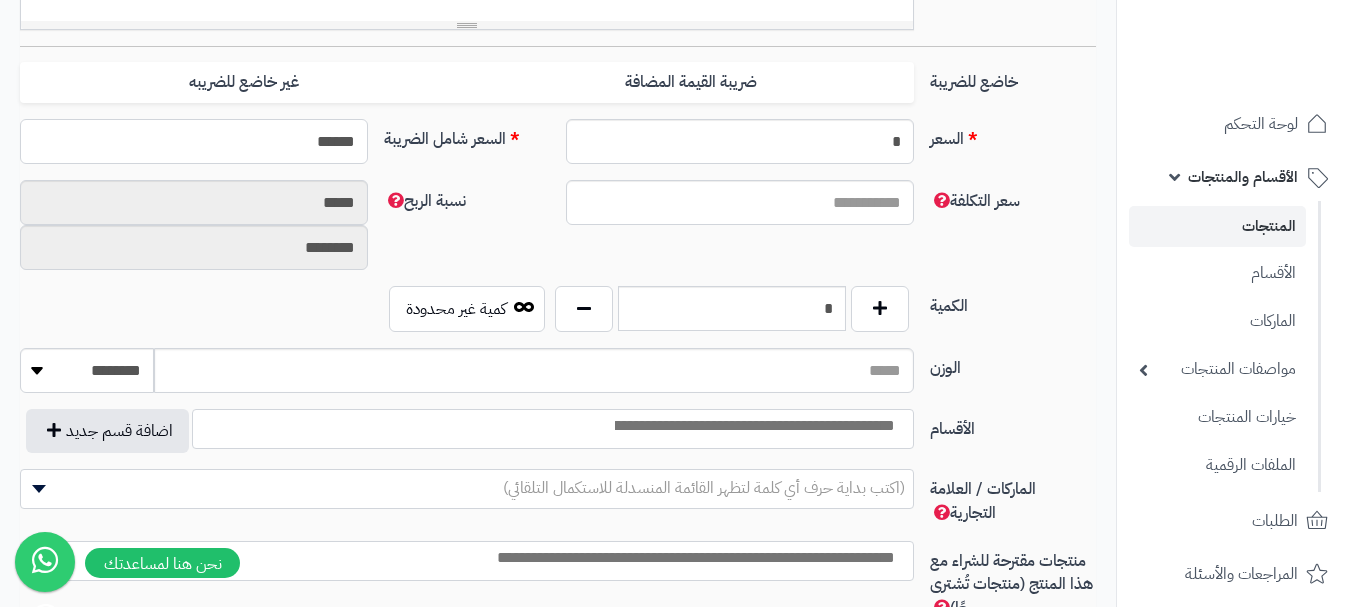 type on "******" 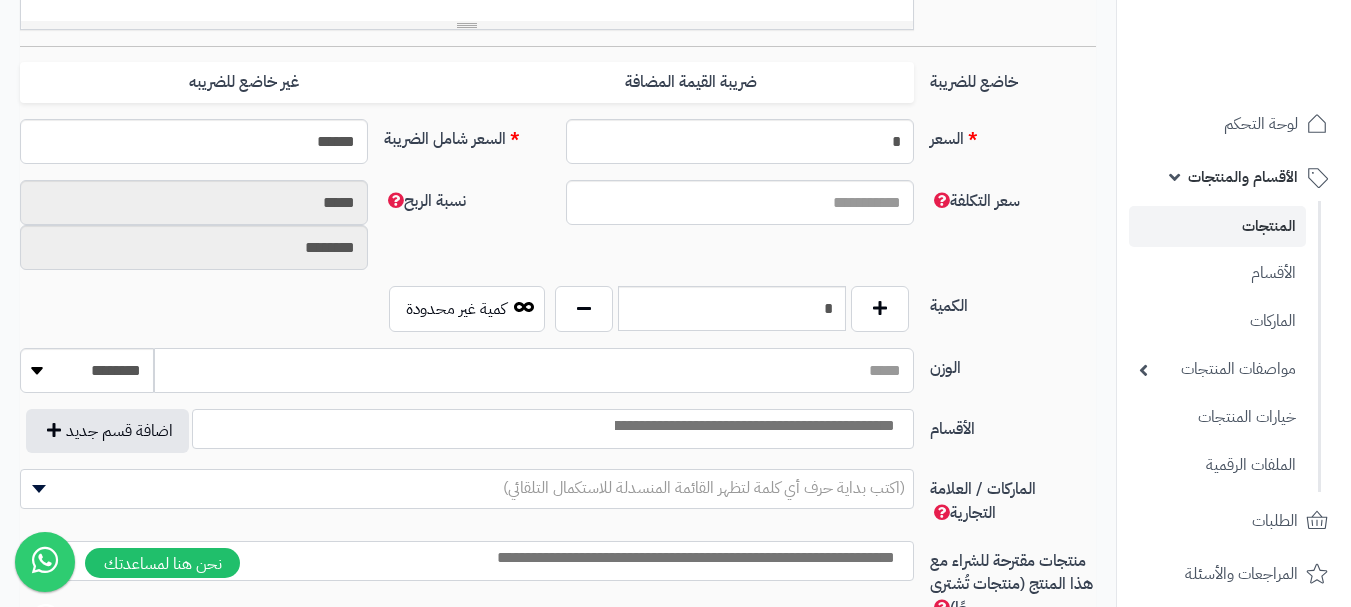 click on "الوزن" at bounding box center (534, 370) 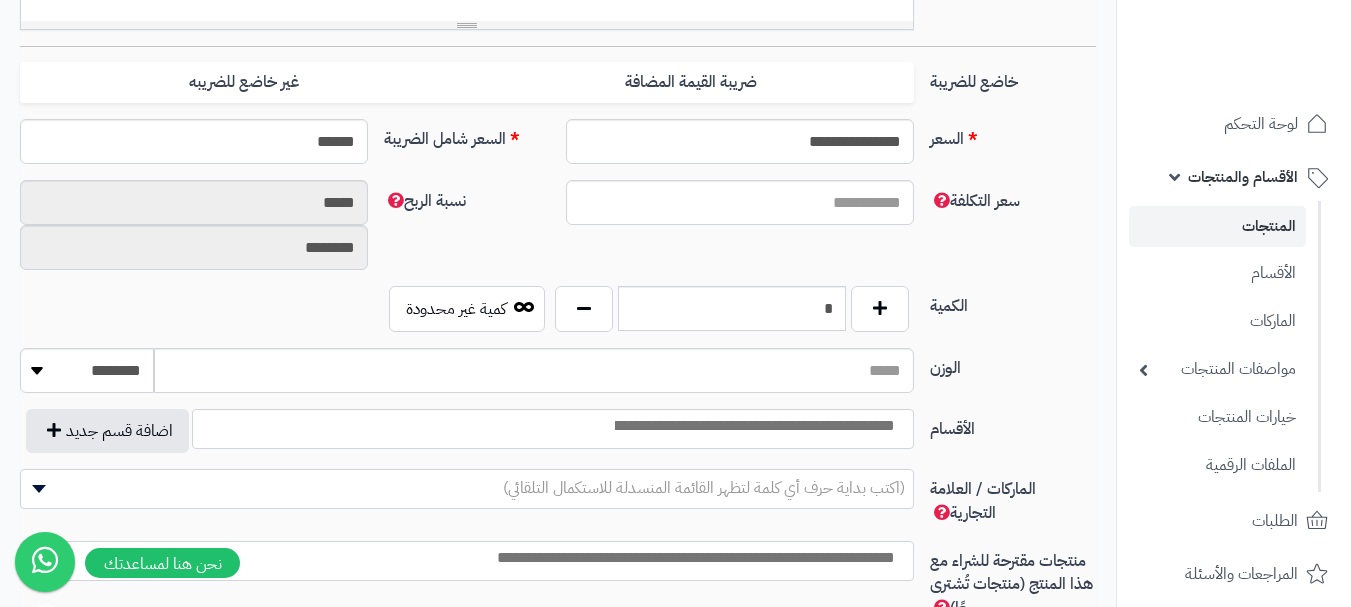 click at bounding box center [753, 426] 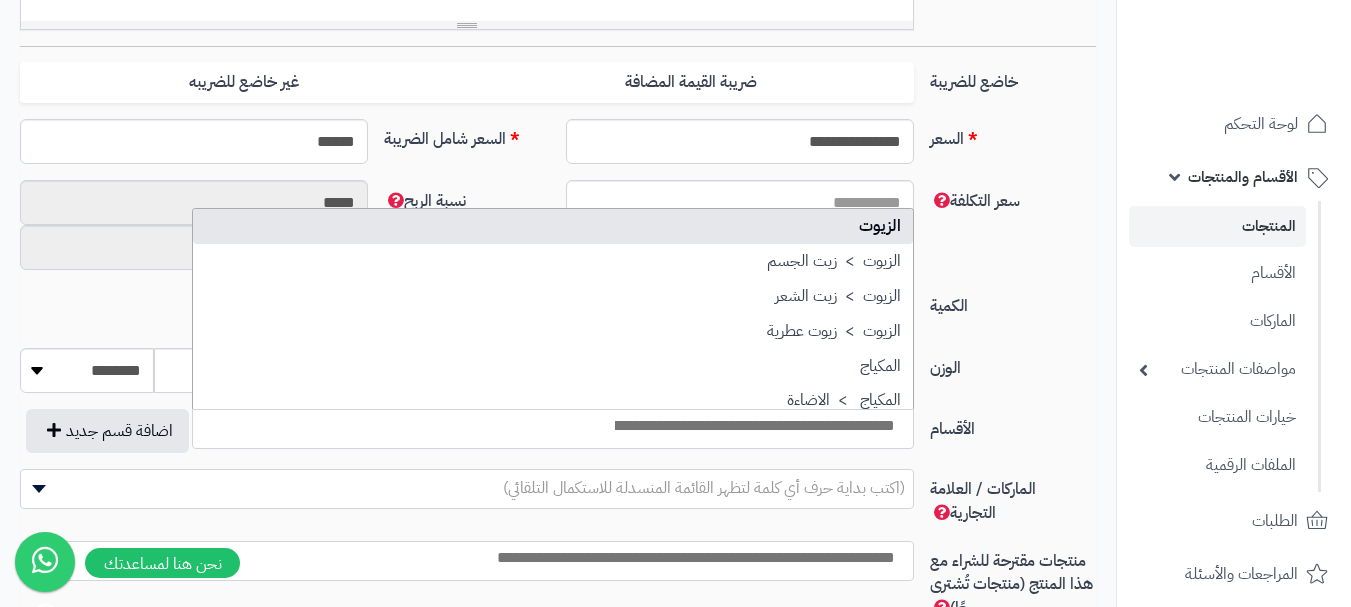 select on "***" 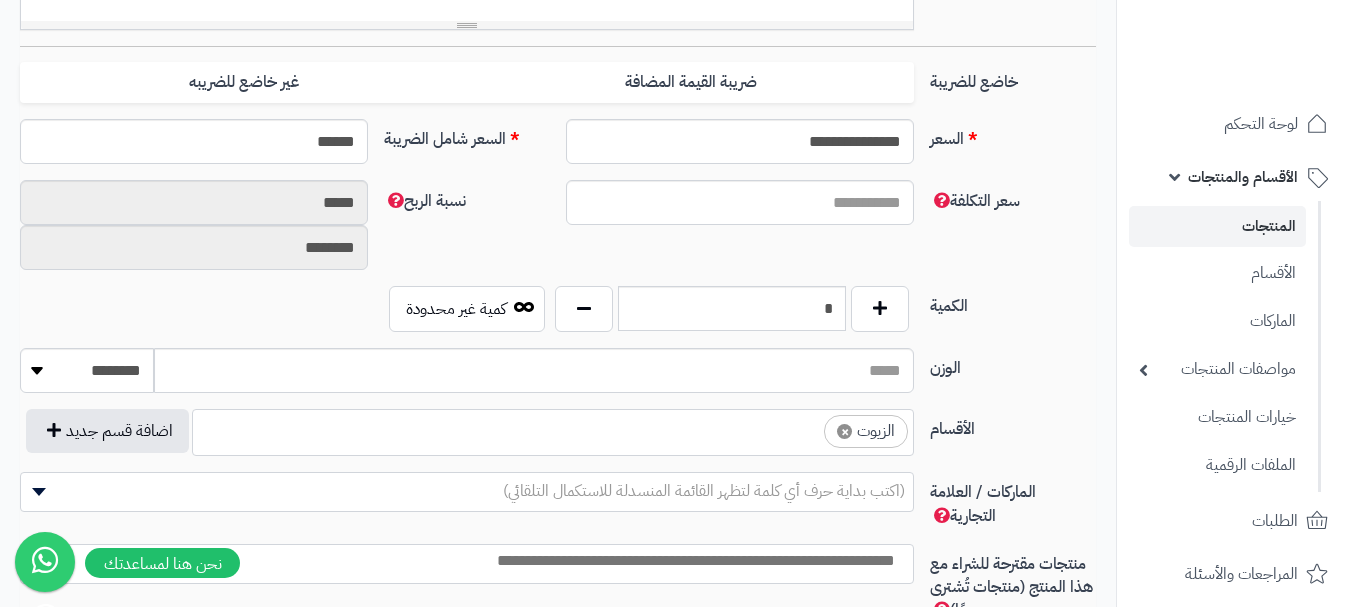 click on "× الزيوت" at bounding box center (553, 429) 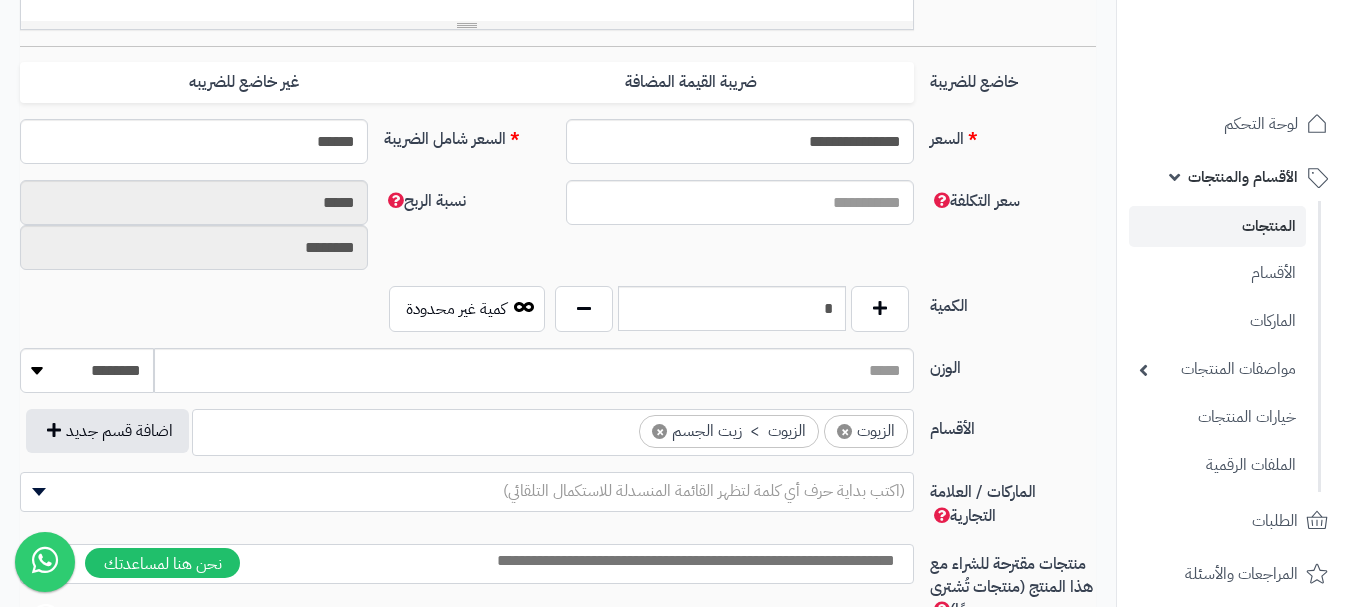 click on "× الزيوت × الزيوت  >  زيت الجسم" at bounding box center [553, 432] 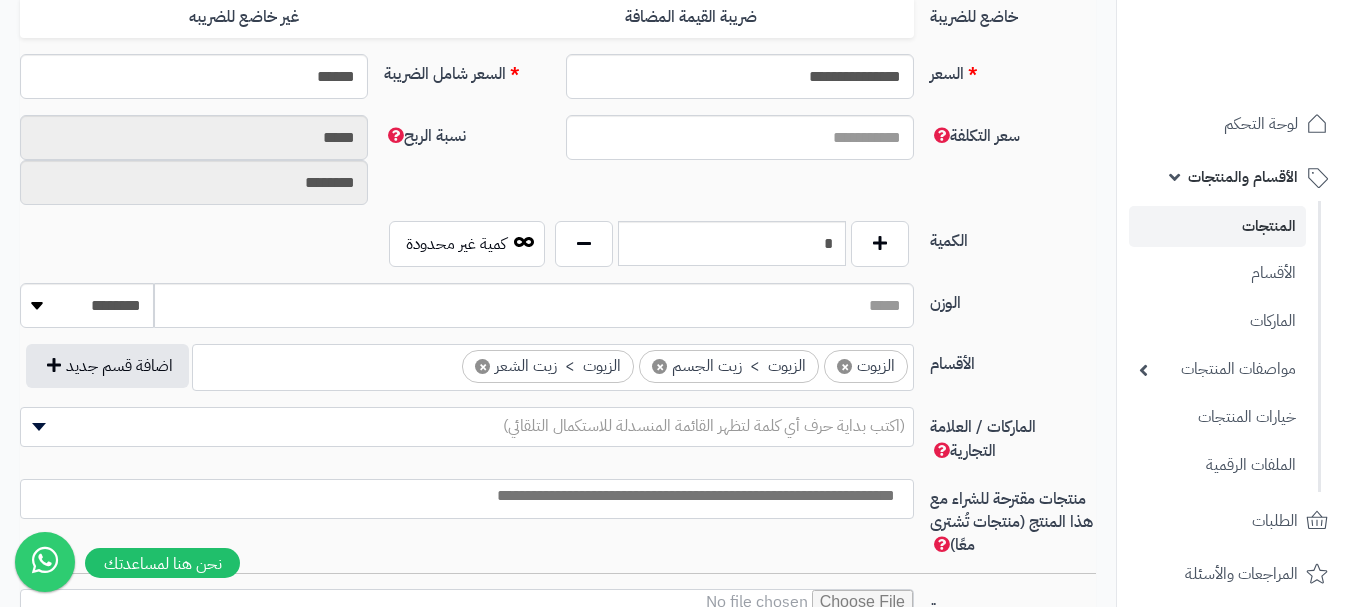 scroll, scrollTop: 900, scrollLeft: 0, axis: vertical 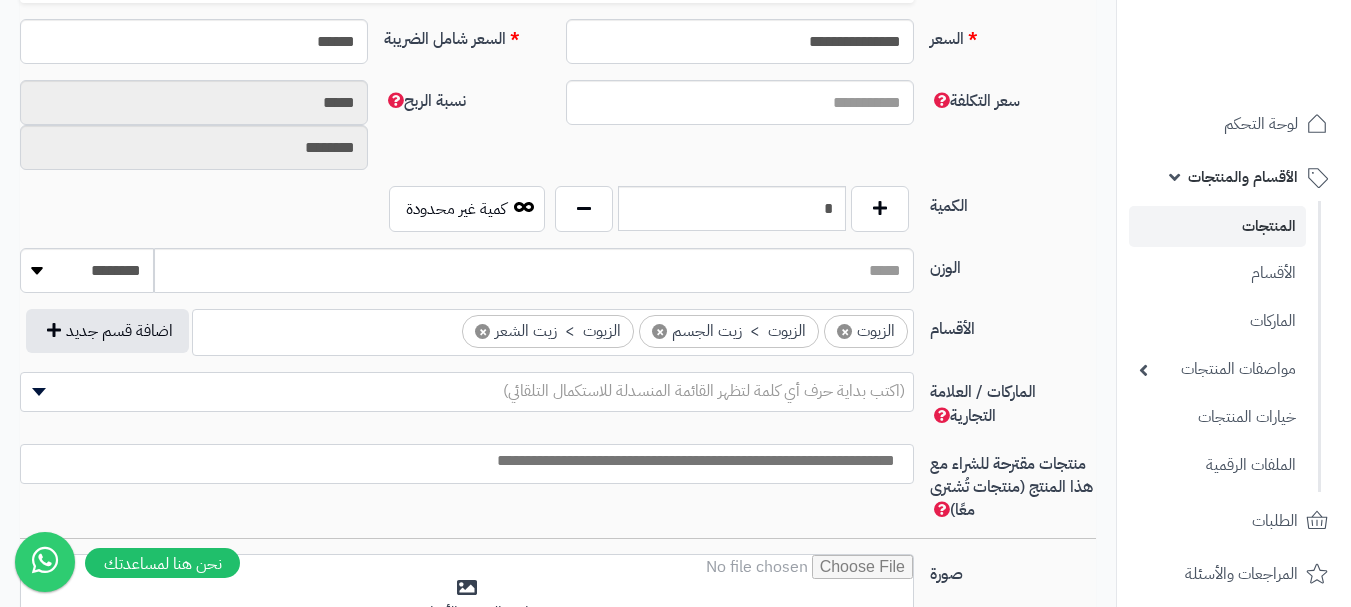 click at bounding box center [462, 461] 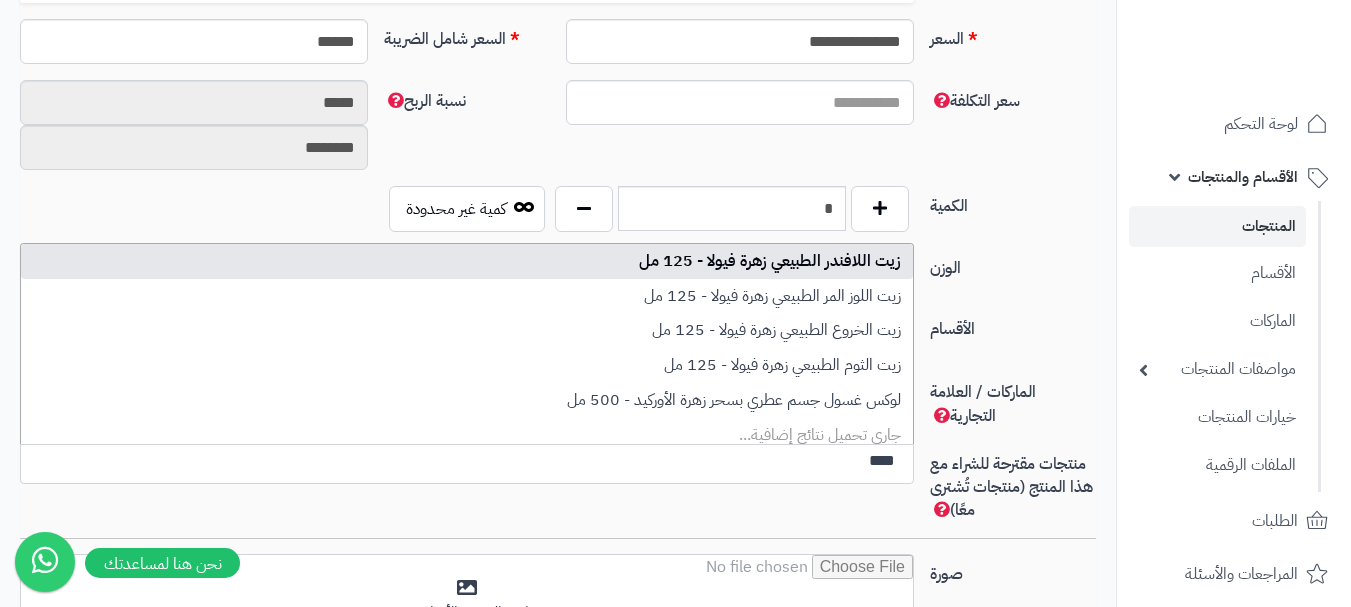 type on "****" 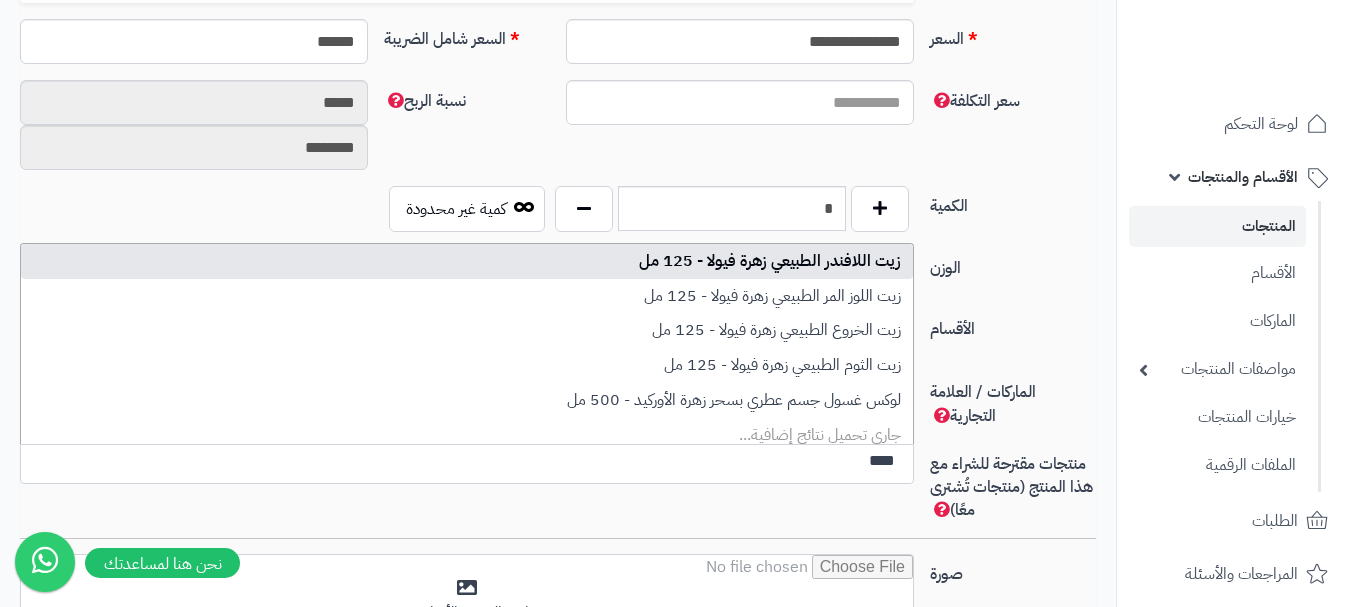type 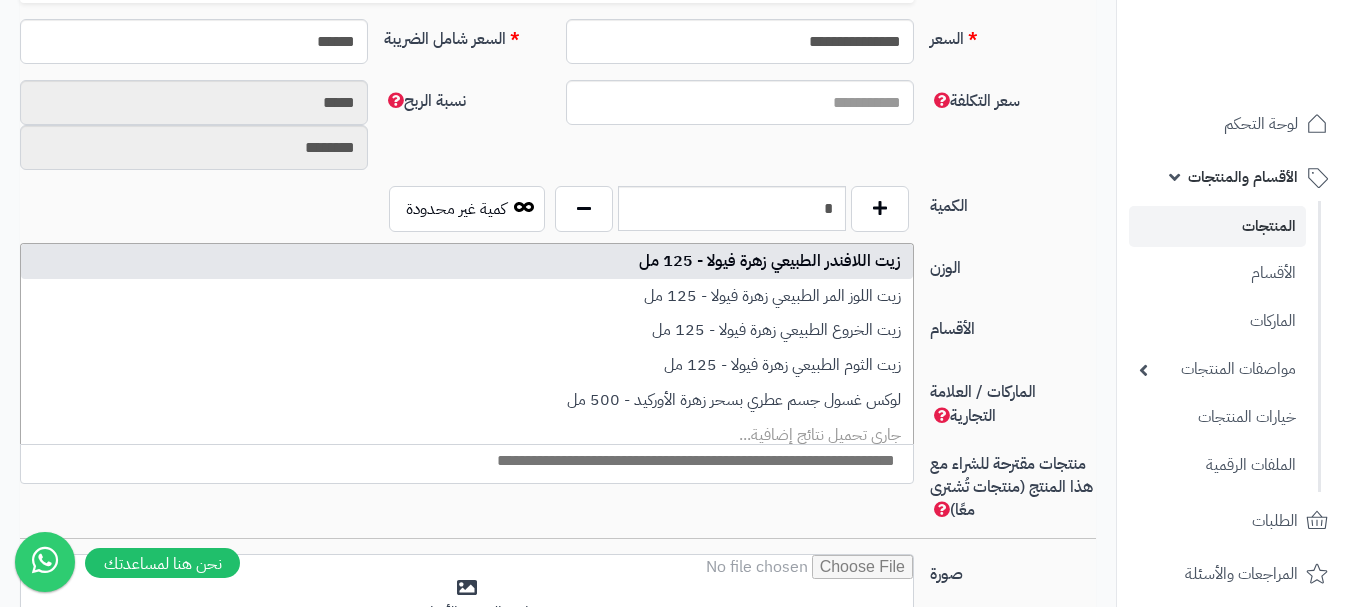 select on "**" 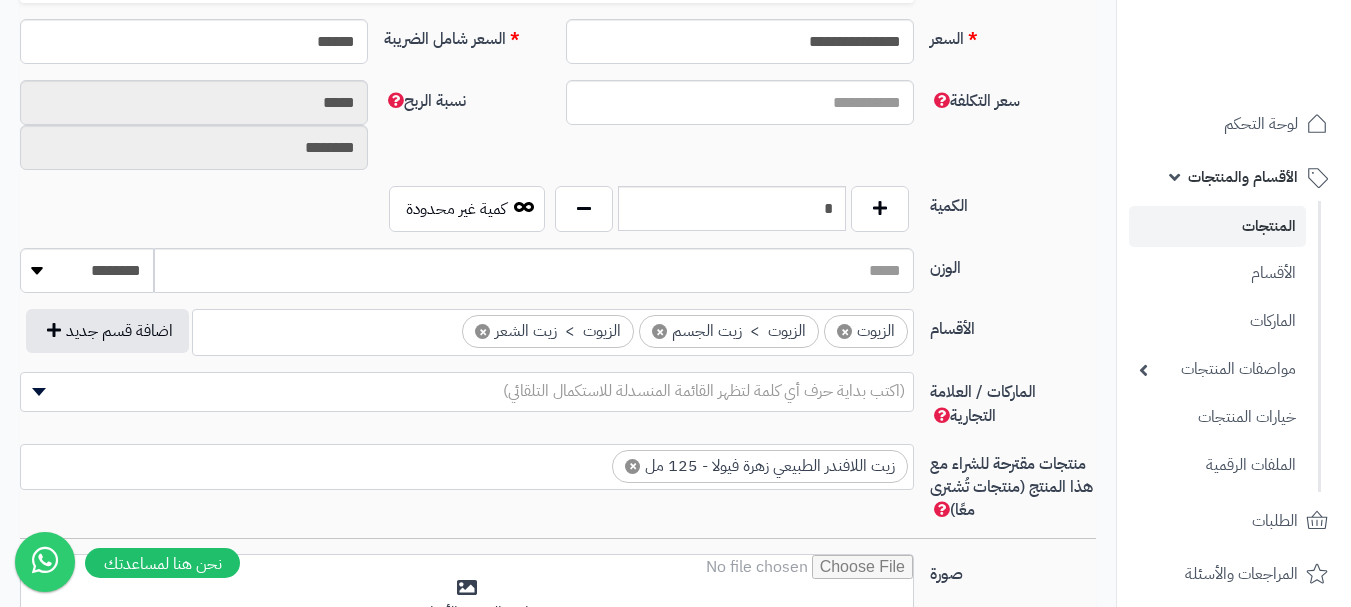 scroll, scrollTop: 0, scrollLeft: 0, axis: both 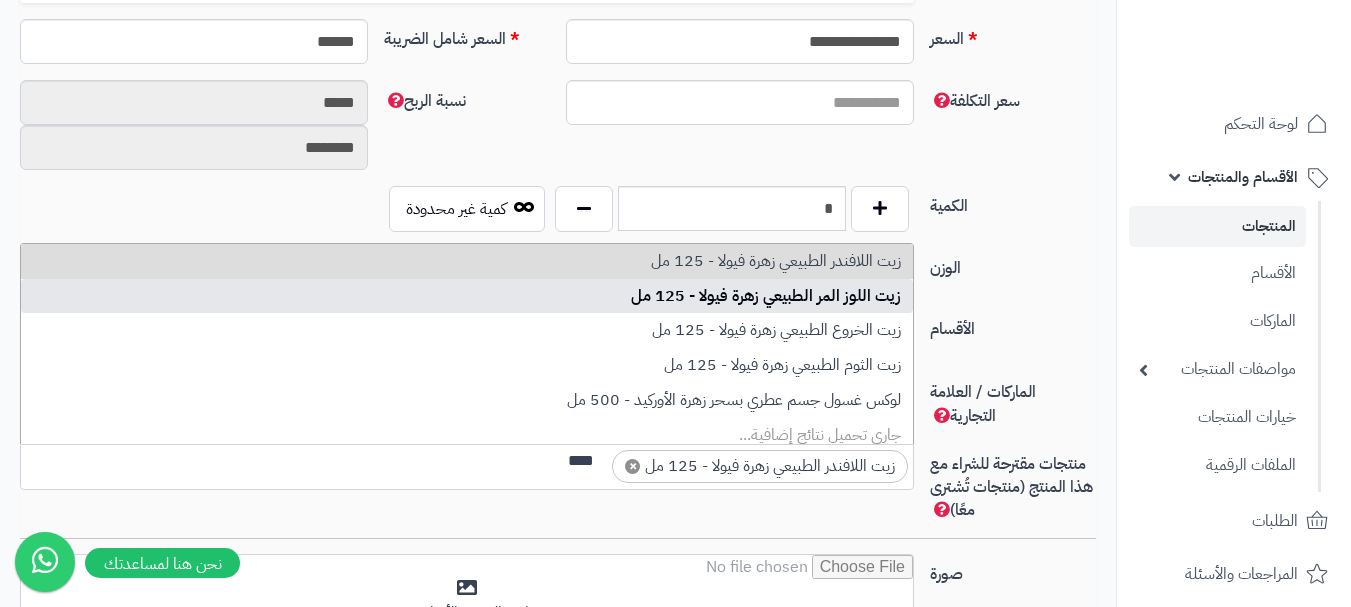type on "****" 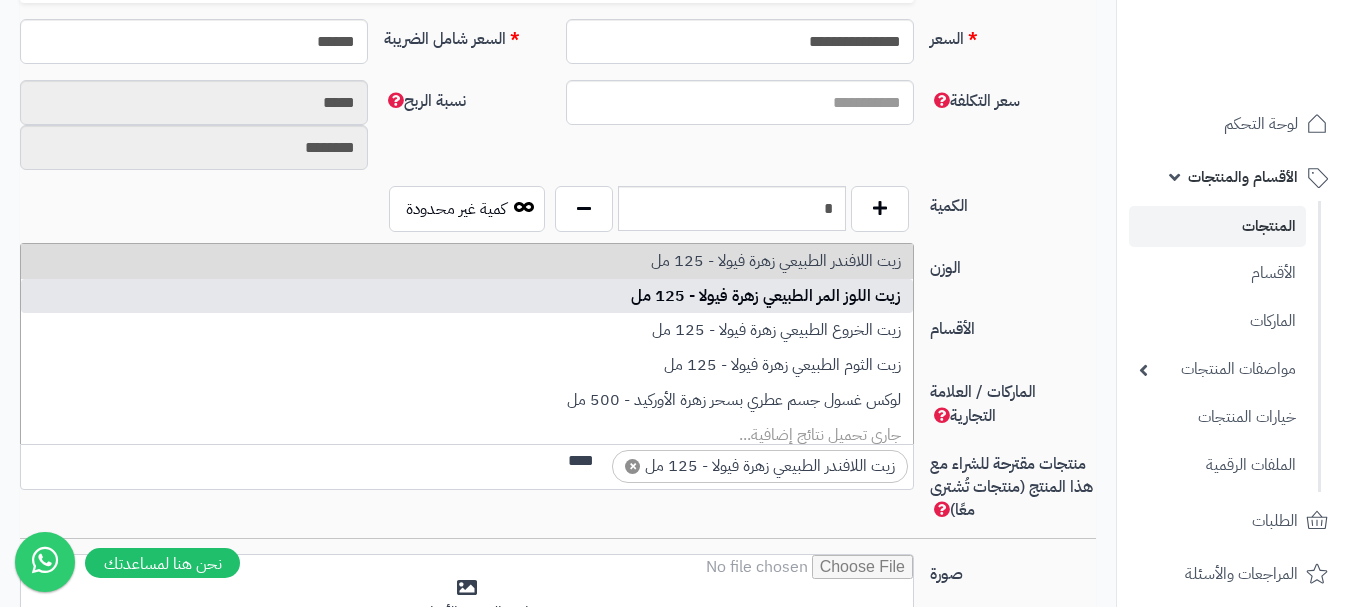 type 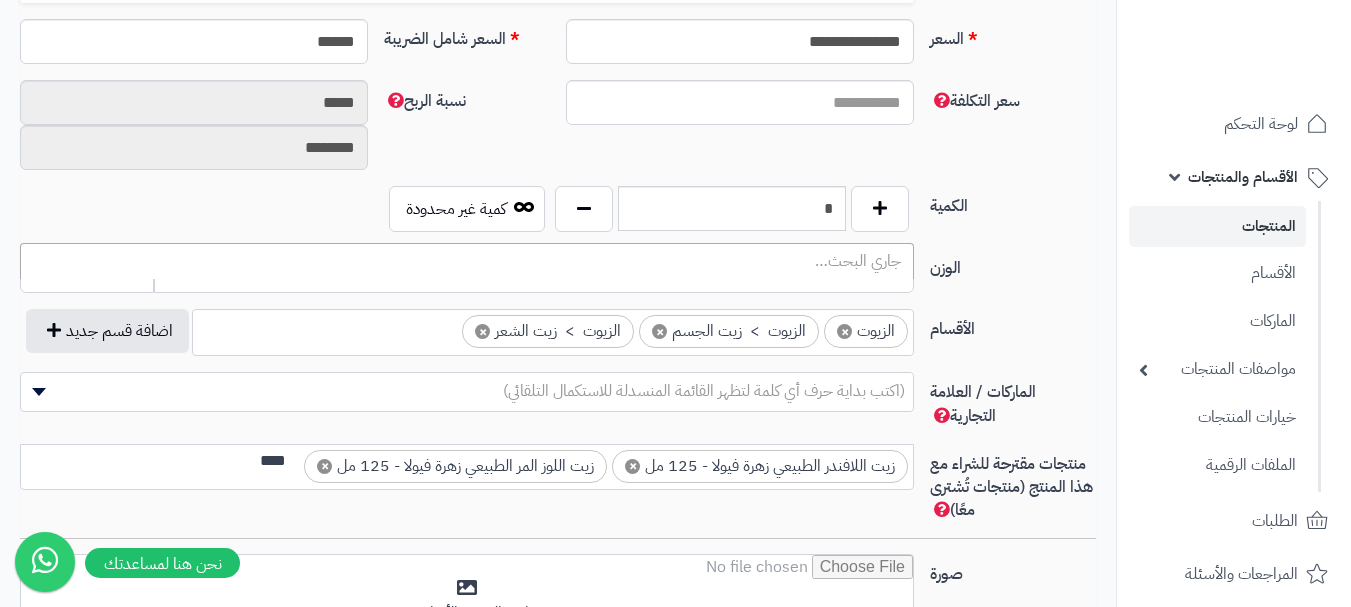 scroll, scrollTop: 0, scrollLeft: 0, axis: both 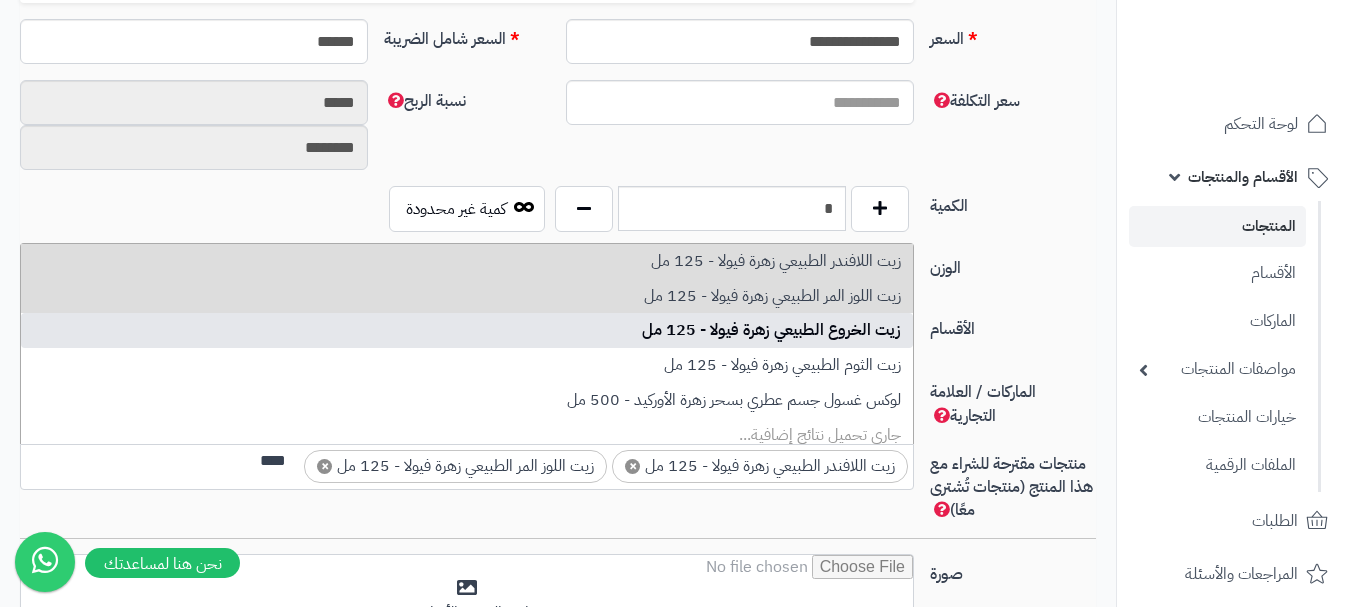 type on "****" 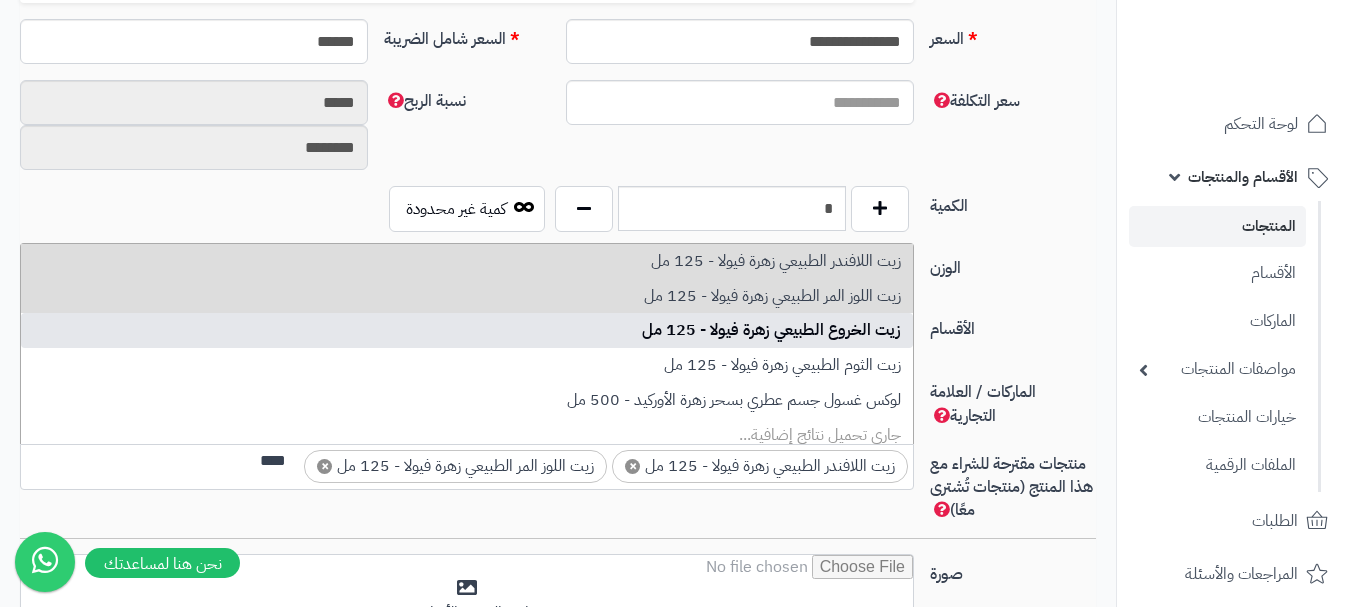 type 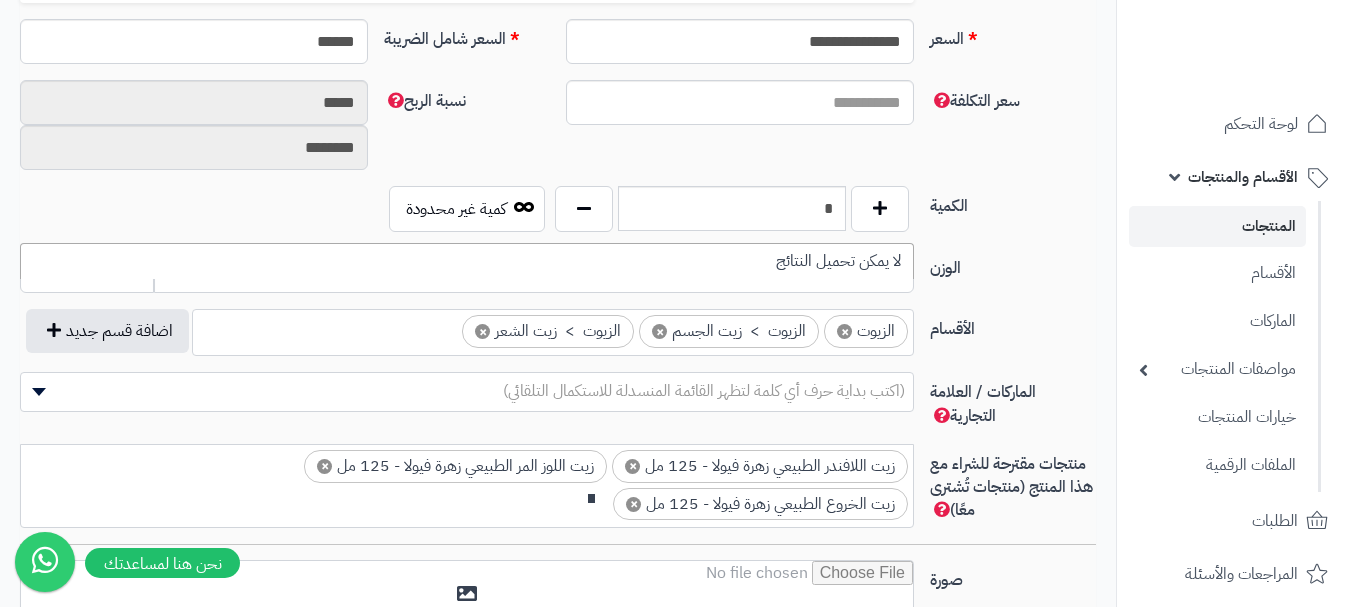 scroll, scrollTop: 0, scrollLeft: -1, axis: horizontal 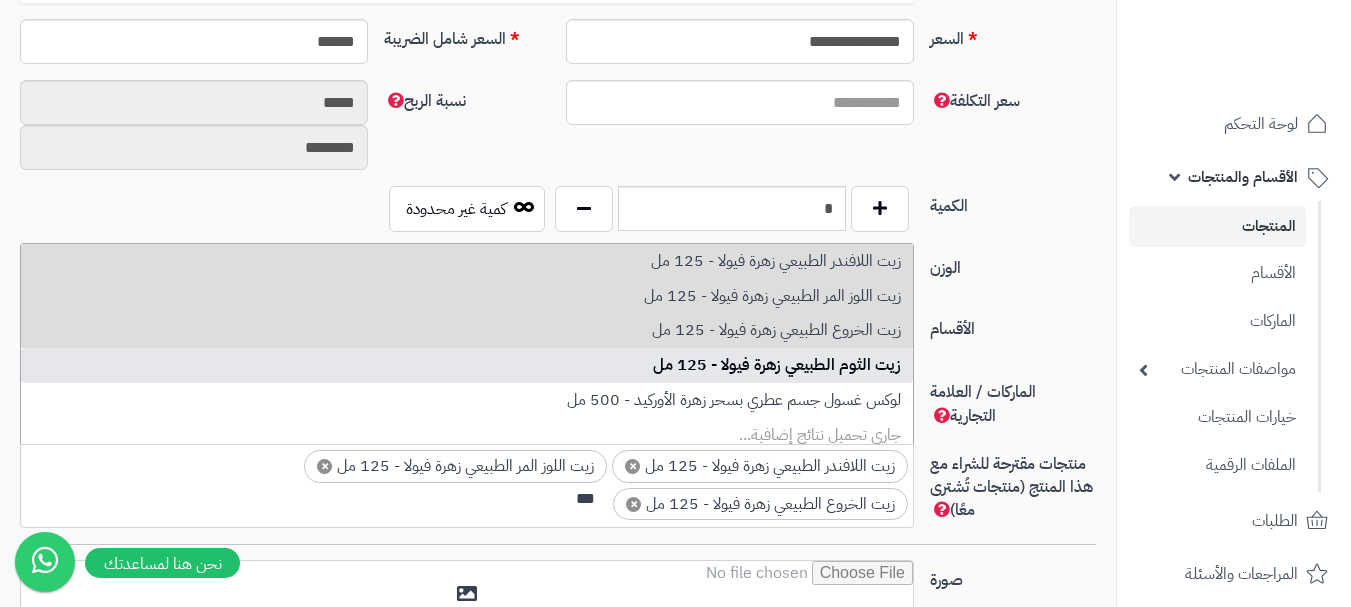 type on "***" 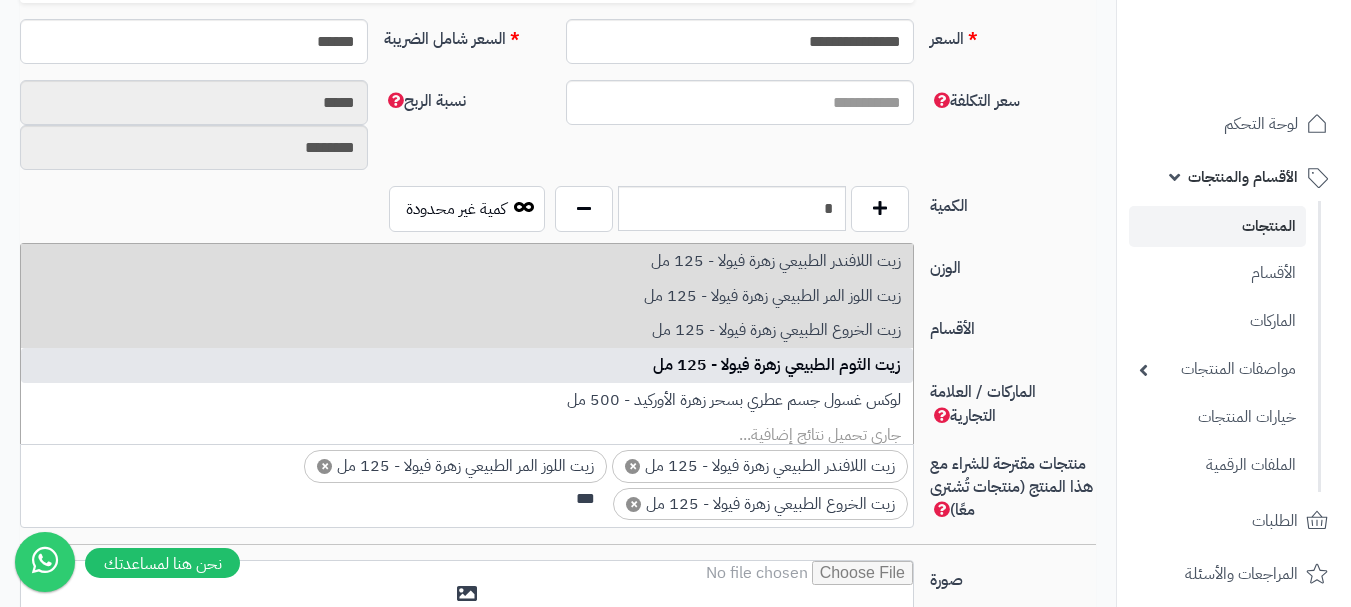 type 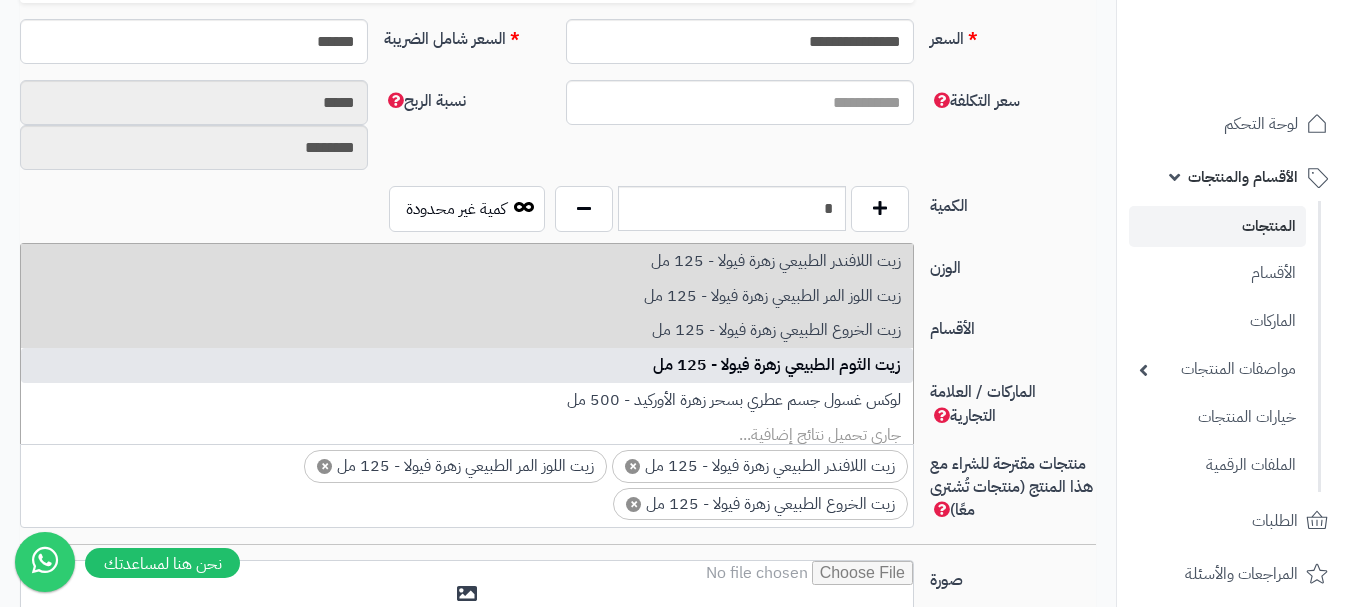 scroll, scrollTop: 0, scrollLeft: 0, axis: both 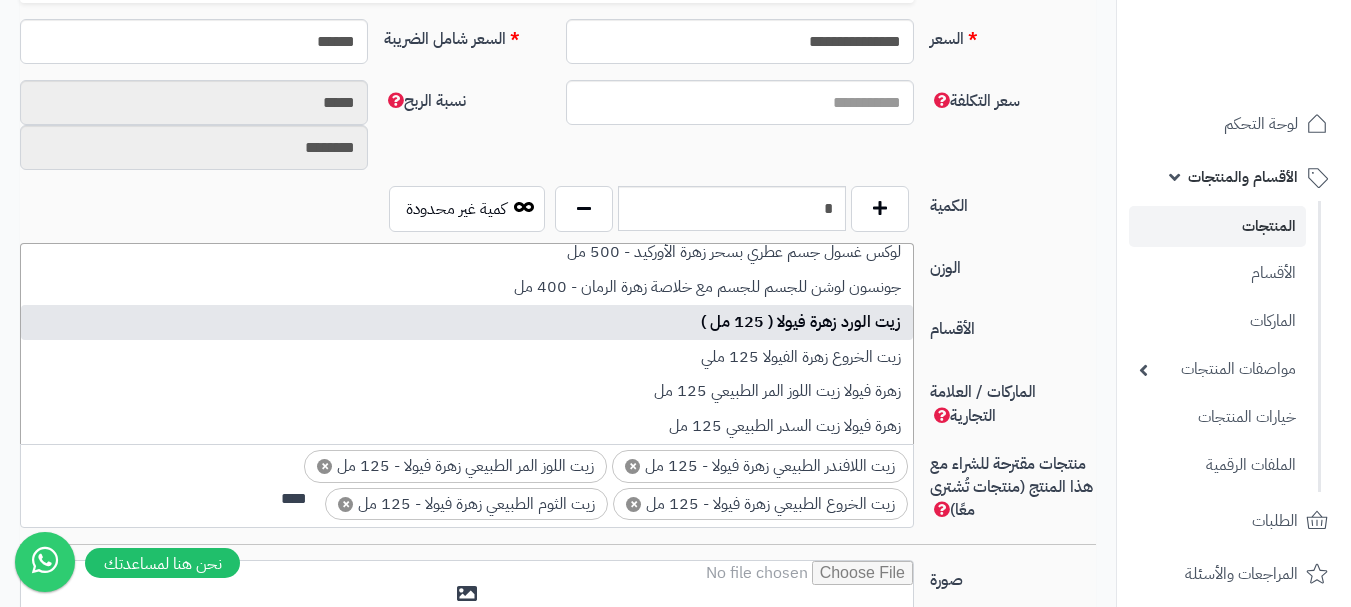 type on "****" 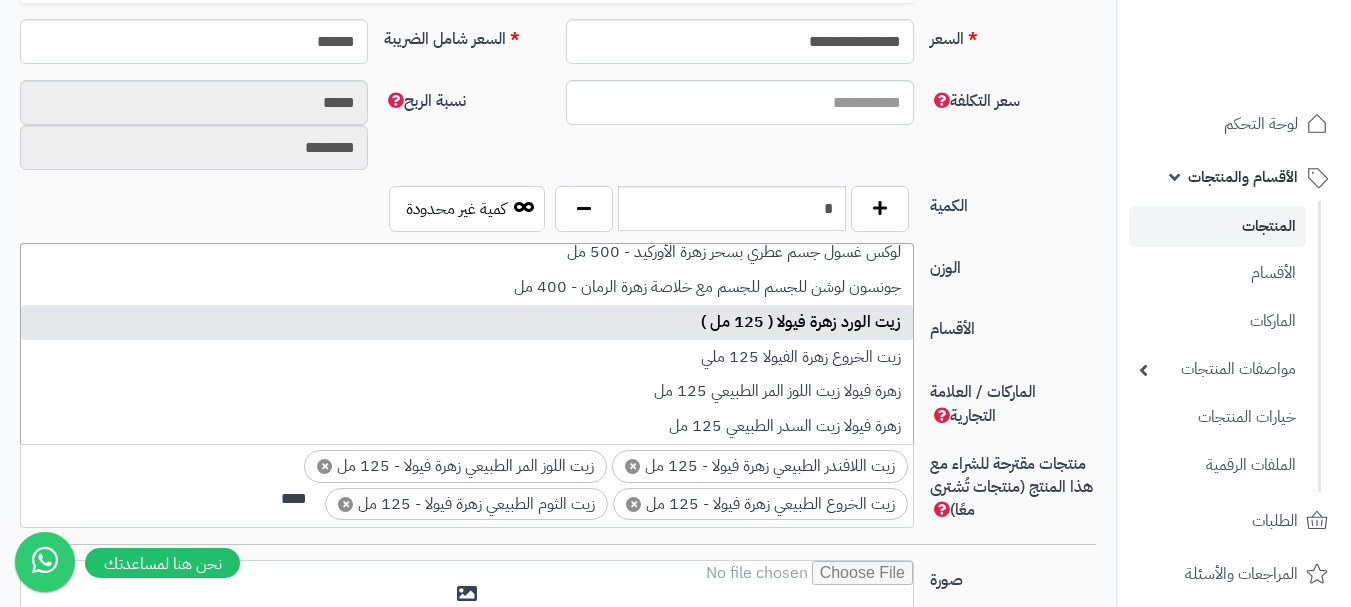 type 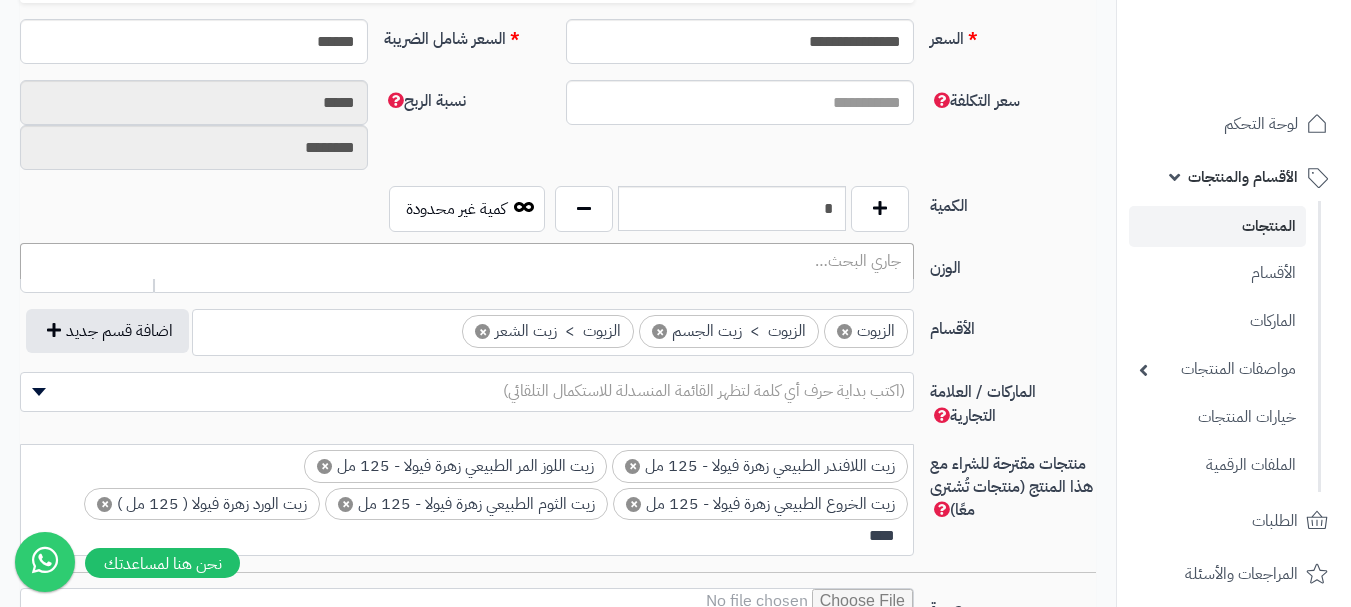 scroll, scrollTop: 0, scrollLeft: 0, axis: both 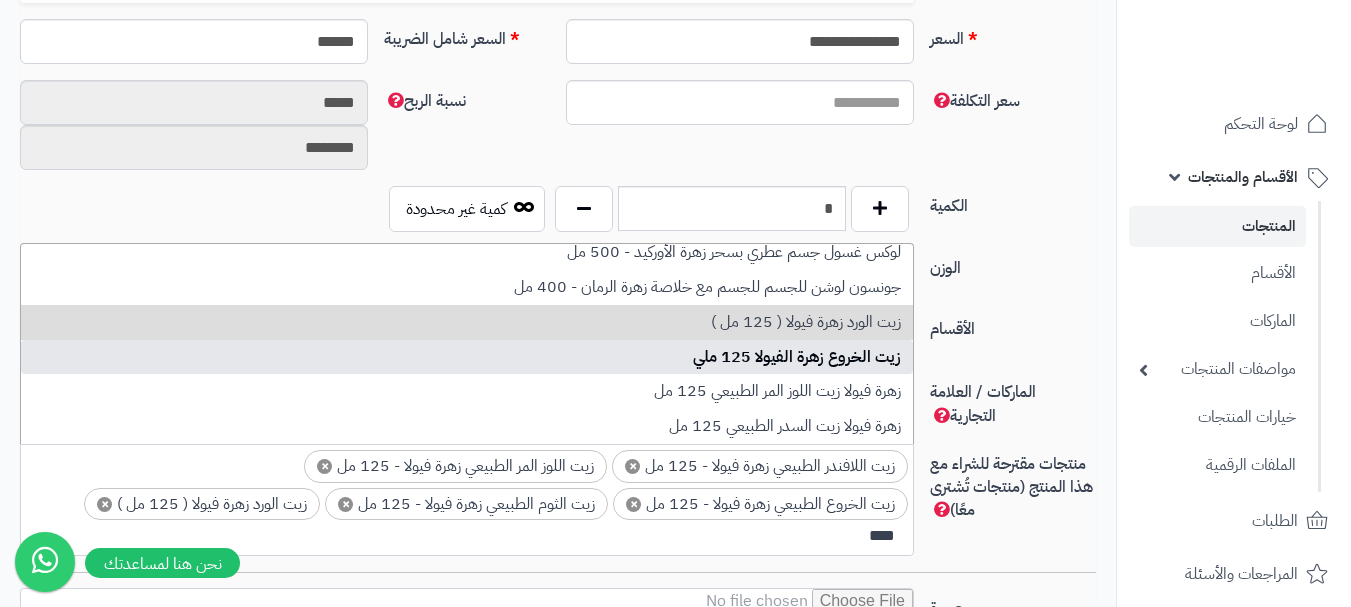 type on "****" 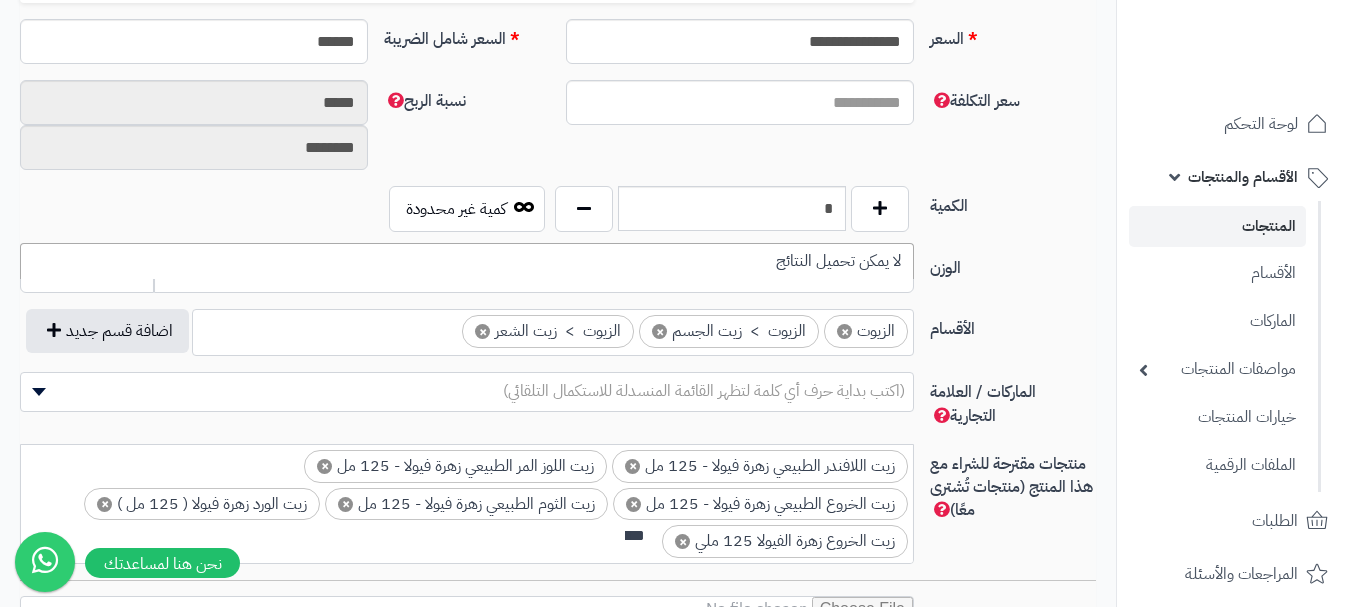 scroll, scrollTop: 0, scrollLeft: 0, axis: both 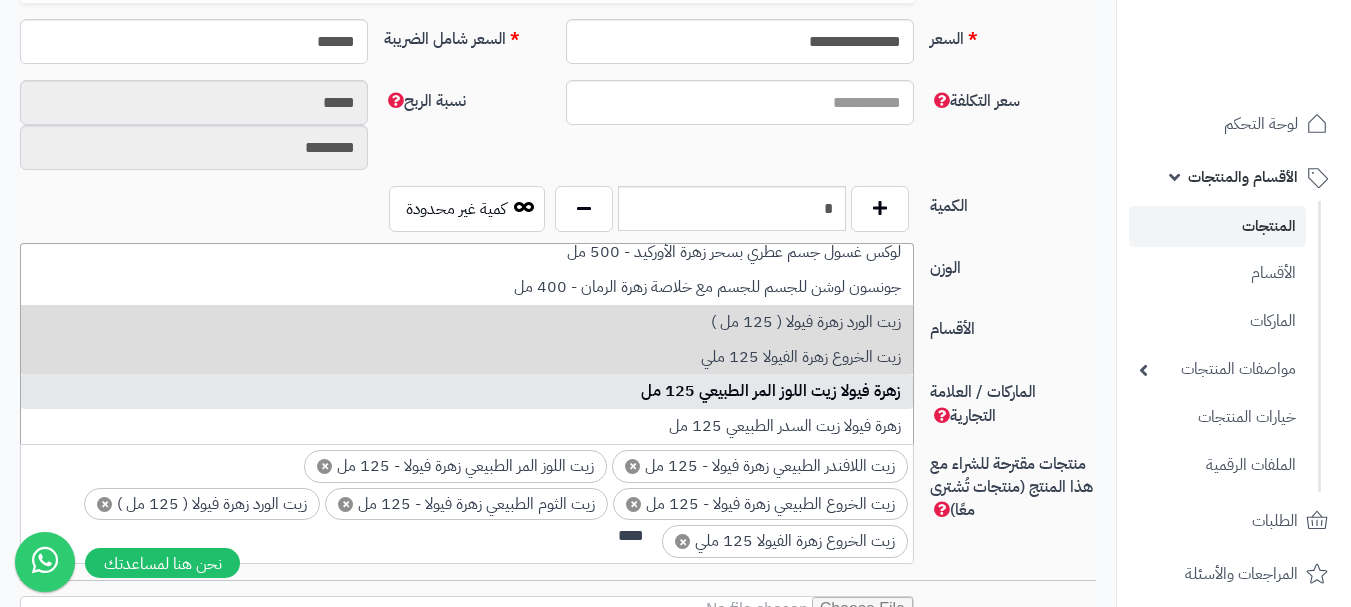 type on "****" 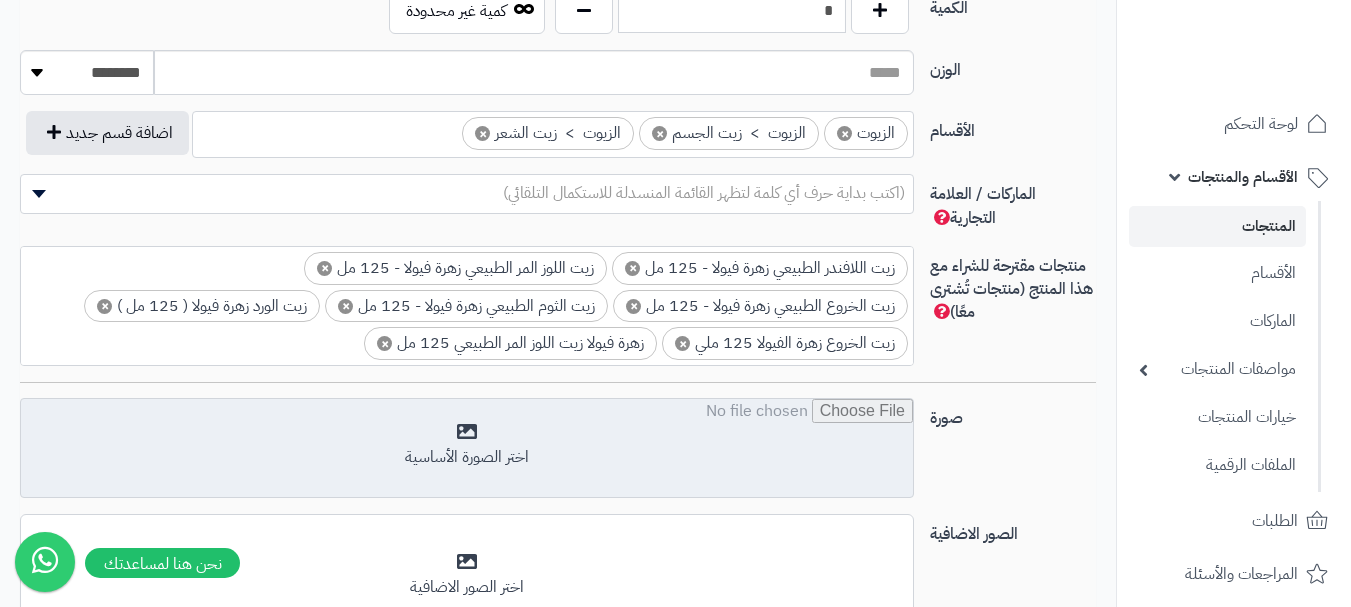 scroll, scrollTop: 1100, scrollLeft: 0, axis: vertical 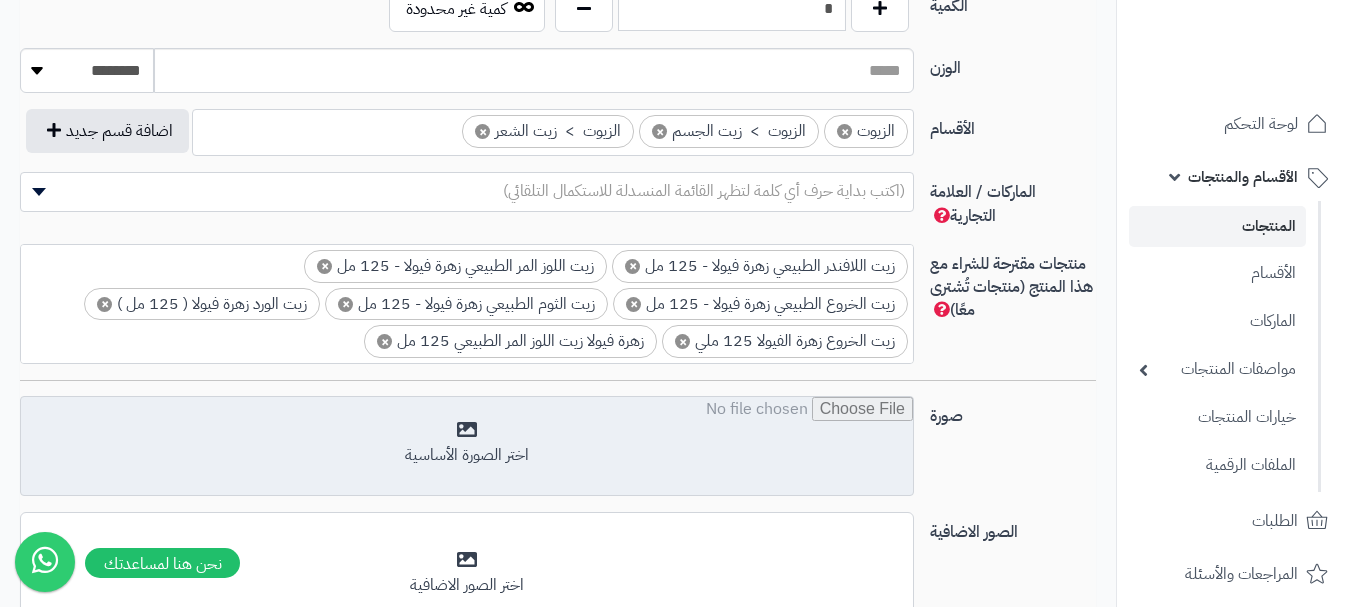 click at bounding box center [467, 447] 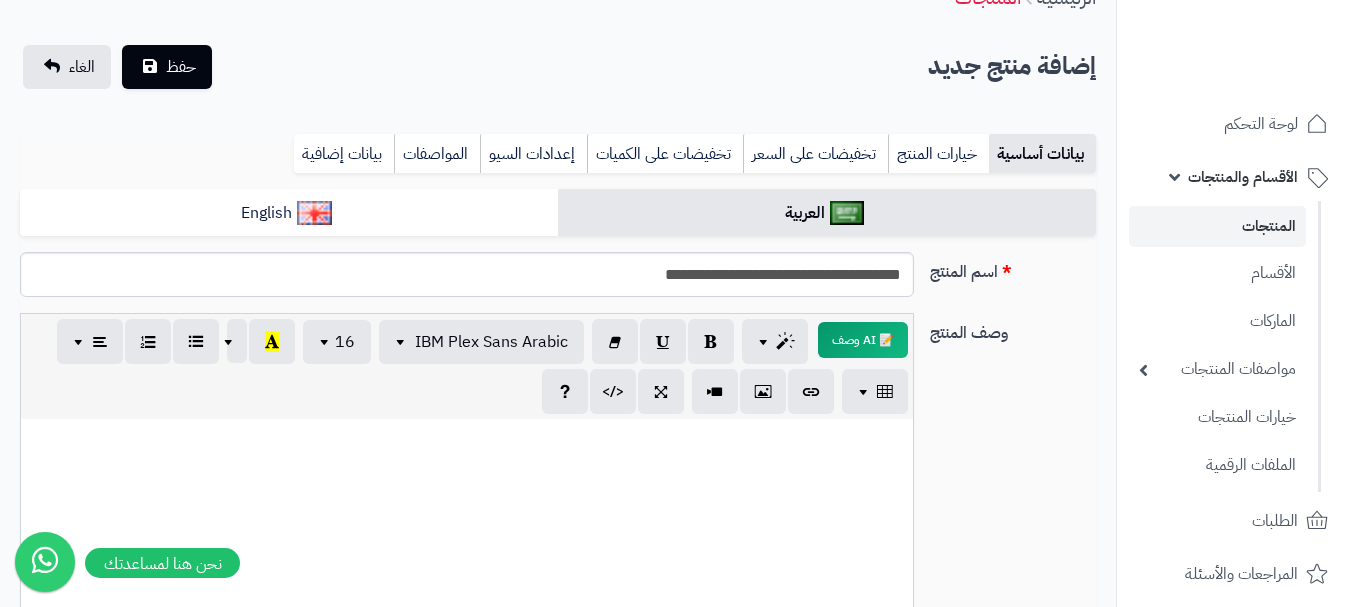 scroll, scrollTop: 100, scrollLeft: 0, axis: vertical 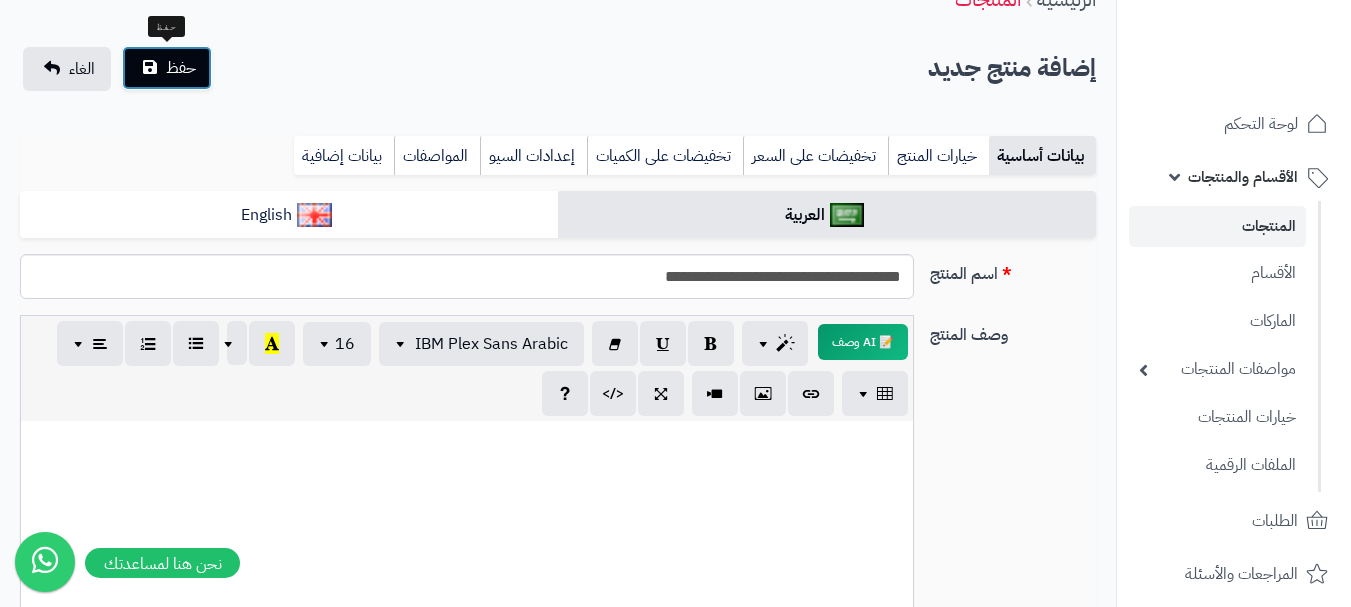 click on "حفظ" at bounding box center (181, 68) 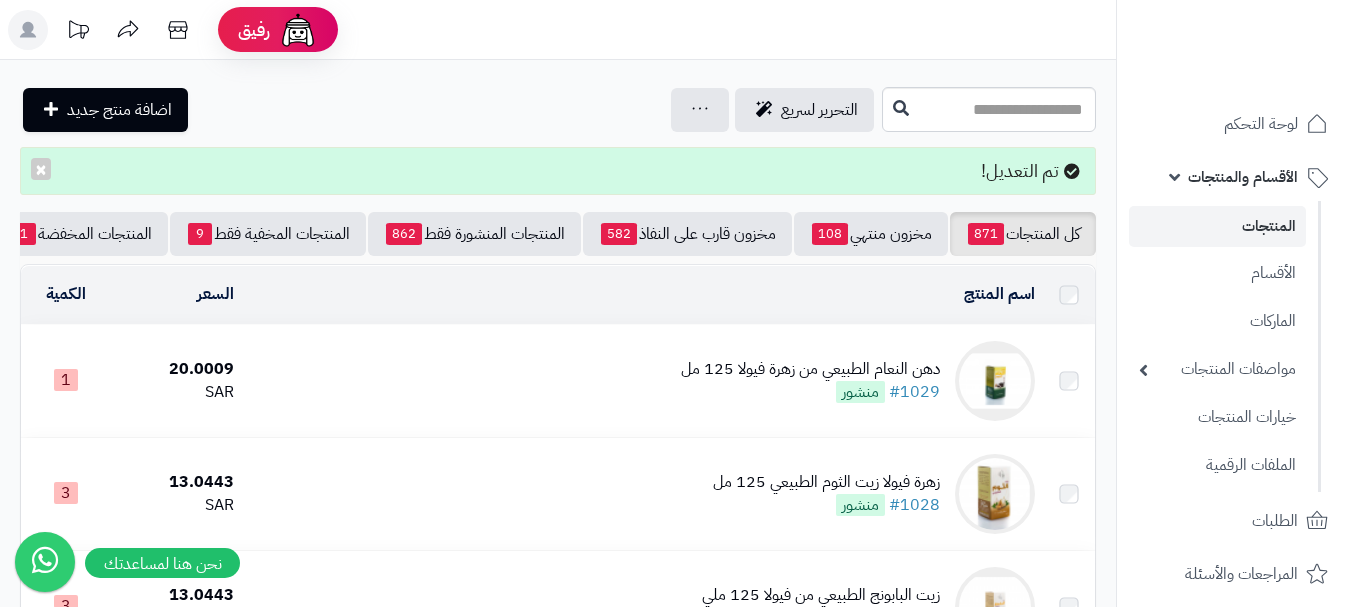 scroll, scrollTop: 0, scrollLeft: 0, axis: both 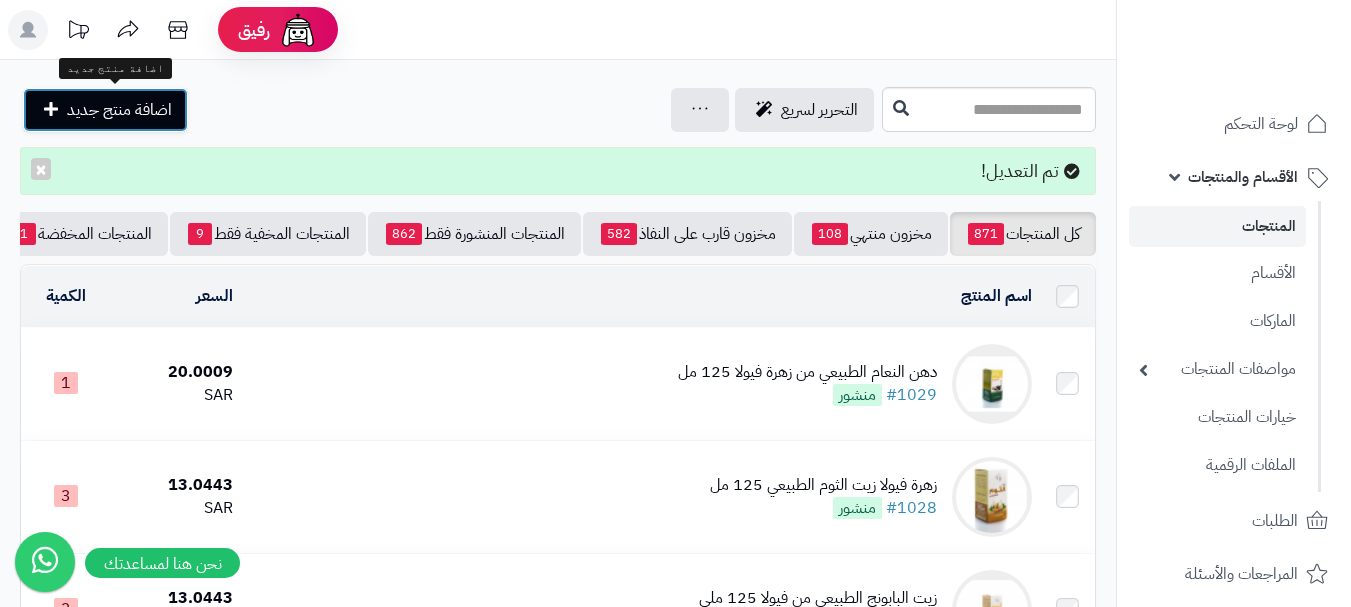click on "اضافة منتج جديد" at bounding box center [119, 110] 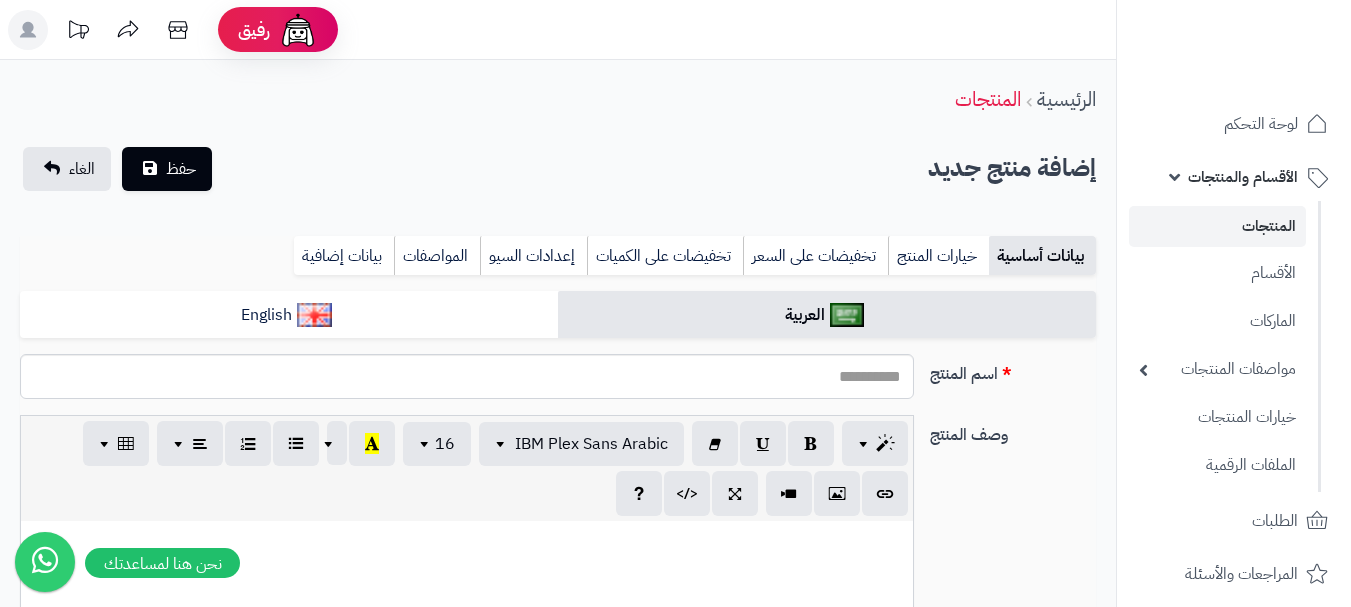 select 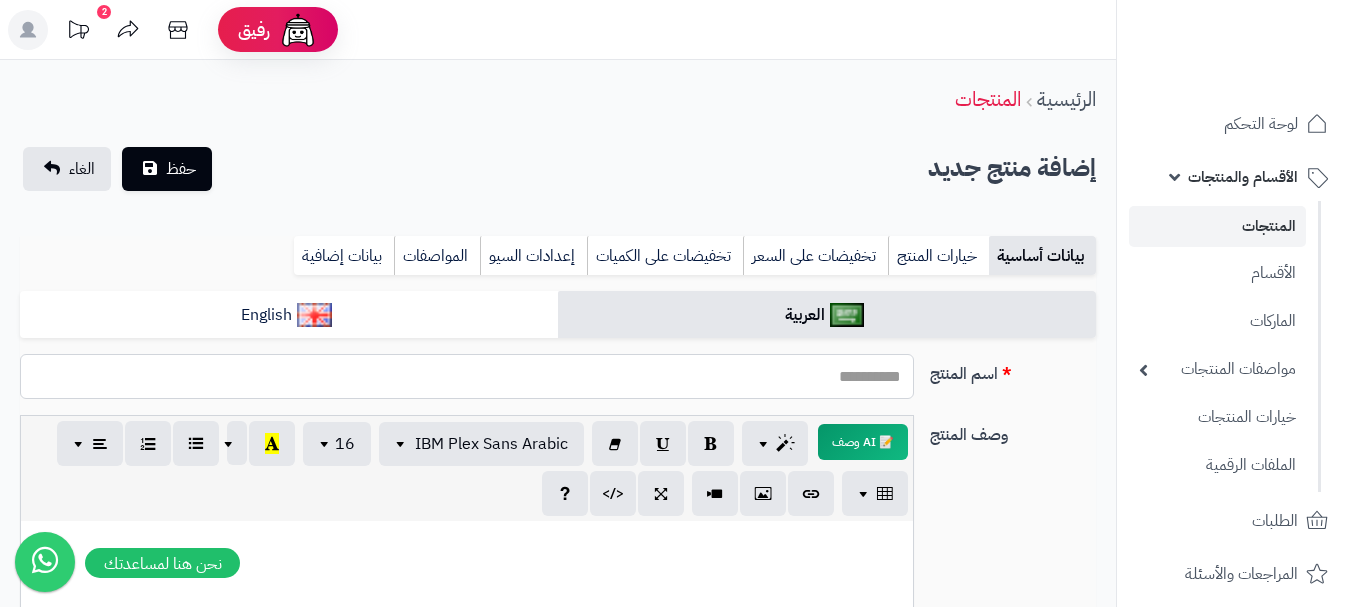 paste on "**********" 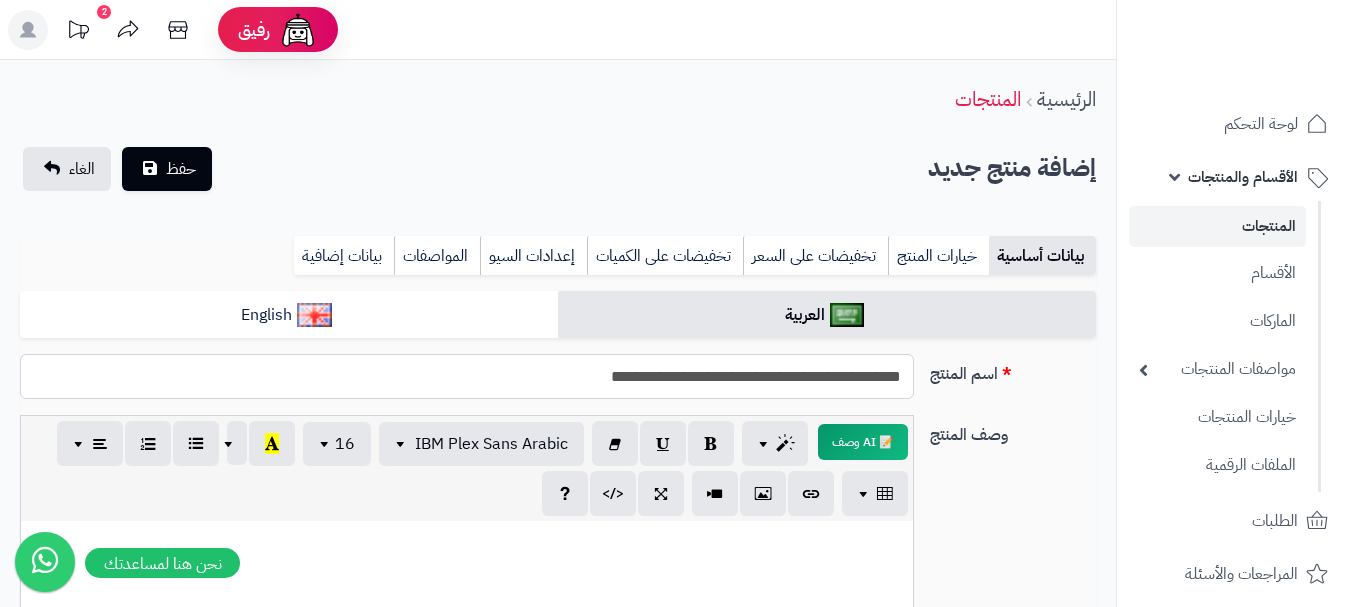 type on "**********" 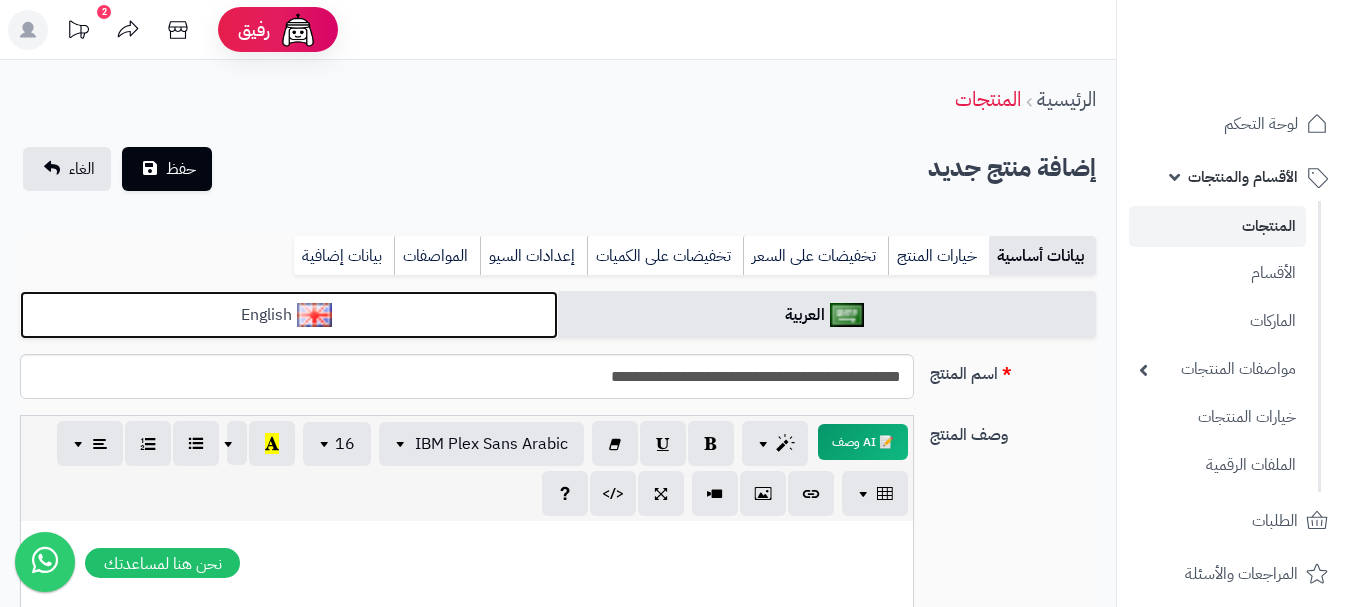 click on "English" at bounding box center (289, 315) 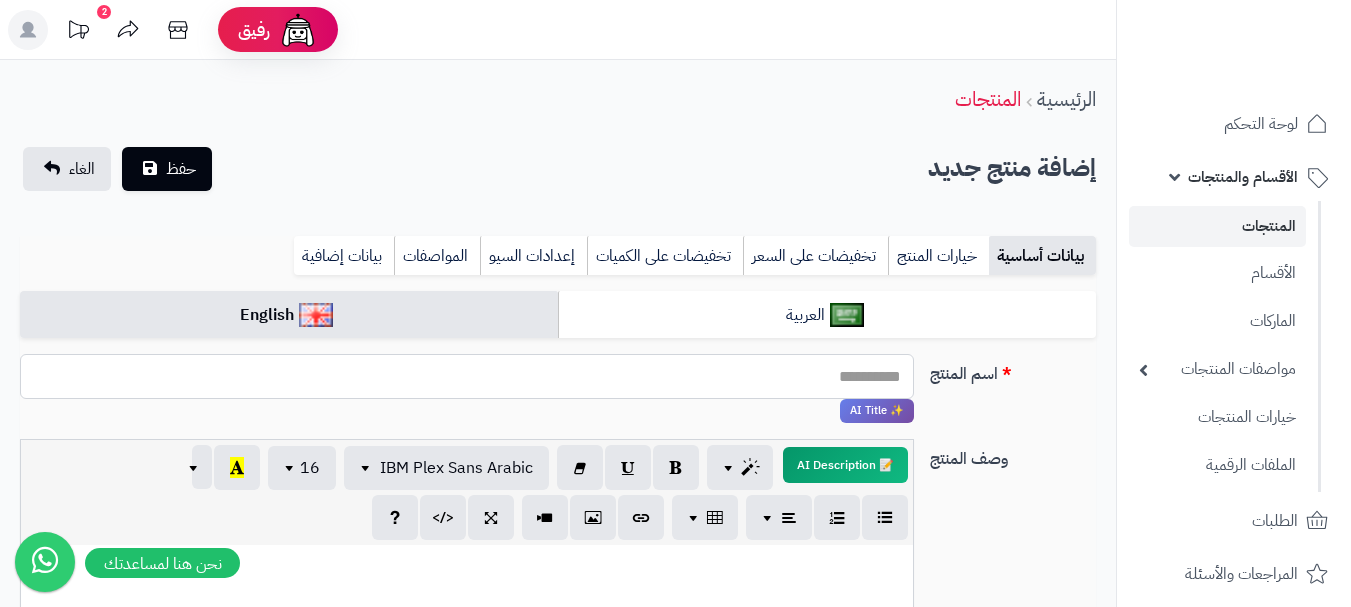 paste on "**********" 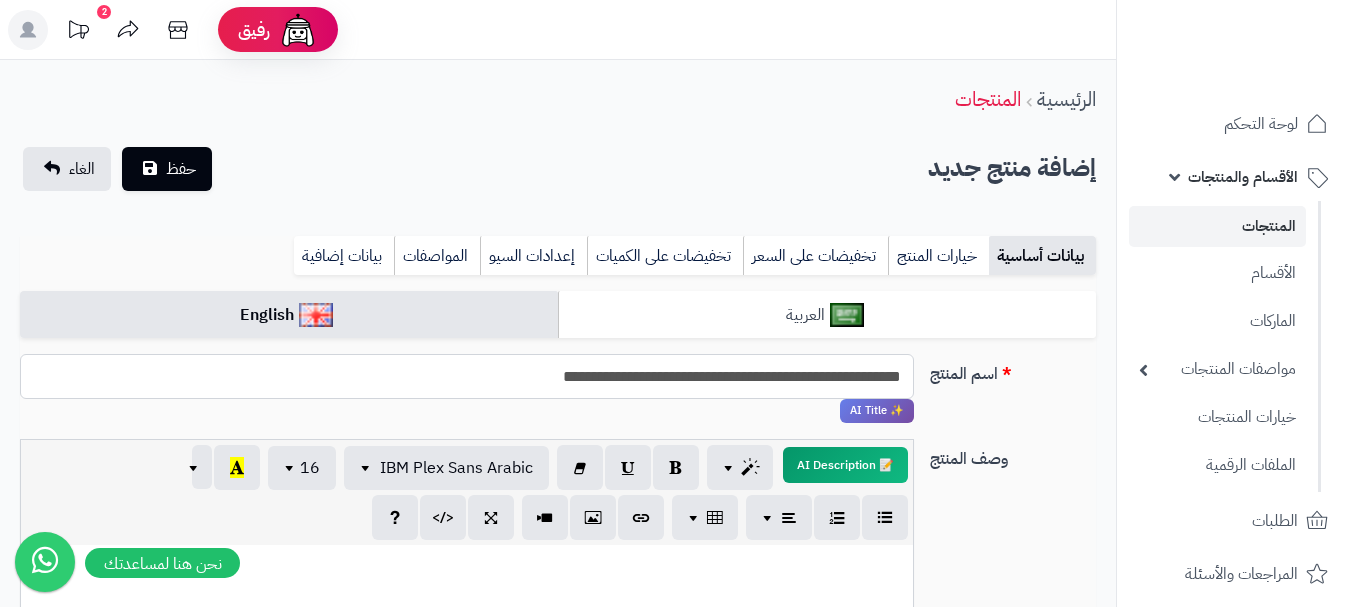 type on "**********" 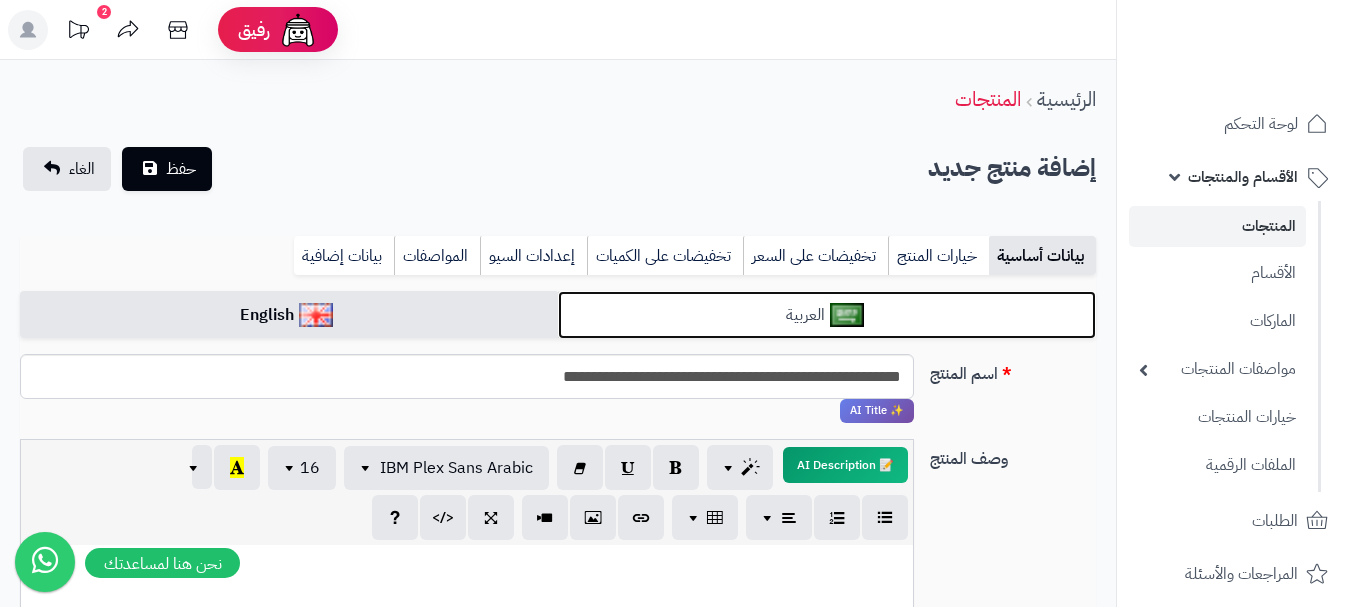 click on "العربية" at bounding box center [827, 315] 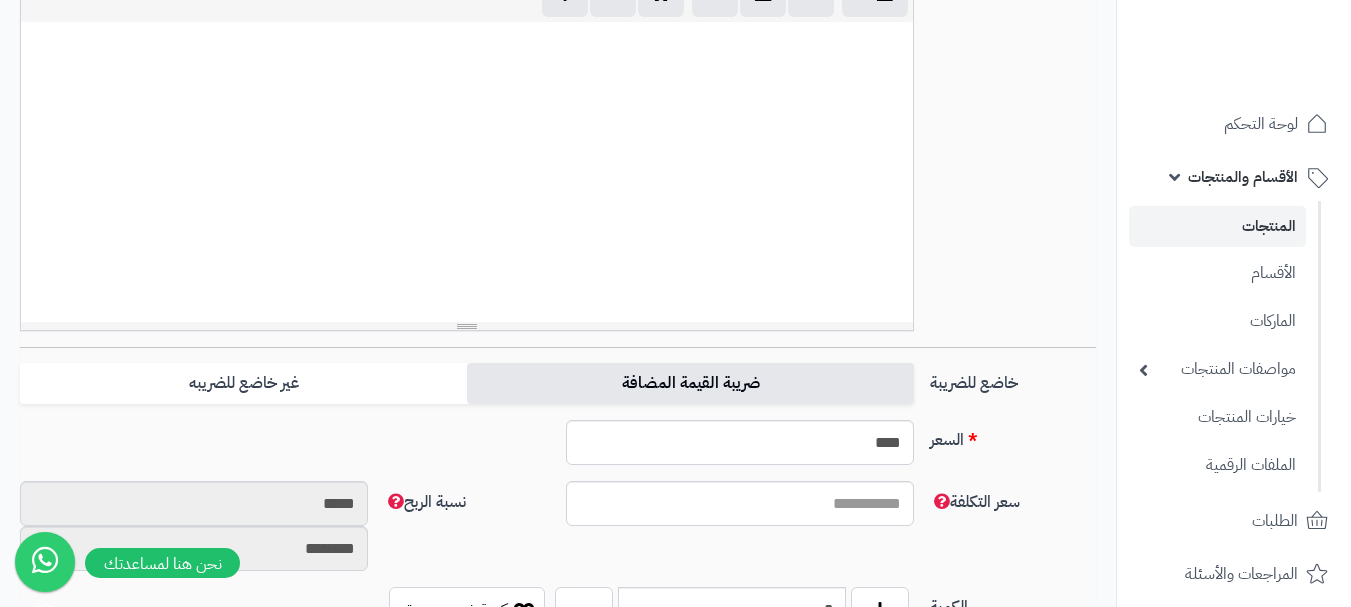 scroll, scrollTop: 500, scrollLeft: 0, axis: vertical 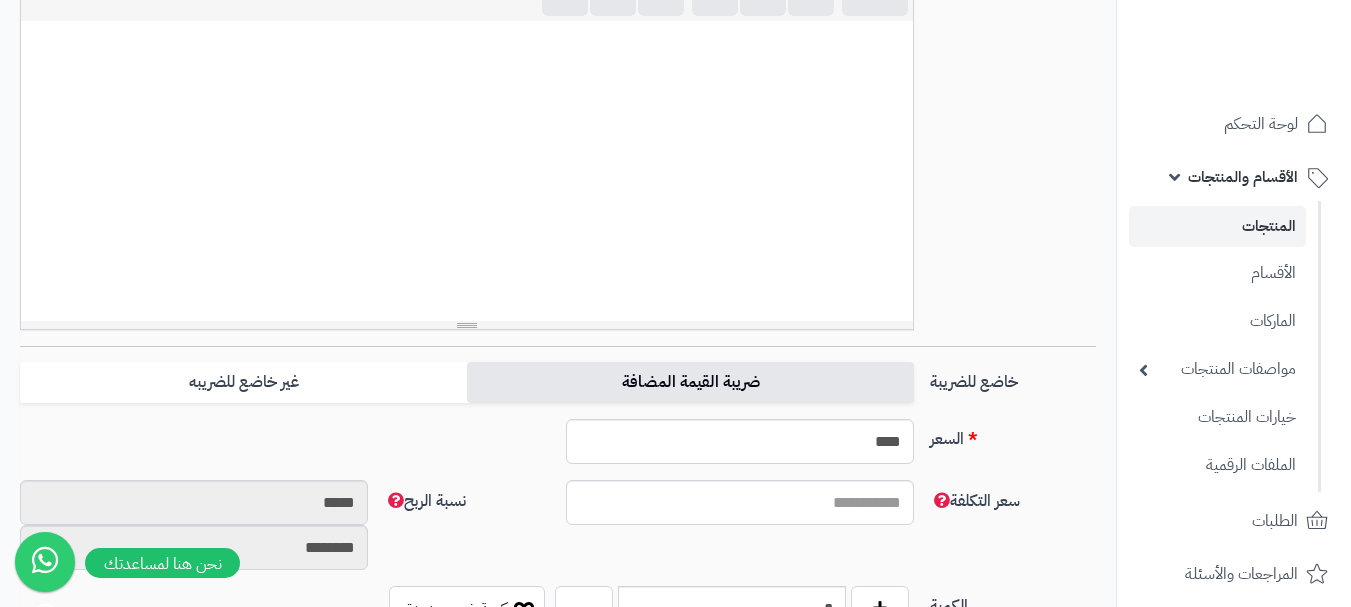 click on "ضريبة القيمة المضافة" at bounding box center [690, 382] 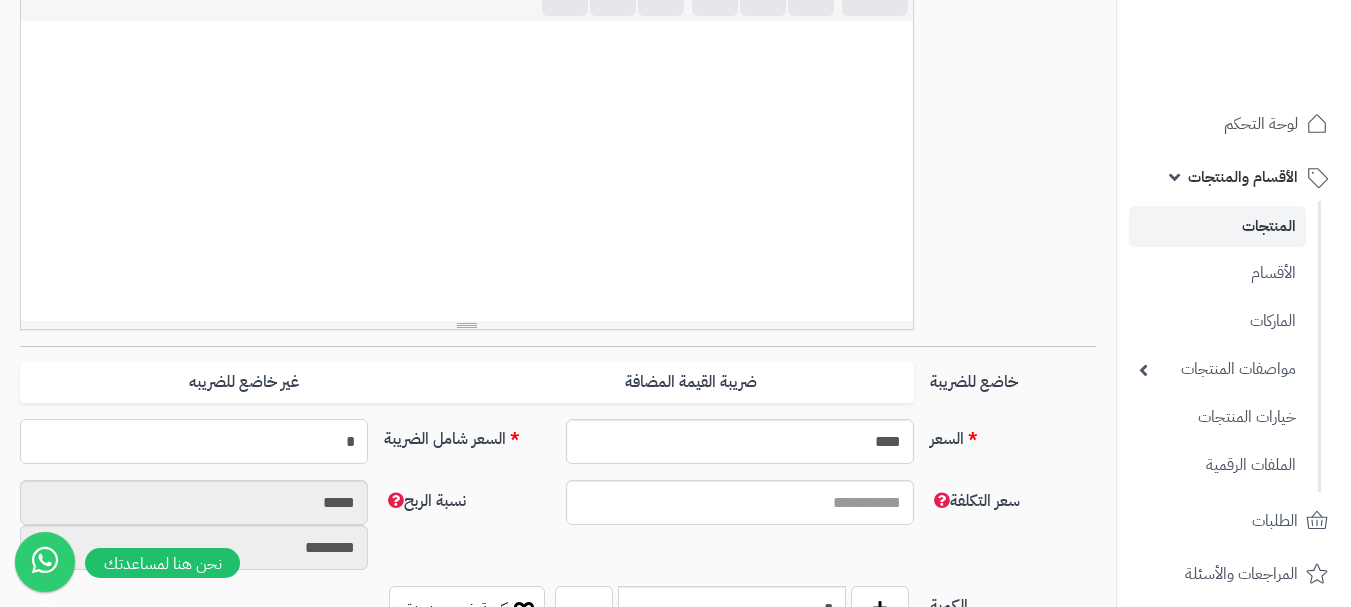 click on "*" at bounding box center (194, 441) 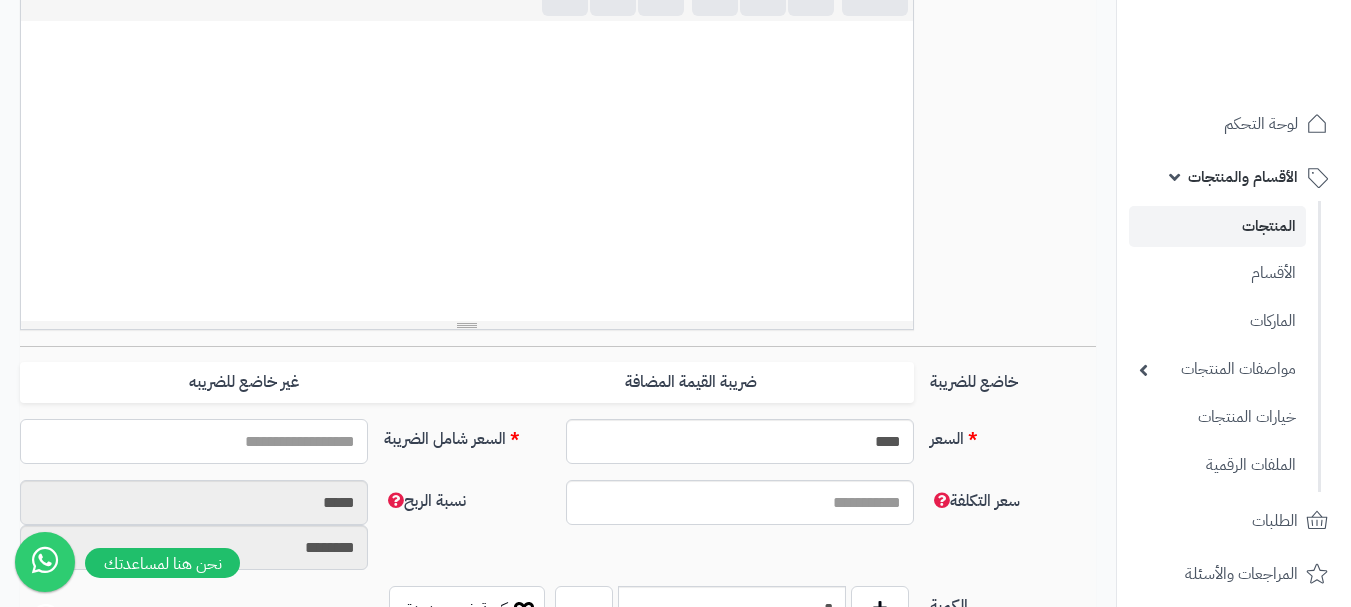 type on "*" 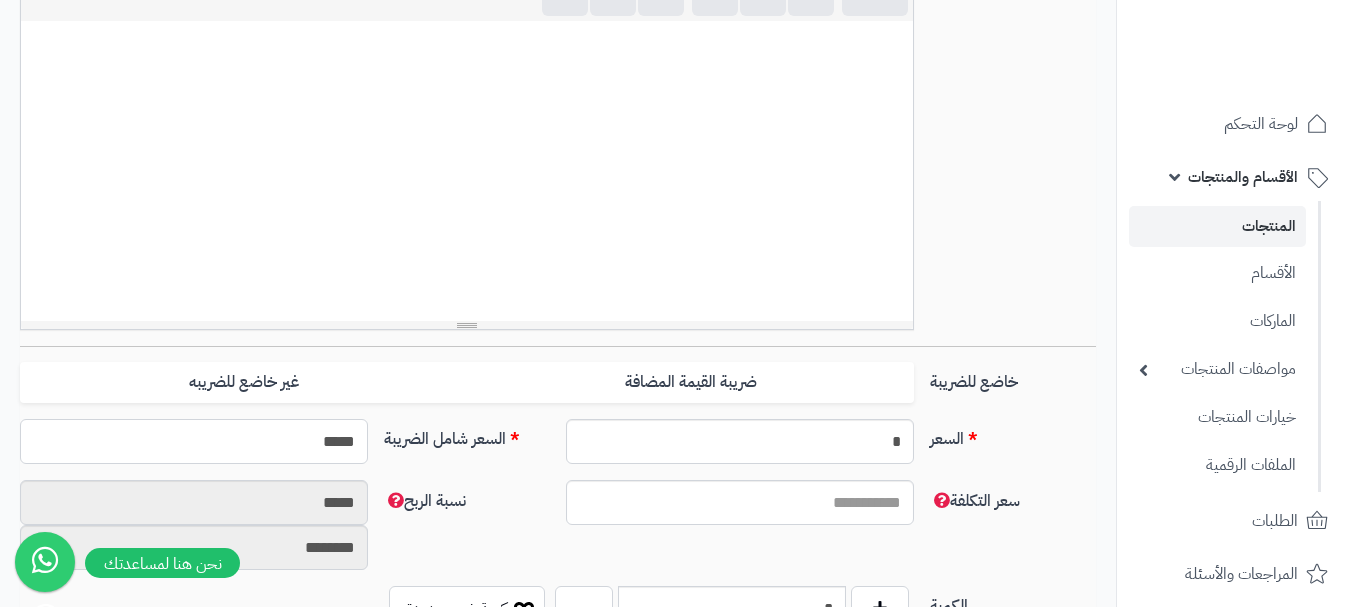 type on "******" 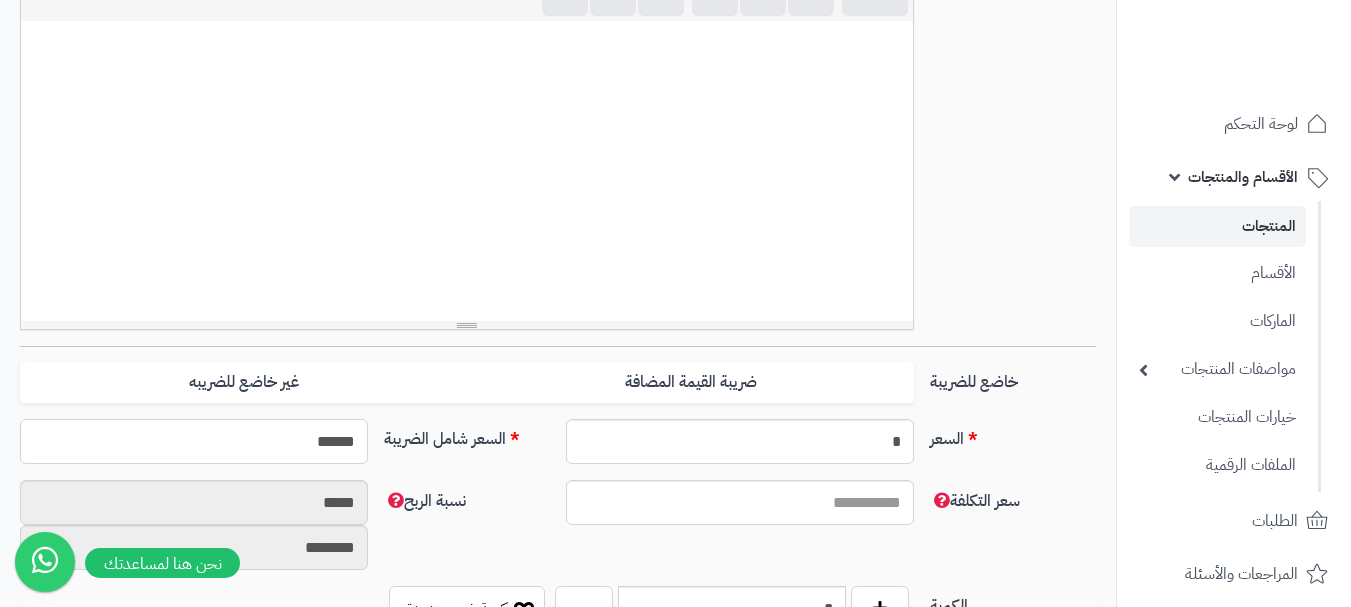 scroll, scrollTop: 600, scrollLeft: 0, axis: vertical 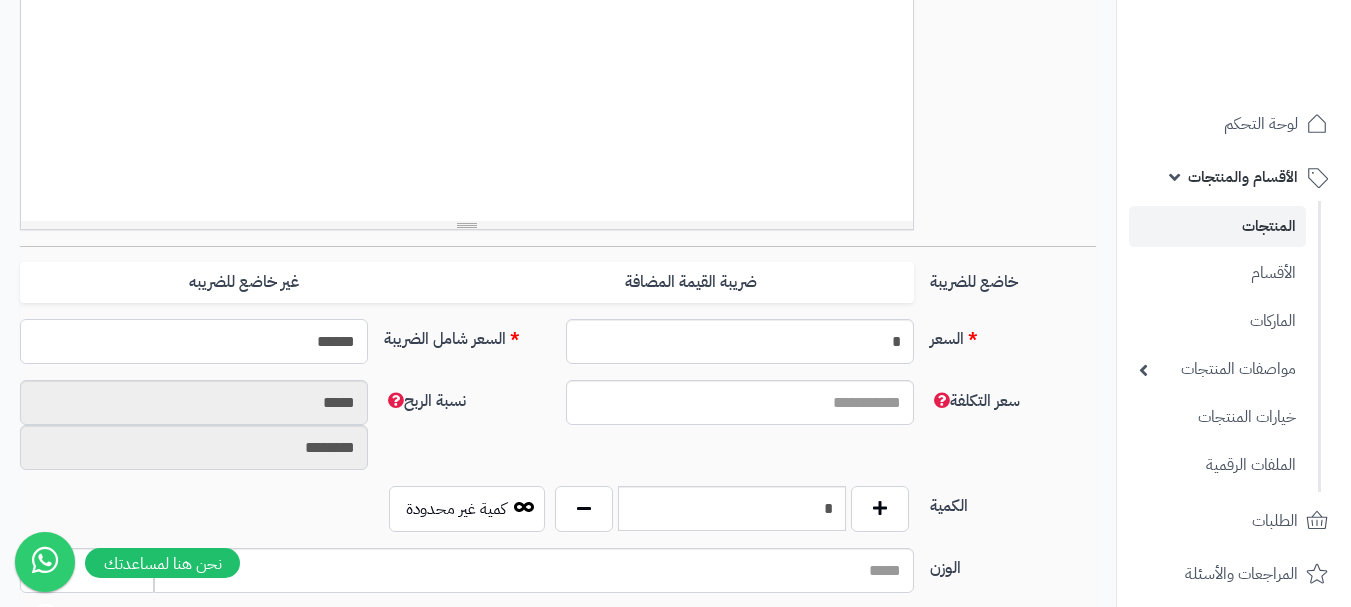 type on "**********" 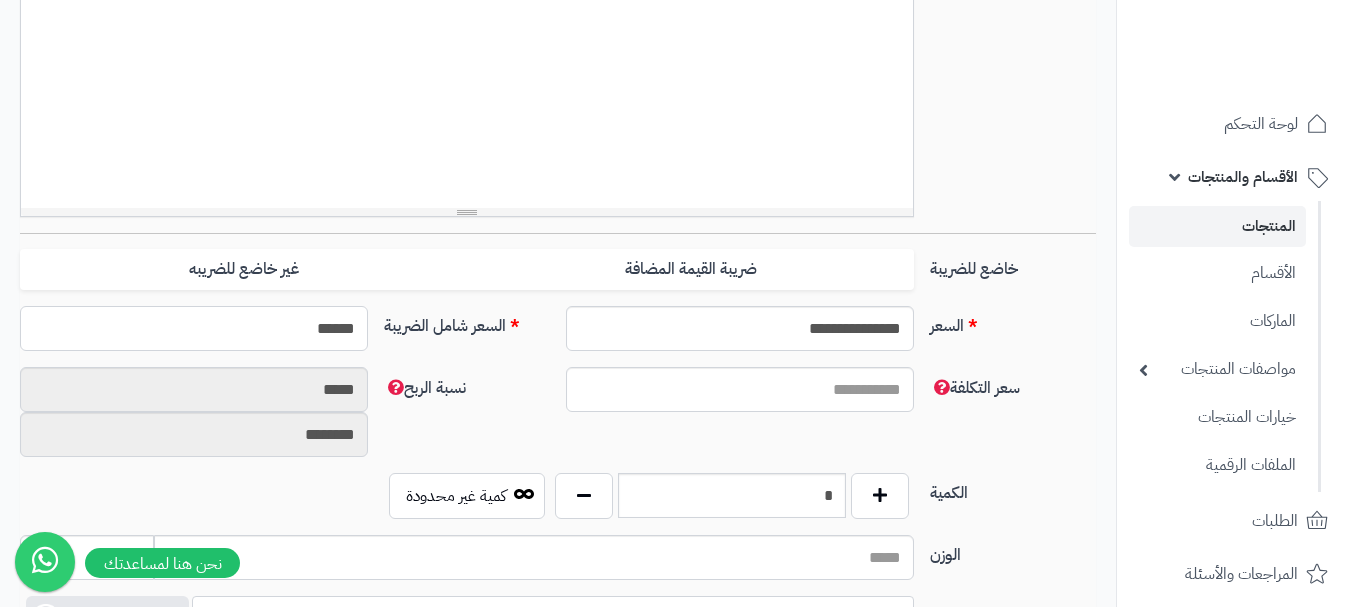 scroll, scrollTop: 700, scrollLeft: 0, axis: vertical 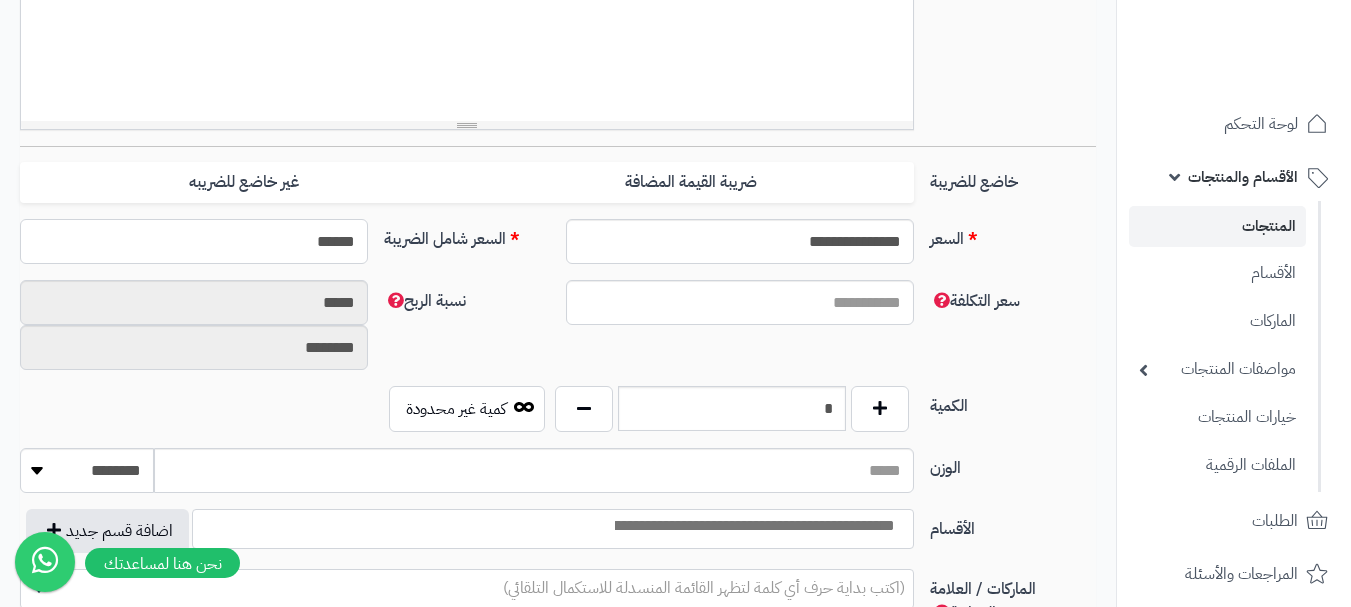 type on "******" 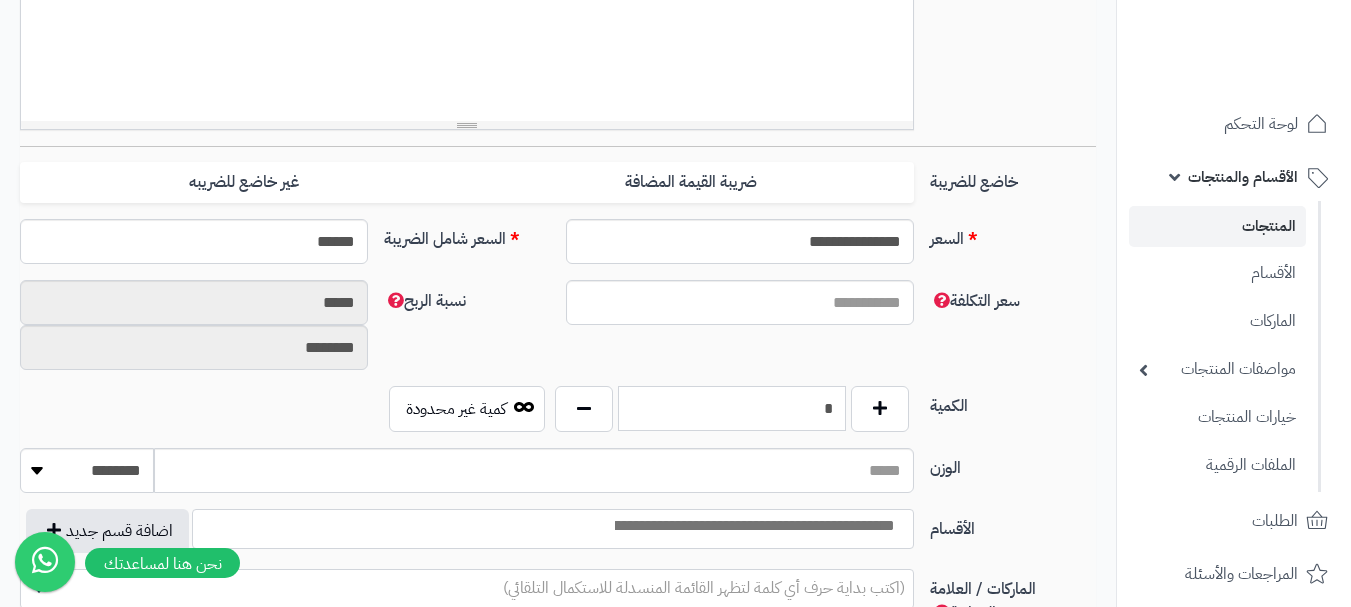 click on "*" at bounding box center (732, 408) 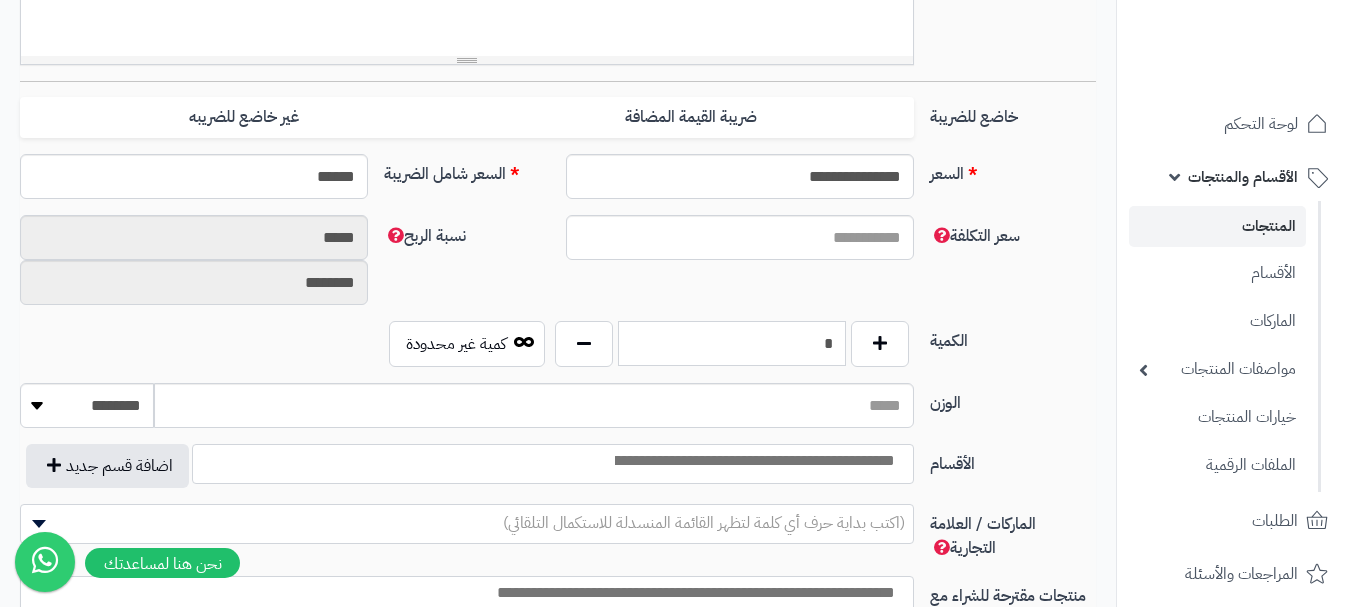 scroll, scrollTop: 800, scrollLeft: 0, axis: vertical 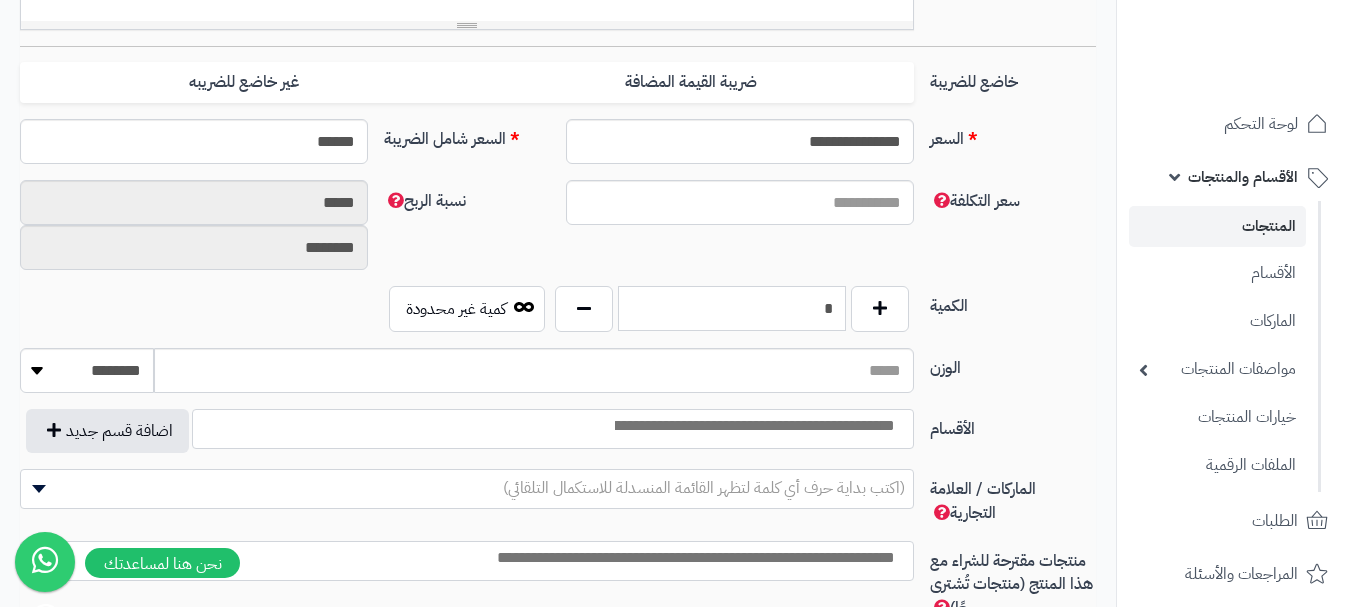 type on "*" 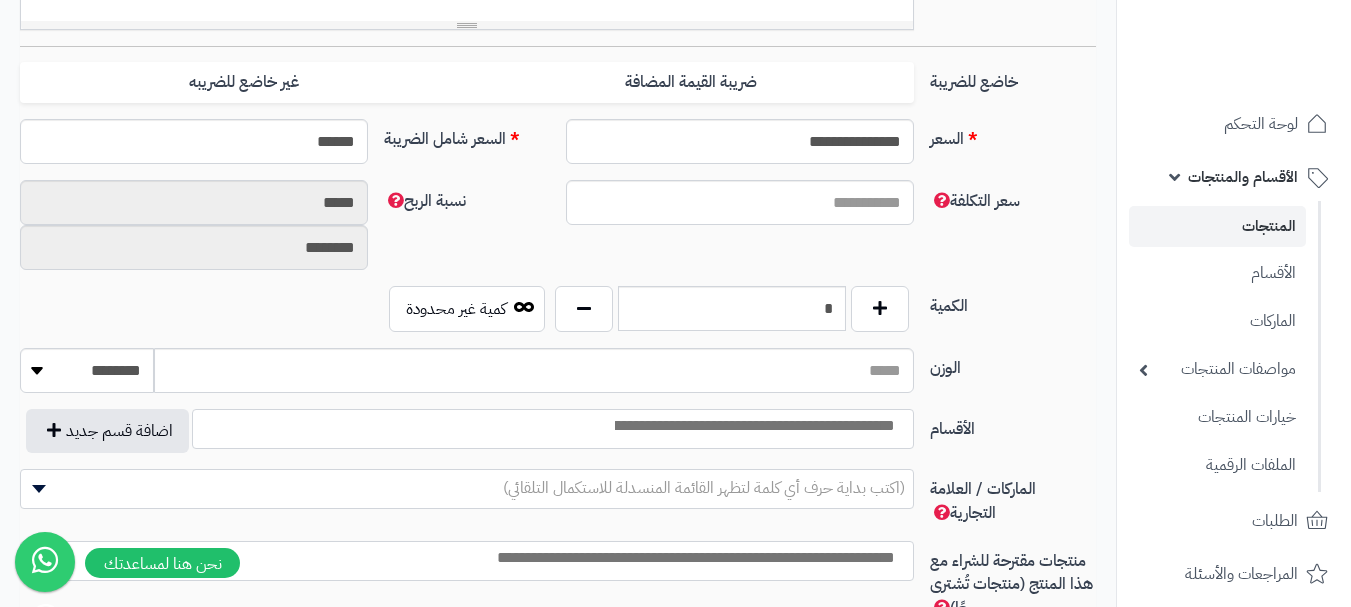 click at bounding box center [753, 426] 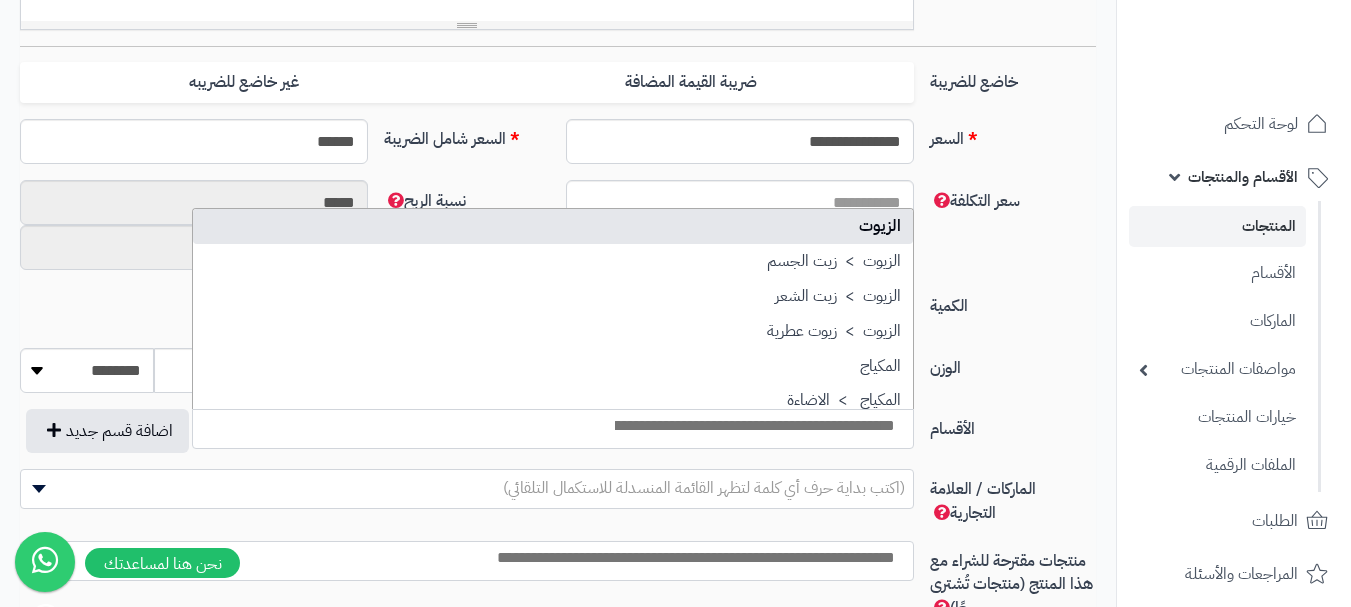 select on "***" 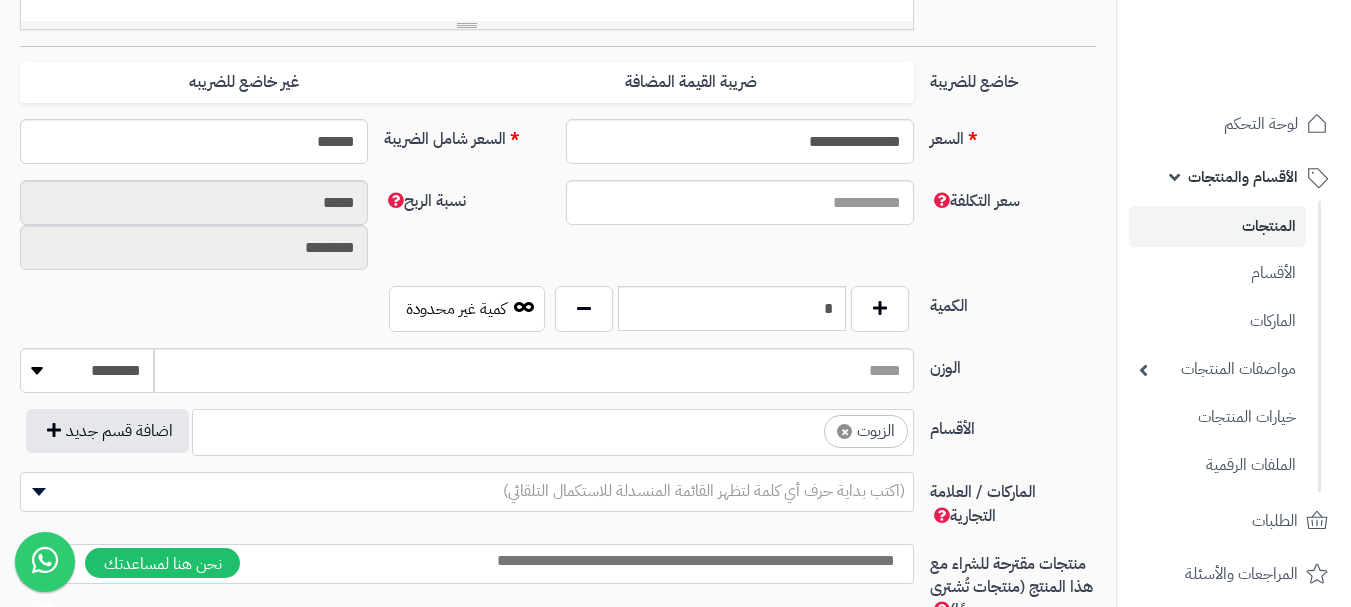 click on "× الزيوت" at bounding box center [553, 429] 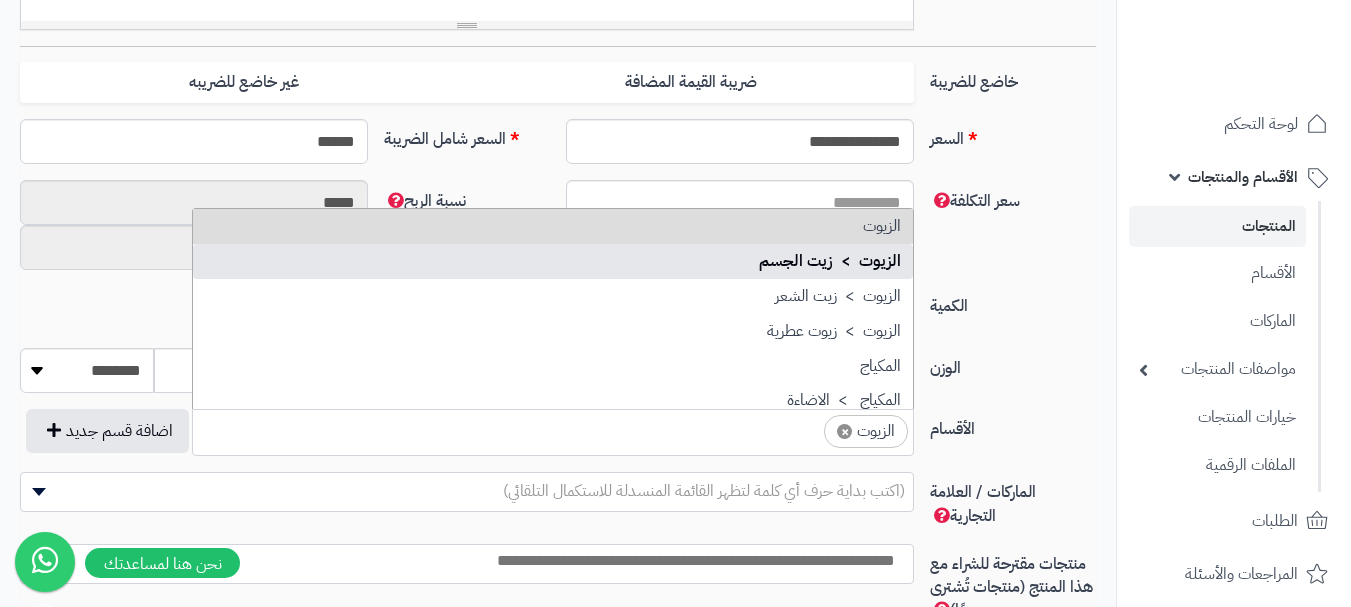 drag, startPoint x: 717, startPoint y: 255, endPoint x: 681, endPoint y: 387, distance: 136.82104 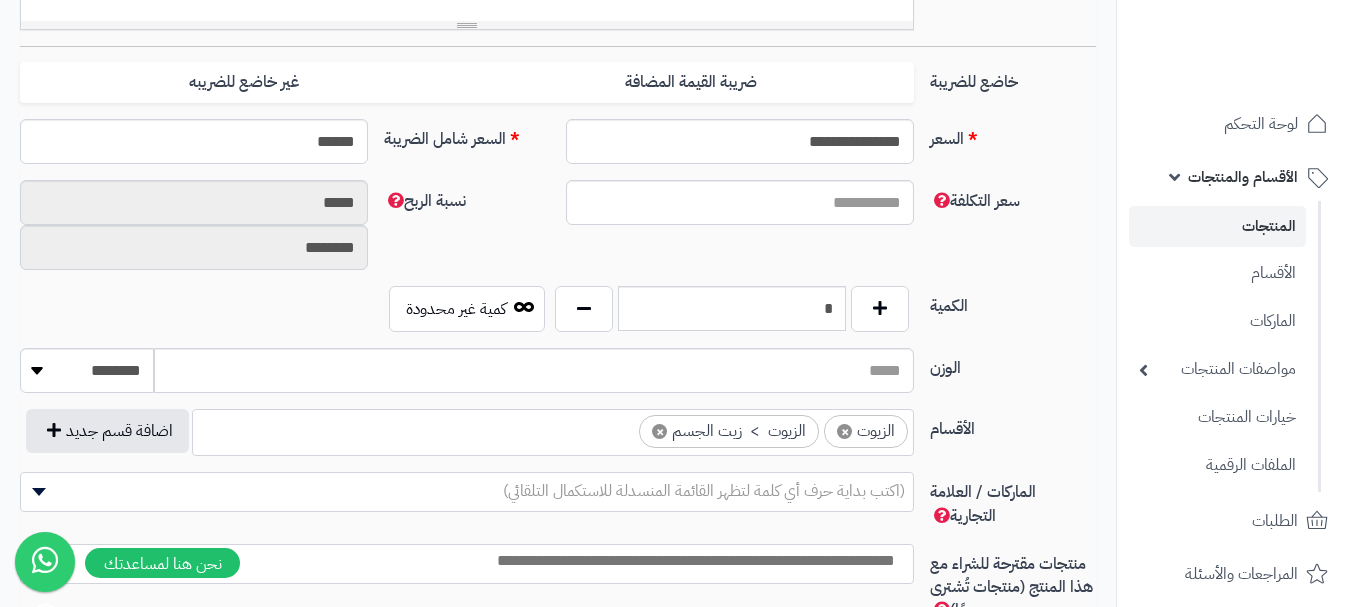 click at bounding box center [621, 426] 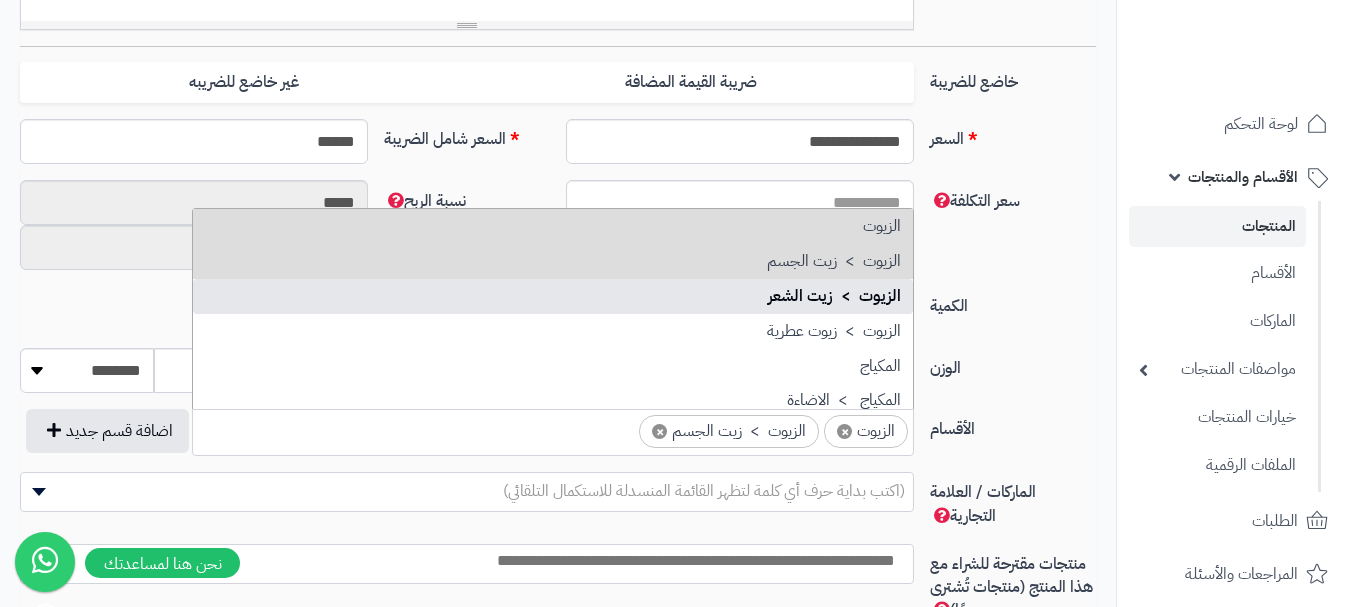 drag, startPoint x: 686, startPoint y: 305, endPoint x: 685, endPoint y: 320, distance: 15.033297 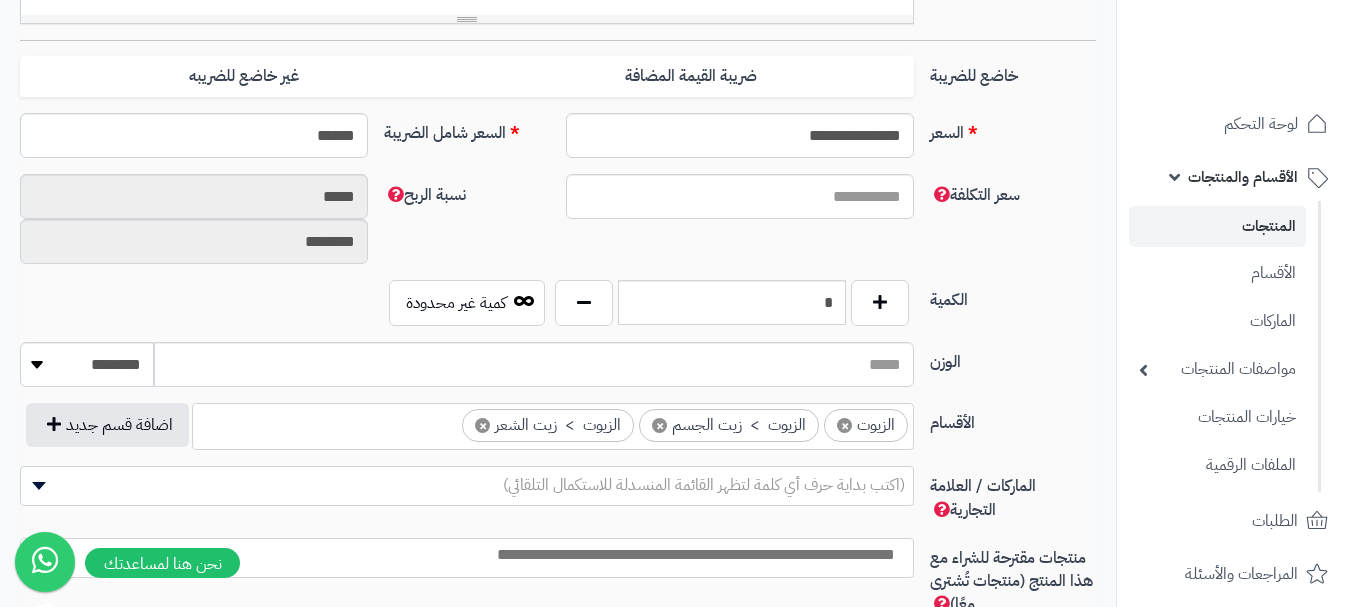 scroll, scrollTop: 900, scrollLeft: 0, axis: vertical 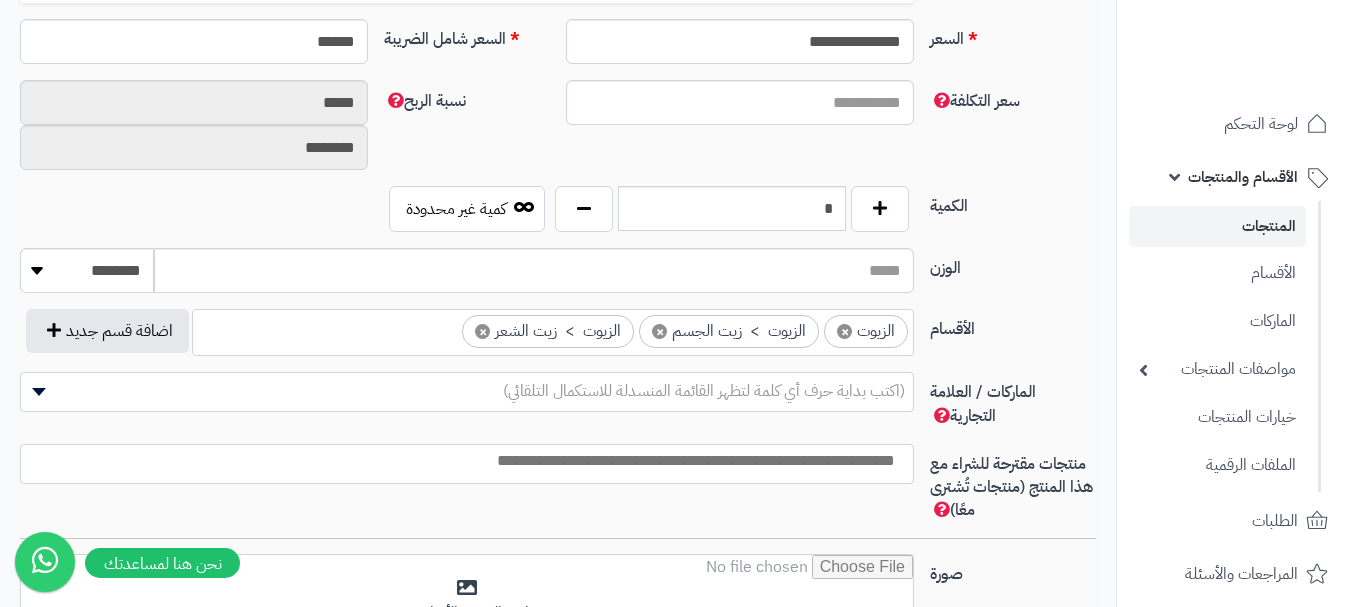 click at bounding box center (462, 461) 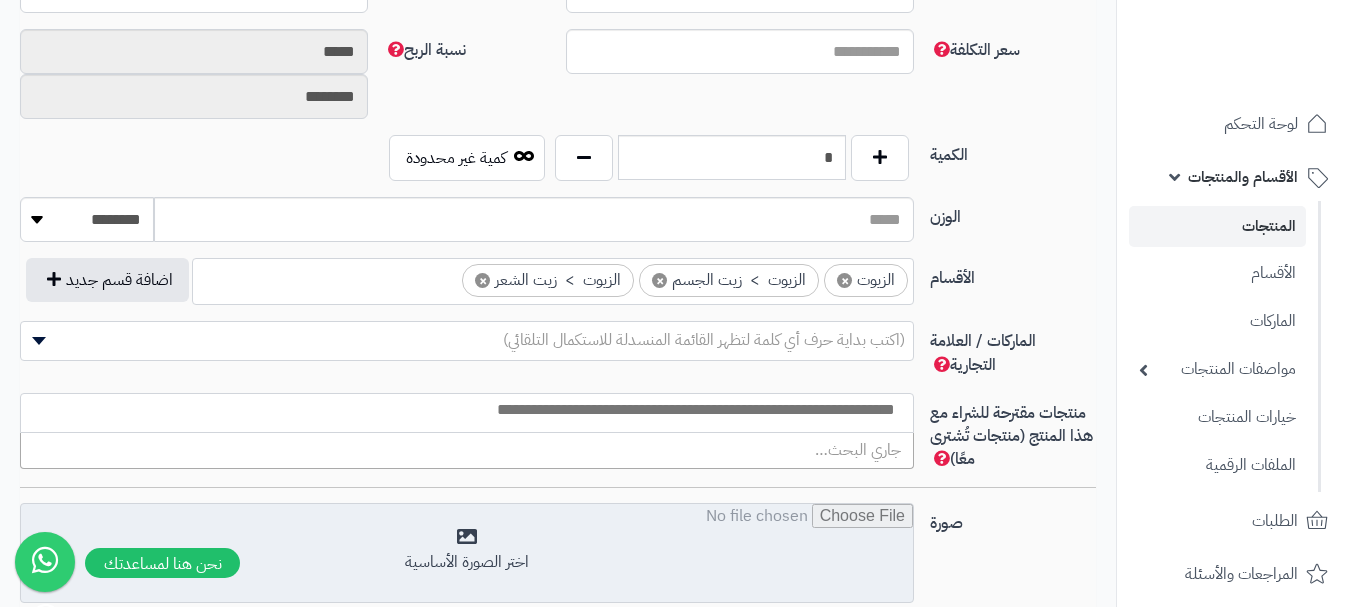 scroll, scrollTop: 1000, scrollLeft: 0, axis: vertical 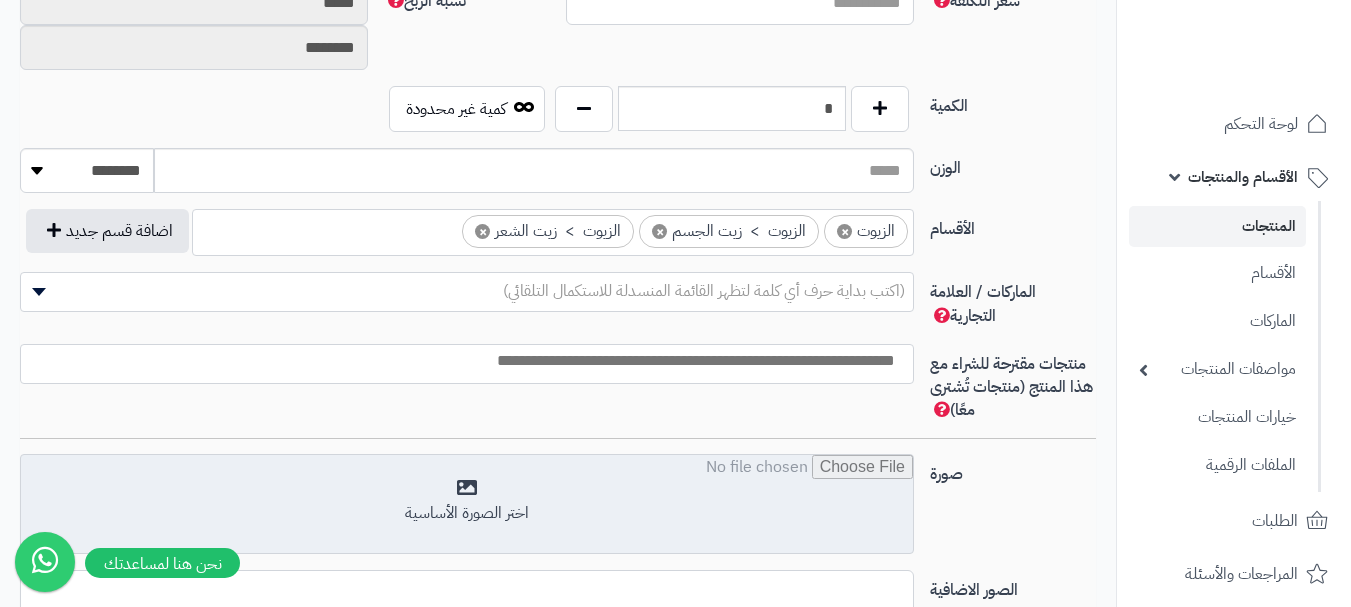 click at bounding box center (467, 505) 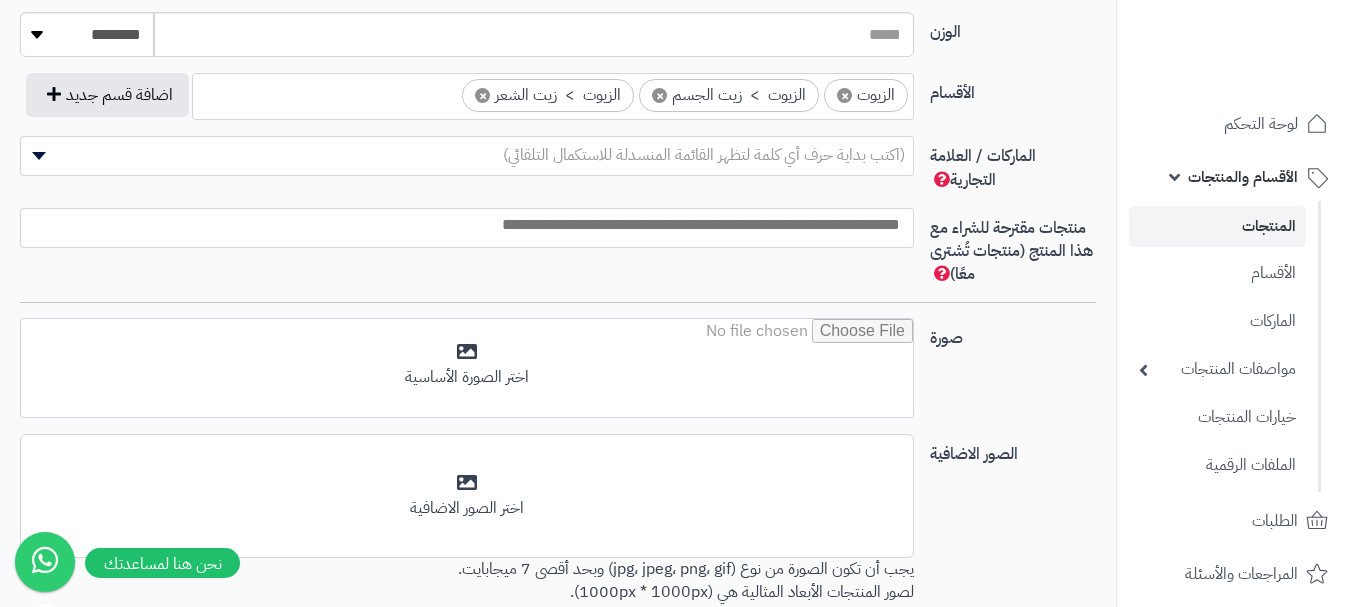 scroll, scrollTop: 1200, scrollLeft: 0, axis: vertical 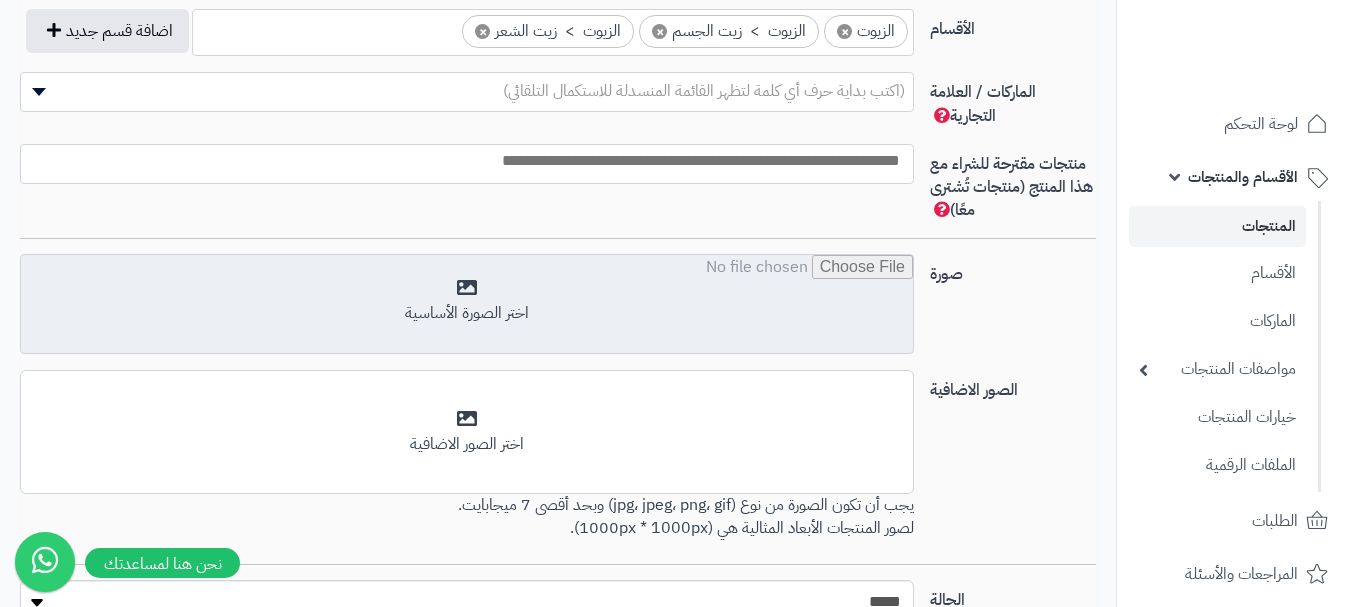 click at bounding box center (467, 305) 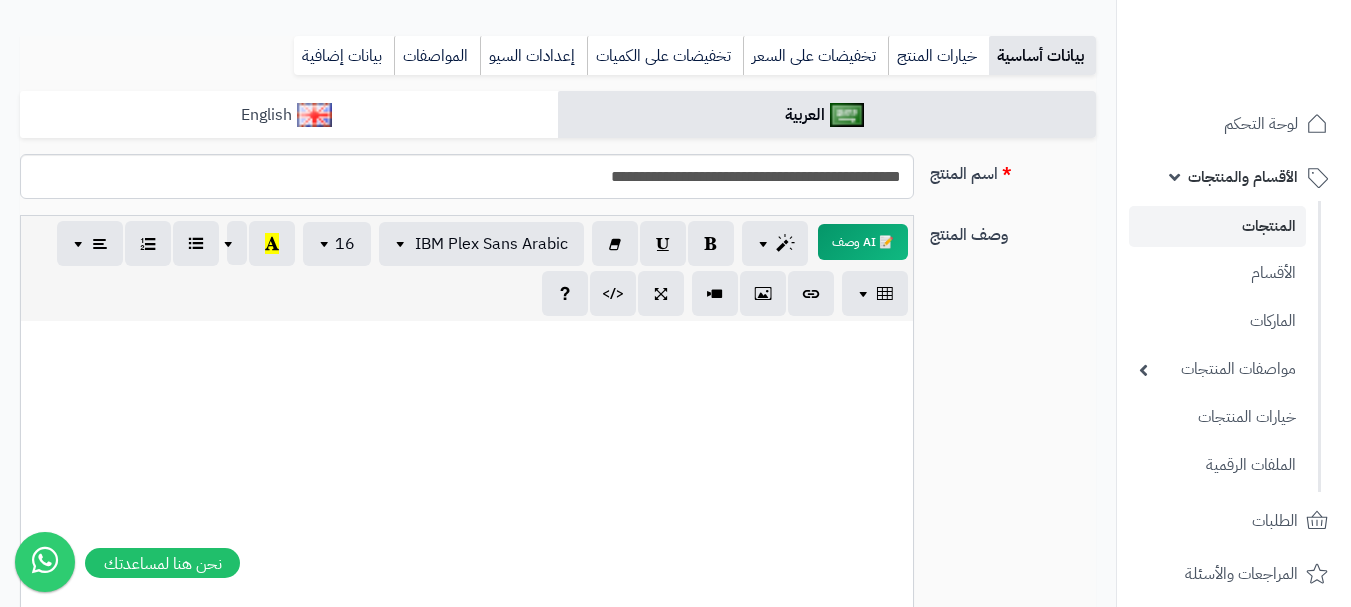 scroll, scrollTop: 0, scrollLeft: 0, axis: both 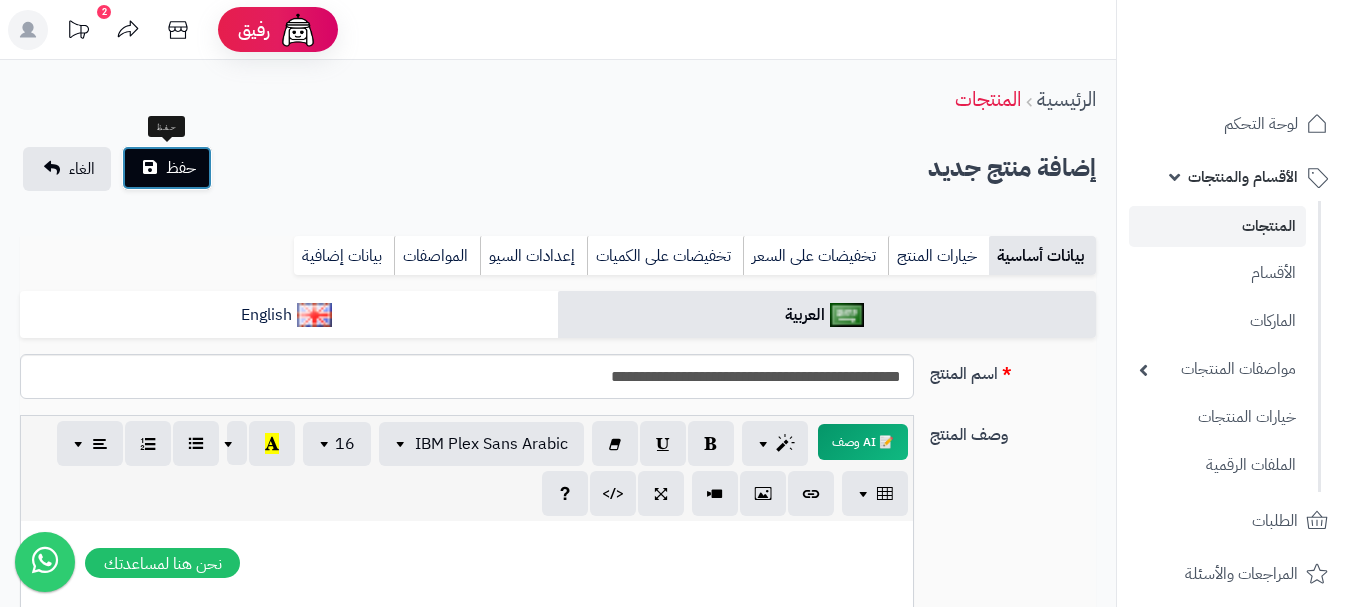 click on "حفظ" at bounding box center [167, 168] 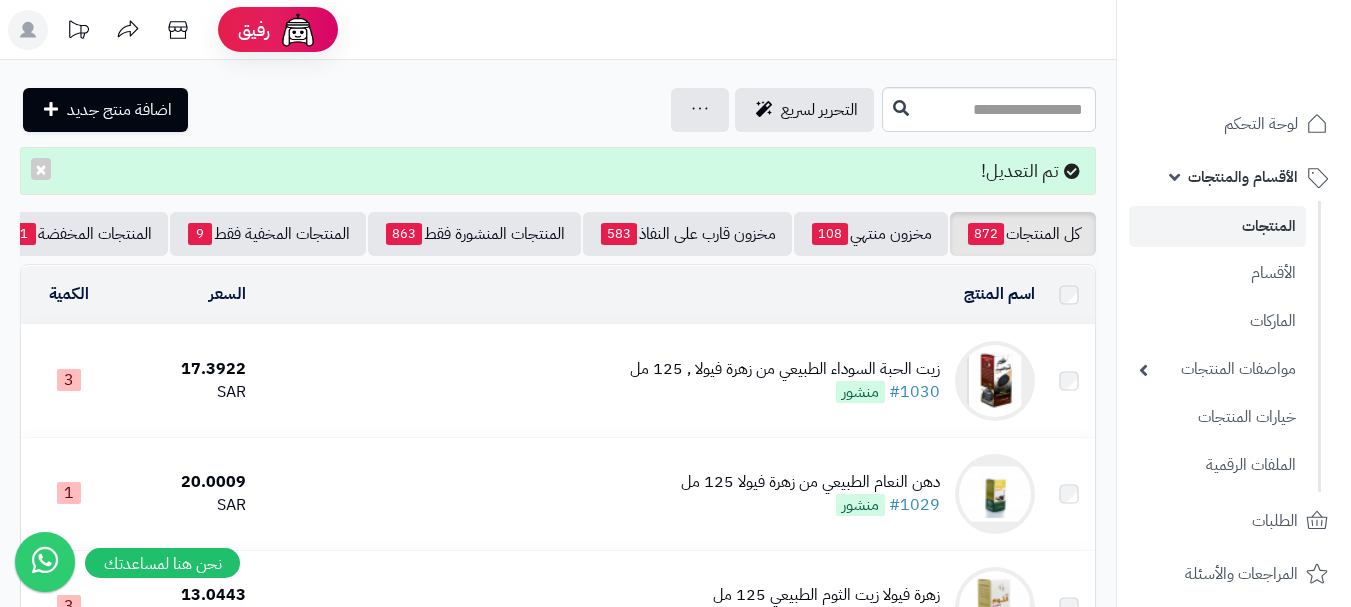scroll, scrollTop: 0, scrollLeft: 0, axis: both 